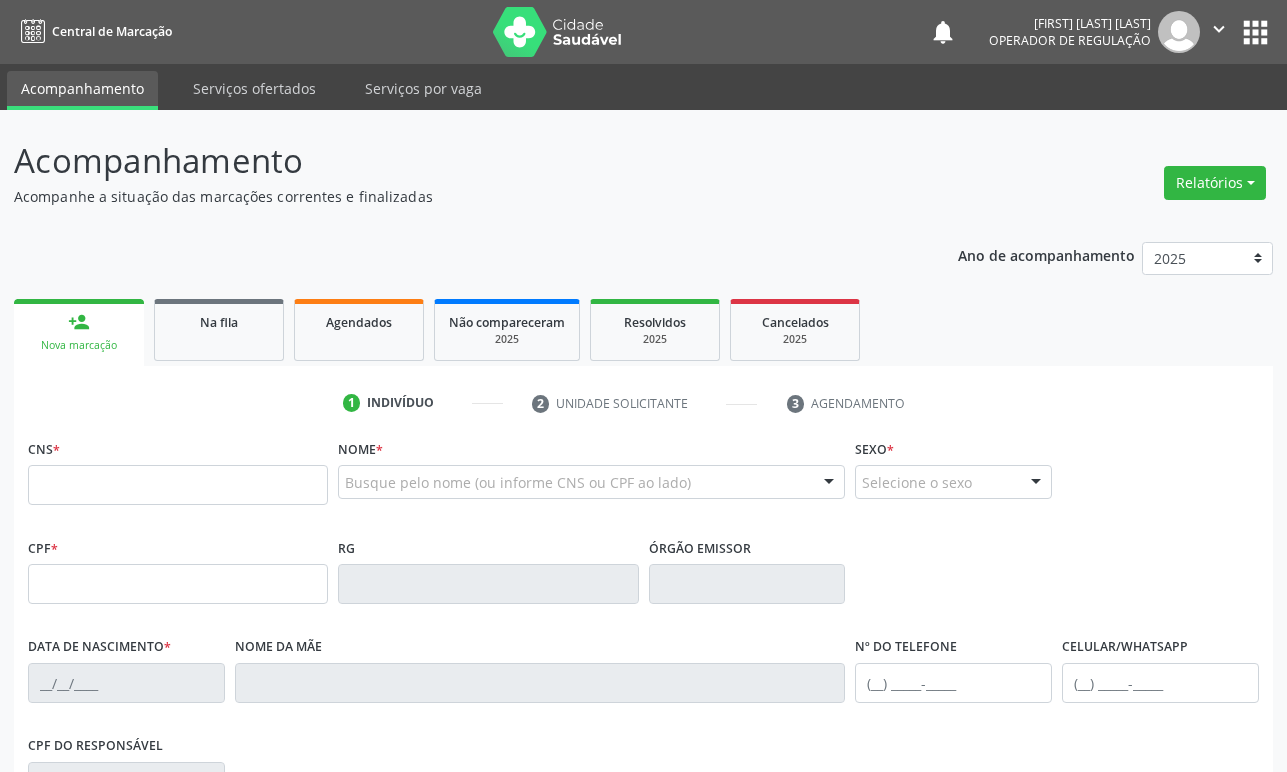 scroll, scrollTop: 0, scrollLeft: 0, axis: both 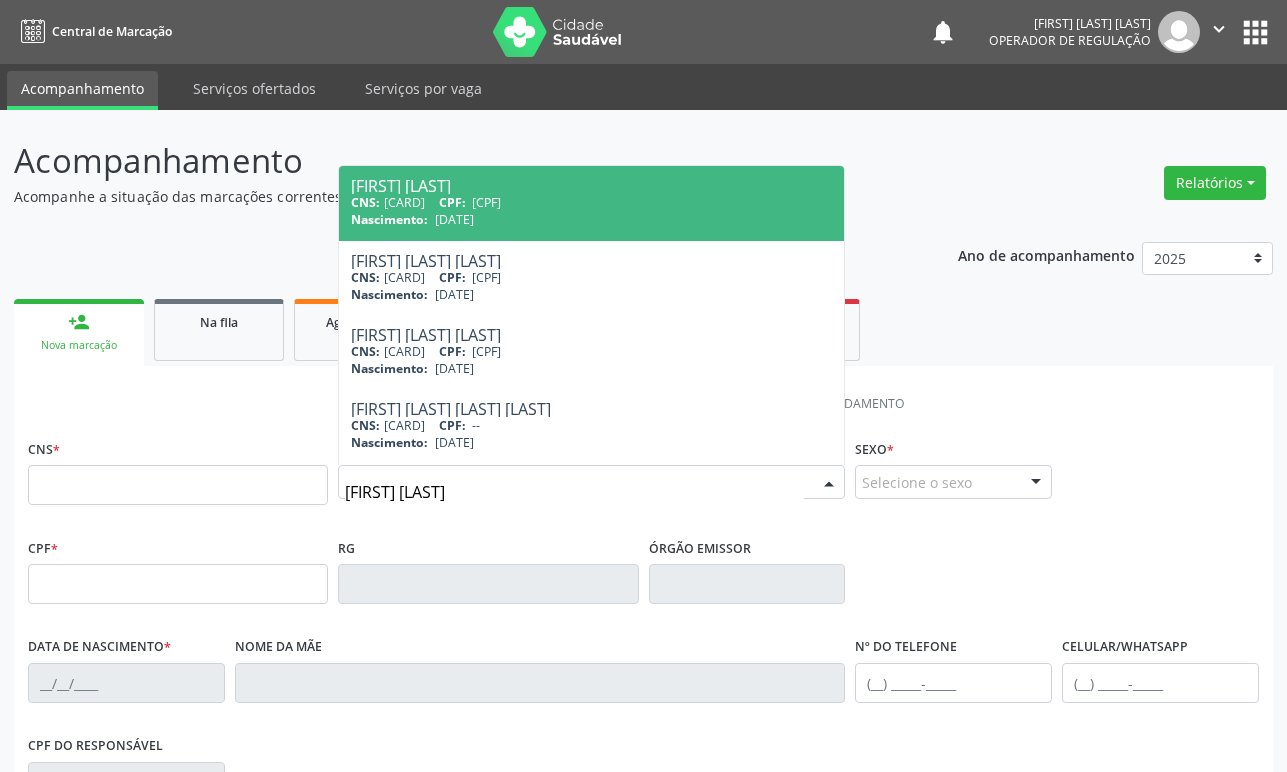 type on "[FIRST] [LAST]" 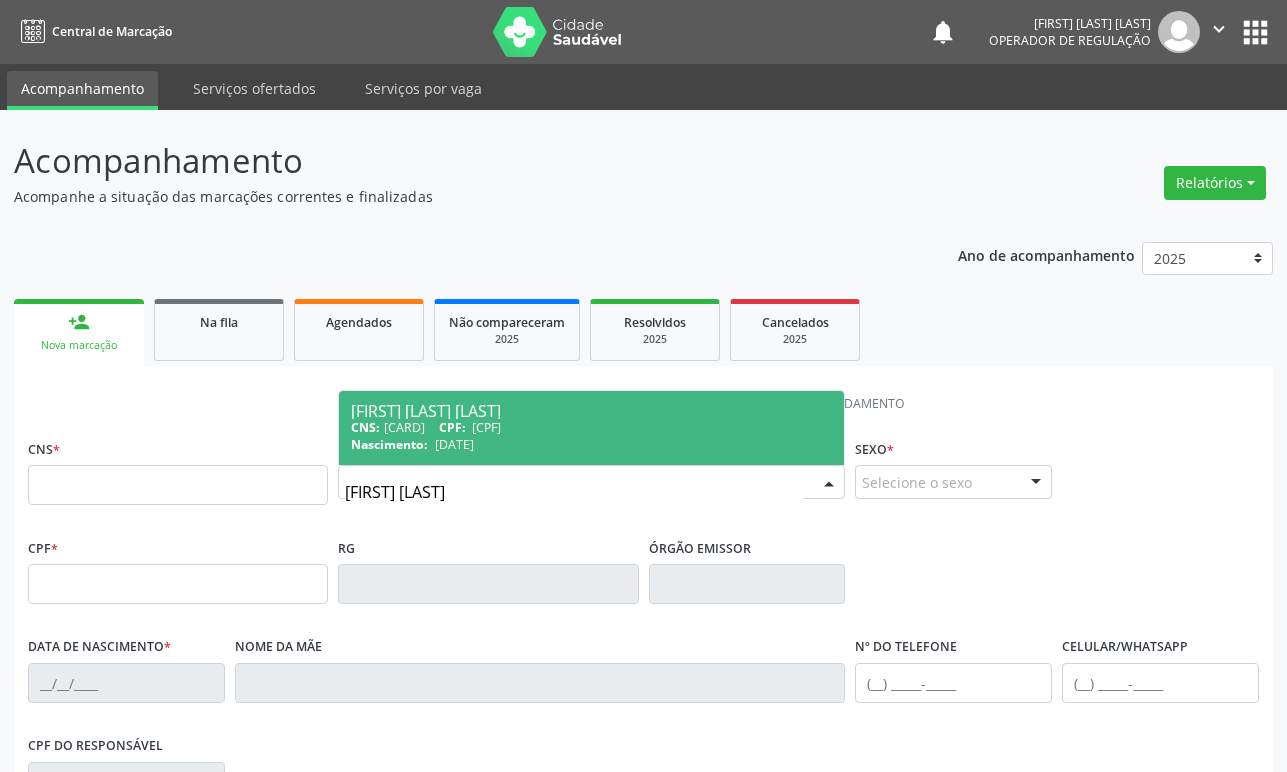 click on "Ivandro Cassiano Barbosa
CNS:
708 4062 1441 2662
CPF:
752.179.704-30
Nascimento:
18/07/1965" at bounding box center [591, 428] 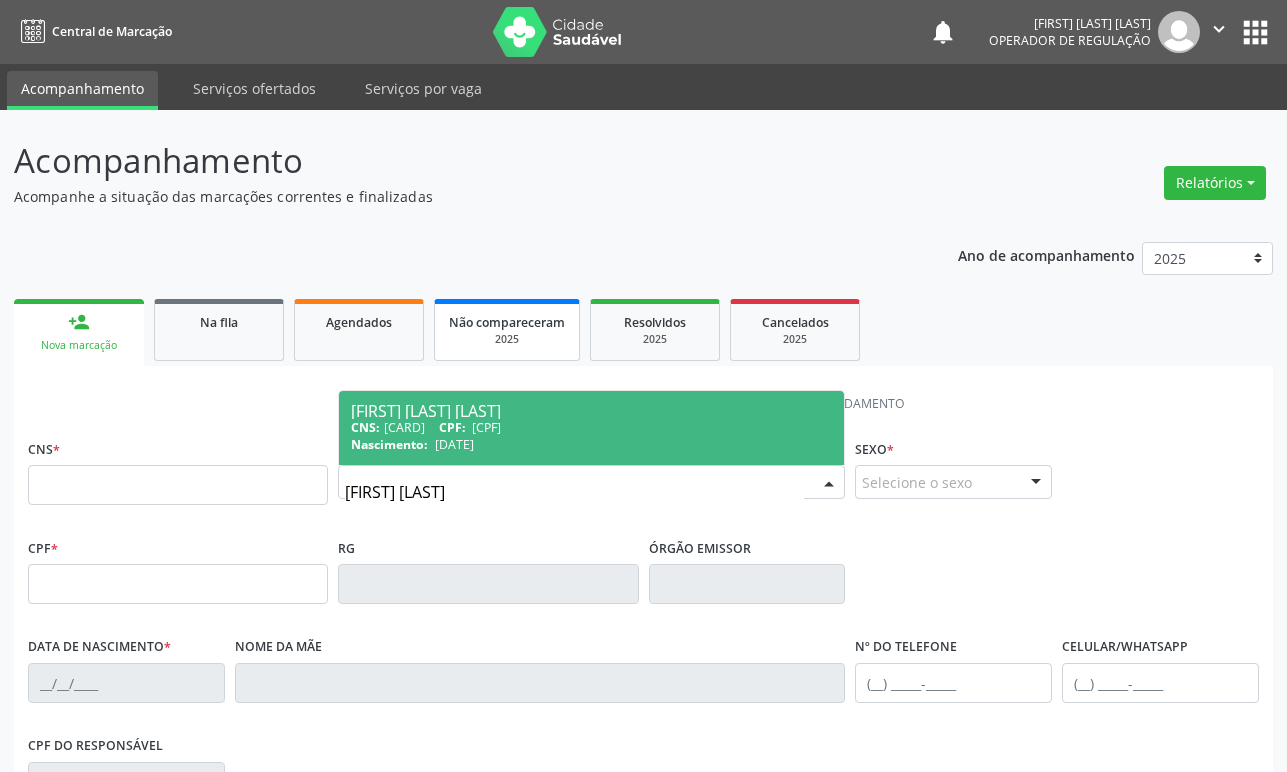 type on "708 4062 1441 2662" 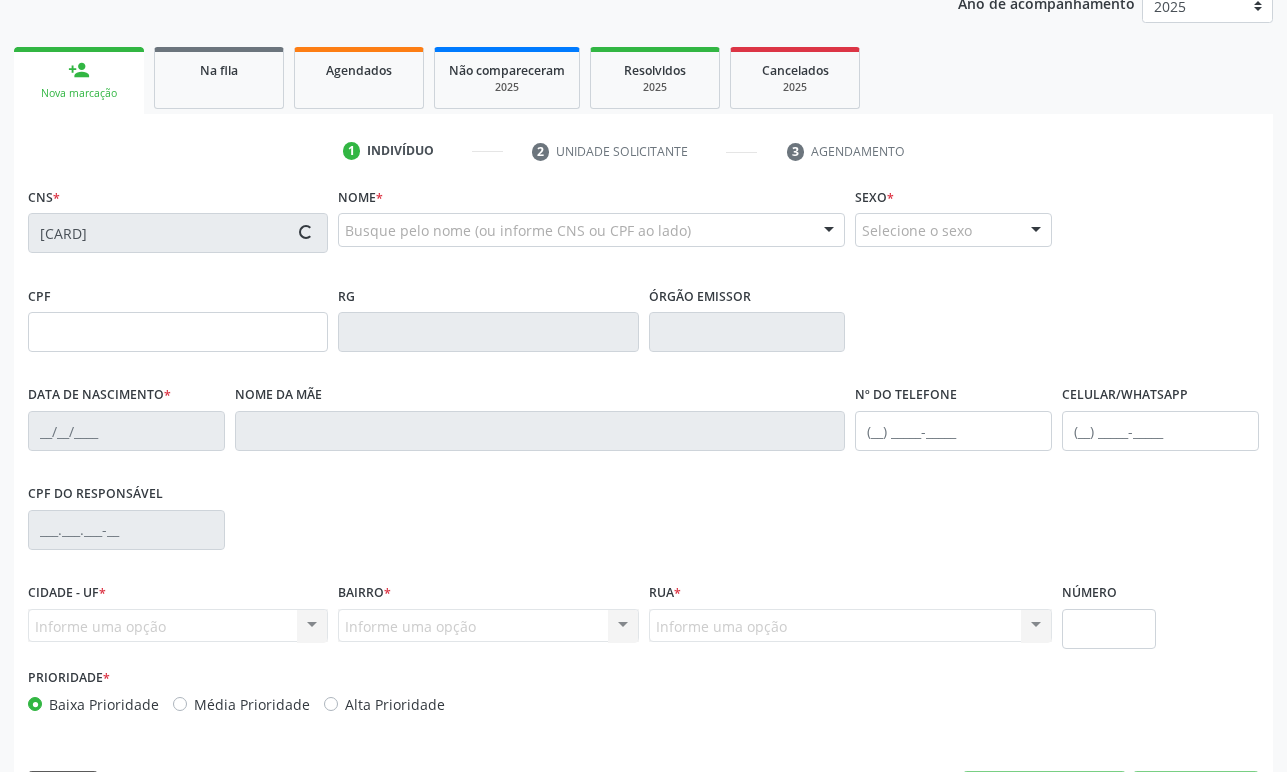 scroll, scrollTop: 312, scrollLeft: 0, axis: vertical 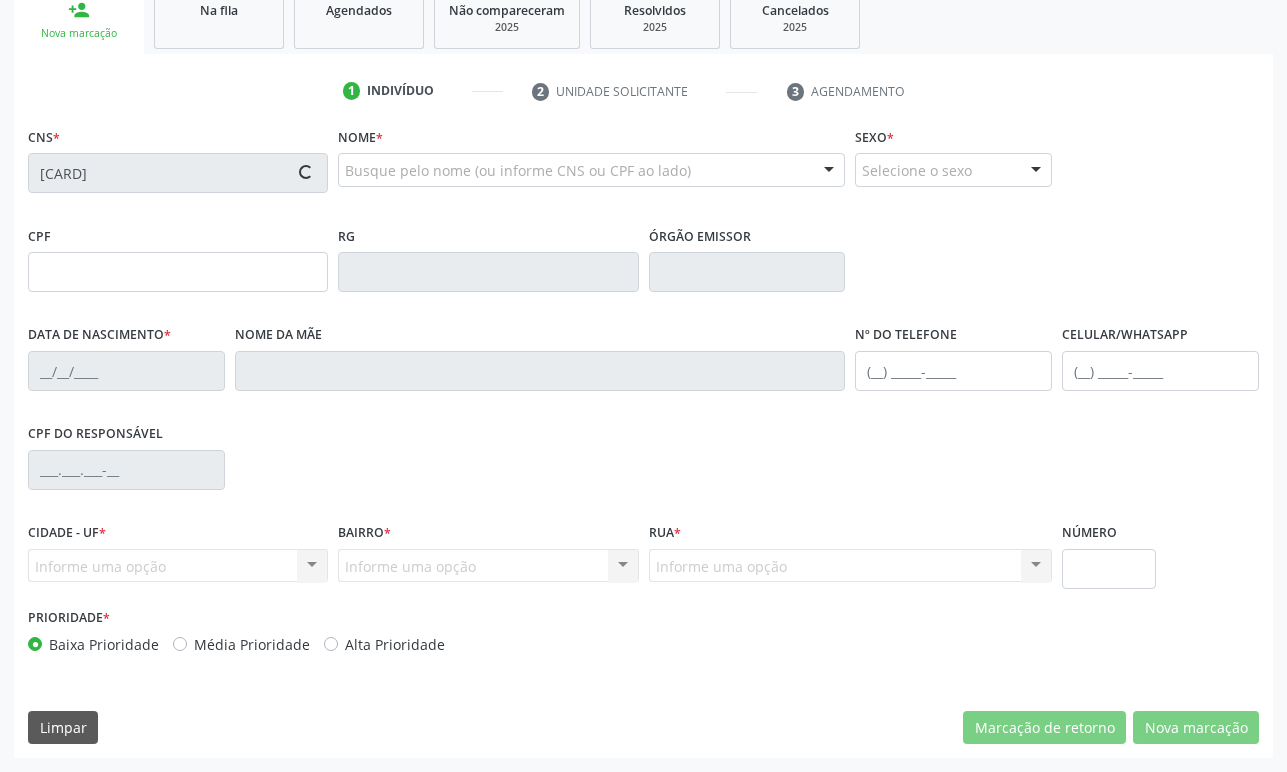 type on "752.179.704-30" 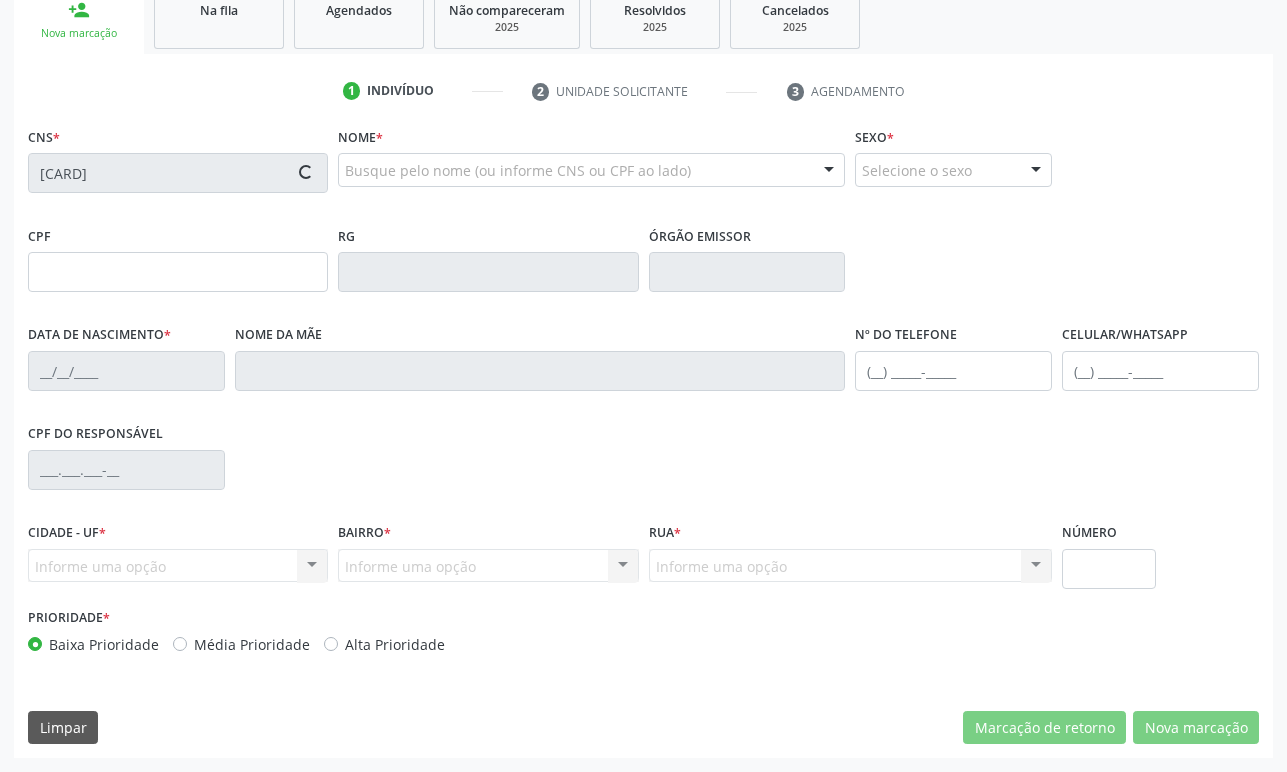 type on "(83) 99191-8360" 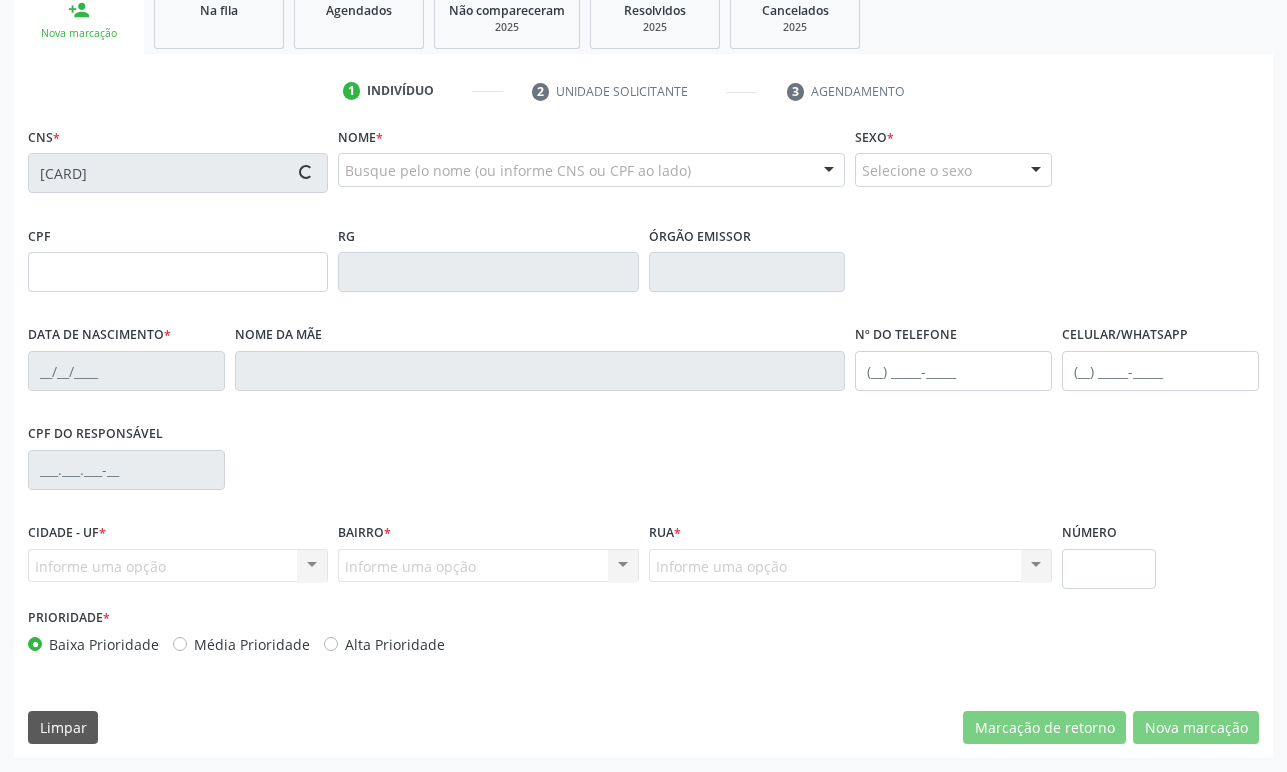 type on "115.457.837-21" 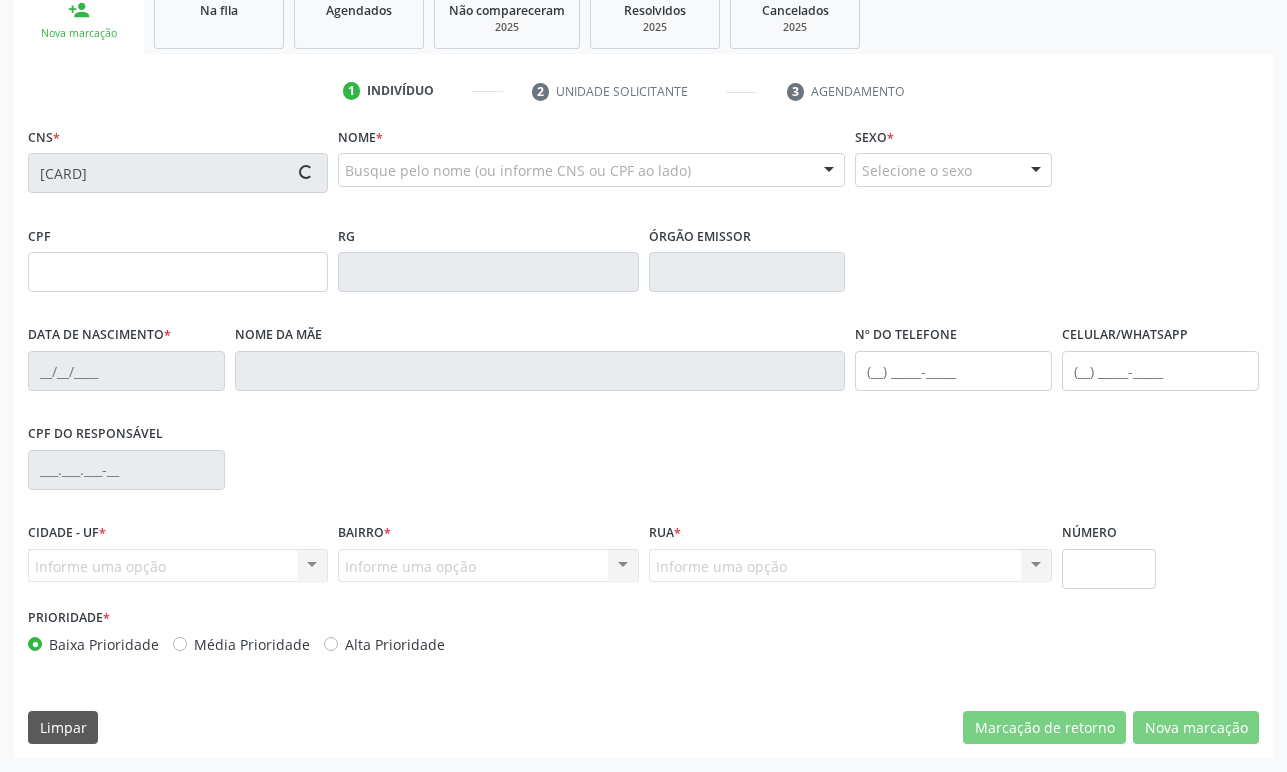 type on "155" 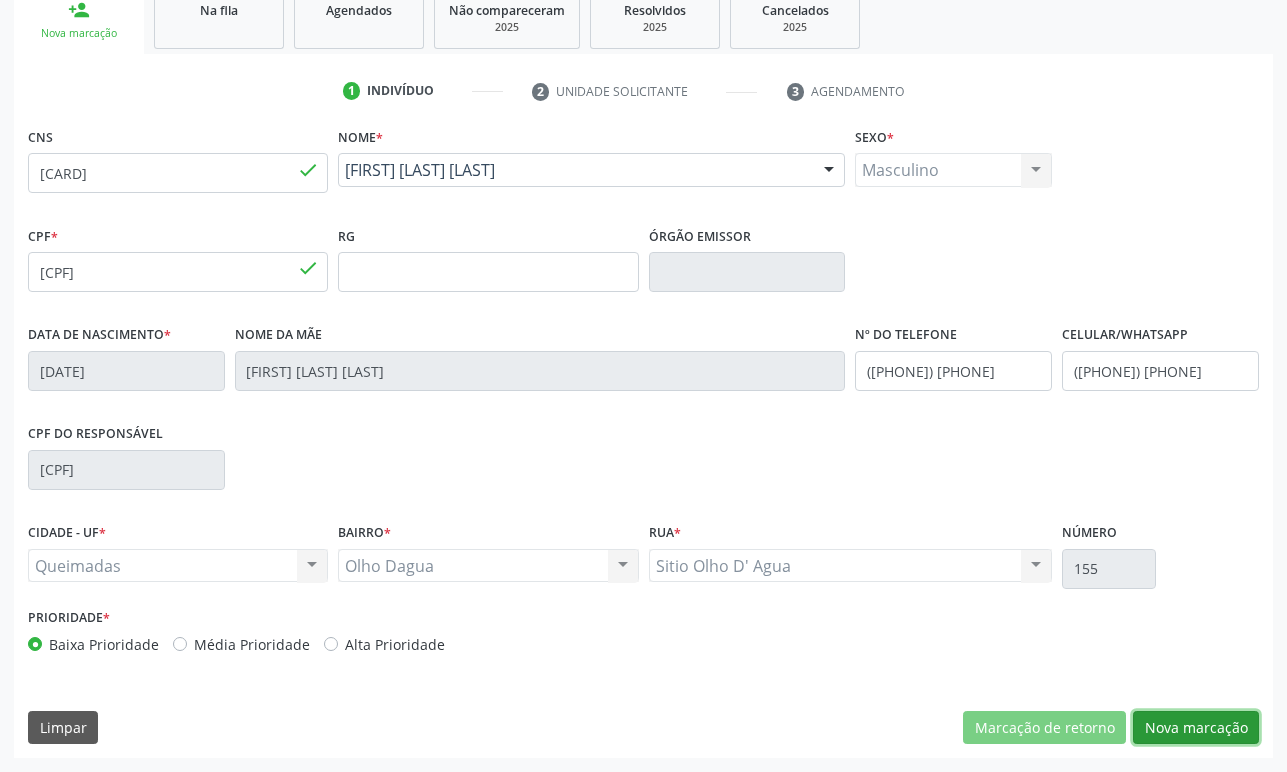 click on "Nova marcação" at bounding box center (1196, 728) 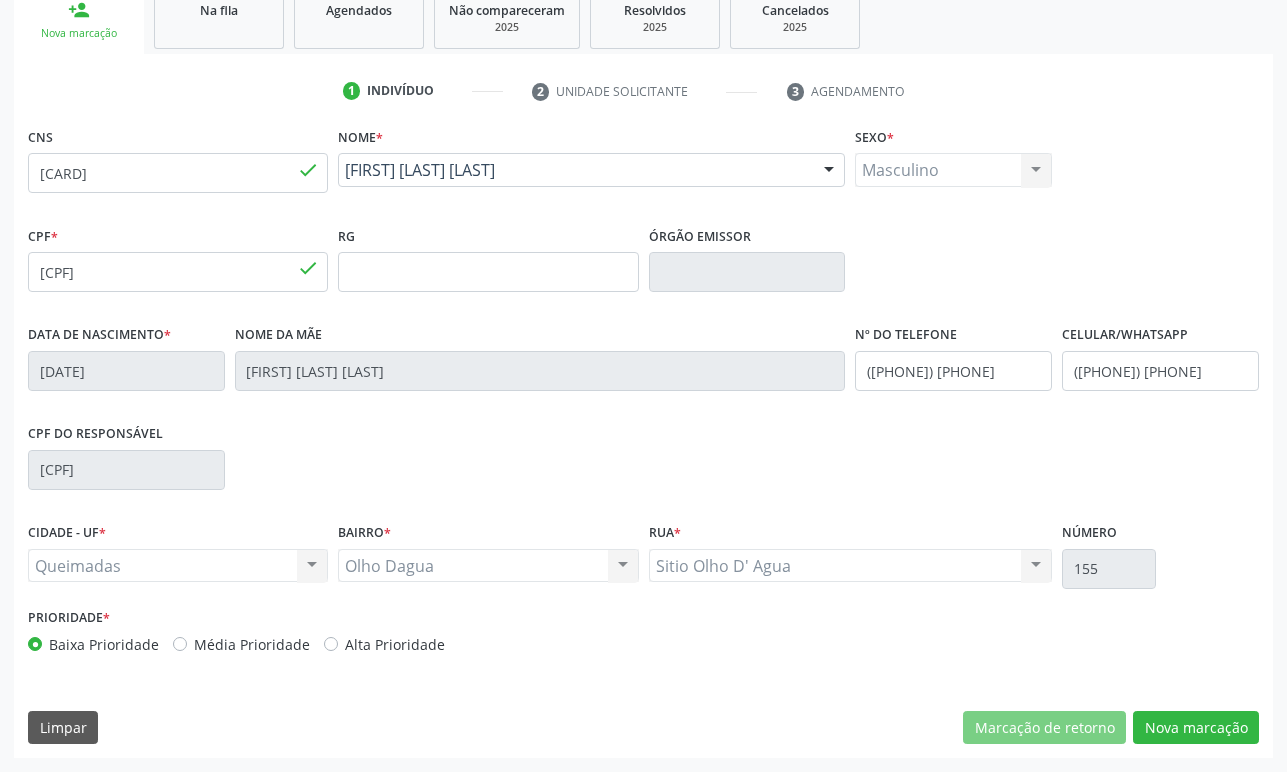scroll, scrollTop: 134, scrollLeft: 0, axis: vertical 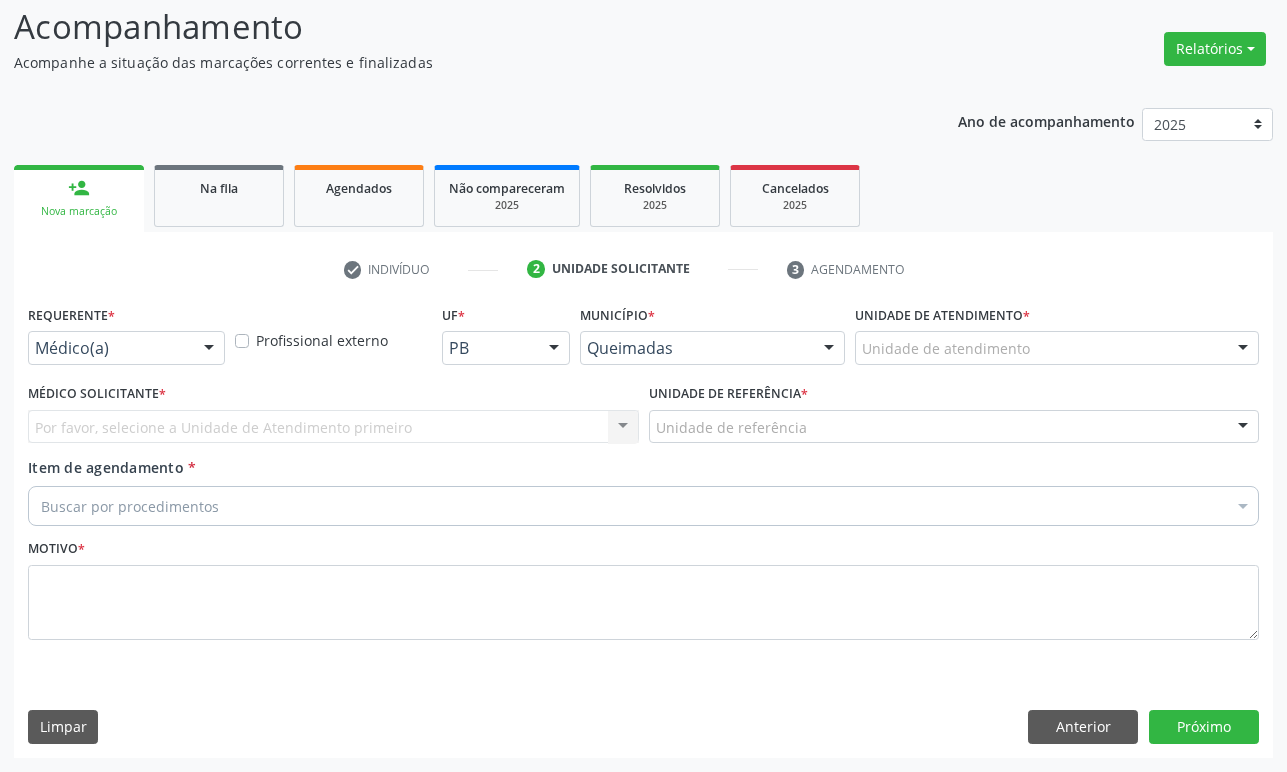 drag, startPoint x: 204, startPoint y: 352, endPoint x: 189, endPoint y: 442, distance: 91.24144 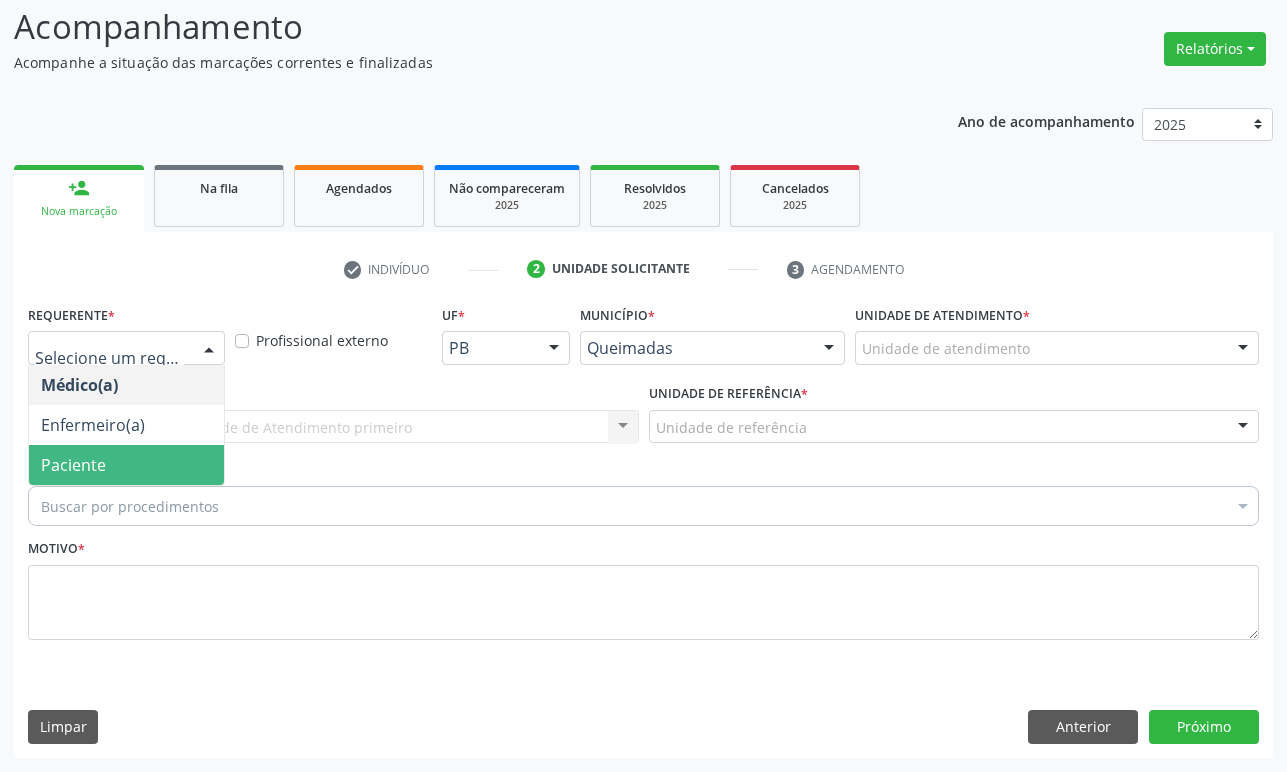 click on "Paciente" at bounding box center (126, 465) 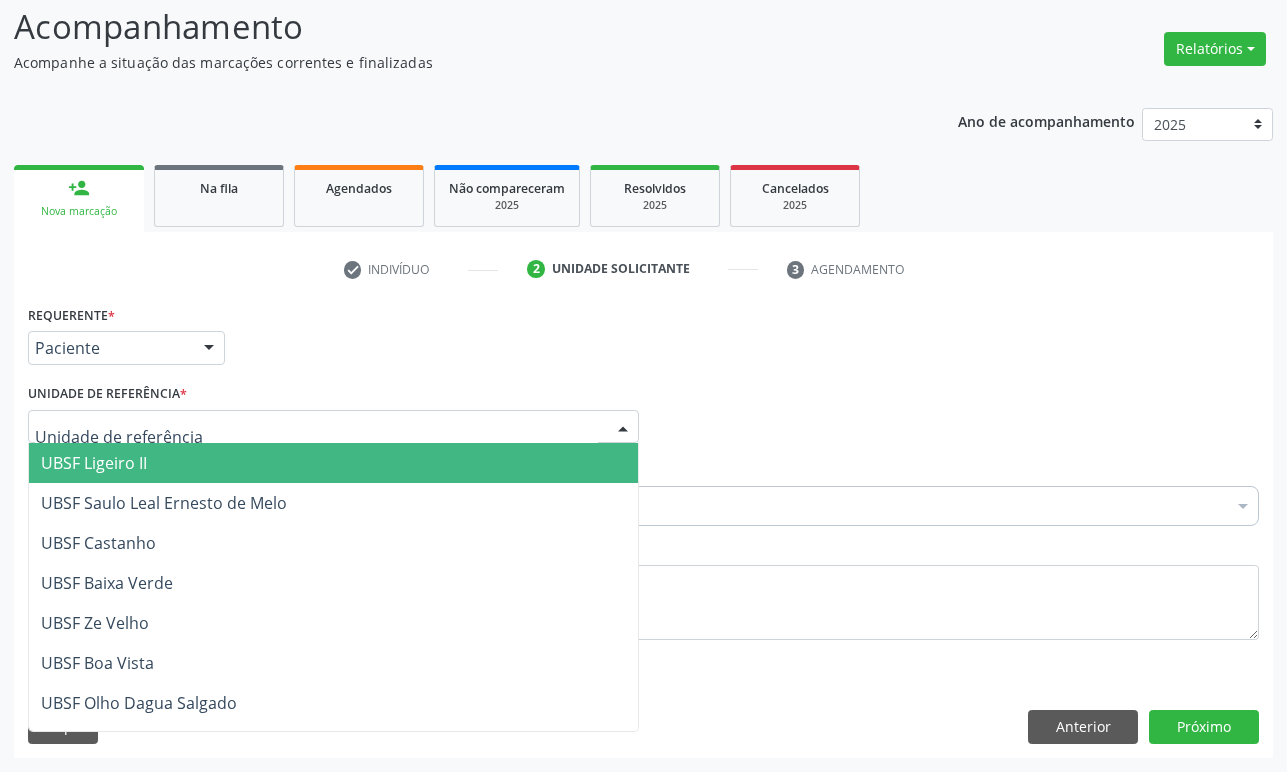 click at bounding box center (333, 427) 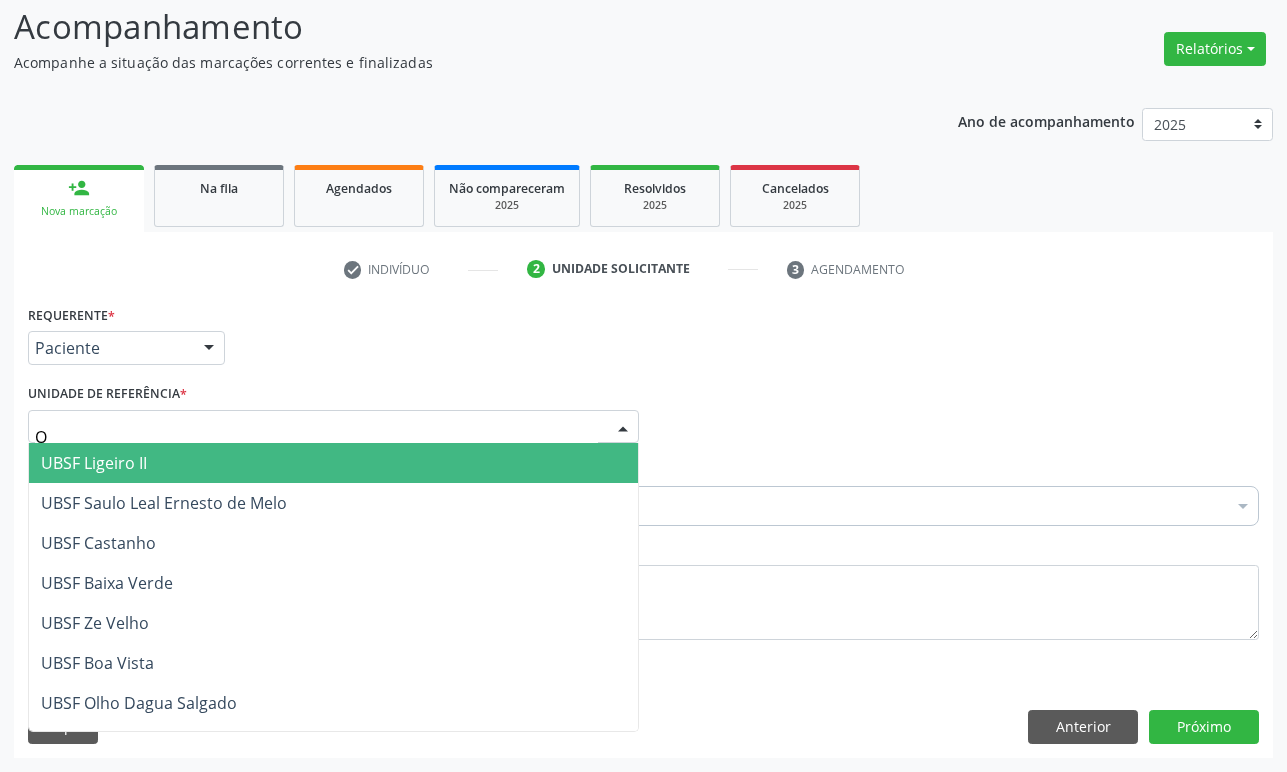 type on "OL" 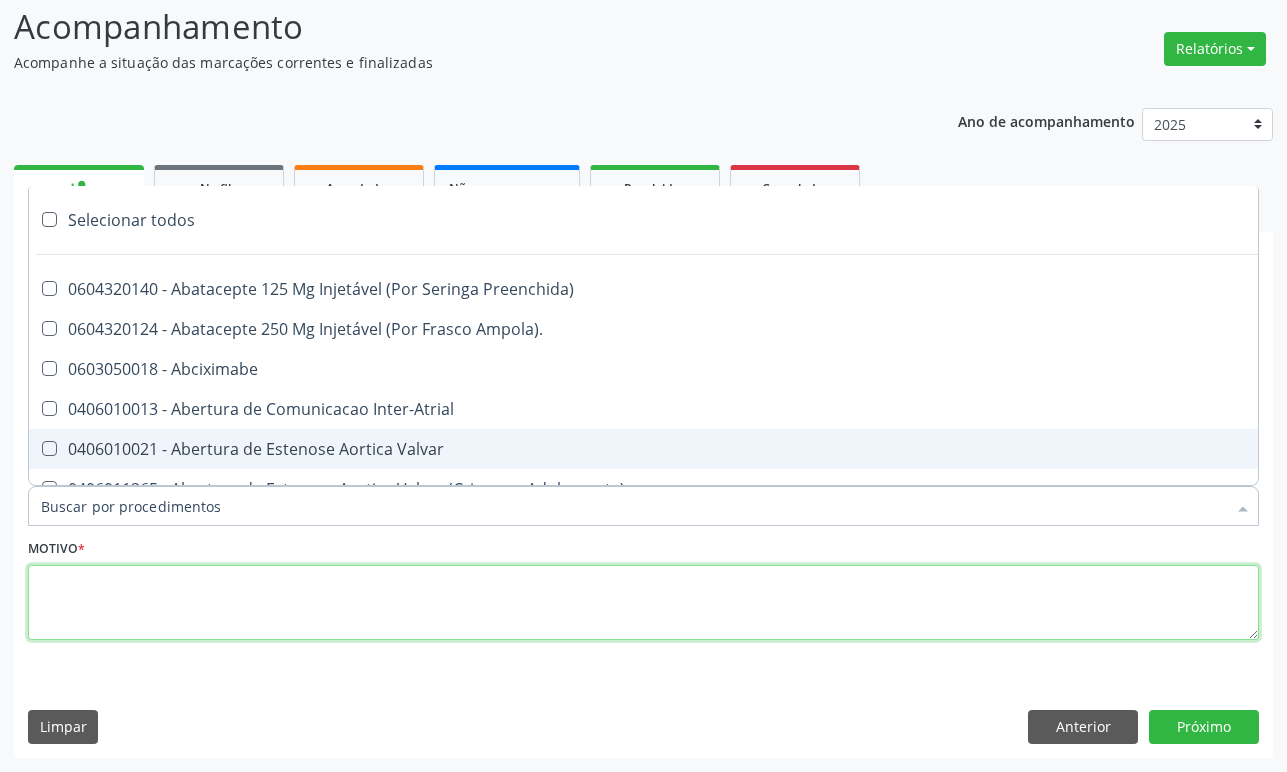 click at bounding box center (643, 603) 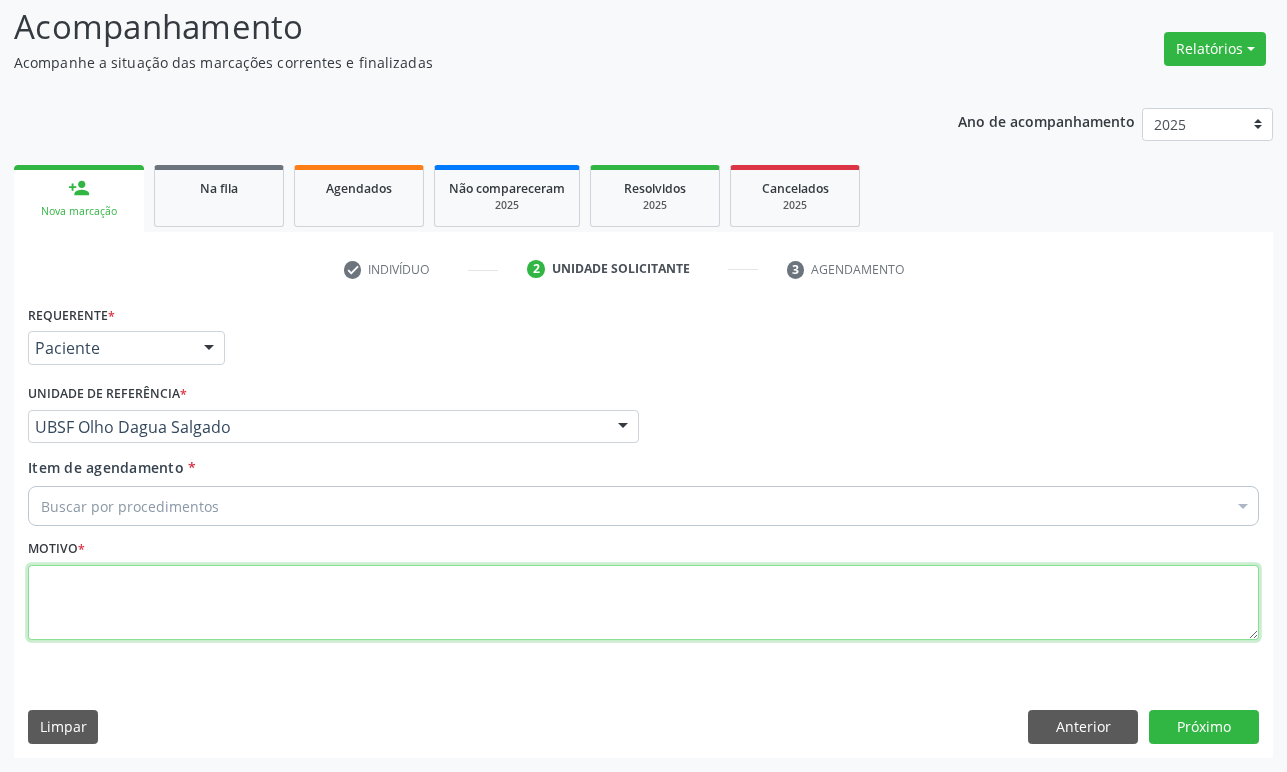 paste on "1ª CONSULTA 07/25" 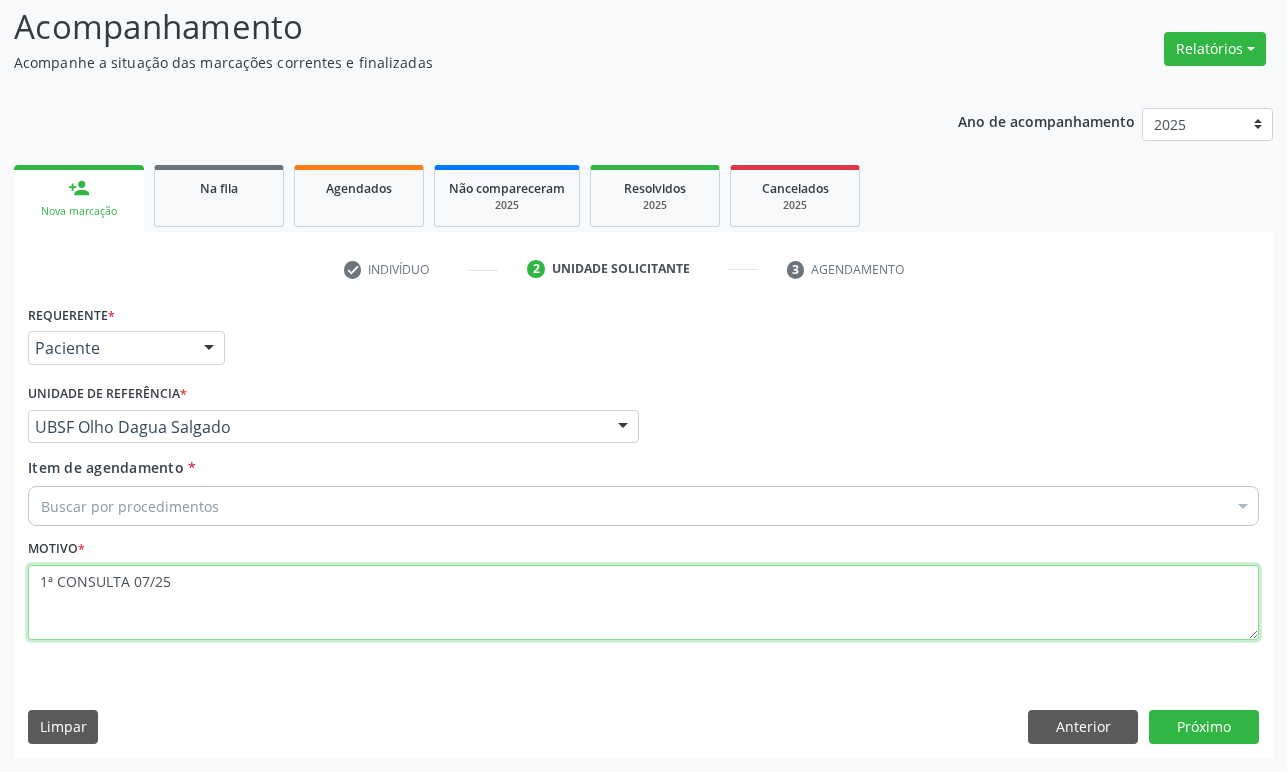 type on "1ª CONSULTA 07/25" 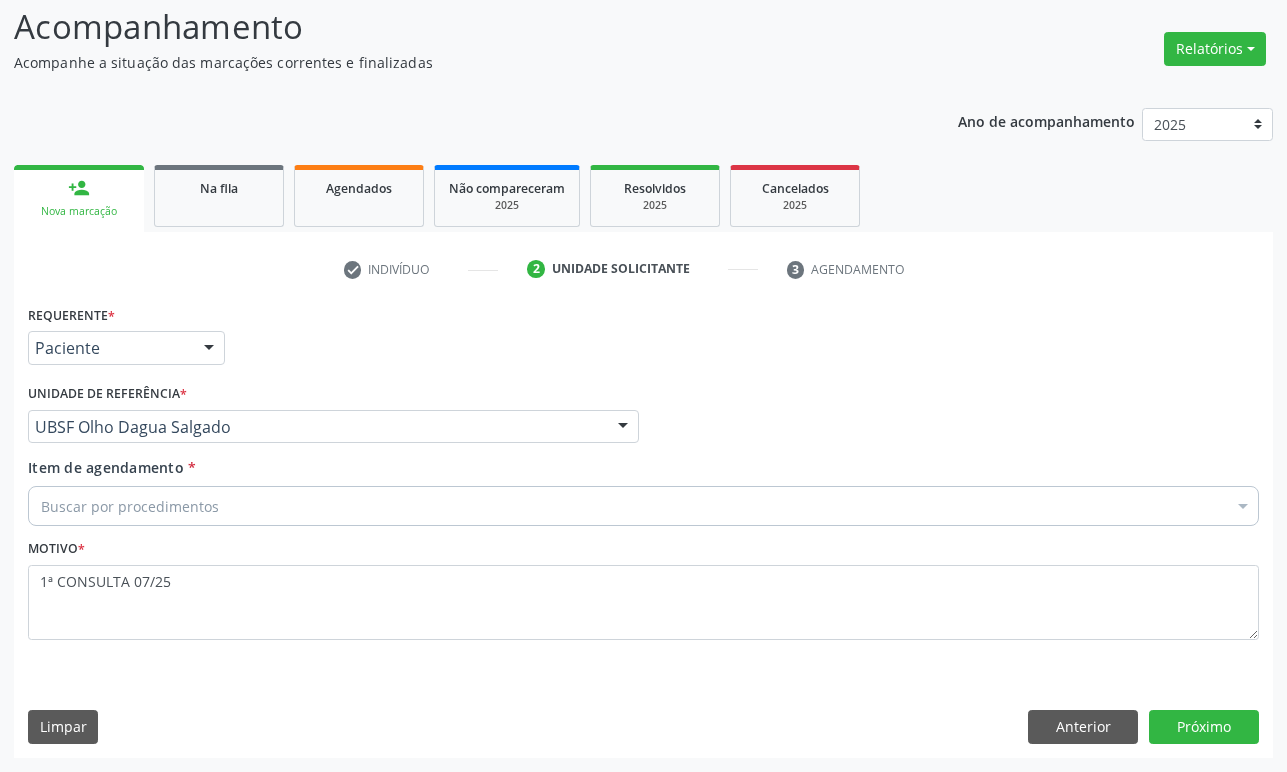 click on "Buscar por procedimentos" at bounding box center [643, 506] 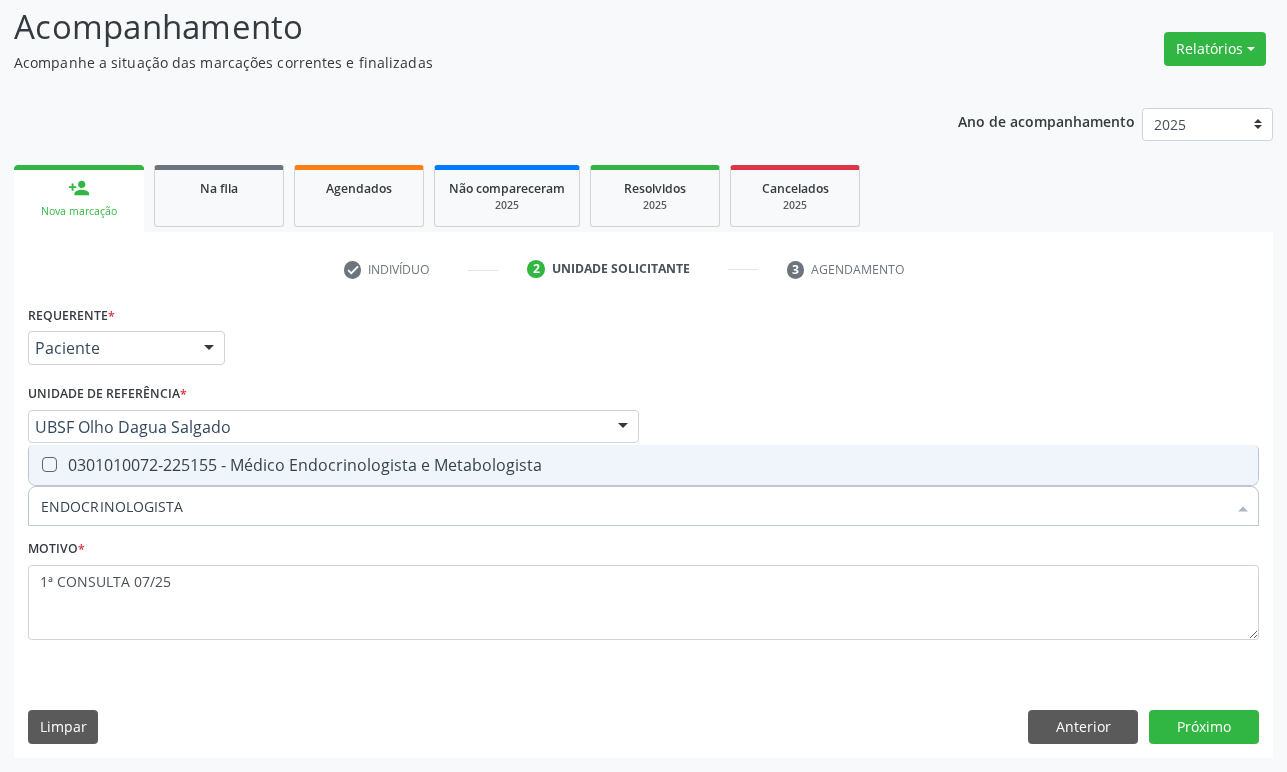 click on "0301010072-225155 - Médico Endocrinologista e Metabologista" at bounding box center [643, 465] 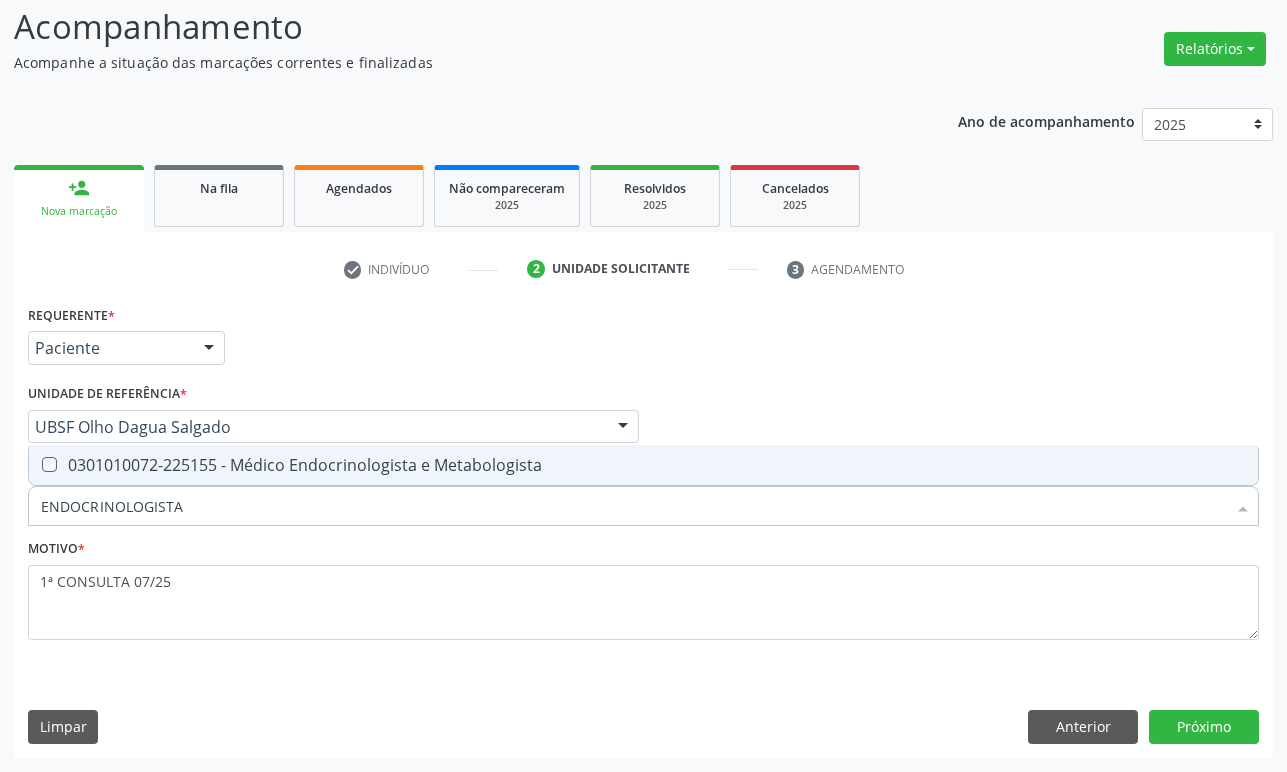 checkbox on "true" 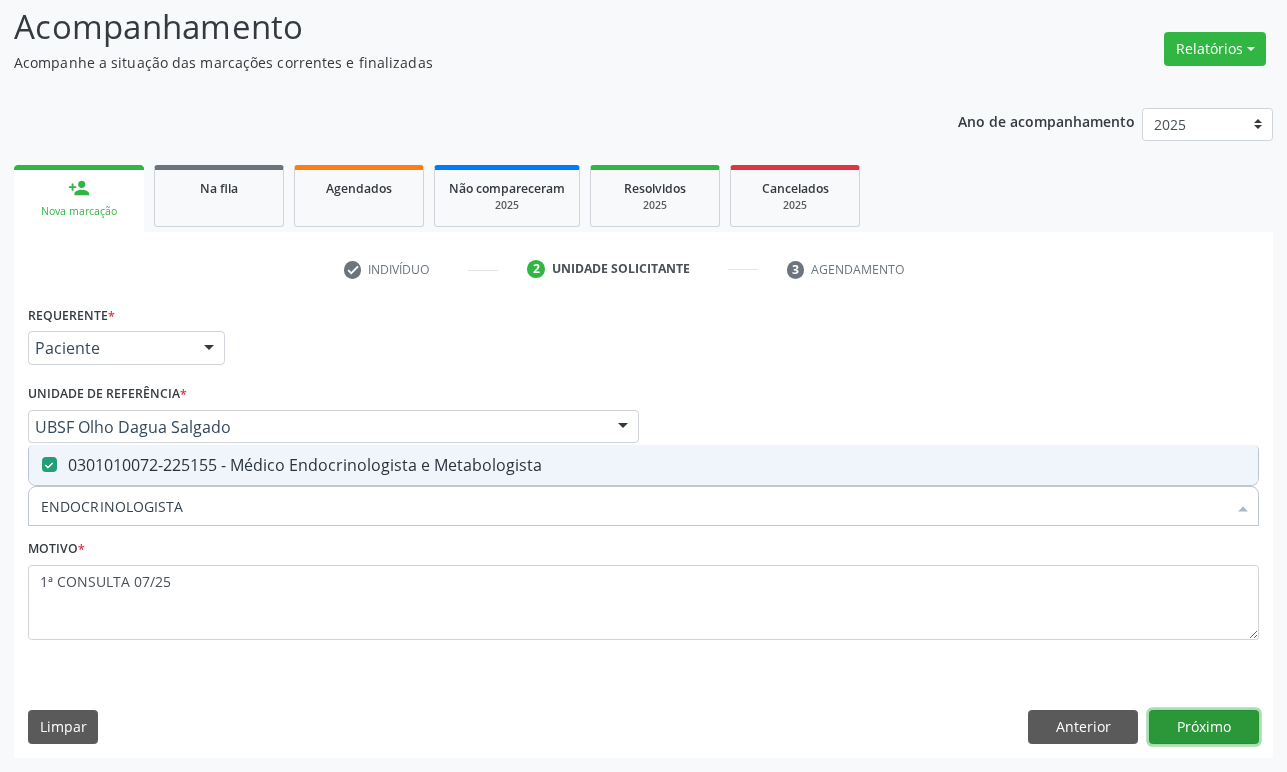 click on "Próximo" at bounding box center (1204, 727) 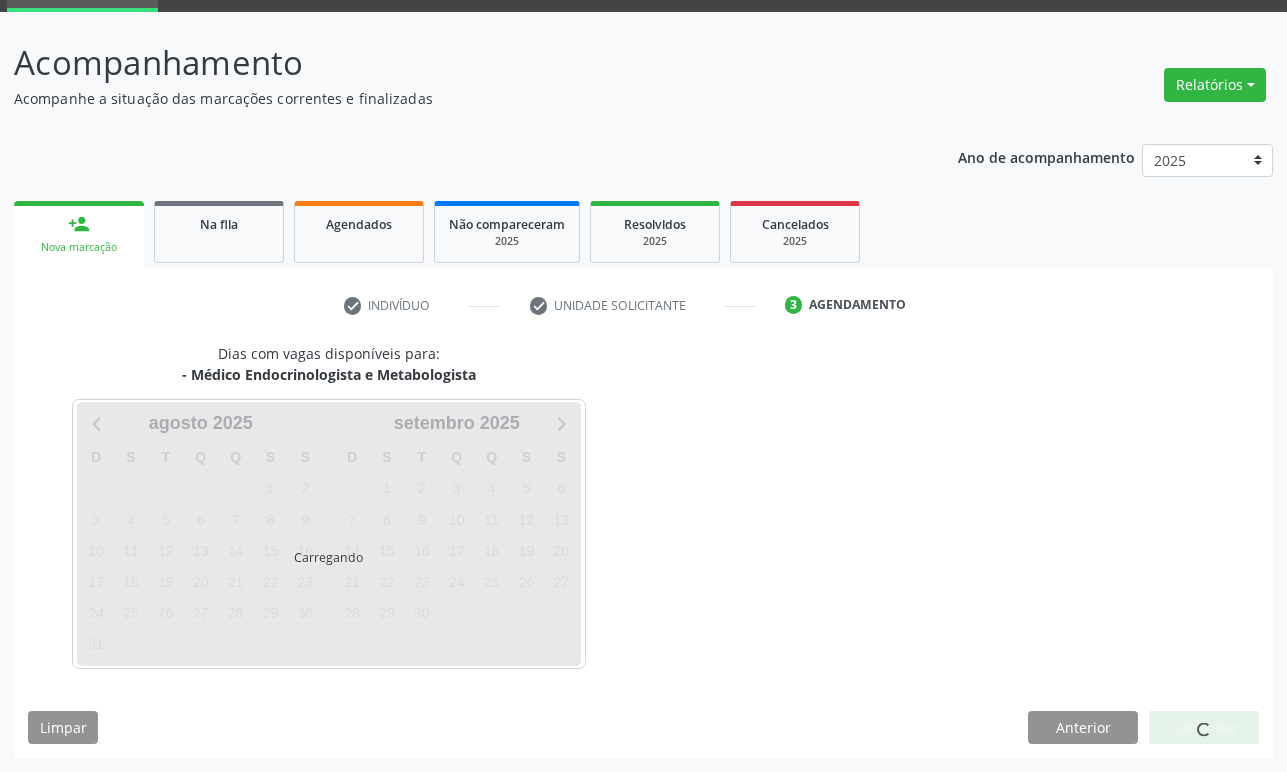 scroll, scrollTop: 134, scrollLeft: 0, axis: vertical 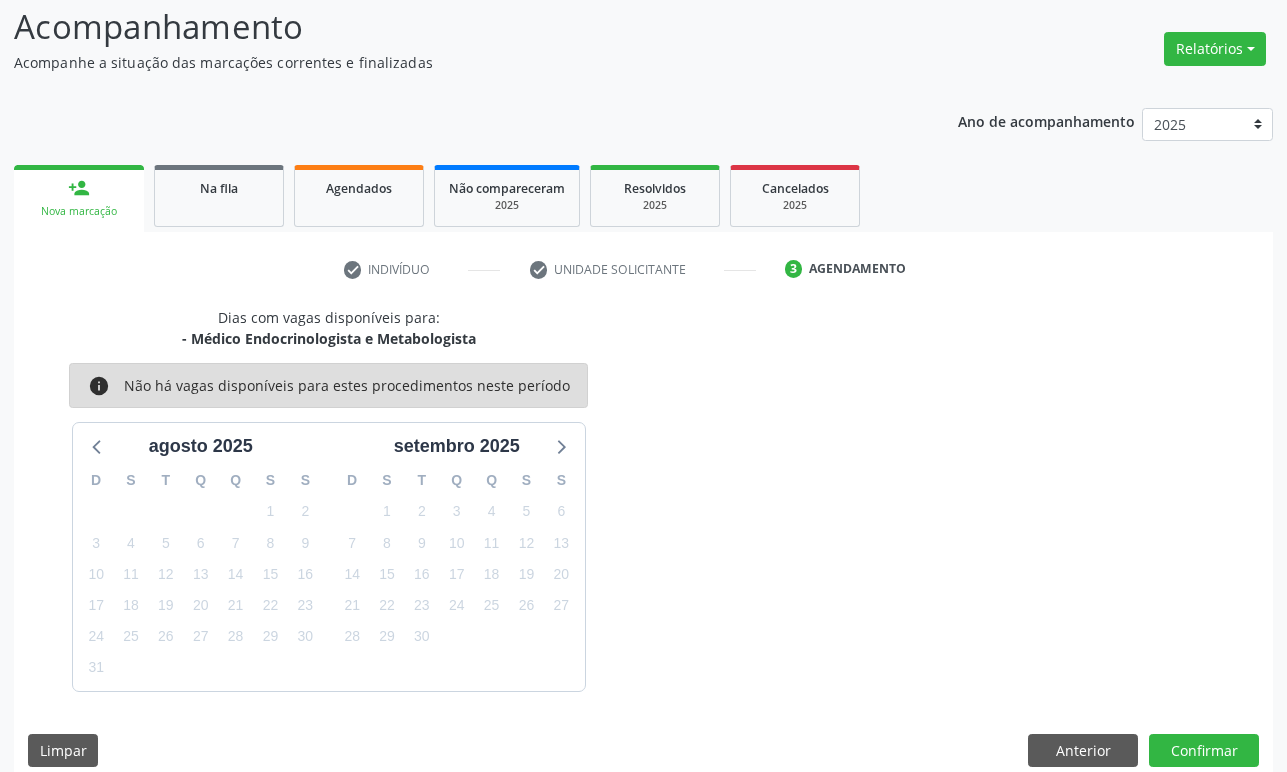 click on "16" at bounding box center (421, 574) 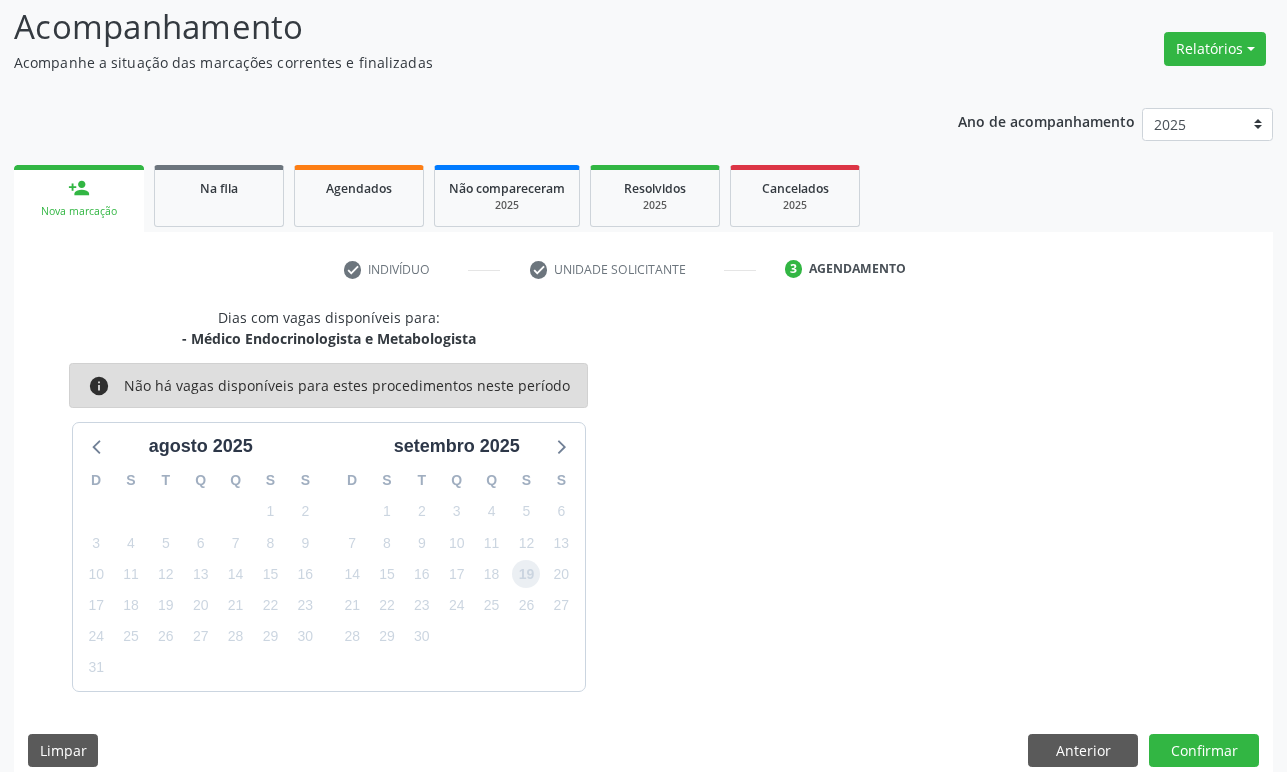 click on "19" at bounding box center (526, 574) 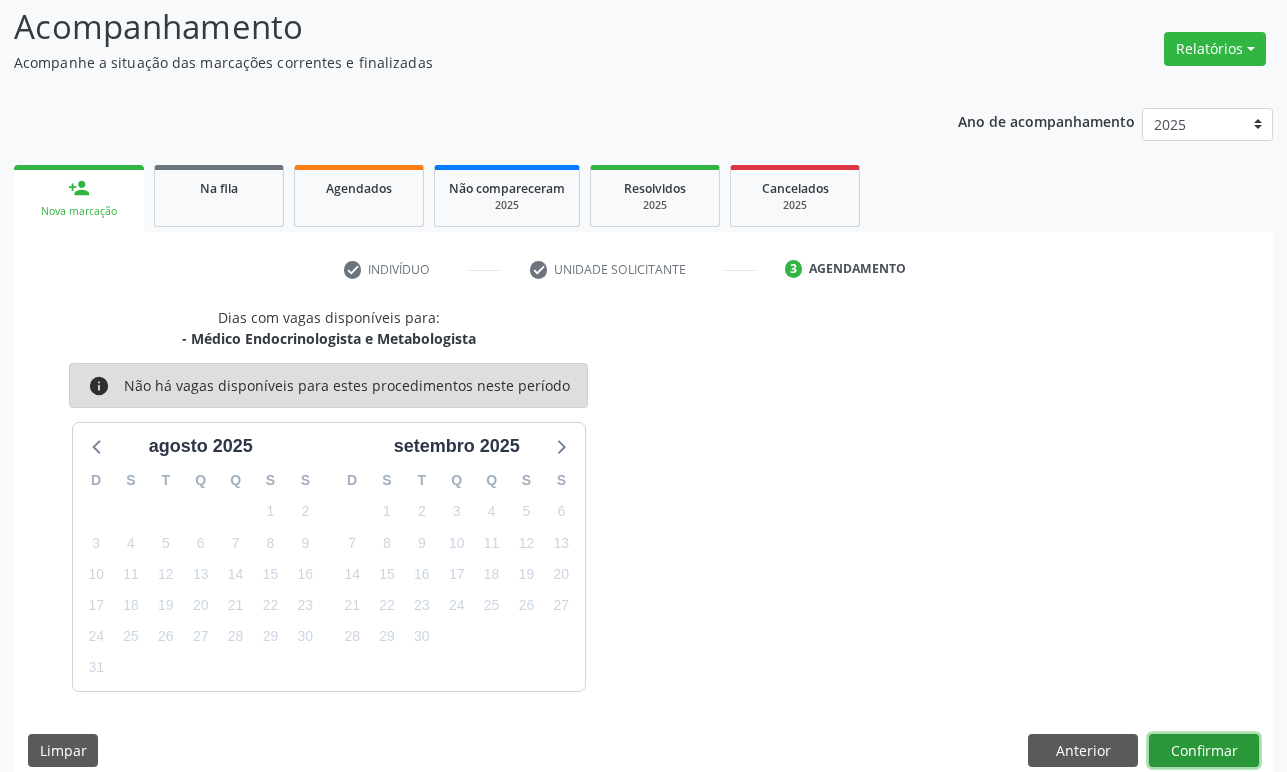 click on "Confirmar" at bounding box center [1204, 751] 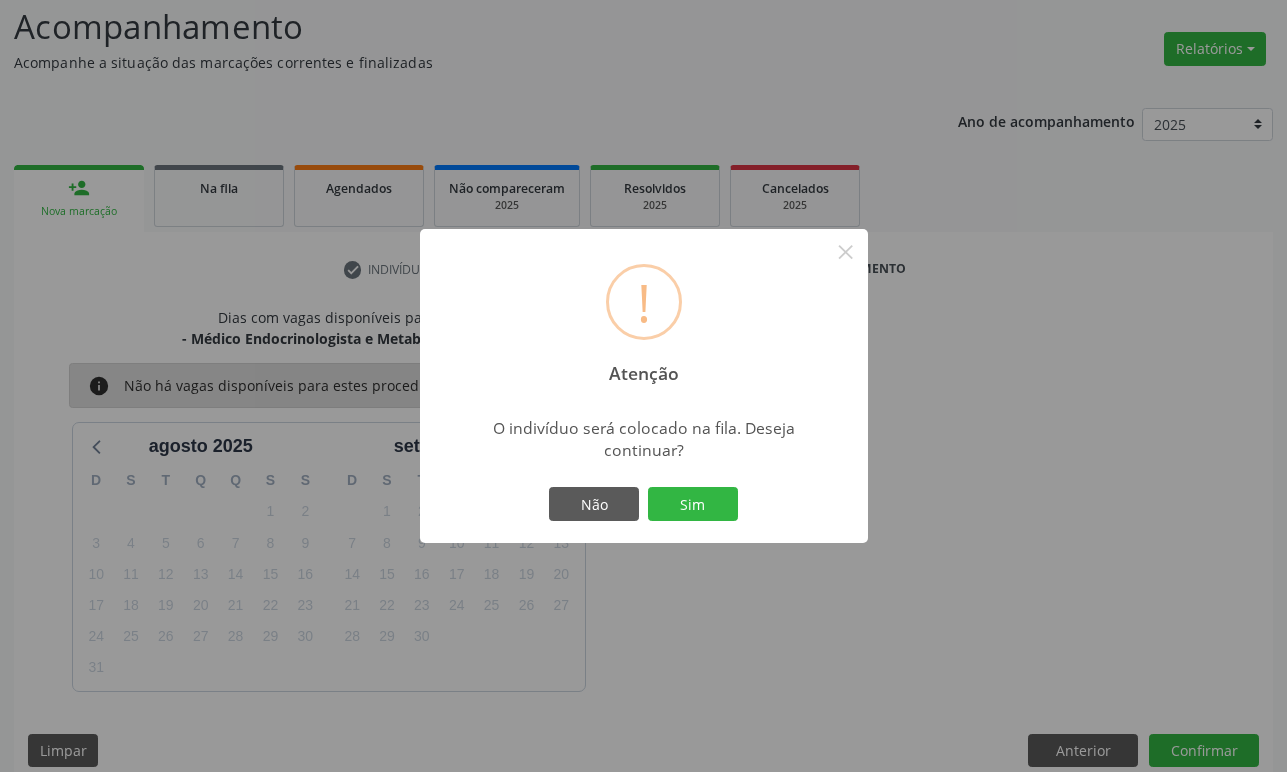 type 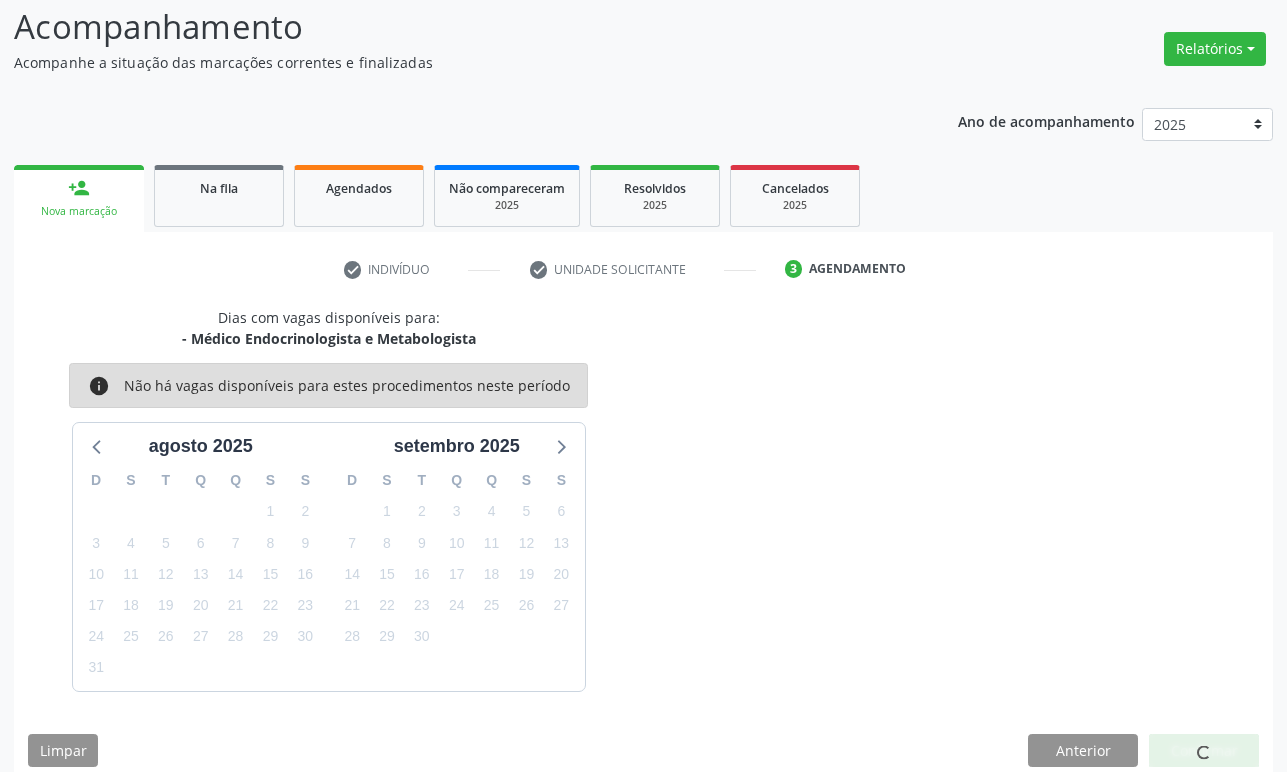 scroll, scrollTop: 0, scrollLeft: 0, axis: both 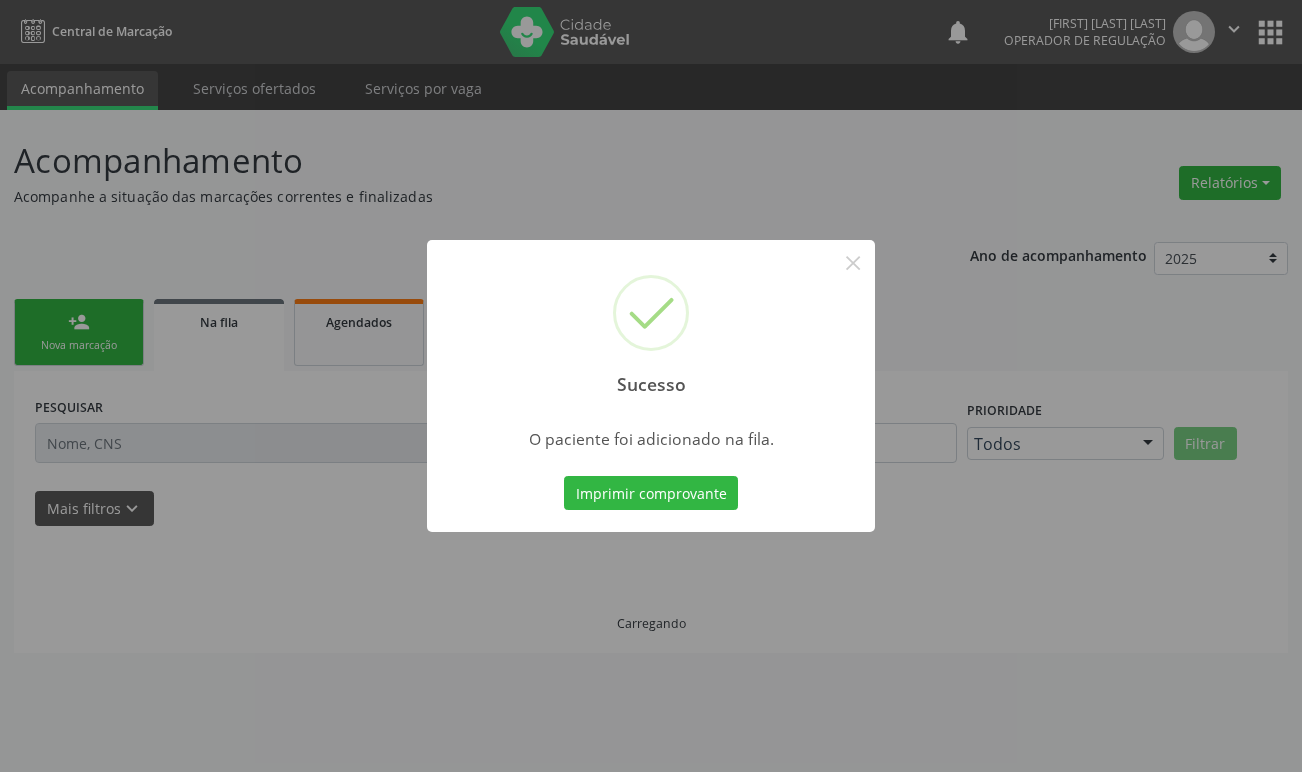 type 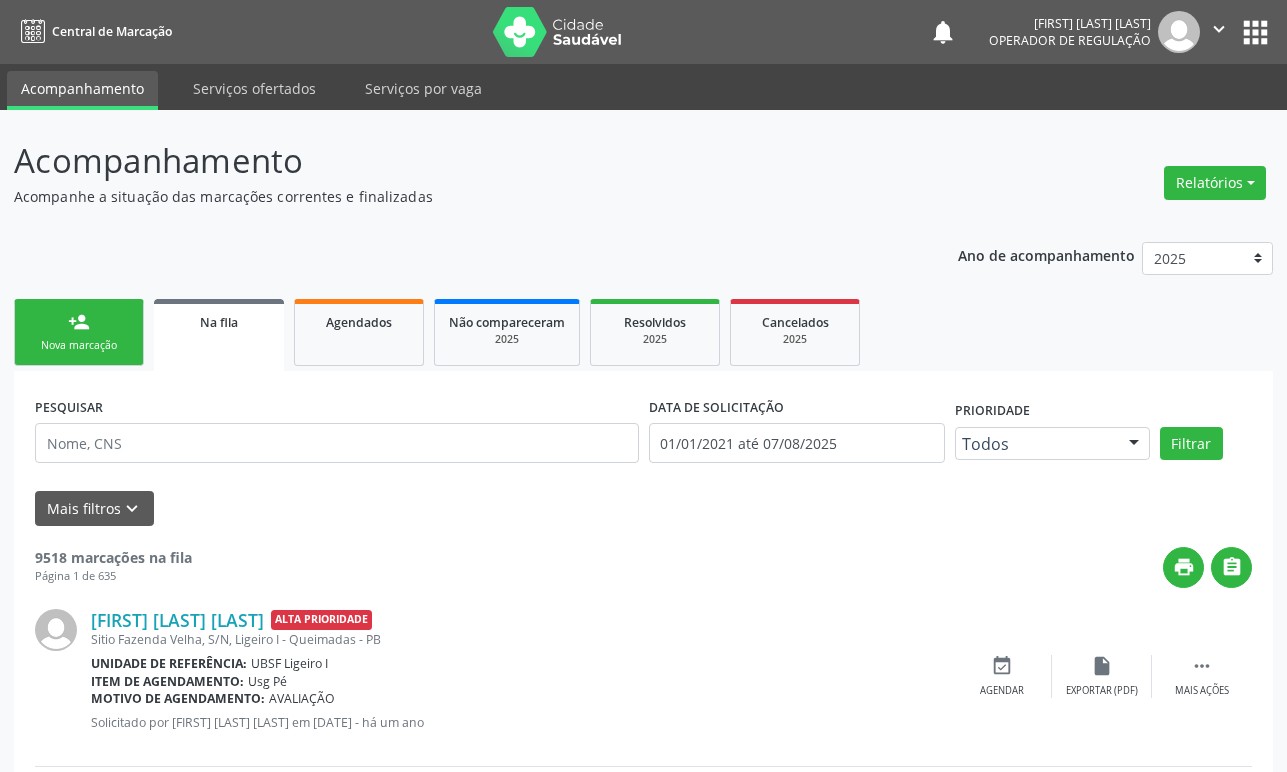 click on "Nova marcação" at bounding box center [79, 345] 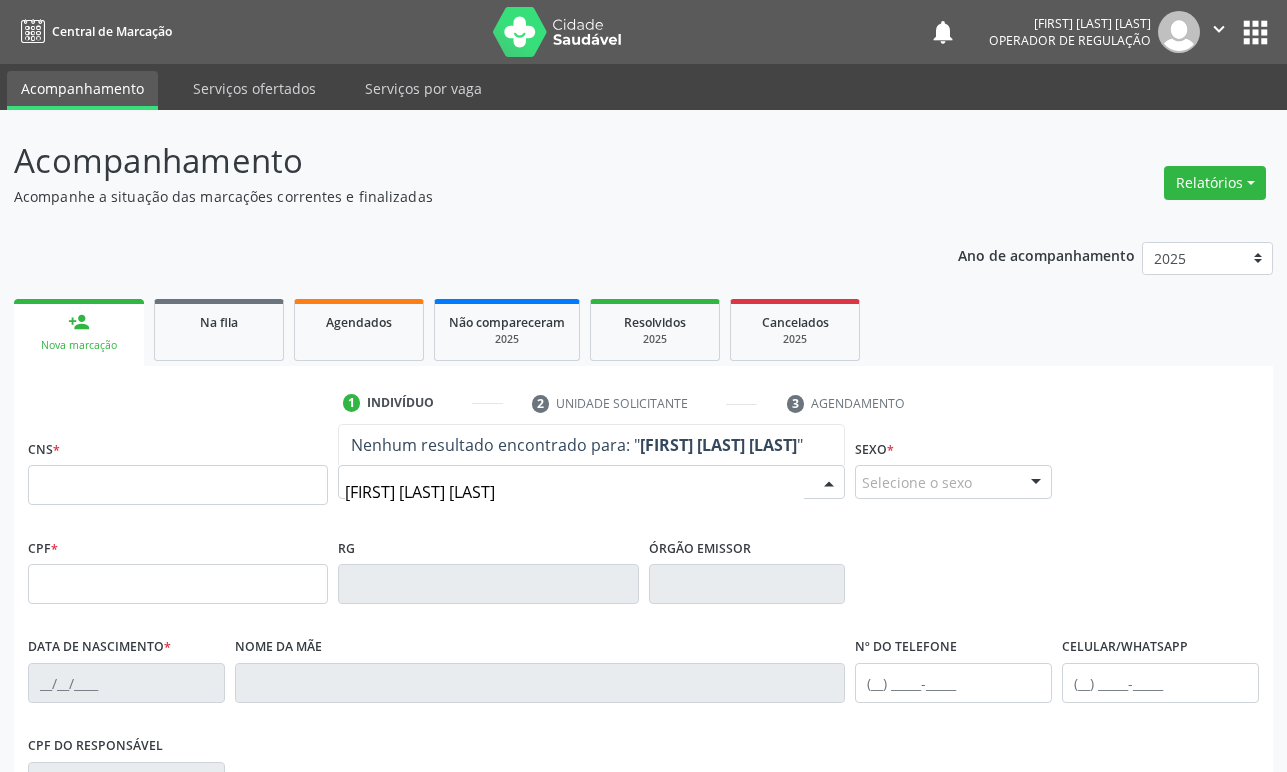 type on "ARLETE AGUIAR SILVA" 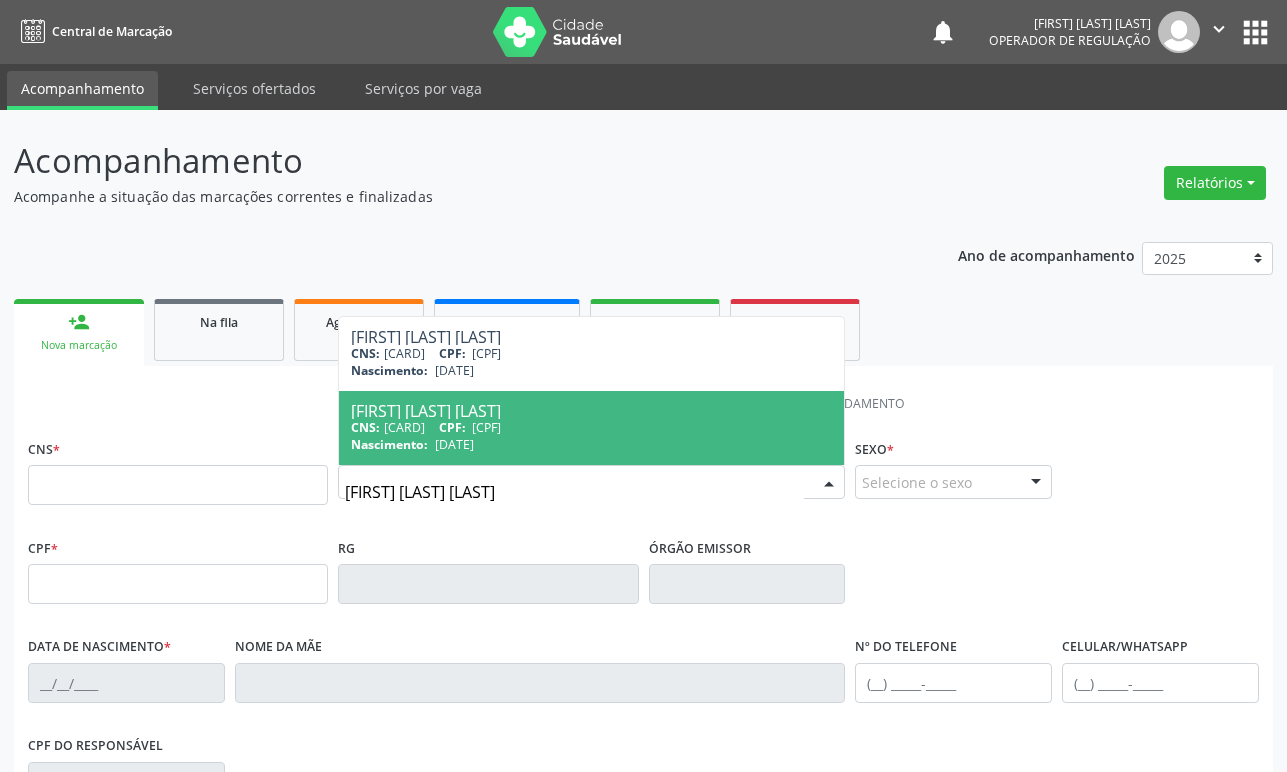 drag, startPoint x: 518, startPoint y: 458, endPoint x: 622, endPoint y: 438, distance: 105.90562 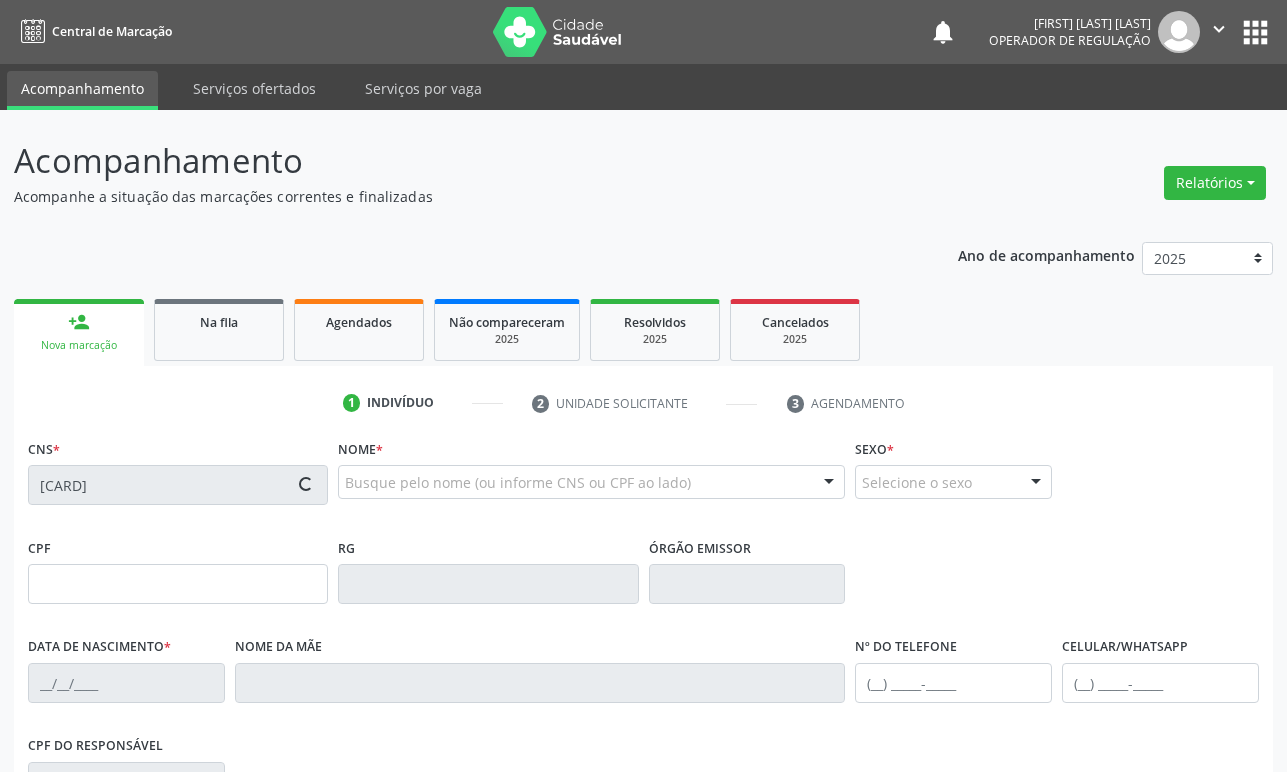 type on "884.820.734-00" 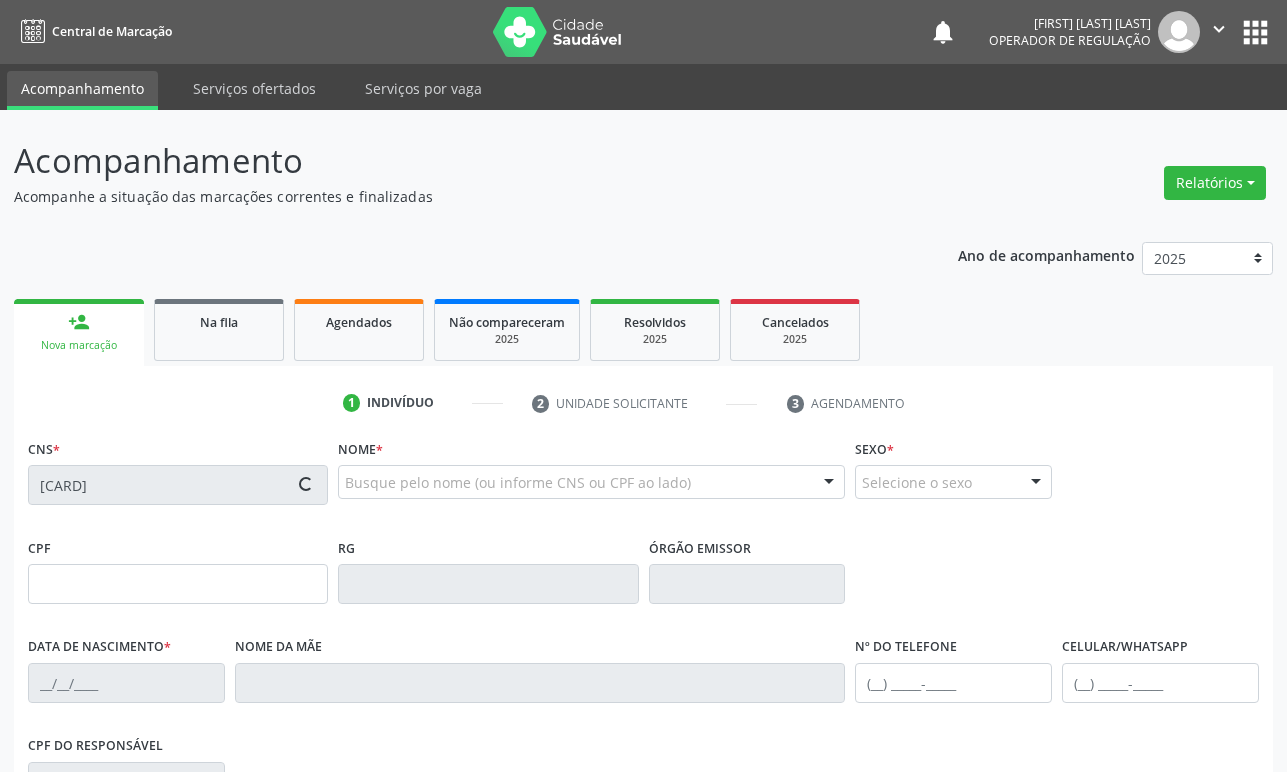 type on "22/01/1973" 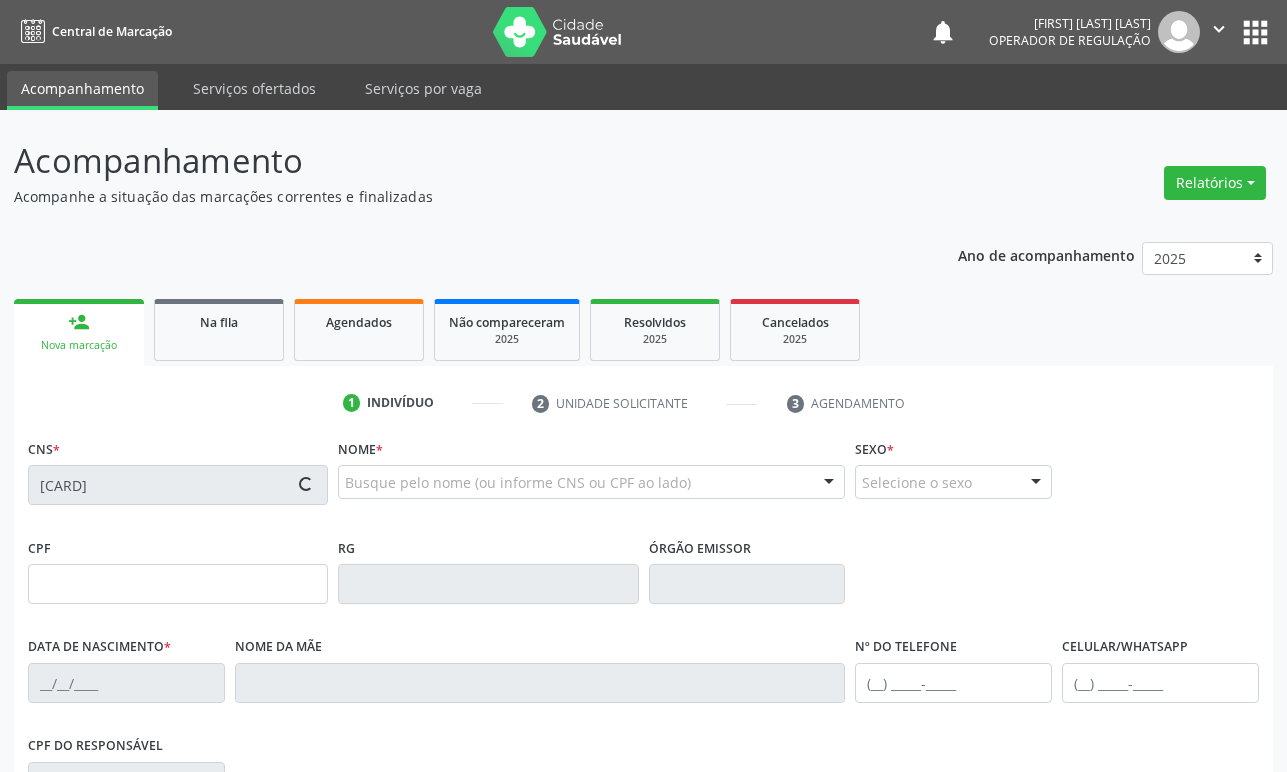 type on "(83) 99393-7785" 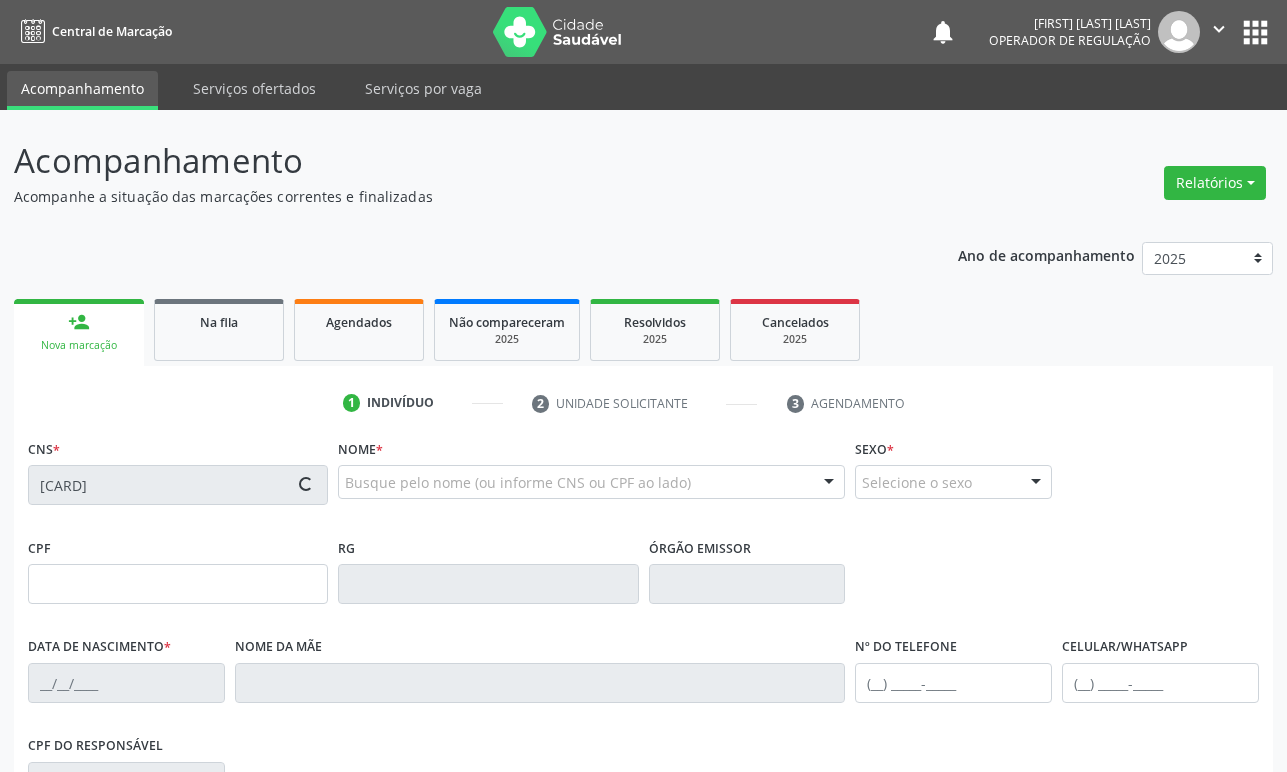 type on "348" 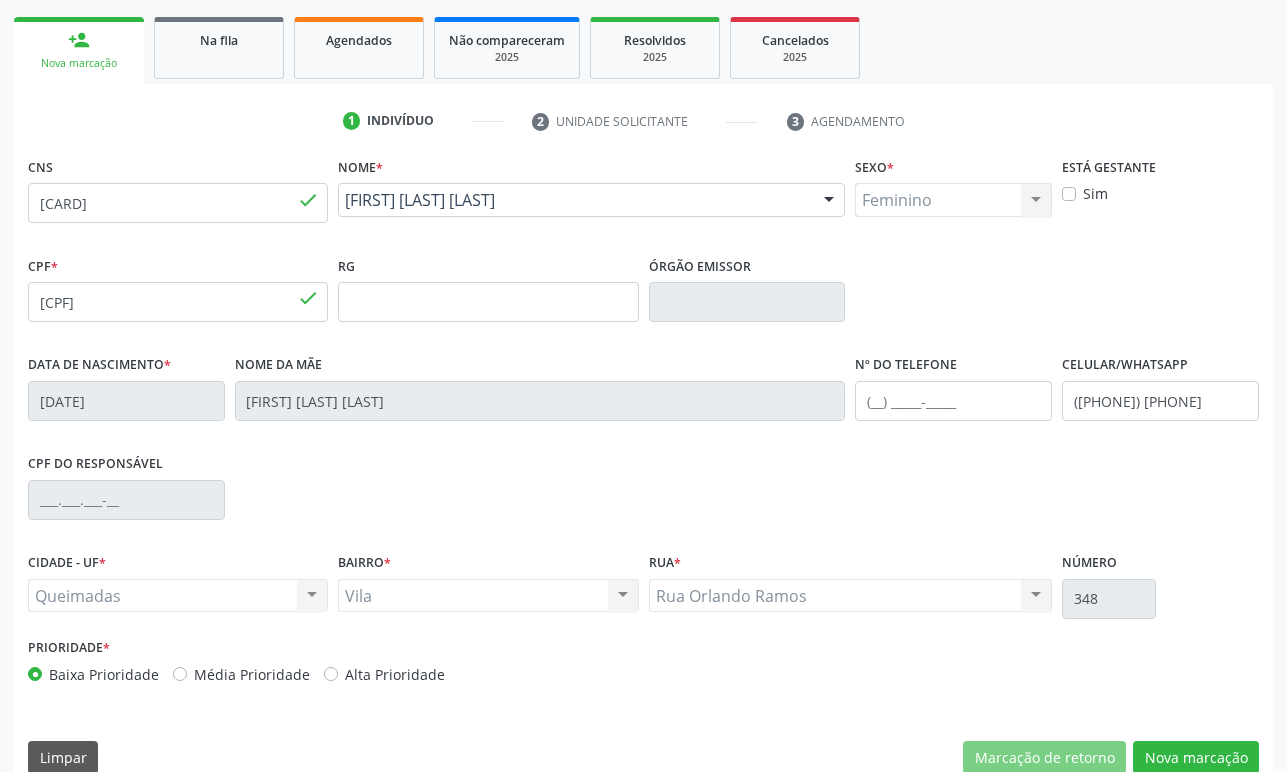 scroll, scrollTop: 312, scrollLeft: 0, axis: vertical 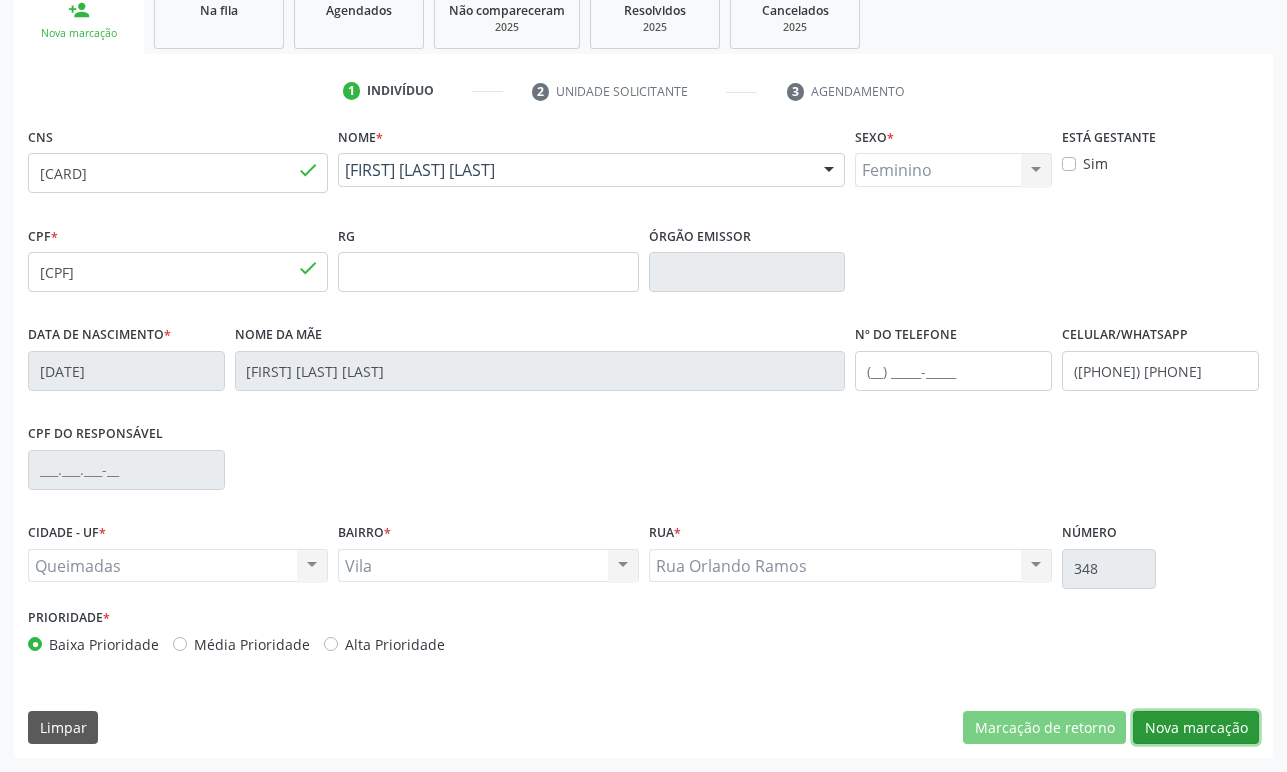 click on "Nova marcação" at bounding box center [1196, 728] 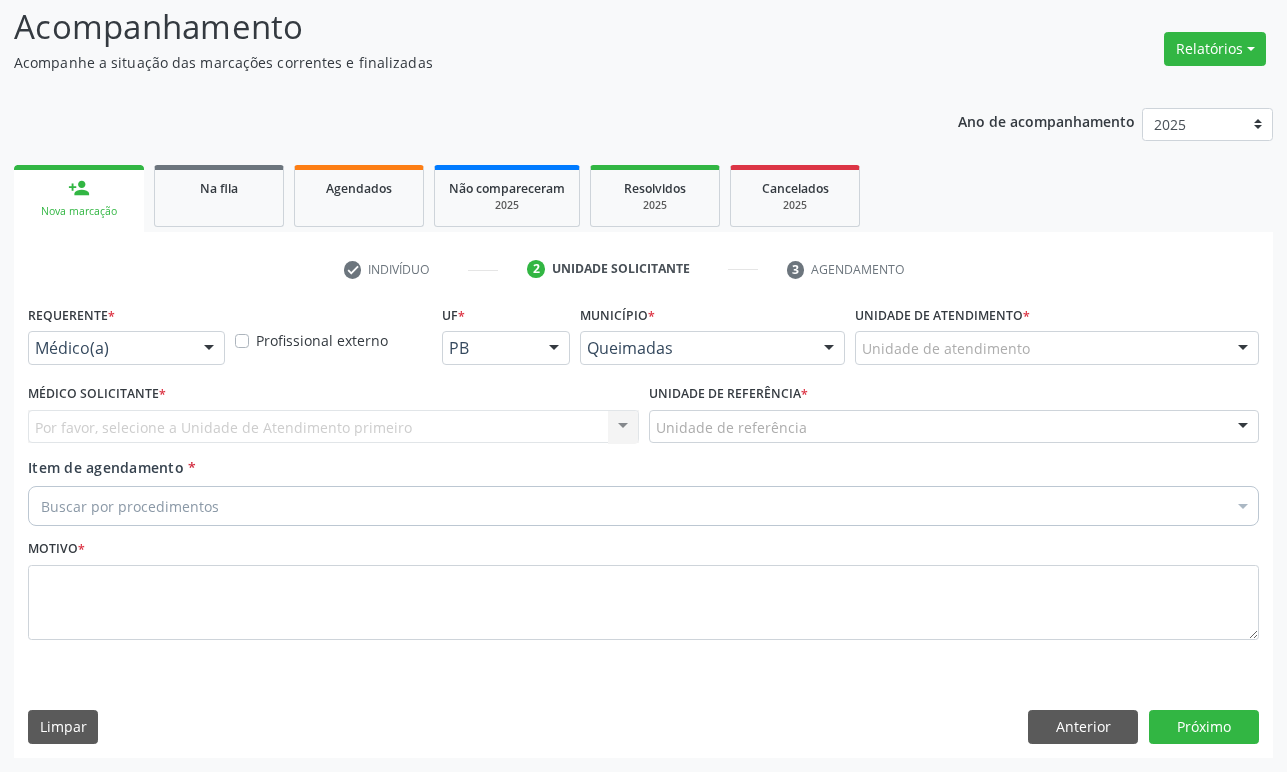 scroll, scrollTop: 134, scrollLeft: 0, axis: vertical 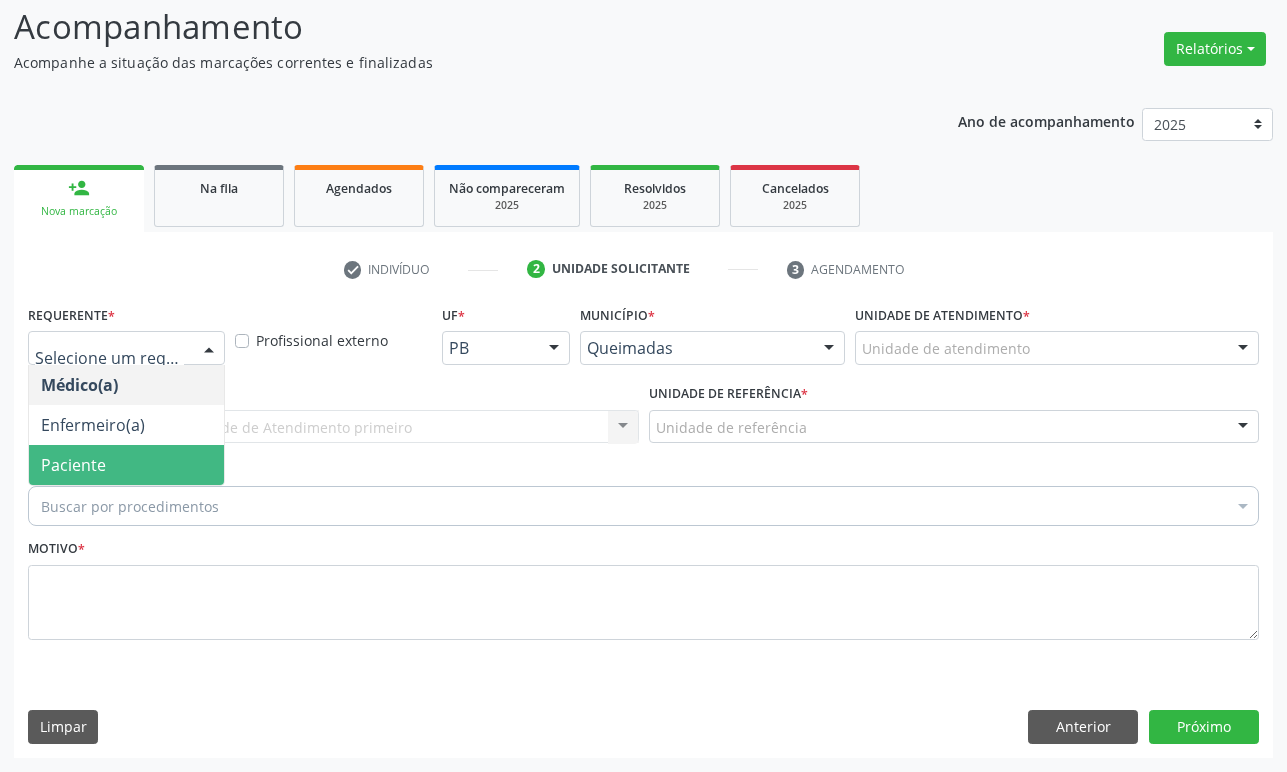 drag, startPoint x: 152, startPoint y: 451, endPoint x: 226, endPoint y: 439, distance: 74.96666 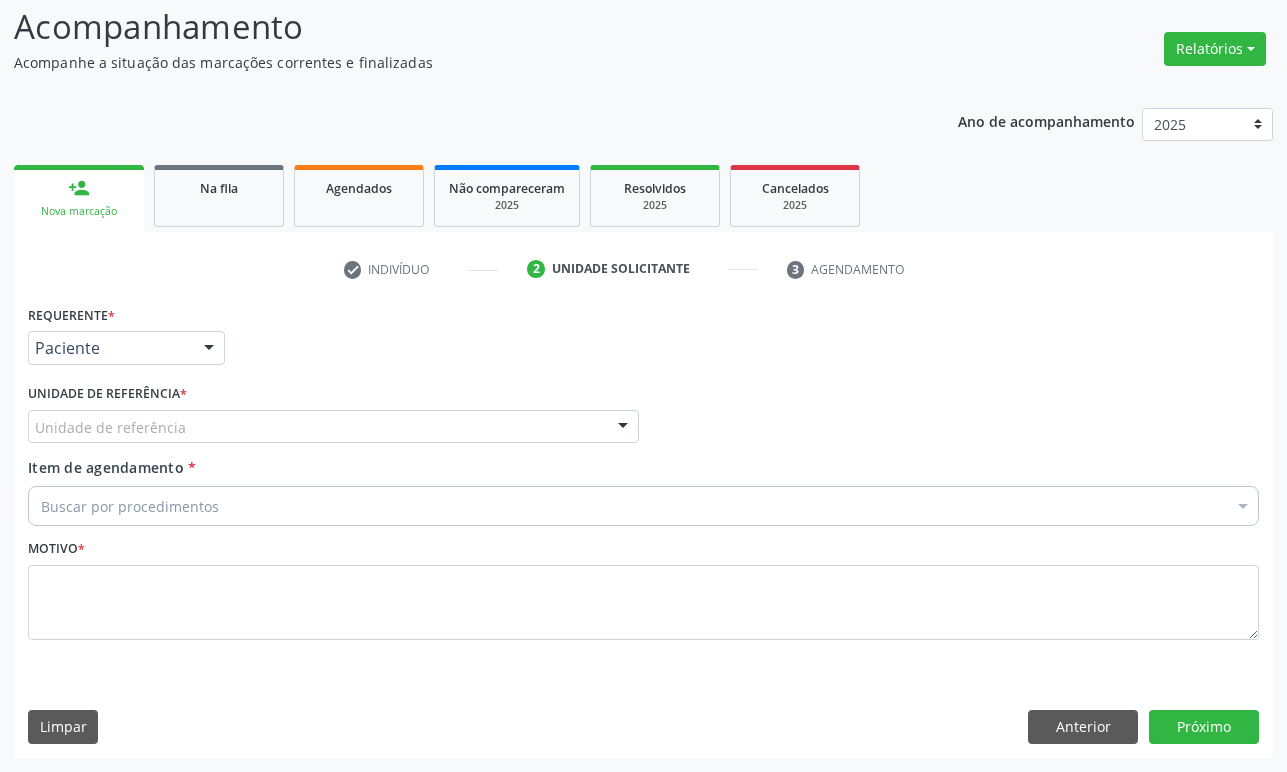 click on "Unidade de referência" at bounding box center (333, 427) 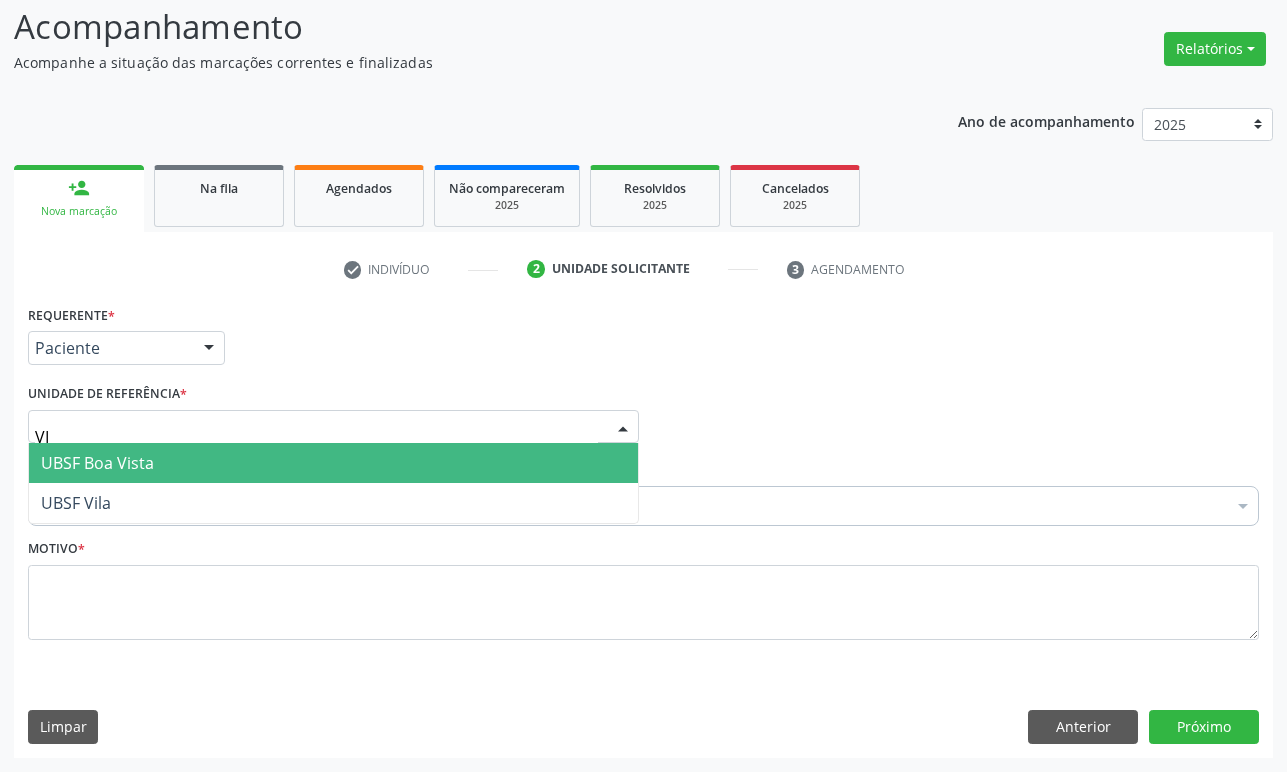 type on "VIL" 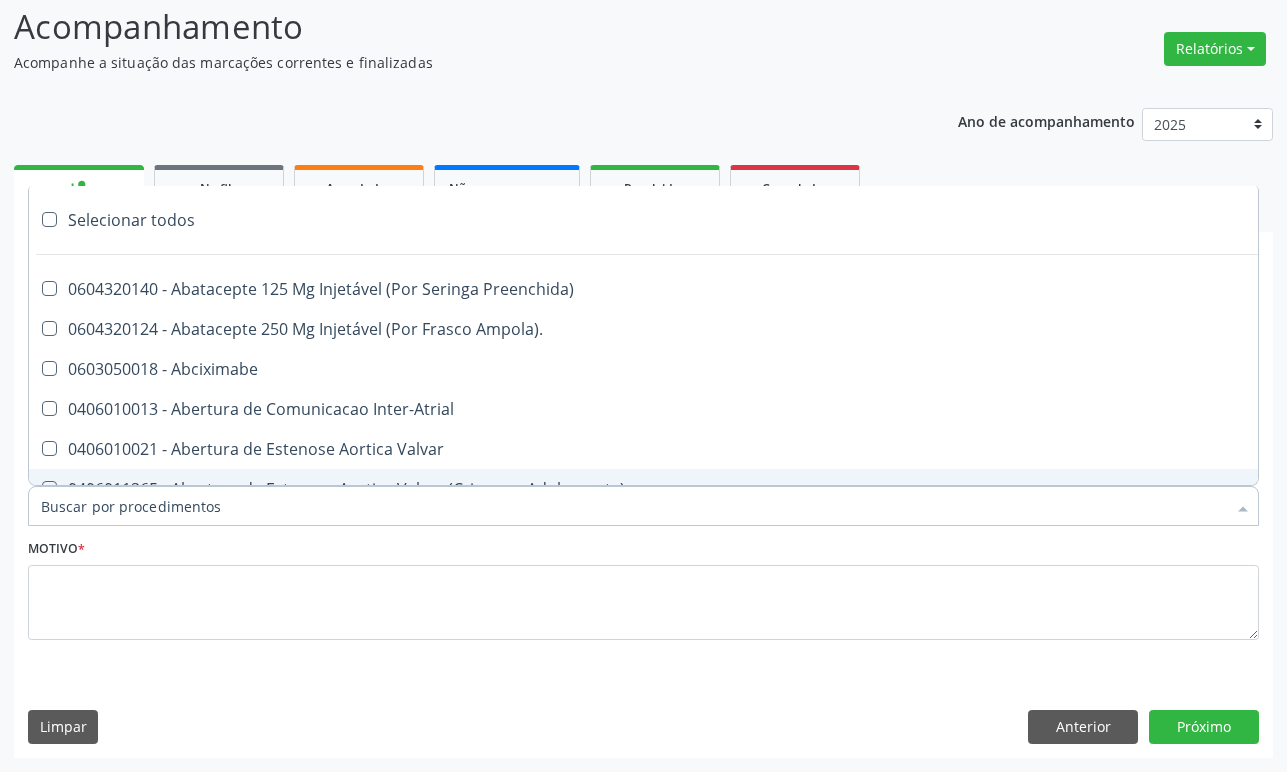 paste on "ENDOCRINOLOGISTA" 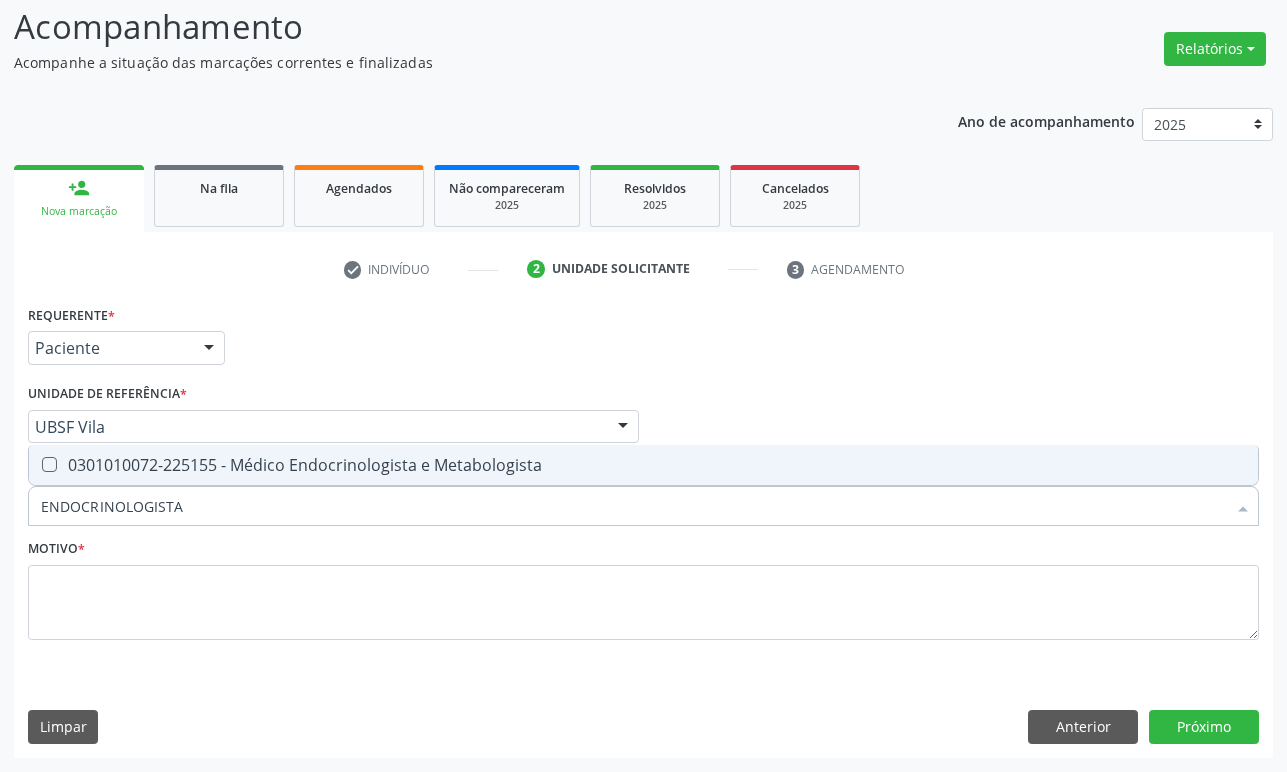 click on "0301010072-225155 - Médico Endocrinologista e Metabologista" at bounding box center (643, 465) 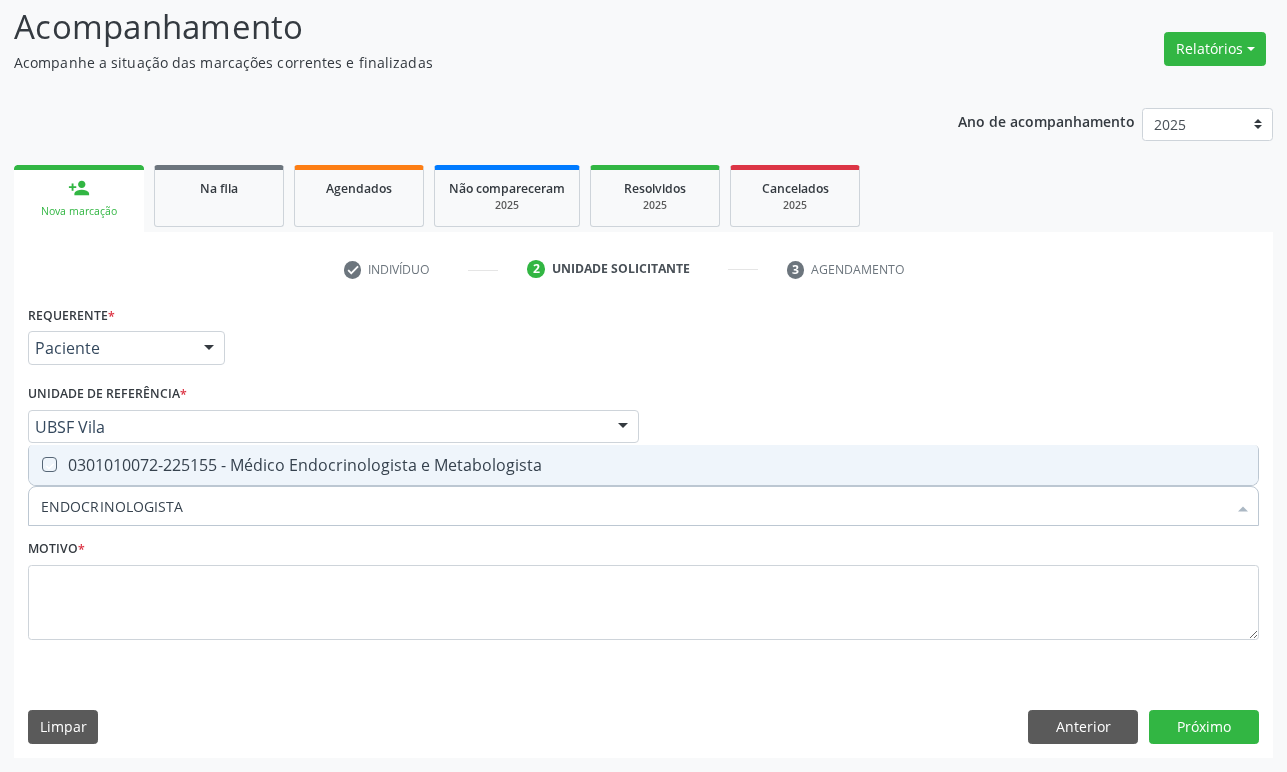 checkbox on "true" 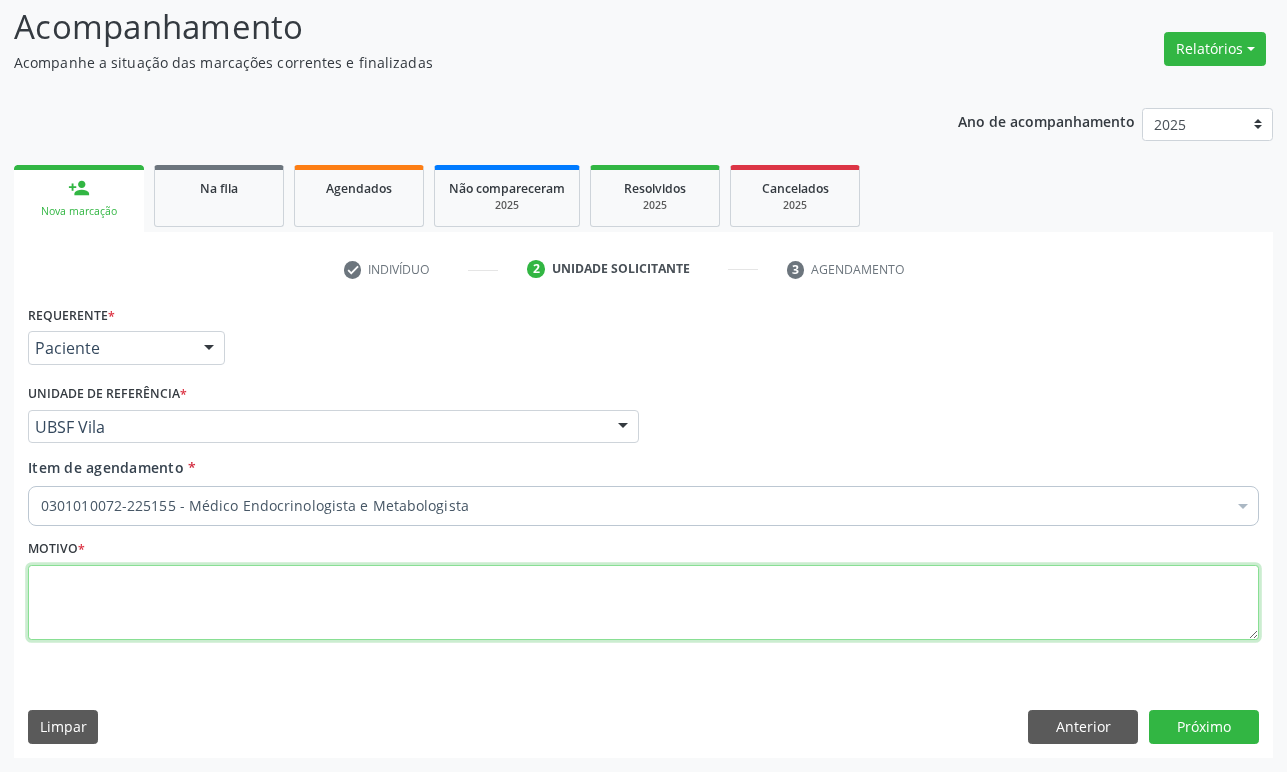 paste on "1ª CONSULTA 07/25" 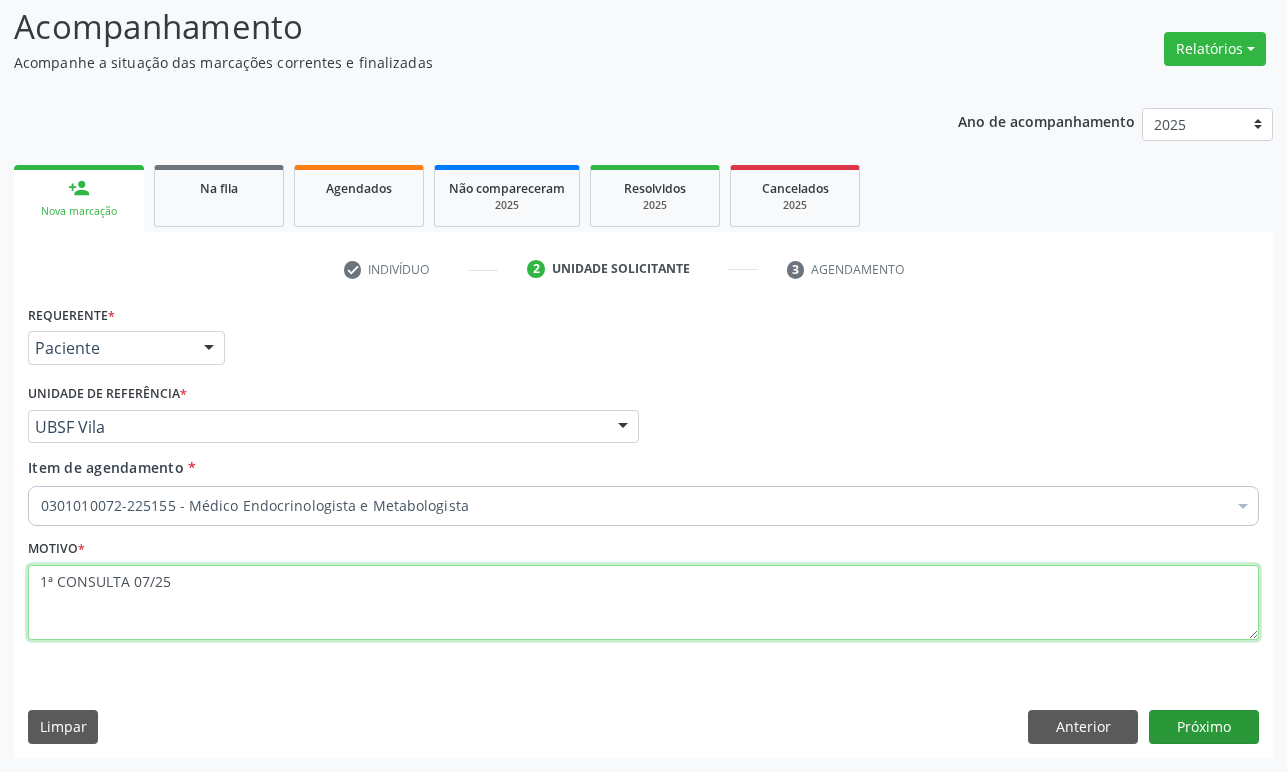 type on "1ª CONSULTA 07/25" 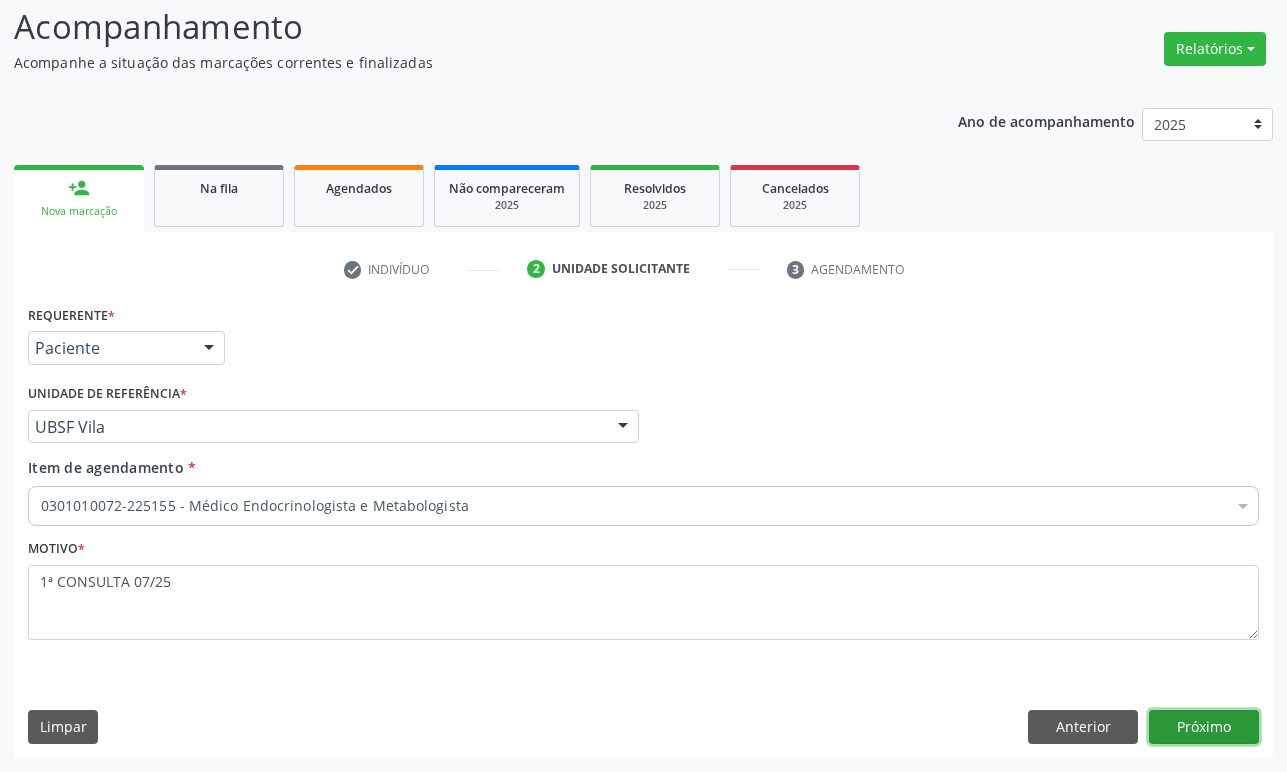 click on "Próximo" at bounding box center [1204, 727] 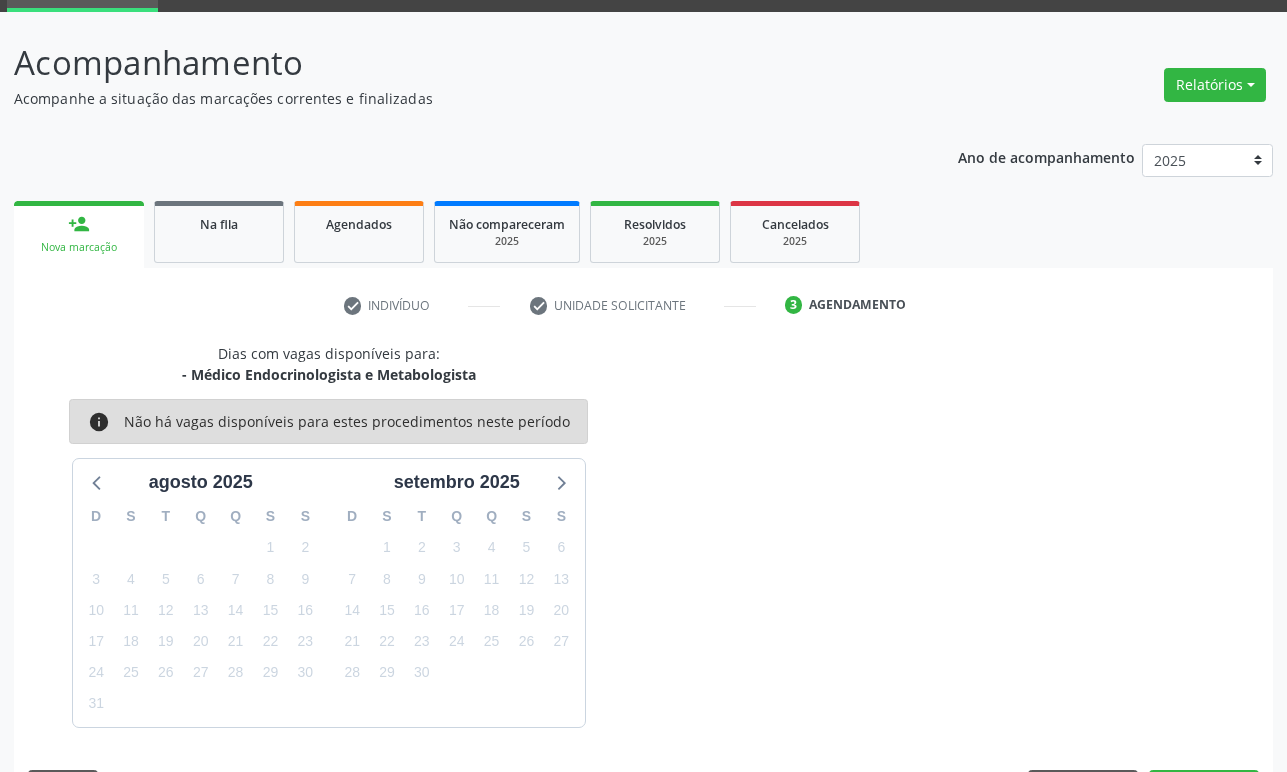 scroll, scrollTop: 134, scrollLeft: 0, axis: vertical 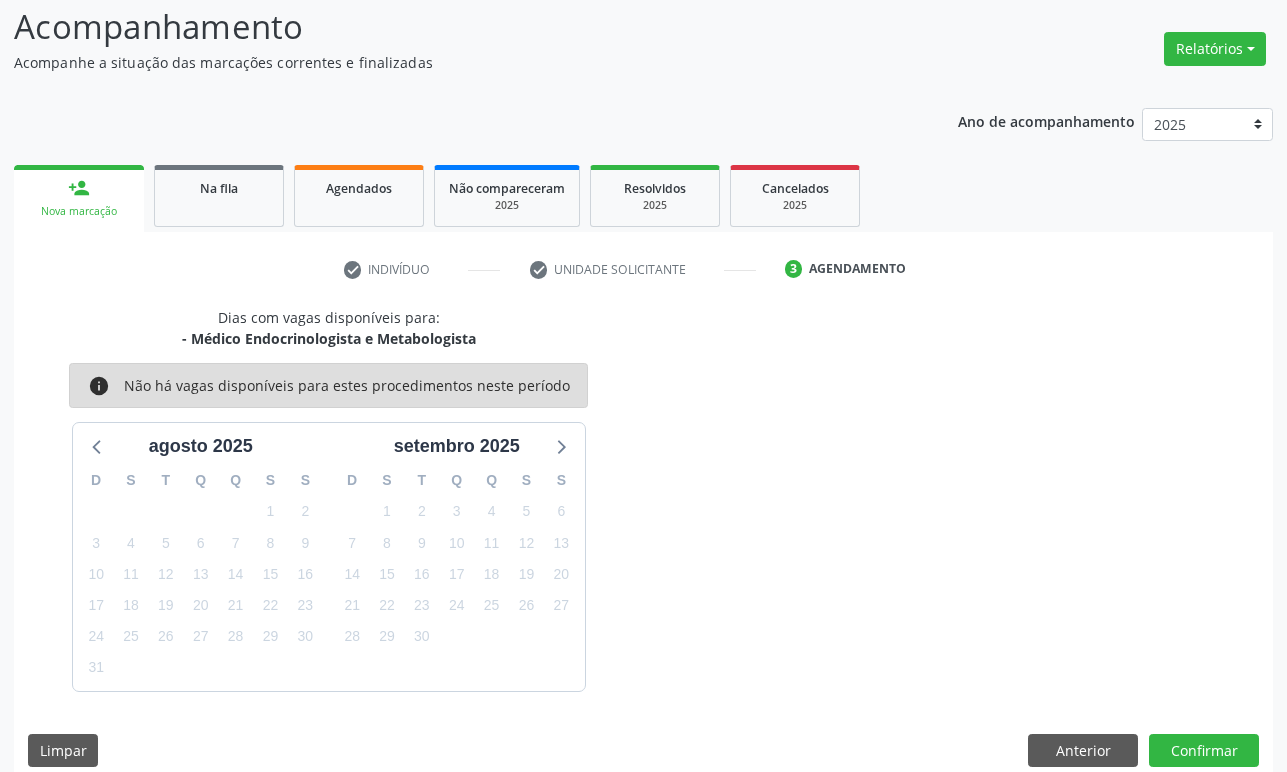 click on "23" at bounding box center [421, 605] 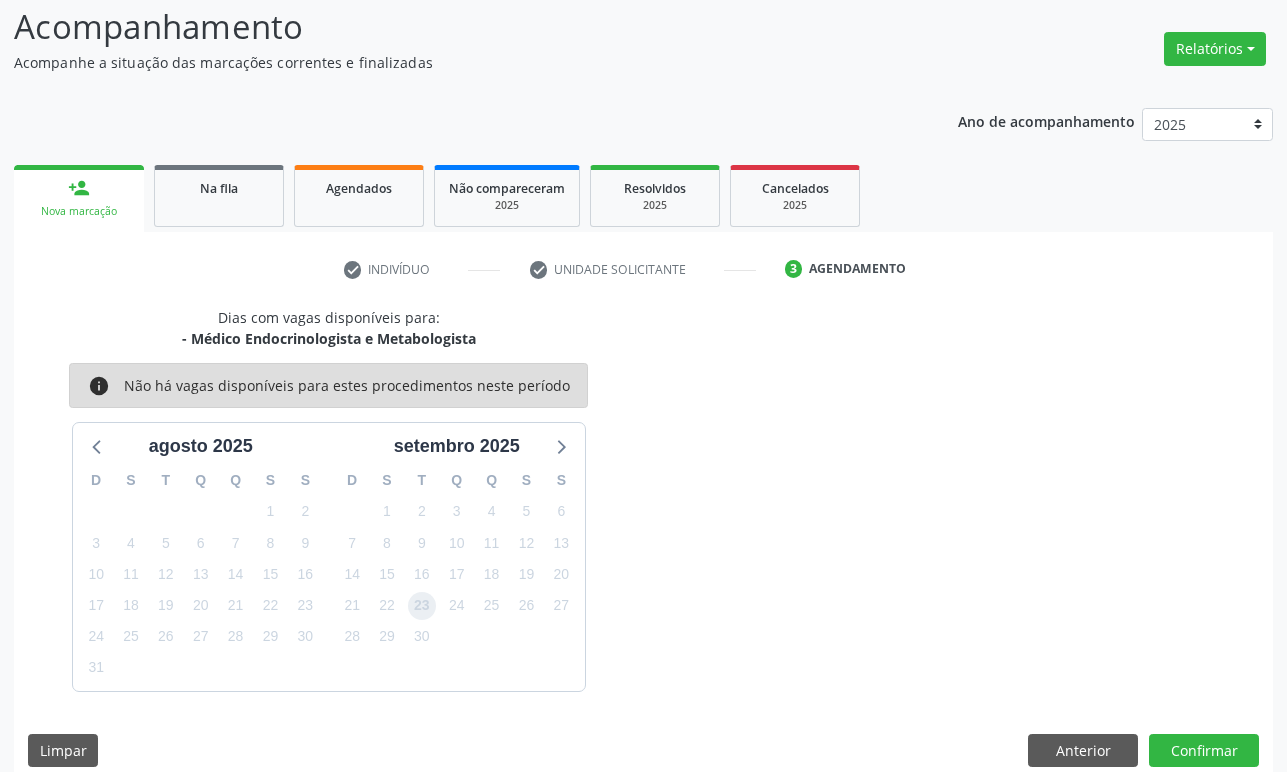 click on "23" at bounding box center (422, 606) 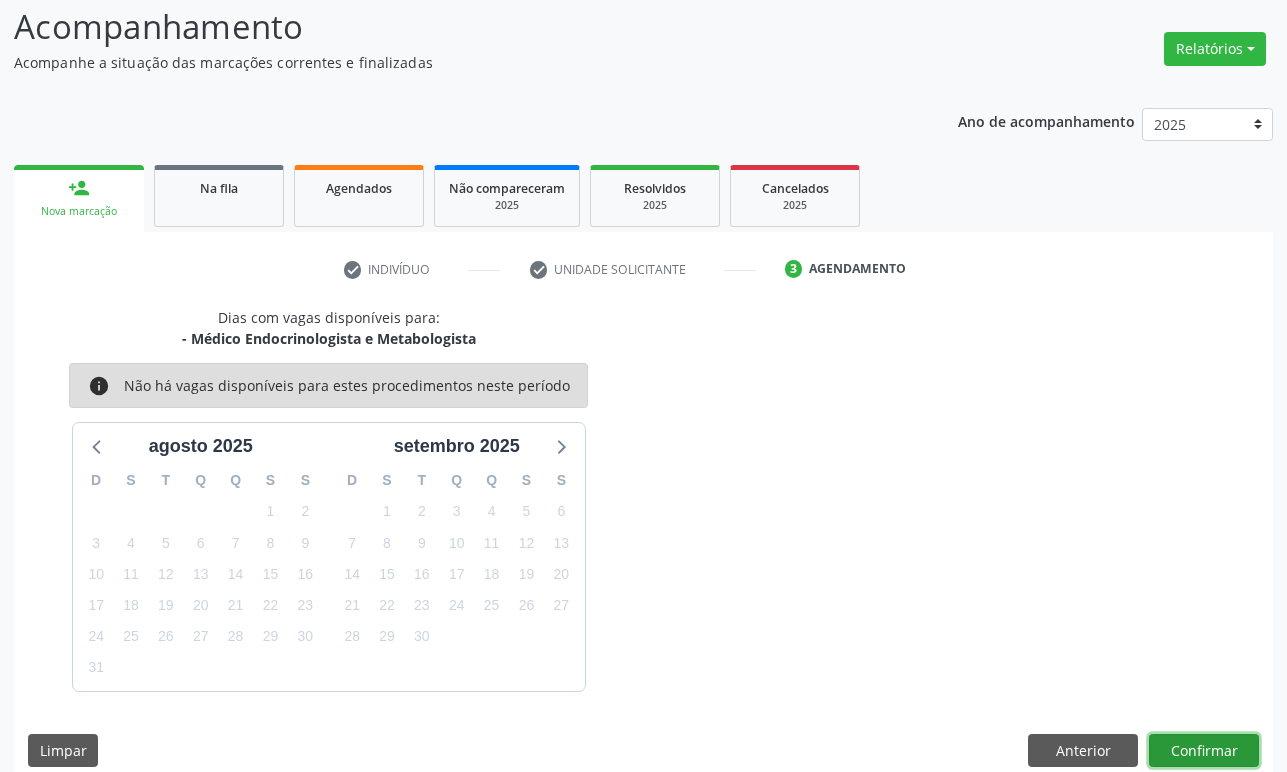 click on "Confirmar" at bounding box center [1204, 751] 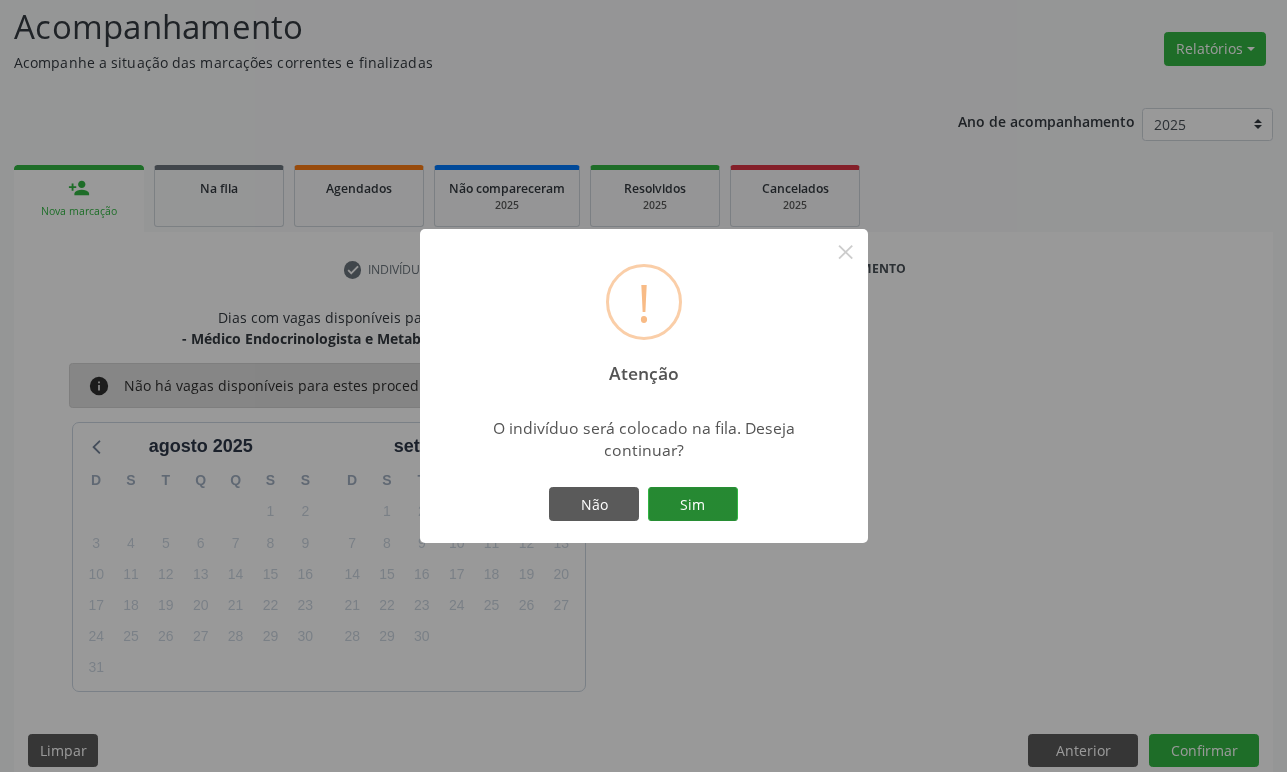 click on "Sim" at bounding box center (693, 504) 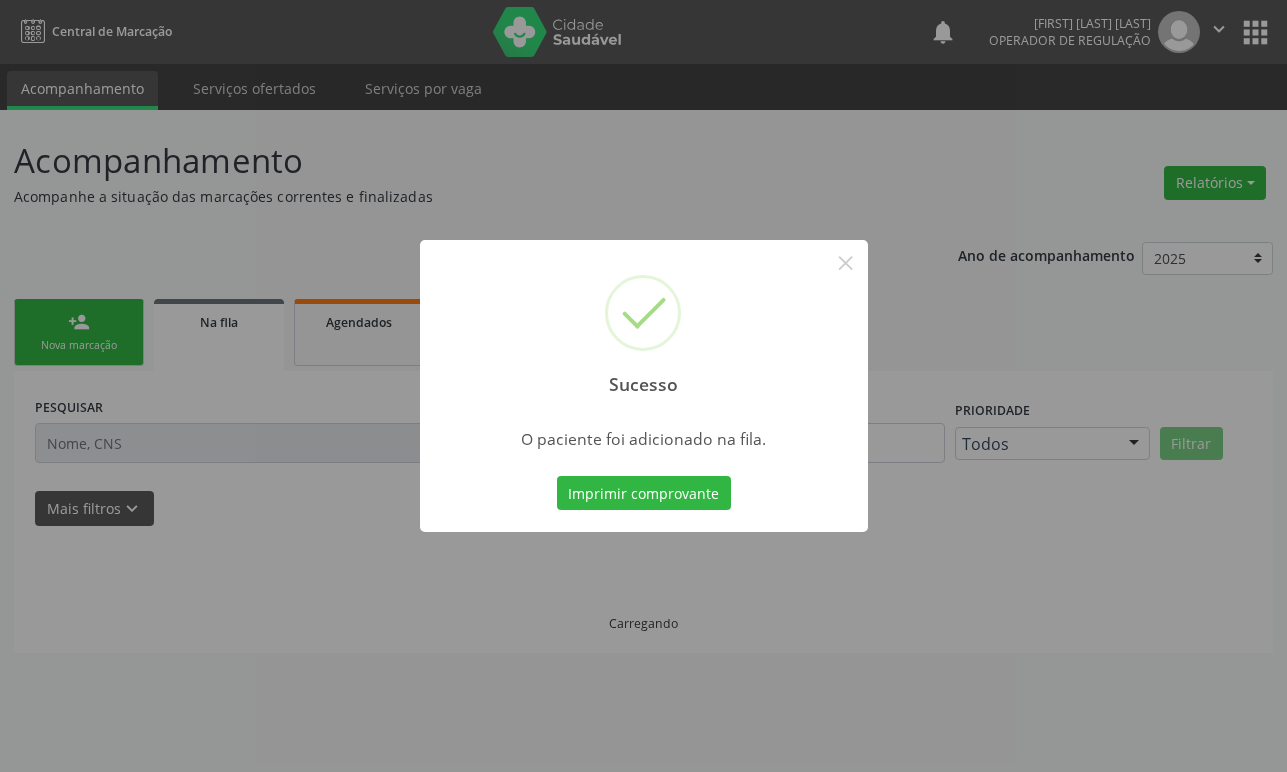 scroll, scrollTop: 0, scrollLeft: 0, axis: both 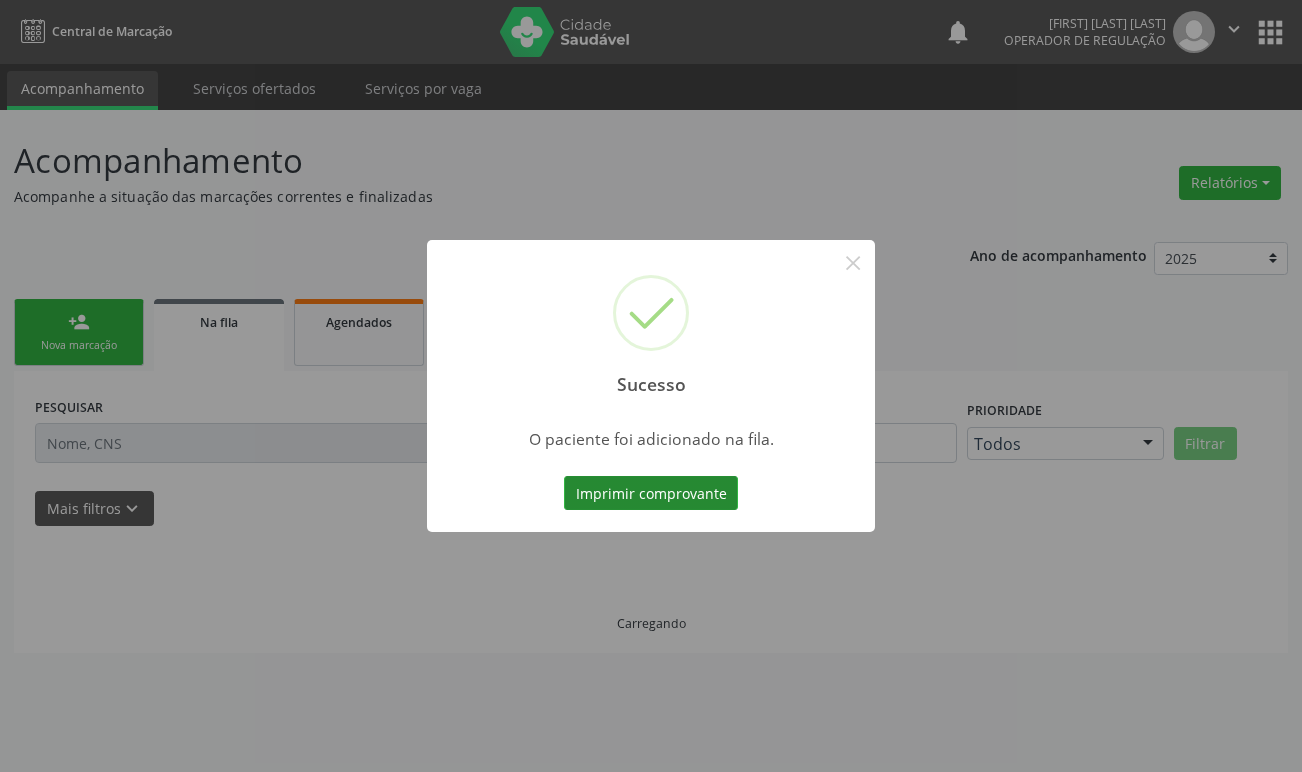 type 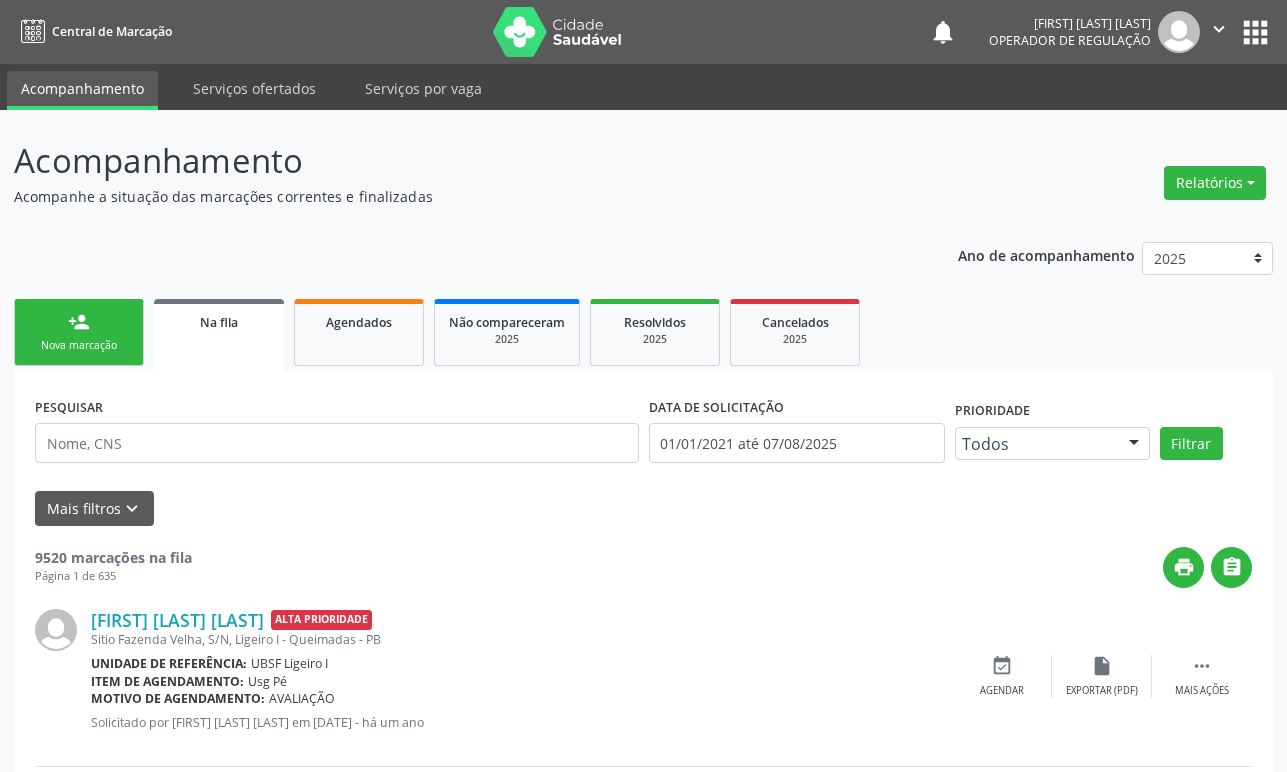 click on "person_add
Nova marcação" at bounding box center [79, 332] 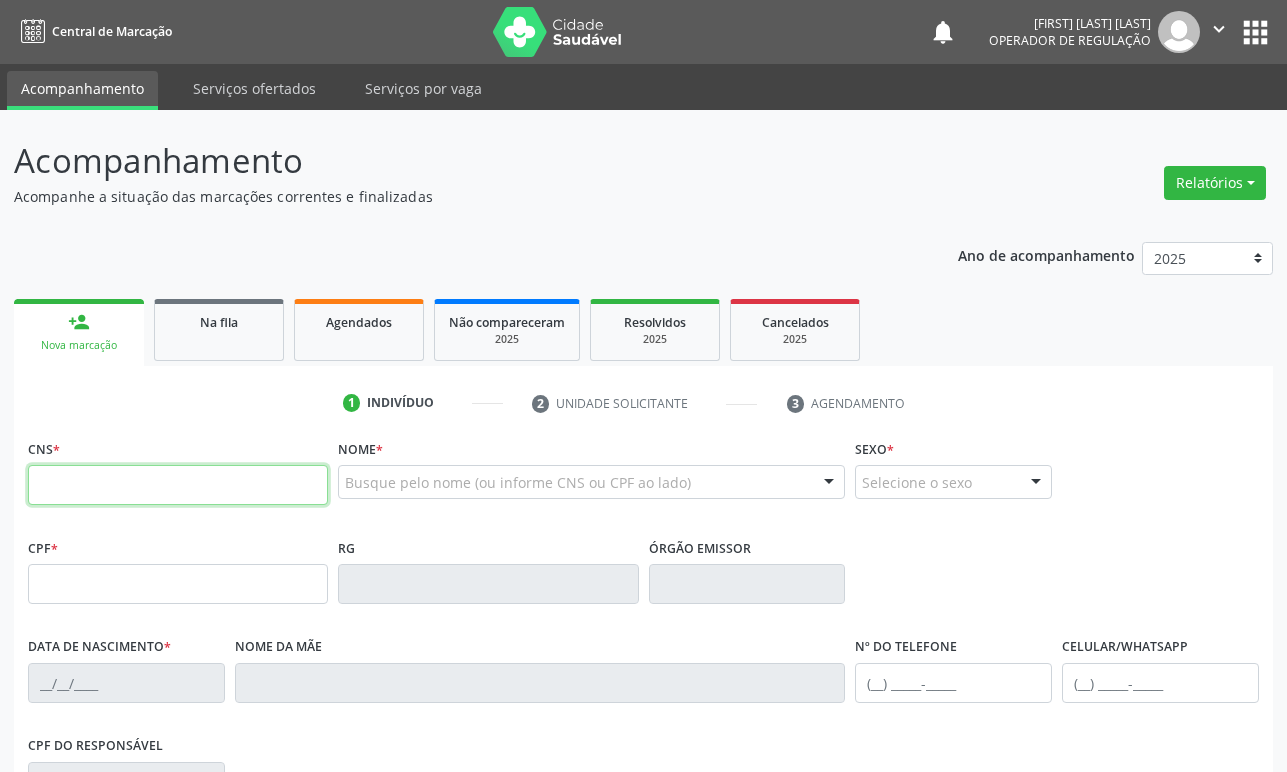 click at bounding box center [178, 485] 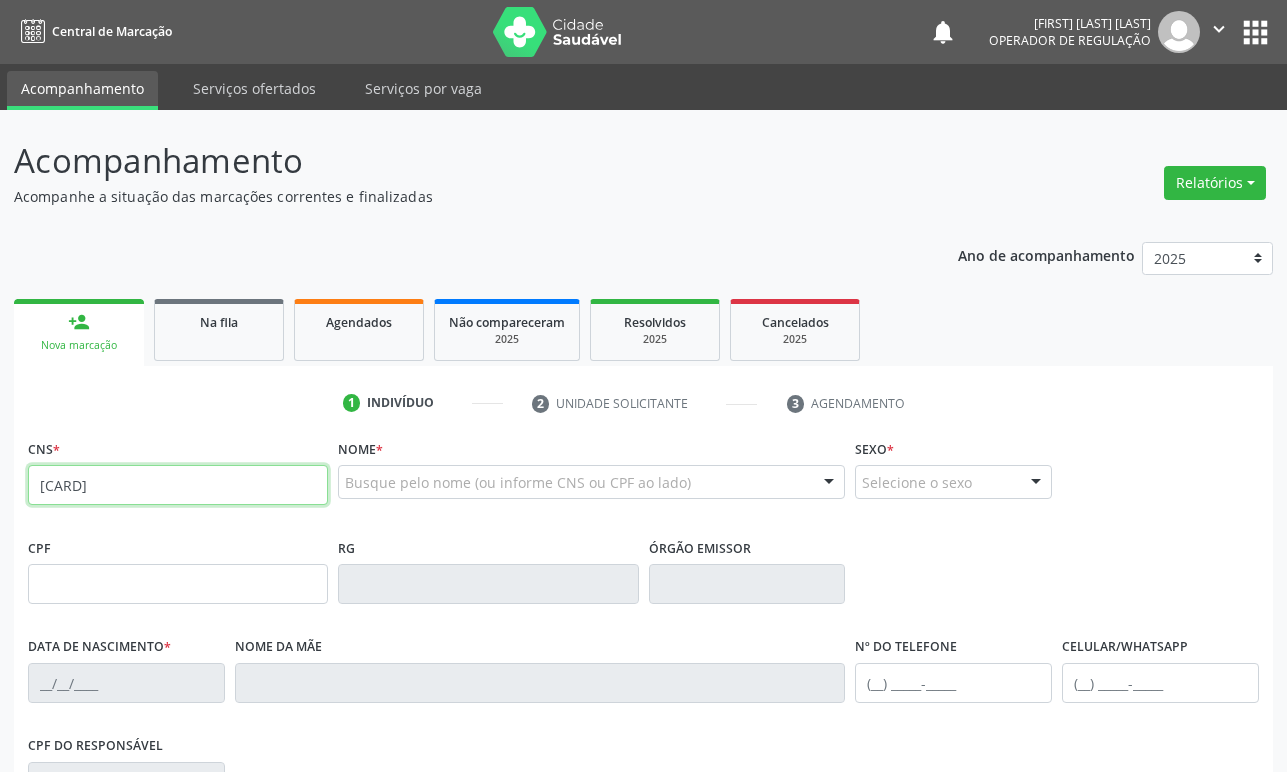 type on "709 8030 2744 8391" 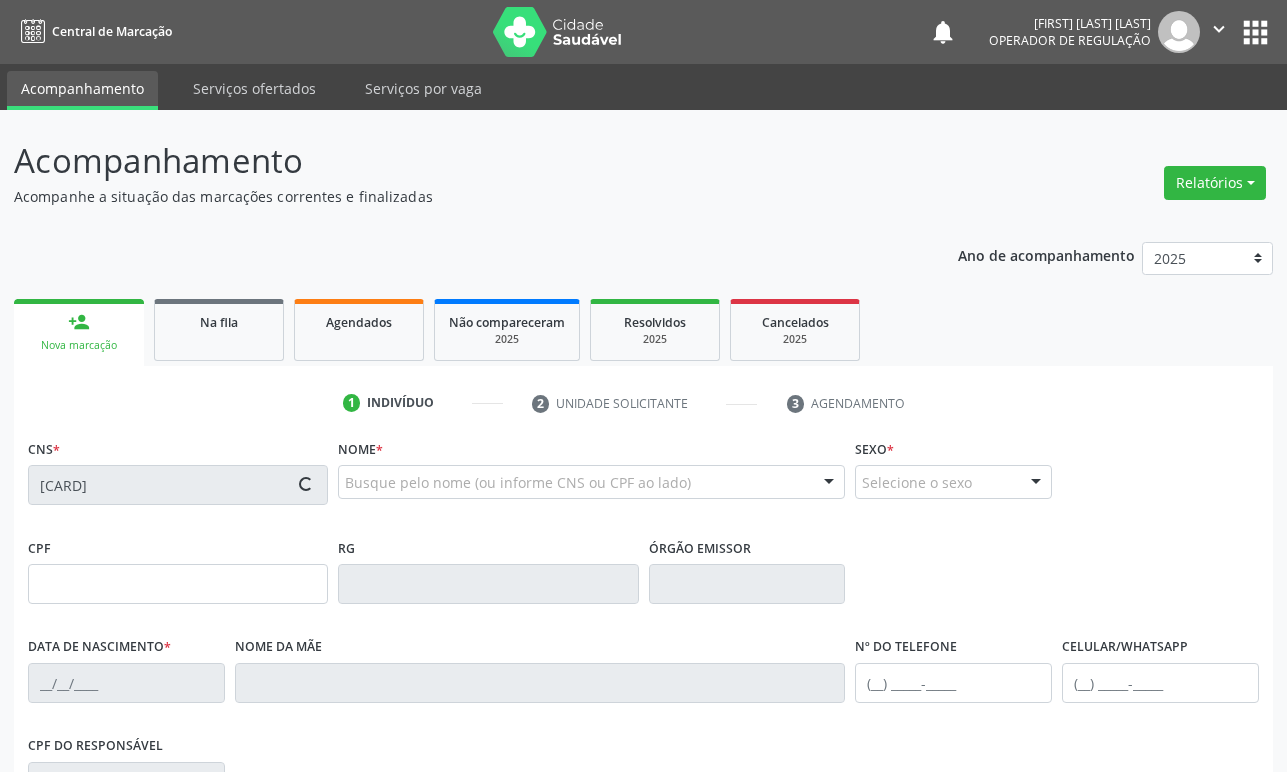 type on "126.785.264-02" 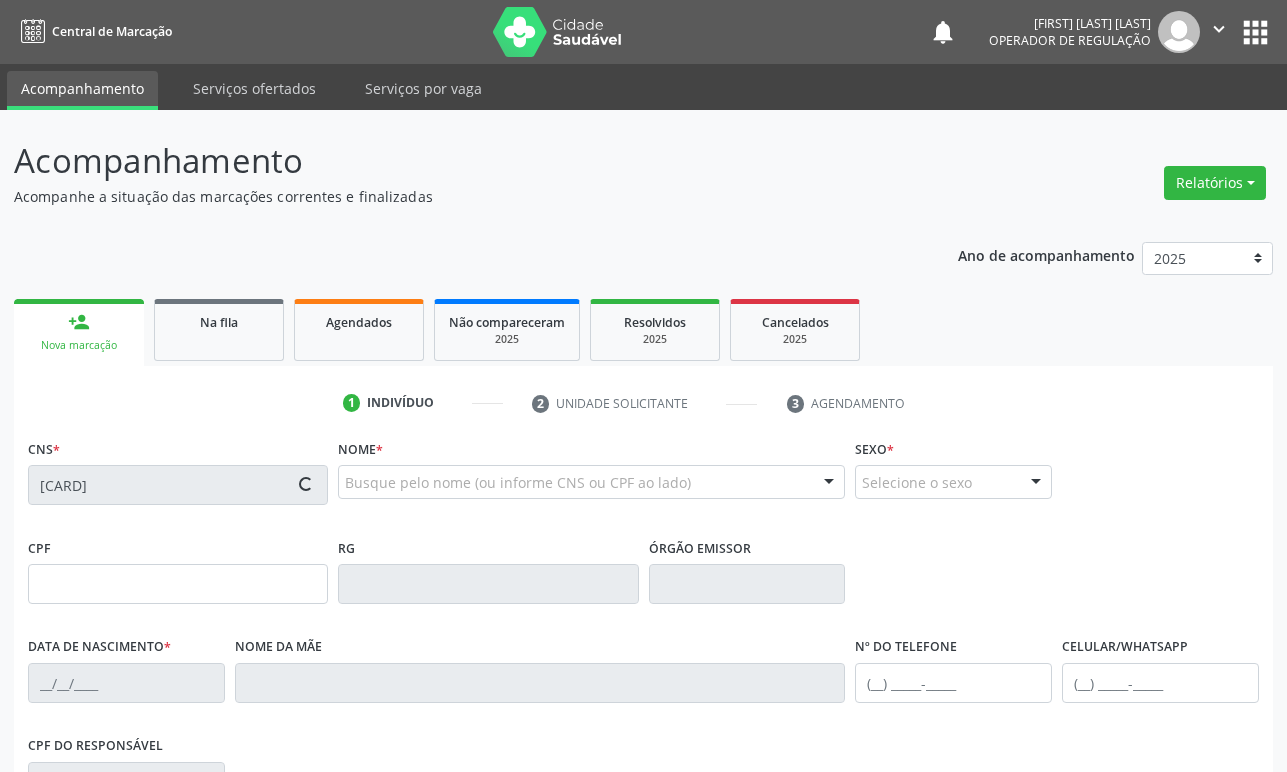 type on "23/09/1999" 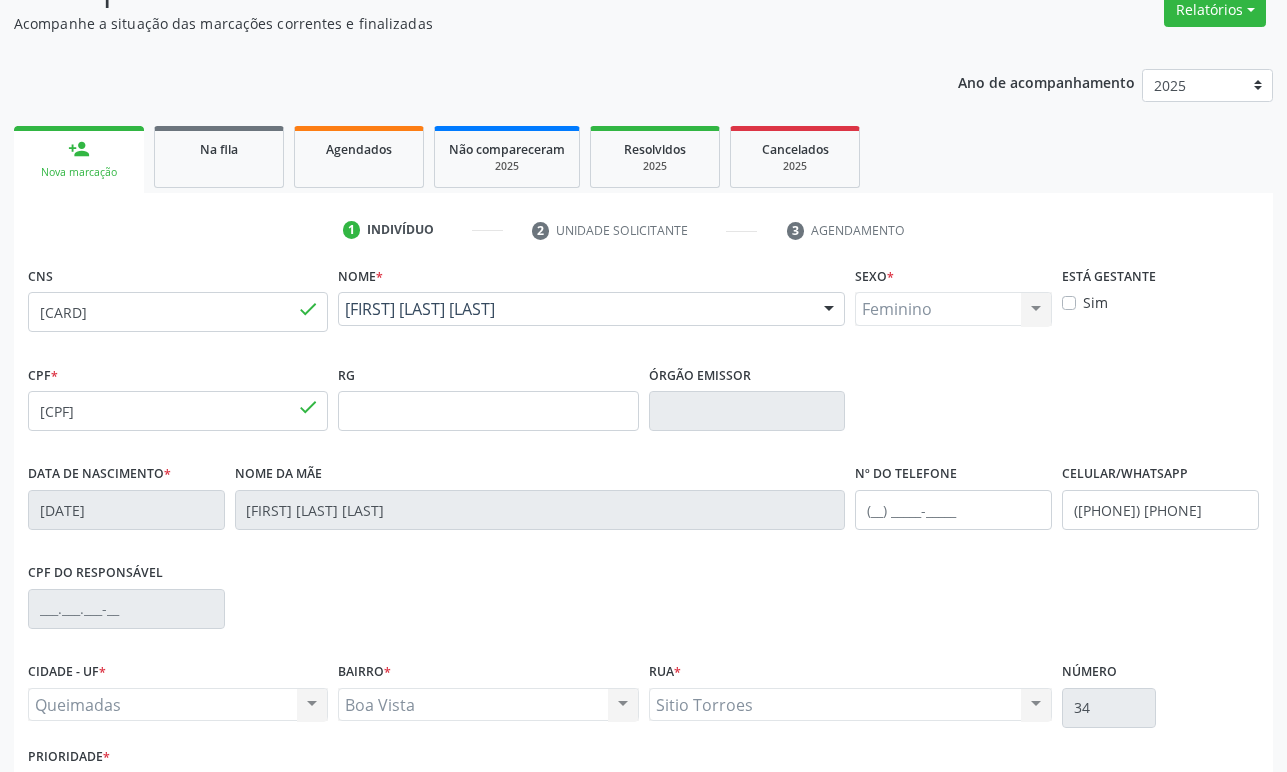 scroll, scrollTop: 312, scrollLeft: 0, axis: vertical 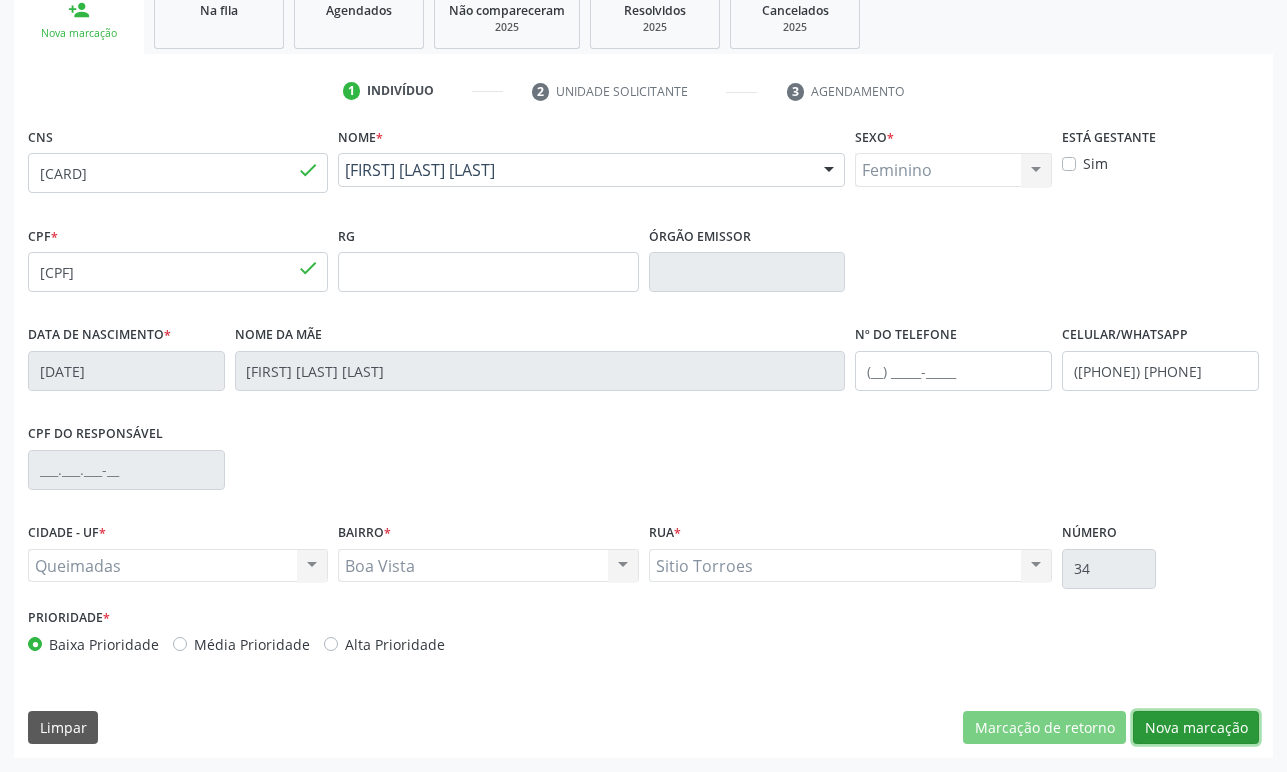 drag, startPoint x: 1184, startPoint y: 722, endPoint x: 1013, endPoint y: 656, distance: 183.29485 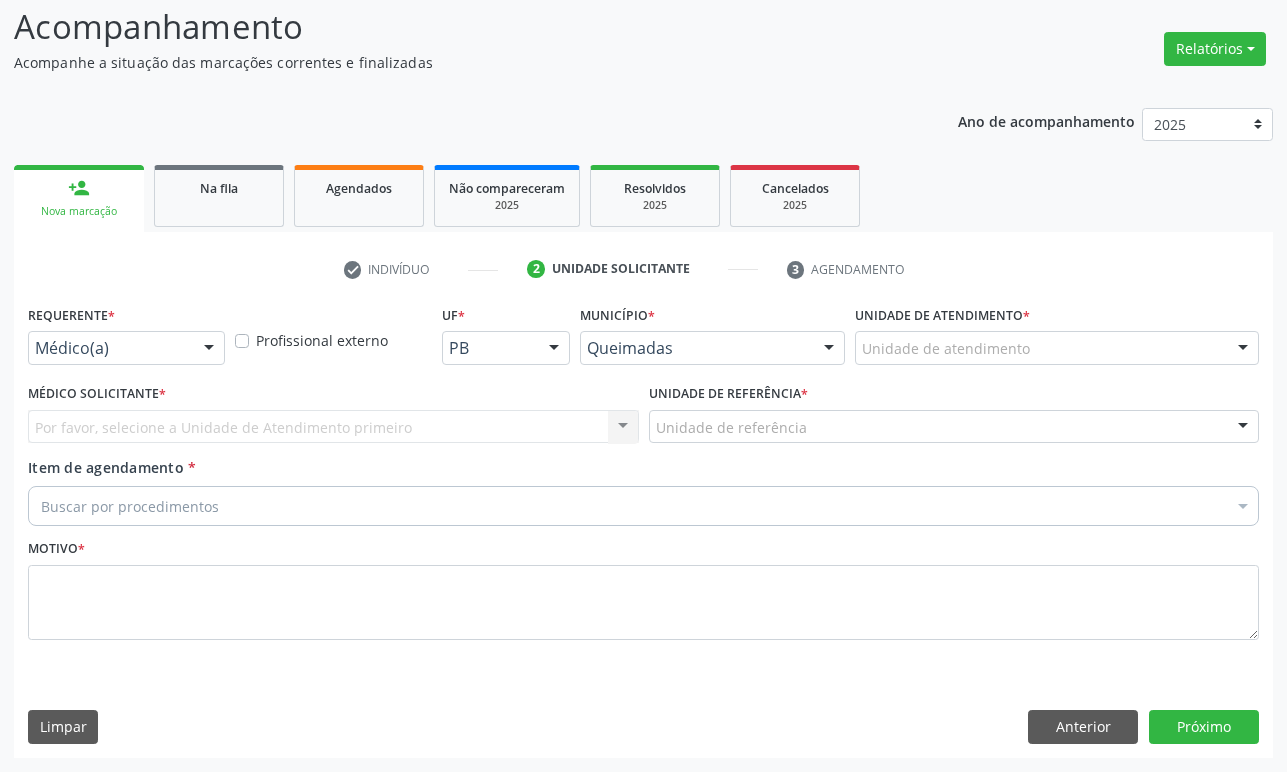 scroll, scrollTop: 134, scrollLeft: 0, axis: vertical 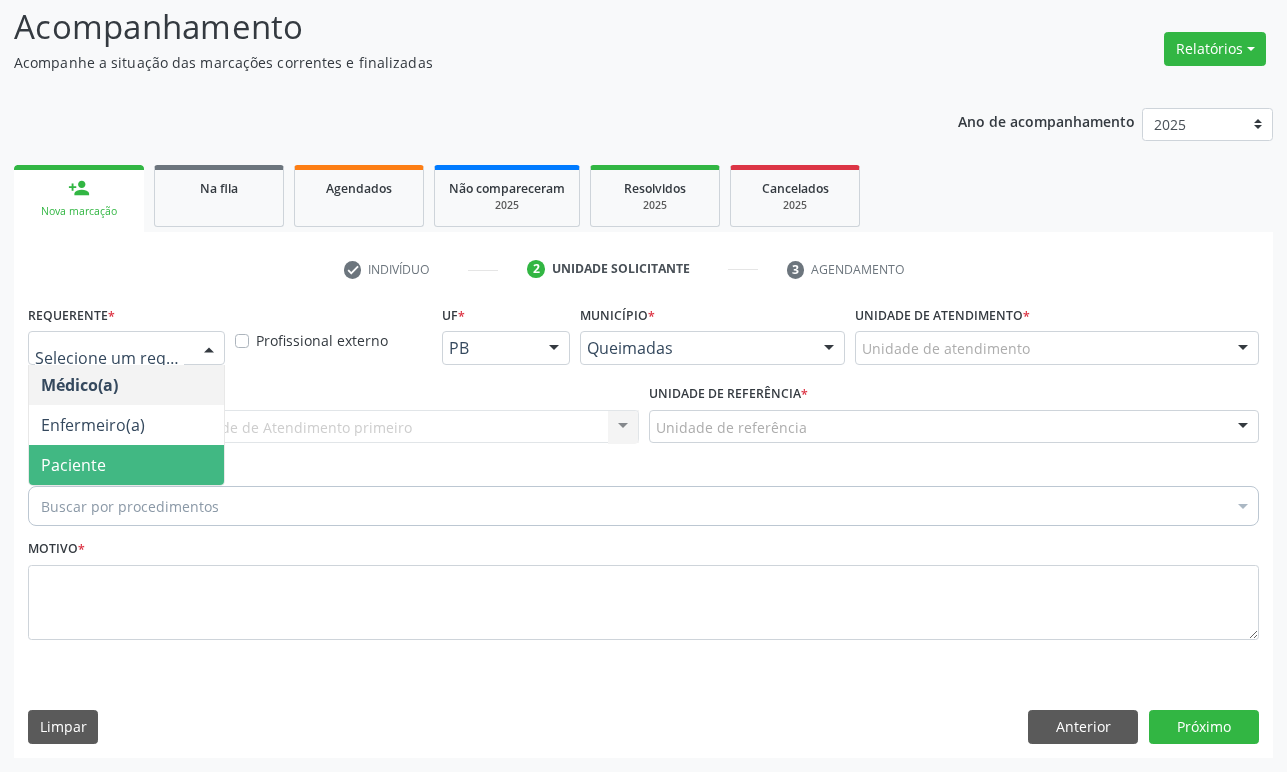 click on "Paciente" at bounding box center (126, 465) 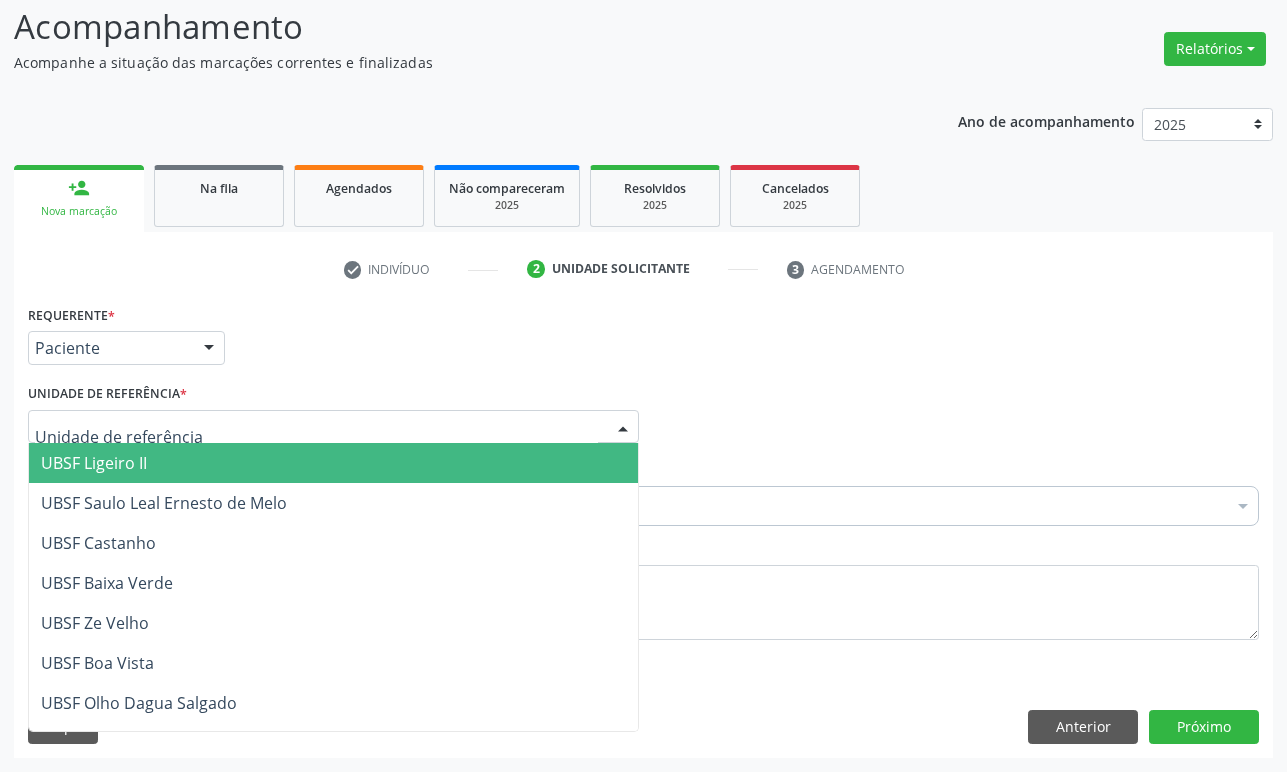 click at bounding box center (333, 427) 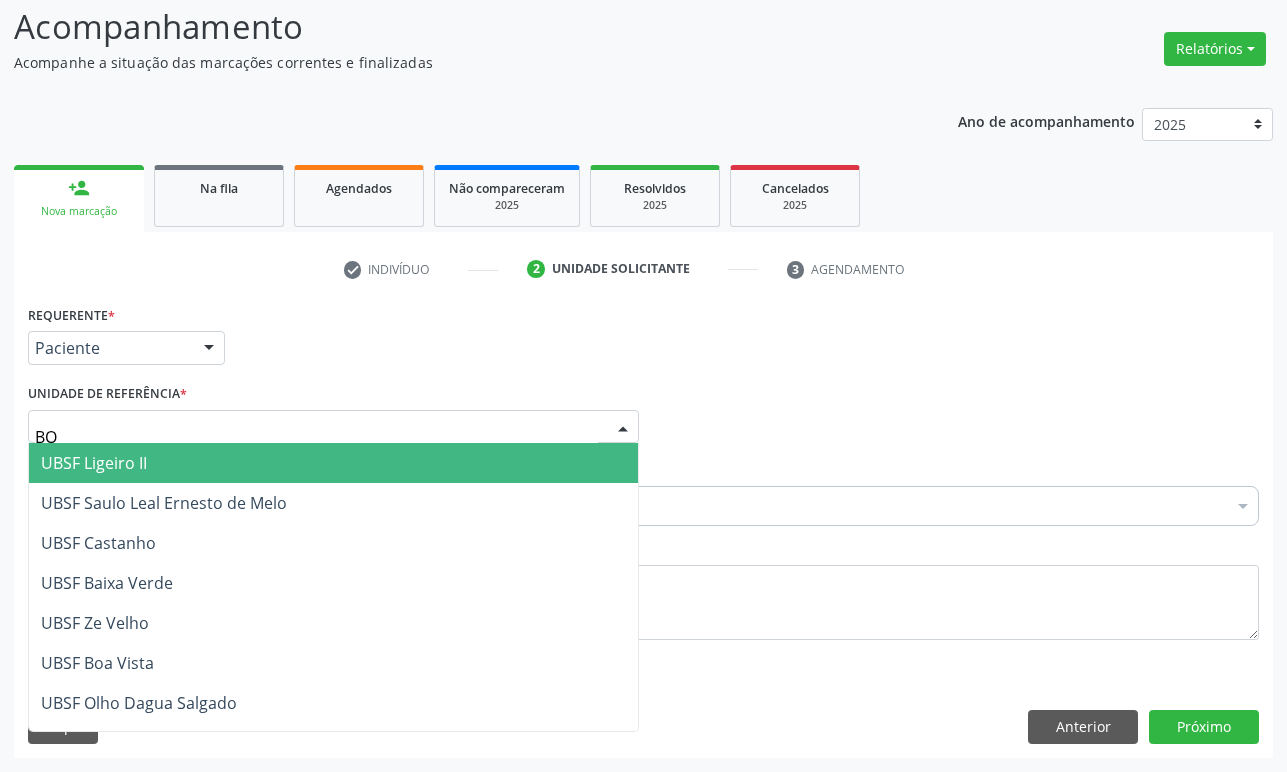 type on "BOA" 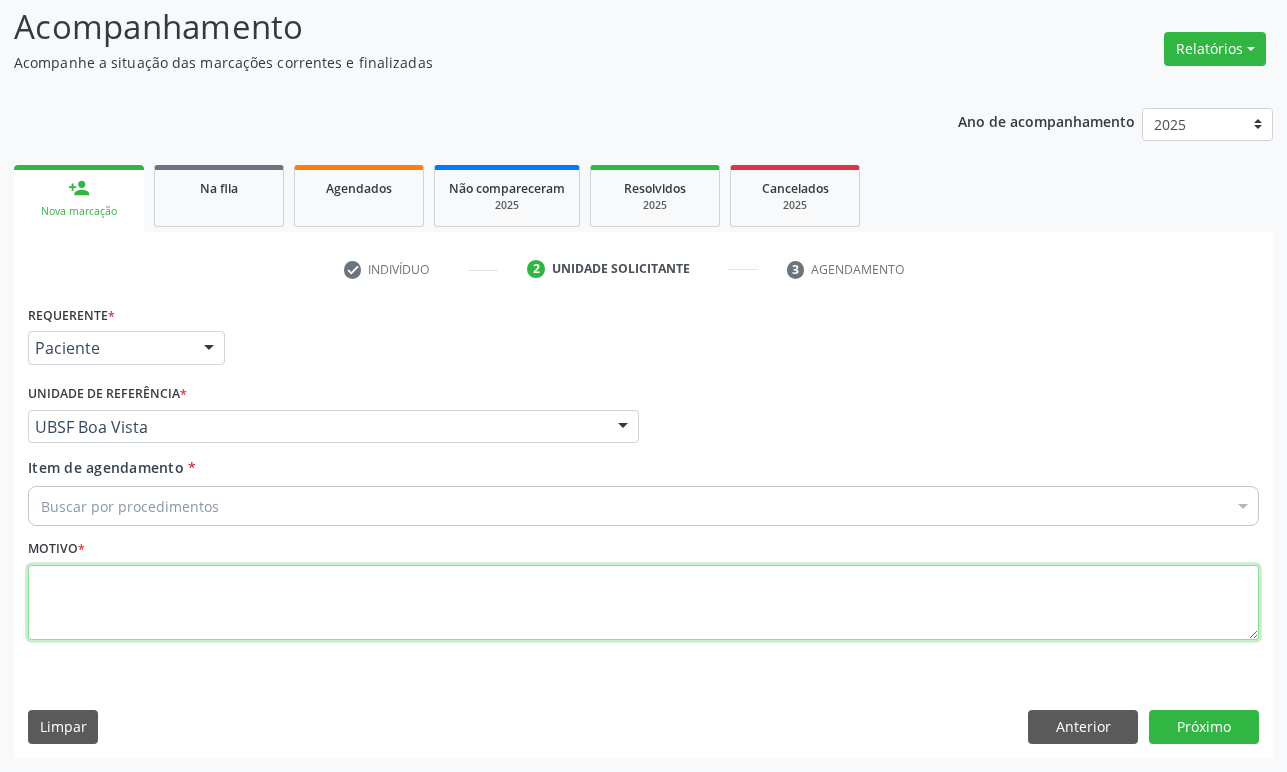 paste on "1ª CONSULTA 07/25" 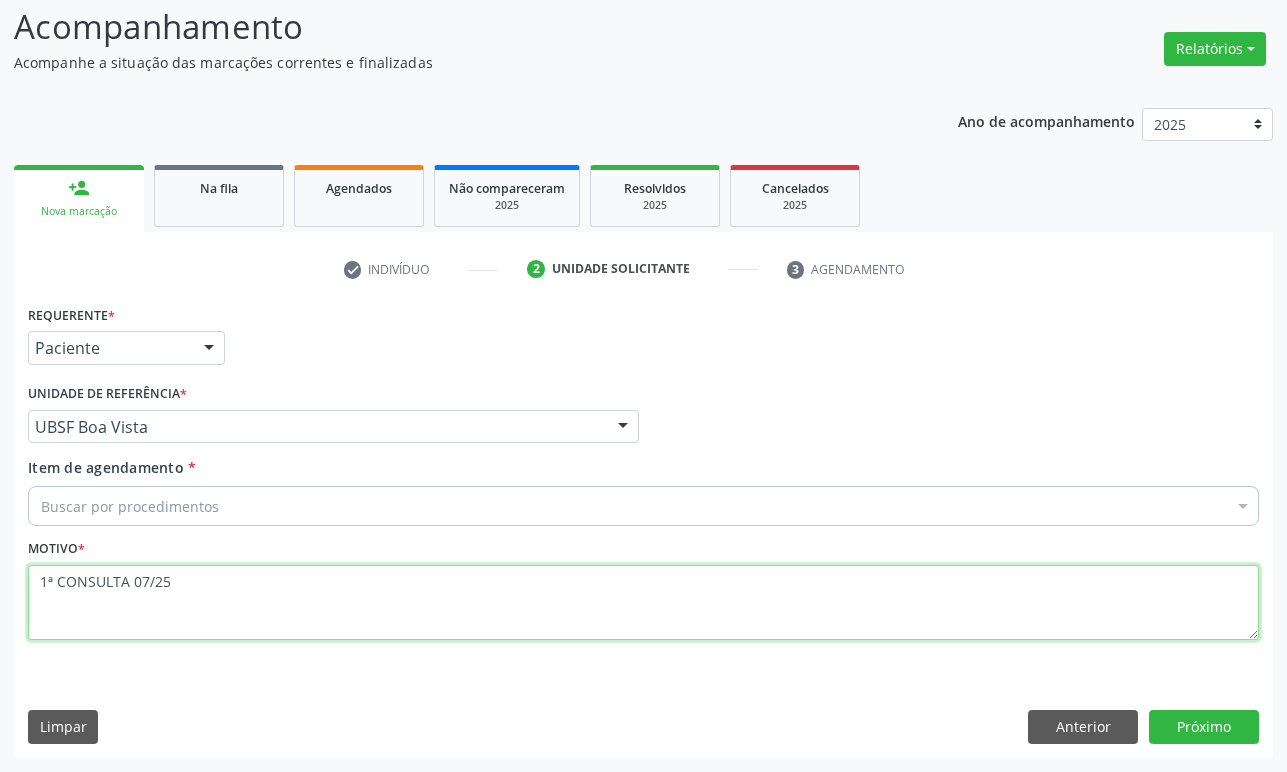 type on "1ª CONSULTA 07/25" 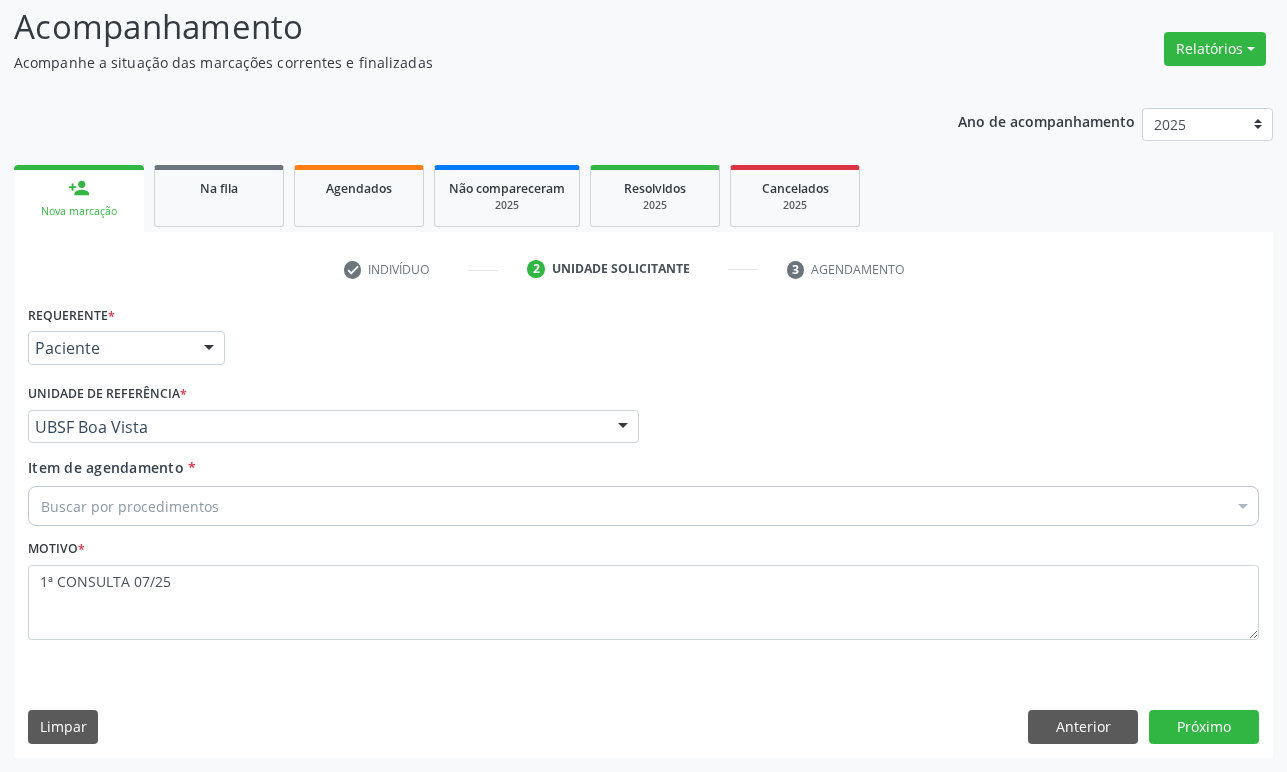 click on "Buscar por procedimentos" at bounding box center (643, 506) 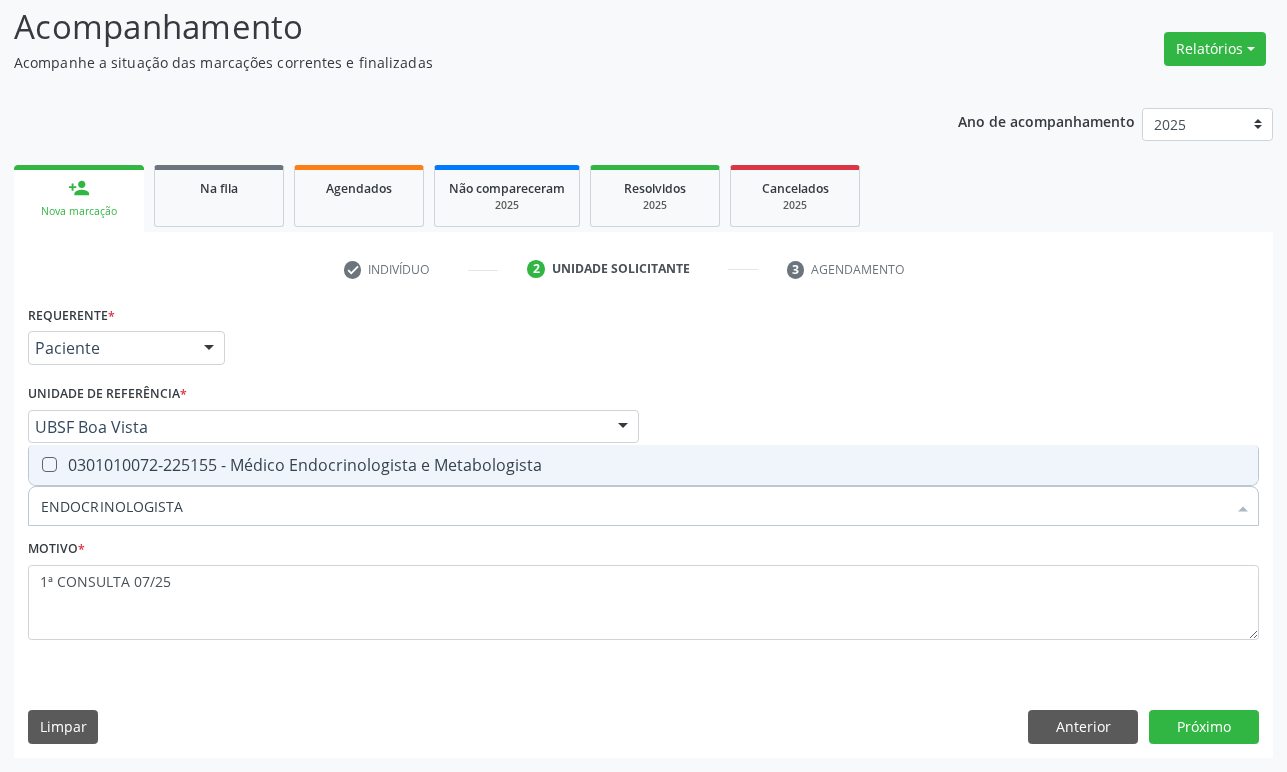 click on "0301010072-225155 - Médico Endocrinologista e Metabologista" at bounding box center [643, 465] 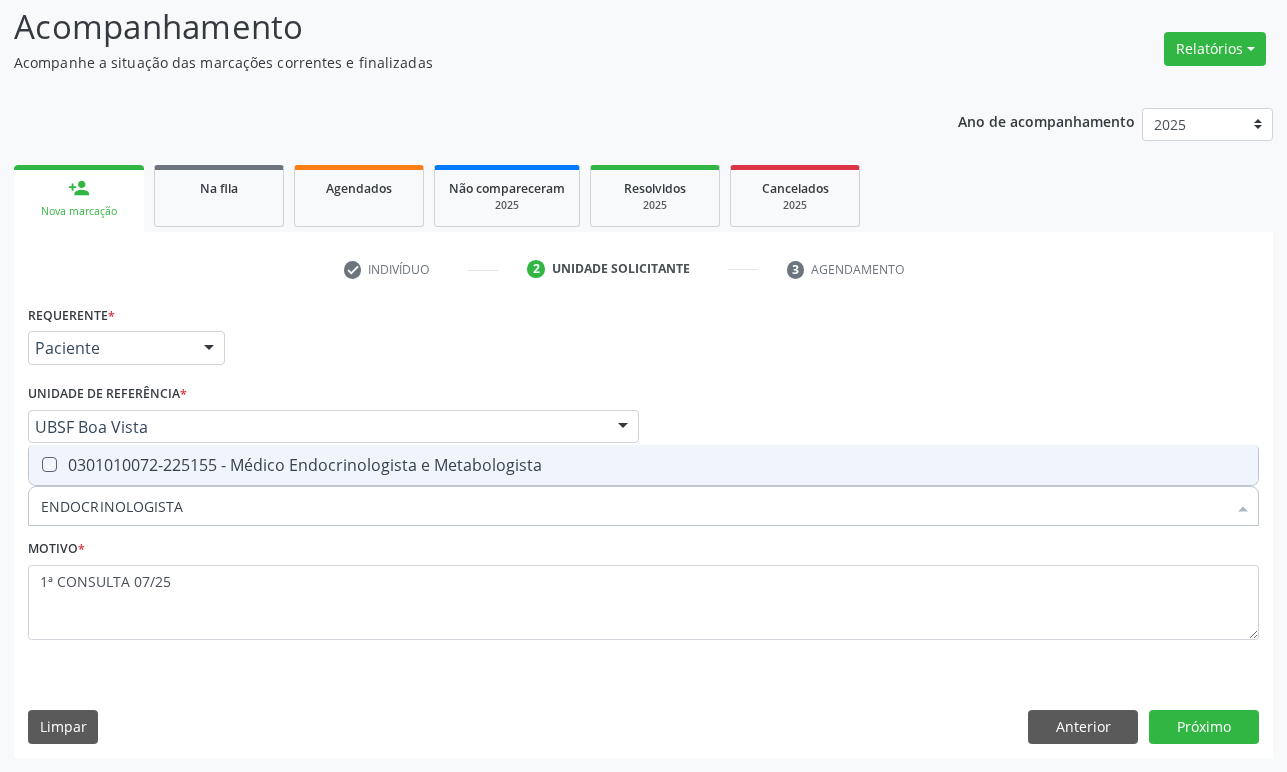 checkbox on "true" 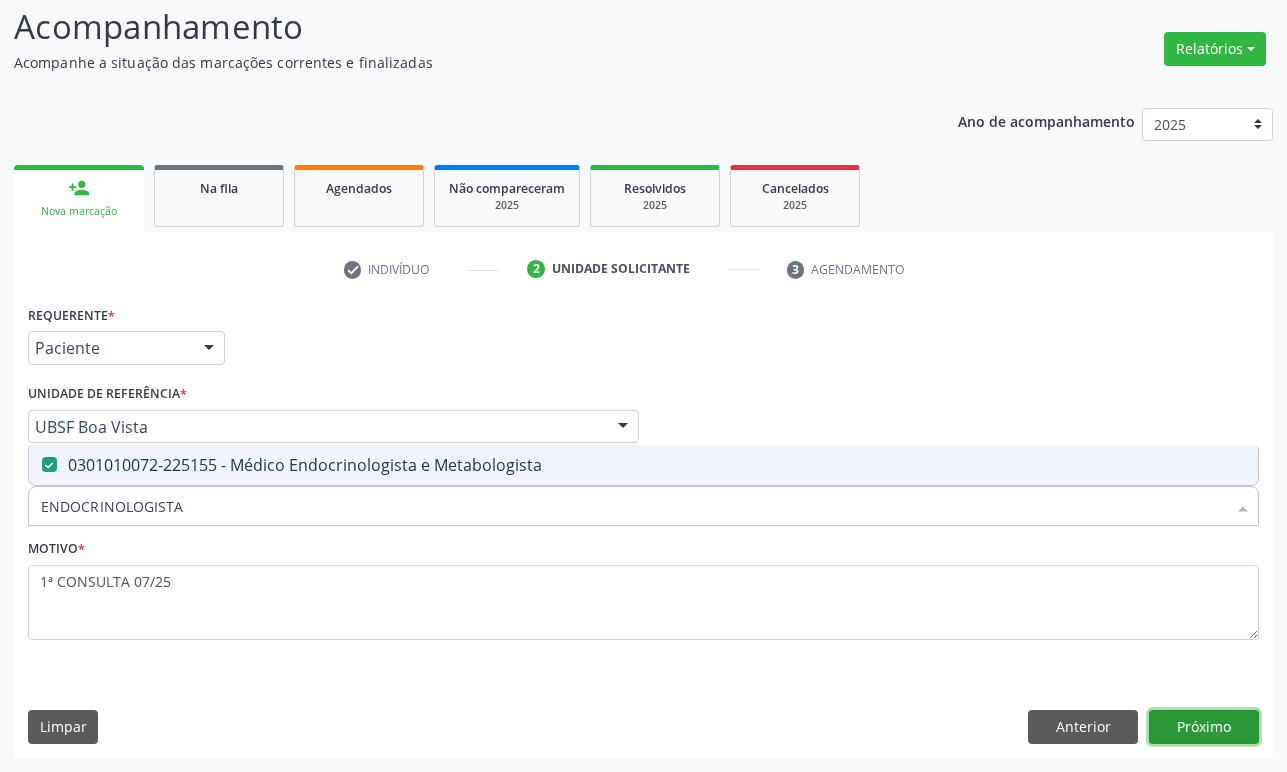 click on "Próximo" at bounding box center (1204, 727) 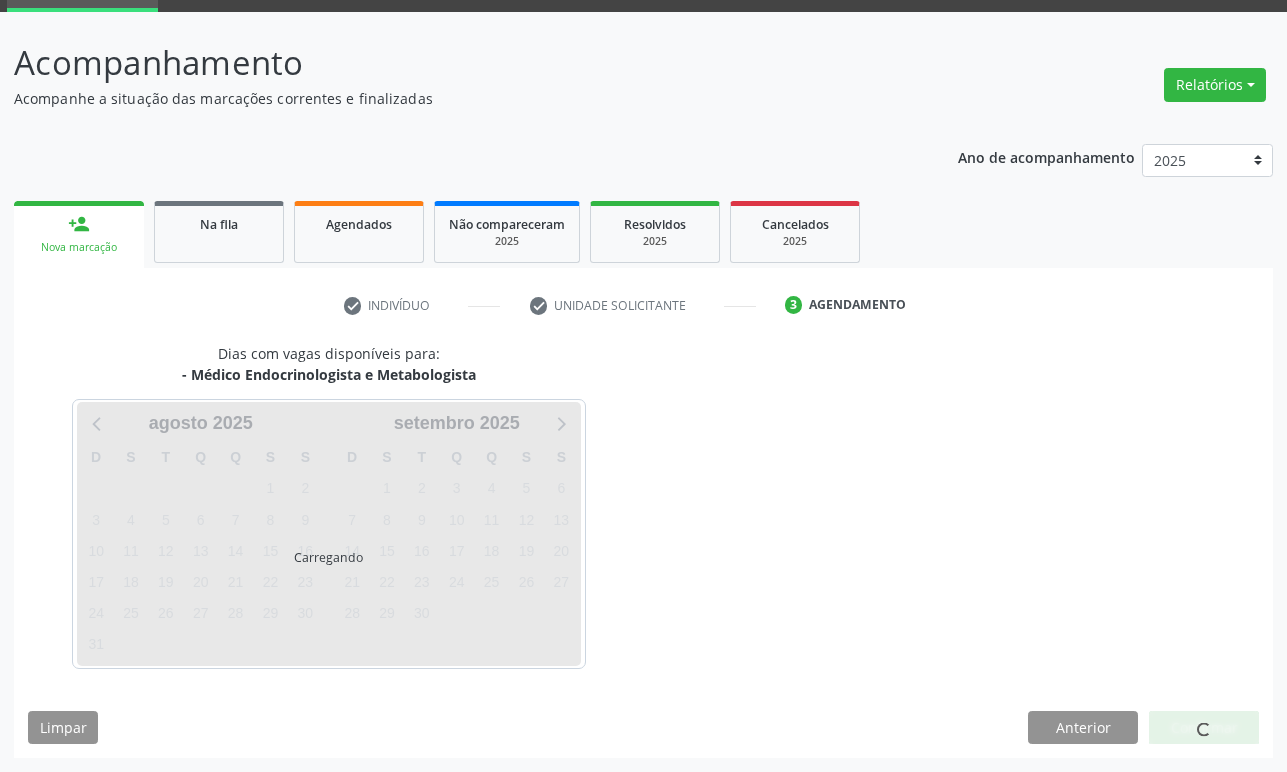 scroll, scrollTop: 134, scrollLeft: 0, axis: vertical 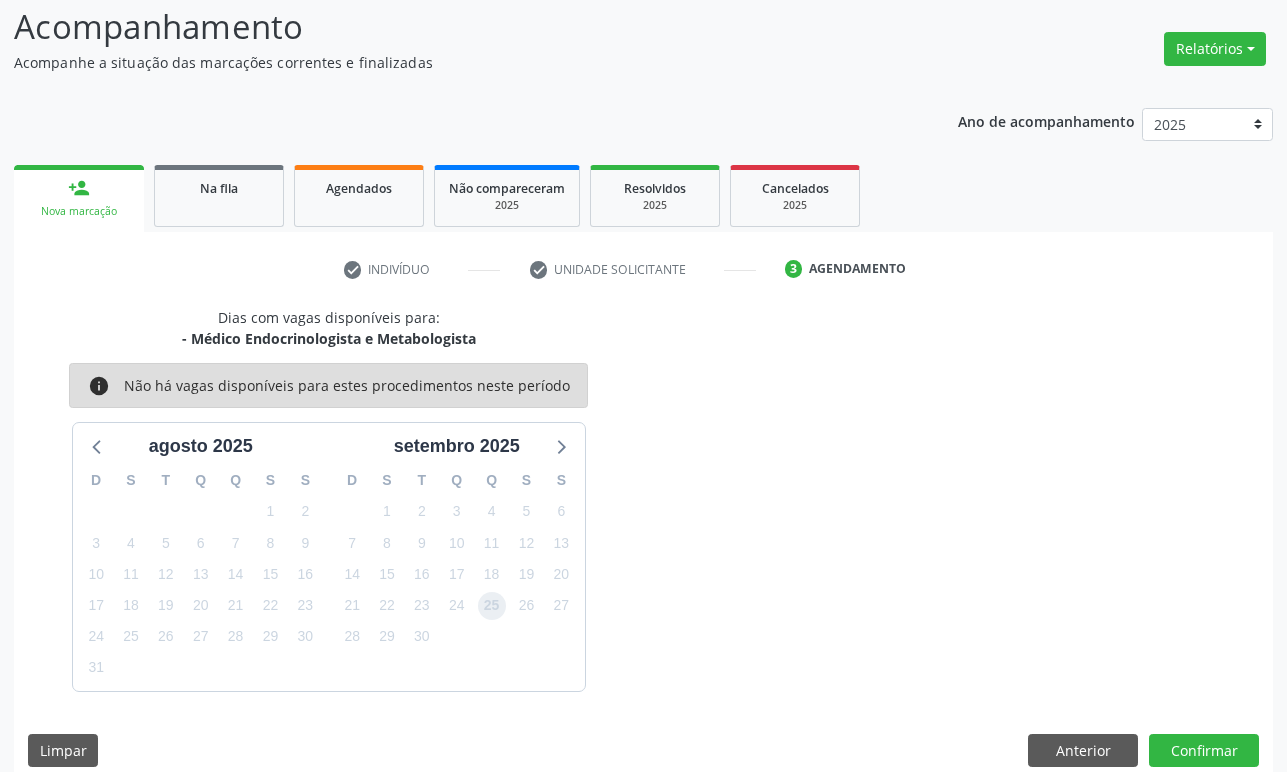 click on "25" at bounding box center [492, 606] 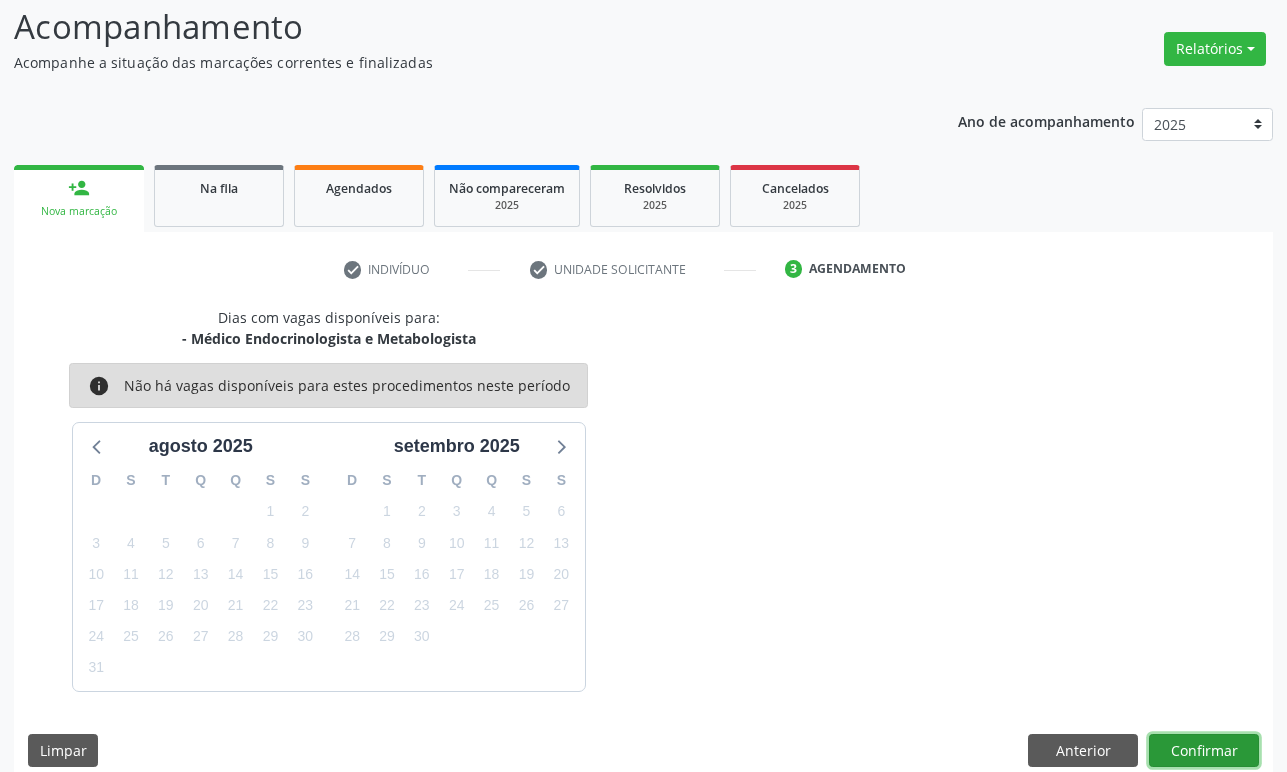 click on "Confirmar" at bounding box center (1204, 751) 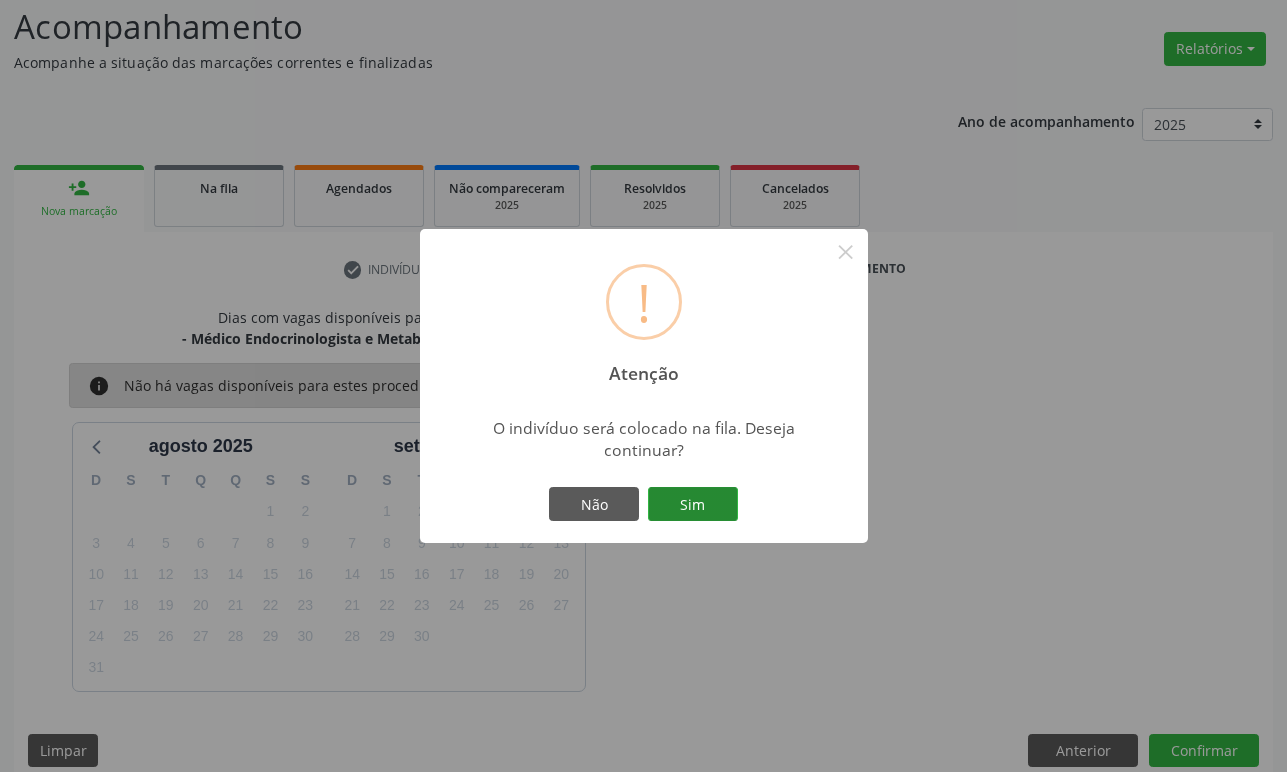 click on "Sim" at bounding box center (693, 504) 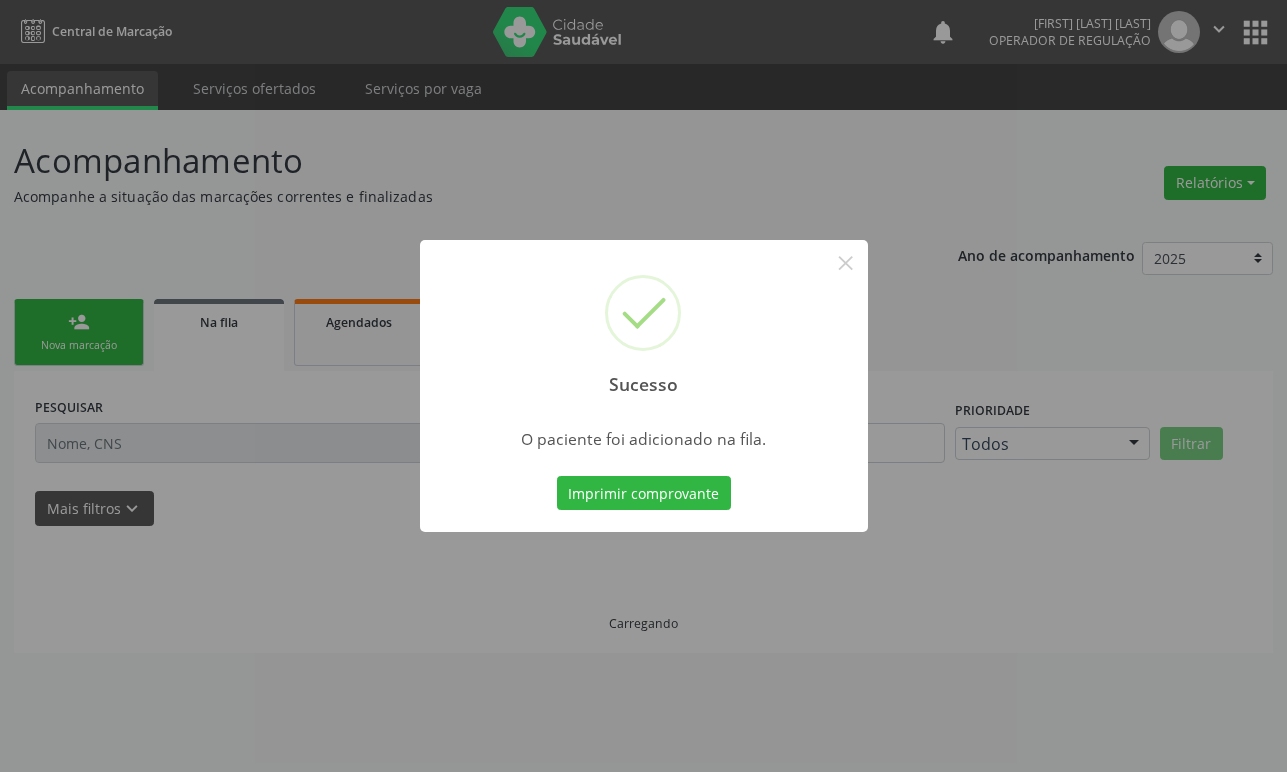 scroll, scrollTop: 0, scrollLeft: 0, axis: both 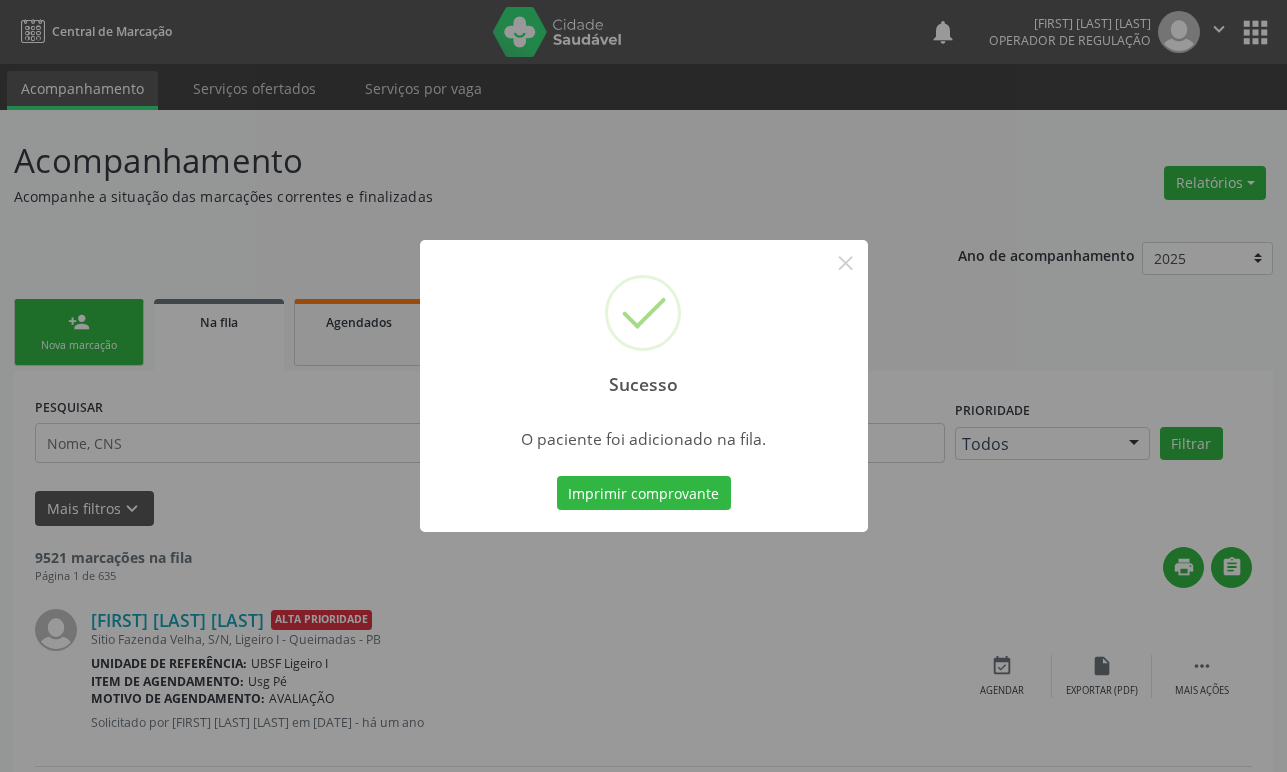 type 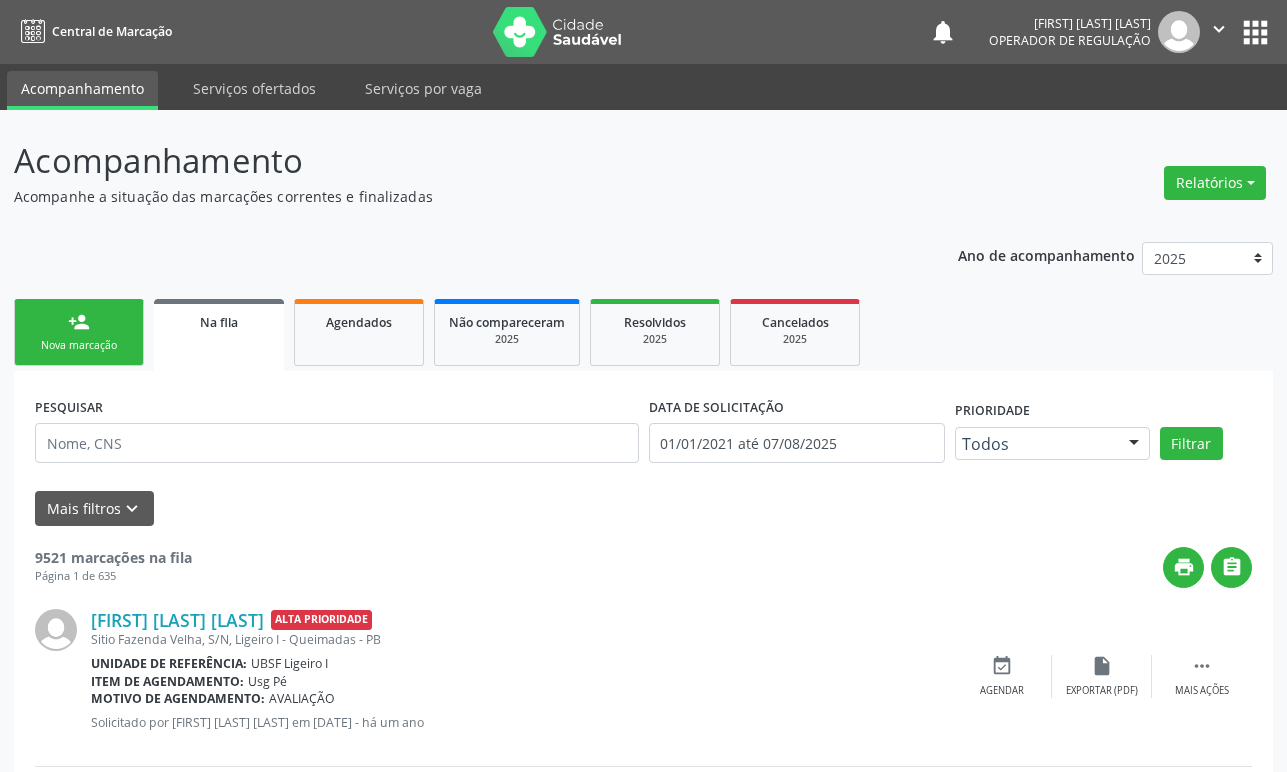 click on "Nova marcação" at bounding box center [79, 345] 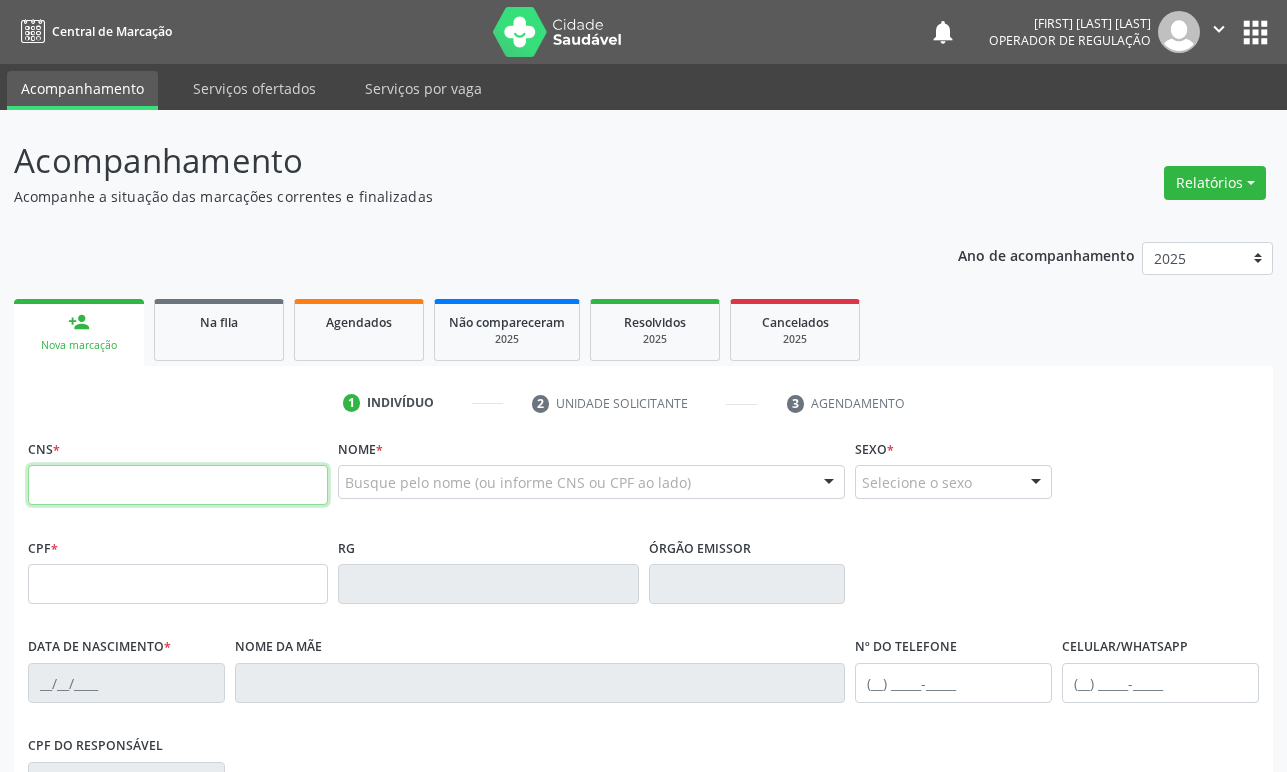 click at bounding box center (178, 485) 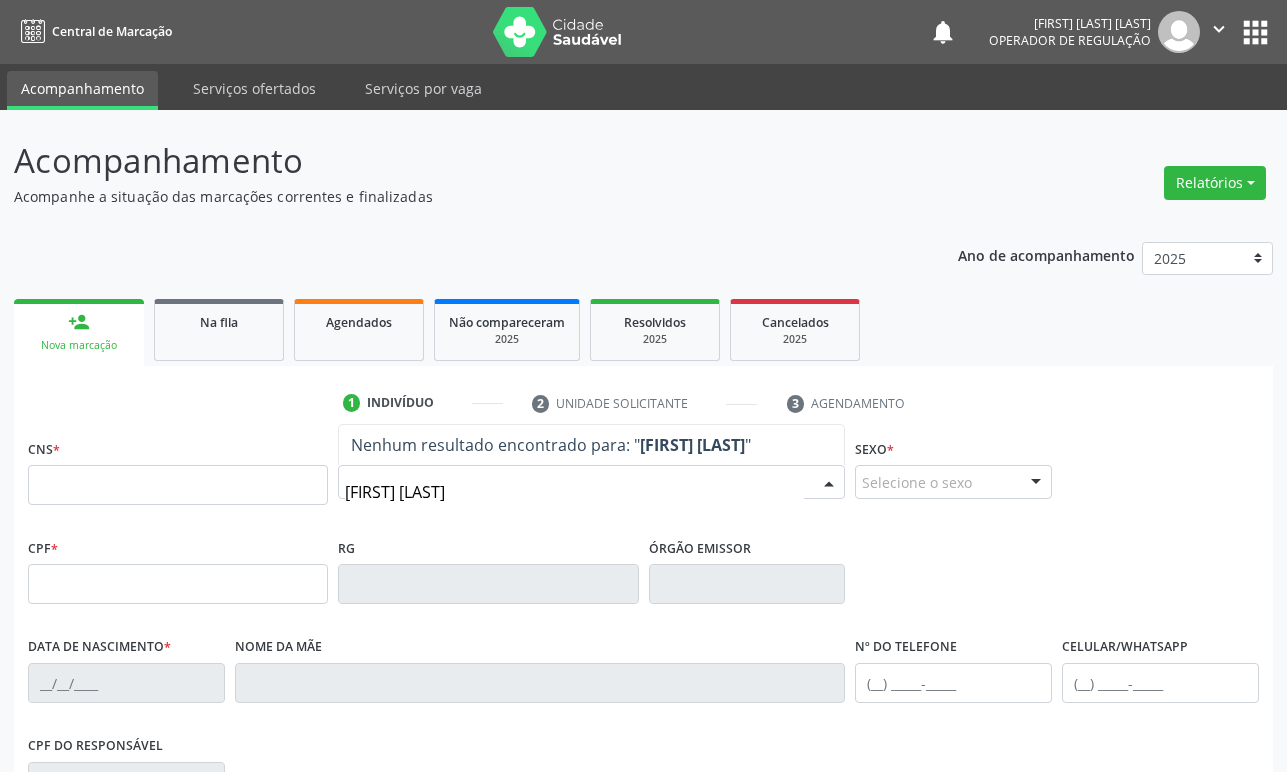 type on "MARIA BARBOSA DOMI" 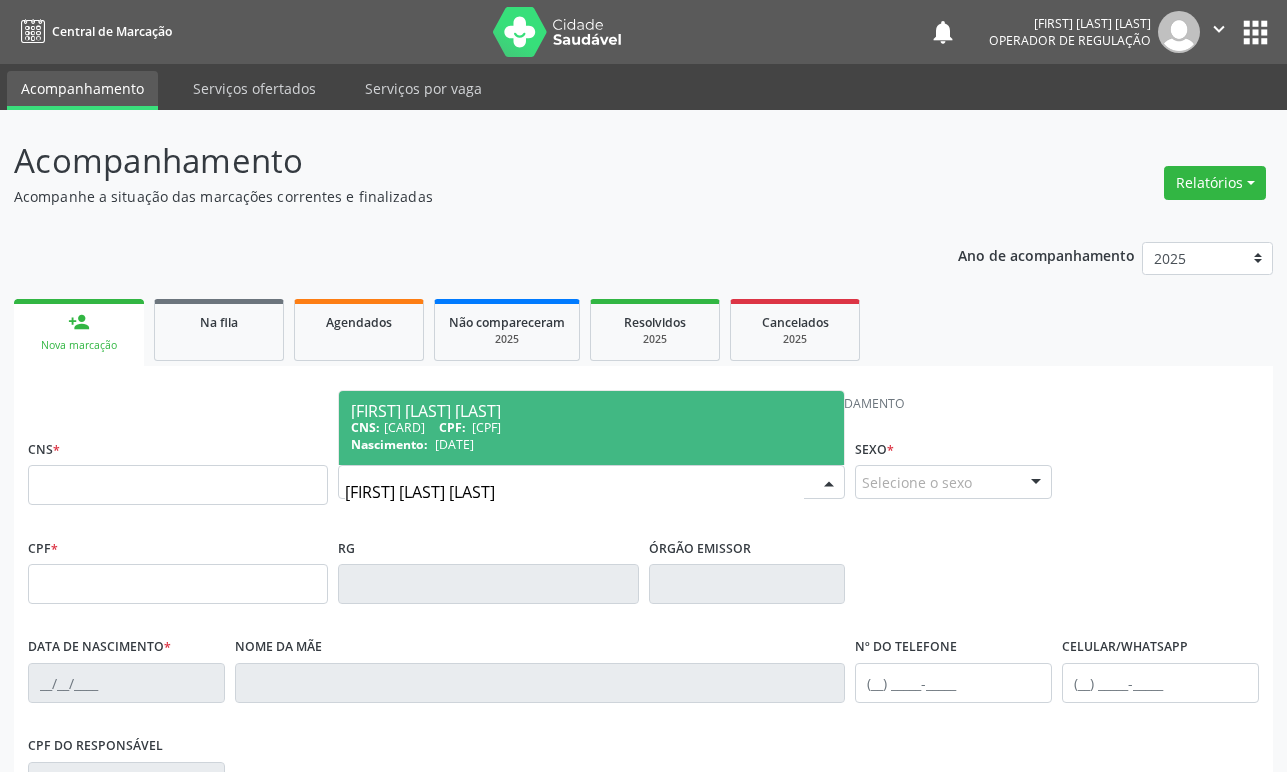 click on "CPF:" at bounding box center [452, 427] 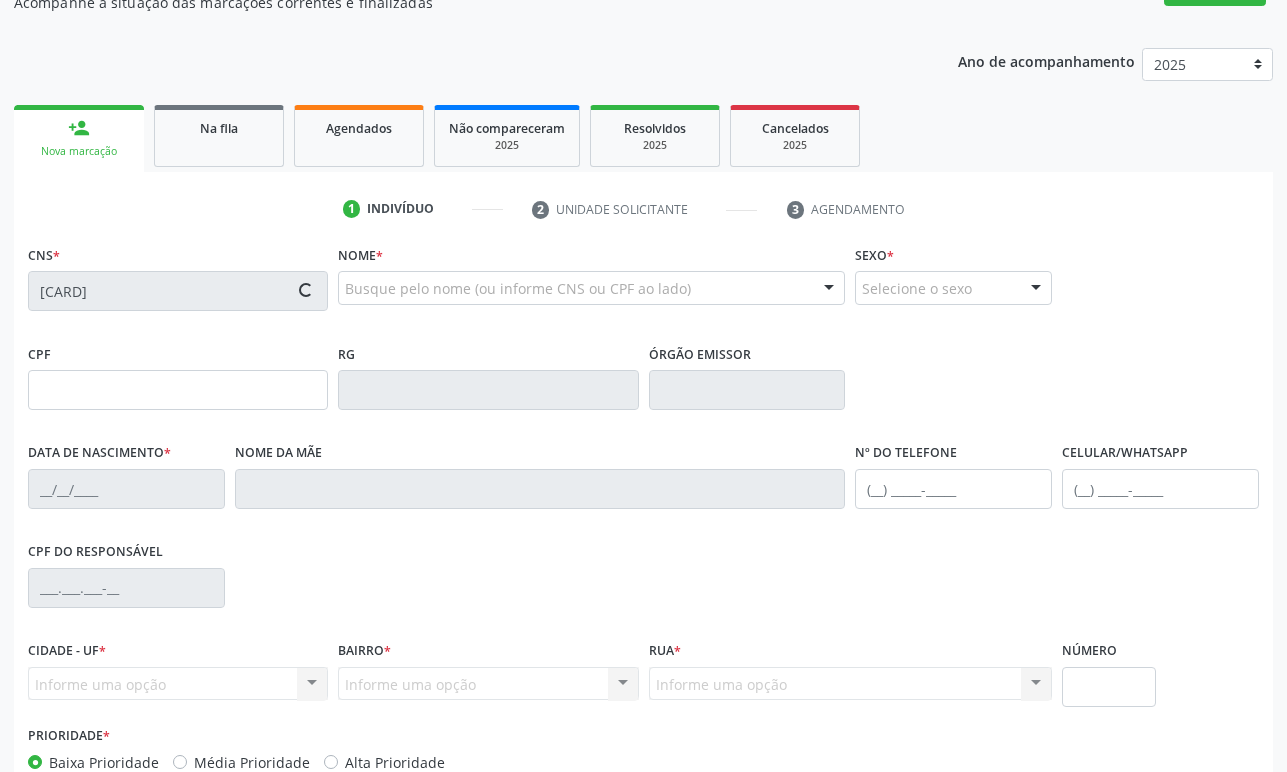 scroll, scrollTop: 312, scrollLeft: 0, axis: vertical 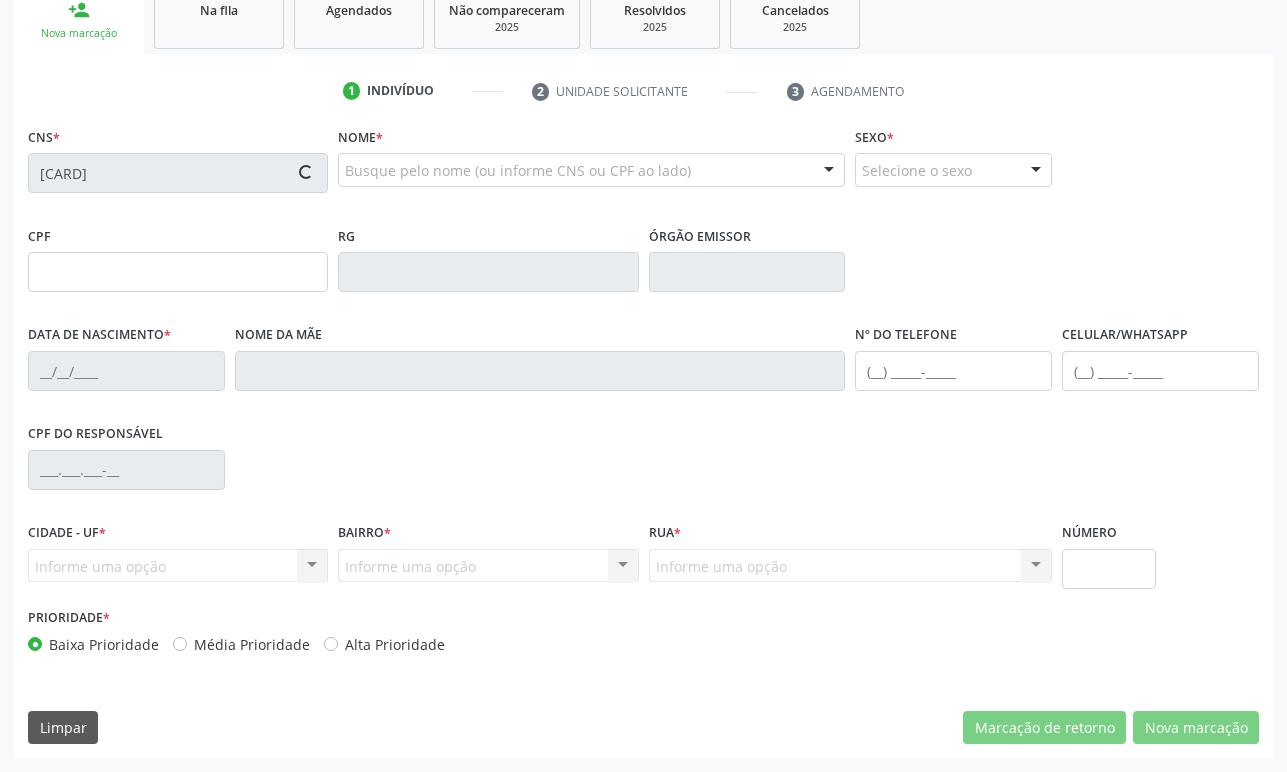 type on "760.710.734-72" 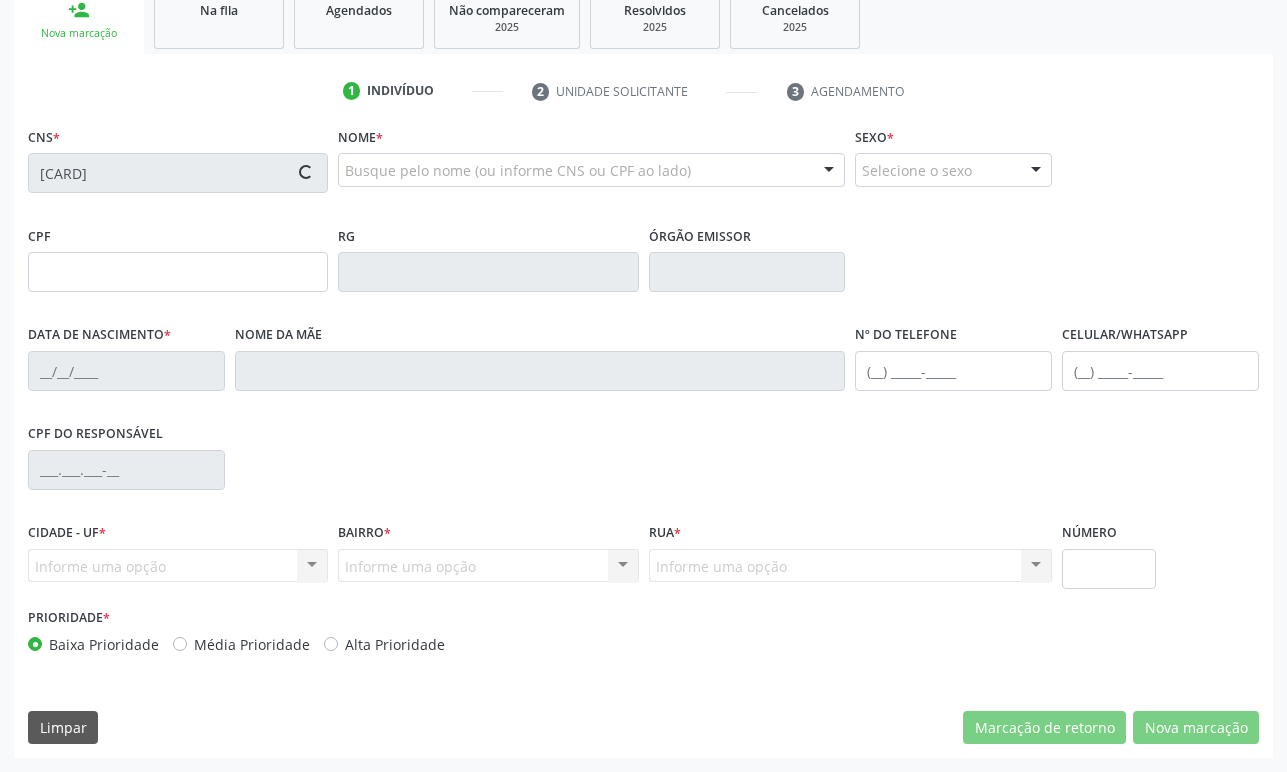 type on "16/11/1954" 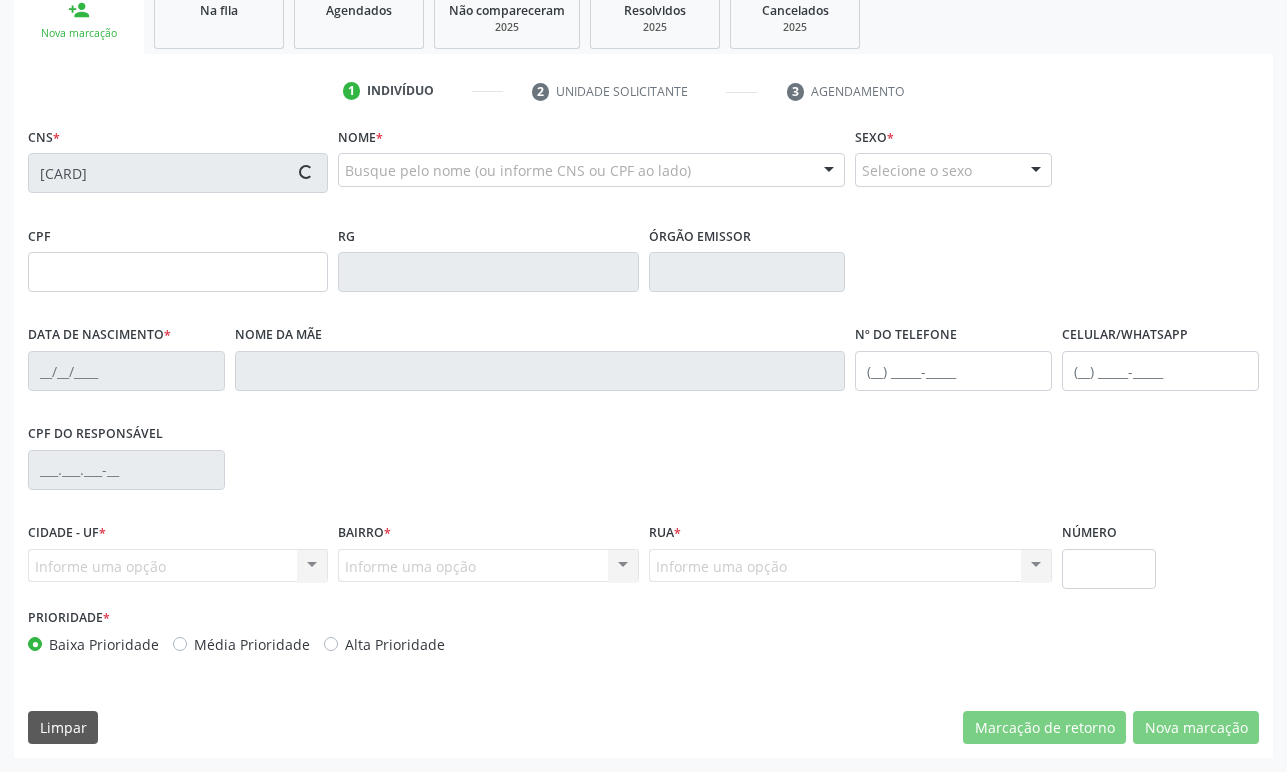 type on "(21) 96512-2546" 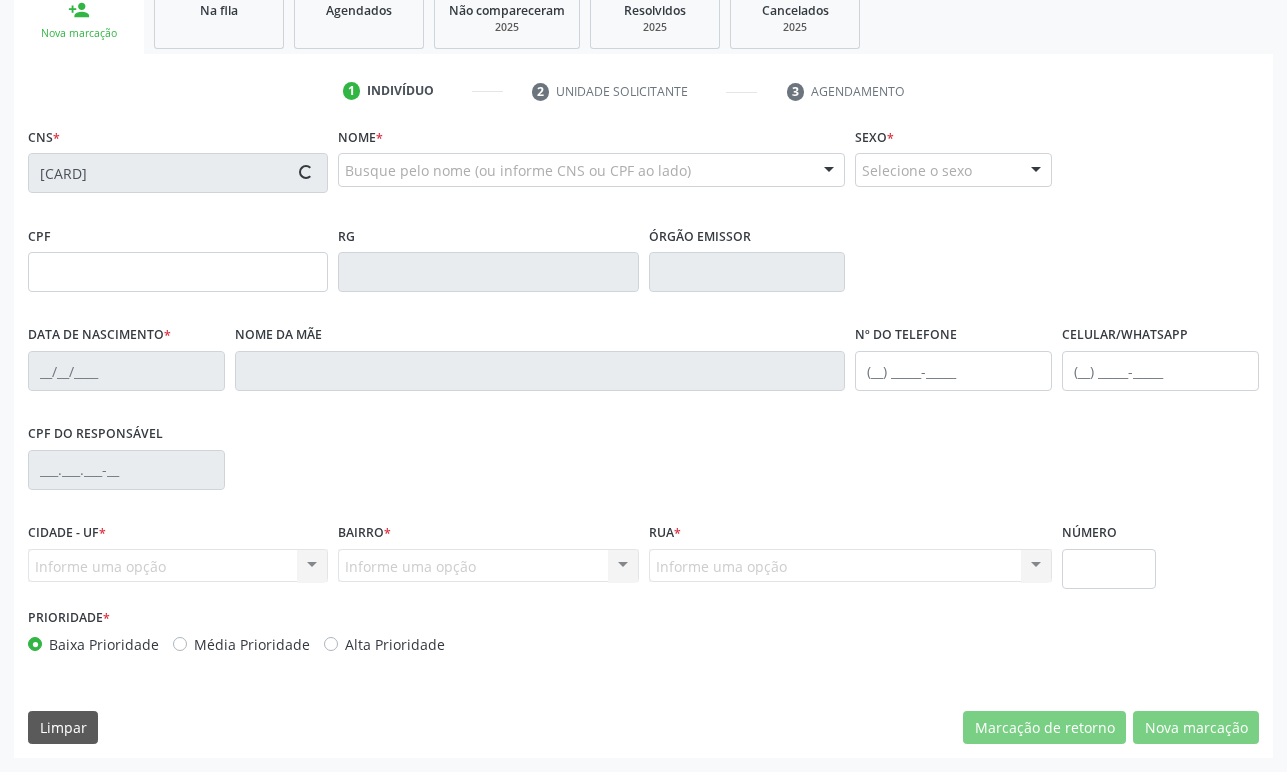 type on "57" 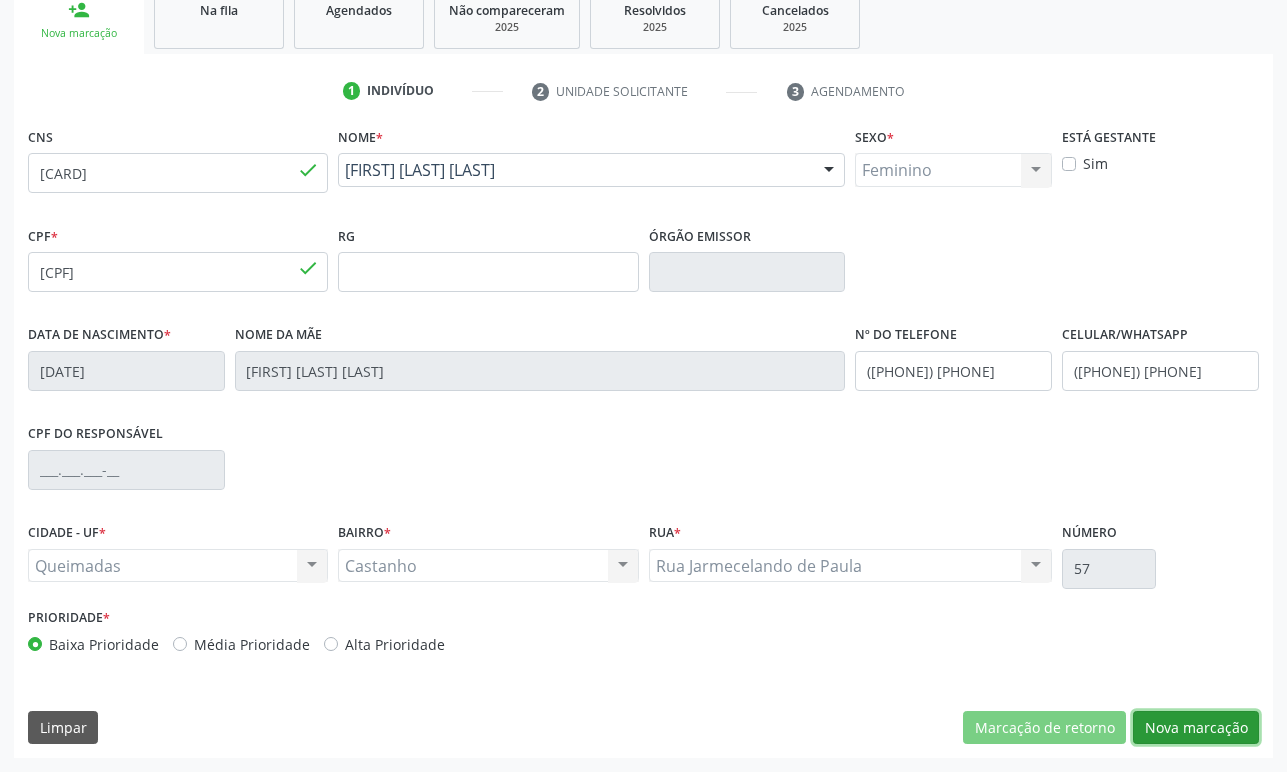 click on "Nova marcação" at bounding box center [1196, 728] 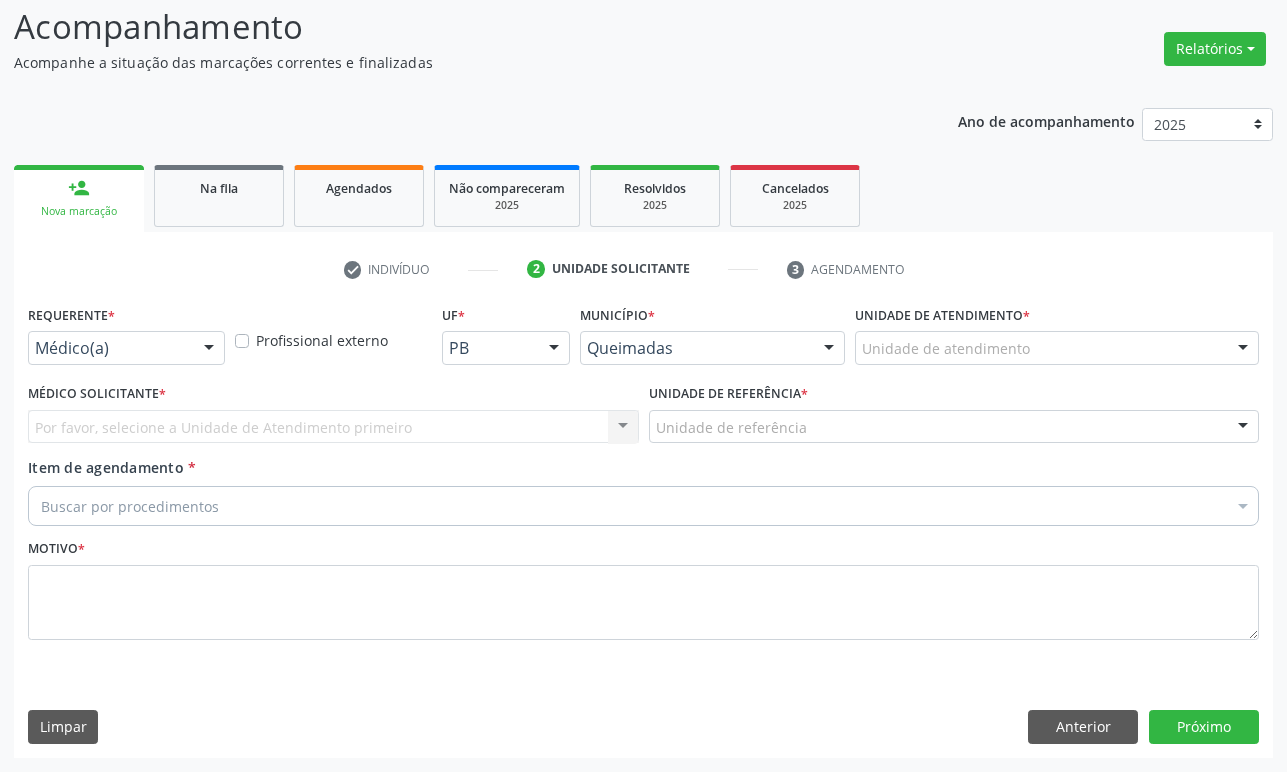 scroll, scrollTop: 134, scrollLeft: 0, axis: vertical 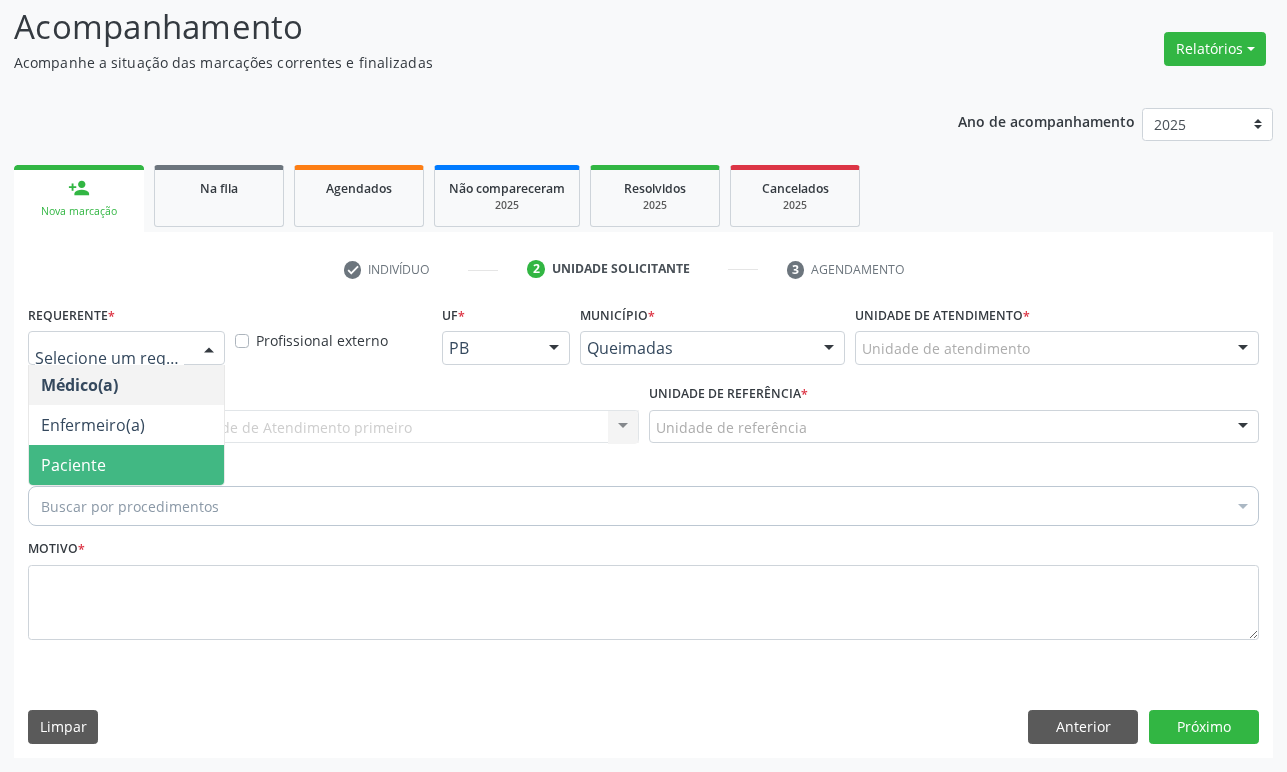 drag, startPoint x: 186, startPoint y: 473, endPoint x: 232, endPoint y: 428, distance: 64.3506 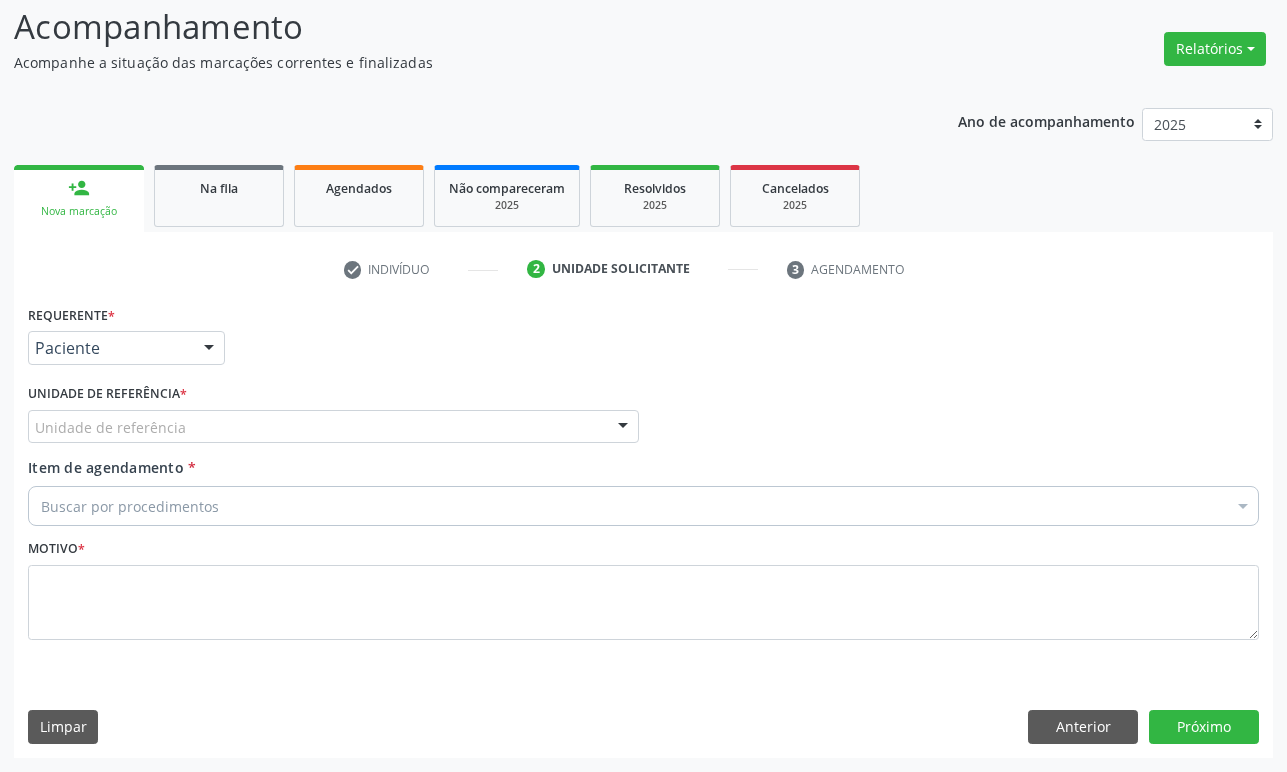 click on "Unidade de referência" at bounding box center (333, 427) 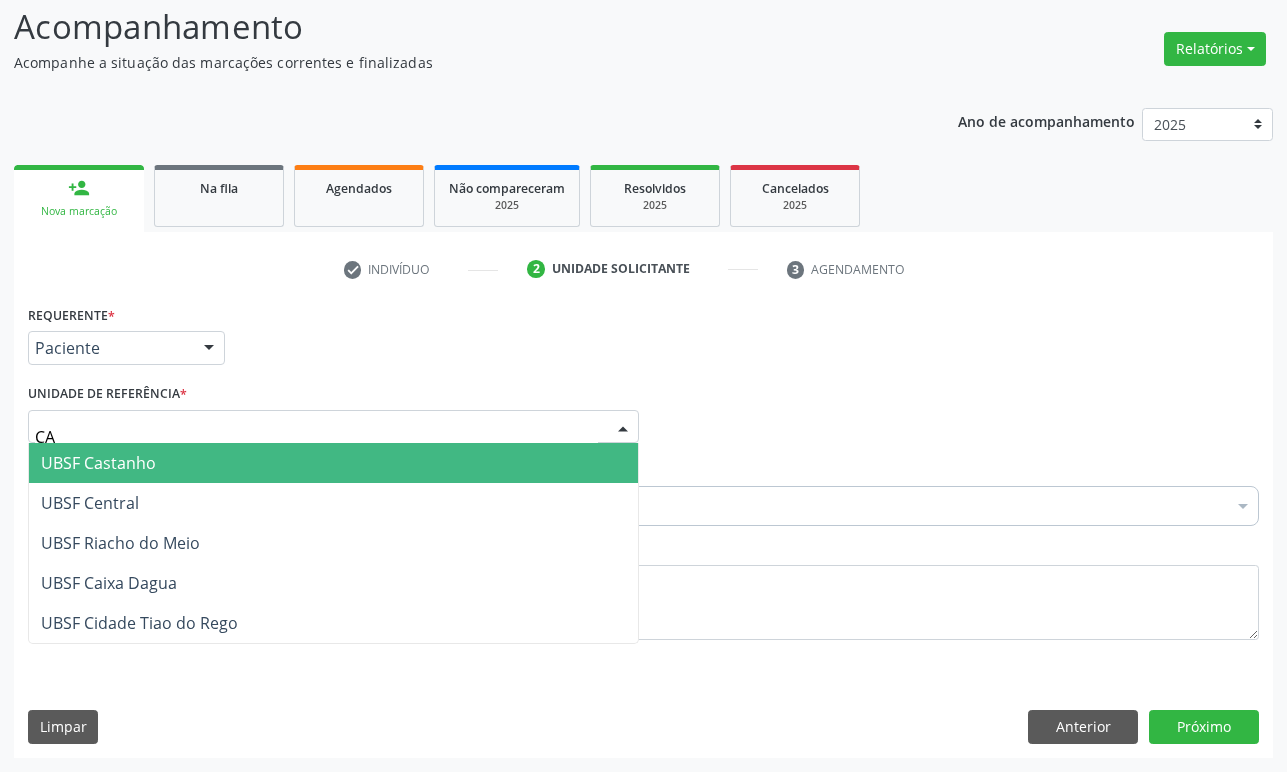 type on "CAS" 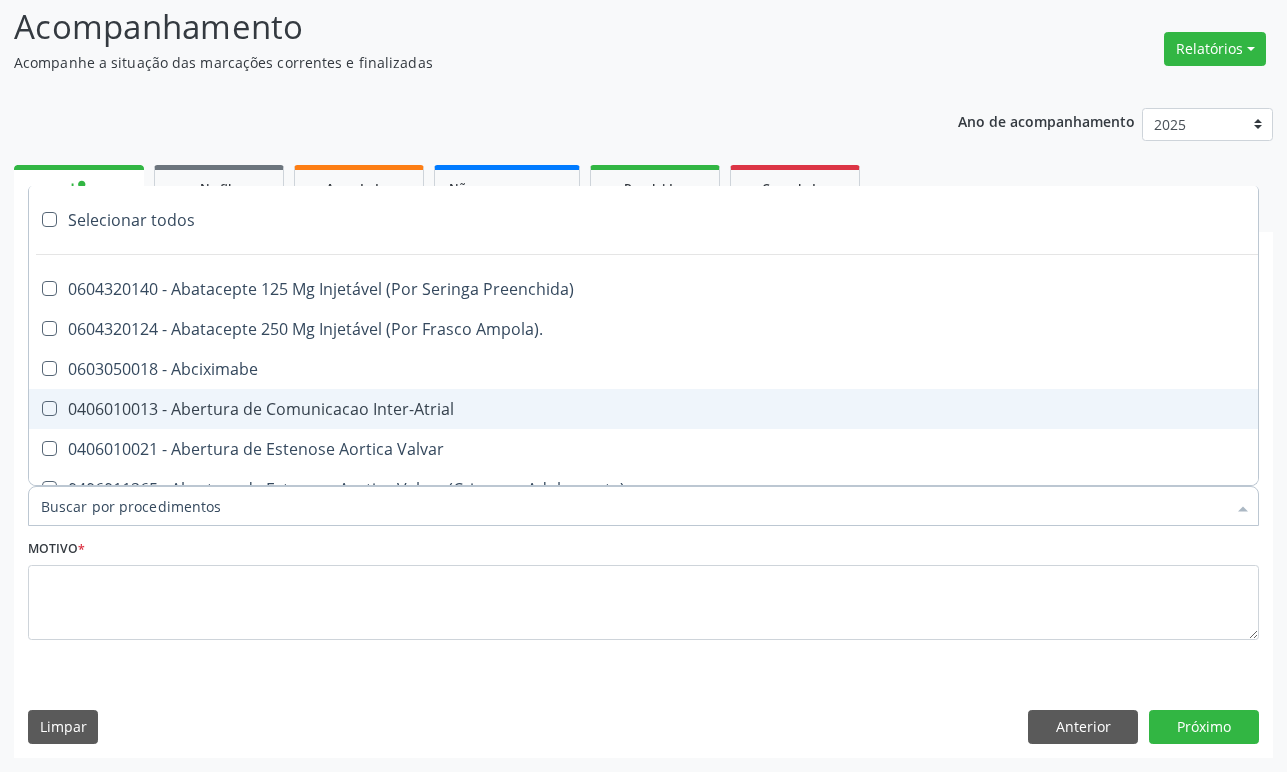 paste on "ENDOCRINOLOGISTA" 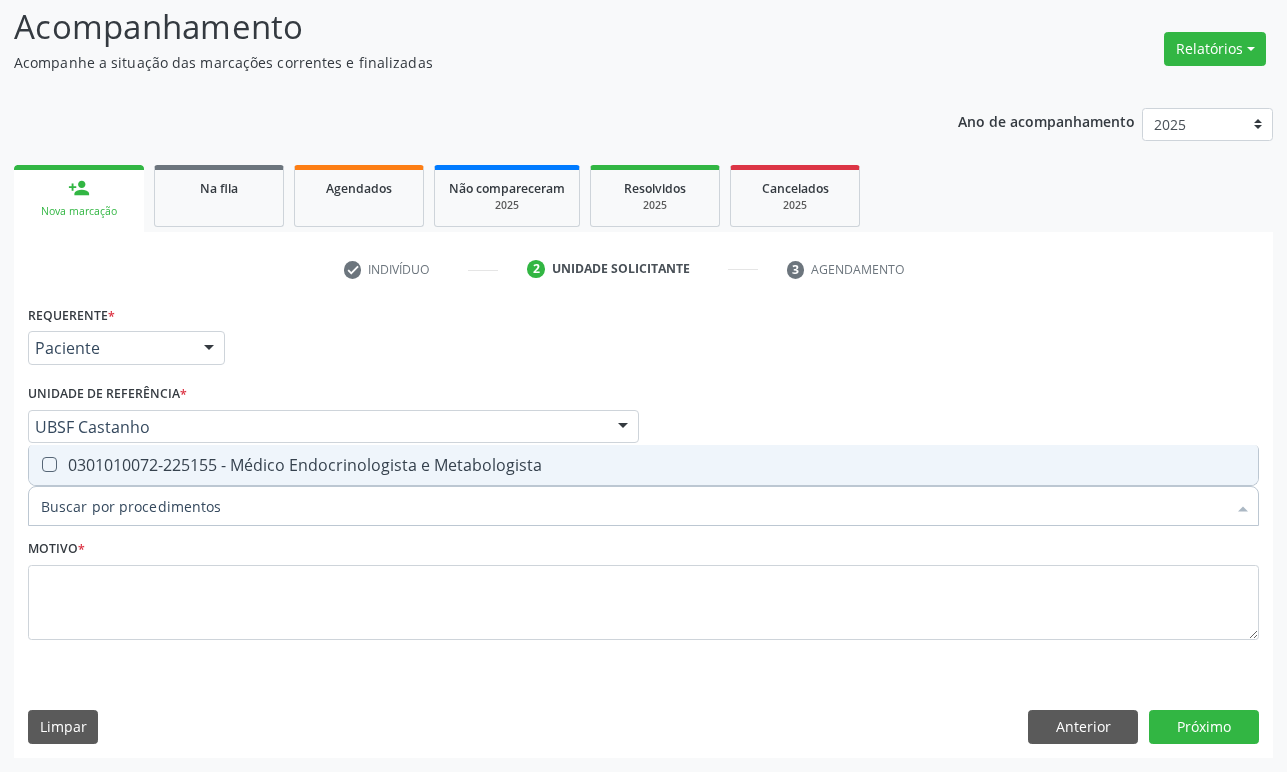 type on "ENDOCRINOLOGISTA" 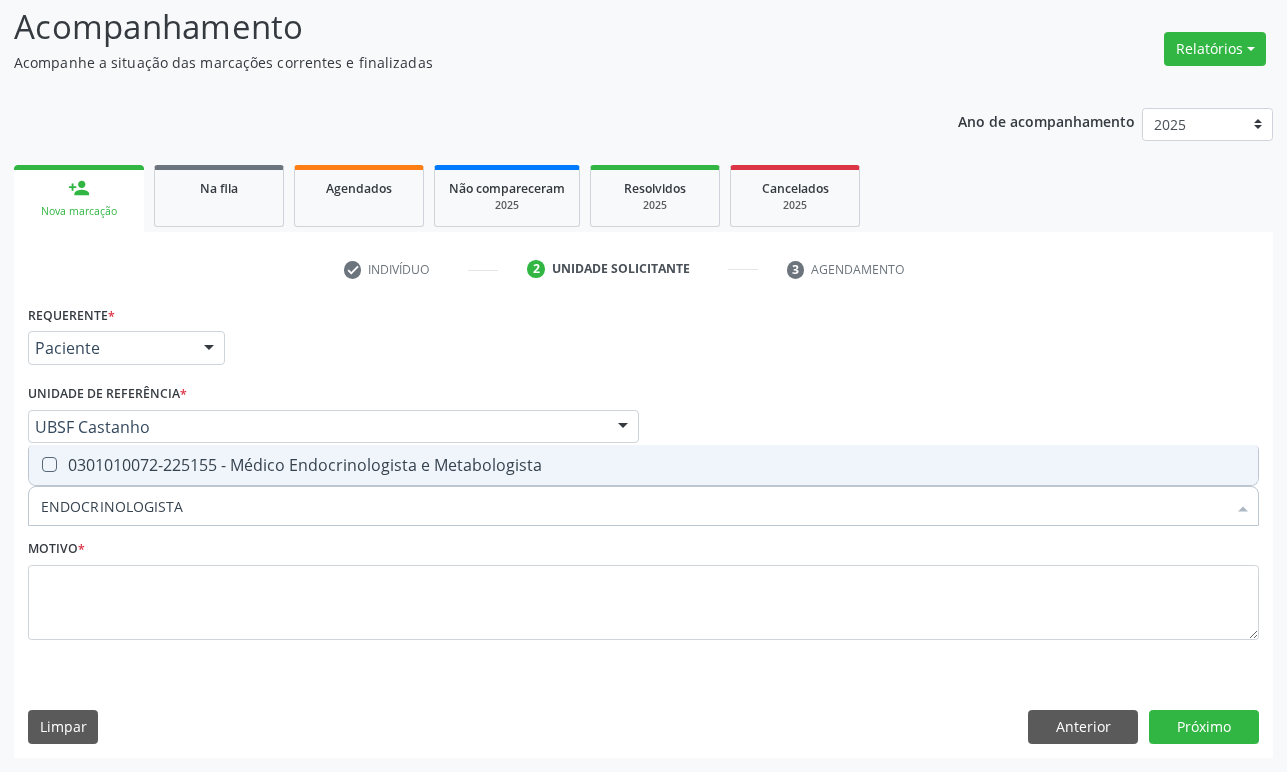 click on "0301010072-225155 - Médico Endocrinologista e Metabologista" at bounding box center [643, 465] 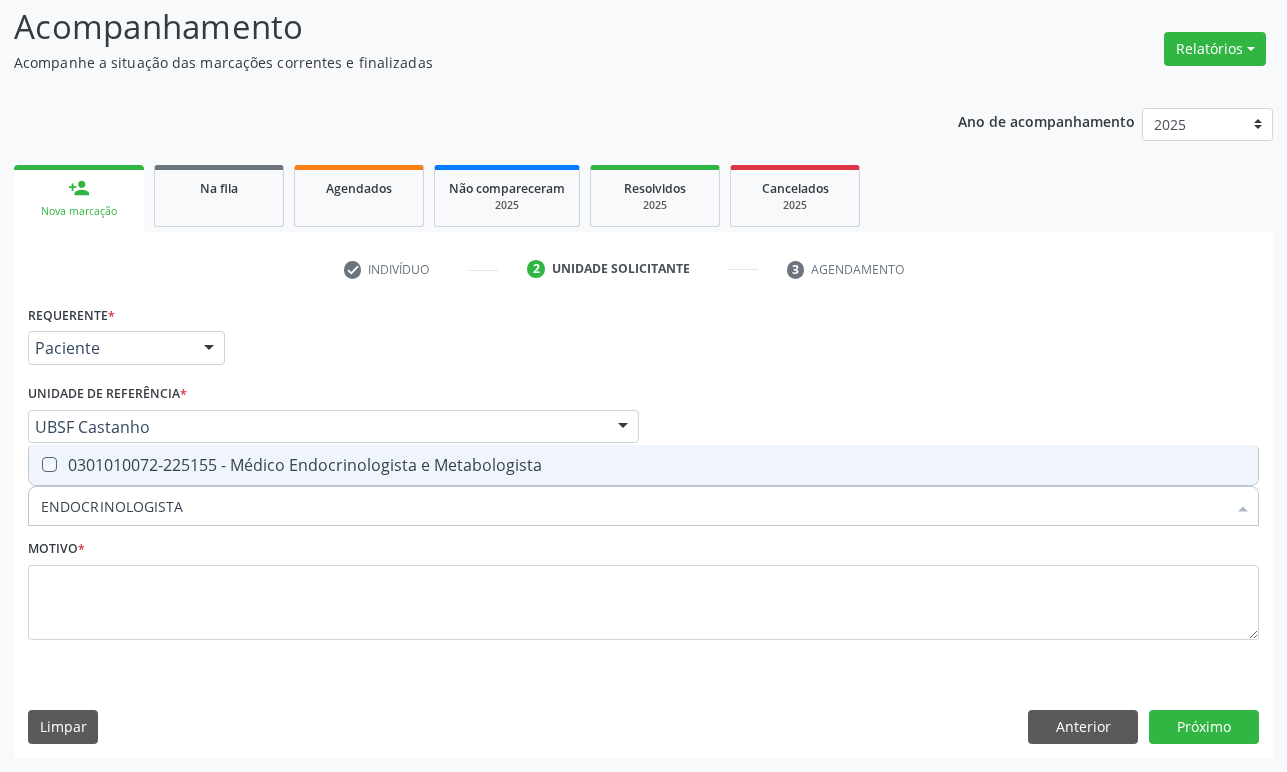 checkbox on "true" 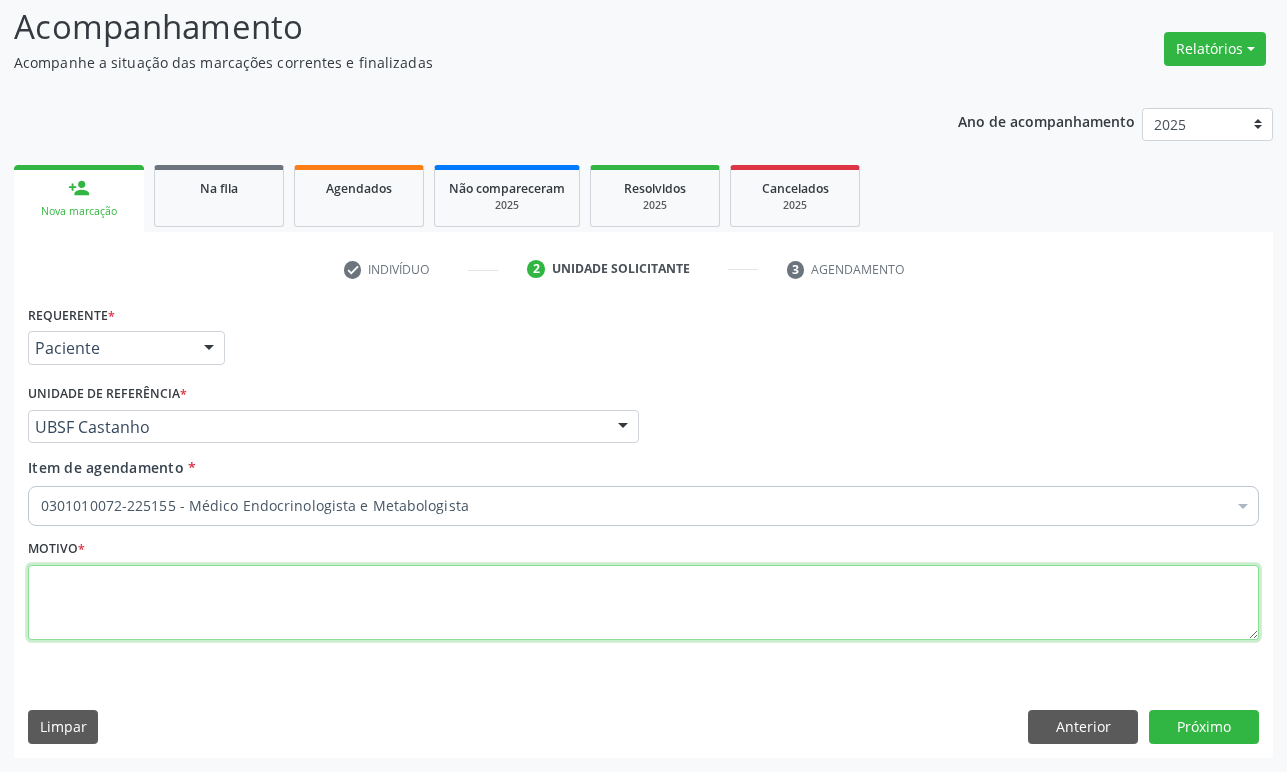 click at bounding box center (643, 603) 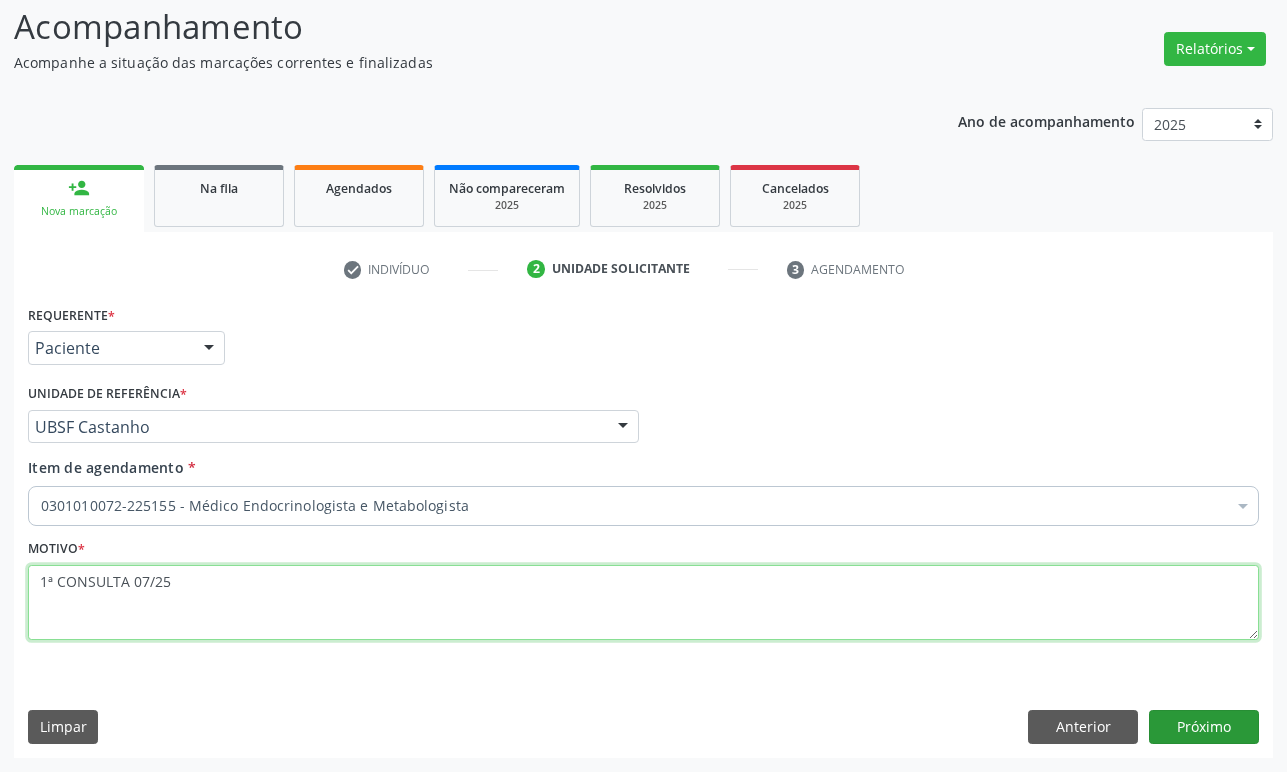 type on "1ª CONSULTA 07/25" 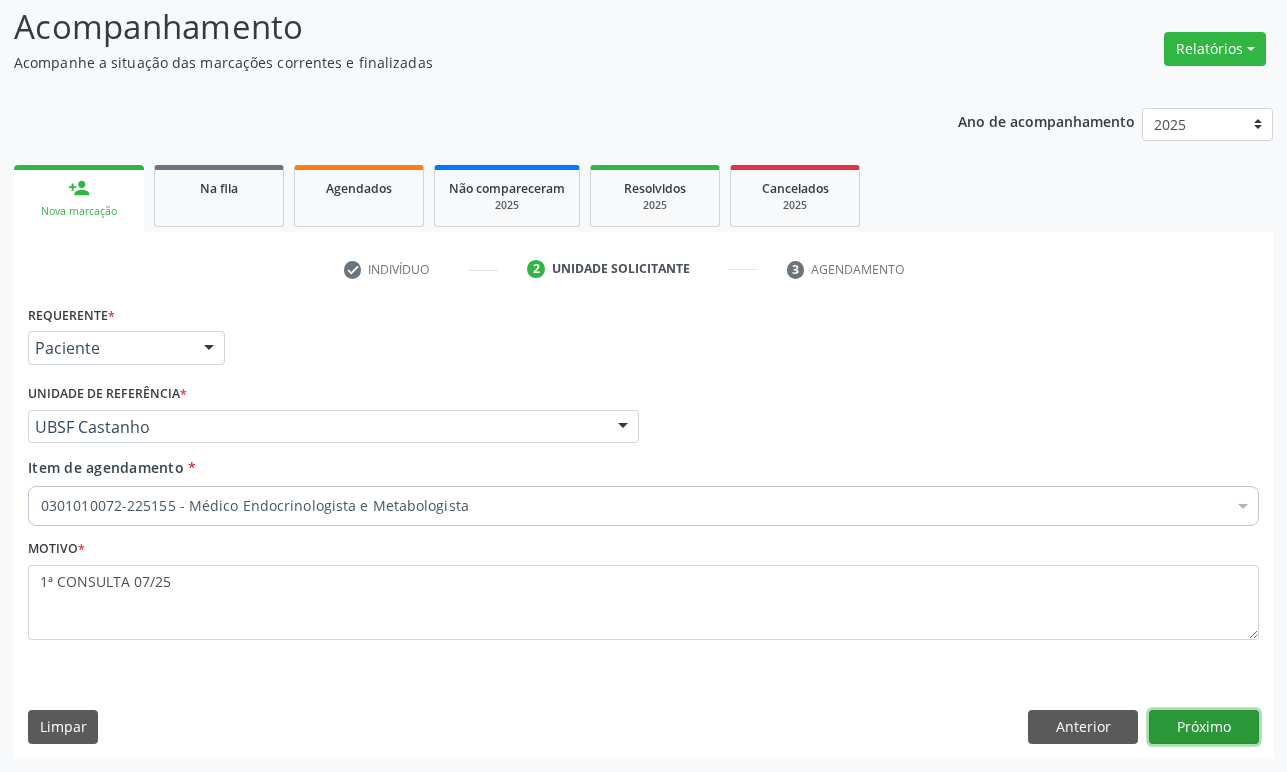 click on "Próximo" at bounding box center (1204, 727) 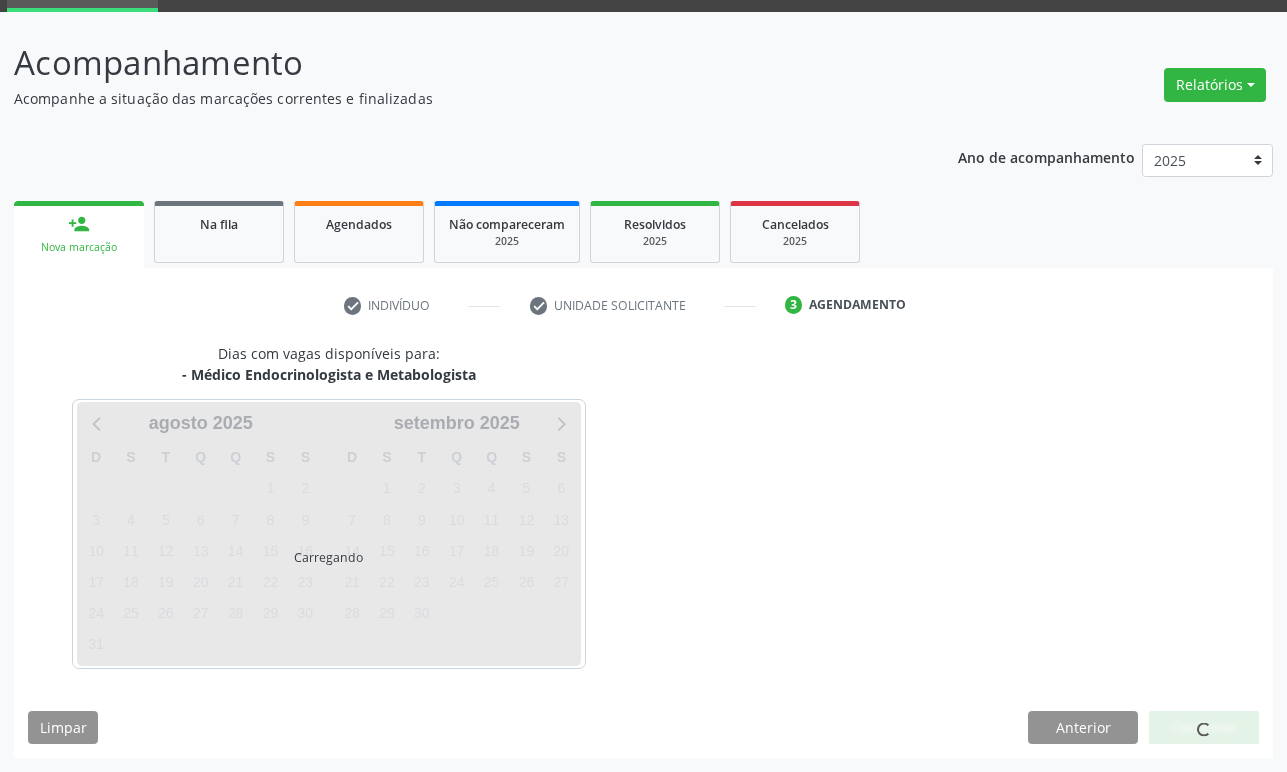 scroll, scrollTop: 134, scrollLeft: 0, axis: vertical 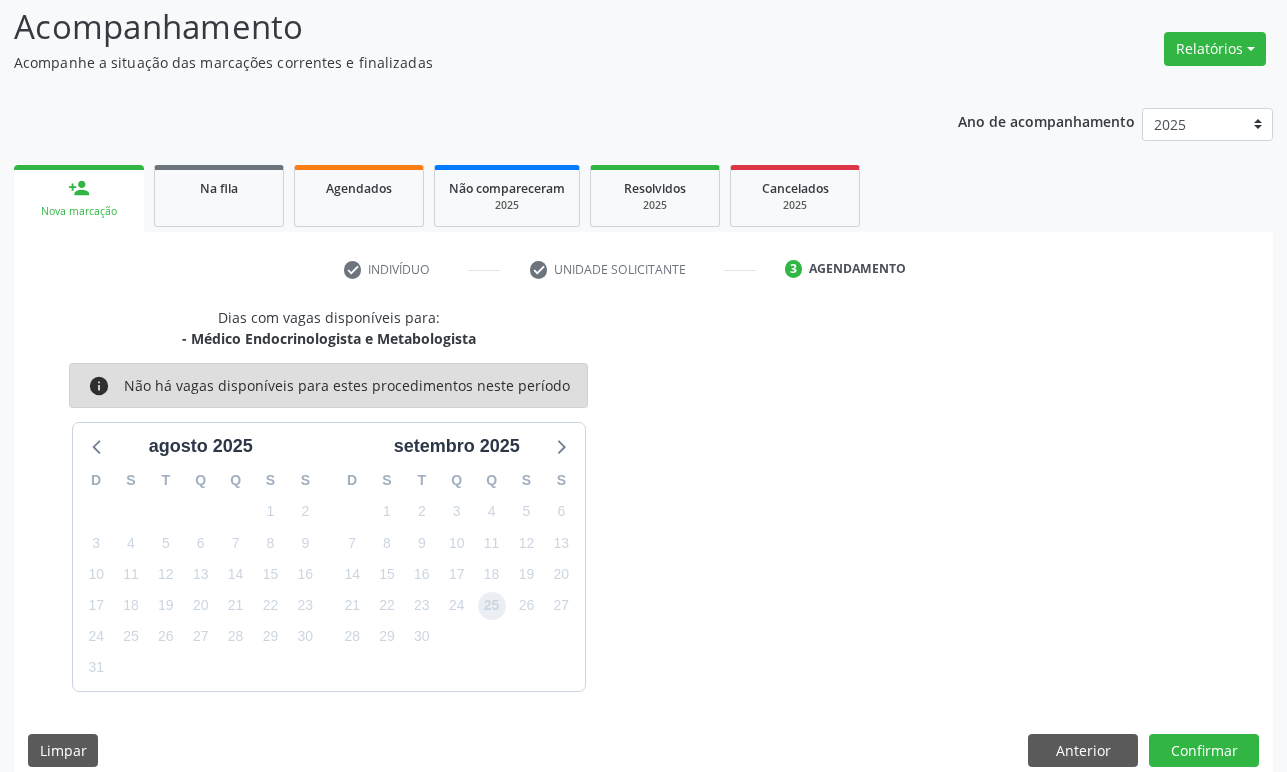 click on "25" at bounding box center [492, 606] 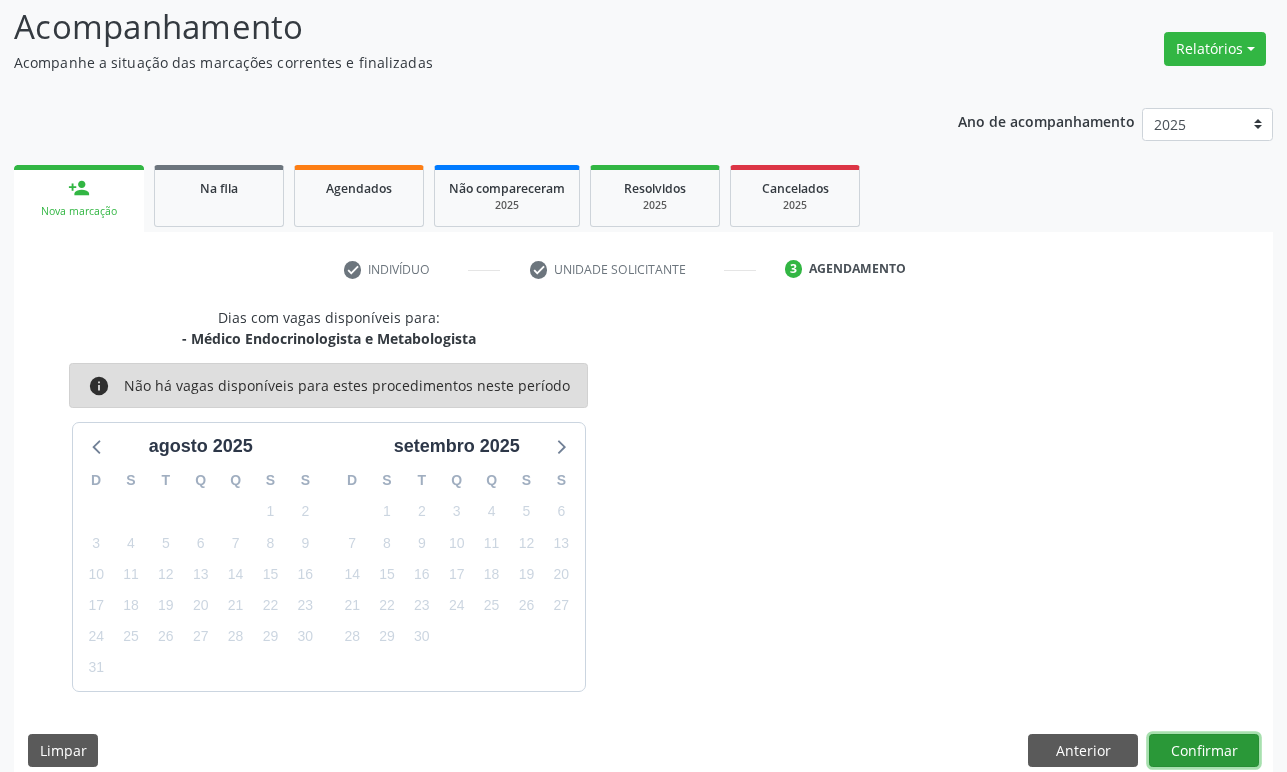 click on "Confirmar" at bounding box center (1204, 751) 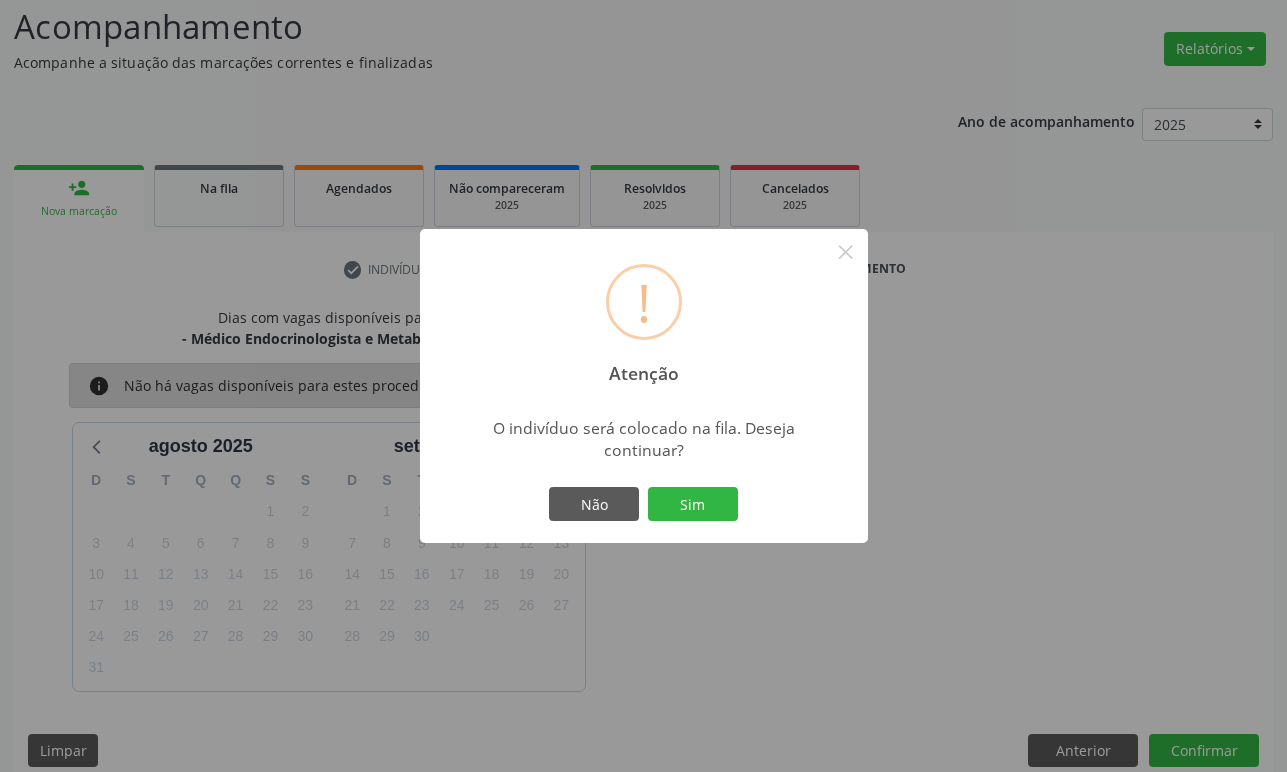 type 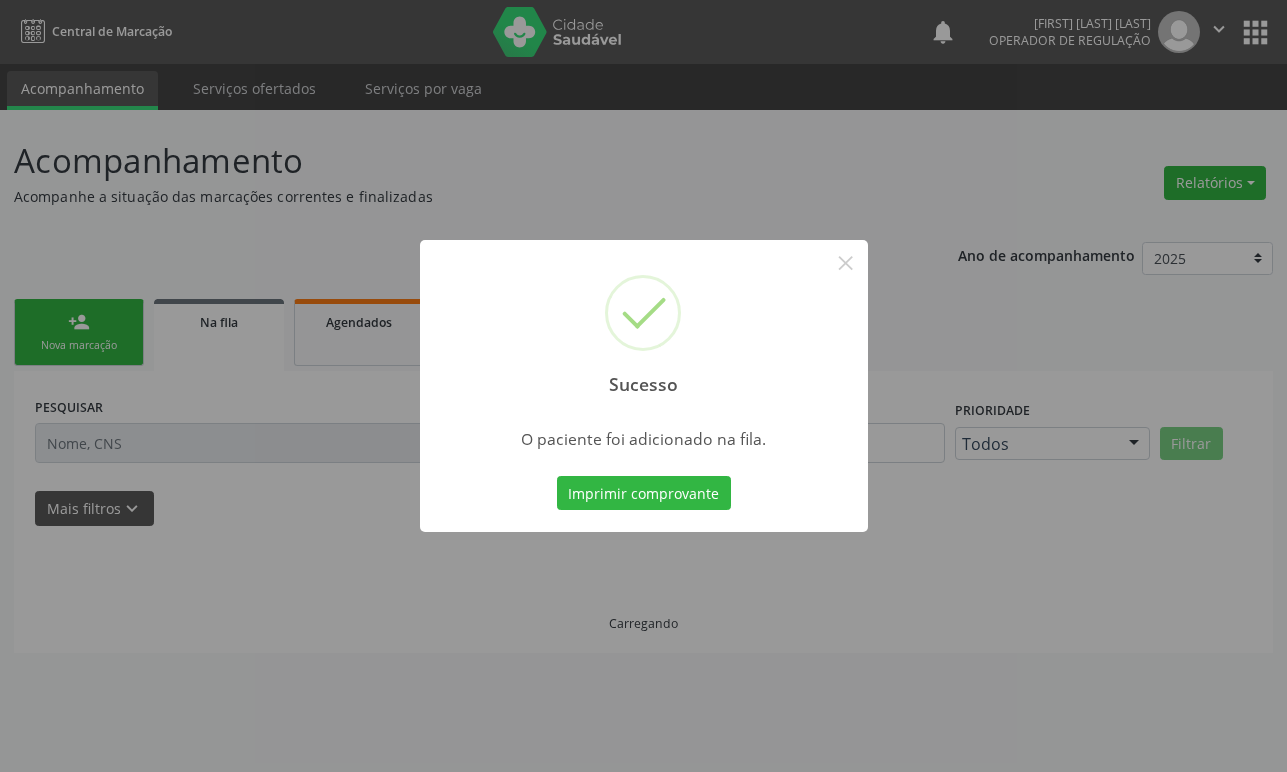 scroll, scrollTop: 0, scrollLeft: 0, axis: both 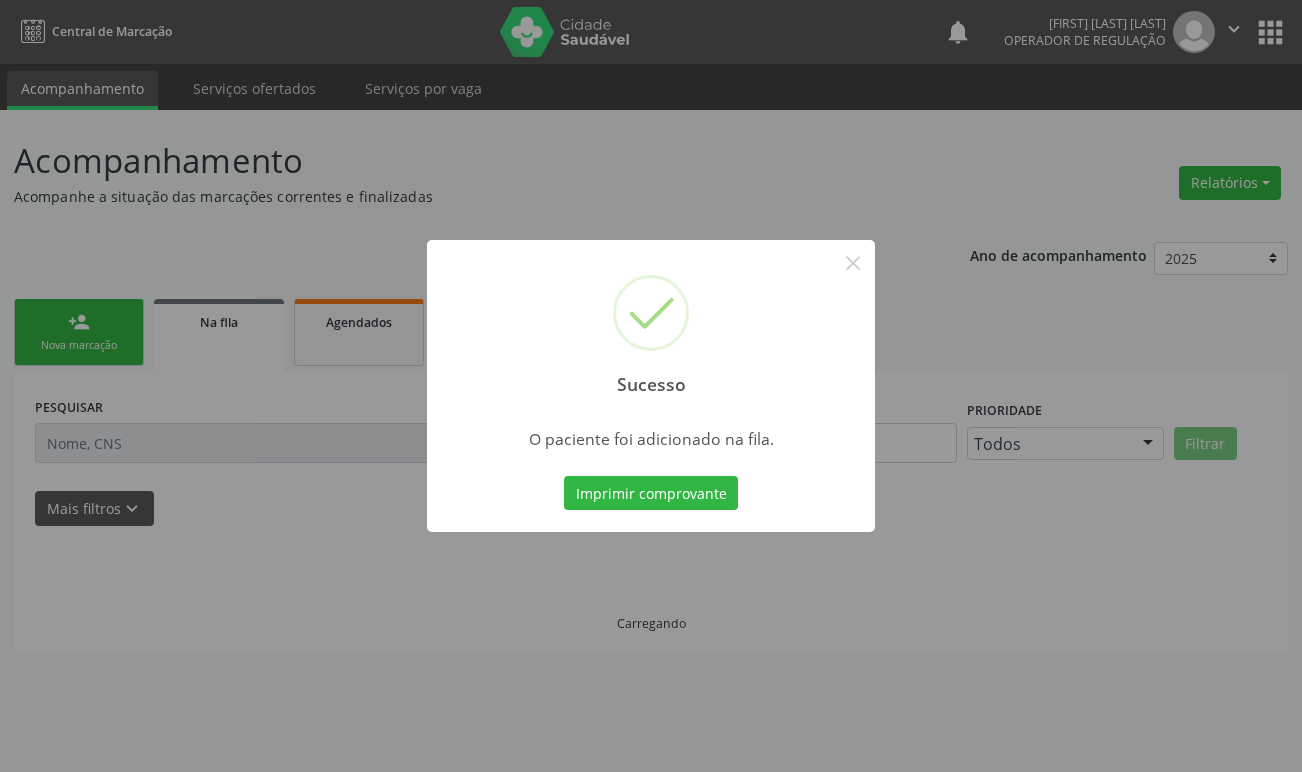type 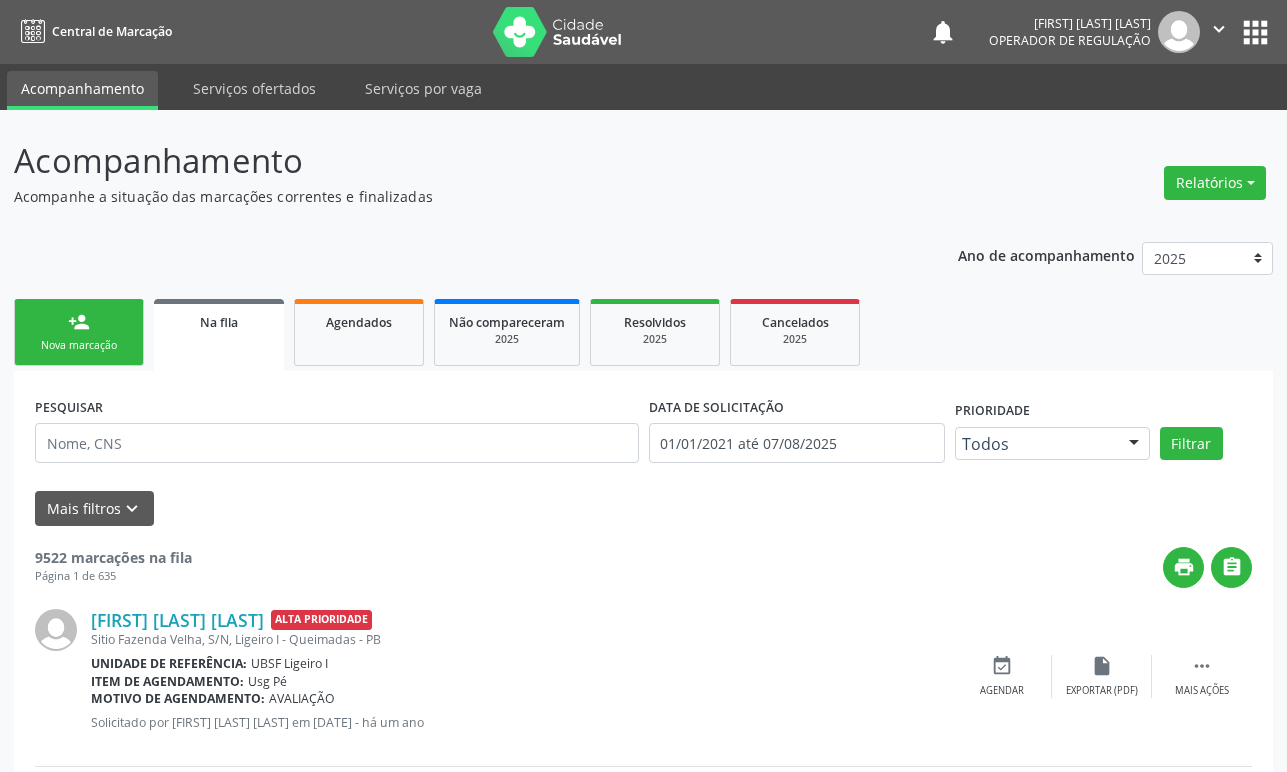 click on "Nova marcação" at bounding box center (79, 345) 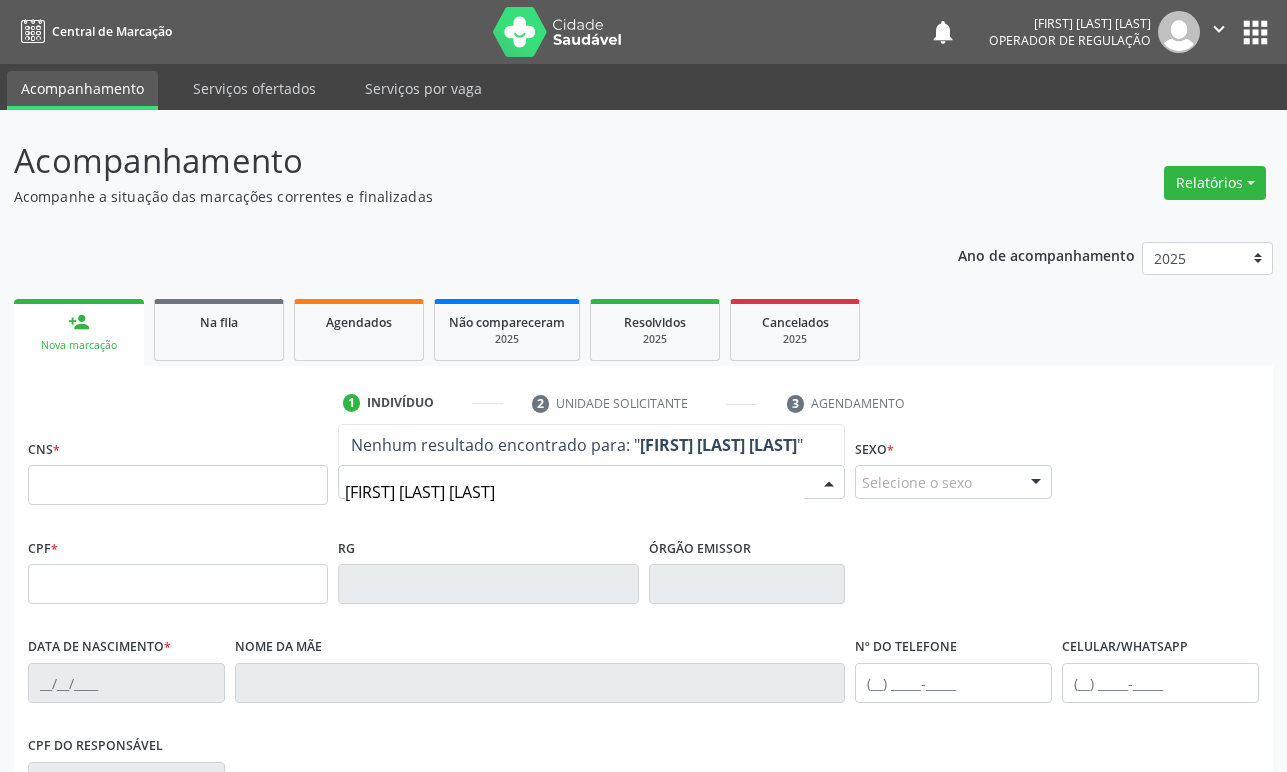 type on "MARIA JULIANA DA SILVA" 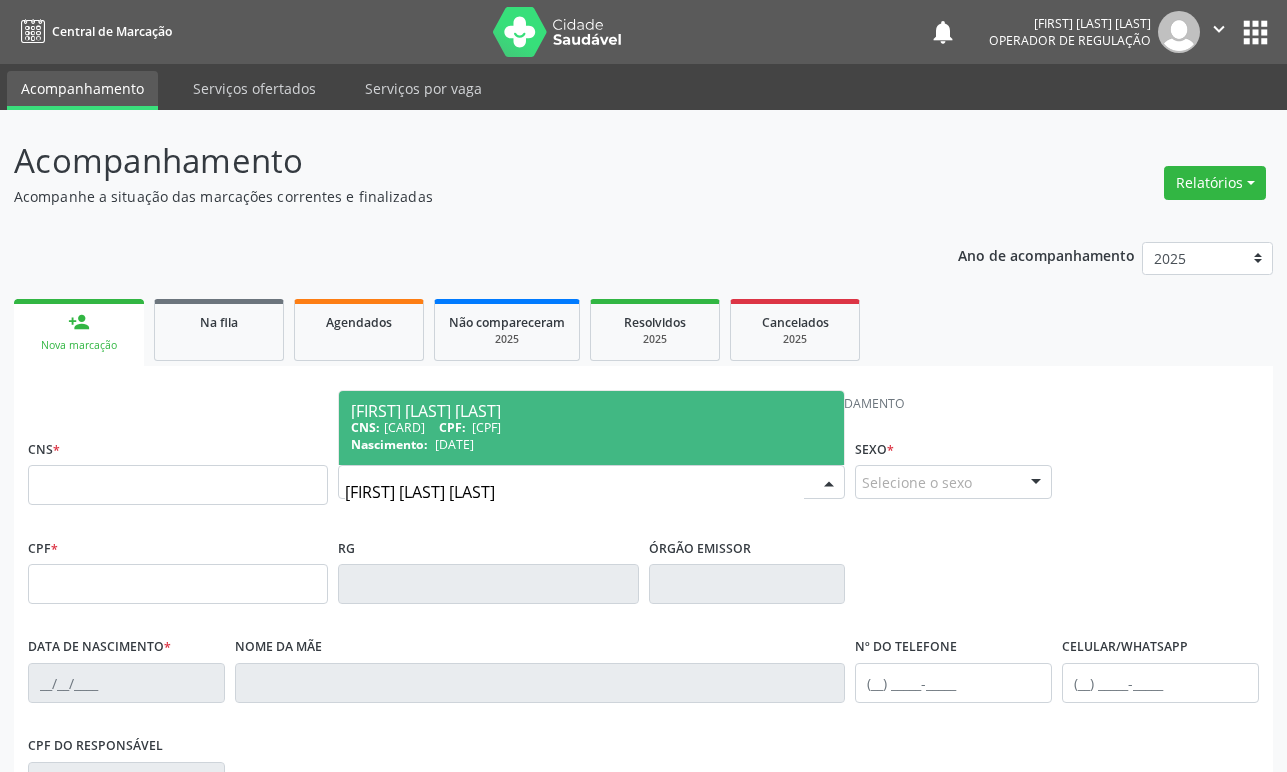 click on "Nascimento:
24/10/2001" at bounding box center (591, 444) 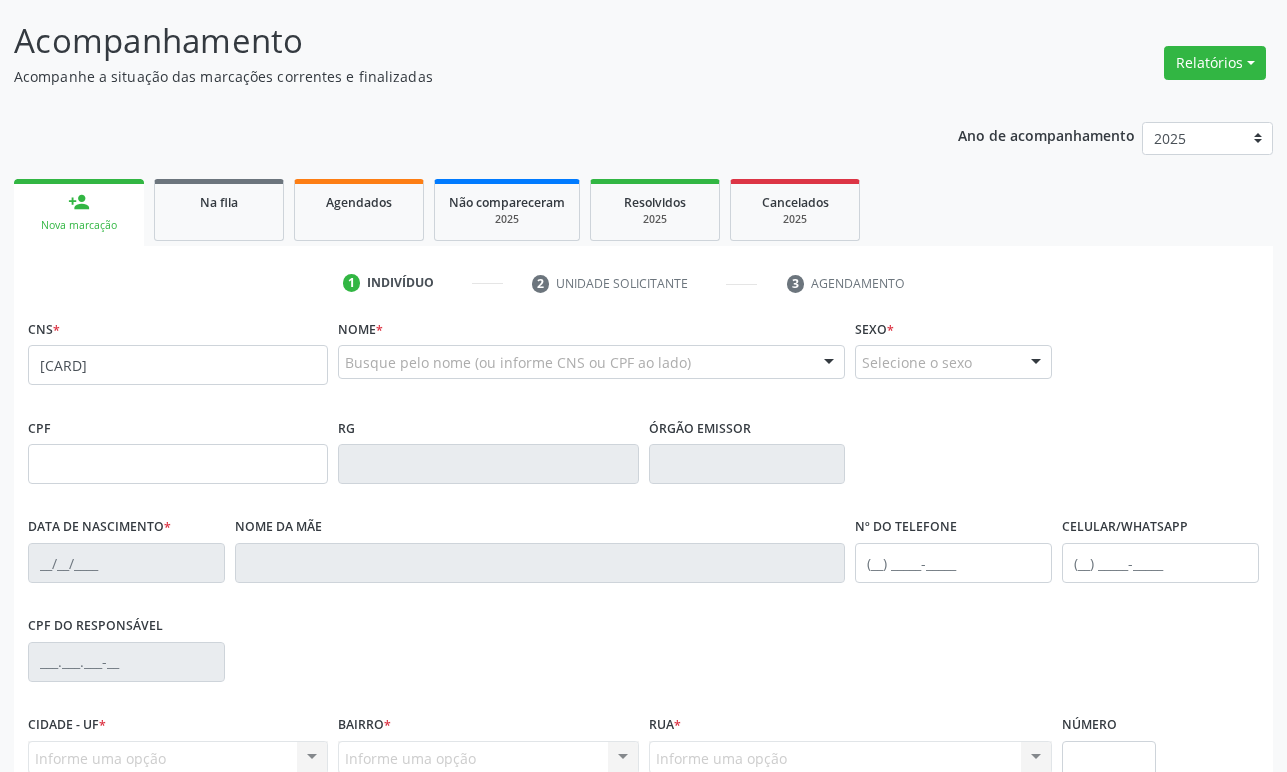 scroll, scrollTop: 312, scrollLeft: 0, axis: vertical 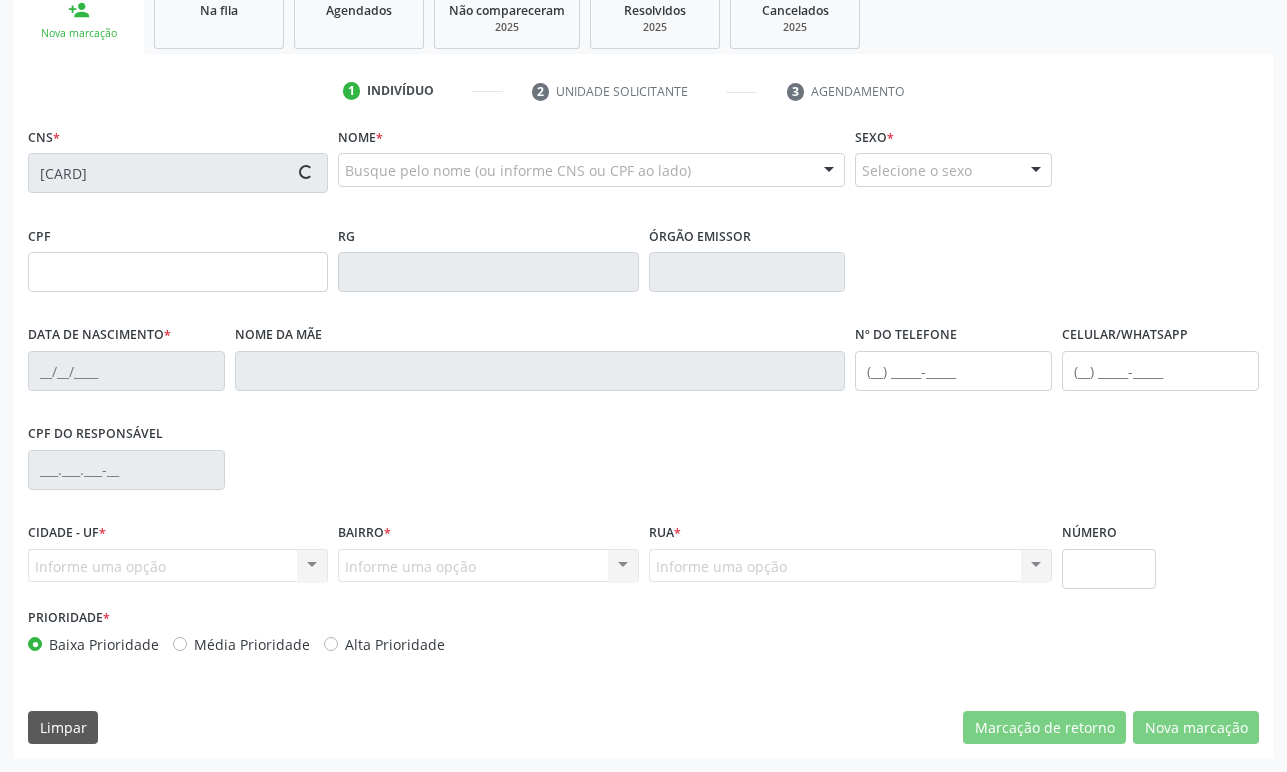type on "093.671.594-47" 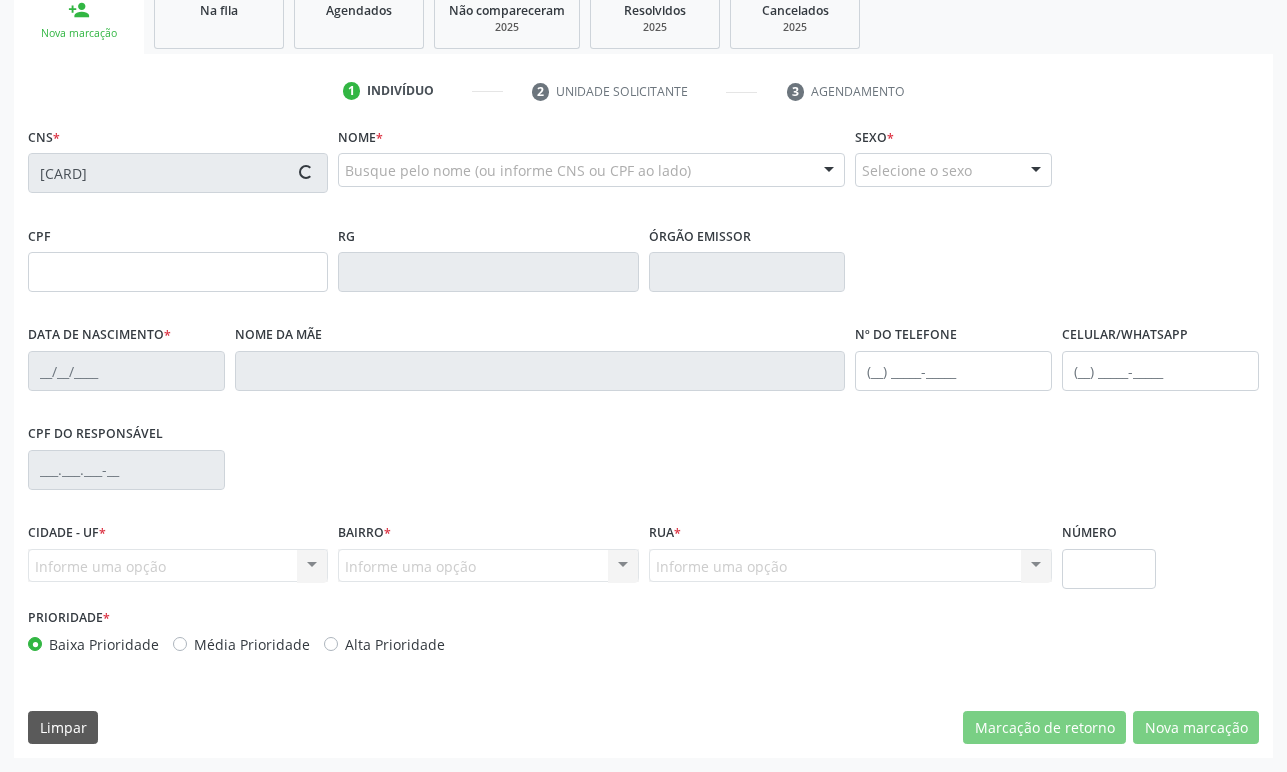 type on "24/10/2001" 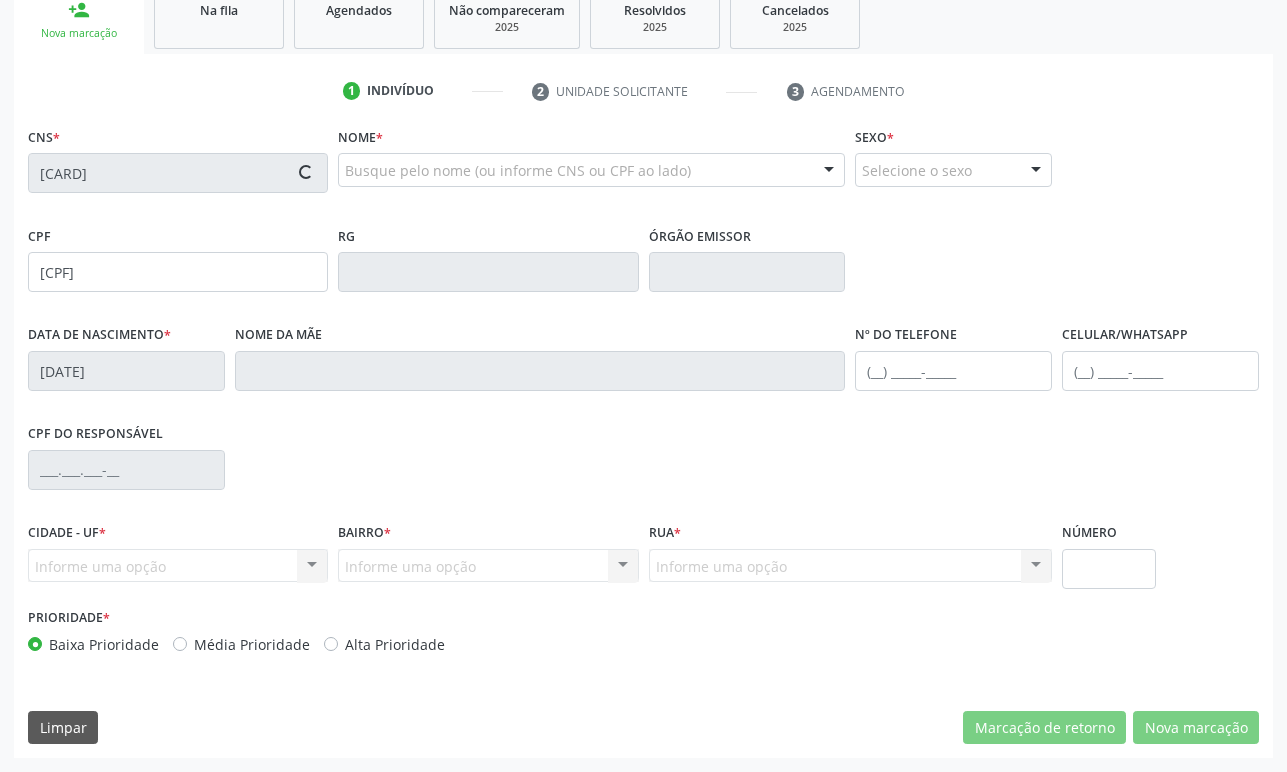 type on "Maria Luiza da Silva Marques" 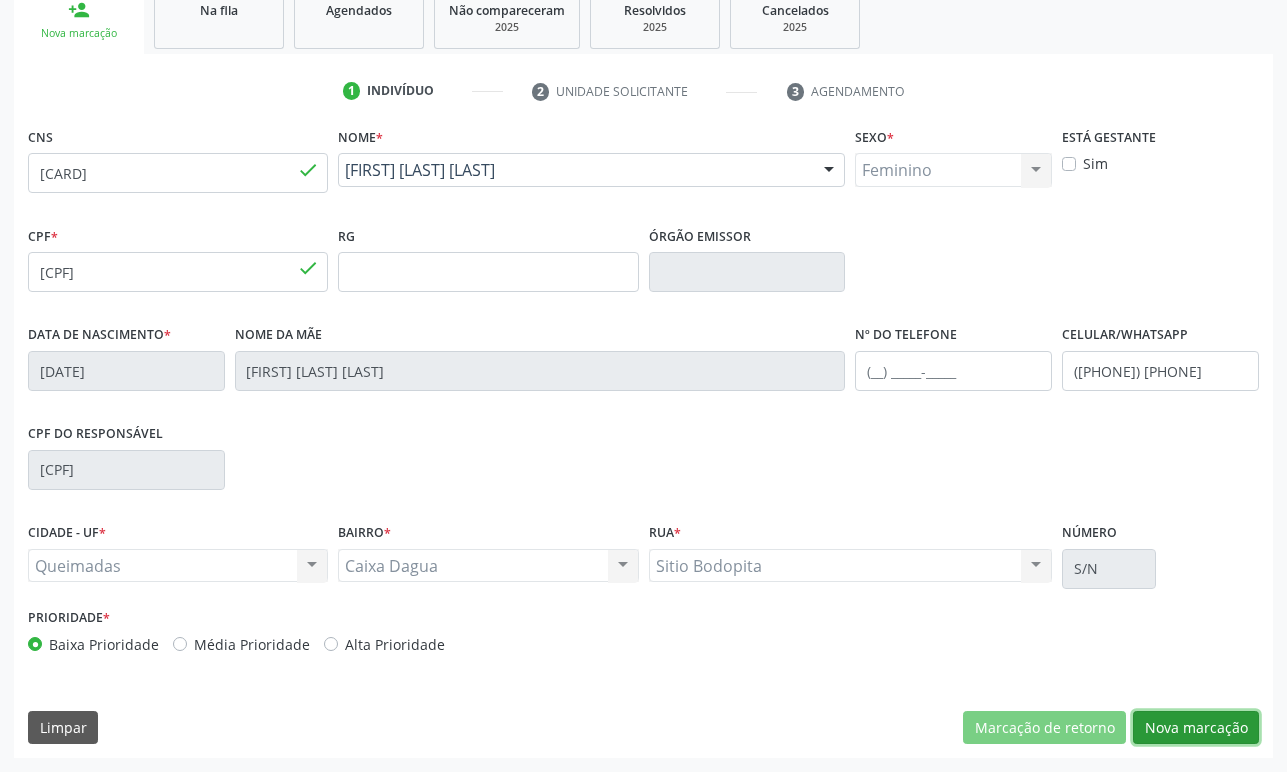 drag, startPoint x: 1237, startPoint y: 725, endPoint x: 1247, endPoint y: 684, distance: 42.201897 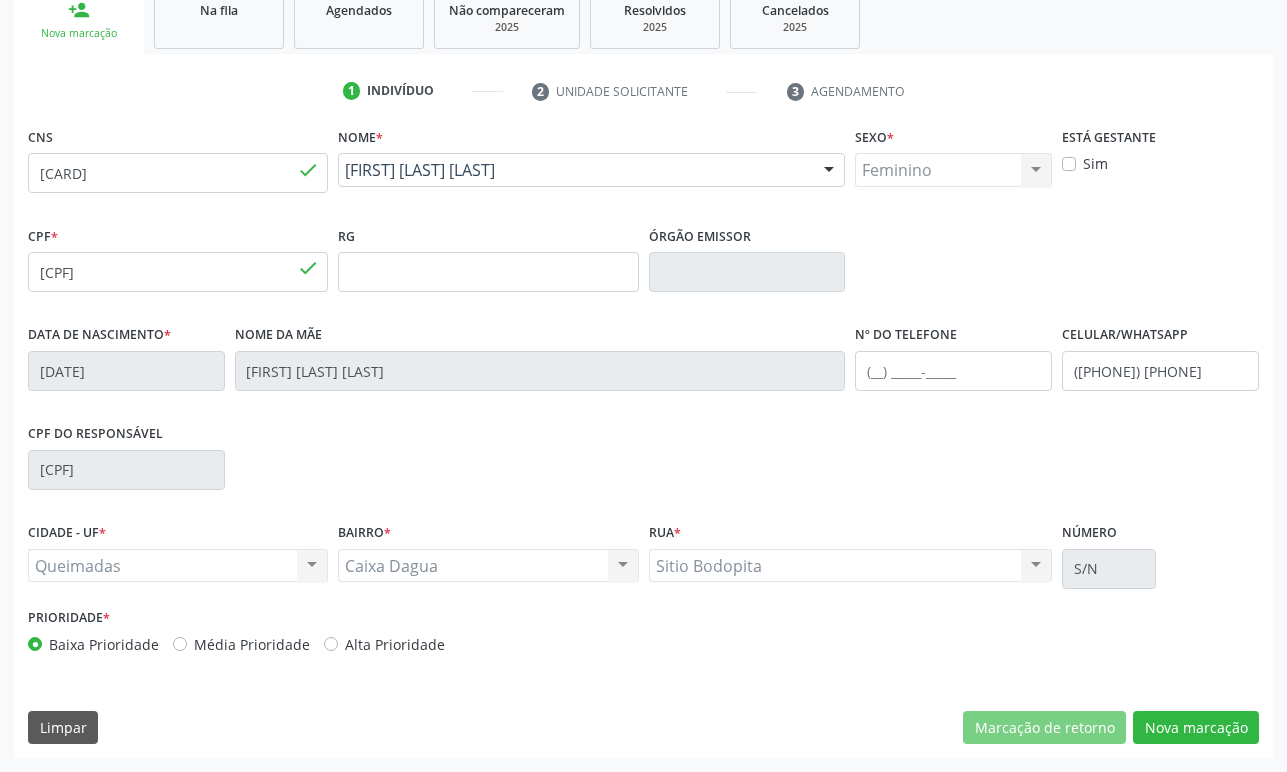 scroll, scrollTop: 134, scrollLeft: 0, axis: vertical 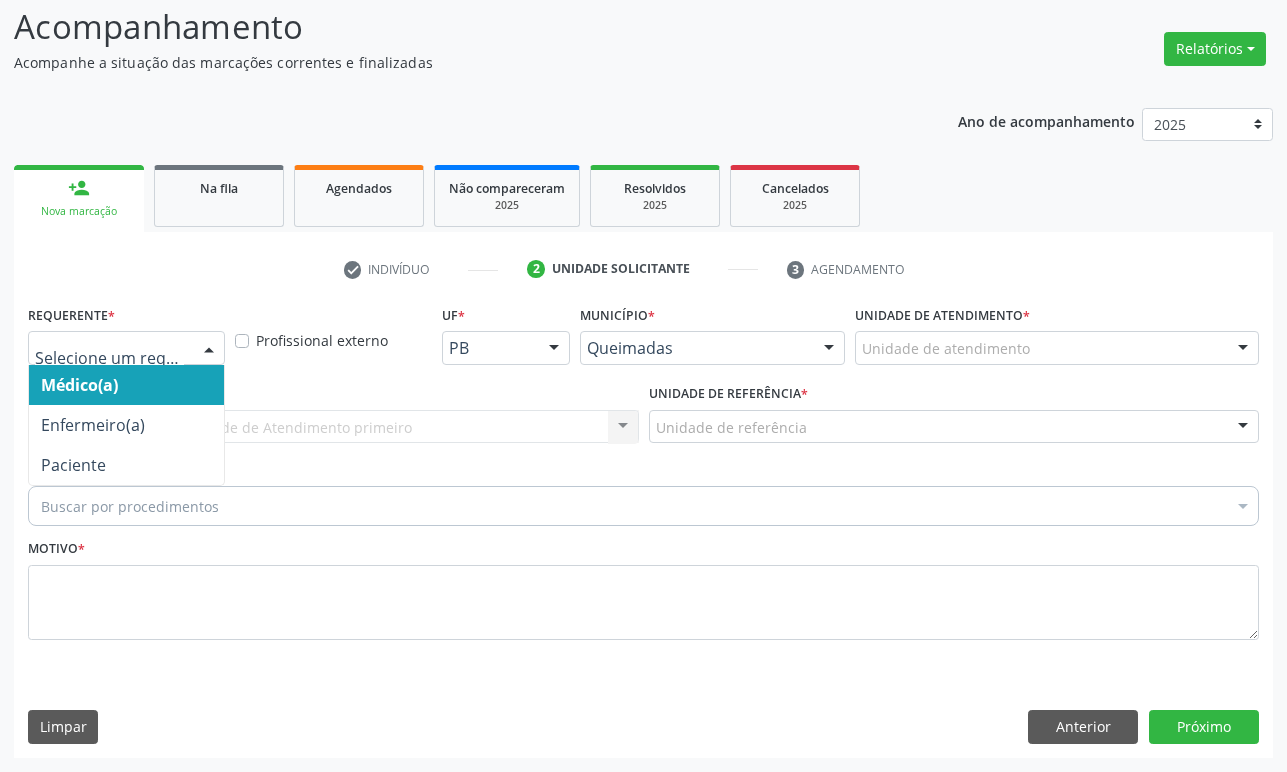 click at bounding box center (126, 348) 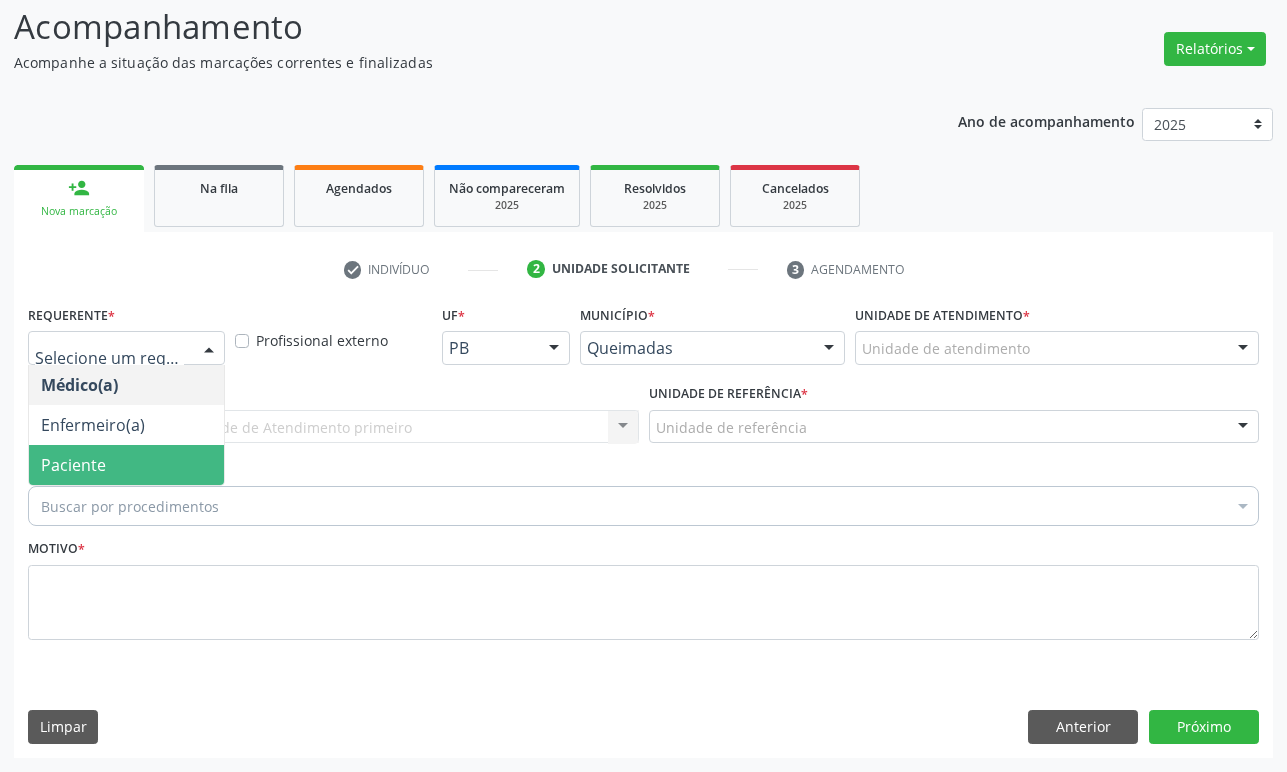 click on "Paciente" at bounding box center [126, 465] 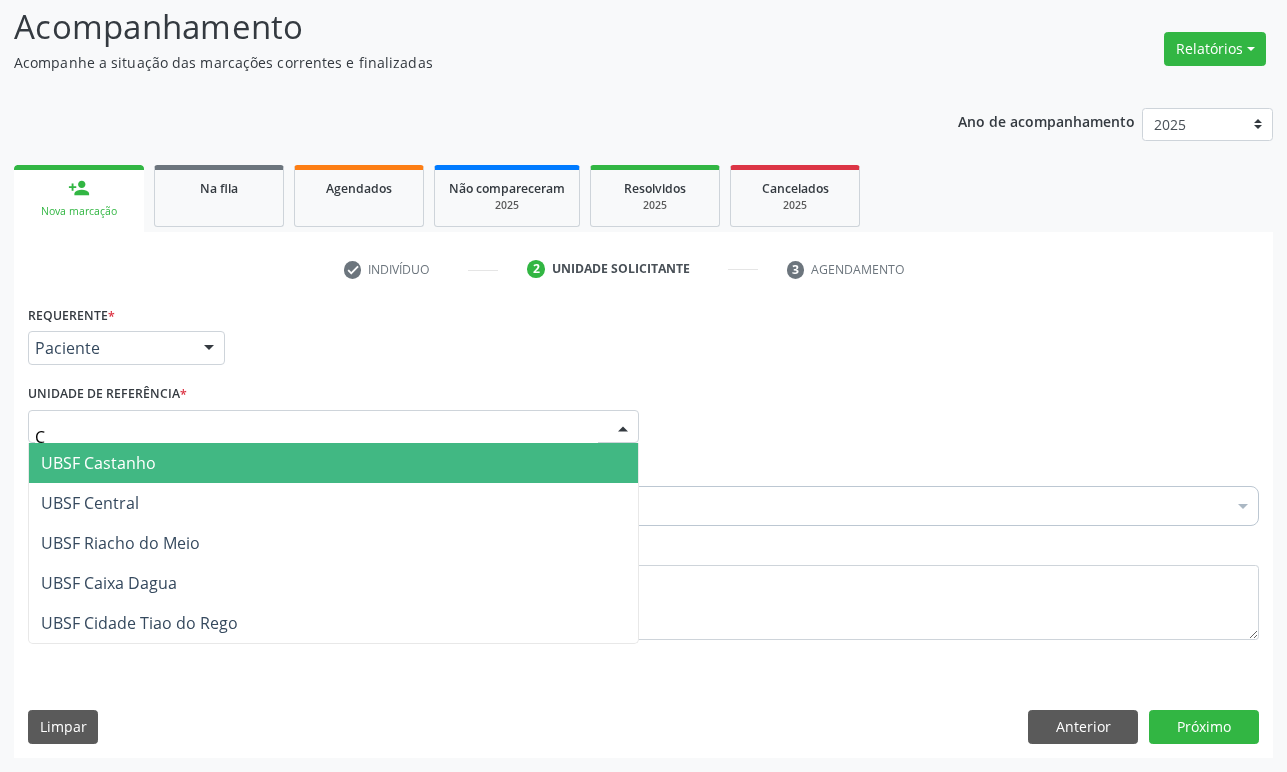 type on "CA" 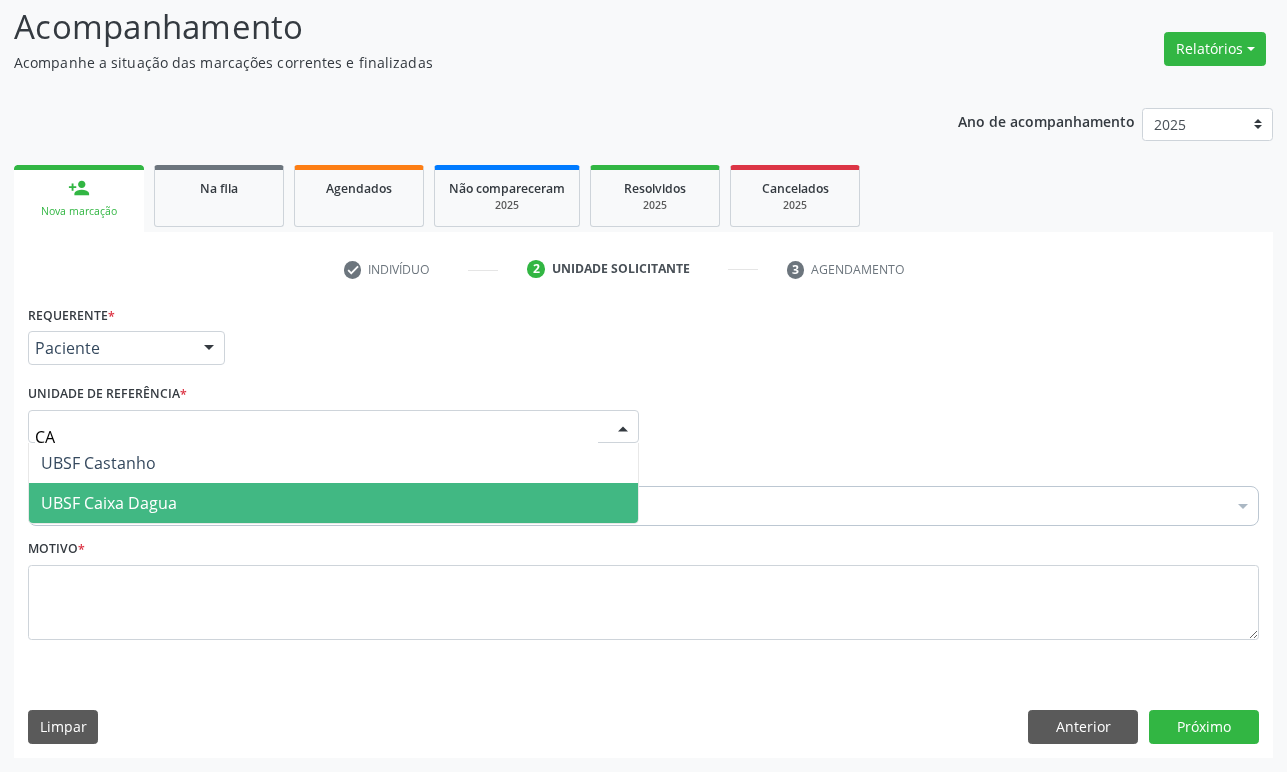 click on "UBSF Caixa Dagua" at bounding box center (109, 503) 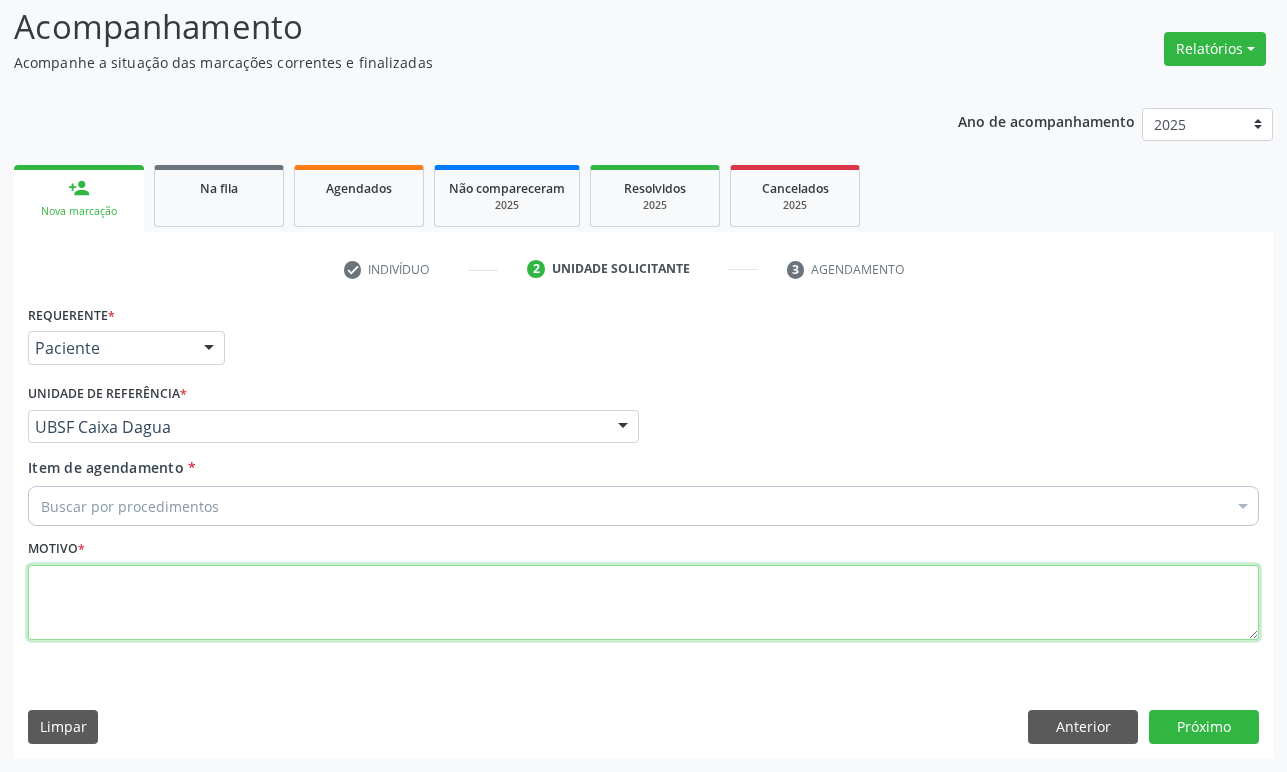 click at bounding box center (643, 603) 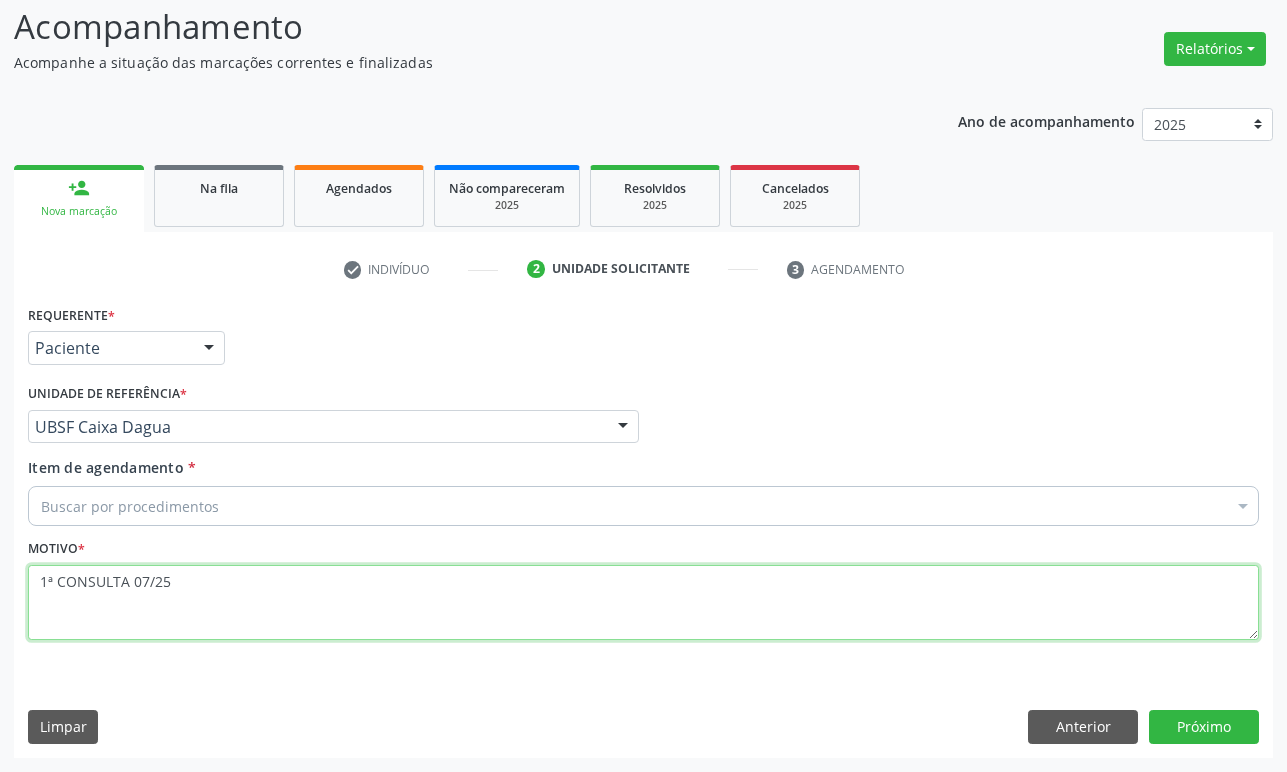 type on "1ª CONSULTA 07/25" 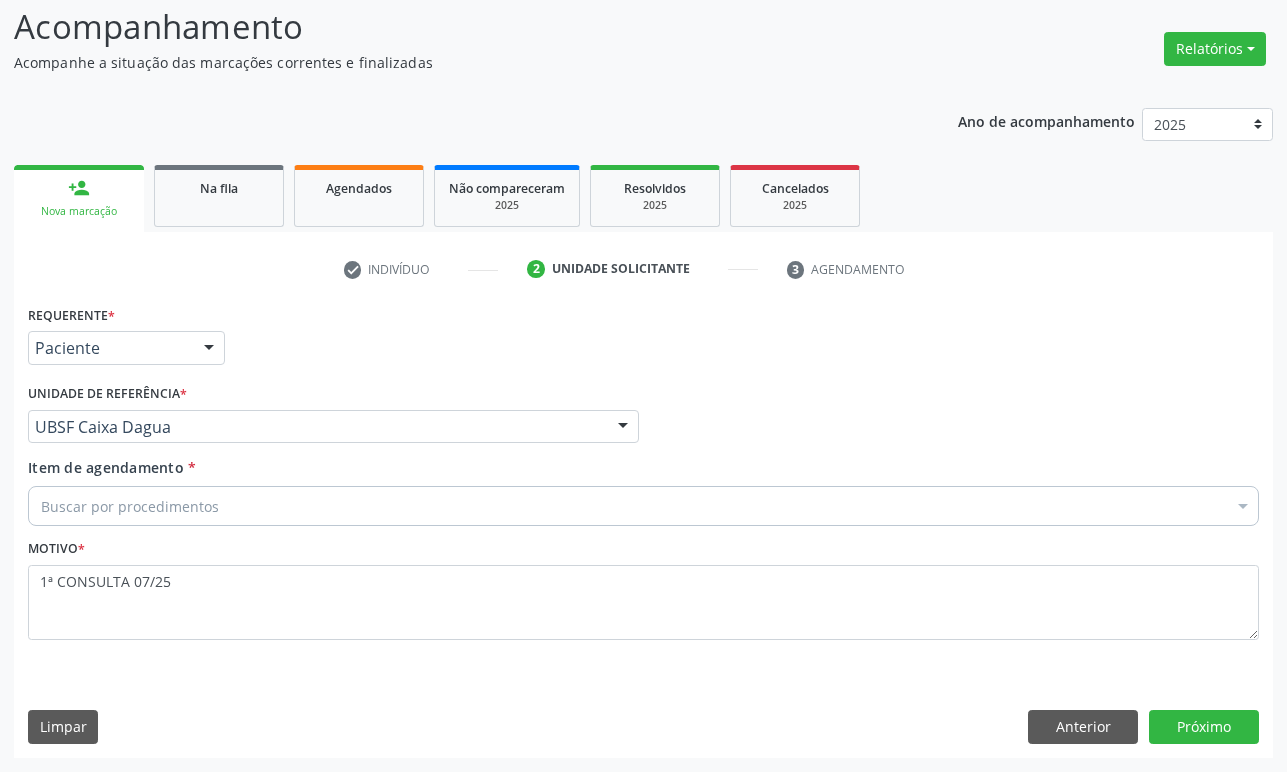 paste on "ENDOCRINOLOGISTA" 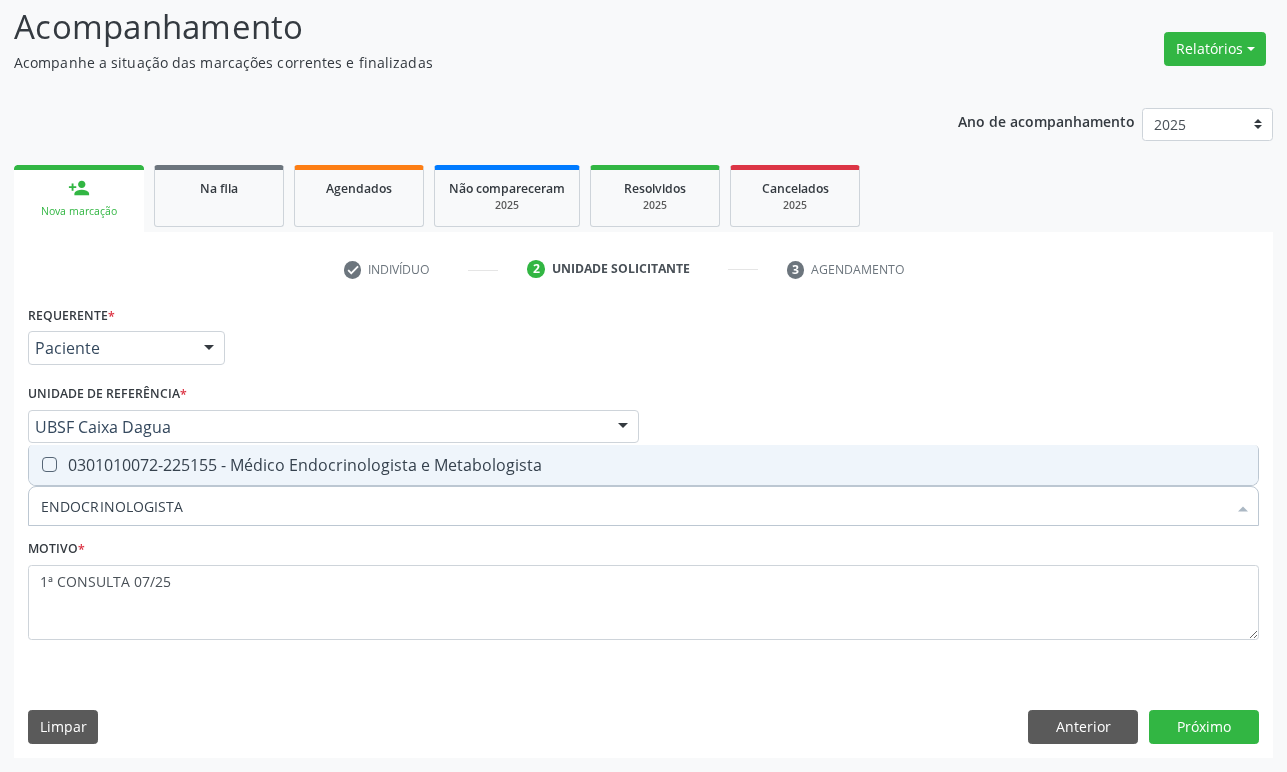 click on "0301010072-225155 - Médico Endocrinologista e Metabologista" at bounding box center (643, 465) 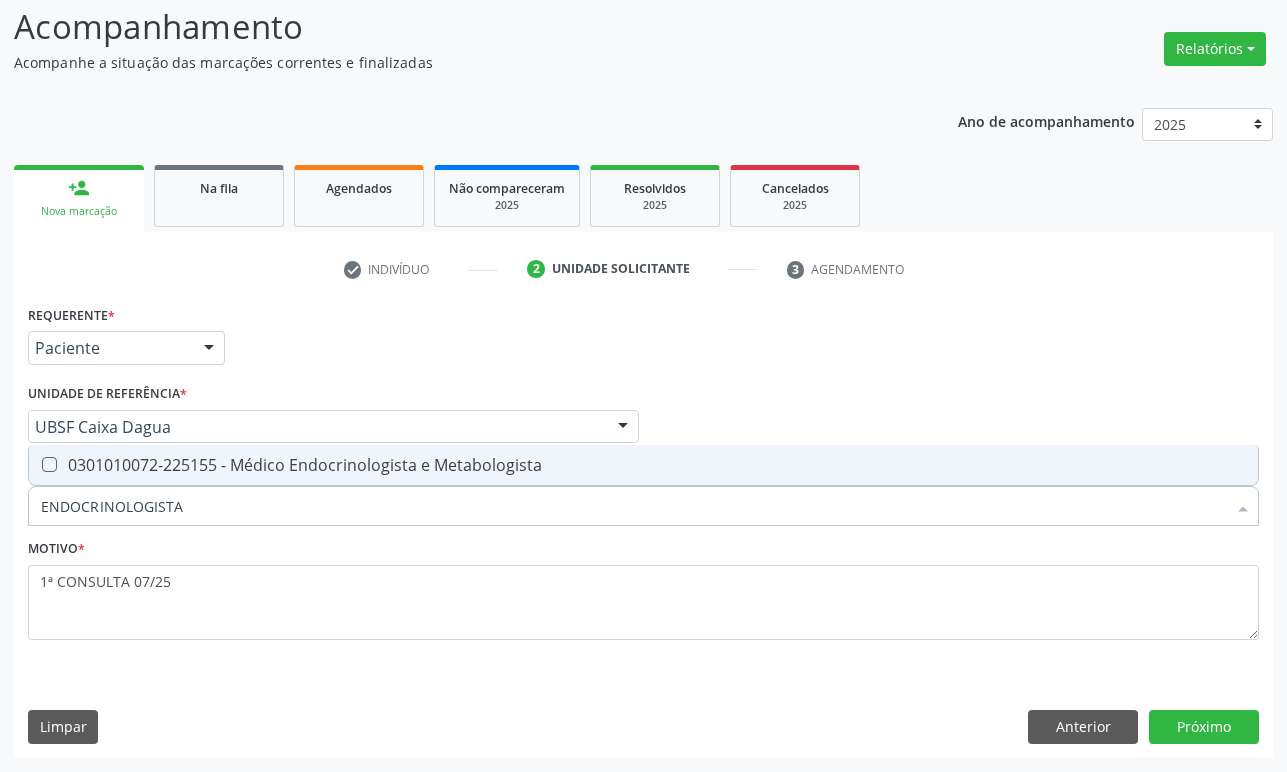 checkbox on "true" 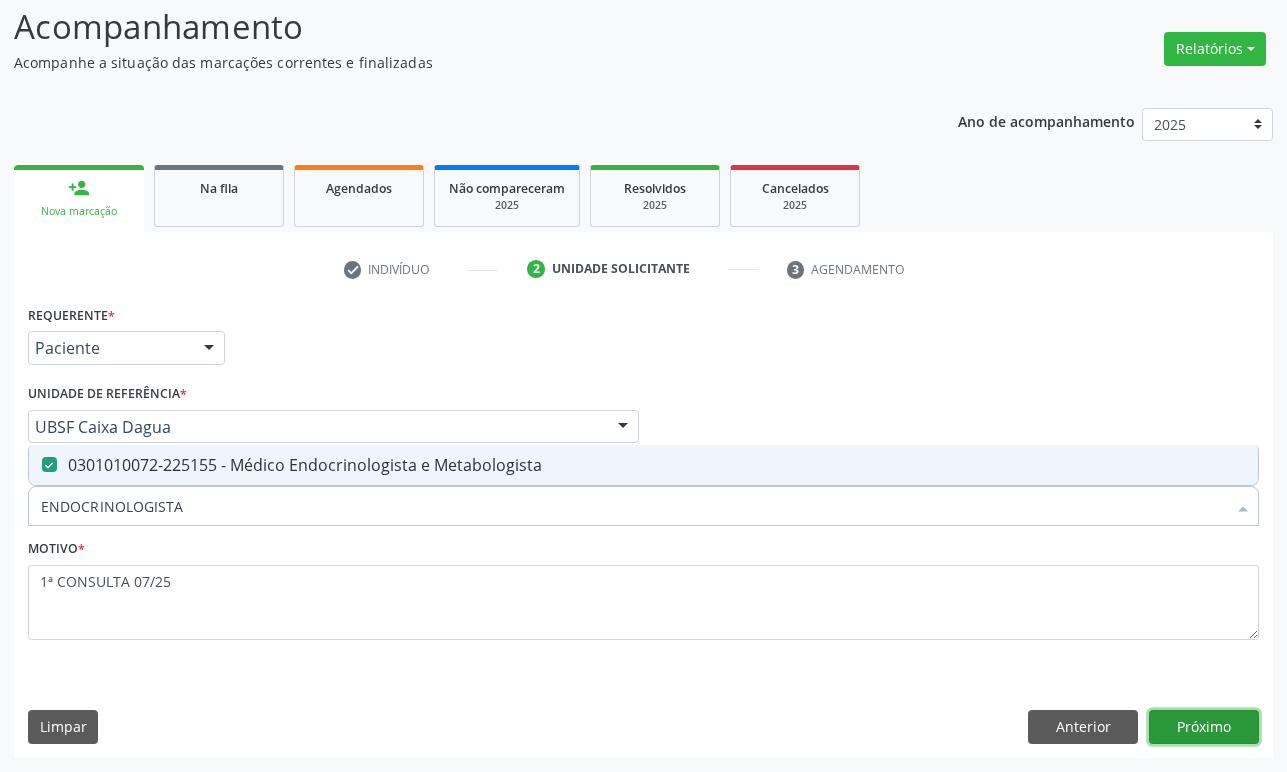 click on "Próximo" at bounding box center (1204, 727) 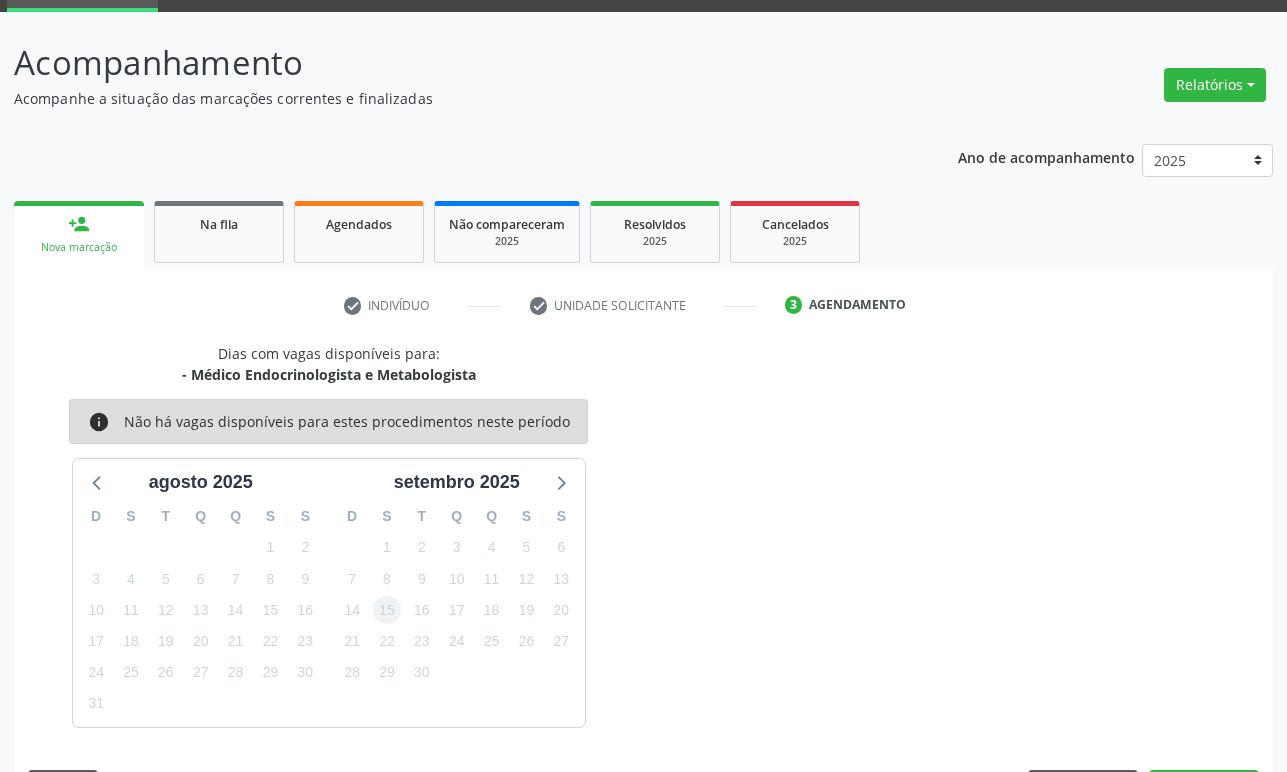 scroll, scrollTop: 134, scrollLeft: 0, axis: vertical 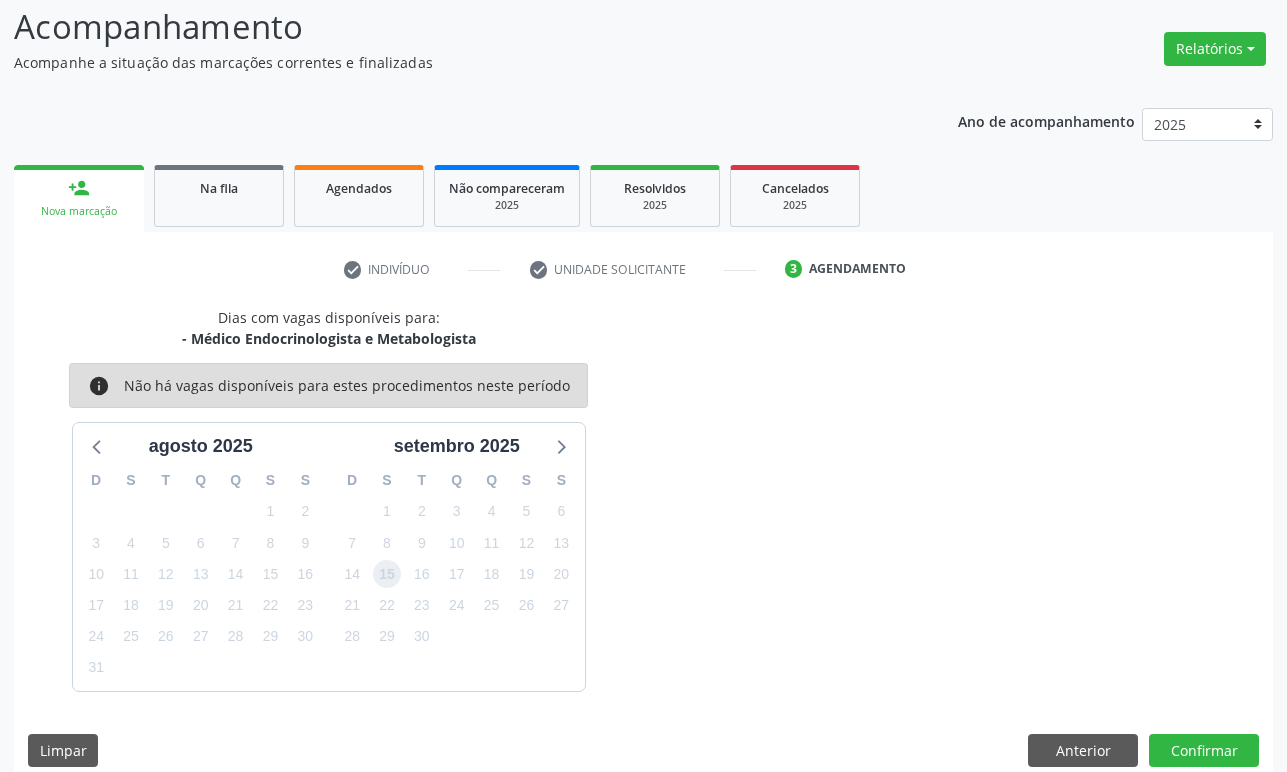 click on "15" at bounding box center (387, 574) 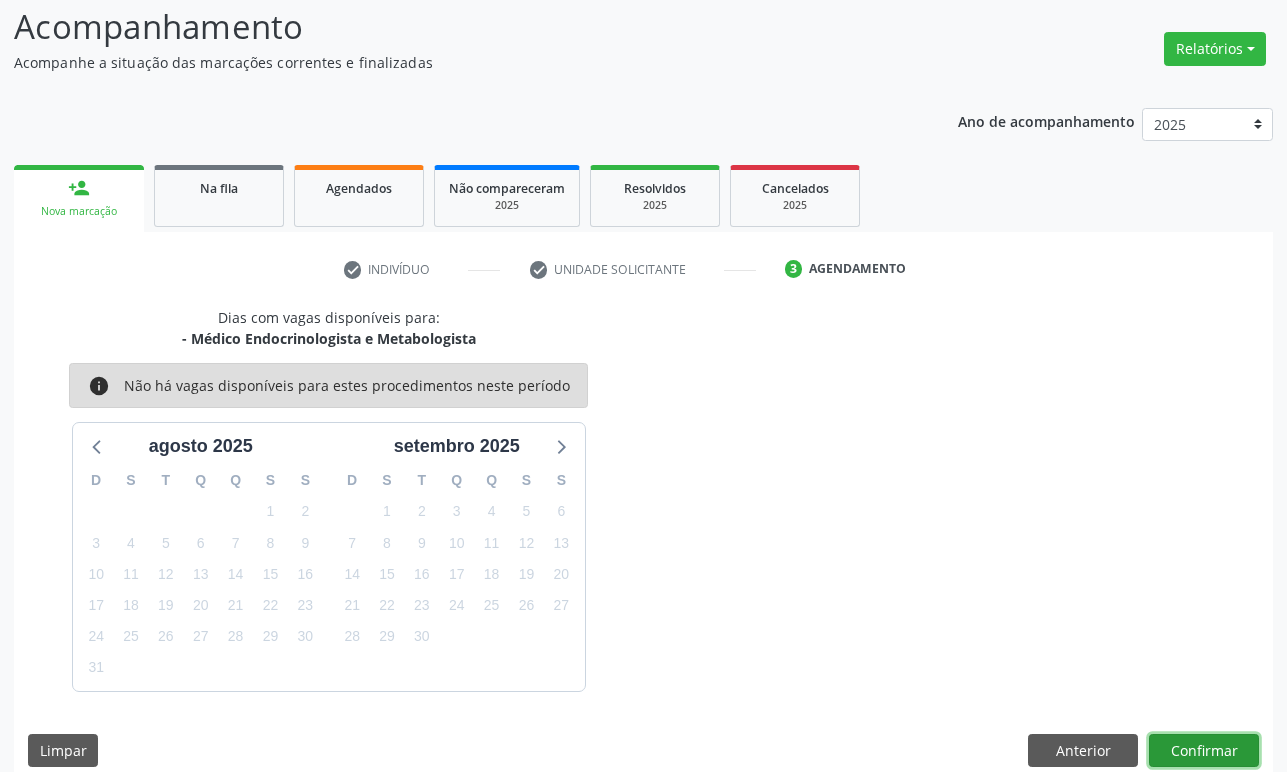 click on "Confirmar" at bounding box center [1204, 751] 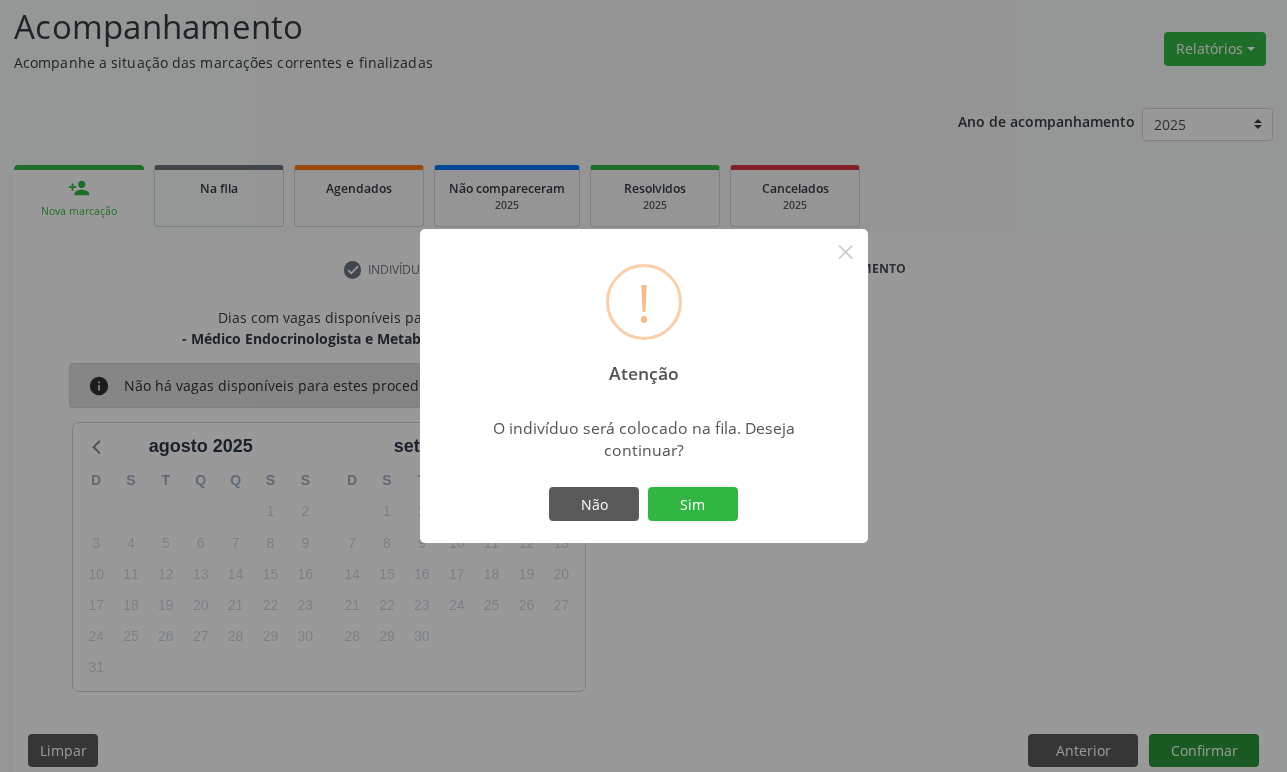 type 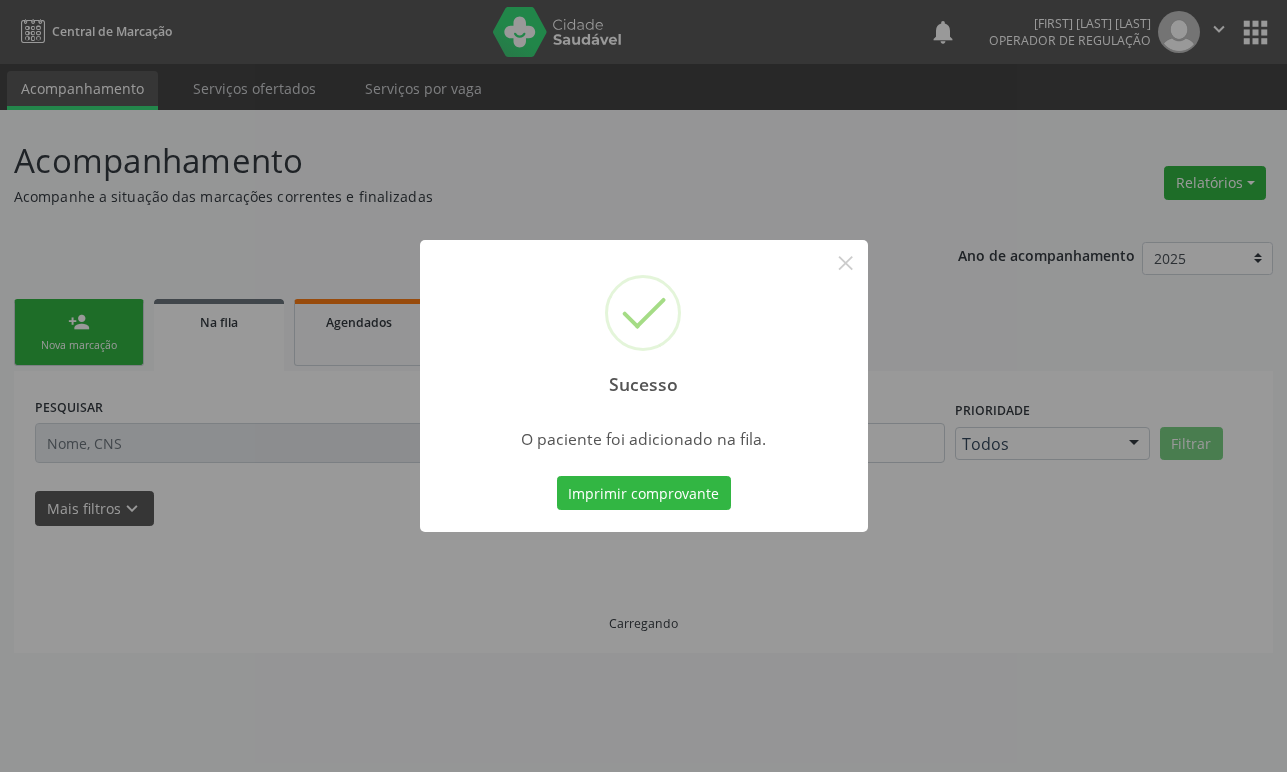 scroll, scrollTop: 0, scrollLeft: 0, axis: both 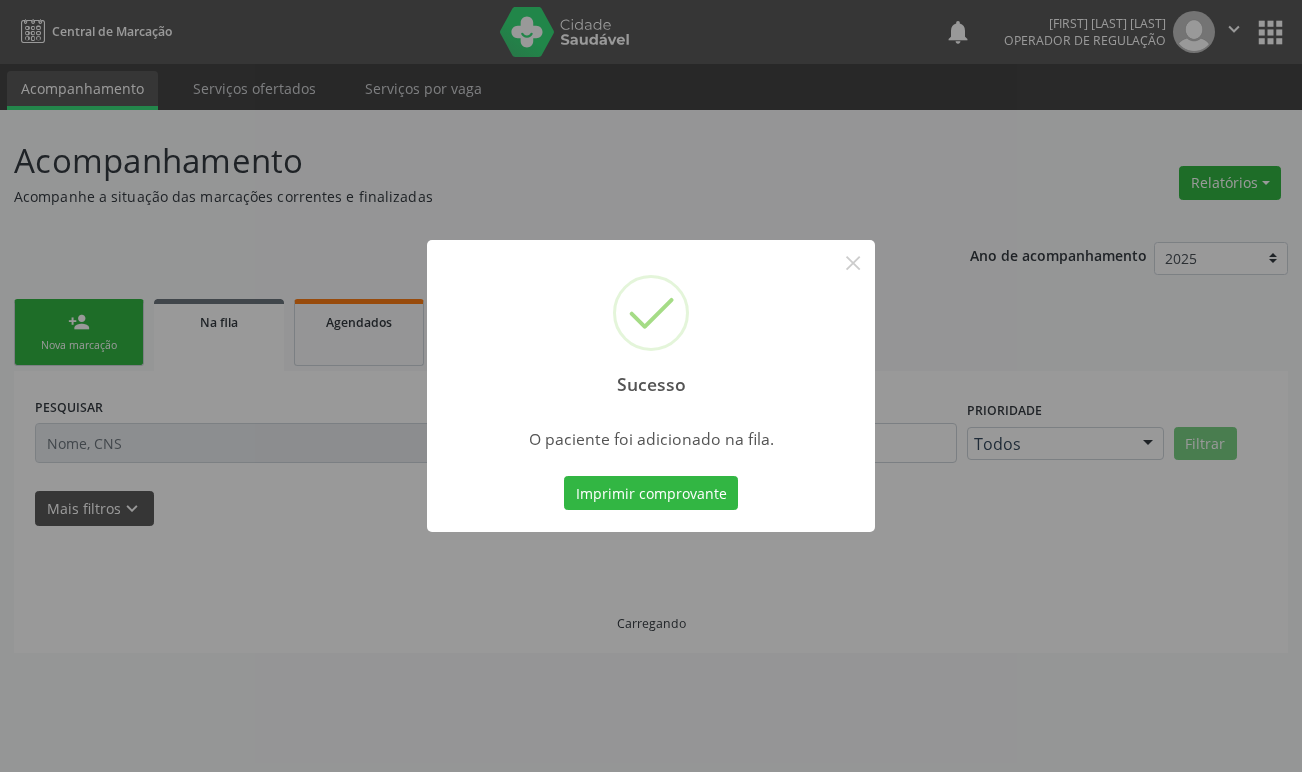 type 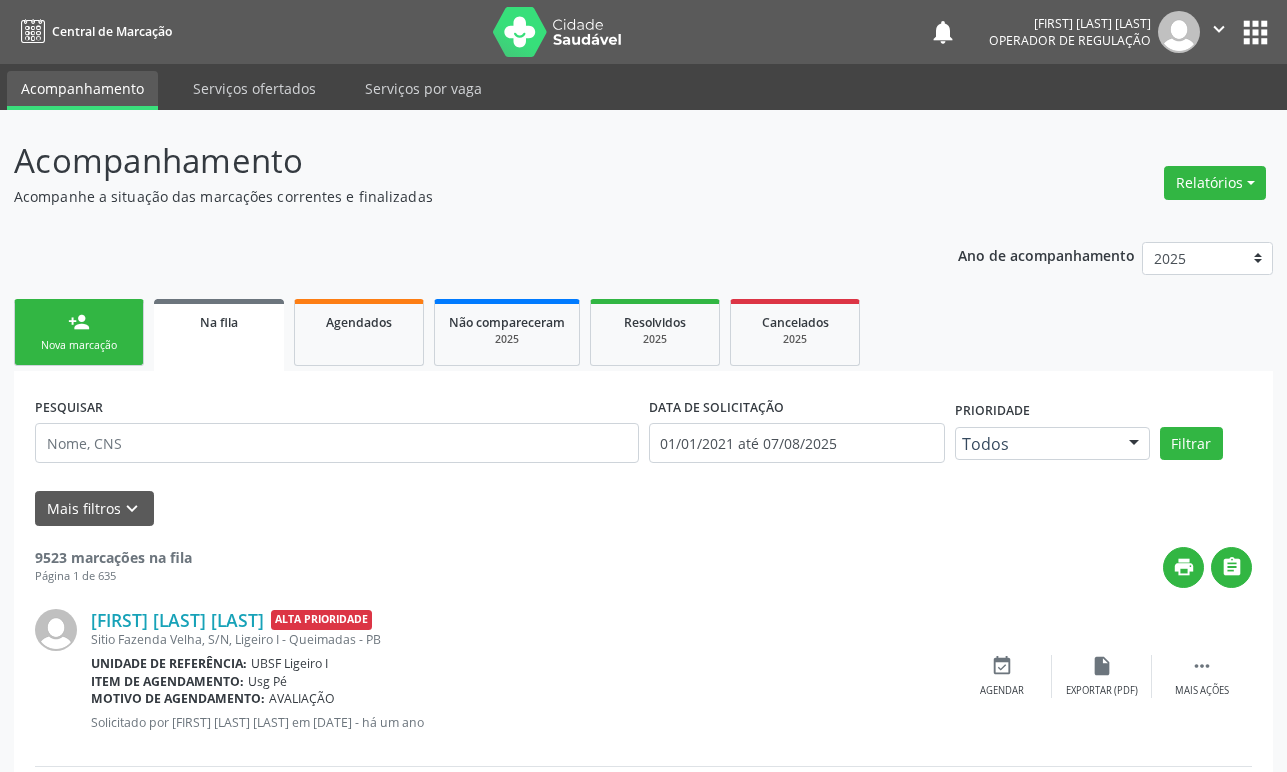 drag, startPoint x: 70, startPoint y: 348, endPoint x: 4, endPoint y: 538, distance: 201.13676 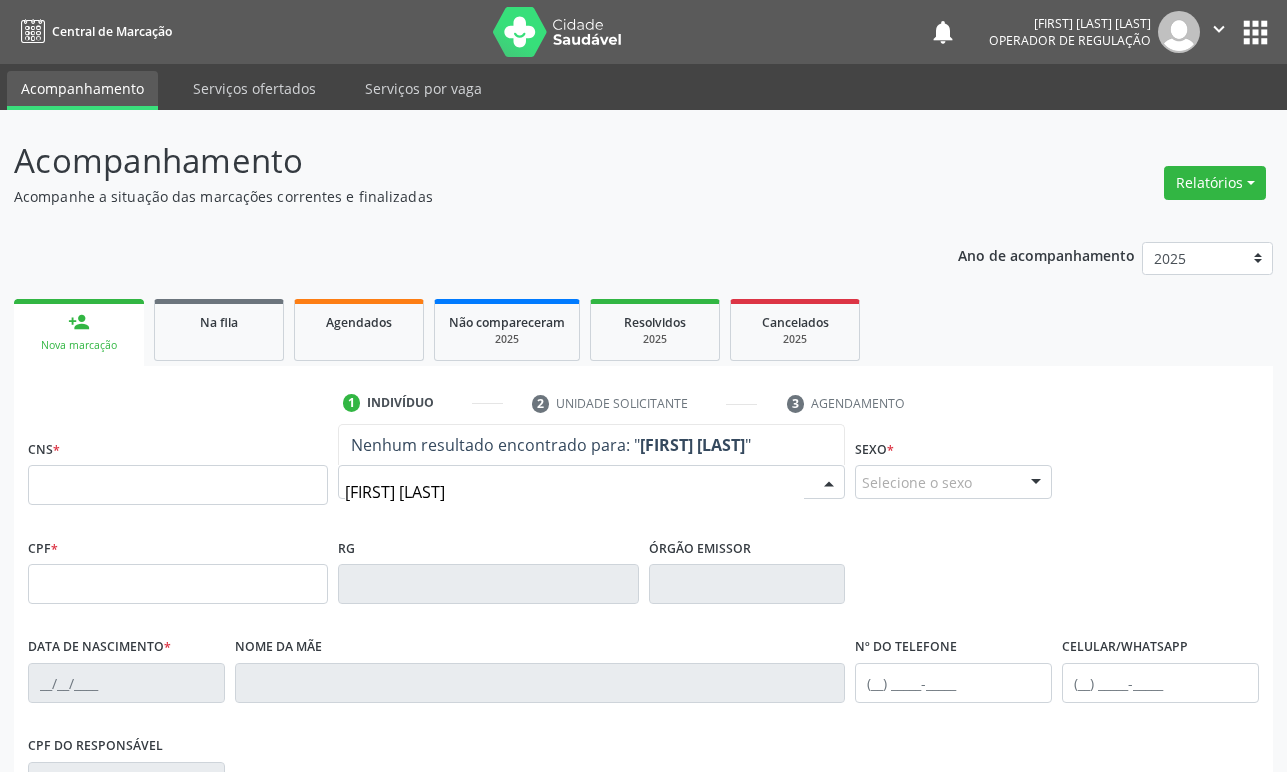 type on "JARES ARA" 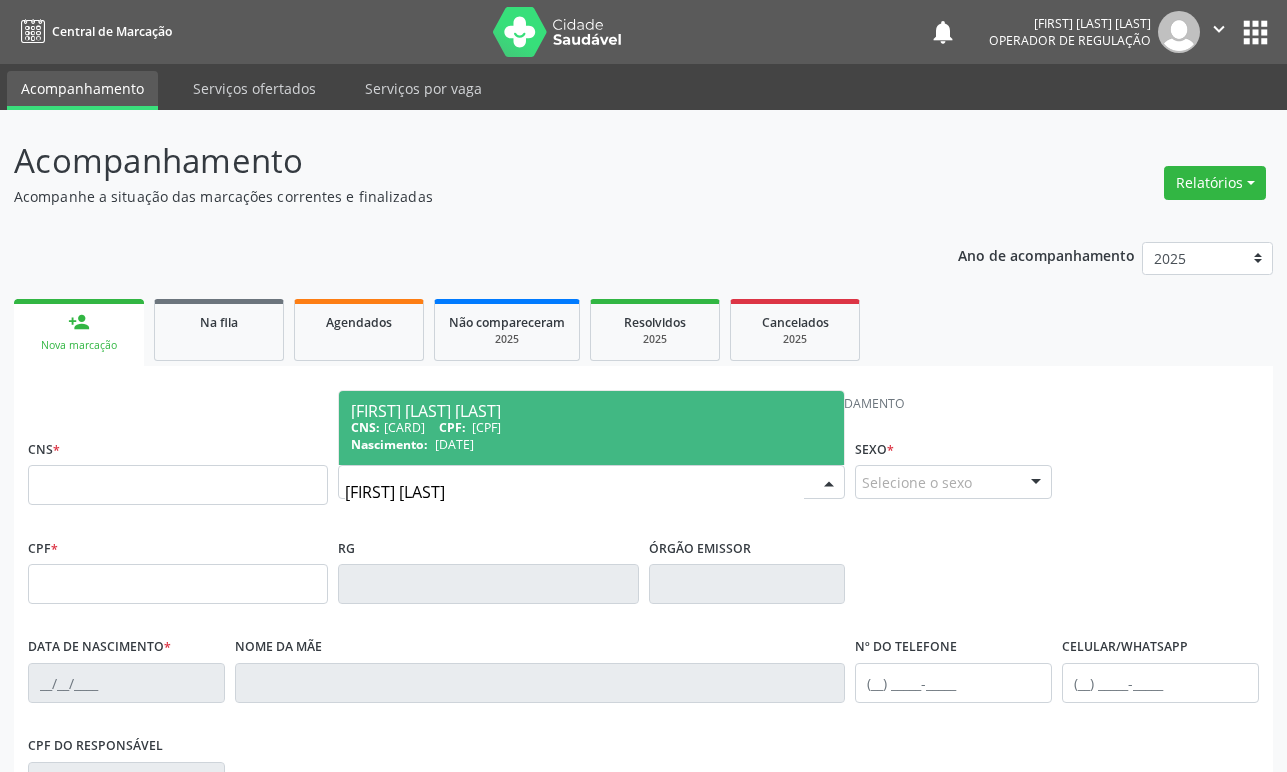 click on "Nascimento:
11/12/1975" at bounding box center (591, 444) 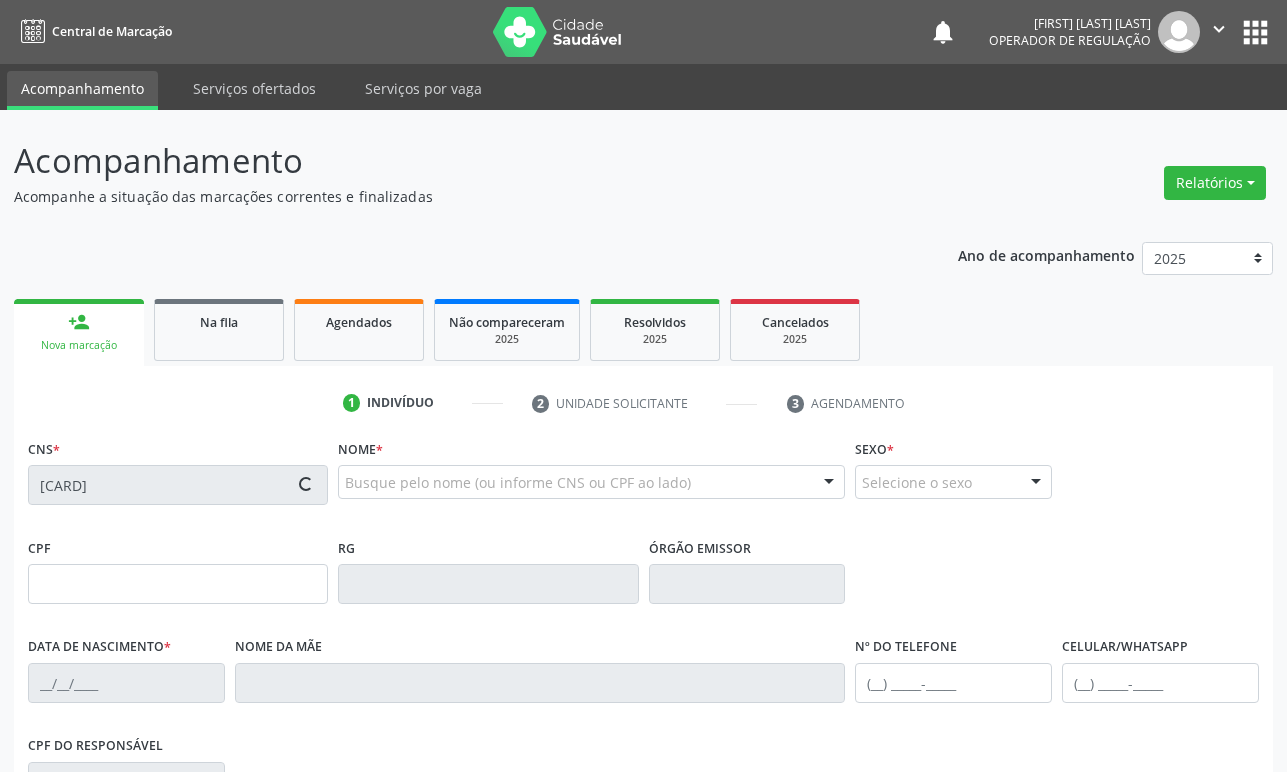 type on "028.620.207-70" 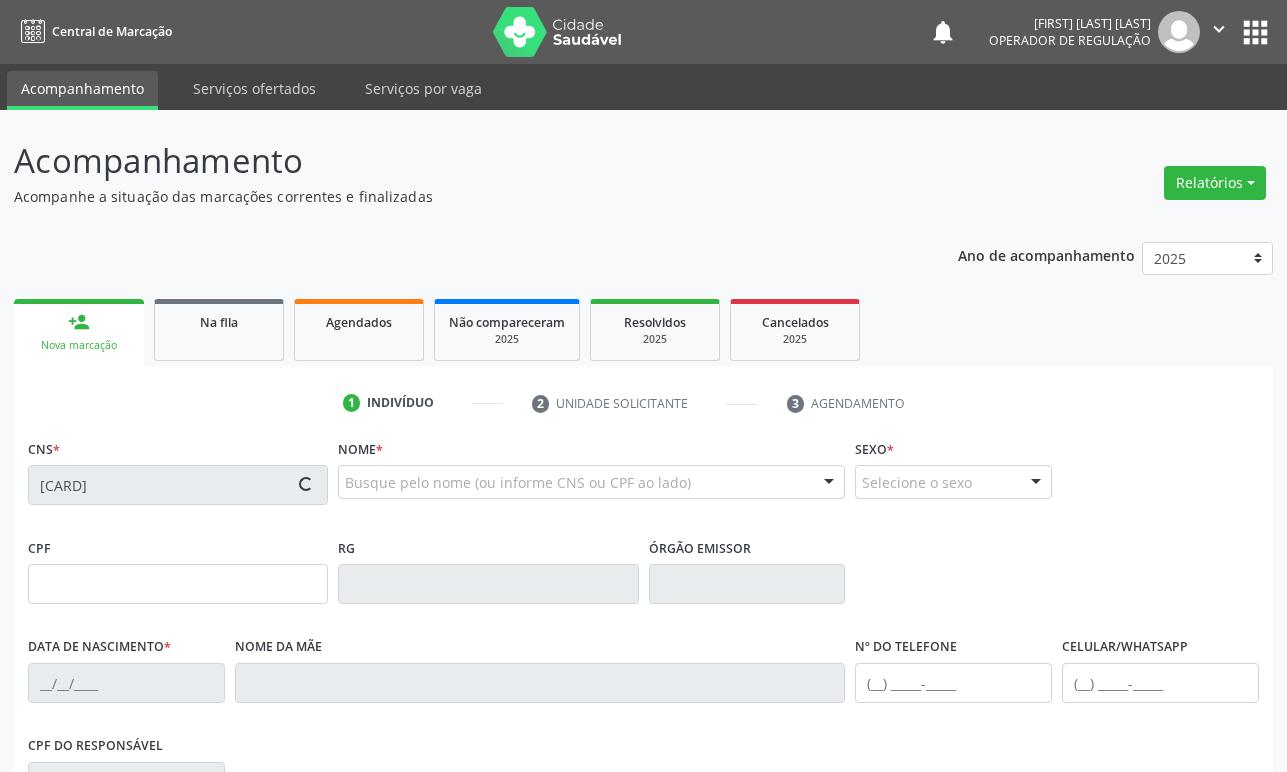 type on "11/12/1975" 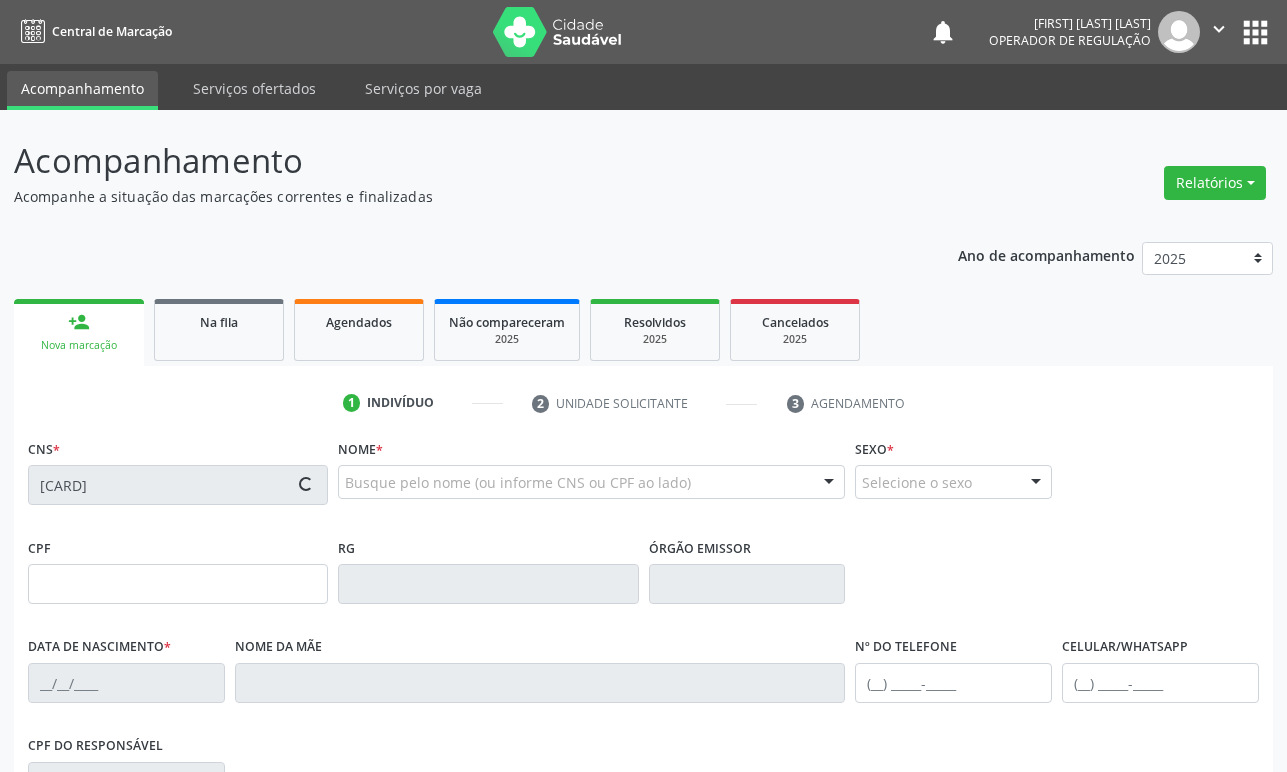 type on "Natércia Dias de Araujo" 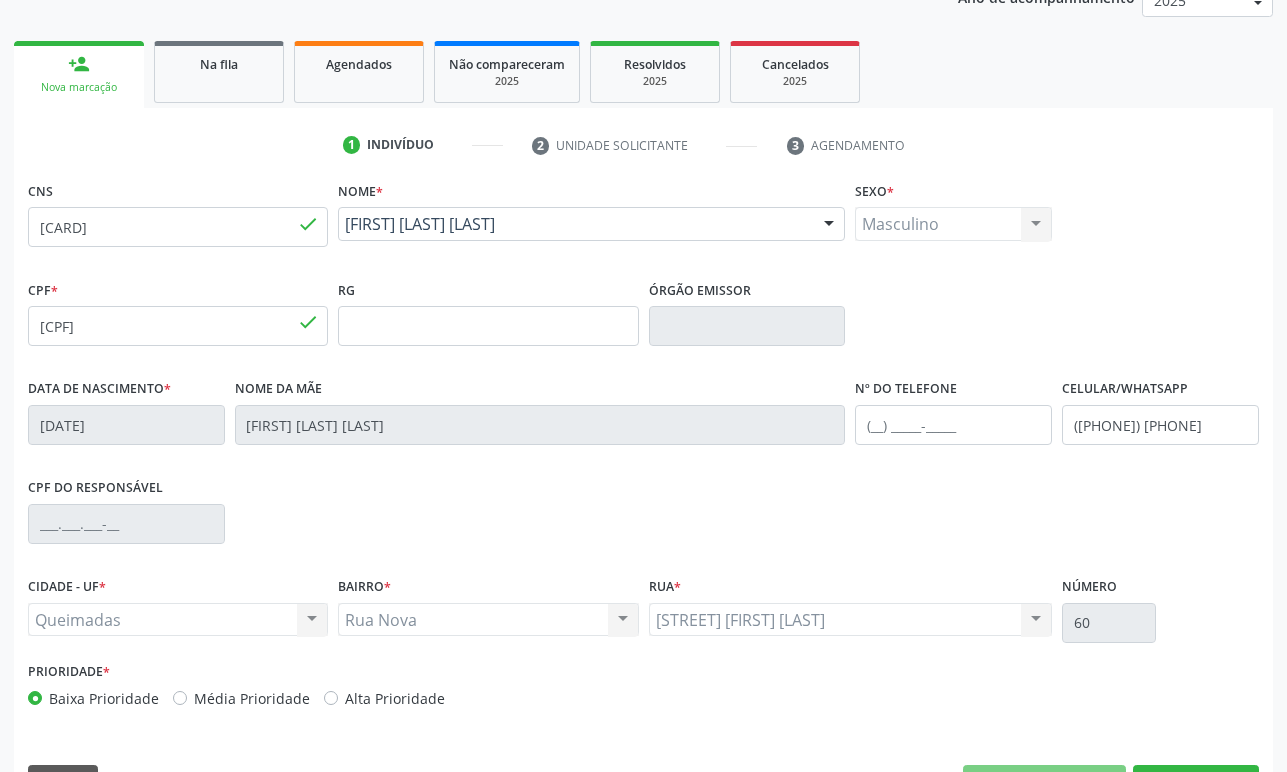 scroll, scrollTop: 312, scrollLeft: 0, axis: vertical 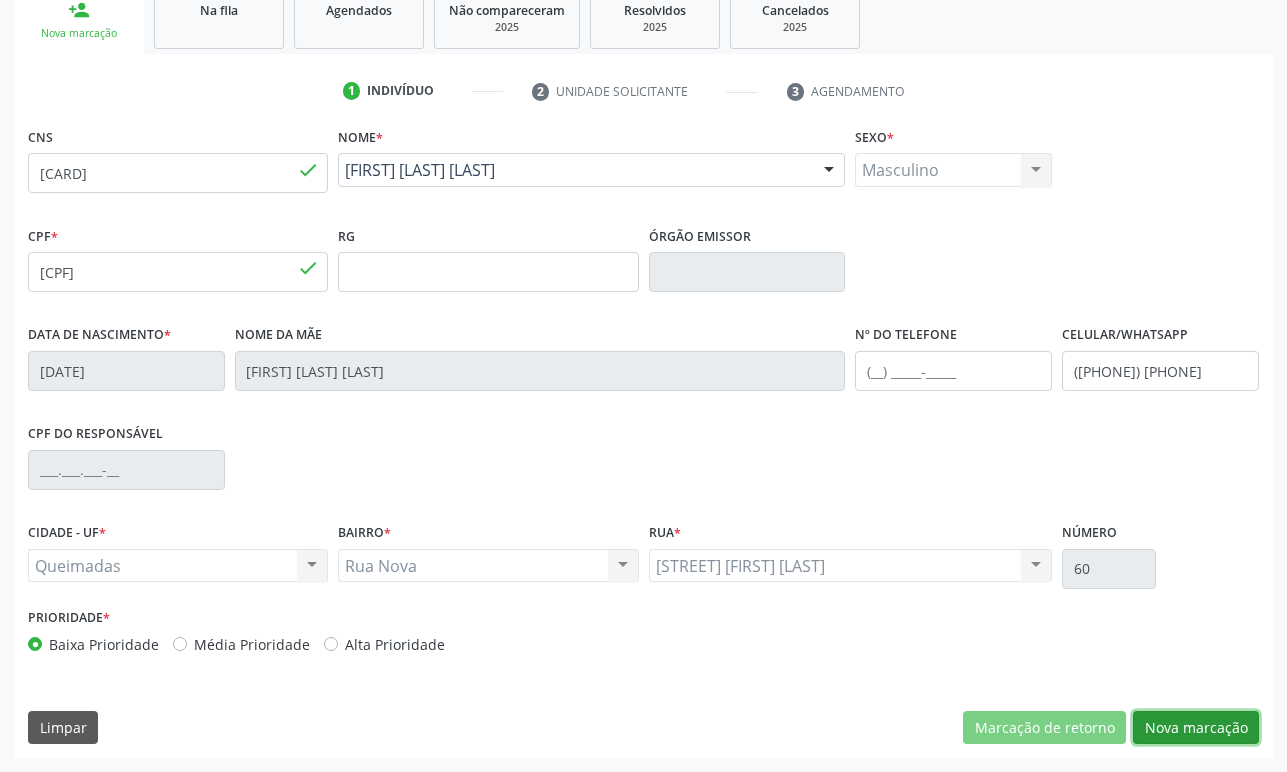 click on "Nova marcação" at bounding box center (1196, 728) 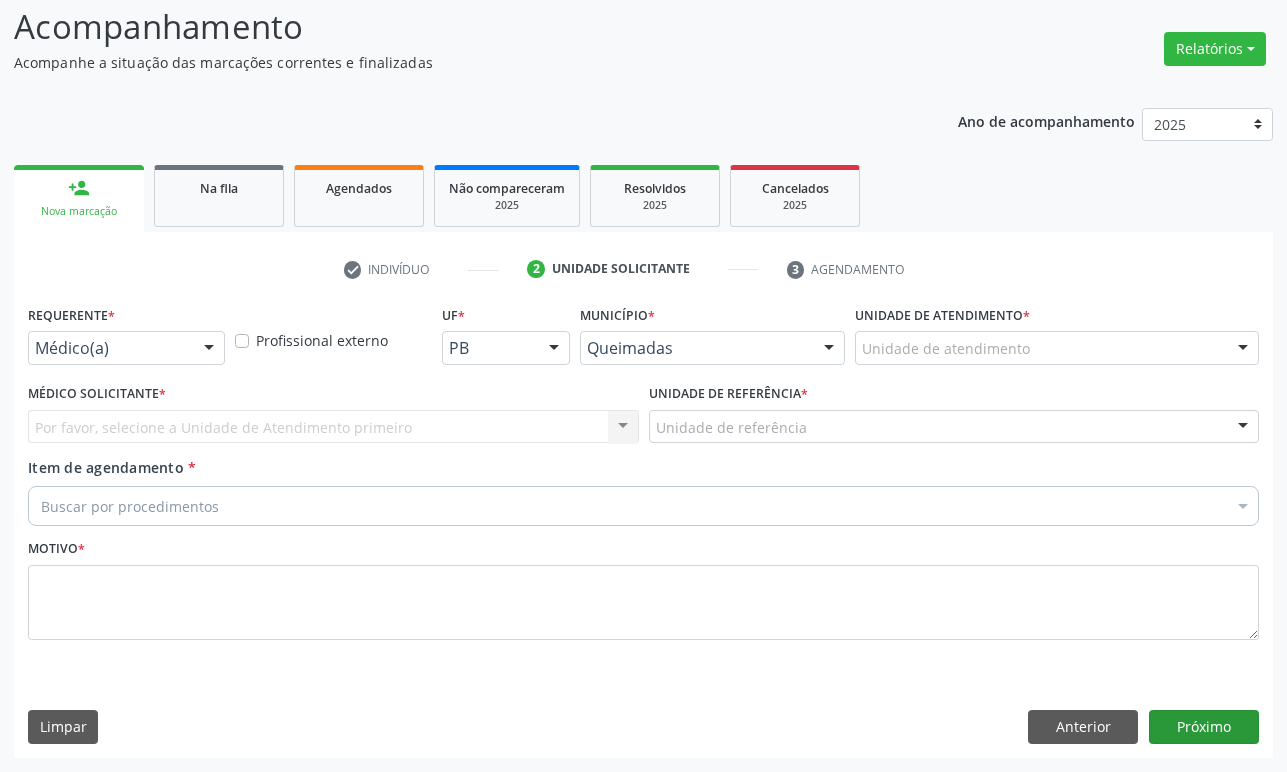 scroll, scrollTop: 134, scrollLeft: 0, axis: vertical 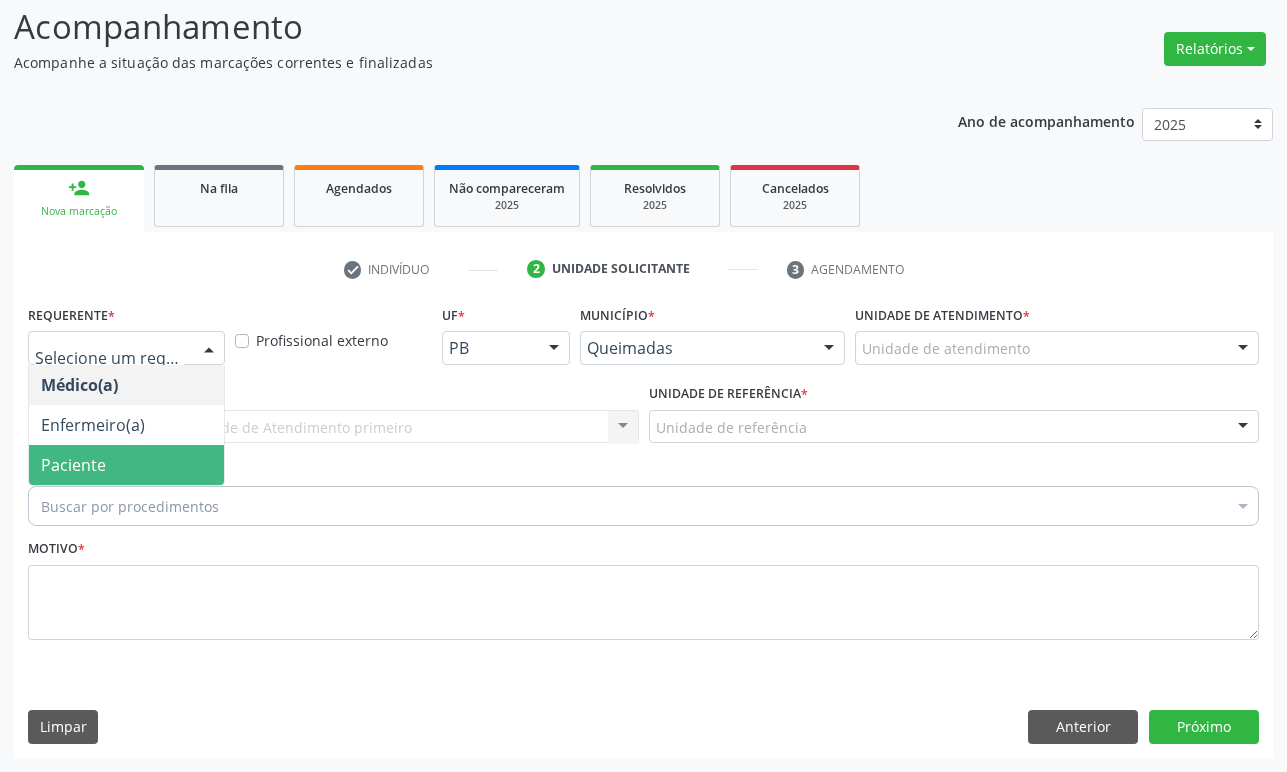 click on "Paciente" at bounding box center [126, 465] 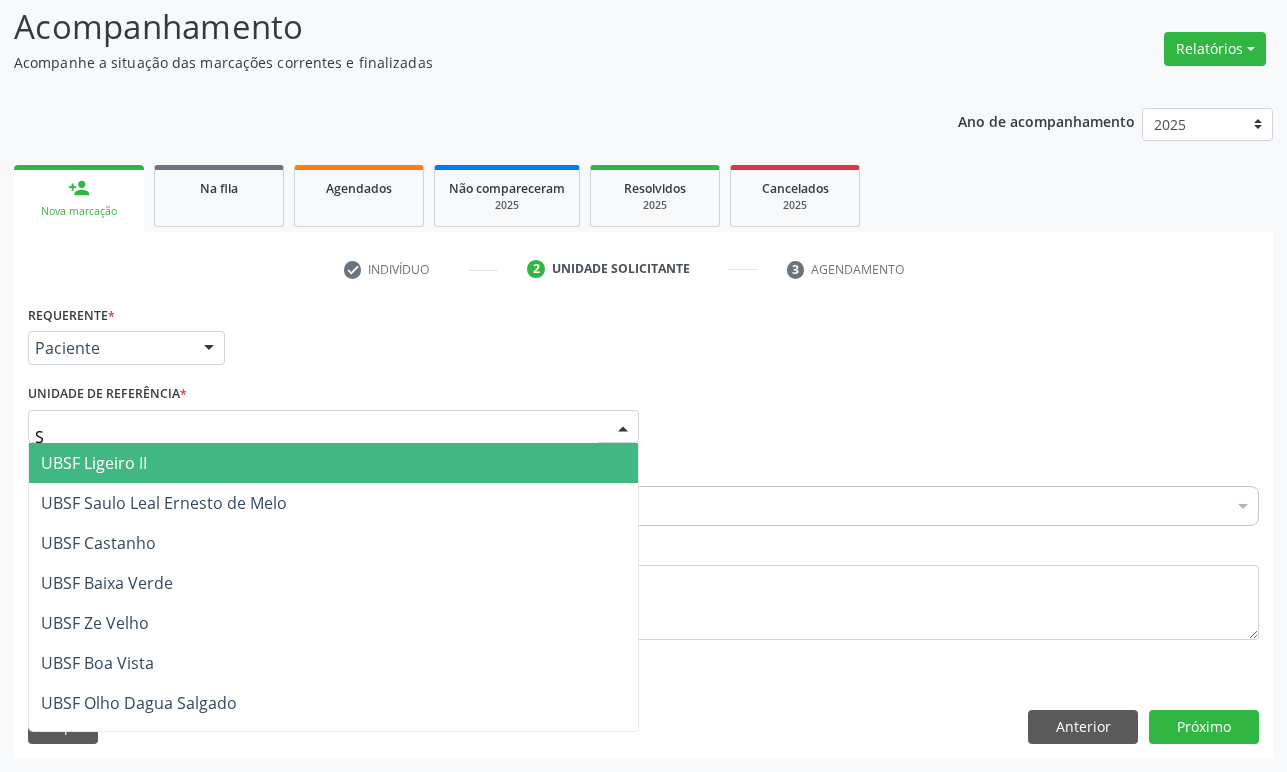 type on "SA" 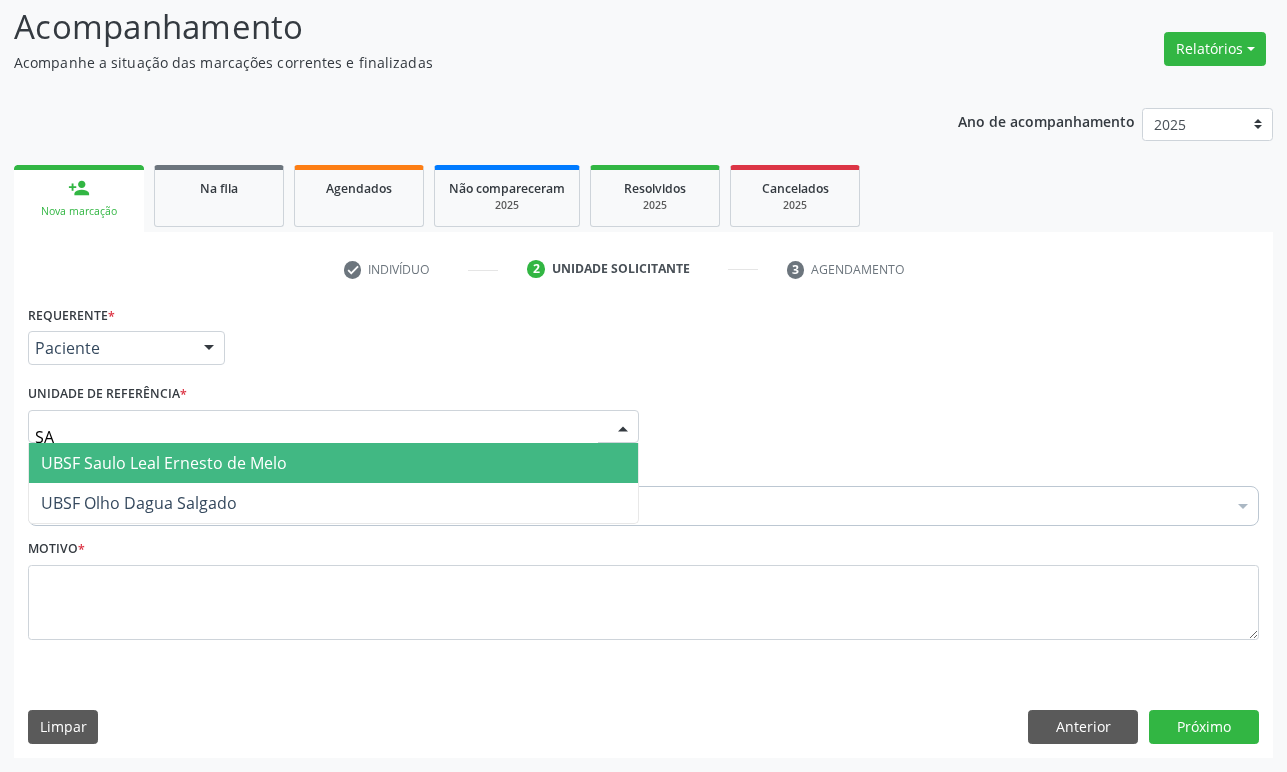click on "UBSF Saulo Leal Ernesto de Melo" at bounding box center (164, 463) 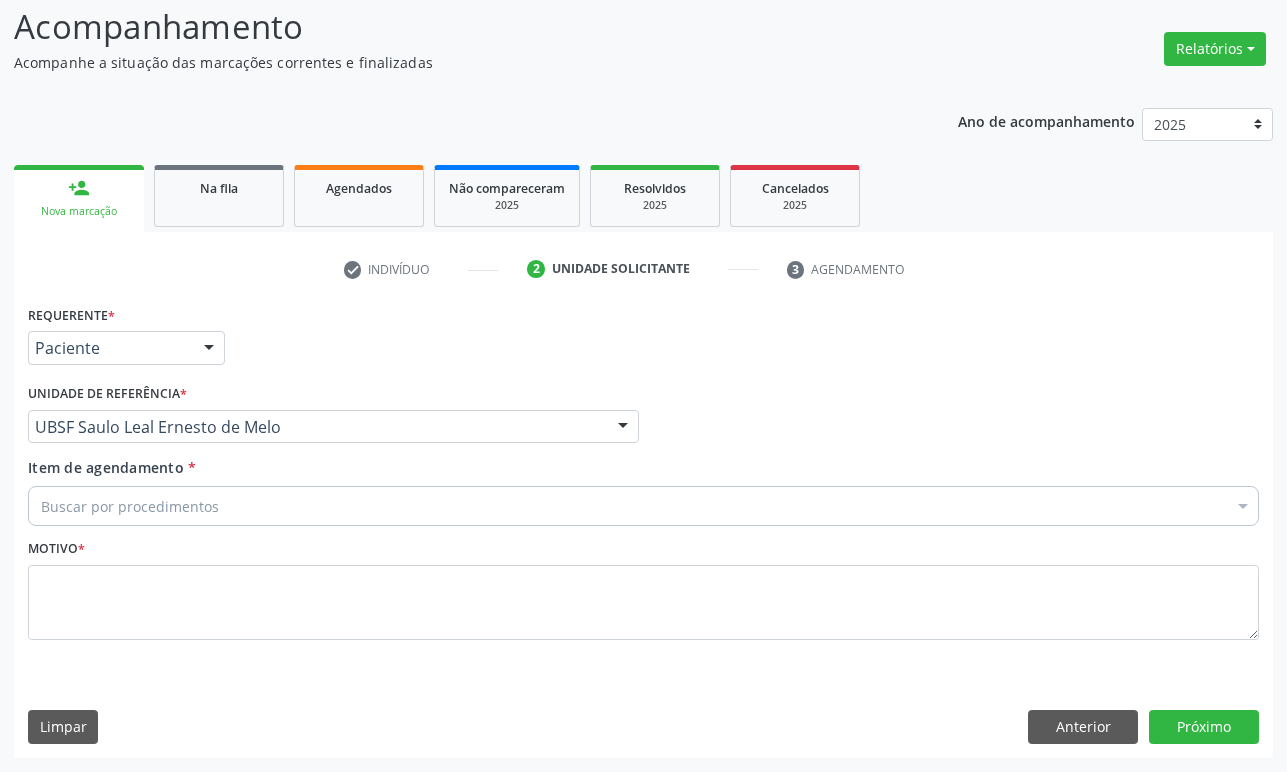 paste on "ENDOCRINOLOGISTA" 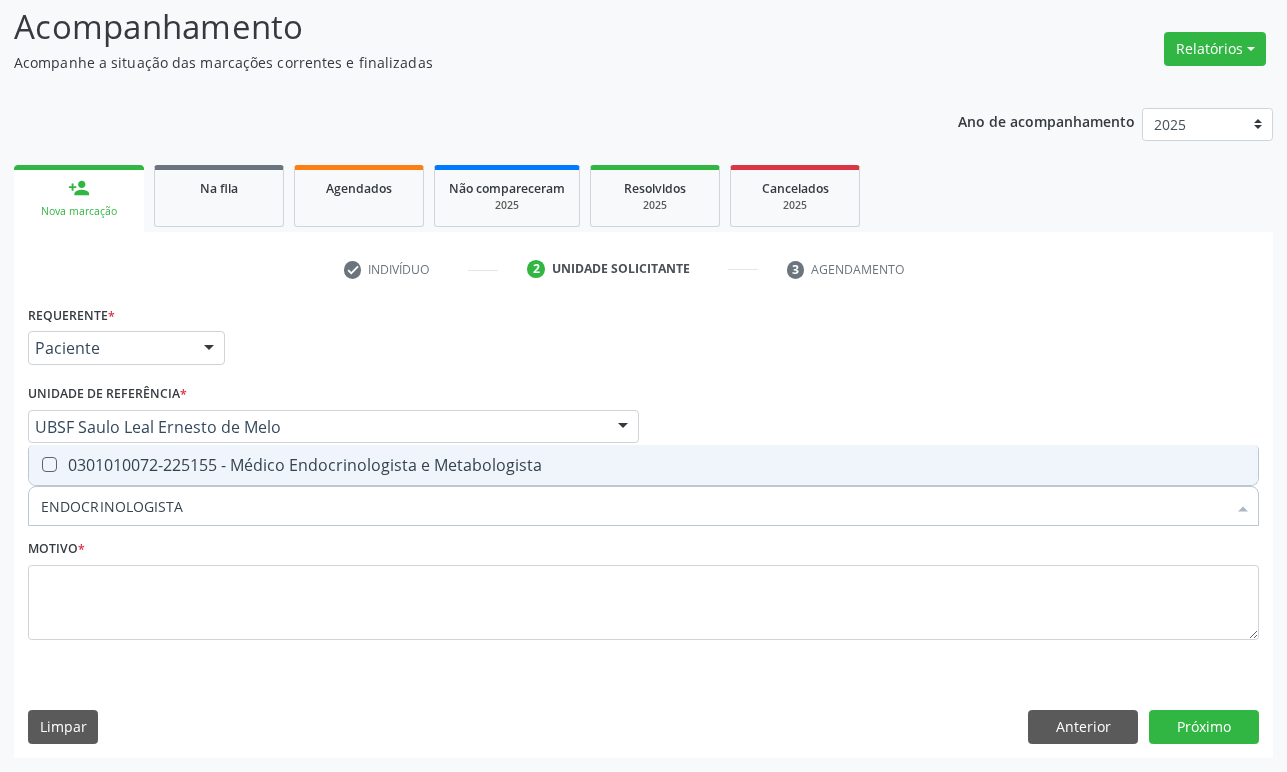 click on "0301010072-225155 - Médico Endocrinologista e Metabologista" at bounding box center [643, 465] 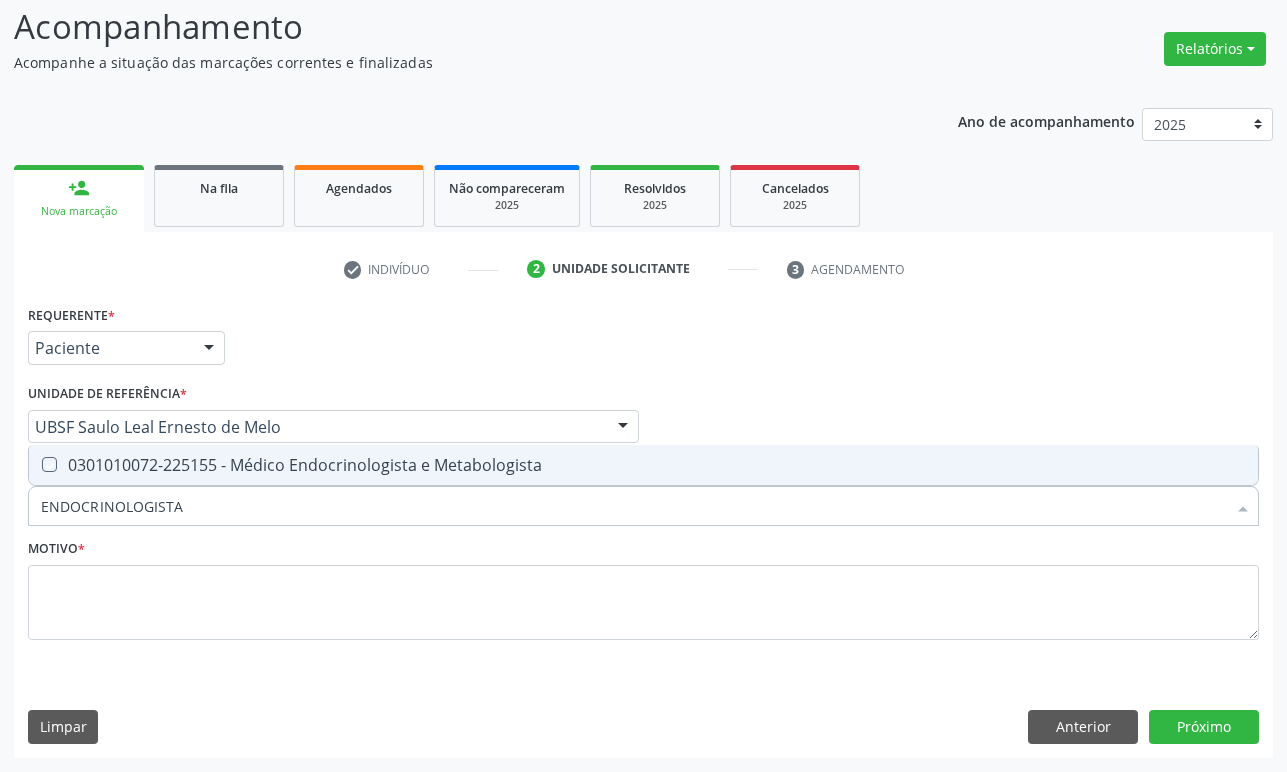 checkbox on "true" 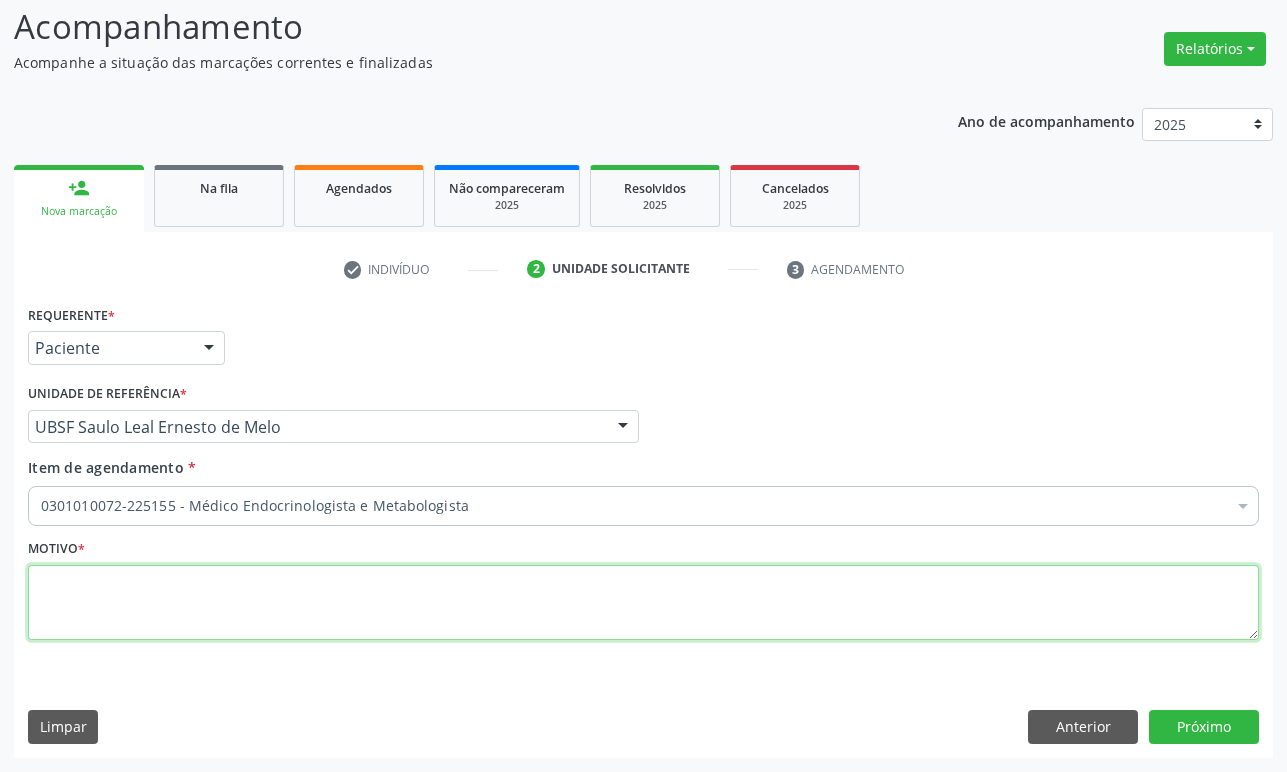 paste on "1ª CONSULTA 07/25" 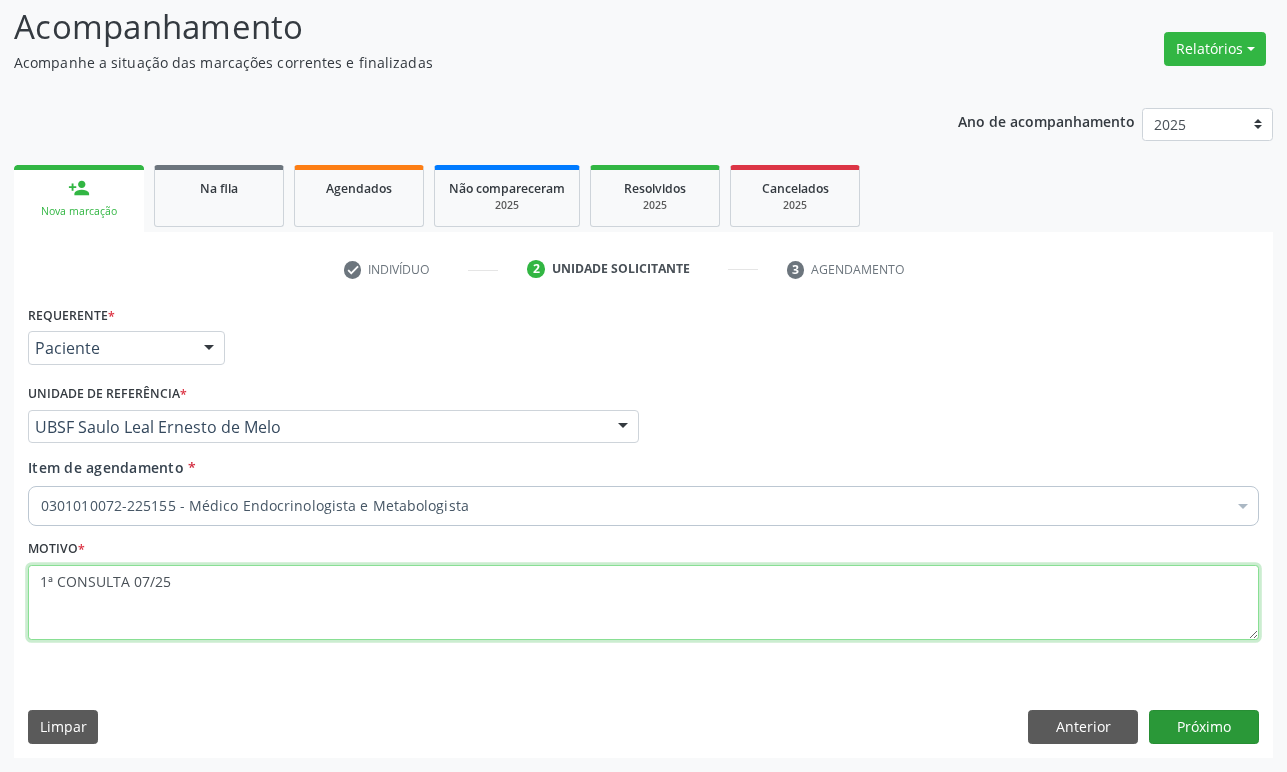 type on "1ª CONSULTA 07/25" 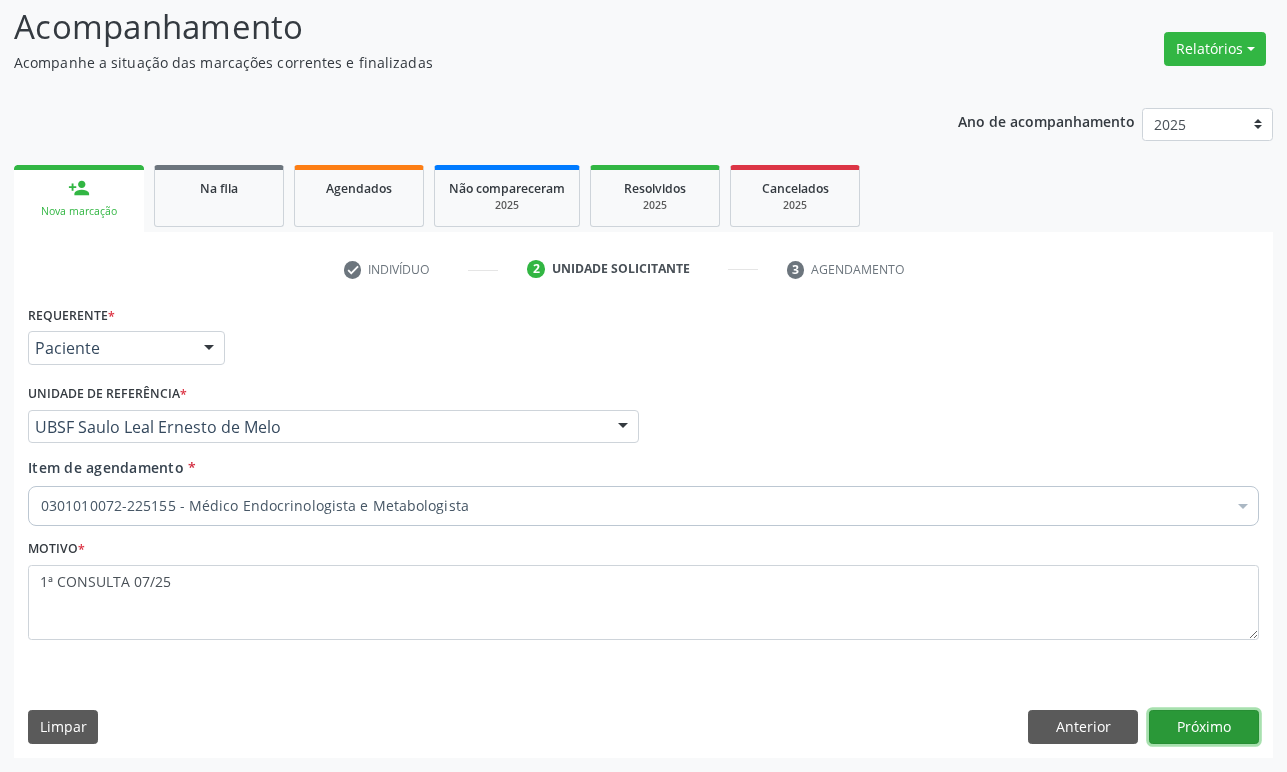 click on "Próximo" at bounding box center (1204, 727) 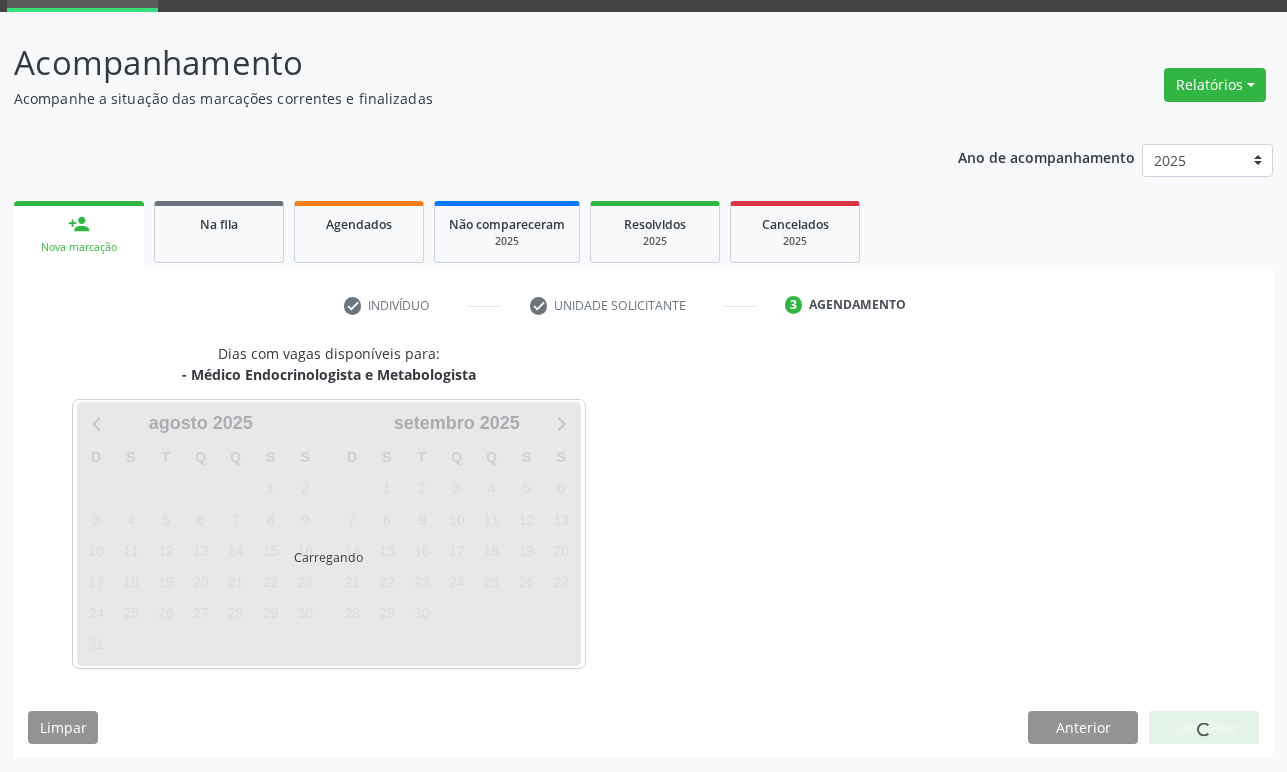 scroll, scrollTop: 134, scrollLeft: 0, axis: vertical 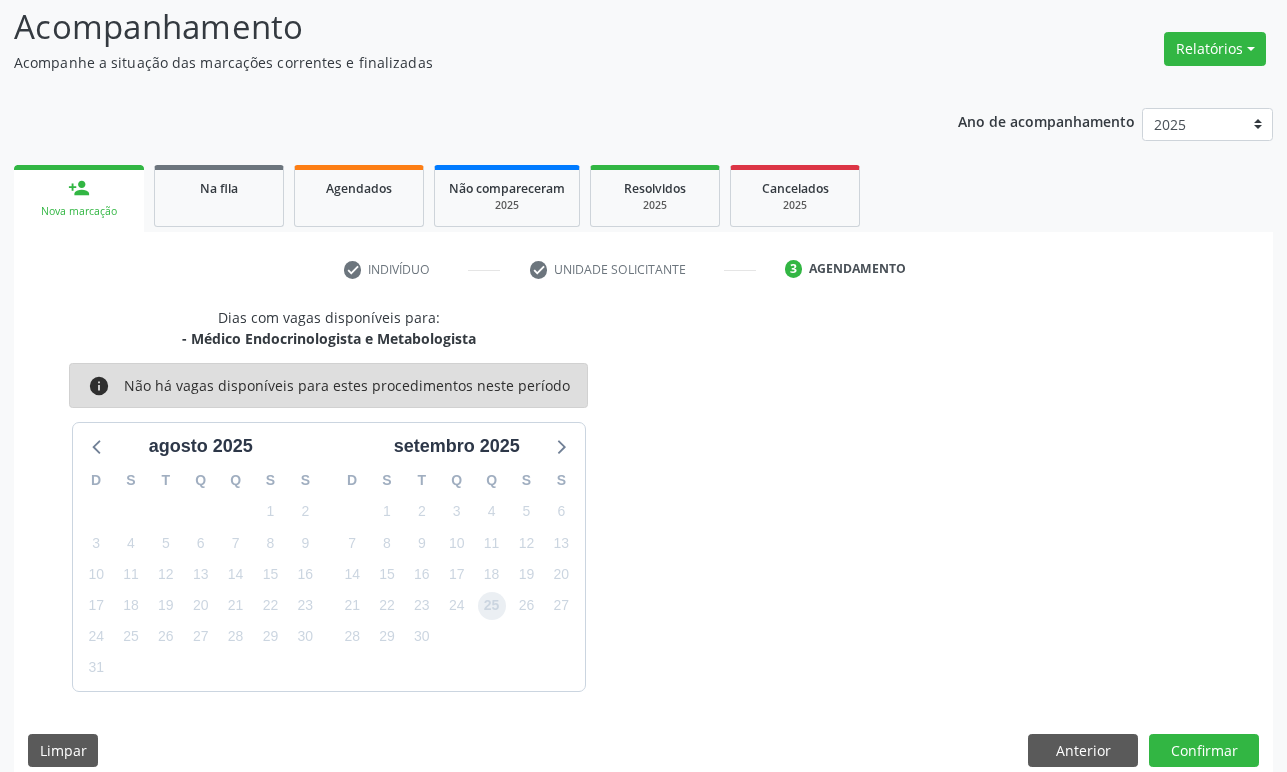 click on "25" at bounding box center [492, 606] 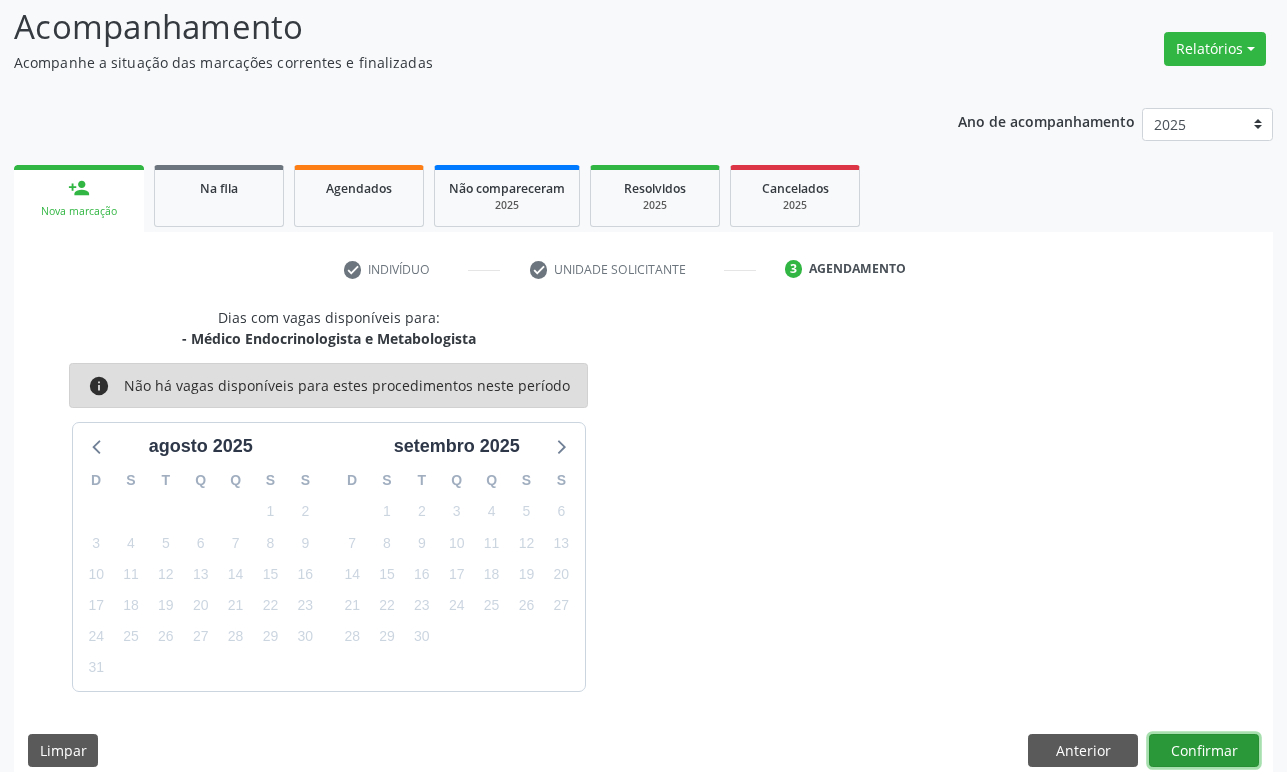 click on "Confirmar" at bounding box center (1204, 751) 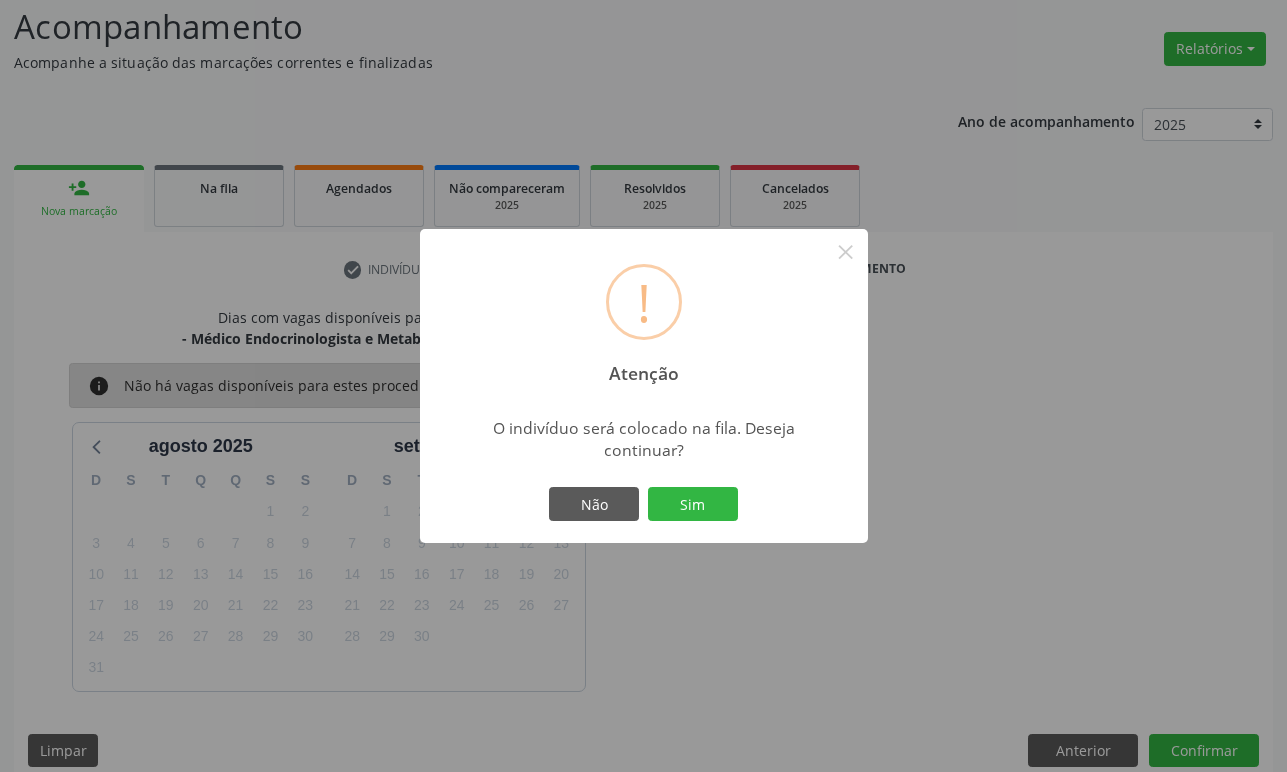 type 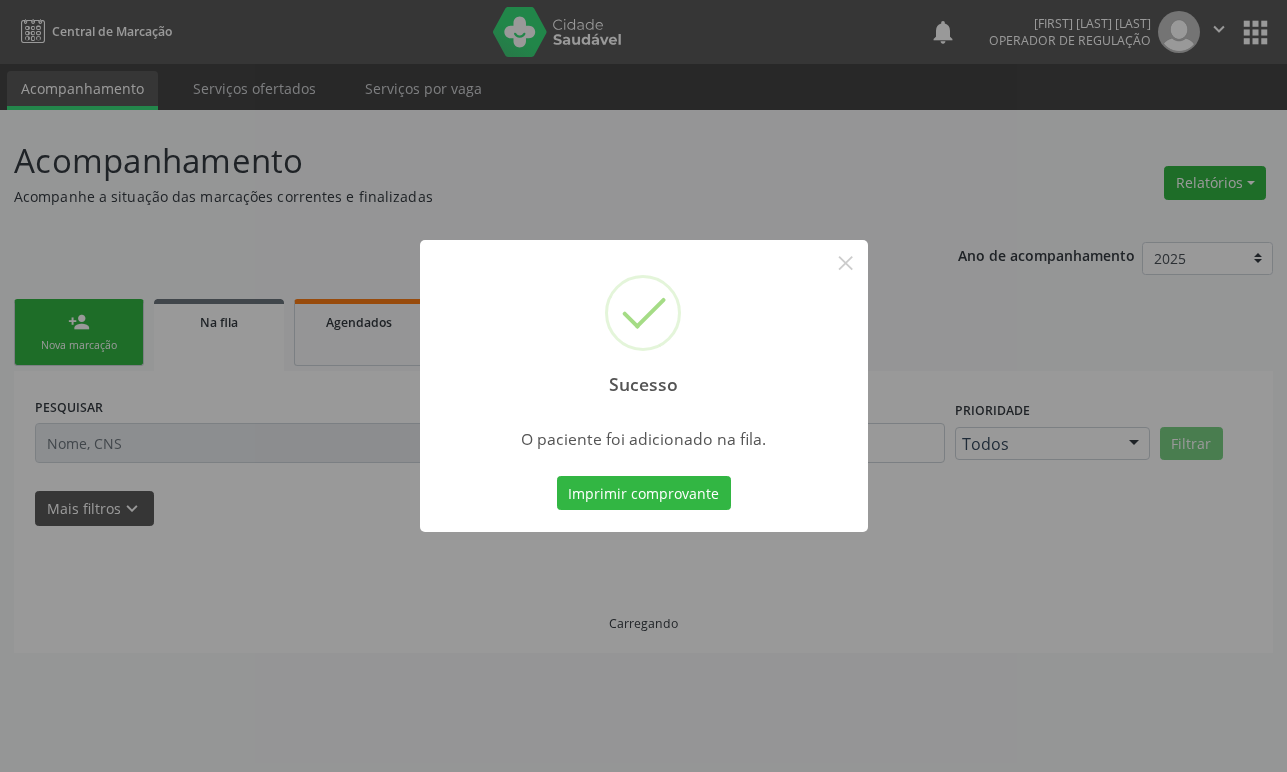 scroll, scrollTop: 0, scrollLeft: 0, axis: both 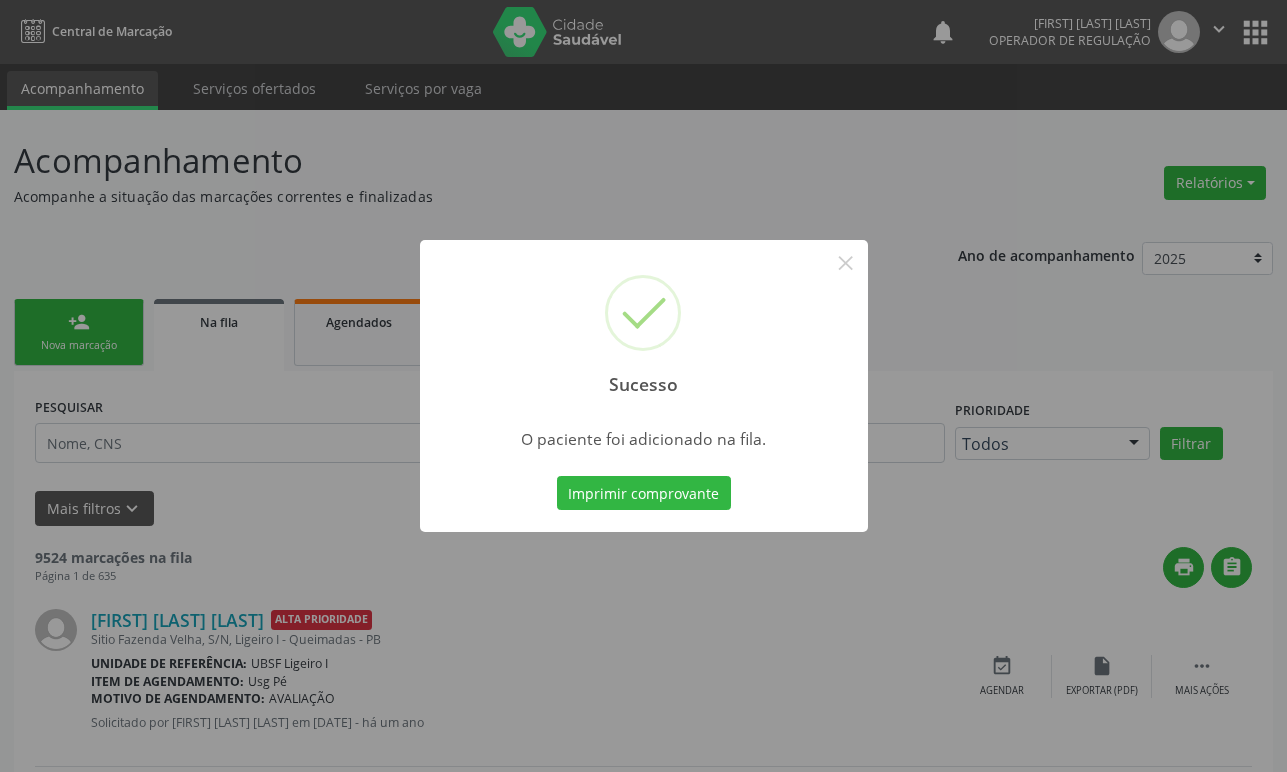 type 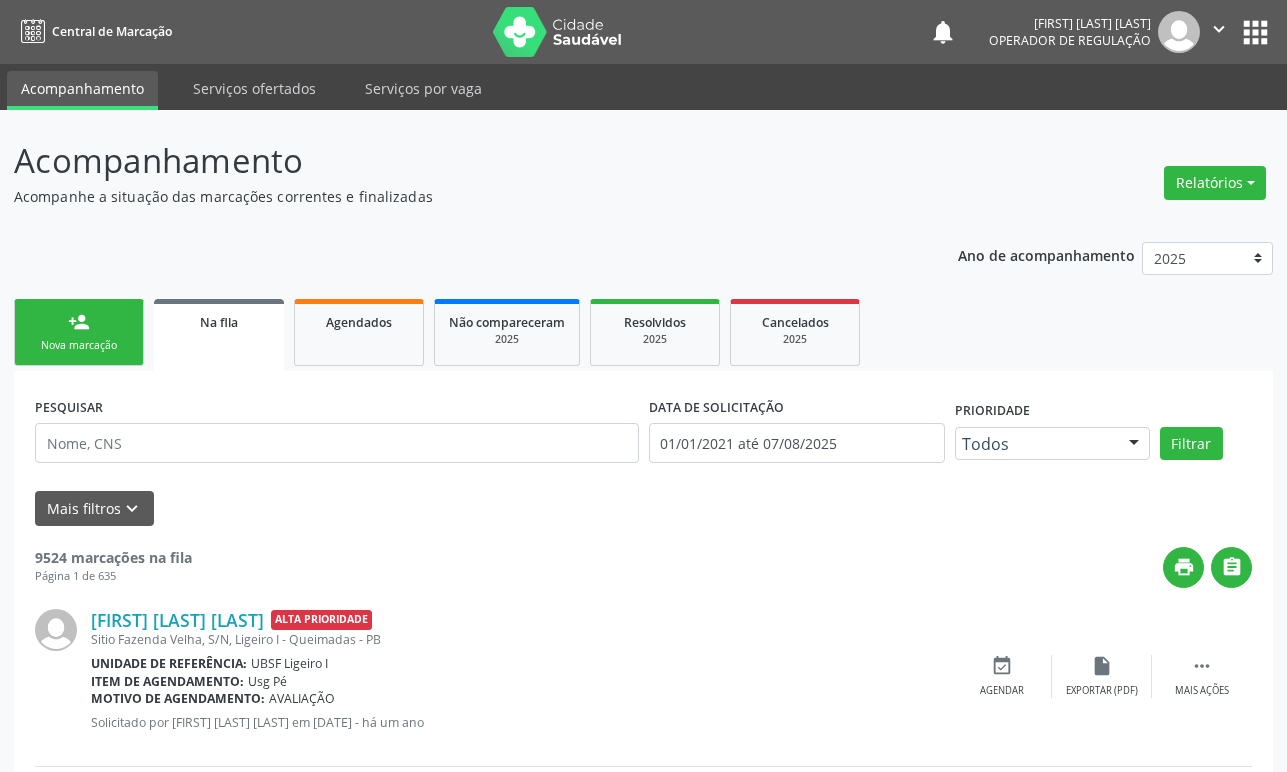 click on "person_add
Nova marcação" at bounding box center (79, 332) 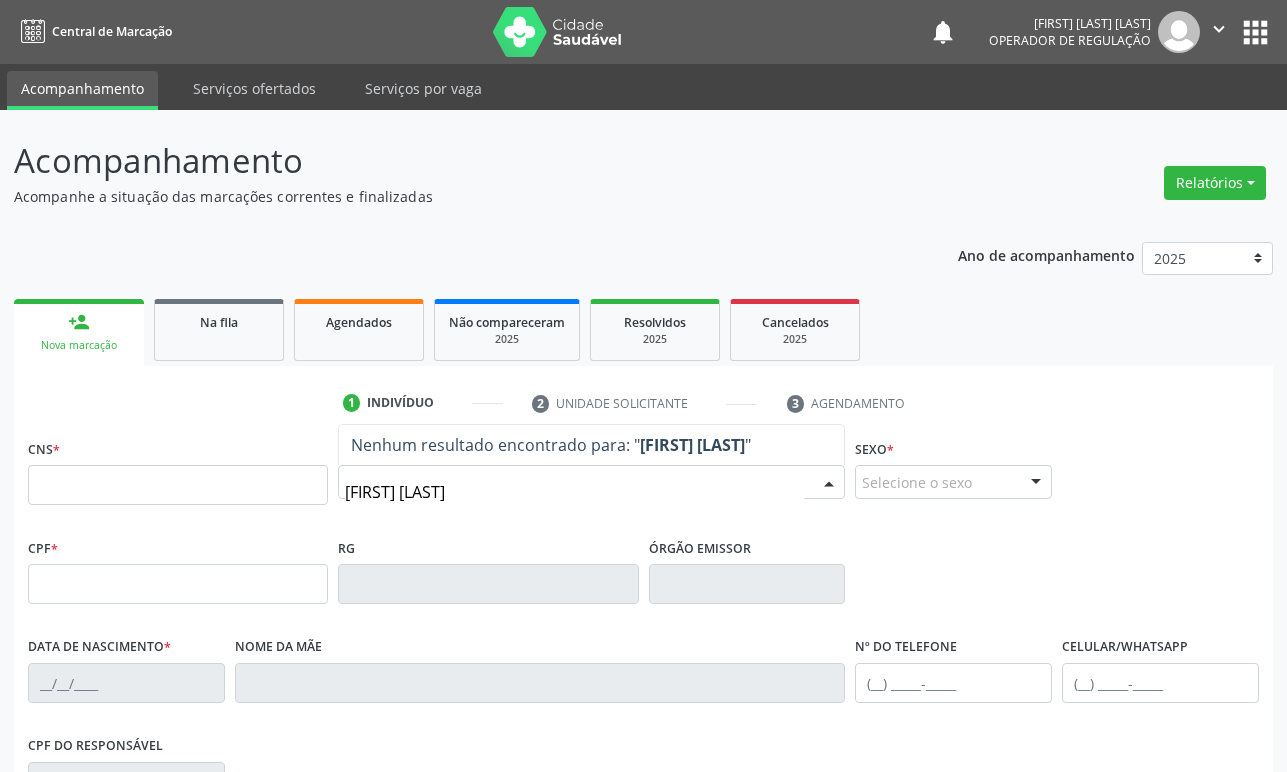 type on "DILMA ALVES" 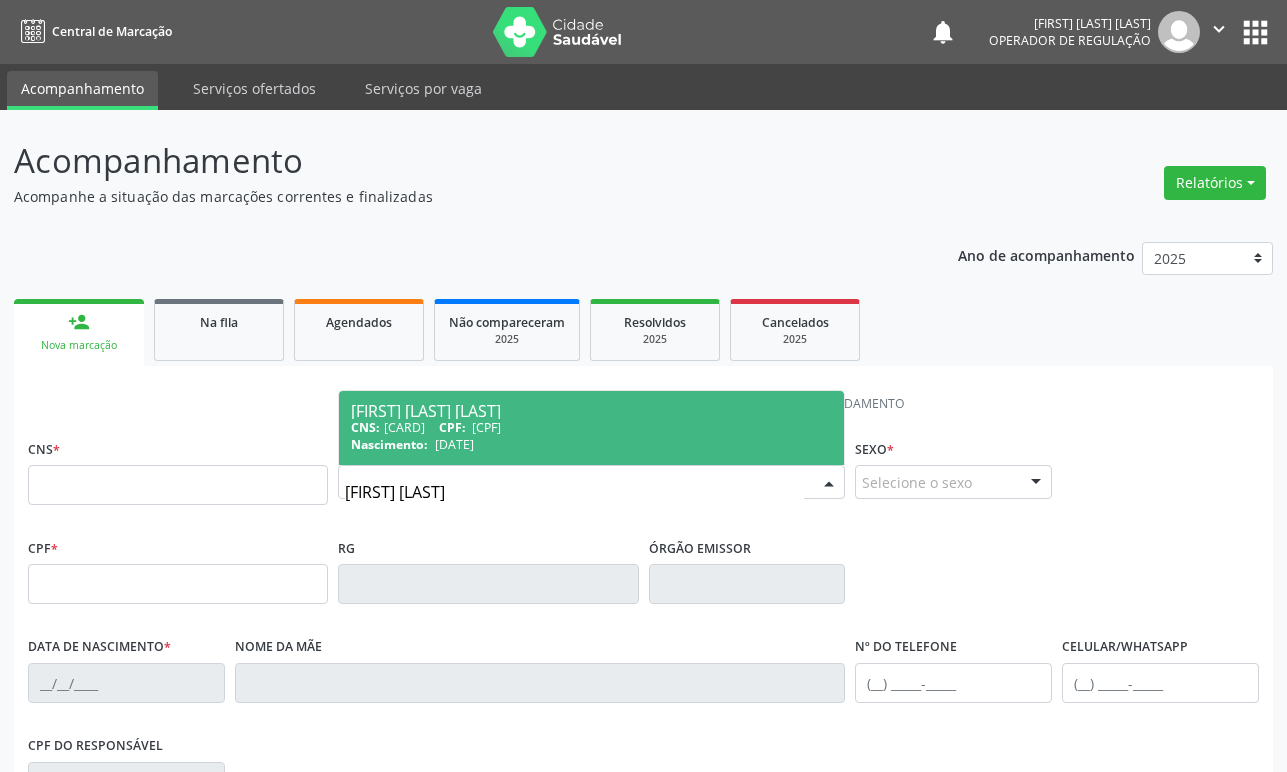click on "[FIRST] [LAST] [LAST]" at bounding box center [591, 411] 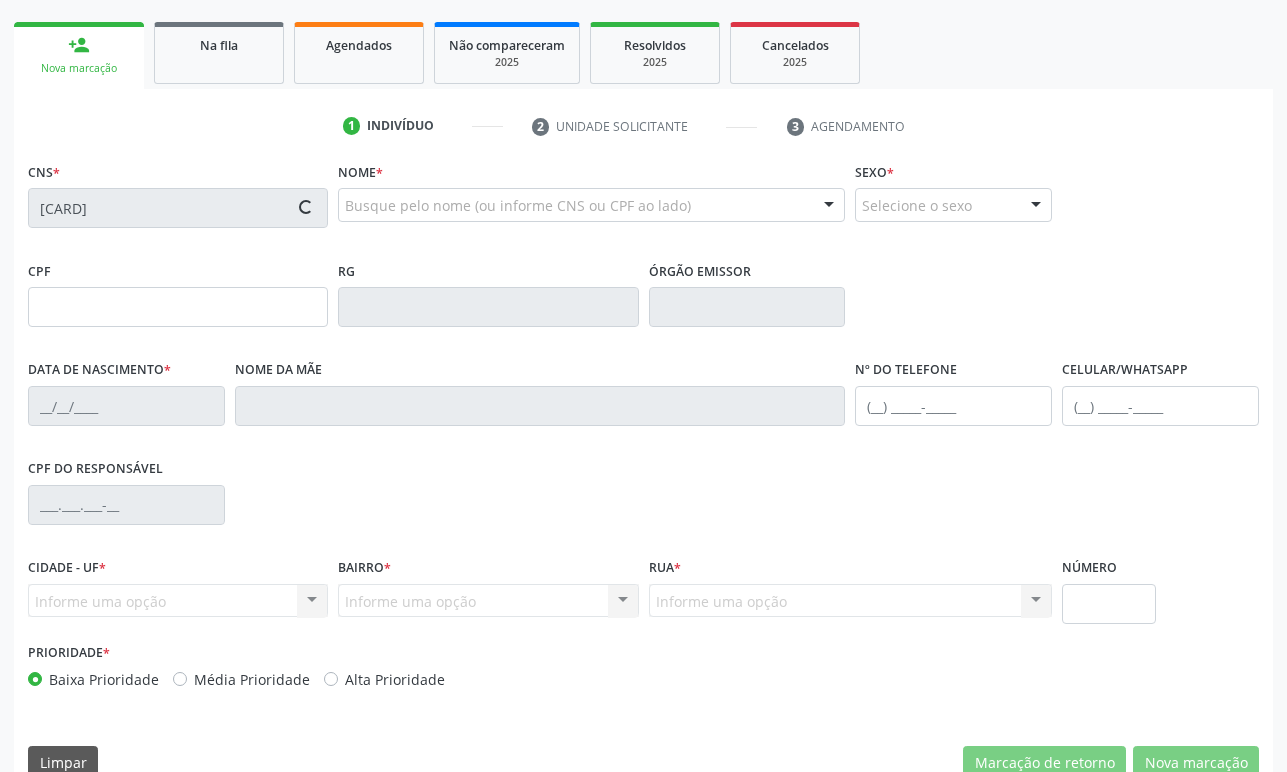 type on "045.273.224-78" 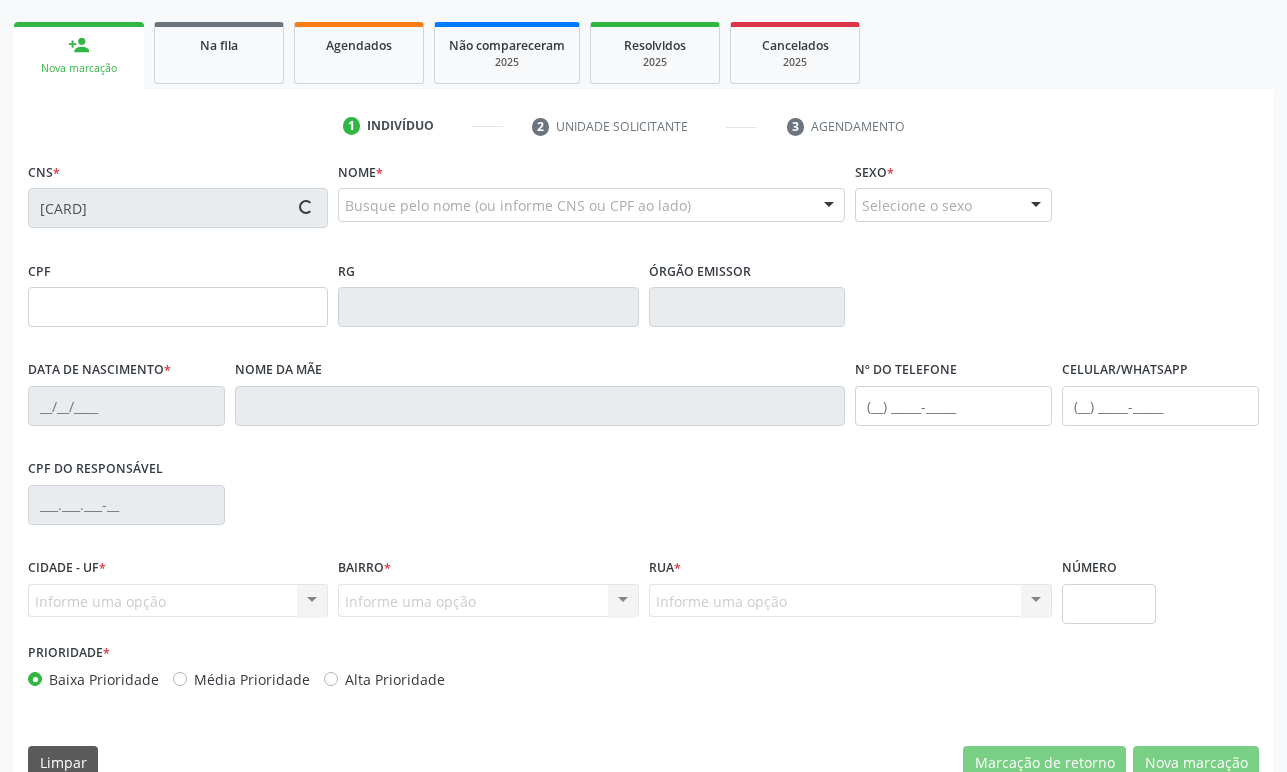 type on "20/04/1967" 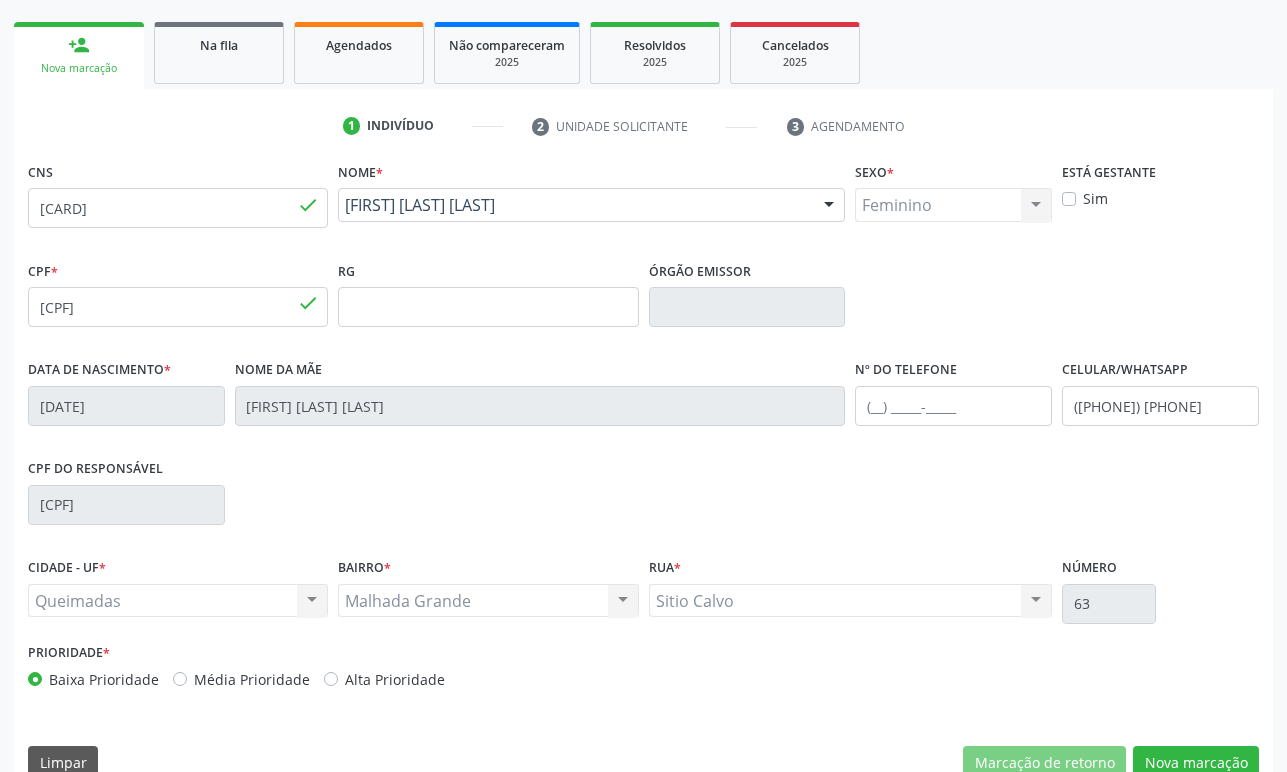 scroll, scrollTop: 312, scrollLeft: 0, axis: vertical 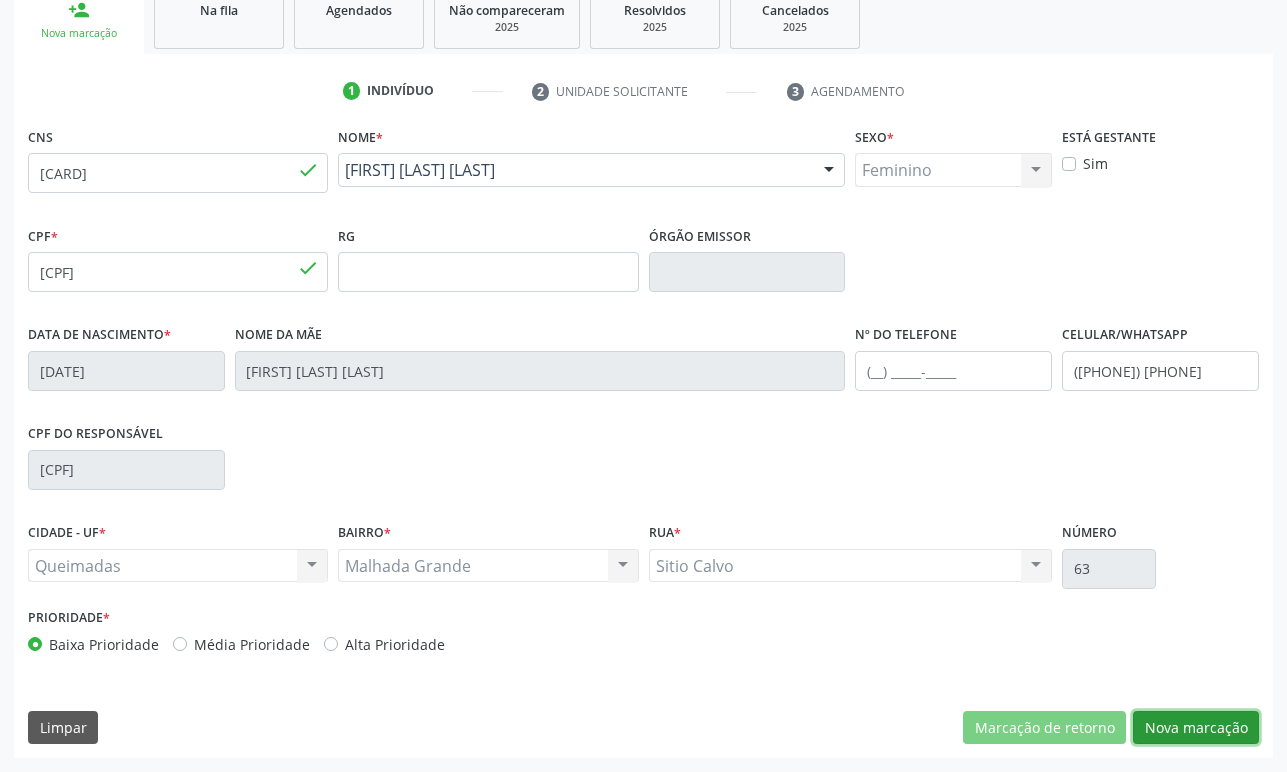 click on "Nova marcação" at bounding box center [1196, 728] 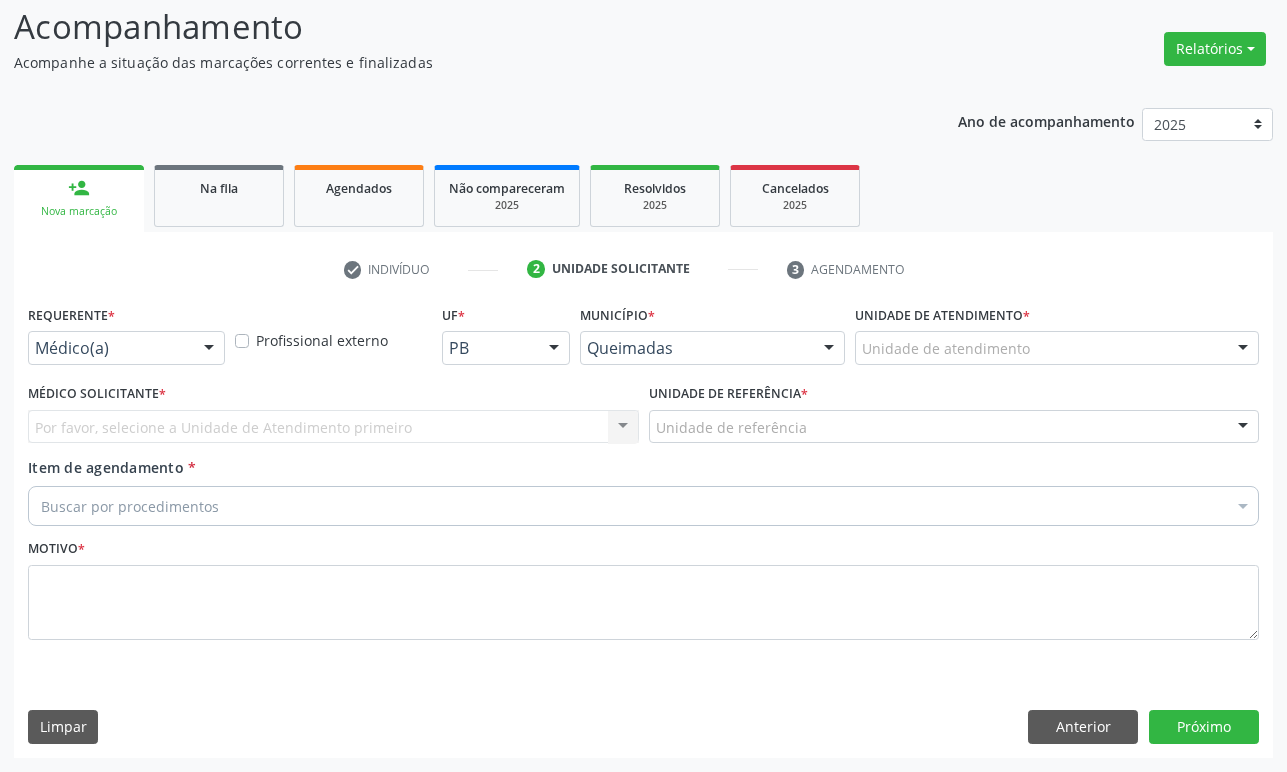 scroll, scrollTop: 134, scrollLeft: 0, axis: vertical 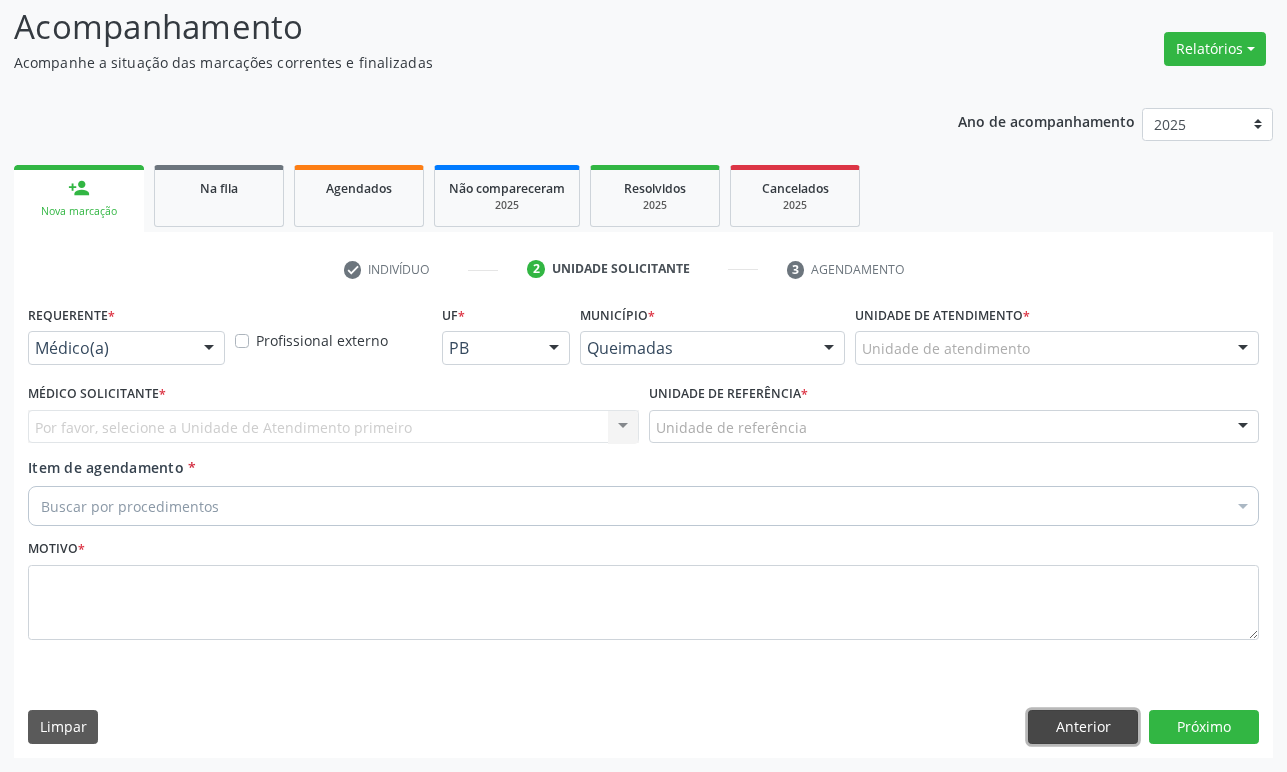 drag, startPoint x: 1110, startPoint y: 733, endPoint x: 1169, endPoint y: 732, distance: 59.008472 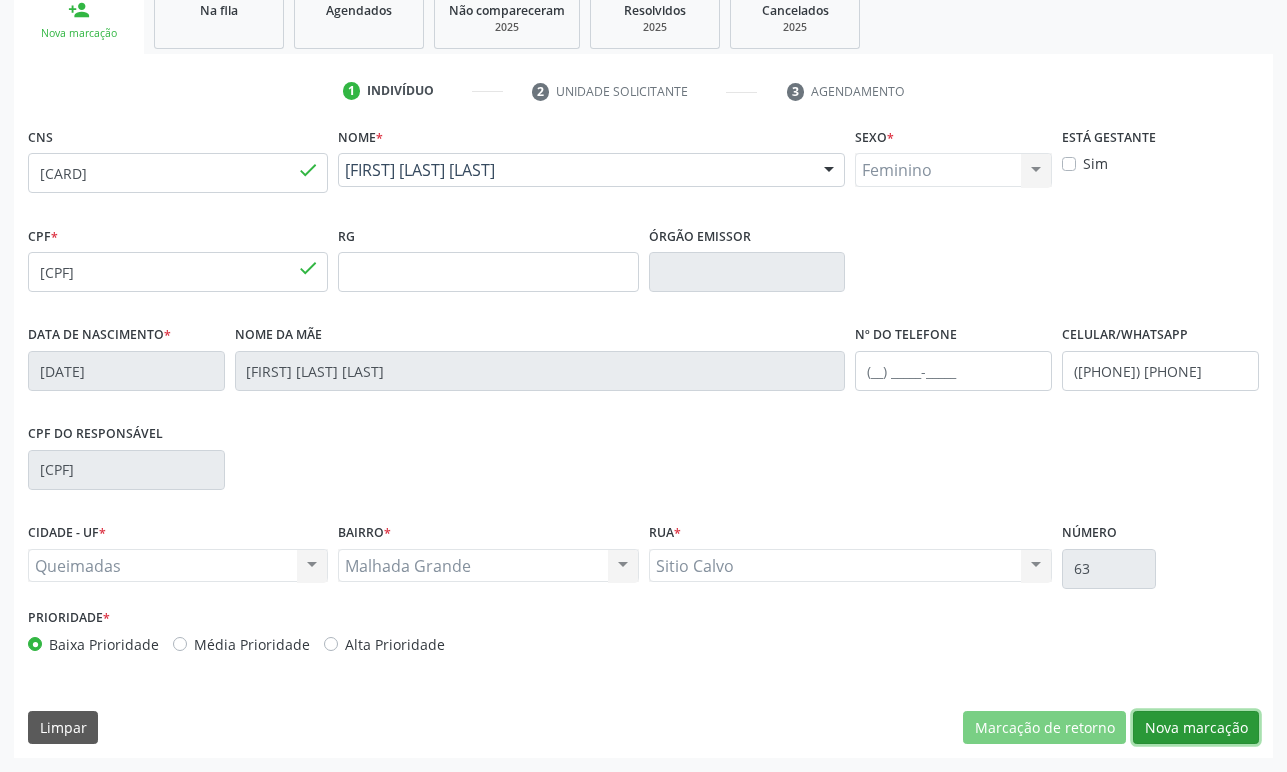 click on "Nova marcação" at bounding box center (1196, 728) 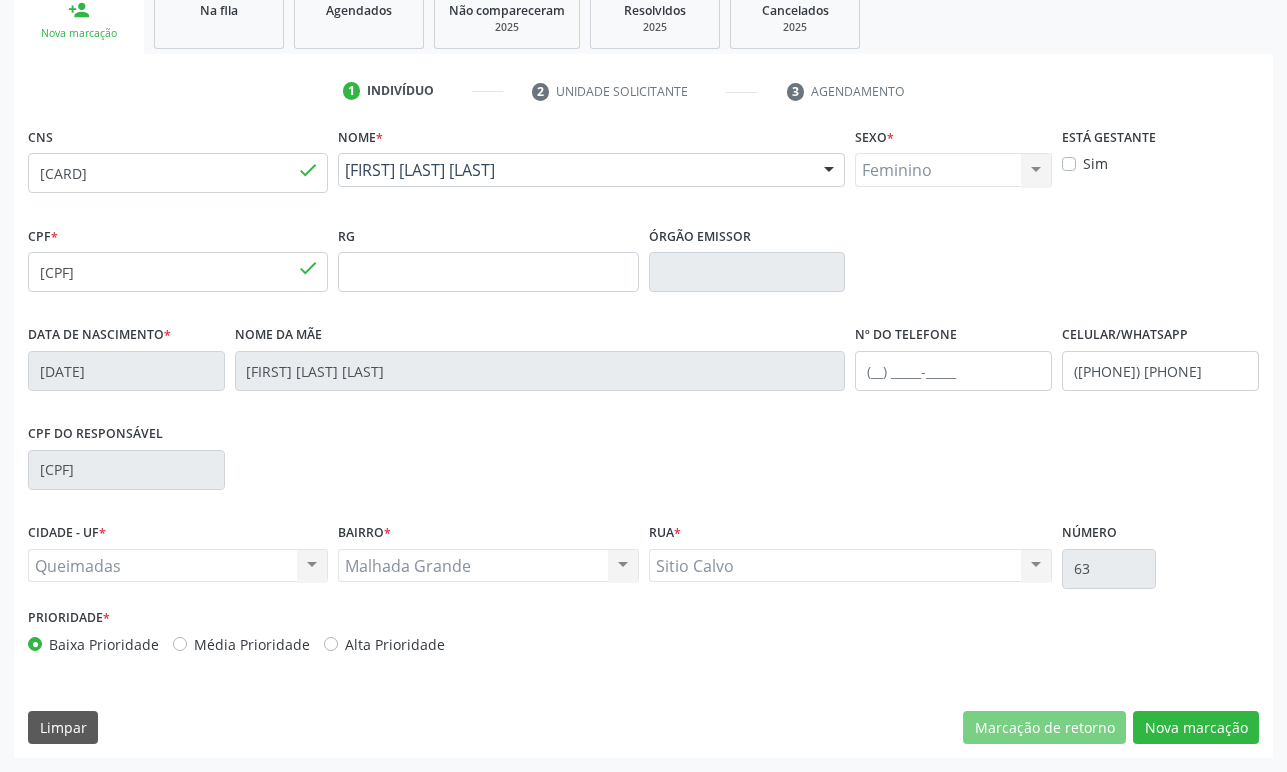 scroll, scrollTop: 134, scrollLeft: 0, axis: vertical 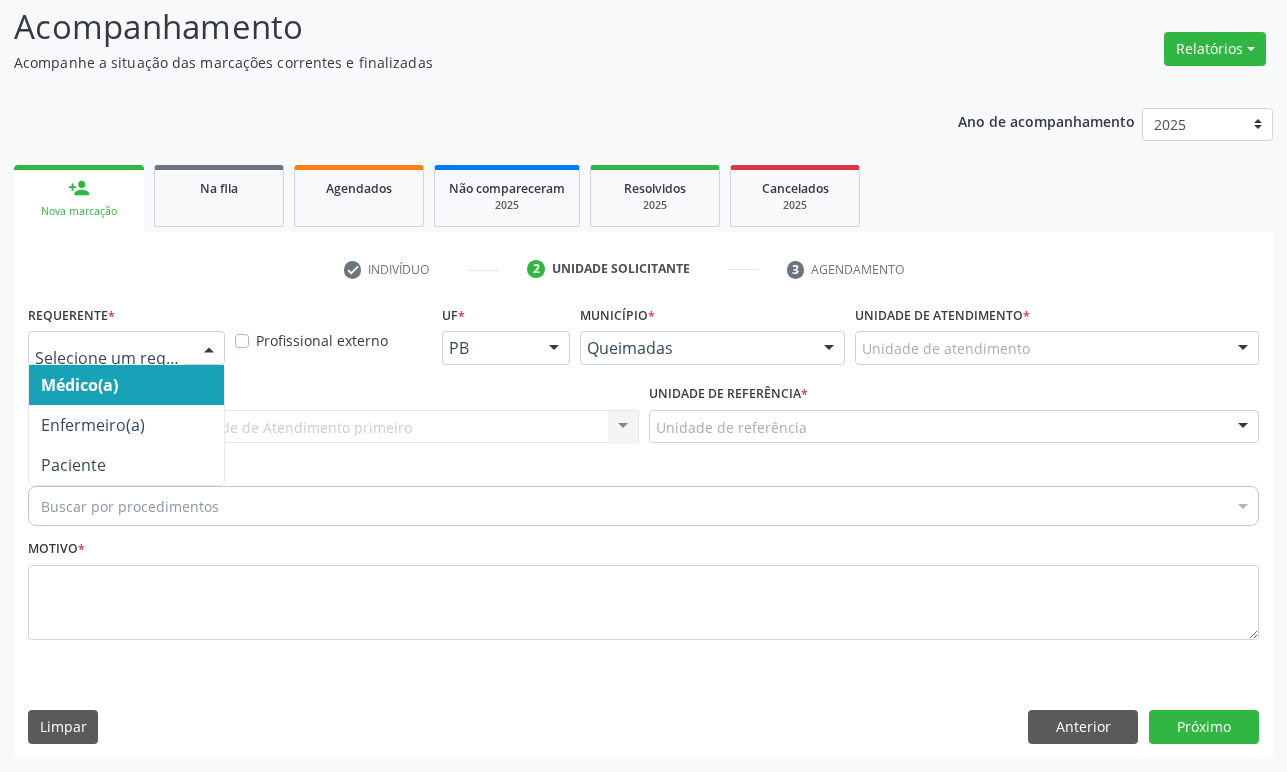 drag, startPoint x: 70, startPoint y: 356, endPoint x: 86, endPoint y: 457, distance: 102.259476 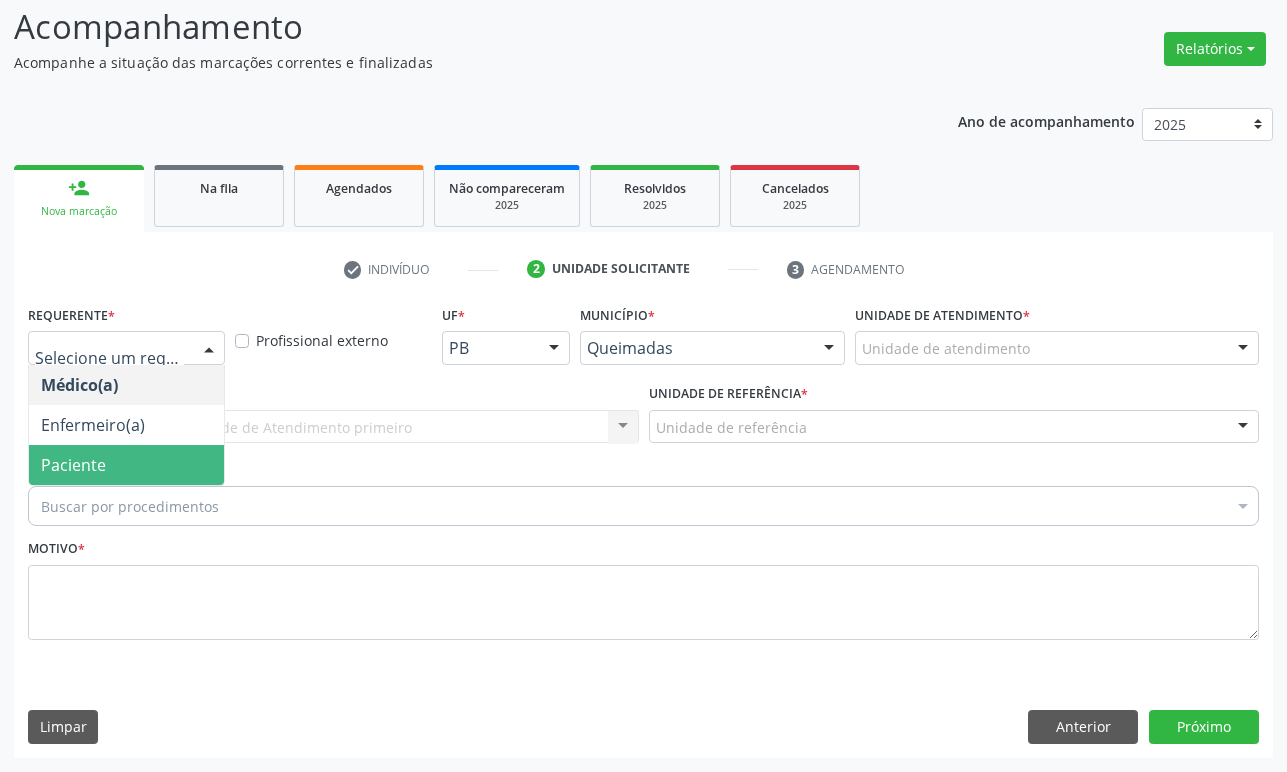 click on "Paciente" at bounding box center (73, 465) 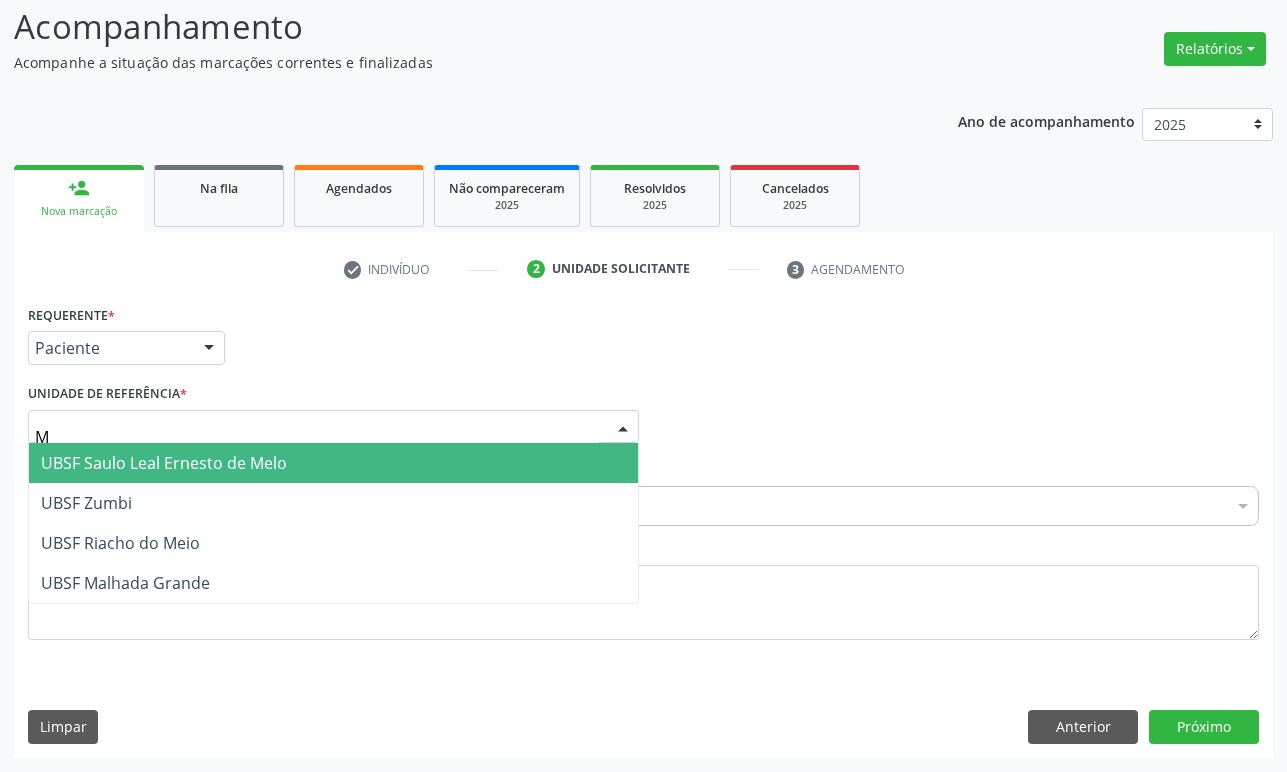 type on "MA" 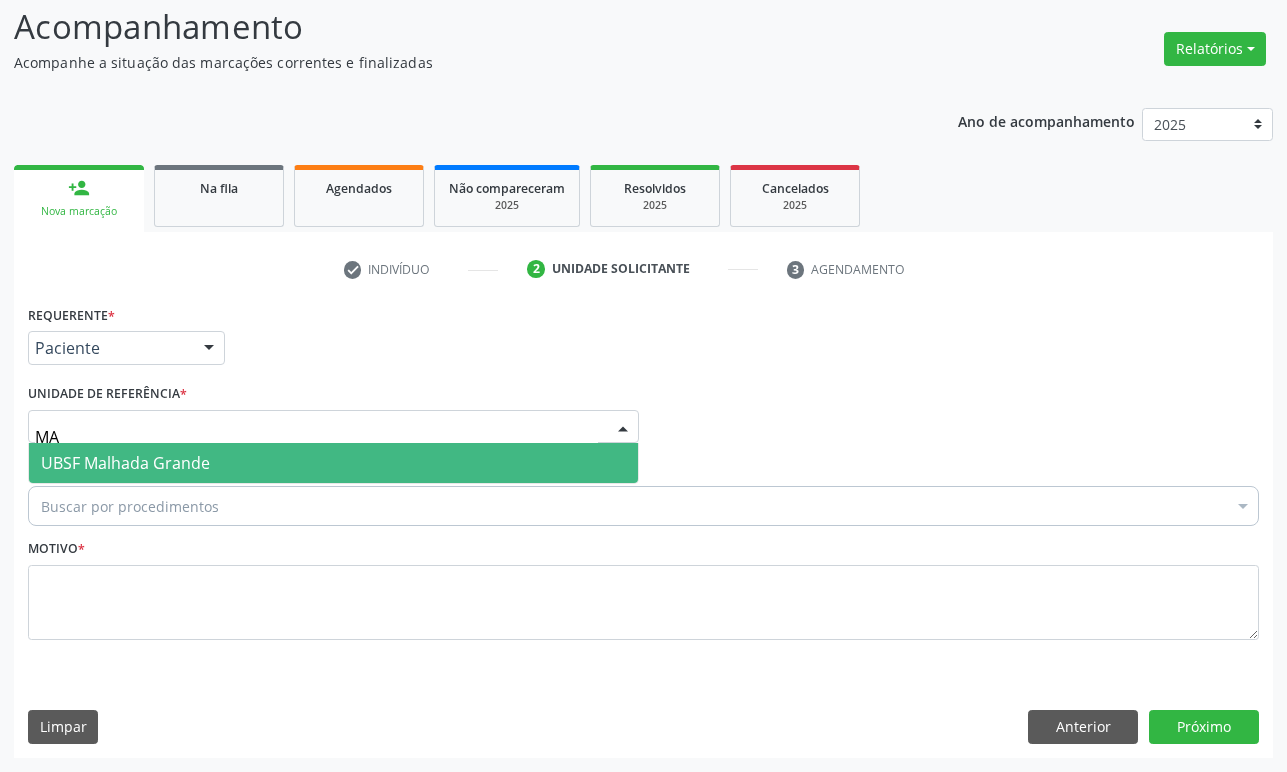 click on "UBSF Malhada Grande" at bounding box center (333, 463) 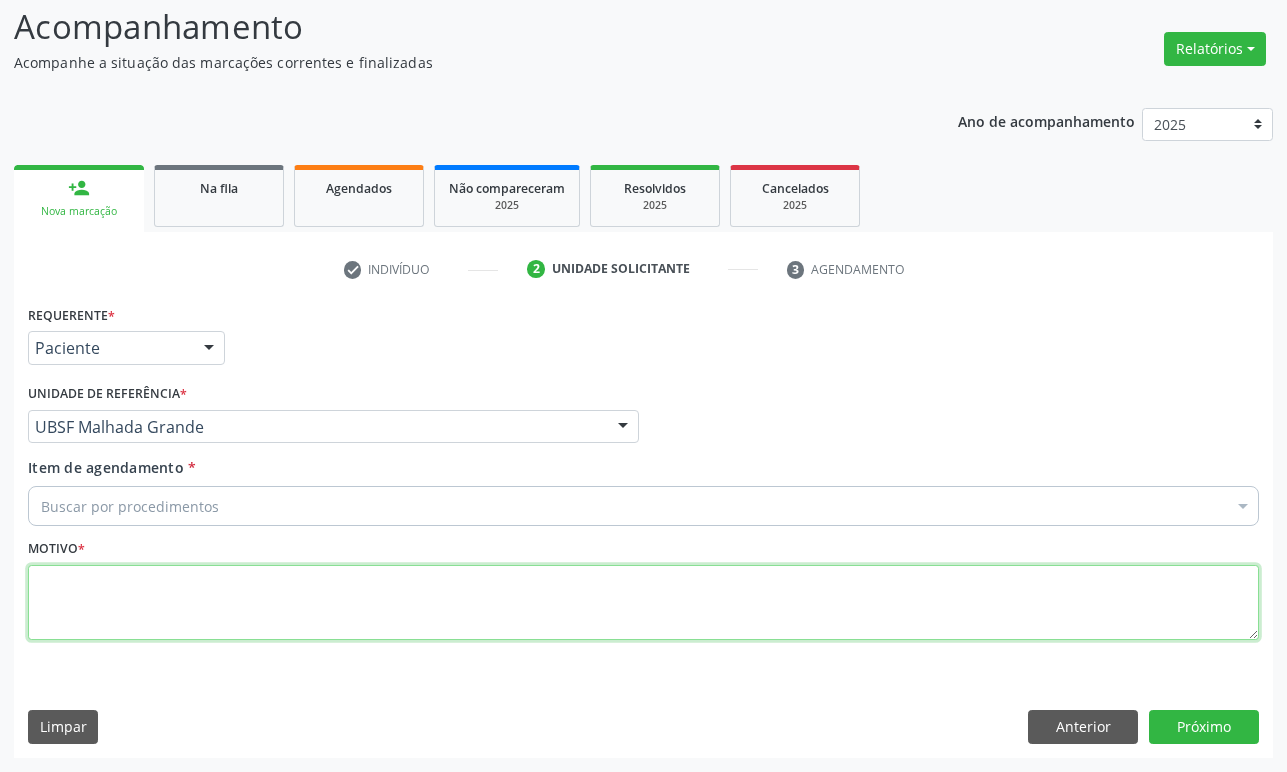 click at bounding box center [643, 603] 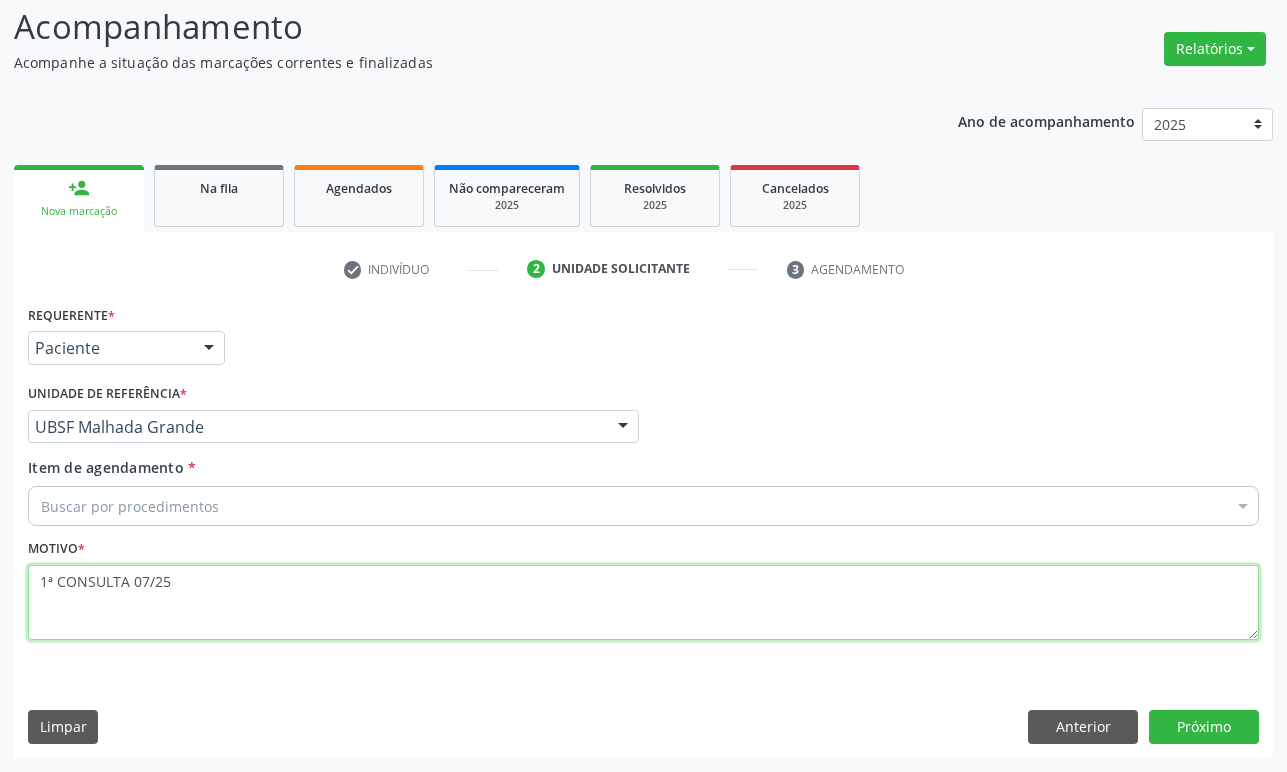 type on "1ª CONSULTA 07/25" 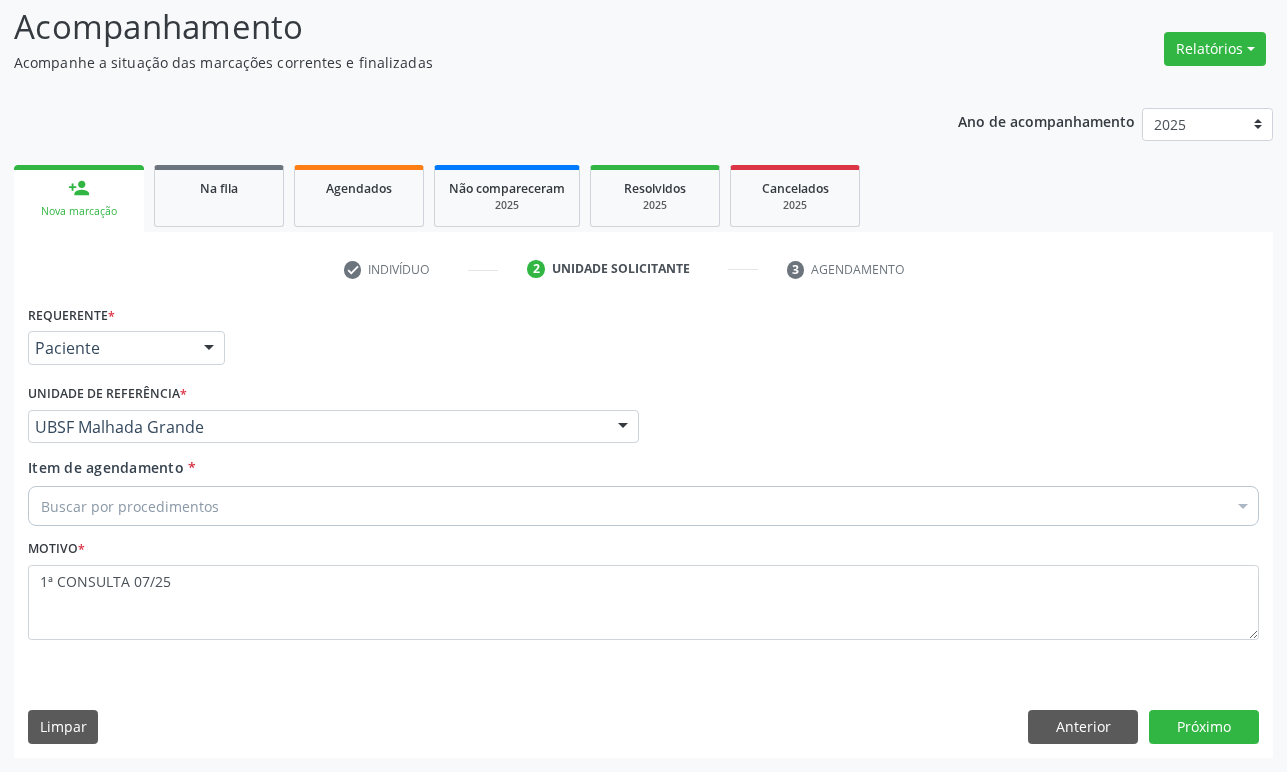 click on "Buscar por procedimentos" at bounding box center [643, 506] 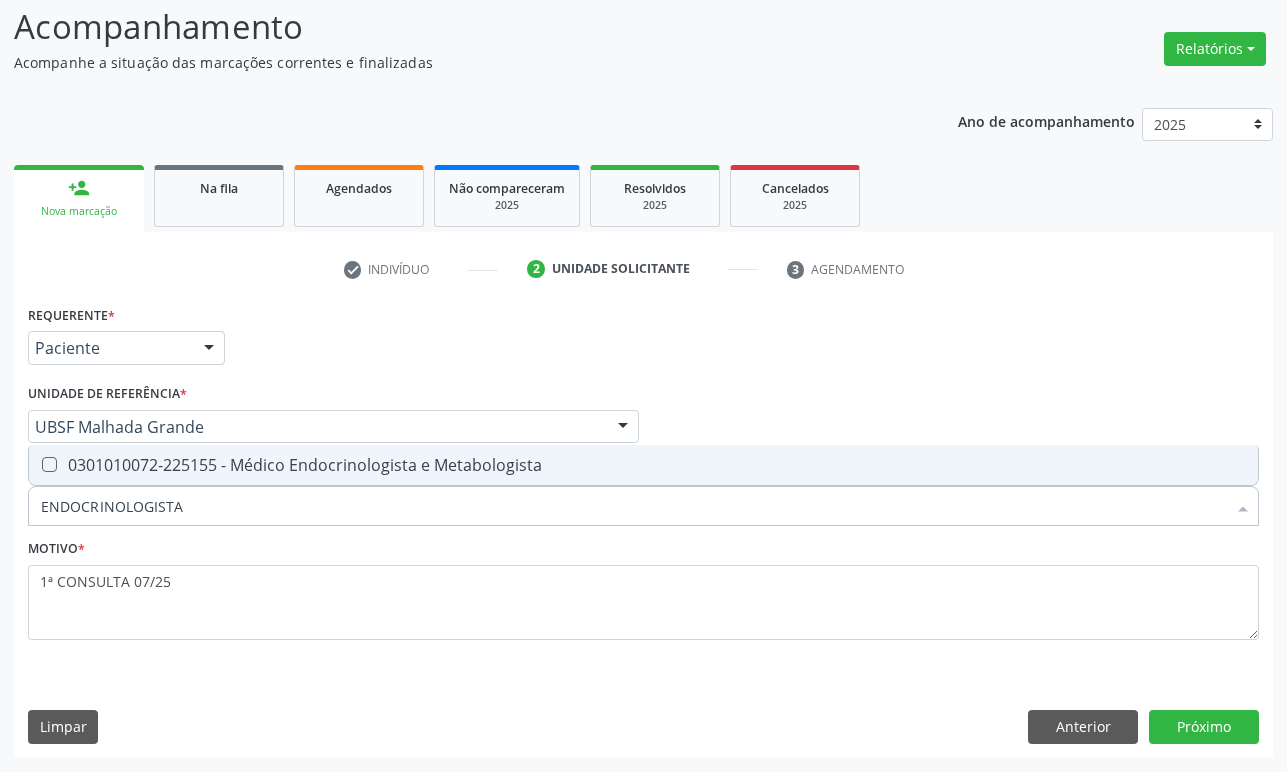 click on "0301010072-225155 - Médico Endocrinologista e Metabologista" at bounding box center (643, 465) 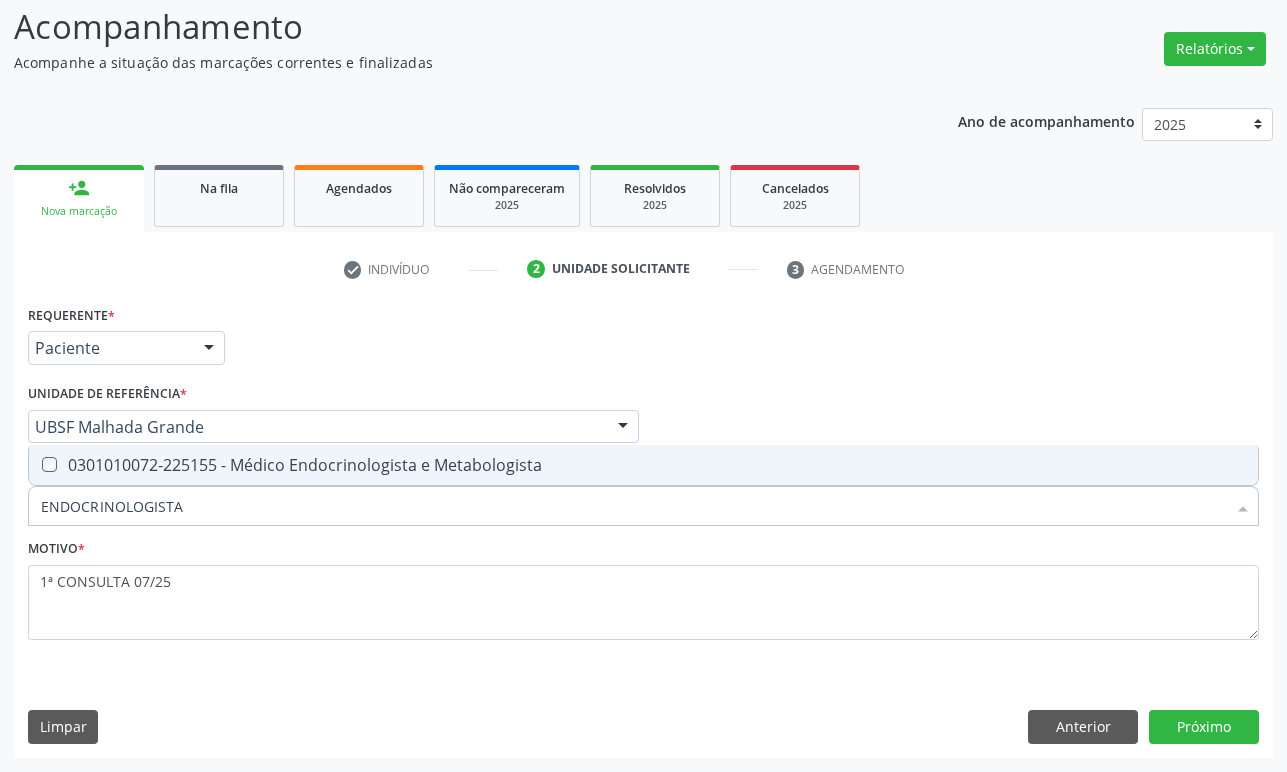 checkbox on "true" 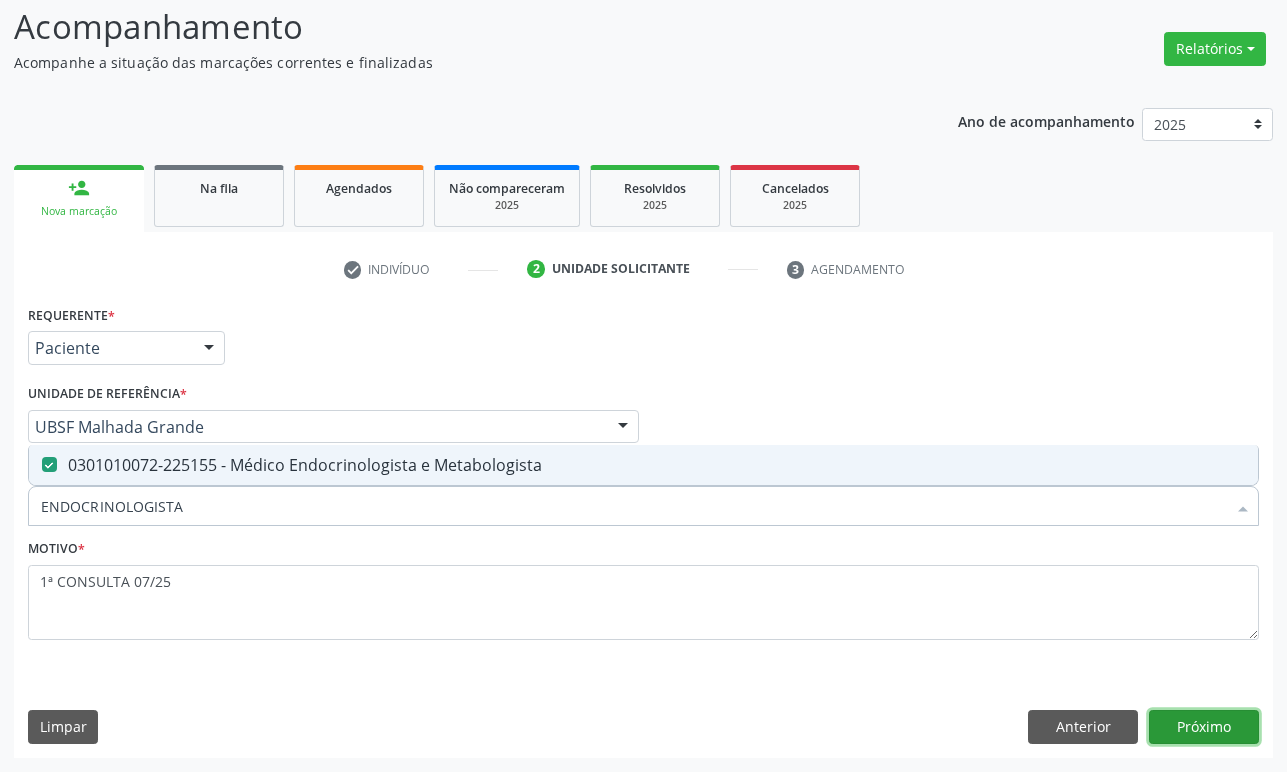 click on "Próximo" at bounding box center [1204, 727] 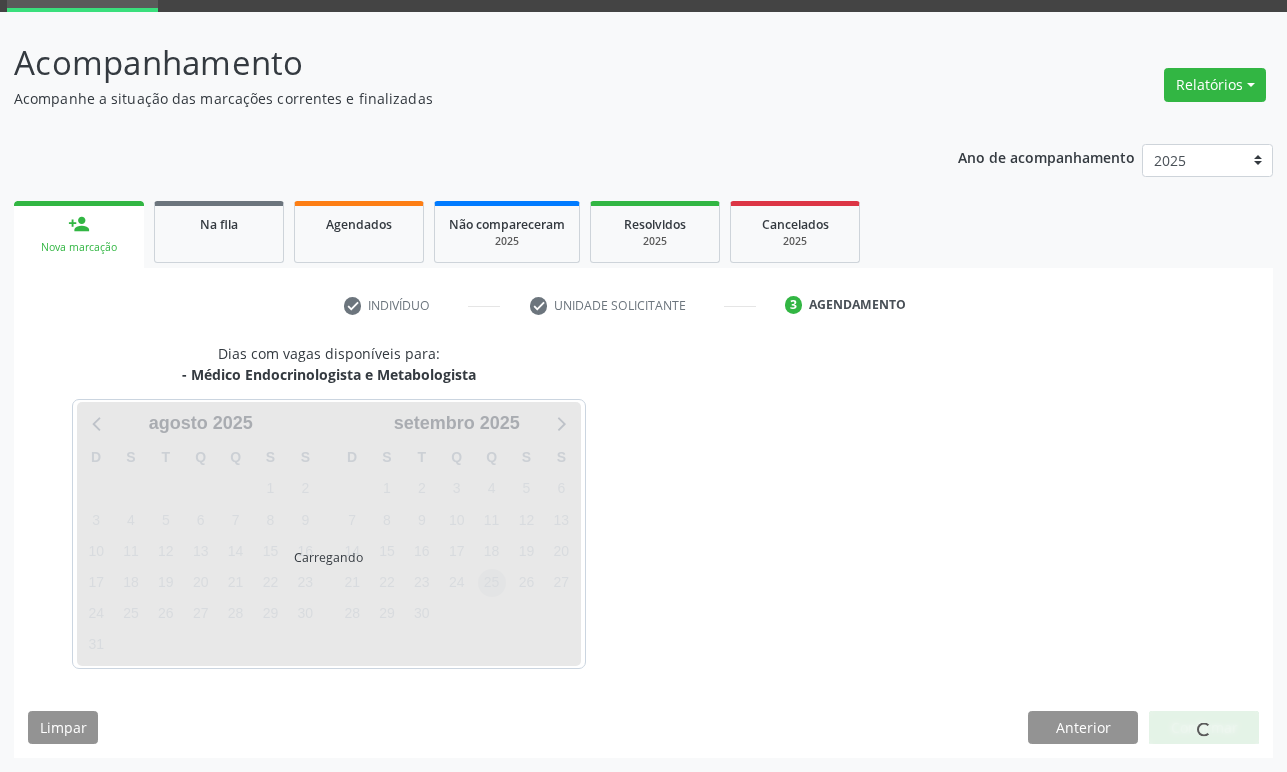 scroll, scrollTop: 134, scrollLeft: 0, axis: vertical 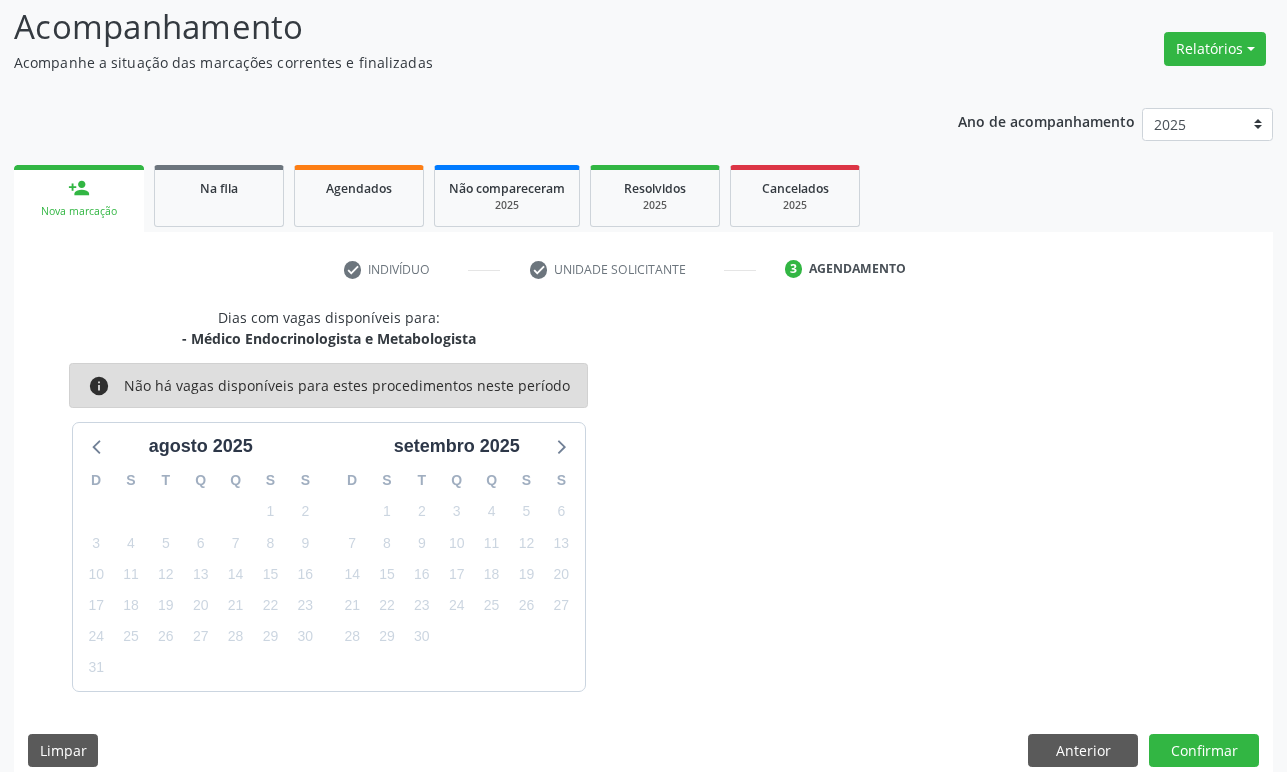 click on "25" at bounding box center (492, 605) 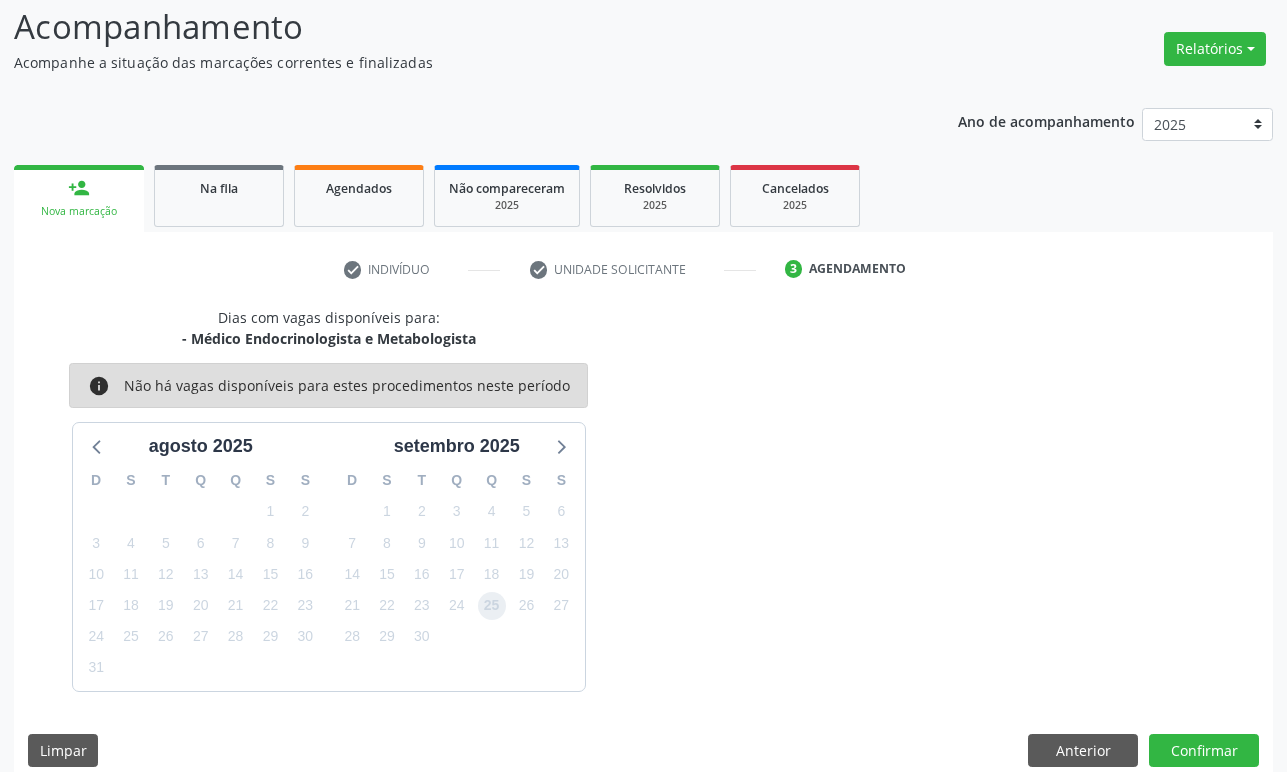 click on "25" at bounding box center (492, 606) 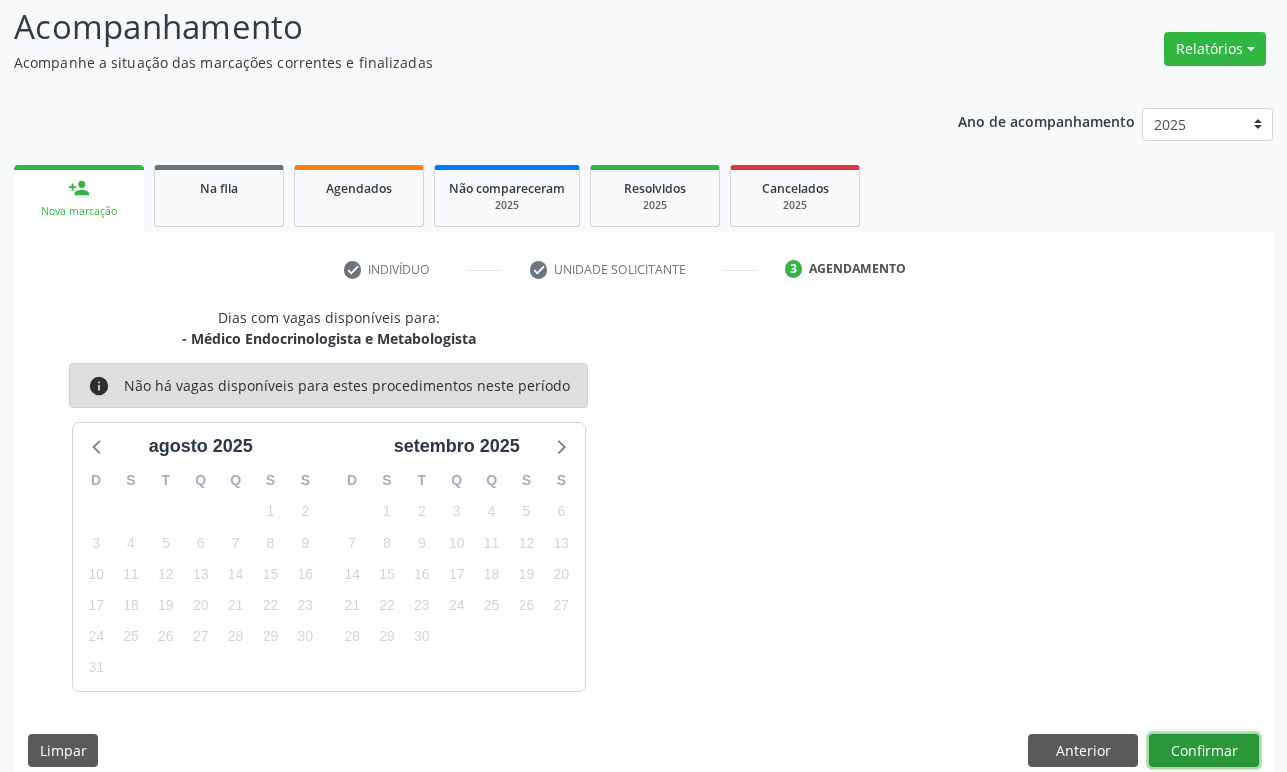 click on "Confirmar" at bounding box center (1204, 751) 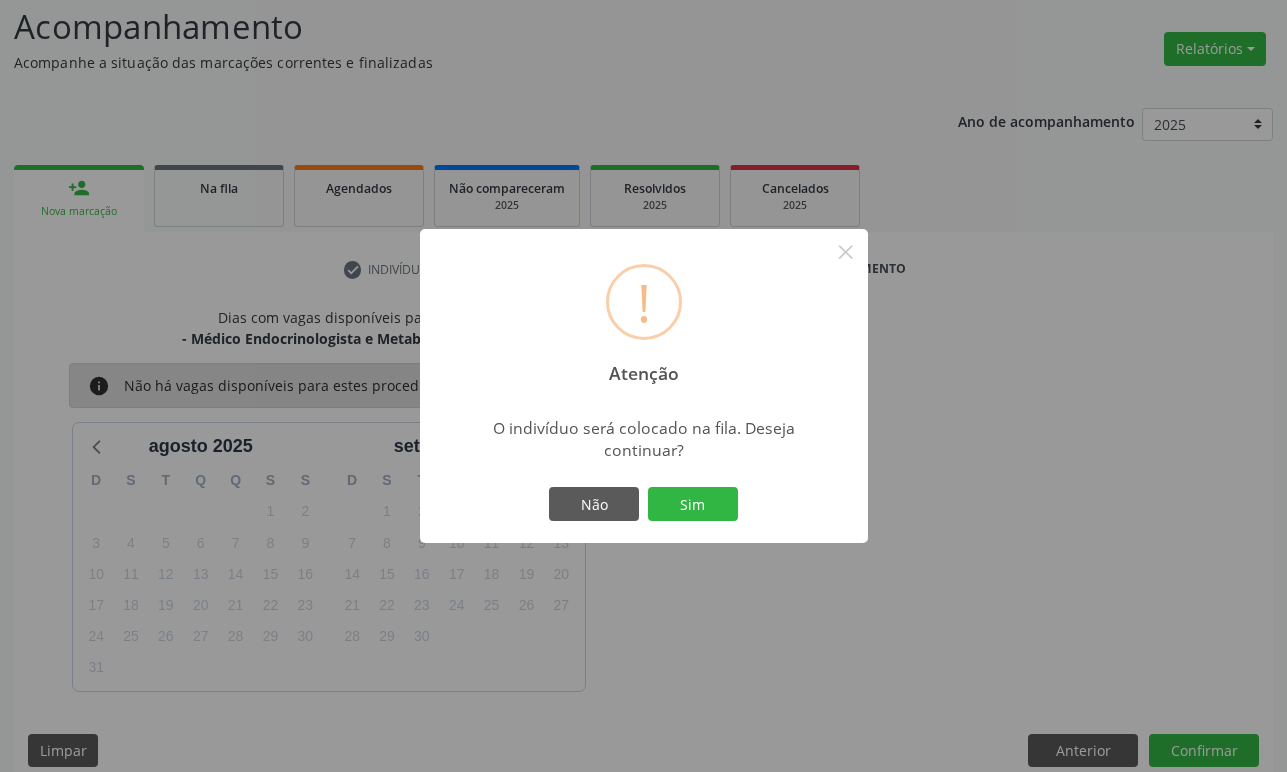 type 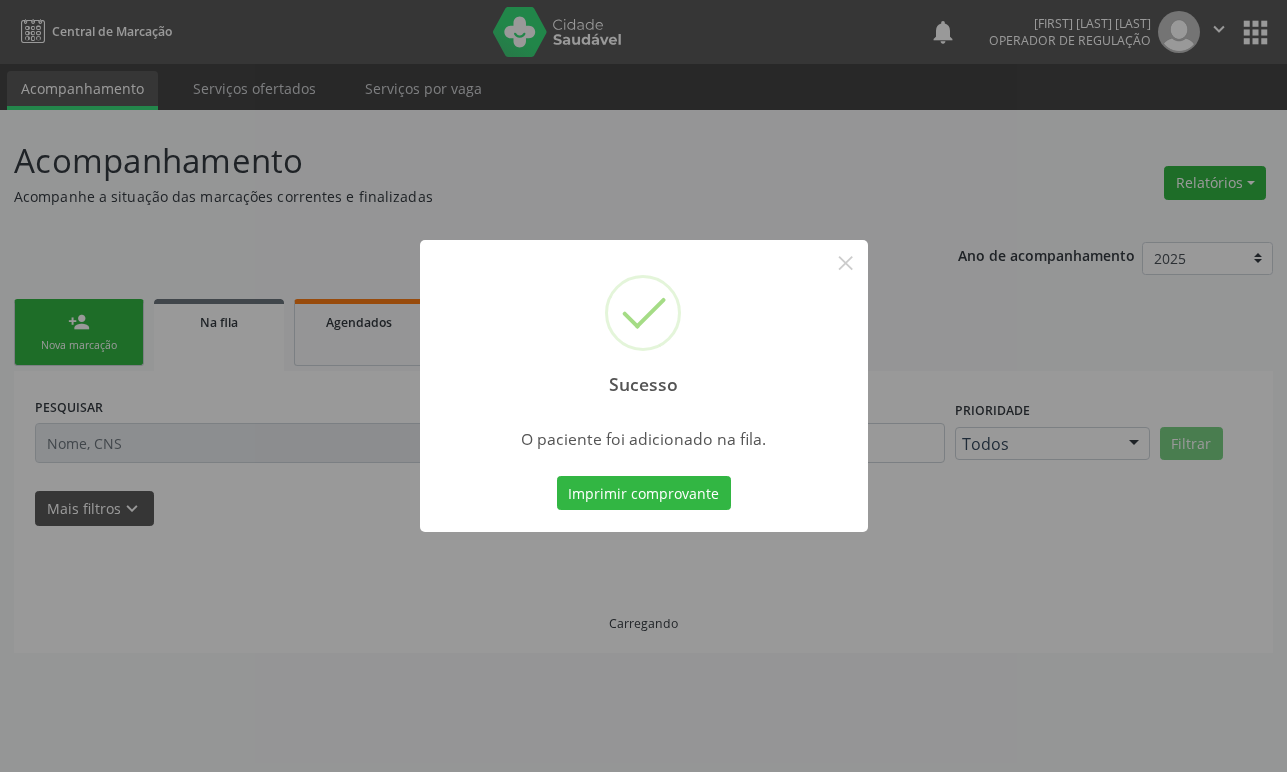 scroll, scrollTop: 0, scrollLeft: 0, axis: both 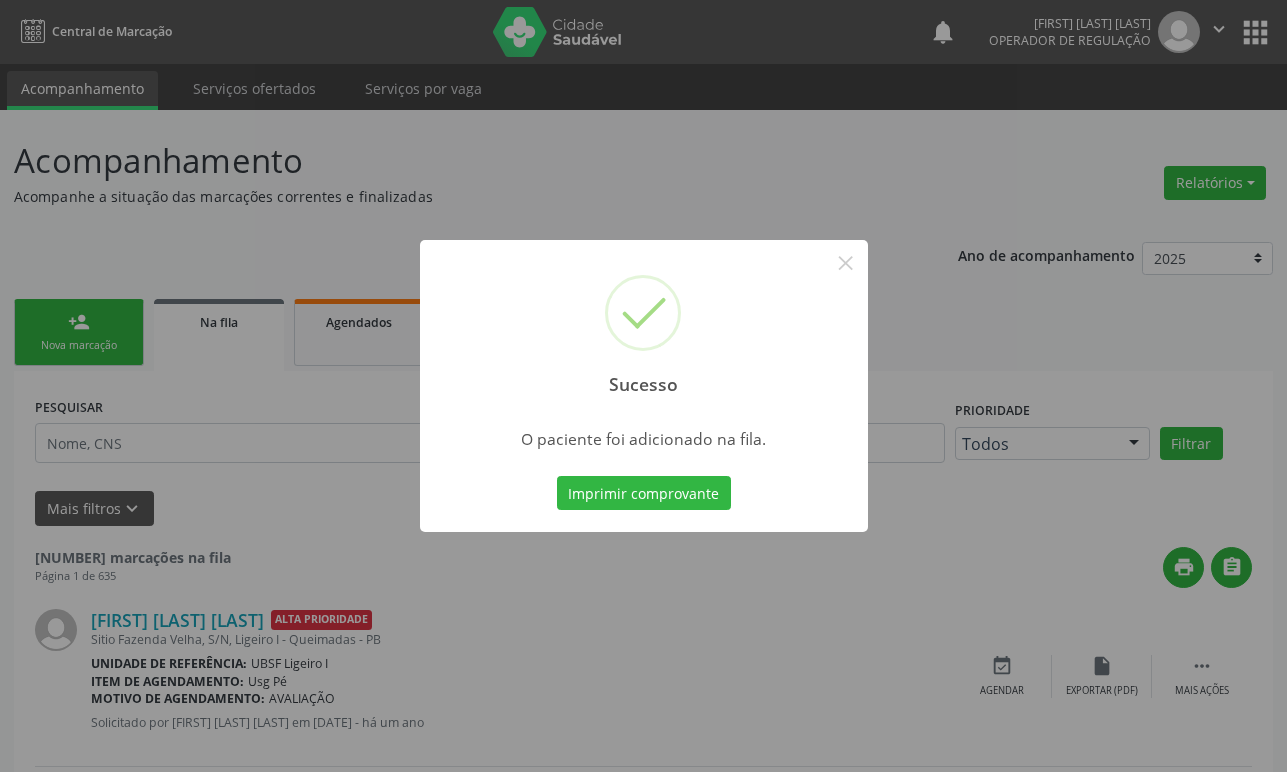 type 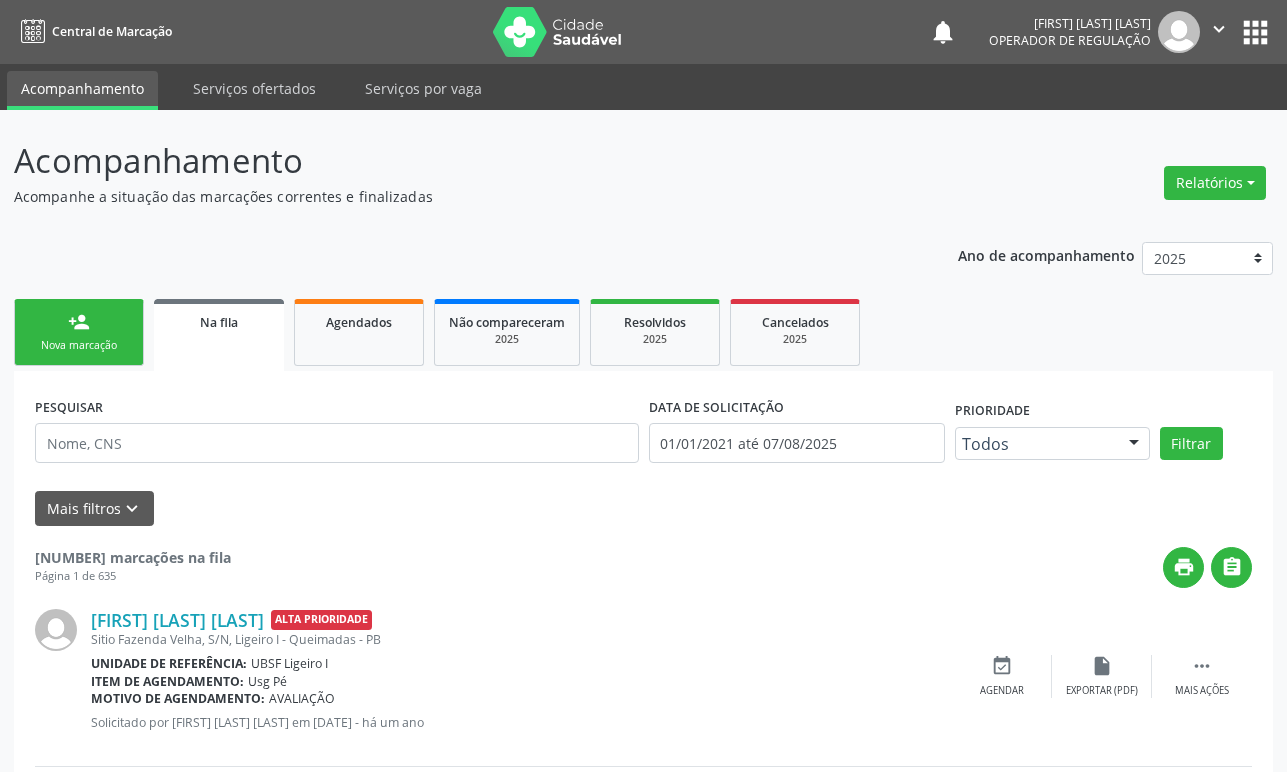 click on "person_add
Nova marcação" at bounding box center [79, 332] 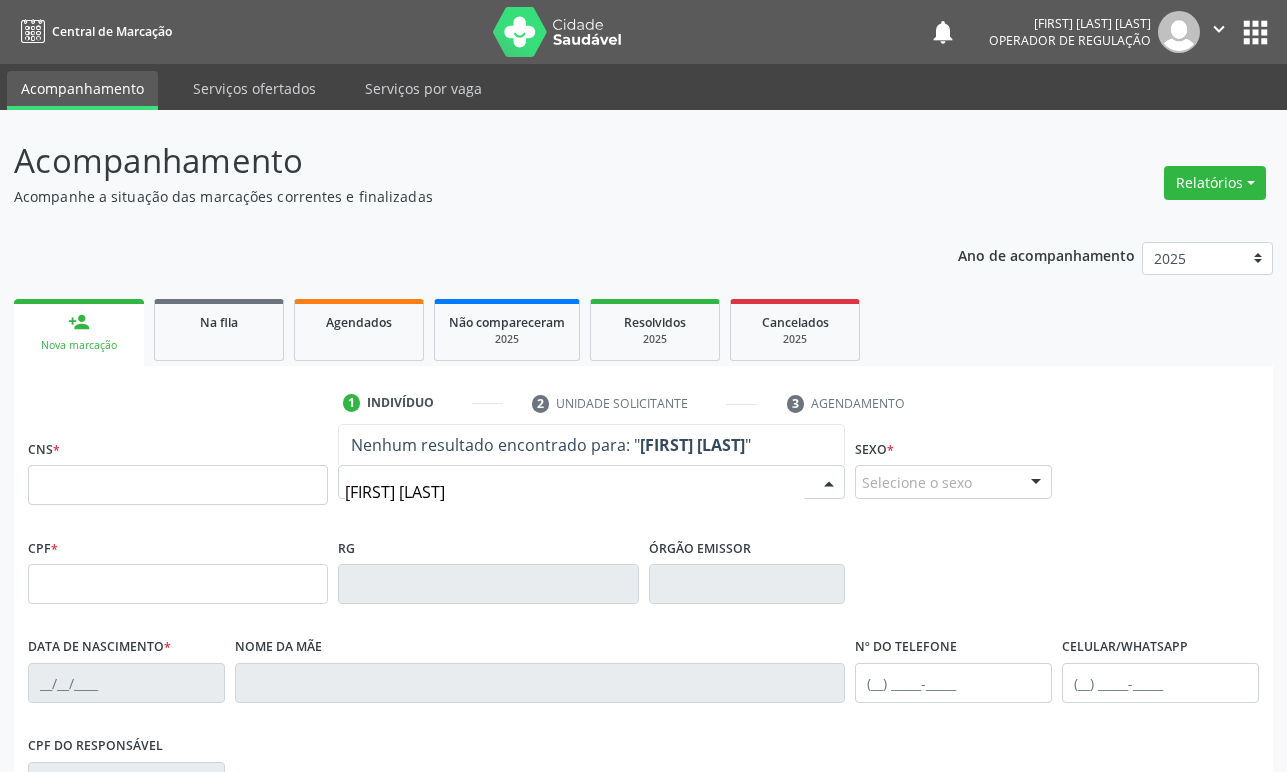 type on "NILZA PEREIR" 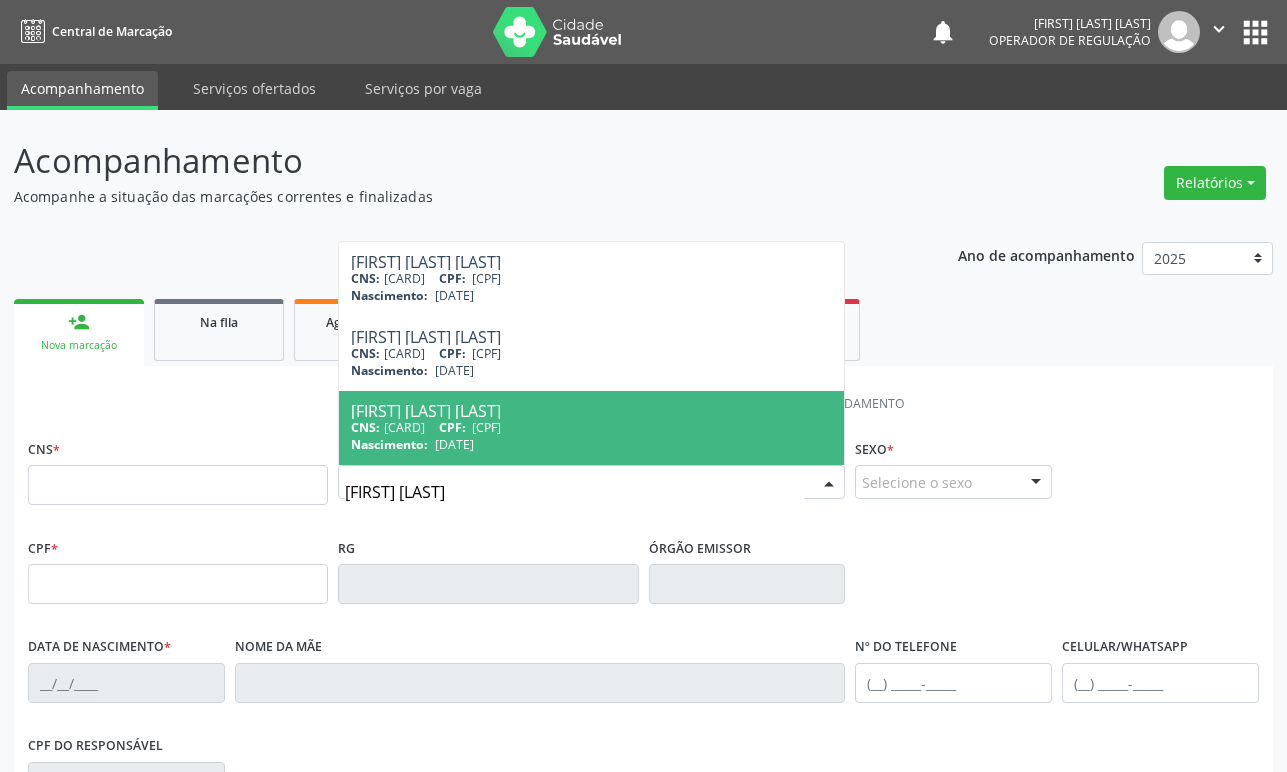click on "[FIRST] [LAST] [LAST]" at bounding box center [591, 411] 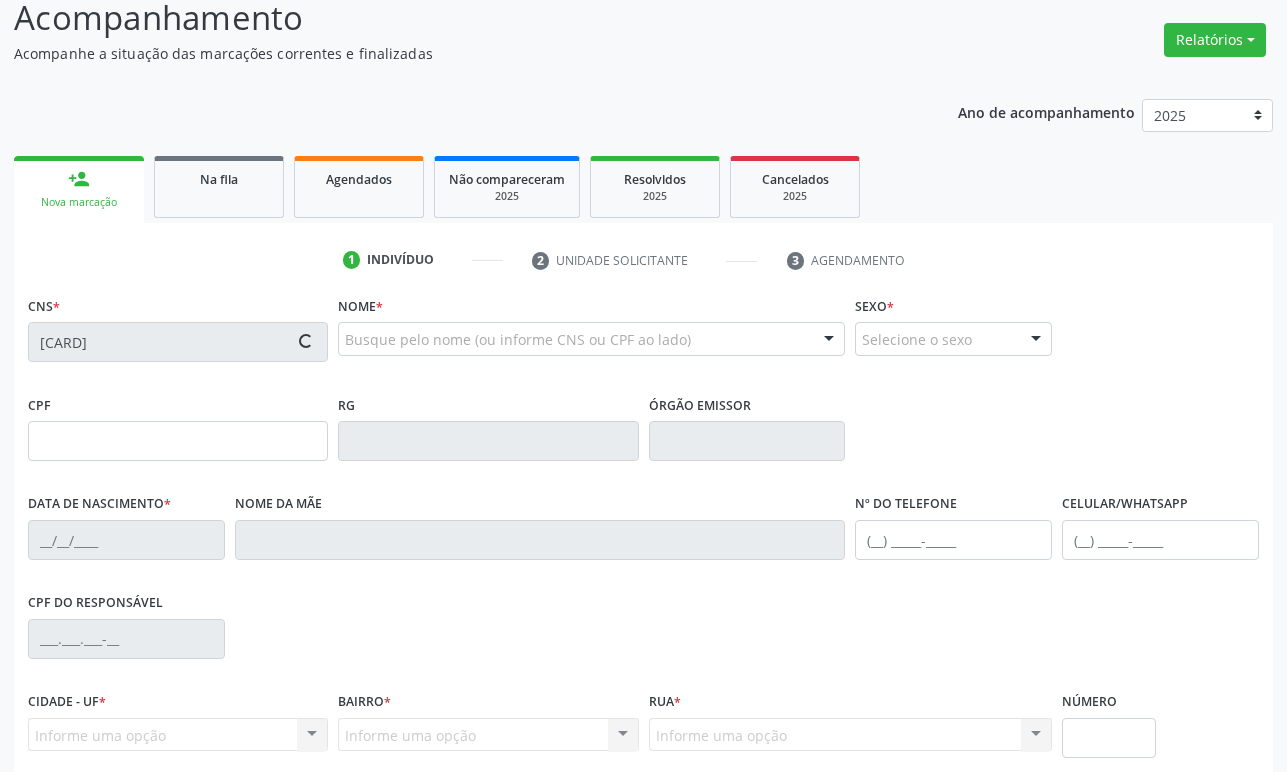 scroll, scrollTop: 312, scrollLeft: 0, axis: vertical 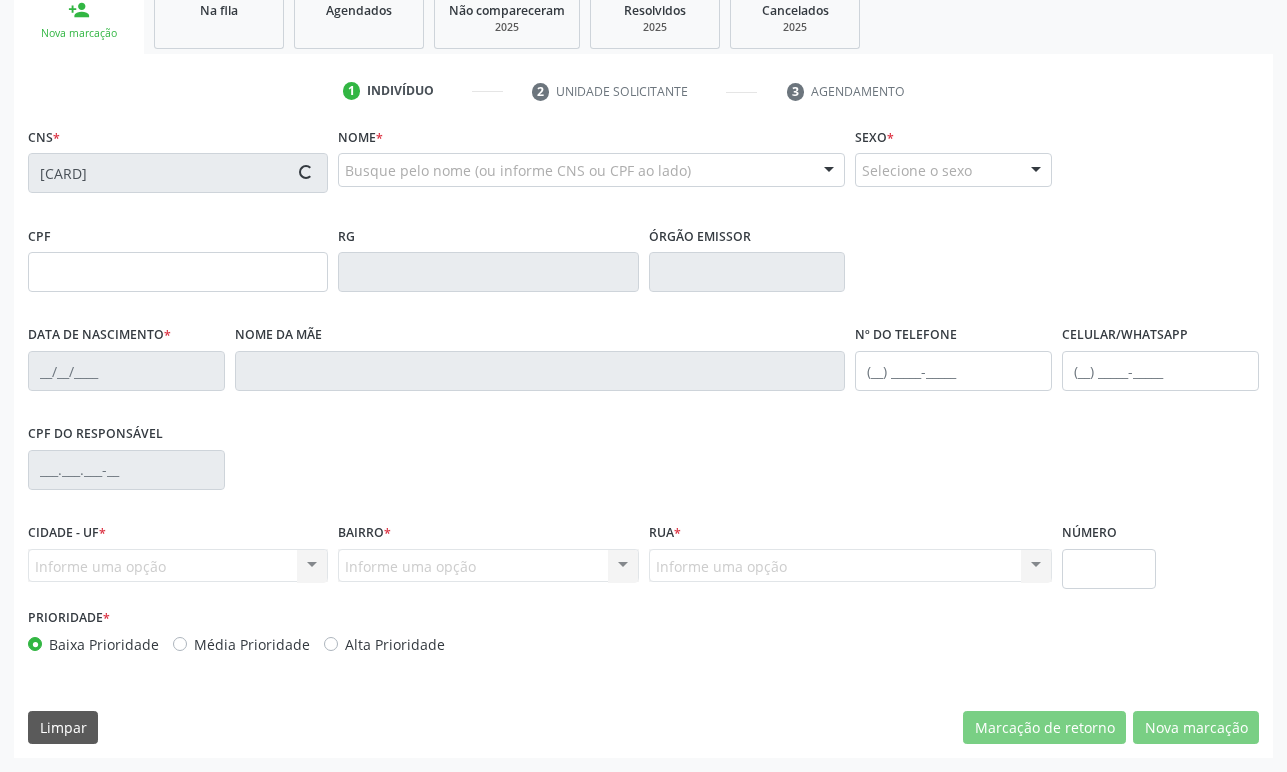 type on "074.257.844-59" 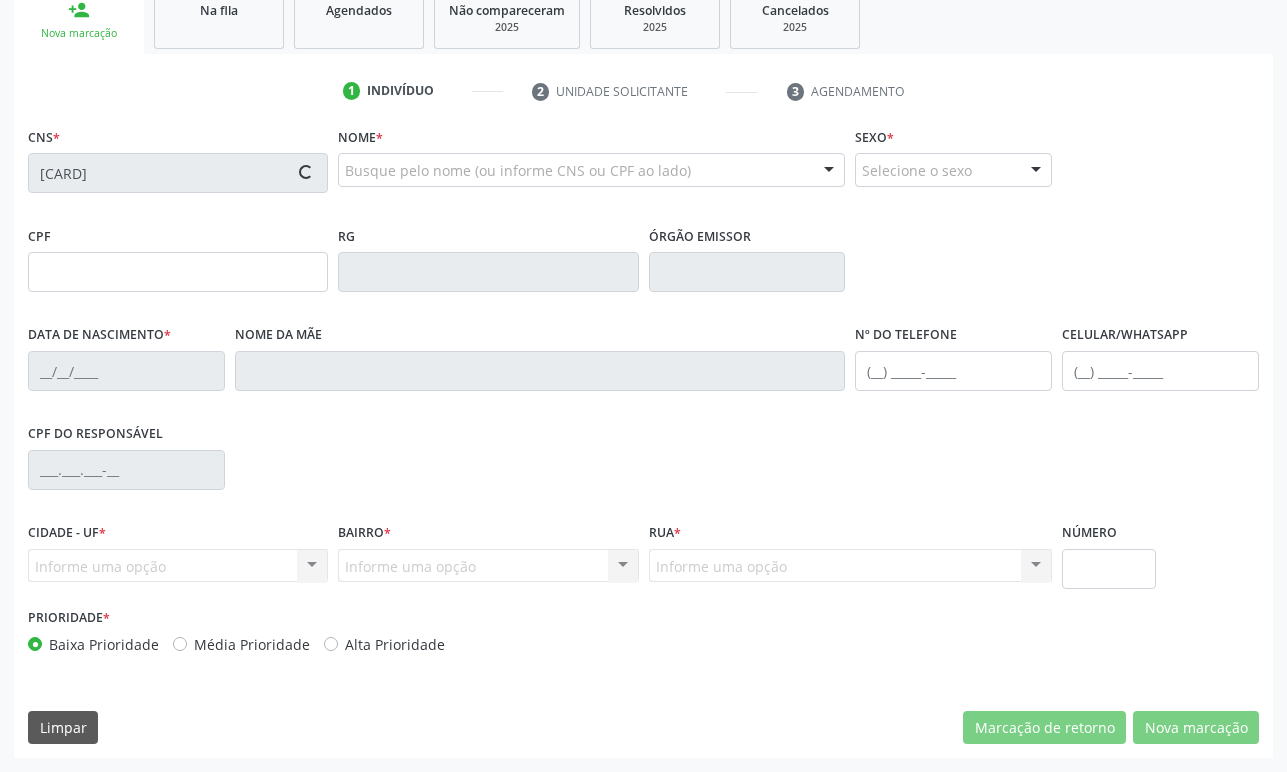 type on "10/05/1976" 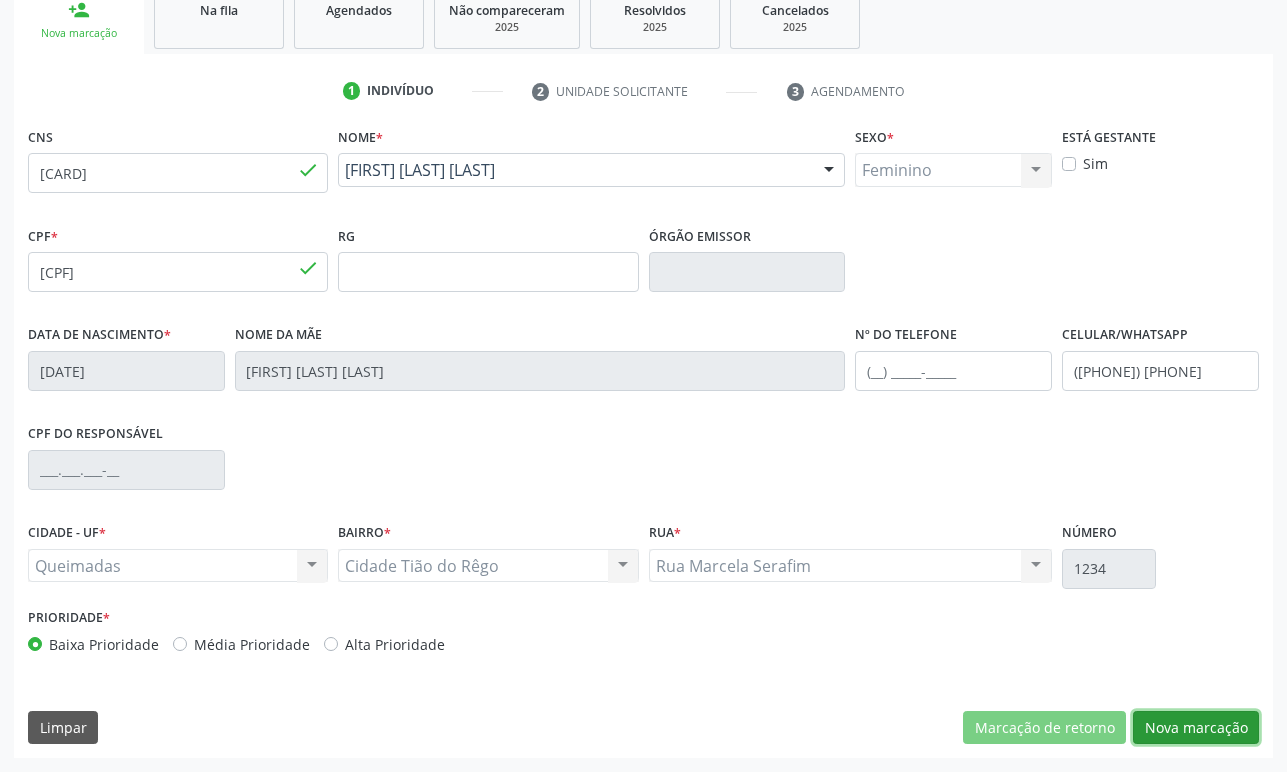 click on "Nova marcação" at bounding box center [1196, 728] 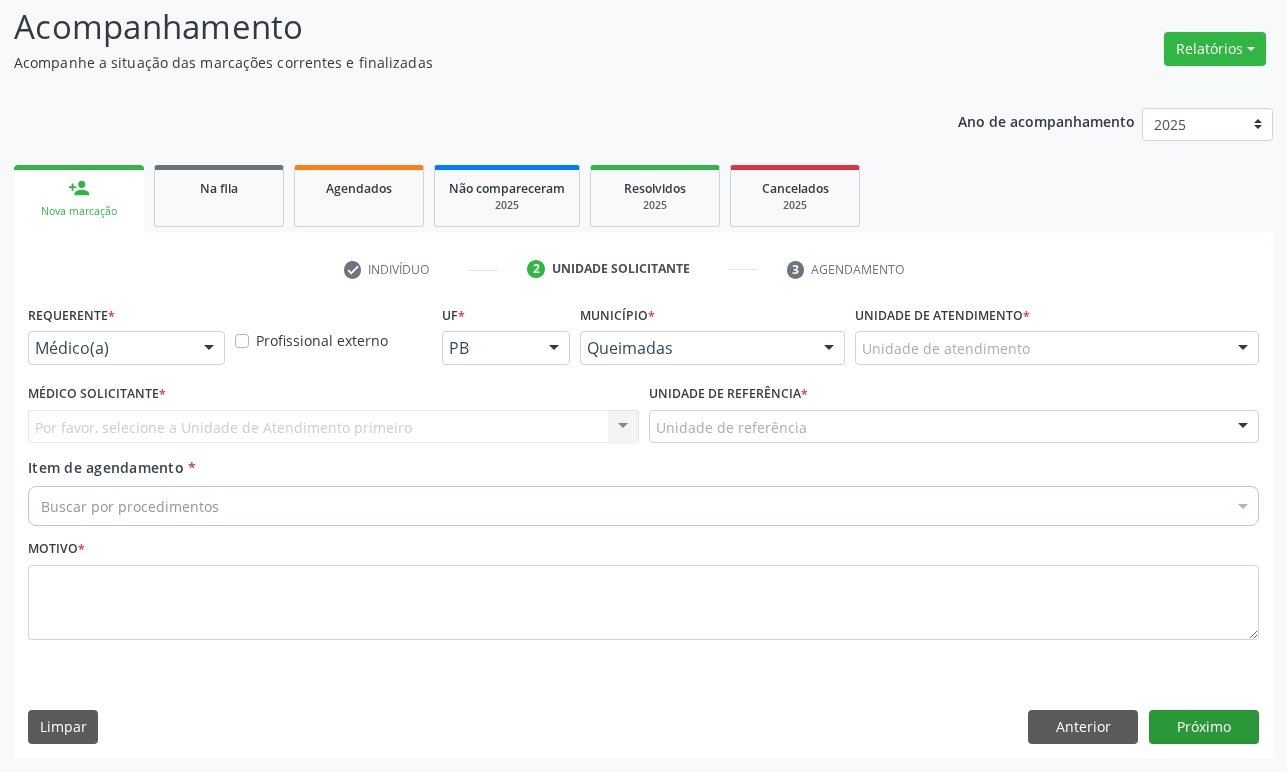 scroll, scrollTop: 134, scrollLeft: 0, axis: vertical 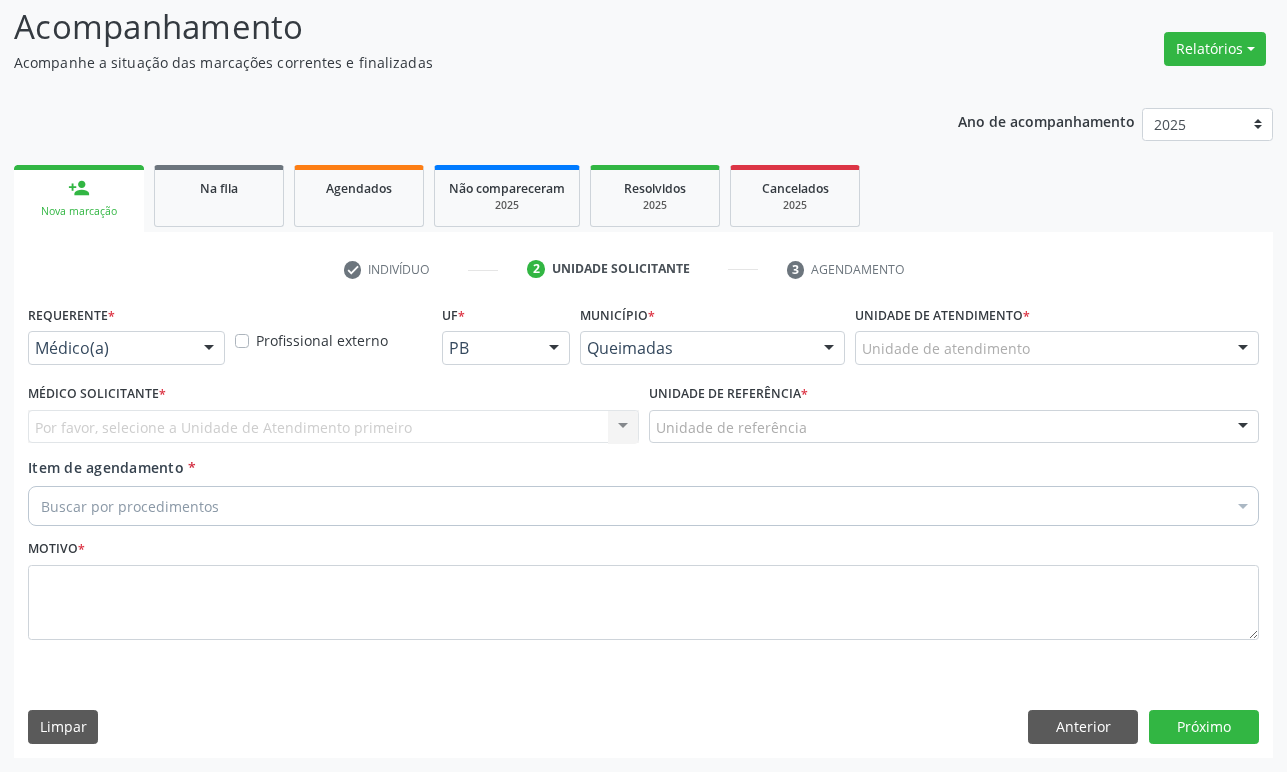 drag, startPoint x: 168, startPoint y: 365, endPoint x: 159, endPoint y: 452, distance: 87.46428 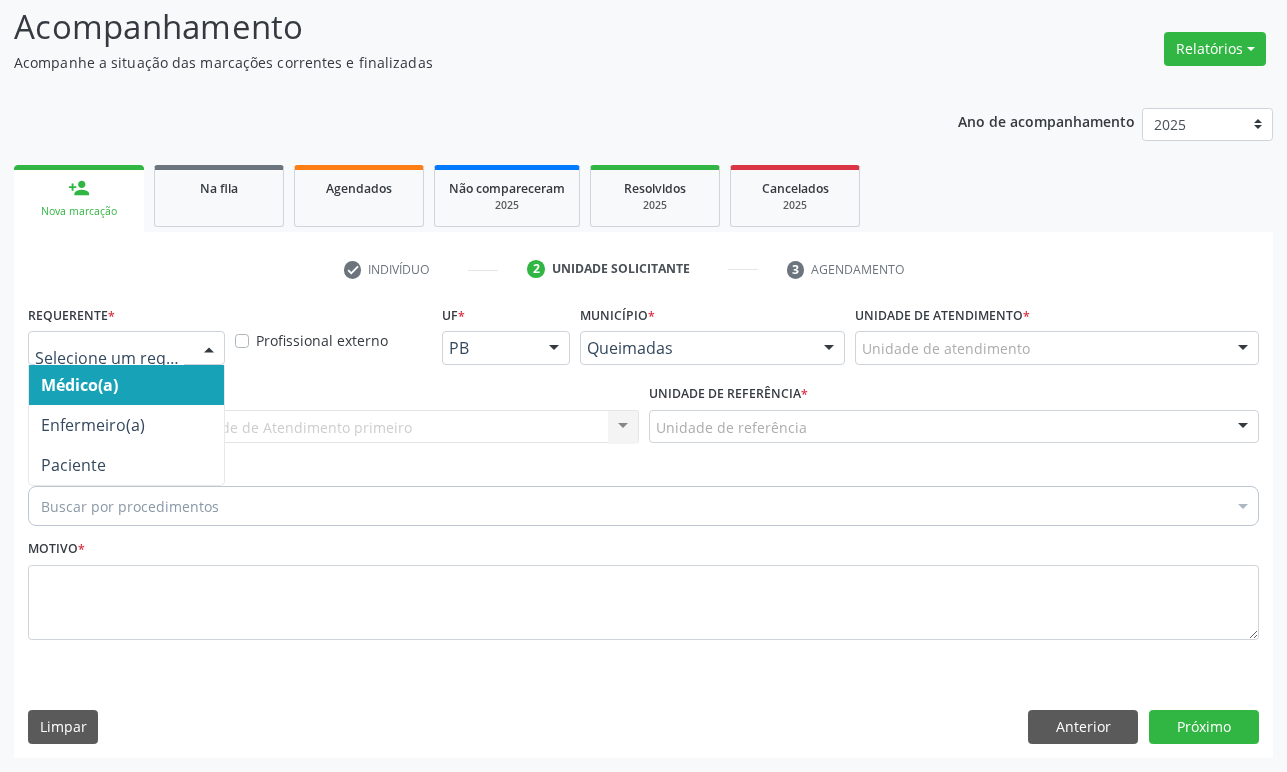 click at bounding box center [126, 348] 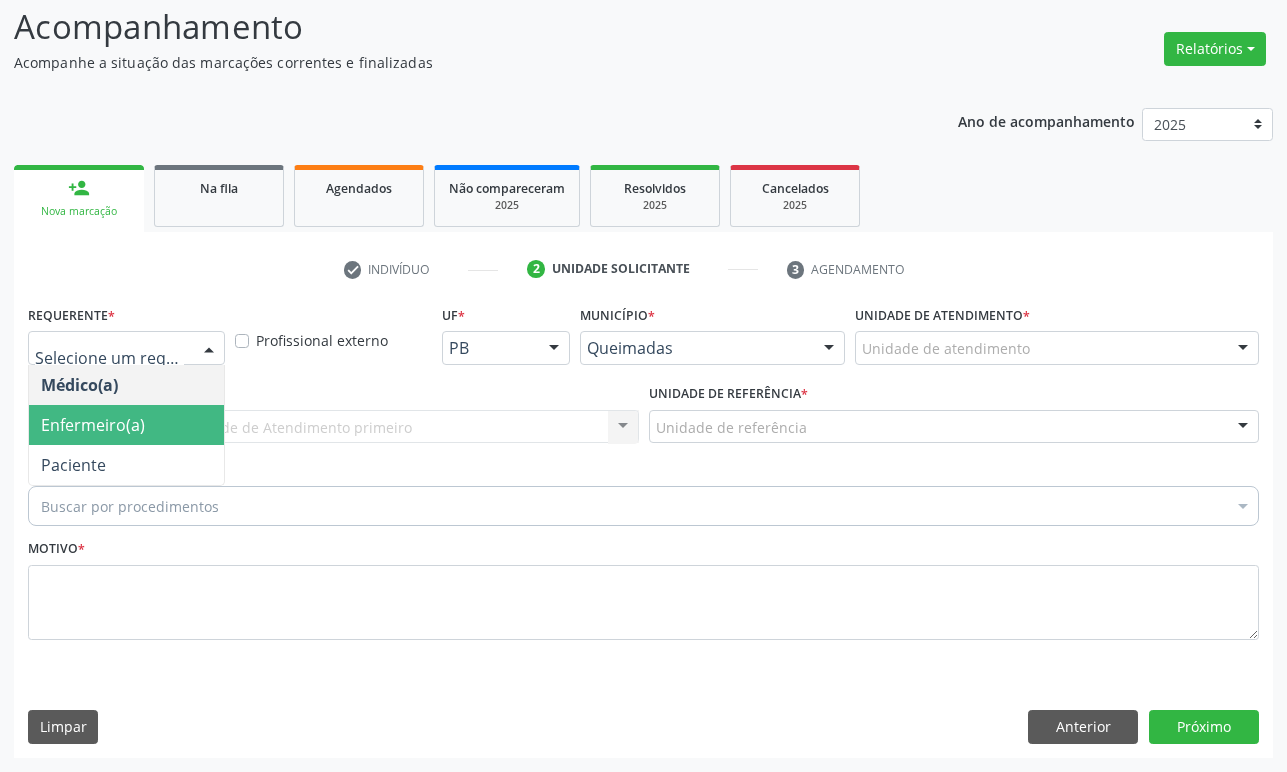 click on "Paciente" at bounding box center (126, 465) 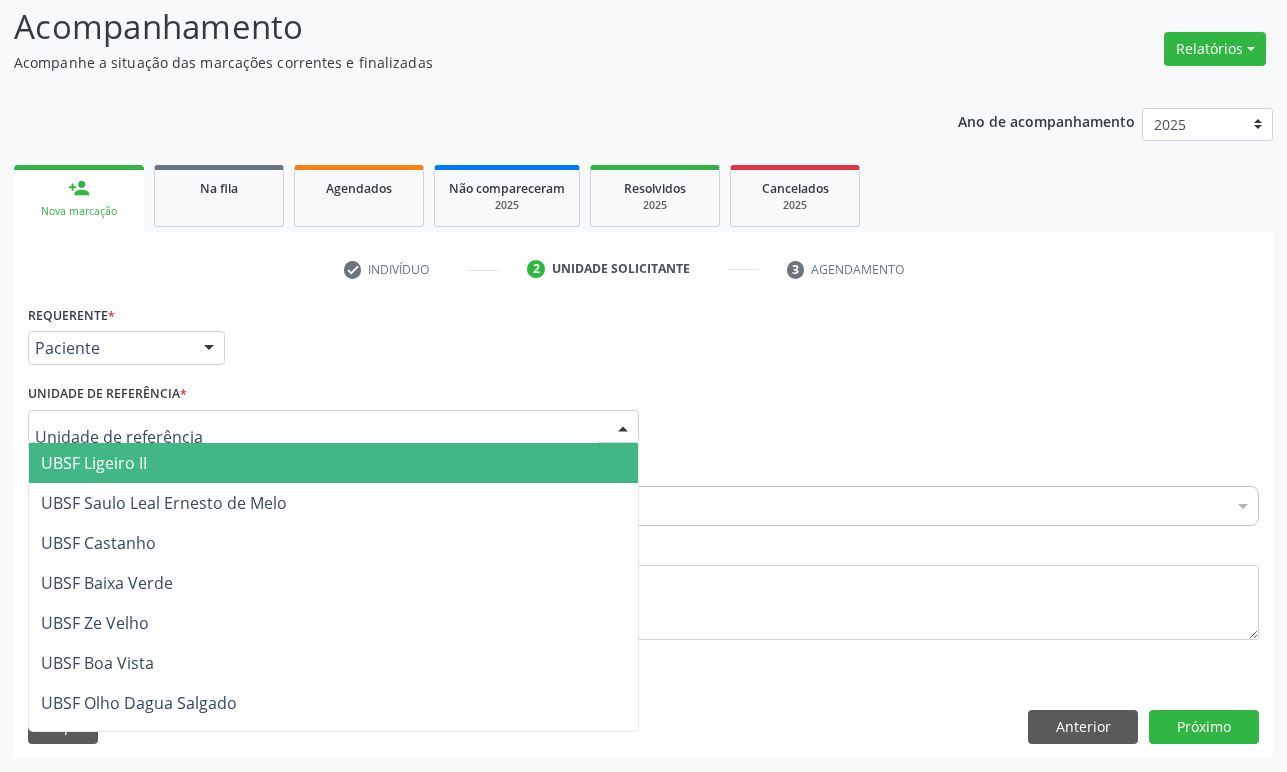 click at bounding box center [333, 427] 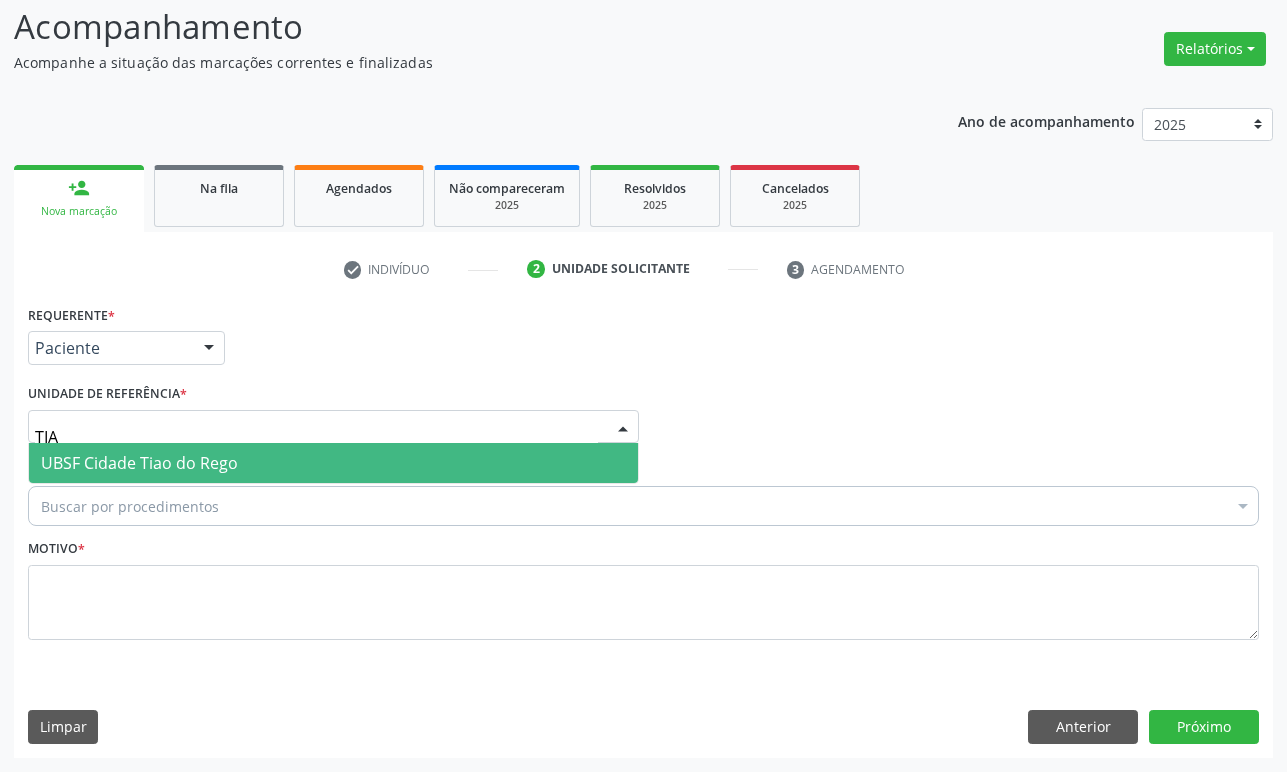 type on "TIAO" 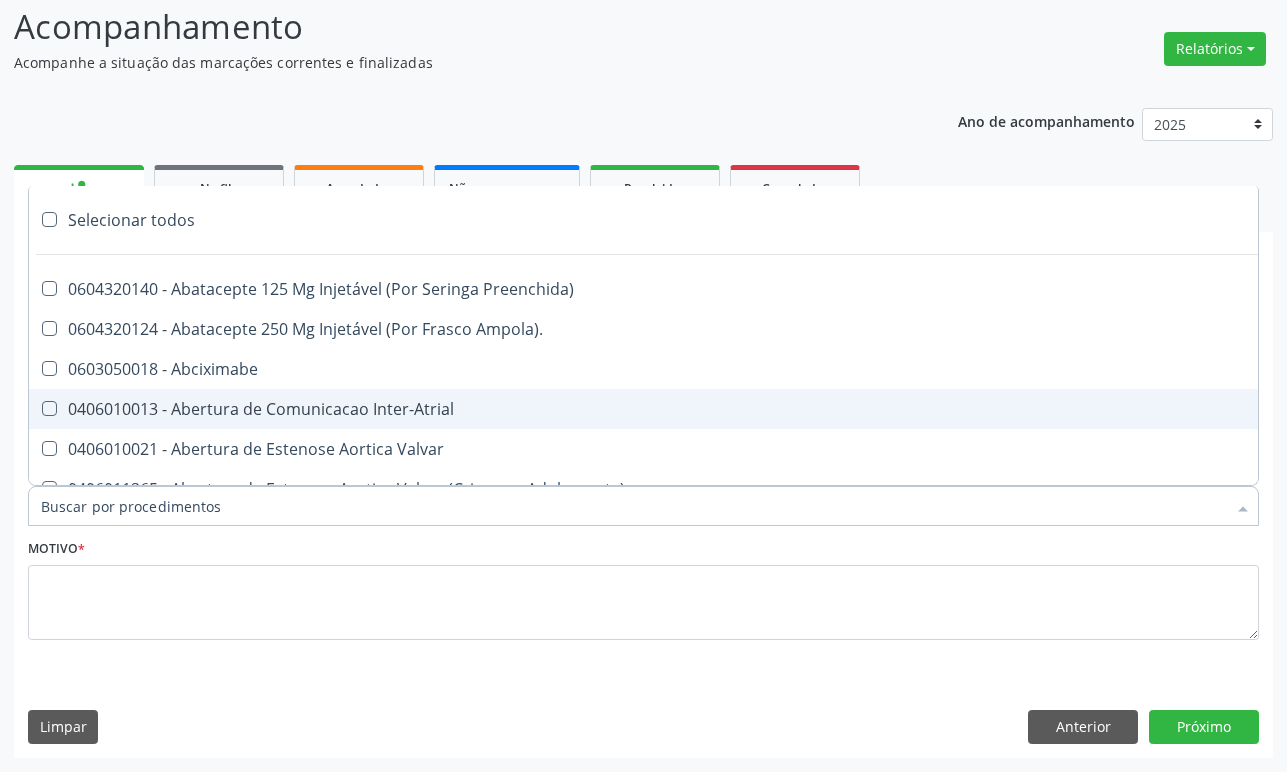 paste on "ENDOCRINOLOGISTA" 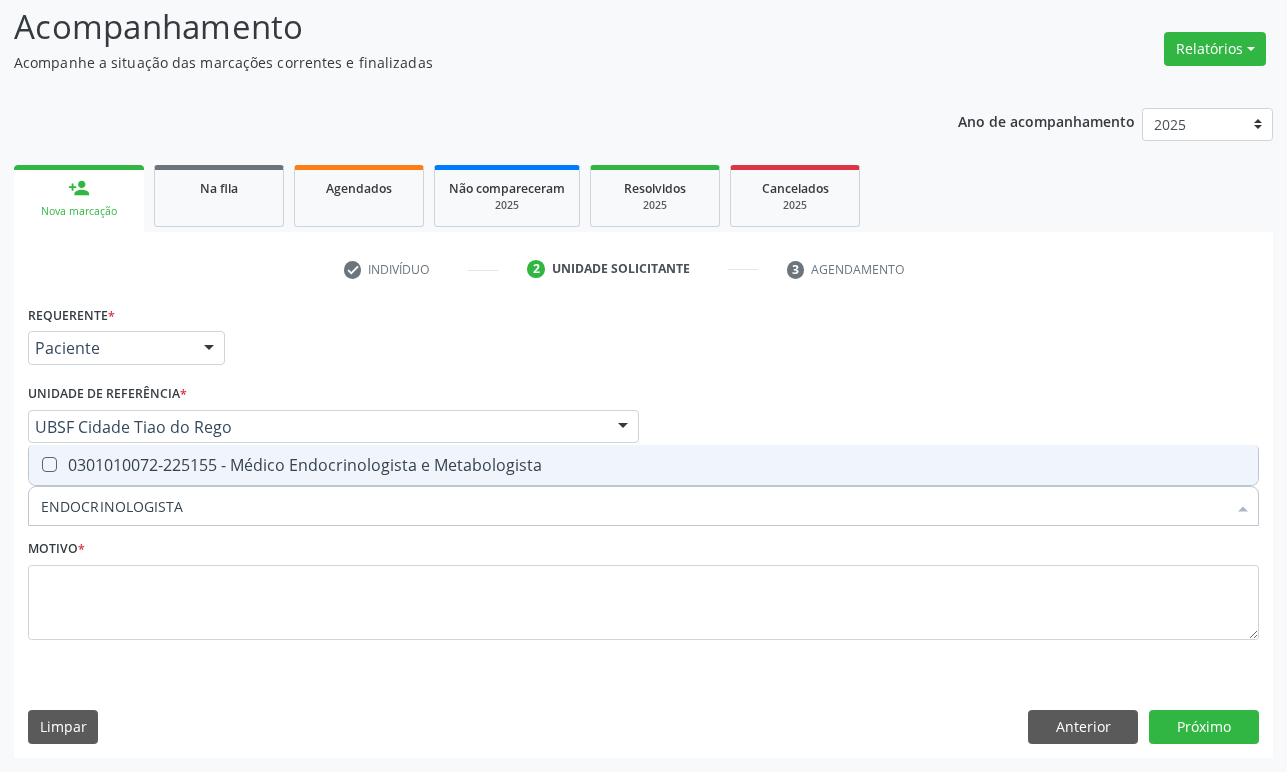 click on "0301010072-225155 - Médico Endocrinologista e Metabologista" at bounding box center [643, 465] 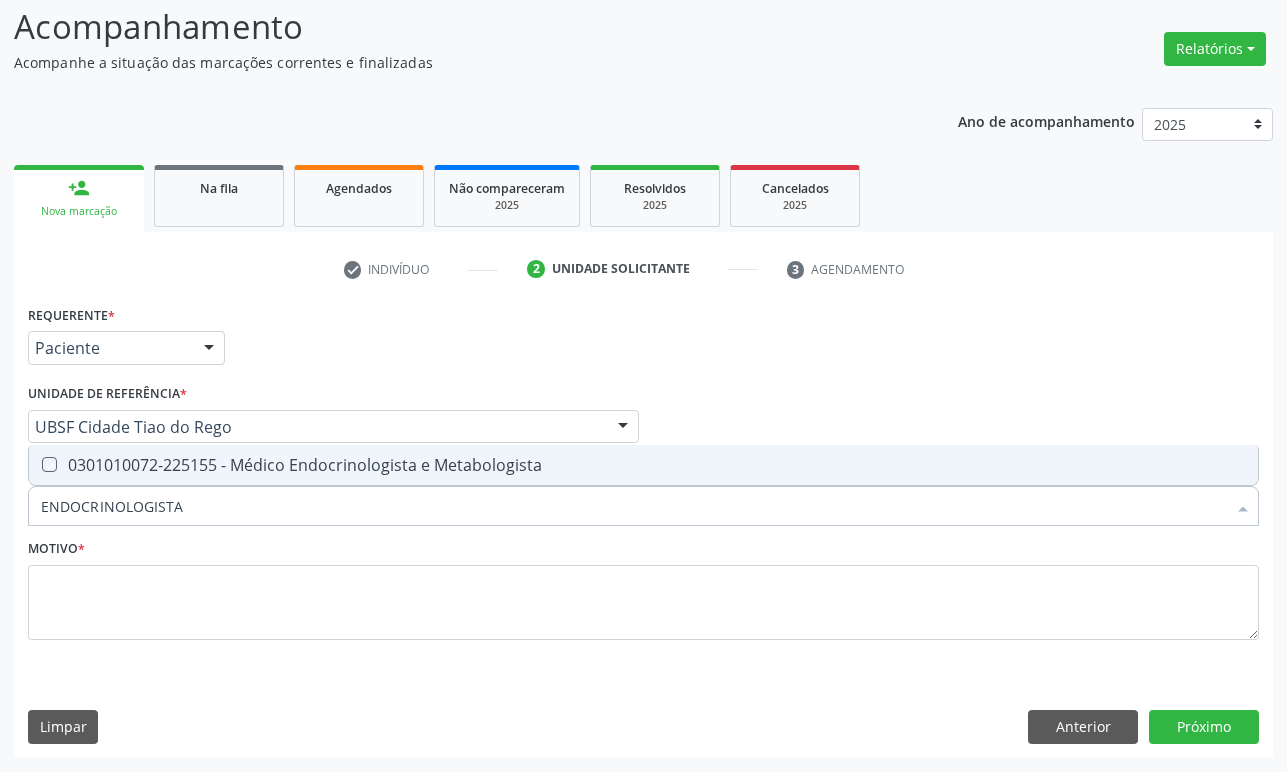 checkbox on "true" 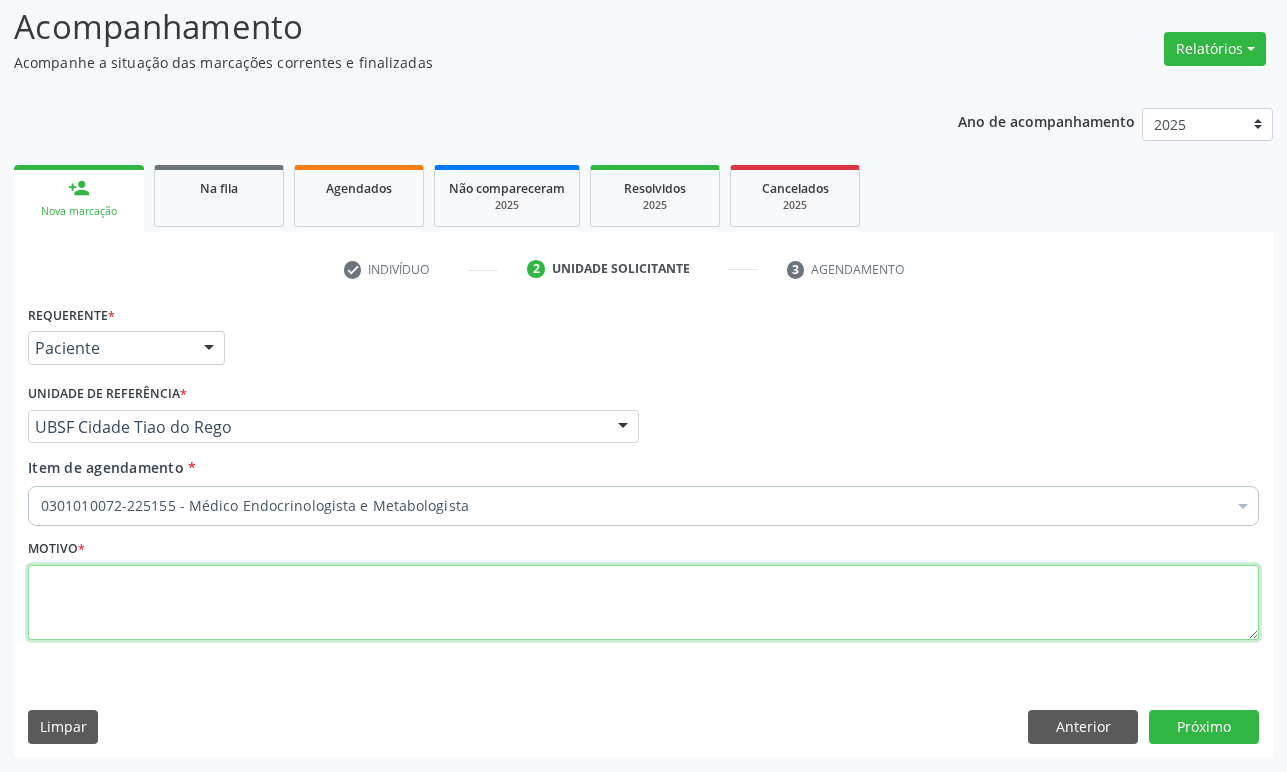 paste on "1ª CONSULTA 07/25" 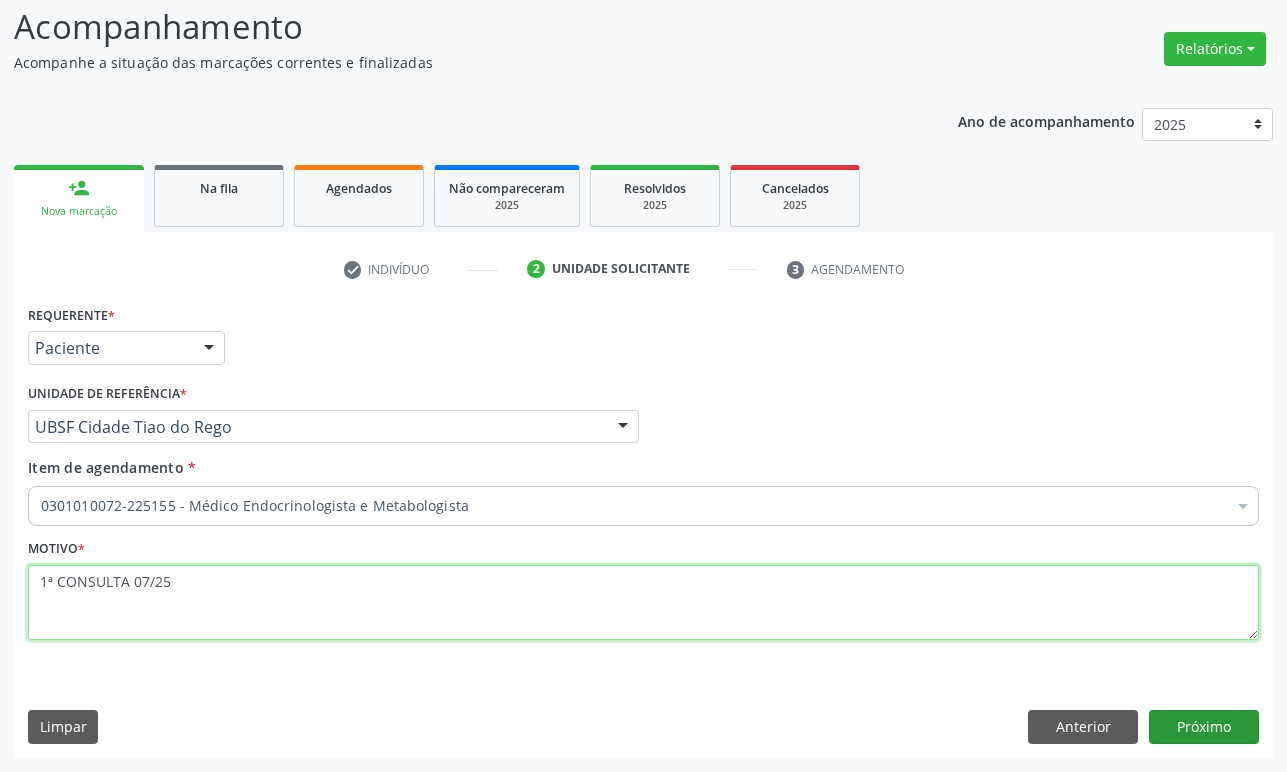 type on "1ª CONSULTA 07/25" 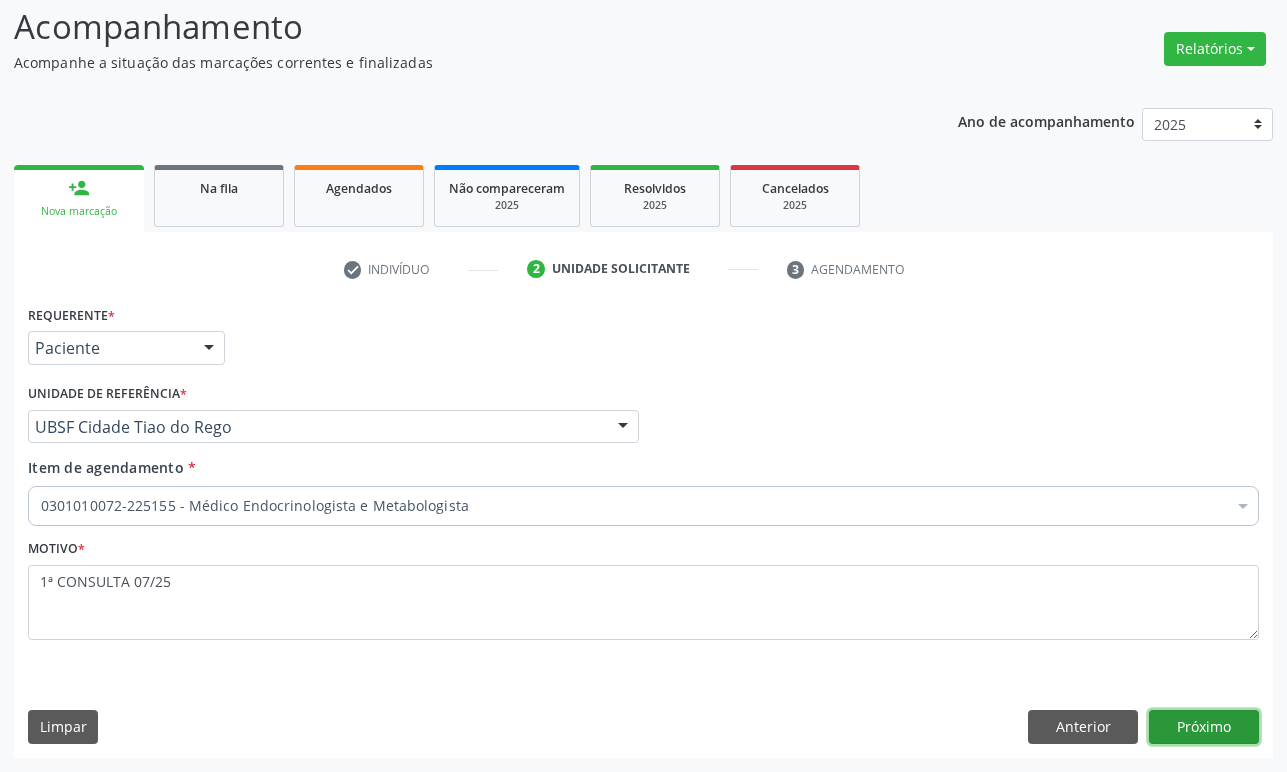 click on "Próximo" at bounding box center [1204, 727] 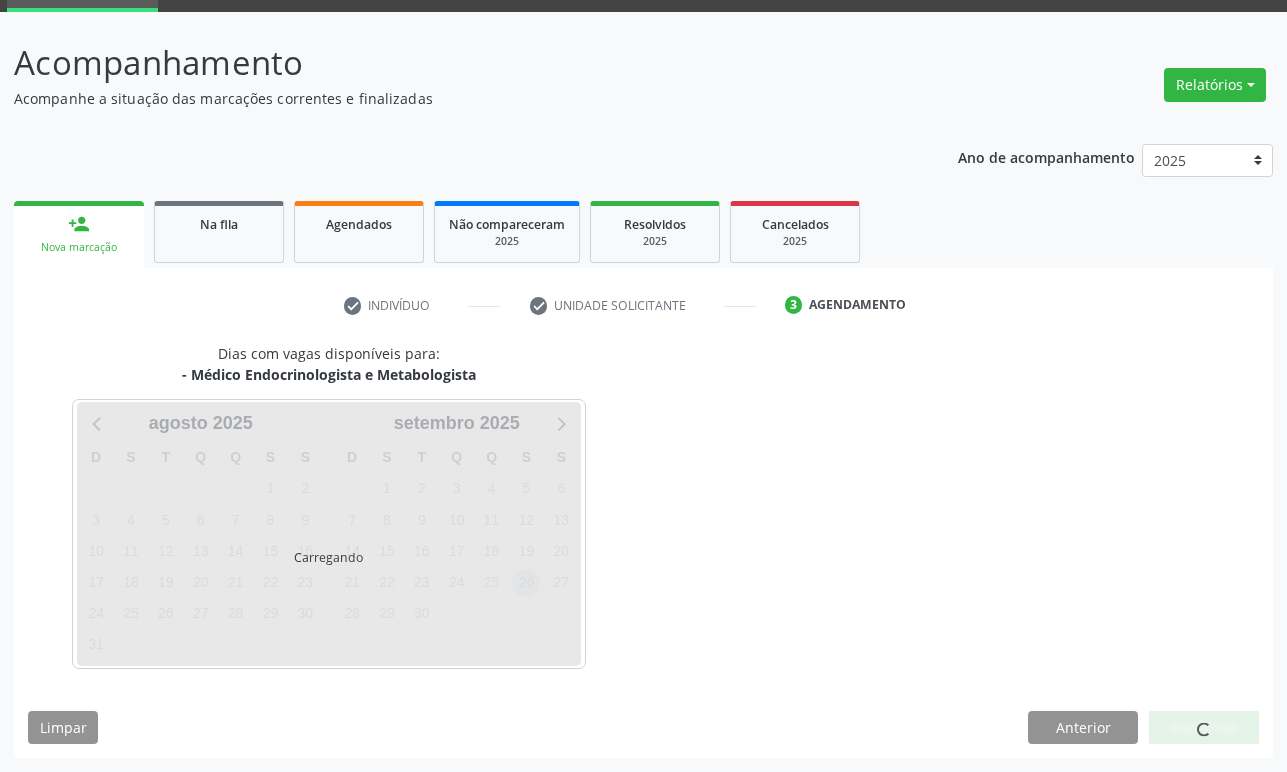 scroll, scrollTop: 134, scrollLeft: 0, axis: vertical 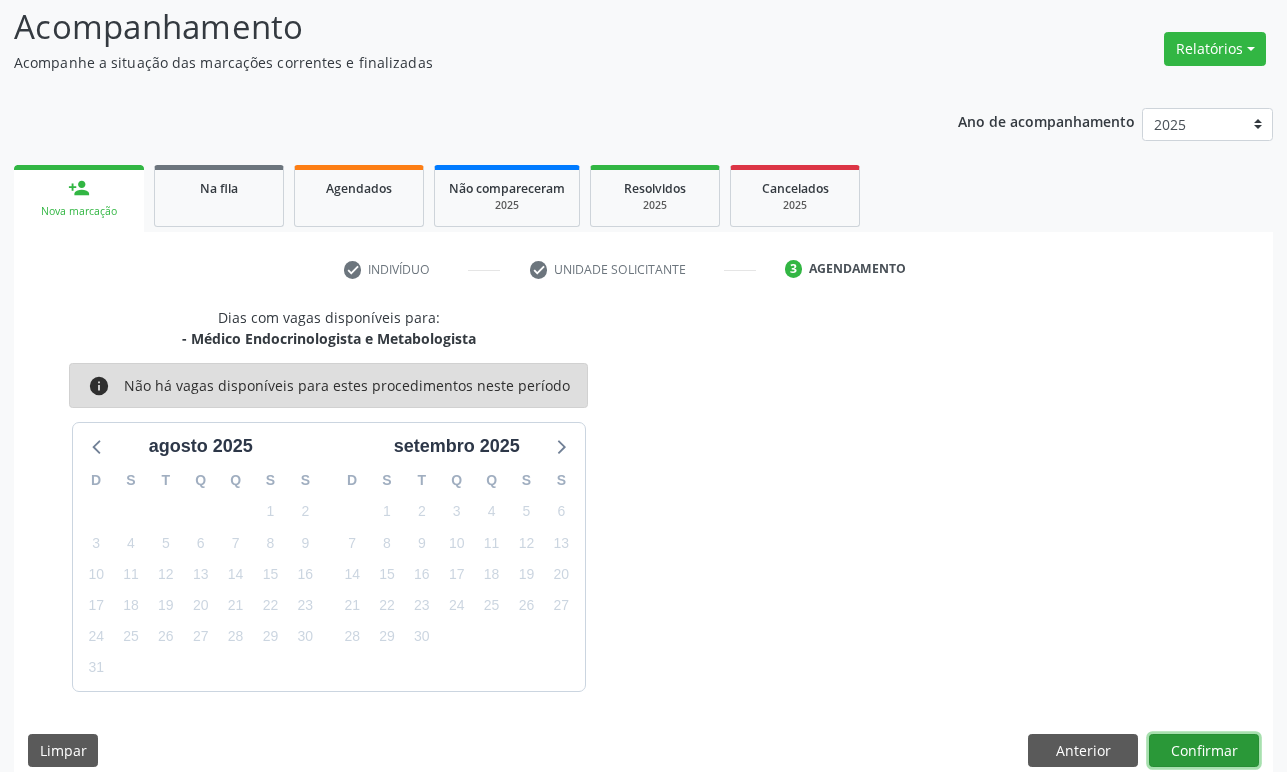 click on "Confirmar" at bounding box center (1204, 751) 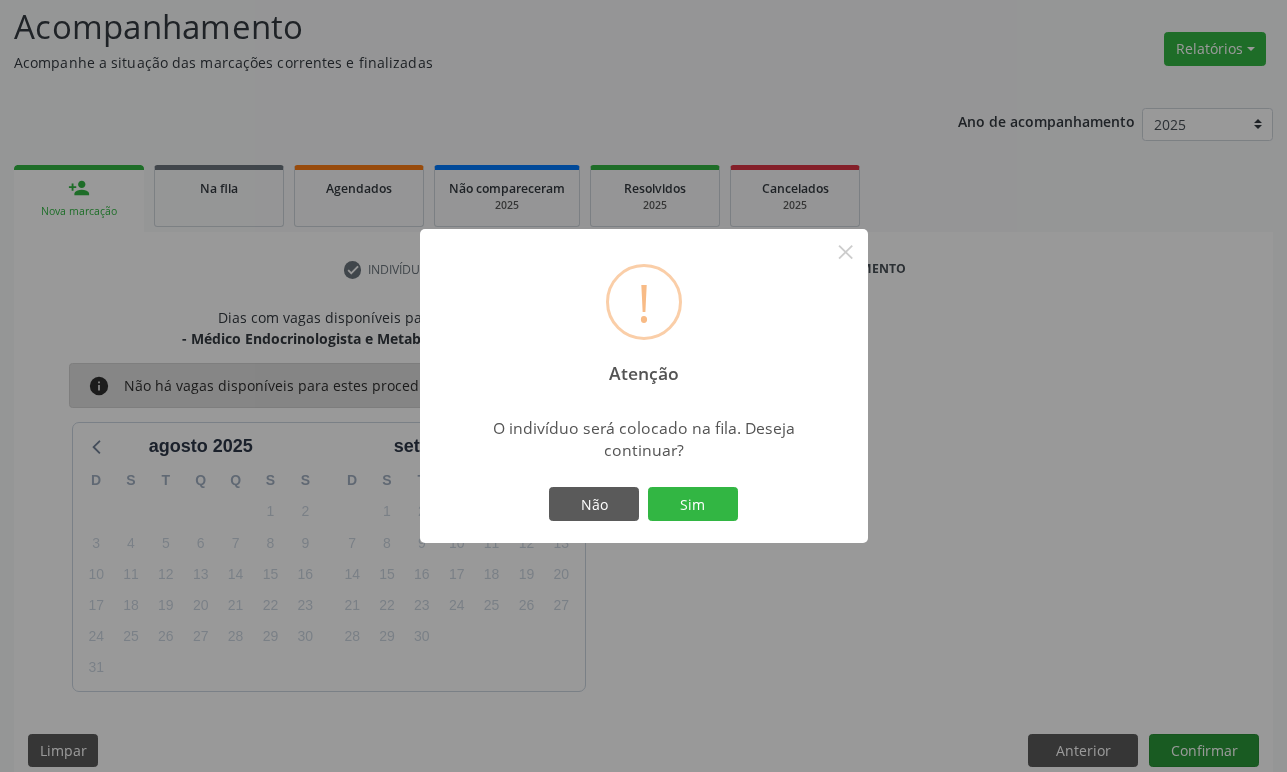 type 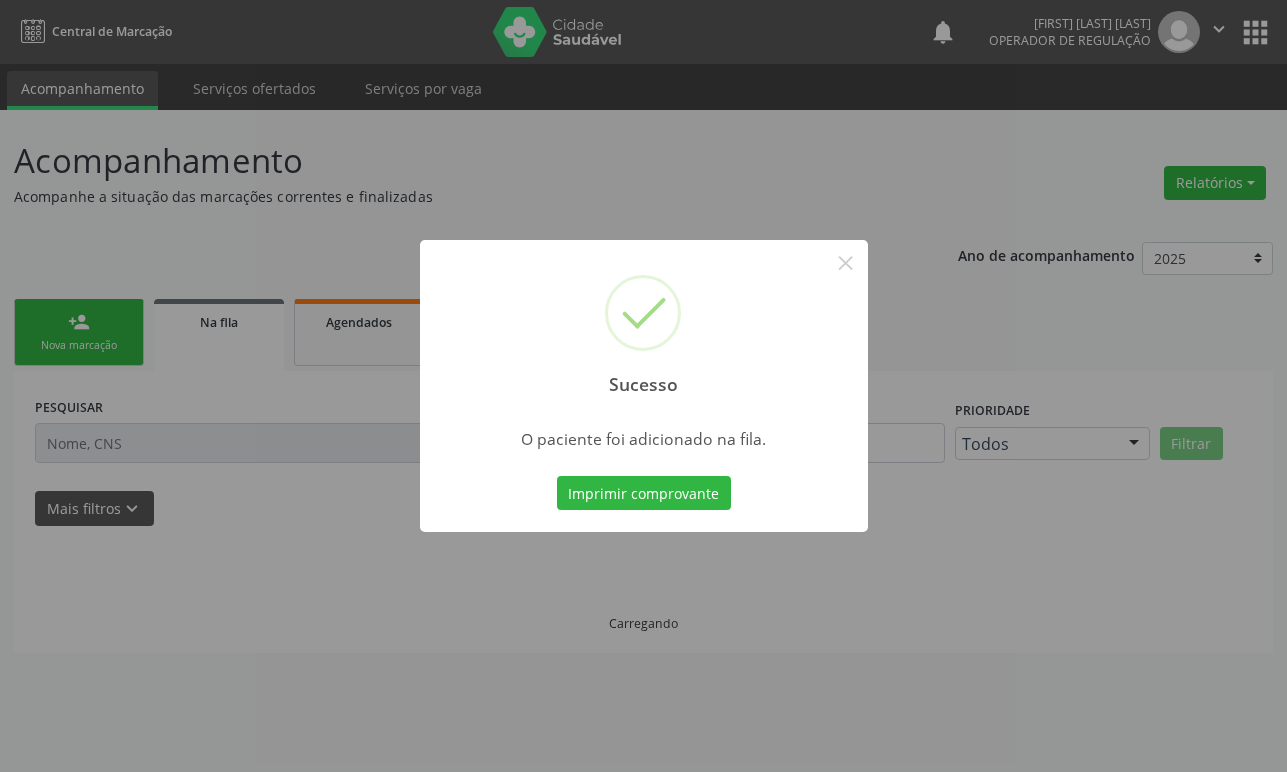 scroll, scrollTop: 0, scrollLeft: 0, axis: both 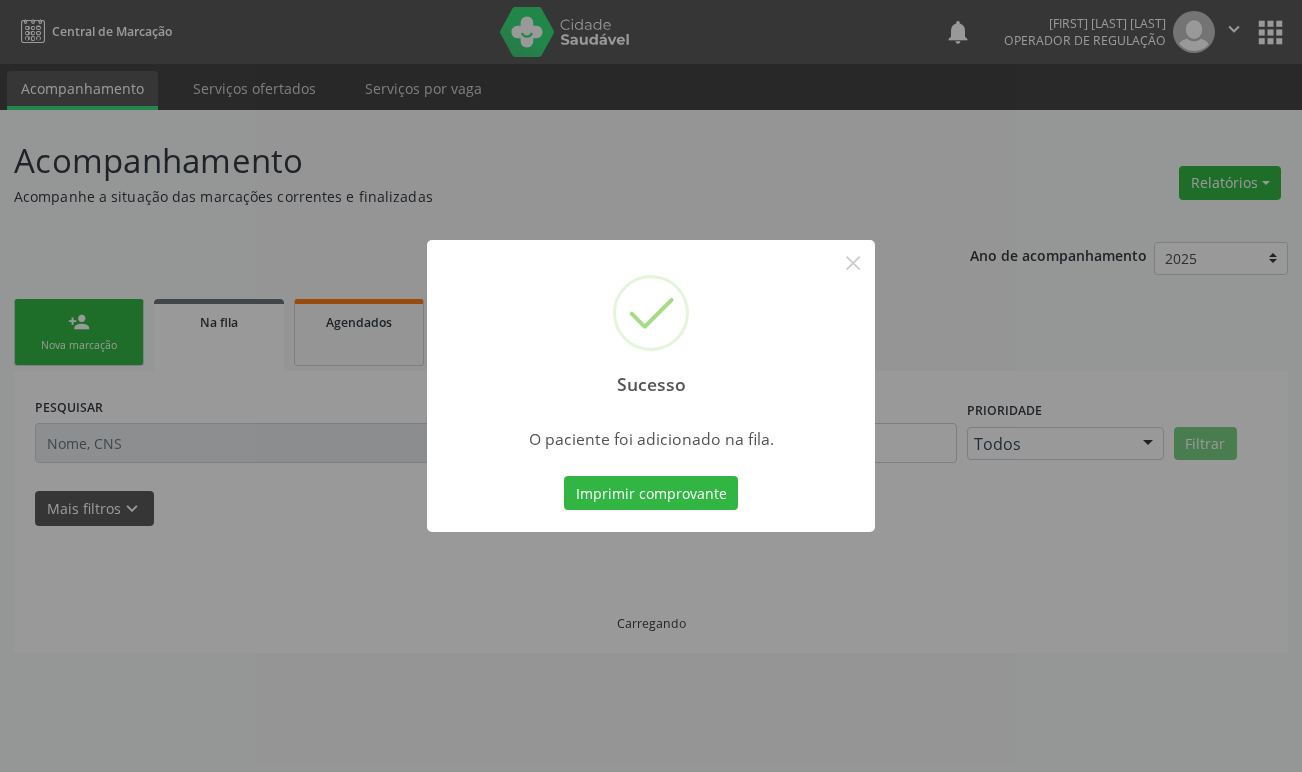 type 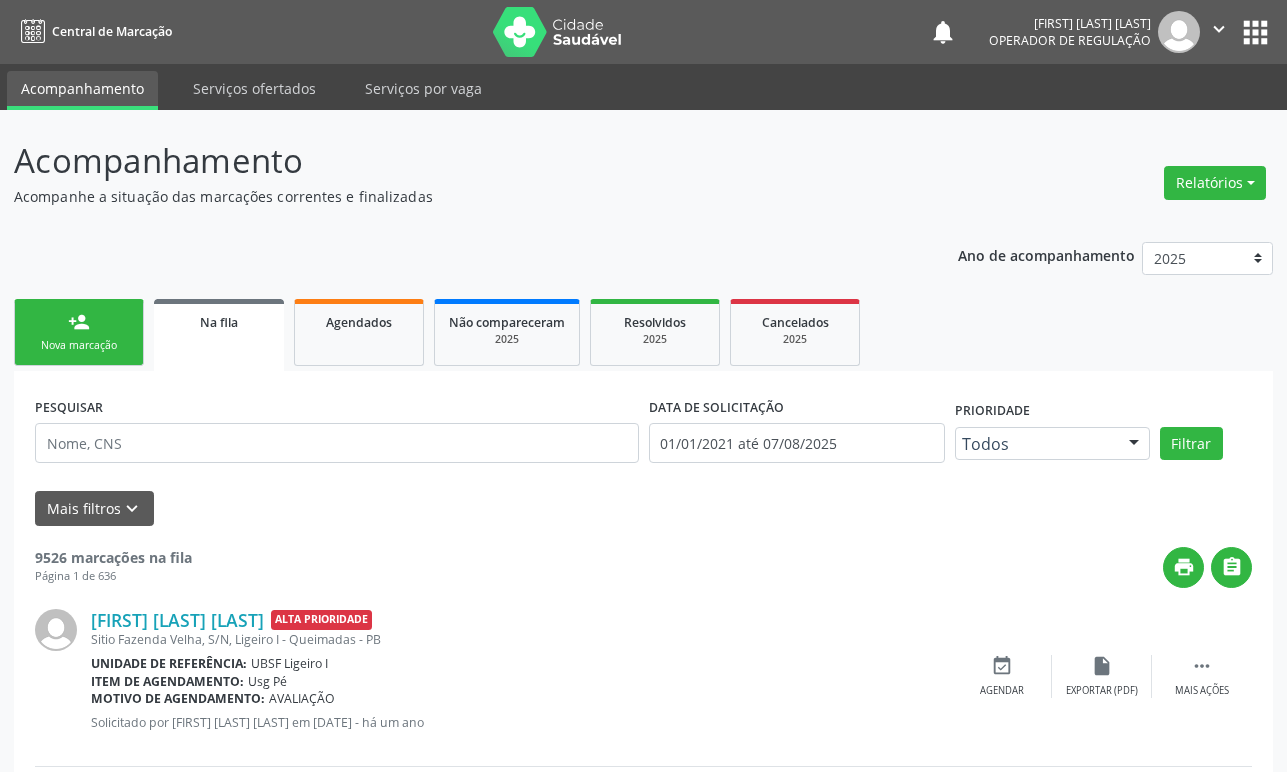 click on "Nova marcação" at bounding box center (79, 345) 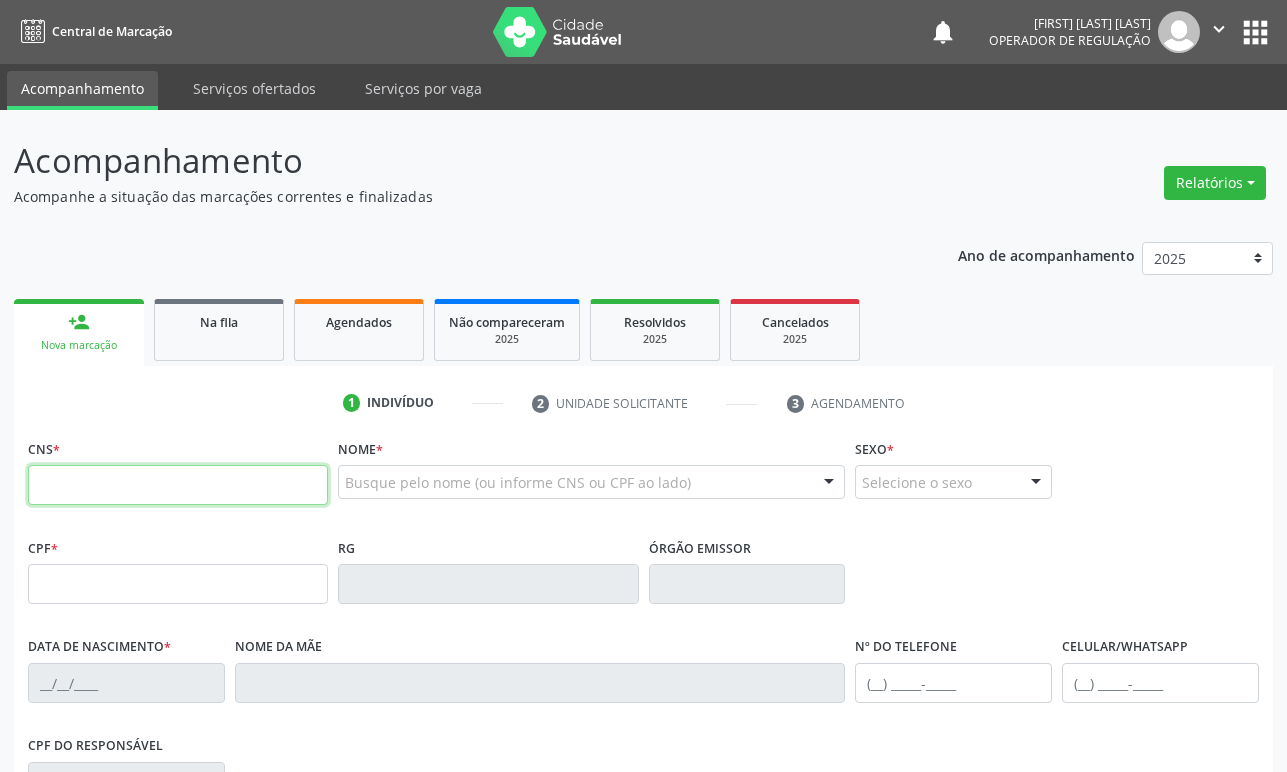 click at bounding box center (178, 485) 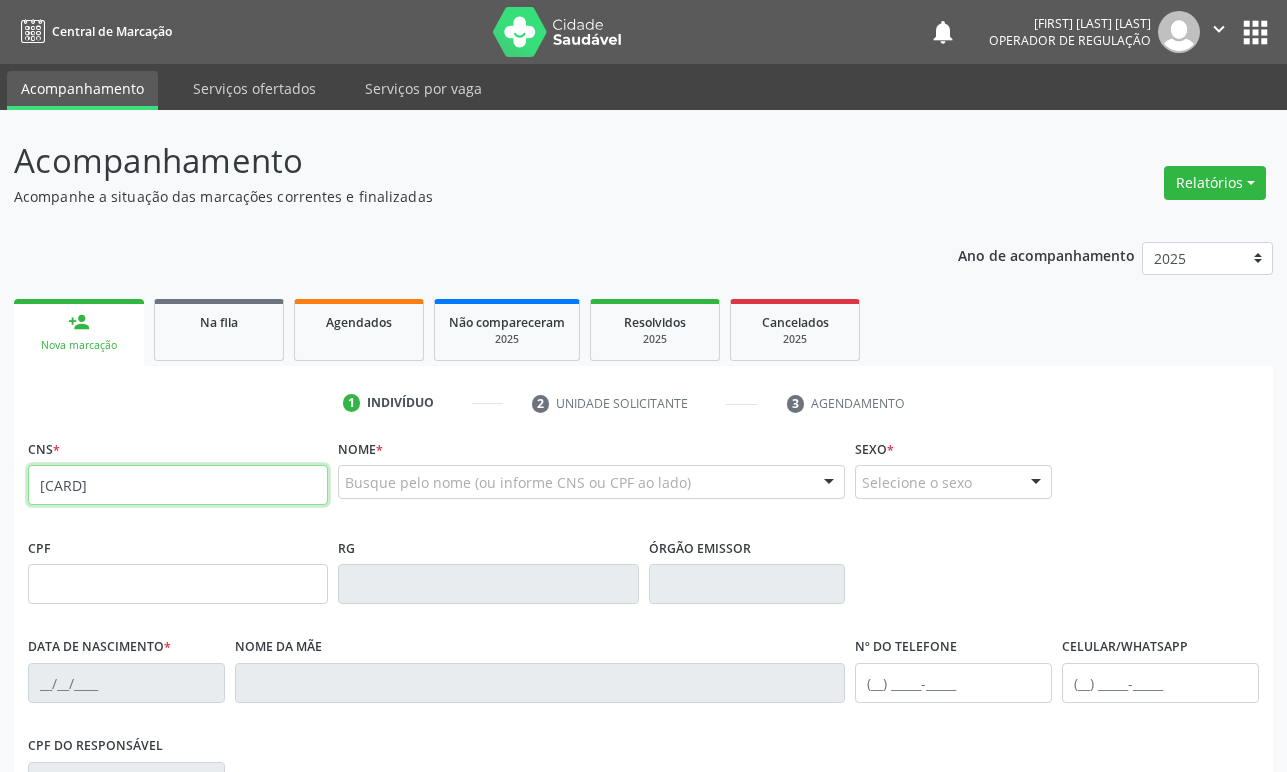 type on "708 9037 3802 9410" 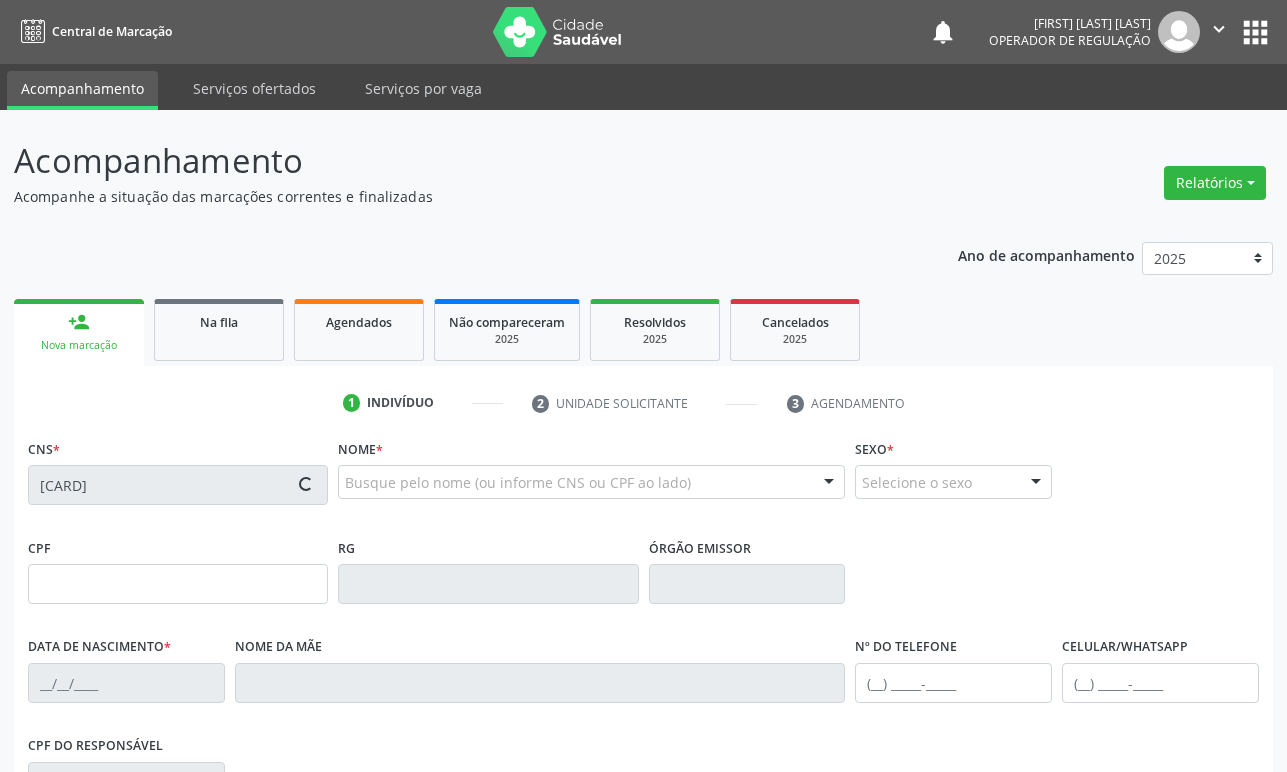 type on "032.877.834-67" 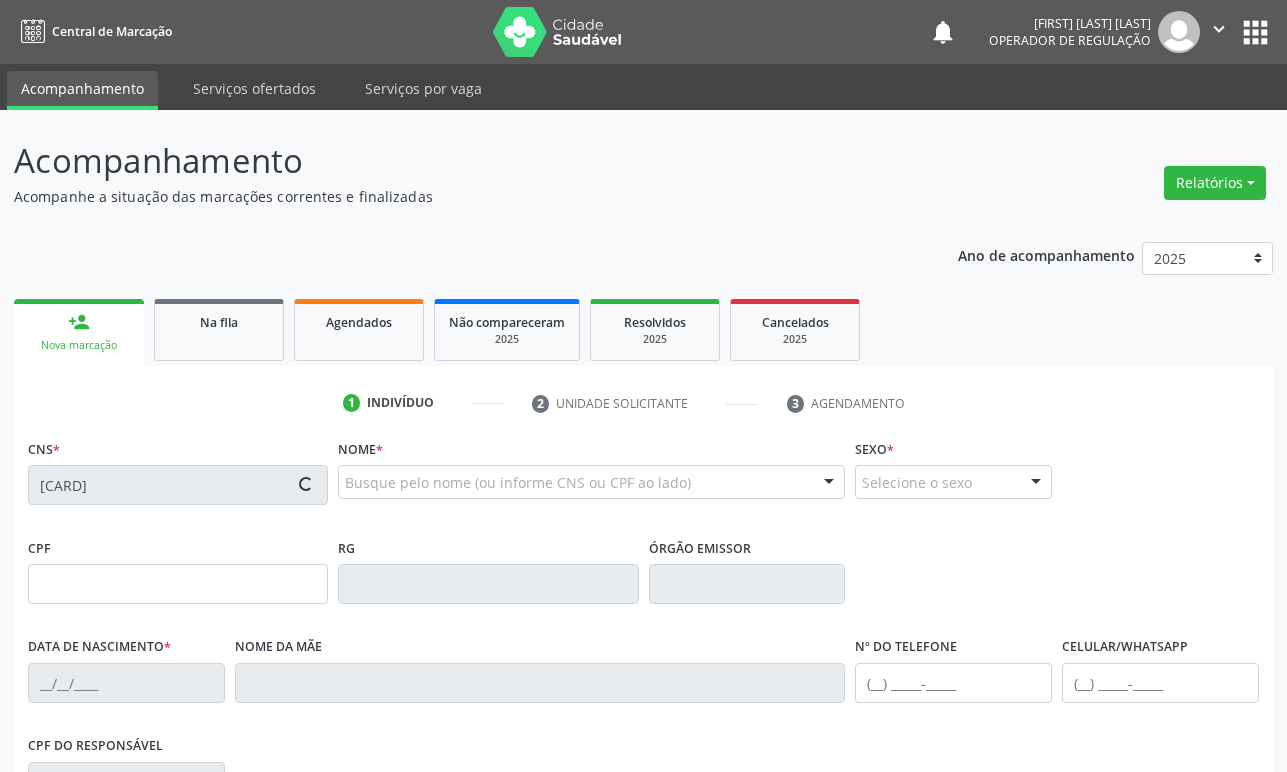 type on "10/11/1949" 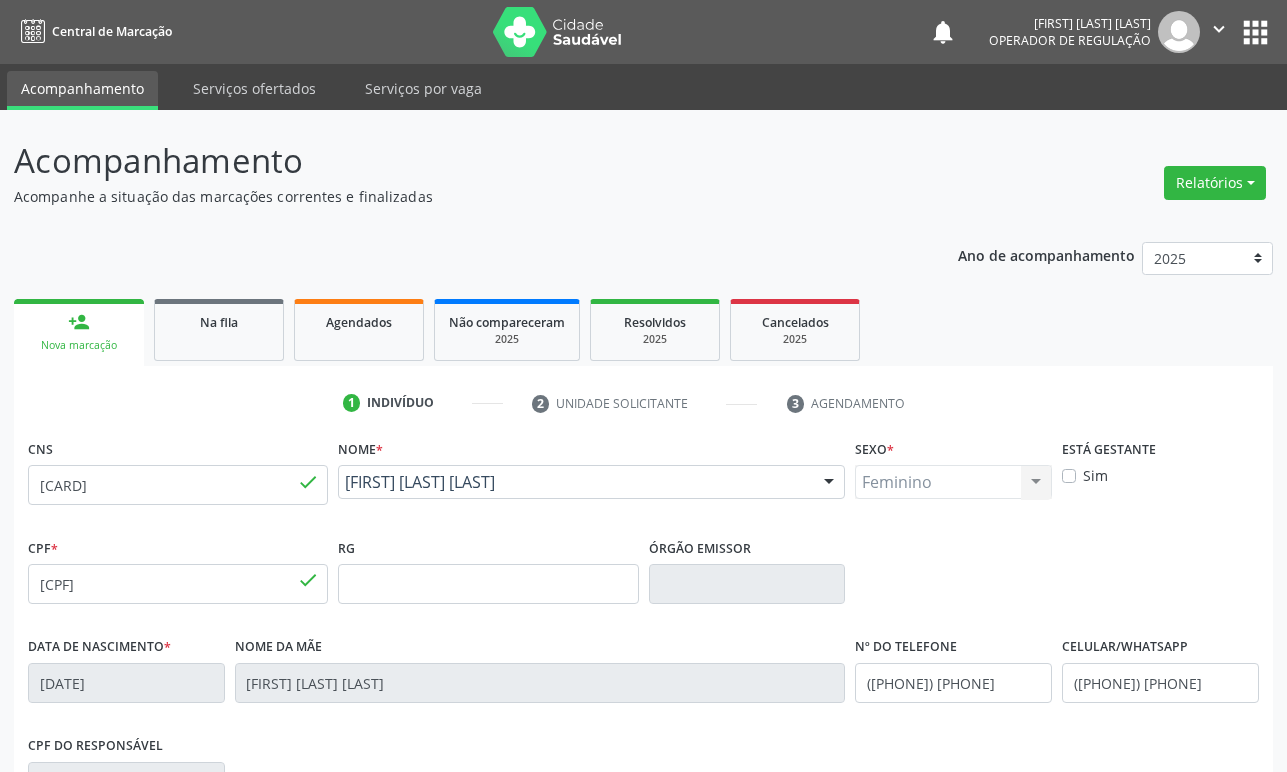 scroll, scrollTop: 312, scrollLeft: 0, axis: vertical 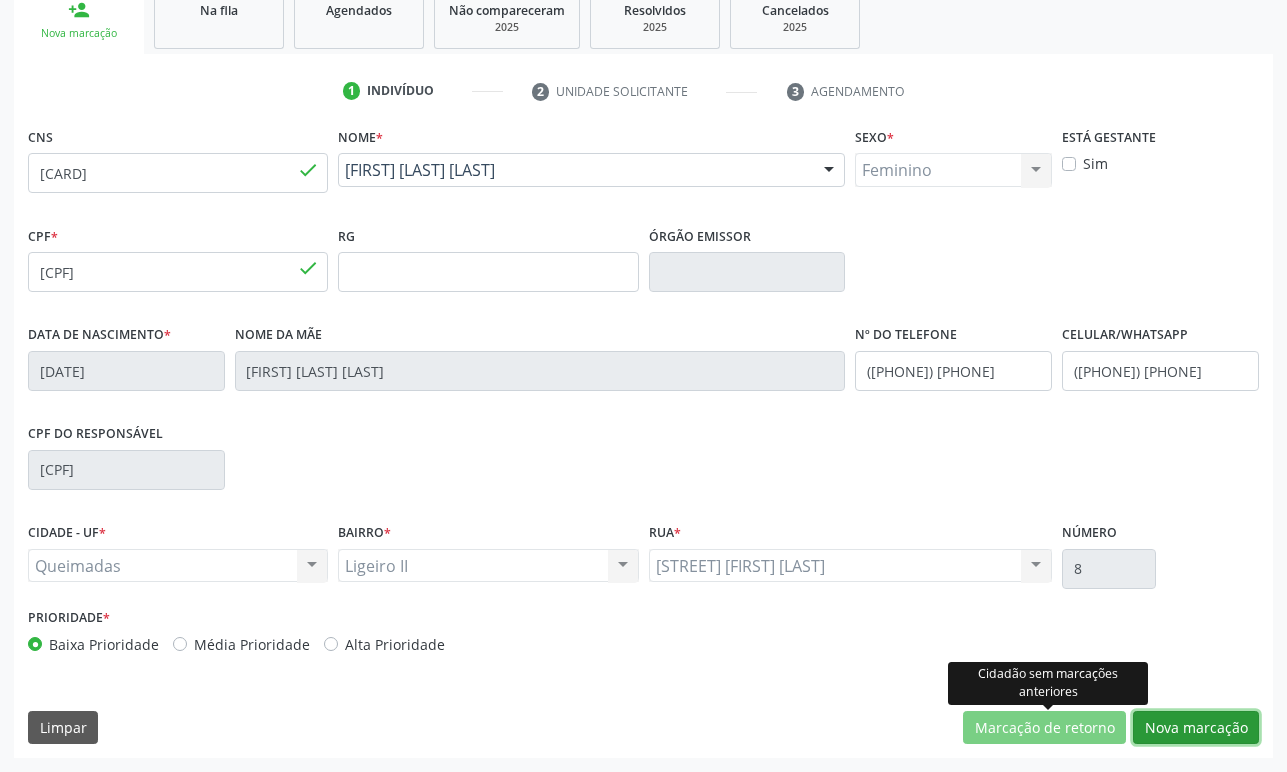 click on "Nova marcação" at bounding box center [1196, 728] 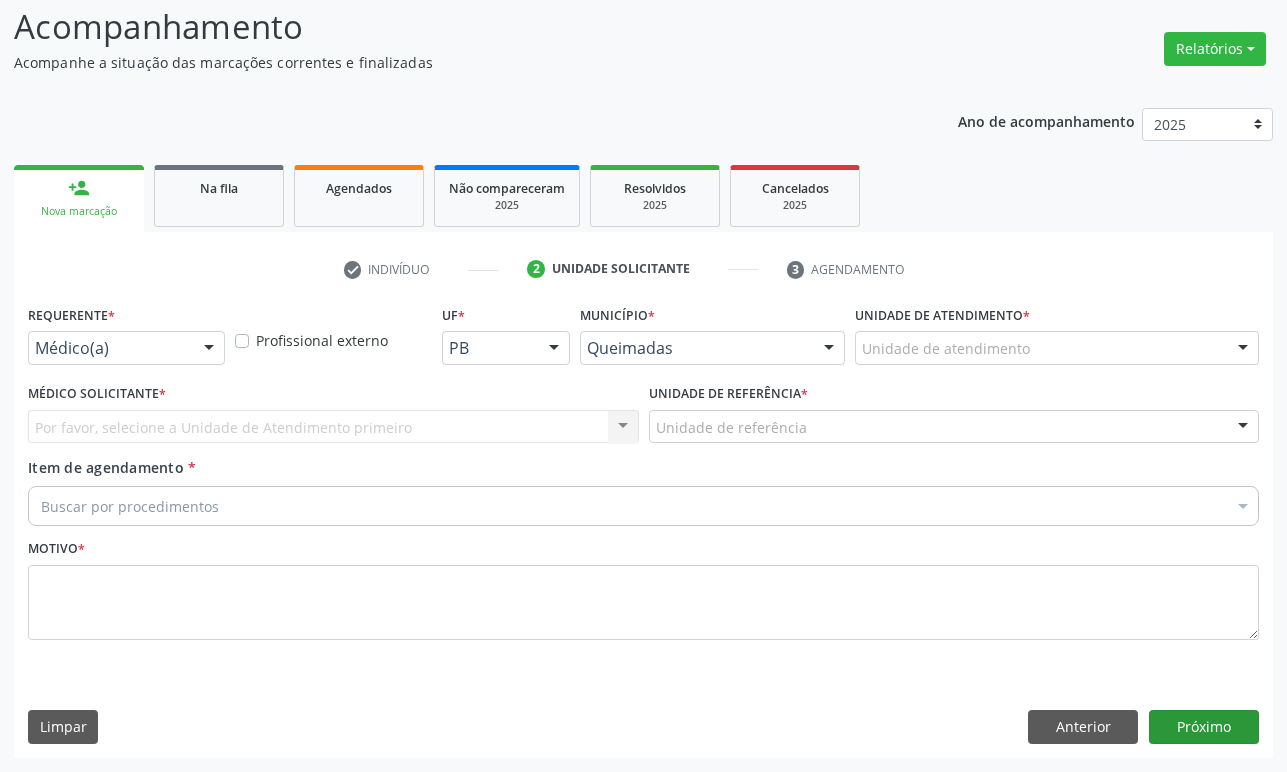 scroll, scrollTop: 134, scrollLeft: 0, axis: vertical 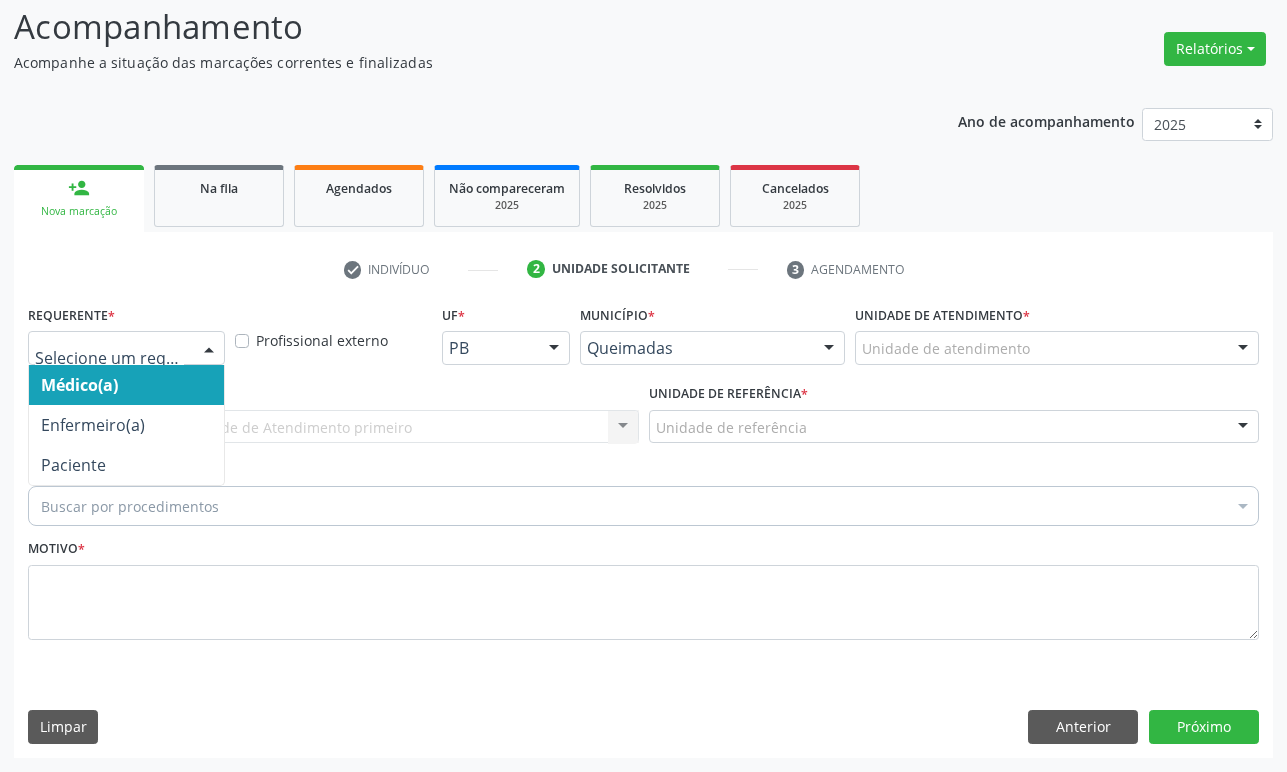 drag, startPoint x: 108, startPoint y: 356, endPoint x: 80, endPoint y: 479, distance: 126.146736 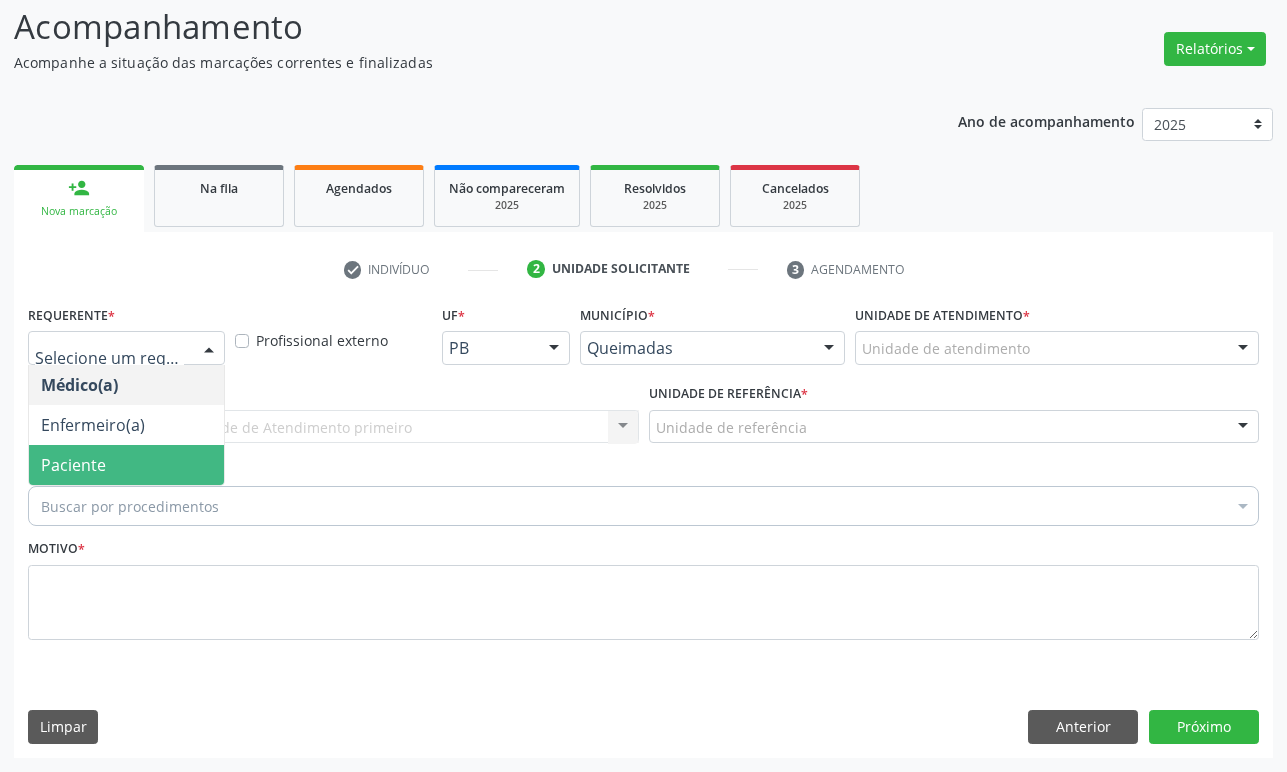 click on "Paciente" at bounding box center (73, 465) 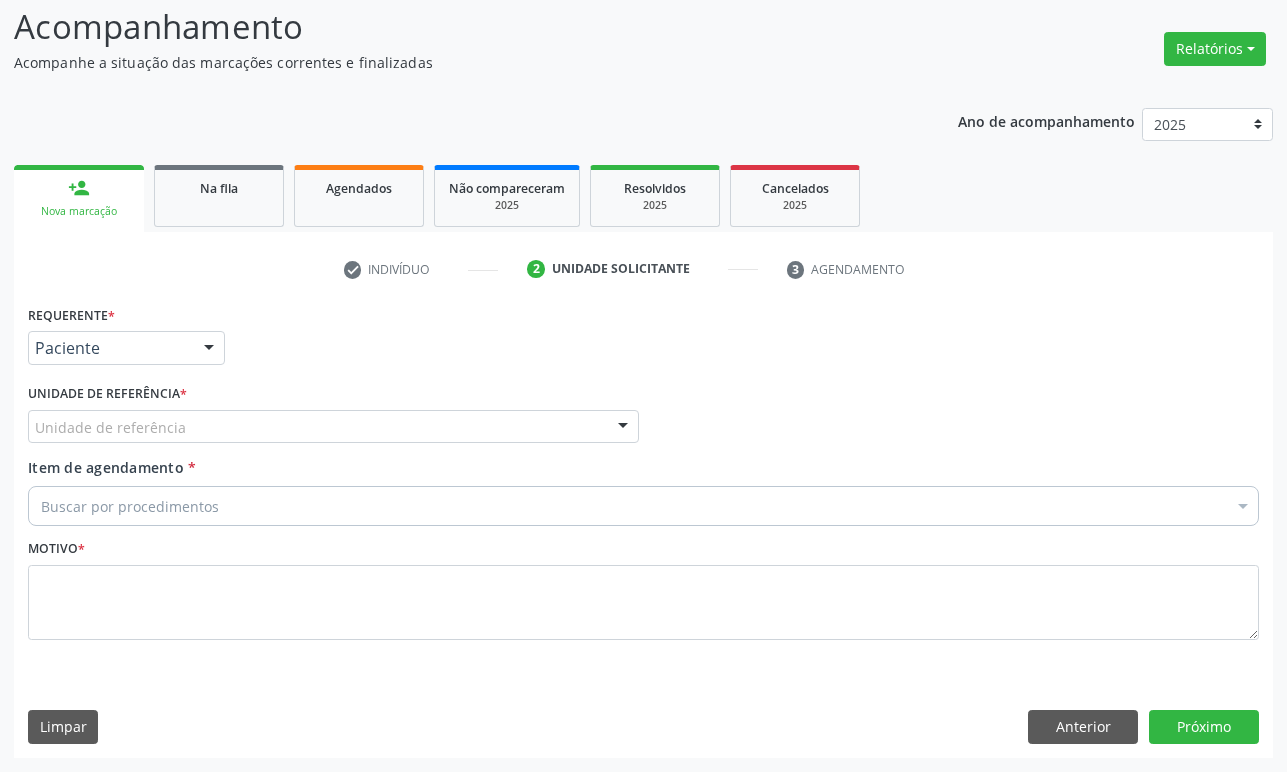 click on "Unidade de referência" at bounding box center [333, 427] 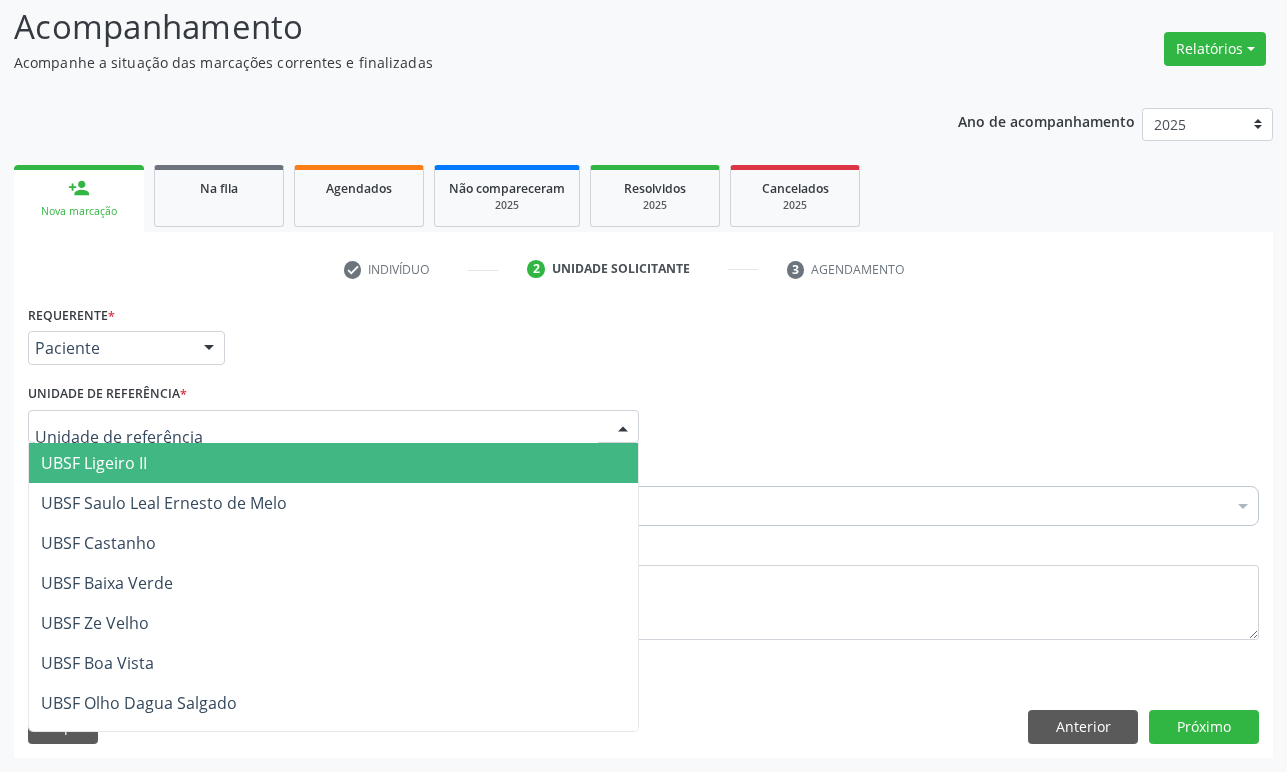 click on "UBSF Ligeiro II" at bounding box center (333, 463) 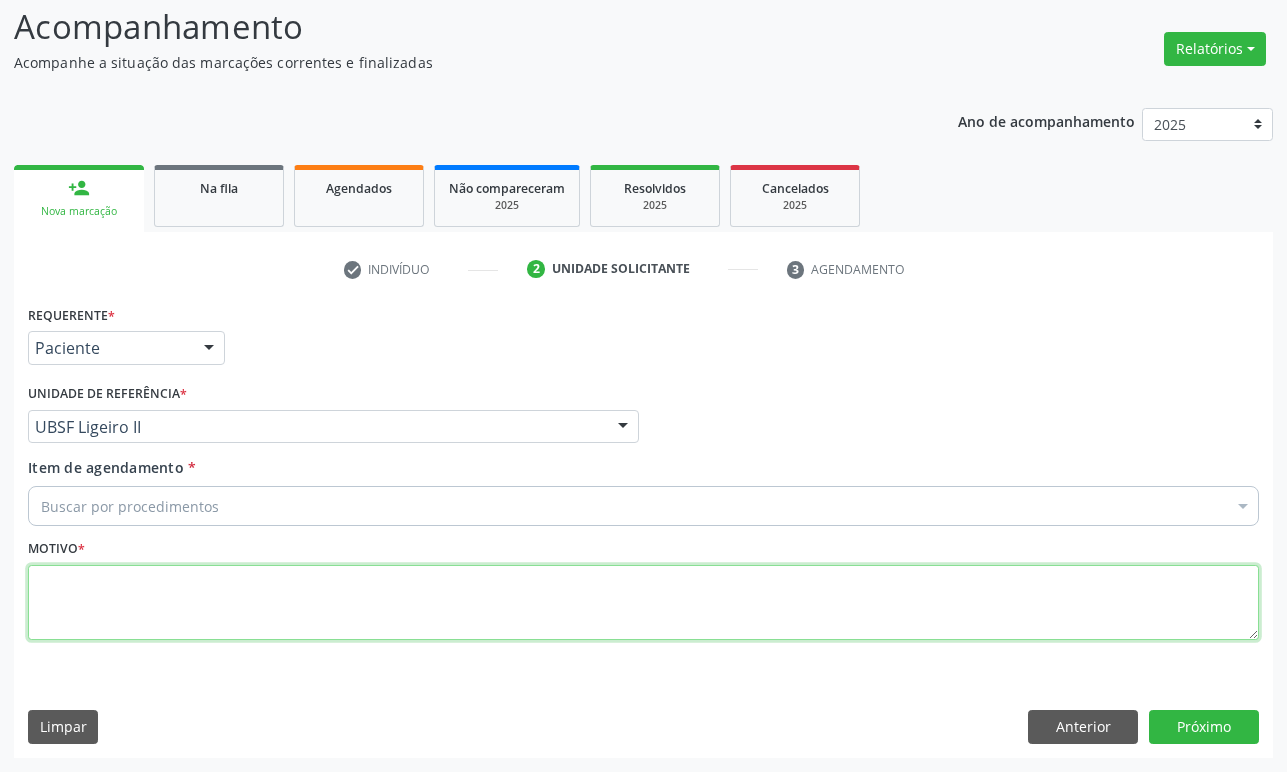 click at bounding box center [643, 603] 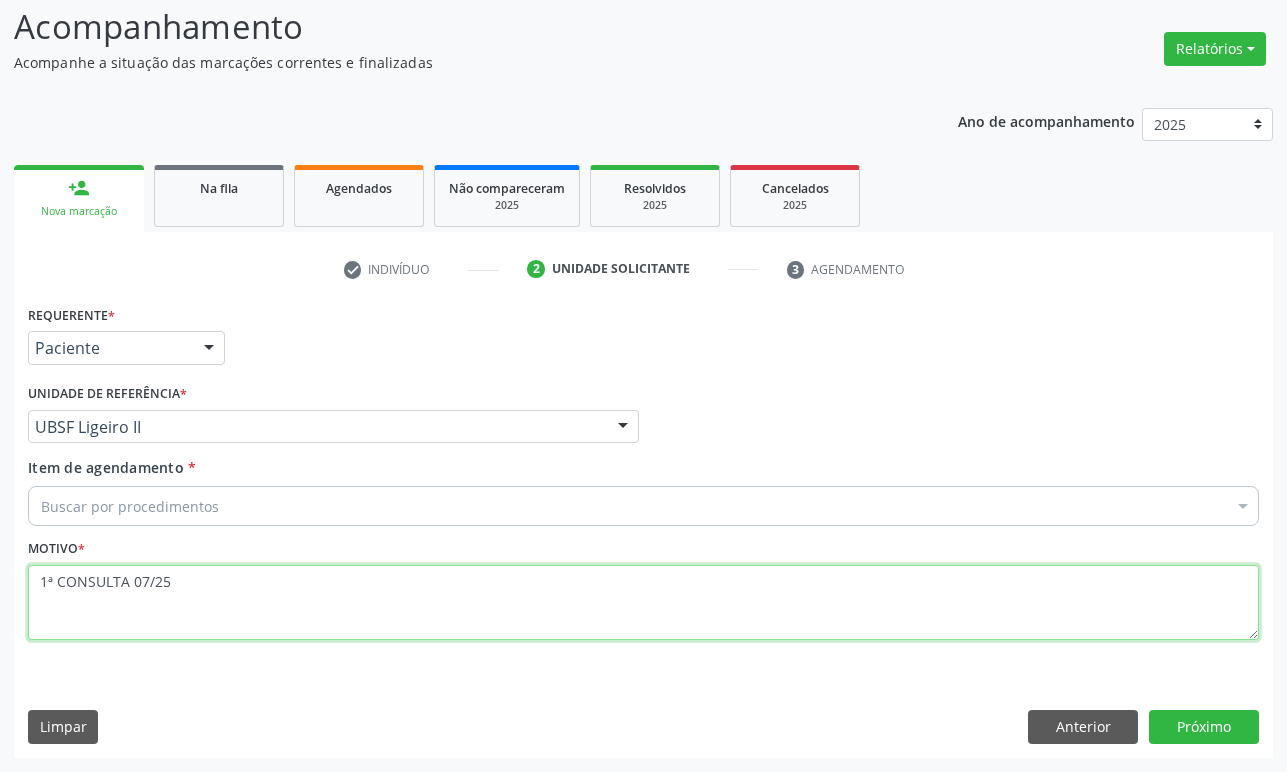 type on "1ª CONSULTA 07/25" 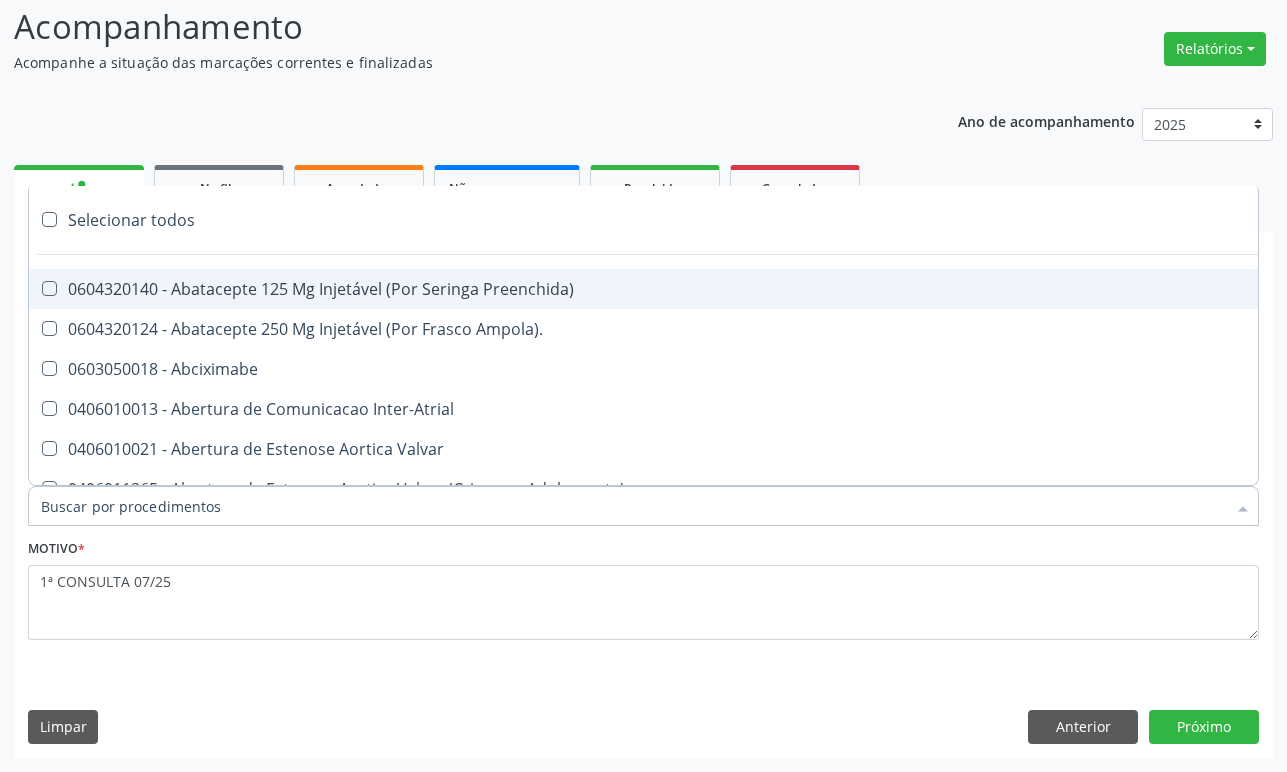 paste on "ENDOCRINOLOGISTA" 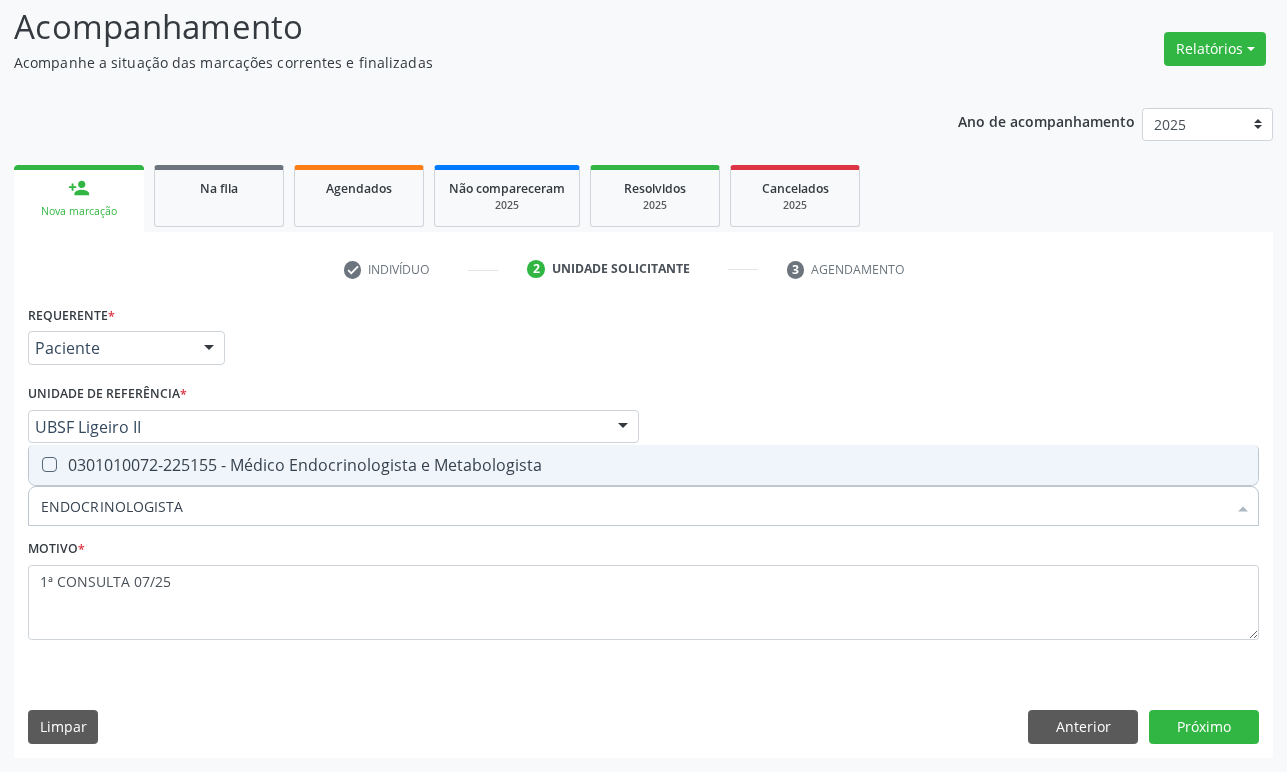 click on "0301010072-225155 - Médico Endocrinologista e Metabologista" at bounding box center (643, 465) 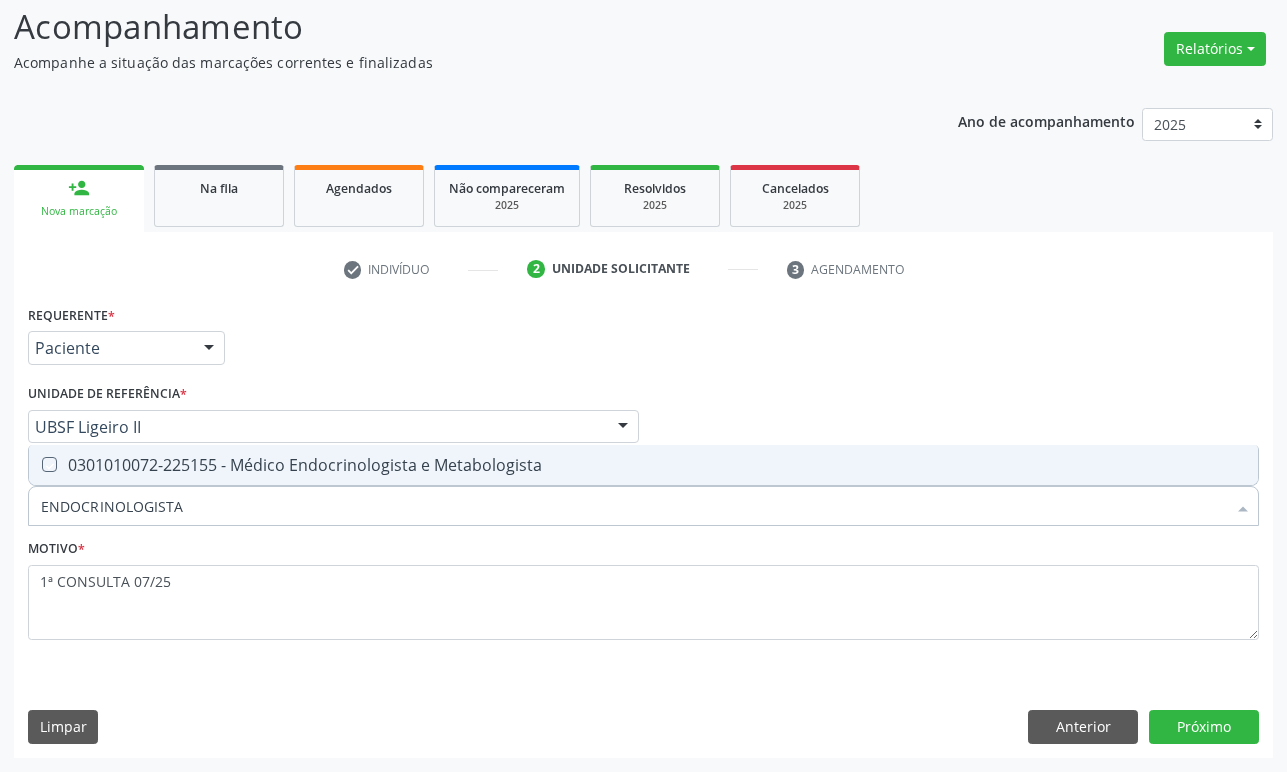 checkbox on "true" 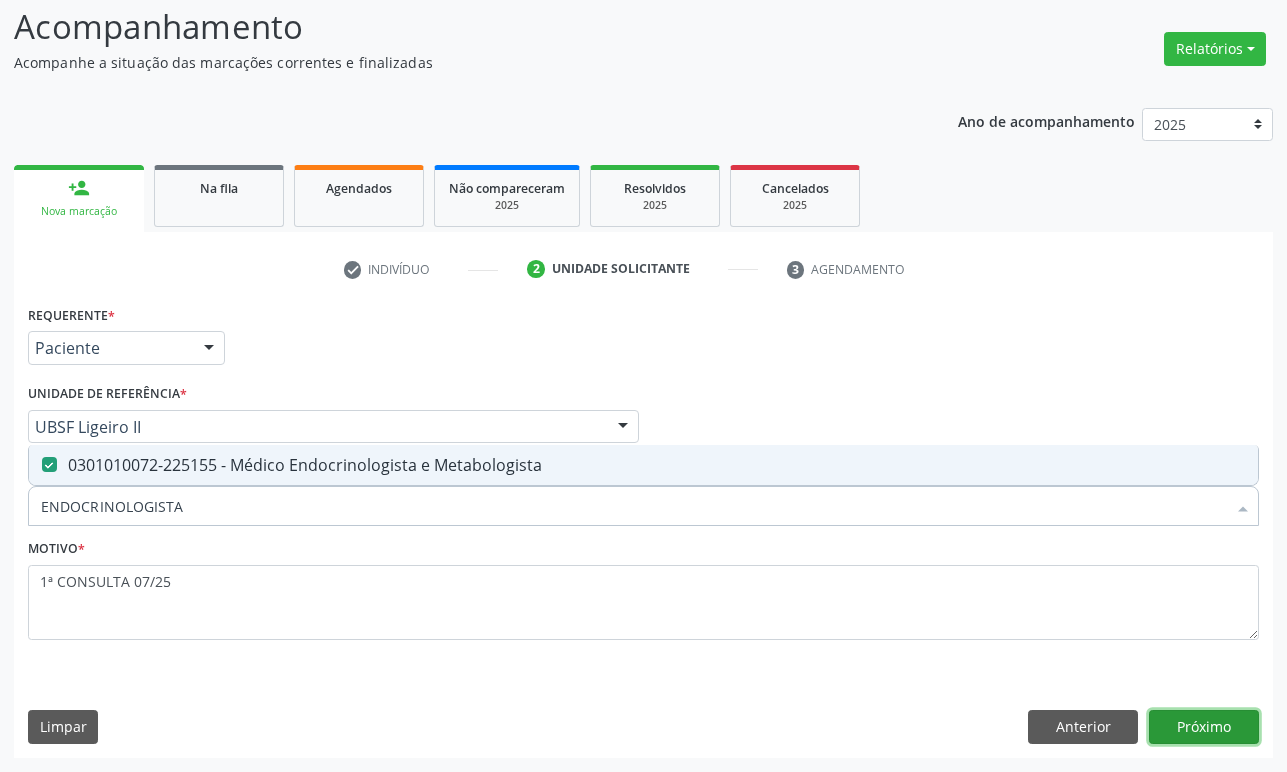 click on "Próximo" at bounding box center (1204, 727) 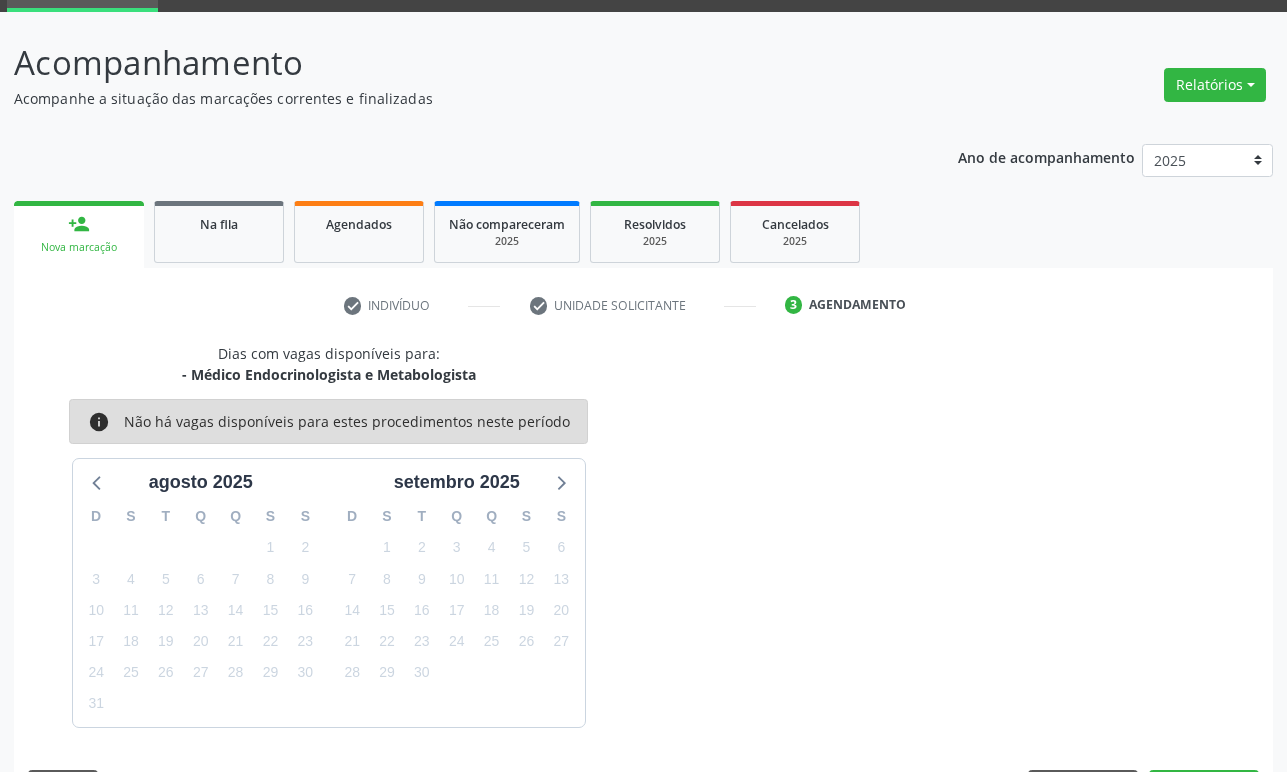 scroll, scrollTop: 134, scrollLeft: 0, axis: vertical 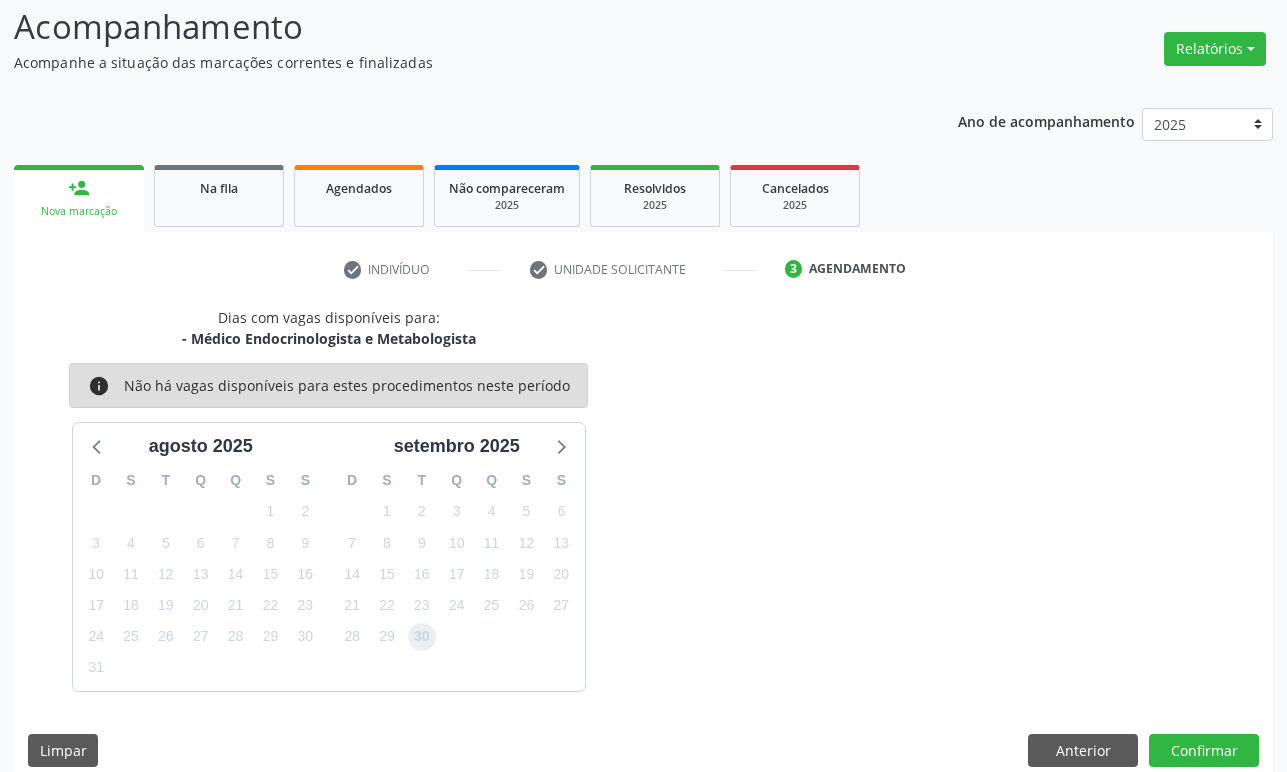 click on "30" at bounding box center (422, 637) 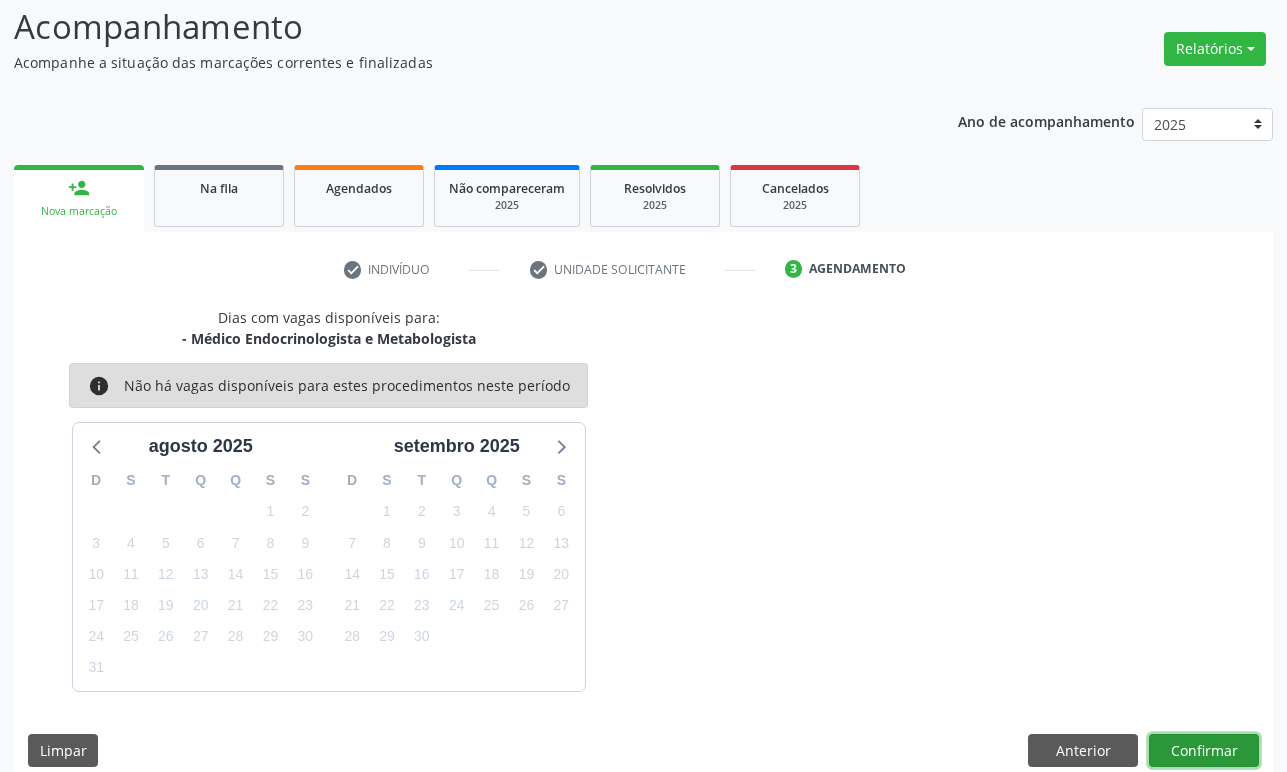 click on "Confirmar" at bounding box center (1204, 751) 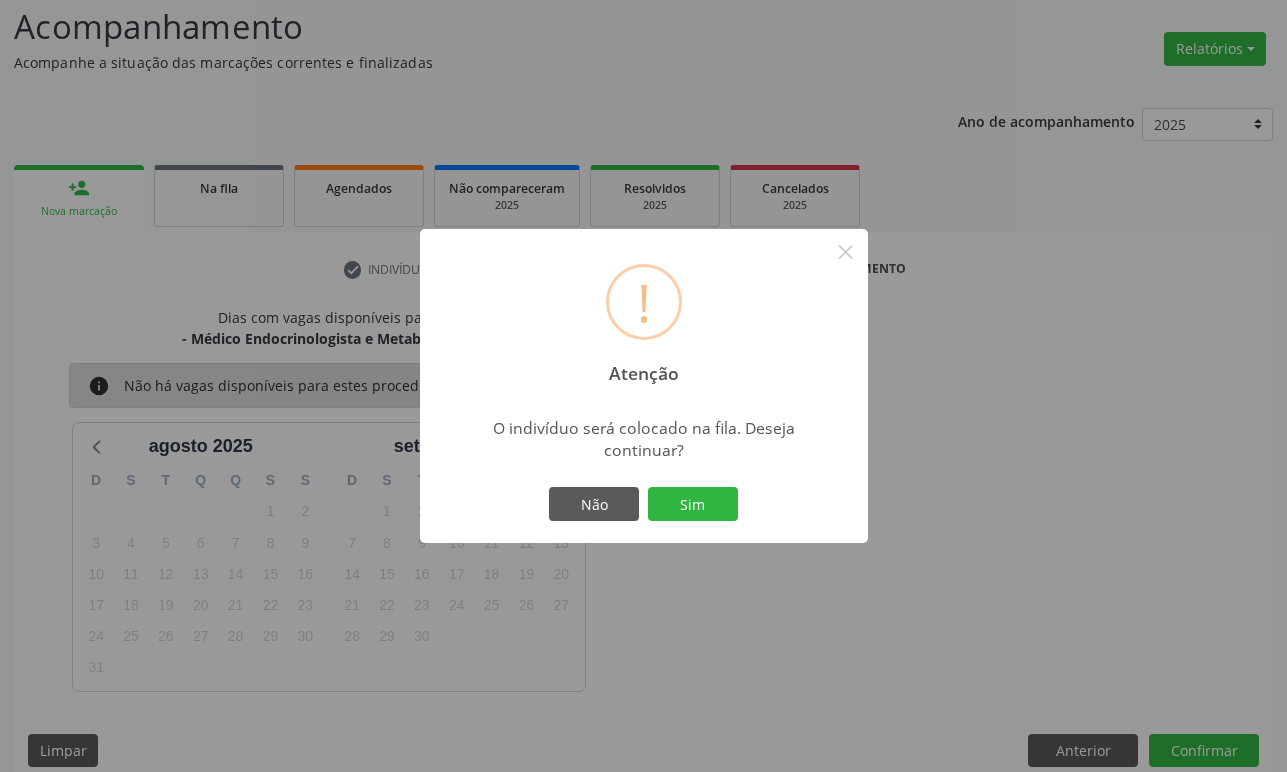 type 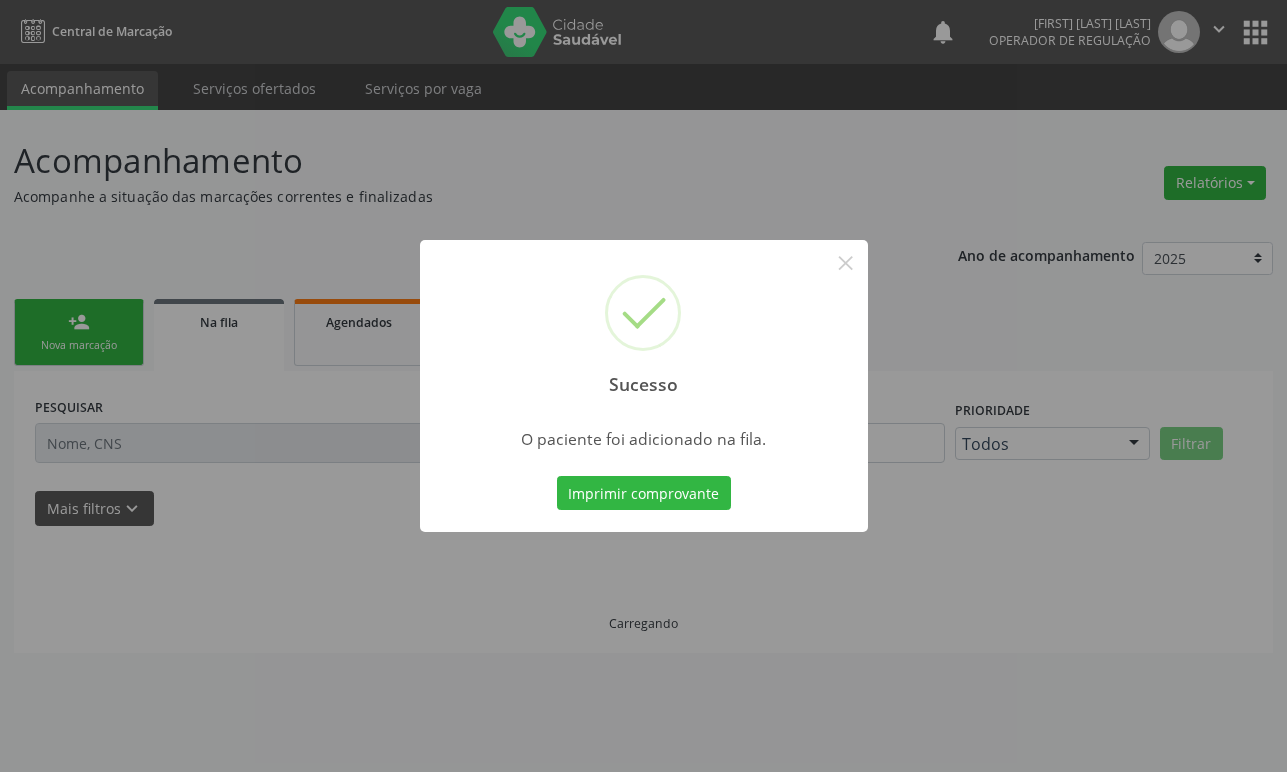 scroll, scrollTop: 0, scrollLeft: 0, axis: both 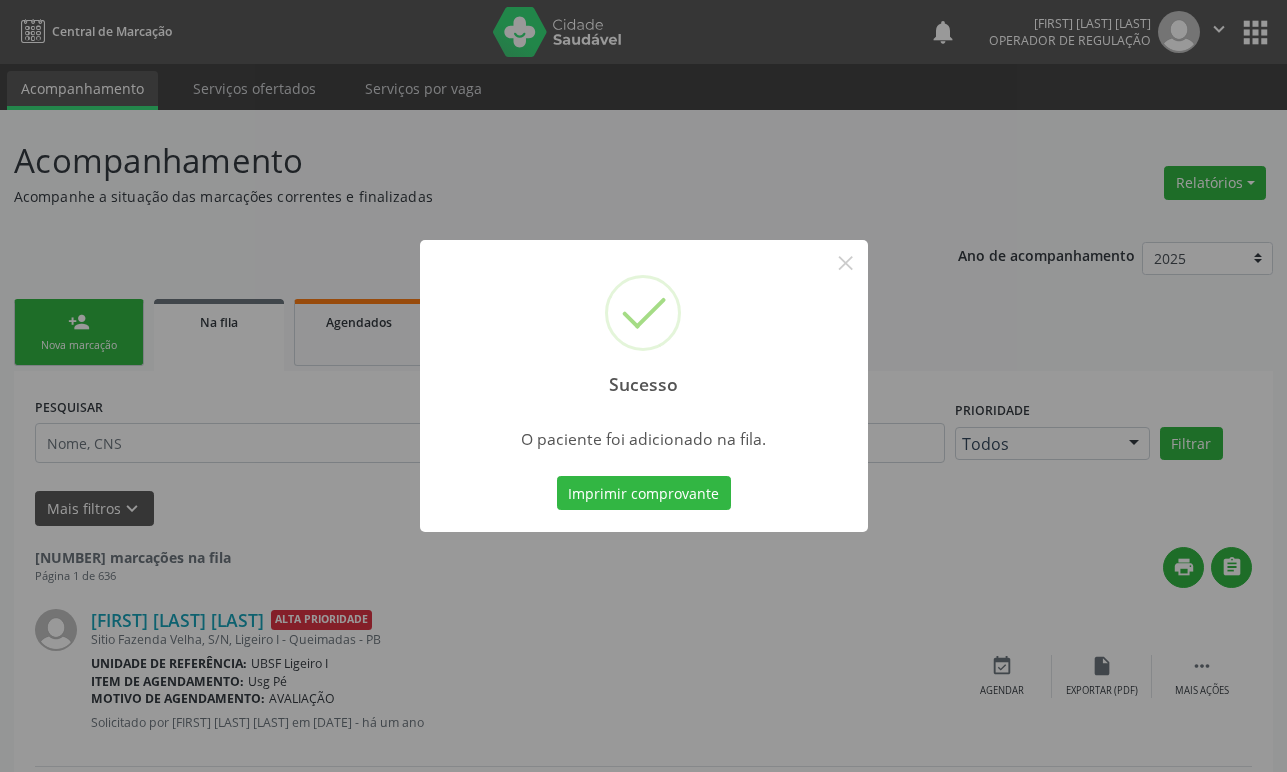 type 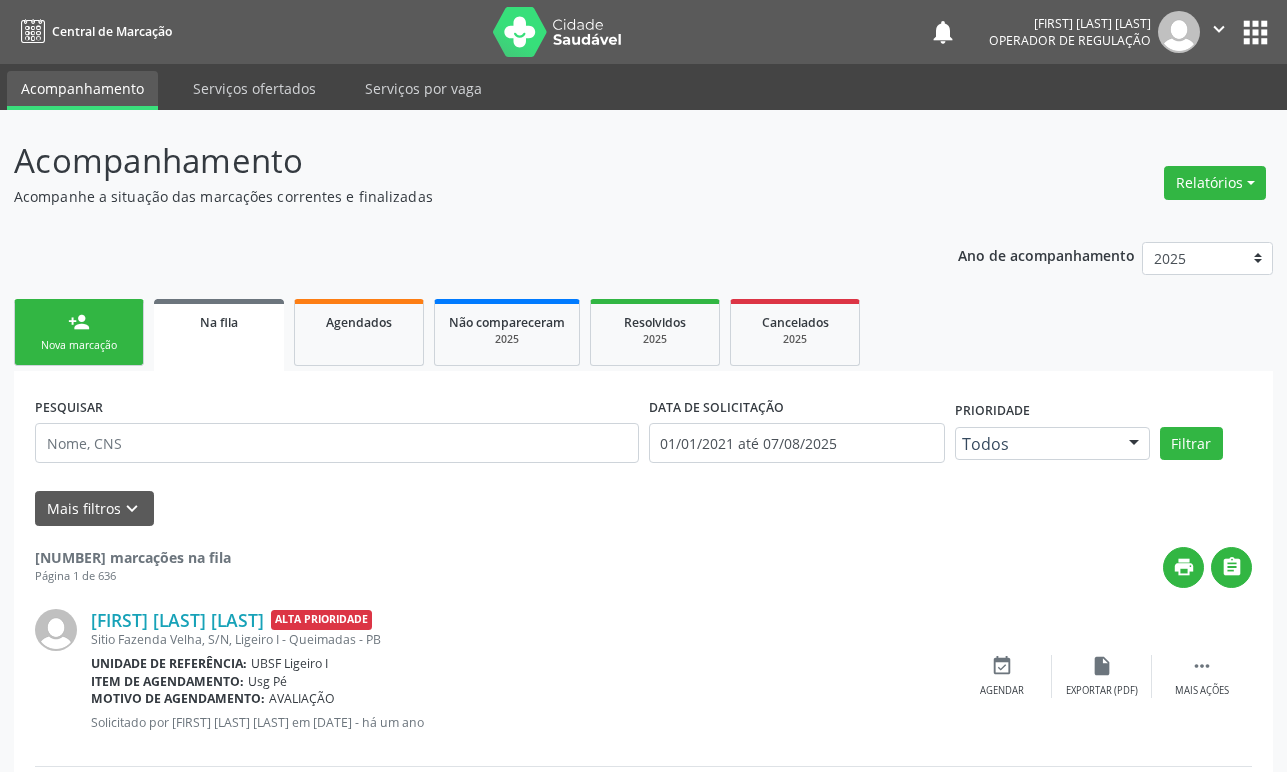 click on "Nova marcação" at bounding box center (79, 345) 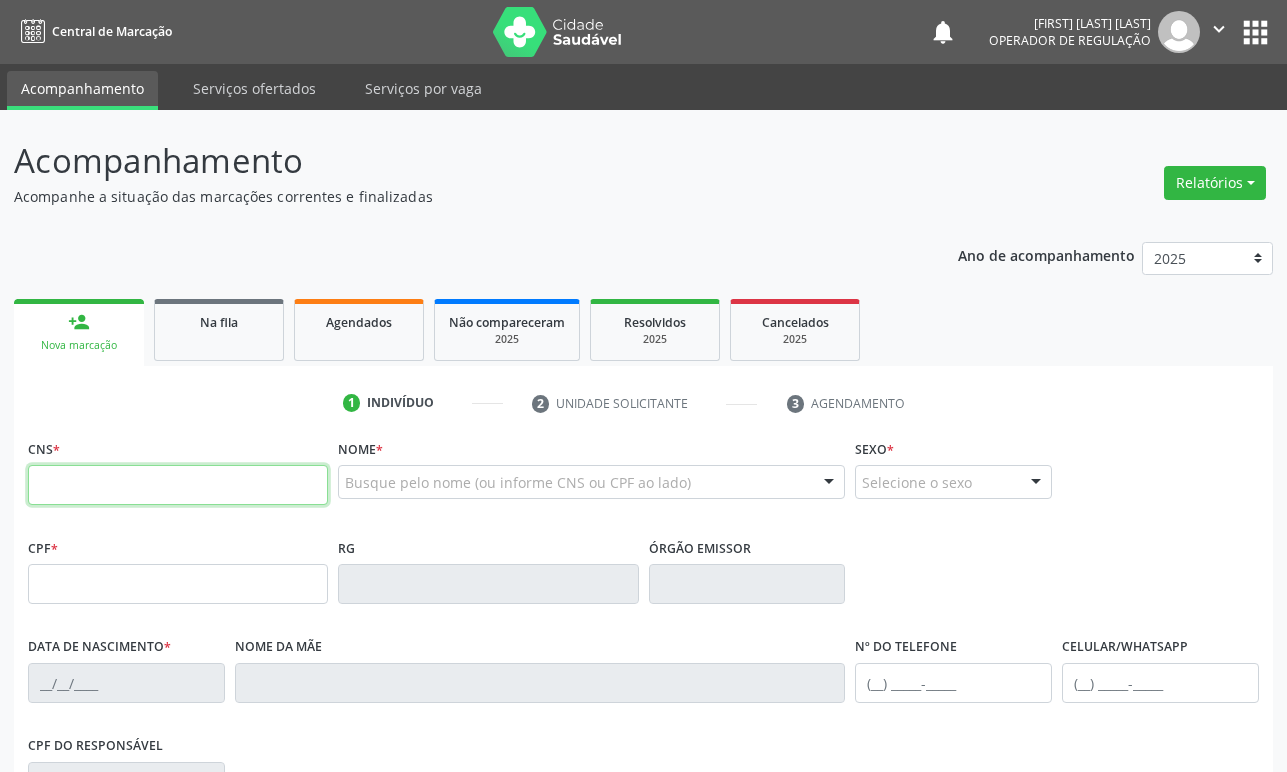 click at bounding box center (178, 485) 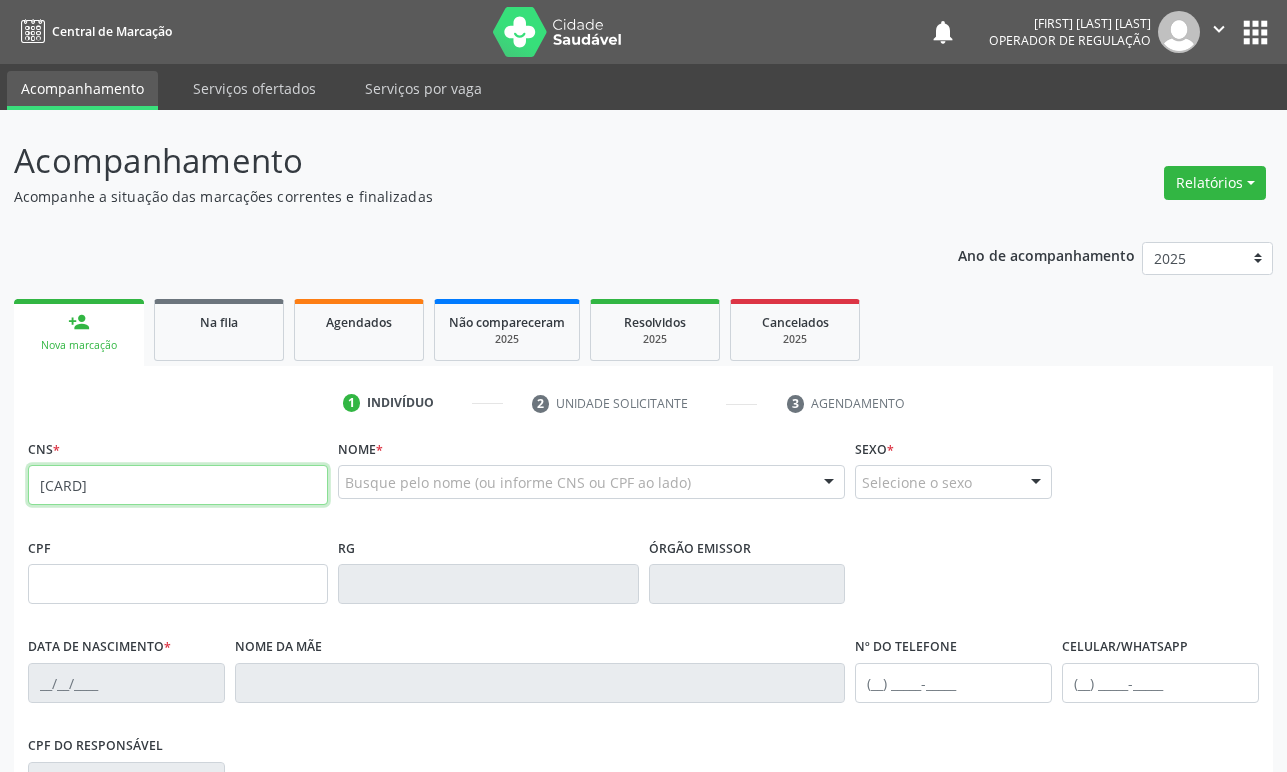 type on "702 4050 4056 0327" 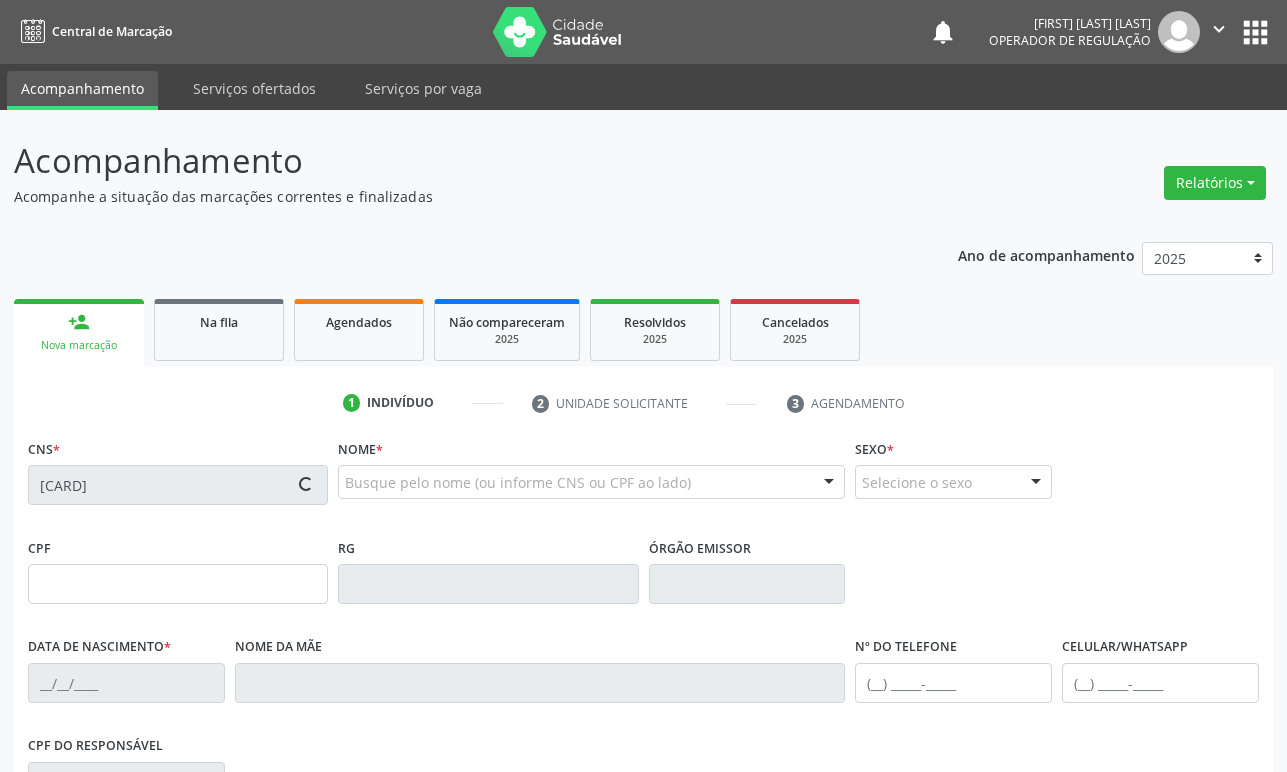 type on "395.164.664-00" 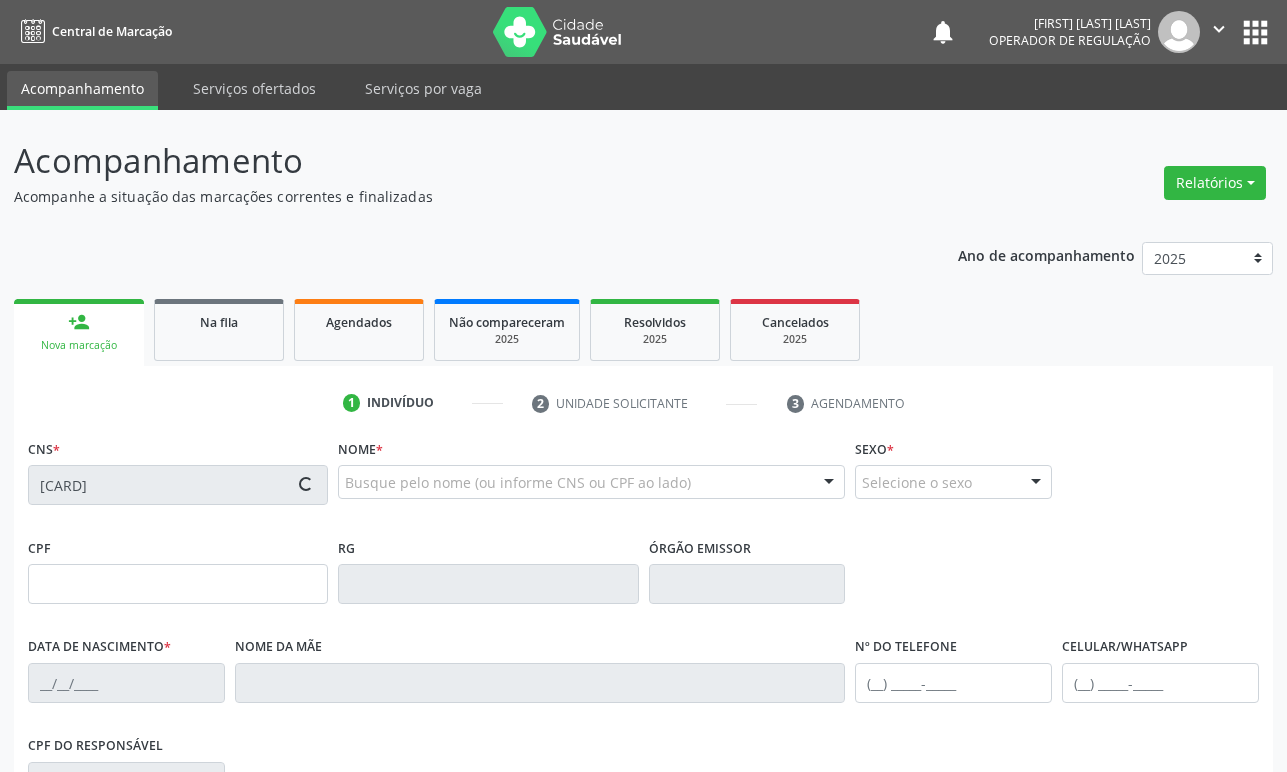 type on "24/08/1953" 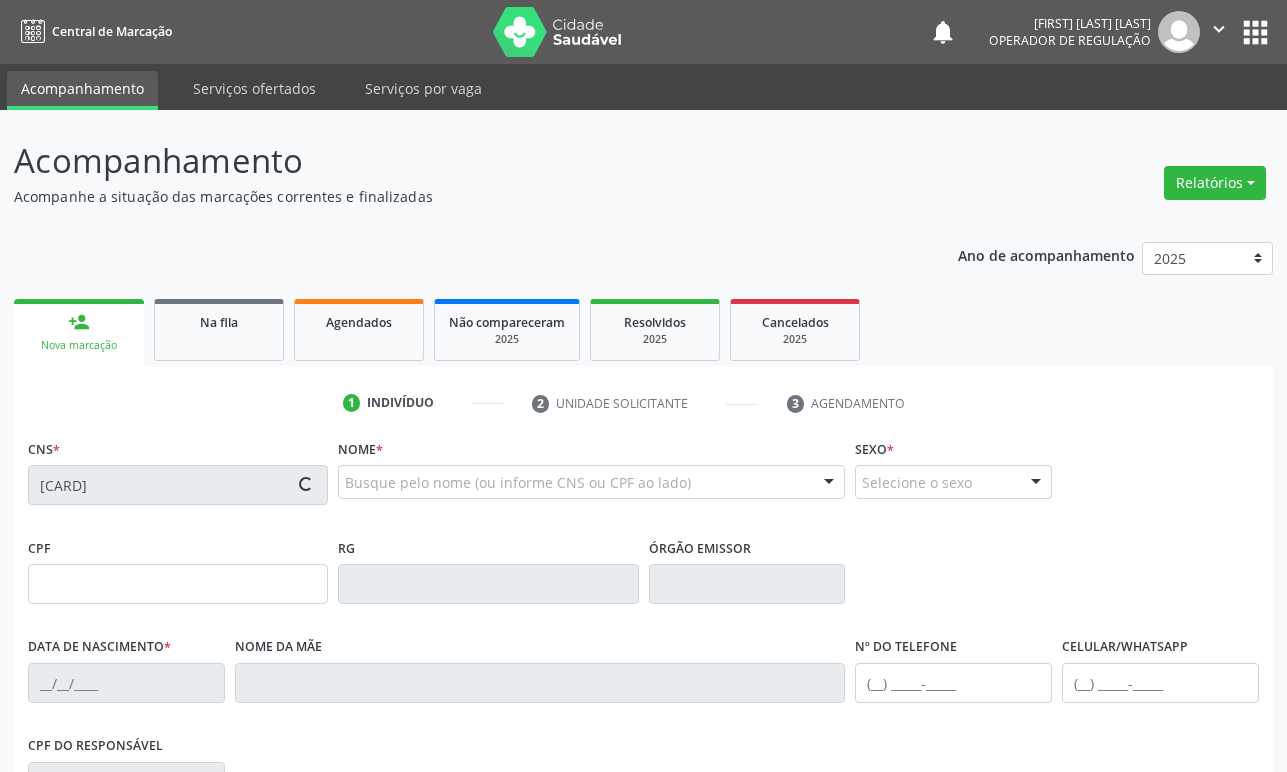 type on "12" 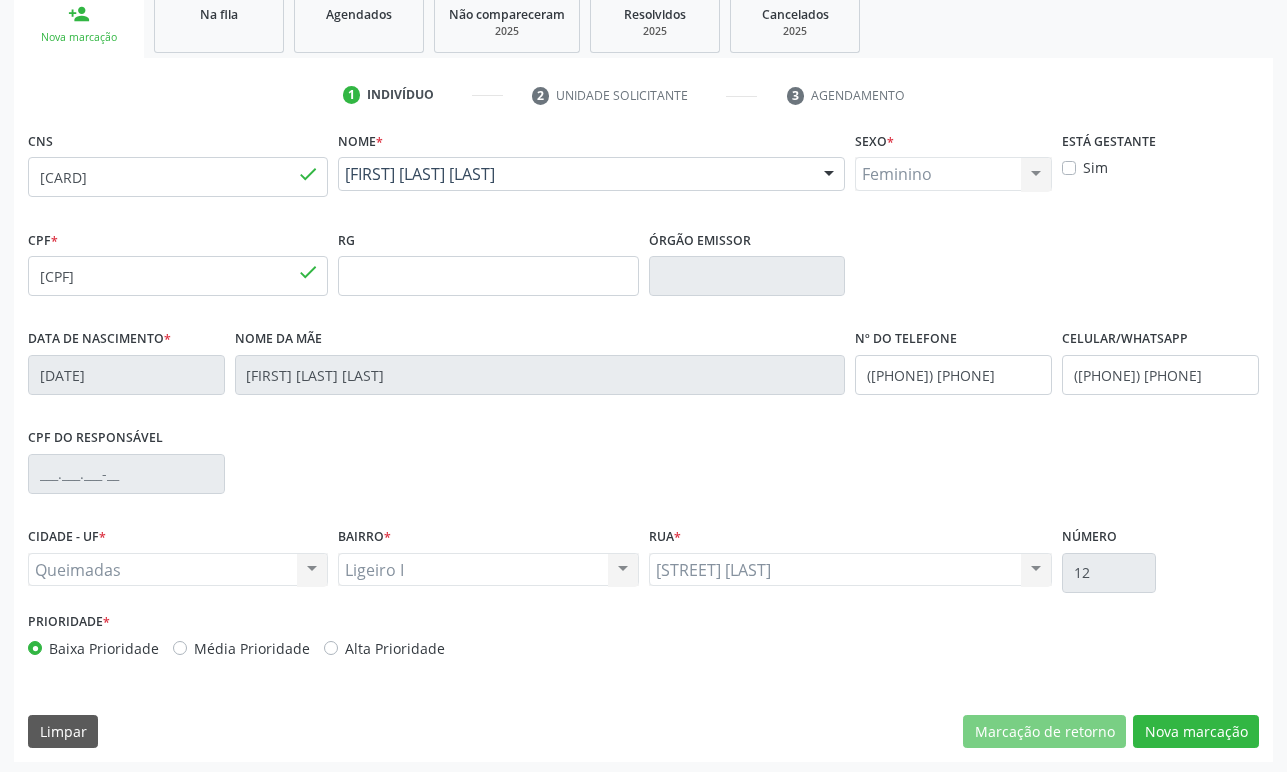 scroll, scrollTop: 312, scrollLeft: 0, axis: vertical 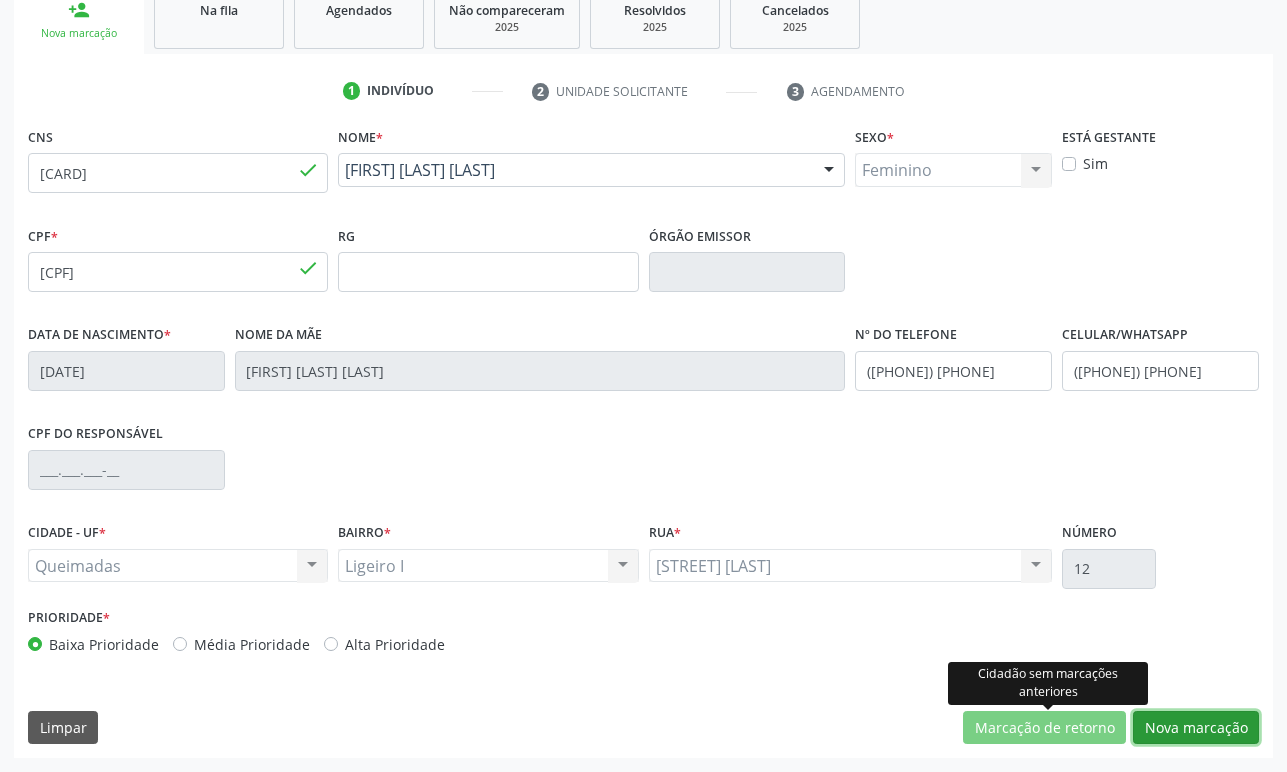 click on "Nova marcação" at bounding box center (1196, 728) 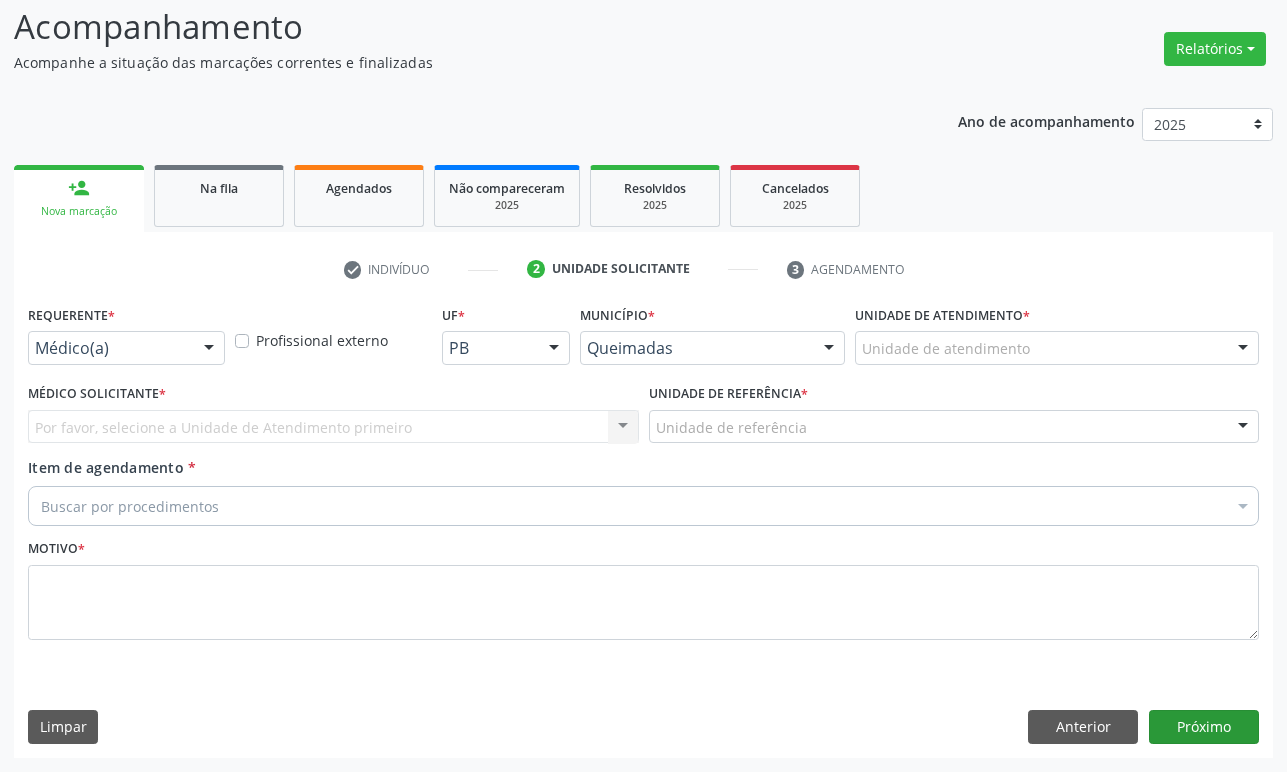 scroll, scrollTop: 134, scrollLeft: 0, axis: vertical 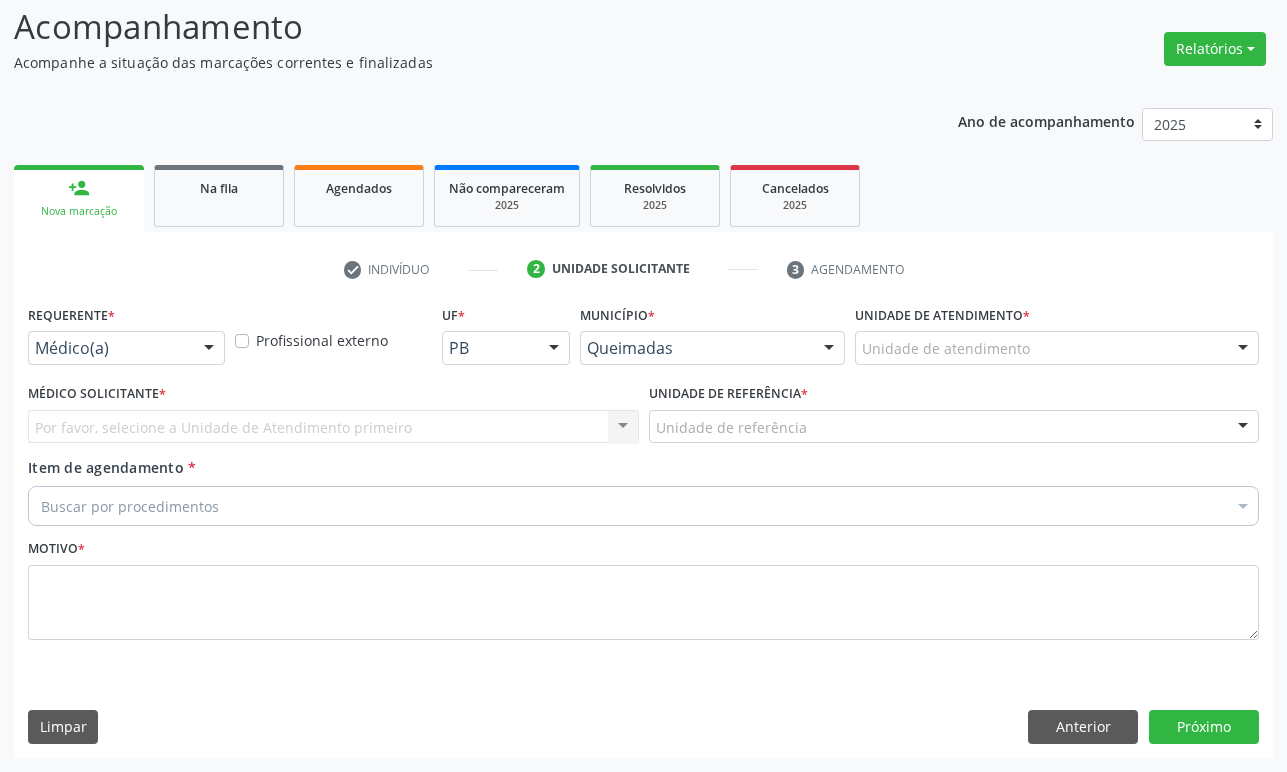 click on "Médico(a)" at bounding box center (126, 348) 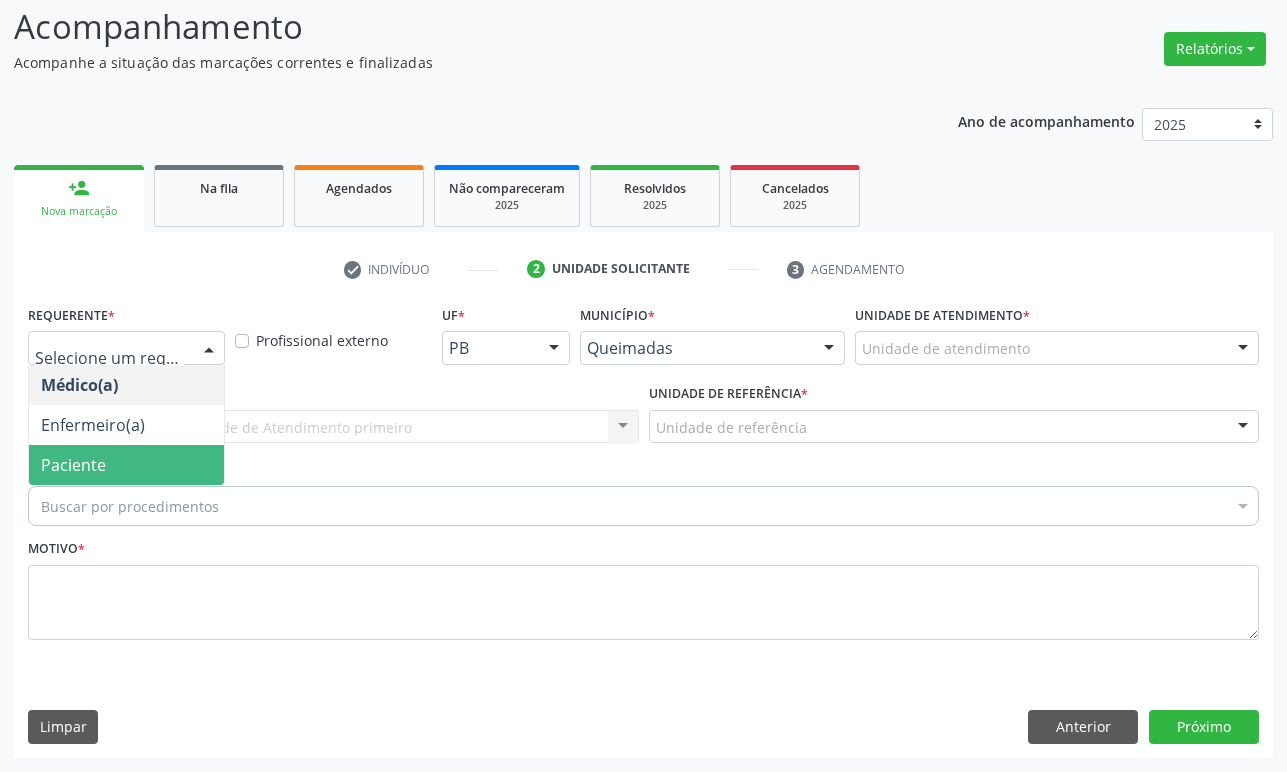 click on "Médico(a)   Enfermeiro(a)   Paciente
Nenhum resultado encontrado para: "   "
Não há nenhuma opção para ser exibida." at bounding box center [126, 425] 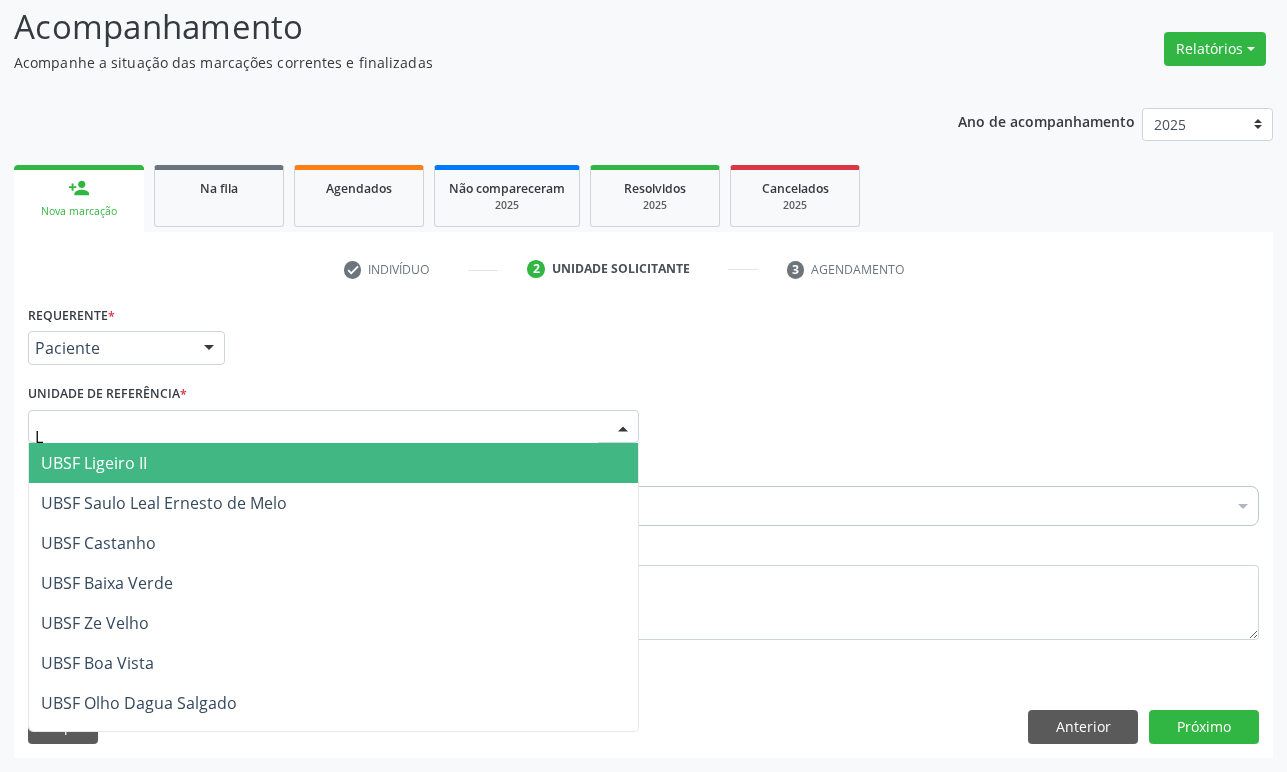 type on "LI" 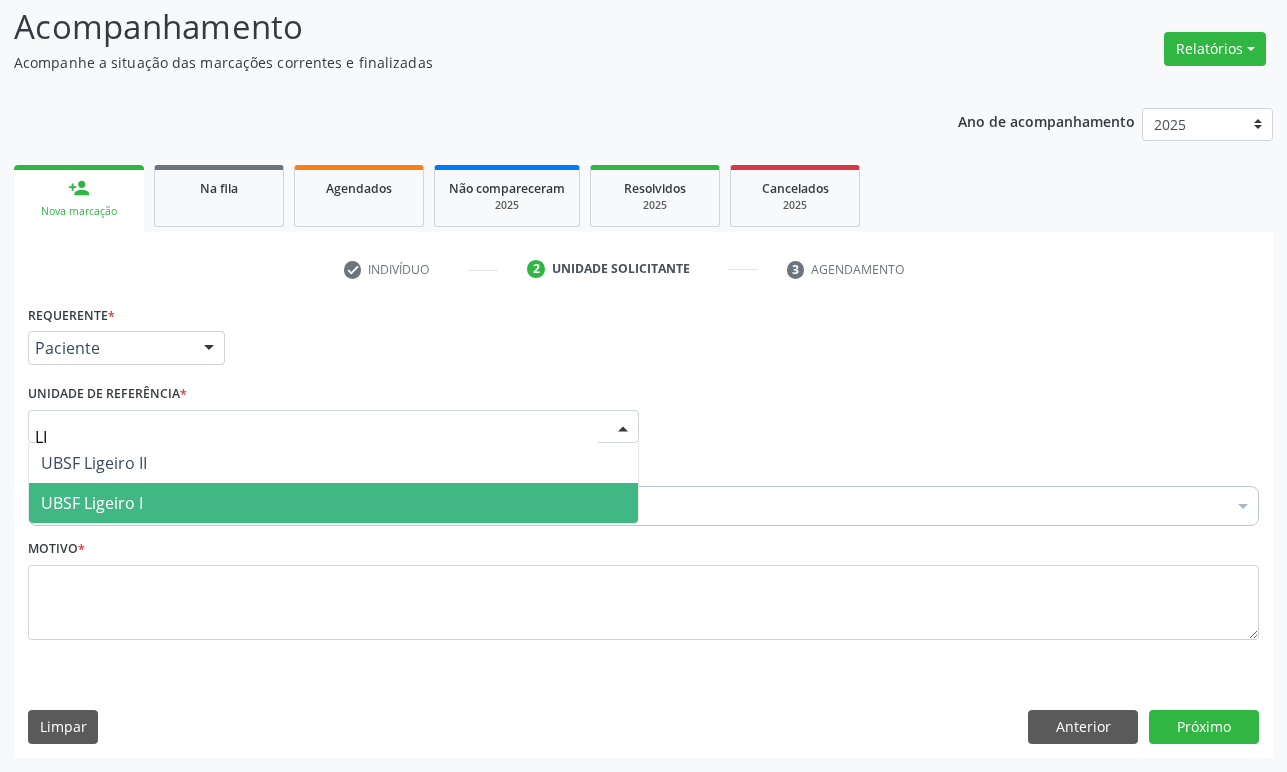 click on "UBSF Ligeiro I" at bounding box center [333, 503] 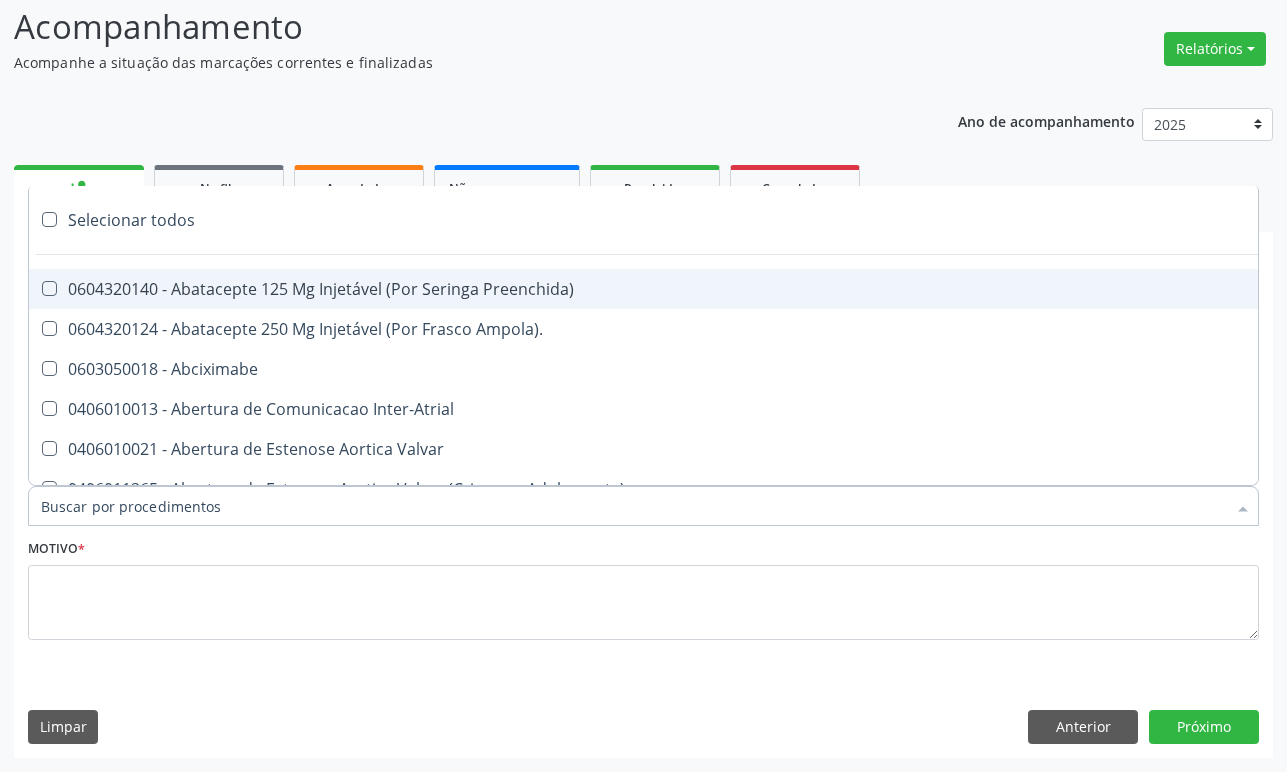 paste on "ENDOCRINOLOGISTA" 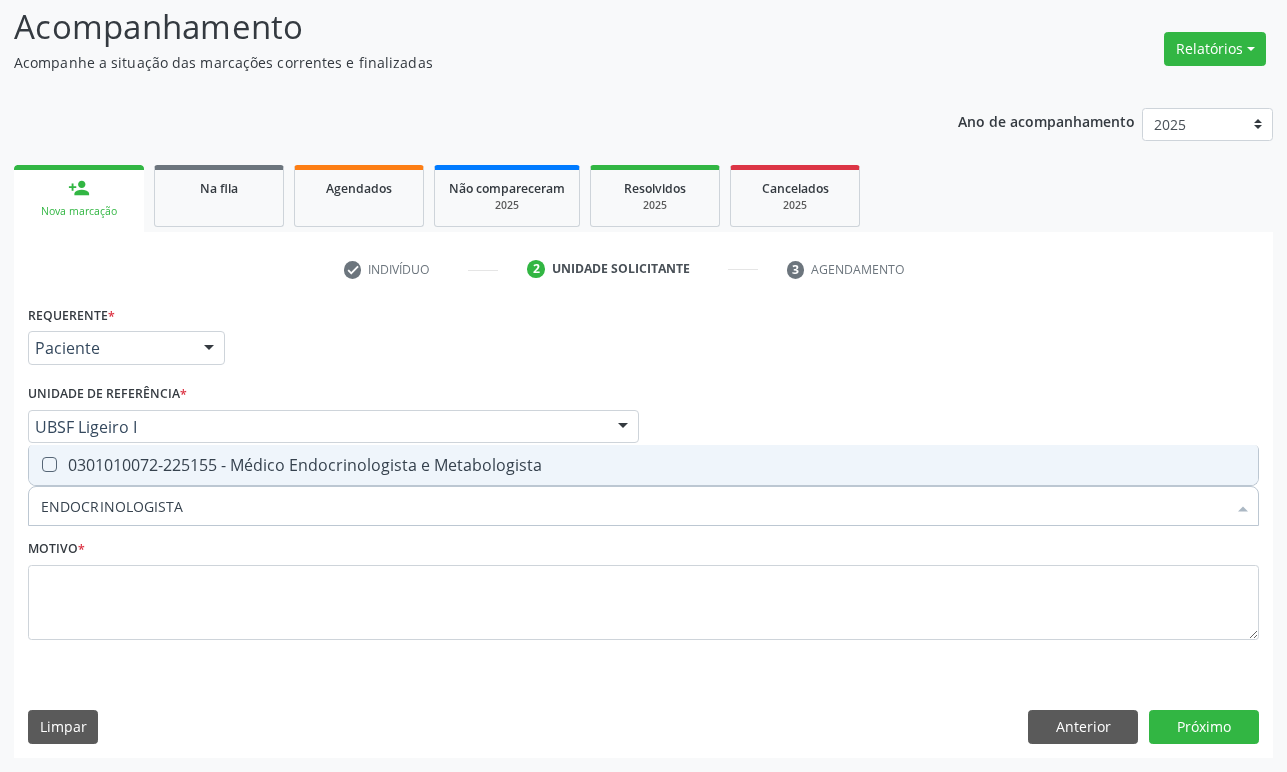 click on "0301010072-225155 - Médico Endocrinologista e Metabologista" at bounding box center (643, 465) 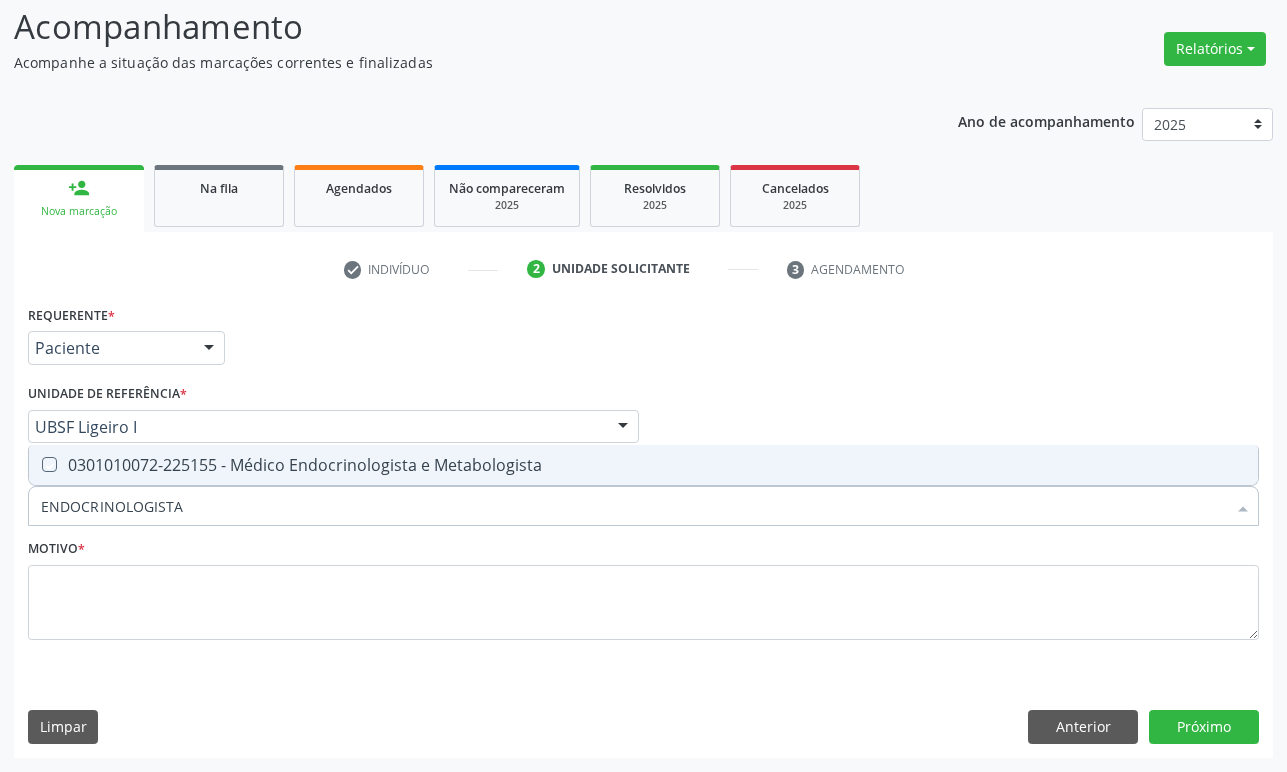 checkbox on "true" 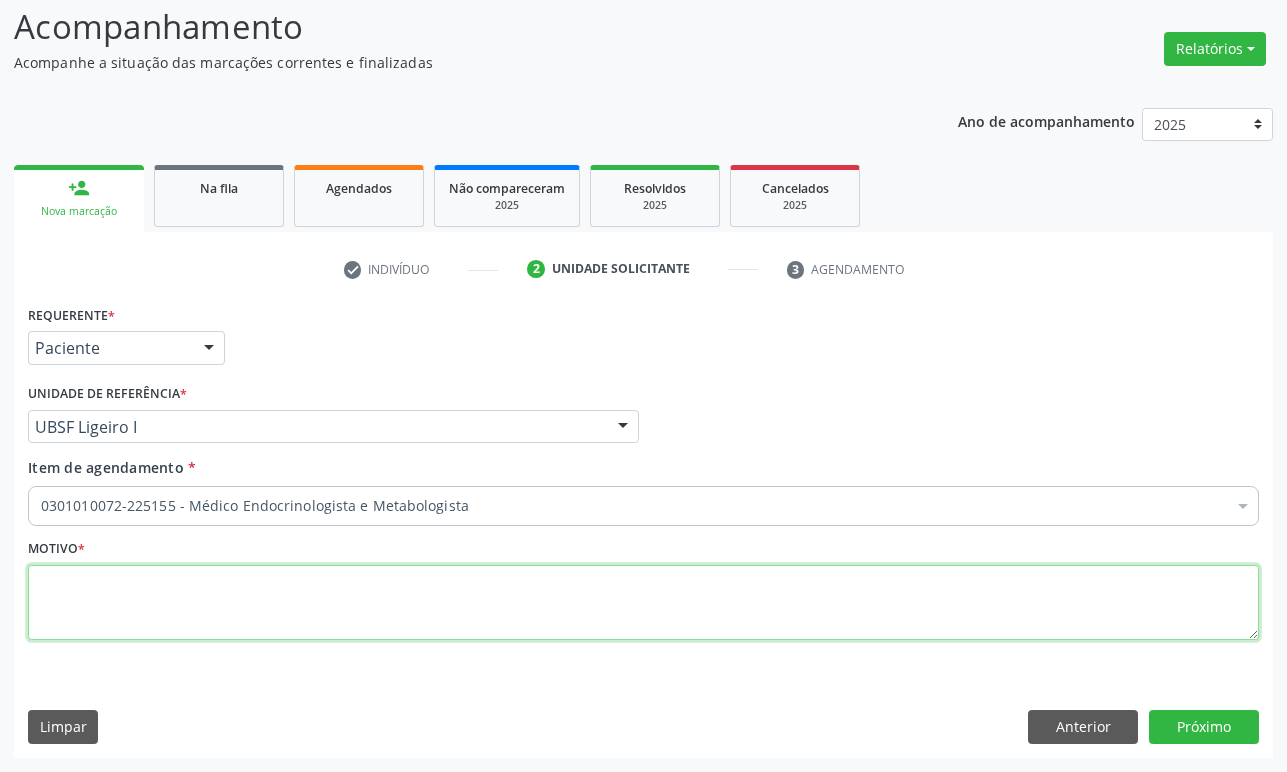 paste on "1ª CONSULTA 07/25" 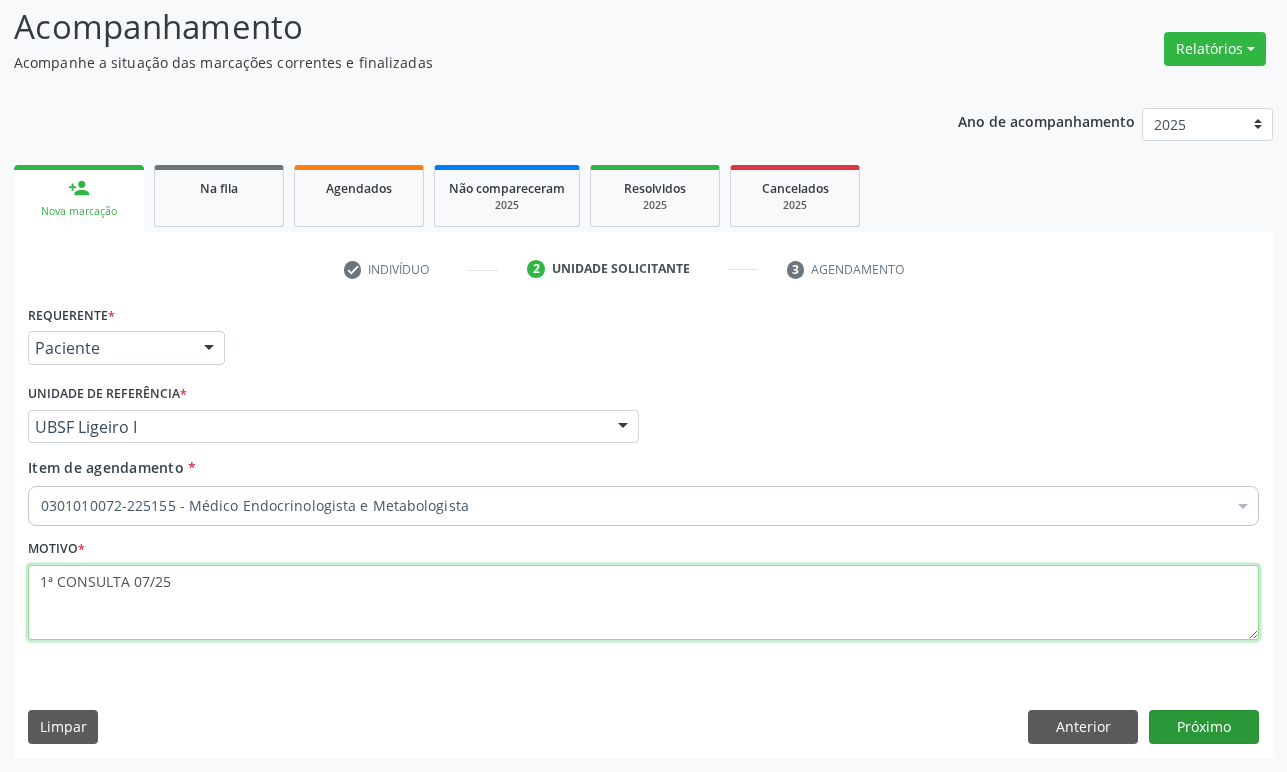 type on "1ª CONSULTA 07/25" 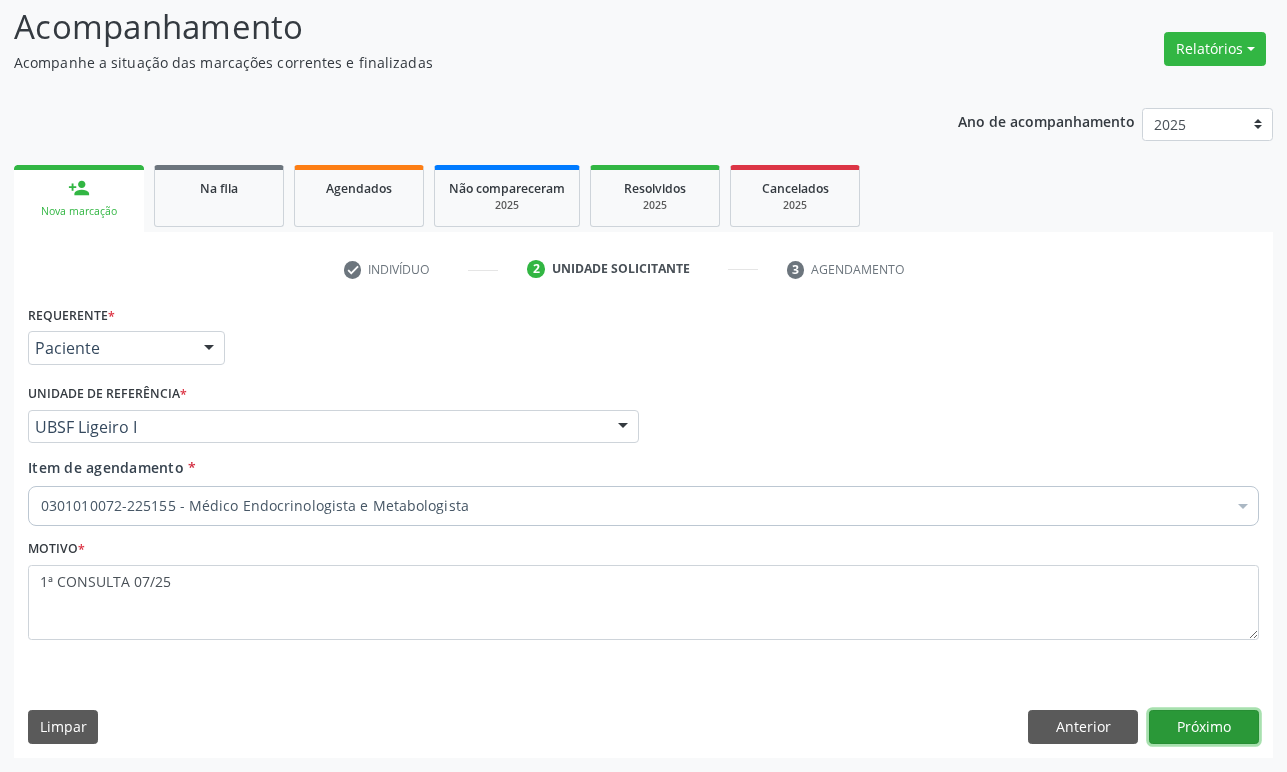 click on "Próximo" at bounding box center (1204, 727) 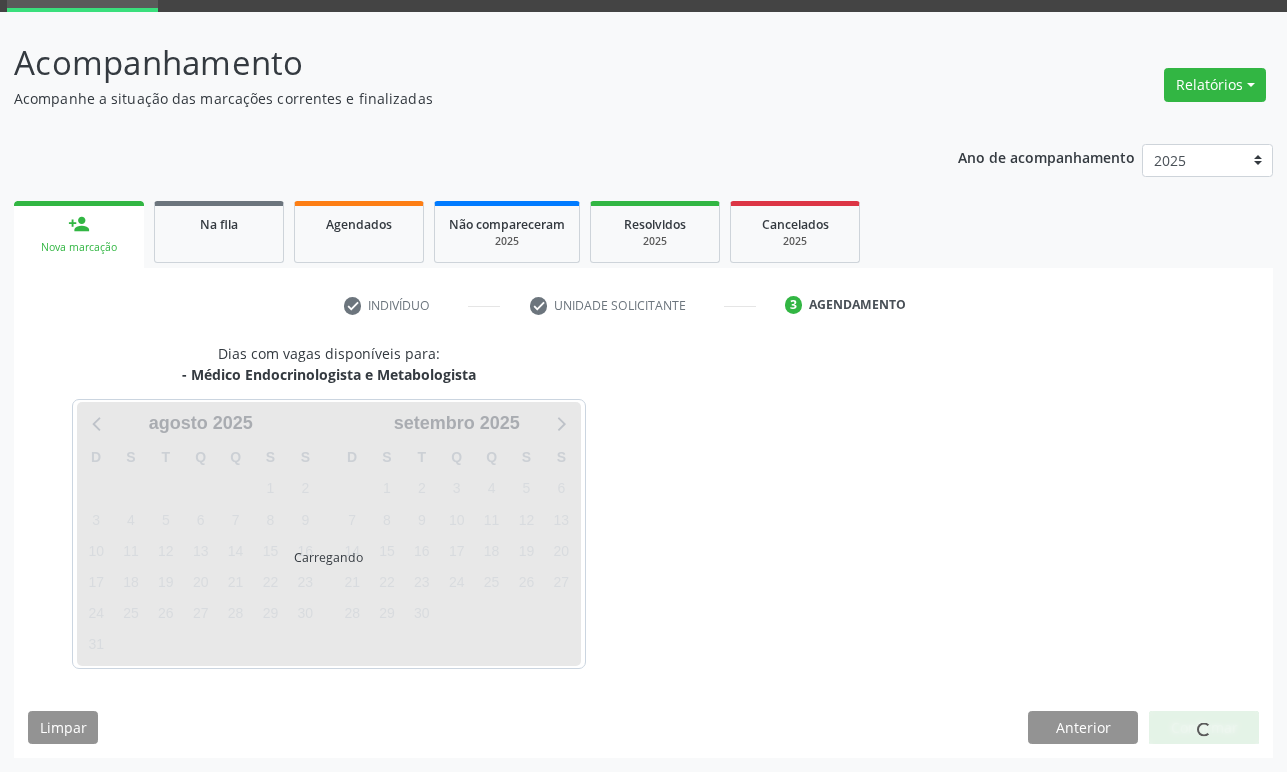 scroll, scrollTop: 134, scrollLeft: 0, axis: vertical 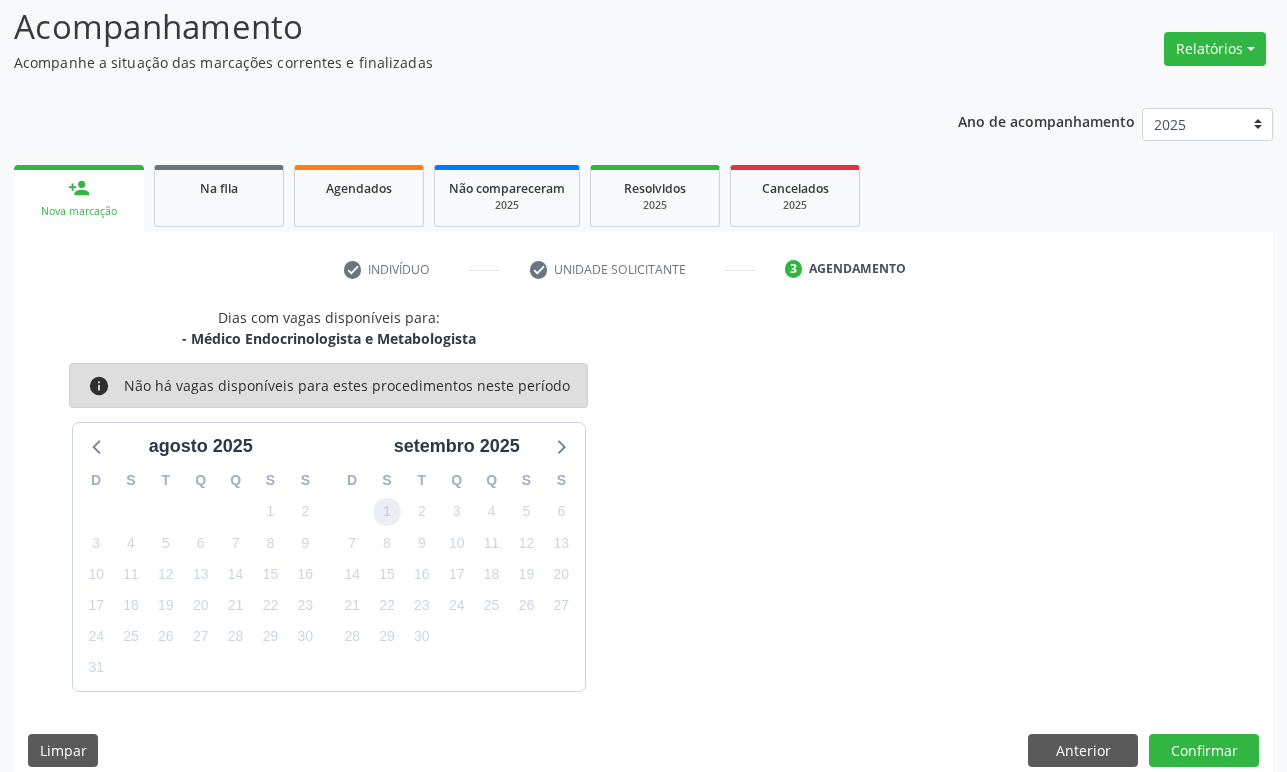 click on "1" at bounding box center [387, 512] 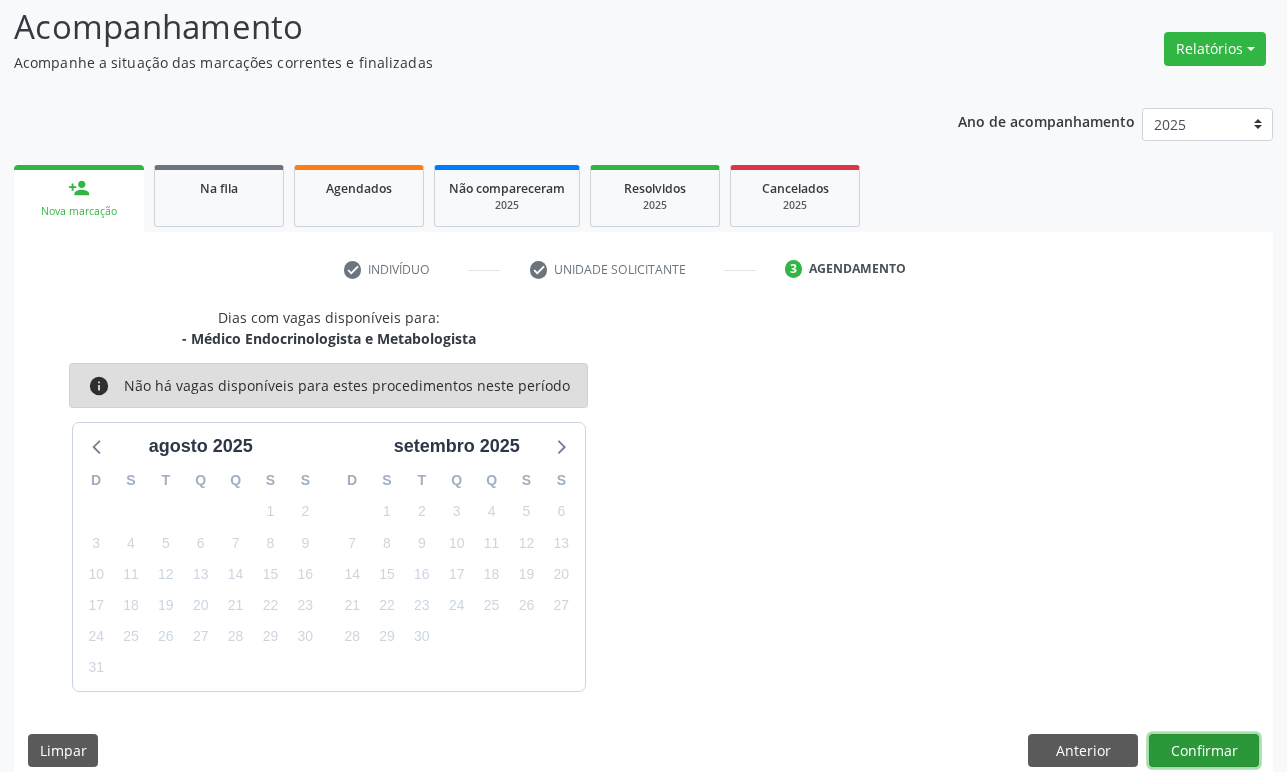 click on "Confirmar" at bounding box center (1204, 751) 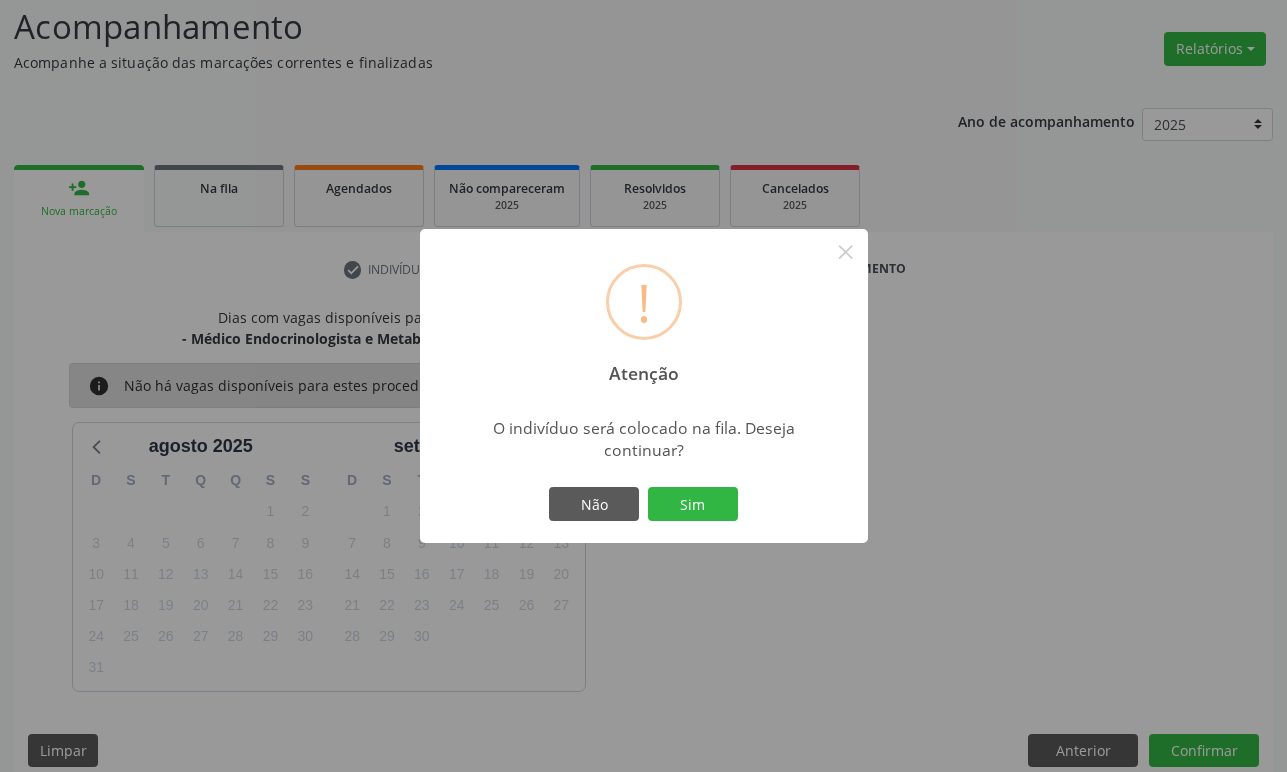 type 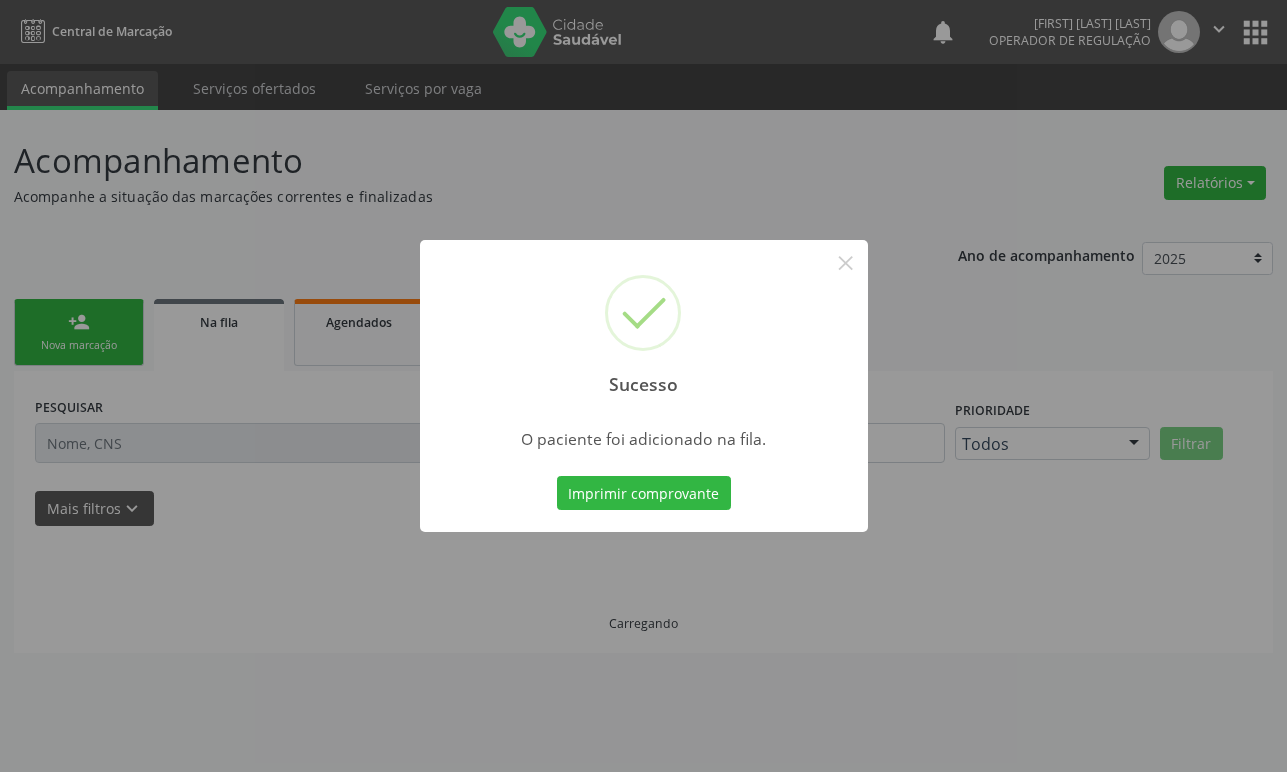 scroll, scrollTop: 0, scrollLeft: 0, axis: both 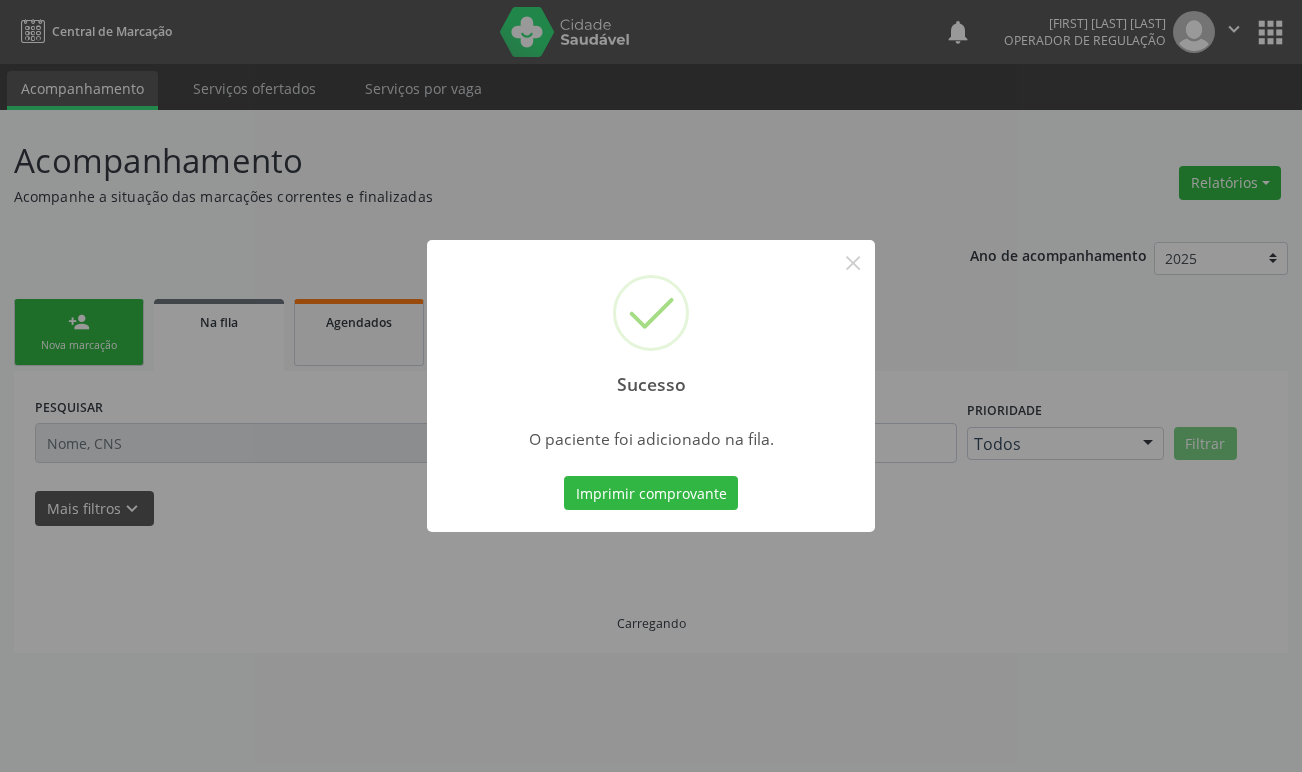 click on "Sucesso × O paciente foi adicionado na fila. Imprimir comprovante Cancel" at bounding box center [651, 386] 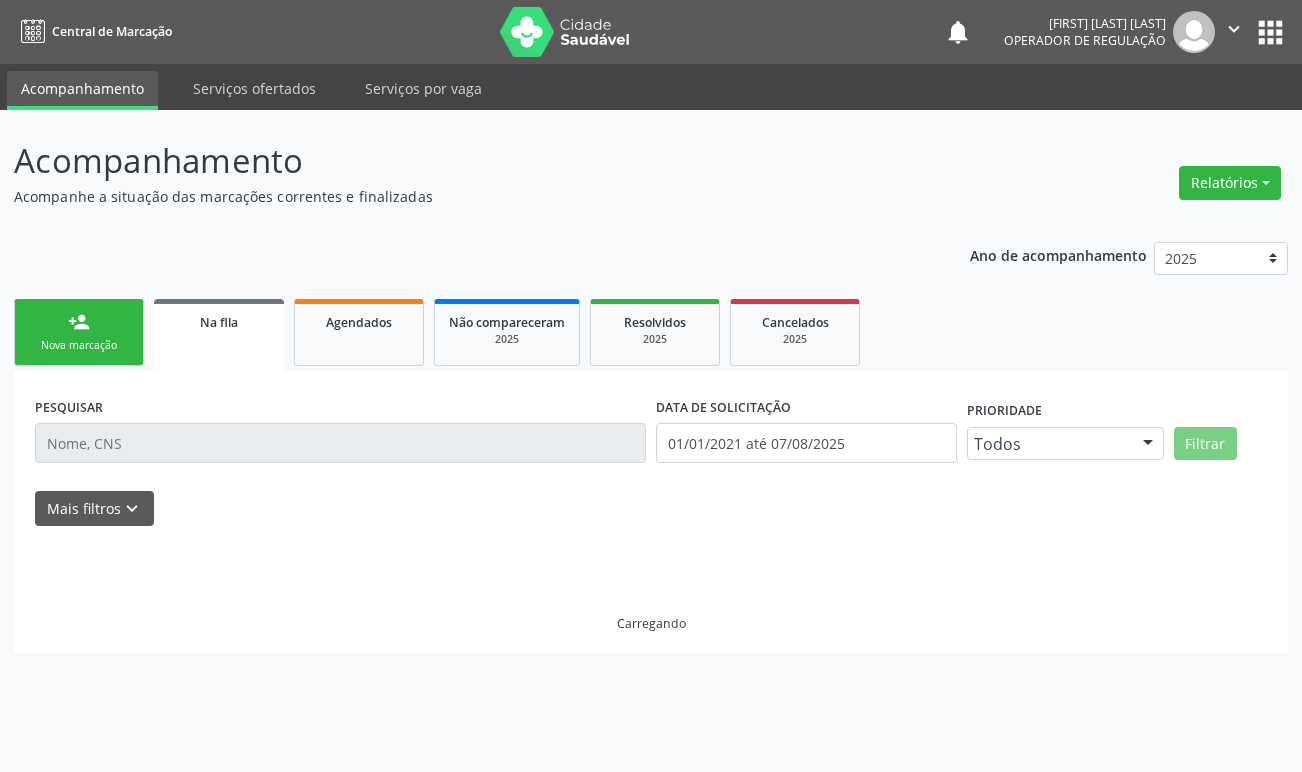 click on "person_add
Nova marcação
Na fila   Agendados   Não compareceram
2025
Resolvidos
2025
Cancelados
2025" at bounding box center [651, 332] 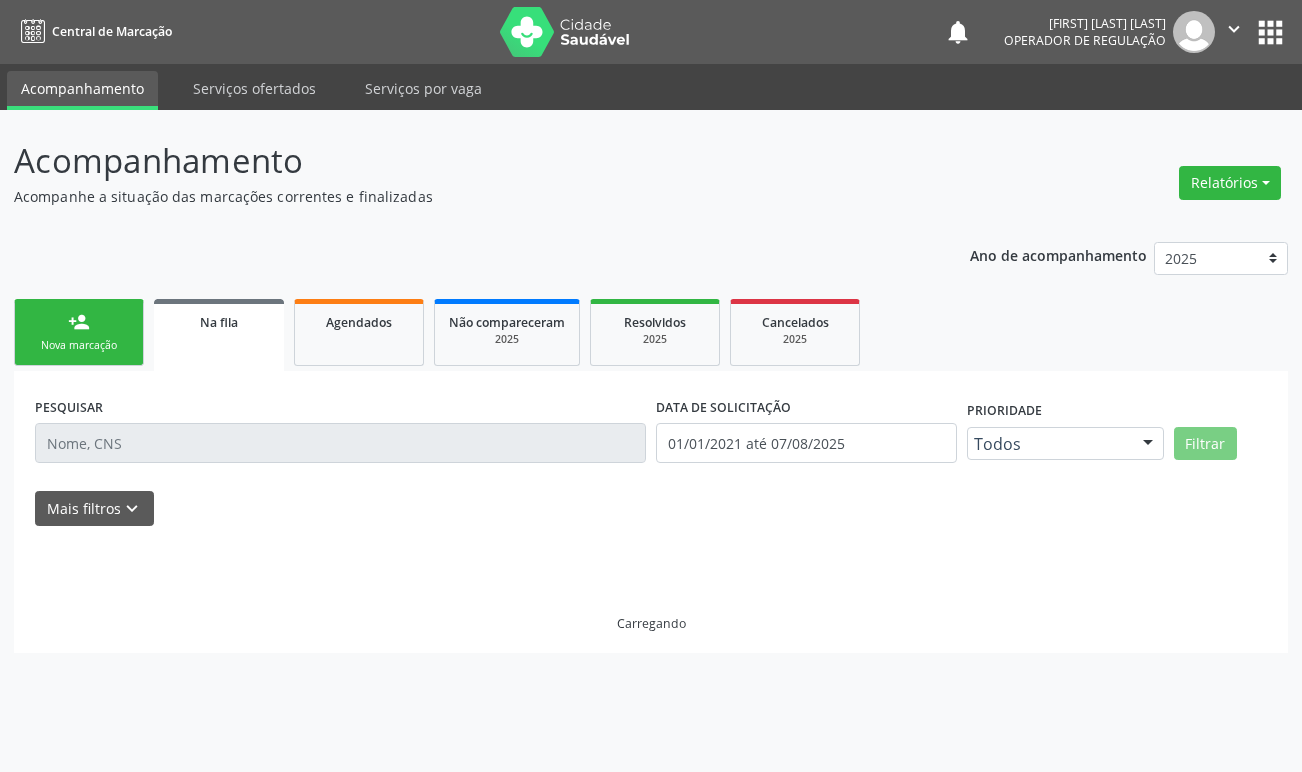 click on "person_add
Nova marcação" at bounding box center (79, 332) 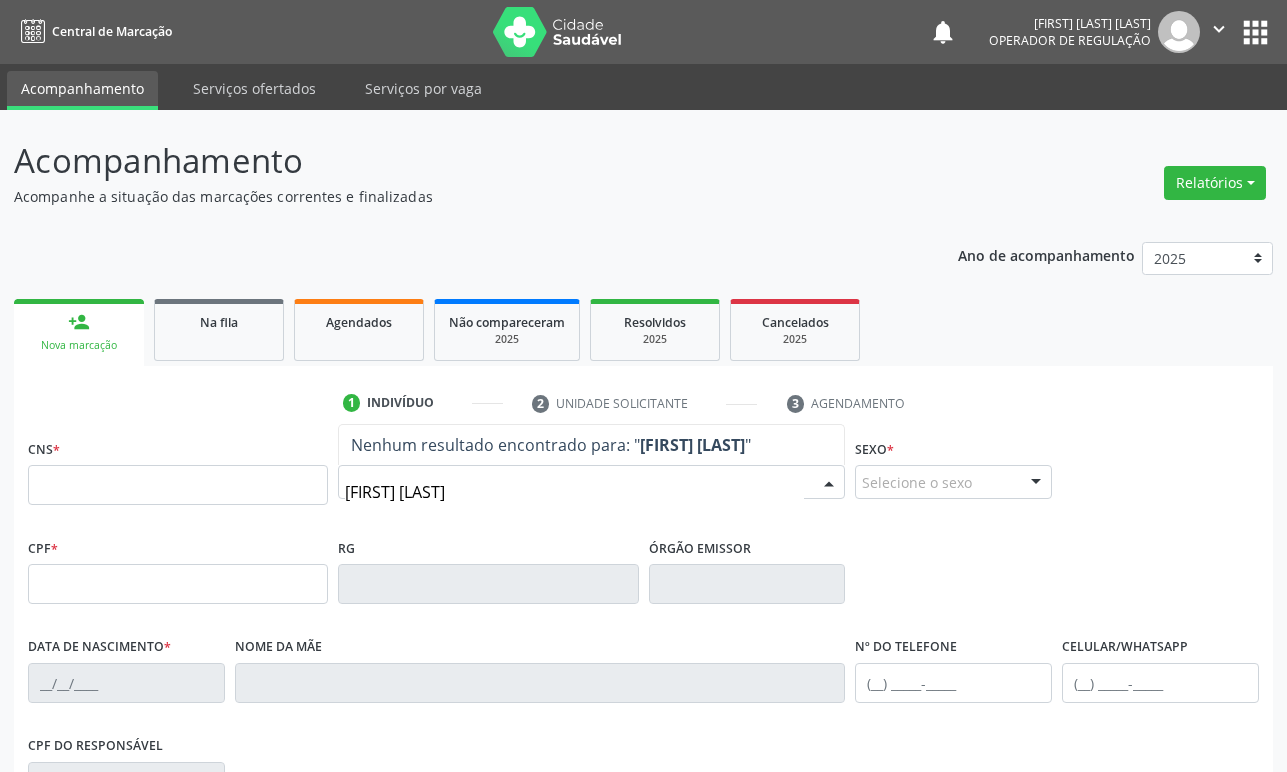 type on "DILMA GEANE" 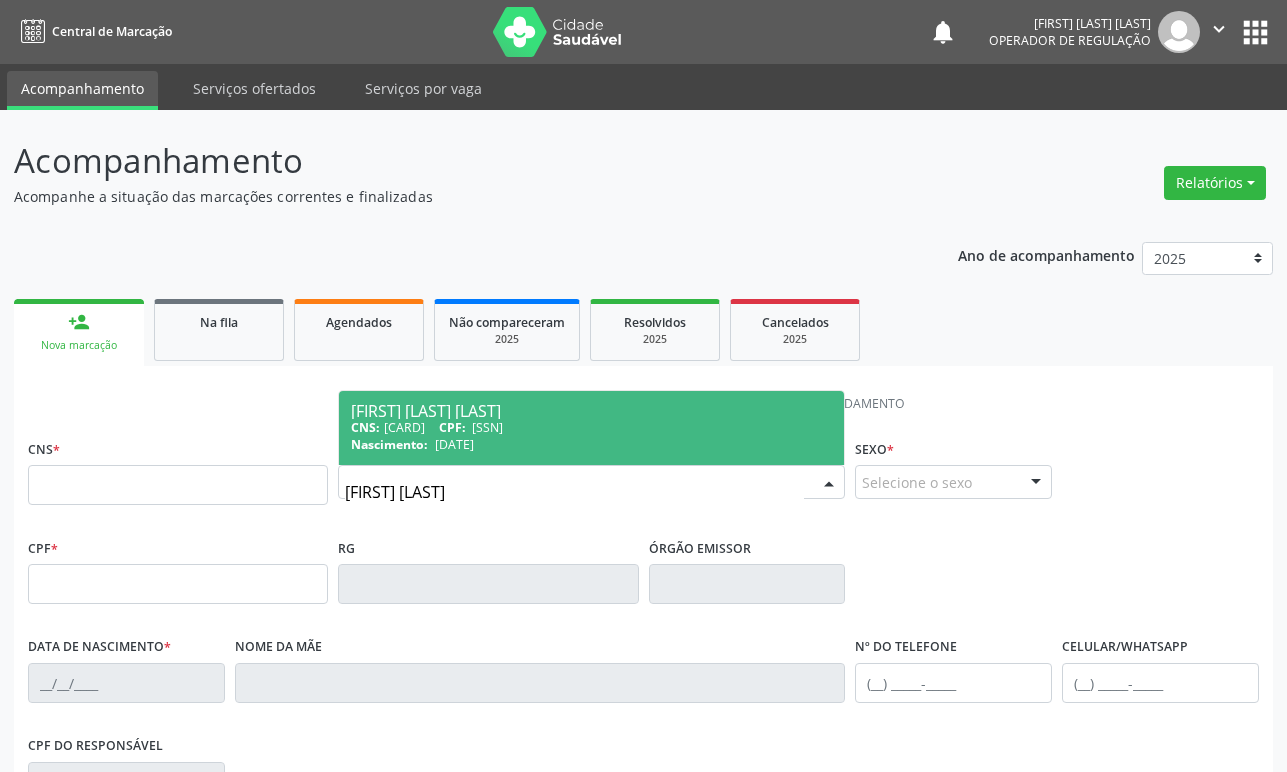 click on "CNS:
702 4010 2351 9523
CPF:
556.339.004-72" at bounding box center (591, 427) 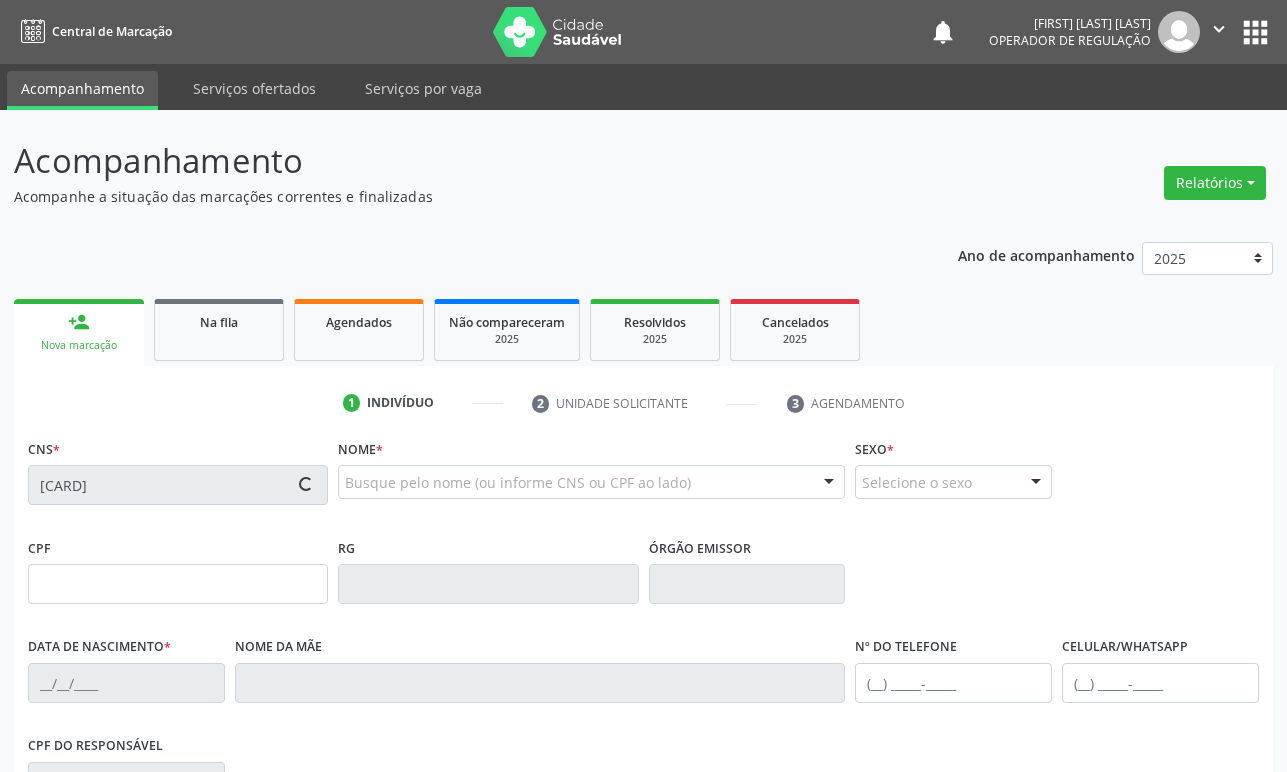 type on "556.339.004-72" 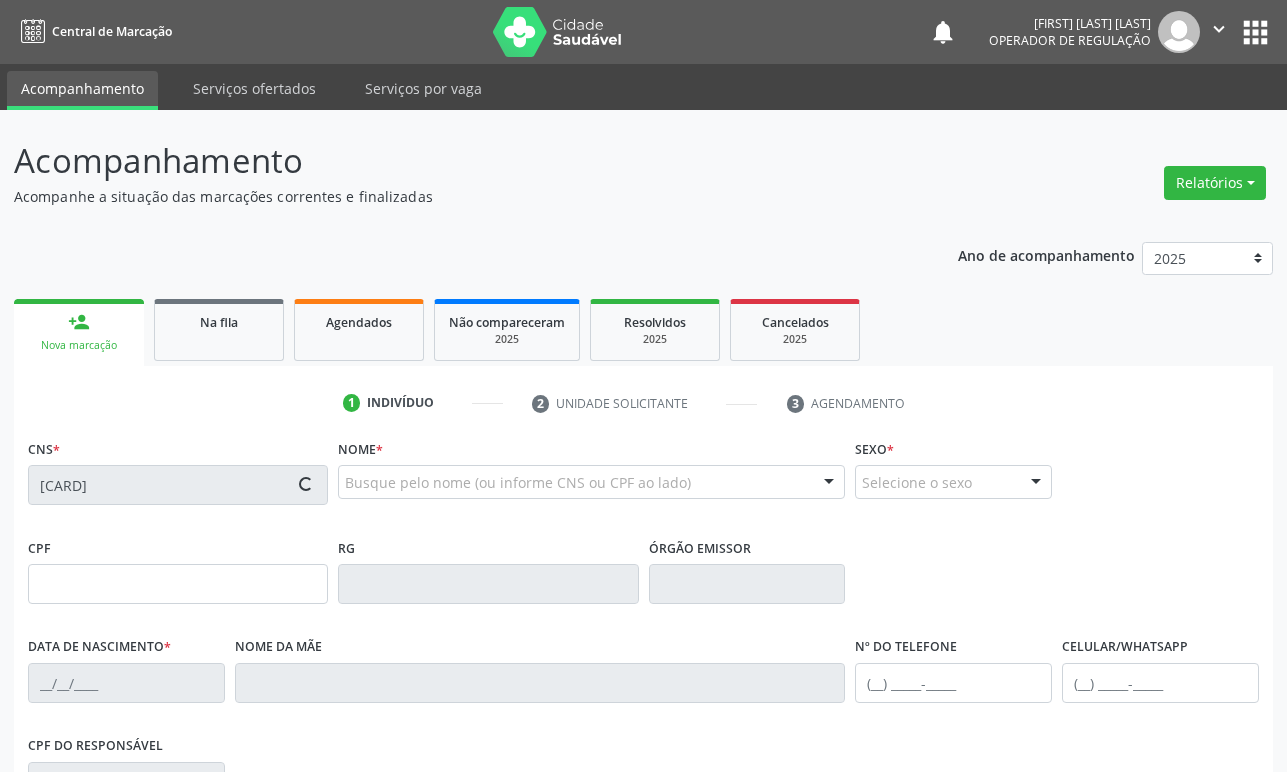 type on "18/07/1964" 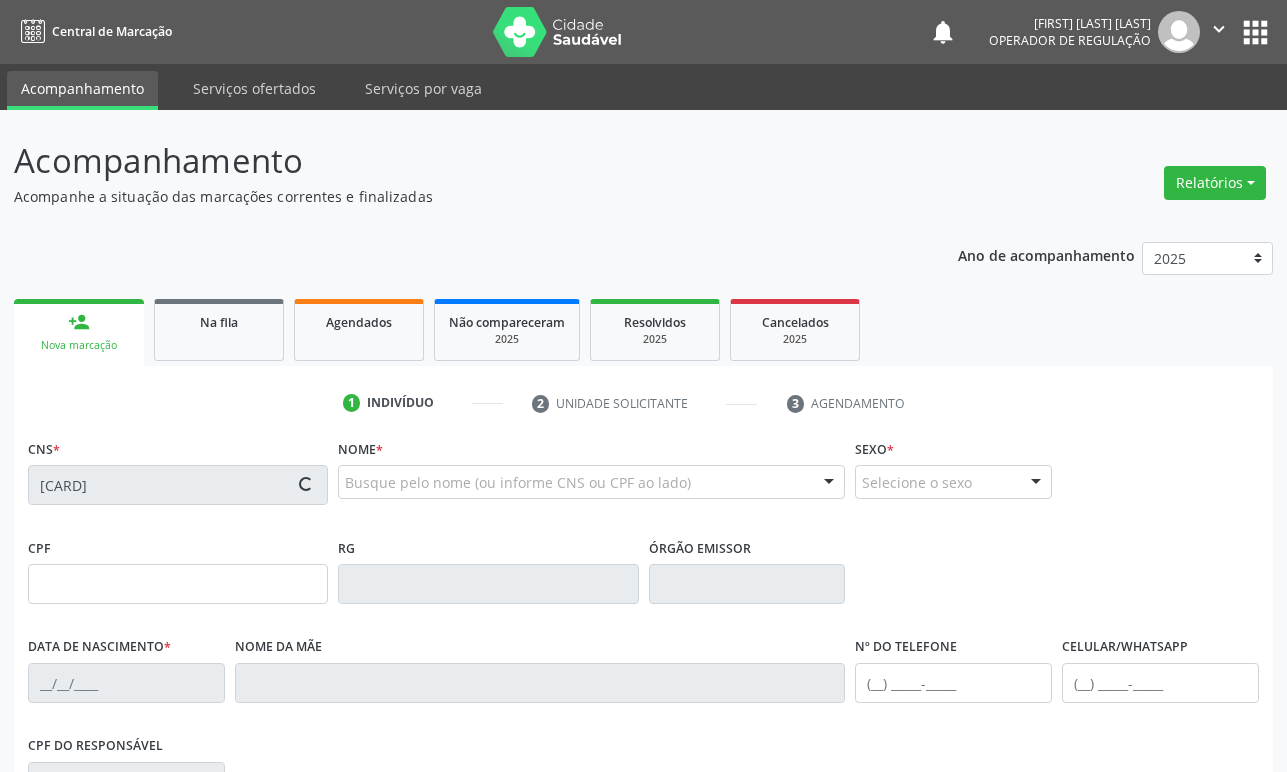 type on "(83) 3331-5929" 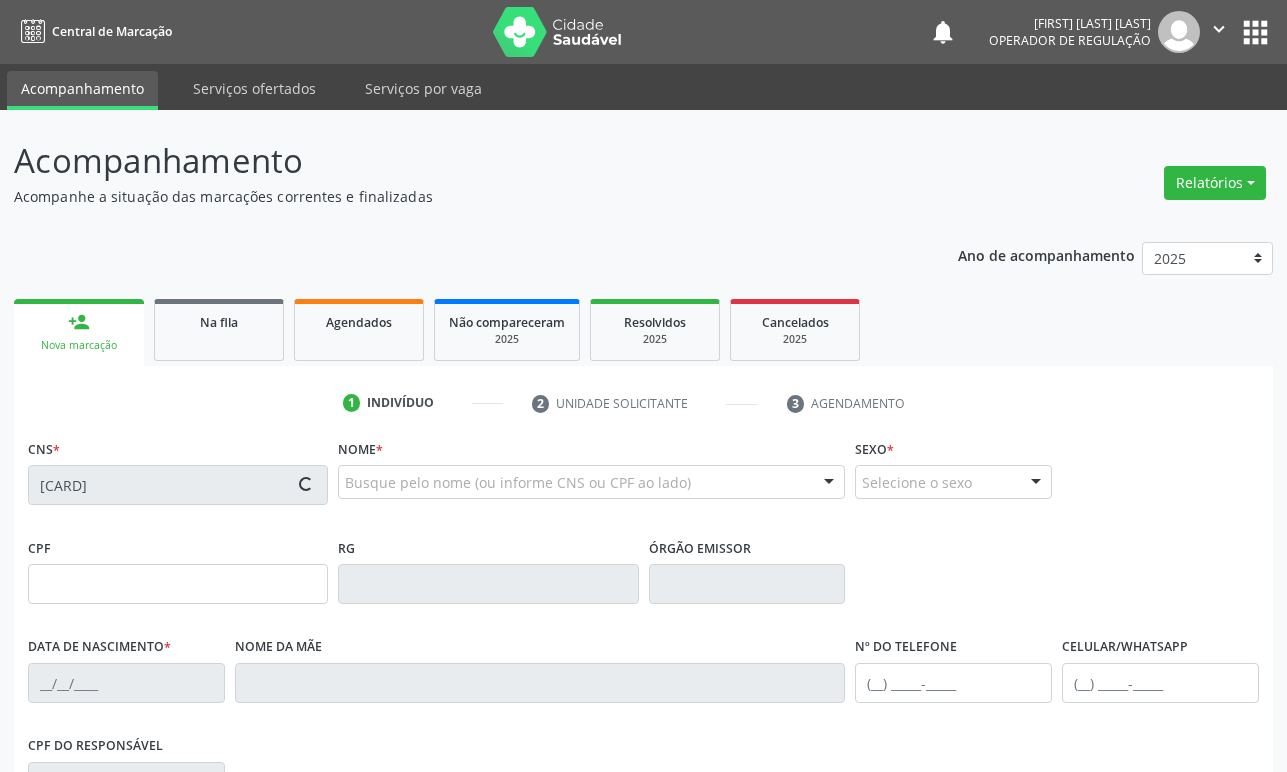 type on "(83) 3331-5929" 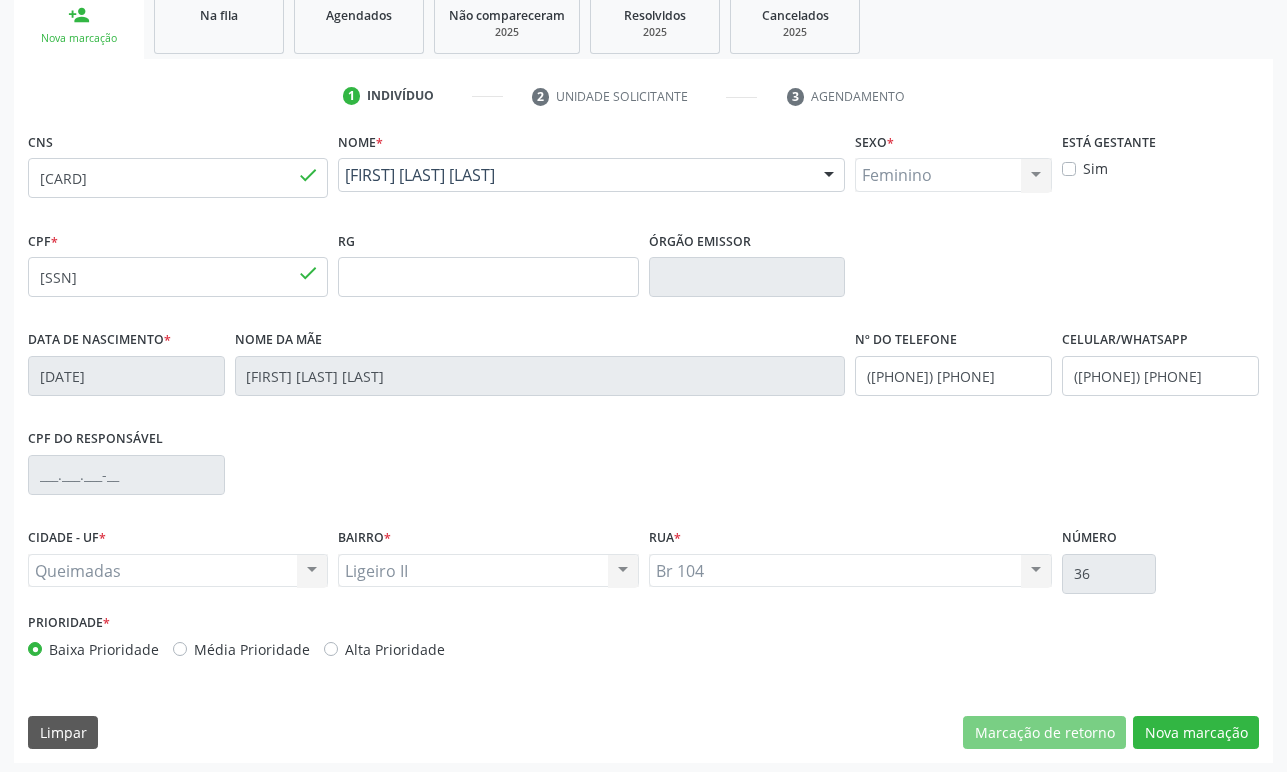 scroll, scrollTop: 312, scrollLeft: 0, axis: vertical 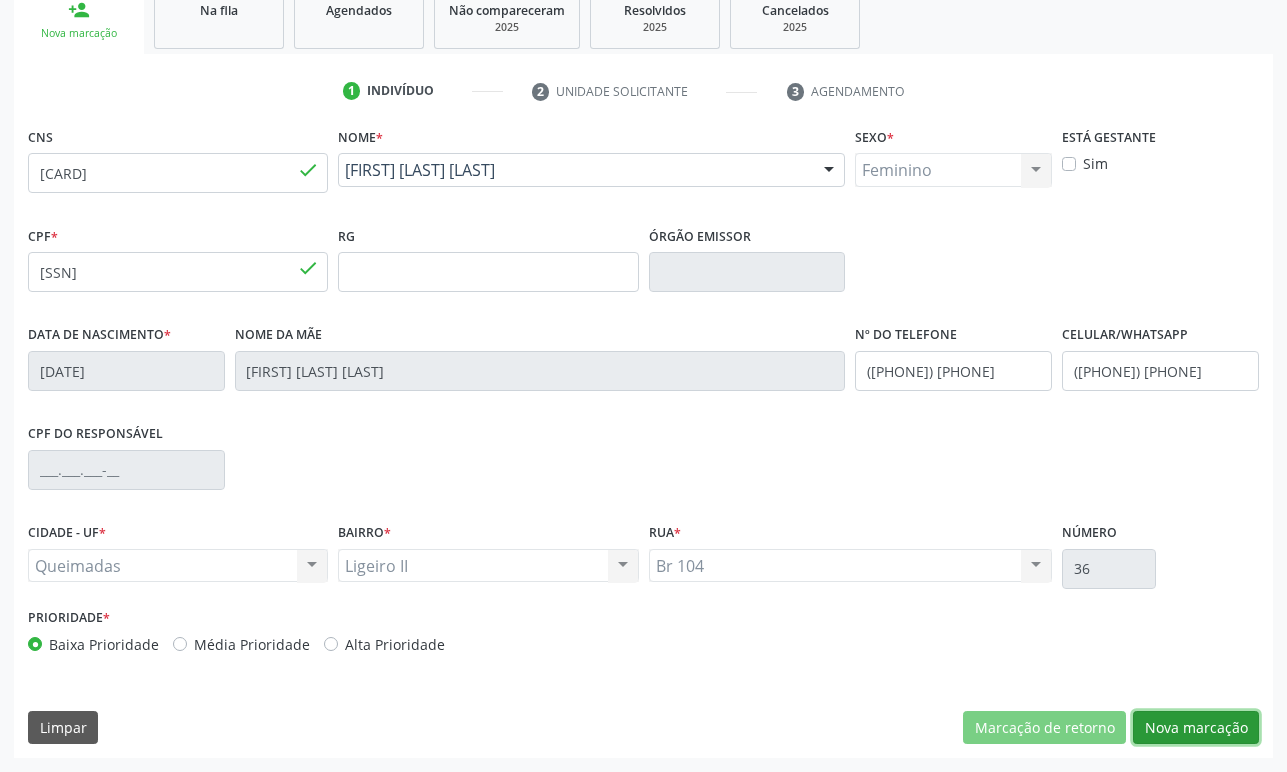 click on "Nova marcação" at bounding box center (1196, 728) 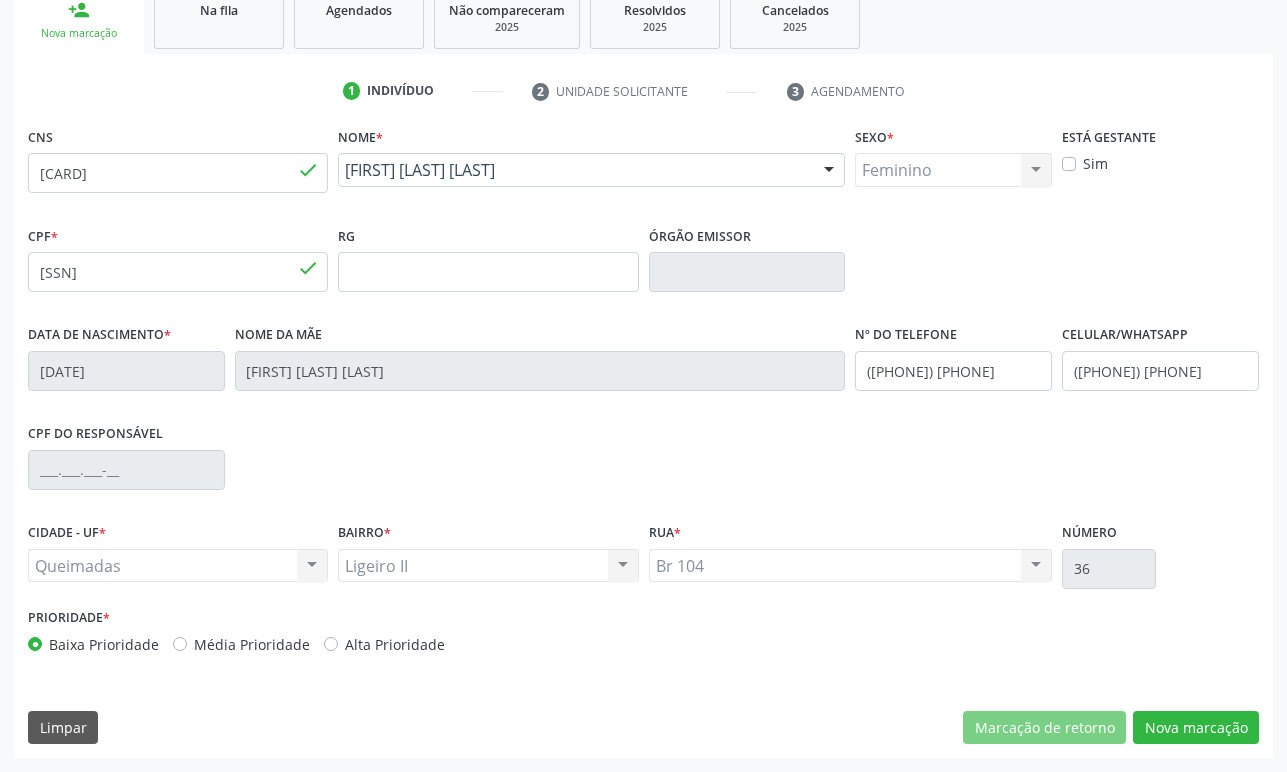 scroll, scrollTop: 134, scrollLeft: 0, axis: vertical 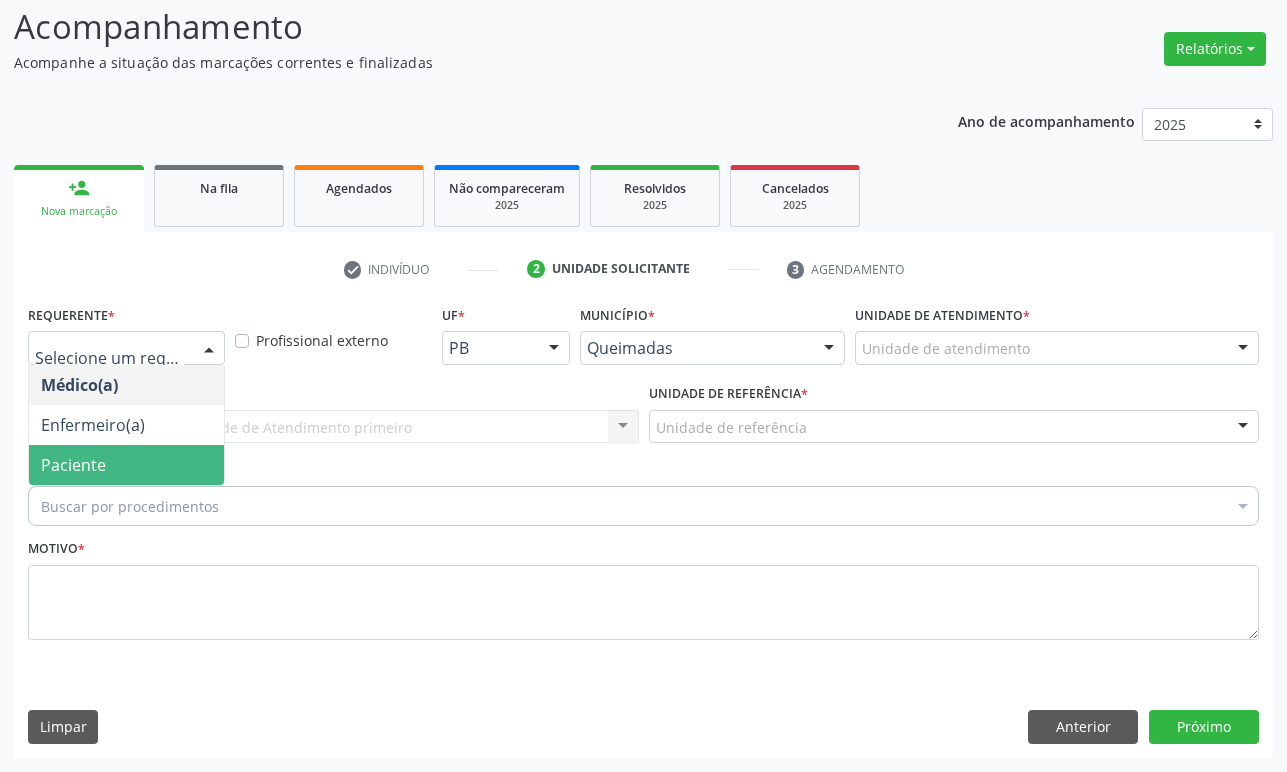 click on "Paciente" at bounding box center [126, 465] 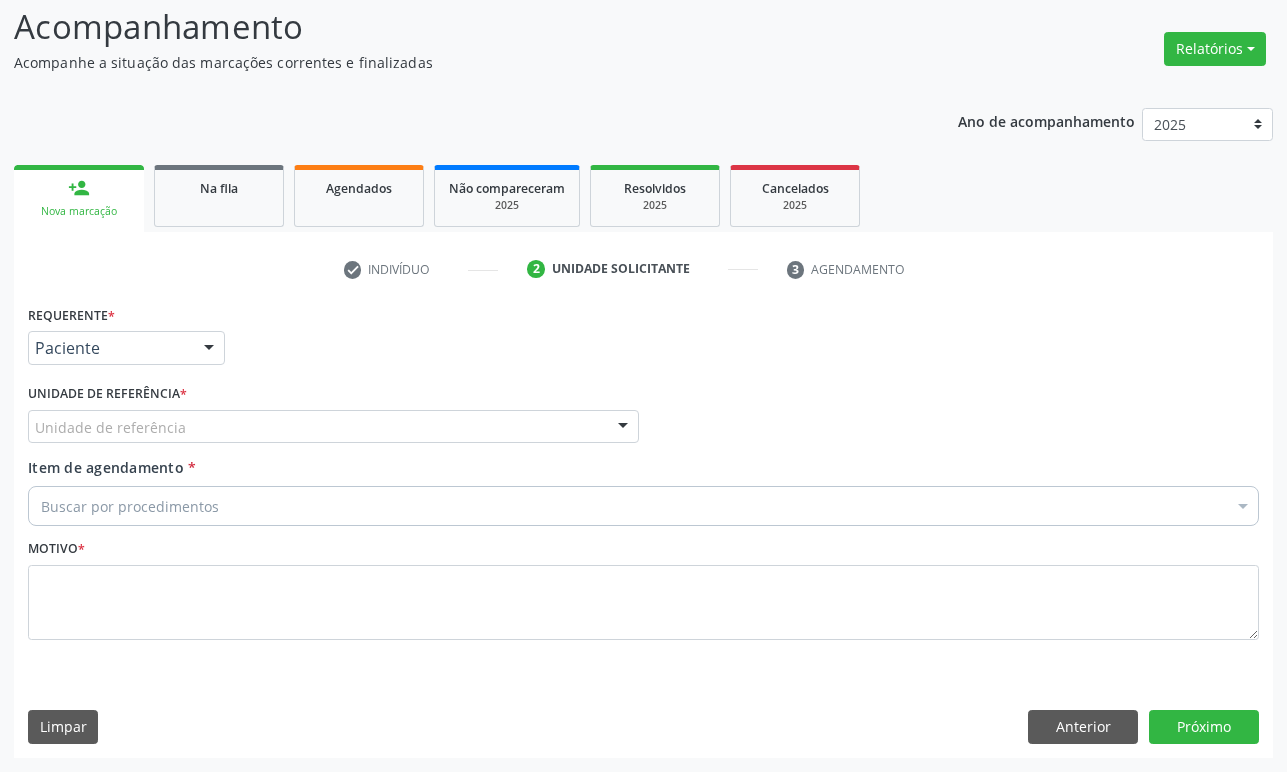 click on "Unidade de referência" at bounding box center (333, 427) 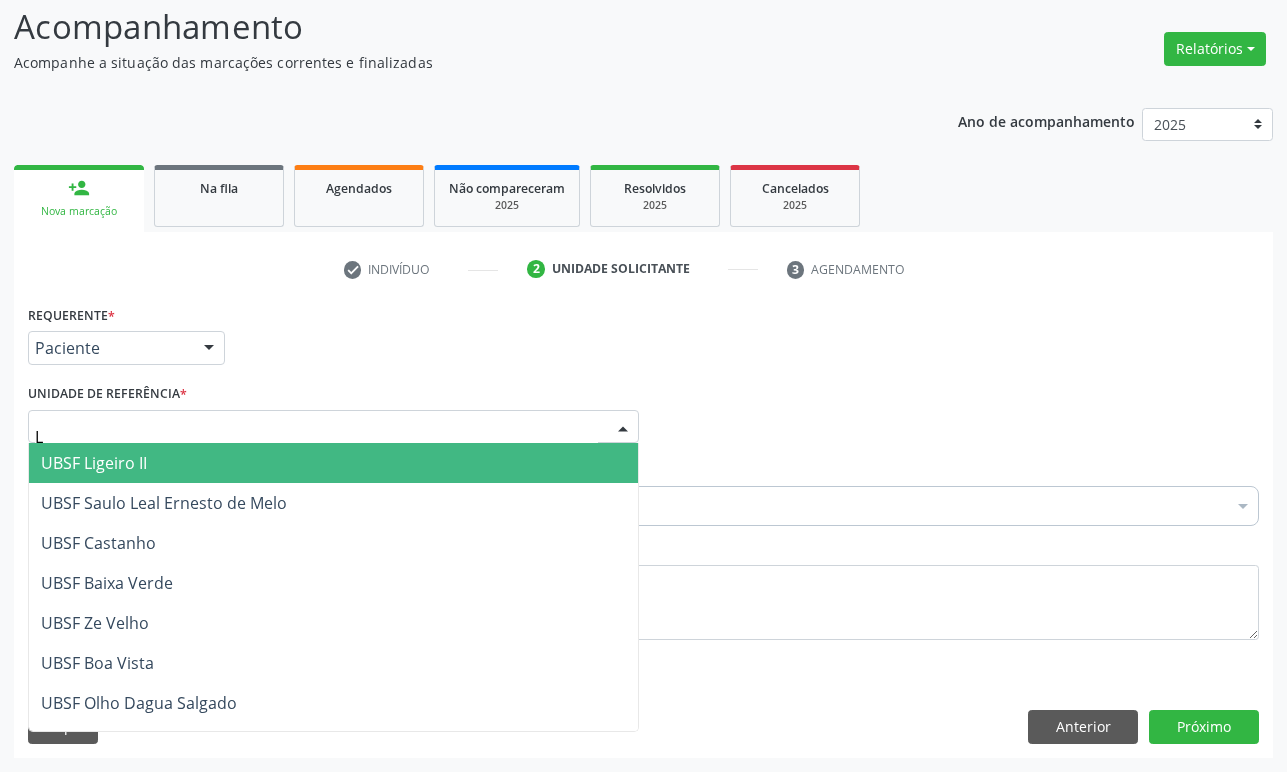 type on "LI" 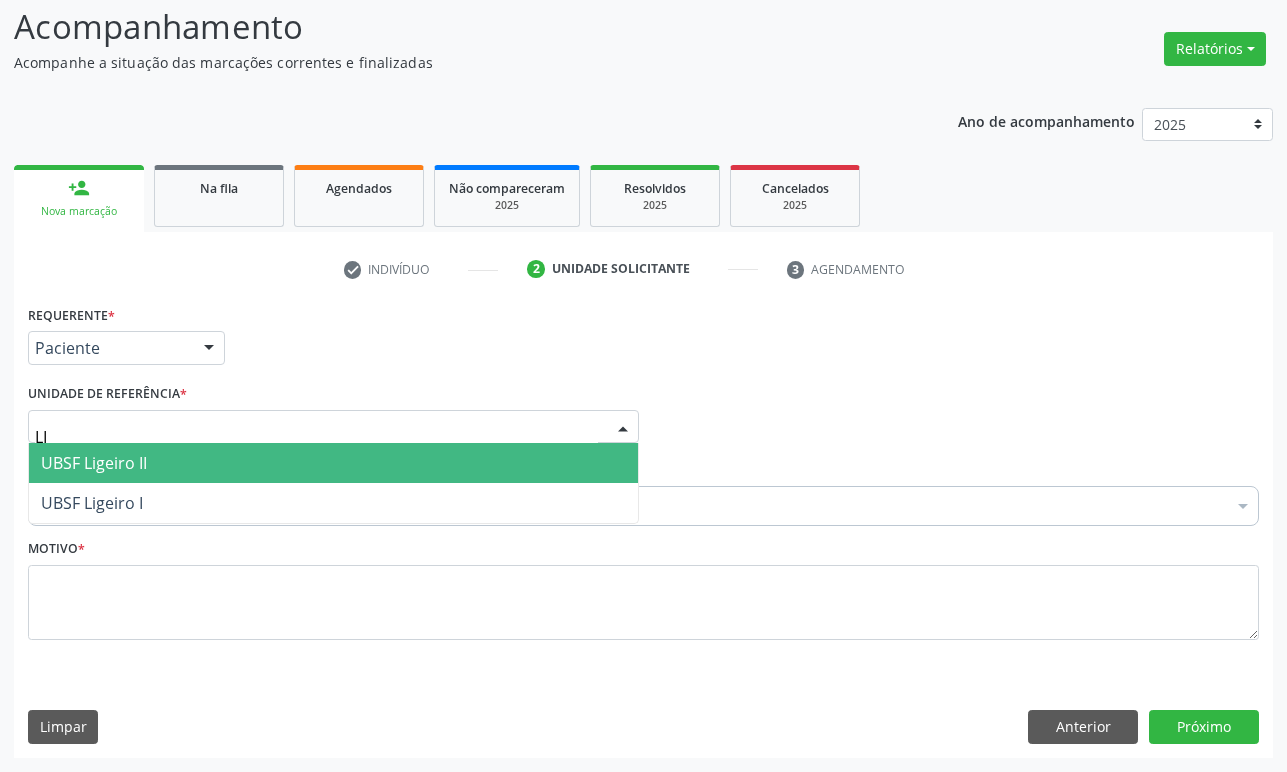 click on "UBSF Ligeiro II" at bounding box center (333, 463) 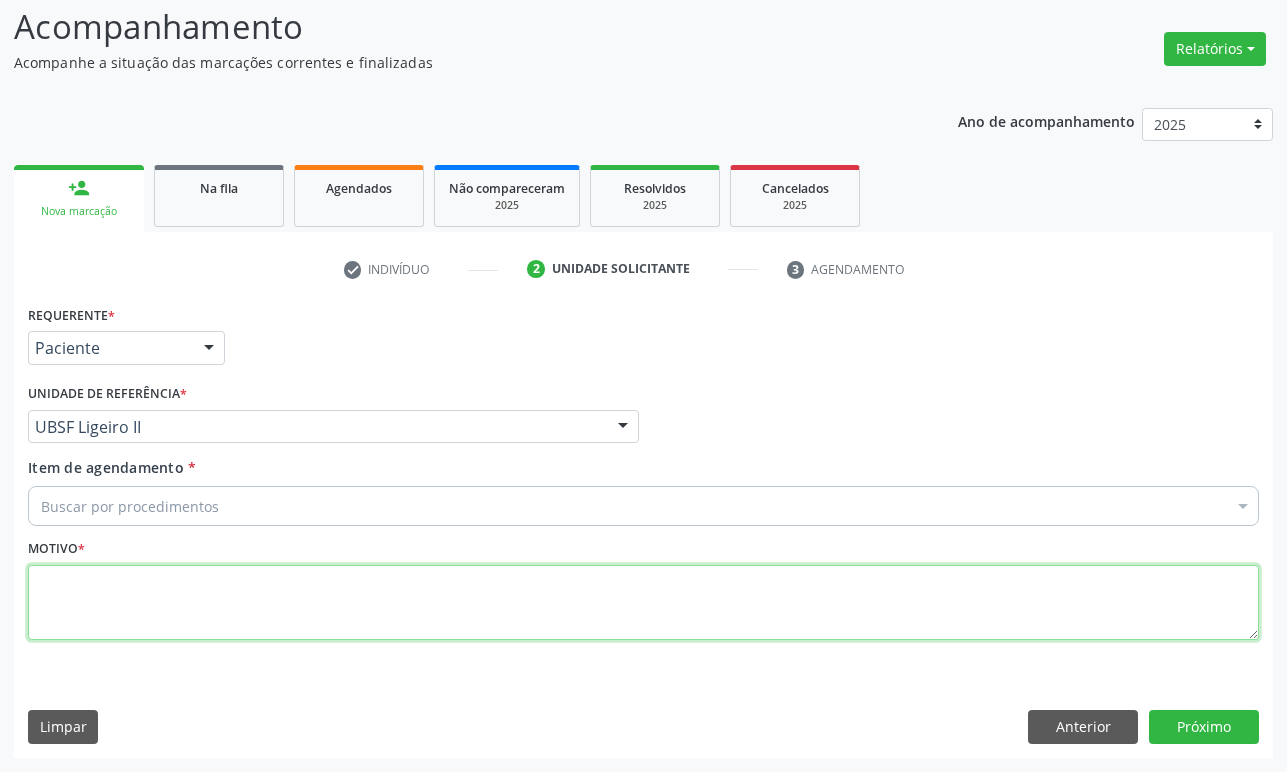 click at bounding box center (643, 603) 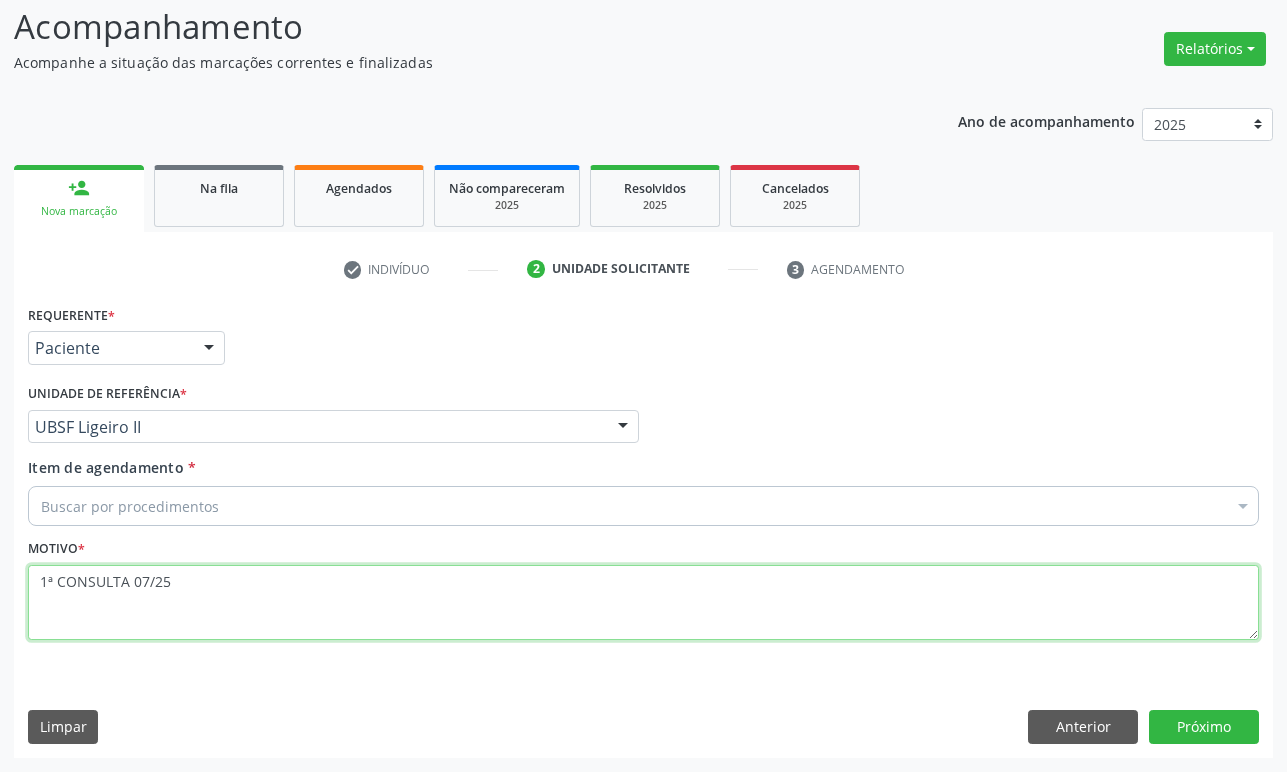 type on "1ª CONSULTA 07/25" 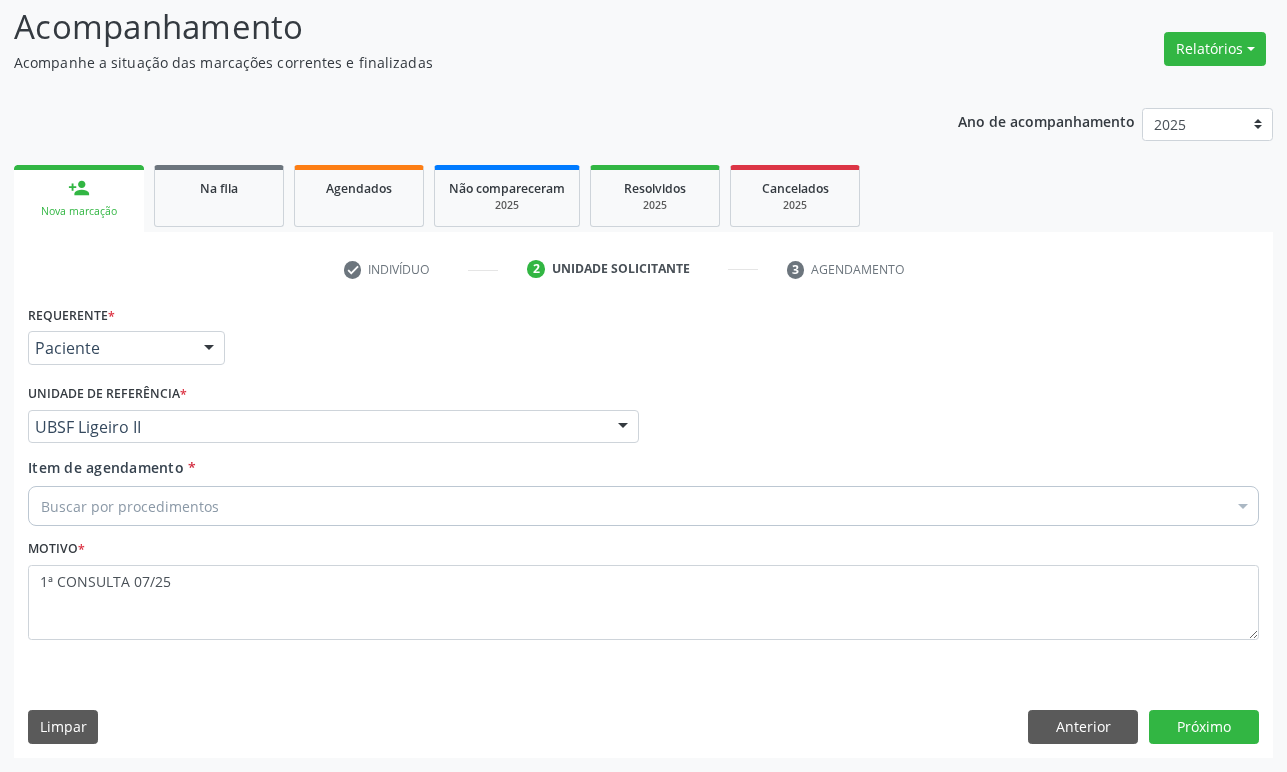 click on "Buscar por procedimentos" at bounding box center [643, 506] 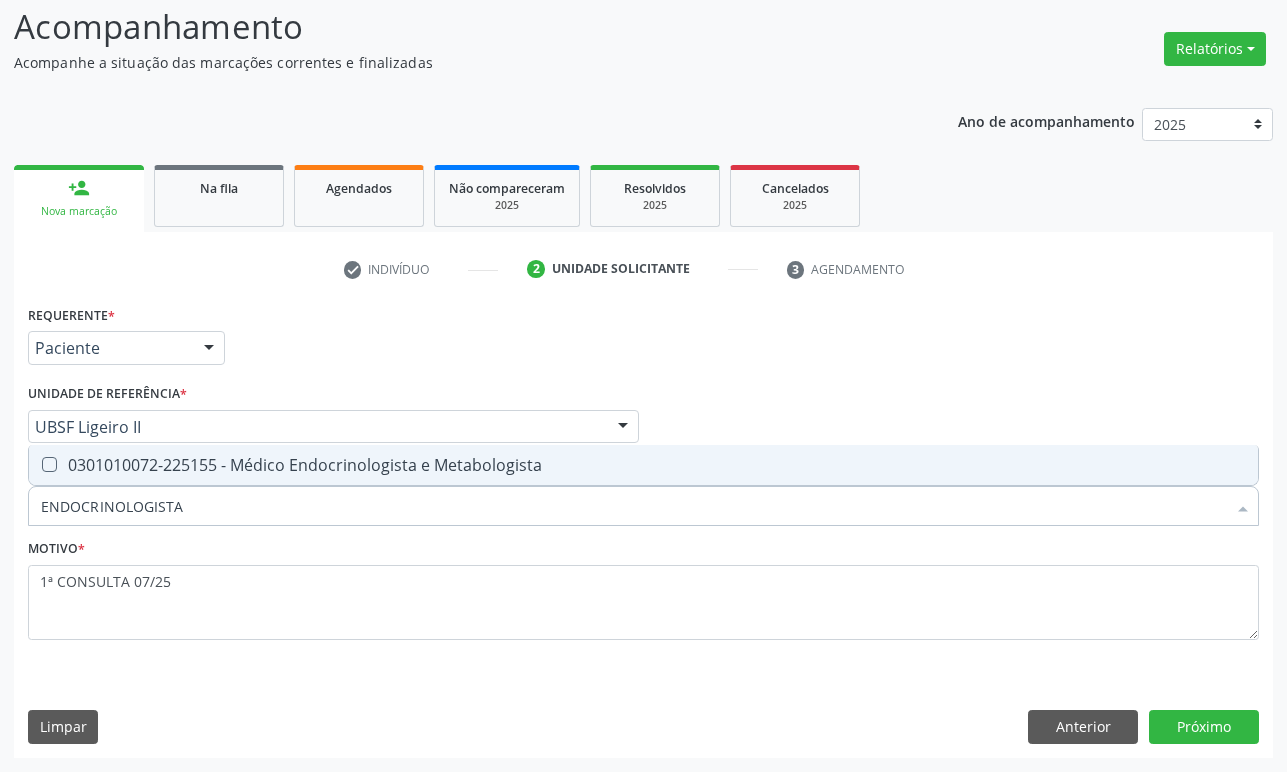 click on "0301010072-225155 - Médico Endocrinologista e Metabologista" at bounding box center [643, 465] 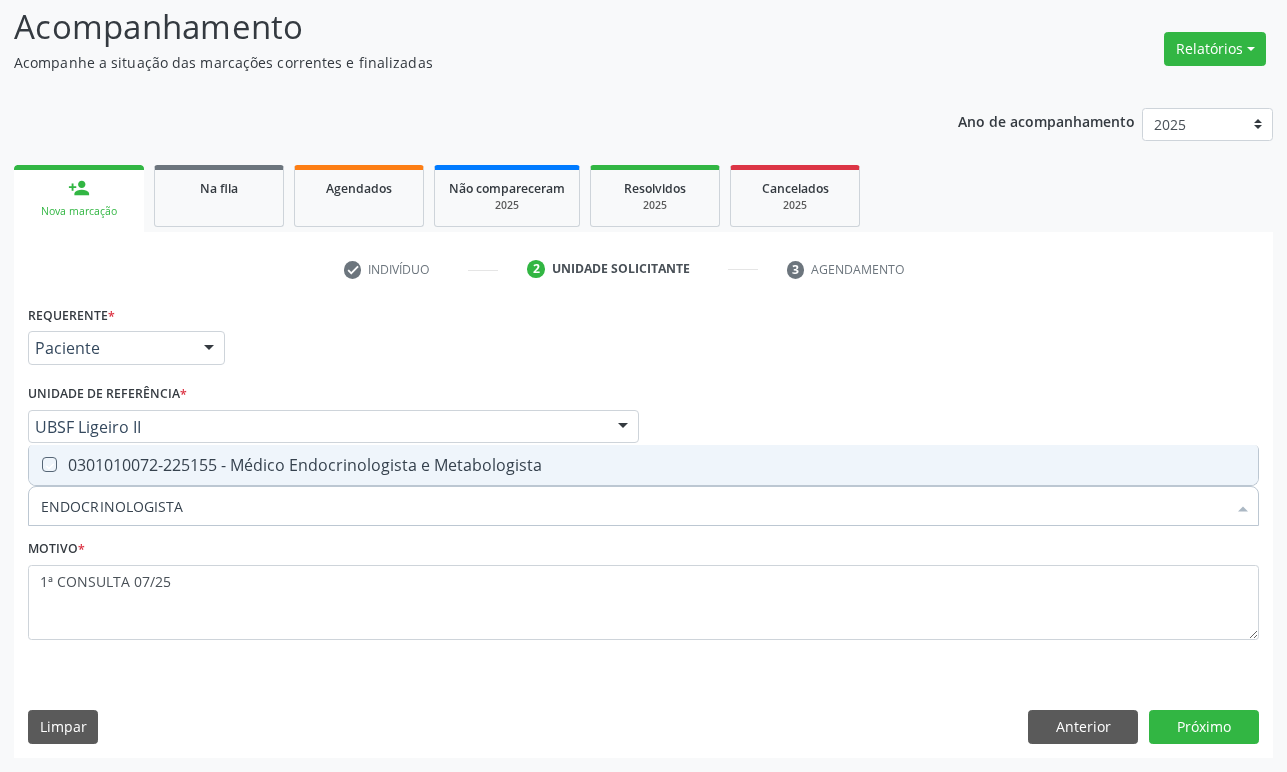 checkbox on "true" 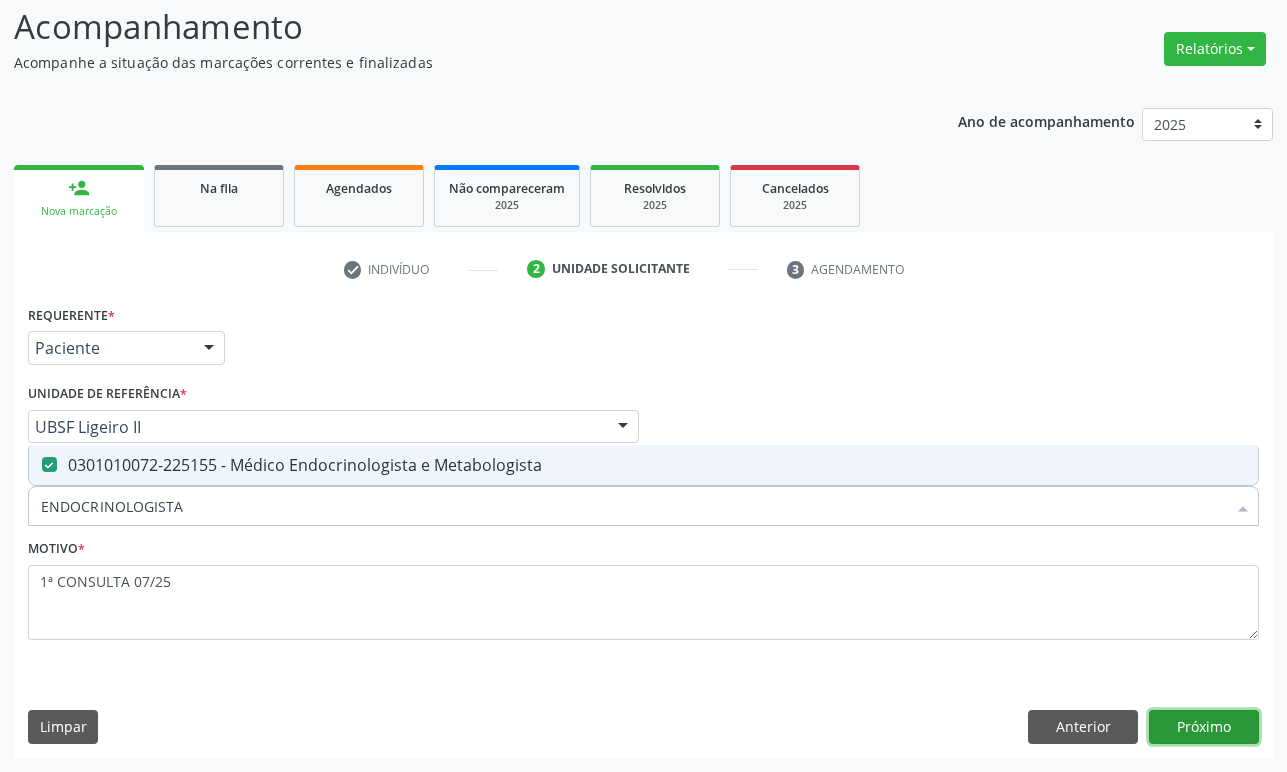 click on "Próximo" at bounding box center [1204, 727] 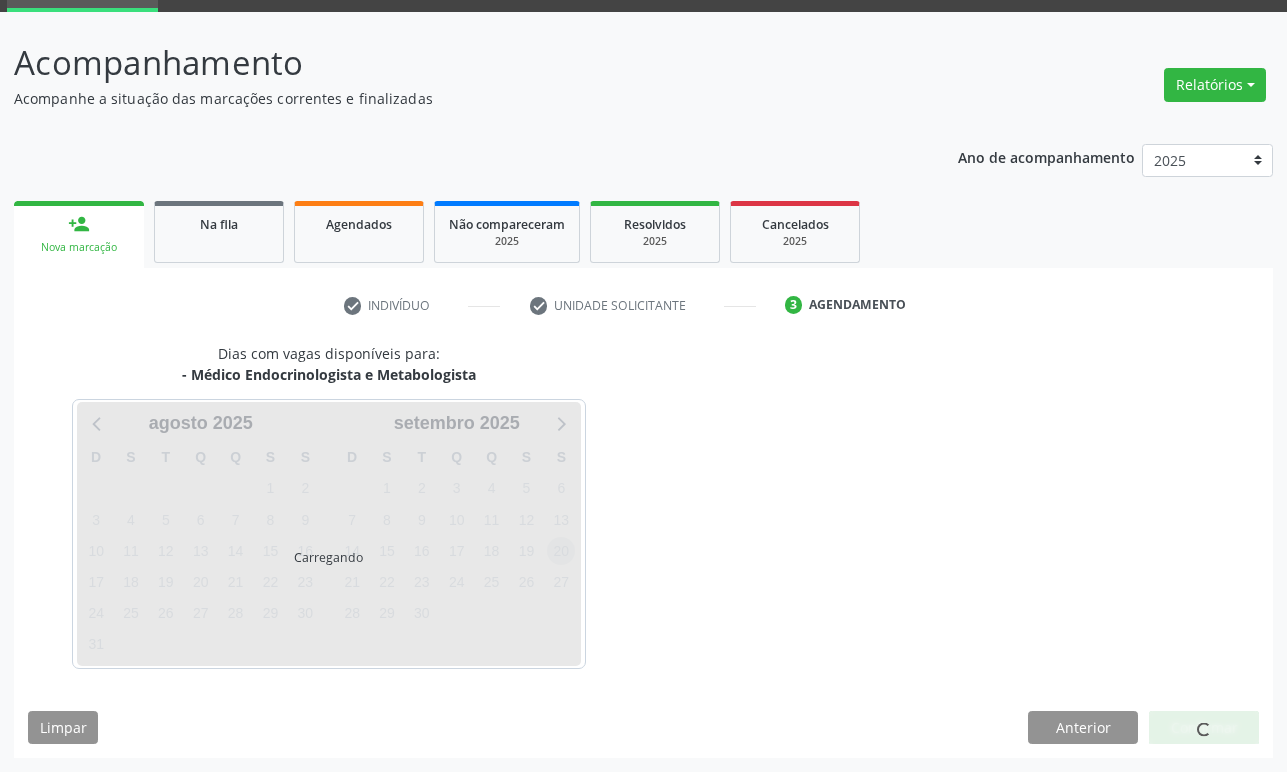 scroll, scrollTop: 134, scrollLeft: 0, axis: vertical 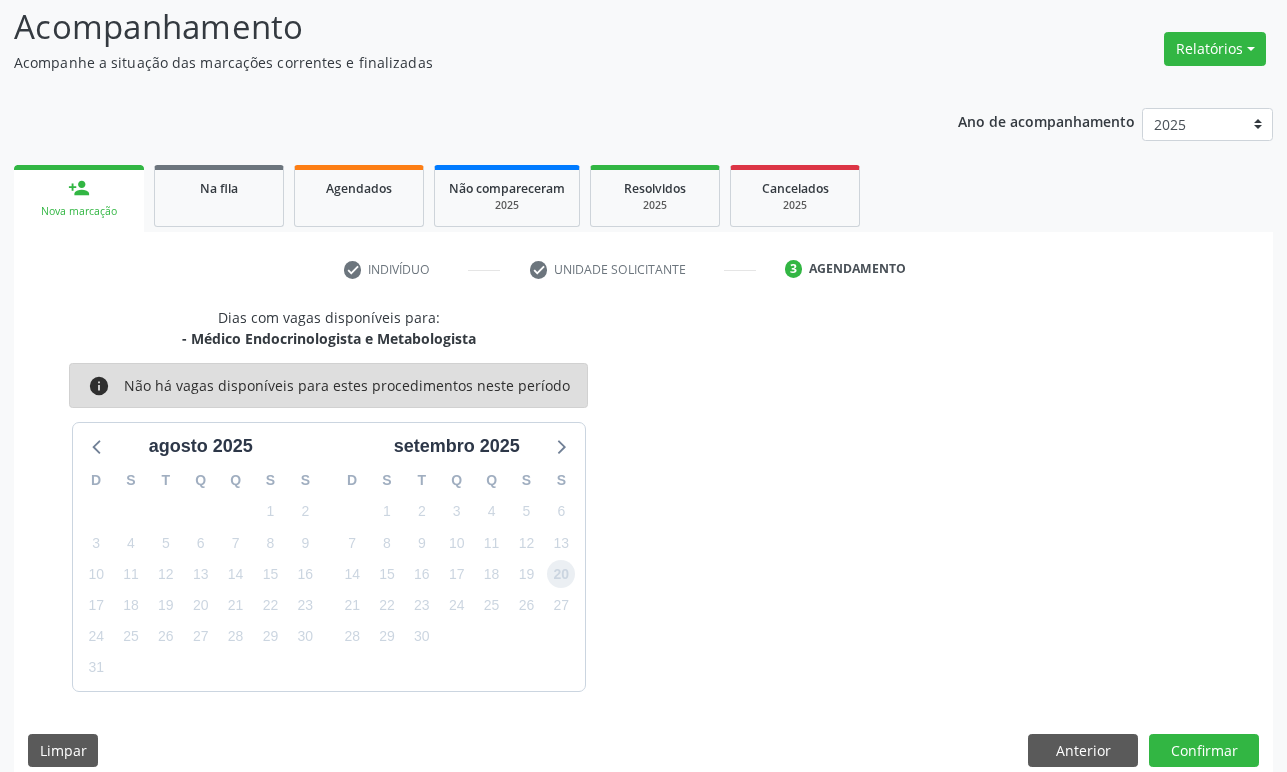 click on "20" at bounding box center (561, 574) 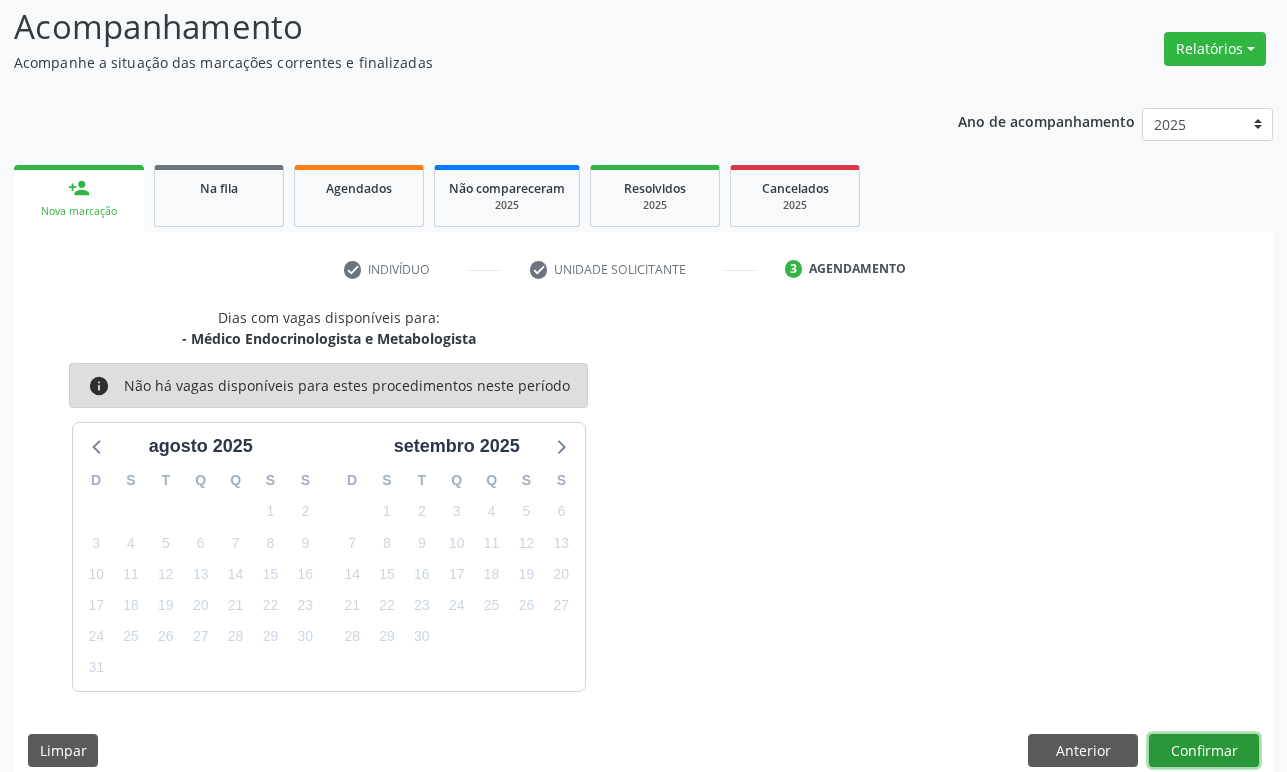 click on "Confirmar" at bounding box center (1204, 751) 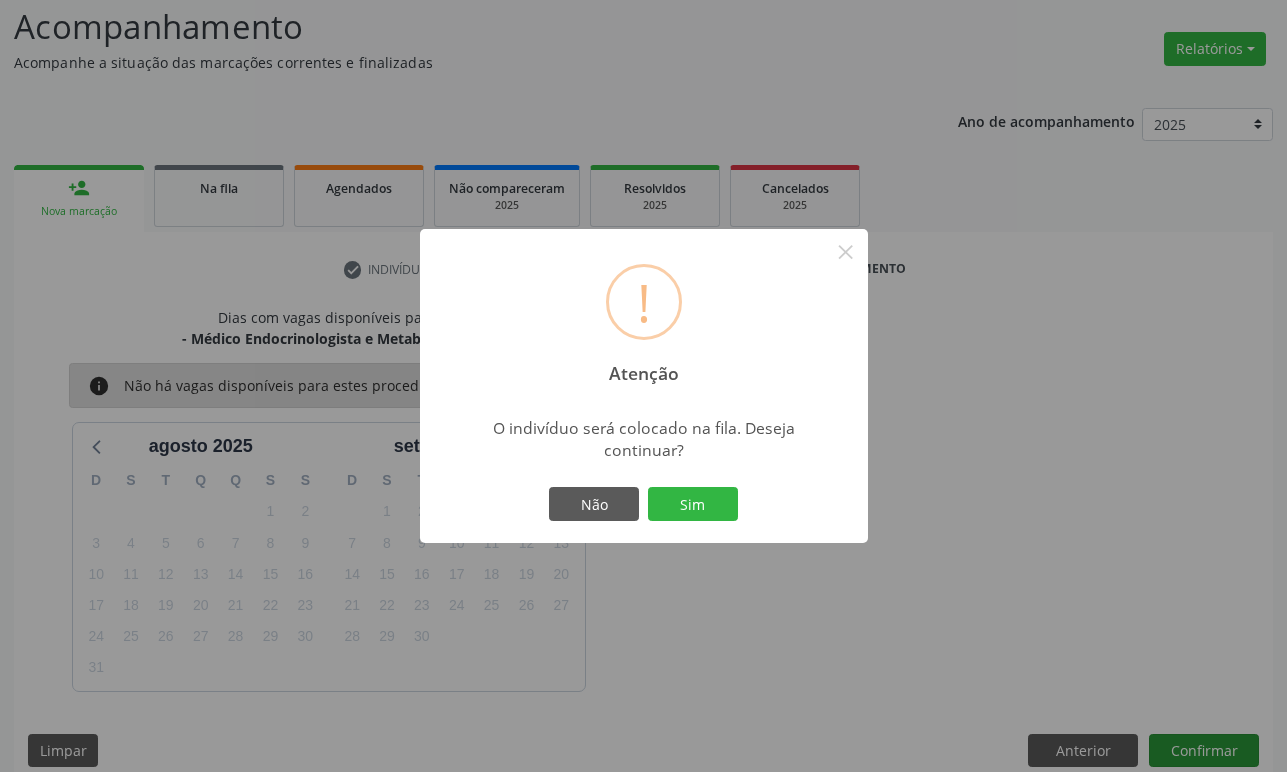 type 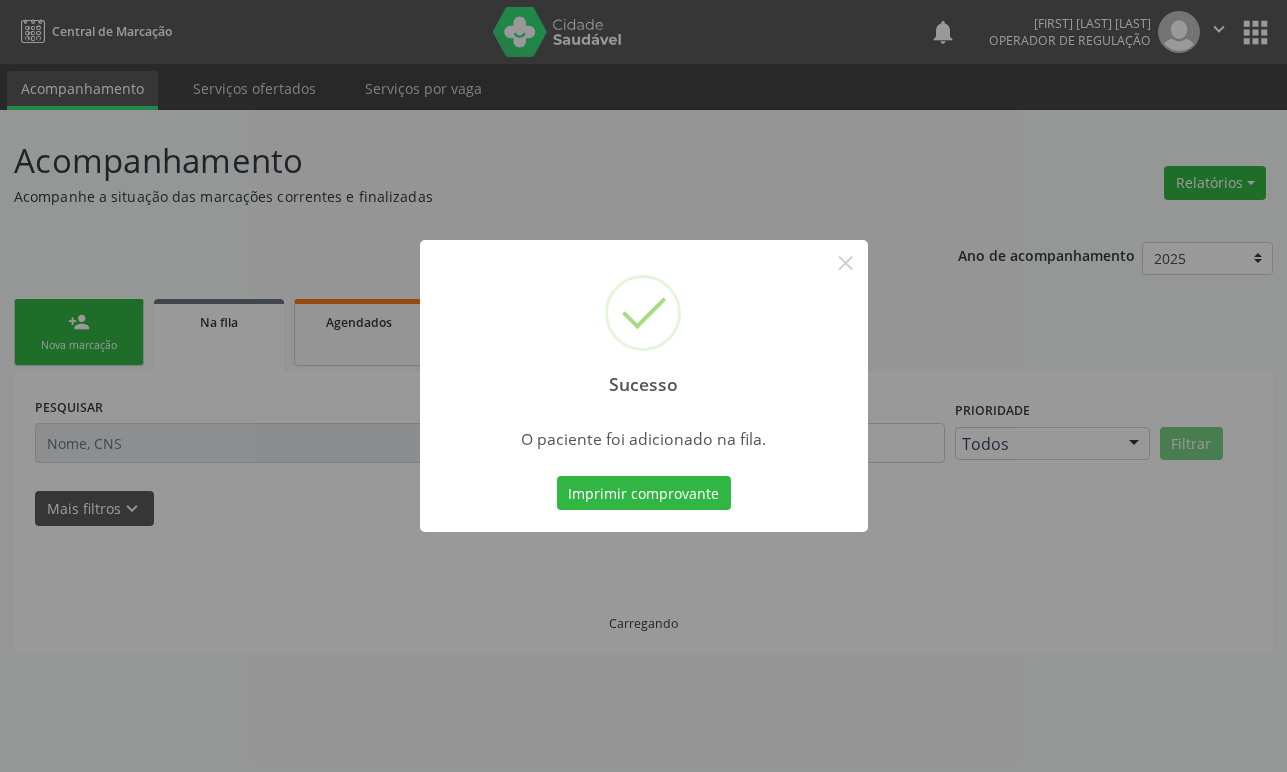 scroll, scrollTop: 0, scrollLeft: 0, axis: both 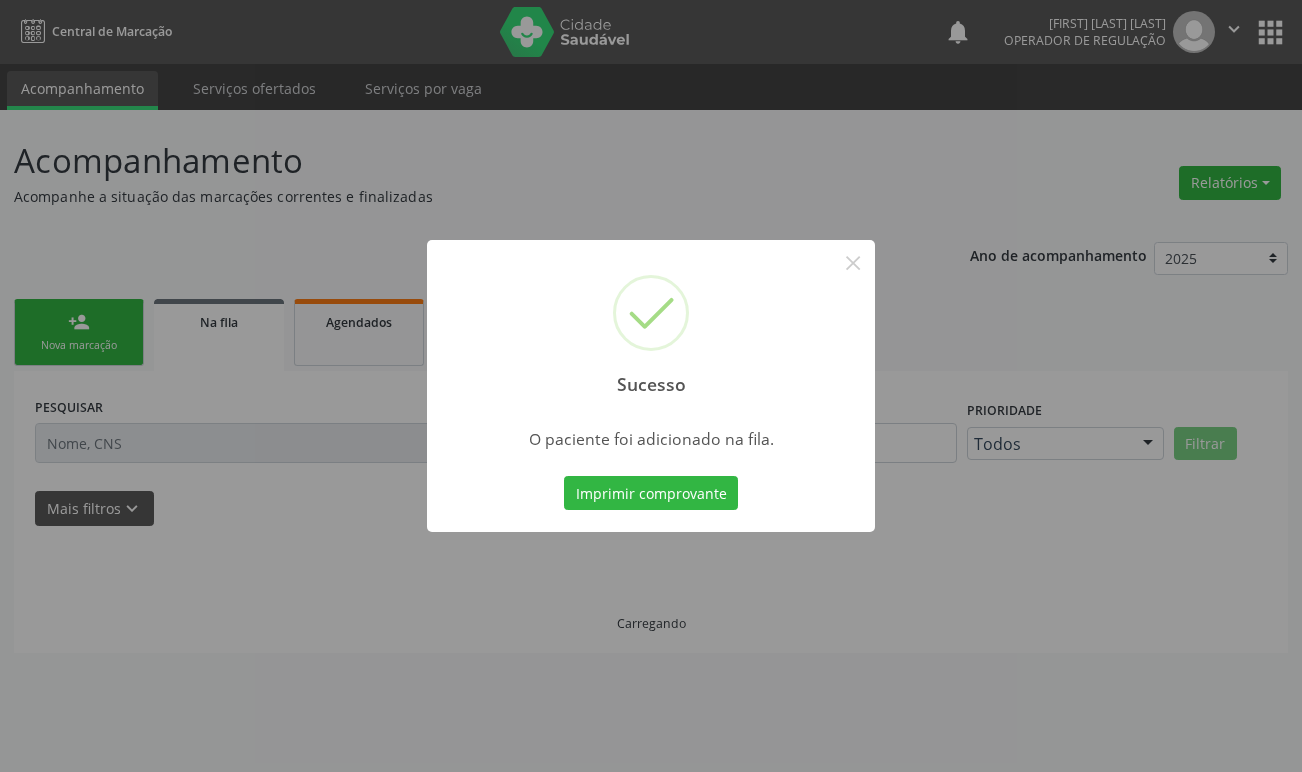 type 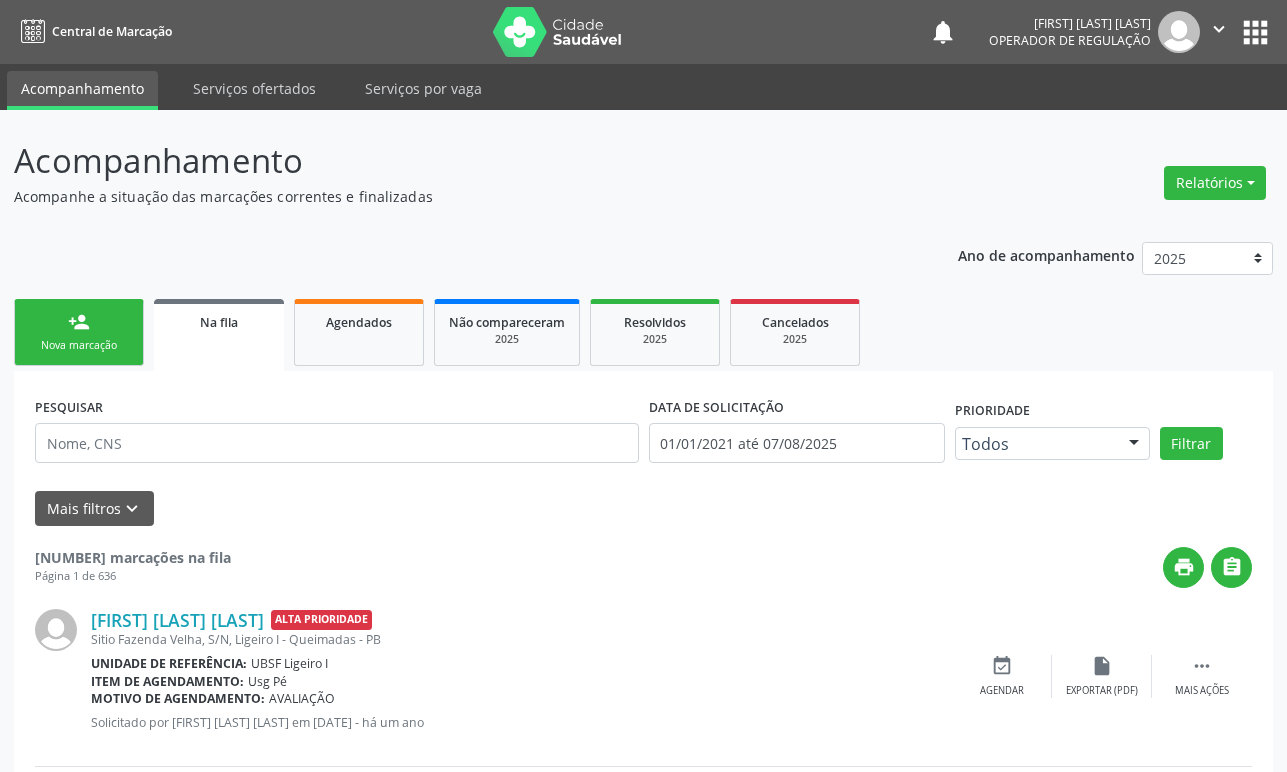 click on "person_add
Nova marcação" at bounding box center [79, 332] 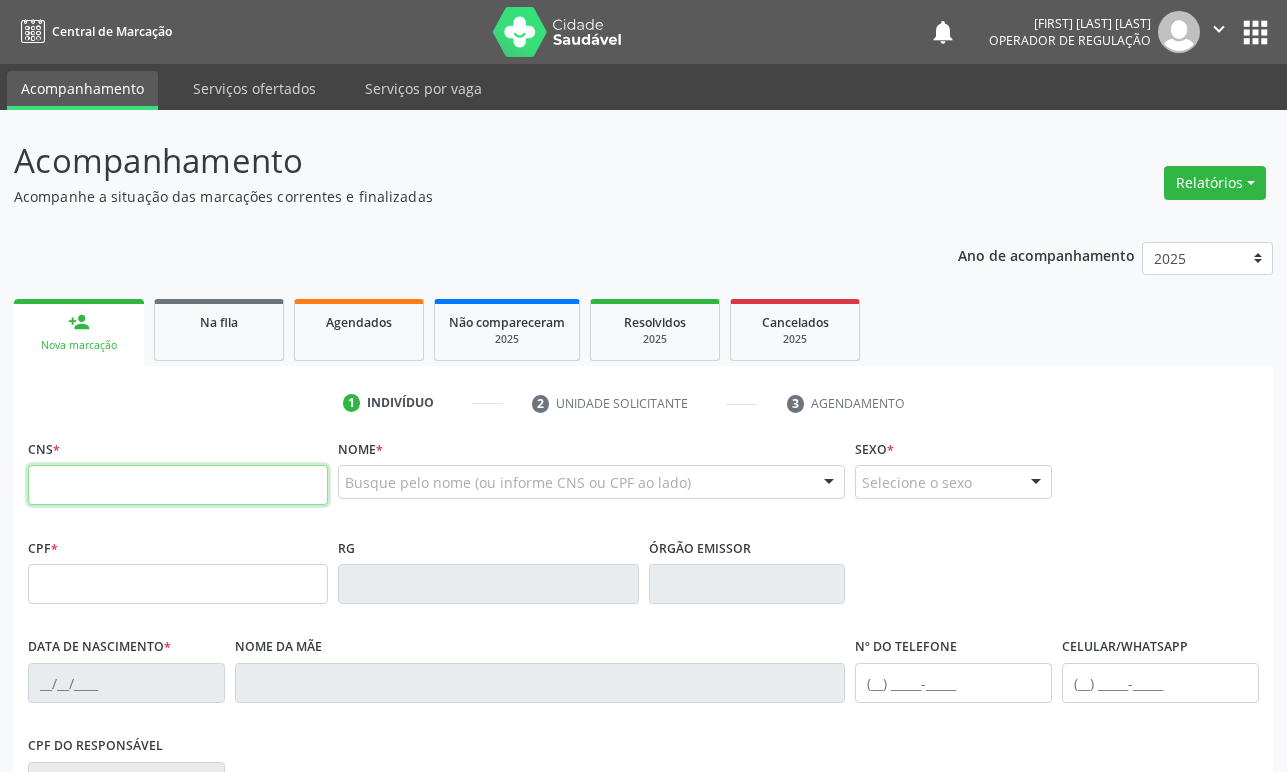 click at bounding box center [178, 485] 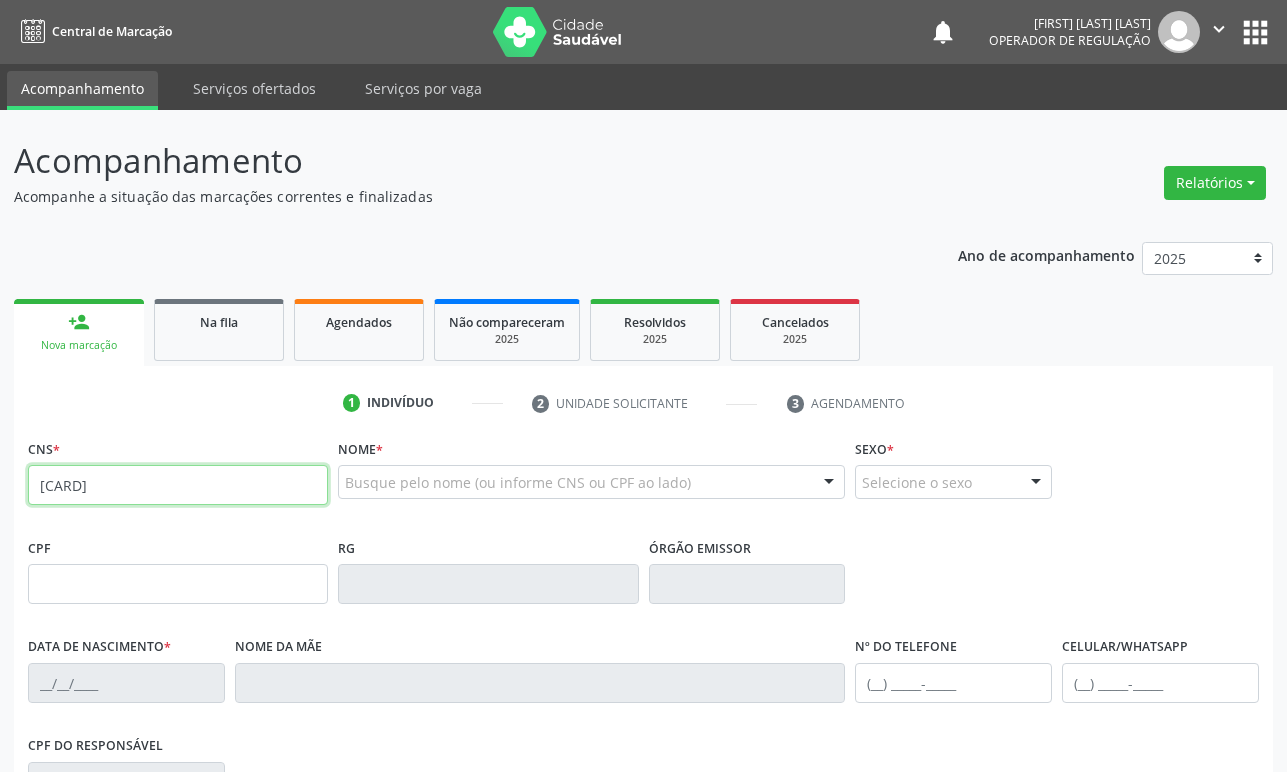 type on "700 8069 6748 7180" 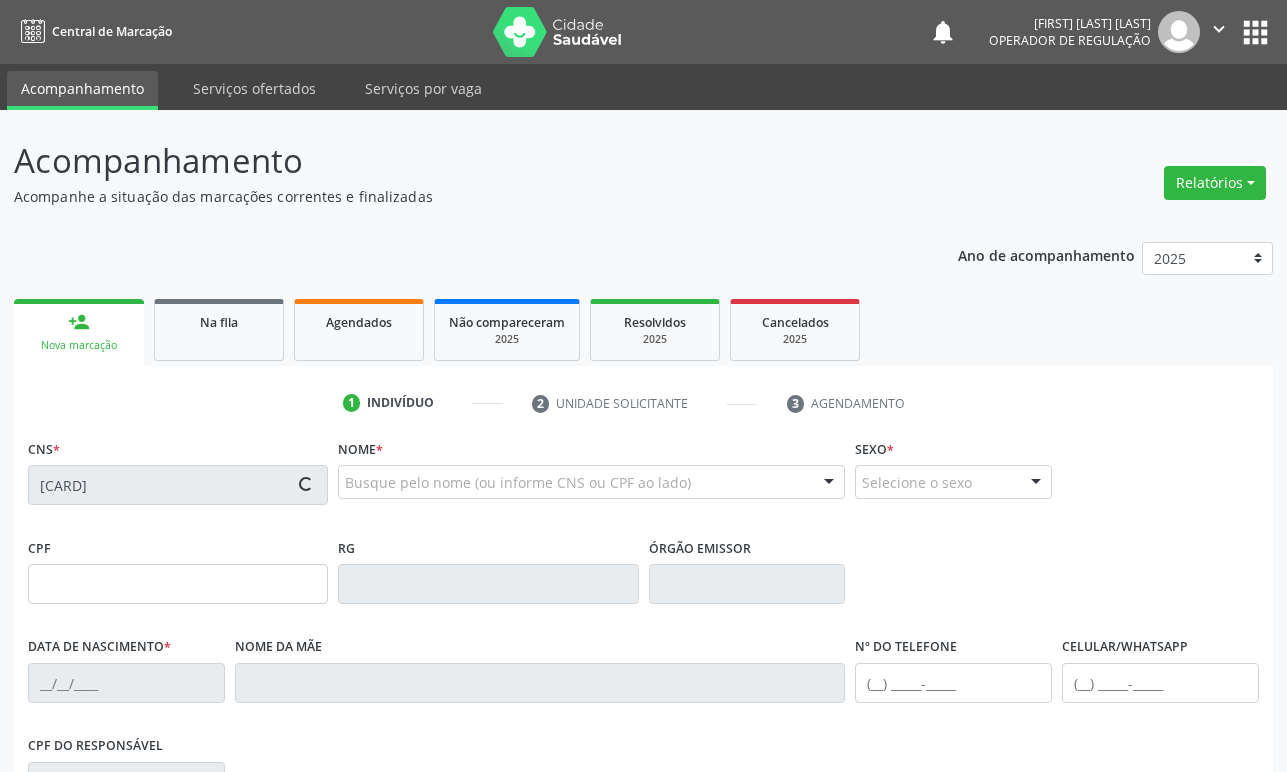 type on "727.595.424-91" 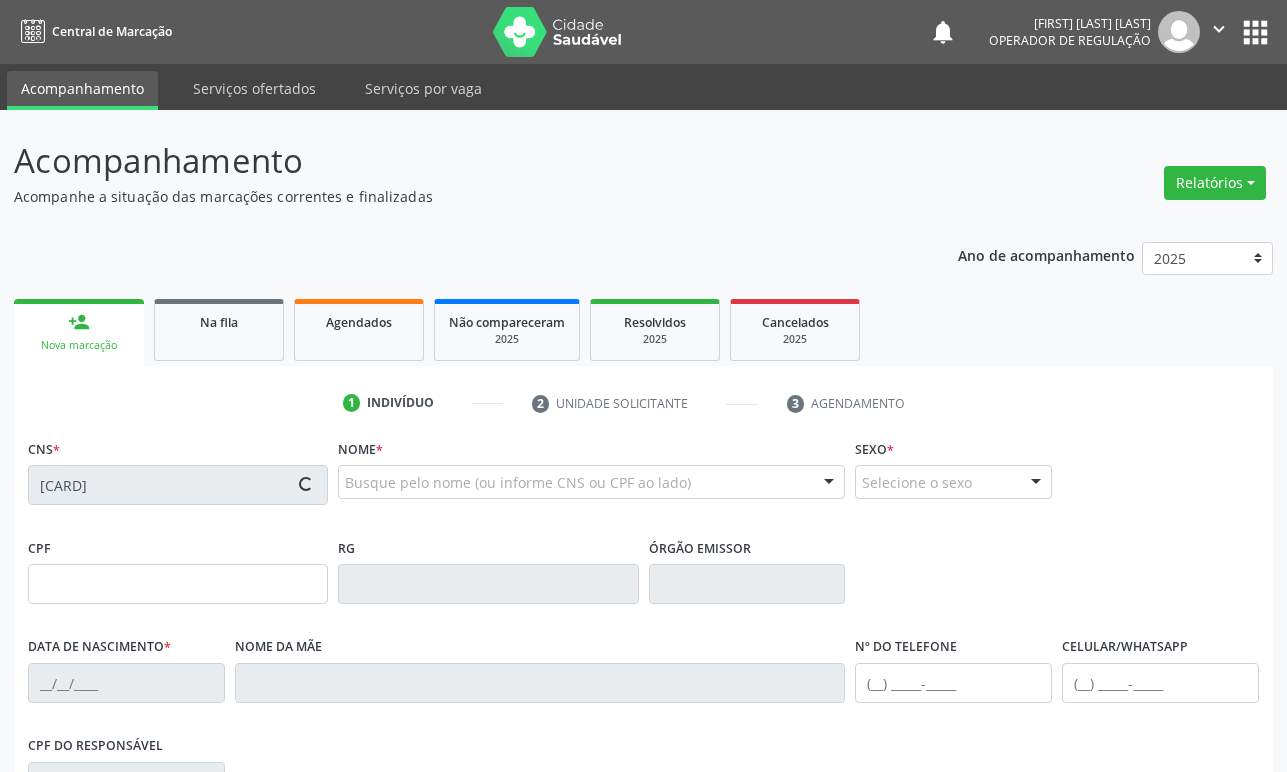 type on "14/09/1970" 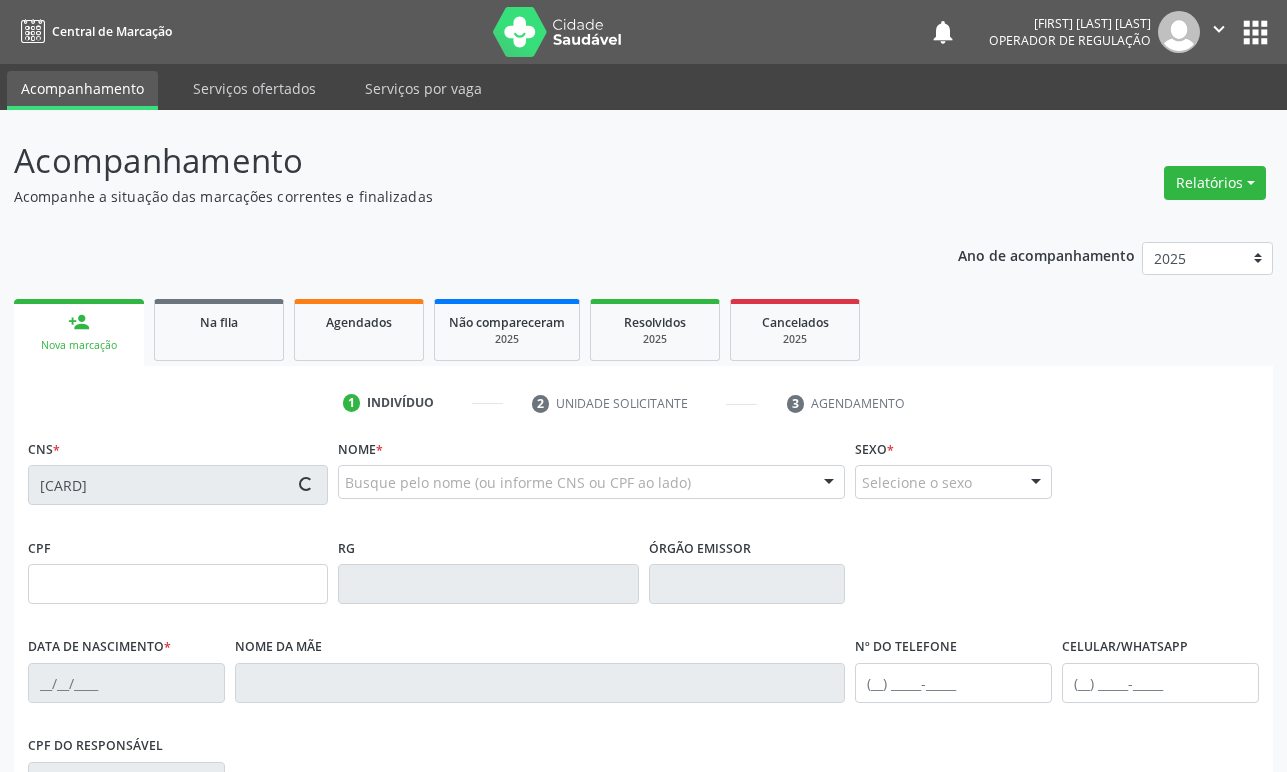 type on "Carmita Bezerra de Moura" 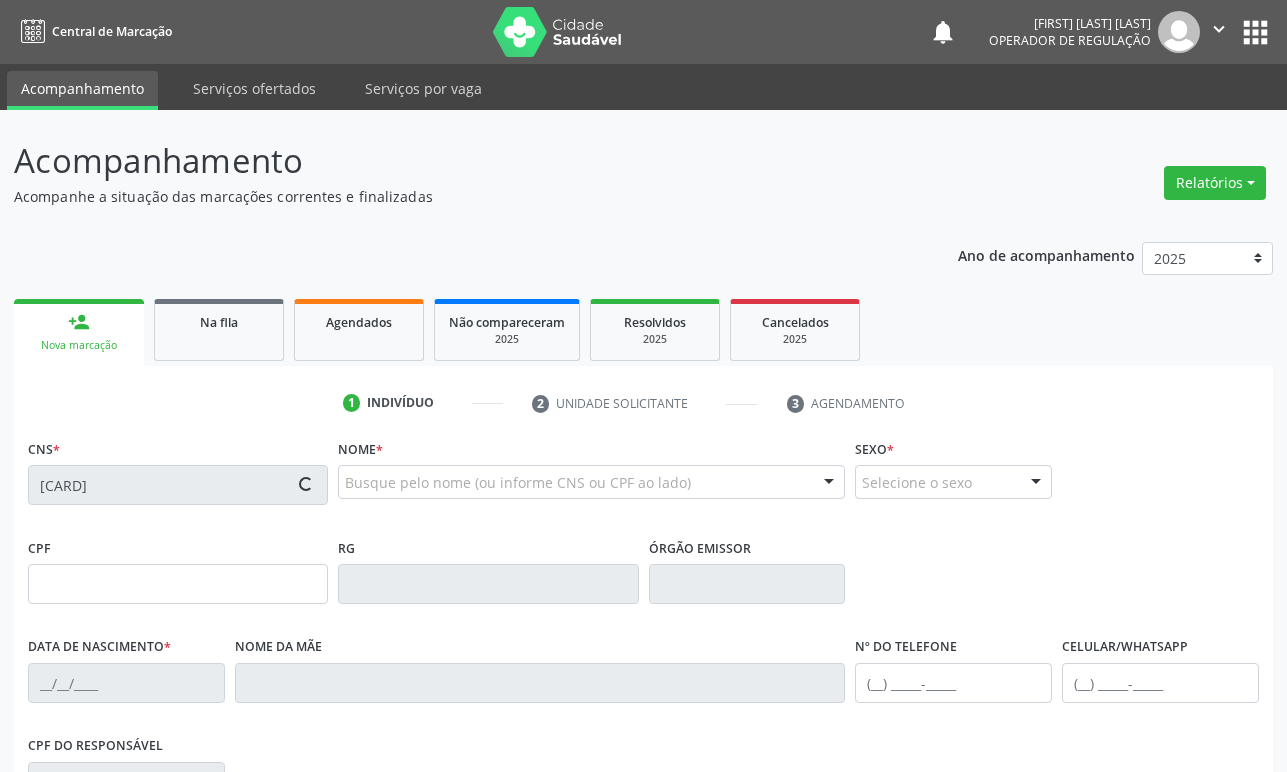 type on "(83) 99813-1435" 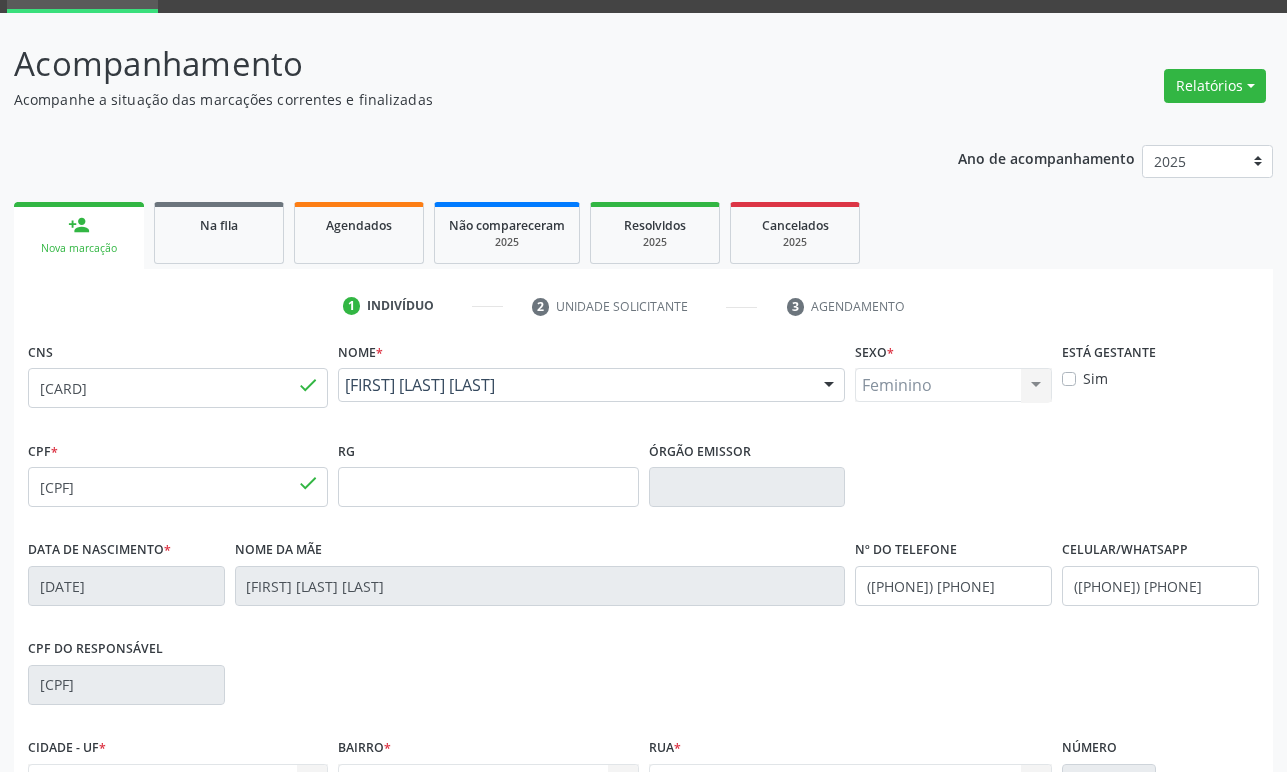 scroll, scrollTop: 312, scrollLeft: 0, axis: vertical 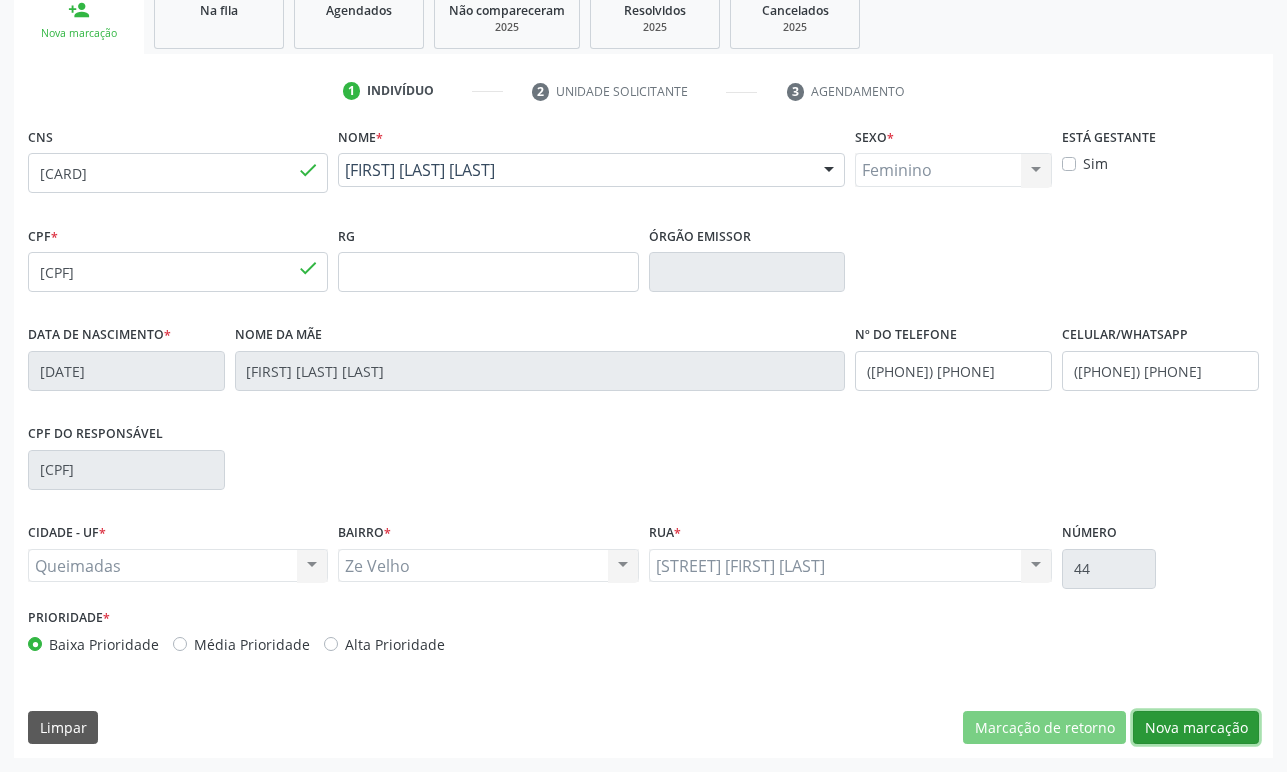 click on "Nova marcação" at bounding box center (1196, 728) 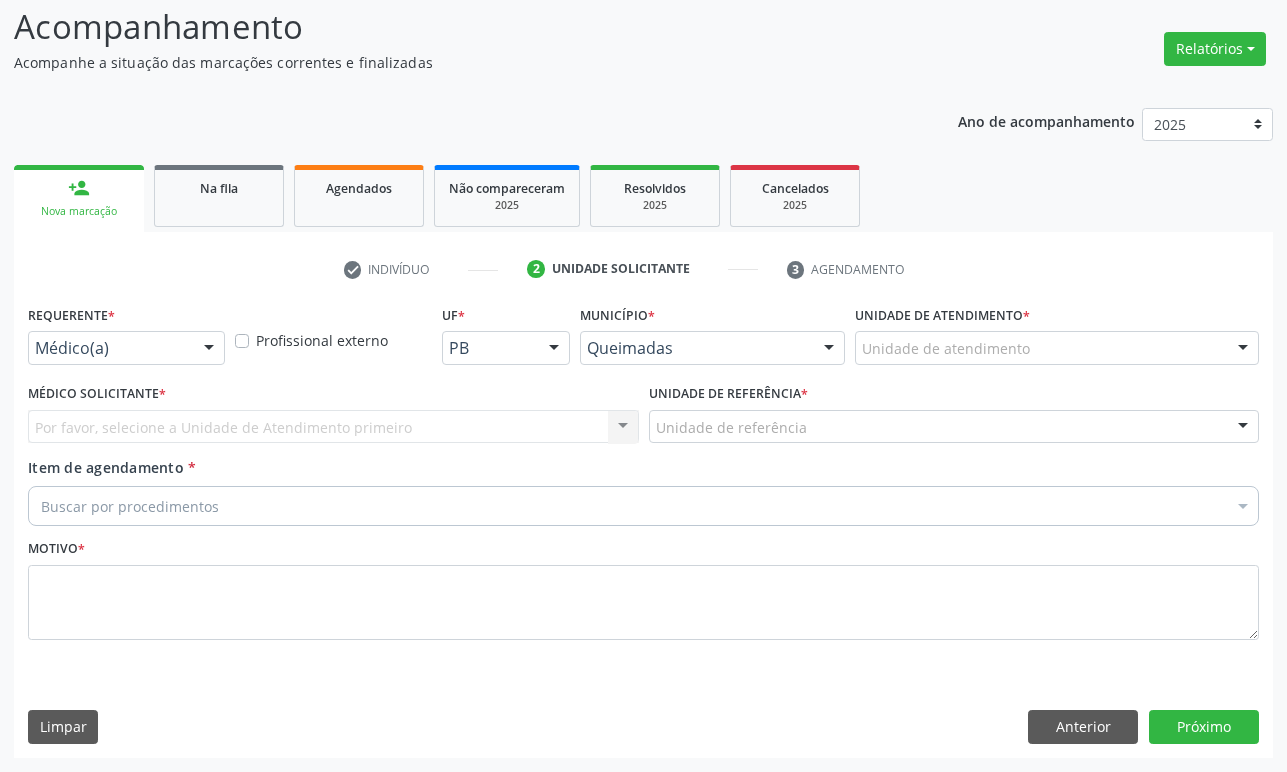 scroll, scrollTop: 134, scrollLeft: 0, axis: vertical 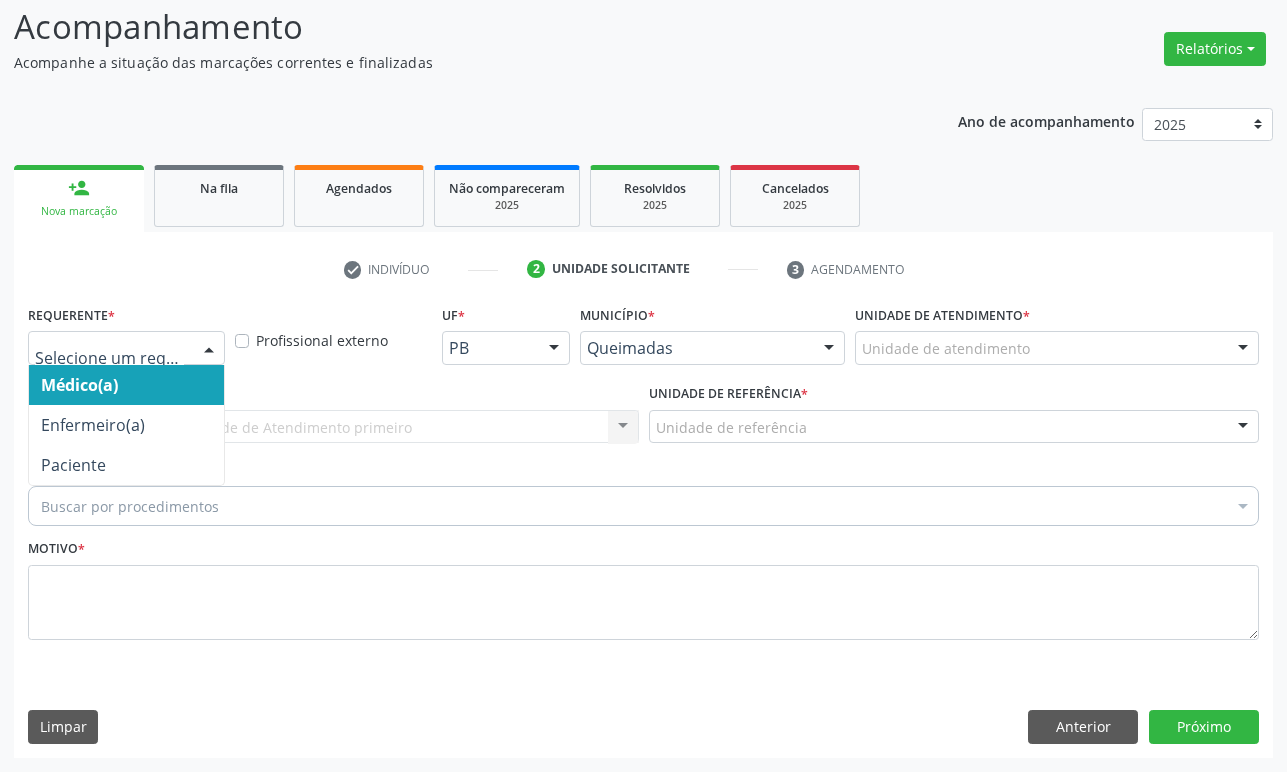 drag, startPoint x: 42, startPoint y: 338, endPoint x: 58, endPoint y: 449, distance: 112.147224 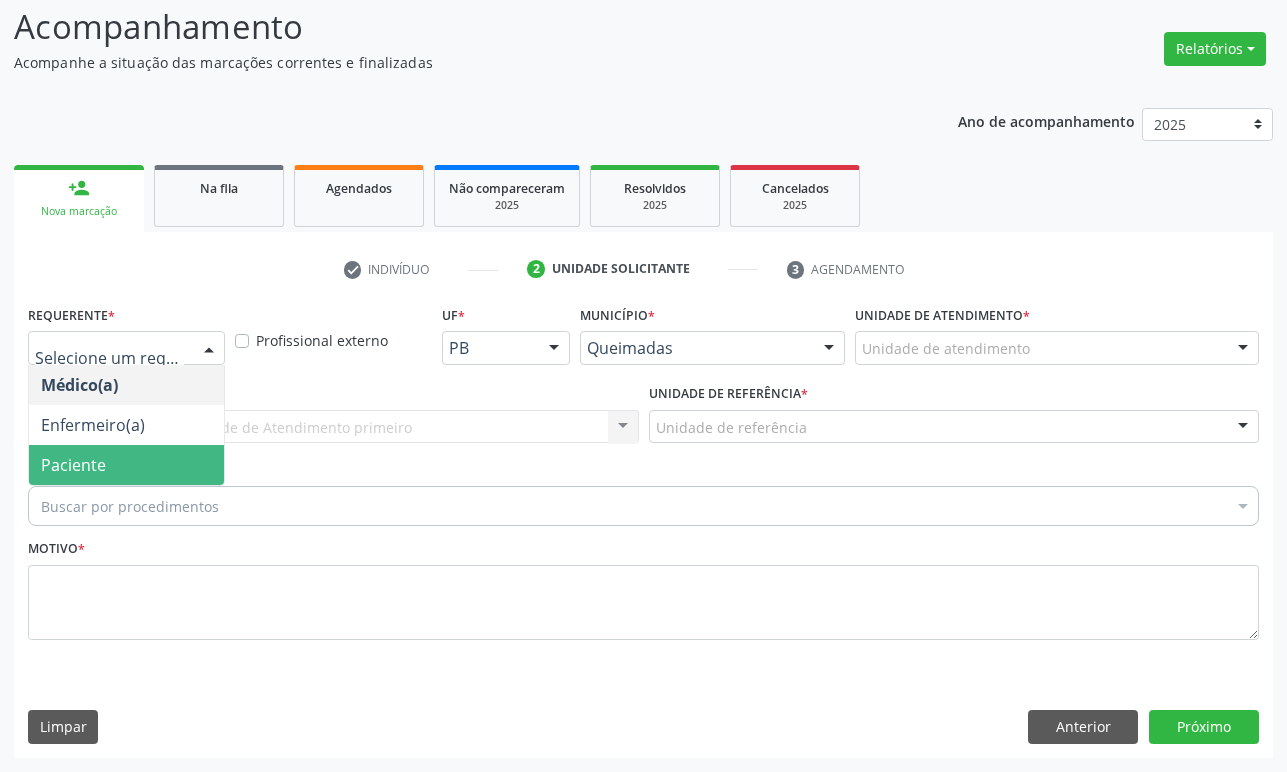click on "Médico(a)   Enfermeiro(a)   Paciente
Nenhum resultado encontrado para: "   "
Não há nenhuma opção para ser exibida." at bounding box center (126, 425) 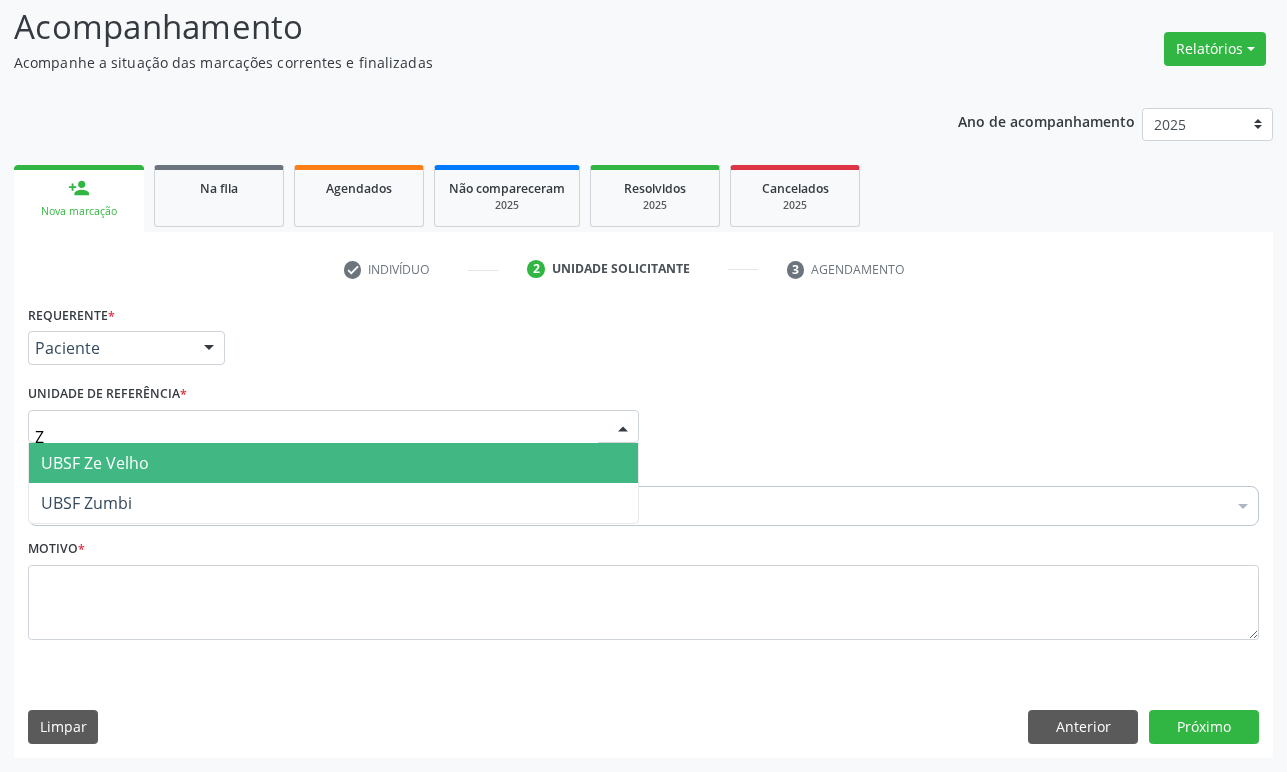 type on "ZE" 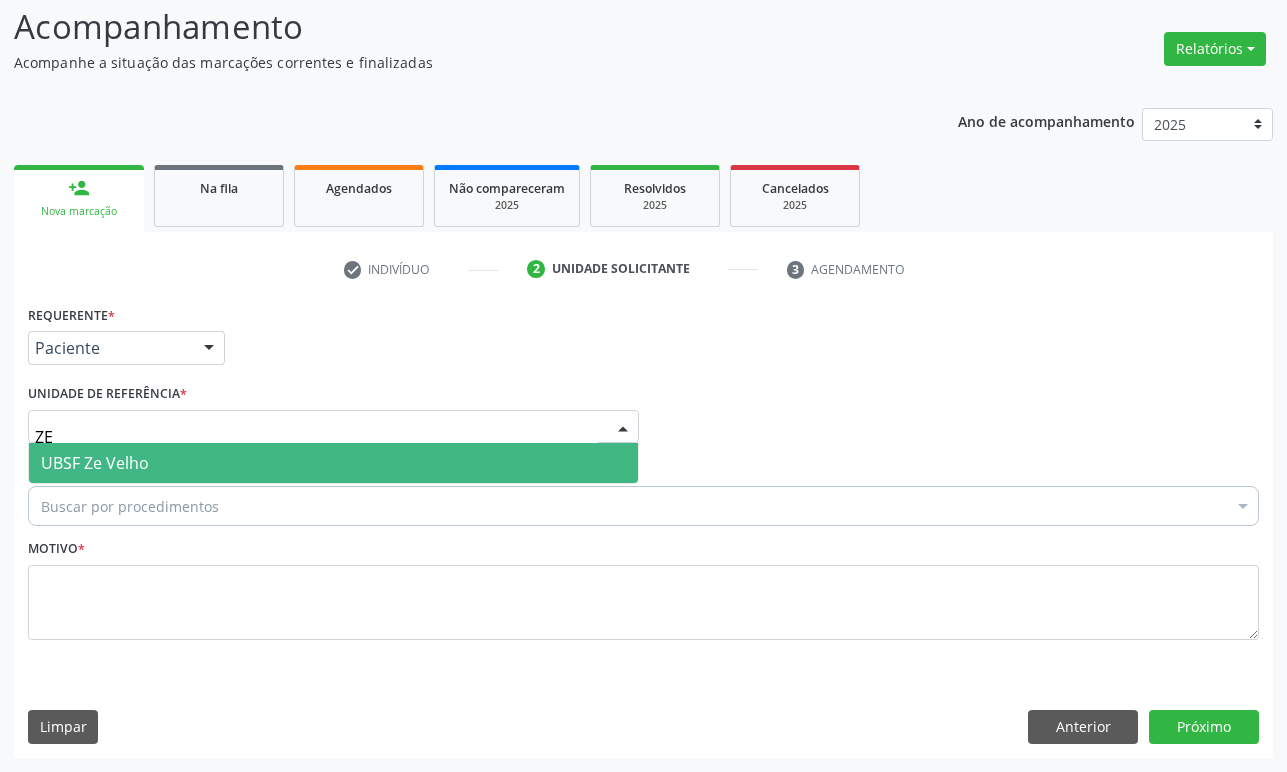 click on "UBSF Ze Velho" at bounding box center [95, 463] 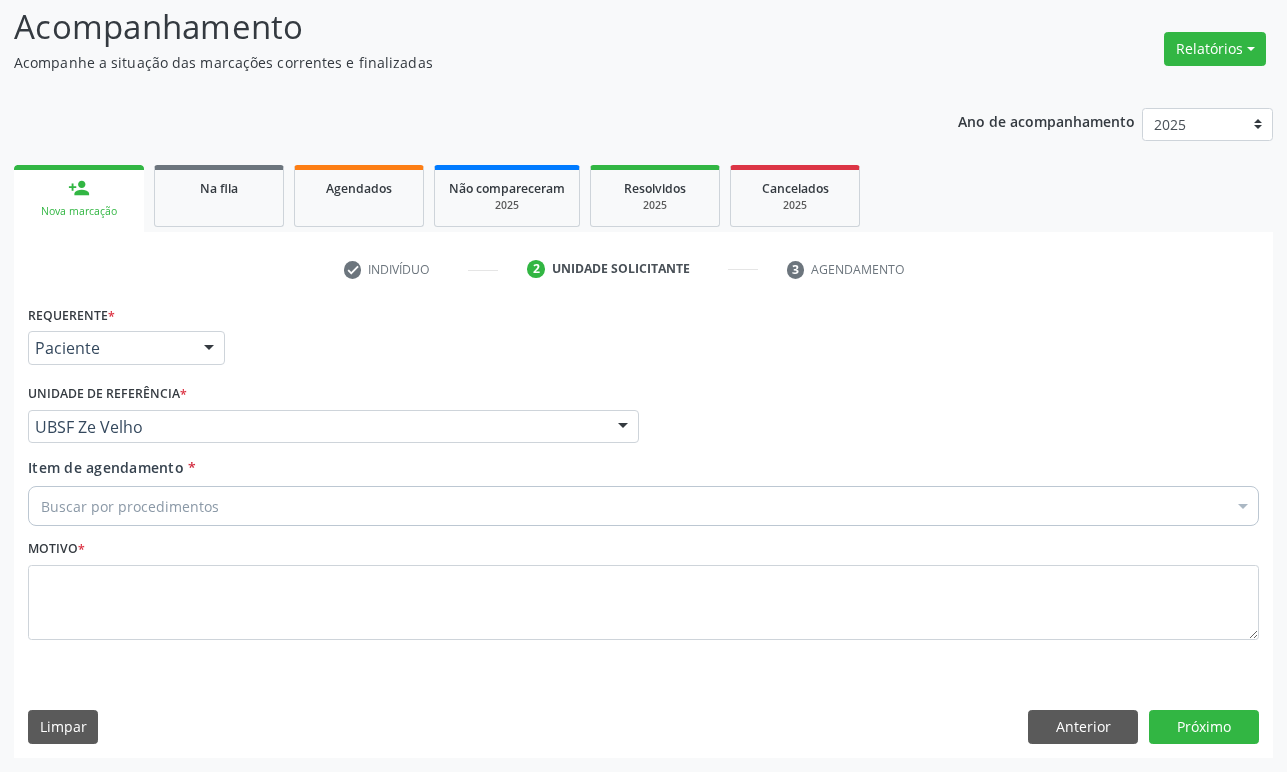 paste on "ENDOCRINOLOGISTA" 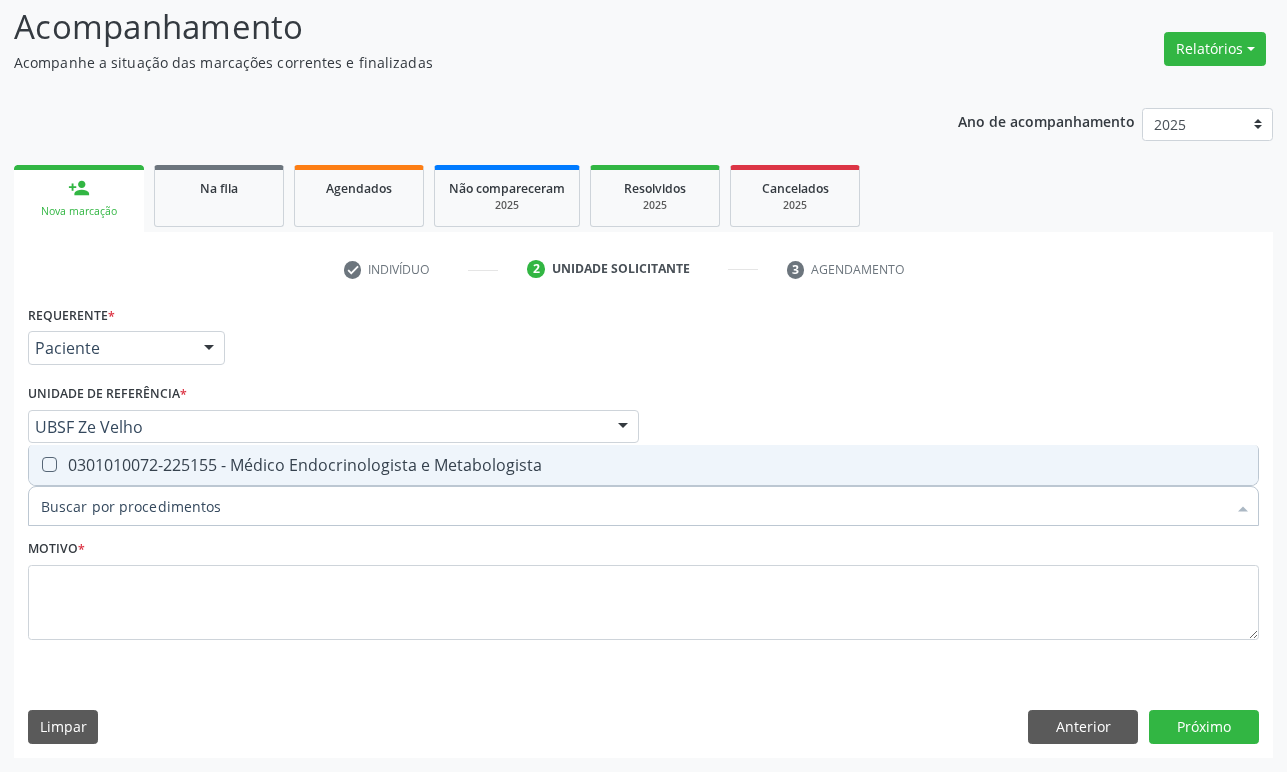type on "ENDOCRINOLOGISTA" 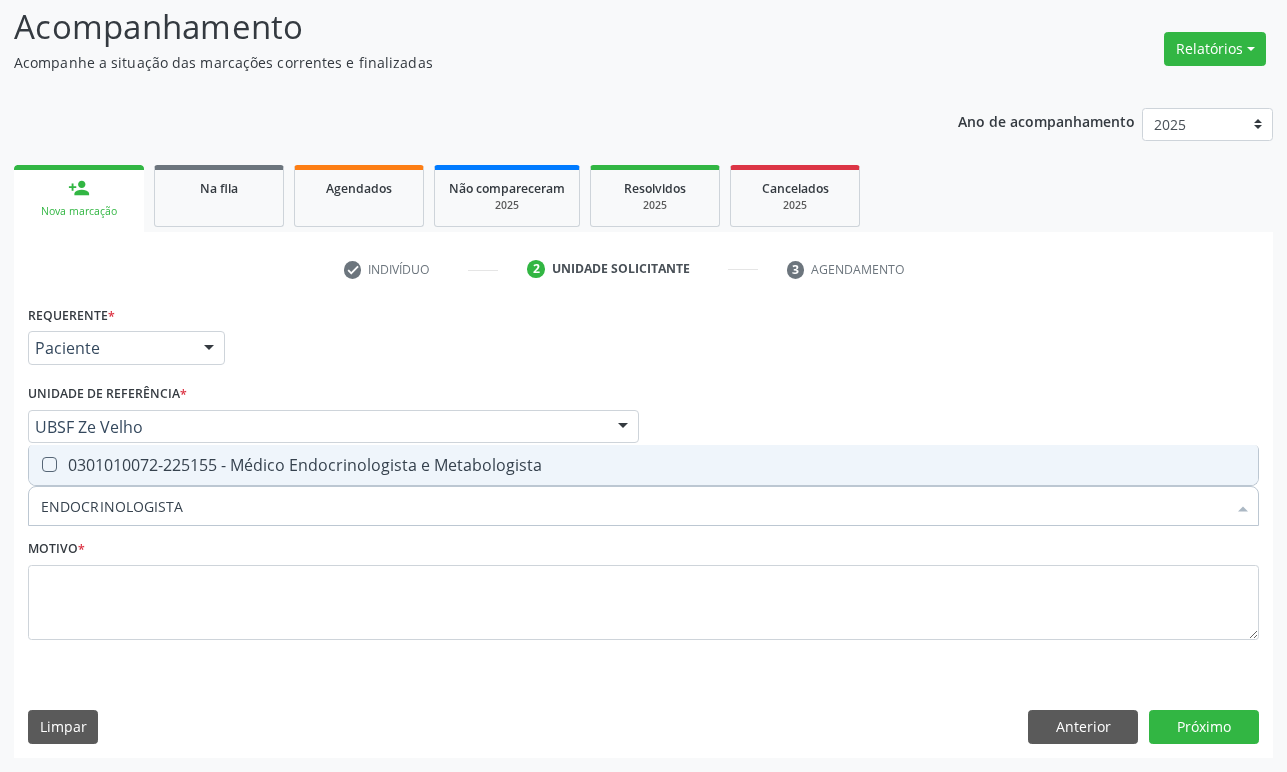 click on "0301010072-225155 - Médico Endocrinologista e Metabologista" at bounding box center [643, 465] 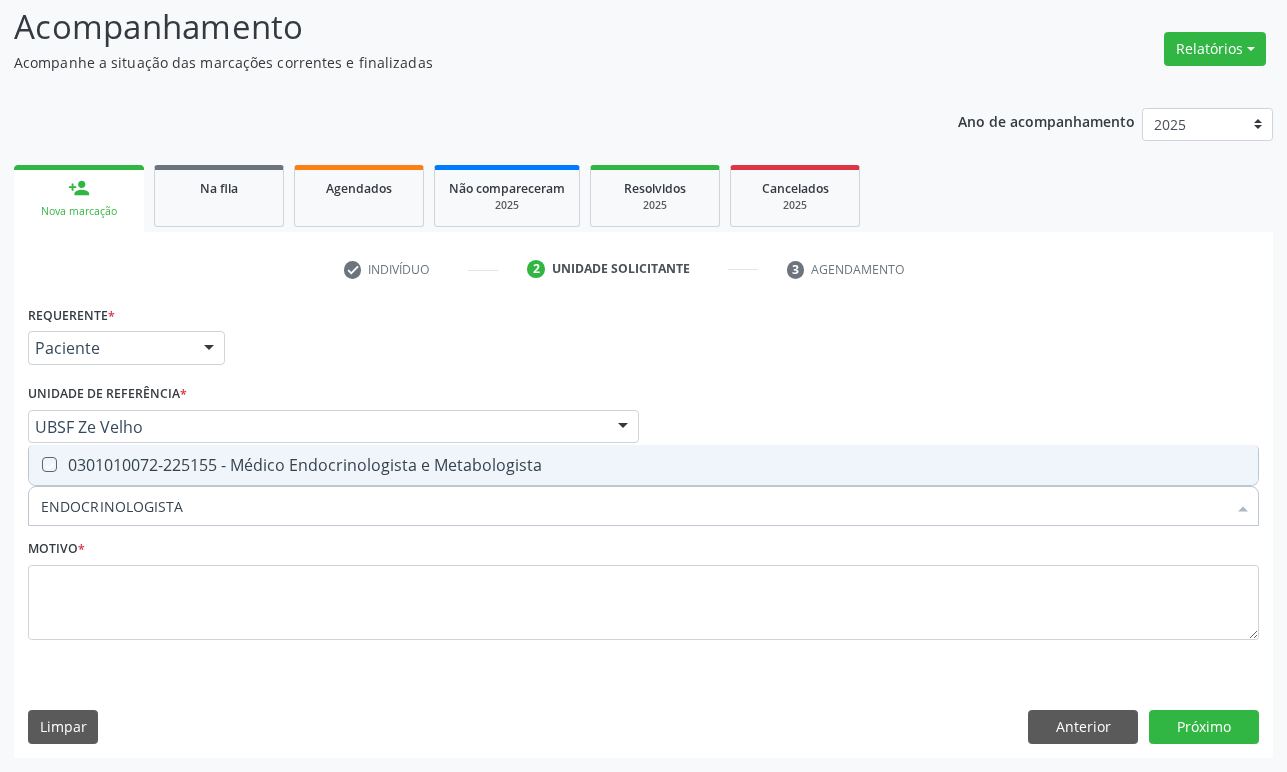checkbox on "true" 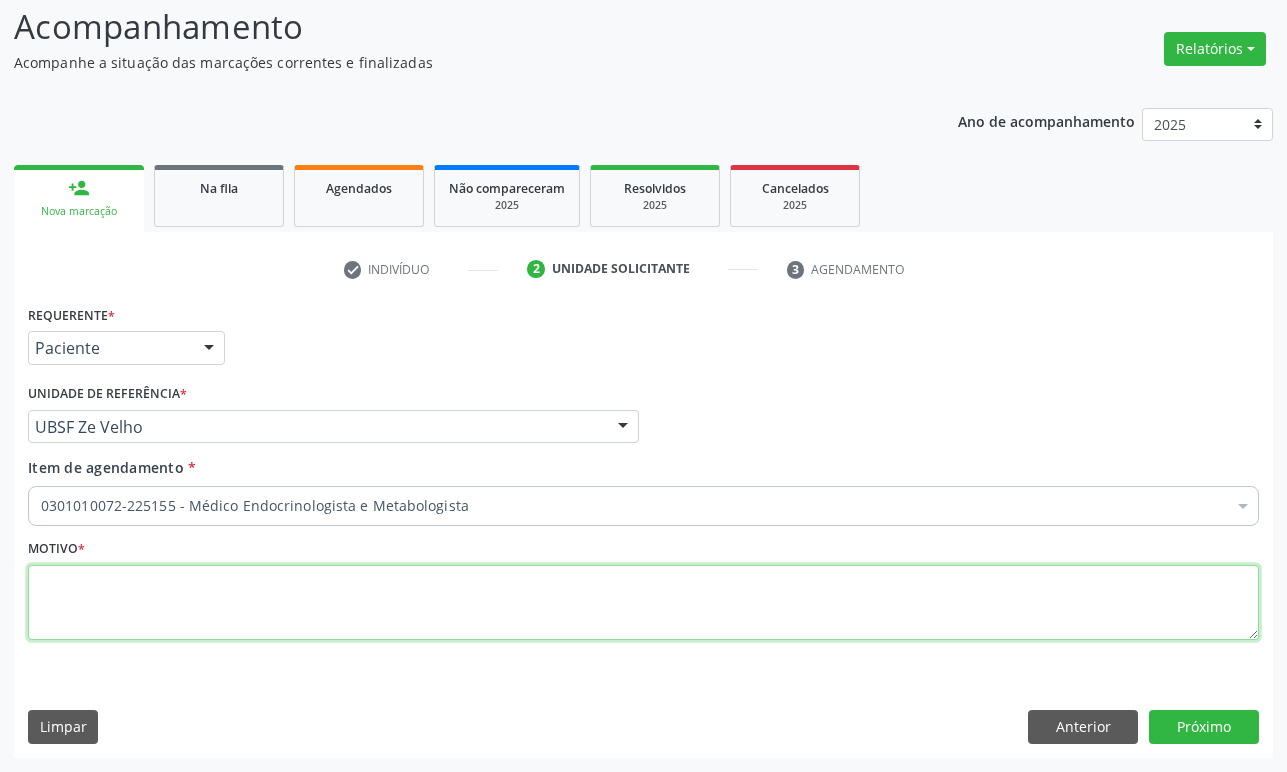 click at bounding box center [643, 603] 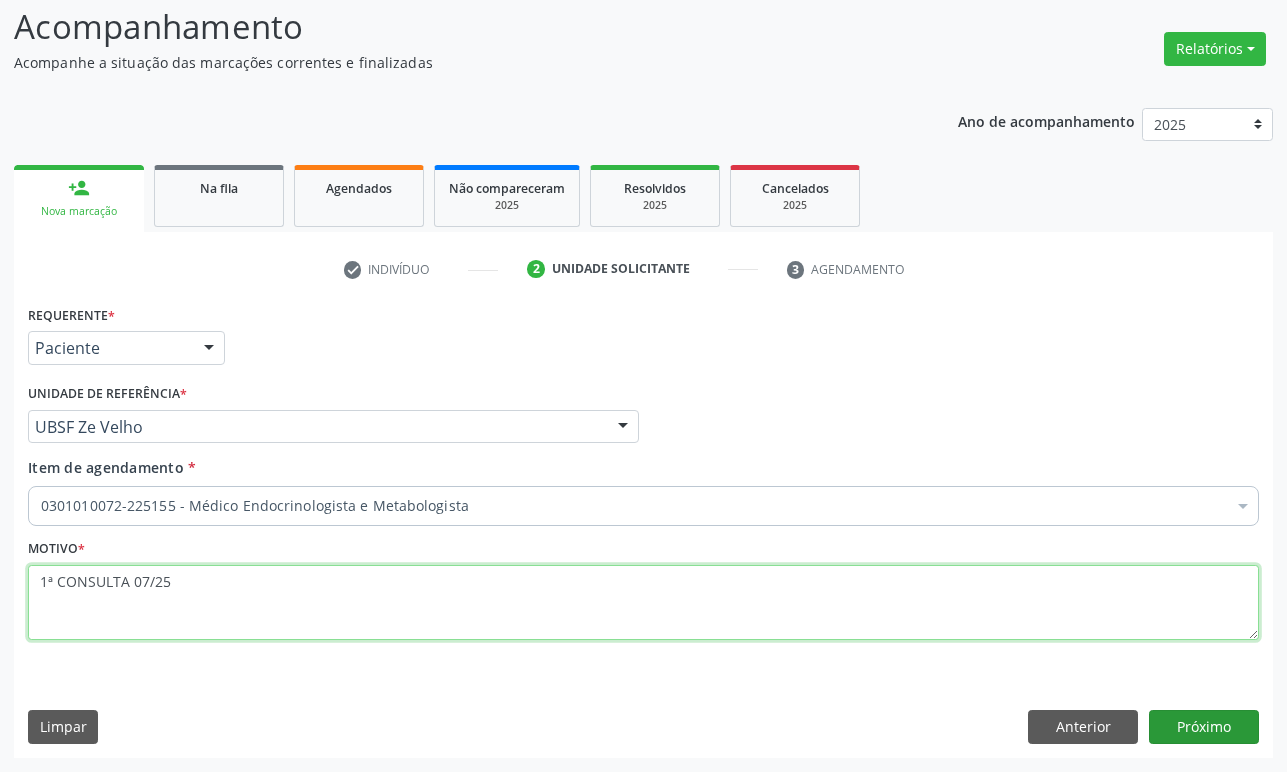 type on "1ª CONSULTA 07/25" 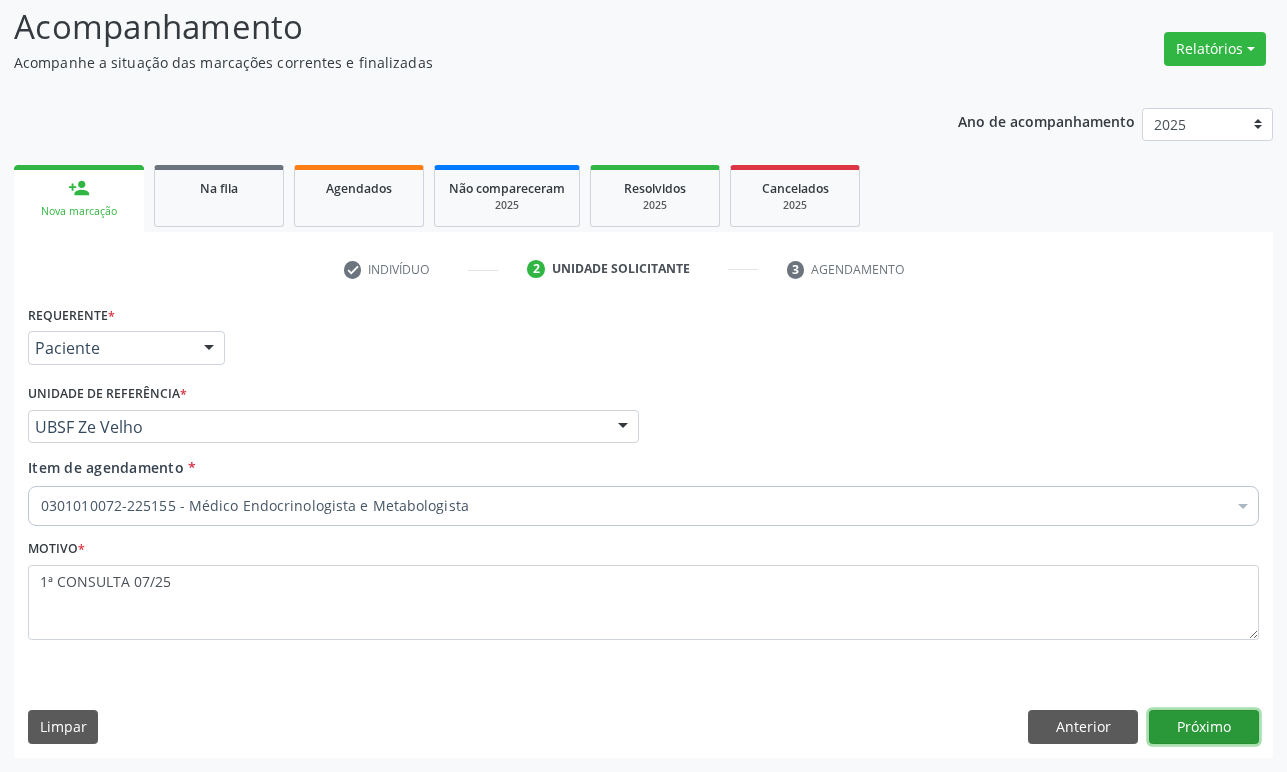 click on "Próximo" at bounding box center [1204, 727] 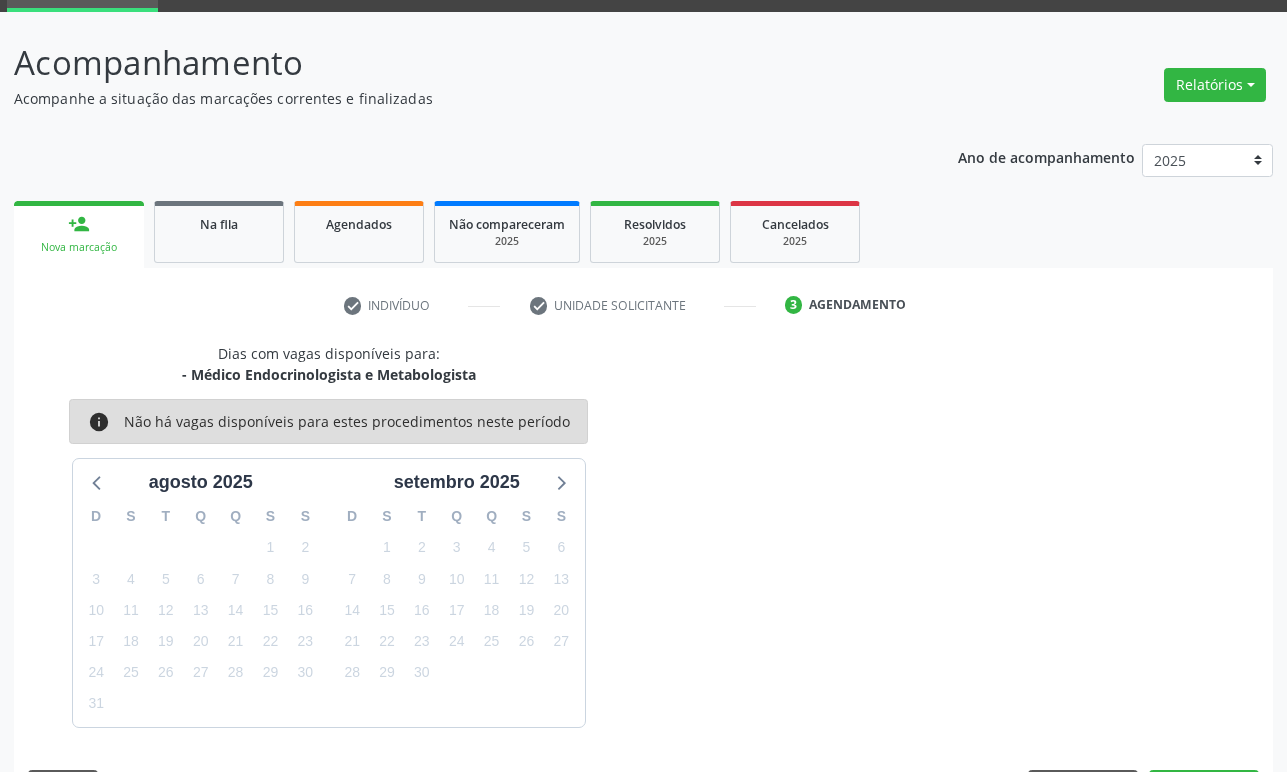 scroll, scrollTop: 134, scrollLeft: 0, axis: vertical 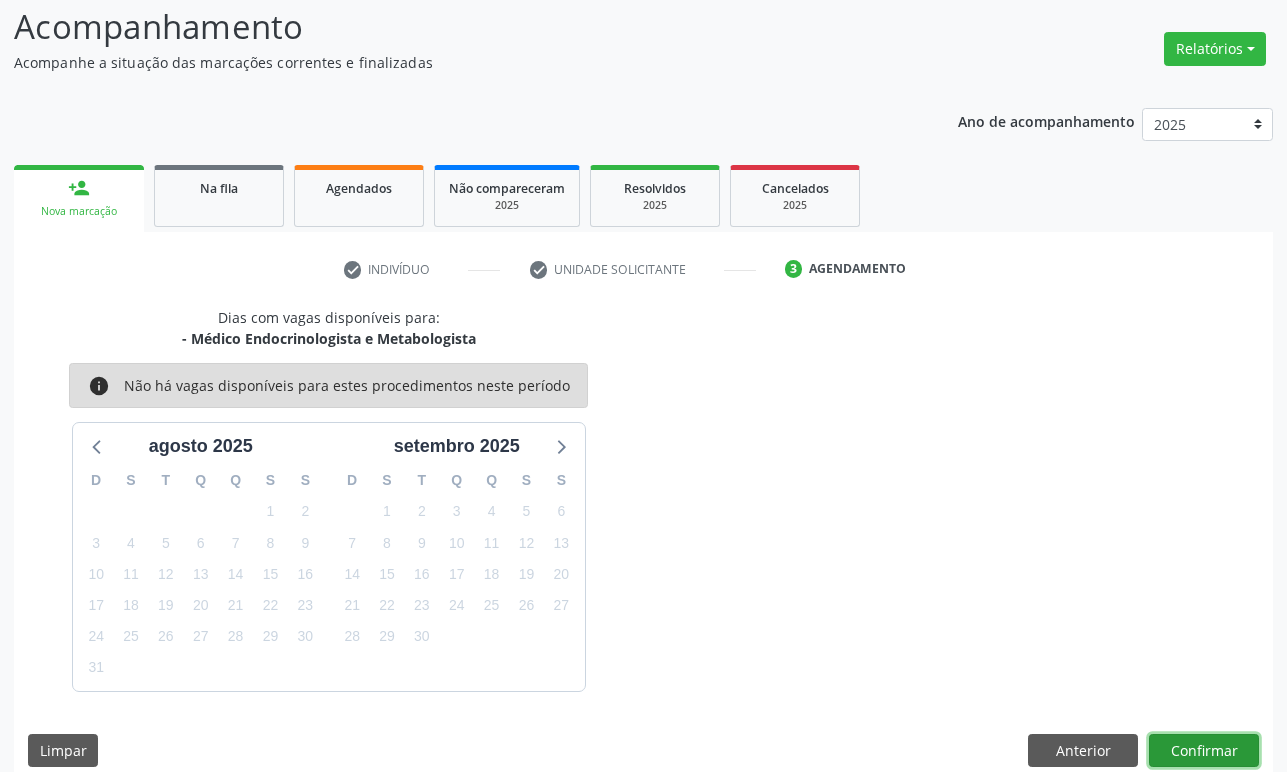 click on "Confirmar" at bounding box center [1204, 751] 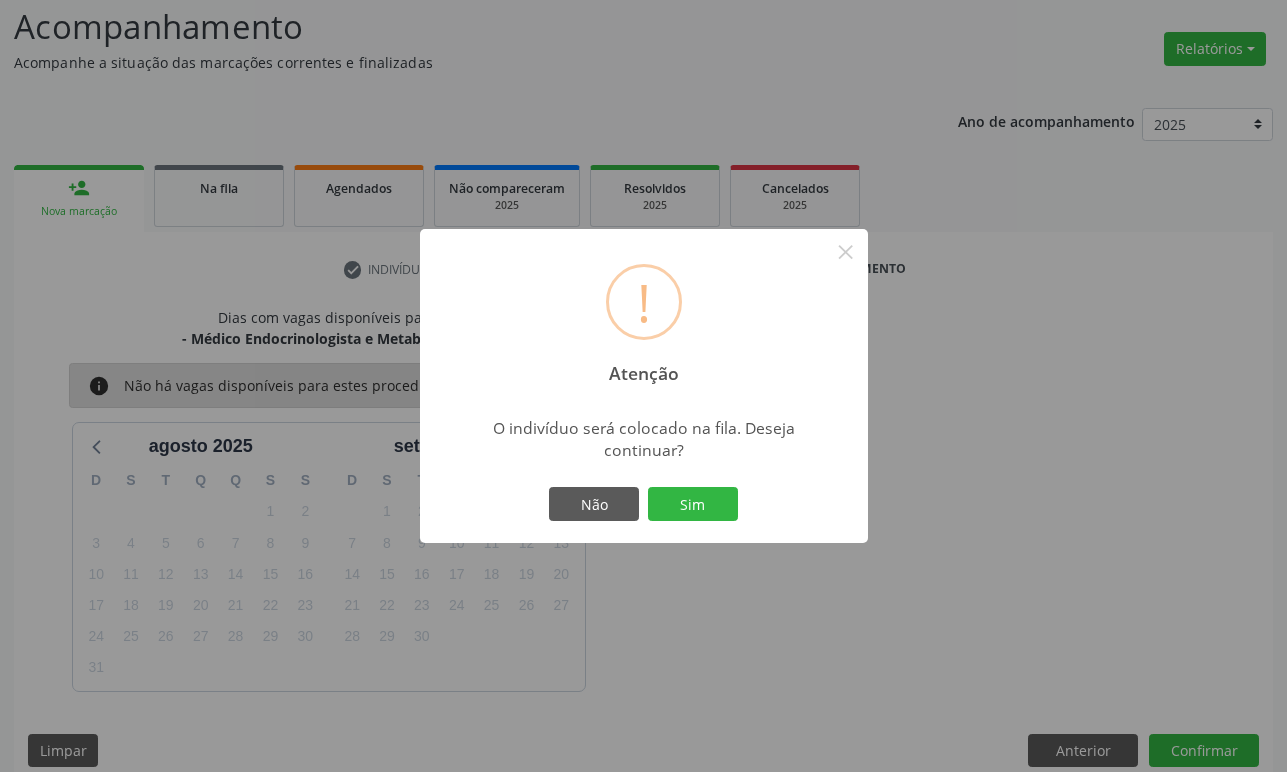 type 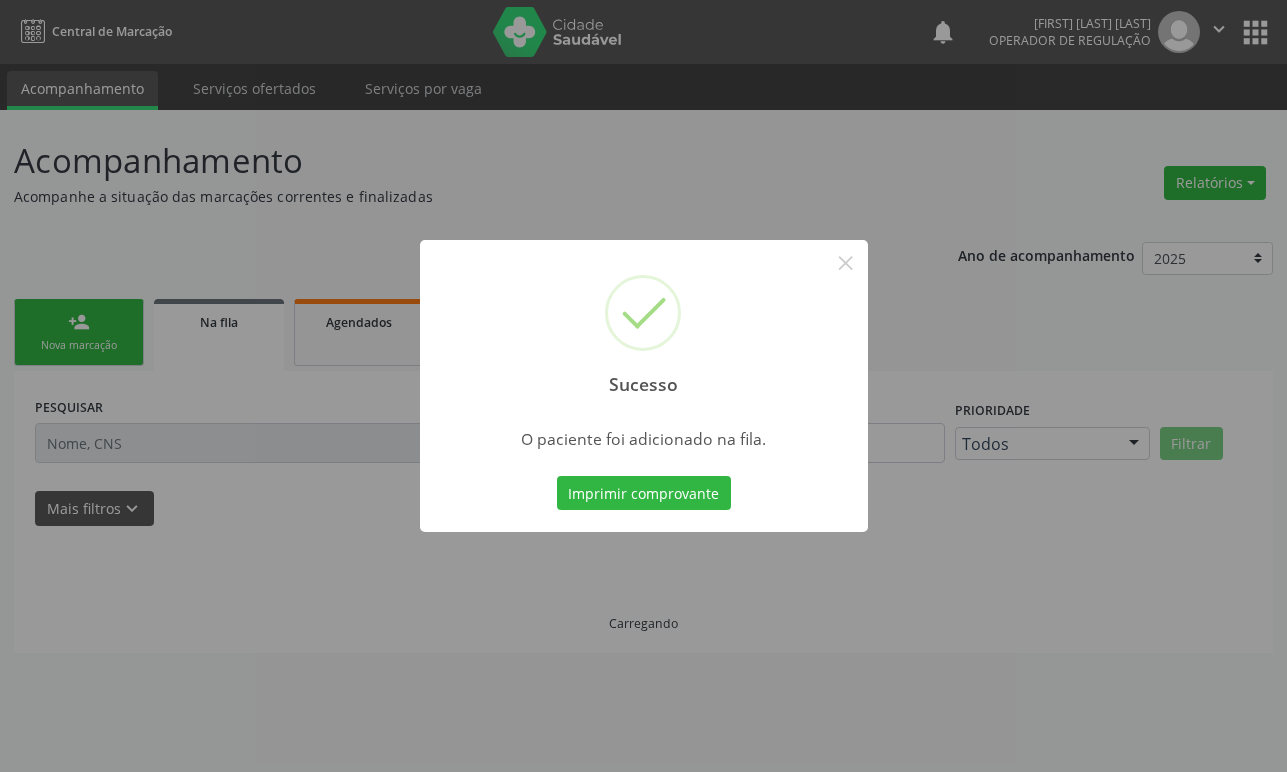 scroll, scrollTop: 0, scrollLeft: 0, axis: both 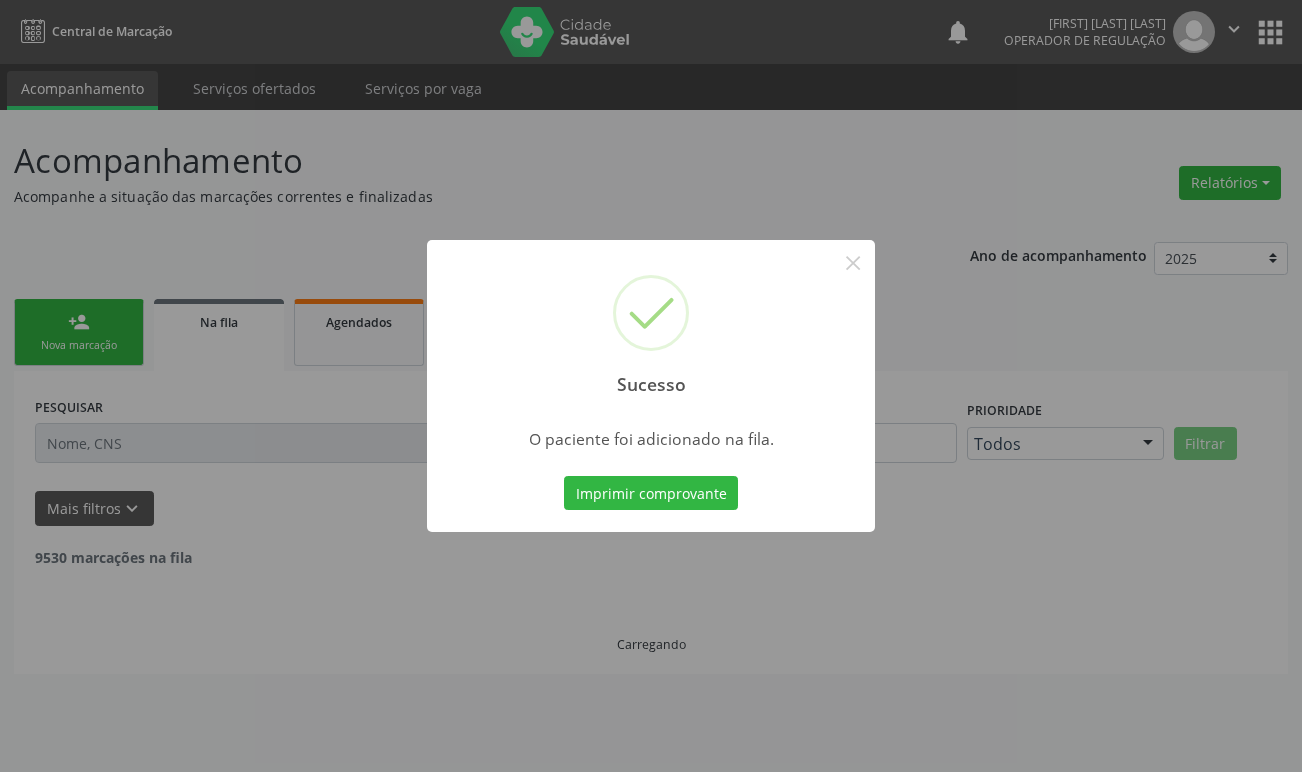 type 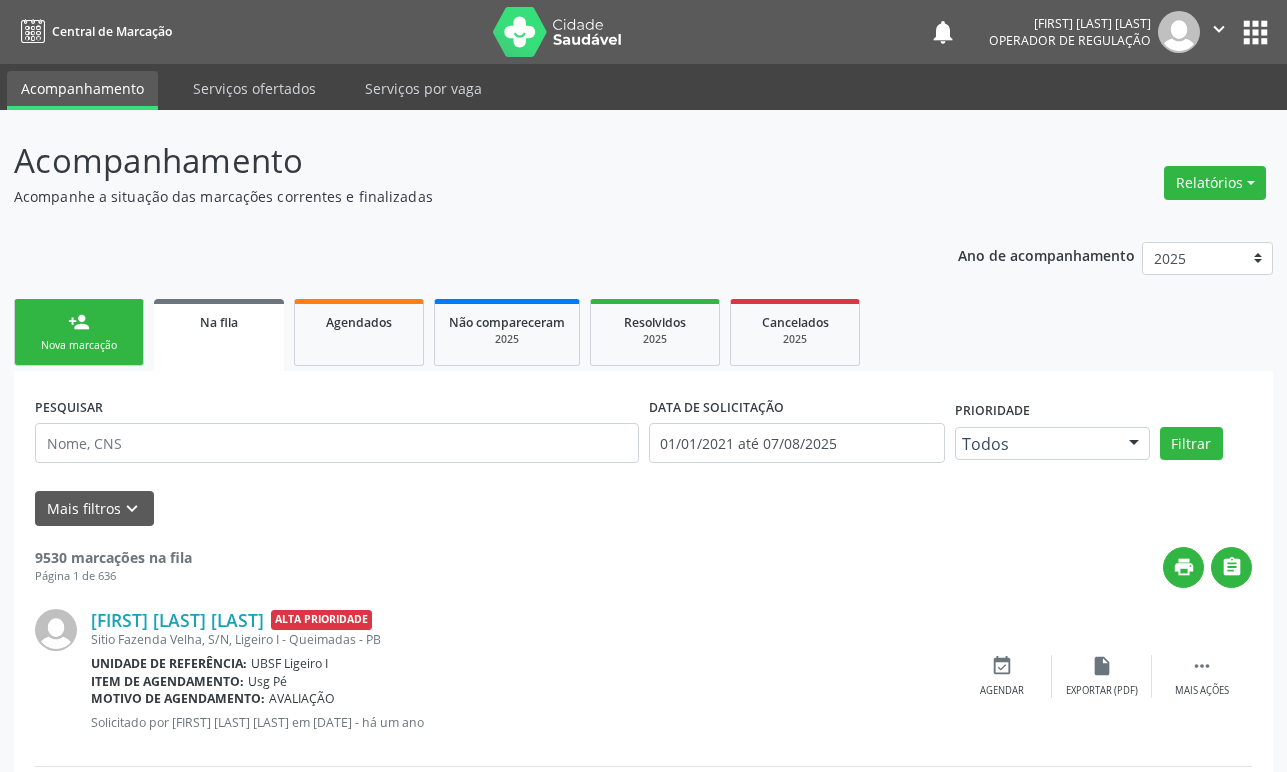 click on "Nova marcação" at bounding box center (79, 345) 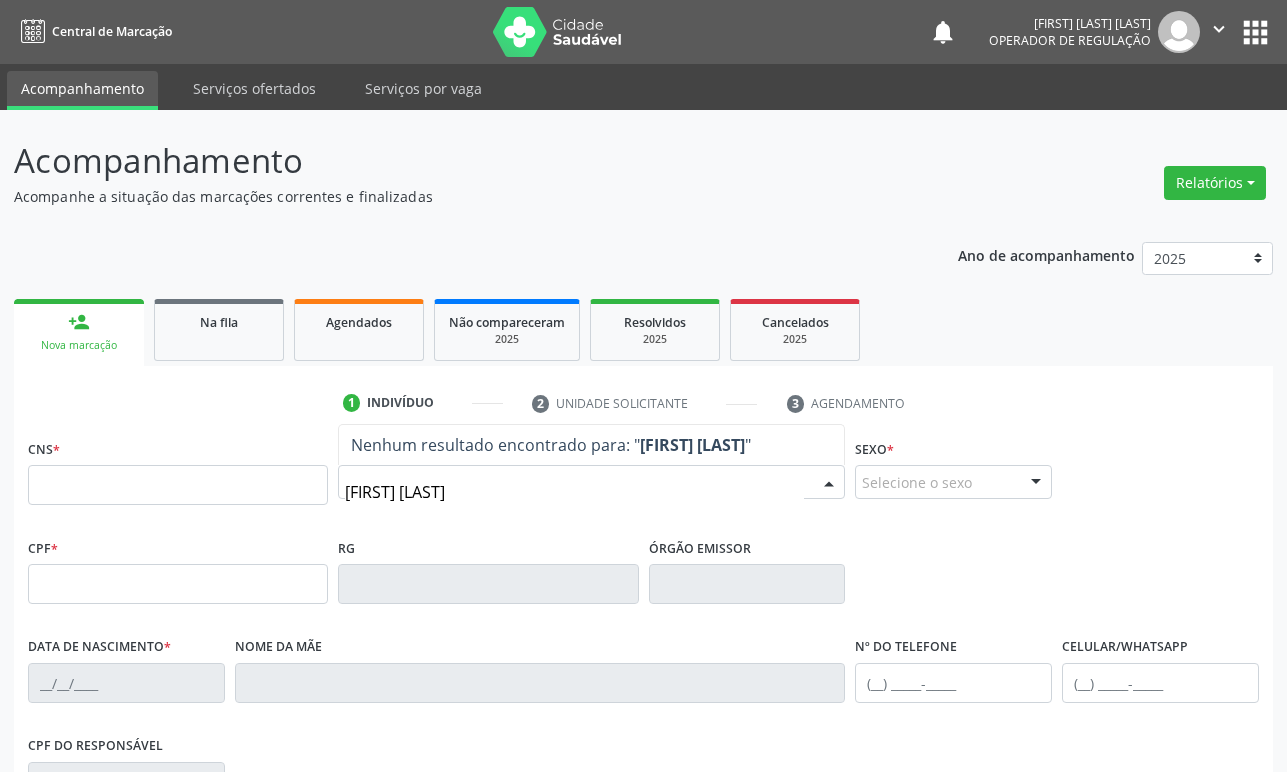 type on "ROSILENE TIETE" 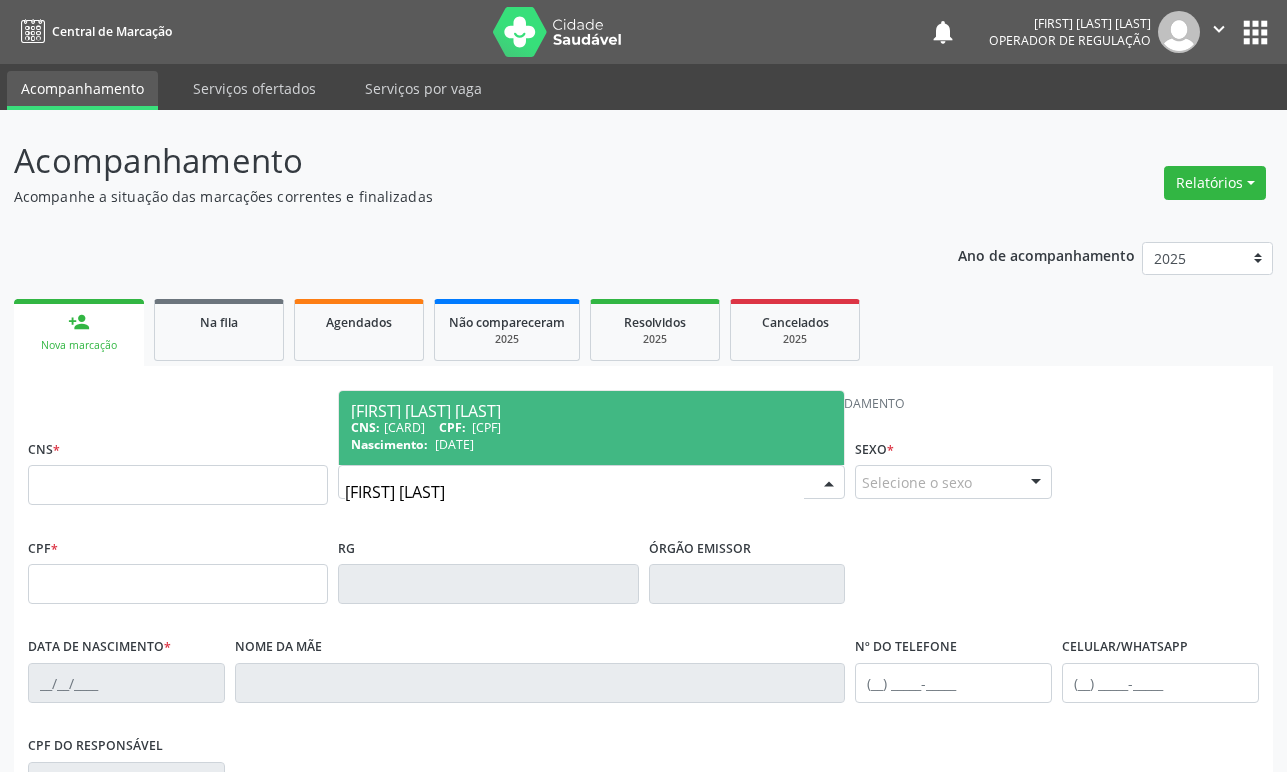 click on "CNS:
706 4091 0921 7789
CPF:
027.934.114-85" at bounding box center (591, 427) 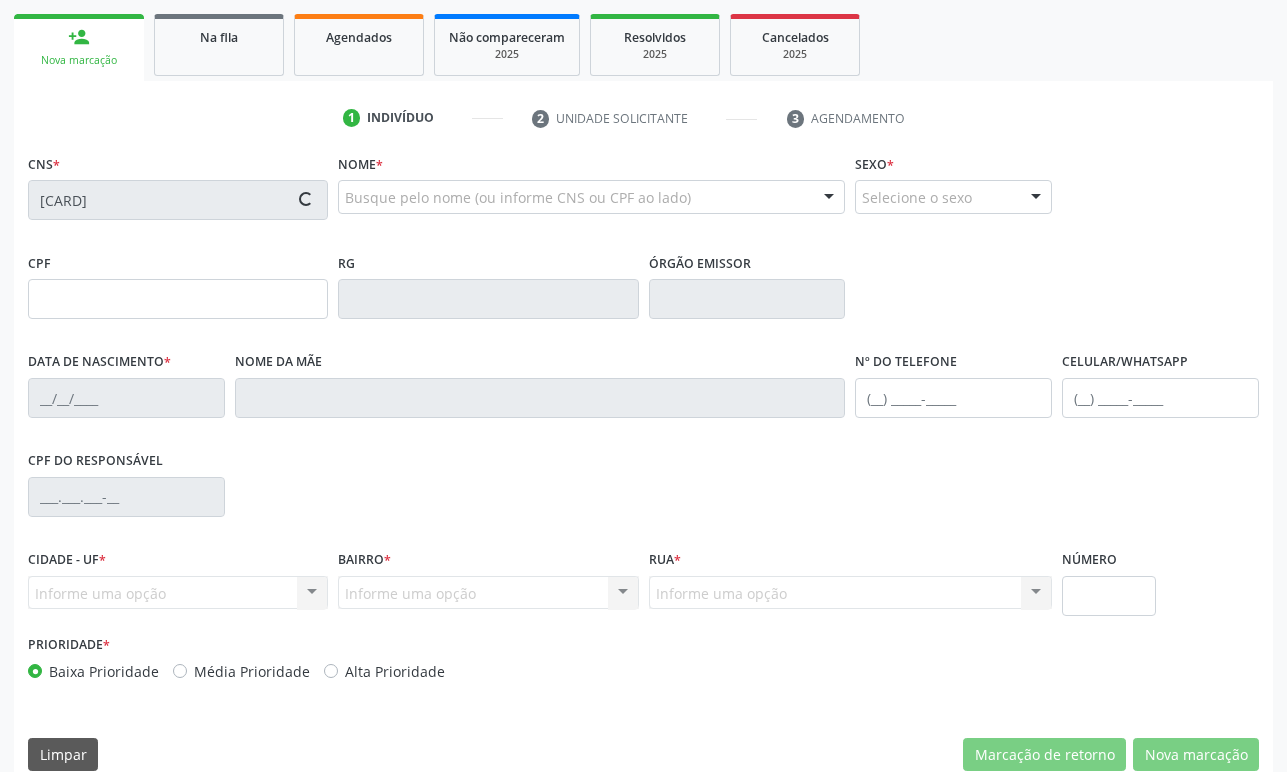 scroll, scrollTop: 312, scrollLeft: 0, axis: vertical 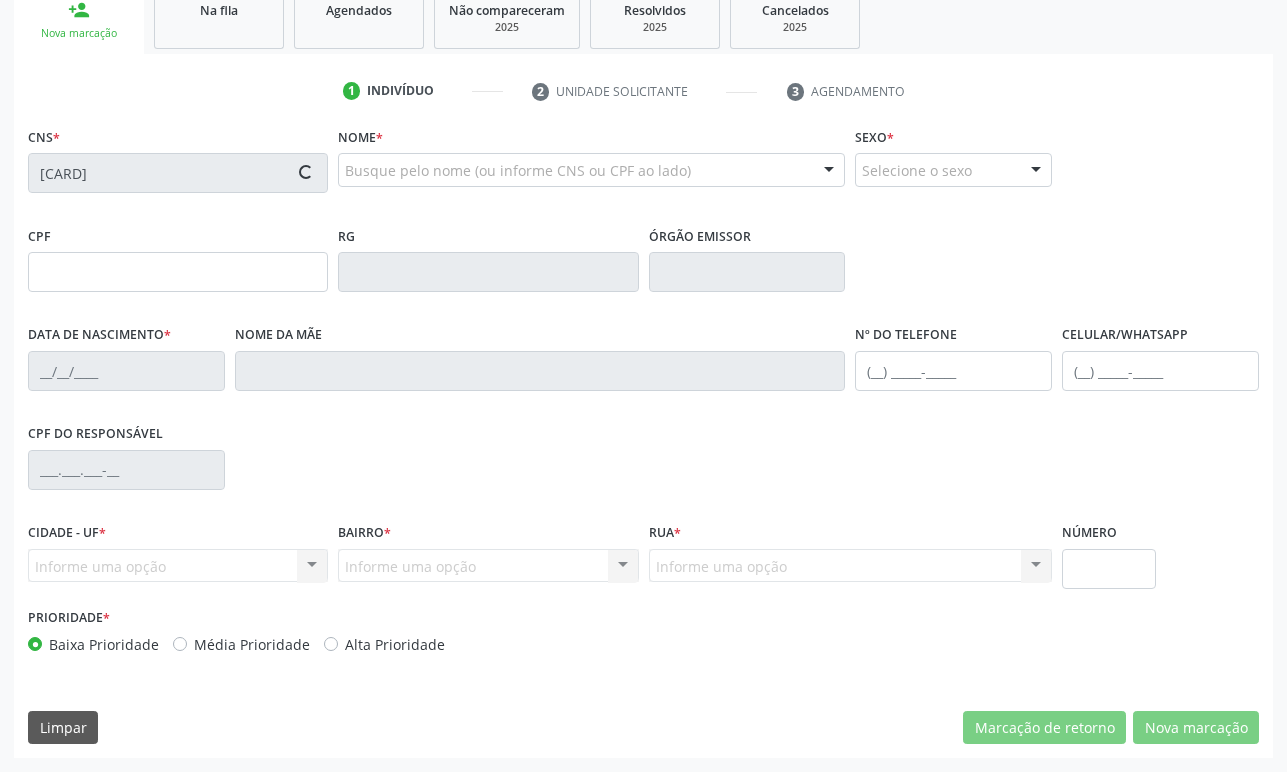 type on "027.934.114-85" 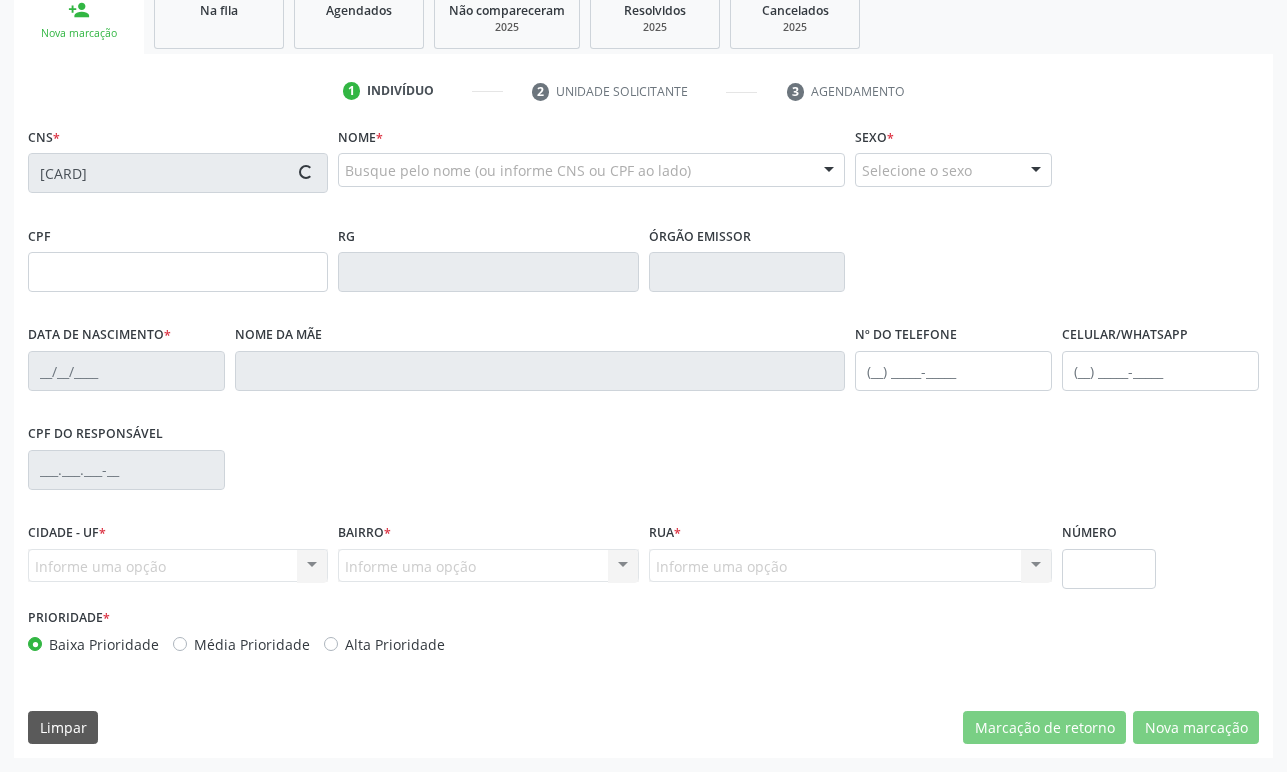 type on "30/10/1976" 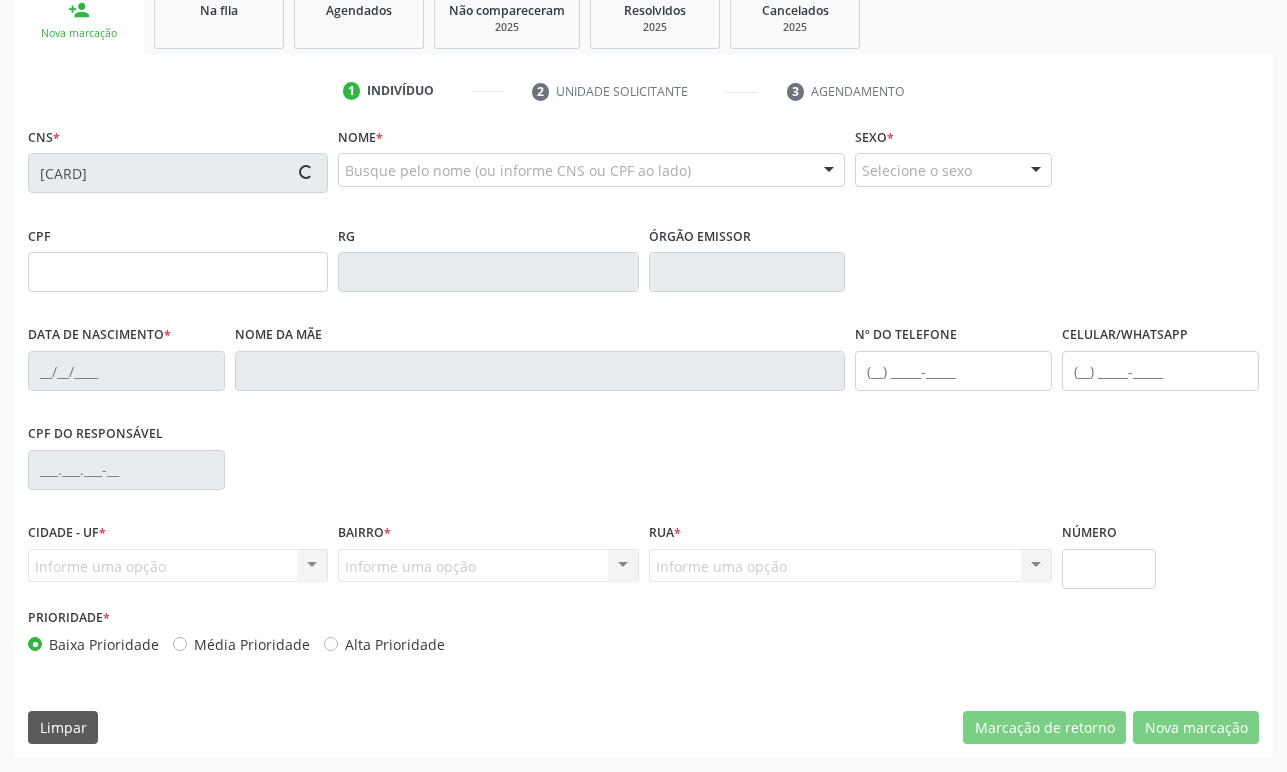 type on "Severina Anunciada da Silva" 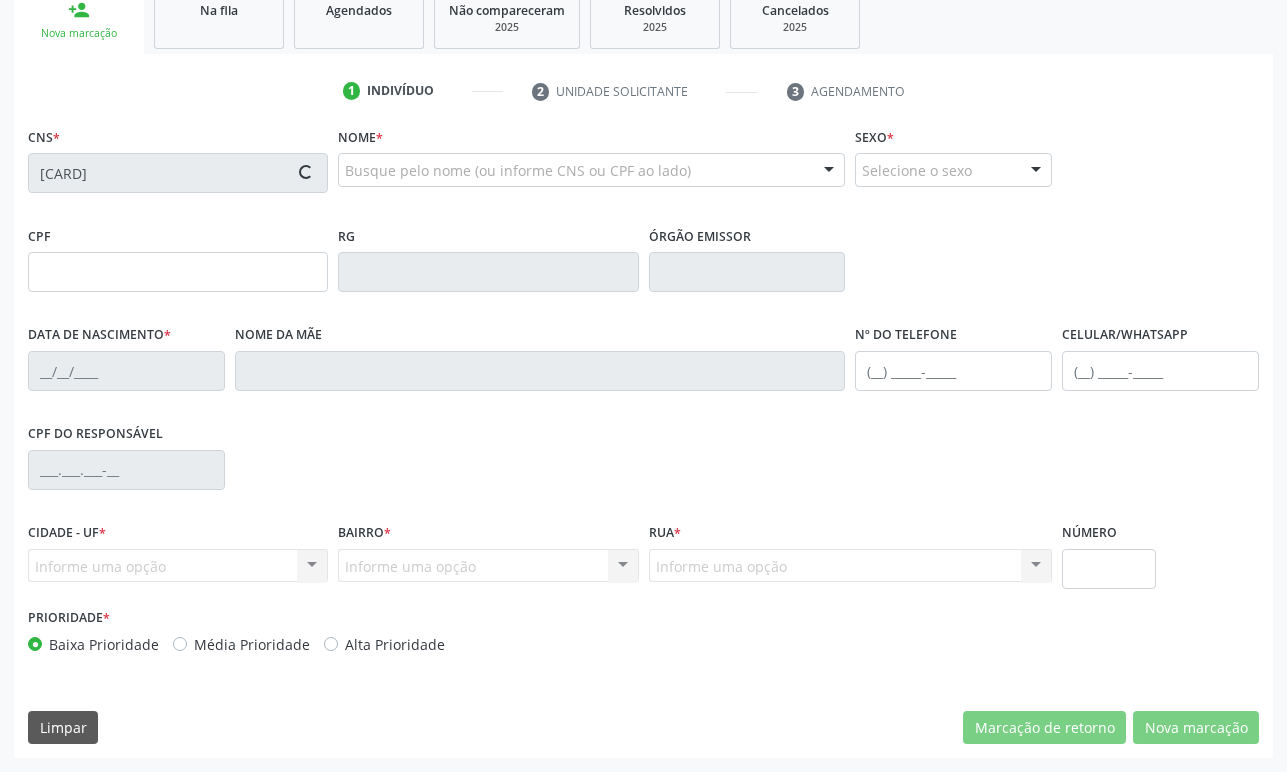 type on "(83) 99166-5483" 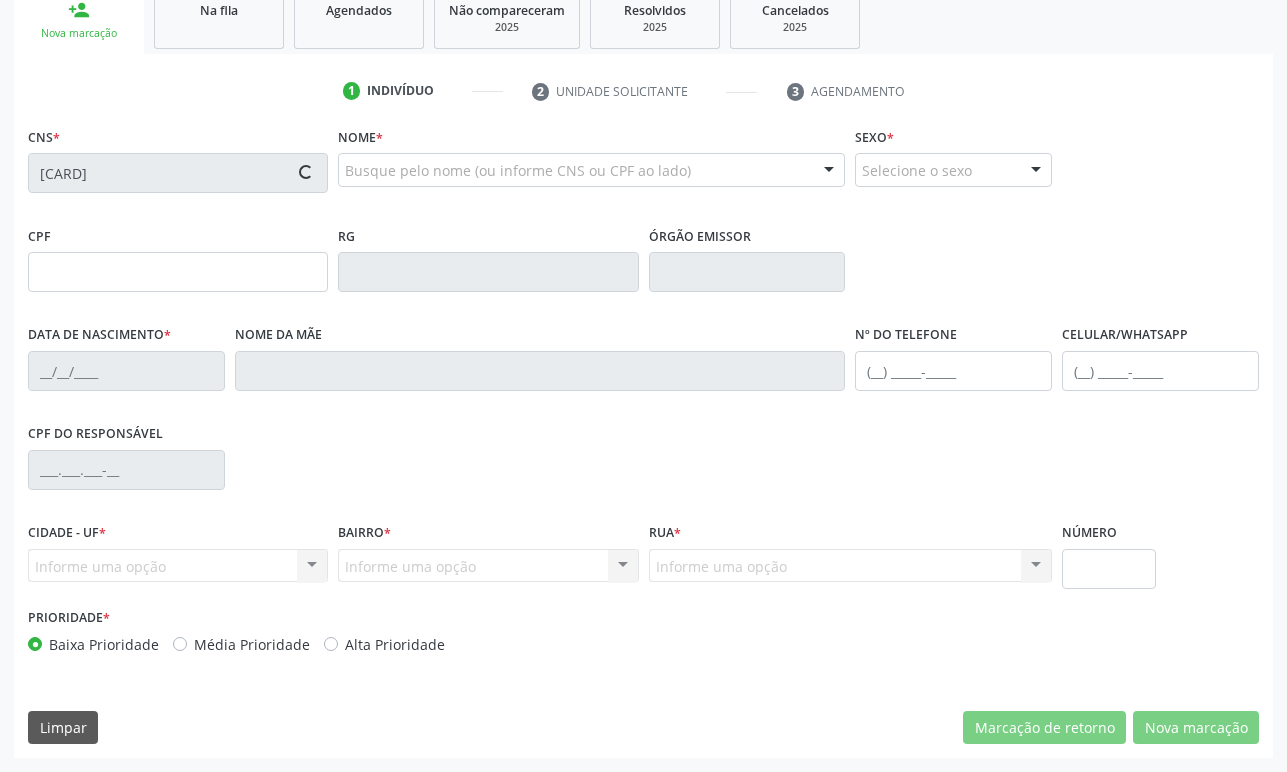 type on "43" 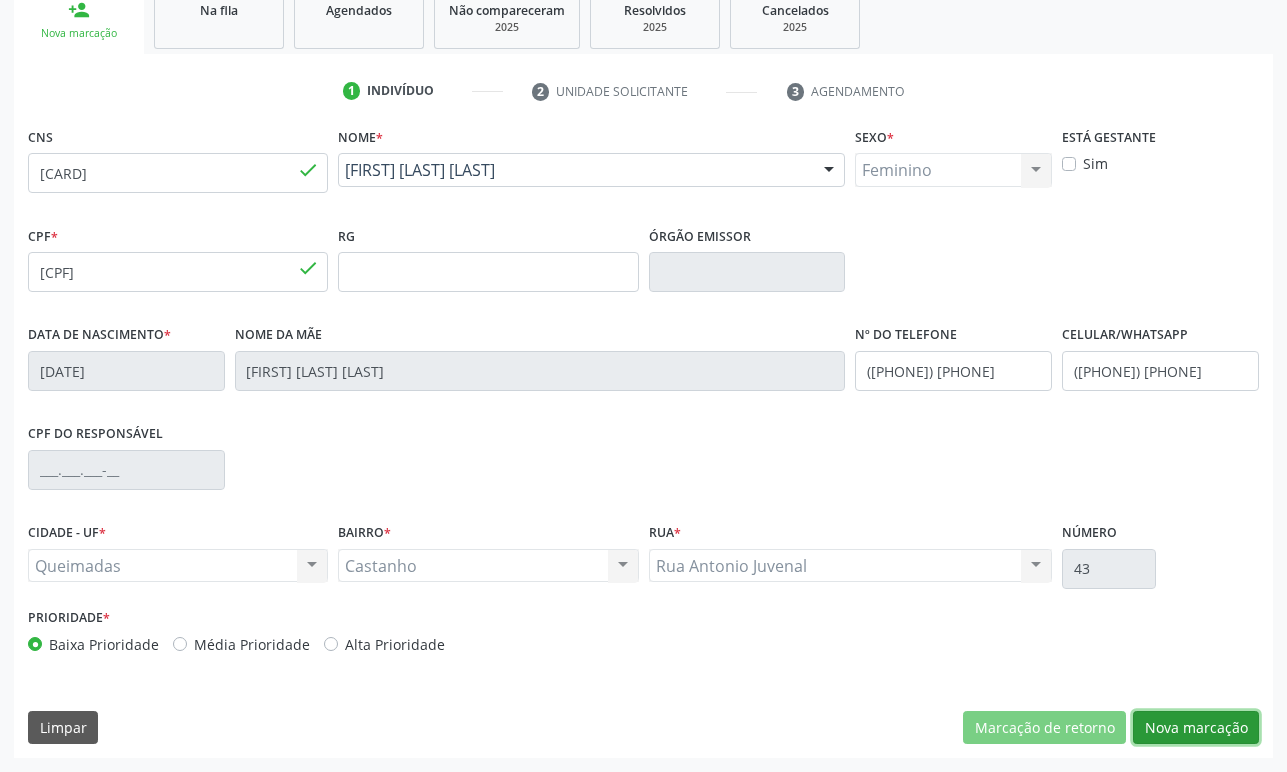 click on "Nova marcação" at bounding box center (1196, 728) 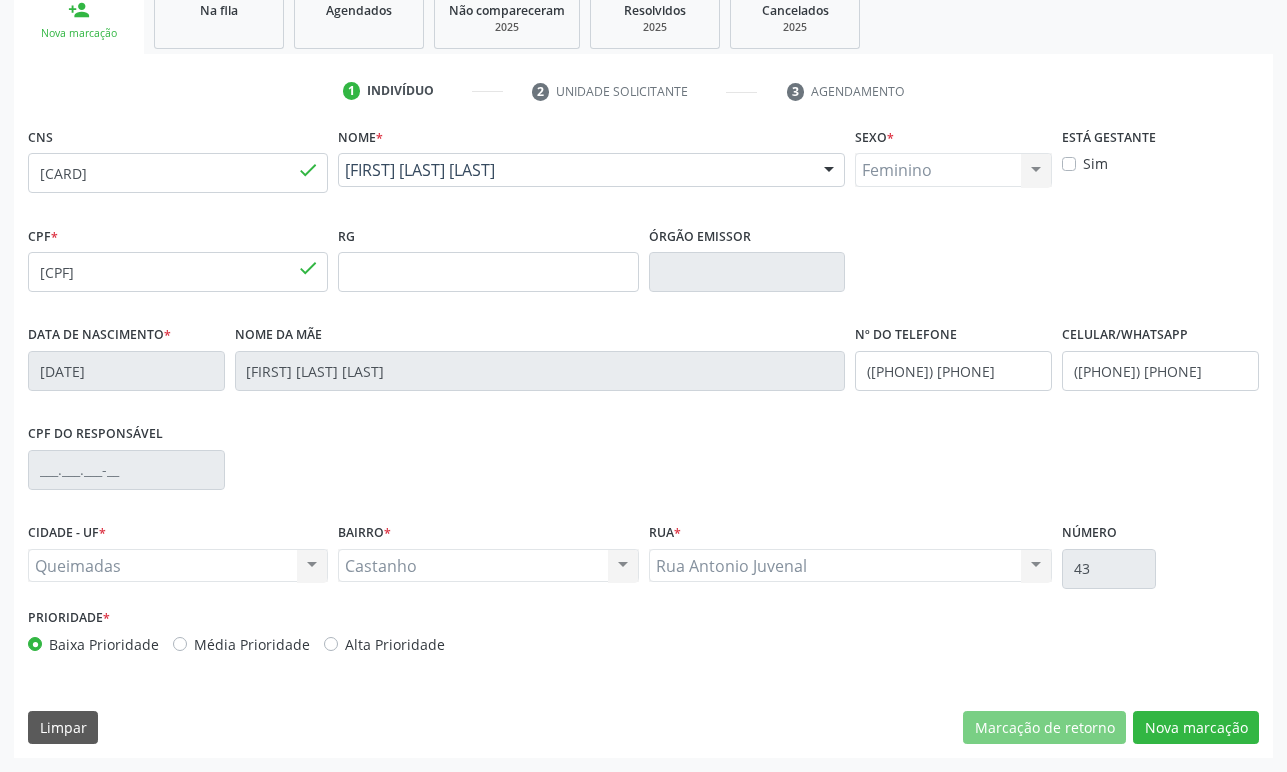 scroll, scrollTop: 134, scrollLeft: 0, axis: vertical 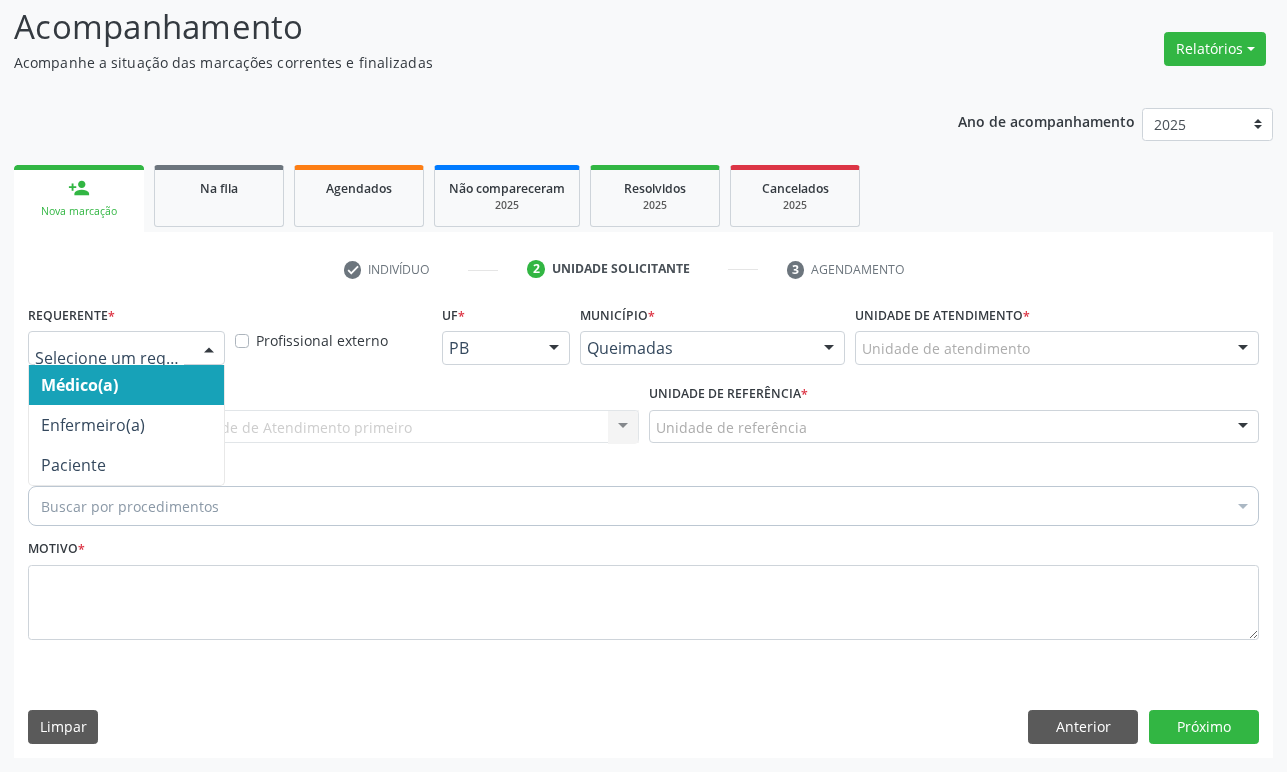 drag, startPoint x: 140, startPoint y: 353, endPoint x: 131, endPoint y: 428, distance: 75.53807 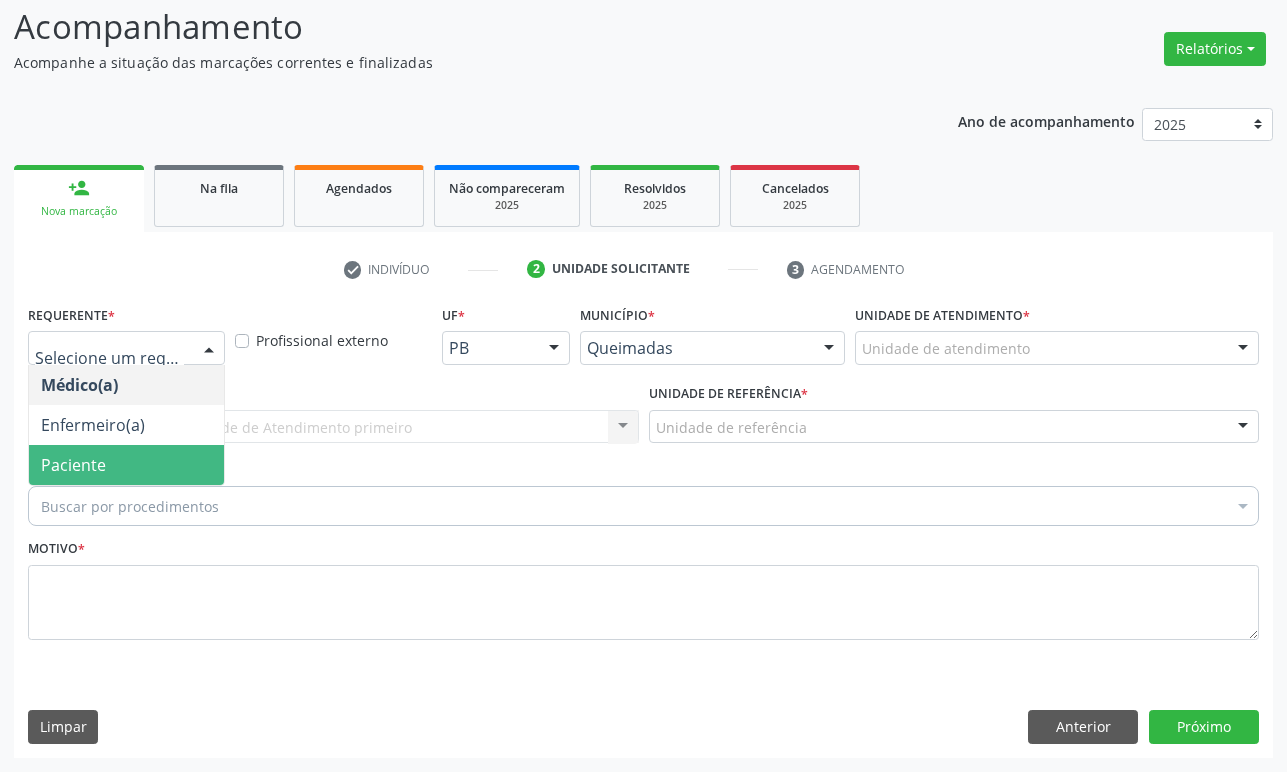 click on "Paciente" at bounding box center [126, 465] 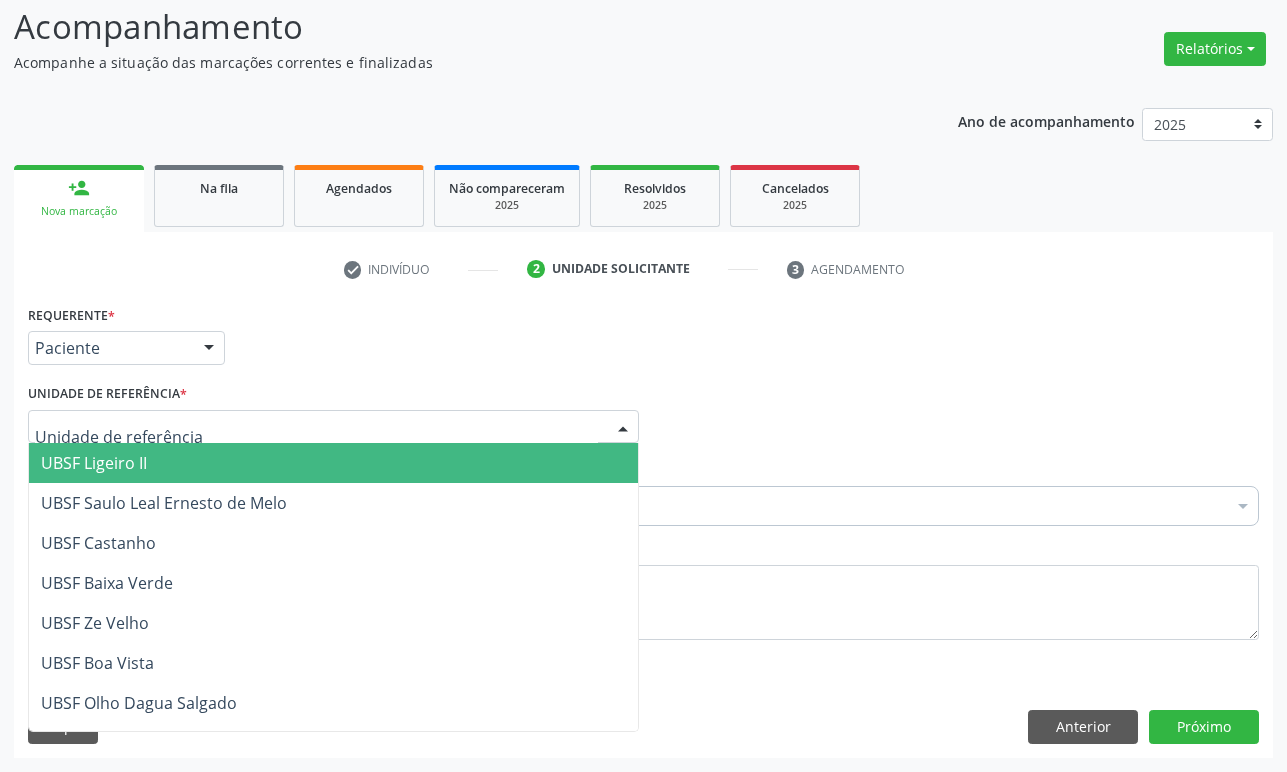 click on "C" at bounding box center (333, 427) 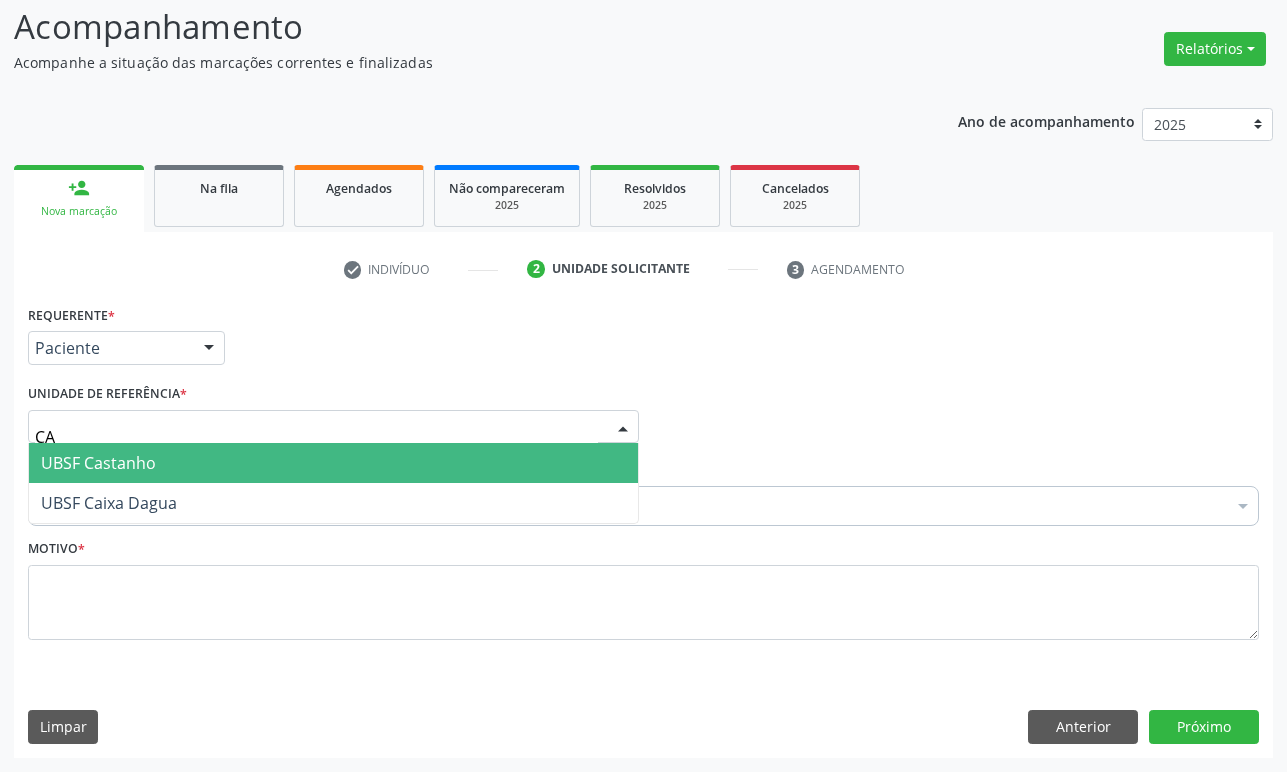 type on "CAS" 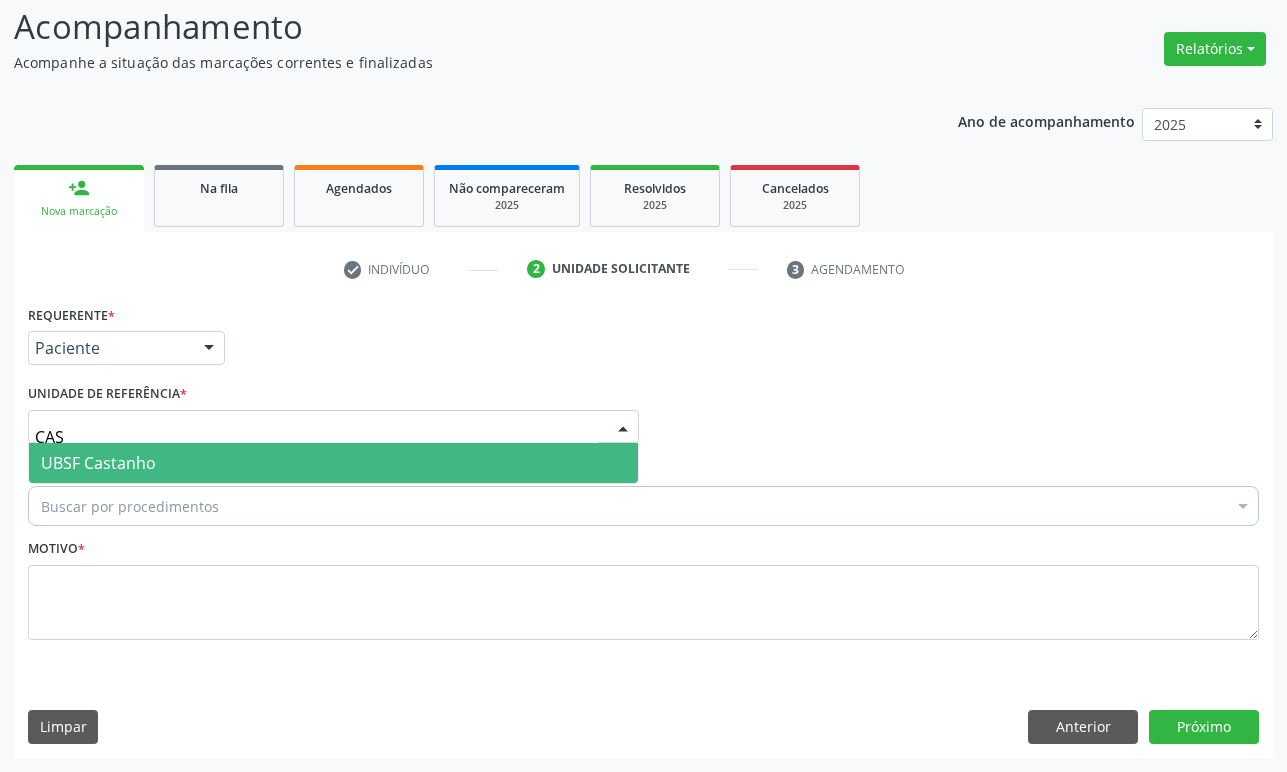 click on "UBSF Castanho" at bounding box center (333, 463) 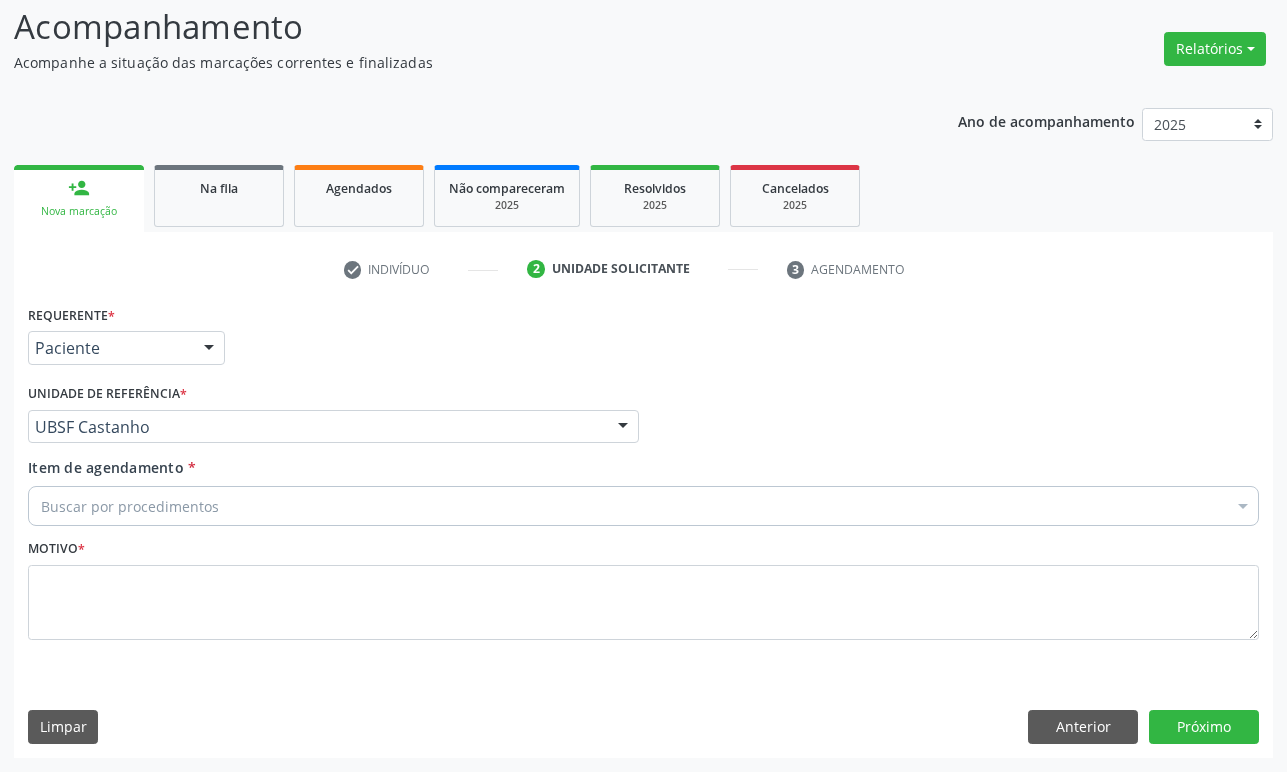 click on "Buscar por procedimentos" at bounding box center [643, 506] 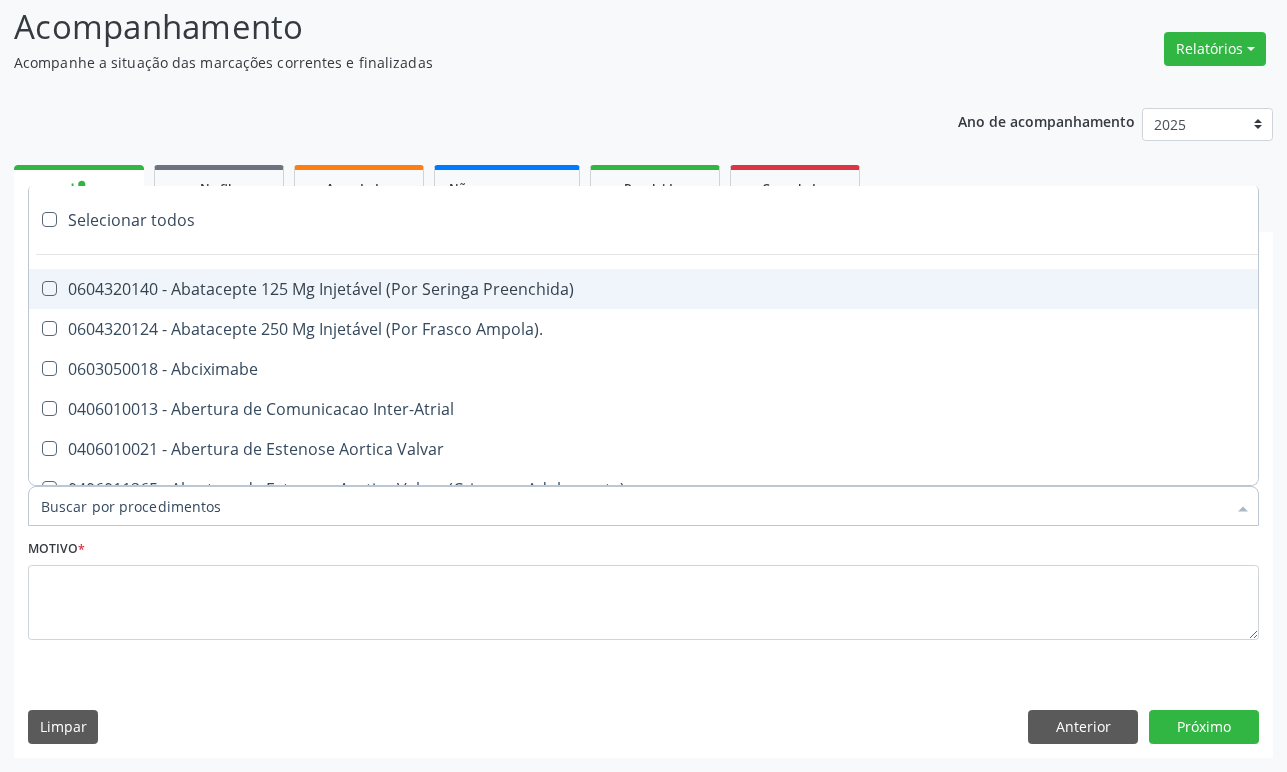 click on "Motivo
*" at bounding box center [643, 587] 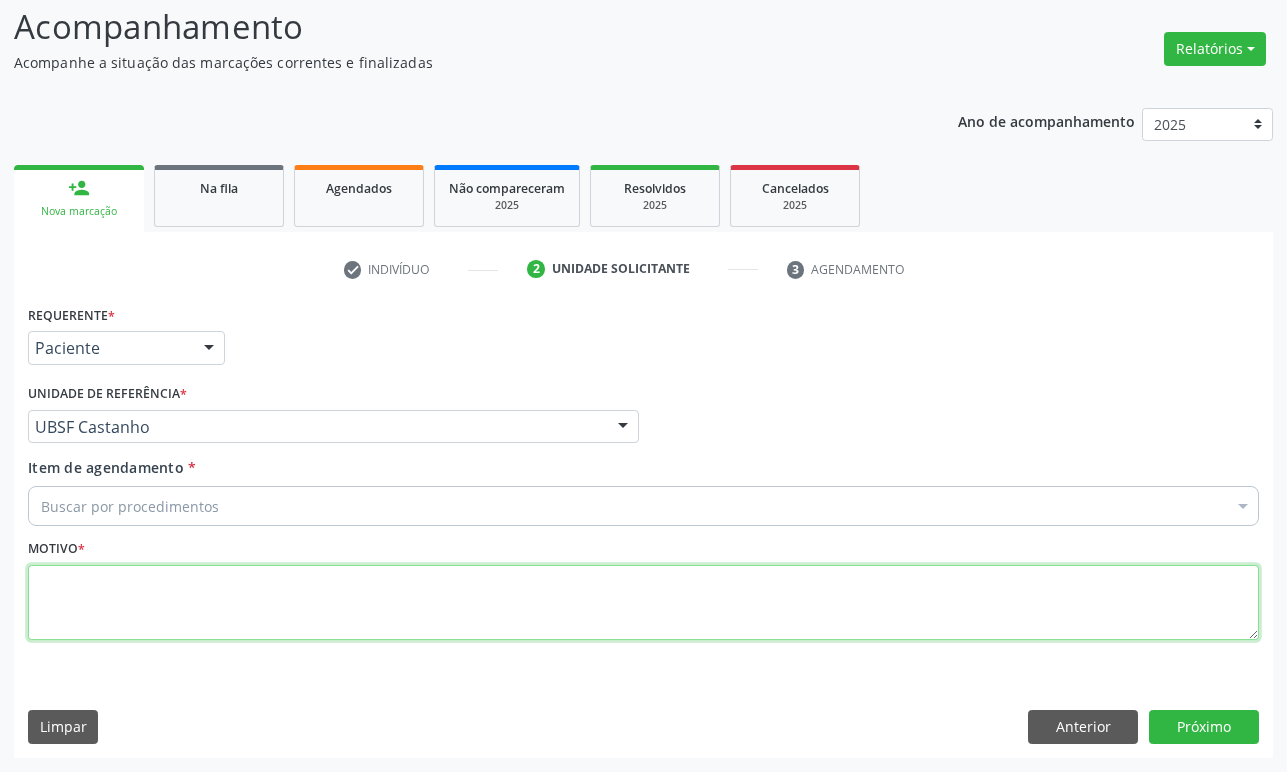 click at bounding box center (643, 603) 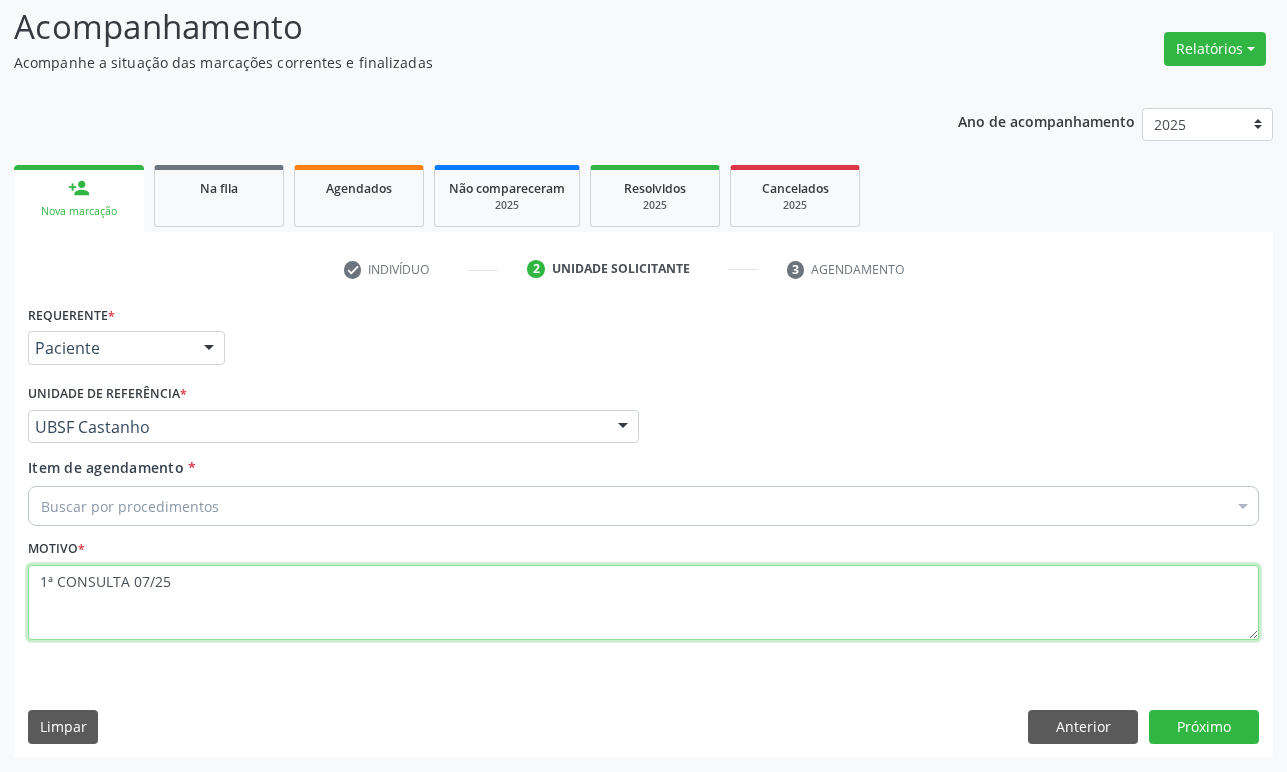 type on "1ª CONSULTA 07/25" 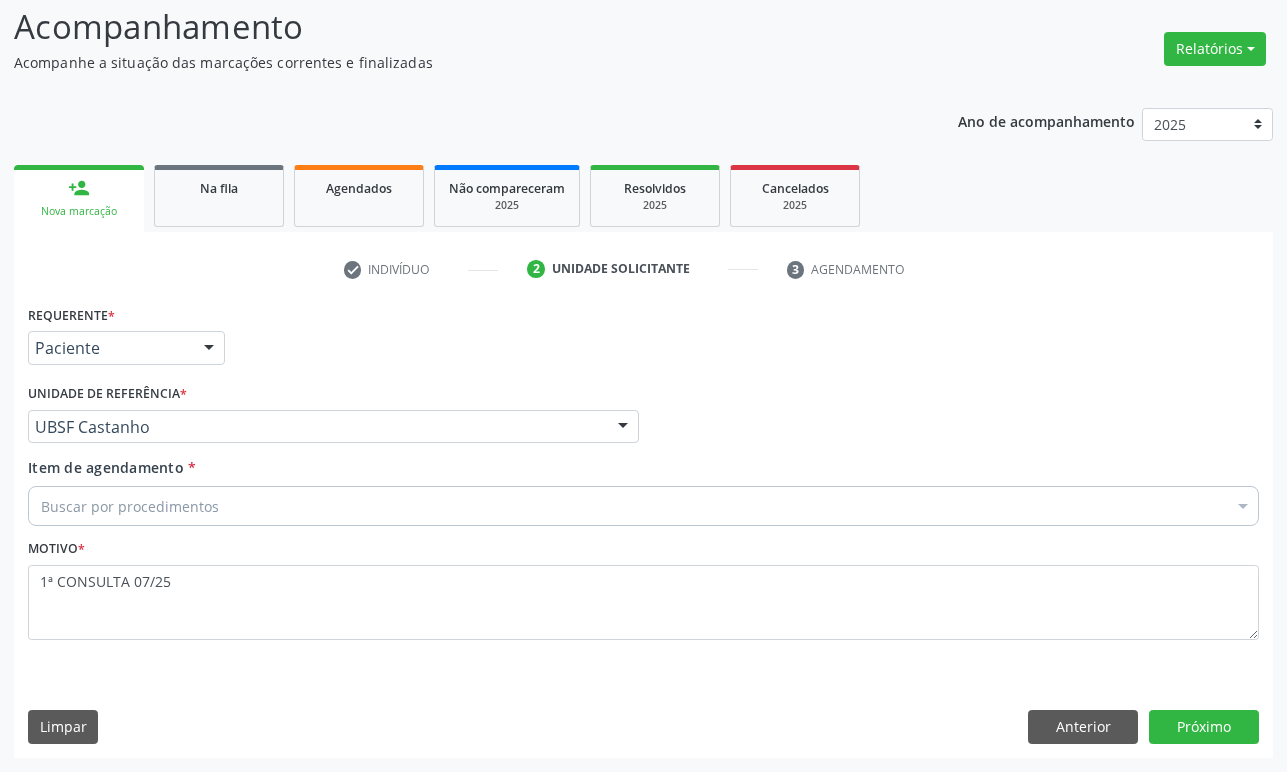 click on "Buscar por procedimentos" at bounding box center (643, 506) 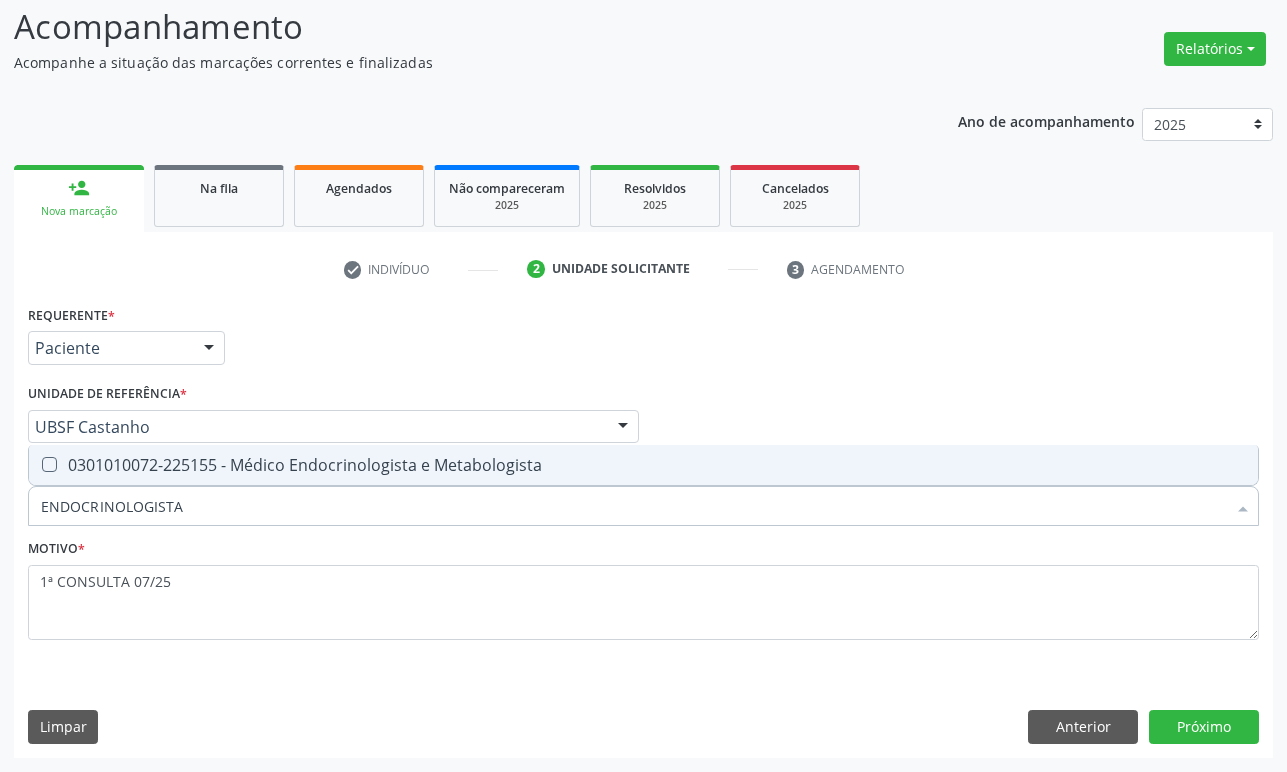 click on "0301010072-225155 - Médico Endocrinologista e Metabologista" at bounding box center (643, 465) 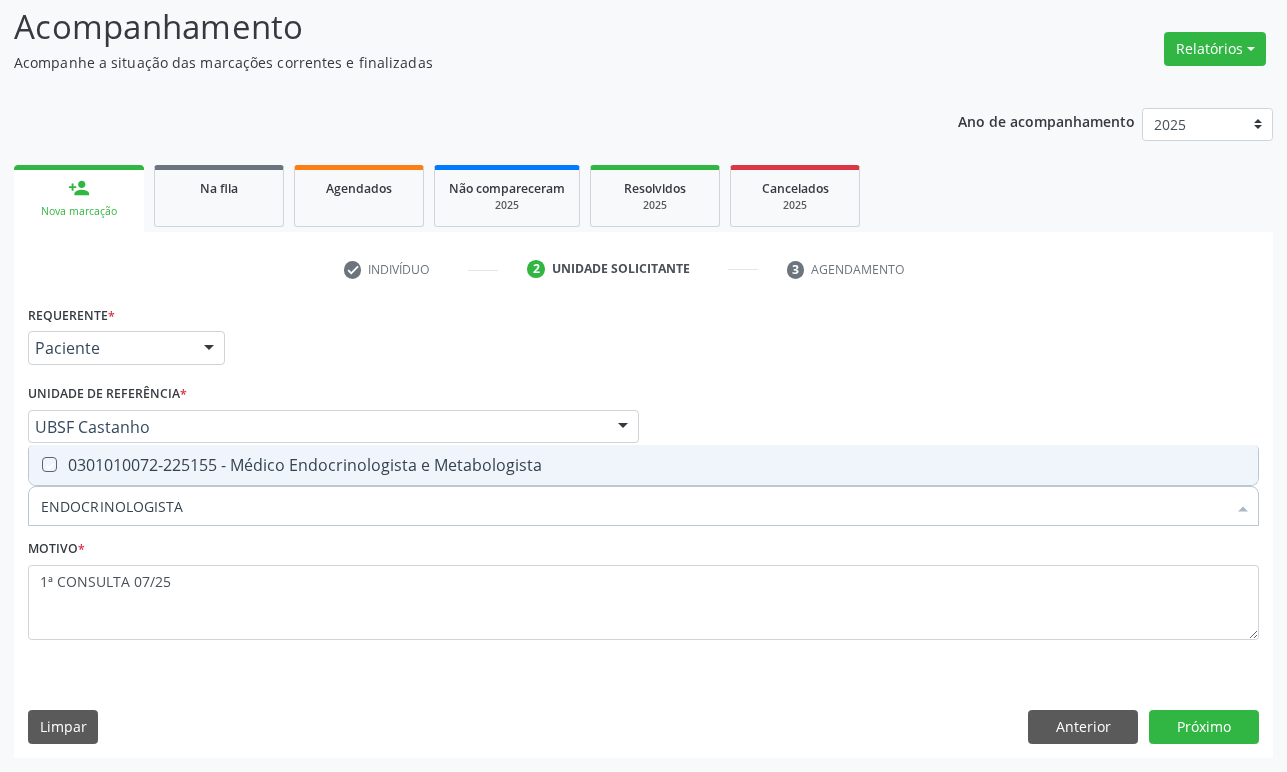 checkbox on "true" 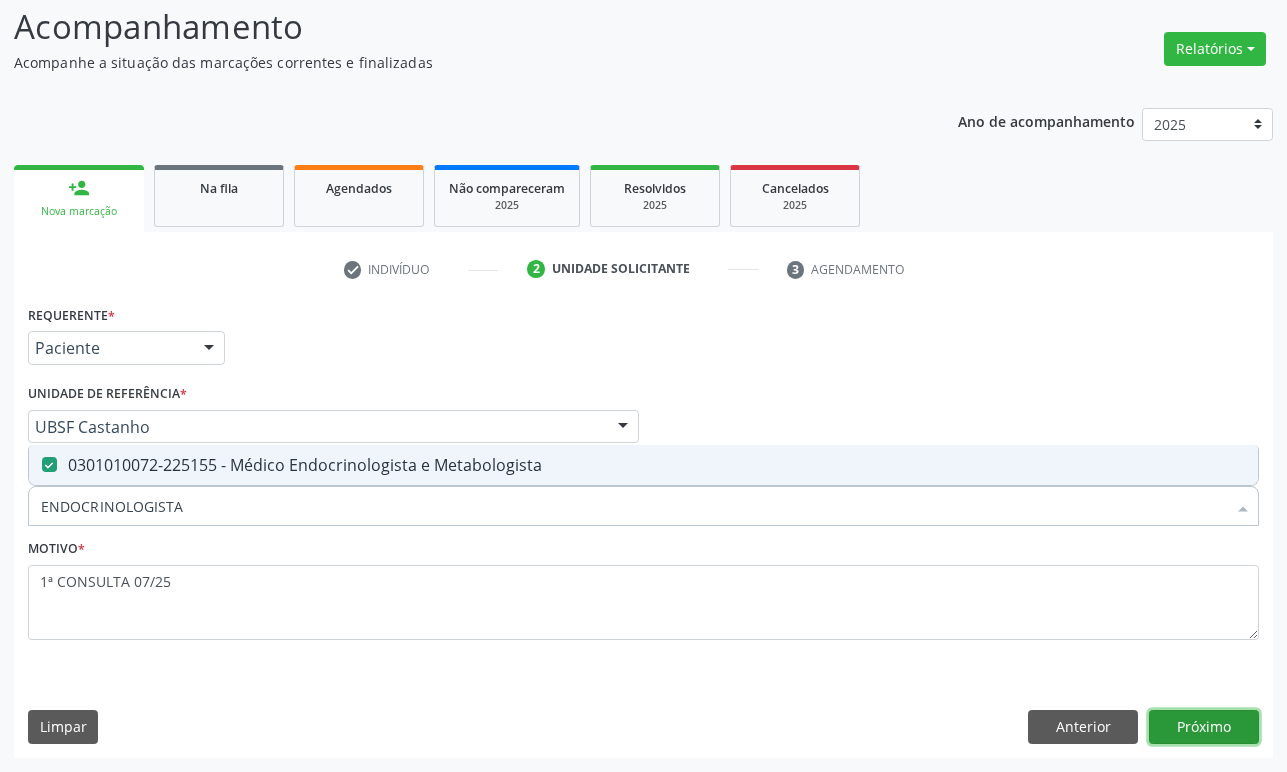click on "Próximo" at bounding box center (1204, 727) 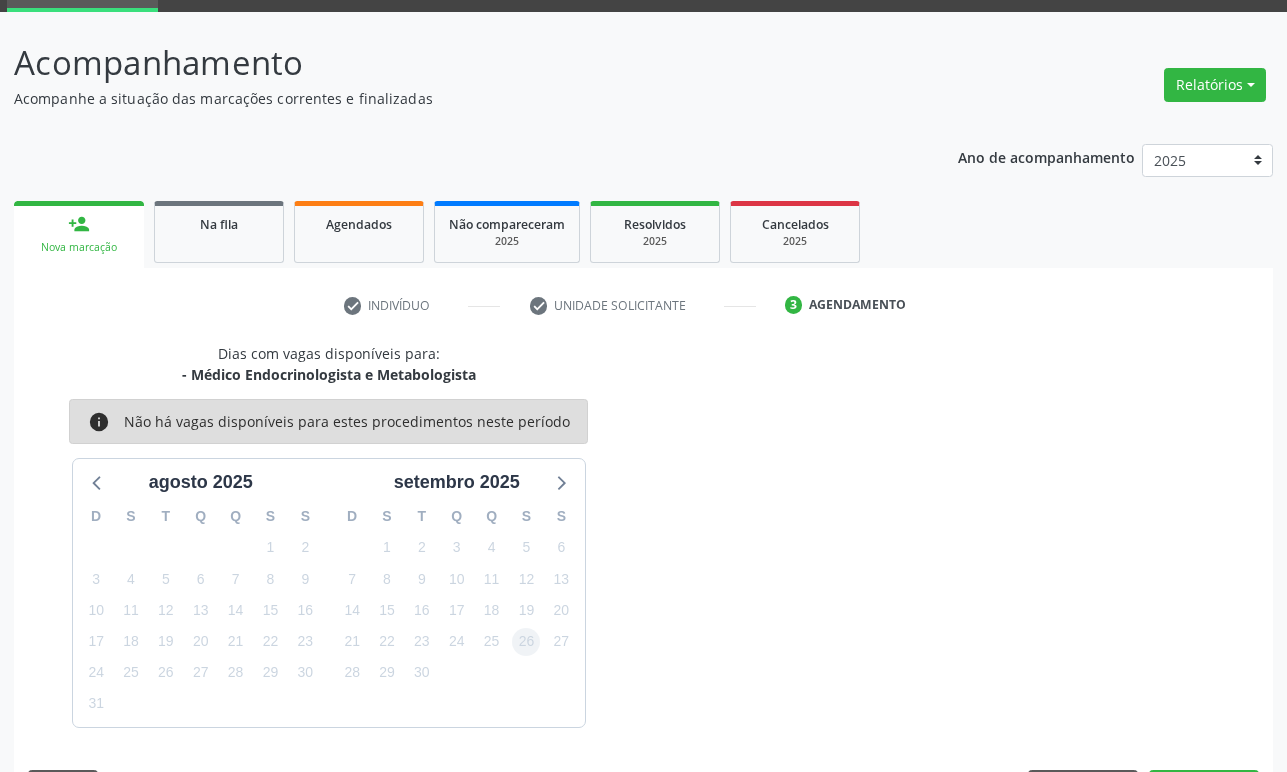 scroll, scrollTop: 134, scrollLeft: 0, axis: vertical 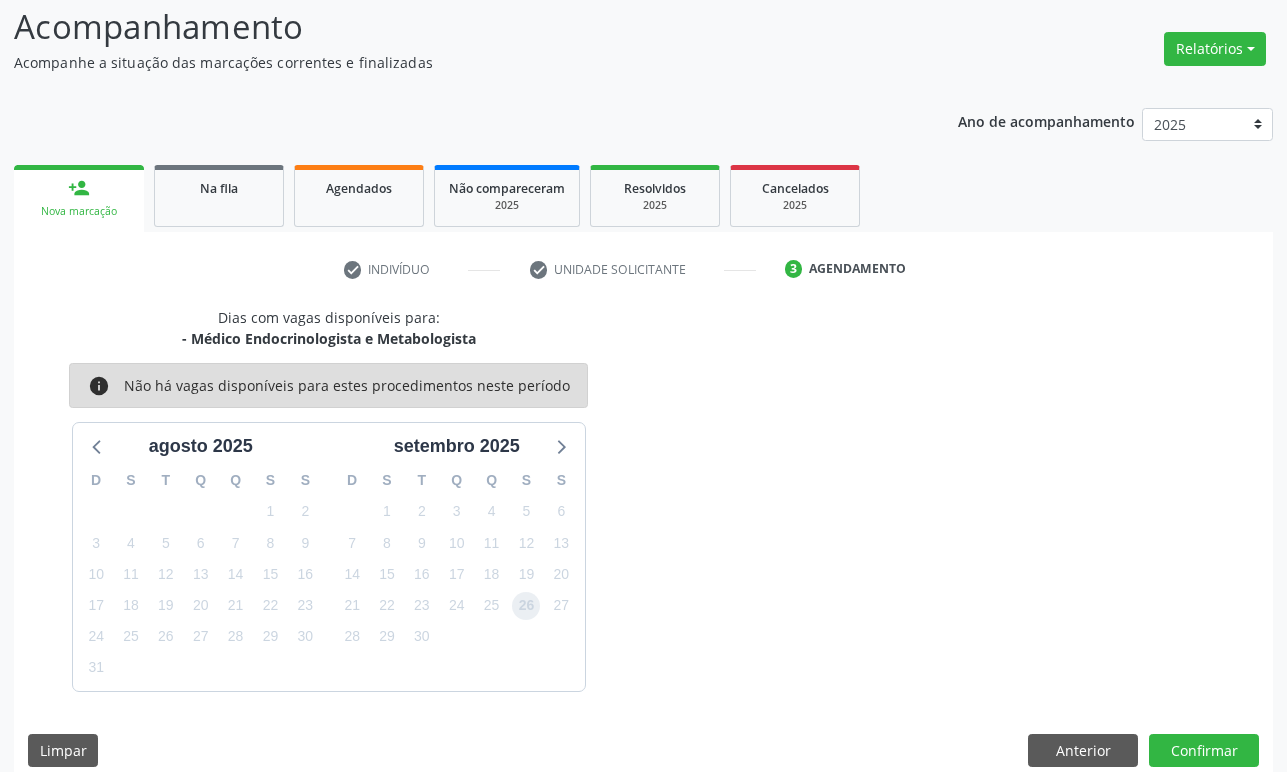 click on "26" at bounding box center [526, 606] 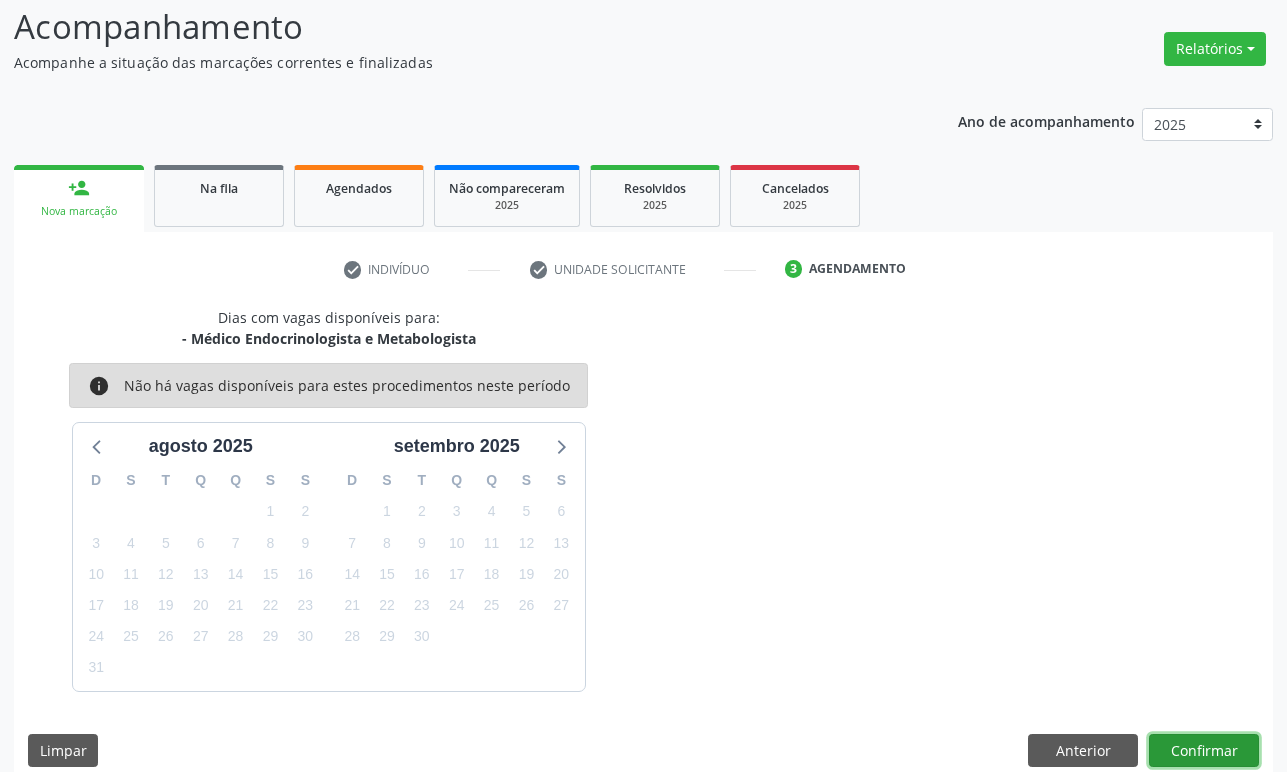 click on "Confirmar" at bounding box center [1204, 751] 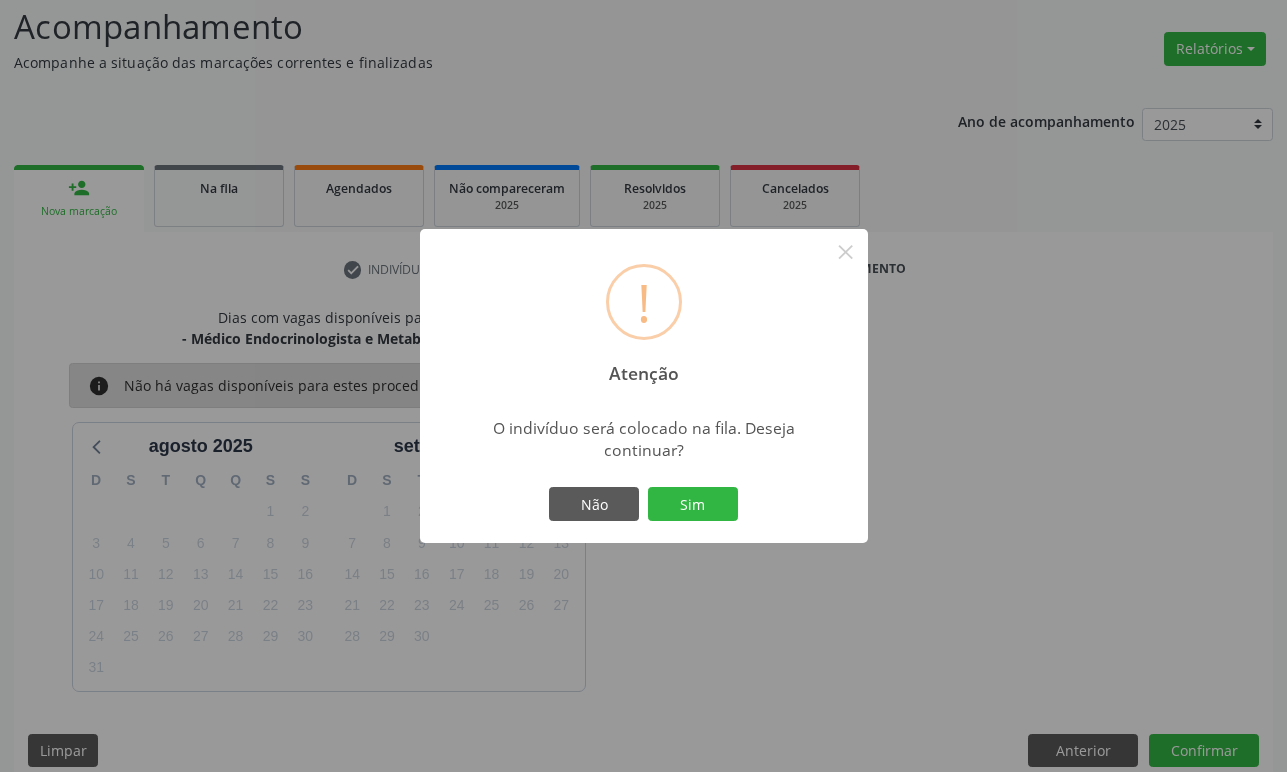 type 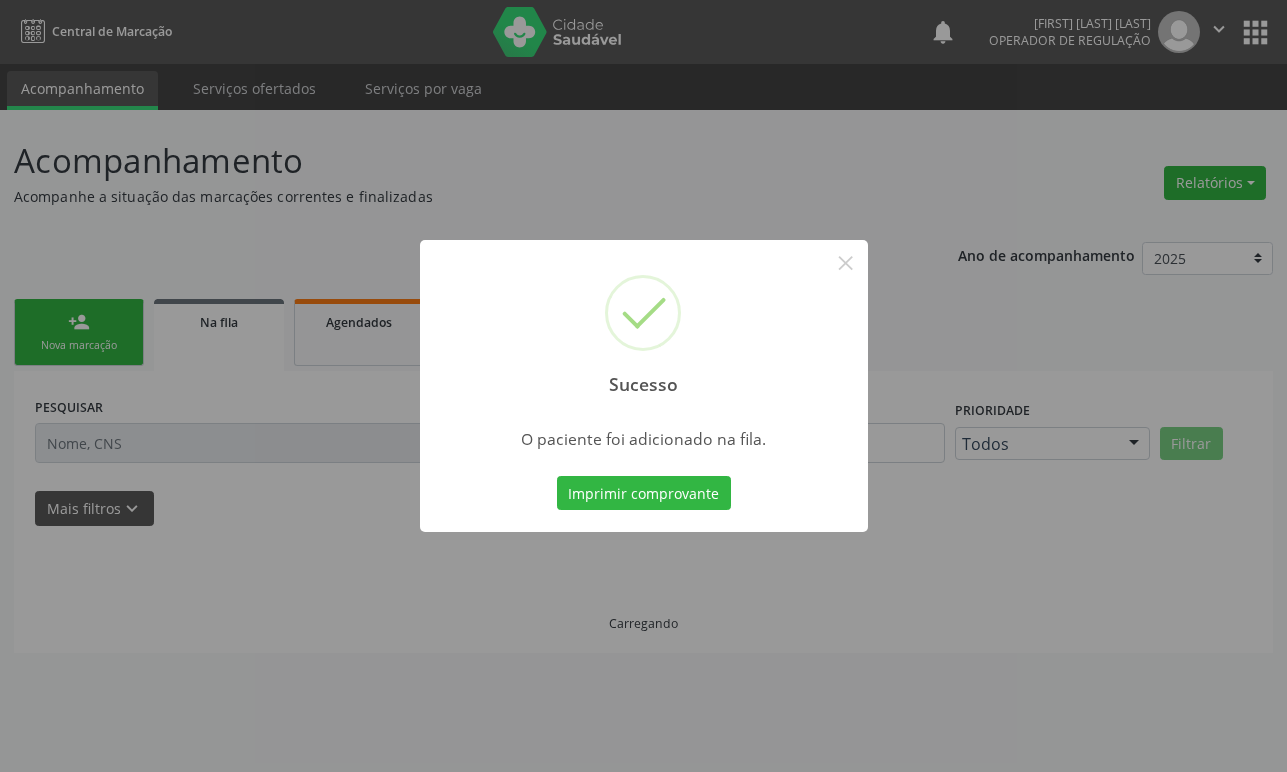 scroll, scrollTop: 0, scrollLeft: 0, axis: both 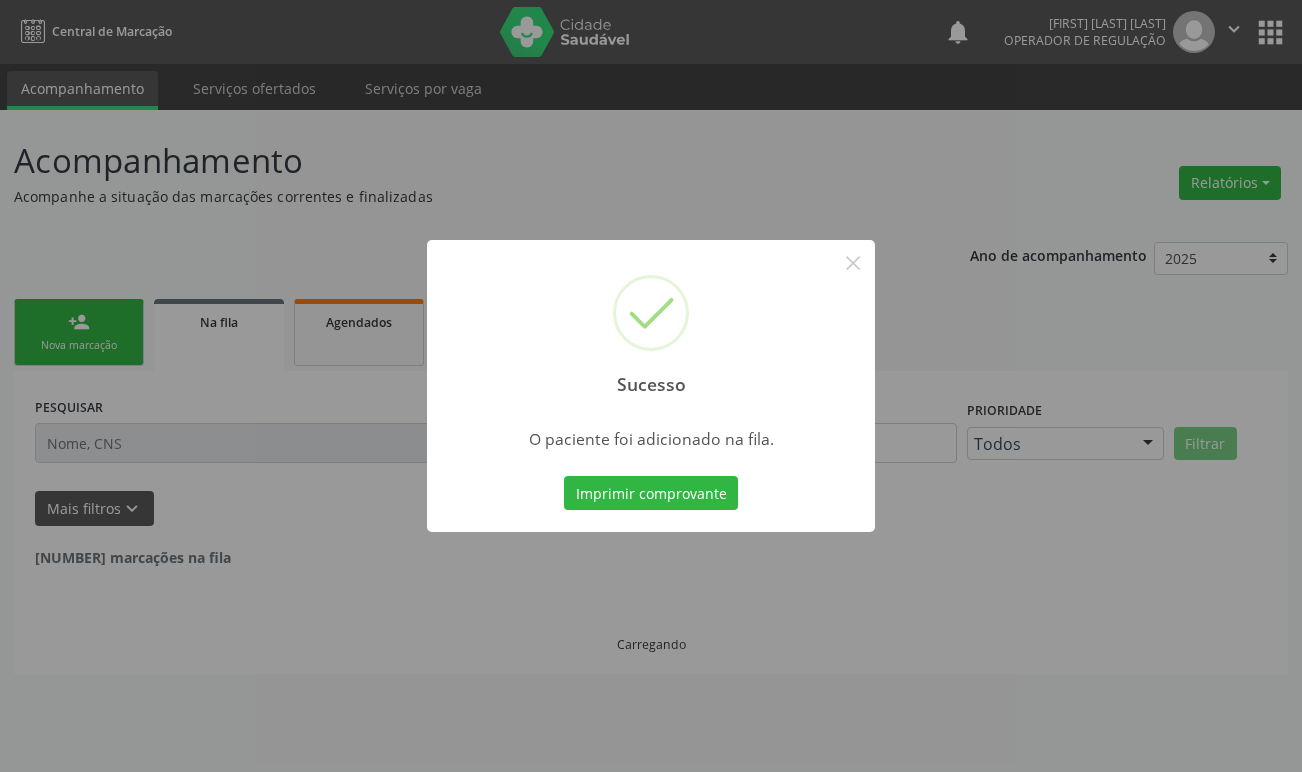 type 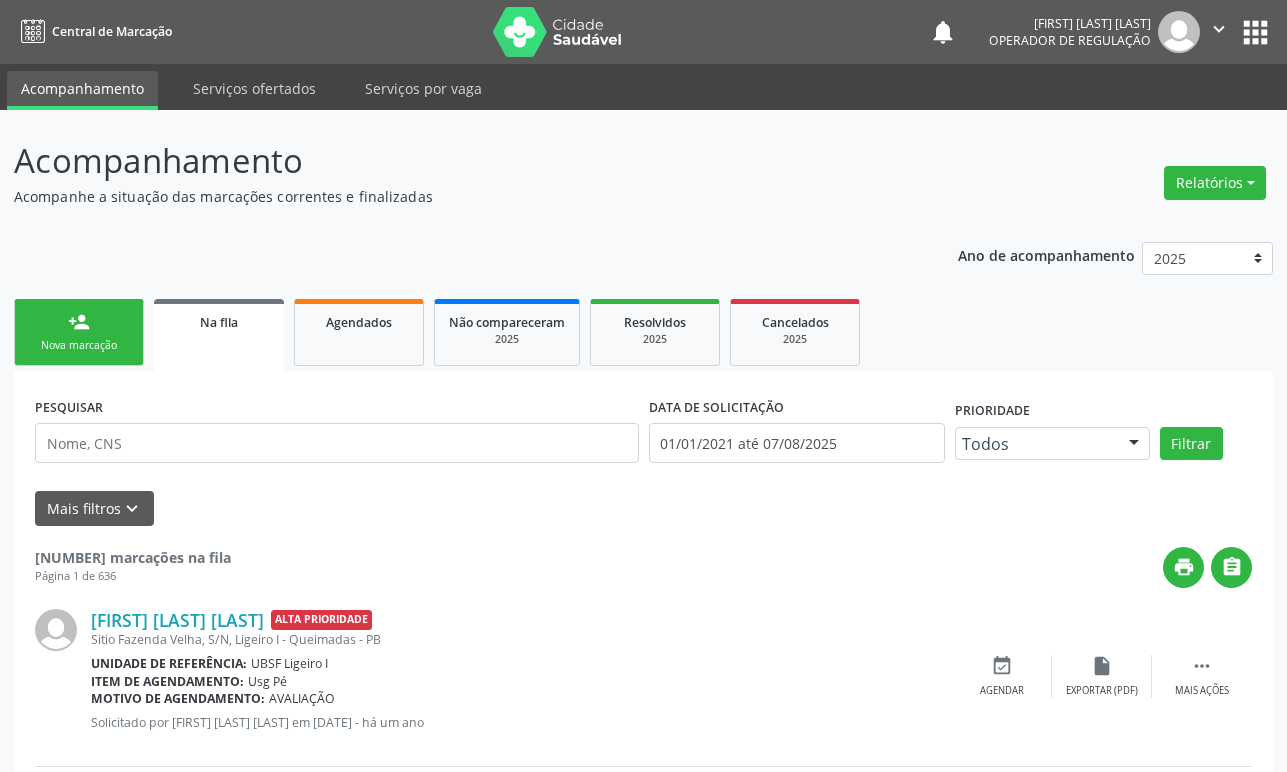 click on "Nova marcação" at bounding box center (79, 345) 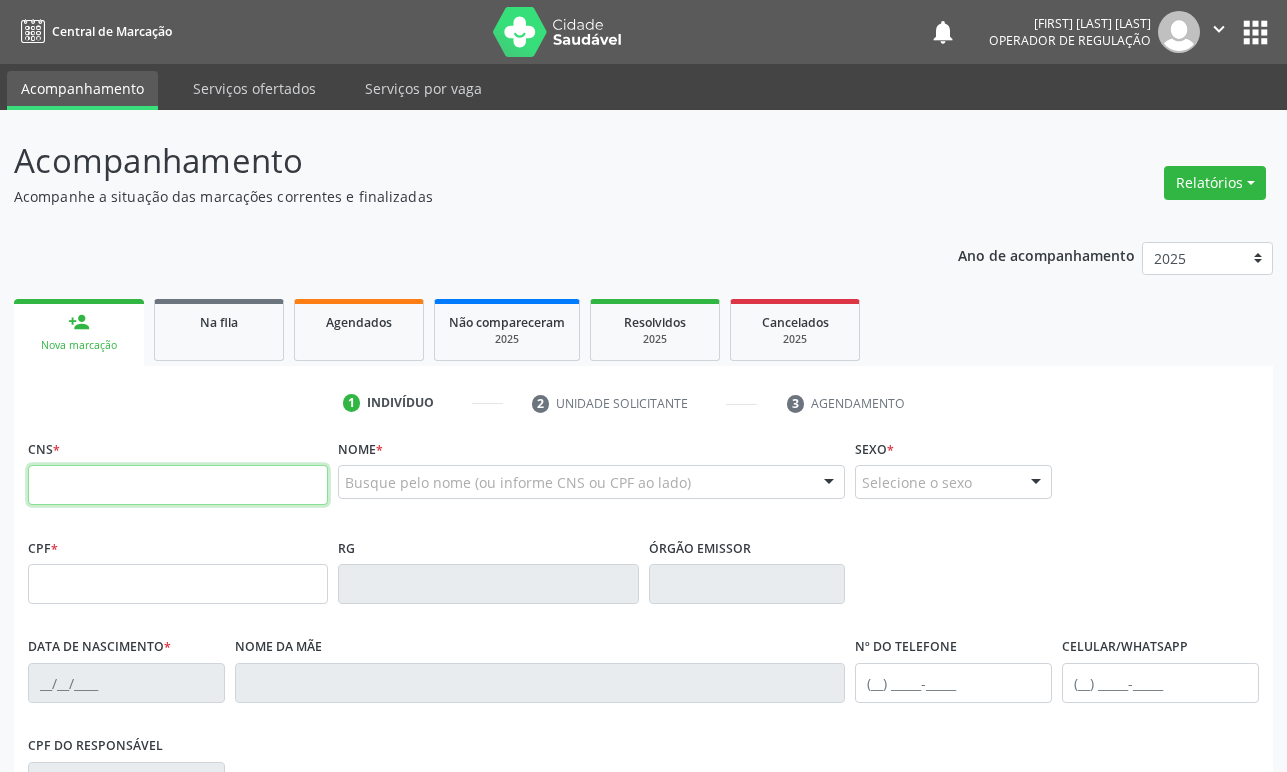 click at bounding box center [178, 485] 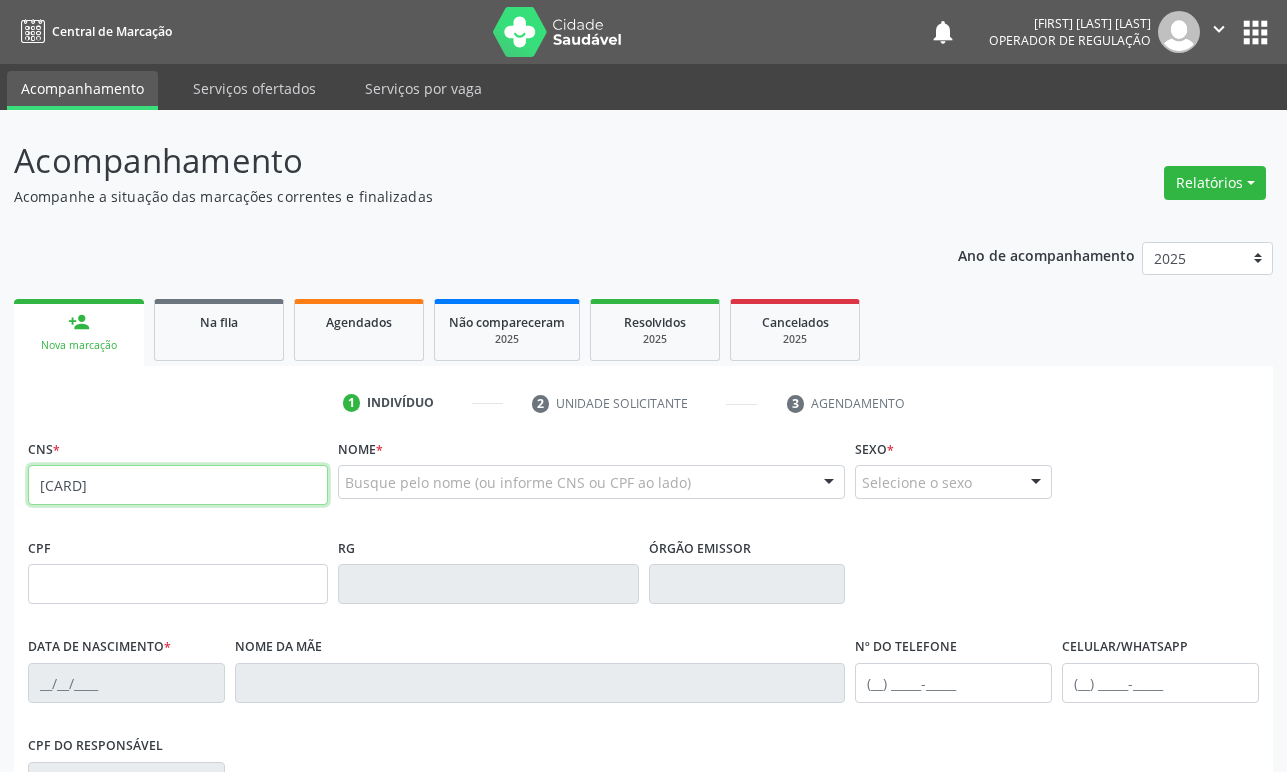 type on "702 9045 3593 0476" 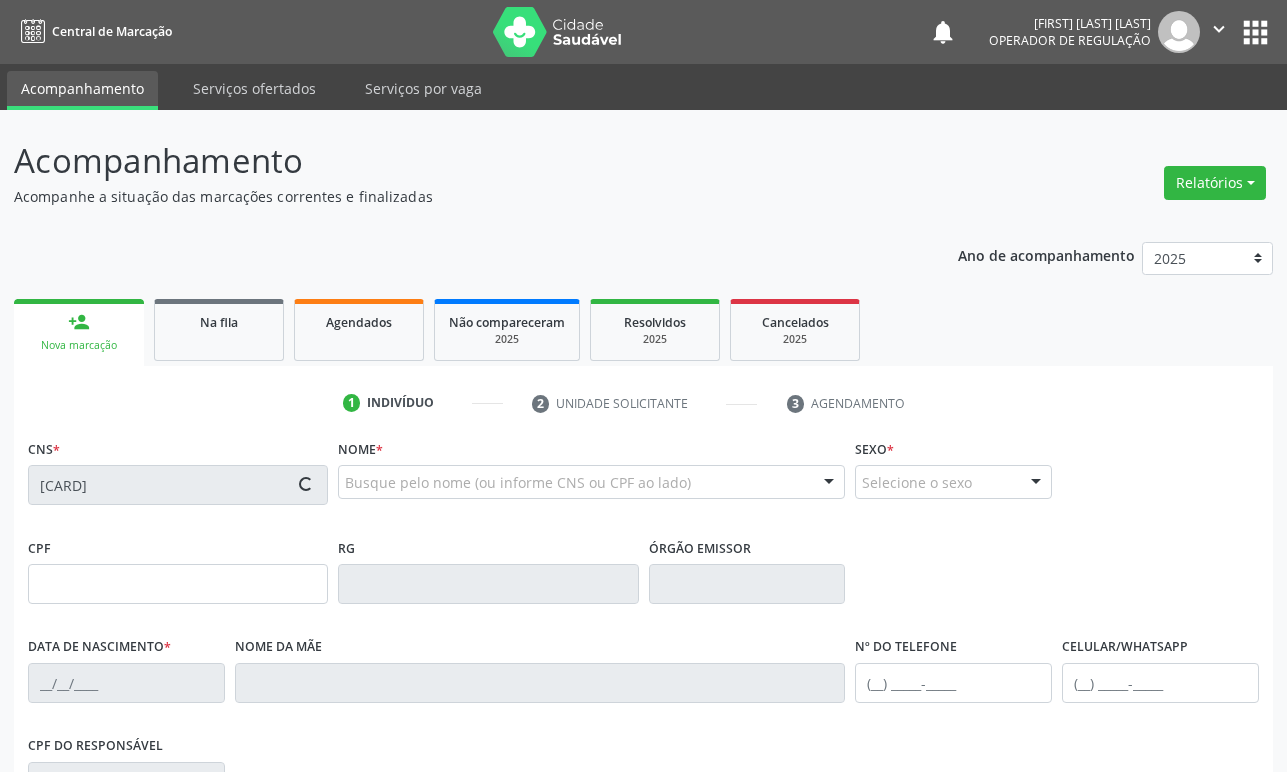 type on "953.197.944-87" 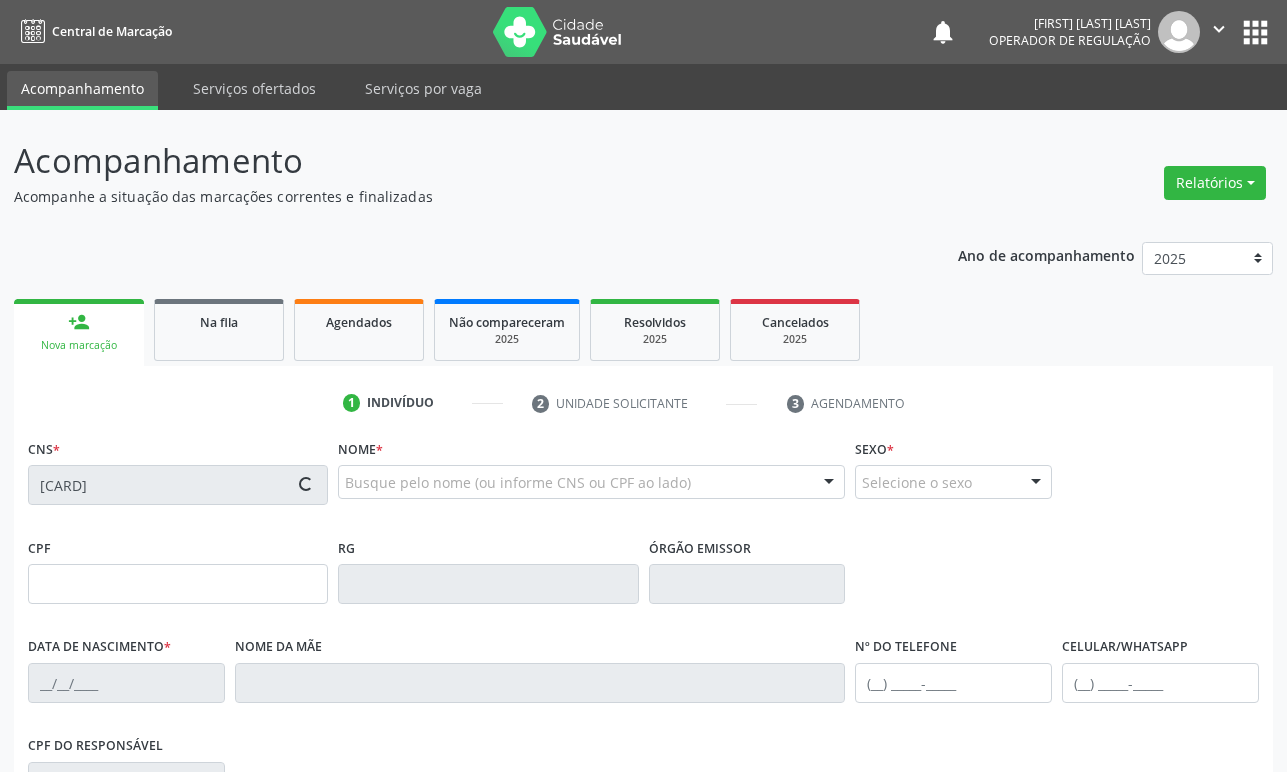 type on "15/04/1936" 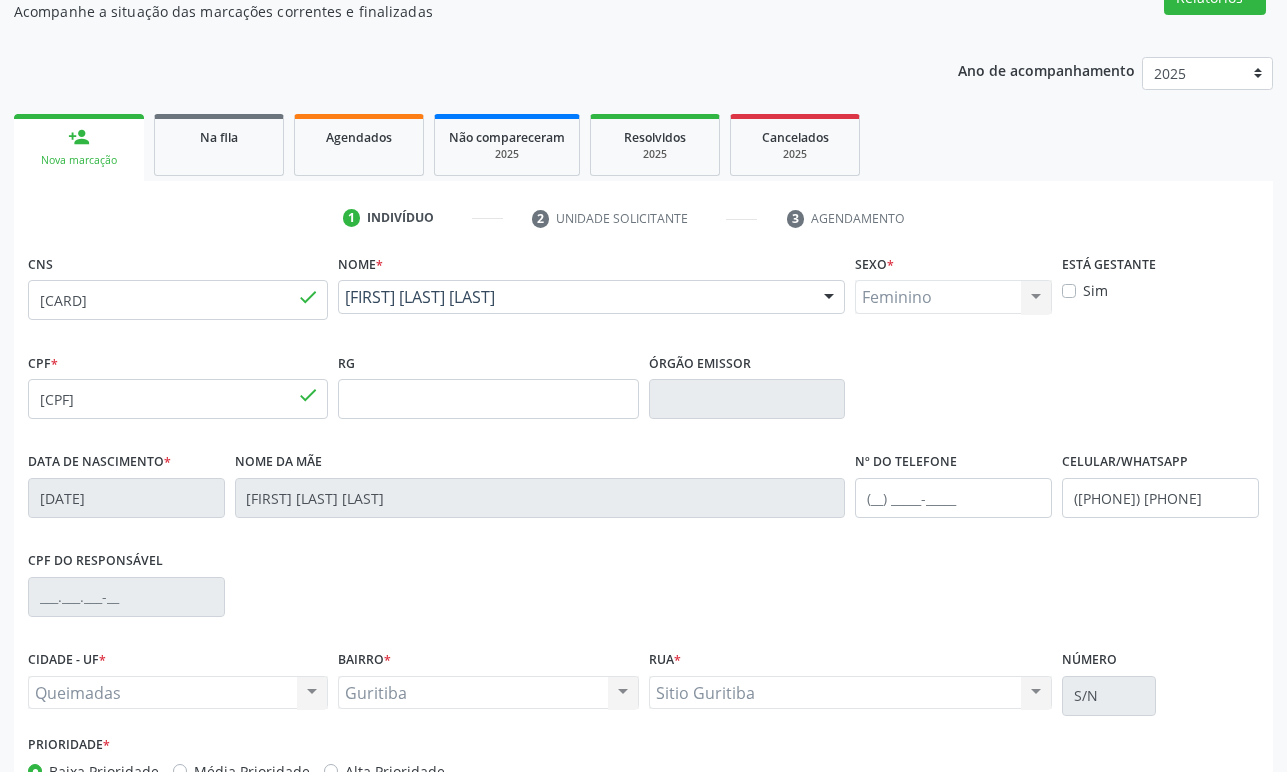 scroll, scrollTop: 312, scrollLeft: 0, axis: vertical 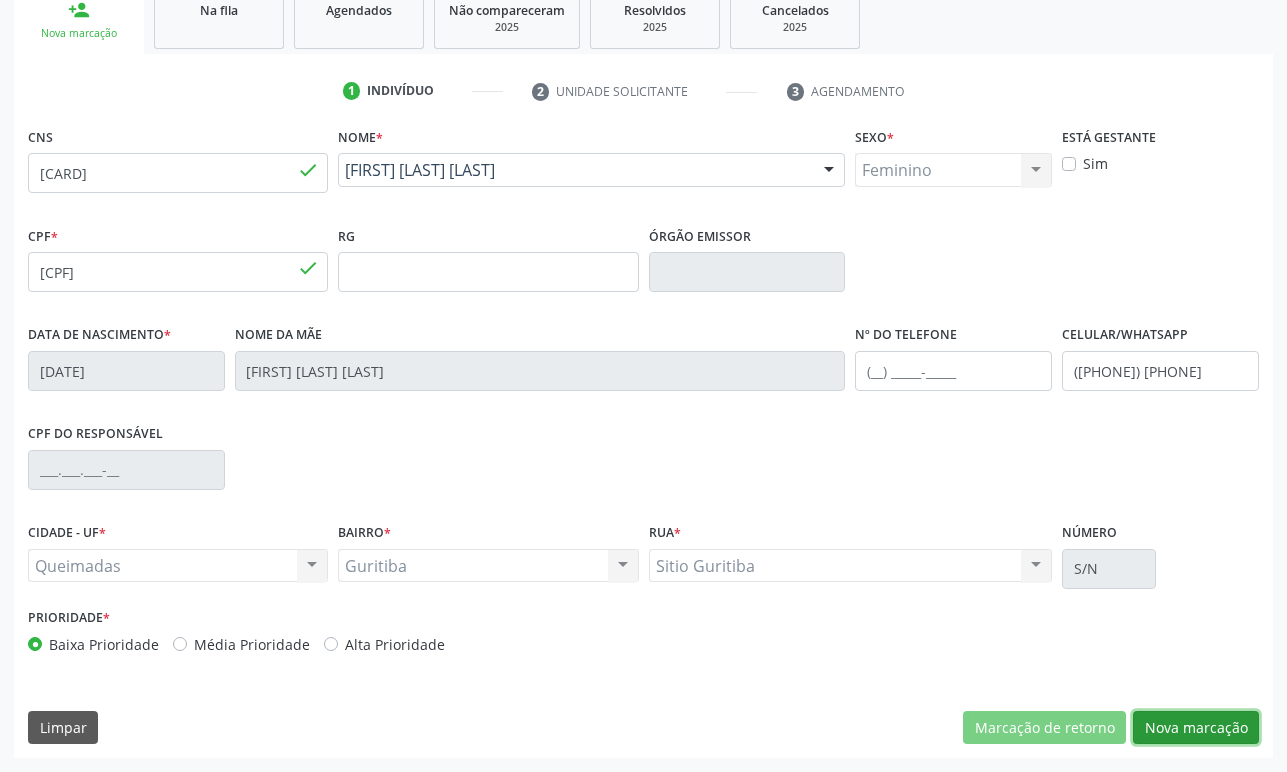 click on "Nova marcação" at bounding box center (1196, 728) 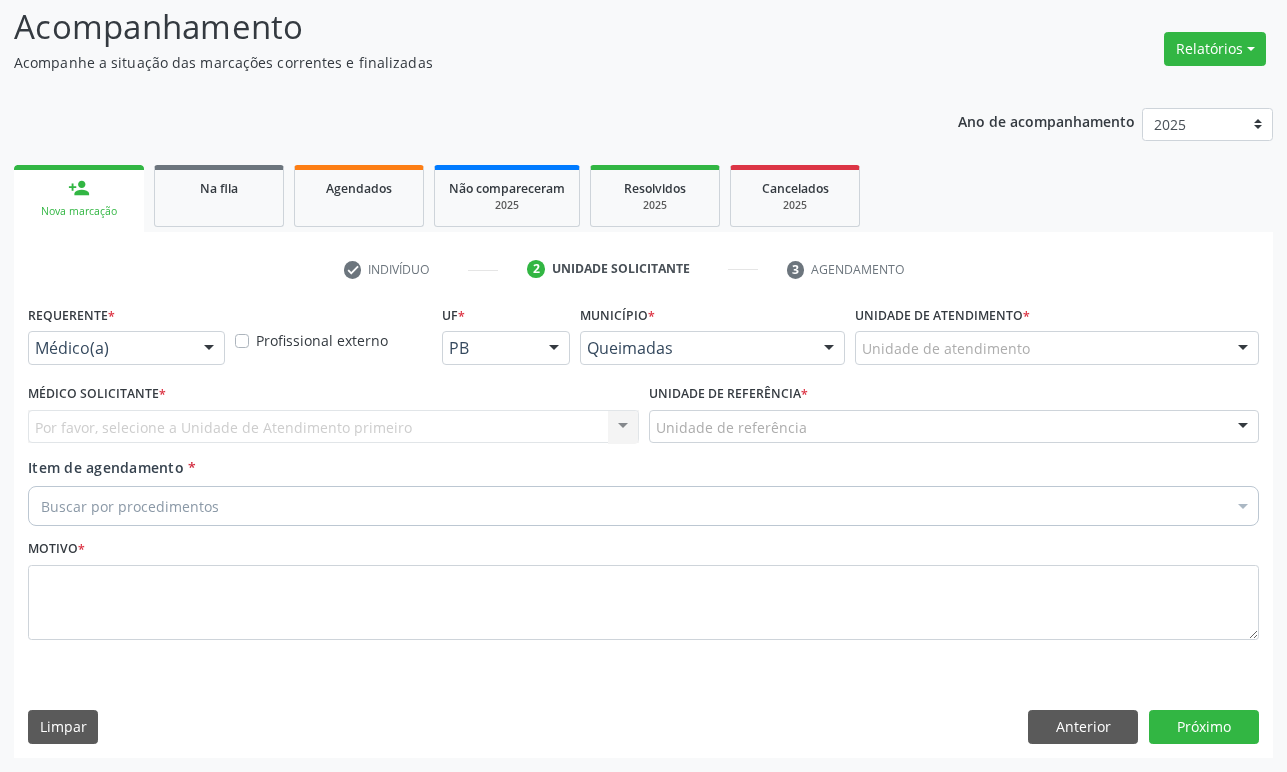 scroll, scrollTop: 134, scrollLeft: 0, axis: vertical 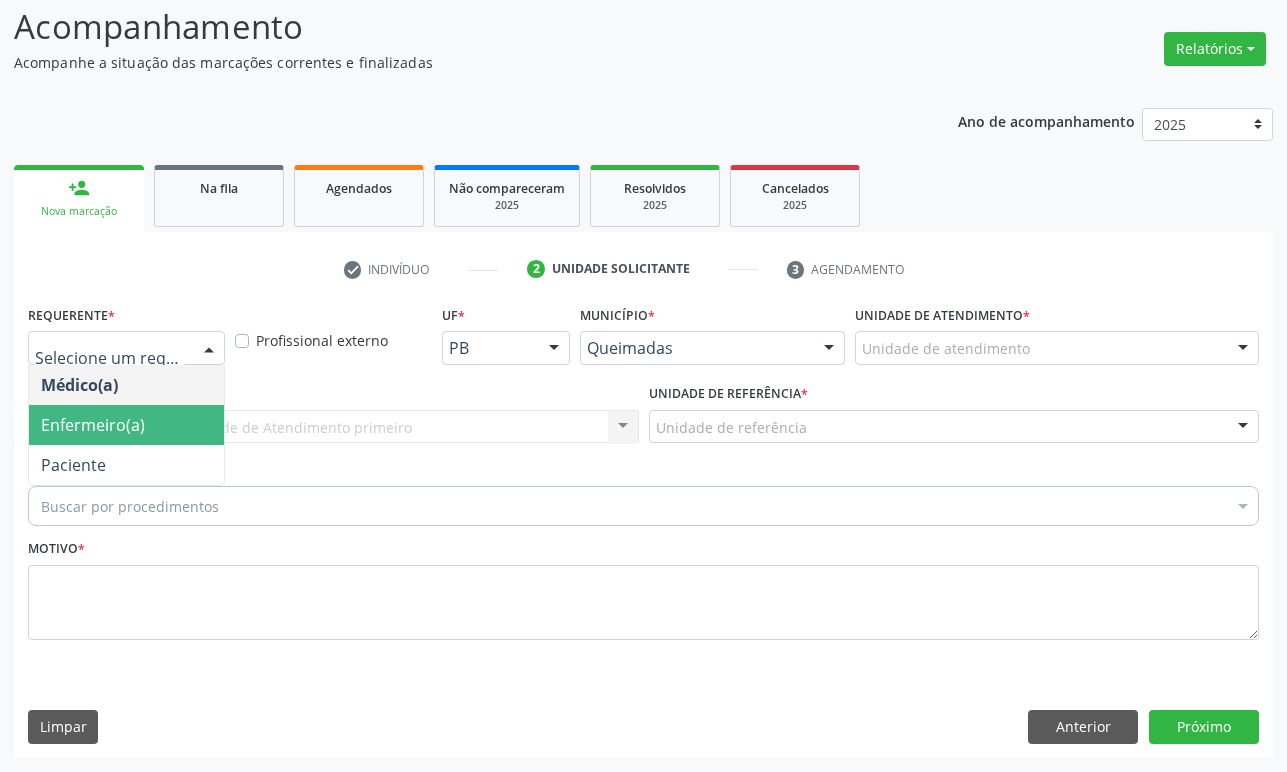 click on "Enfermeiro(a)" at bounding box center (126, 425) 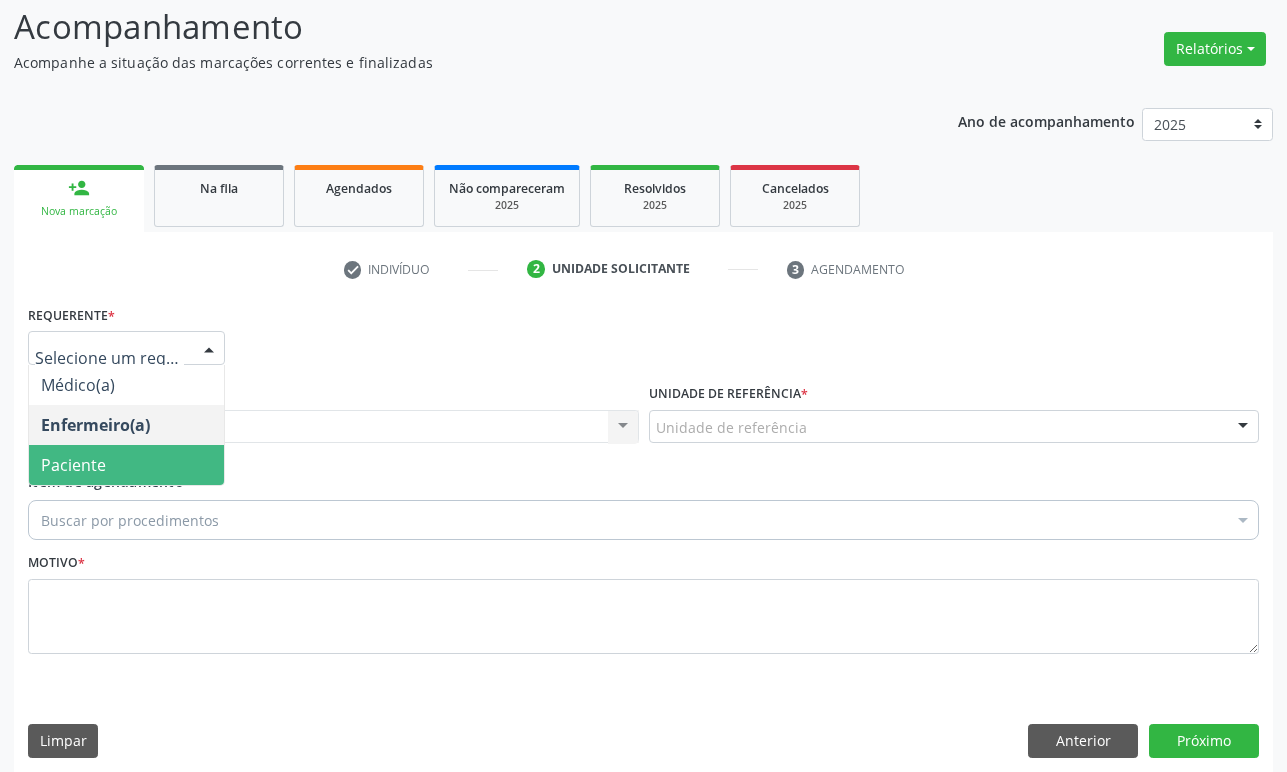 click on "Paciente" at bounding box center [126, 465] 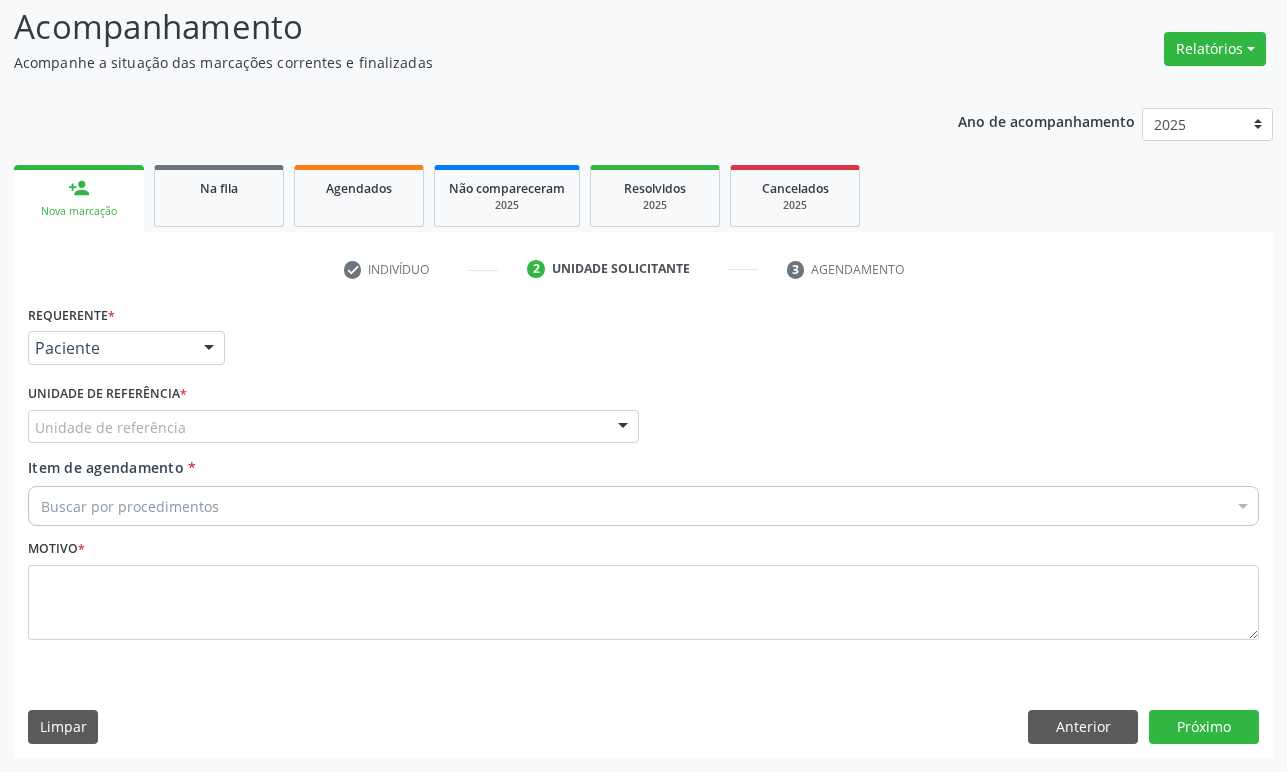 click on "Requerente
*
Paciente         Médico(a)   Enfermeiro(a)   Paciente
Nenhum resultado encontrado para: "   "
Não há nenhuma opção para ser exibida.
UF
PB         PB
Nenhum resultado encontrado para: "   "
Não há nenhuma opção para ser exibida.
Município
Queimadas         Campina Grande   Queimadas
Nenhum resultado encontrado para: "   "
Não há nenhuma opção para ser exibida.
Médico Solicitante
Por favor, selecione a Unidade de Atendimento primeiro
Nenhum resultado encontrado para: "   "
Não há nenhuma opção para ser exibida.
Unidade de referência
*
Unidade de referência
UBSF Ligeiro II   UBSF Saulo Leal Ernesto de Melo   UBSF Castanho   UBSF Baixa Verde   UBSF Ze Velho   UBSF Boa Vista     UBSF Zumbi" at bounding box center [643, 484] 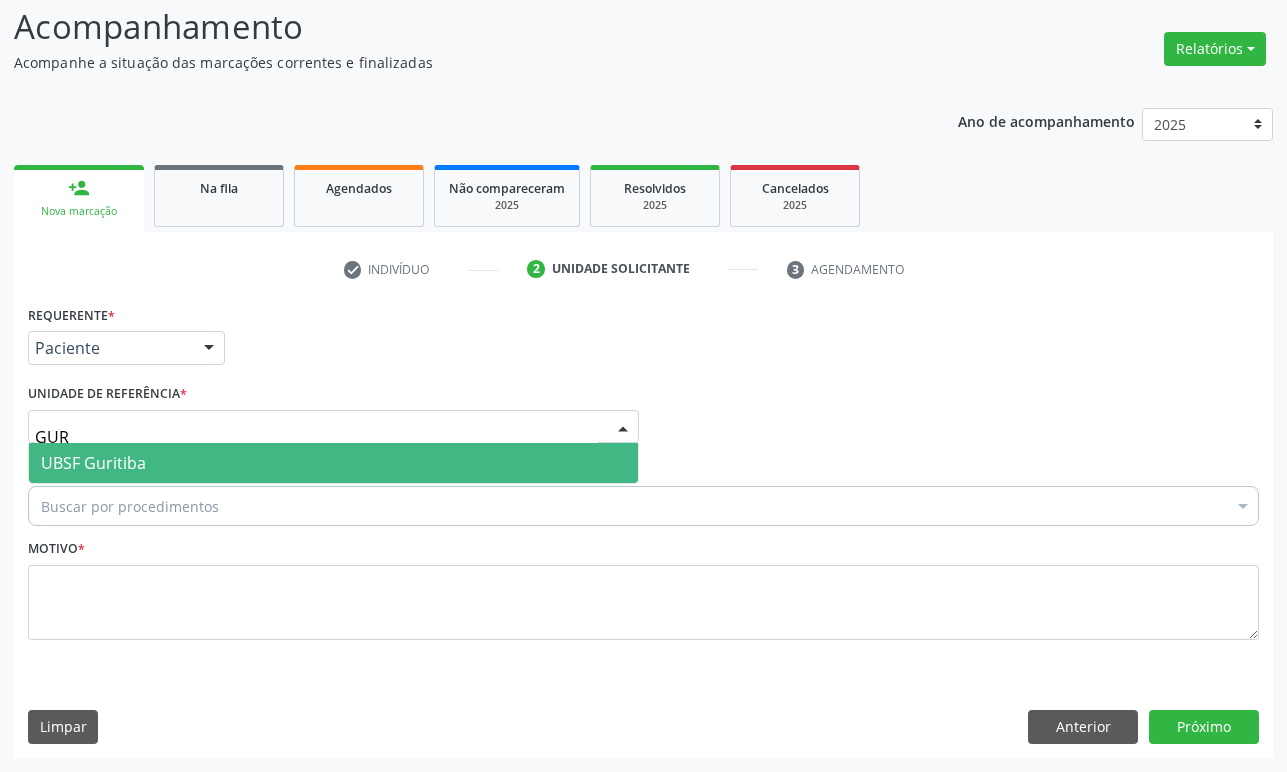 type on "GURI" 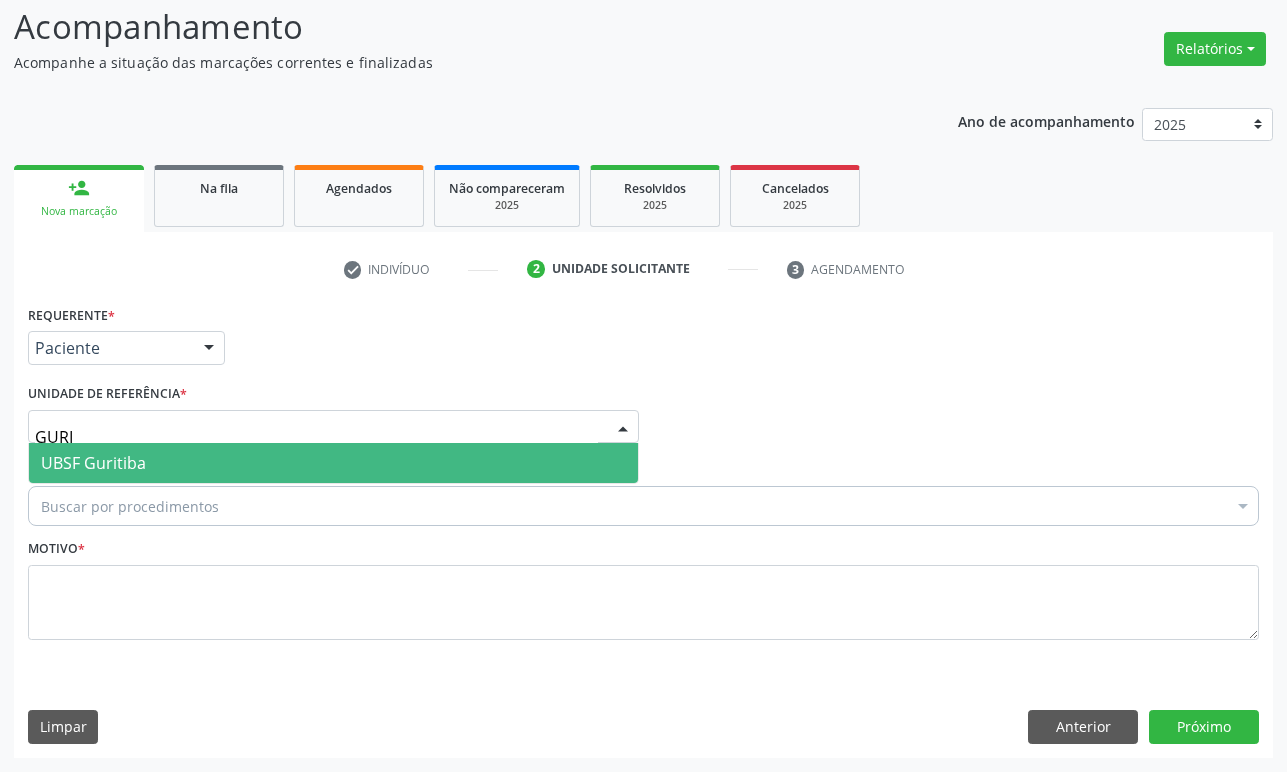 click on "UBSF Guritiba" at bounding box center (333, 463) 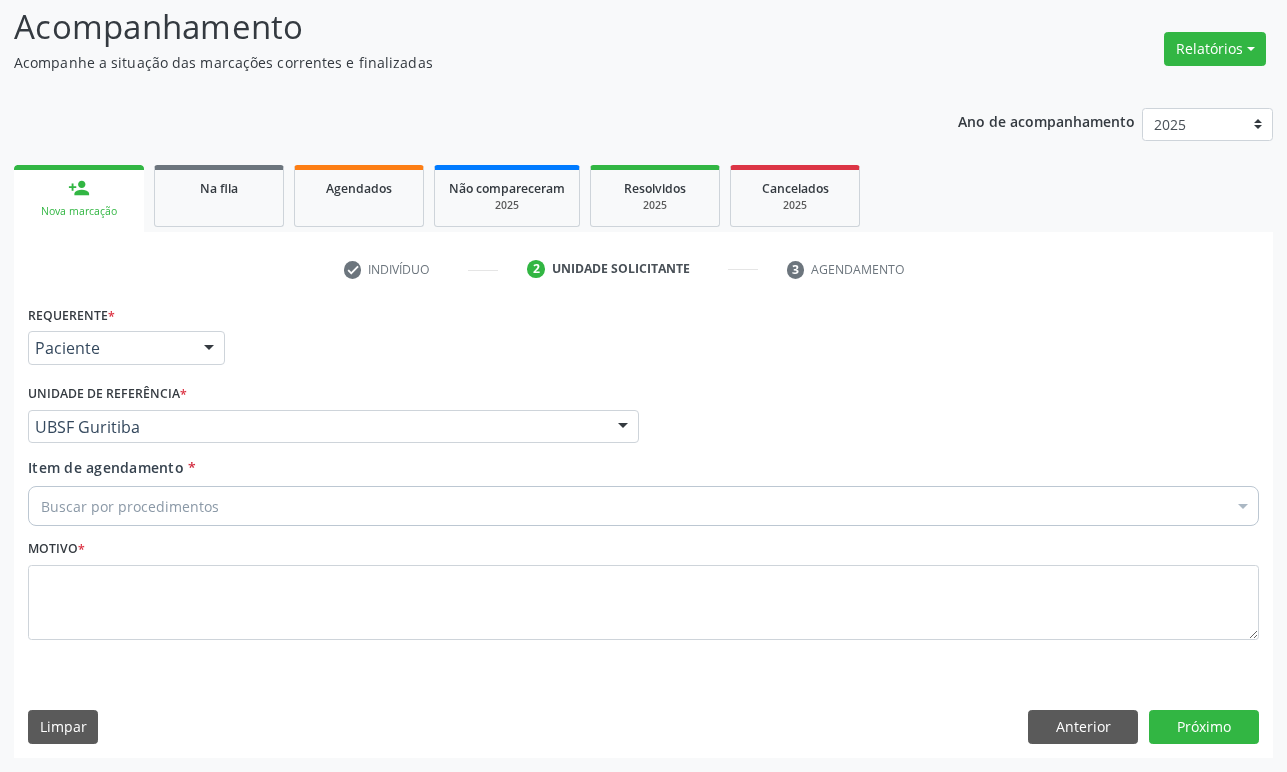 paste on "ENDOCRINOLOGISTA" 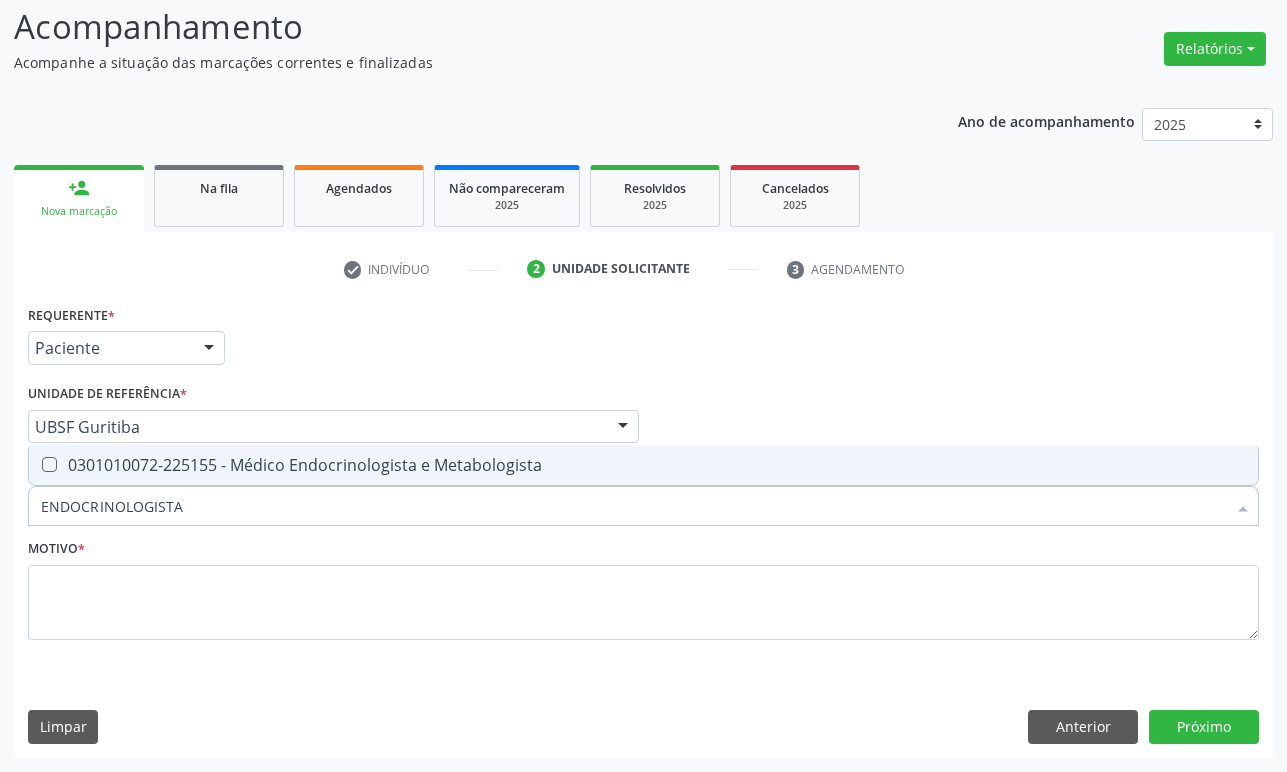 drag, startPoint x: 206, startPoint y: 469, endPoint x: 202, endPoint y: 443, distance: 26.305893 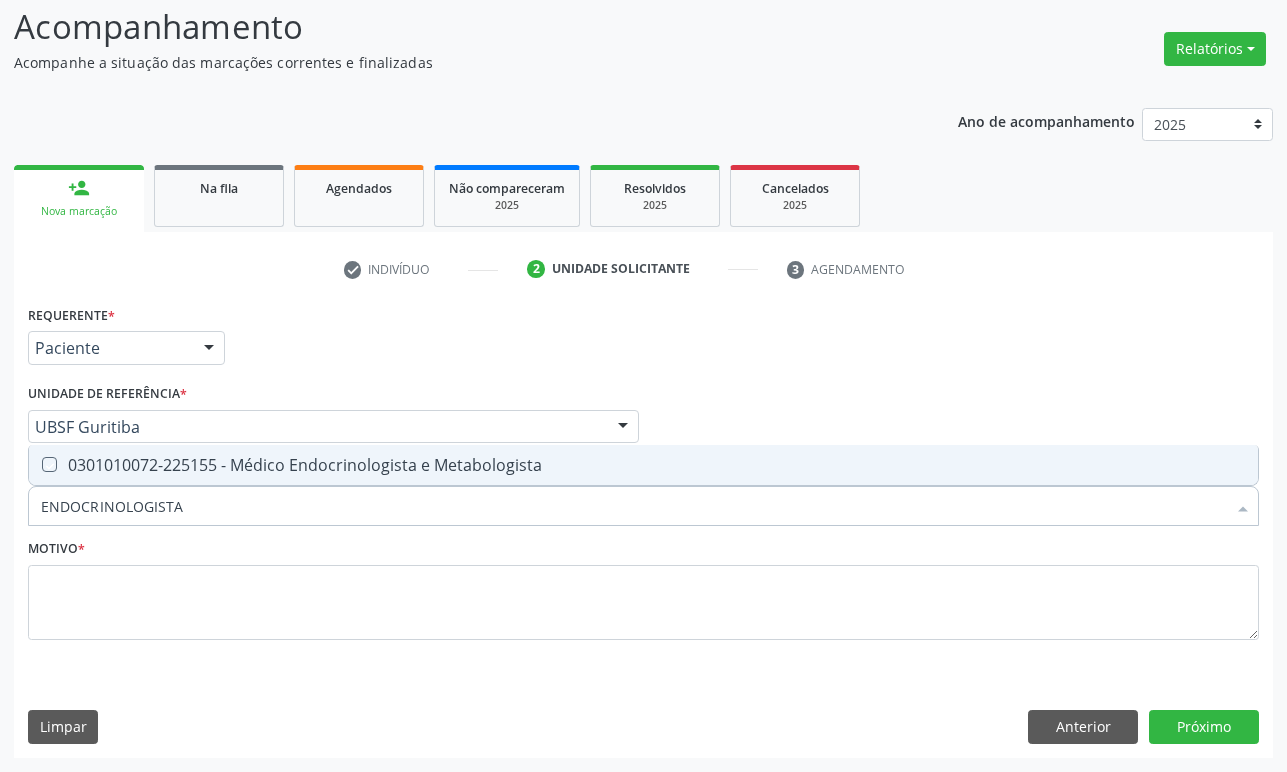 checkbox on "true" 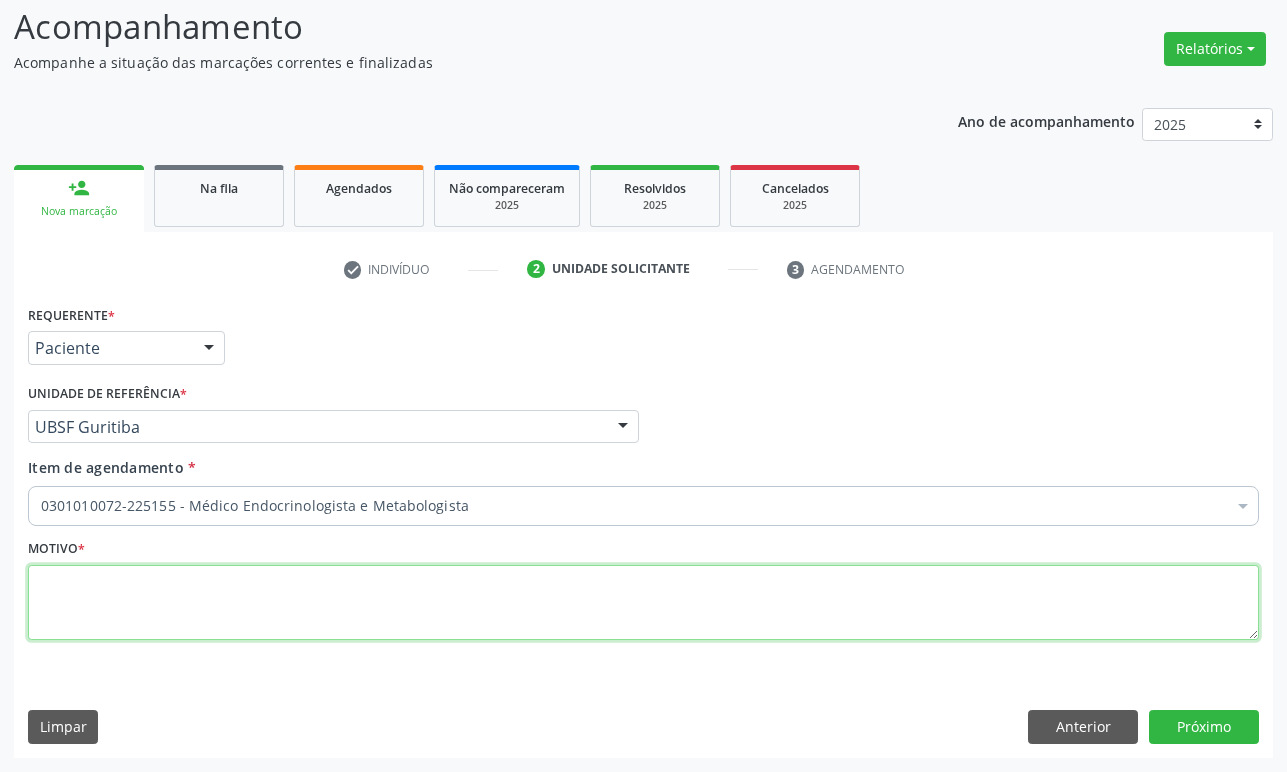 paste on "1ª CONSULTA 07/25" 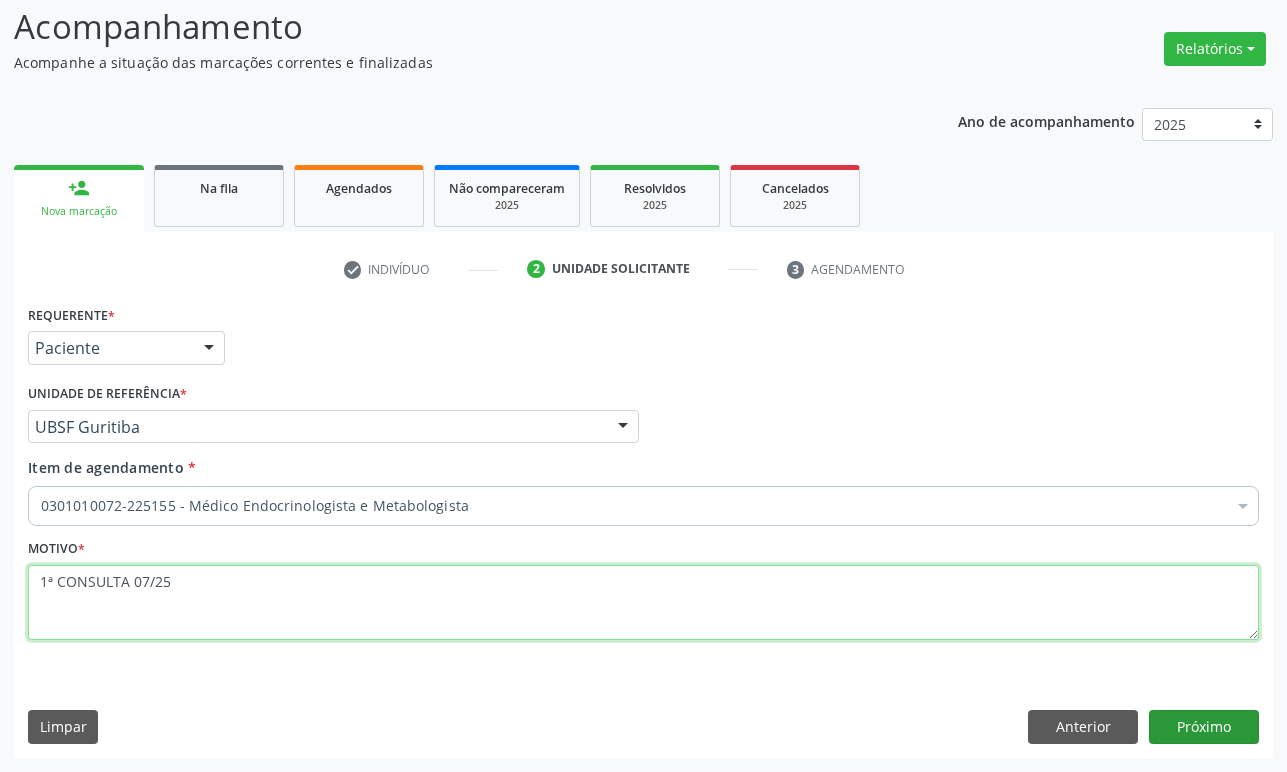 type on "1ª CONSULTA 07/25" 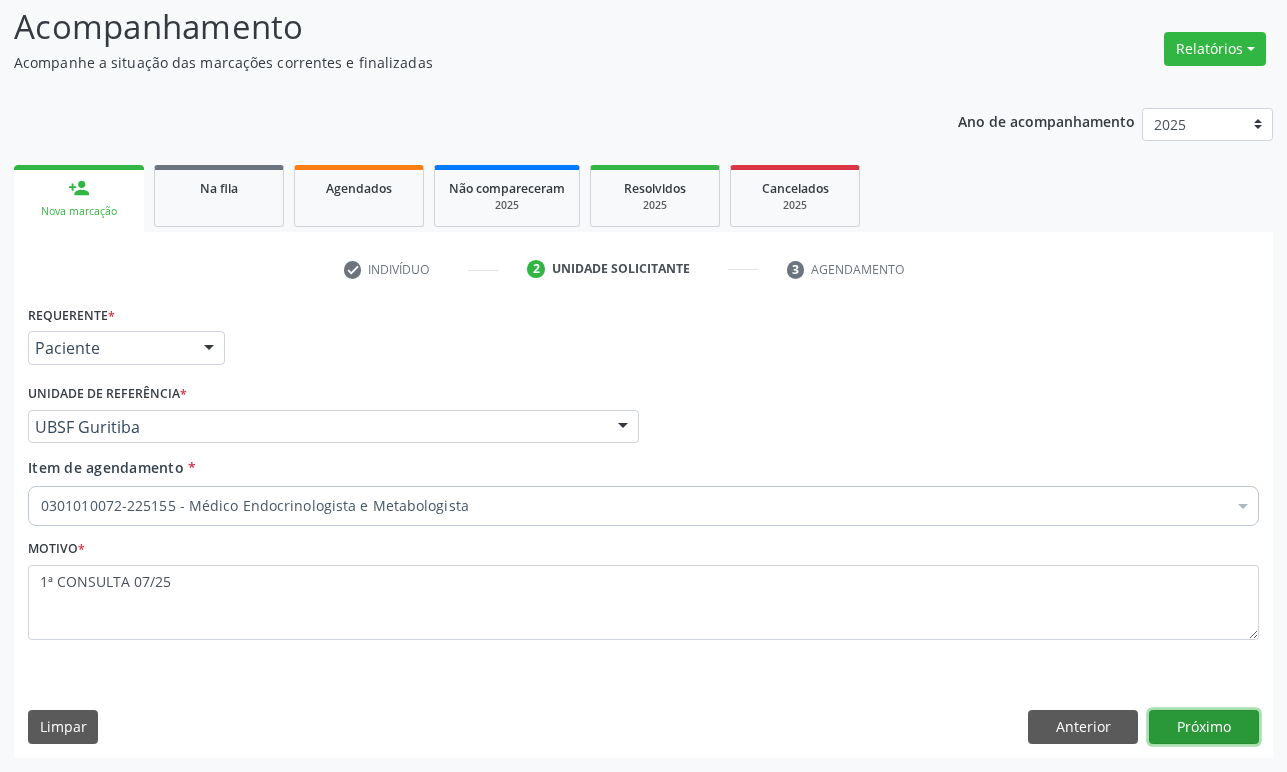 click on "Próximo" at bounding box center (1204, 727) 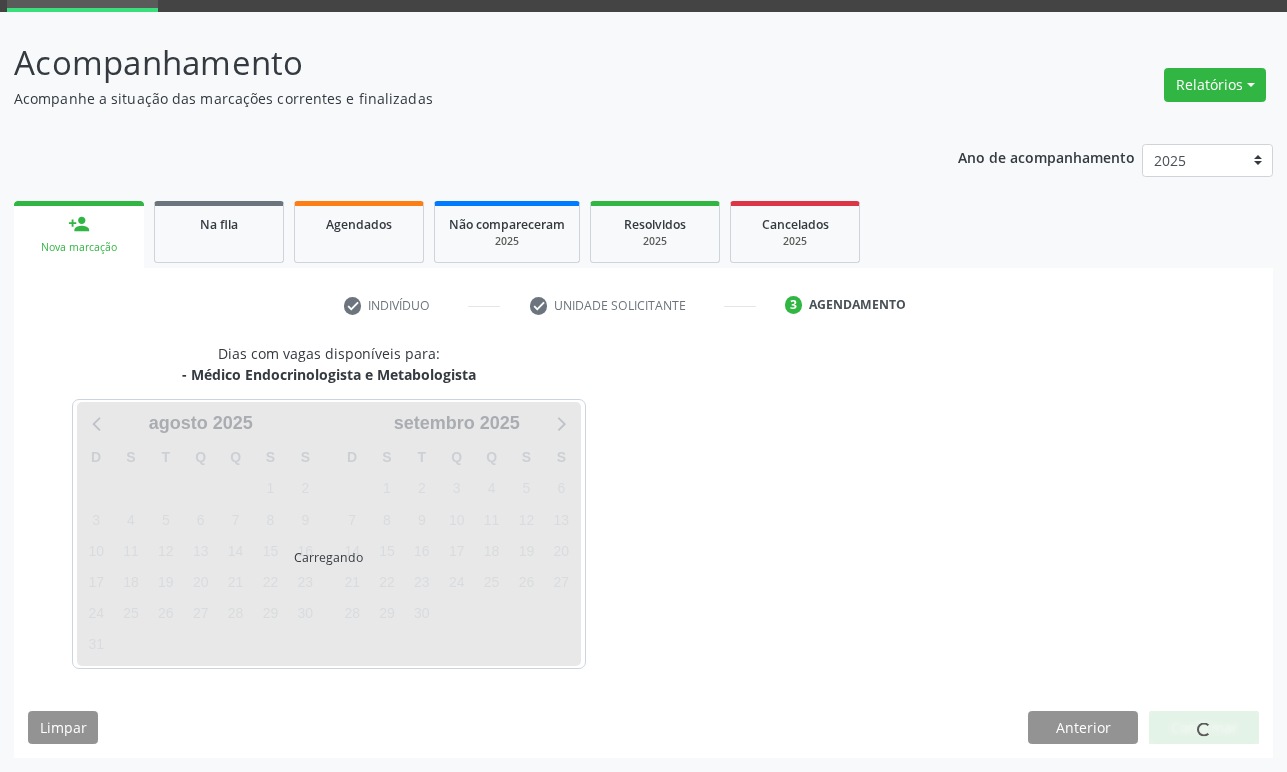 scroll, scrollTop: 134, scrollLeft: 0, axis: vertical 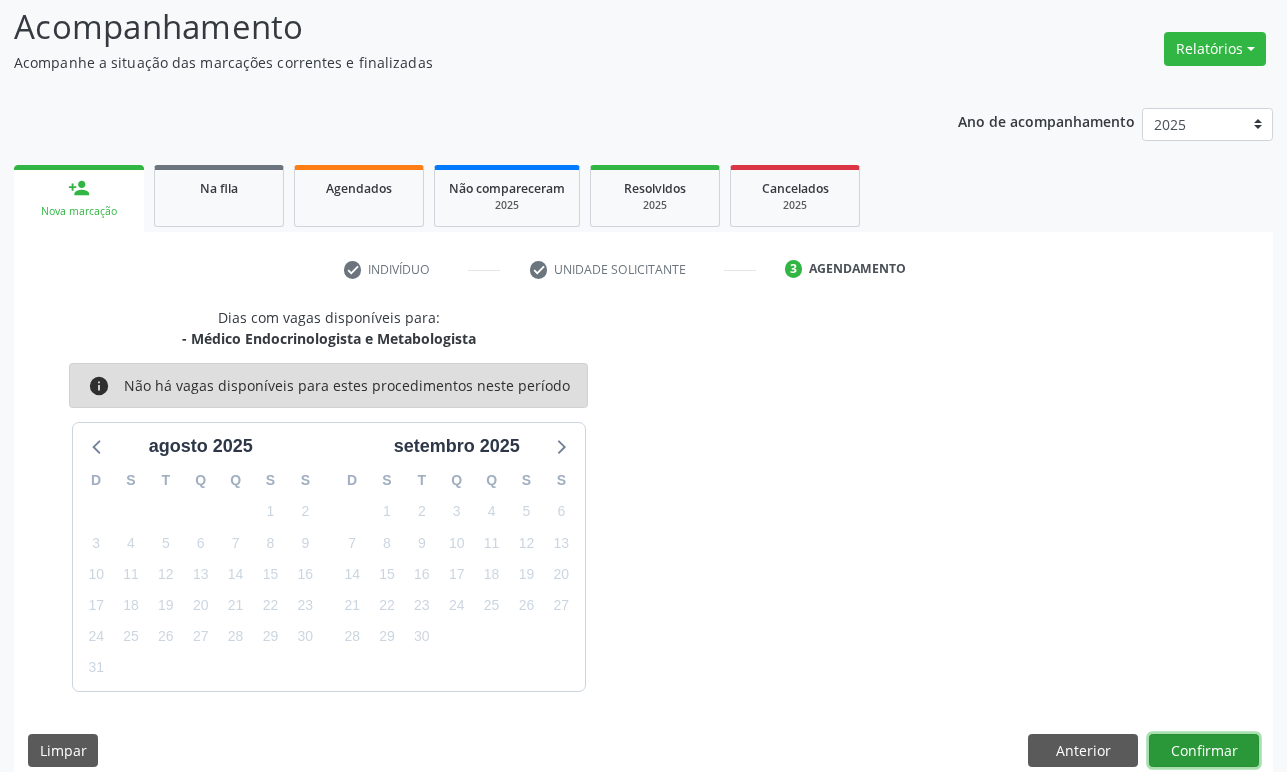 click on "Confirmar" at bounding box center [1204, 751] 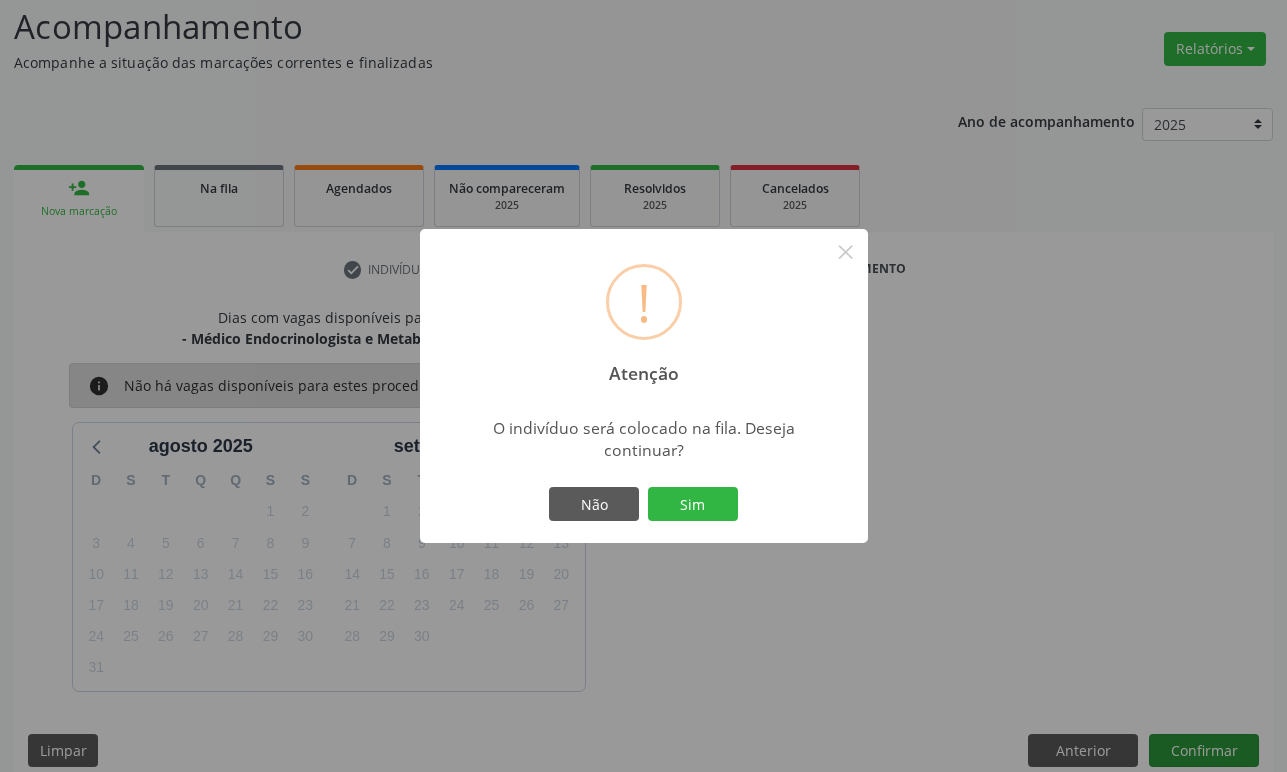type 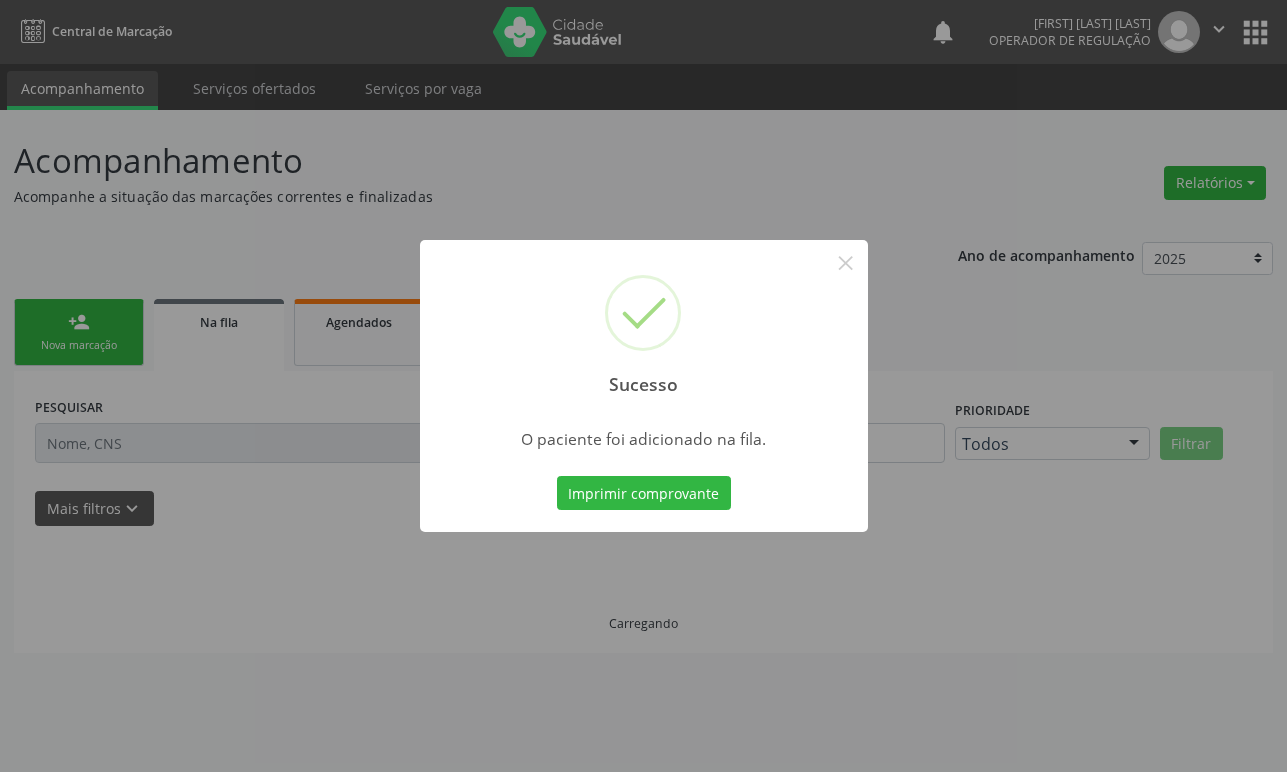 scroll, scrollTop: 0, scrollLeft: 0, axis: both 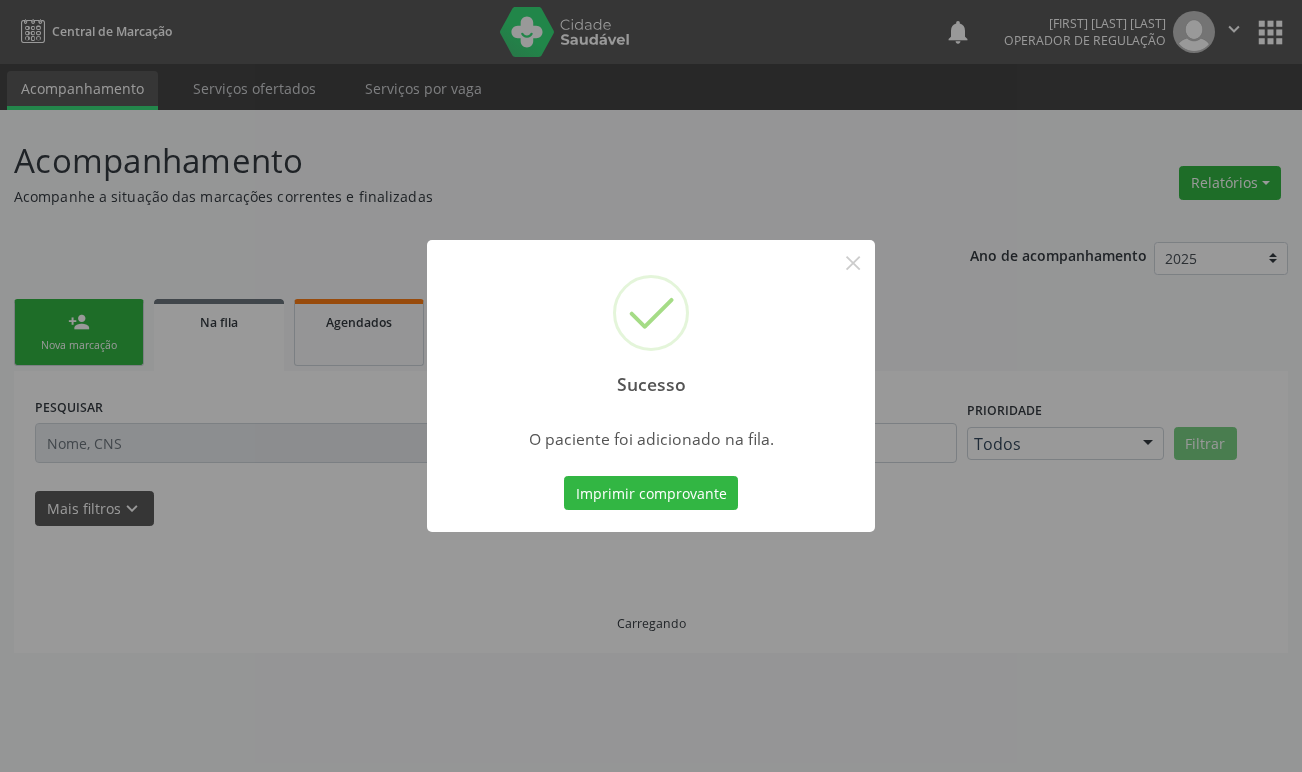 type 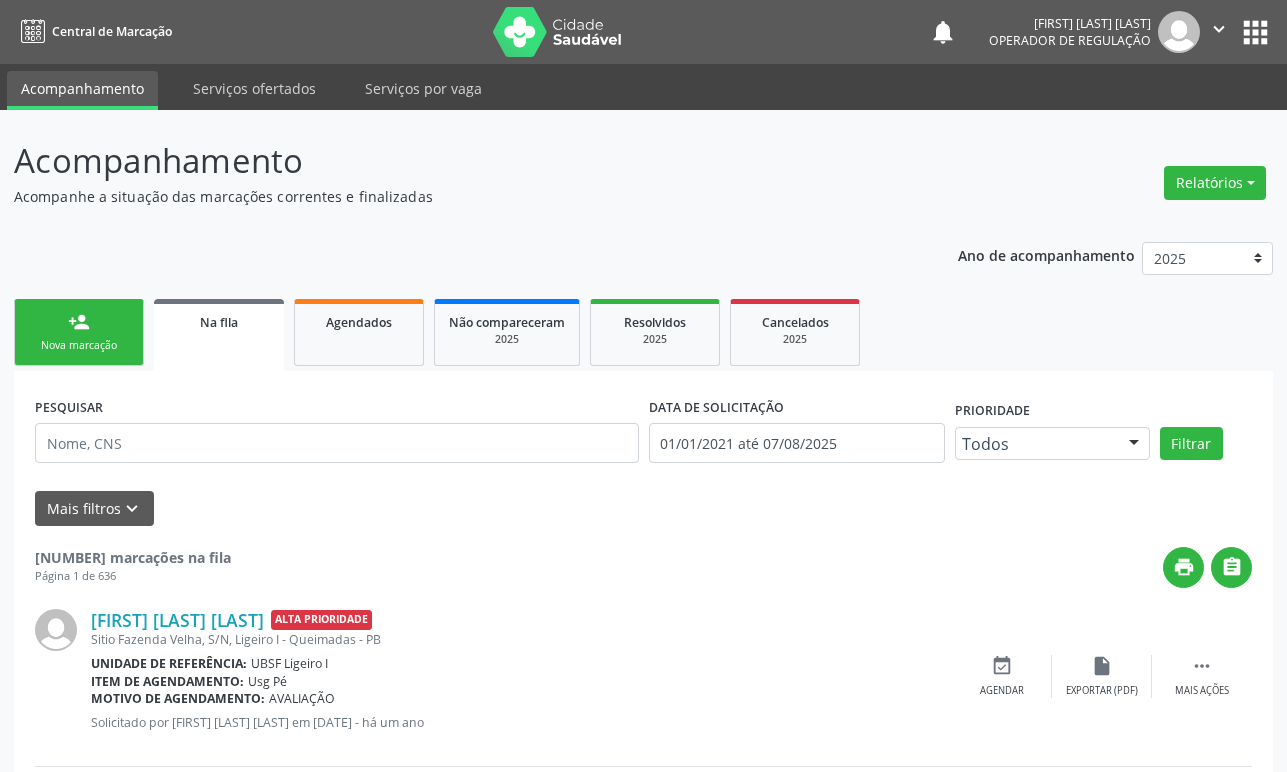 click on "person_add
Nova marcação
Na fila   Agendados   Não compareceram
2025
Resolvidos
2025
Cancelados
2025" at bounding box center (643, 332) 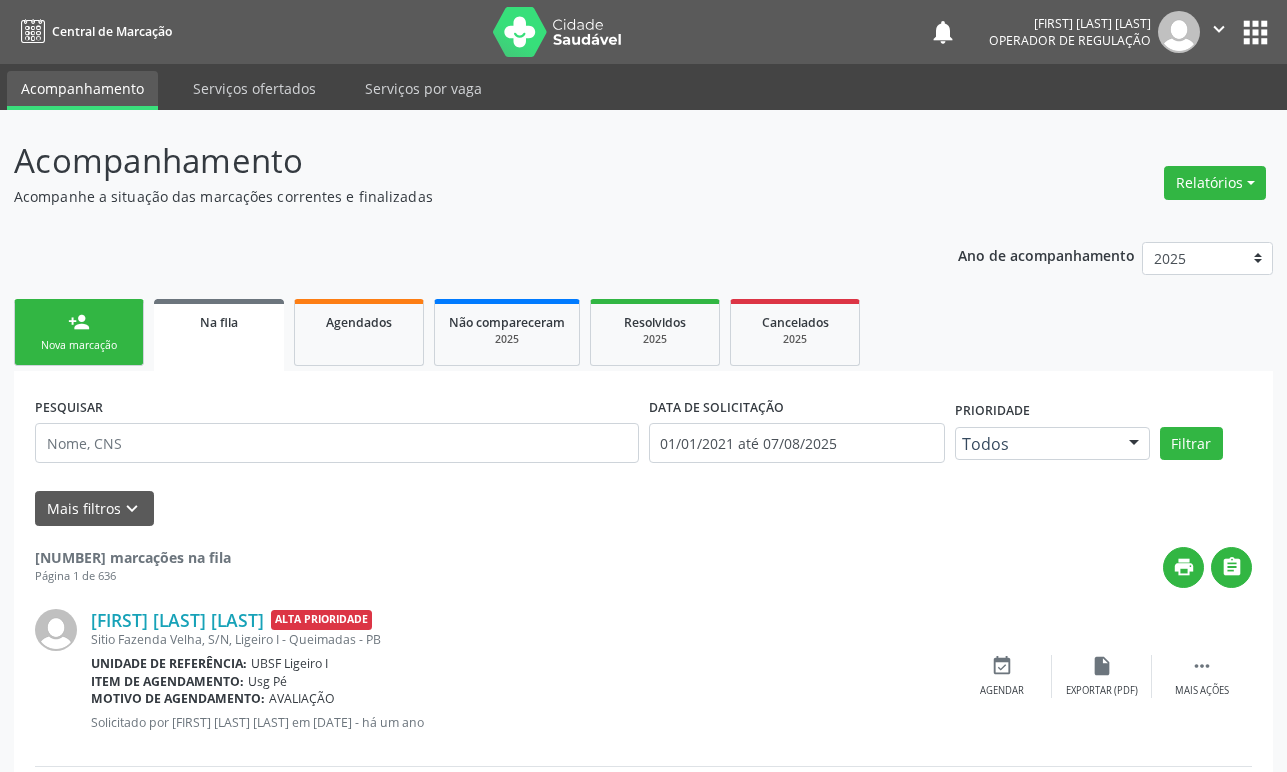 click on "person_add" at bounding box center (79, 322) 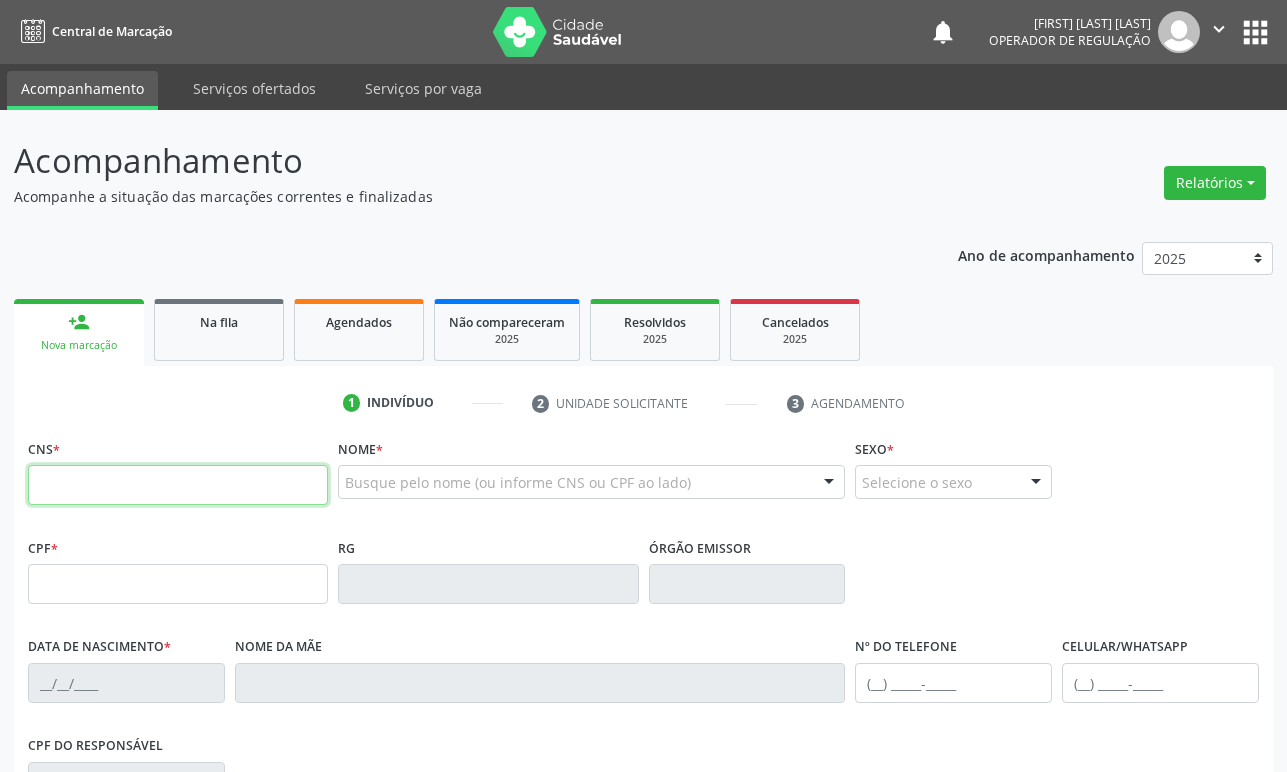 click at bounding box center [178, 485] 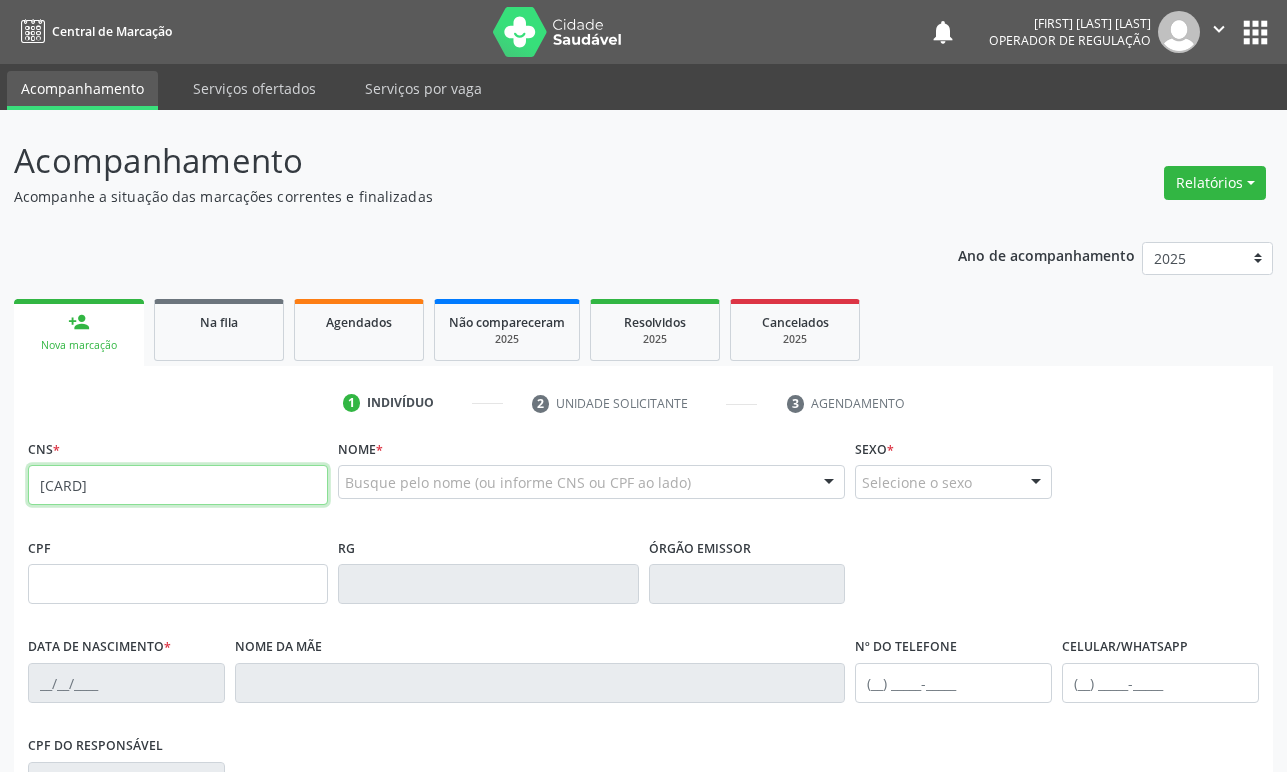 type on "704 6051 5954 2223" 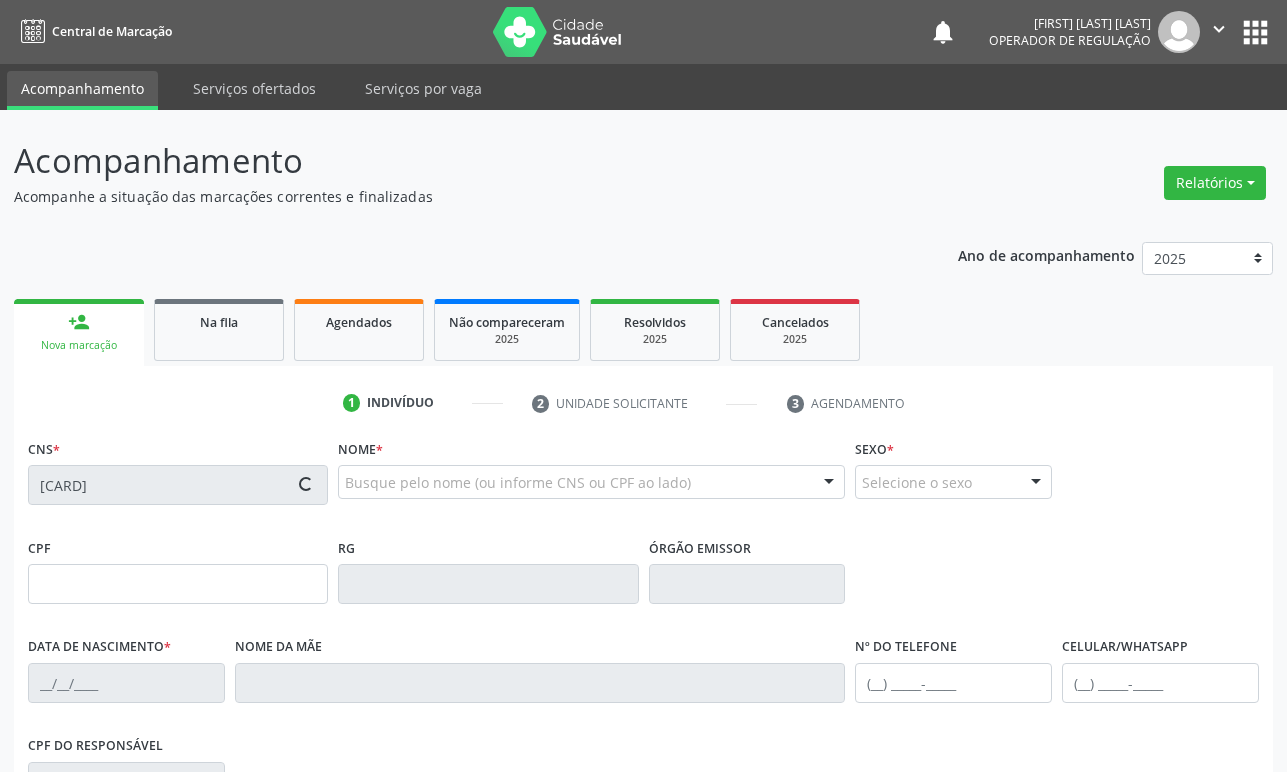 type on "067.948.674-78" 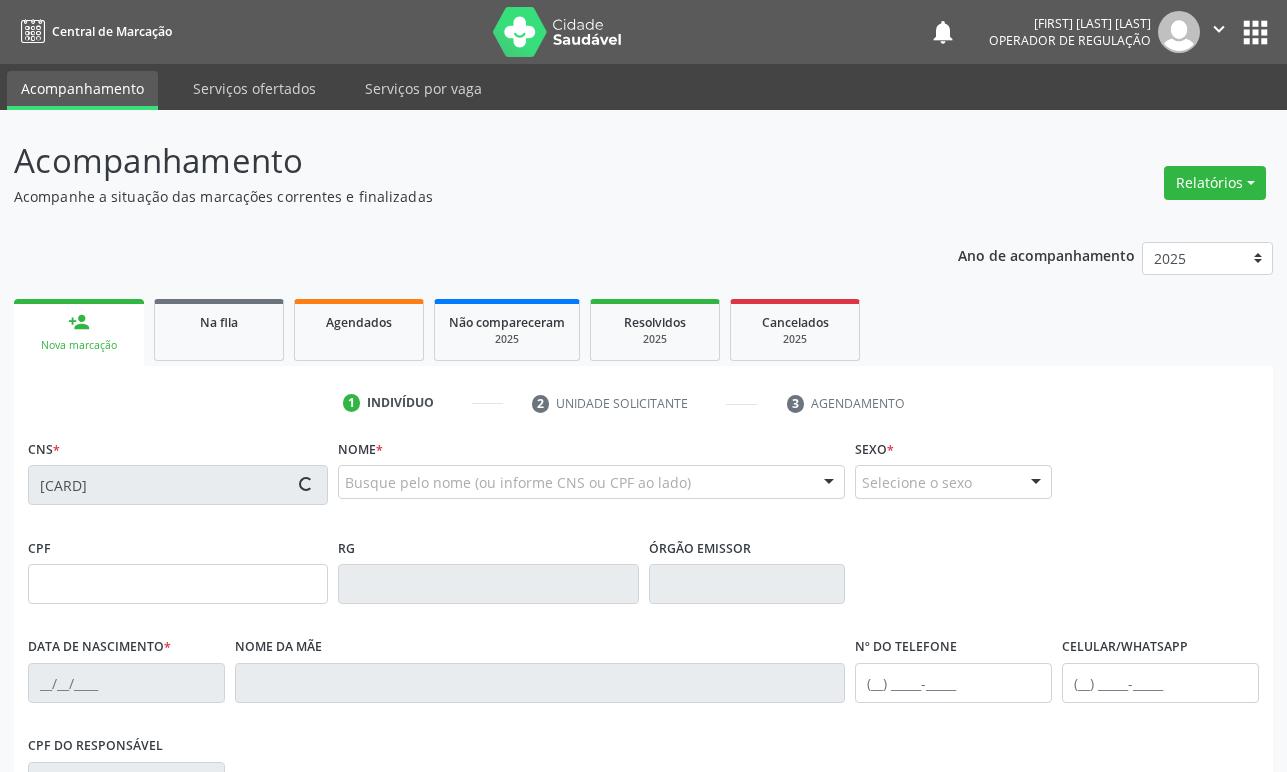 type on "17/08/1973" 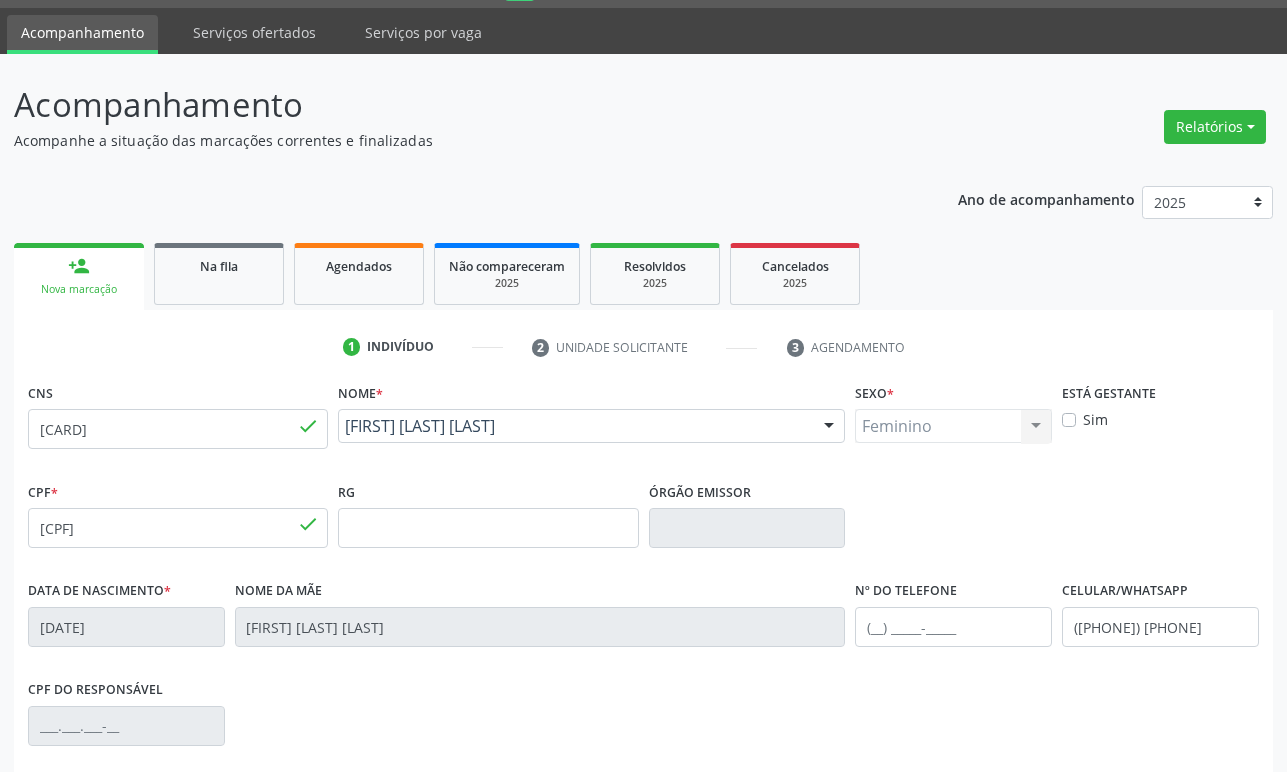 scroll, scrollTop: 312, scrollLeft: 0, axis: vertical 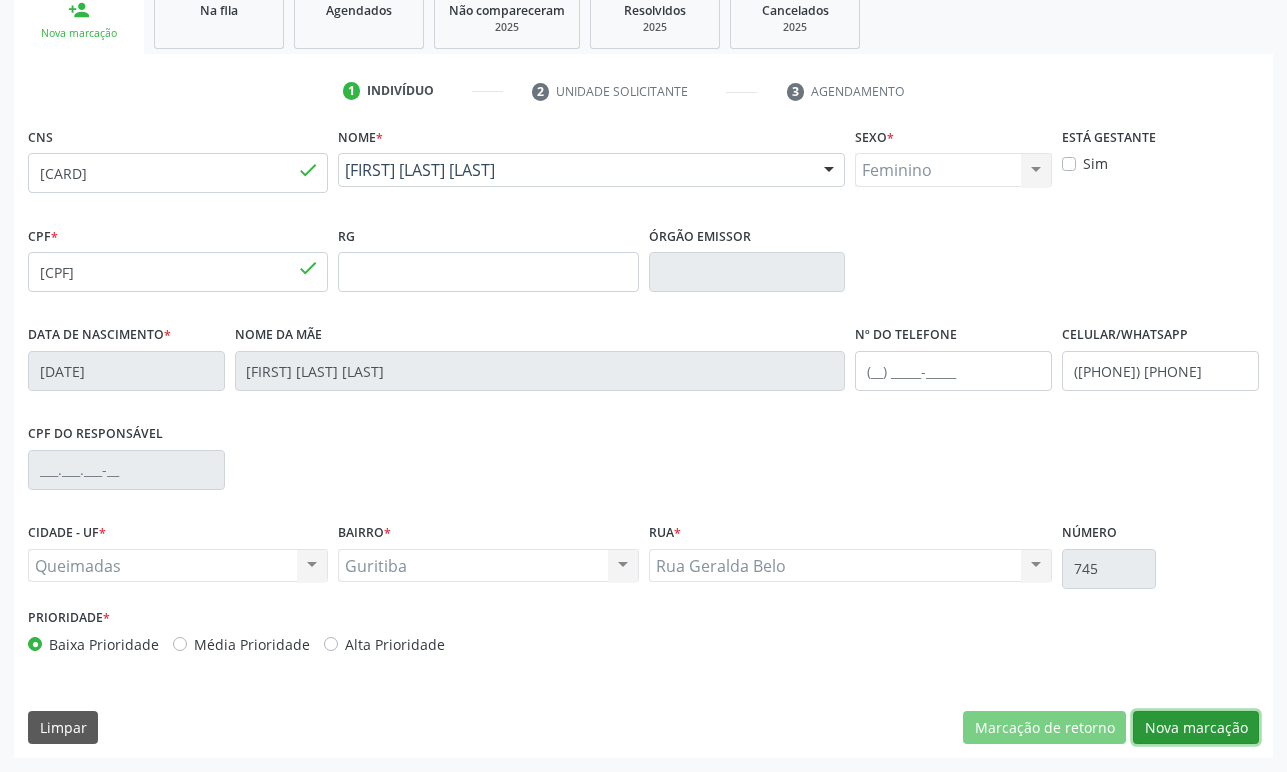 click on "Nova marcação" at bounding box center (1196, 728) 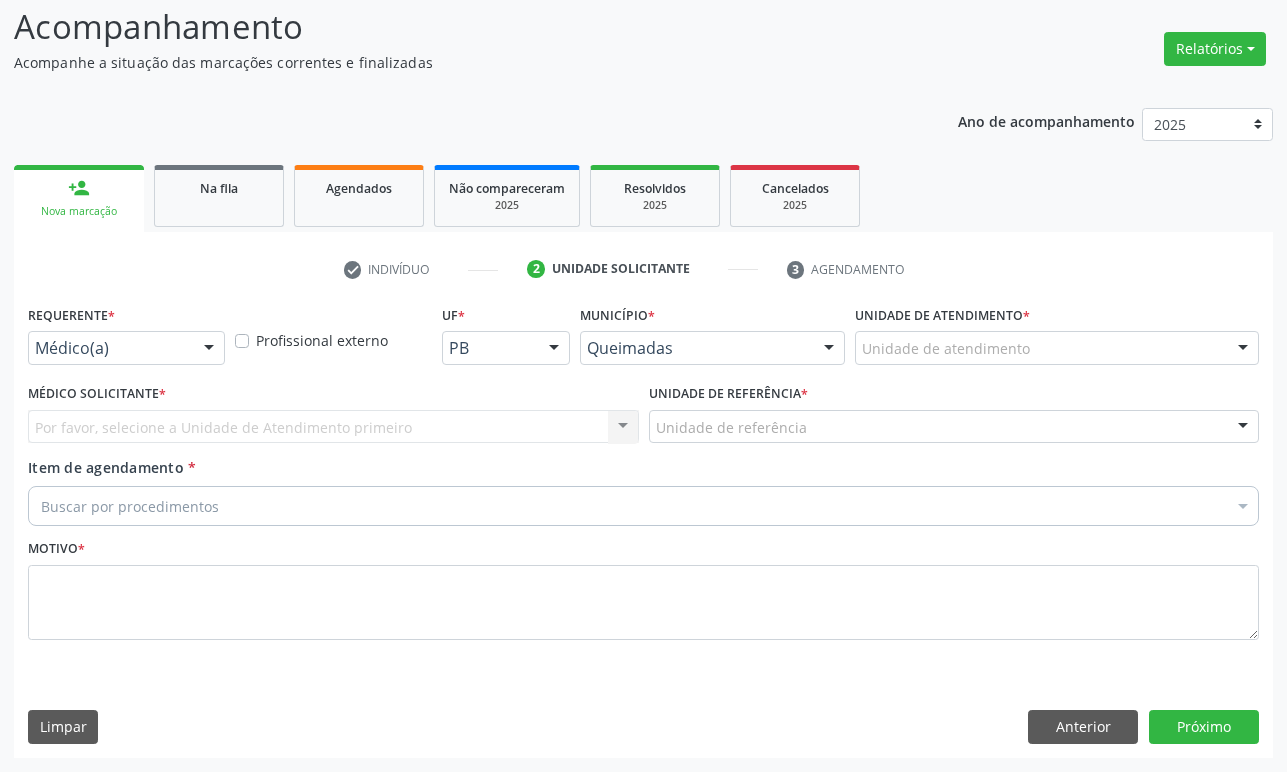 scroll, scrollTop: 134, scrollLeft: 0, axis: vertical 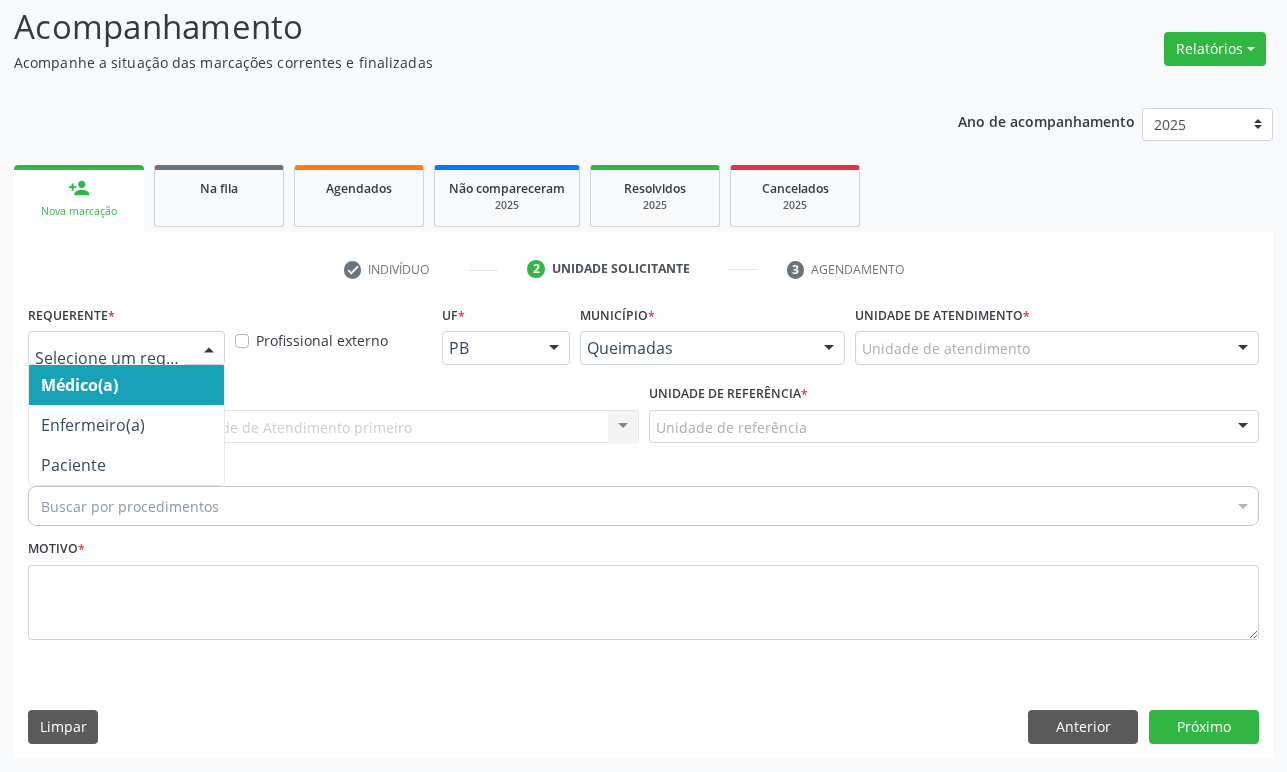 drag, startPoint x: 131, startPoint y: 357, endPoint x: 123, endPoint y: 440, distance: 83.38465 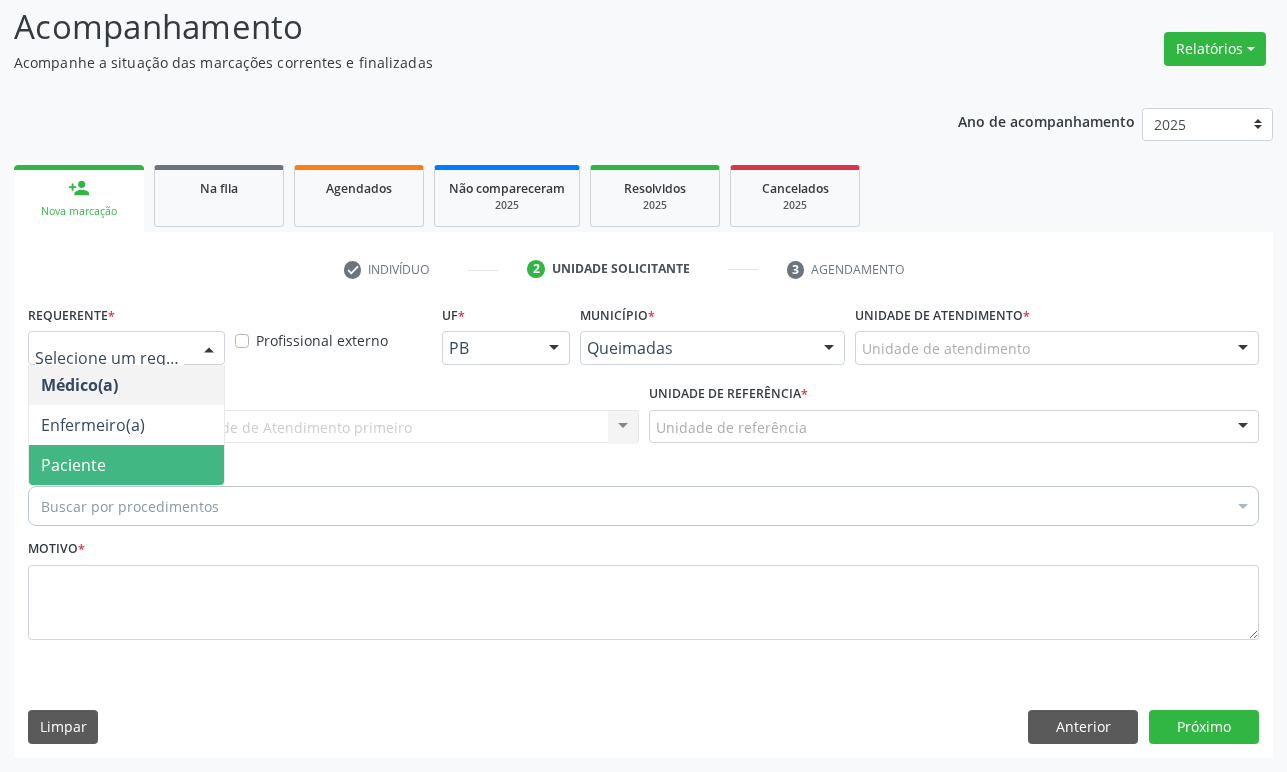 click on "Paciente" at bounding box center [126, 465] 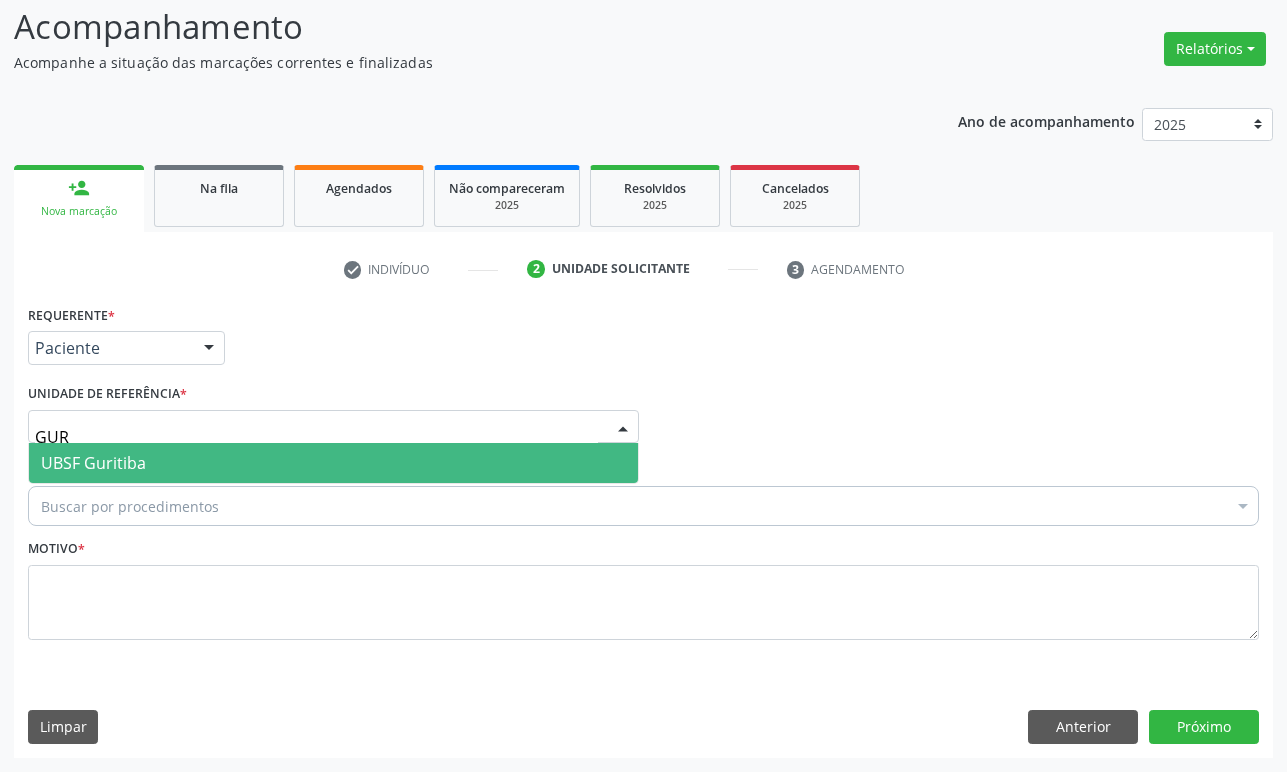 type on "GURI" 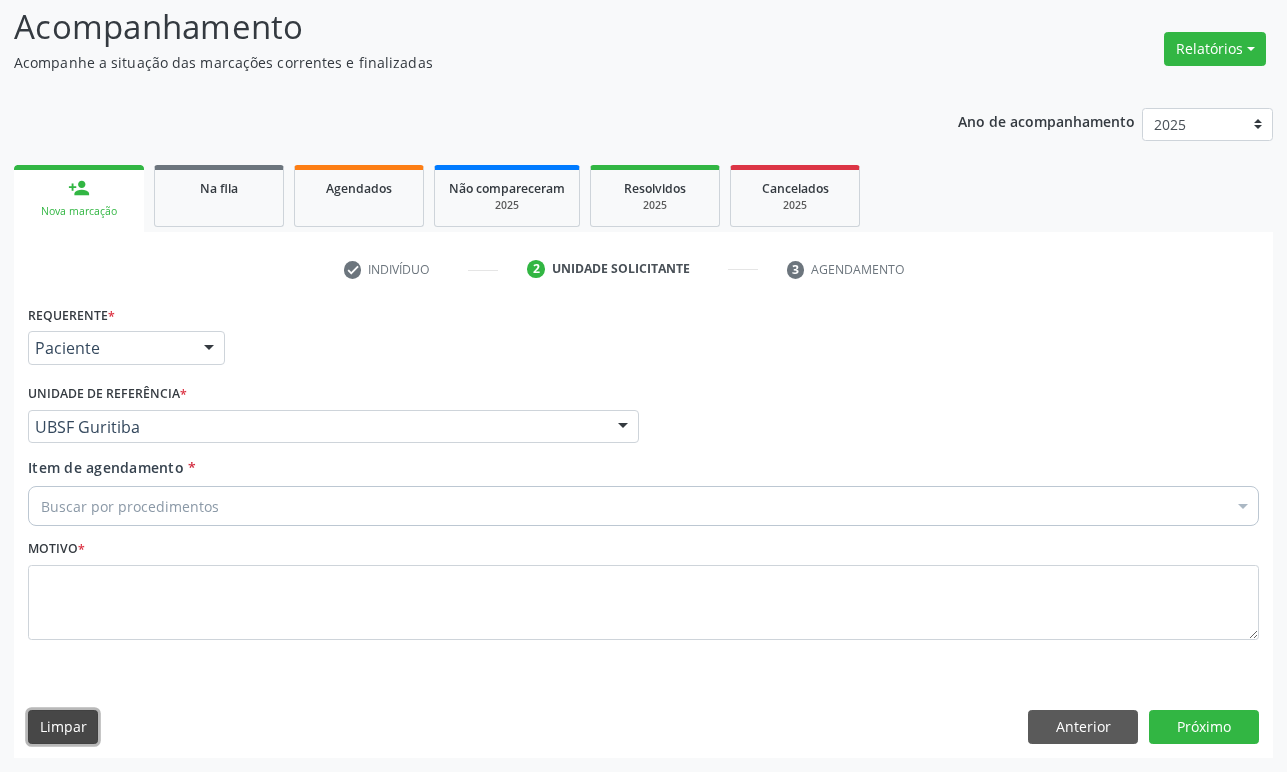type 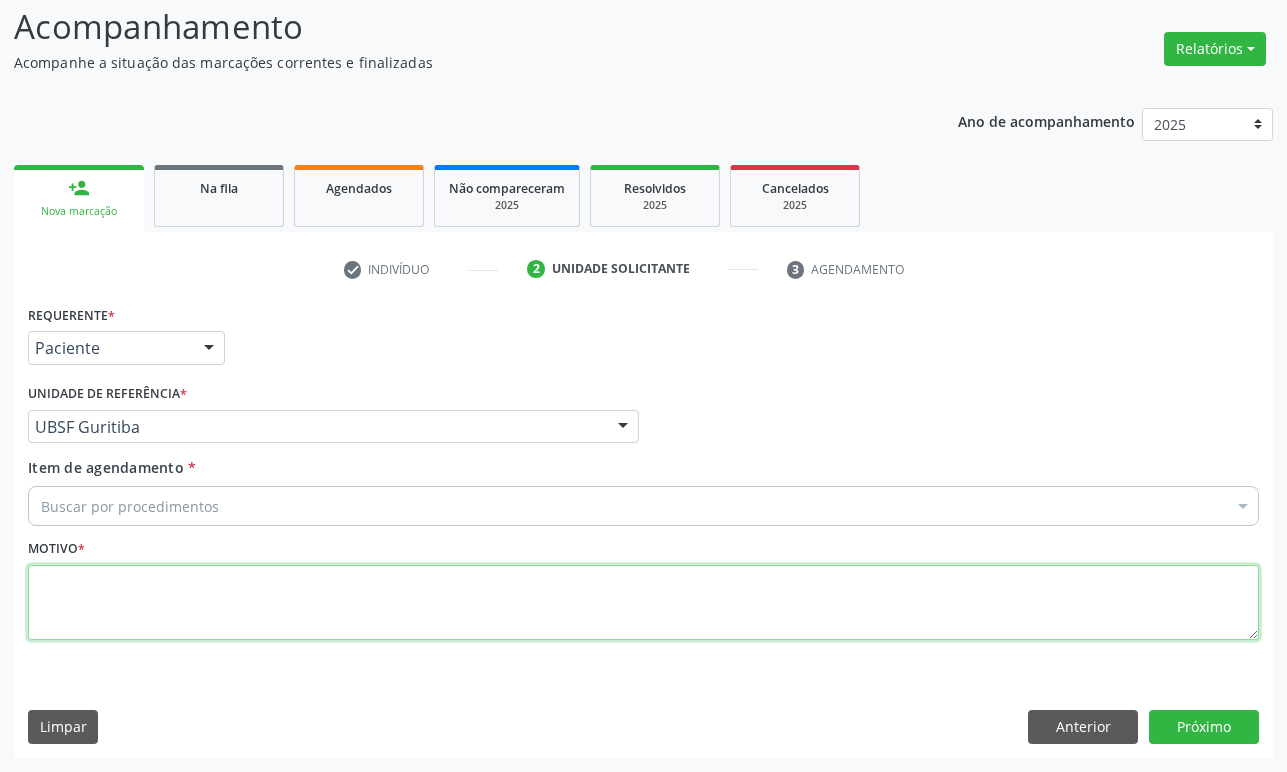 click at bounding box center [643, 603] 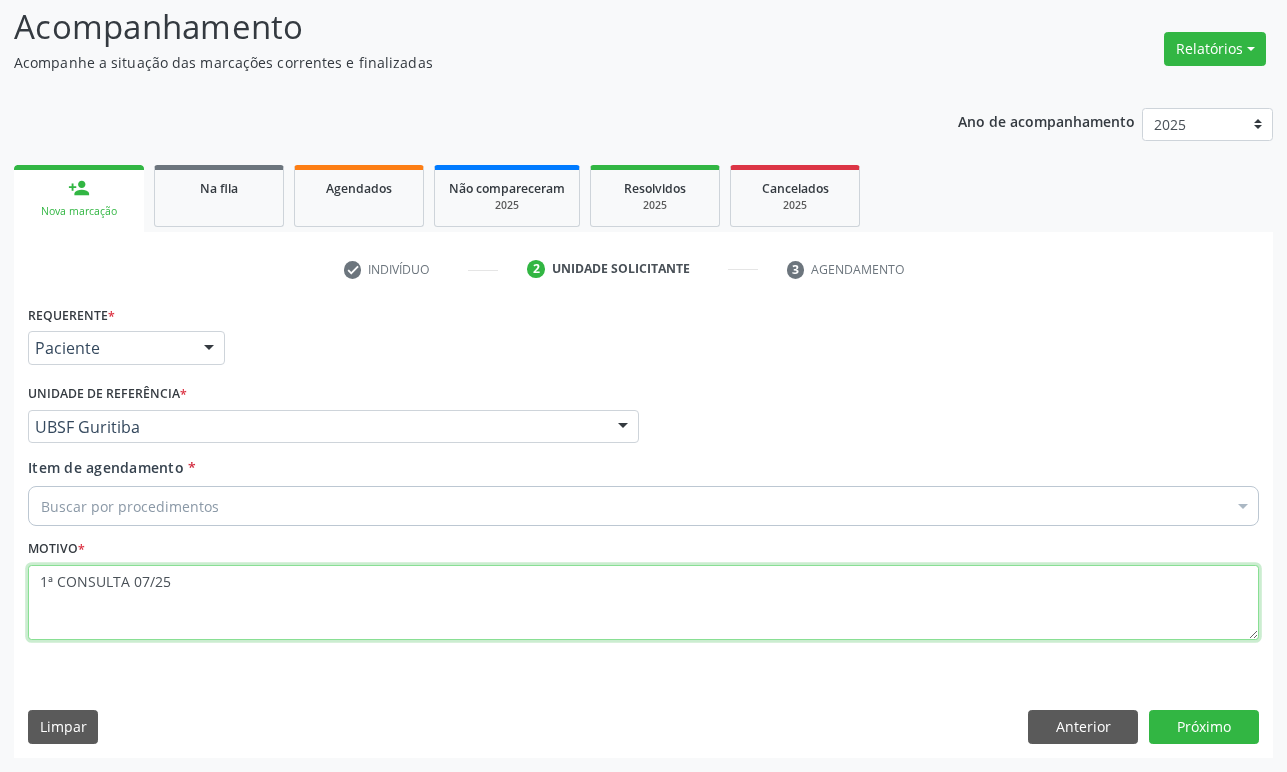 type on "1ª CONSULTA 07/25" 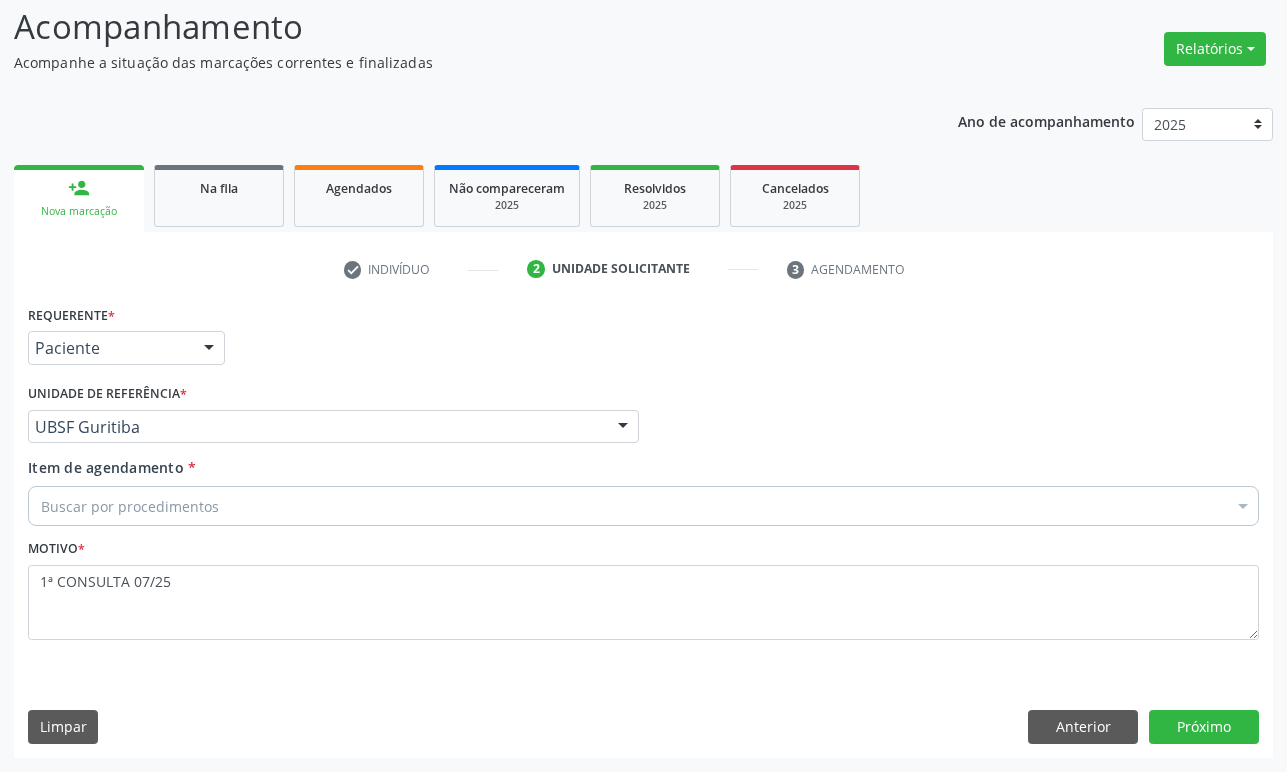 click on "Buscar por procedimentos" at bounding box center [643, 506] 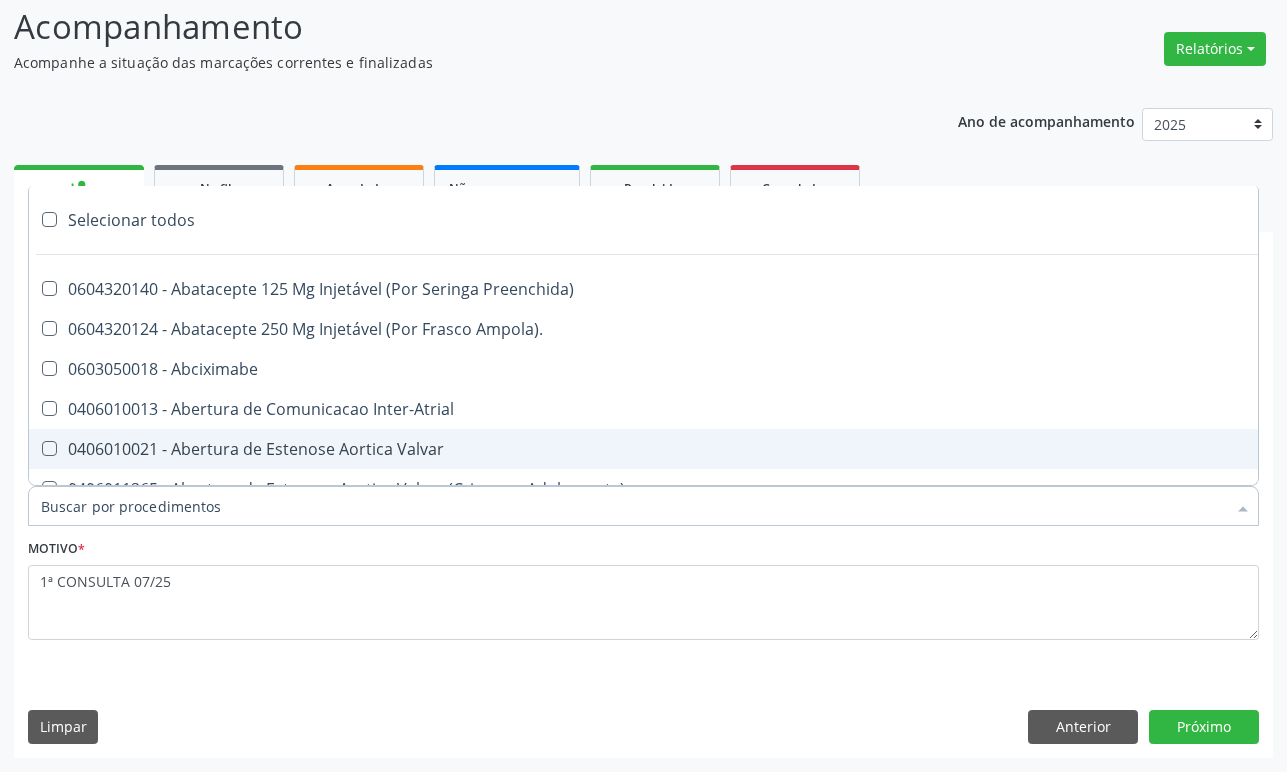 paste on "ENDOCRINOLOGISTA" 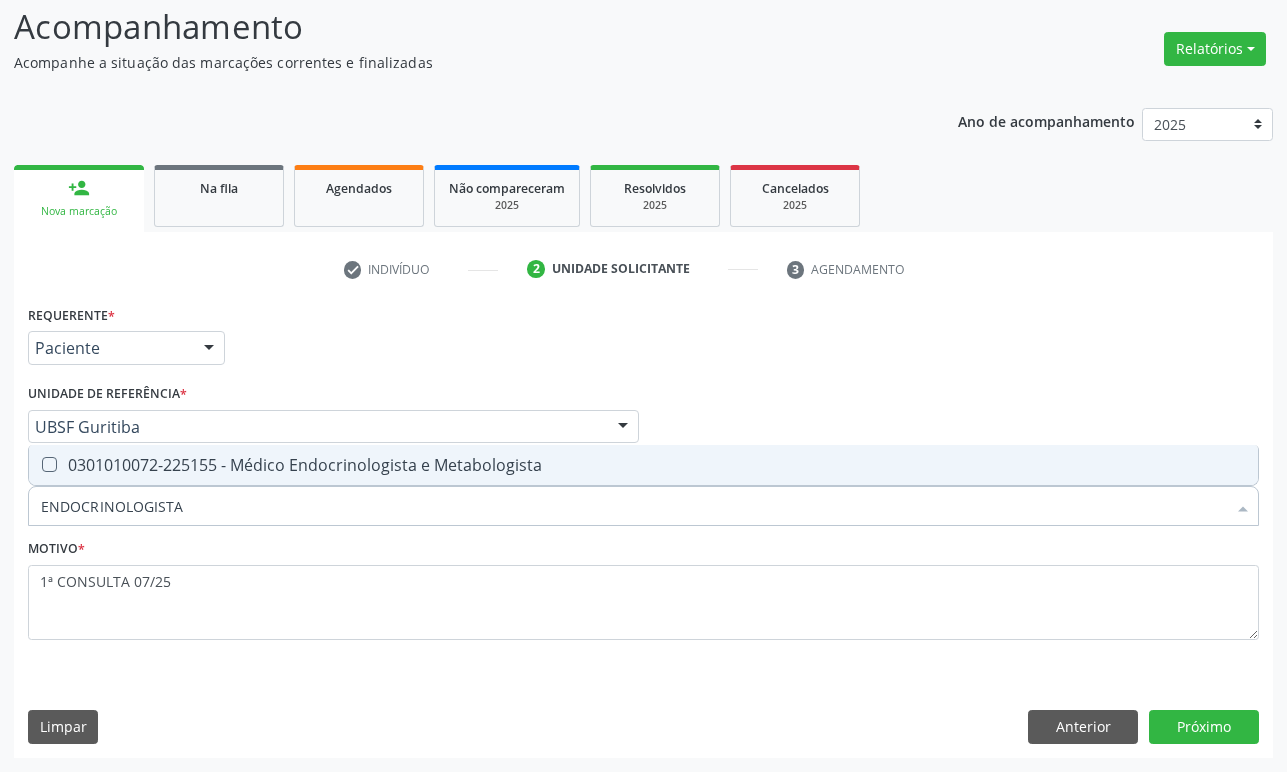 click on "0301010072-225155 - Médico Endocrinologista e Metabologista" at bounding box center (643, 465) 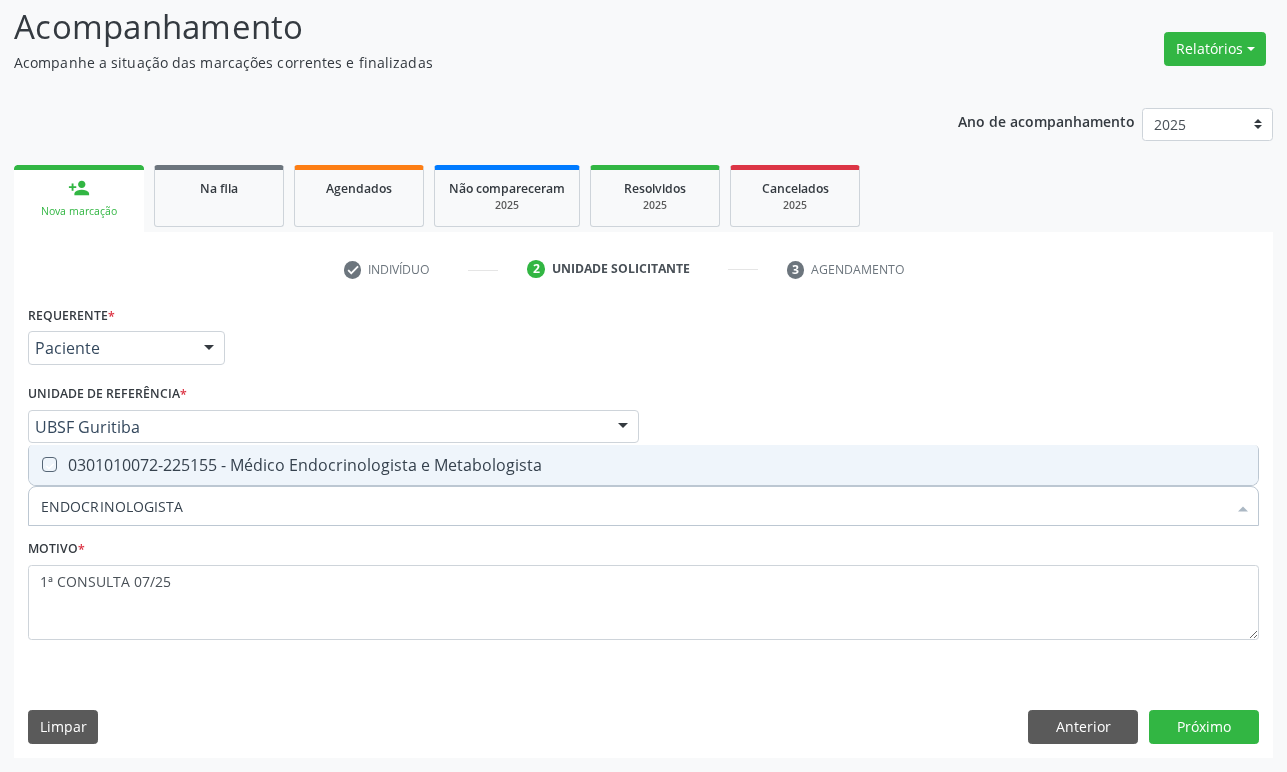 checkbox on "true" 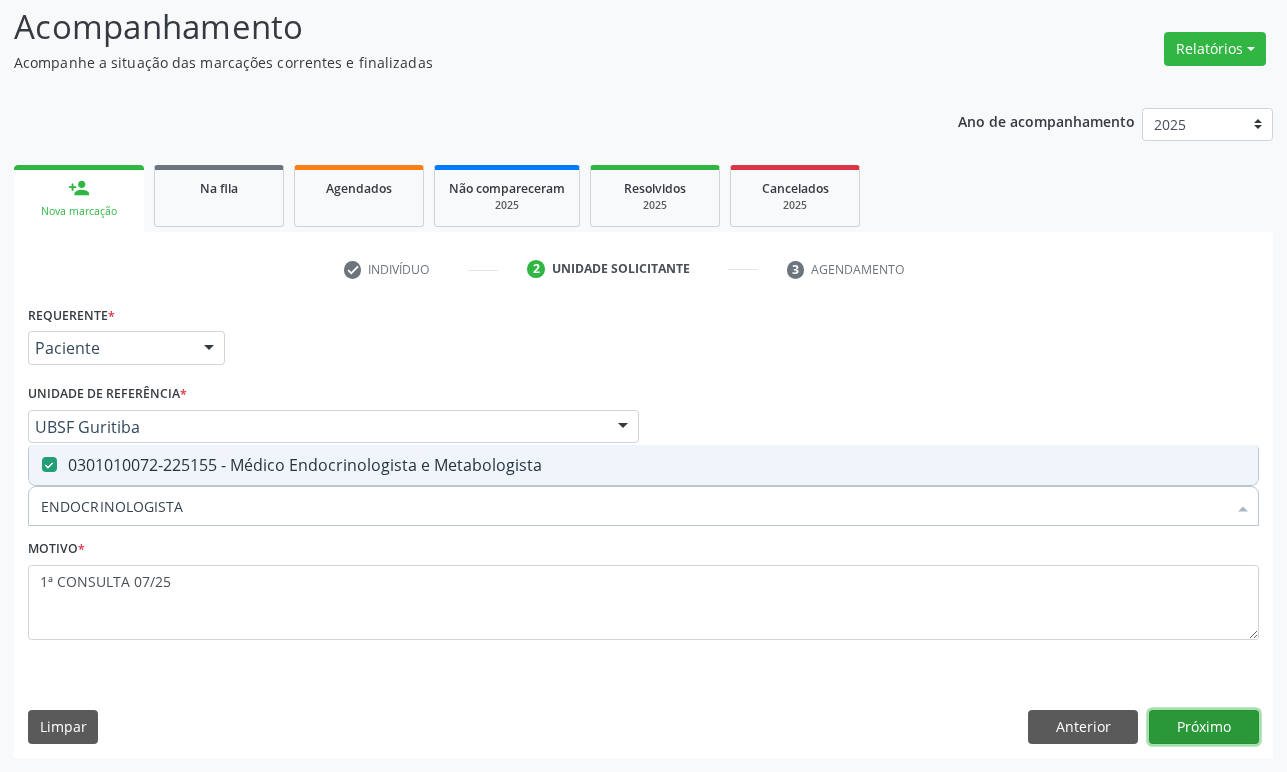 click on "Próximo" at bounding box center (1204, 727) 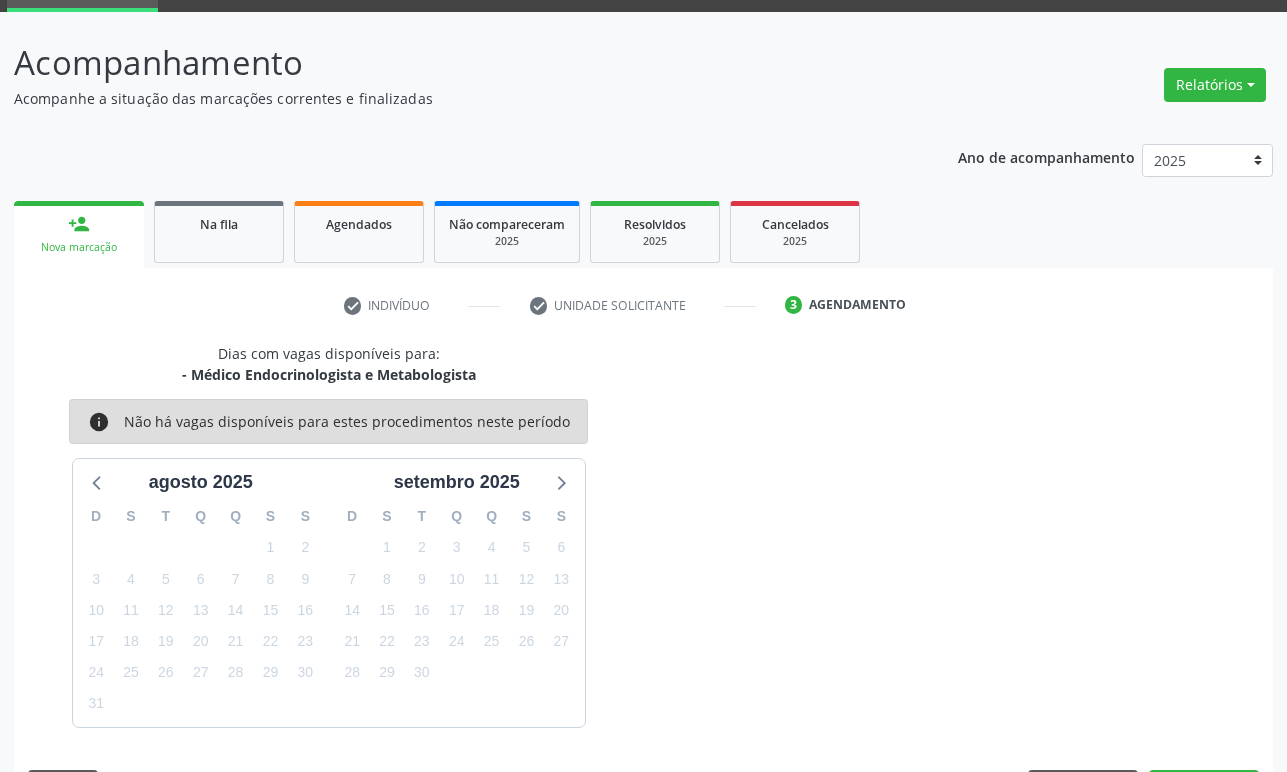 scroll, scrollTop: 134, scrollLeft: 0, axis: vertical 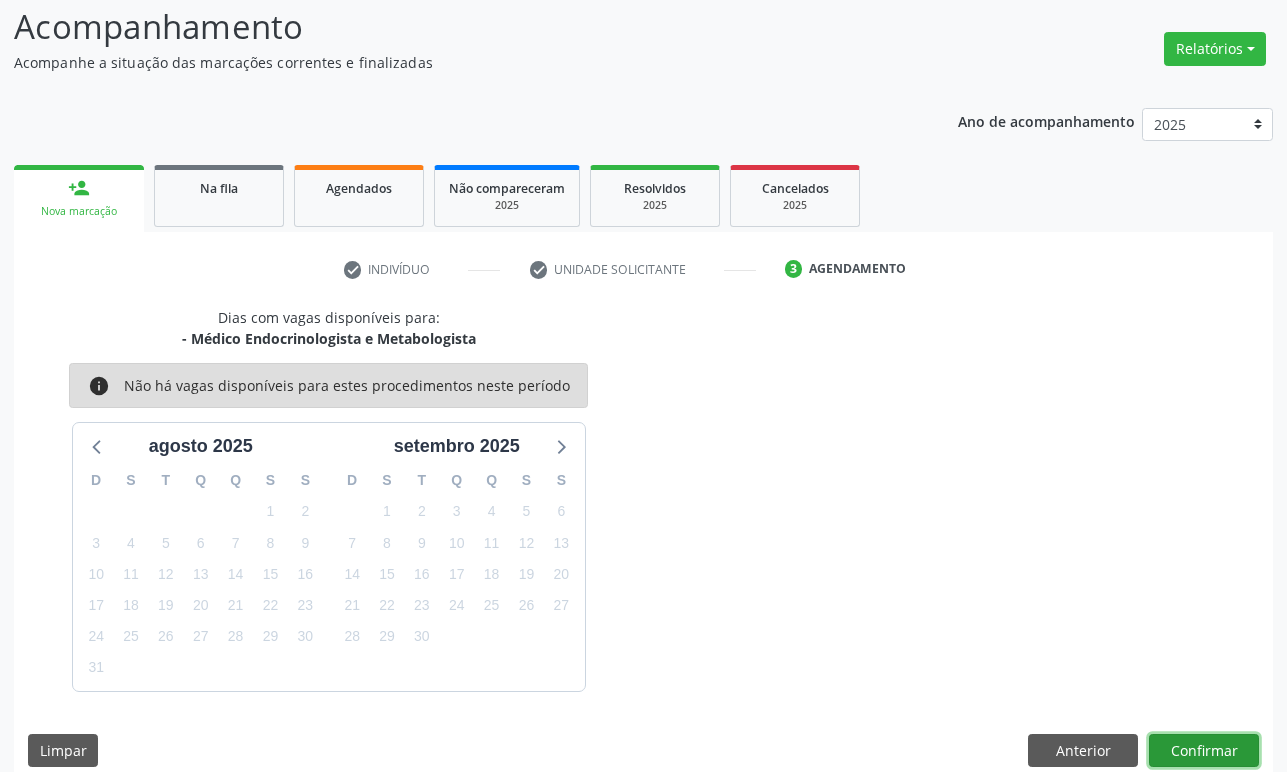 click on "Confirmar" at bounding box center (1204, 751) 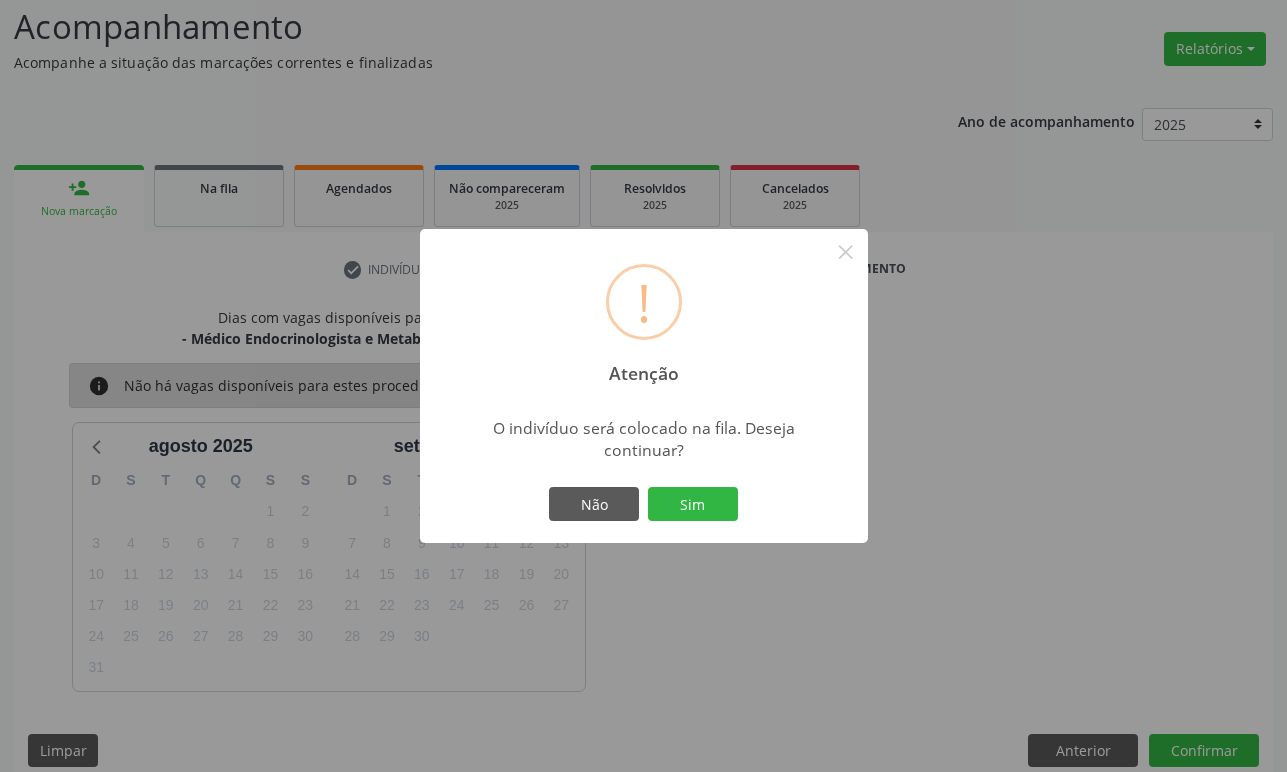 type 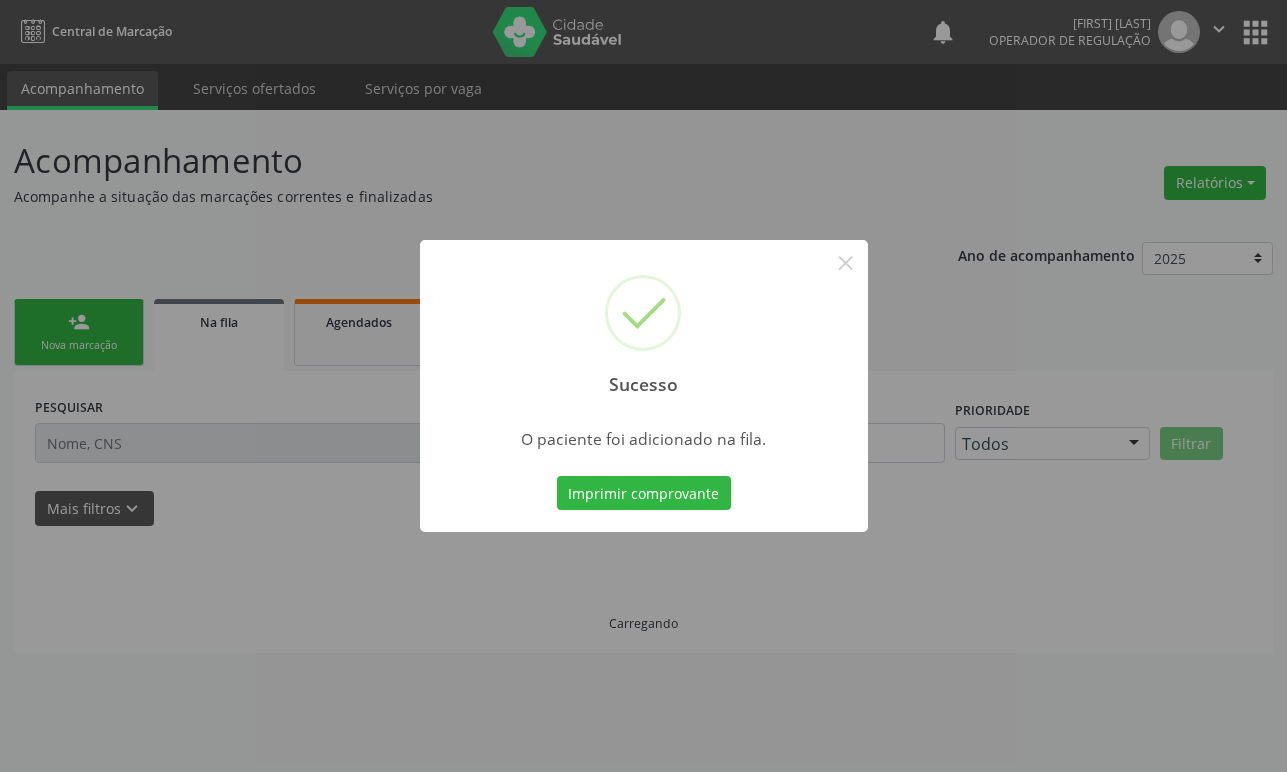 scroll, scrollTop: 0, scrollLeft: 0, axis: both 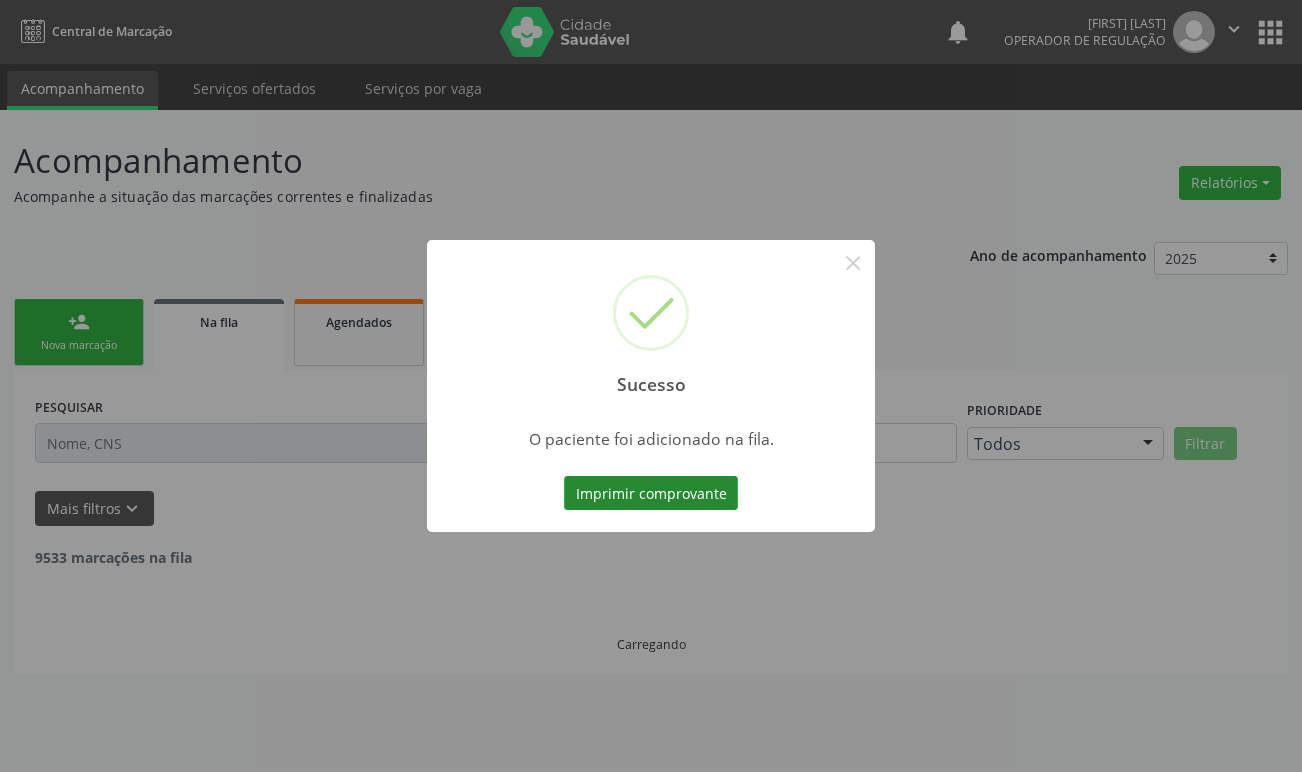 type 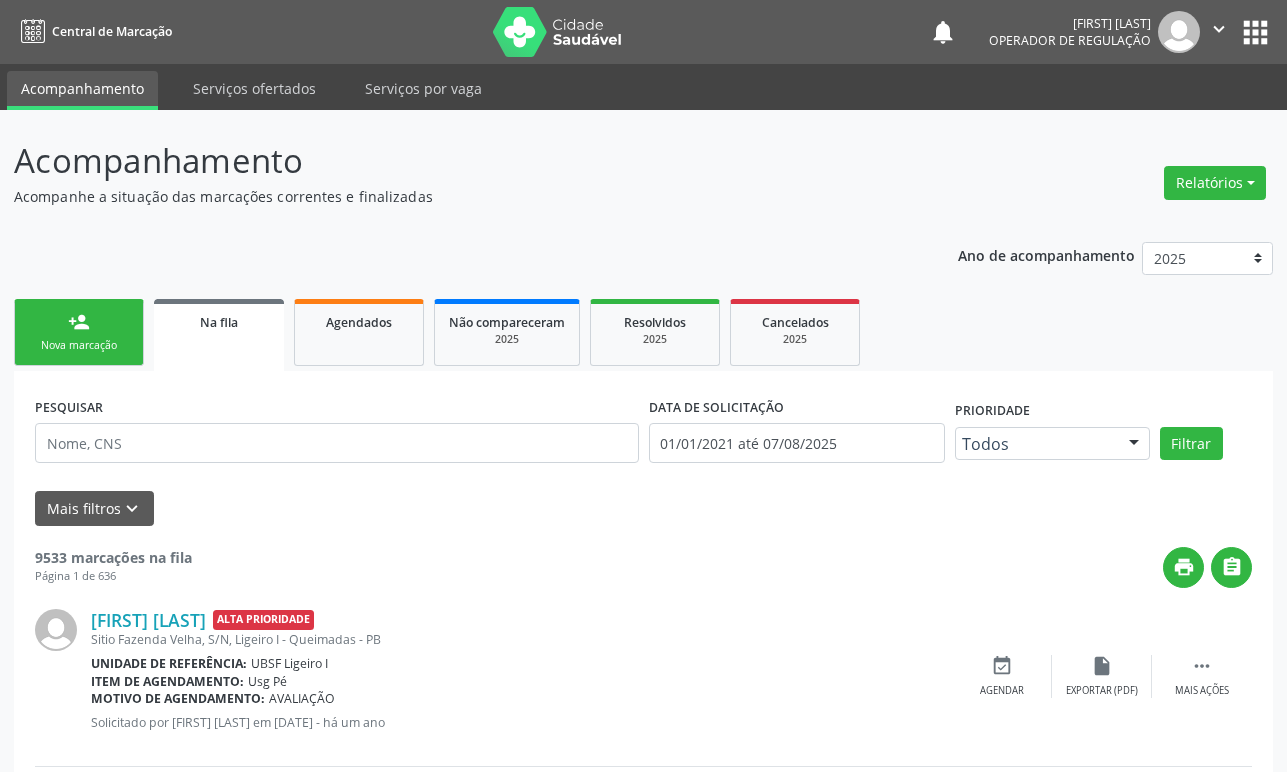 click on "person_add
Nova marcação" at bounding box center [79, 332] 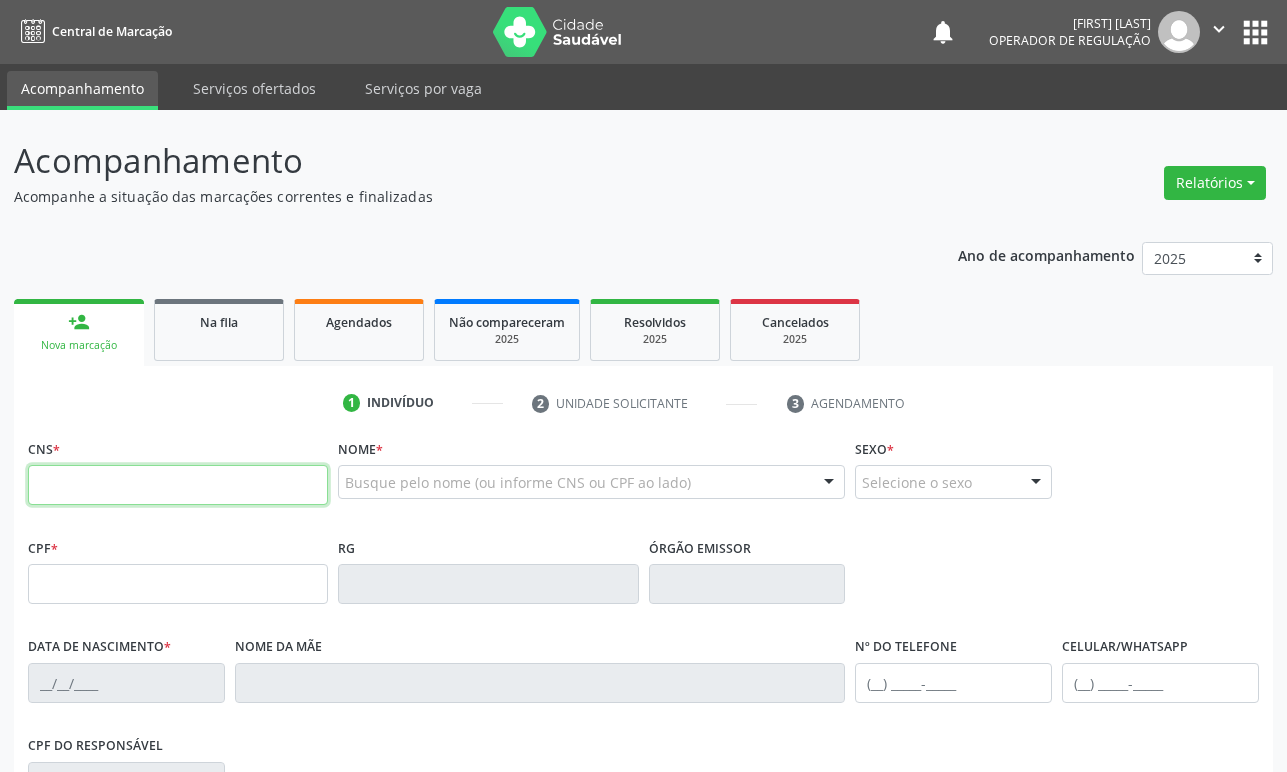 click at bounding box center [178, 485] 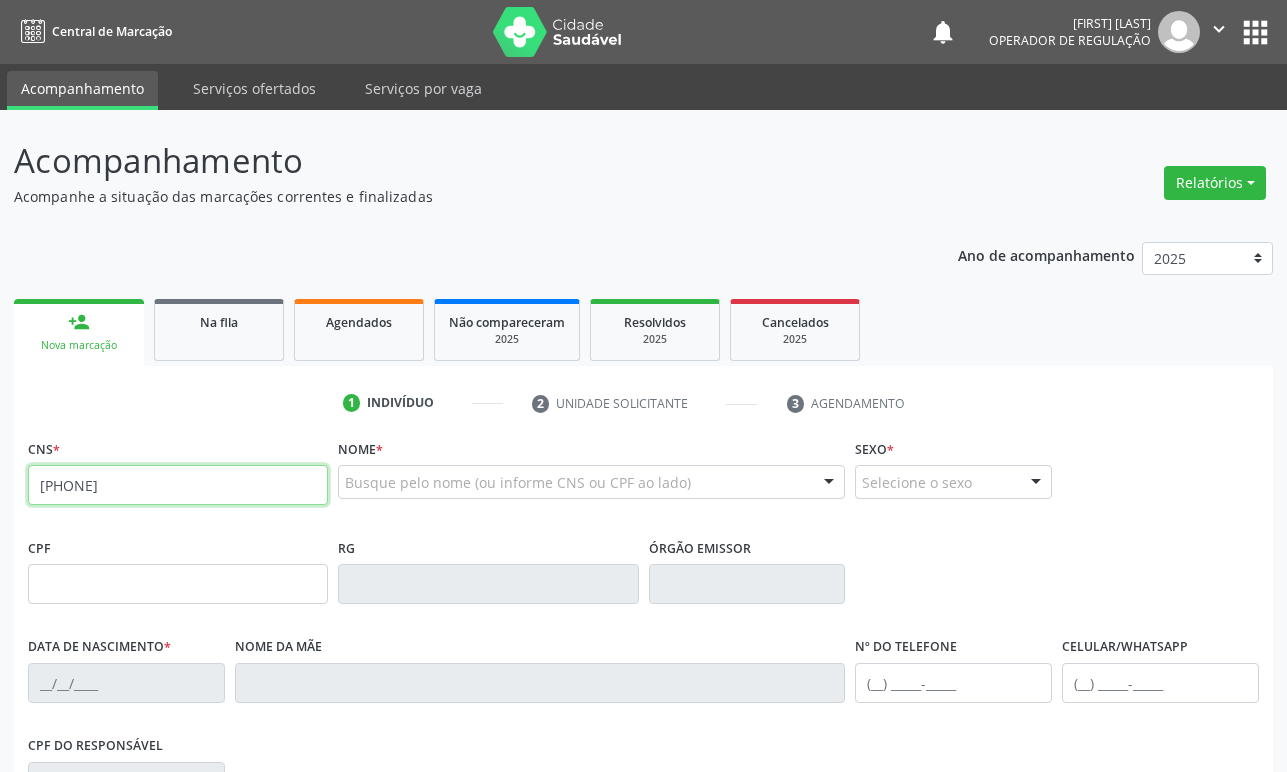type on "[PHONE]" 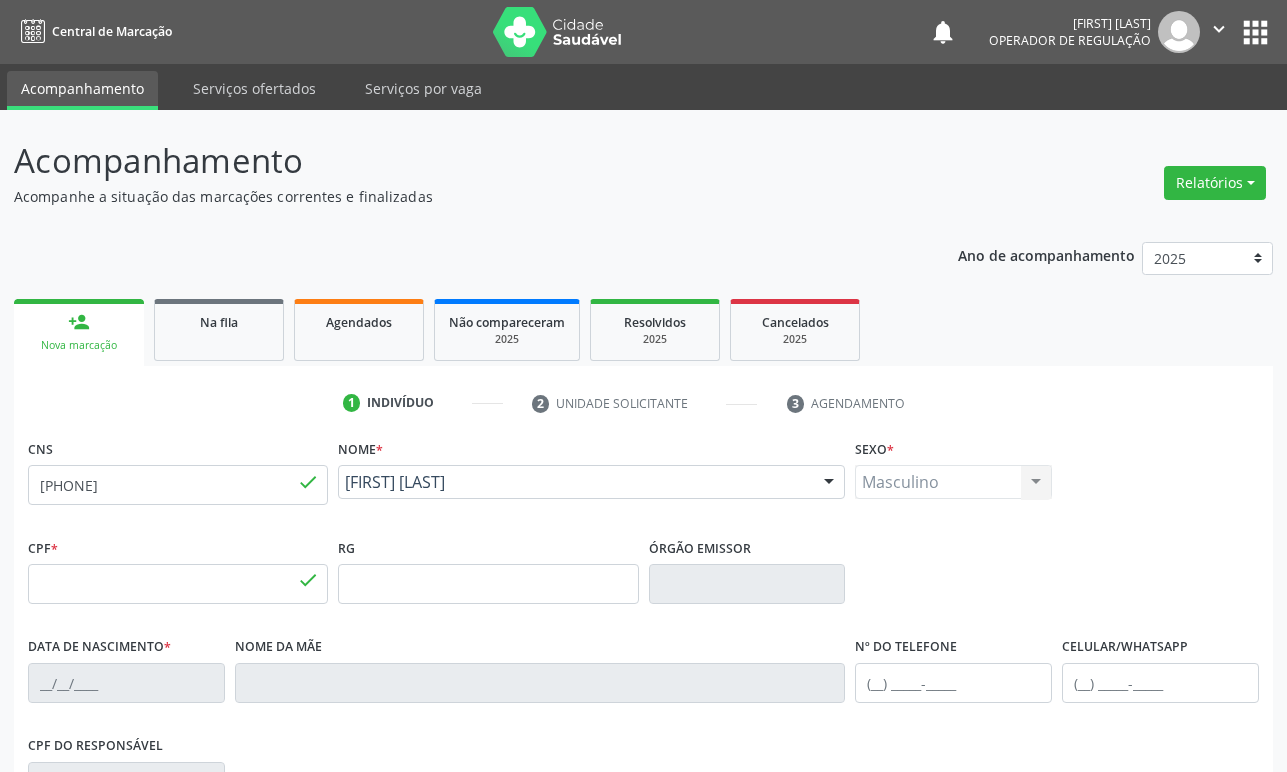 type on "[SSN]" 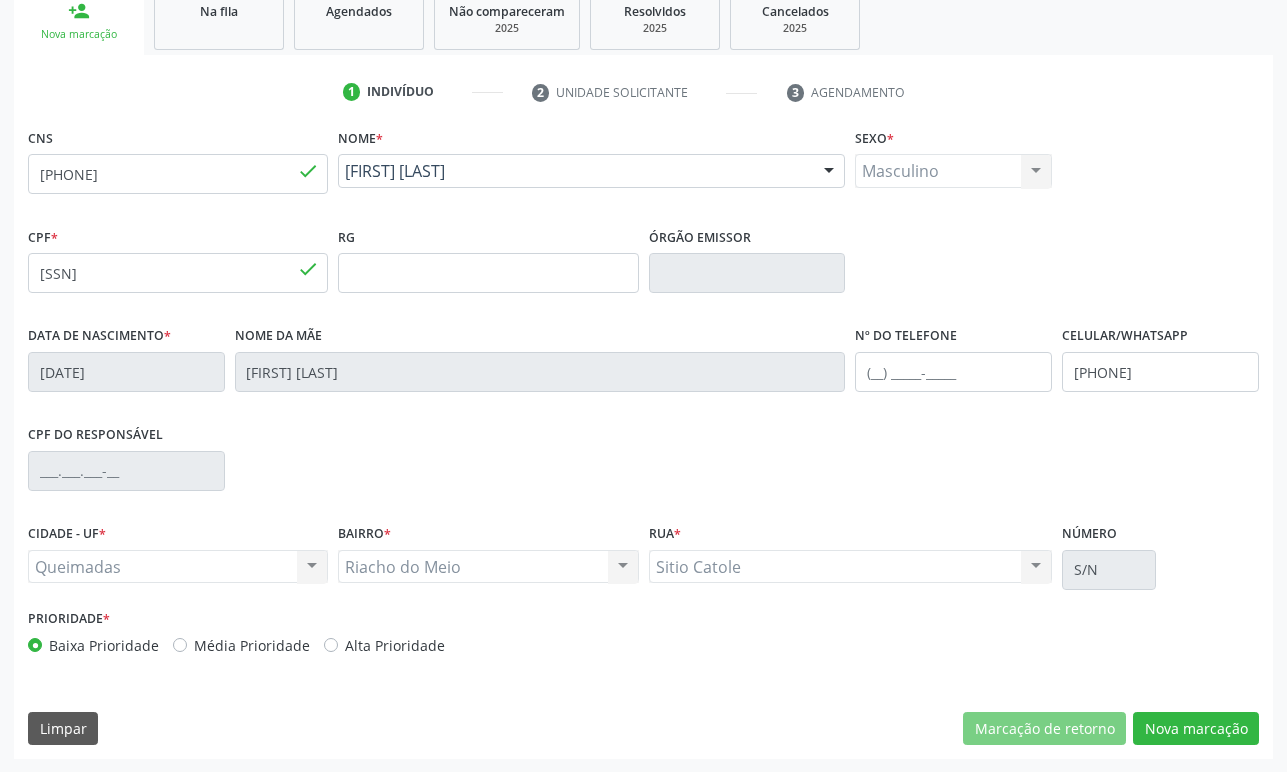 scroll, scrollTop: 312, scrollLeft: 0, axis: vertical 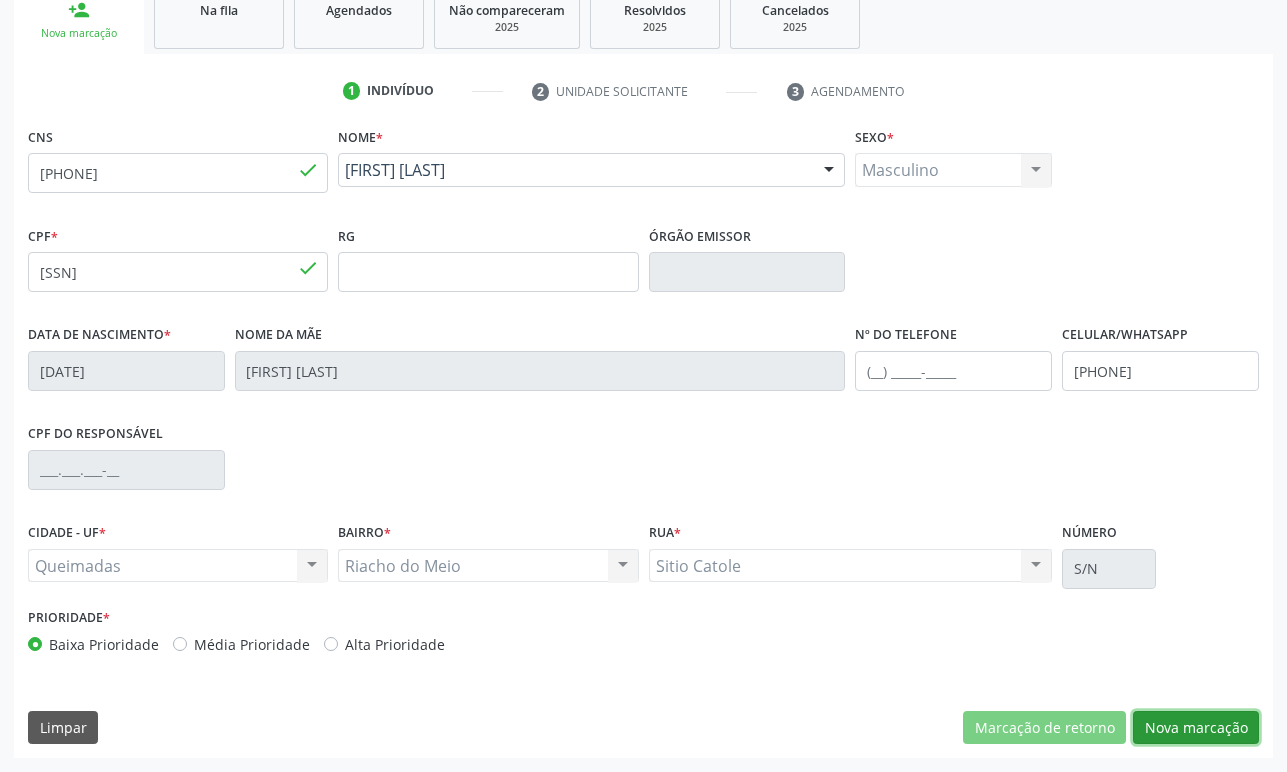 click on "Nova marcação" at bounding box center (1196, 728) 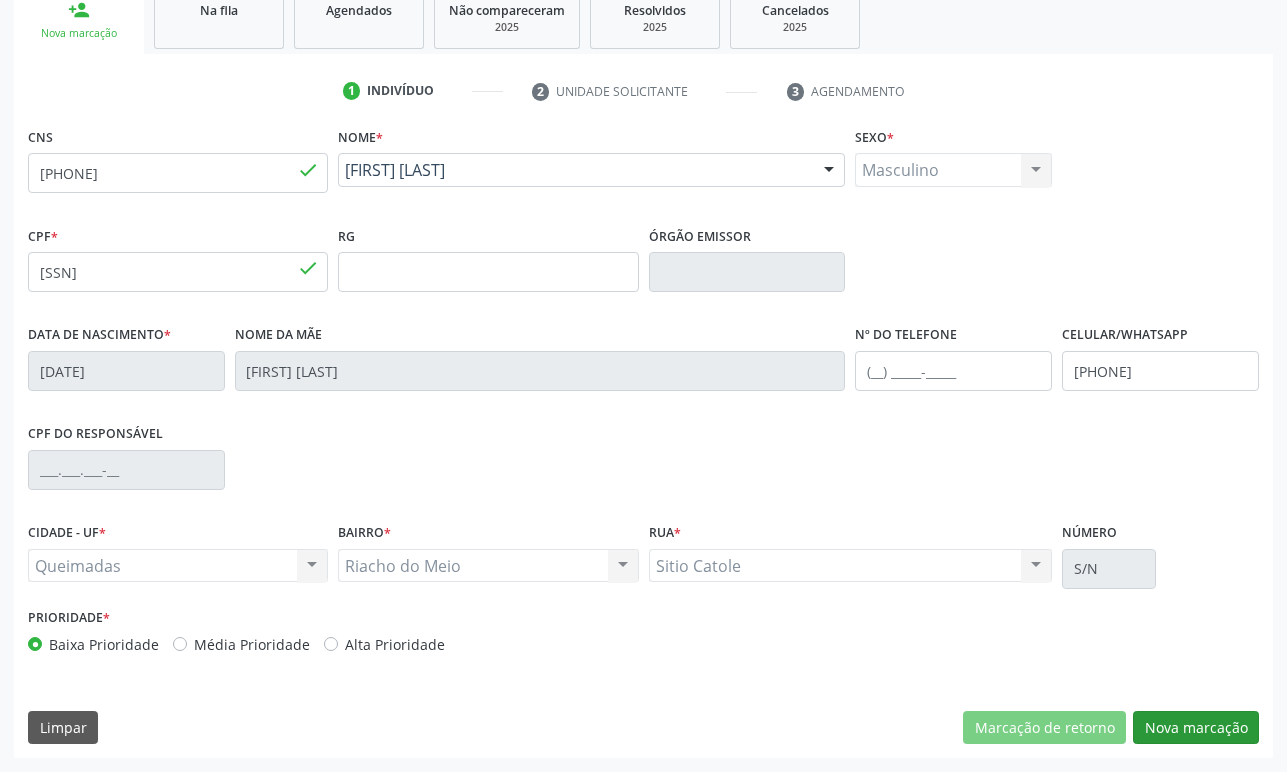 scroll, scrollTop: 134, scrollLeft: 0, axis: vertical 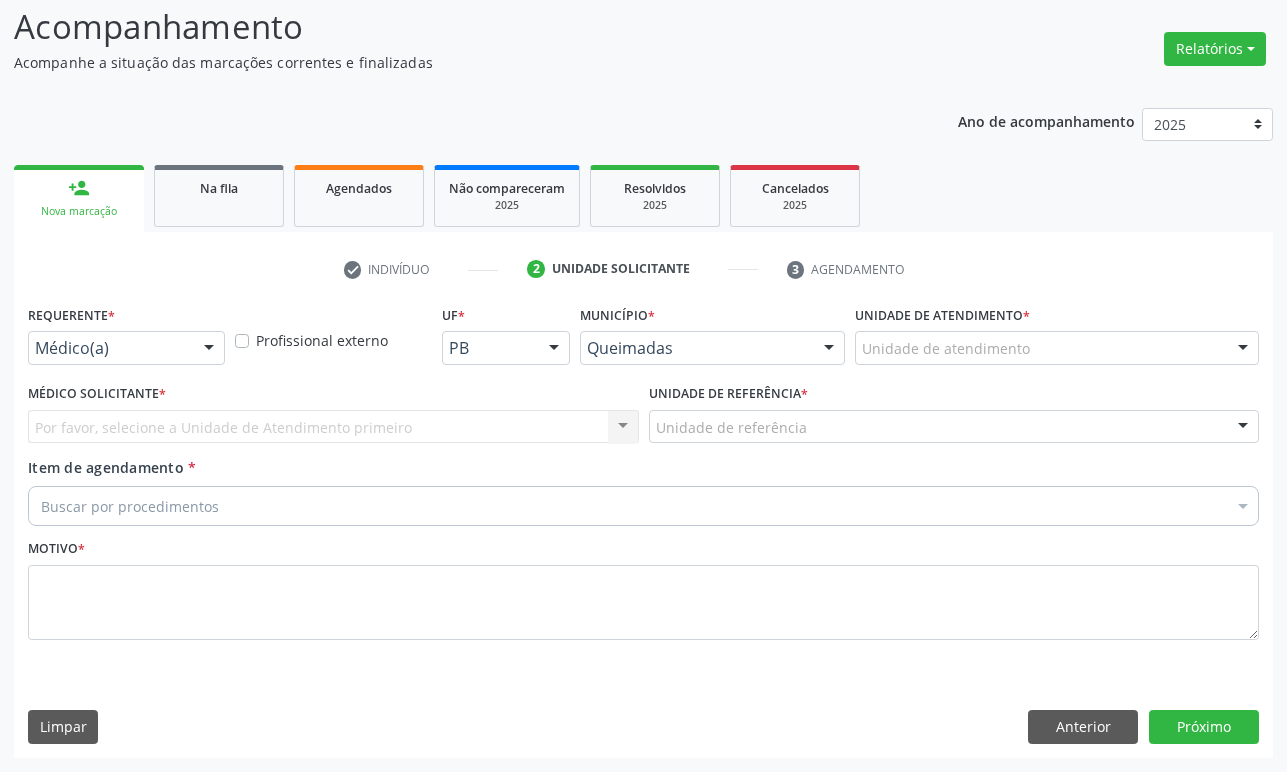 click on "Médico(a)" at bounding box center [126, 348] 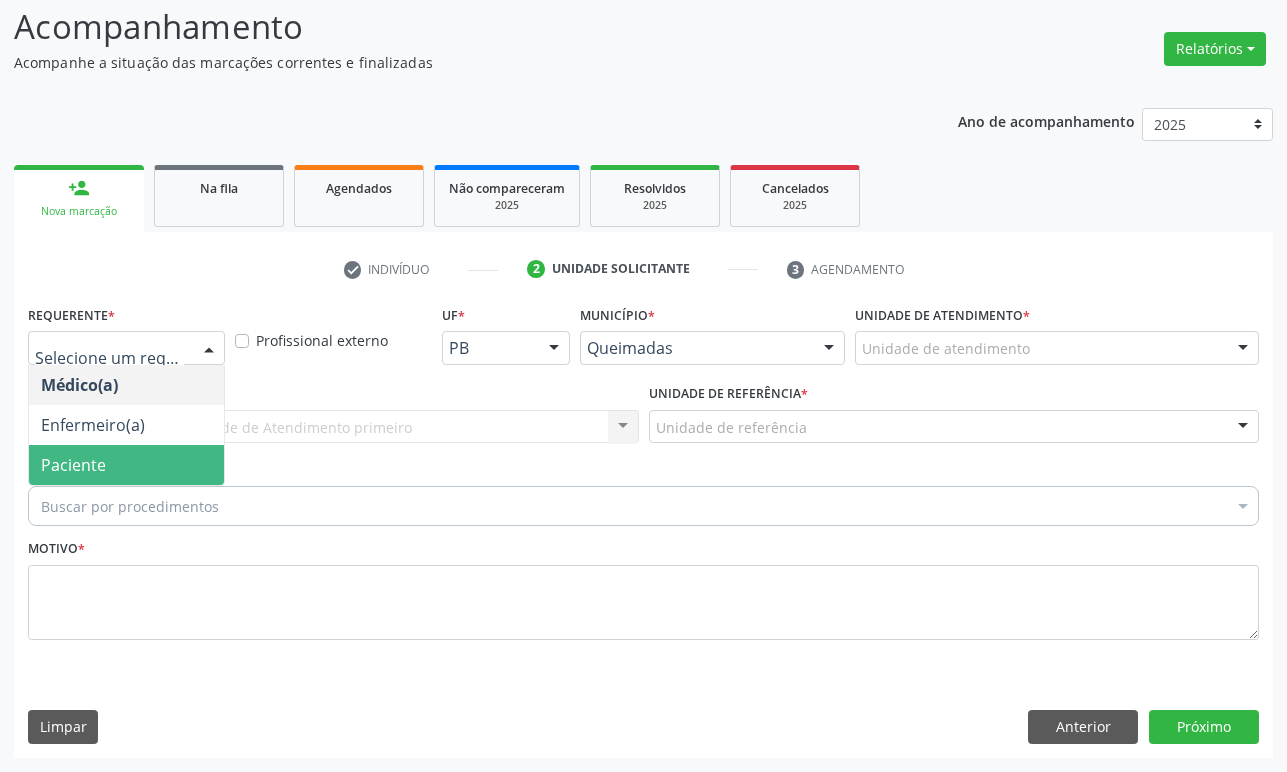 click on "Paciente" at bounding box center (126, 465) 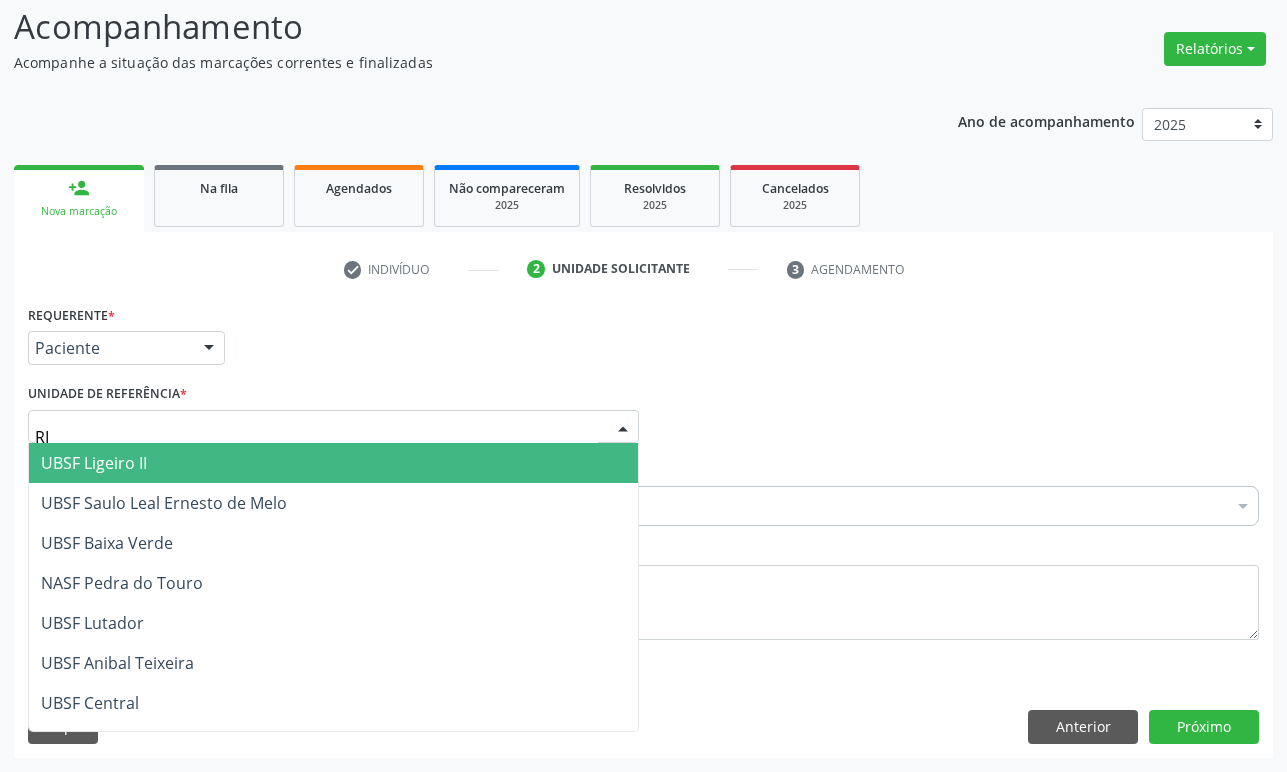 type on "RIA" 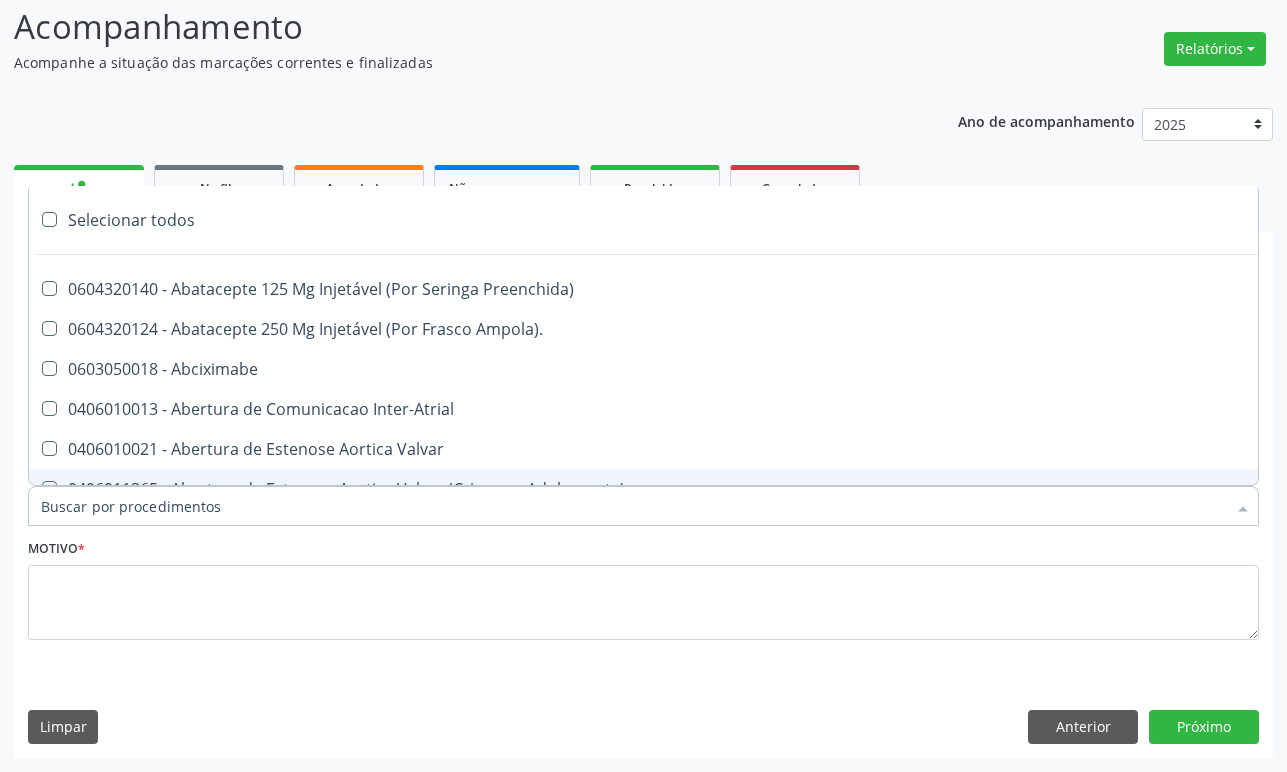 paste on "ENDOCRINOLOGISTA" 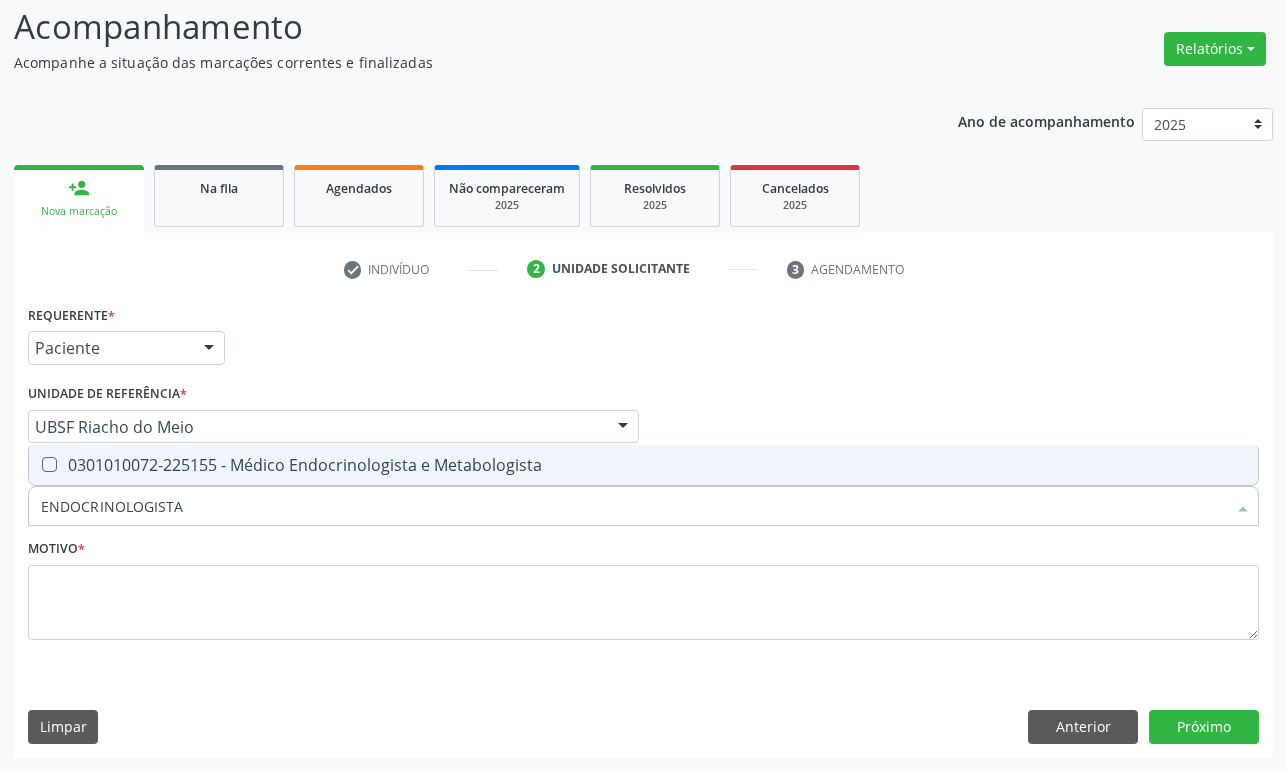 click on "0301010072-225155 - Médico Endocrinologista e Metabologista" at bounding box center [643, 465] 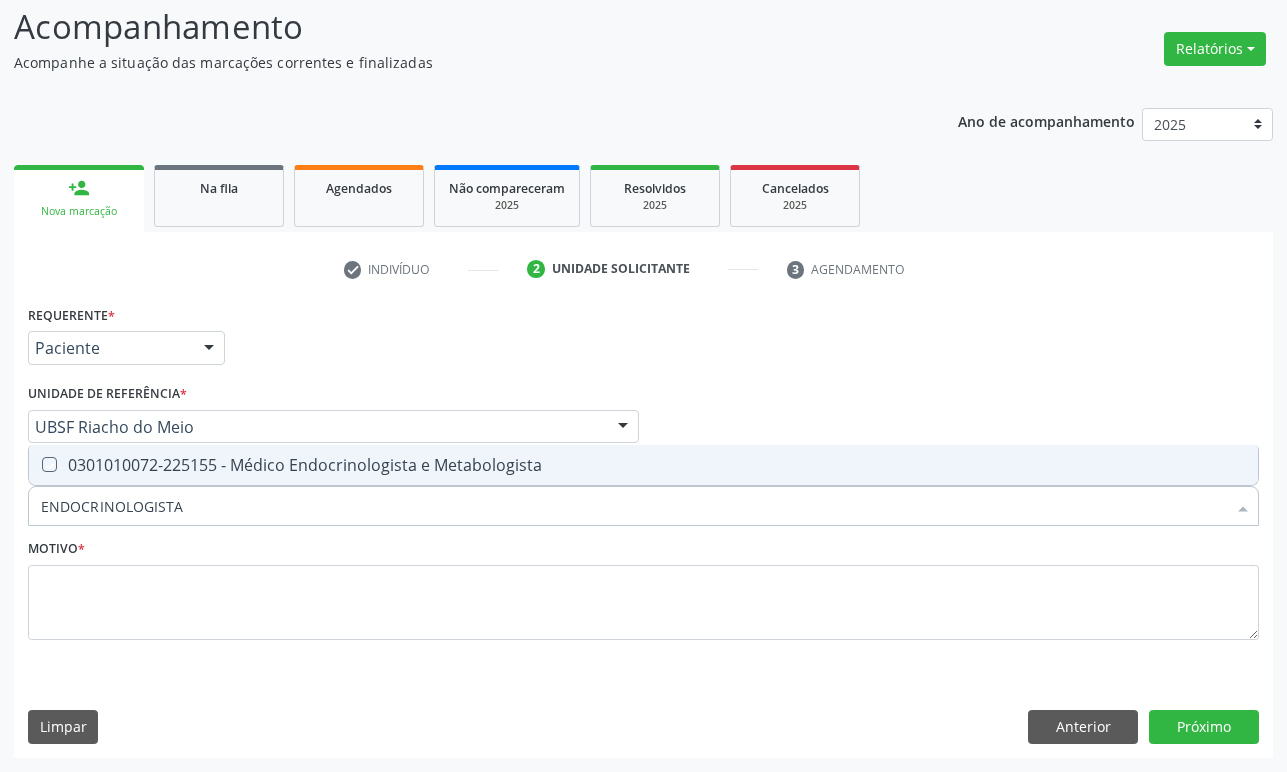 checkbox on "true" 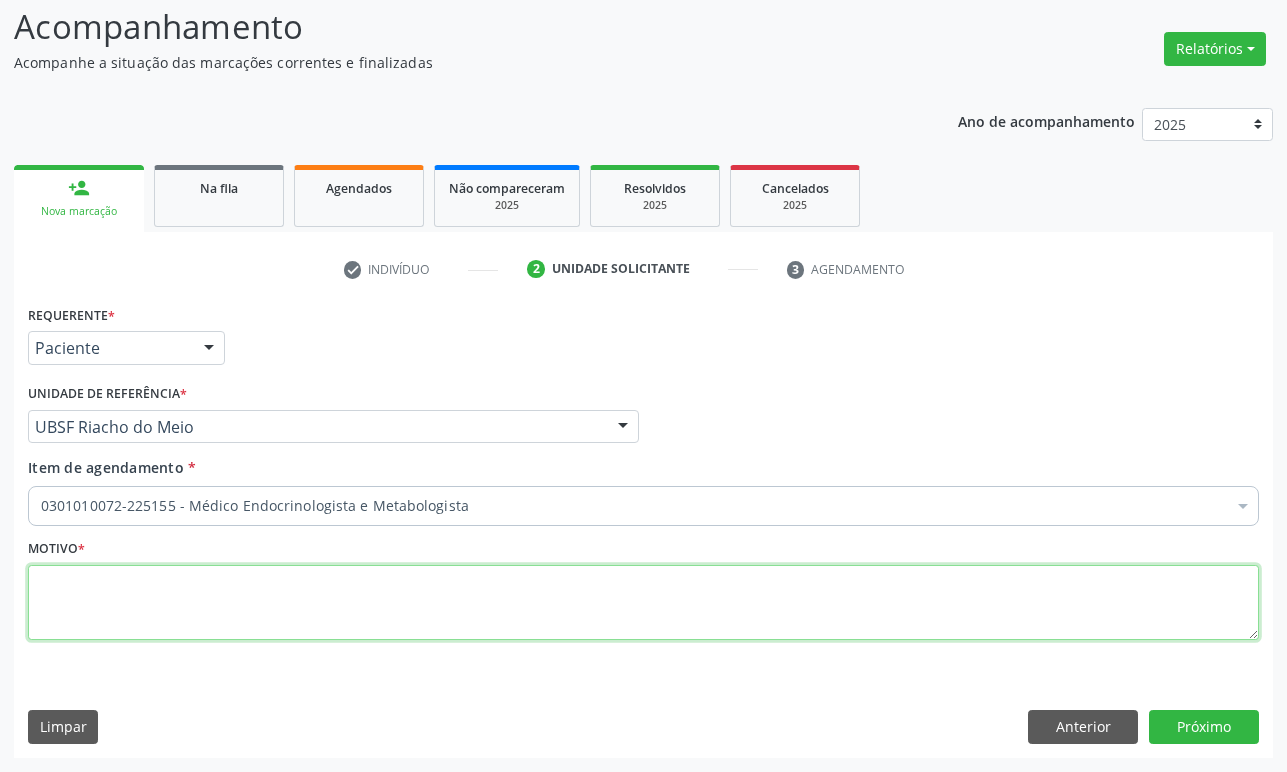 paste on "1ª CONSULTA 07/25" 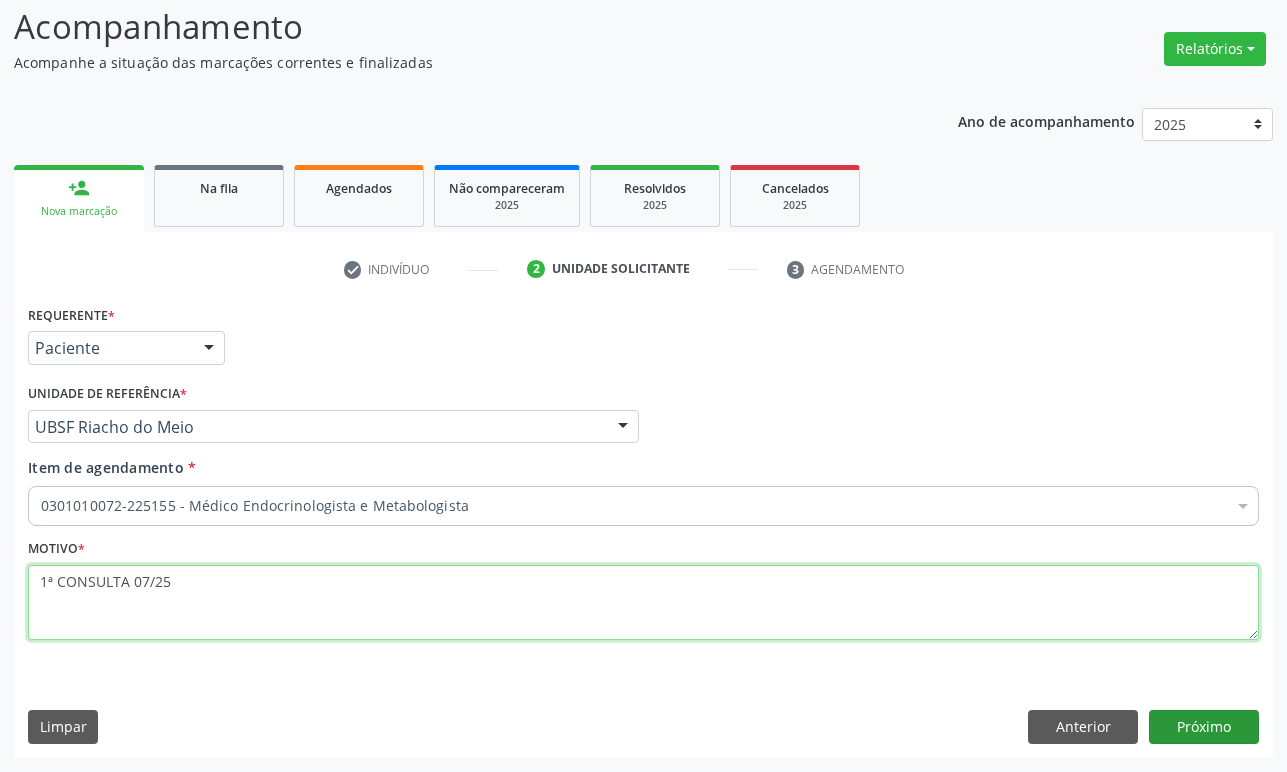 type on "1ª CONSULTA 07/25" 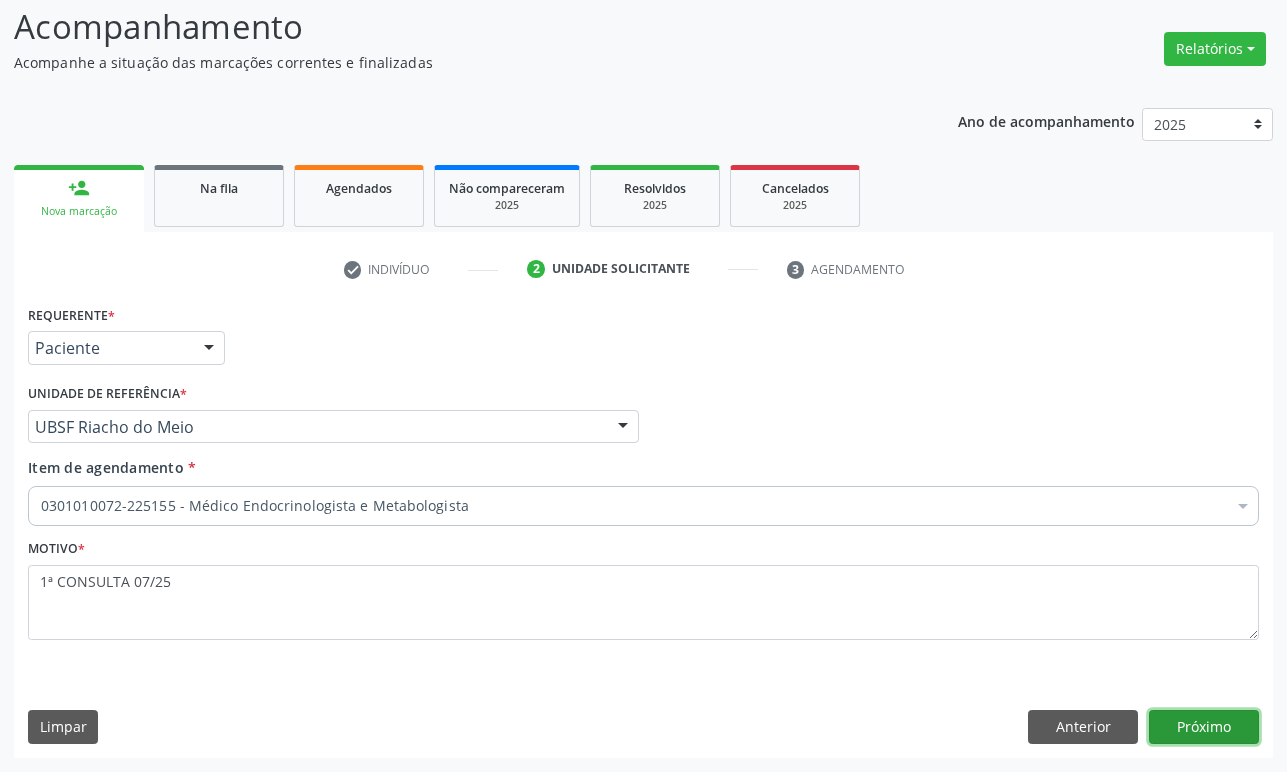 click on "Próximo" at bounding box center [1204, 727] 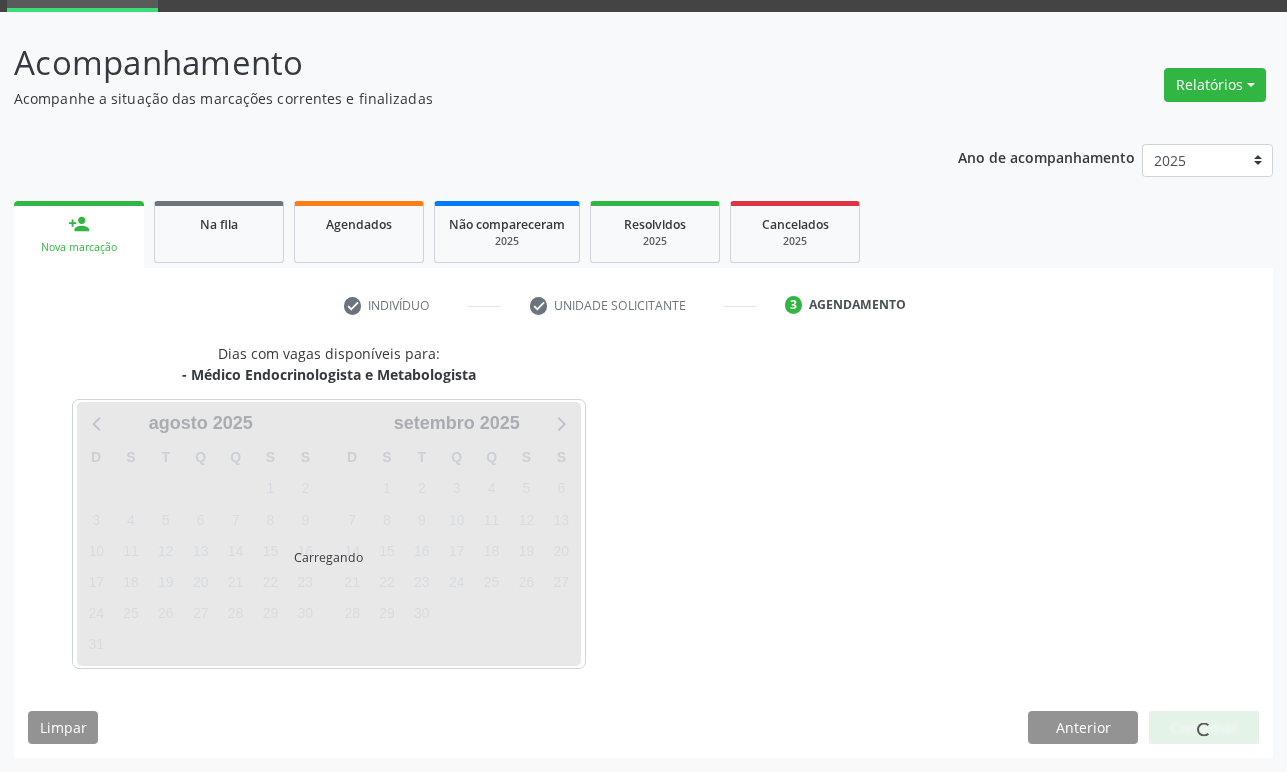 scroll, scrollTop: 134, scrollLeft: 0, axis: vertical 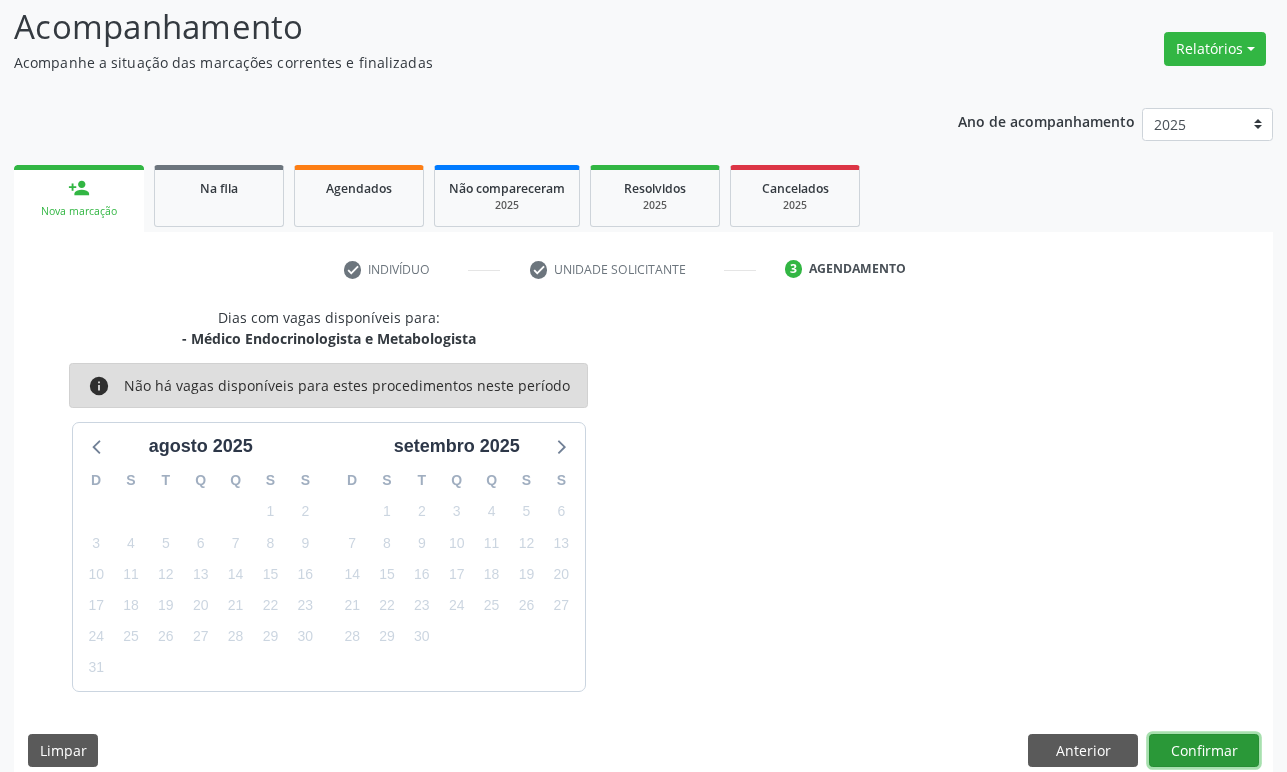 click on "Confirmar" at bounding box center (1204, 751) 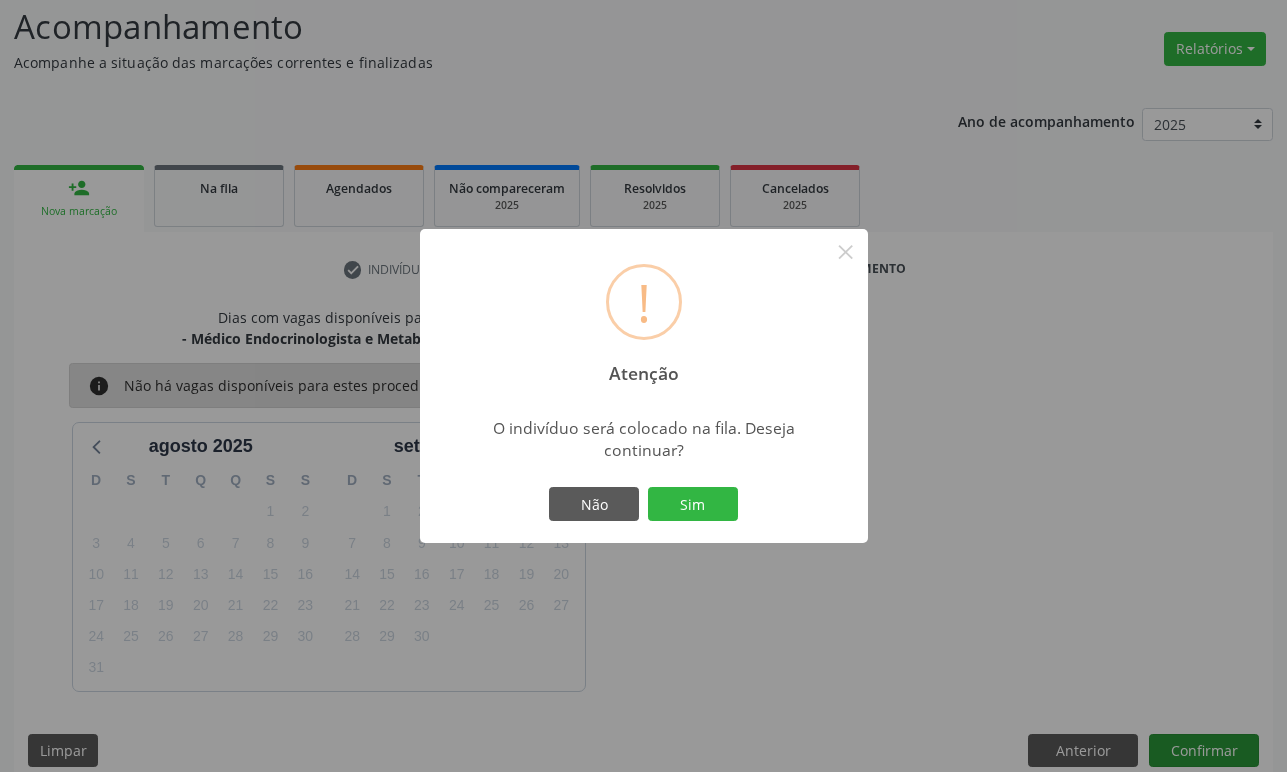type 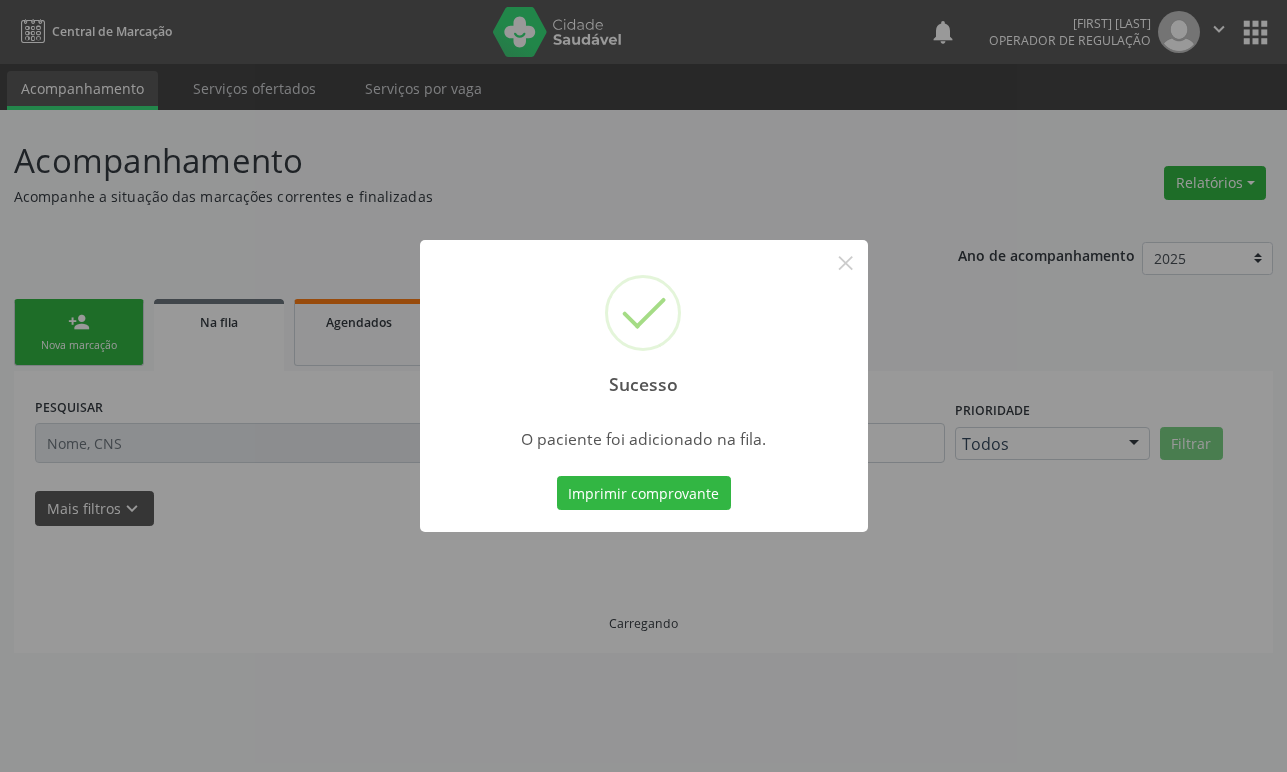 scroll, scrollTop: 0, scrollLeft: 0, axis: both 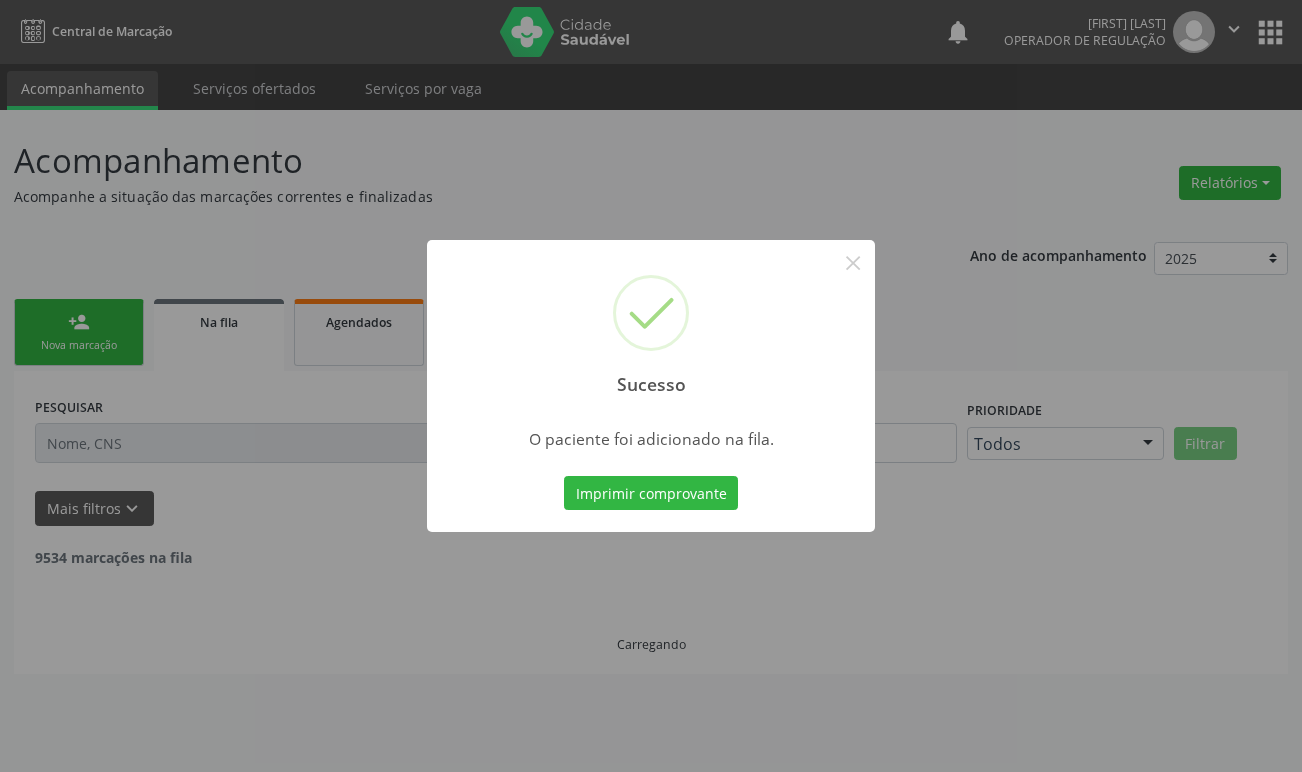 type 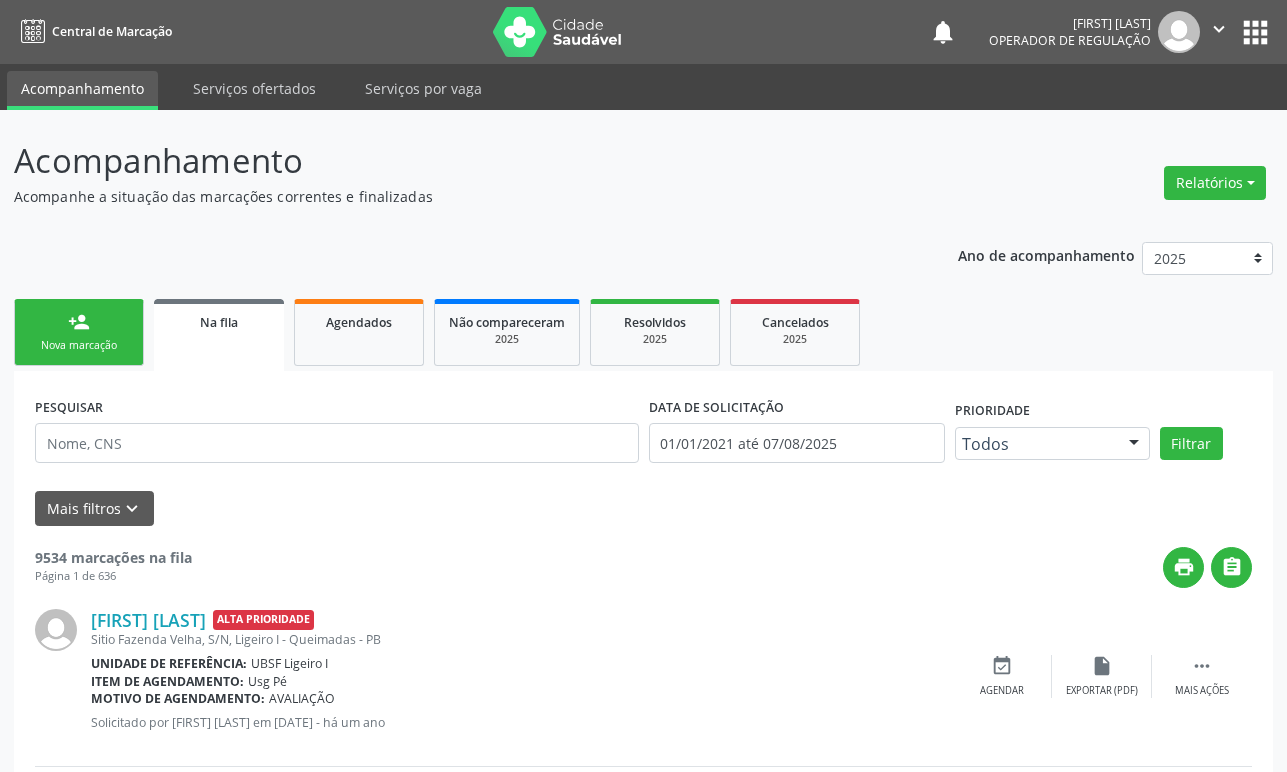 click on "Nova marcação" at bounding box center [79, 345] 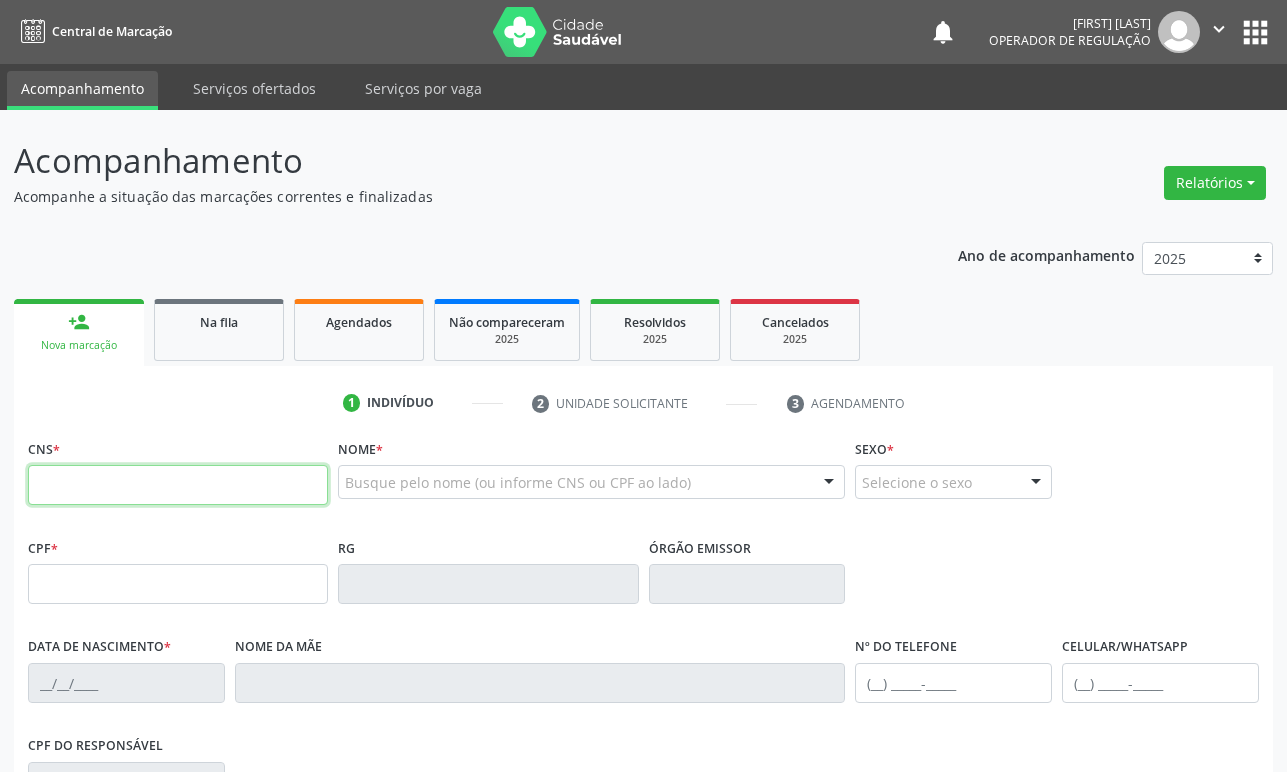 drag, startPoint x: 142, startPoint y: 499, endPoint x: 155, endPoint y: 446, distance: 54.571056 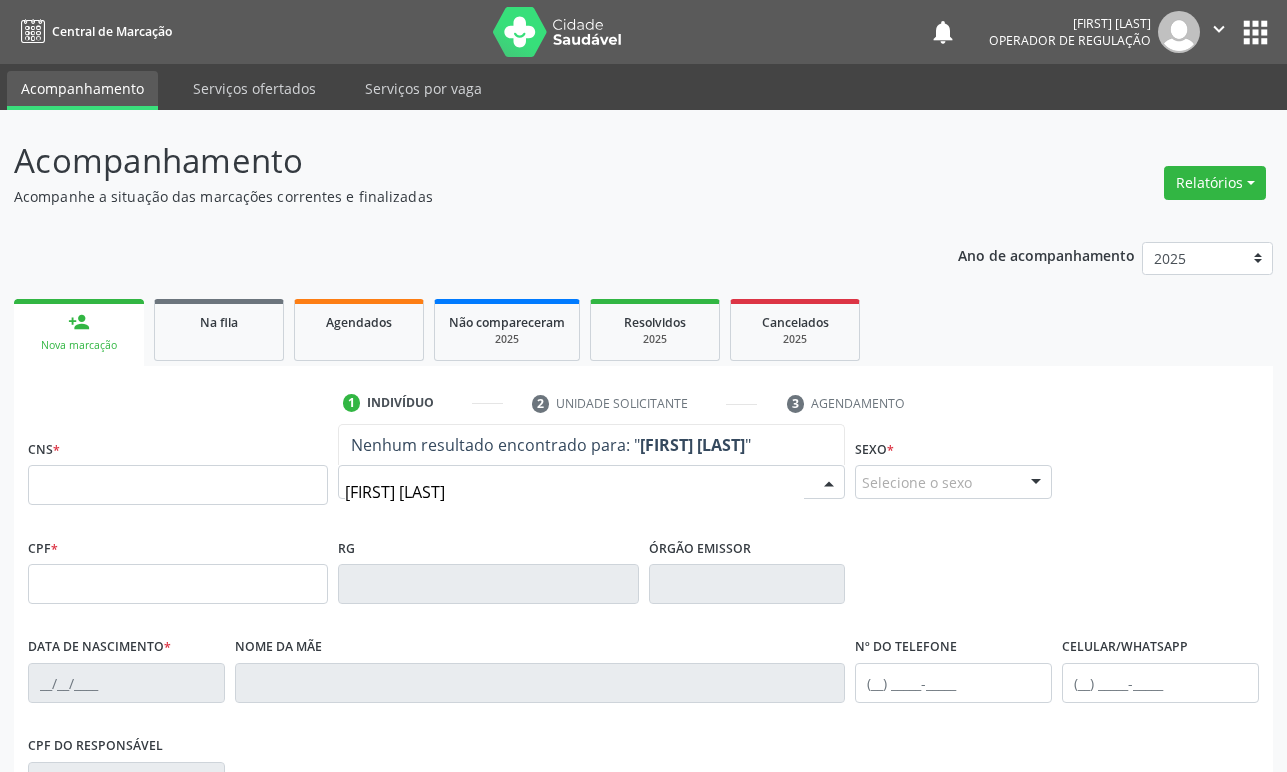 type on "HOSANY MARIA" 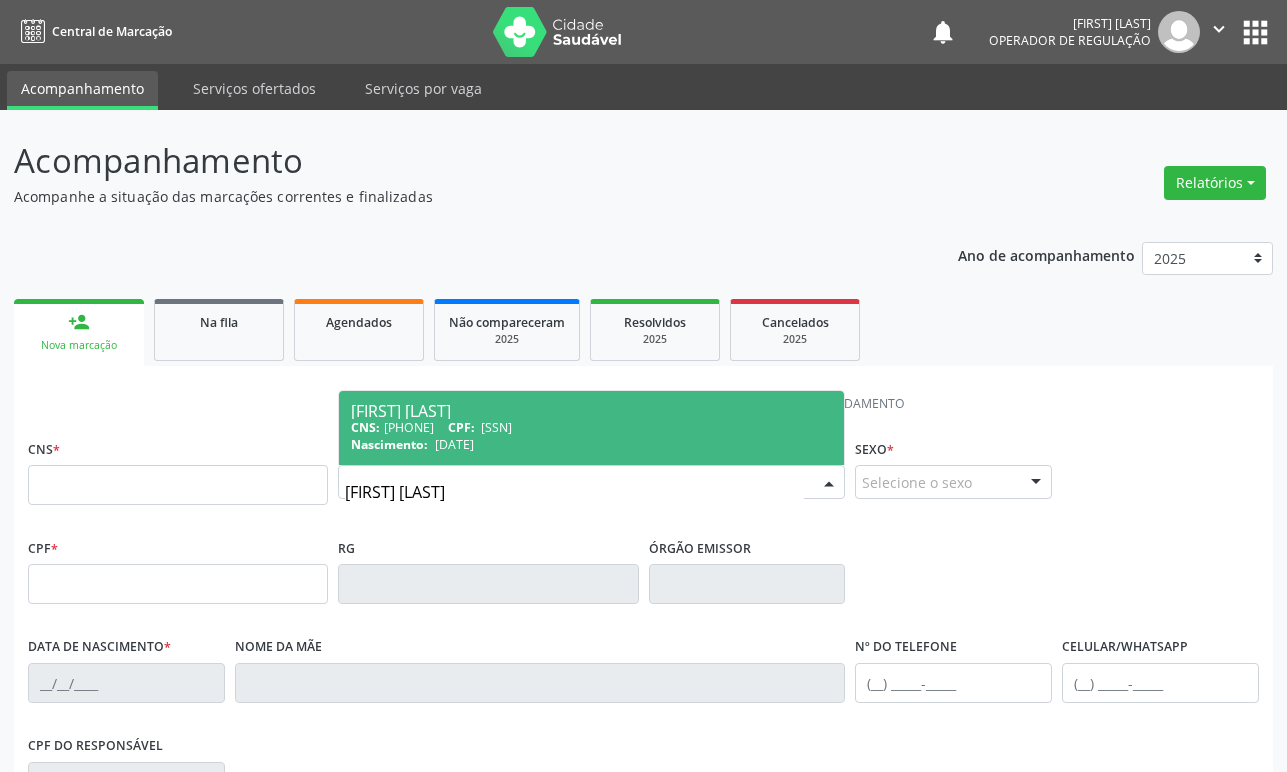 click on "064.505.654-54" at bounding box center (496, 427) 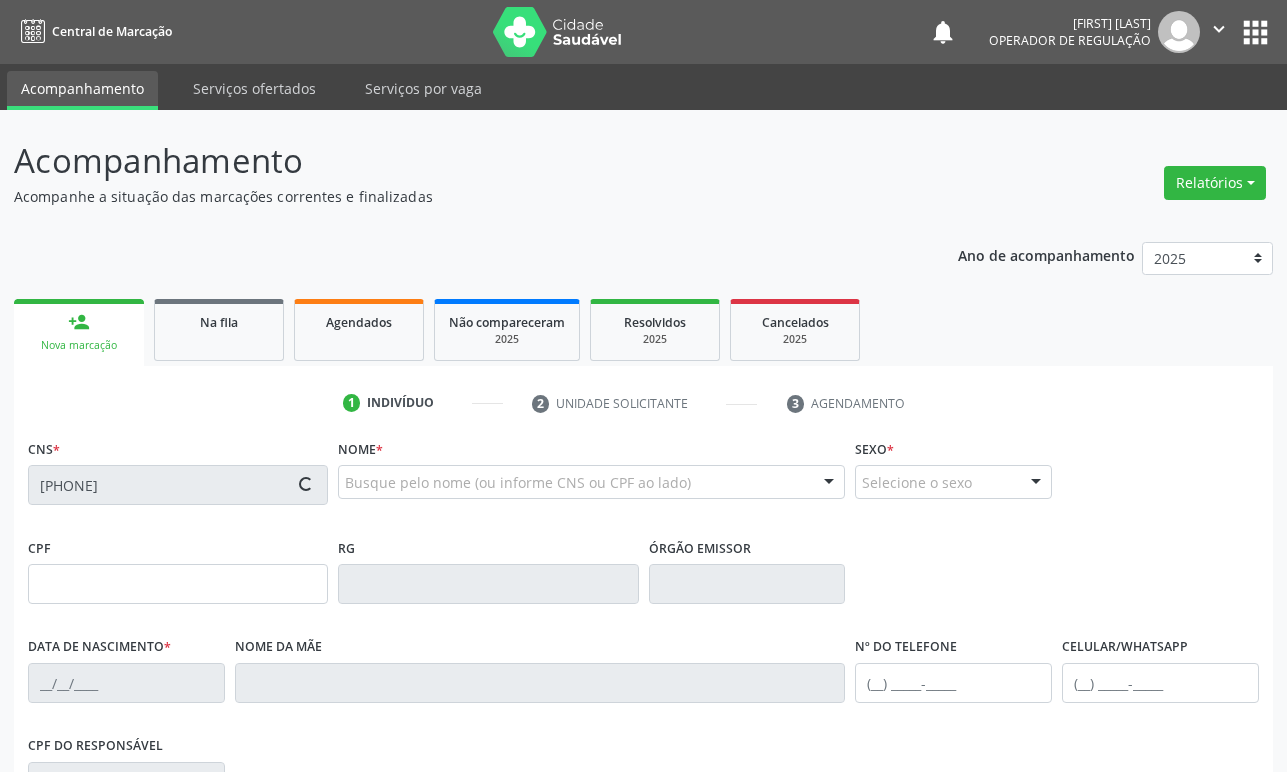 scroll, scrollTop: 312, scrollLeft: 0, axis: vertical 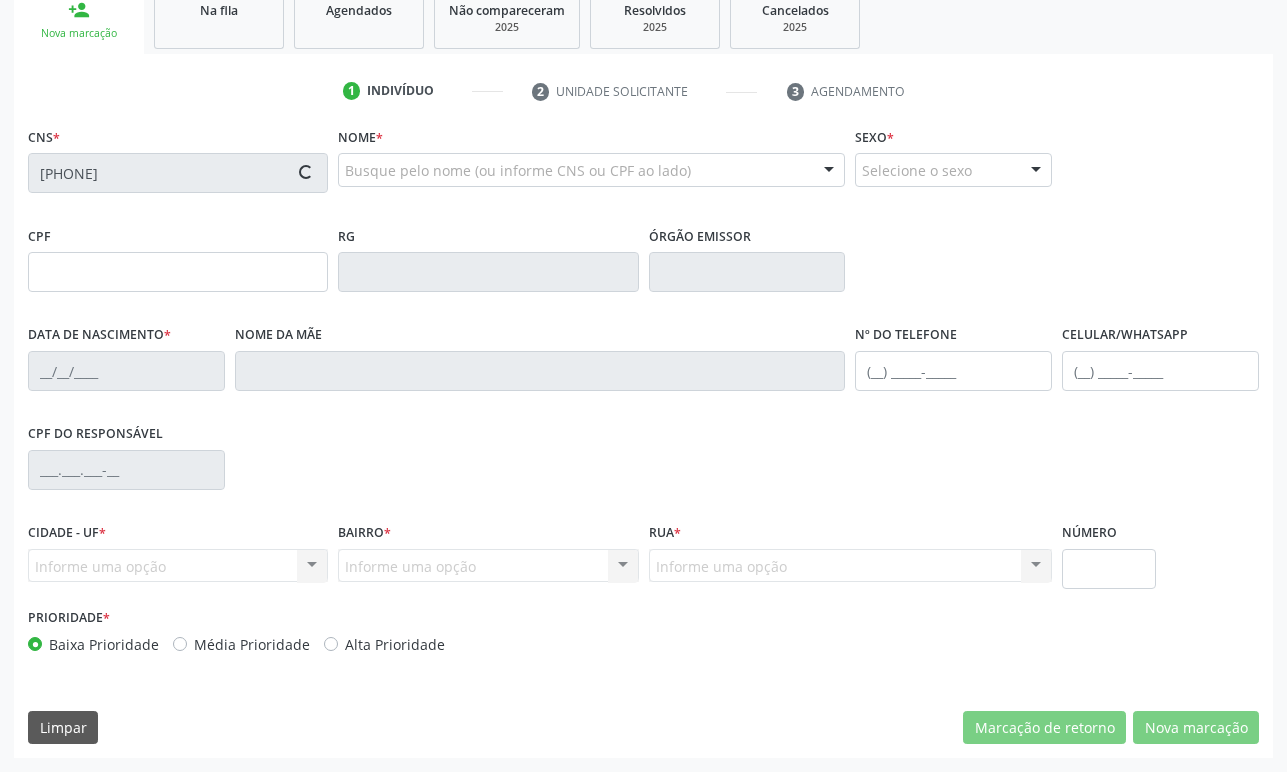 type on "064.505.654-54" 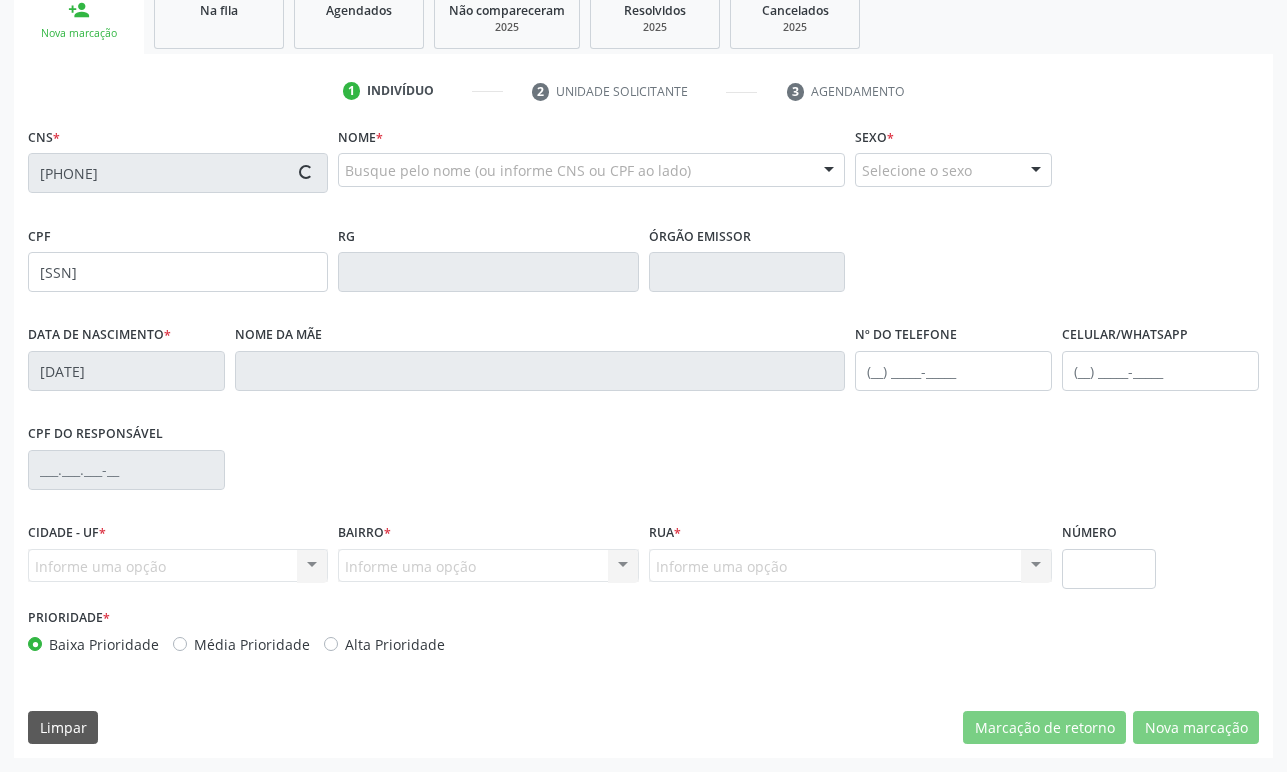 type on "Inacia Maria Balbino" 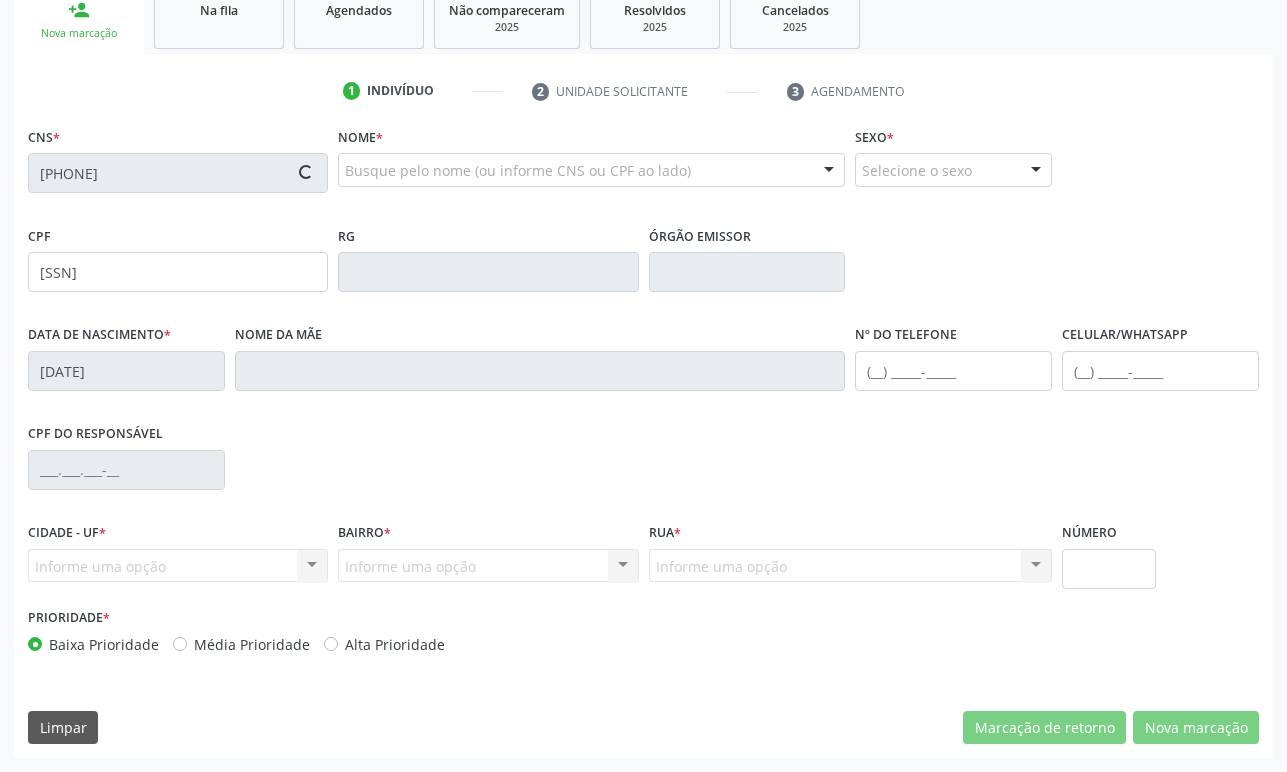 type on "(83) 99397-9637" 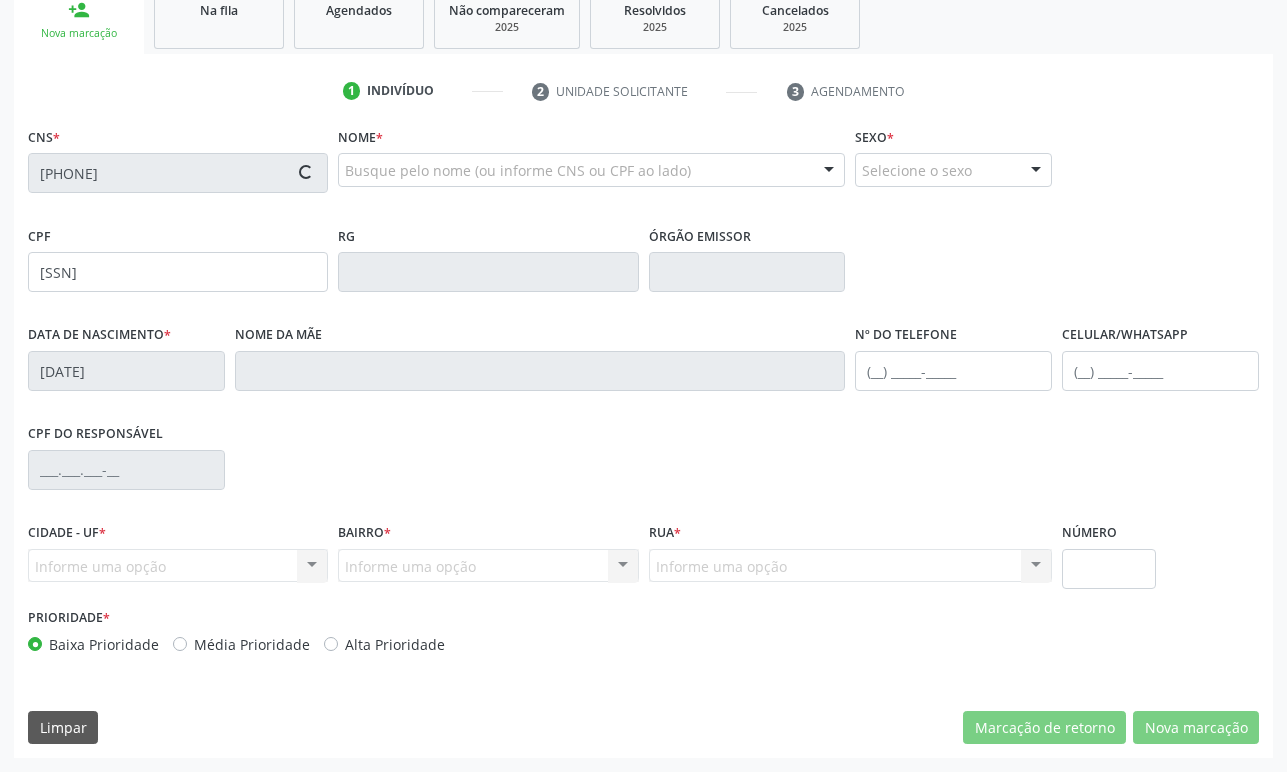 type on "18" 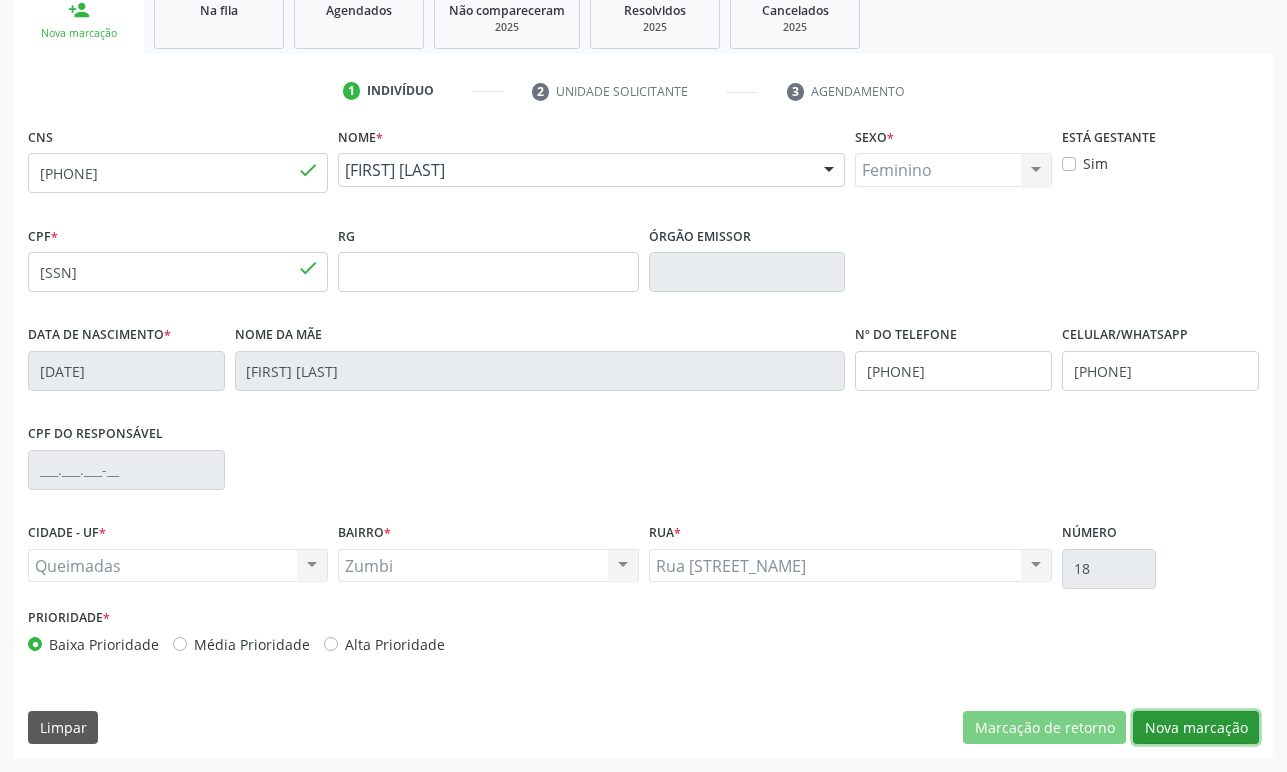 click on "Nova marcação" at bounding box center [1196, 728] 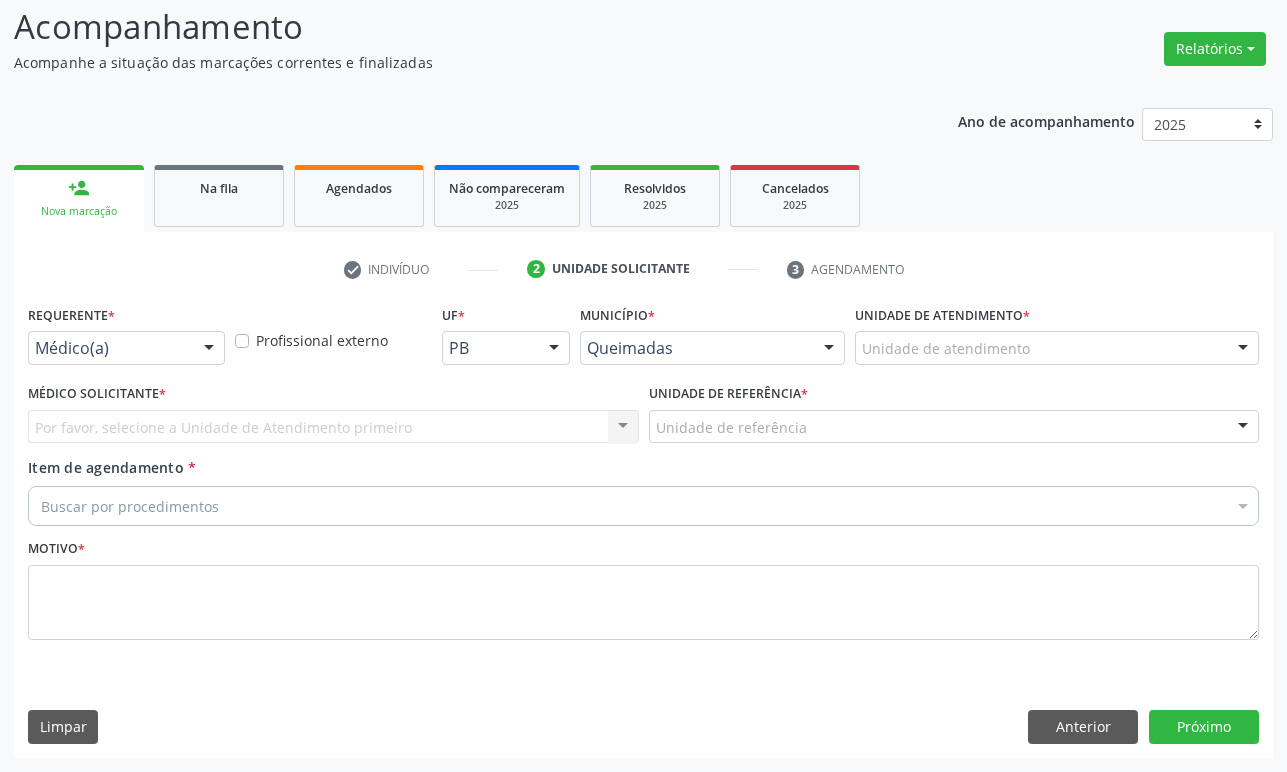 scroll, scrollTop: 134, scrollLeft: 0, axis: vertical 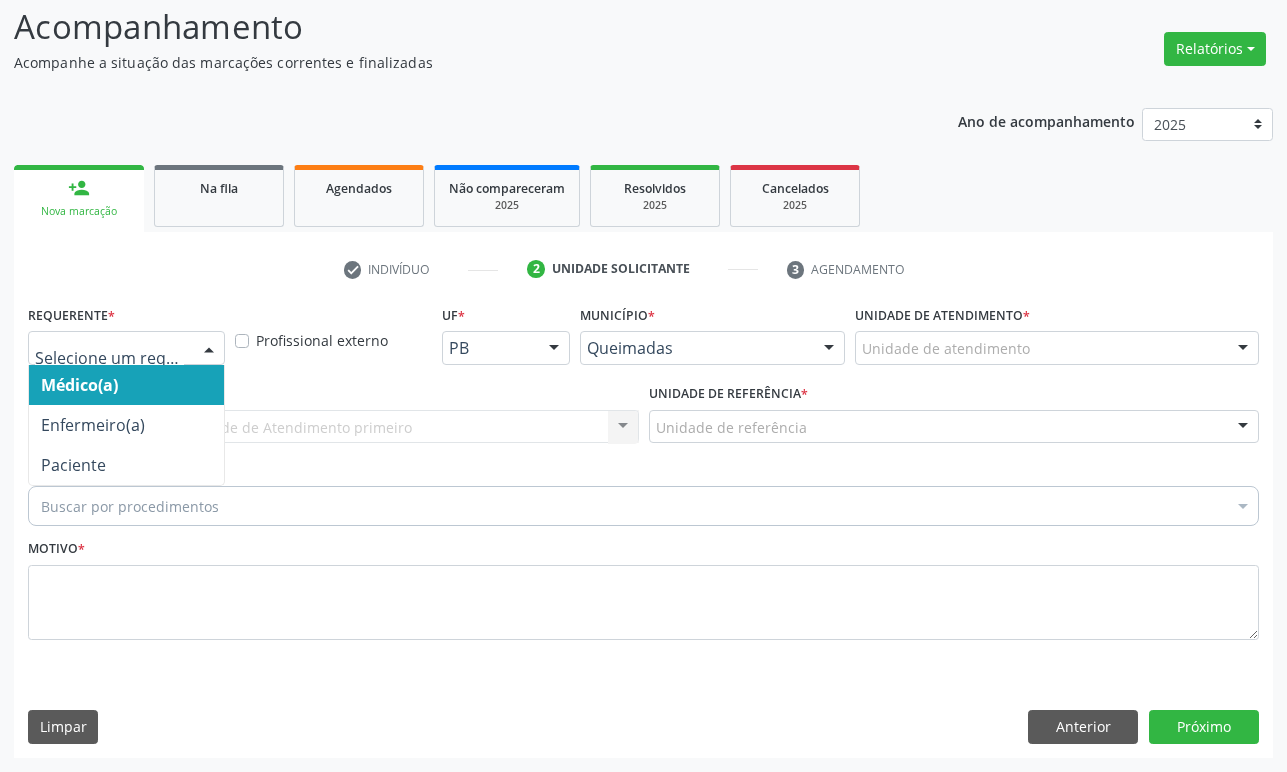 drag, startPoint x: 61, startPoint y: 351, endPoint x: 78, endPoint y: 456, distance: 106.36729 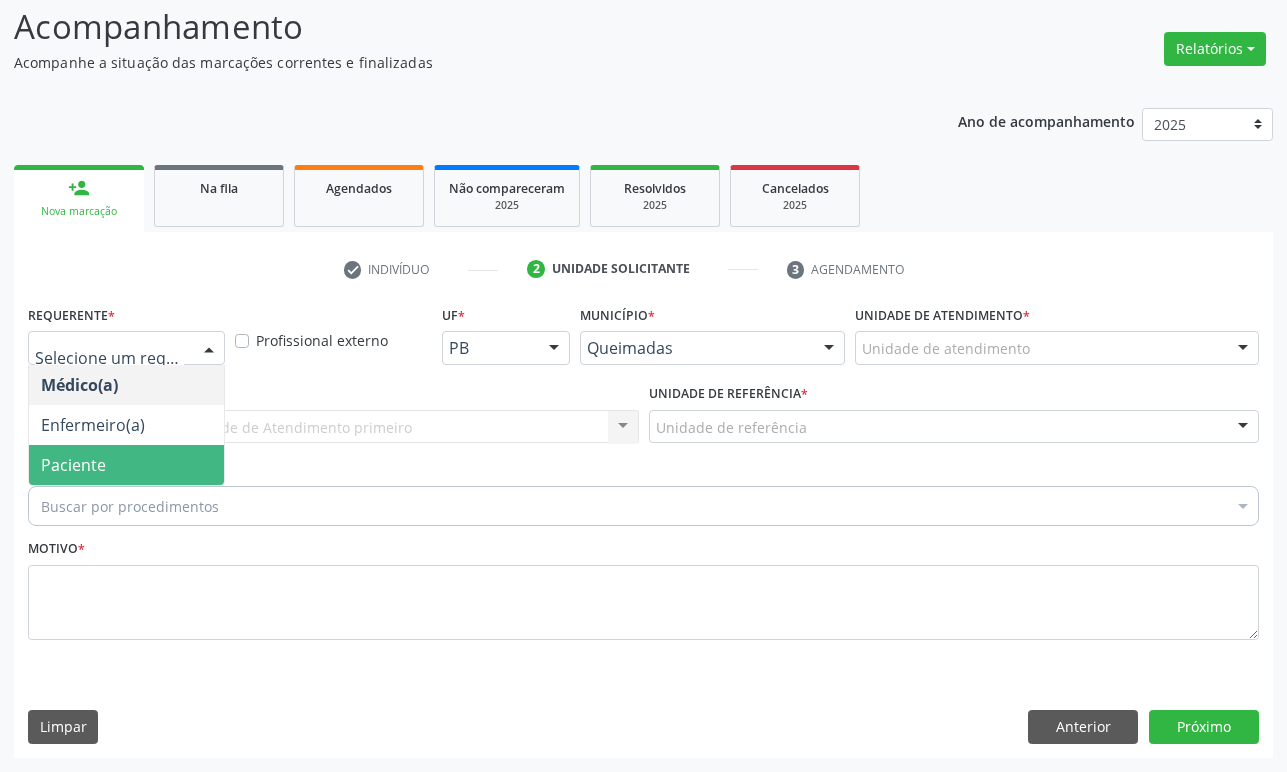 click on "Paciente" at bounding box center (73, 465) 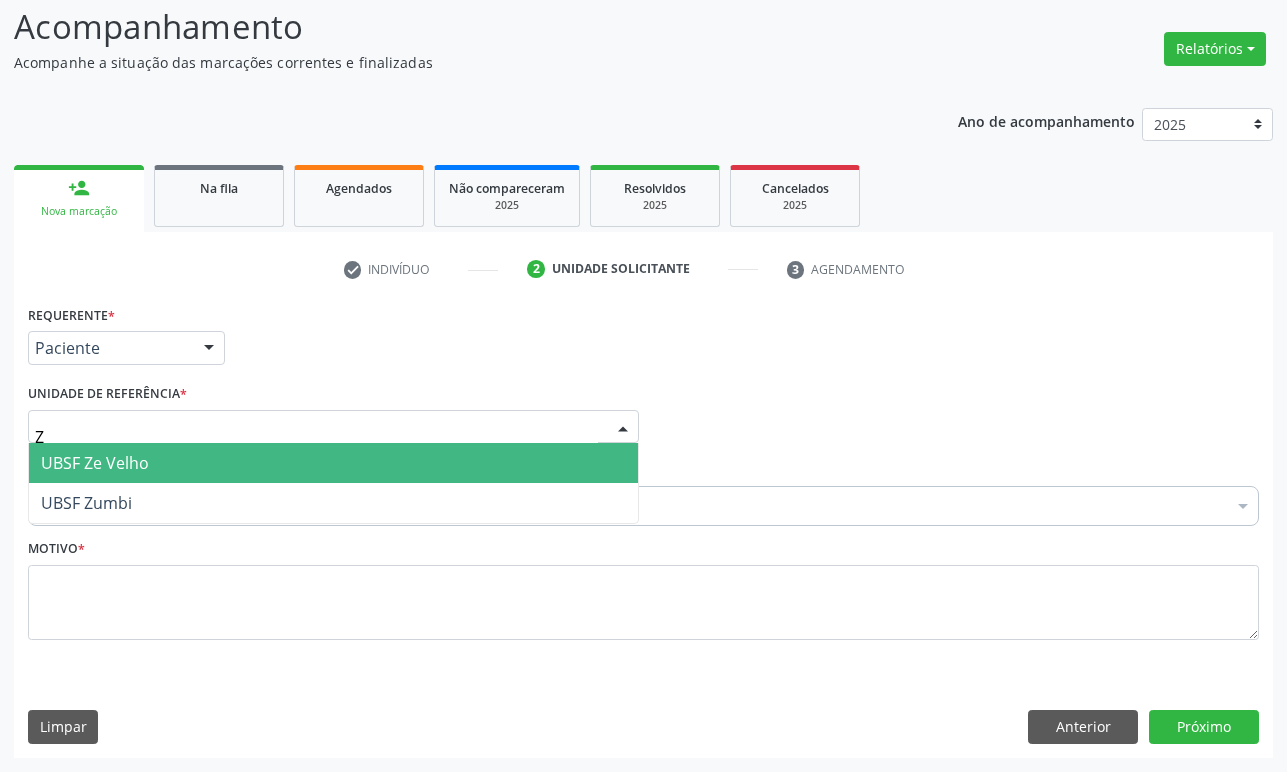 type on "ZU" 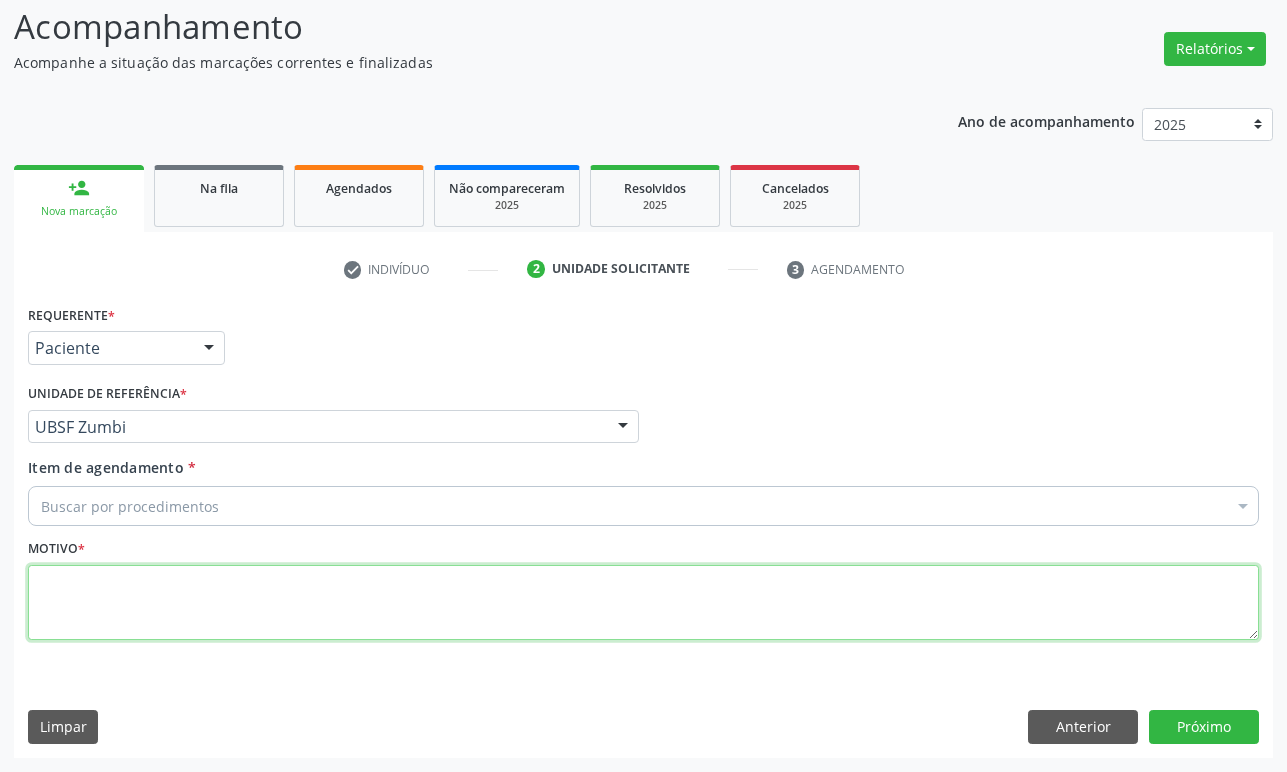 paste on "1ª CONSULTA 07/25" 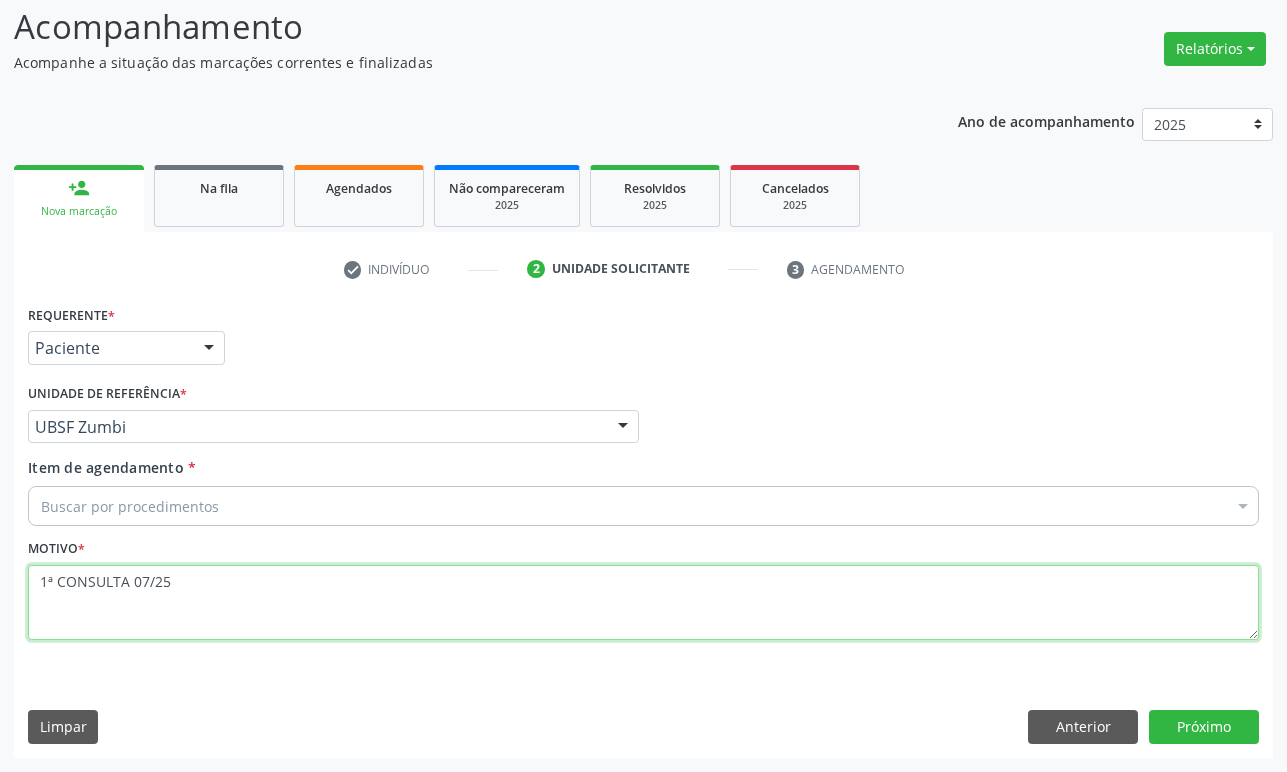type on "1ª CONSULTA 07/25" 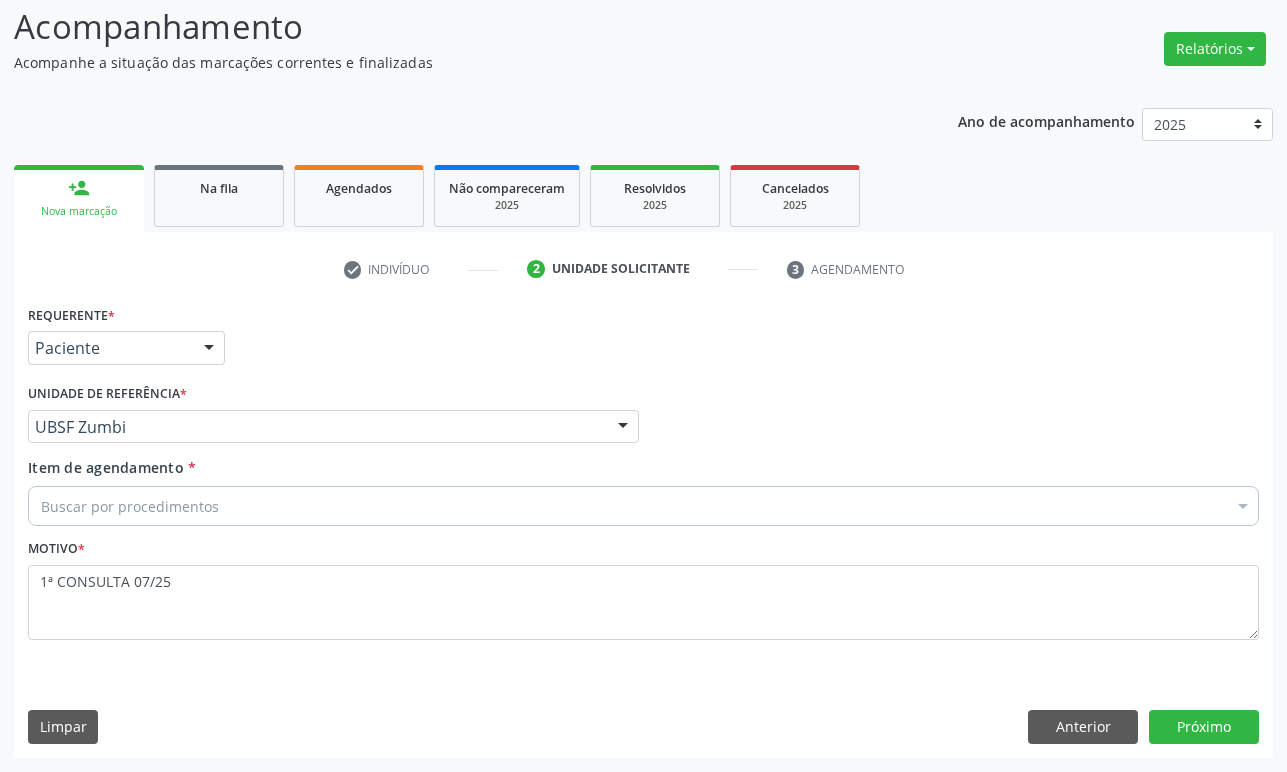 paste on "ENDOCRINOLOGISTA" 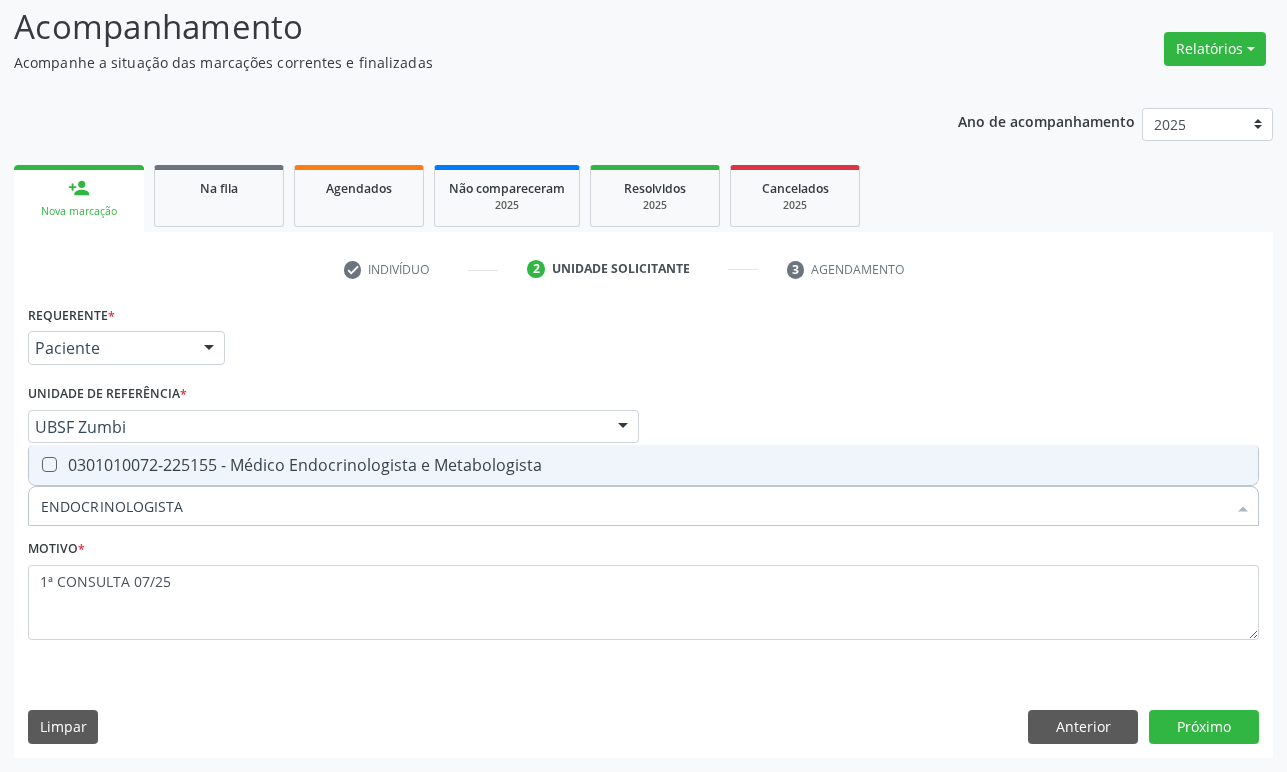 click on "0301010072-225155 - Médico Endocrinologista e Metabologista" at bounding box center (643, 465) 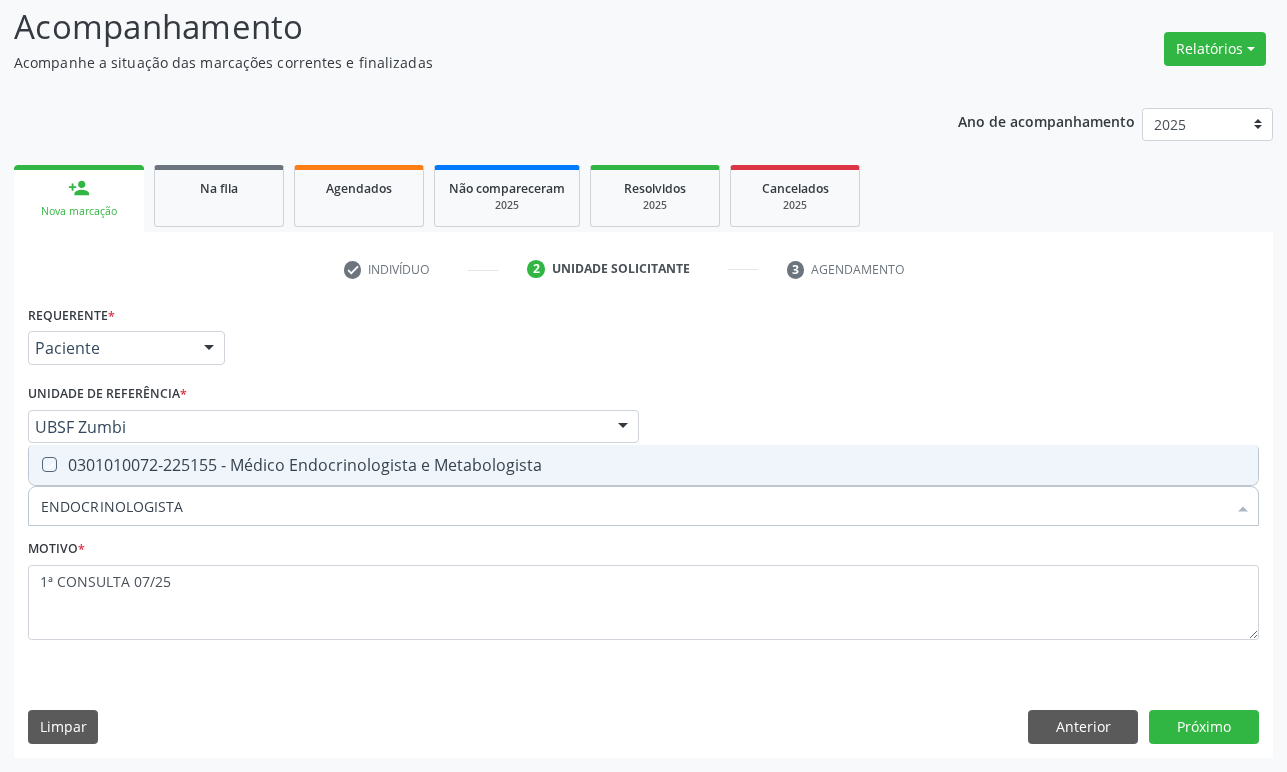 checkbox on "true" 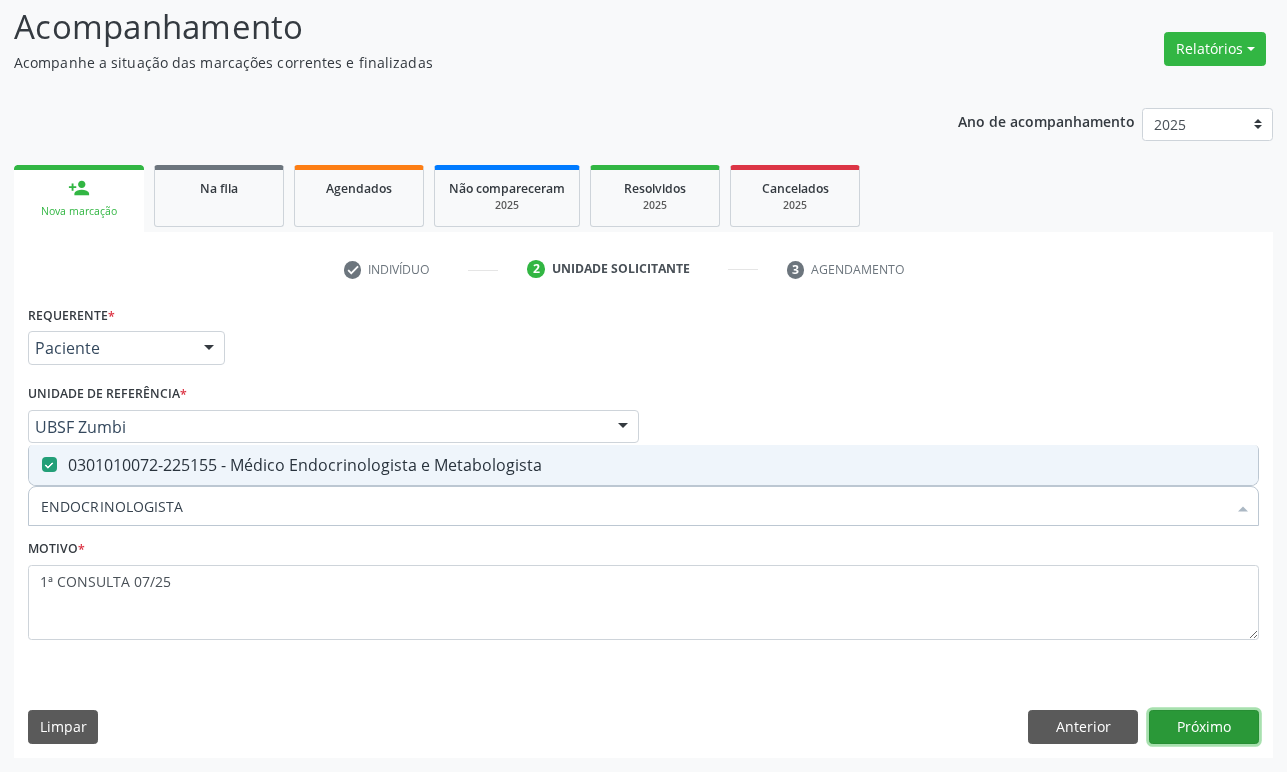 click on "Próximo" at bounding box center (1204, 727) 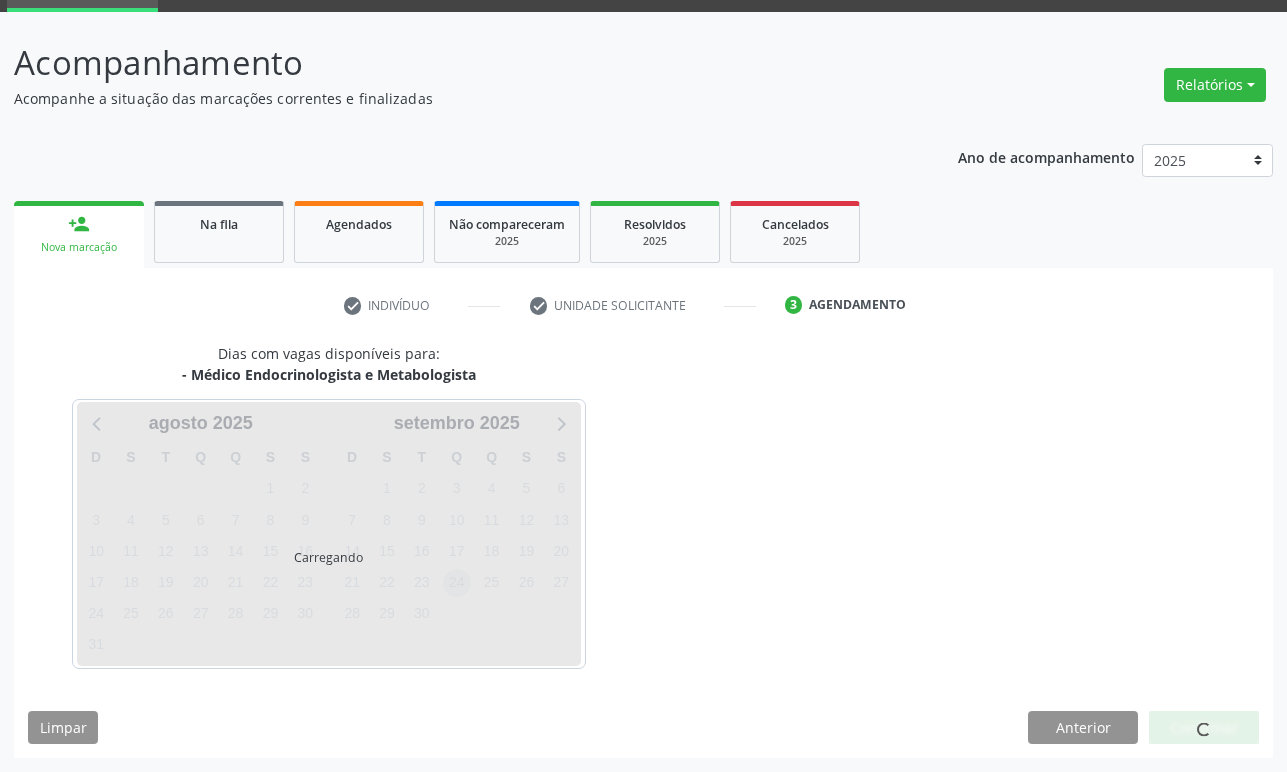 scroll, scrollTop: 134, scrollLeft: 0, axis: vertical 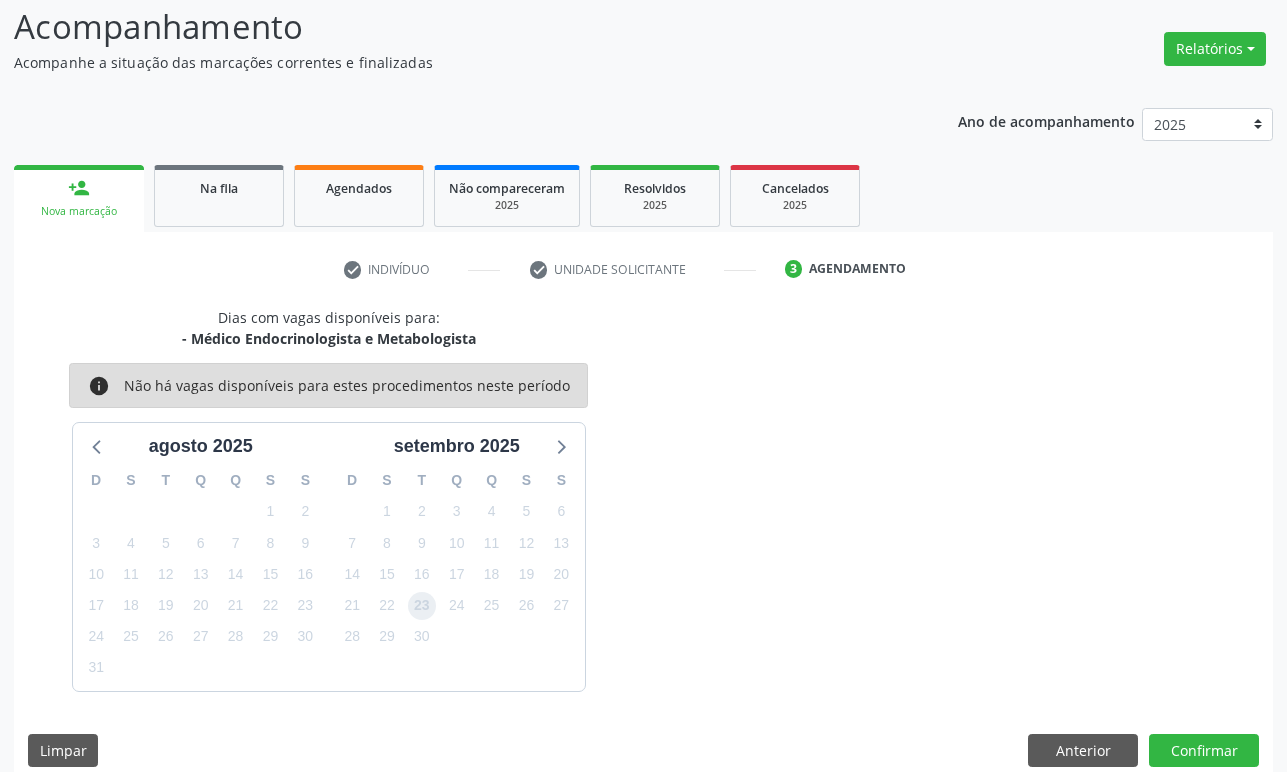 click on "23" at bounding box center (422, 606) 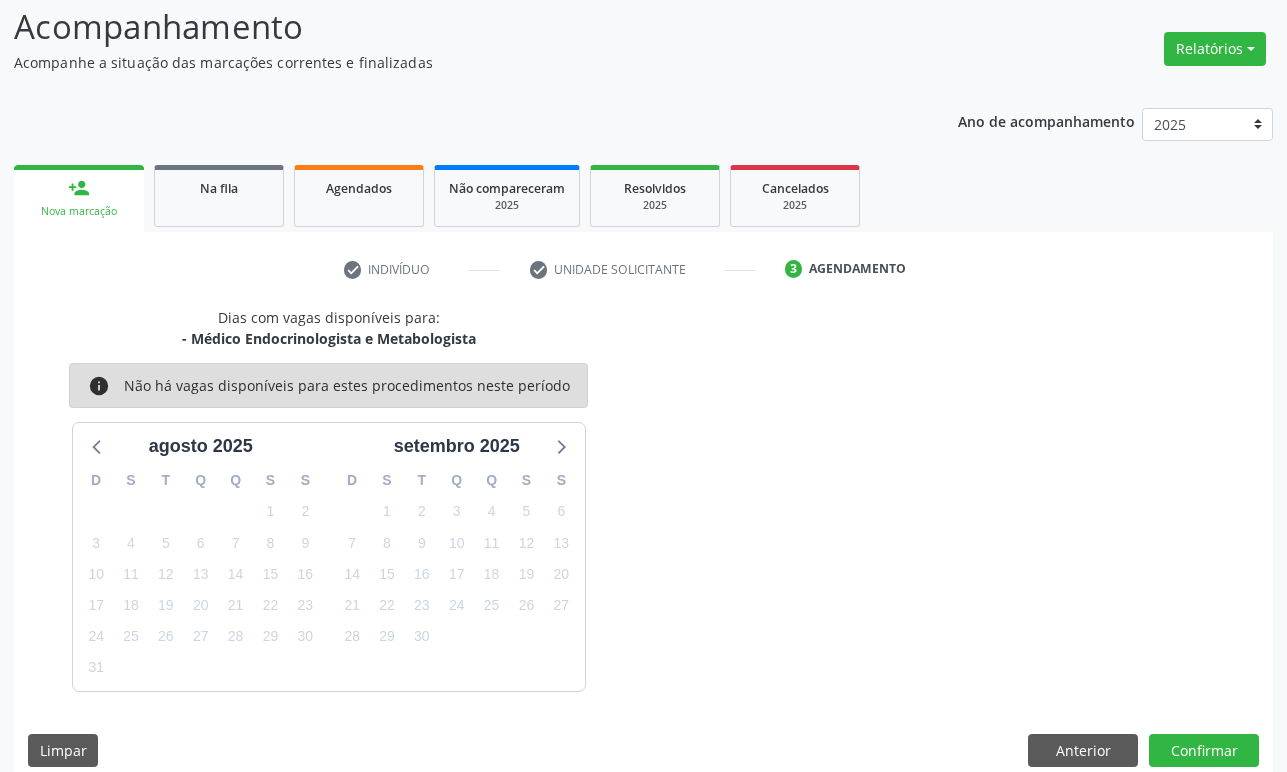 click on "Dias com vagas disponíveis para:
- Médico Endocrinologista e Metabologista
info
Não há vagas disponíveis para estes procedimentos neste período
agosto 2025 D S T Q Q S S 27 28 29 30 31 1 2 3 4 5 6 7 8 9 10 11 12 13 14 15 16 17 18 19 20 21 22 23 24 25 26 27 28 29 30 31 1 2 3 4 5 6 setembro 2025 D S T Q Q S S 31 1 2 3 4 5 6 7 8 9 10 11 12 13 14 15 16 17 18 19 20 21 22 23 24 25 26 27 28 29 30 1 2 3 4 5 6 7 8 9 10 11
Limpar
Anterior
Confirmar" at bounding box center (643, 544) 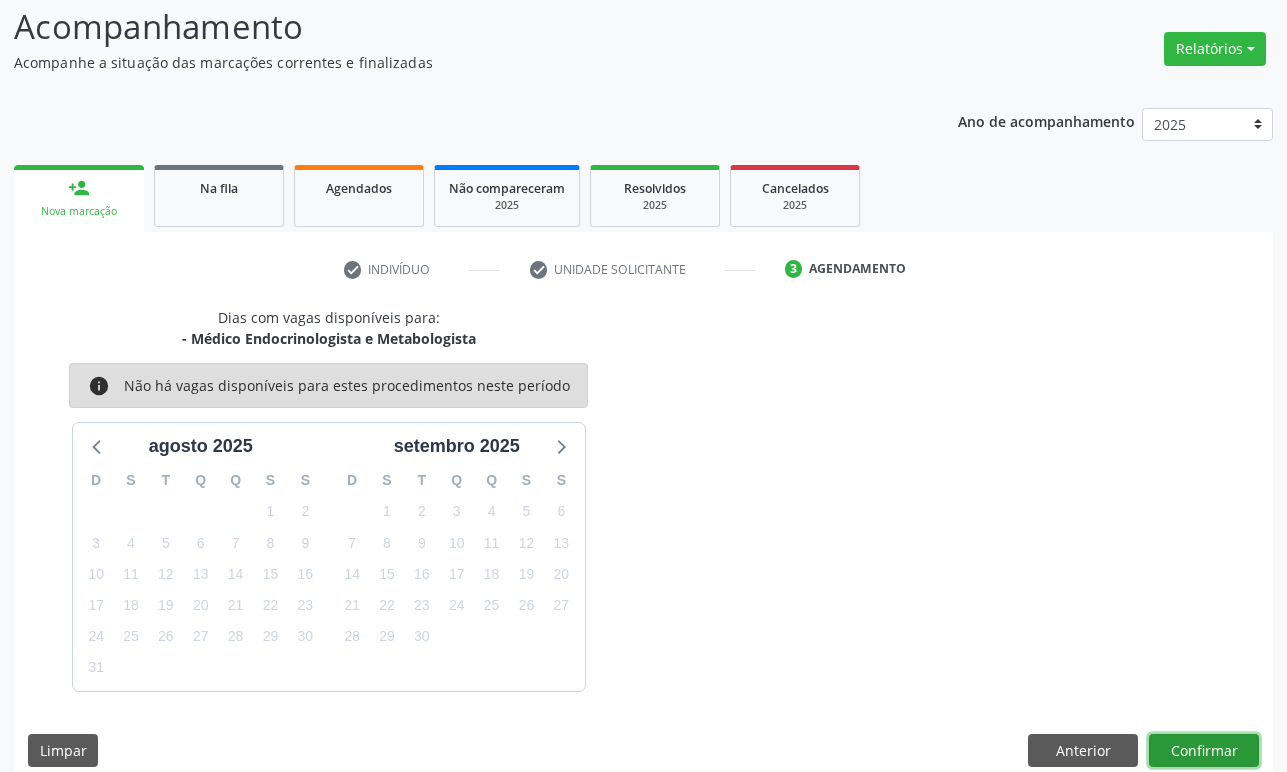 click on "Confirmar" at bounding box center [1204, 751] 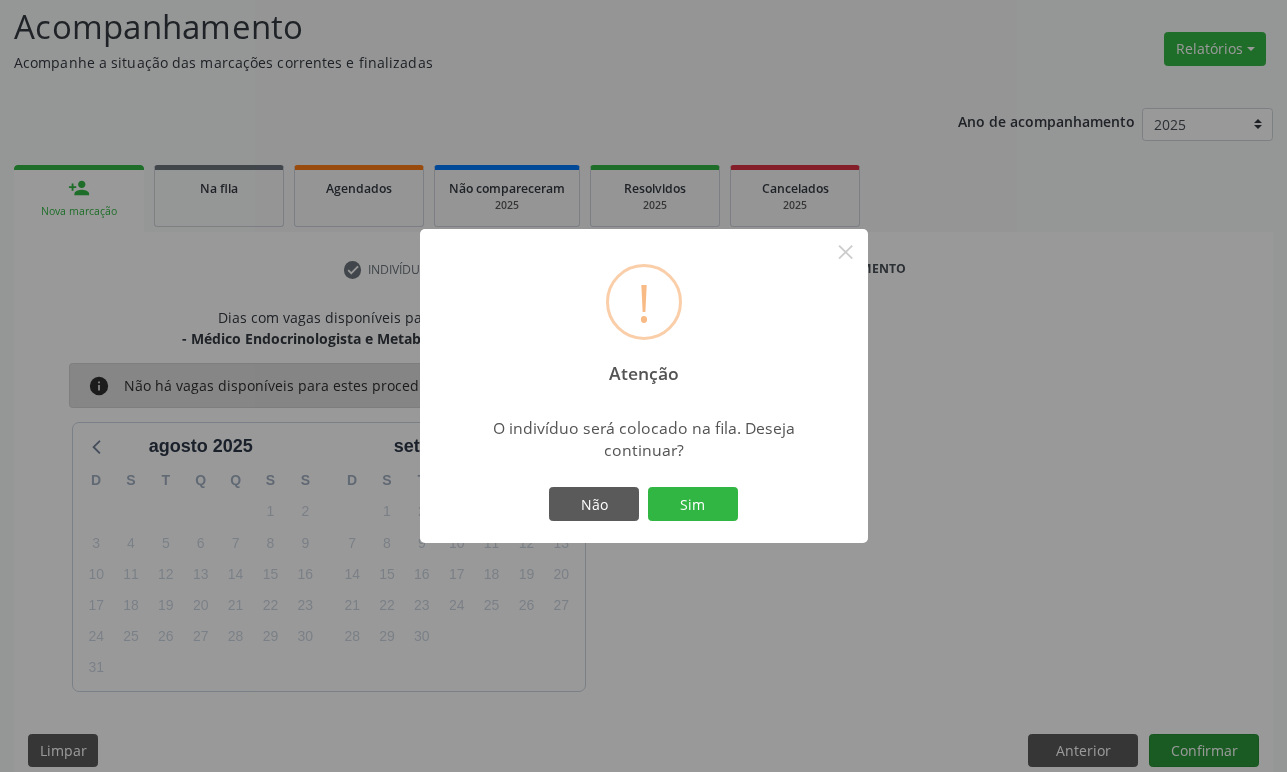 type 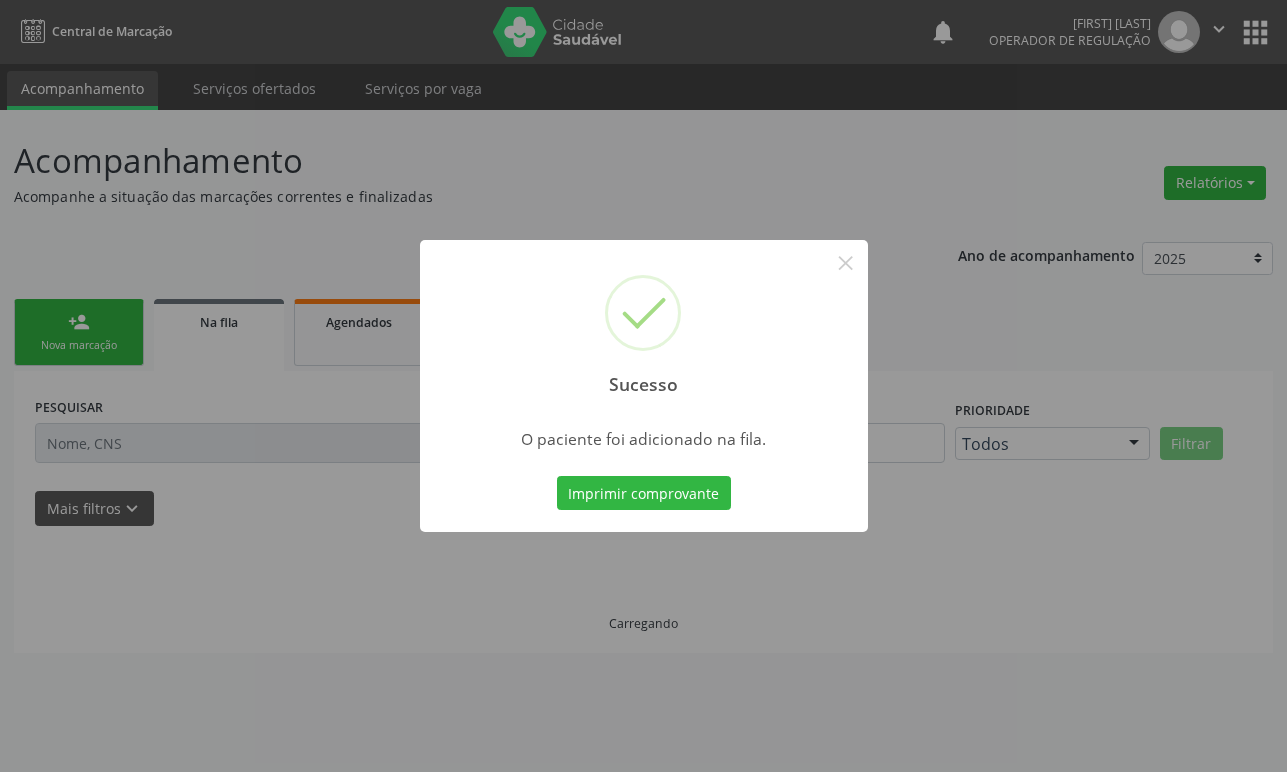 scroll, scrollTop: 0, scrollLeft: 0, axis: both 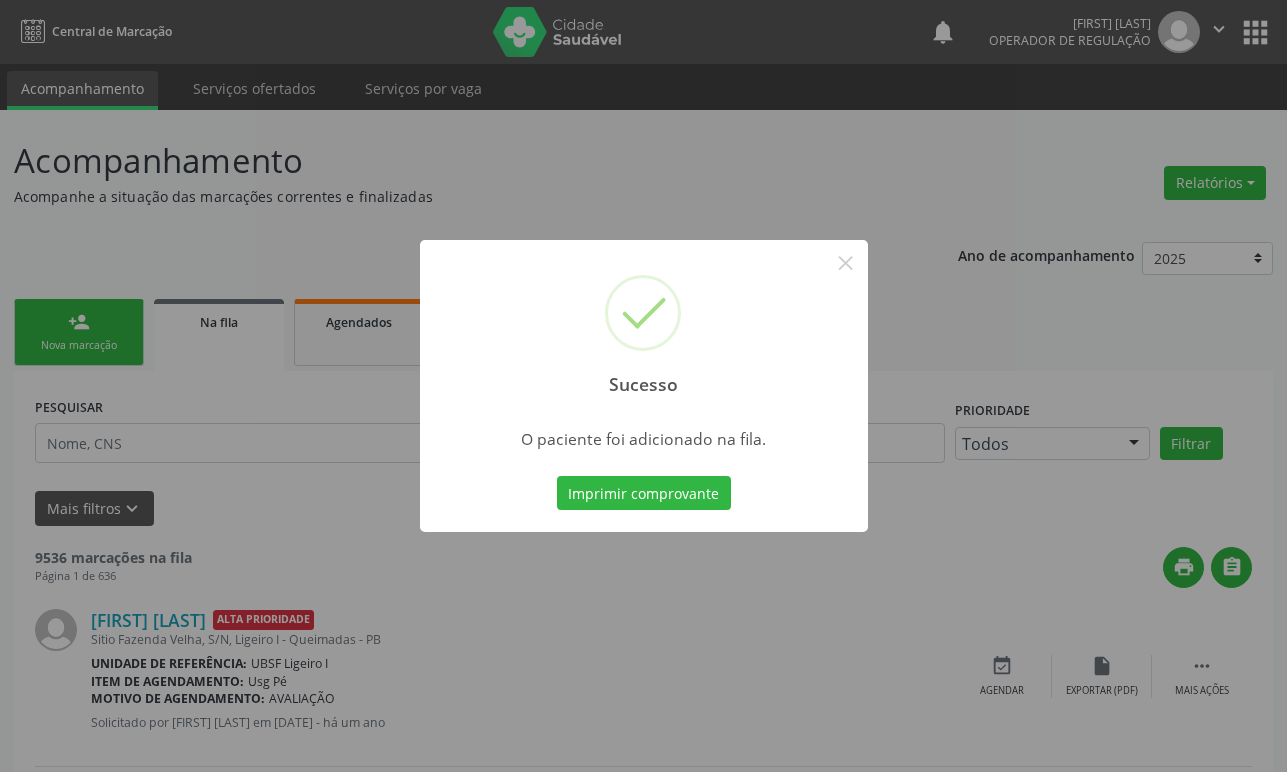 type 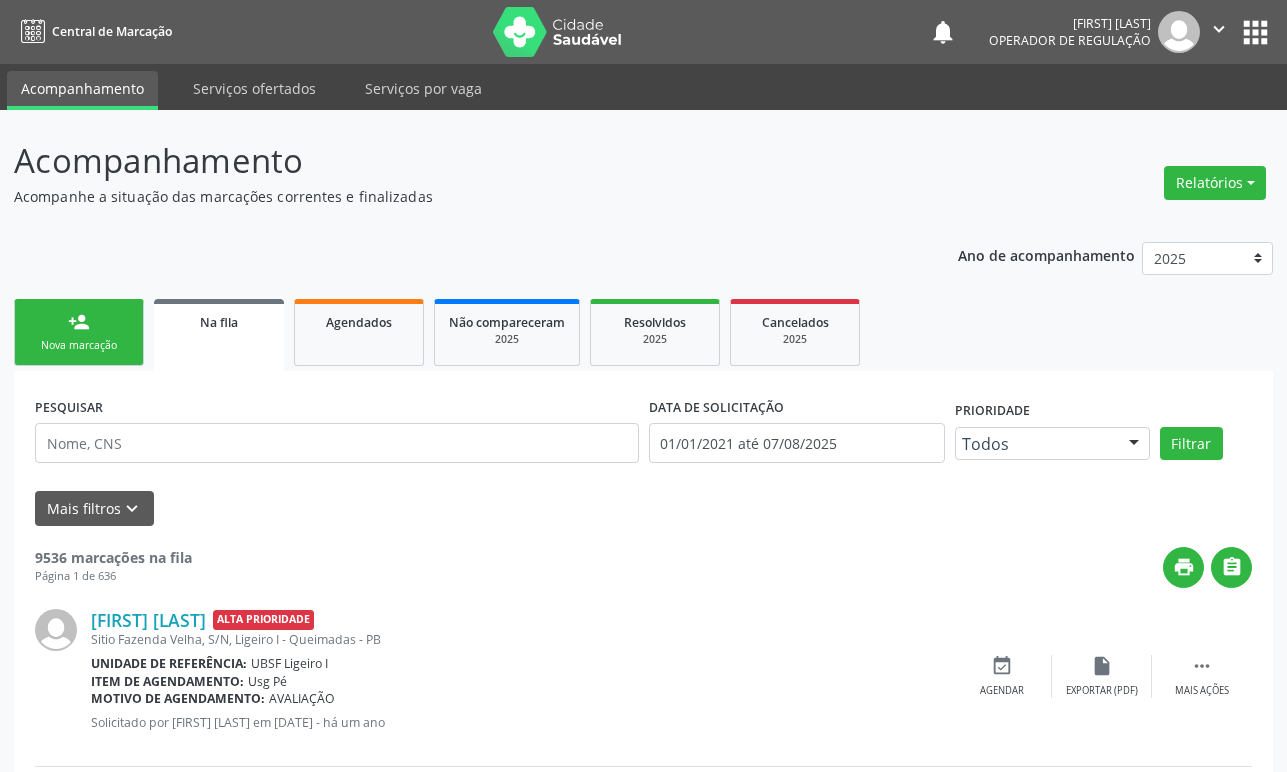 click on "Nova marcação" at bounding box center [79, 345] 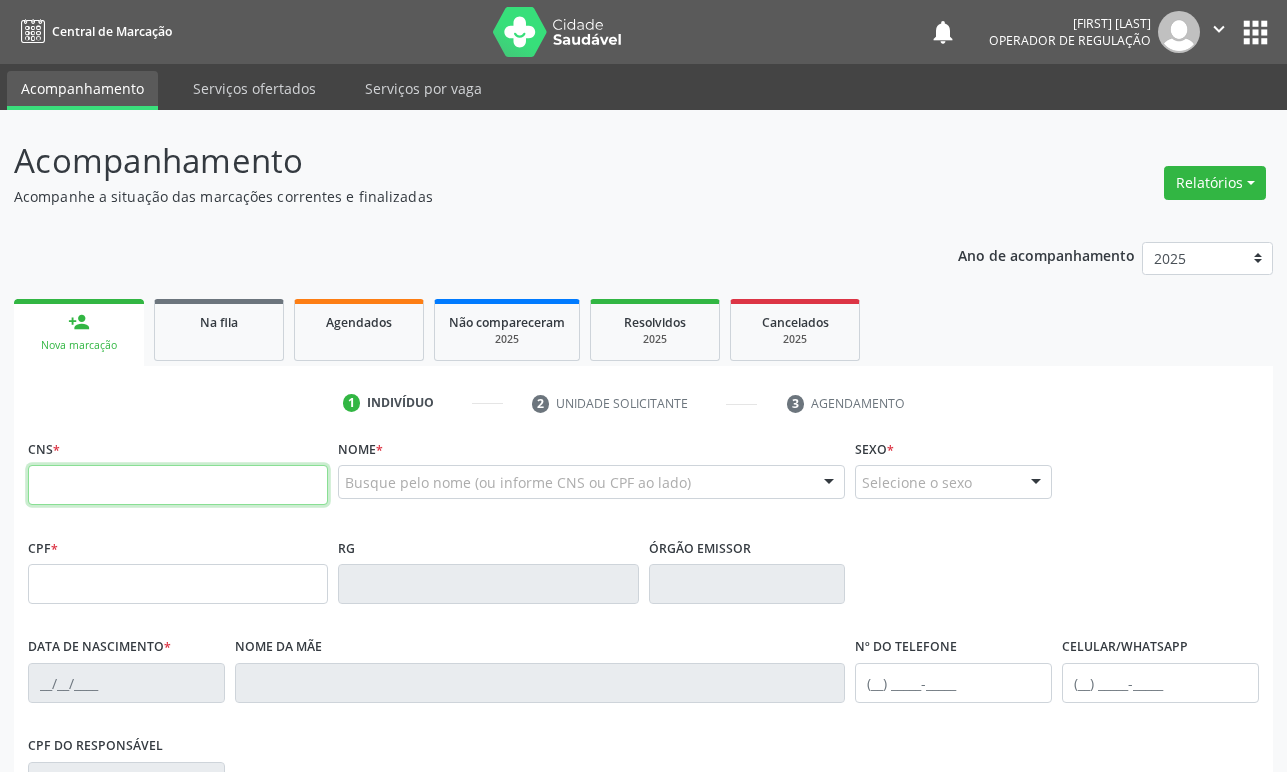 click at bounding box center [178, 485] 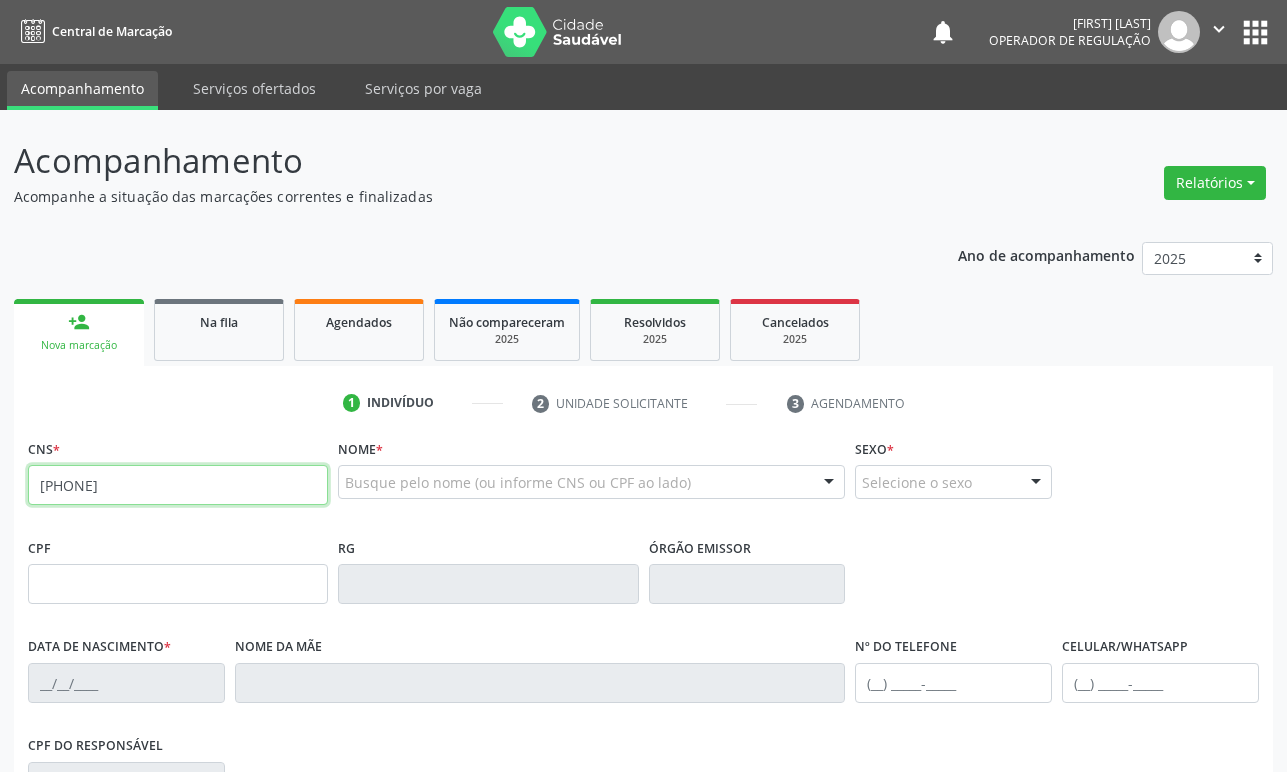 type on "704 8050 1868 4844" 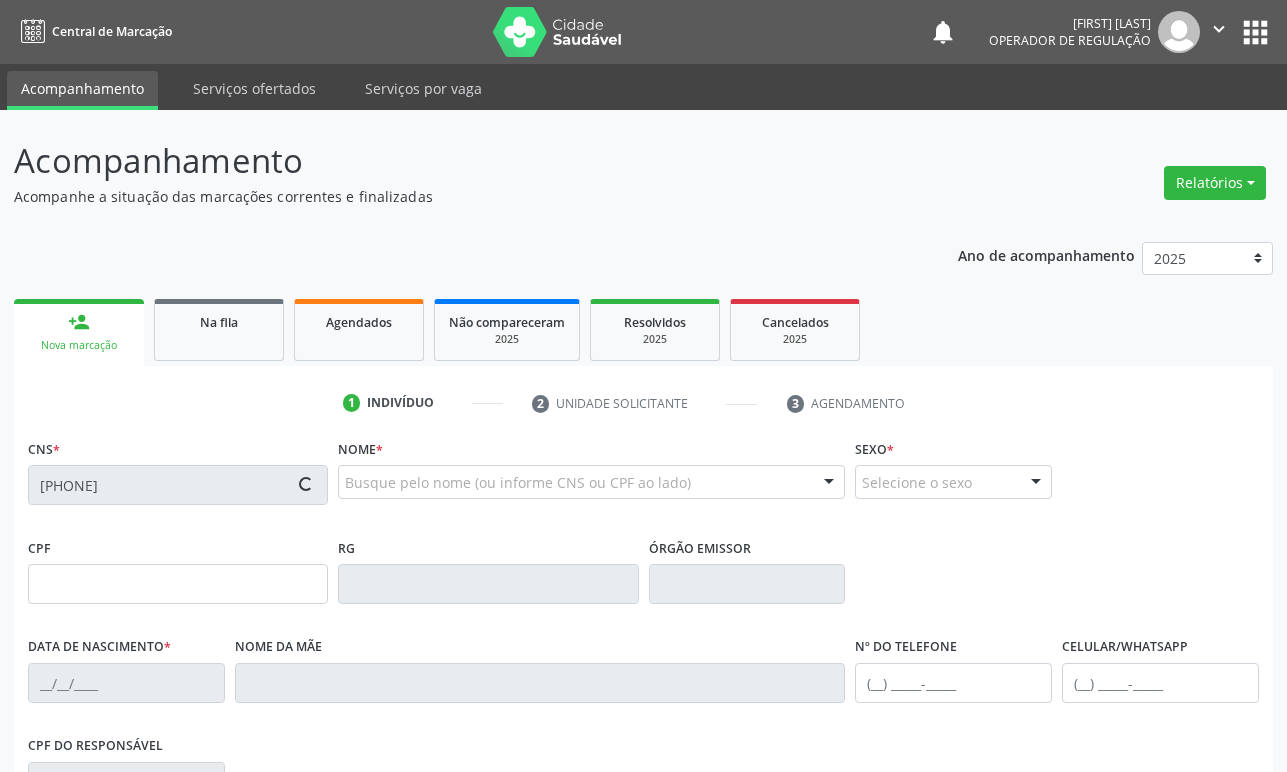 type on "108.881.524-34" 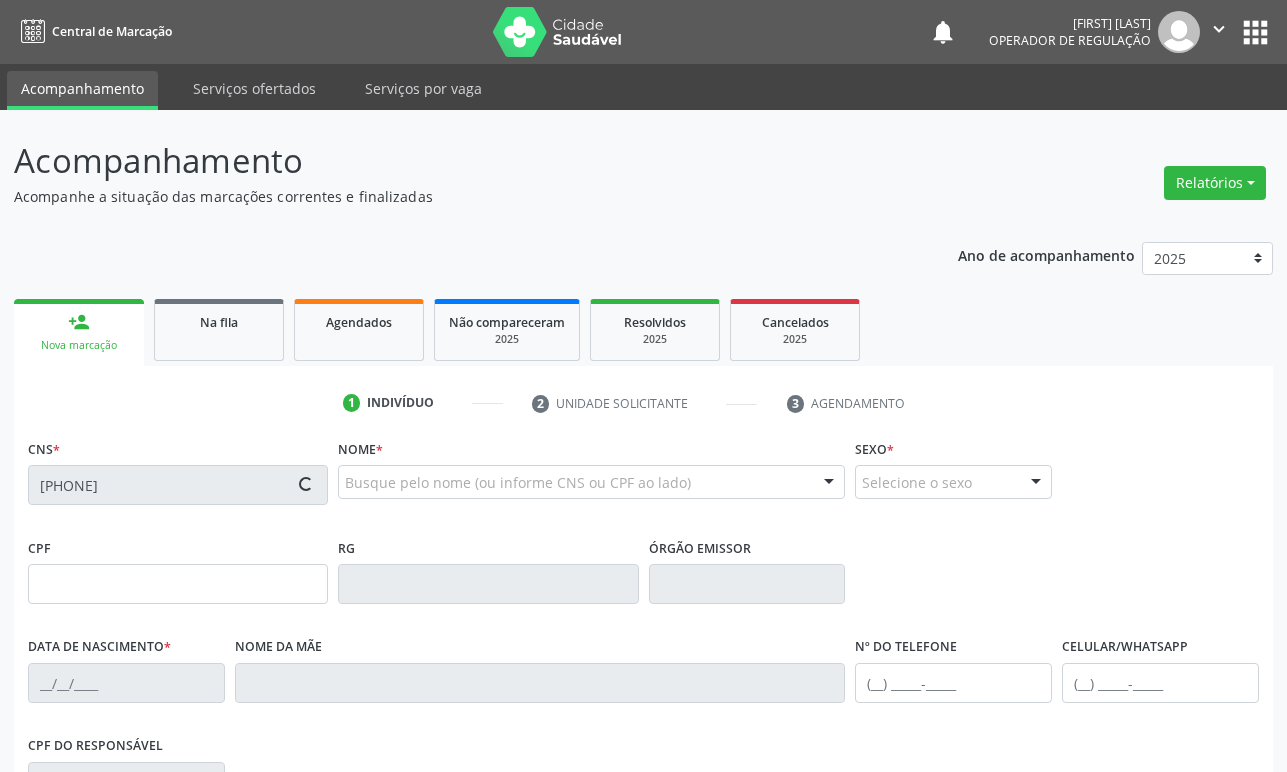 type on "29/05/1955" 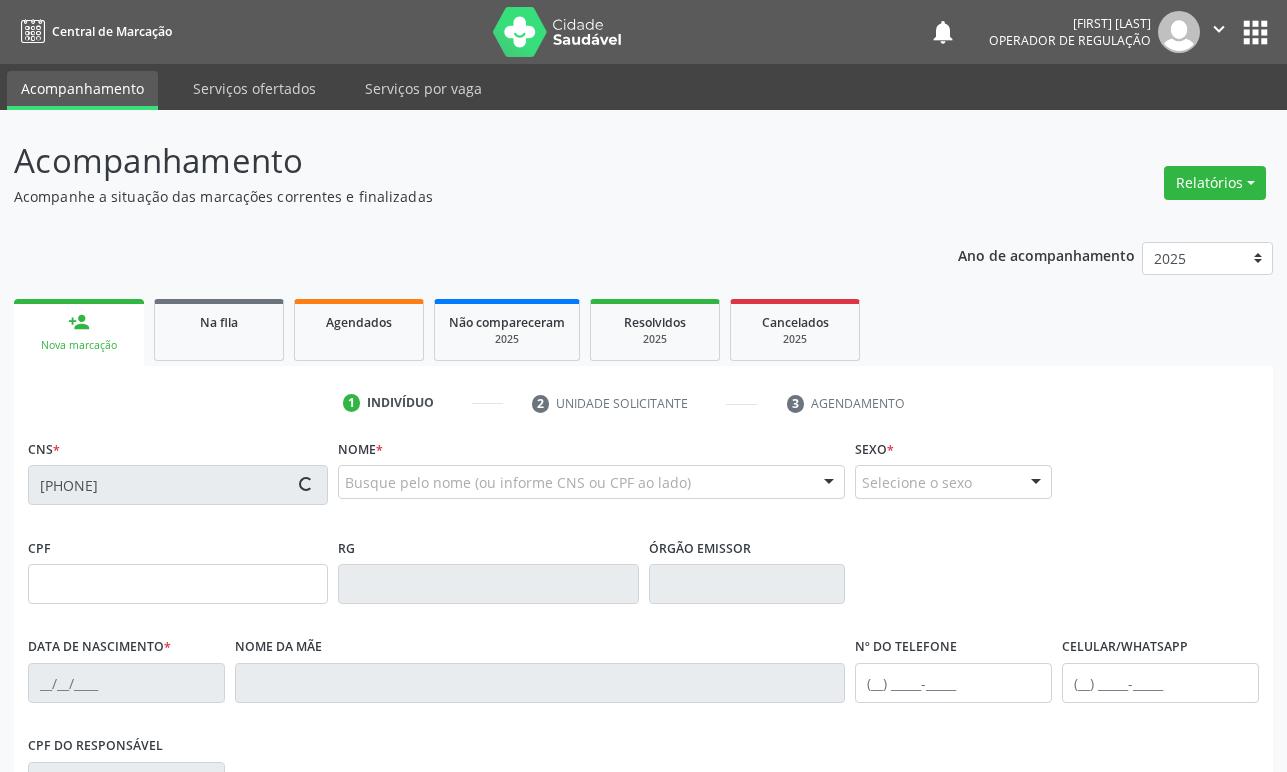 type on "(83) 98816-9357" 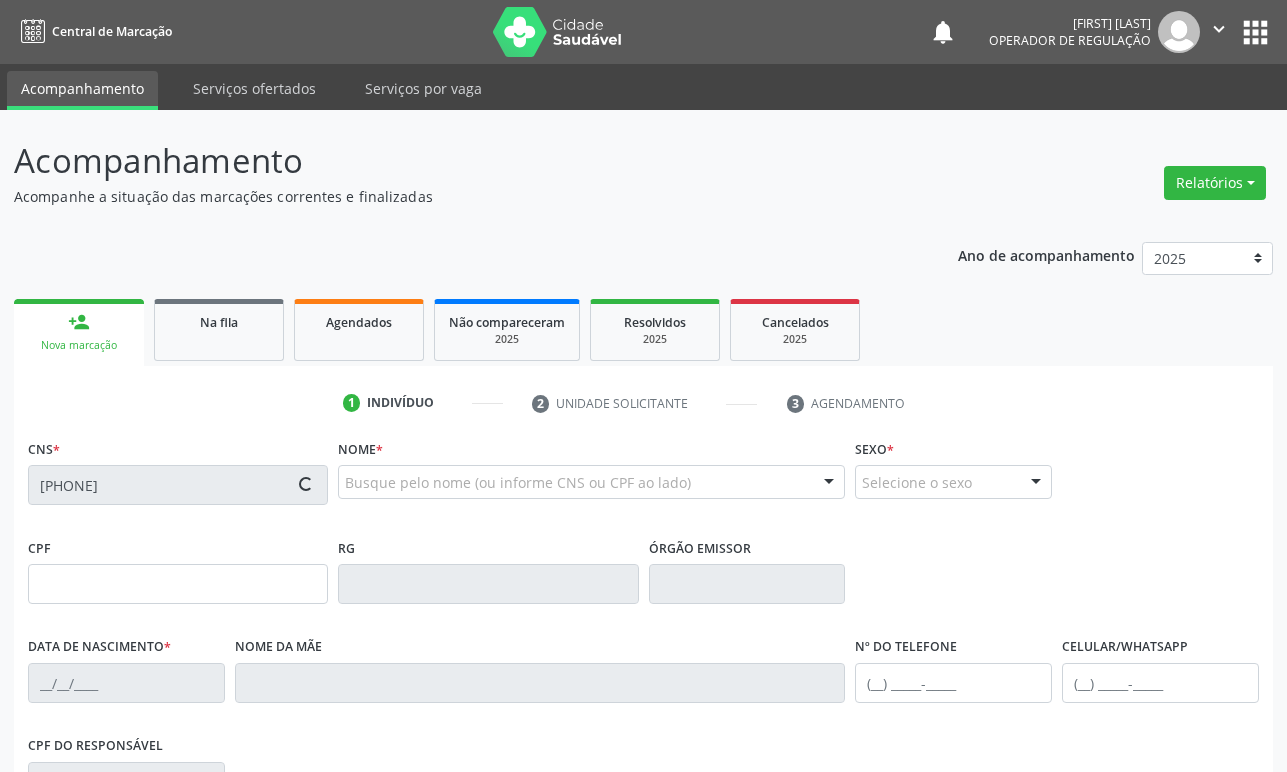 type on "218.591.834-68" 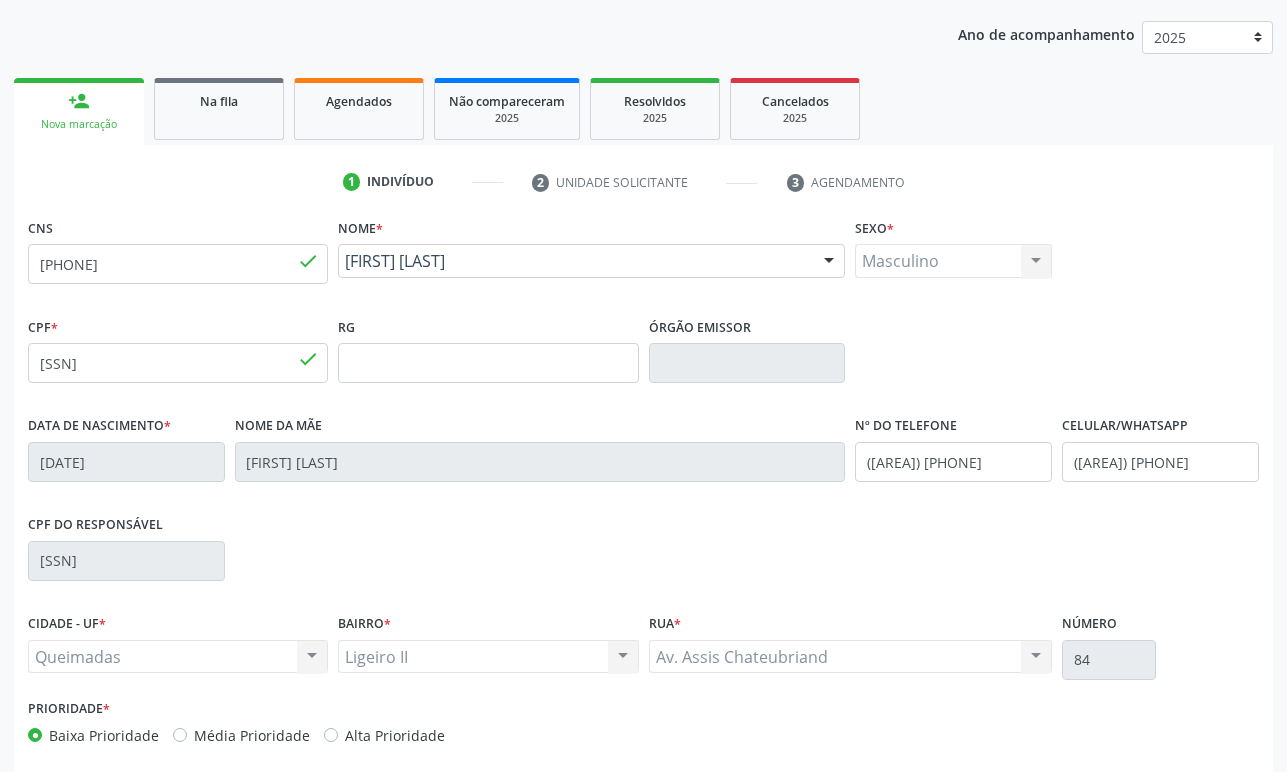 scroll, scrollTop: 312, scrollLeft: 0, axis: vertical 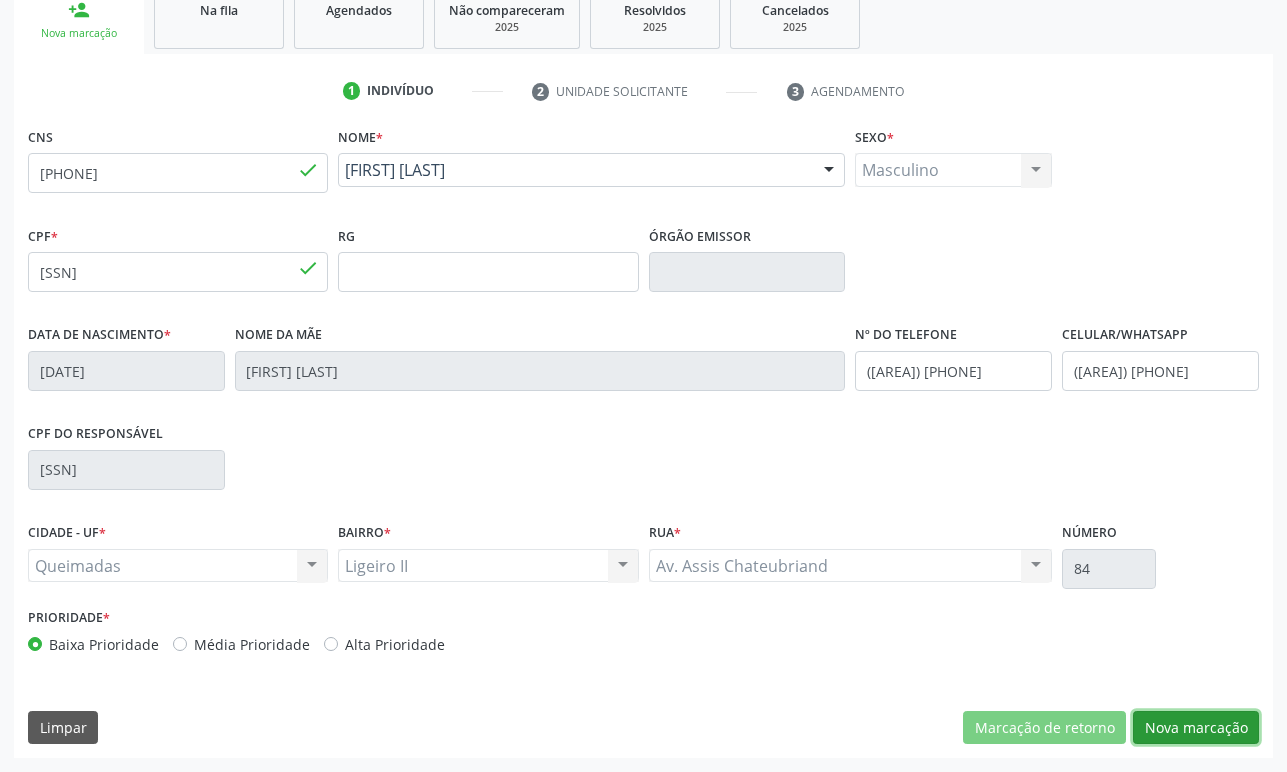 click on "Nova marcação" at bounding box center (1196, 728) 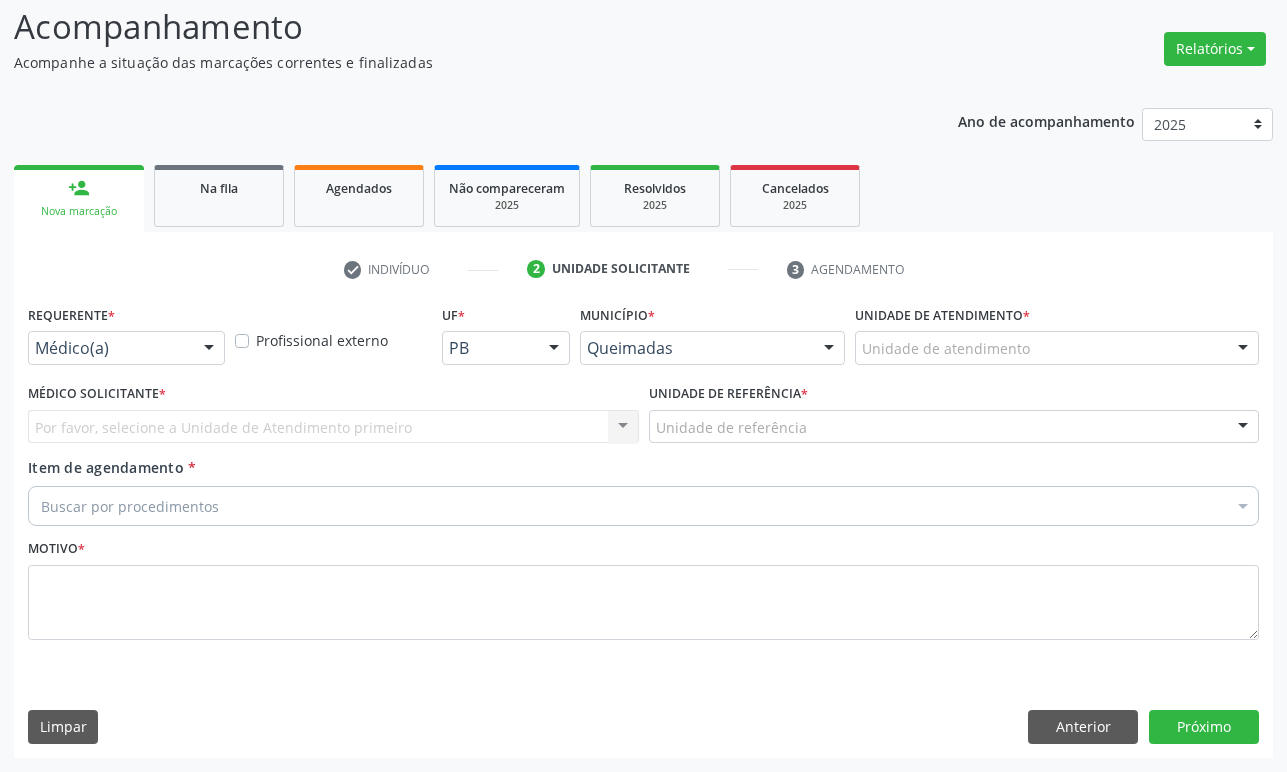 scroll, scrollTop: 134, scrollLeft: 0, axis: vertical 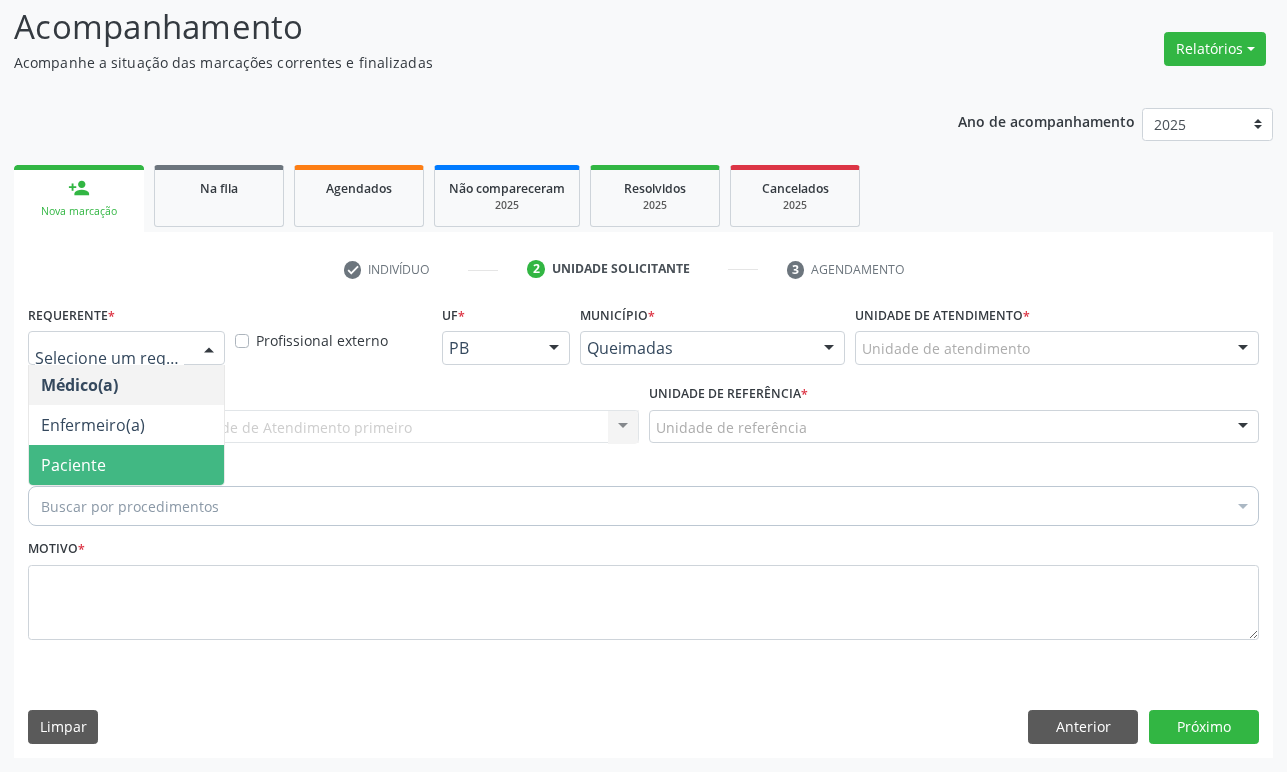 click on "Paciente" at bounding box center (126, 465) 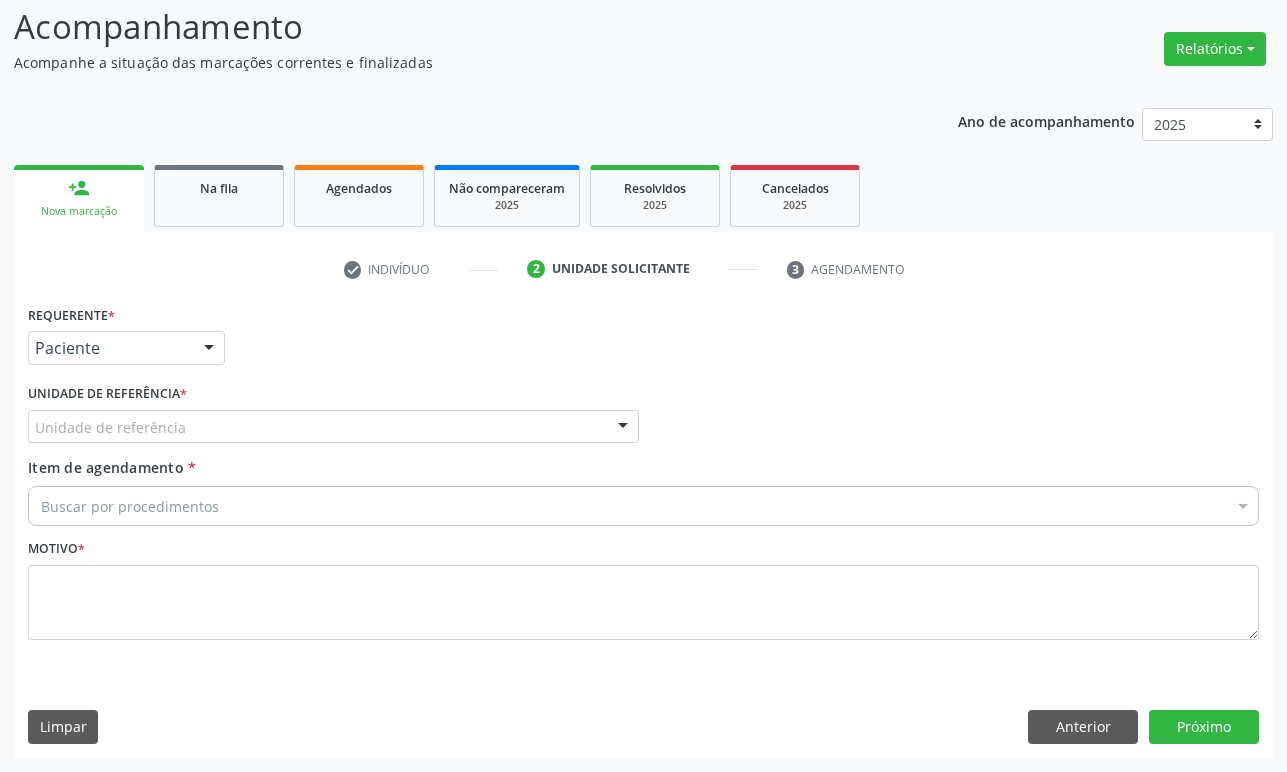 click on "Unidade de referência" at bounding box center [333, 427] 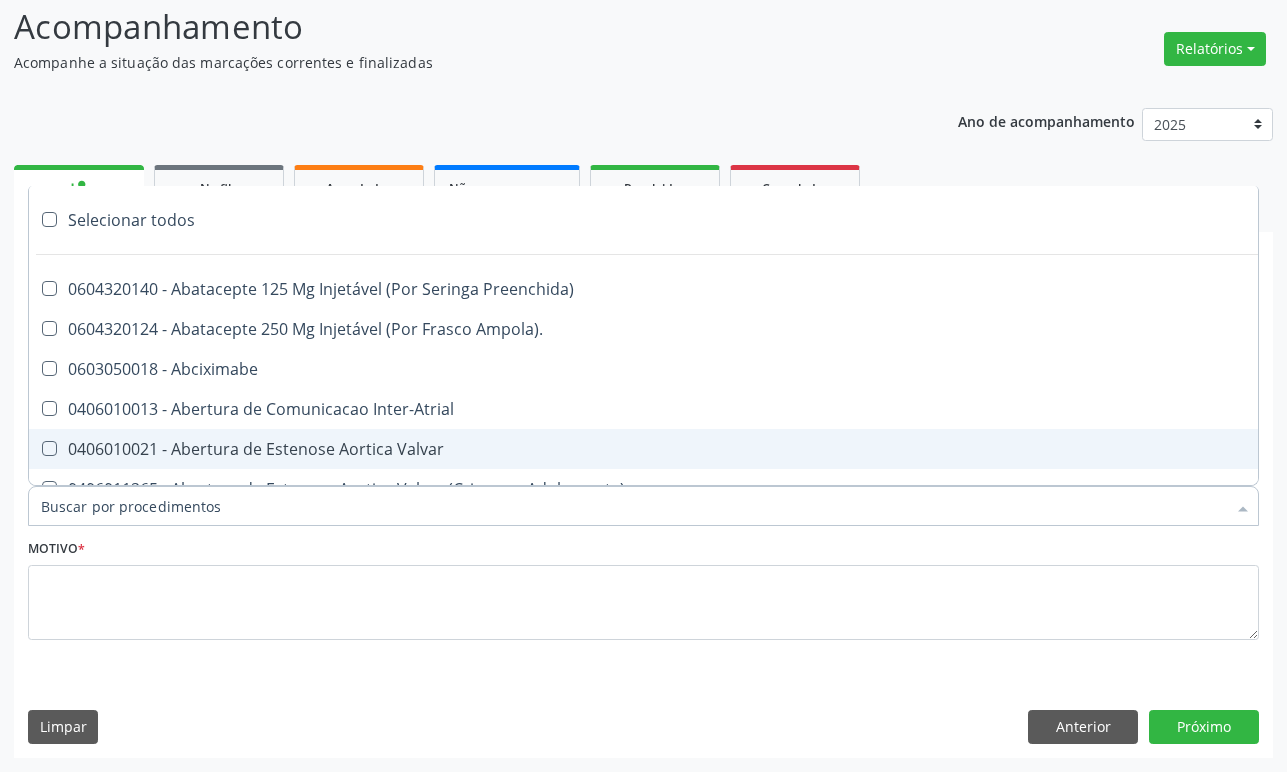 paste on "ENDOCRINOLOGISTA" 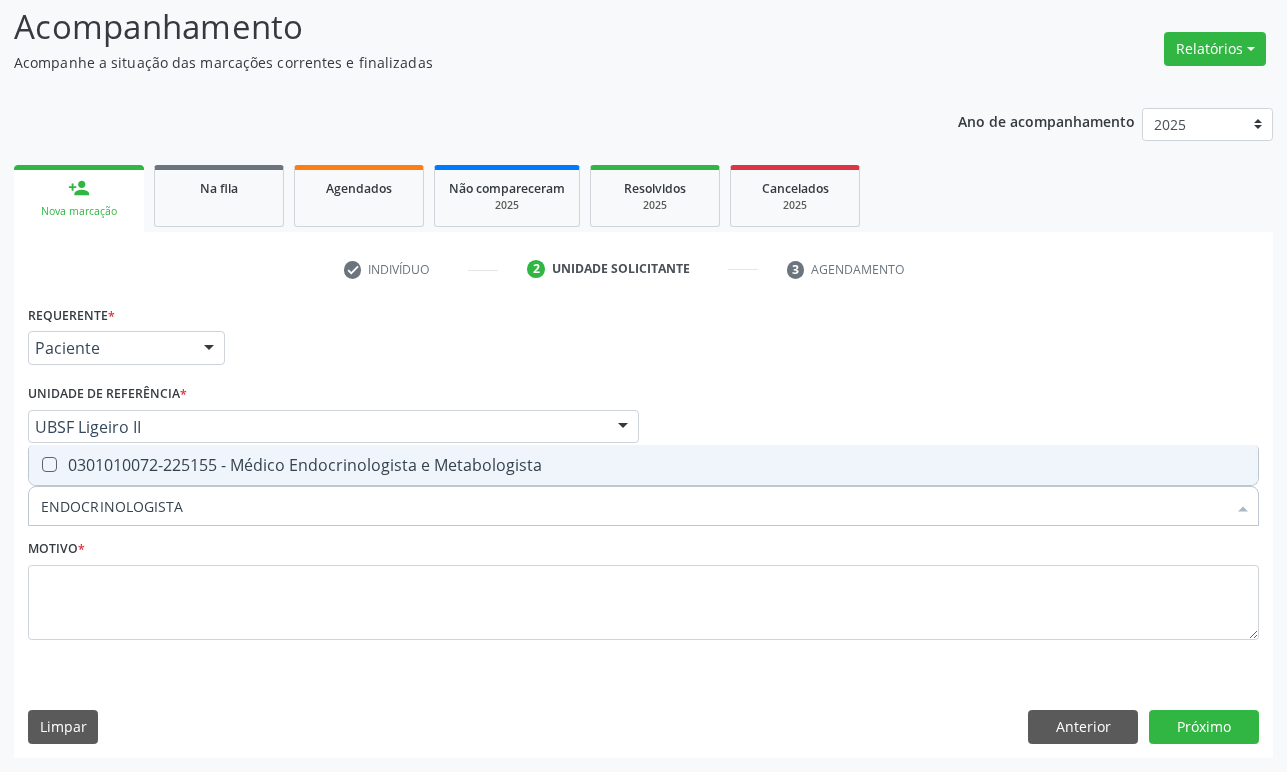 click on "0301010072-225155 - Médico Endocrinologista e Metabologista" at bounding box center (643, 465) 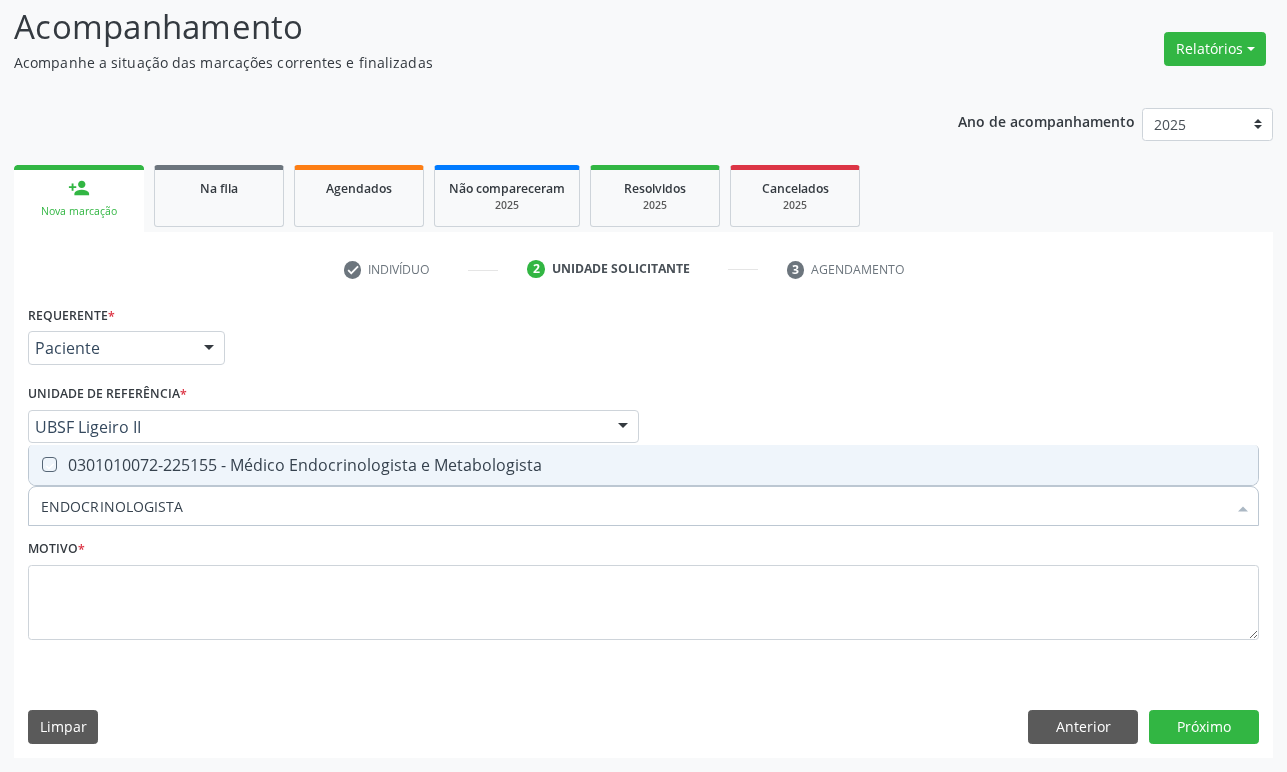 checkbox on "true" 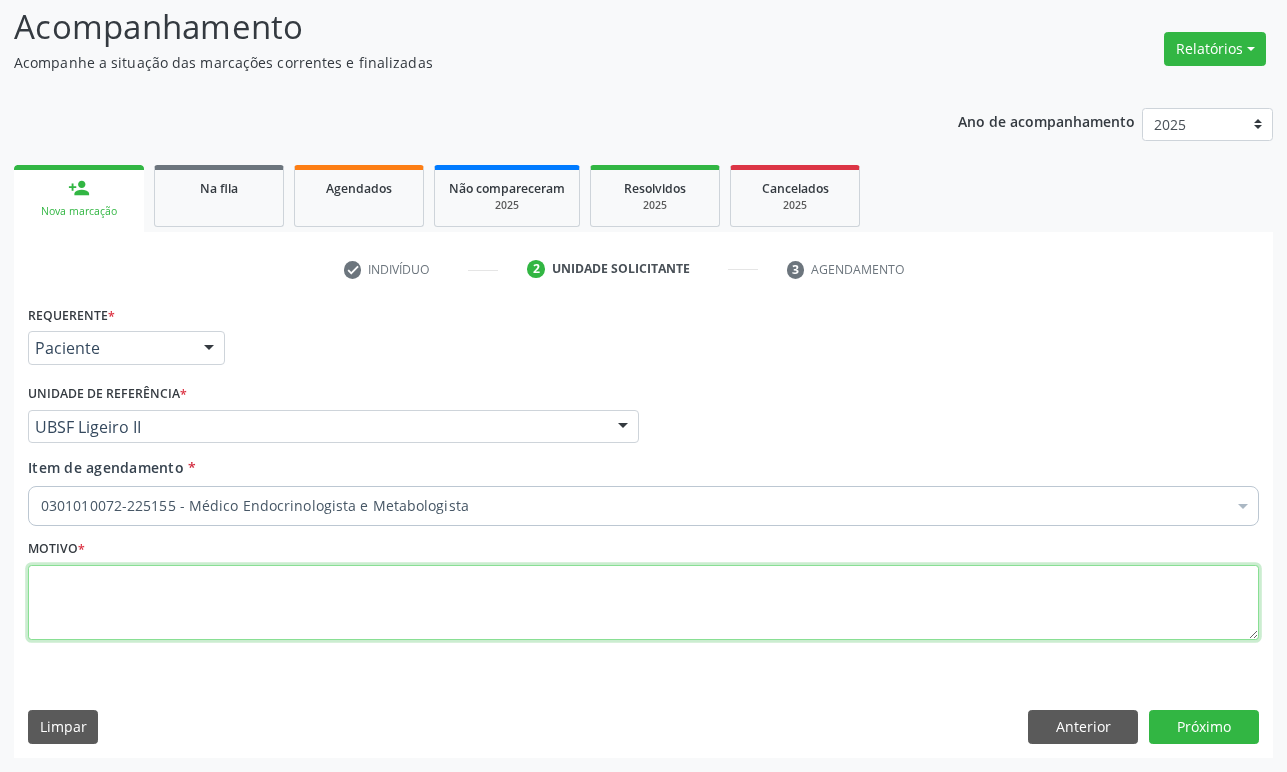 paste on "1ª CONSULTA 07/25" 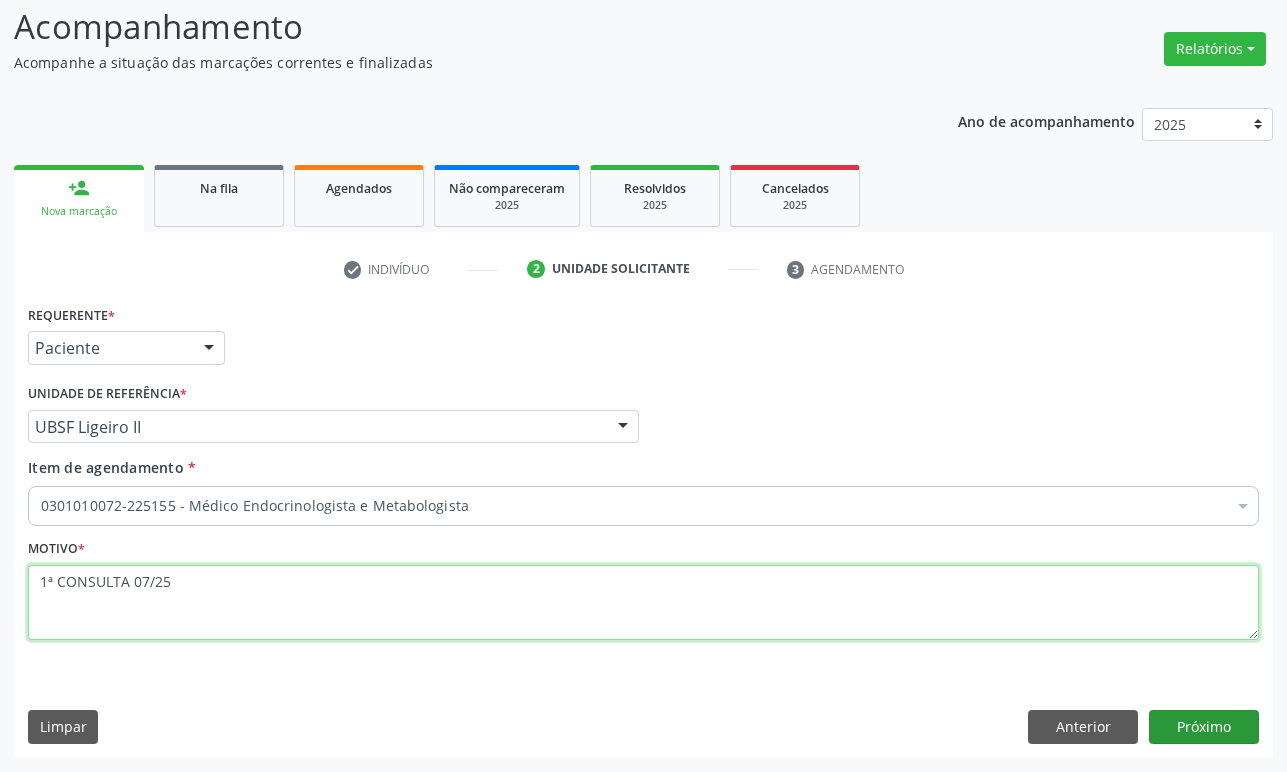 type on "1ª CONSULTA 07/25" 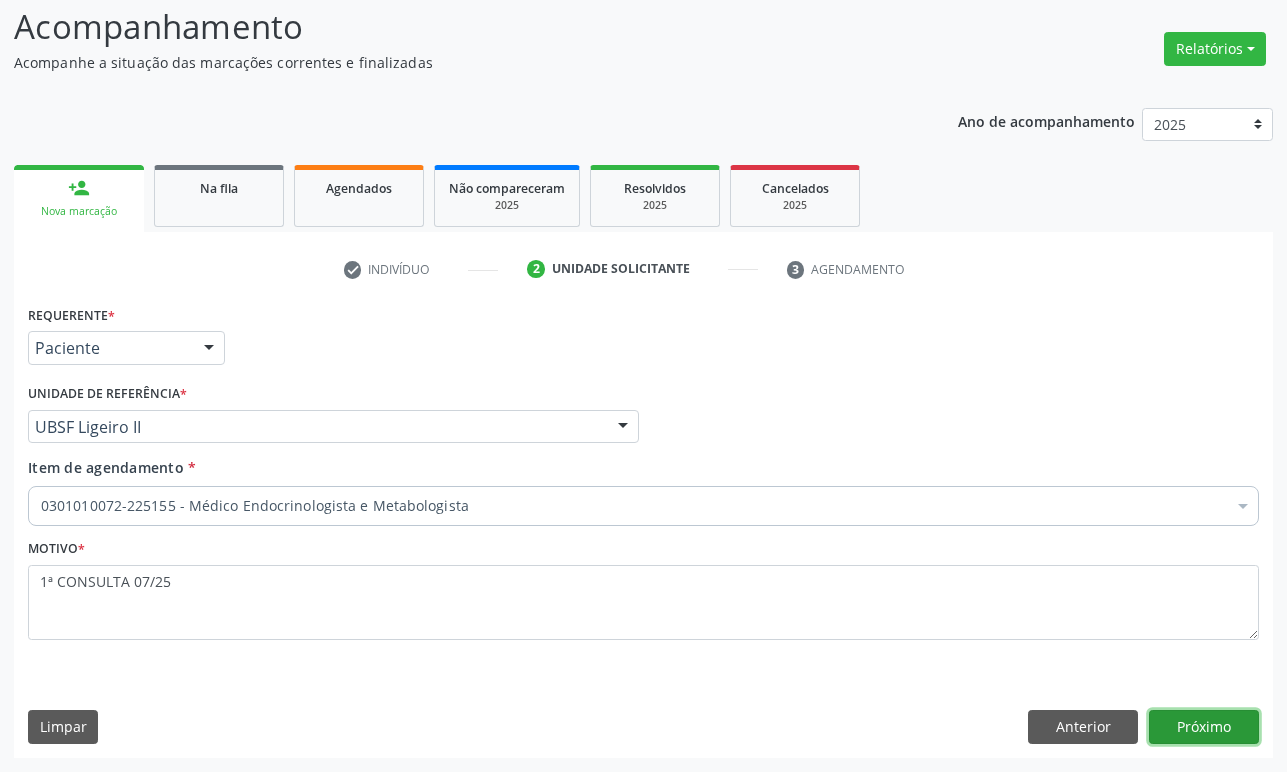 click on "Próximo" at bounding box center (1204, 727) 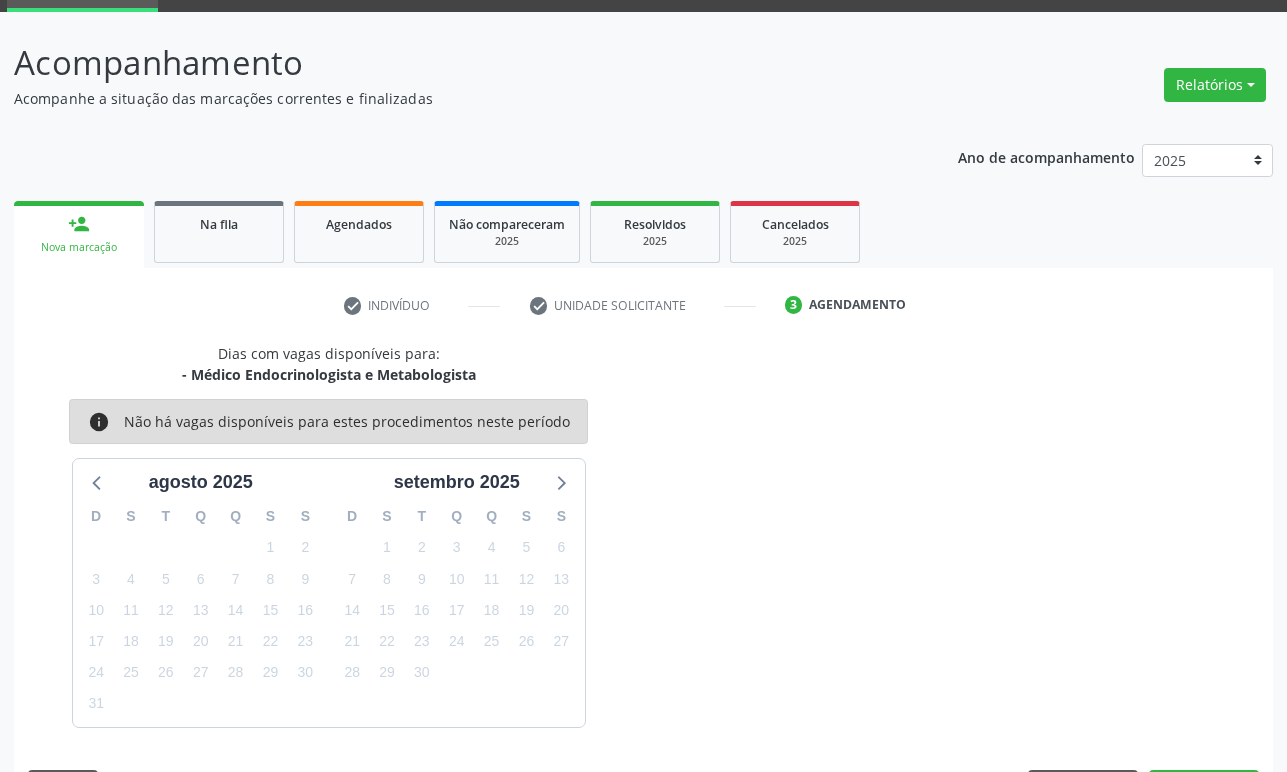 scroll, scrollTop: 134, scrollLeft: 0, axis: vertical 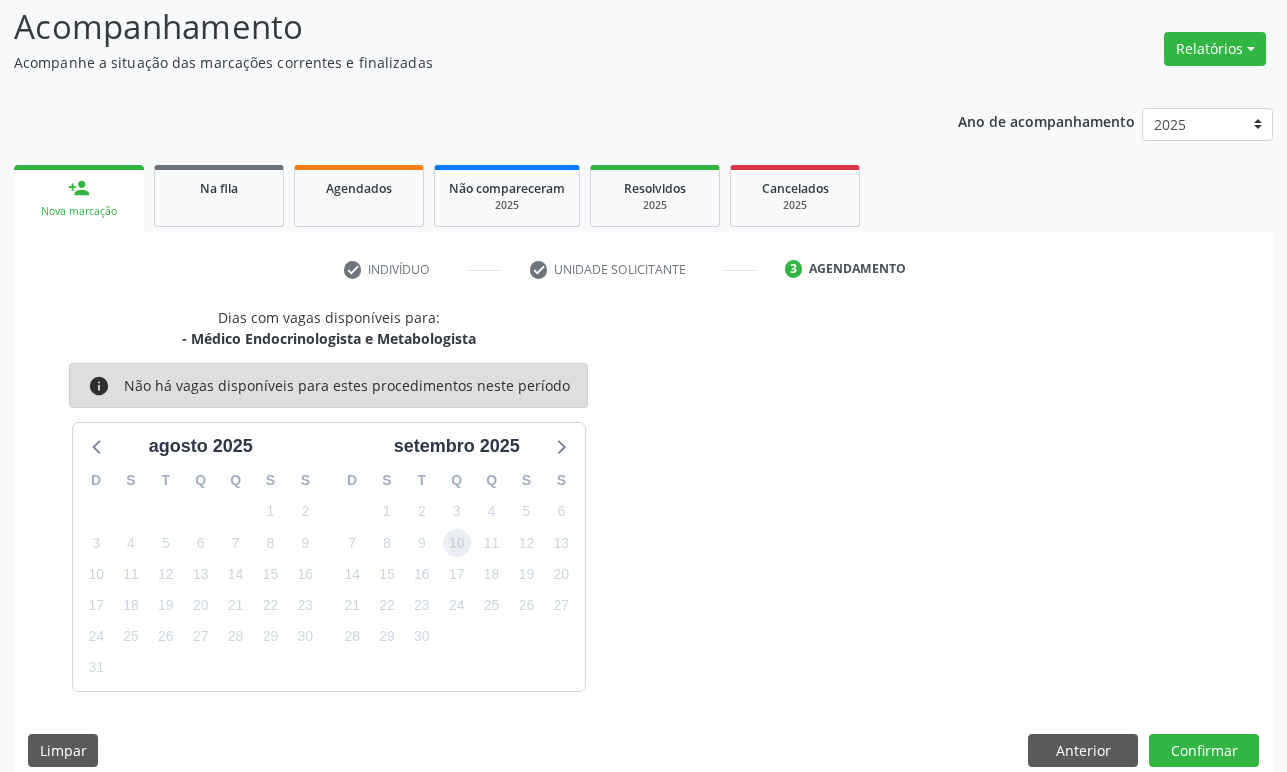 click on "10" at bounding box center [457, 543] 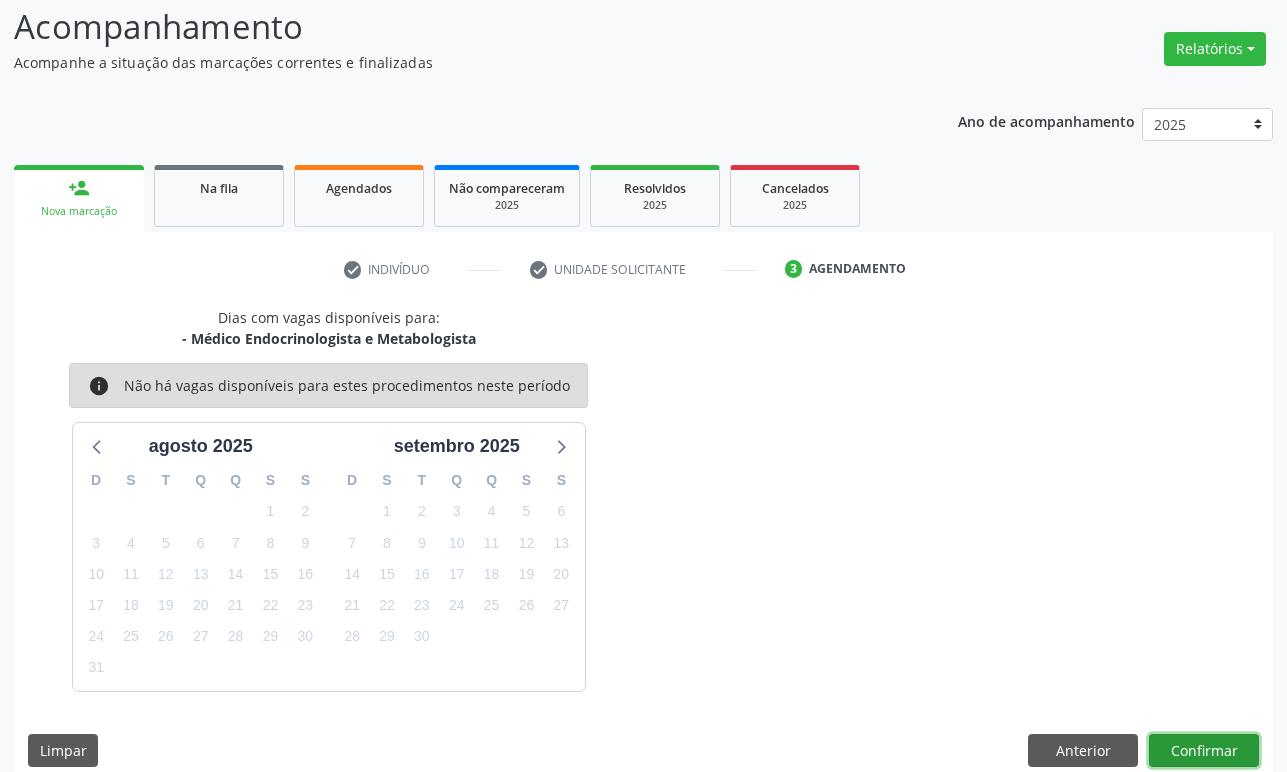 click on "Confirmar" at bounding box center [1204, 751] 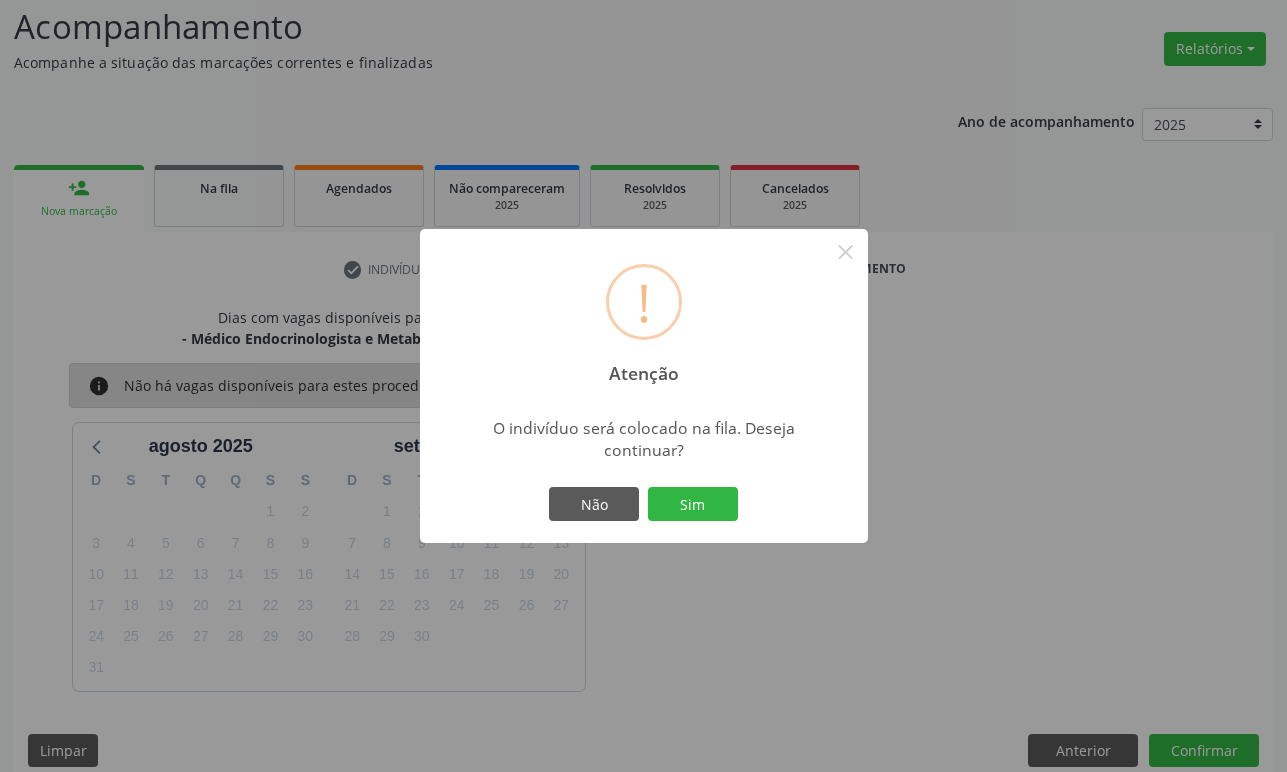 type 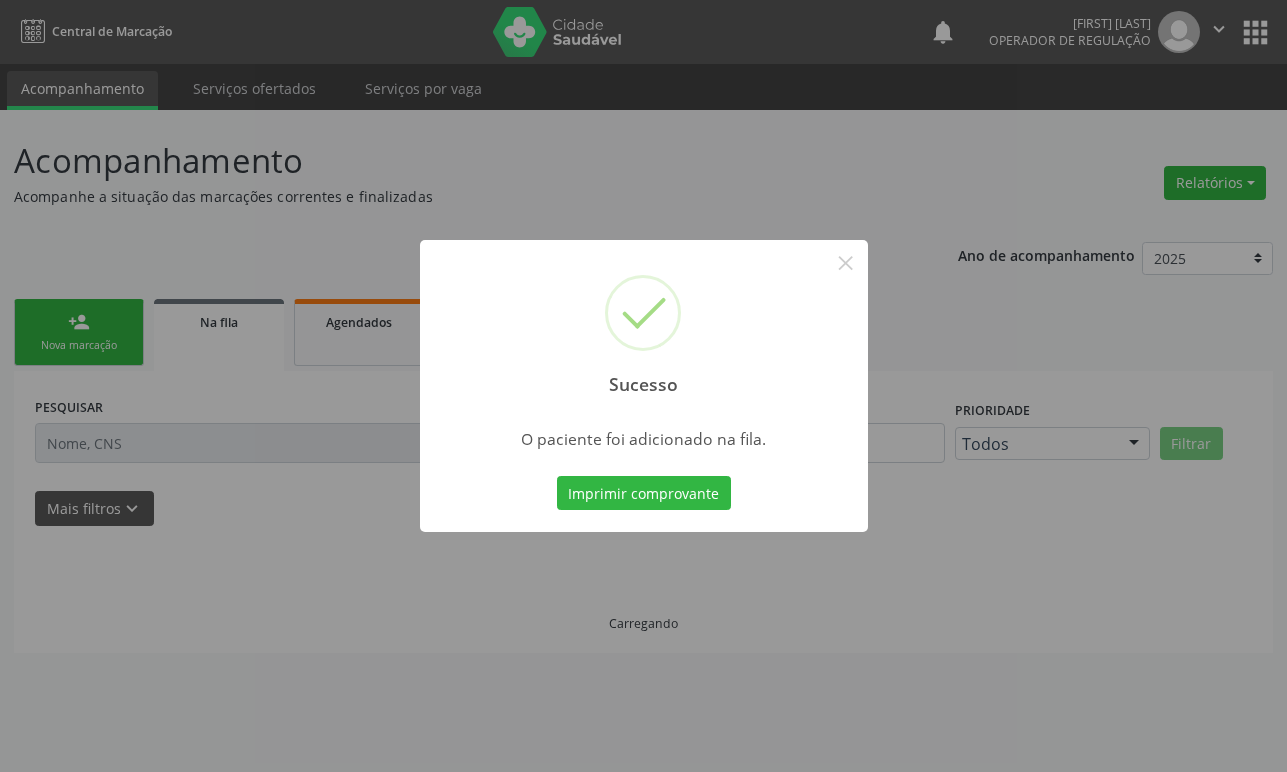 scroll, scrollTop: 0, scrollLeft: 0, axis: both 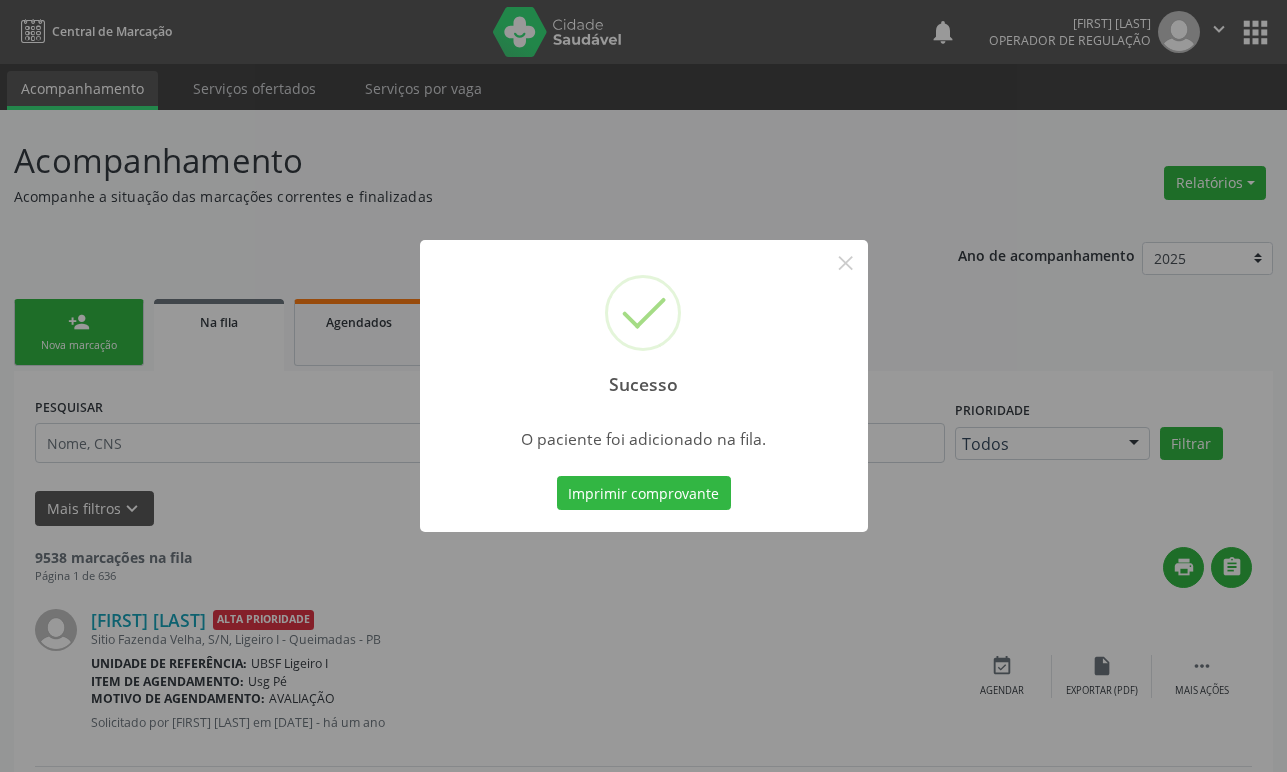 type 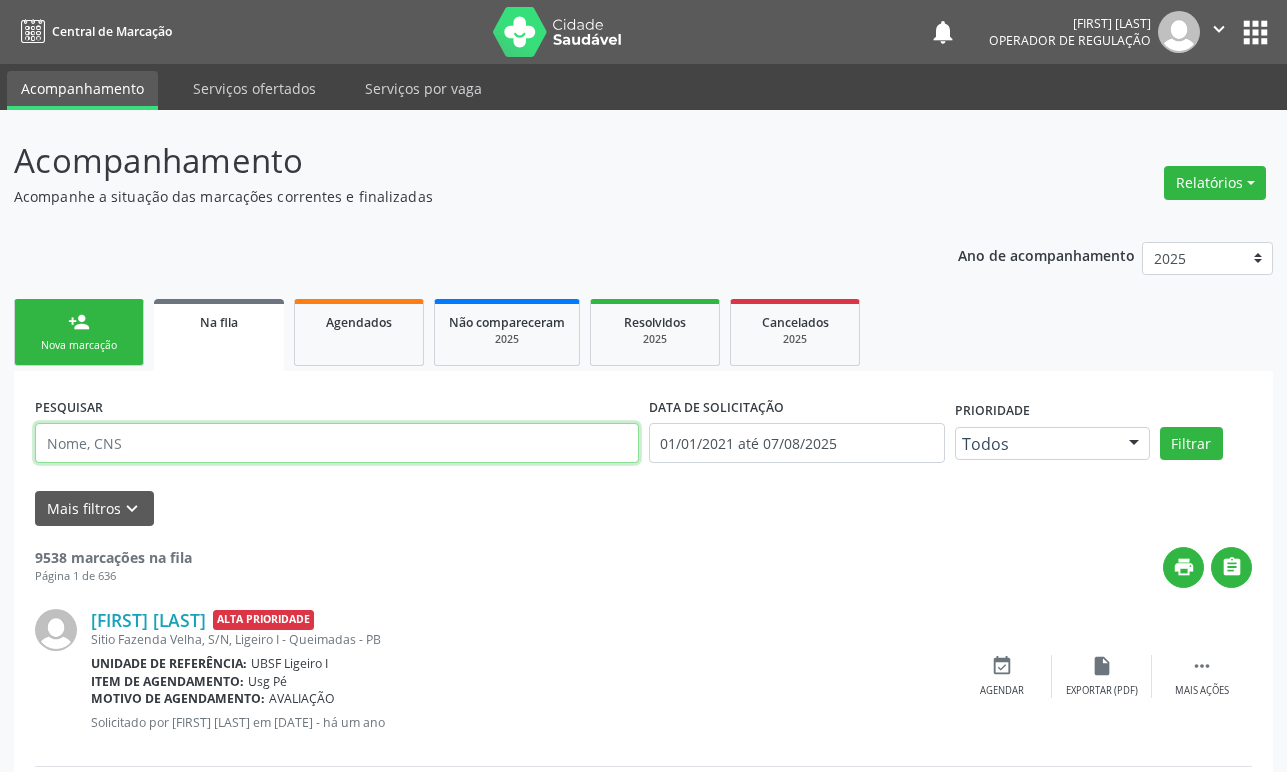click at bounding box center [337, 443] 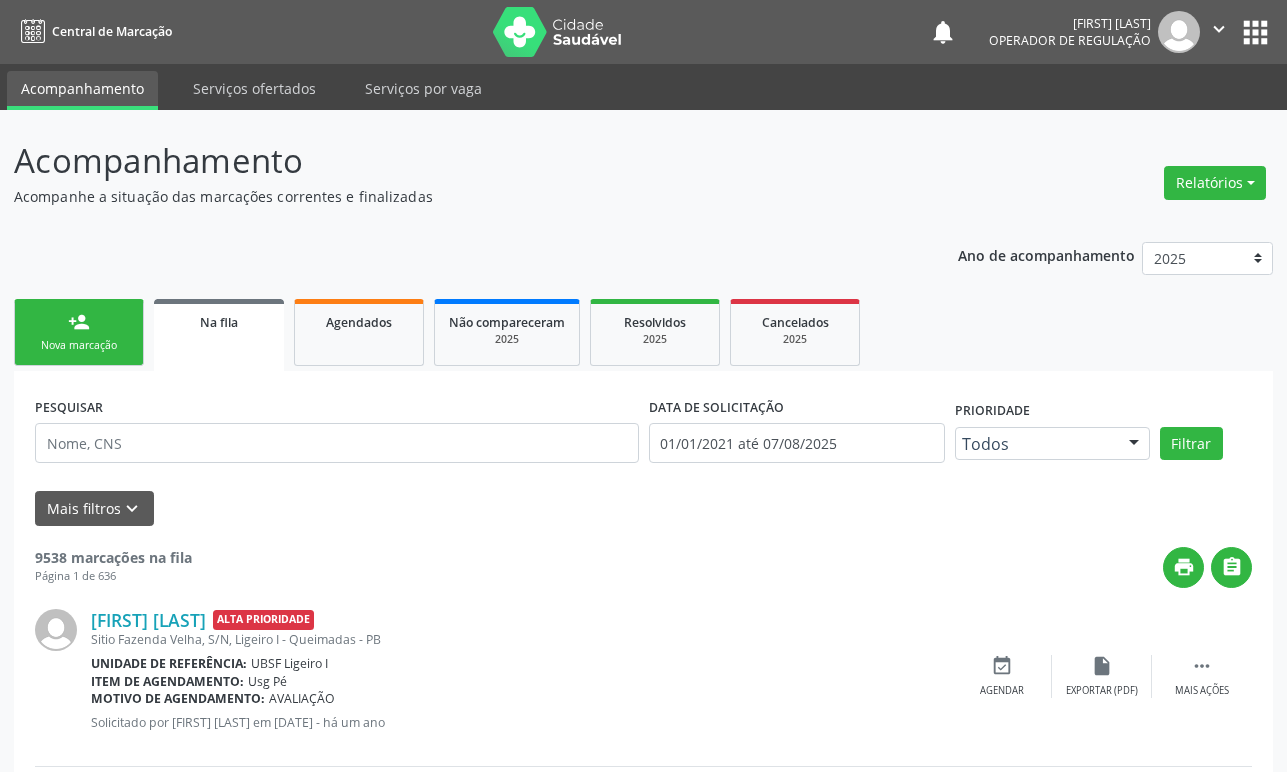 click on "person_add
Nova marcação" at bounding box center (79, 332) 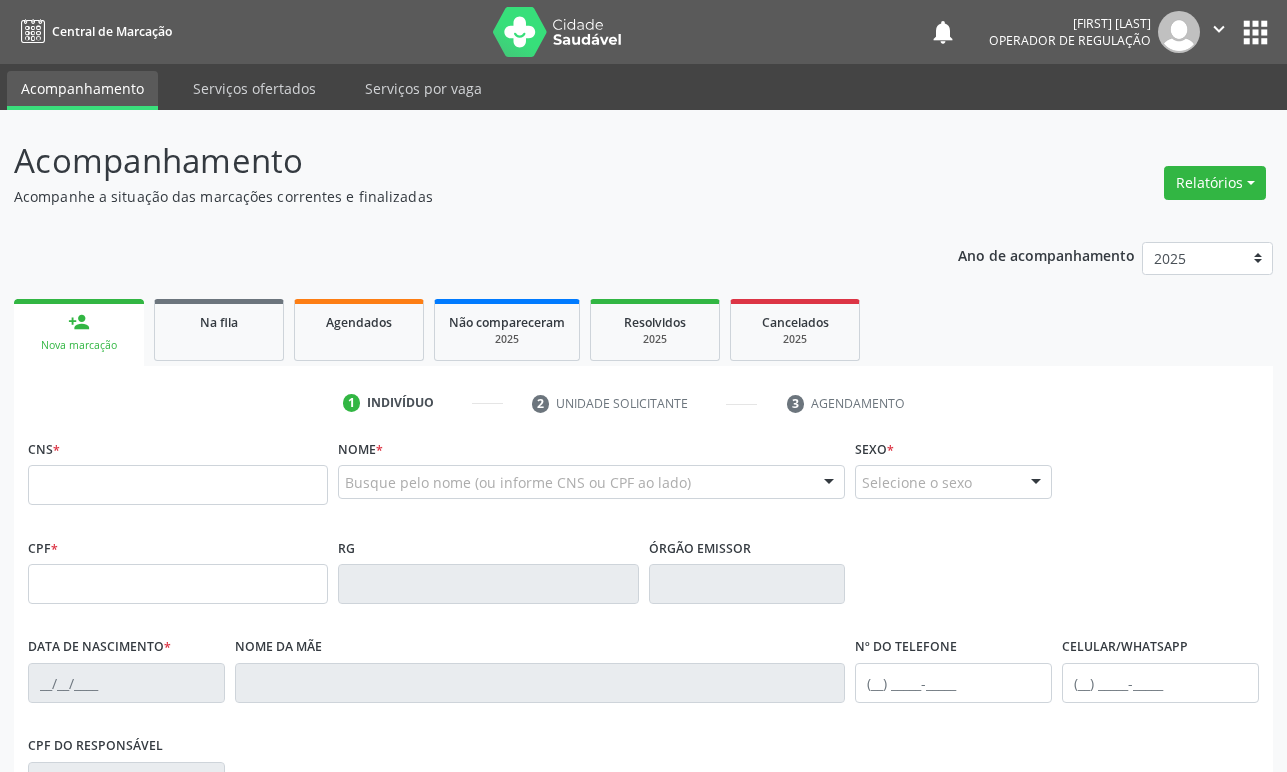 drag, startPoint x: 165, startPoint y: 511, endPoint x: 152, endPoint y: 492, distance: 23.021729 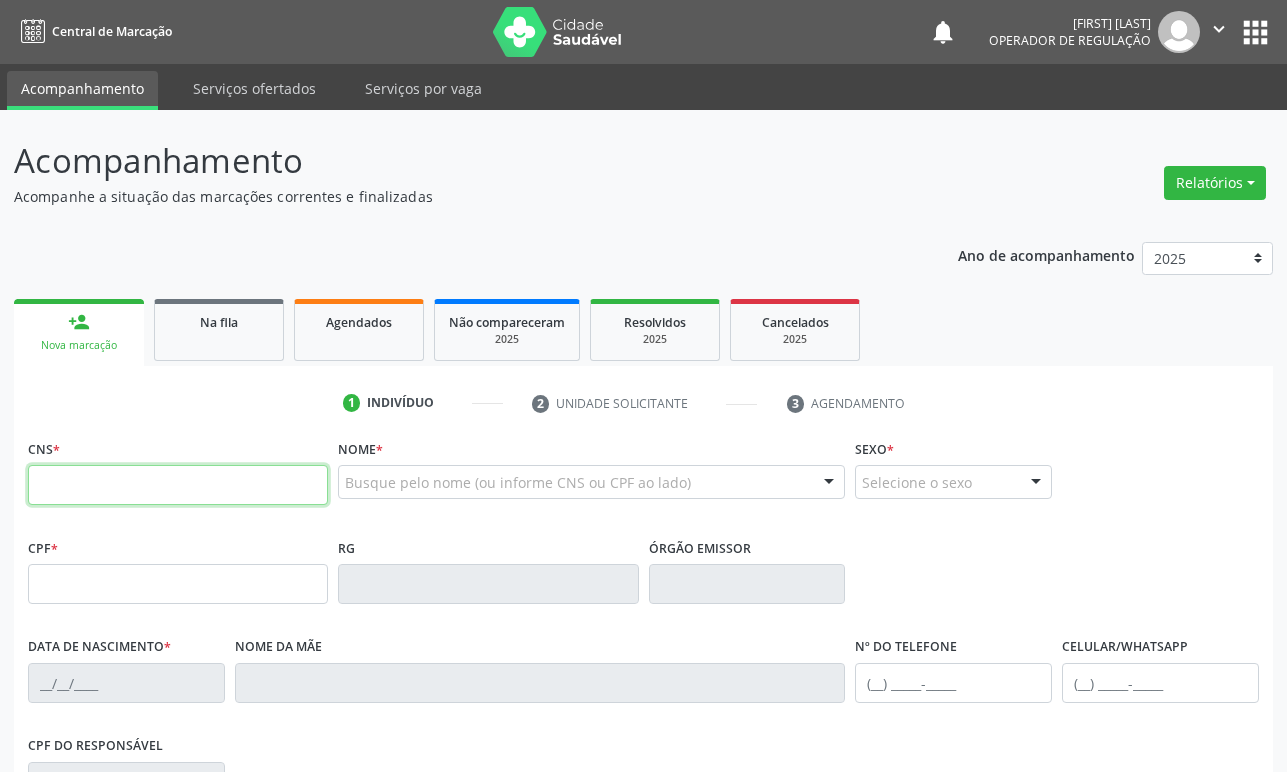 click at bounding box center (178, 485) 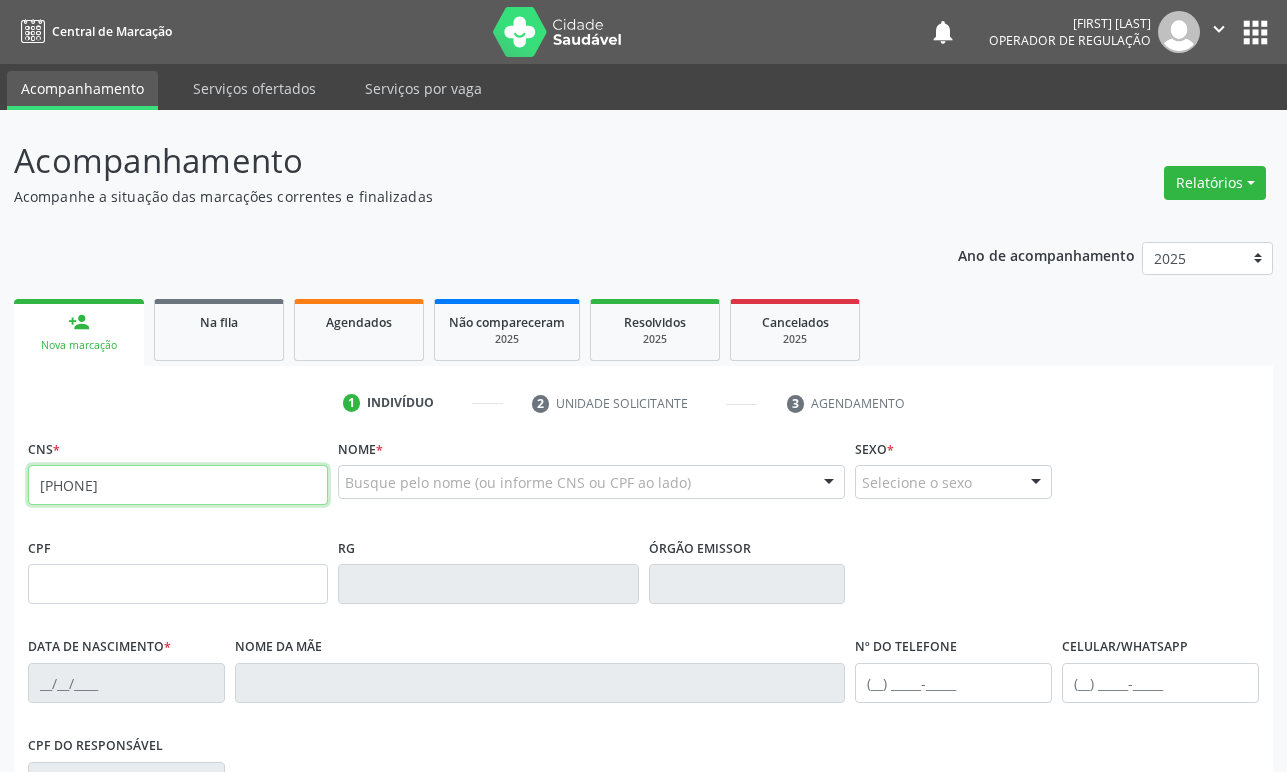 type on "703 0088 0334 4674" 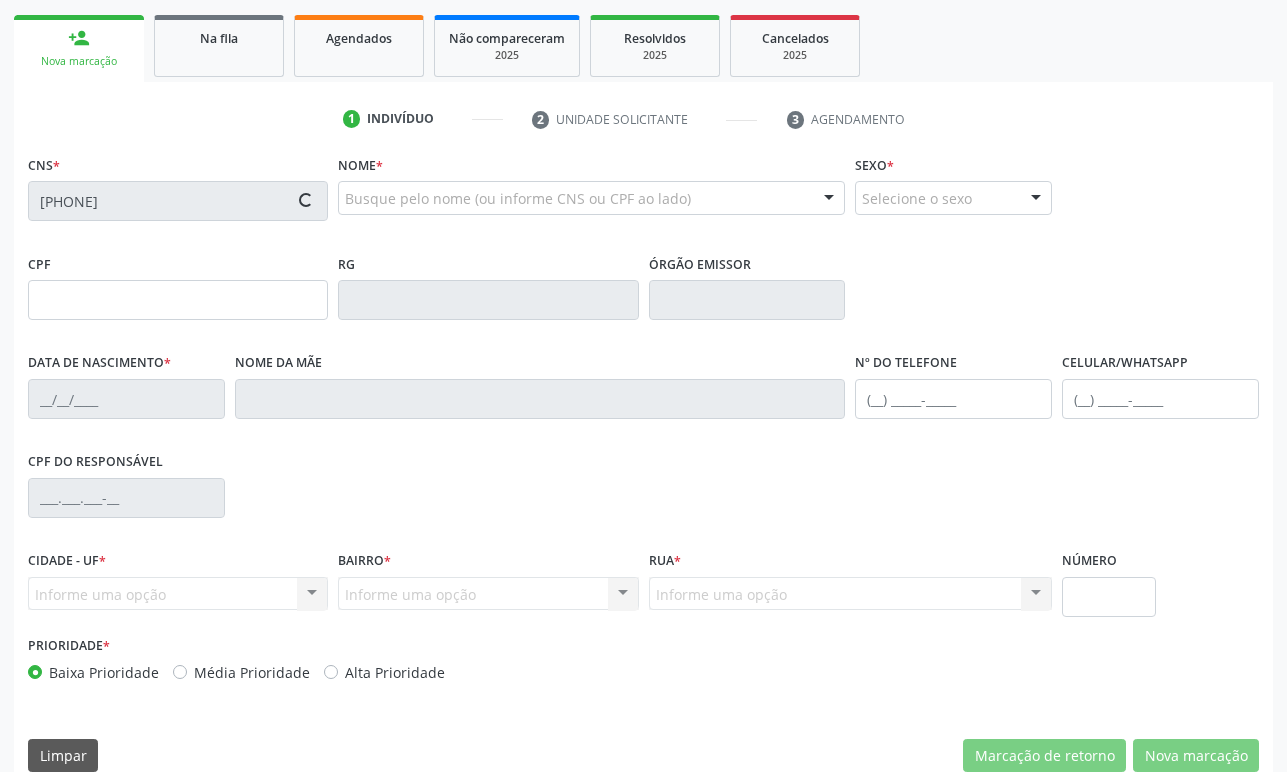 scroll, scrollTop: 312, scrollLeft: 0, axis: vertical 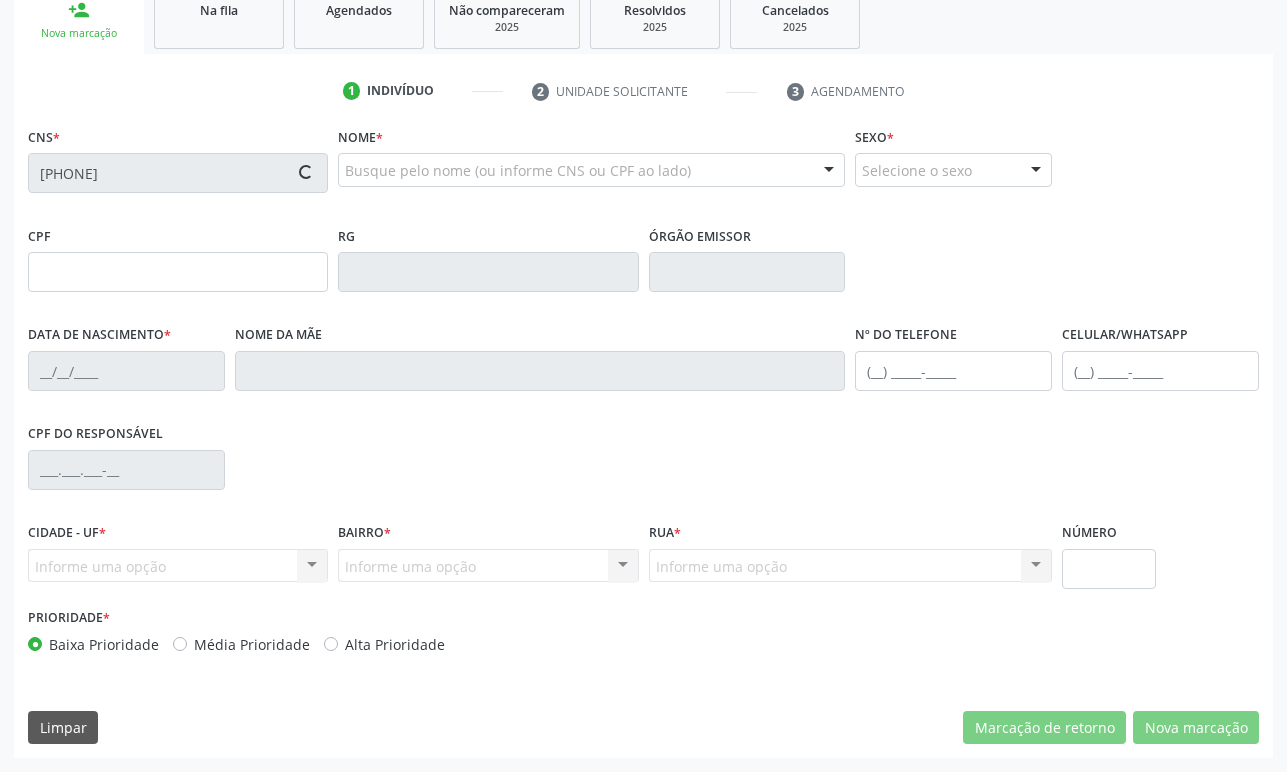type on "17/07/1991" 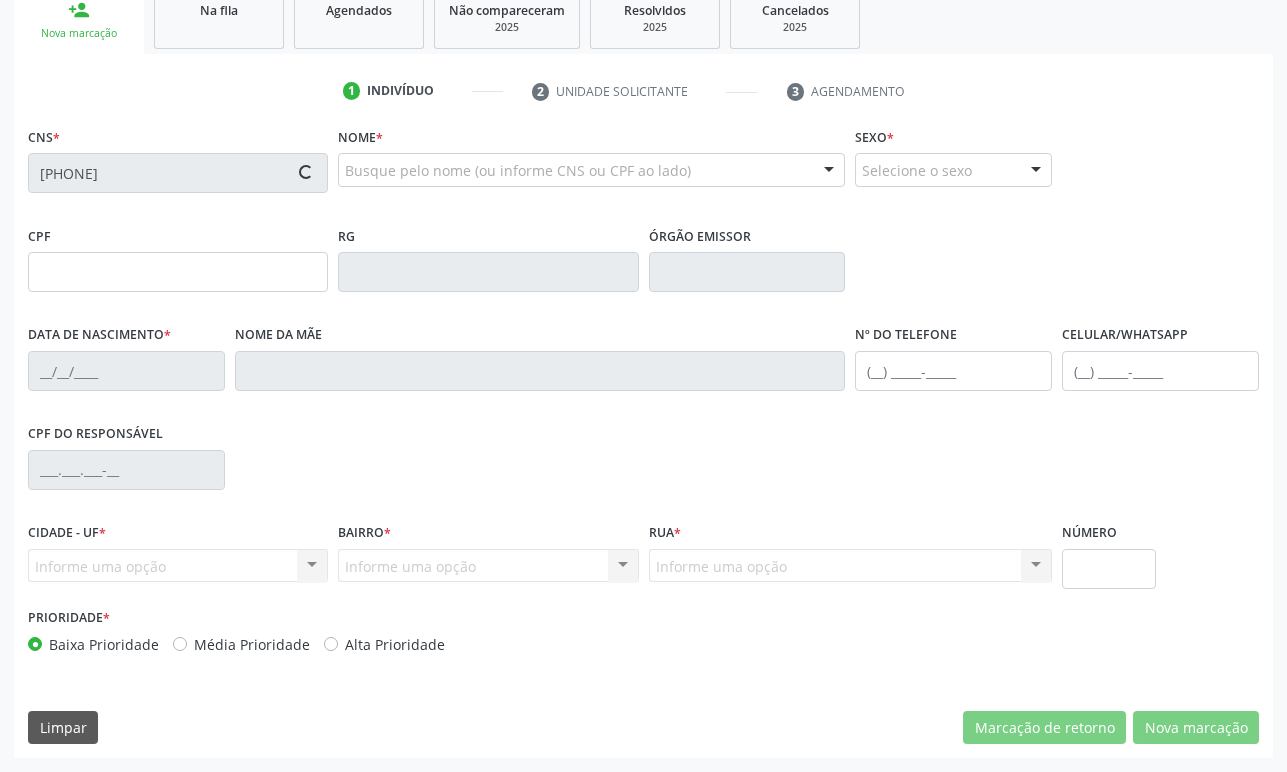 type on "Maria José de Sousa Negreiros" 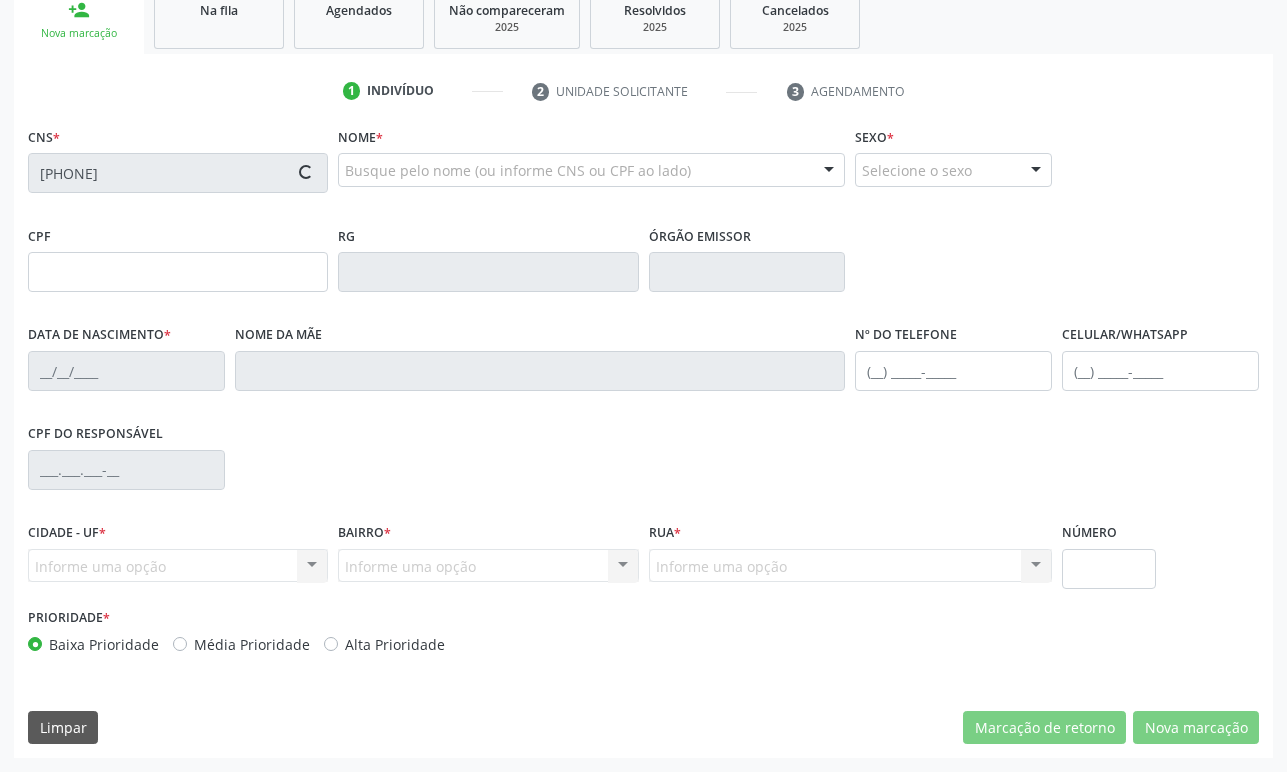 type on "172" 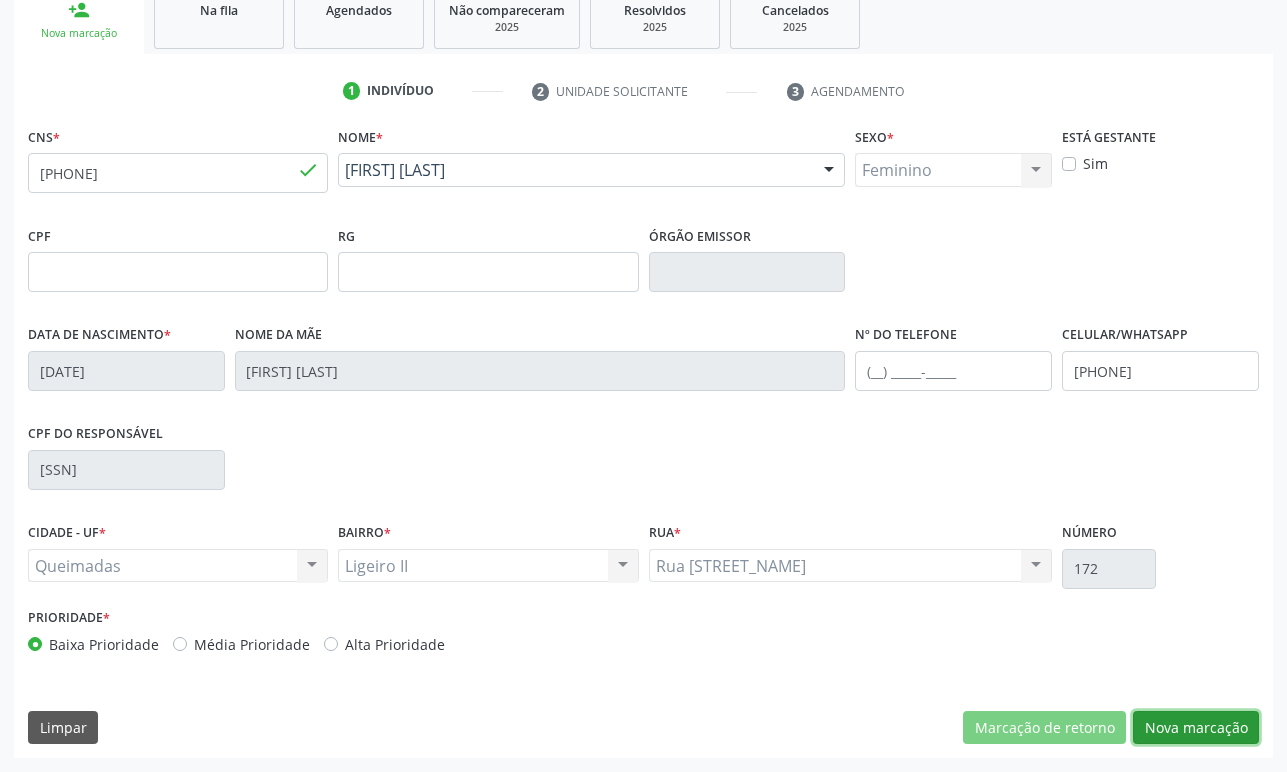 drag, startPoint x: 1171, startPoint y: 729, endPoint x: 1153, endPoint y: 730, distance: 18.027756 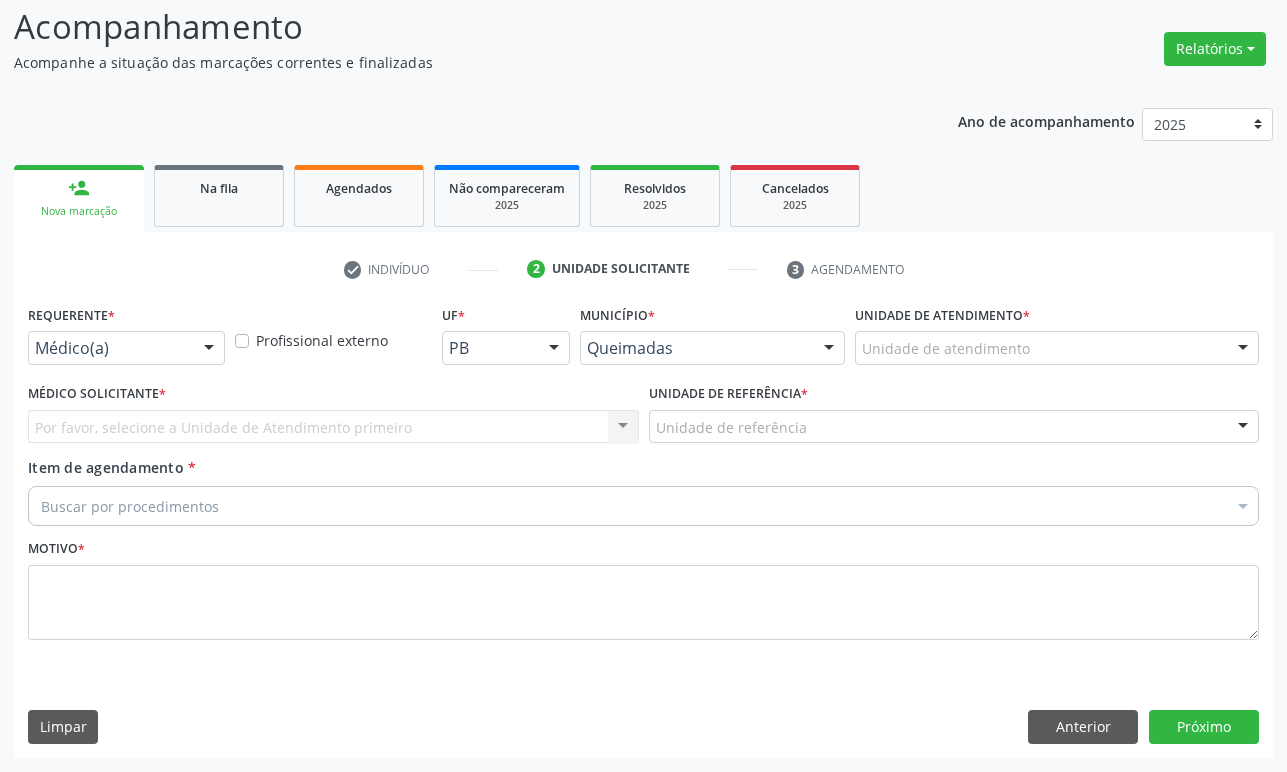 scroll, scrollTop: 134, scrollLeft: 0, axis: vertical 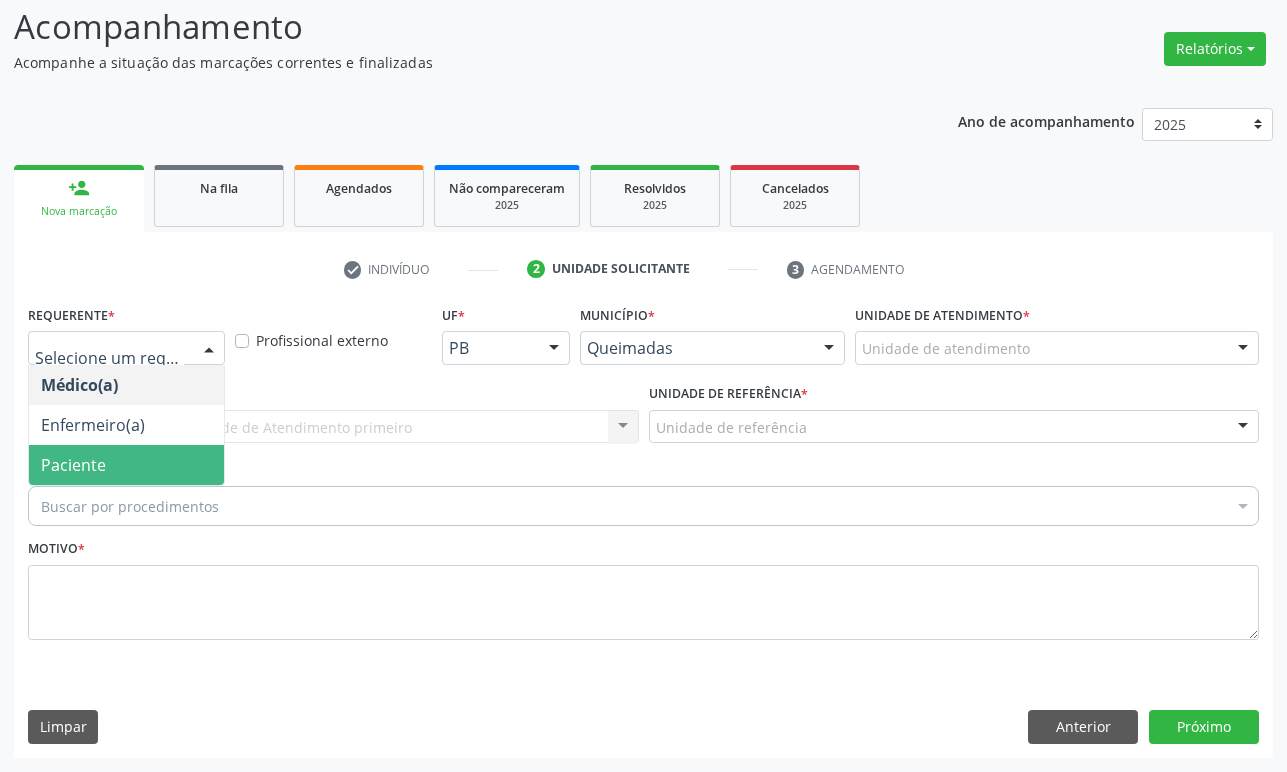 click on "Paciente" at bounding box center [73, 465] 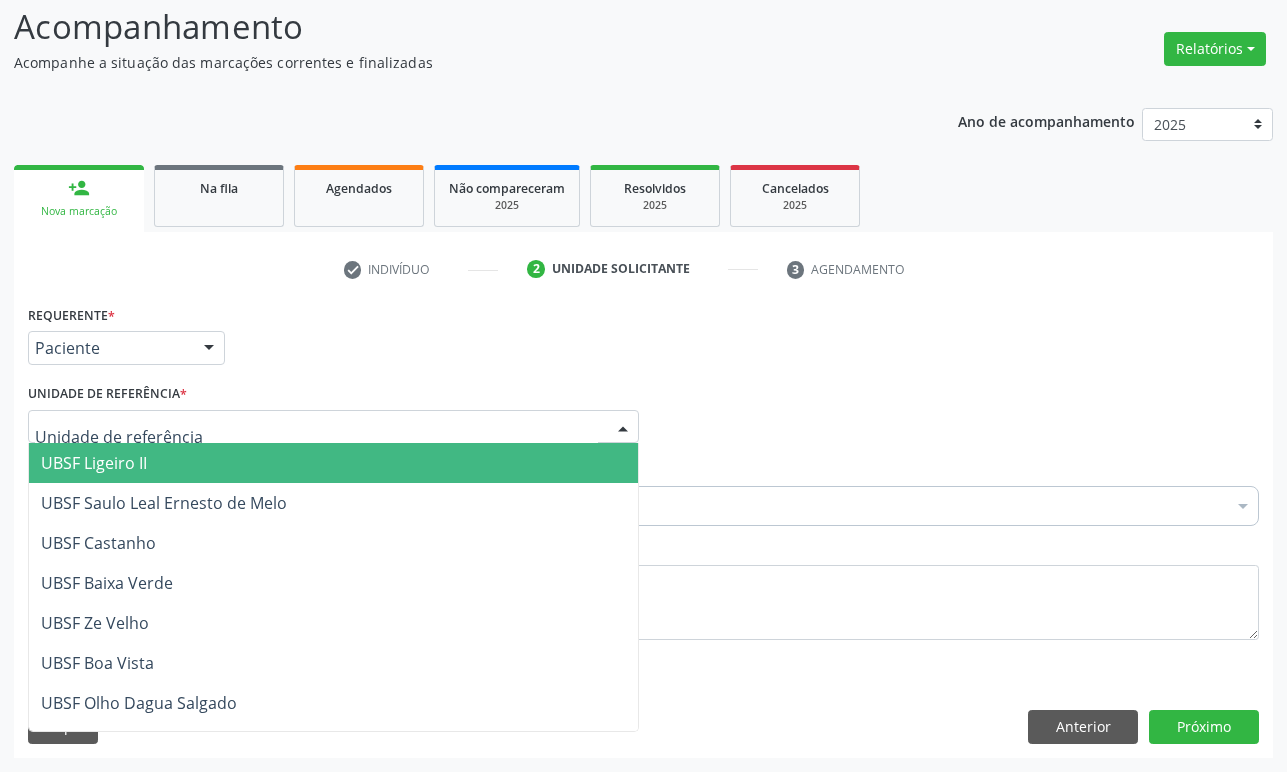 click on "UBSF Ligeiro II" at bounding box center (333, 463) 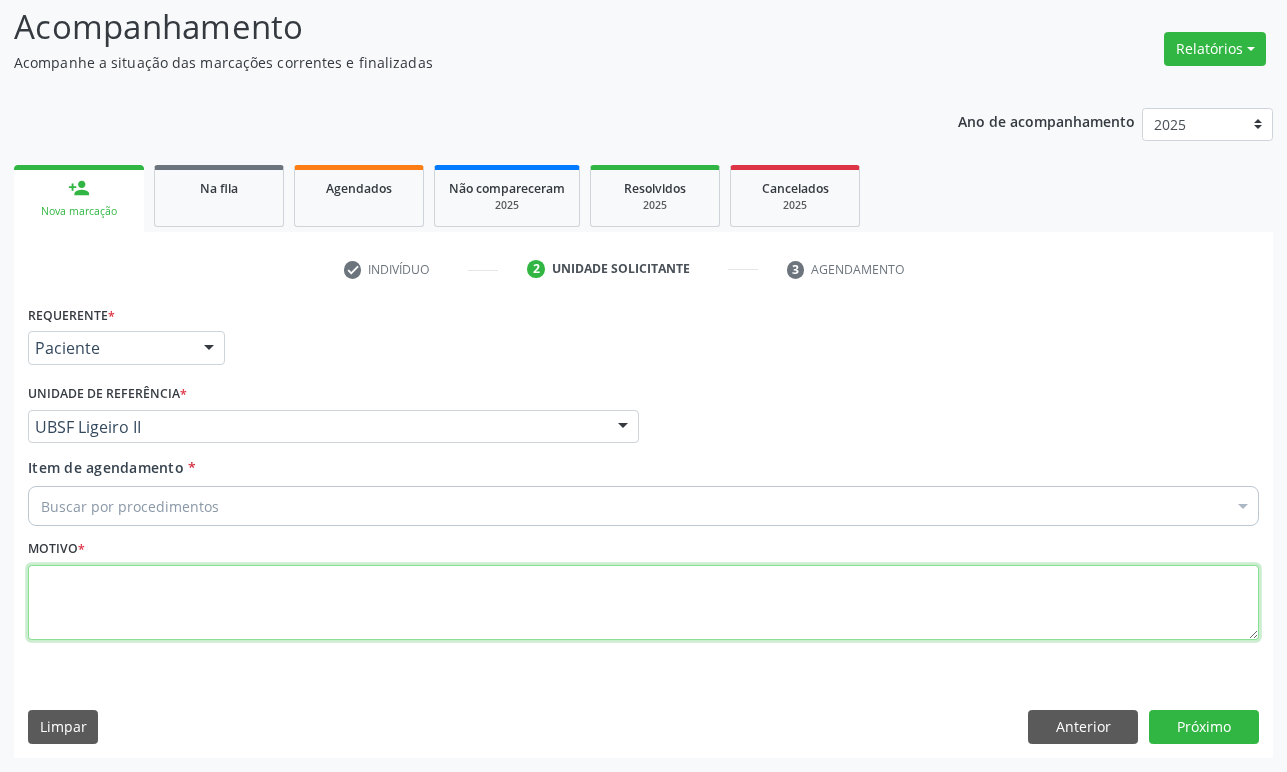 click at bounding box center [643, 603] 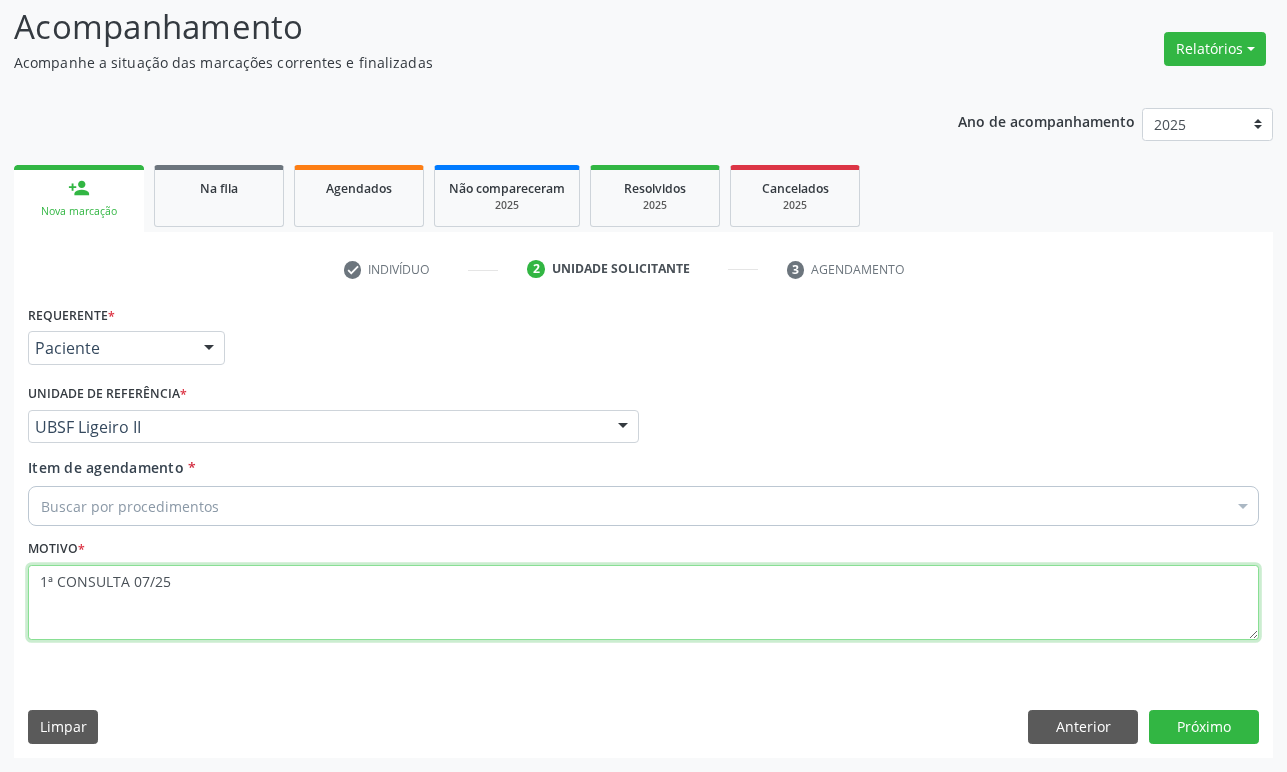 type on "1ª CONSULTA 07/25" 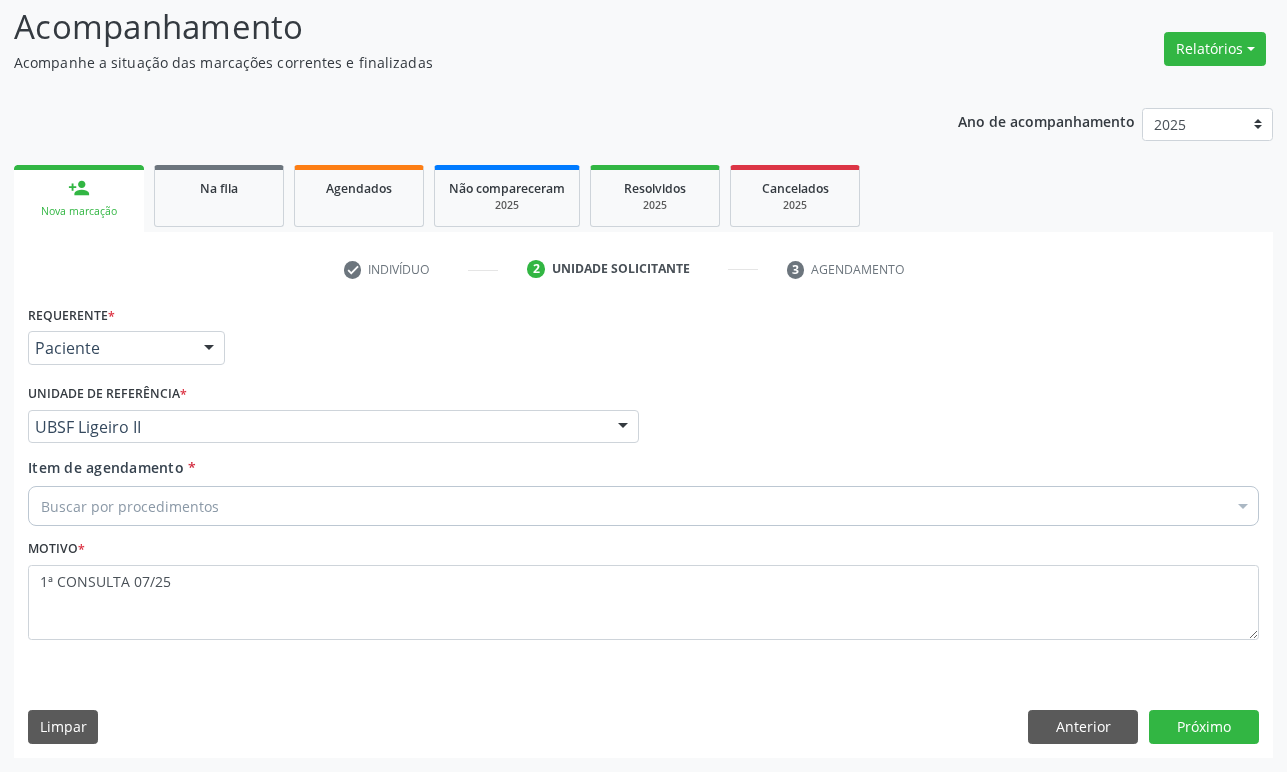 paste on "ENDOCRINOLOGISTA" 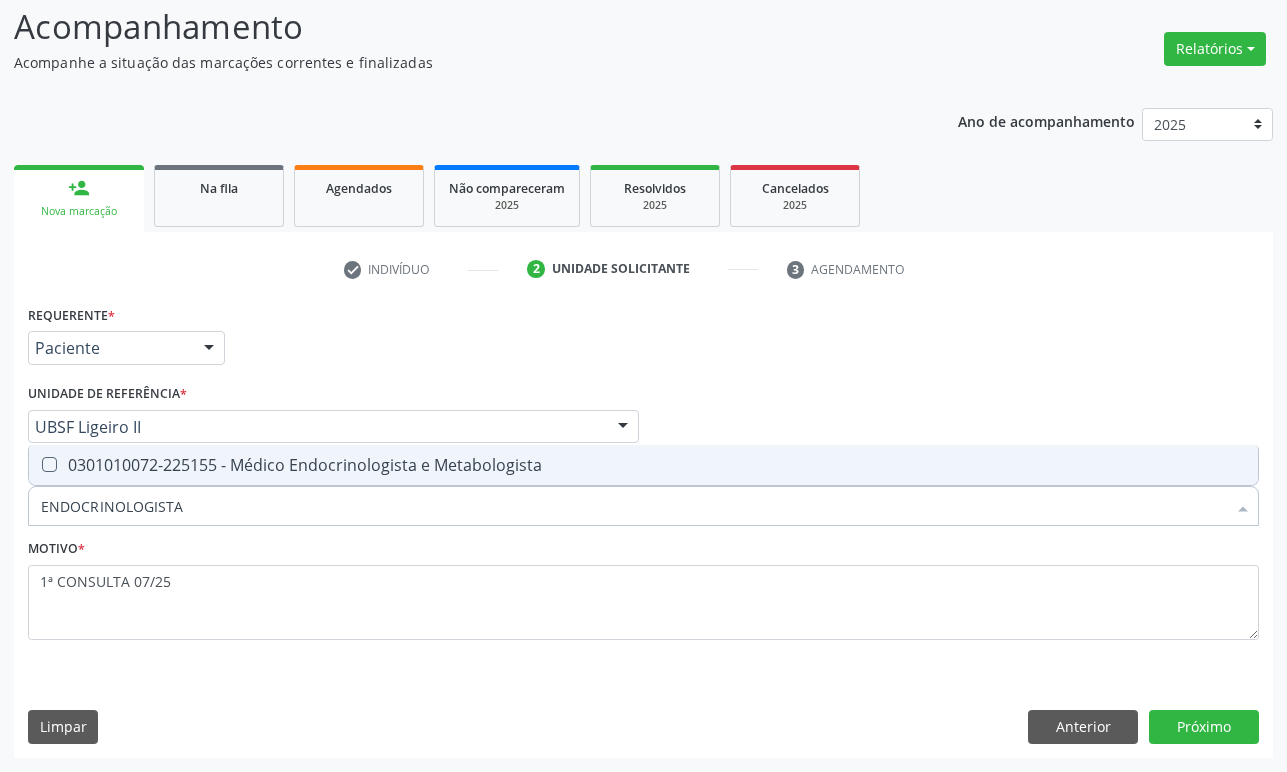 click on "0301010072-225155 - Médico Endocrinologista e Metabologista" at bounding box center [643, 465] 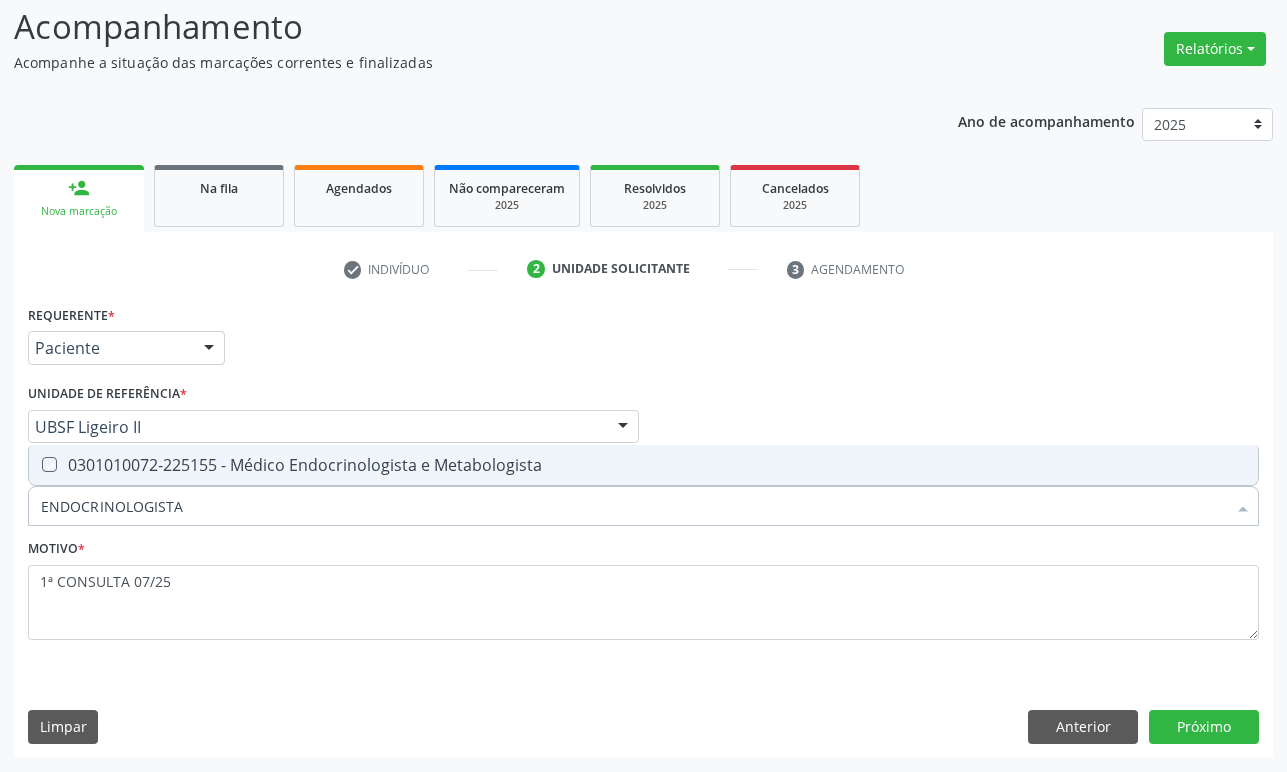 checkbox on "true" 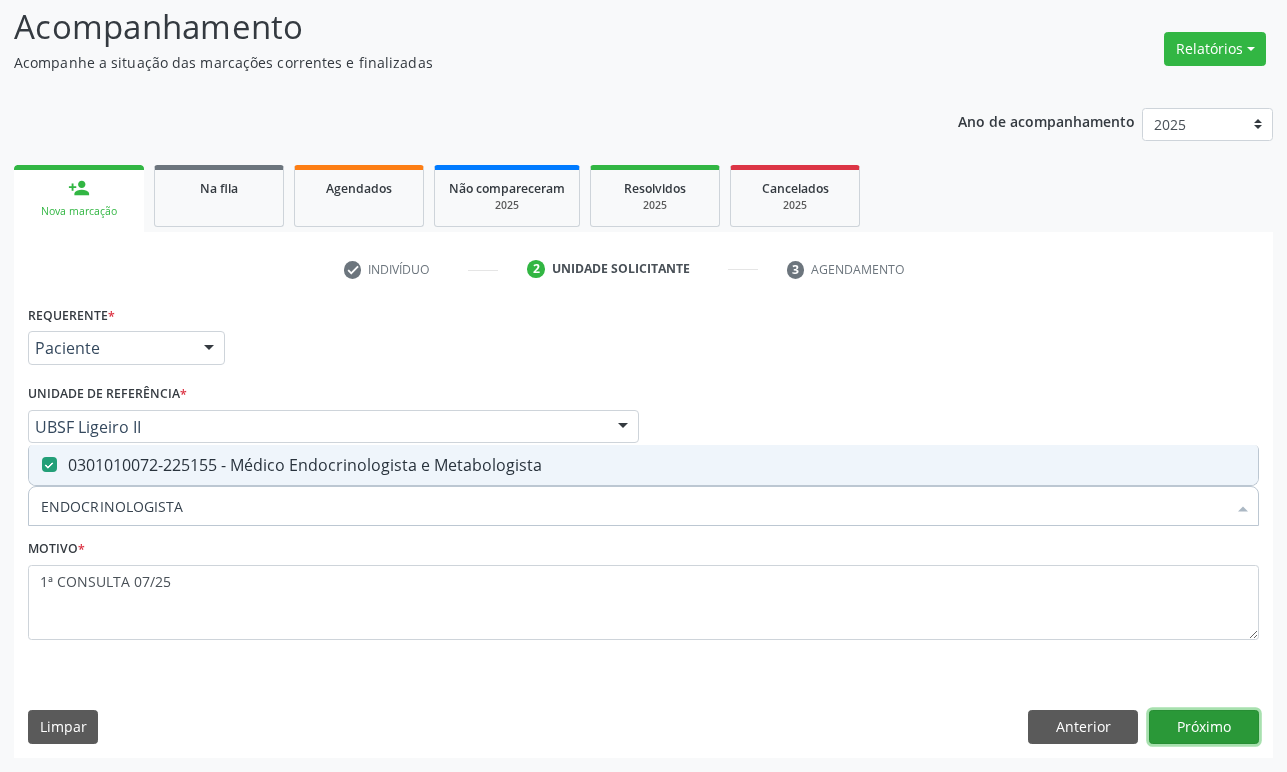 click on "Próximo" at bounding box center [1204, 727] 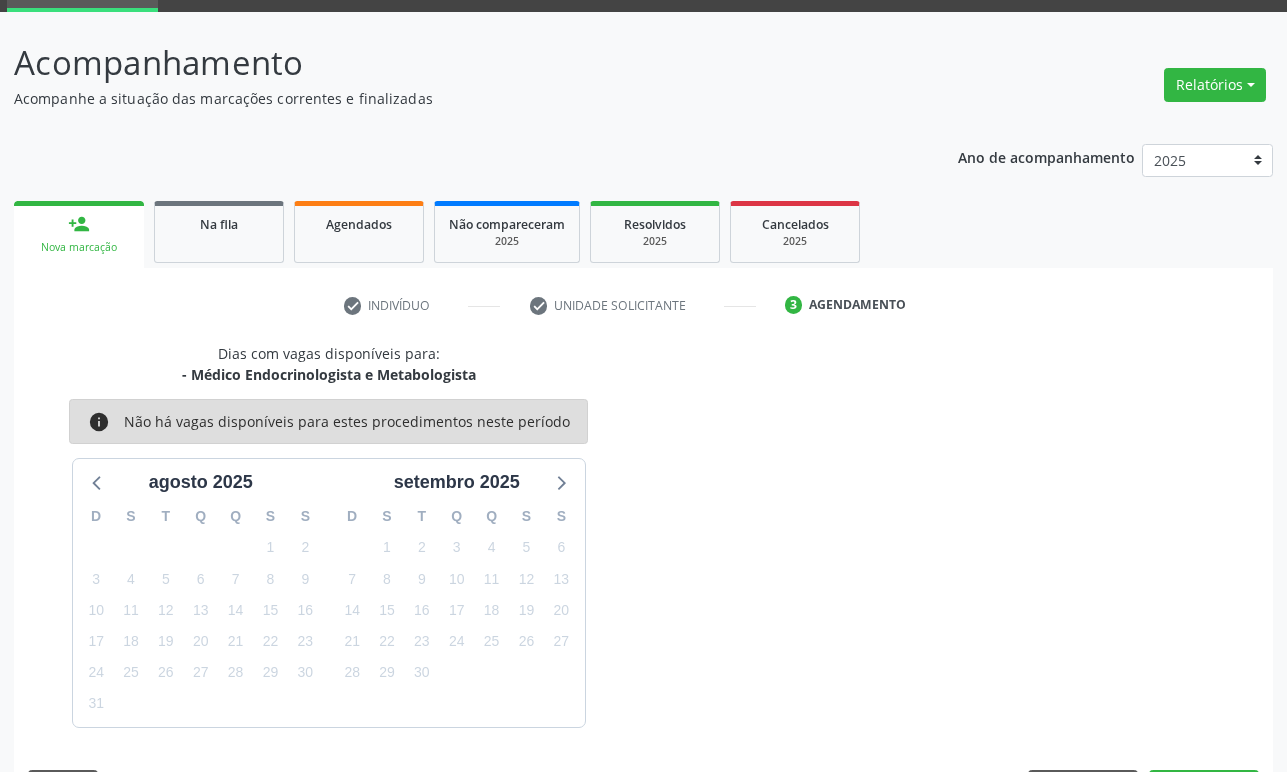 scroll, scrollTop: 134, scrollLeft: 0, axis: vertical 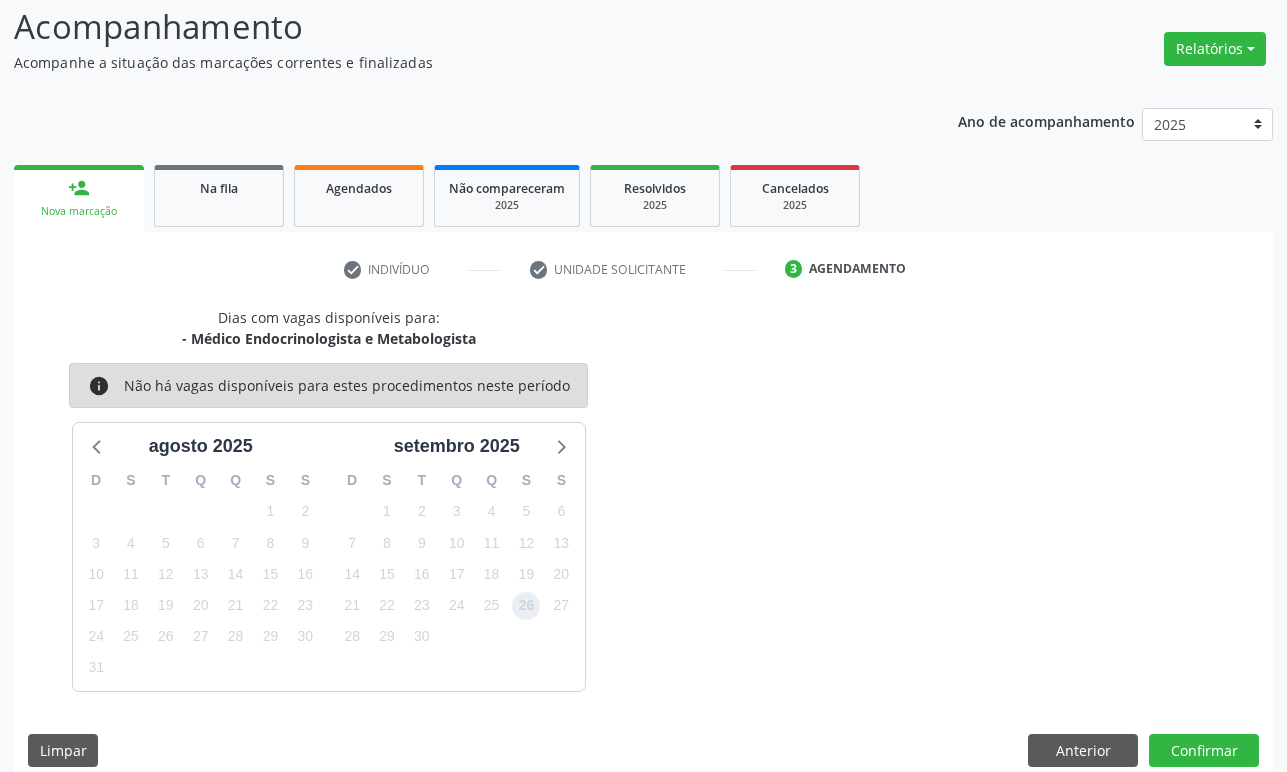 click on "26" at bounding box center (526, 606) 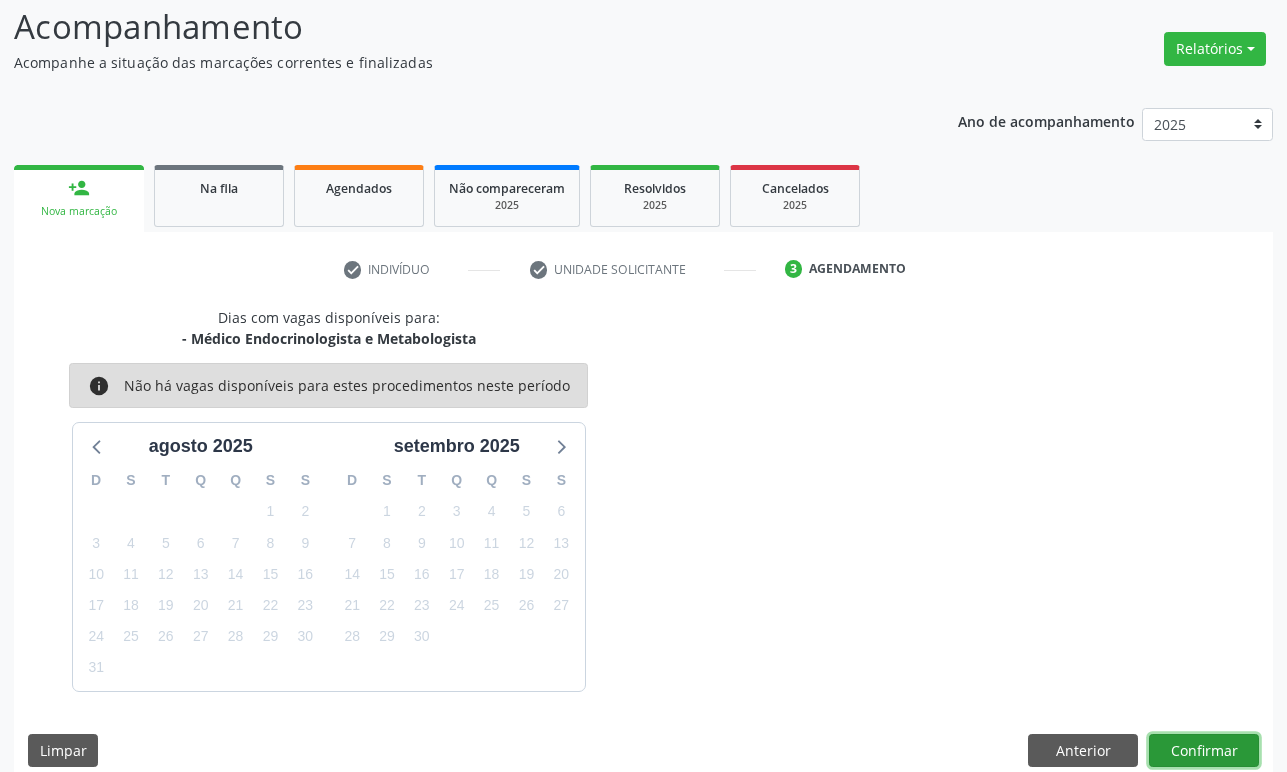 click on "Confirmar" at bounding box center (1204, 751) 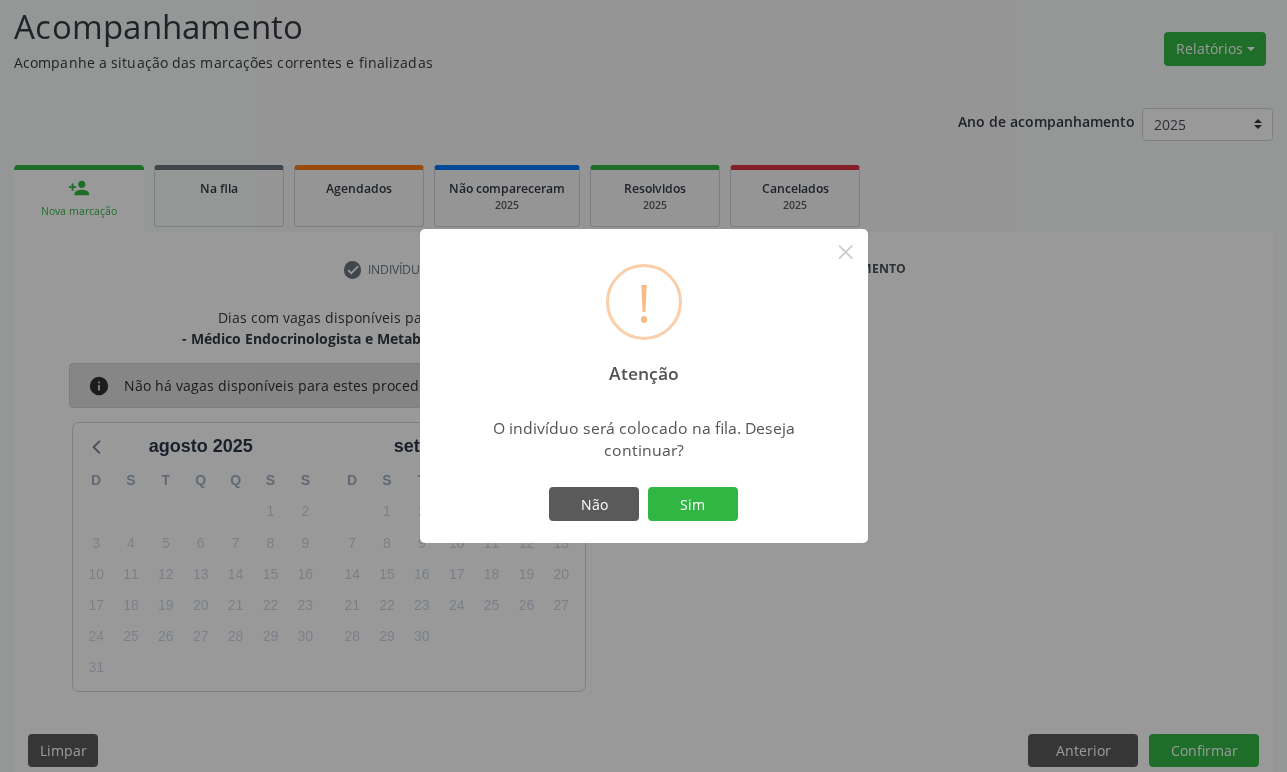 type 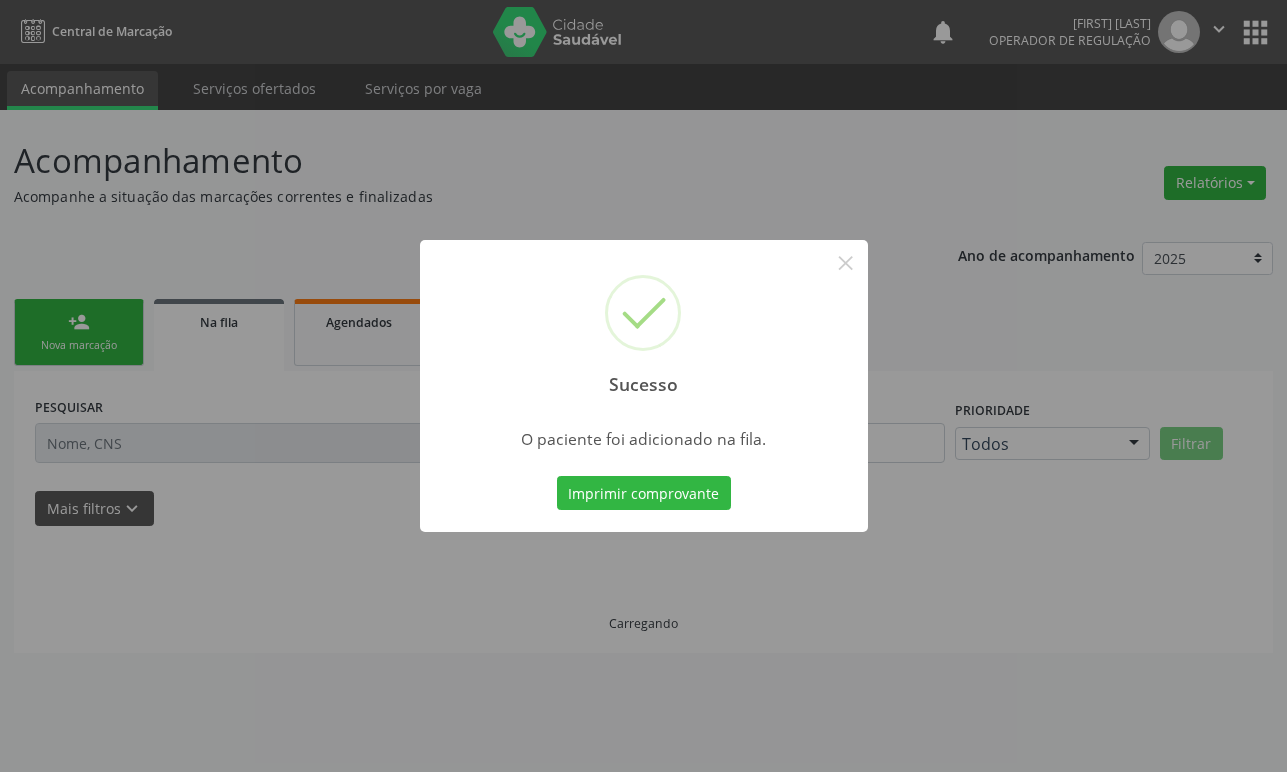 scroll, scrollTop: 0, scrollLeft: 0, axis: both 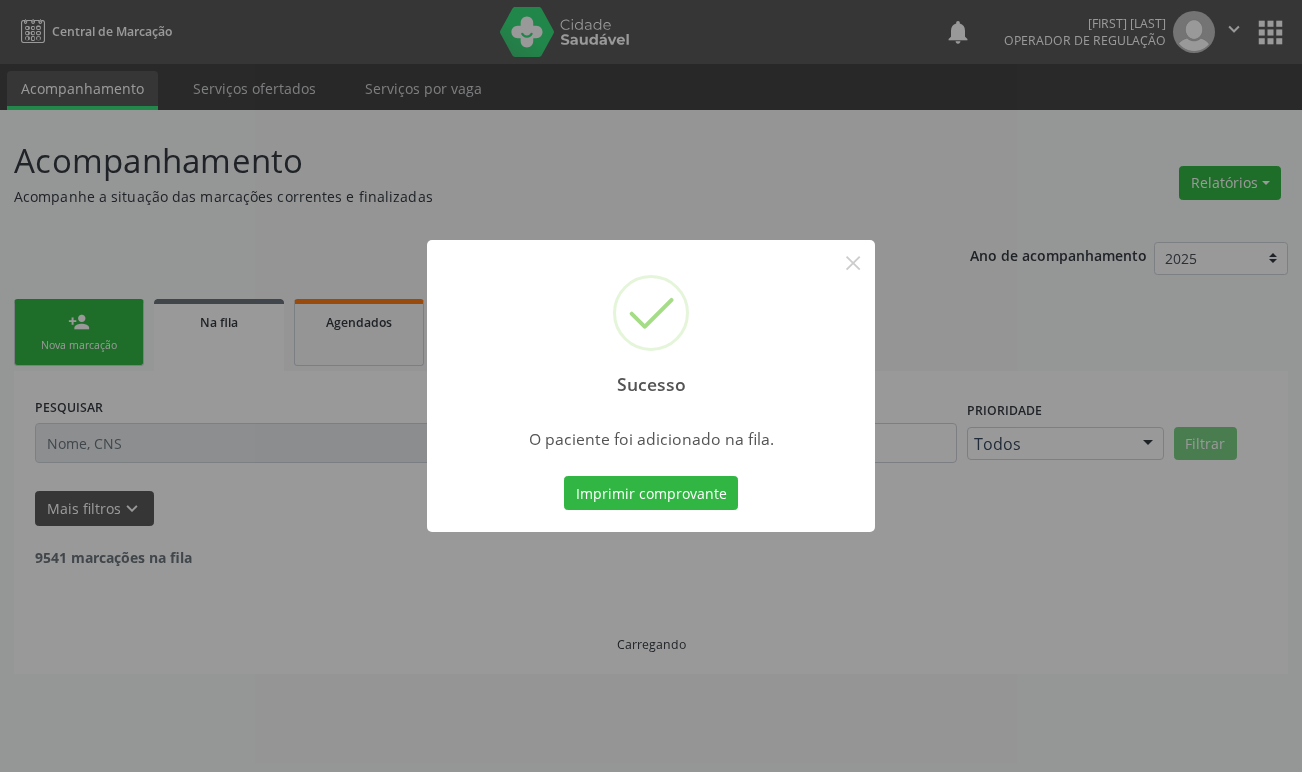 type 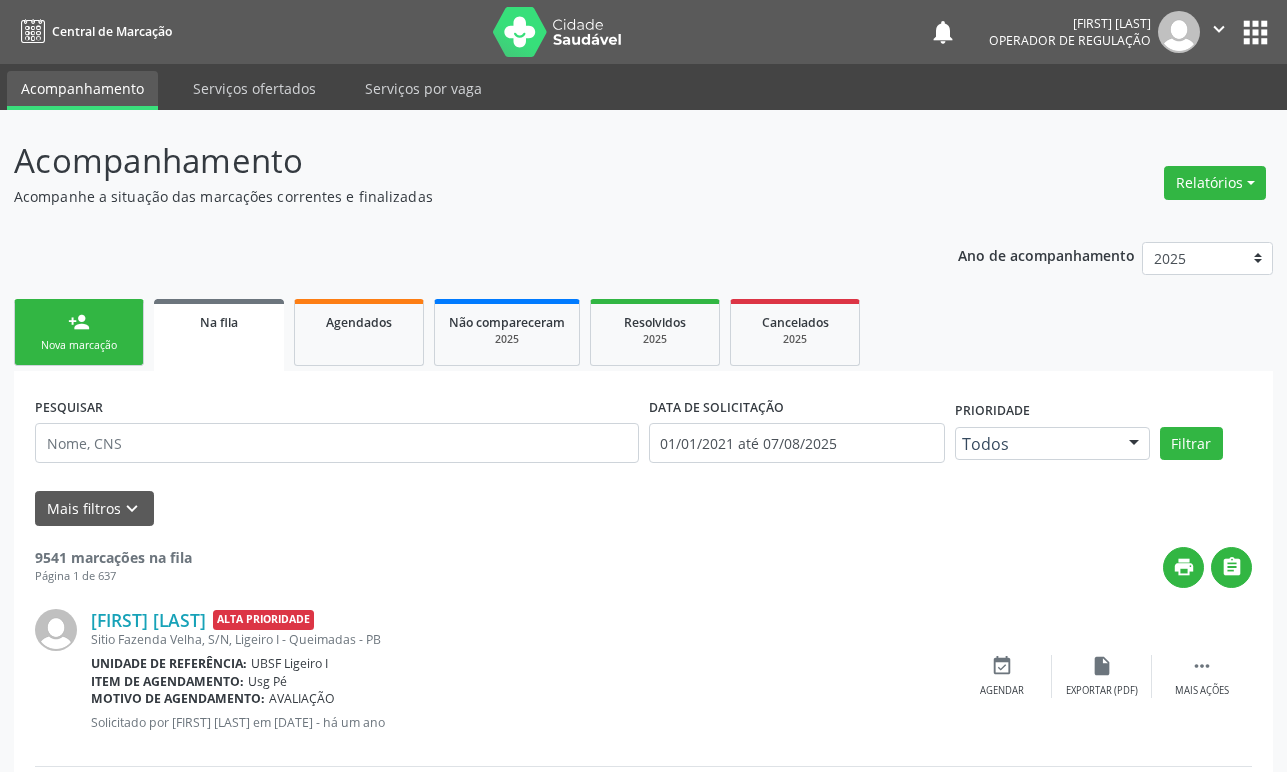 click on "person_add
Nova marcação" at bounding box center [79, 332] 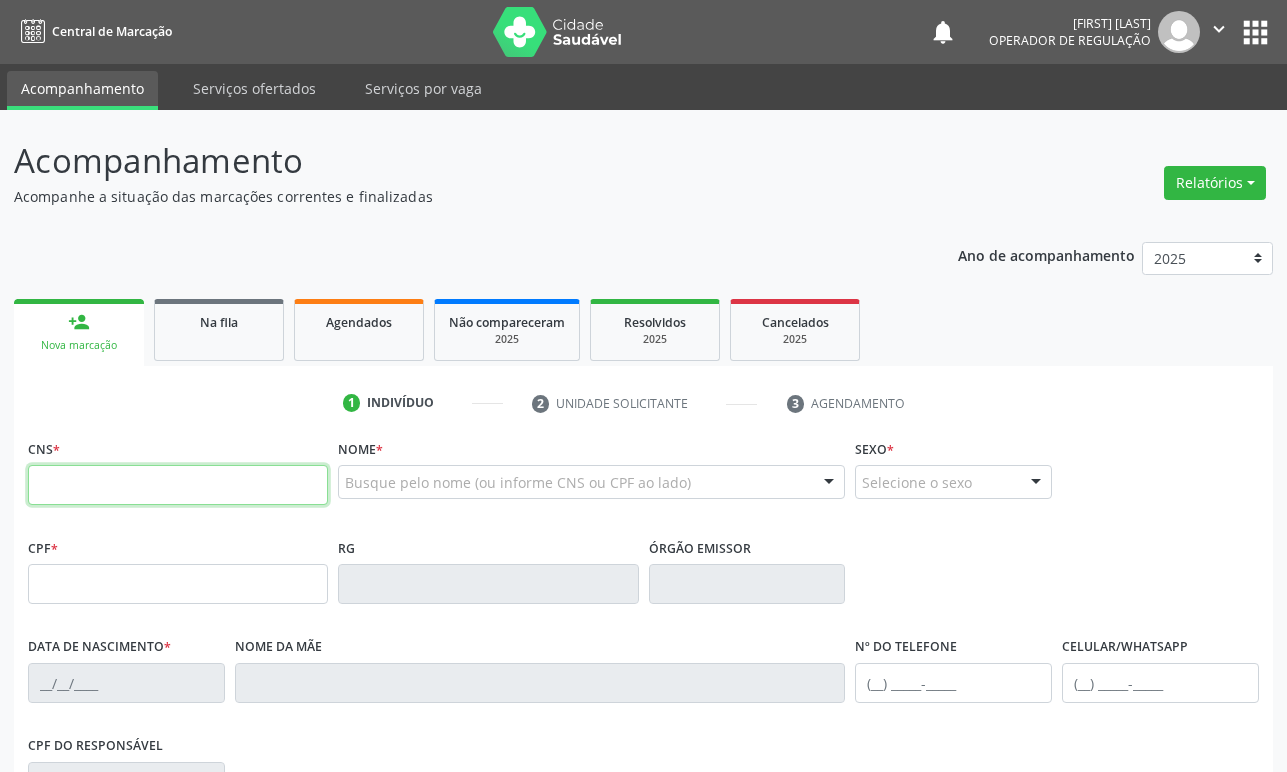 click at bounding box center (178, 485) 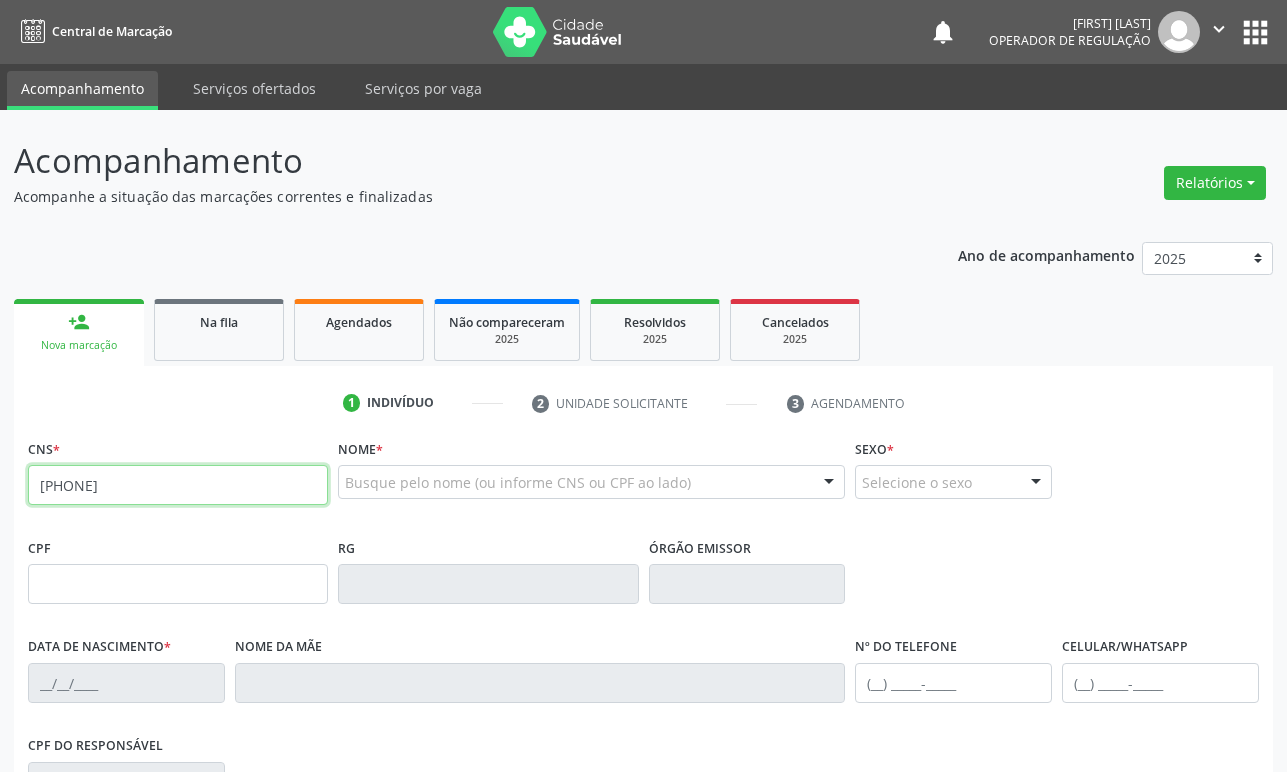 type on "703 0018 7494 0079" 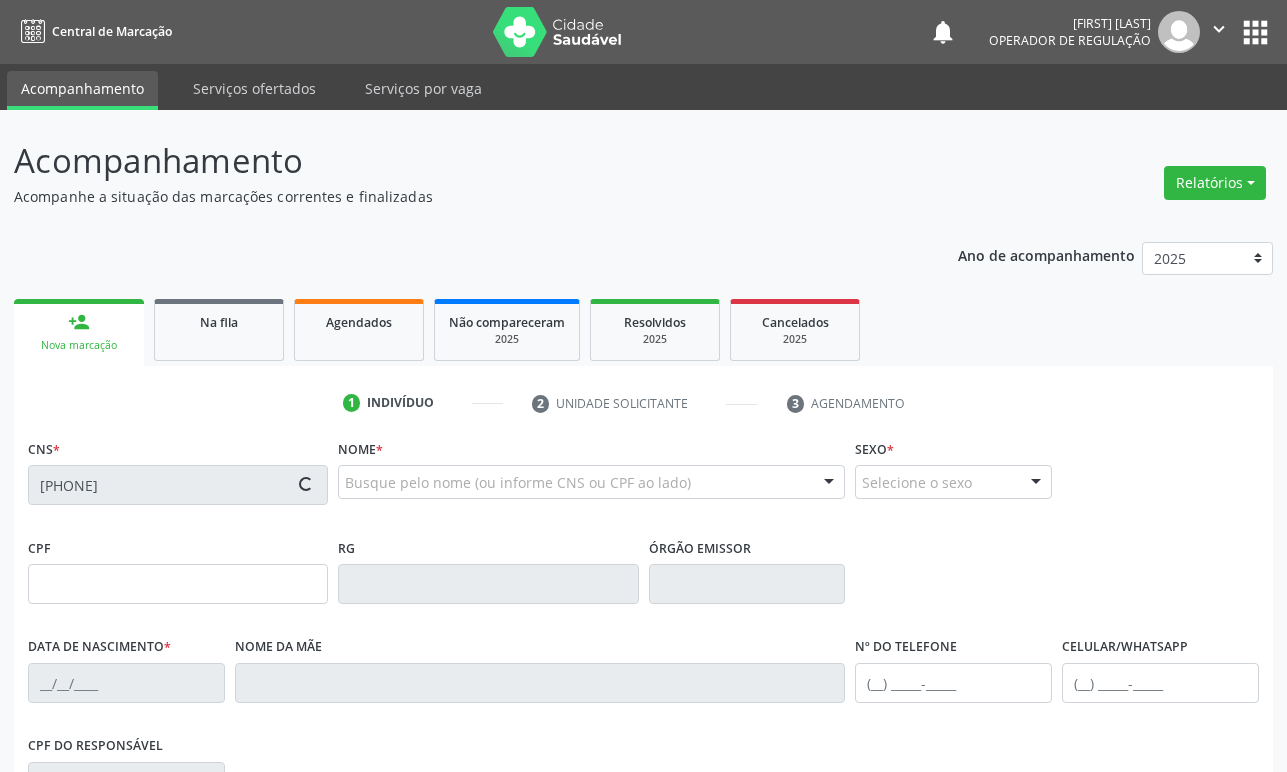 type on "978.266.344-15" 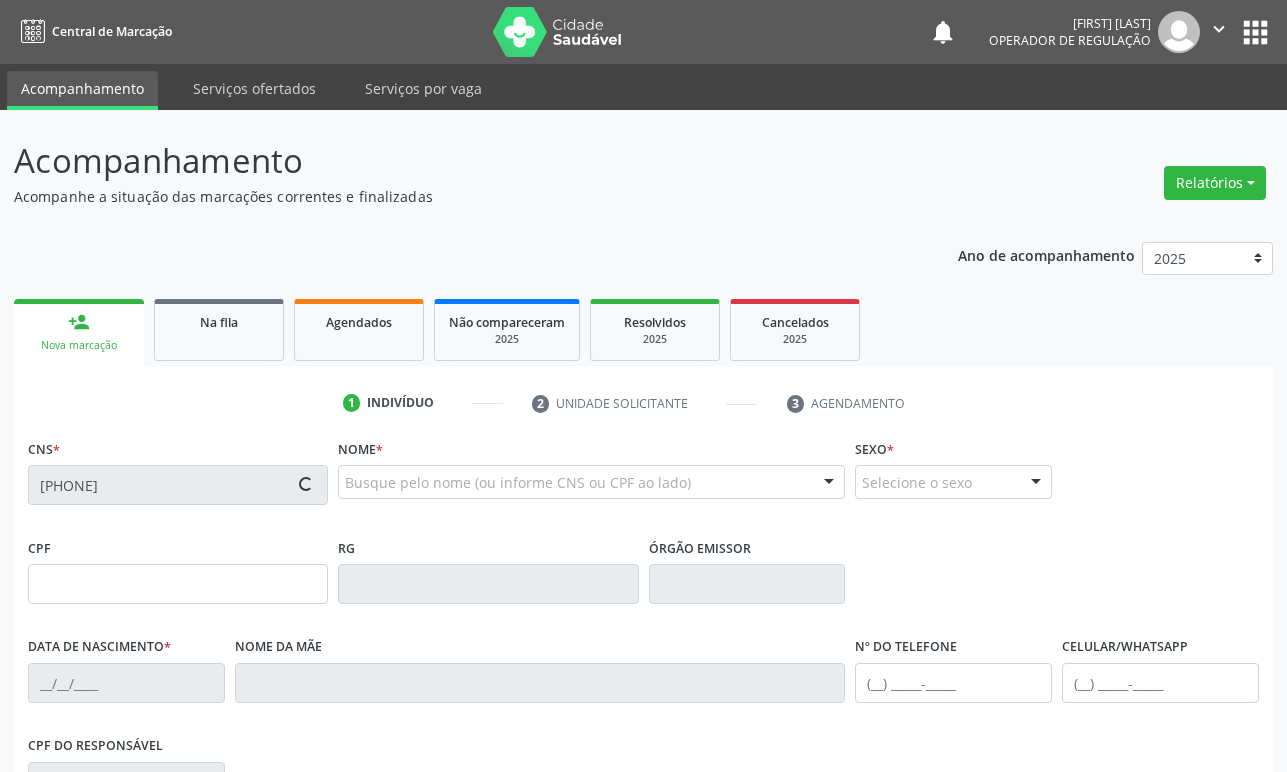 type on "06/09/1952" 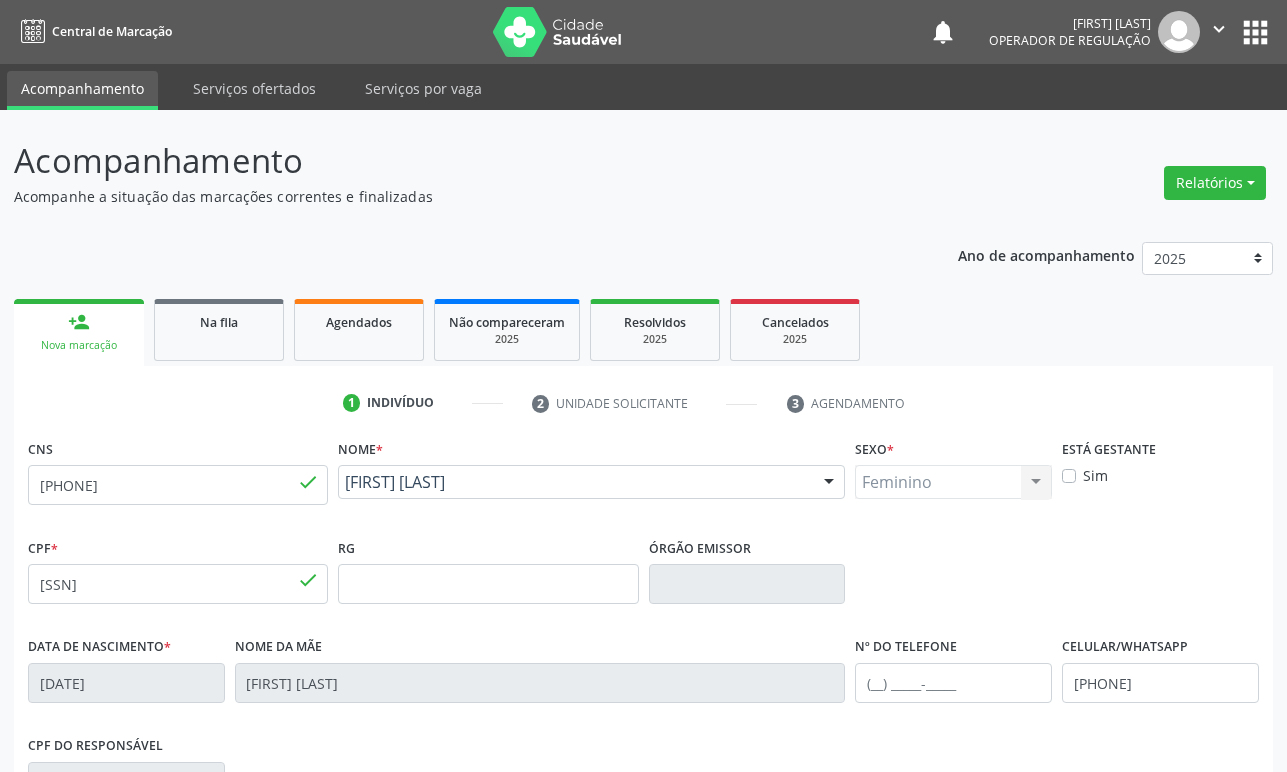 scroll, scrollTop: 312, scrollLeft: 0, axis: vertical 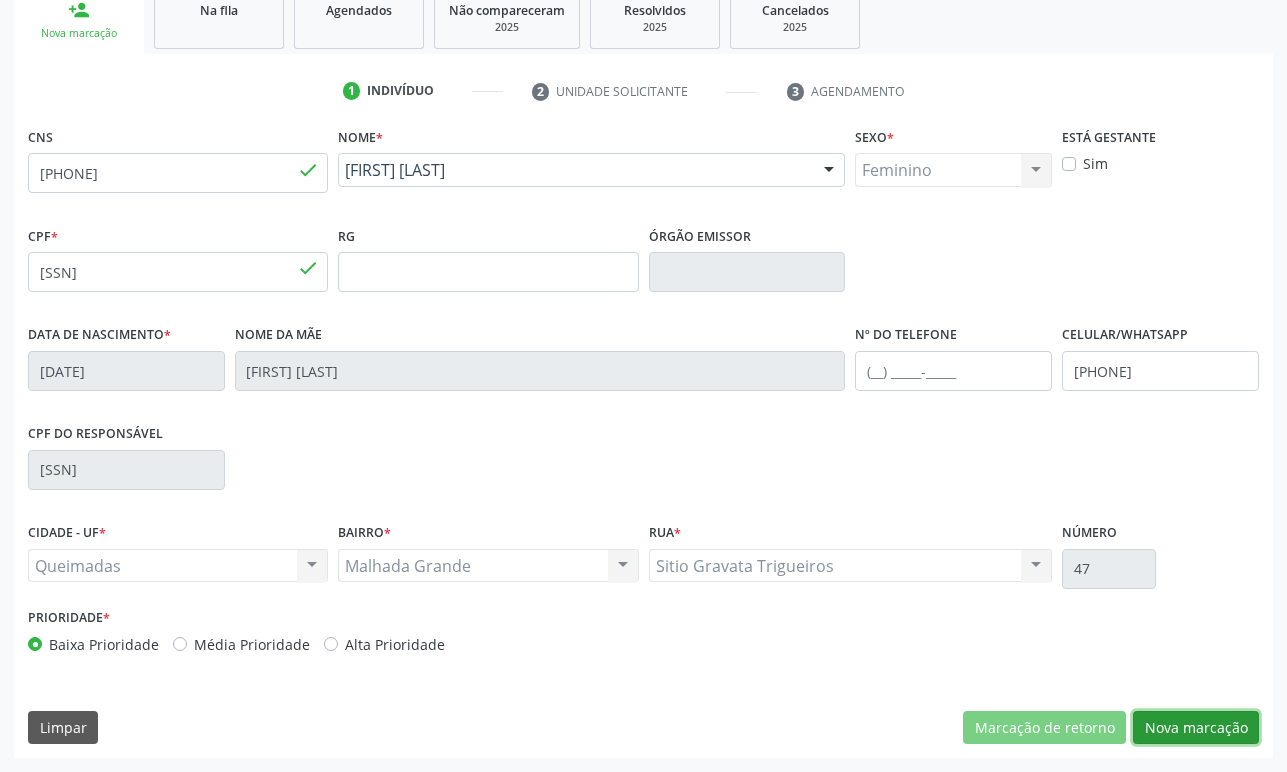 click on "Nova marcação" at bounding box center [1196, 728] 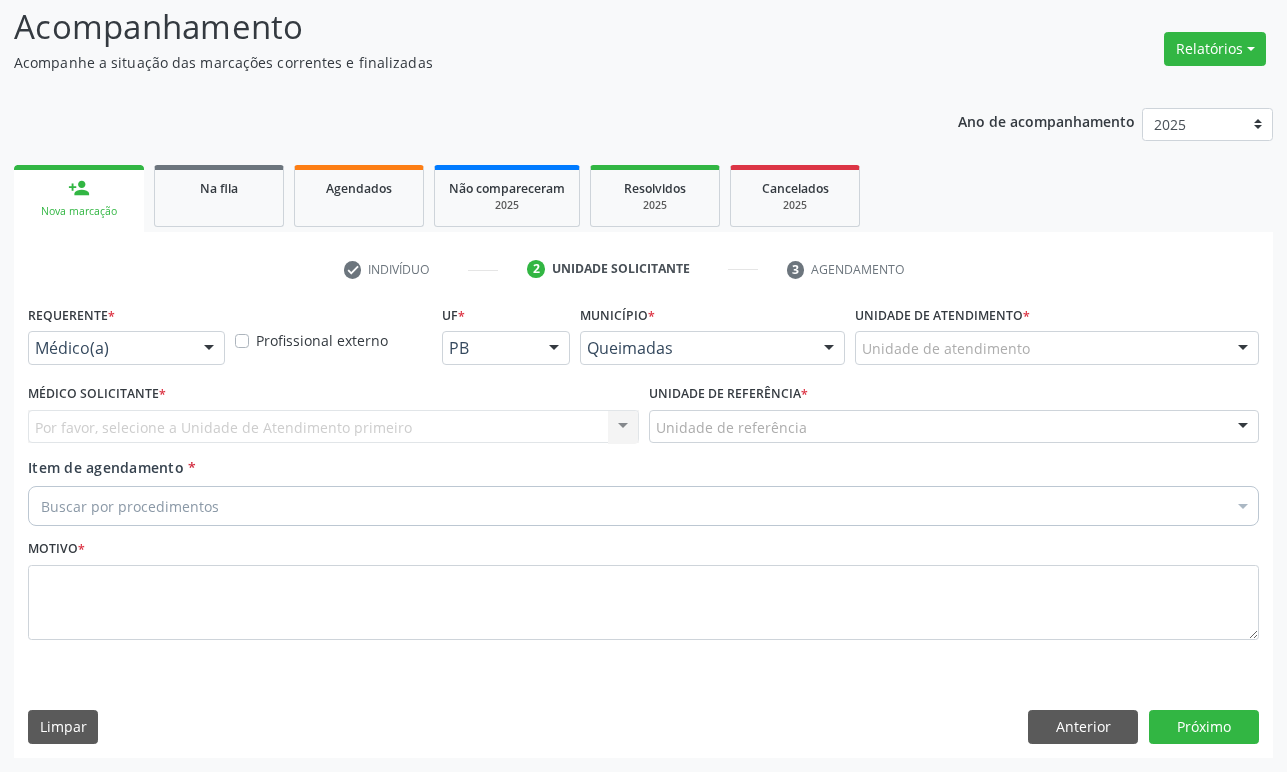 click on "Requerente
*
Médico(a)         Médico(a)   Enfermeiro(a)   Paciente
Nenhum resultado encontrado para: "   "
Não há nenhuma opção para ser exibida." at bounding box center (126, 332) 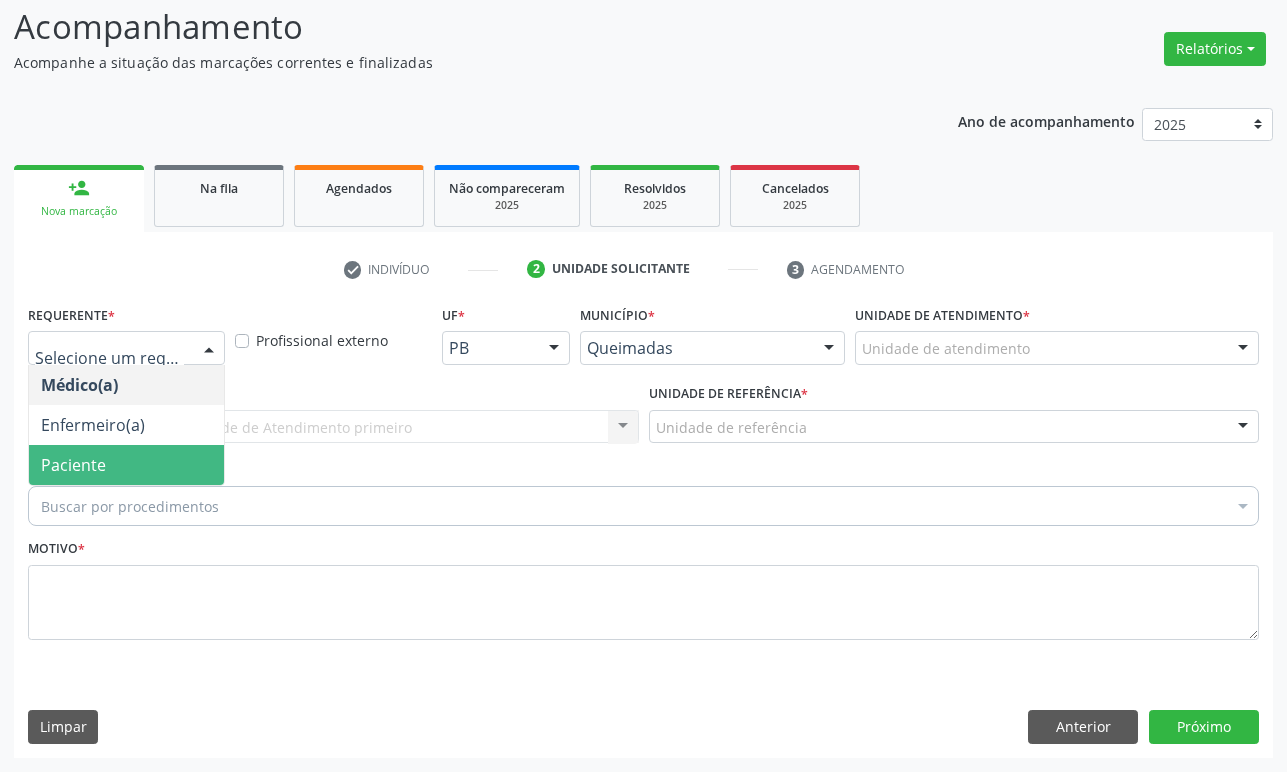click on "Paciente" at bounding box center [126, 465] 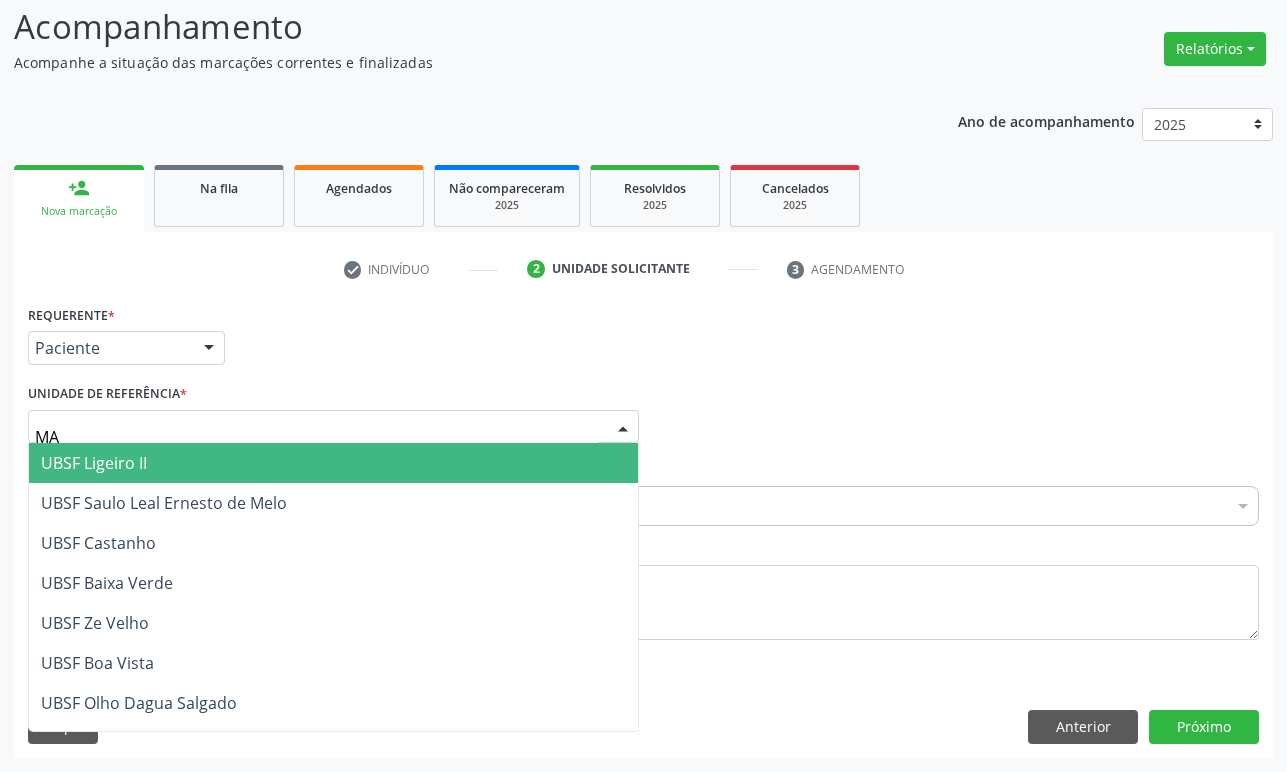 type on "MAL" 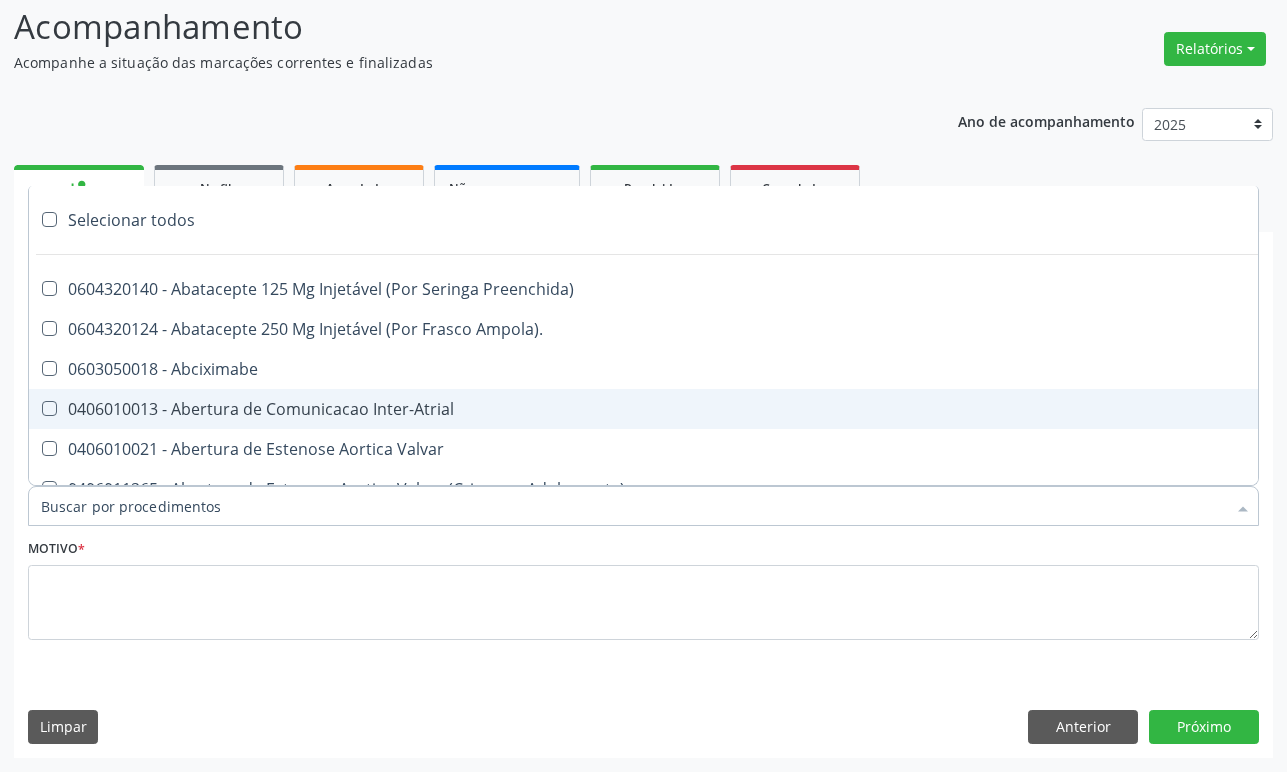 paste on "ENDOCRINOLOGISTA" 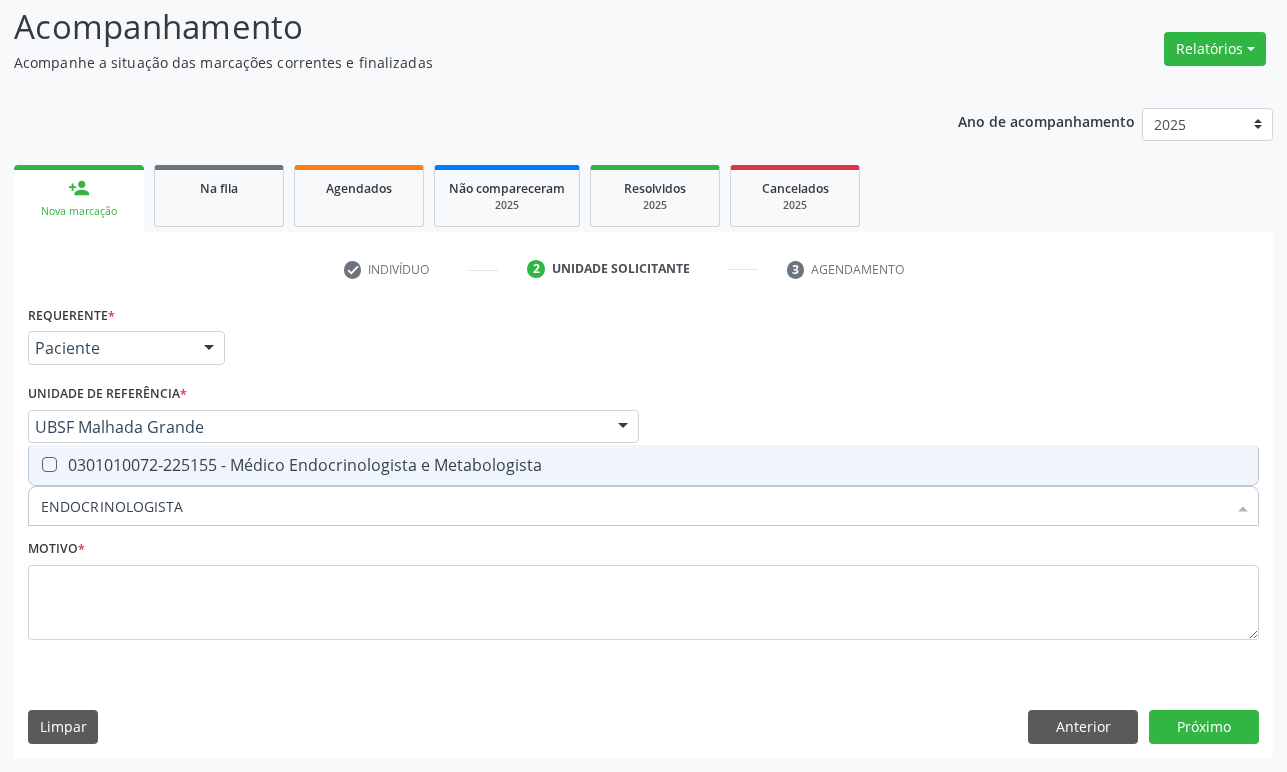 click on "0301010072-225155 - Médico Endocrinologista e Metabologista" at bounding box center (643, 465) 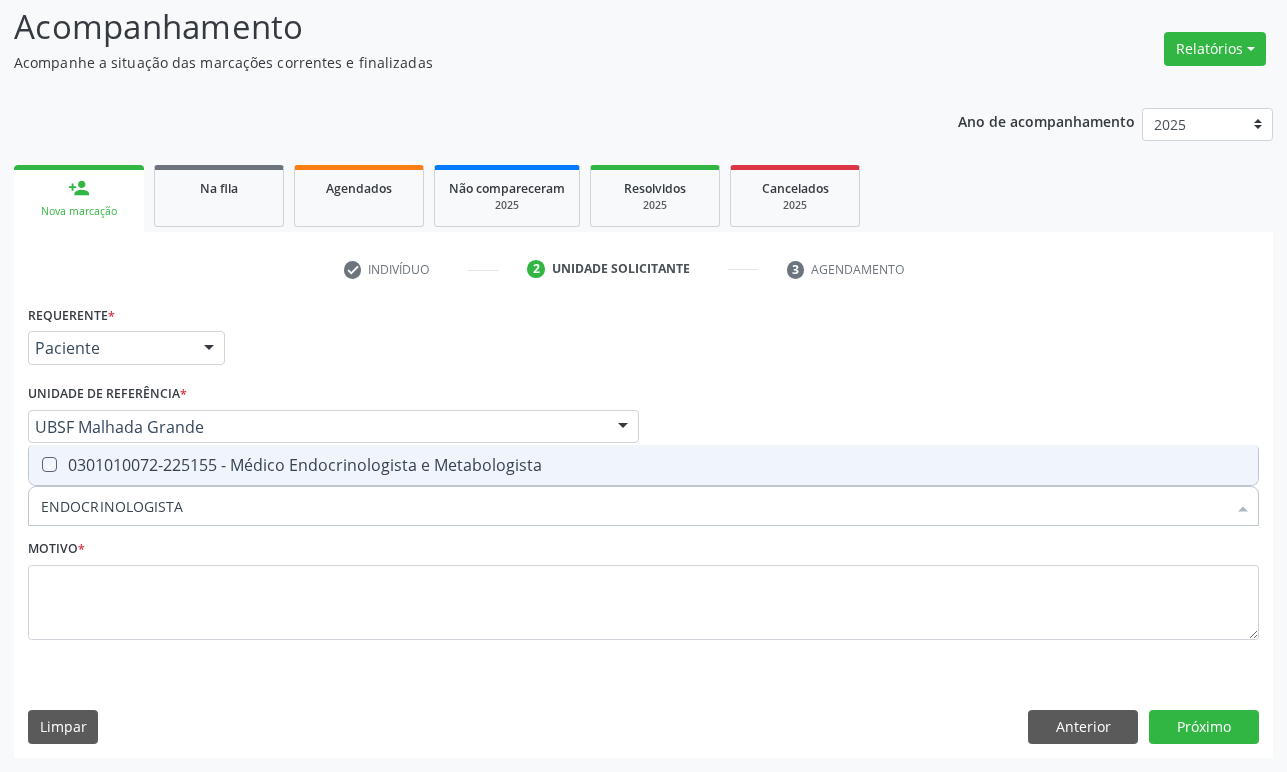 checkbox on "true" 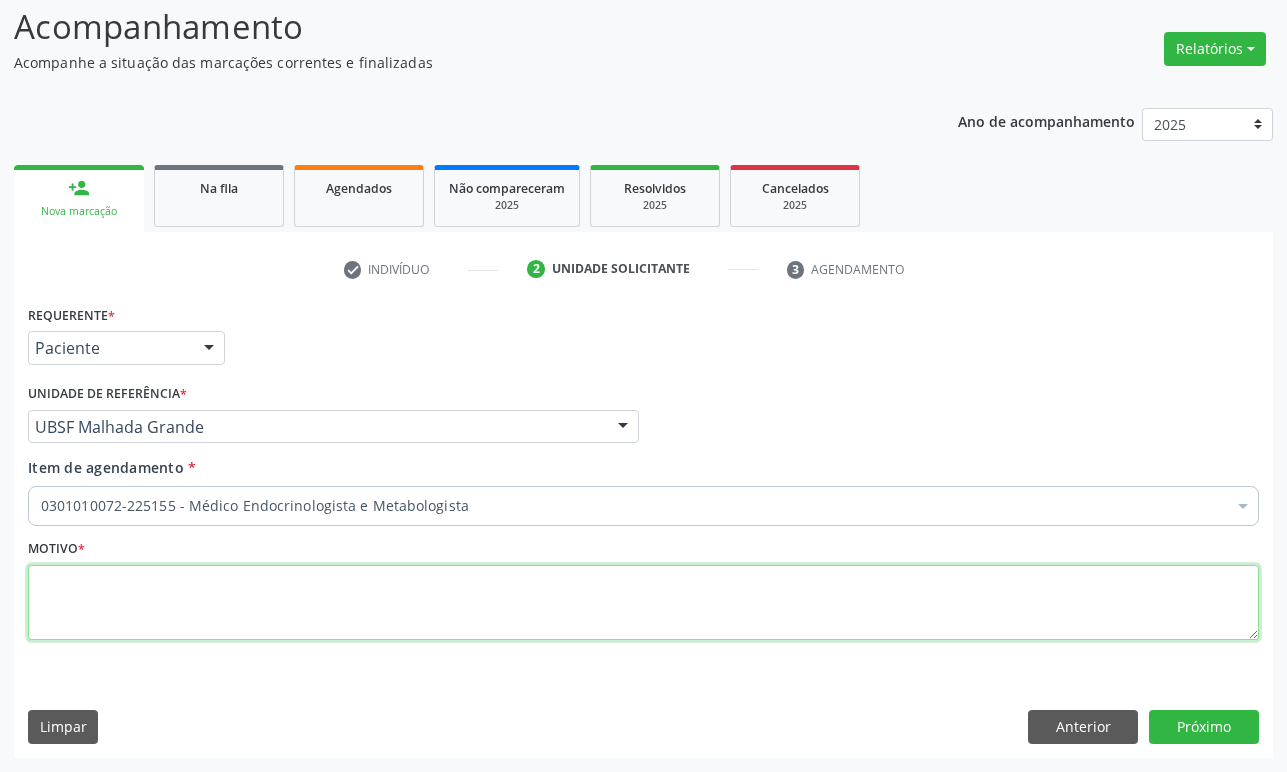 click at bounding box center (643, 603) 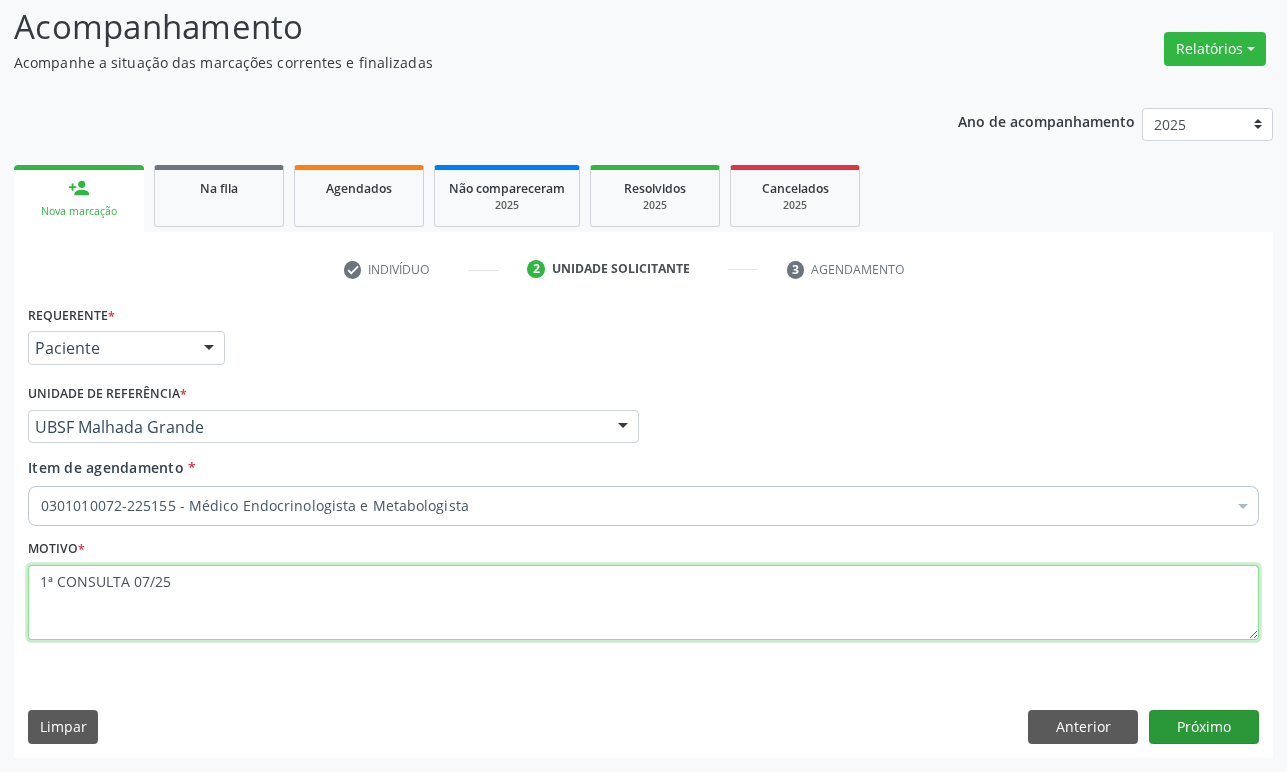 type on "1ª CONSULTA 07/25" 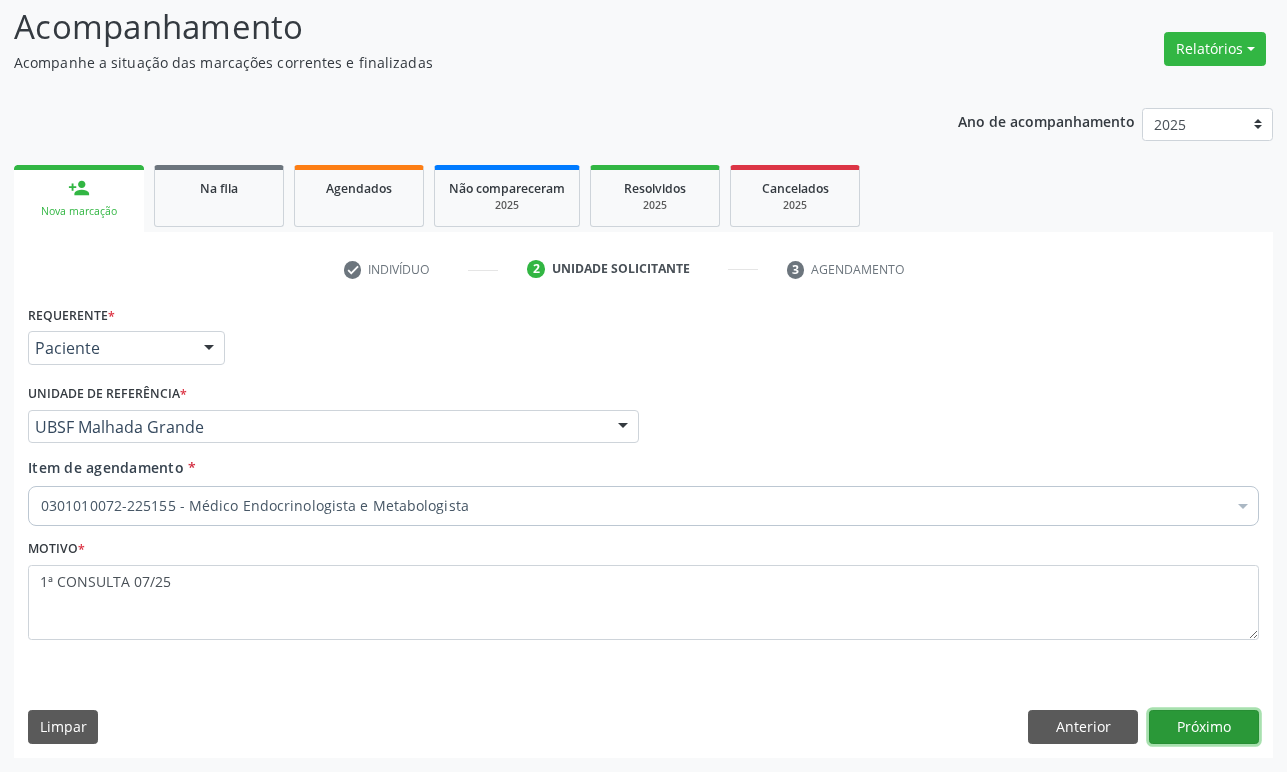 click on "Próximo" at bounding box center (1204, 727) 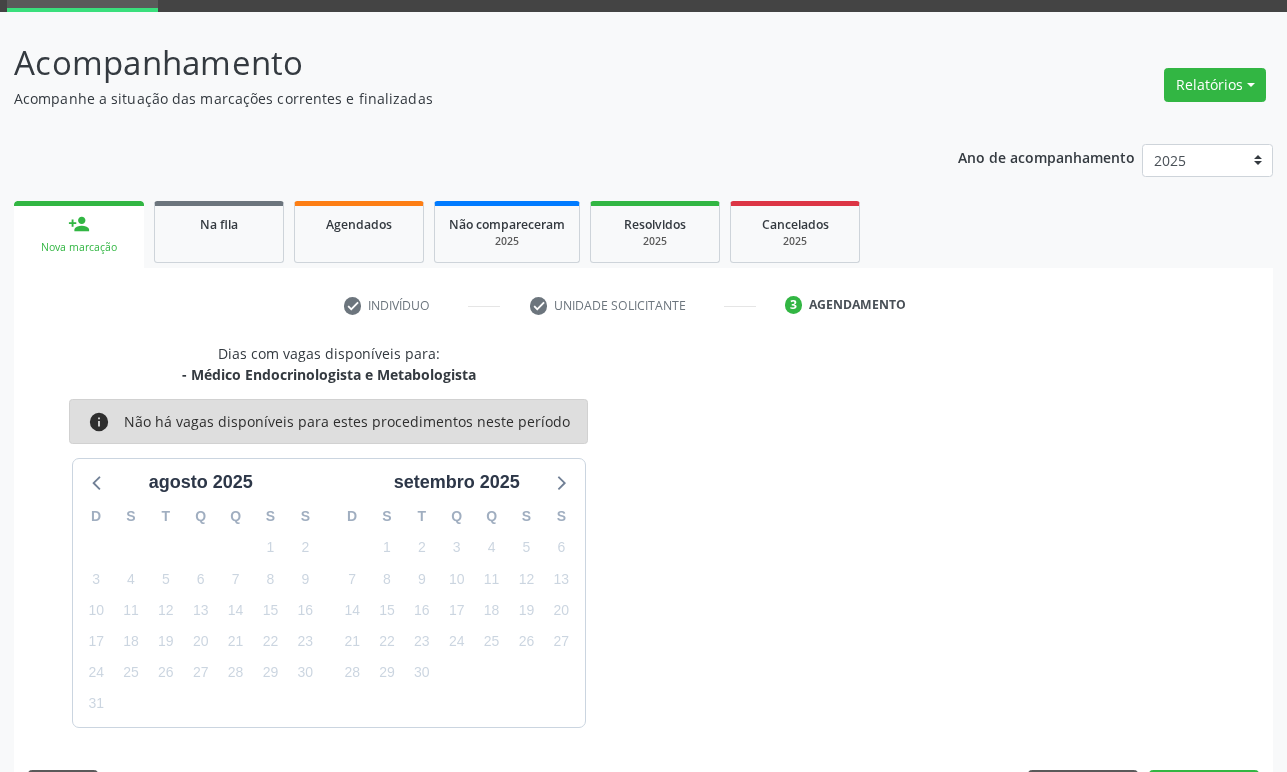 scroll, scrollTop: 134, scrollLeft: 0, axis: vertical 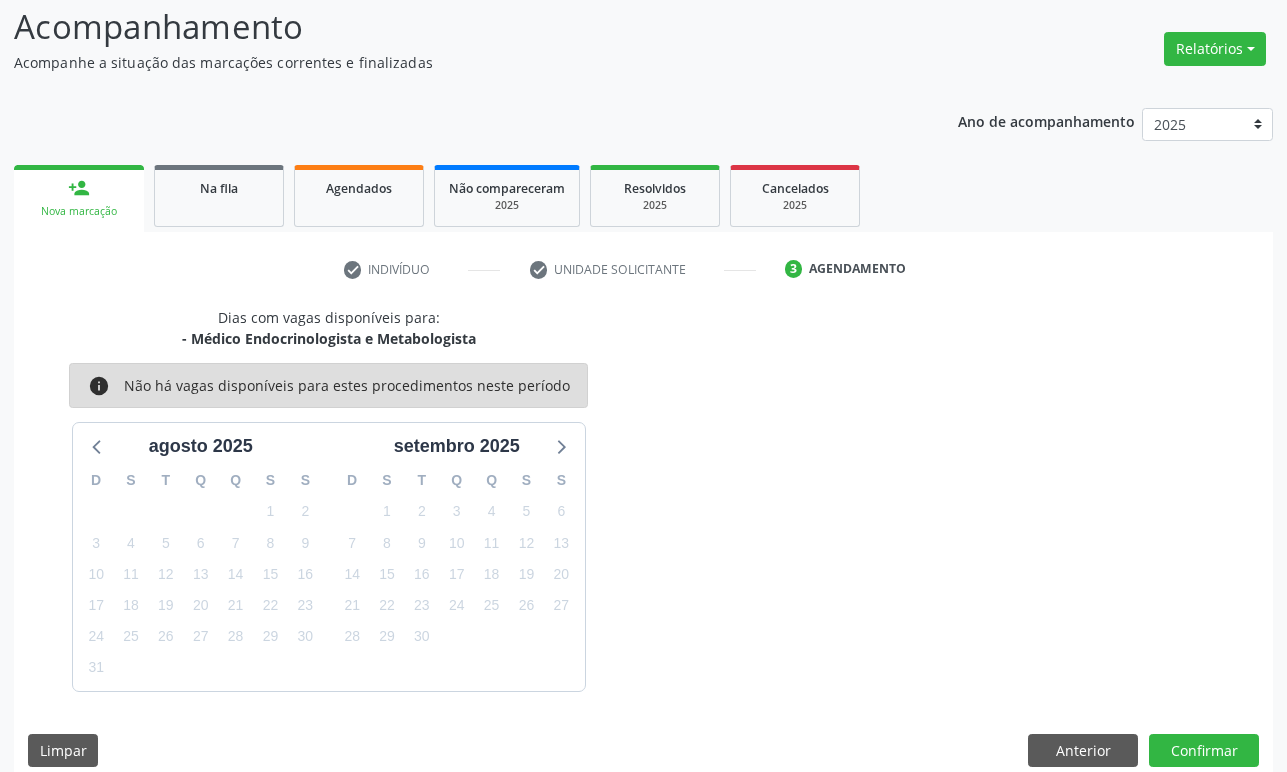 click on "1" at bounding box center [456, 636] 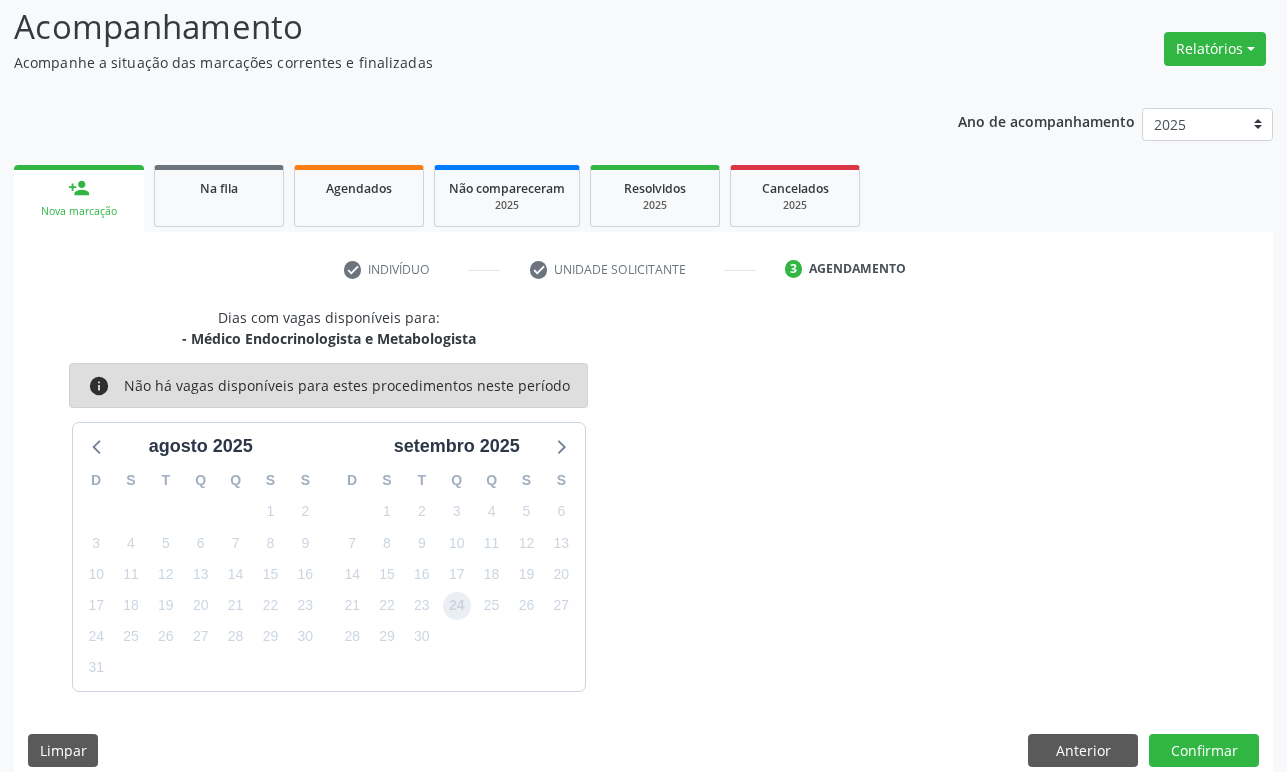 click on "24" at bounding box center [457, 606] 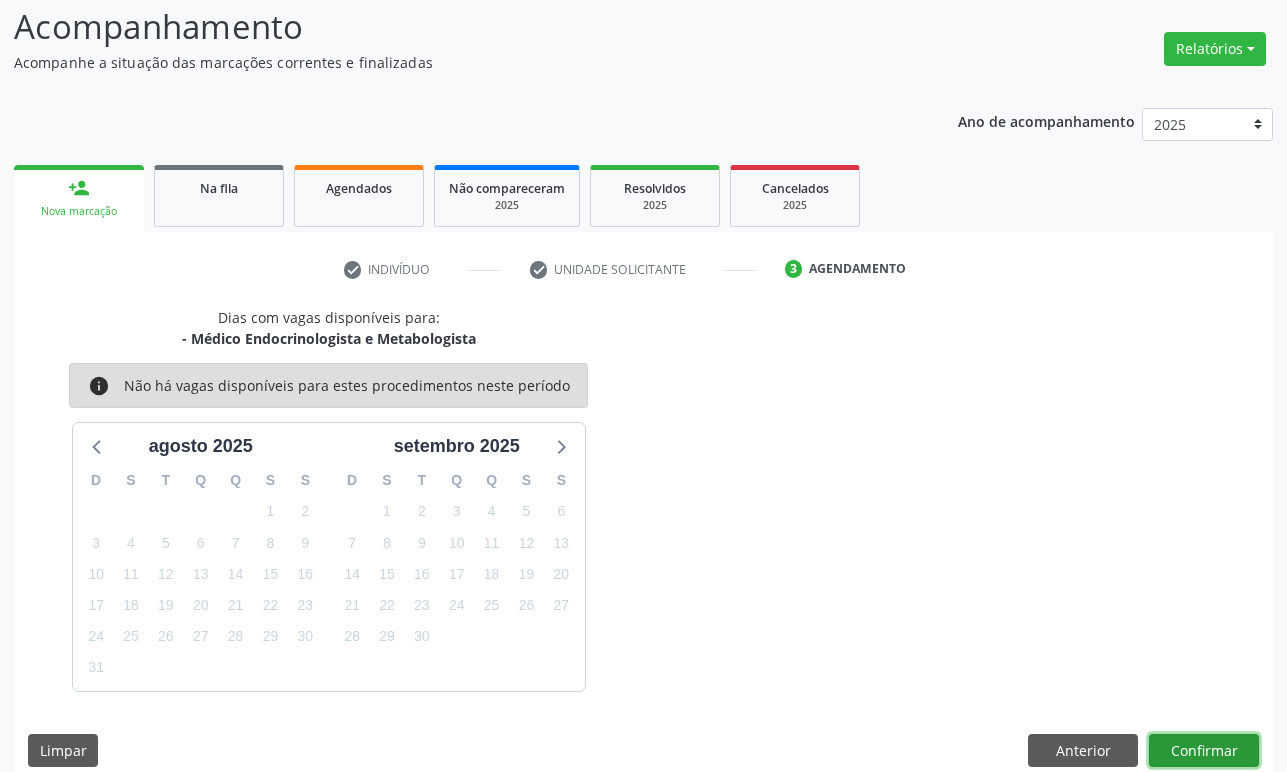 click on "Confirmar" at bounding box center (1204, 751) 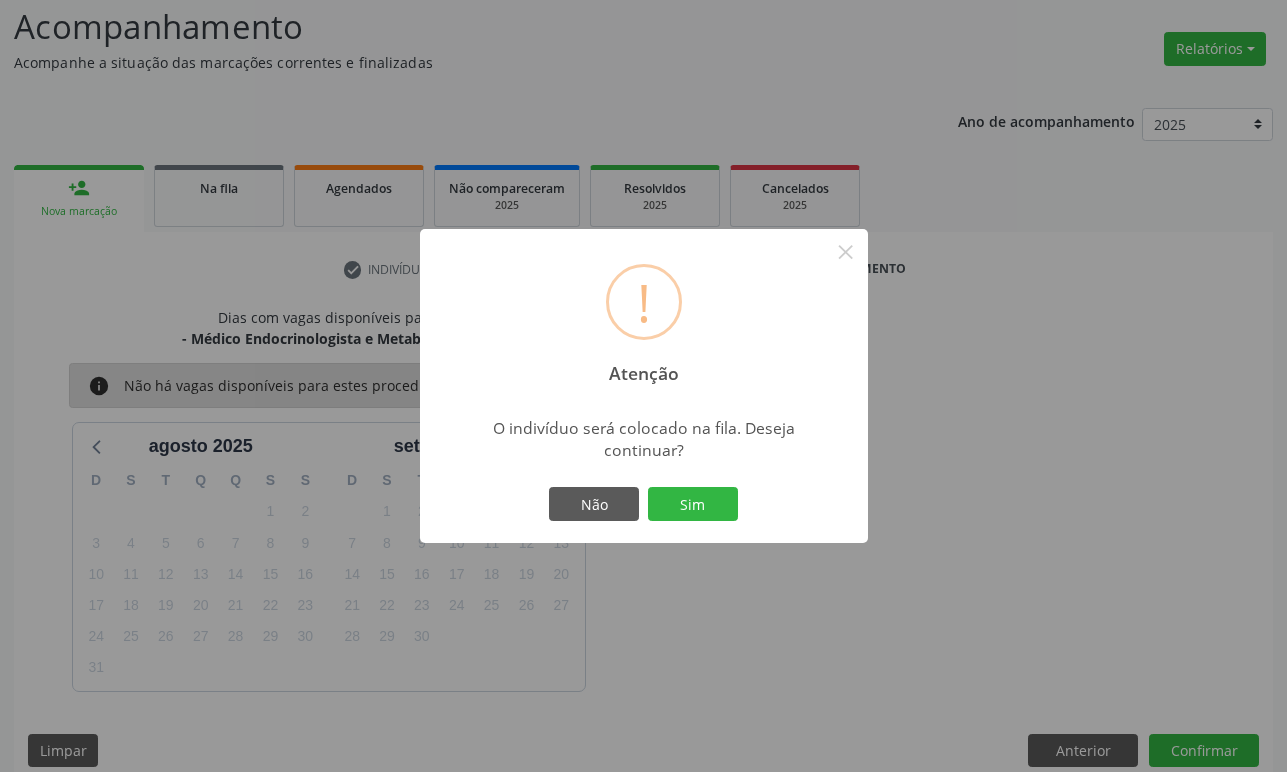 type 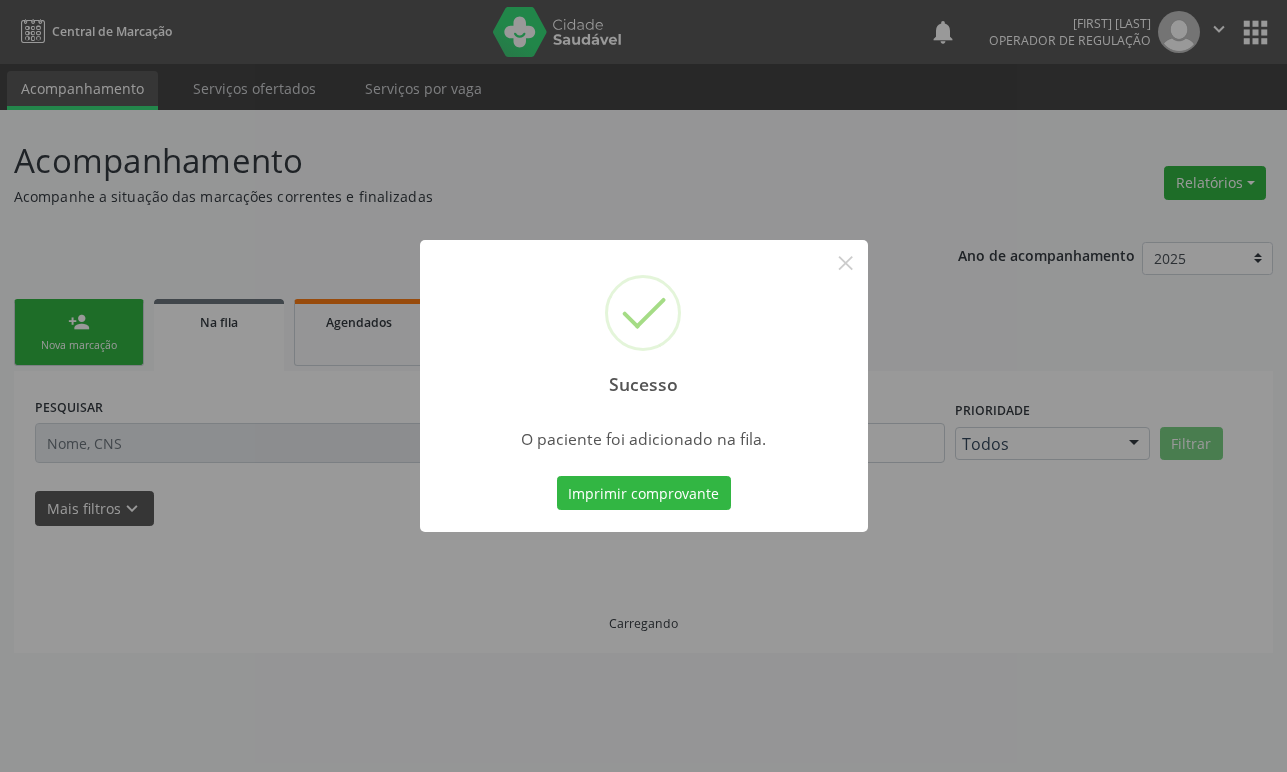 scroll, scrollTop: 0, scrollLeft: 0, axis: both 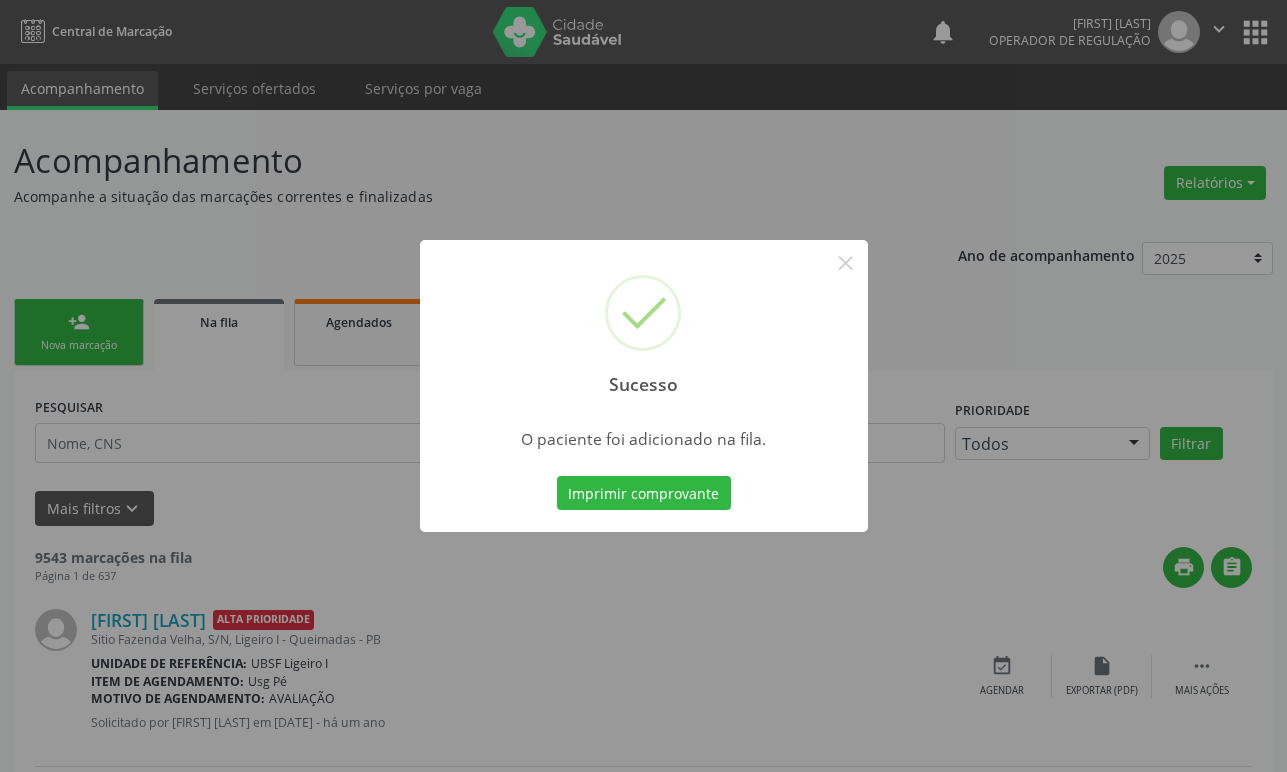 type 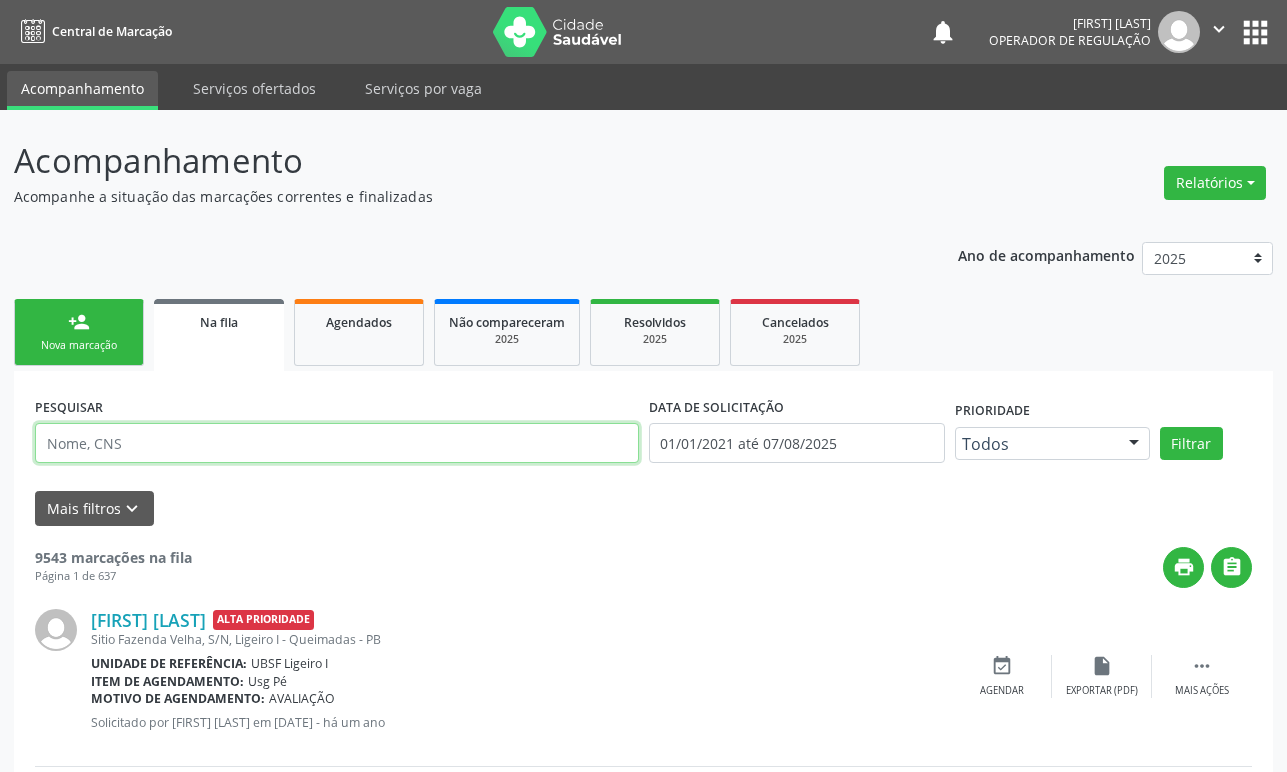 click at bounding box center (337, 443) 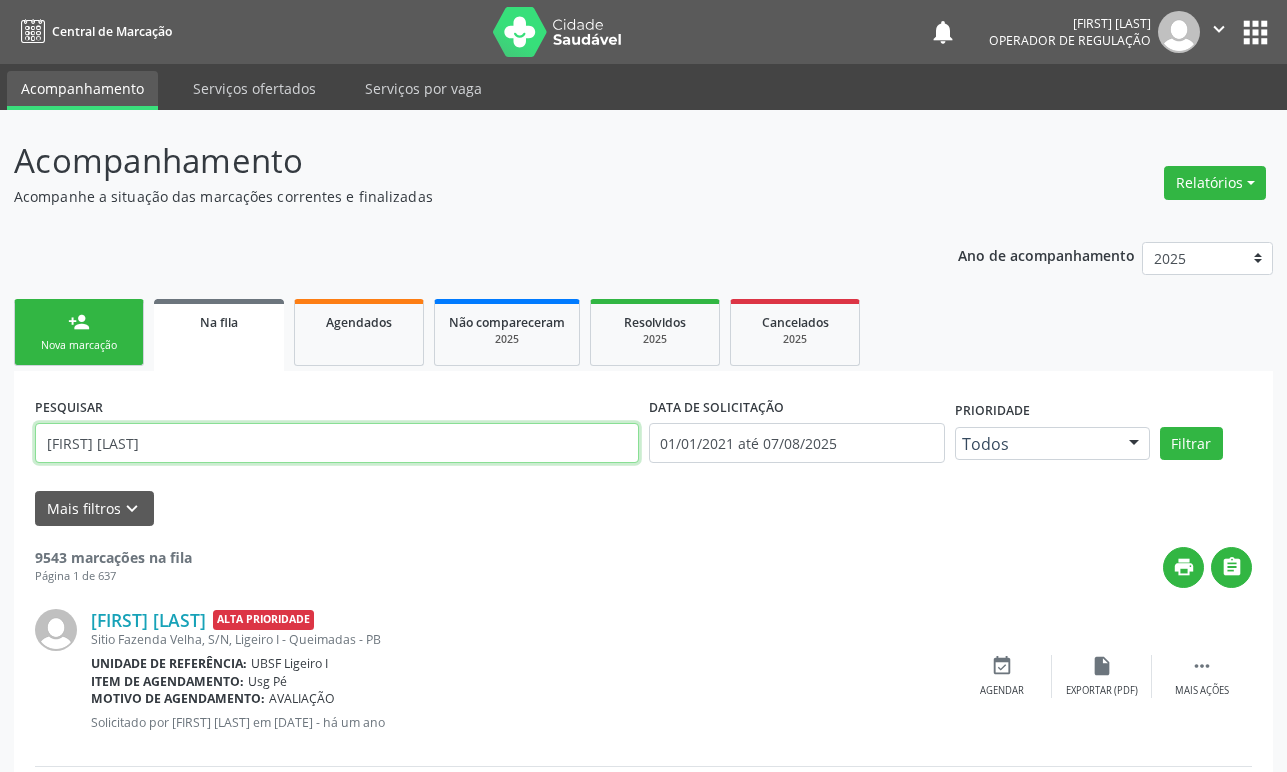 type on "RUBIA DOMINGOS" 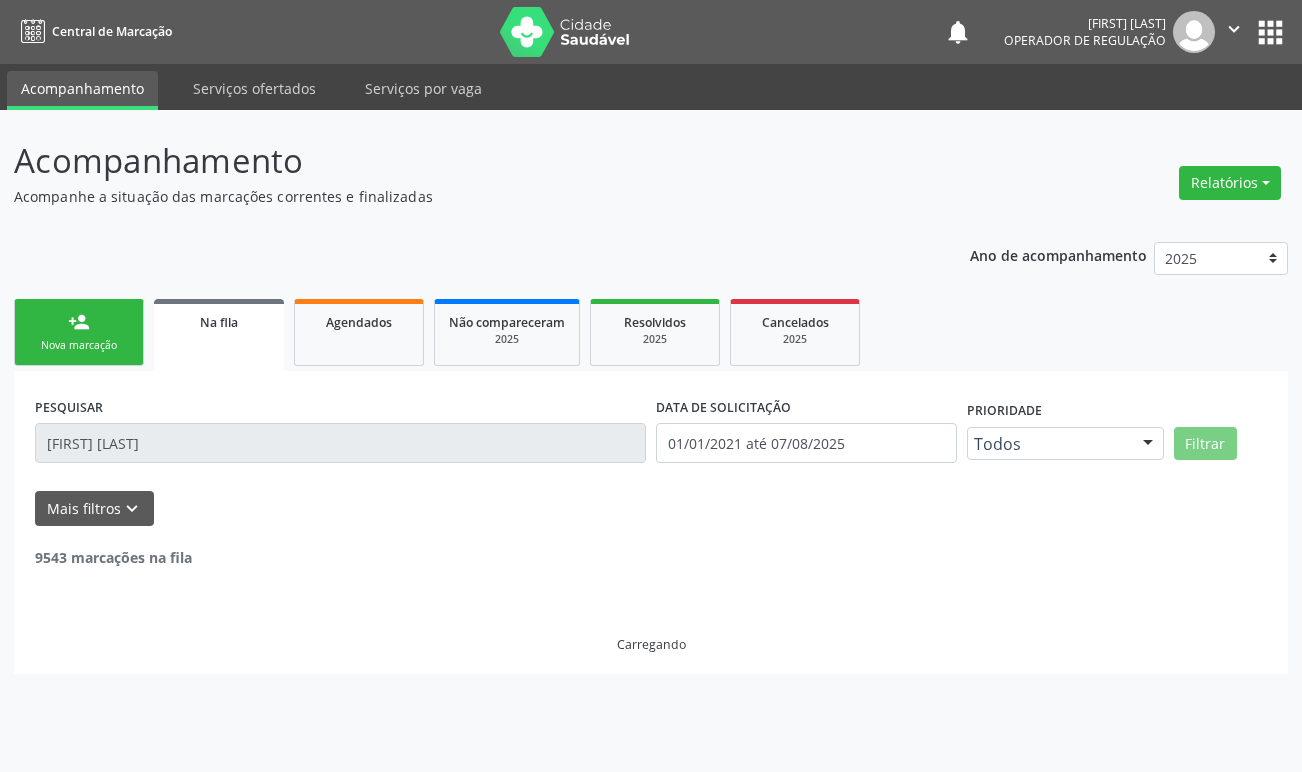 click on "person_add
Nova marcação" at bounding box center (79, 332) 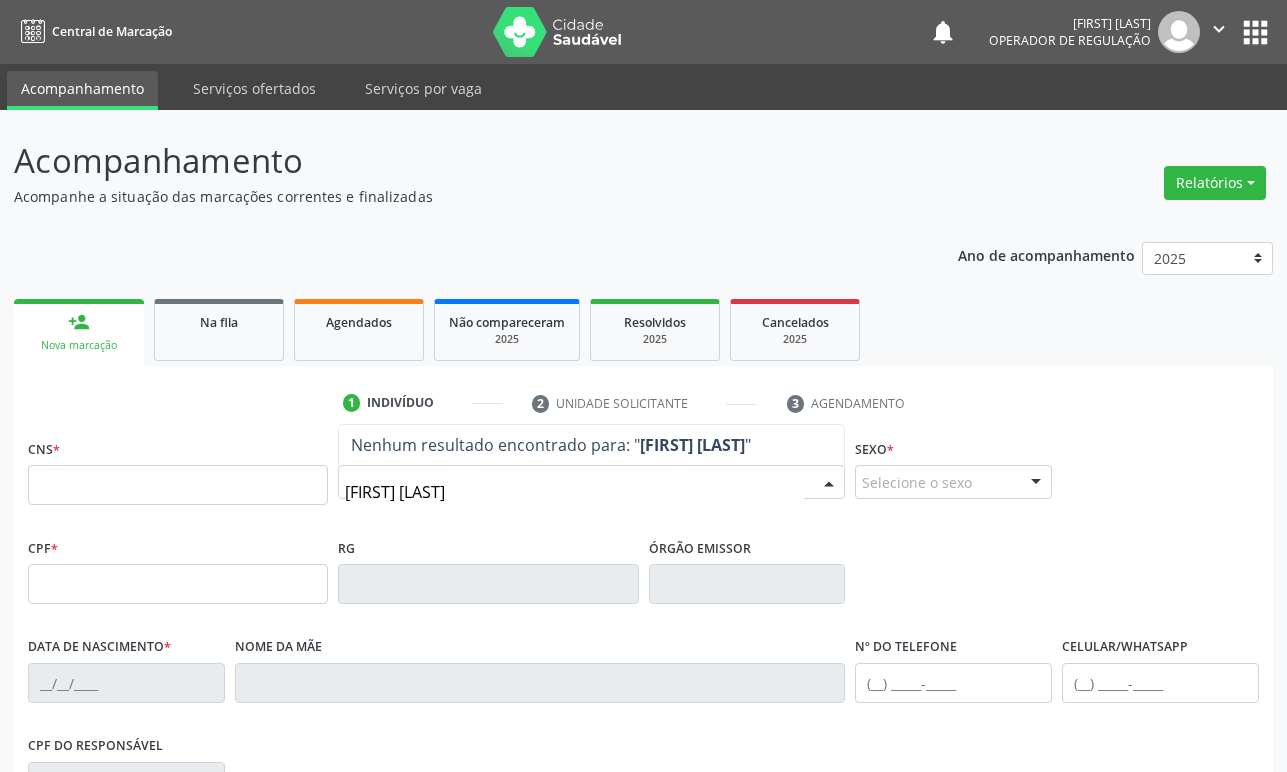type on "RUBIA DOMINGOS" 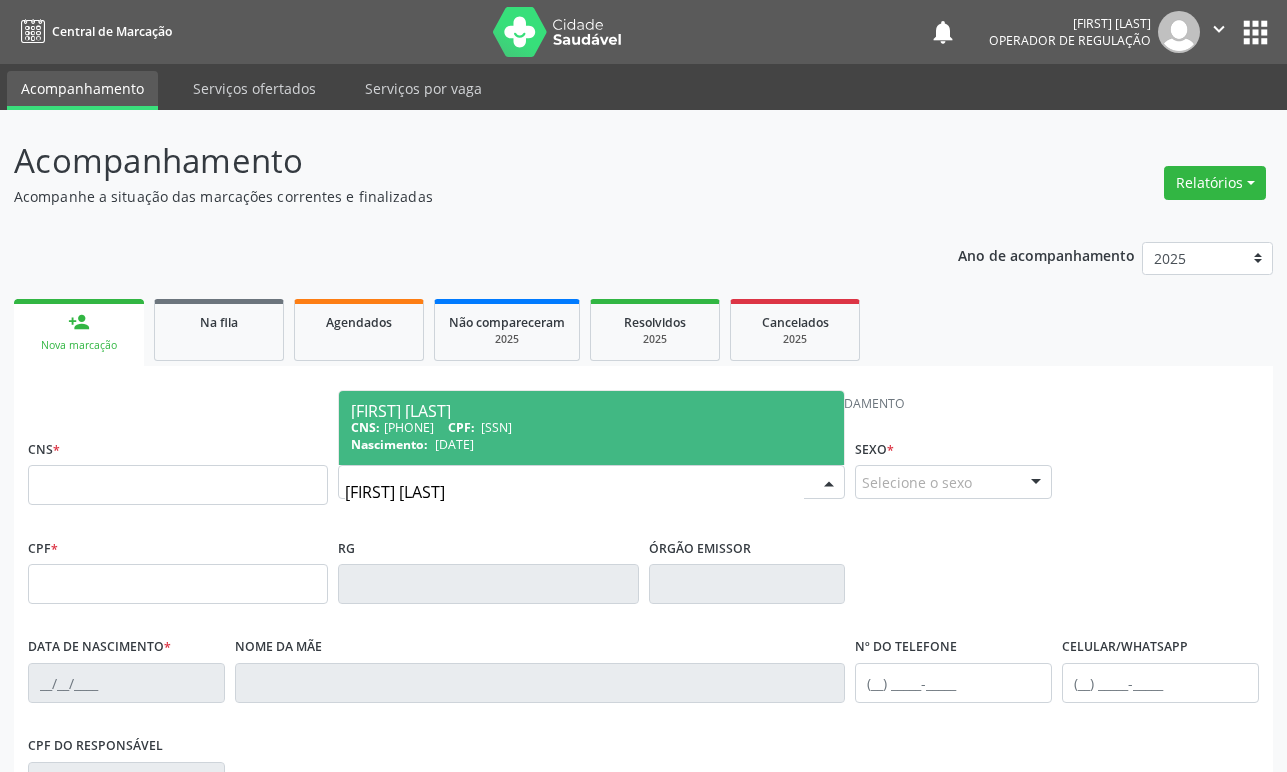 click on "068.191.074-71" at bounding box center (496, 427) 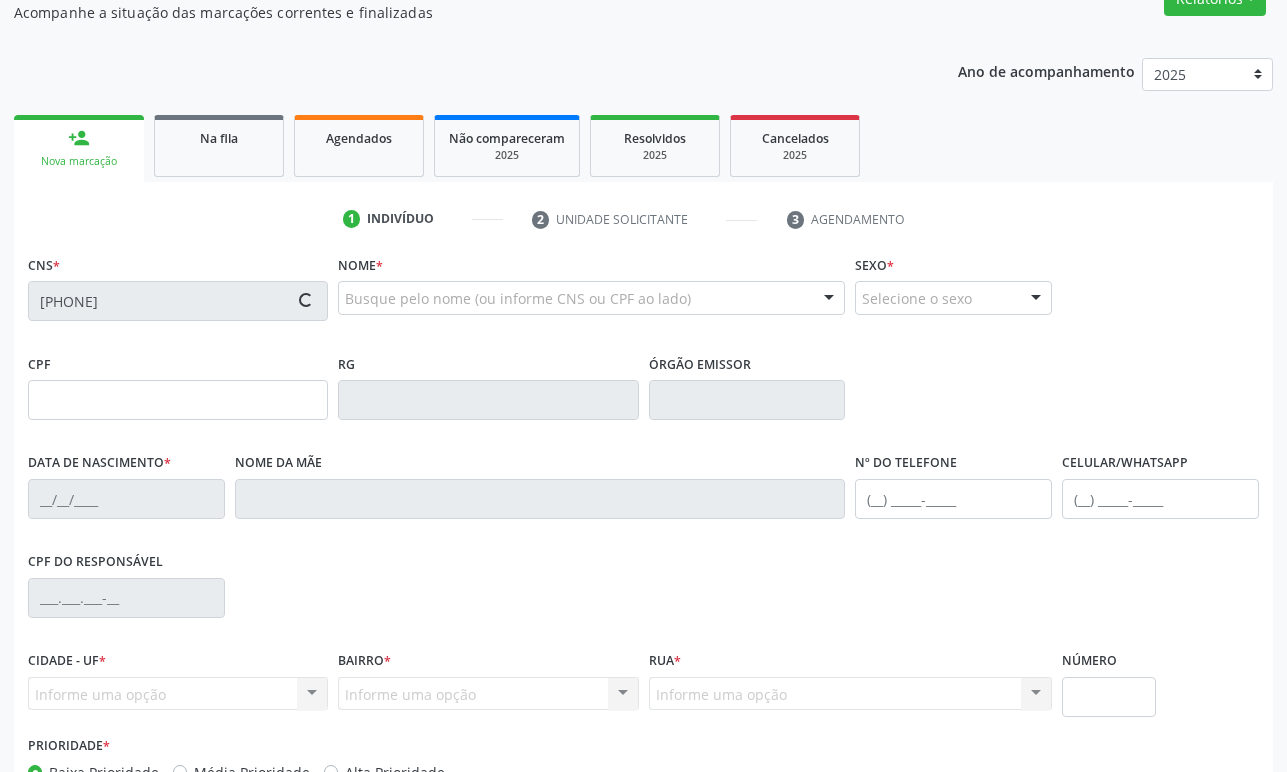 scroll, scrollTop: 312, scrollLeft: 0, axis: vertical 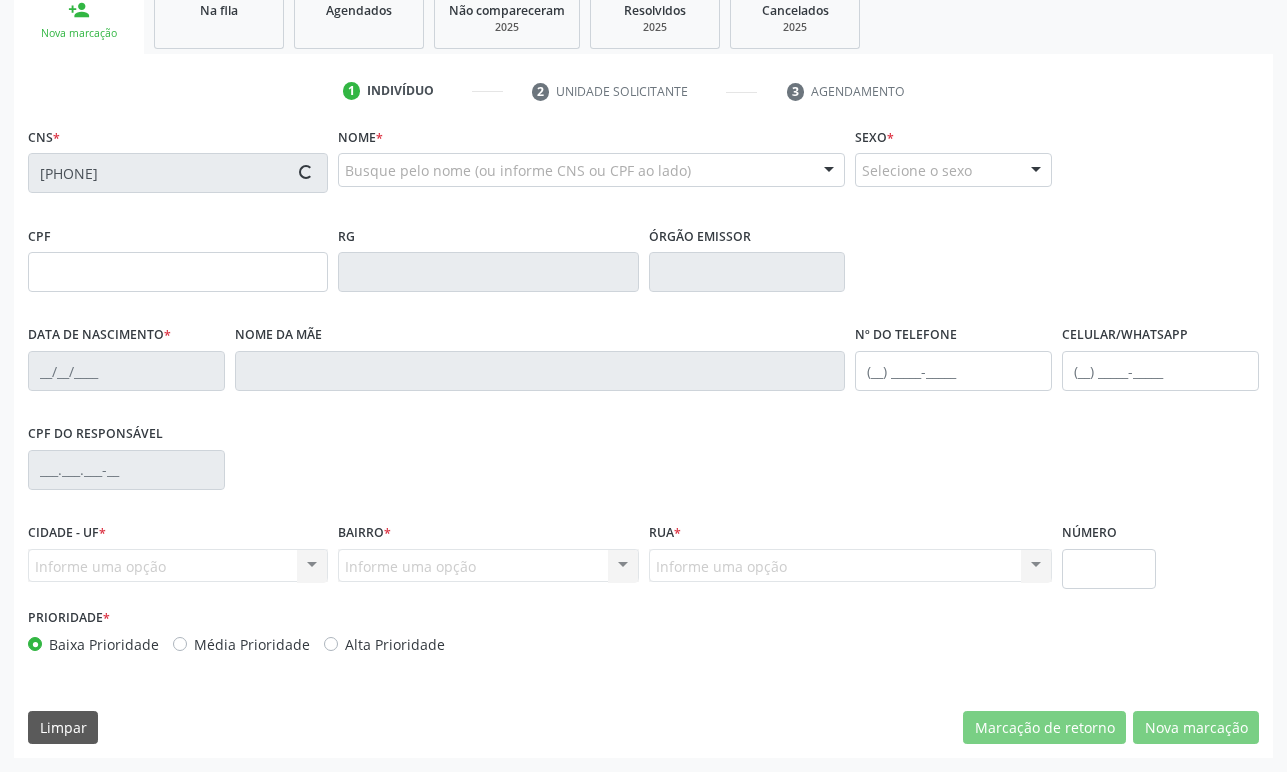 type on "068.191.074-71" 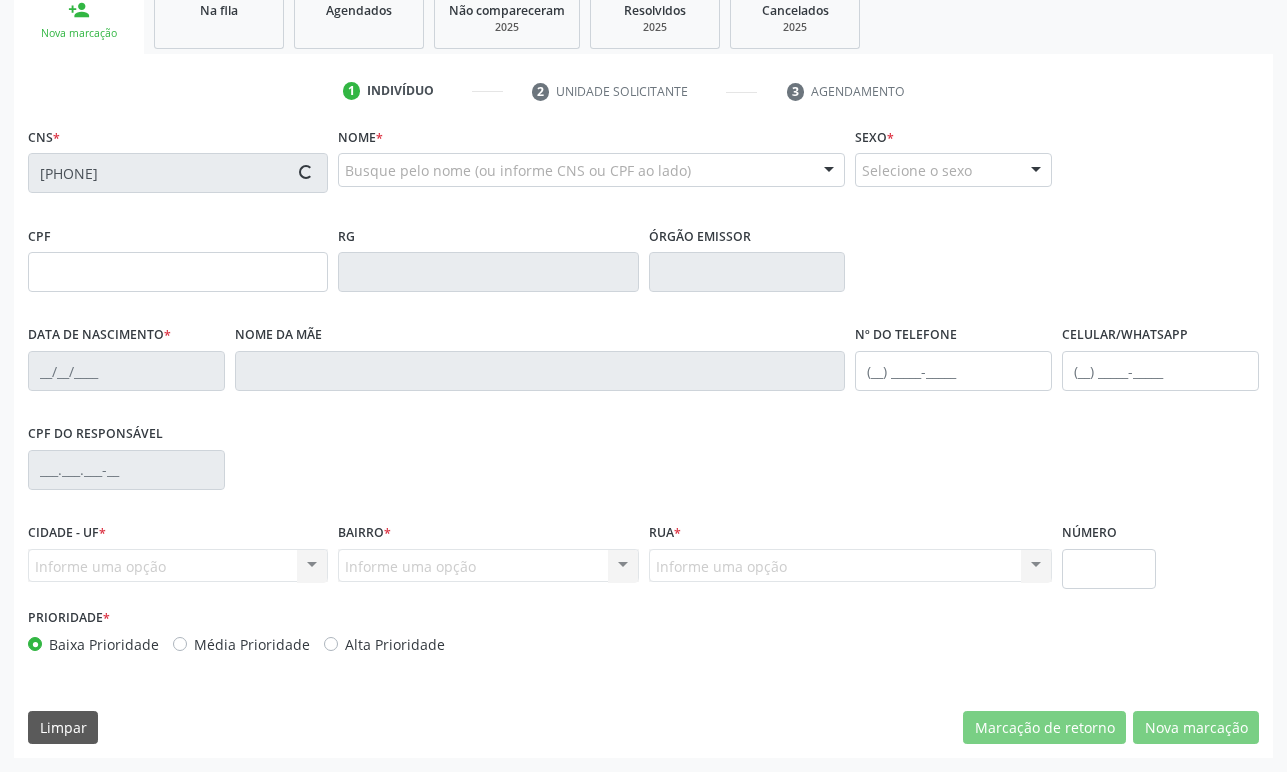 type on "17/12/1984" 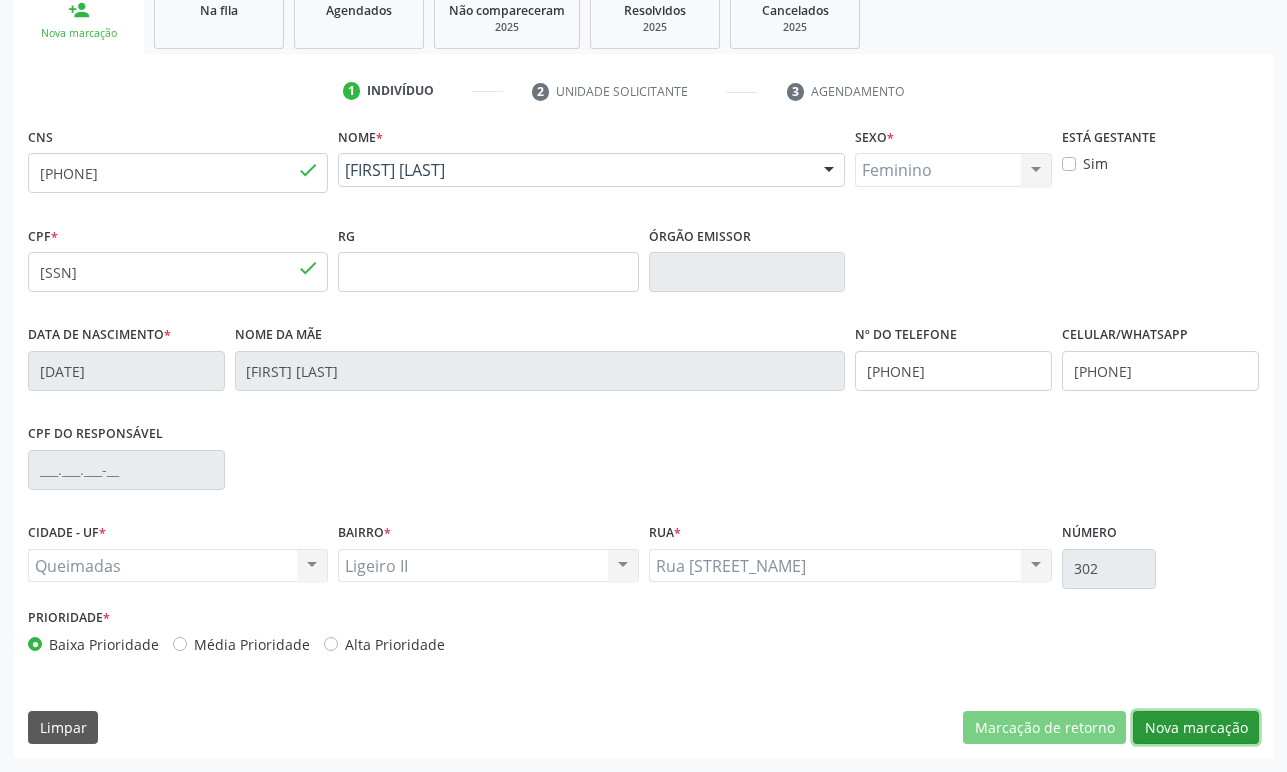 click on "Nova marcação" at bounding box center (1196, 728) 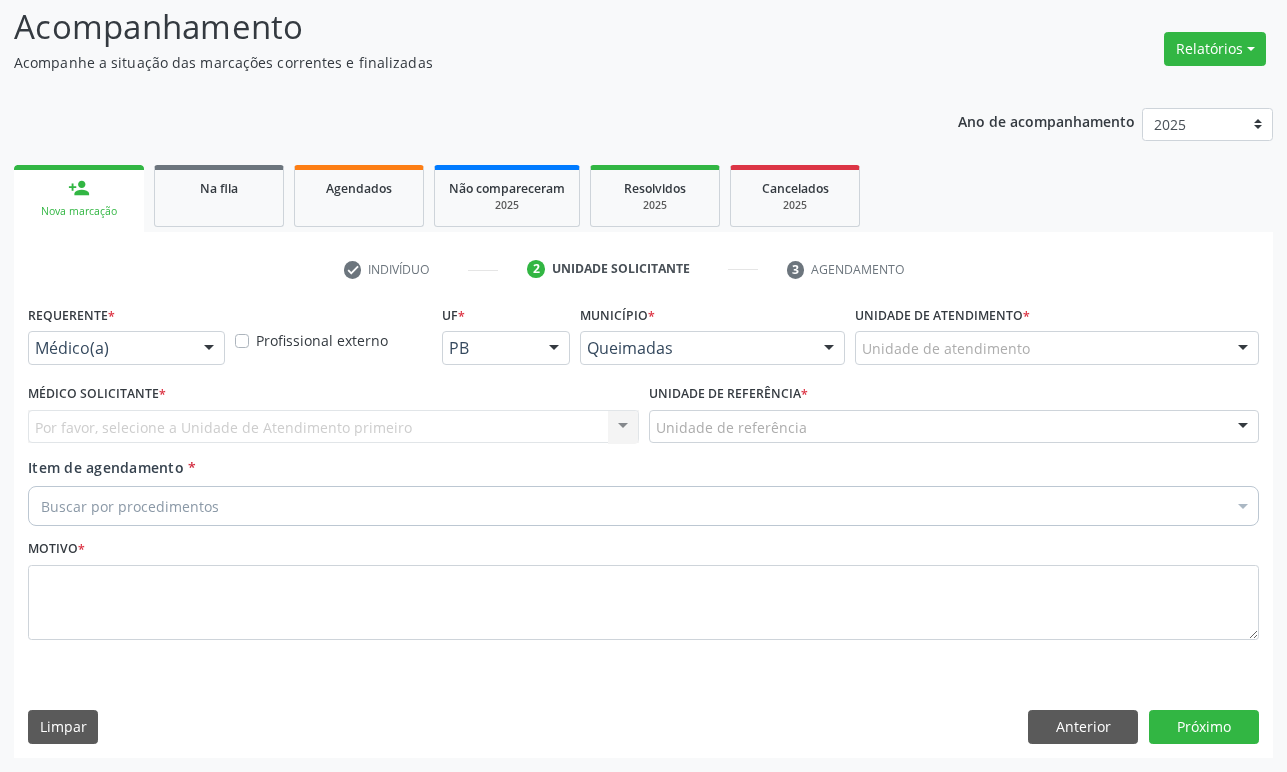scroll, scrollTop: 134, scrollLeft: 0, axis: vertical 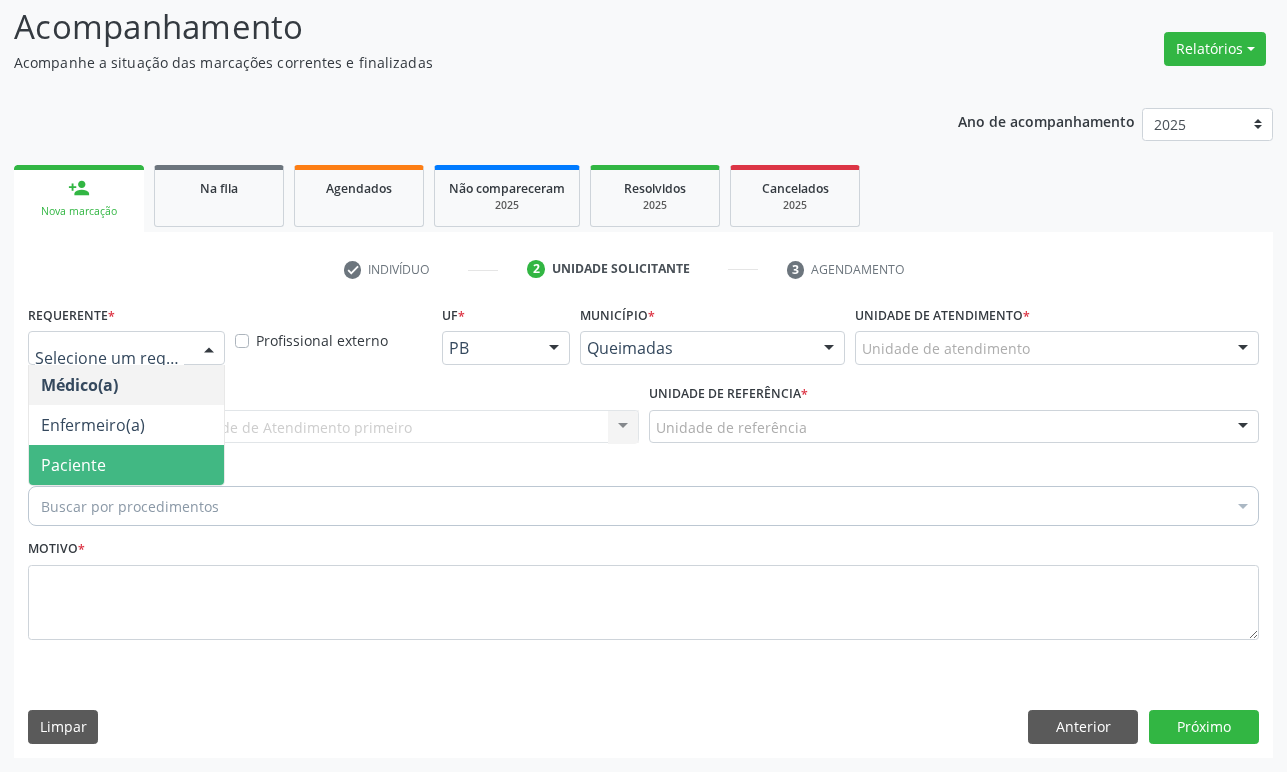 click on "Paciente" at bounding box center (126, 465) 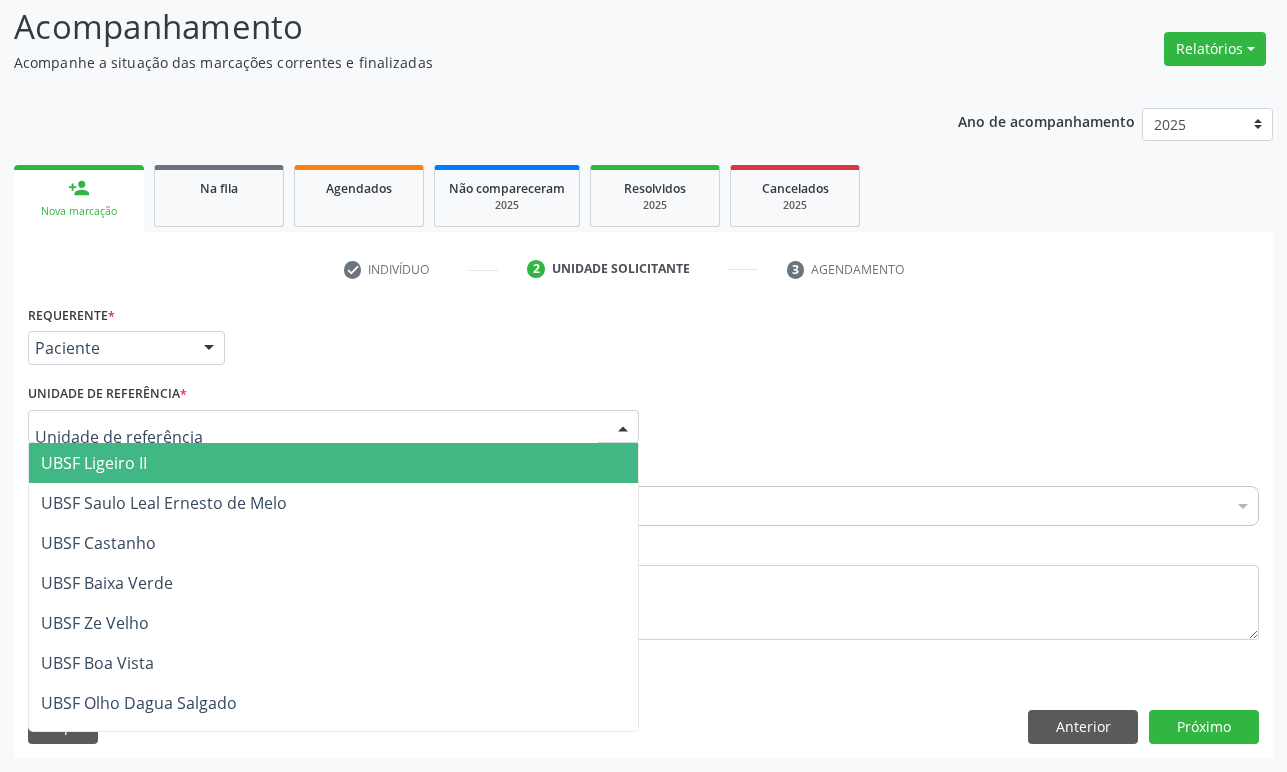 click on "UBSF Ligeiro II" at bounding box center [333, 463] 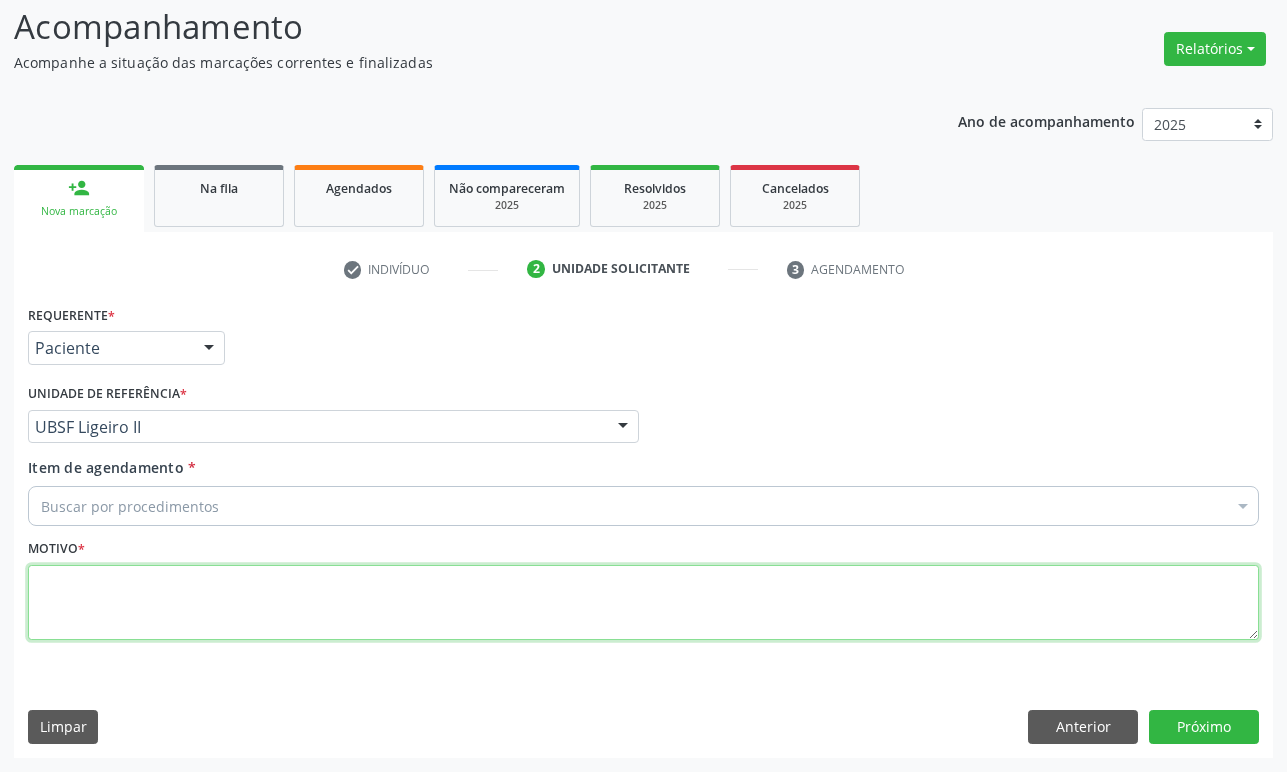 click at bounding box center (643, 603) 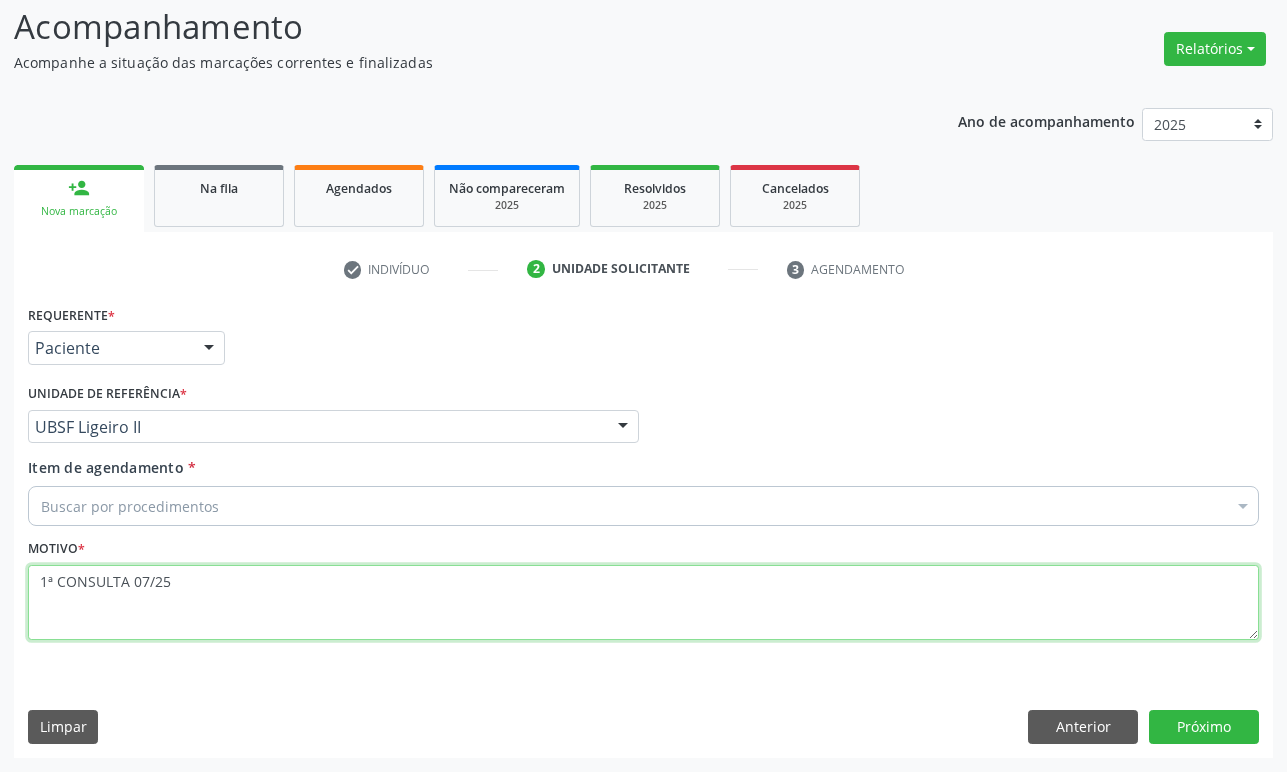type on "1ª CONSULTA 07/25" 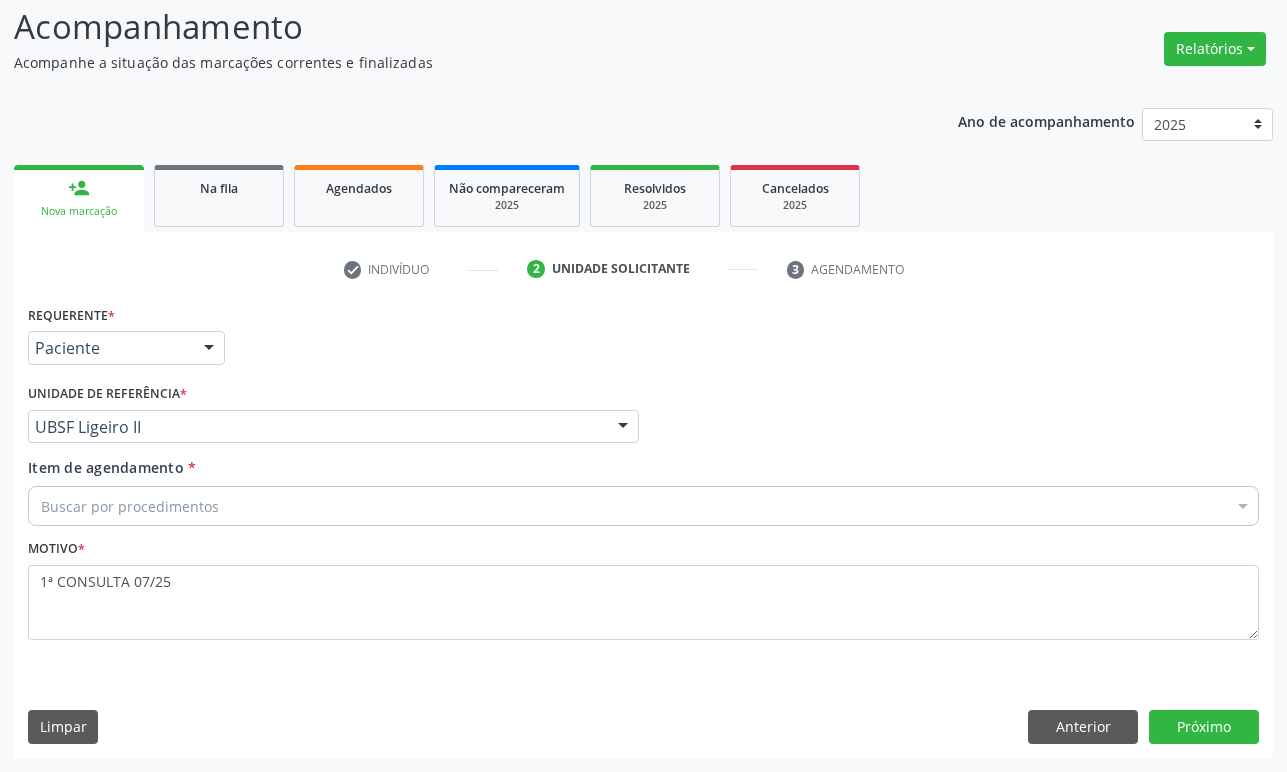 paste on "ENDOCRINOLOGISTA" 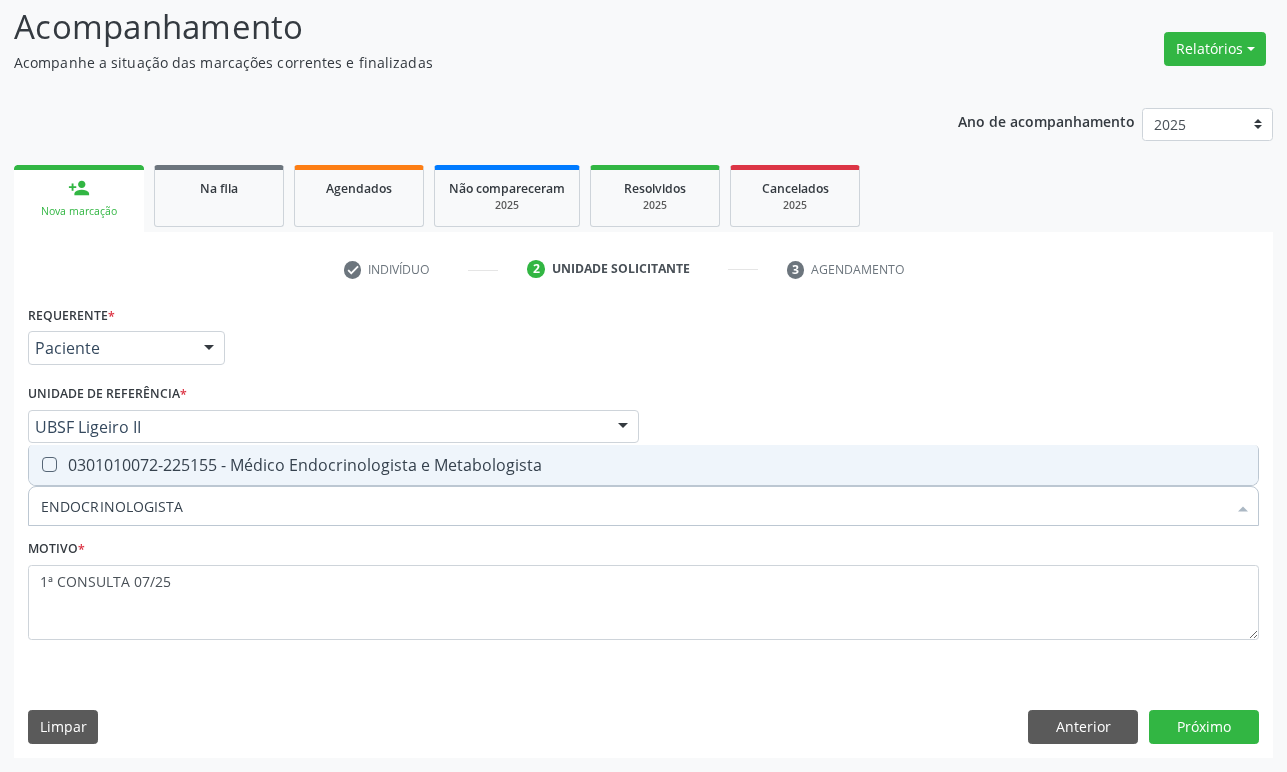 drag, startPoint x: 666, startPoint y: 465, endPoint x: 938, endPoint y: 561, distance: 288.4441 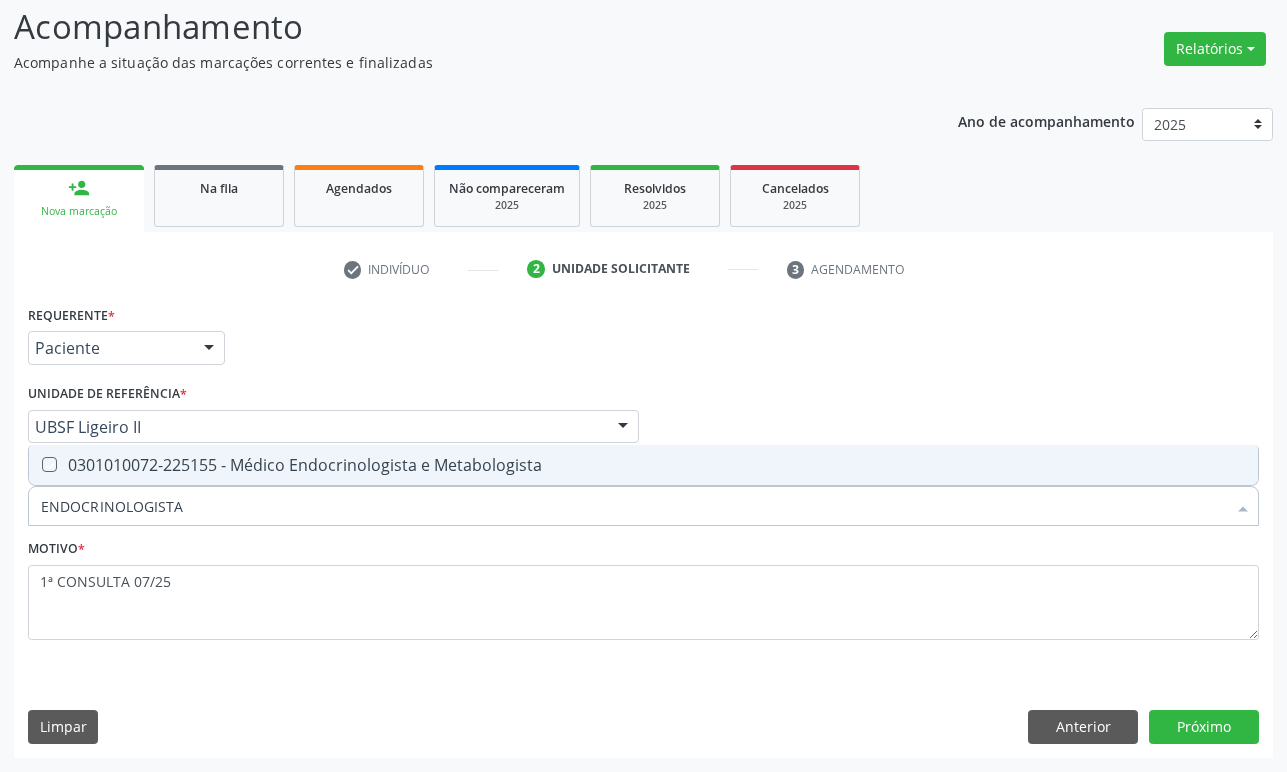 checkbox on "true" 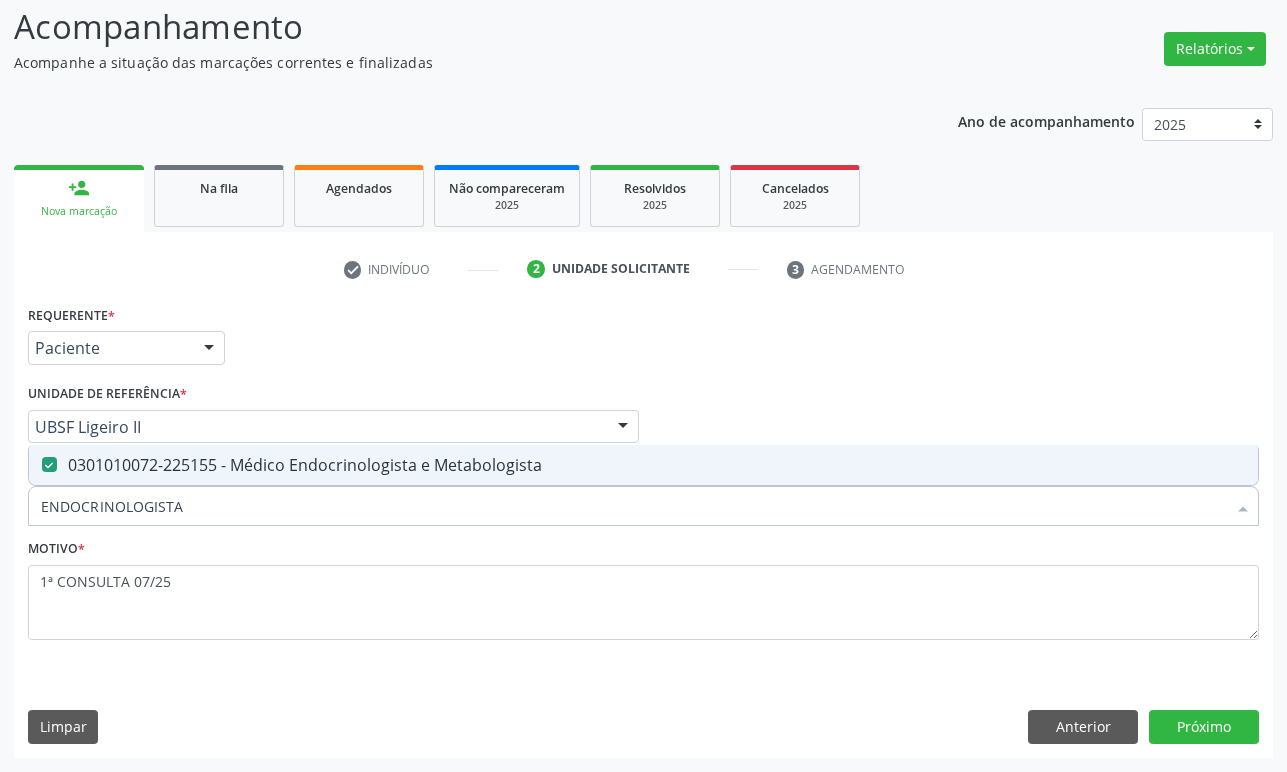 click on "Requerente
*
Paciente         Médico(a)   Enfermeiro(a)   Paciente
Nenhum resultado encontrado para: "   "
Não há nenhuma opção para ser exibida.
UF
PB         PB
Nenhum resultado encontrado para: "   "
Não há nenhuma opção para ser exibida.
Município
Queimadas         Campina Grande   Queimadas
Nenhum resultado encontrado para: "   "
Não há nenhuma opção para ser exibida.
Médico Solicitante
Por favor, selecione a Unidade de Atendimento primeiro
Nenhum resultado encontrado para: "   "
Não há nenhuma opção para ser exibida.
Unidade de referência
*
UBSF Ligeiro II         UBSF Ligeiro II   UBSF Saulo Leal Ernesto de Melo   UBSF Castanho   UBSF Baixa Verde   UBSF Ze Velho   UBSF Boa Vista   UBSF Olho Dagua Salgado   UBSF Zumbi" at bounding box center (643, 528) 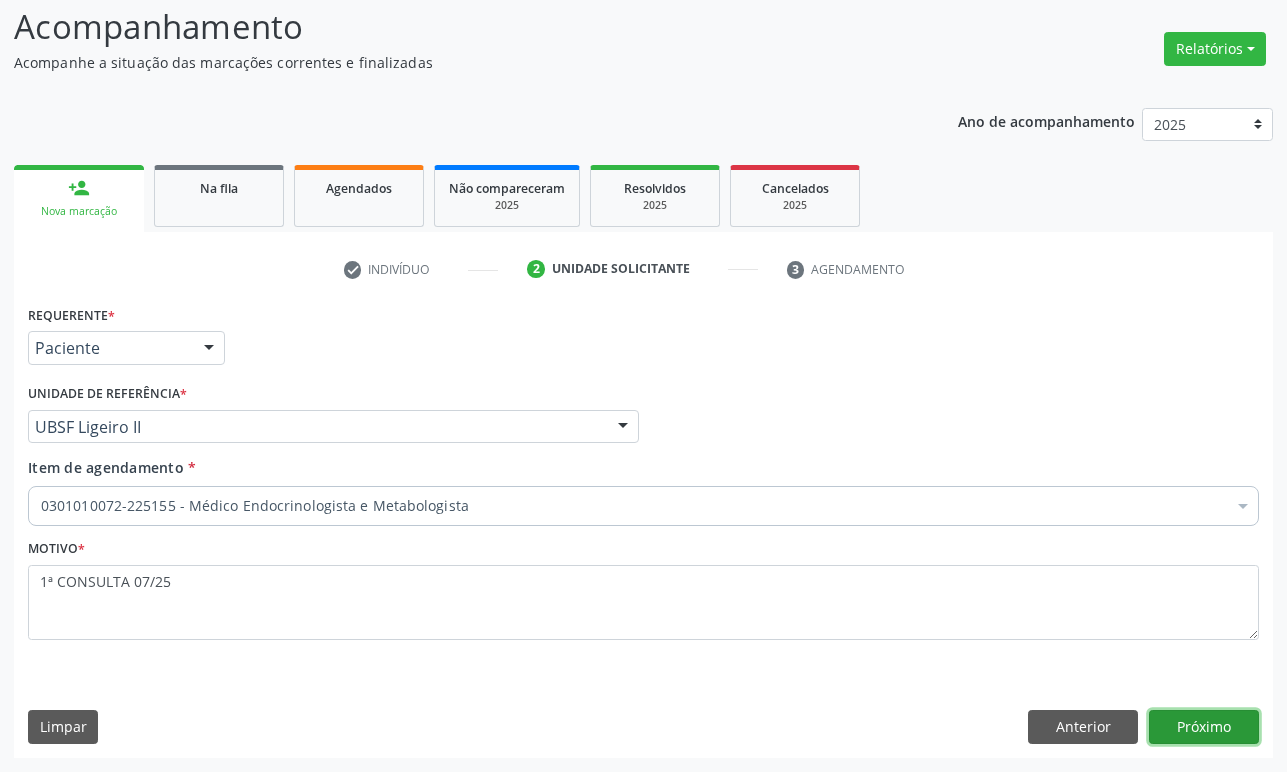 click on "Próximo" at bounding box center [1204, 727] 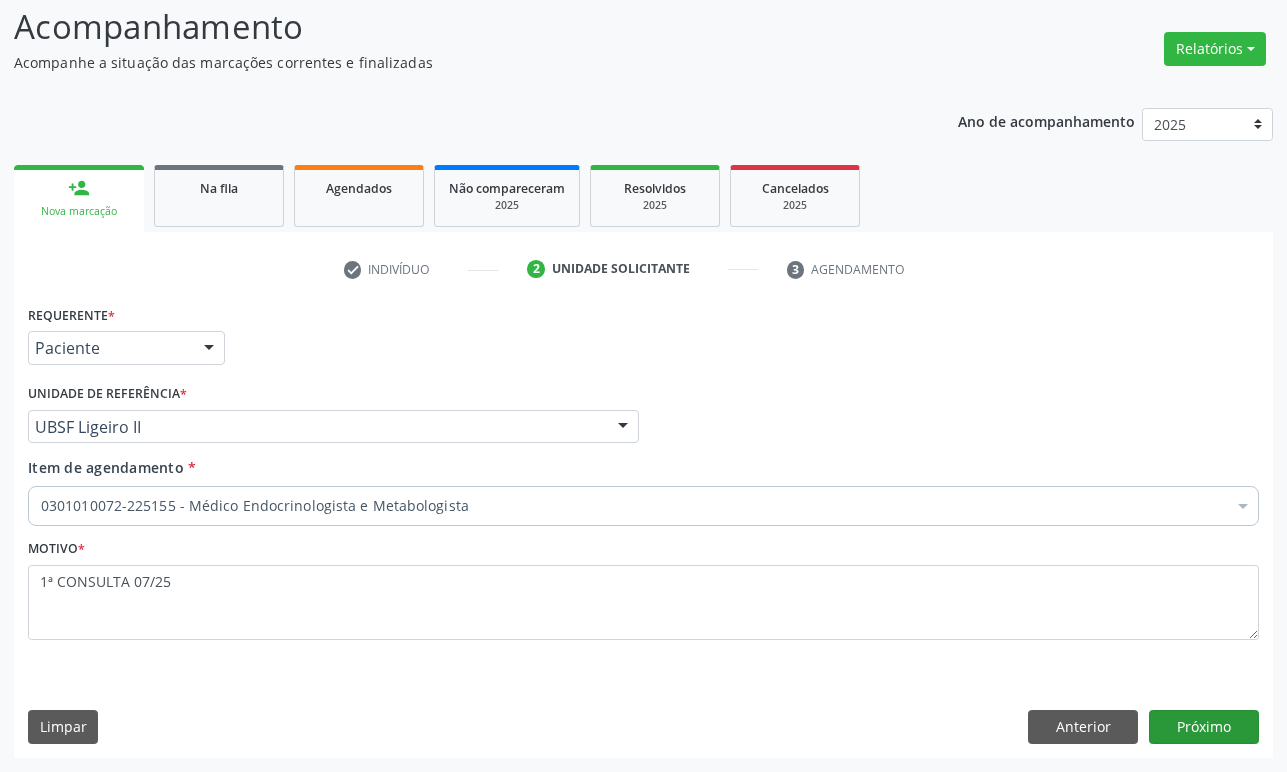 scroll, scrollTop: 98, scrollLeft: 0, axis: vertical 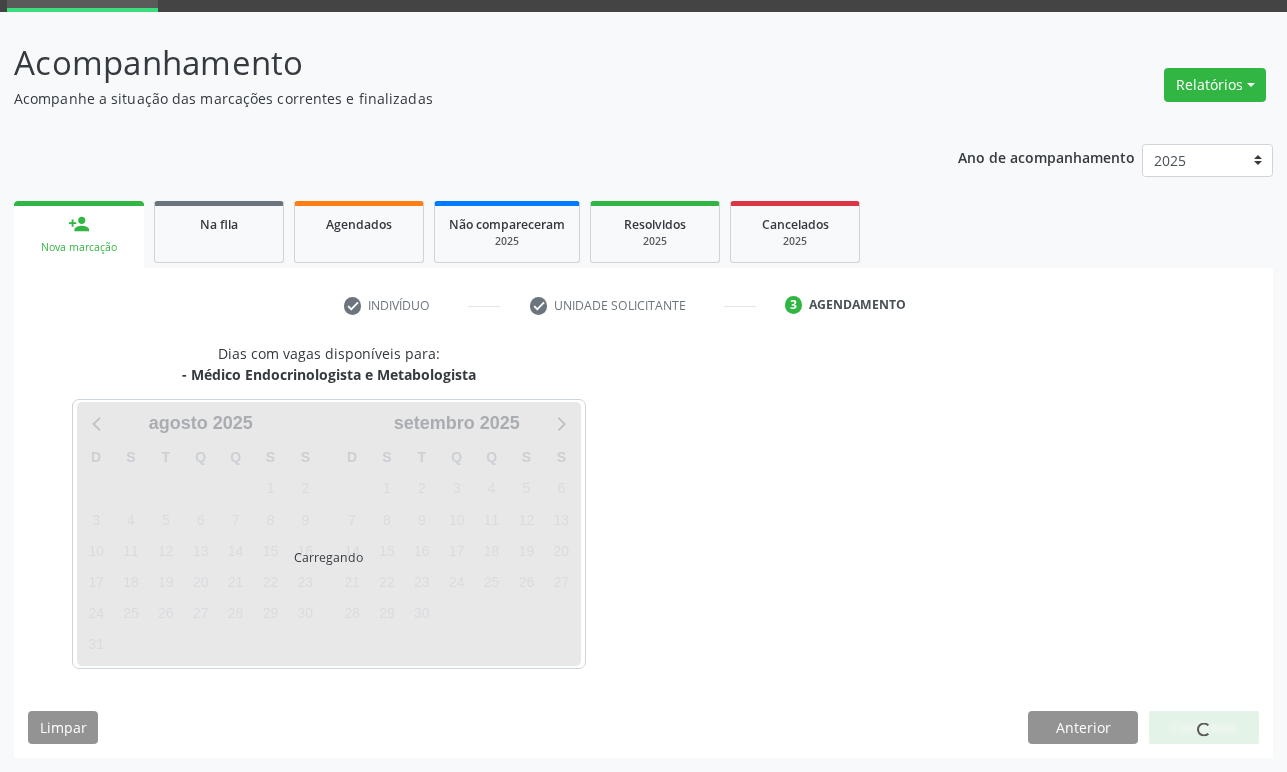 click at bounding box center [1204, 728] 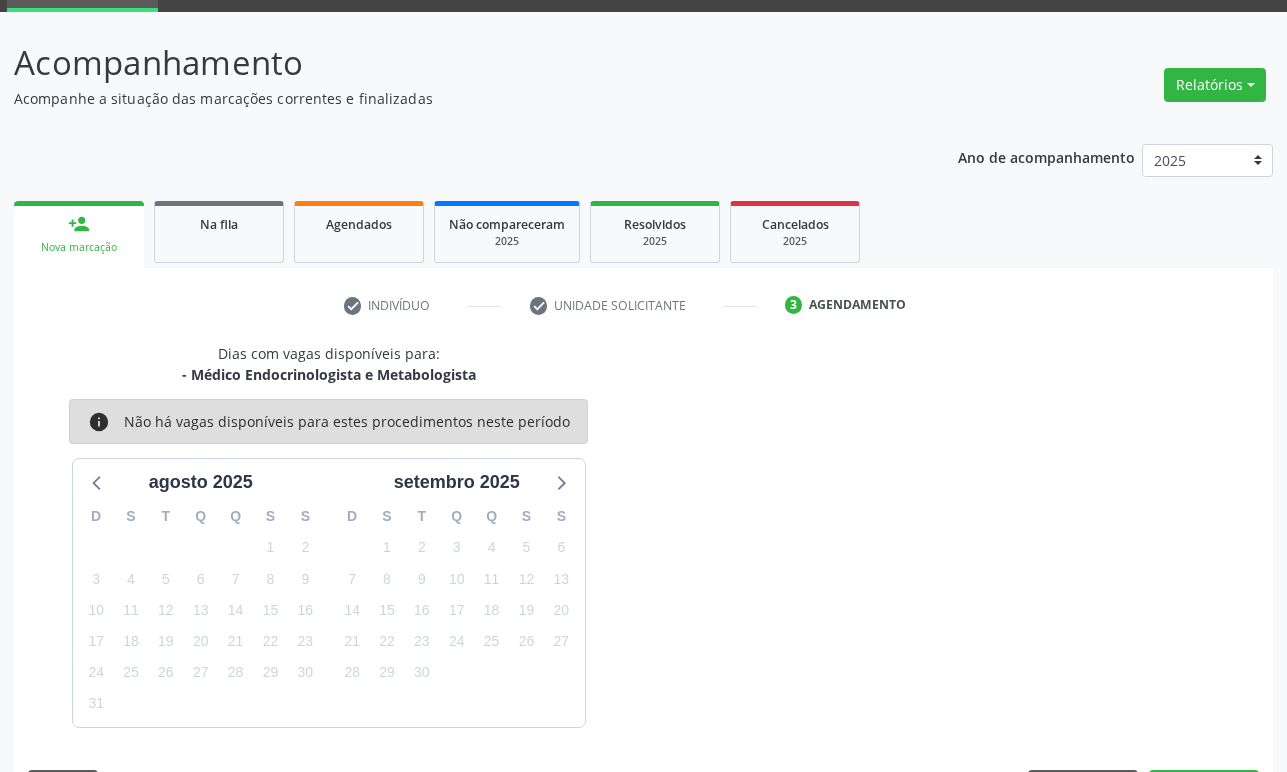 scroll, scrollTop: 134, scrollLeft: 0, axis: vertical 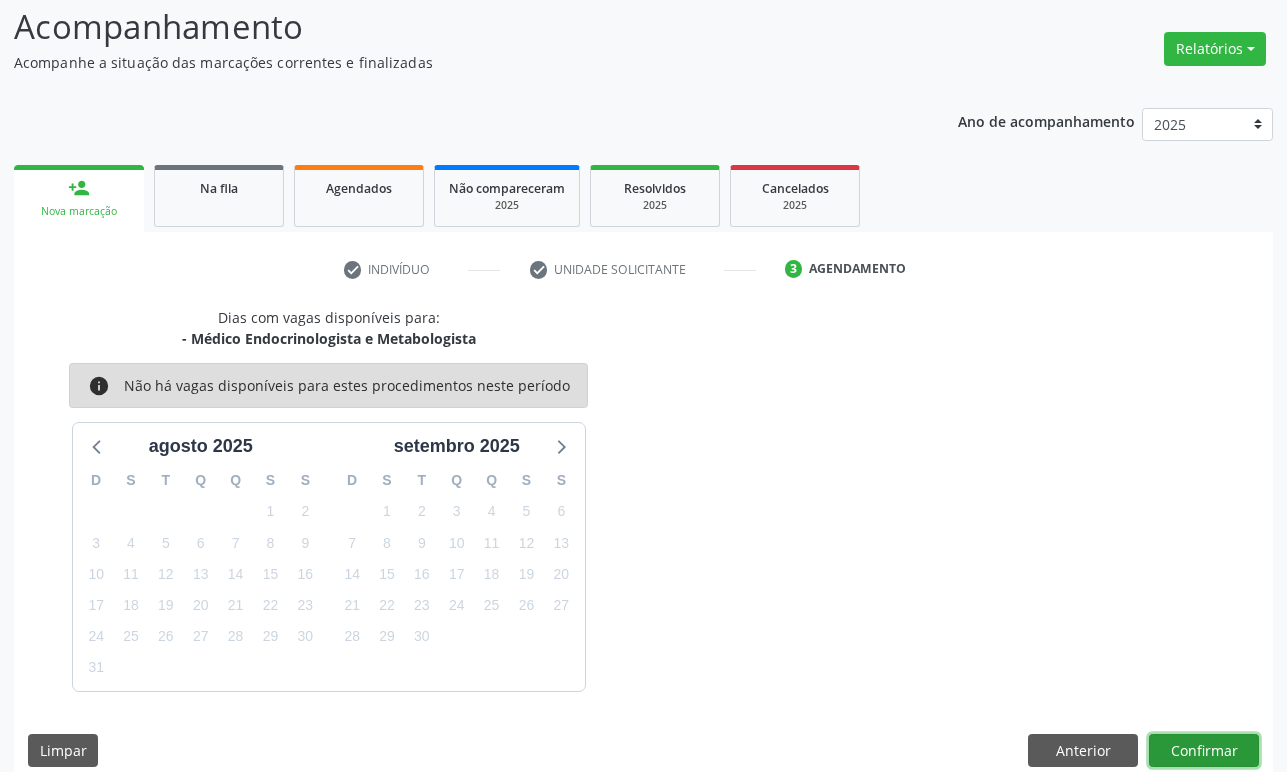 click on "Confirmar" at bounding box center (1204, 751) 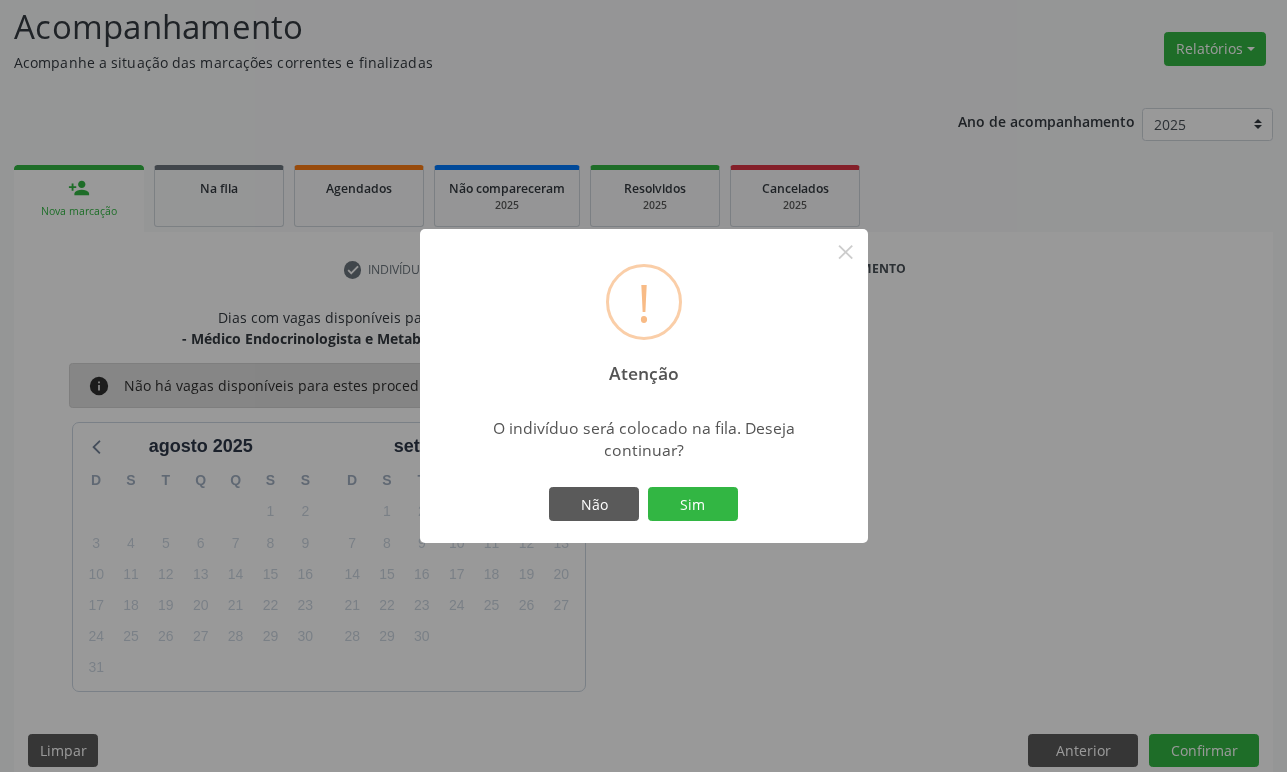 type 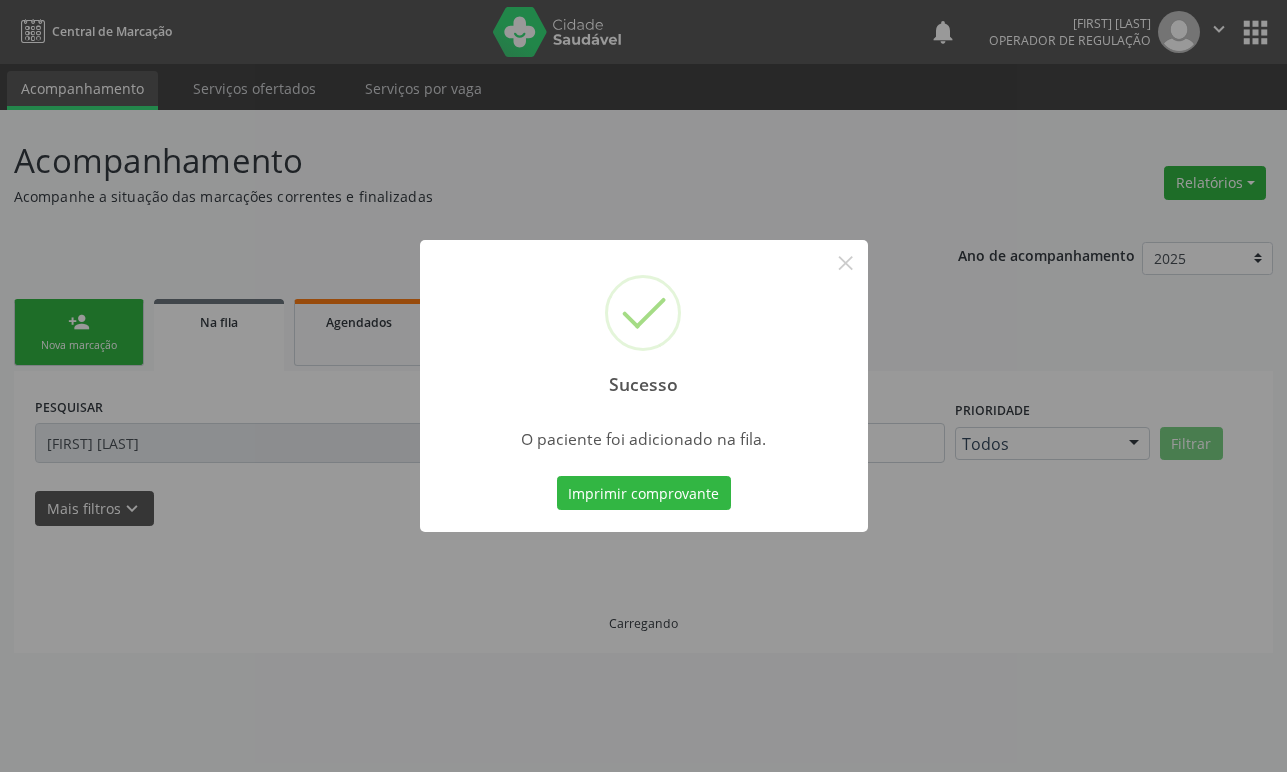 scroll, scrollTop: 0, scrollLeft: 0, axis: both 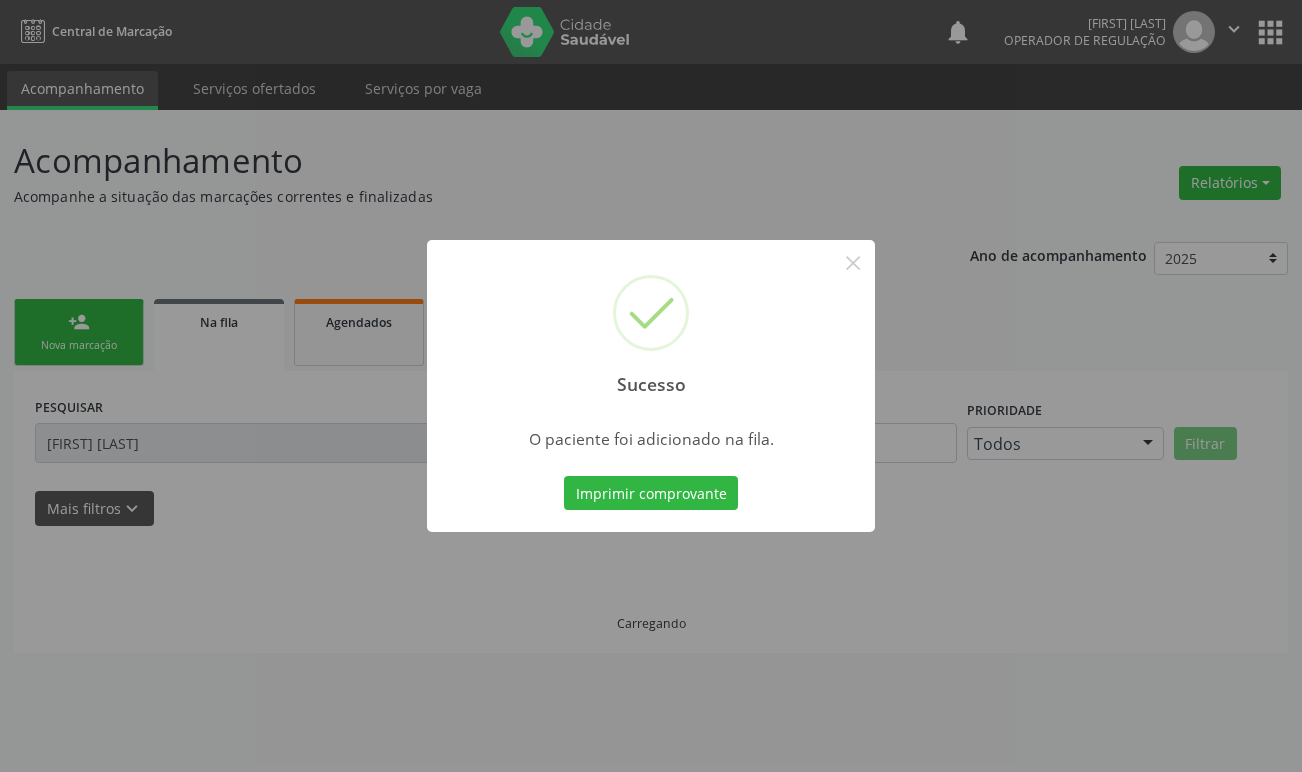 type 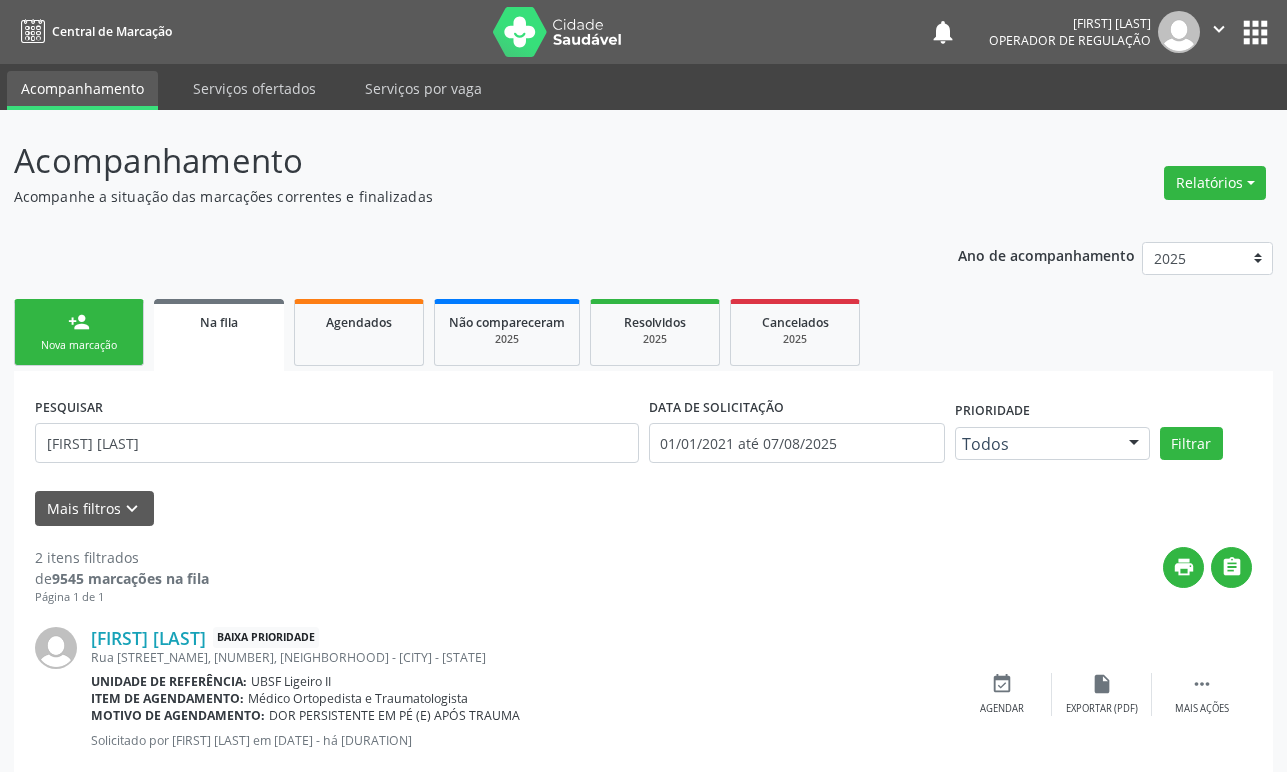 click on "Nova marcação" at bounding box center (79, 345) 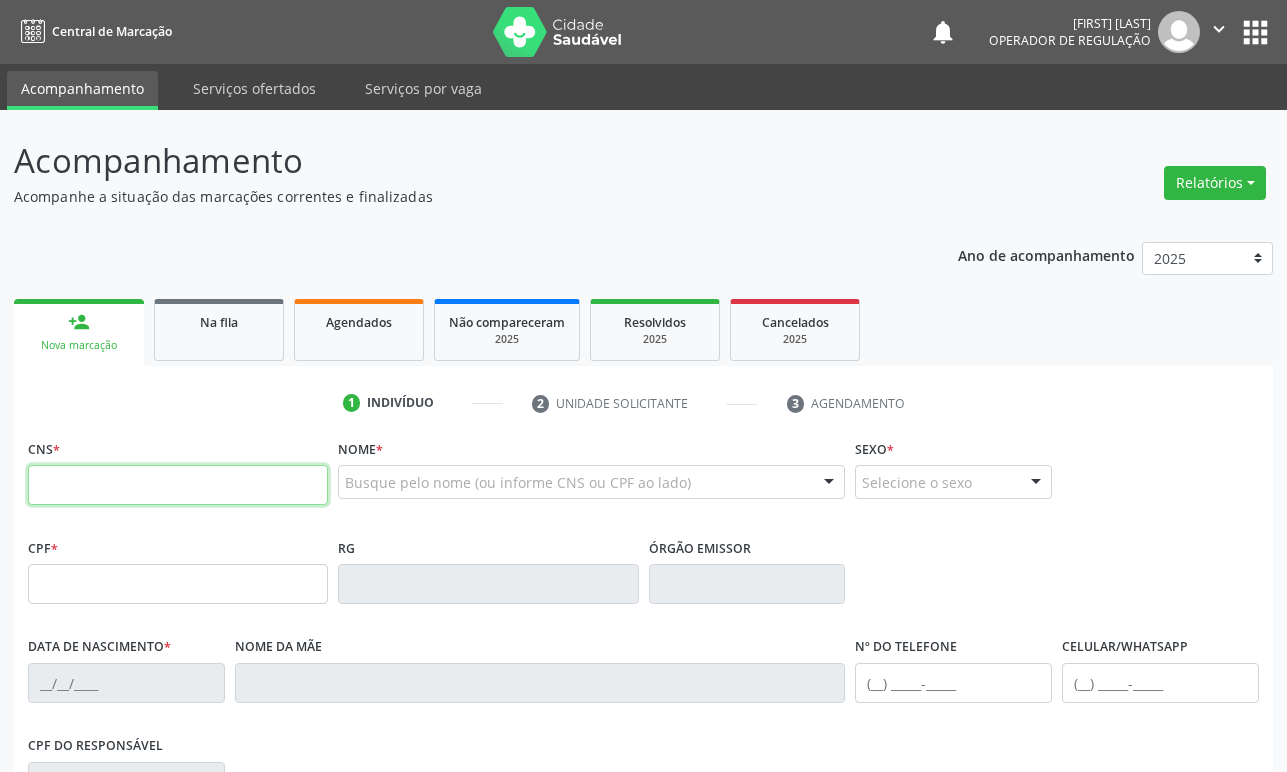 click at bounding box center [178, 485] 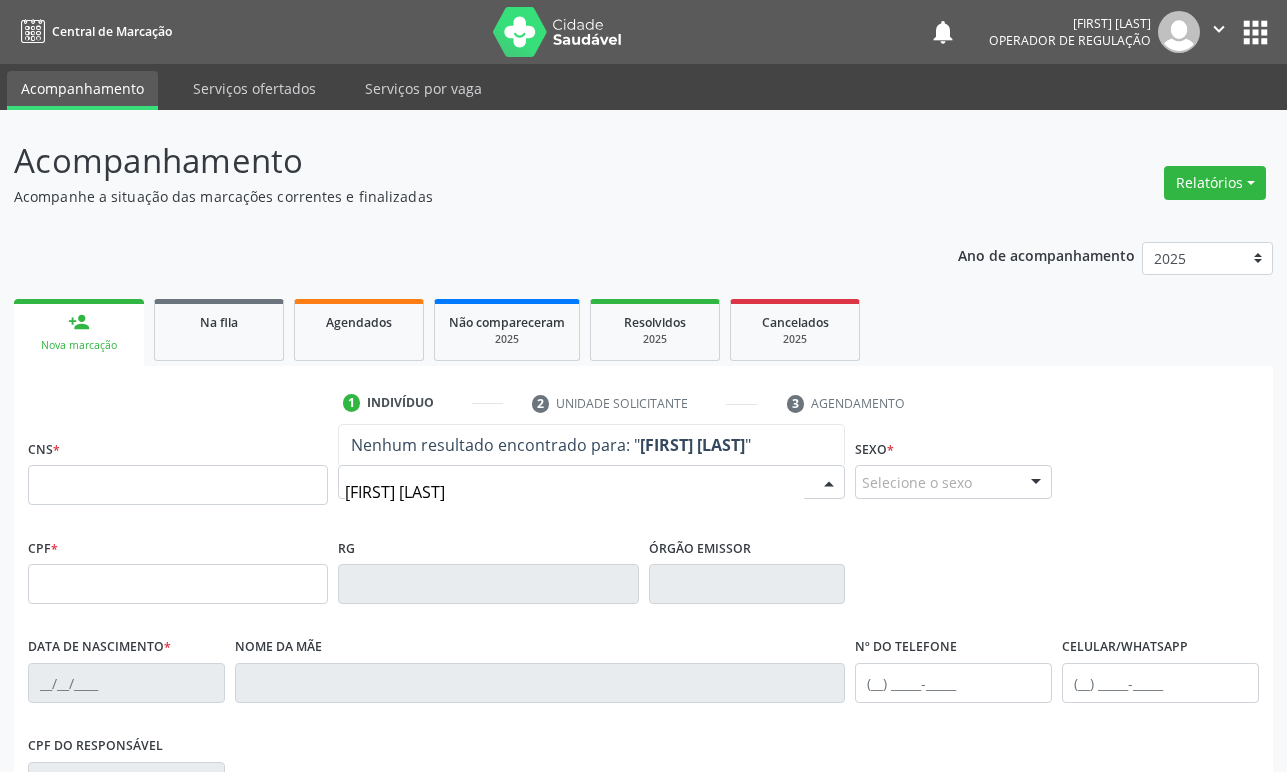 type on "ROSIMARY DE MORAIS" 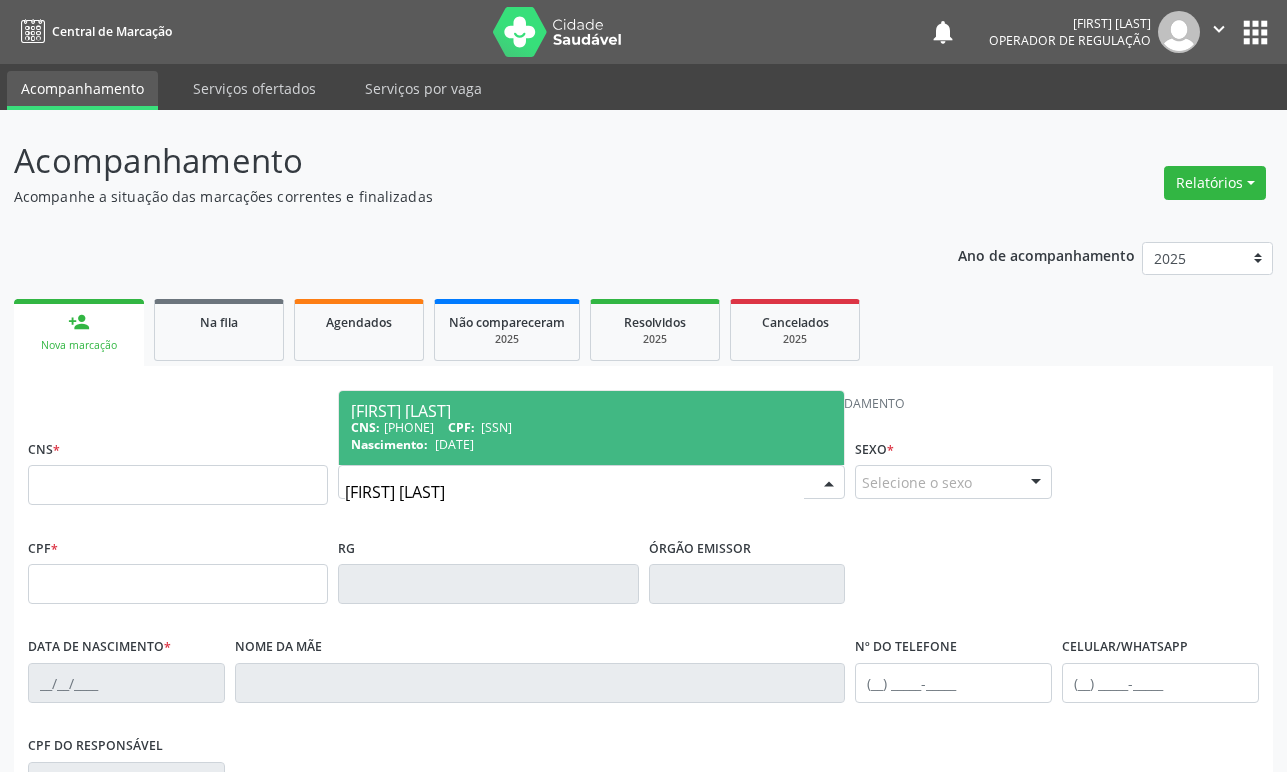 click on "CNS:
706 7085 7892 1612
CPF:
022.527.977-03" at bounding box center [591, 427] 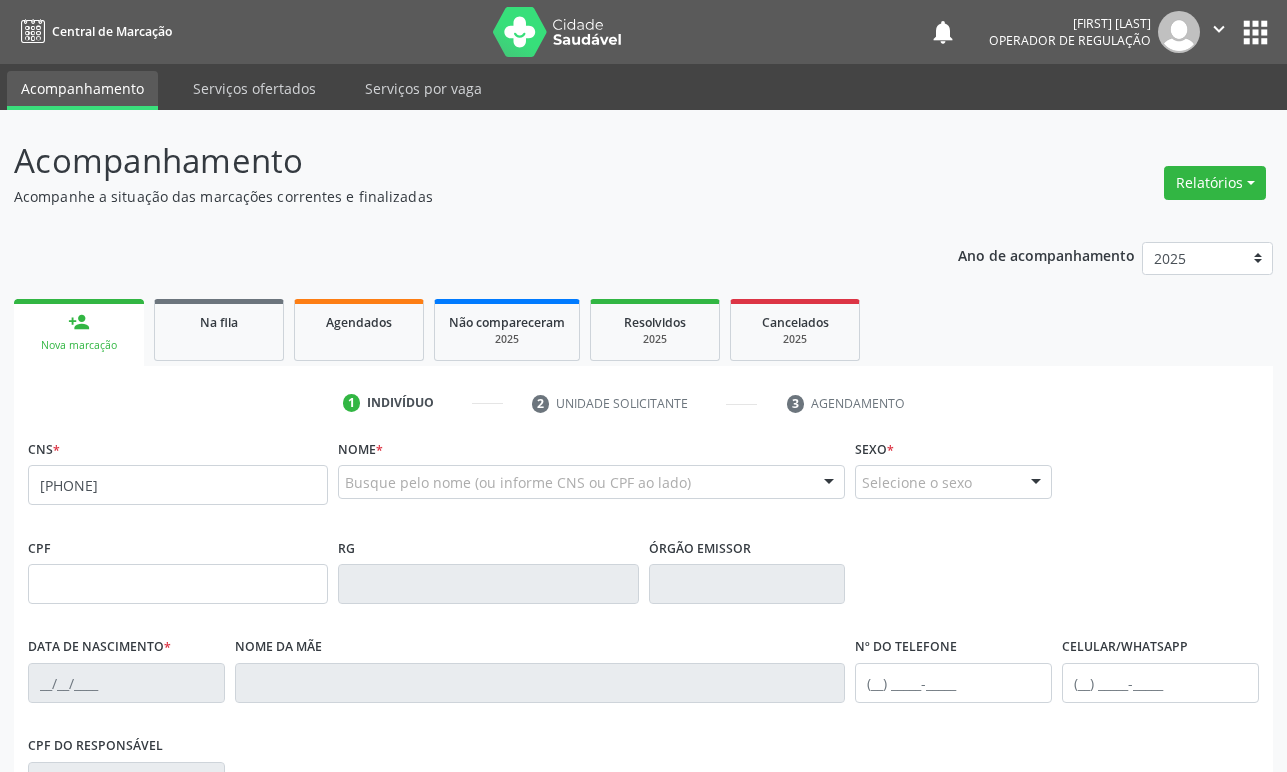 scroll, scrollTop: 312, scrollLeft: 0, axis: vertical 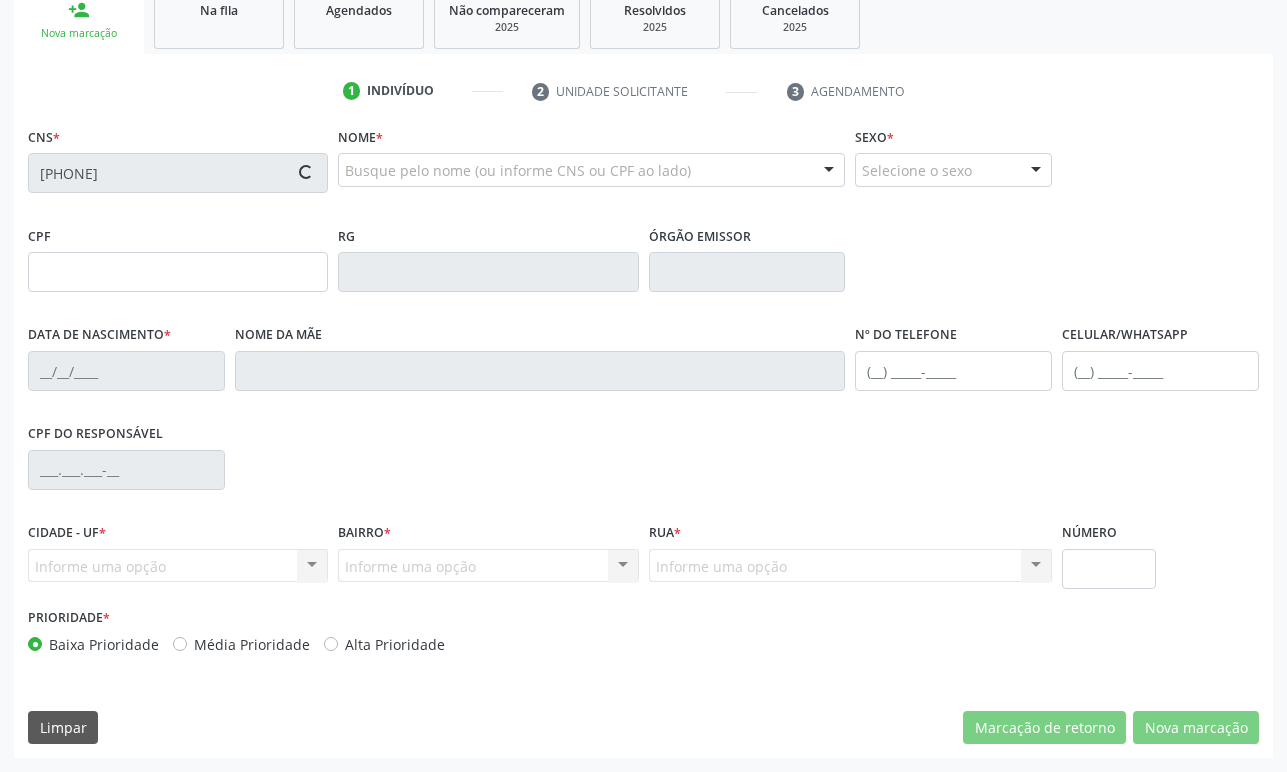 type on "022.527.977-03" 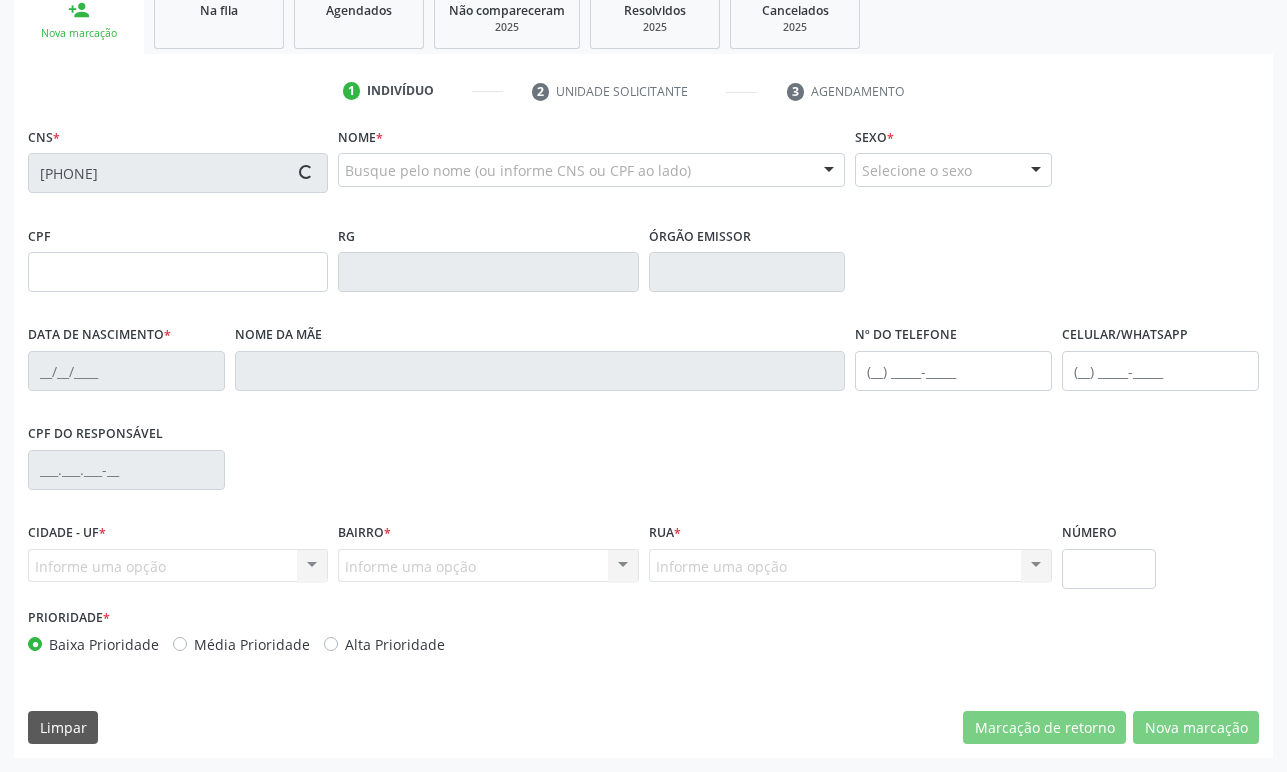 type on "06/07/1967" 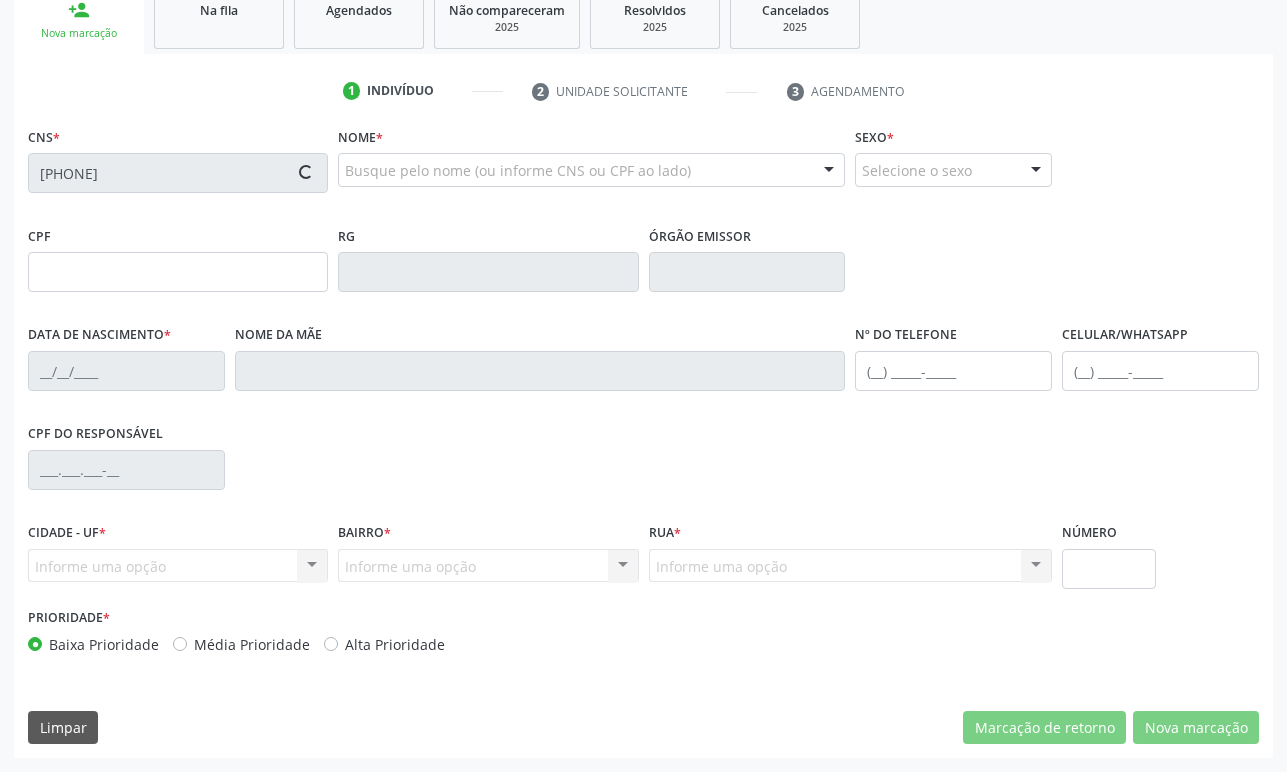 type on "146" 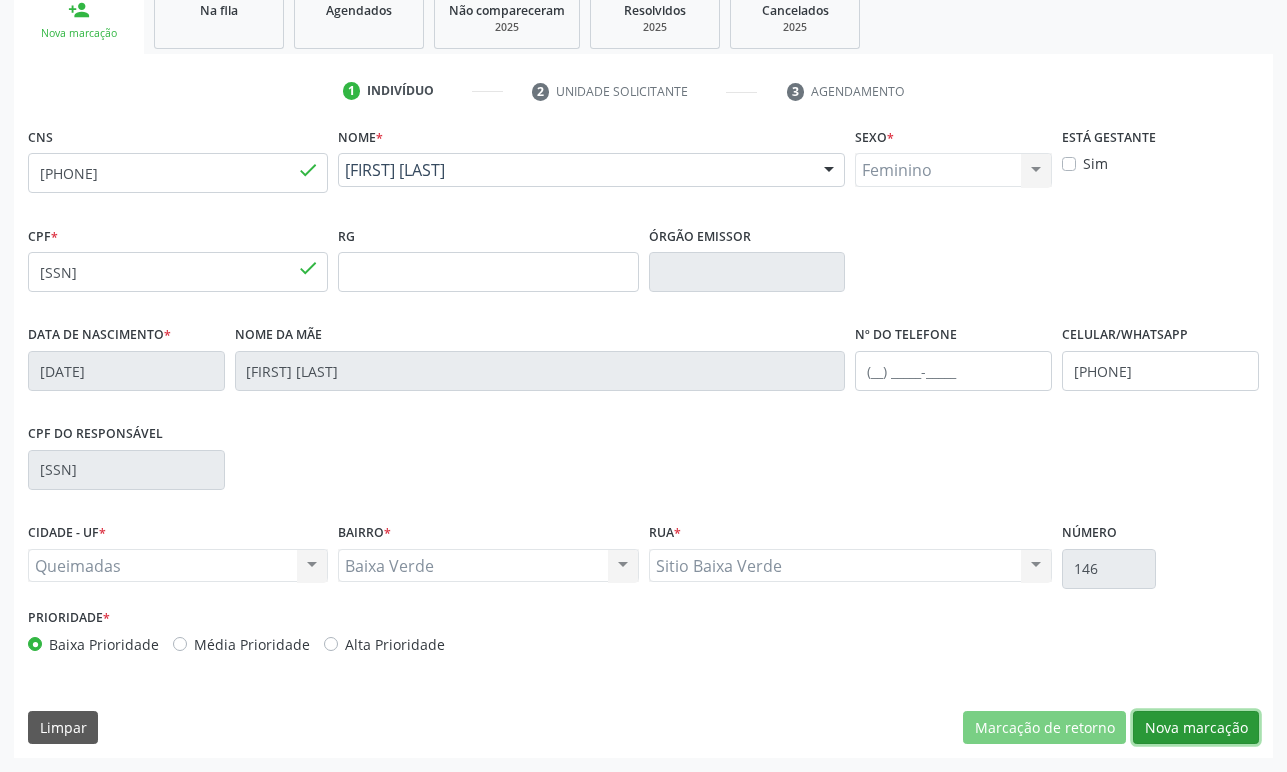 drag, startPoint x: 1167, startPoint y: 732, endPoint x: 1155, endPoint y: 730, distance: 12.165525 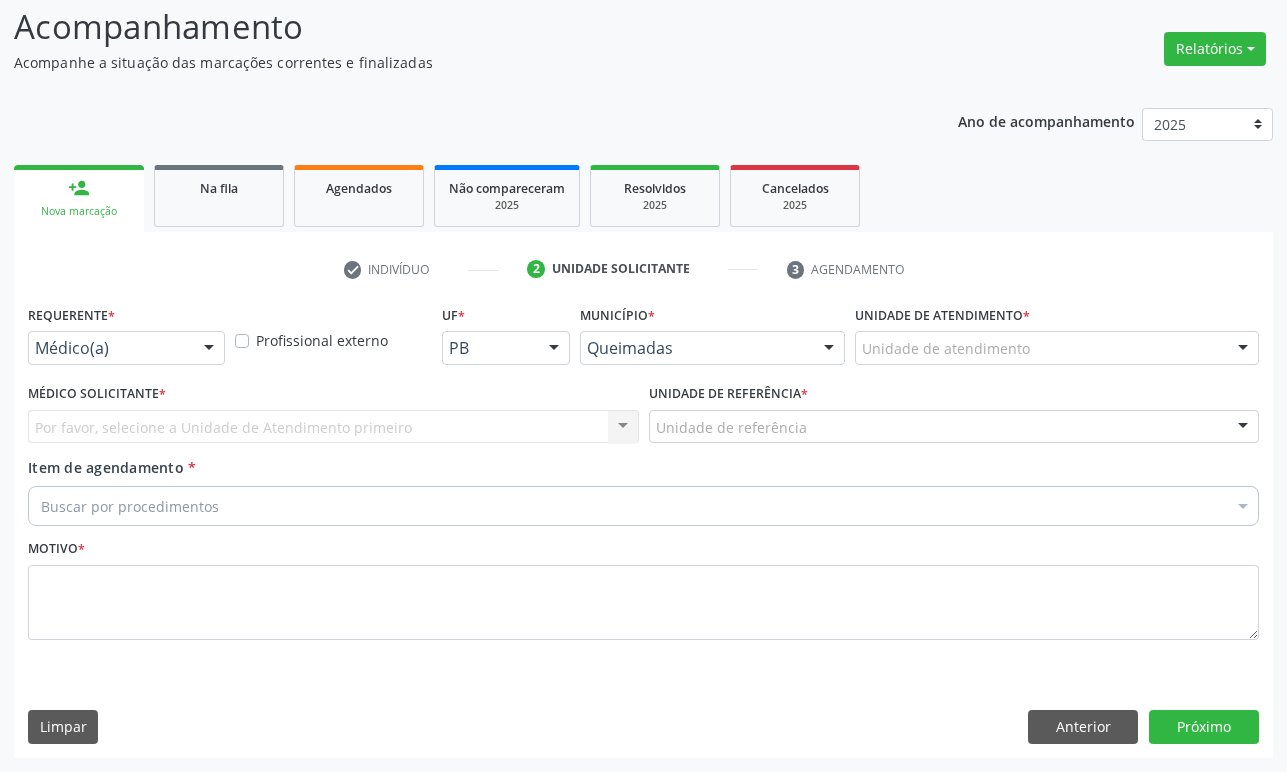 scroll, scrollTop: 134, scrollLeft: 0, axis: vertical 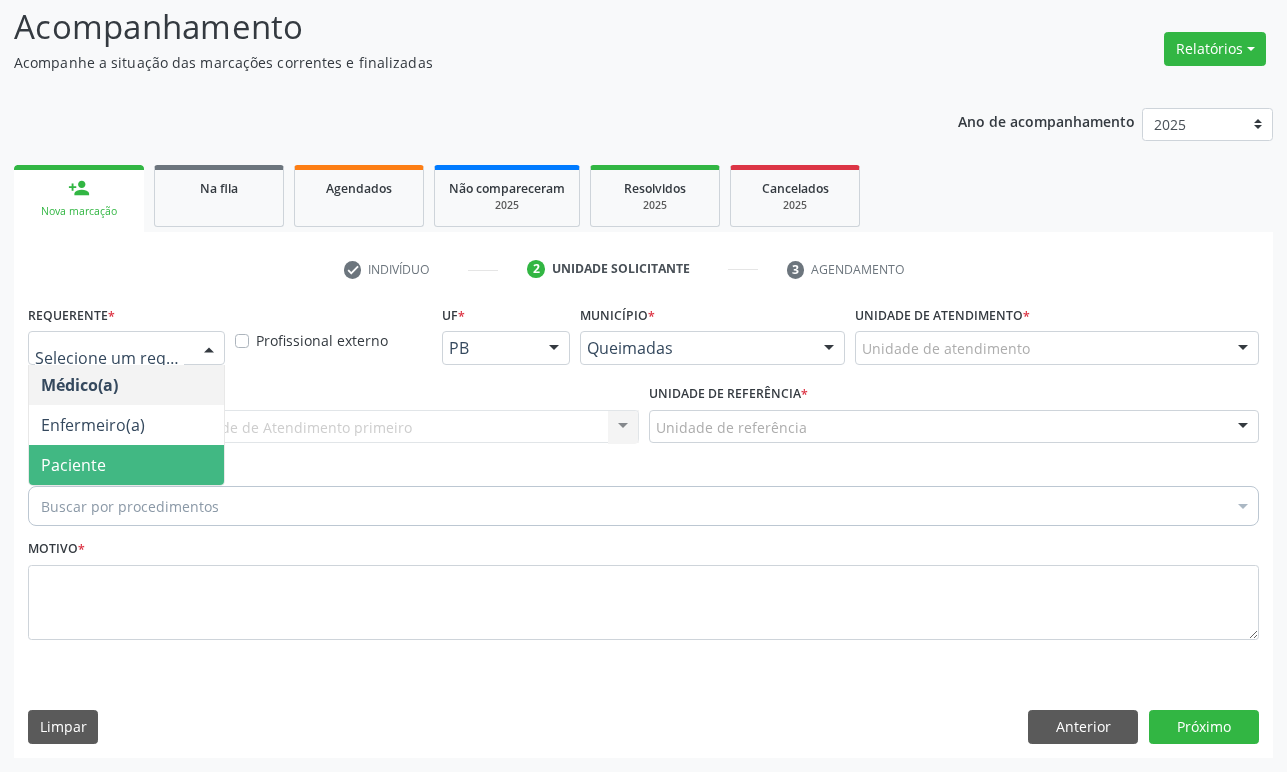 click on "Paciente" at bounding box center (126, 465) 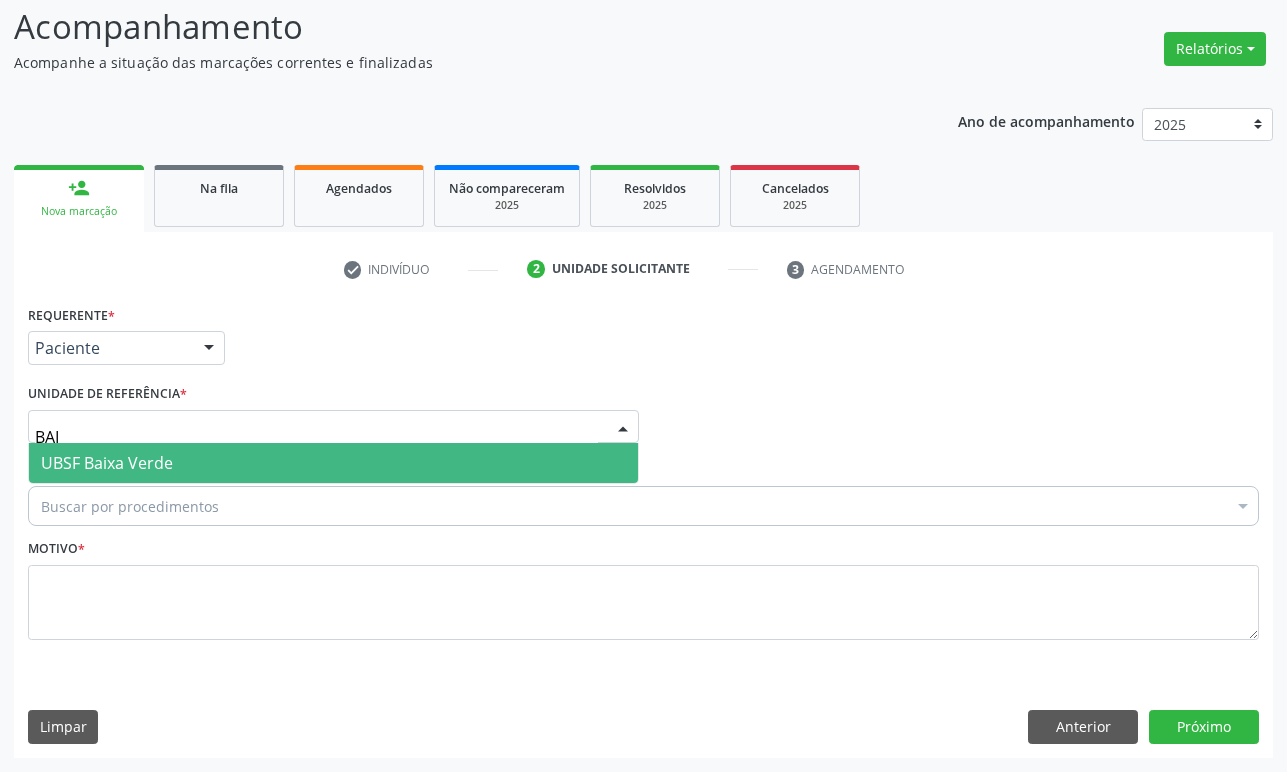 type on "BAIX" 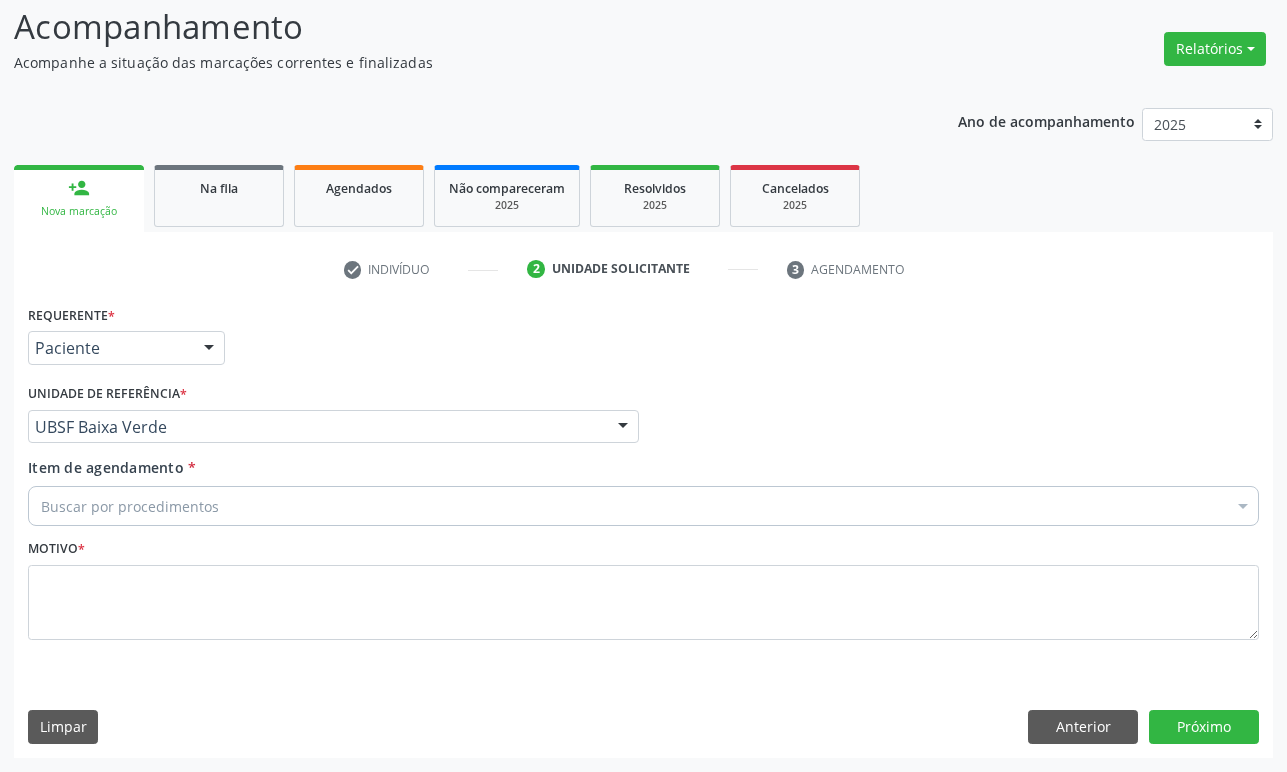 paste on "ENDOCRINOLOGISTA" 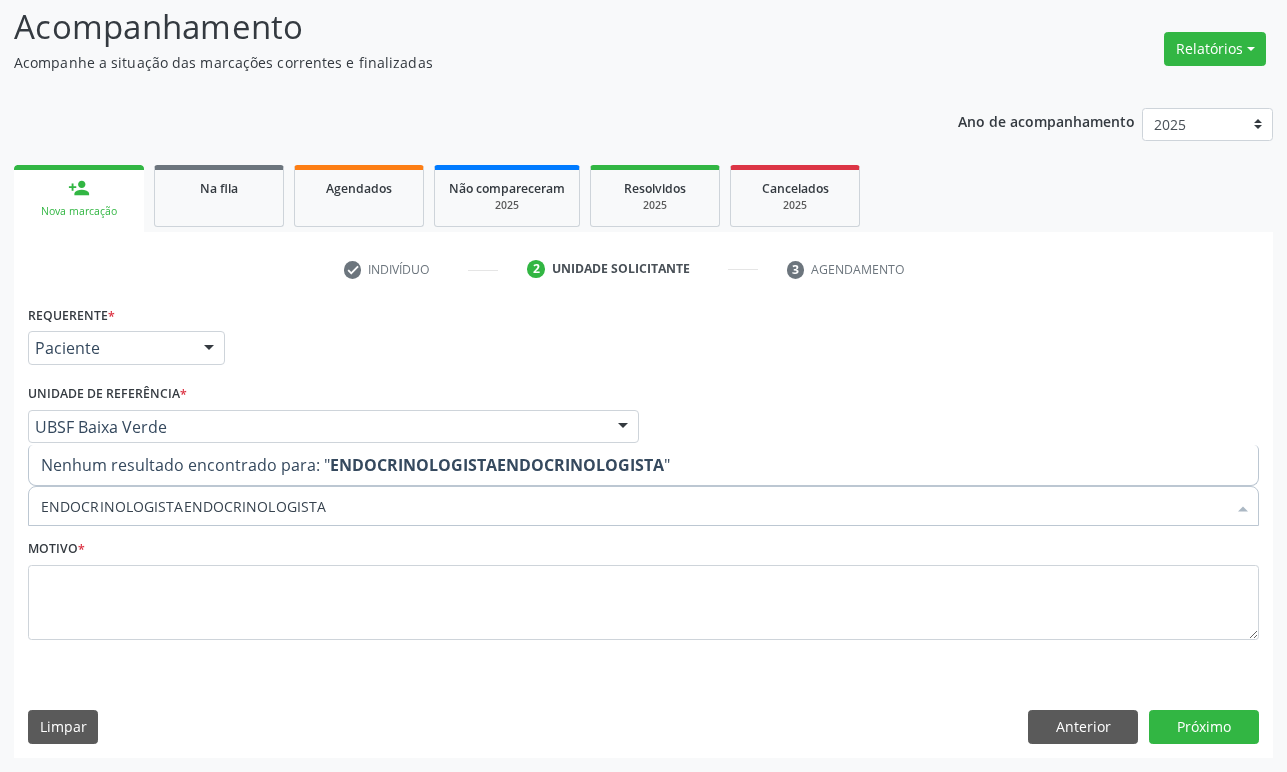 type on "ENDOCRINOLOGISTA" 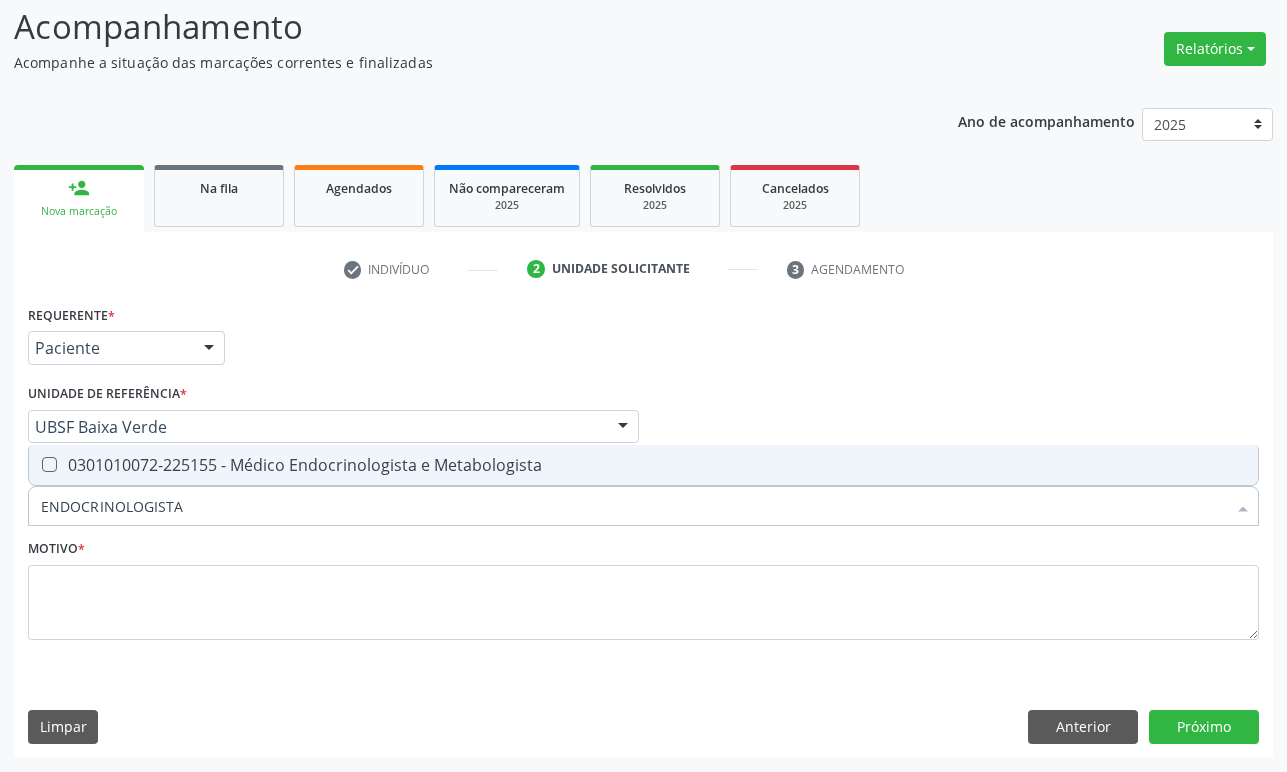 click on "0301010072-225155 - Médico Endocrinologista e Metabologista" at bounding box center [643, 465] 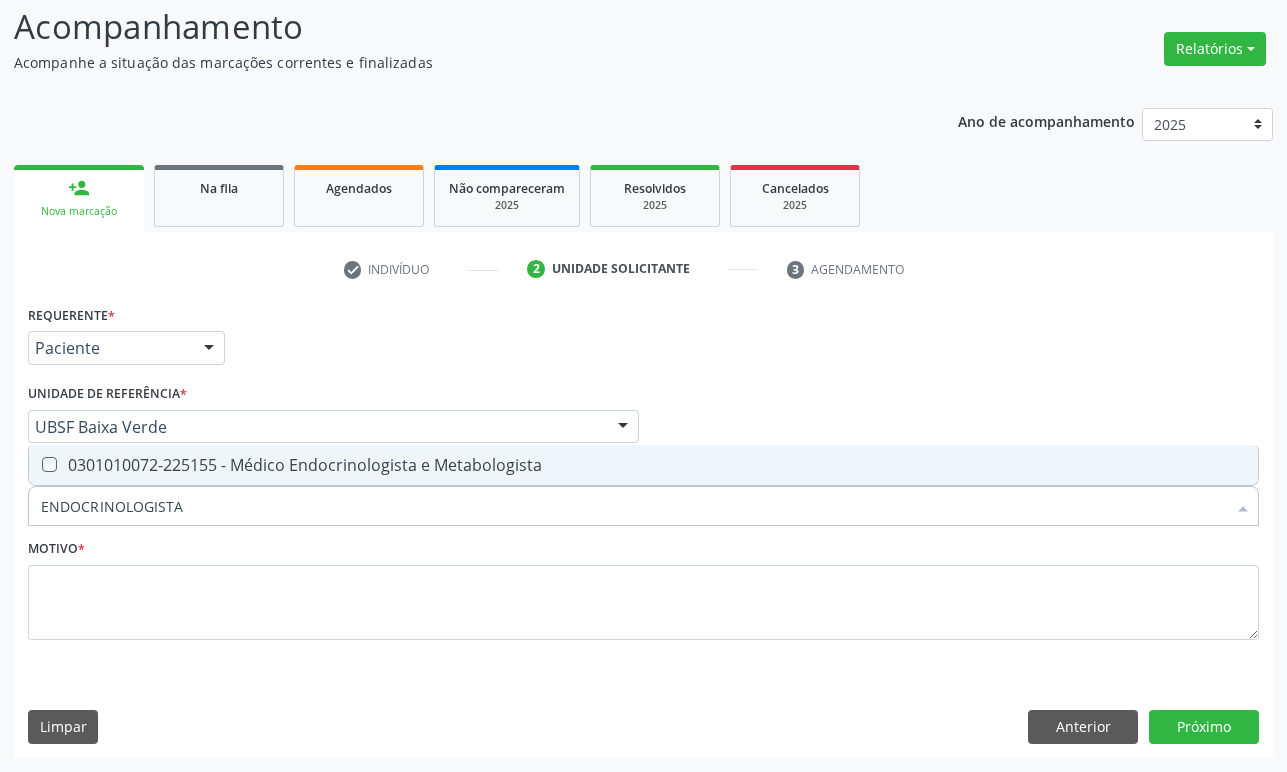 checkbox on "true" 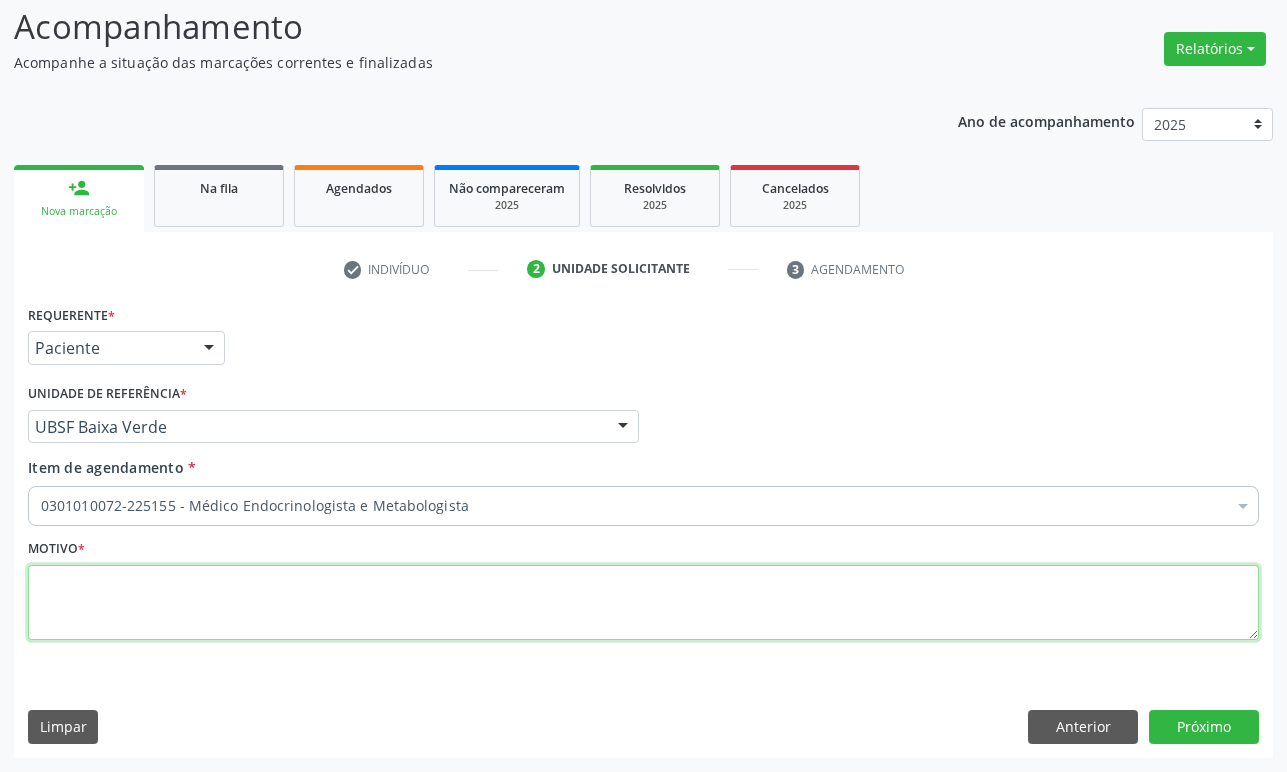 paste on "1ª CONSULTA 07/25" 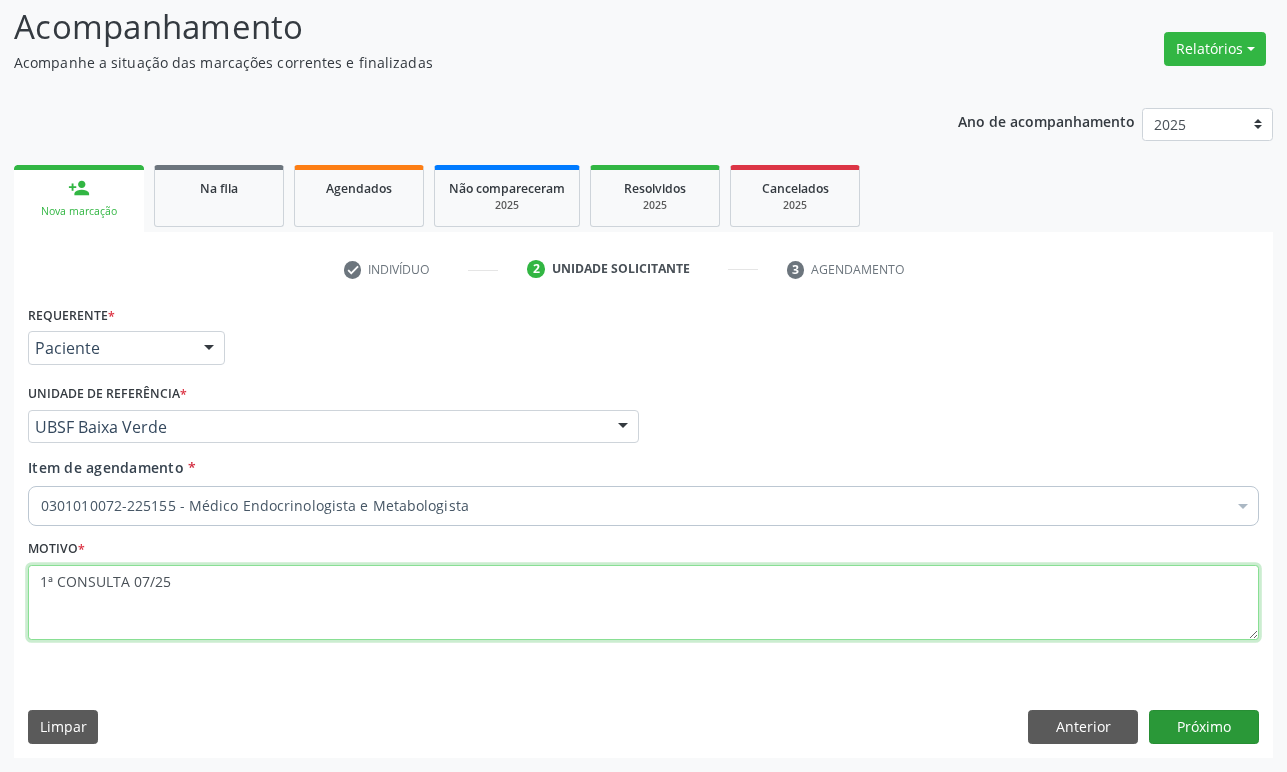 type on "1ª CONSULTA 07/25" 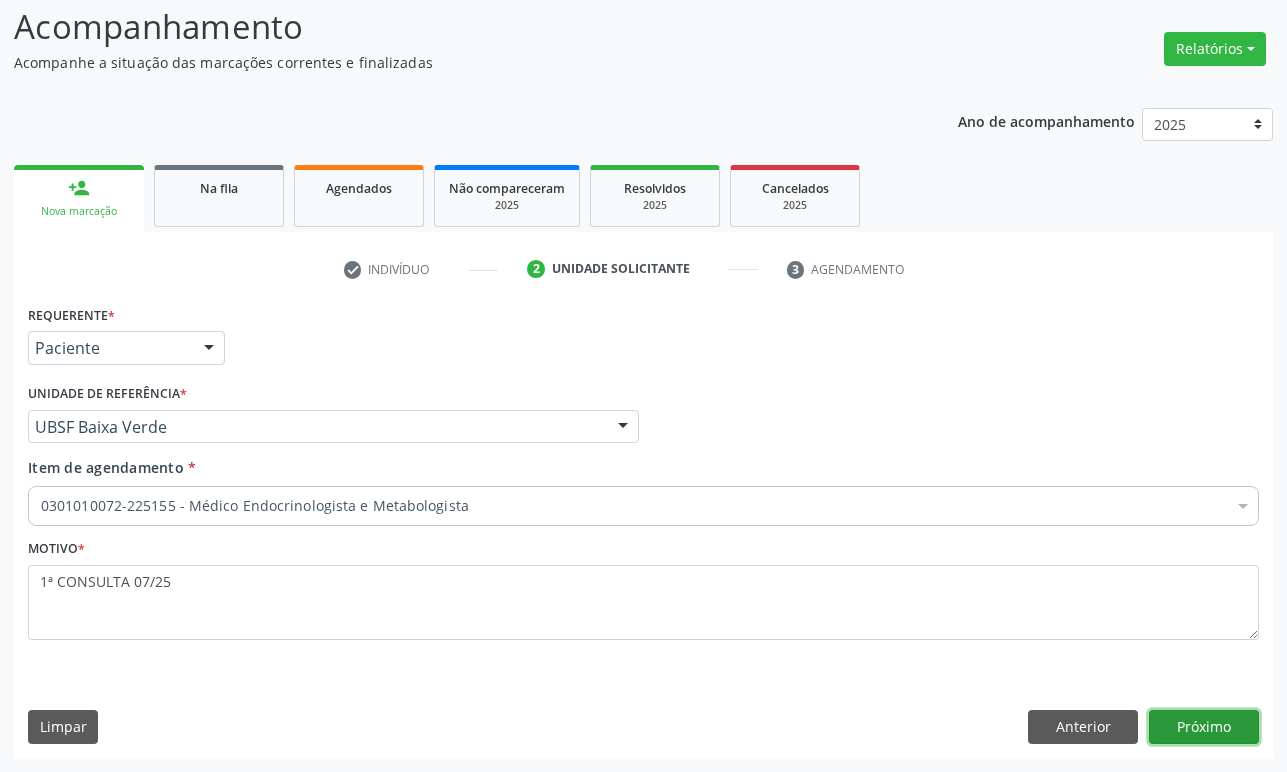 click on "Próximo" at bounding box center (1204, 727) 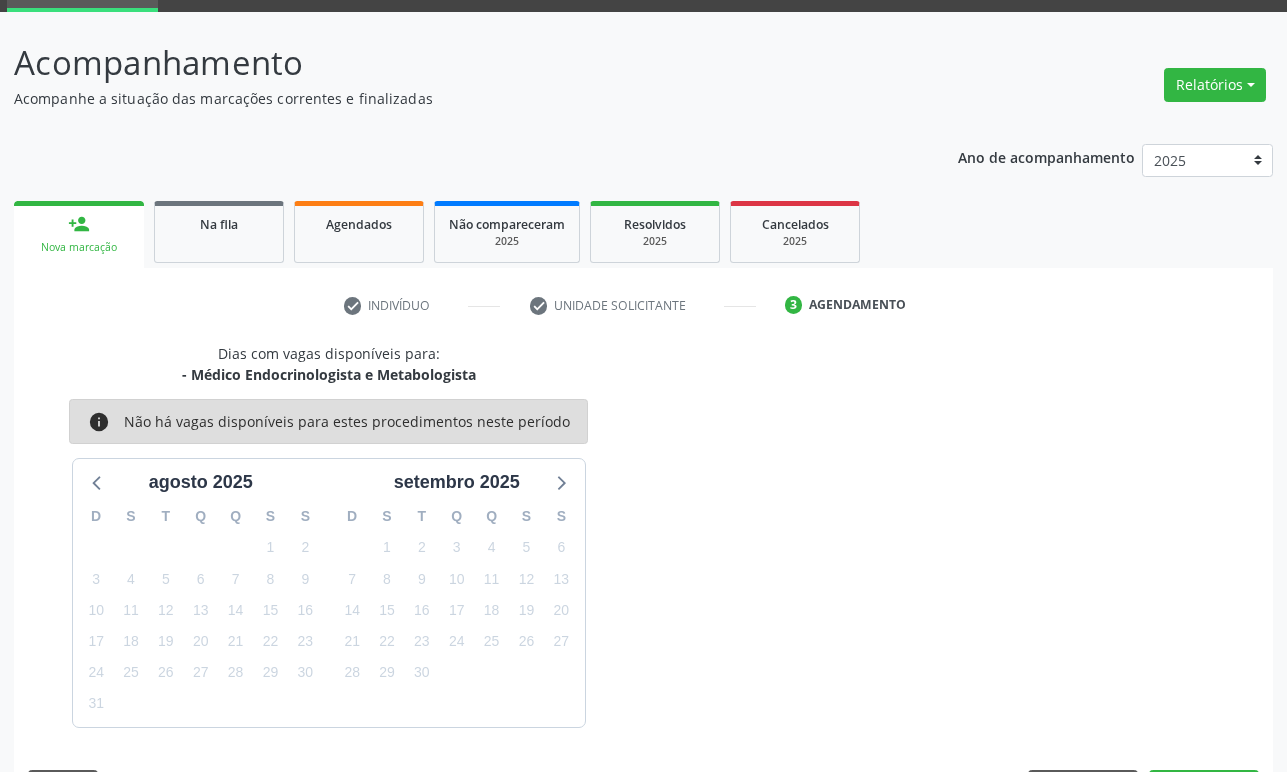 scroll, scrollTop: 134, scrollLeft: 0, axis: vertical 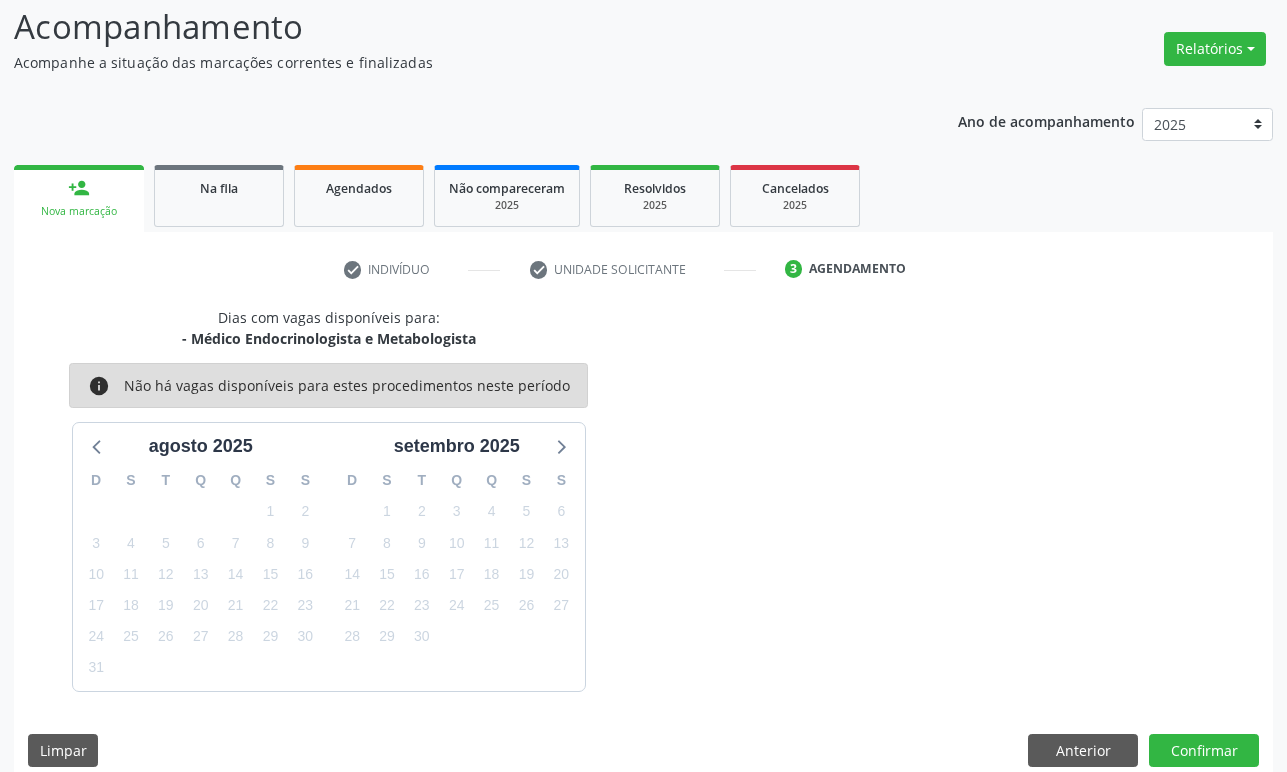 click on "1" at bounding box center [456, 636] 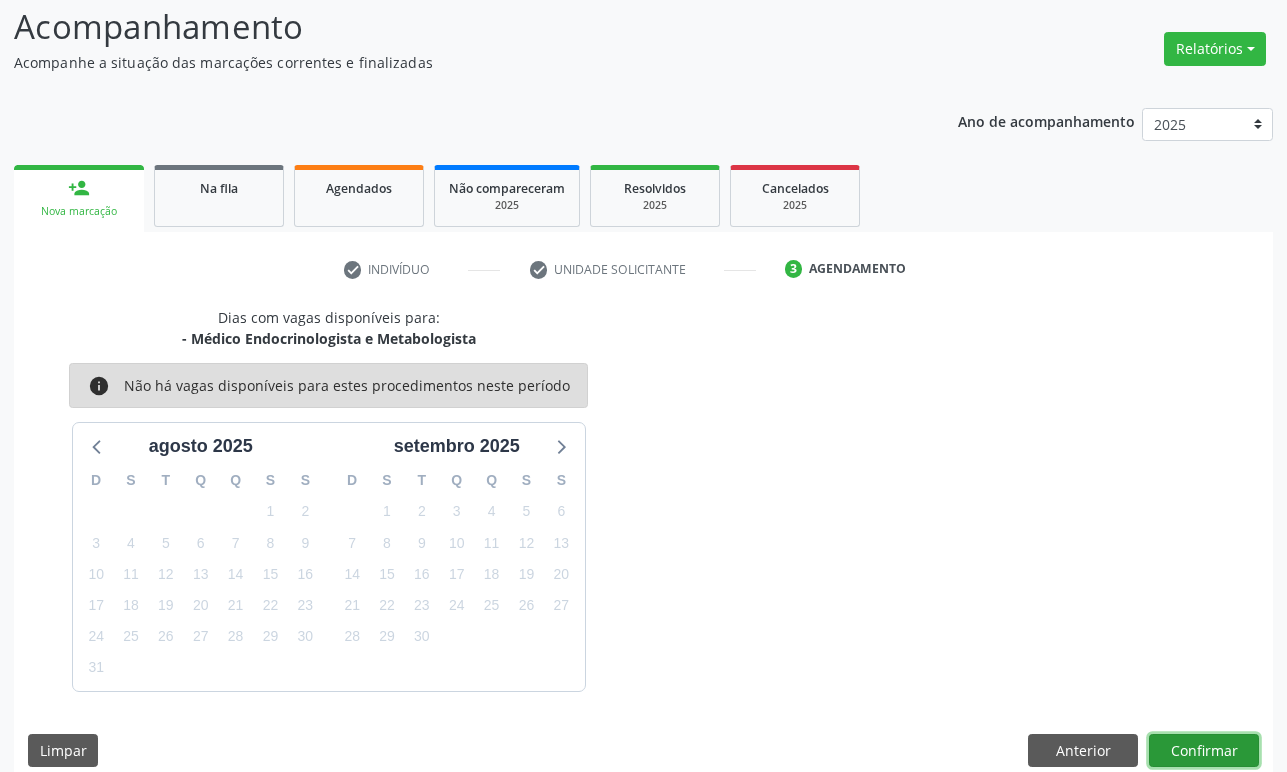 click on "Confirmar" at bounding box center (1204, 751) 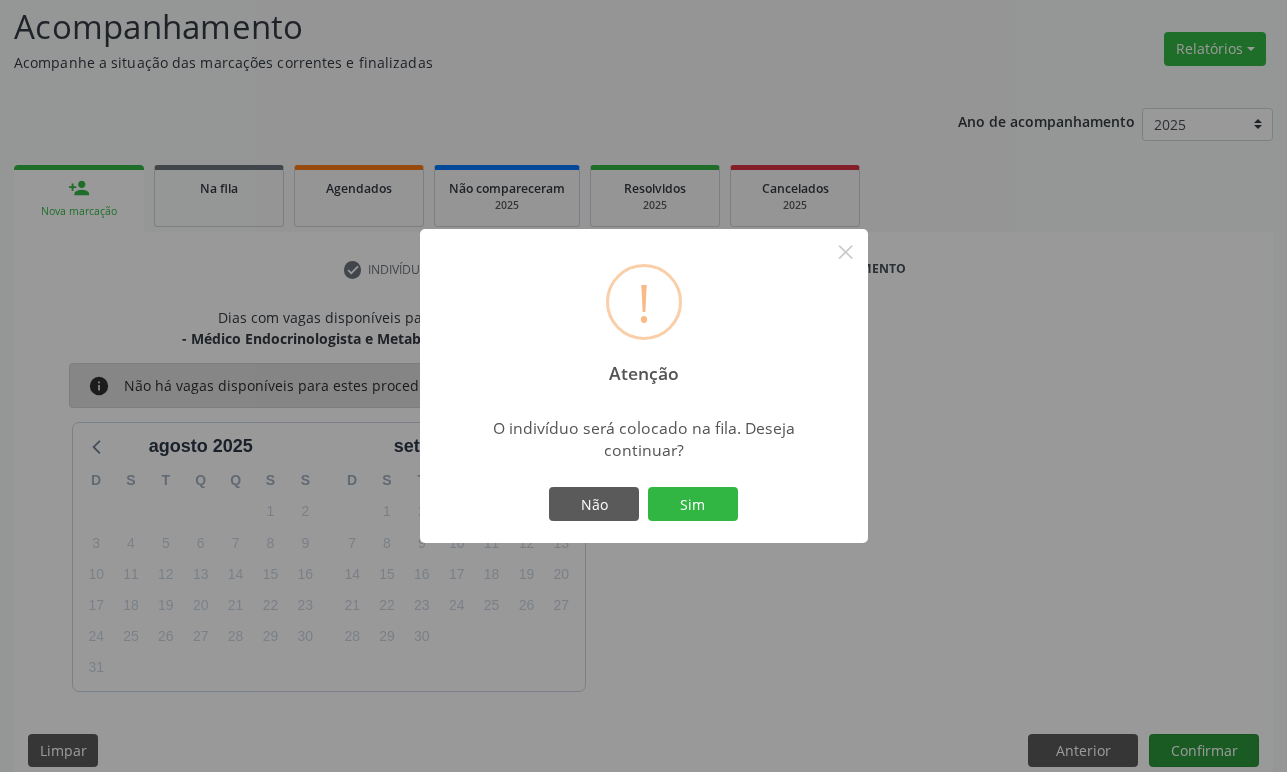 type 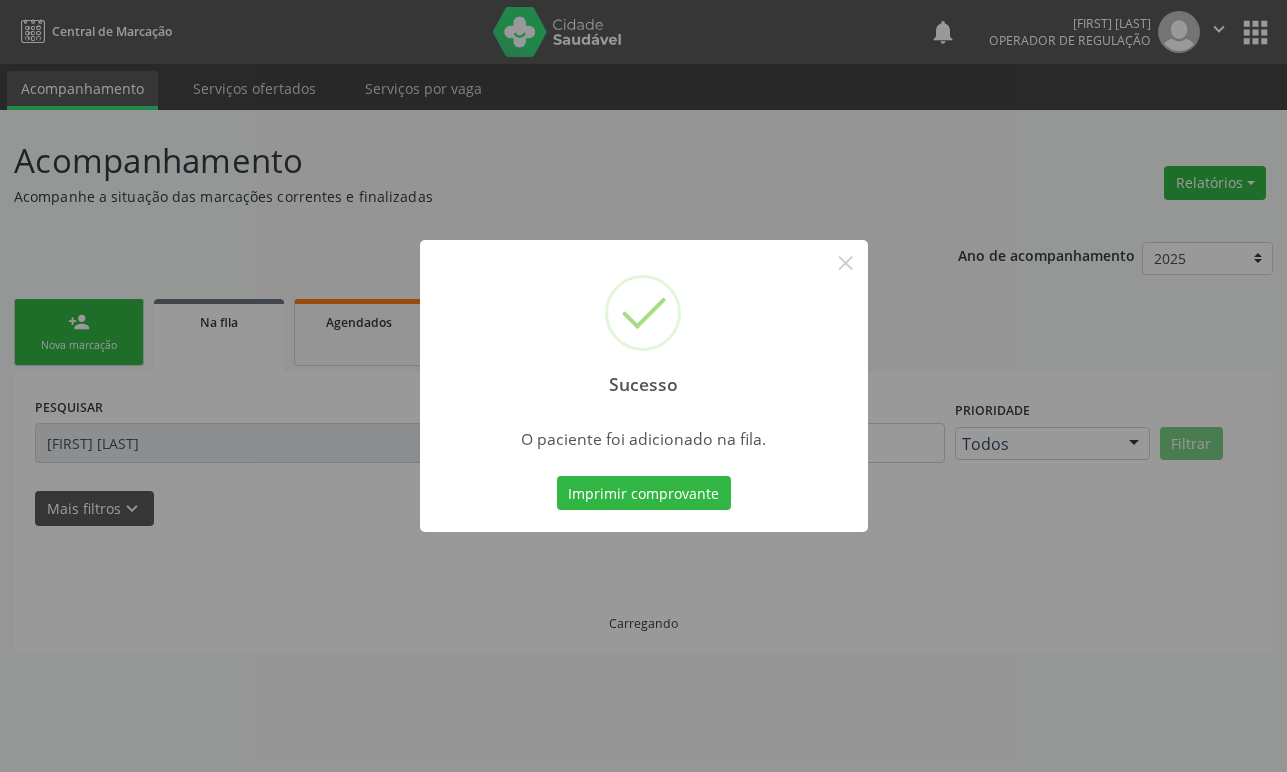 scroll, scrollTop: 0, scrollLeft: 0, axis: both 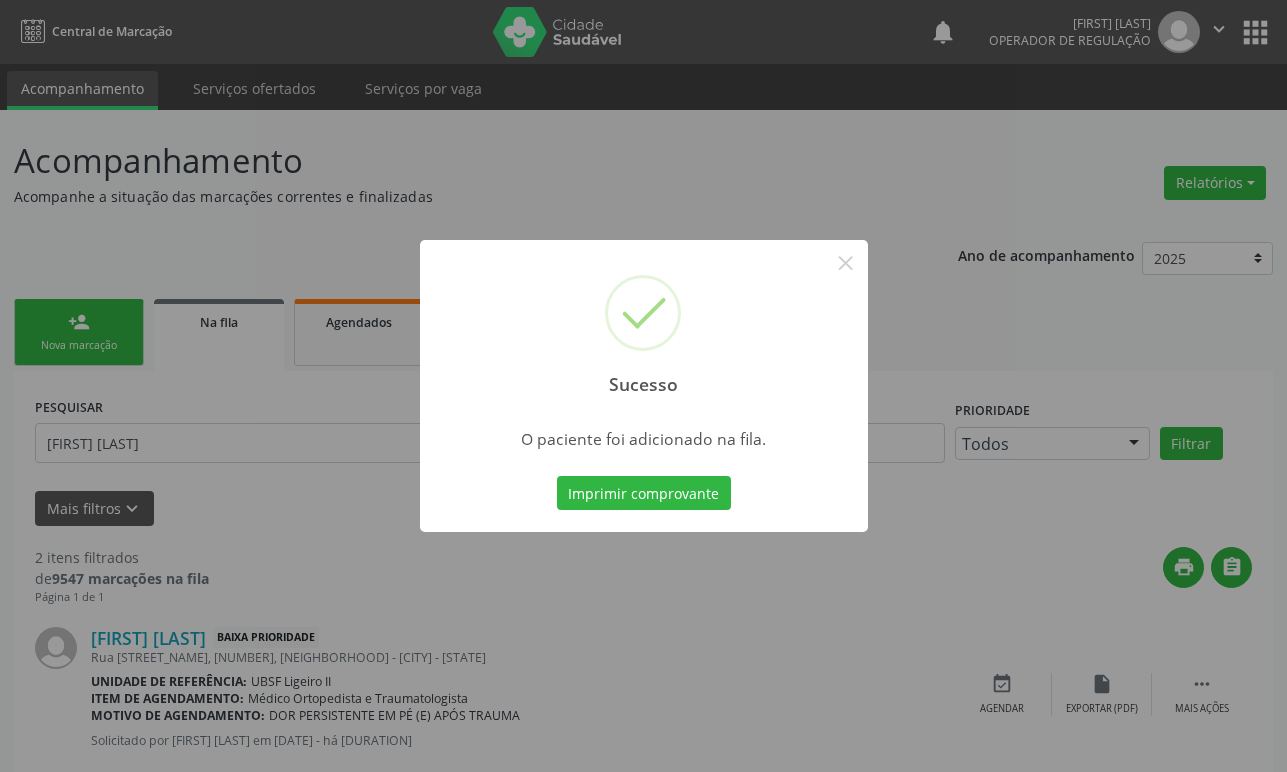 type 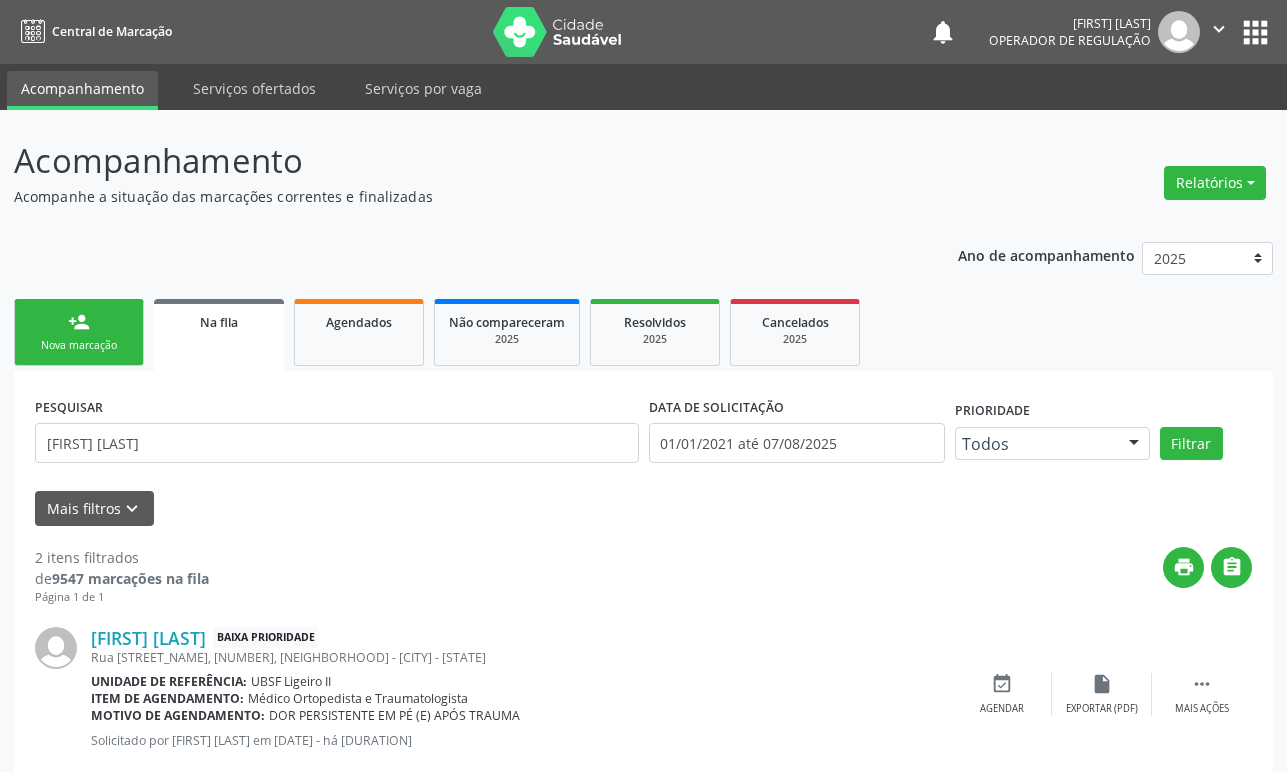 click on "person_add
Nova marcação" at bounding box center [79, 332] 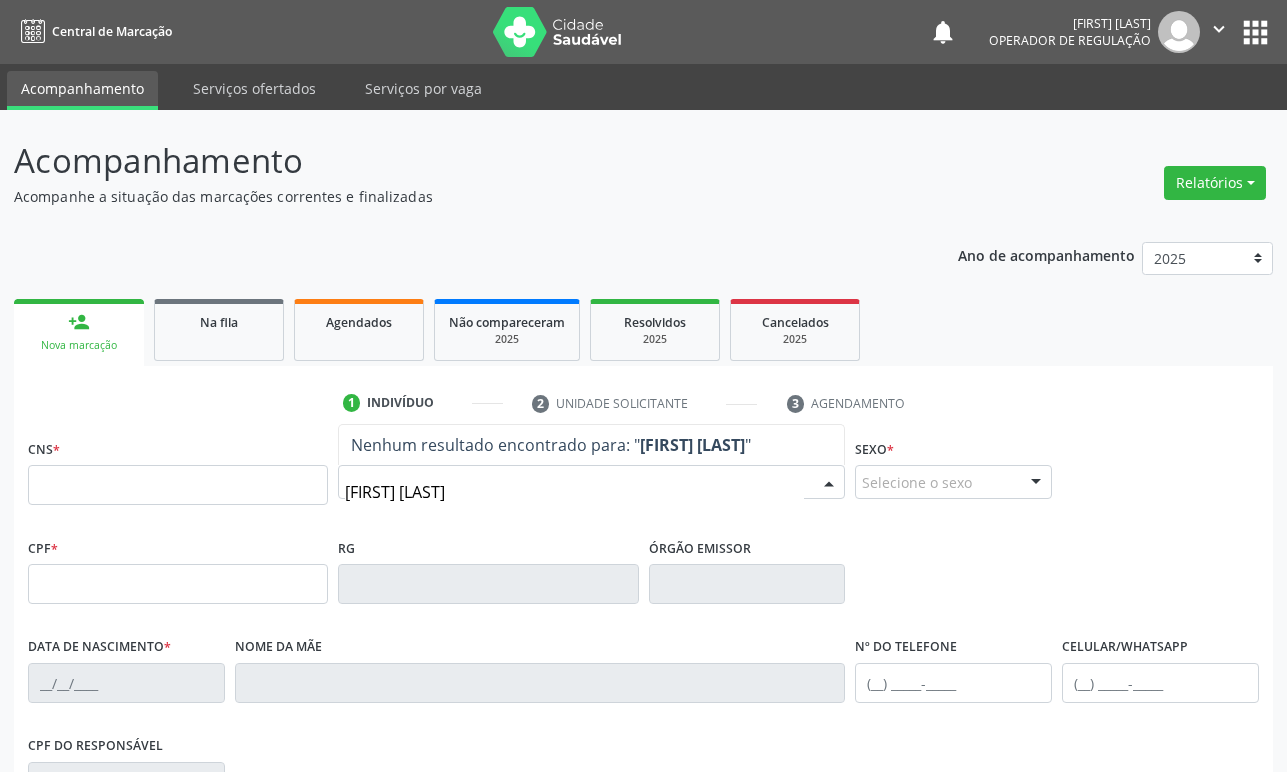 type on "JURACIR MACIEL" 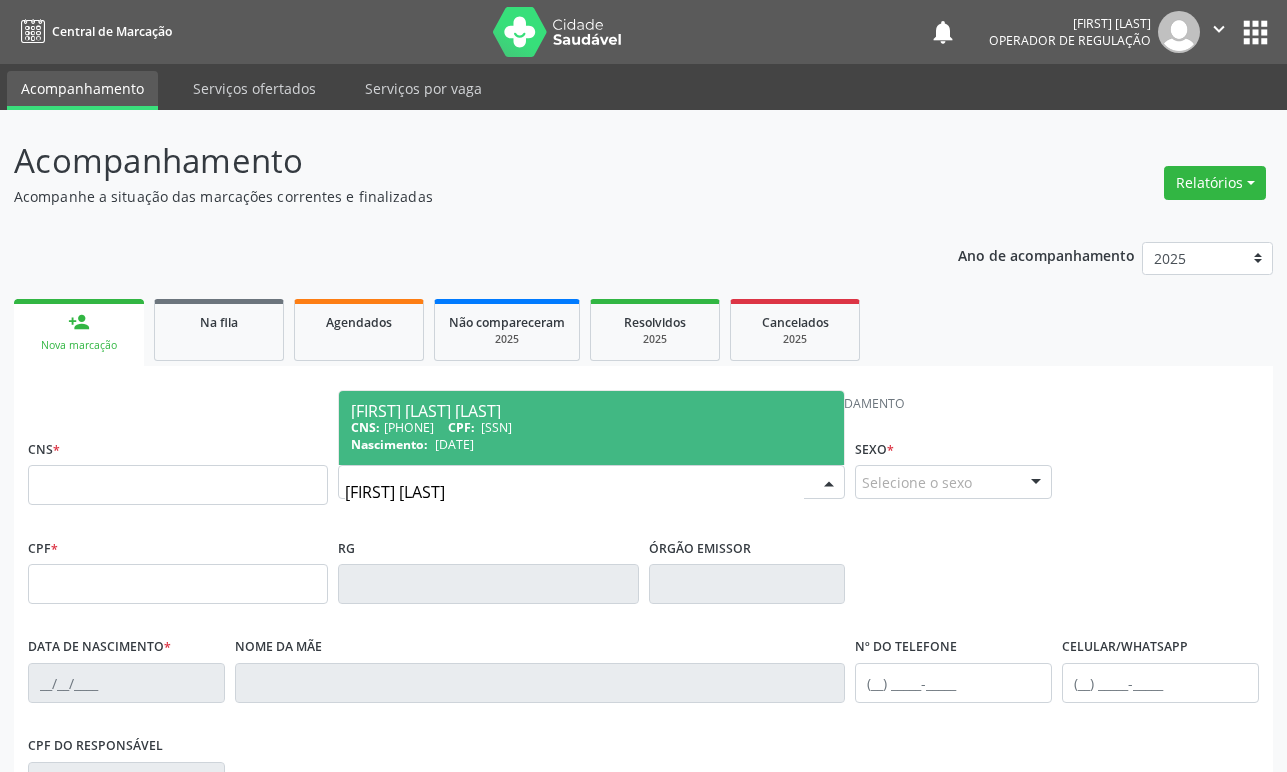 click on "[FIRST] [LAST] [LAST] [LAST]" at bounding box center (591, 411) 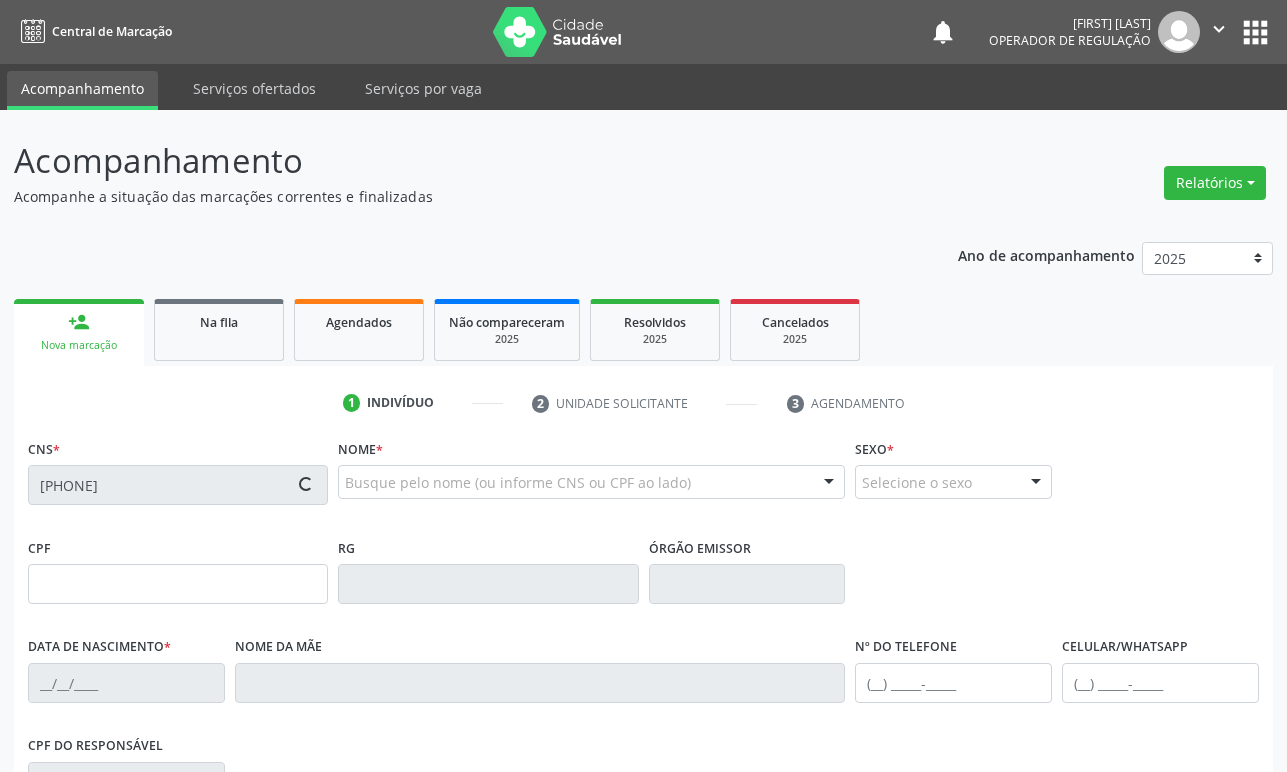 type on "681.176.124-53" 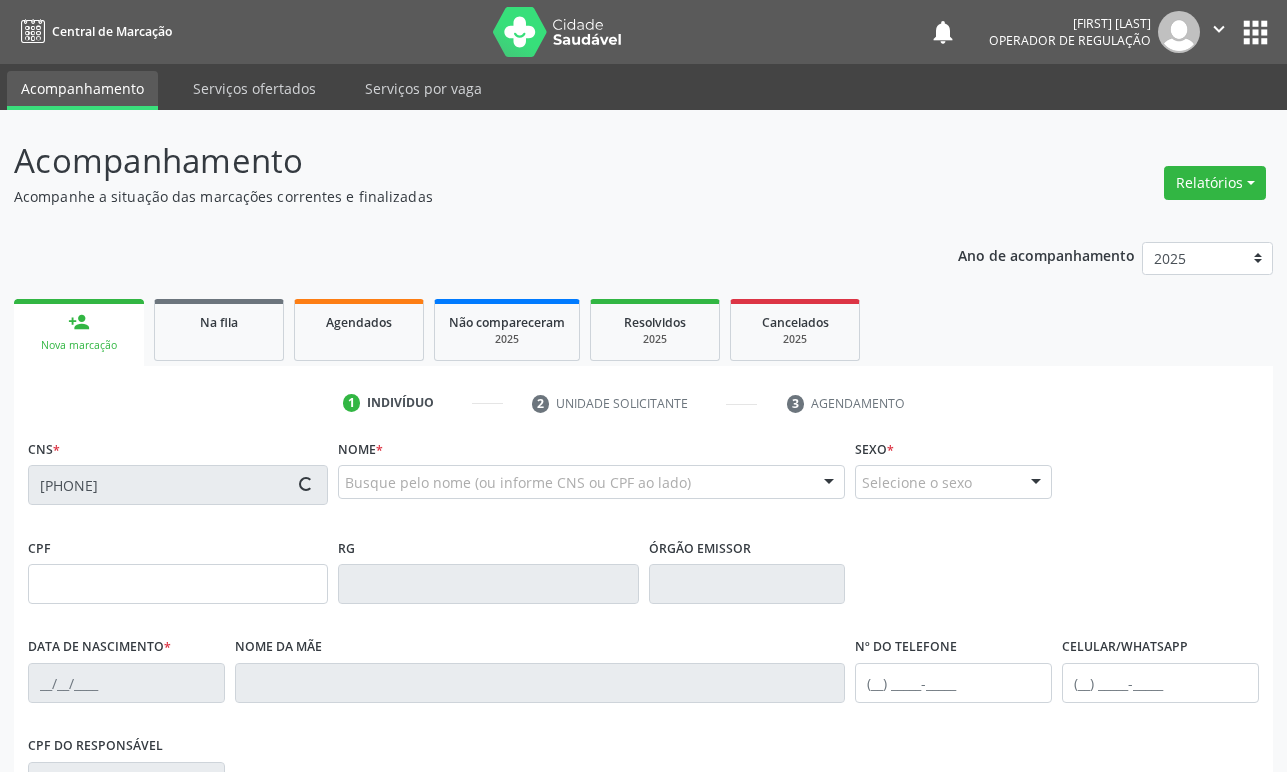 type on "20/06/1960" 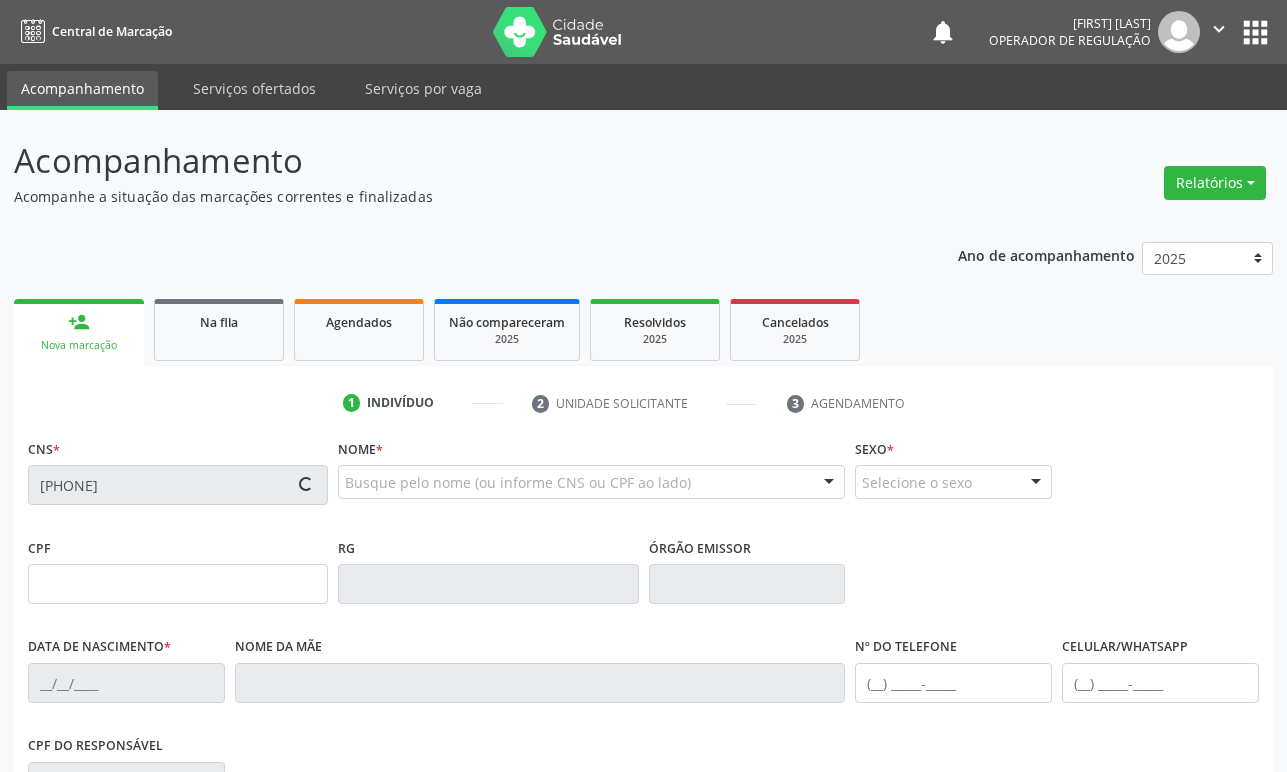type on "(83) 99137-7619" 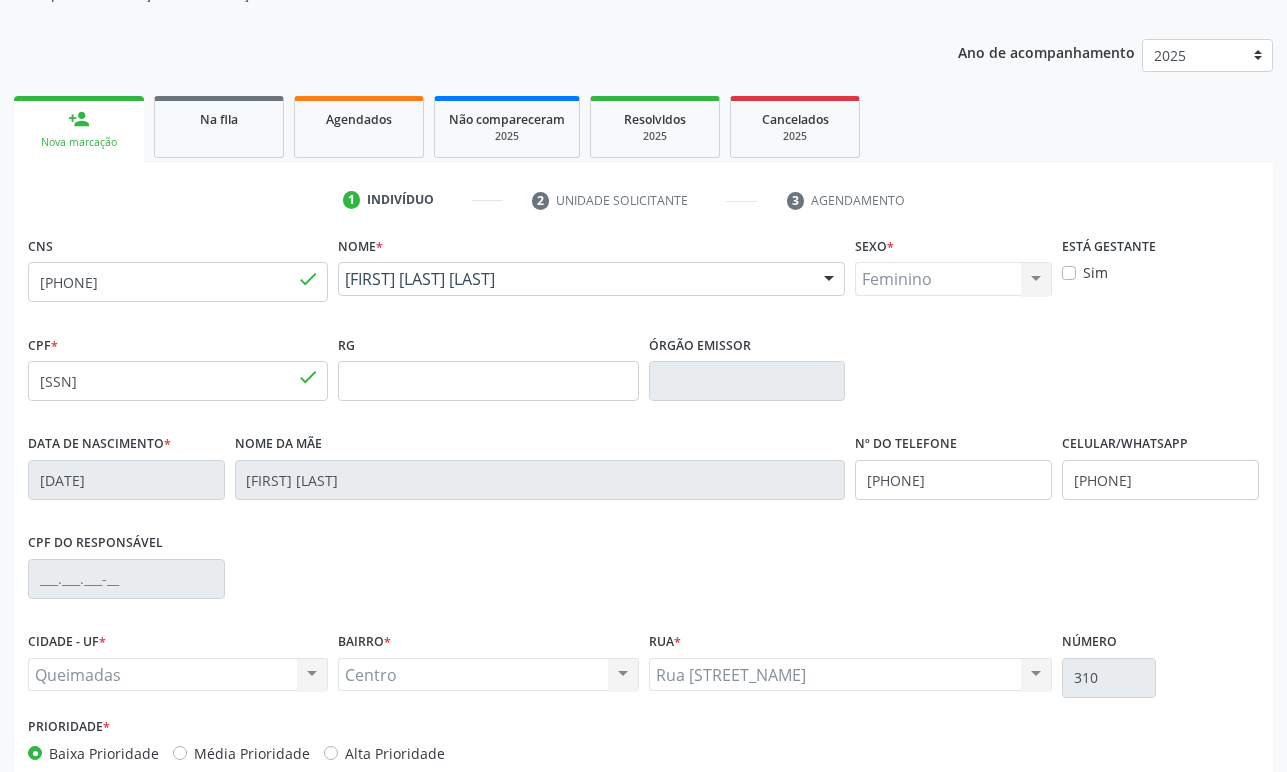 scroll, scrollTop: 312, scrollLeft: 0, axis: vertical 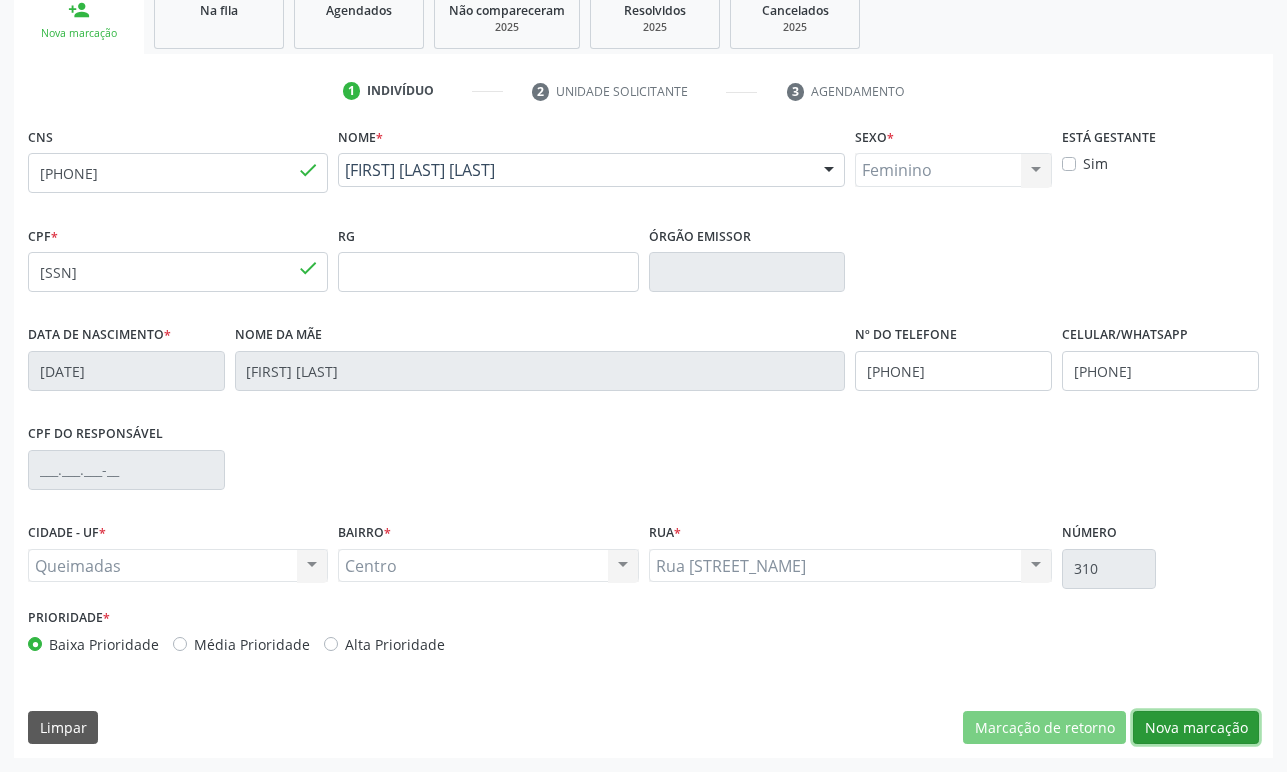 drag, startPoint x: 1205, startPoint y: 728, endPoint x: 390, endPoint y: 515, distance: 842.374 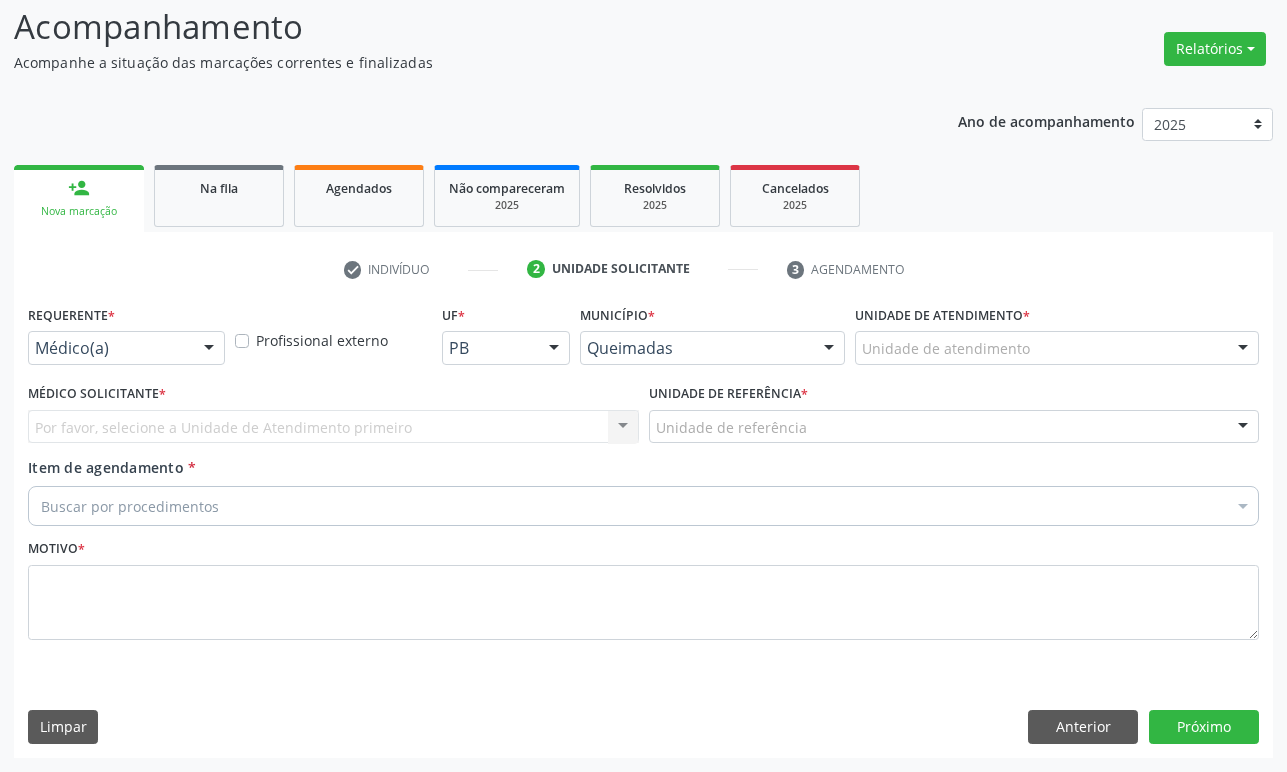 scroll, scrollTop: 134, scrollLeft: 0, axis: vertical 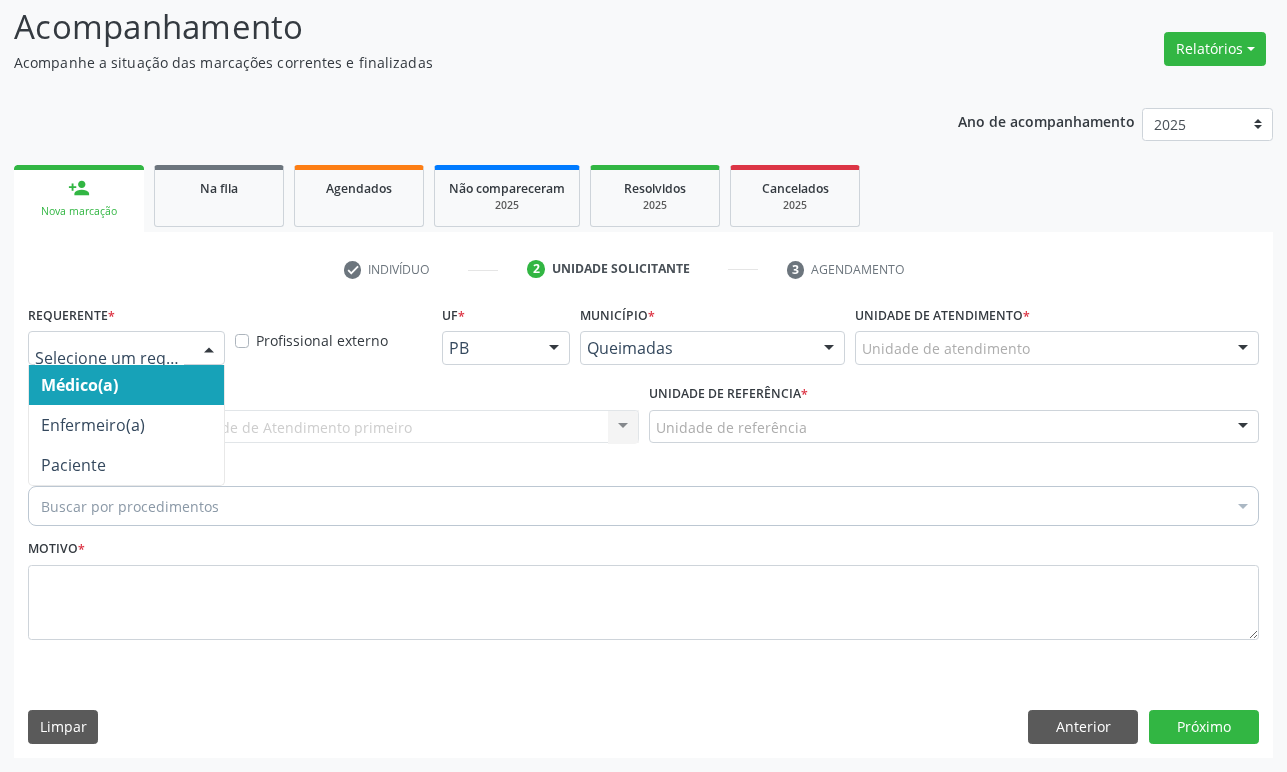 drag, startPoint x: 115, startPoint y: 337, endPoint x: 78, endPoint y: 465, distance: 133.24039 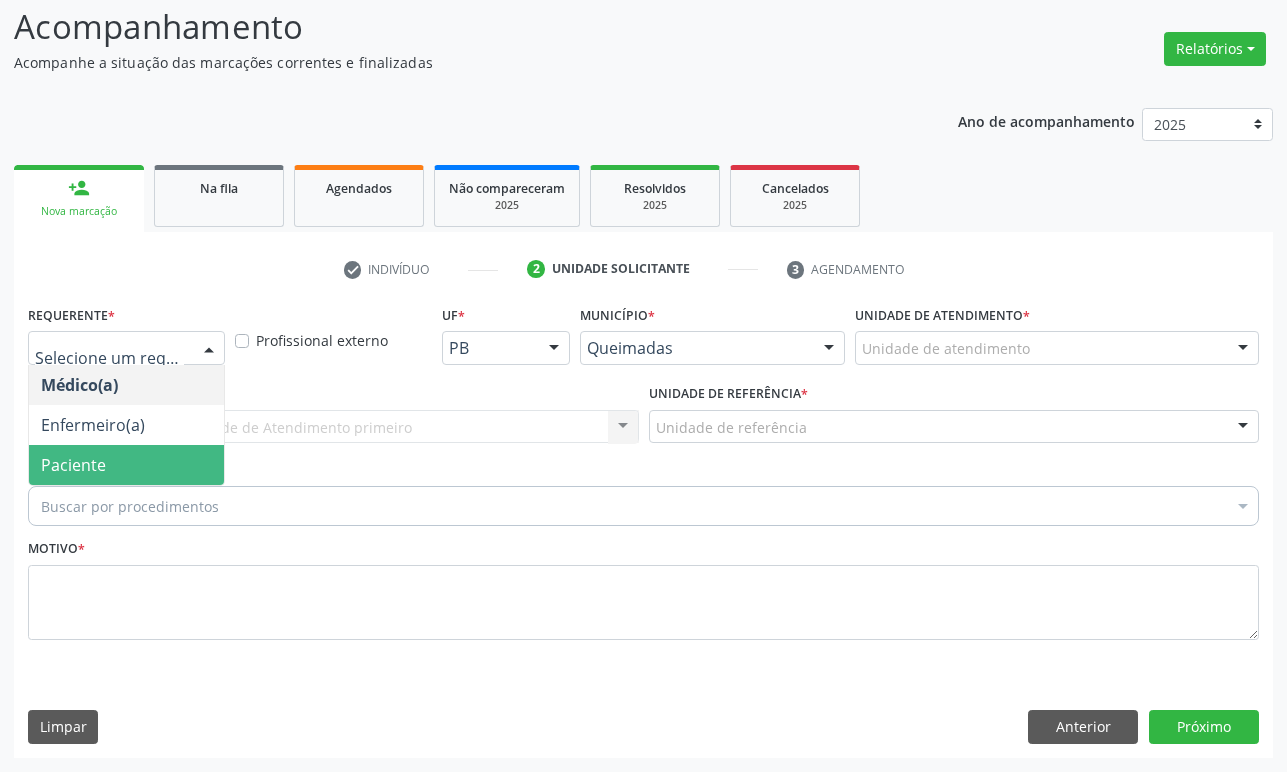 click on "Paciente" at bounding box center [73, 465] 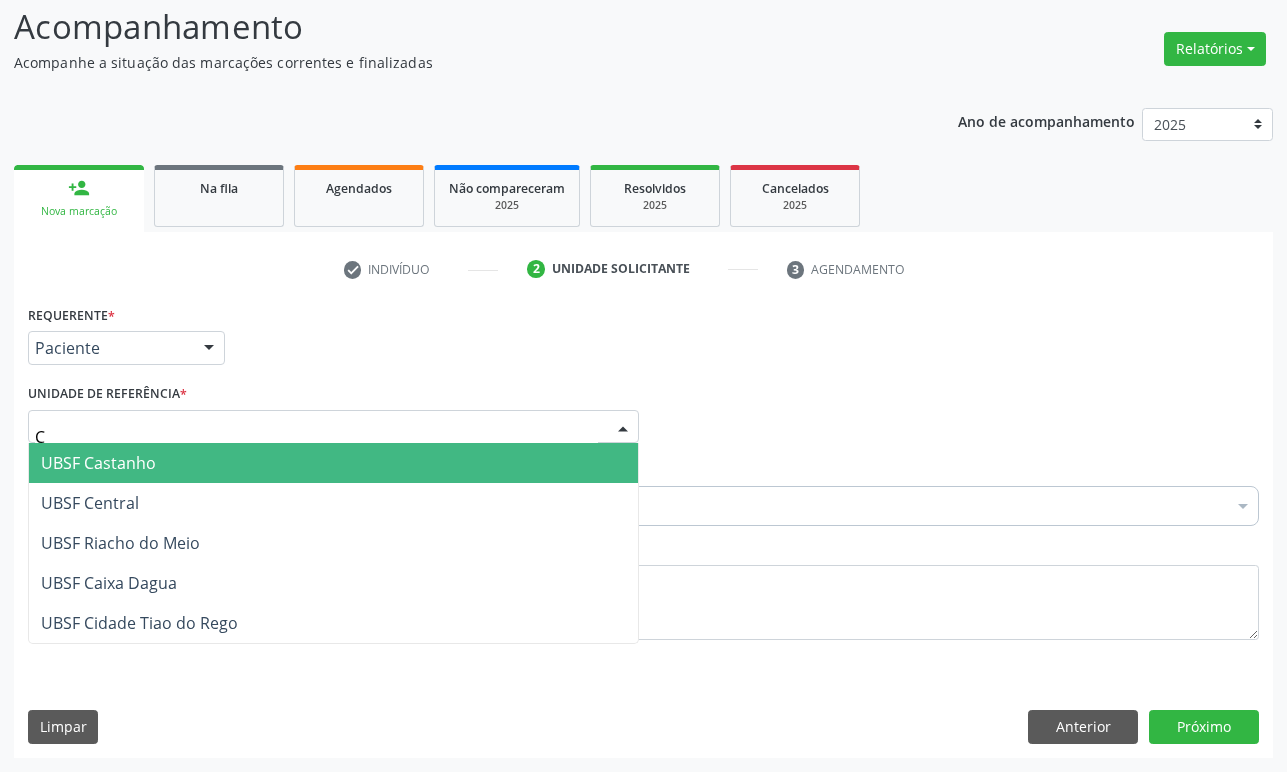 type on "CE" 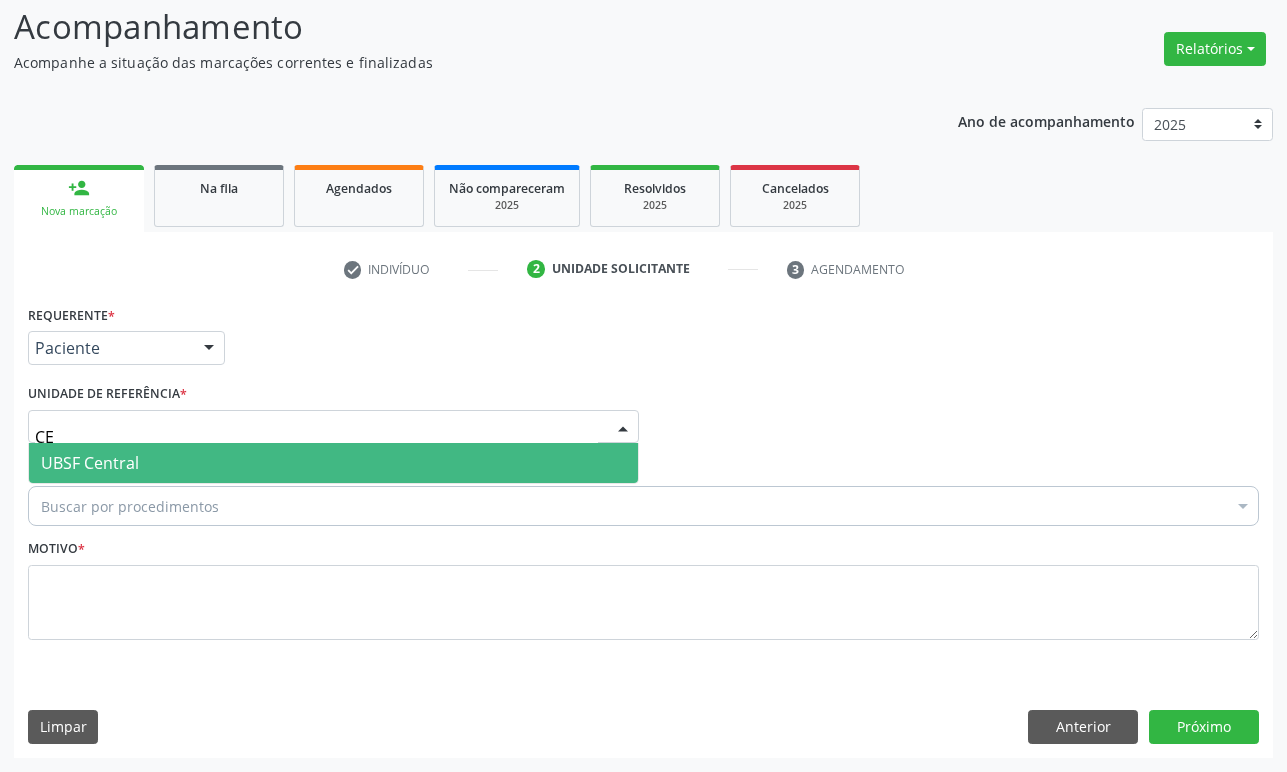 click on "UBSF Central" at bounding box center [333, 463] 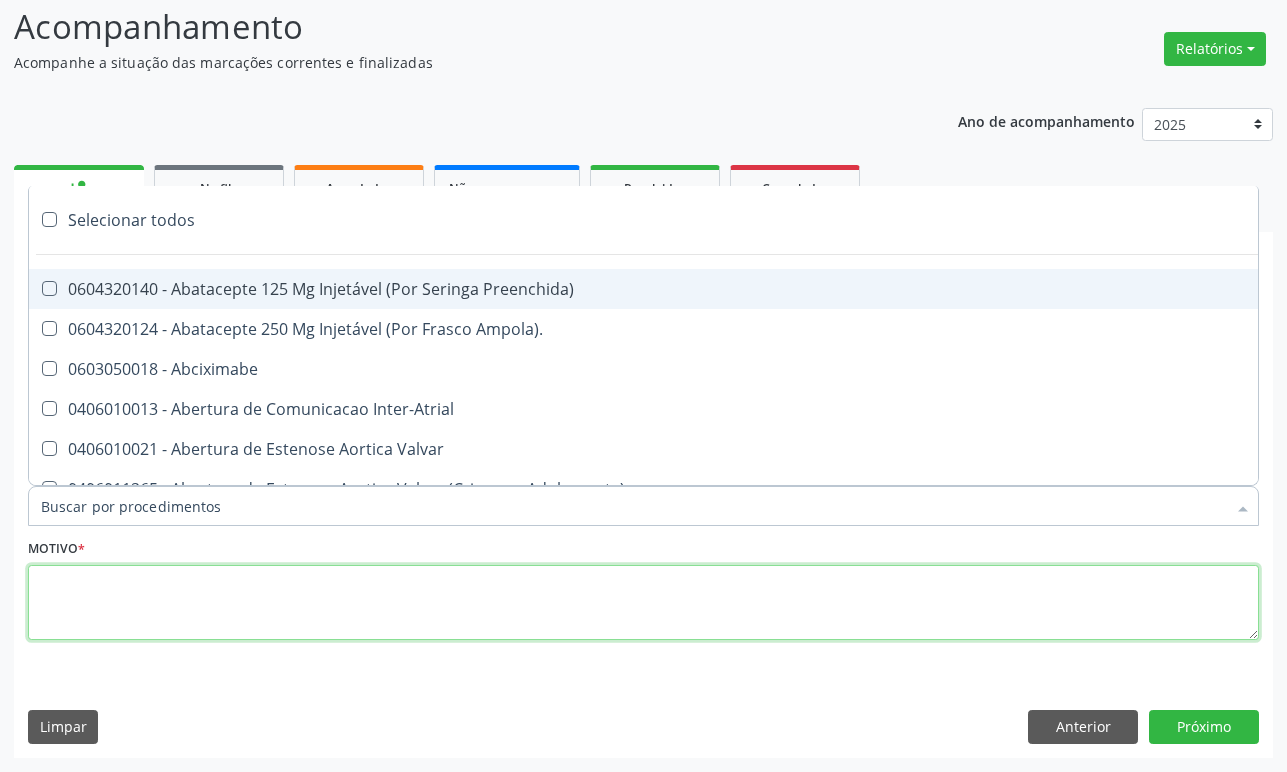 click at bounding box center [643, 603] 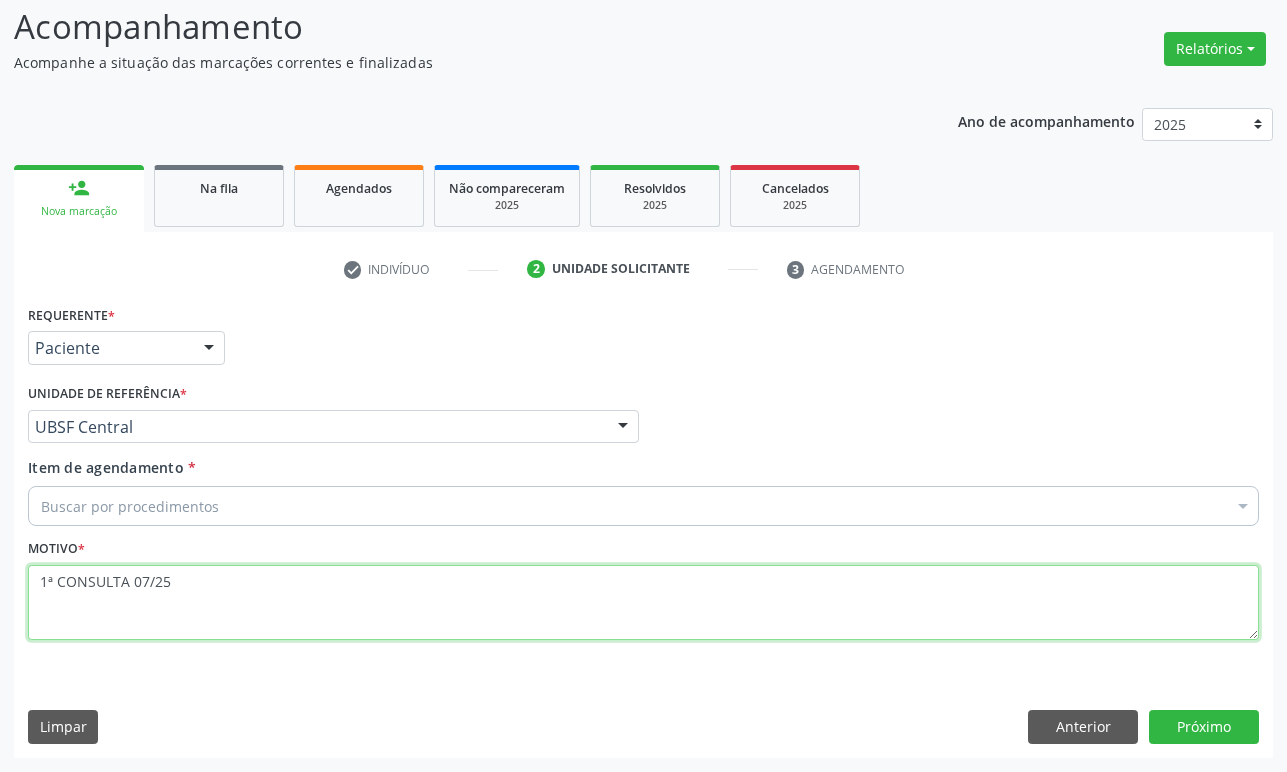 type on "1ª CONSULTA 07/25" 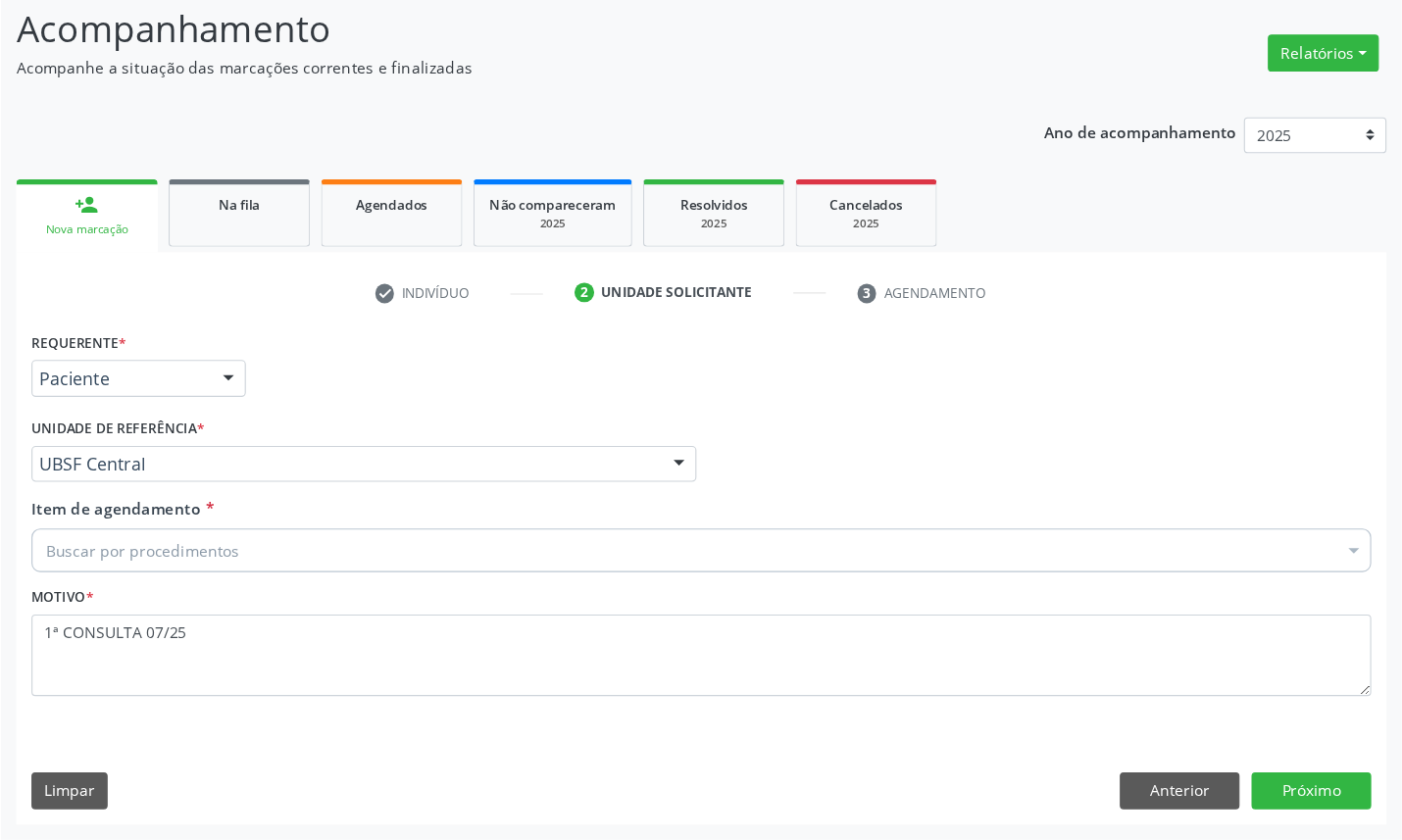 scroll, scrollTop: 46, scrollLeft: 0, axis: vertical 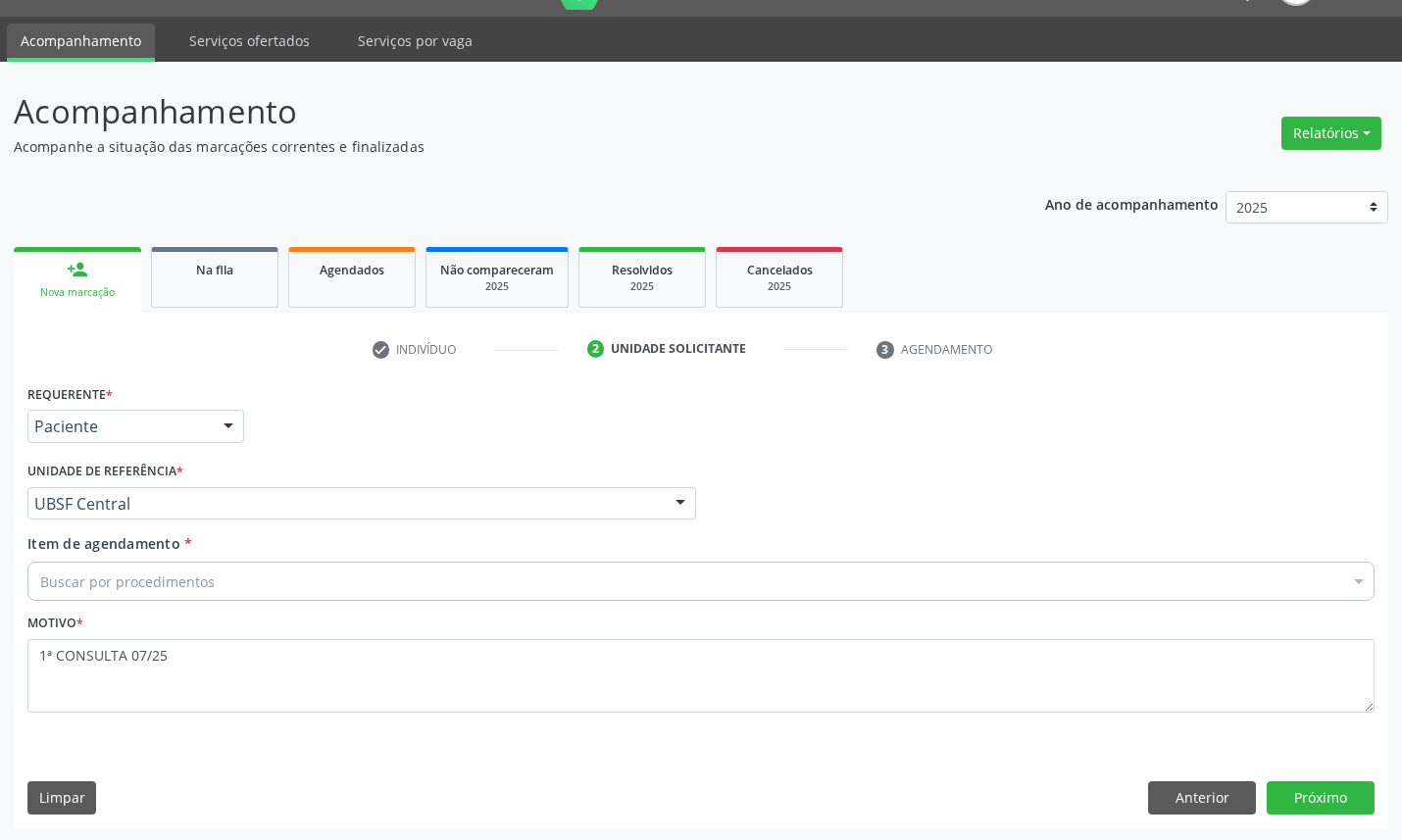 click on "Item de agendamento
*
Buscar por procedimentos
Selecionar todos
0604320140 - Abatacepte 125 Mg Injetável (Por Seringa Preenchida)
0604320124 - Abatacepte 250 Mg Injetável (Por Frasco Ampola).
0603050018 - Abciximabe
0406010013 - Abertura de Comunicacao Inter-Atrial
0406010021 - Abertura de Estenose Aortica Valvar
0406011265 - Abertura de Estenose Aortica Valvar (Criança e Adolescente)
0406010030 - Abertura de Estenose Pulmonar Valvar
0406011273 - Abertura de Estenose Pulmonar Valvar (Criança e Adolescente)
0301080011 - Abordagem Cognitiva Comportamental do Fumante (Por Atendimento / Paciente)
0307020010 - Acesso A Polpa Dentaria e Medicacao (Por Dente)
0604660030 - Acetazolamida 250 Mg (Por Comprimido)
0202010783 - Acidez Titulável no Leite Humano (Dornic)" at bounding box center (701, 564) 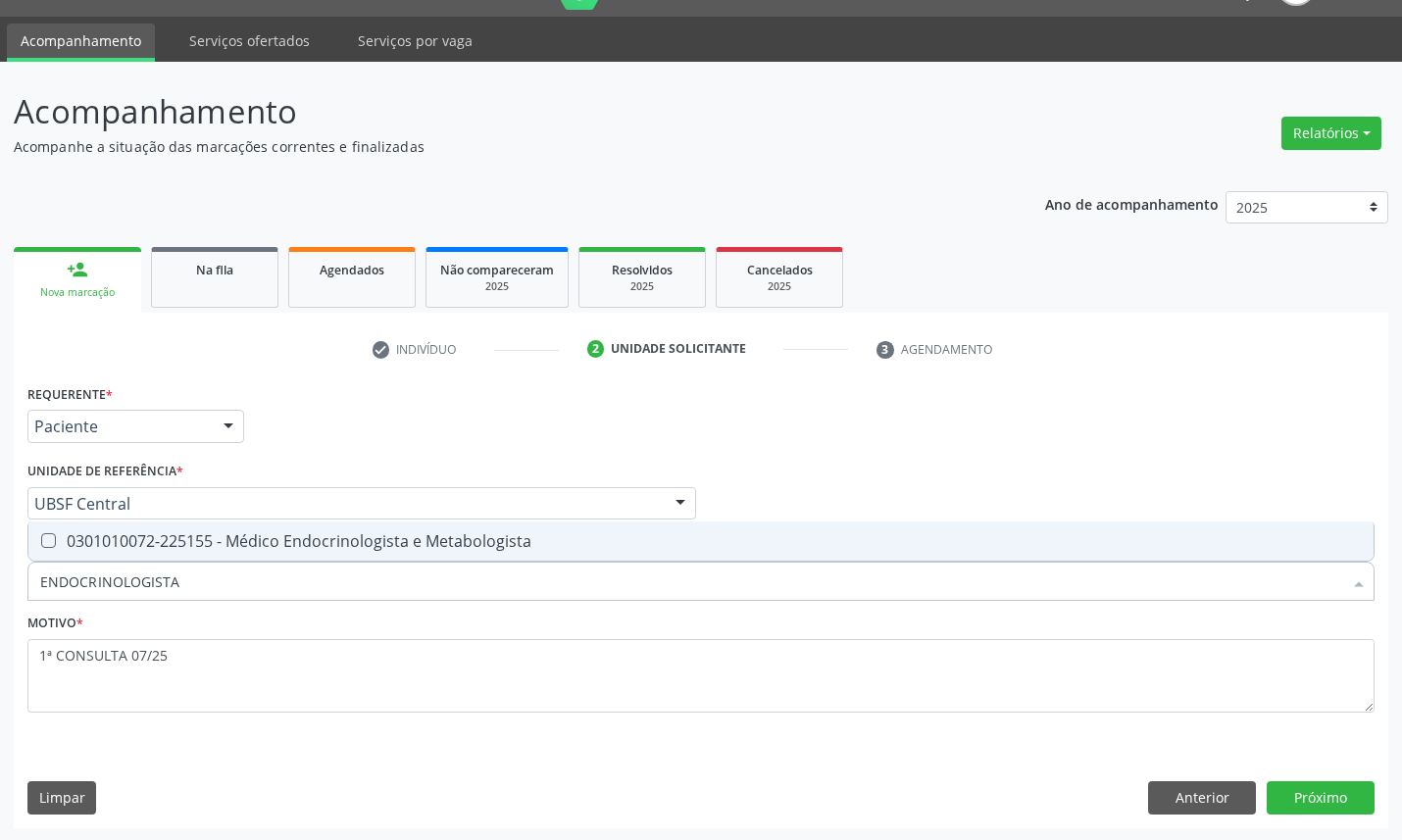 click on "0301010072-225155 - Médico Endocrinologista e Metabologista" at bounding box center [701, 541] 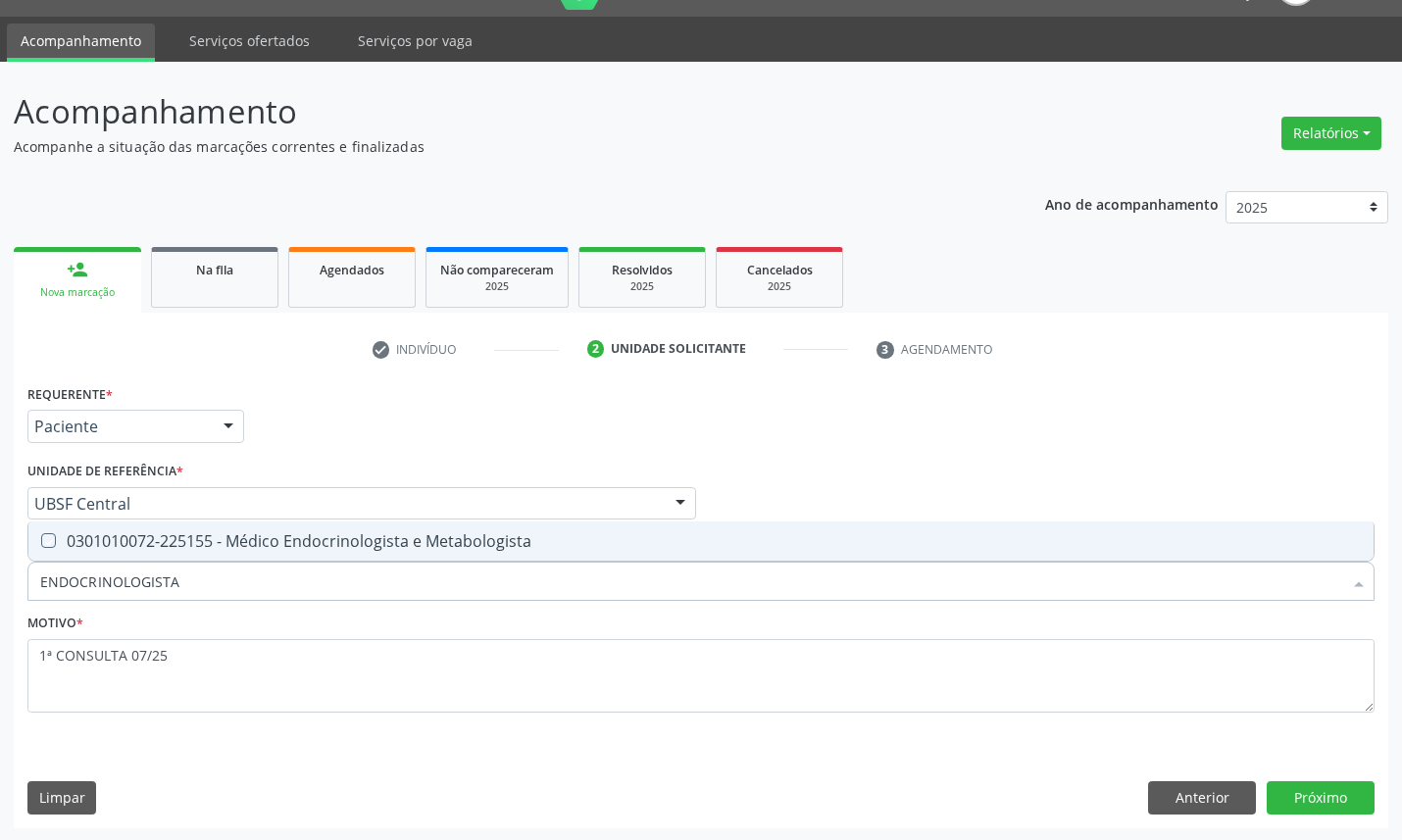 checkbox on "true" 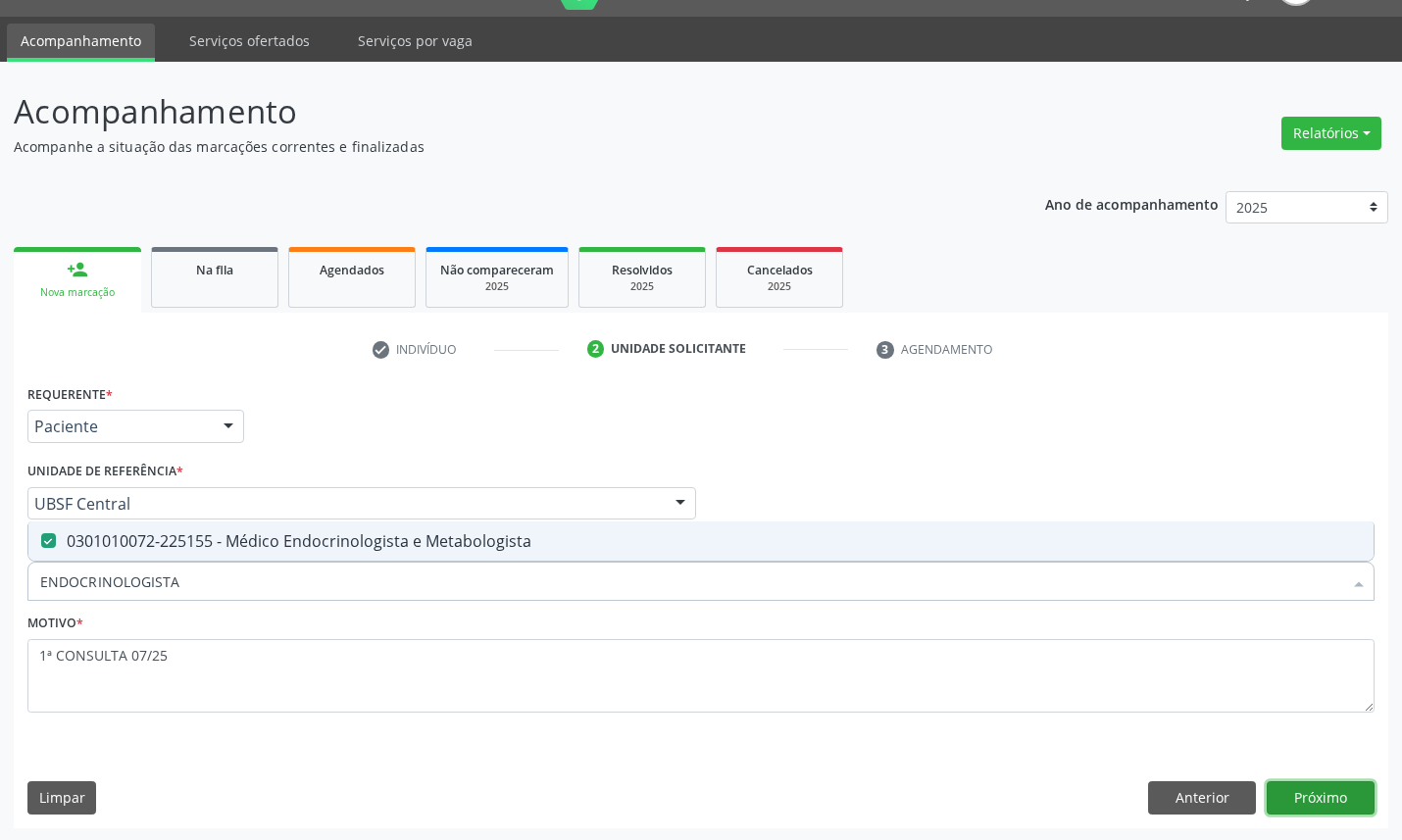 click on "Próximo" at bounding box center [1321, 798] 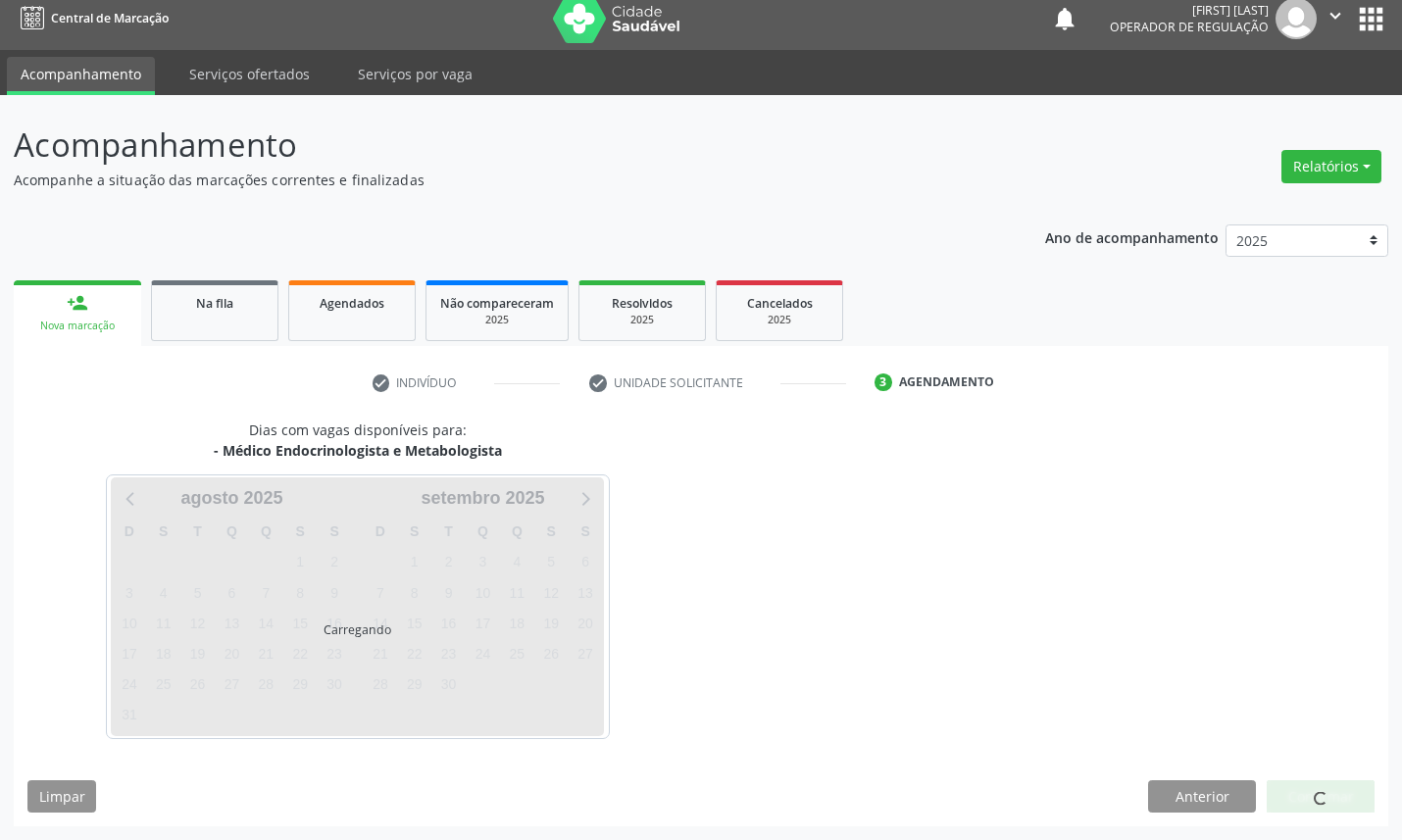 scroll, scrollTop: 12, scrollLeft: 0, axis: vertical 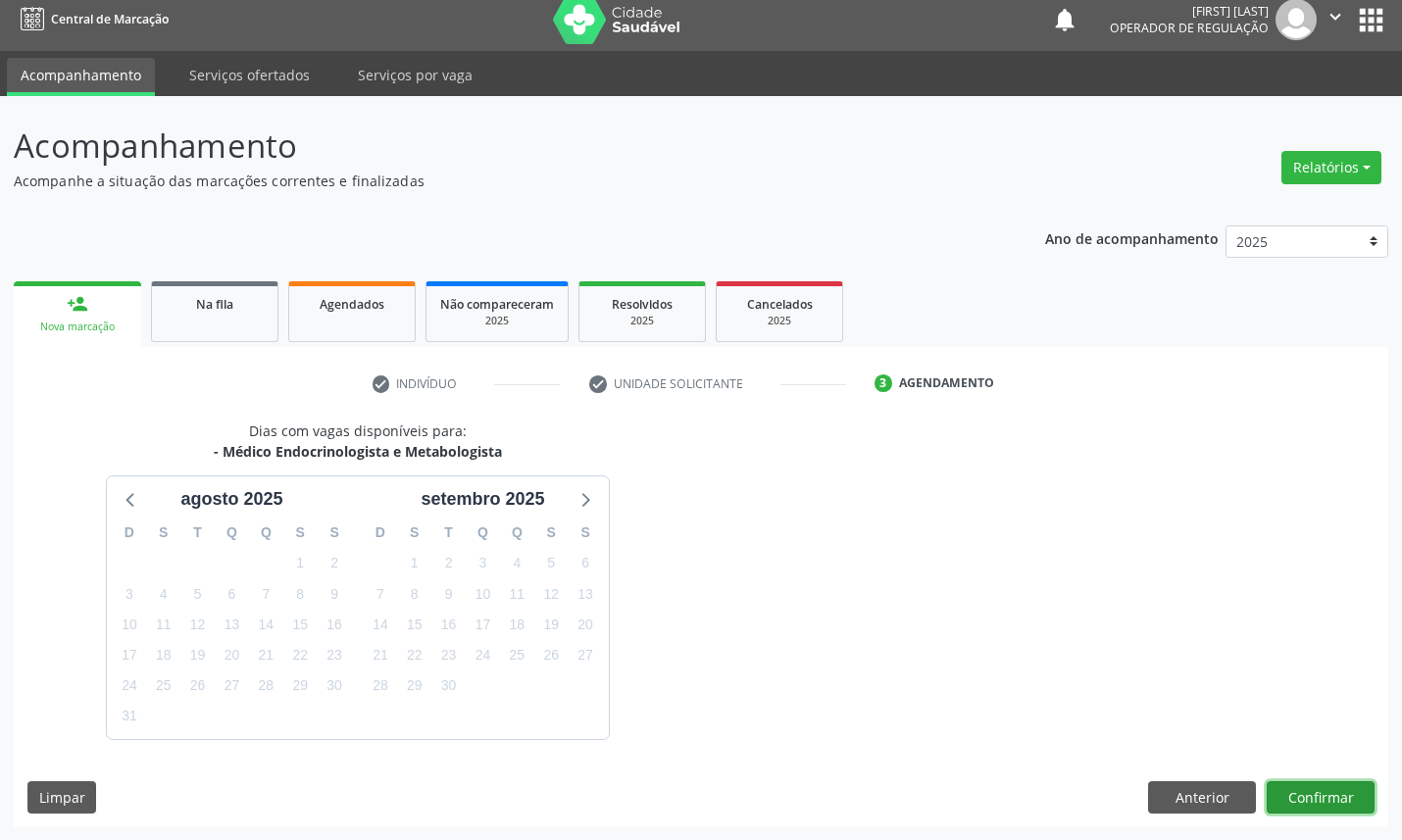 click on "Confirmar" at bounding box center [1321, 798] 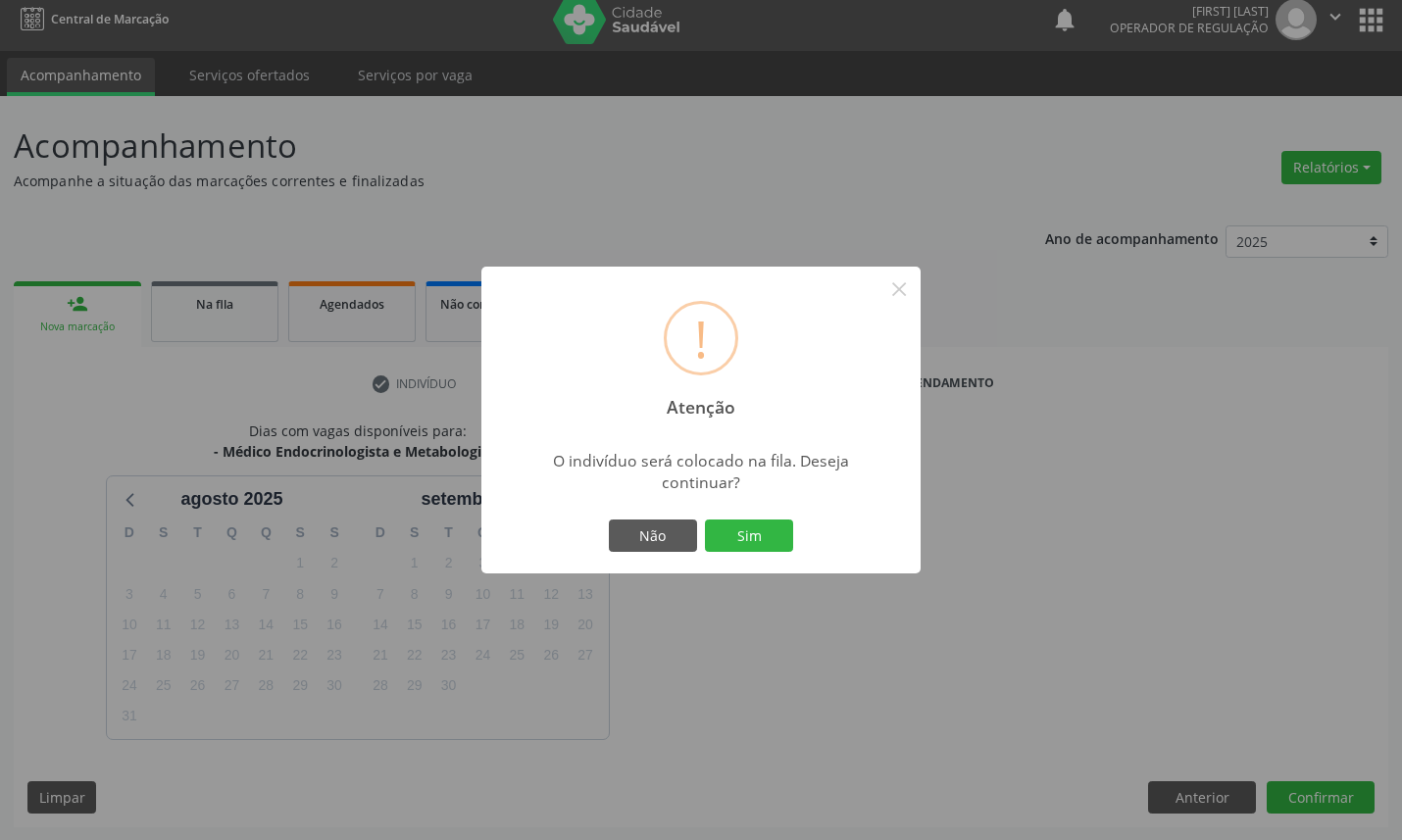 type 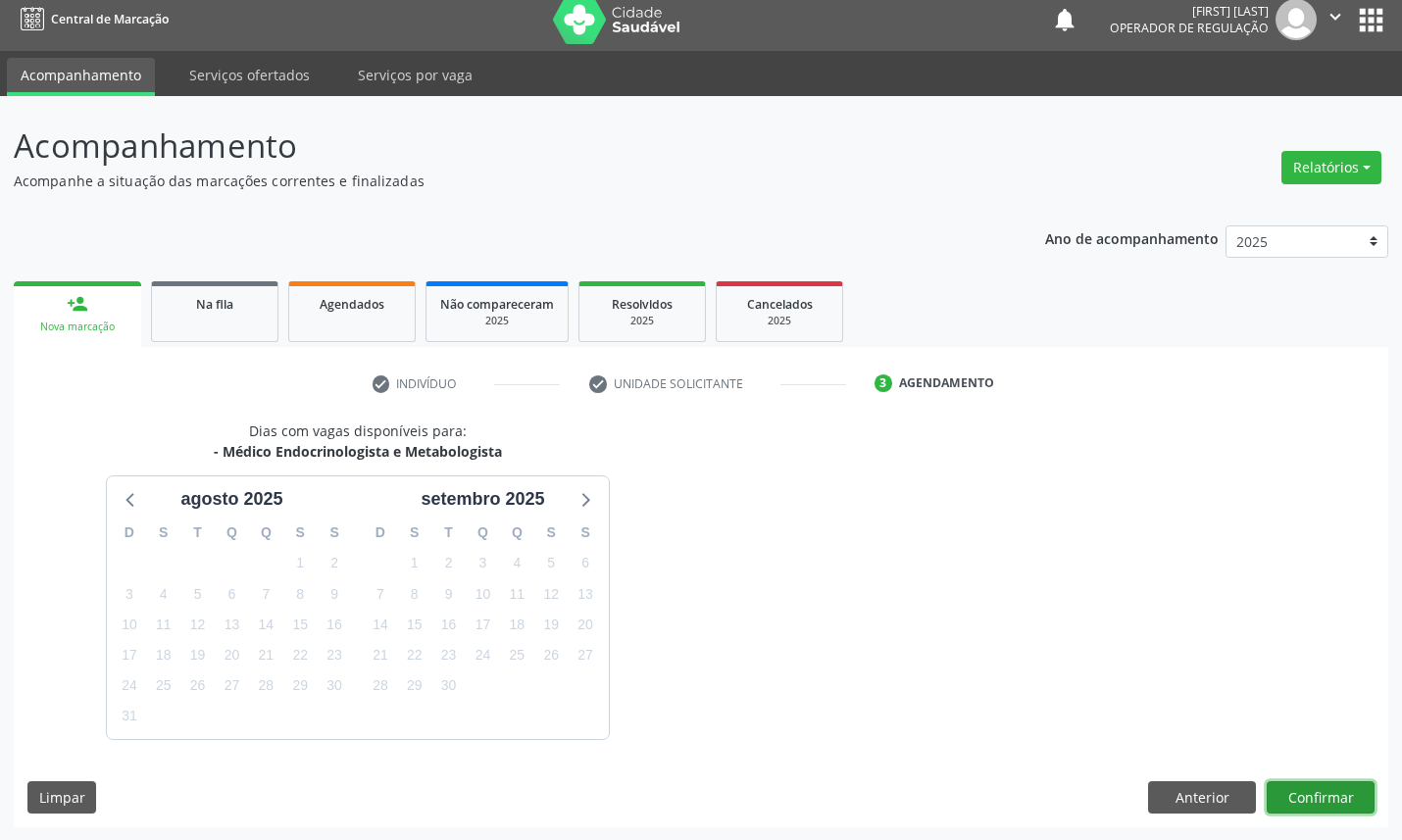 click on "Confirmar" at bounding box center [1321, 798] 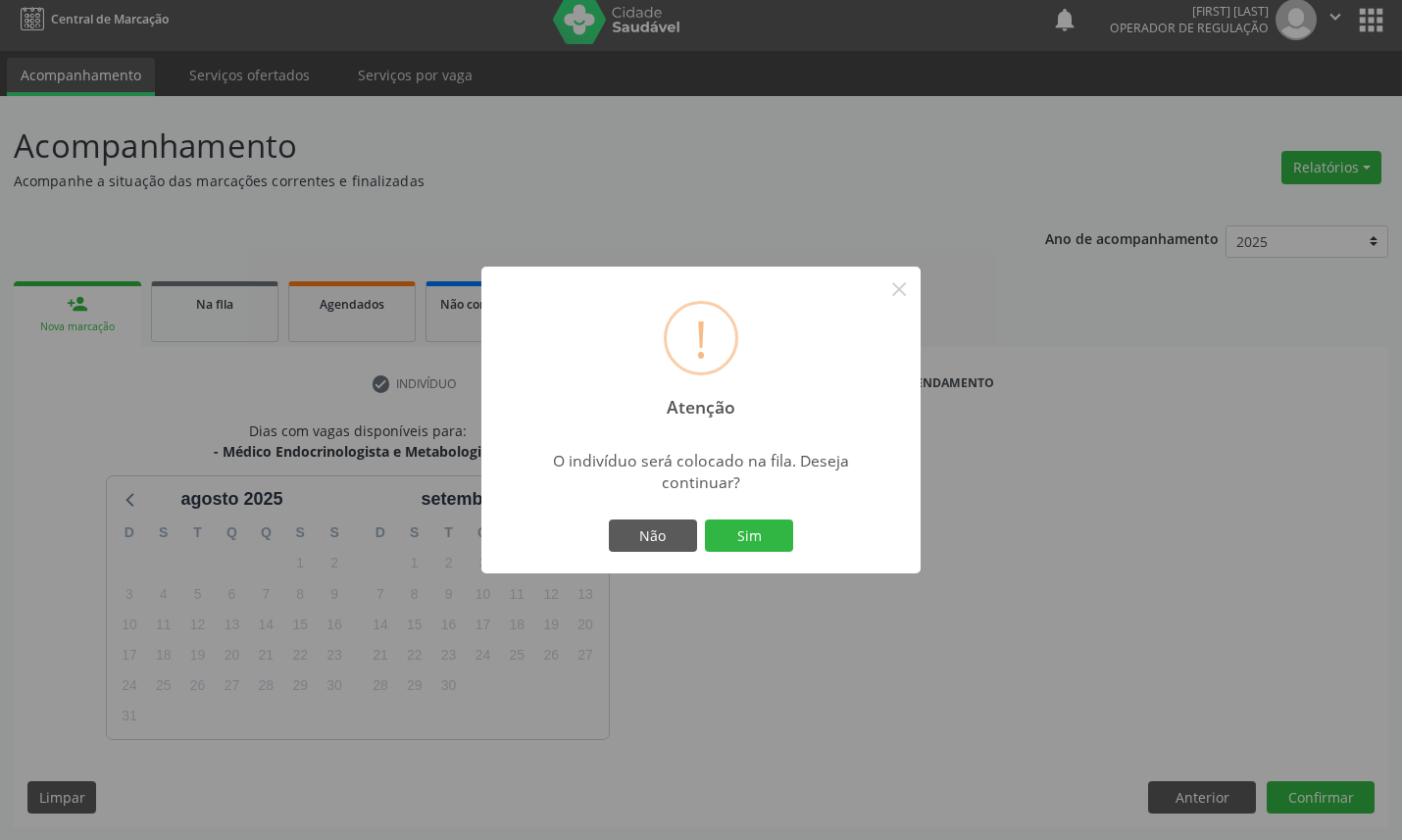type 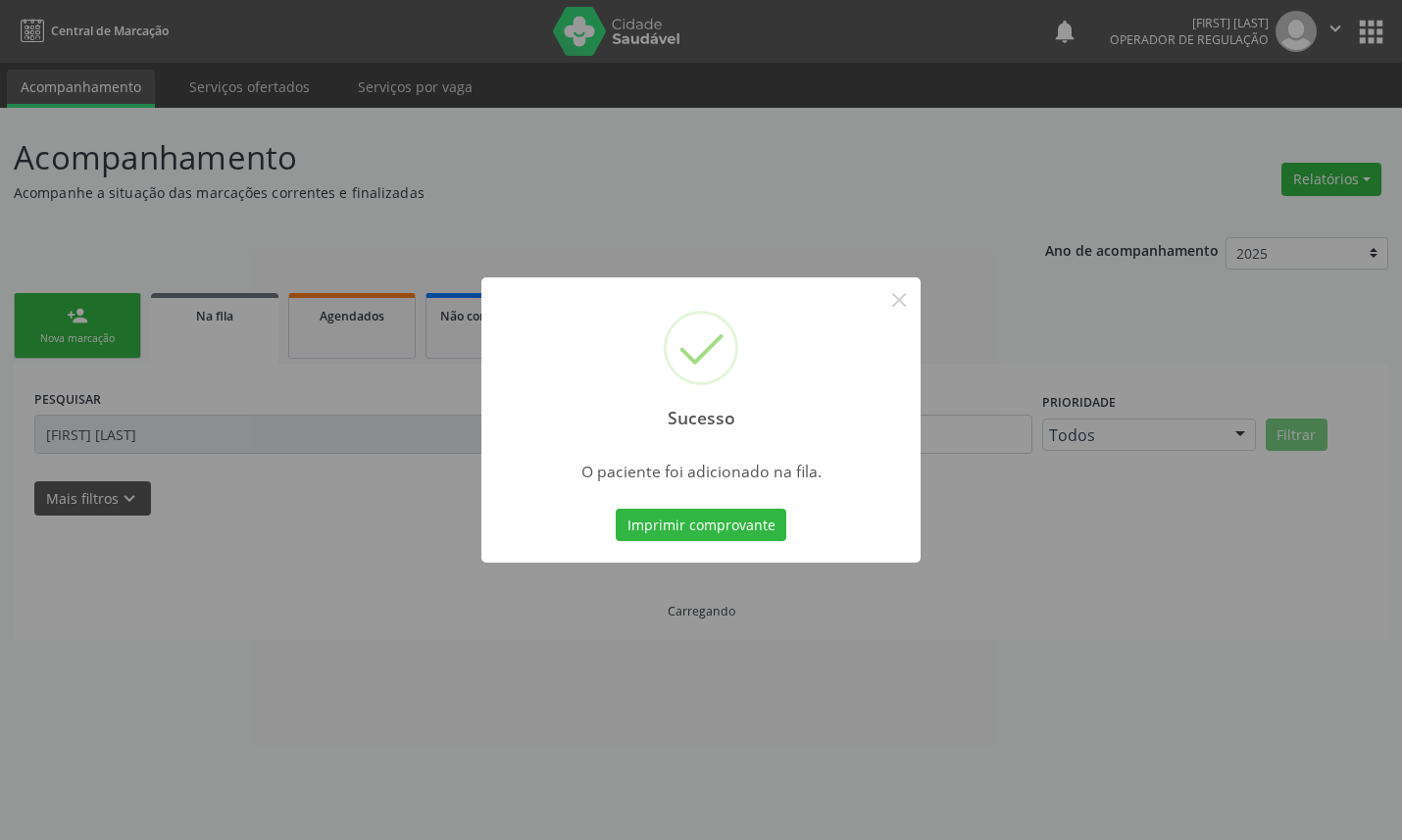 scroll, scrollTop: 0, scrollLeft: 0, axis: both 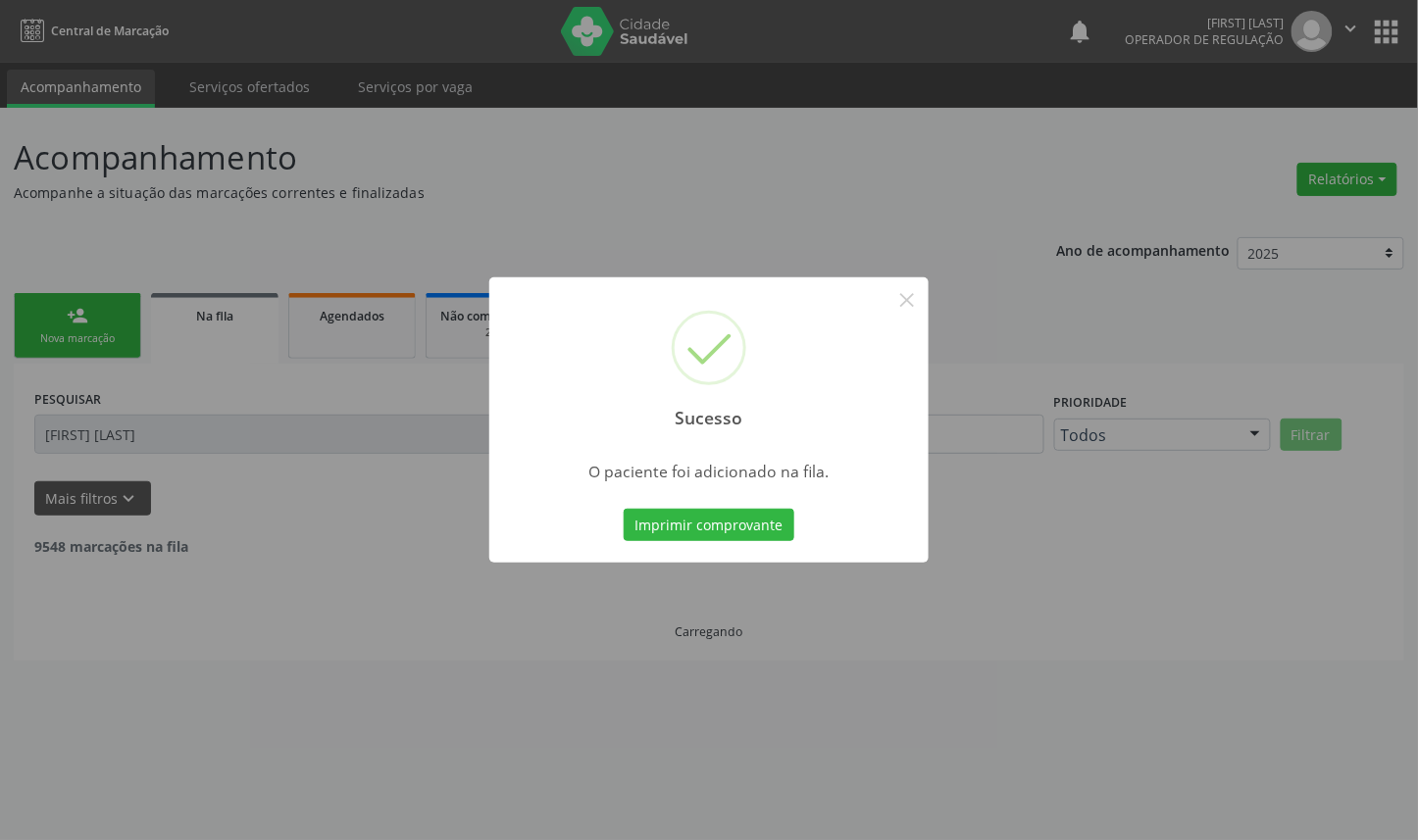 type 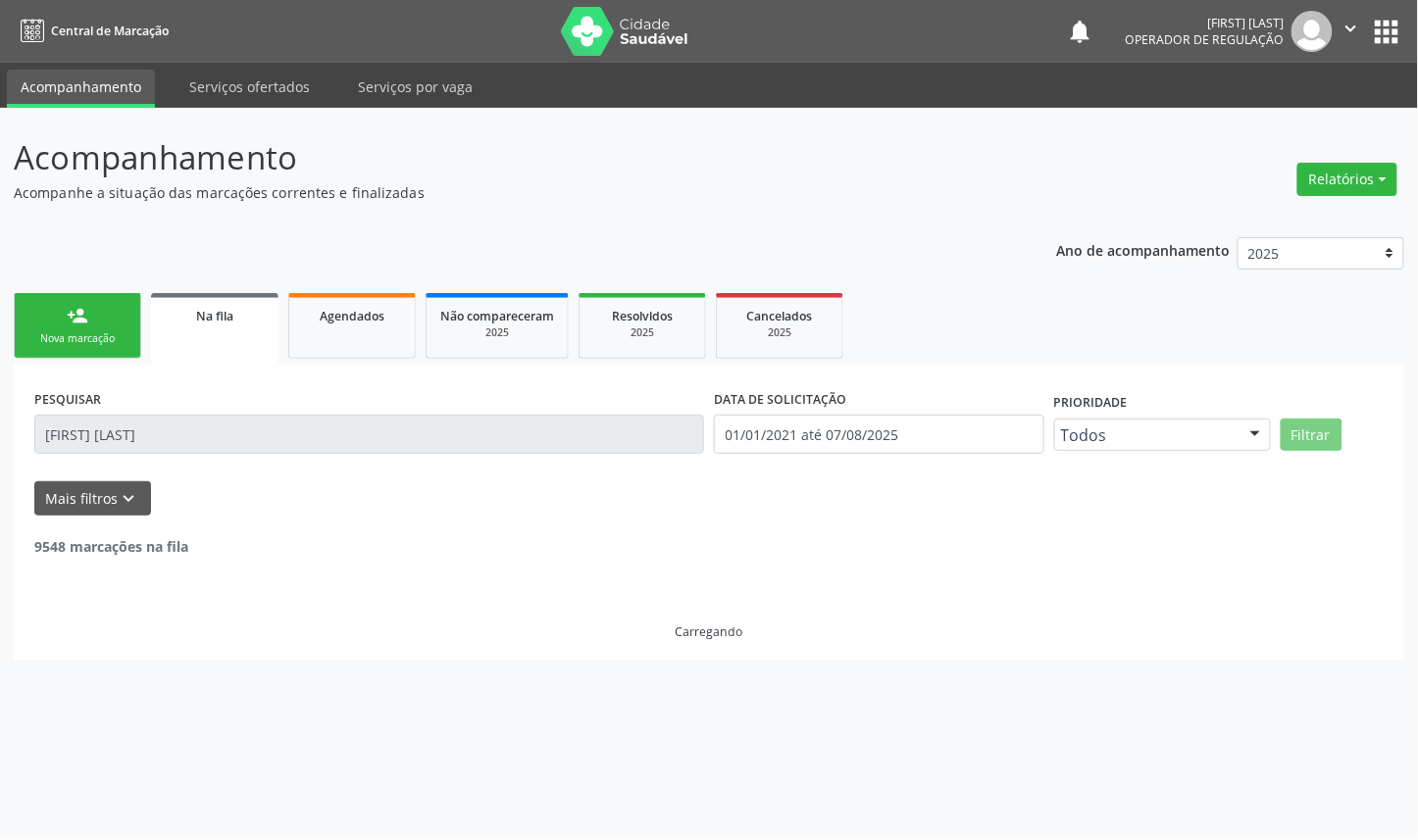 click on "Nova marcação" at bounding box center [77, 338] 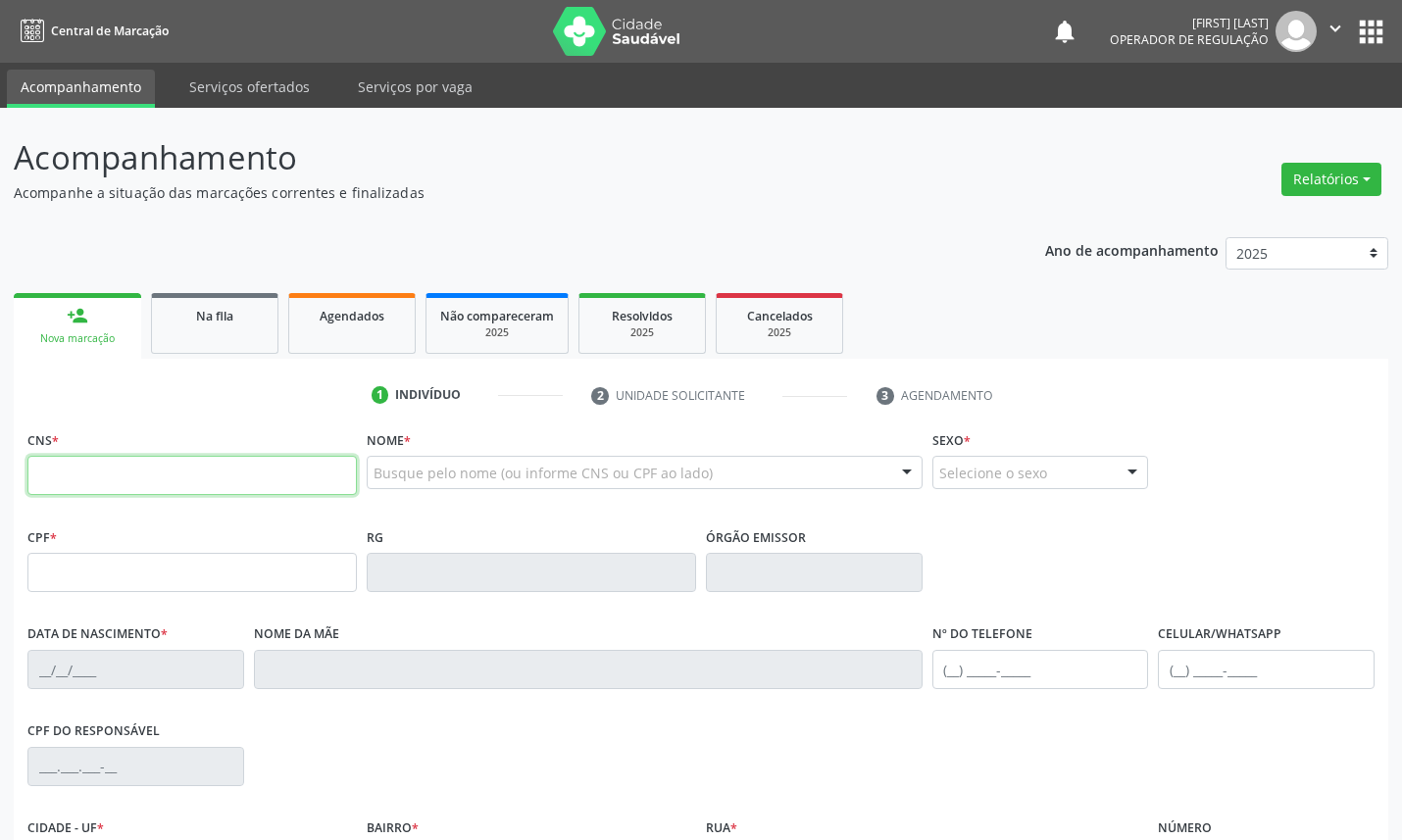 click at bounding box center [192, 475] 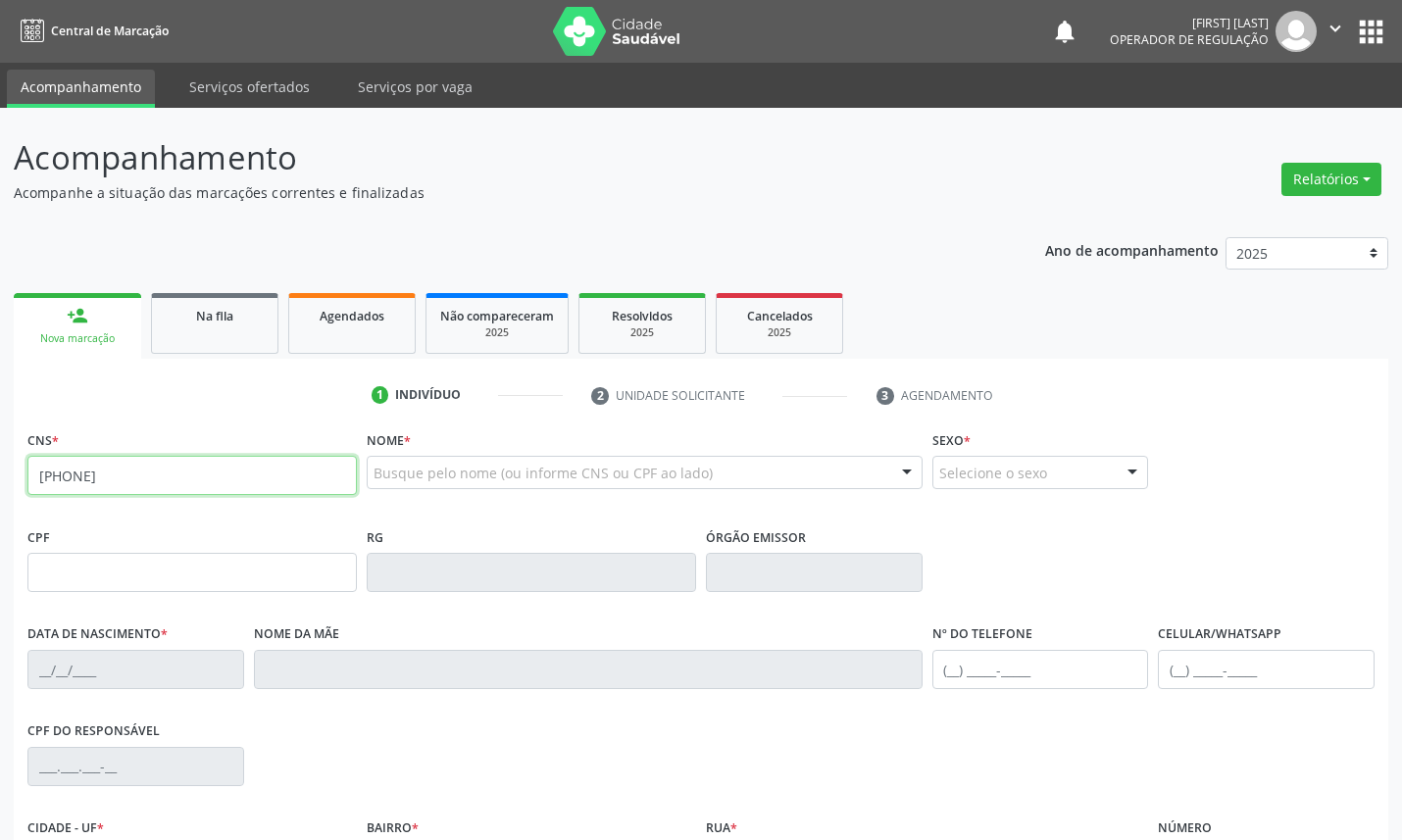 type on "700 5063 6576 0558" 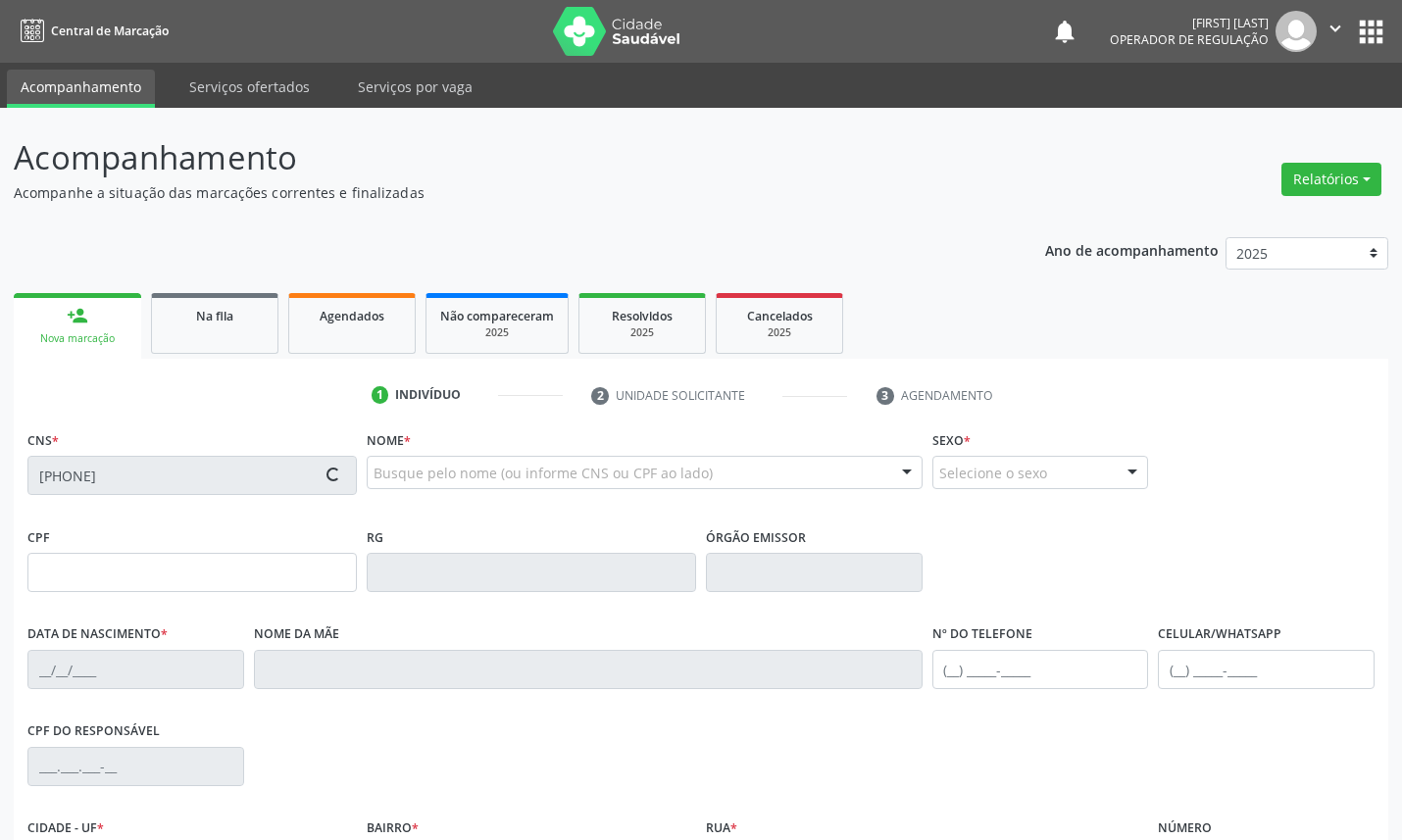 type on "404.929.904-68" 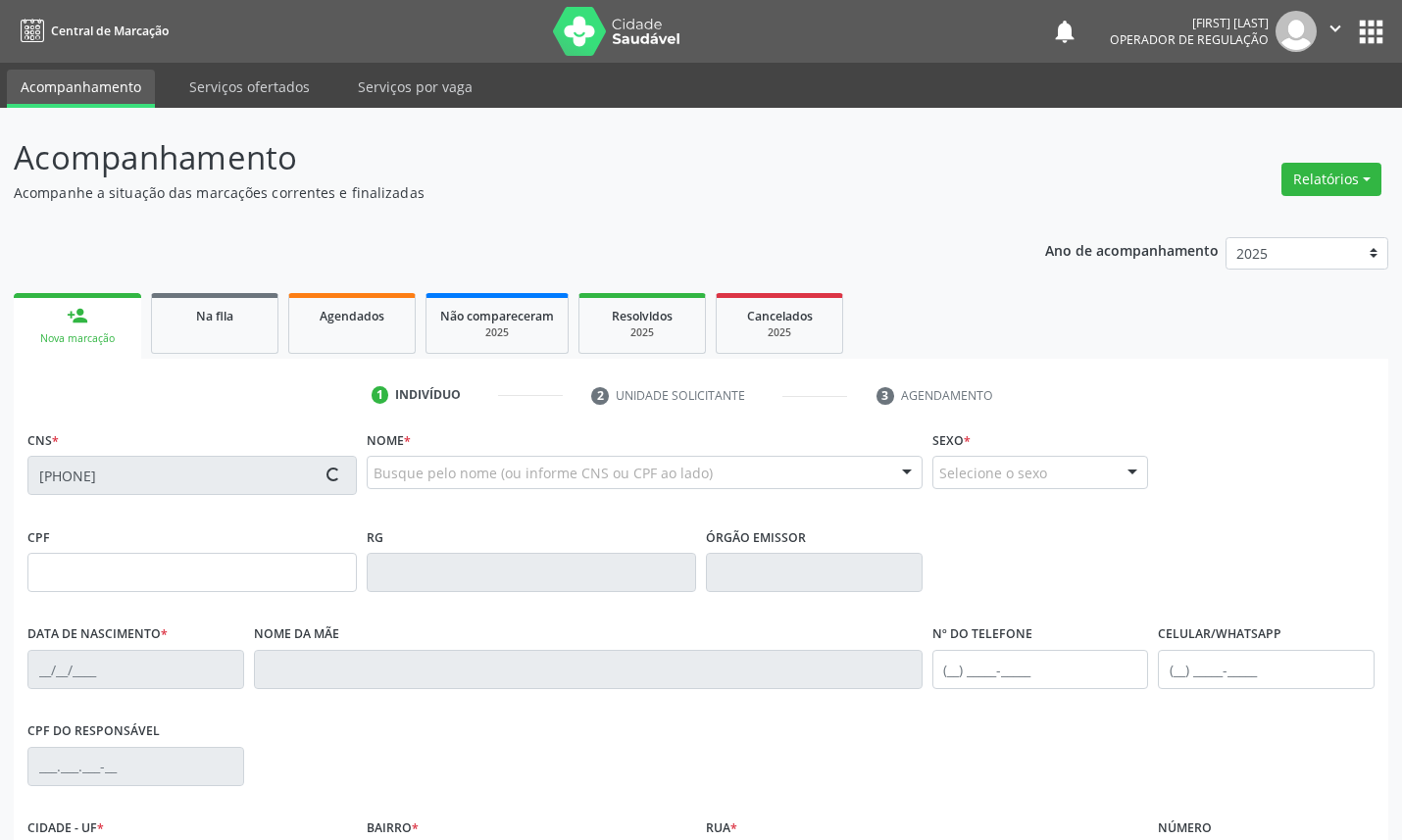 type on "05/04/1961" 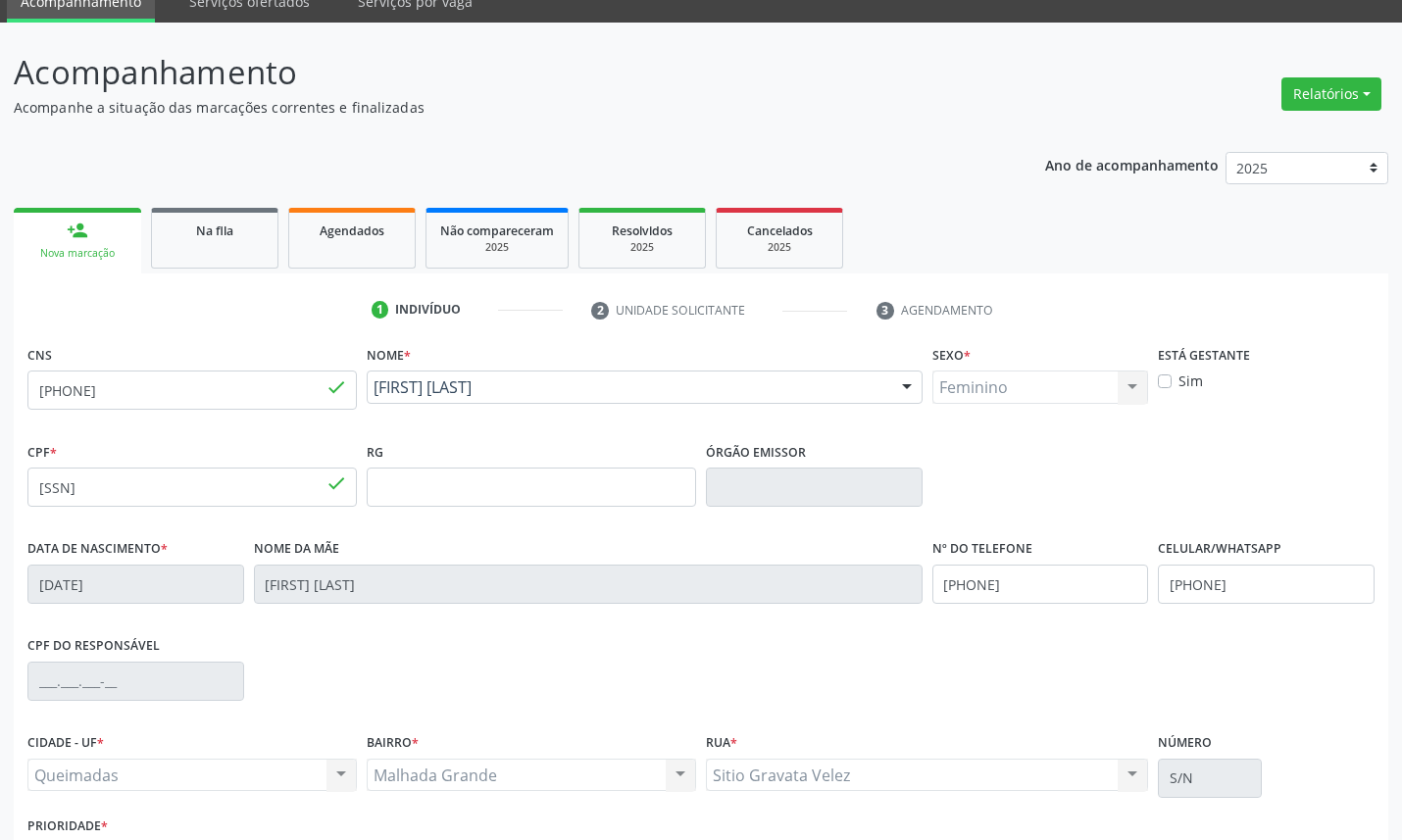 scroll, scrollTop: 221, scrollLeft: 0, axis: vertical 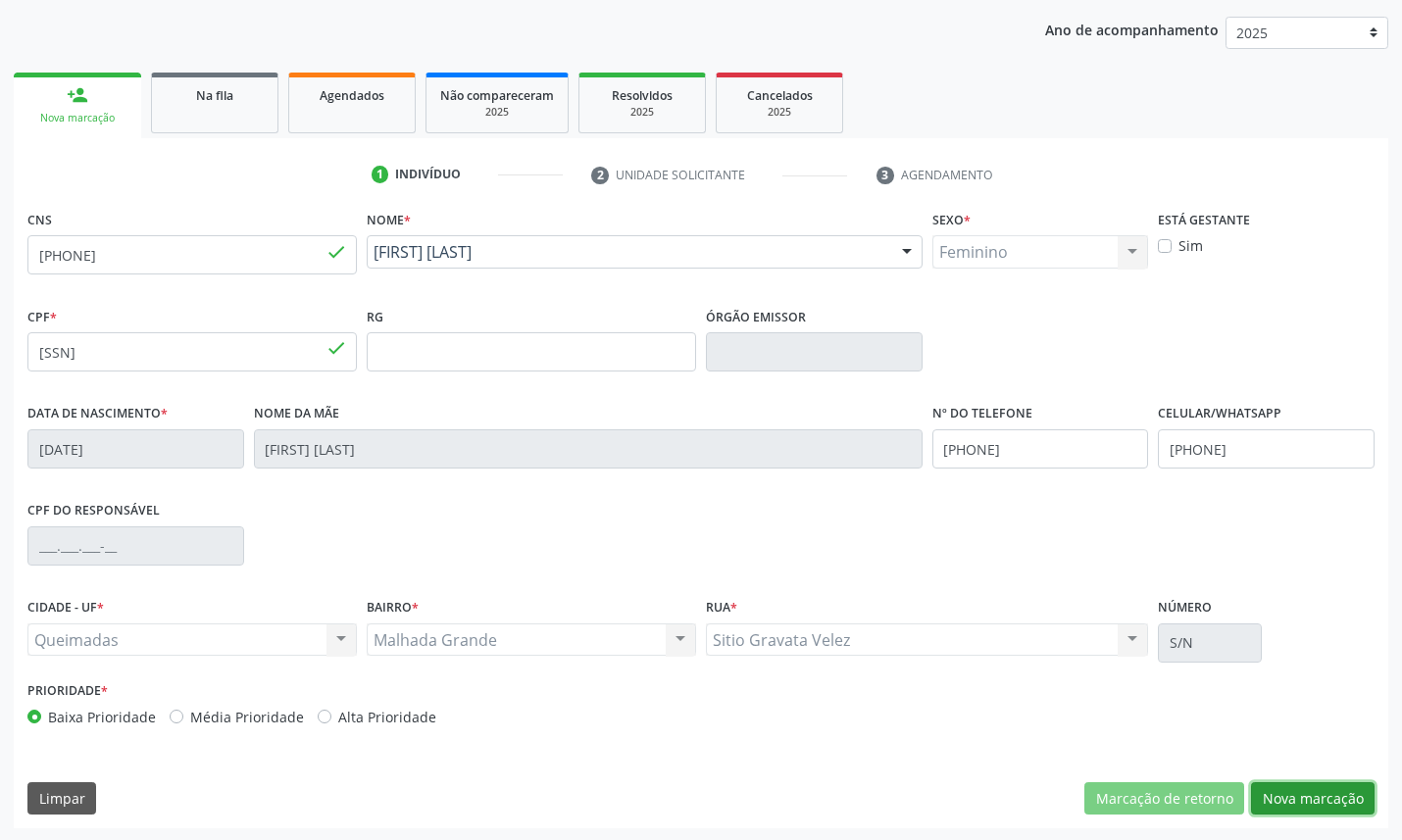 click on "Nova marcação" at bounding box center [1313, 799] 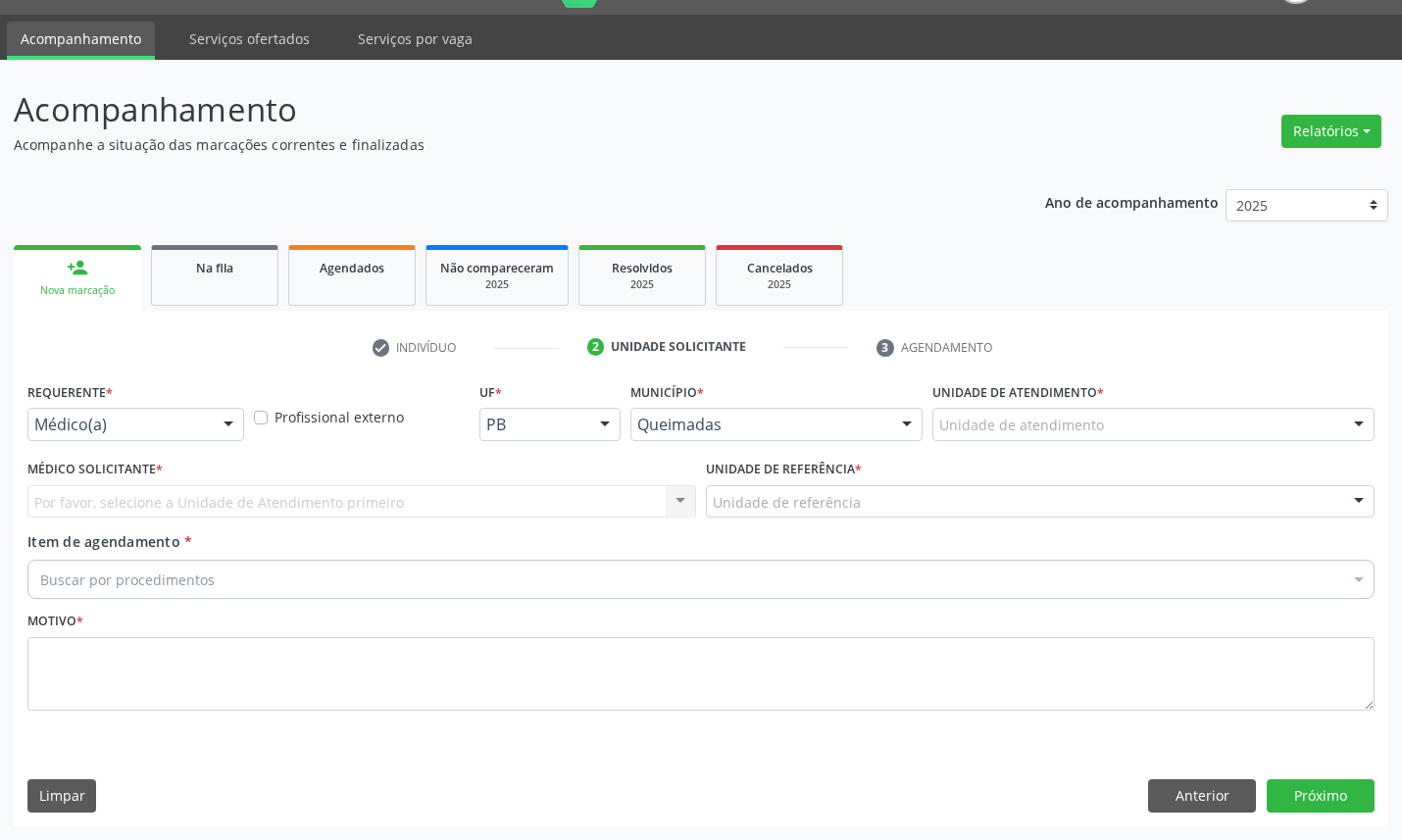 scroll, scrollTop: 46, scrollLeft: 0, axis: vertical 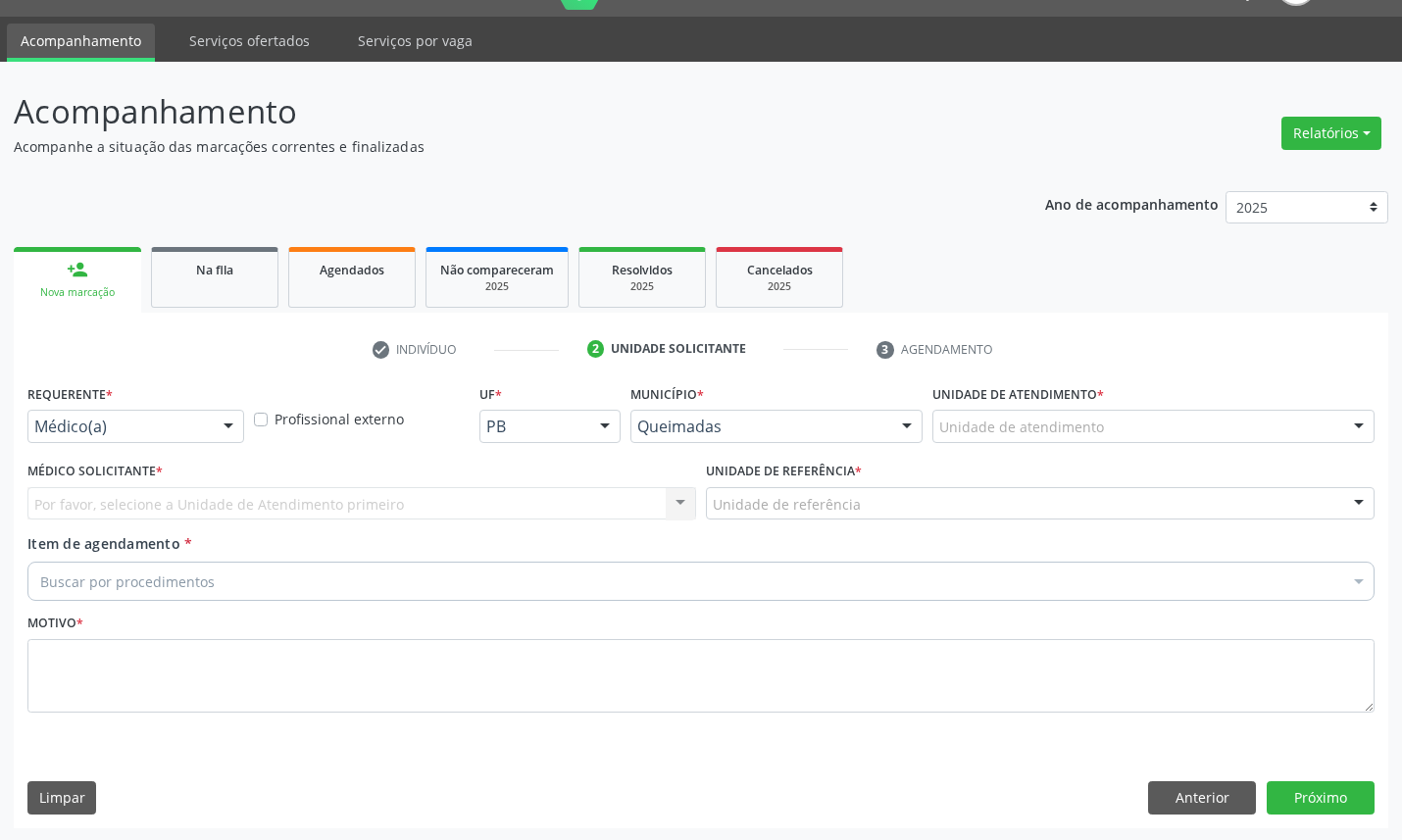 drag, startPoint x: 200, startPoint y: 421, endPoint x: 149, endPoint y: 526, distance: 116.730459 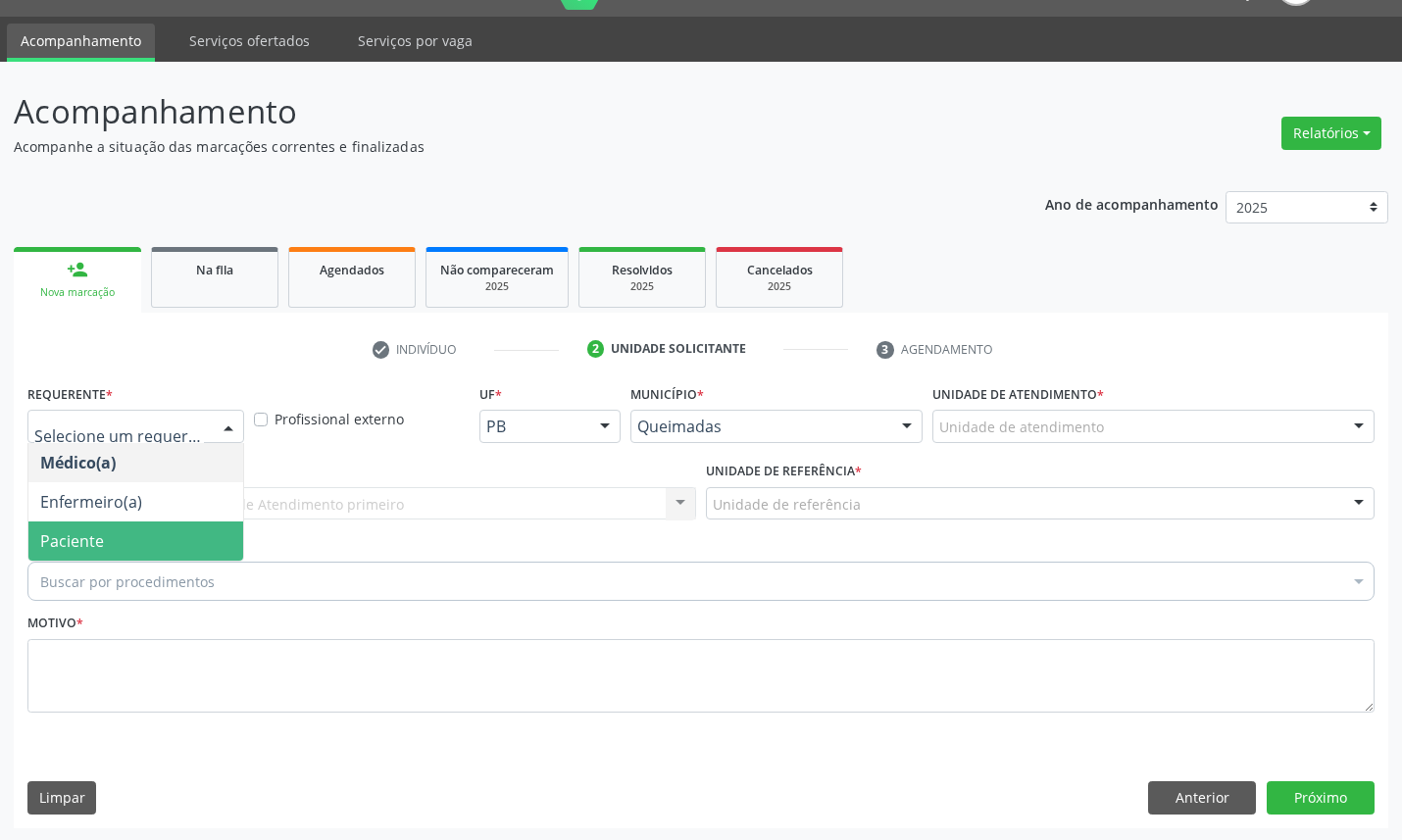 click on "Paciente" at bounding box center [135, 541] 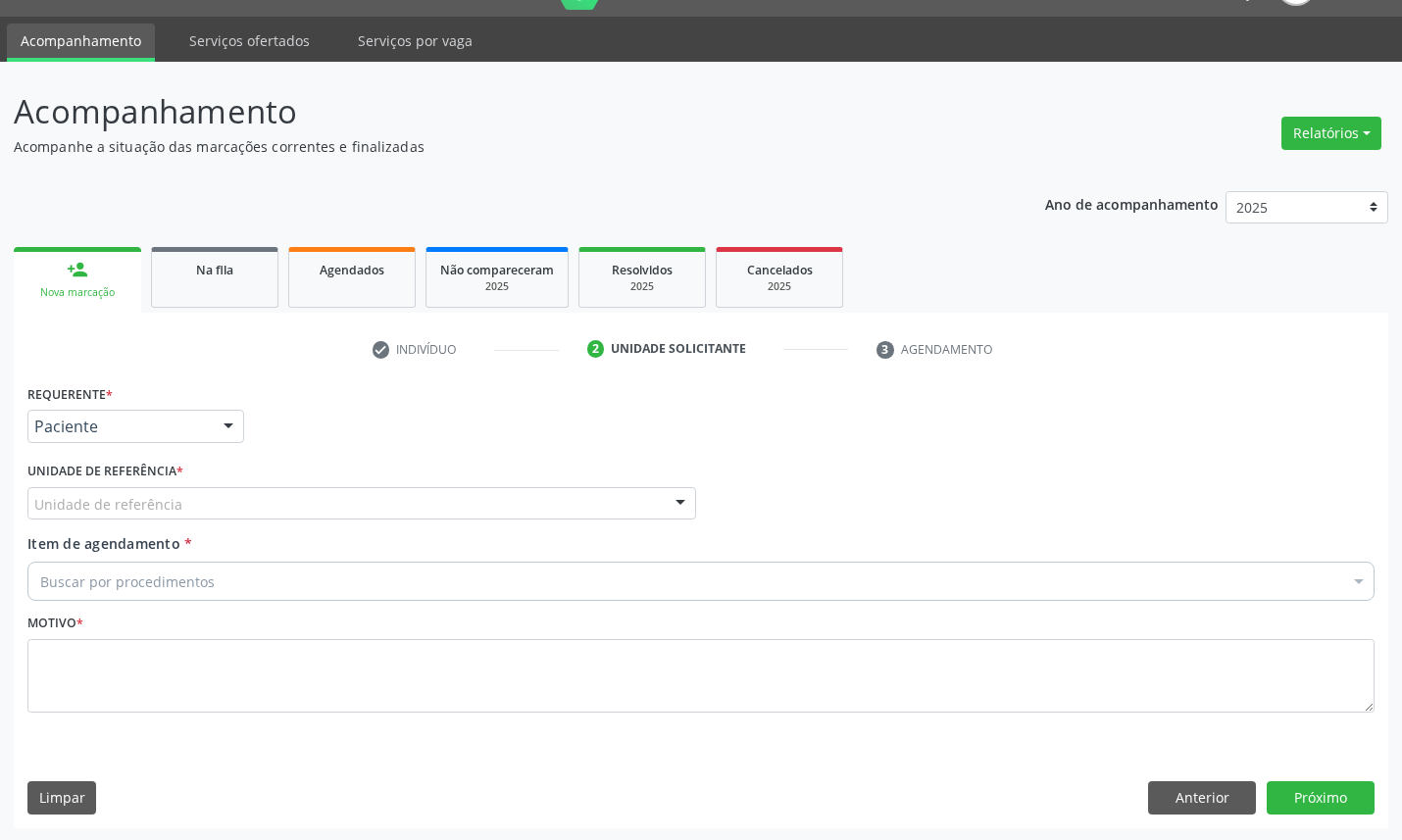 click on "Unidade de referência
UBSF Ligeiro II   UBSF Saulo Leal Ernesto de Melo   UBSF Castanho   UBSF Baixa Verde   UBSF Ze Velho   UBSF Boa Vista   UBSF Olho Dagua Salgado   UBSF Zumbi   NASF Pedra do Touro   UBSF Lutador   UBSF Anibal Teixeira   UBSF Central   UBSF Riacho do Meio   UBSF Caixa Dagua   UBSF Ligeiro I   UBSF Malhada Grande   UBSF Vila   UBSF Guritiba   NASF Tataguassu   UBSF Cidade Tiao do Rego
Nenhum resultado encontrado para: "   "
Não há nenhuma opção para ser exibida." at bounding box center [362, 504] 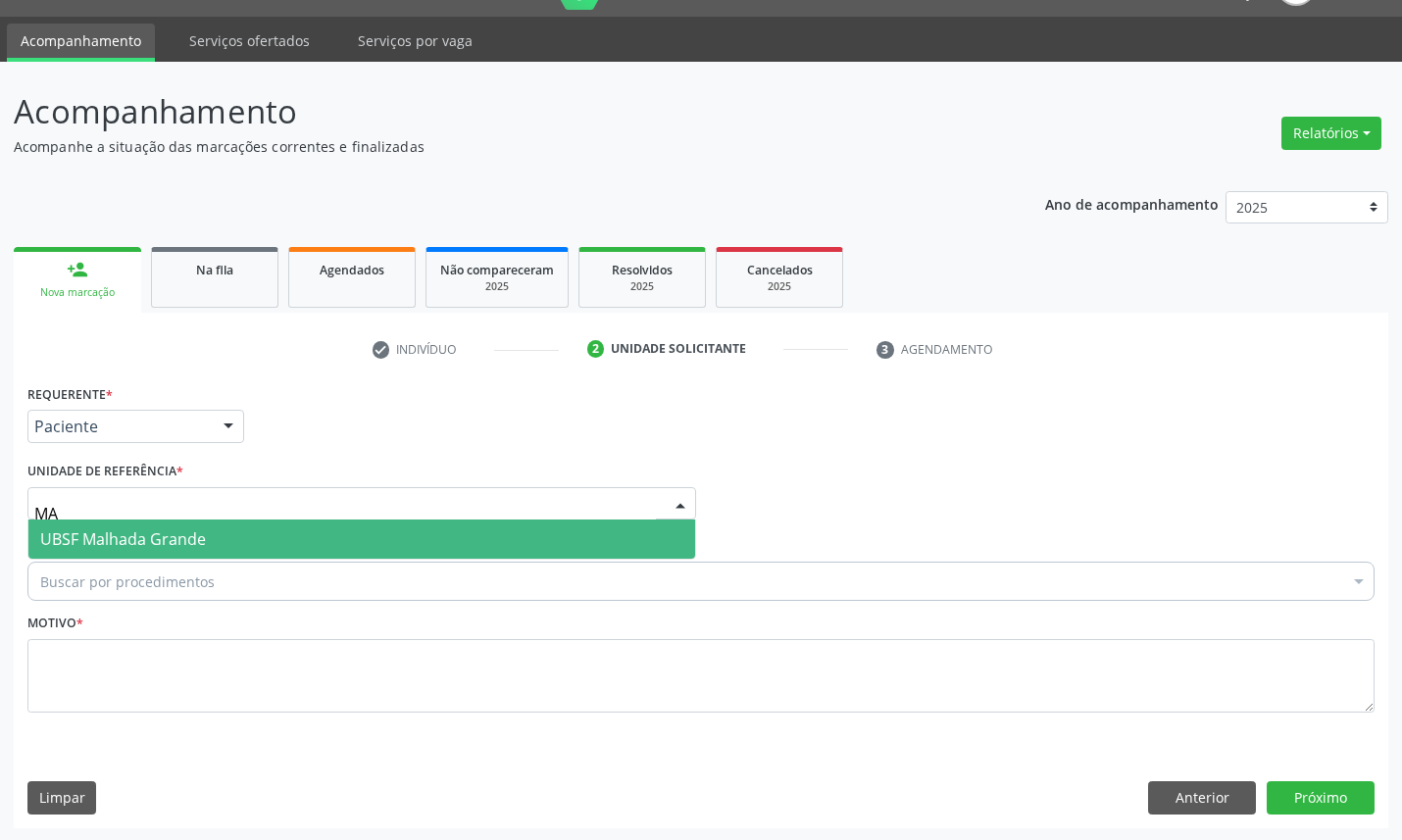 type on "MAL" 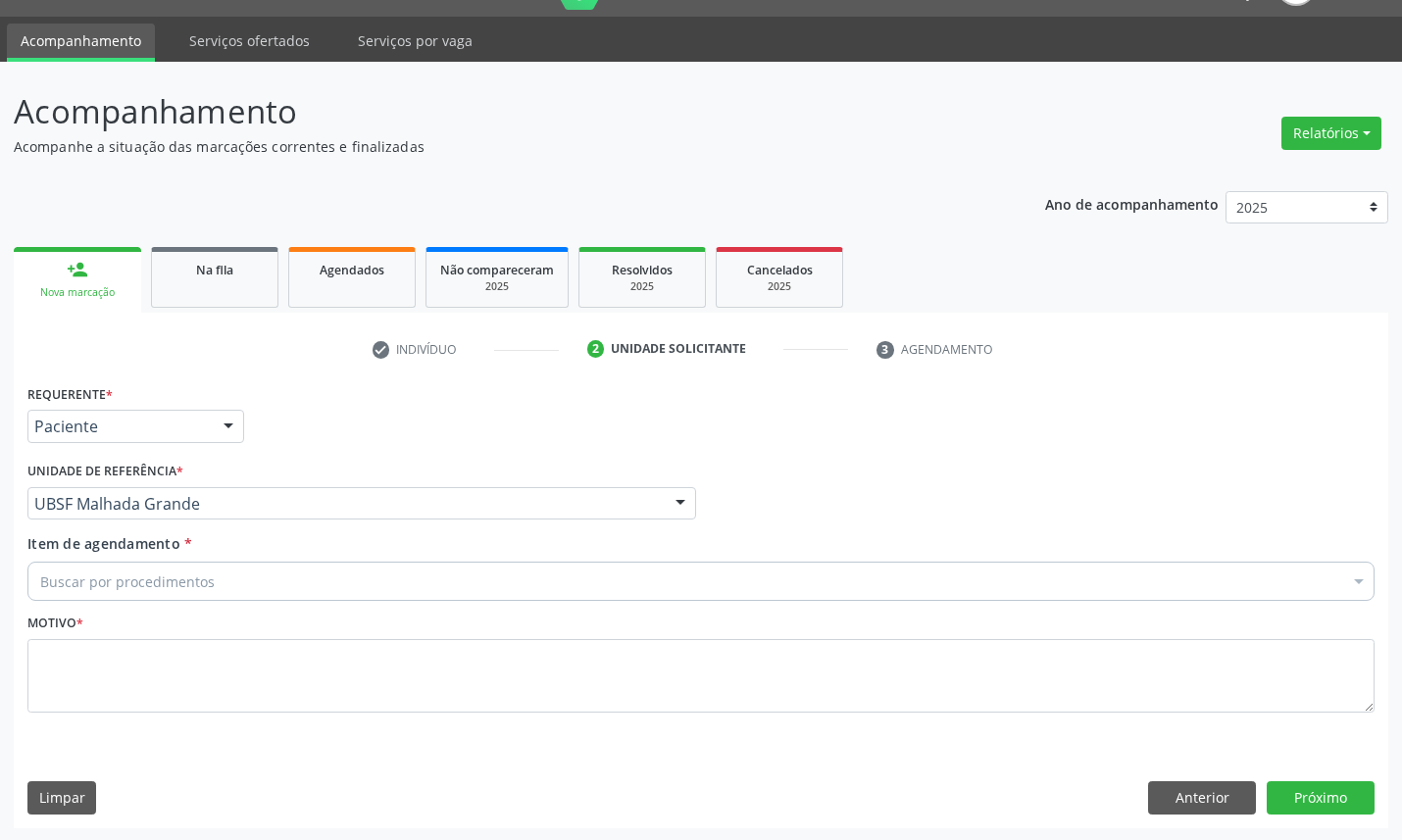 click on "Buscar por procedimentos" at bounding box center (701, 581) 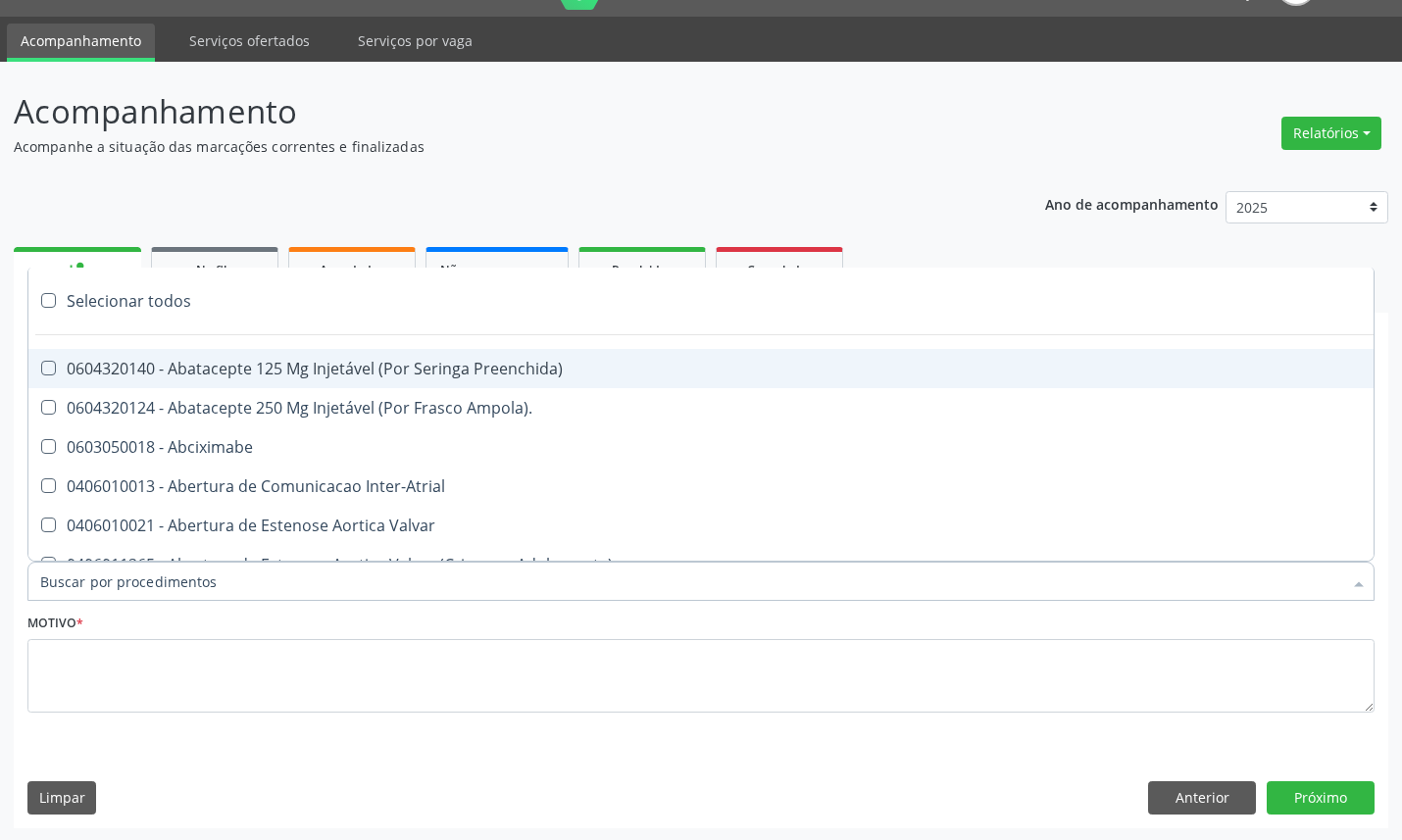 paste on "ENDOCRINOLOGISTA" 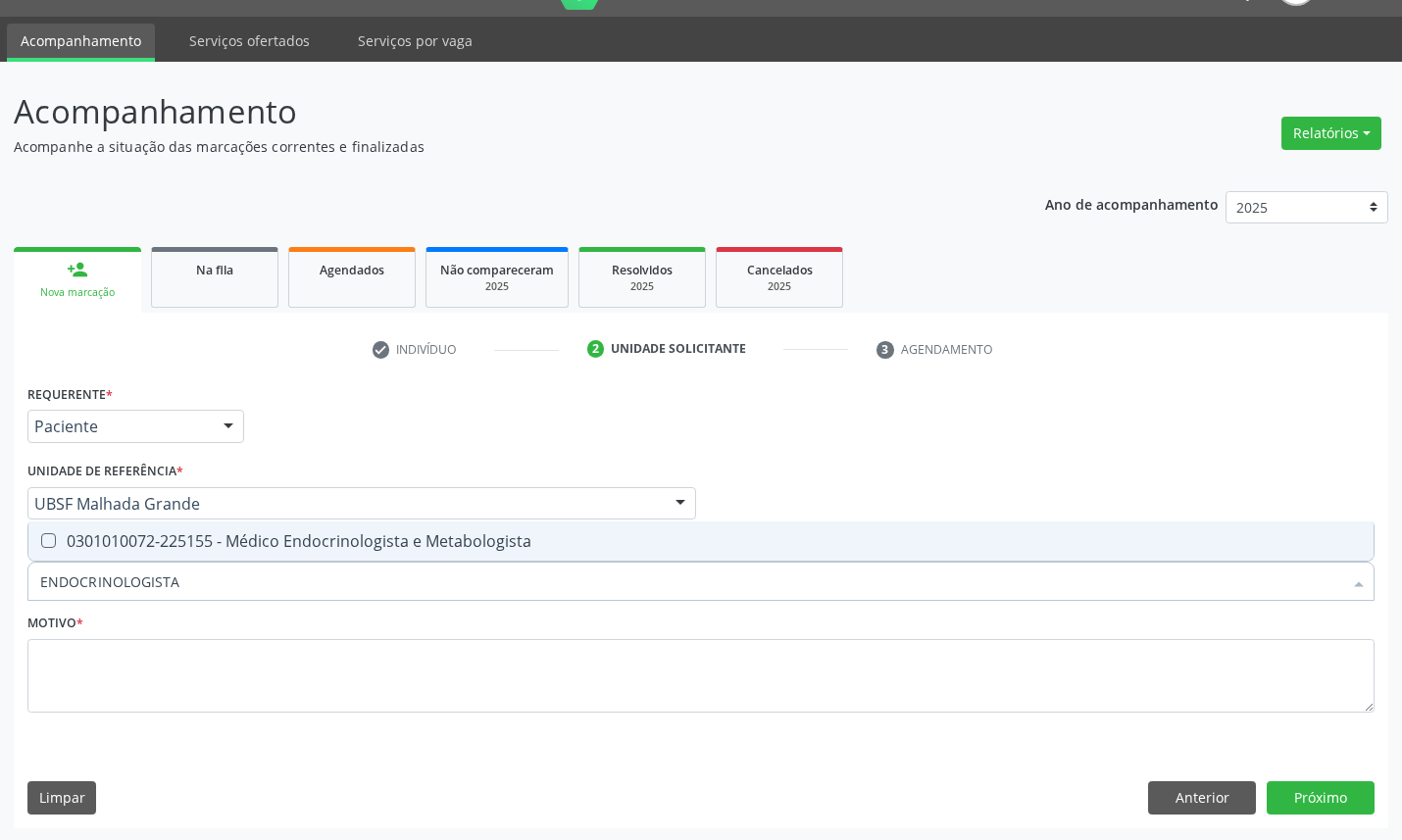 click on "0301010072-225155 - Médico Endocrinologista e Metabologista" at bounding box center (701, 541) 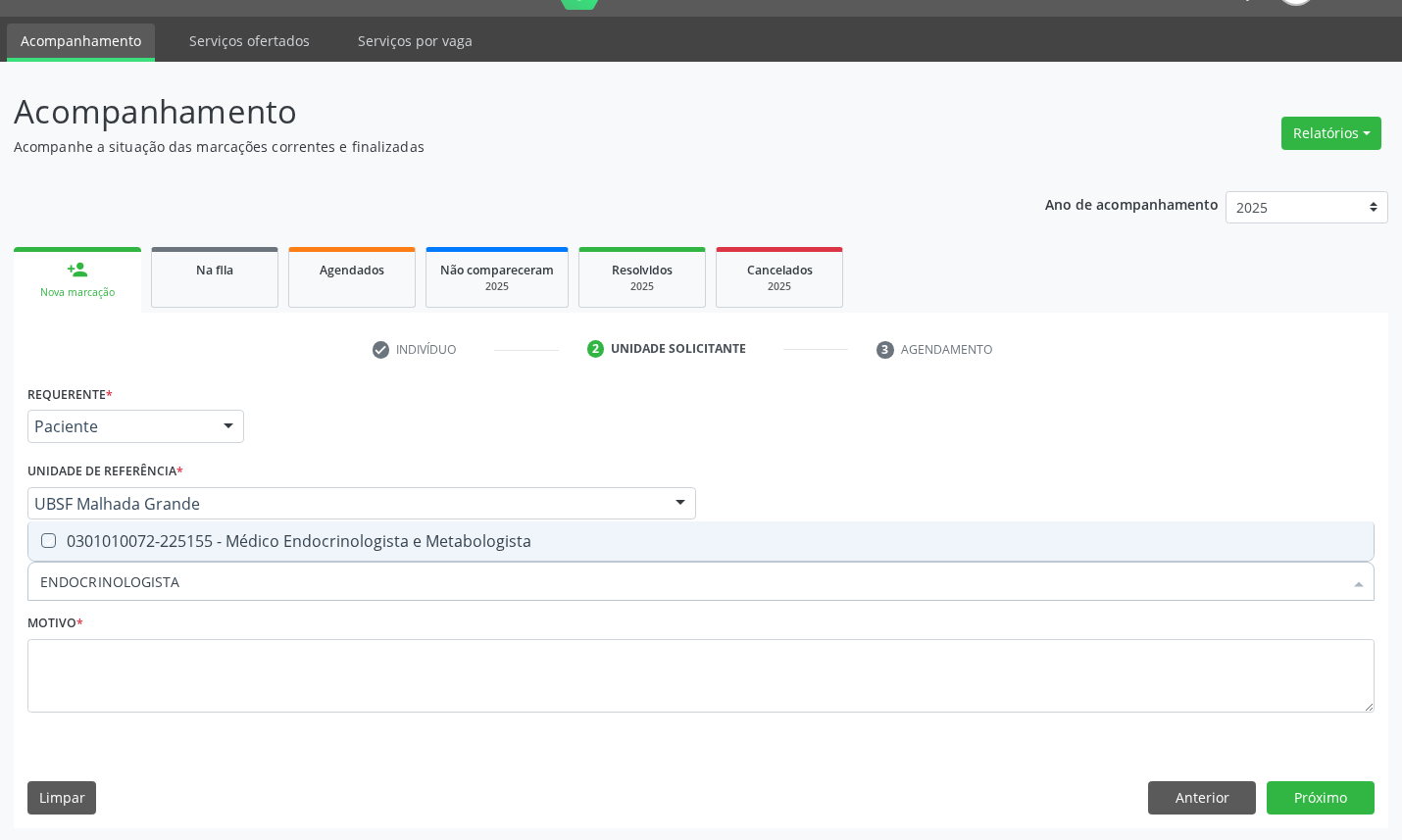 checkbox on "true" 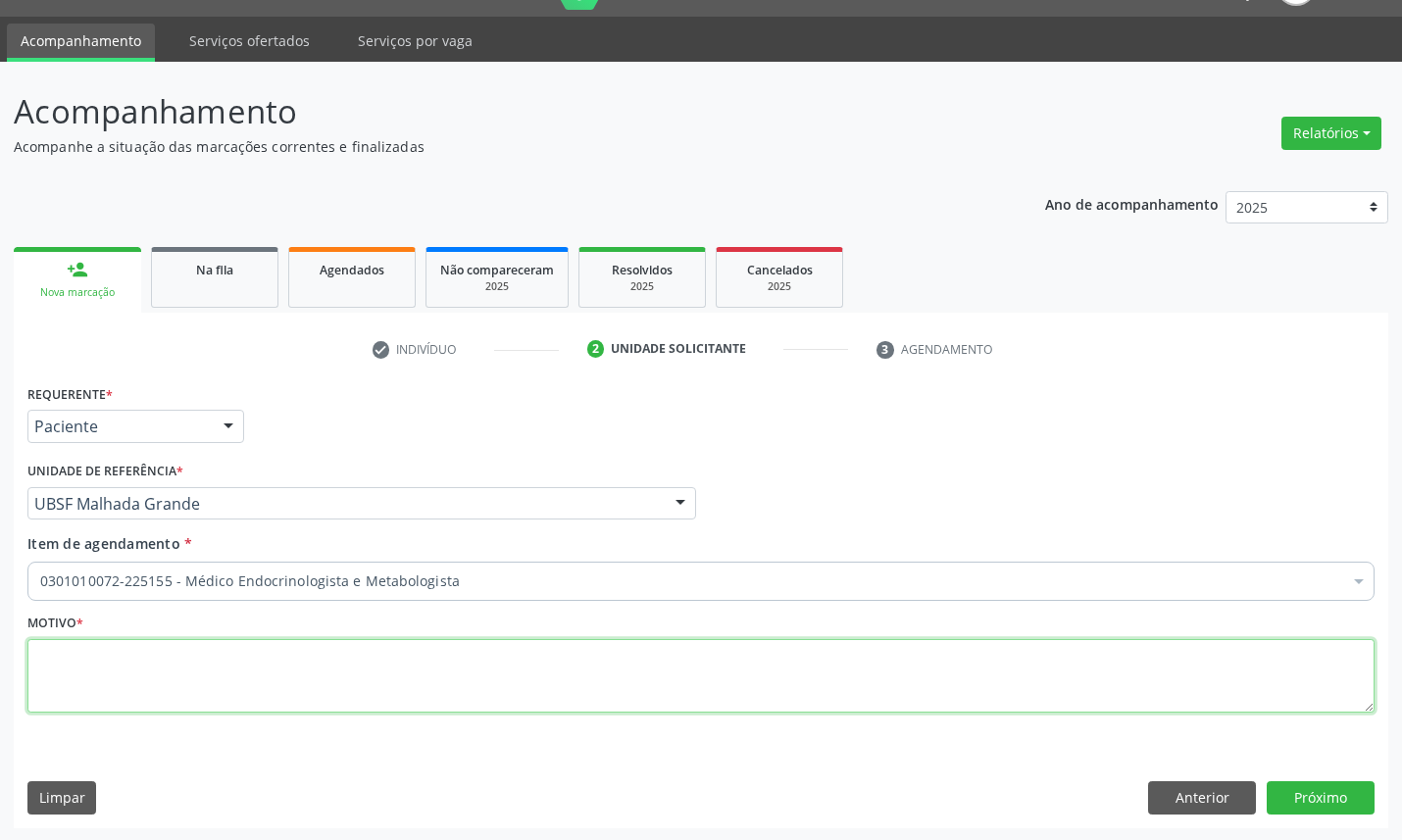 click at bounding box center (701, 676) 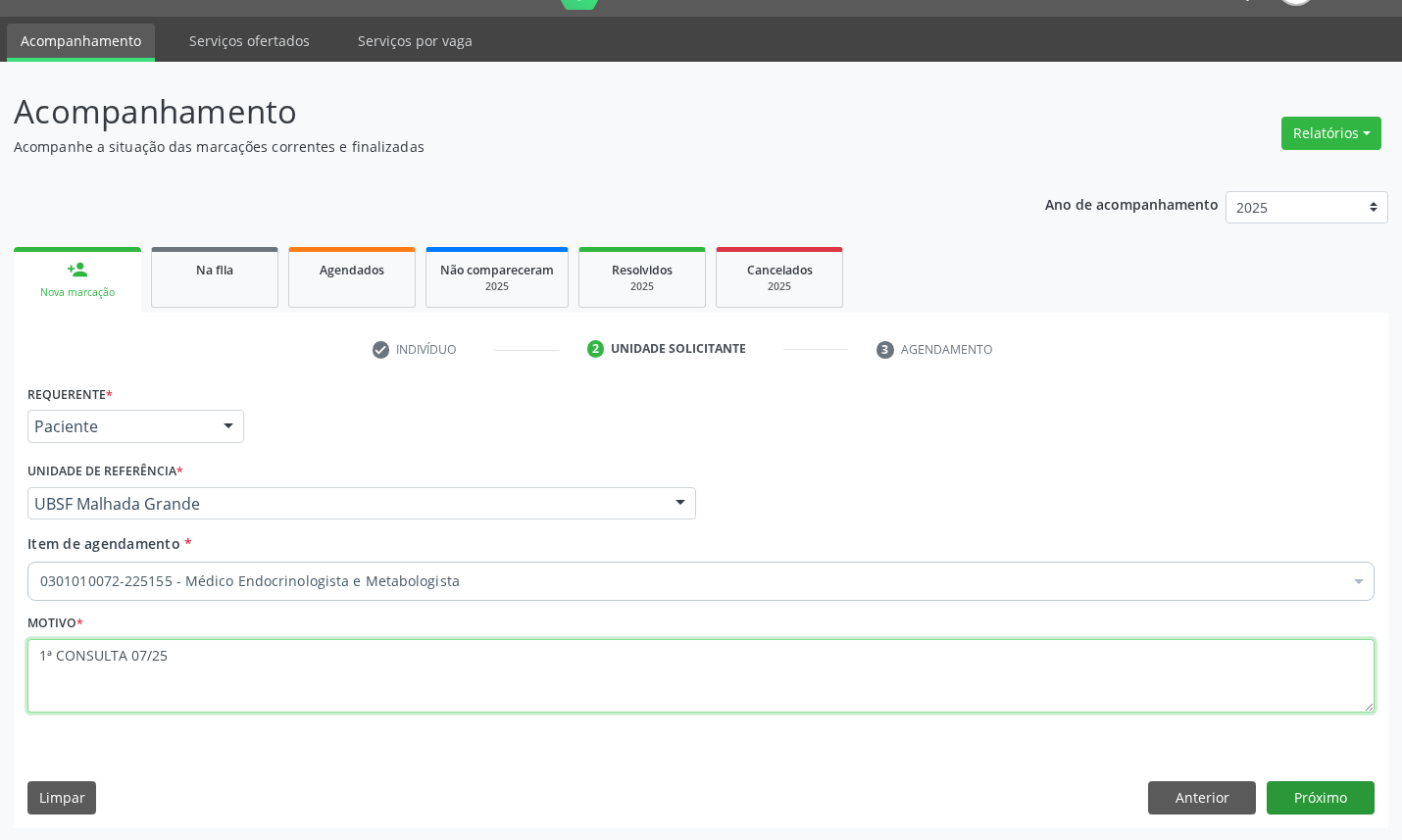 type on "1ª CONSULTA 07/25" 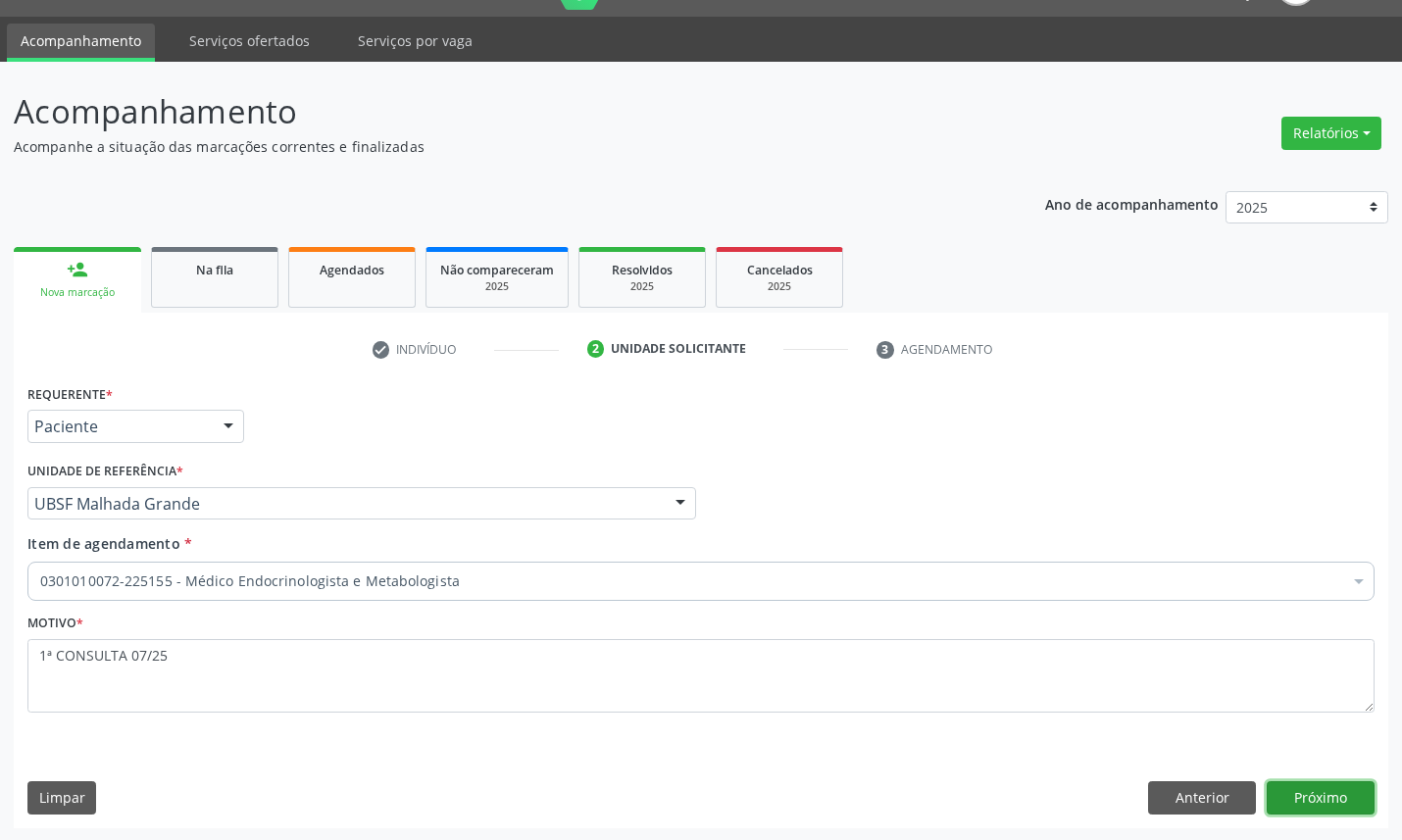 click on "Próximo" at bounding box center [1321, 798] 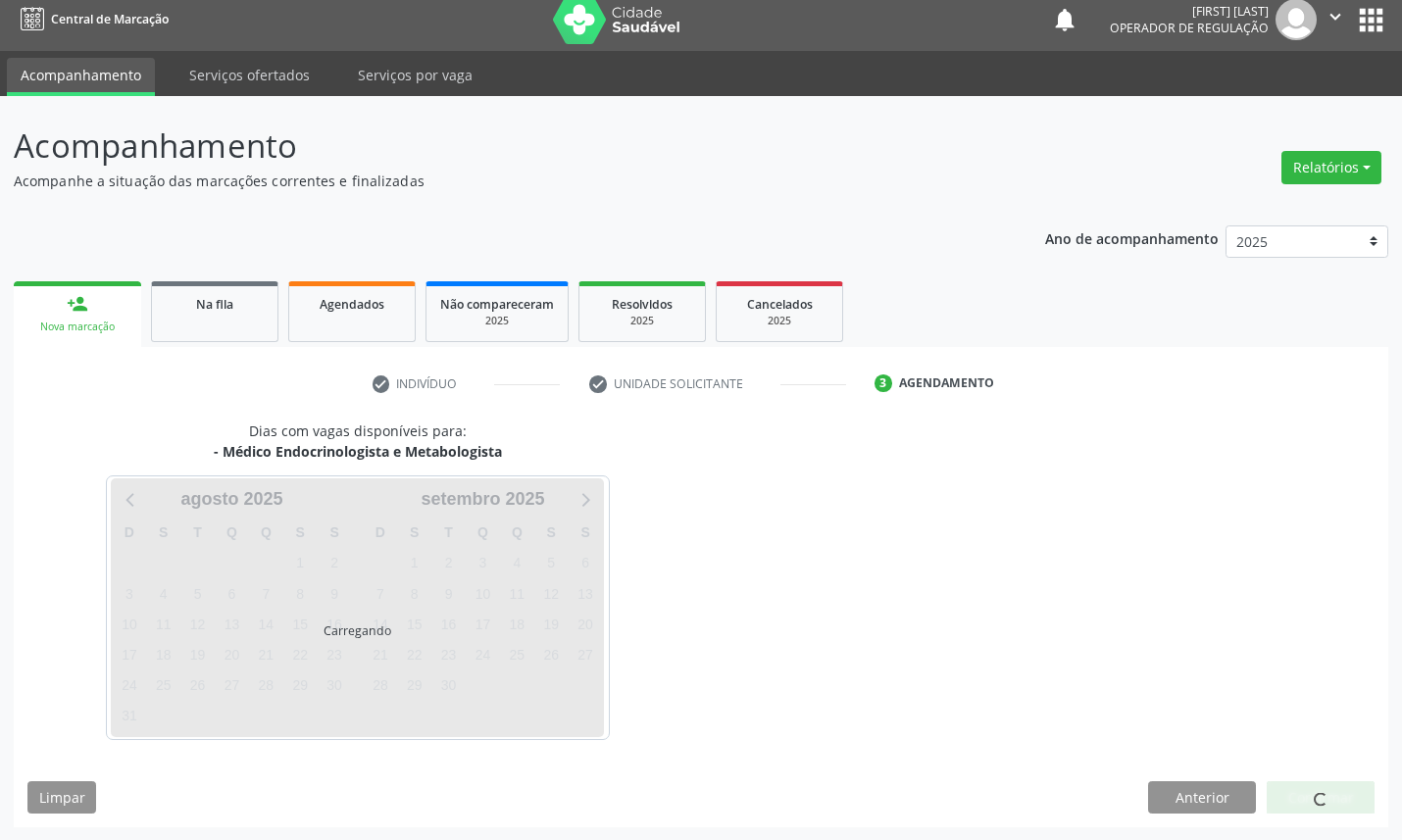 scroll, scrollTop: 46, scrollLeft: 0, axis: vertical 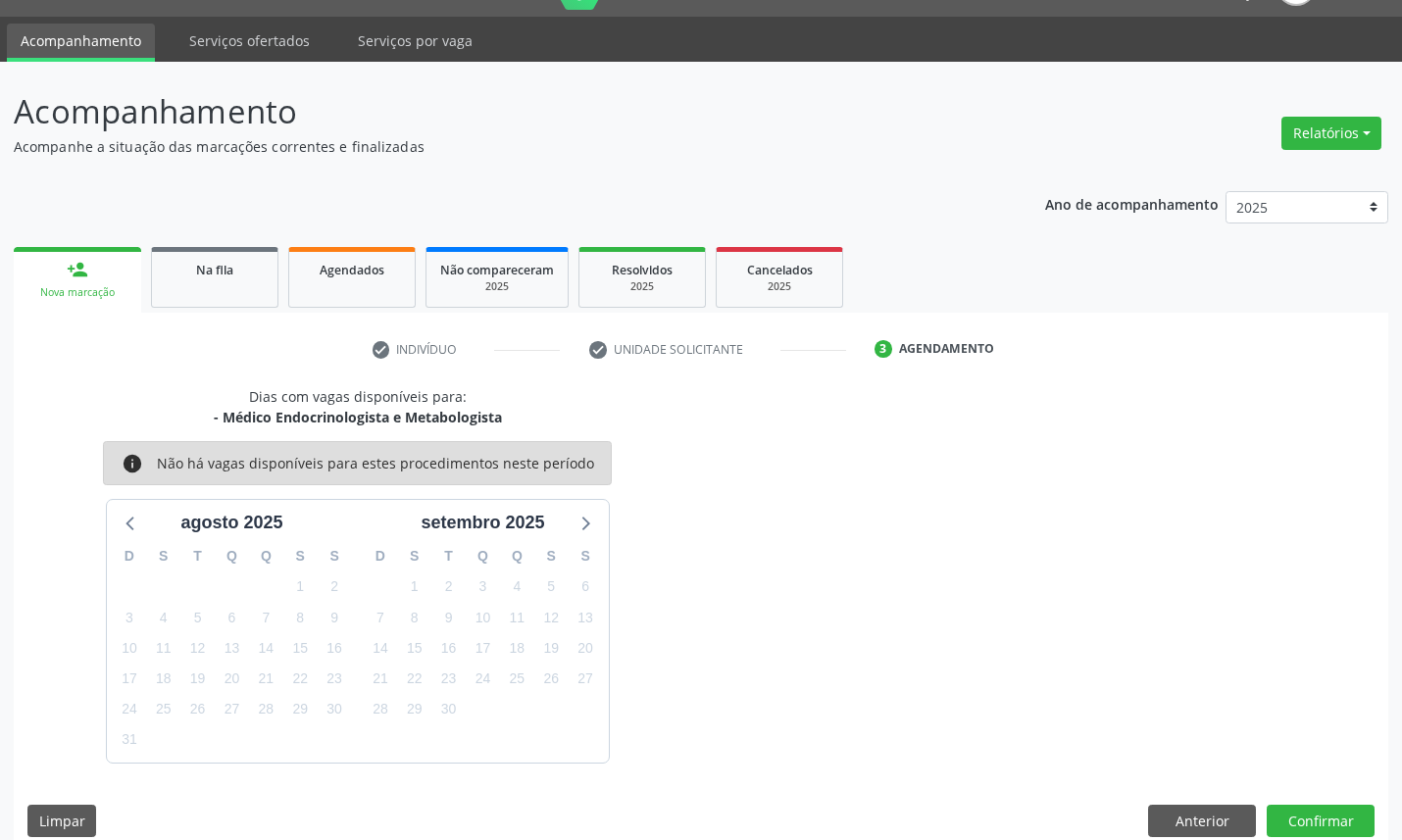 click on "29" at bounding box center (415, 709) 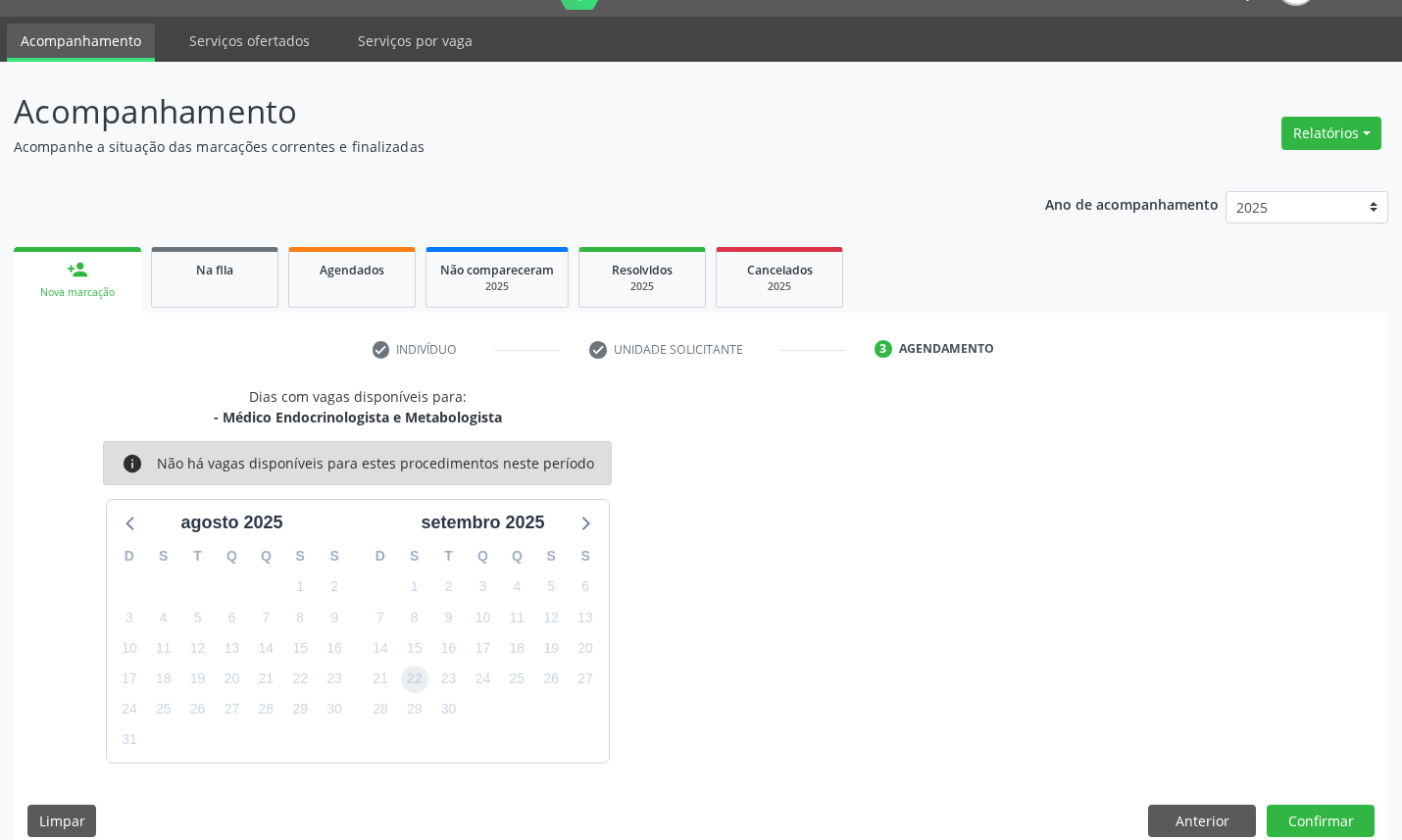 drag, startPoint x: 406, startPoint y: 679, endPoint x: 1262, endPoint y: 830, distance: 869.216 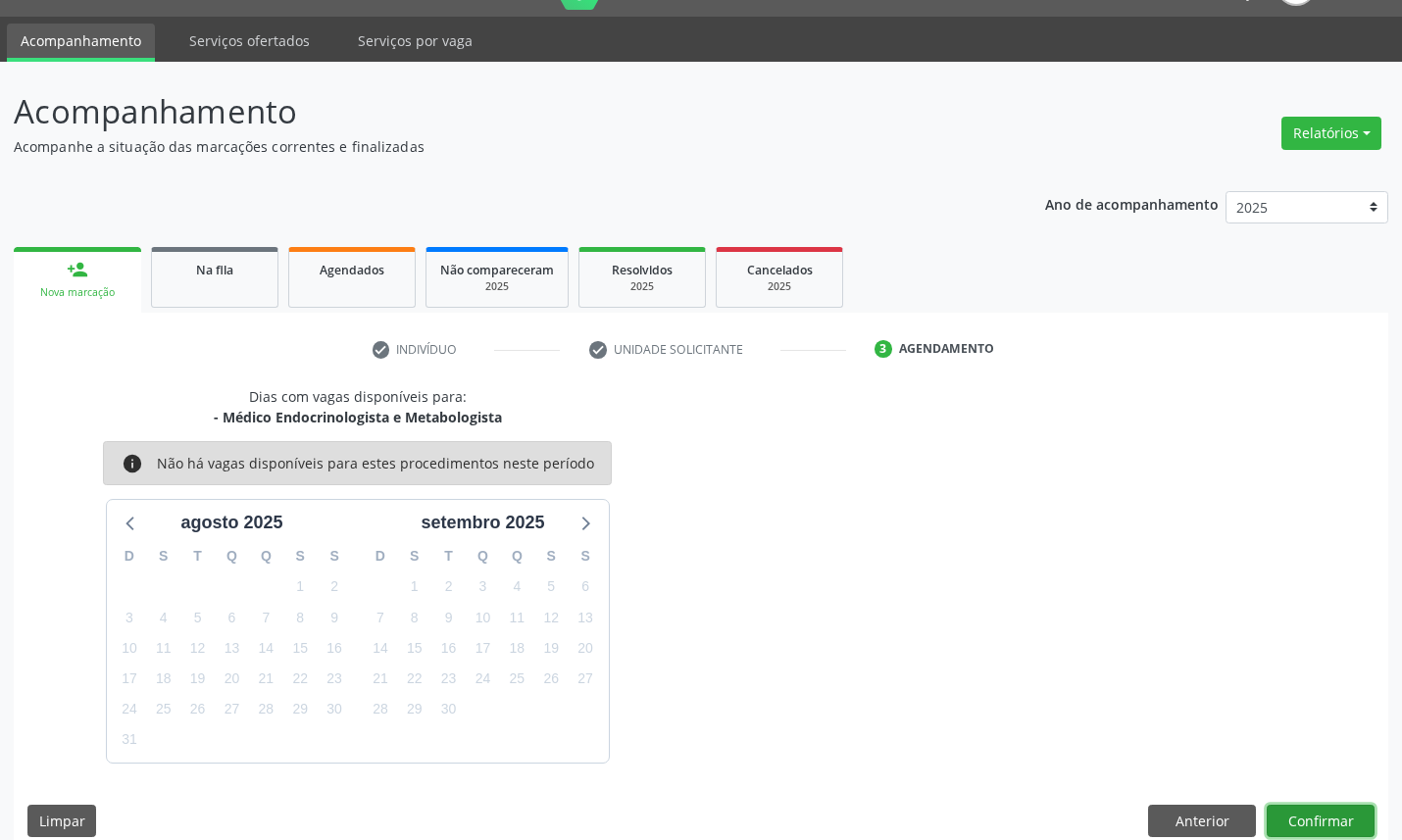click on "Confirmar" at bounding box center [1321, 821] 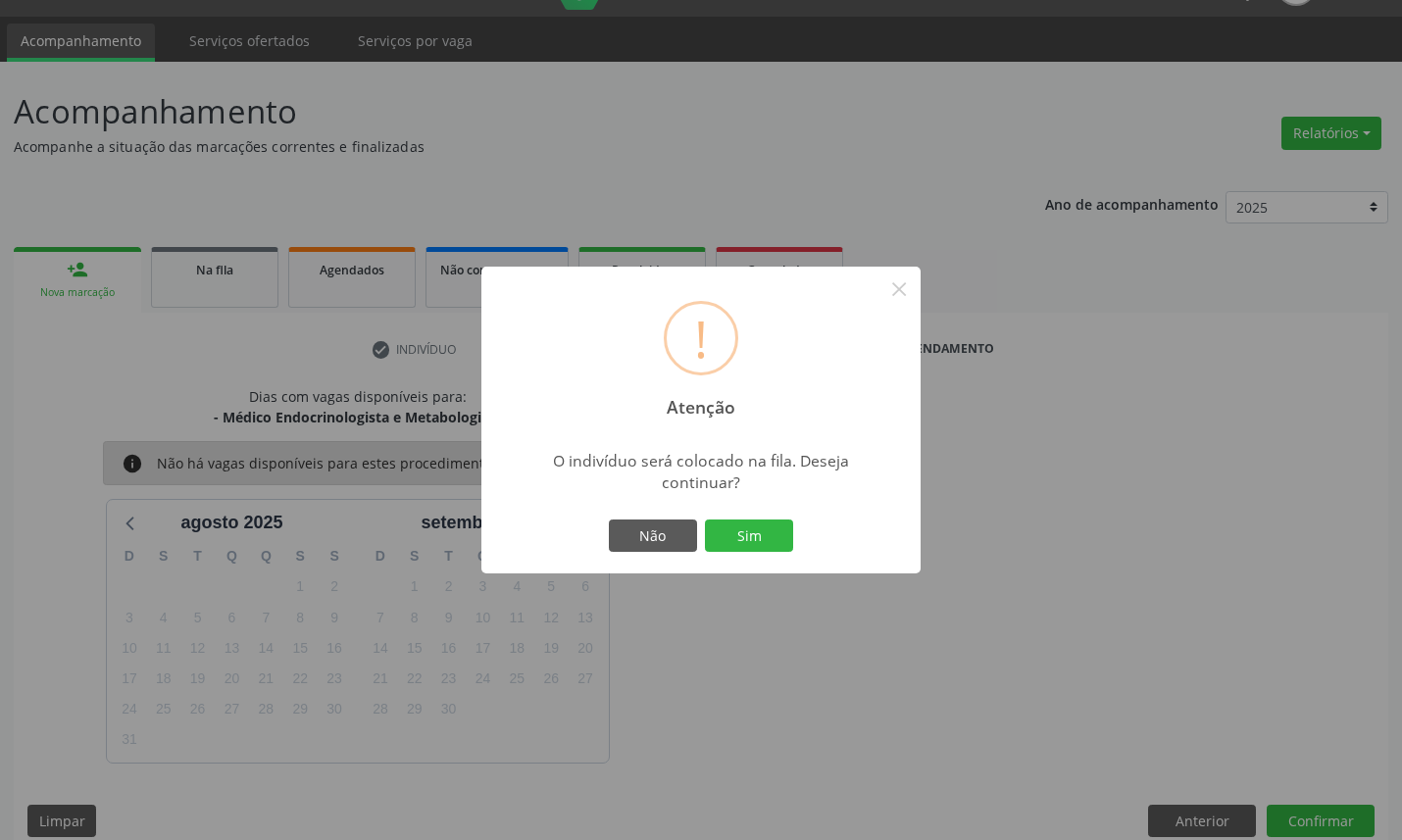 type 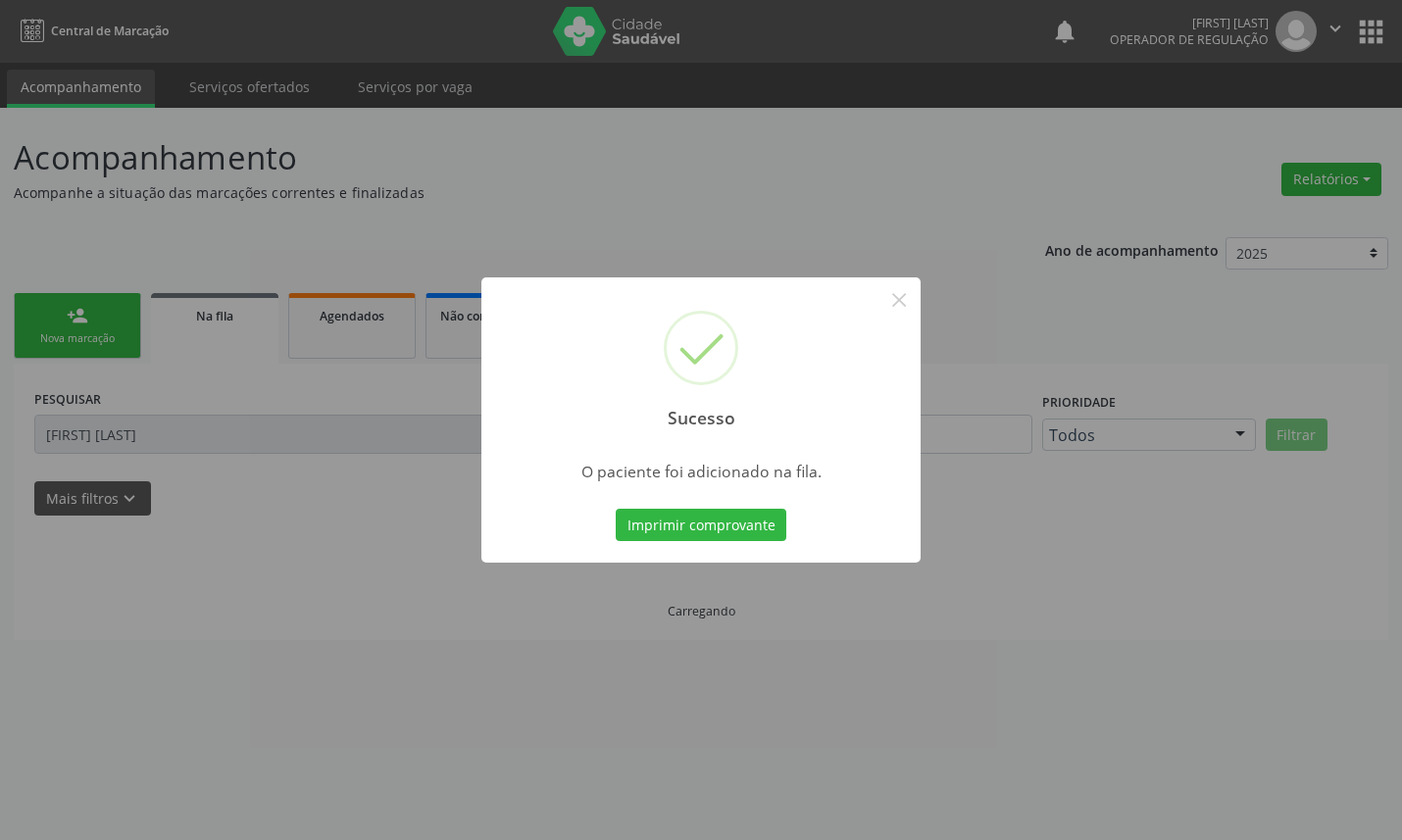 scroll, scrollTop: 0, scrollLeft: 0, axis: both 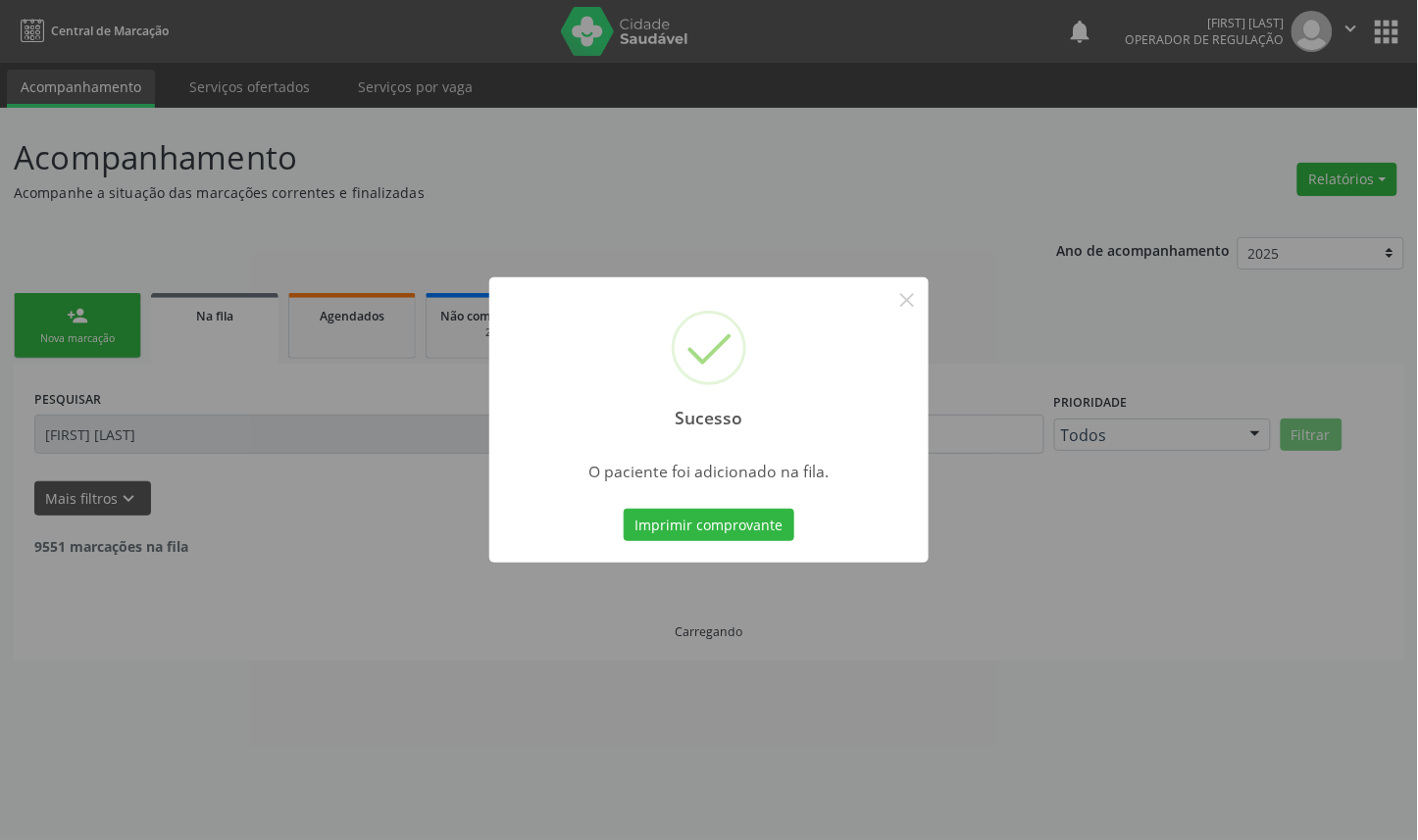 type 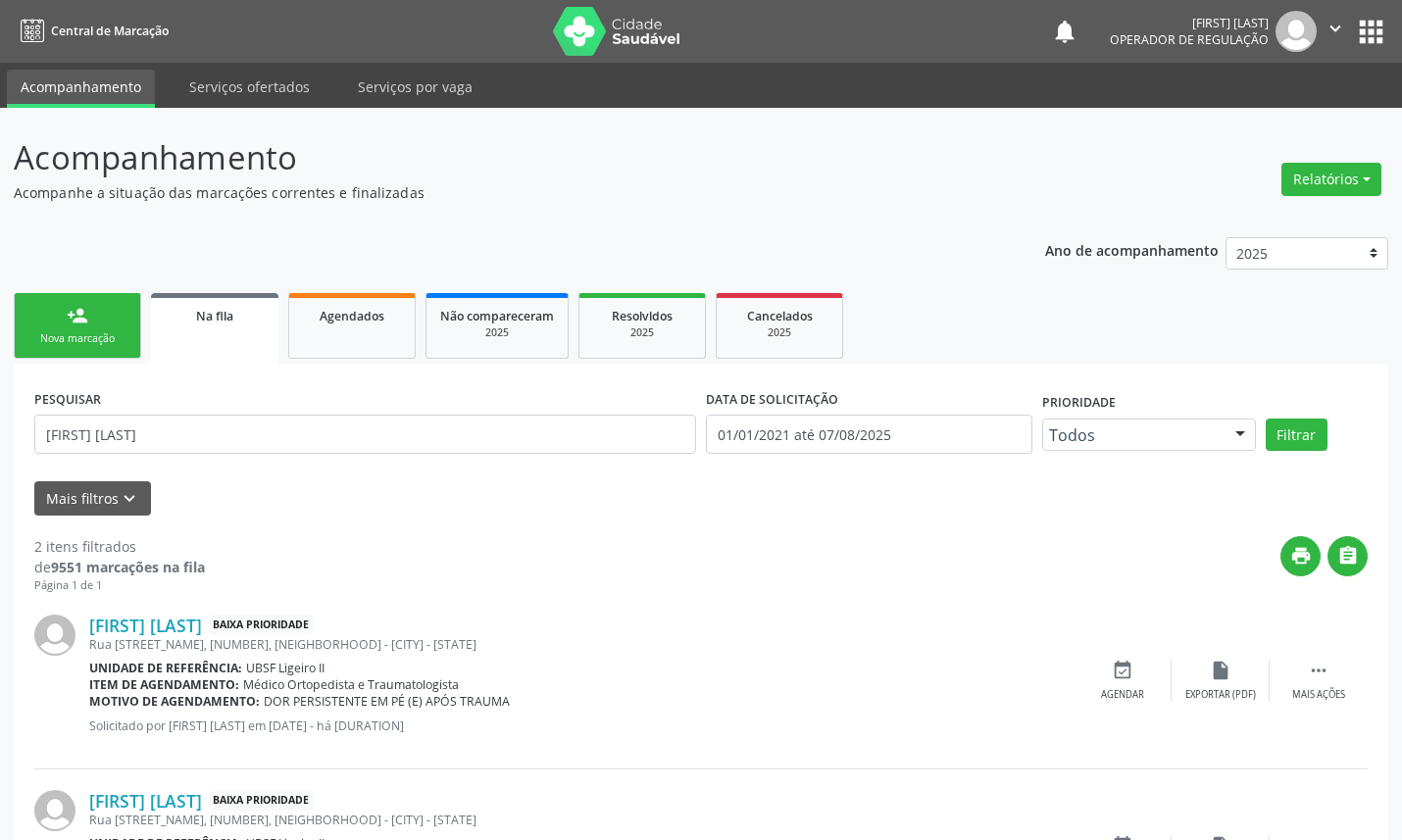 click on "person_add
Nova marcação" at bounding box center (77, 325) 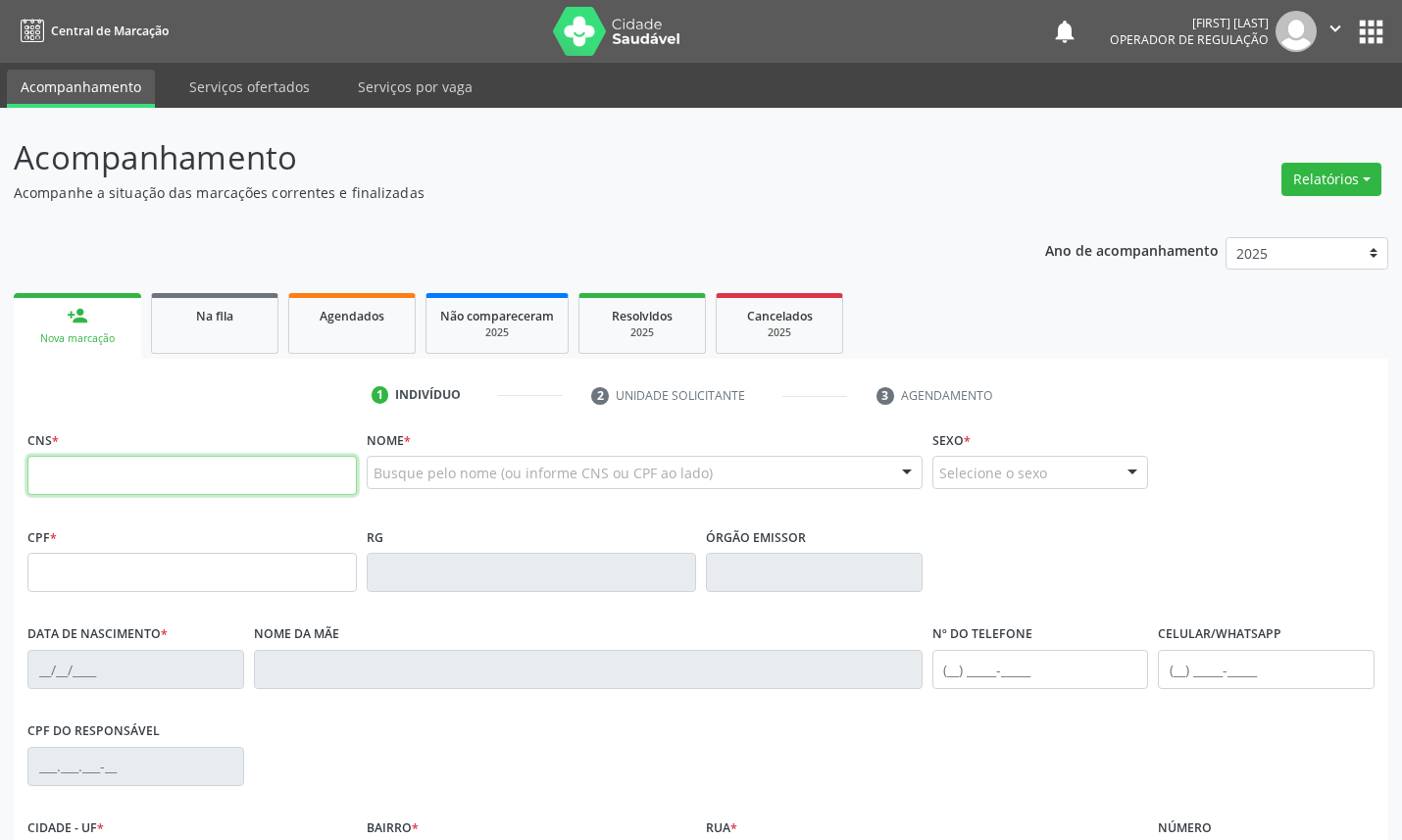 click at bounding box center [192, 475] 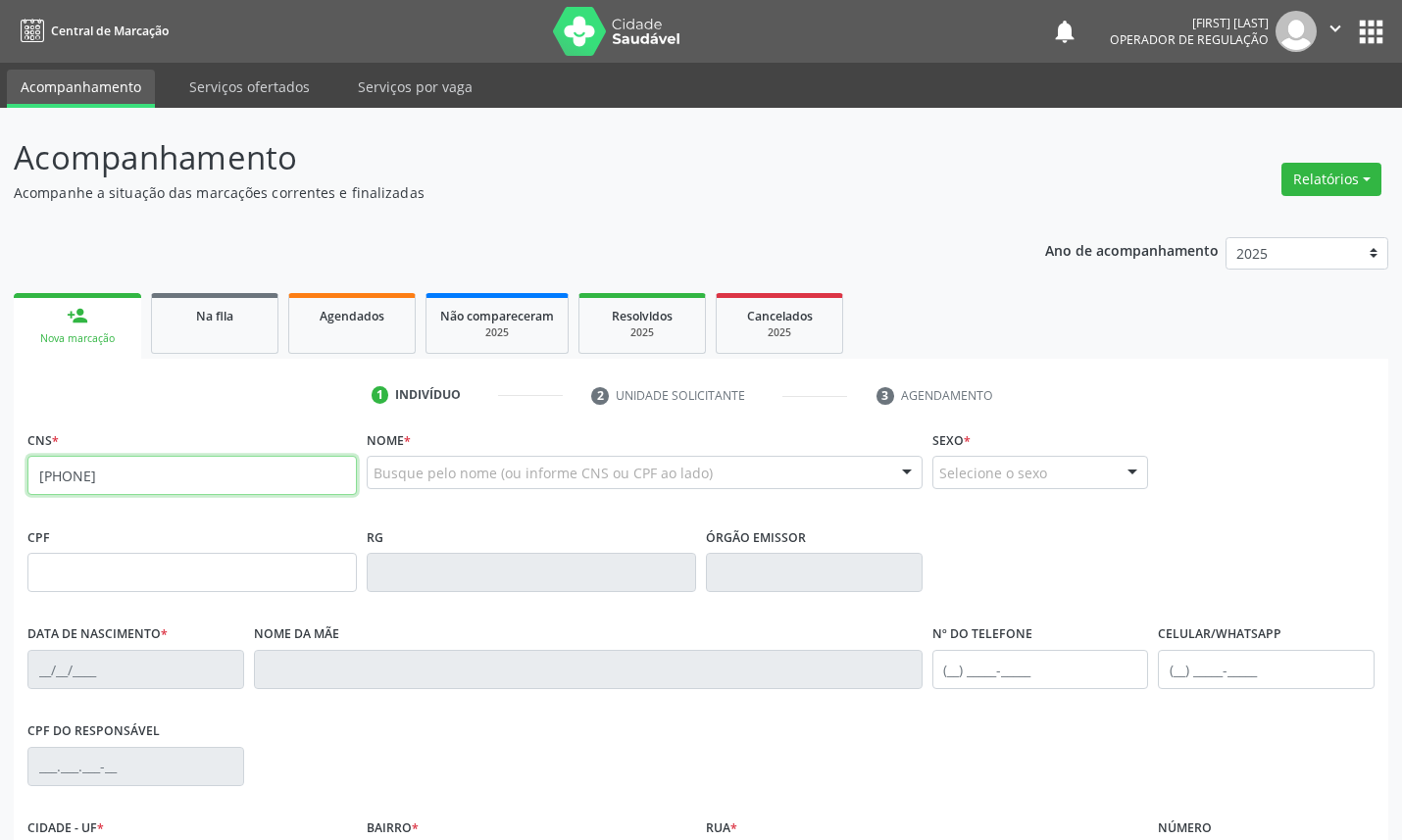 type on "704 1041 0973 2375" 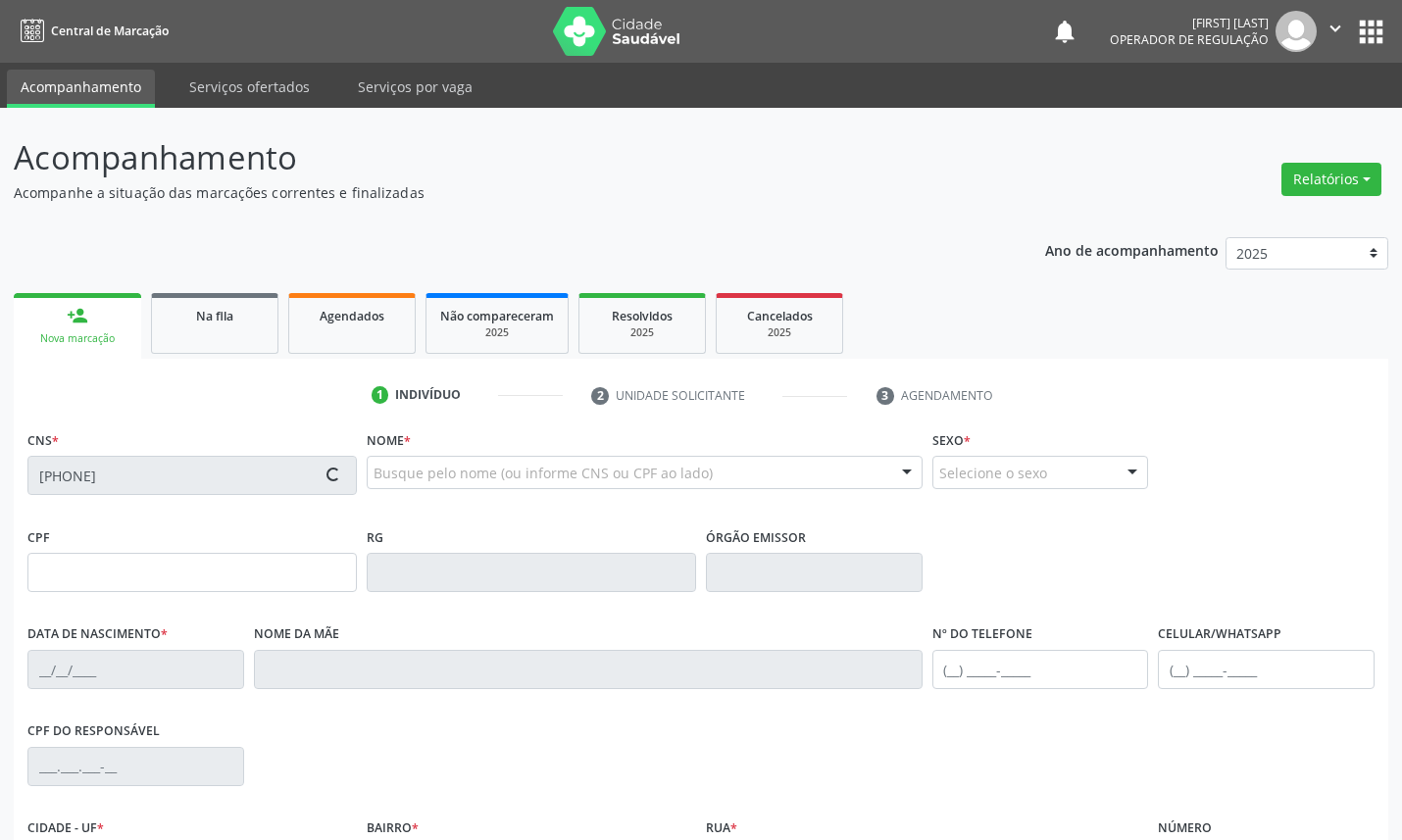 type on "690.309.604-34" 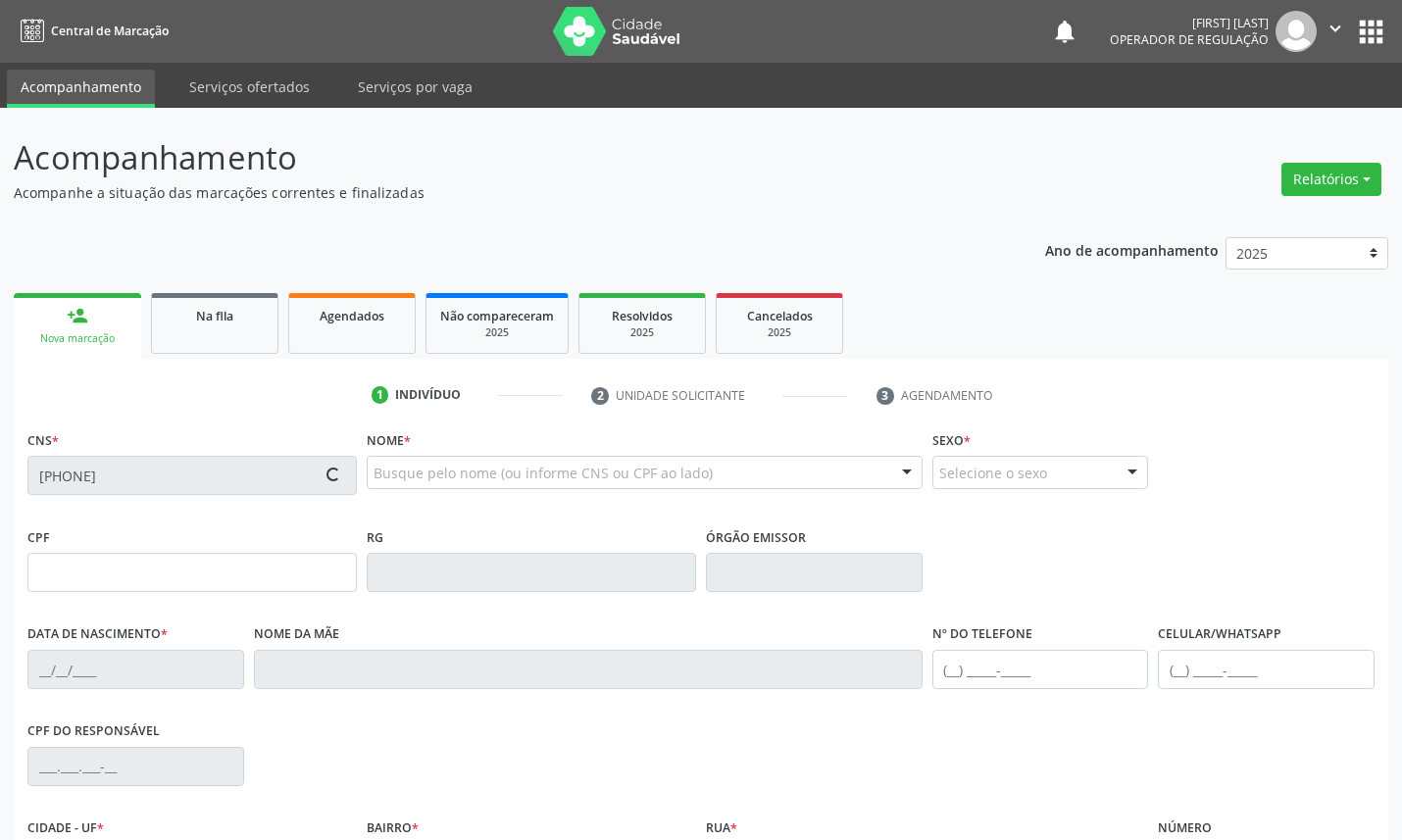 type on "06/07/1968" 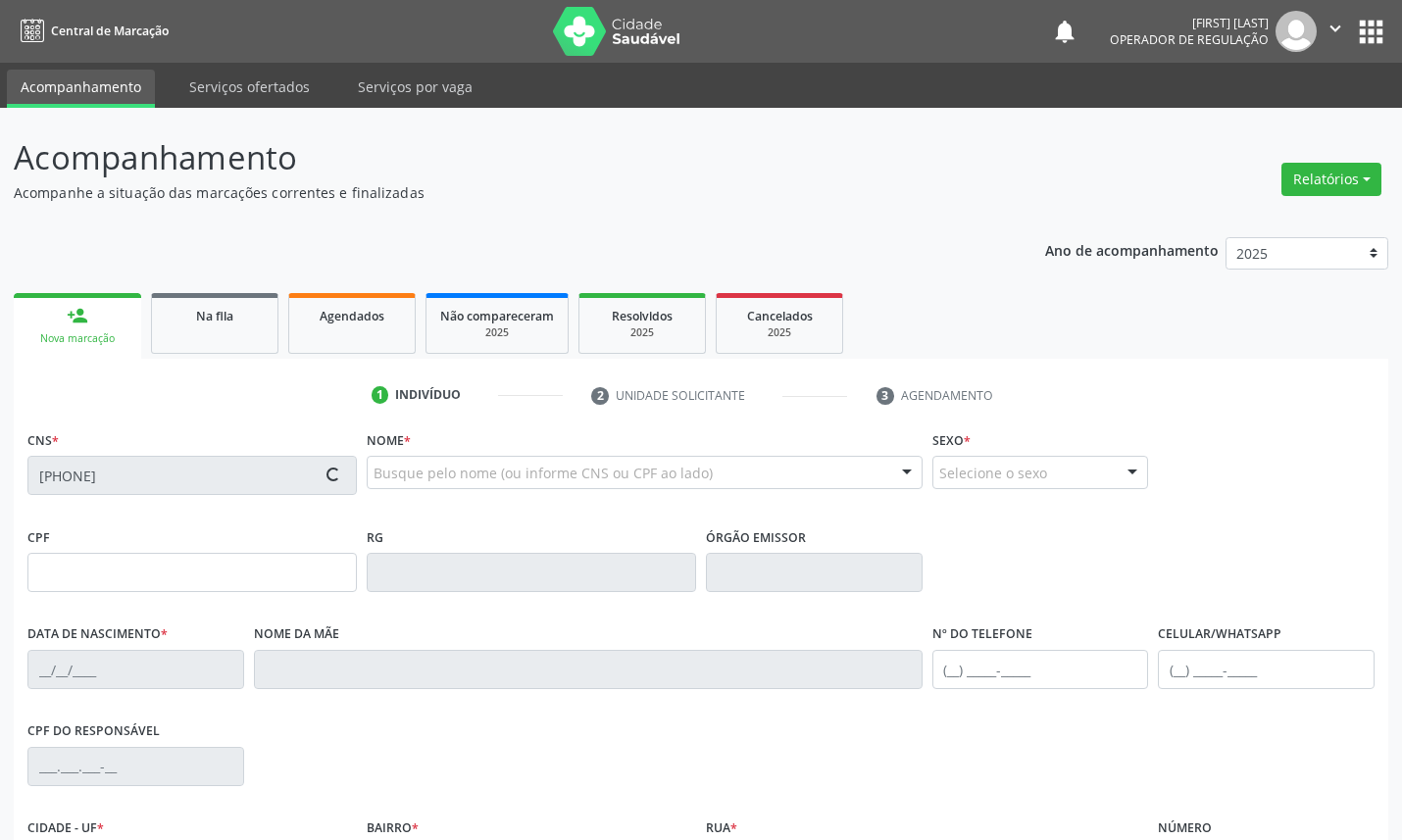 type on "(83) 99305-4378" 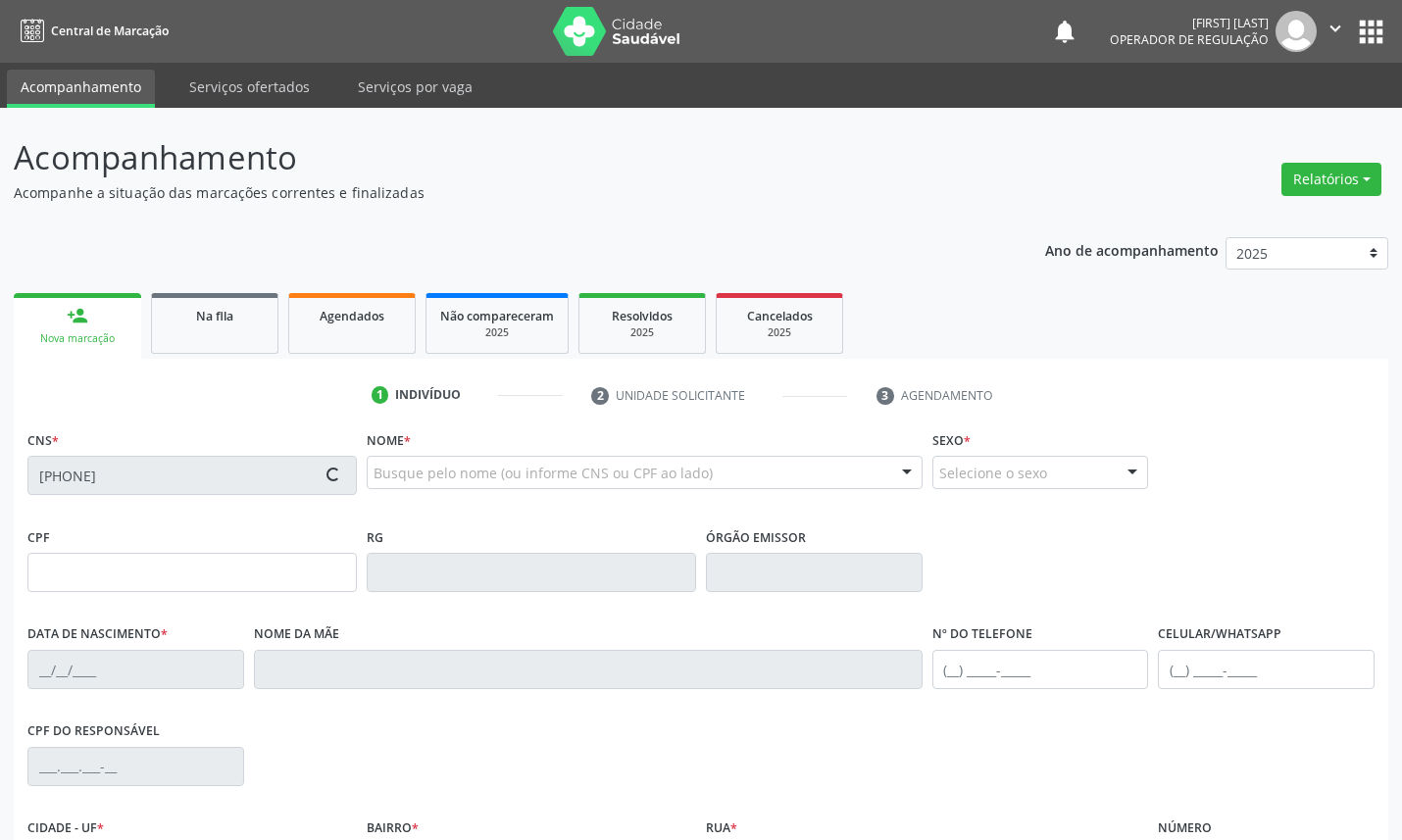type on "982.024.644-04" 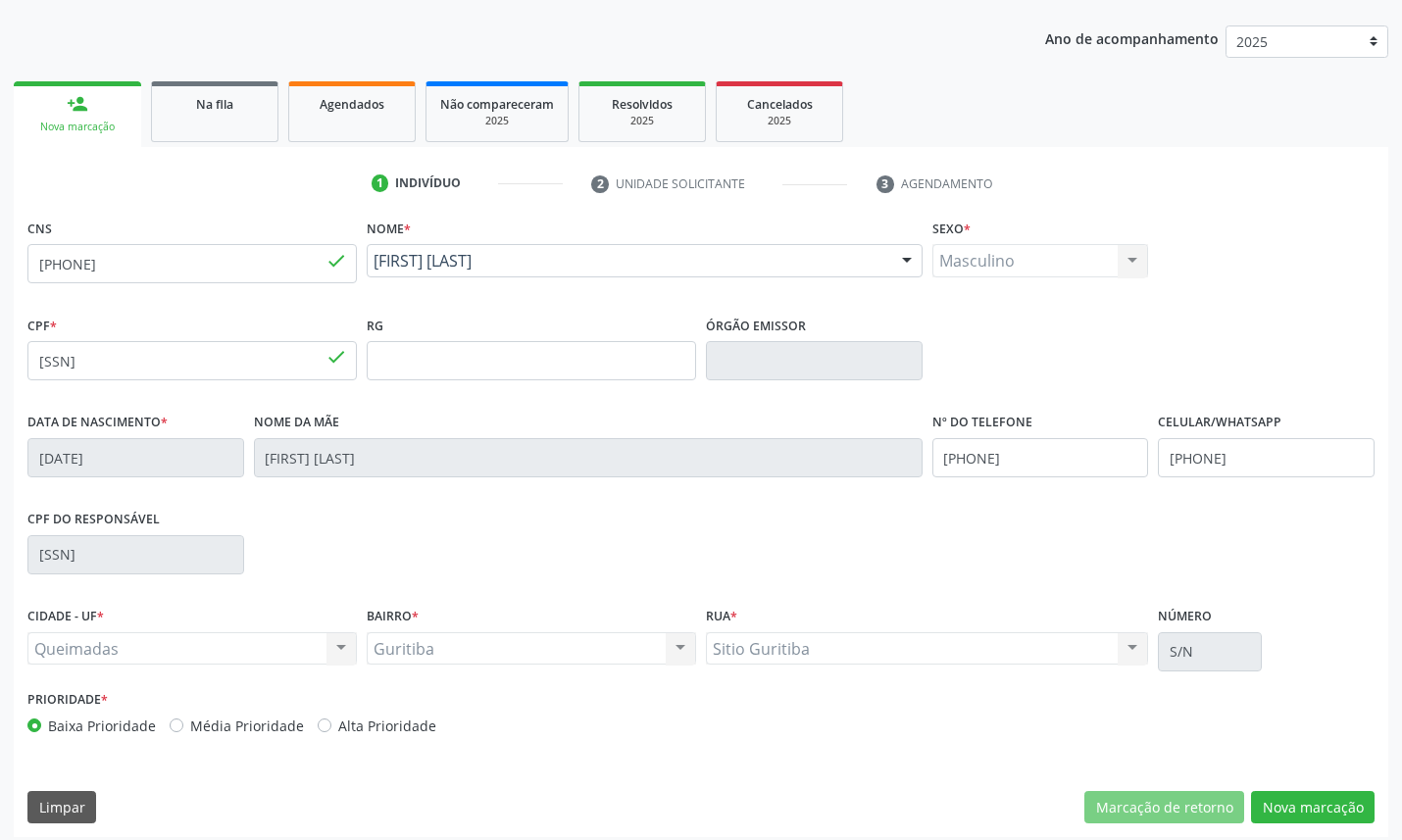 scroll, scrollTop: 221, scrollLeft: 0, axis: vertical 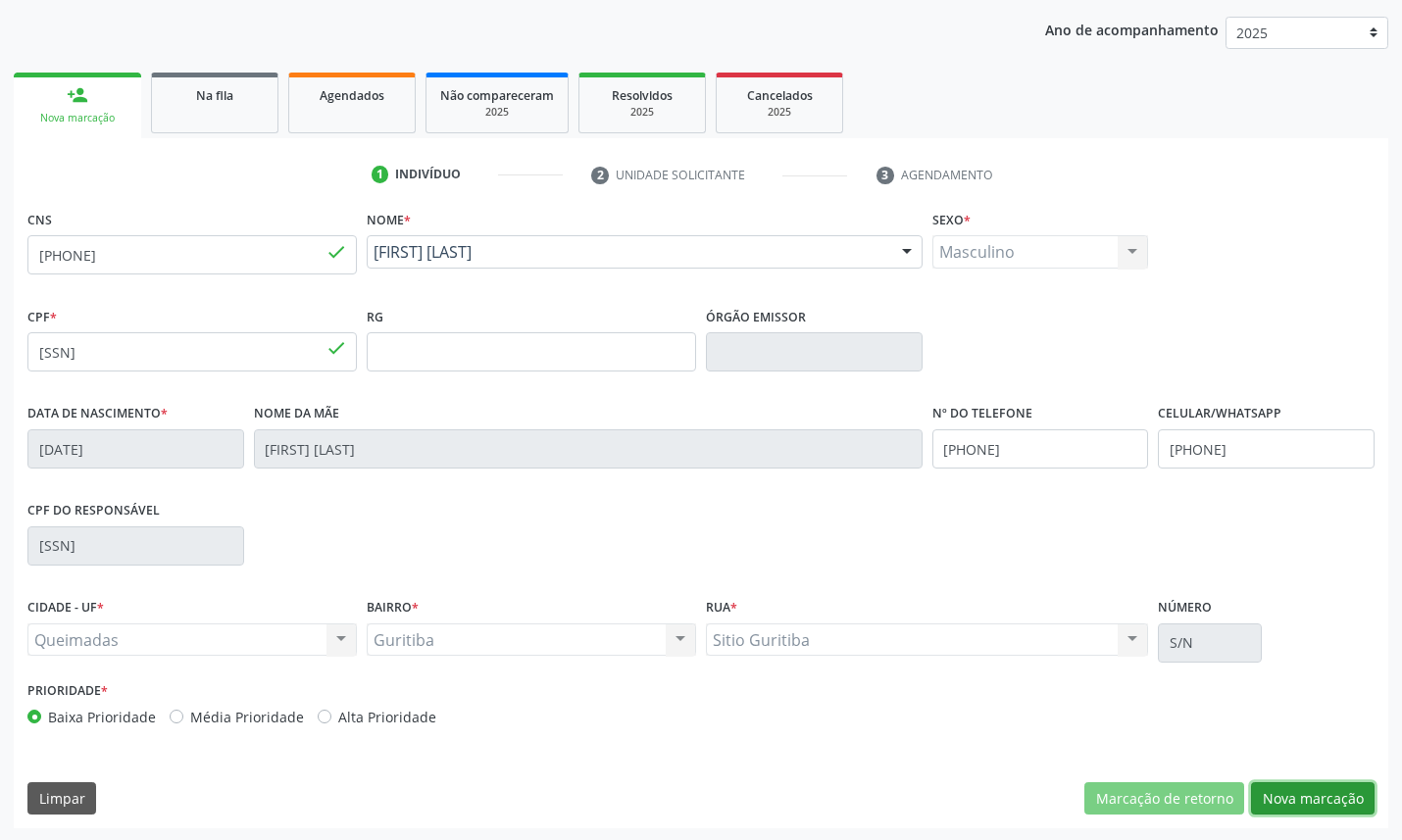 click on "Nova marcação" at bounding box center (1313, 799) 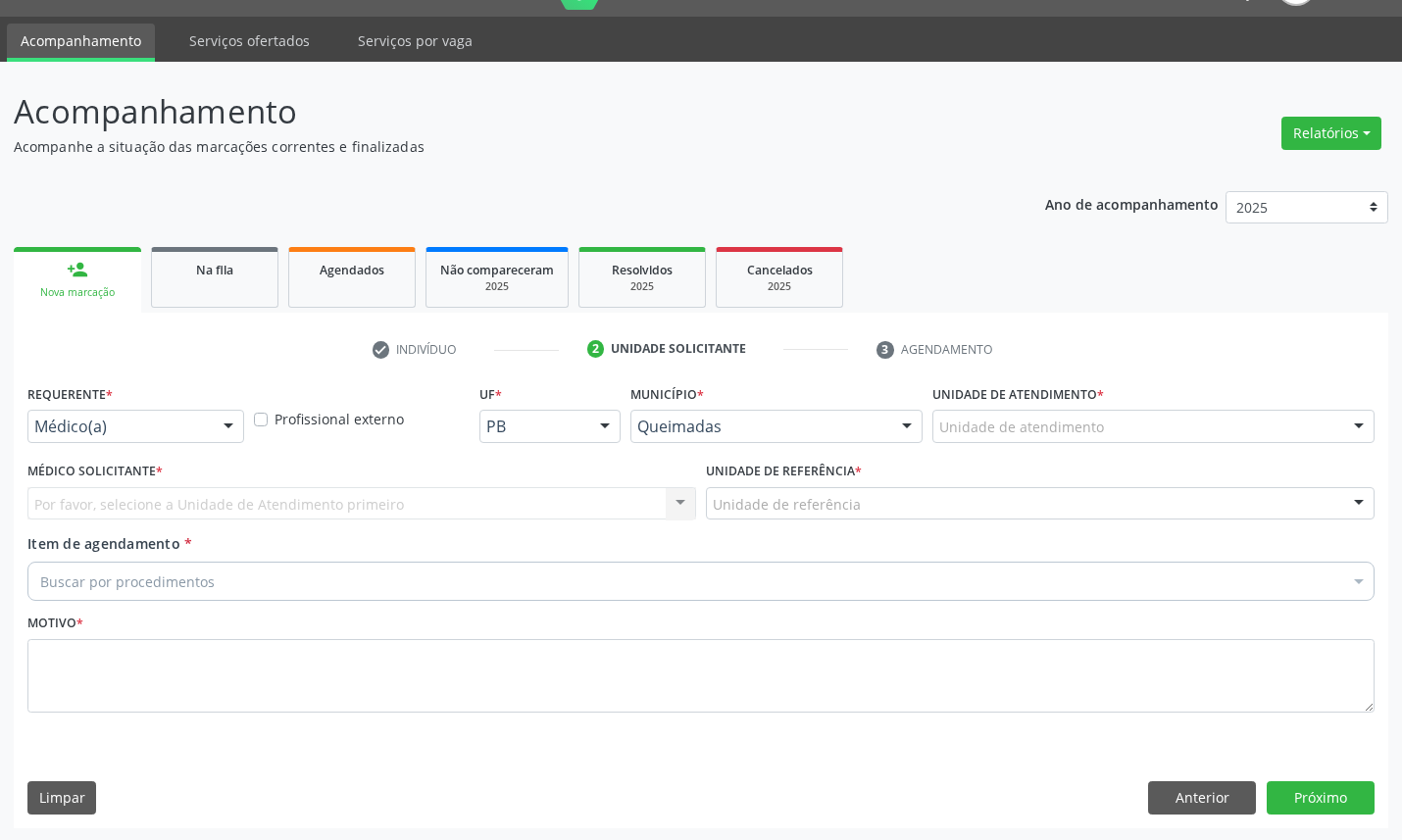 click on "Requerente
*" at bounding box center (70, 394) 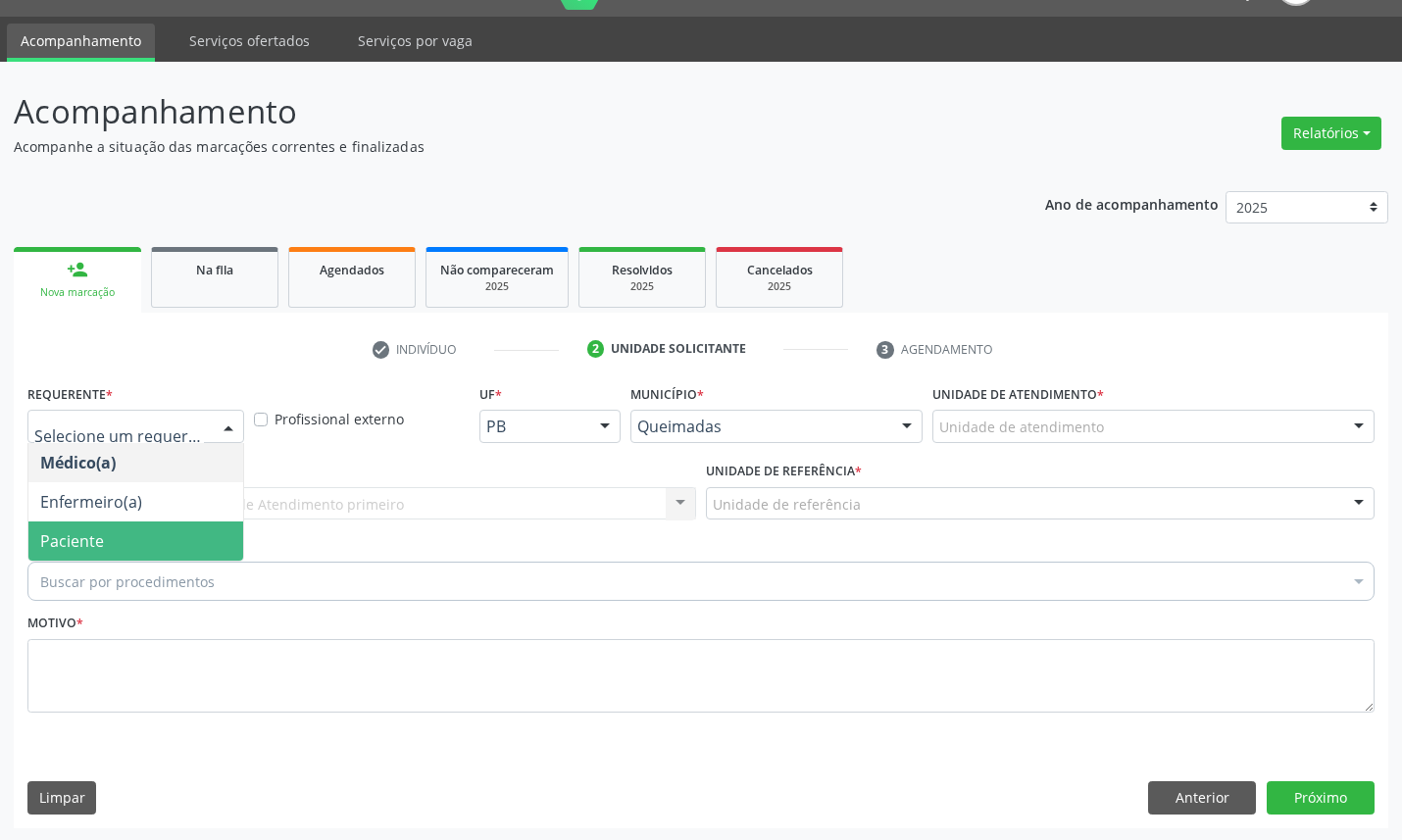 click on "Paciente" at bounding box center (135, 541) 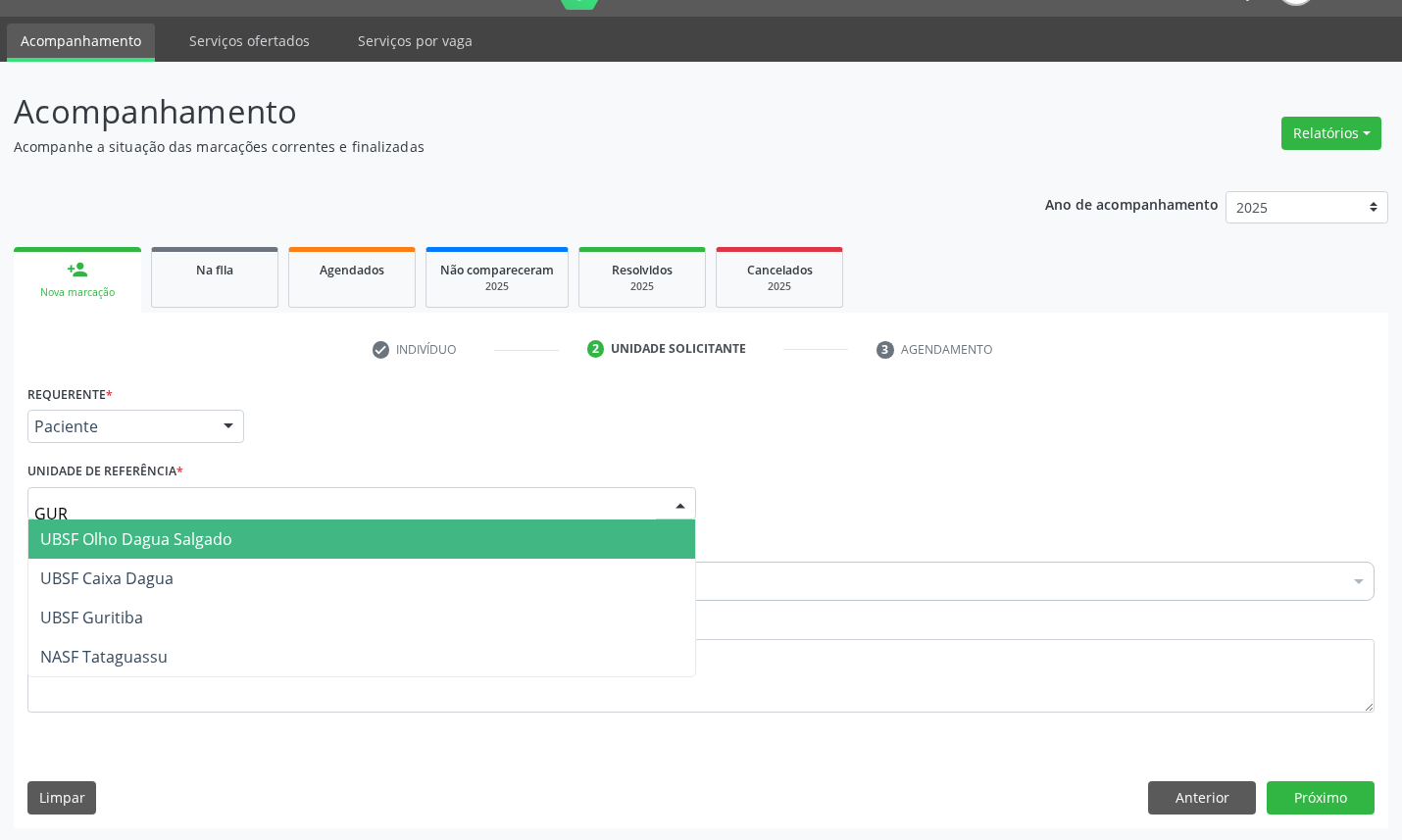 type on "GURI" 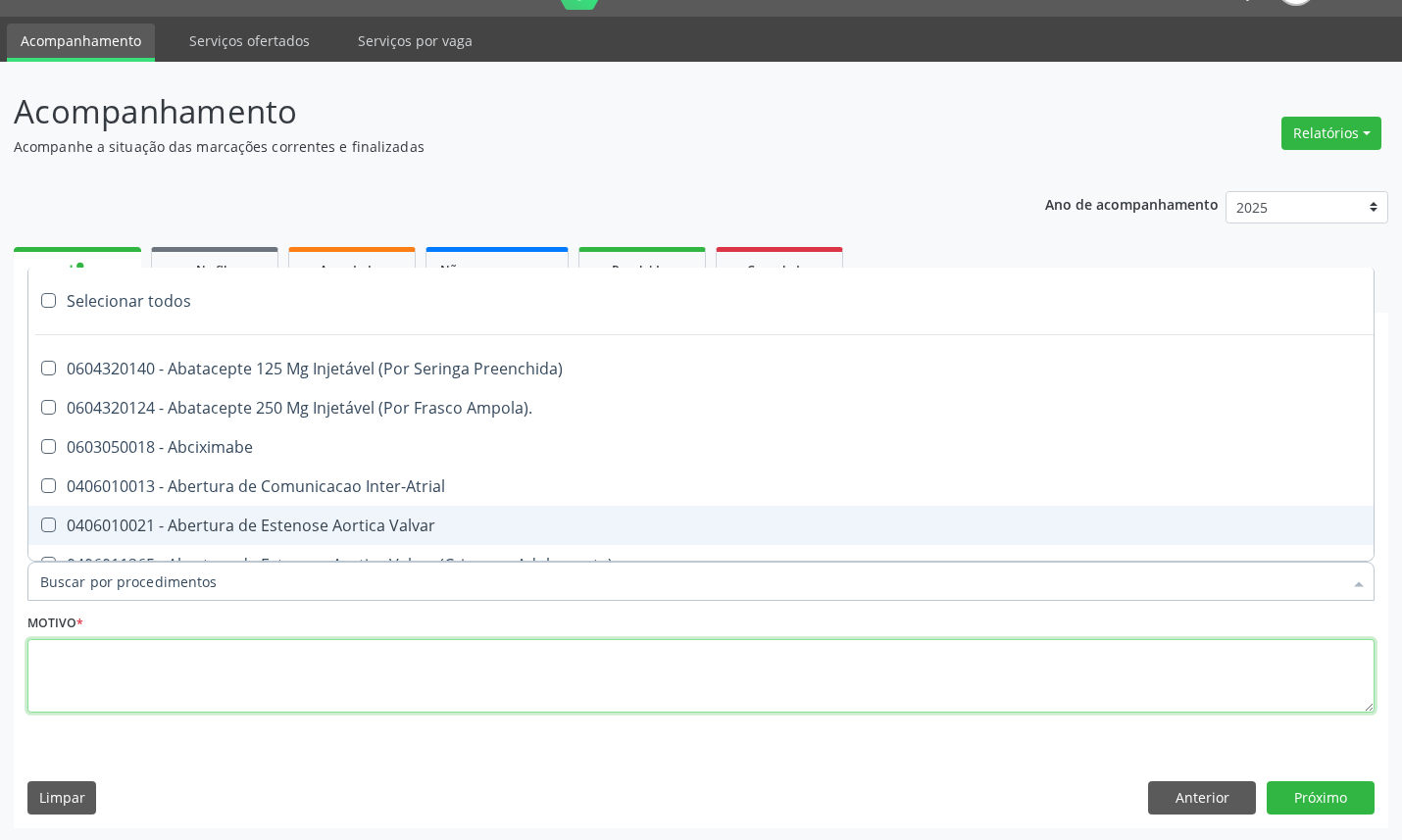 click at bounding box center (701, 676) 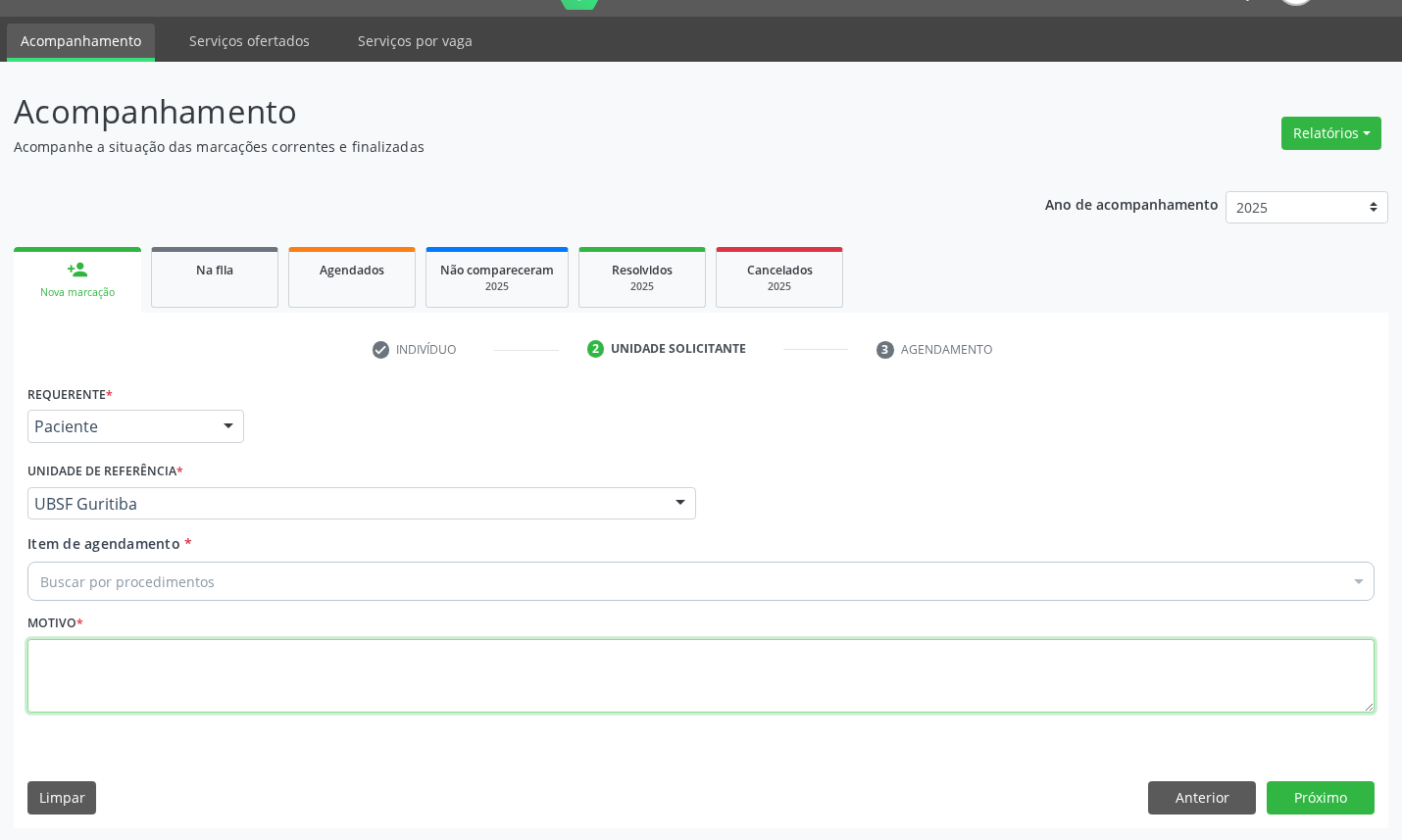 paste on "1ª CONSULTA 07/25" 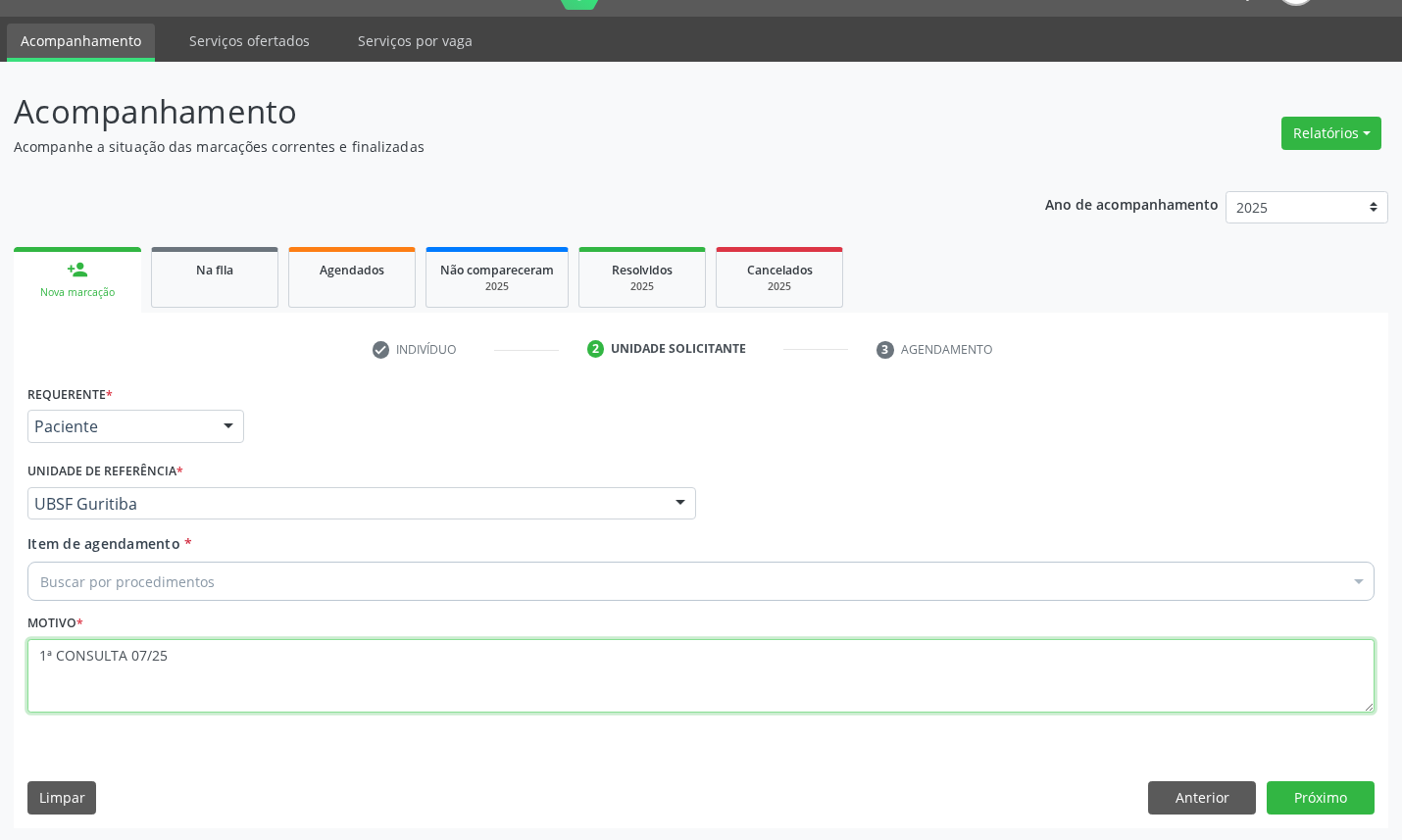 type on "1ª CONSULTA 07/25" 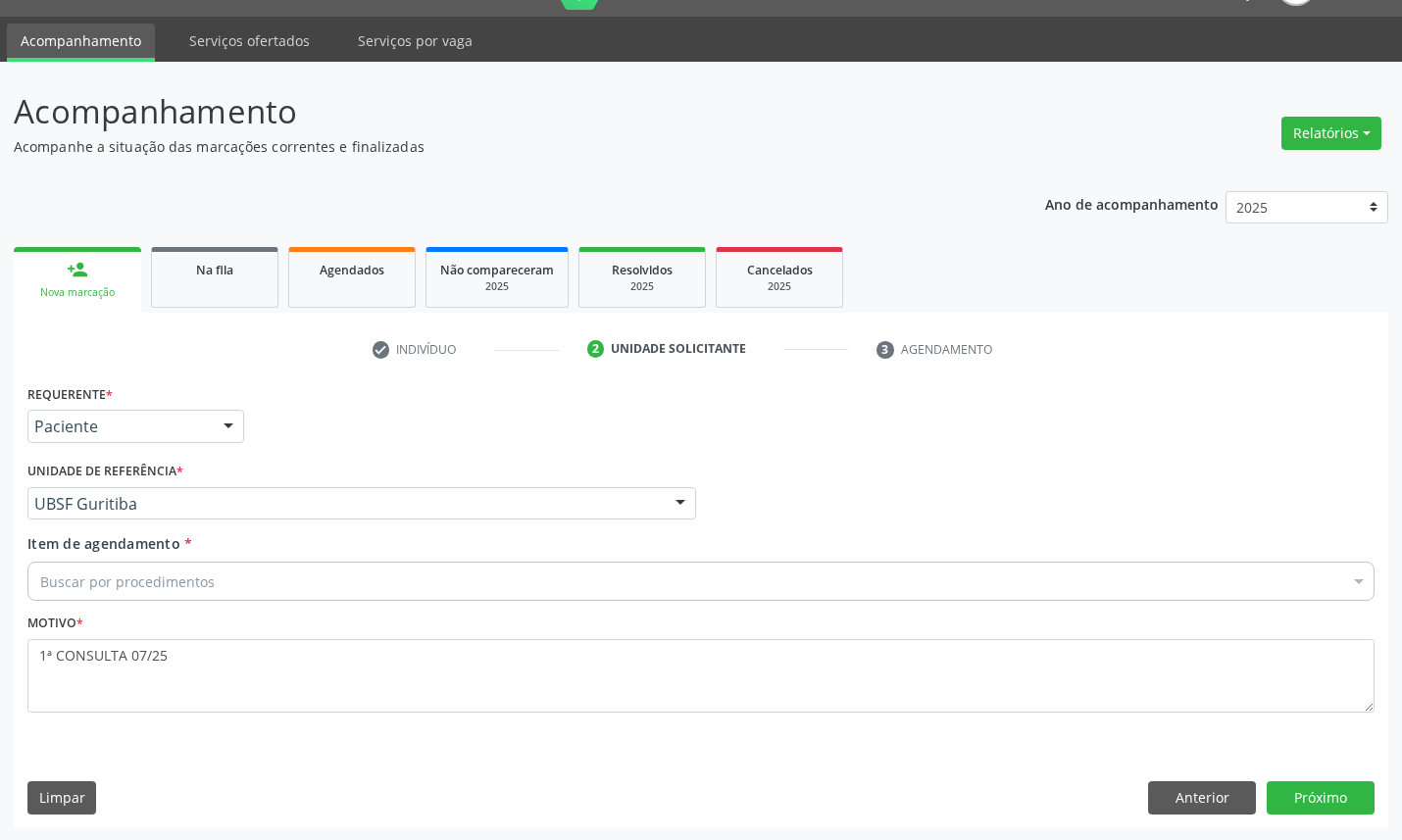 click on "Buscar por procedimentos" at bounding box center (701, 581) 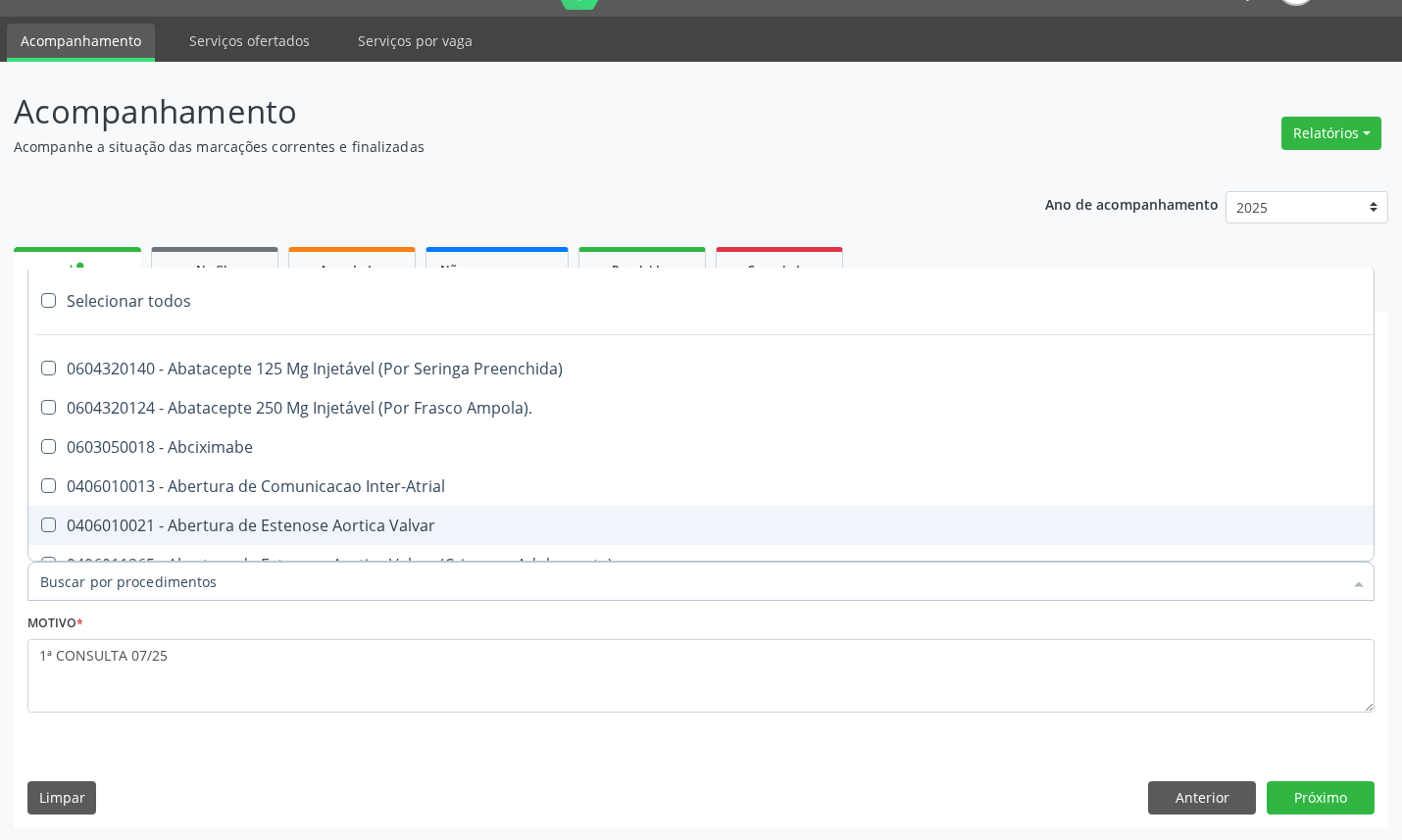 paste on "ENDOCRINOLOGISTA" 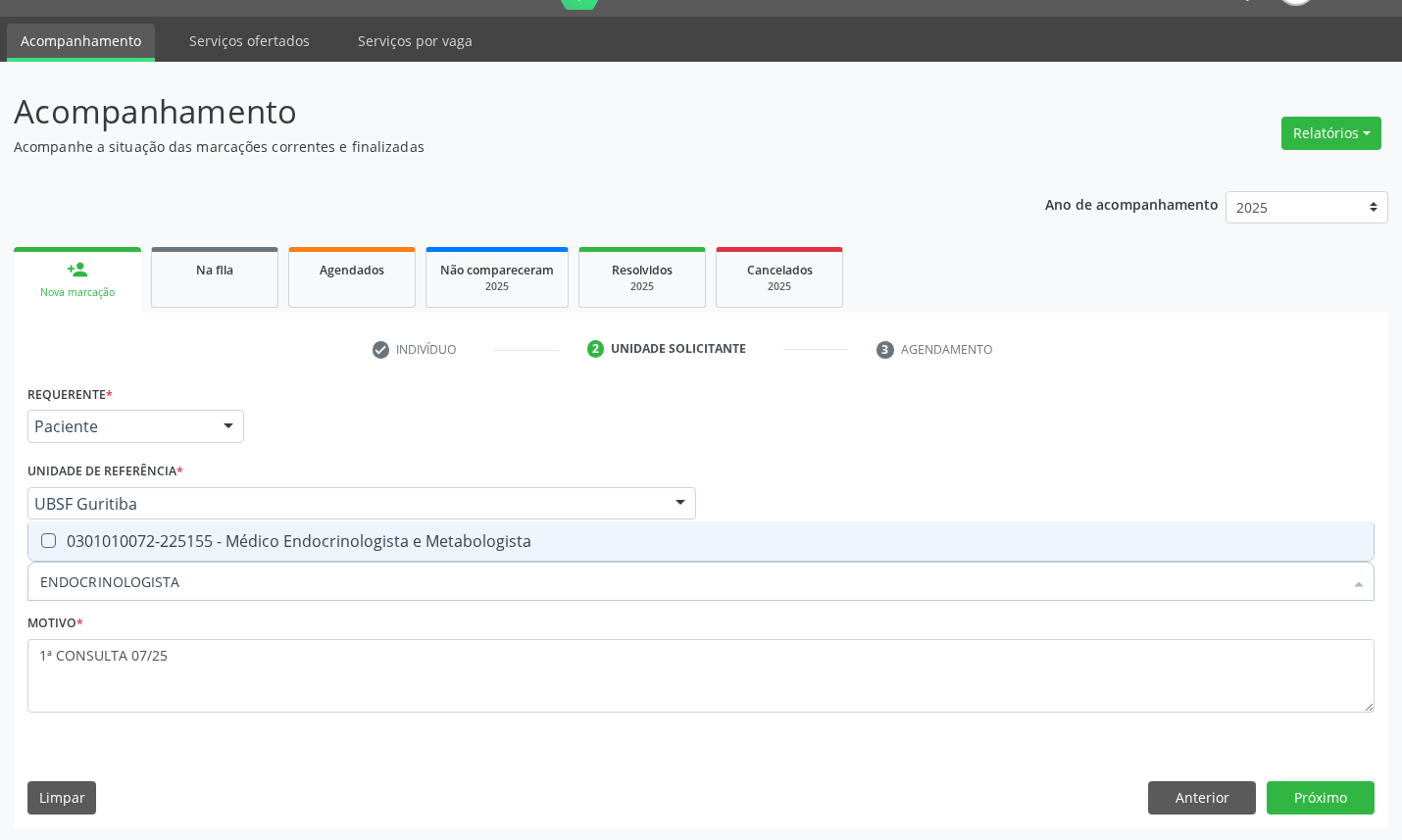 click on "0301010072-225155 - Médico Endocrinologista e Metabologista" at bounding box center [701, 541] 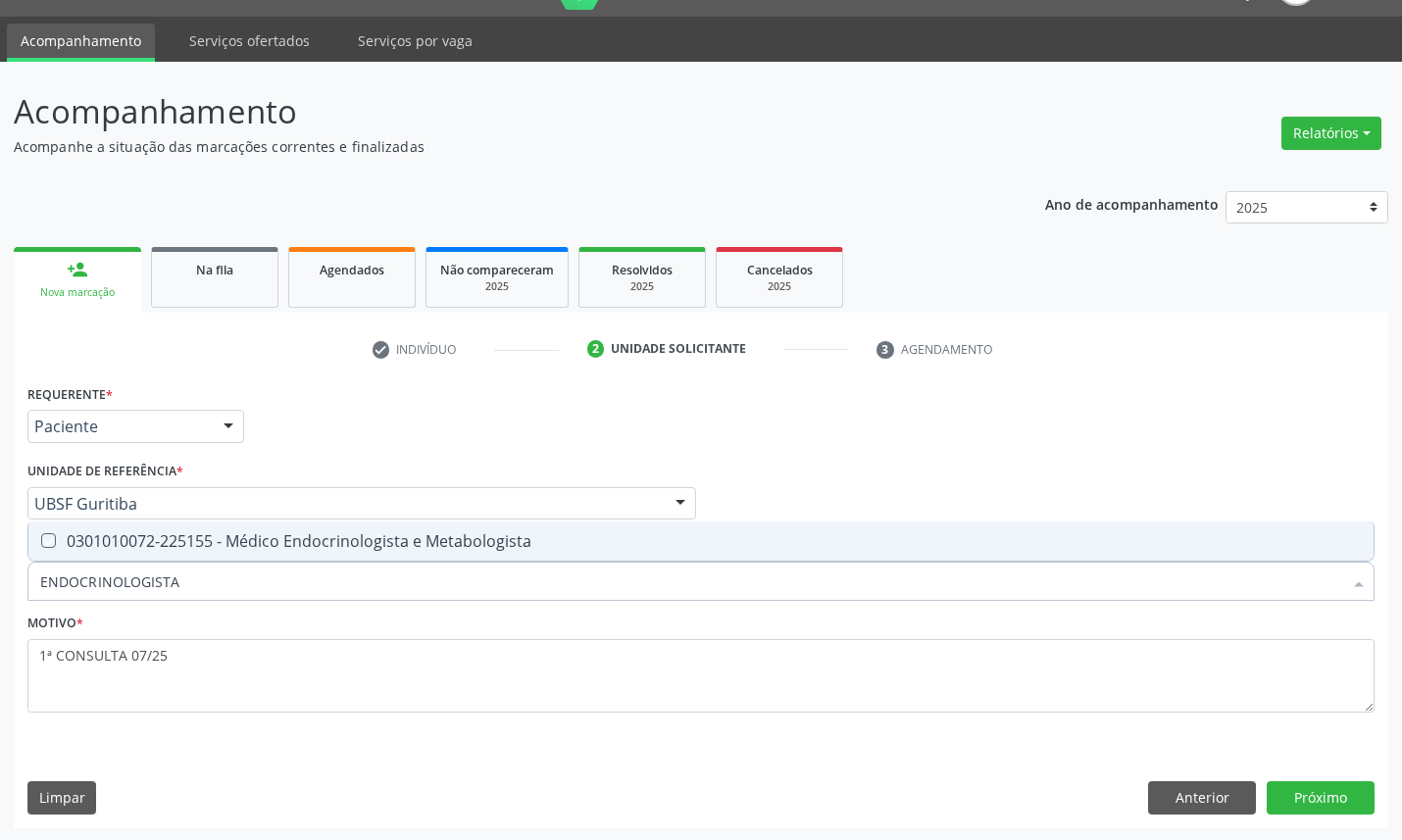 checkbox on "true" 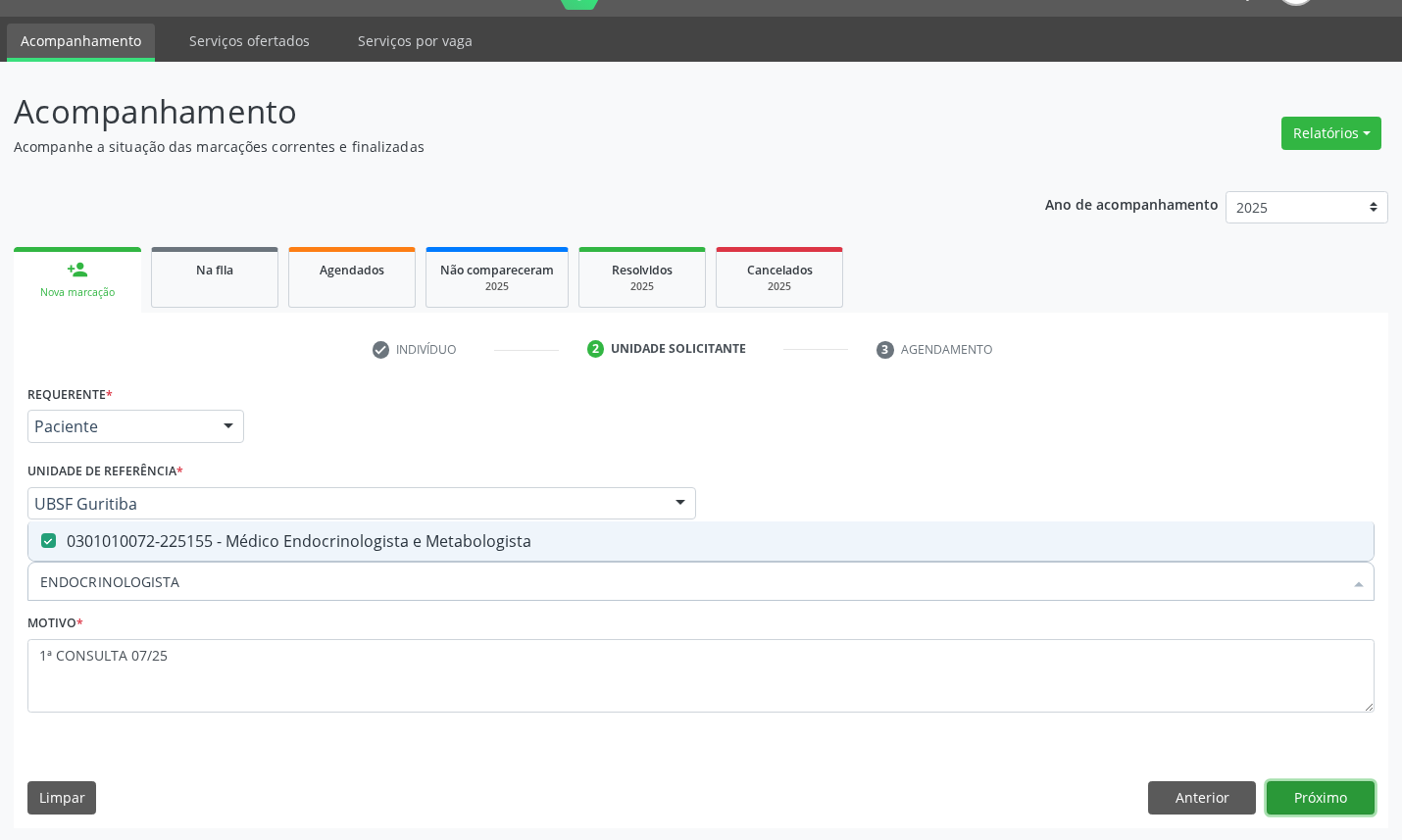 click on "Próximo" at bounding box center (1321, 798) 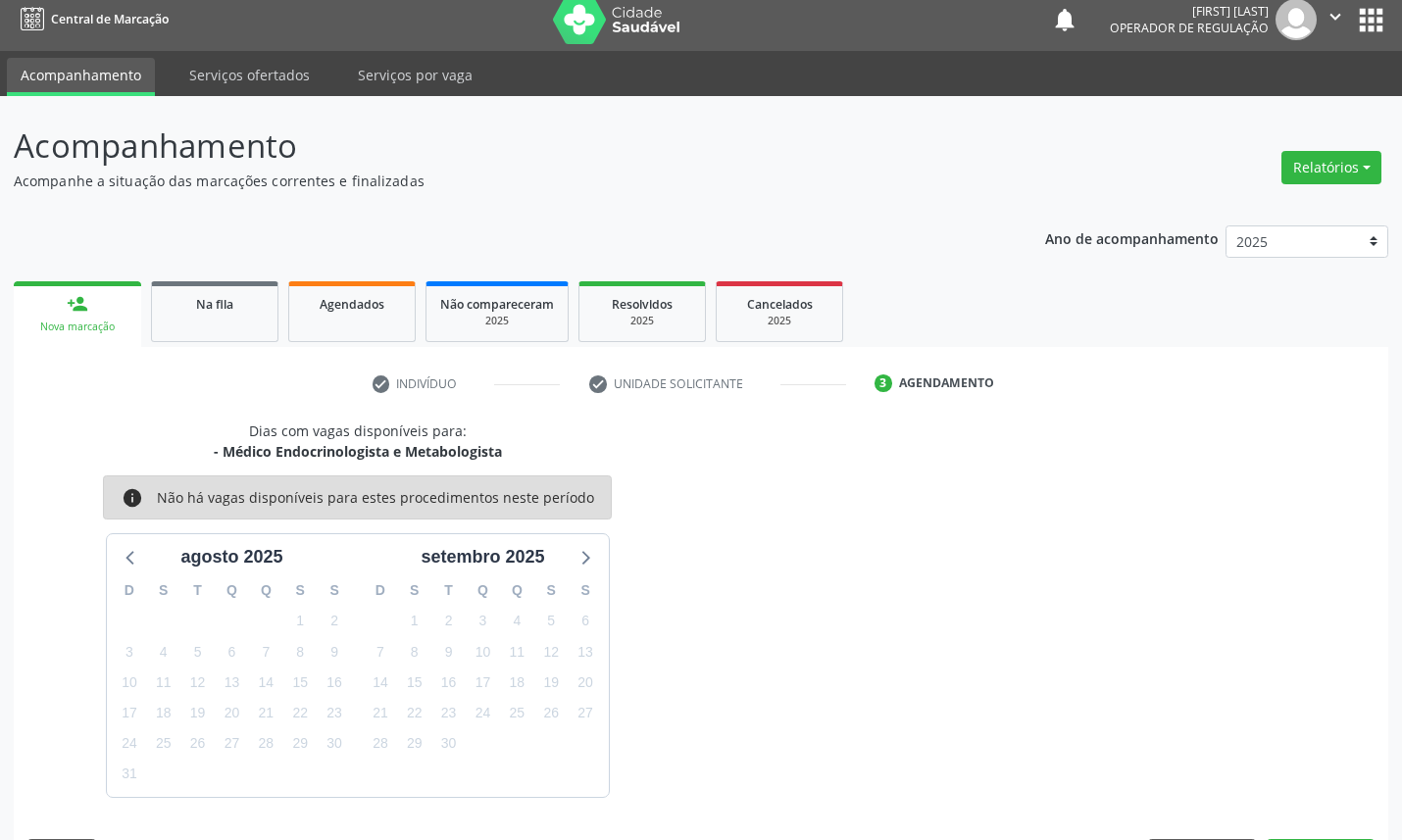 scroll, scrollTop: 46, scrollLeft: 0, axis: vertical 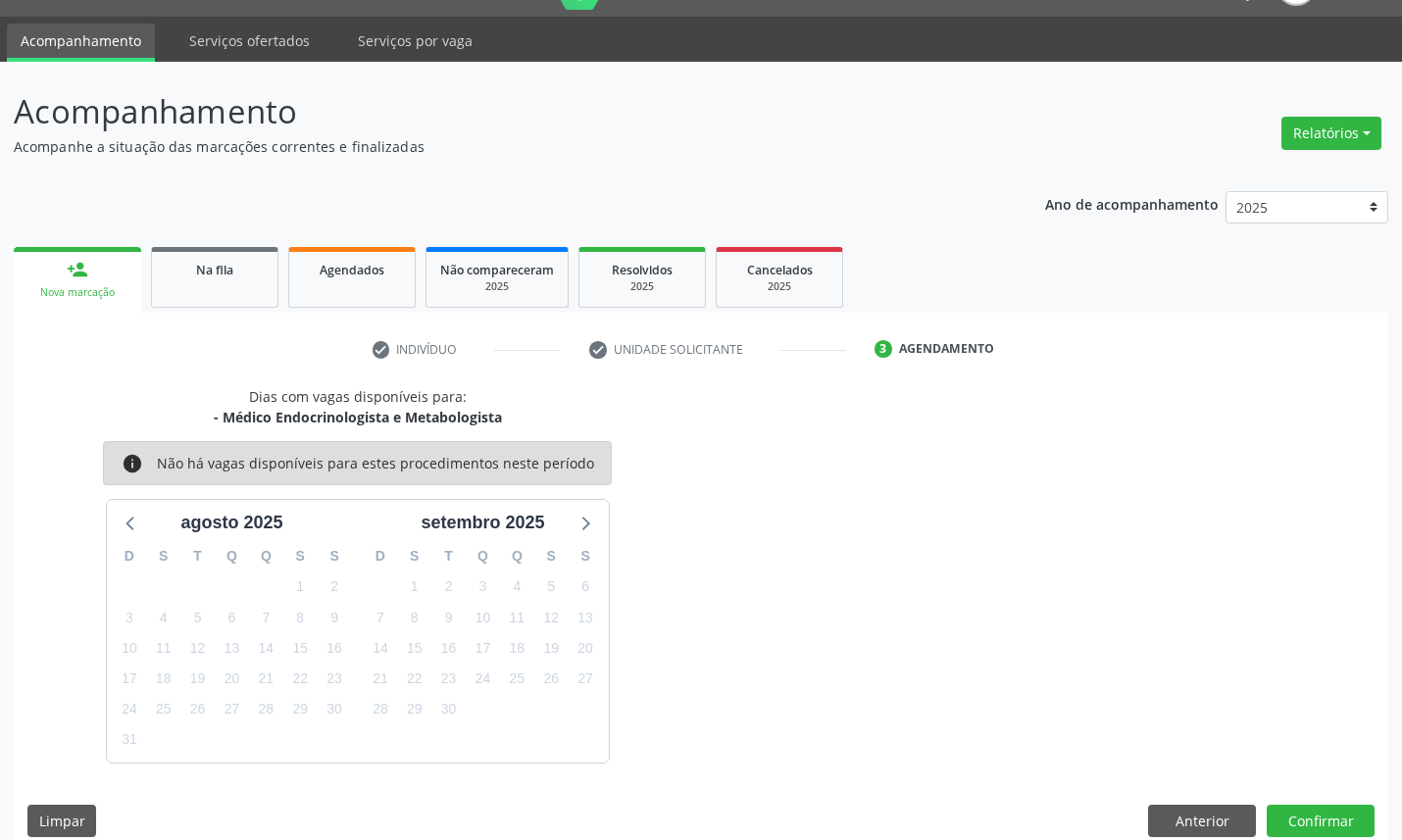 click on "Dias com vagas disponíveis para:
- Médico Endocrinologista e Metabologista
info
Não há vagas disponíveis para estes procedimentos neste período
agosto 2025 D S T Q Q S S 27 28 29 30 31 1 2 3 4 5 6 7 8 9 10 11 12 13 14 15 16 17 18 19 20 21 22 23 24 25 26 27 28 29 30 31 1 2 3 4 5 6 setembro 2025 D S T Q Q S S 31 1 2 3 4 5 6 7 8 9 10 11 12 13 14 15 16 17 18 19 20 21 22 23 24 25 26 27 28 29 30 1 2 3 4 5 6 7 8 9 10 11
Limpar
Anterior
Confirmar" at bounding box center (701, 618) 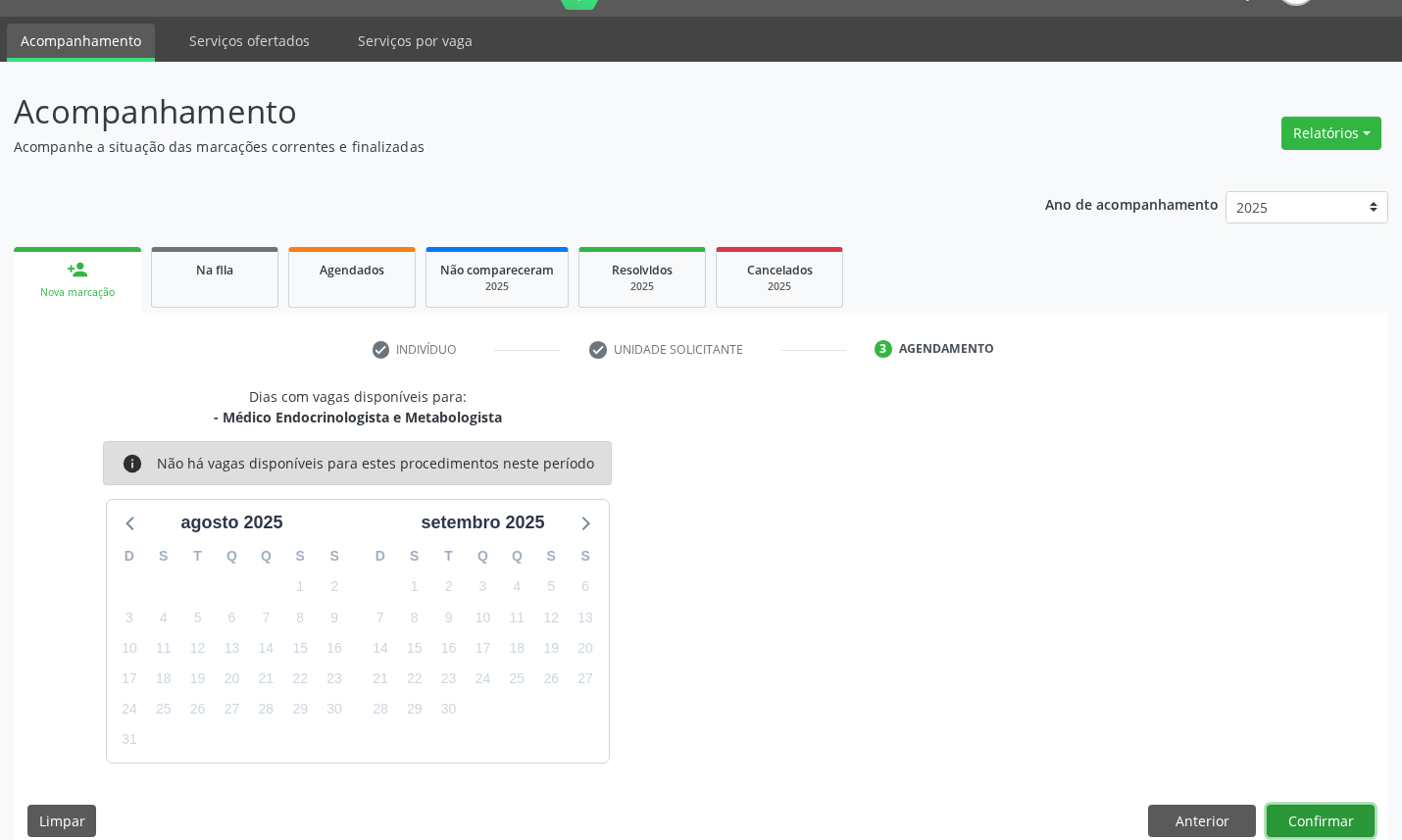 click on "Confirmar" at bounding box center [1321, 821] 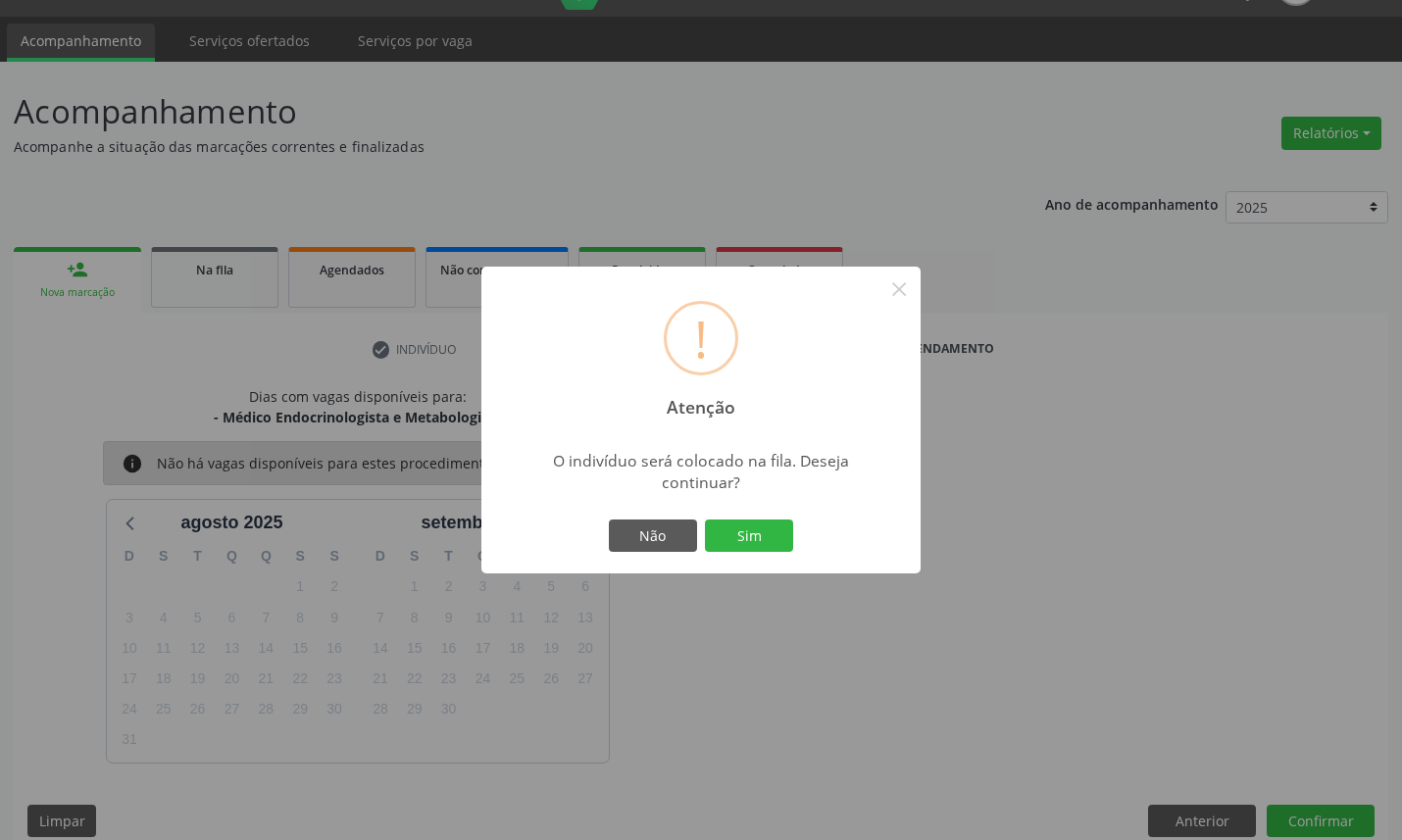 type 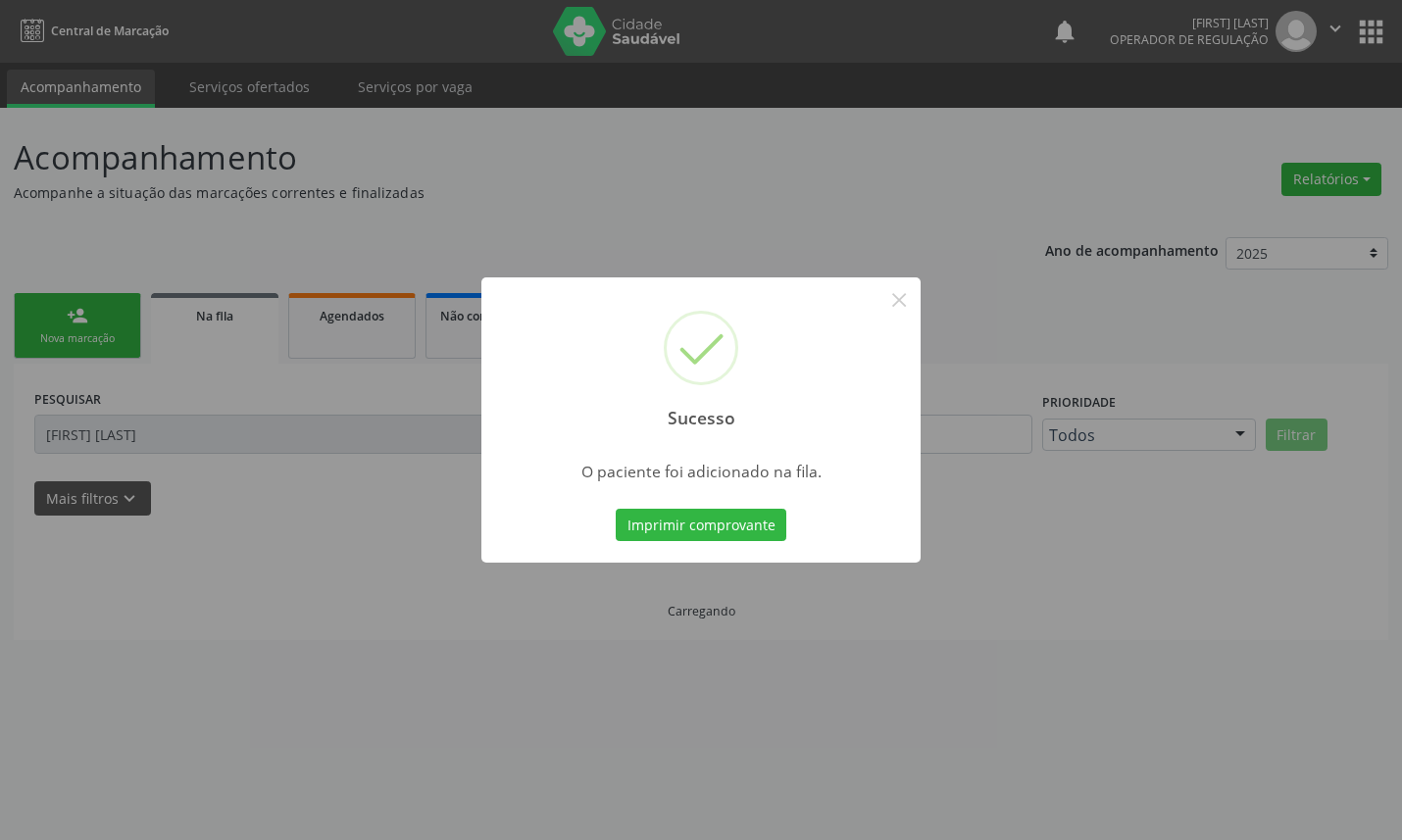 scroll, scrollTop: 0, scrollLeft: 0, axis: both 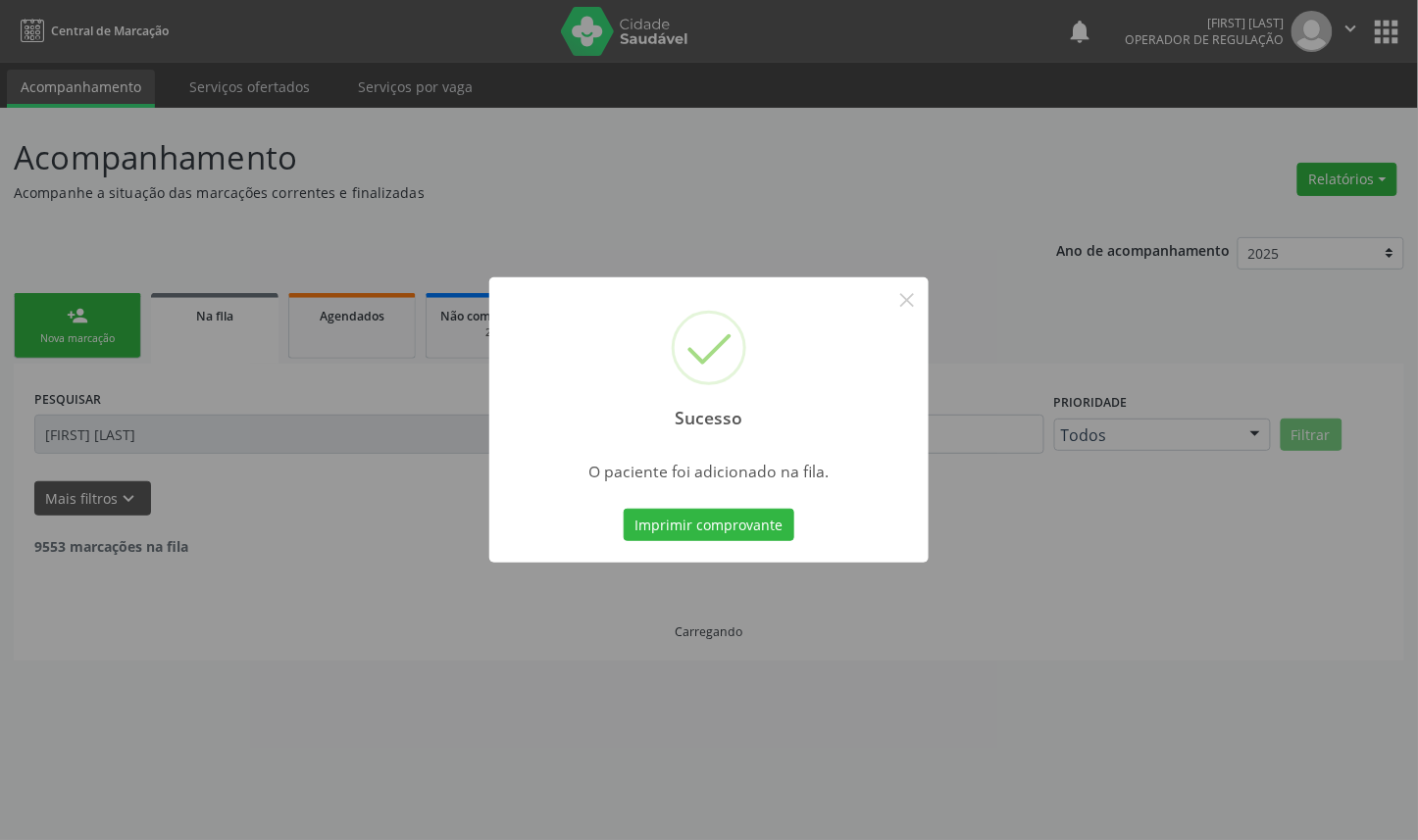 type 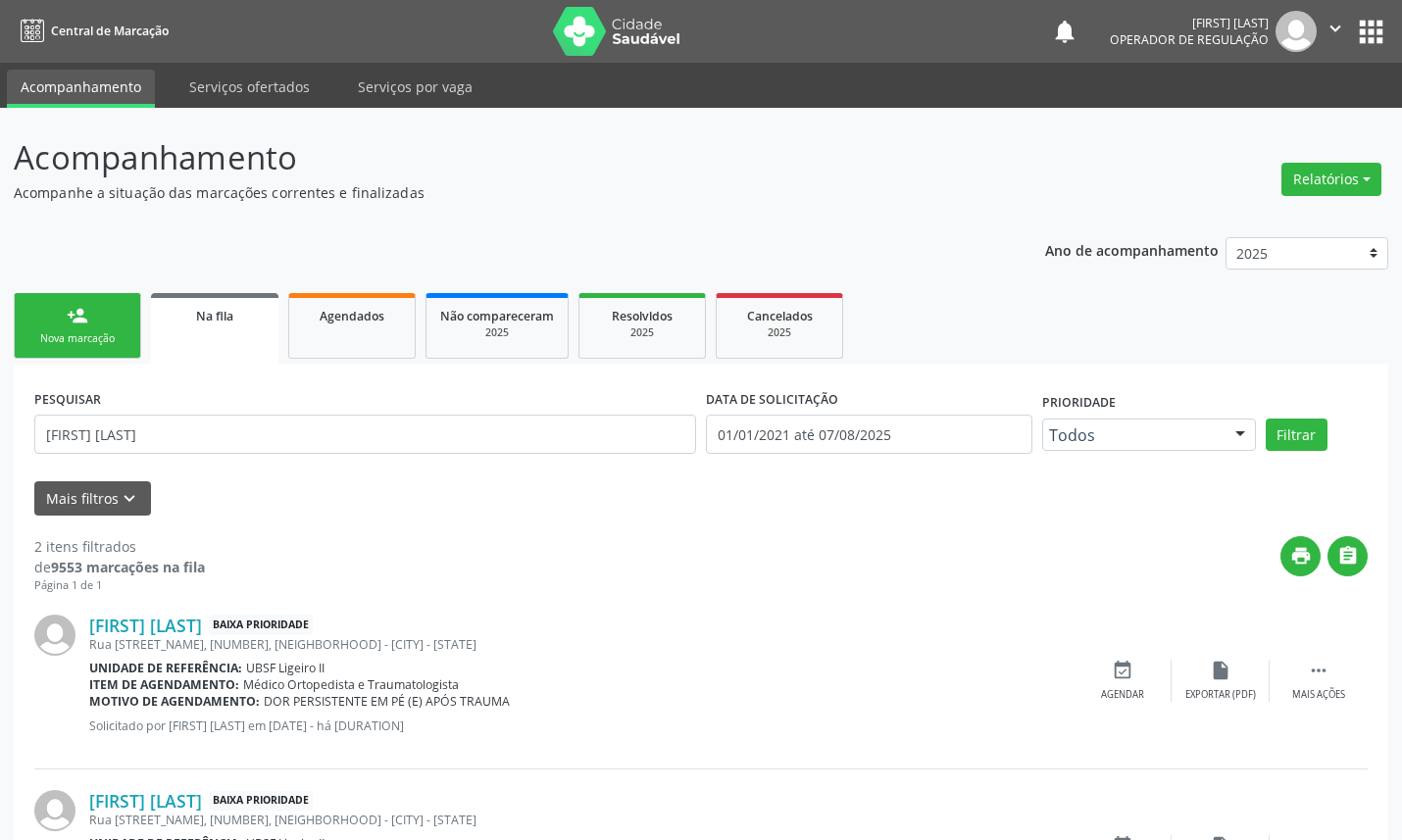 click on "person_add
Nova marcação" at bounding box center [77, 325] 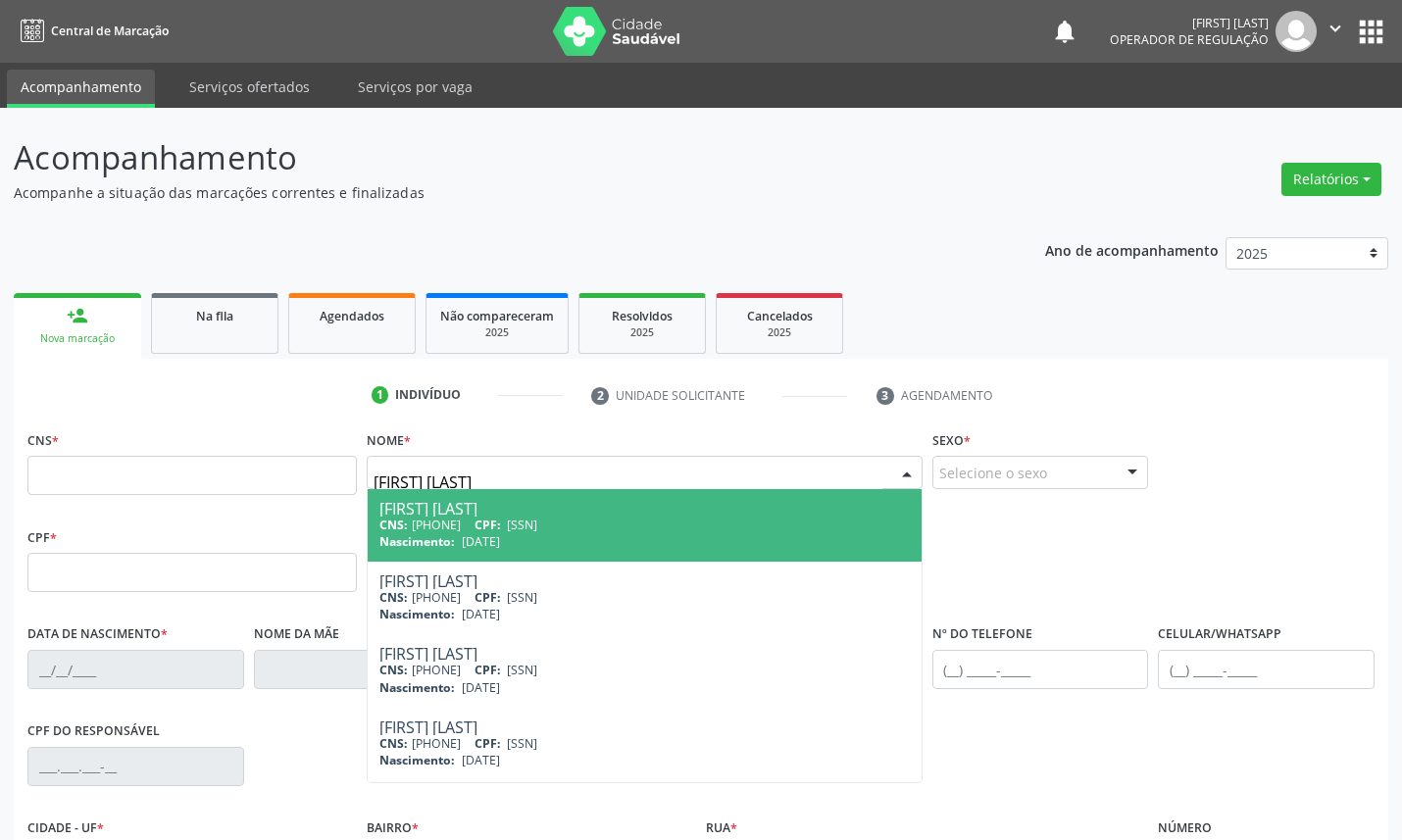 type on "JOSENILDO CANDIDO DA SILVA" 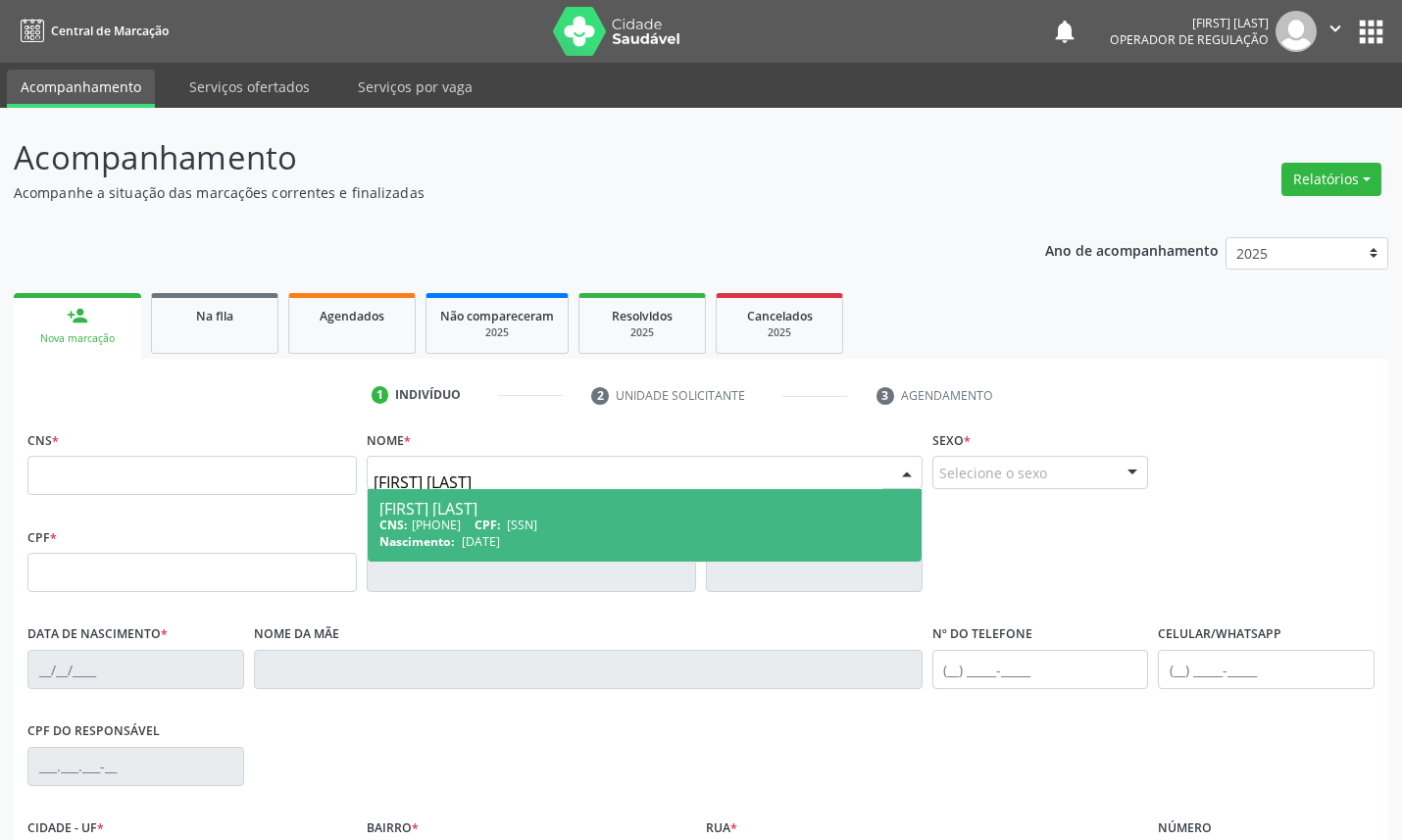 click on "CNS:
703 4052 6748 0318
CPF:
022.615.604-43" at bounding box center [644, 524] 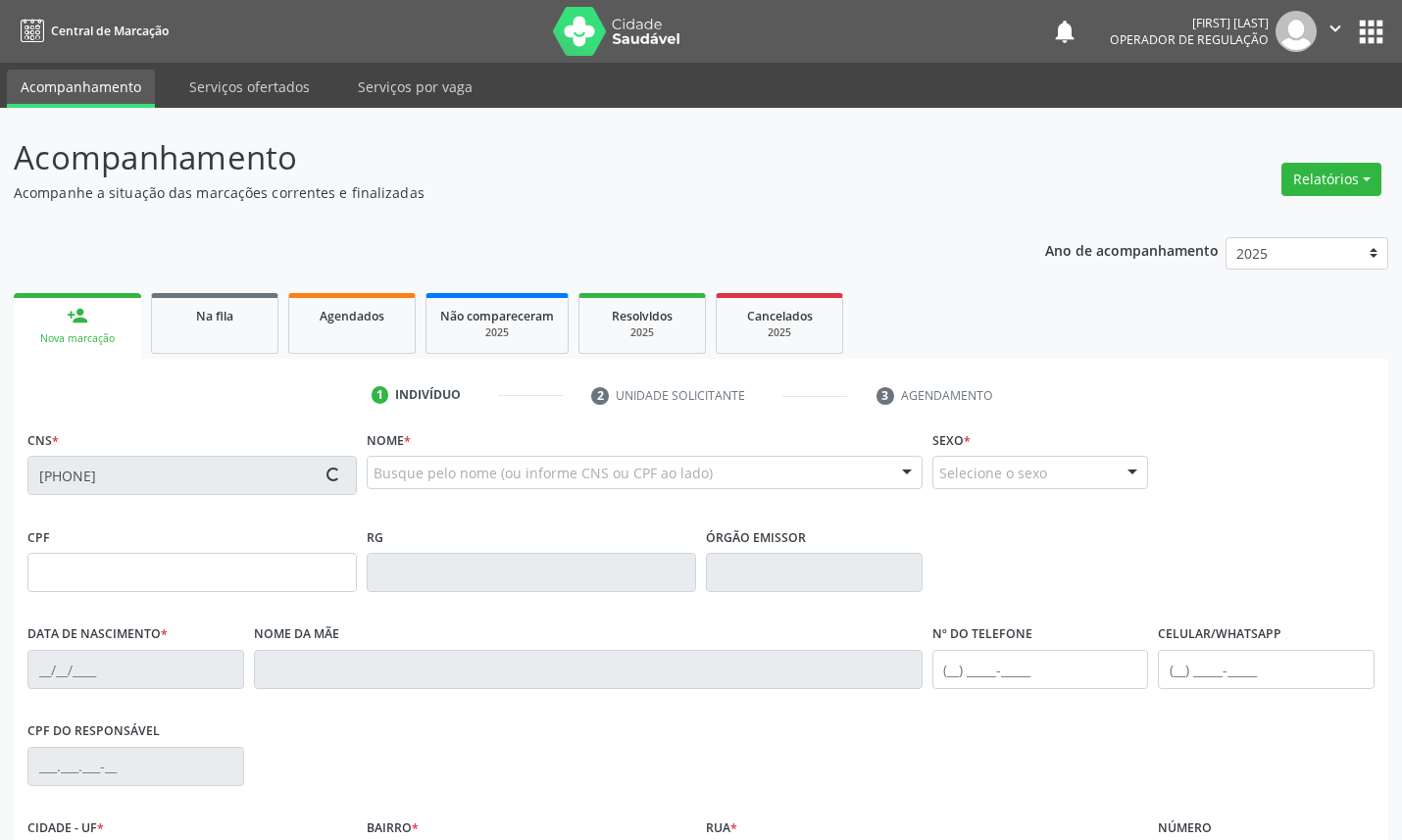 type on "022.615.604-43" 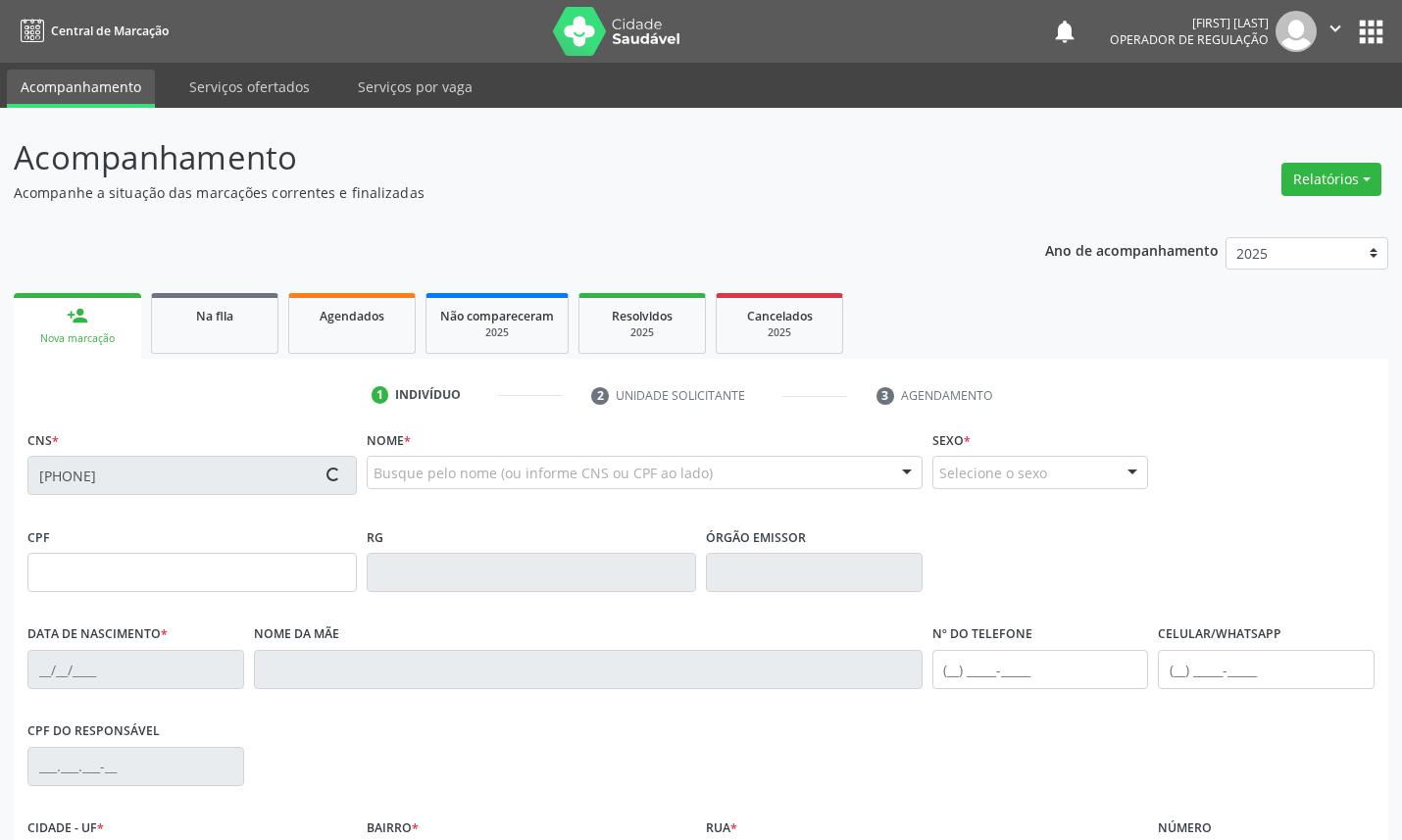 type on "06/11/1970" 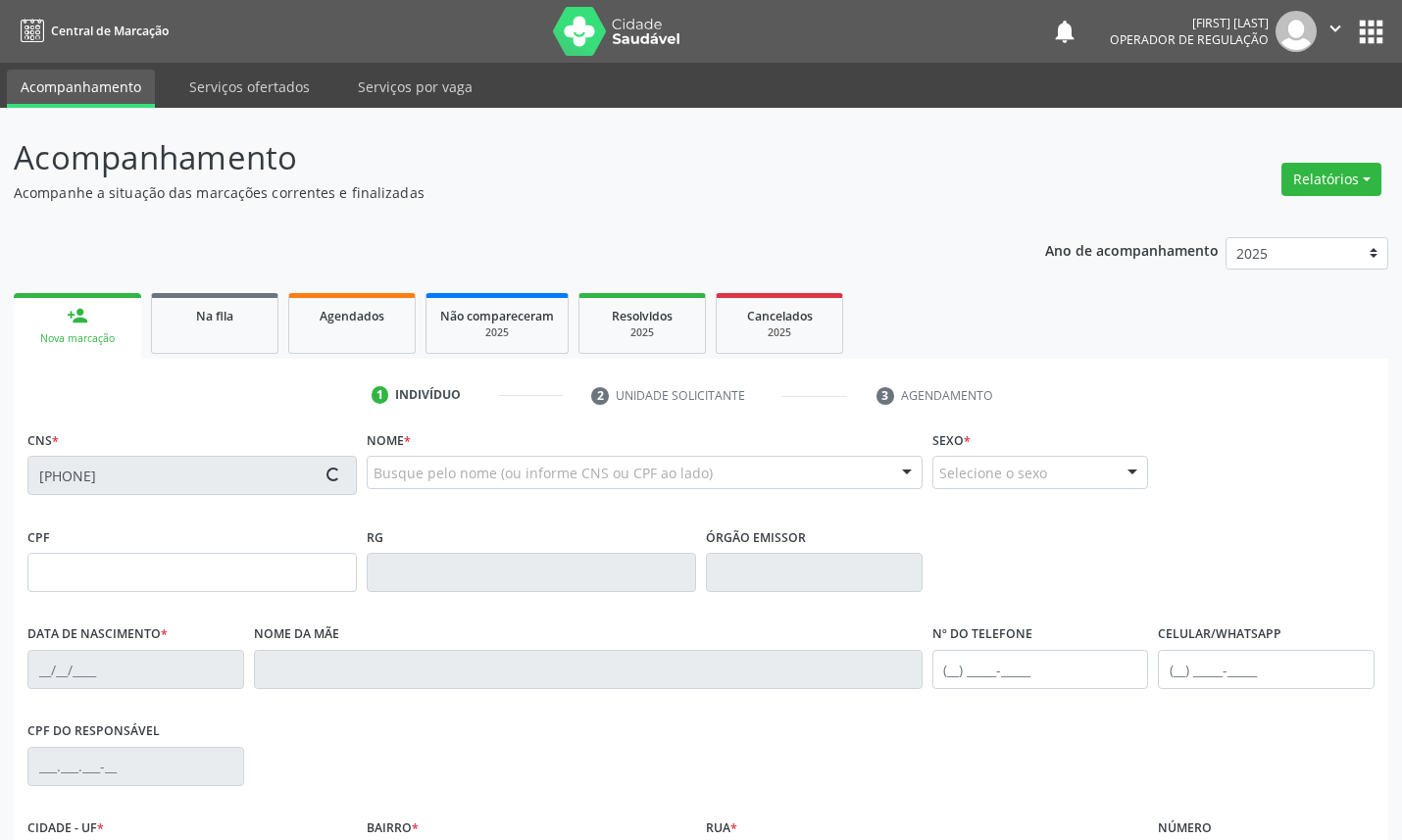 type on "S/N" 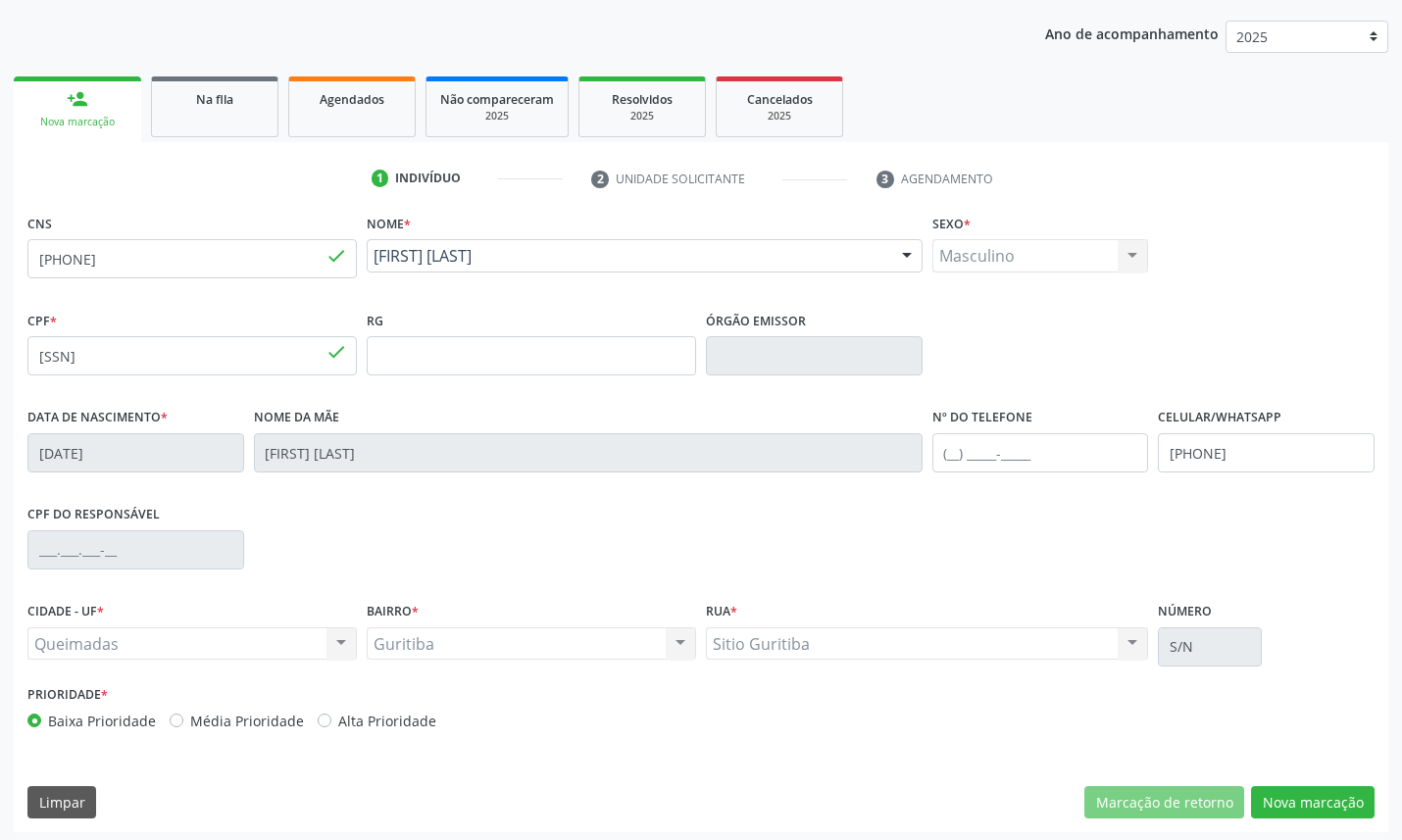scroll, scrollTop: 221, scrollLeft: 0, axis: vertical 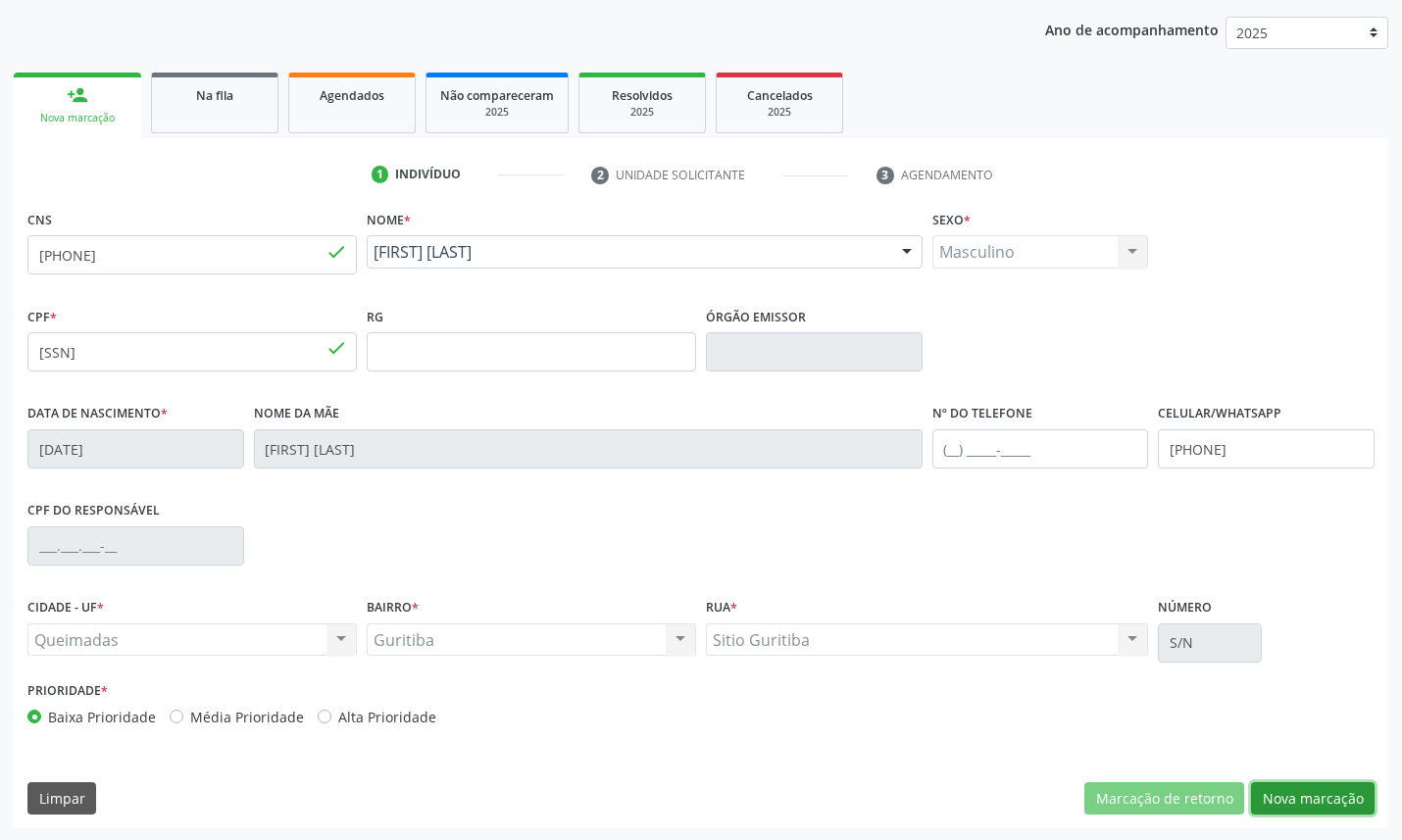click on "Nova marcação" at bounding box center (1313, 799) 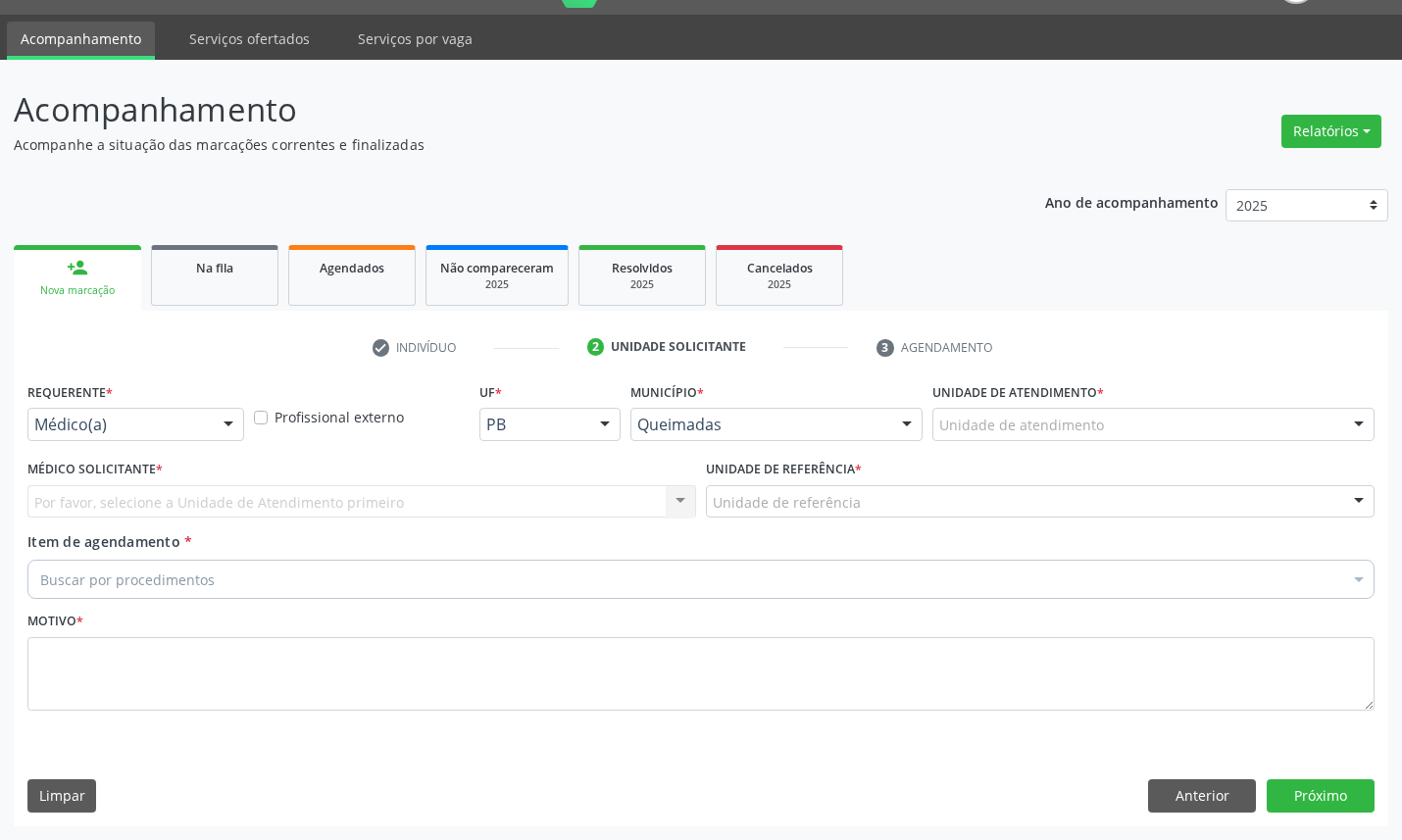 scroll, scrollTop: 46, scrollLeft: 0, axis: vertical 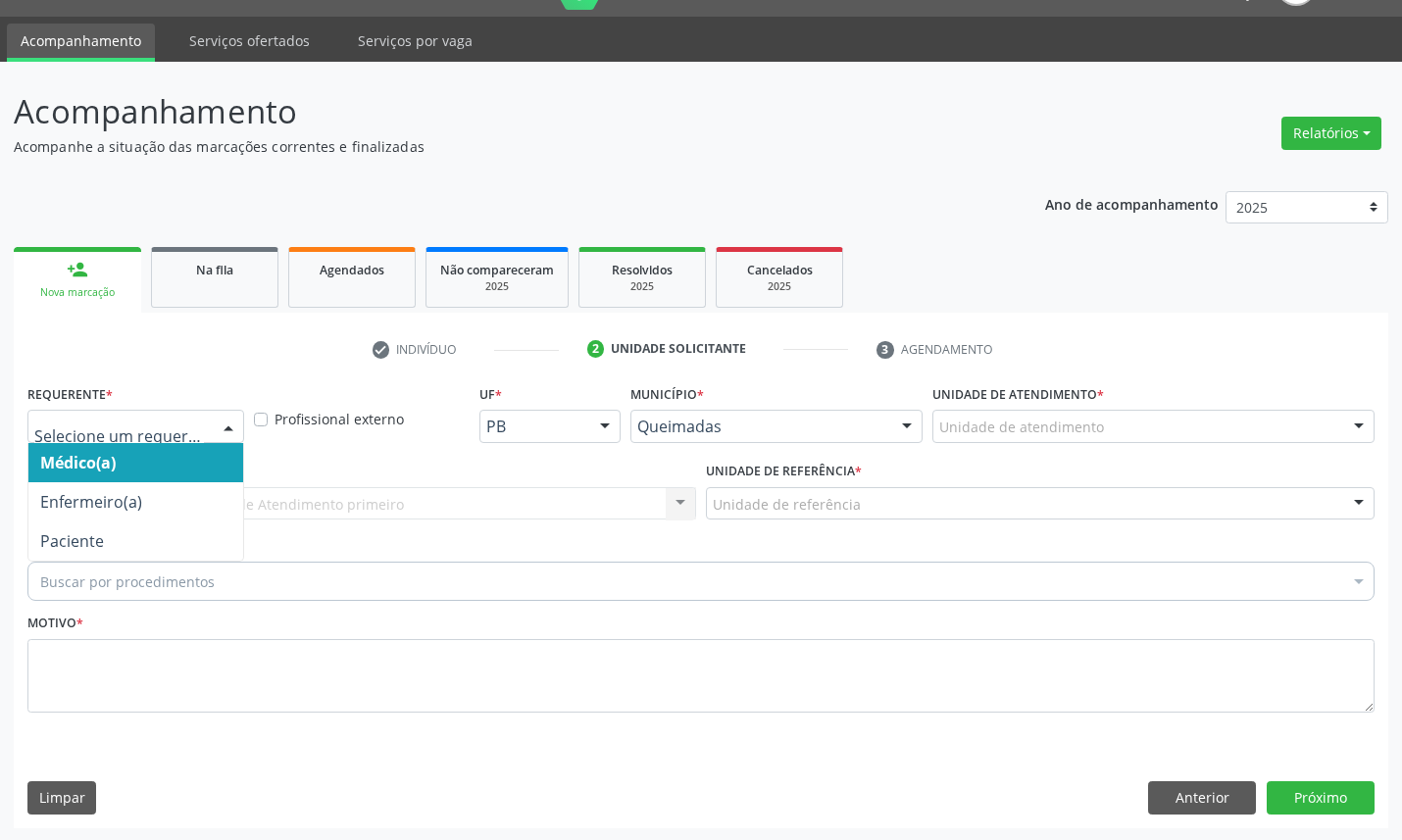 drag, startPoint x: 160, startPoint y: 433, endPoint x: 151, endPoint y: 515, distance: 82.49242 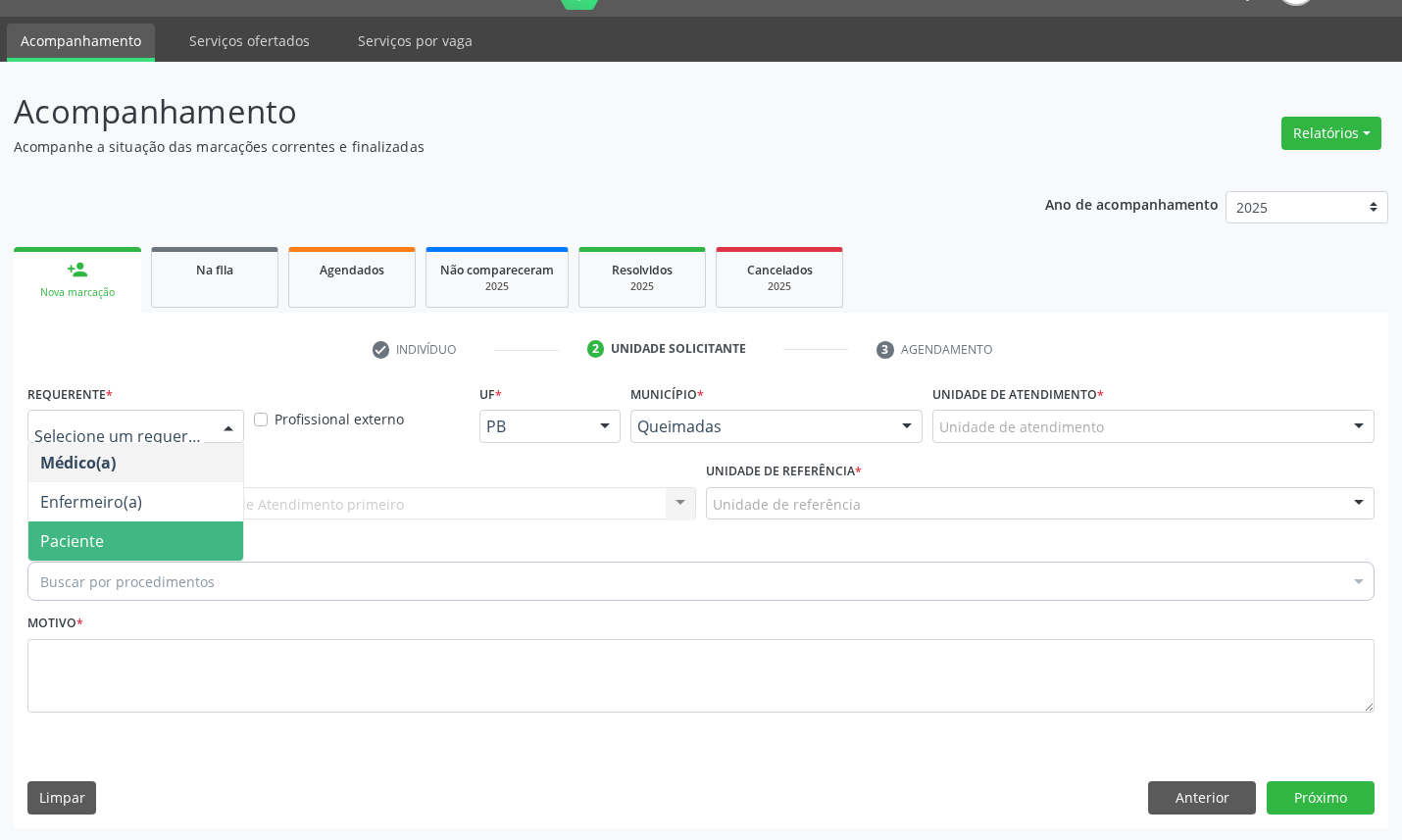 drag, startPoint x: 152, startPoint y: 541, endPoint x: 168, endPoint y: 523, distance: 24.083189 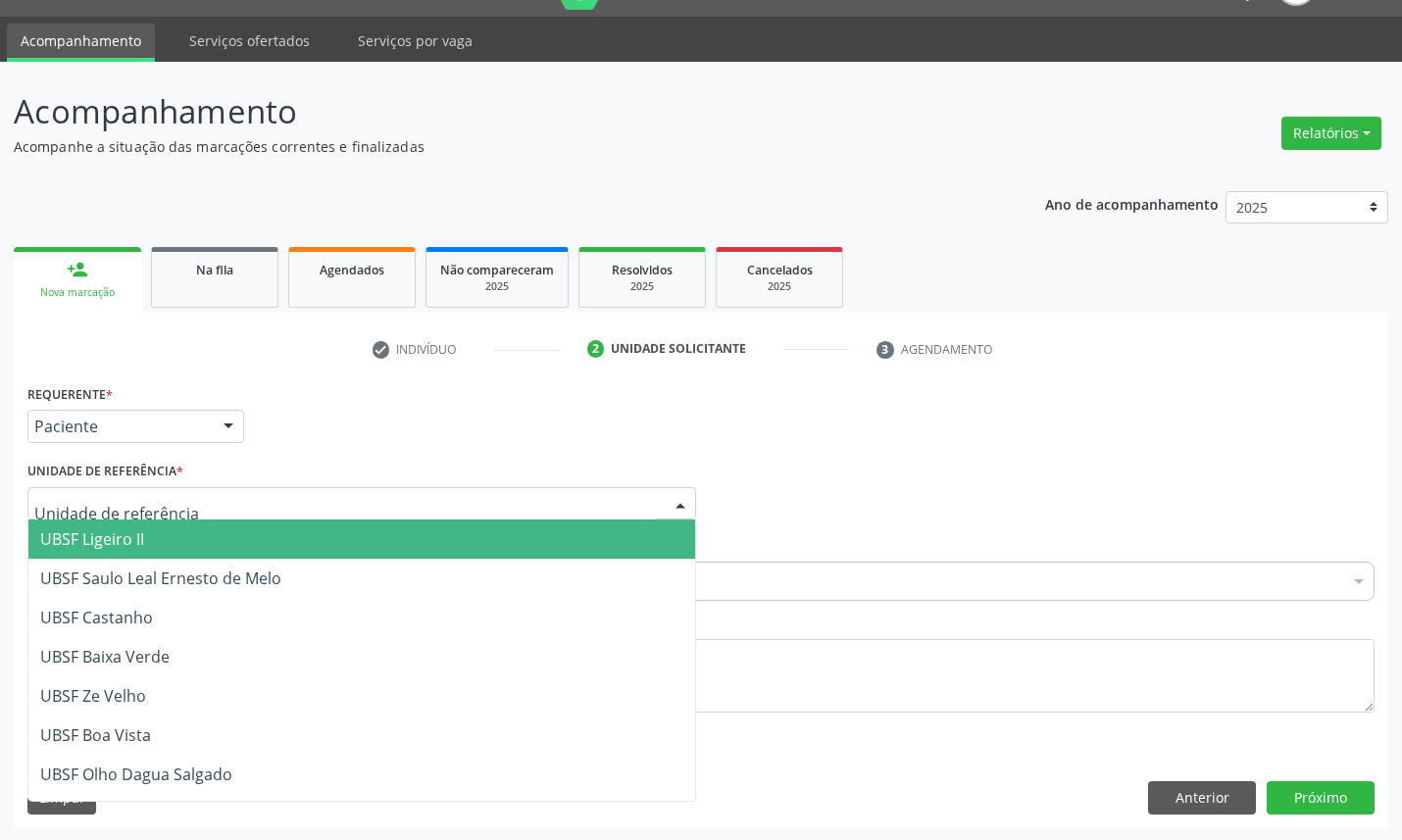 click at bounding box center (362, 504) 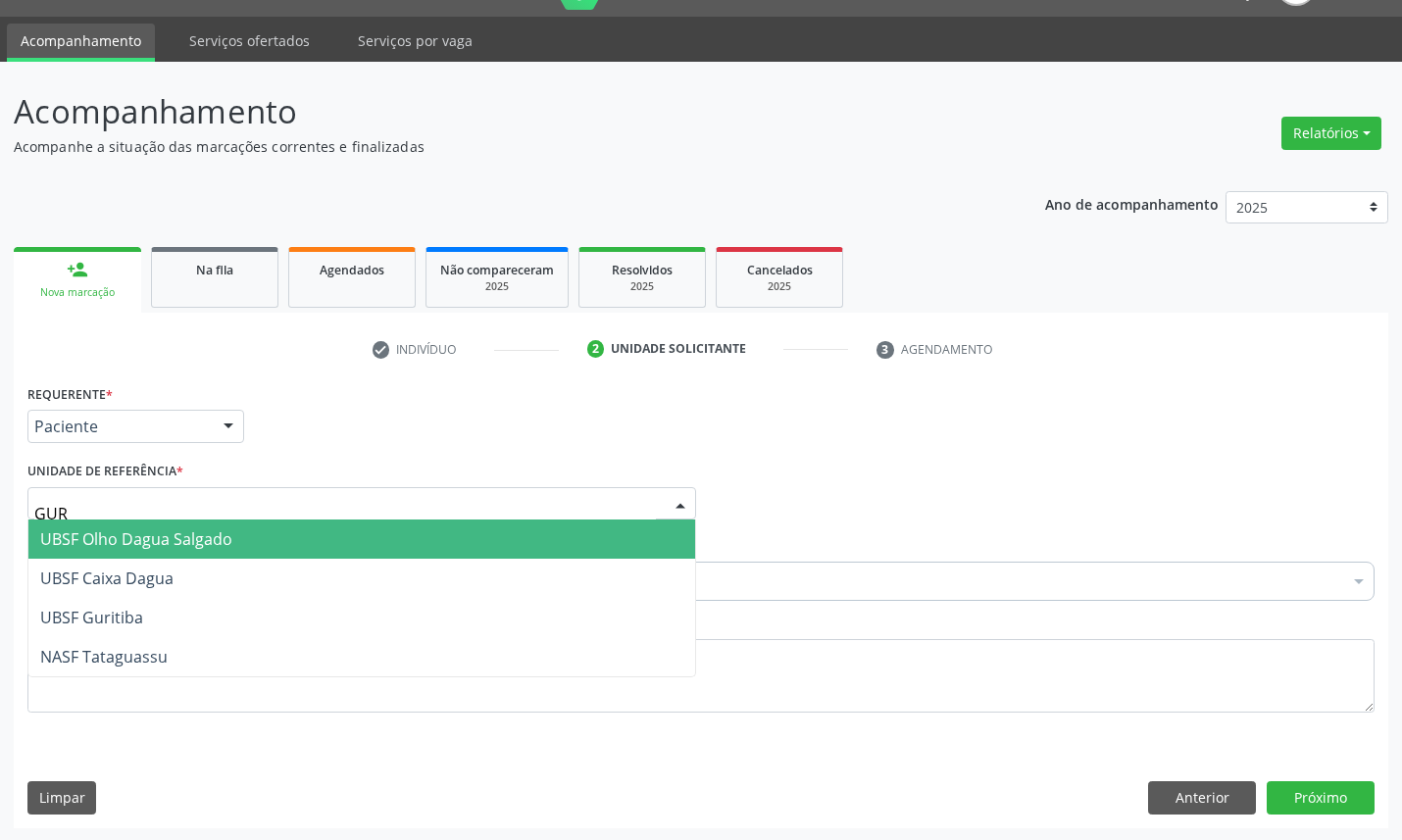 type on "GURI" 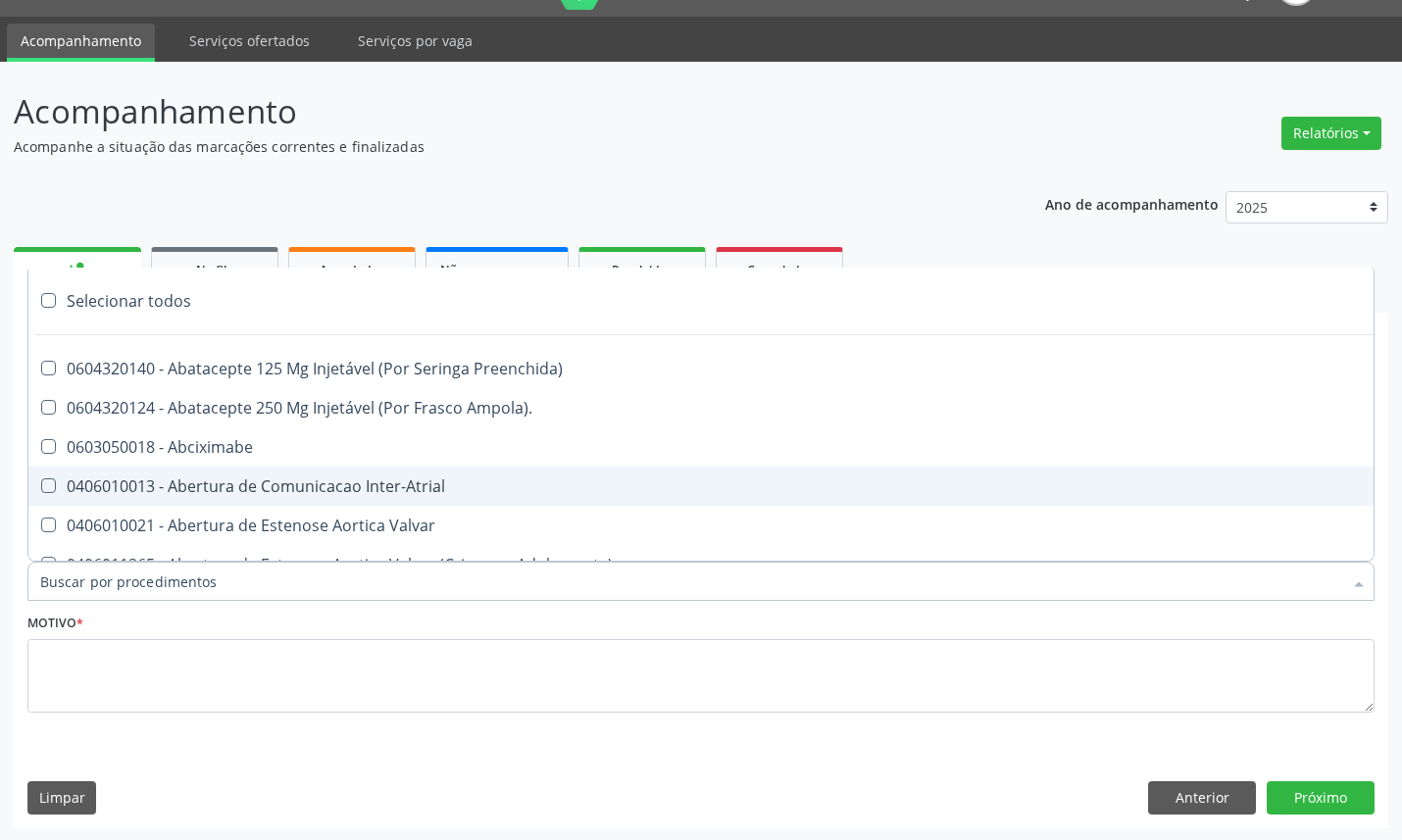 paste on "ENDOCRINOLOGISTA" 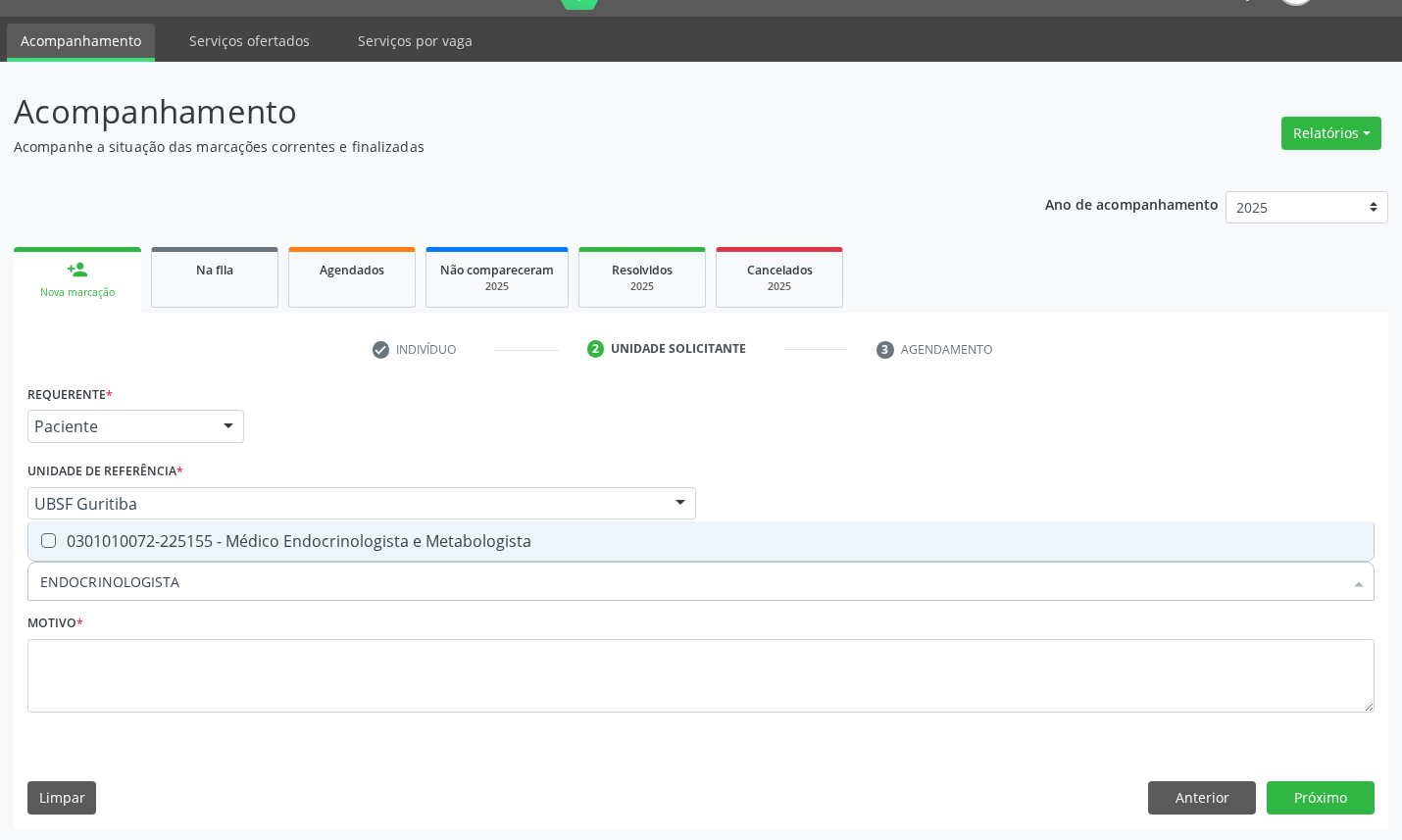 click on "0301010072-225155 - Médico Endocrinologista e Metabologista" at bounding box center (701, 541) 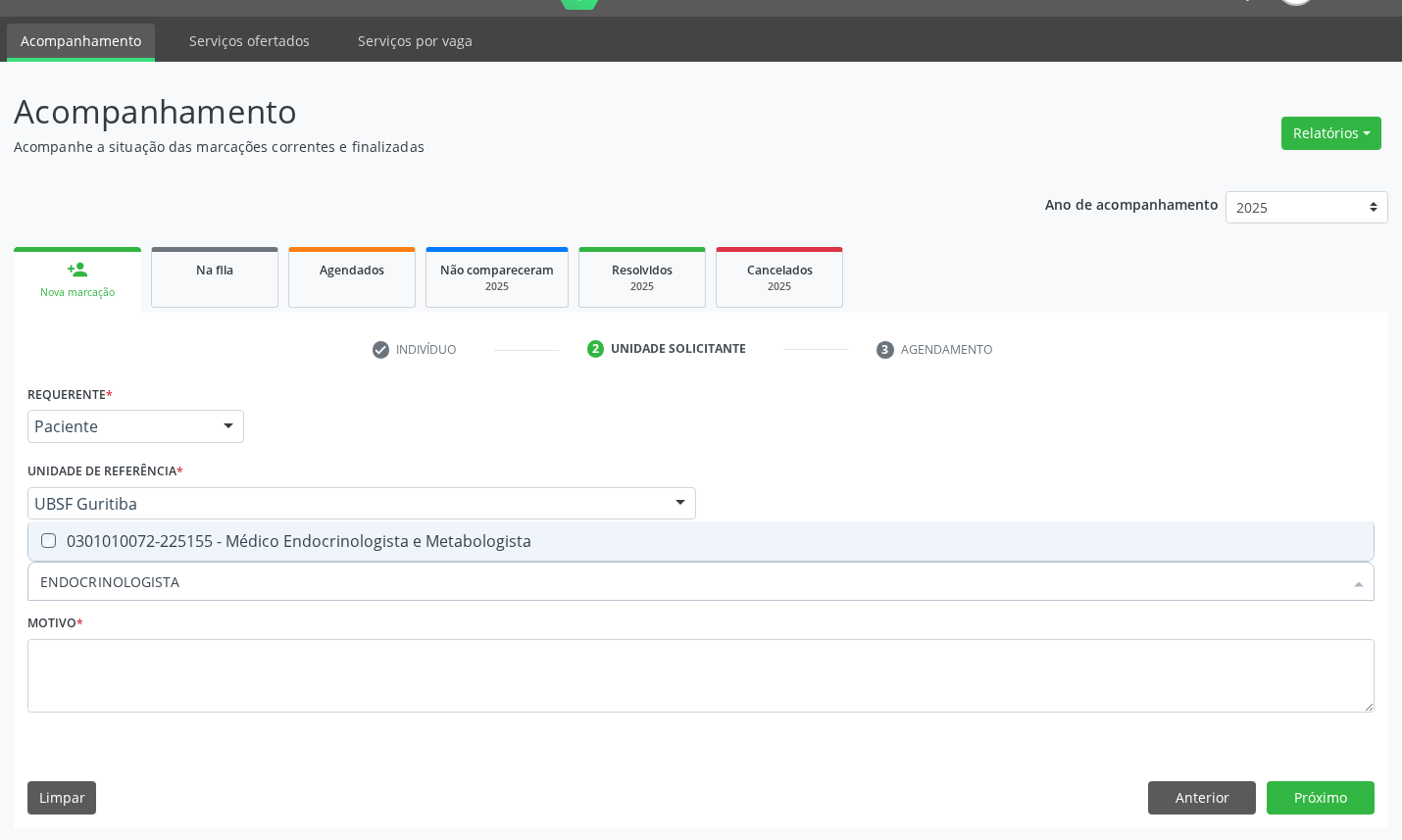 checkbox on "true" 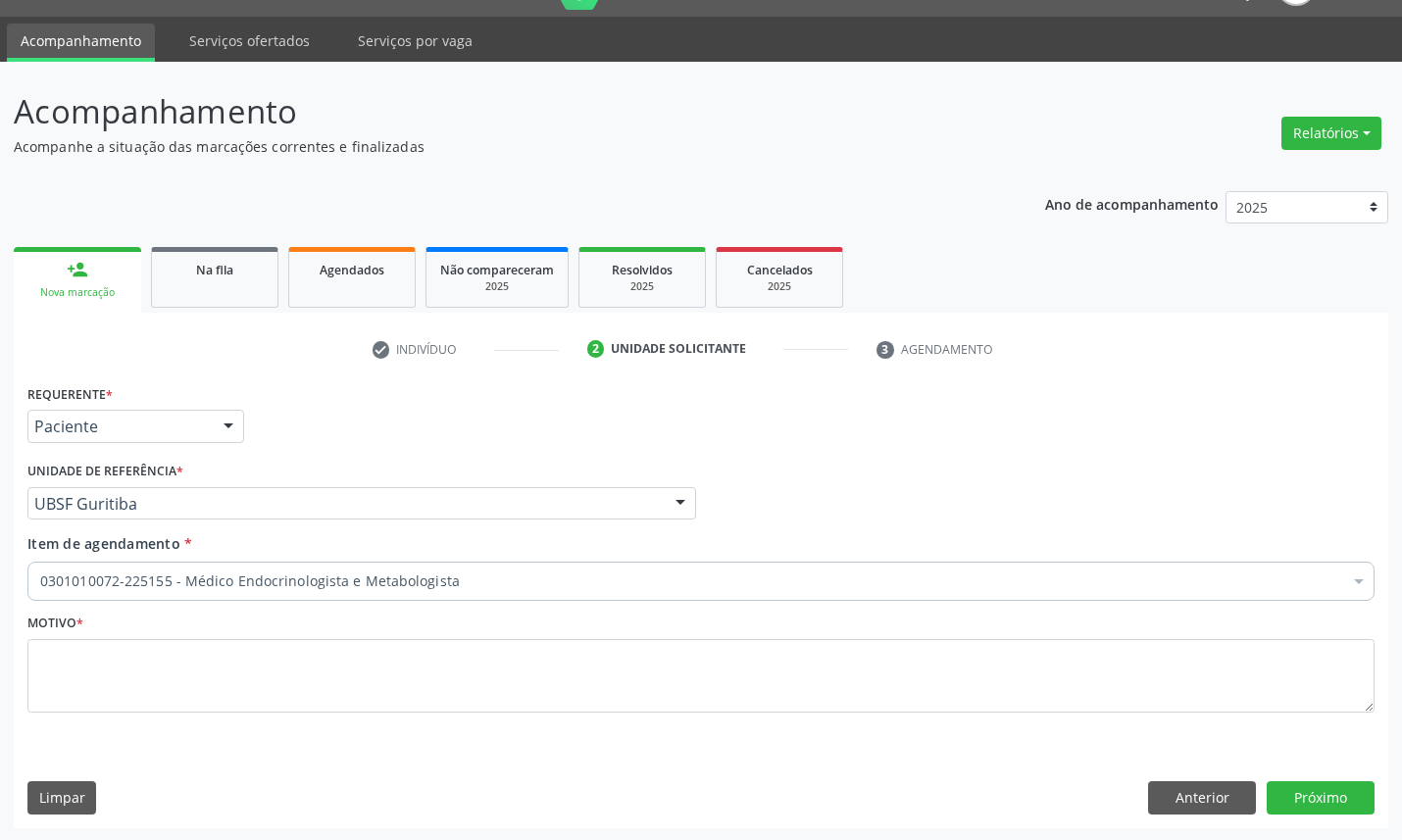 click on "Motivo
*" at bounding box center (701, 661) 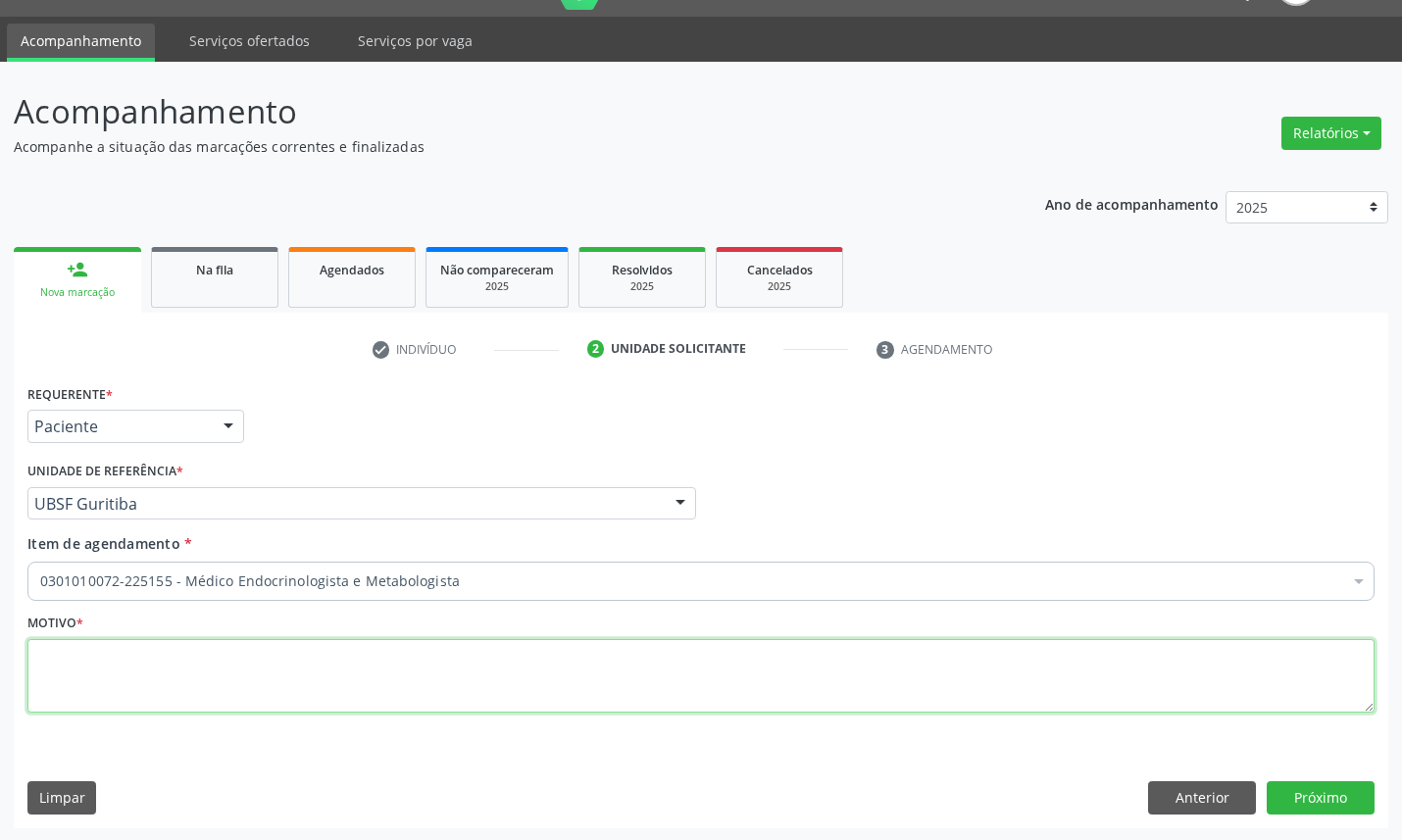 click at bounding box center (701, 676) 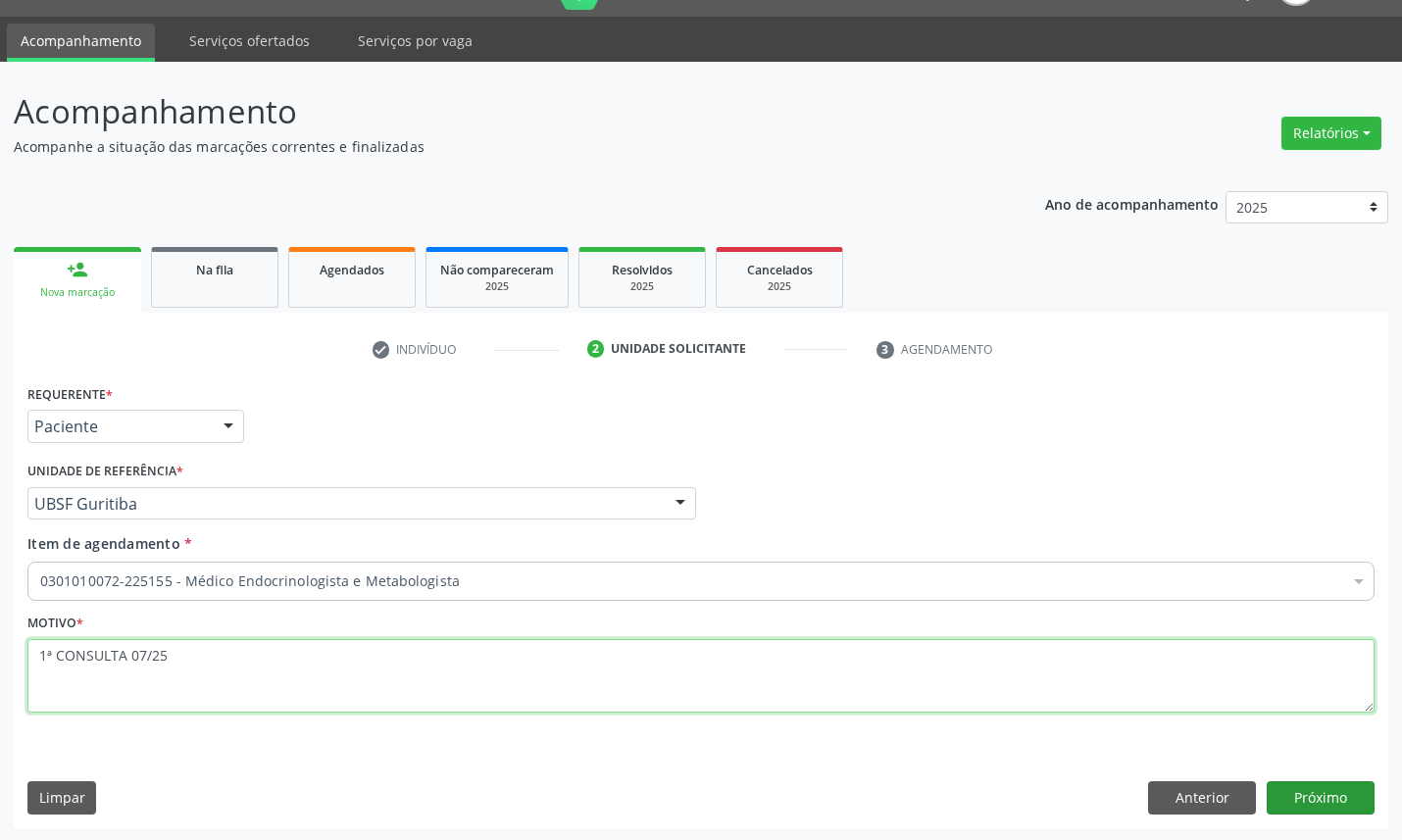 type on "1ª CONSULTA 07/25" 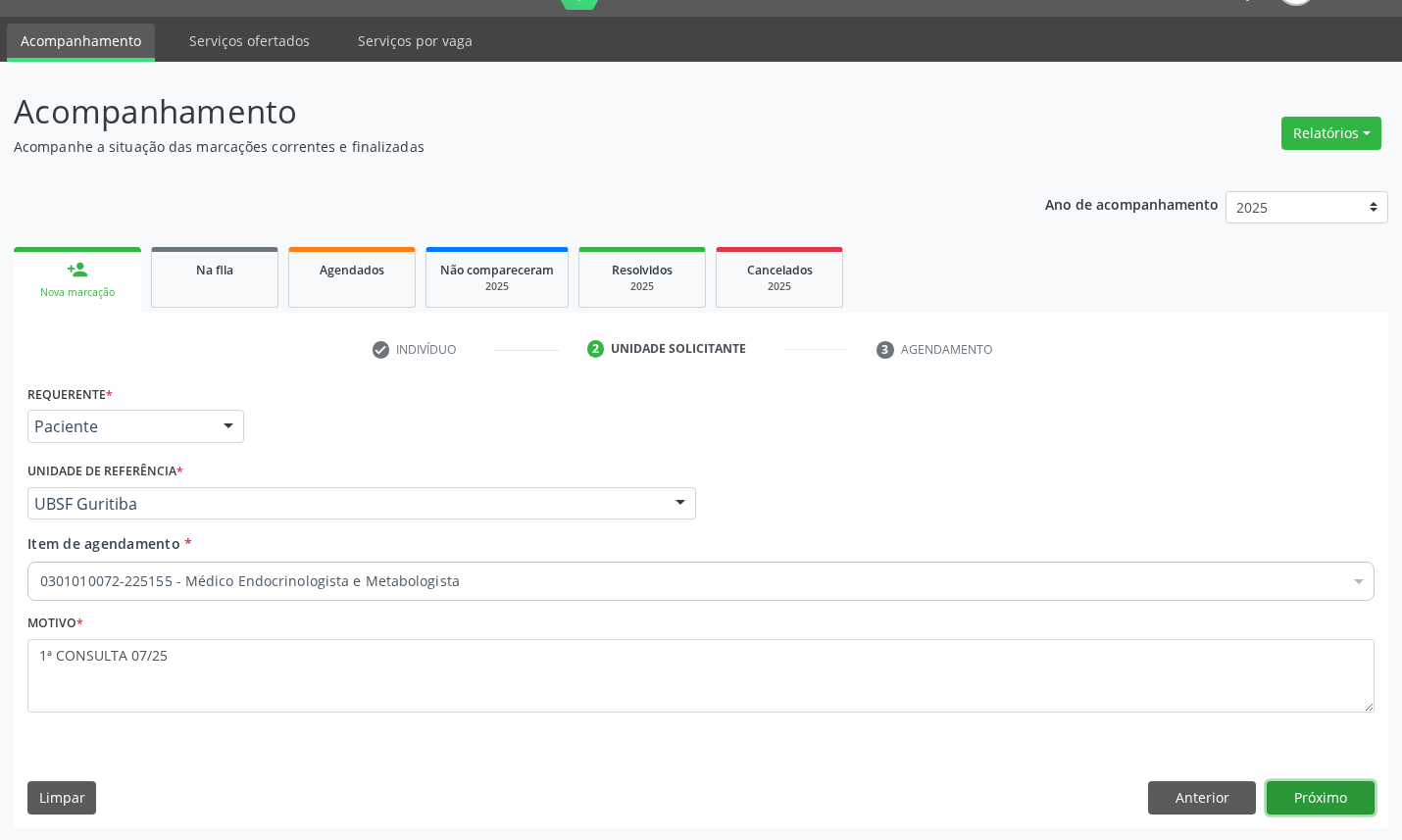 click on "Próximo" at bounding box center (1321, 798) 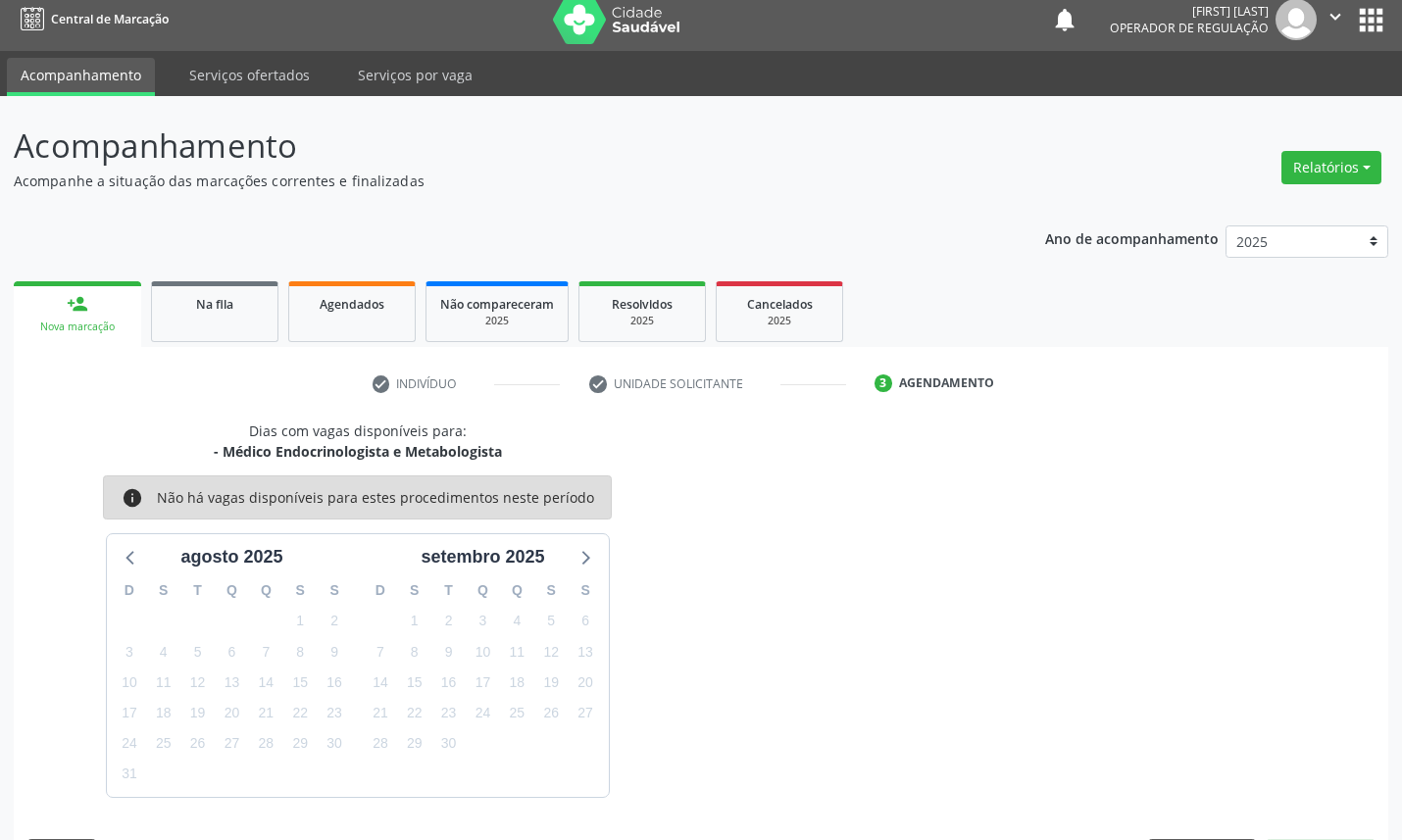 scroll, scrollTop: 46, scrollLeft: 0, axis: vertical 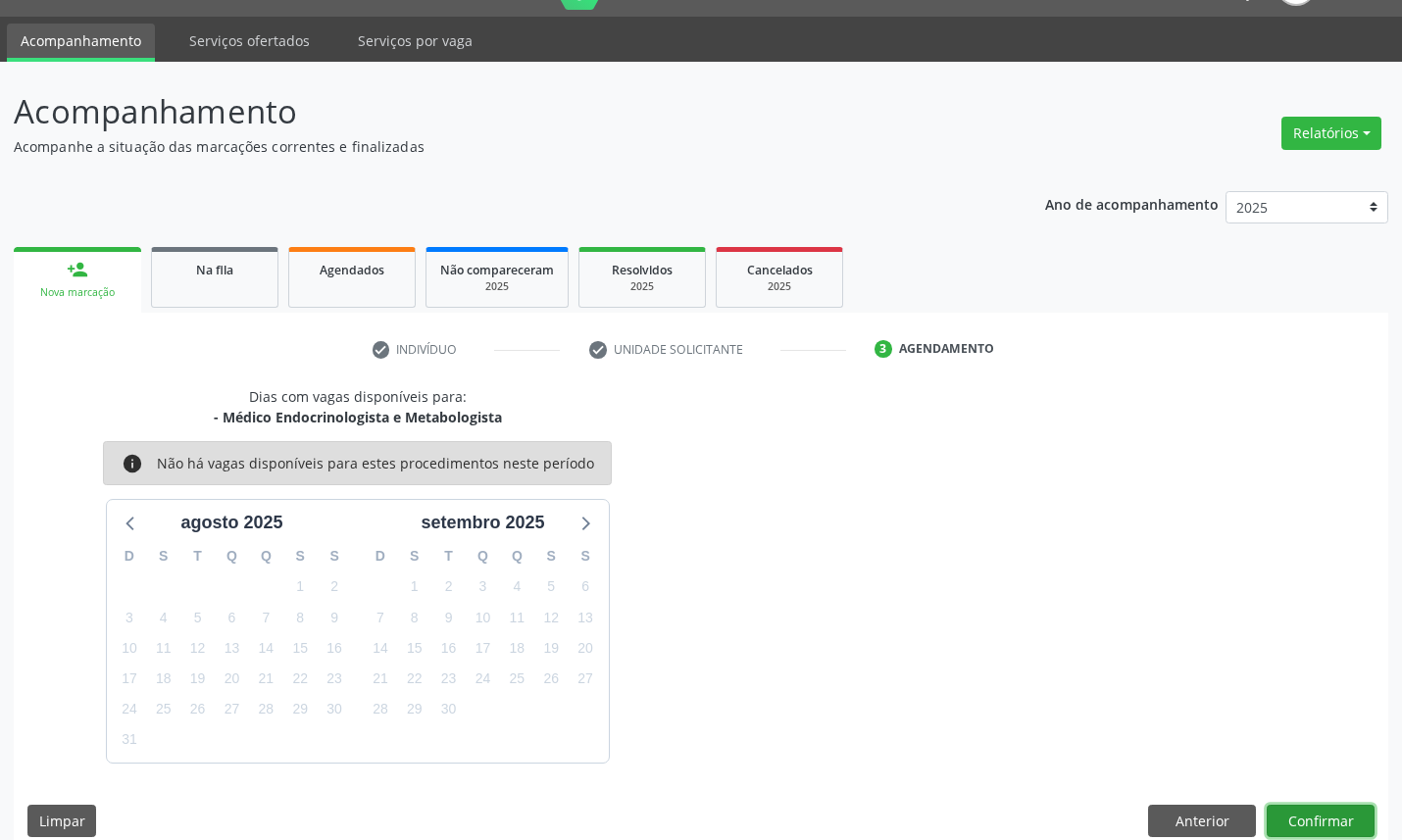 click on "Confirmar" at bounding box center (1321, 821) 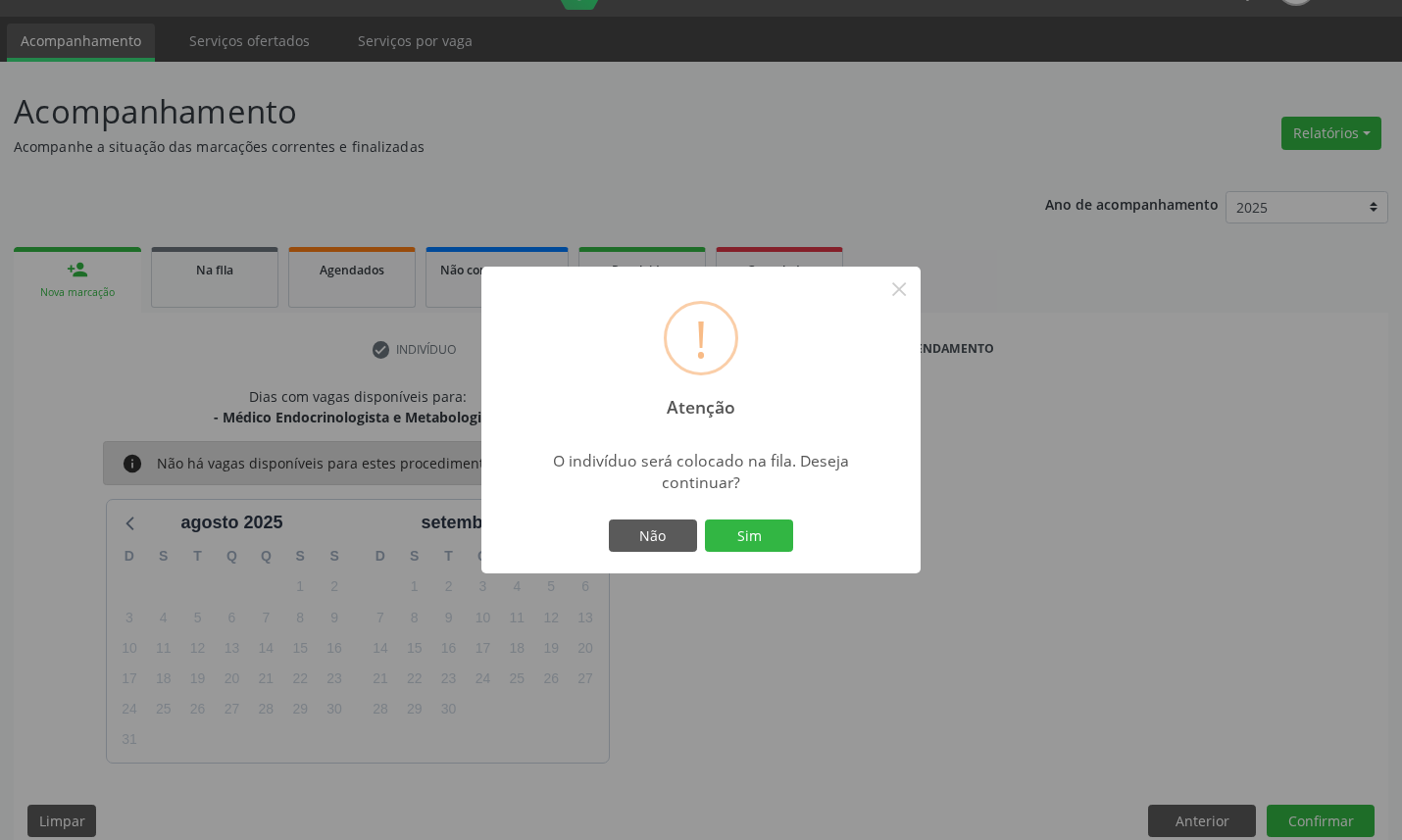 type 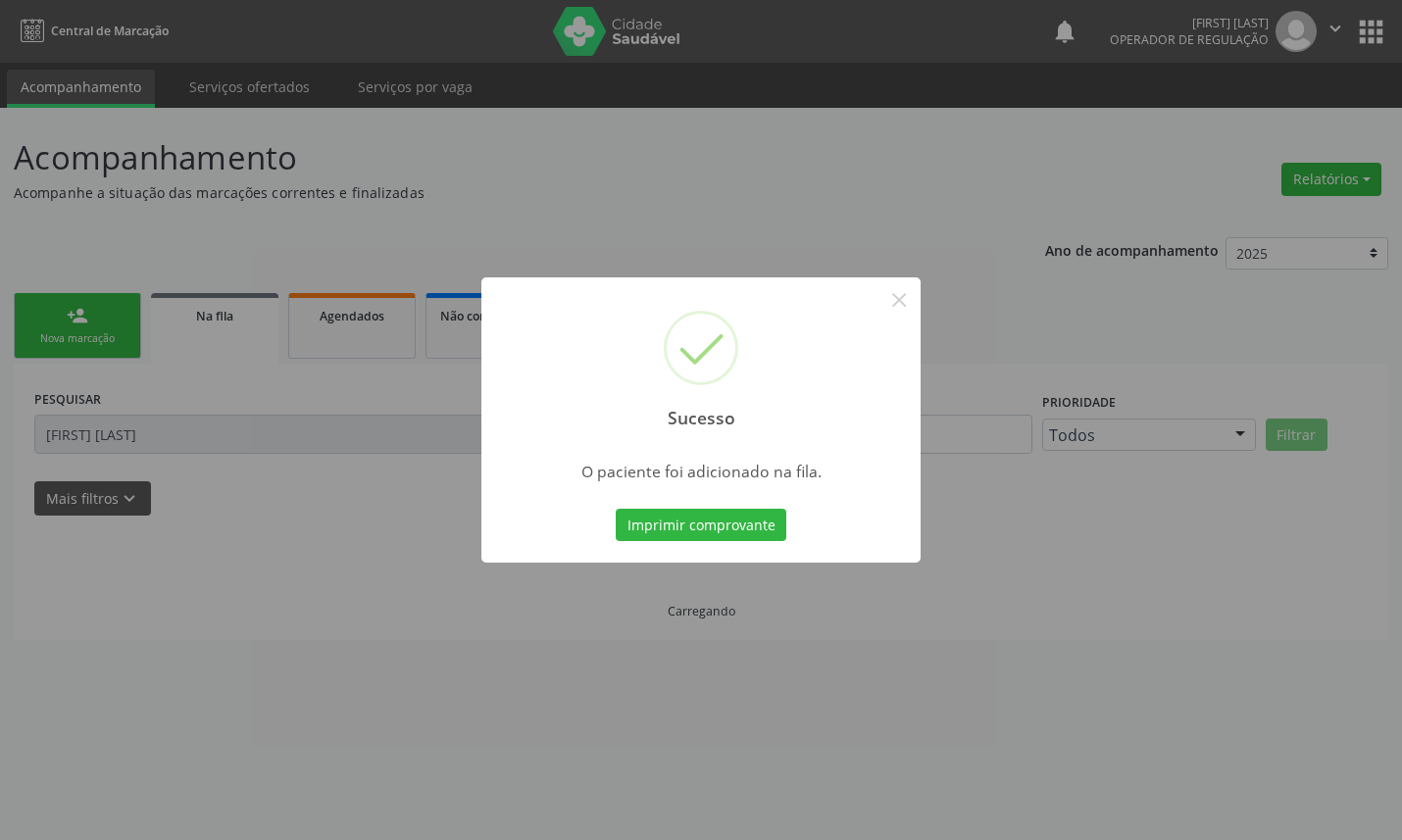 scroll, scrollTop: 0, scrollLeft: 0, axis: both 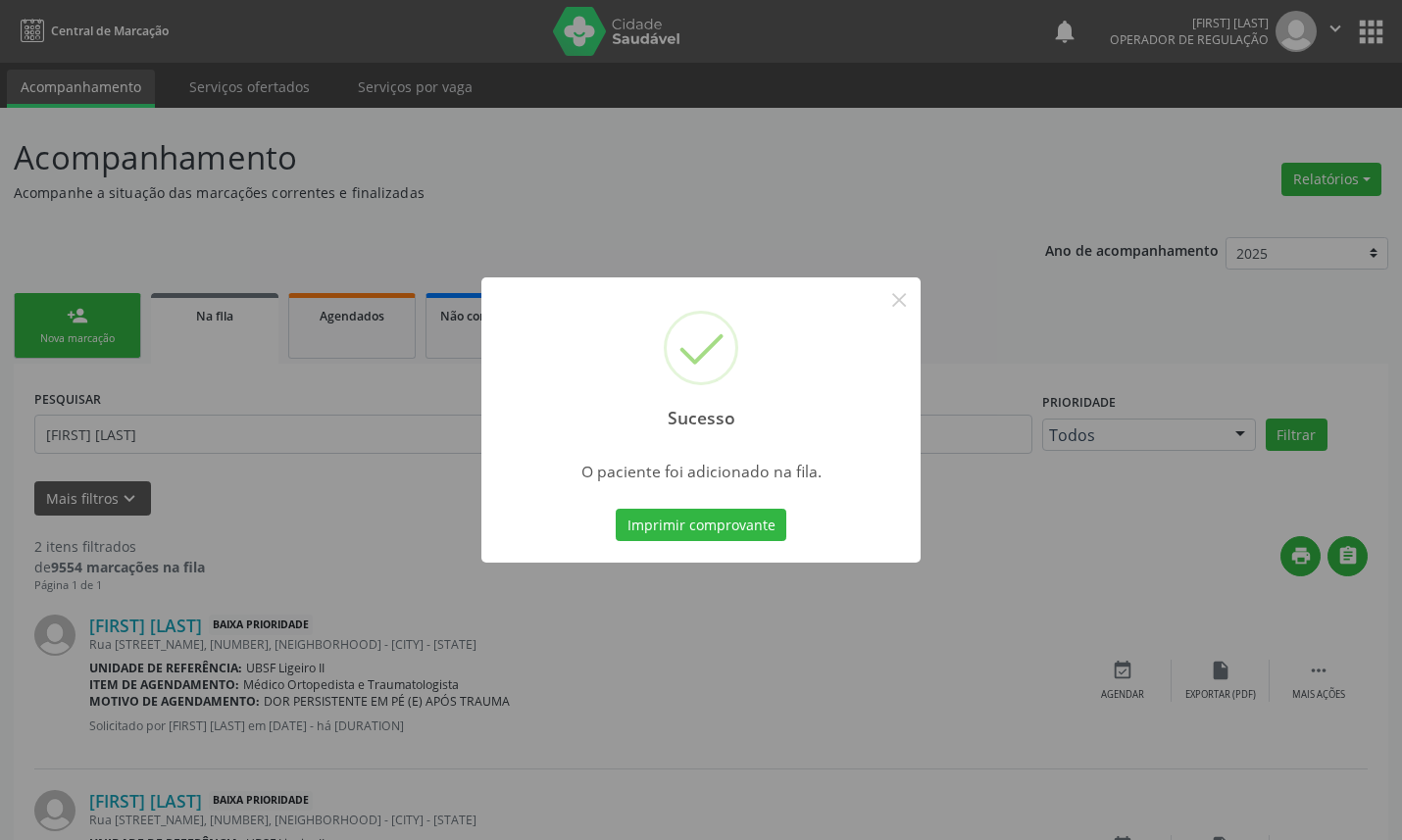 type 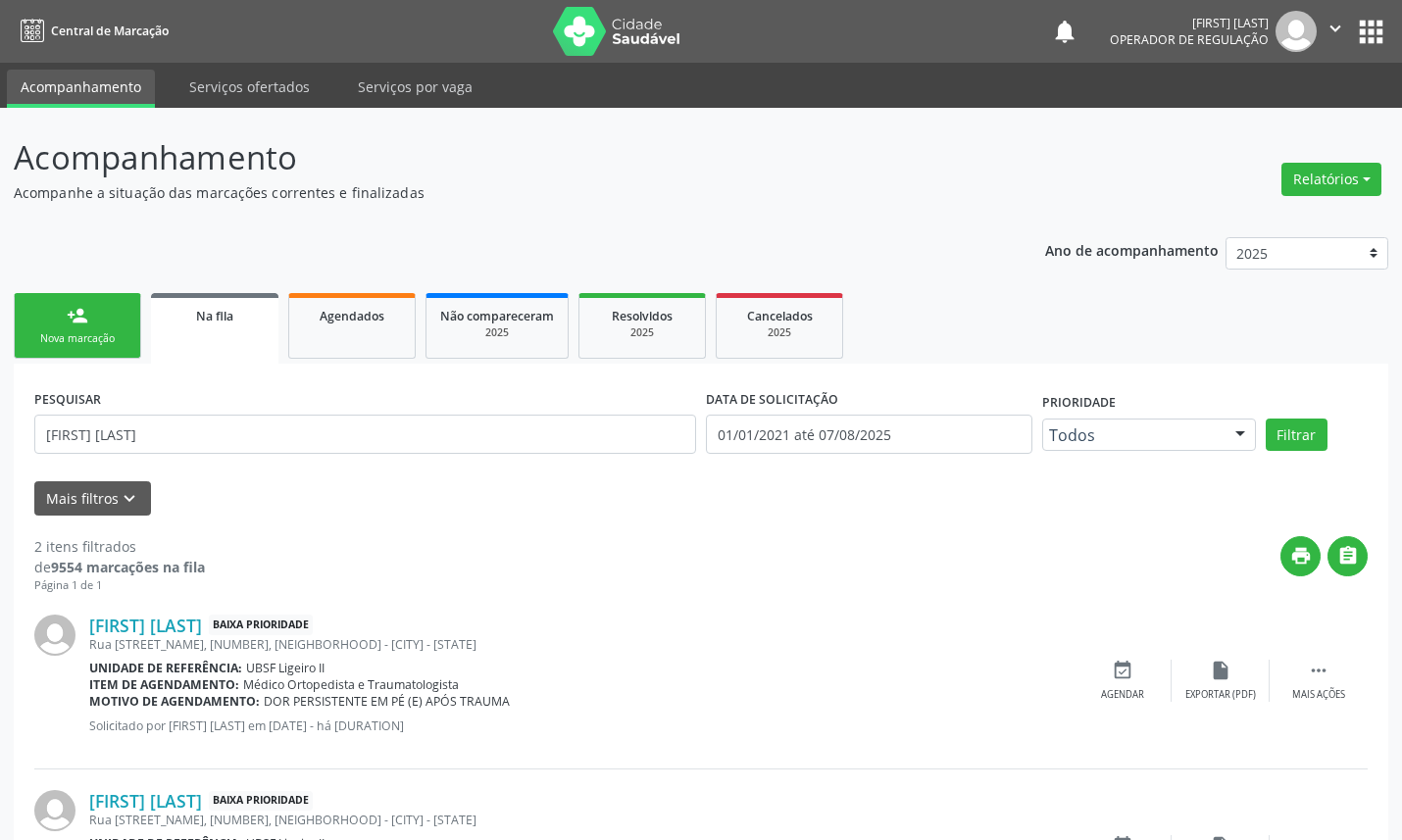 click on "person_add
Nova marcação" at bounding box center (77, 325) 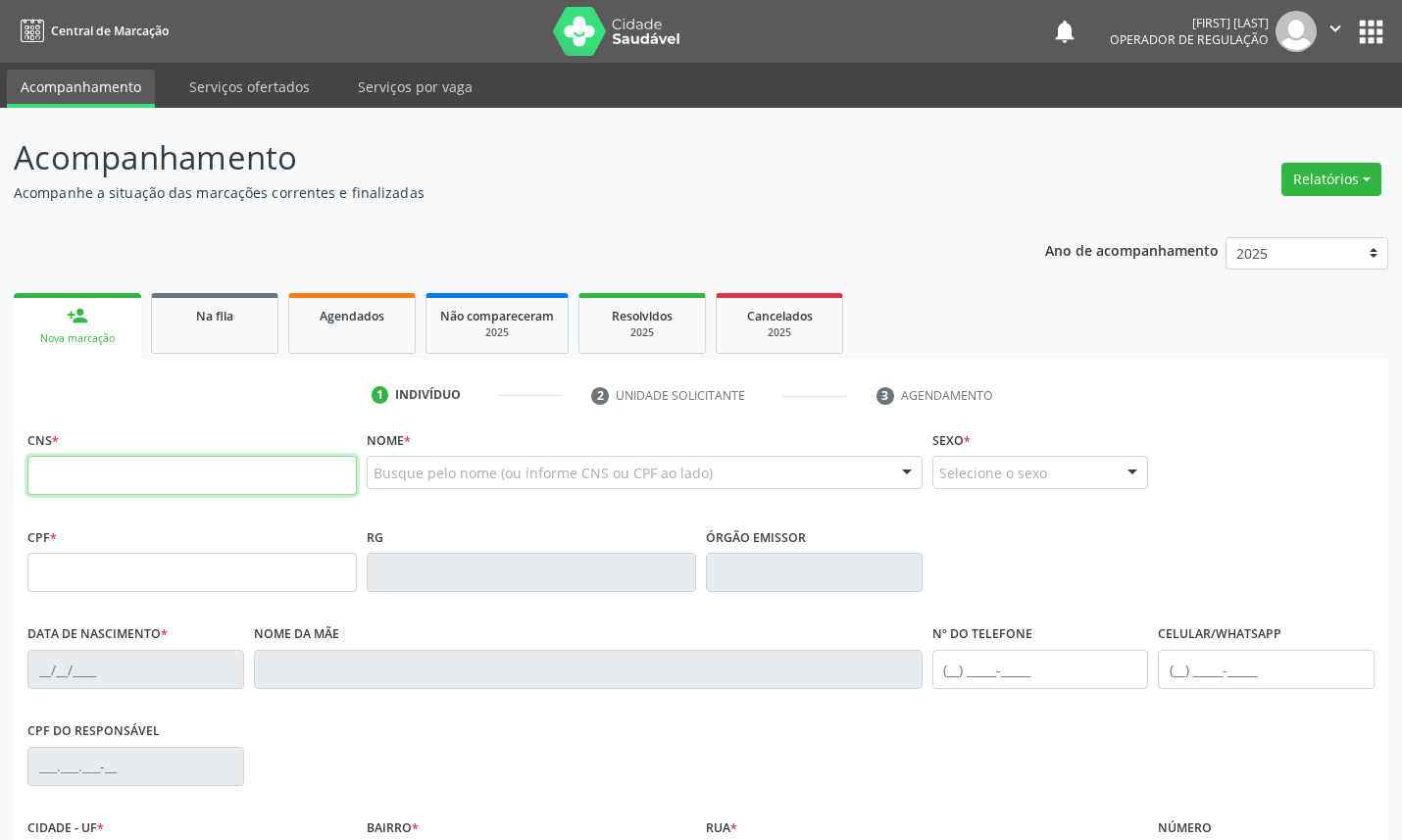 click at bounding box center (192, 475) 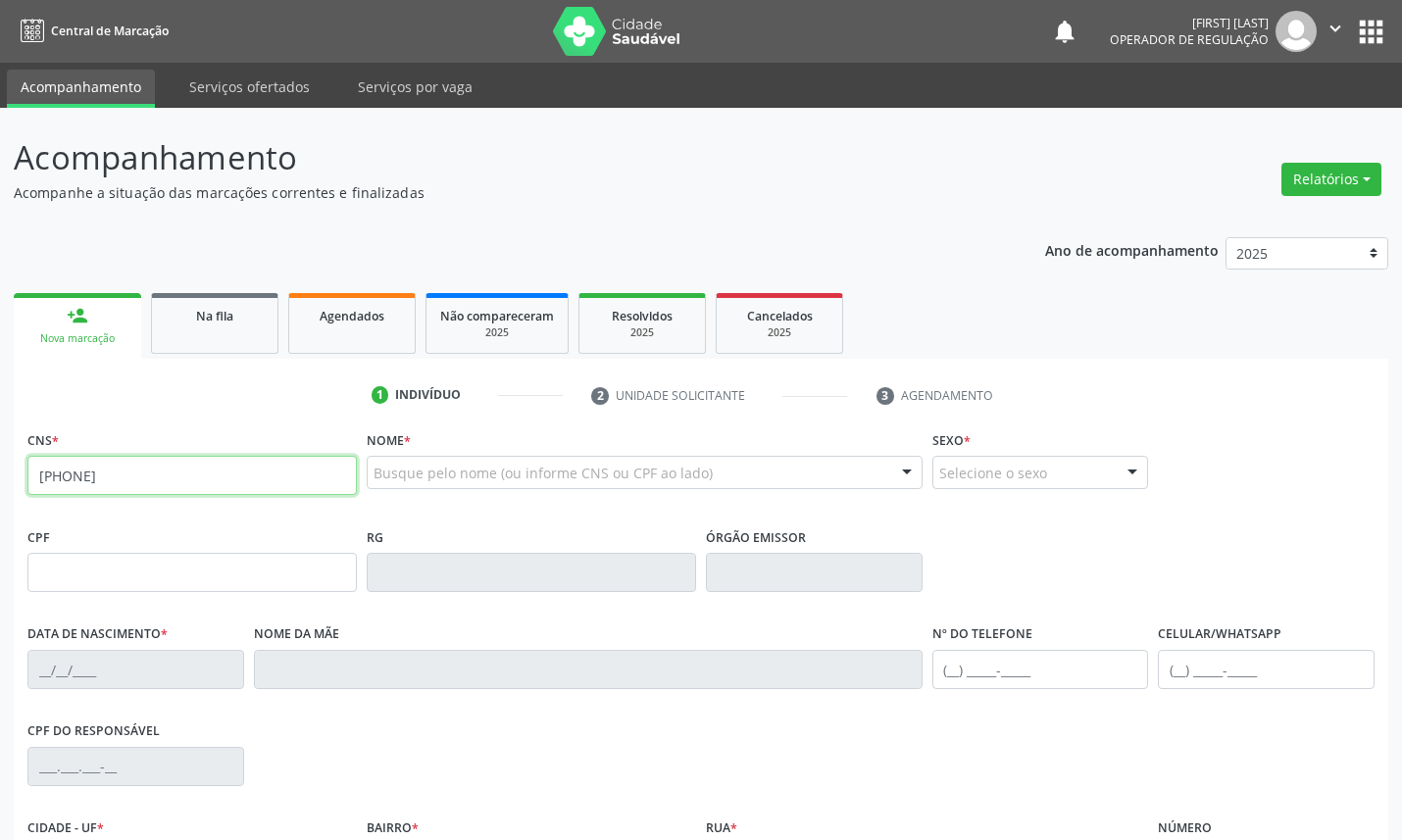 type on "700 3089 0017 4233" 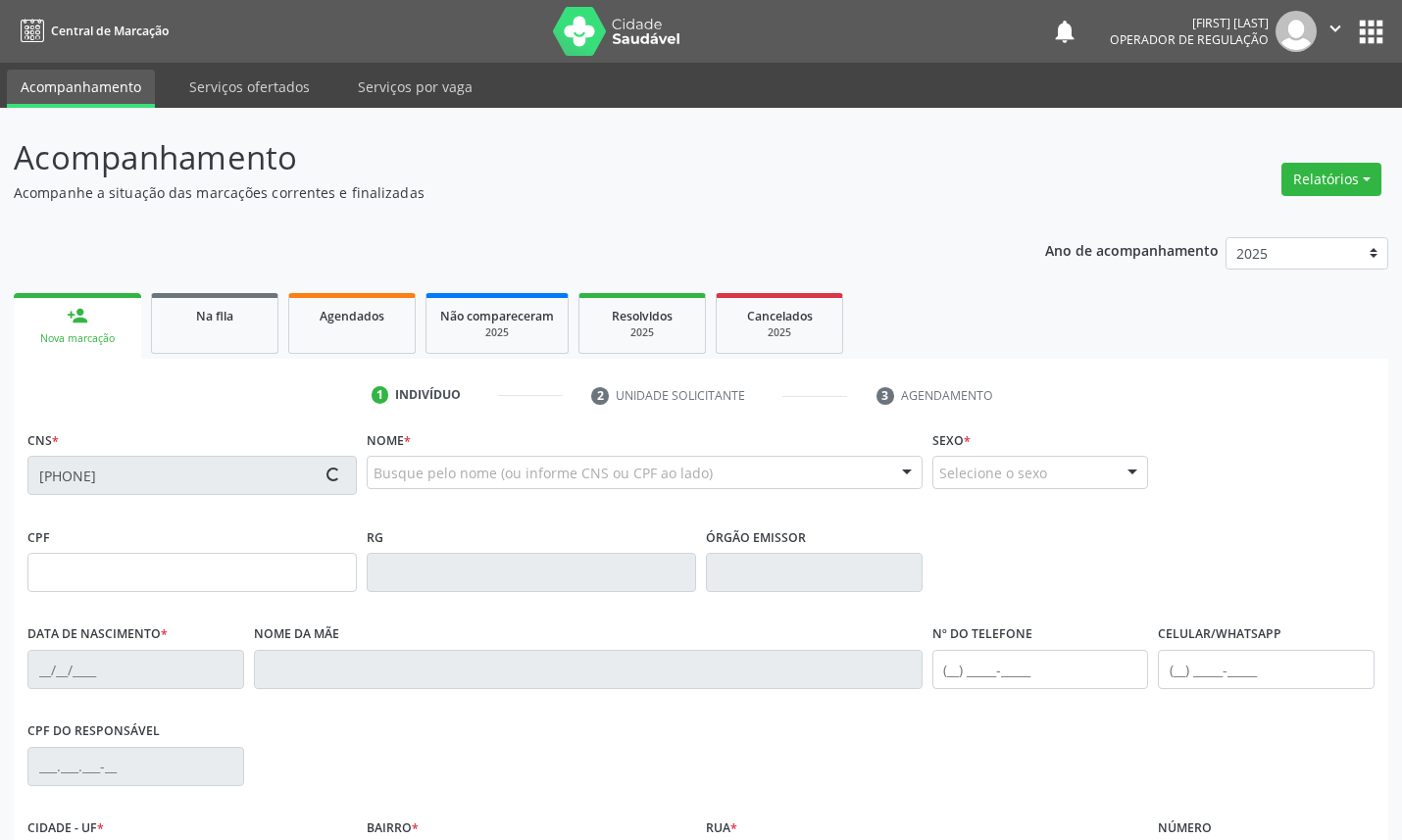 type on "024.353.504-06" 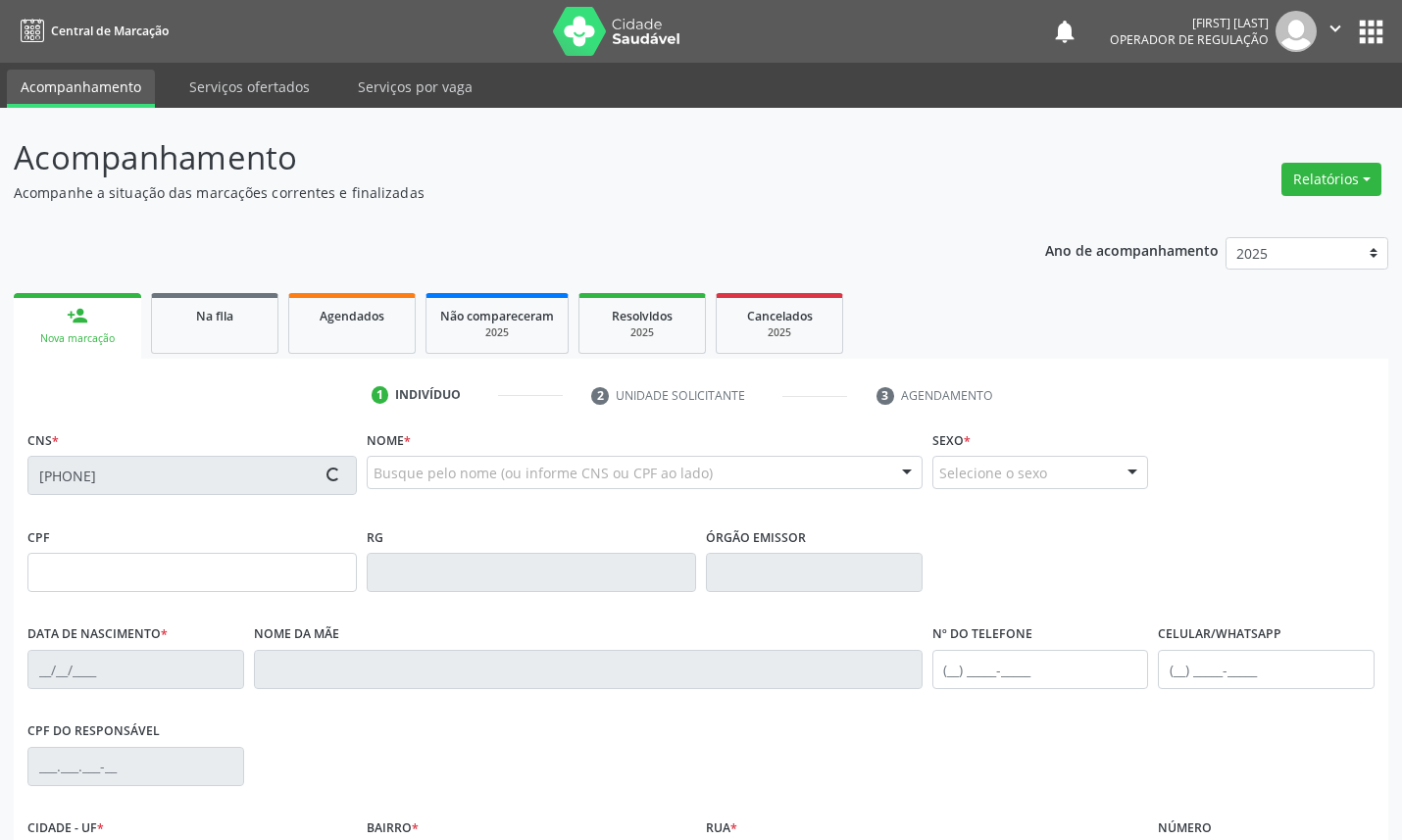type on "19/03/1969" 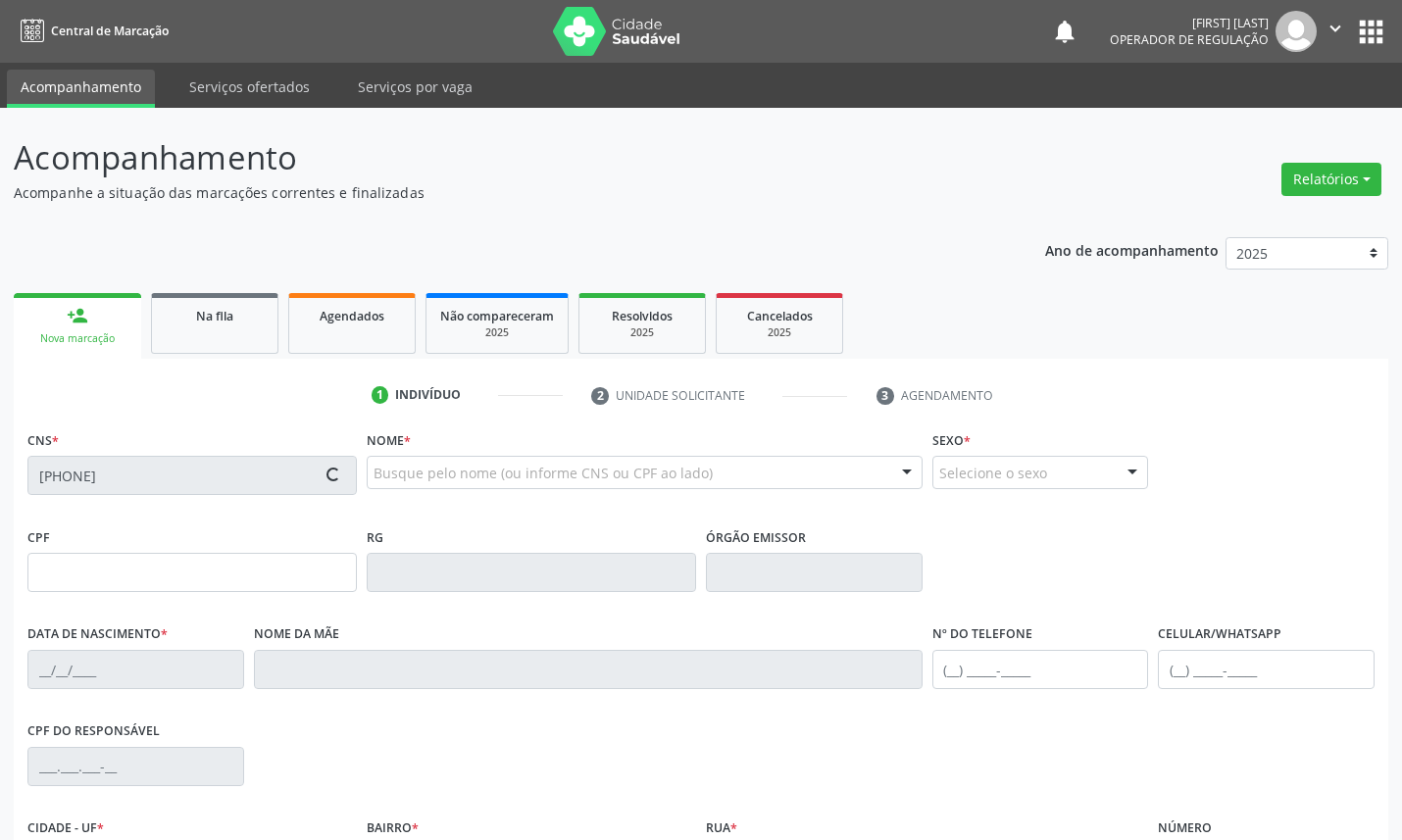 type on "(83) 99174-4682" 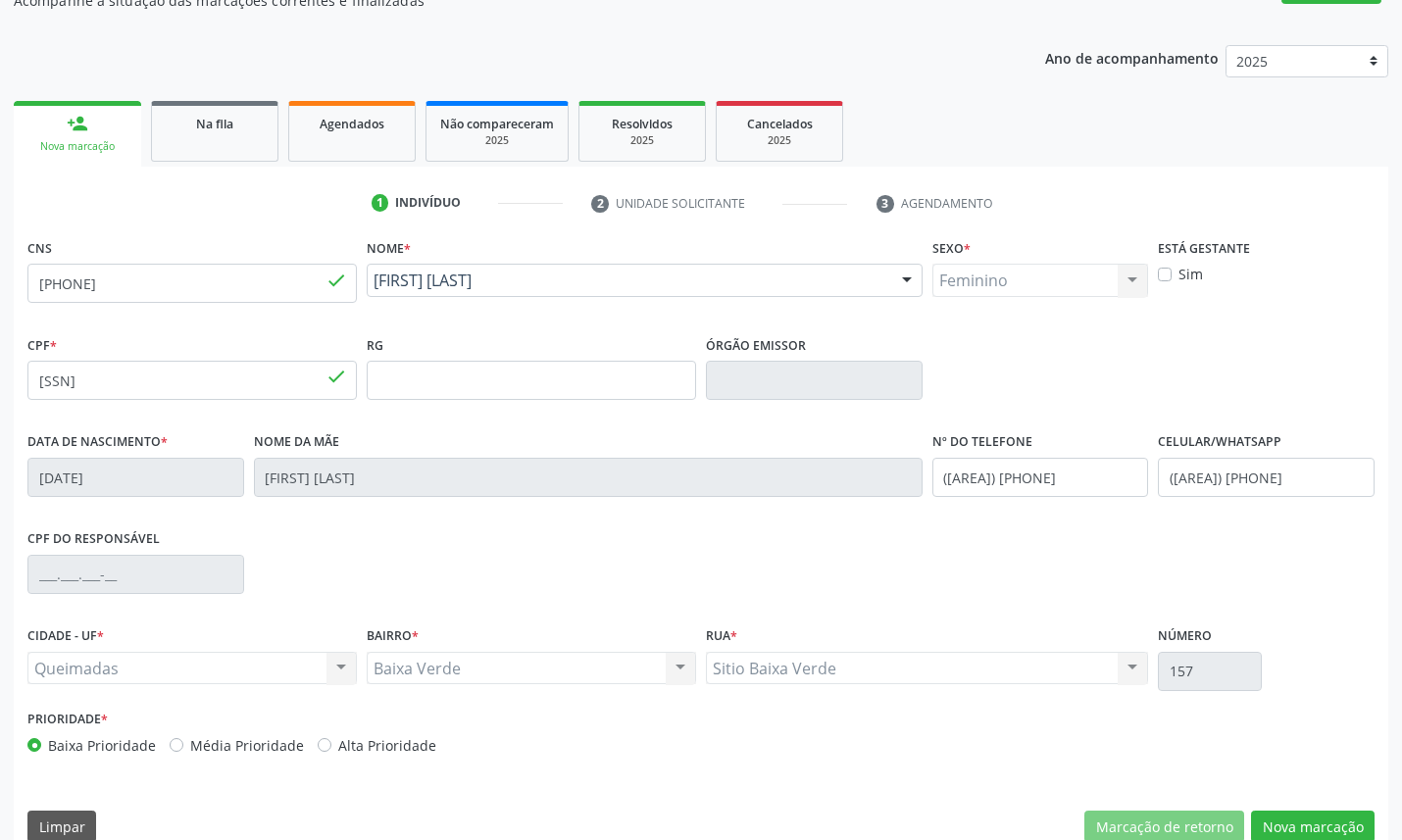 scroll, scrollTop: 221, scrollLeft: 0, axis: vertical 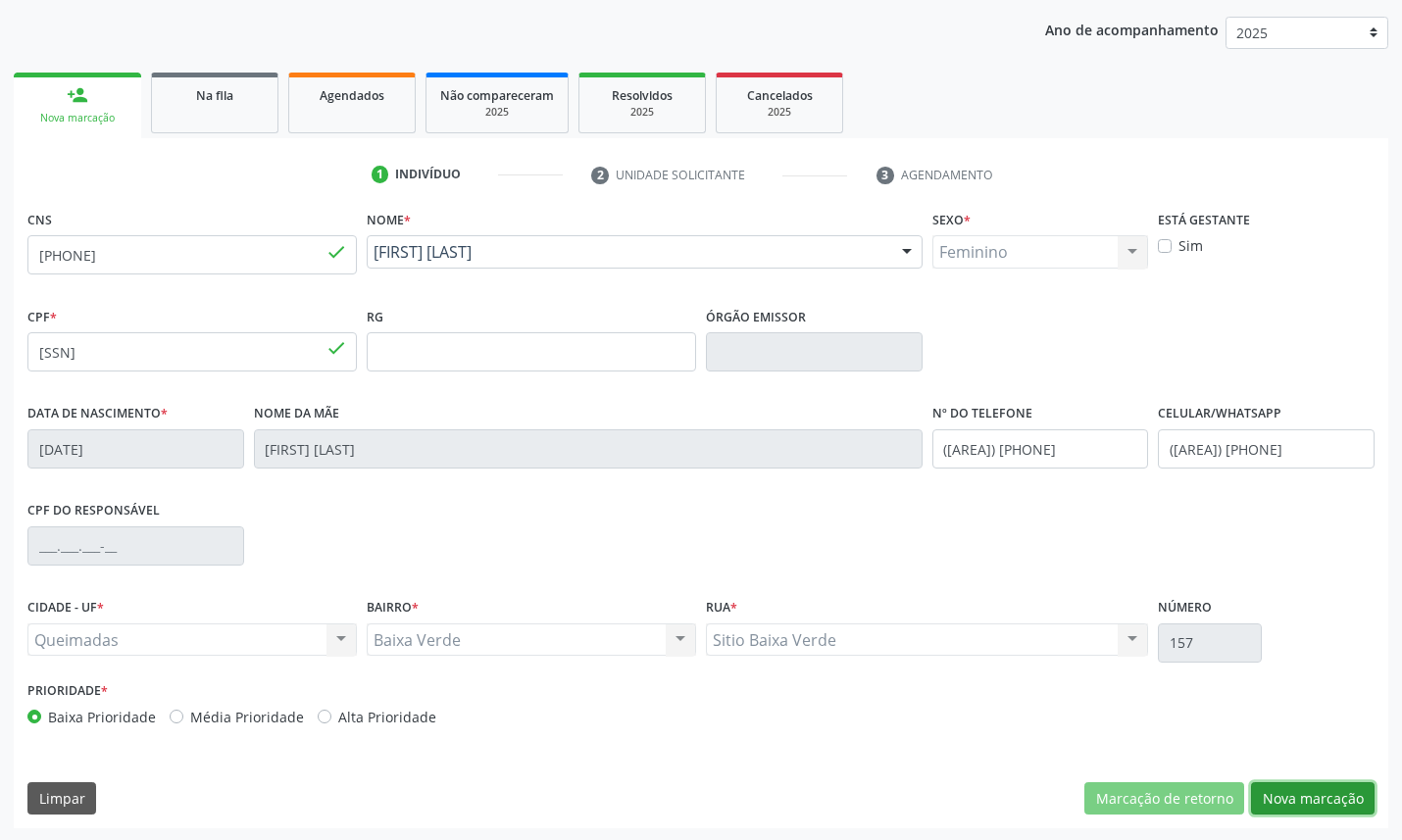 click on "Nova marcação" at bounding box center (1313, 799) 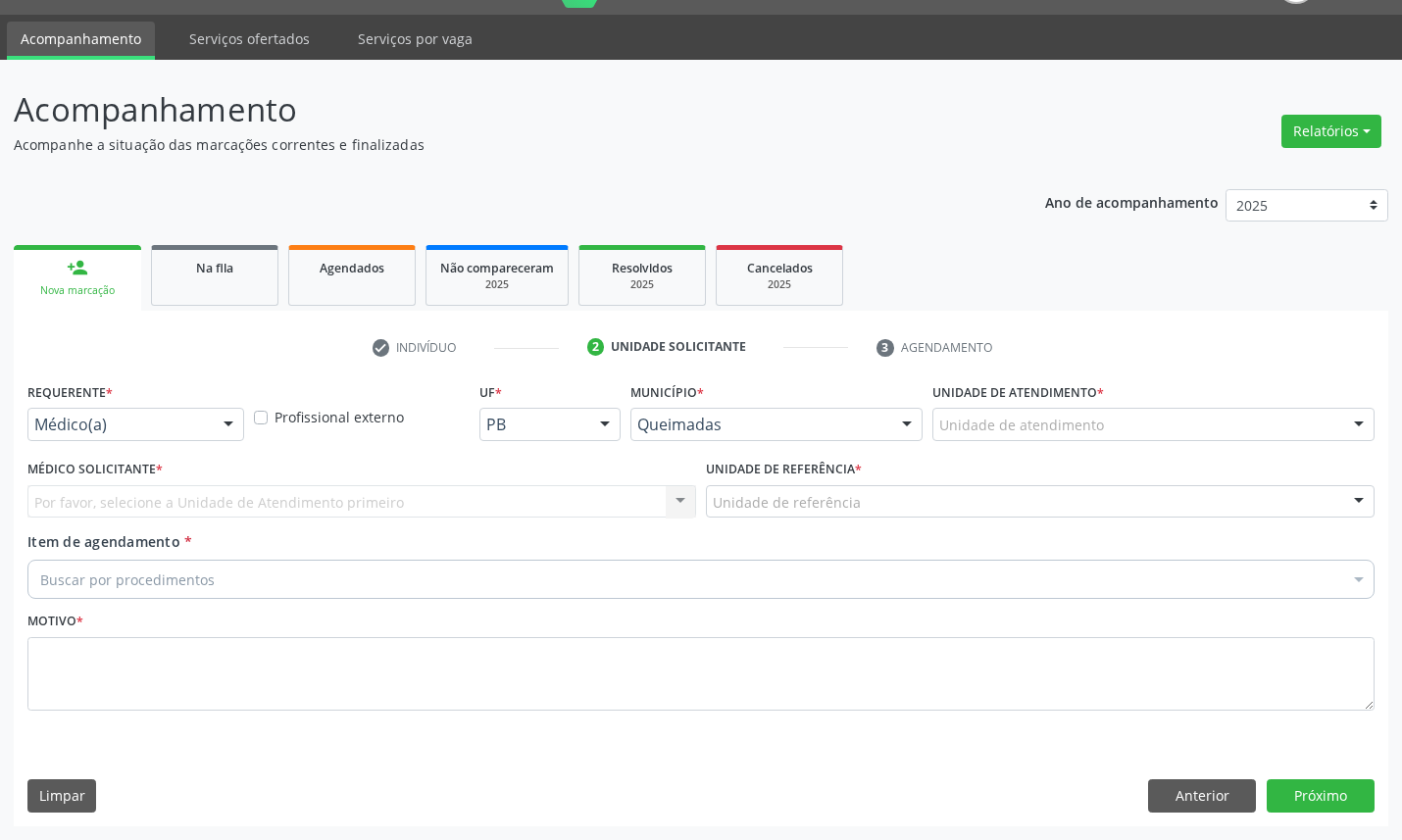 scroll, scrollTop: 46, scrollLeft: 0, axis: vertical 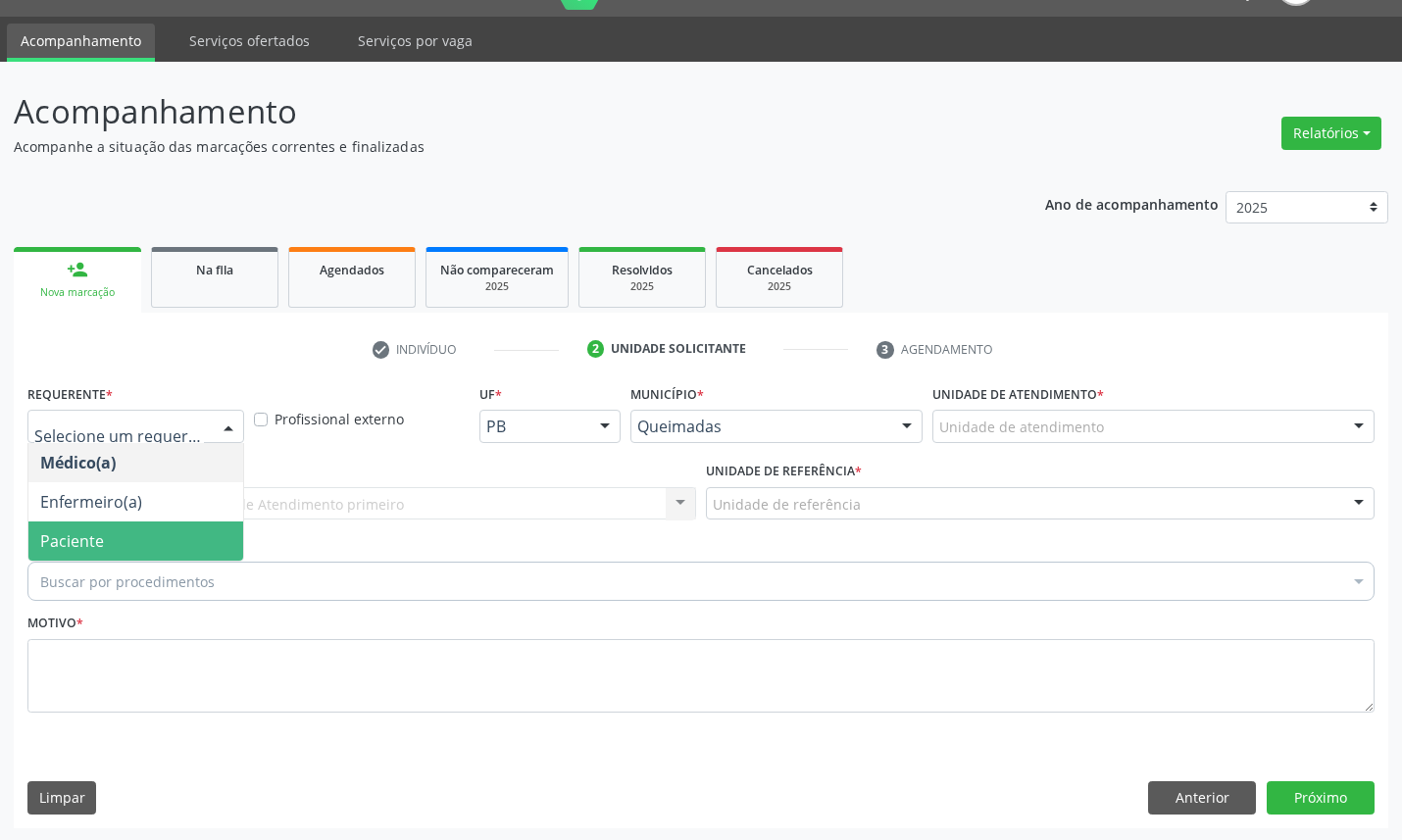 click on "Paciente" at bounding box center [135, 541] 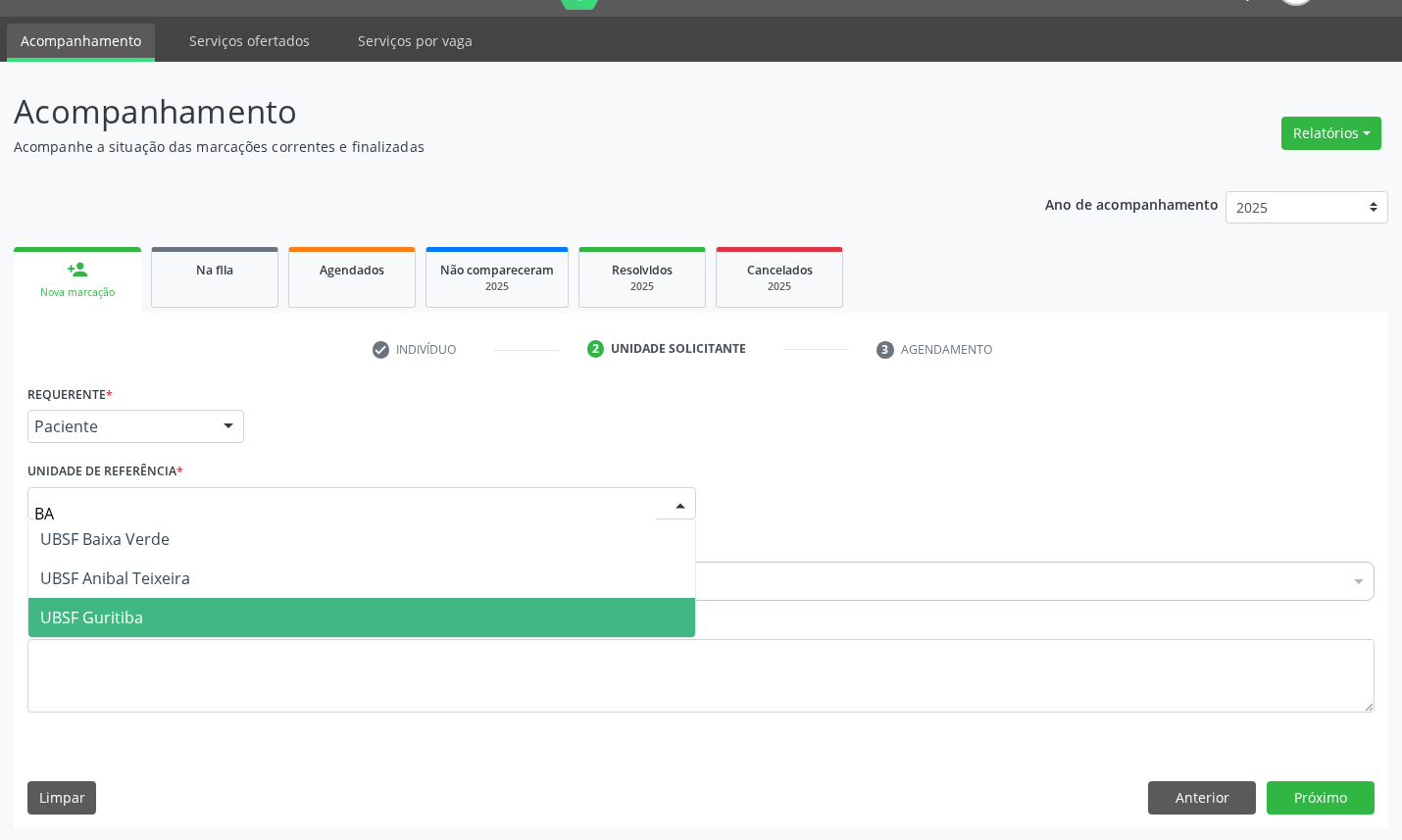 type on "BAI" 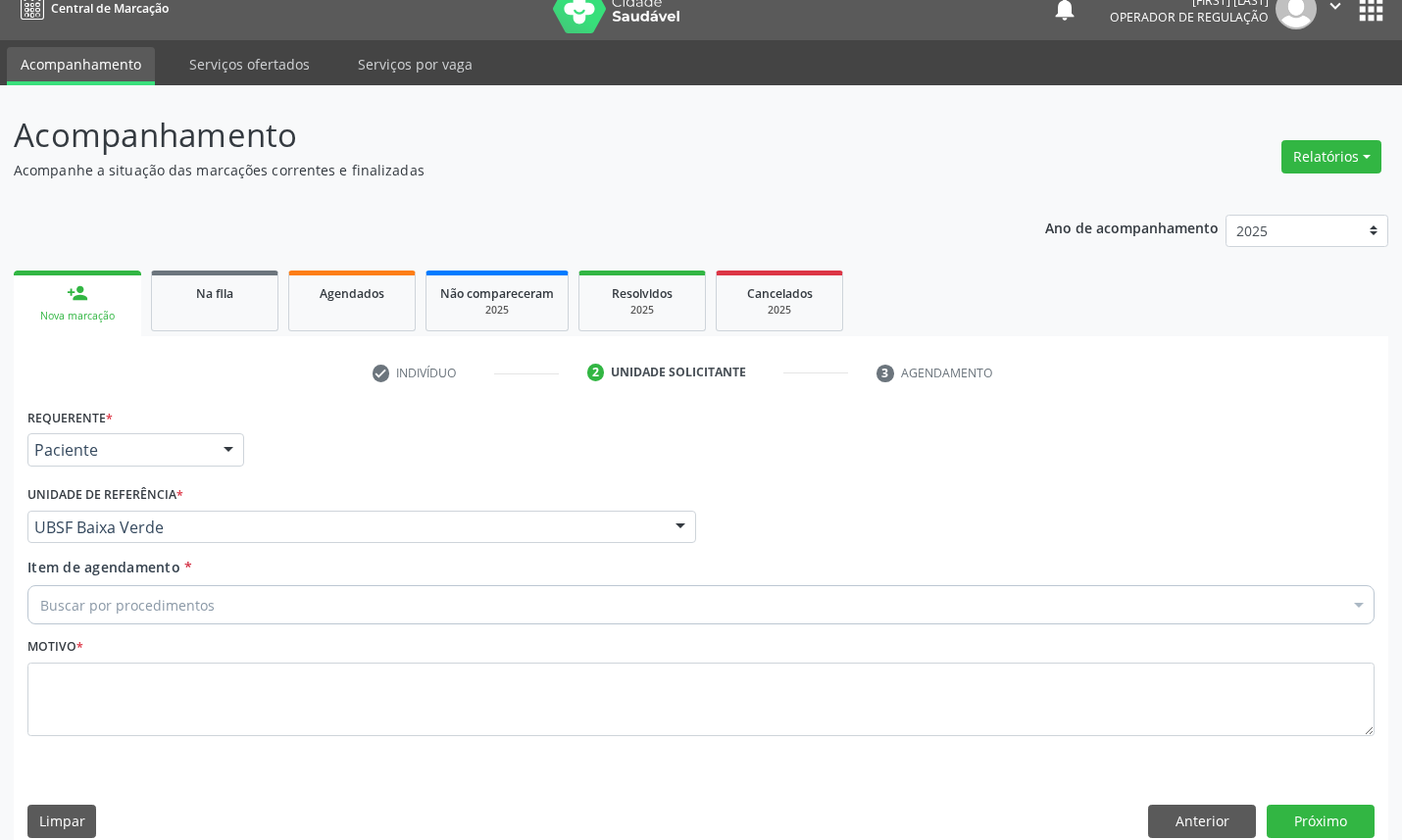scroll, scrollTop: 0, scrollLeft: 0, axis: both 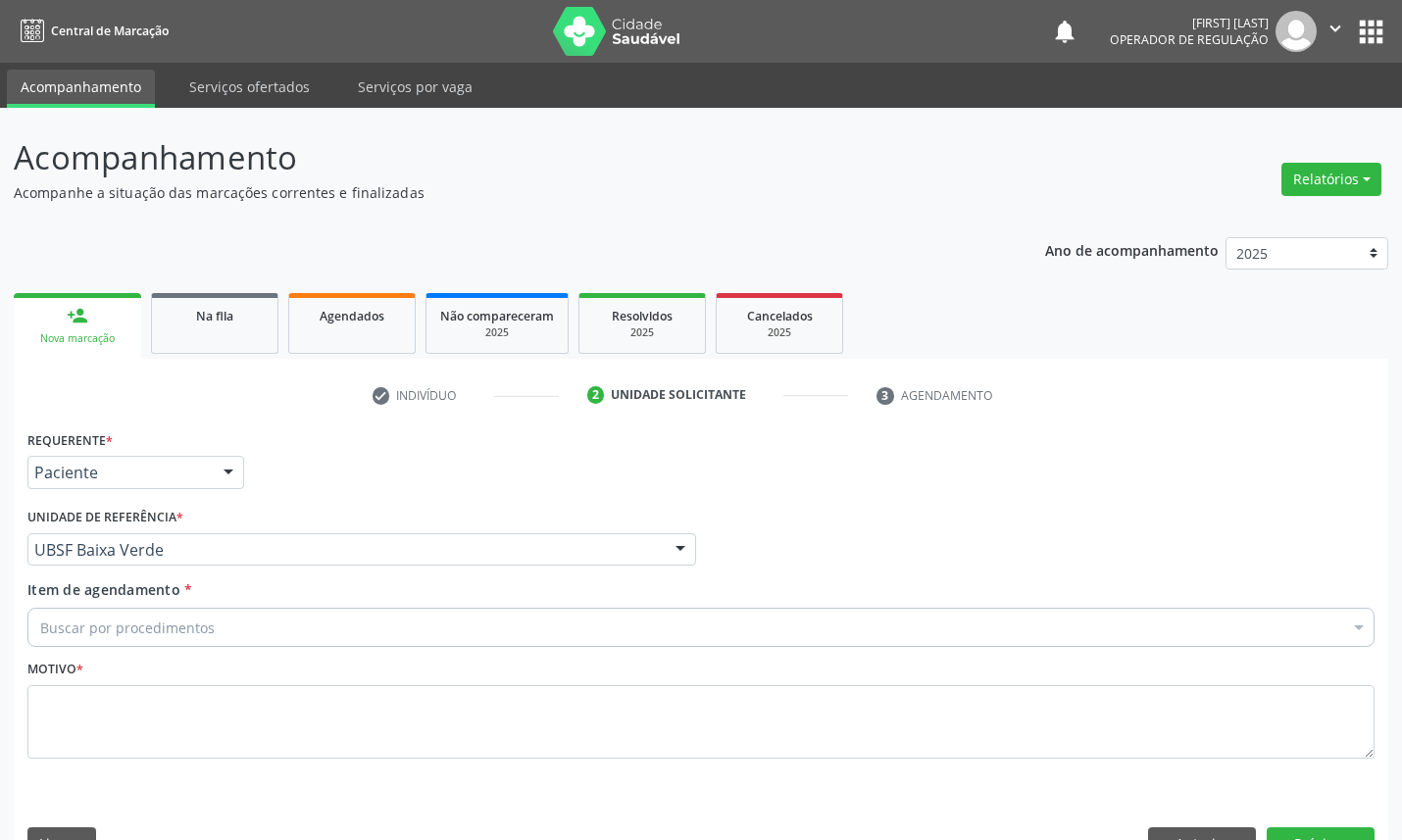 click on "Buscar por procedimentos" at bounding box center [701, 627] 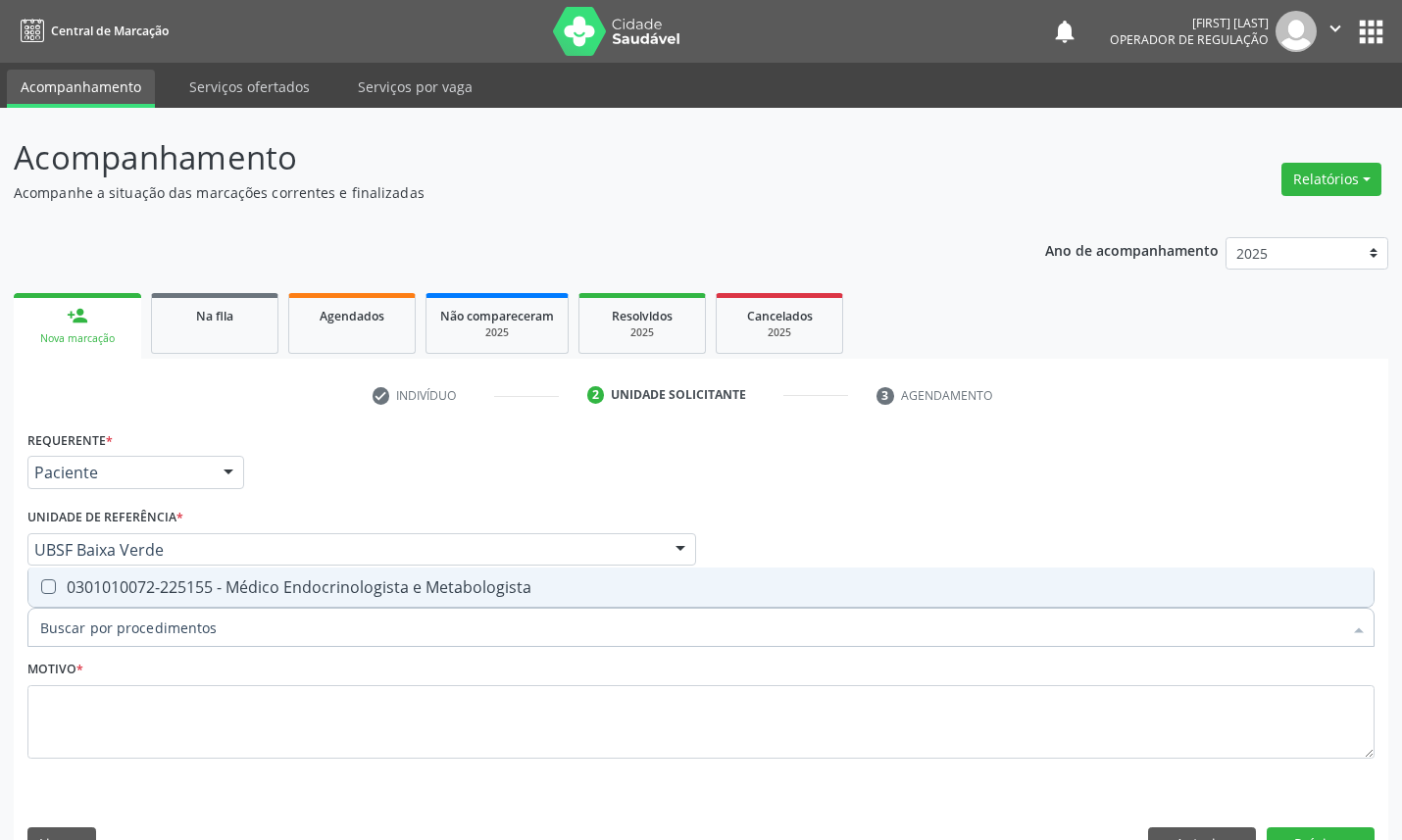 type on "ENDOCRINOLOGISTA" 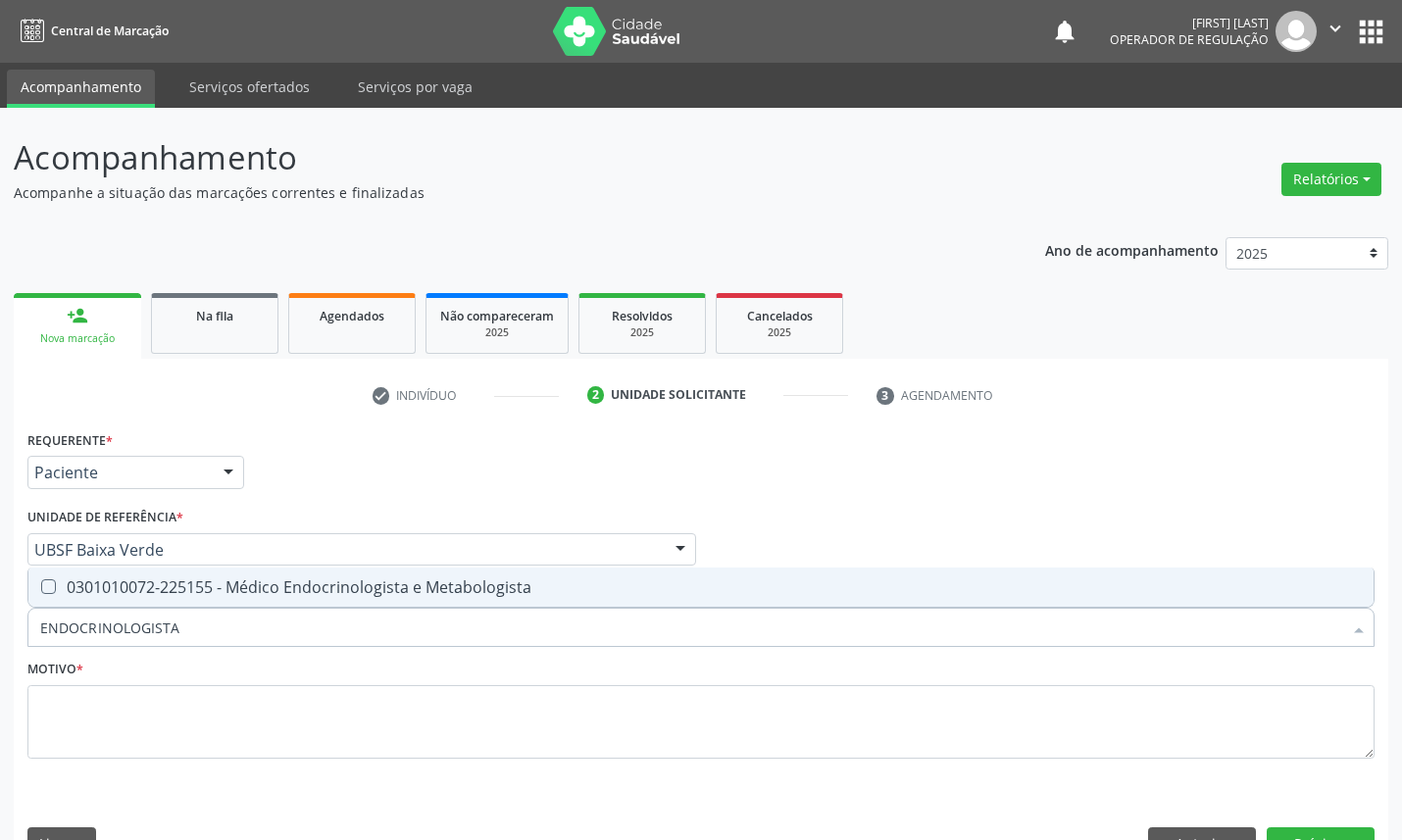 click on "0301010072-225155 - Médico Endocrinologista e Metabologista" at bounding box center (701, 587) 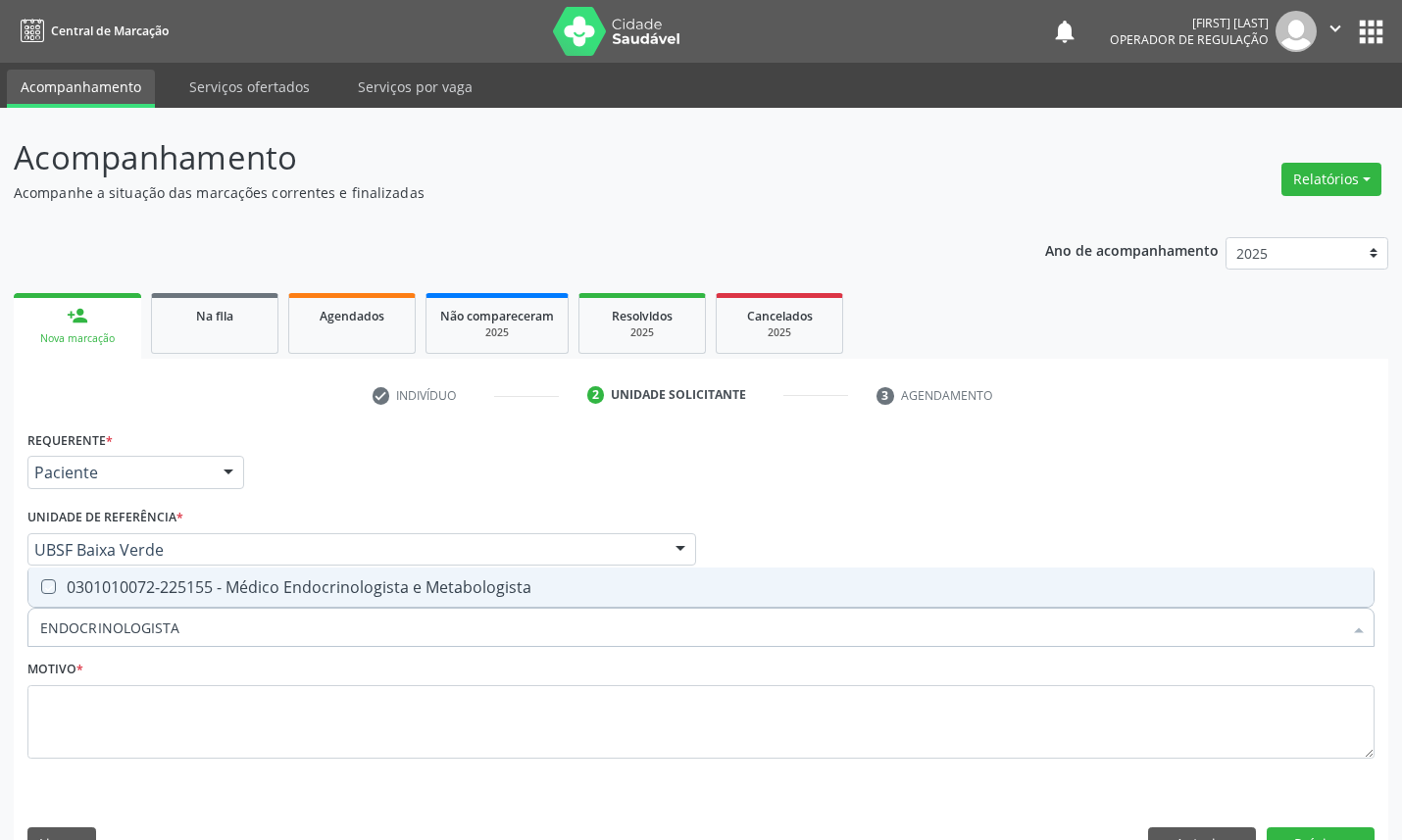 checkbox on "true" 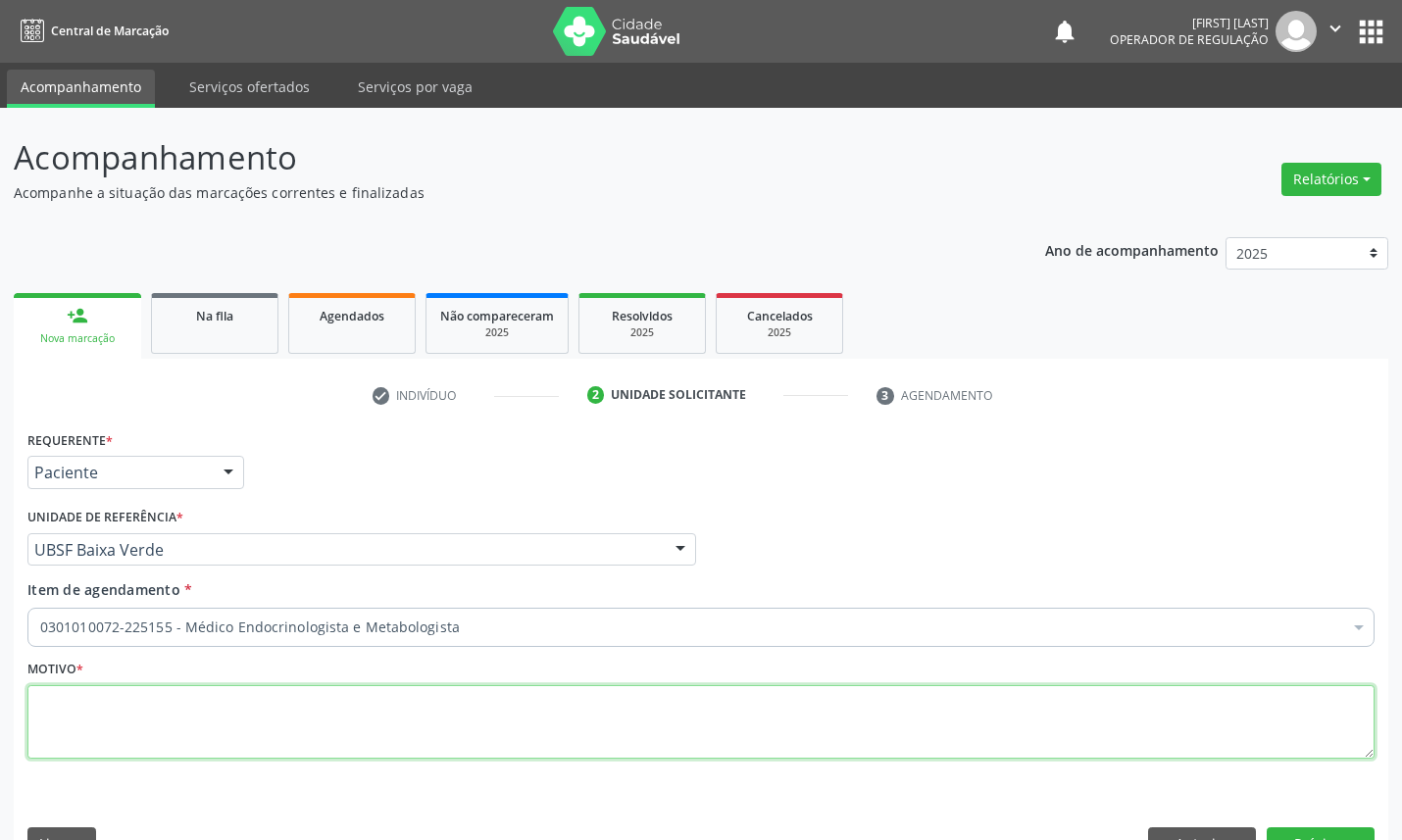 paste on "RETORNO JOÃO
C/EXAMES 2025" 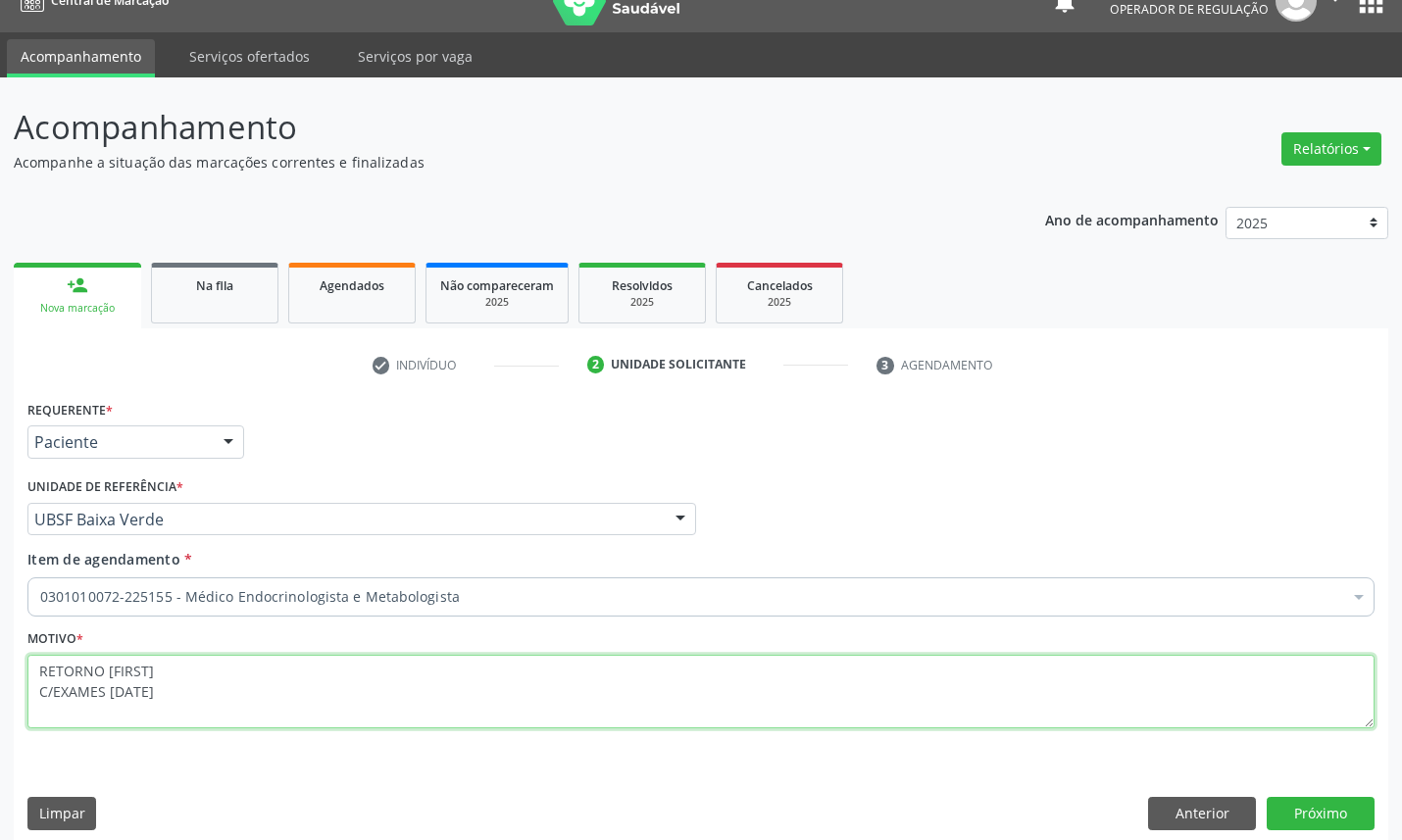 scroll, scrollTop: 46, scrollLeft: 0, axis: vertical 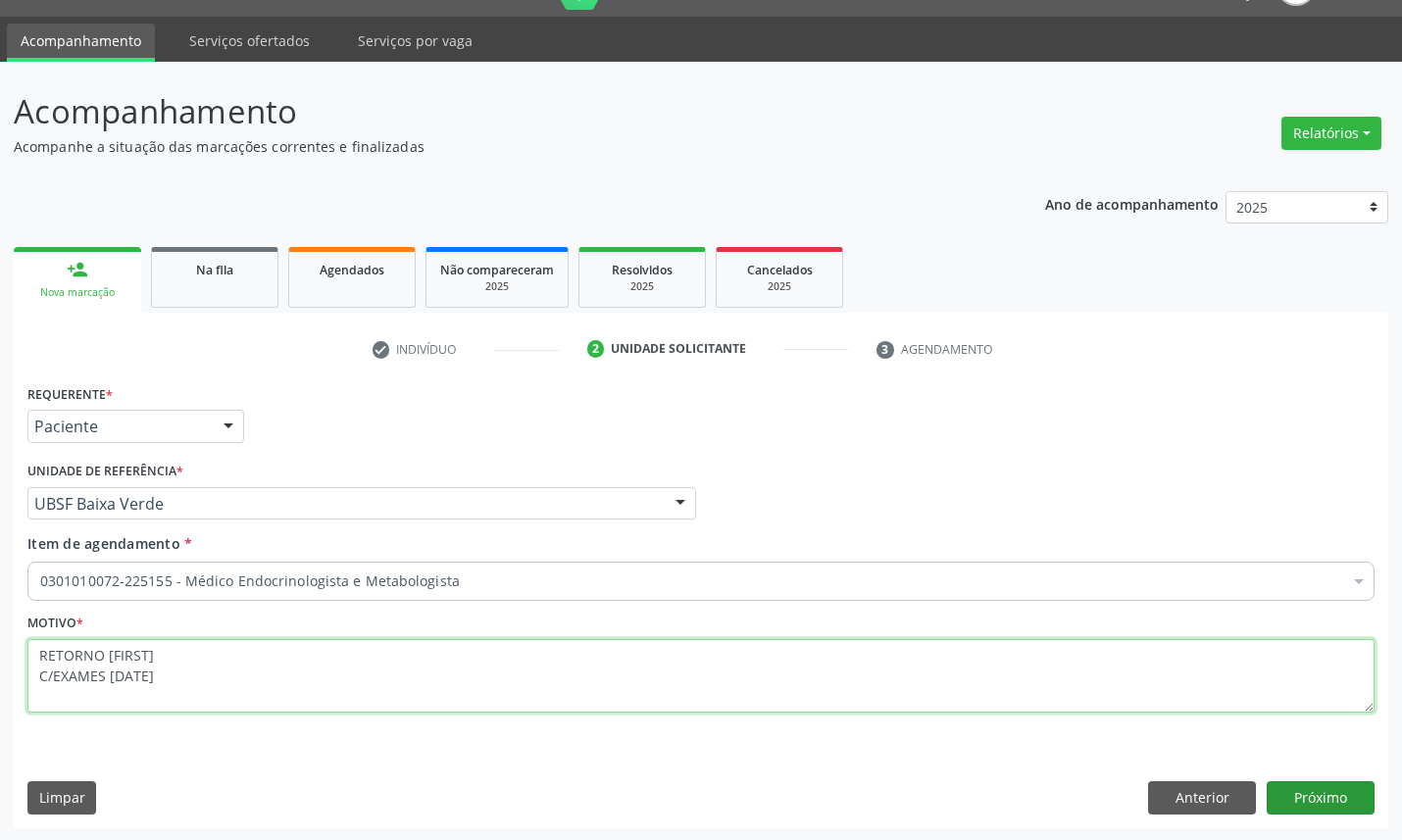 type on "RETORNO JOÃO
C/EXAMES 2025" 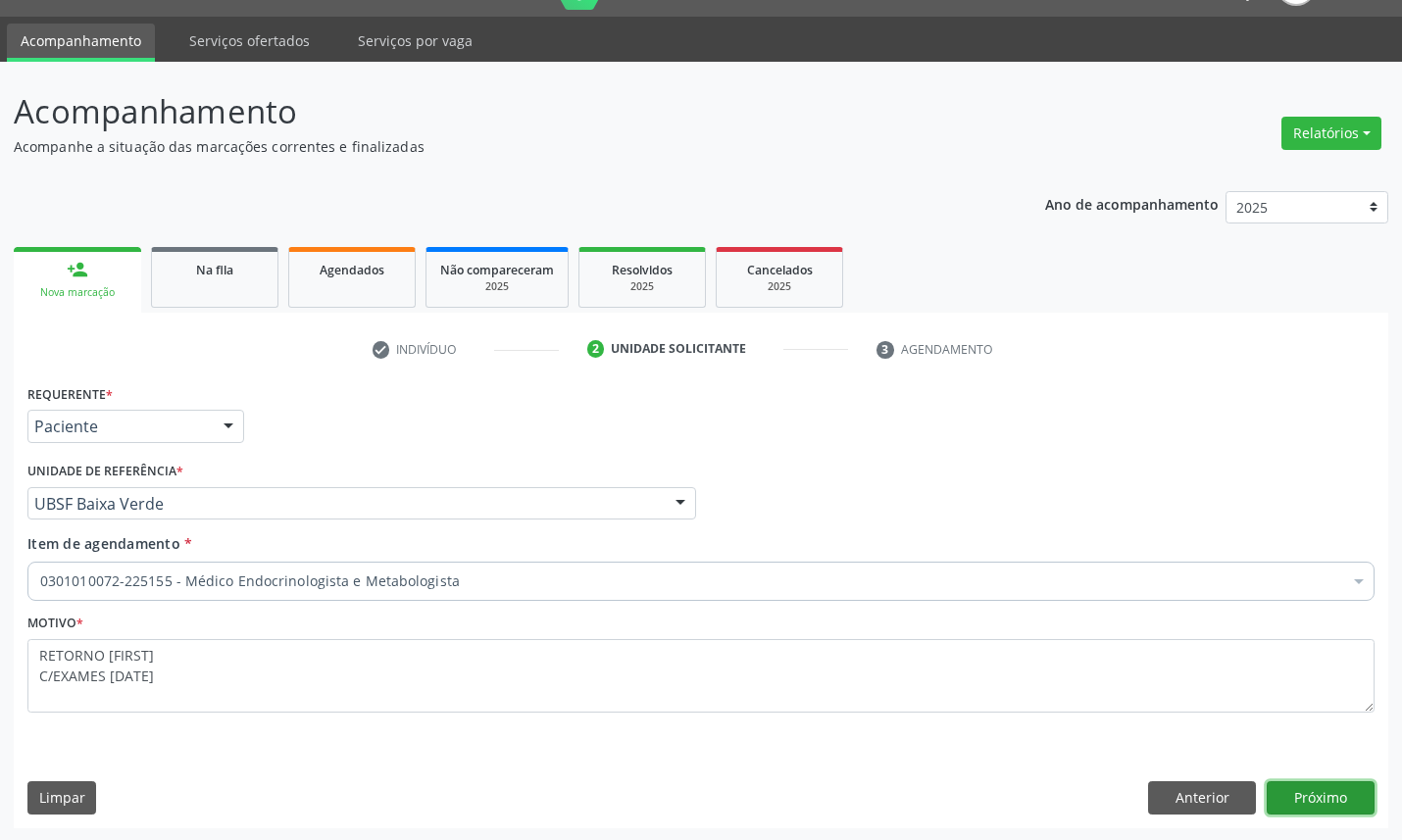 click on "Próximo" at bounding box center (1321, 798) 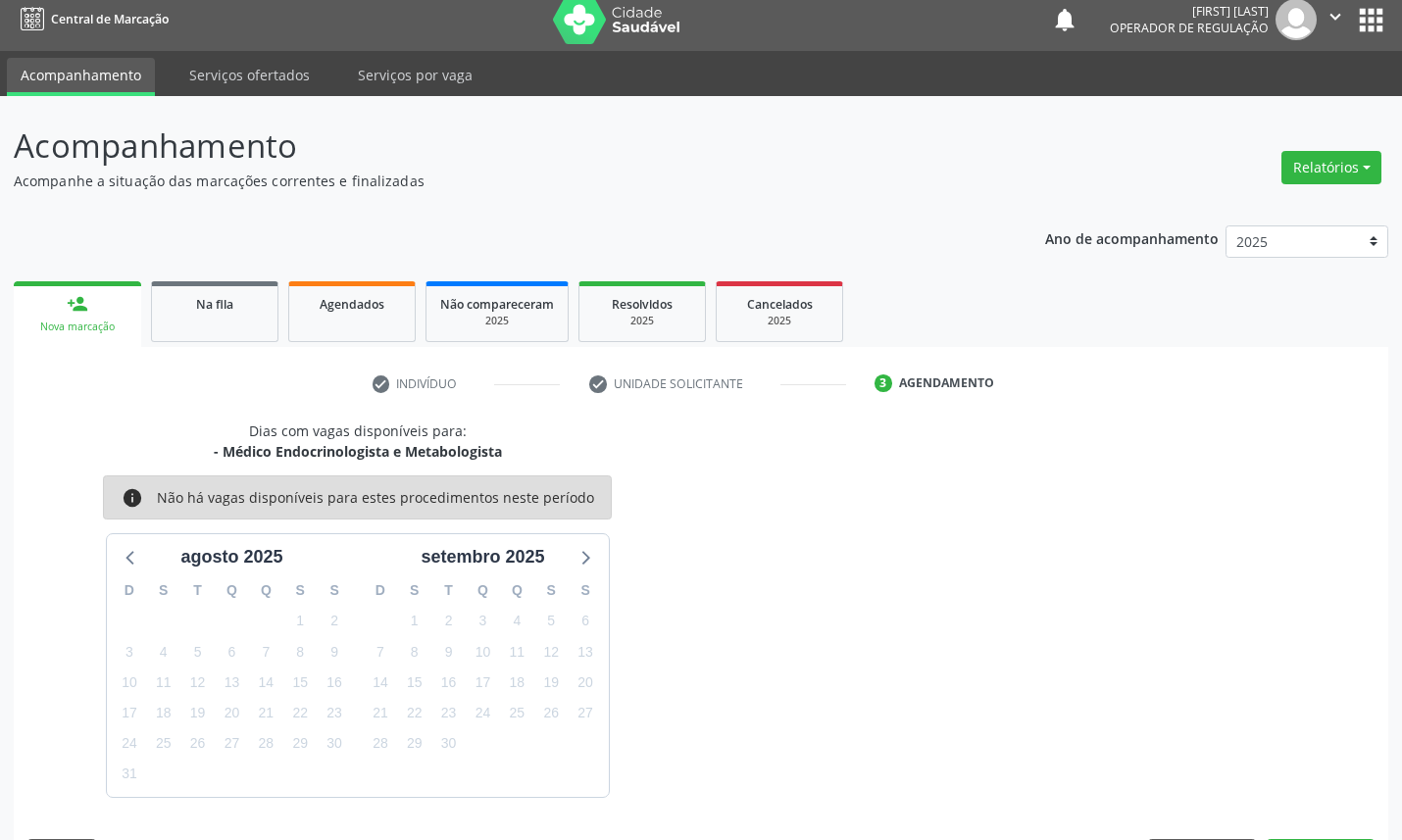 scroll, scrollTop: 46, scrollLeft: 0, axis: vertical 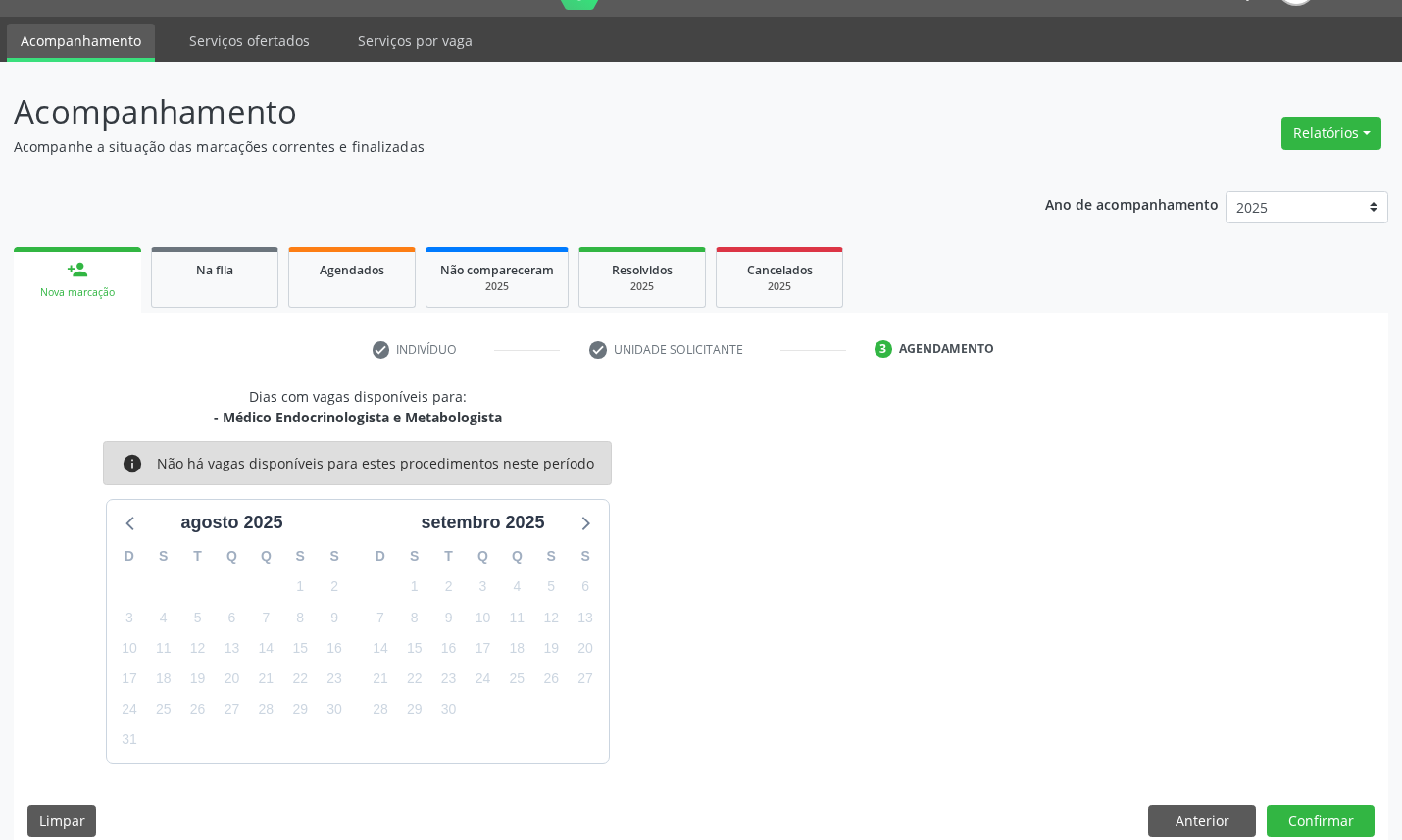 click on "26" at bounding box center [551, 678] 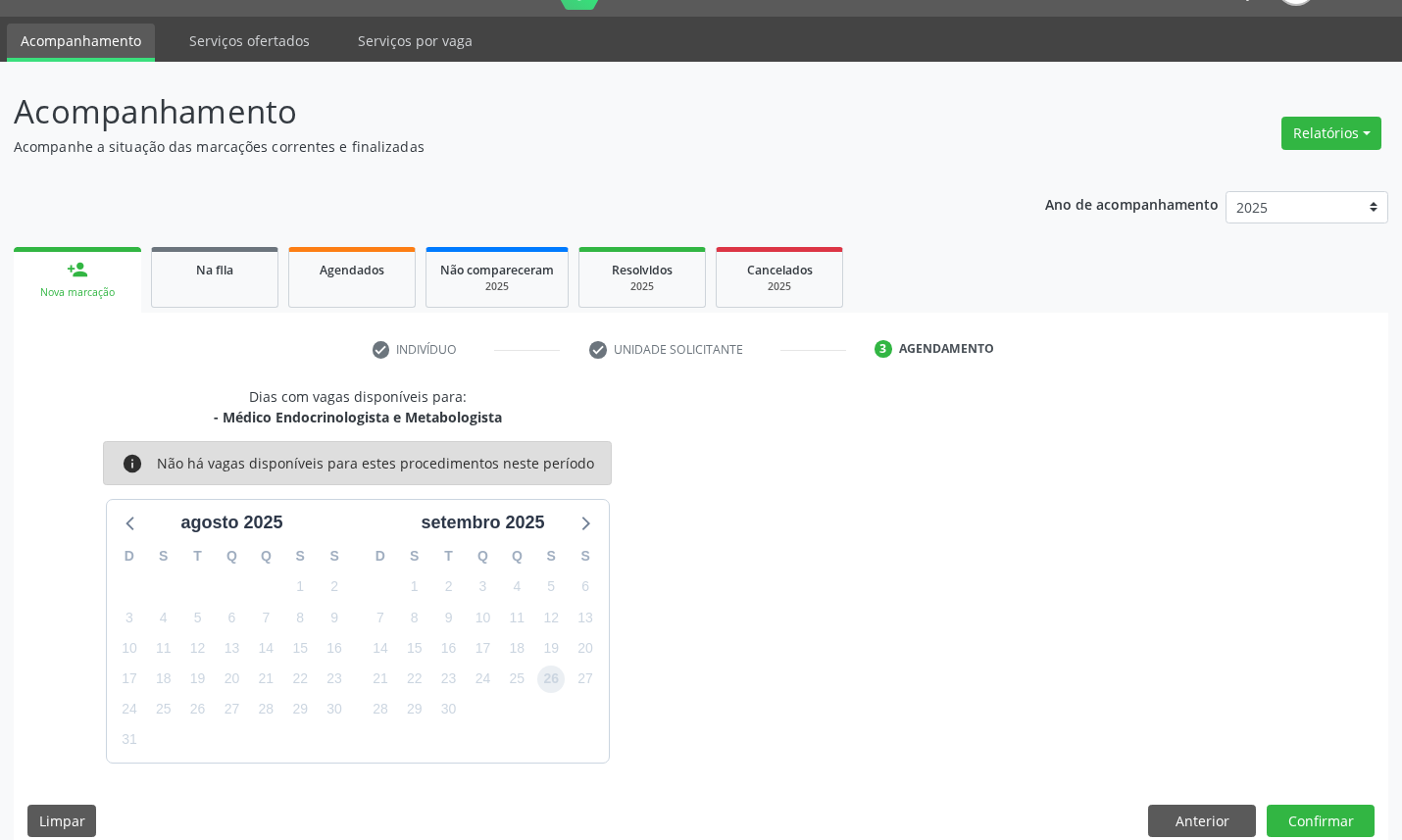 drag, startPoint x: 556, startPoint y: 687, endPoint x: 1030, endPoint y: 637, distance: 476.62984 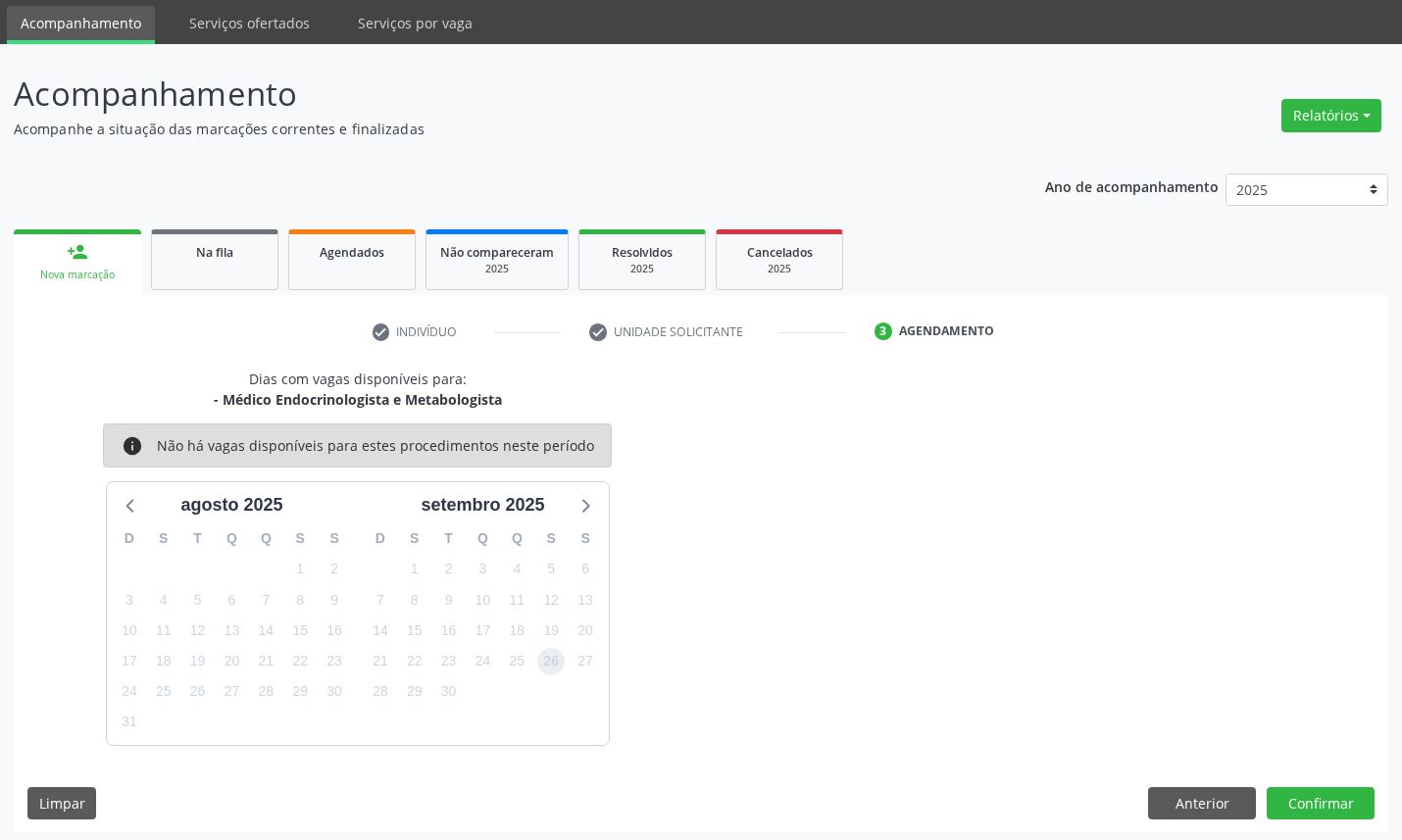 scroll, scrollTop: 70, scrollLeft: 0, axis: vertical 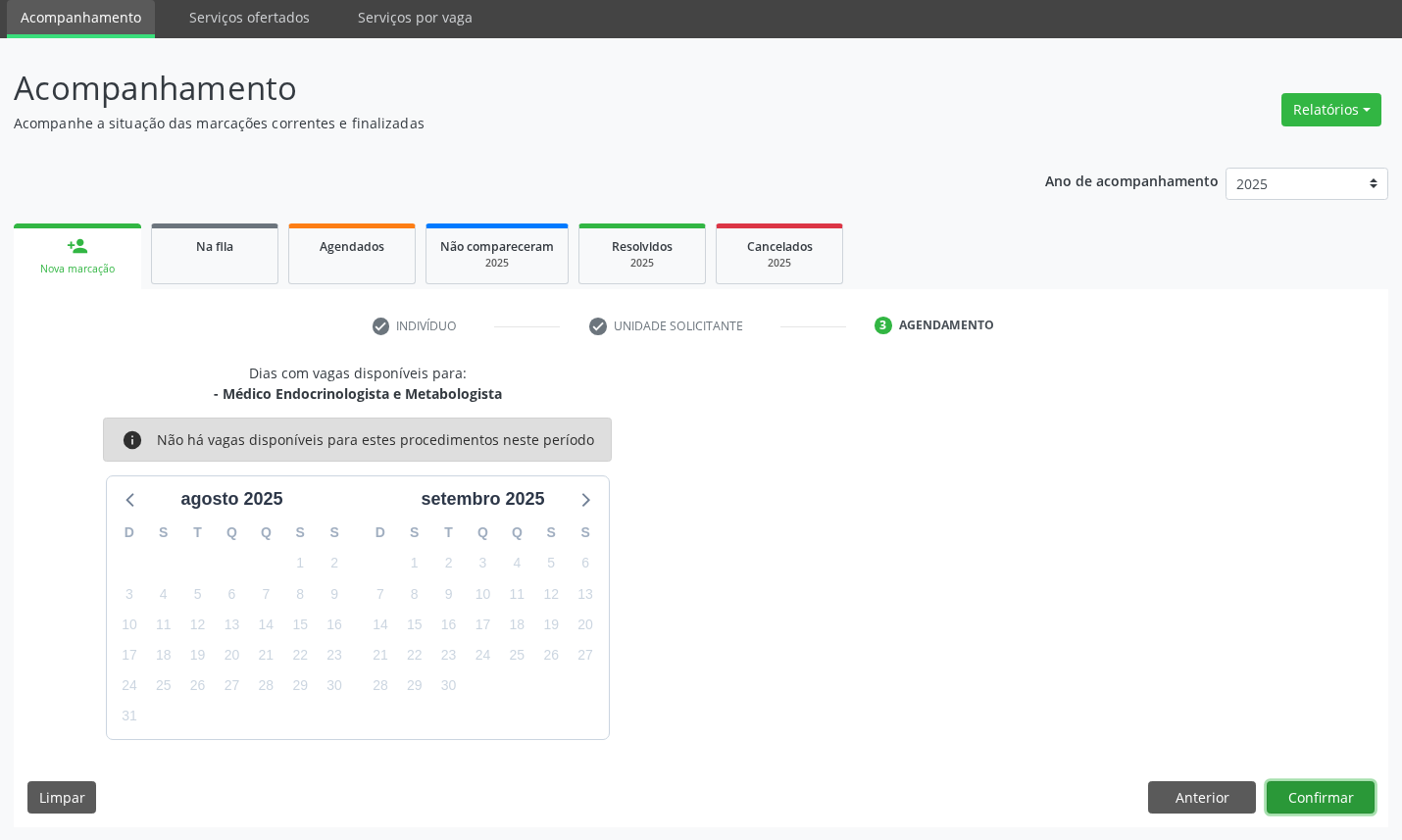click on "Confirmar" at bounding box center (1321, 798) 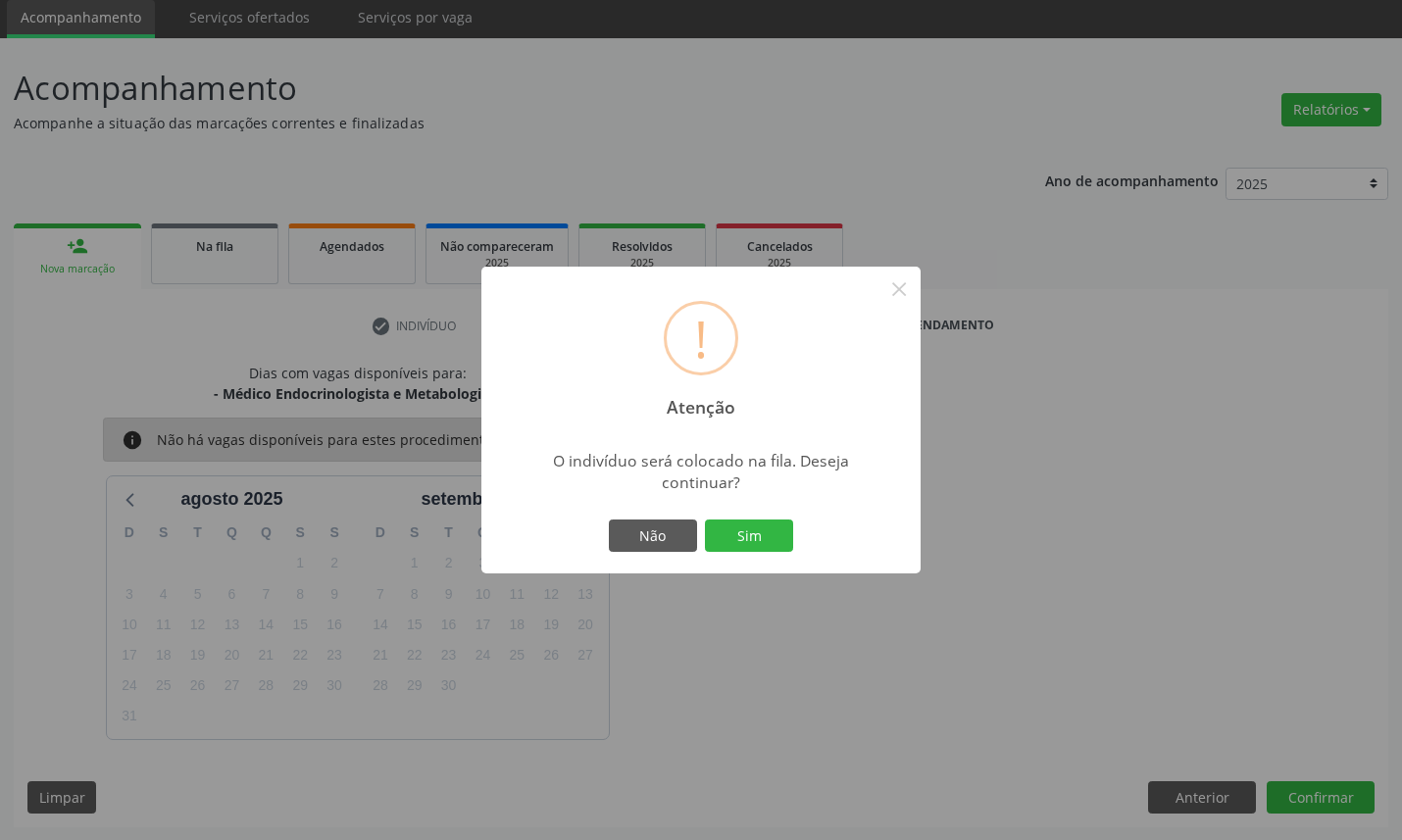 click on "Não Sim" at bounding box center (701, 536) 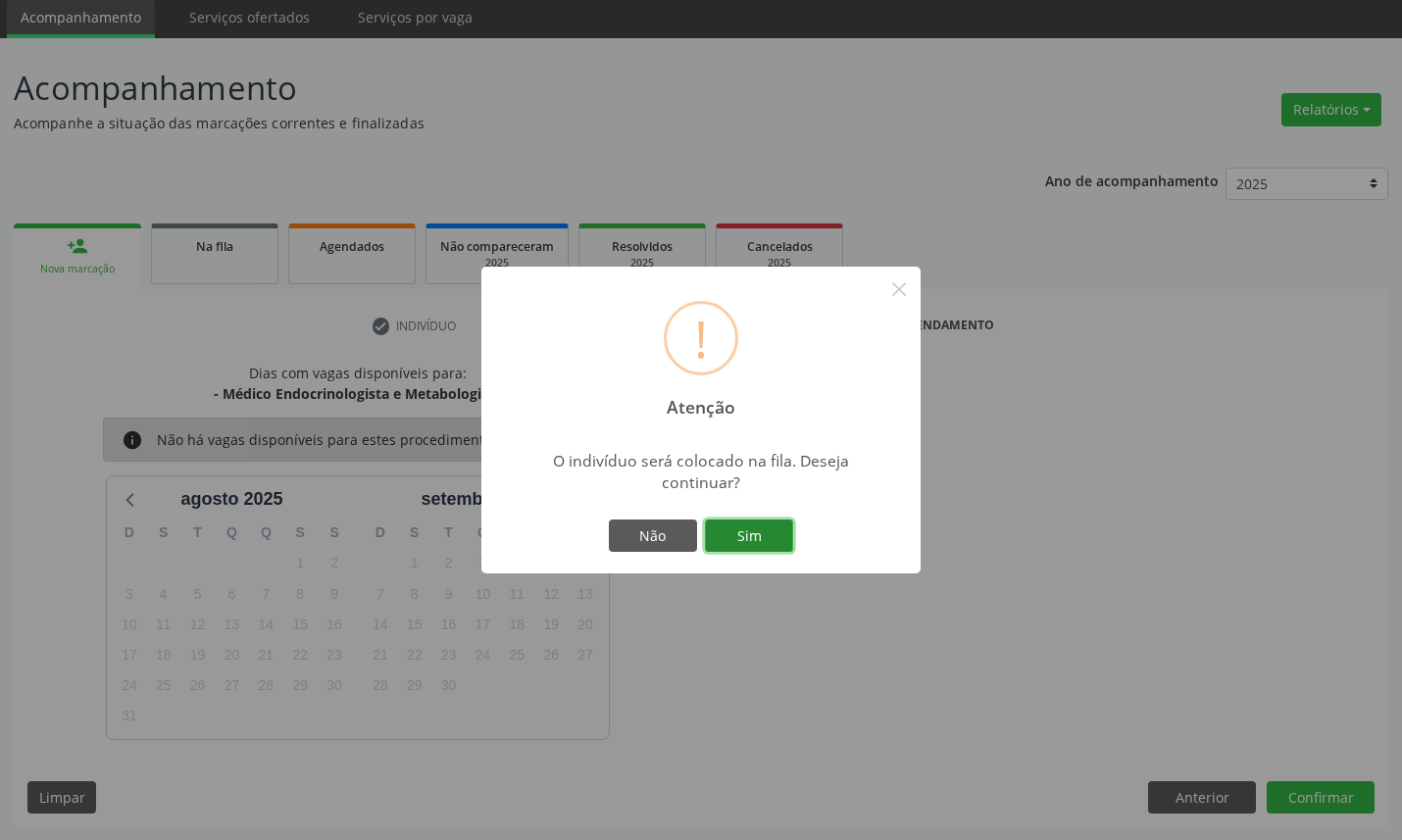 click on "Sim" at bounding box center (749, 536) 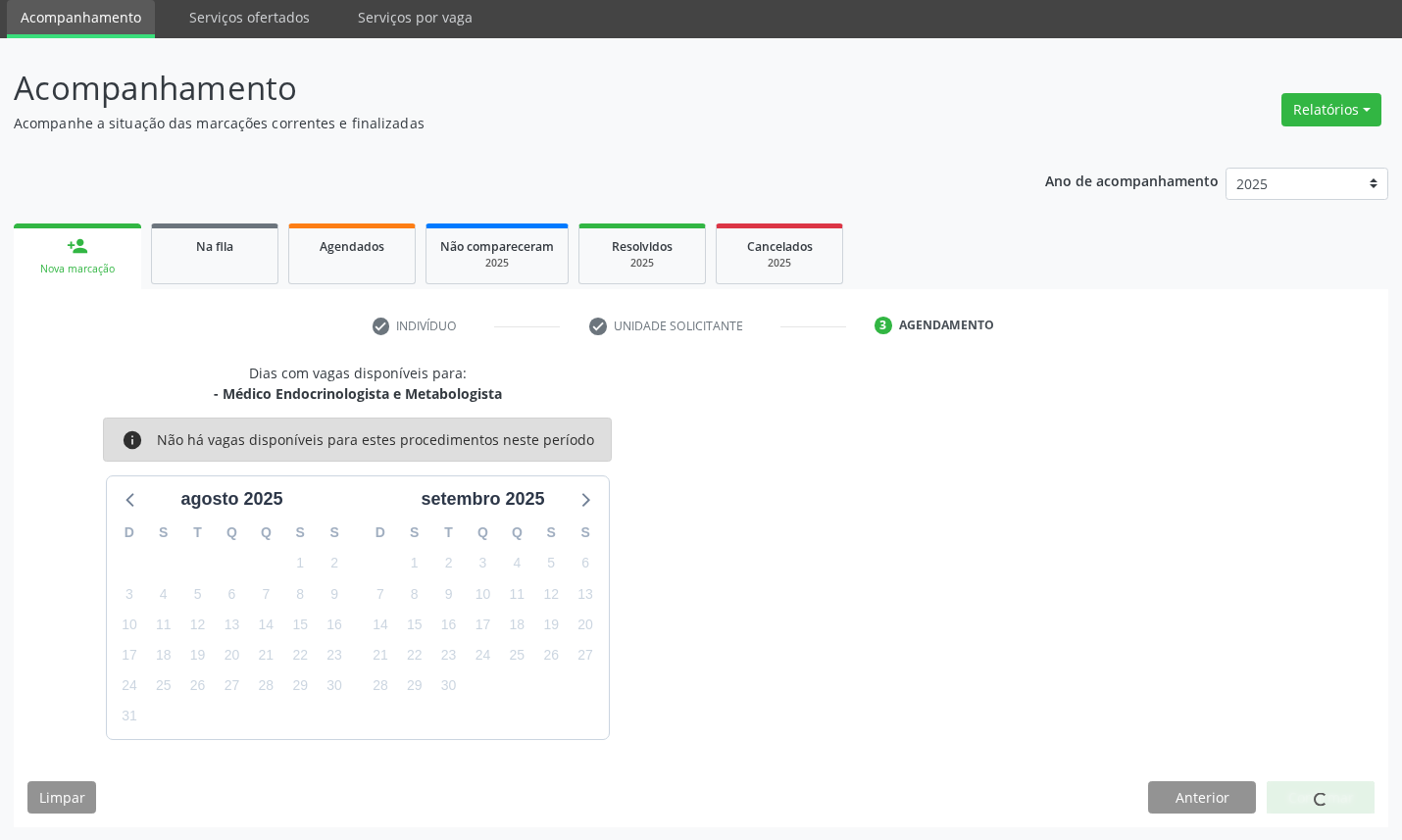 scroll, scrollTop: 0, scrollLeft: 0, axis: both 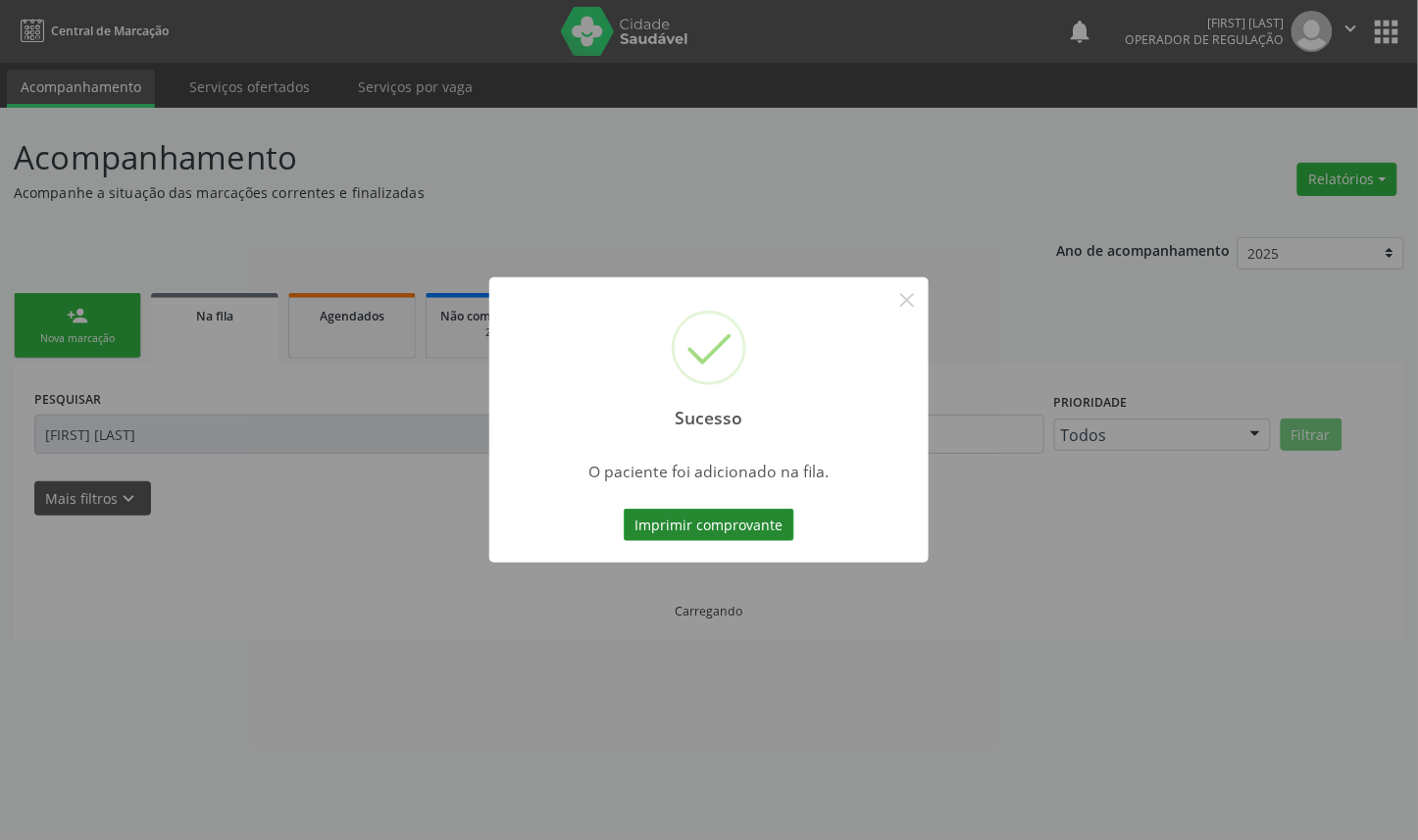 type 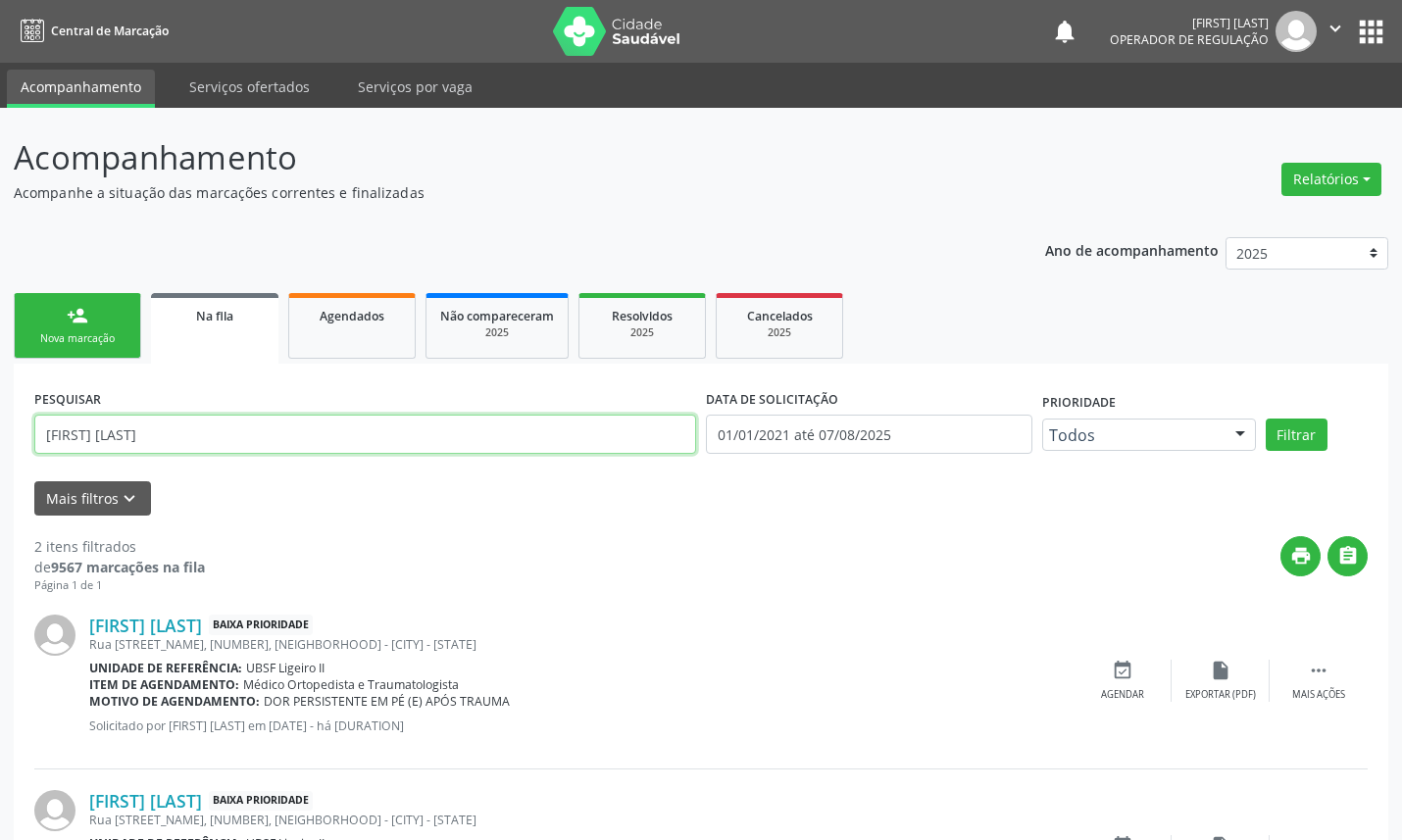 click on "RUBIA DOMINGOS" at bounding box center (365, 434) 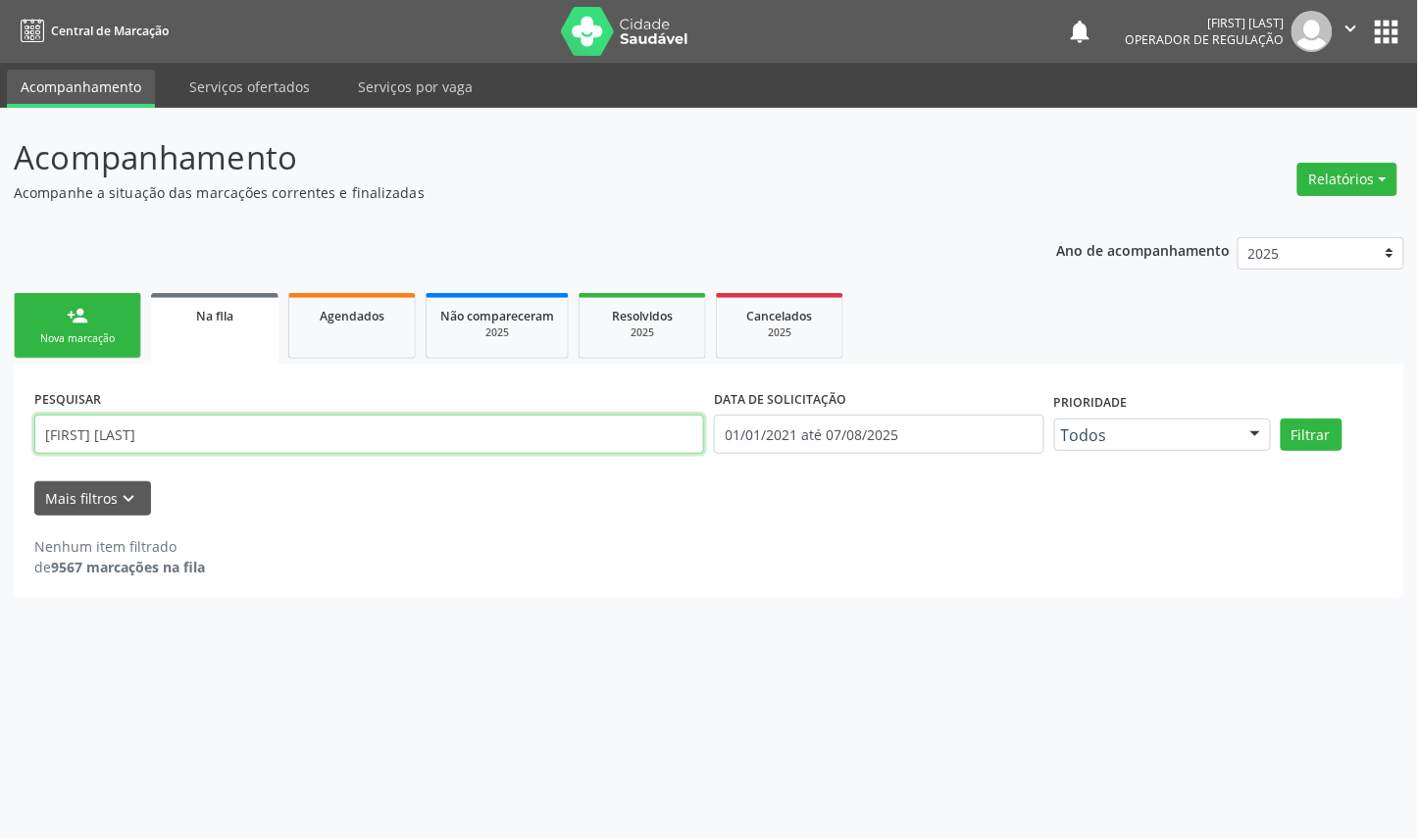 click on "JORGE FRANCISCO" at bounding box center (369, 434) 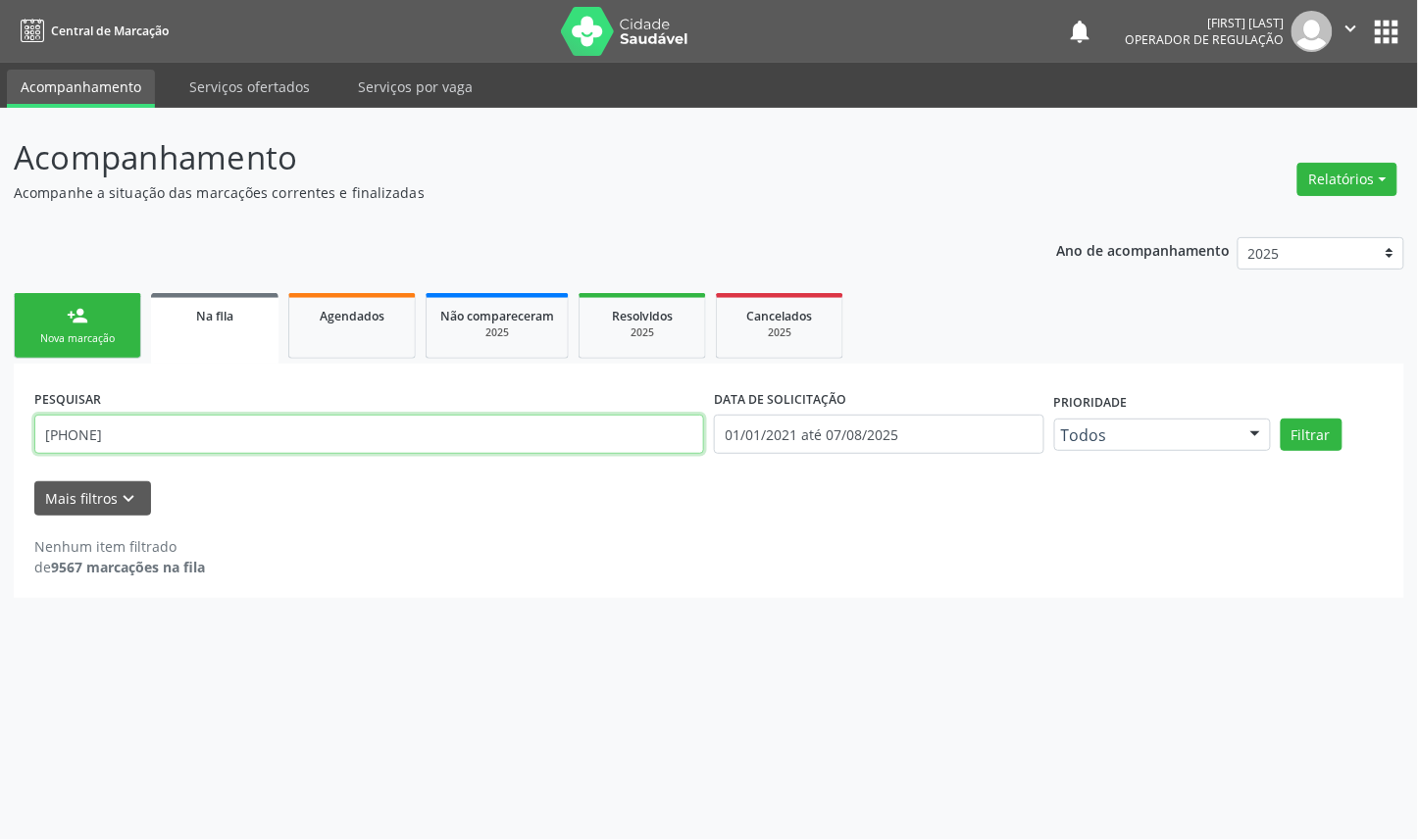 type on "708206620050040" 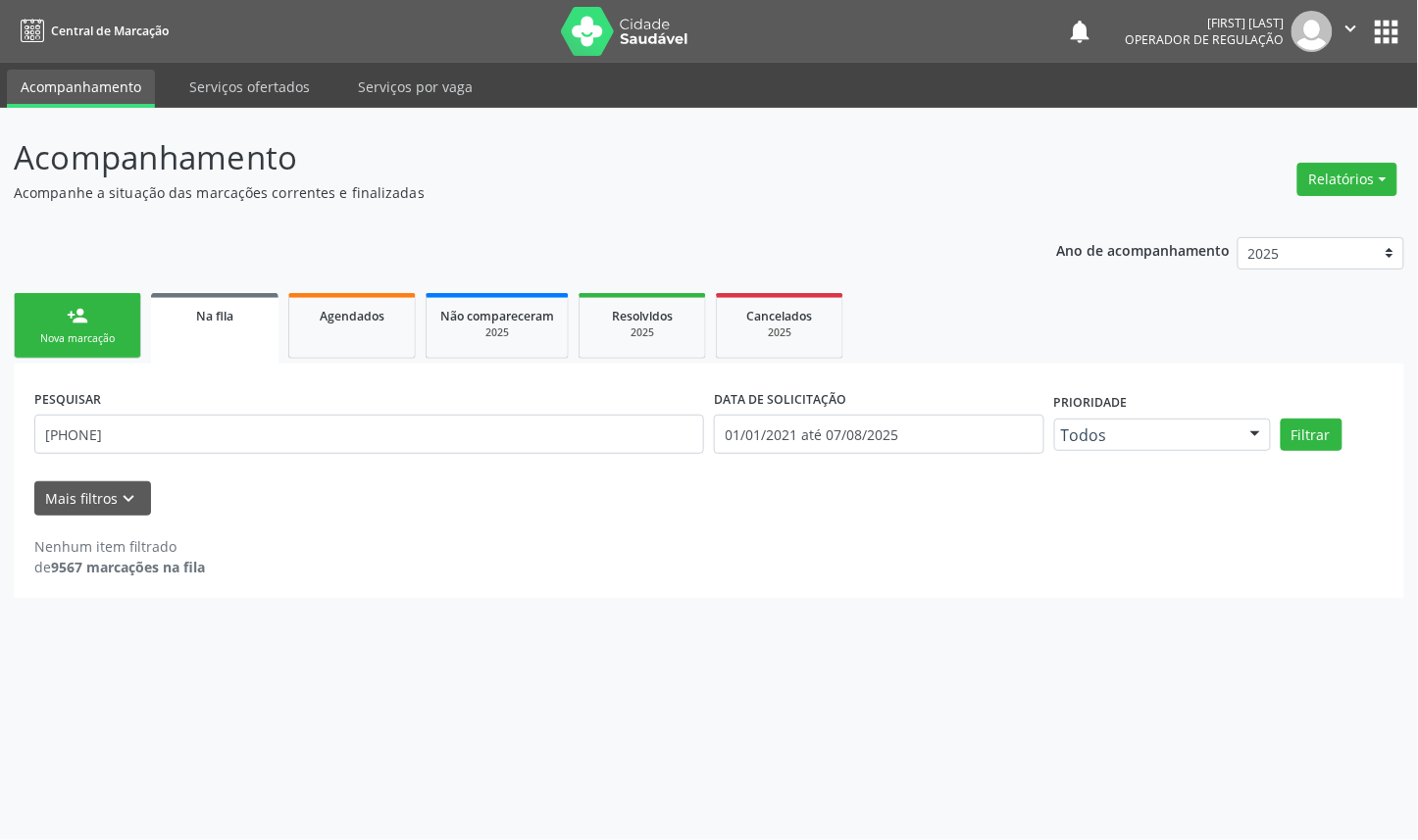 click on "person_add" at bounding box center (77, 316) 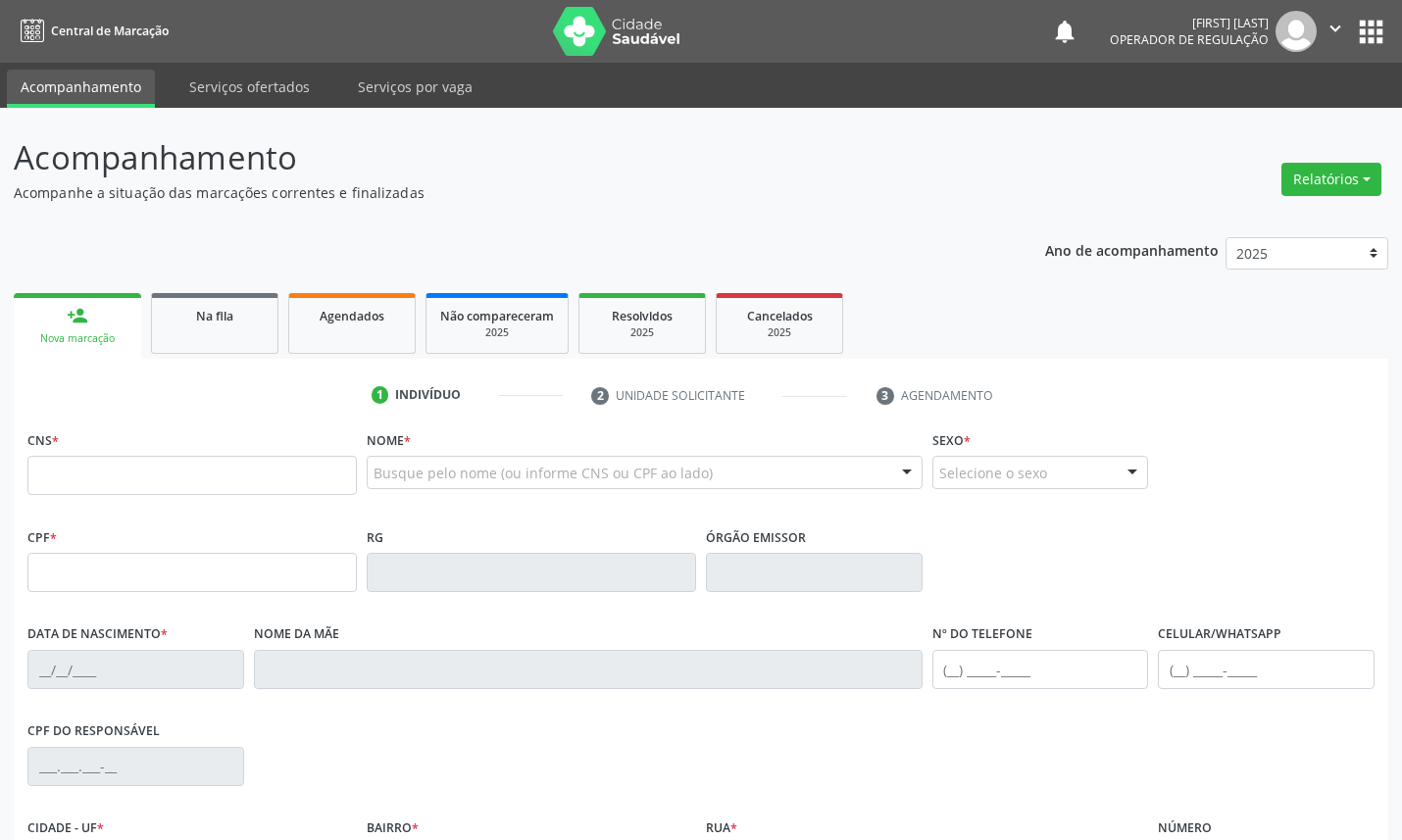 click on "person_add
Nova marcação" at bounding box center [77, 325] 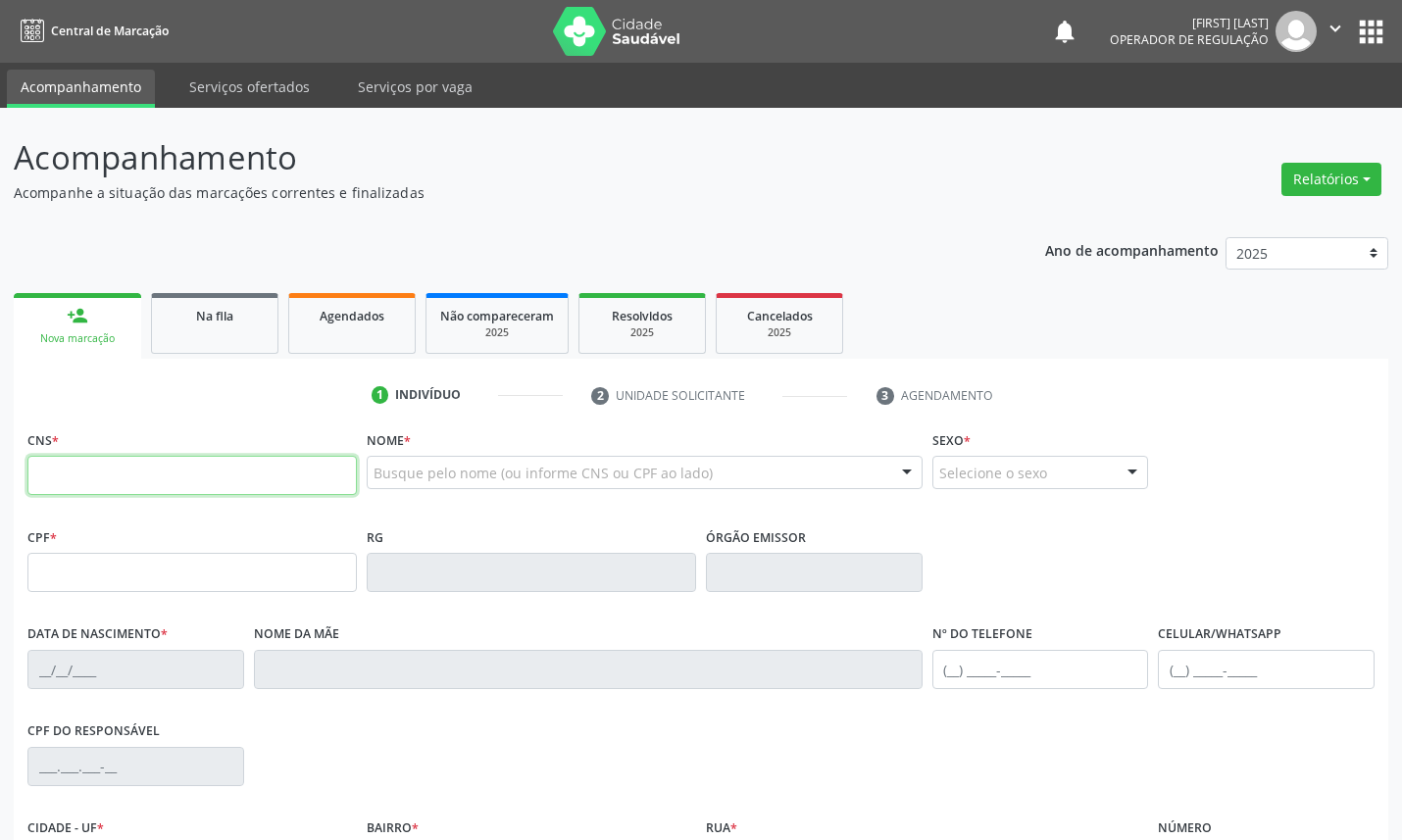 click at bounding box center [192, 475] 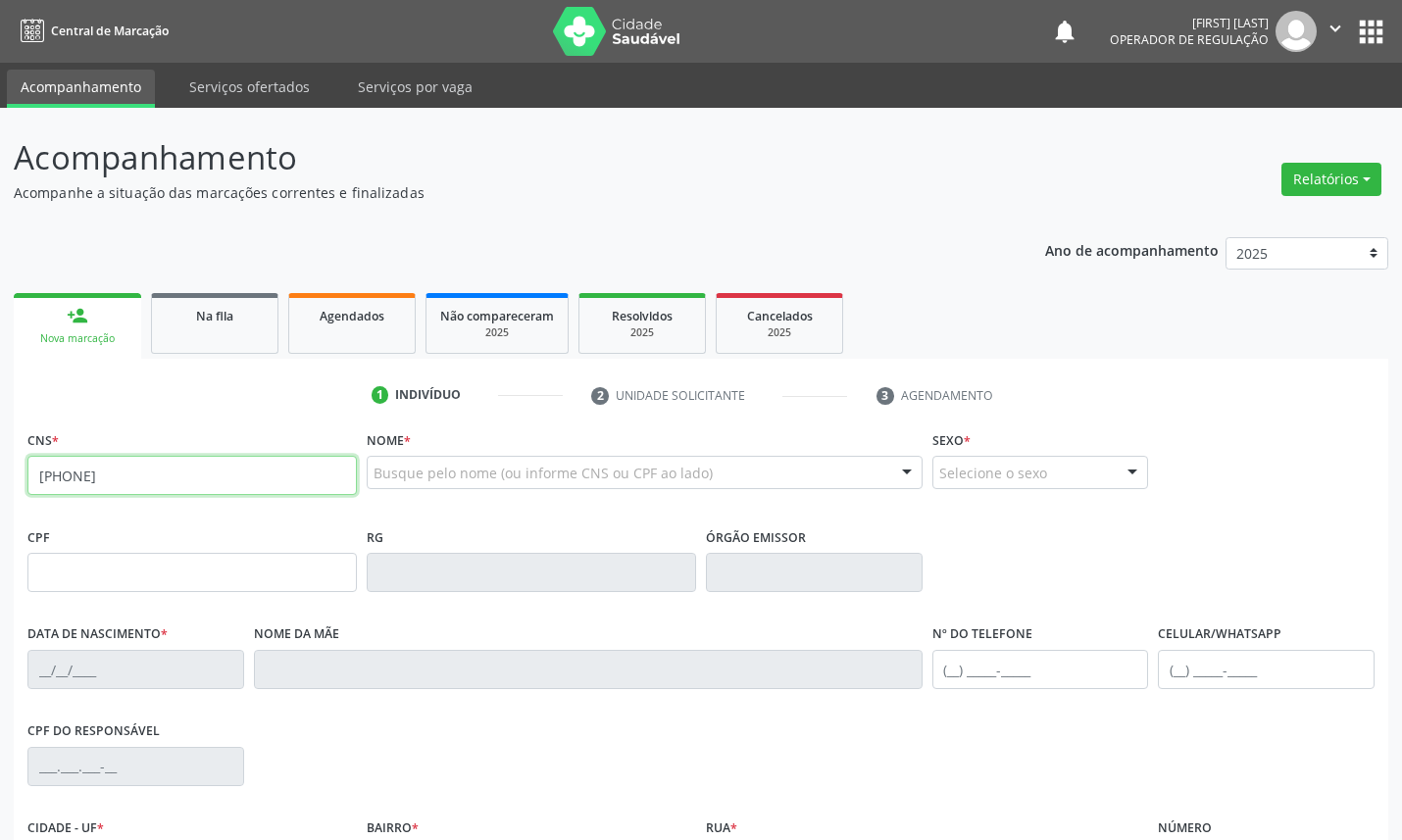 type on "700 3049 8603 0134" 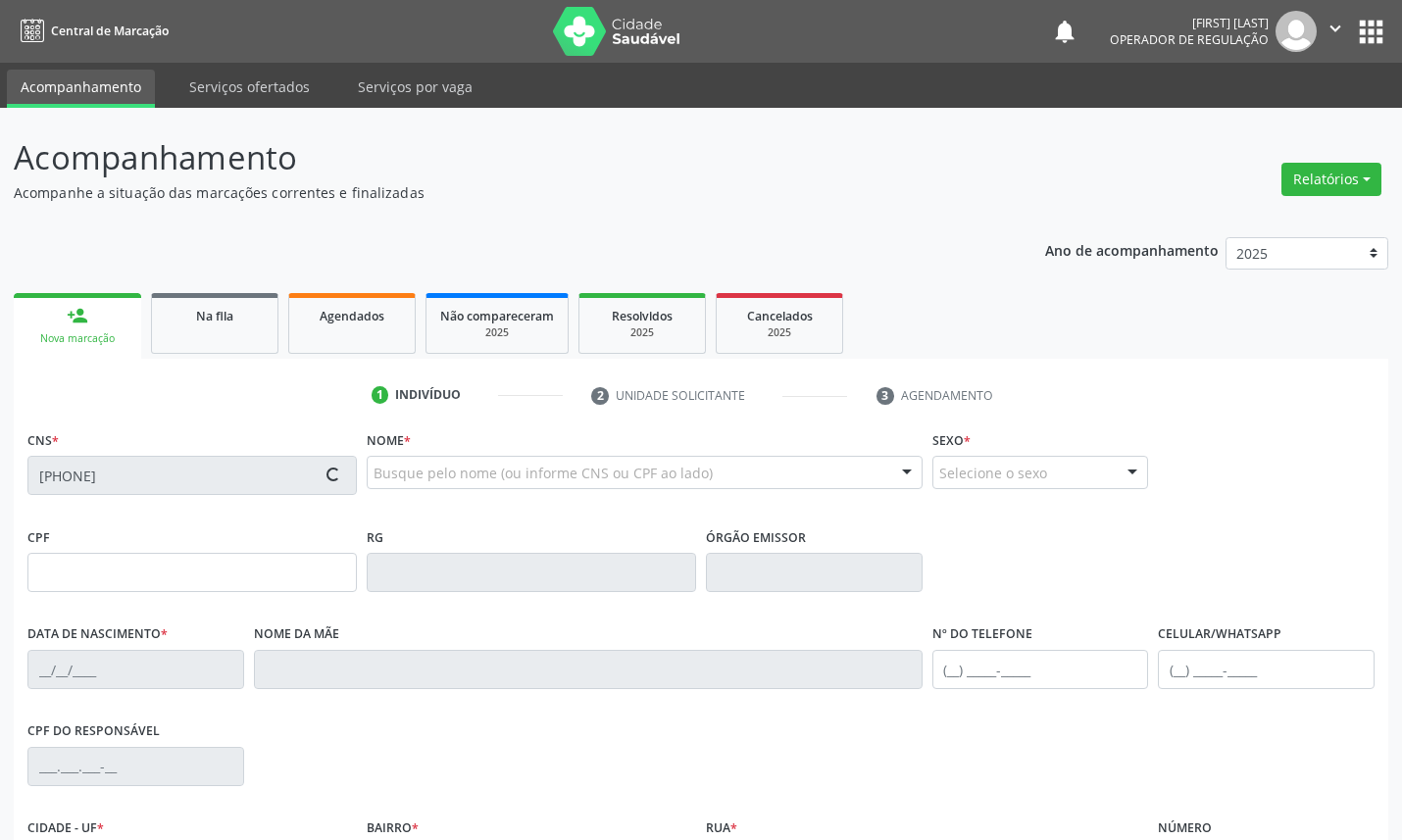 type on "096.095.854-18" 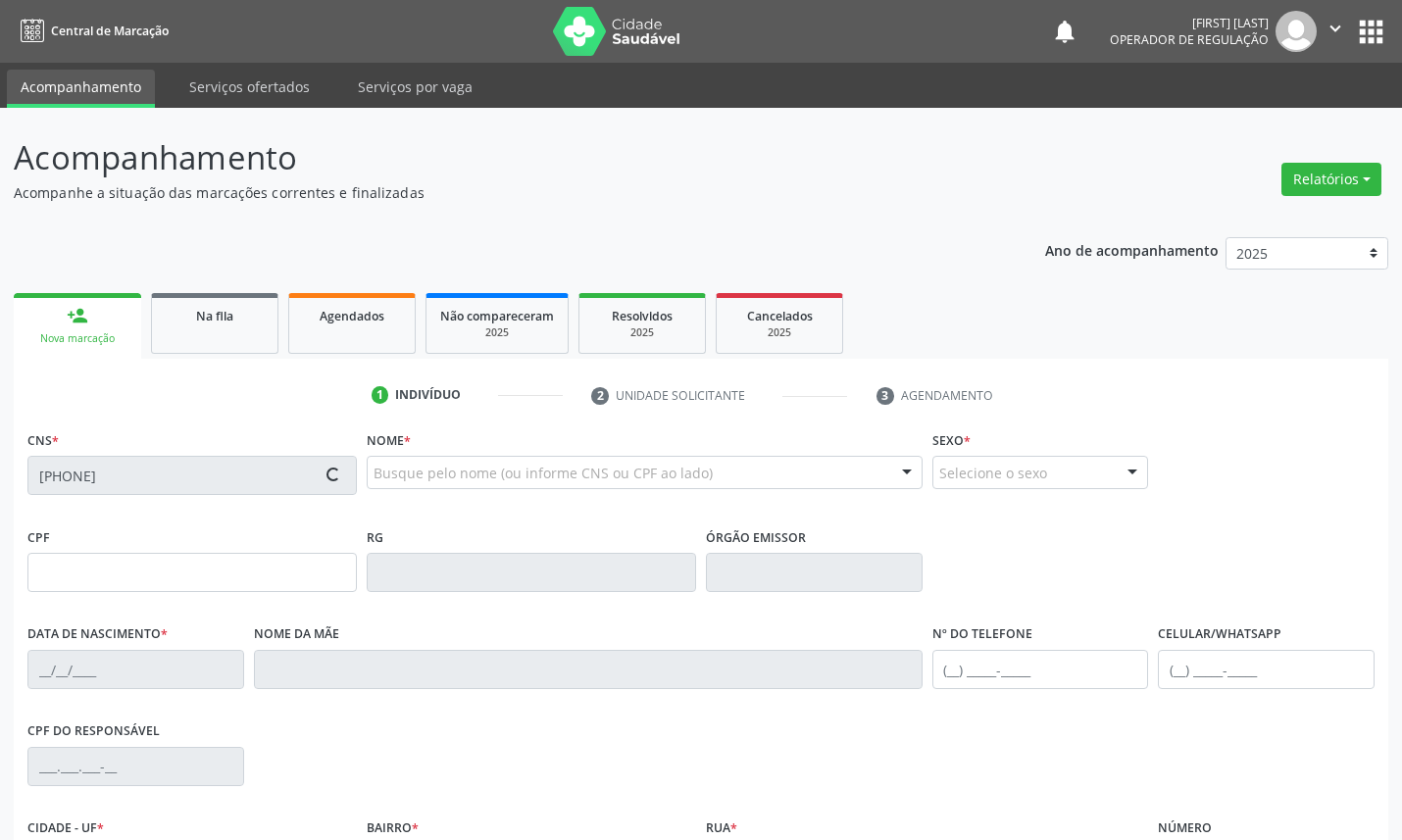 type on "24/09/1998" 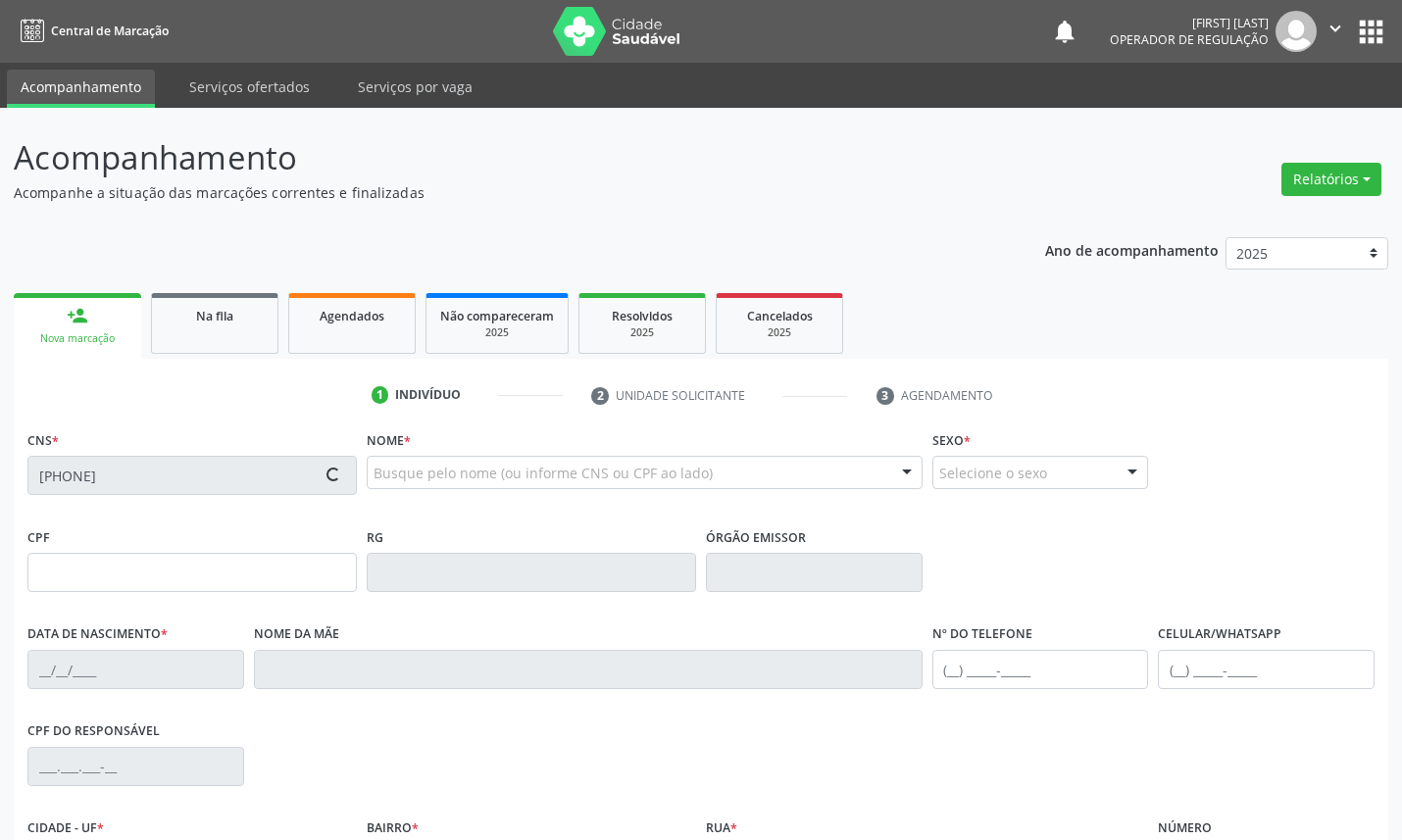 type on "Romana Silva" 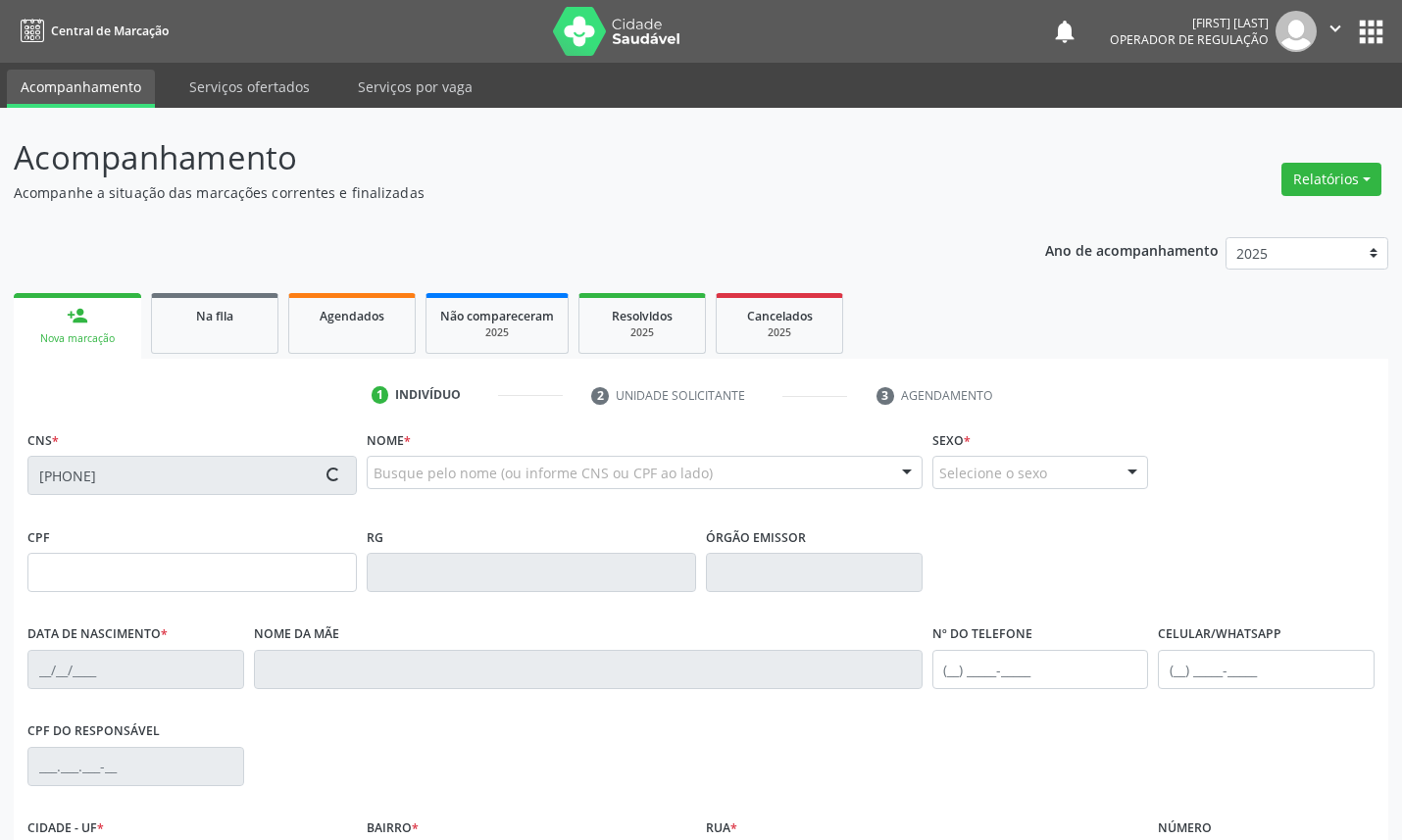 type on "S/N" 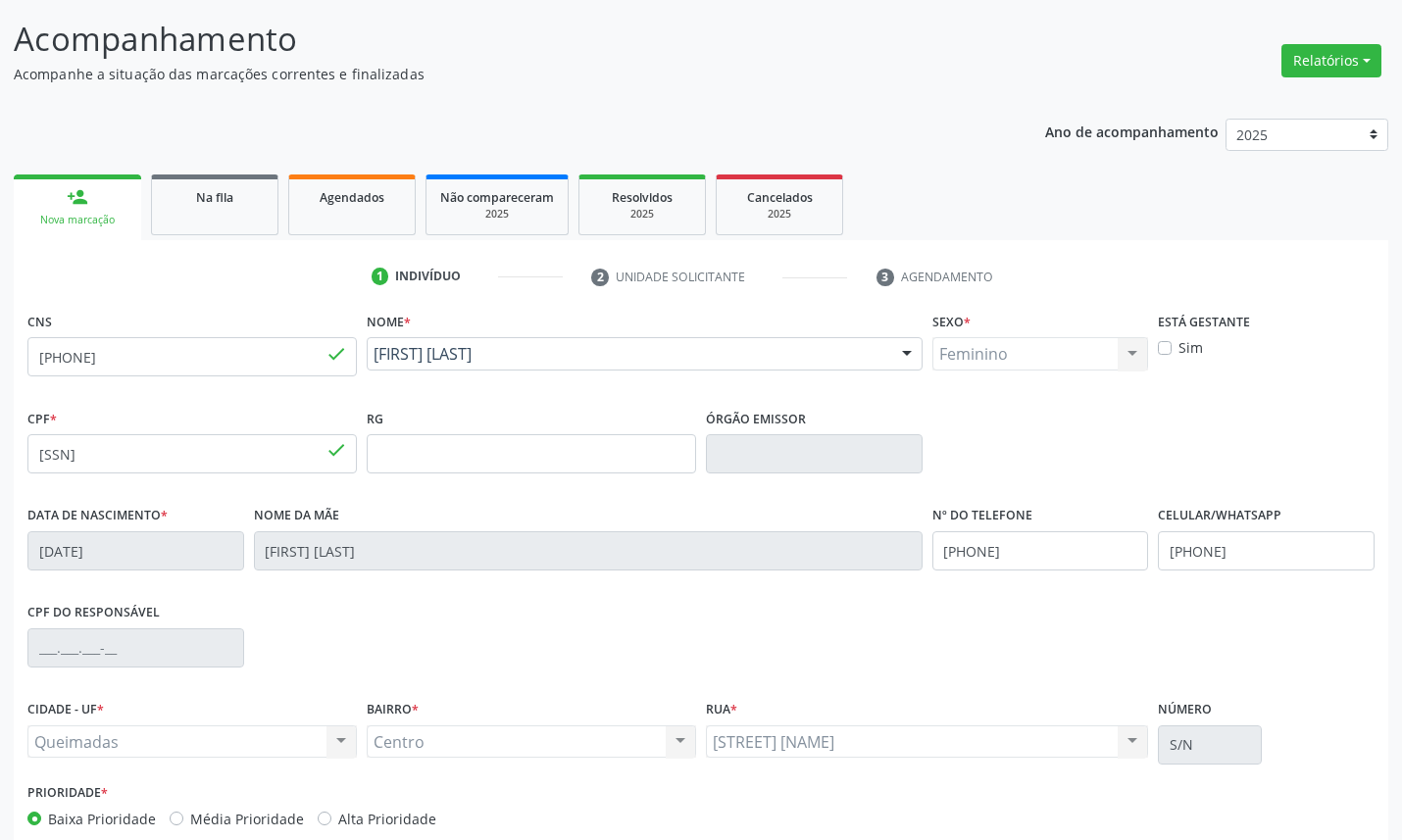 scroll, scrollTop: 221, scrollLeft: 0, axis: vertical 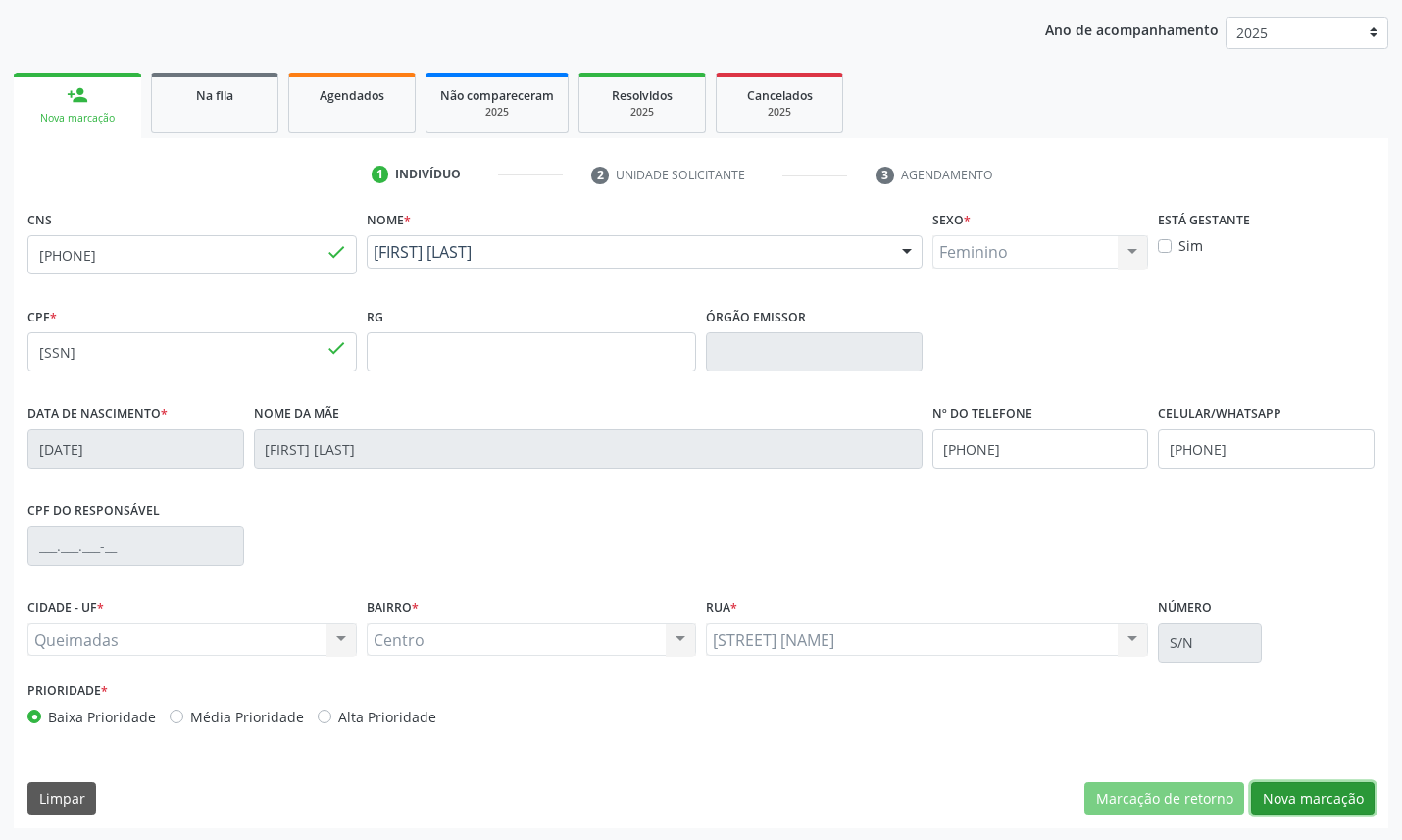 click on "Nova marcação" at bounding box center (1313, 799) 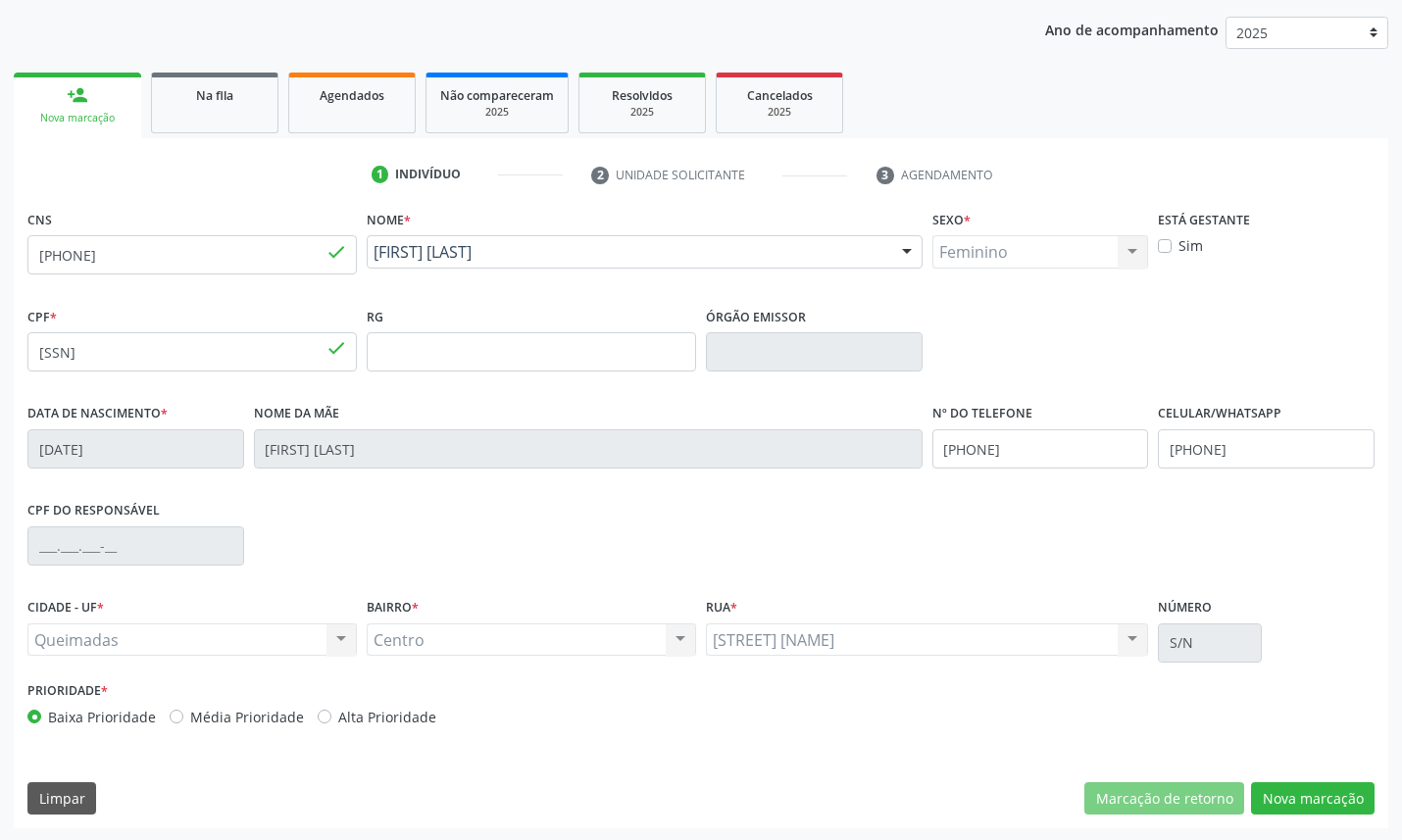 scroll, scrollTop: 46, scrollLeft: 0, axis: vertical 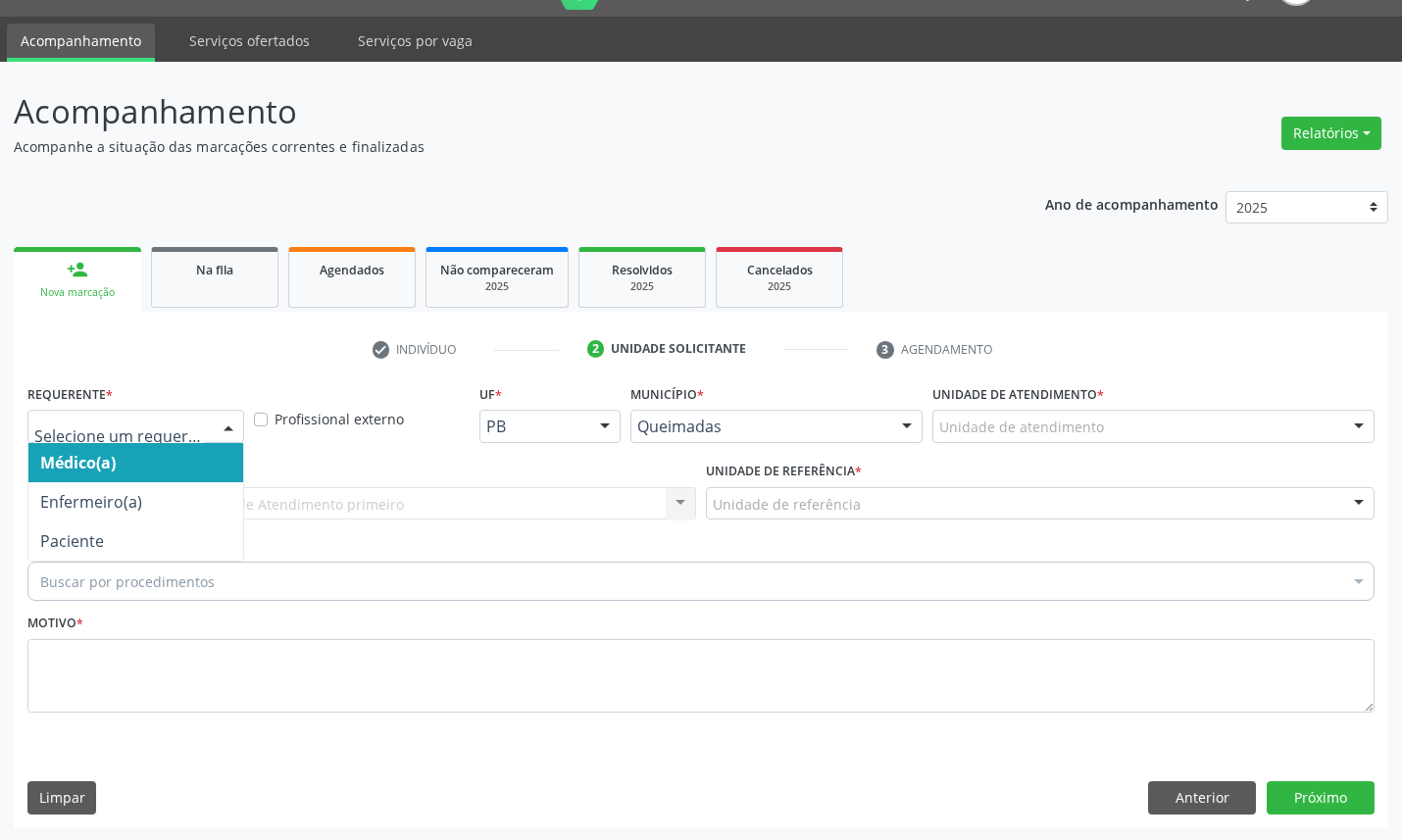 drag, startPoint x: 181, startPoint y: 421, endPoint x: 181, endPoint y: 545, distance: 124 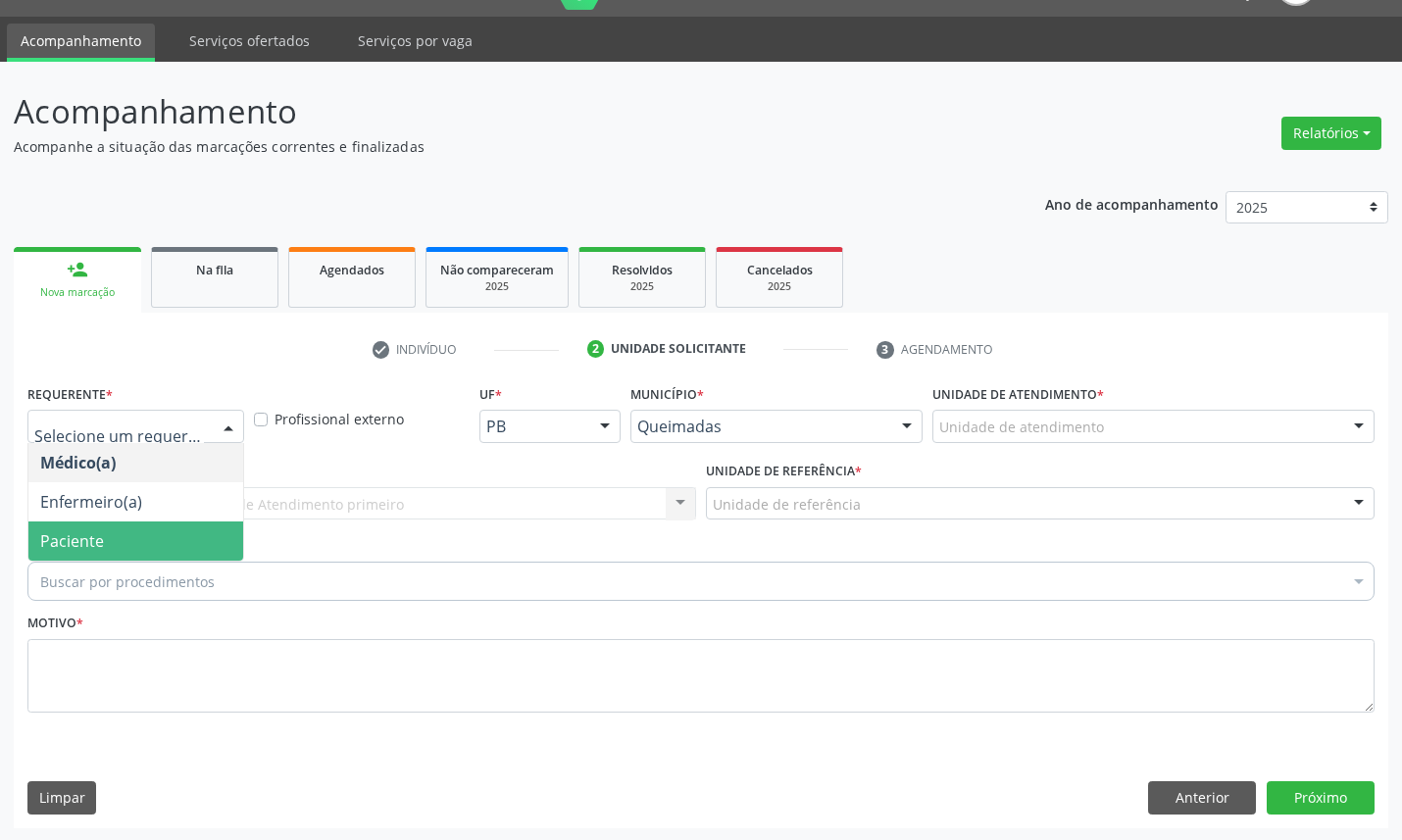 drag, startPoint x: 173, startPoint y: 544, endPoint x: 202, endPoint y: 531, distance: 31.780497 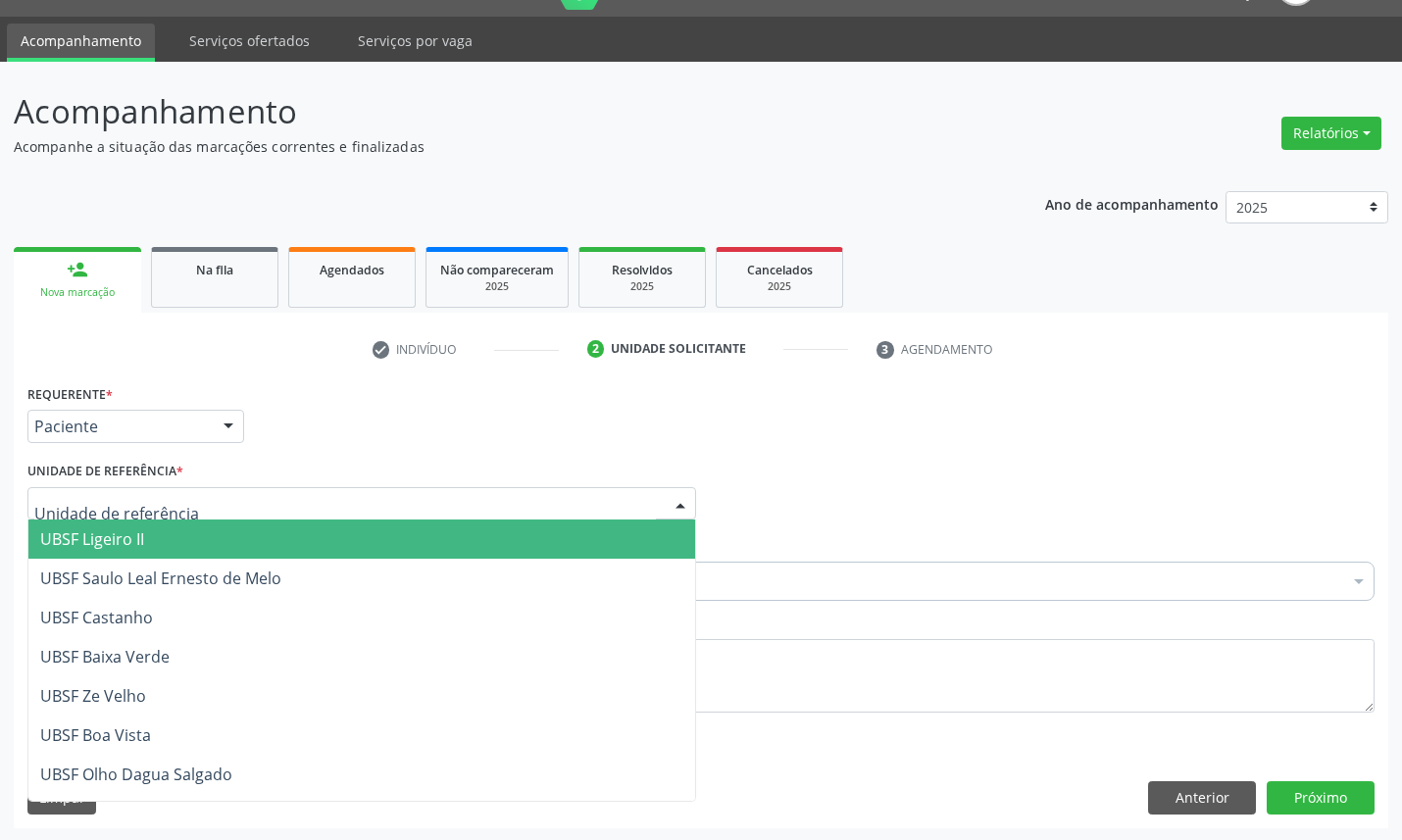 click at bounding box center [362, 504] 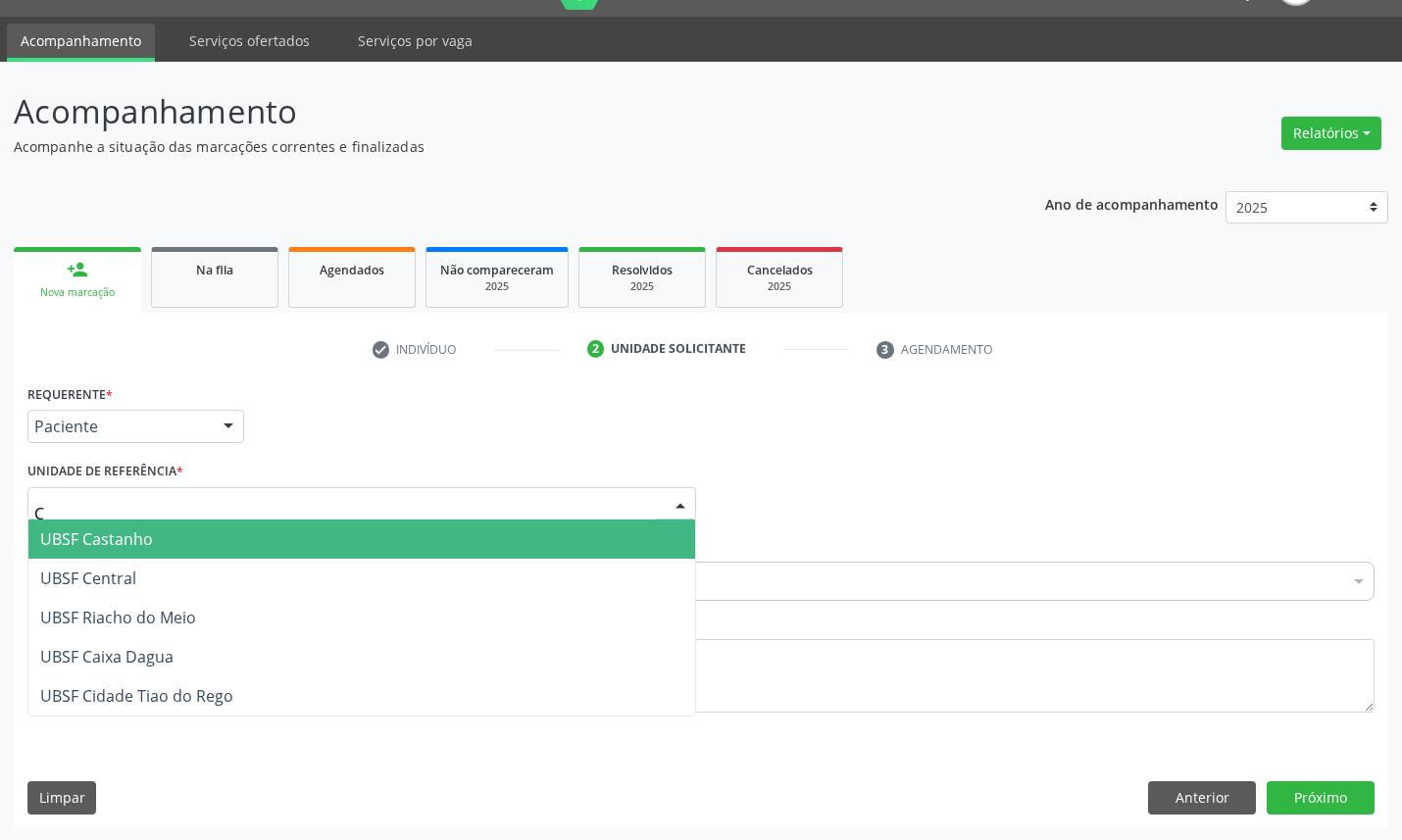 type on "CE" 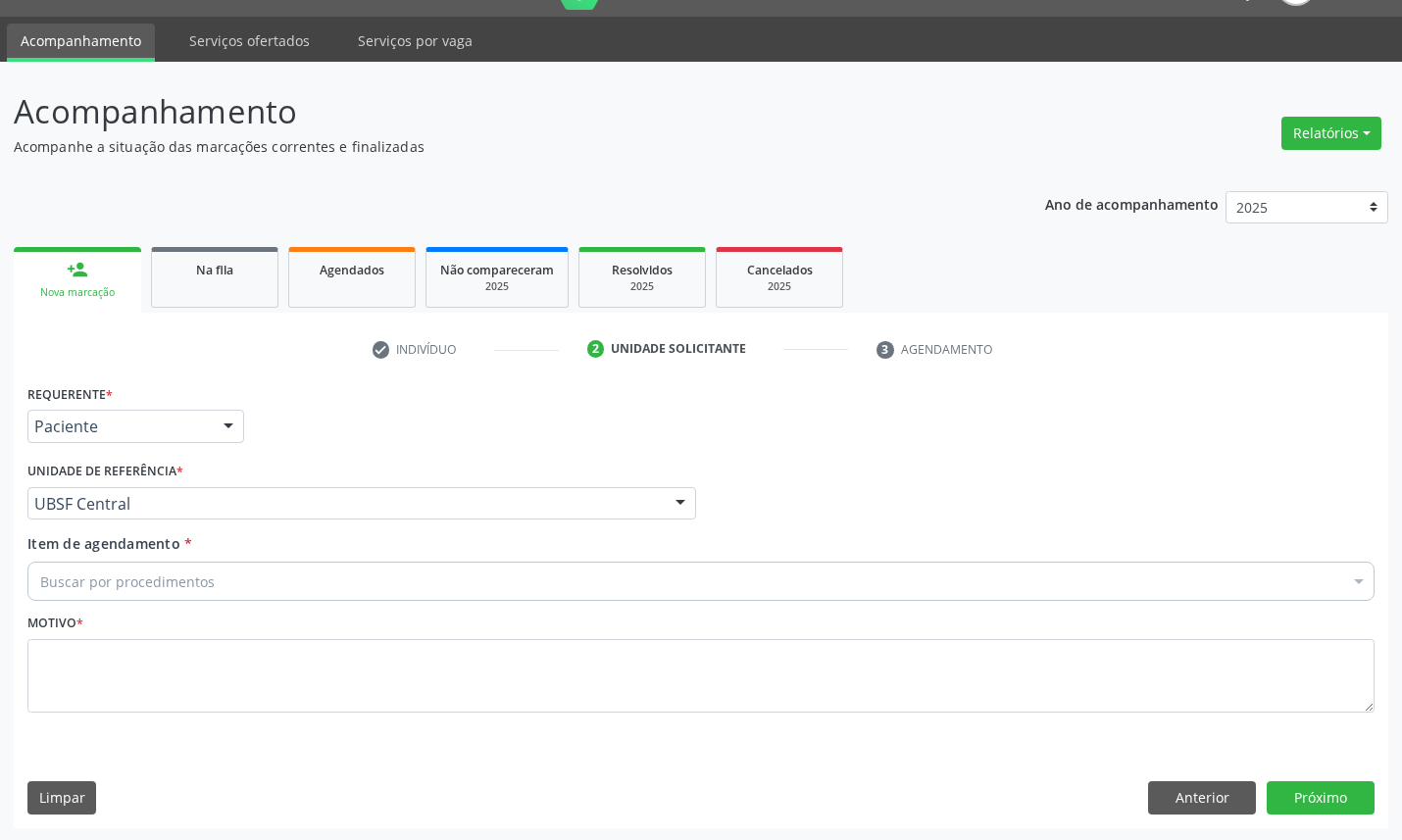 click on "Item de agendamento
*
Buscar por procedimentos
Selecionar todos
0604320140 - Abatacepte 125 Mg Injetável (Por Seringa Preenchida)
0604320124 - Abatacepte 250 Mg Injetável (Por Frasco Ampola).
0603050018 - Abciximabe
0406010013 - Abertura de Comunicacao Inter-Atrial
0406010021 - Abertura de Estenose Aortica Valvar
0406011265 - Abertura de Estenose Aortica Valvar (Criança e Adolescente)
0406010030 - Abertura de Estenose Pulmonar Valvar
0406011273 - Abertura de Estenose Pulmonar Valvar (Criança e Adolescente)
0301080011 - Abordagem Cognitiva Comportamental do Fumante (Por Atendimento / Paciente)
0307020010 - Acesso A Polpa Dentaria e Medicacao (Por Dente)
0604660030 - Acetazolamida 250 Mg (Por Comprimido)
0202010783 - Acidez Titulável no Leite Humano (Dornic)" at bounding box center (701, 564) 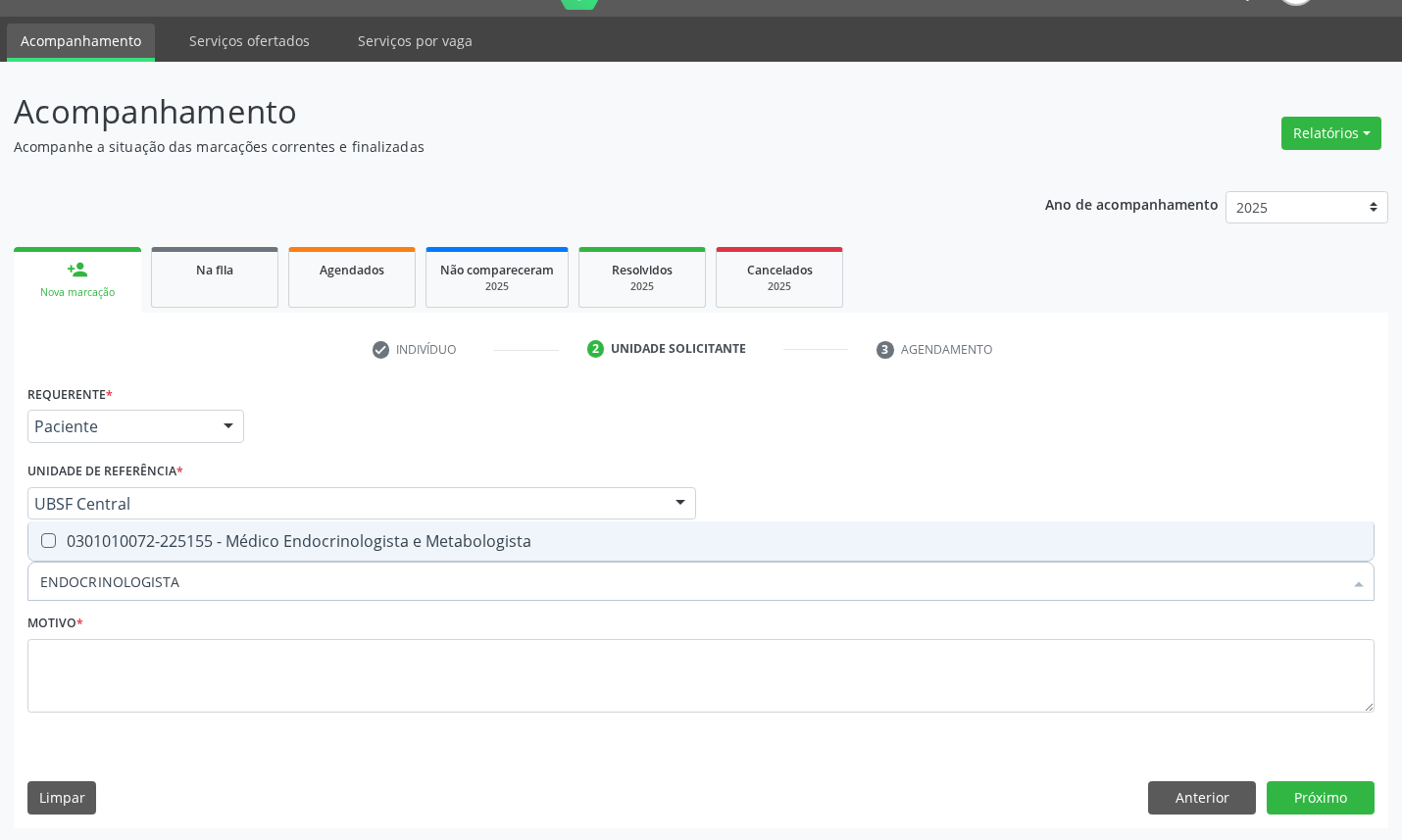 click on "0301010072-225155 - Médico Endocrinologista e Metabologista" at bounding box center (701, 541) 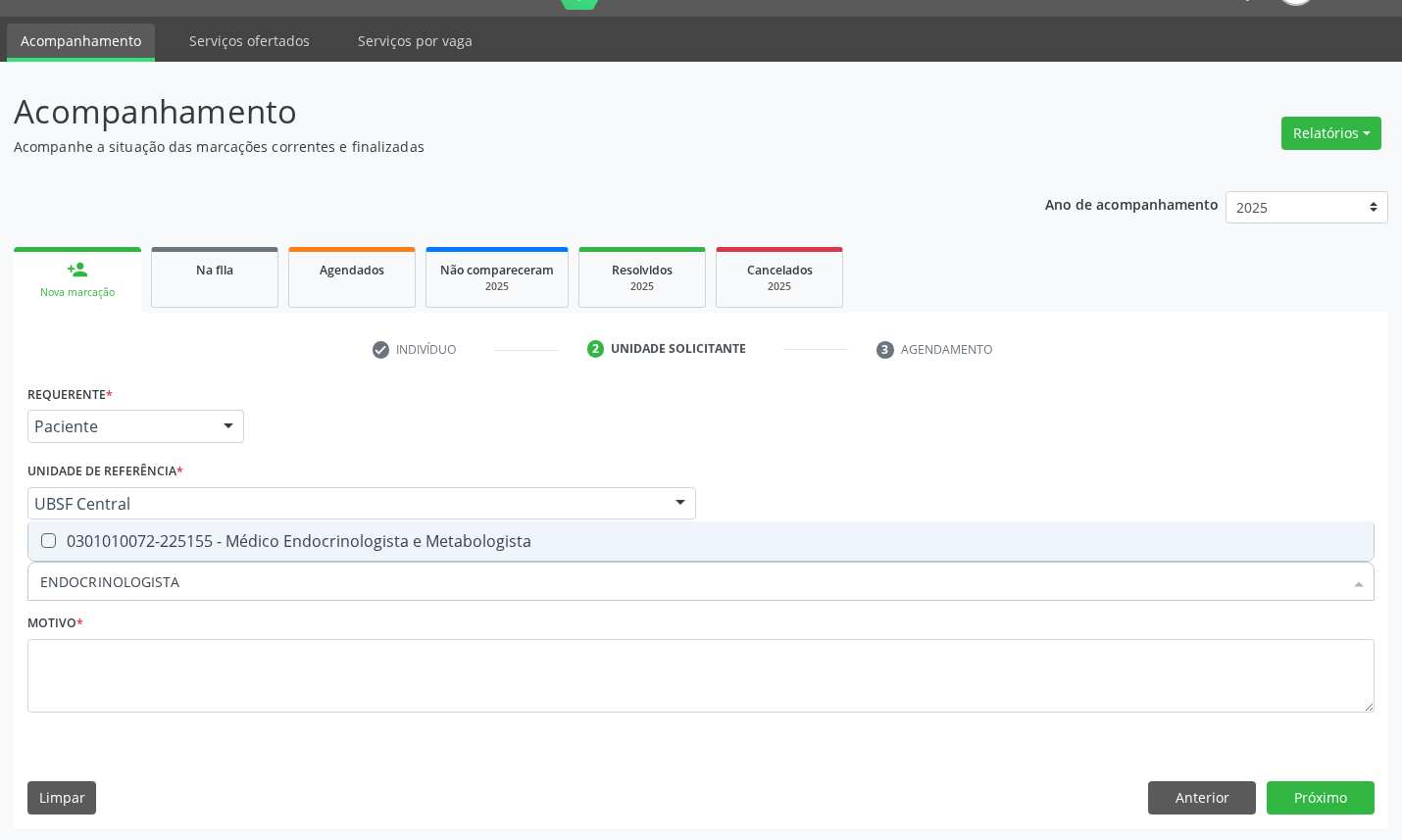checkbox on "true" 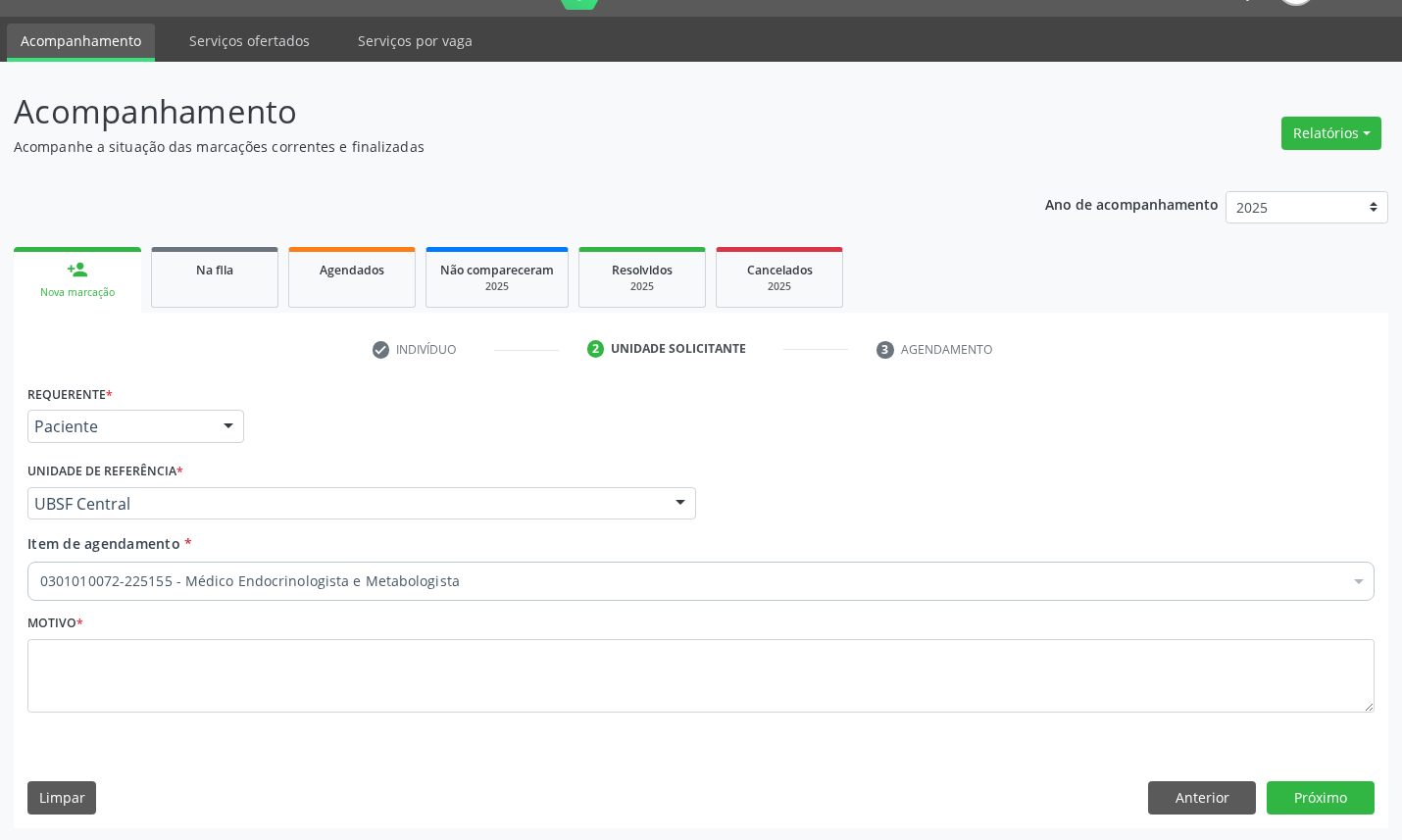 drag, startPoint x: 380, startPoint y: 721, endPoint x: 369, endPoint y: 679, distance: 43.41659 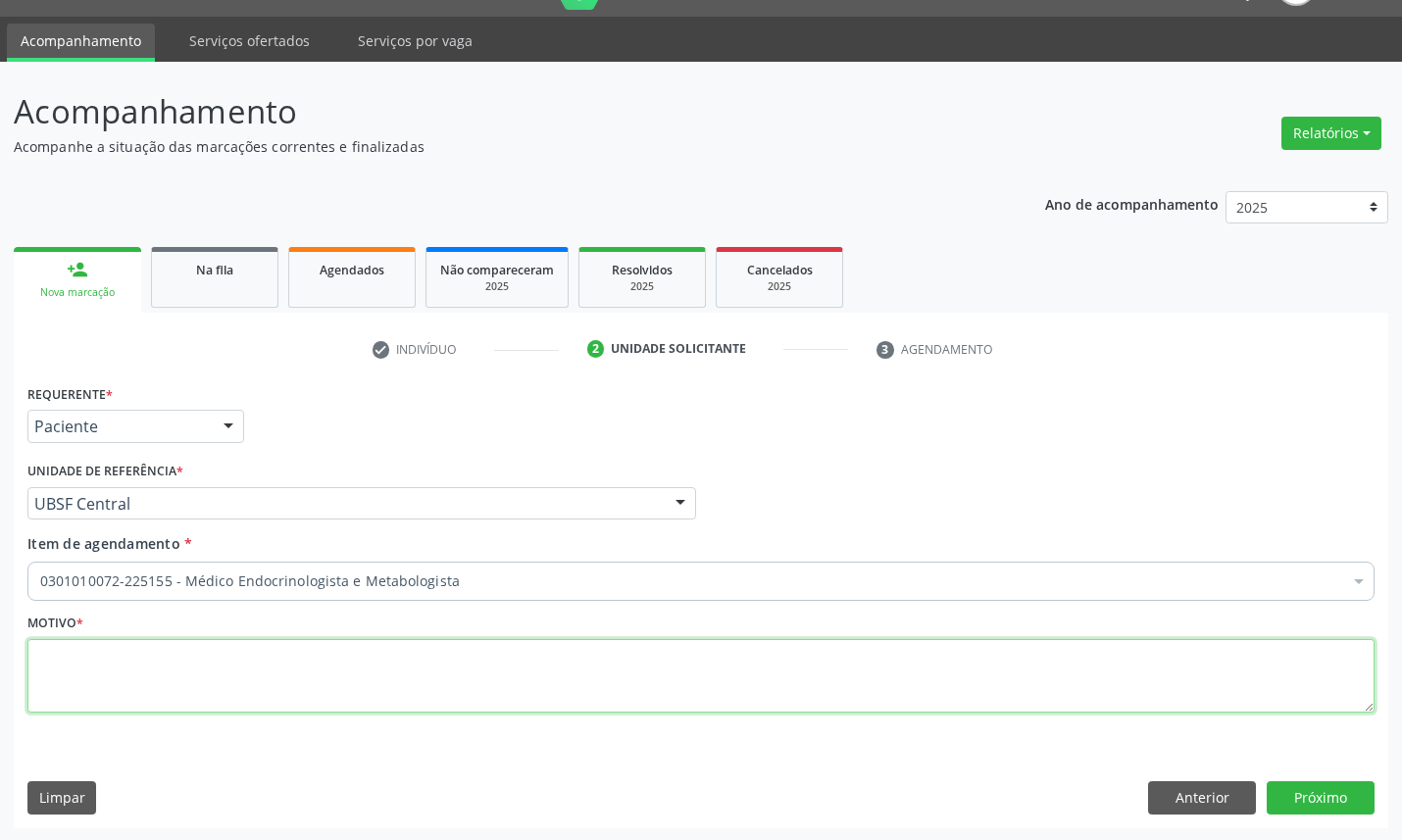 click at bounding box center [701, 676] 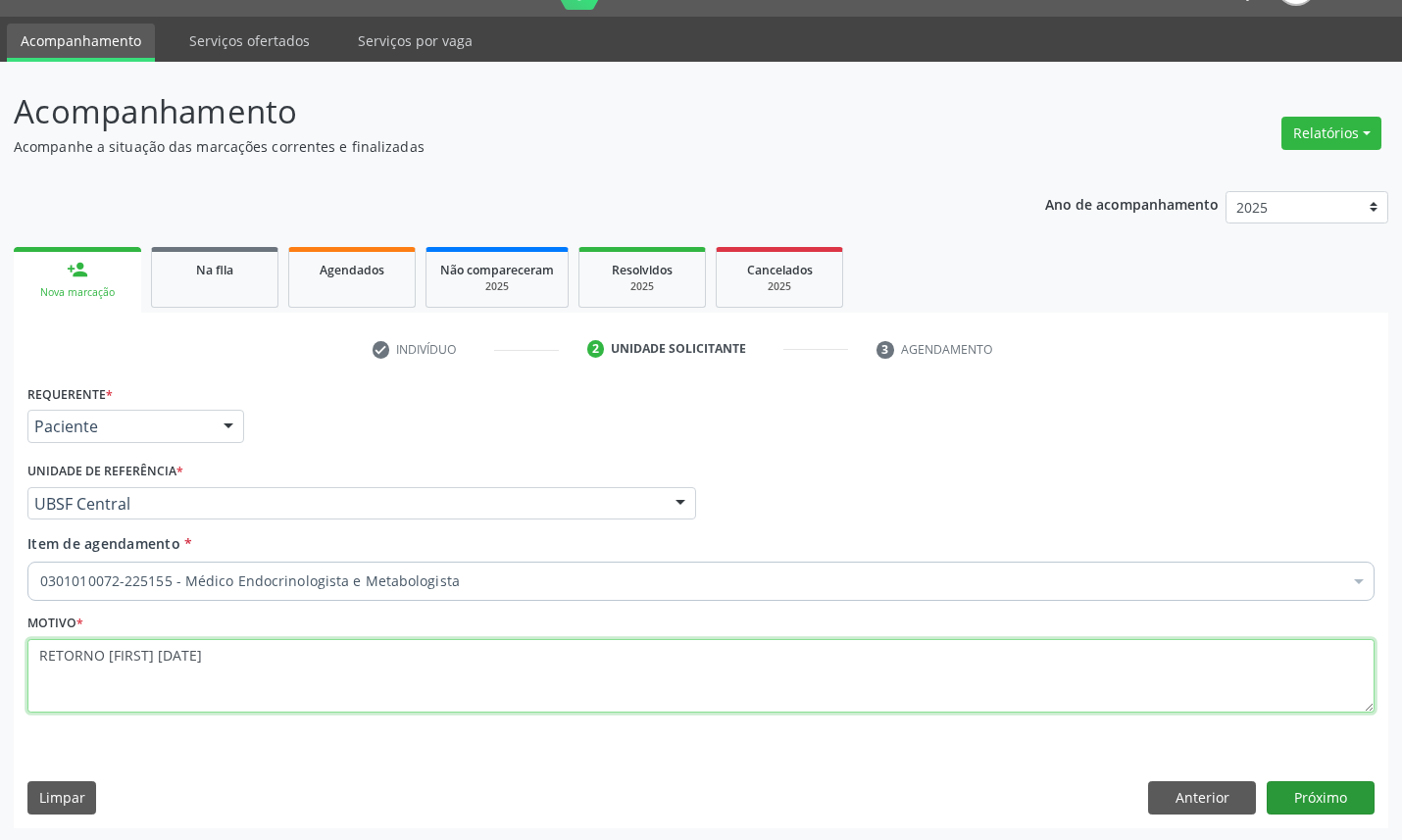 type on "RETORNO JOÃO 06/2025" 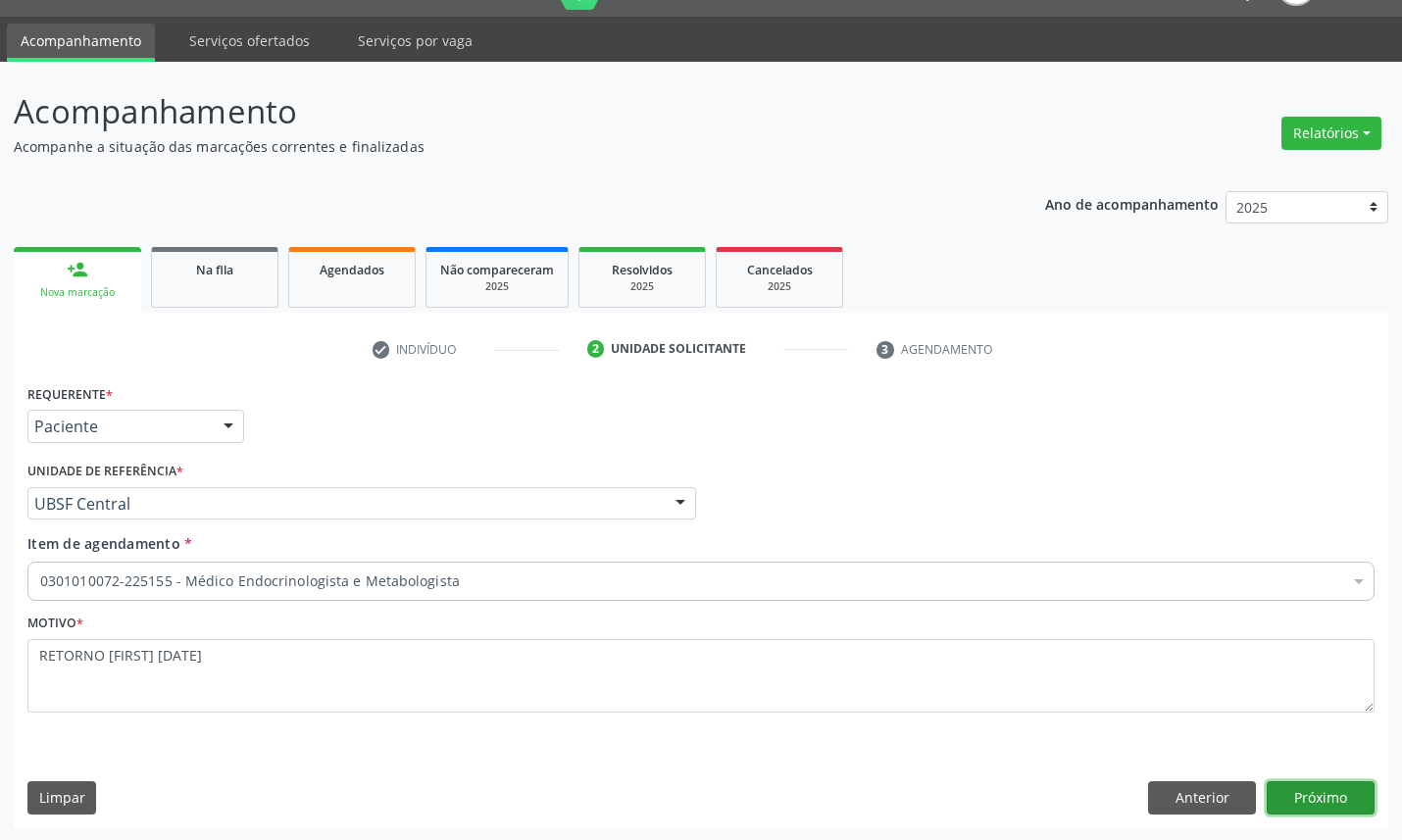 click on "Próximo" at bounding box center [1321, 798] 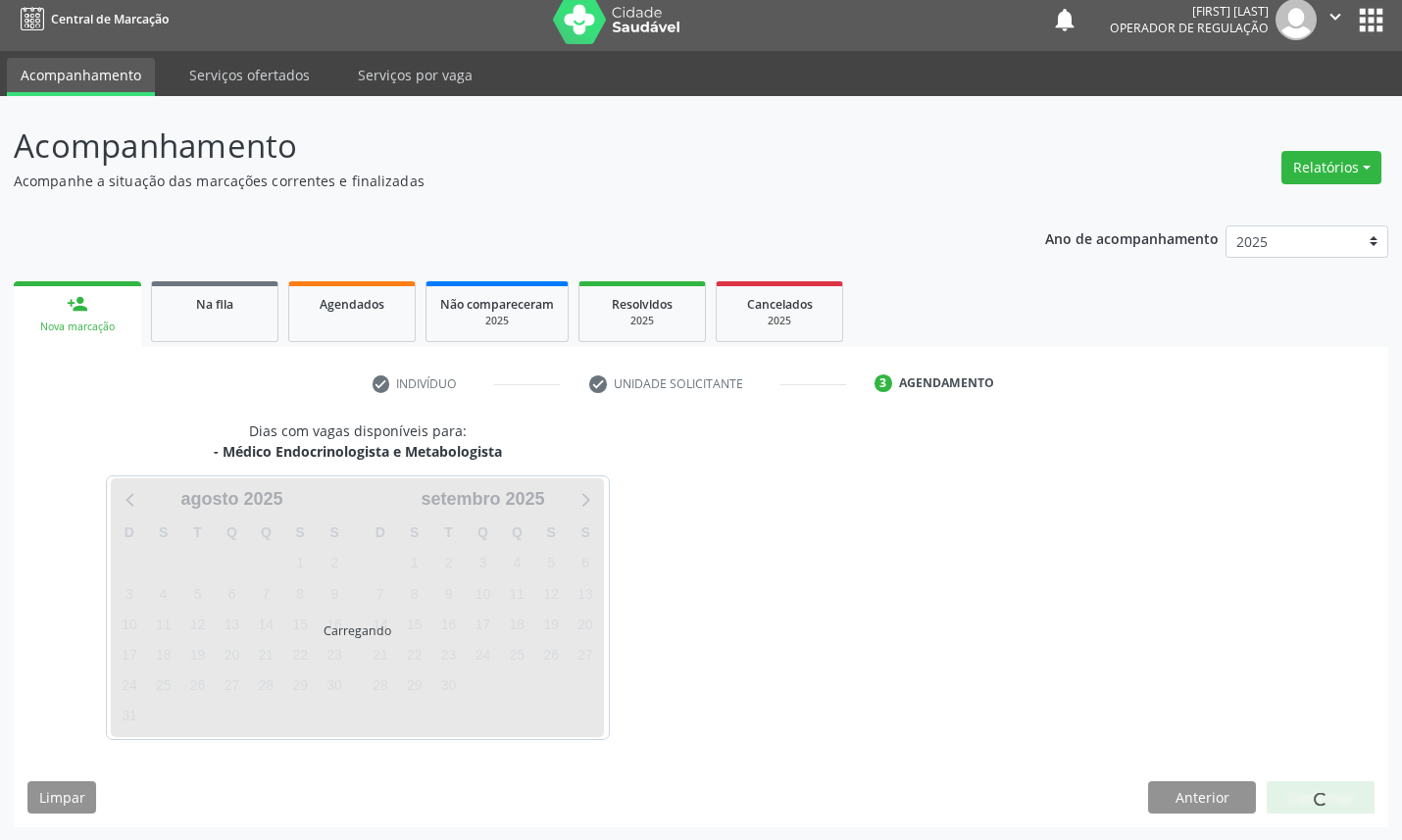 scroll, scrollTop: 46, scrollLeft: 0, axis: vertical 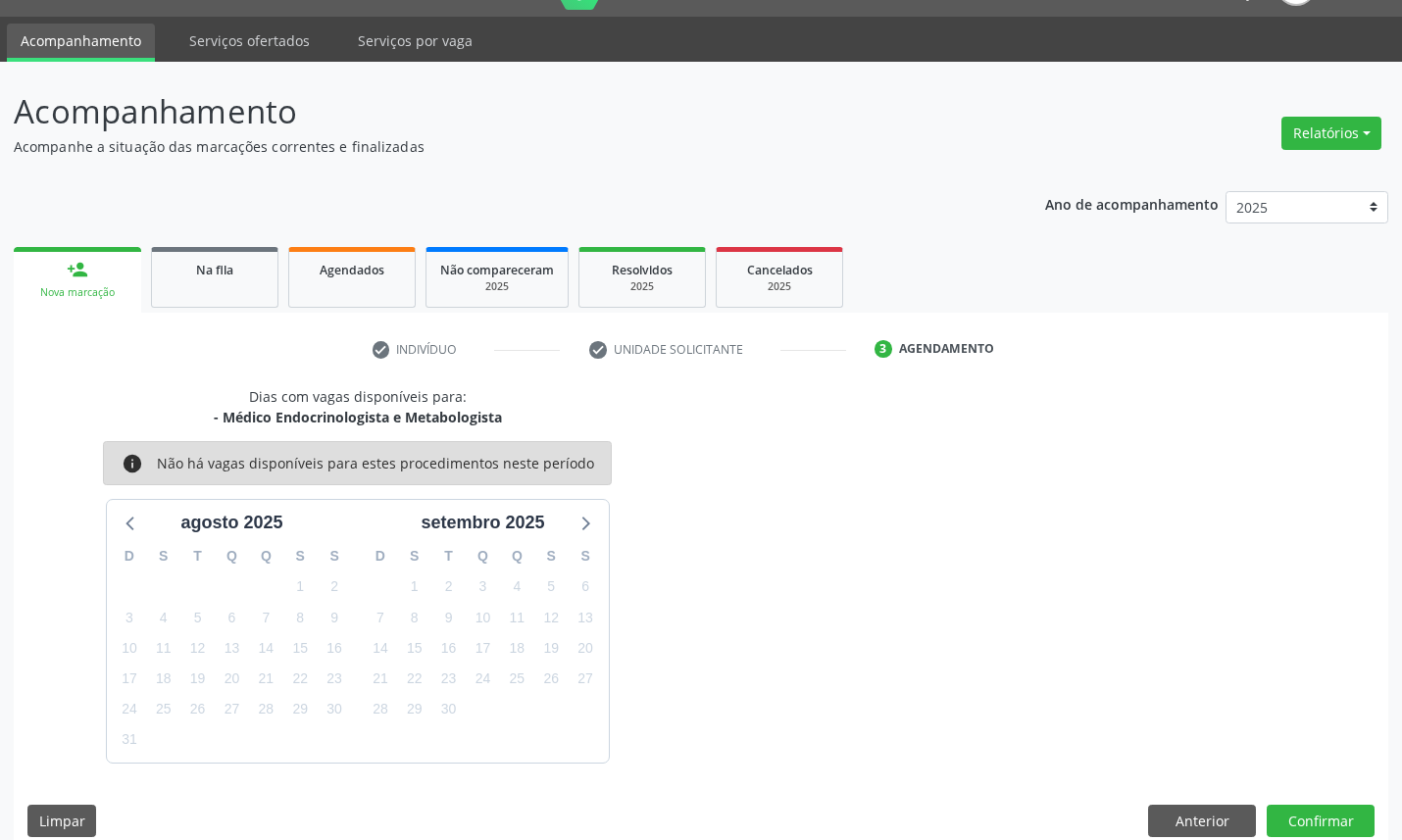 click on "29" at bounding box center [414, 709] 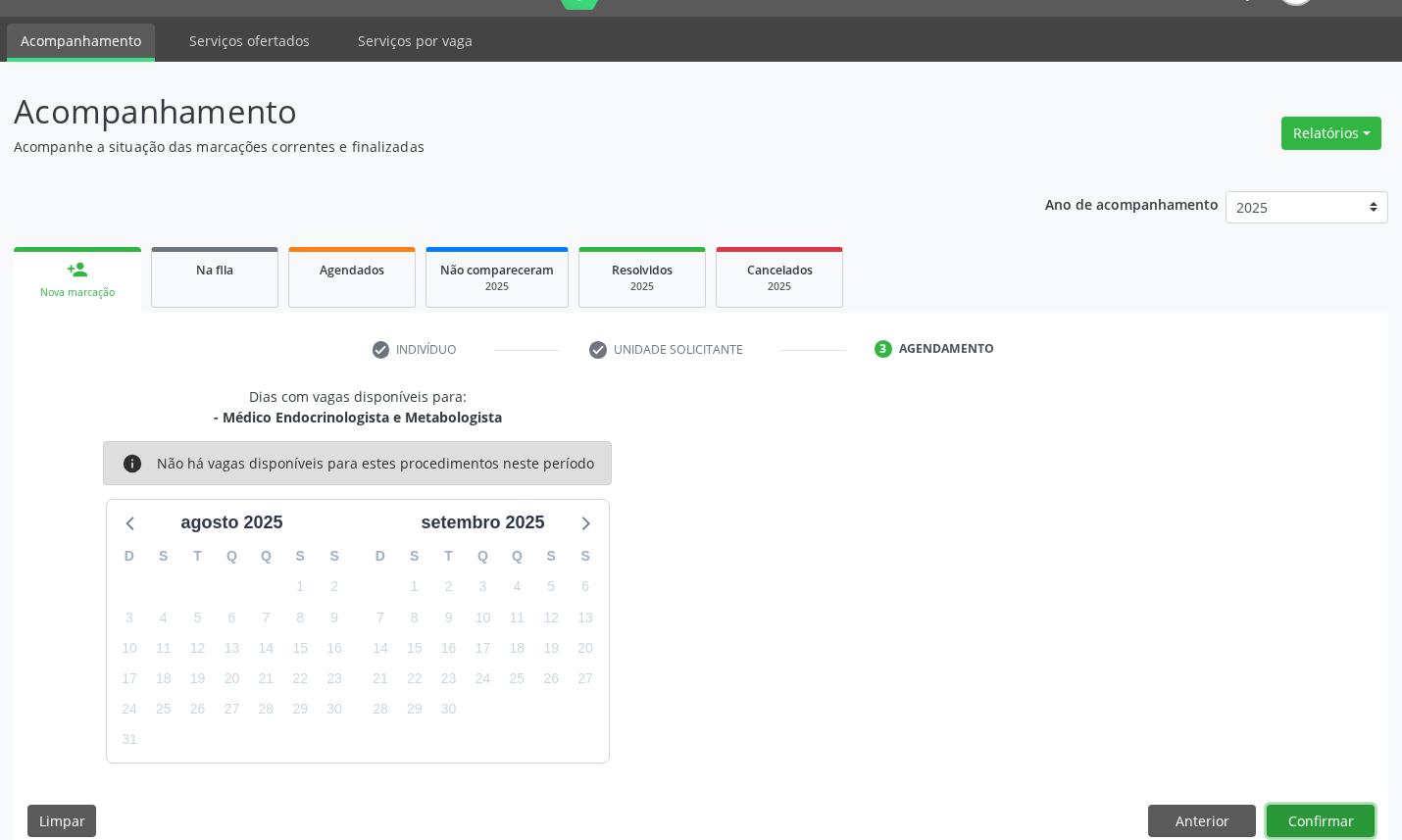 click on "Confirmar" at bounding box center [1321, 821] 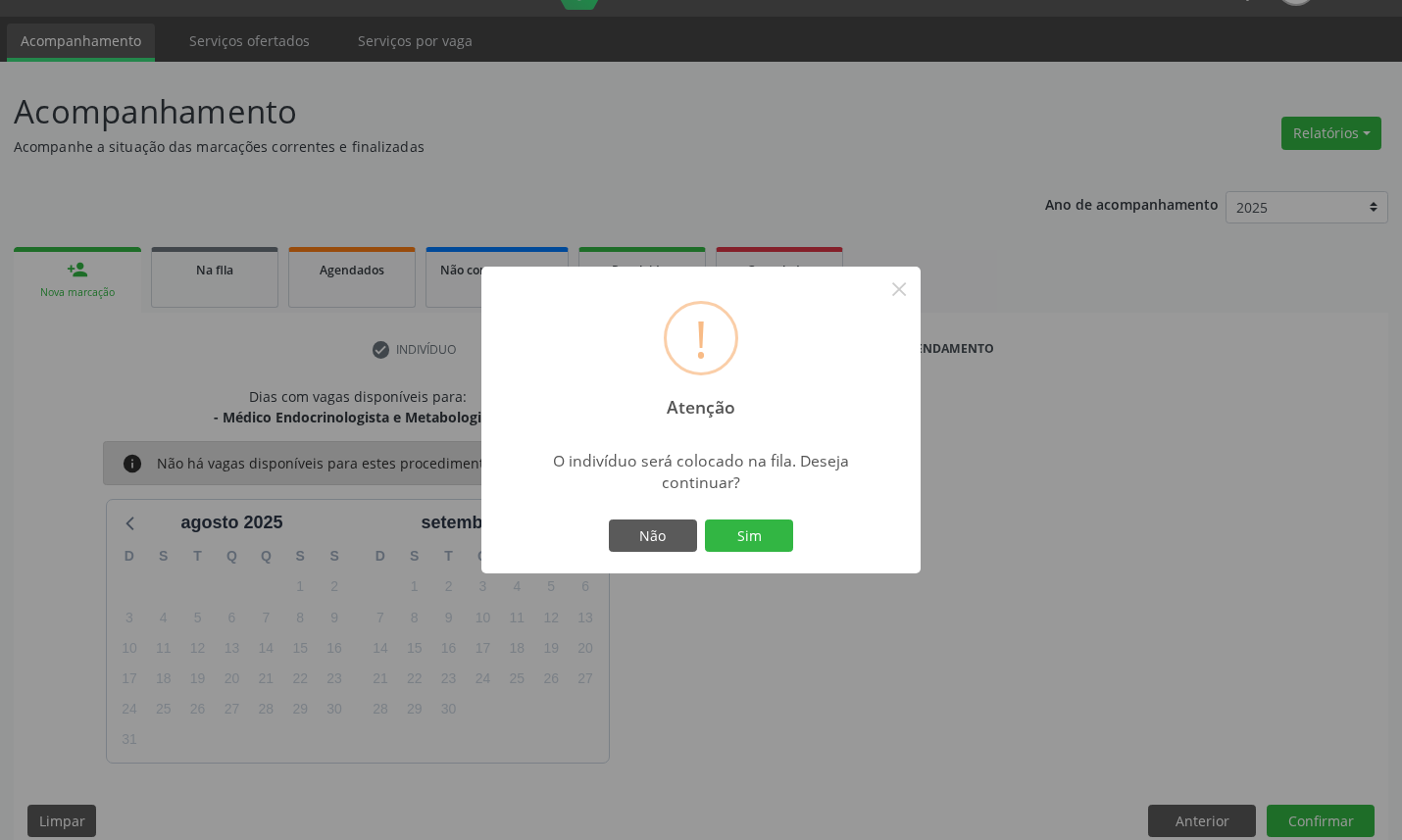 type 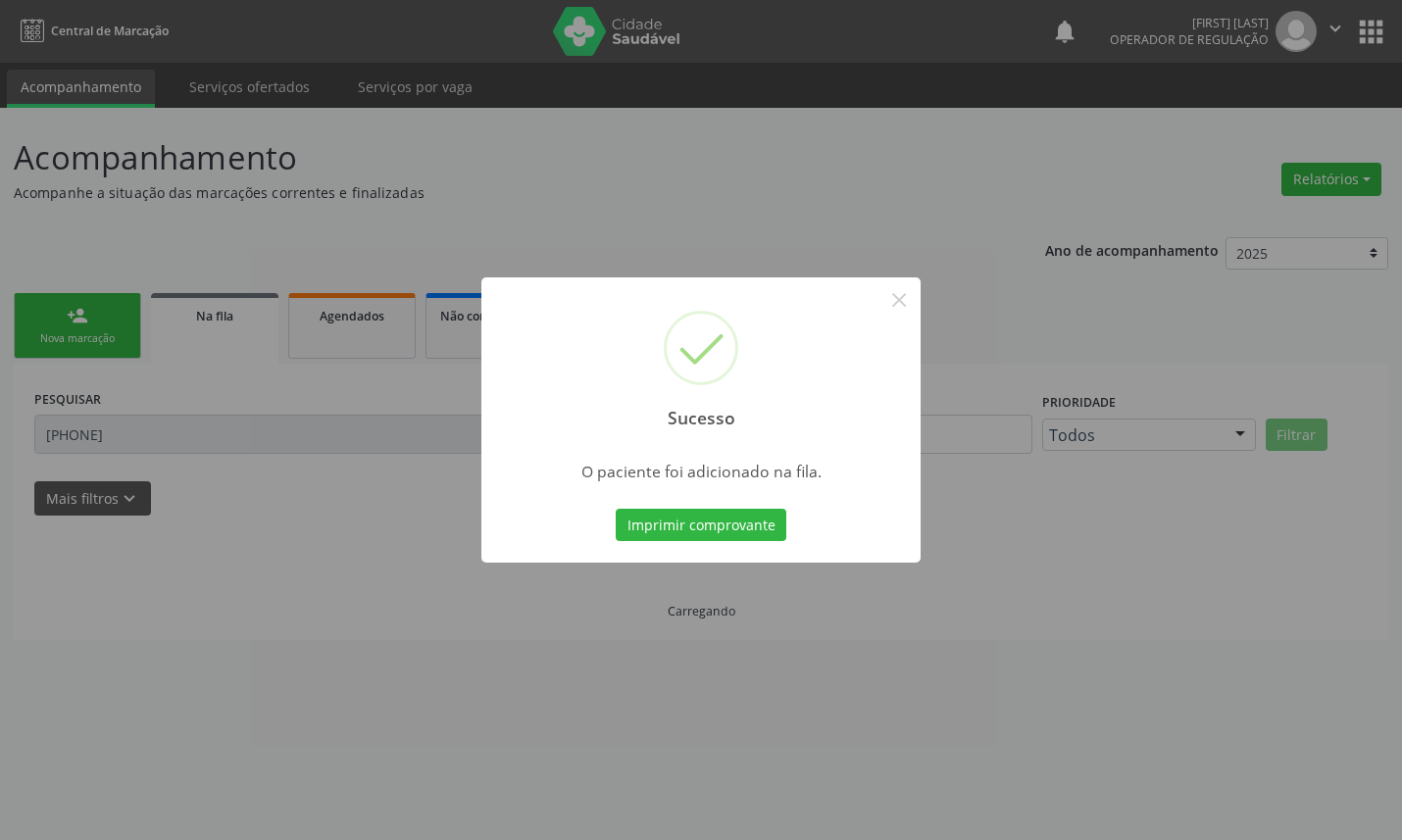 scroll, scrollTop: 0, scrollLeft: 0, axis: both 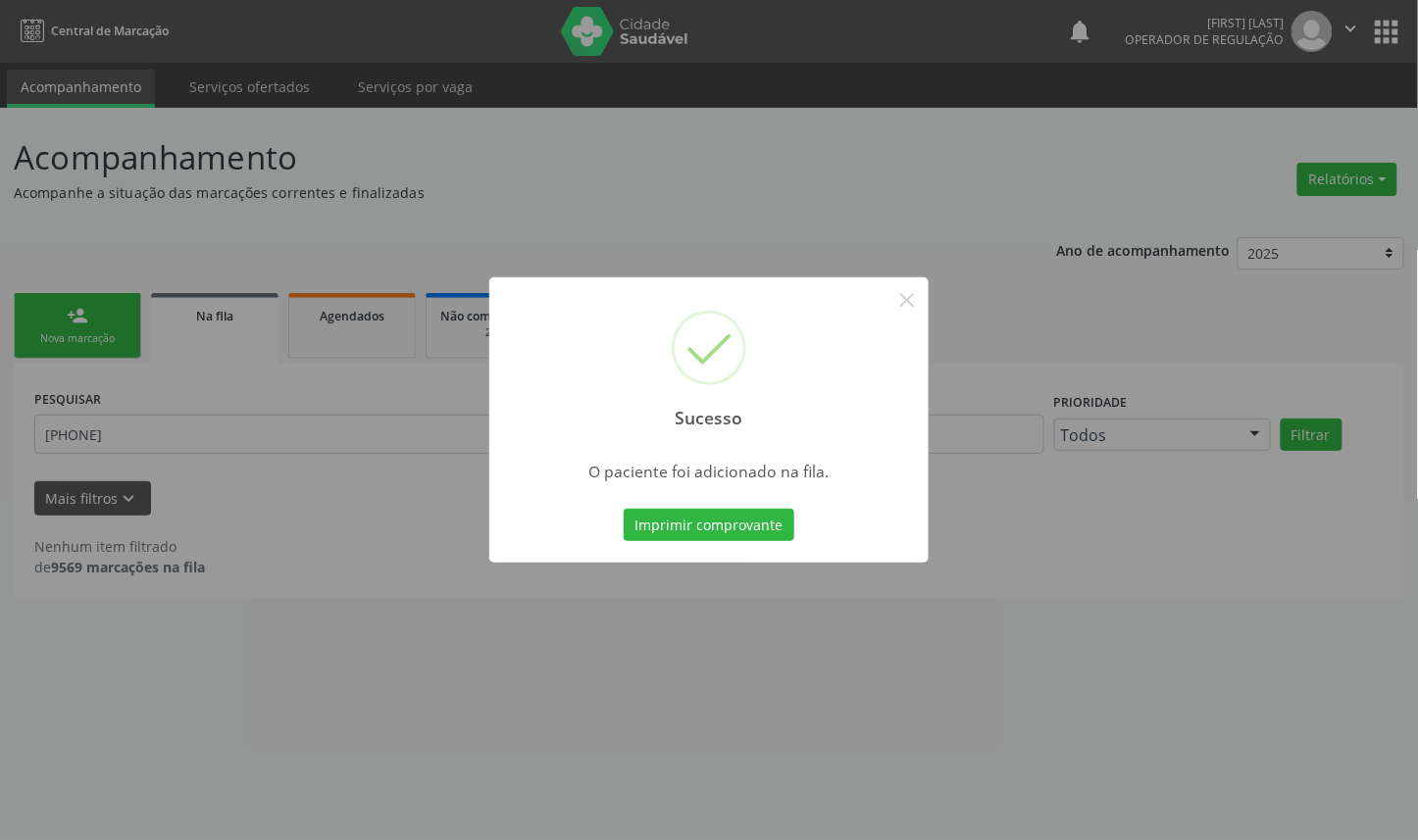 type 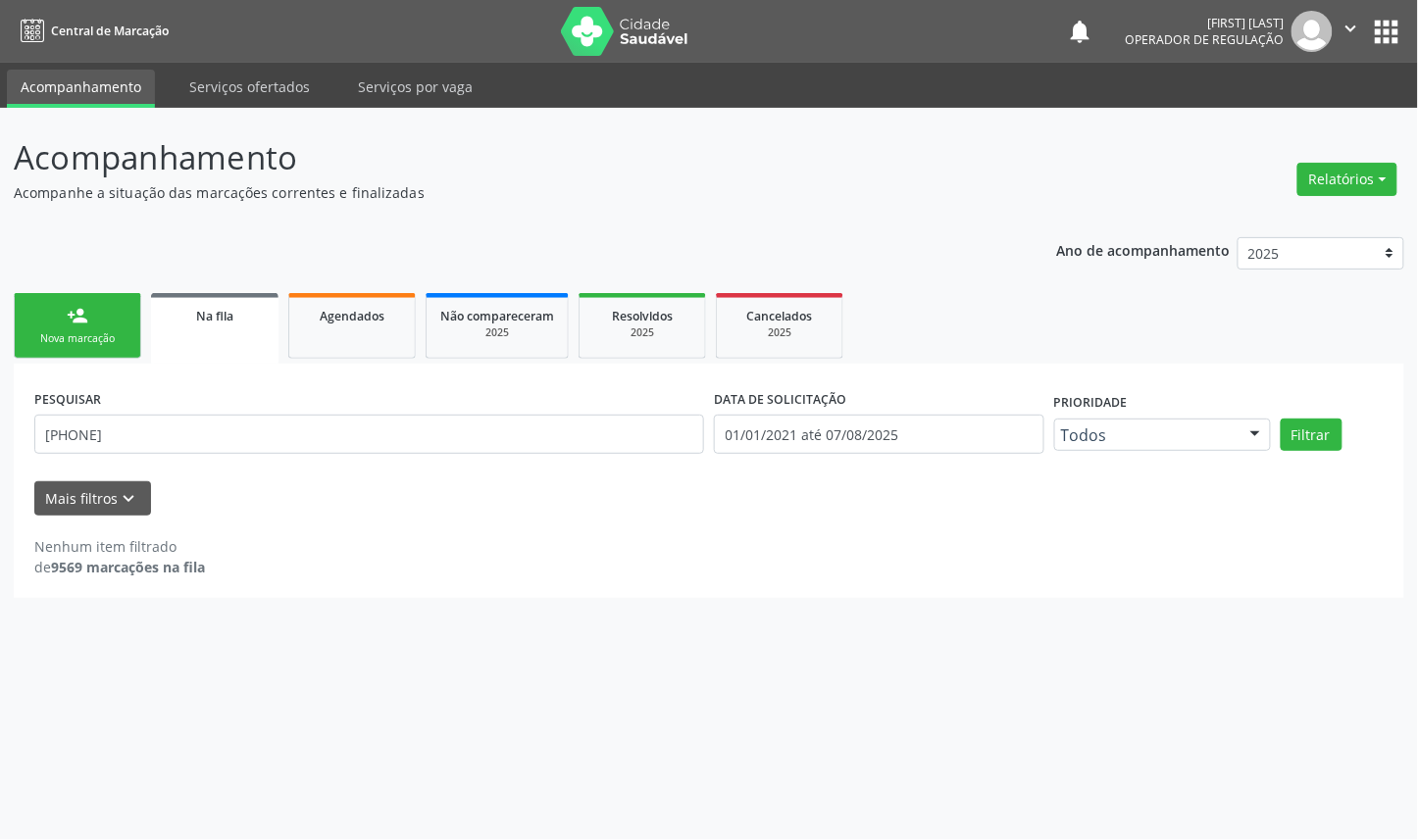 click on "person_add
Nova marcação" at bounding box center [77, 325] 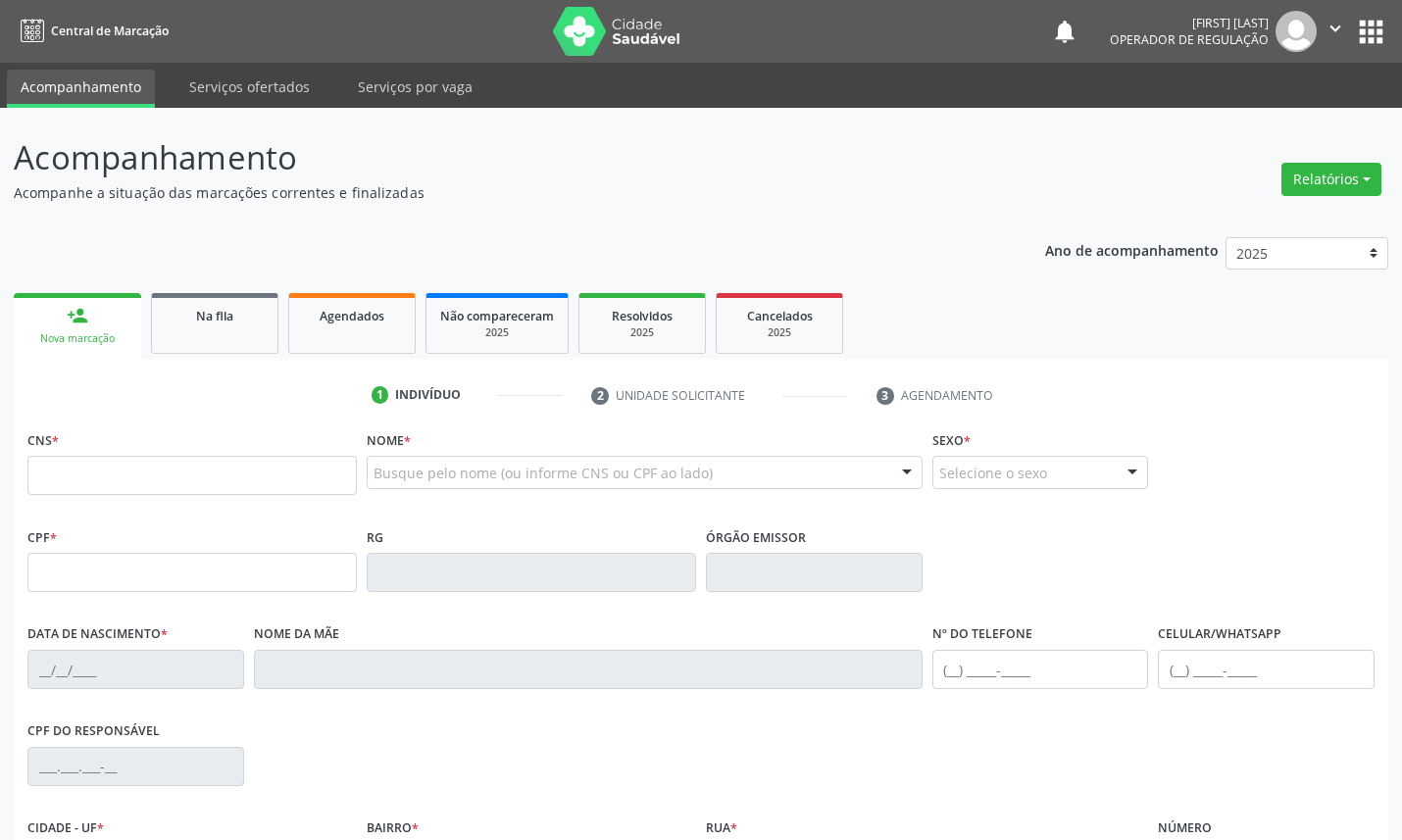 click on "CNS
*" at bounding box center (192, 467) 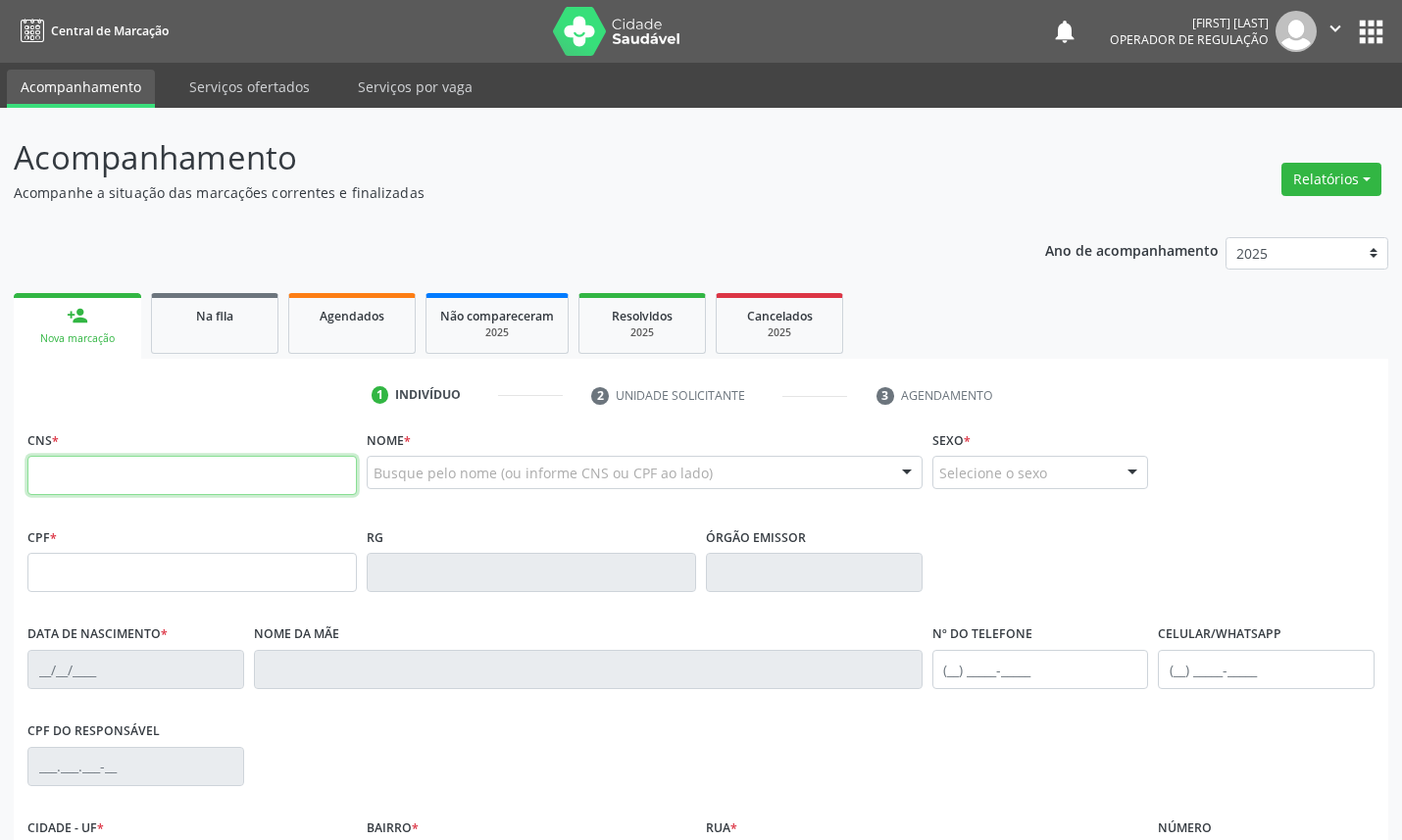 click at bounding box center [192, 475] 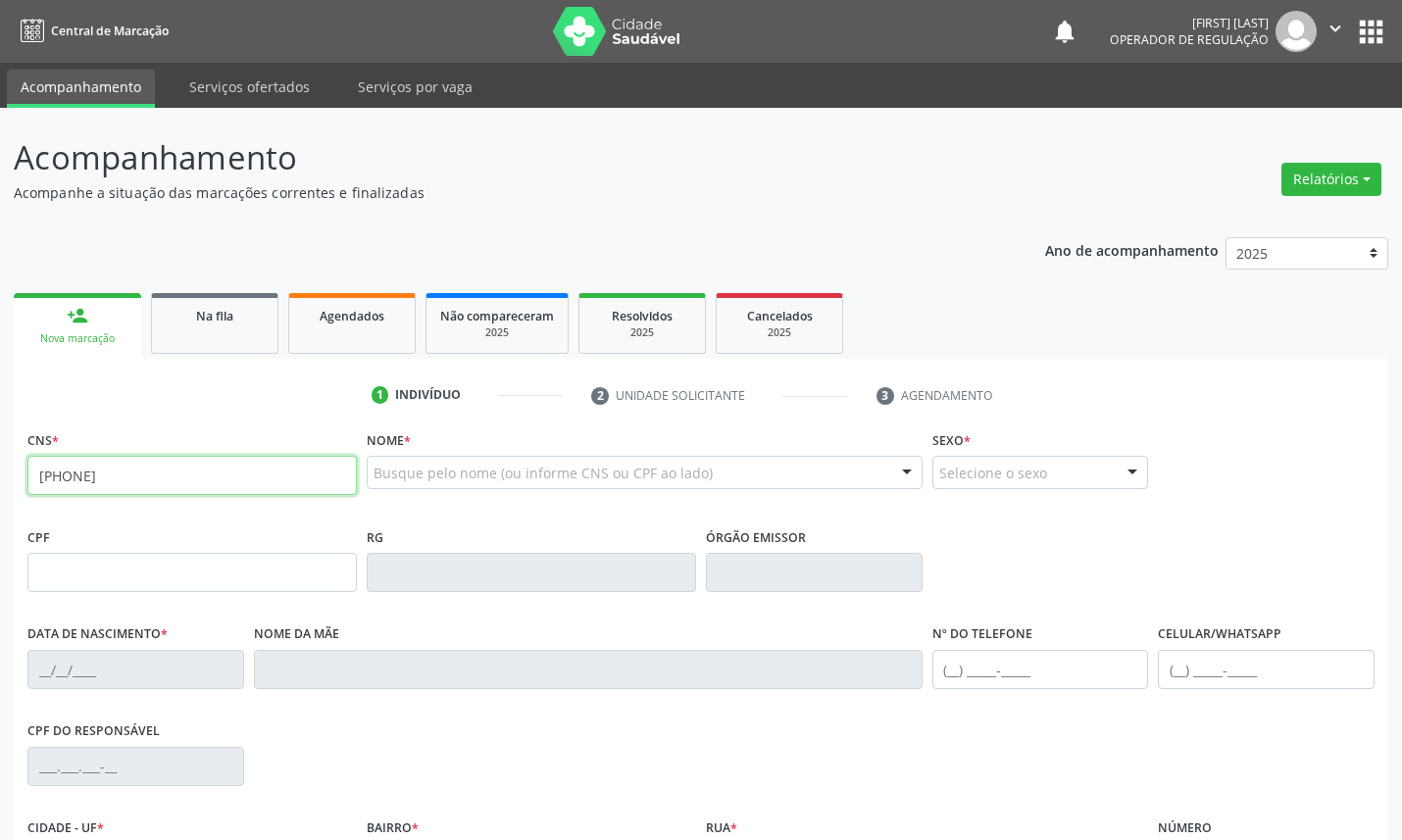 type on "700 3049 8603 0134" 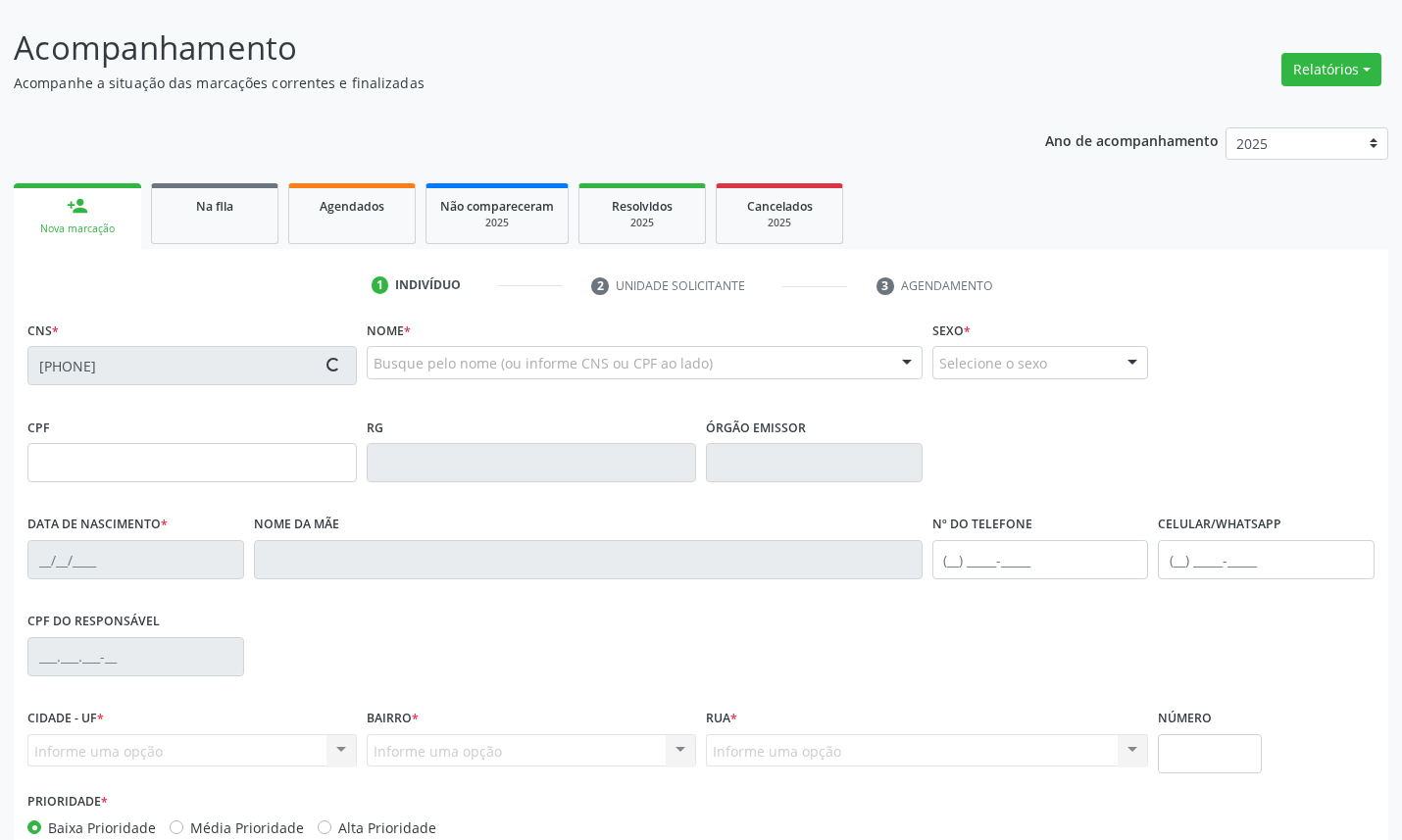 type on "096.095.854-18" 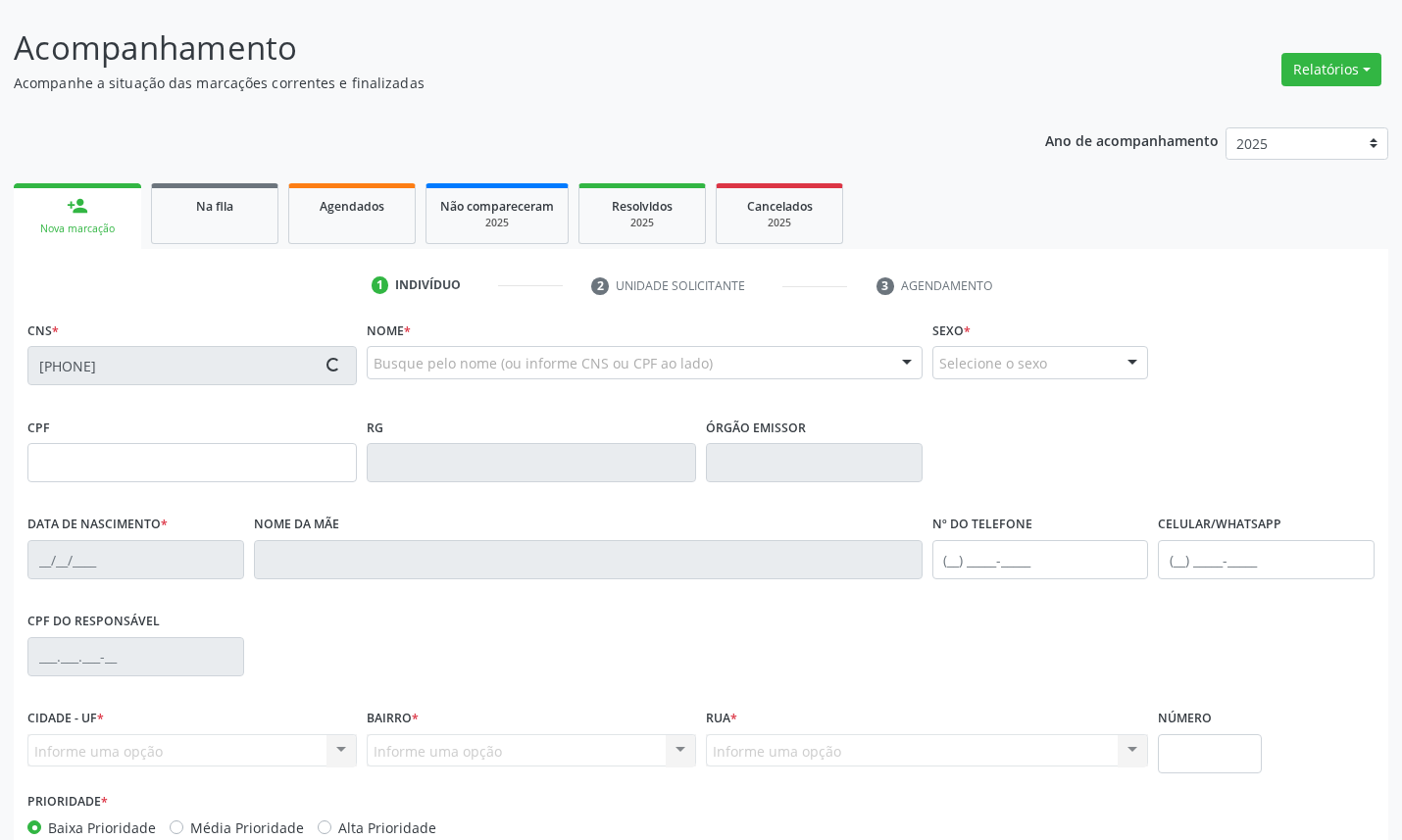 type on "24/09/1998" 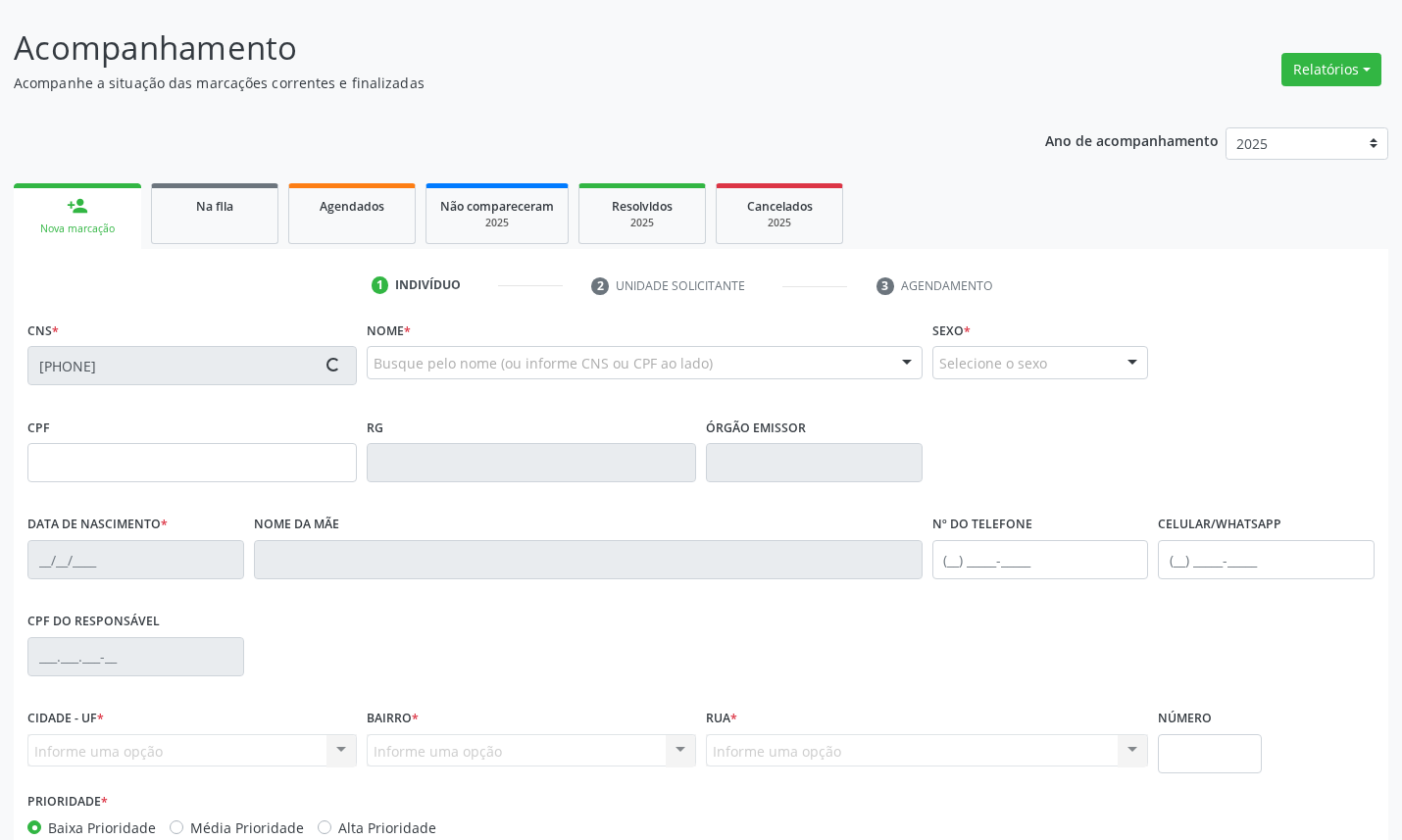 type on "(83) 99347-8575" 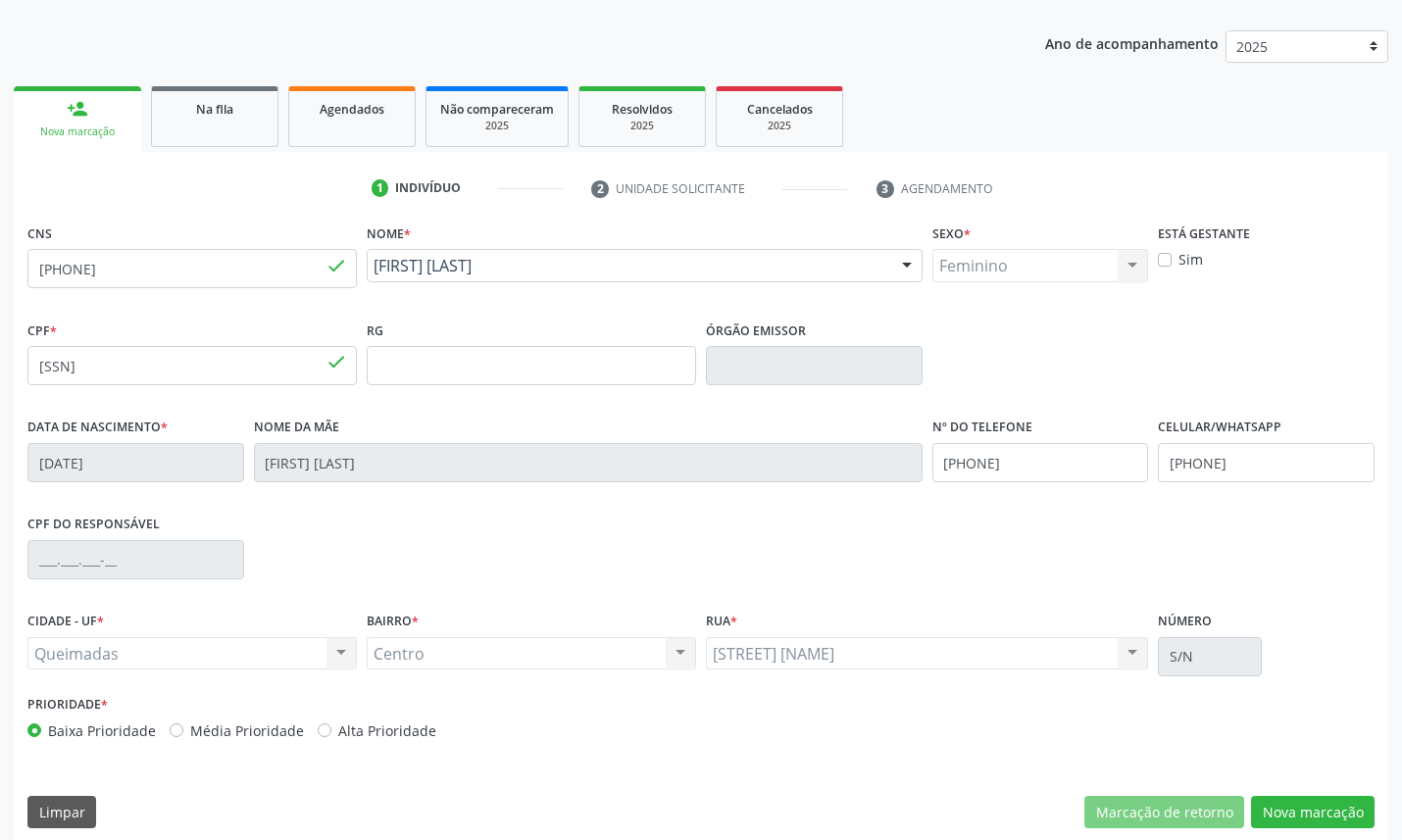 scroll, scrollTop: 221, scrollLeft: 0, axis: vertical 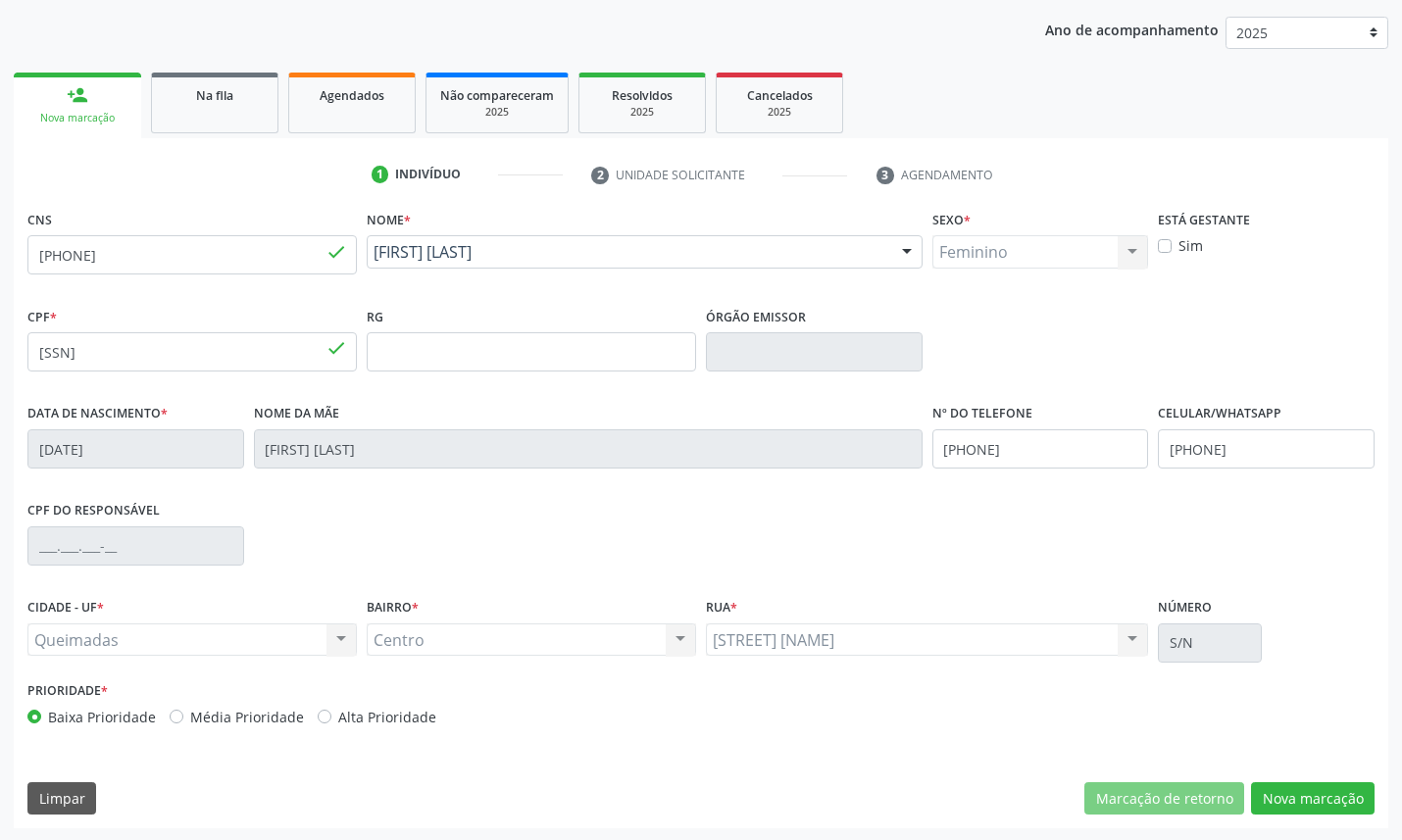 click on "Média Prioridade" at bounding box center [247, 716] 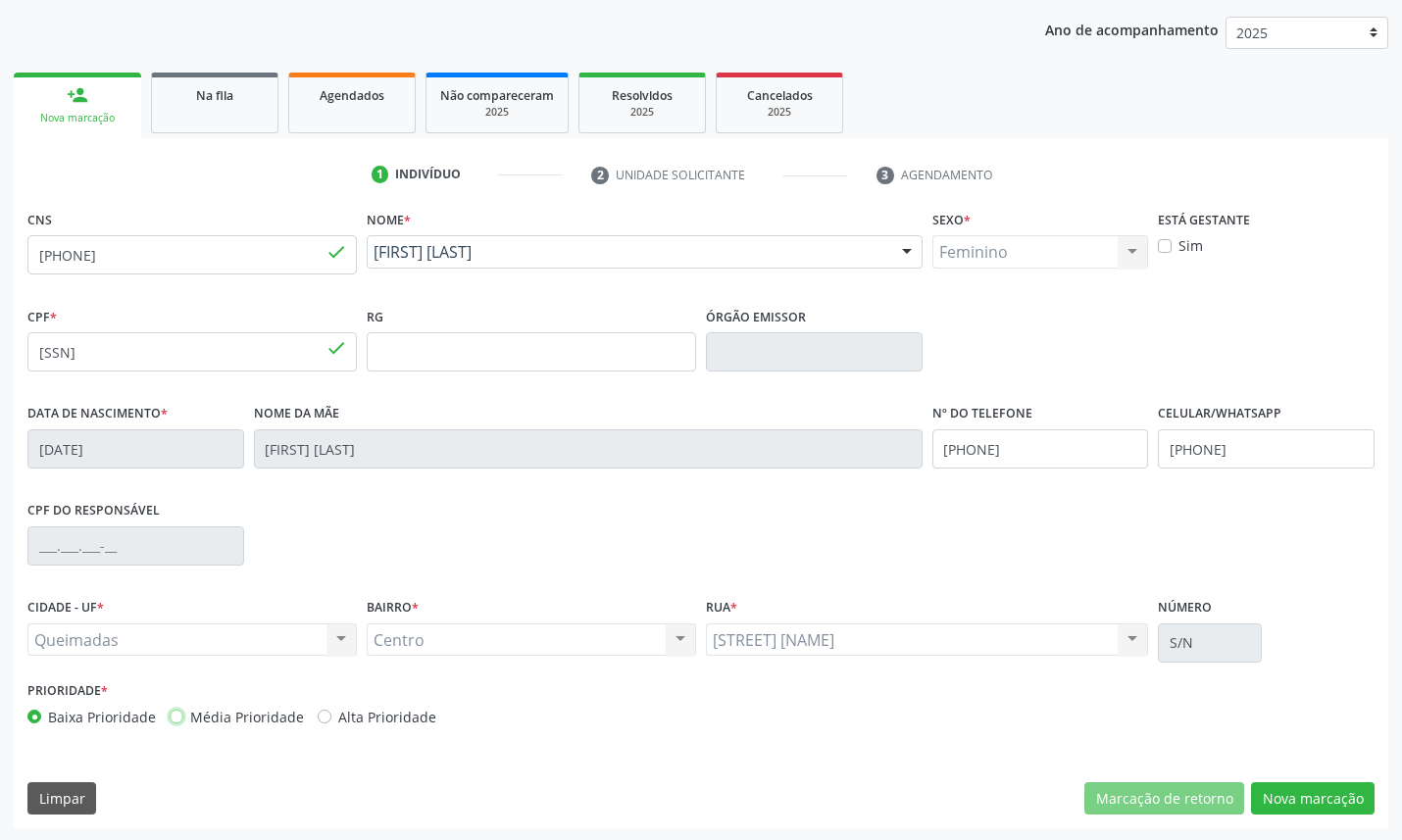 radio on "true" 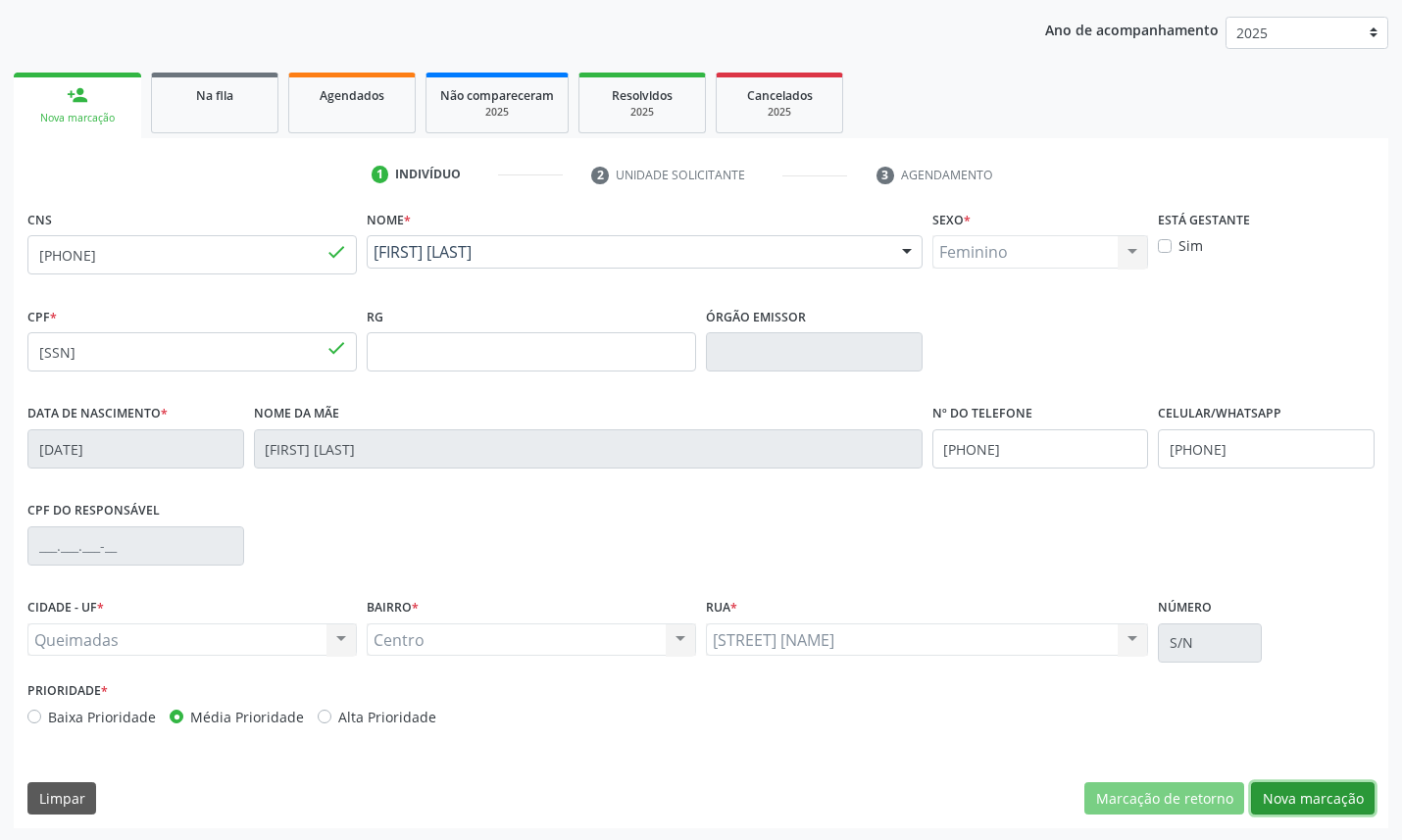drag, startPoint x: 1315, startPoint y: 802, endPoint x: 1277, endPoint y: 800, distance: 38.052595 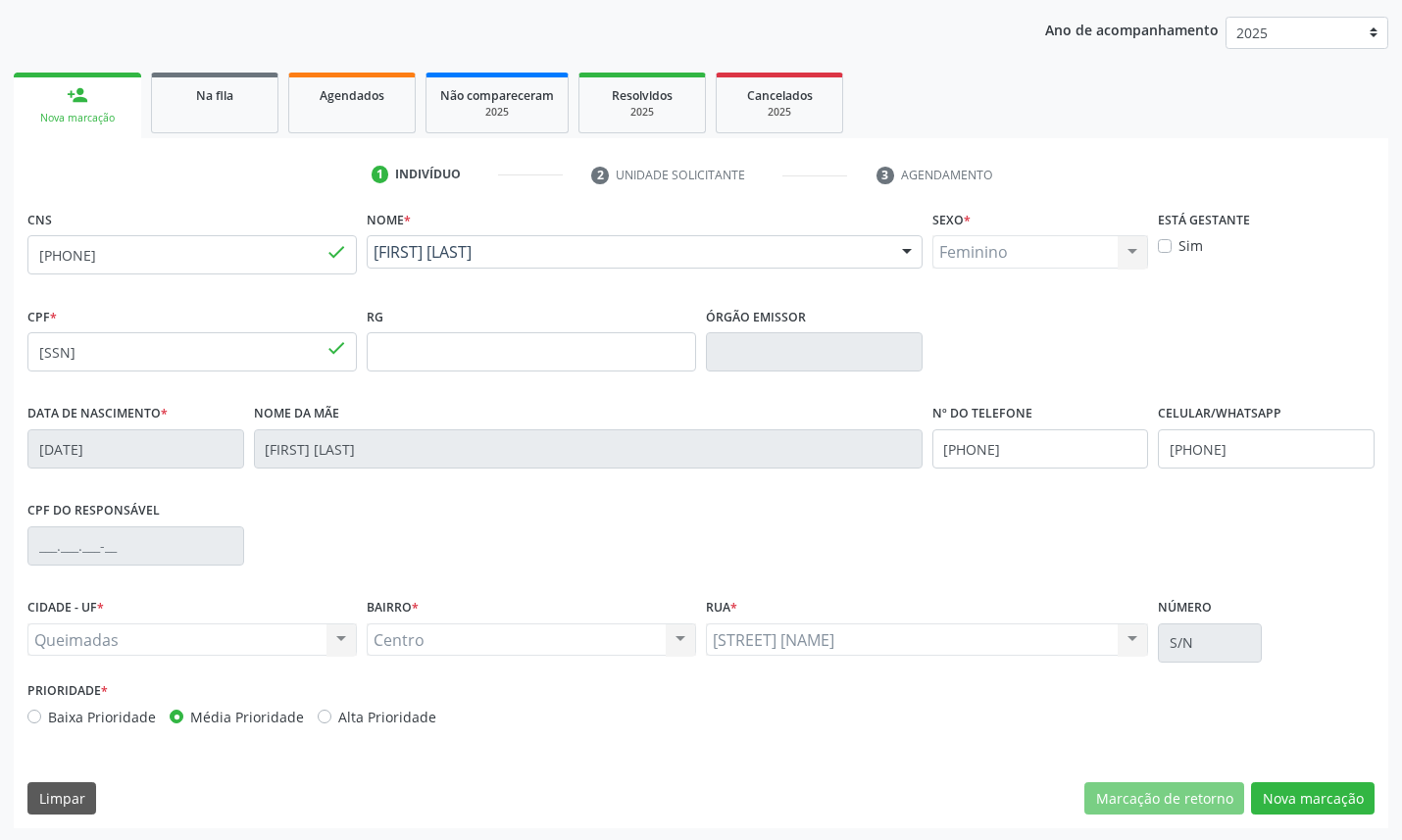 scroll, scrollTop: 46, scrollLeft: 0, axis: vertical 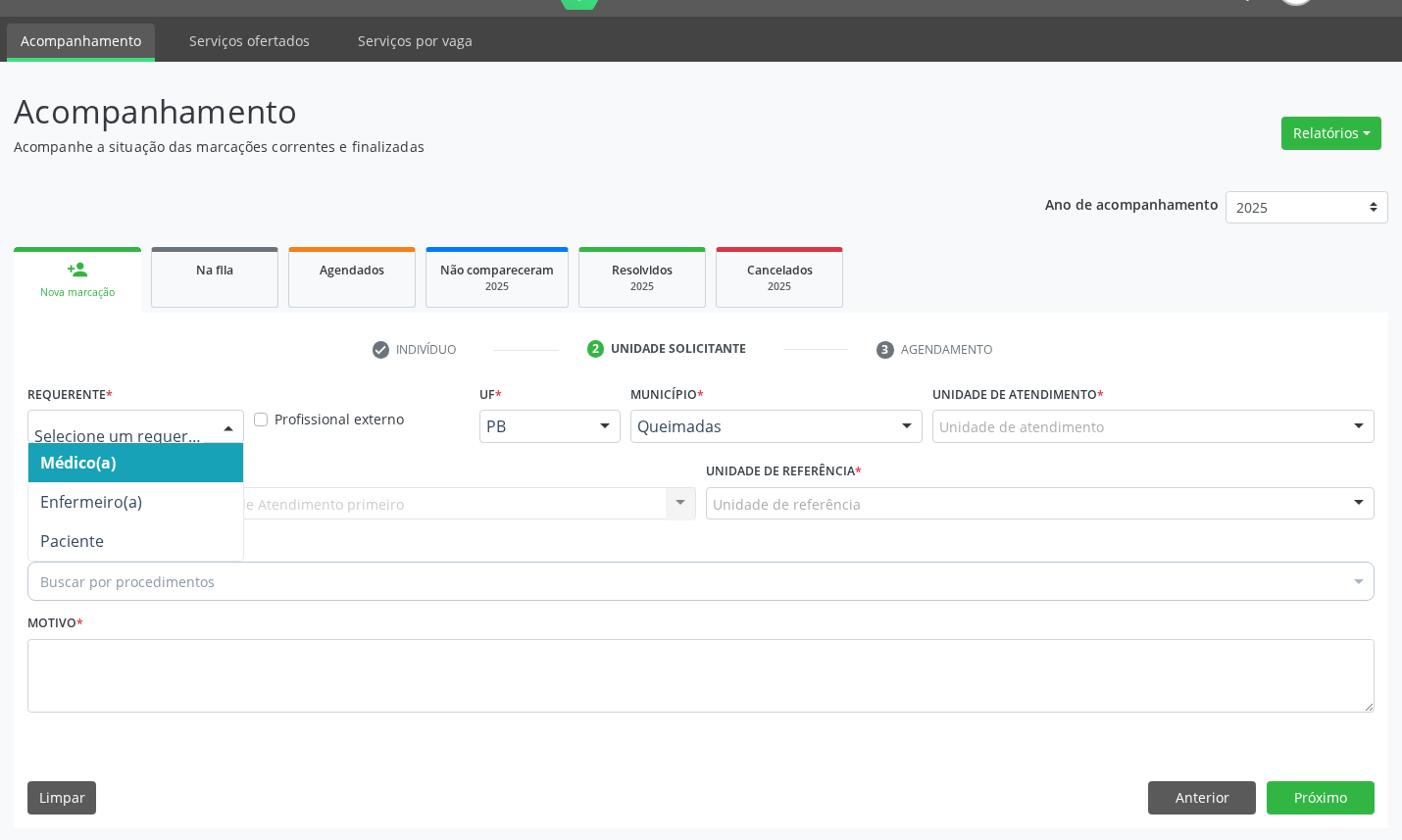 drag, startPoint x: 89, startPoint y: 412, endPoint x: 89, endPoint y: 503, distance: 91 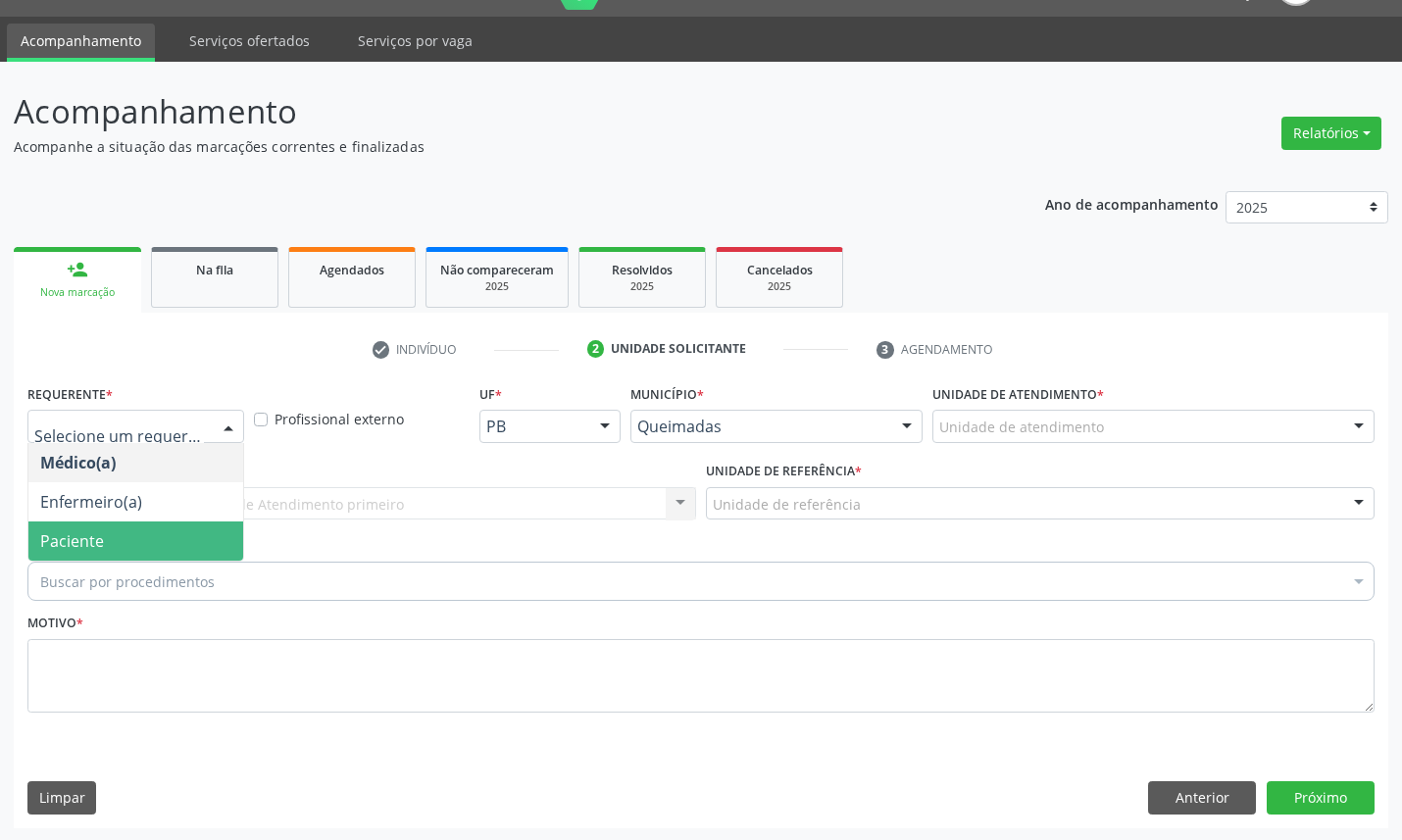 click on "Paciente" at bounding box center [135, 541] 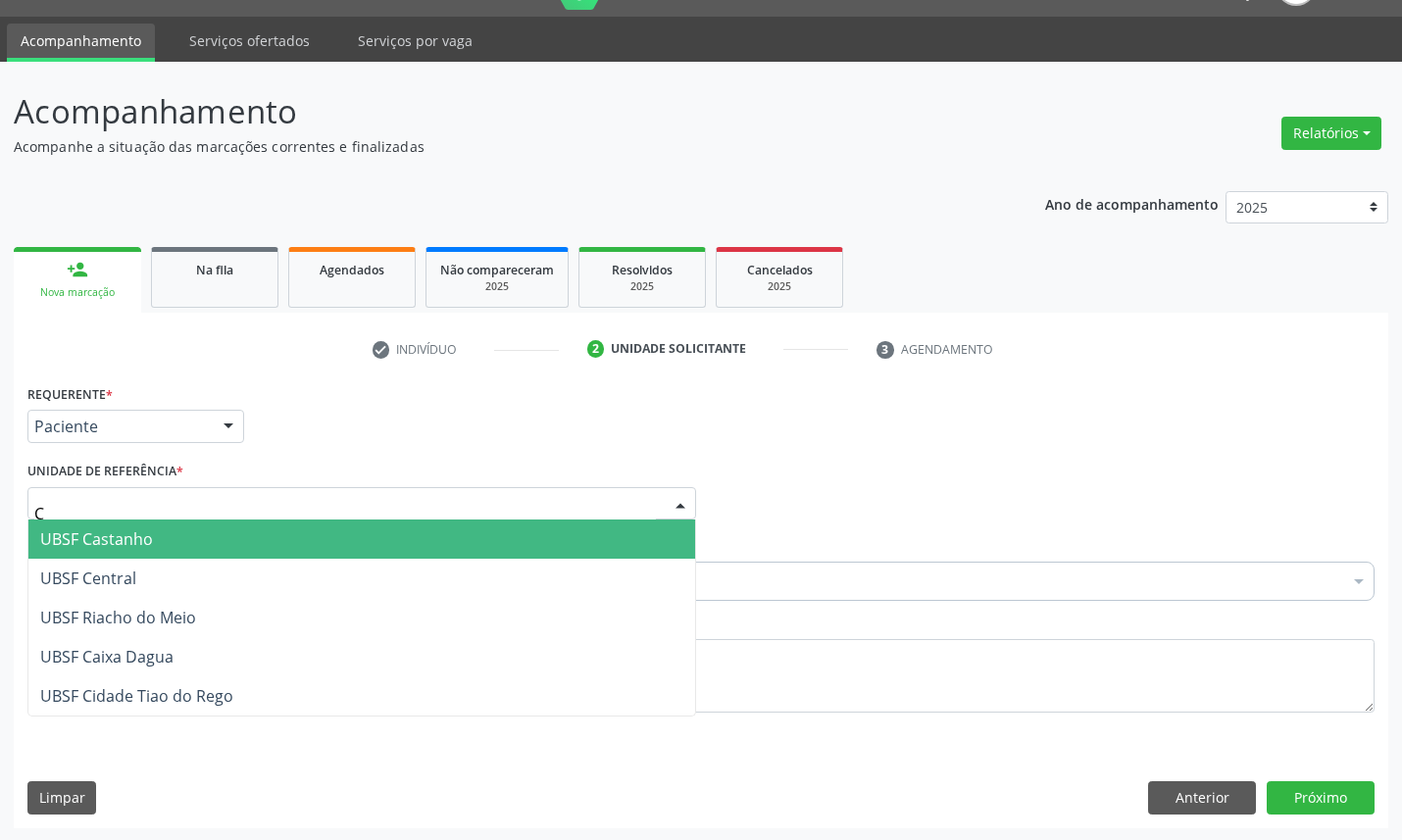 type on "CE" 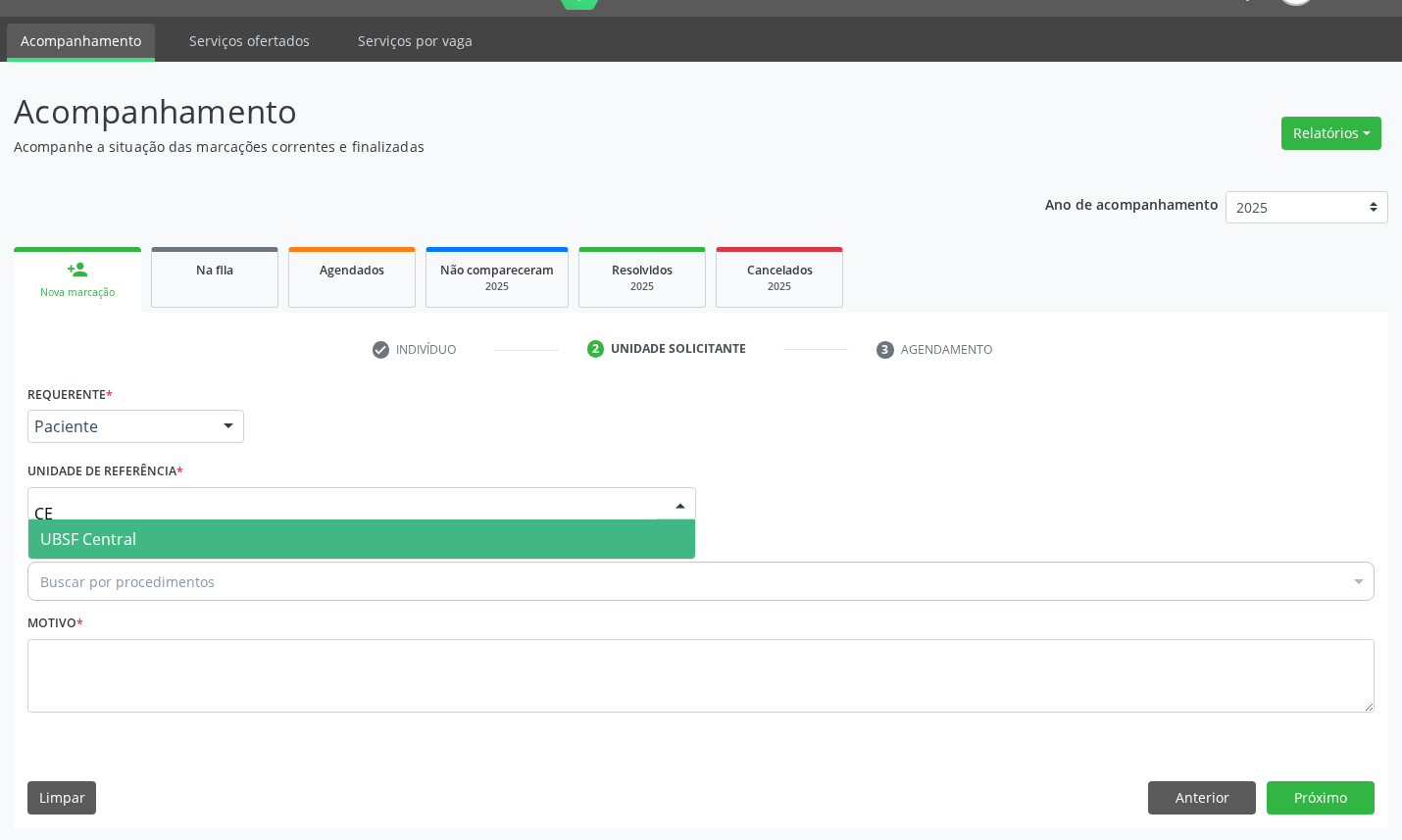 click on "UBSF Central" at bounding box center [362, 539] 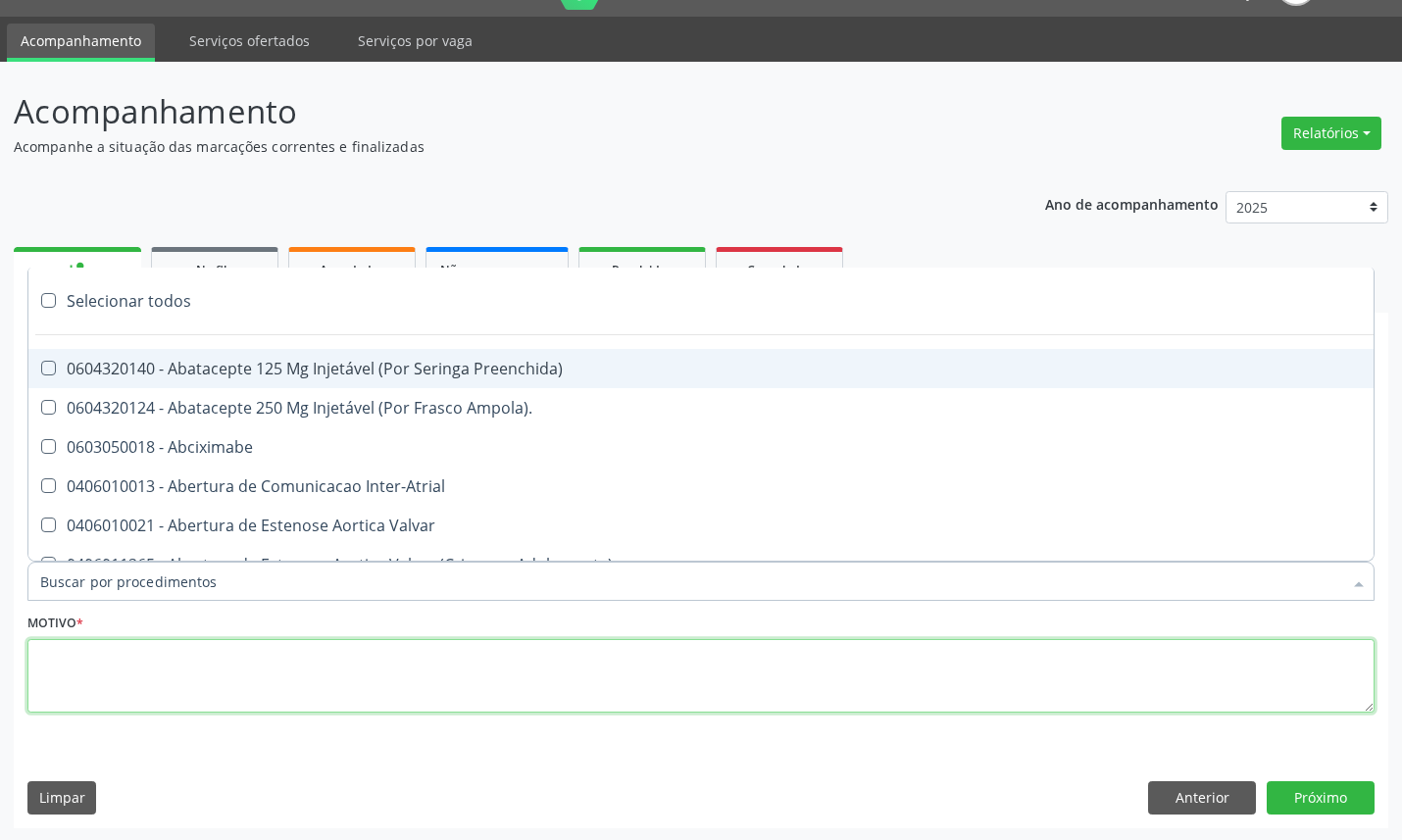 paste on "RETORNO JOÃO 06/2025" 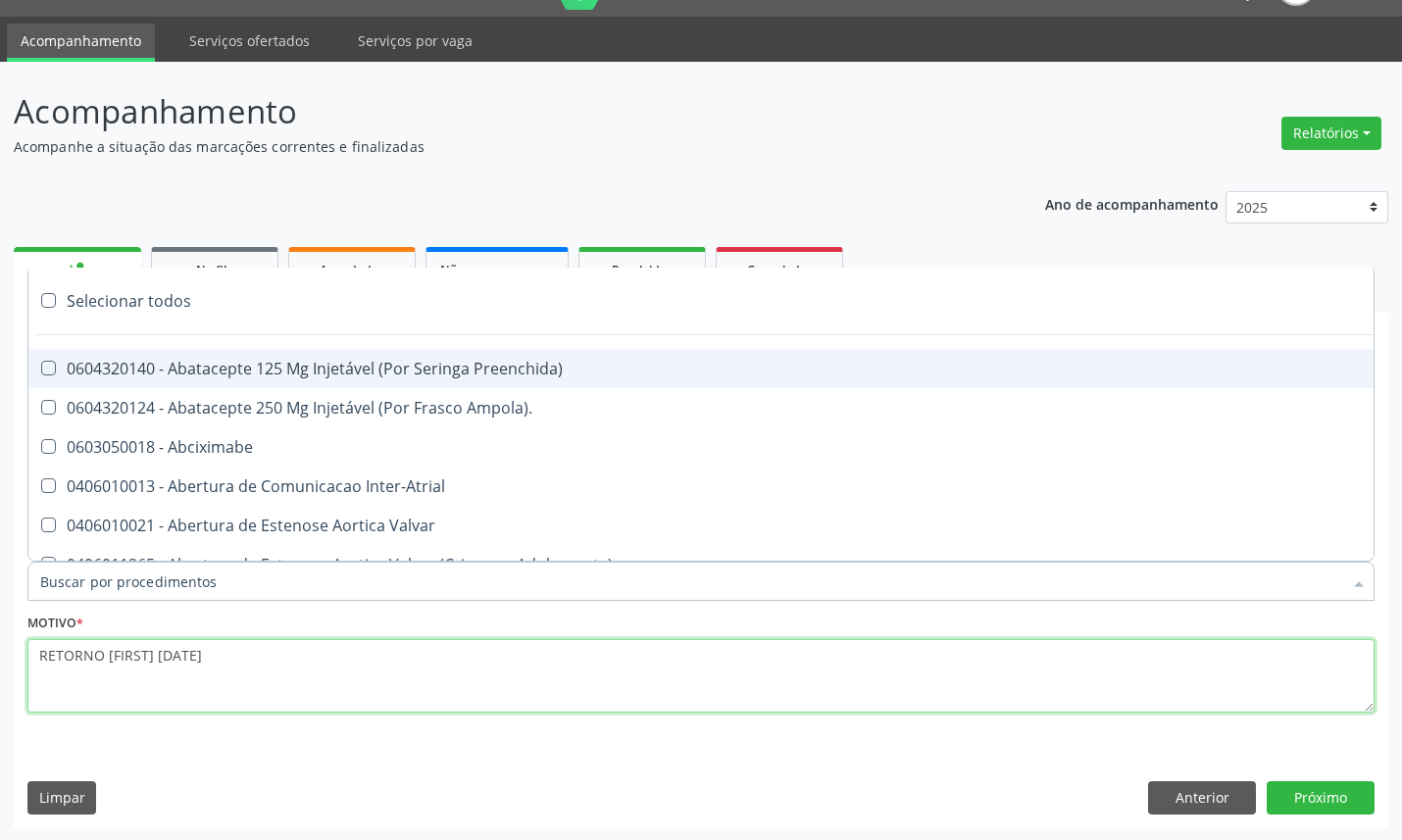 click on "RETORNO JOÃO 06/2025" at bounding box center [701, 676] 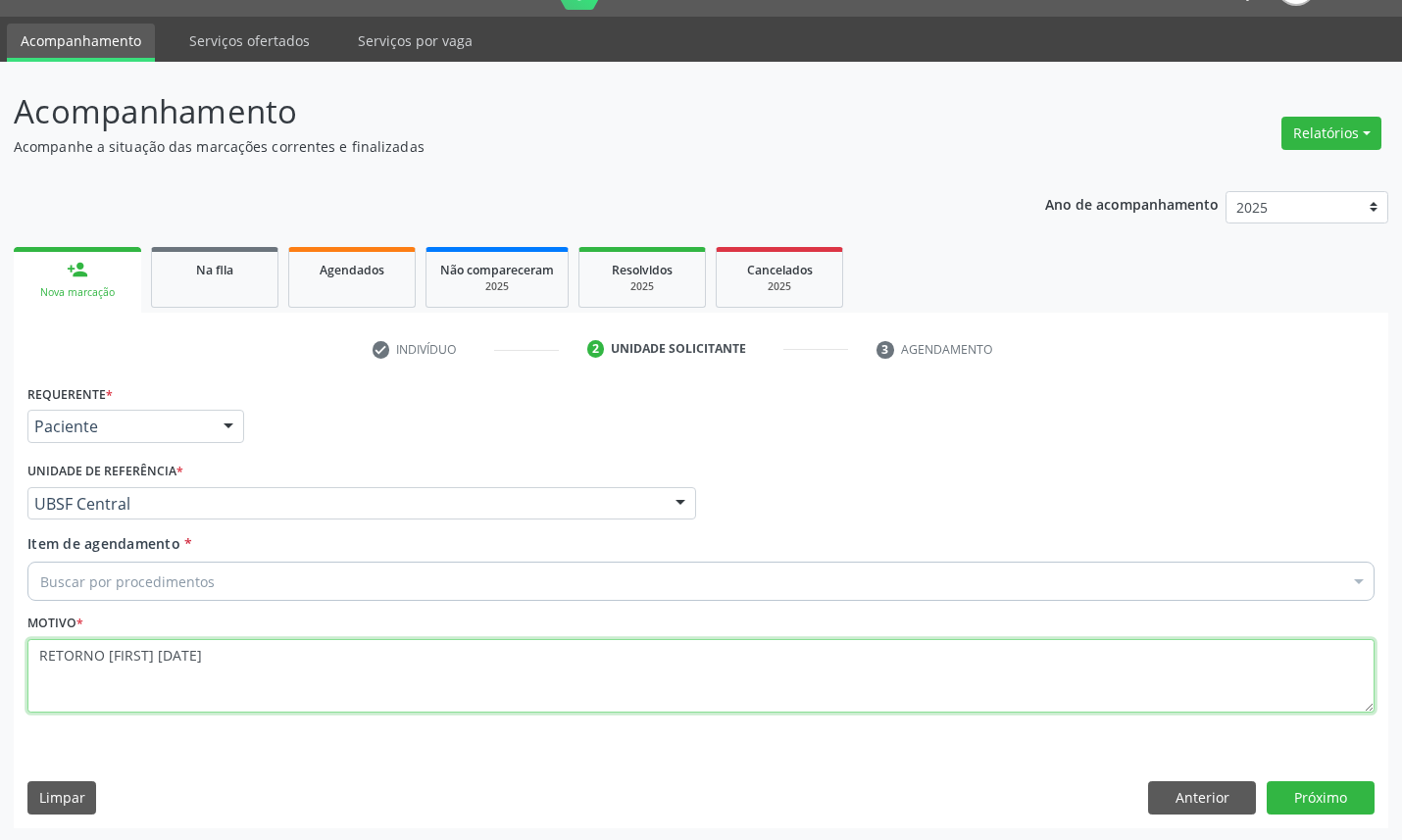 click on "RETORNO JOÃO 06/2025" at bounding box center (701, 676) 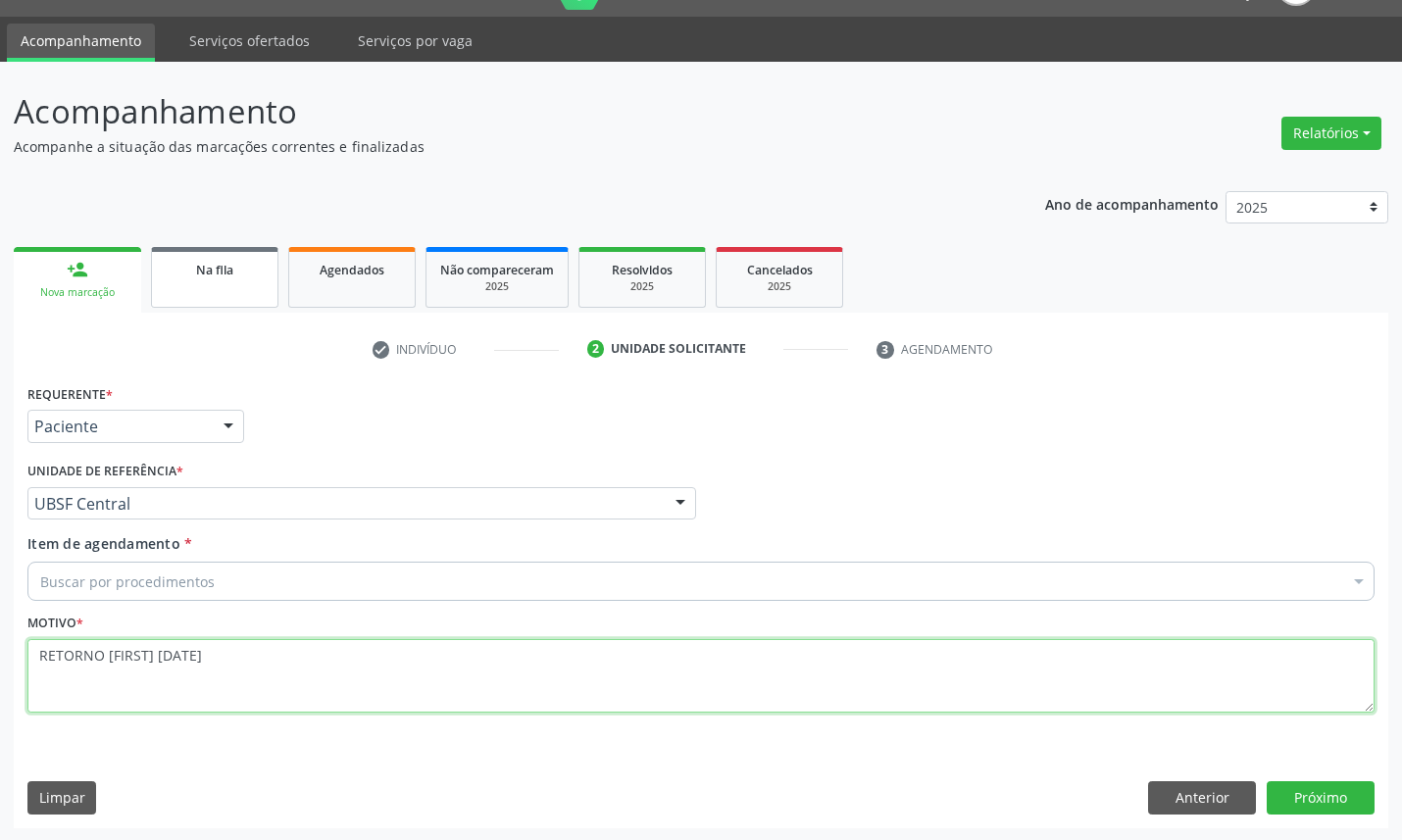 type on "RETORNO JOÃO 06/2025" 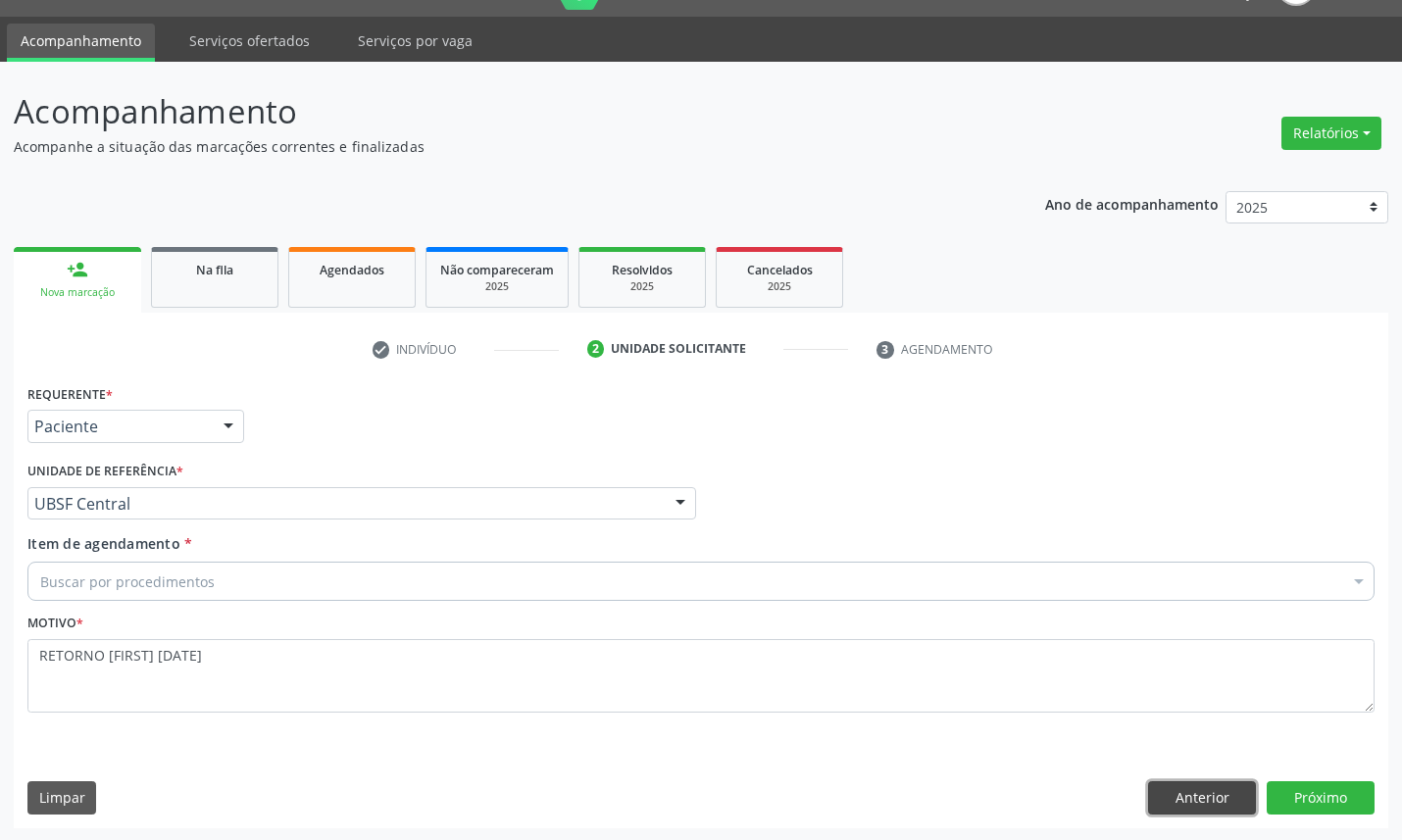 click on "Anterior" at bounding box center [1202, 798] 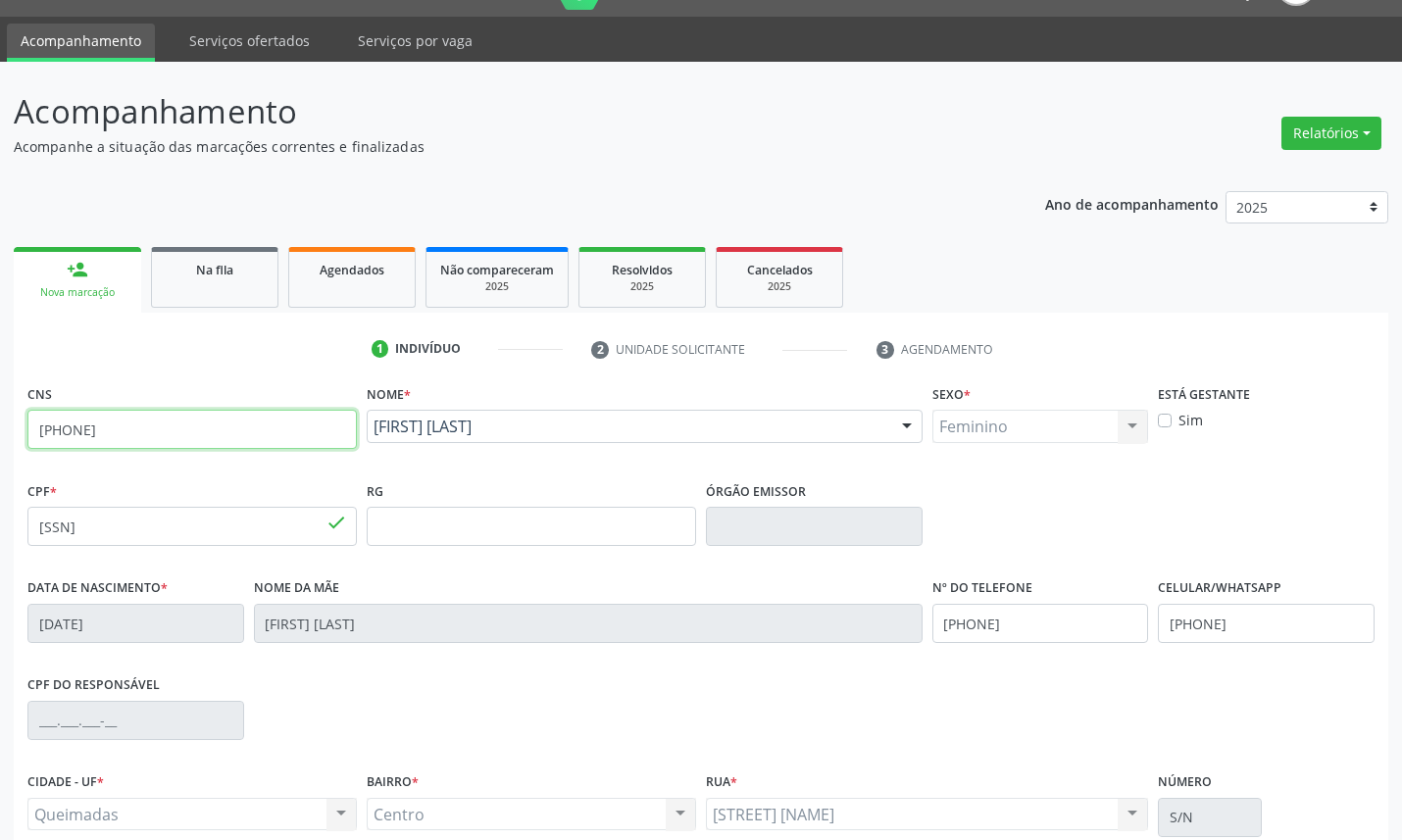 click on "700 3049 8603 0134" at bounding box center [192, 429] 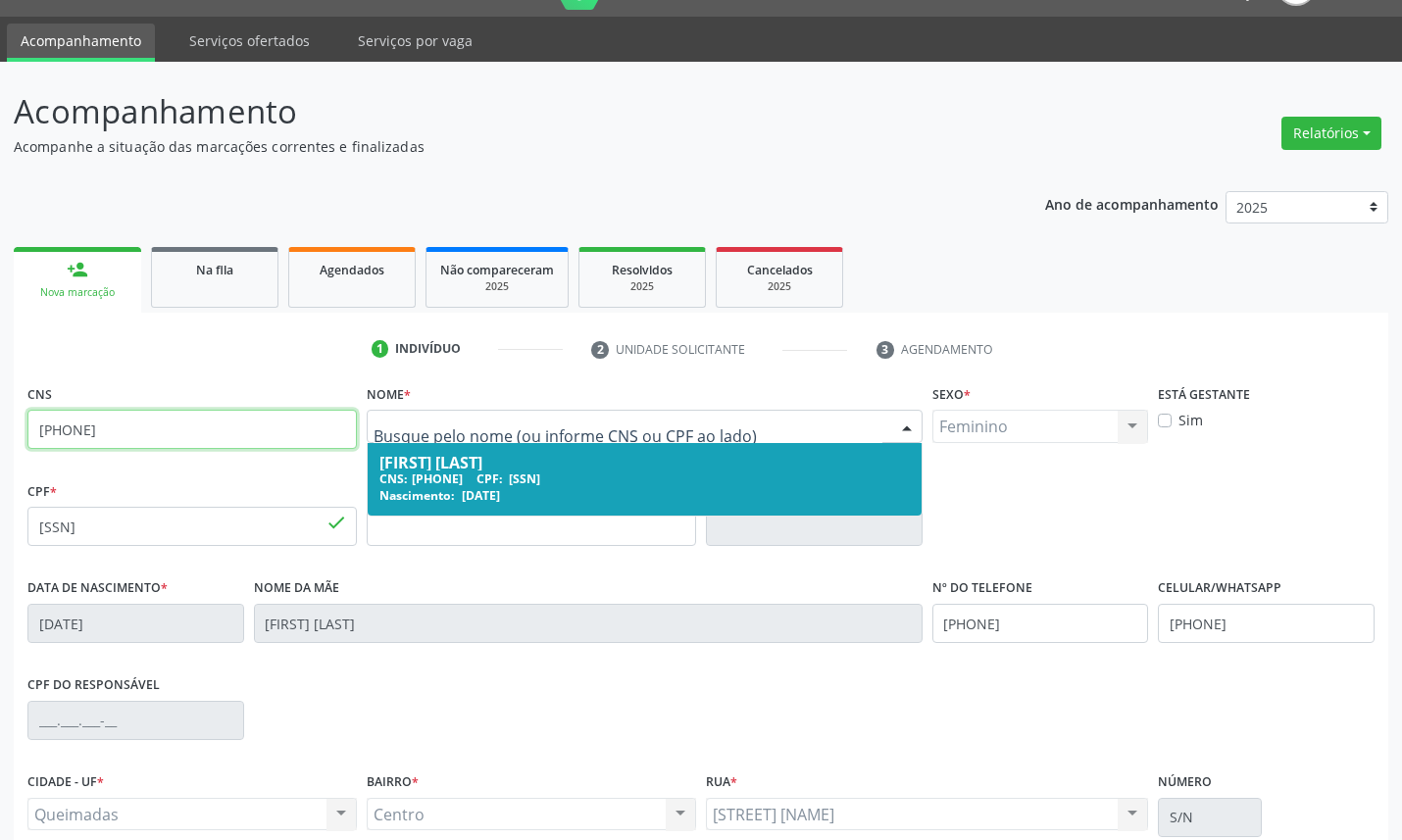 click on "706 4036 2729 6389" at bounding box center (192, 429) 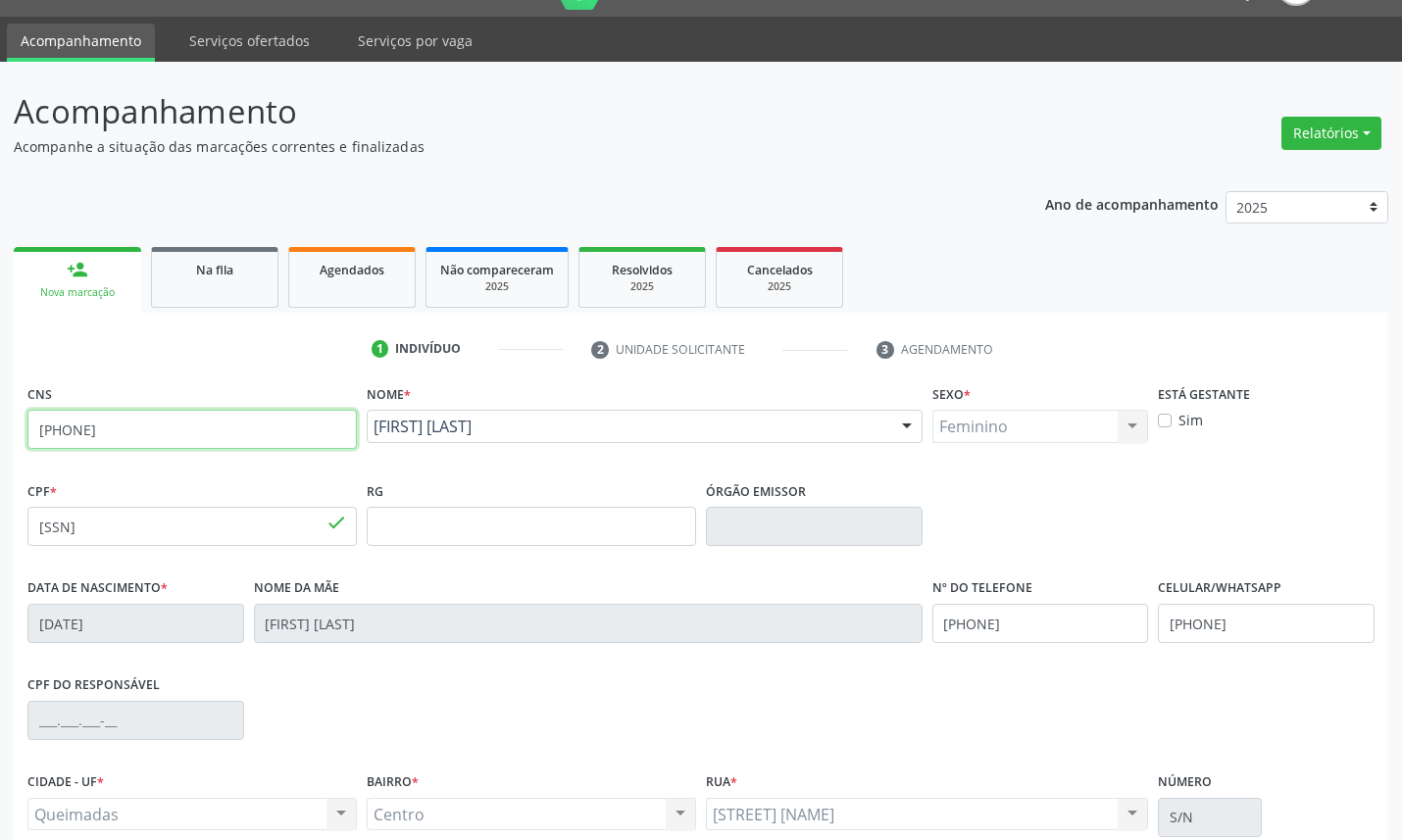 click on "706 4036 2729 6389" at bounding box center [192, 429] 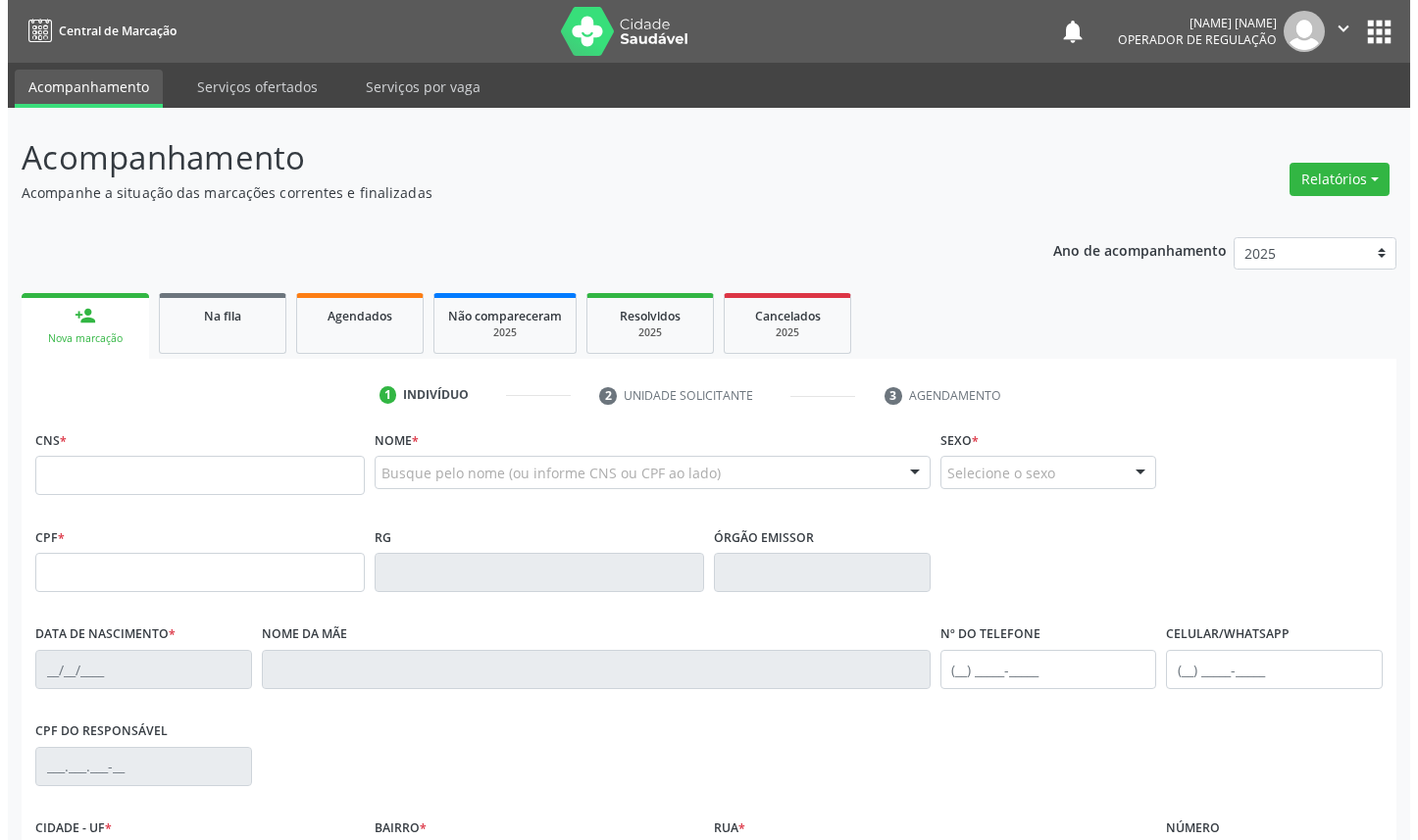scroll, scrollTop: 0, scrollLeft: 0, axis: both 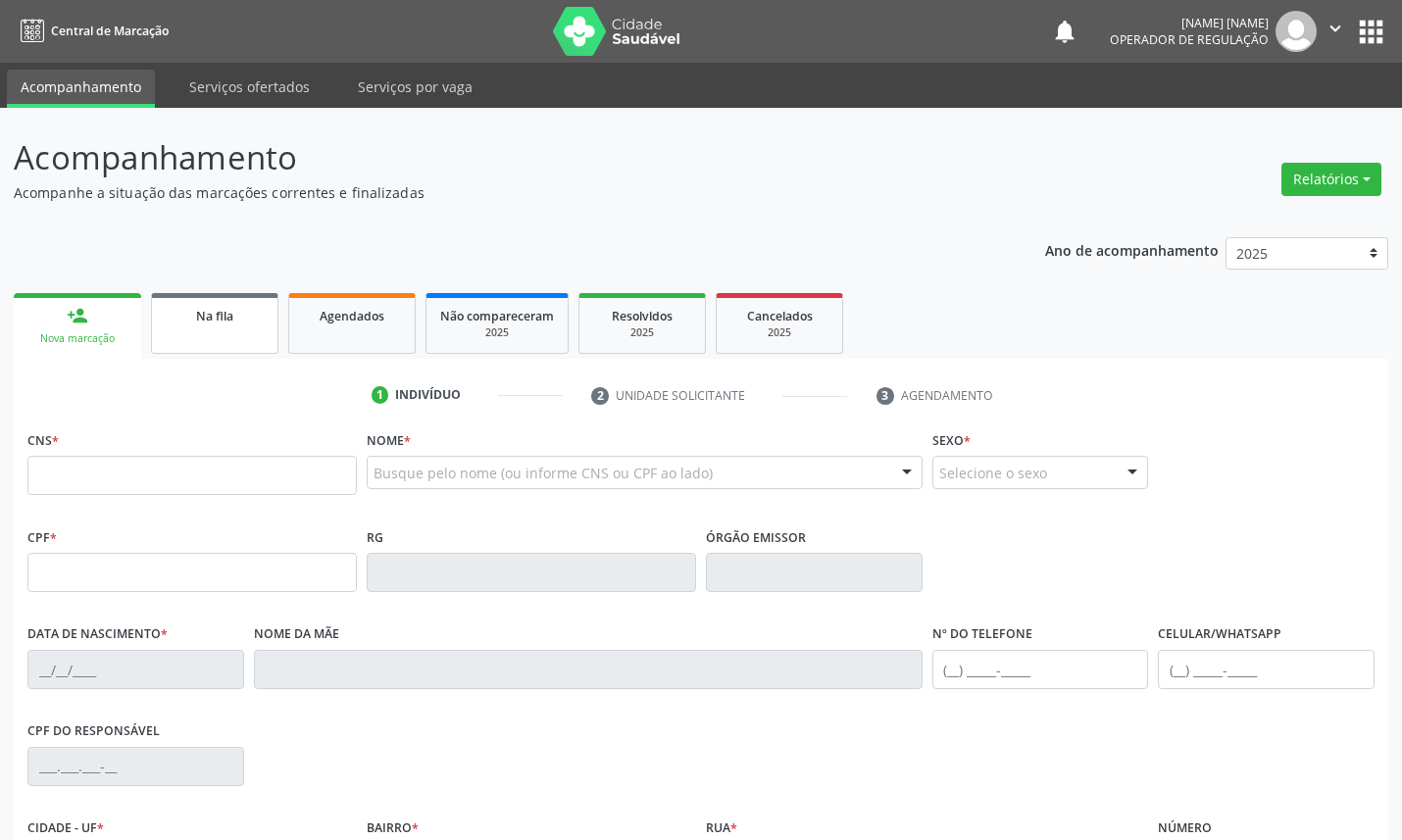 click on "Na fila" at bounding box center (215, 323) 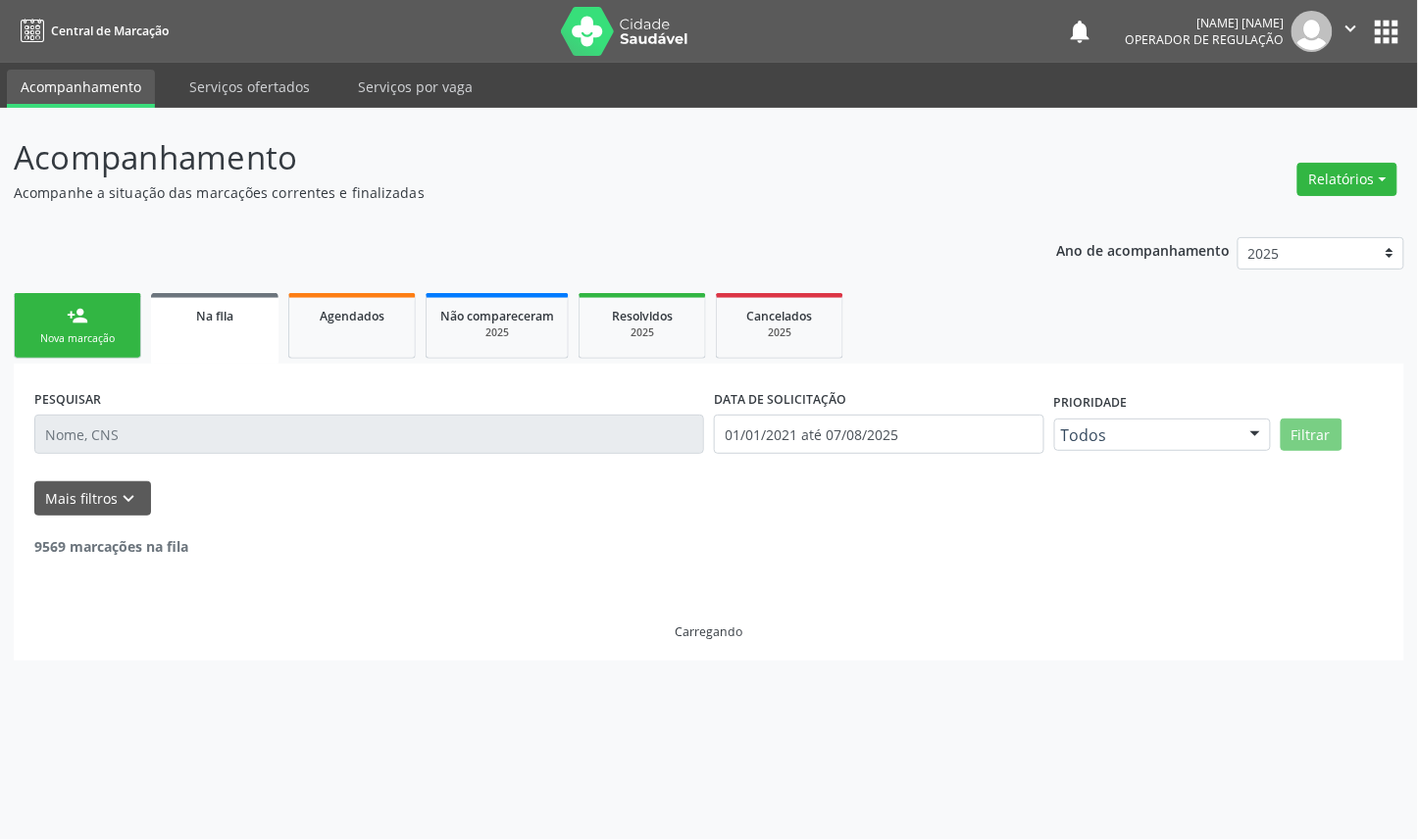 click on "PESQUISAR" at bounding box center [369, 425] 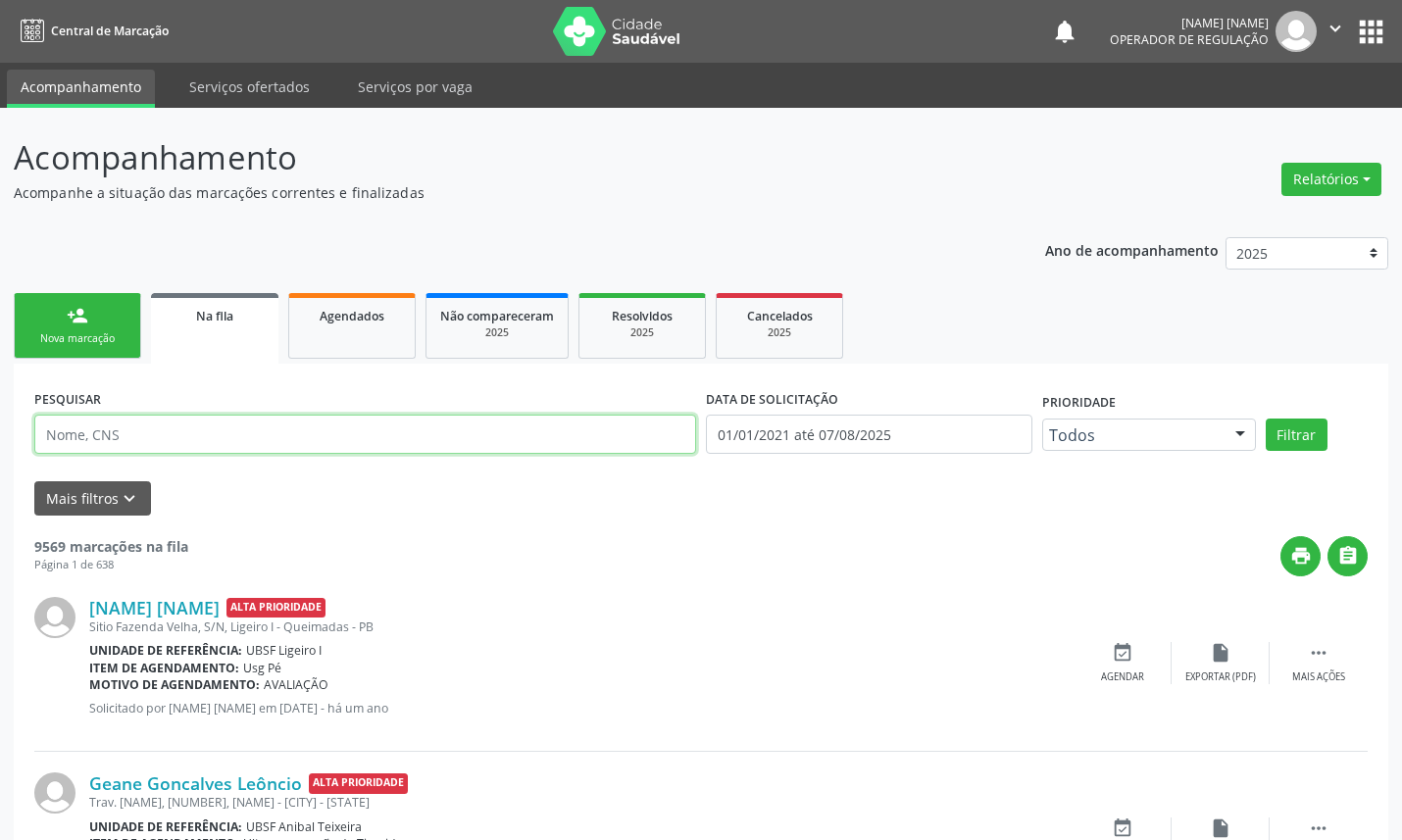 click at bounding box center [365, 434] 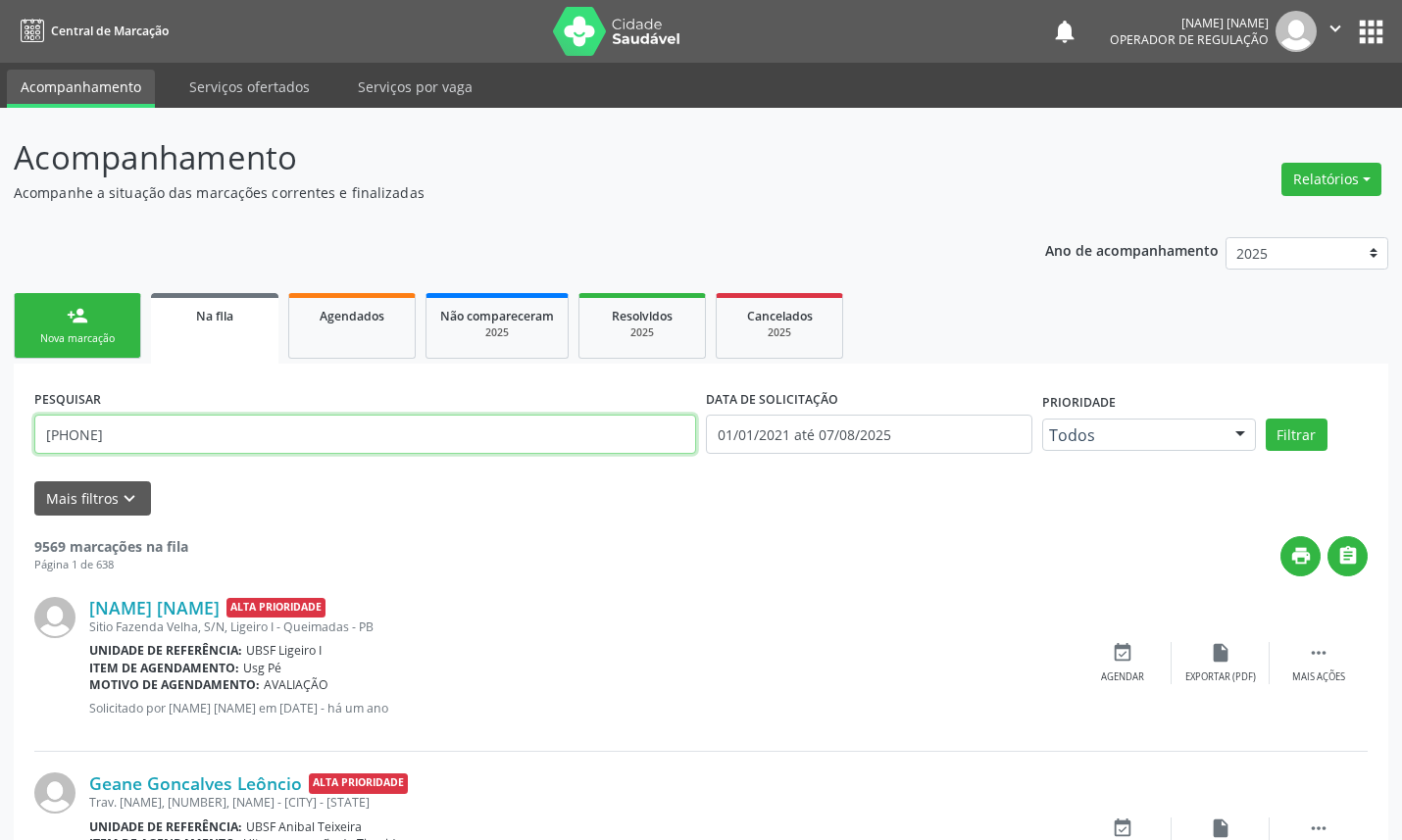 type on "[PHONE]" 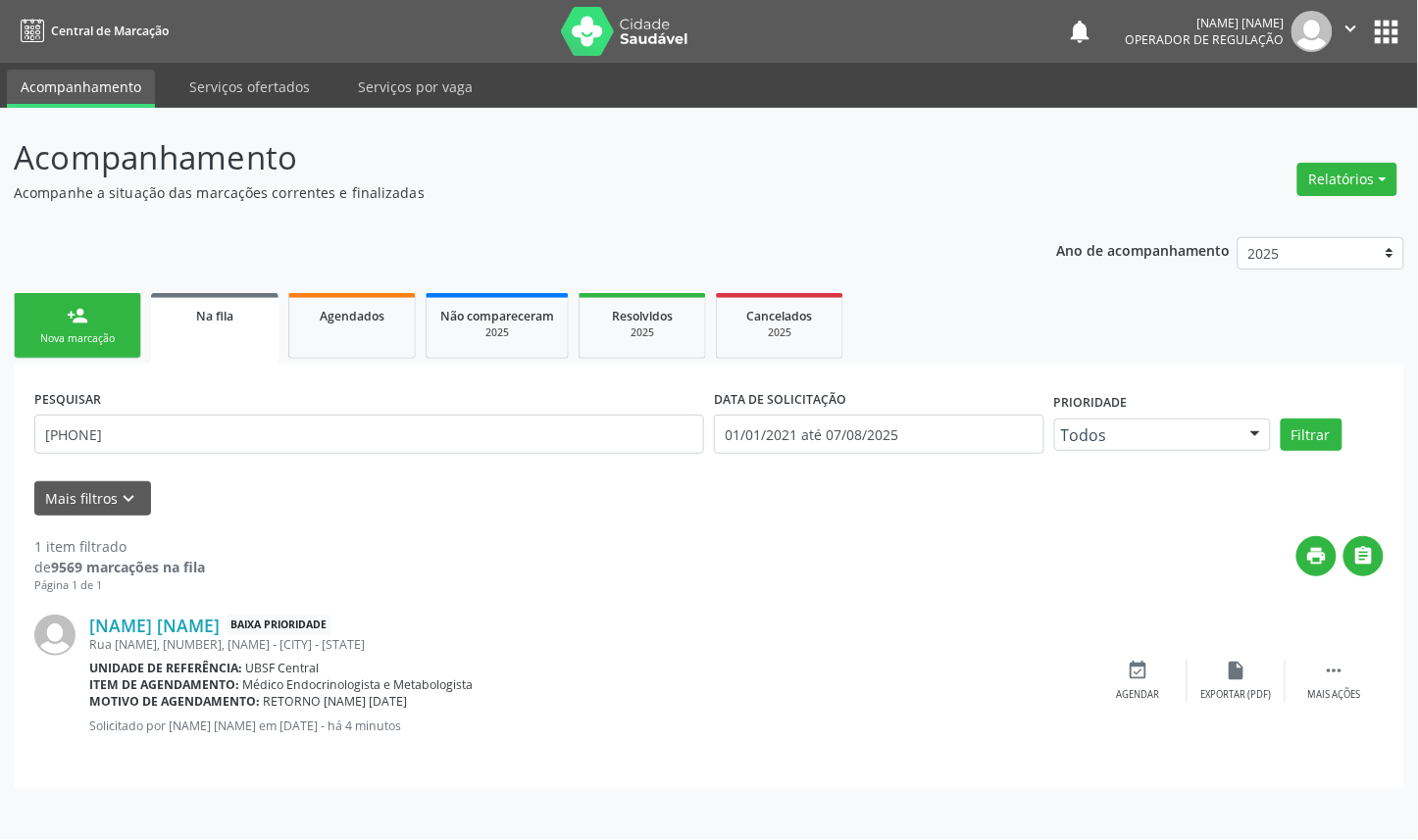 drag, startPoint x: 106, startPoint y: 320, endPoint x: 503, endPoint y: 10, distance: 503.6953 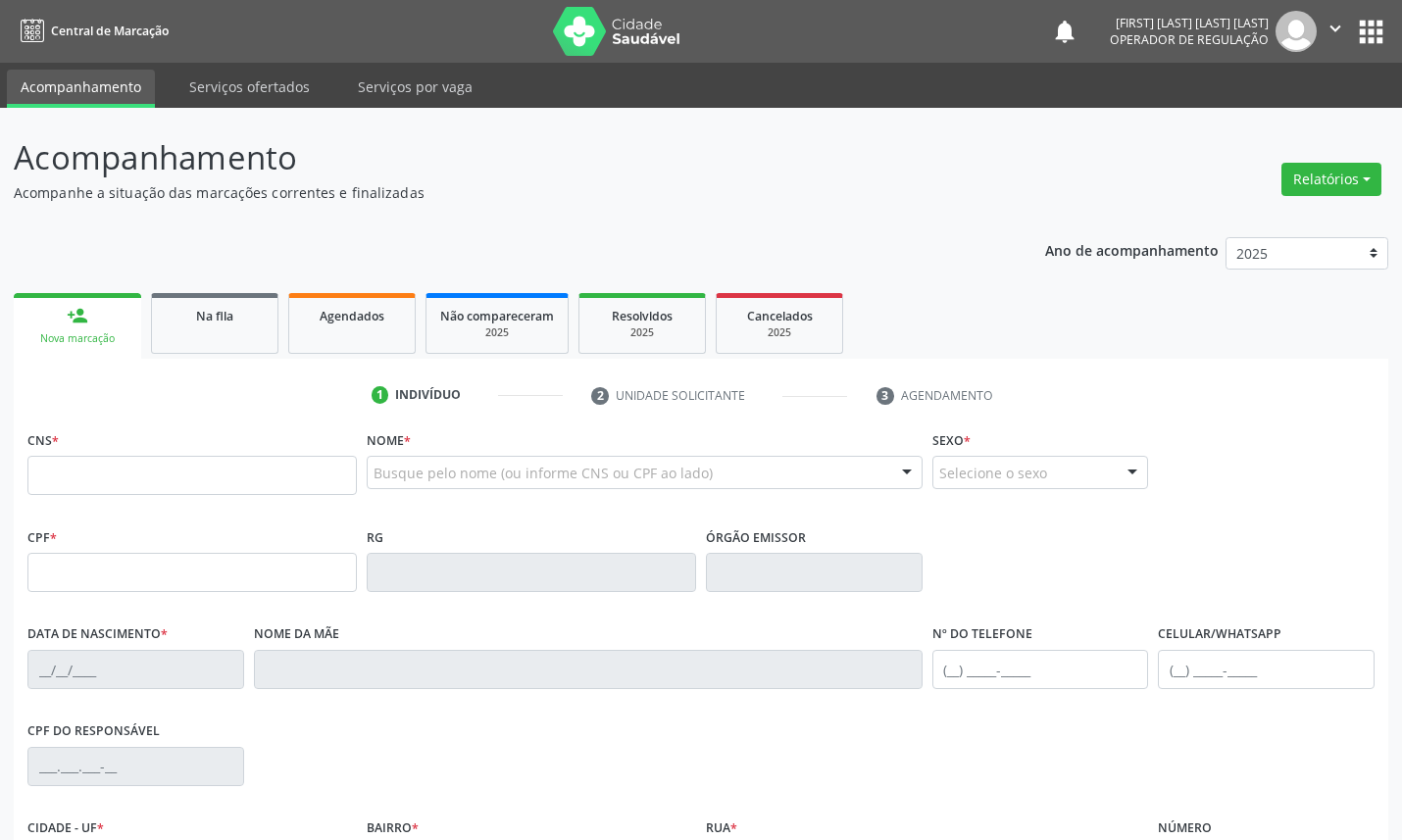 scroll, scrollTop: 46, scrollLeft: 0, axis: vertical 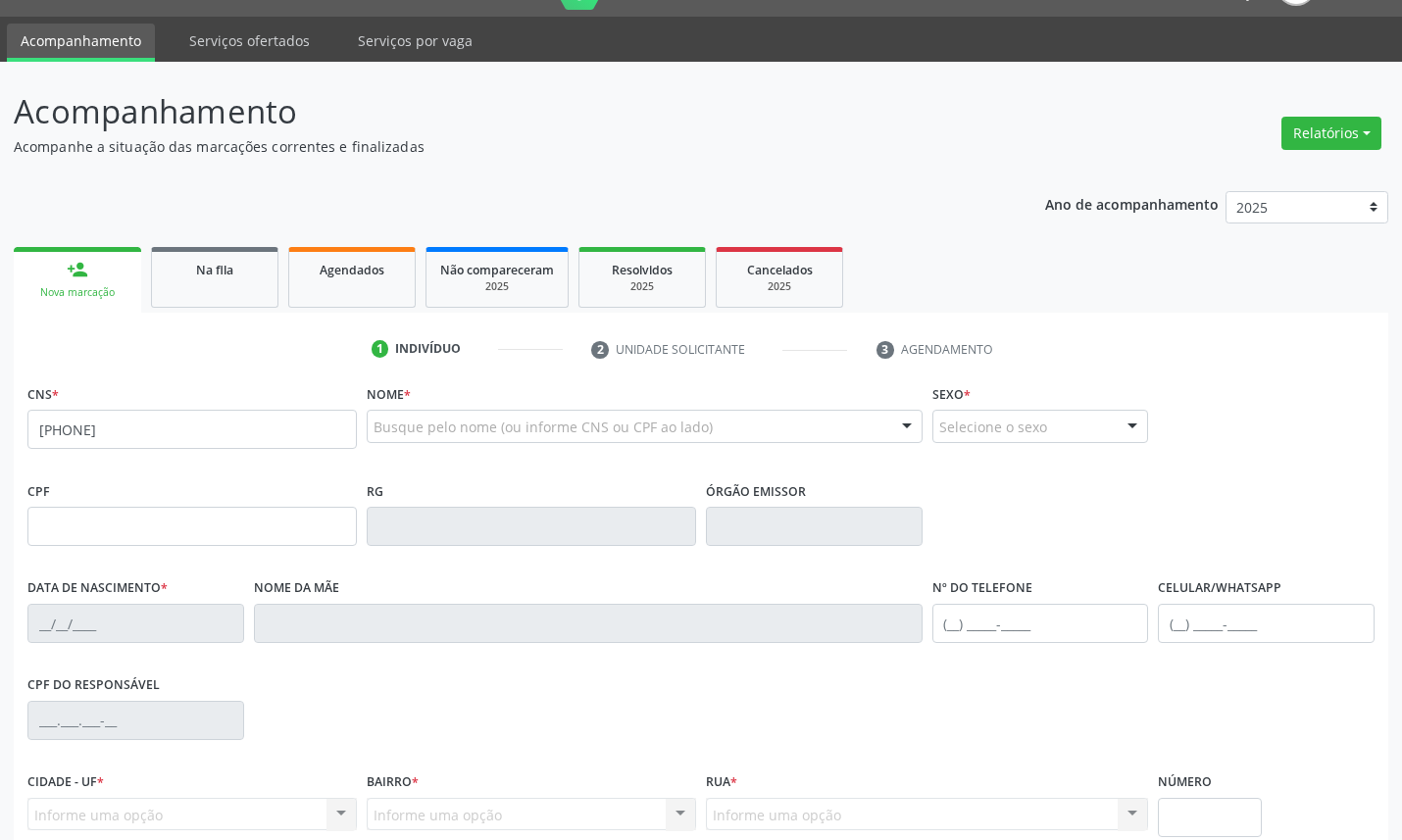 type on "[PHONE]" 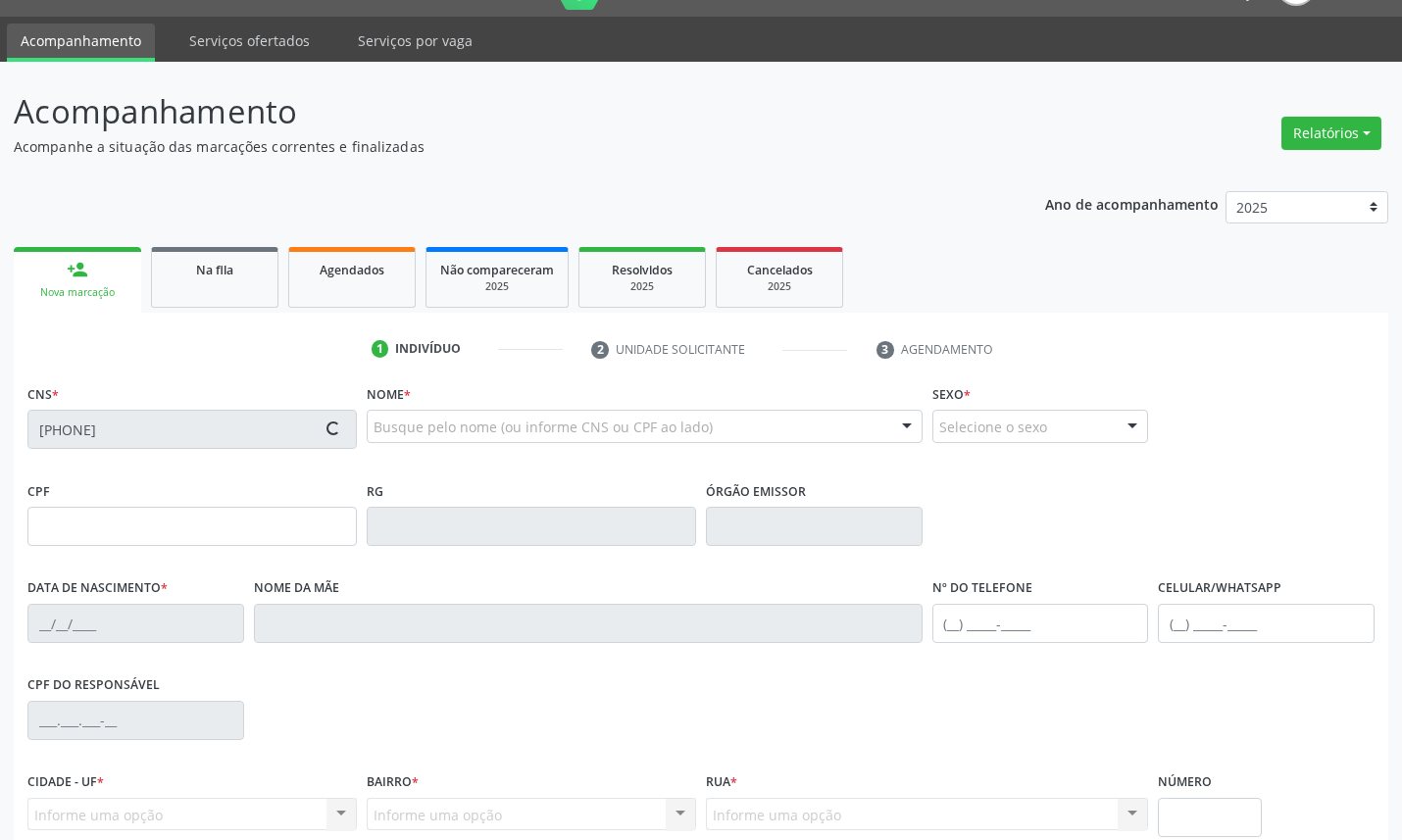 type on "997.039.634-04" 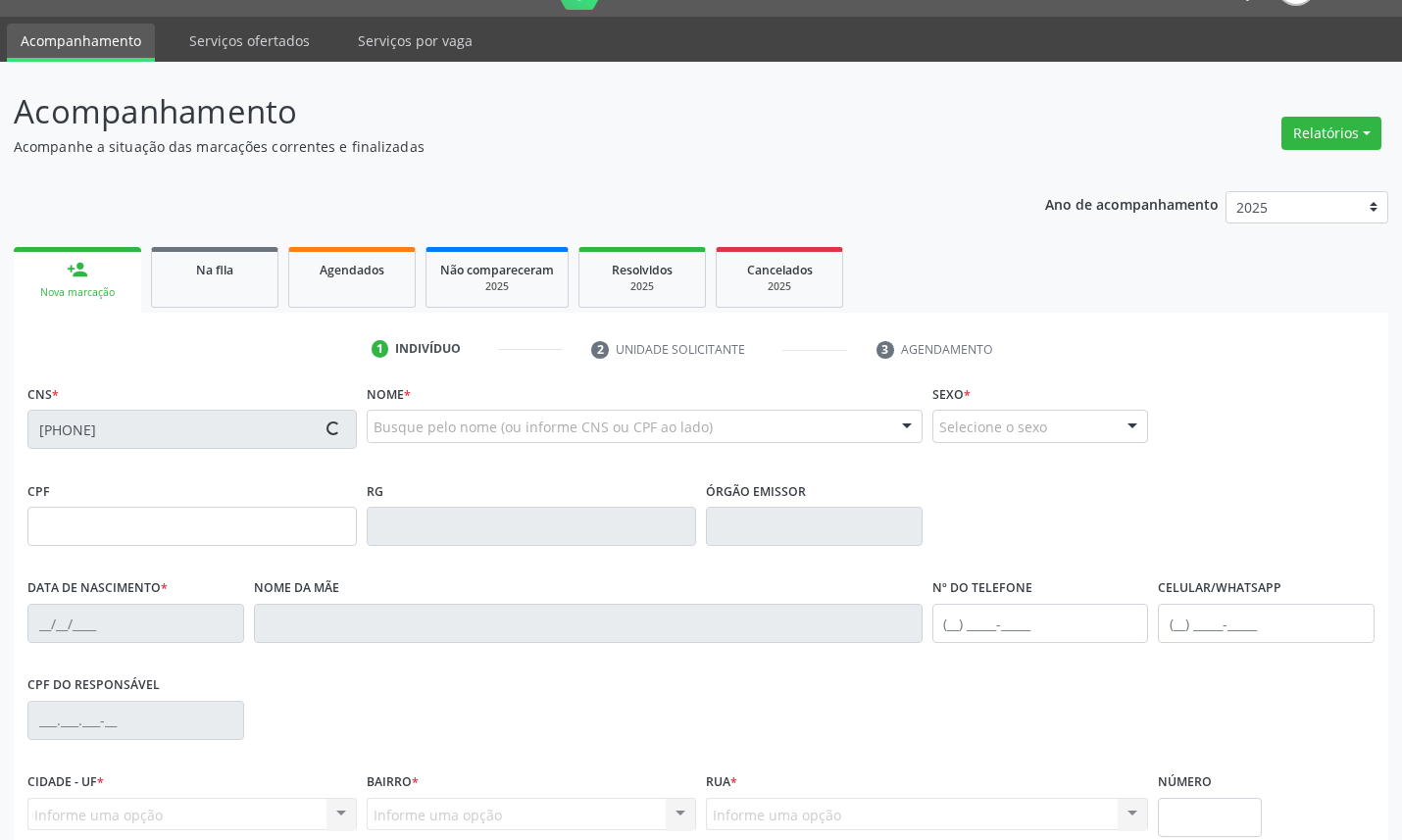 type on "12/04/1974" 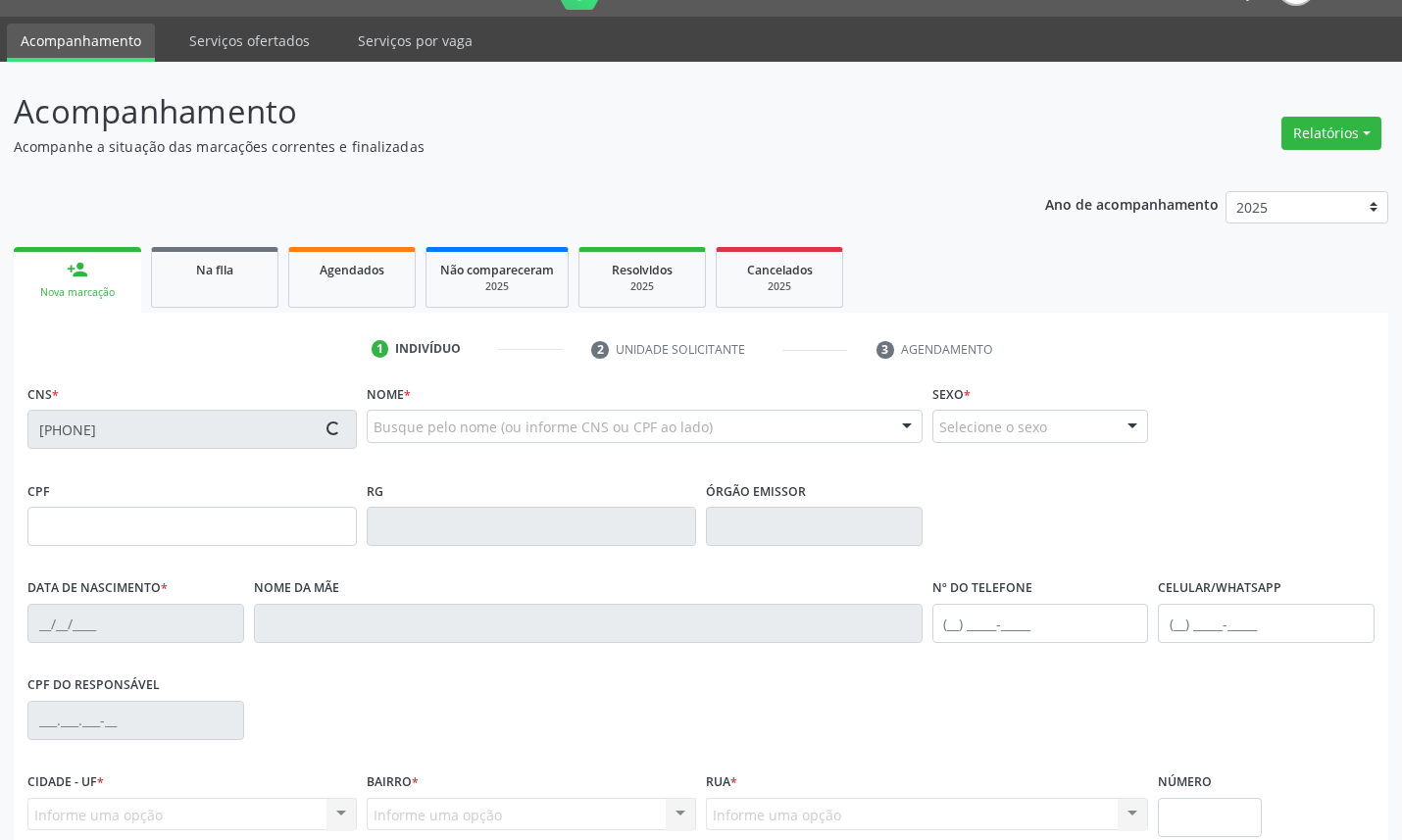 type on "(83) 99305-4378" 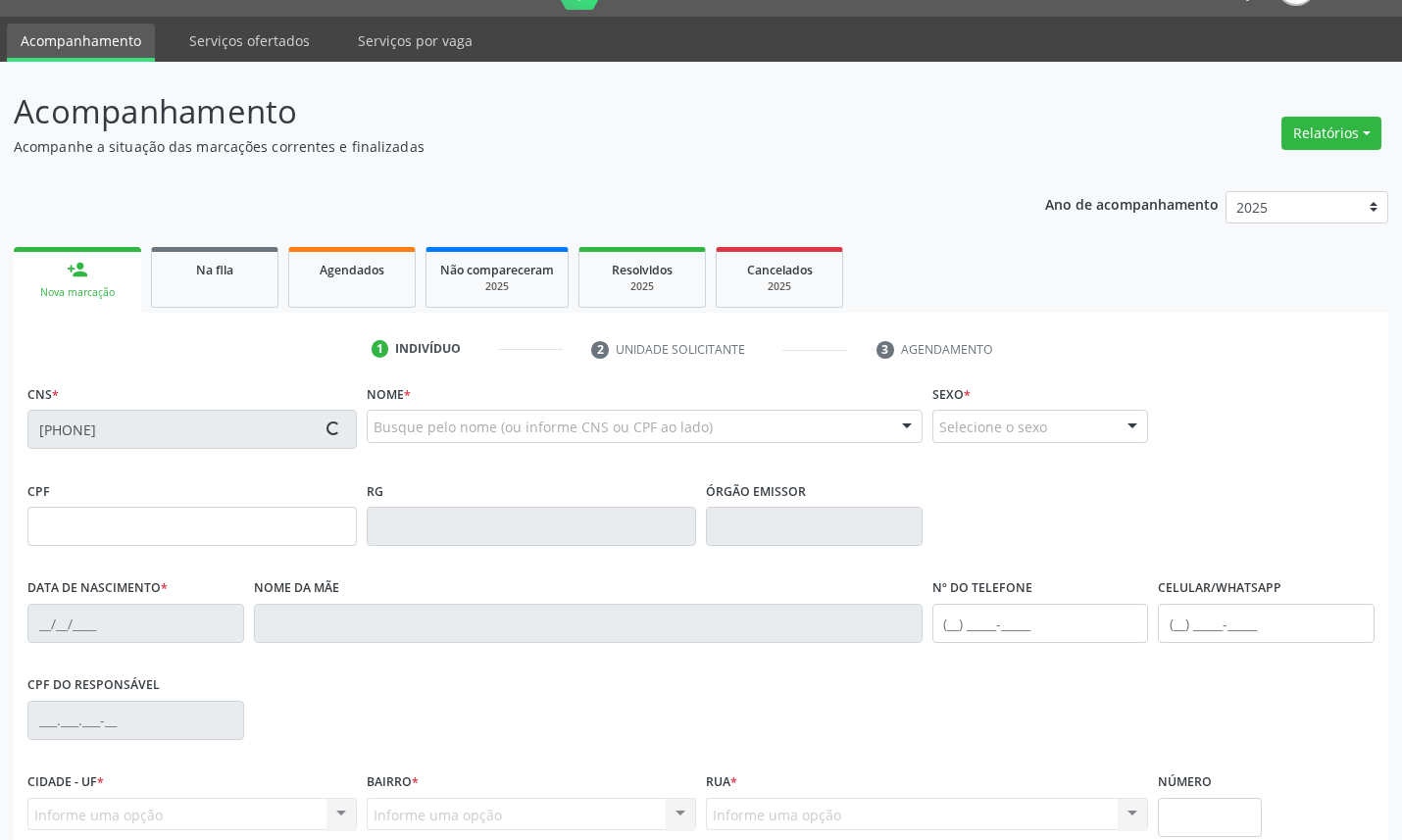 type on "S/N" 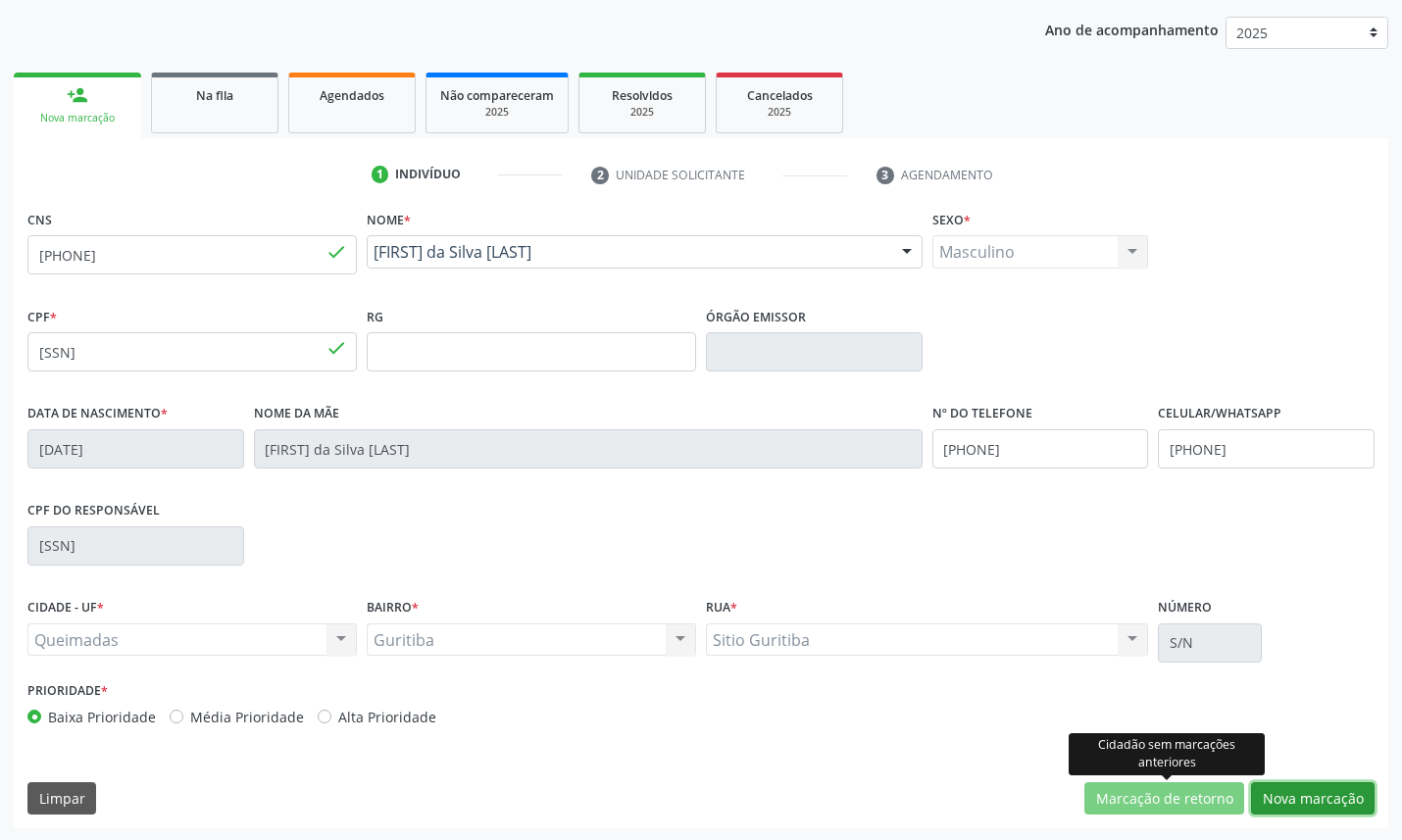 click on "Nova marcação" at bounding box center (1313, 799) 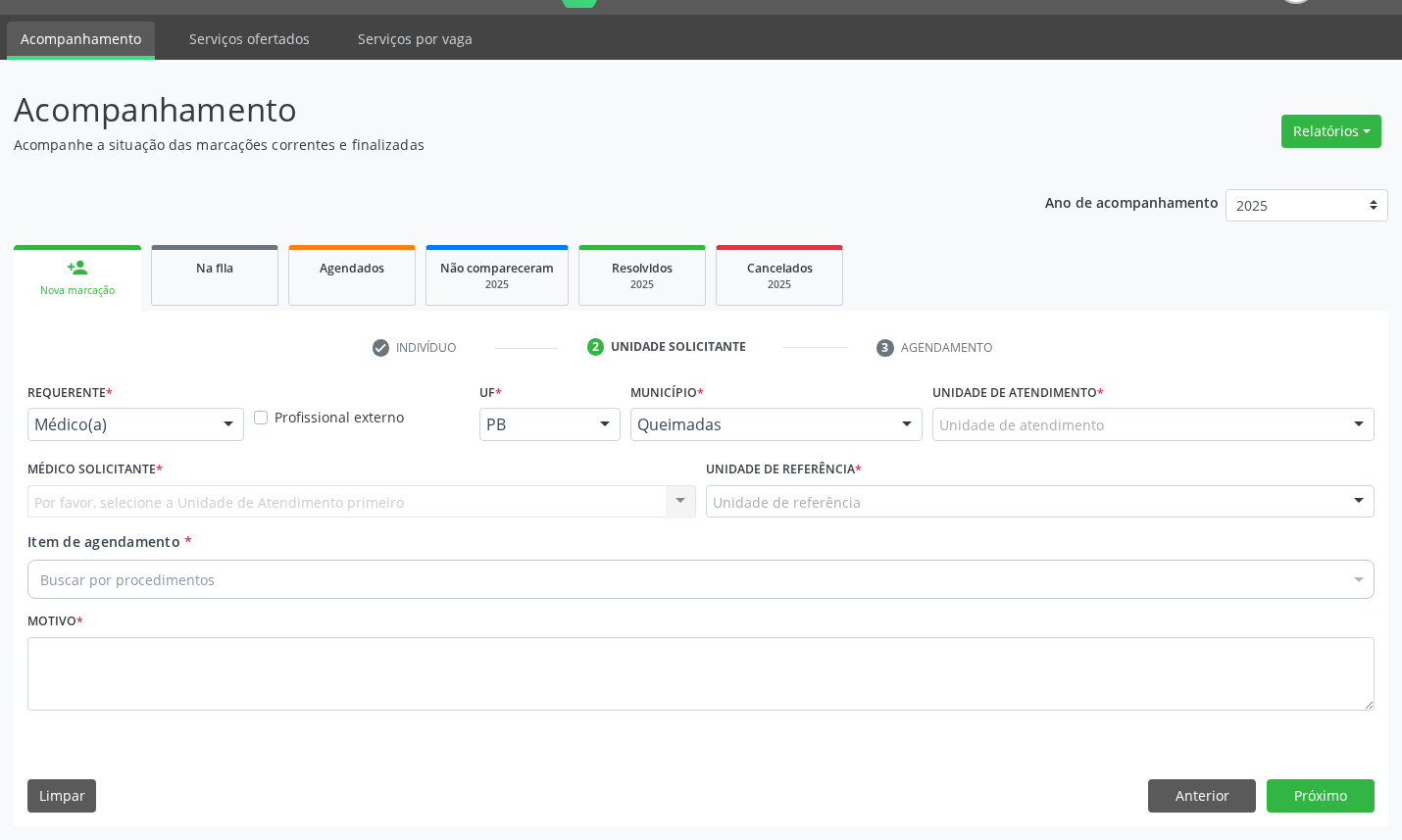 scroll, scrollTop: 46, scrollLeft: 0, axis: vertical 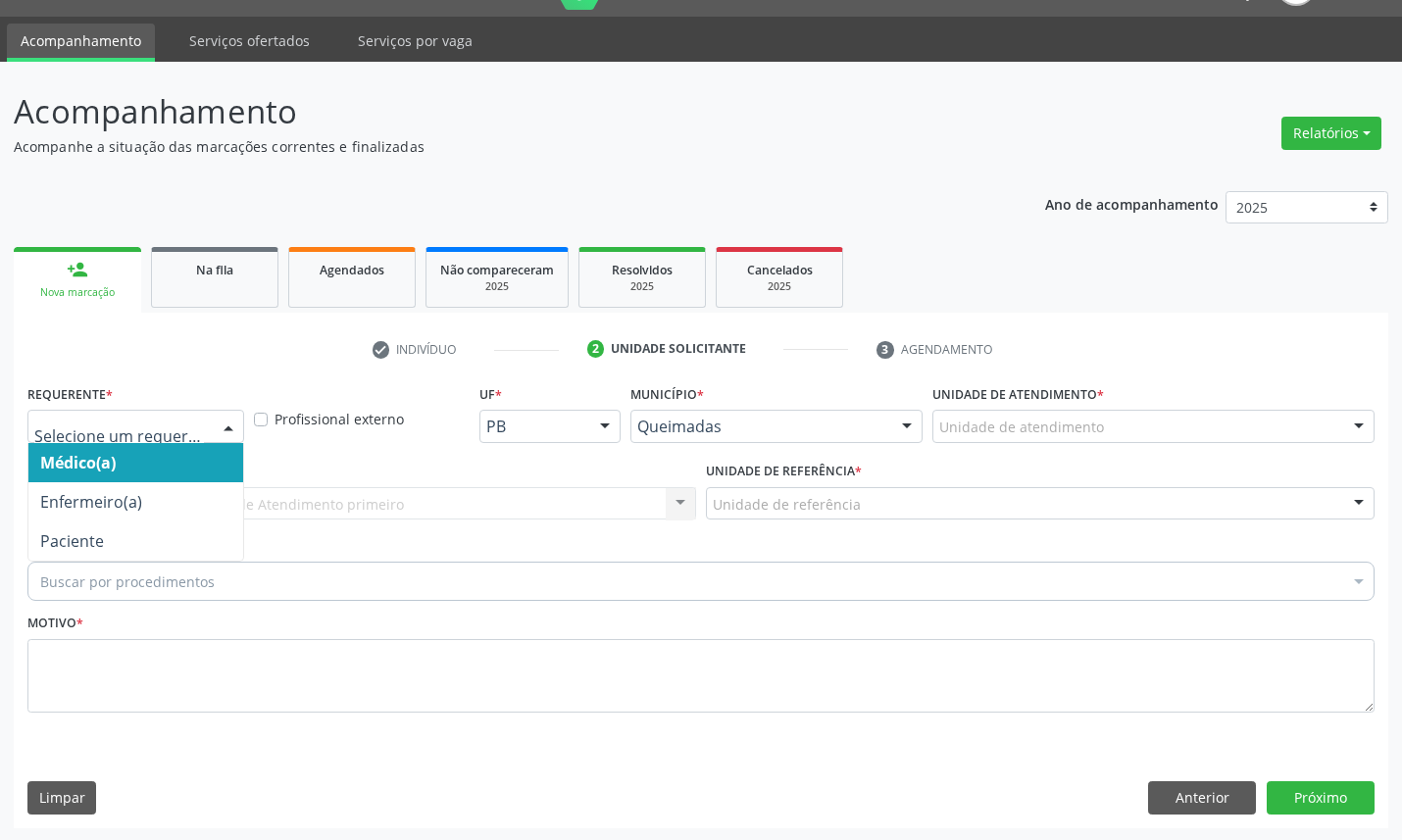 drag, startPoint x: 168, startPoint y: 423, endPoint x: 125, endPoint y: 511, distance: 97.94386 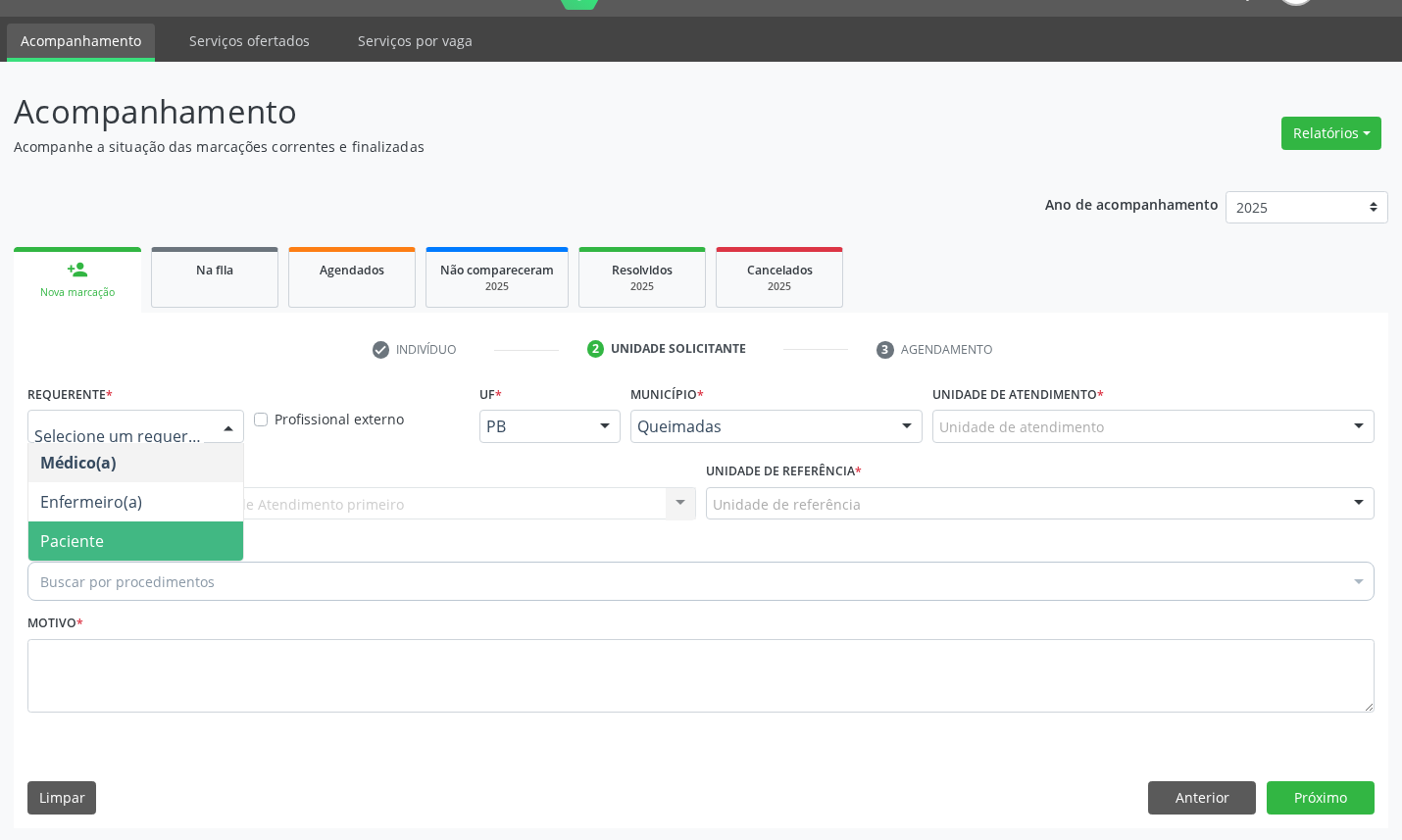 click on "Paciente" at bounding box center (135, 541) 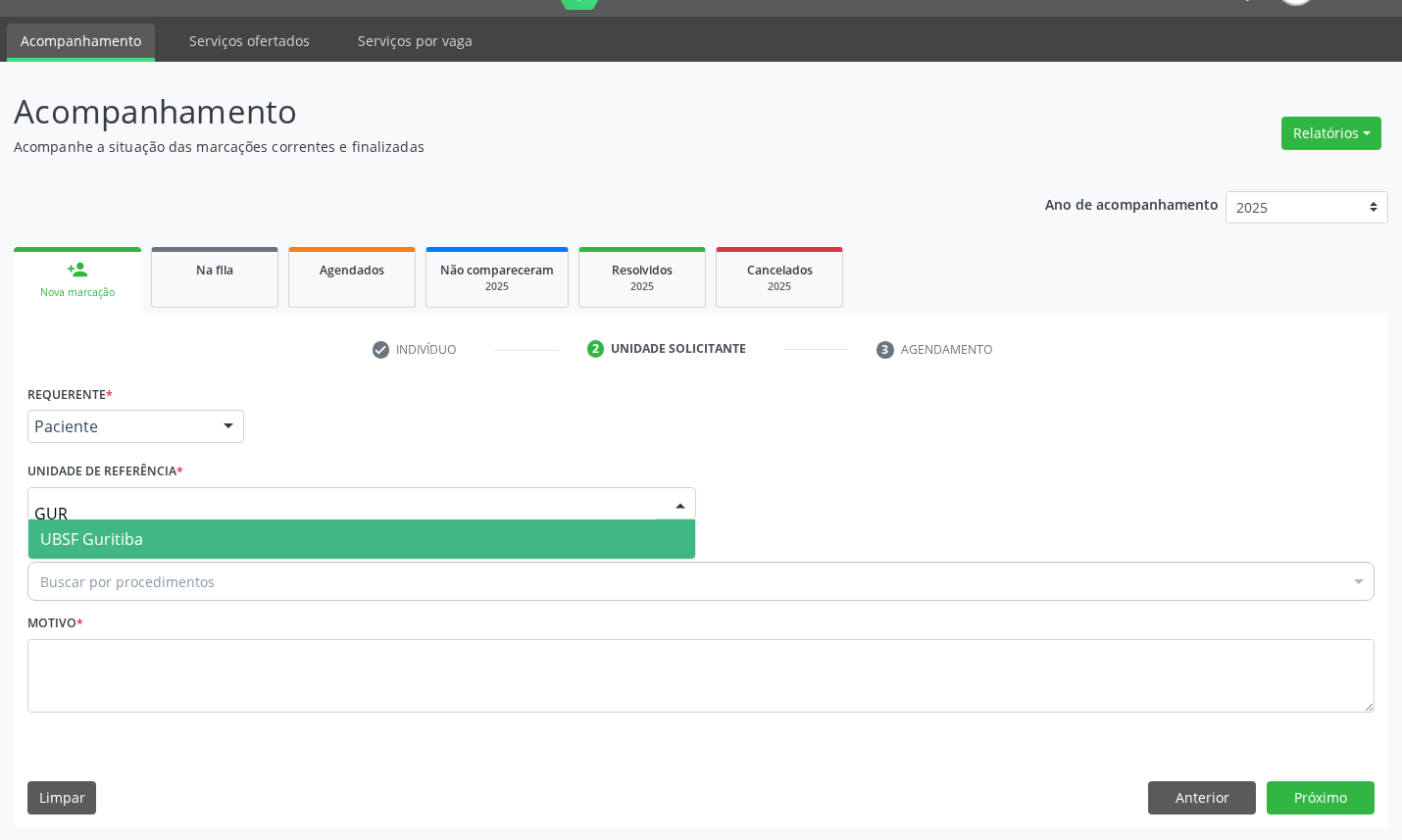 type on "GURI" 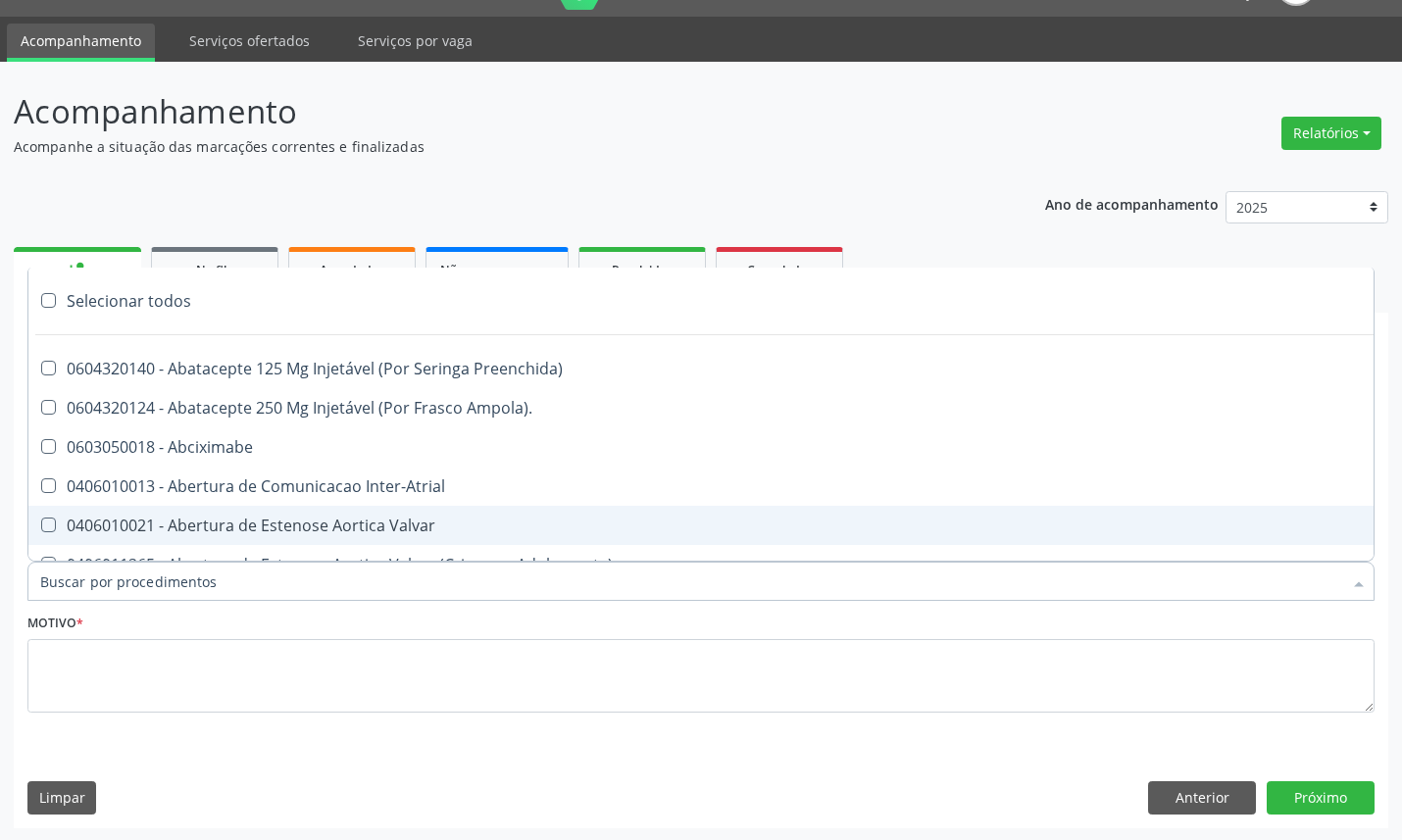 paste on "ENDOCRINOLOGISTA" 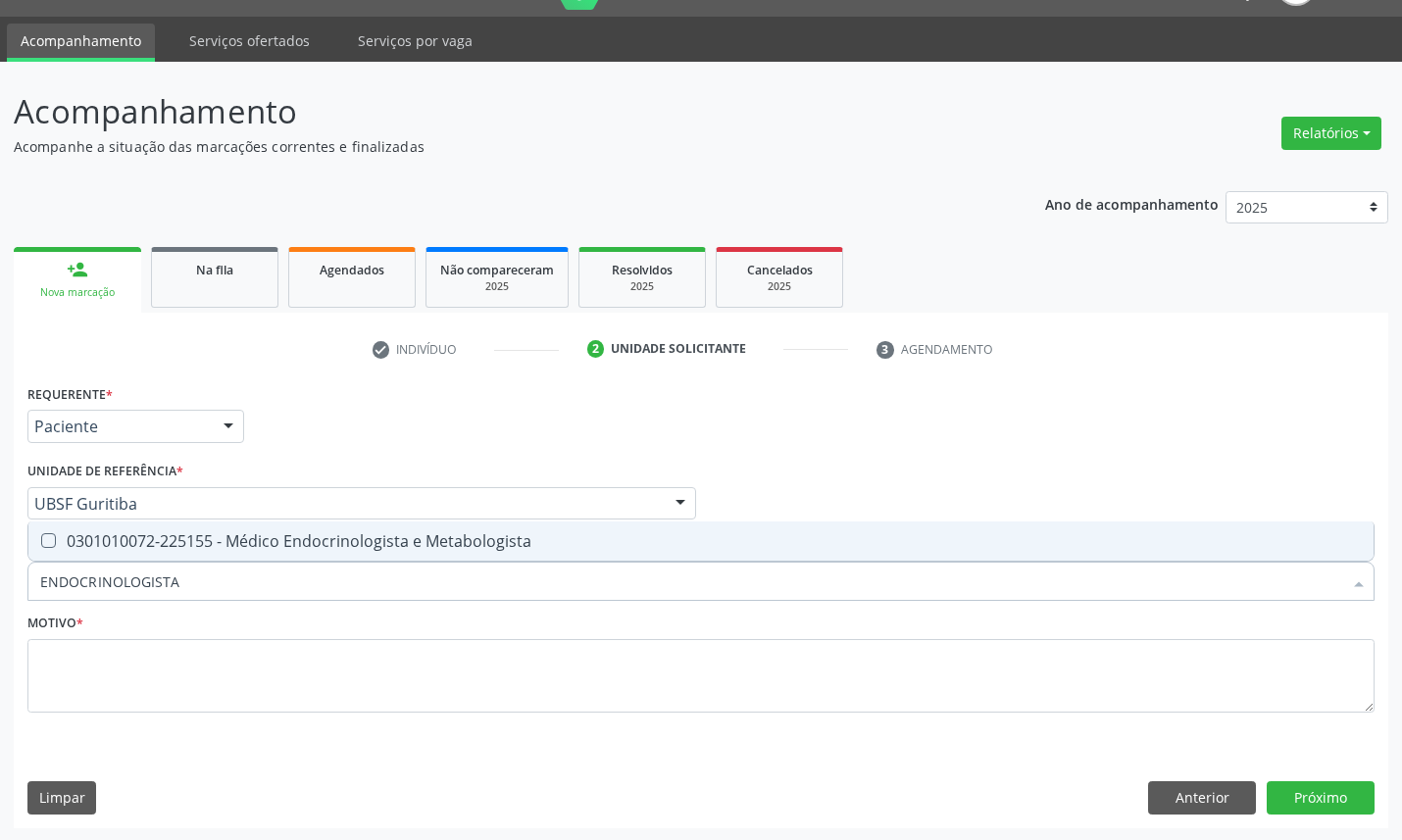 click on "0301010072-225155 - Médico Endocrinologista e Metabologista" at bounding box center (701, 541) 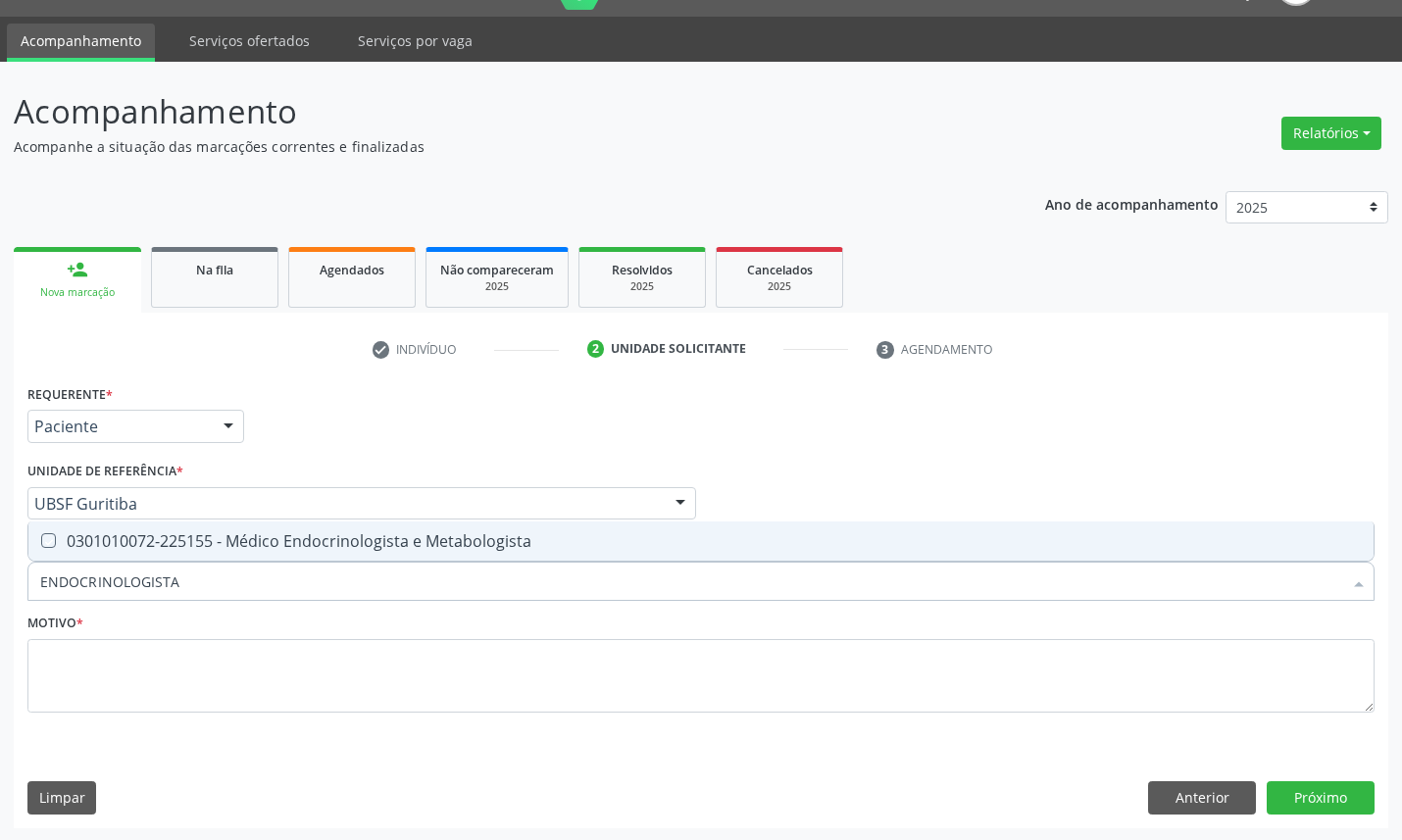 checkbox on "true" 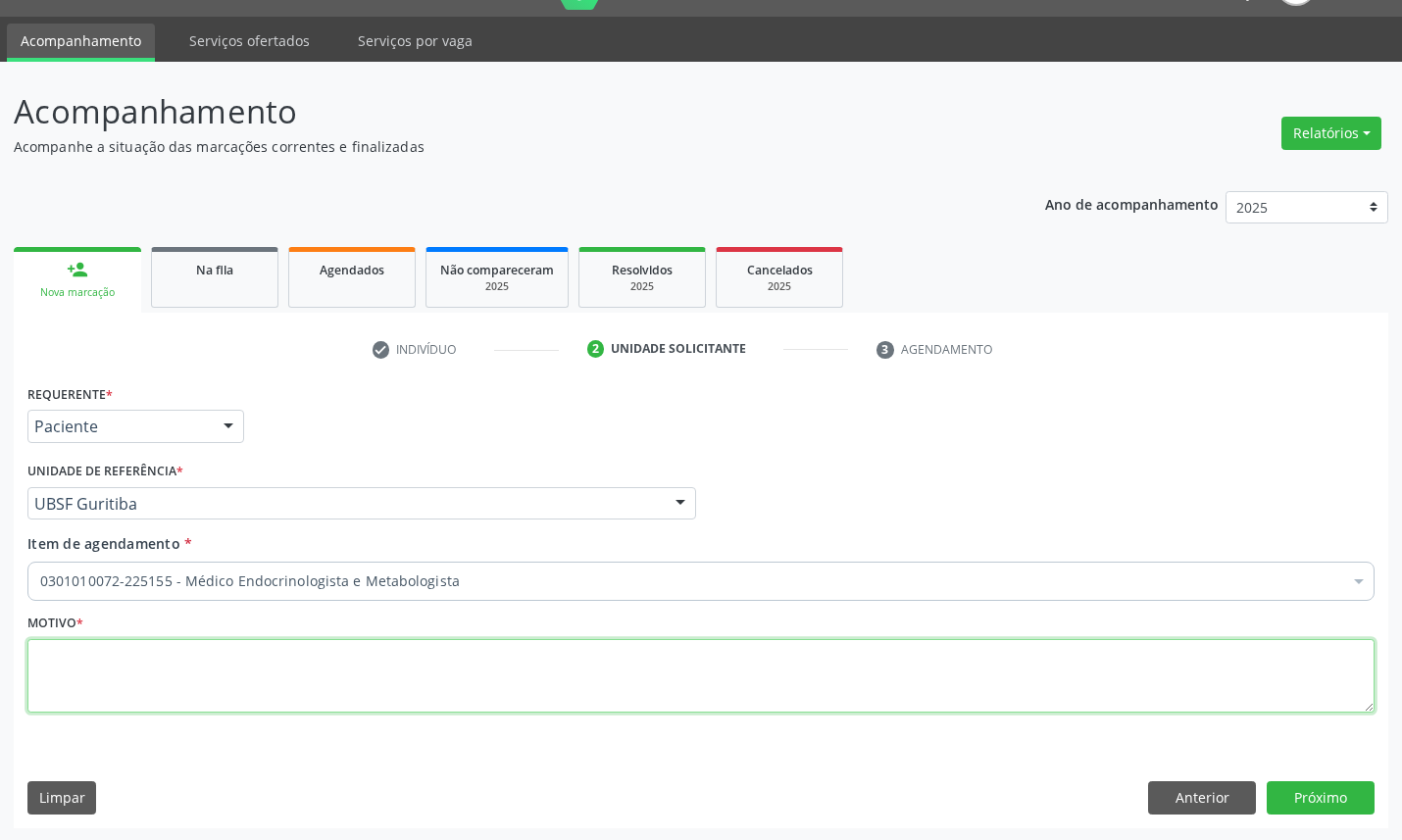 click at bounding box center [701, 676] 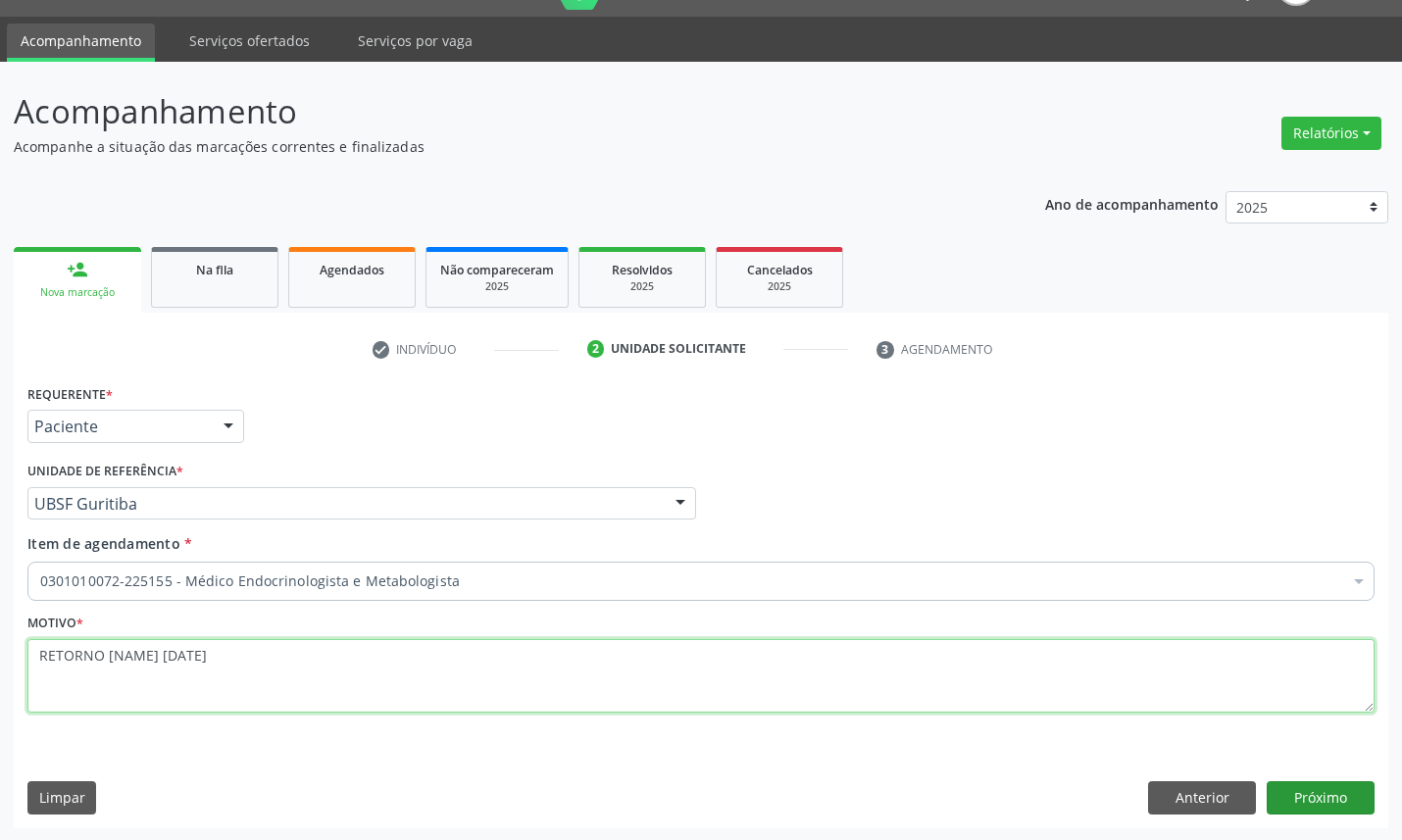 type on "RETORNO [FIRST] [DATE]" 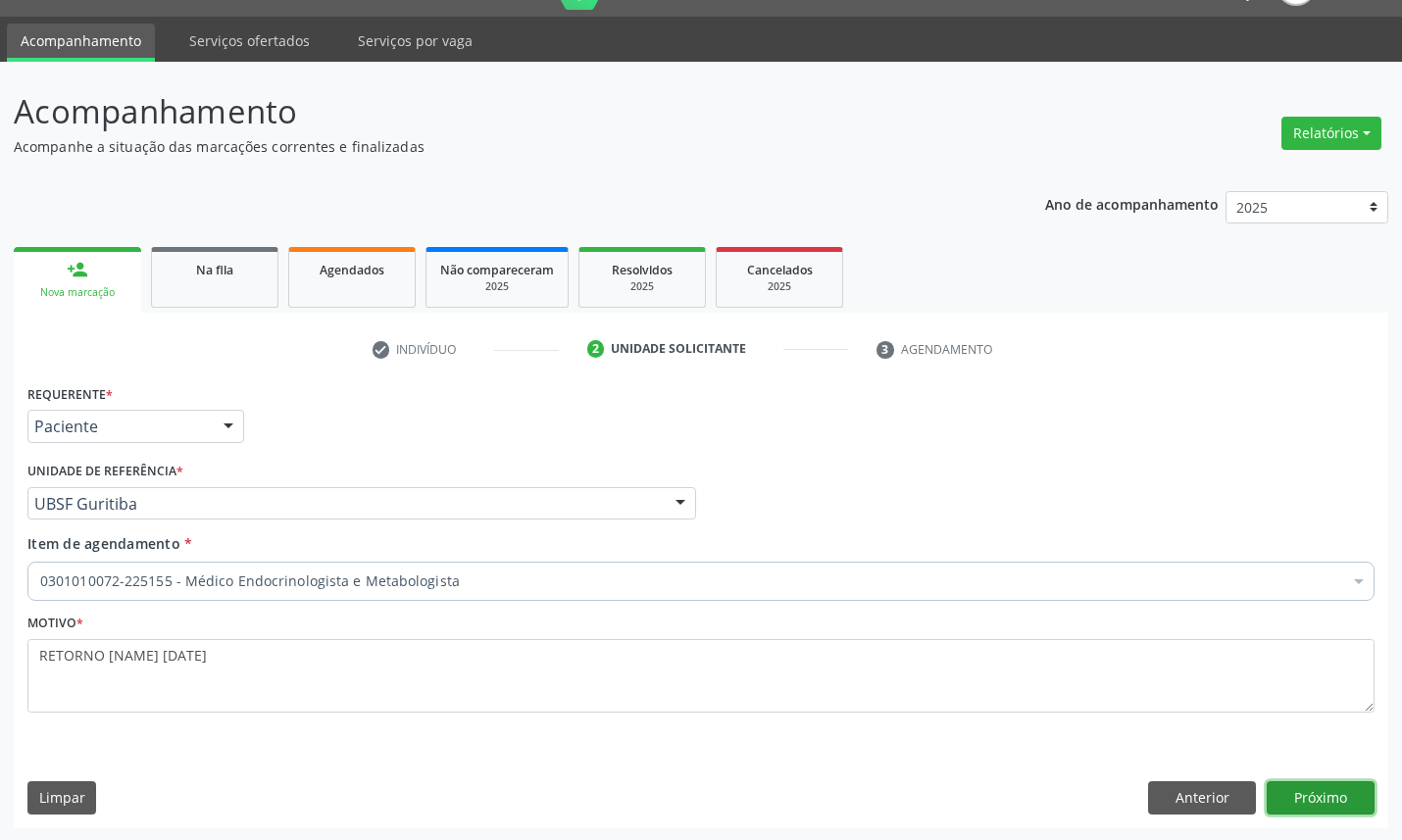 click on "Próximo" at bounding box center [1321, 798] 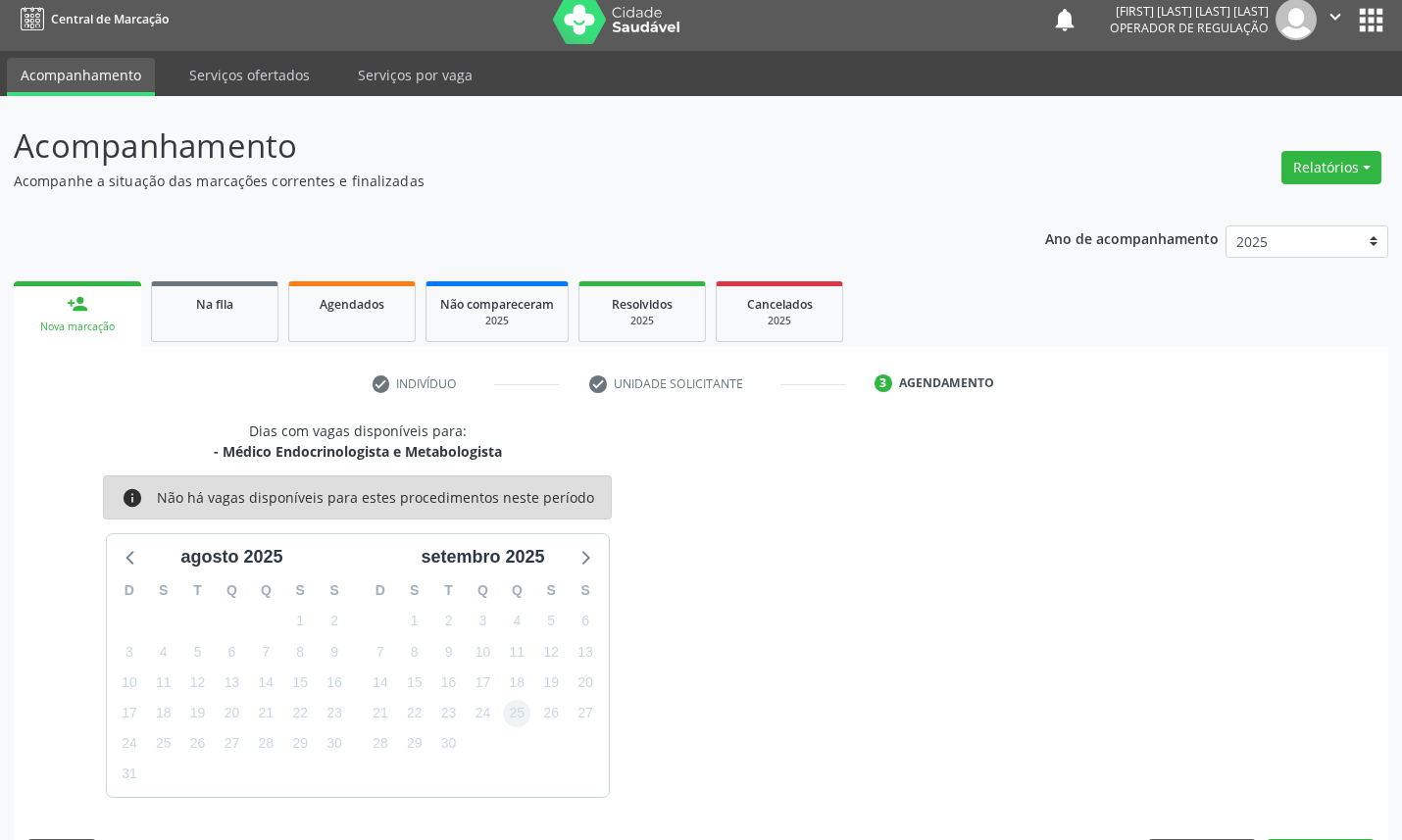 scroll, scrollTop: 46, scrollLeft: 0, axis: vertical 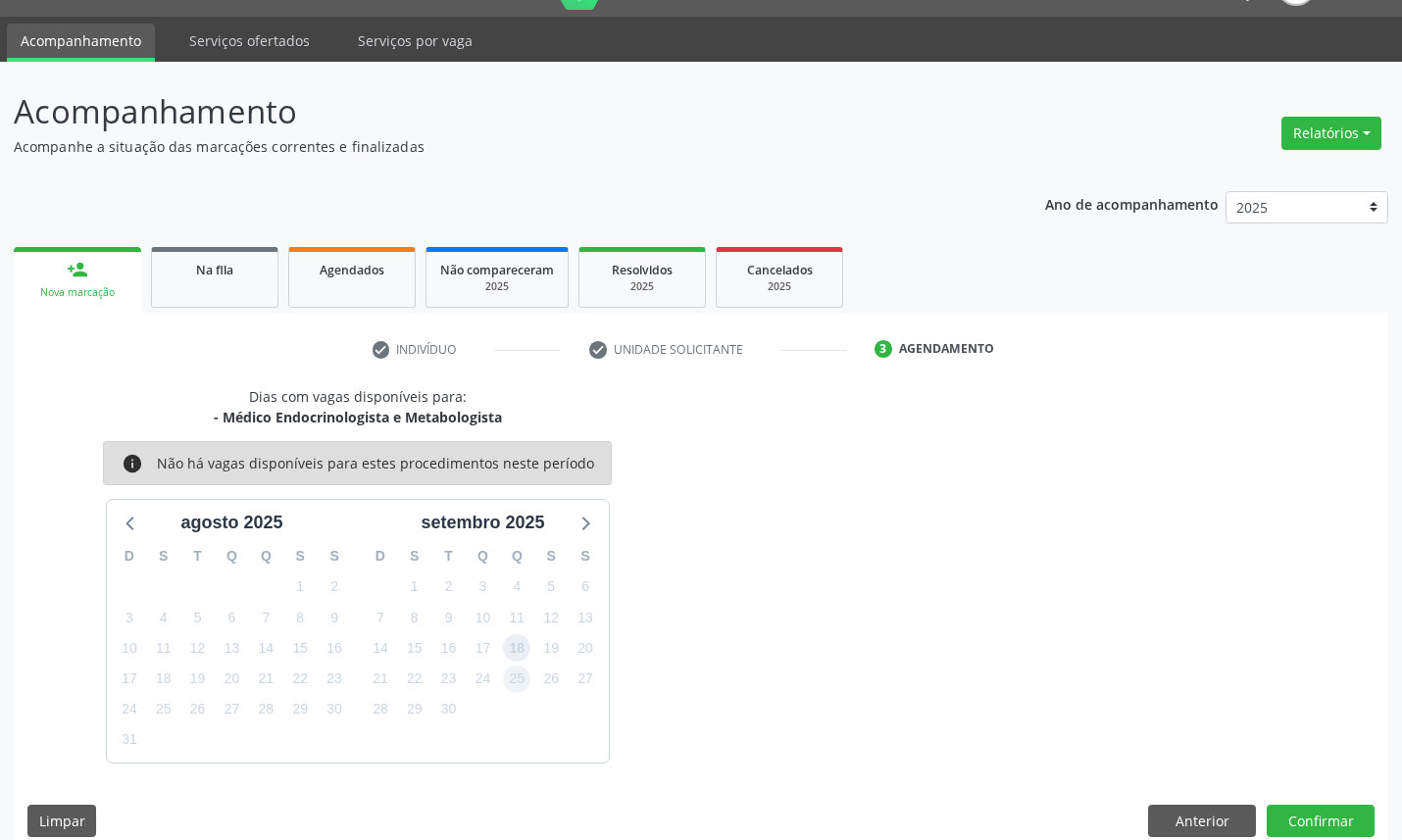 click on "18" at bounding box center (517, 648) 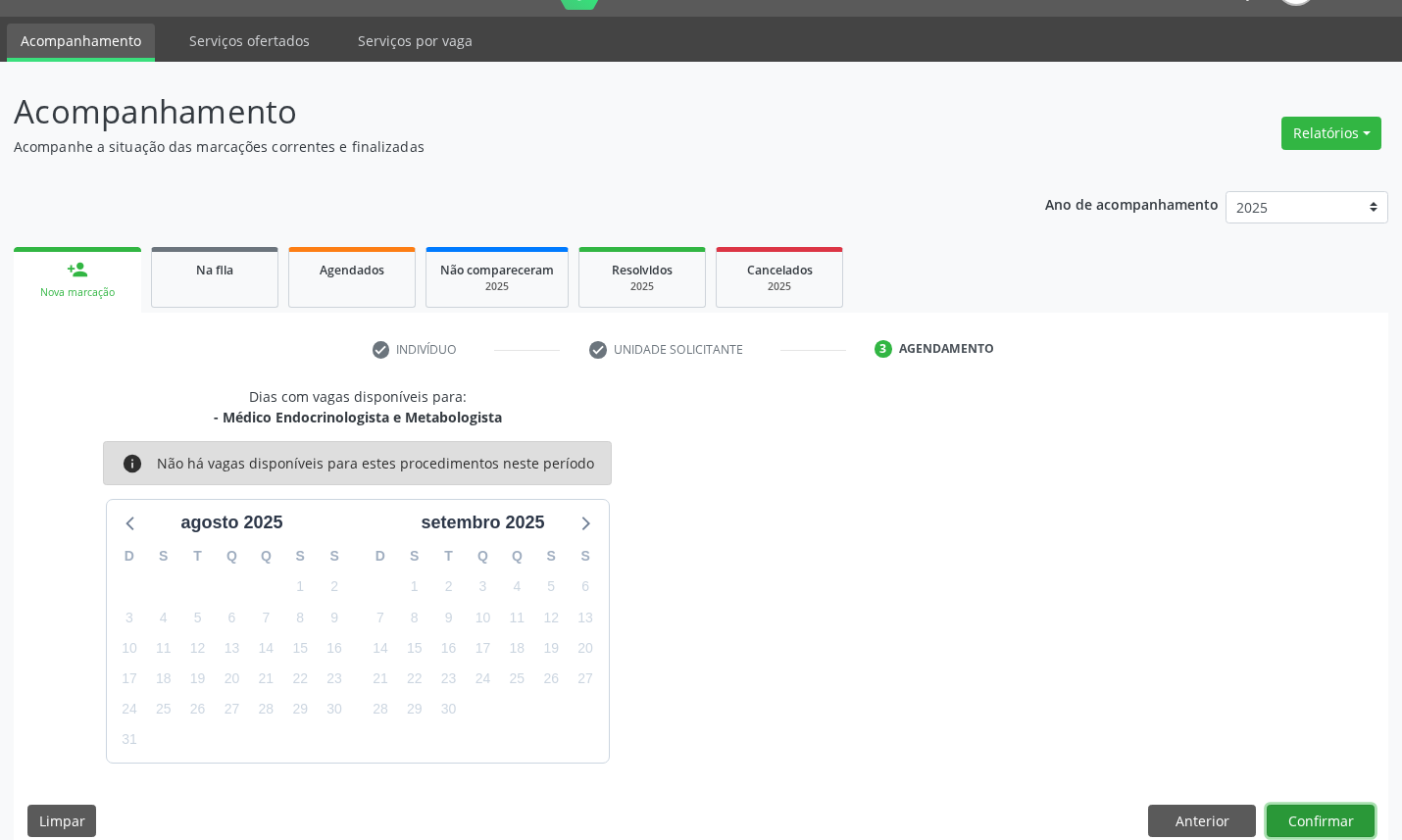 click on "Confirmar" at bounding box center [1321, 821] 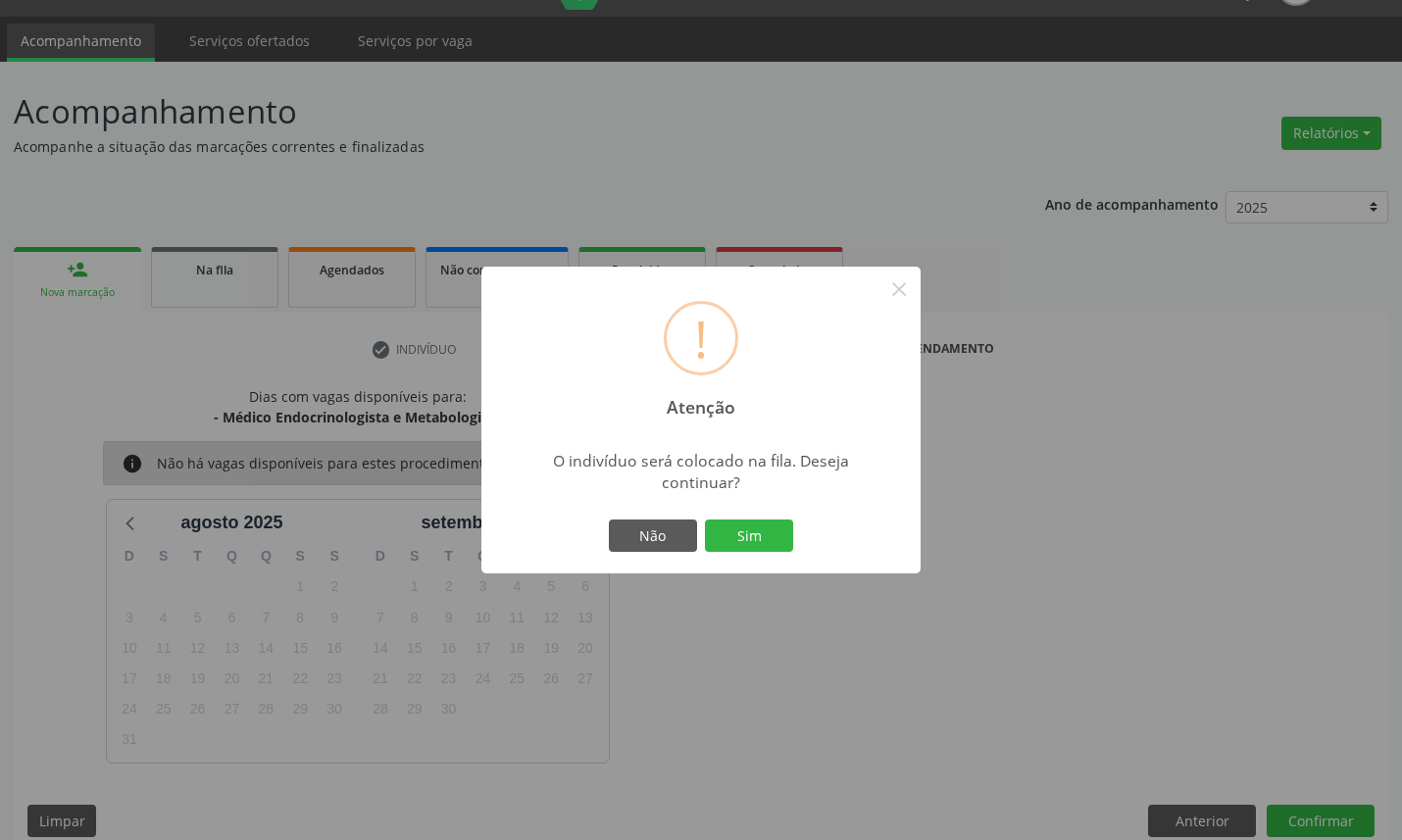 type 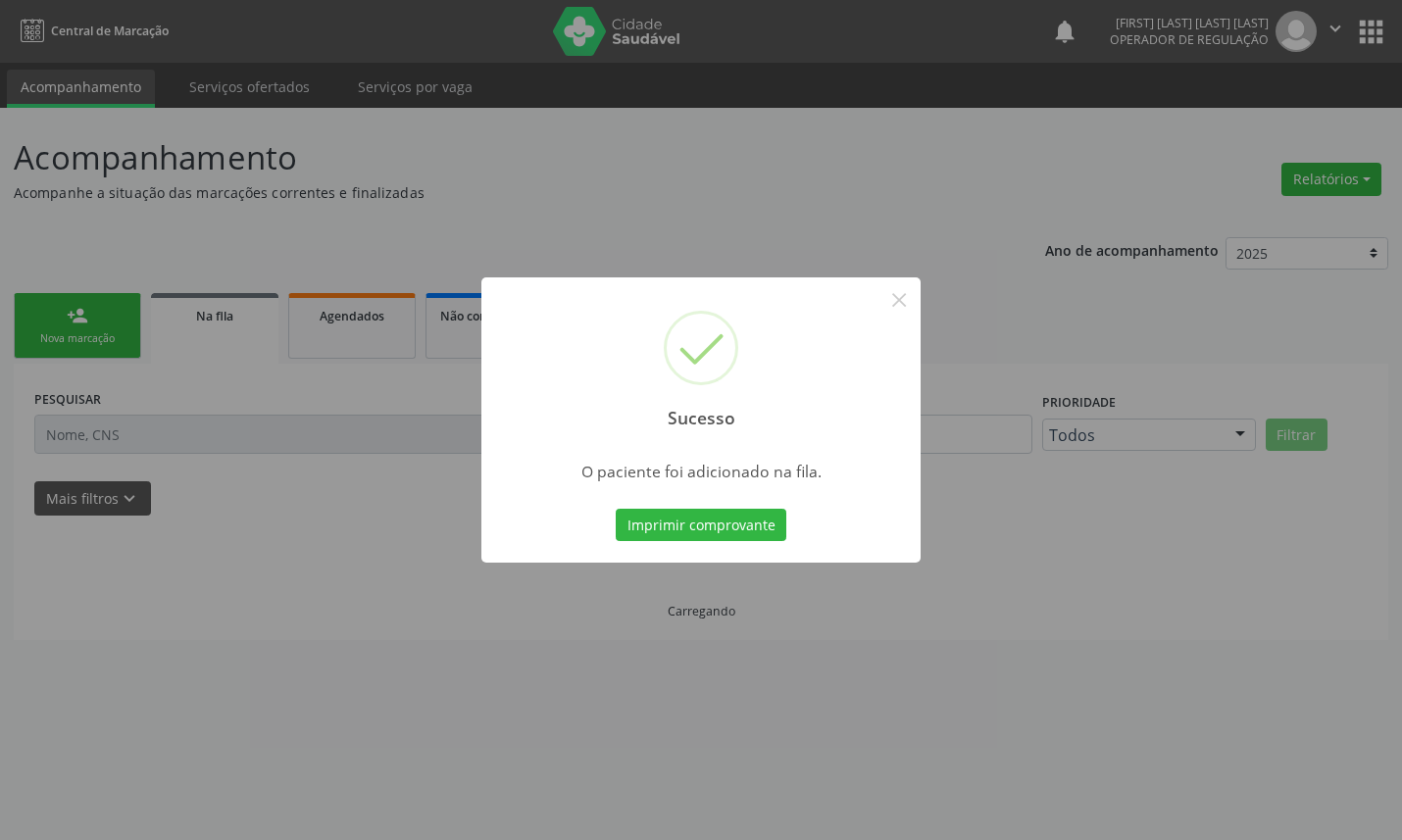 scroll, scrollTop: 0, scrollLeft: 0, axis: both 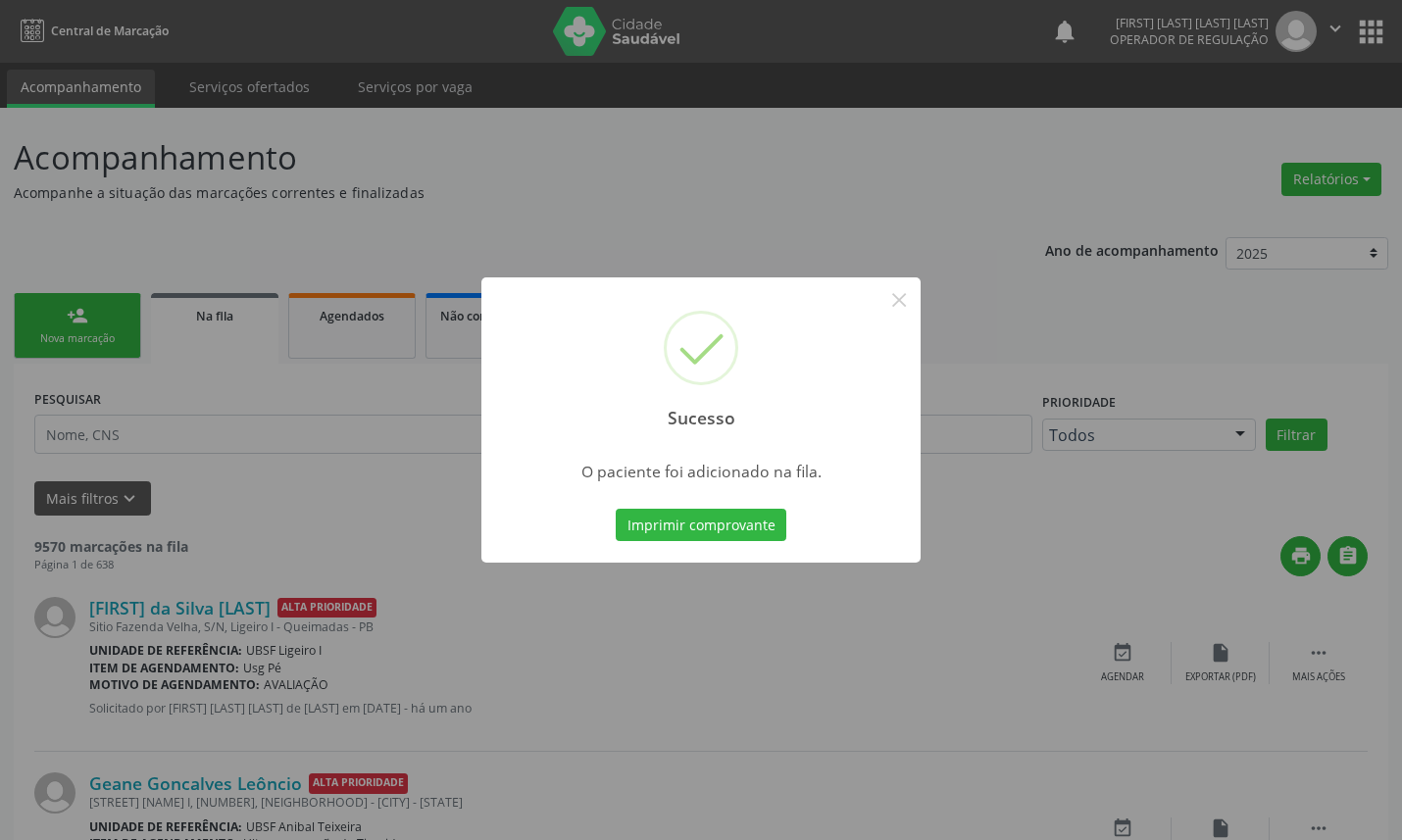 type 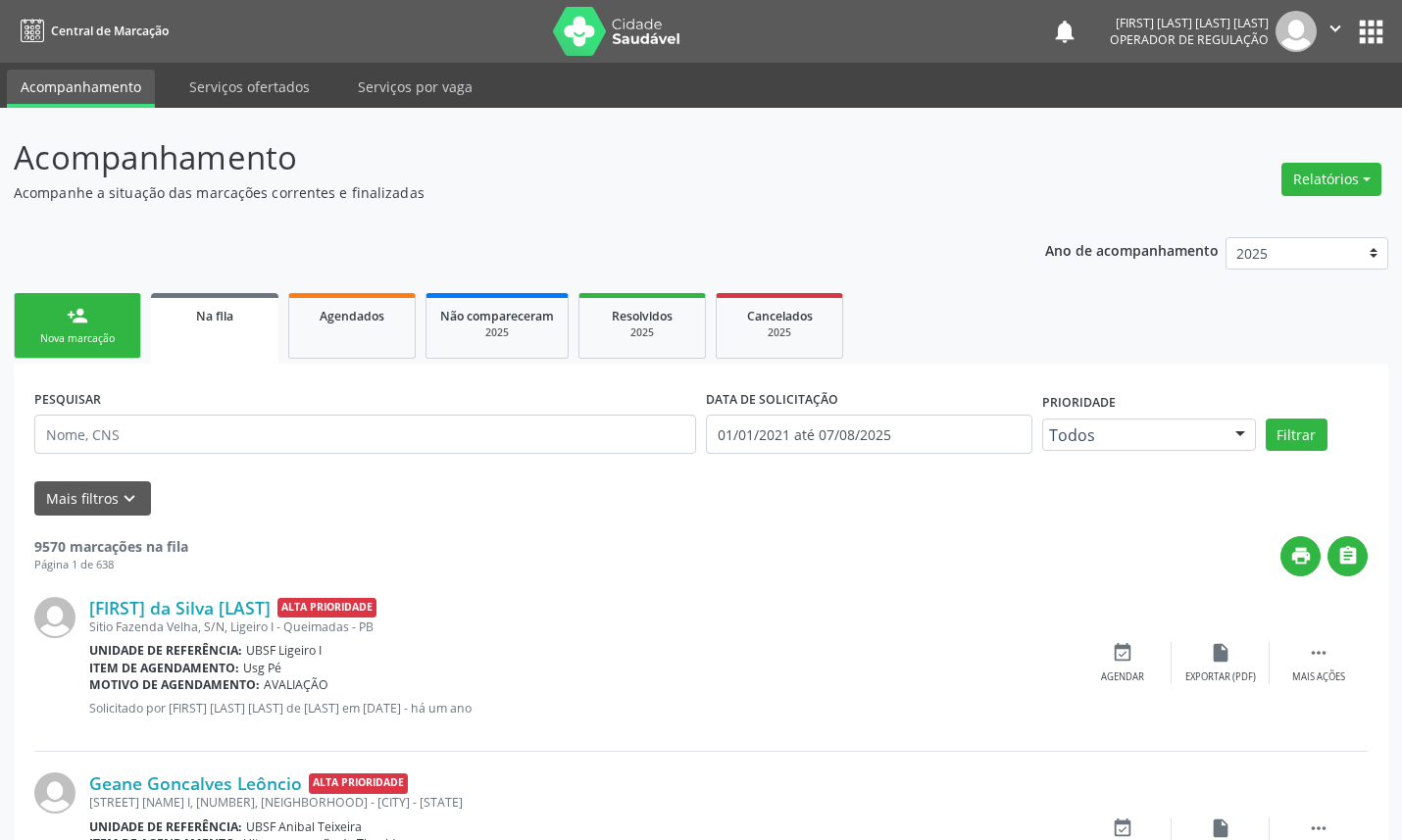 click on "Nova marcação" at bounding box center (77, 338) 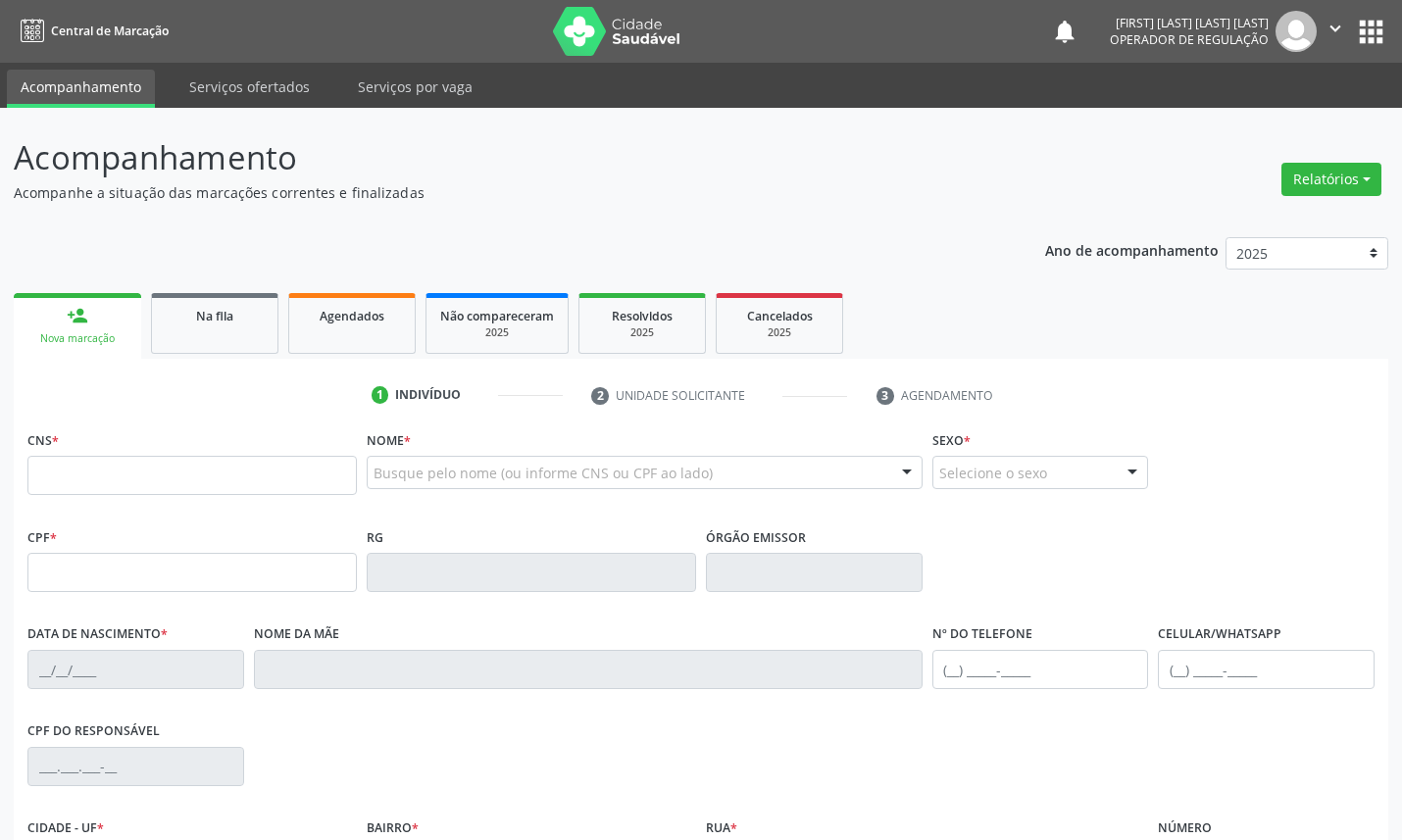 click at bounding box center (192, 475) 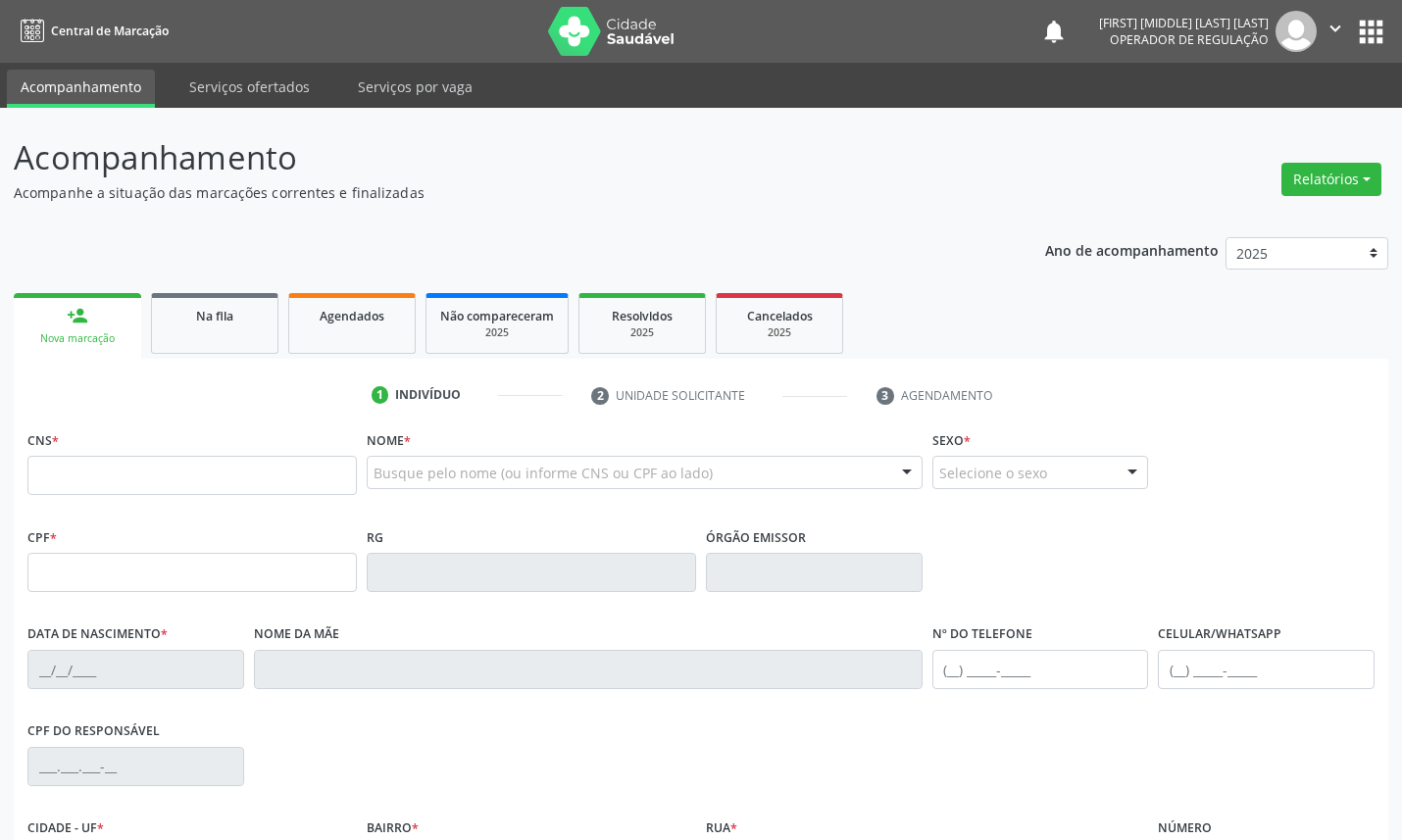 scroll, scrollTop: 0, scrollLeft: 0, axis: both 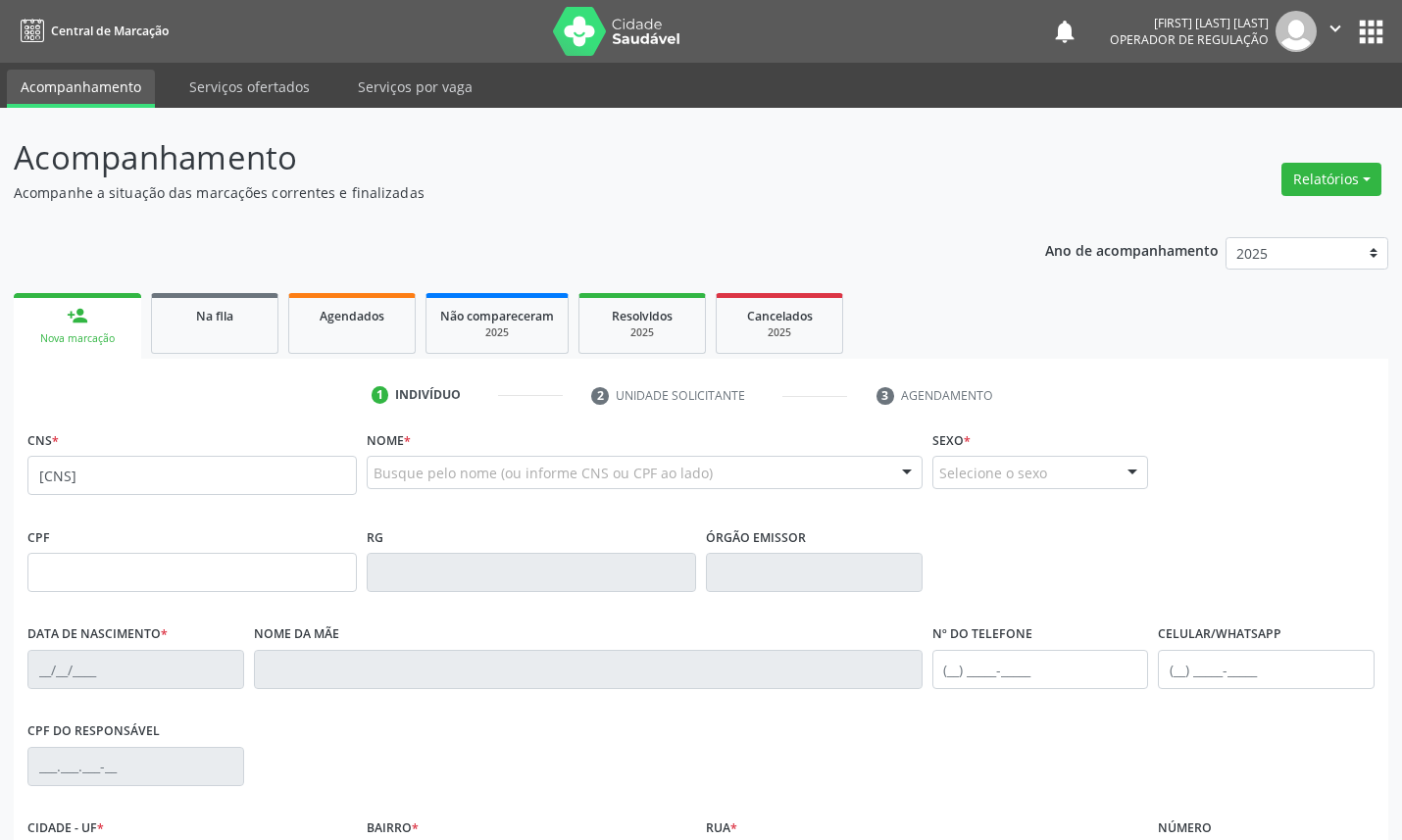 type on "[CNS]" 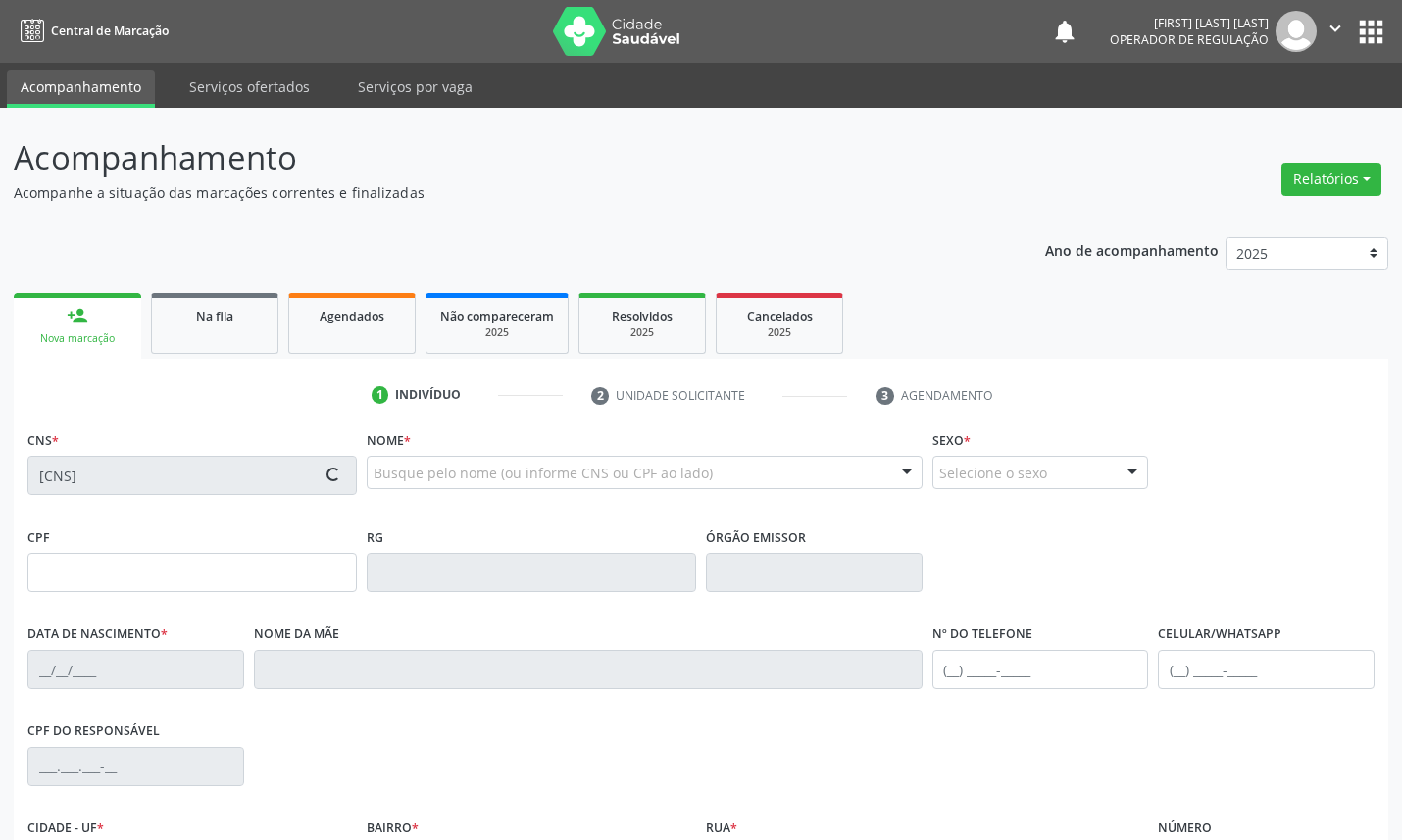 type on "[CPF]" 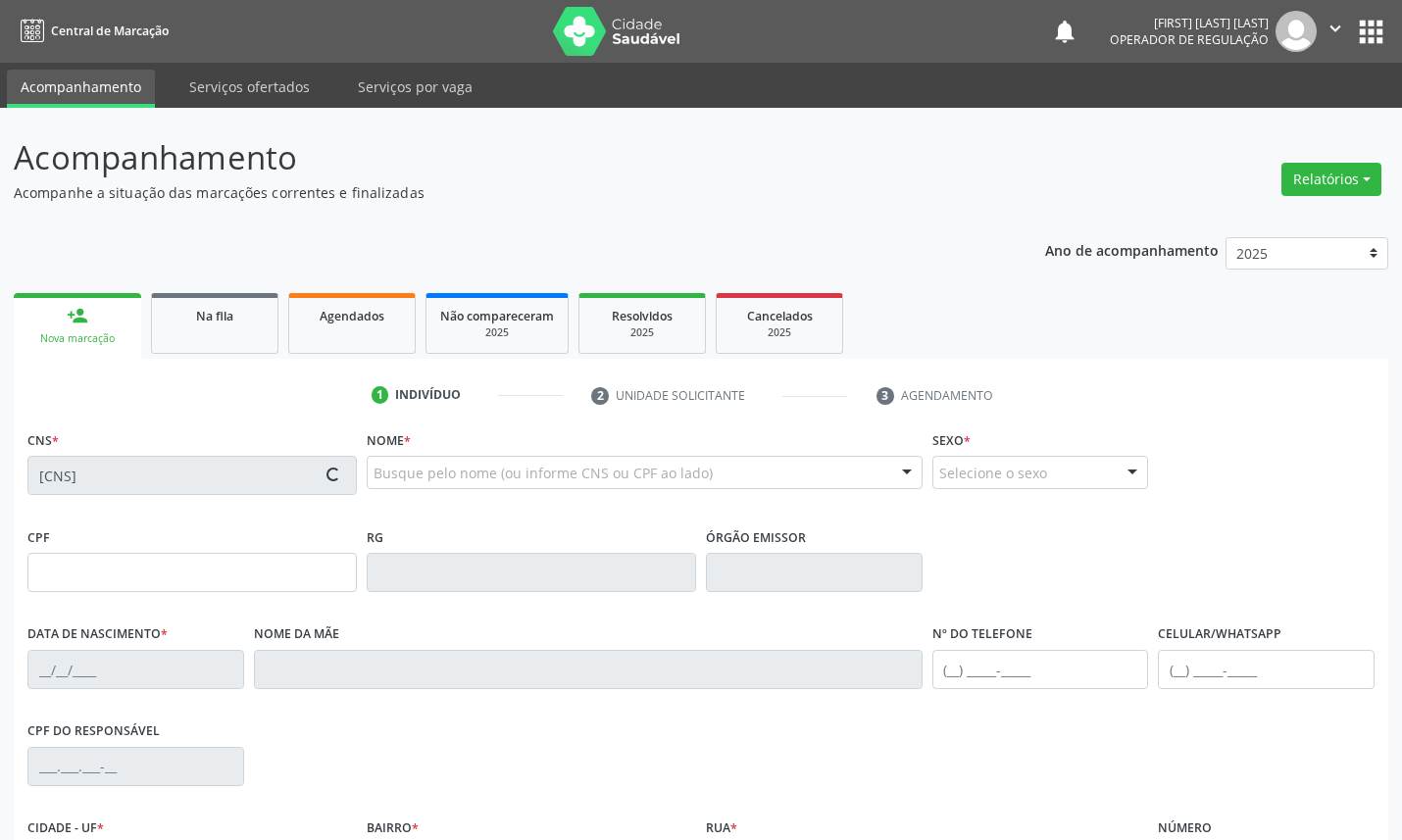 type on "[DATE]" 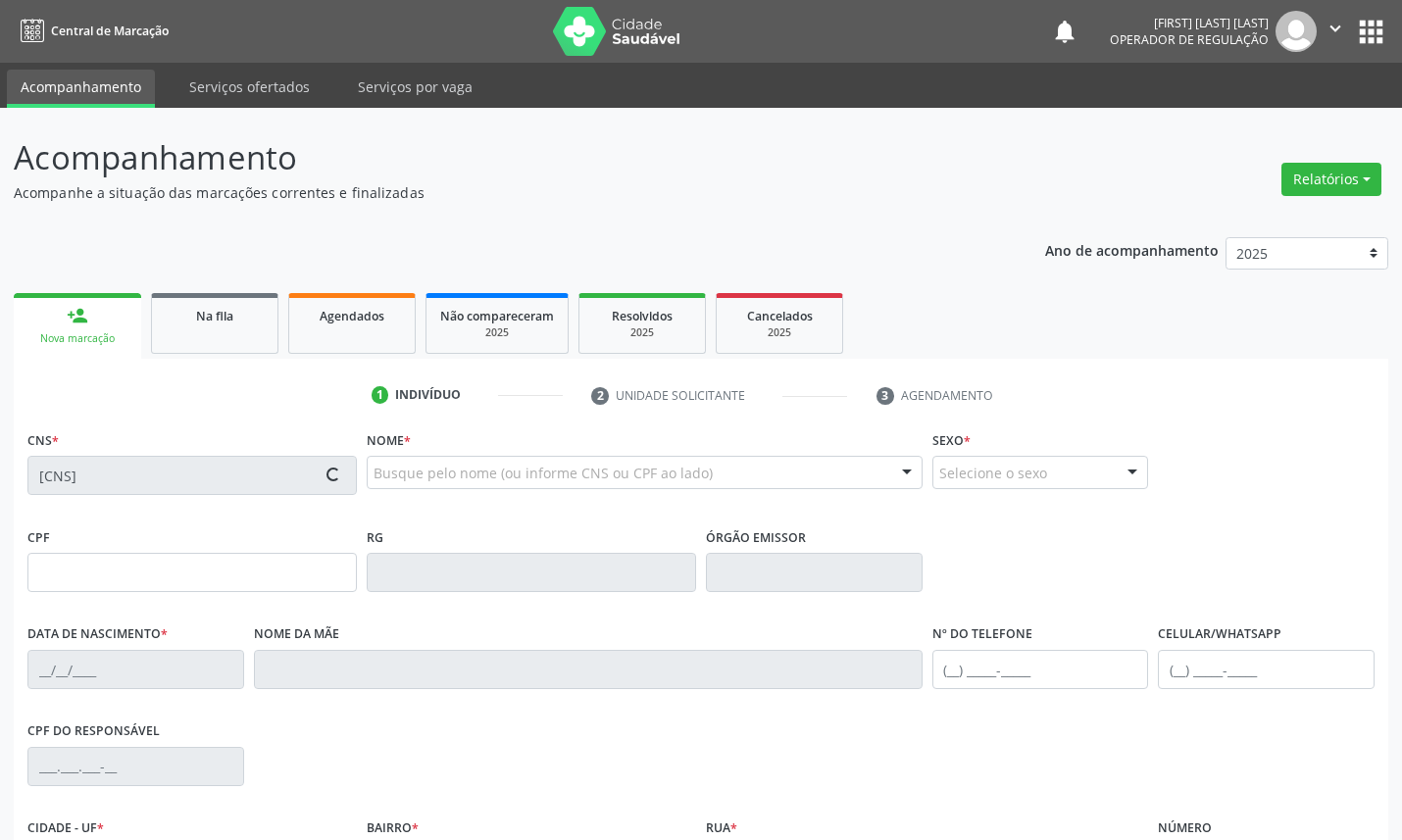 type on "[FIRST] [LAST] [LAST]" 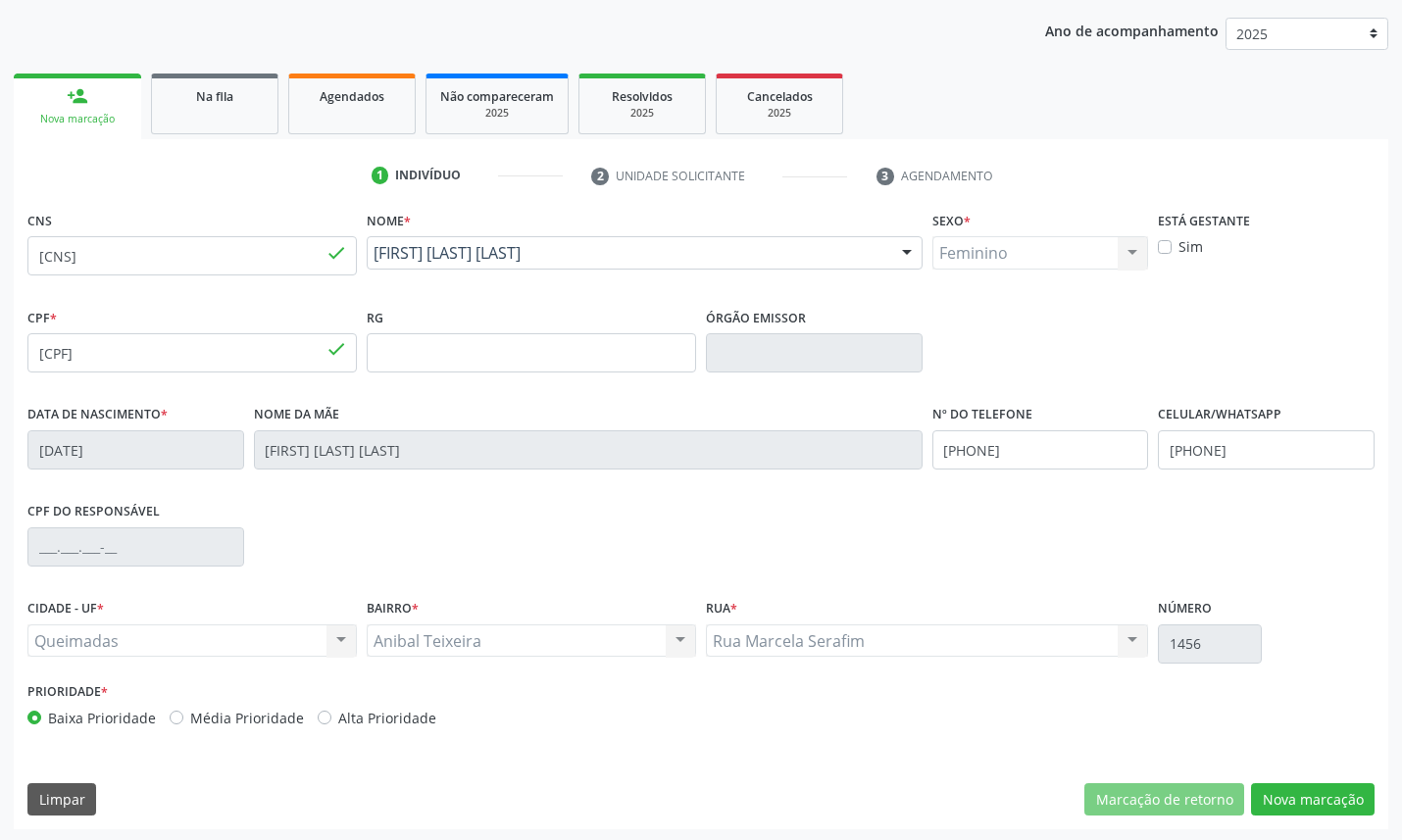 scroll, scrollTop: 221, scrollLeft: 0, axis: vertical 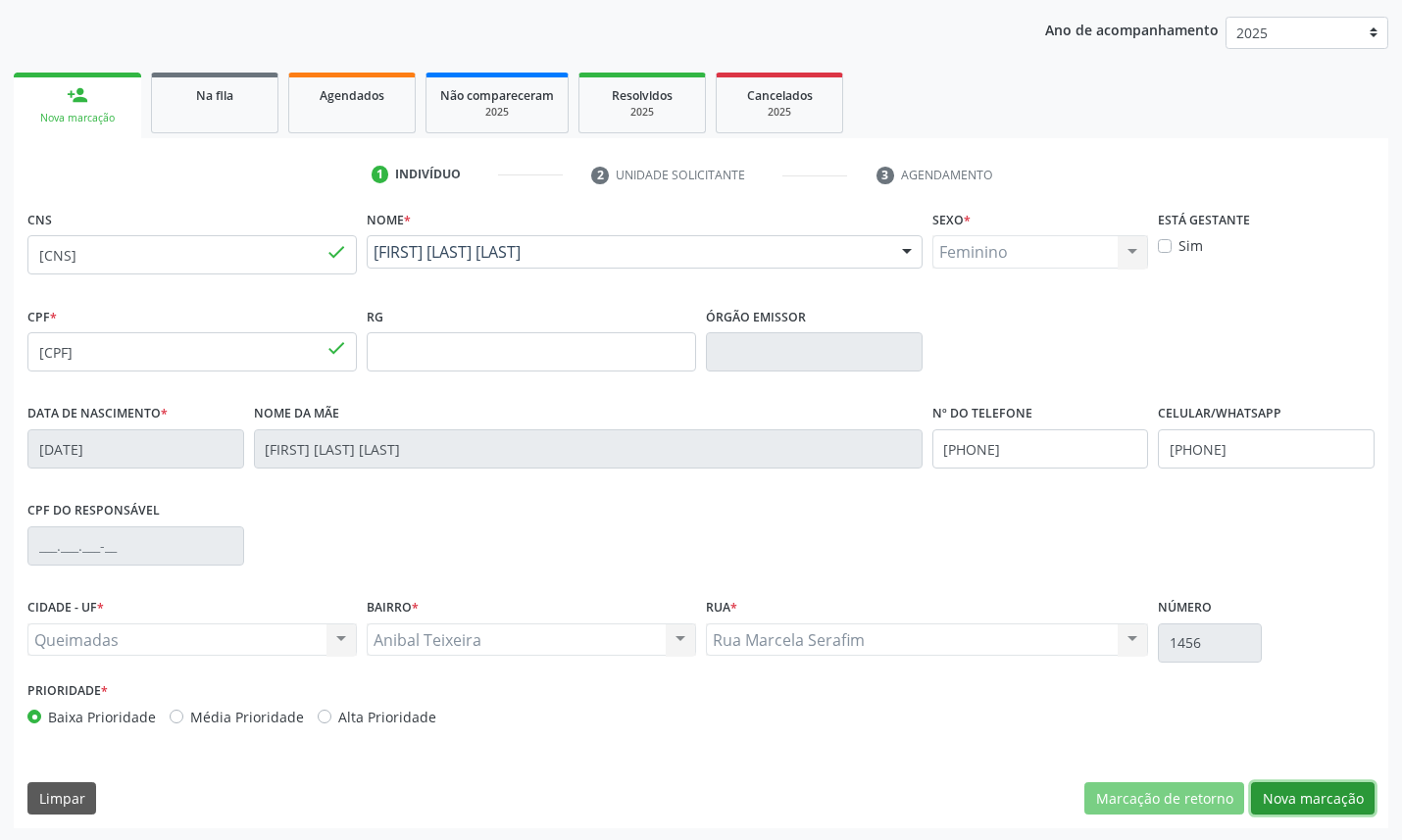click on "Nova marcação" at bounding box center [1313, 799] 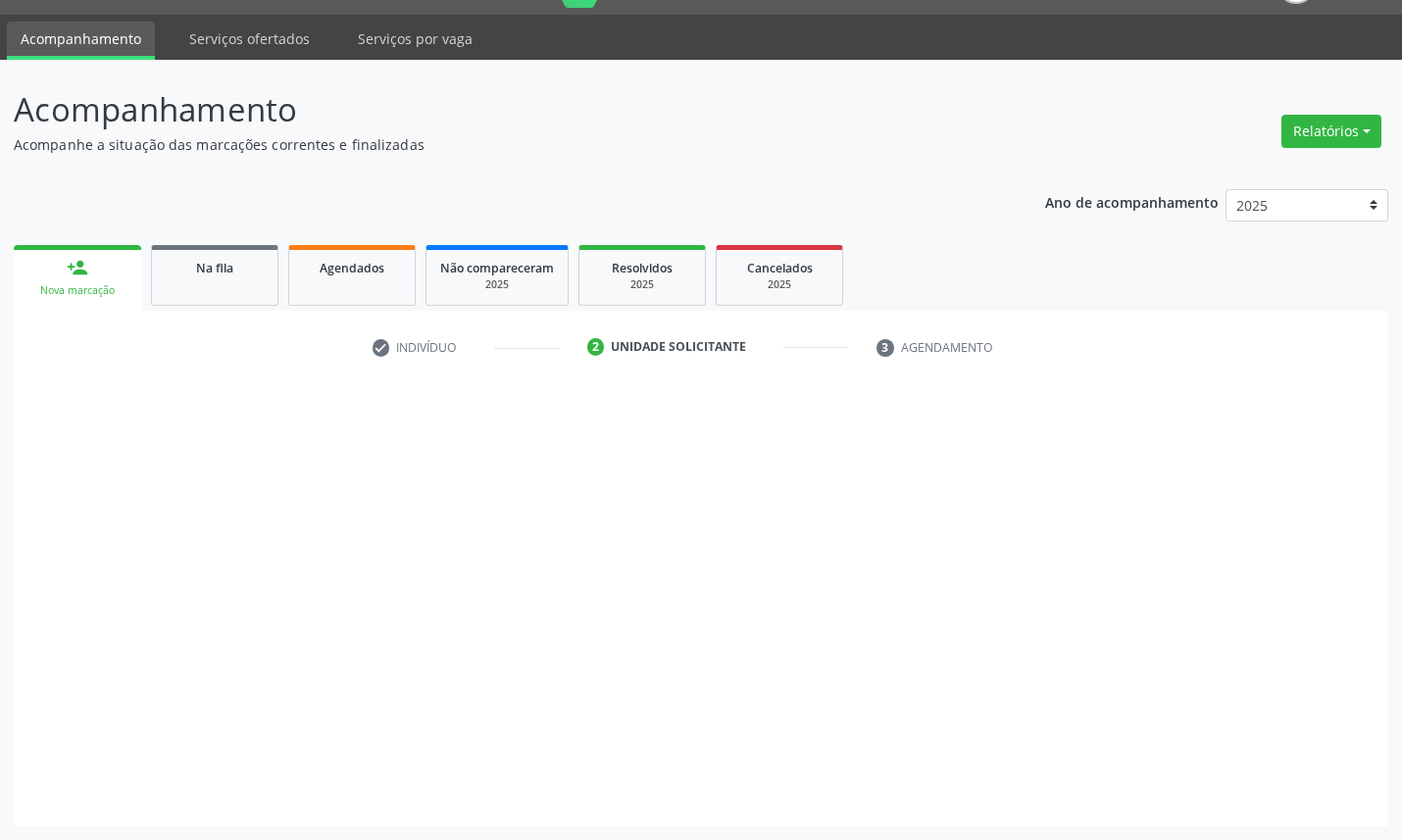 scroll, scrollTop: 46, scrollLeft: 0, axis: vertical 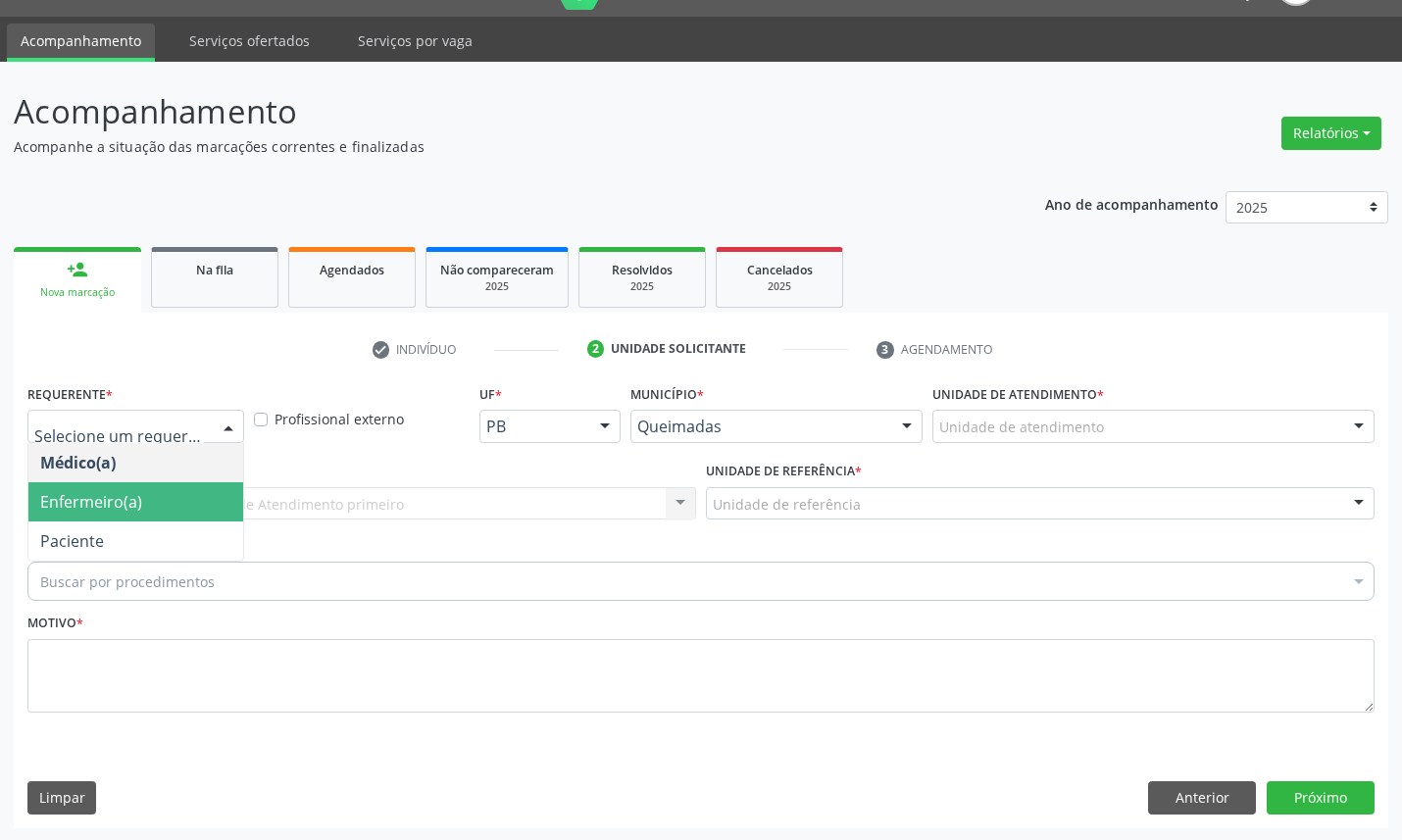 click on "Enfermeiro(a)" at bounding box center [135, 502] 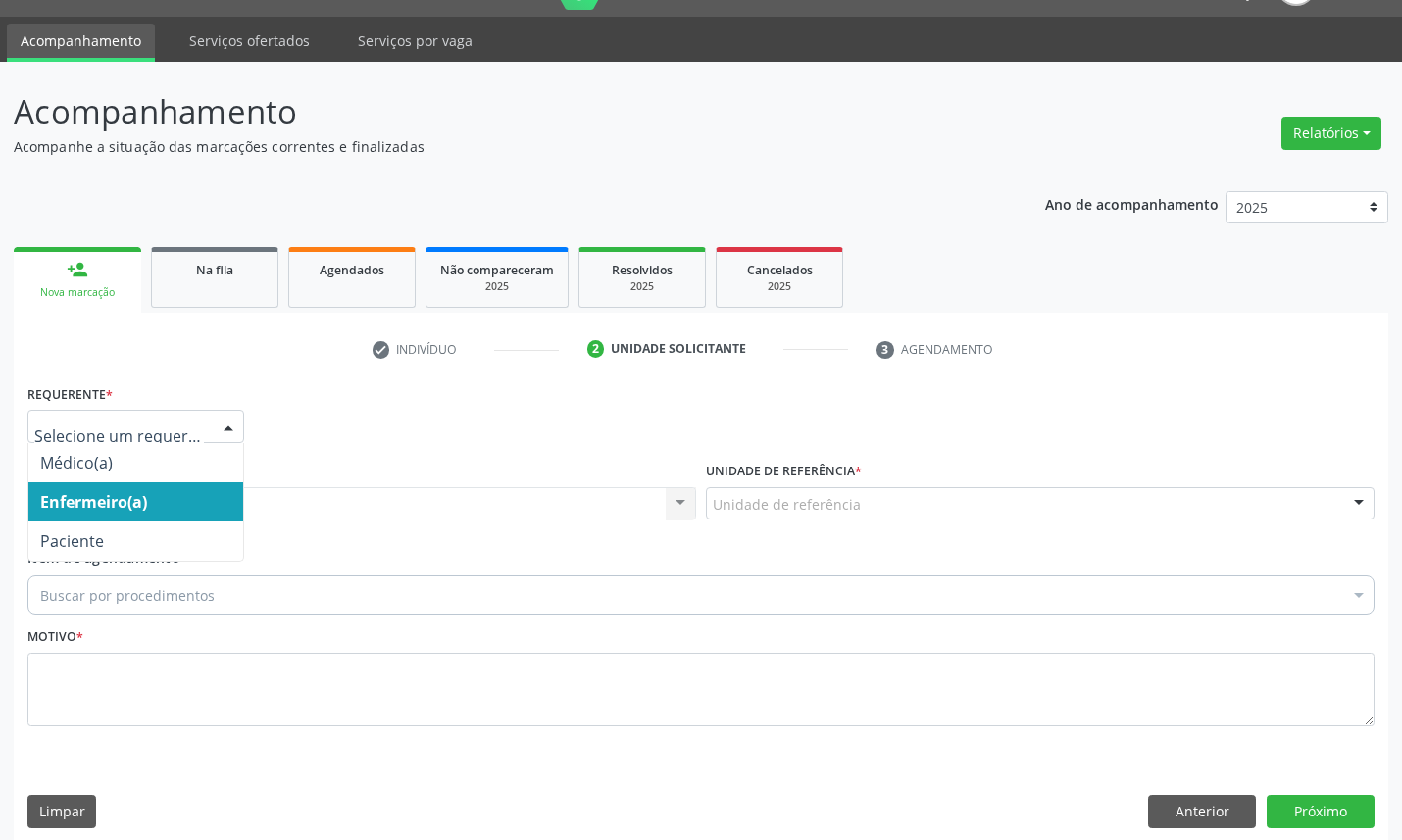 drag, startPoint x: 122, startPoint y: 431, endPoint x: 111, endPoint y: 515, distance: 84.71718 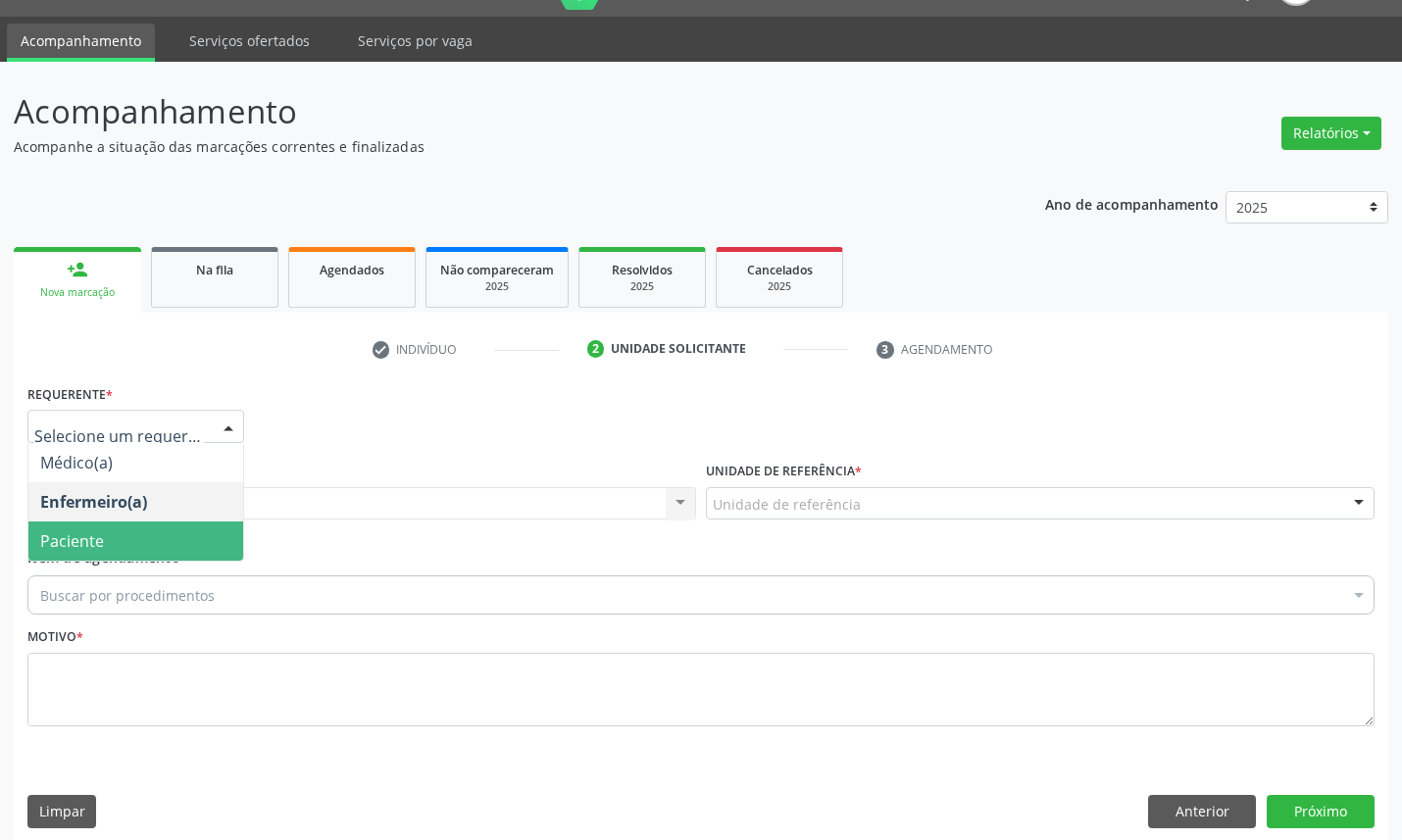 click on "Paciente" at bounding box center (135, 541) 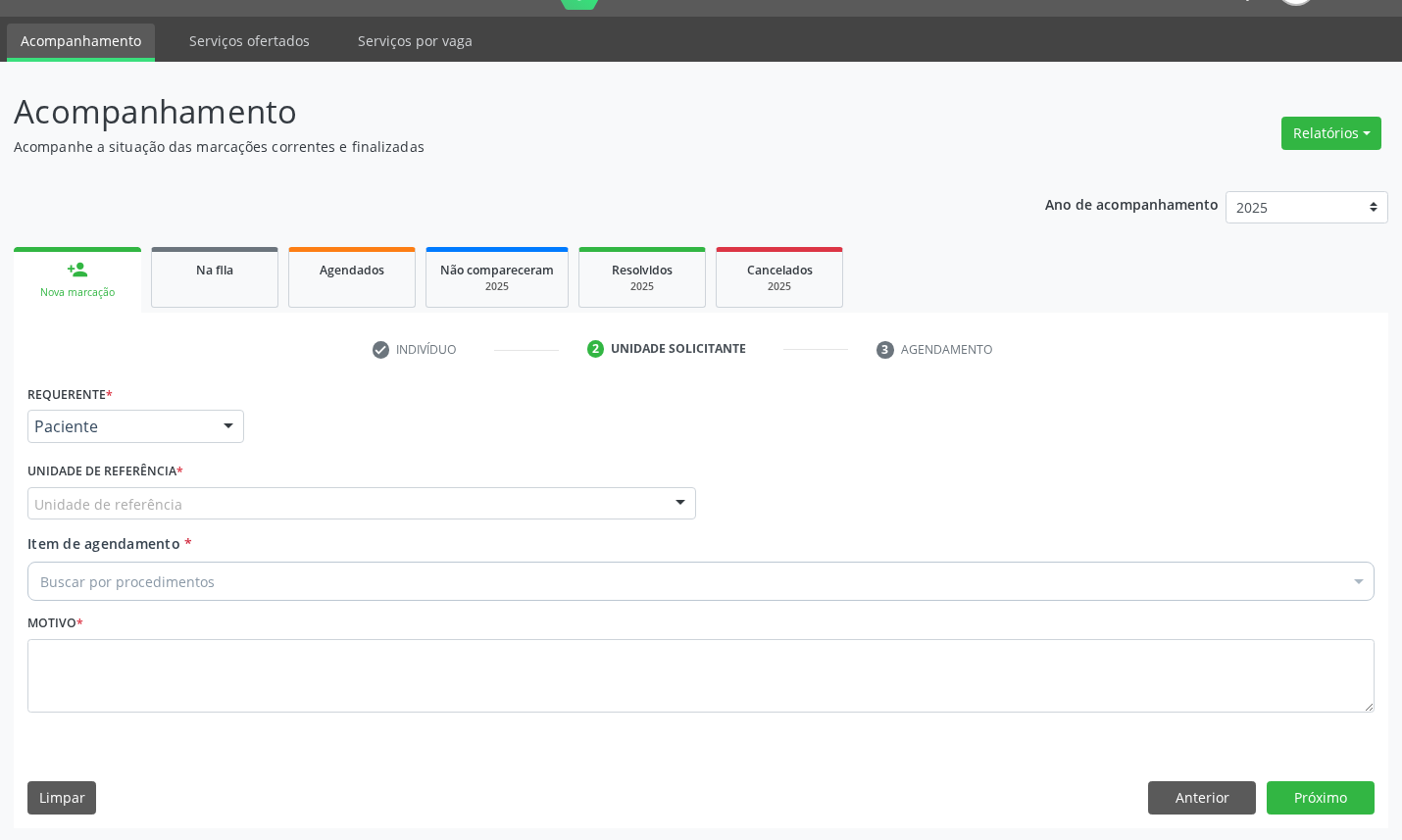 click on "Requerente
*
Paciente         Médico(a)   Enfermeiro(a)   Paciente
Nenhum resultado encontrado para: "   "
Não há nenhuma opção para ser exibida.
UF
PB         PB
Nenhum resultado encontrado para: "   "
Não há nenhuma opção para ser exibida.
Município
Queimadas         Campina Grande   Queimadas
Nenhum resultado encontrado para: "   "
Não há nenhuma opção para ser exibida.
Médico Solicitante
Por favor, selecione a Unidade de Atendimento primeiro
Nenhum resultado encontrado para: "   "
Não há nenhuma opção para ser exibida.
Unidade de referência
*
Unidade de referência
UBSF Ligeiro II   UBSF Saulo Leal Ernesto de Melo   UBSF Castanho   UBSF Baixa Verde   UBSF Ze Velho   UBSF Boa Vista     UBSF Zumbi" at bounding box center [701, 560] 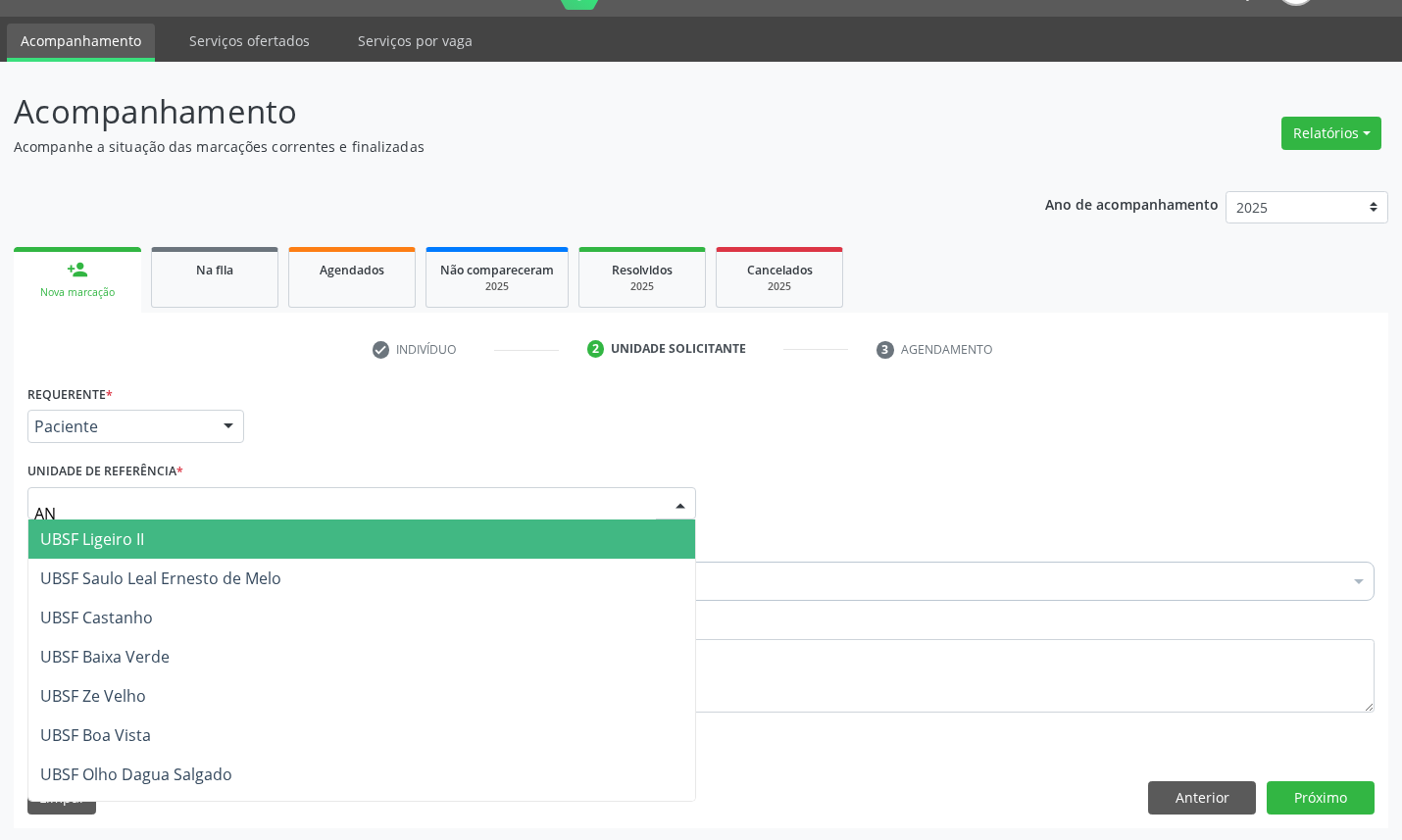 type on "ANI" 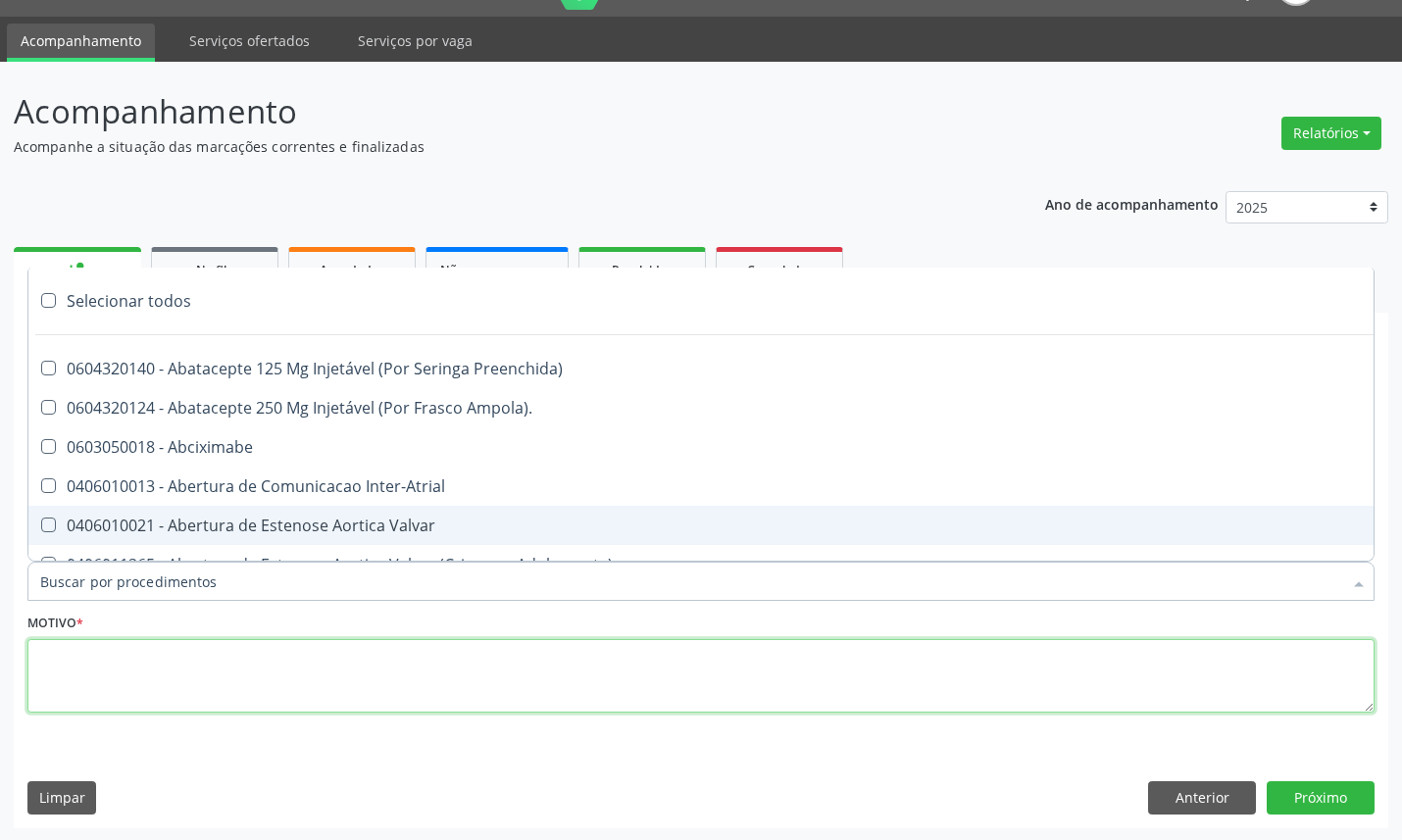 click at bounding box center [701, 676] 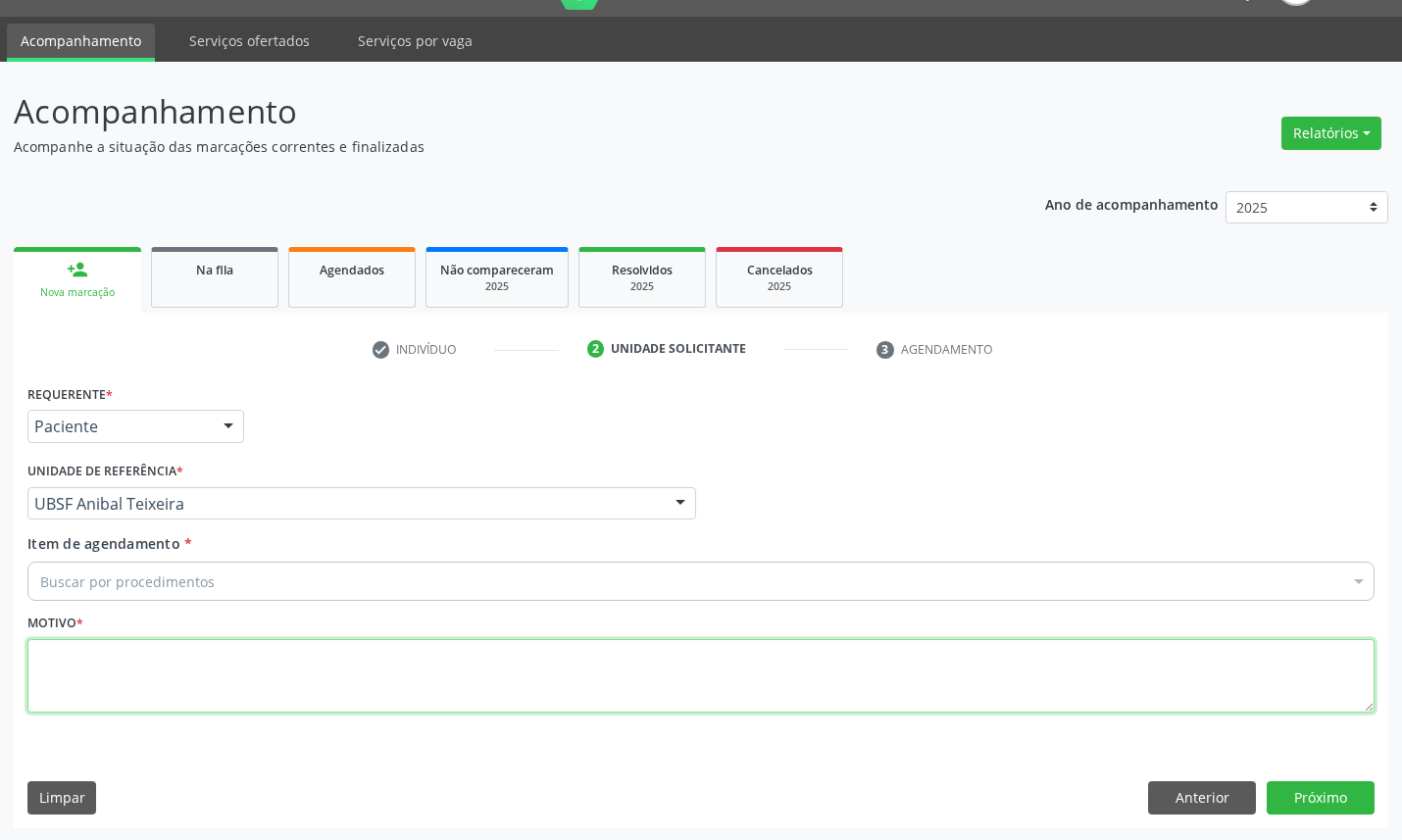 paste on "RETORNO [FIRST] [DATE]" 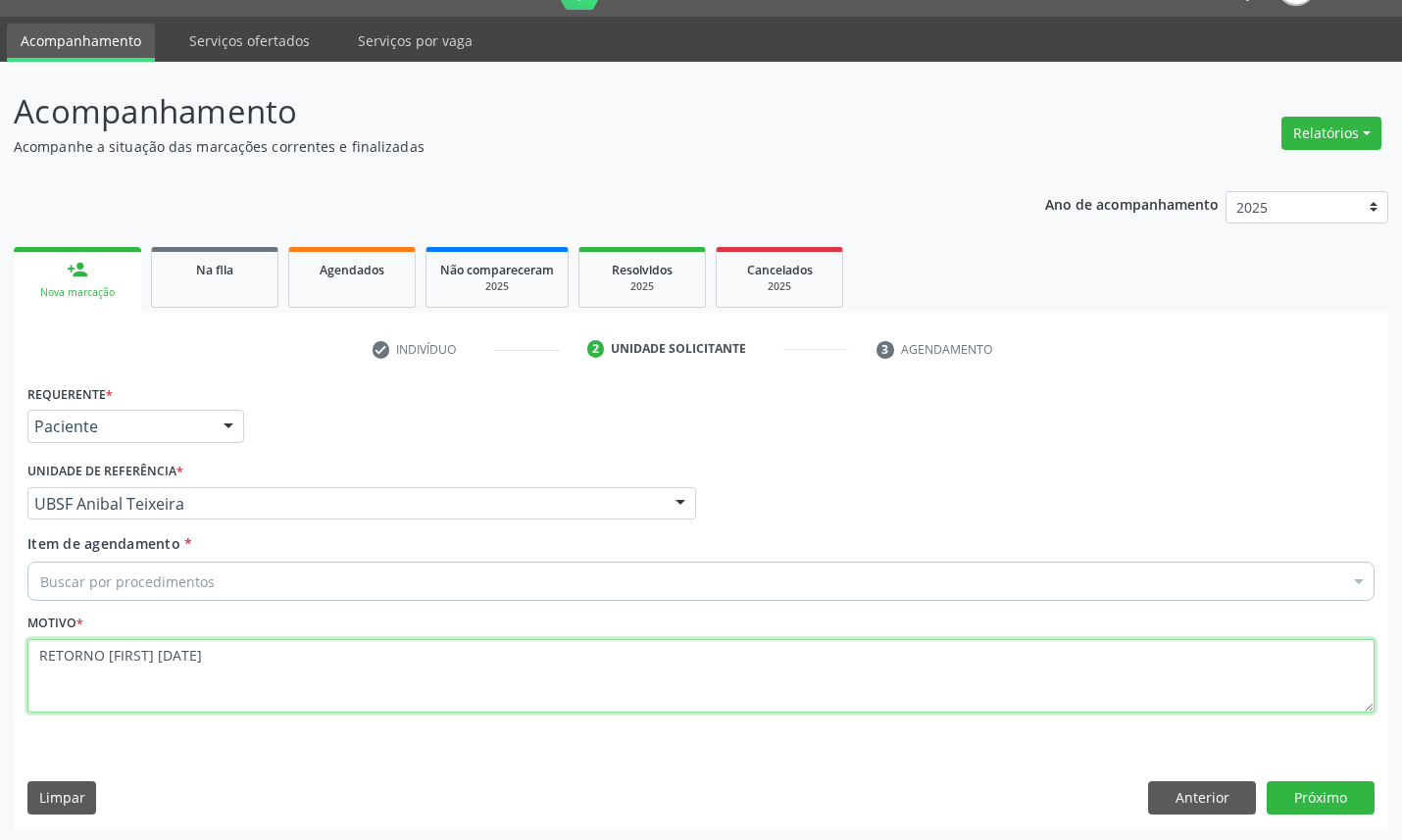 type on "RETORNO [FIRST] [DATE]" 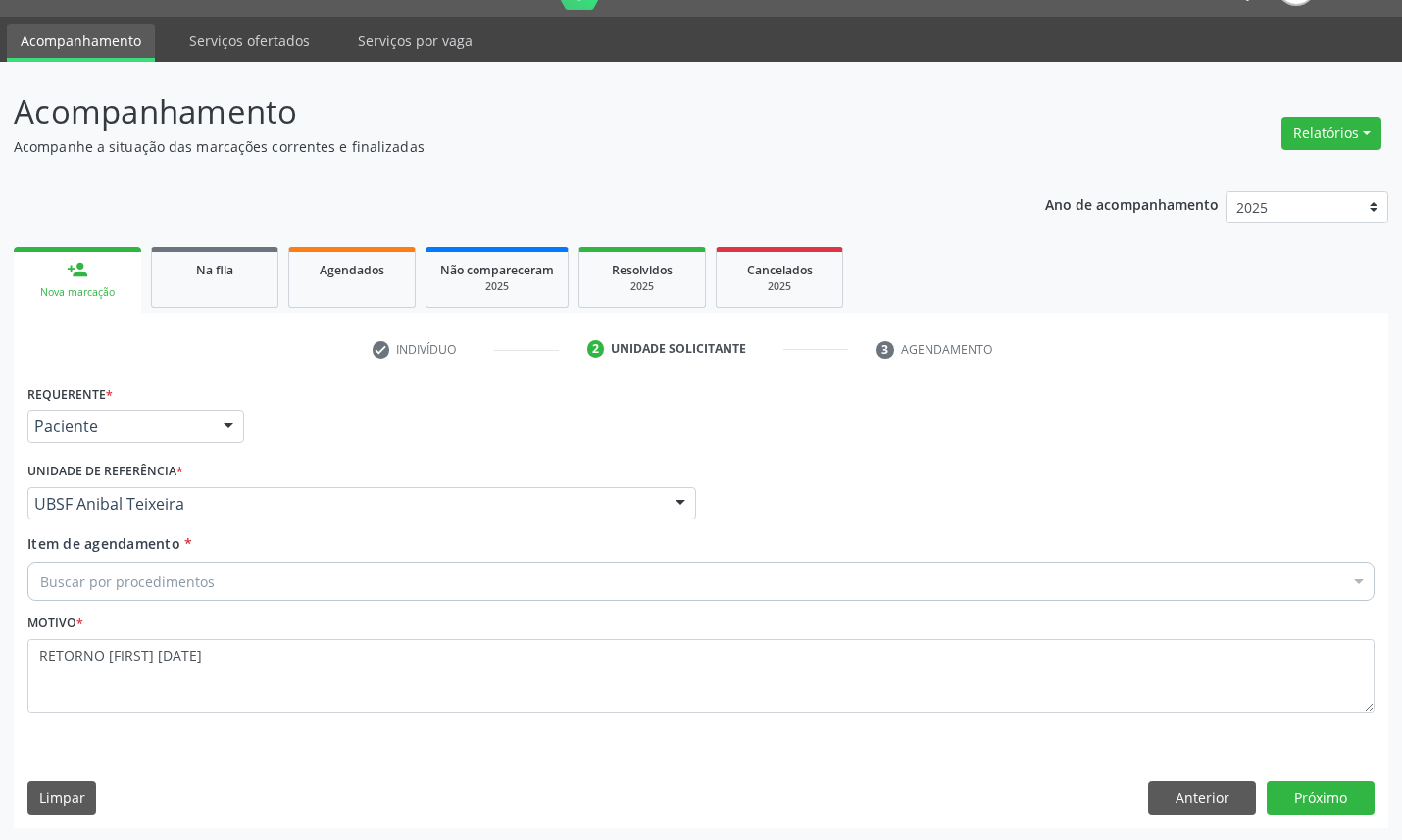 paste on "ENDOCRINOLOGISTA" 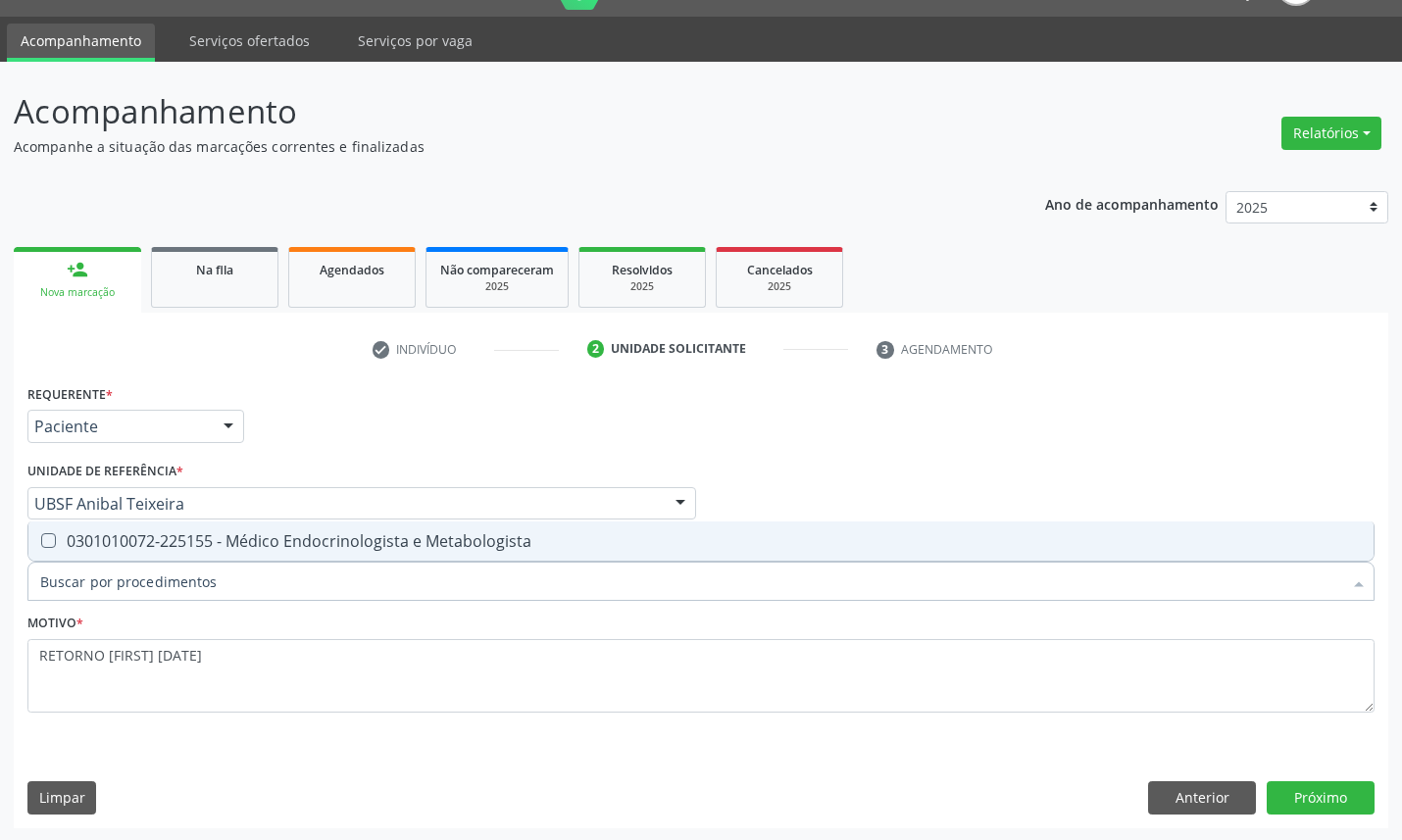 type on "ENDOCRINOLOGISTA" 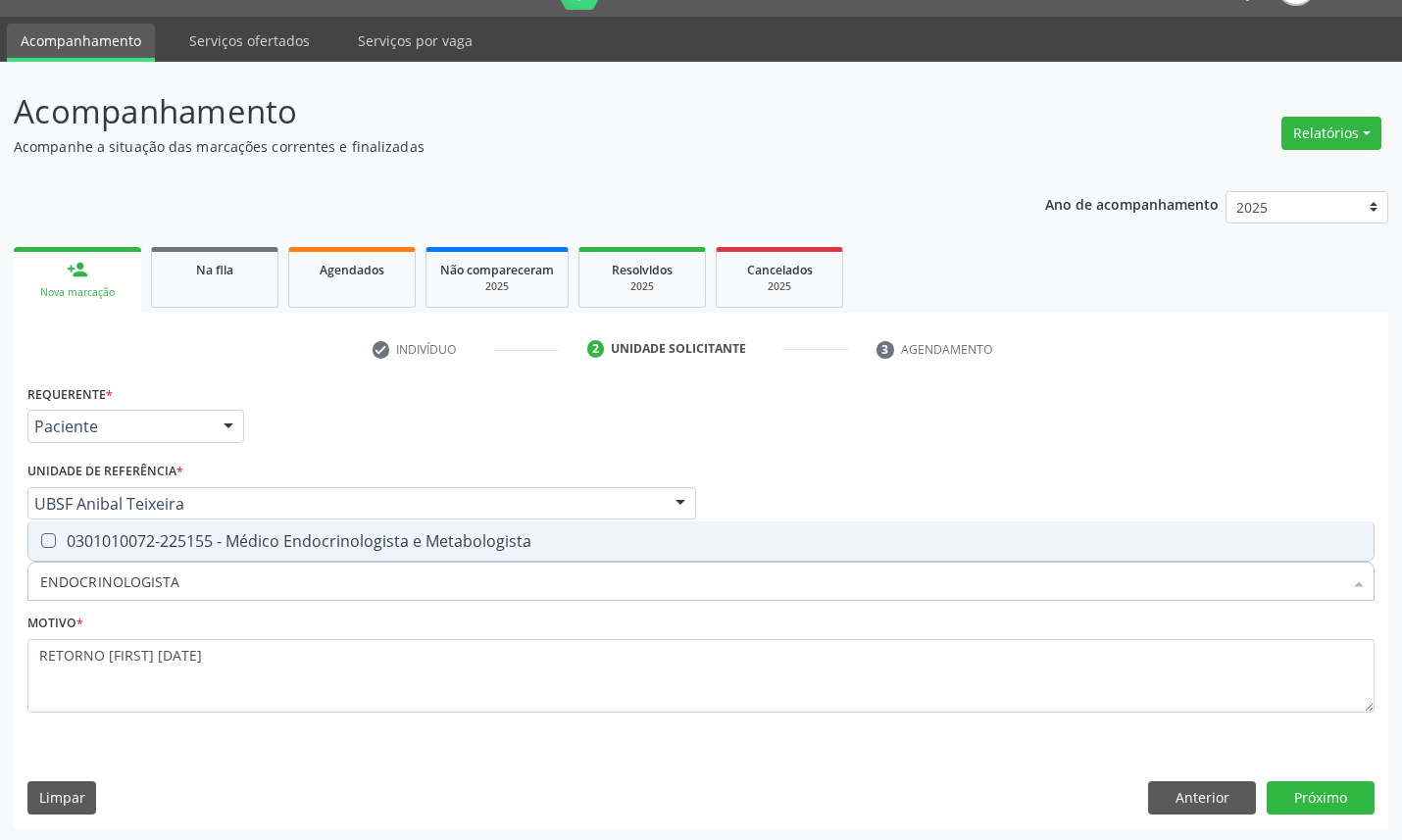 click on "0301010072-225155 - Médico Endocrinologista e Metabologista" at bounding box center [701, 541] 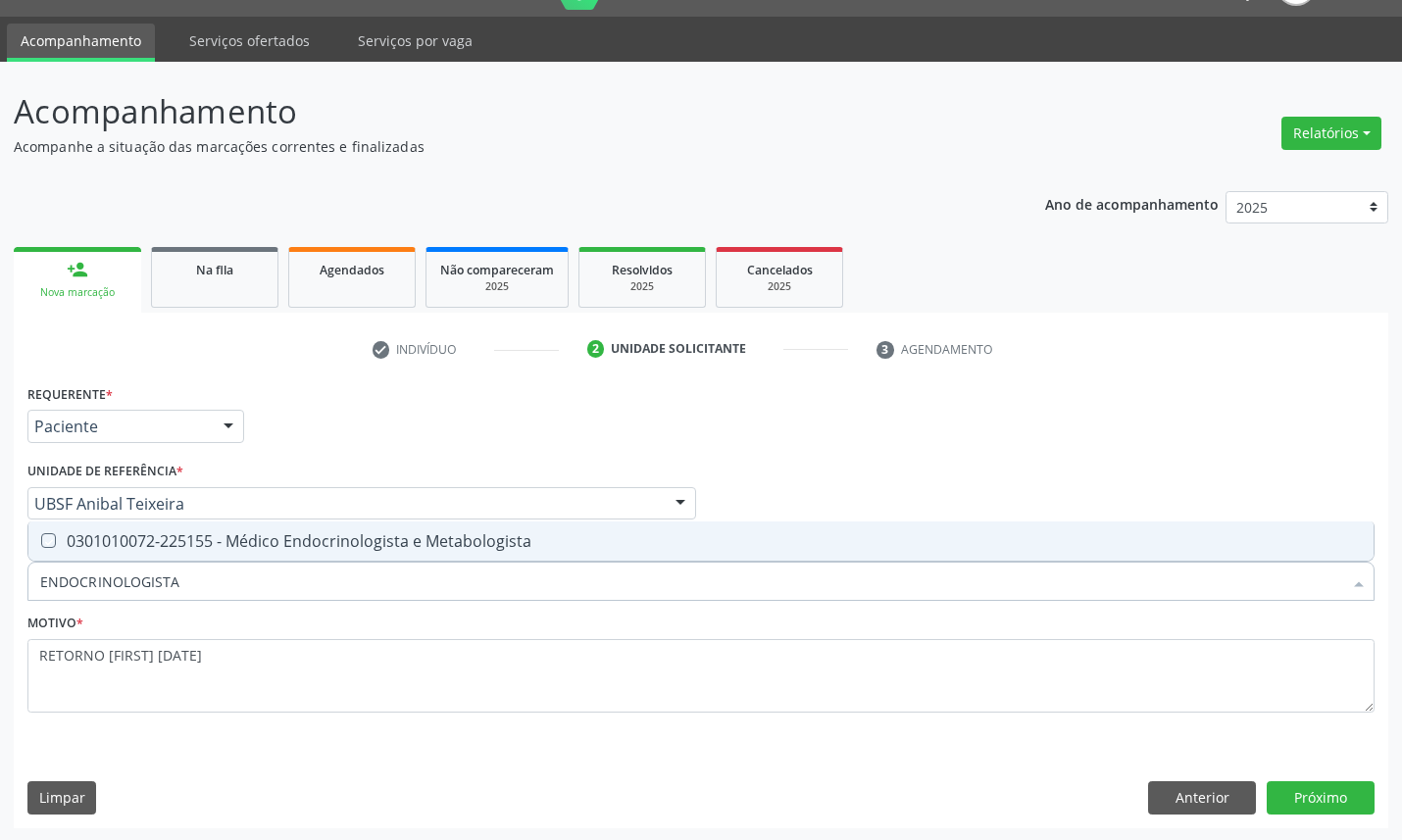 checkbox on "true" 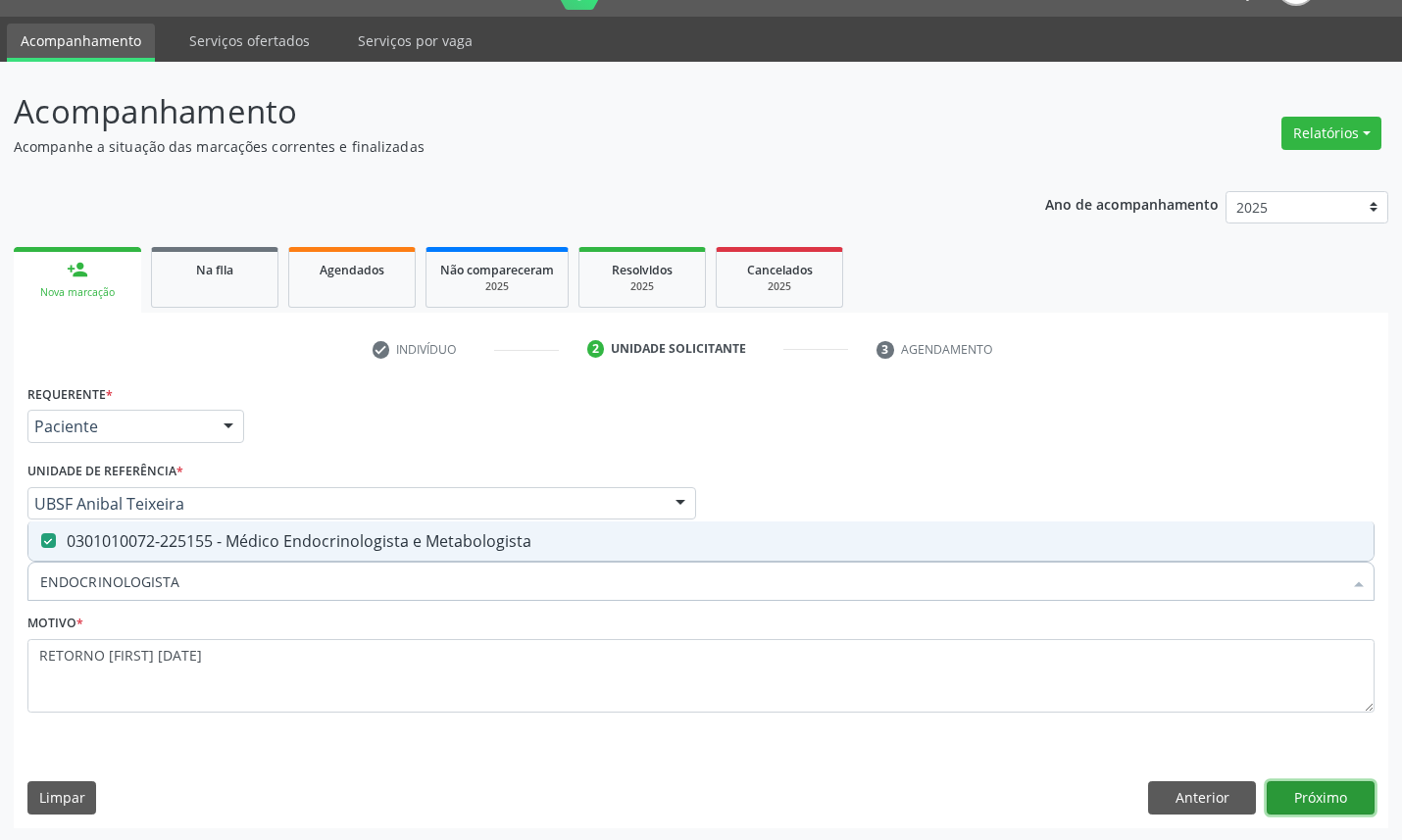 click on "Próximo" at bounding box center (1321, 798) 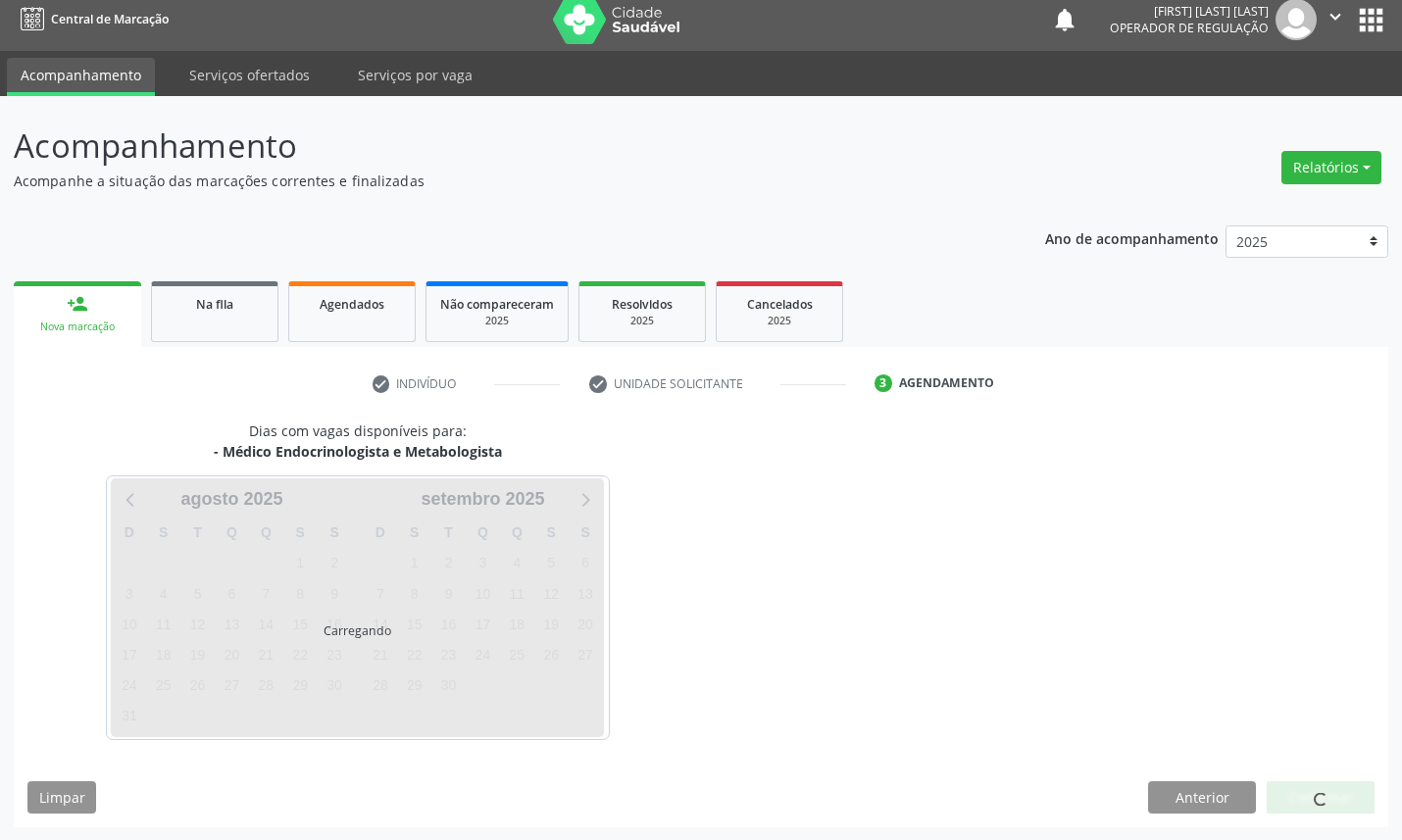 scroll, scrollTop: 46, scrollLeft: 0, axis: vertical 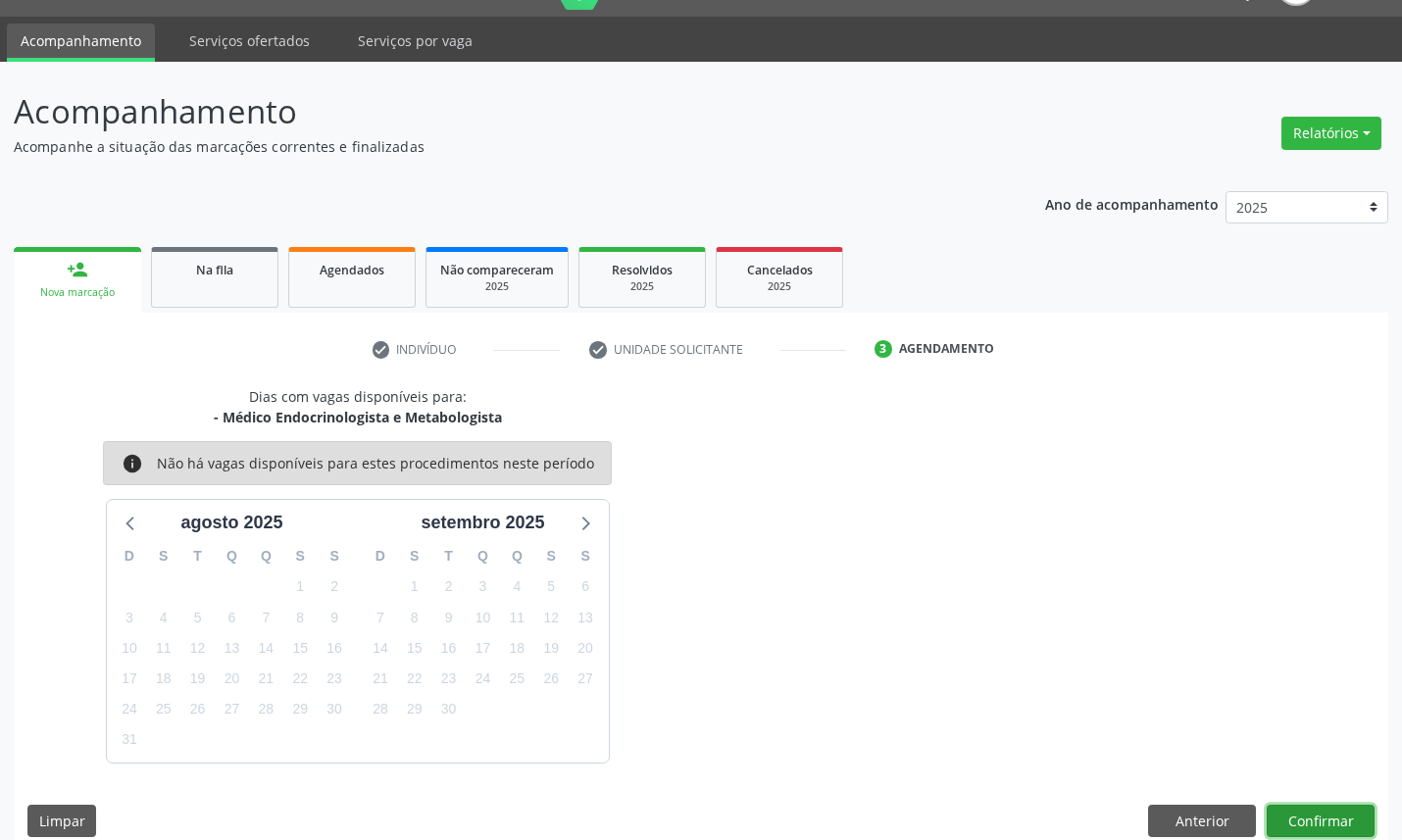 click on "Confirmar" at bounding box center [1321, 821] 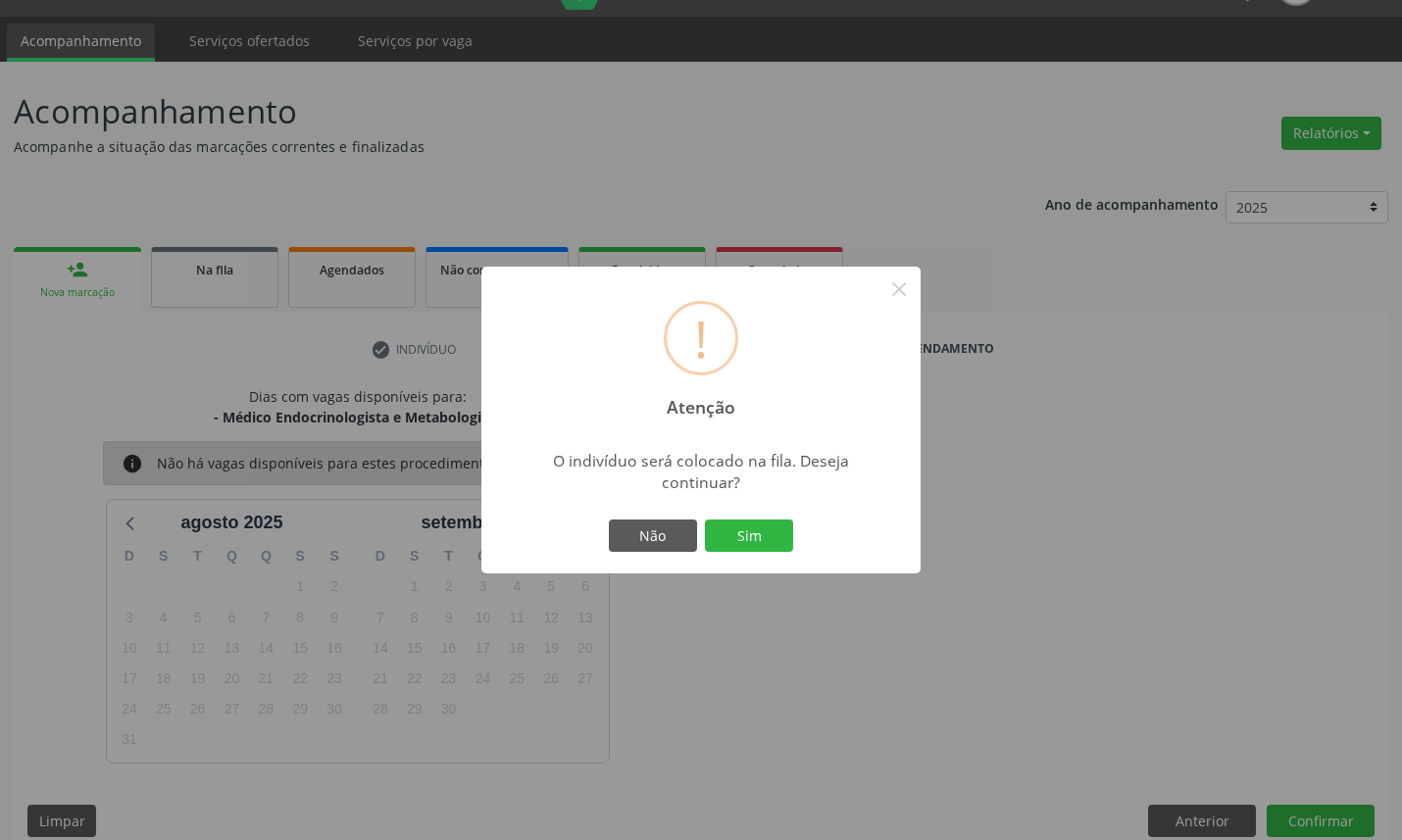 type 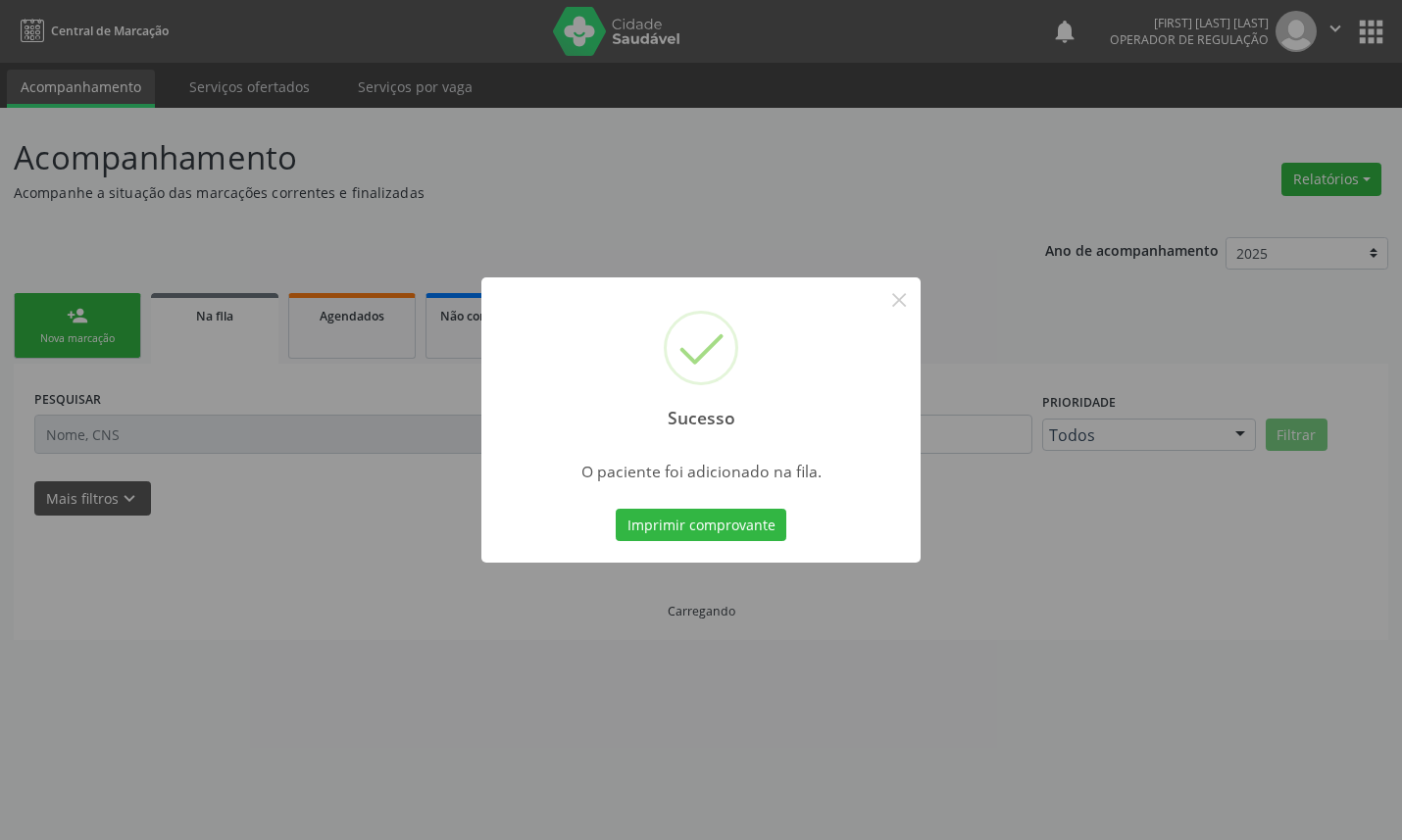 scroll, scrollTop: 0, scrollLeft: 0, axis: both 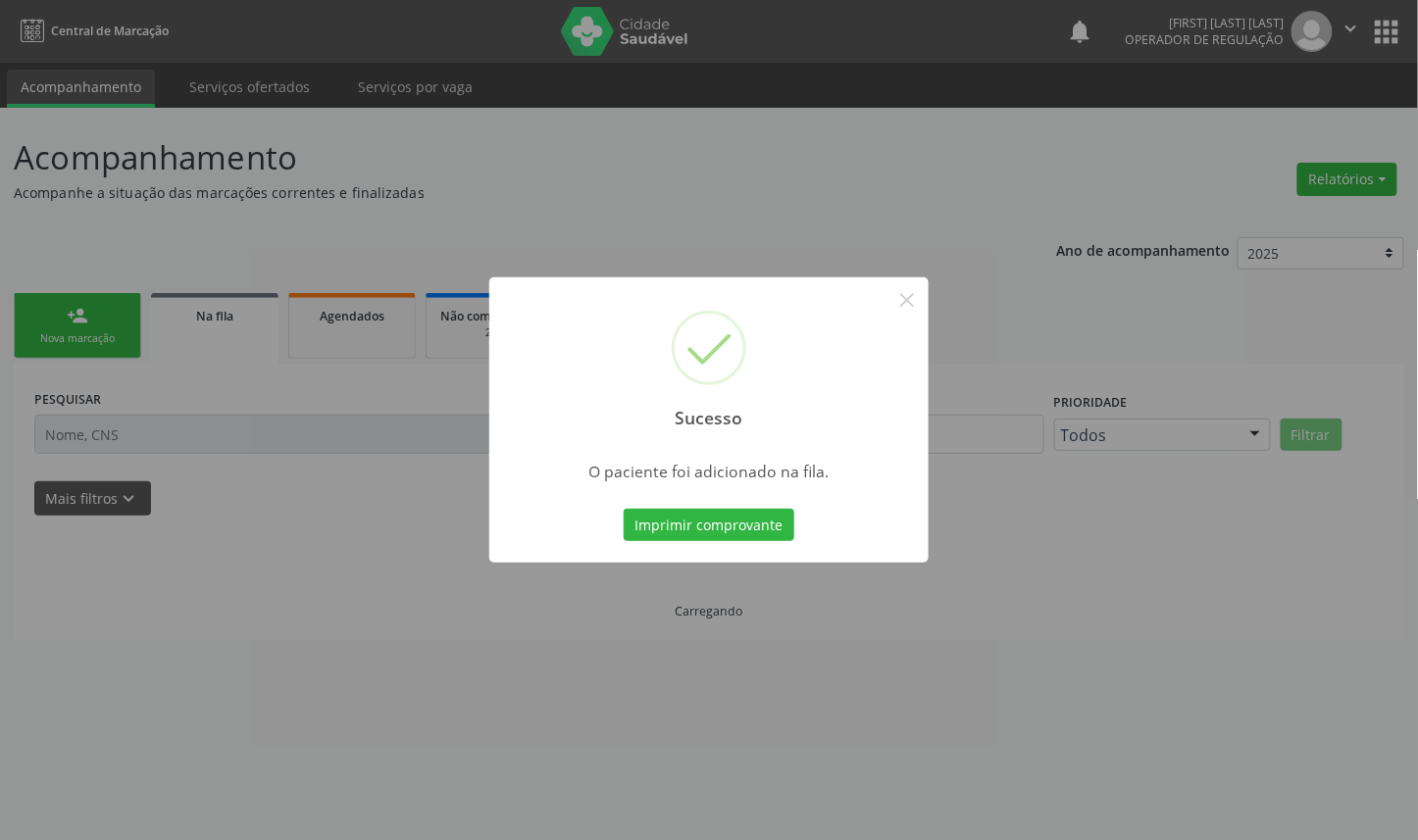type 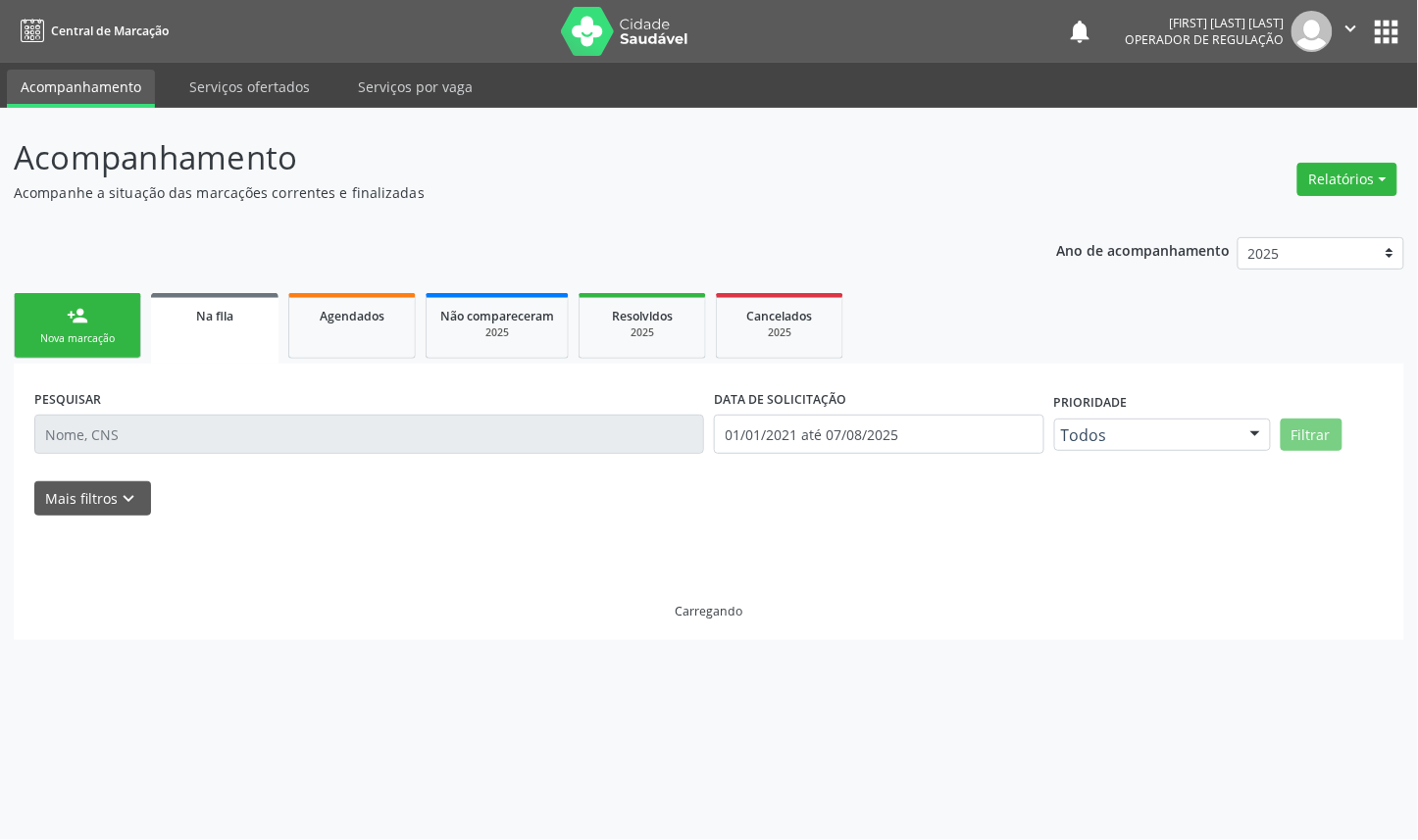 click on "person_add
Nova marcação" at bounding box center [77, 325] 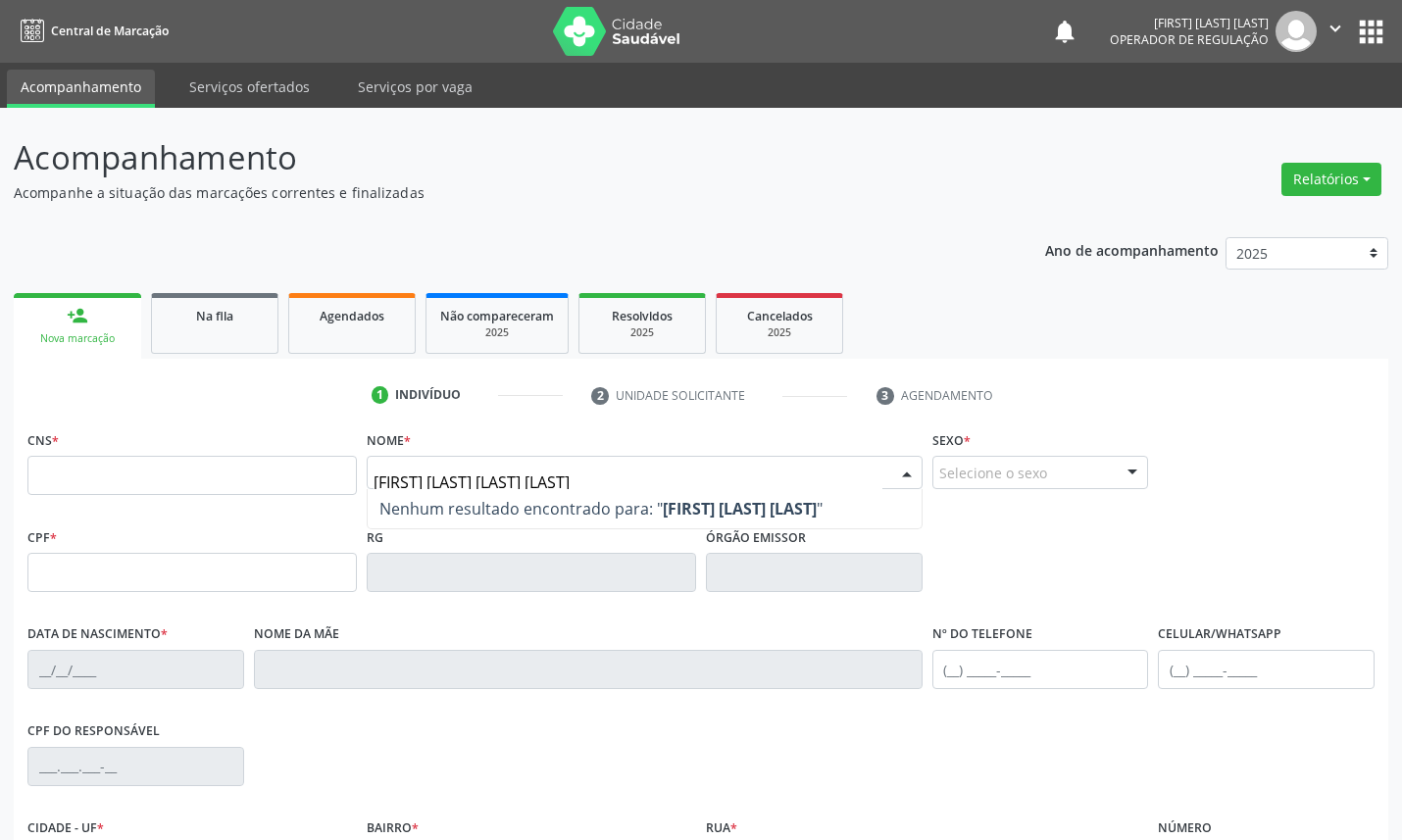 type on "[FIRST] [LAST] [LAST]" 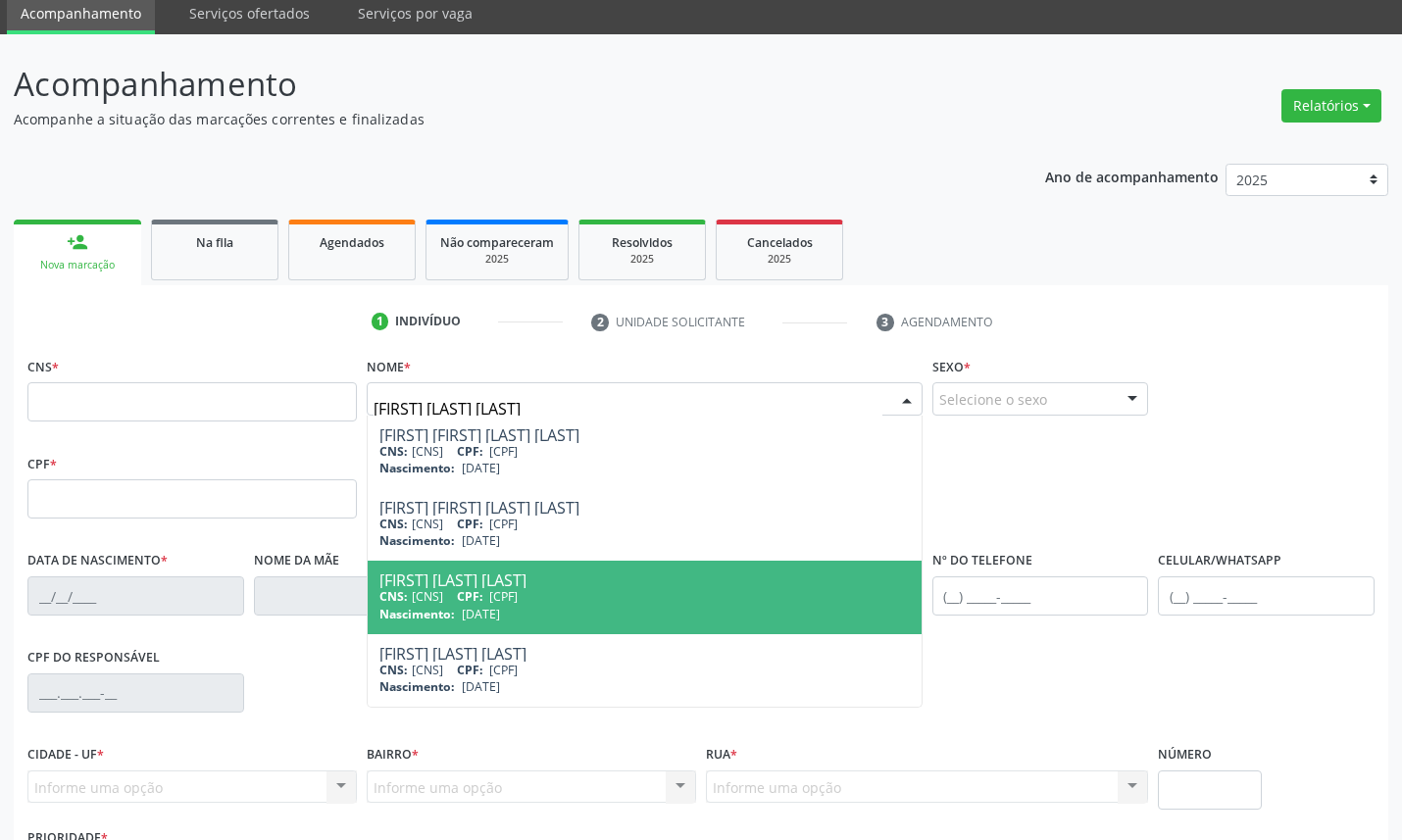scroll, scrollTop: 109, scrollLeft: 0, axis: vertical 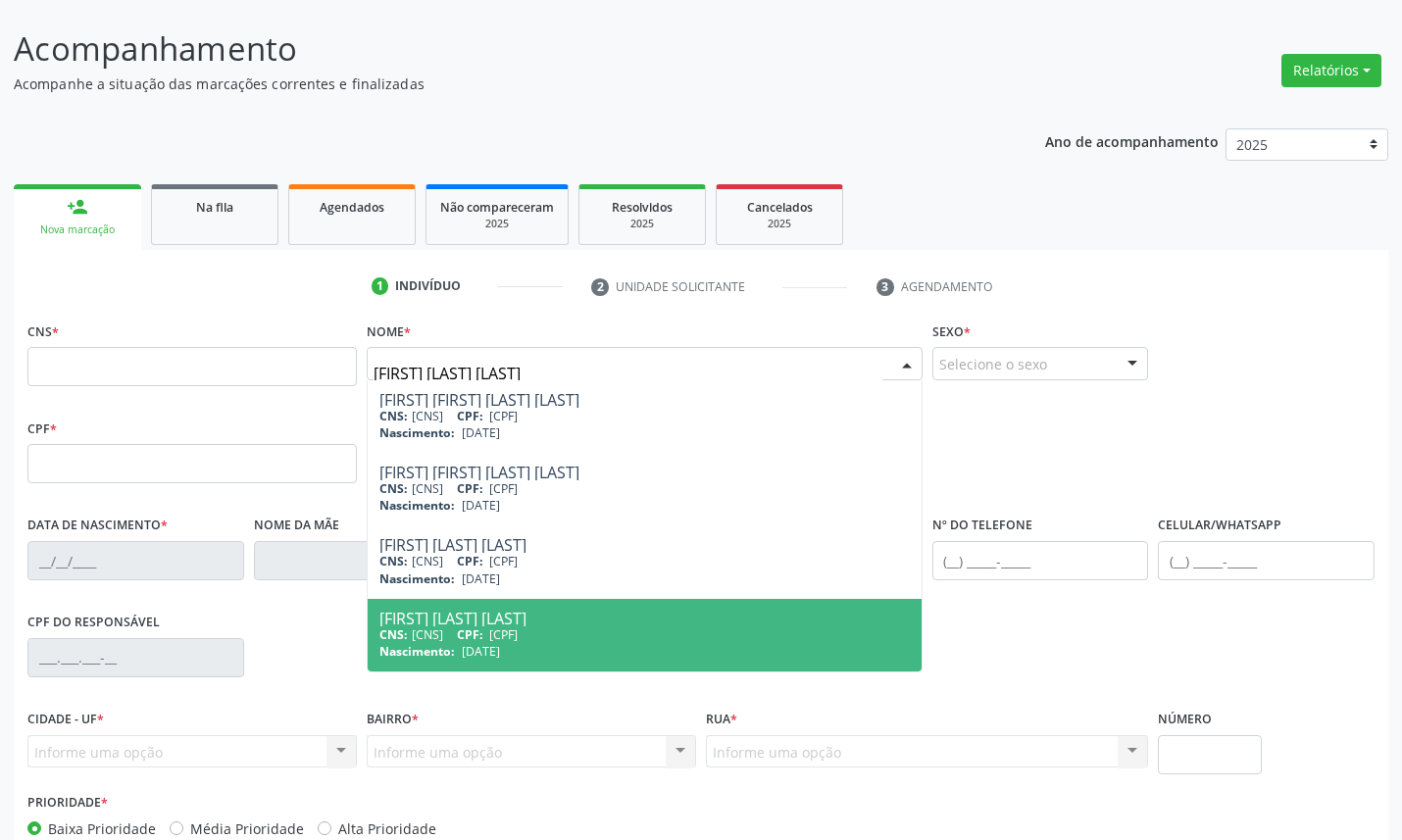 click on "759.376.384-68" at bounding box center [503, 634] 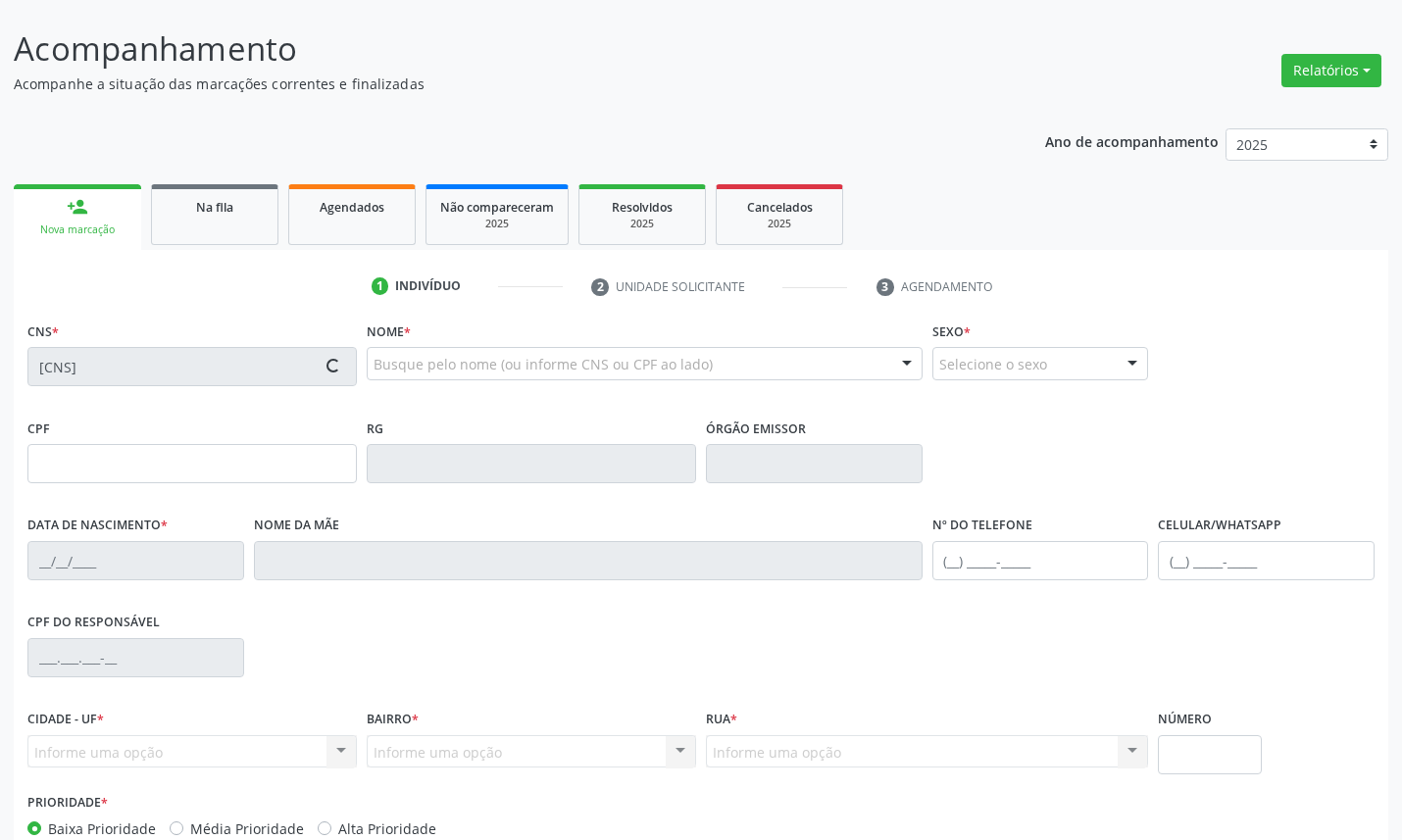 type on "759.376.384-68" 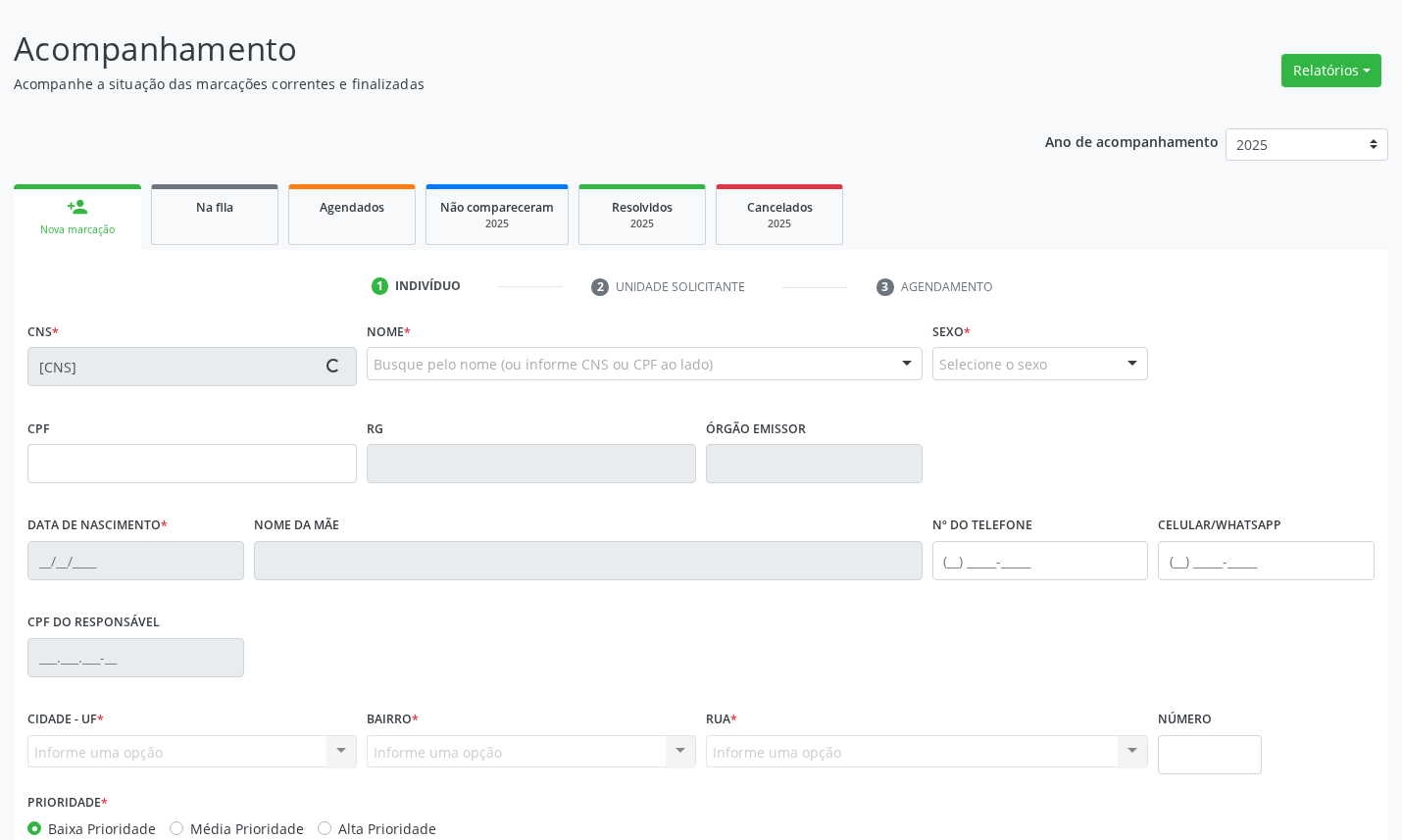 type on "06/02/1971" 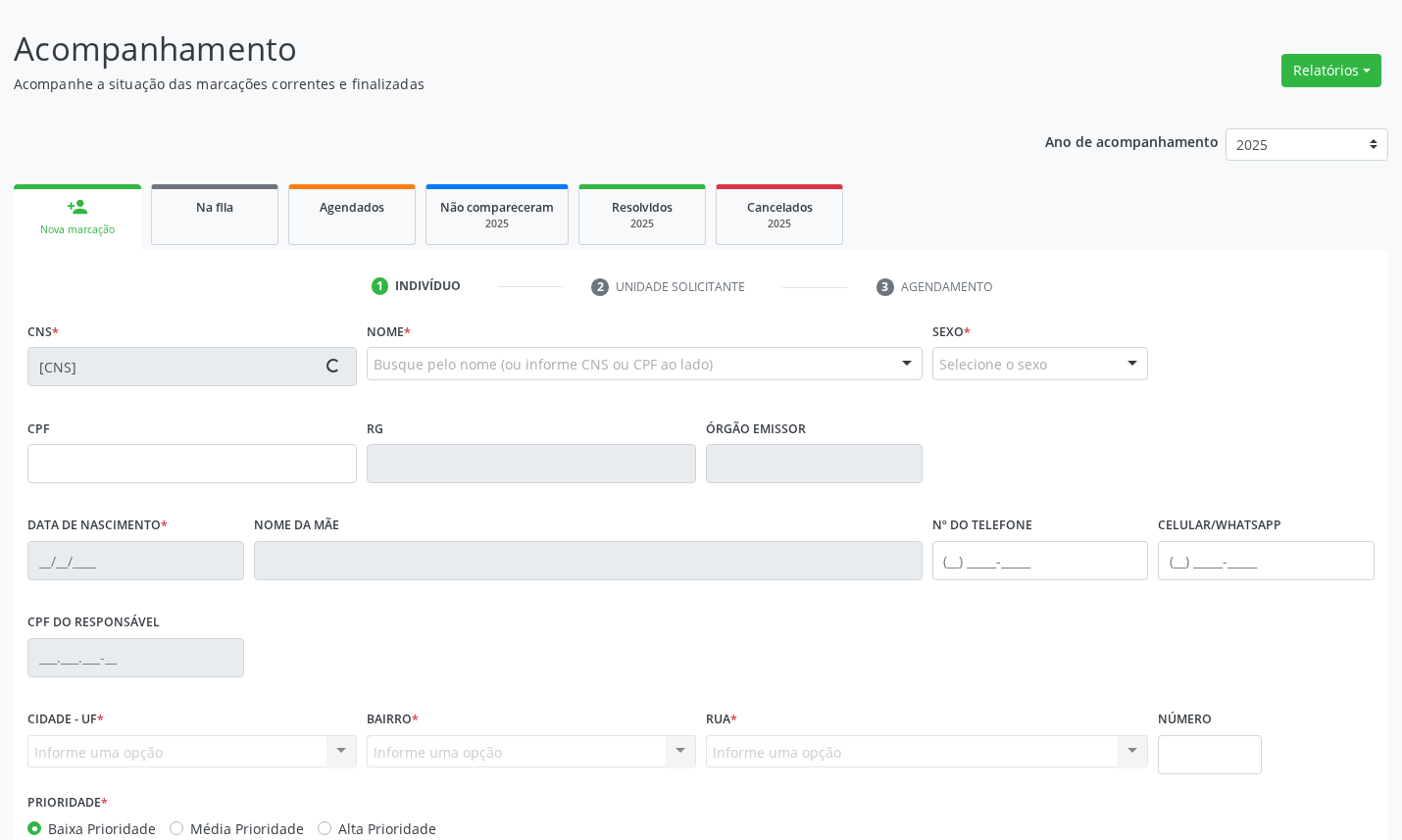 type on "Severina Maria do Nascimento" 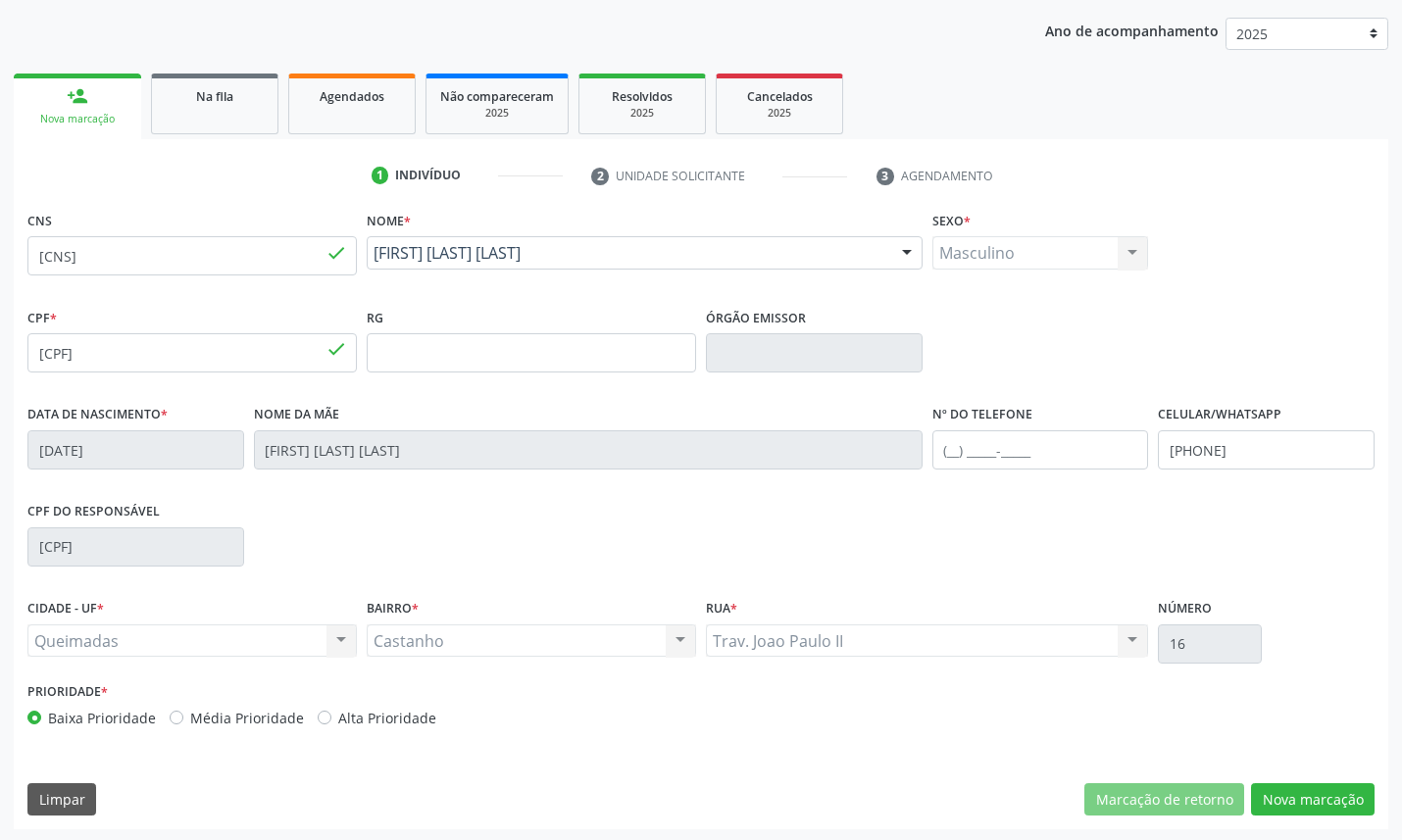 scroll, scrollTop: 221, scrollLeft: 0, axis: vertical 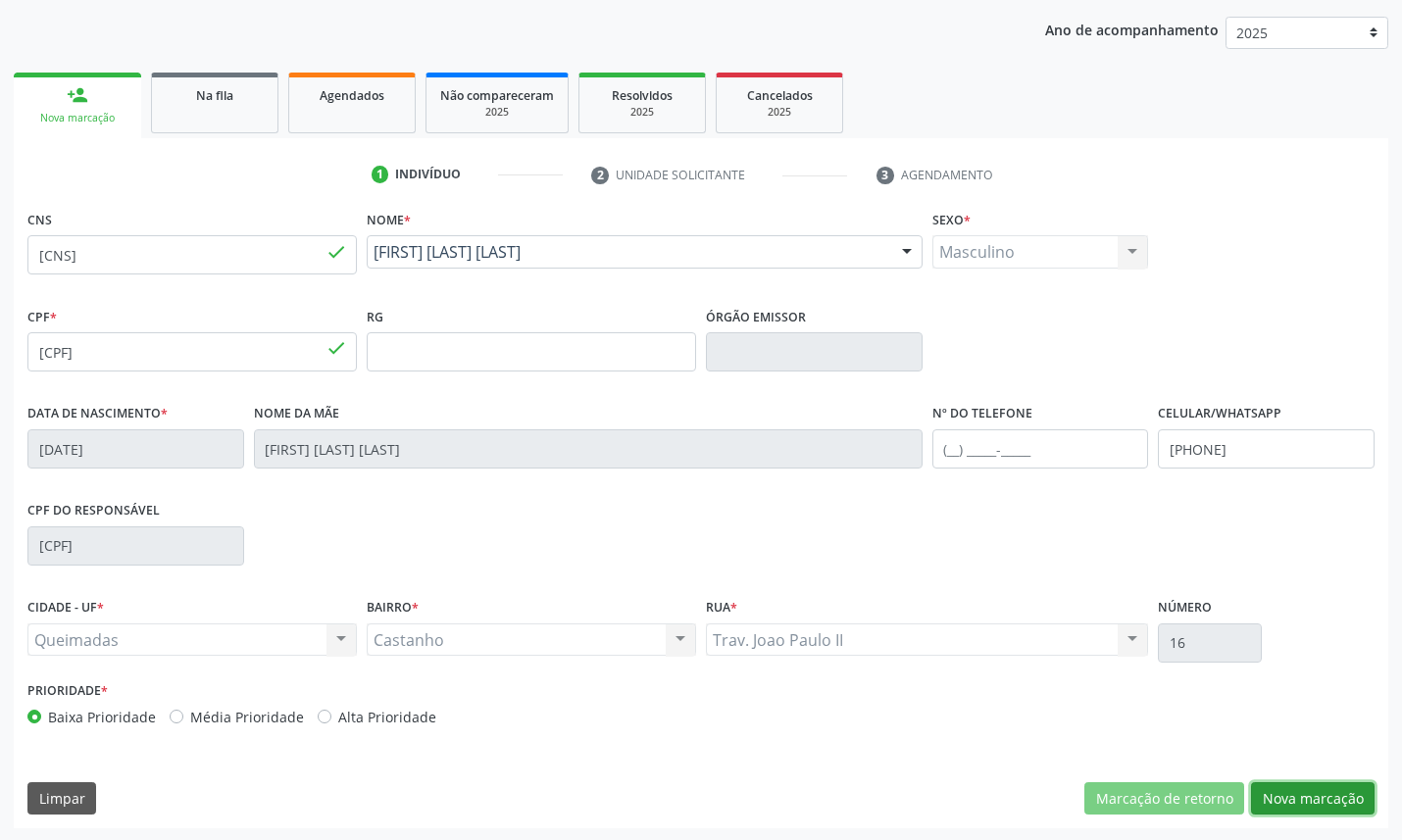 click on "Nova marcação" at bounding box center [1313, 799] 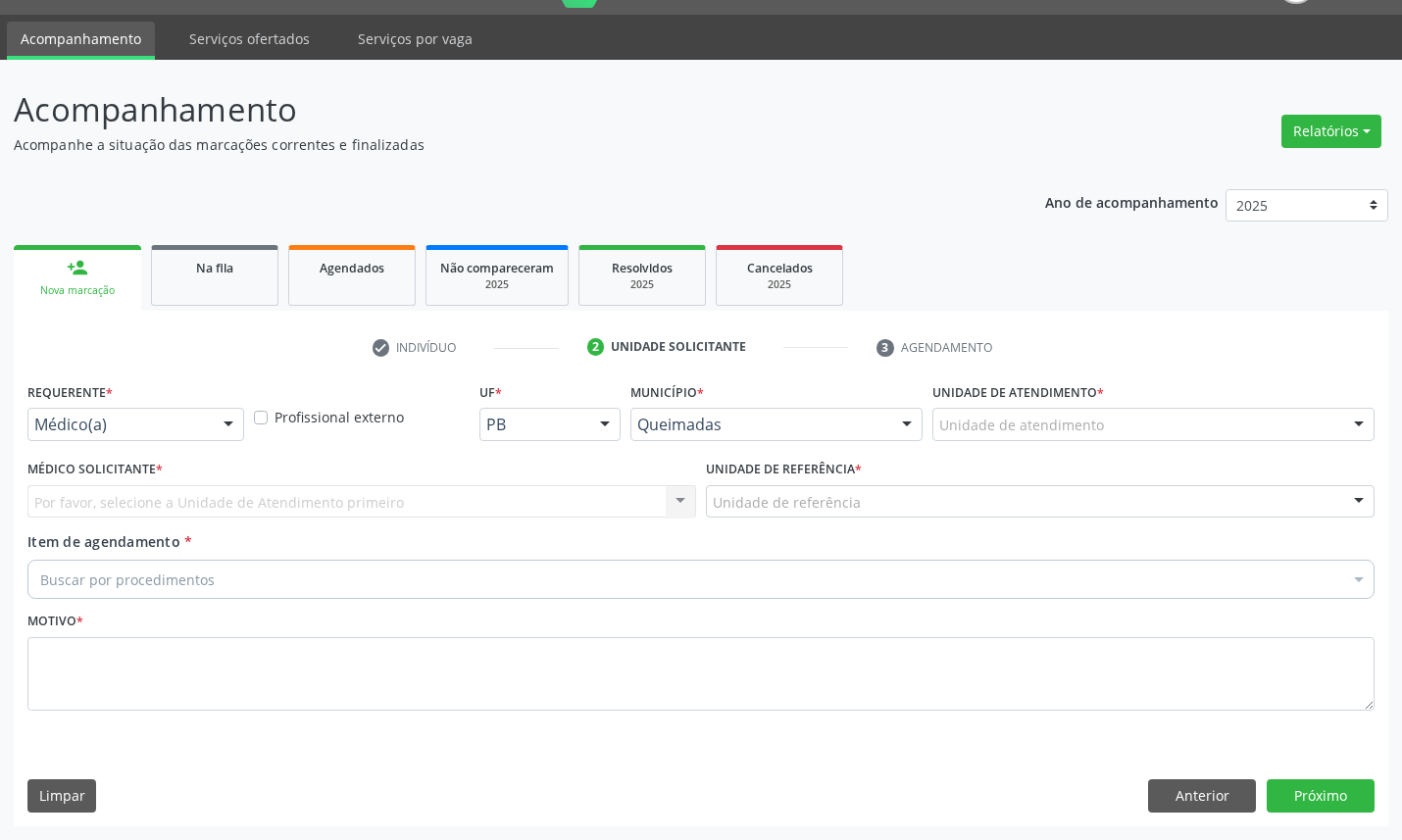 scroll, scrollTop: 46, scrollLeft: 0, axis: vertical 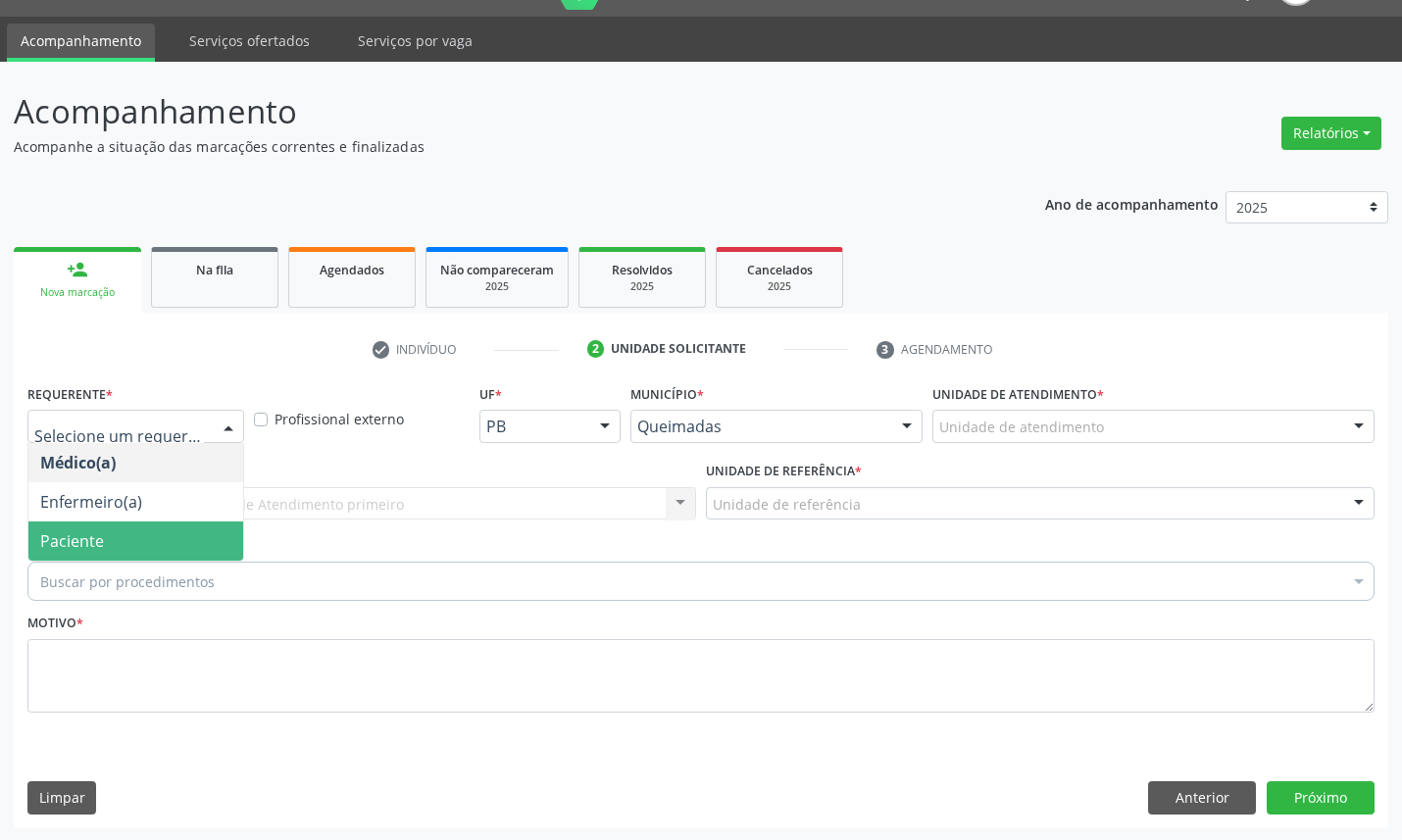 click on "Paciente" at bounding box center (135, 541) 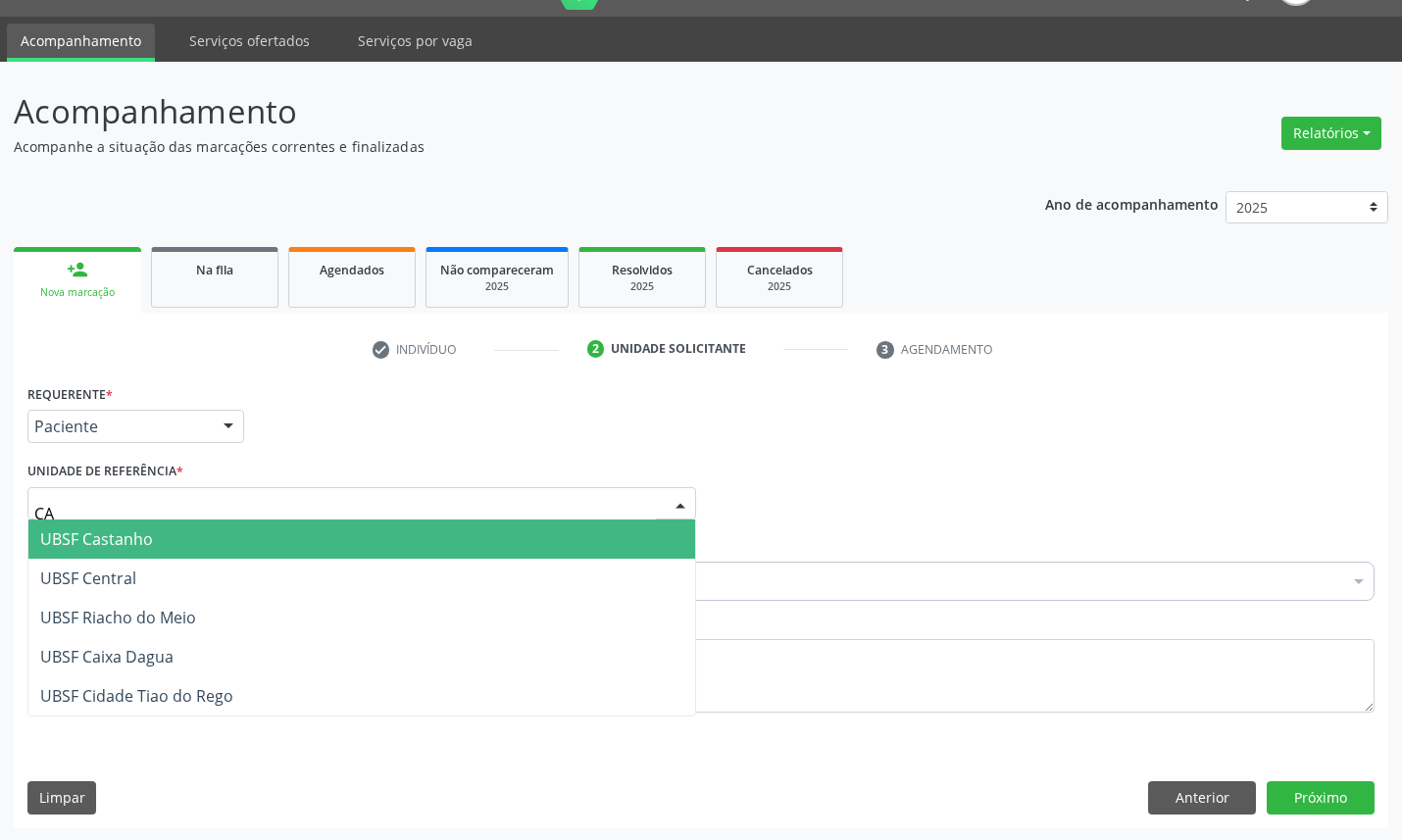 type on "CAS" 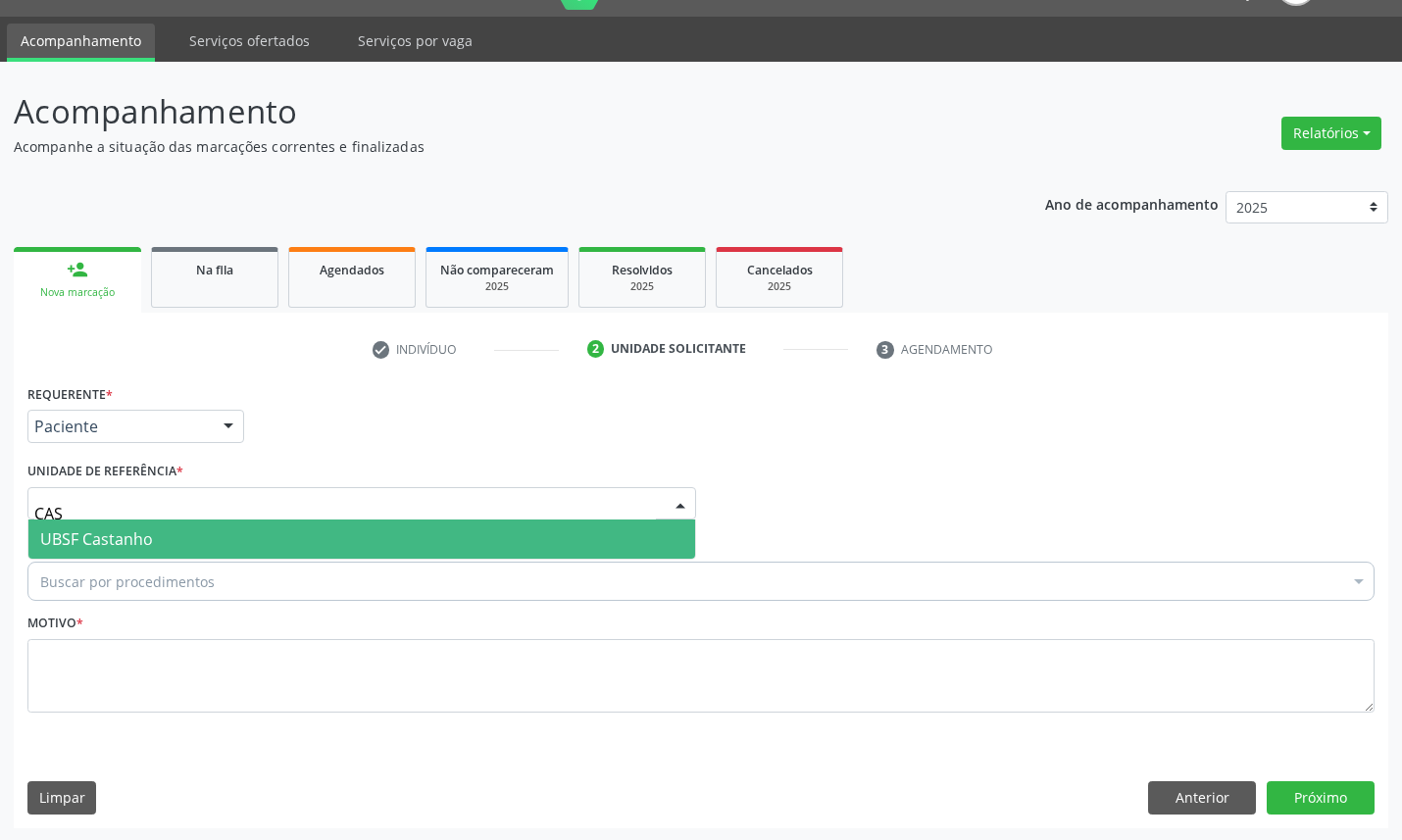 click on "UBSF Castanho" at bounding box center (96, 539) 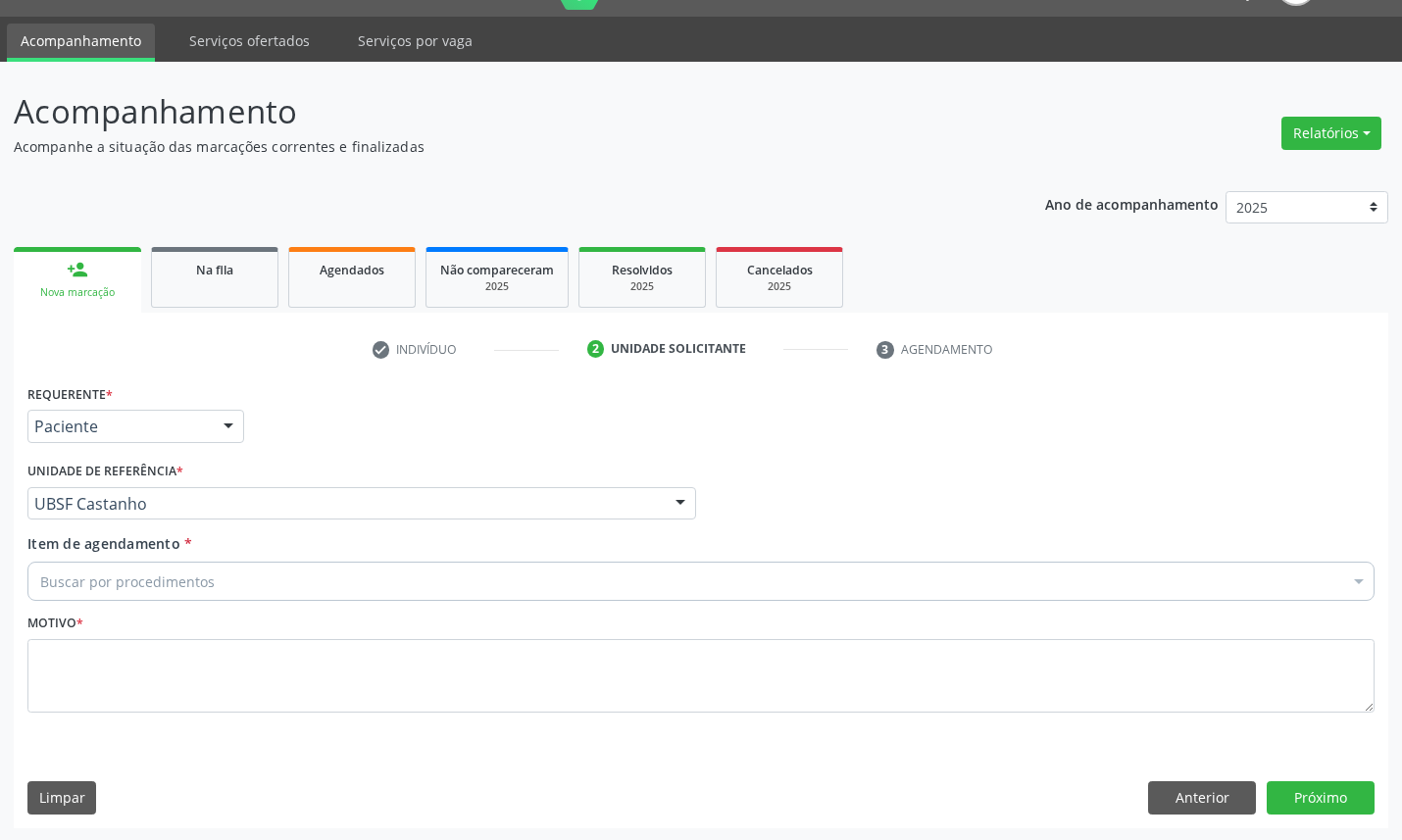 paste on "ENDOCRINOLOGISTA" 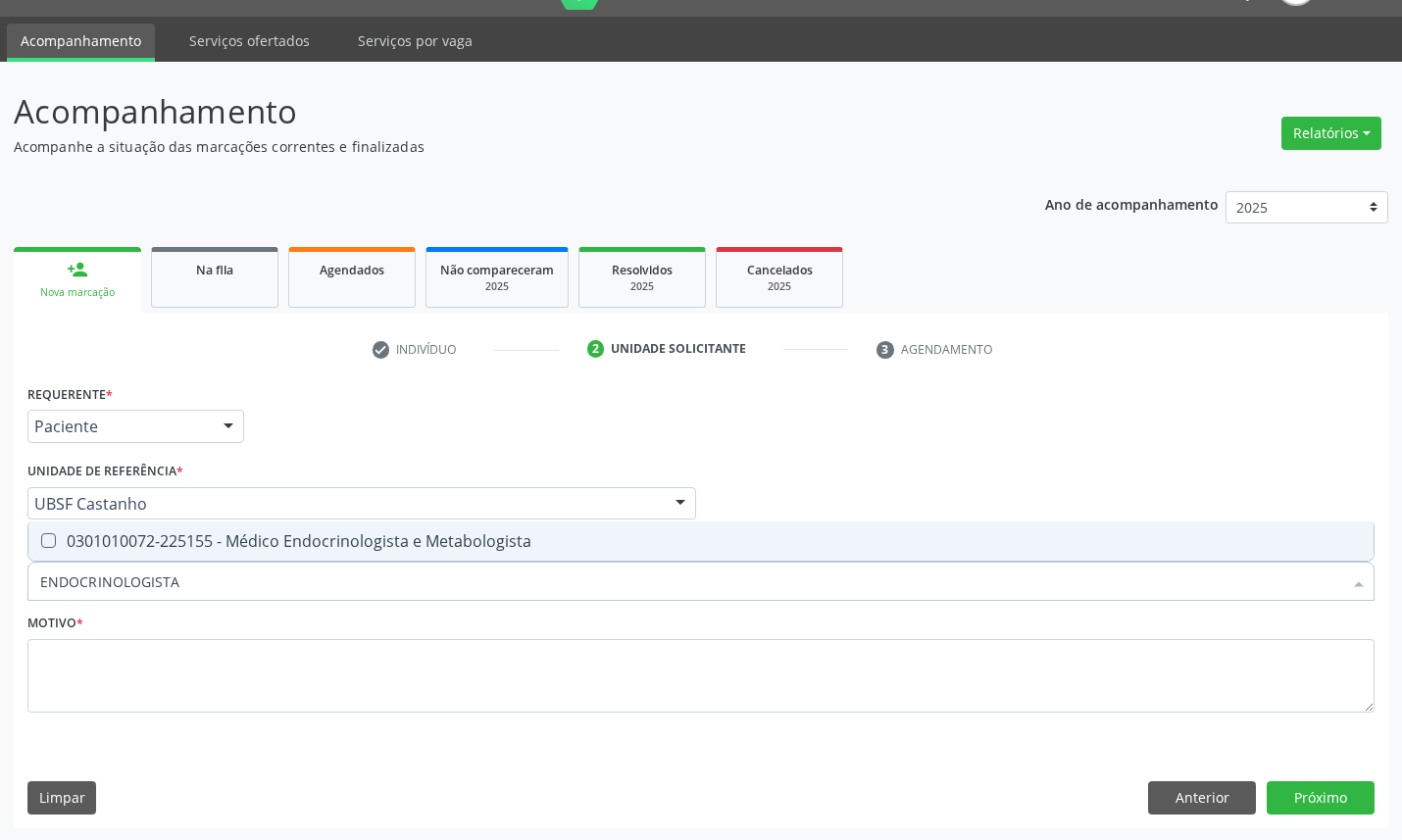 click on "0301010072-225155 - Médico Endocrinologista e Metabologista" at bounding box center (701, 541) 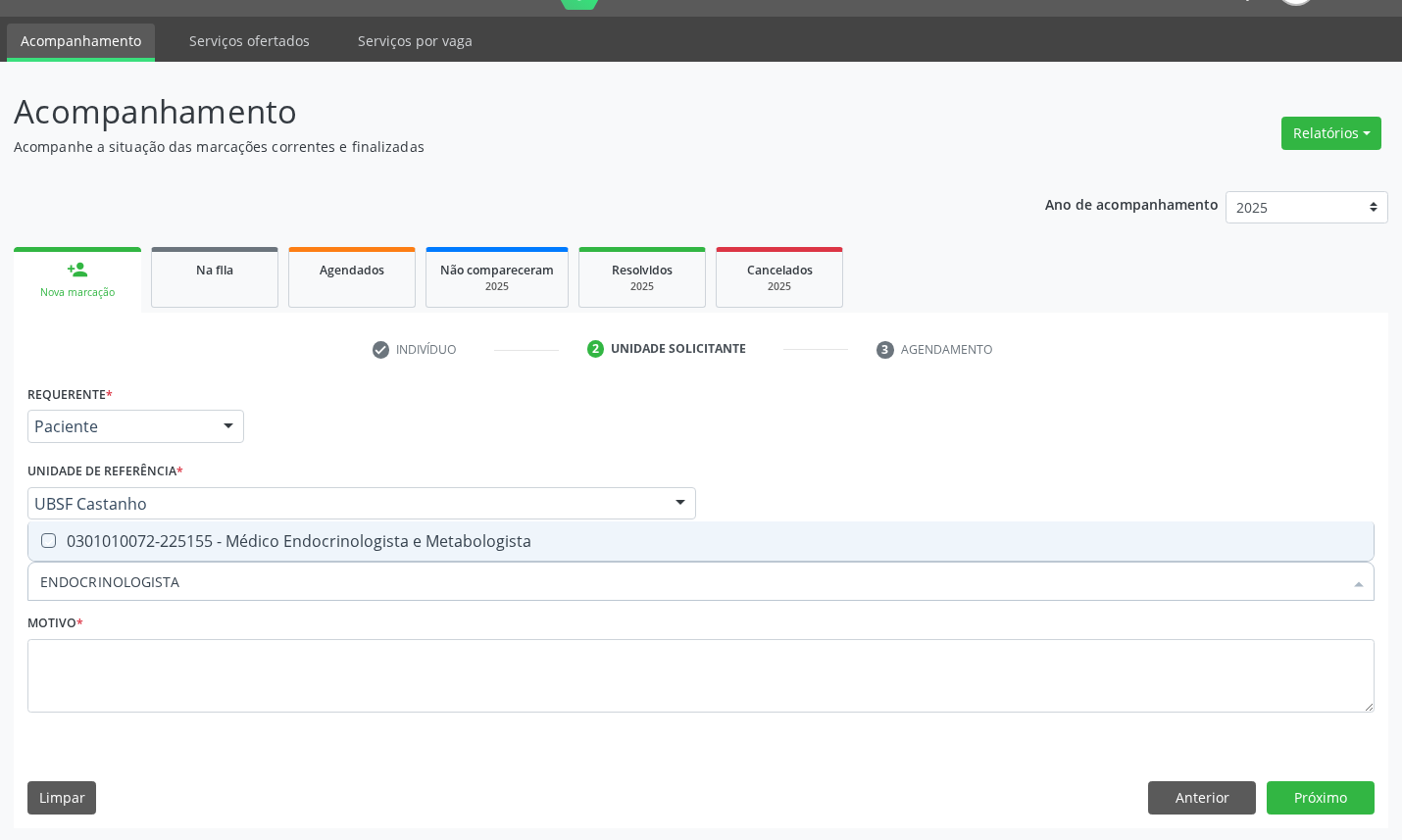 checkbox on "true" 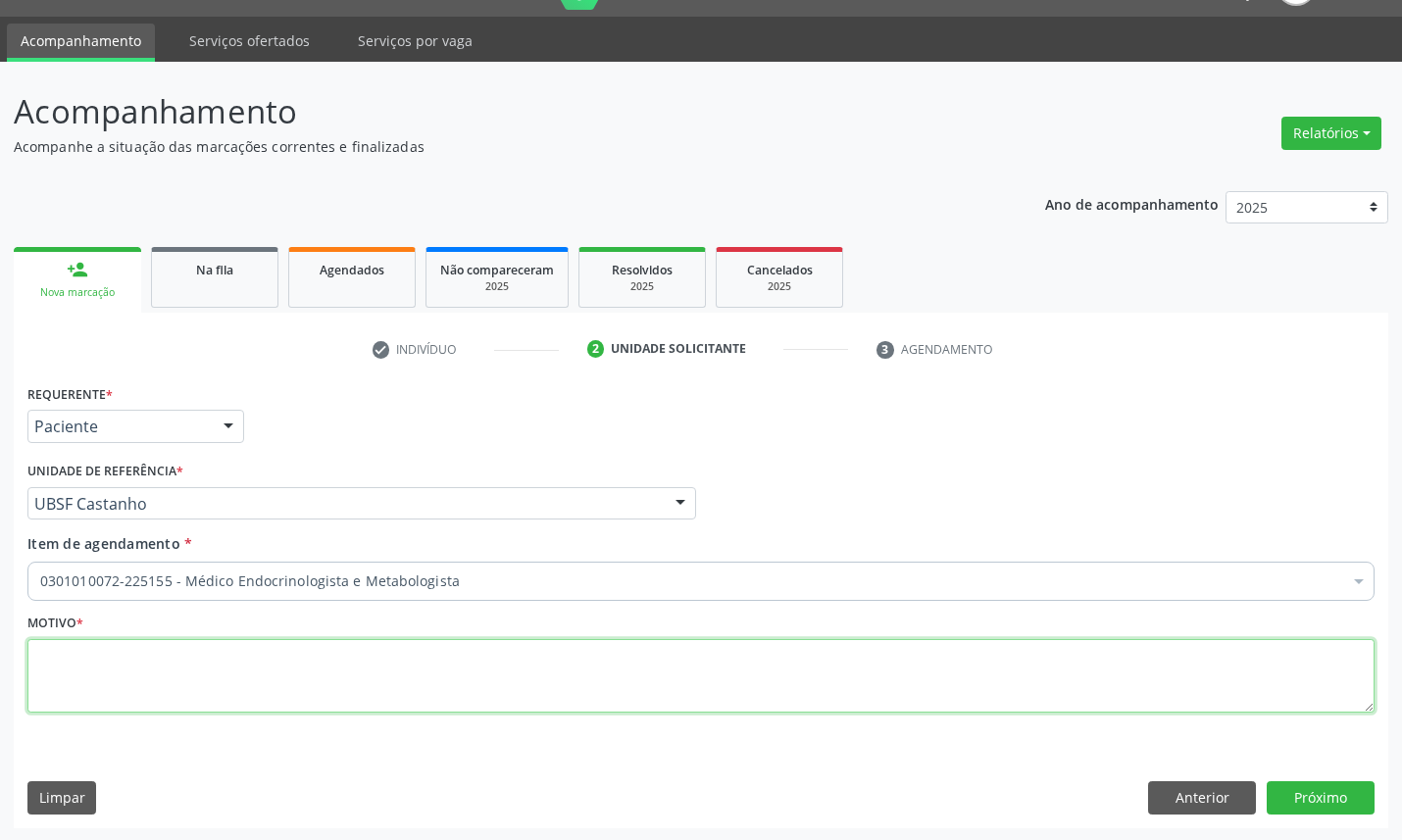 drag, startPoint x: 505, startPoint y: 654, endPoint x: 514, endPoint y: 632, distance: 23.769729 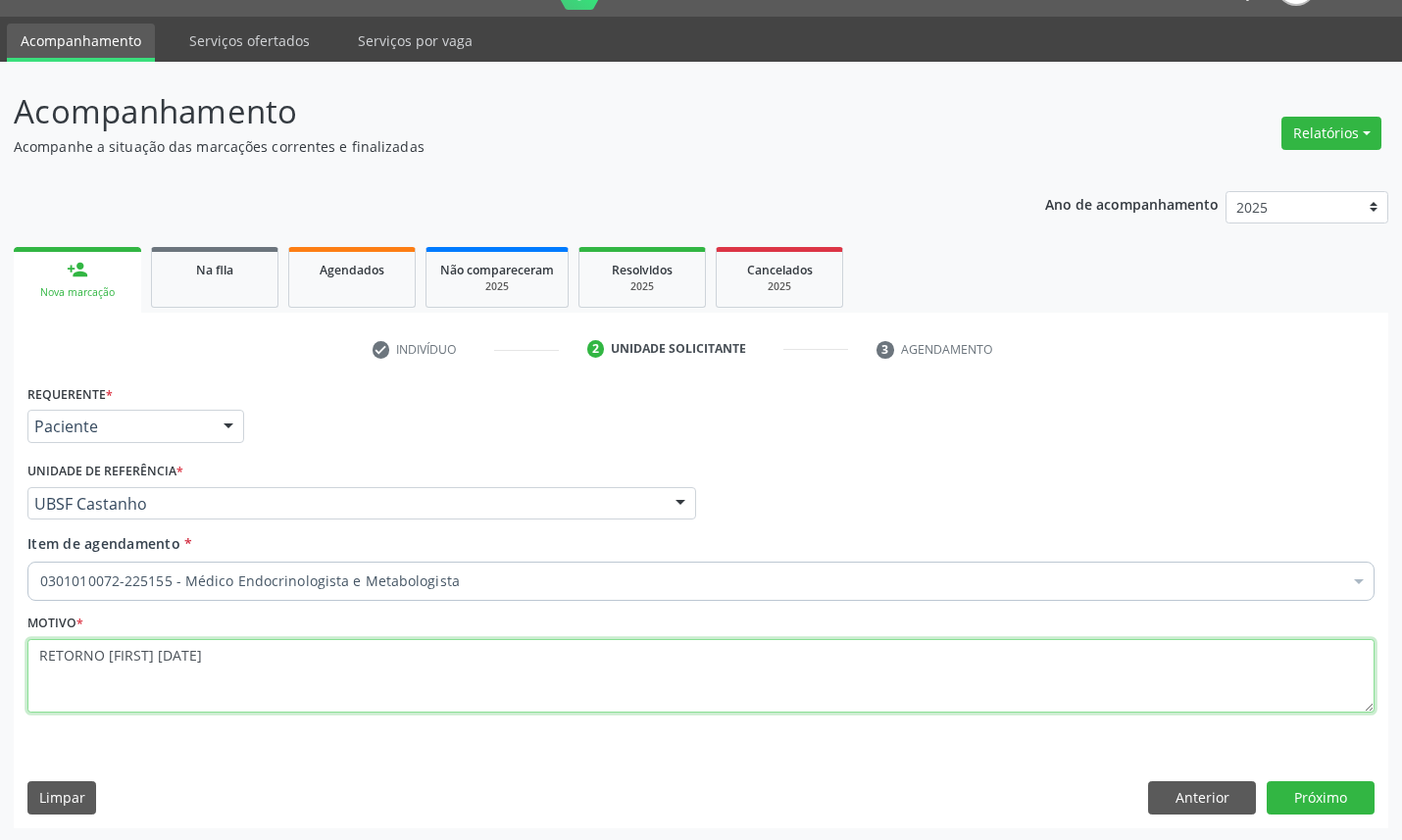 type on "RETORNO [NAME] [DATE]" 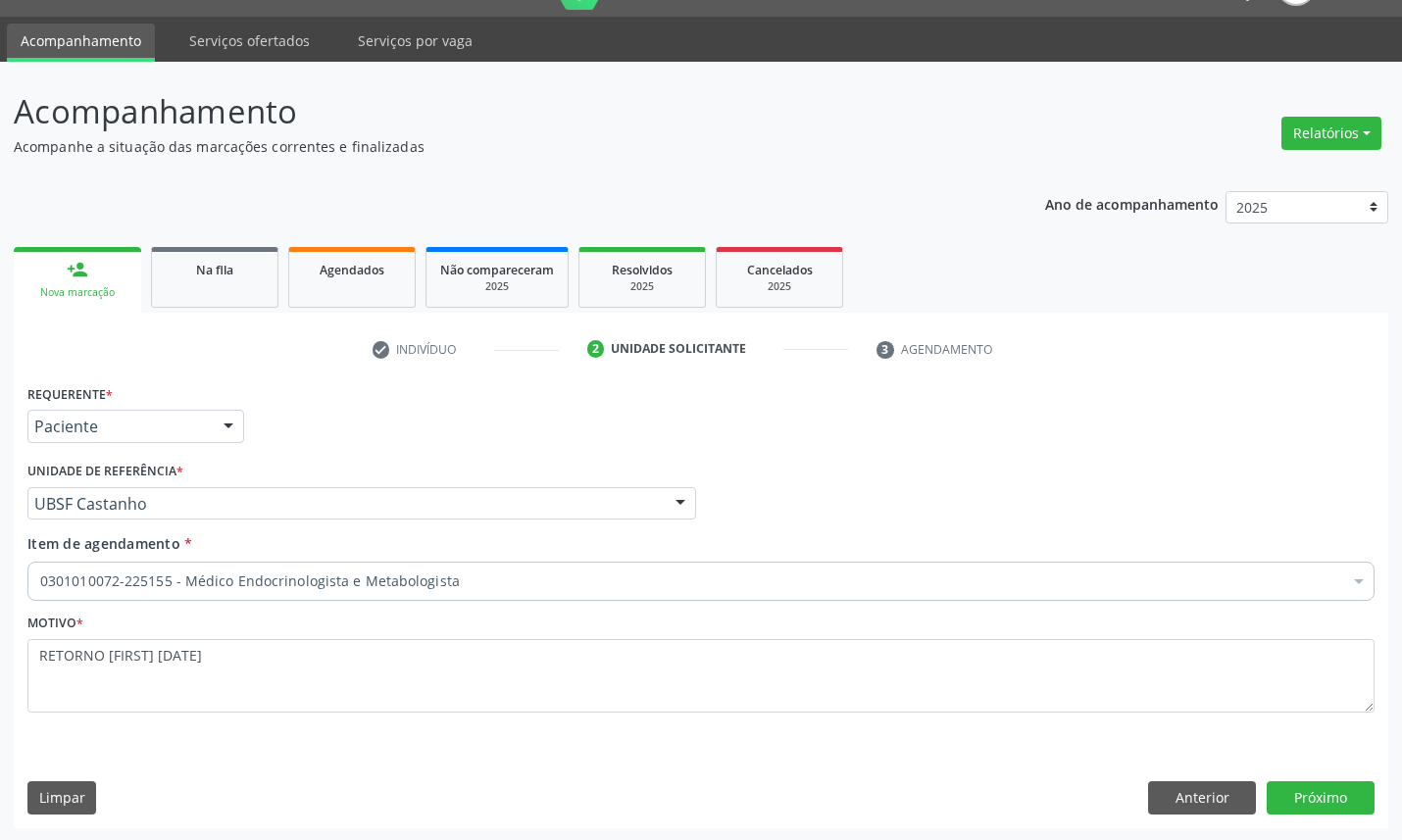 click on "Requerente
*
Paciente         Médico(a)   Enfermeiro(a)   Paciente
Nenhum resultado encontrado para: "   "
Não há nenhuma opção para ser exibida.
UF
PB         PB
Nenhum resultado encontrado para: "   "
Não há nenhuma opção para ser exibida.
Município
Queimadas         Campina Grande   Queimadas
Nenhum resultado encontrado para: "   "
Não há nenhuma opção para ser exibida.
Médico Solicitante
Por favor, selecione a Unidade de Atendimento primeiro
Nenhum resultado encontrado para: "   "
Não há nenhuma opção para ser exibida.
Unidade de referência
*
UBSF Castanho         UBSF Ligeiro II   UBSF Saulo Leal Ernesto de Melo   UBSF Castanho   UBSF Baixa Verde   UBSF Ze Velho   UBSF Boa Vista   UBSF Olho Dagua Salgado   UBSF Zumbi" at bounding box center (701, 603) 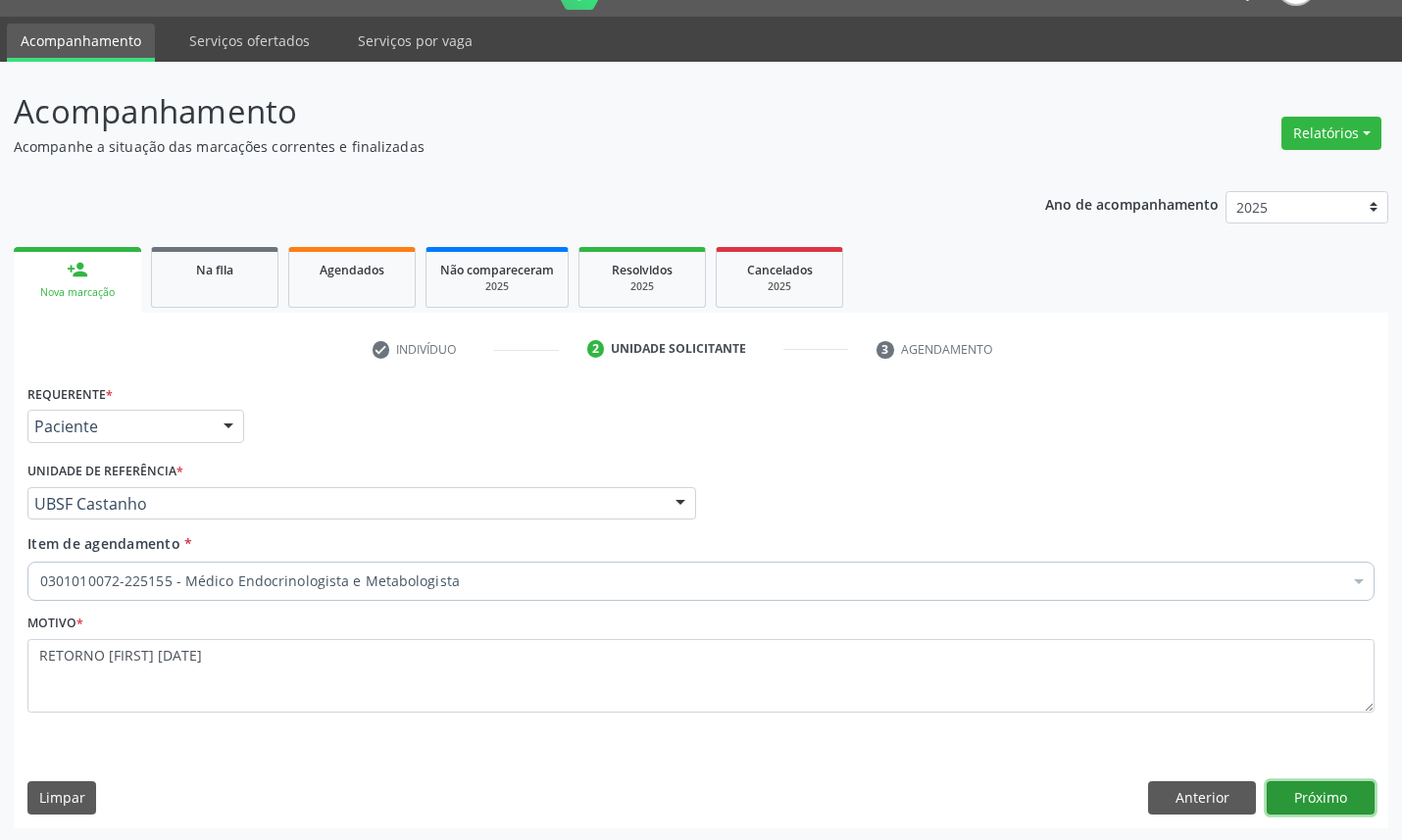 click on "Próximo" at bounding box center [1321, 798] 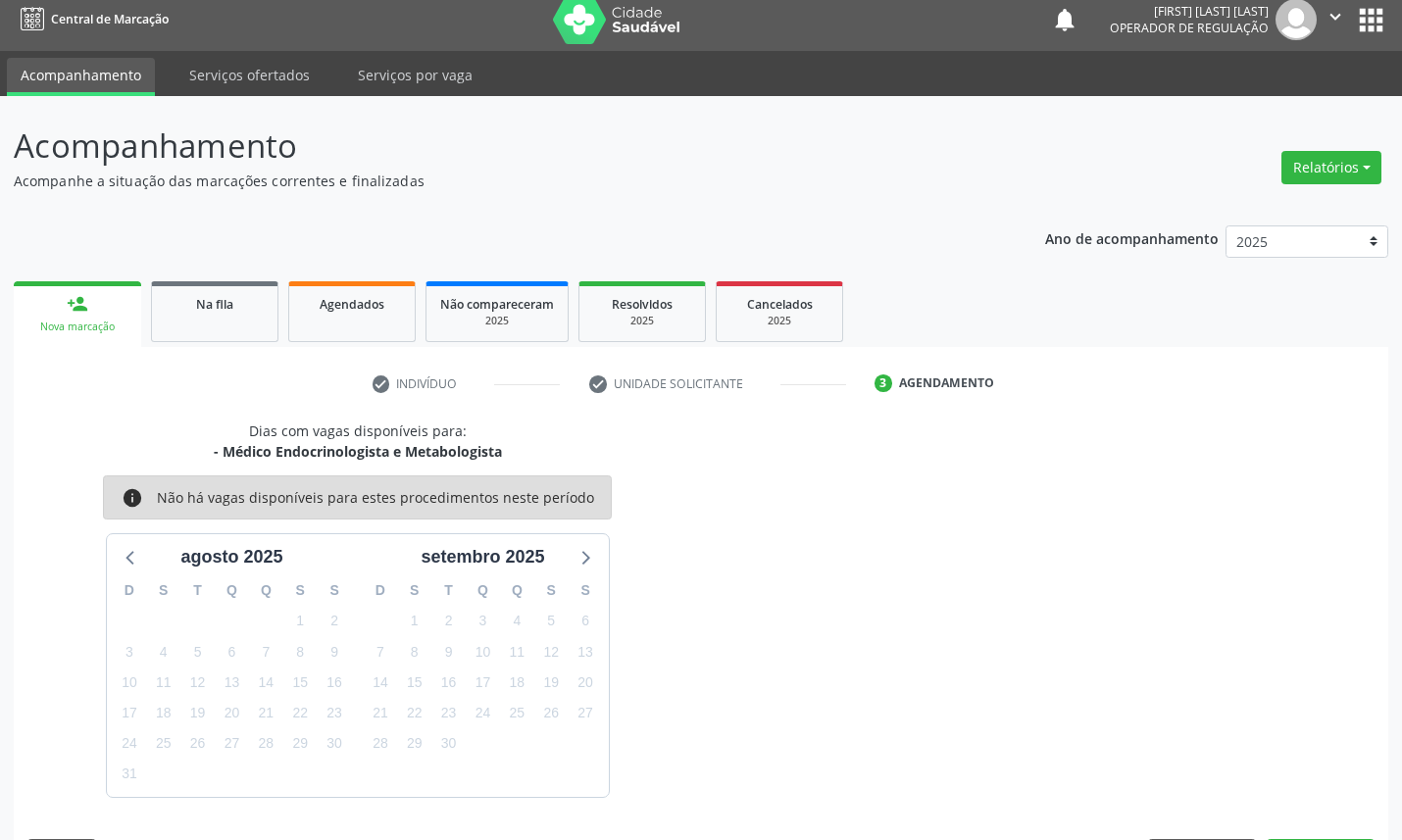 scroll, scrollTop: 46, scrollLeft: 0, axis: vertical 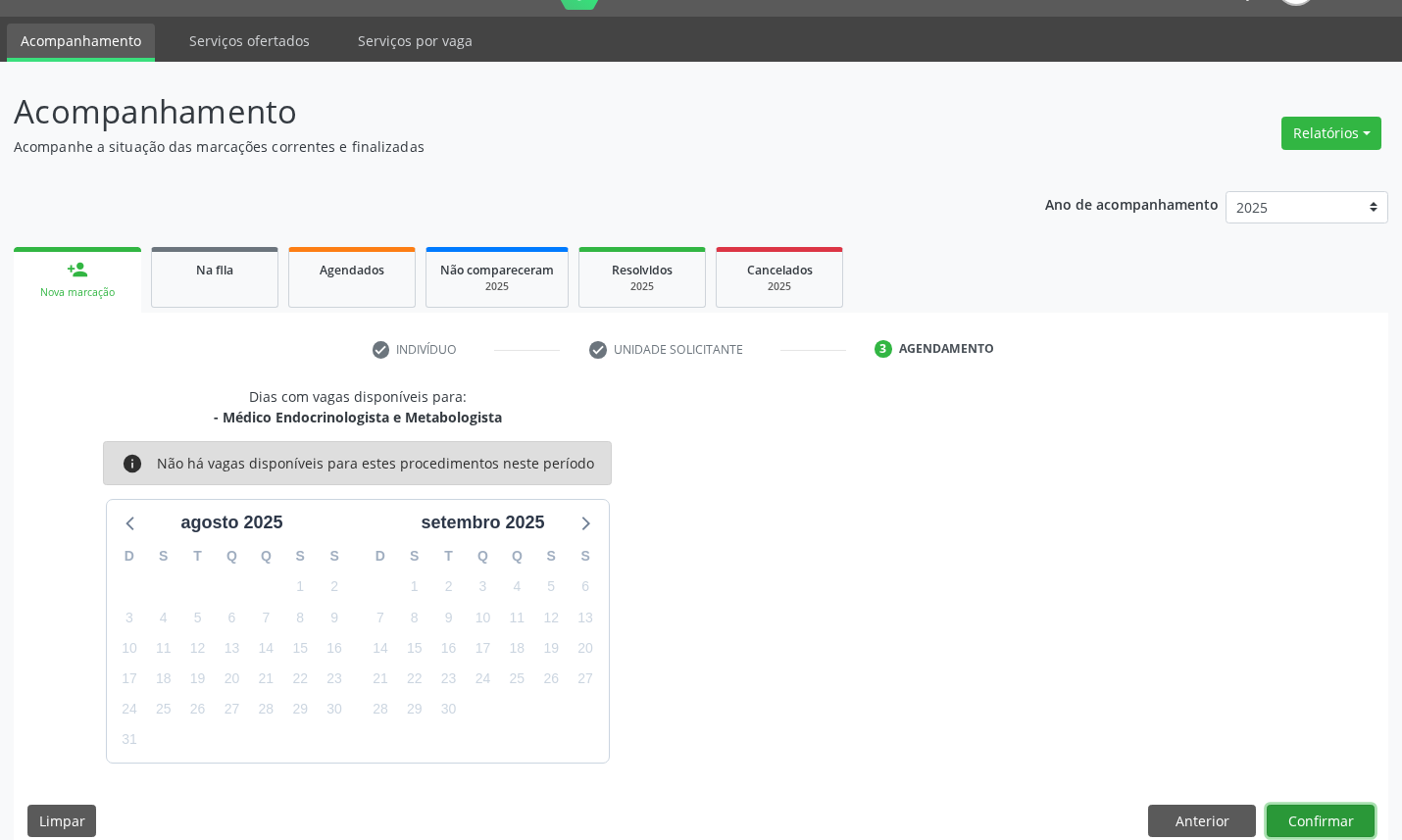 click on "Confirmar" at bounding box center (1321, 821) 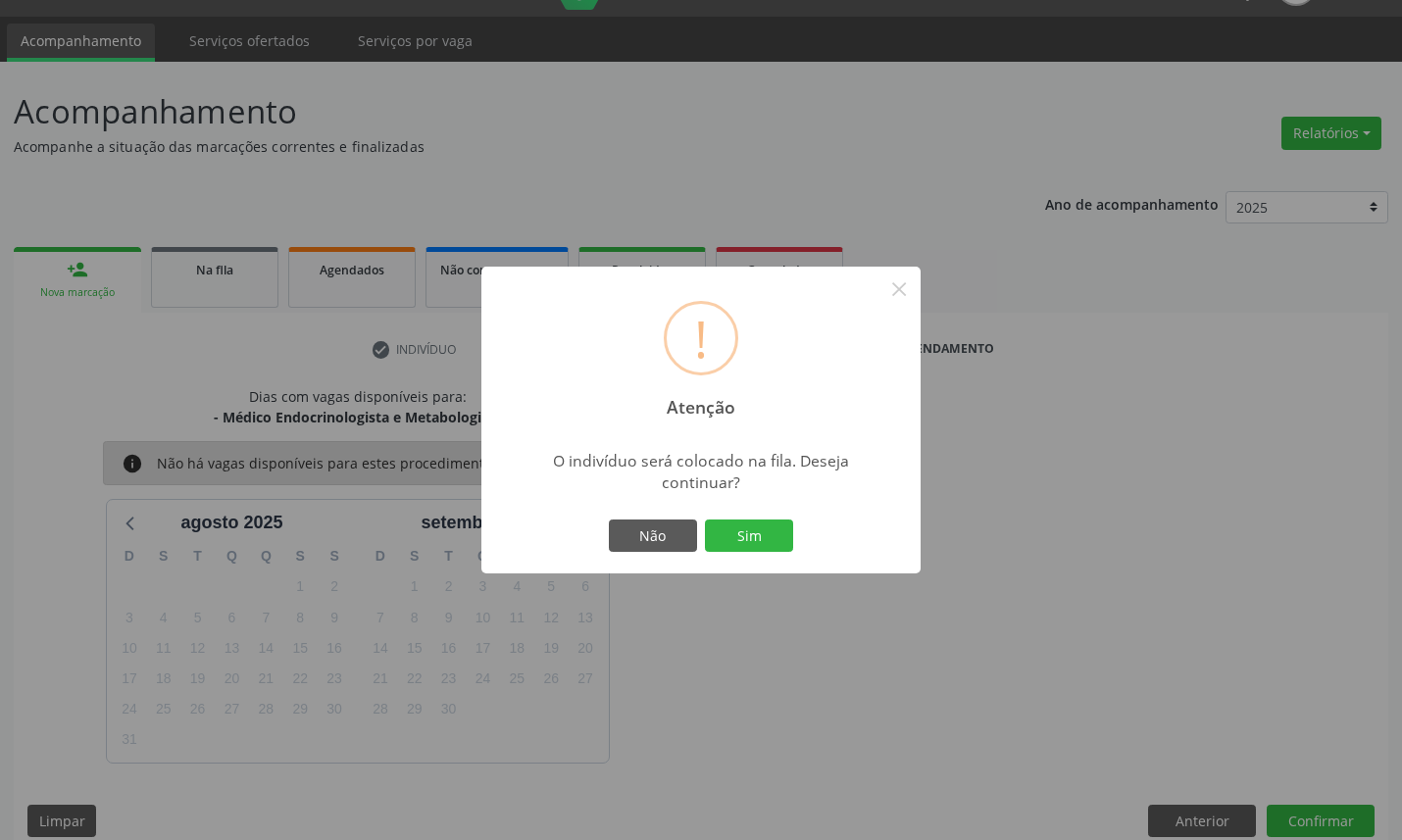 type 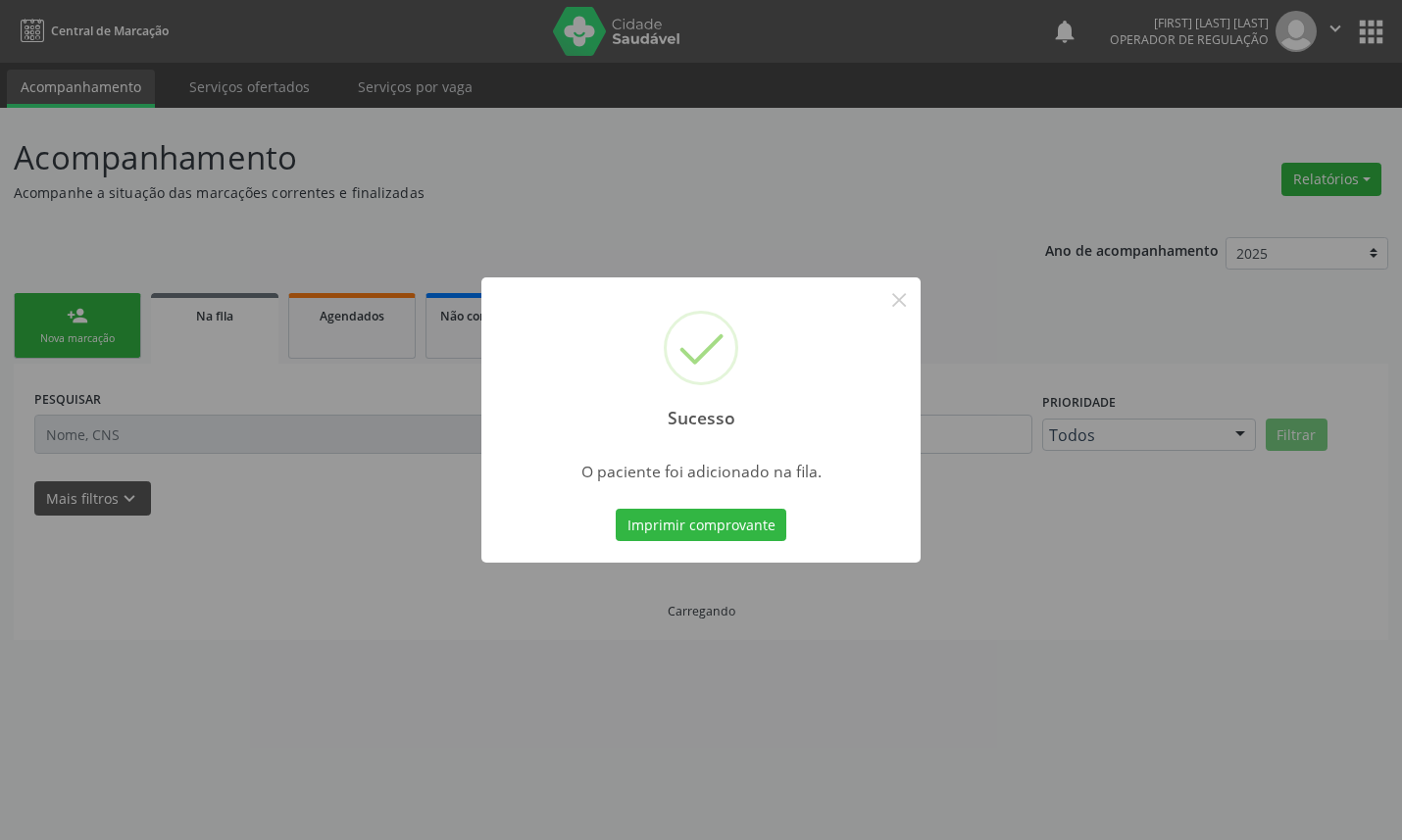 scroll, scrollTop: 0, scrollLeft: 0, axis: both 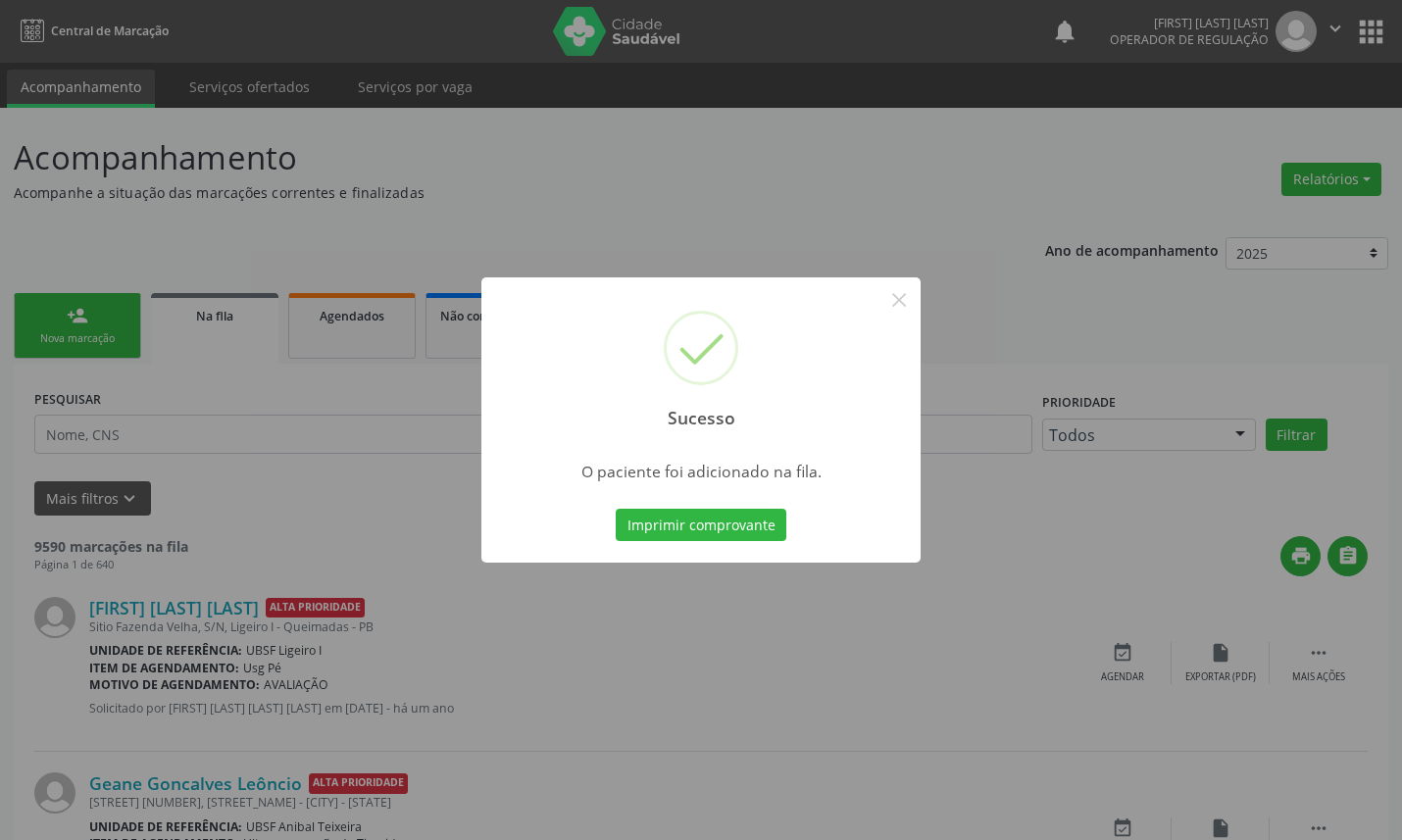 type 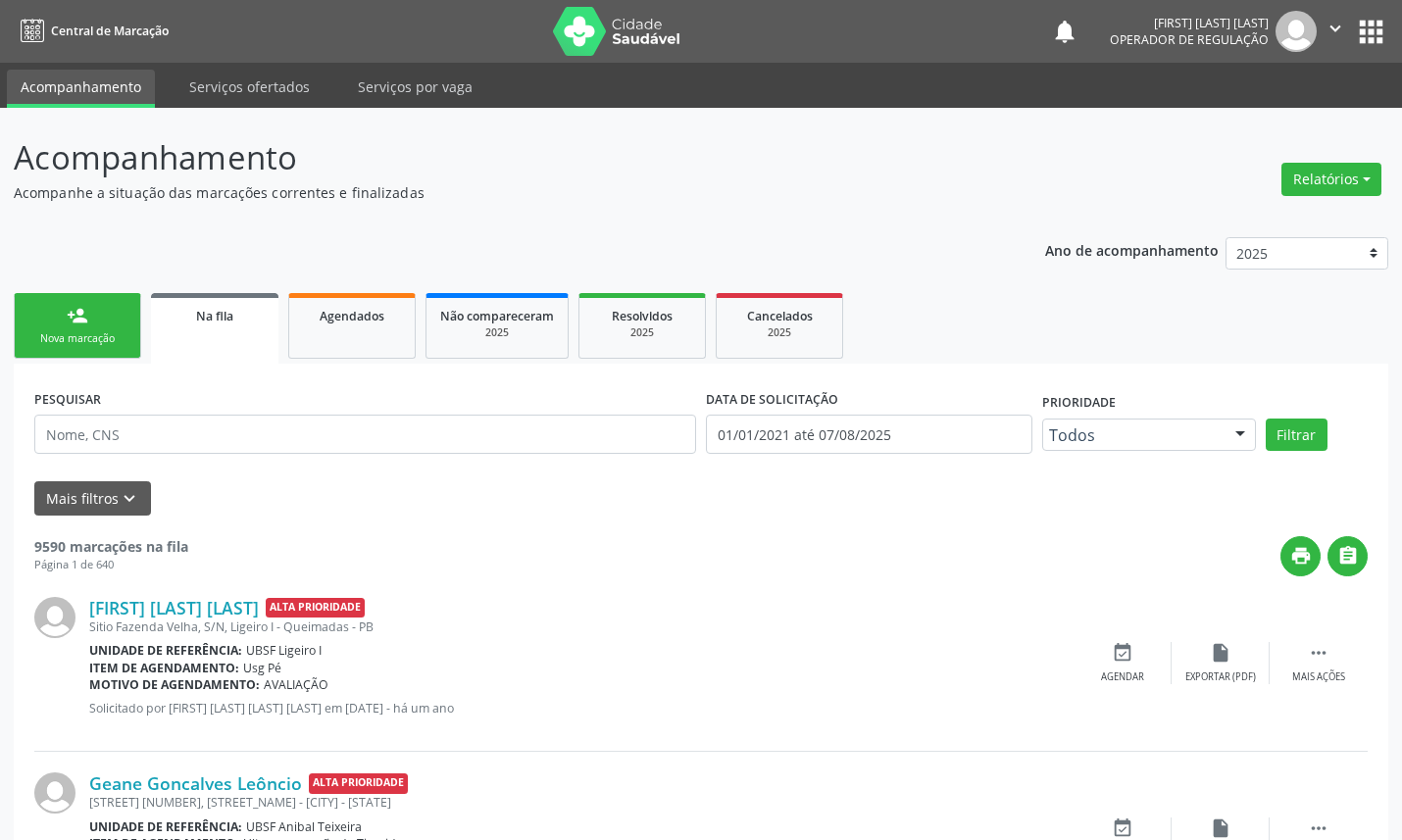 click on "person_add
Nova marcação" at bounding box center [77, 325] 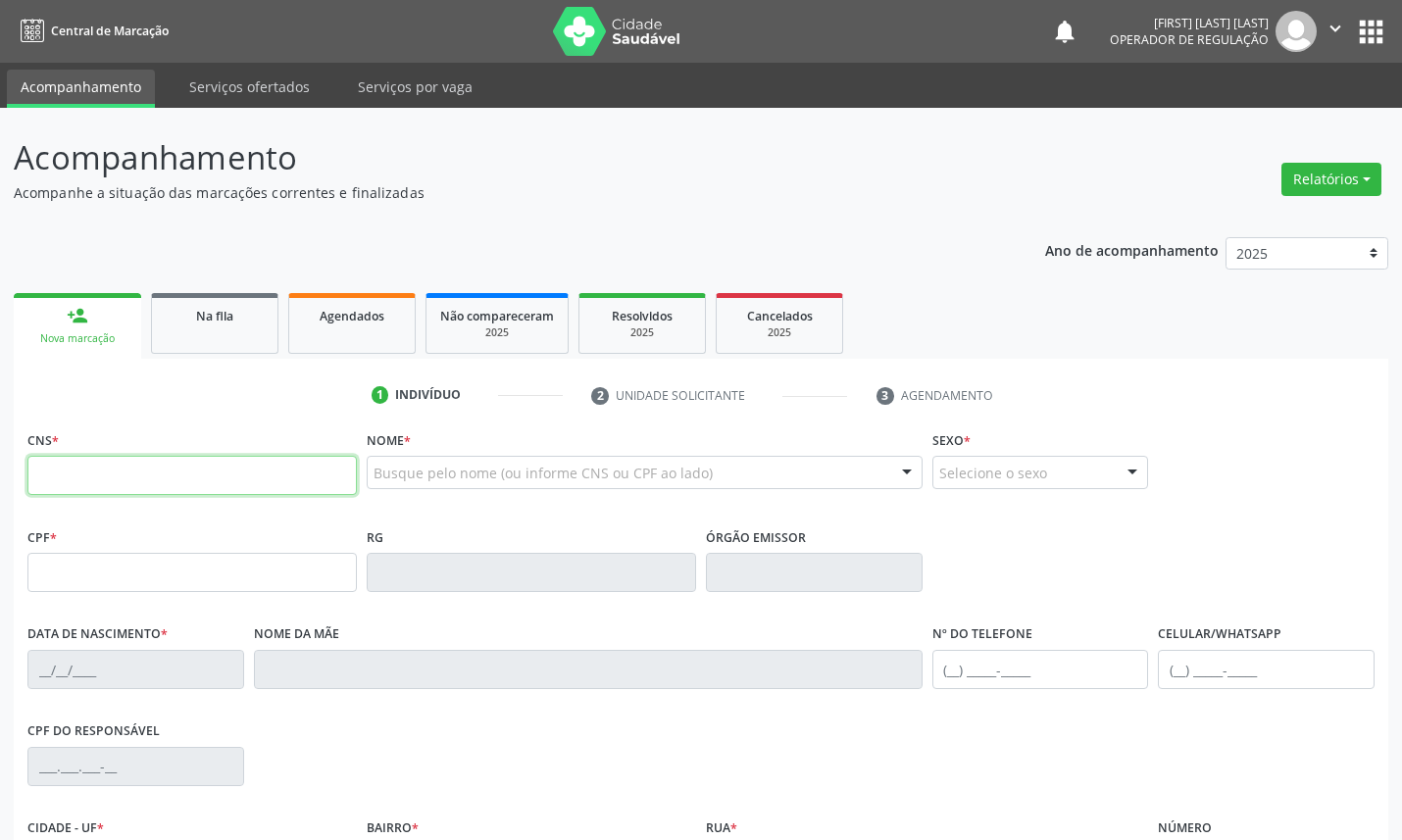 click at bounding box center (192, 475) 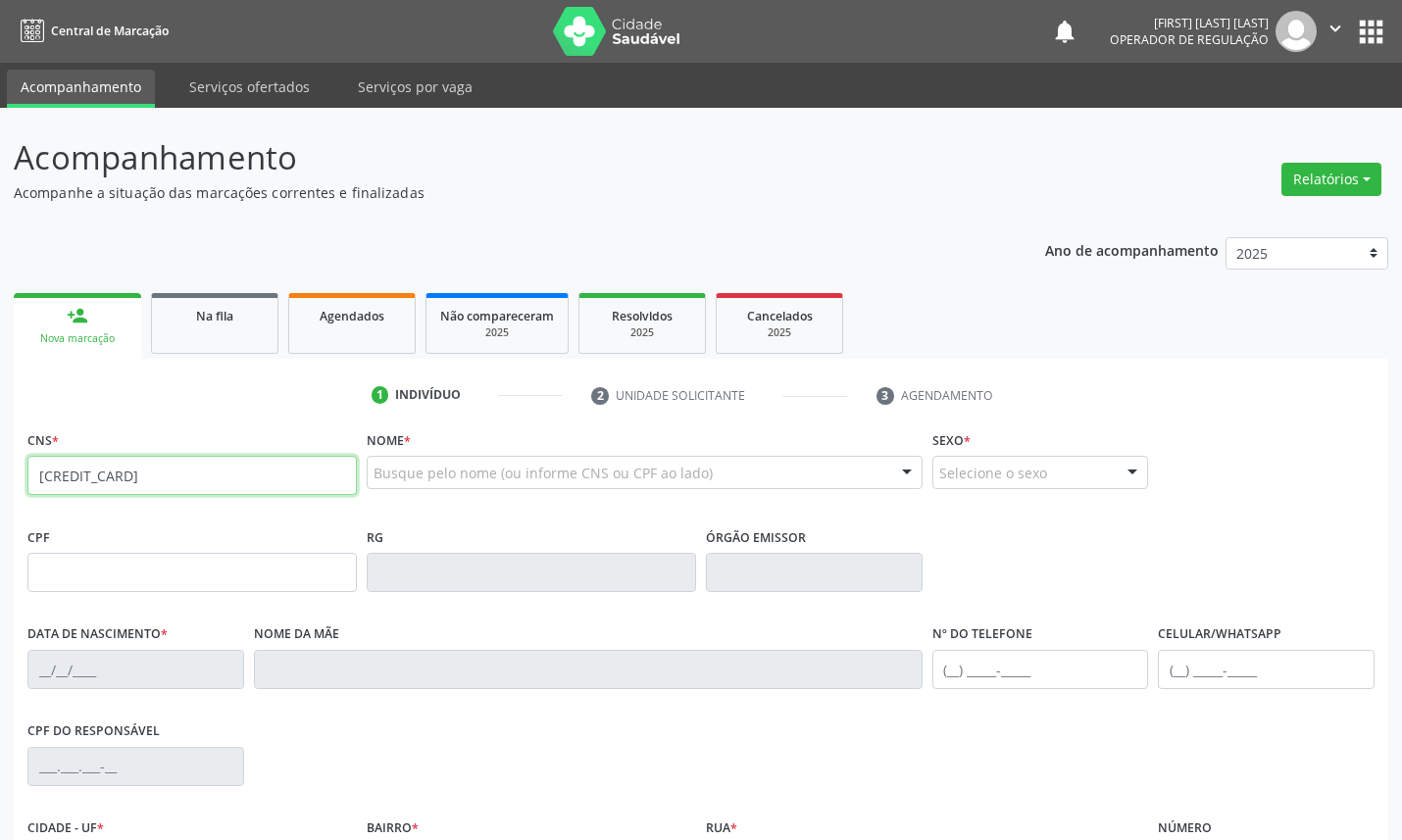 type on "702 1057 7182 1292" 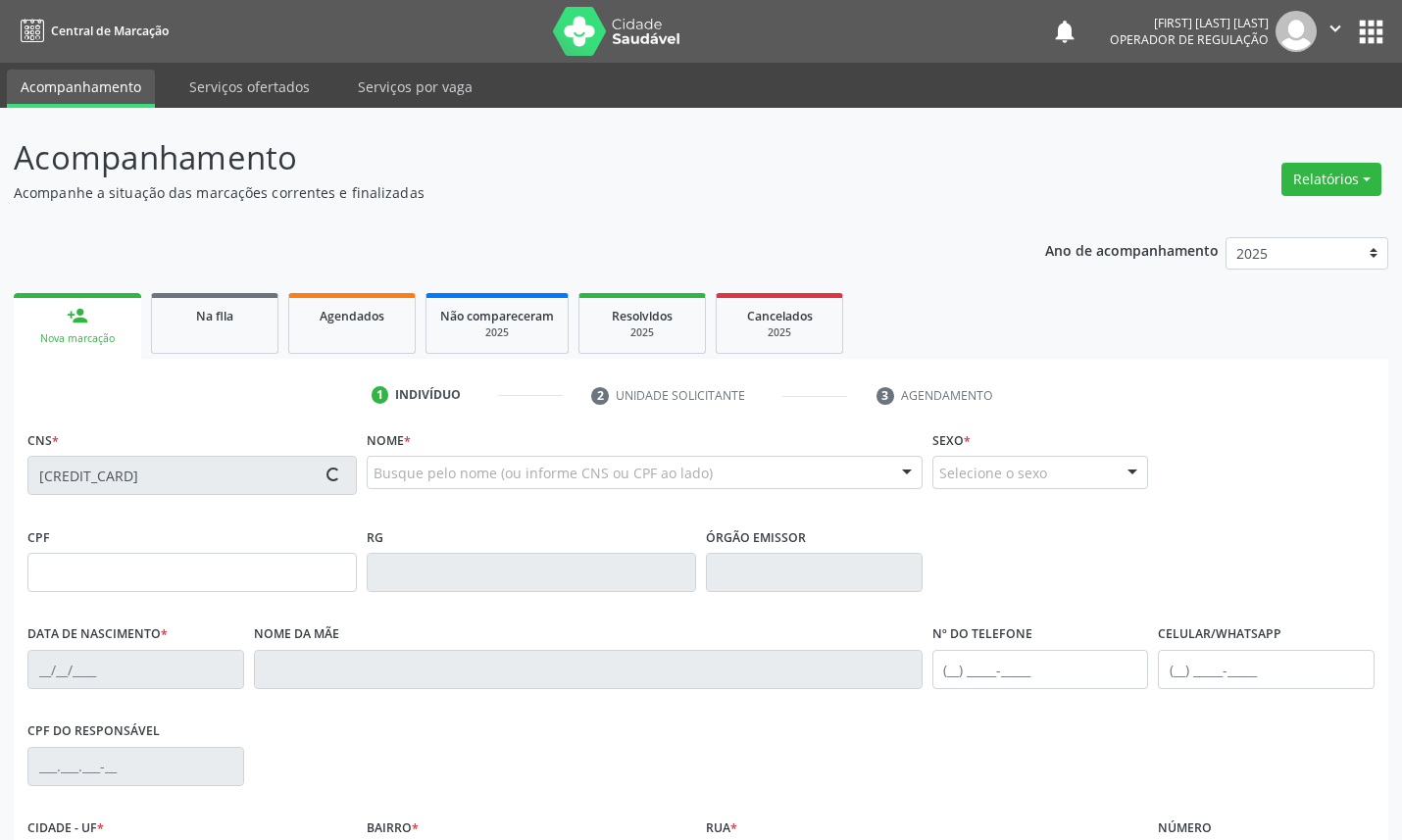 type on "705.516.994-18" 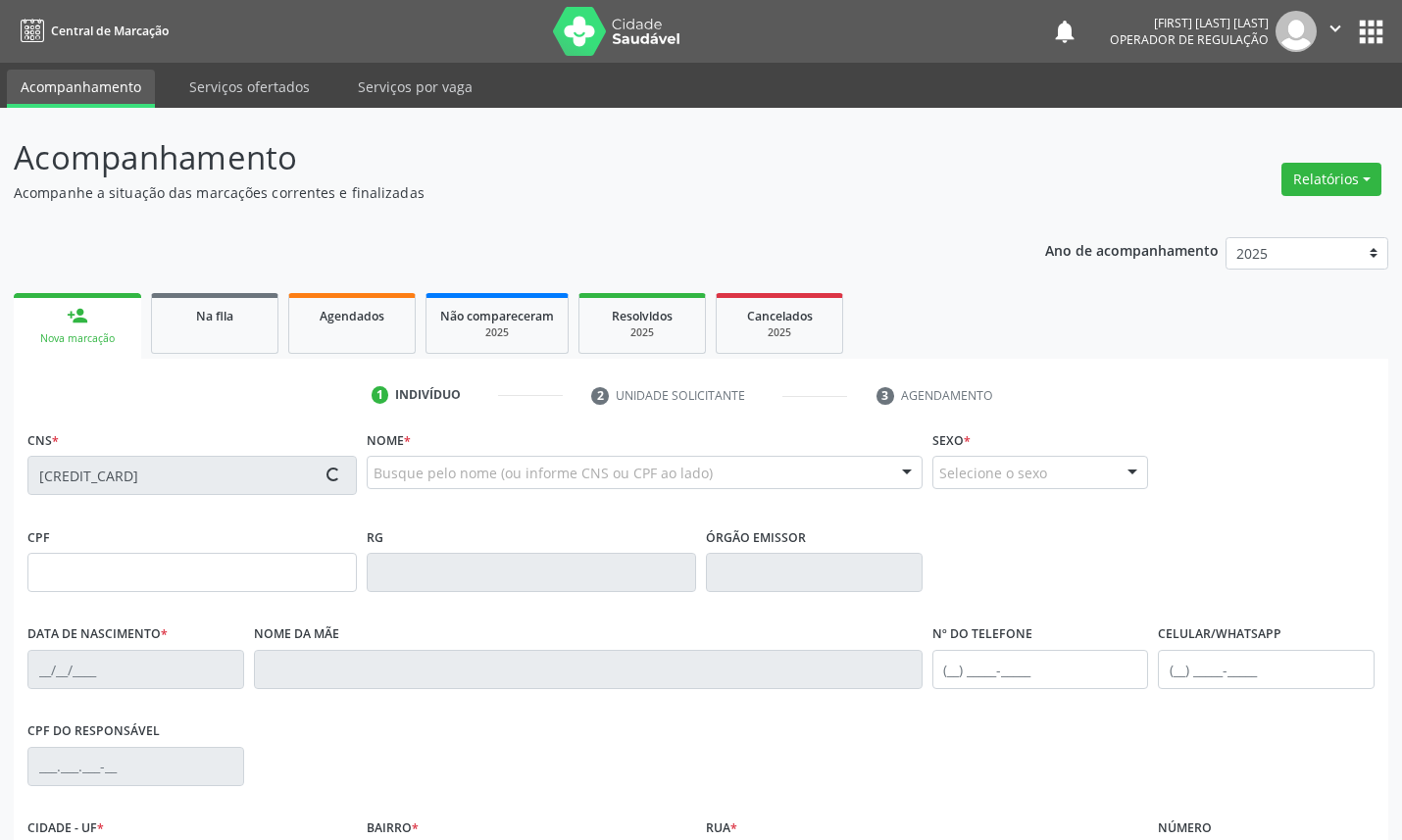 type on "21/07/1970" 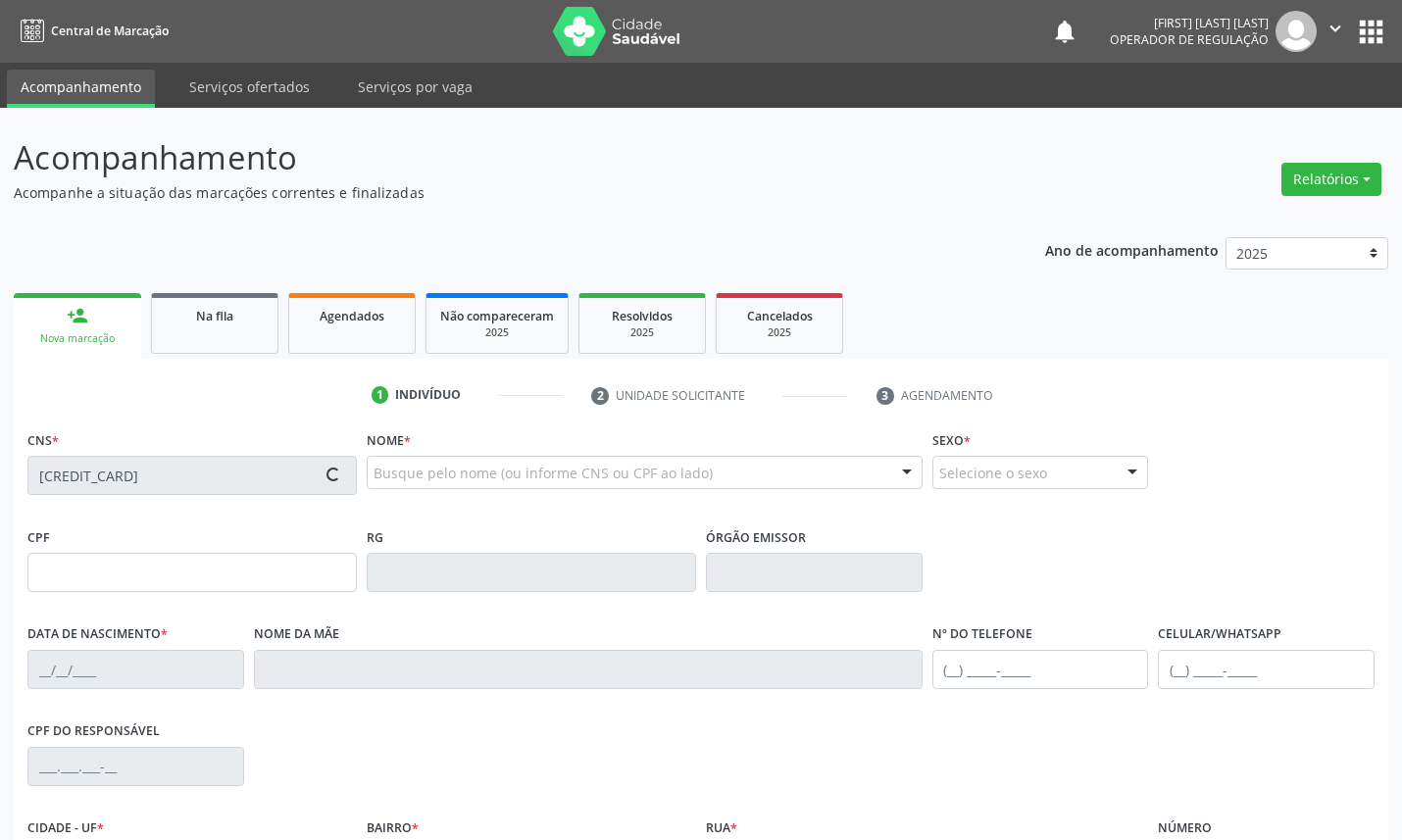 type on "Antónia Xavier dos Santos" 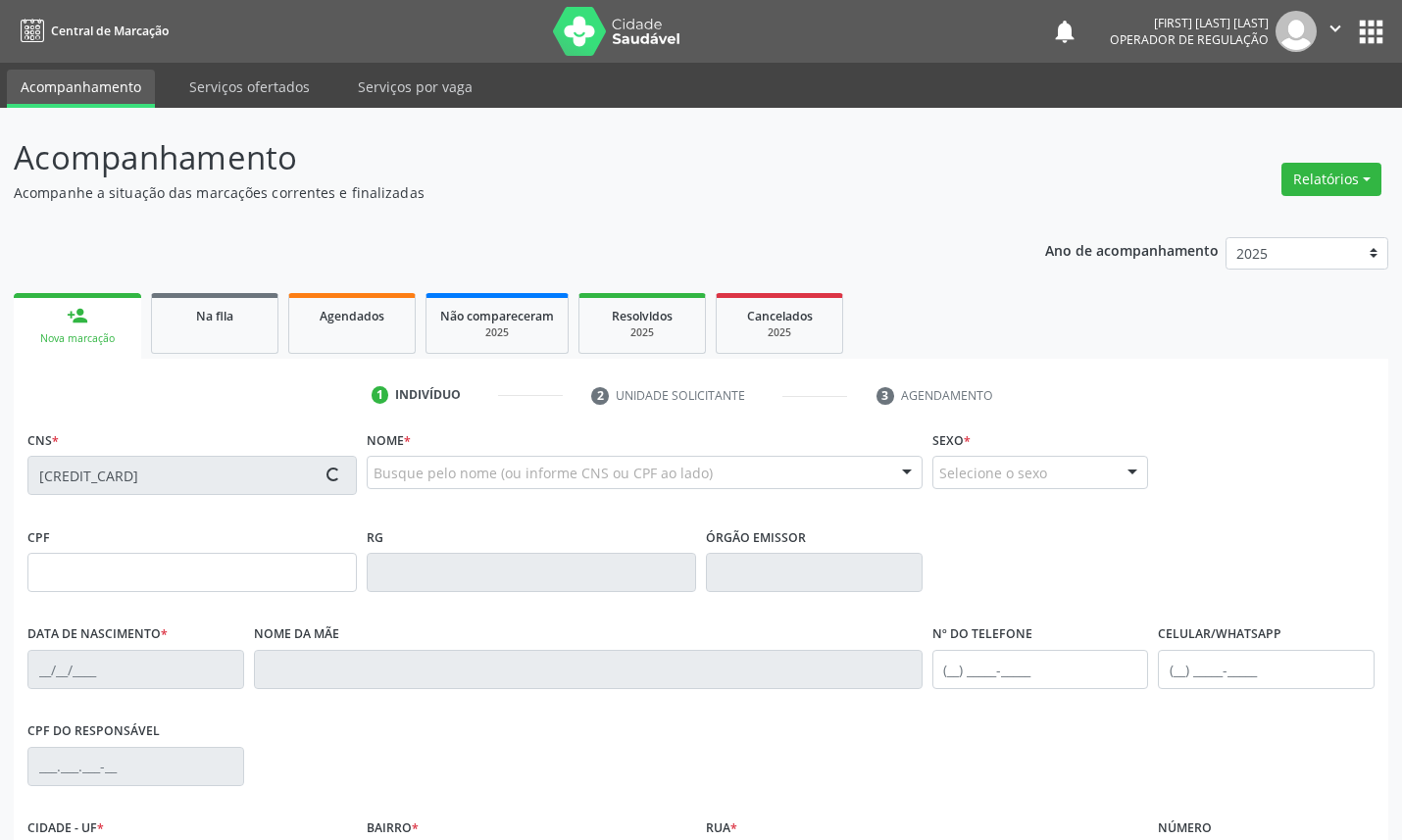 type on "(83) 99305-3624" 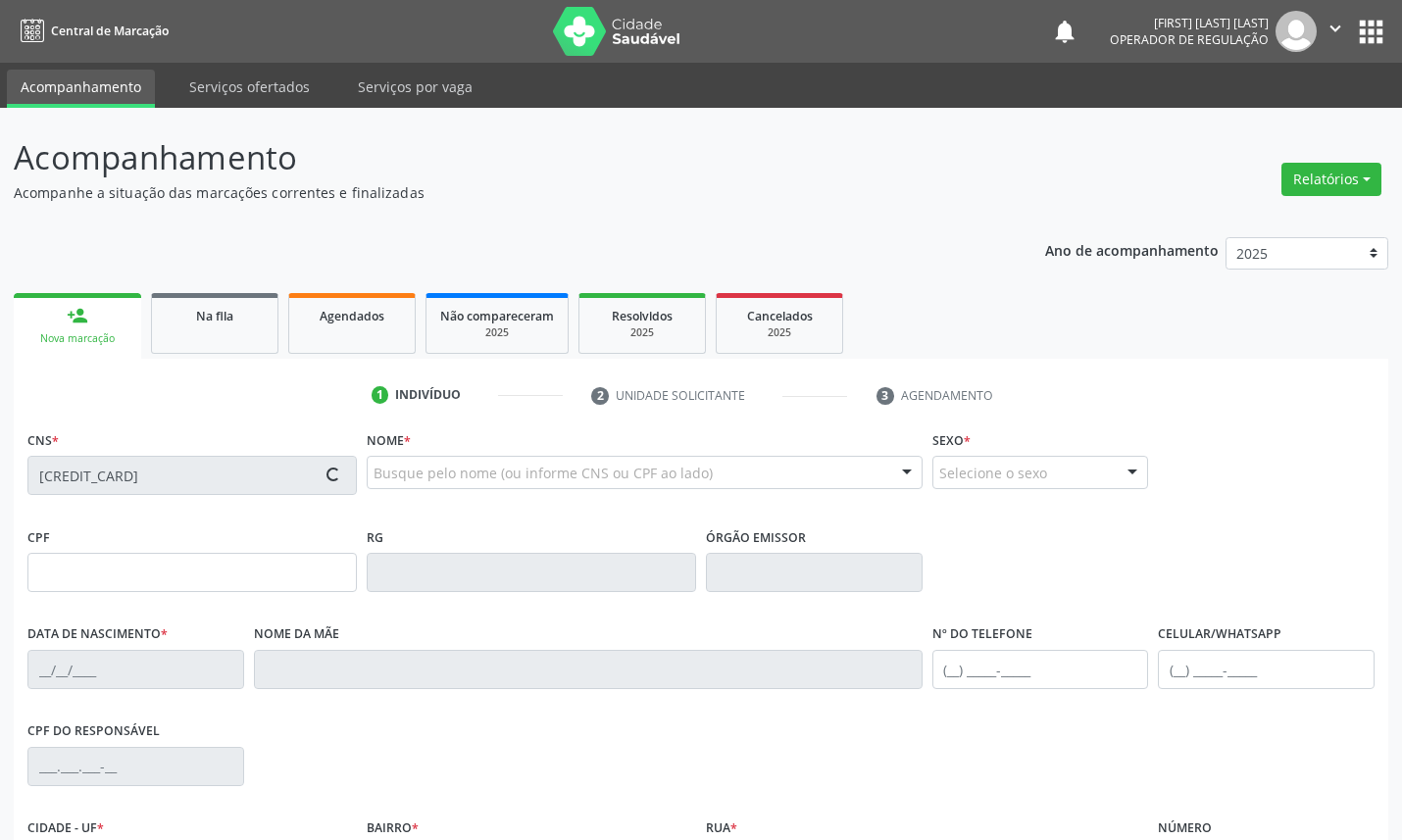 type on "480" 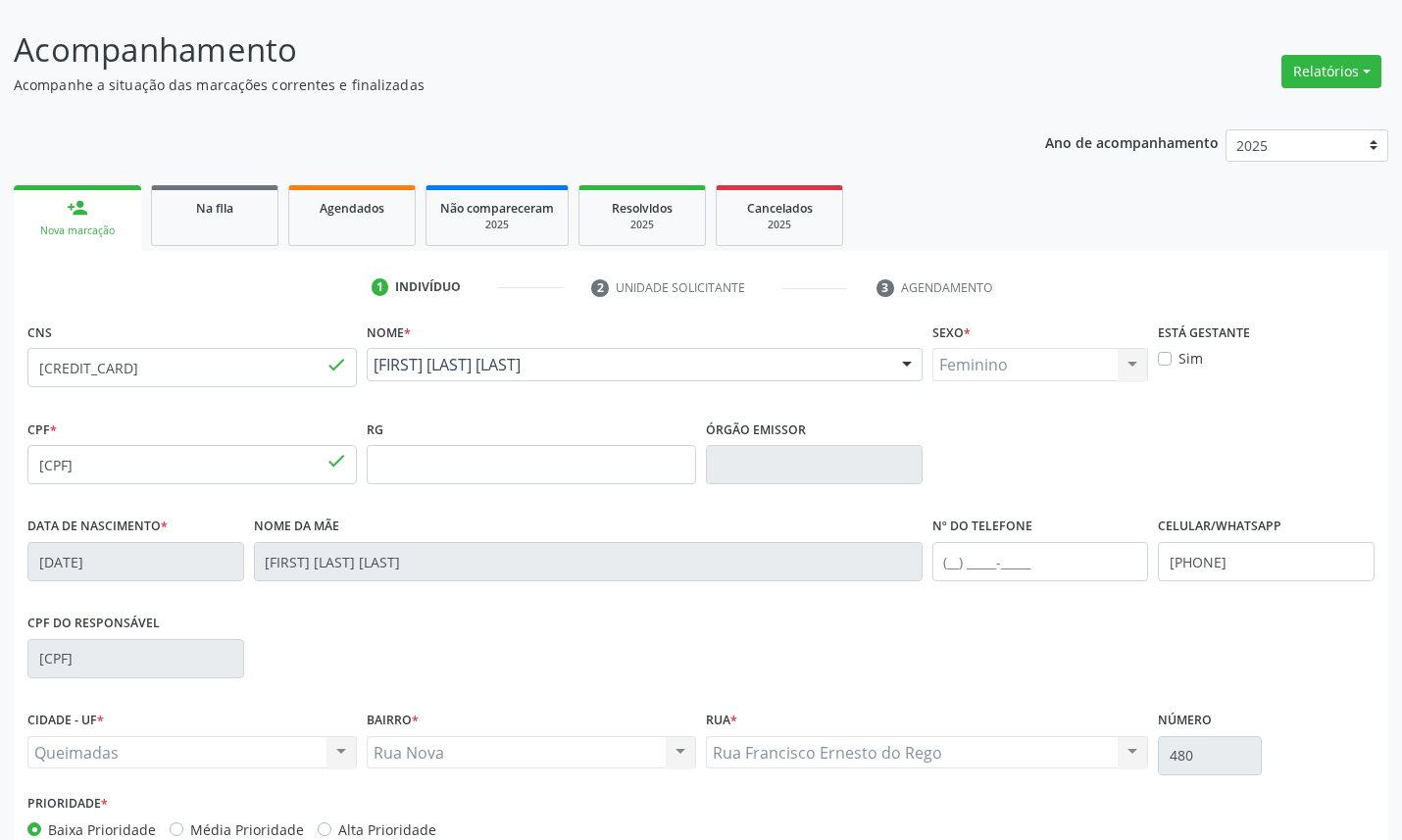 scroll, scrollTop: 221, scrollLeft: 0, axis: vertical 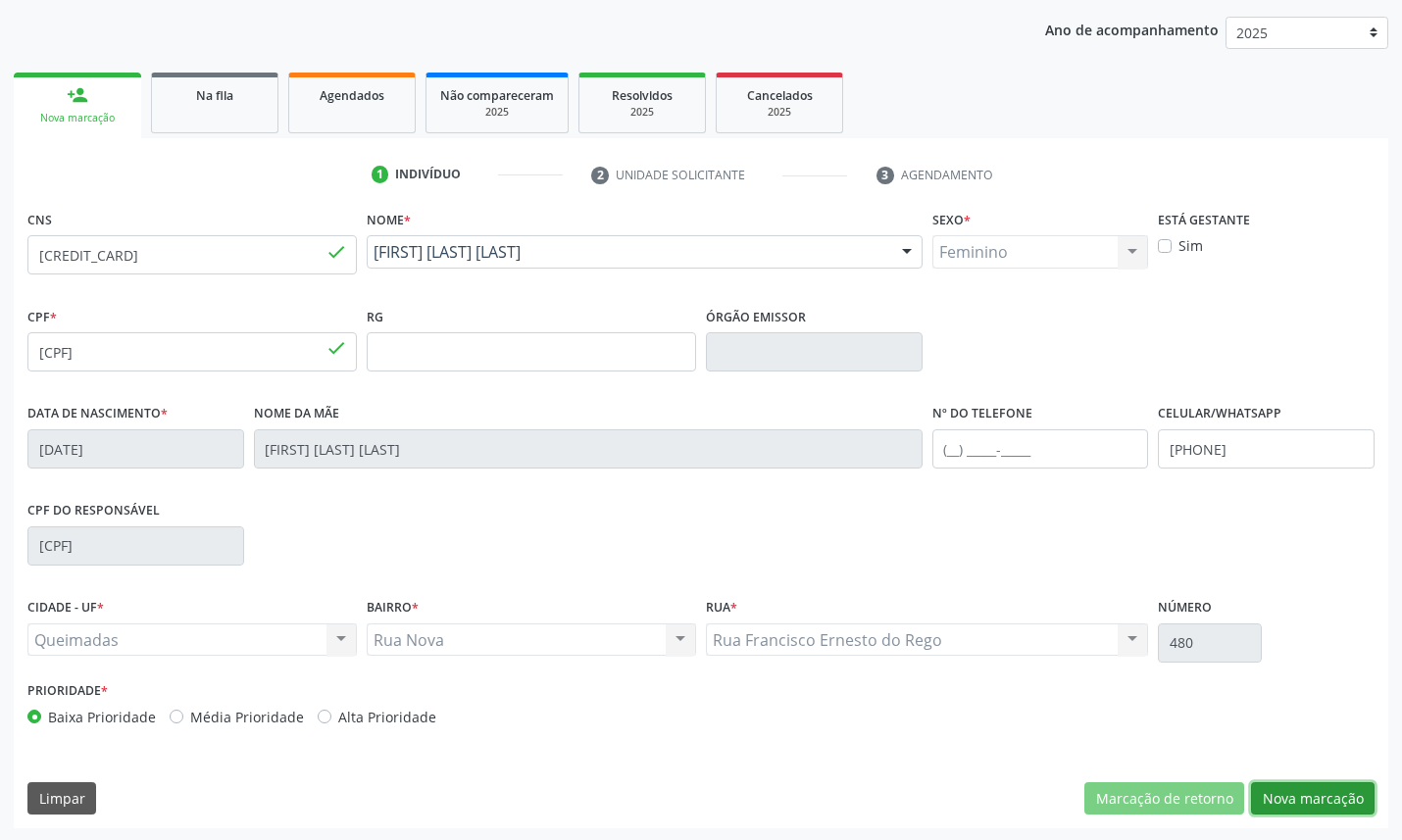 click on "Nova marcação" at bounding box center [1313, 799] 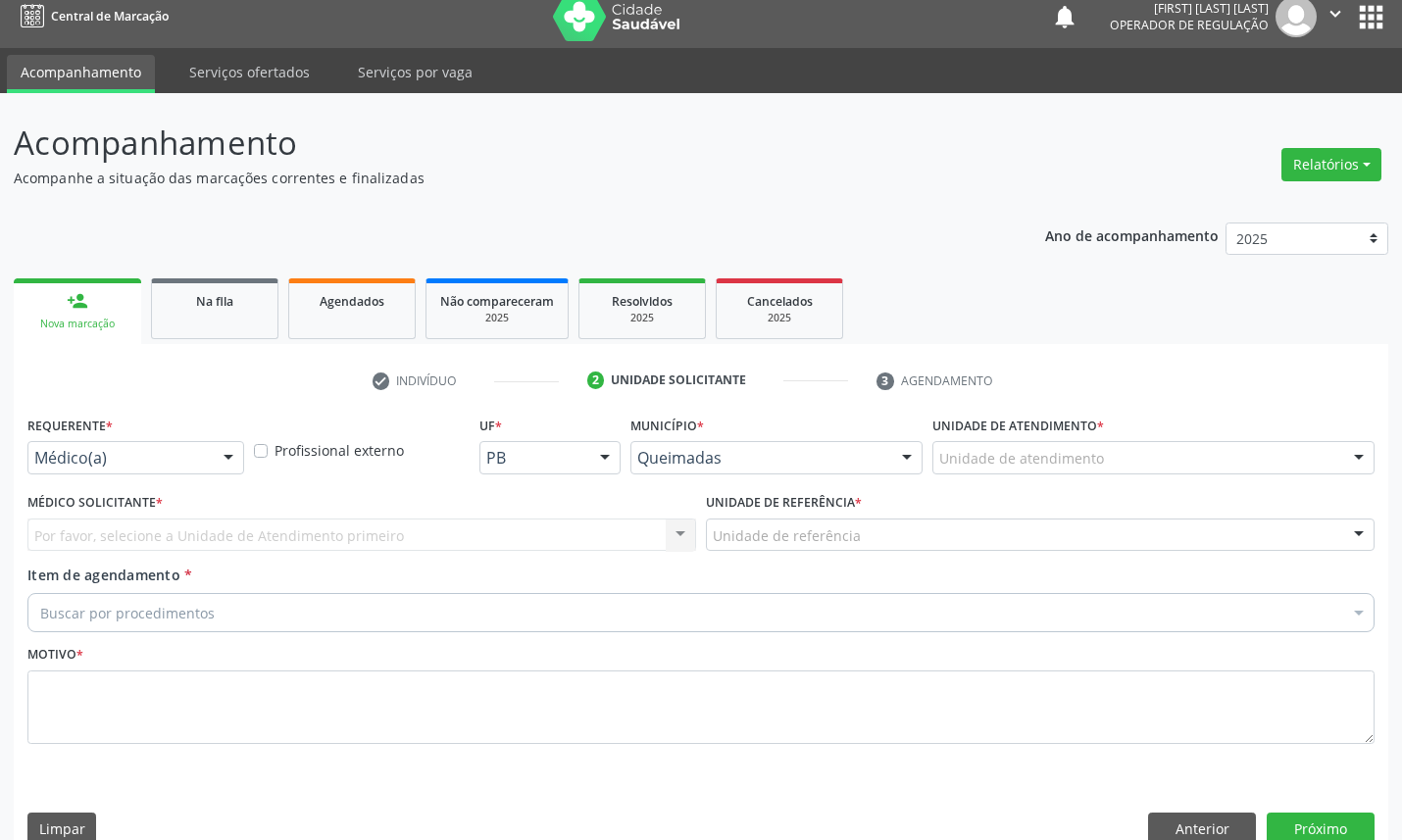 scroll, scrollTop: 0, scrollLeft: 0, axis: both 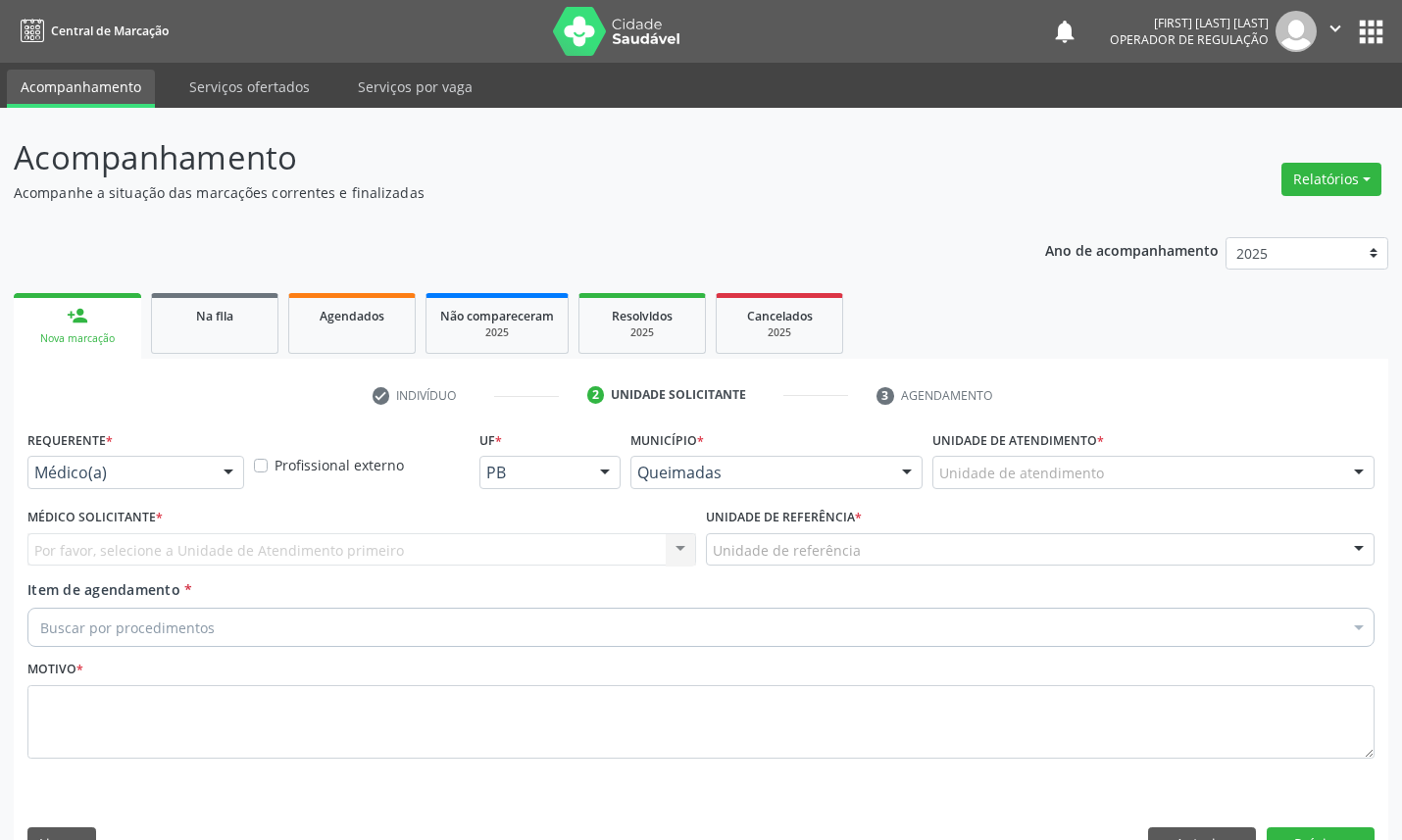 click on "Requerente
*
Médico(a)         Médico(a)   Enfermeiro(a)   Paciente
Nenhum resultado encontrado para: "   "
Não há nenhuma opção para ser exibida." at bounding box center [135, 457] 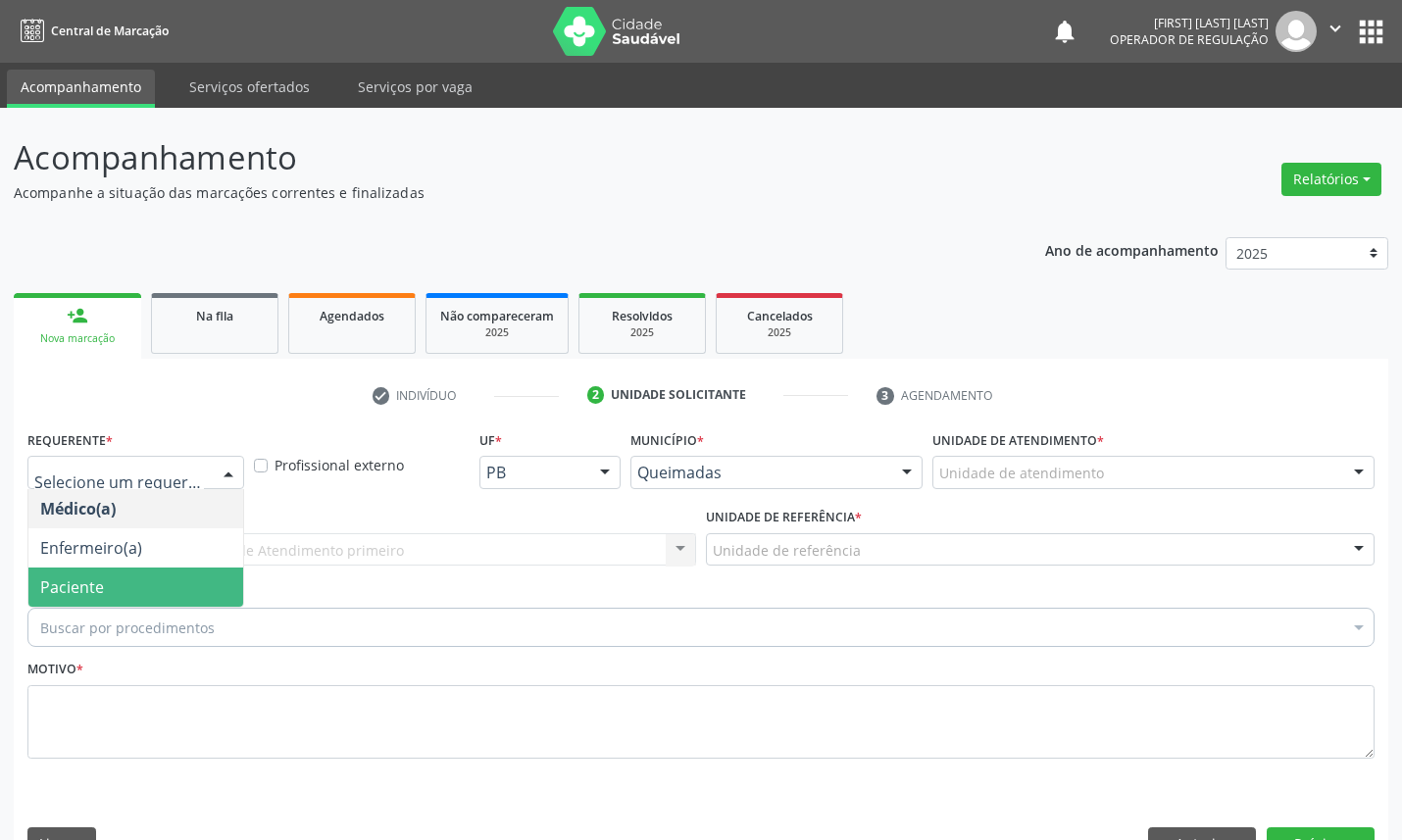 click on "Paciente" at bounding box center (135, 587) 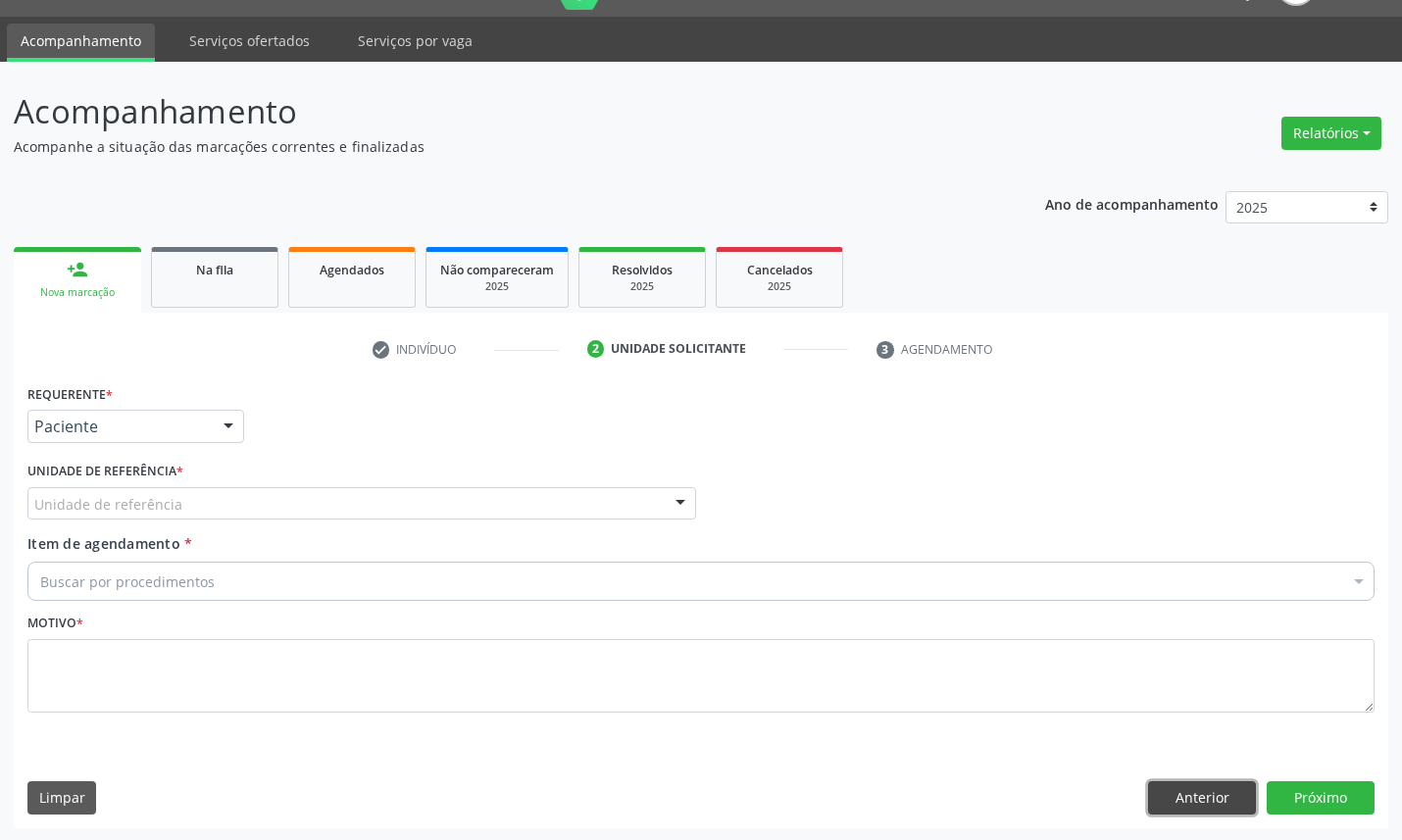 click on "Anterior" at bounding box center (1202, 798) 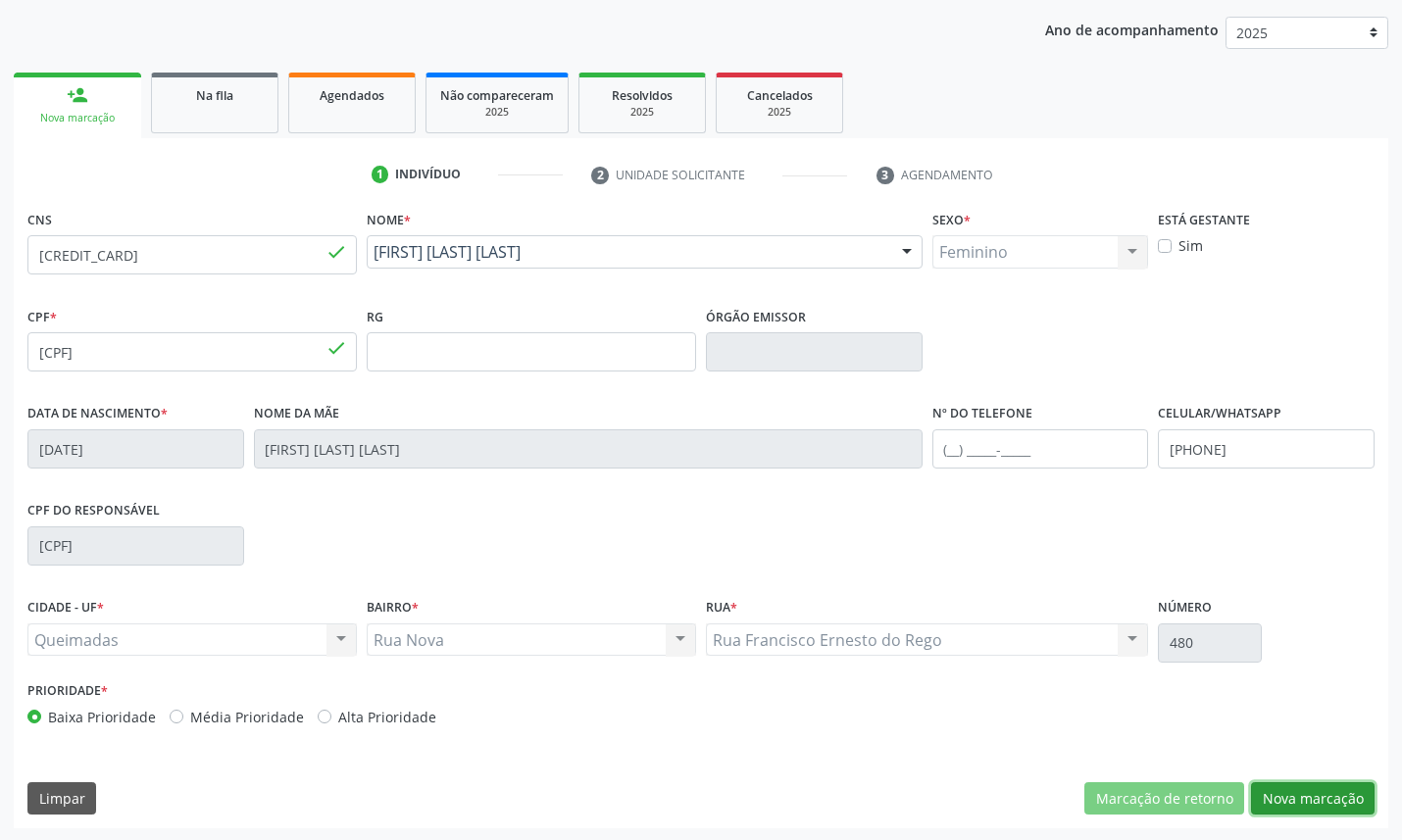 click on "Nova marcação" at bounding box center [1313, 799] 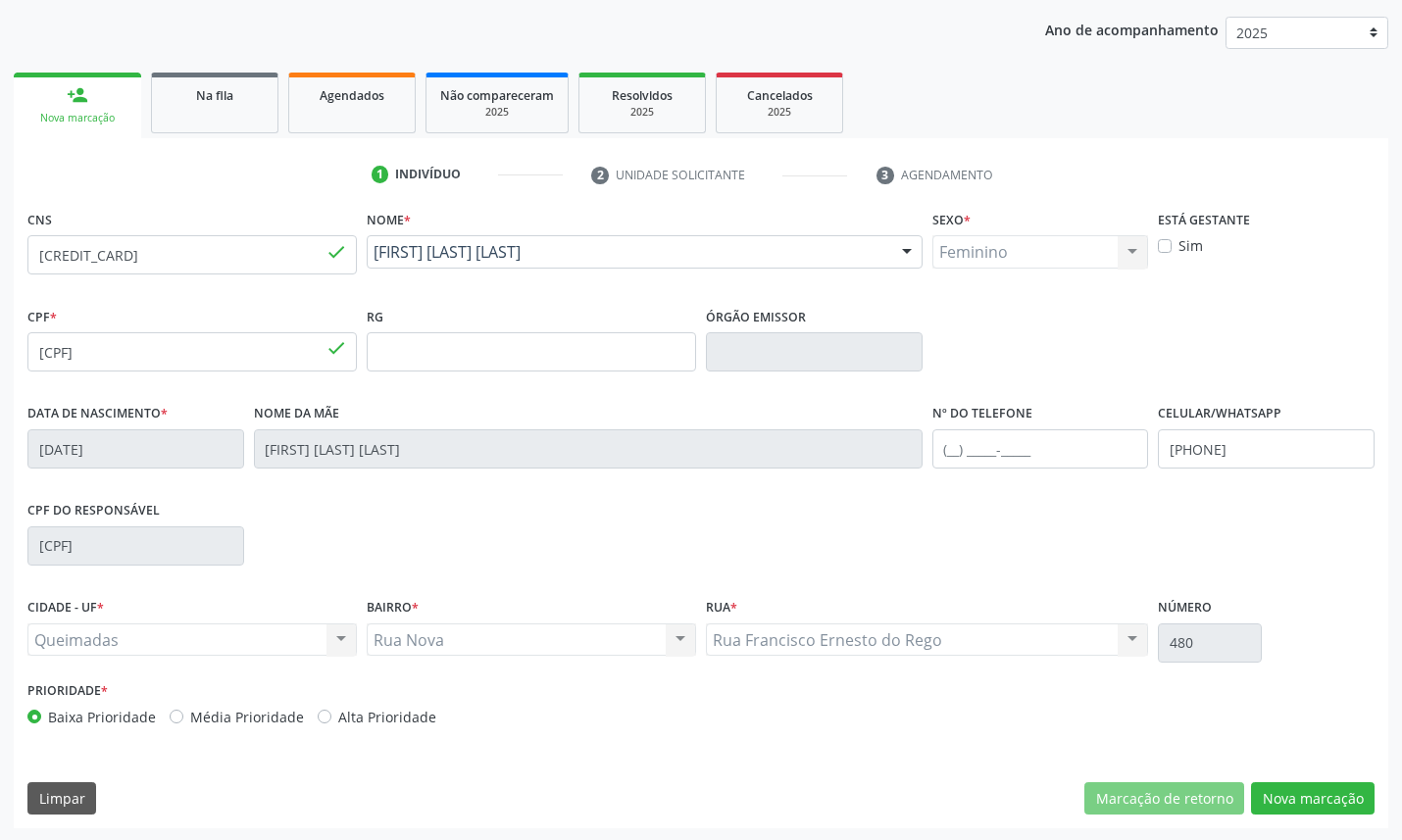scroll, scrollTop: 46, scrollLeft: 0, axis: vertical 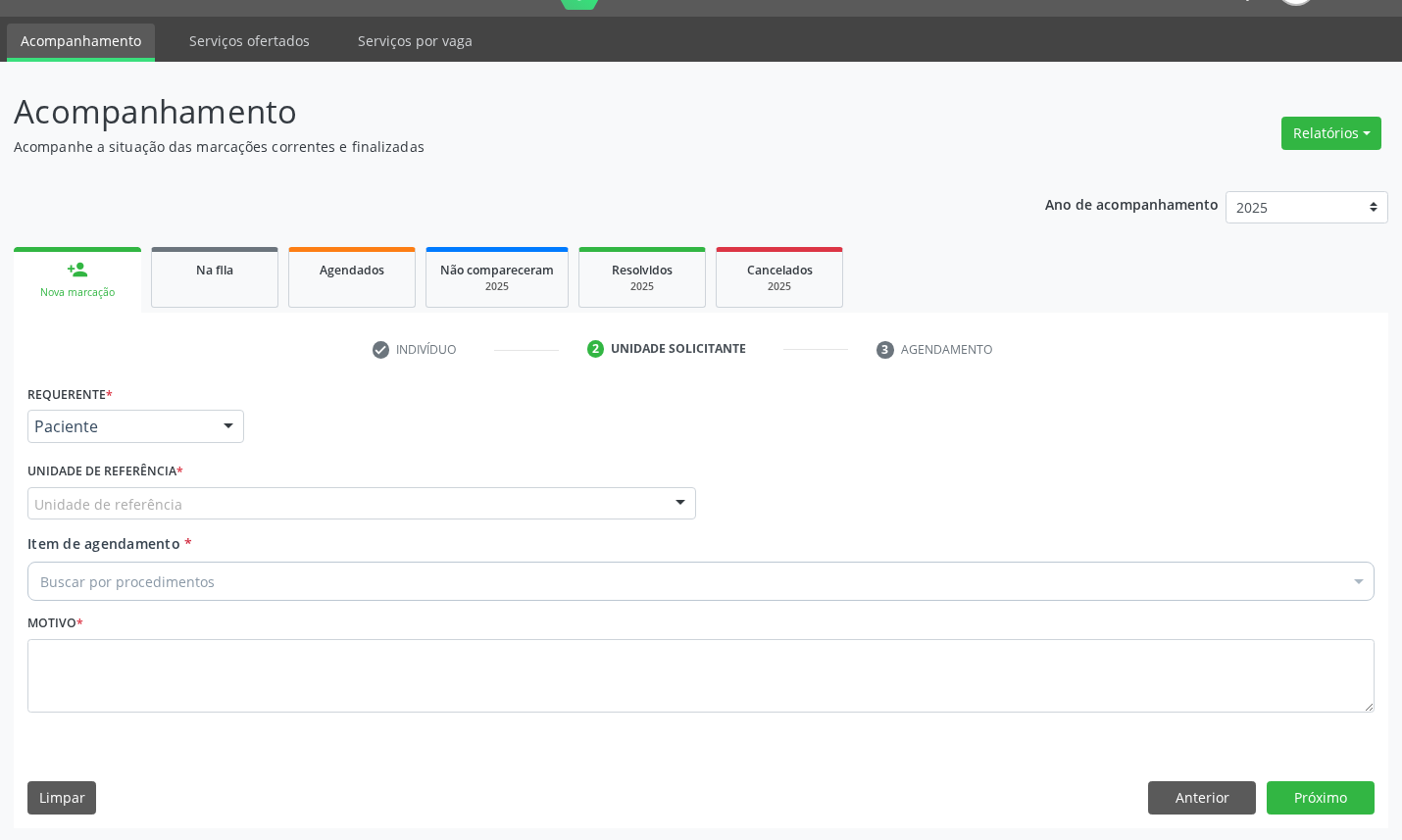 drag, startPoint x: 140, startPoint y: 521, endPoint x: 124, endPoint y: 501, distance: 25.612497 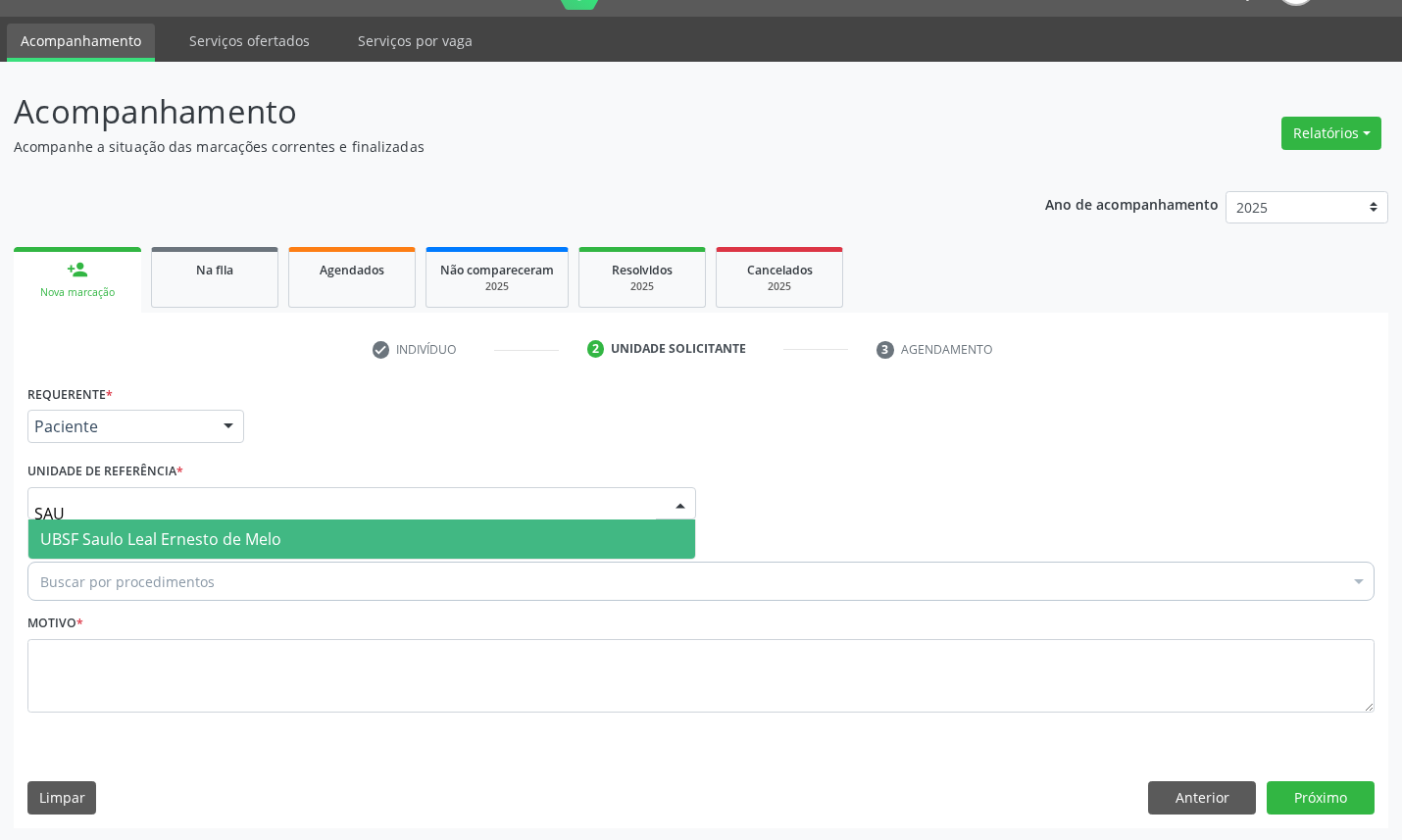 type on "SAUL" 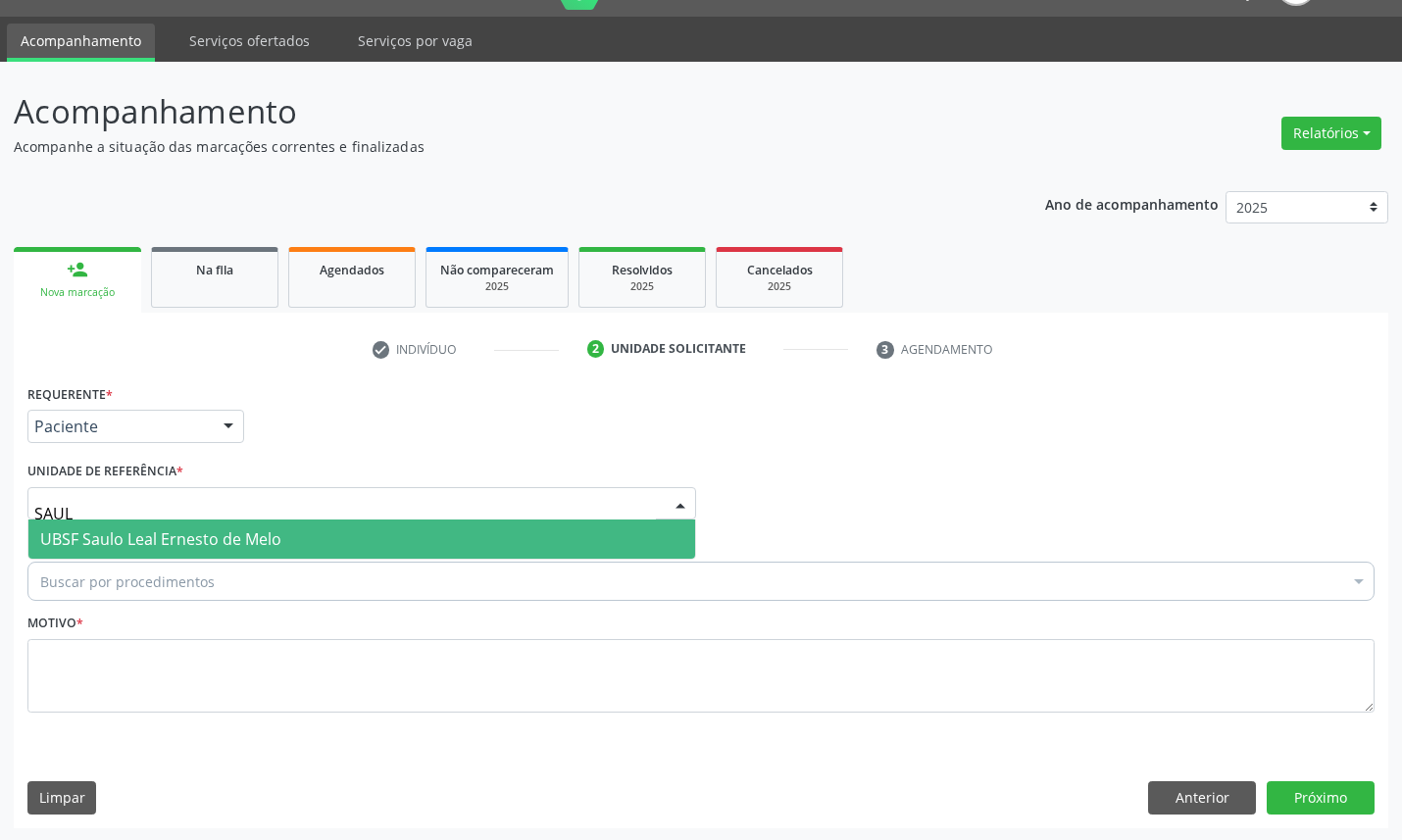 click on "UBSF Saulo Leal Ernesto de Melo" at bounding box center (161, 539) 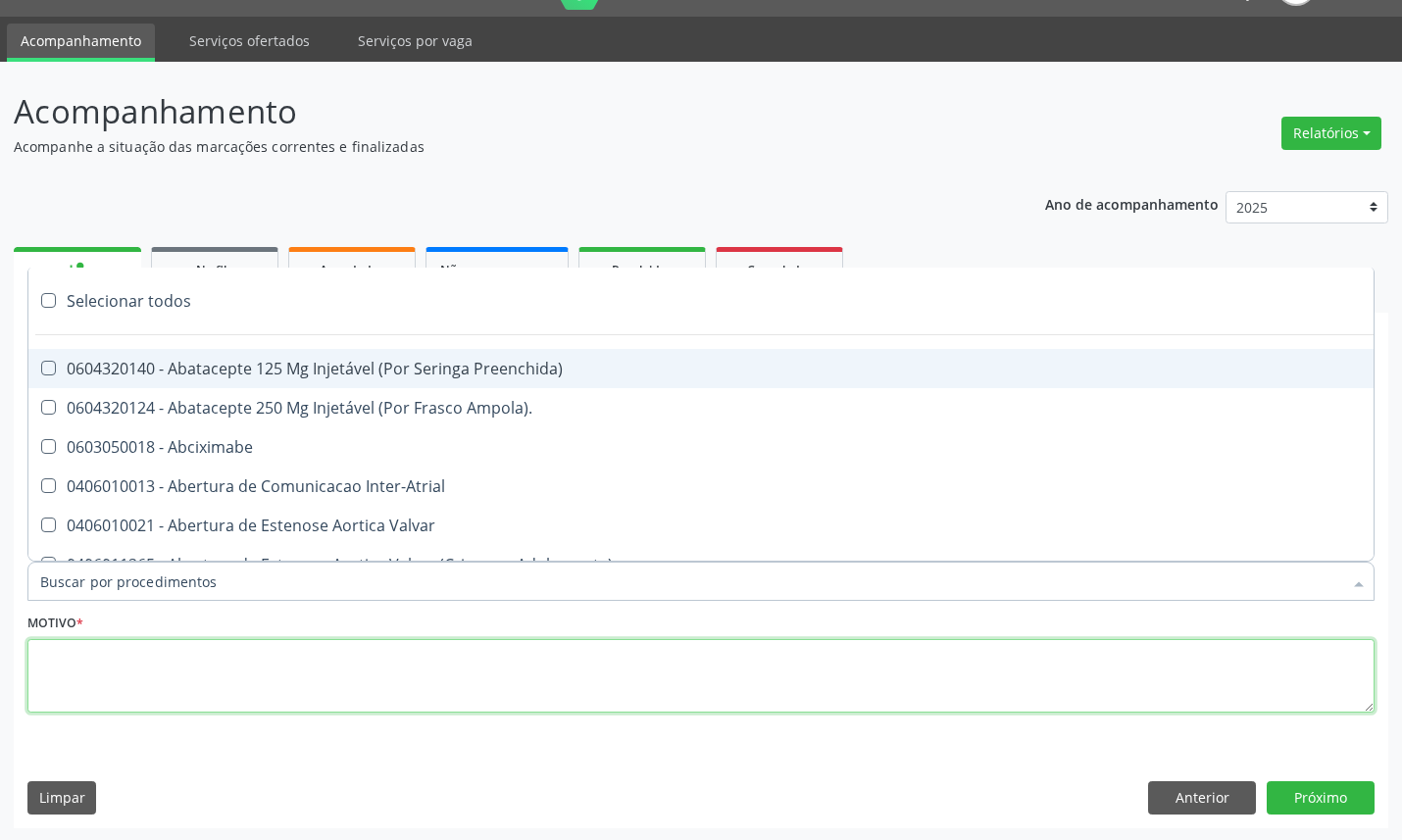 click at bounding box center [701, 676] 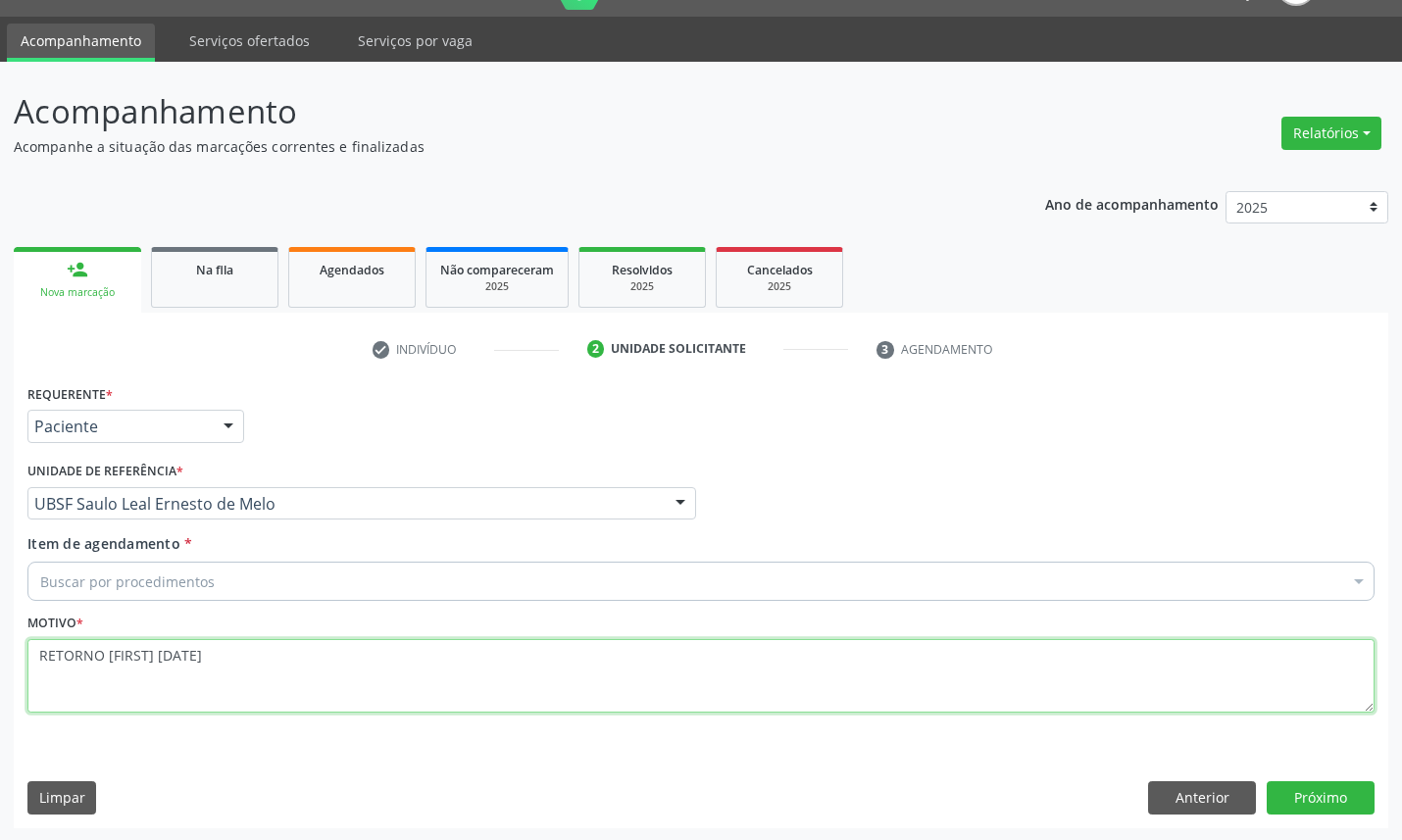 type on "RETORNO [NAME] [DATE]" 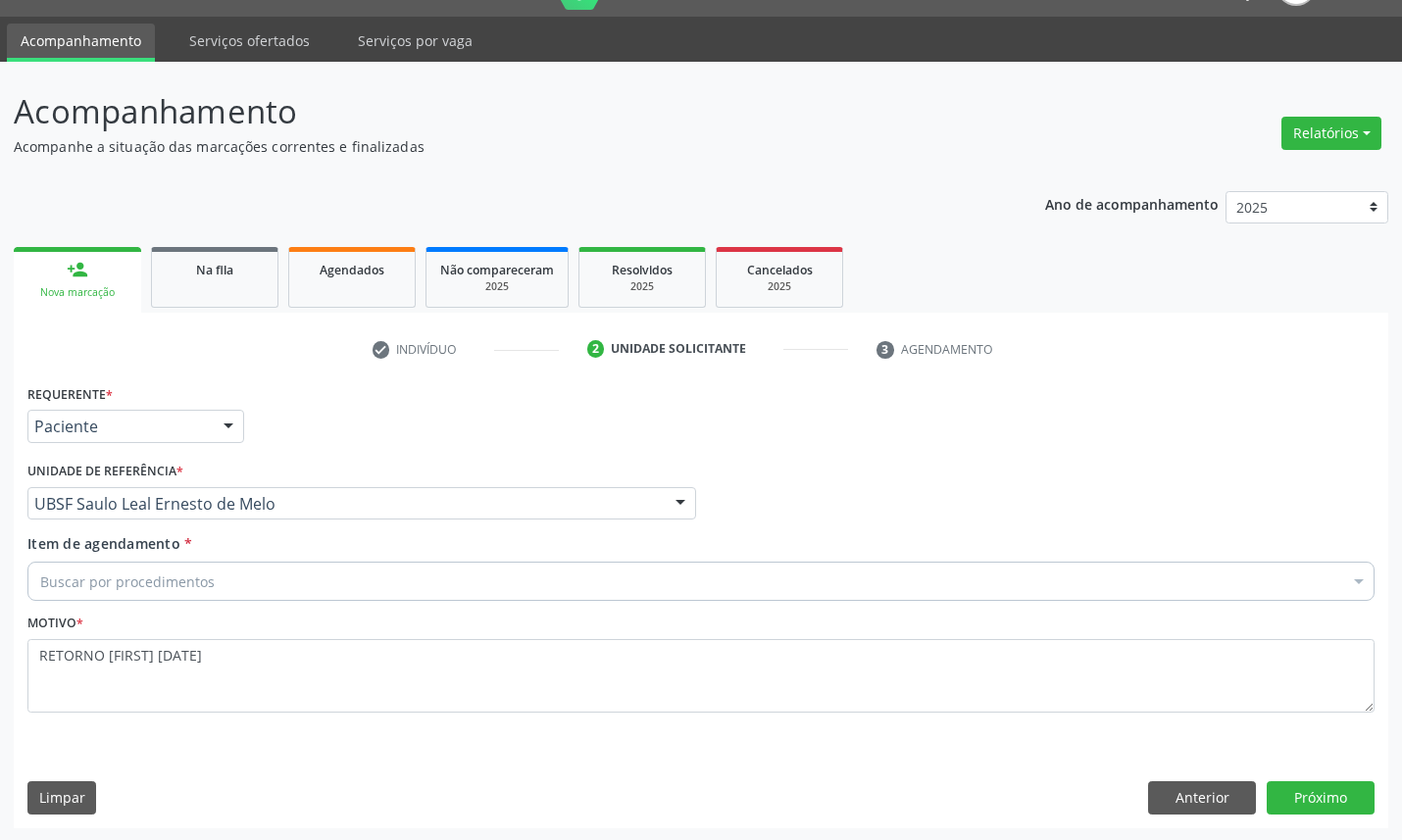 click on "Buscar por procedimentos" at bounding box center (701, 581) 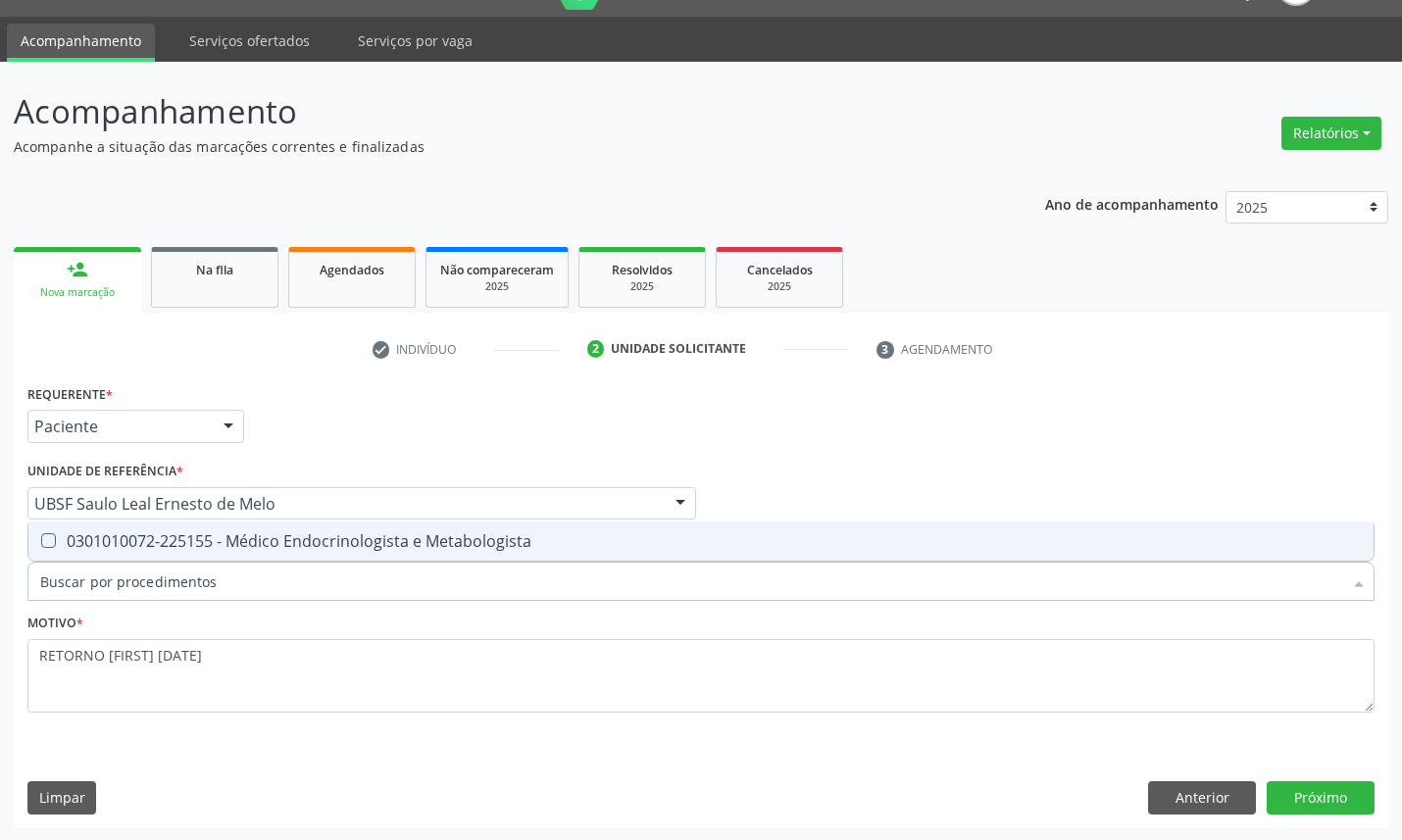 type on "ENDOCRINOLOGISTA" 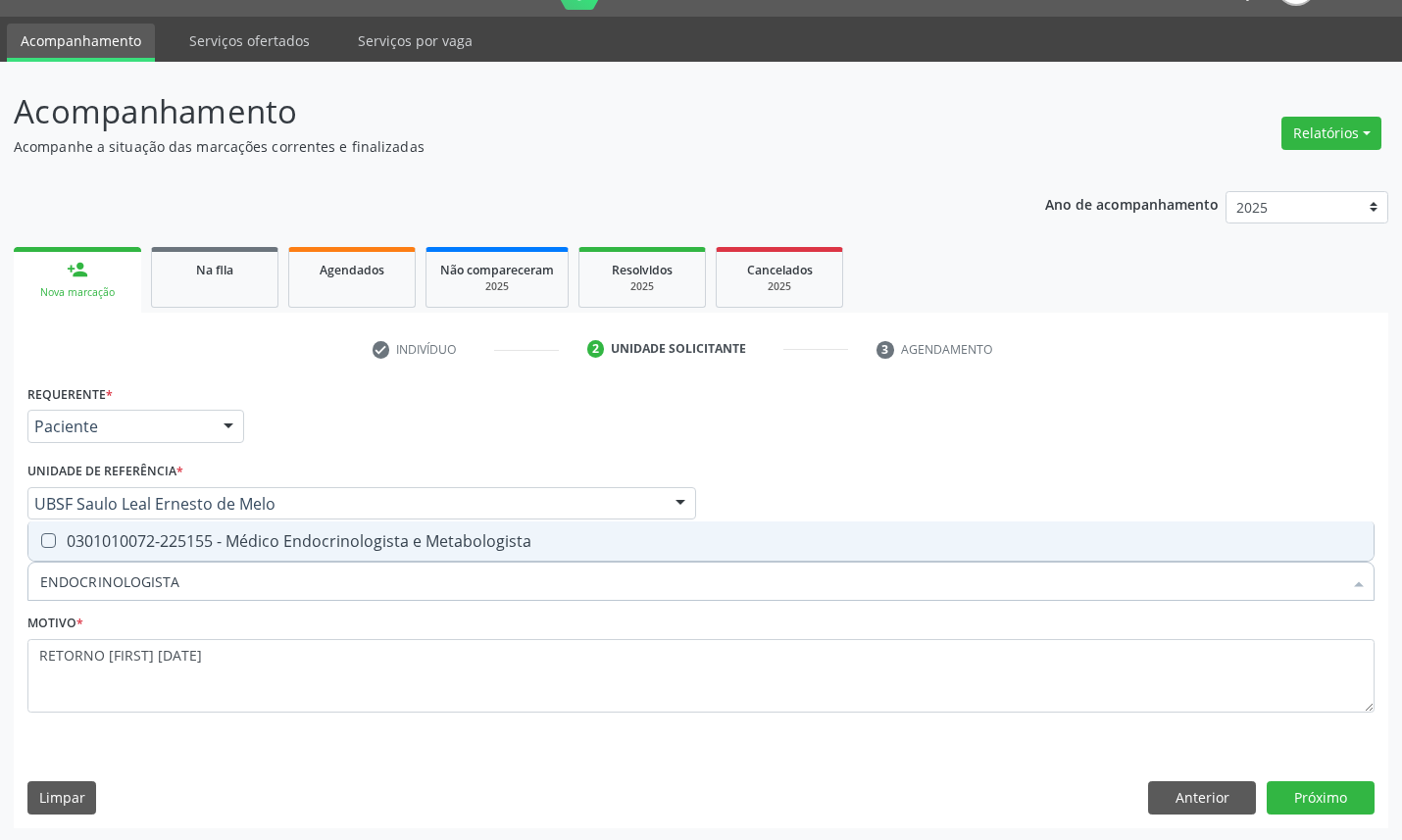 click on "0301010072-225155 - Médico Endocrinologista e Metabologista" at bounding box center [701, 541] 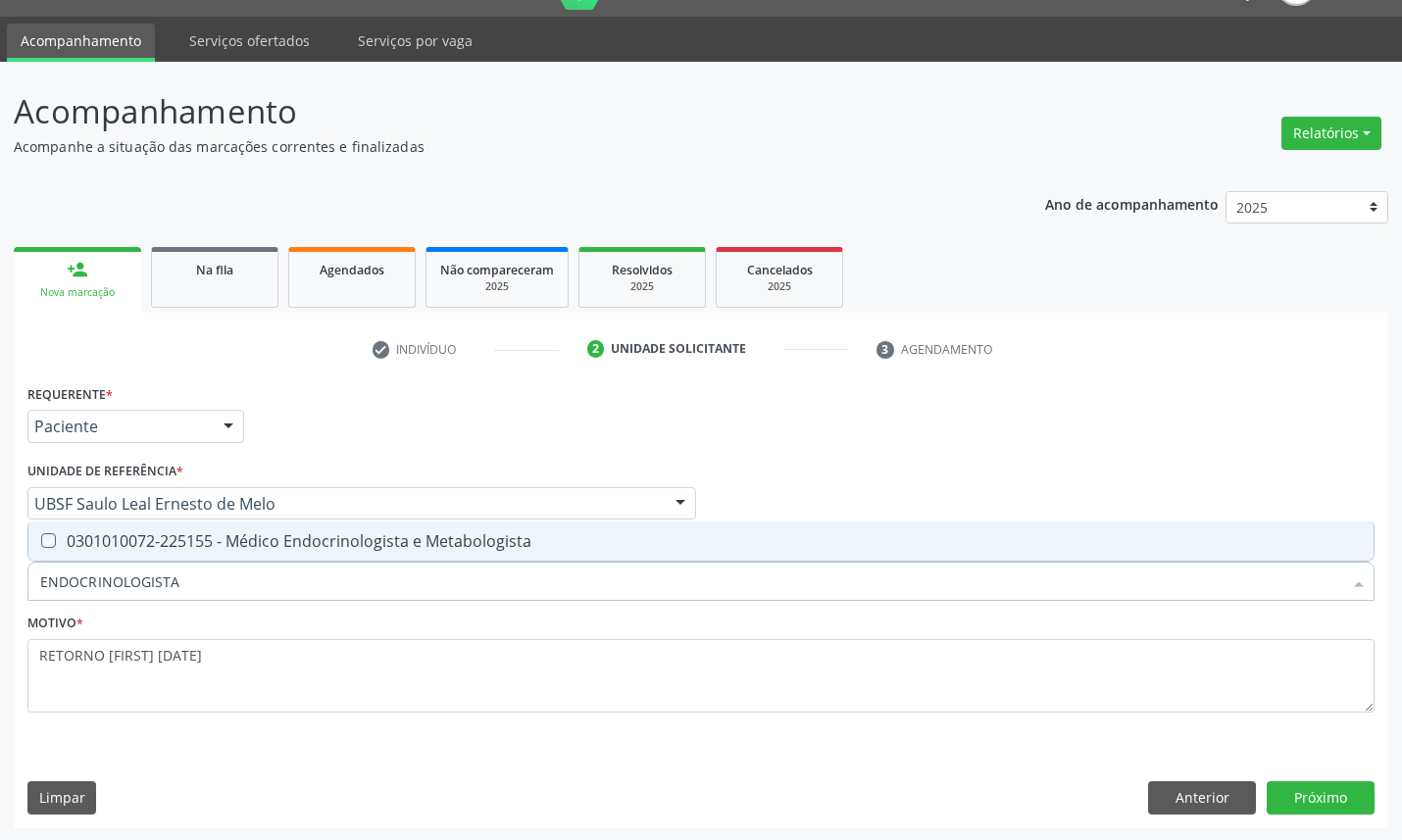 checkbox on "true" 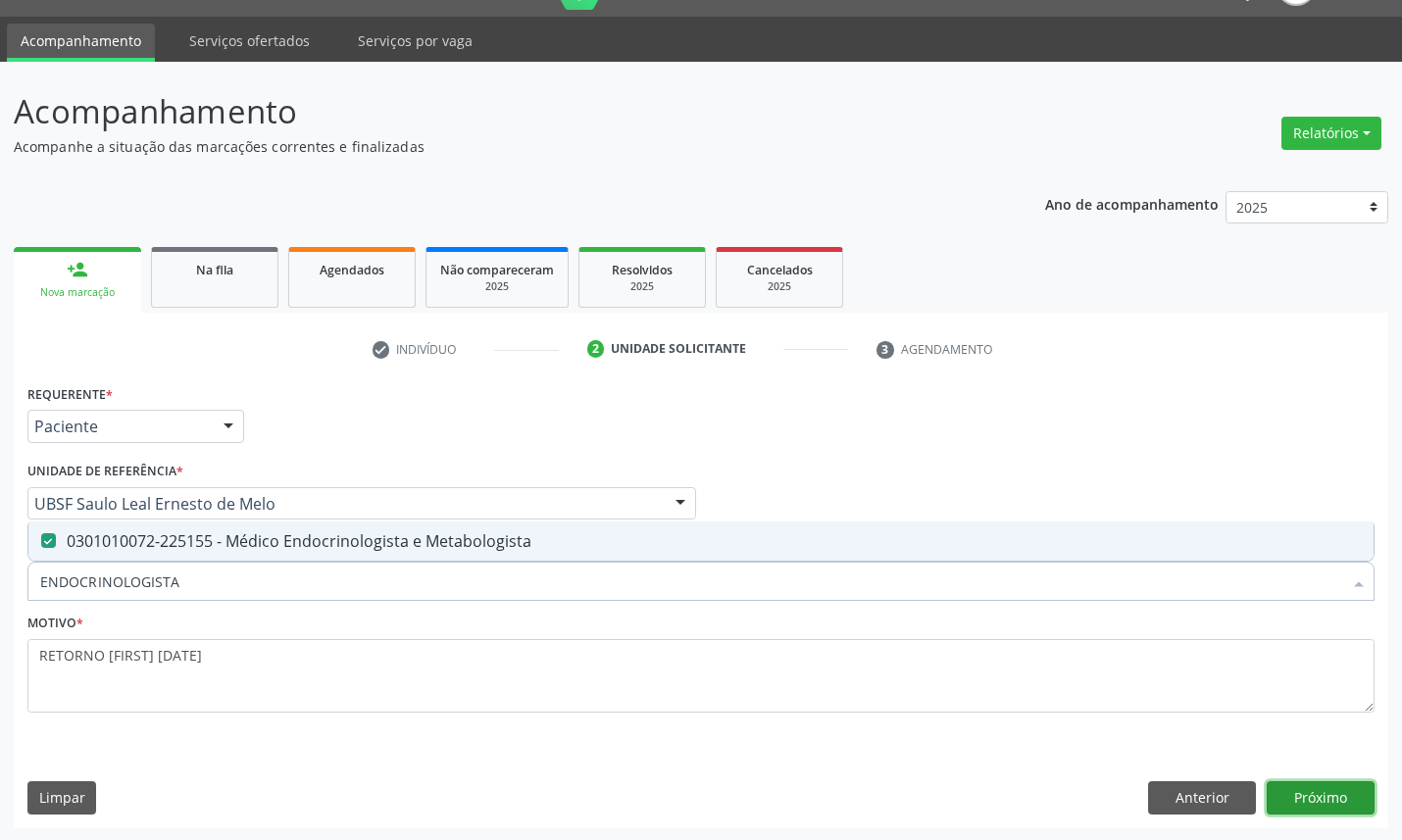 click on "Próximo" at bounding box center (1321, 798) 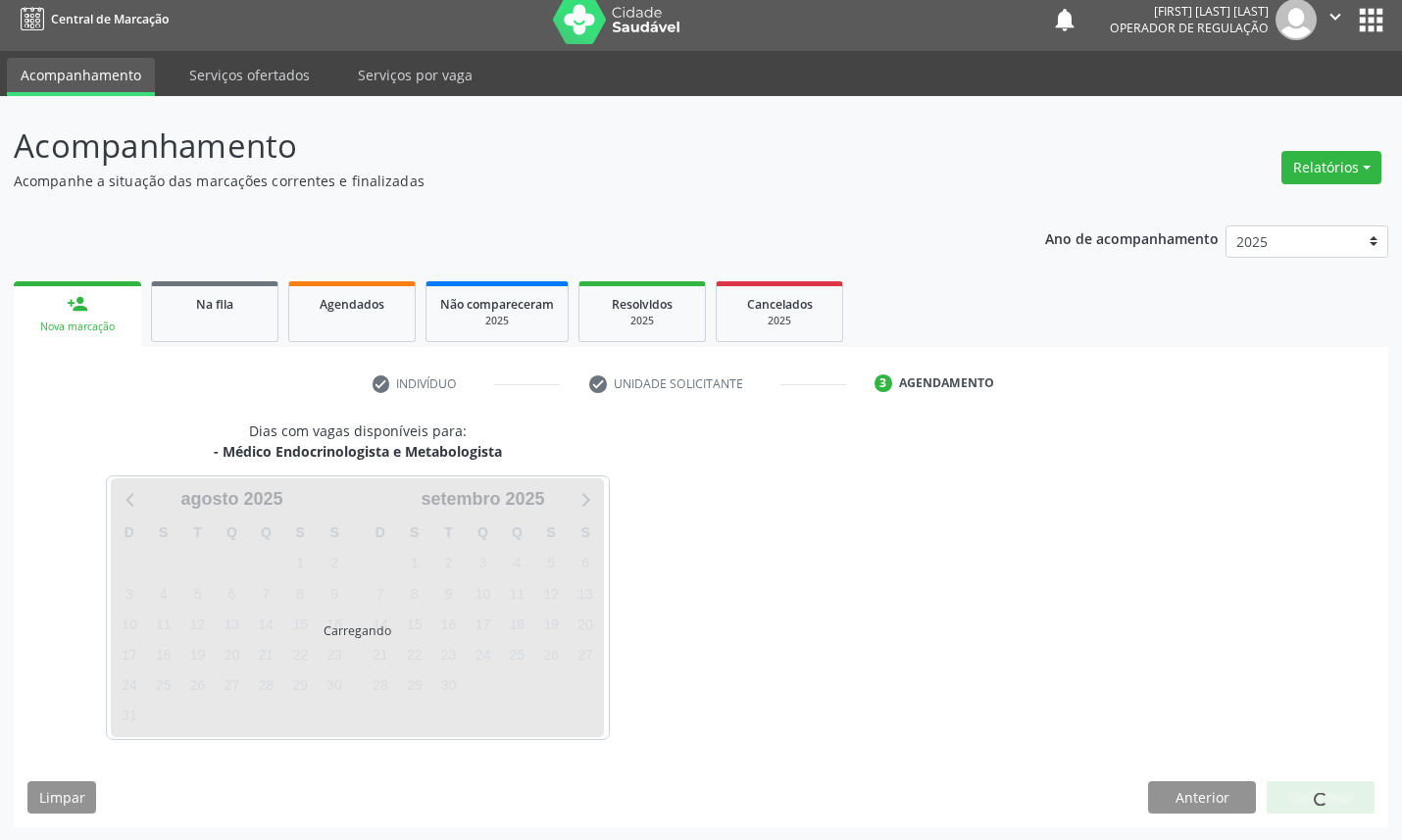 scroll, scrollTop: 46, scrollLeft: 0, axis: vertical 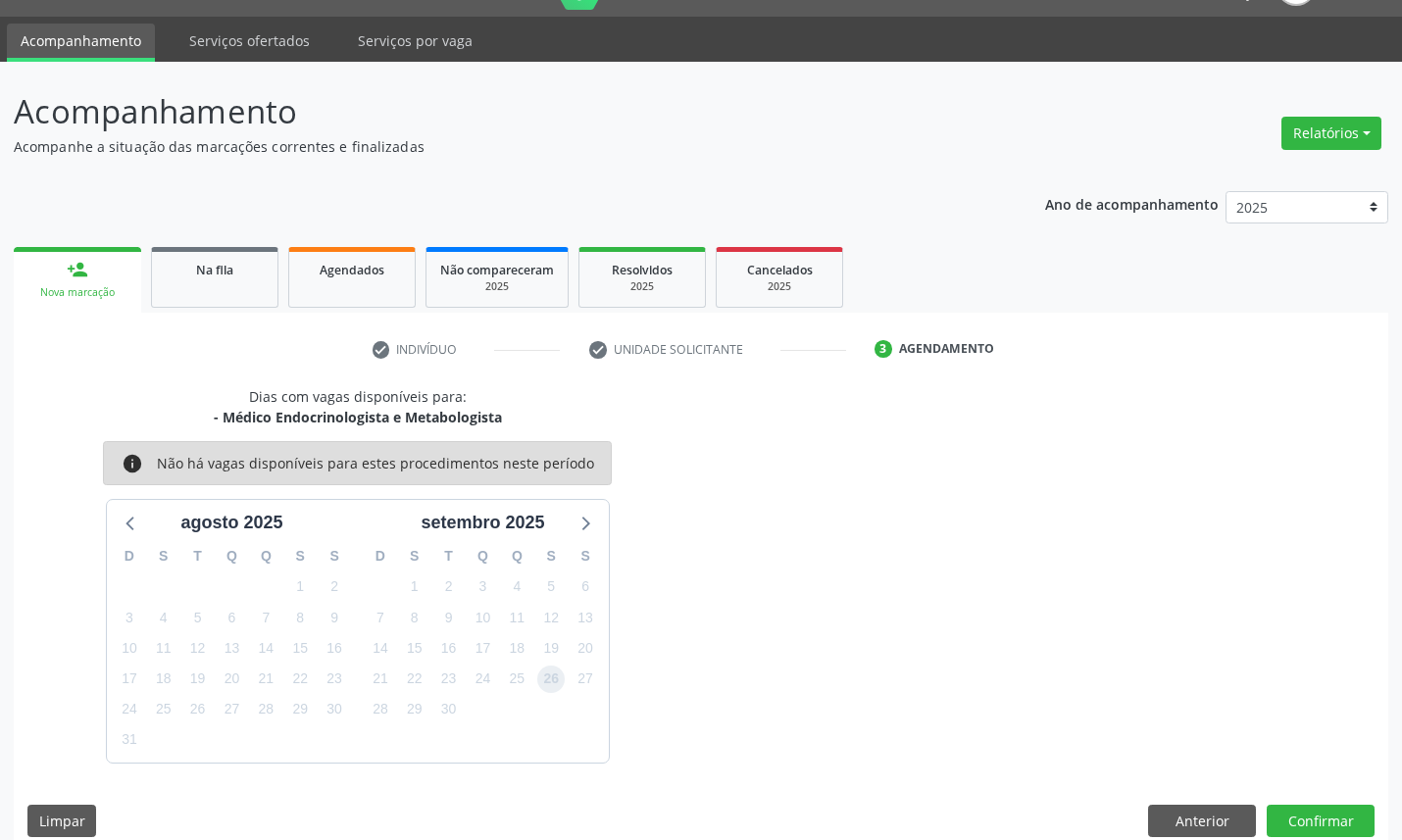click on "26" at bounding box center (551, 679) 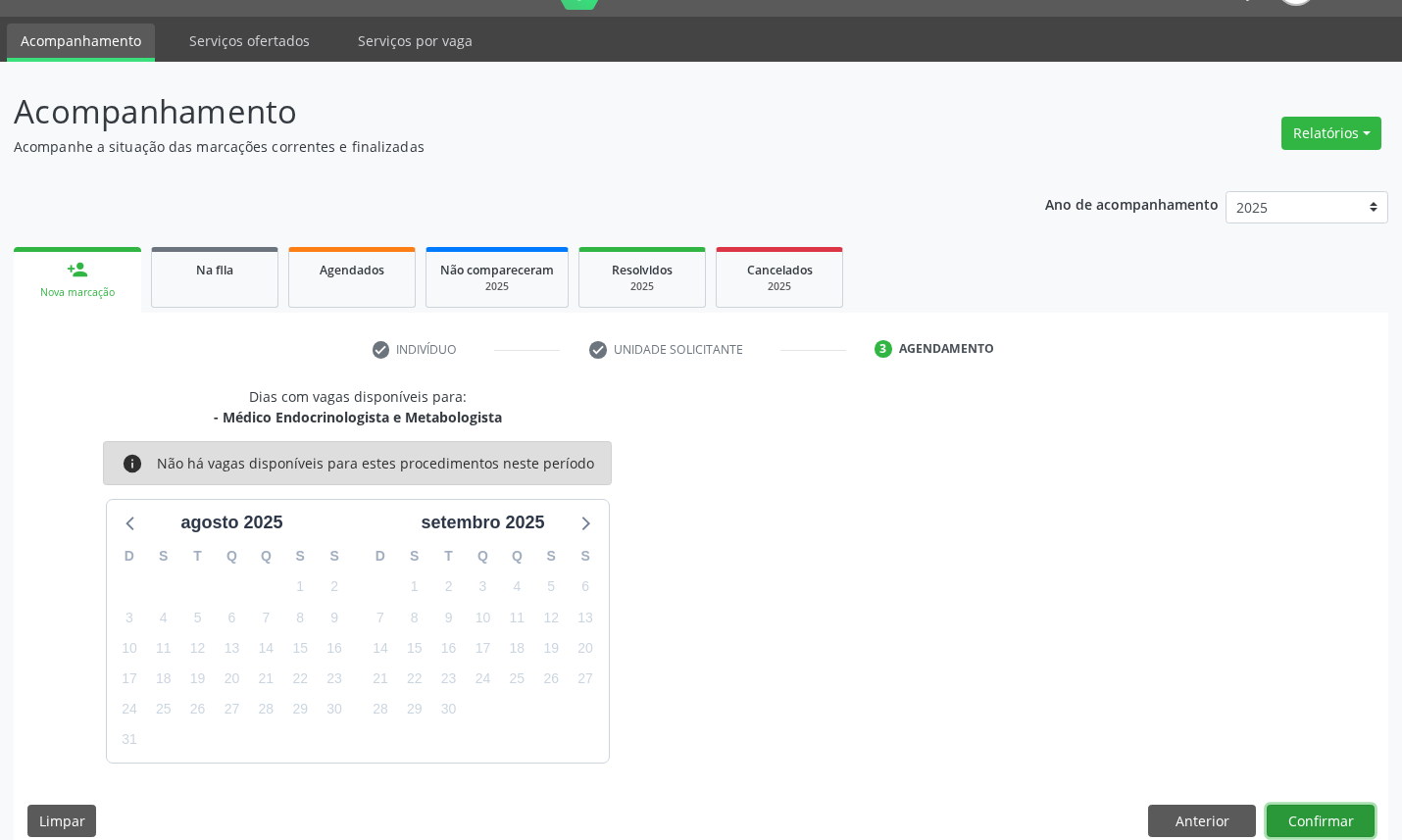 click on "Confirmar" at bounding box center [1321, 821] 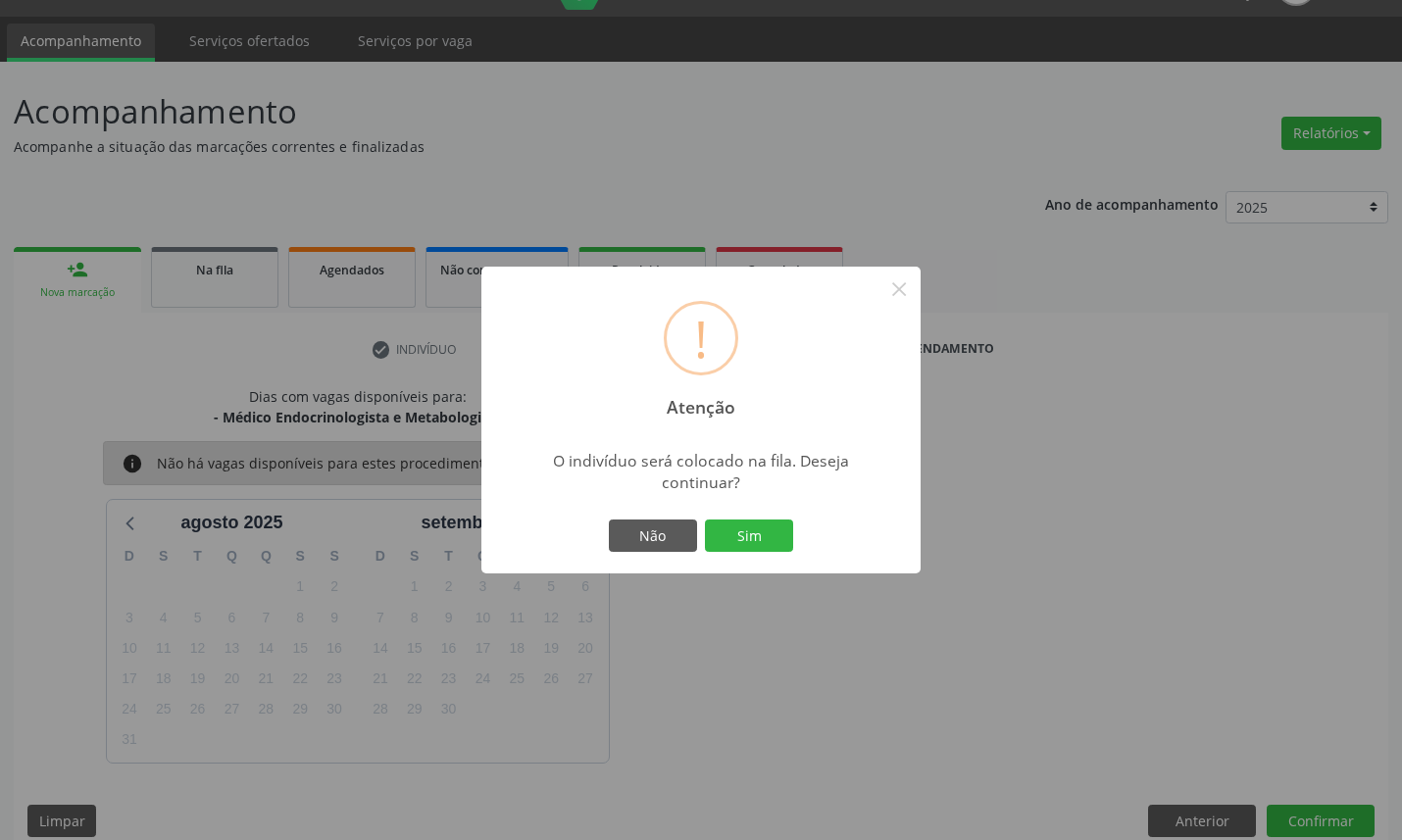 type 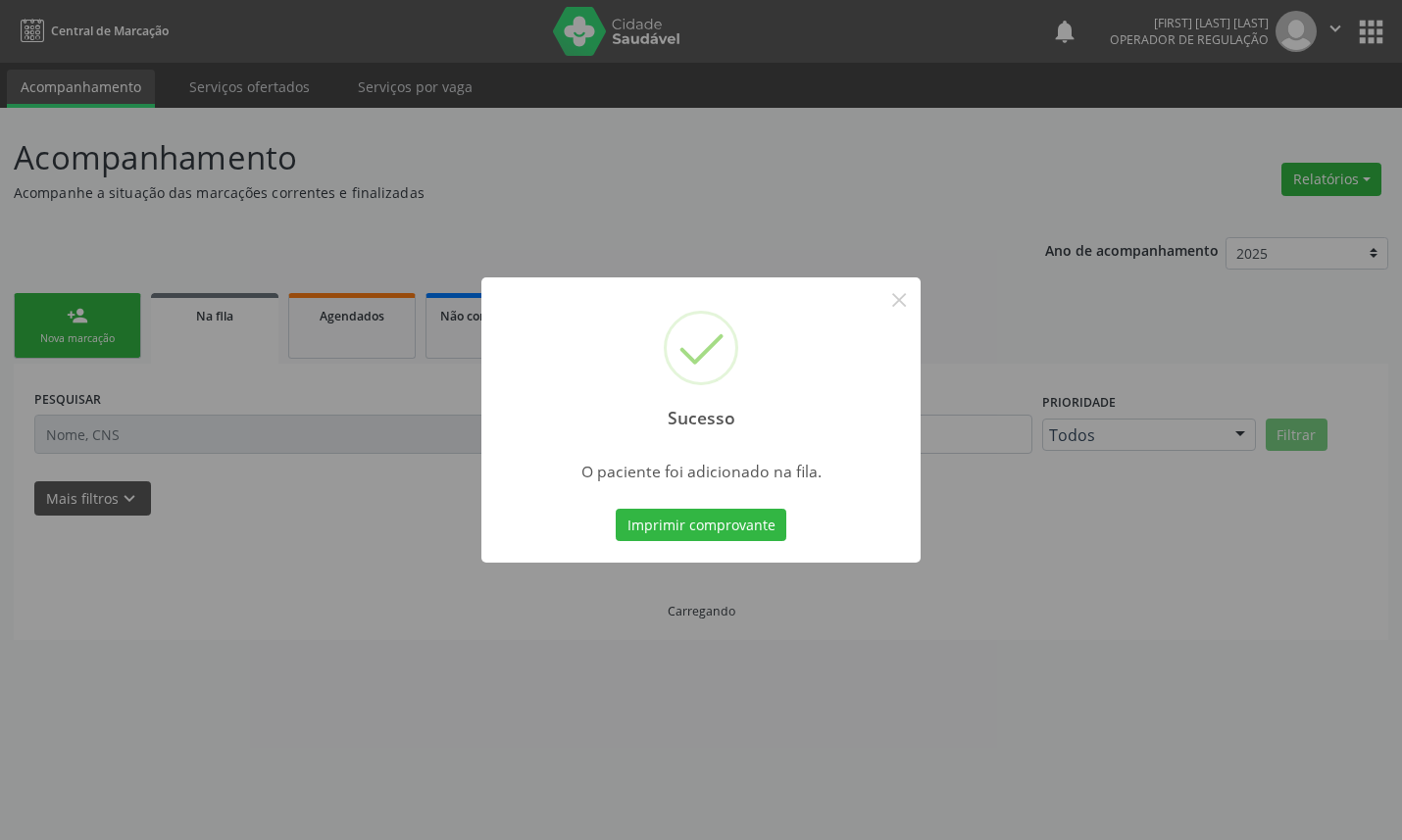 scroll, scrollTop: 0, scrollLeft: 0, axis: both 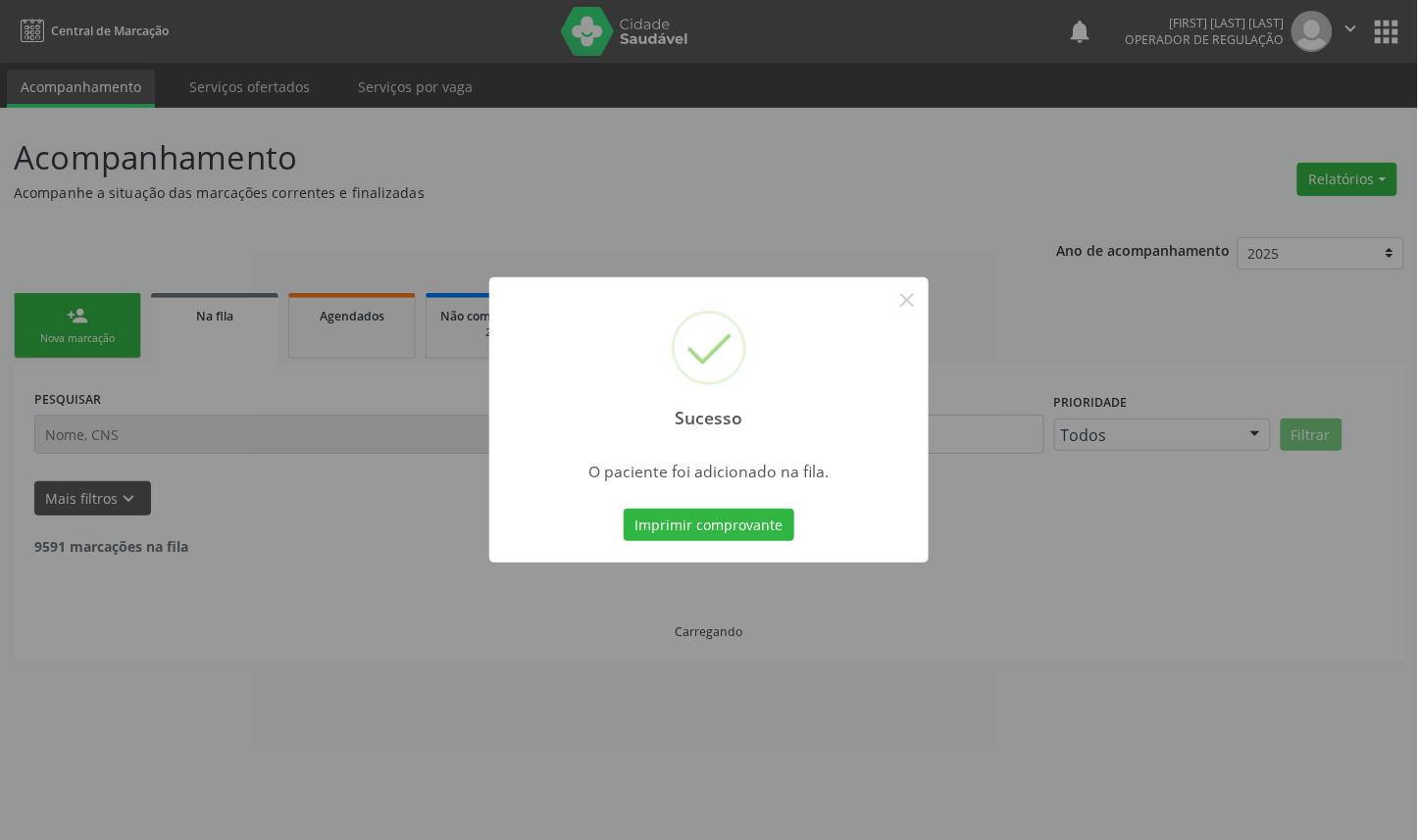 type 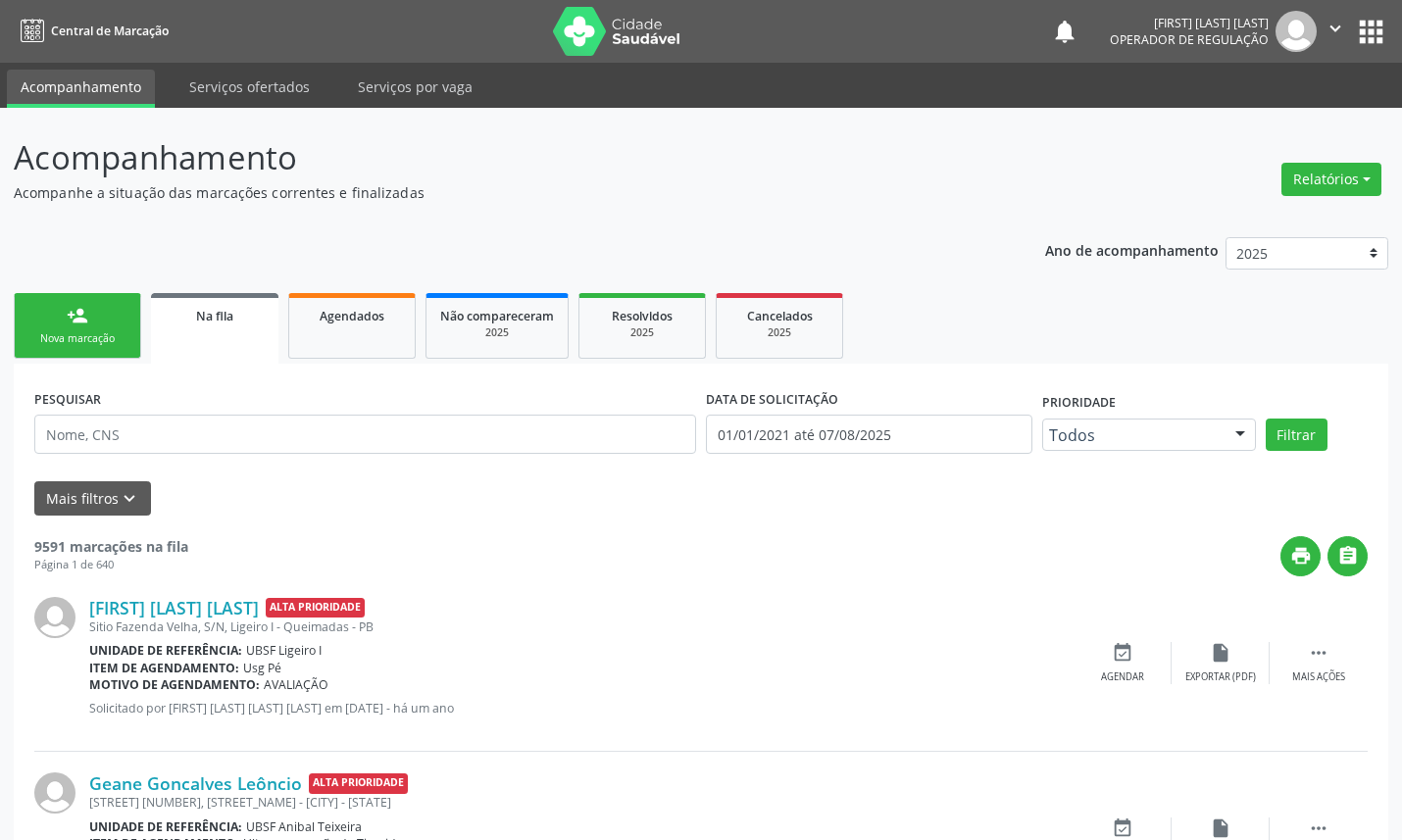 click on "Nova marcação" at bounding box center [77, 338] 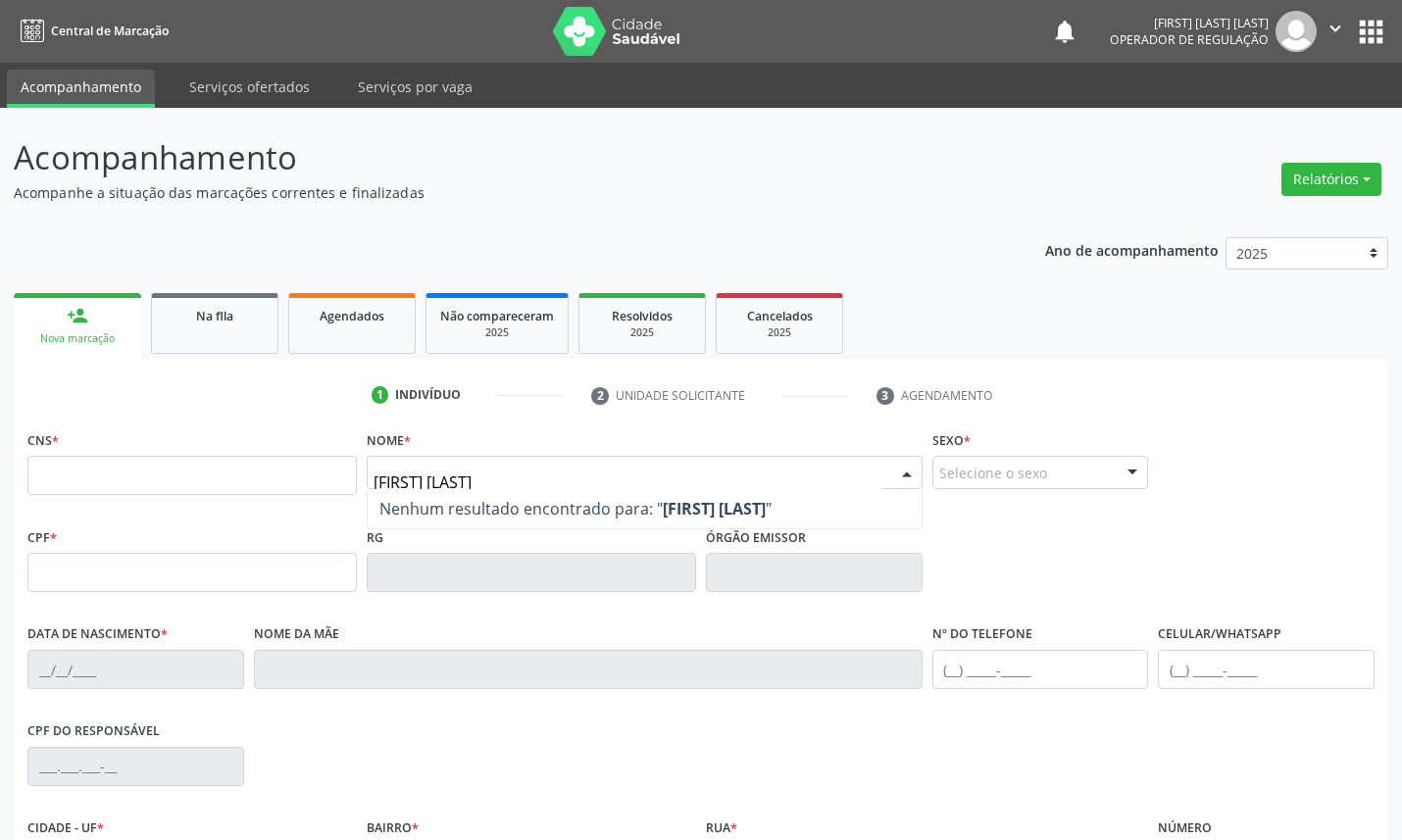 type on "JOSILEIDE SOARES" 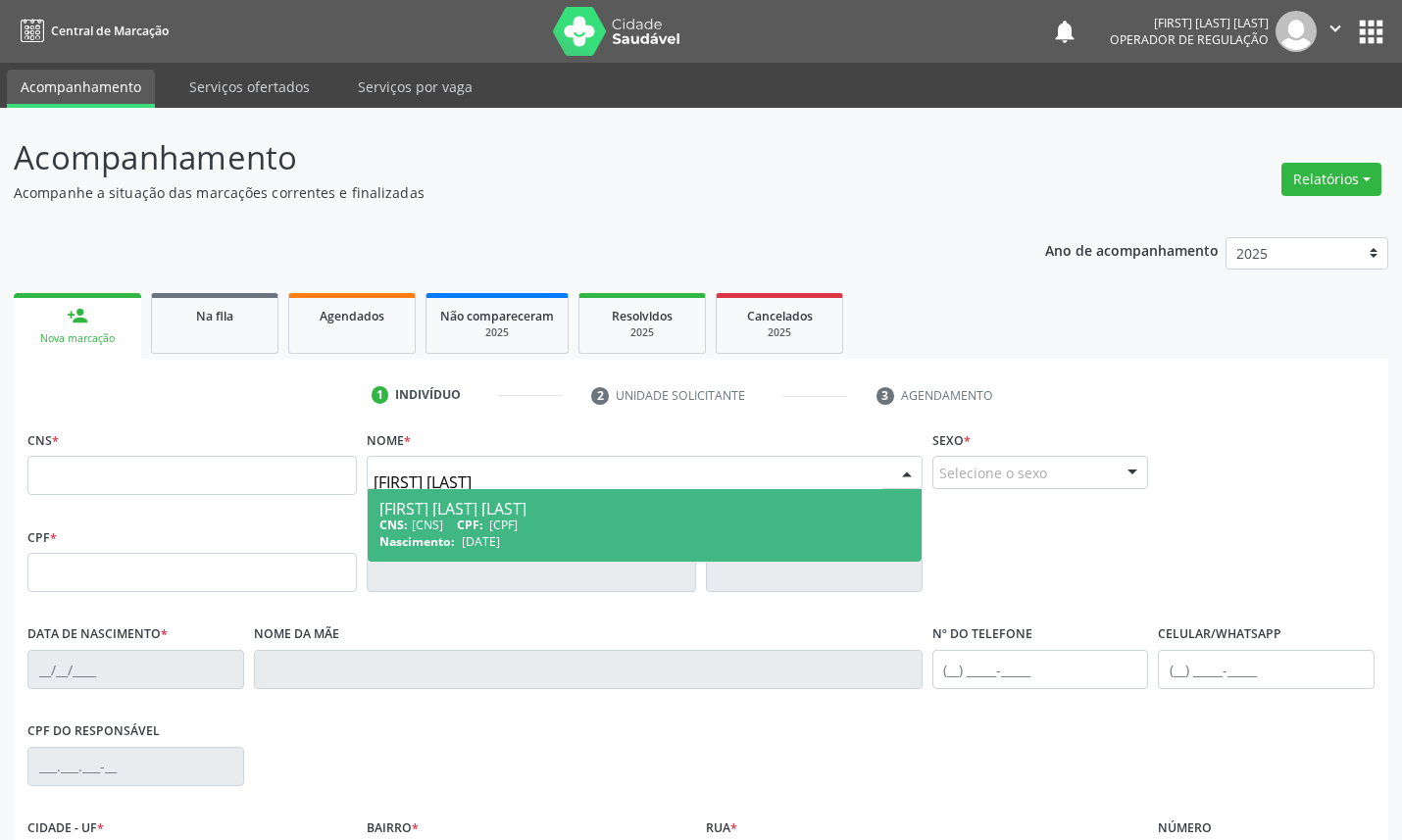 click on "323.470.304-34" at bounding box center (503, 524) 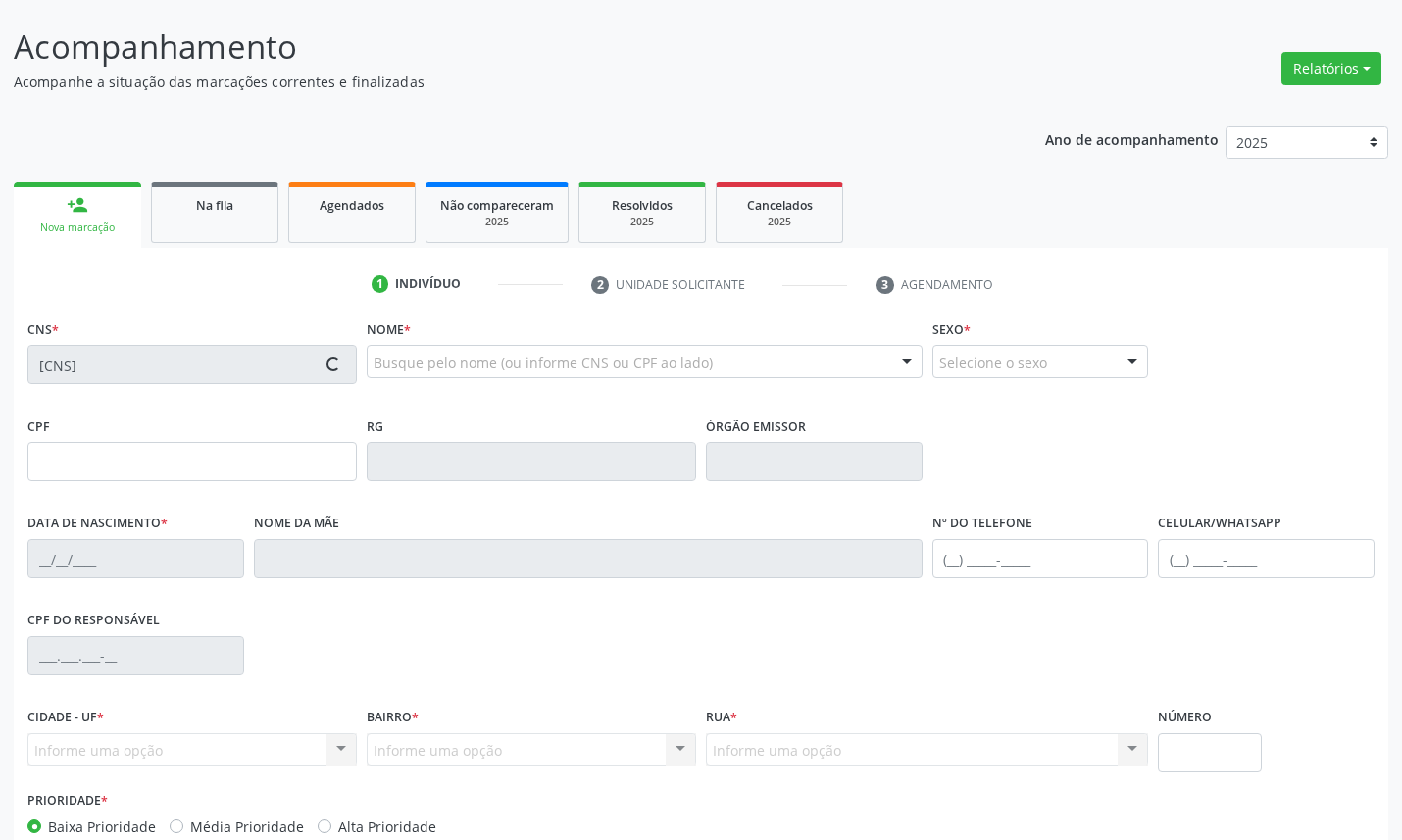 scroll, scrollTop: 221, scrollLeft: 0, axis: vertical 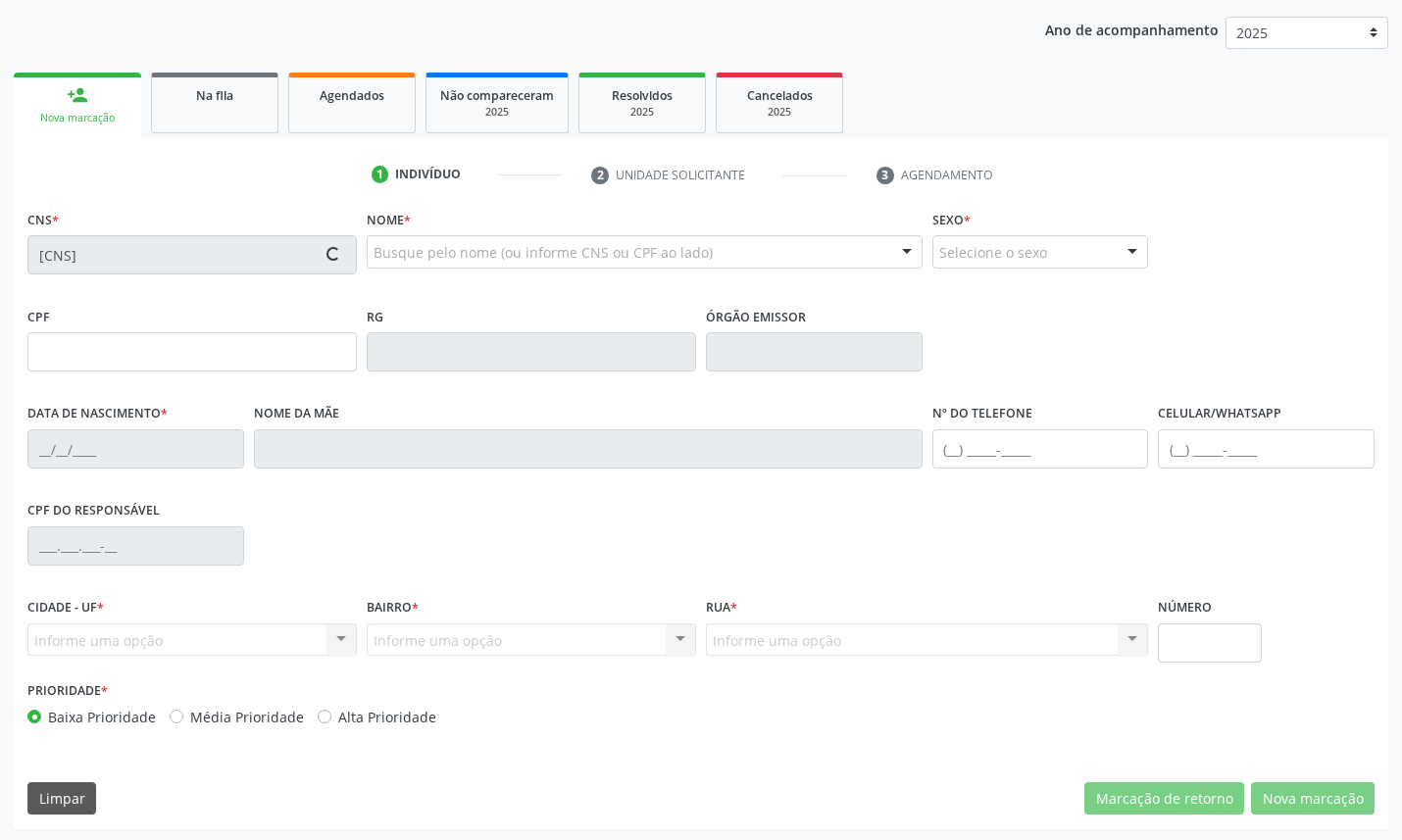 type on "323.470.304-34" 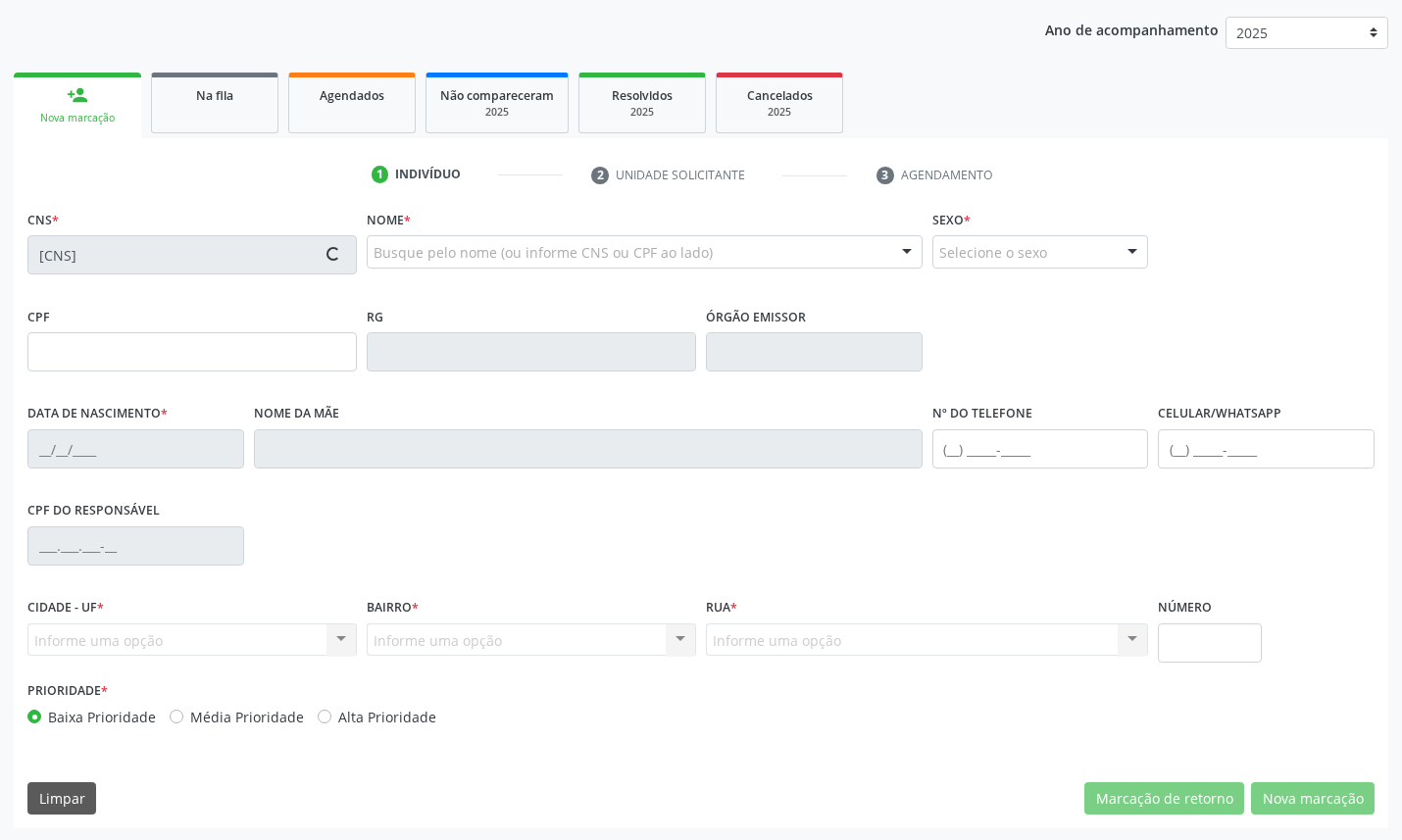 type on "16/11/1961" 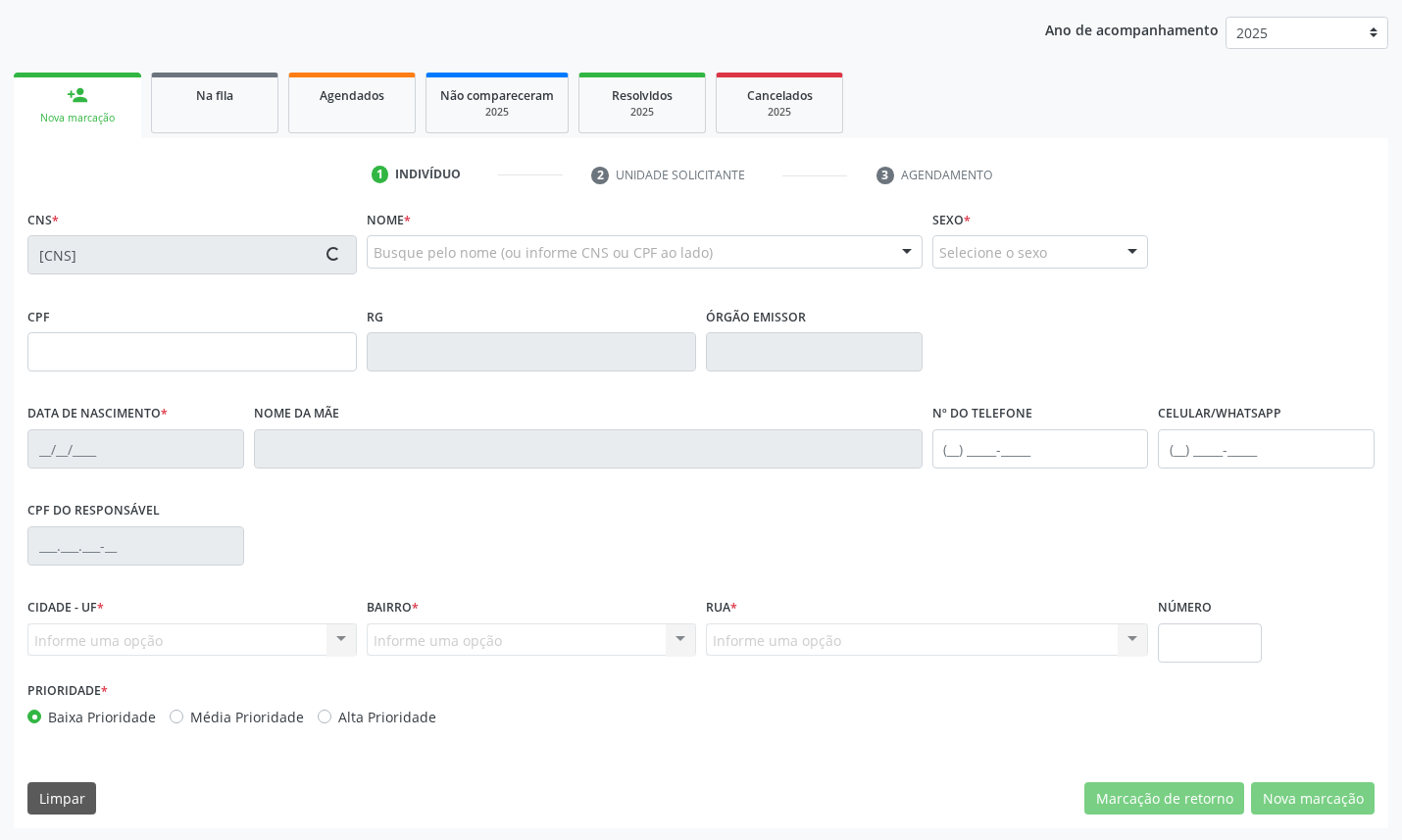 type on "Edite Gomes Carvalho" 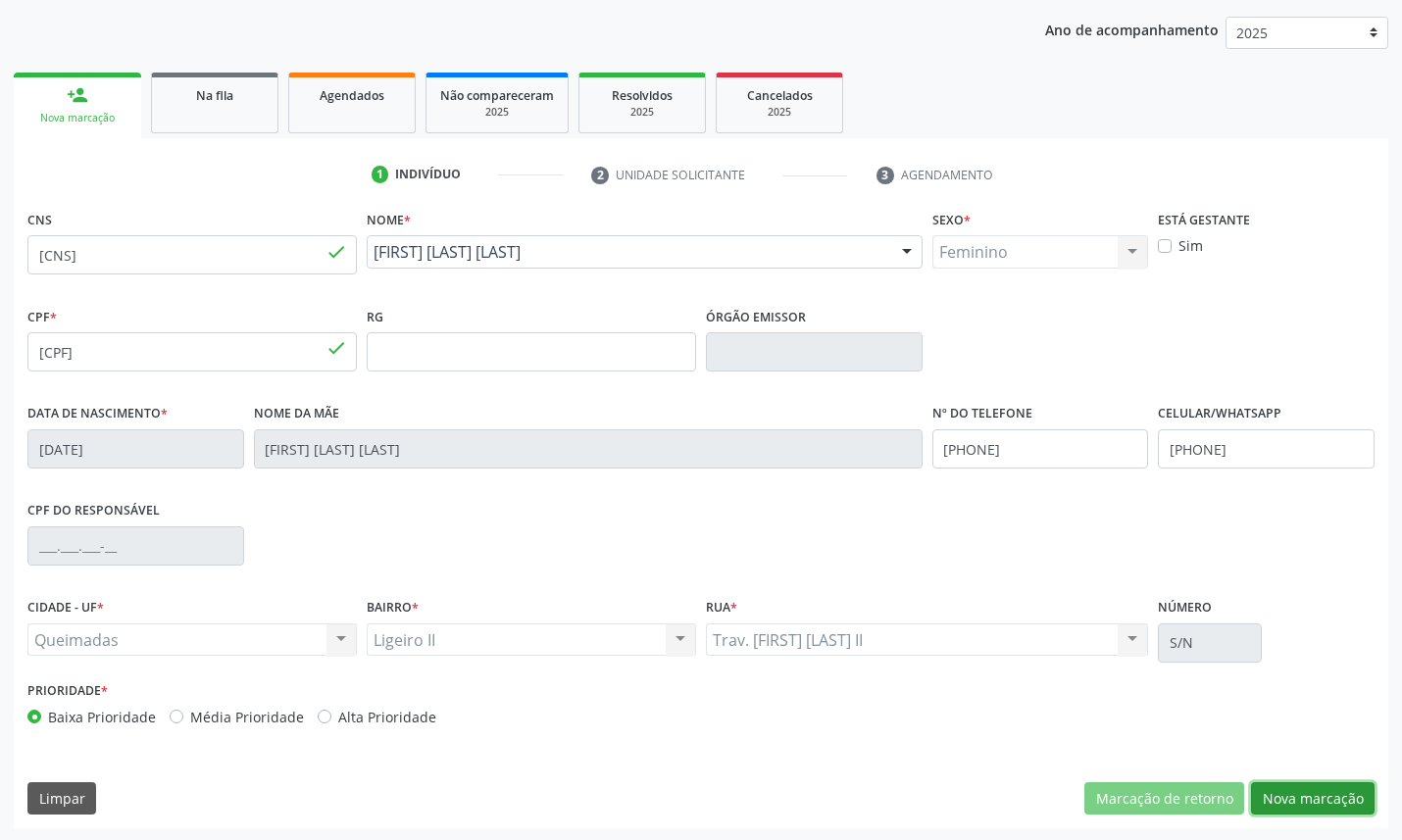 click on "Nova marcação" at bounding box center (1313, 799) 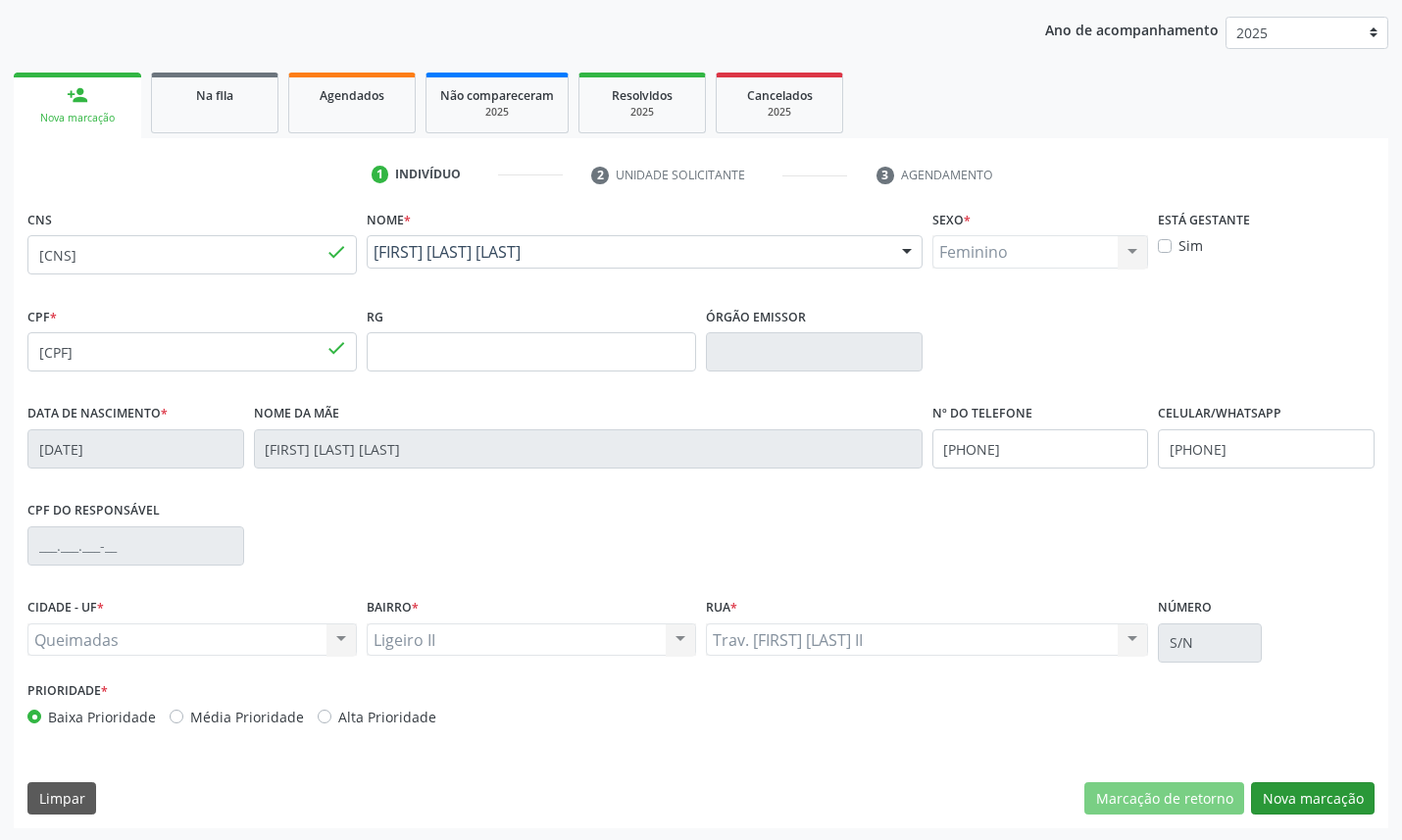 scroll, scrollTop: 46, scrollLeft: 0, axis: vertical 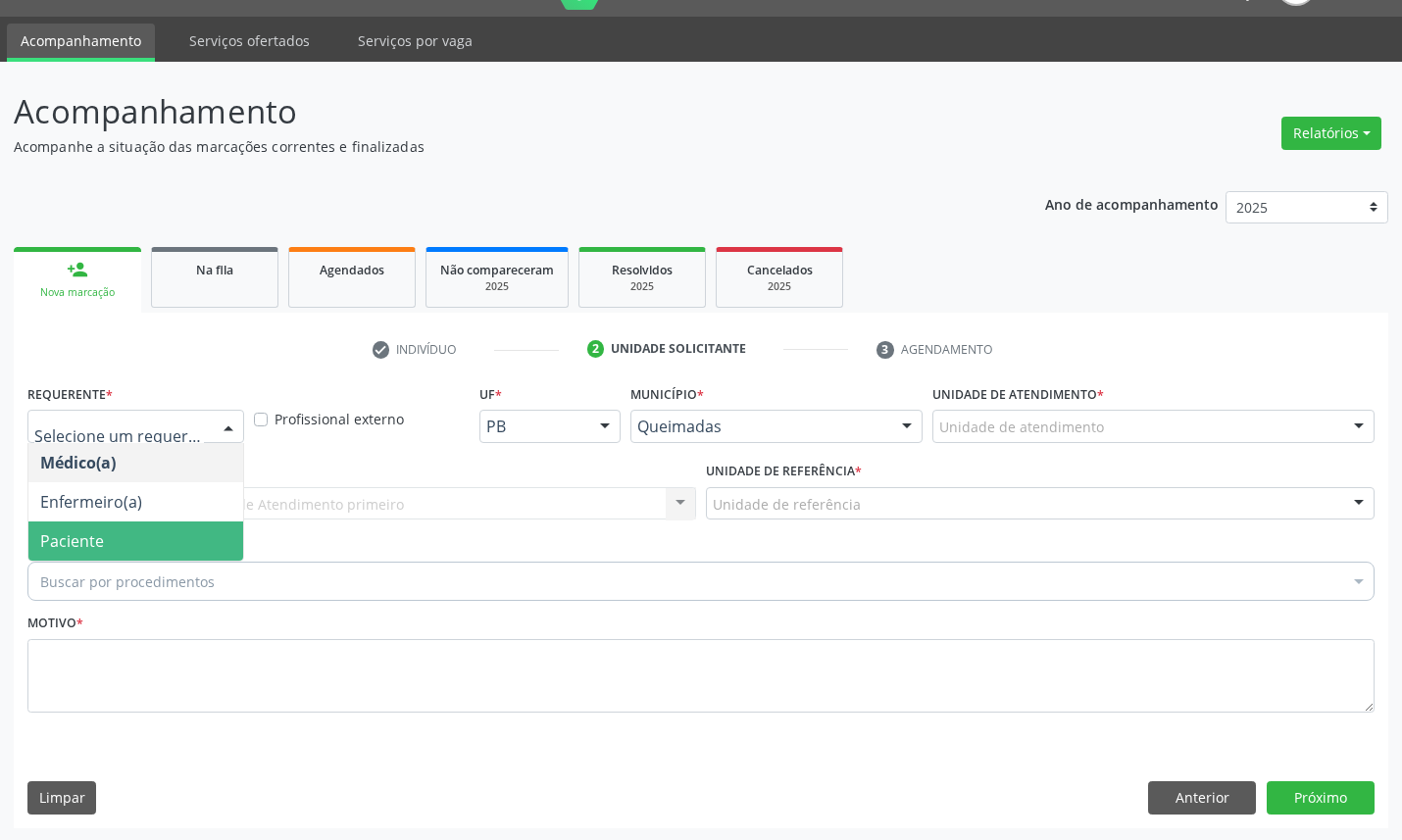 click on "Paciente" at bounding box center (135, 541) 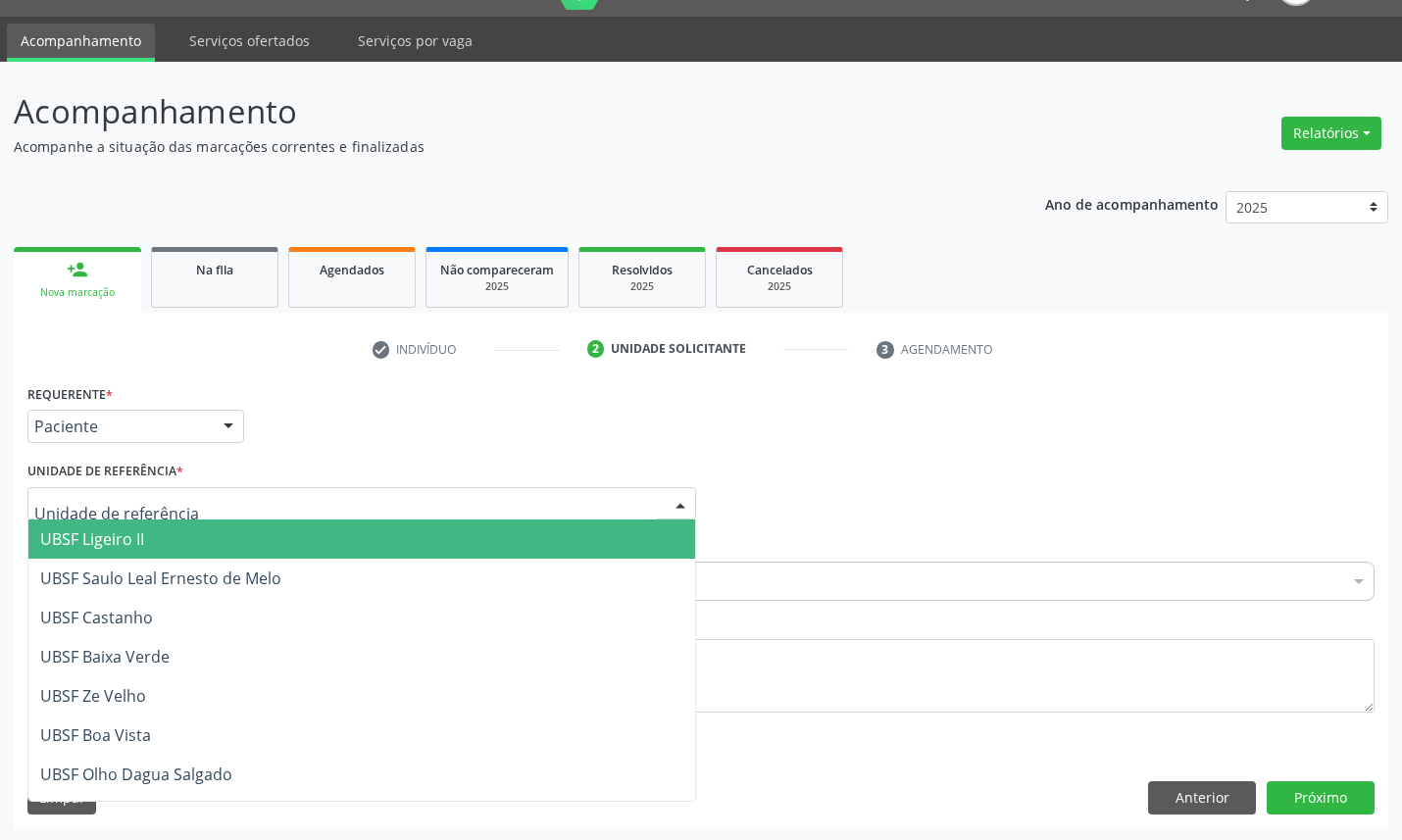 click at bounding box center (362, 504) 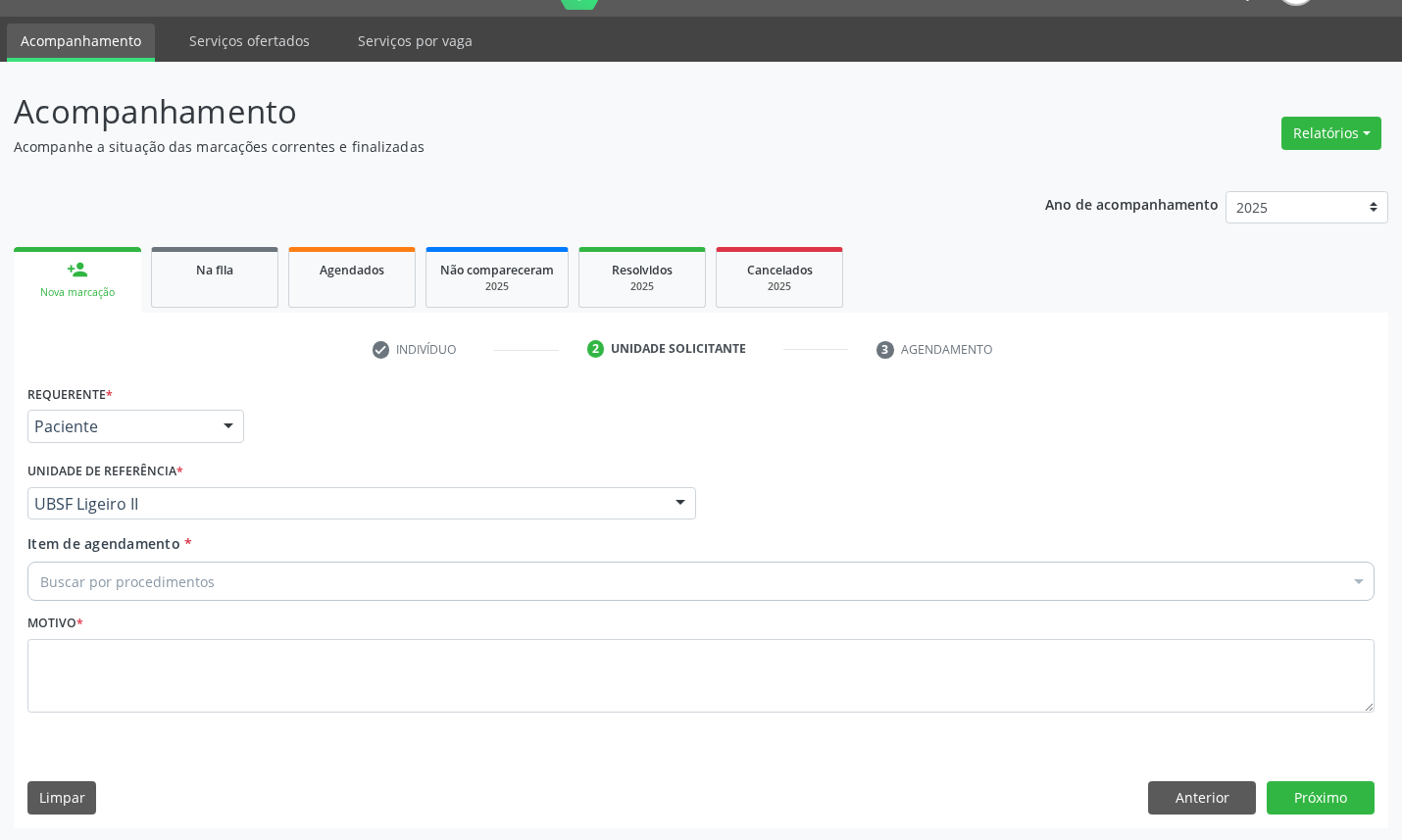click on "Buscar por procedimentos" at bounding box center [701, 581] 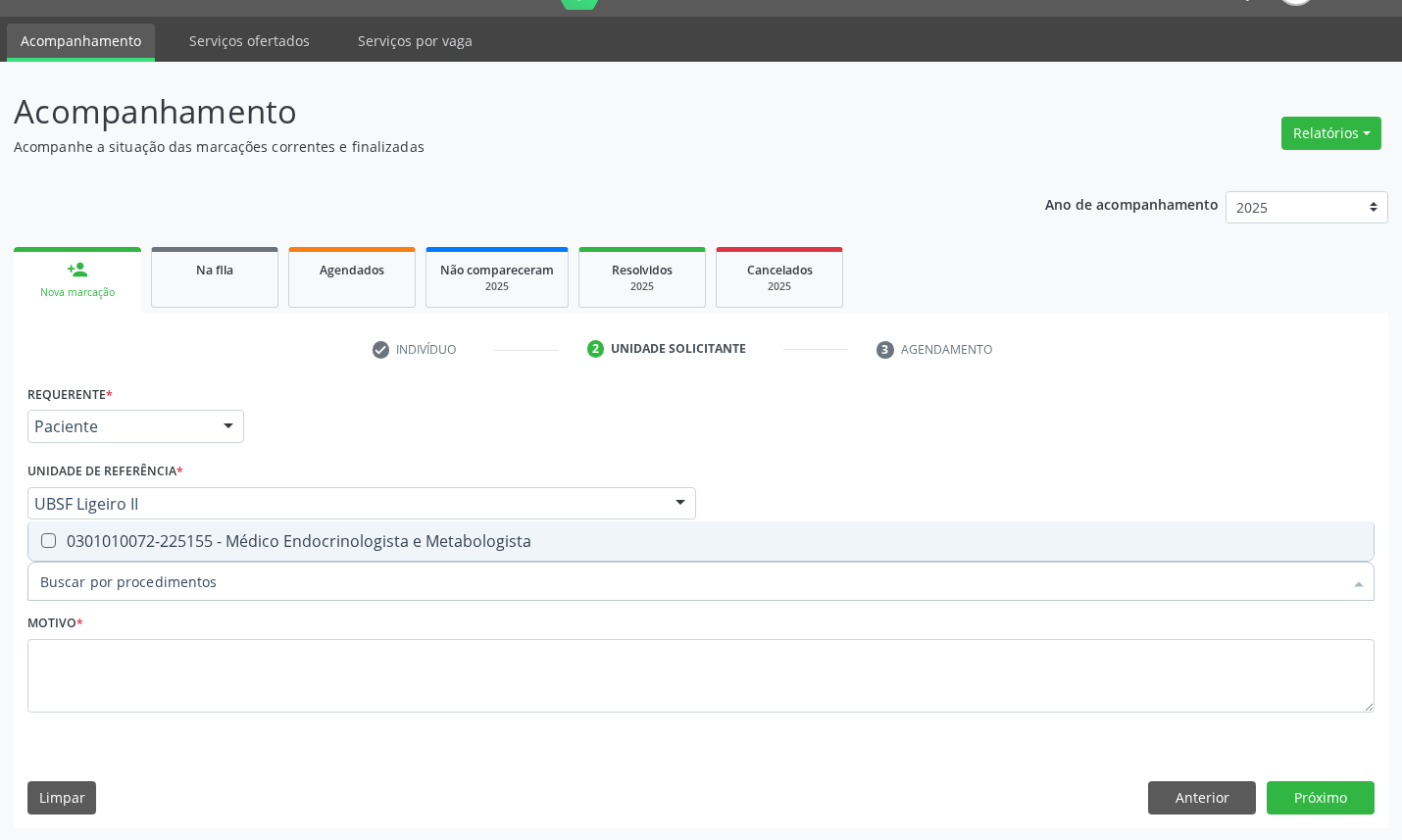 type on "ENDOCRINOLOGISTA" 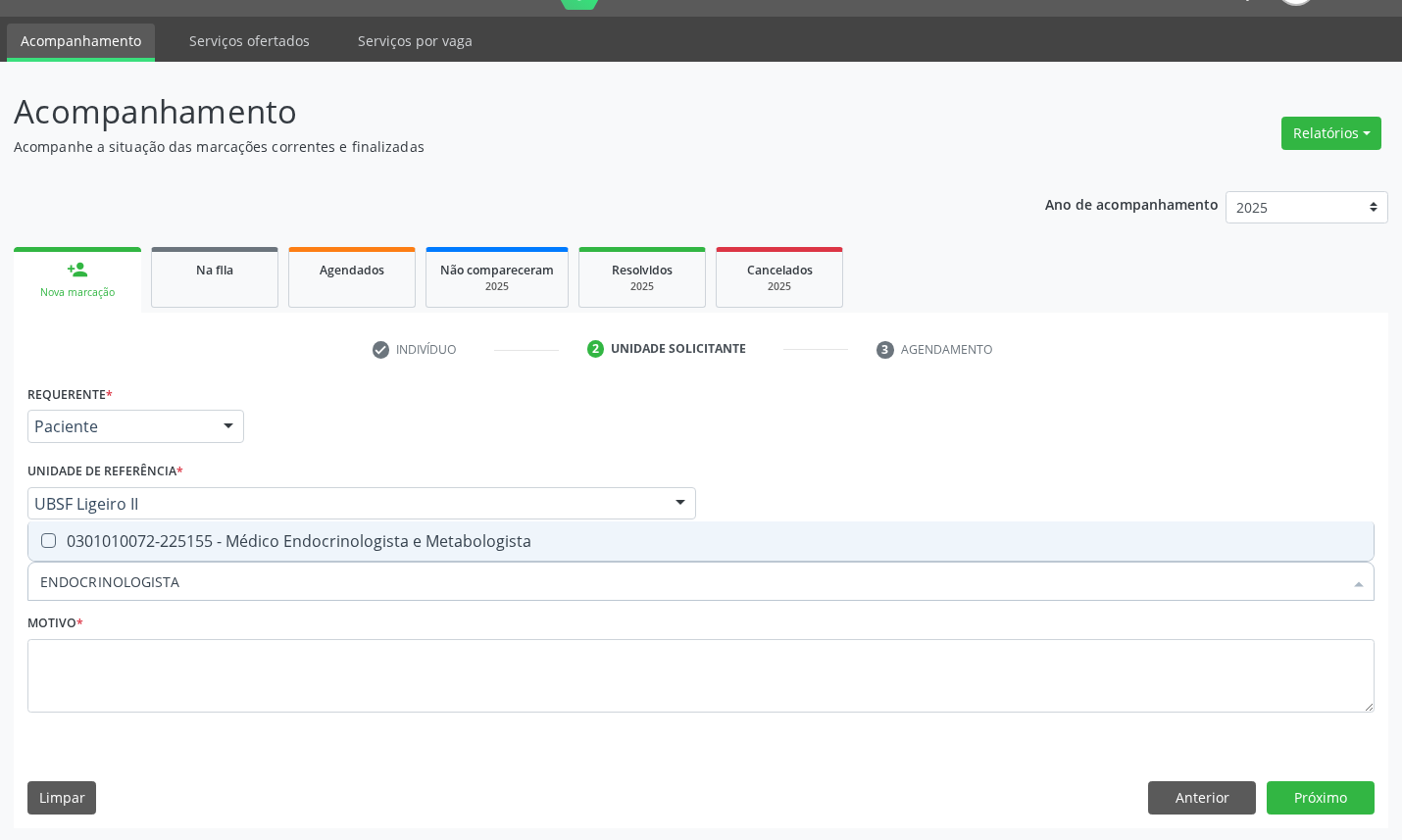 drag, startPoint x: 230, startPoint y: 546, endPoint x: 221, endPoint y: 543, distance: 9.486833 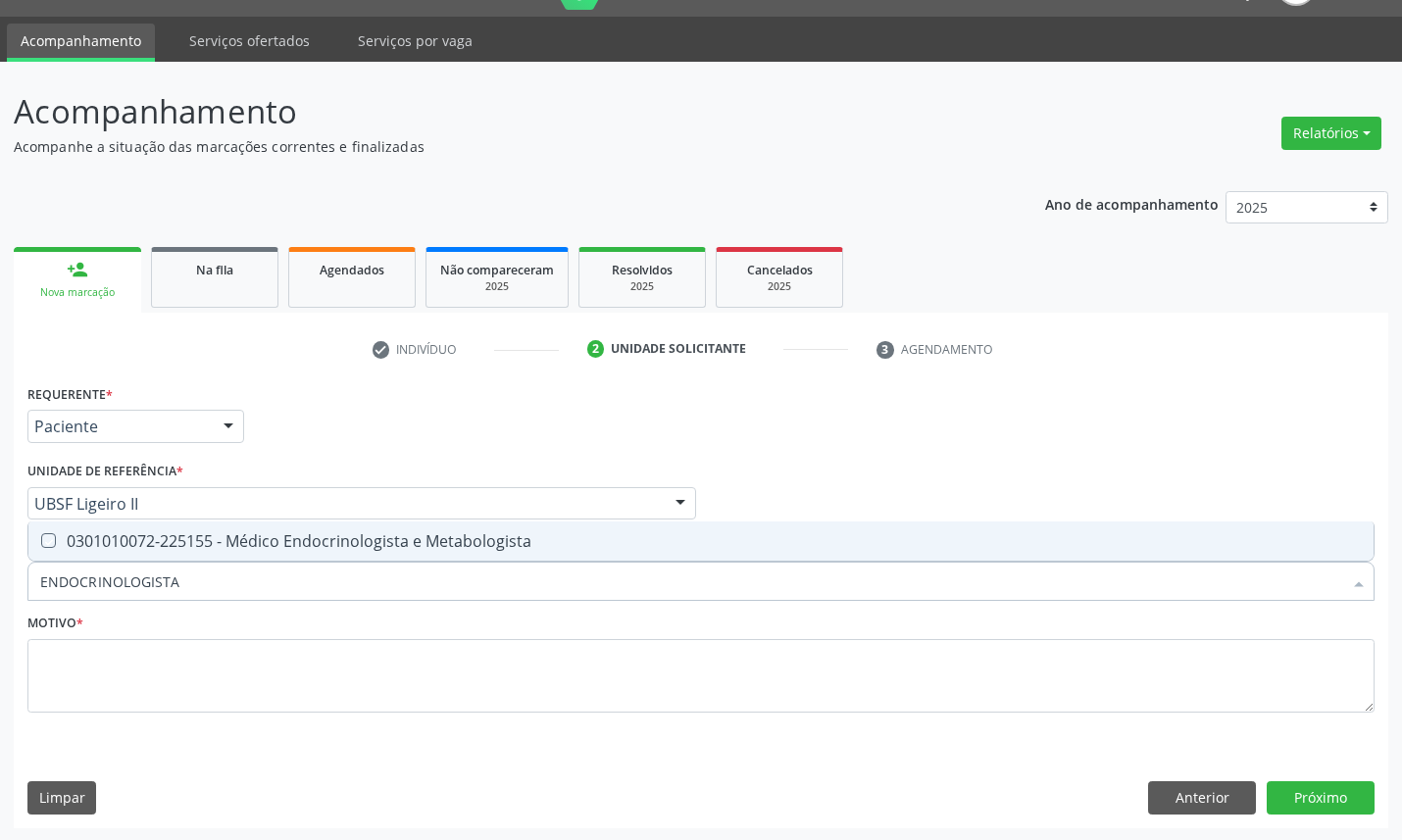 checkbox on "true" 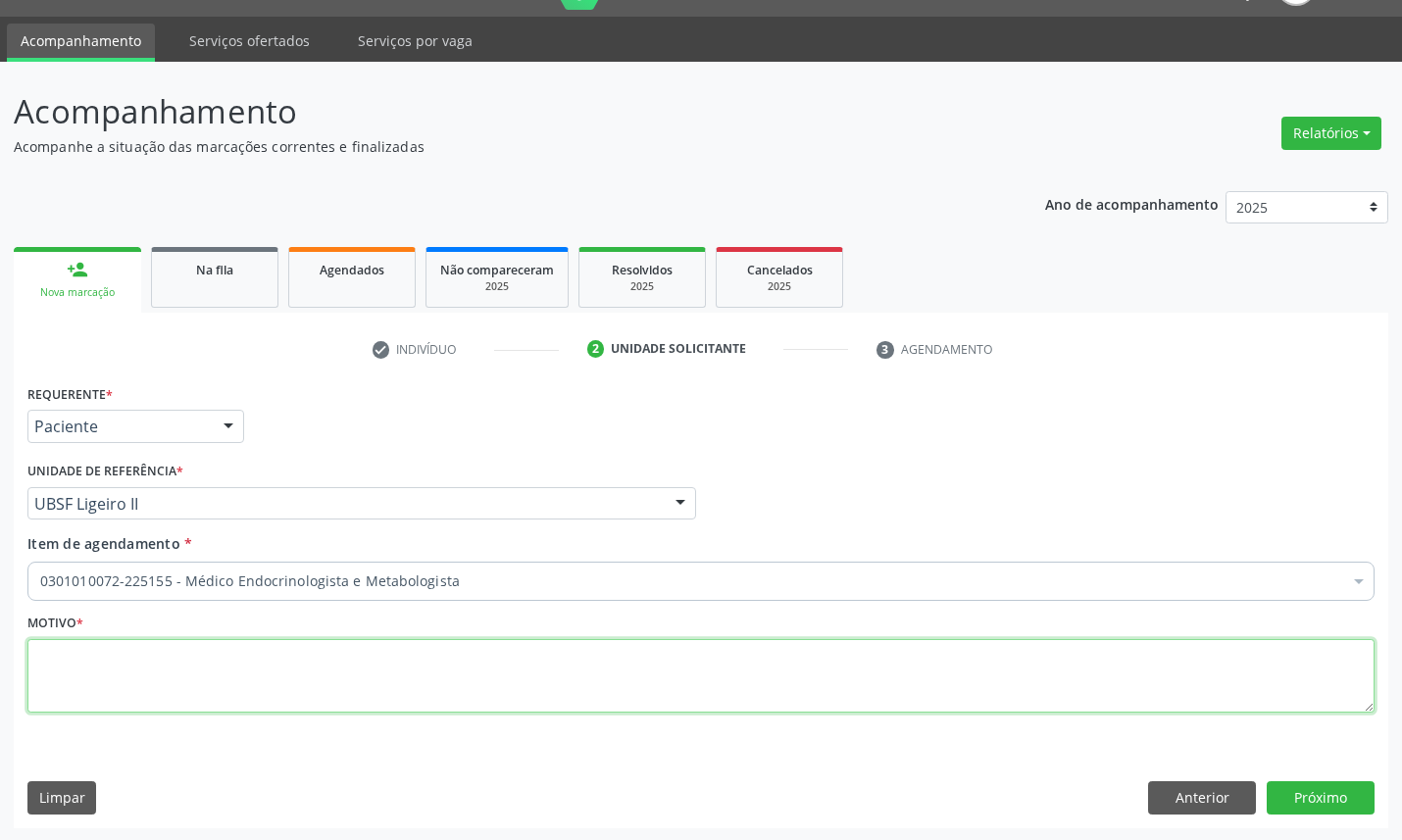 click at bounding box center (701, 676) 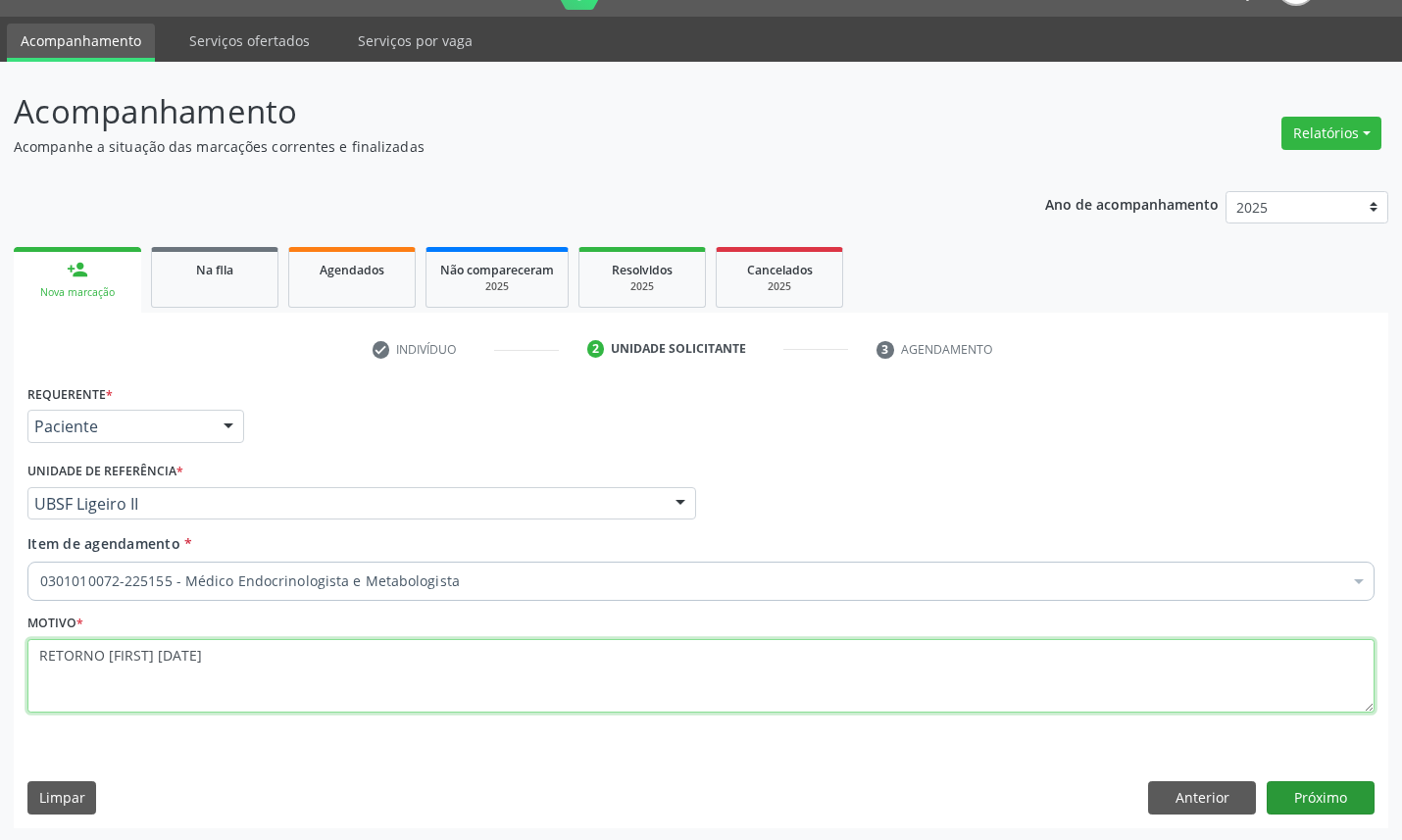 type on "RETORNO [NAME] [DATE]" 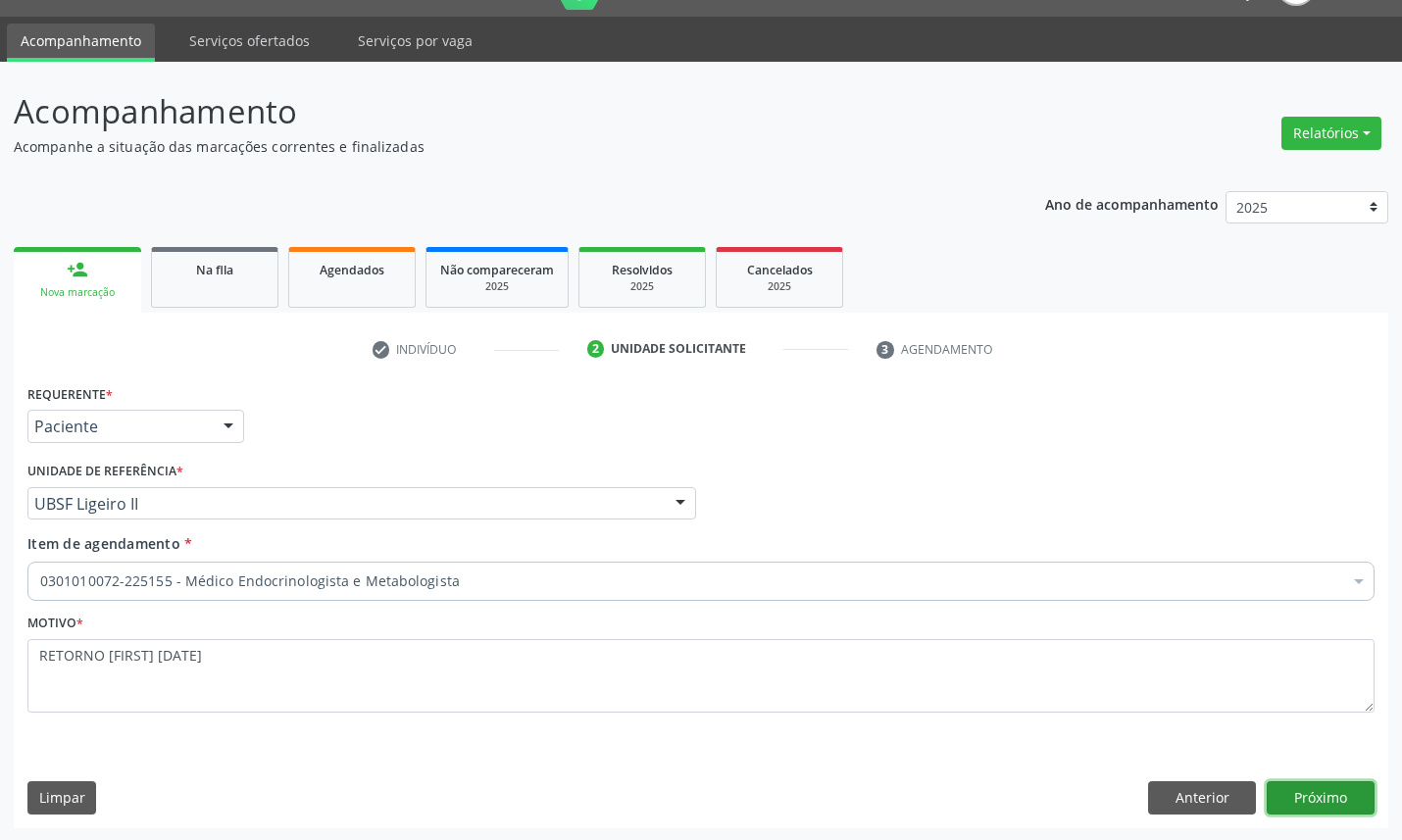 click on "Próximo" at bounding box center [1321, 798] 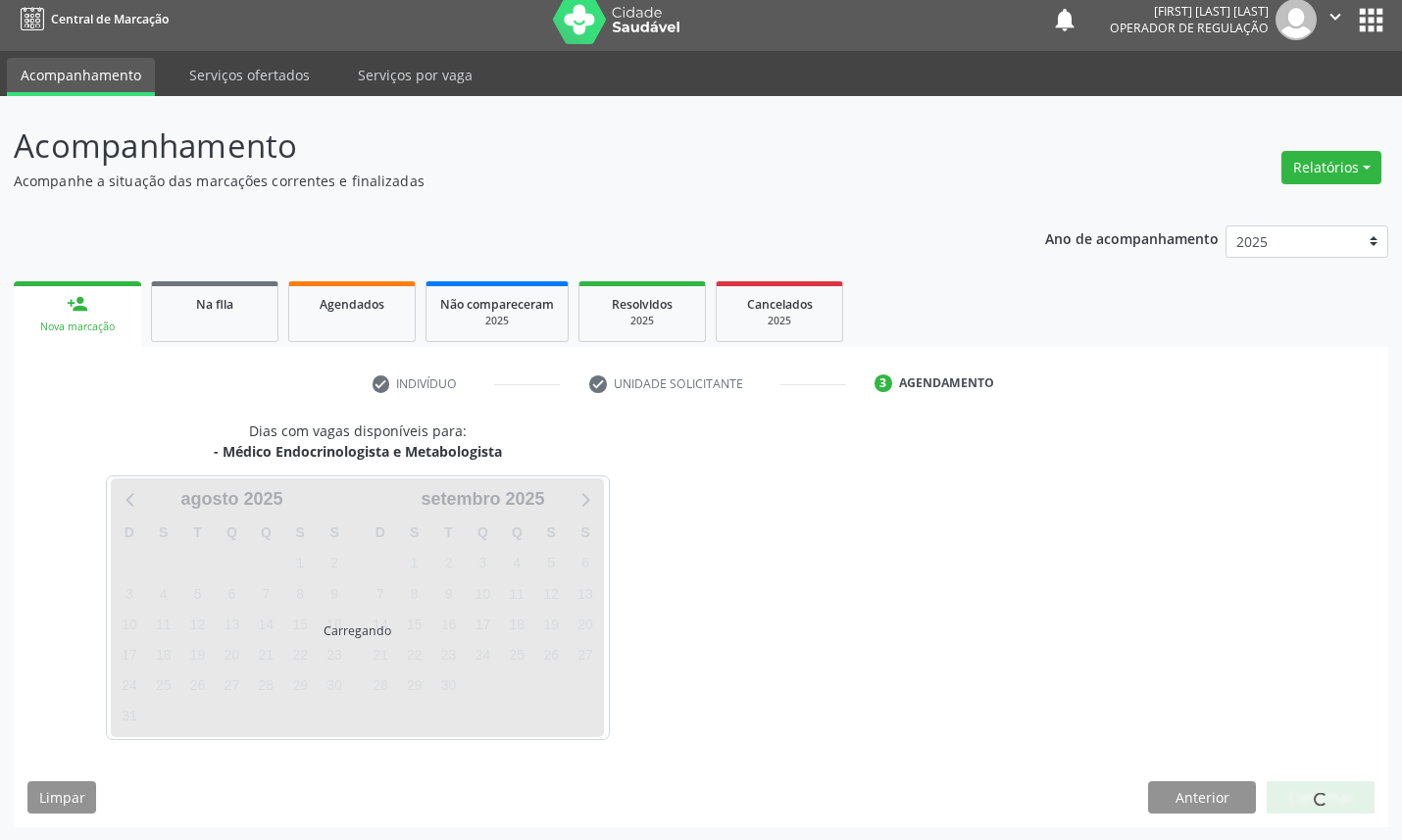 scroll, scrollTop: 46, scrollLeft: 0, axis: vertical 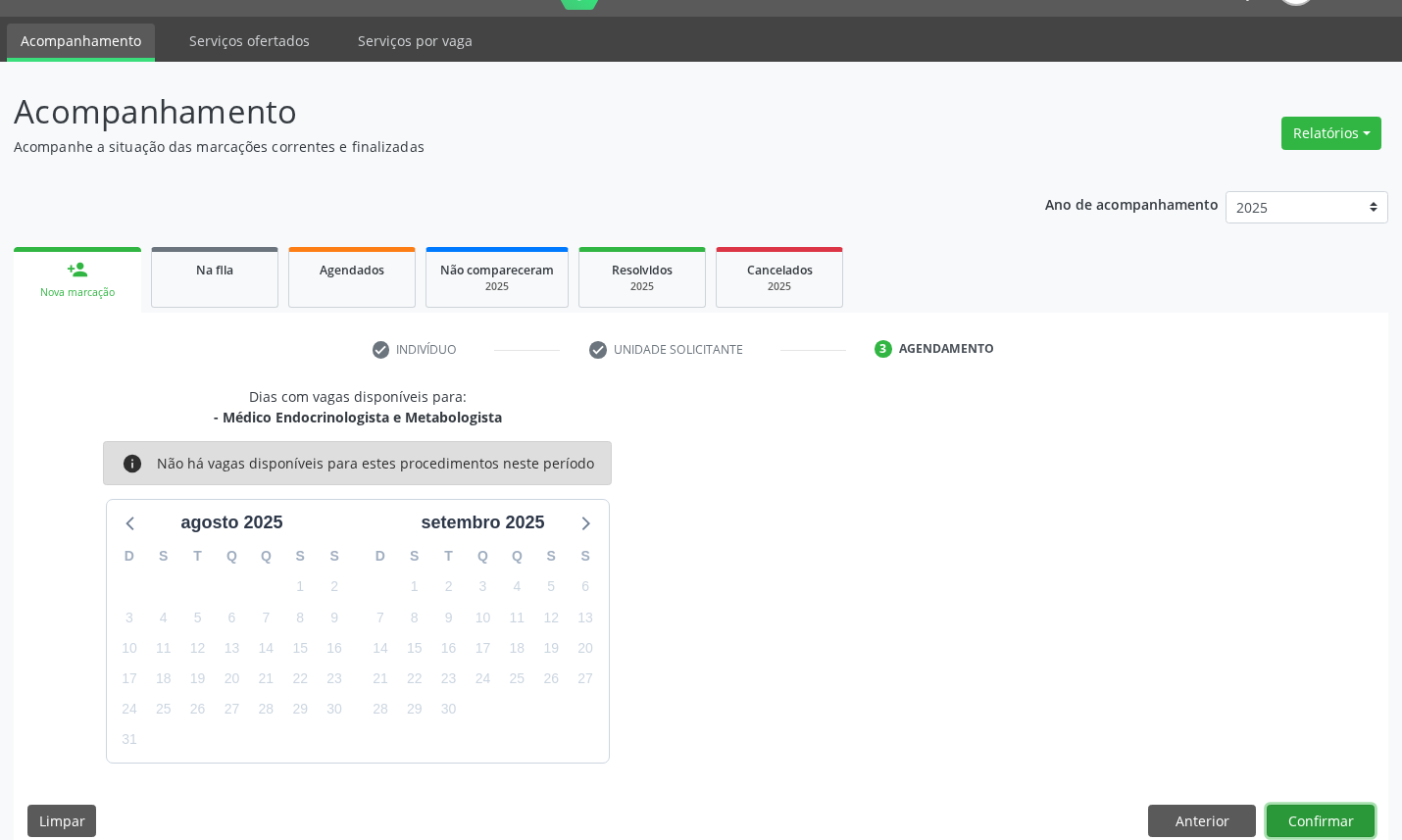 click on "Confirmar" at bounding box center (1321, 821) 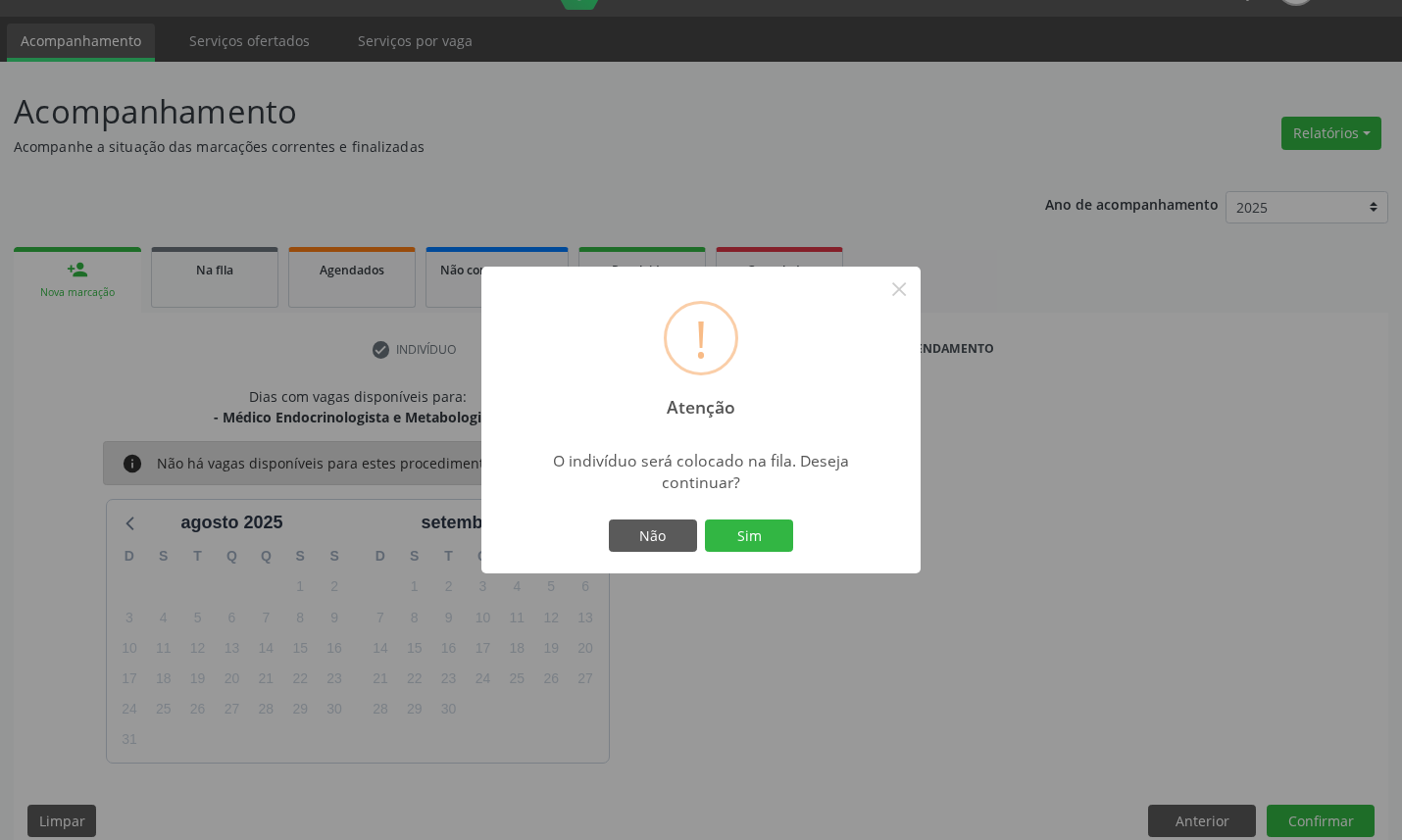 type 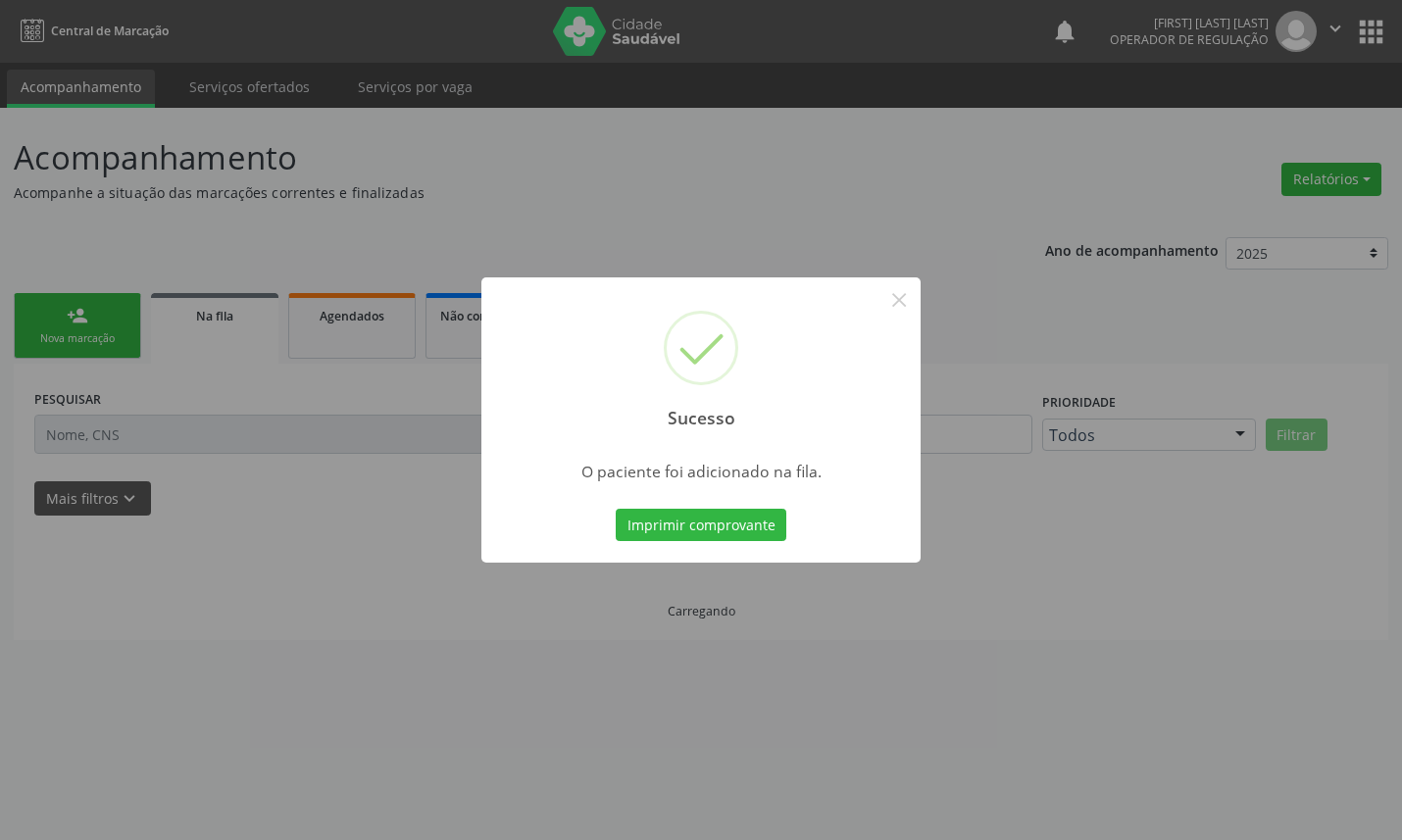 scroll, scrollTop: 0, scrollLeft: 0, axis: both 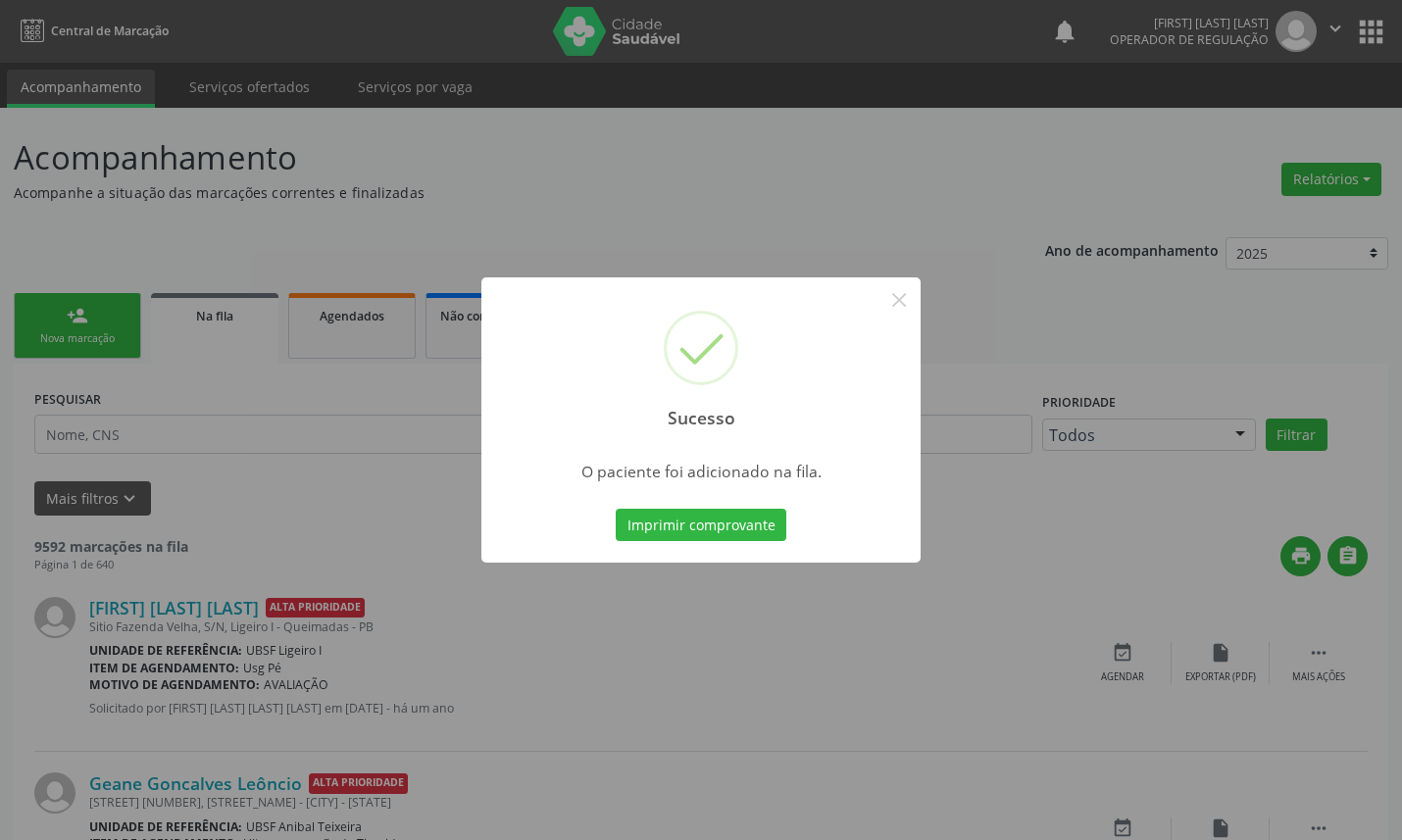 type 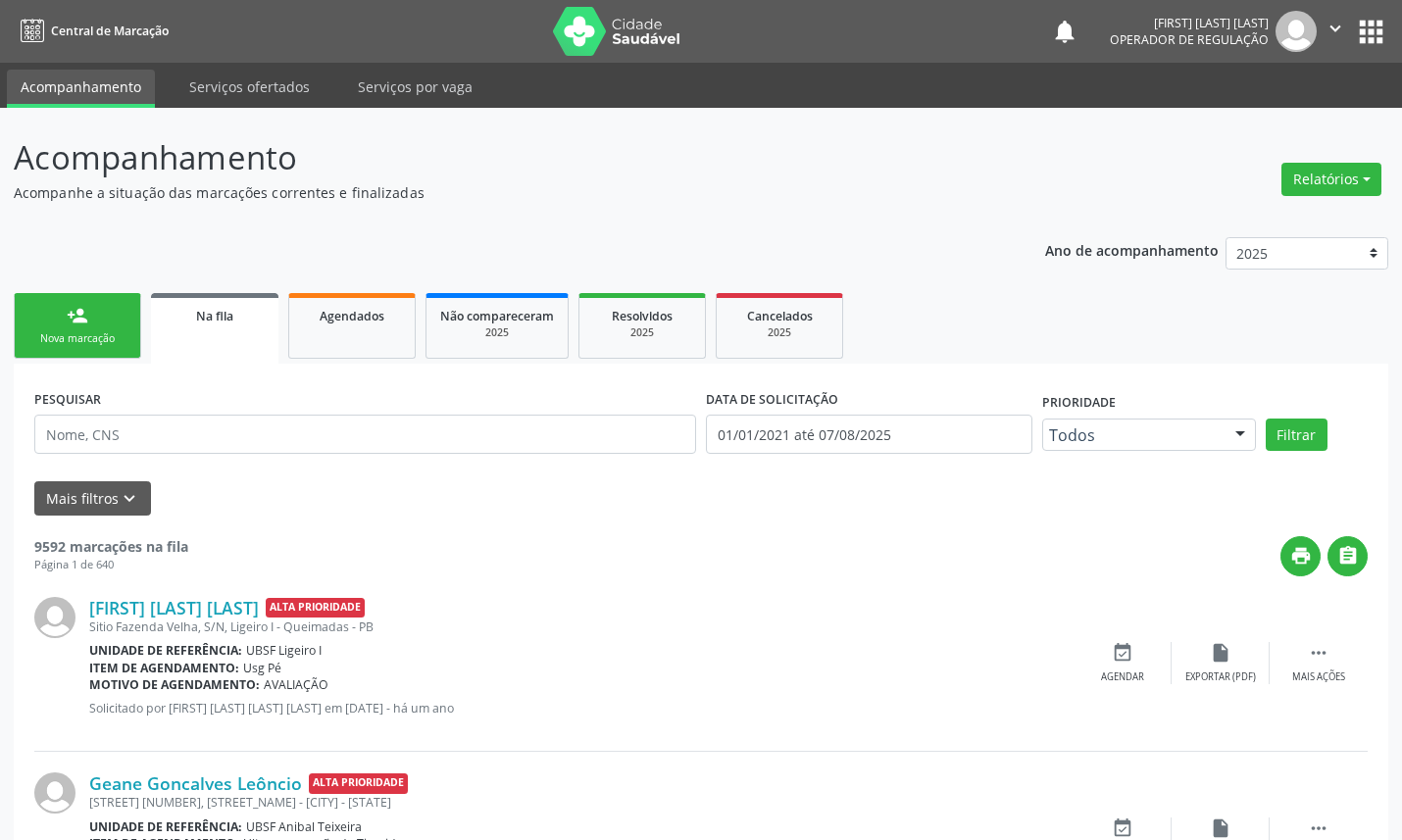 click on "Nova marcação" at bounding box center (77, 338) 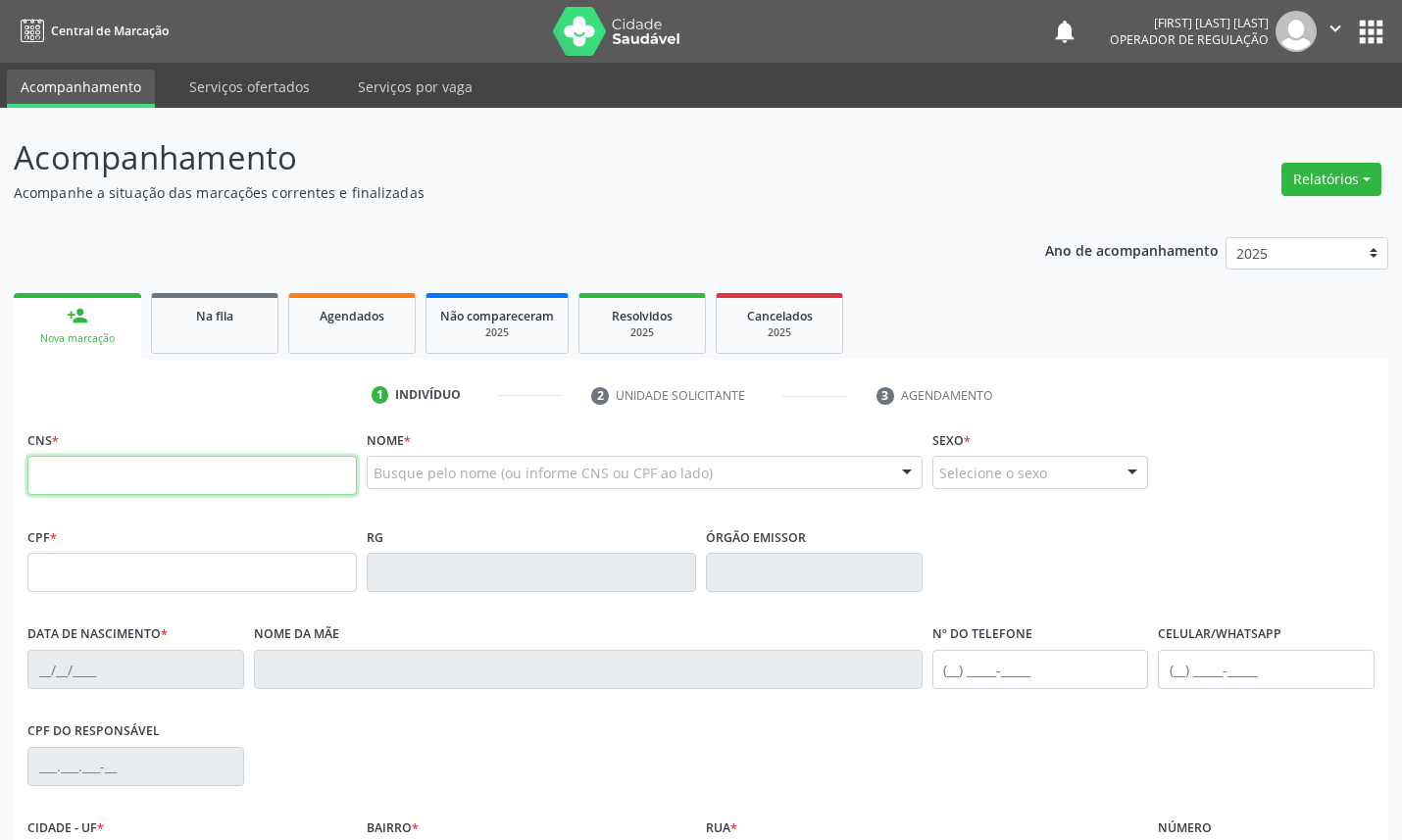 click at bounding box center [192, 475] 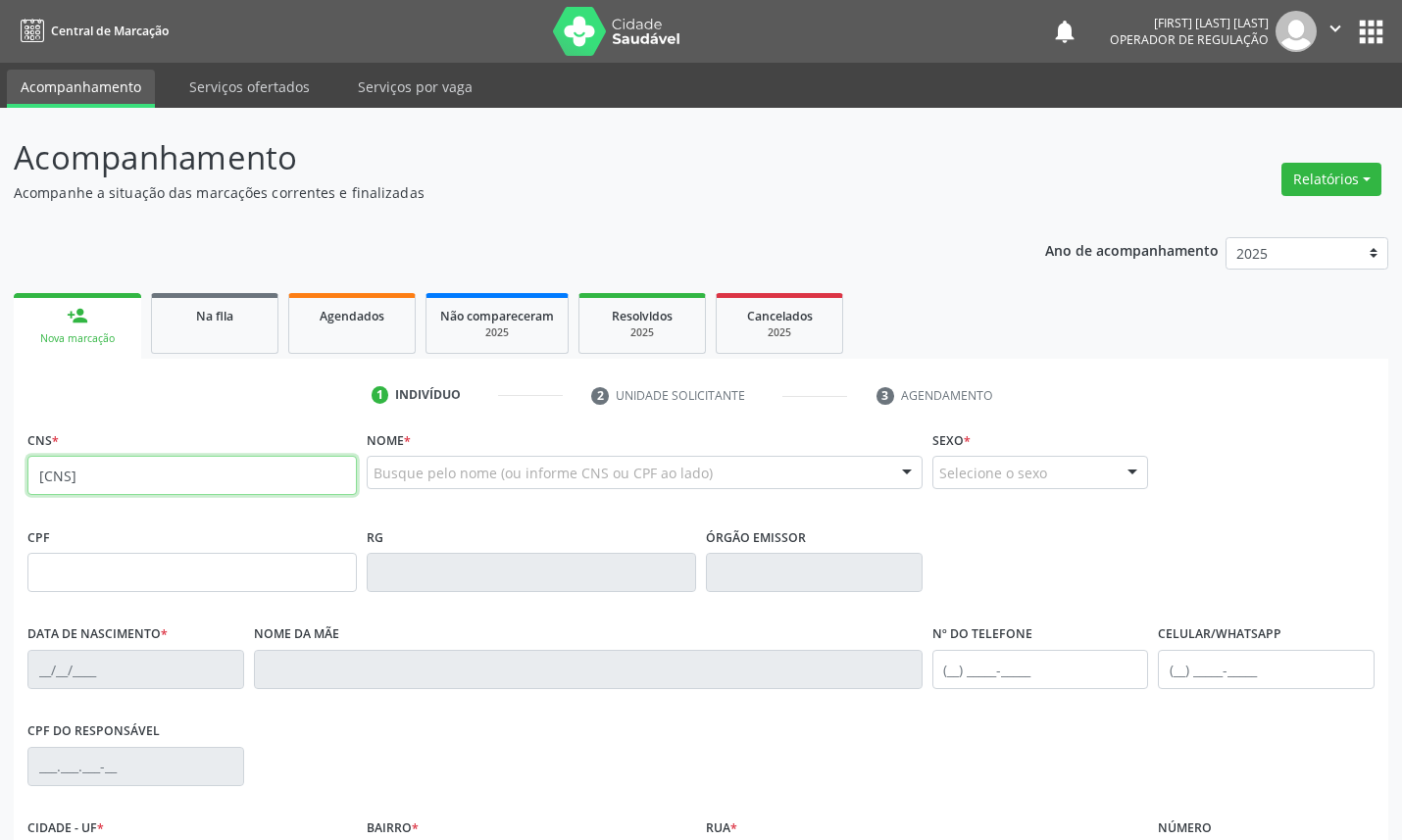 type on "700 2059 2445 9023" 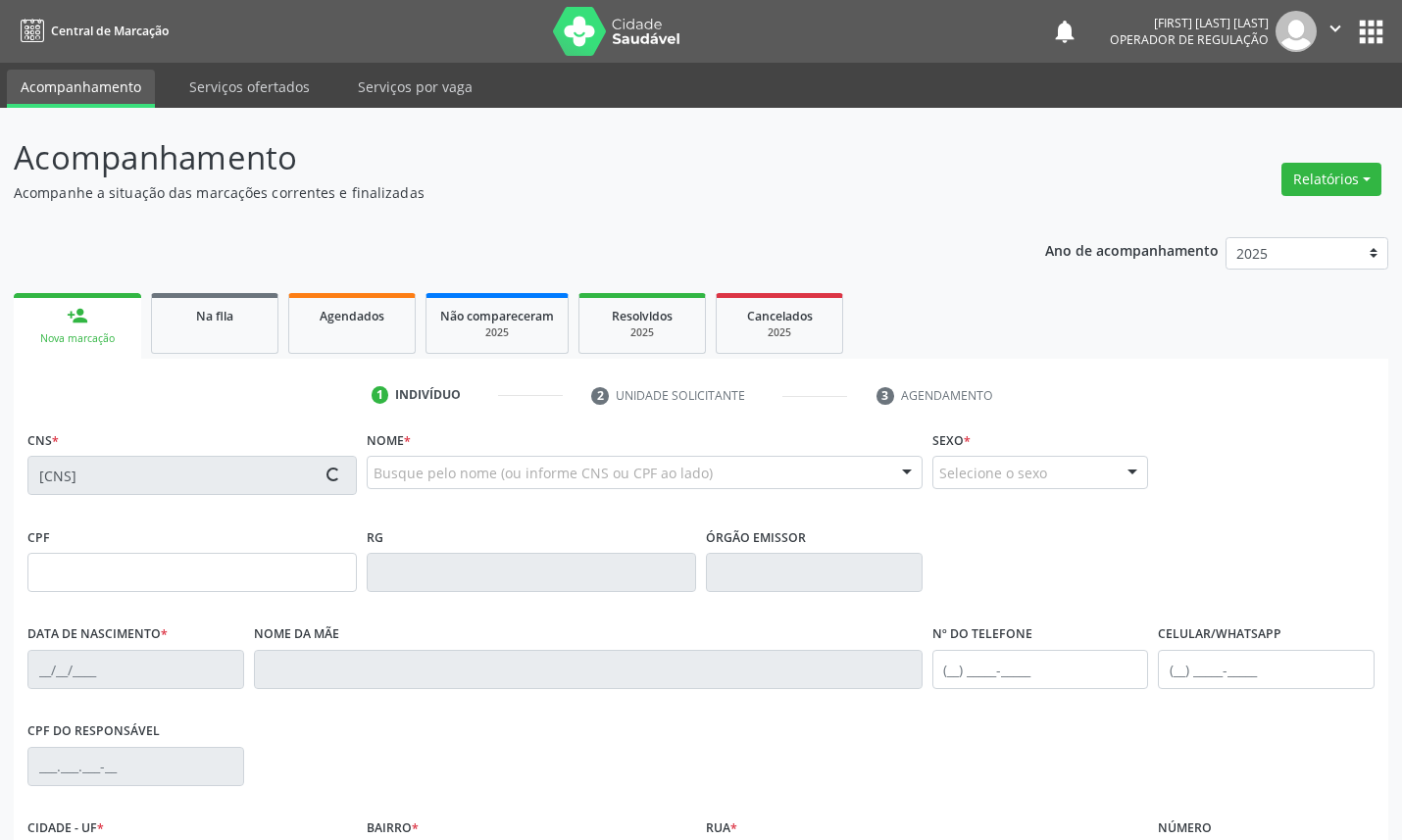 type on "100.956.507-92" 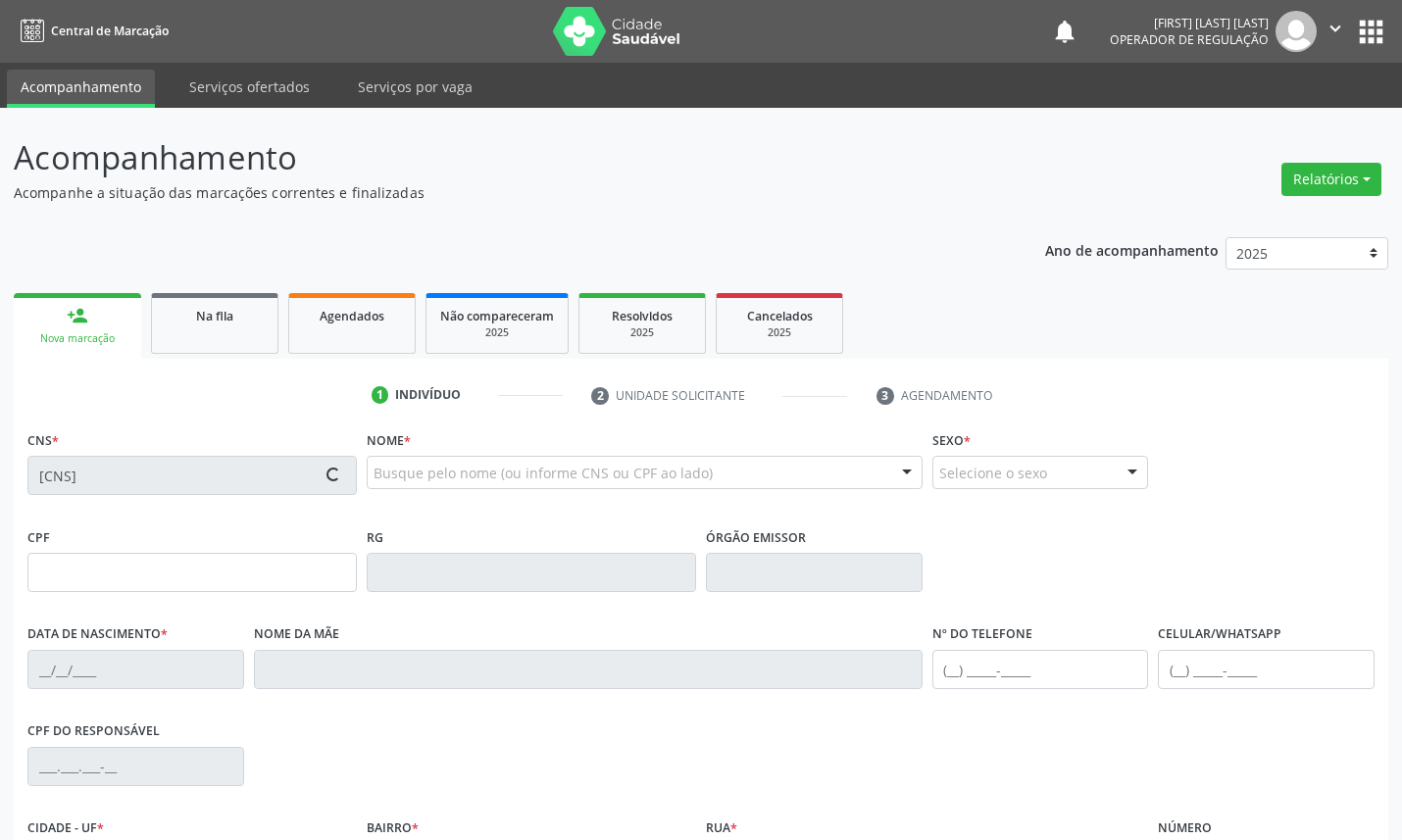 type on "12/04/1983" 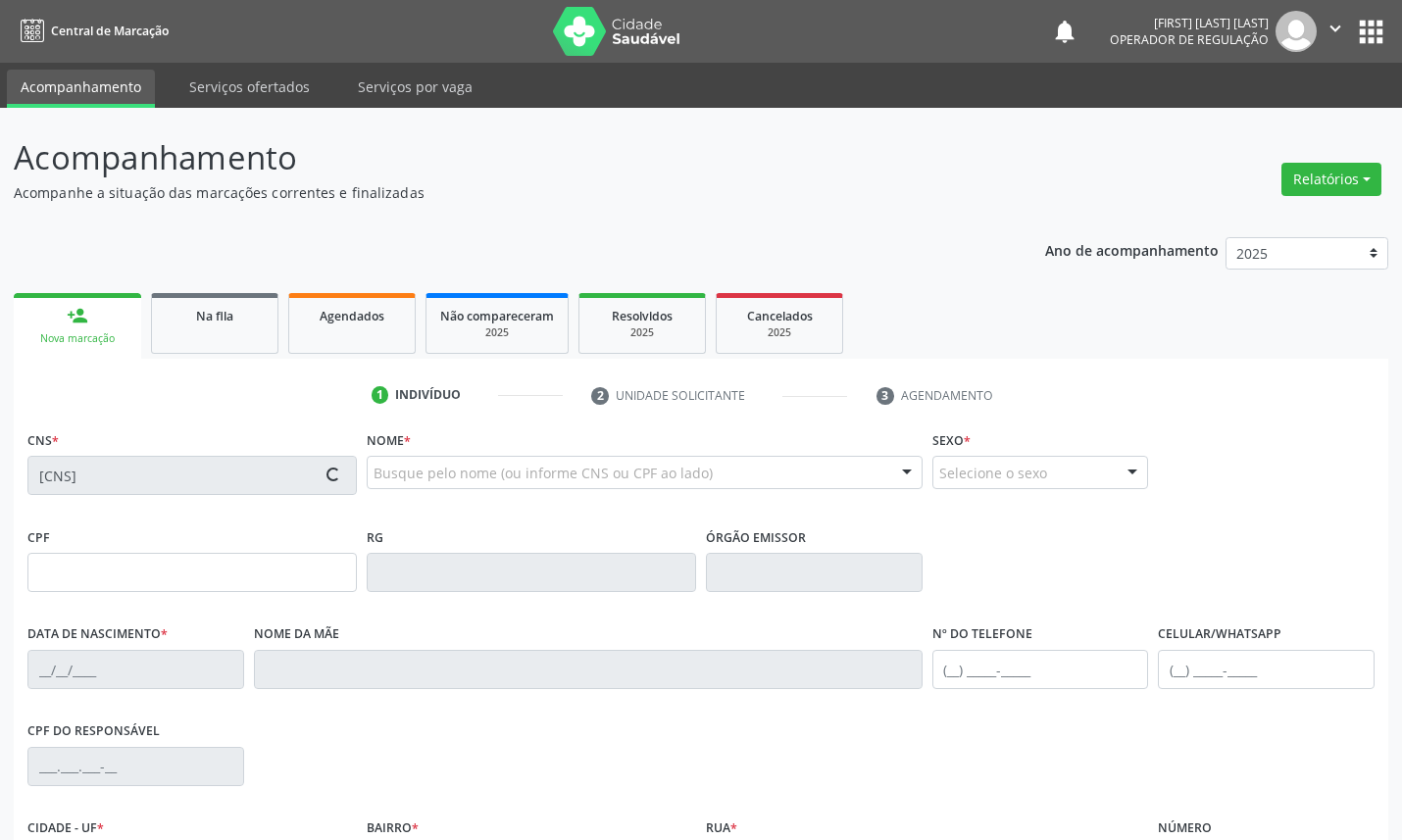 type on "Elizenete Soares Medeiros" 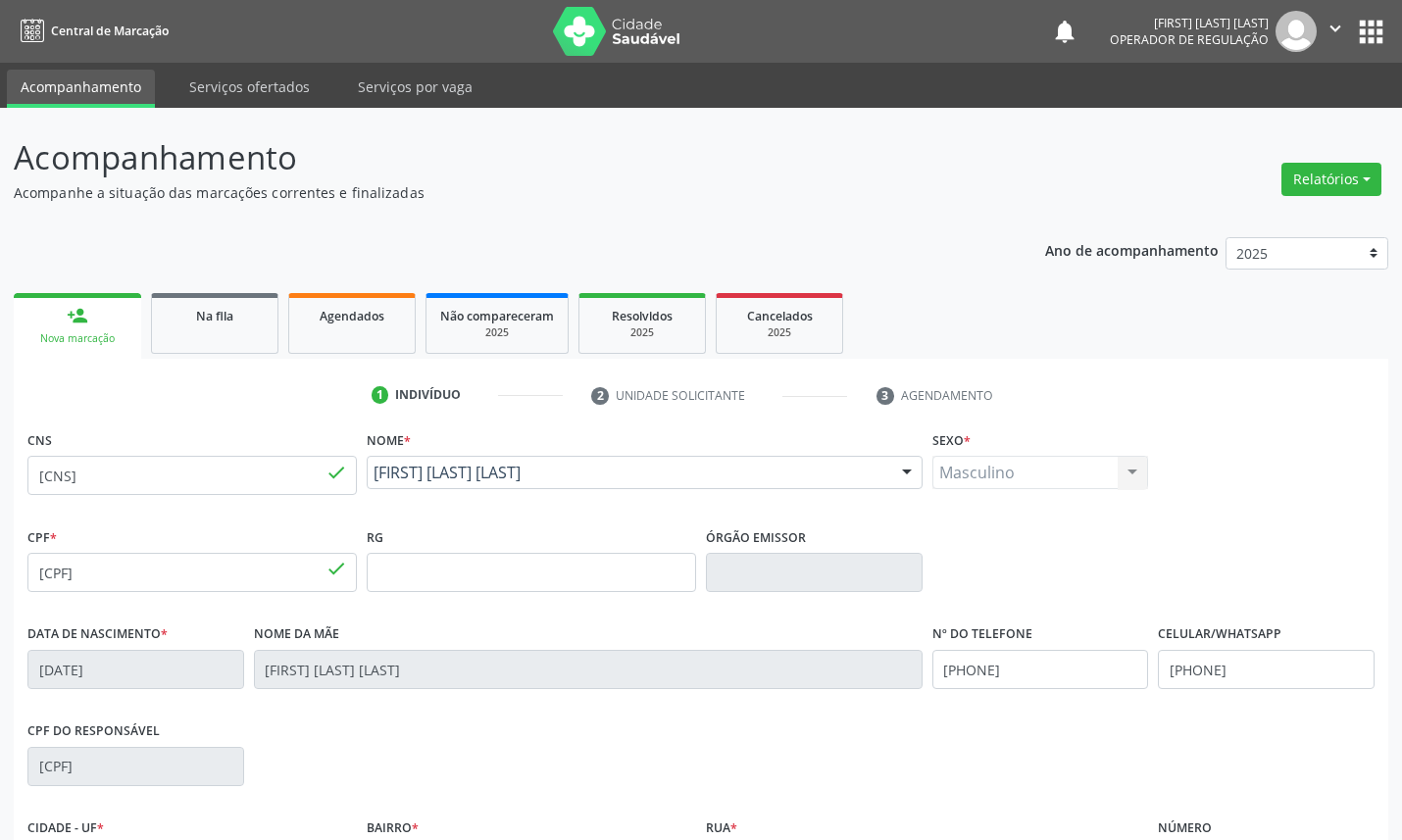 scroll, scrollTop: 221, scrollLeft: 0, axis: vertical 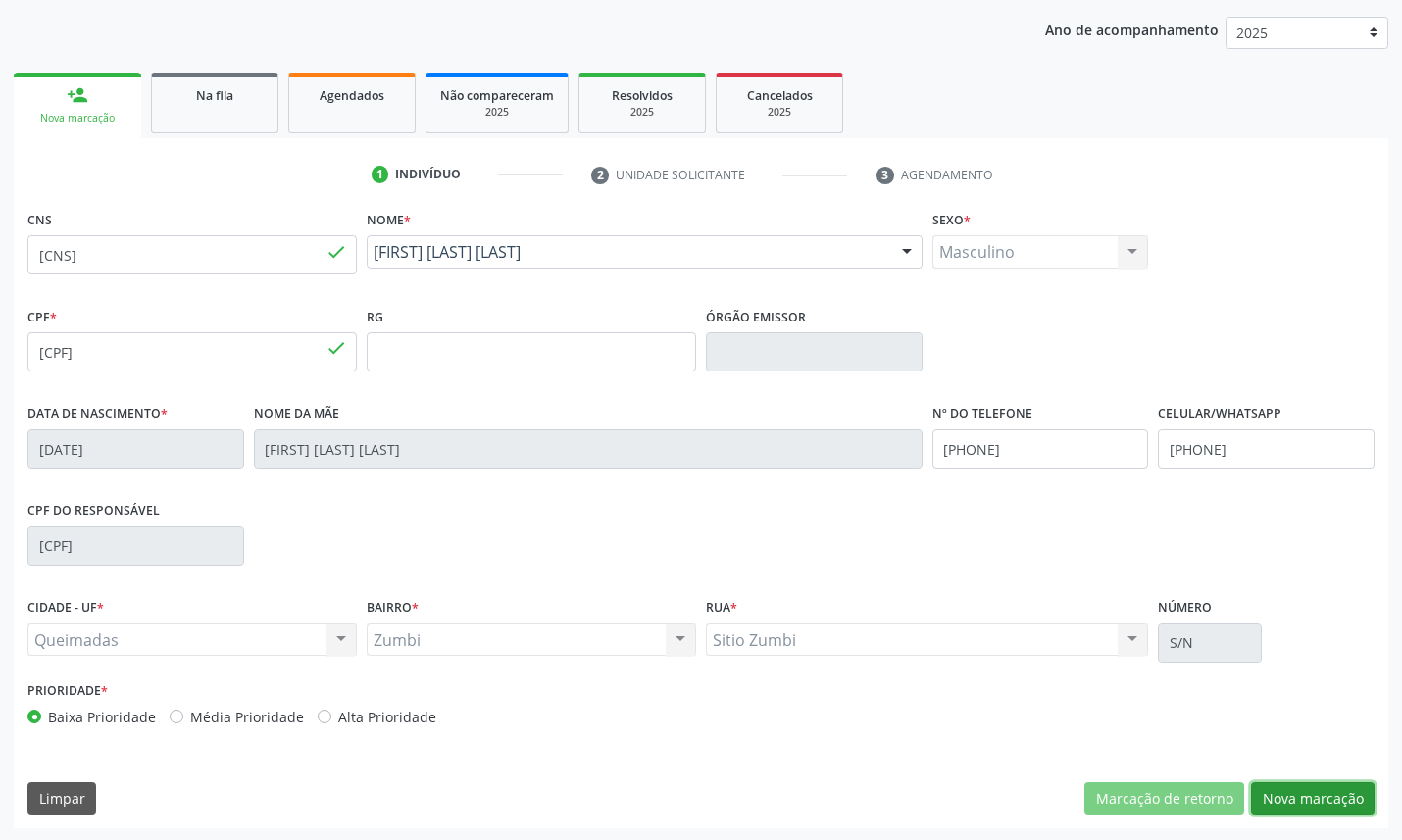 click on "Nova marcação" at bounding box center [1313, 799] 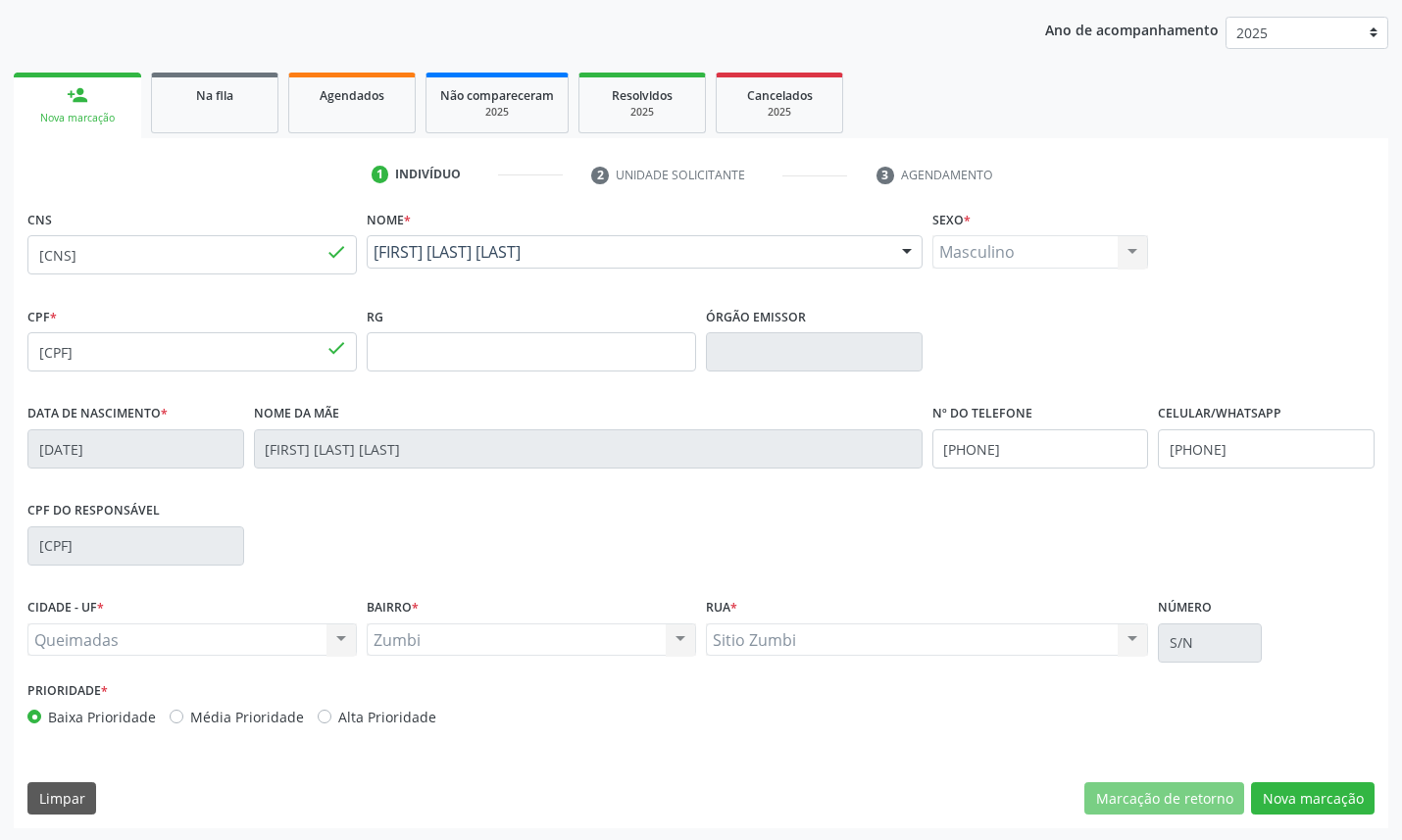 scroll, scrollTop: 46, scrollLeft: 0, axis: vertical 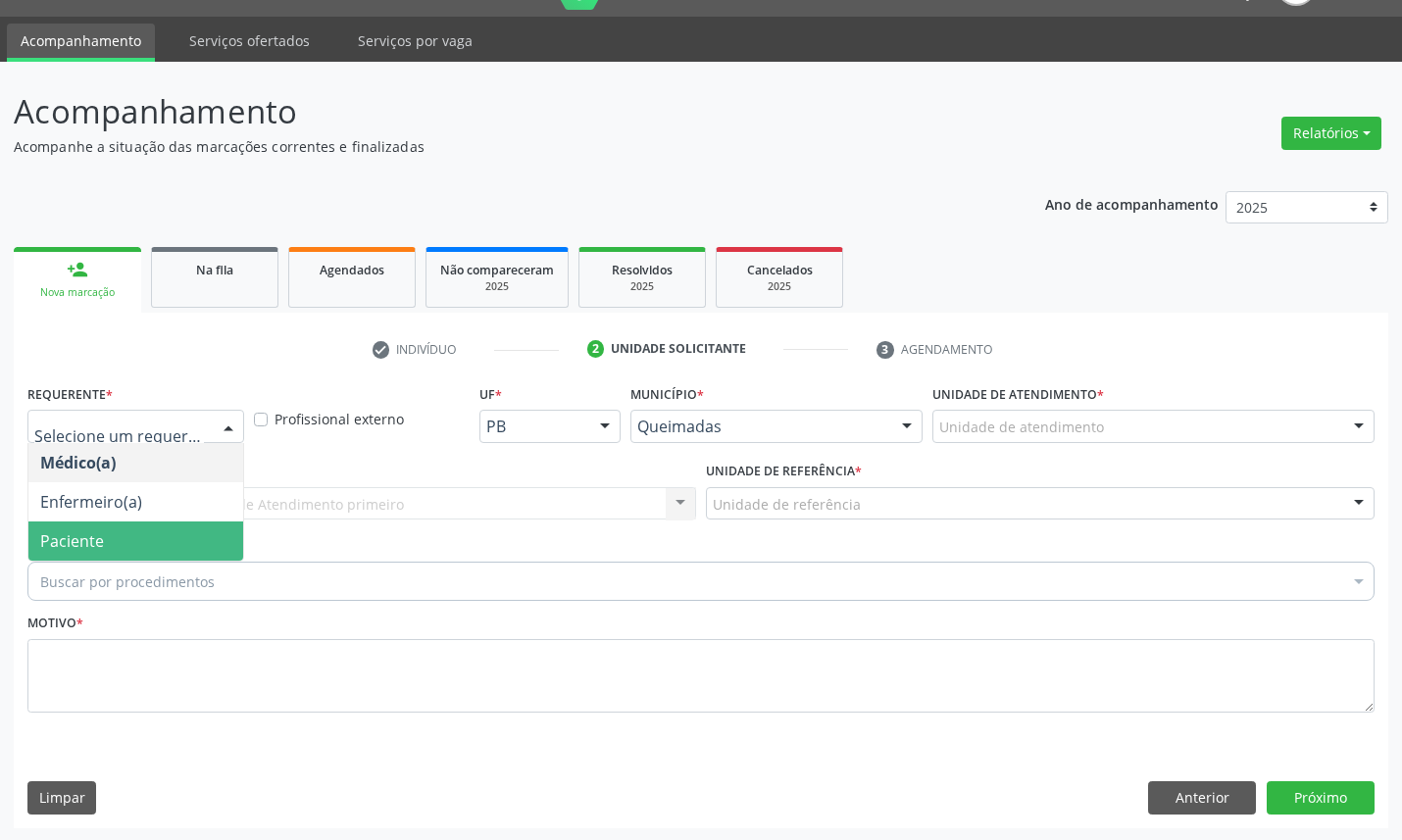 click on "Paciente" at bounding box center [135, 541] 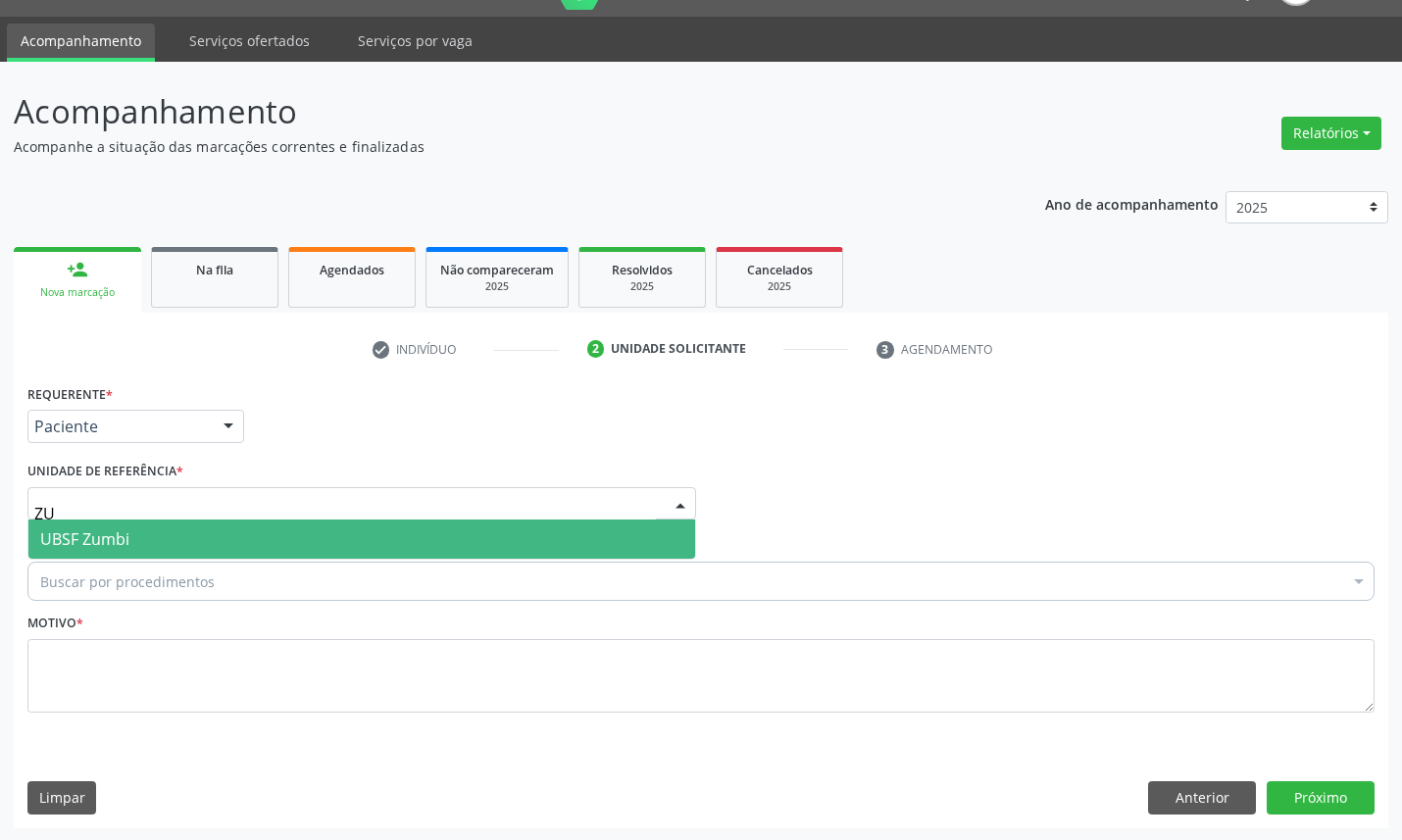 type on "ZUM" 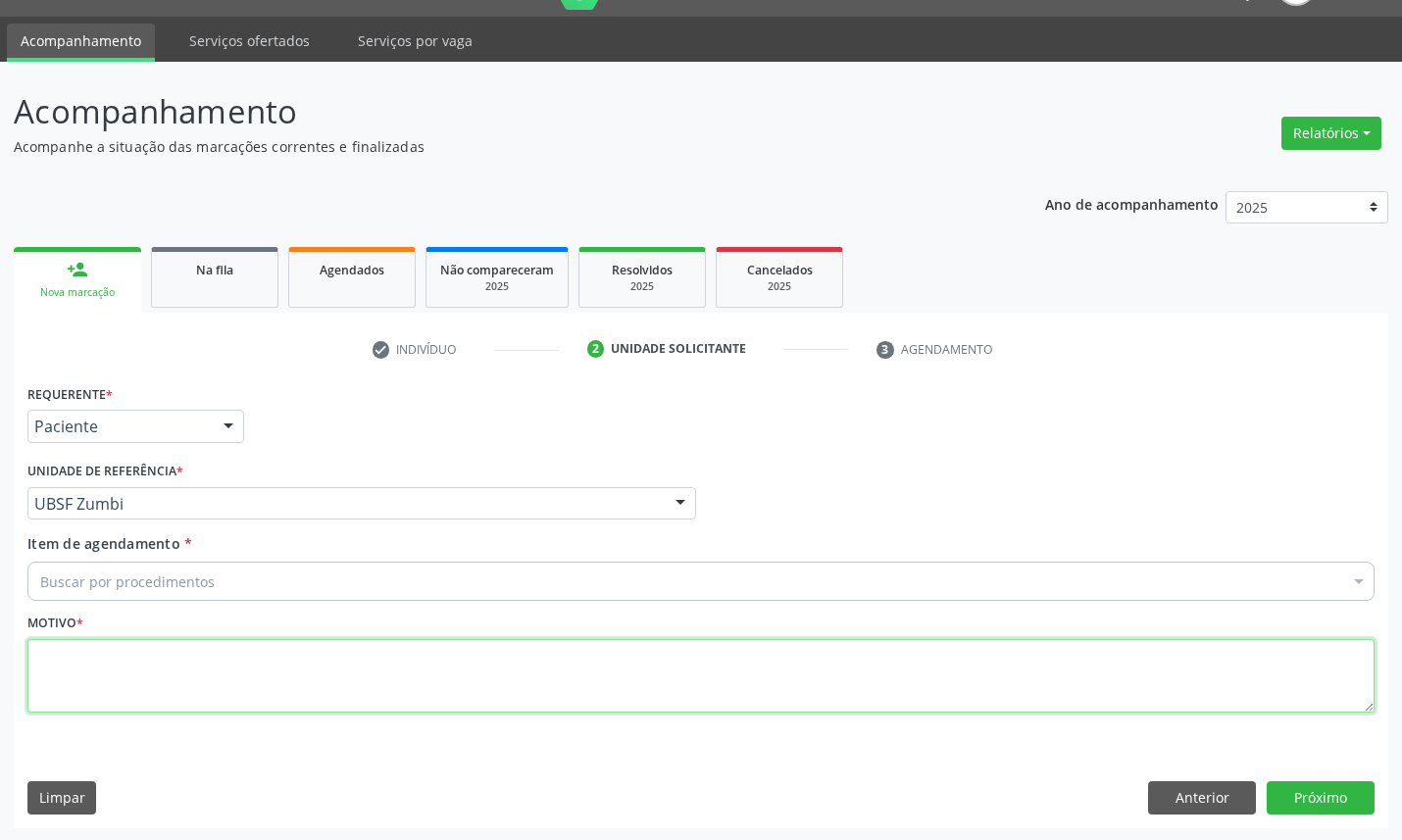click at bounding box center [701, 676] 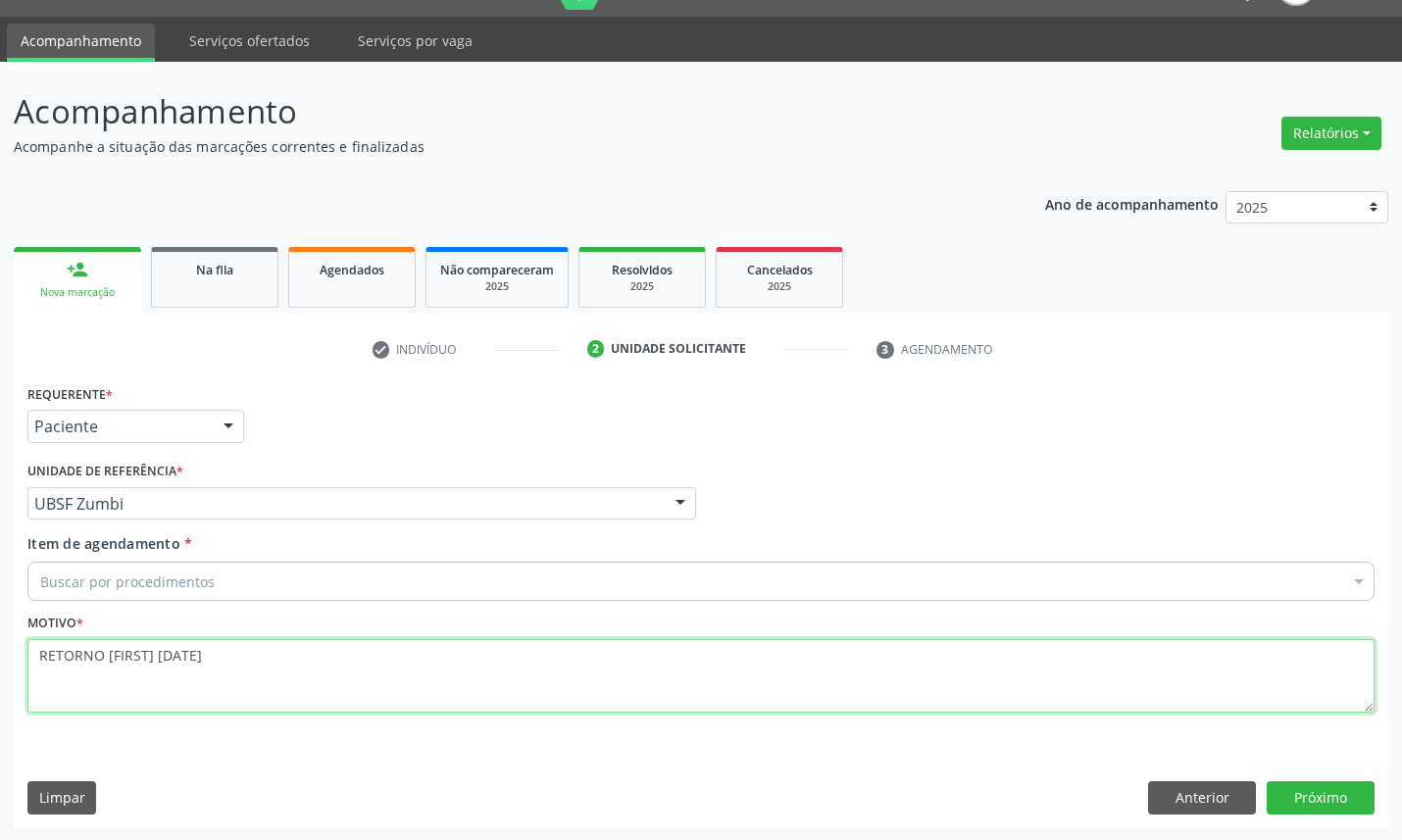 type on "RETORNO [NAME] [DATE]" 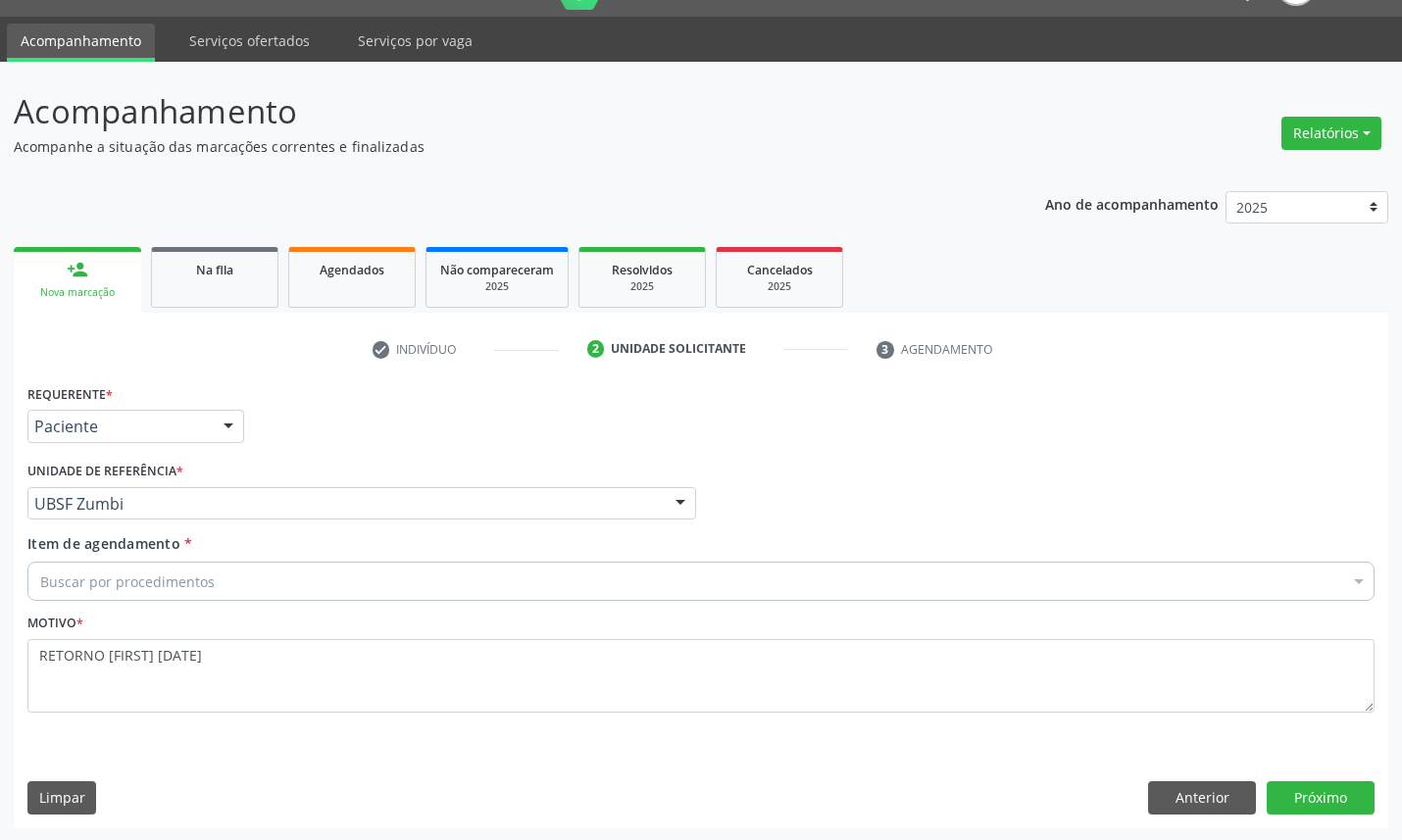 paste on "ENDOCRINOLOGISTA" 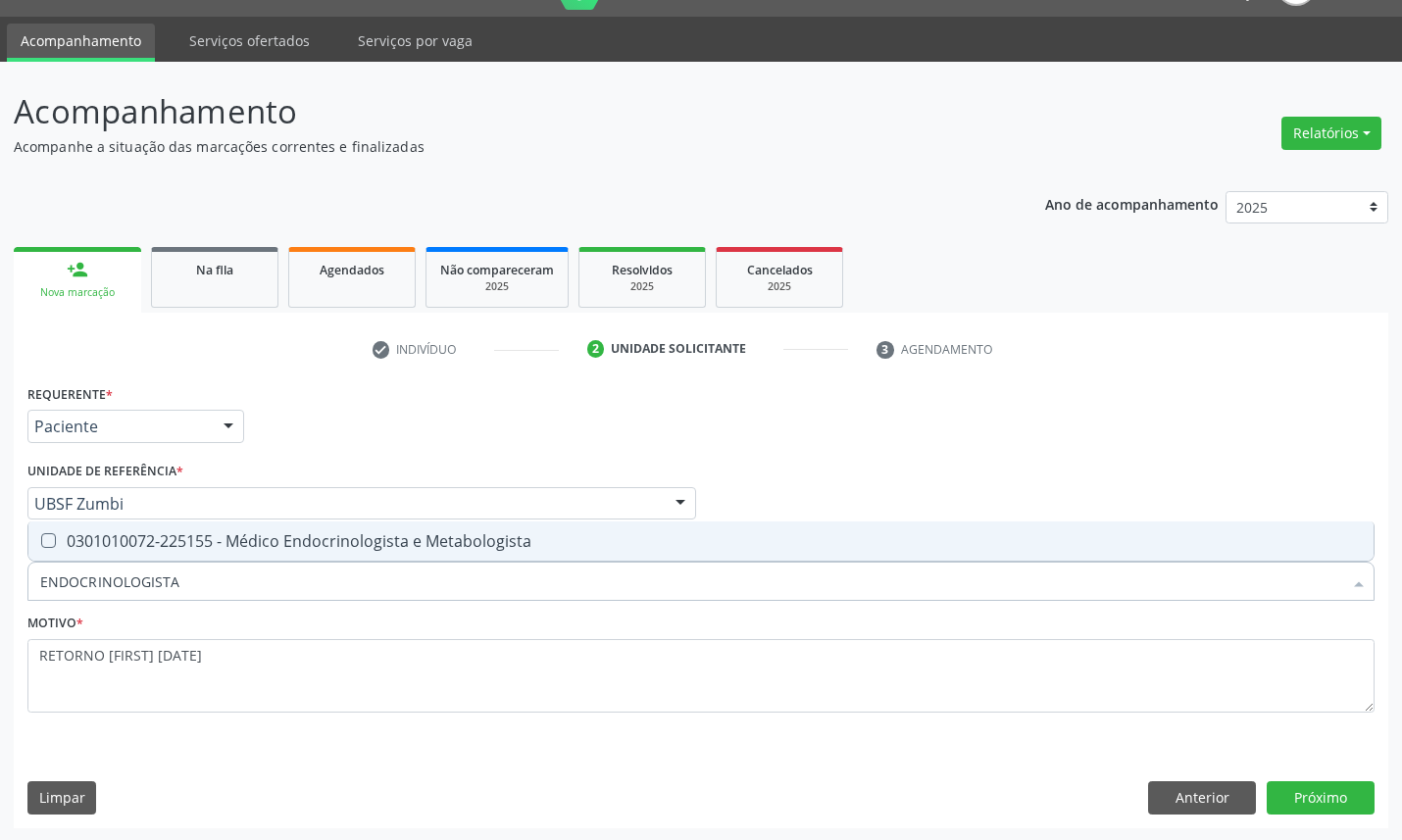 click on "0301010072-225155 - Médico Endocrinologista e Metabologista" at bounding box center (701, 541) 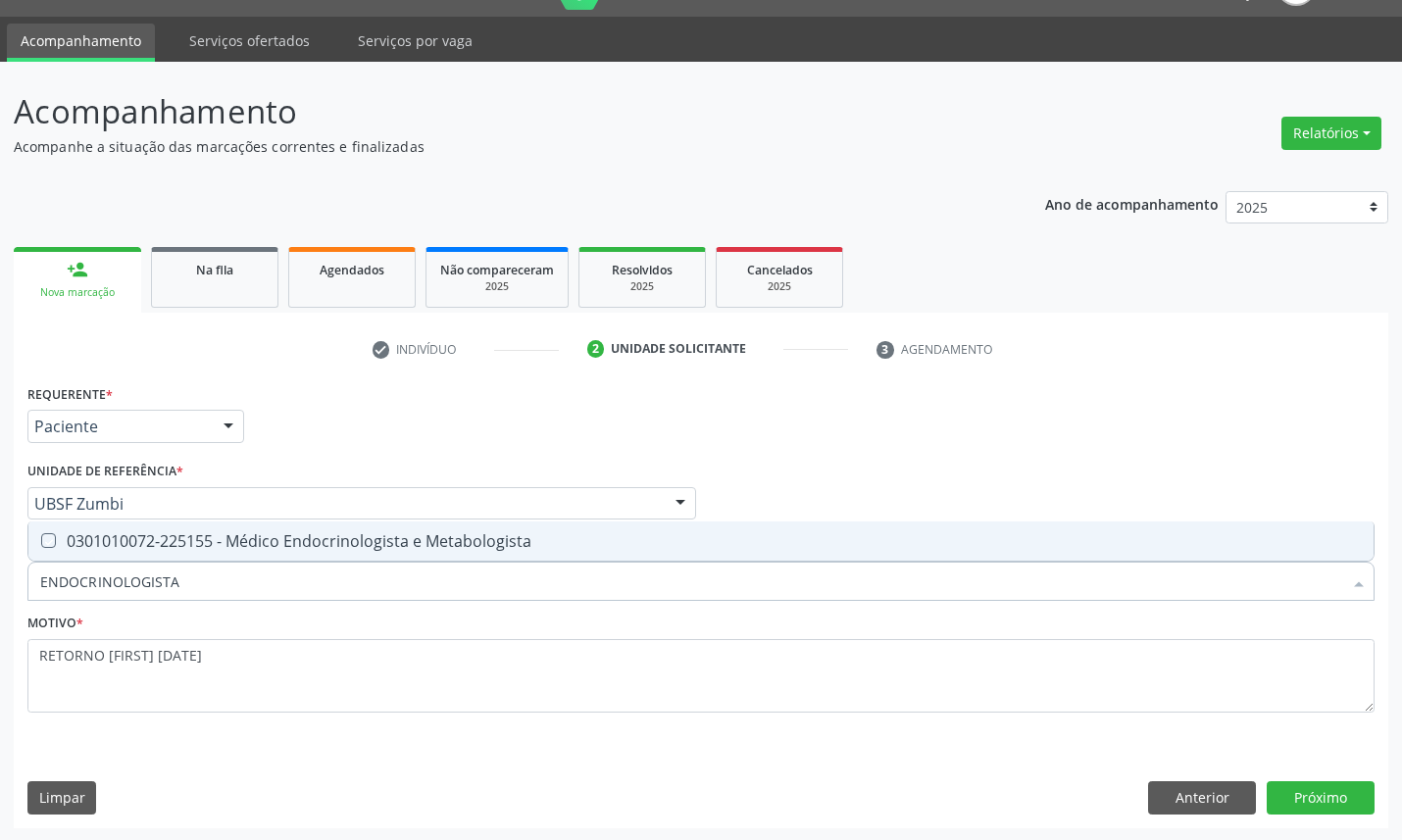 checkbox on "true" 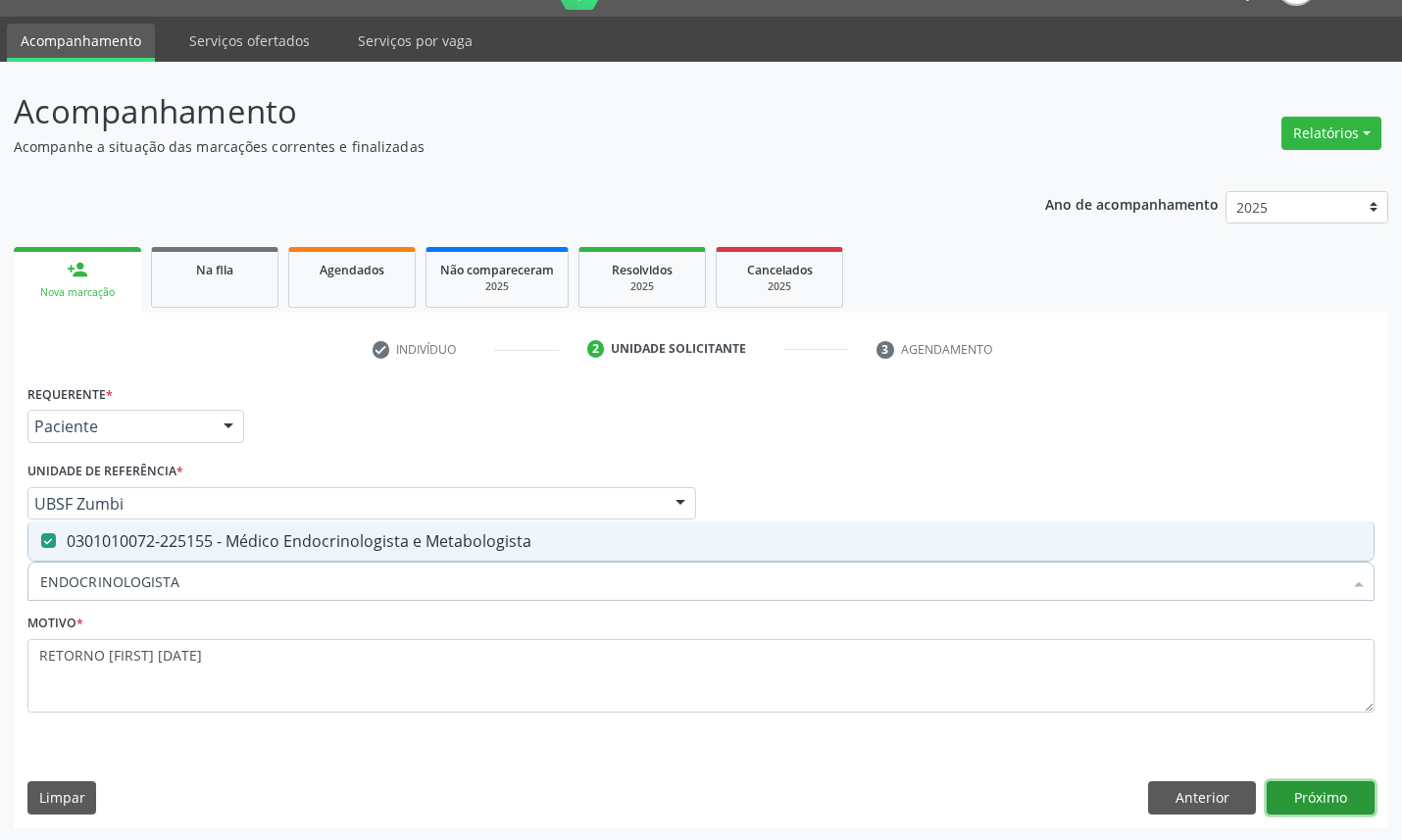 click on "Próximo" at bounding box center (1321, 798) 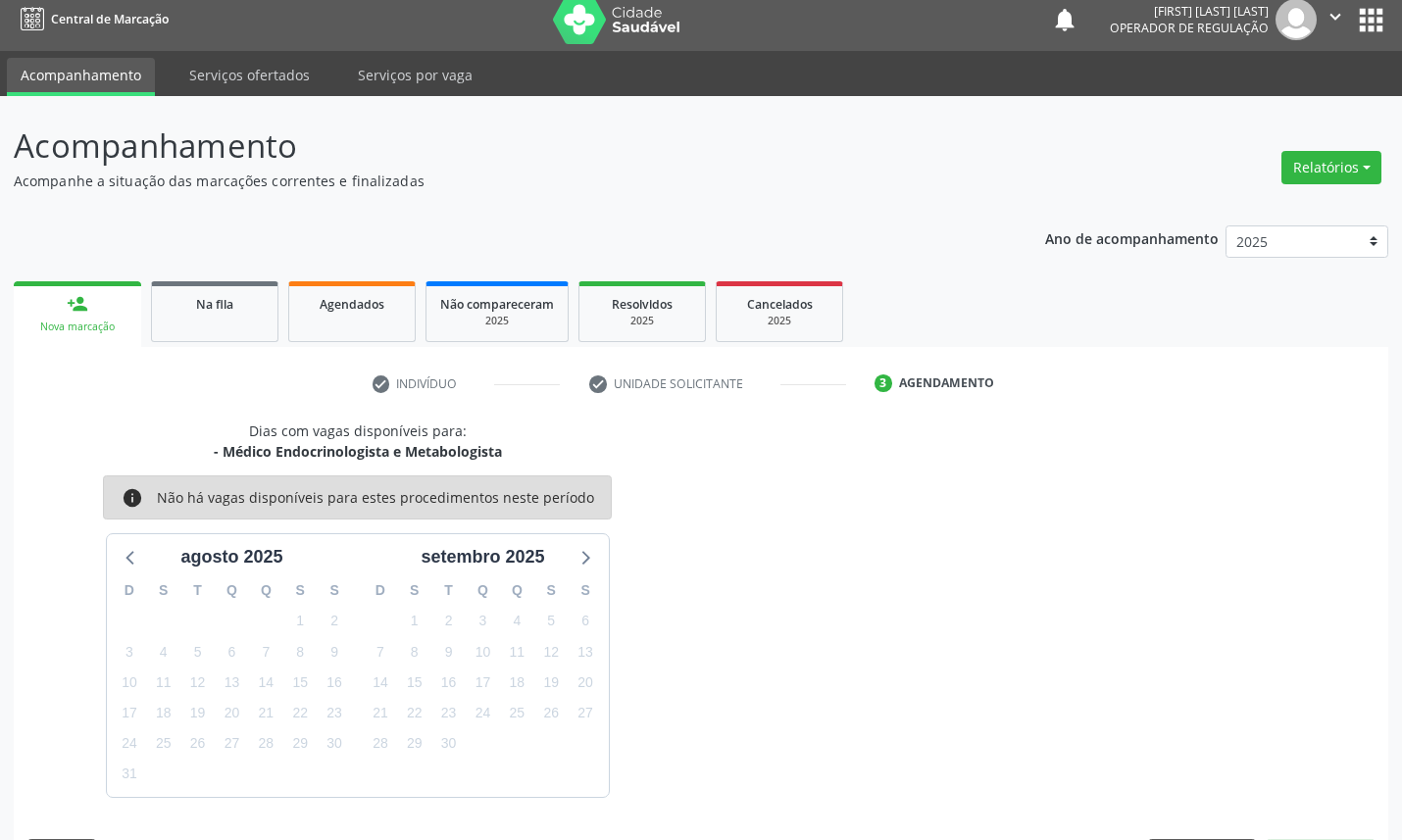 scroll, scrollTop: 46, scrollLeft: 0, axis: vertical 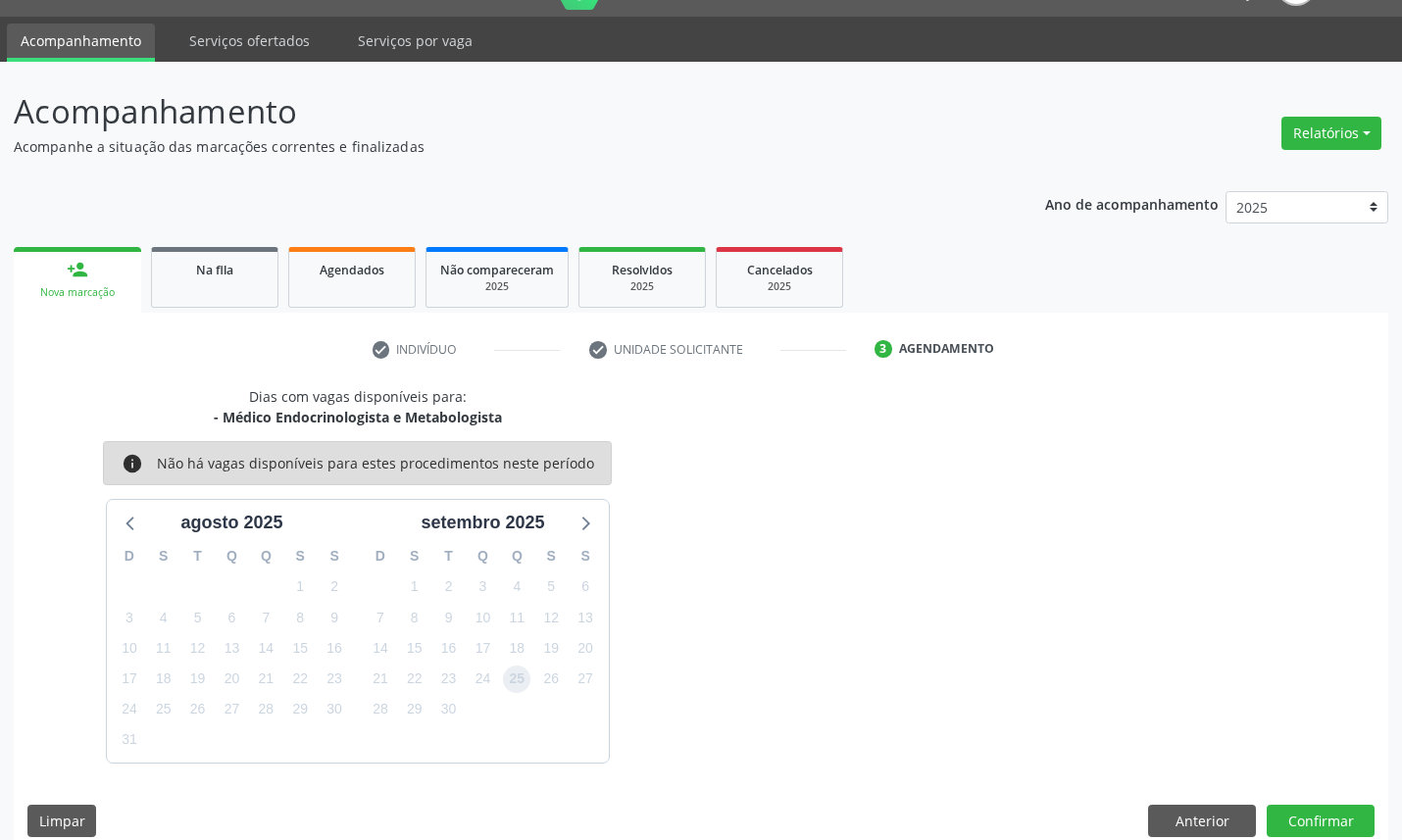 click on "25" at bounding box center (517, 679) 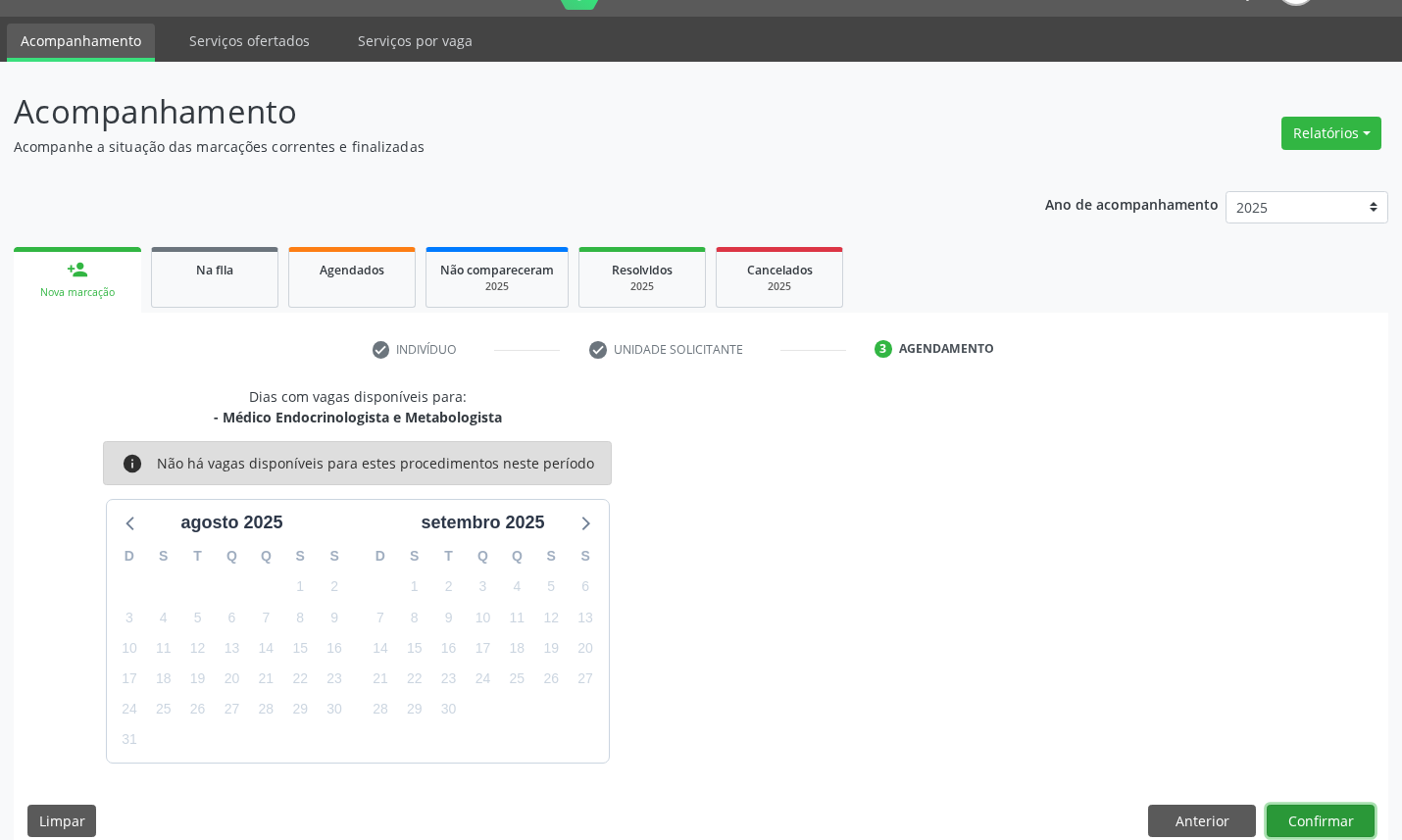 click on "Confirmar" at bounding box center [1321, 821] 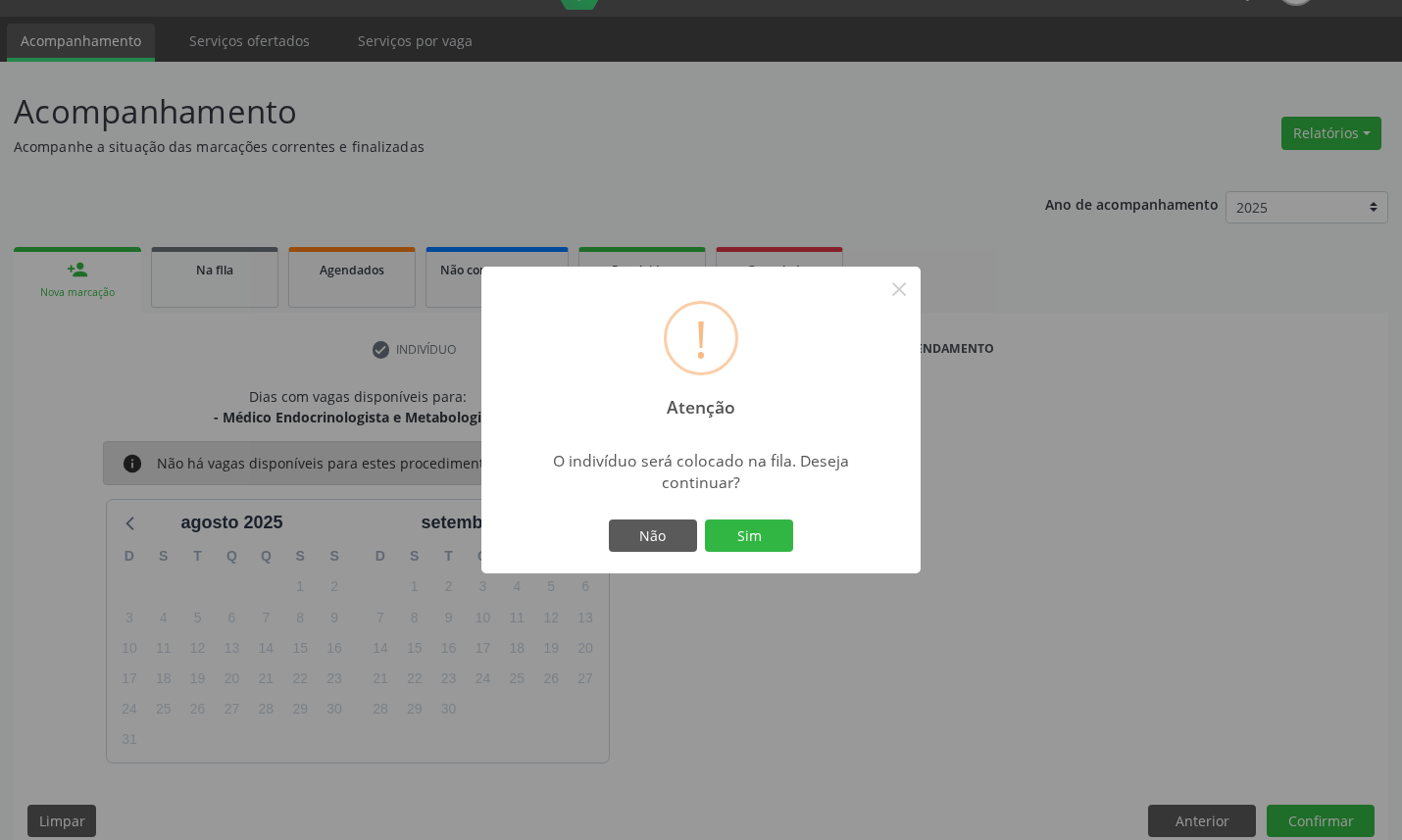 type 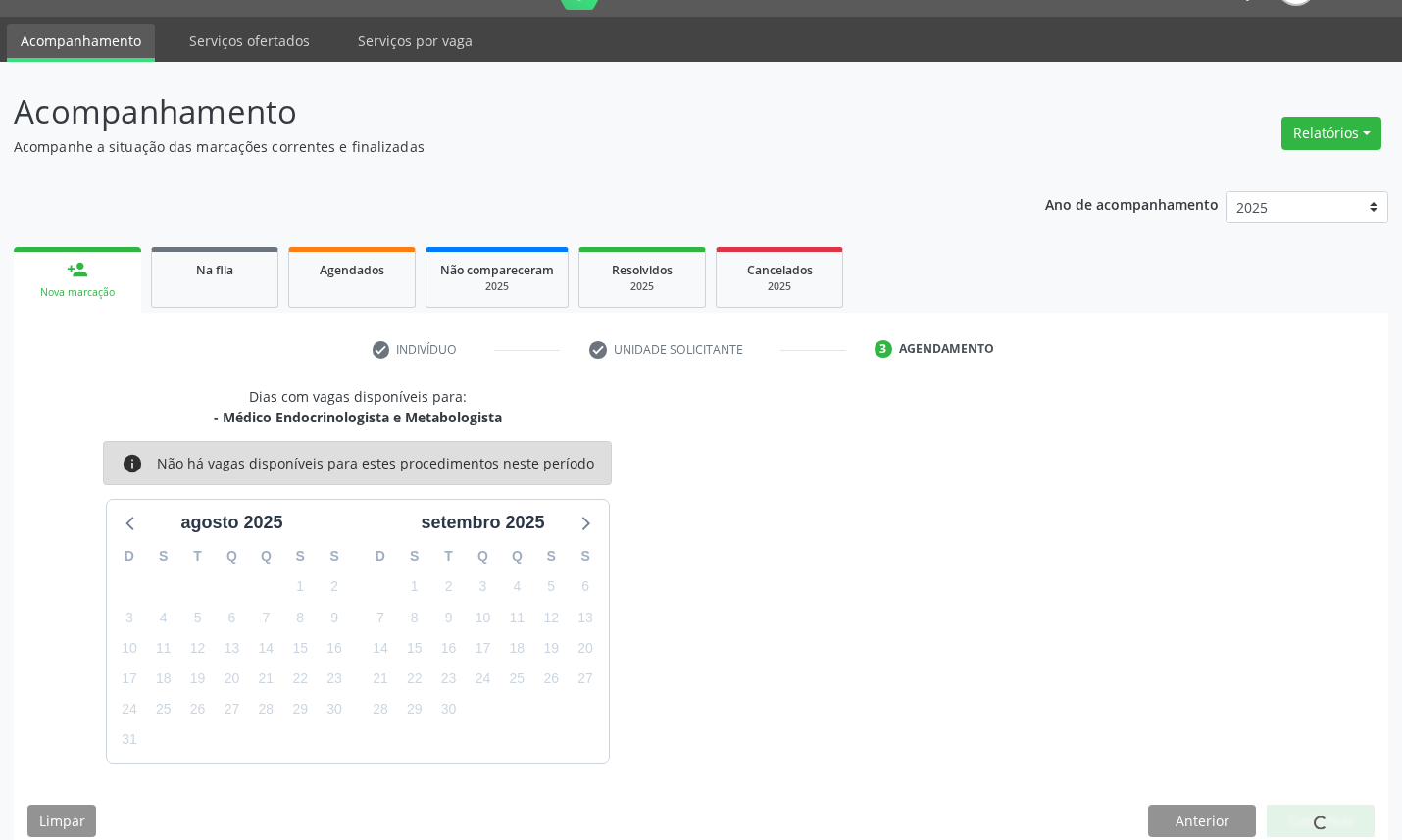 scroll, scrollTop: 0, scrollLeft: 0, axis: both 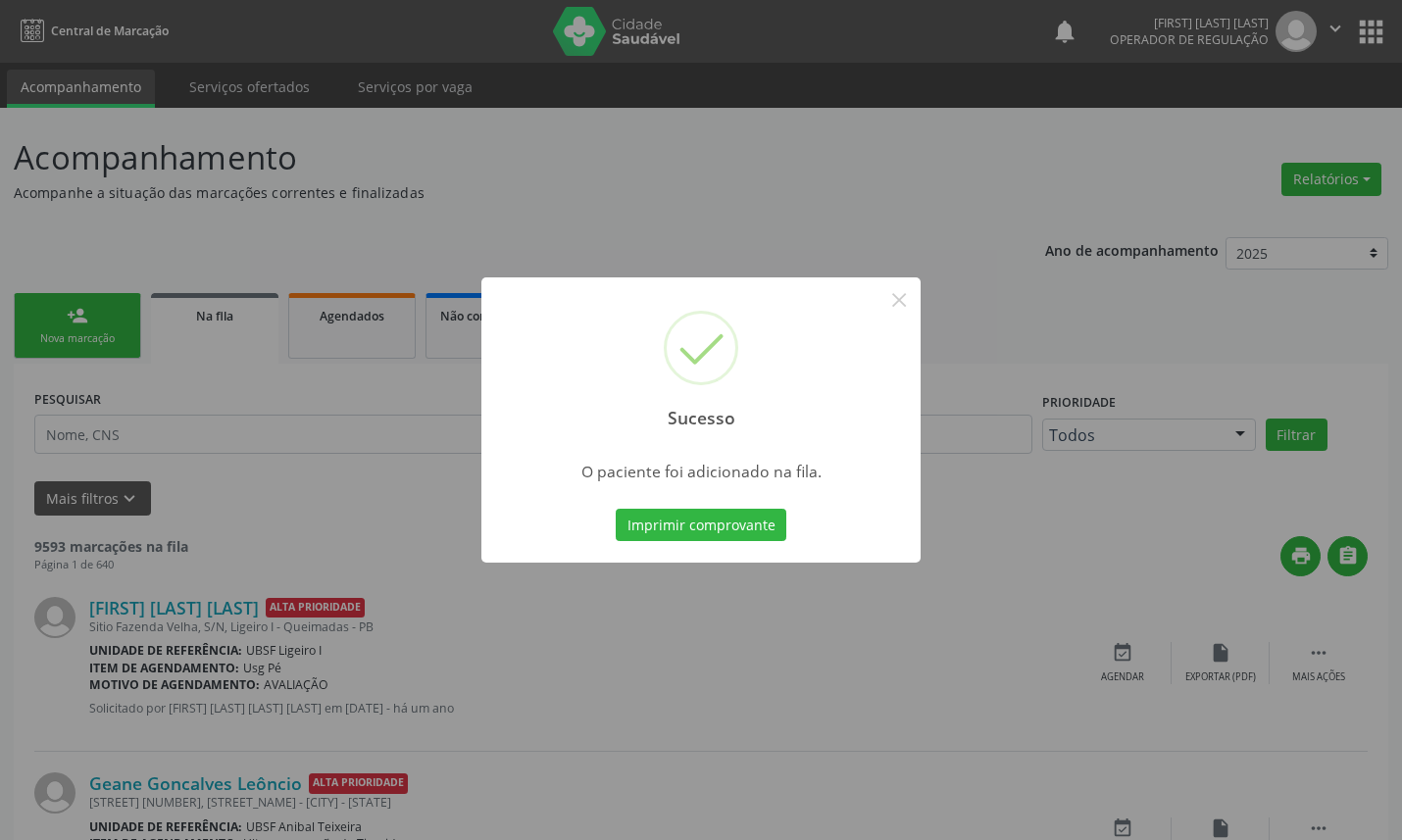 type 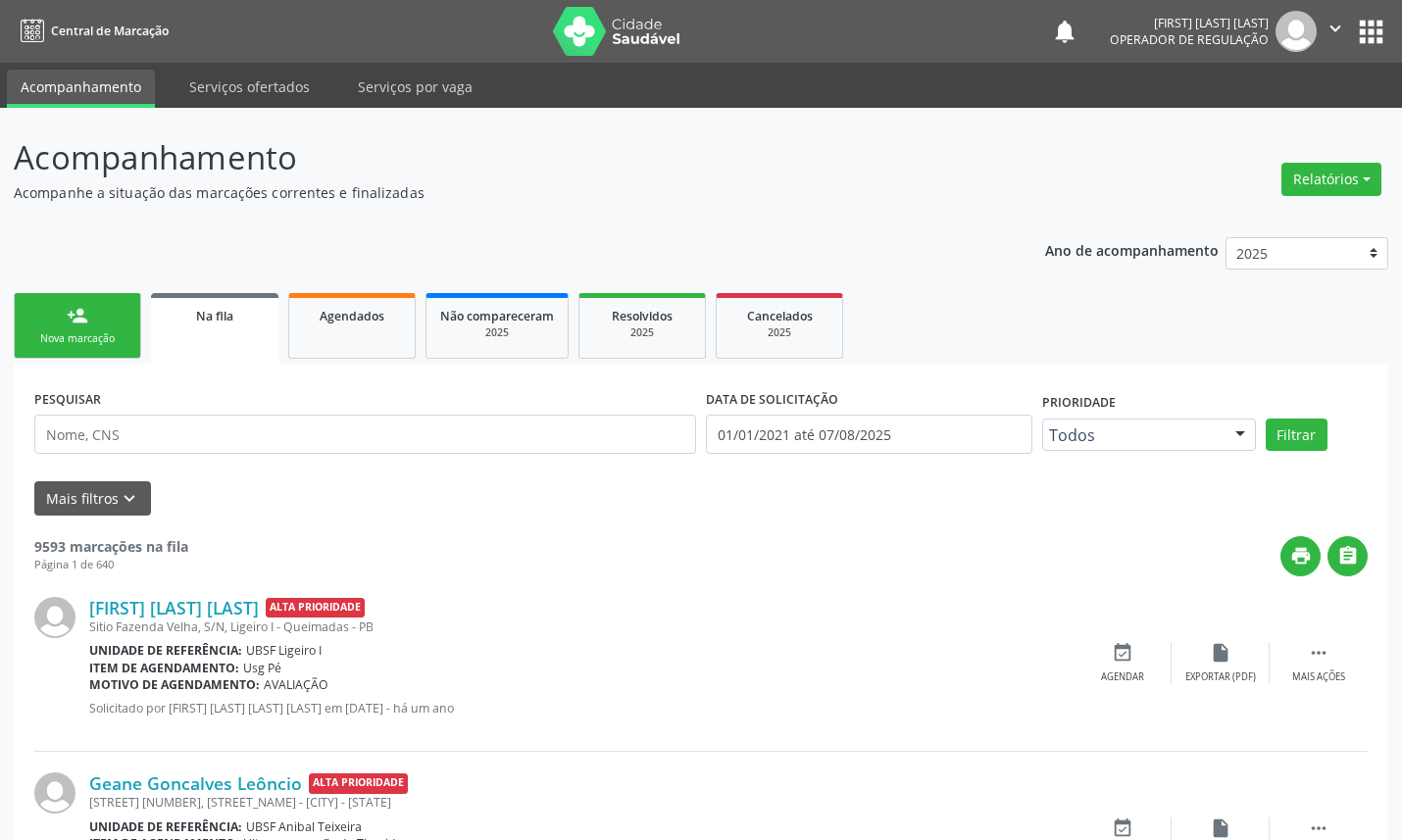 click on "person_add
Nova marcação" at bounding box center (77, 325) 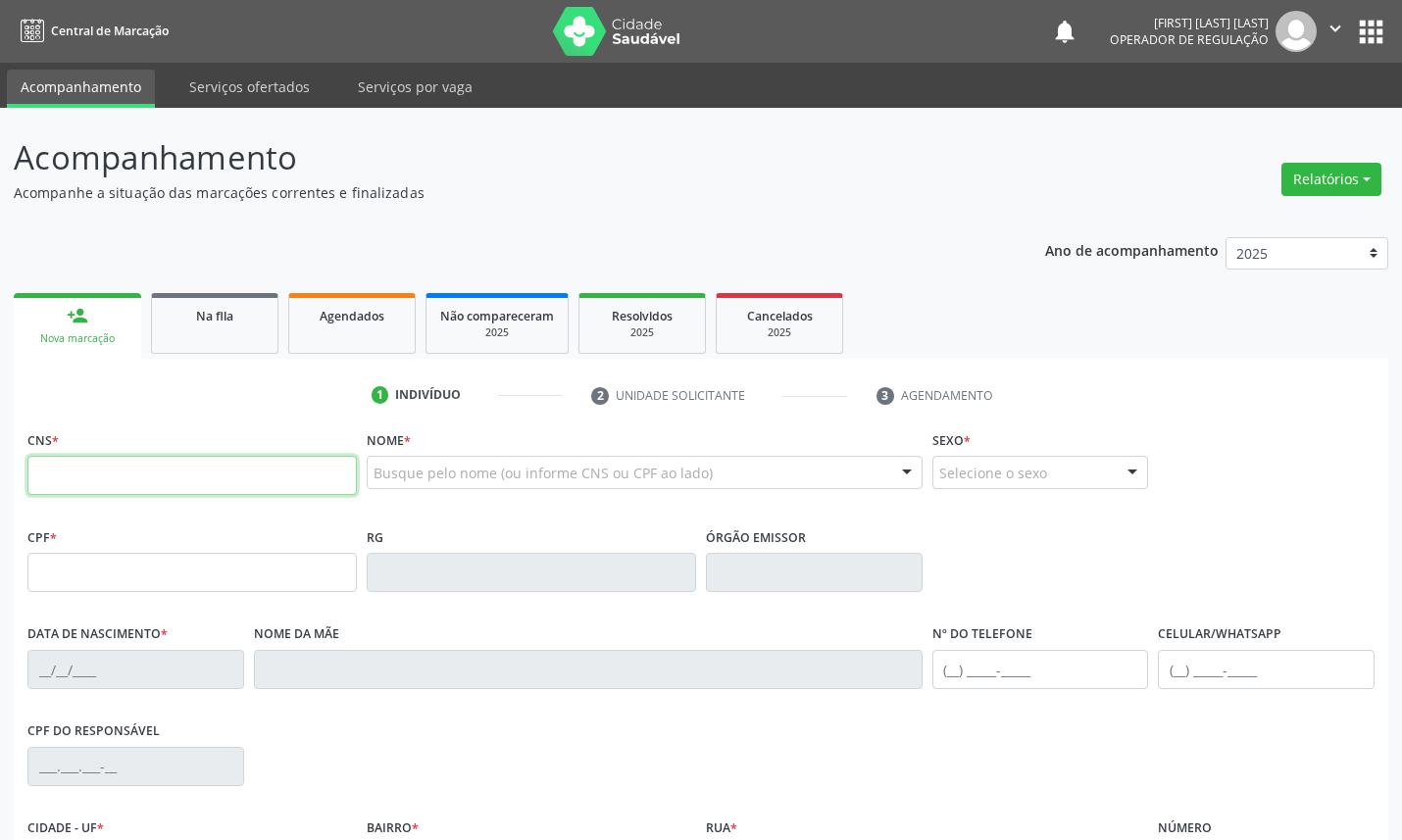 click at bounding box center (192, 475) 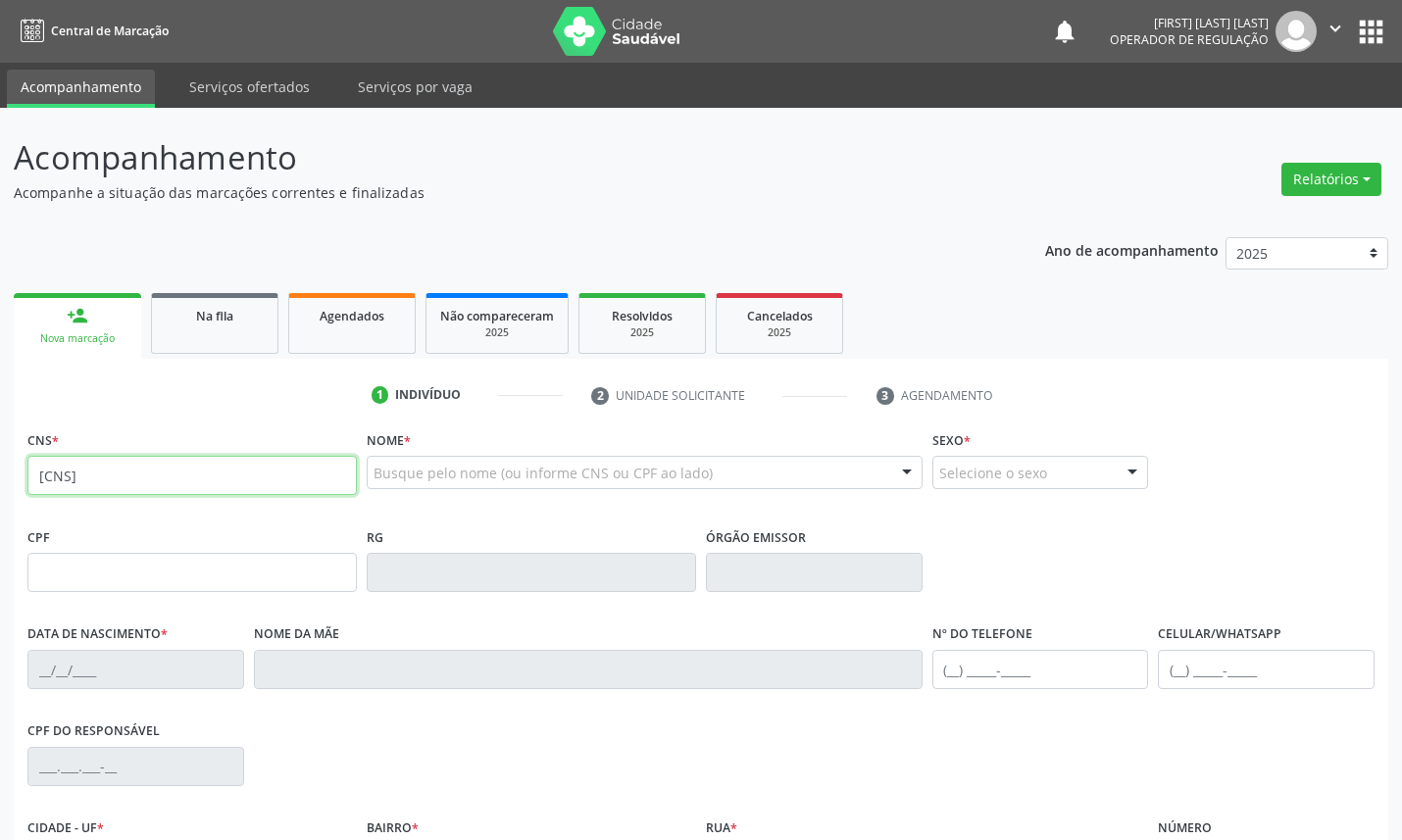 type on "708 9007 6388 1114" 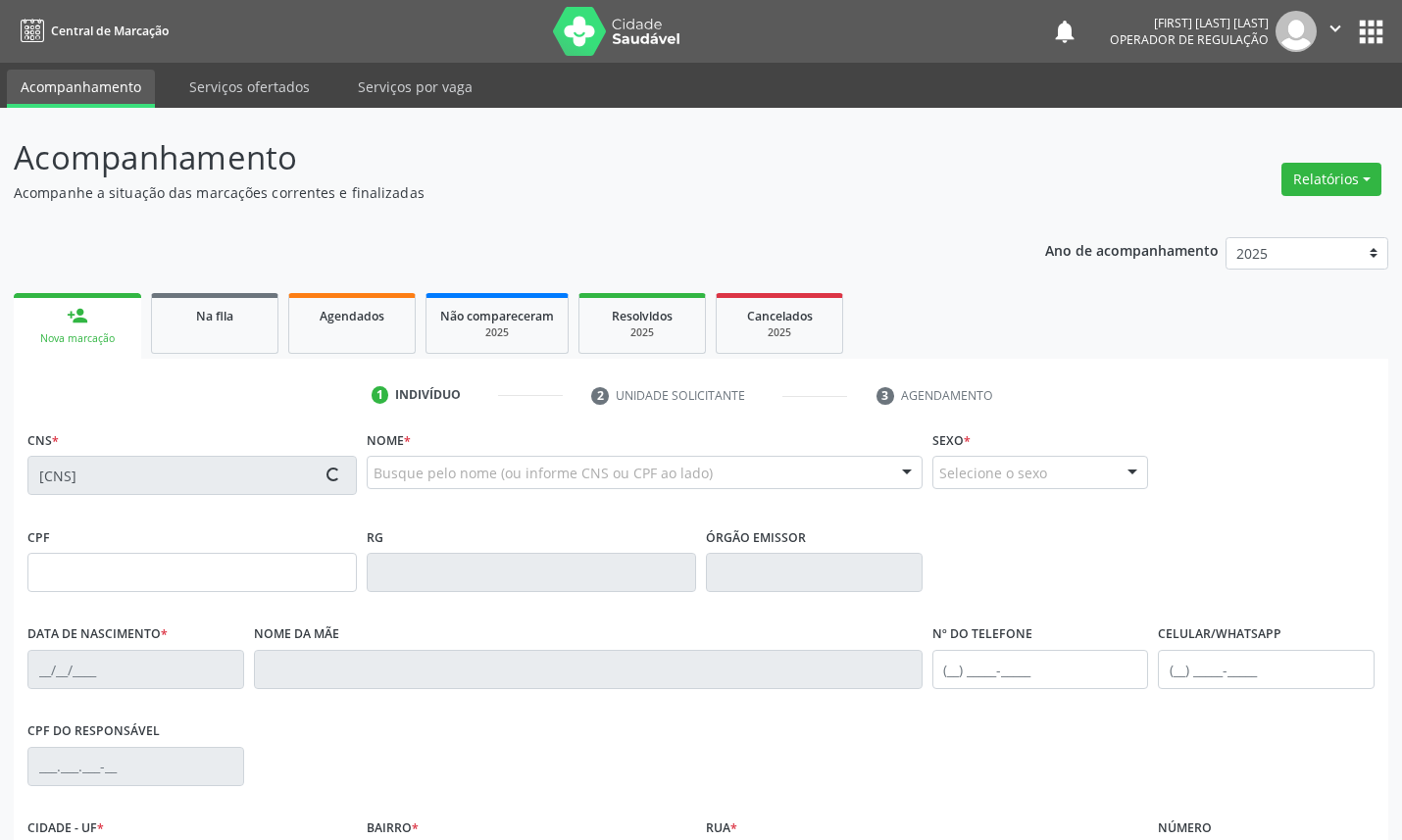 type on "049.413.374-09" 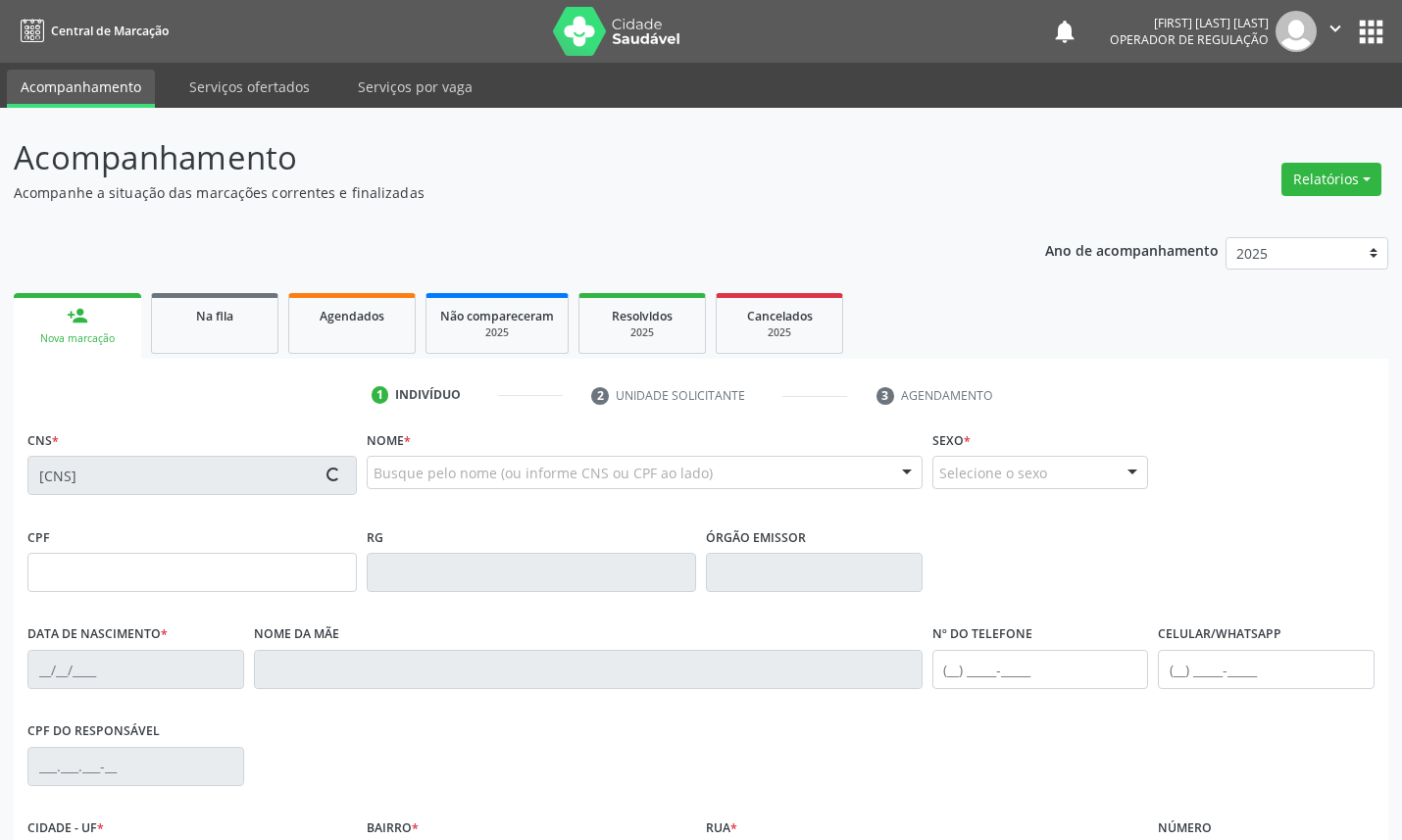 type on "08/03/1968" 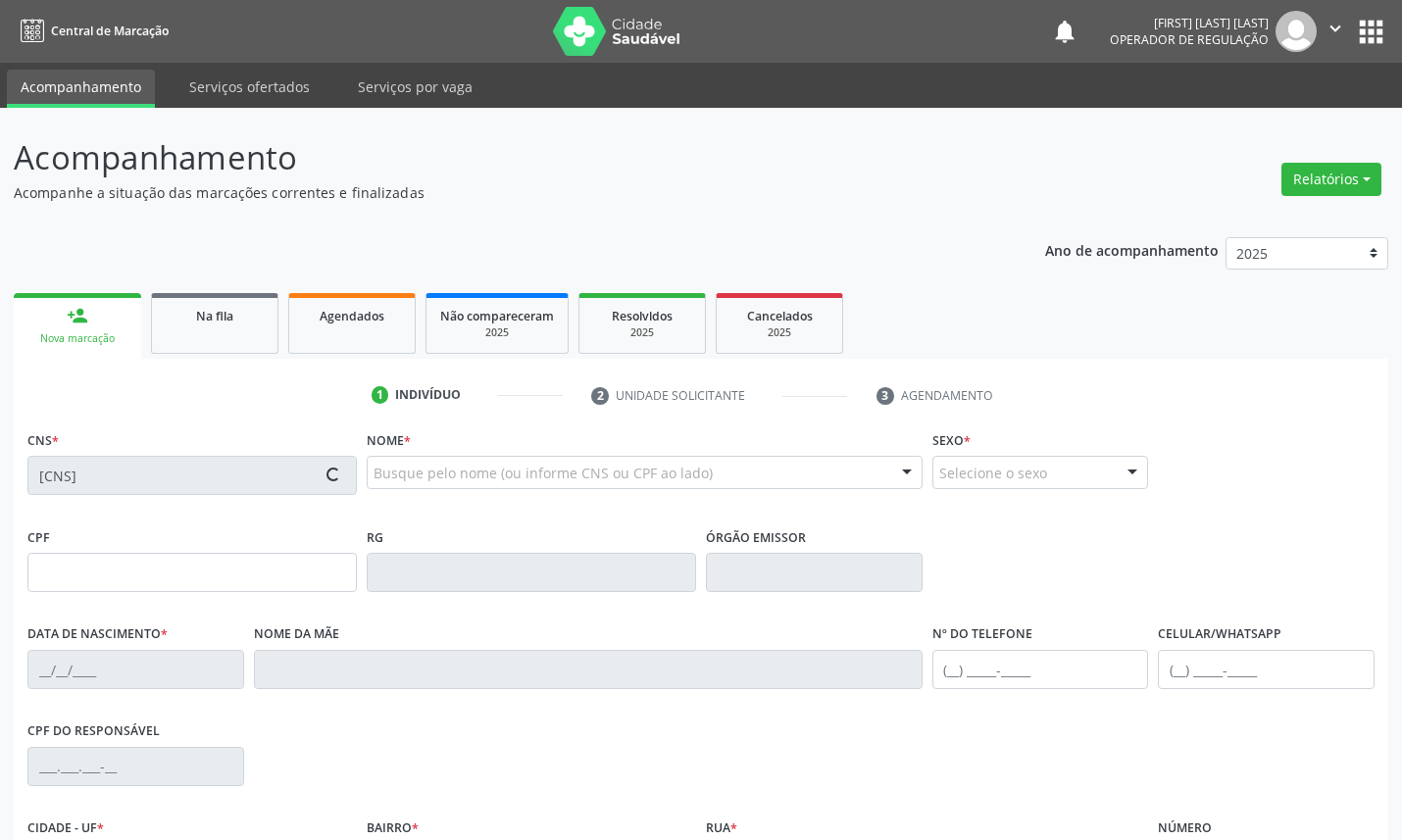 type on "[FIRST] [LAST] [LAST]" 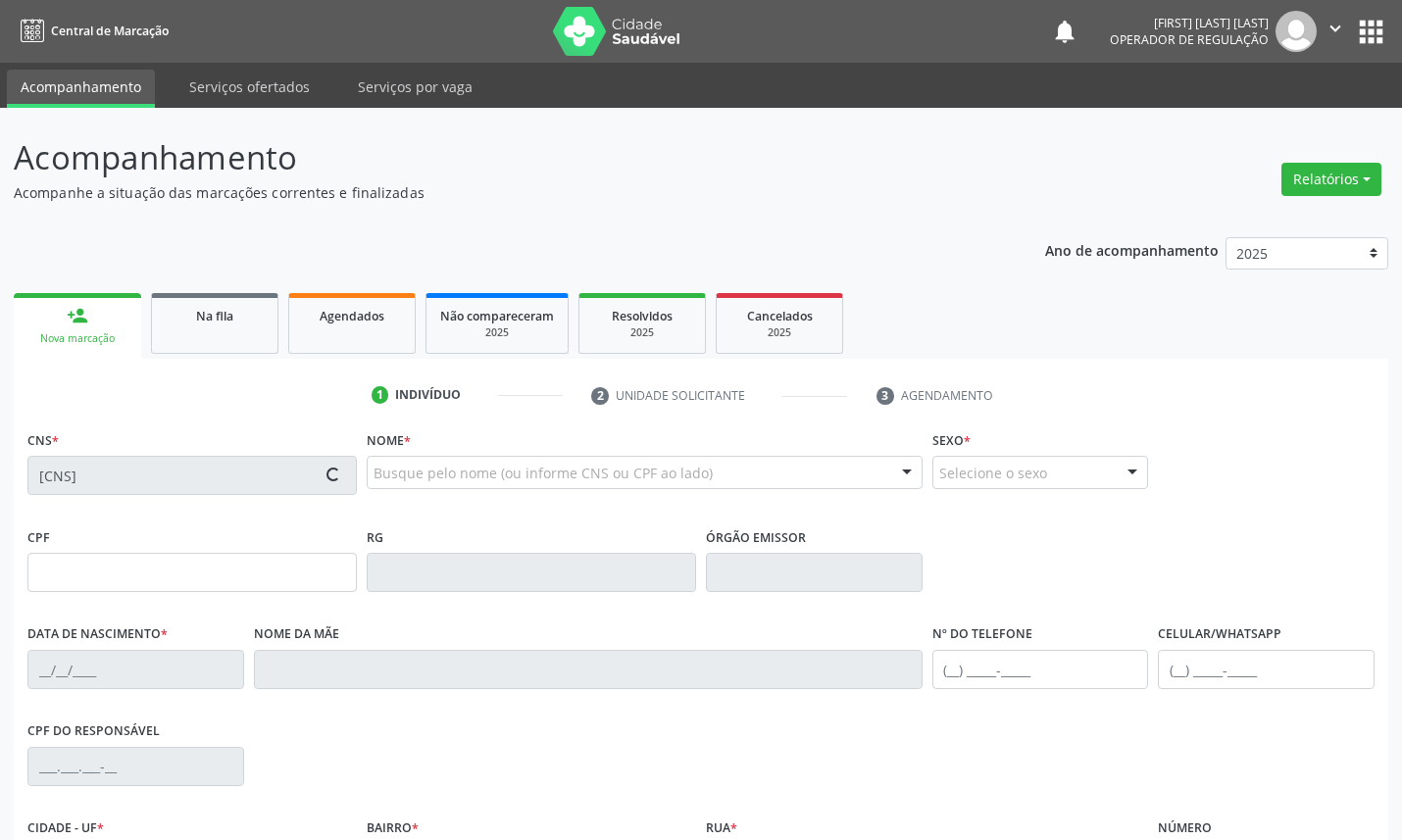 type on "(83) 99130-2154" 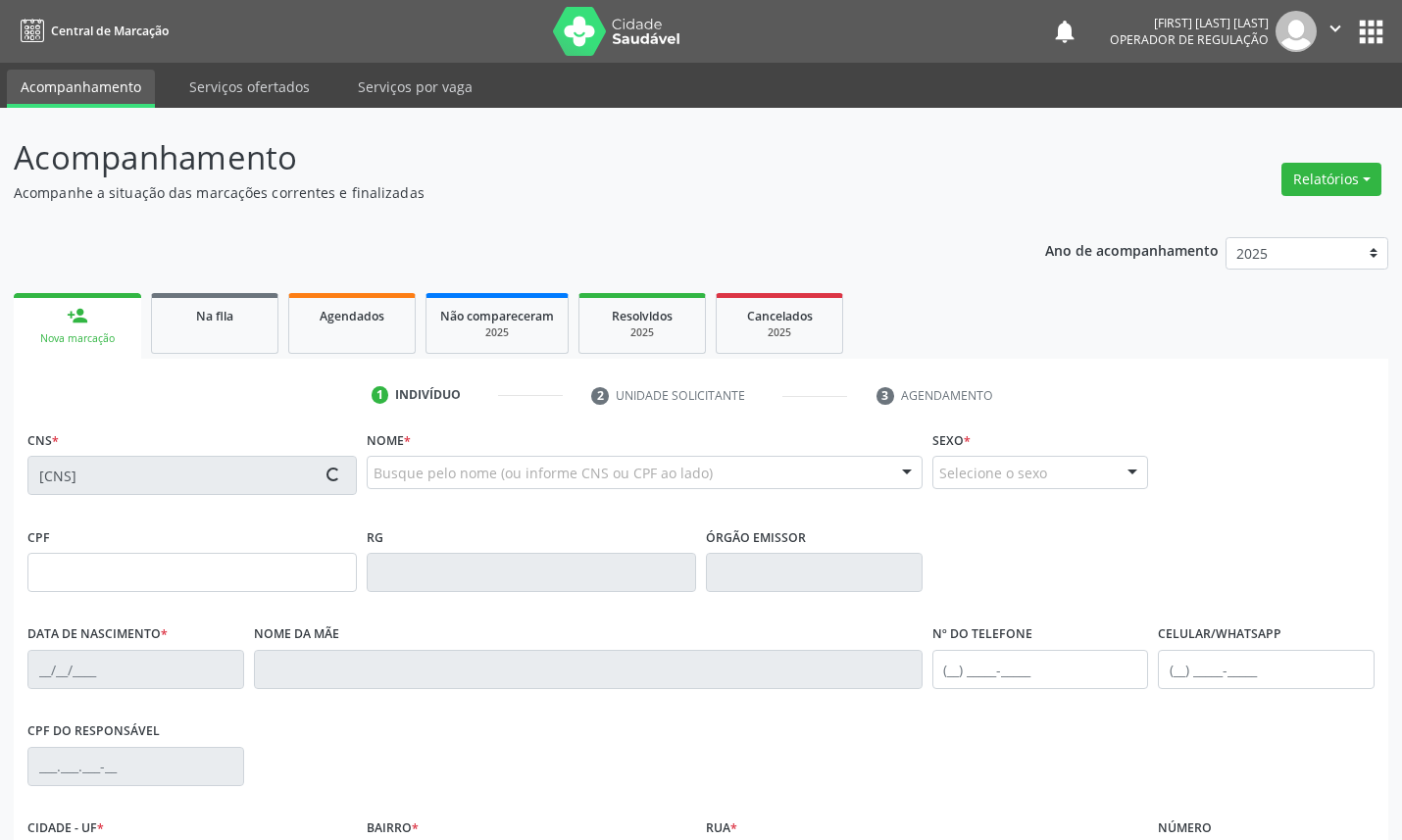 type on "(83) 99130-2154" 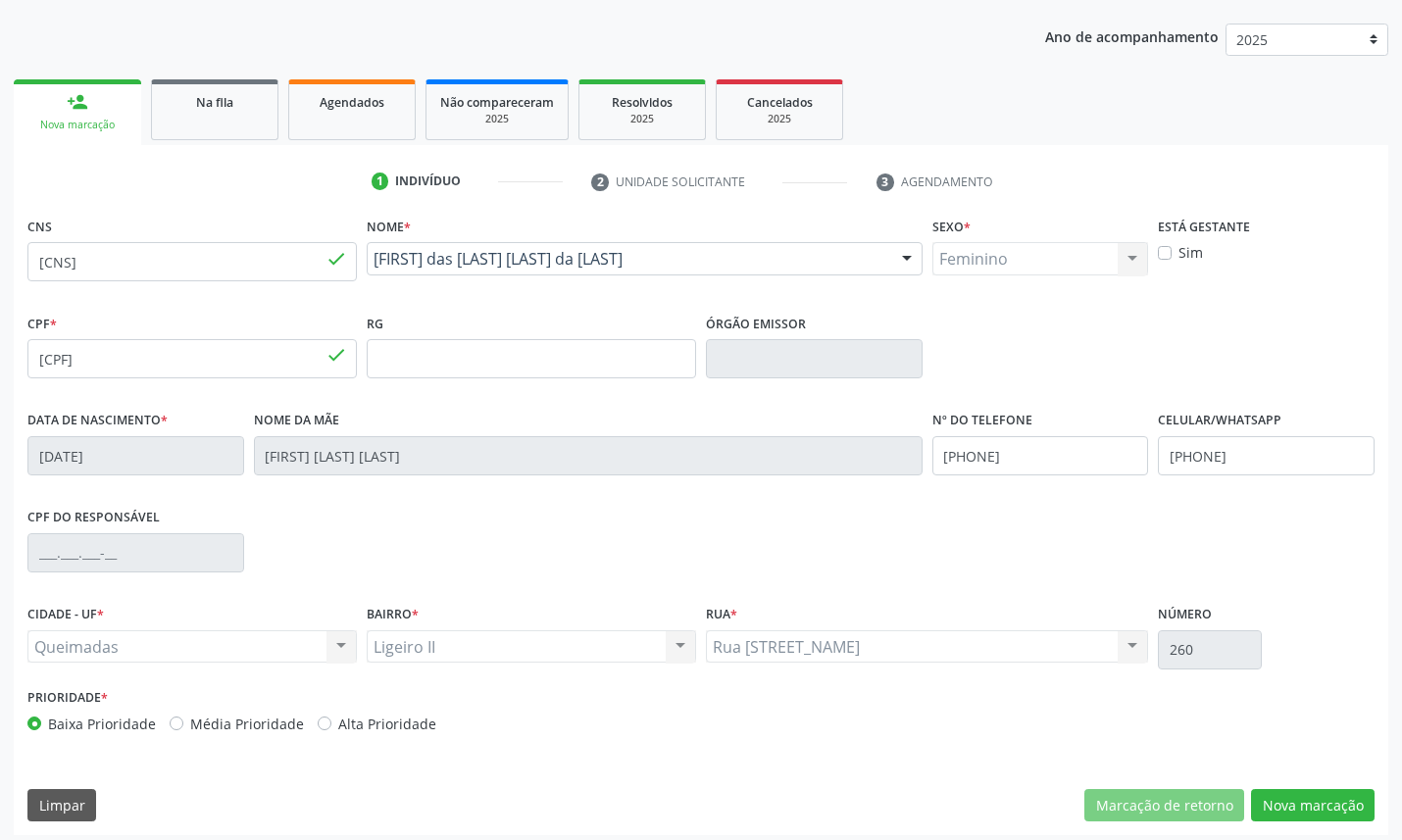 scroll, scrollTop: 221, scrollLeft: 0, axis: vertical 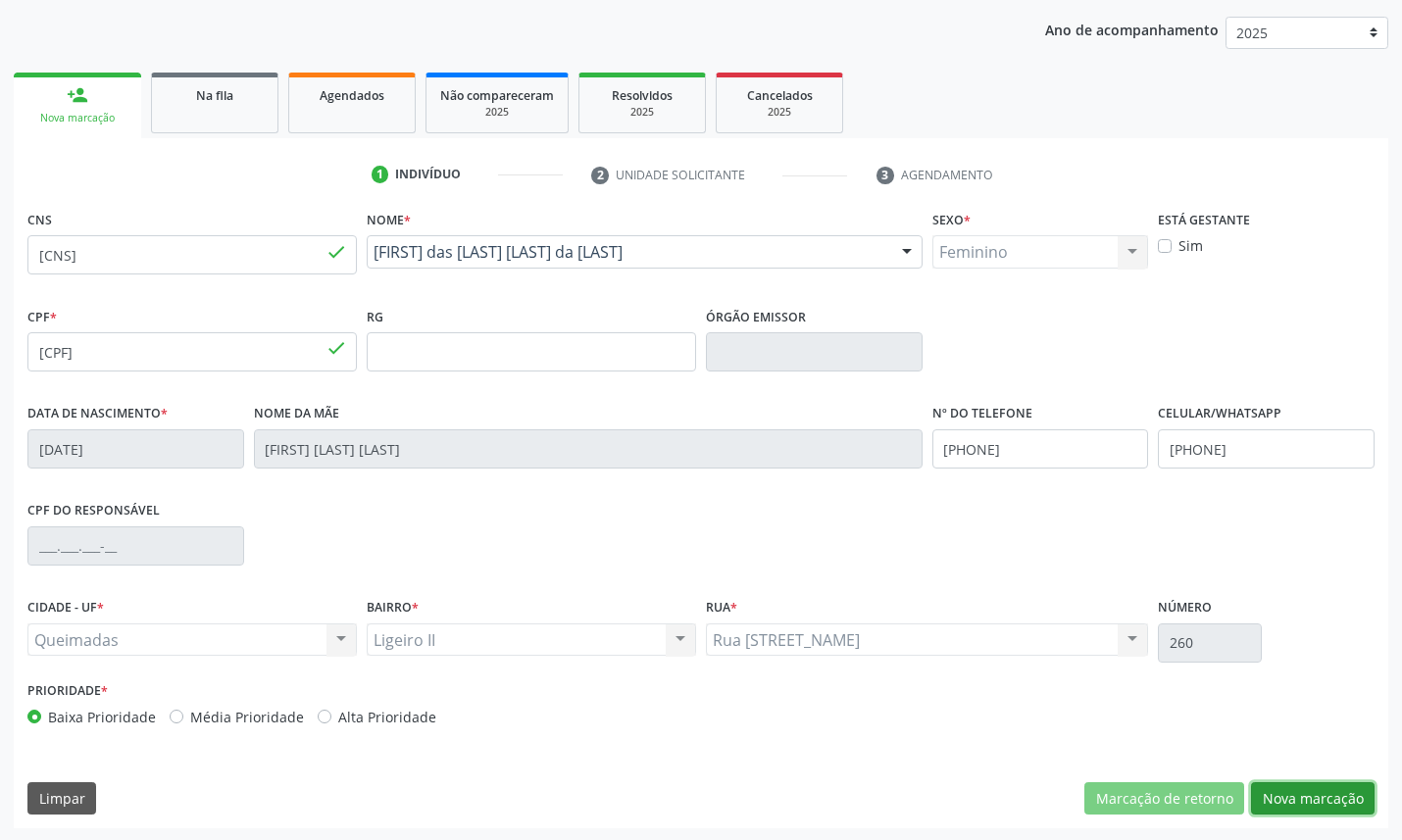 click on "Nova marcação" at bounding box center [1313, 799] 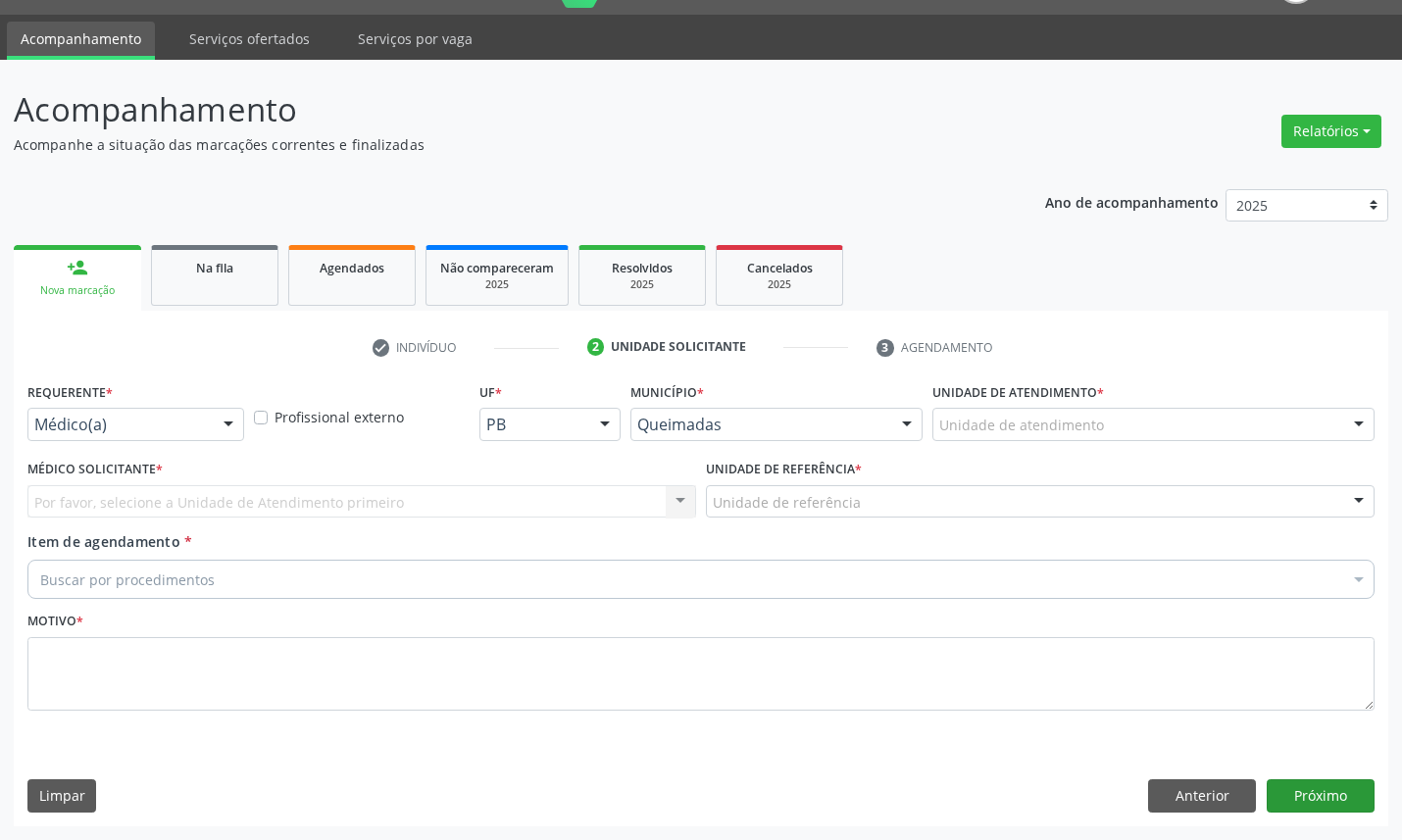 scroll, scrollTop: 46, scrollLeft: 0, axis: vertical 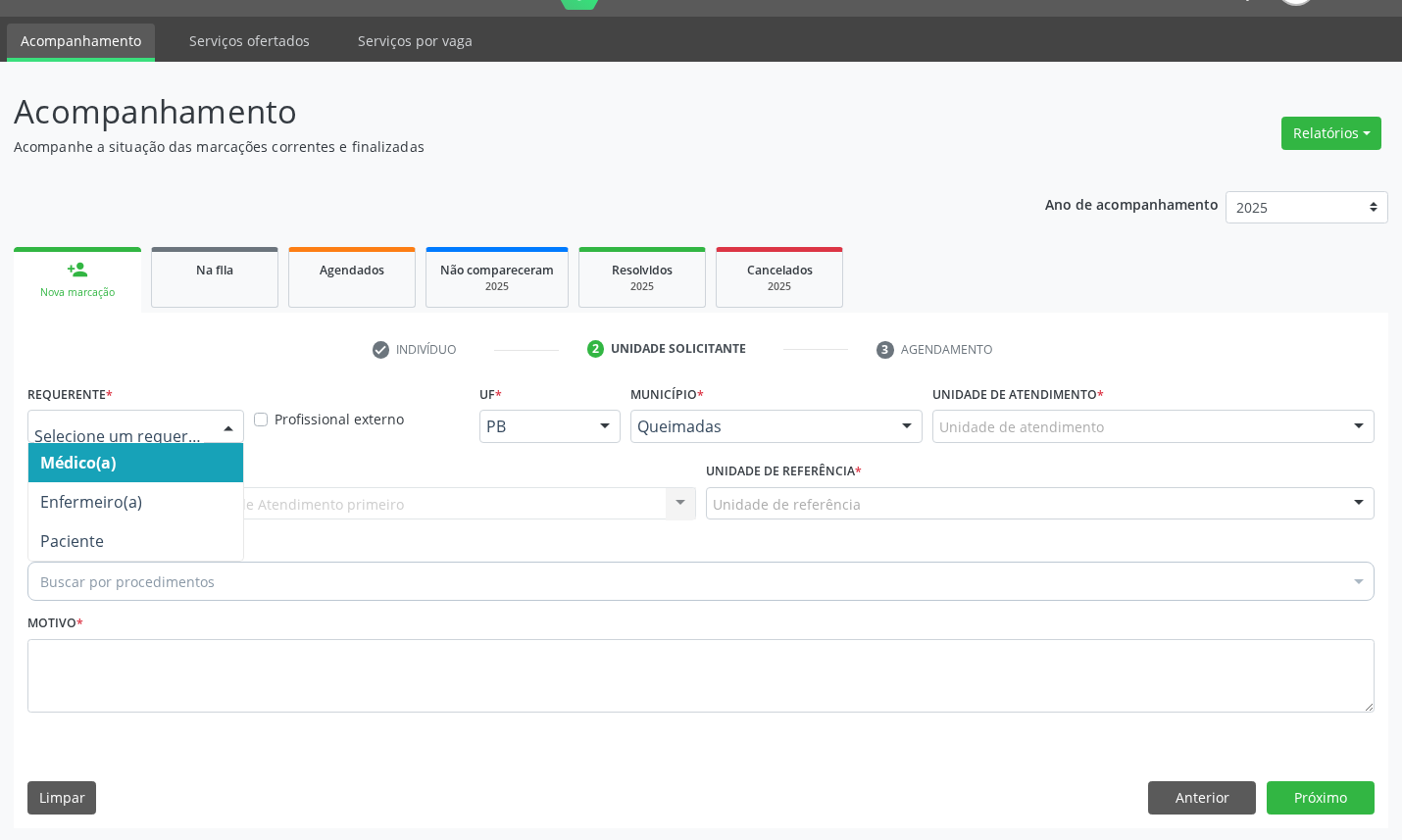 drag, startPoint x: 90, startPoint y: 436, endPoint x: 109, endPoint y: 497, distance: 63.89053 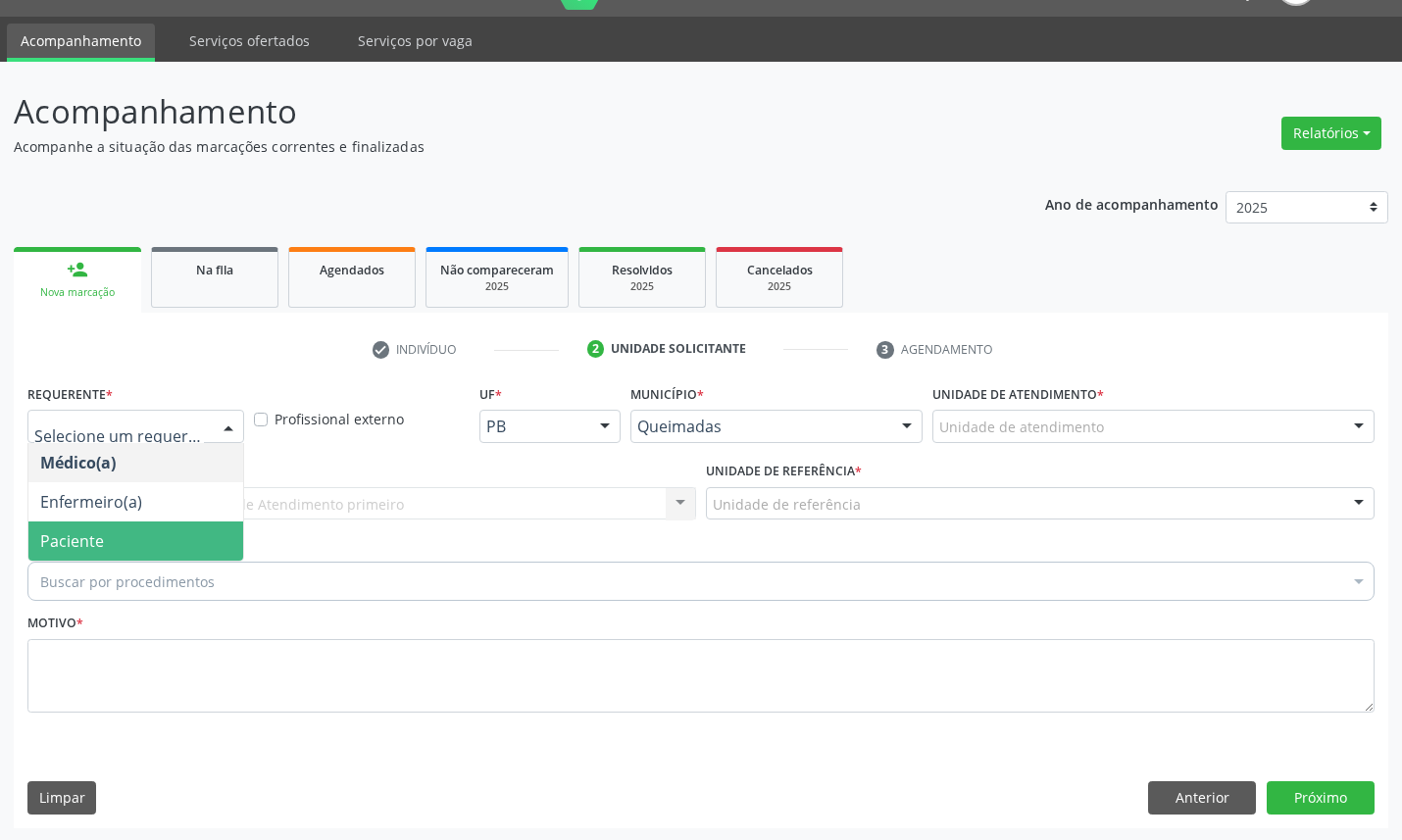 click on "Paciente" at bounding box center [135, 541] 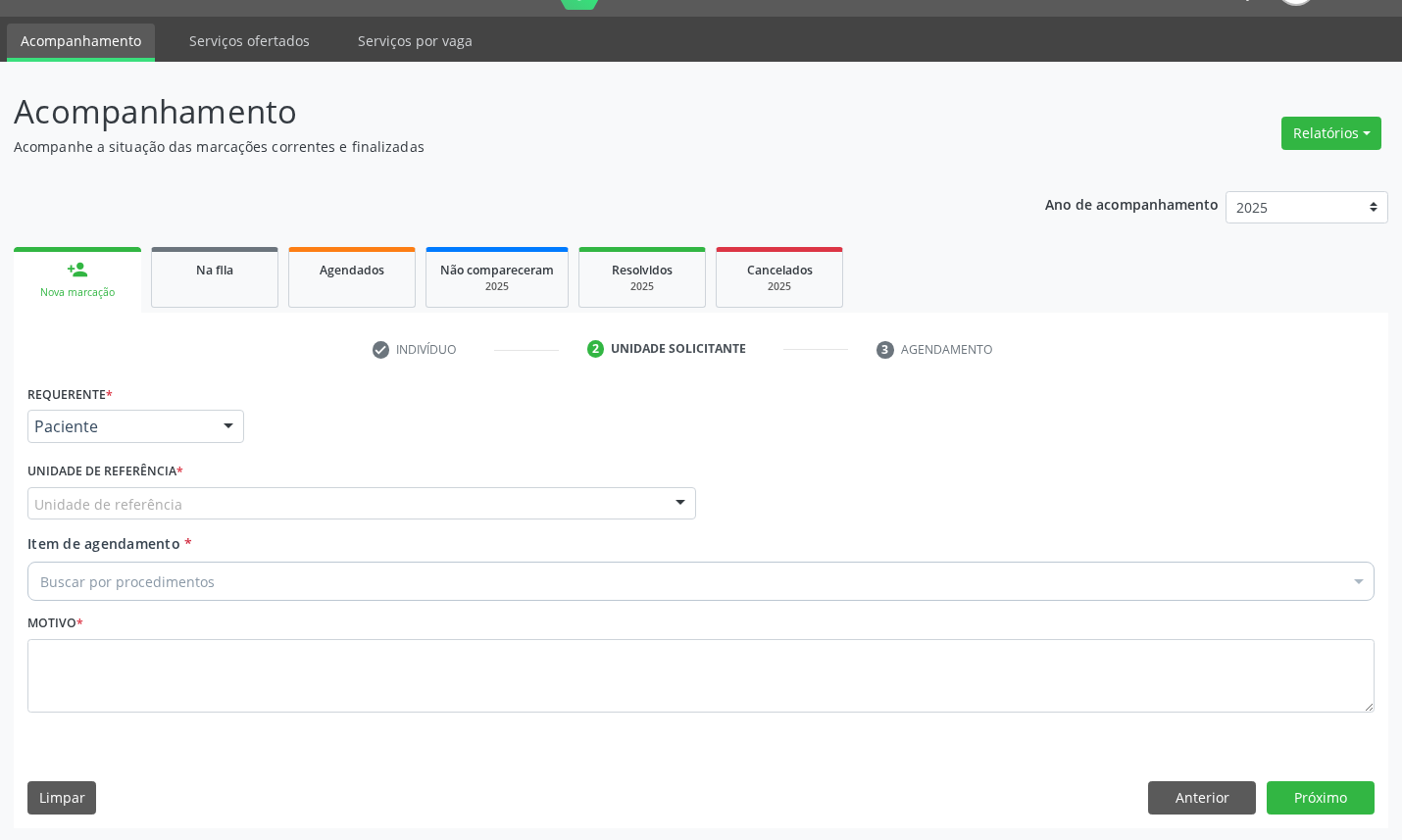 click on "Buscar por procedimentos" at bounding box center (701, 581) 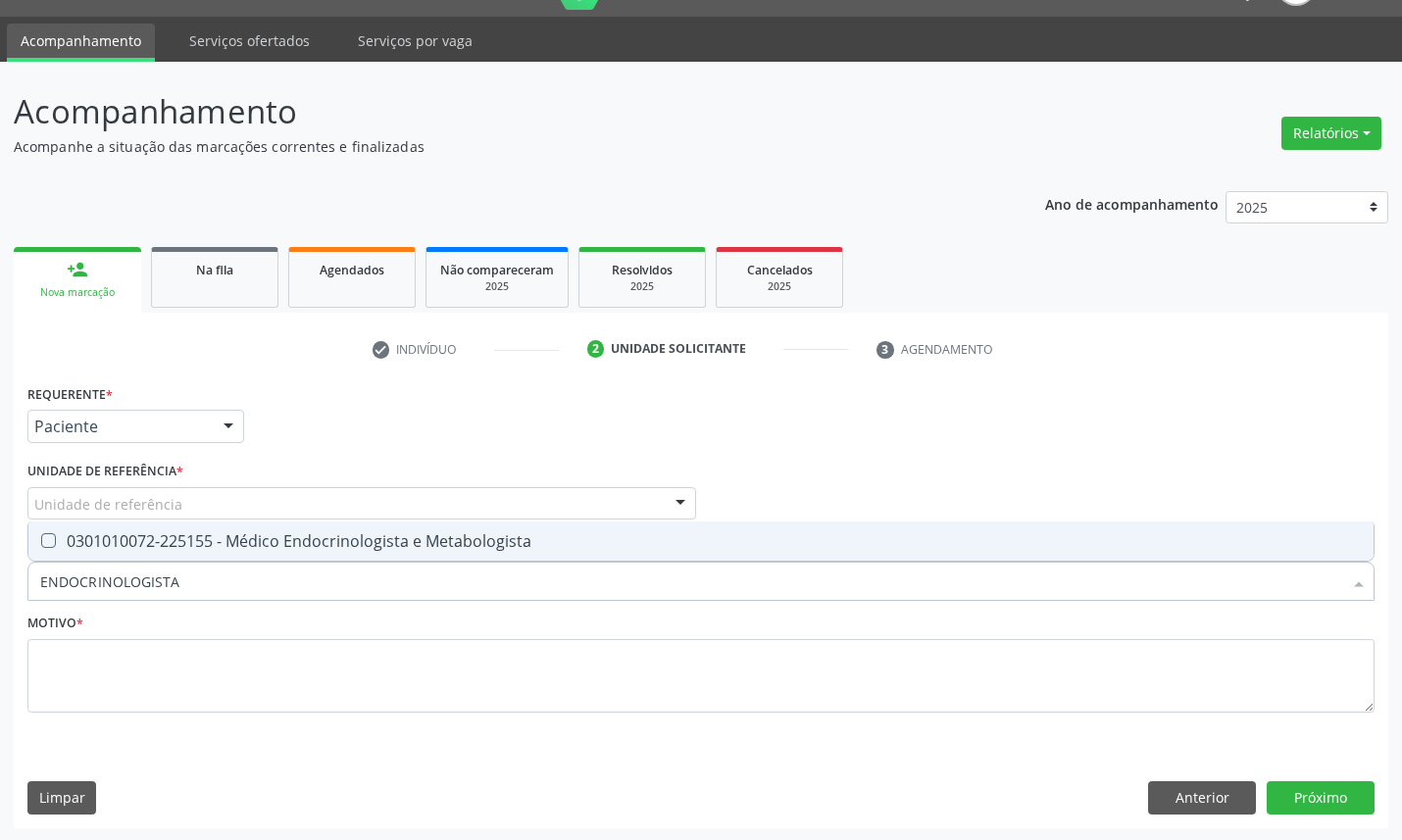 drag, startPoint x: 424, startPoint y: 543, endPoint x: 1035, endPoint y: 227, distance: 687.8786 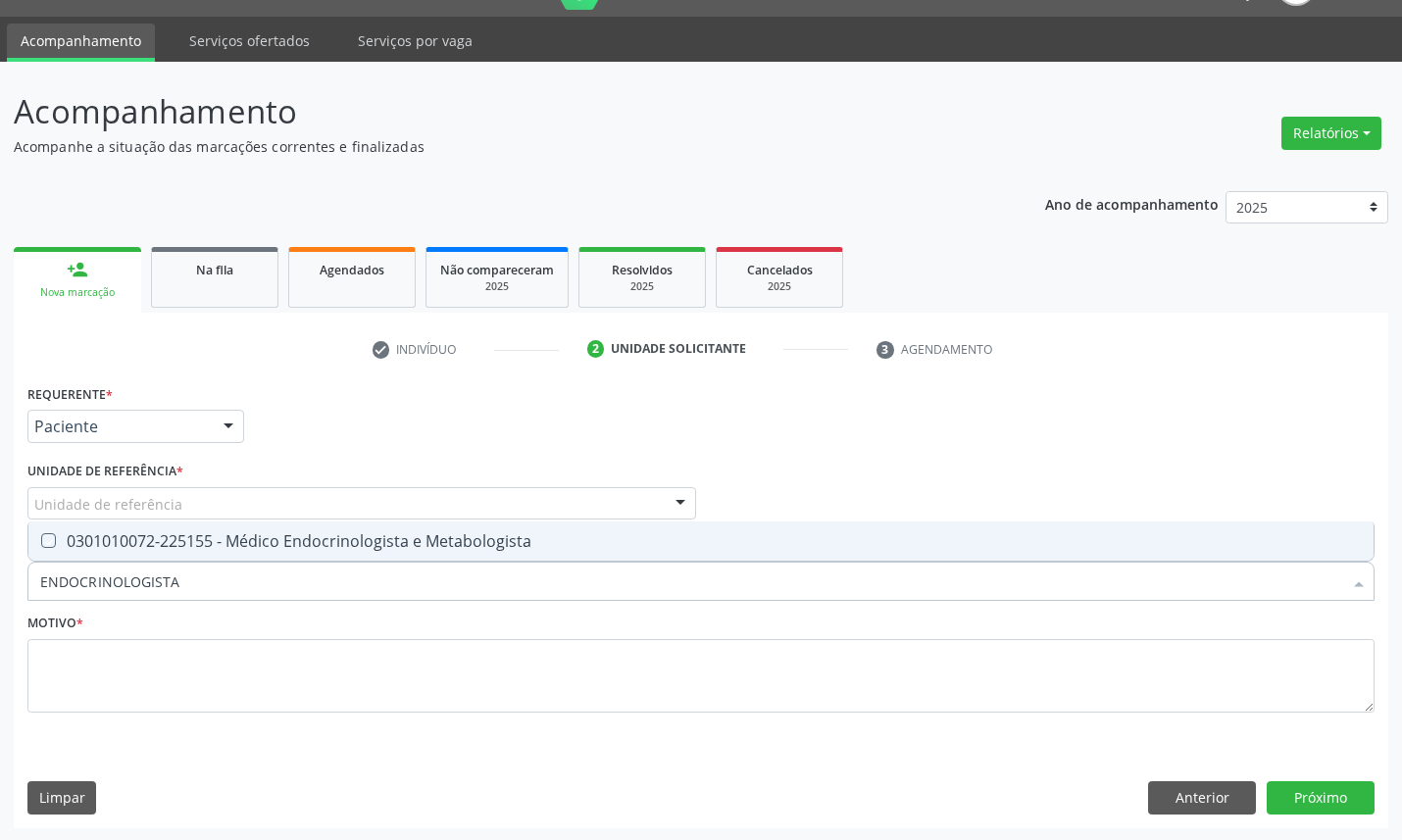 checkbox on "true" 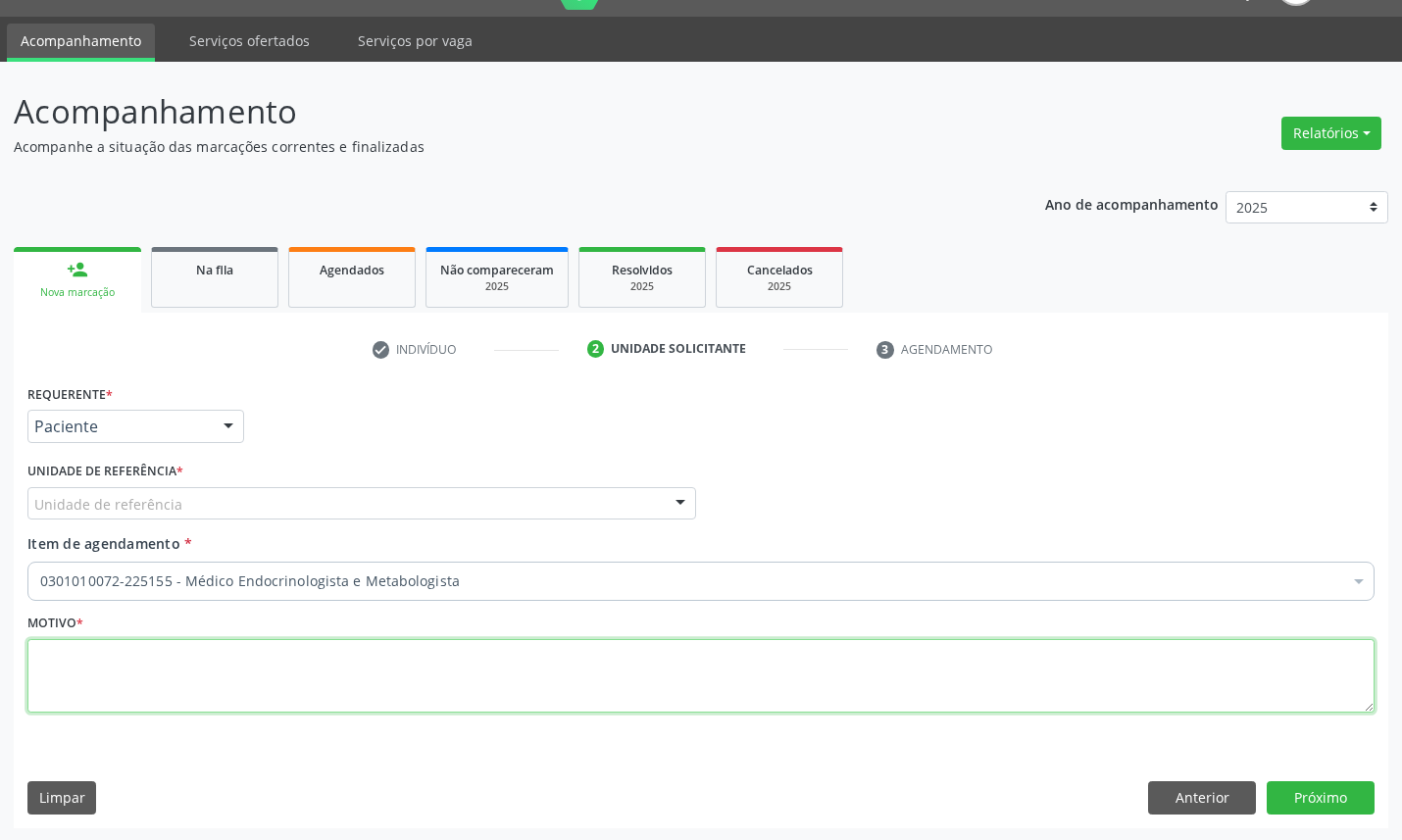 paste on "RETORNO [NAME] [DATE]" 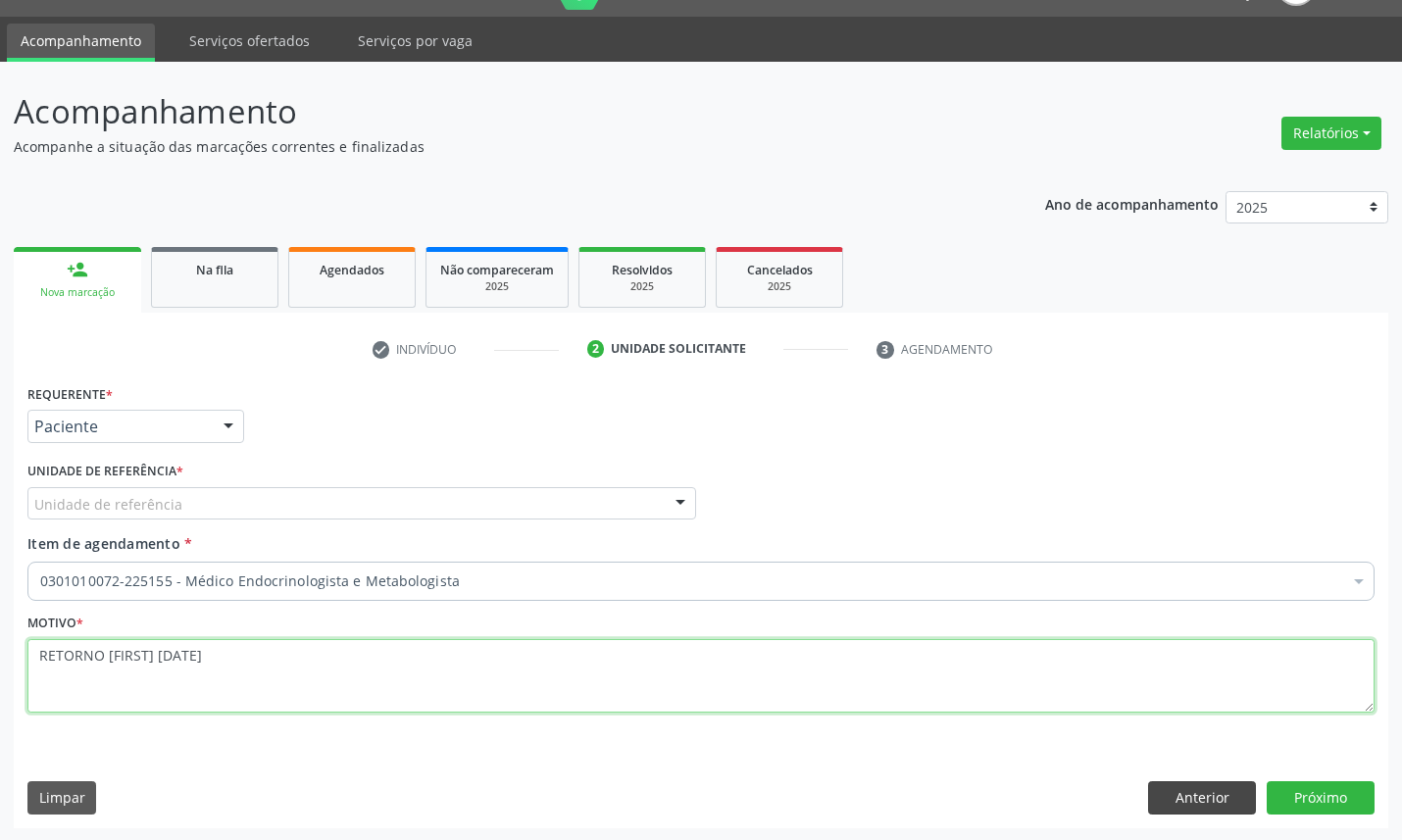 type on "RETORNO [NAME] [DATE]" 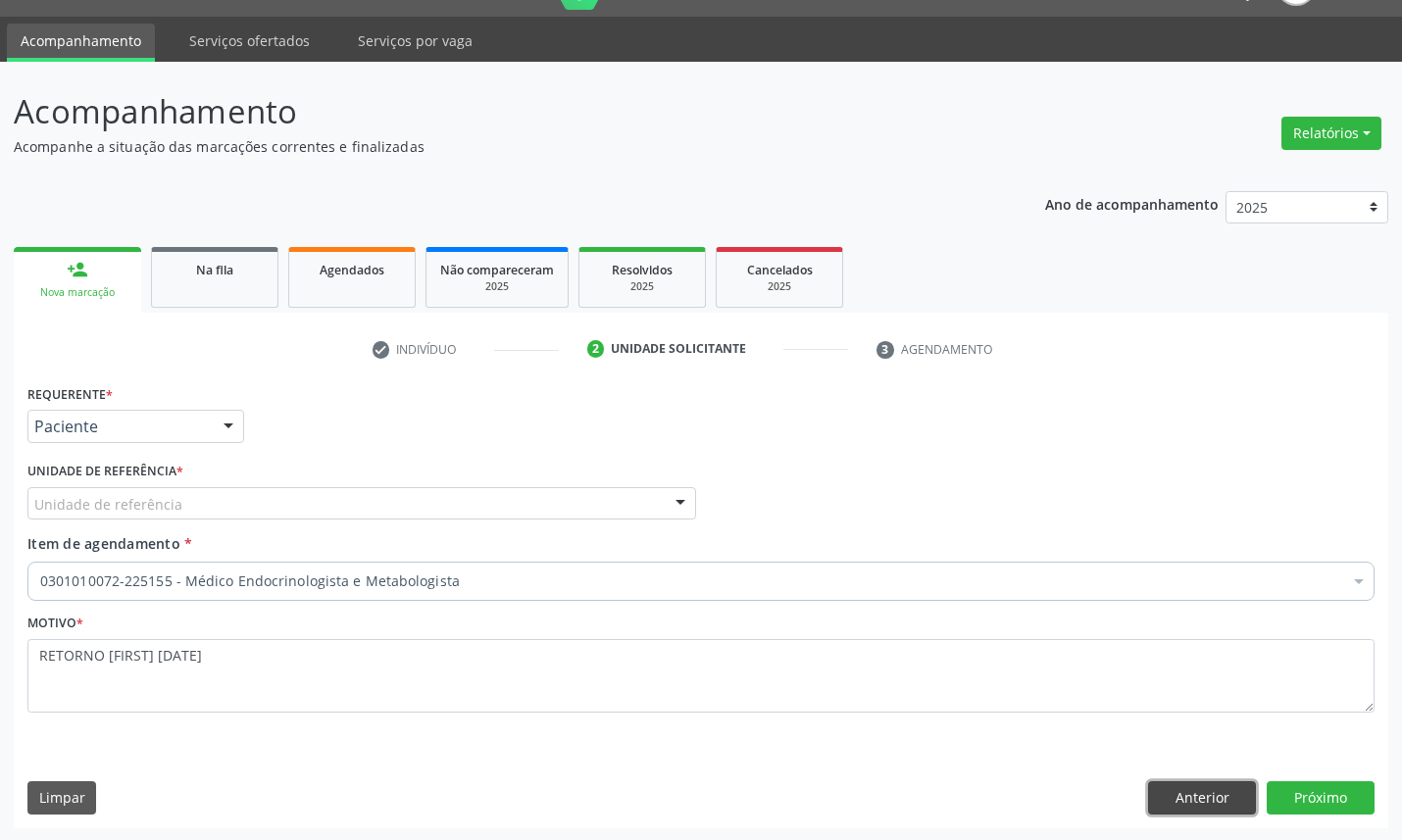 click on "Anterior" at bounding box center [1202, 798] 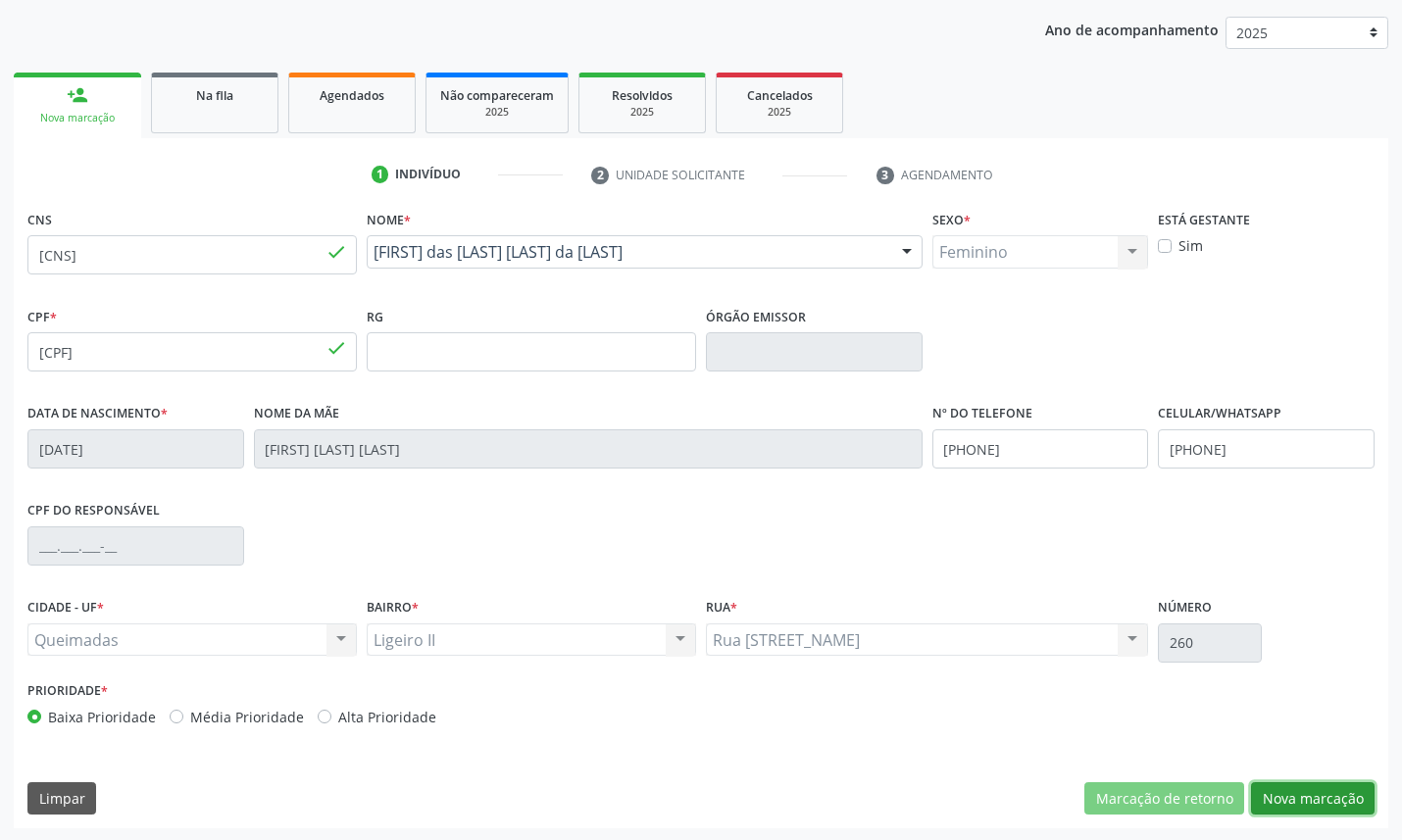 click on "Nova marcação" at bounding box center [1313, 799] 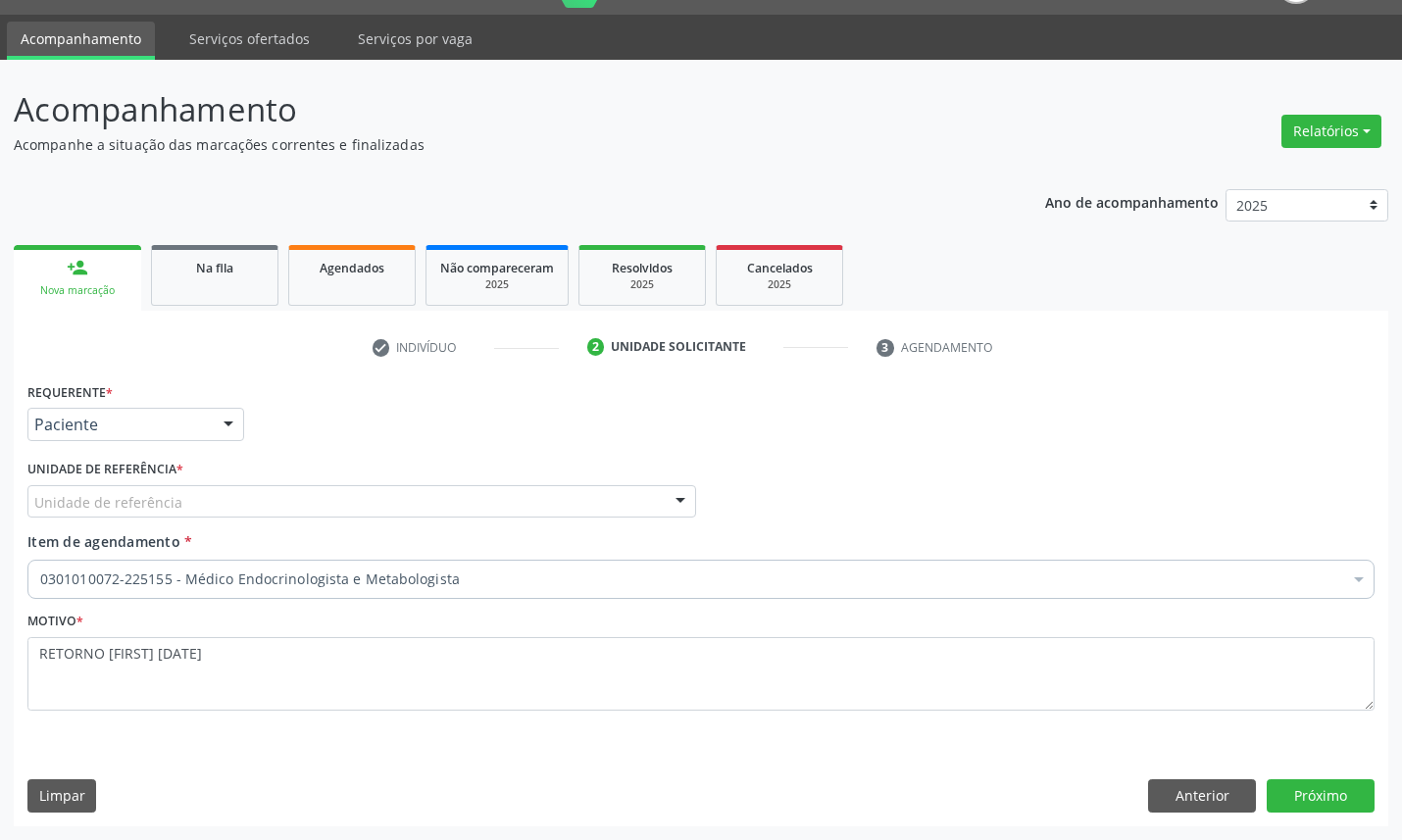 scroll, scrollTop: 46, scrollLeft: 0, axis: vertical 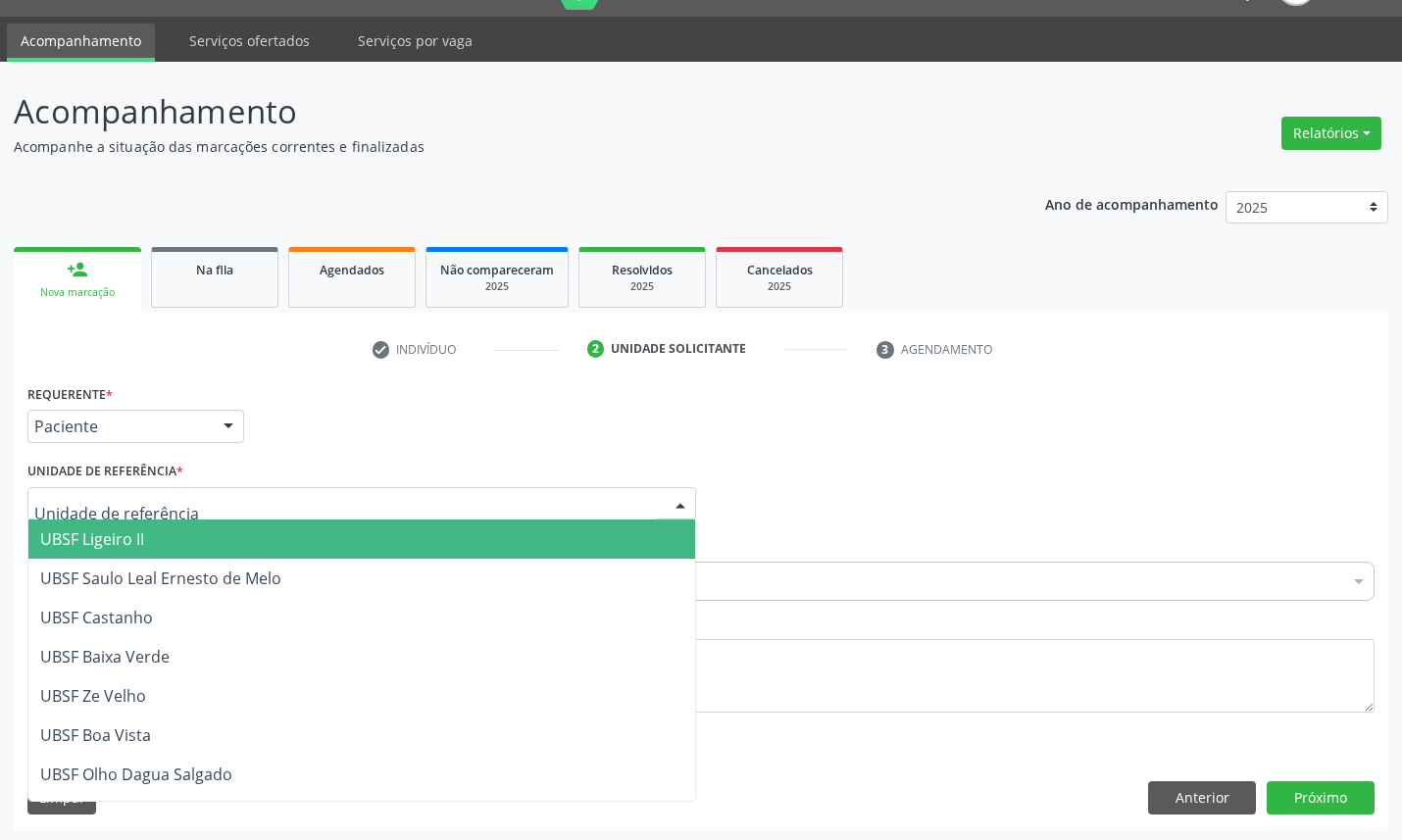 click at bounding box center [362, 504] 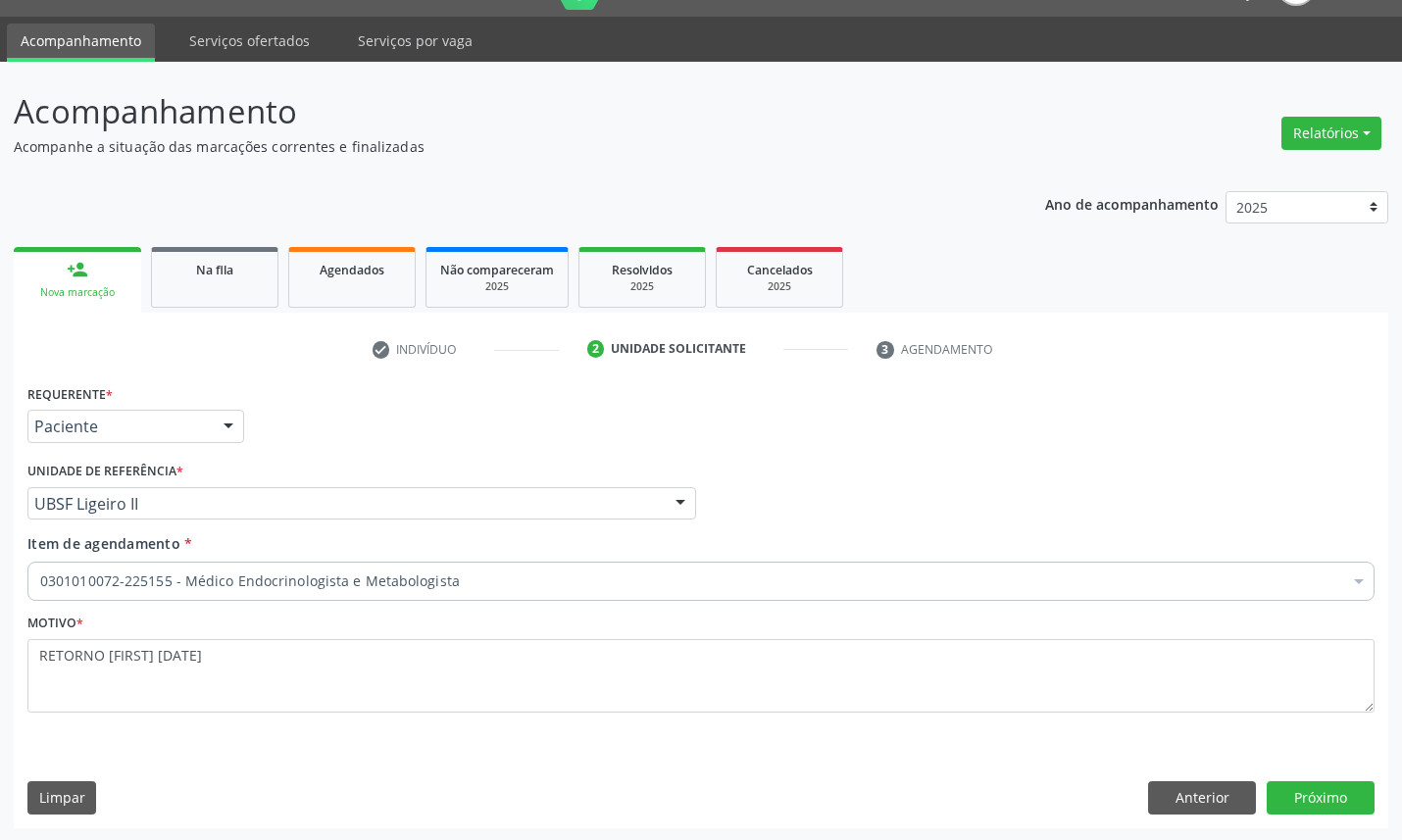 click on "check
Indivíduo
2
Unidade solicitante
3
Agendamento
CNS
708 9007 6388 1114       done
Nome
*
Maria das Dores Alves da Silva
Maria das Dores Alves da Silva
CNS:
708 9007 6388 1114
CPF:
049.413.374-09
Nascimento:
08/03/1968
Nenhum resultado encontrado para: "   "
Digite o nome
Sexo
*
Feminino         Masculino   Feminino
Nenhum resultado encontrado para: "   "
Não há nenhuma opção para ser exibida.
Está gestante
Sim
CPF
*
049.413.374-09       done
RG
Órgão emissor
Data de nascimento
*
08/03/1968
Nome da mãe
Francisca Maria da Conceição       (83) 99130-2154" at bounding box center (701, 580) 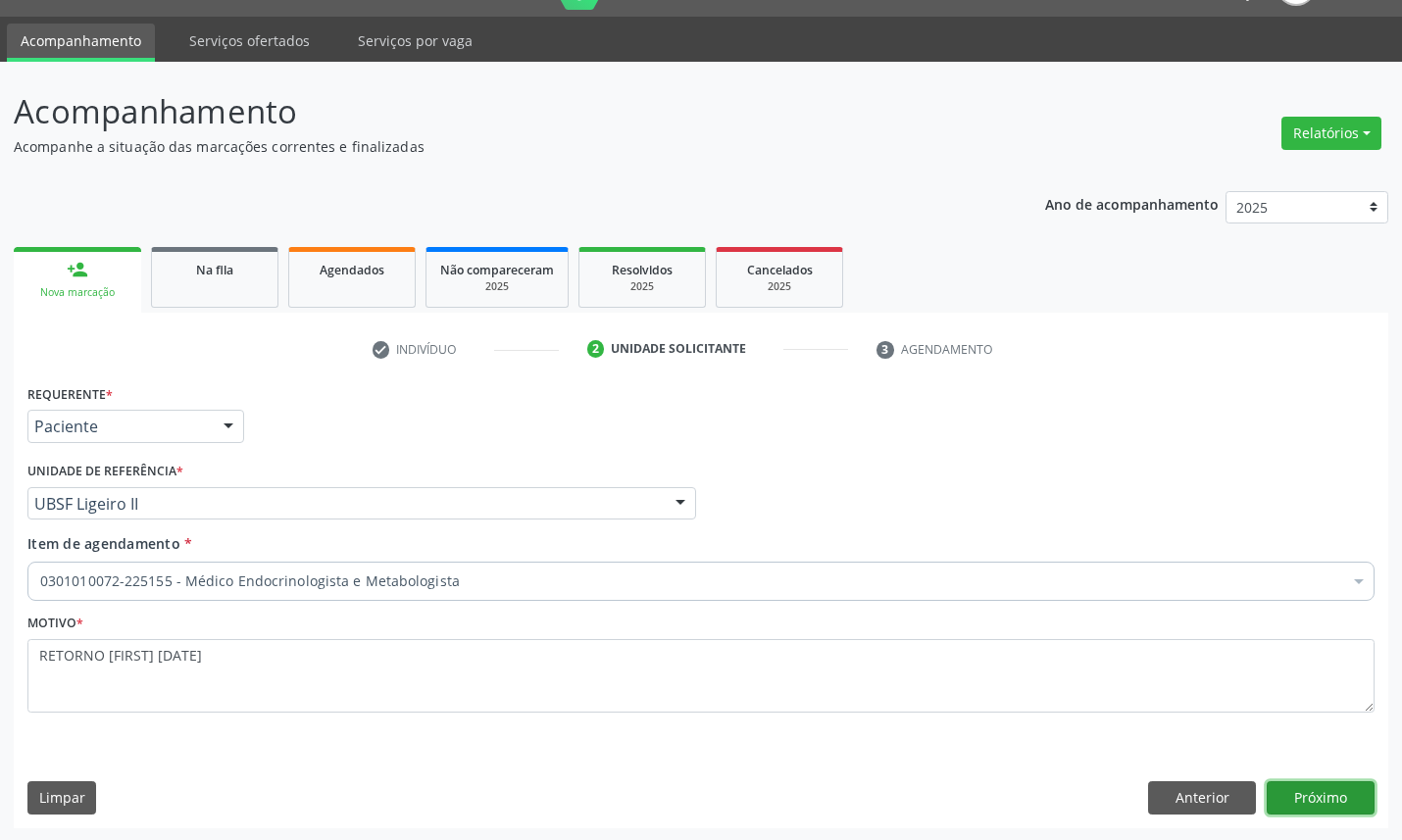 click on "Próximo" at bounding box center [1321, 798] 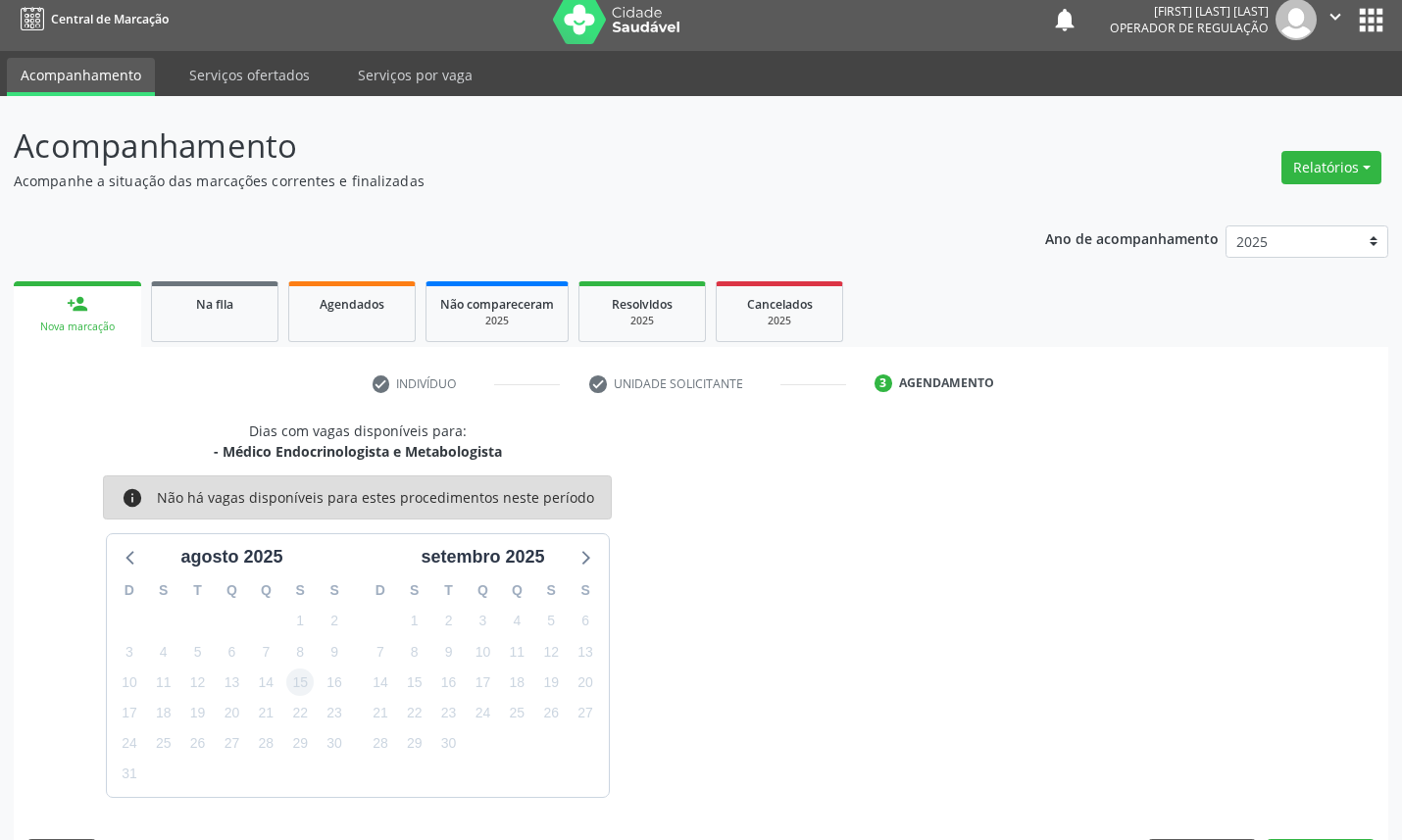 scroll, scrollTop: 46, scrollLeft: 0, axis: vertical 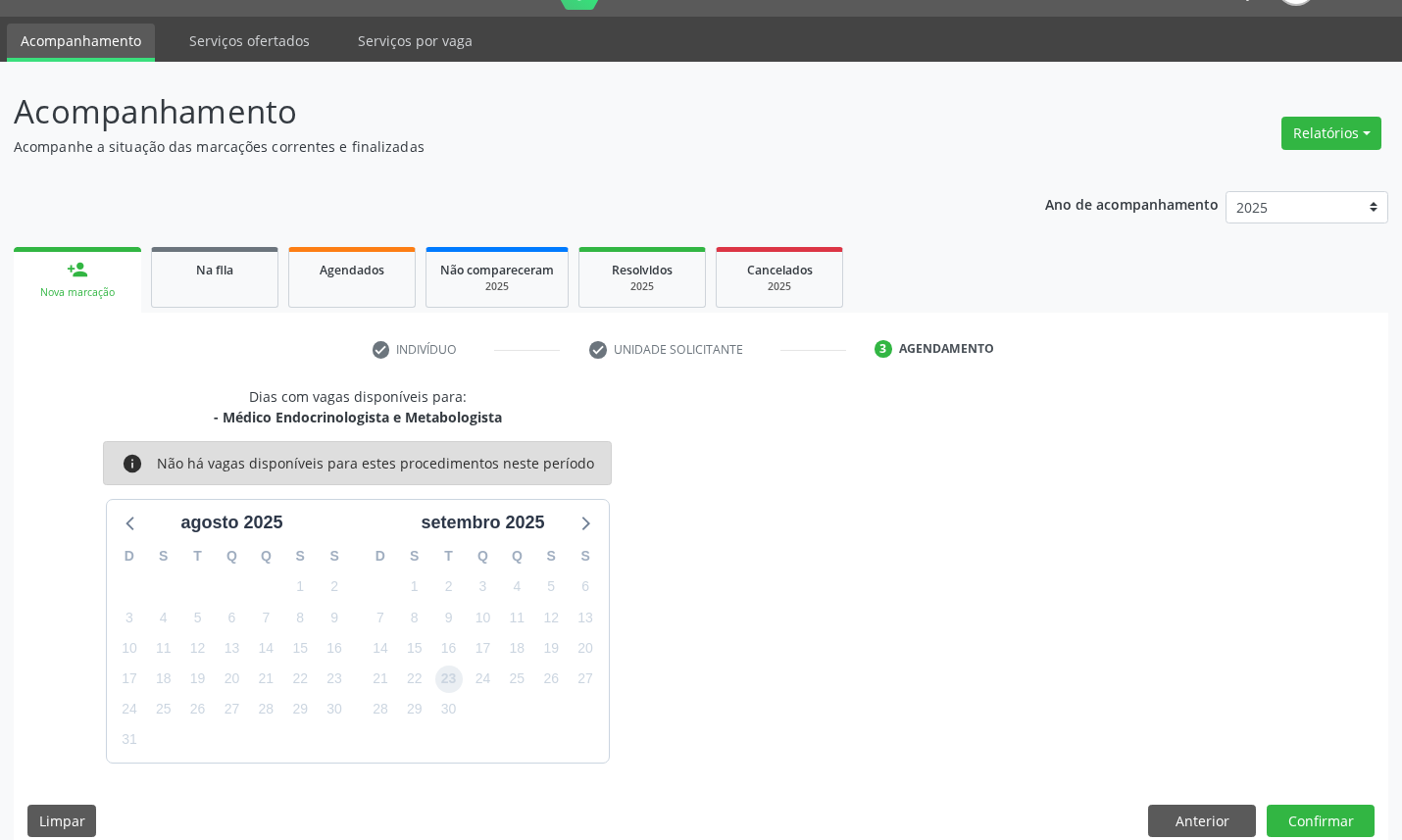 click on "23" at bounding box center (449, 679) 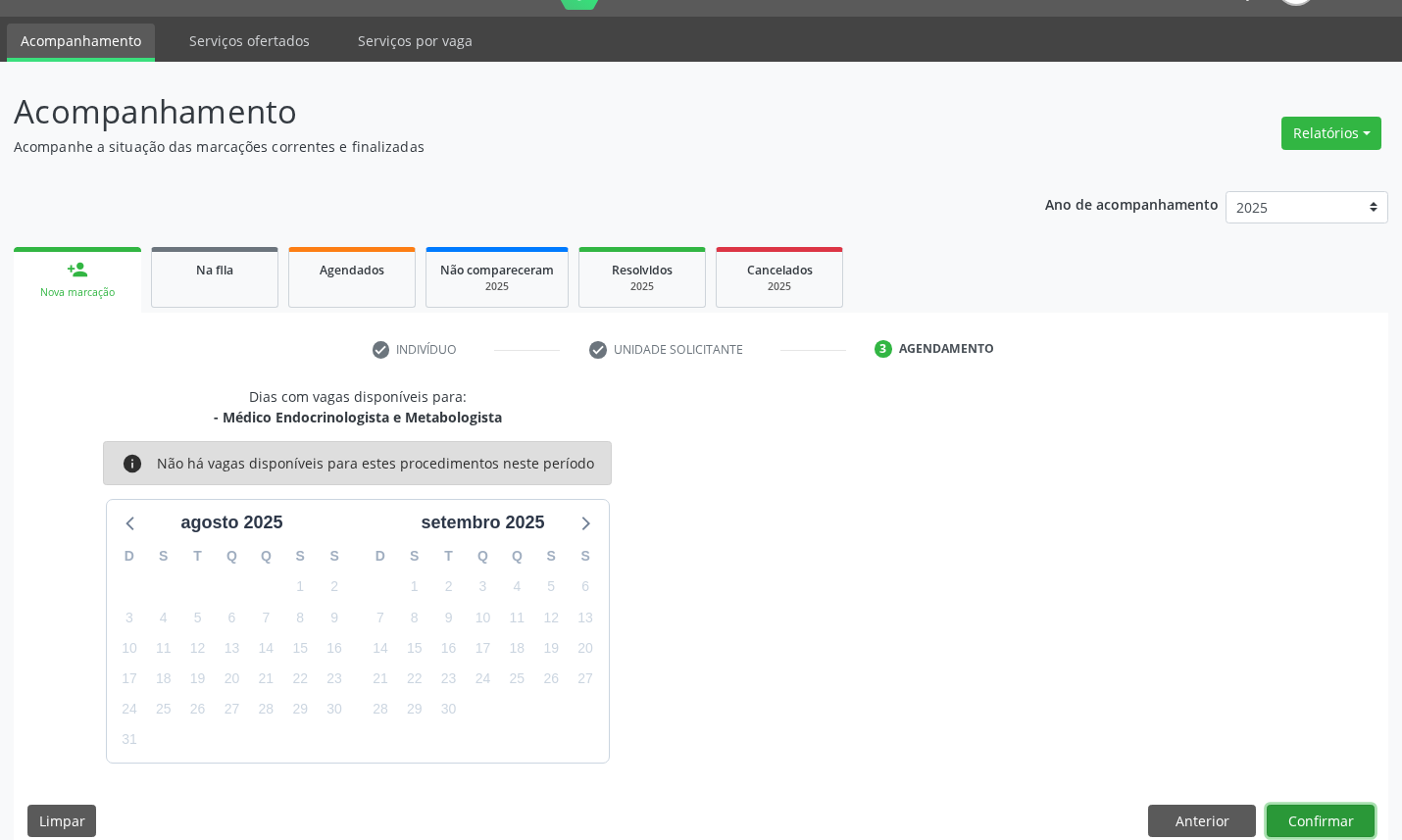 click on "Confirmar" at bounding box center [1321, 821] 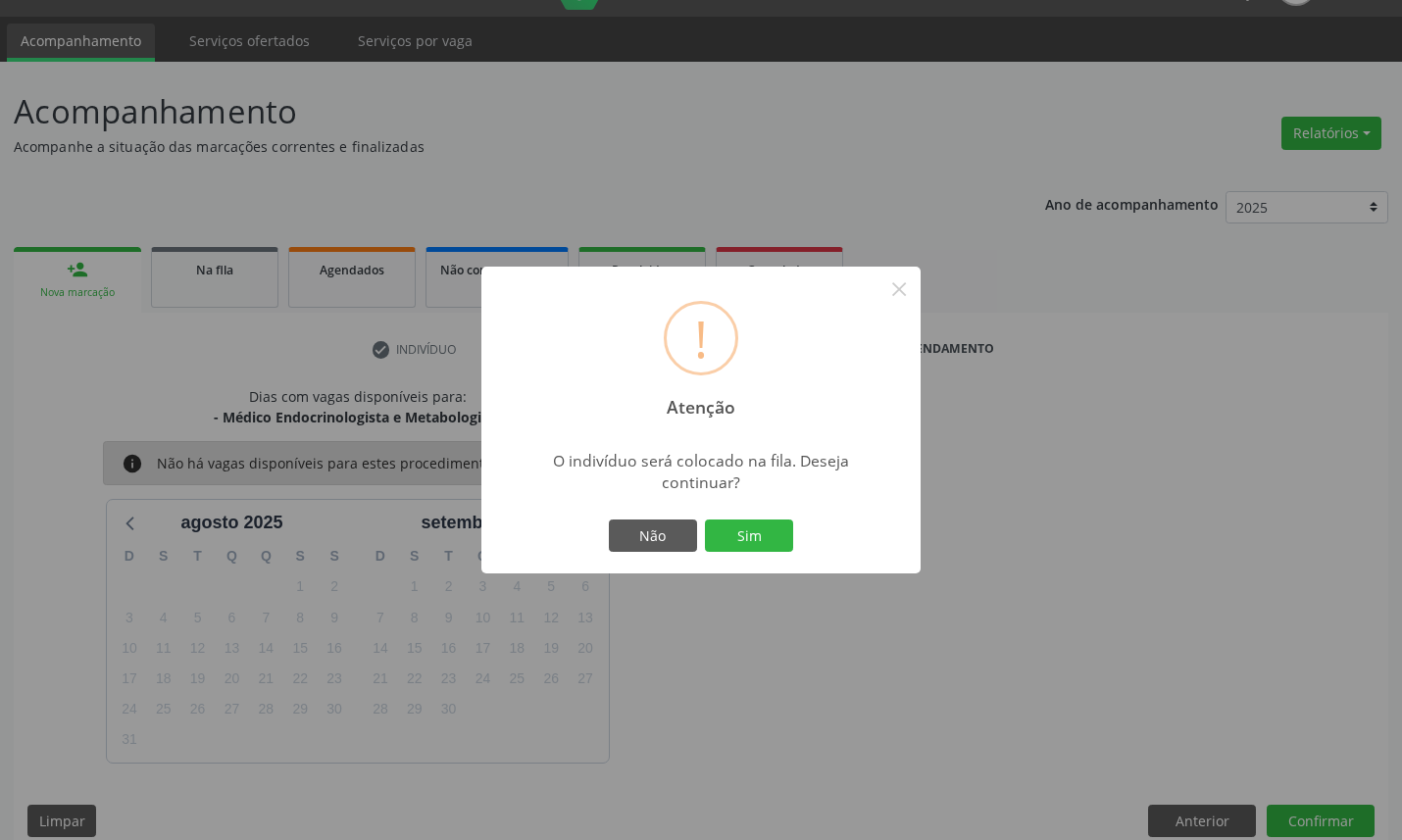type 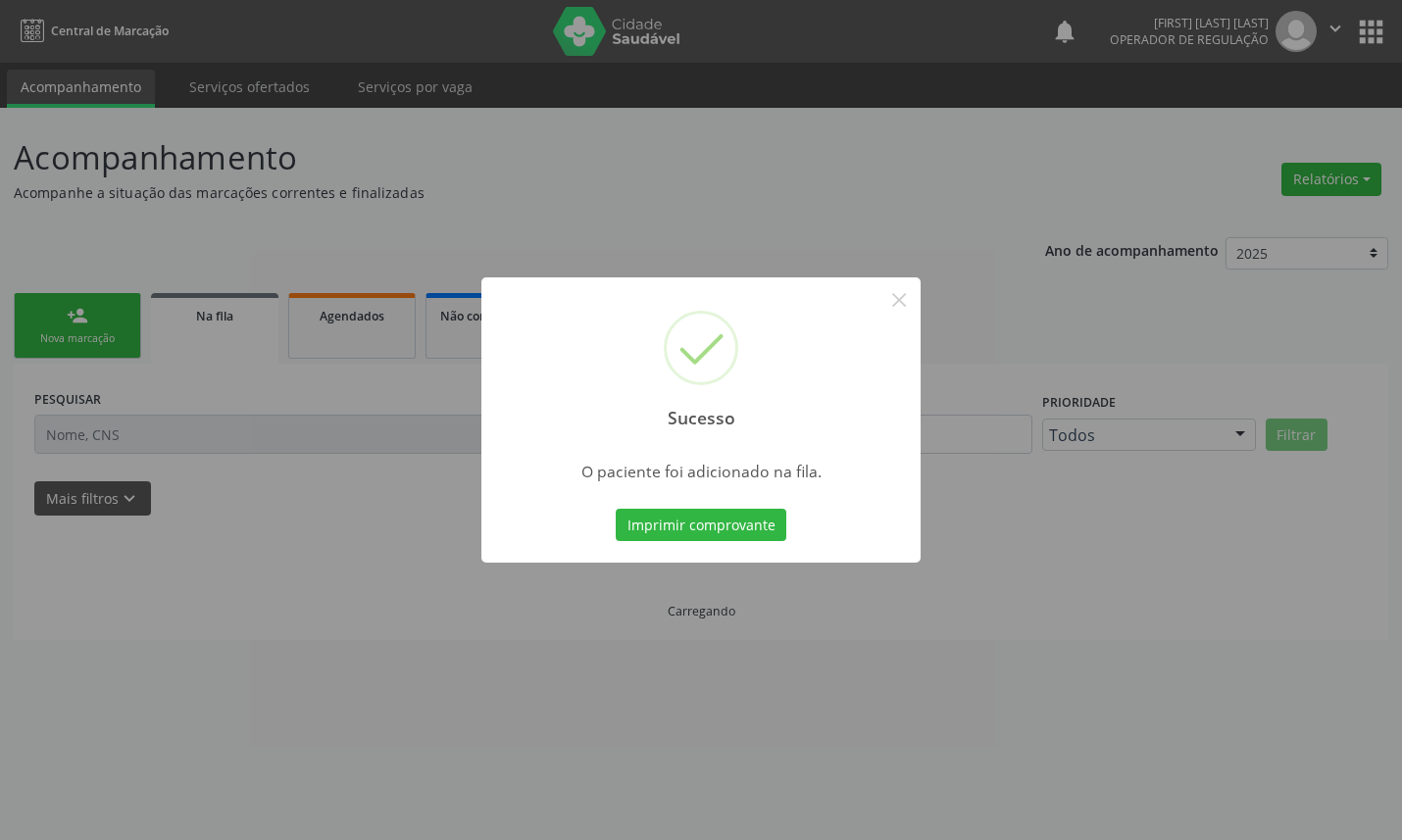 scroll, scrollTop: 0, scrollLeft: 0, axis: both 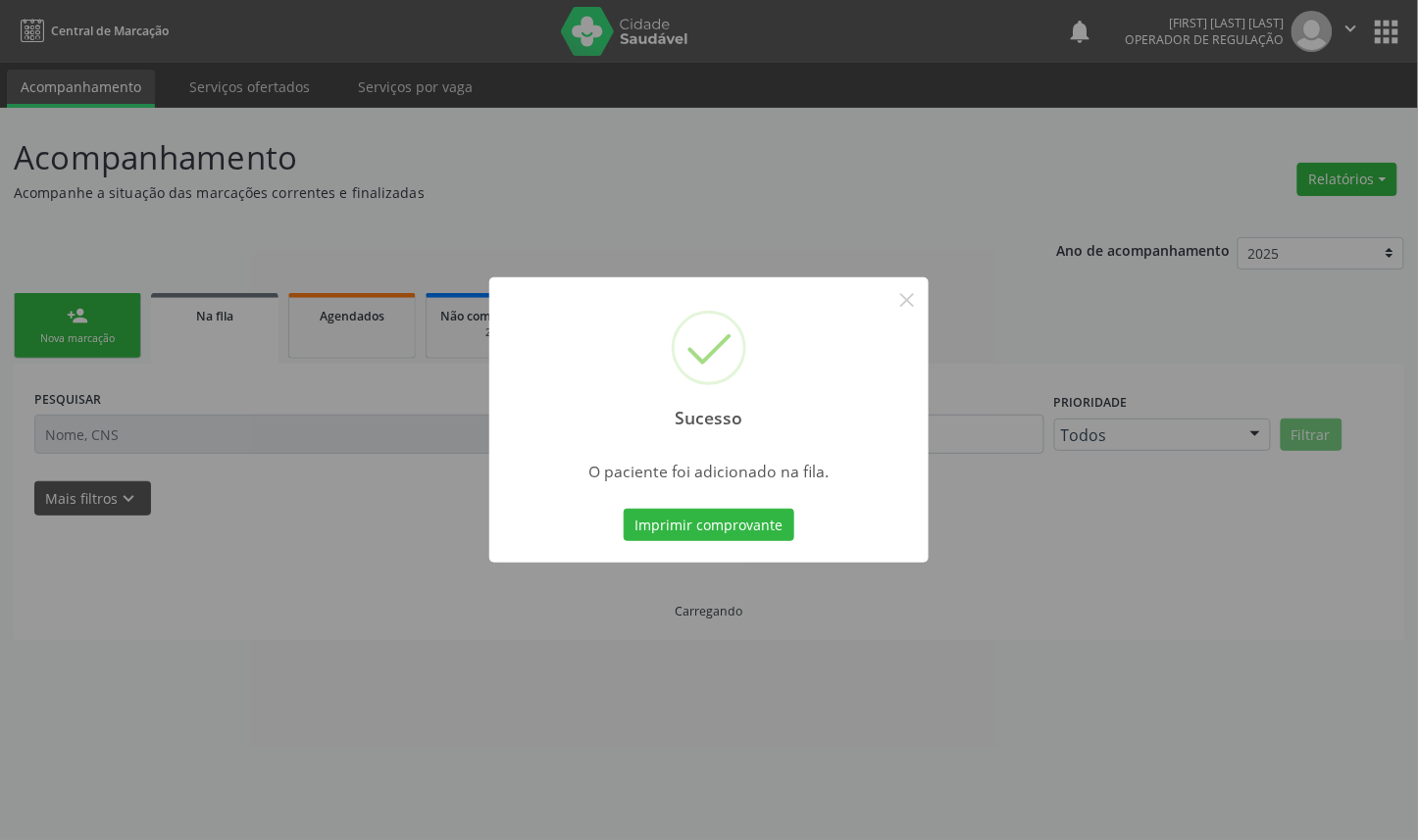 type 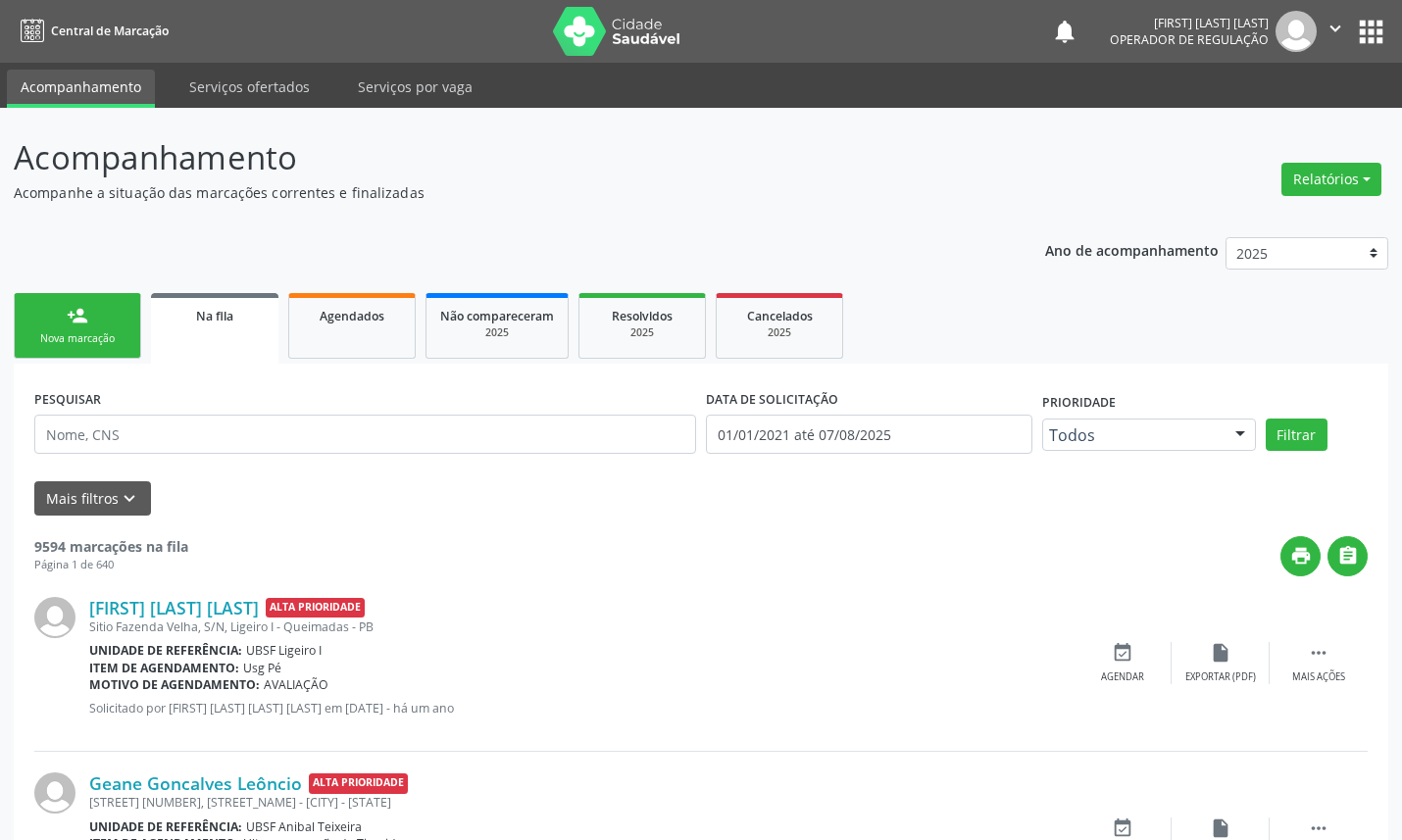 click on "person_add
Nova marcação" at bounding box center (77, 325) 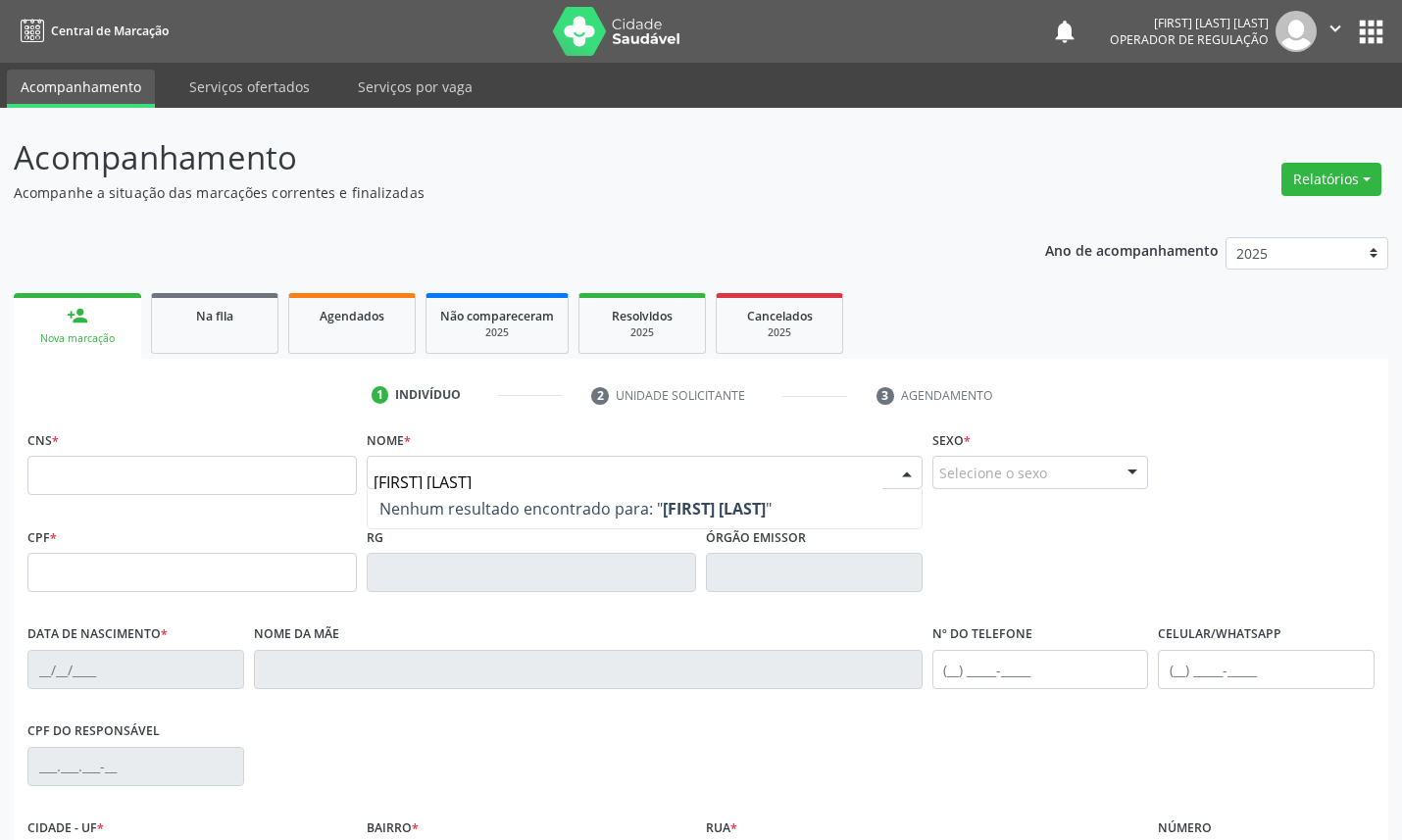 type on "LUCINETE ROCHA" 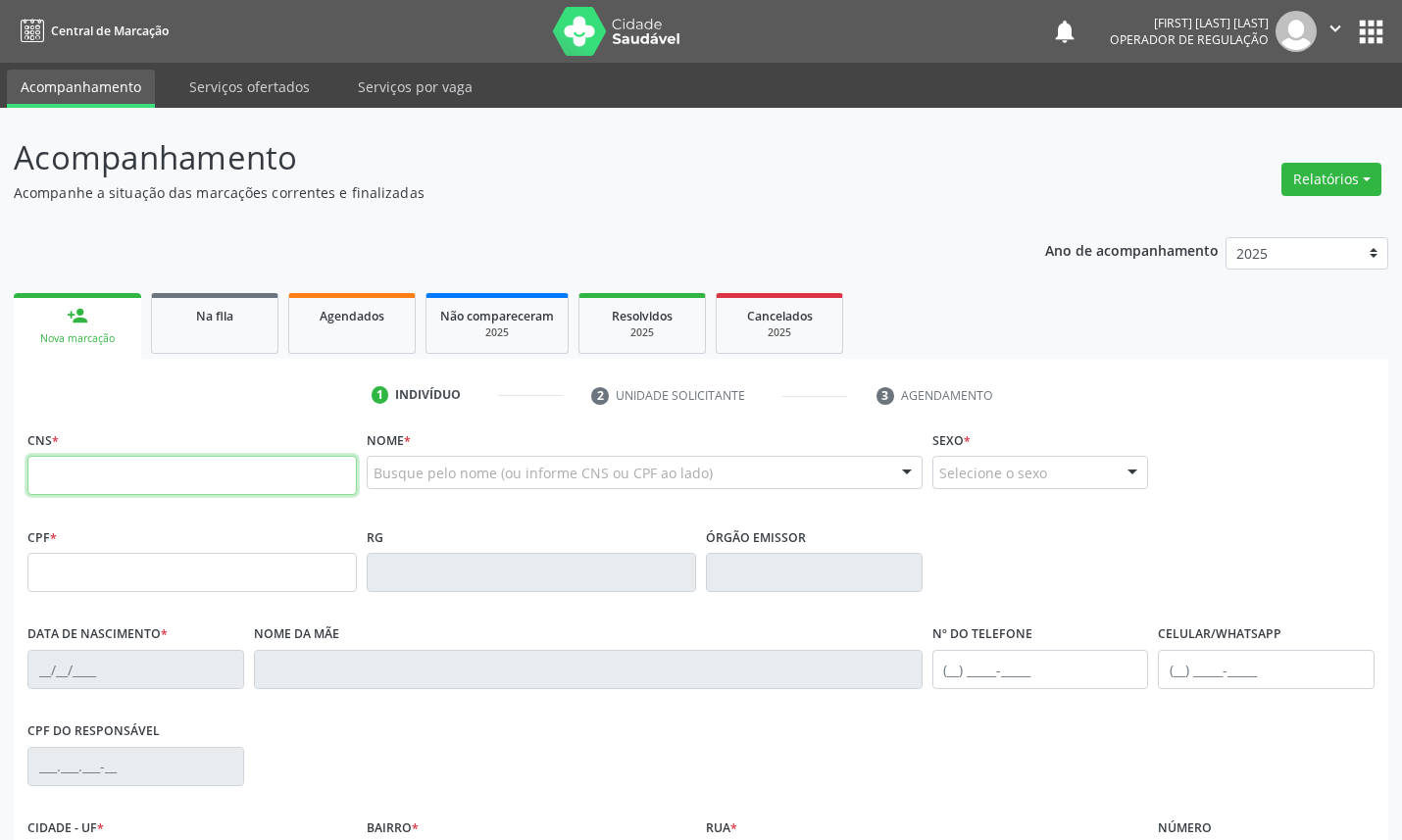 click at bounding box center (192, 475) 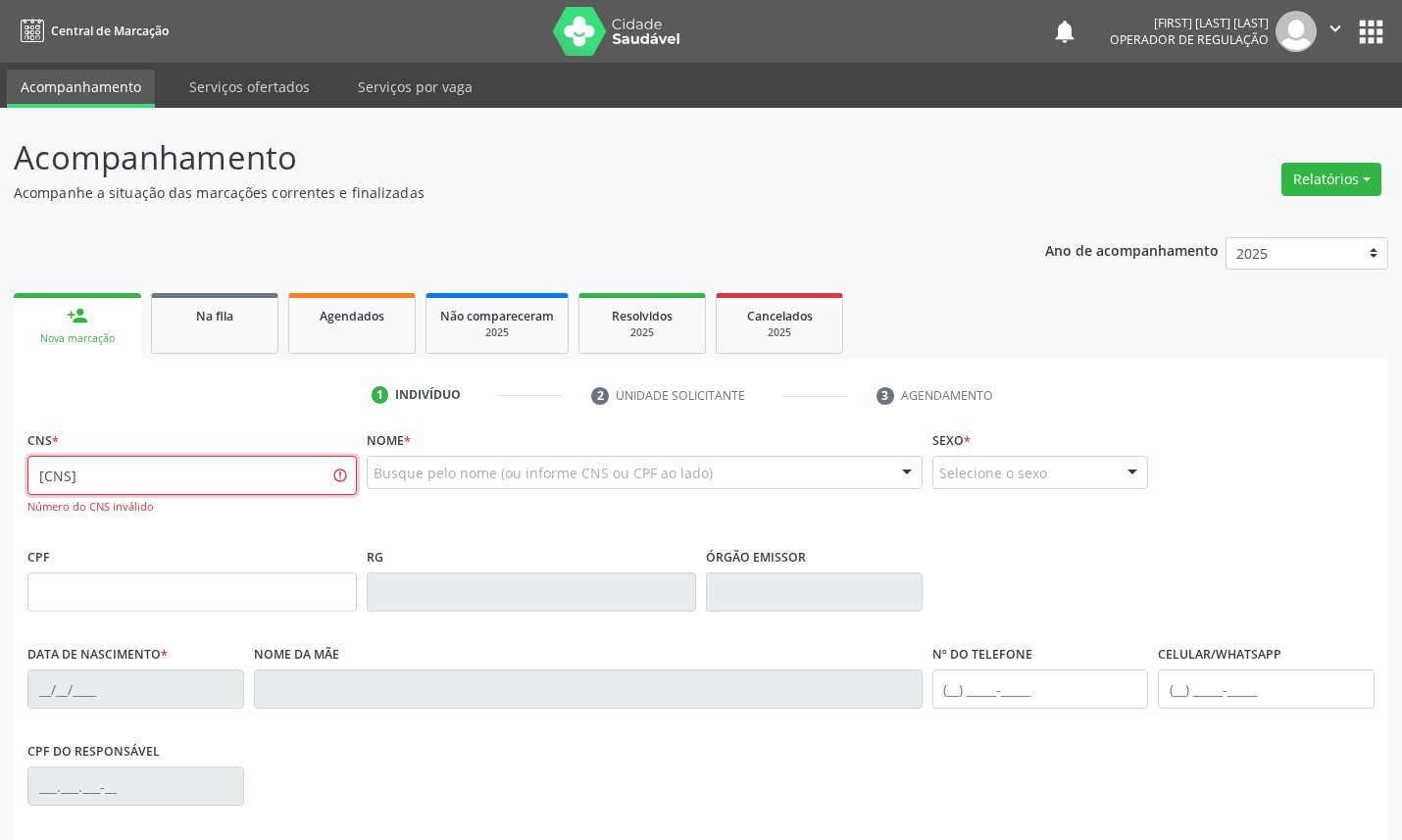 click on "705 2034 2789 3575" at bounding box center (192, 475) 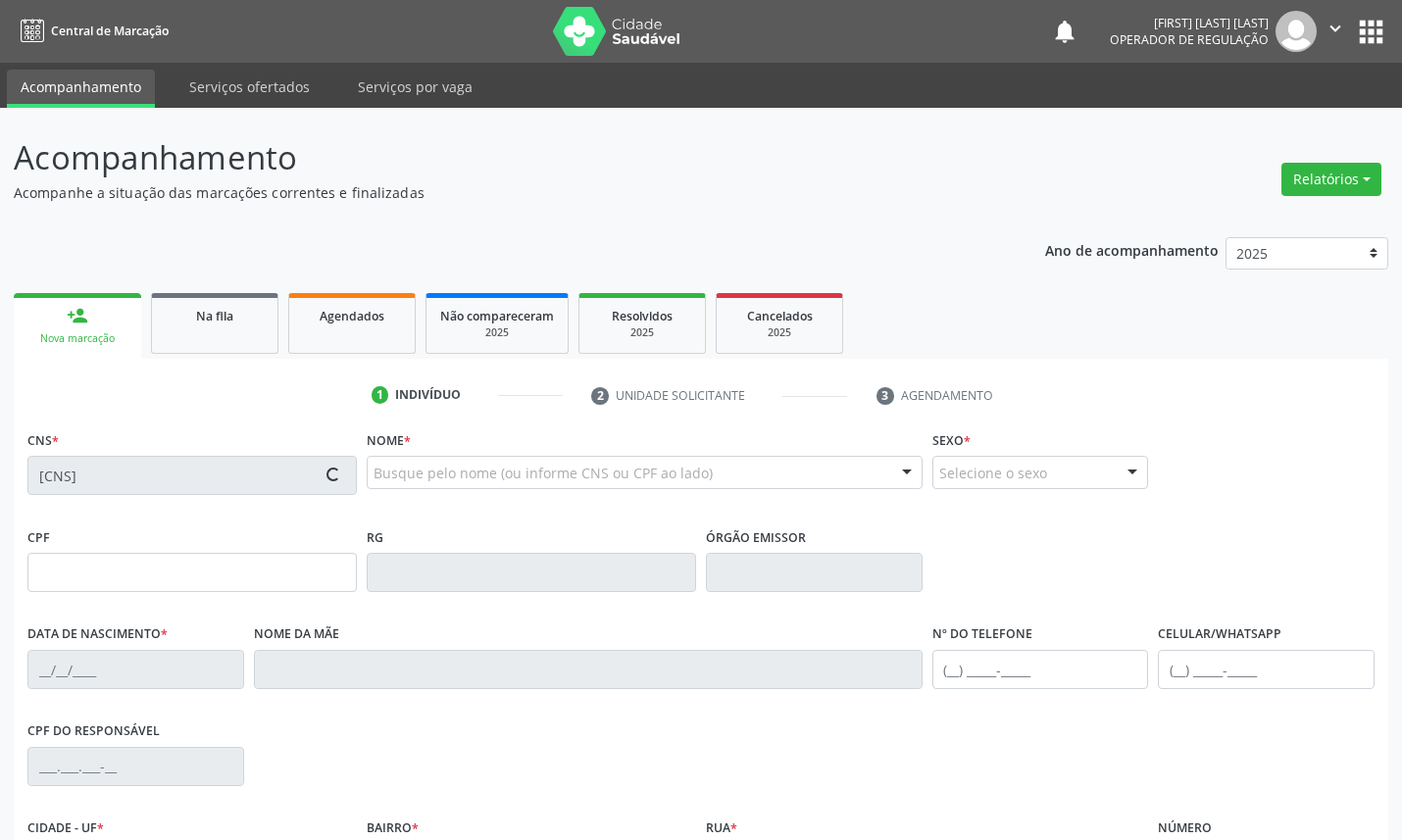 type on "570.003.104-30" 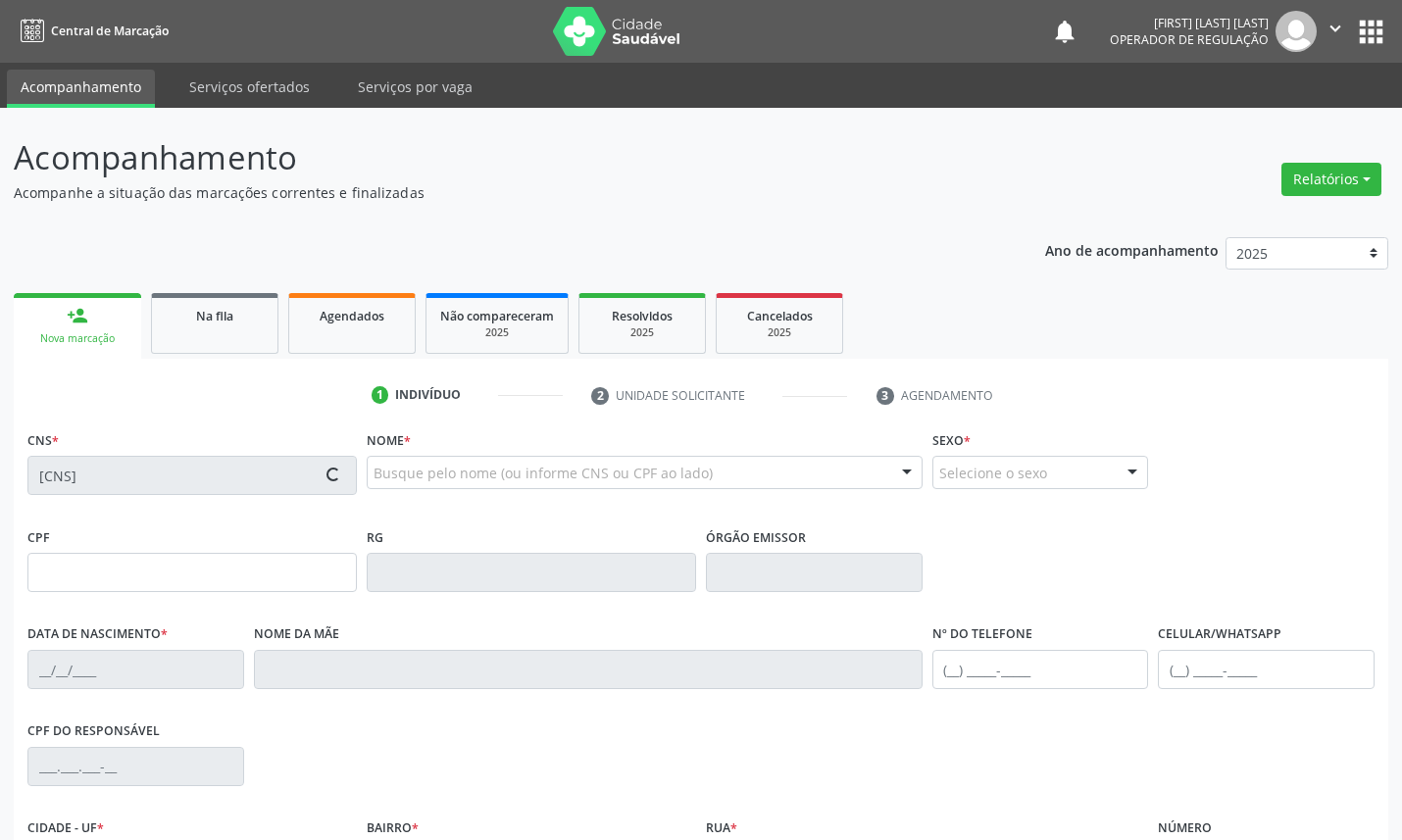 type on "11/09/1965" 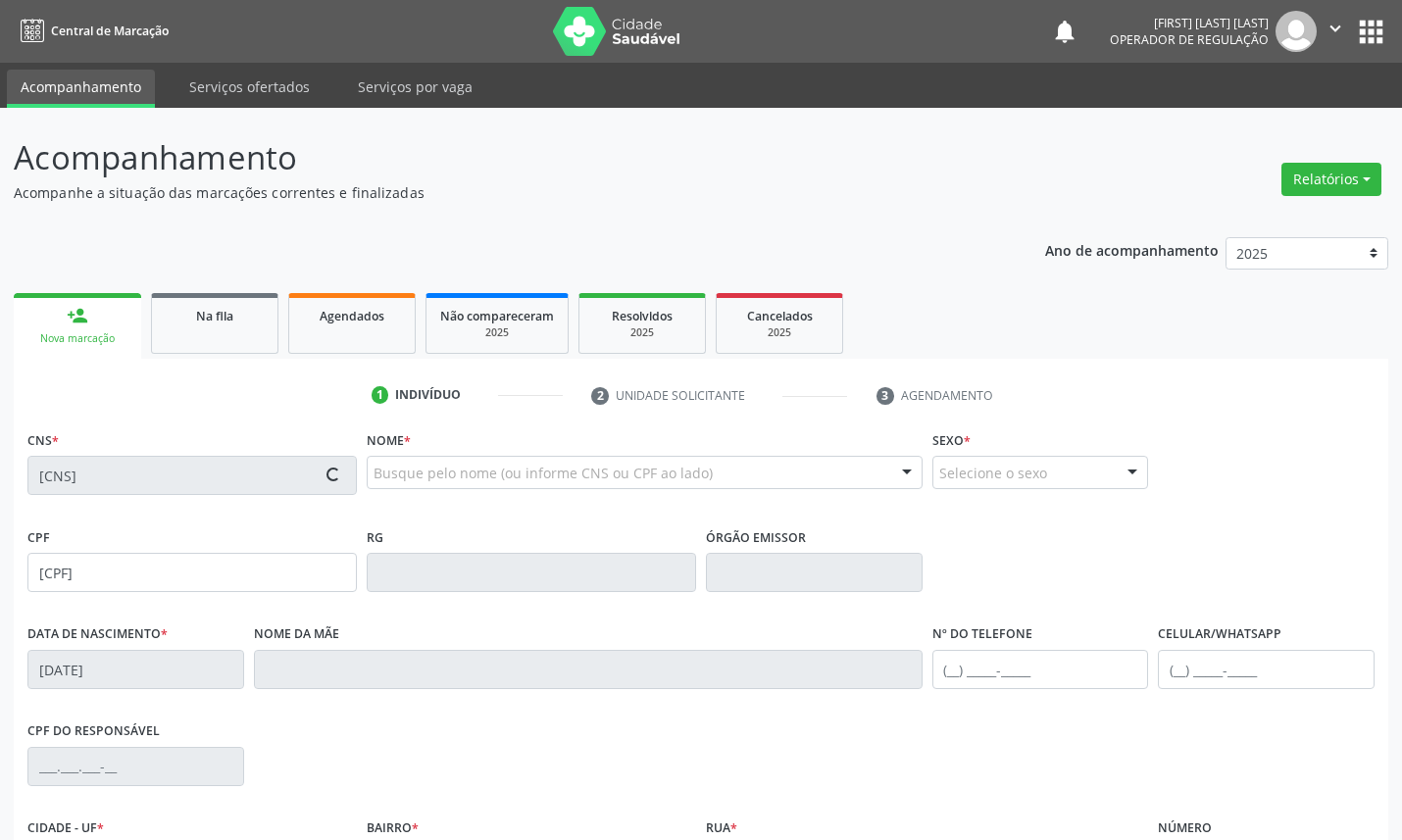 type on "Luzia Maria da Silva" 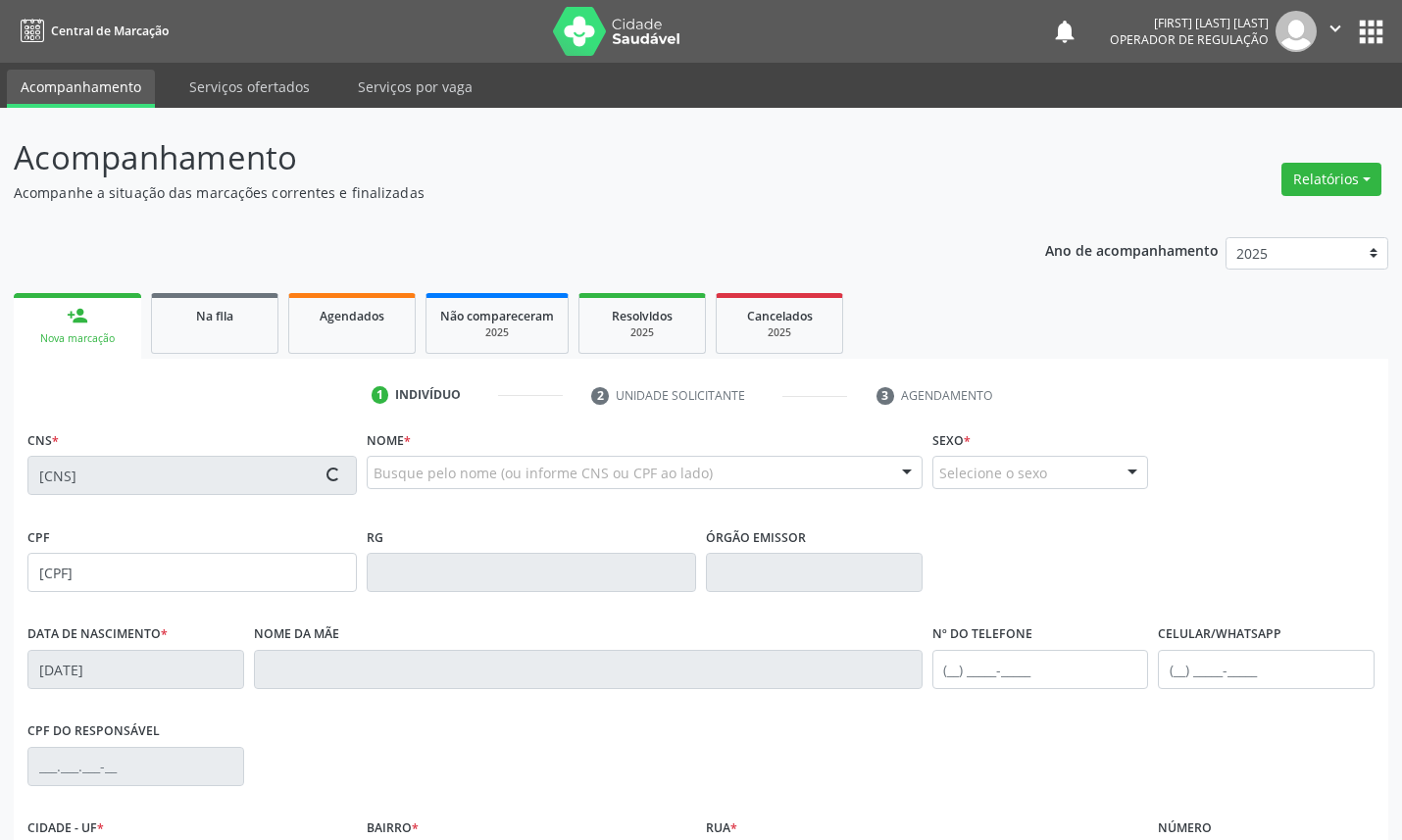 type on "(83) 99373-8893" 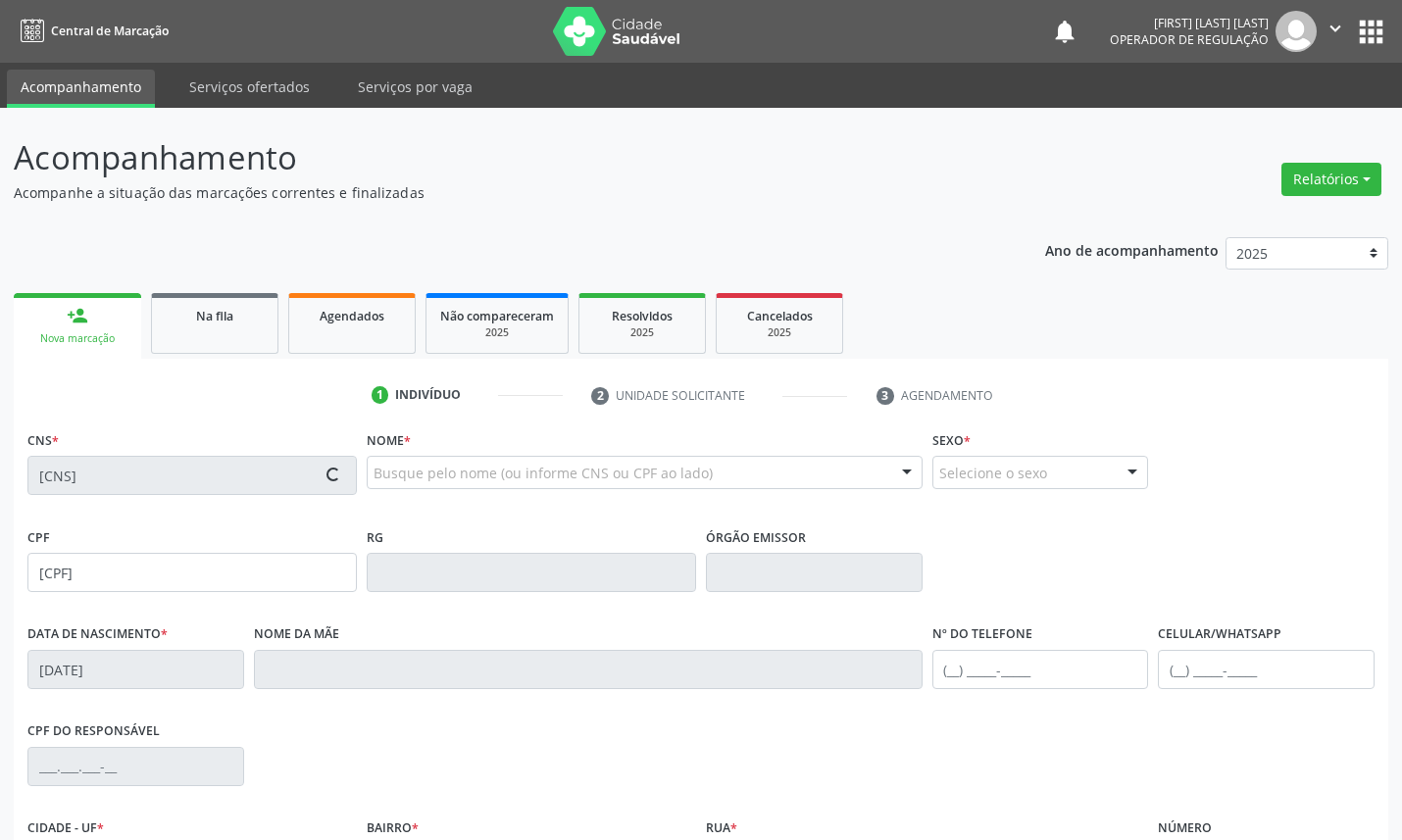 type on "(83) 99373-8893" 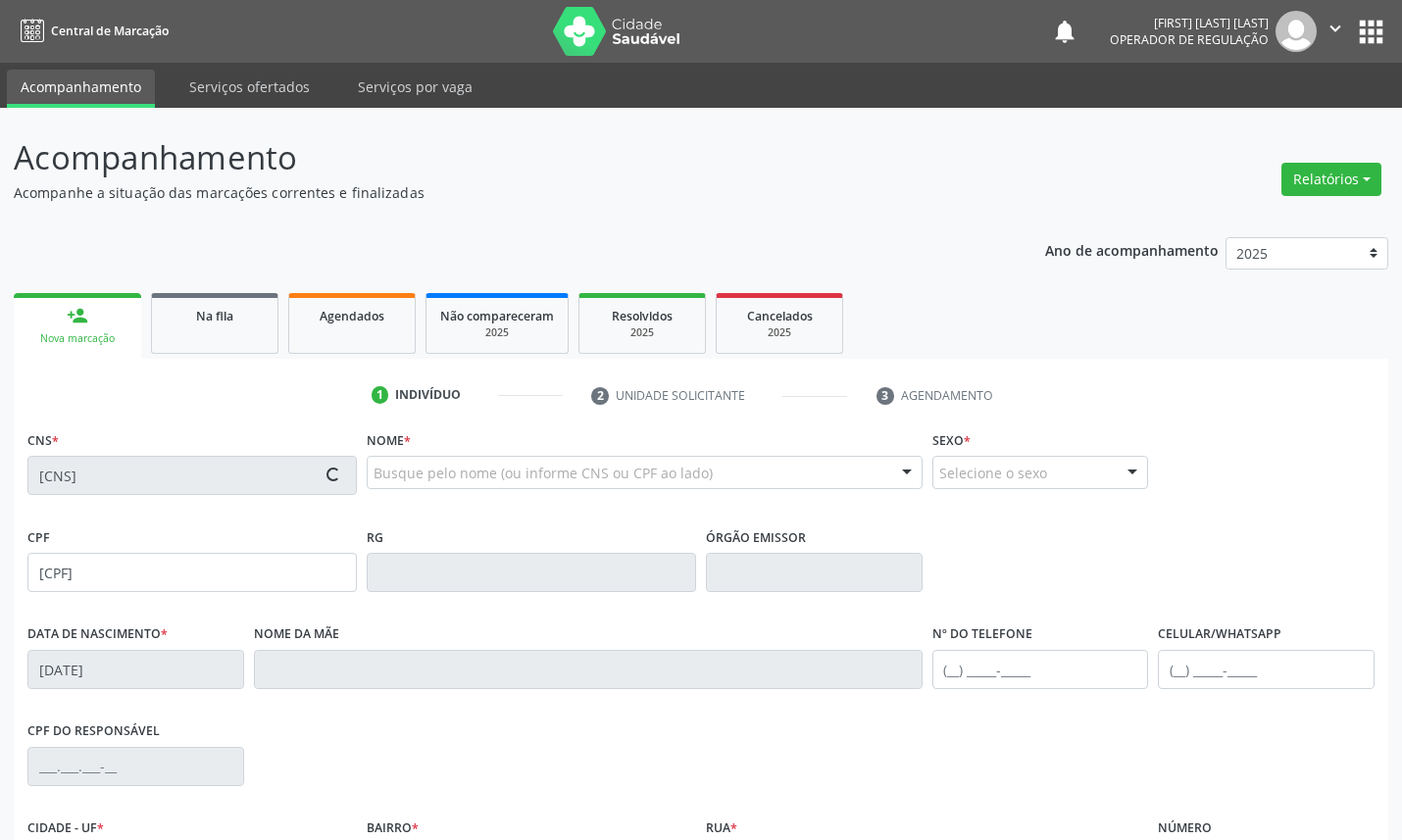 type on "52" 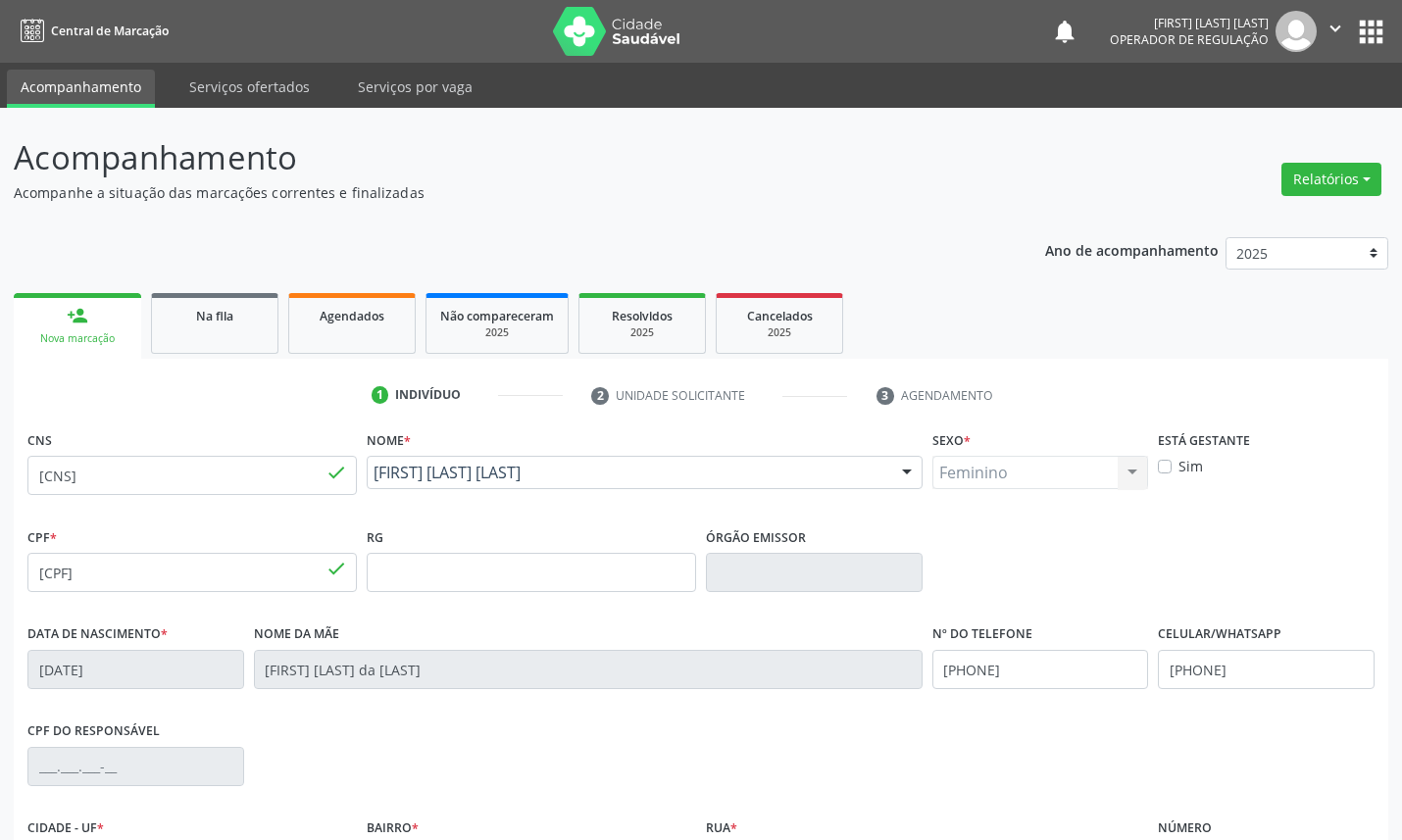 scroll, scrollTop: 221, scrollLeft: 0, axis: vertical 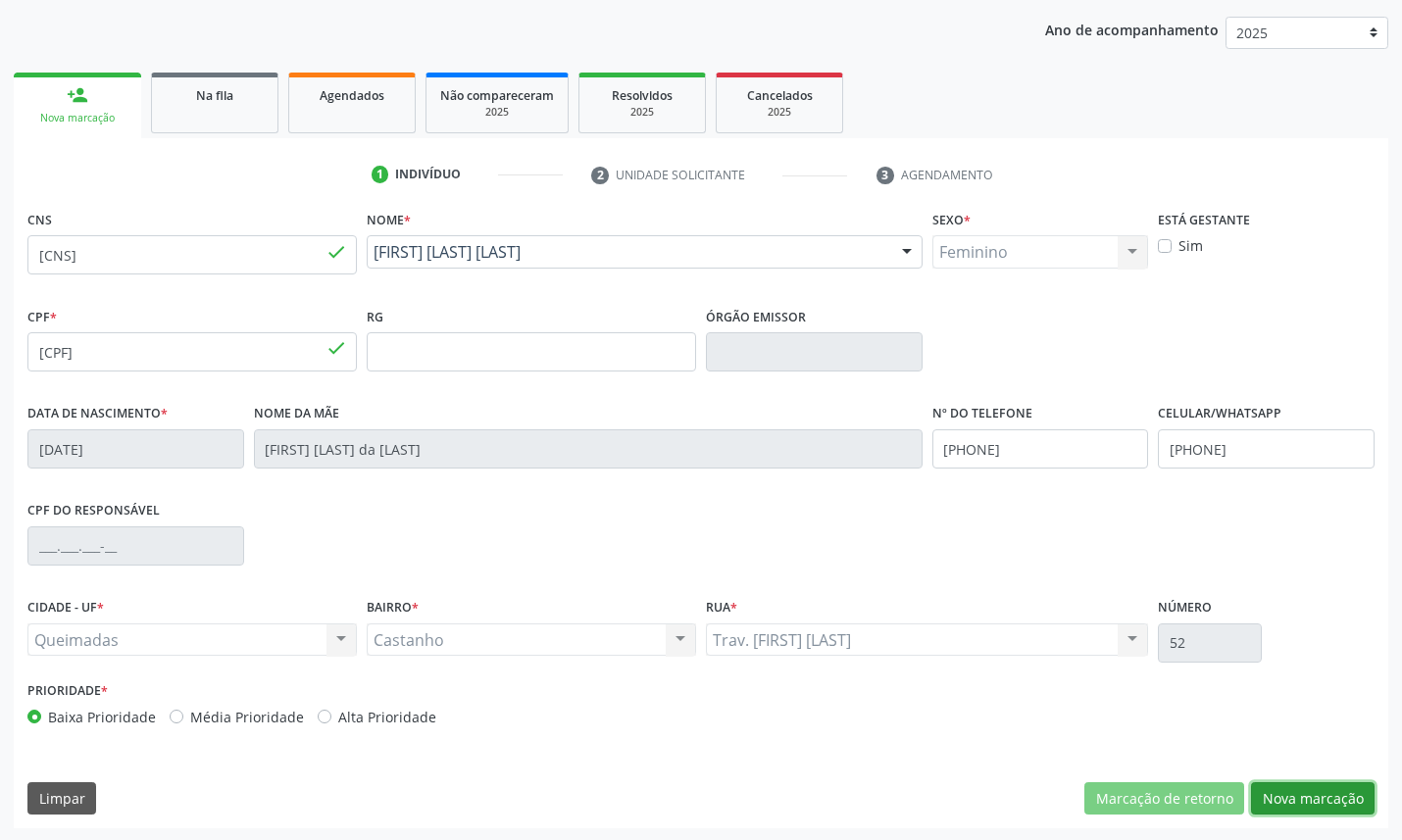 drag, startPoint x: 1340, startPoint y: 807, endPoint x: 1271, endPoint y: 756, distance: 85.802098 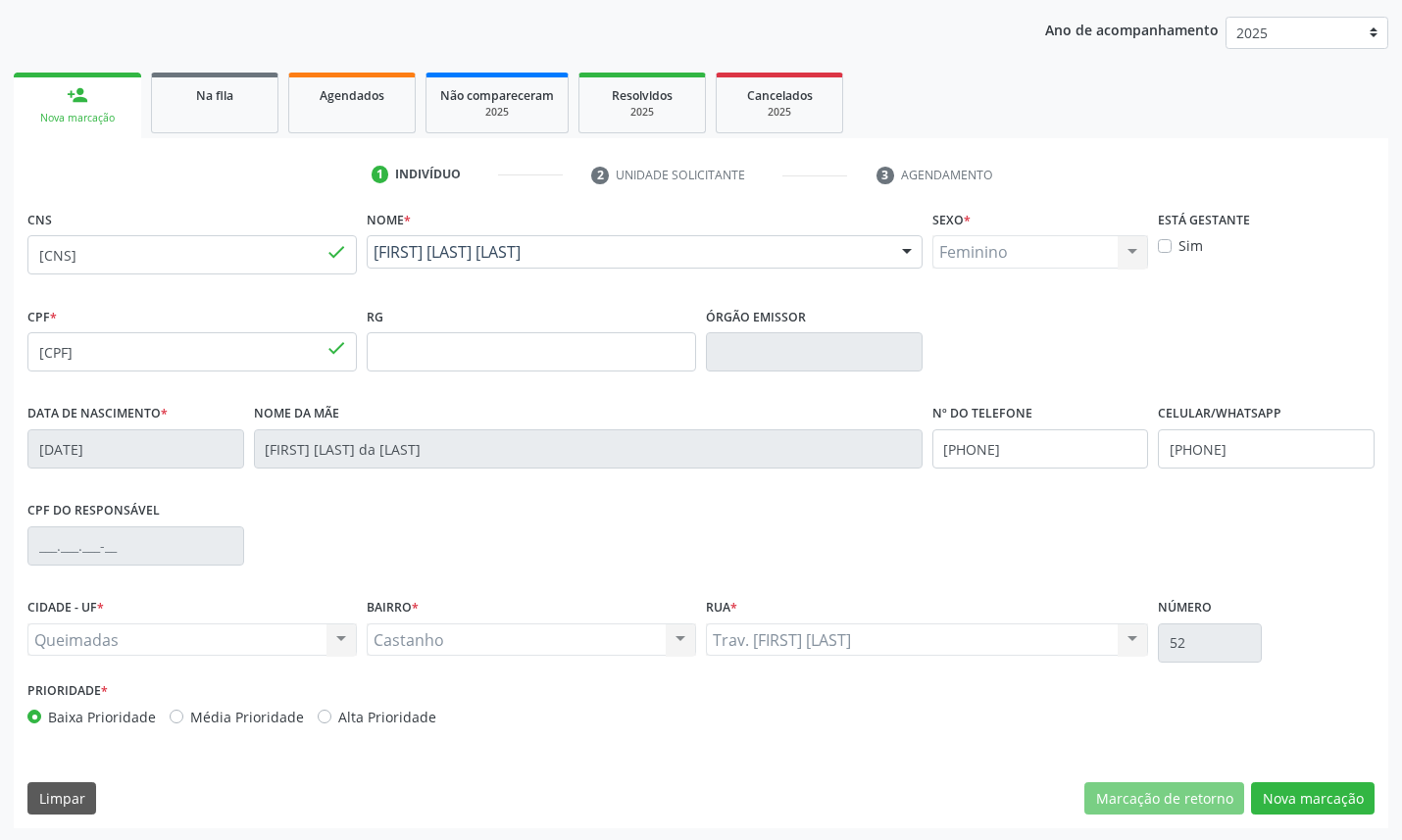scroll, scrollTop: 46, scrollLeft: 0, axis: vertical 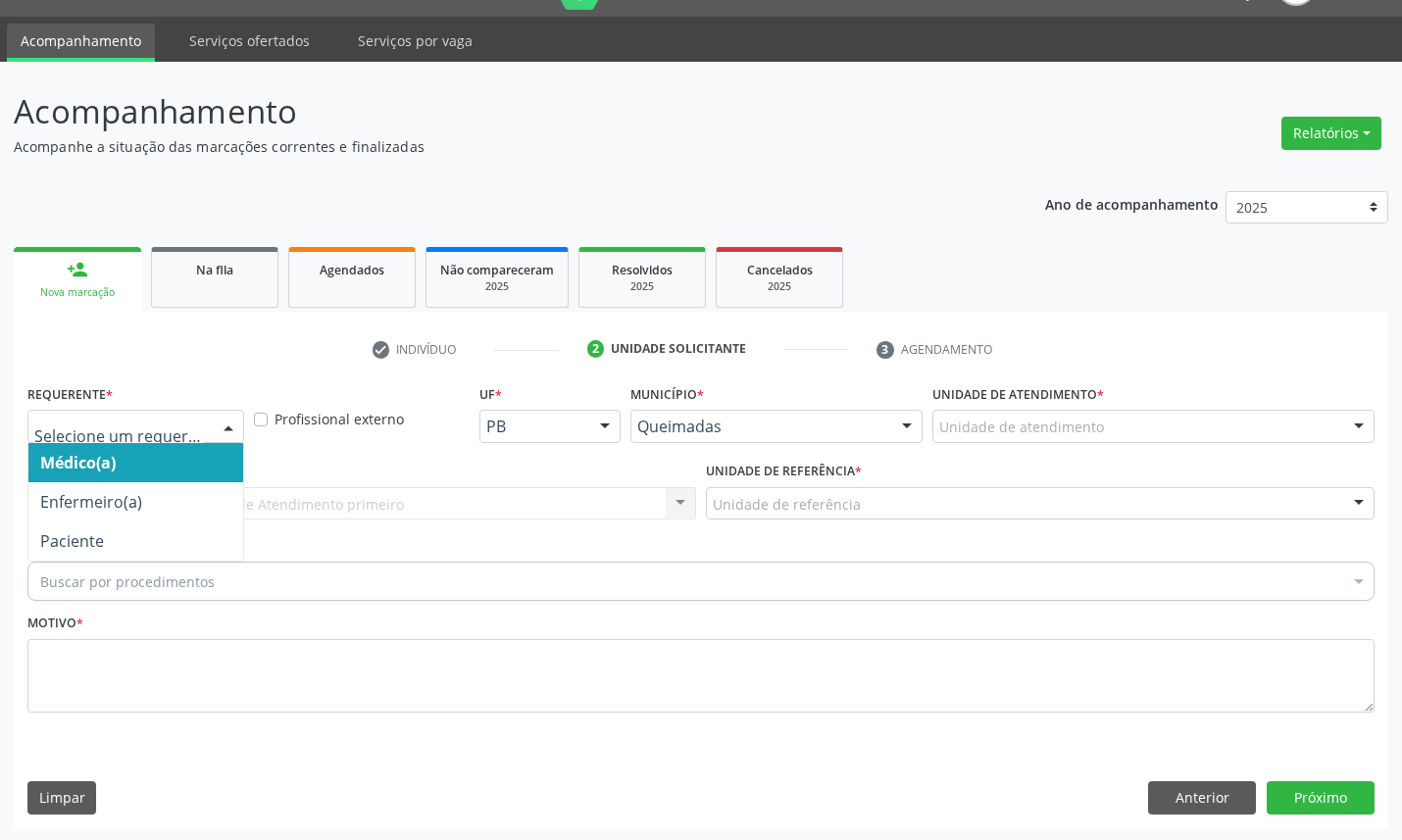 drag, startPoint x: 43, startPoint y: 434, endPoint x: 66, endPoint y: 506, distance: 75.58439 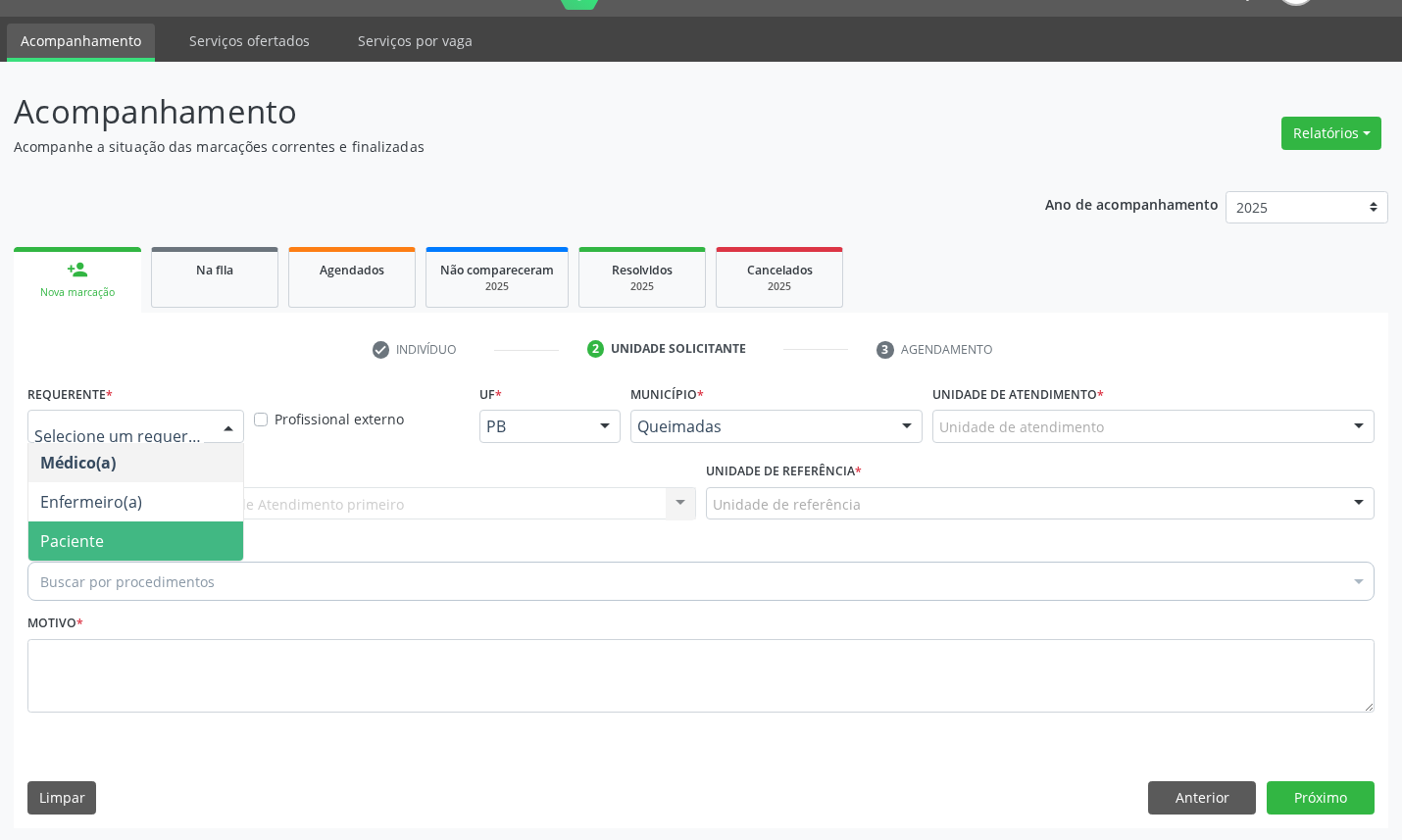 click on "Paciente" at bounding box center (135, 541) 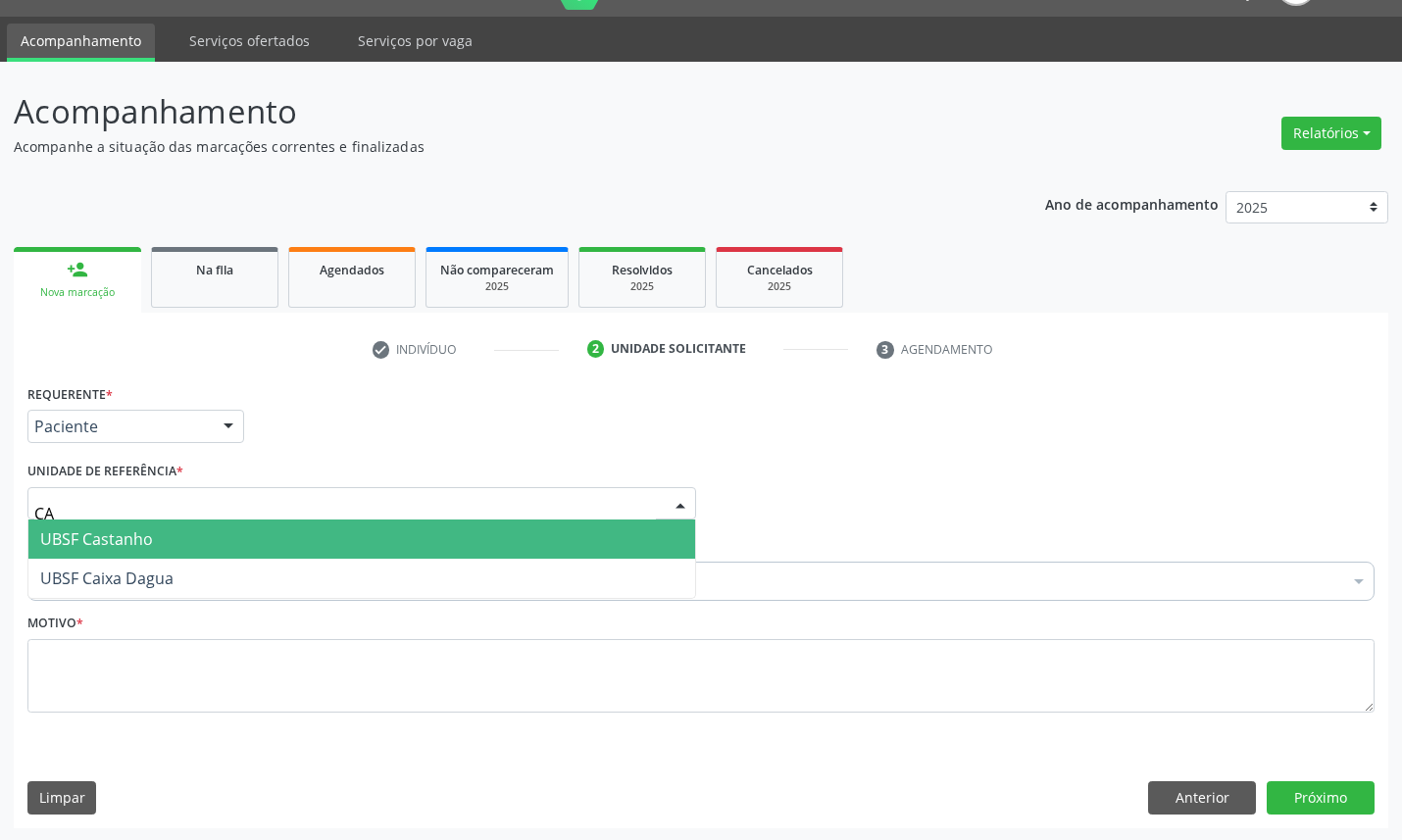 type on "CAS" 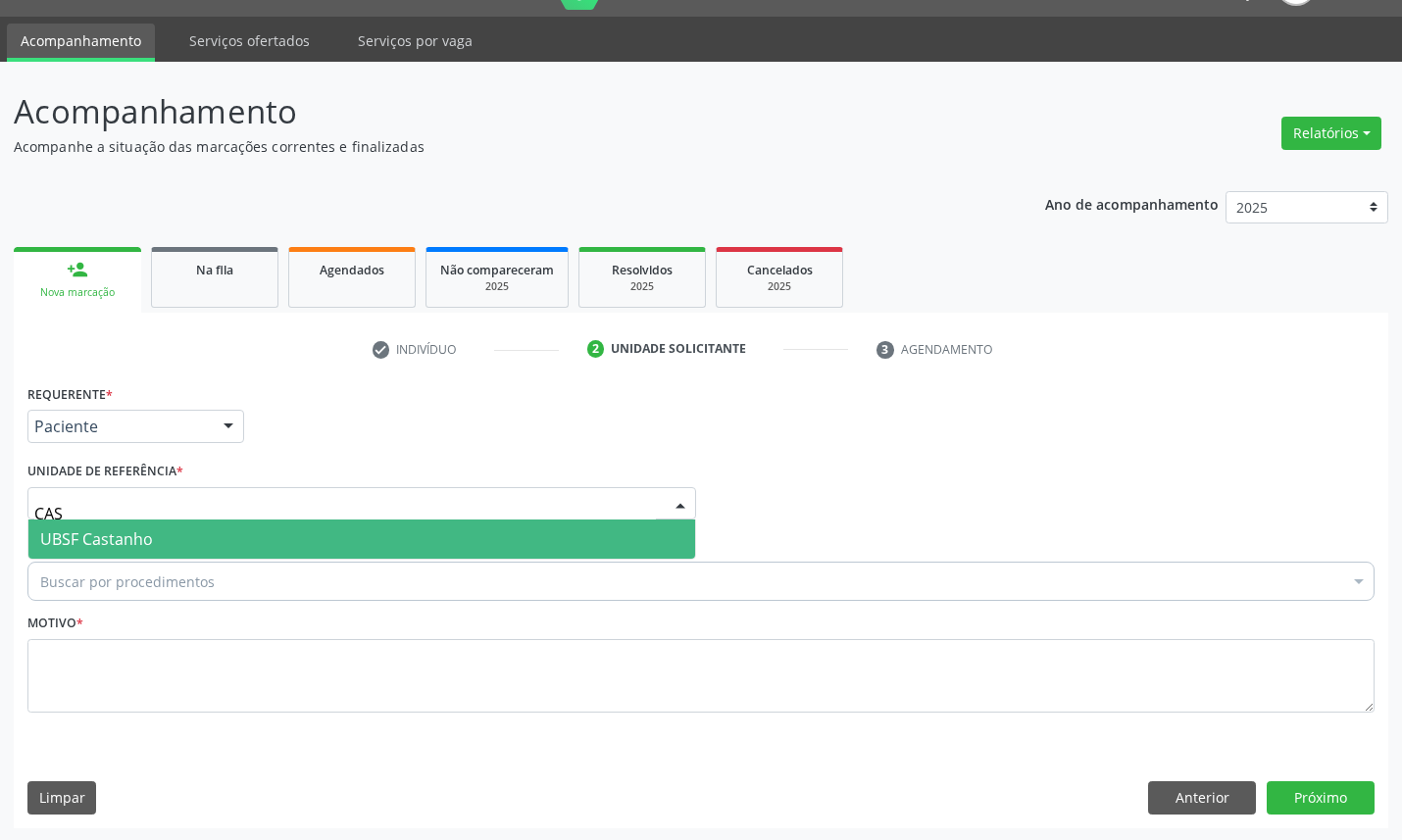 click on "UBSF Castanho" at bounding box center [96, 539] 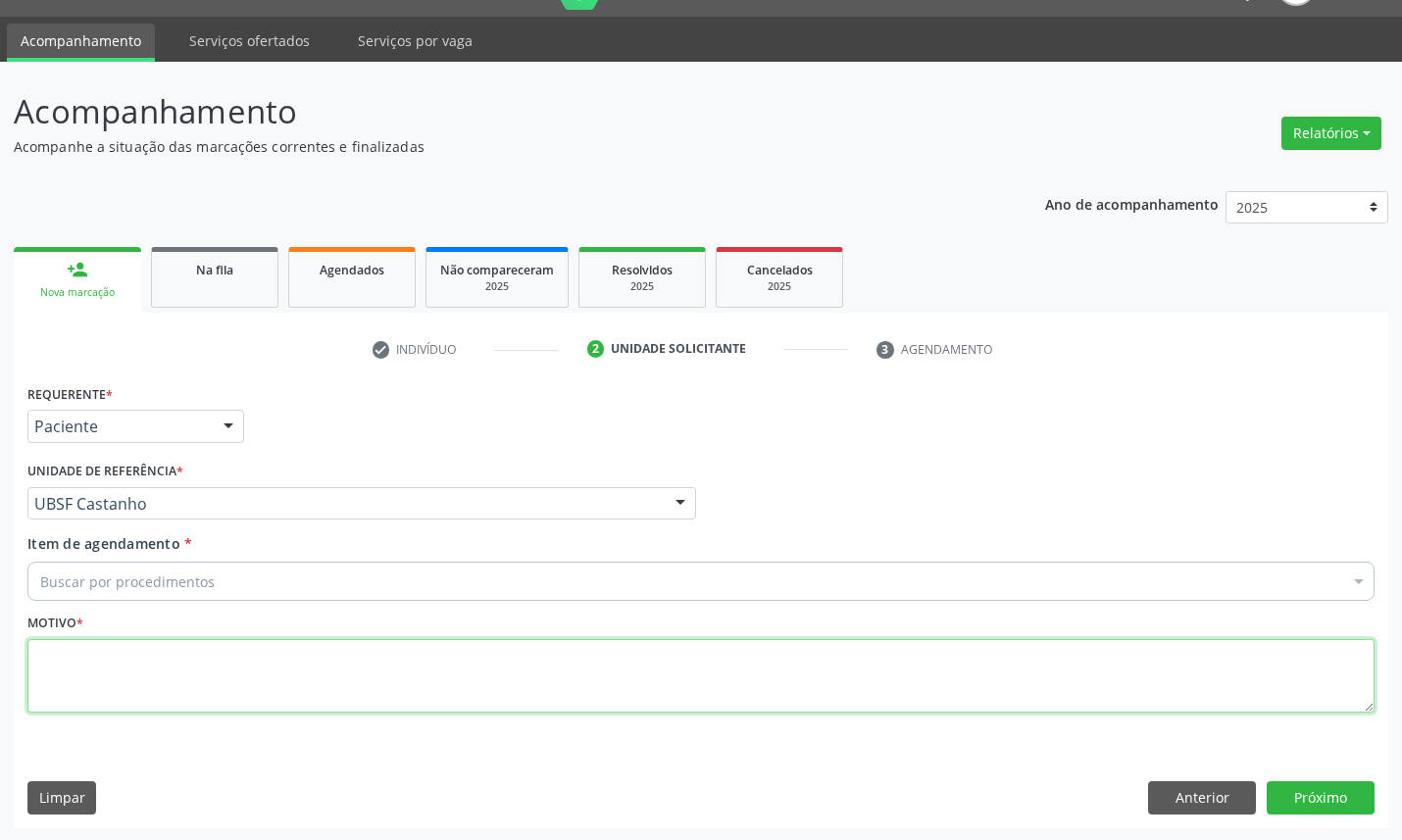 click at bounding box center (701, 676) 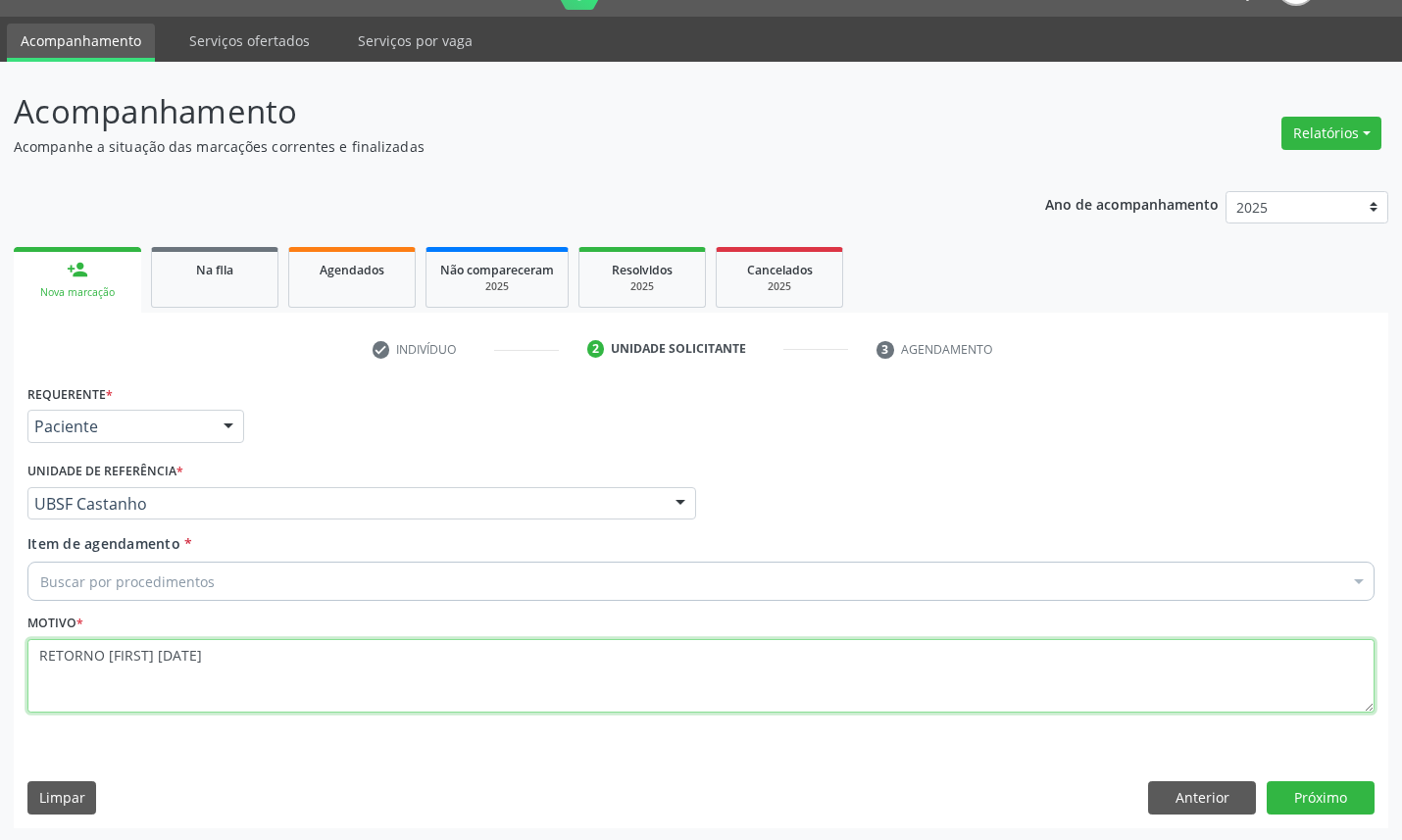 type on "RETORNO [NAME] [DATE]" 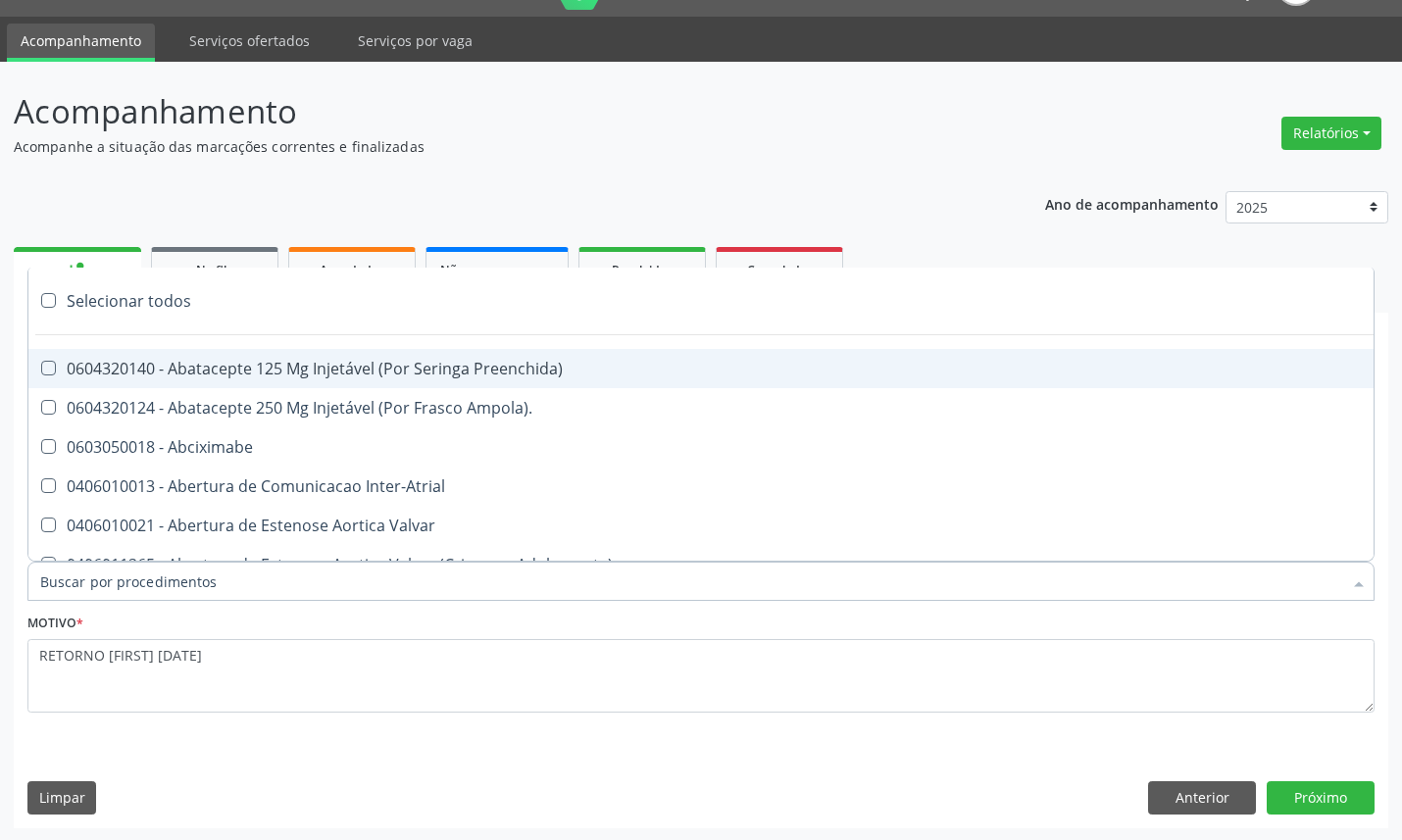 paste on "ENDOCRINOLOGISTA" 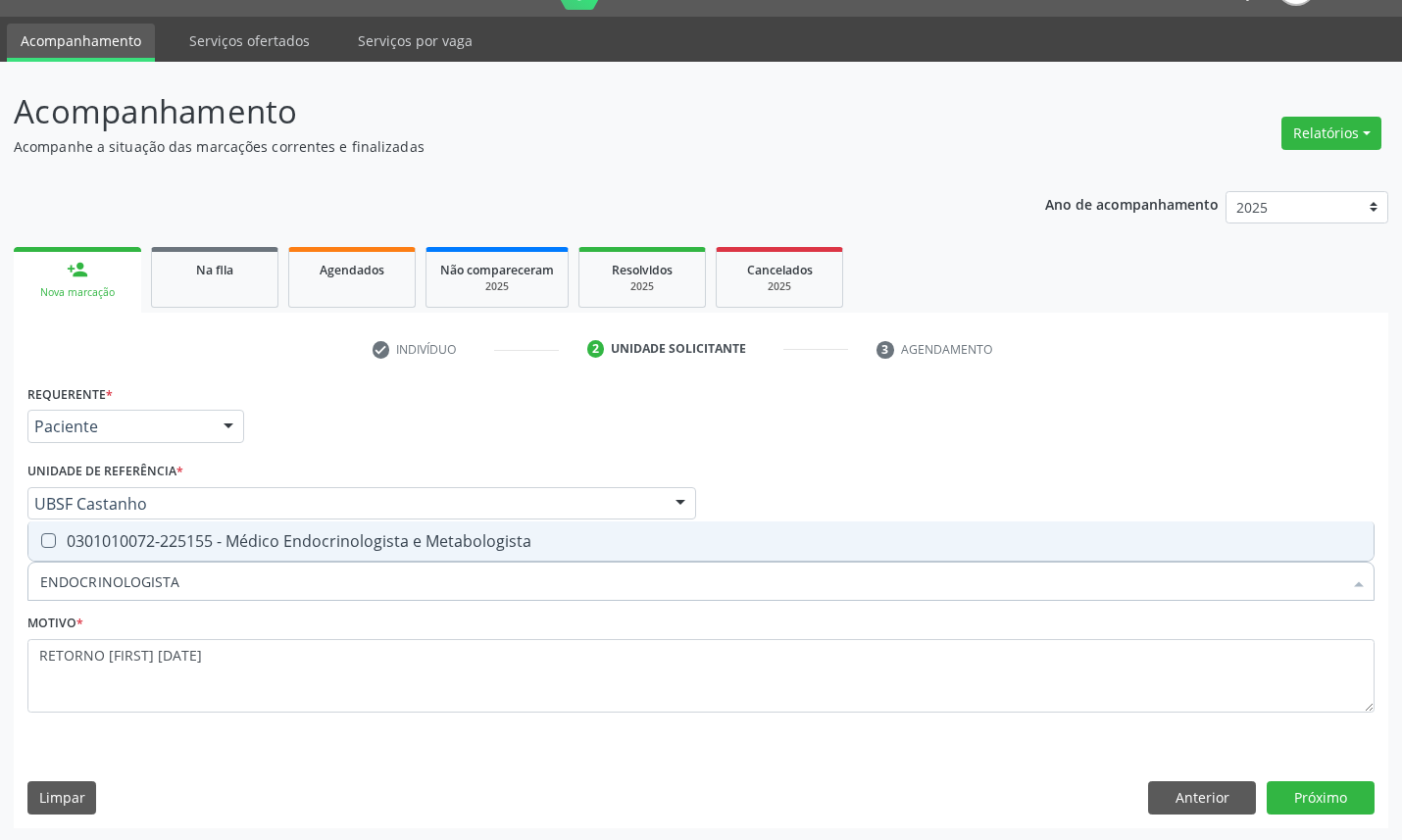 click on "0301010072-225155 - Médico Endocrinologista e Metabologista" at bounding box center (701, 541) 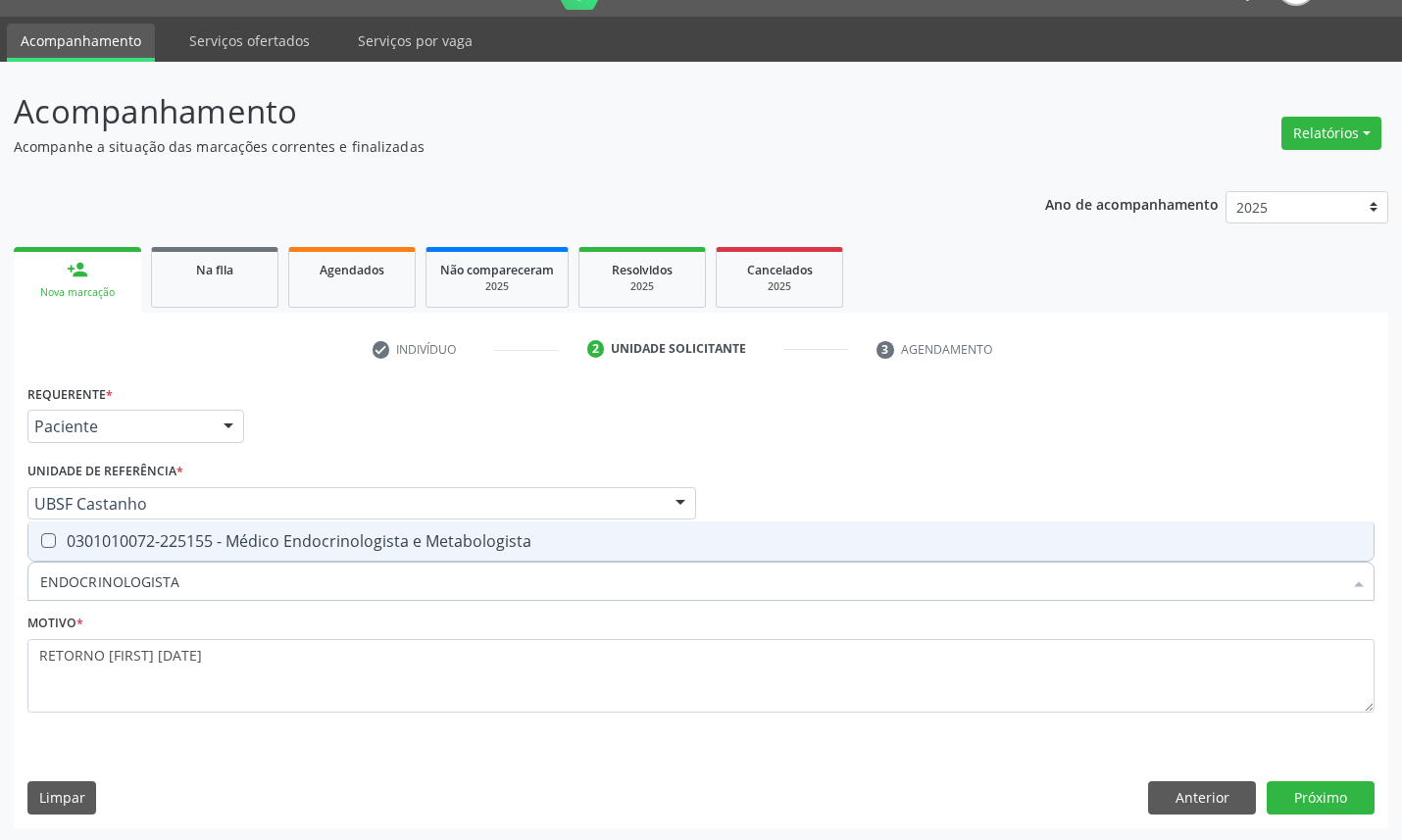 checkbox on "true" 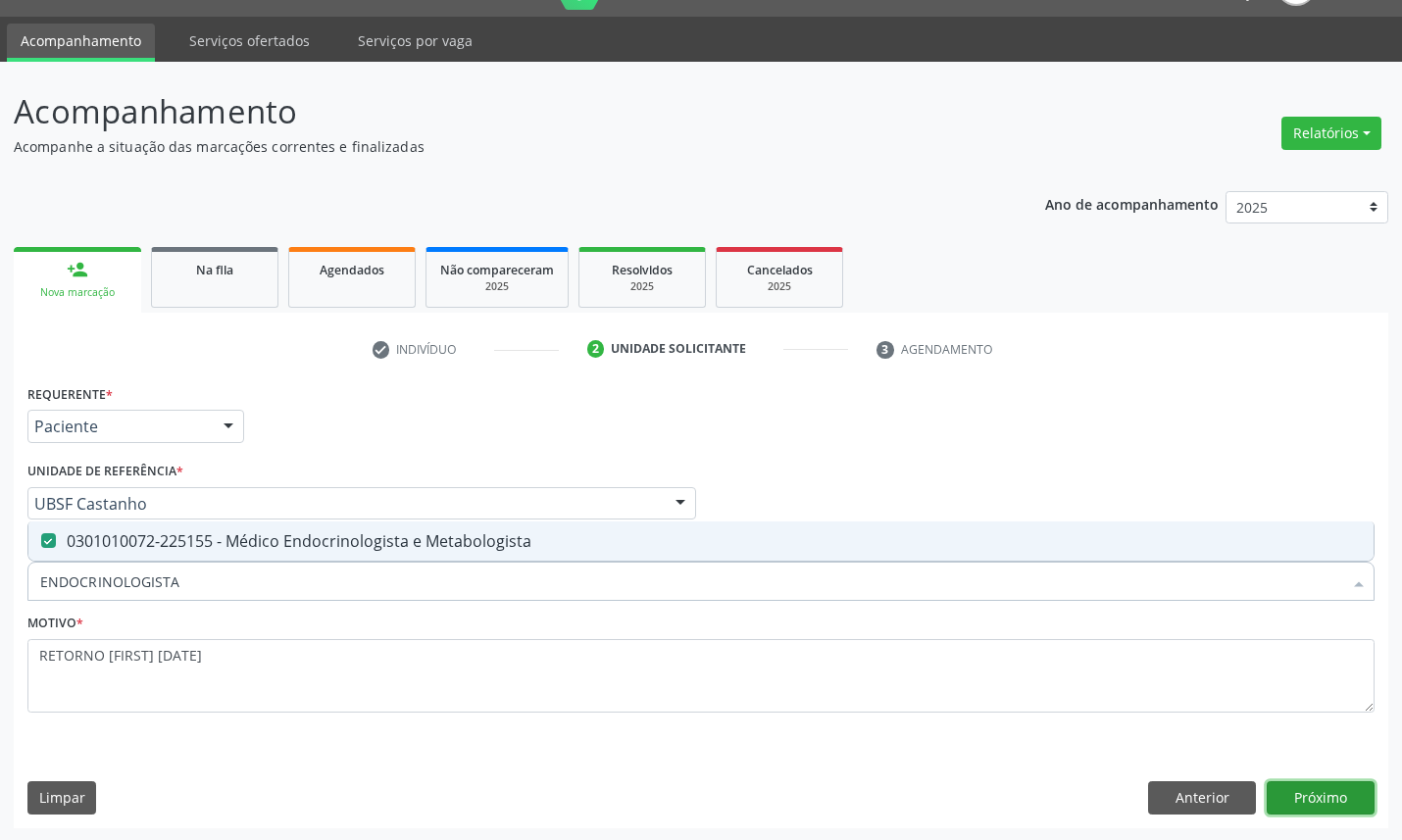 click on "Próximo" at bounding box center (1321, 798) 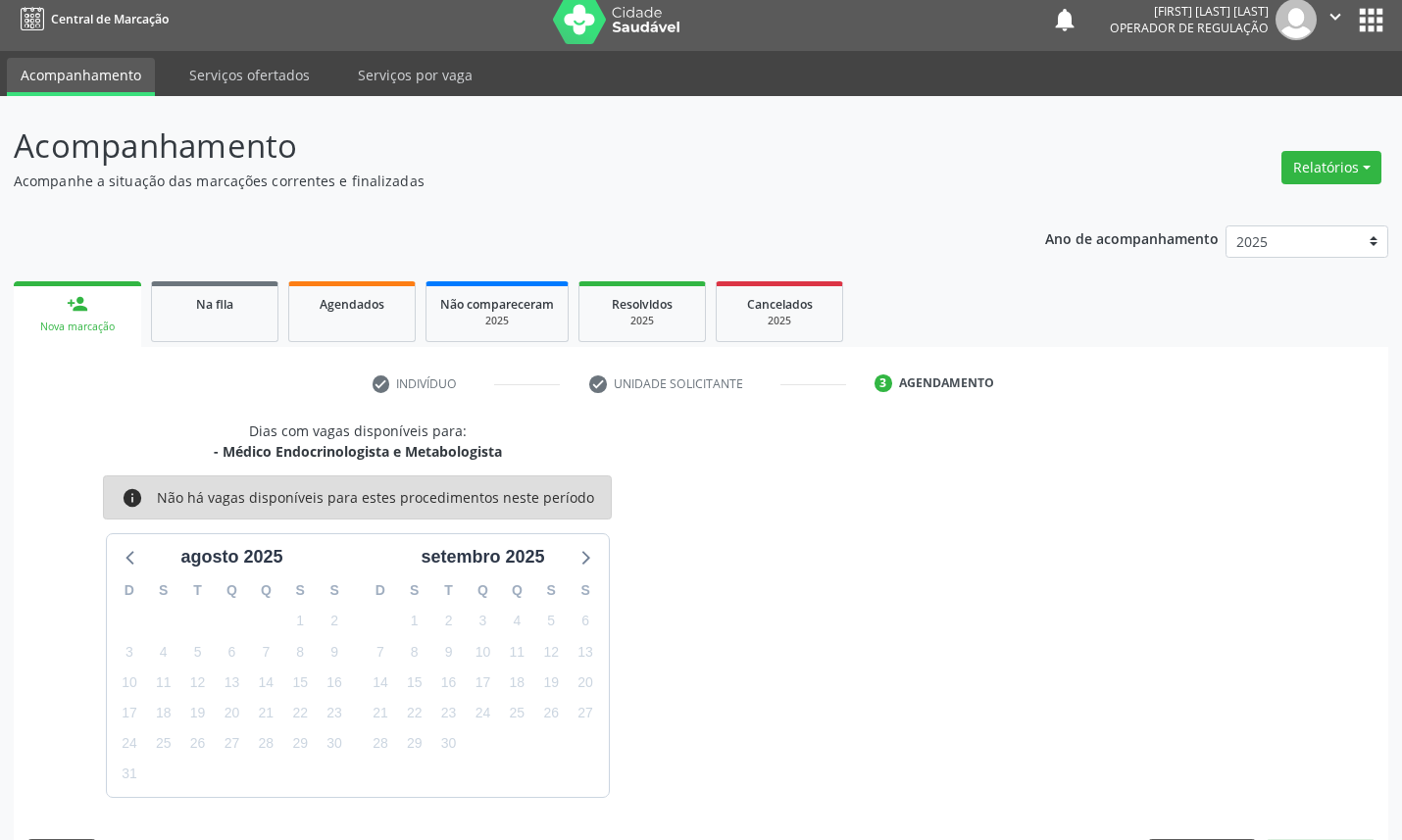 scroll, scrollTop: 46, scrollLeft: 0, axis: vertical 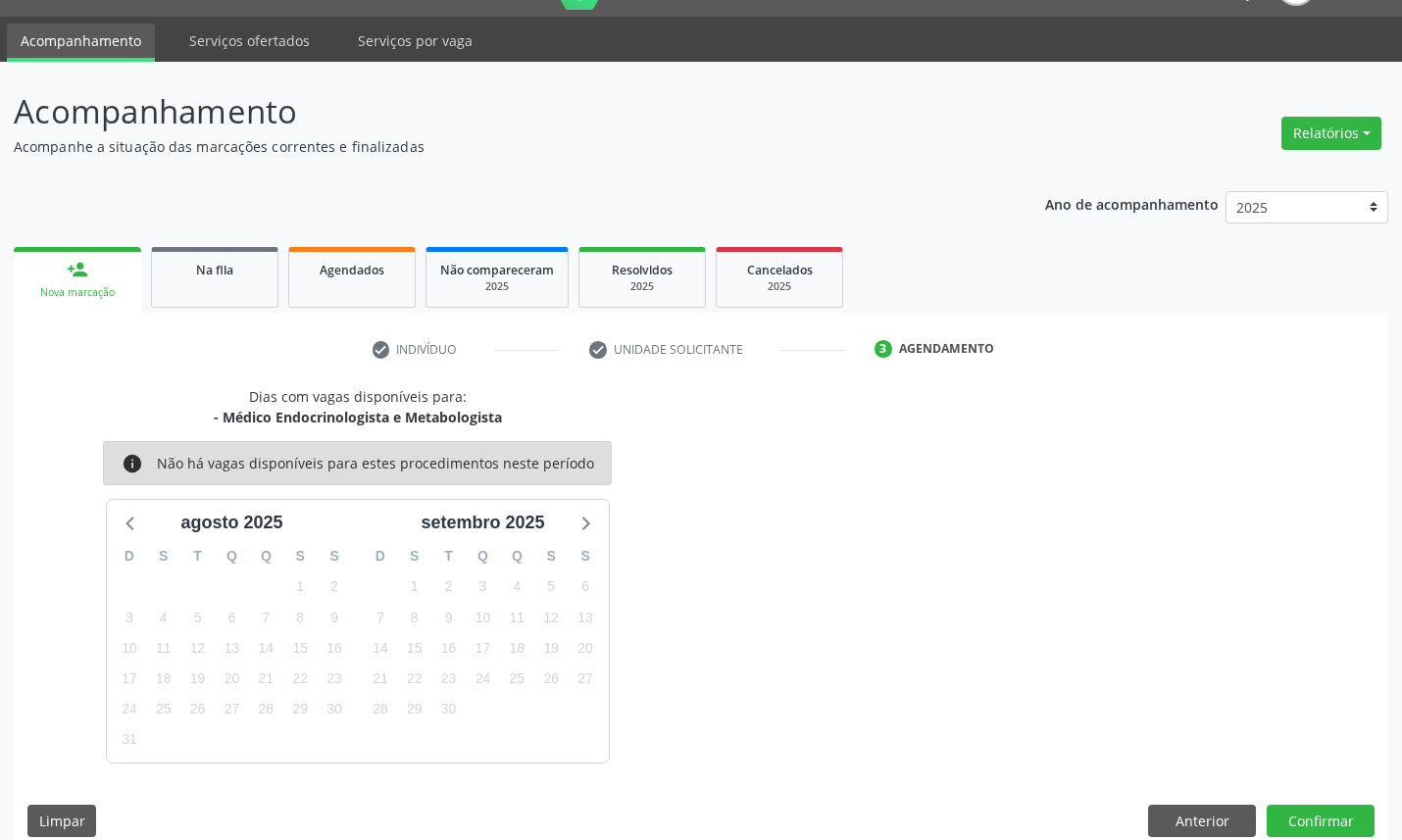 click on "23" at bounding box center [449, 678] 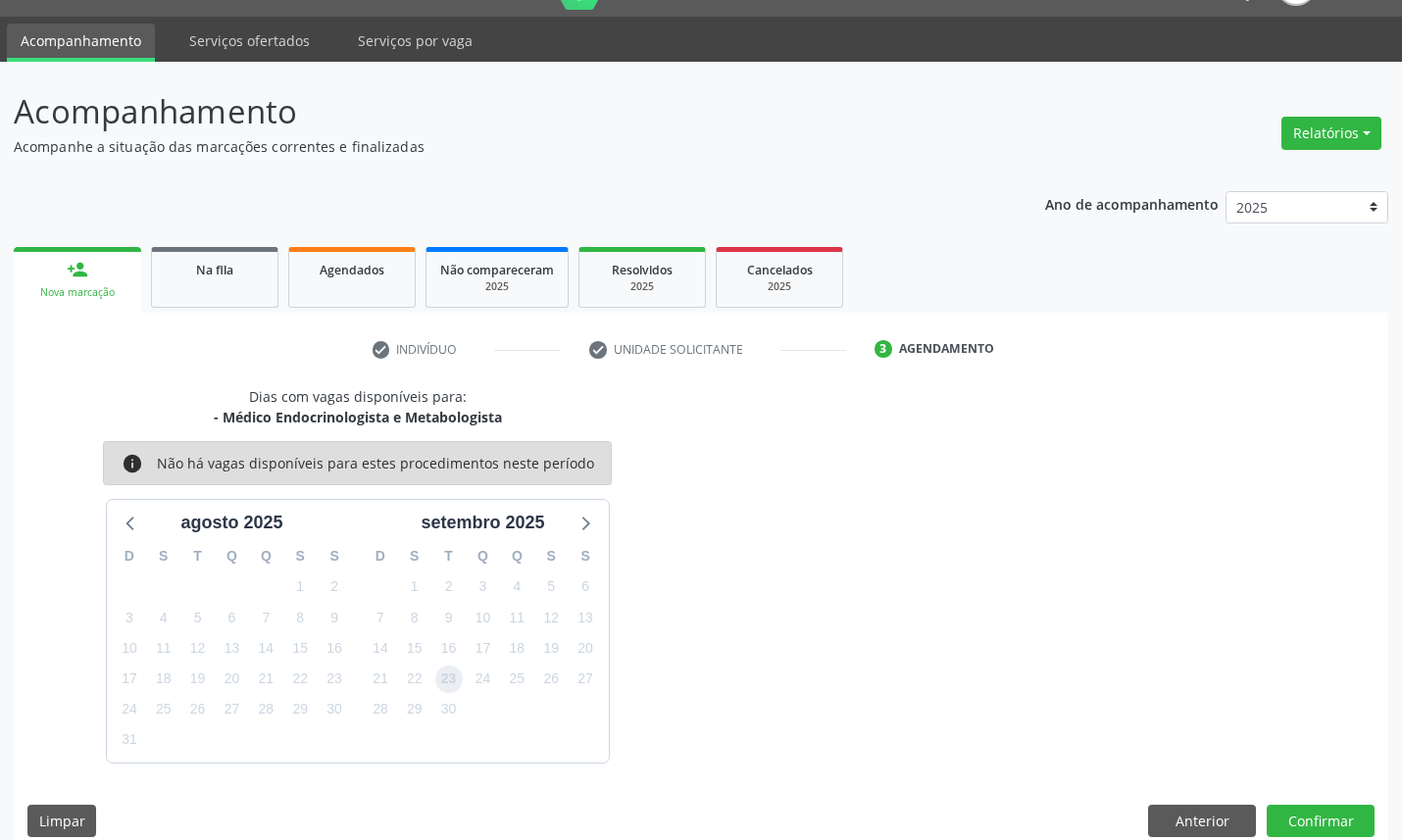 click on "23" at bounding box center [449, 679] 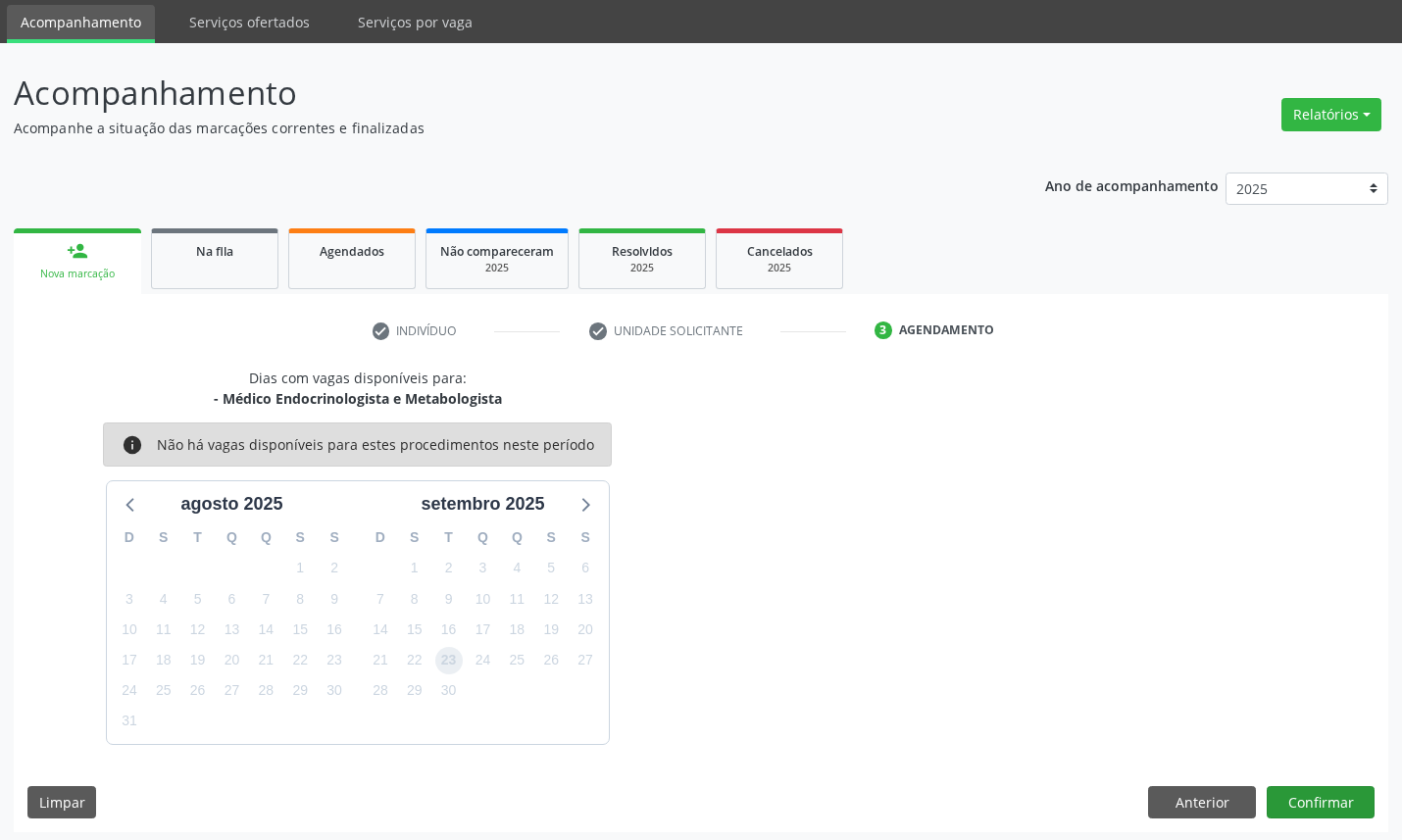 scroll, scrollTop: 70, scrollLeft: 0, axis: vertical 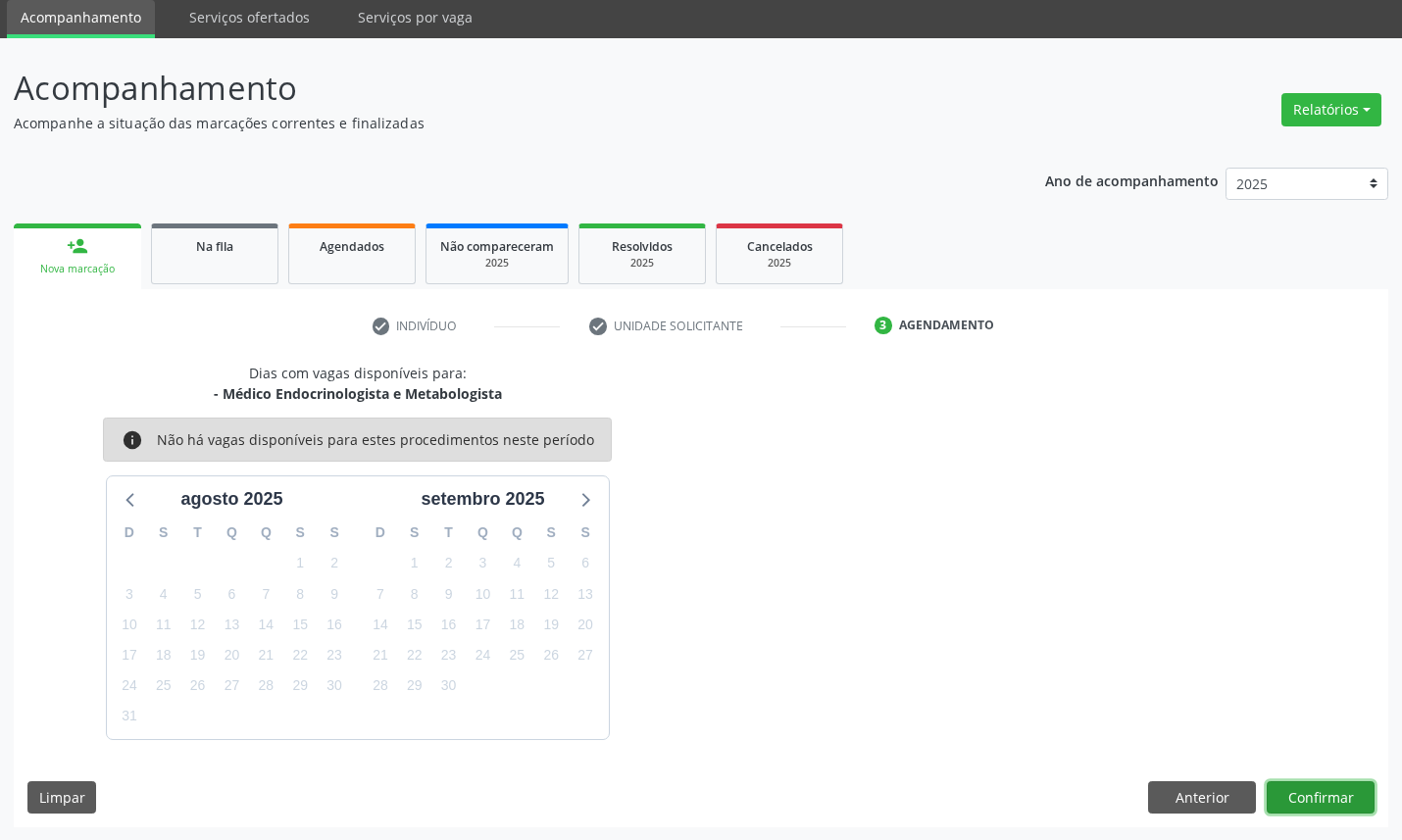 click on "Confirmar" at bounding box center [1321, 798] 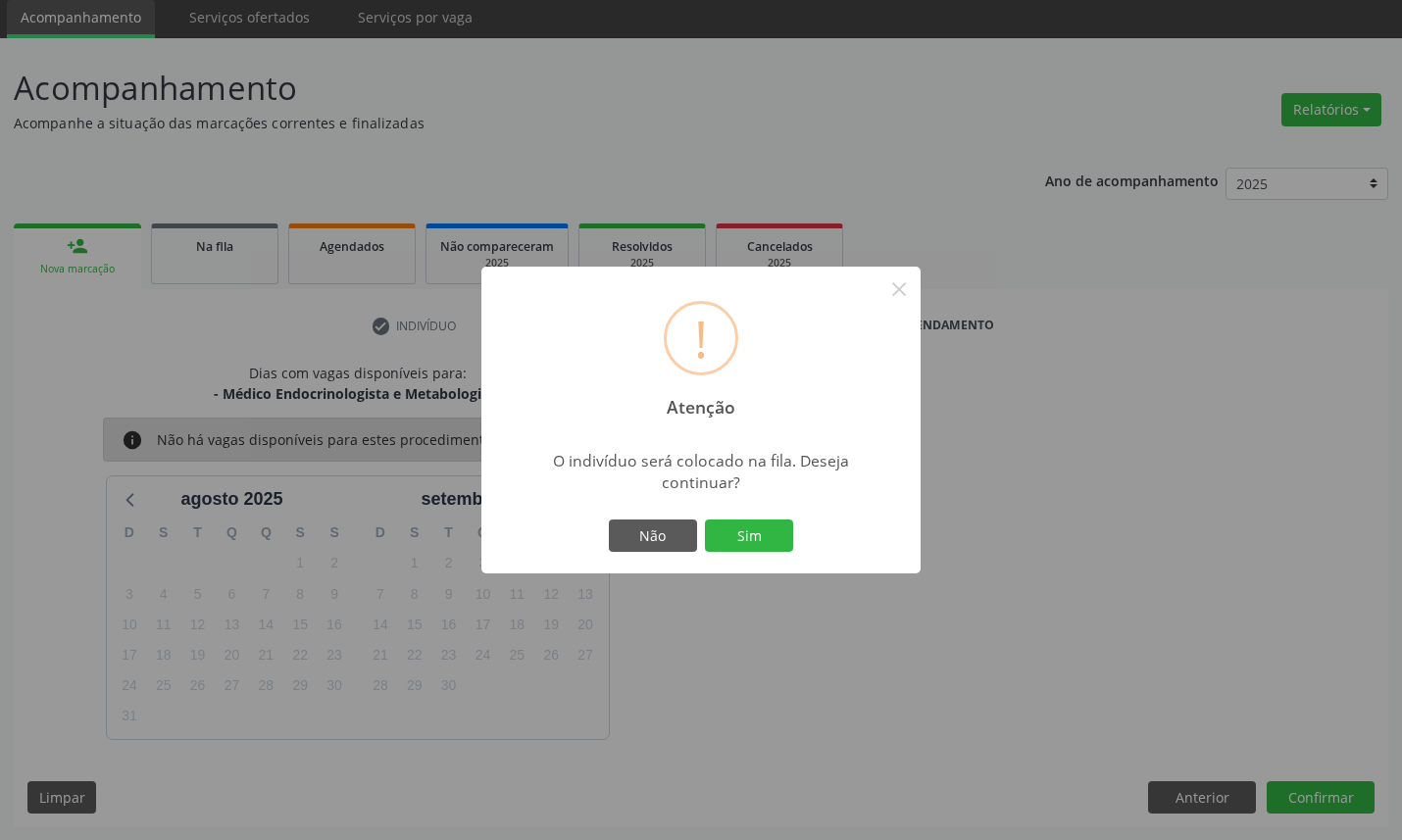 type 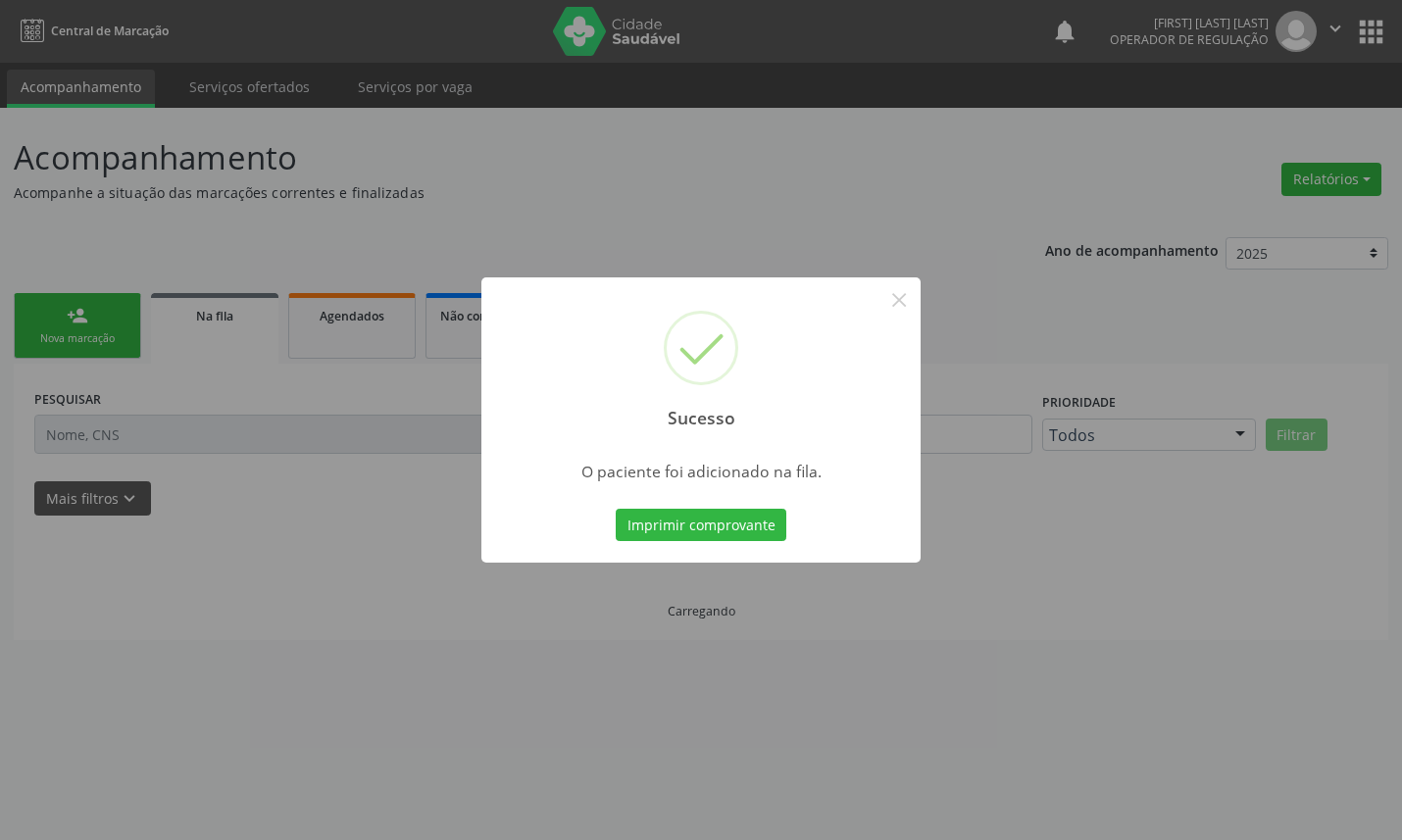 scroll, scrollTop: 0, scrollLeft: 0, axis: both 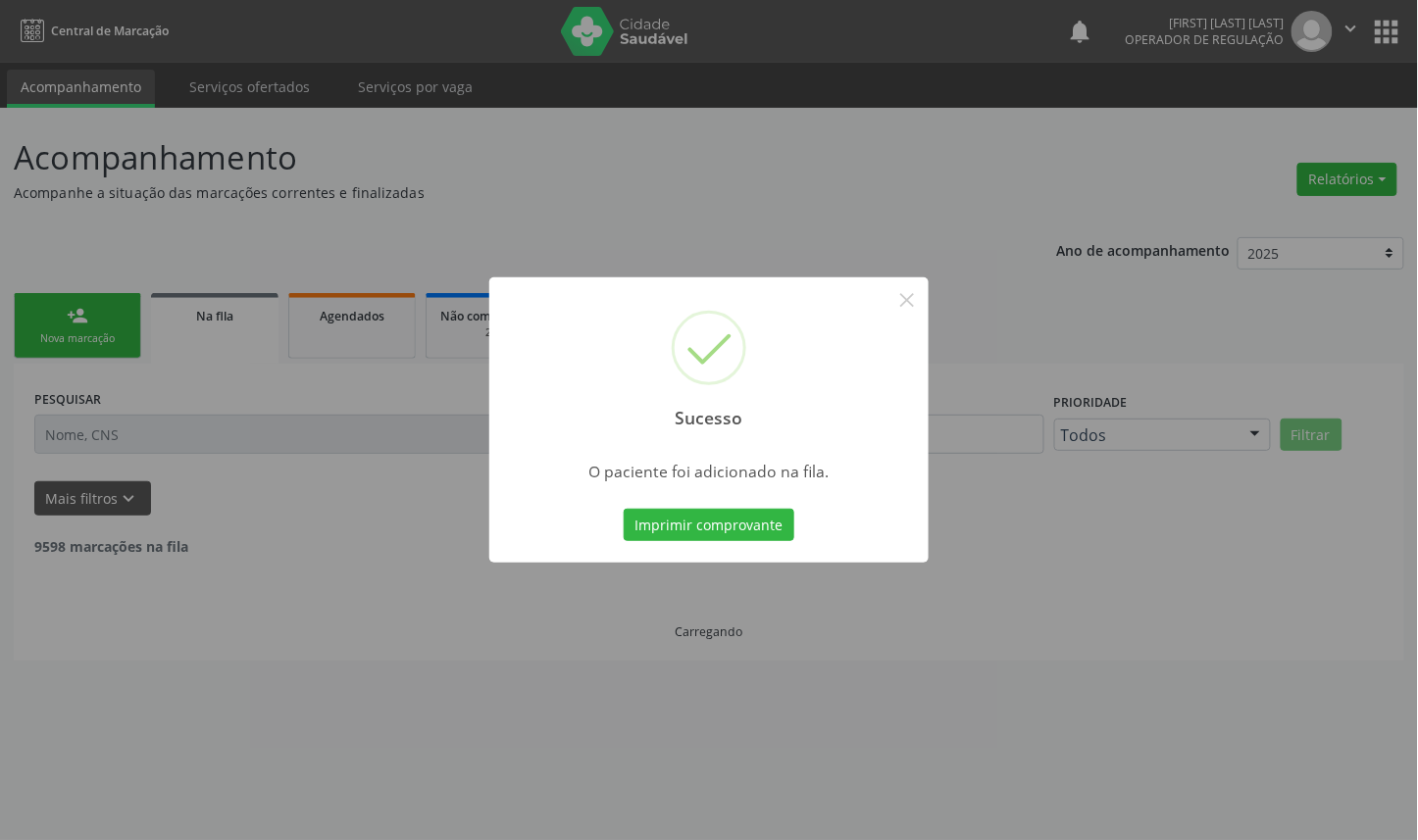 type 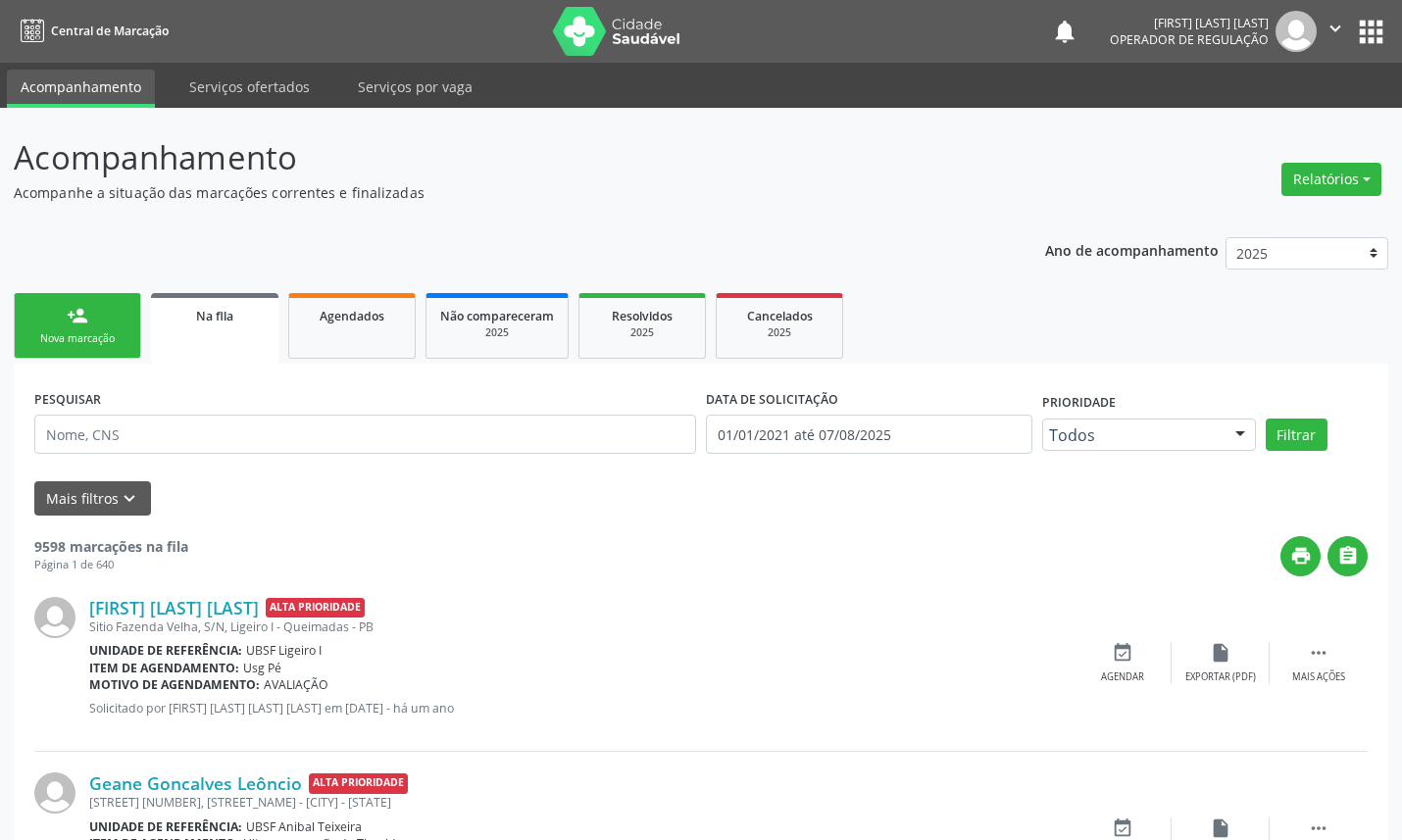 click on "person_add
Nova marcação" at bounding box center (77, 325) 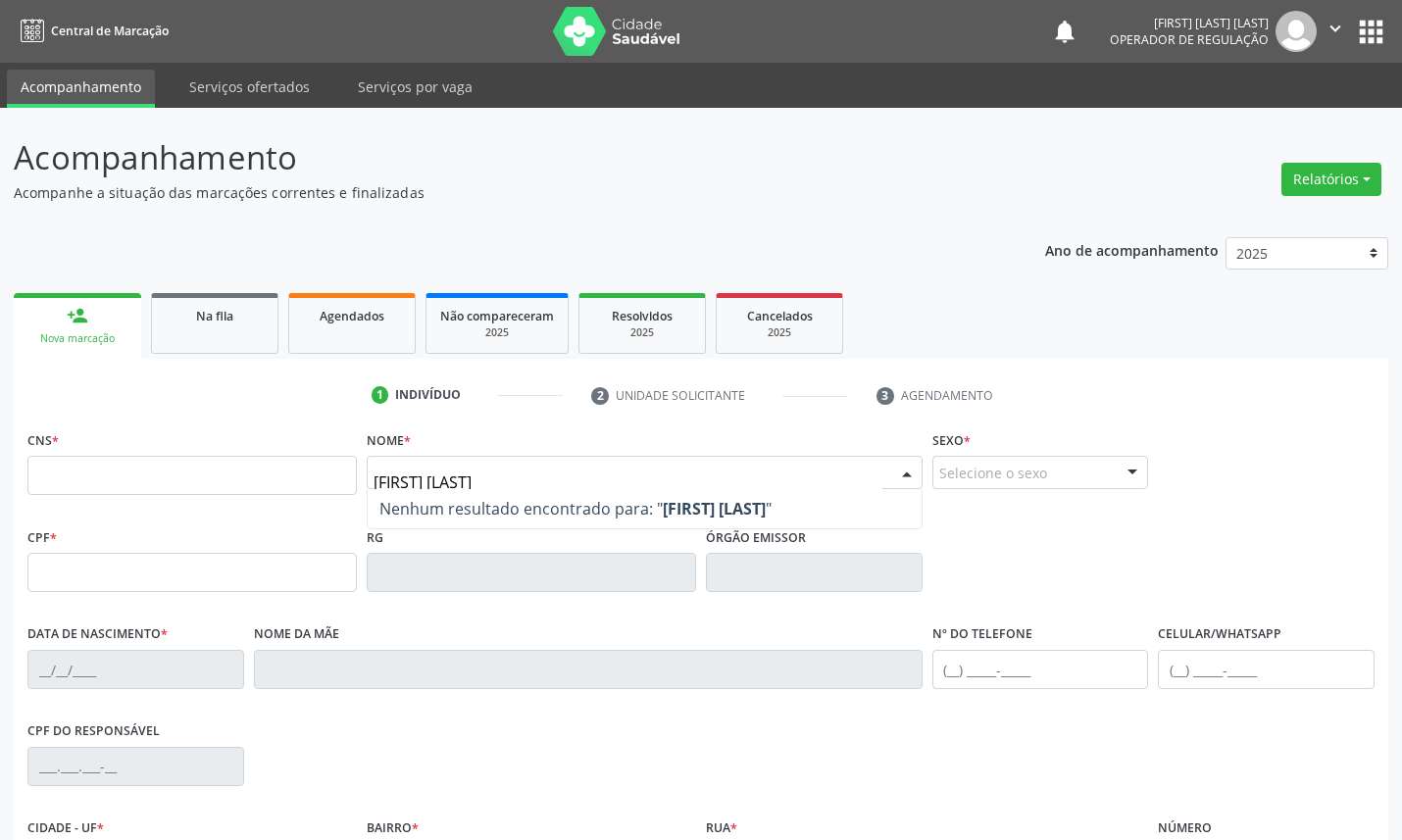 type on "ROMERO VIRG" 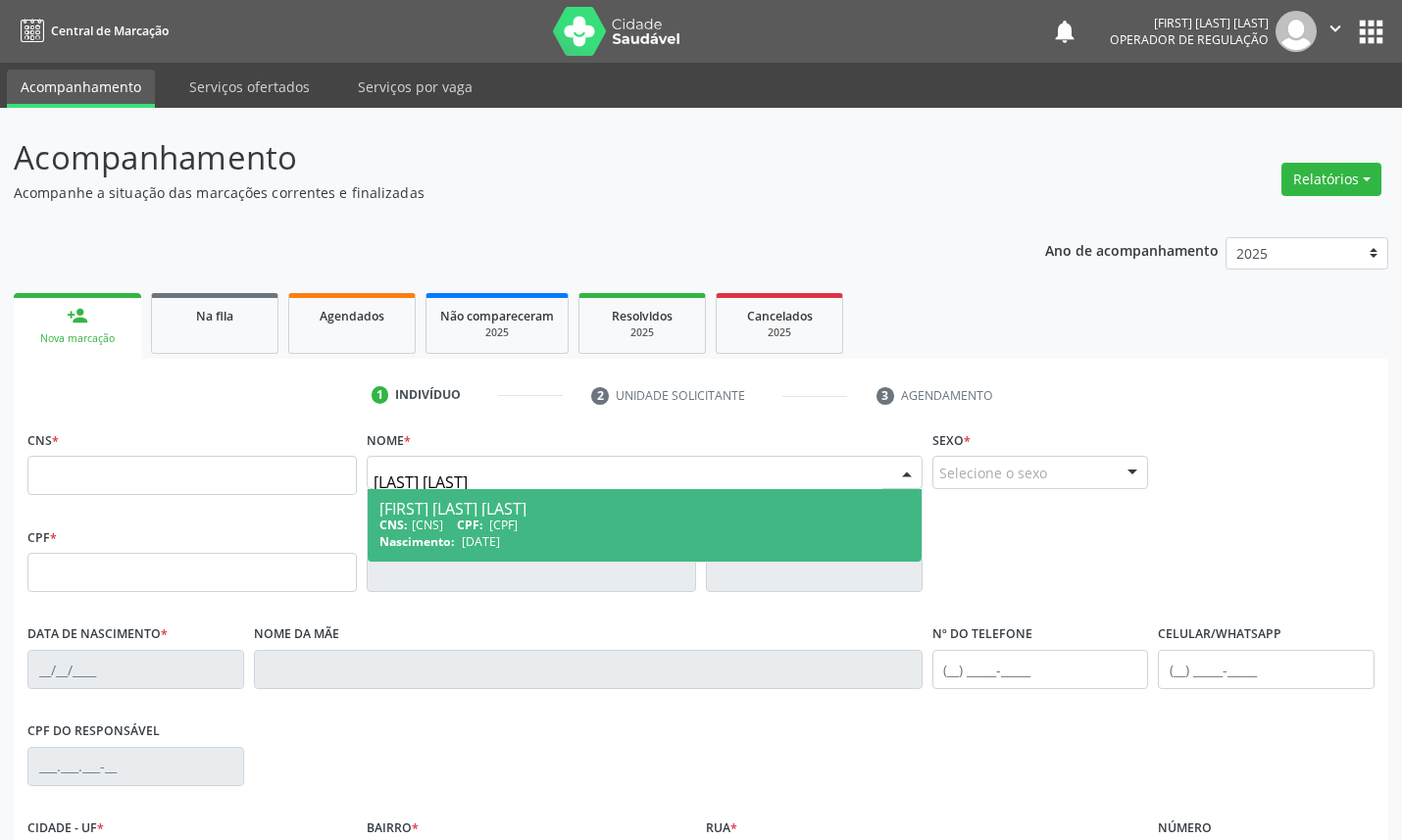 click on "[FIRST] [LAST] [LAST]" at bounding box center (644, 509) 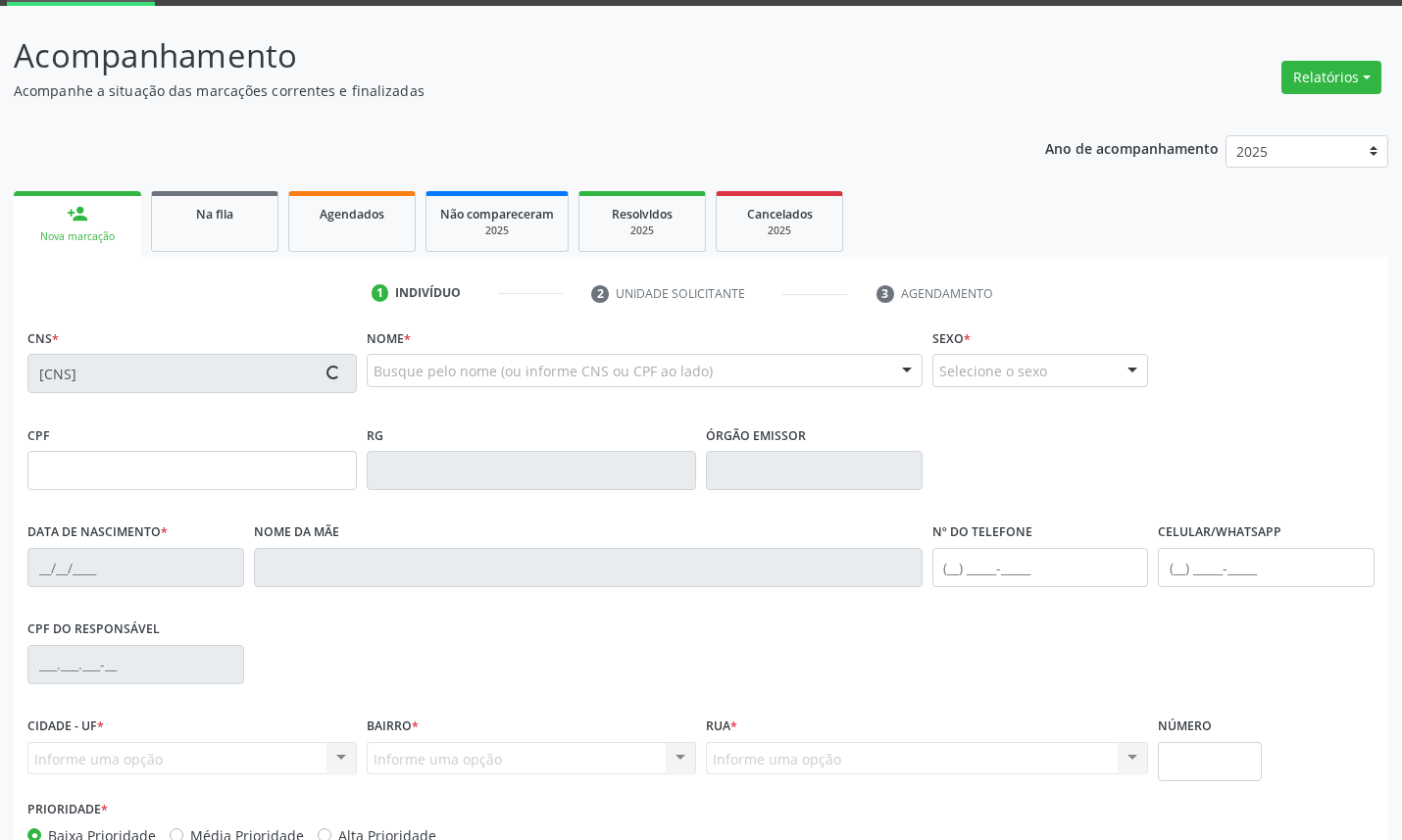 scroll, scrollTop: 221, scrollLeft: 0, axis: vertical 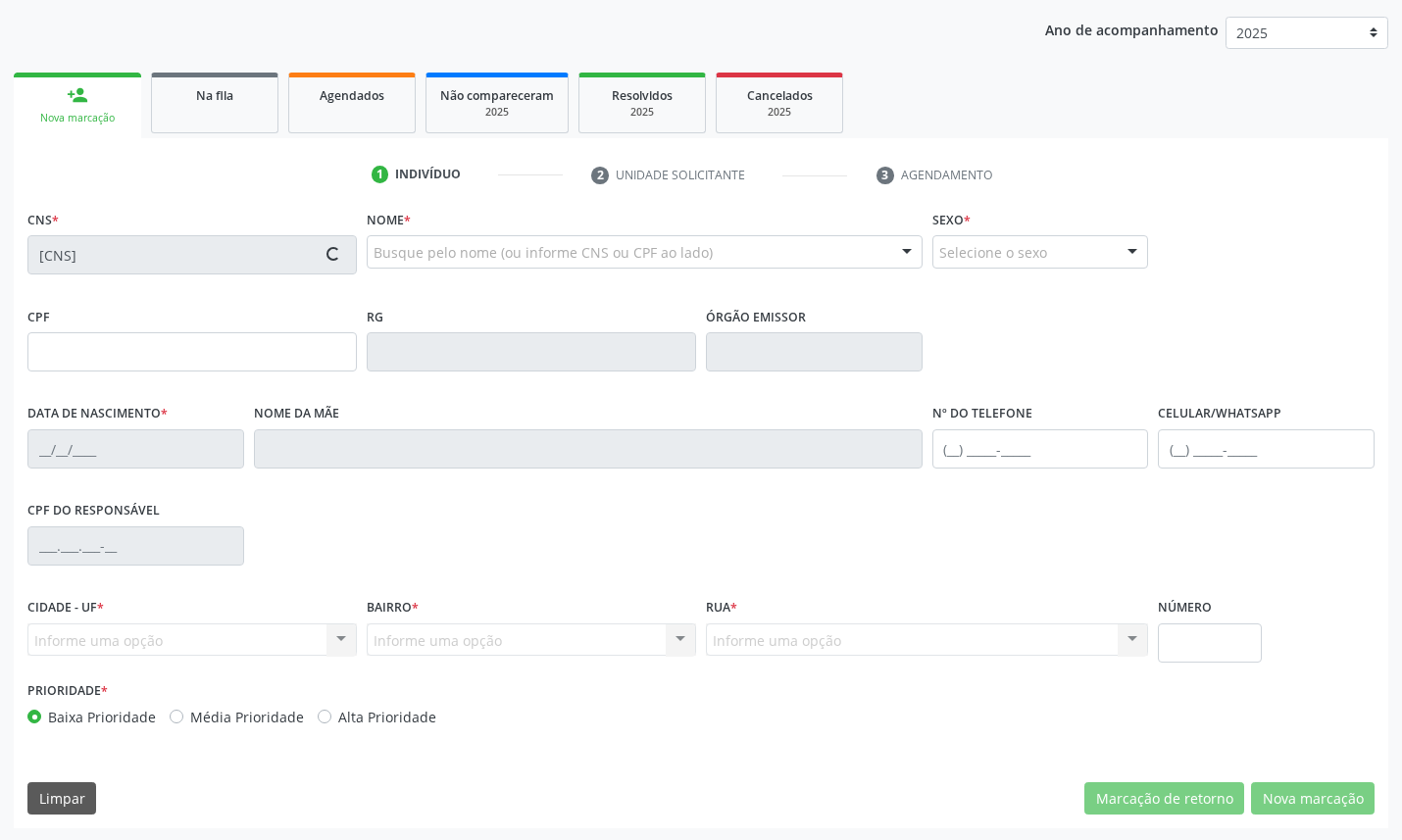 type on "760.913.504-63" 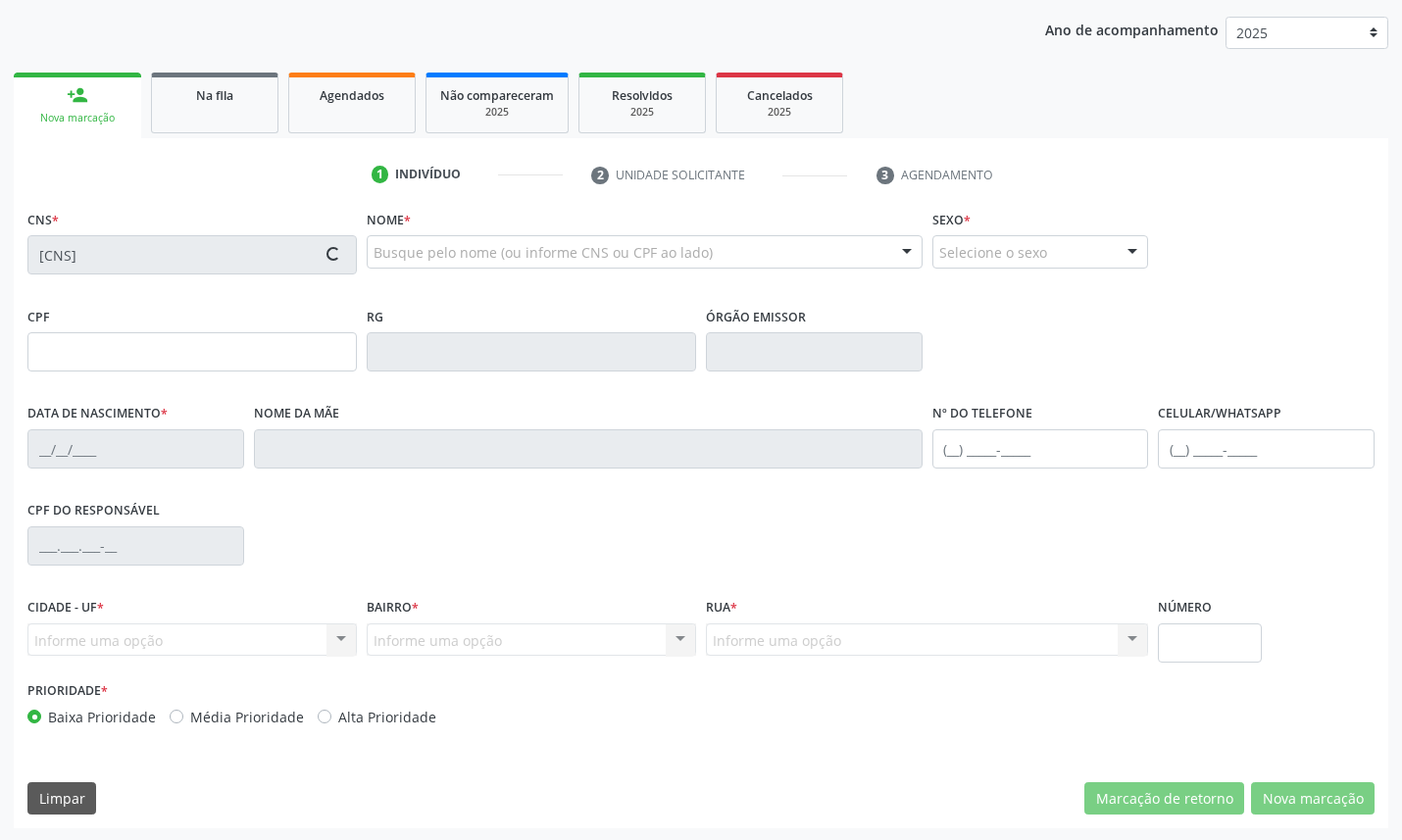 type on "23/04/1971" 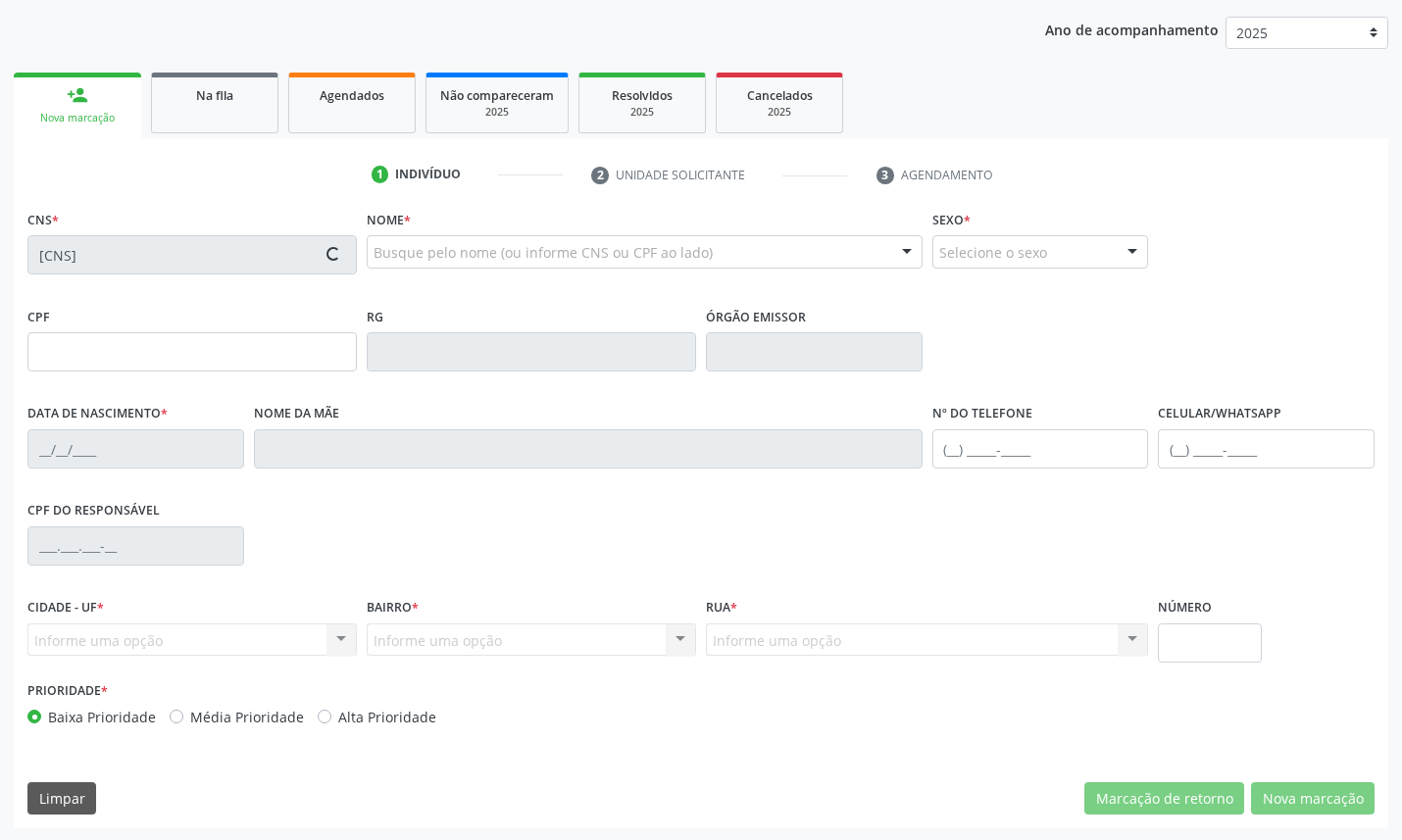 type on "(83) 99398-7913" 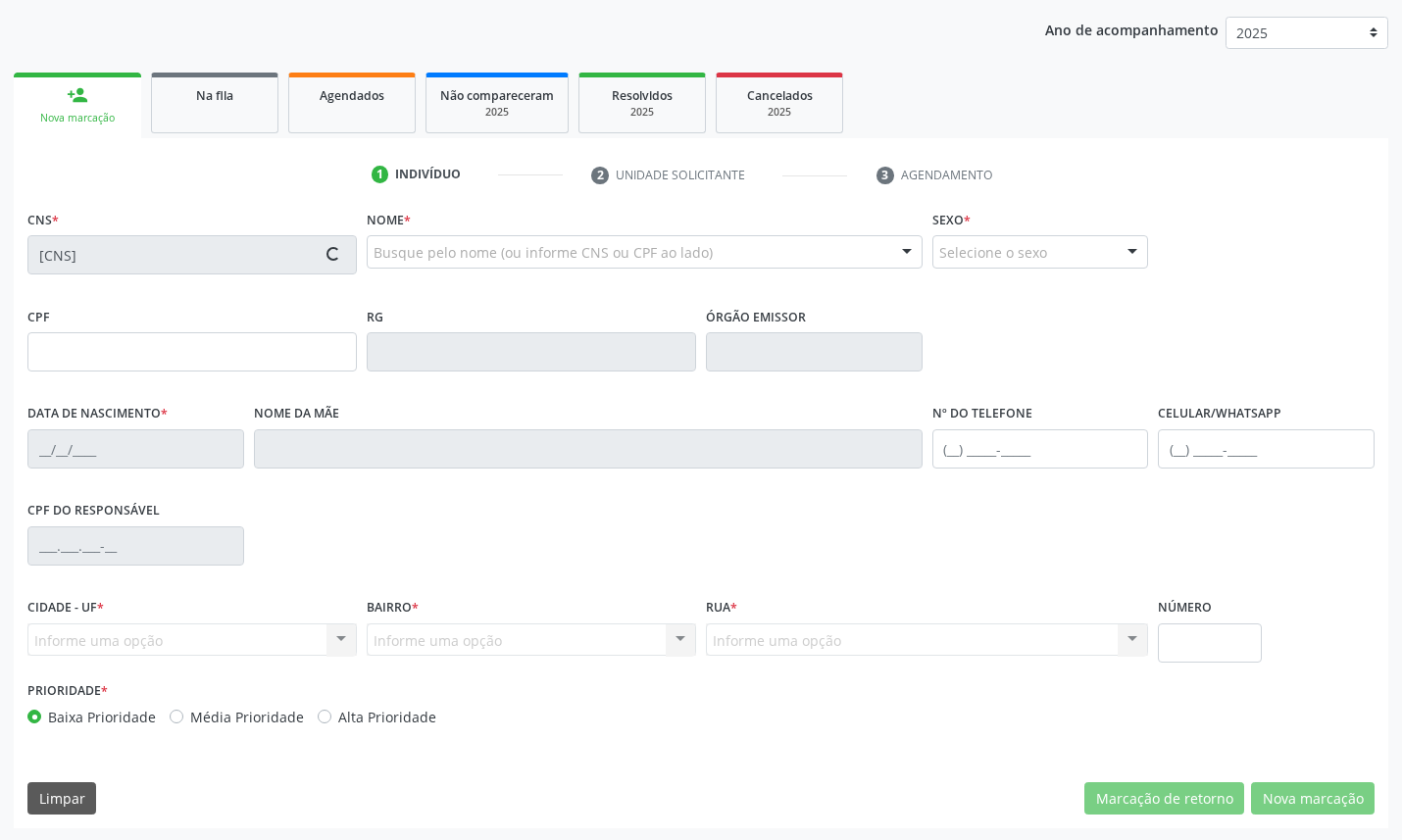 type on "022.889.094-20" 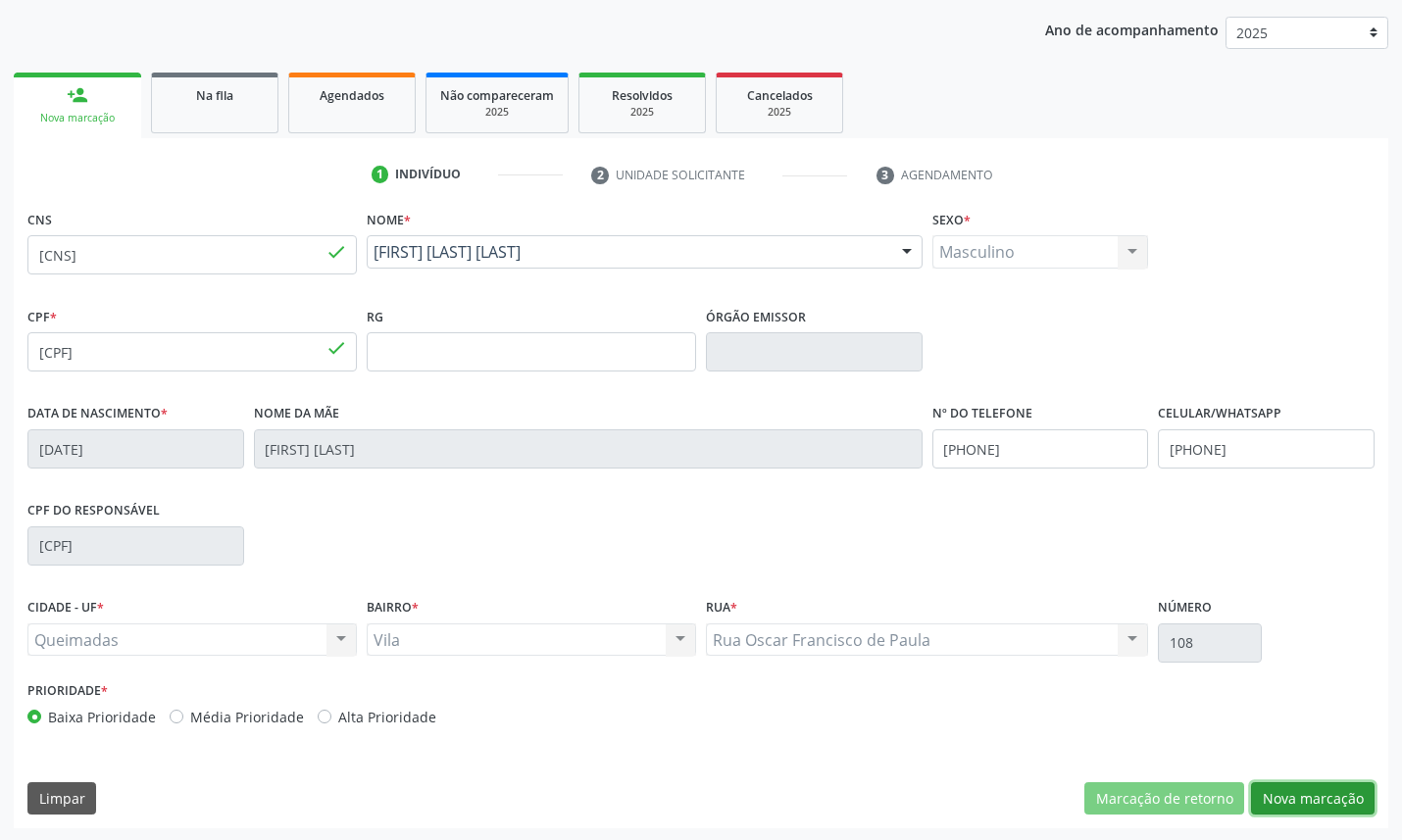 click on "Nova marcação" at bounding box center (1313, 799) 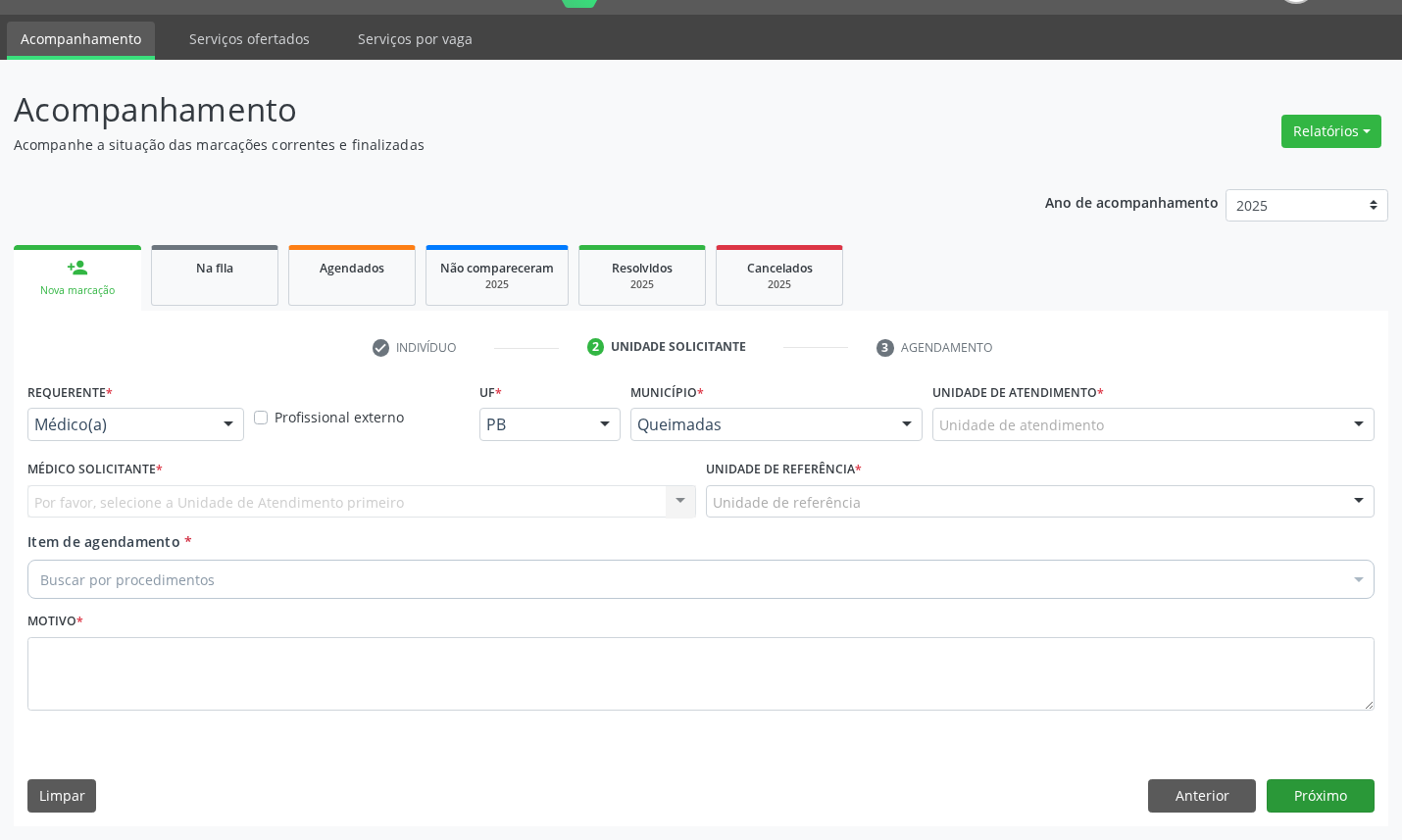 scroll, scrollTop: 46, scrollLeft: 0, axis: vertical 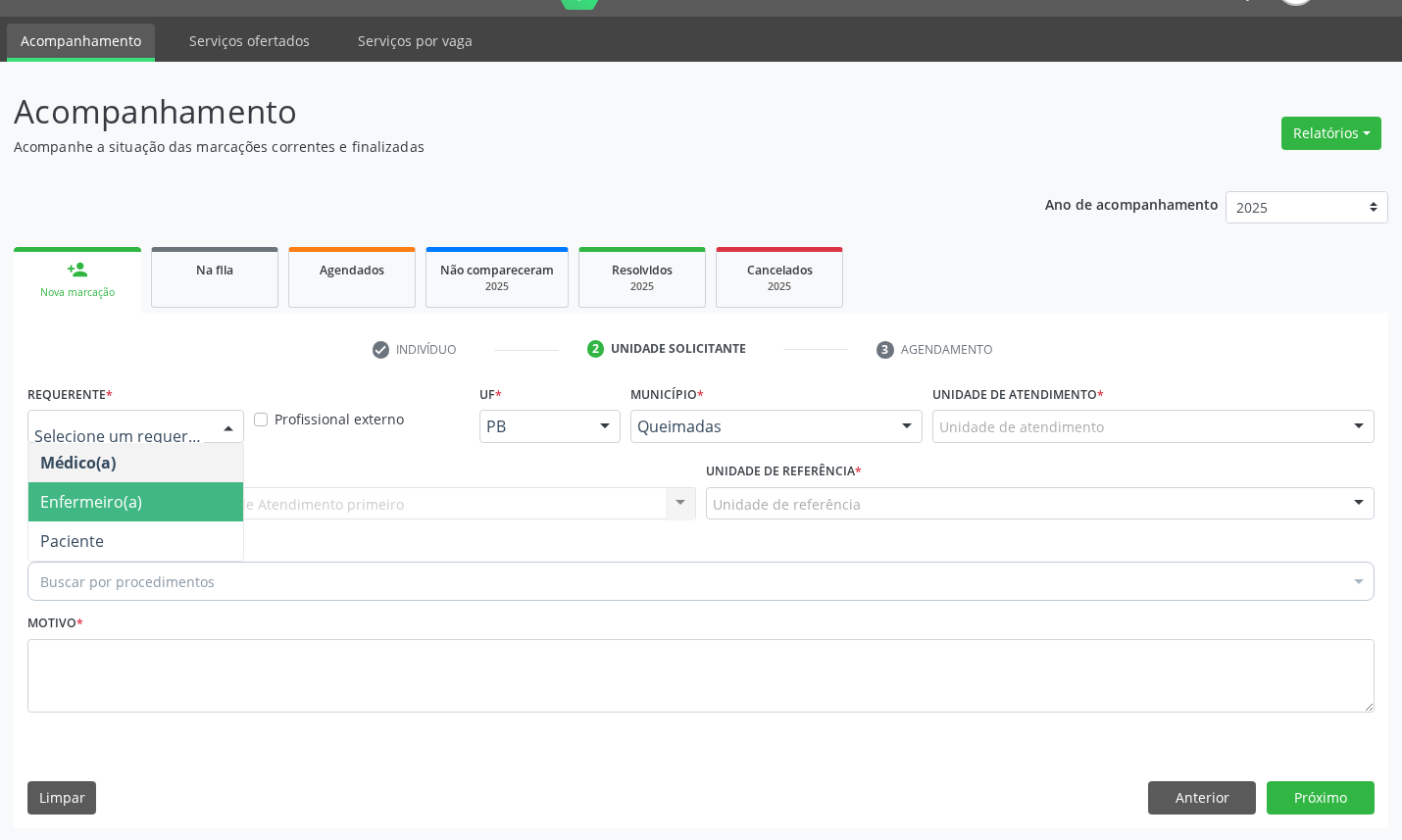 click on "Enfermeiro(a)" at bounding box center [91, 502] 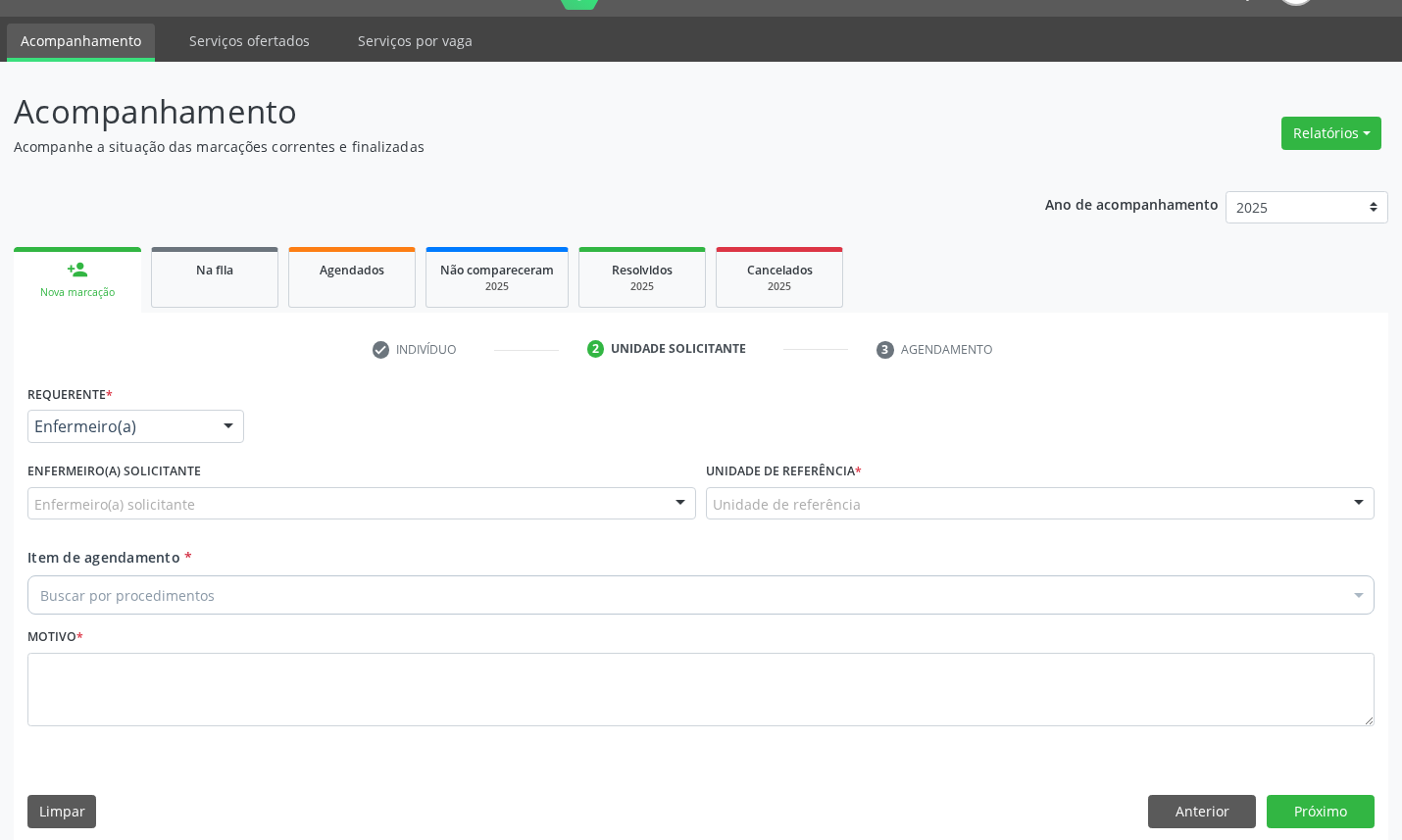 drag, startPoint x: 118, startPoint y: 428, endPoint x: 128, endPoint y: 515, distance: 87.57283 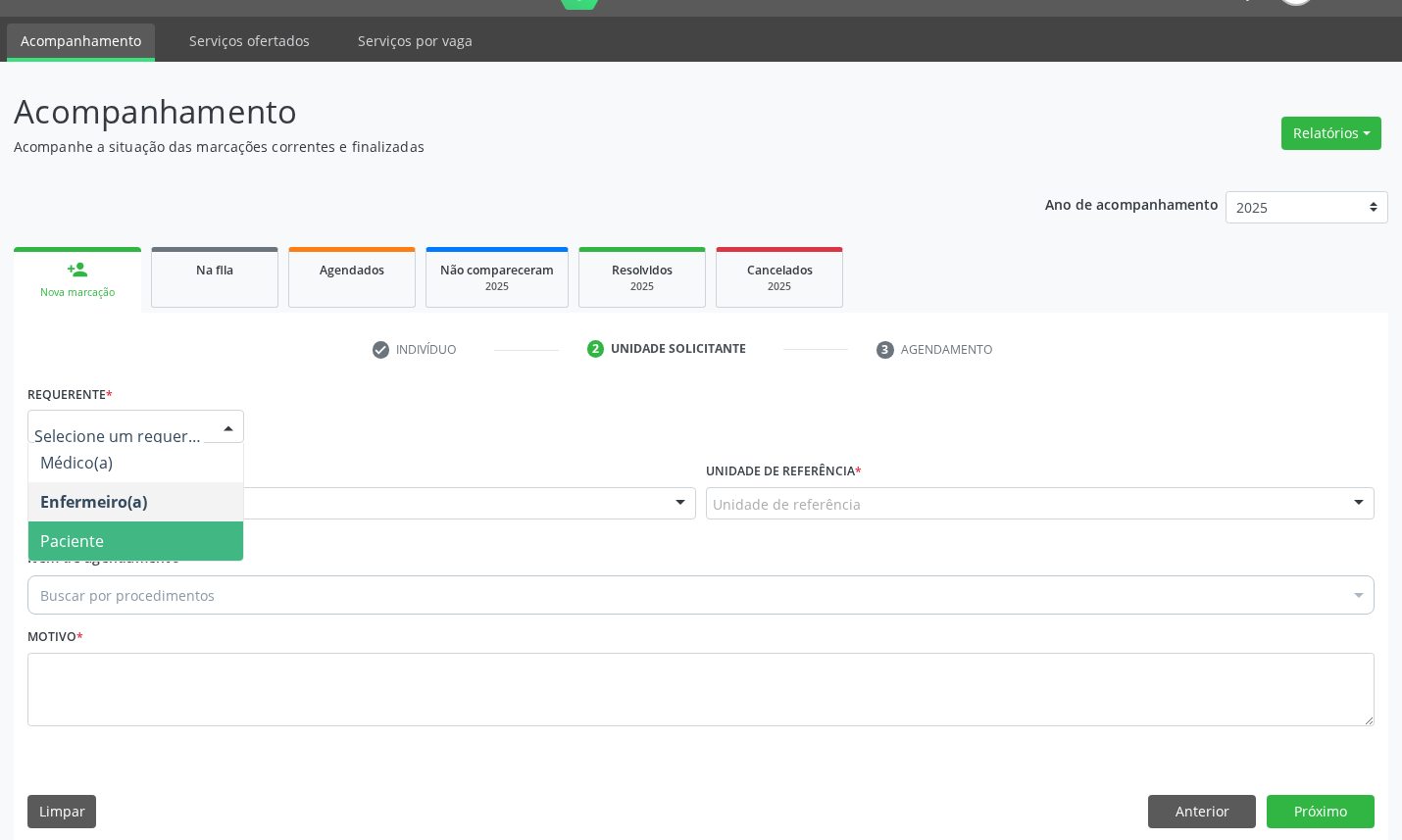 click on "Paciente" at bounding box center [135, 541] 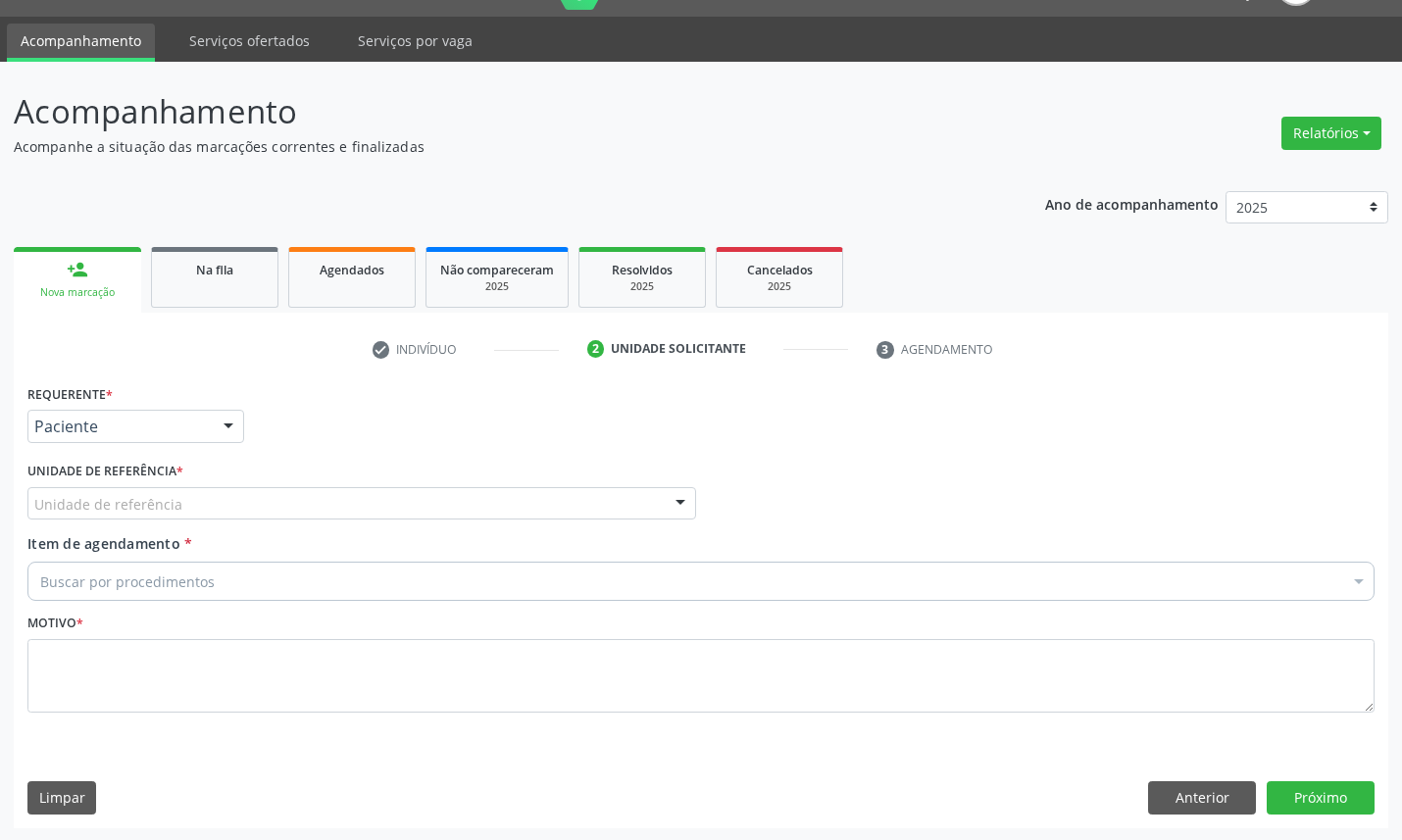 click on "Requerente
*
Paciente         Médico(a)   Enfermeiro(a)   Paciente
Nenhum resultado encontrado para: "   "
Não há nenhuma opção para ser exibida.
UF
PB         PB
Nenhum resultado encontrado para: "   "
Não há nenhuma opção para ser exibida.
Município
Queimadas         Campina Grande   Queimadas
Nenhum resultado encontrado para: "   "
Não há nenhuma opção para ser exibida.
Médico Solicitante
Por favor, selecione a Unidade de Atendimento primeiro
Nenhum resultado encontrado para: "   "
Não há nenhuma opção para ser exibida.
Unidade de referência
*
Unidade de referência
UBSF Ligeiro II   UBSF Saulo Leal Ernesto de Melo   UBSF Castanho   UBSF Baixa Verde   UBSF Ze Velho   UBSF Boa Vista     UBSF Zumbi" at bounding box center [701, 560] 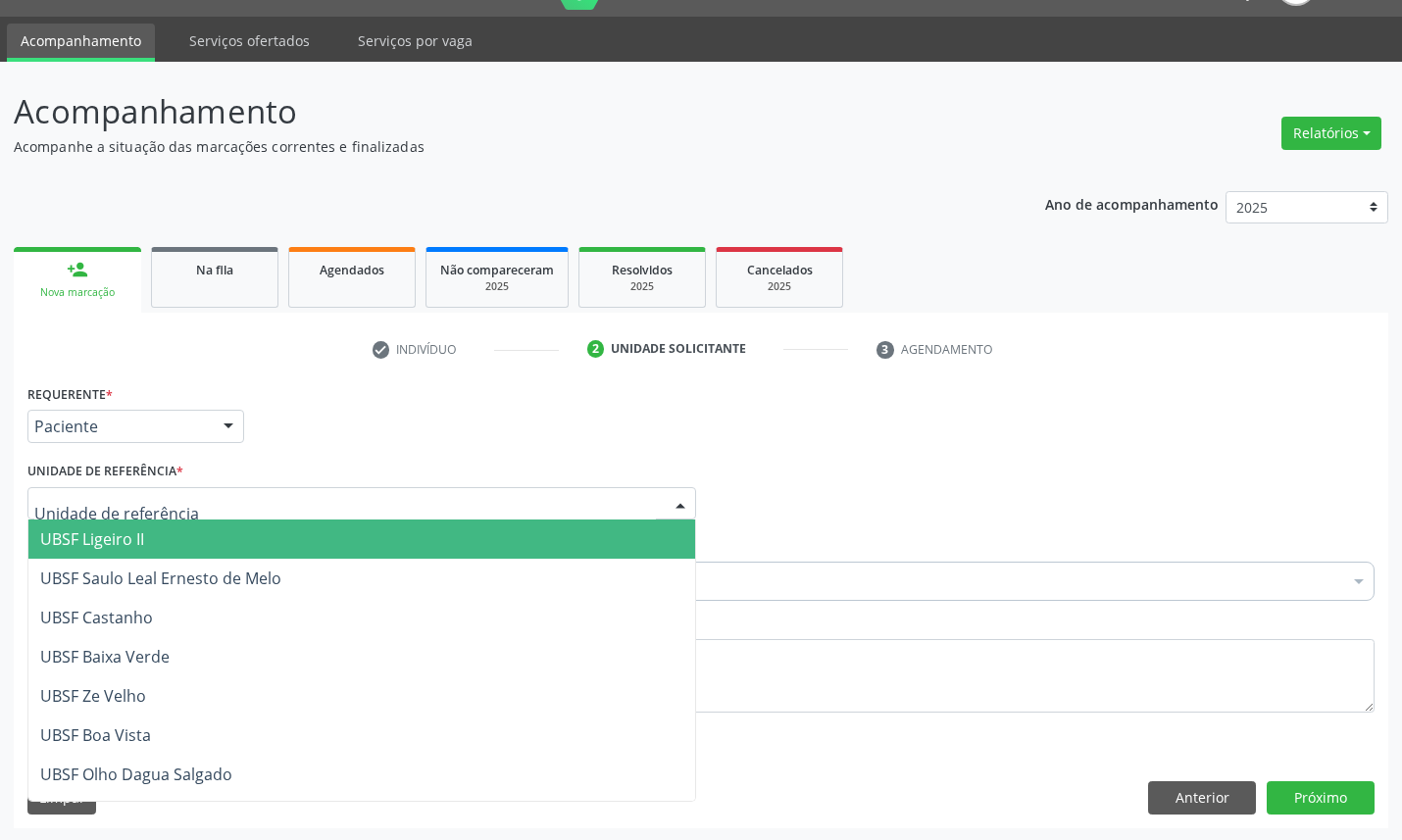 click at bounding box center (362, 504) 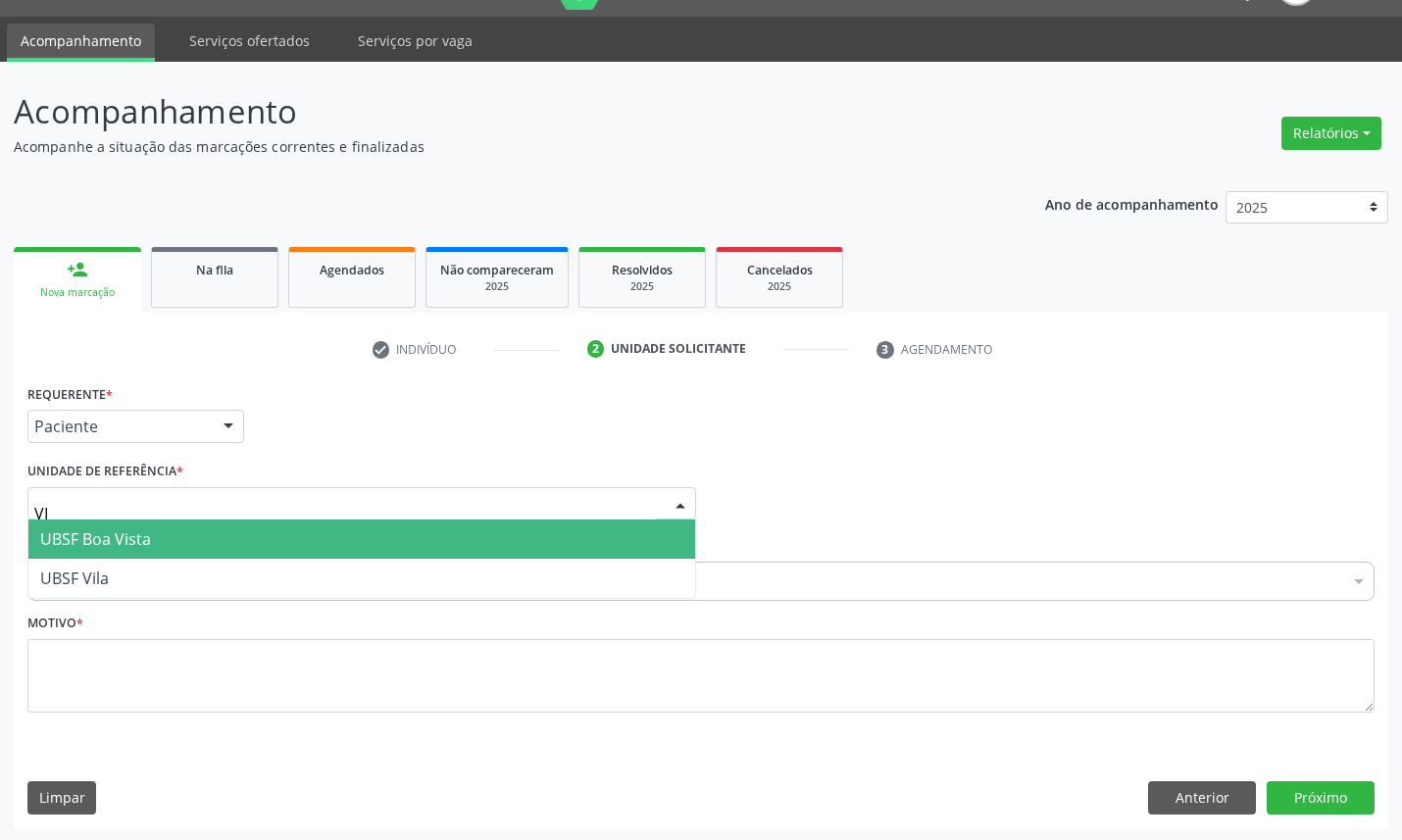 type on "VIL" 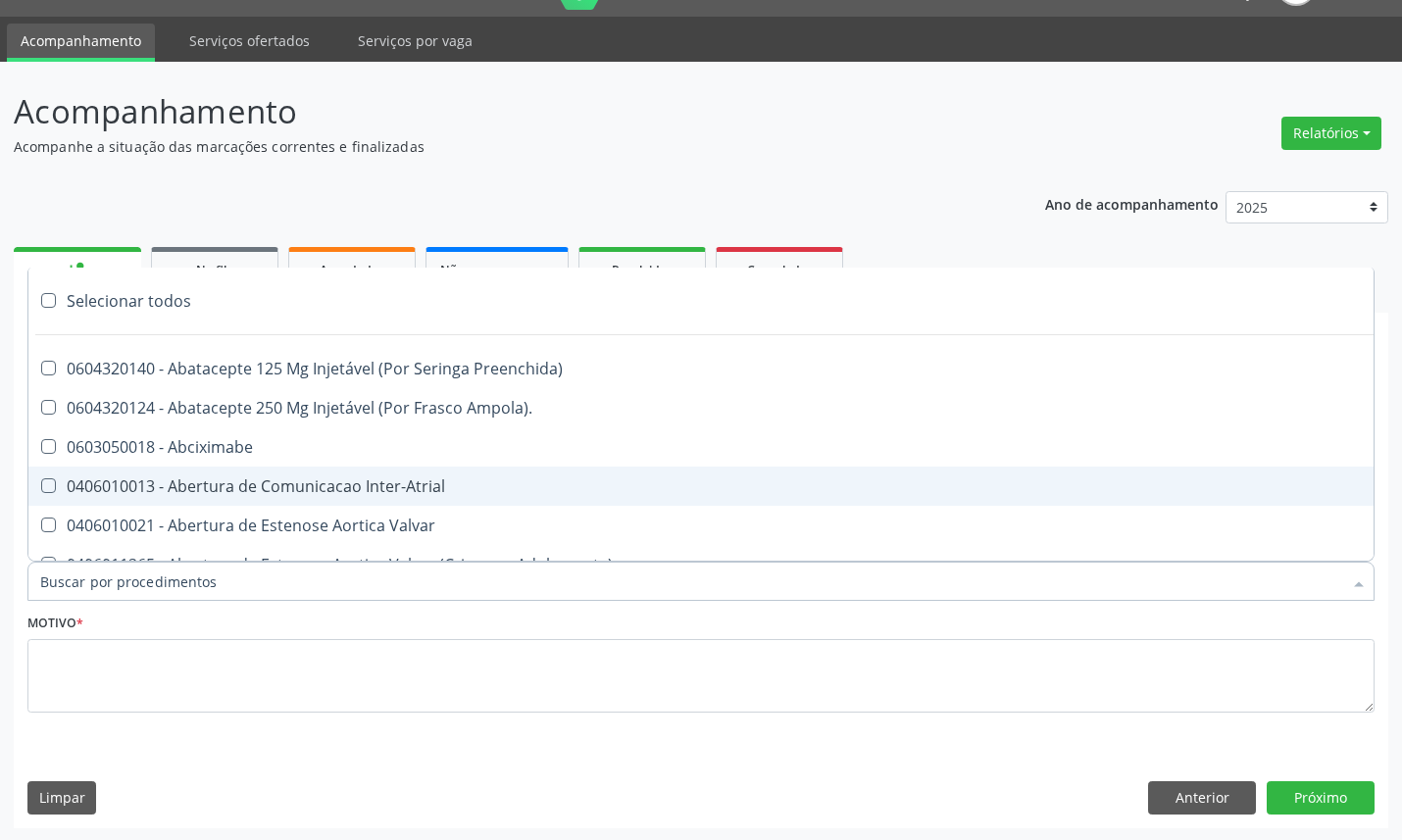 paste on "ENDOCRINOLOGISTA" 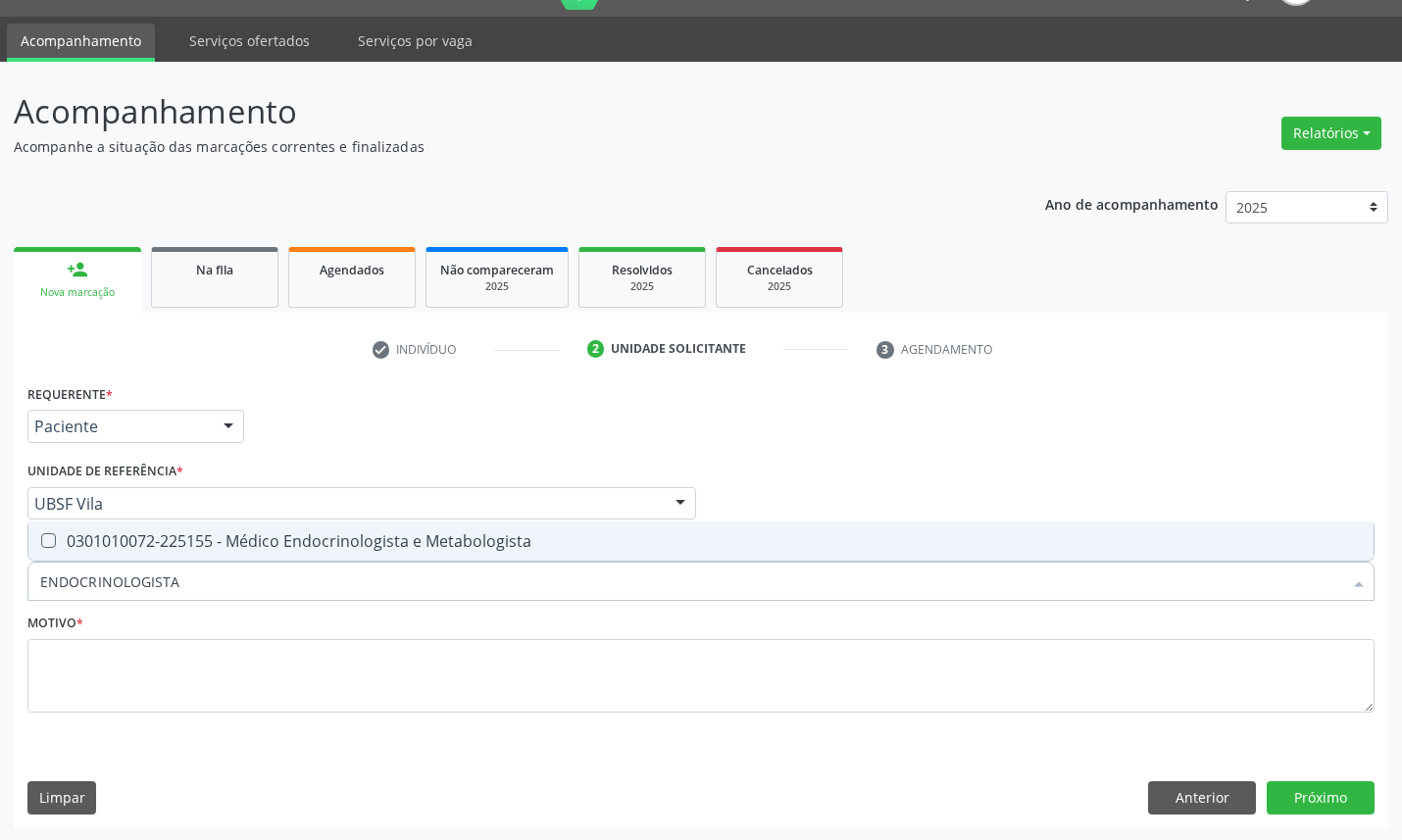 click on "0301010072-225155 - Médico Endocrinologista e Metabologista" at bounding box center [701, 541] 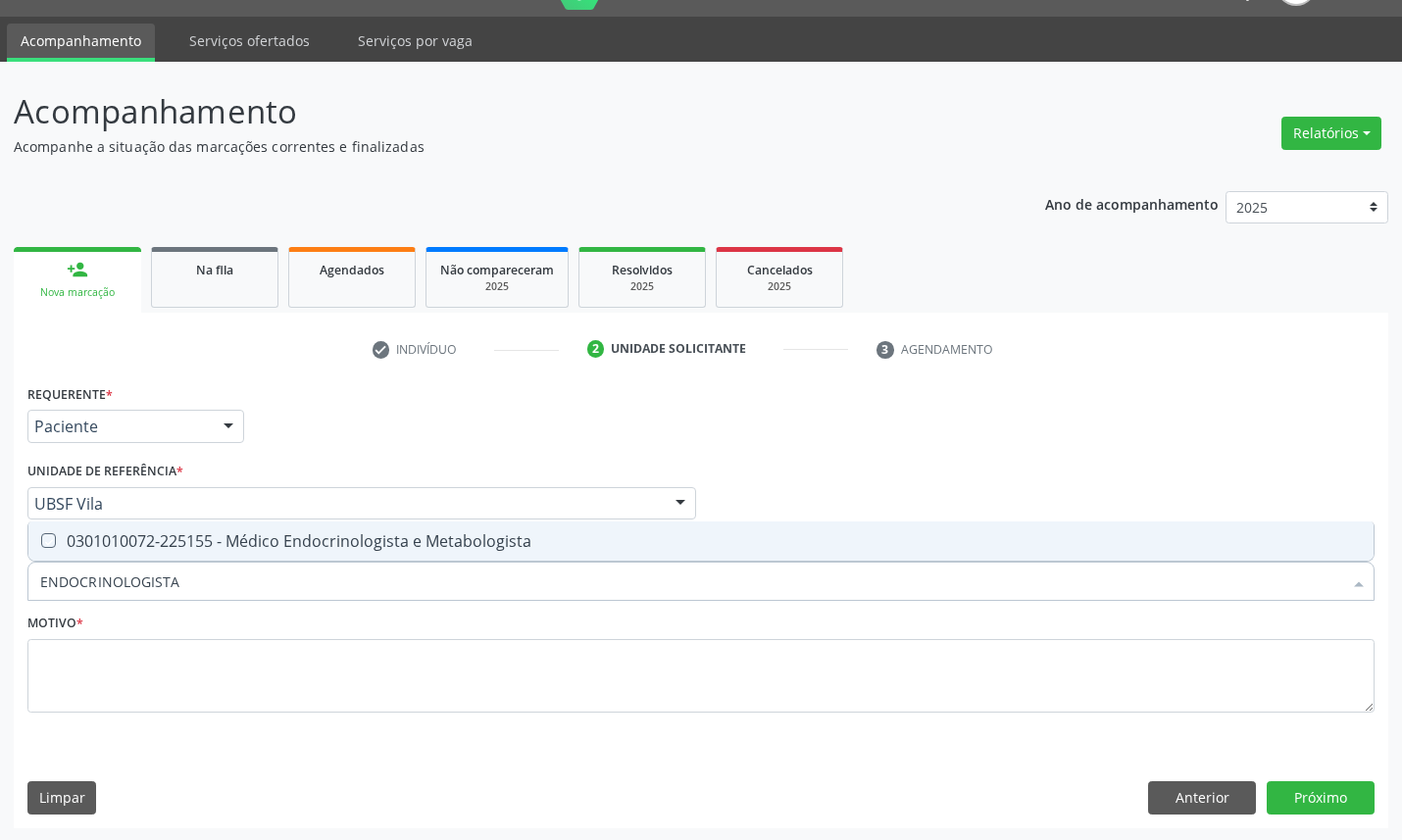 checkbox on "true" 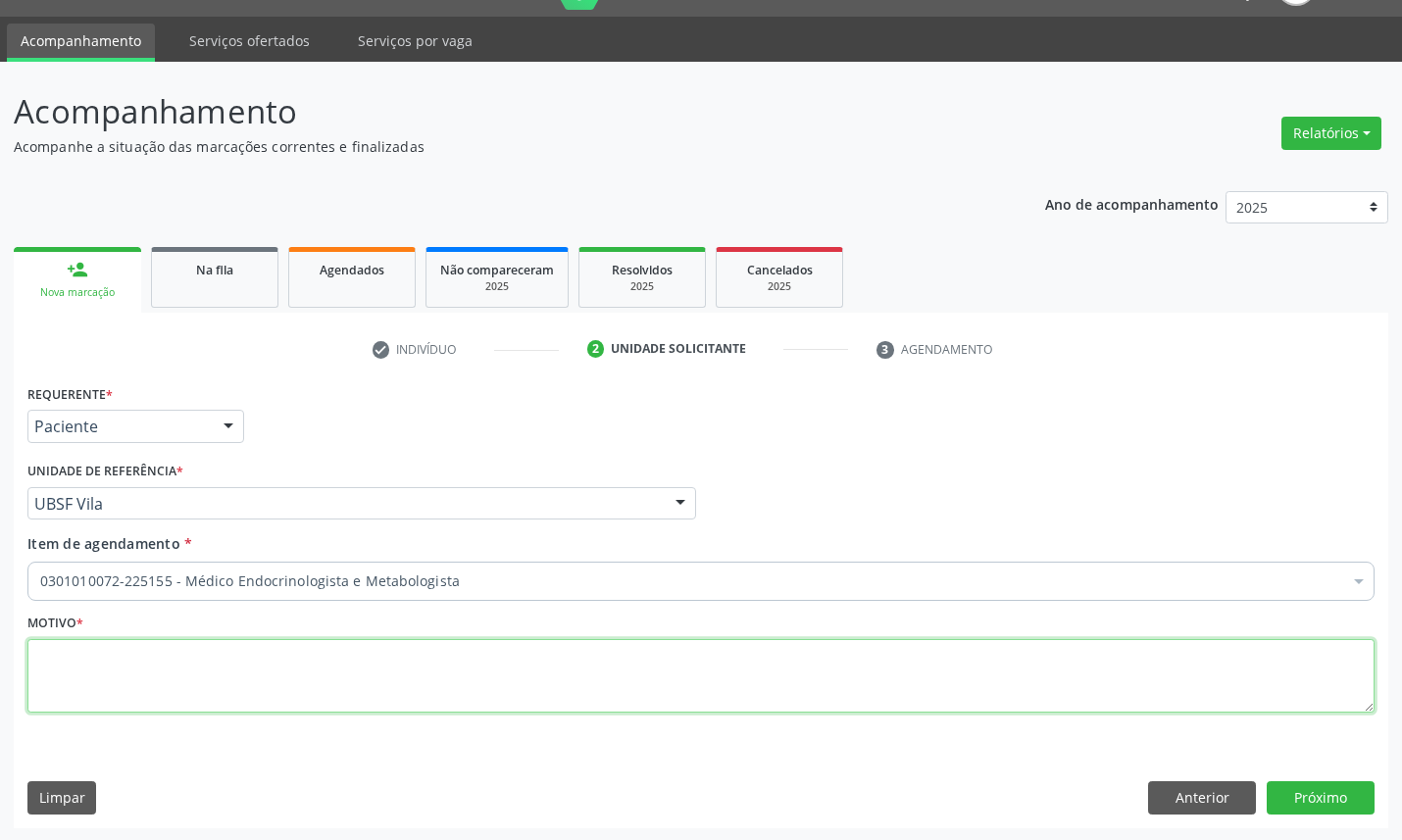 click at bounding box center (701, 676) 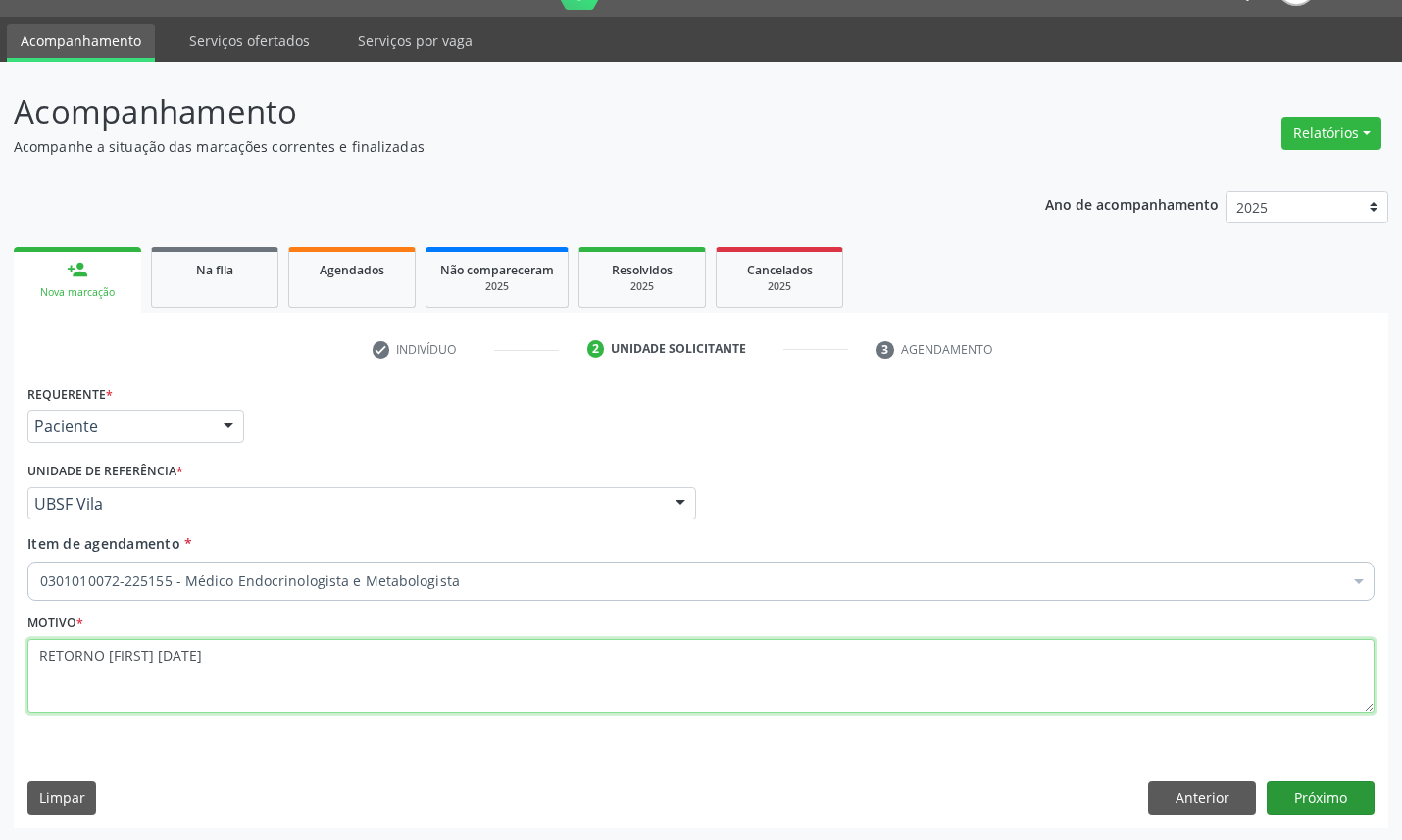 type on "RETORNO [NAME] [NUMBER]/[NUMBER]" 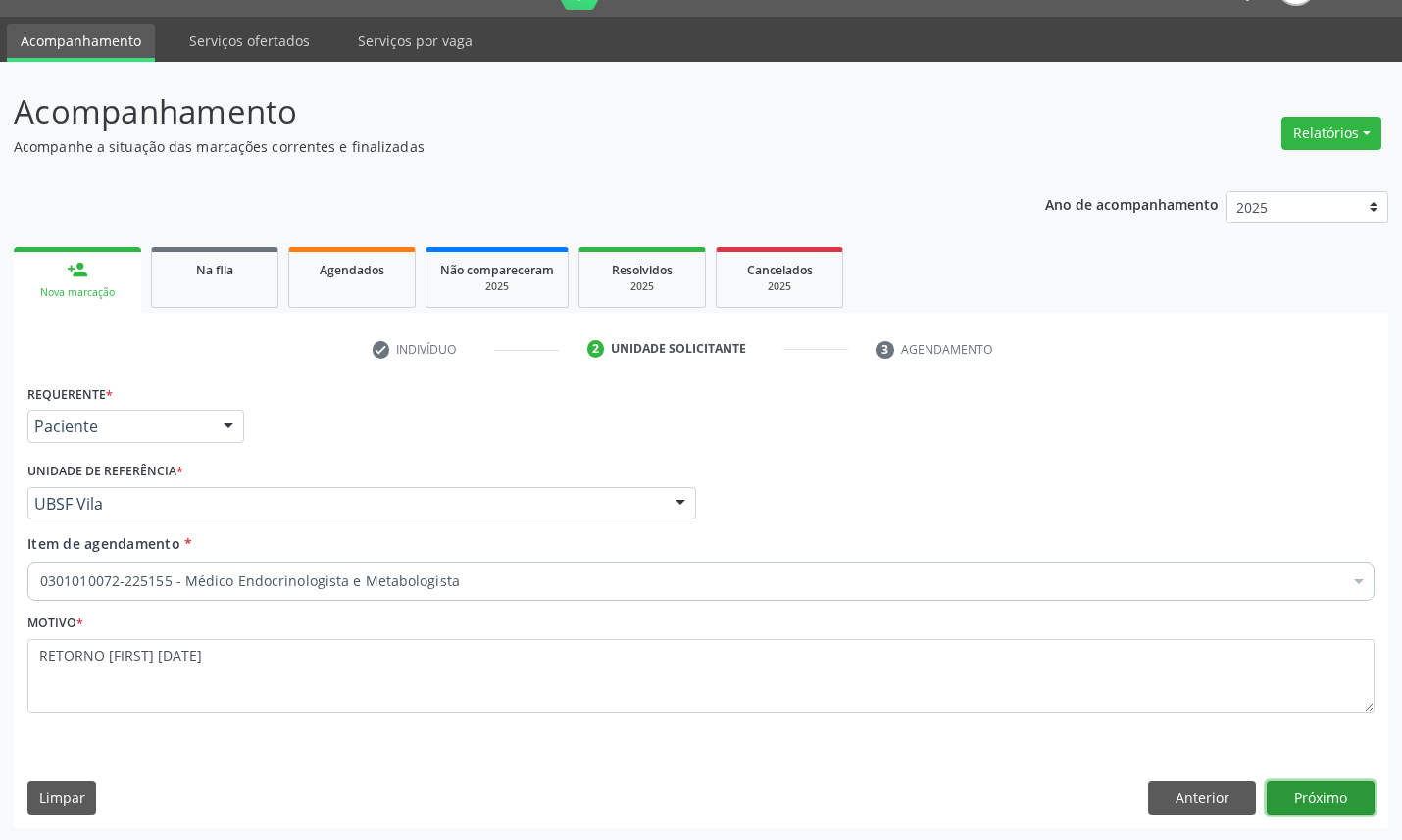 click on "Próximo" at bounding box center (1321, 798) 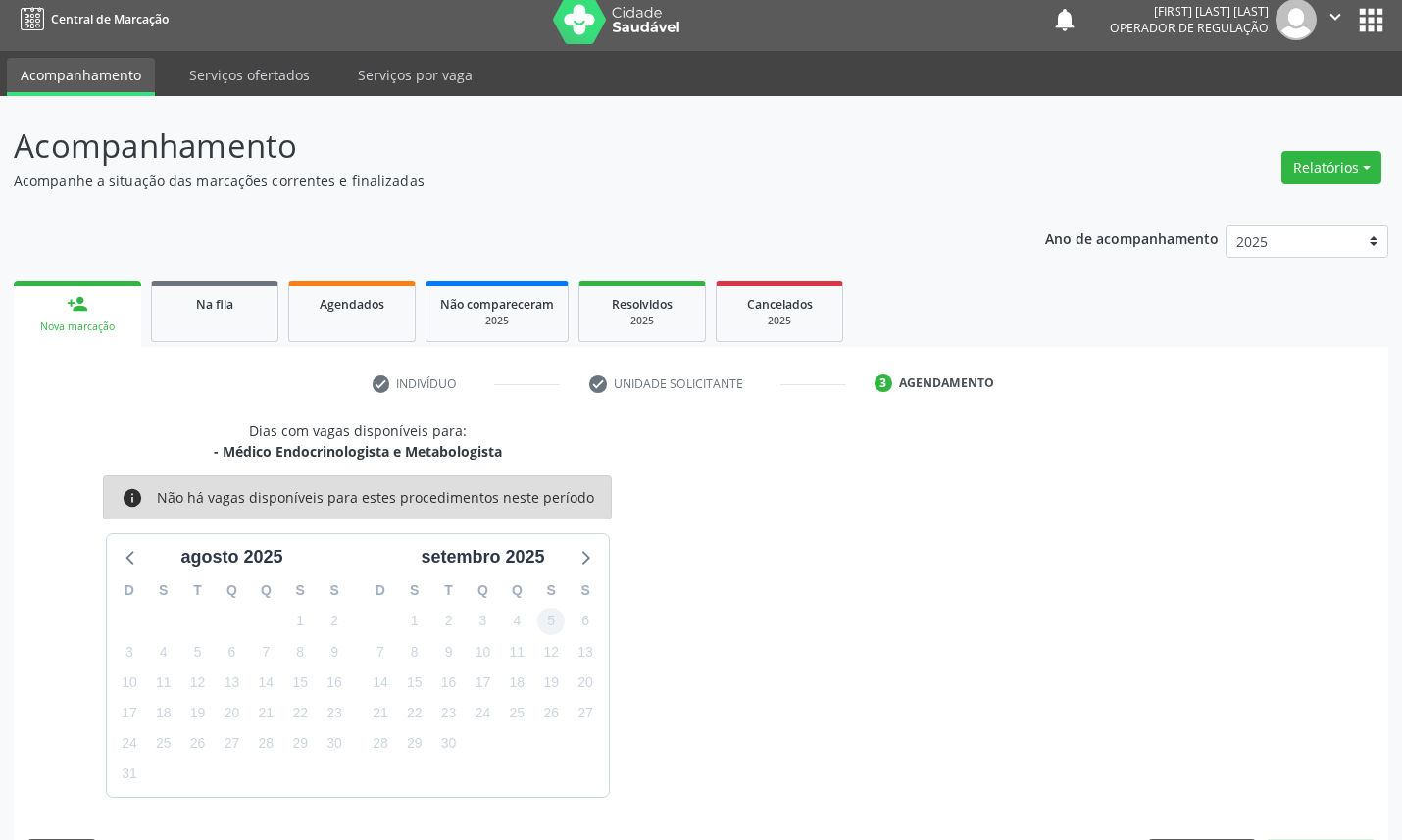 scroll, scrollTop: 46, scrollLeft: 0, axis: vertical 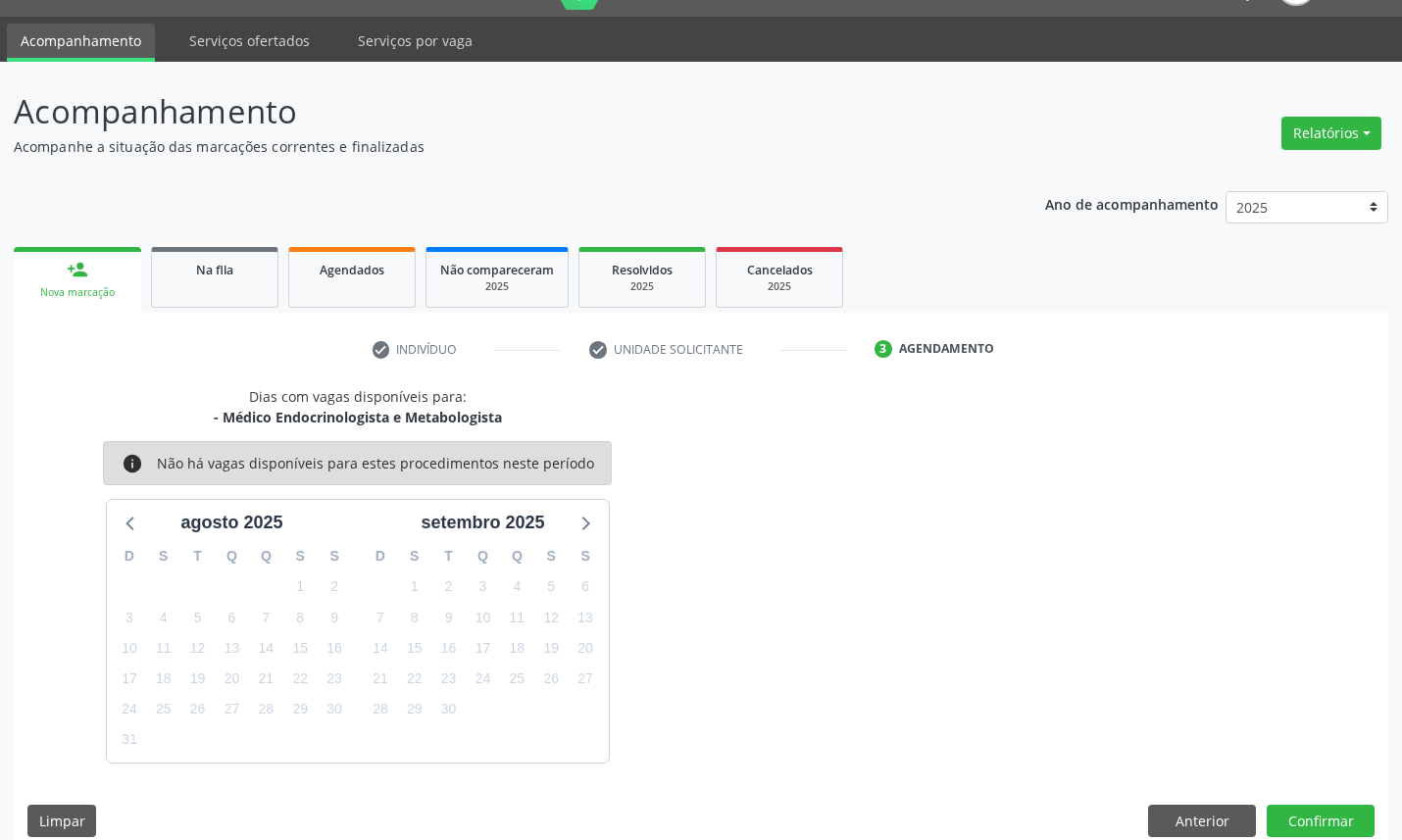 click on "11" at bounding box center [517, 618] 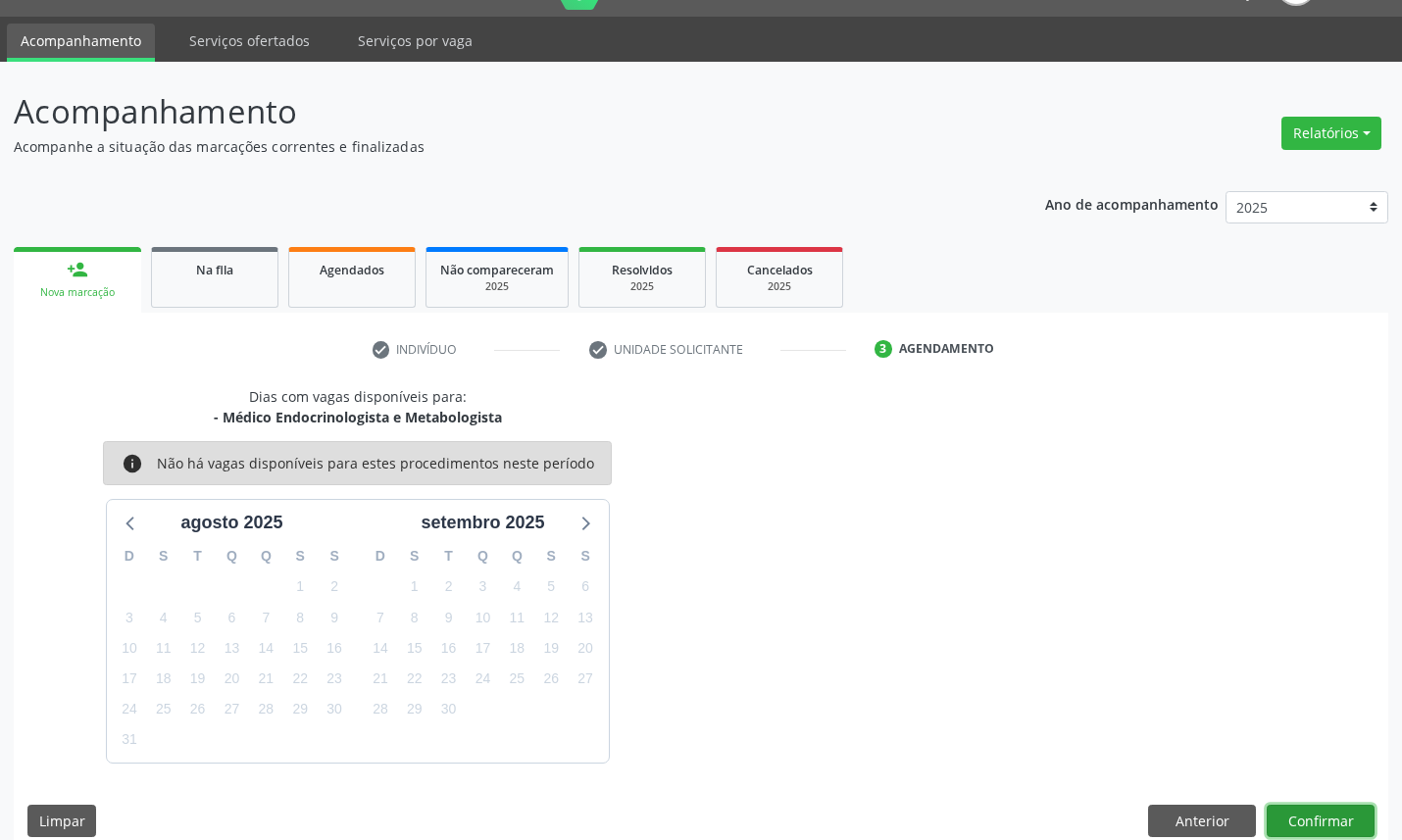 click on "Confirmar" at bounding box center (1321, 821) 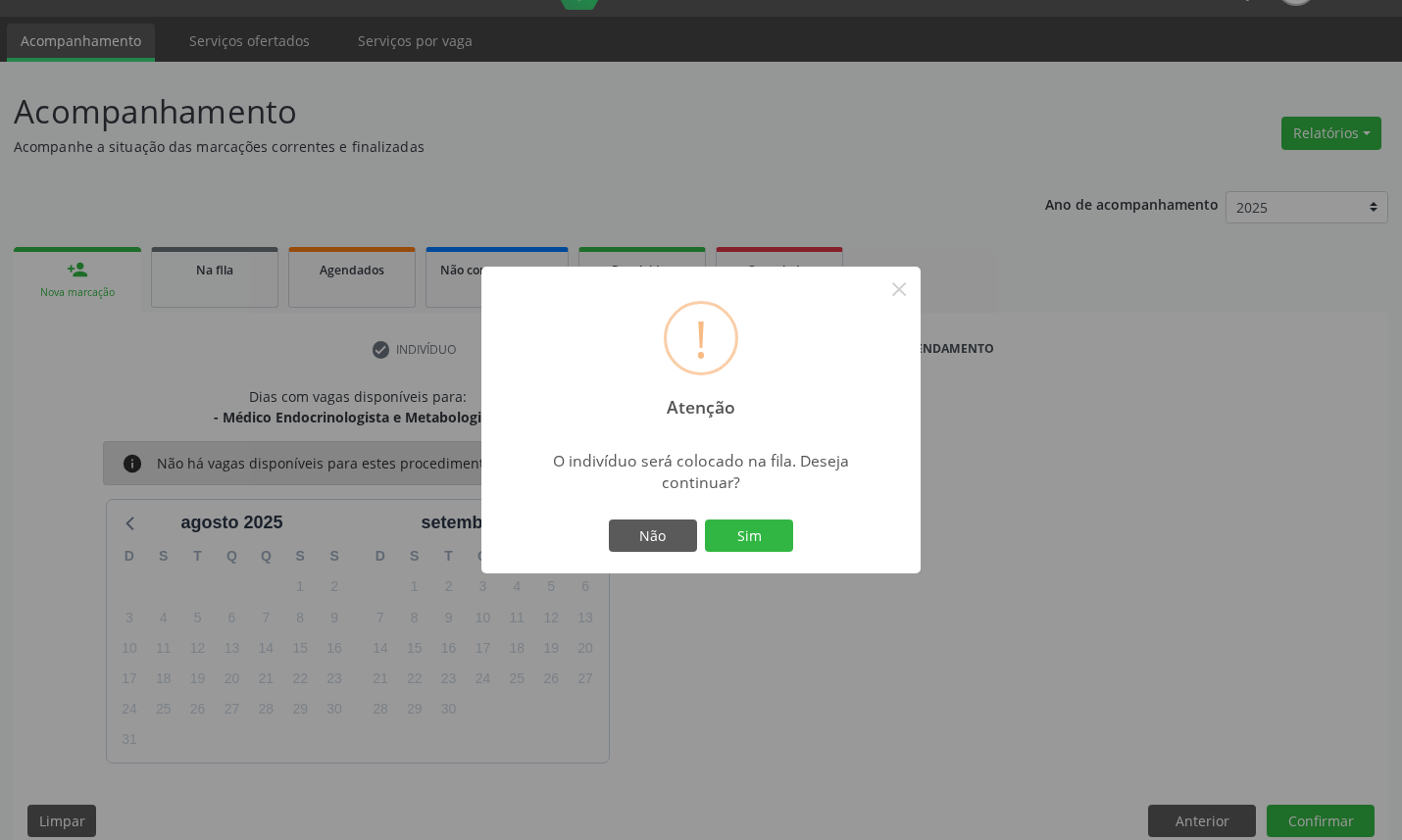 type 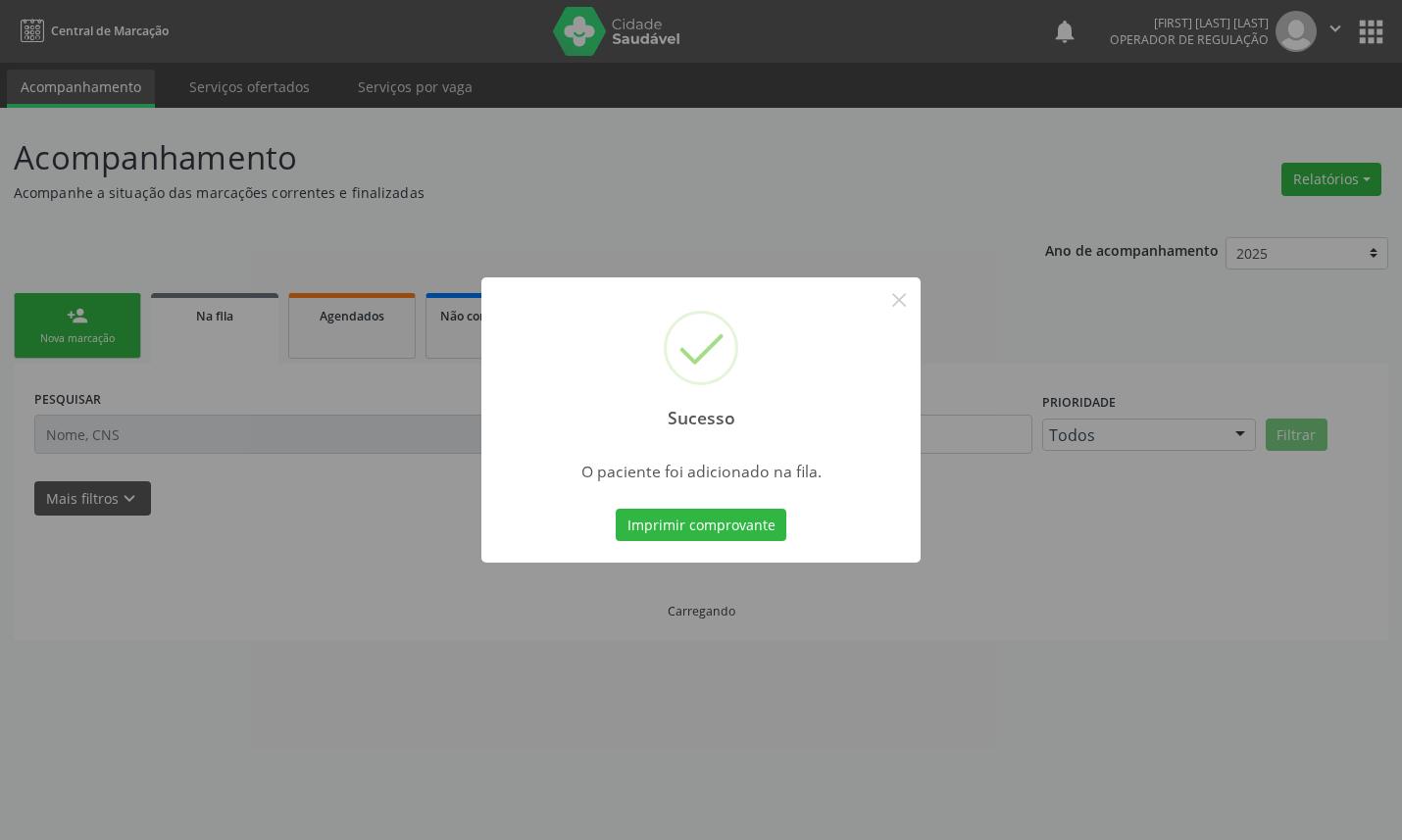 scroll, scrollTop: 0, scrollLeft: 0, axis: both 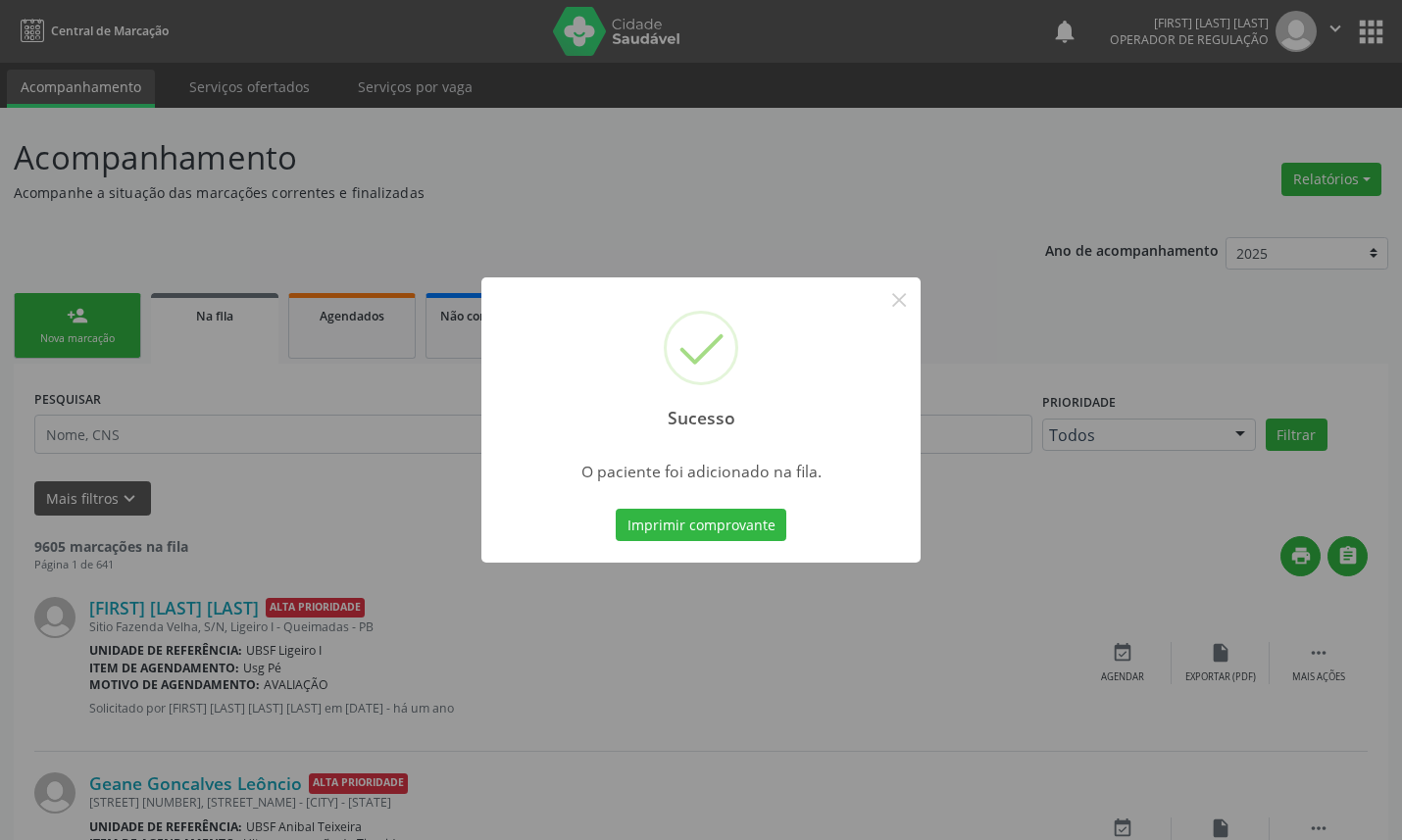 type 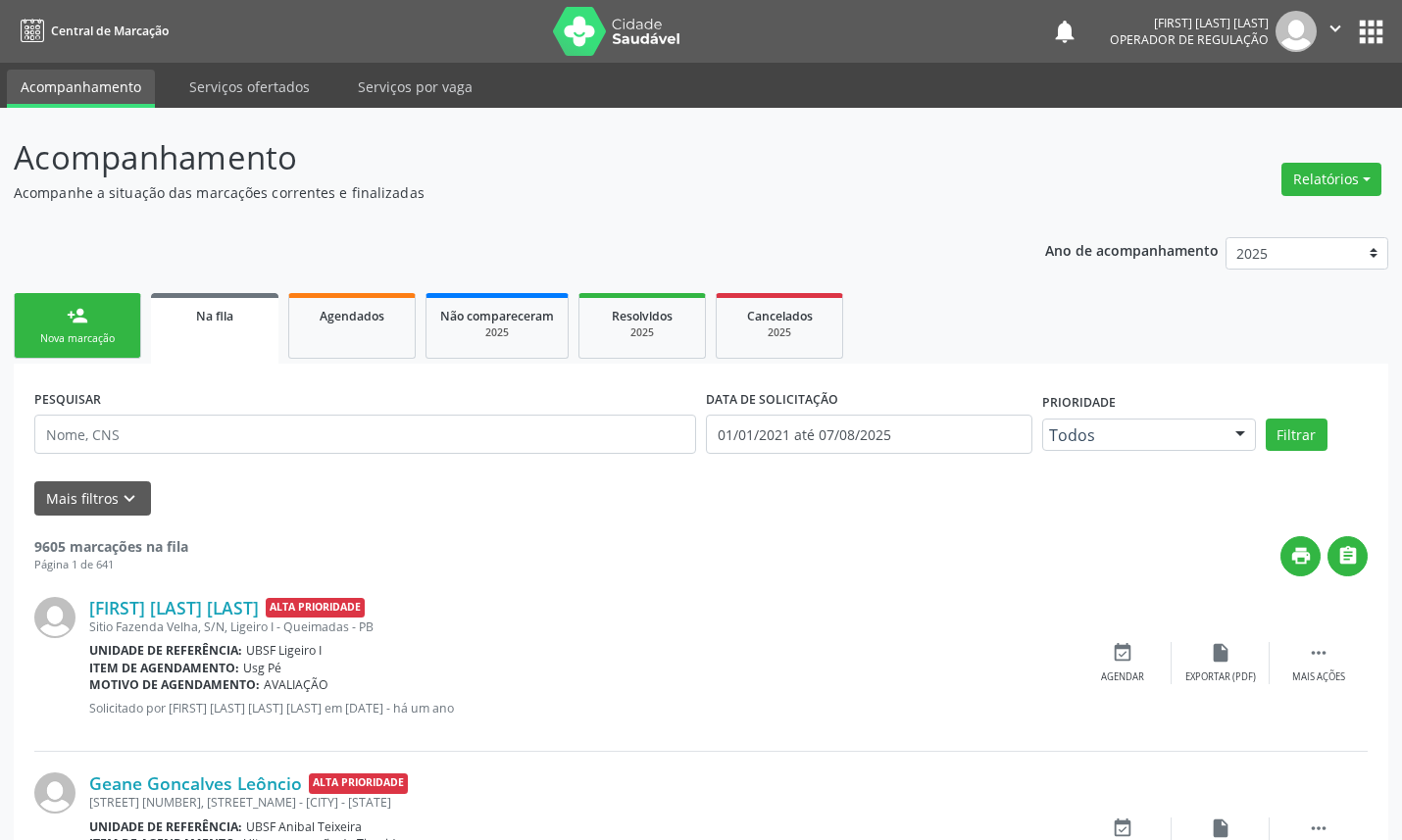 click on "person_add
Nova marcação" at bounding box center (77, 325) 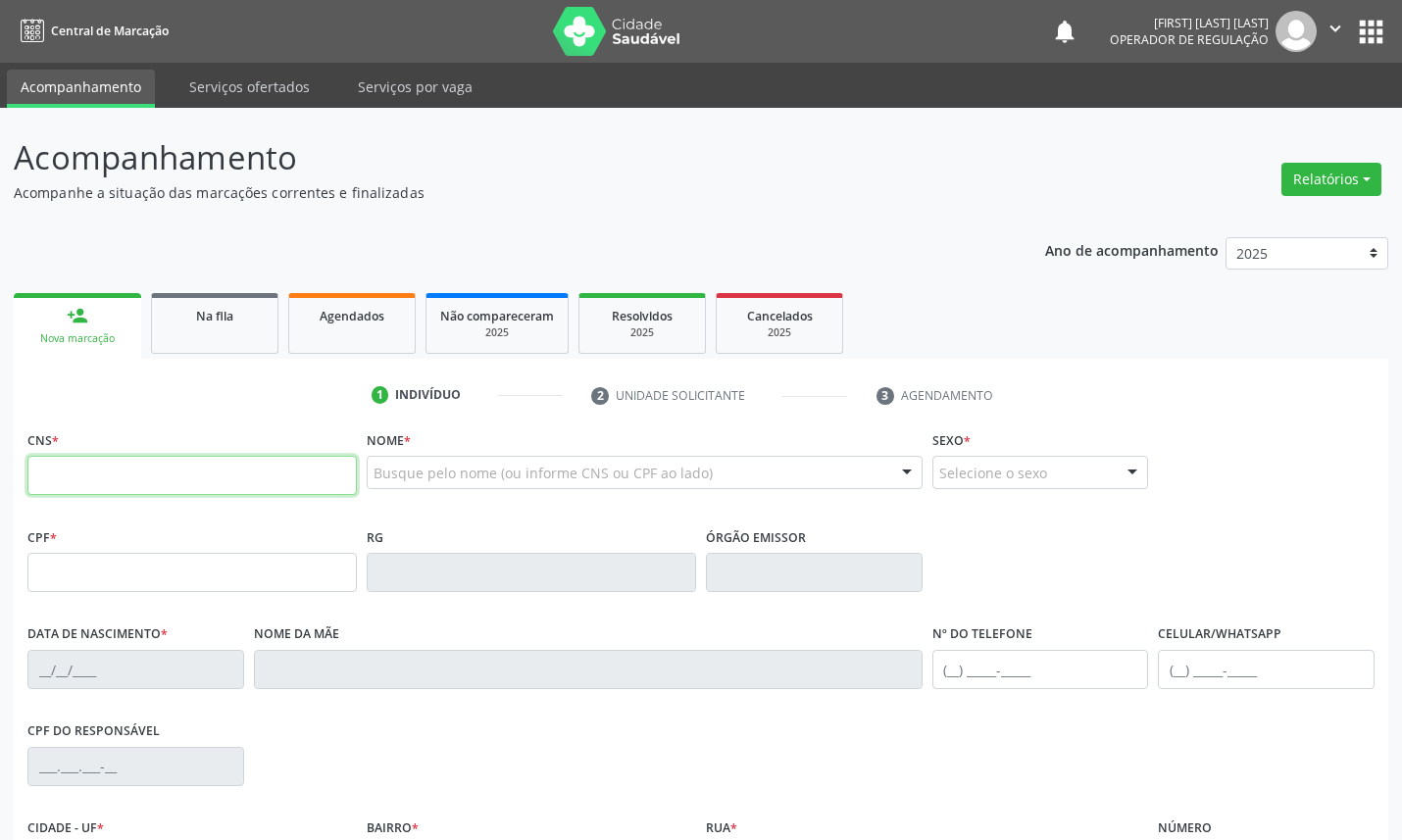 click at bounding box center (192, 475) 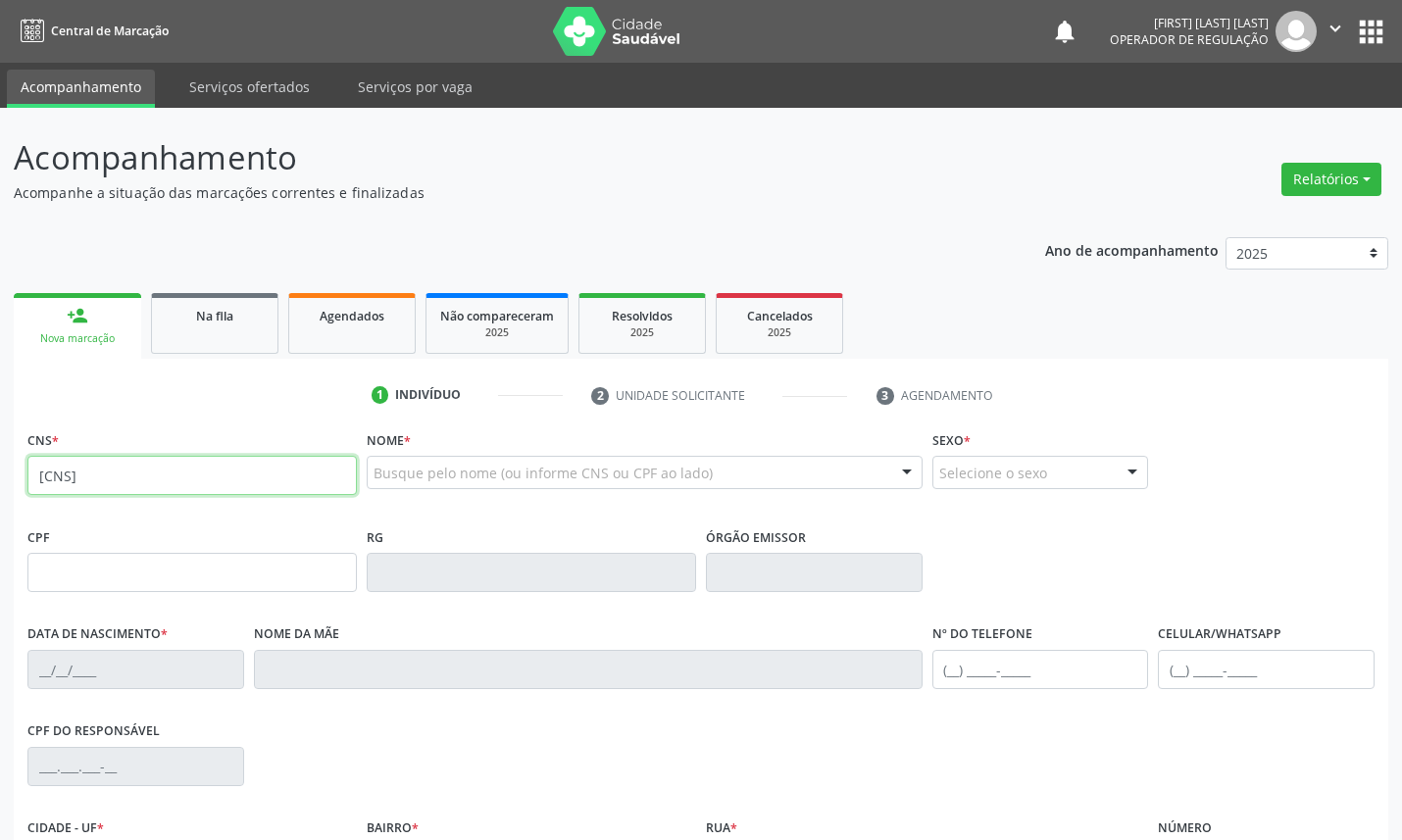 type on "701 0008 1251 1894" 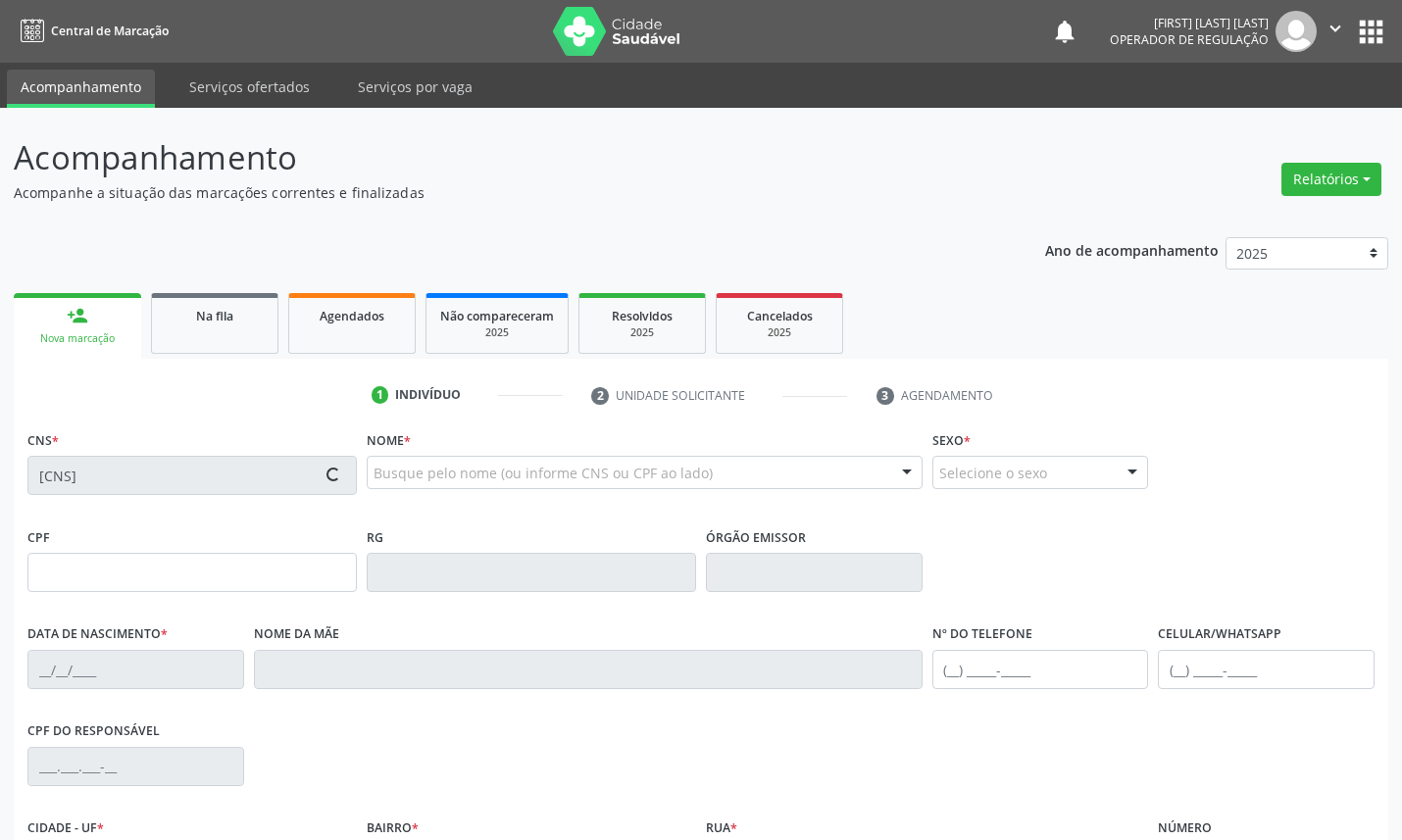 type on "980.557.204-87" 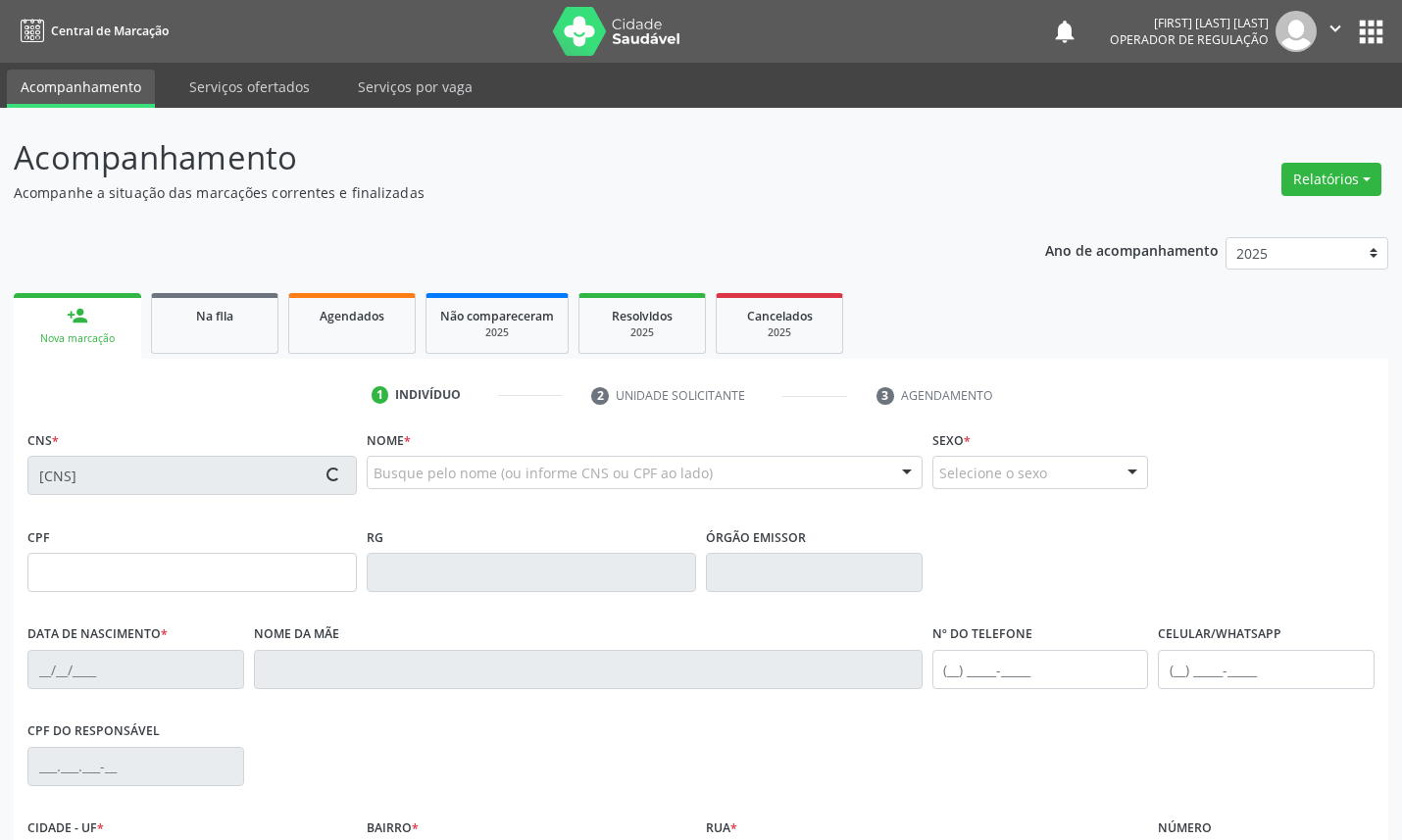type on "28/02/1968" 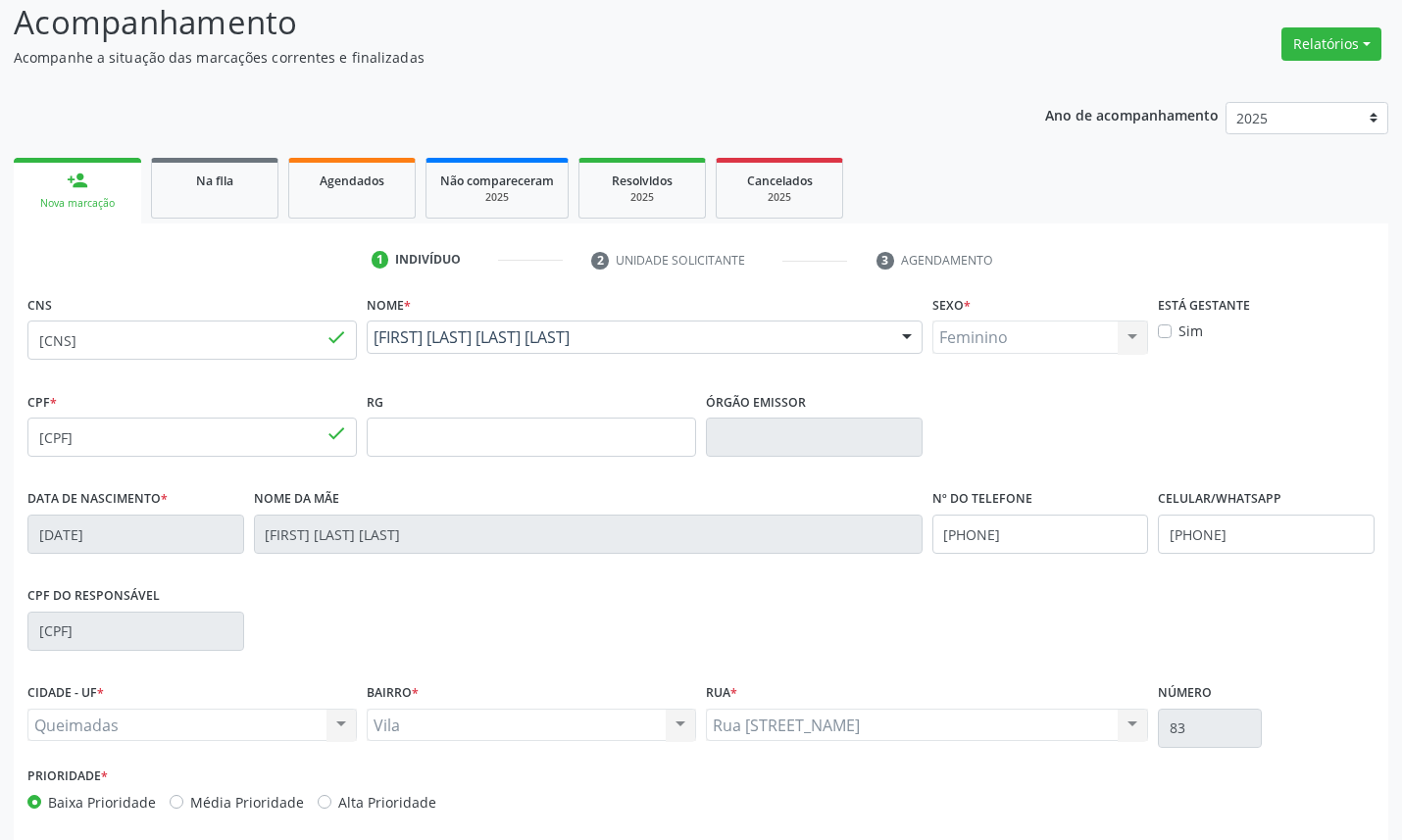 scroll, scrollTop: 221, scrollLeft: 0, axis: vertical 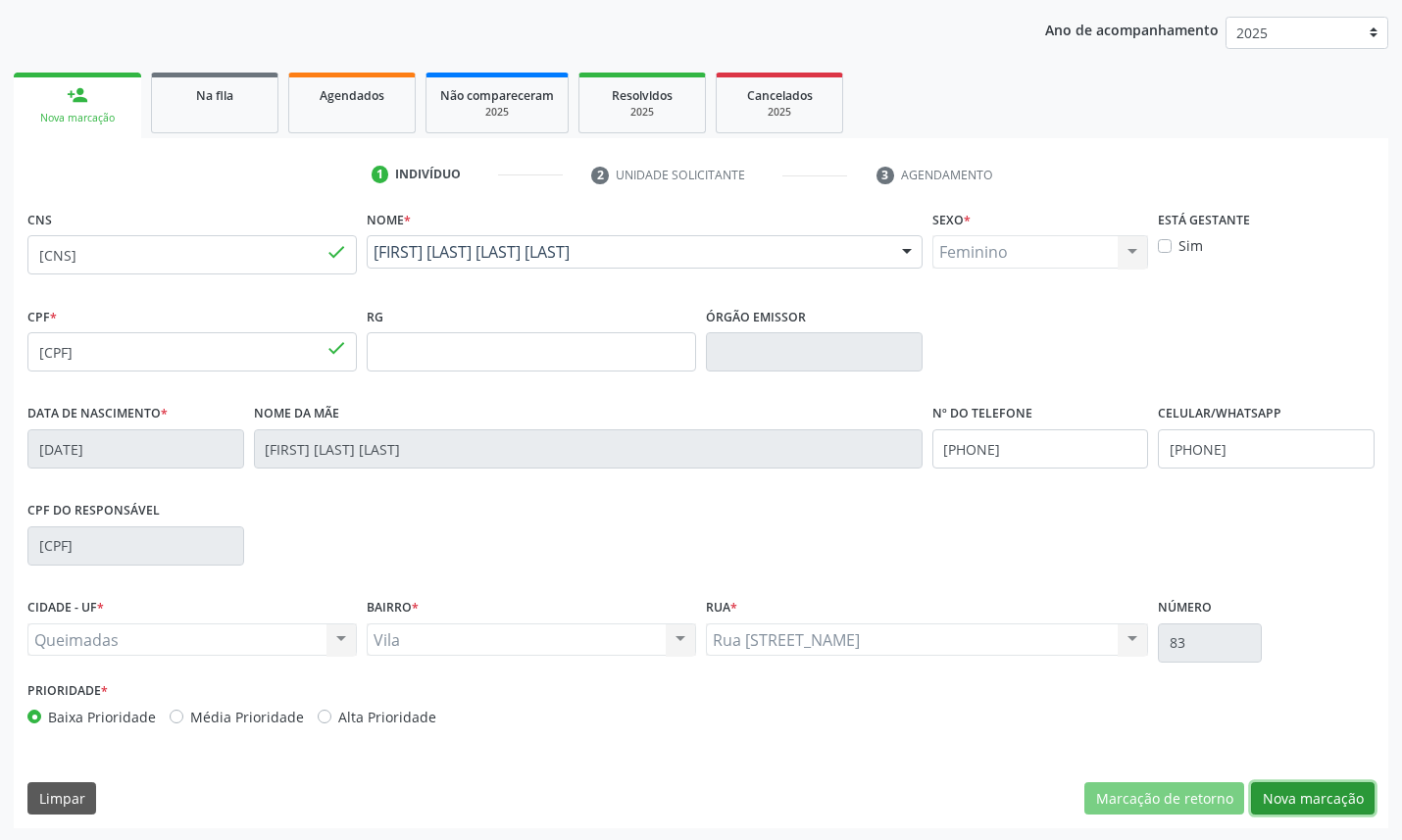 click on "Nova marcação" at bounding box center [1313, 799] 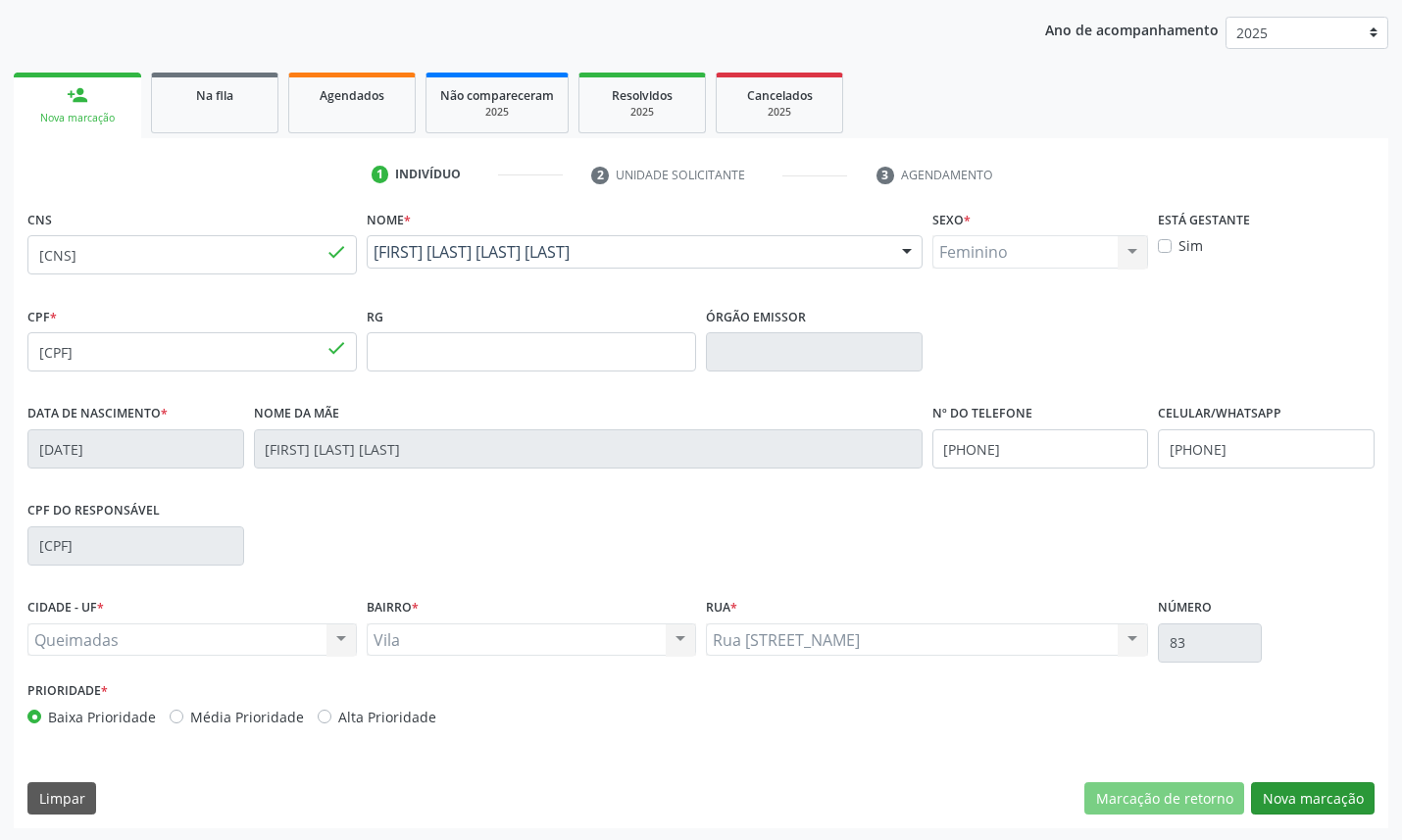 scroll, scrollTop: 46, scrollLeft: 0, axis: vertical 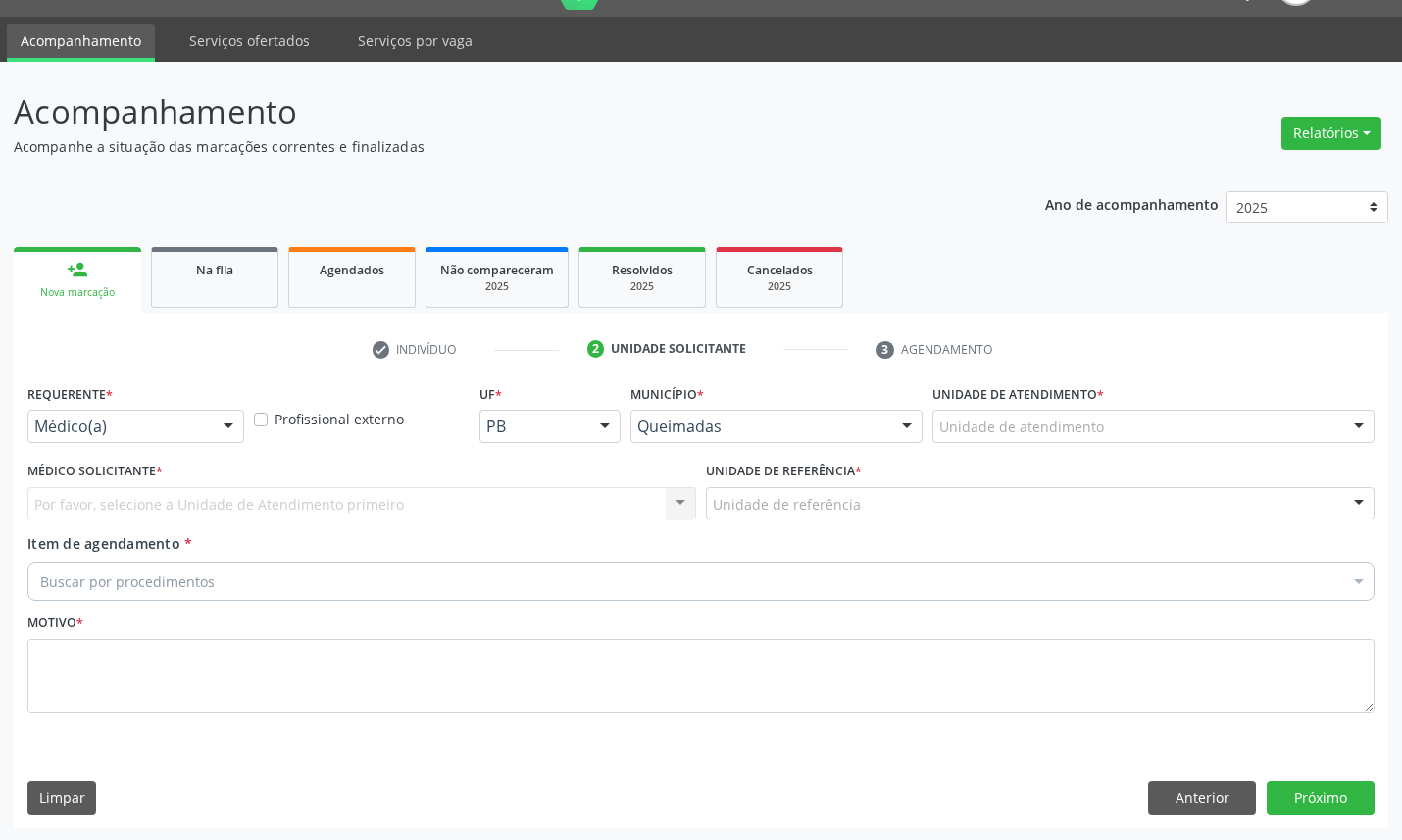 click on "Requerente
*" at bounding box center (70, 394) 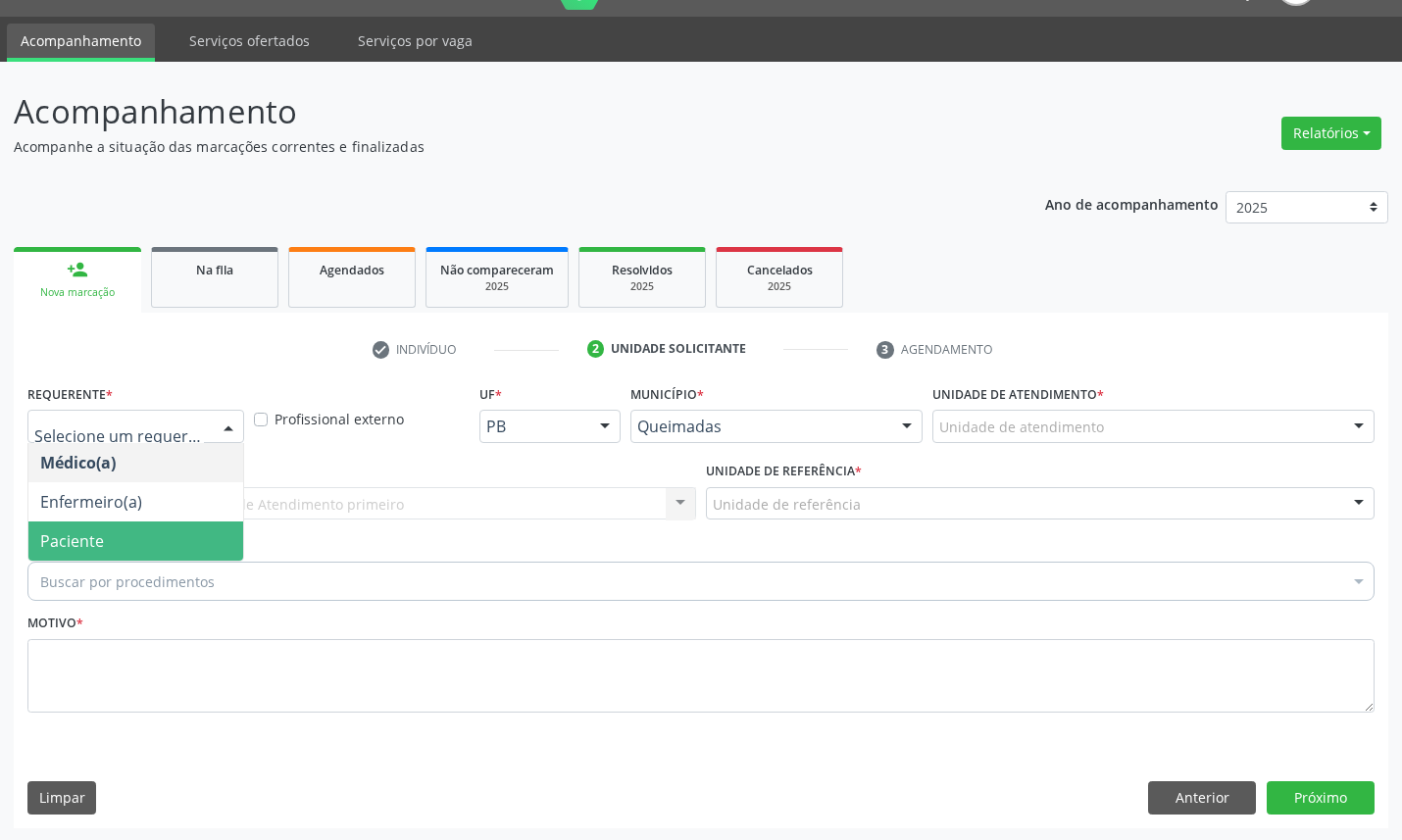 click on "Paciente" at bounding box center [135, 541] 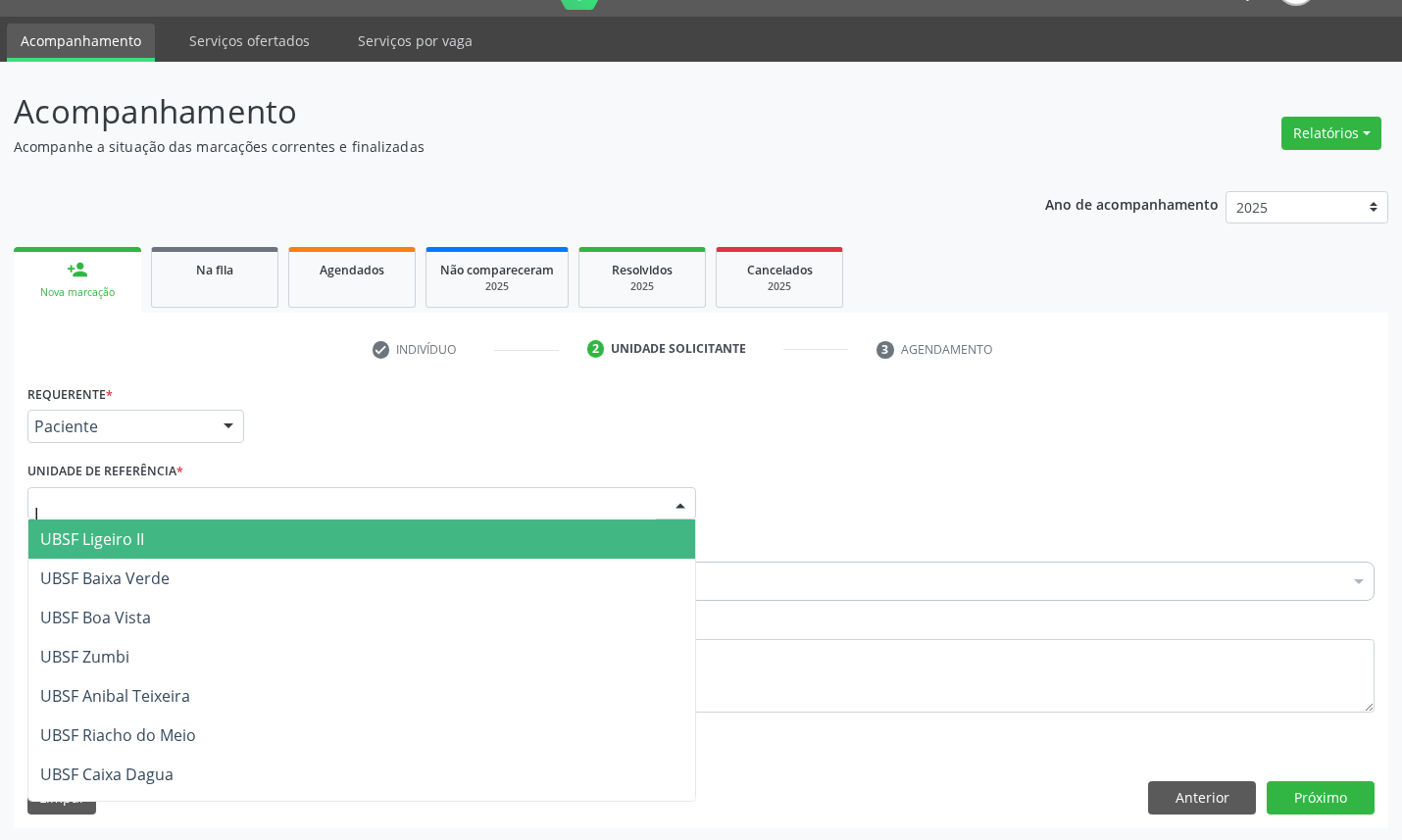 type on "IL" 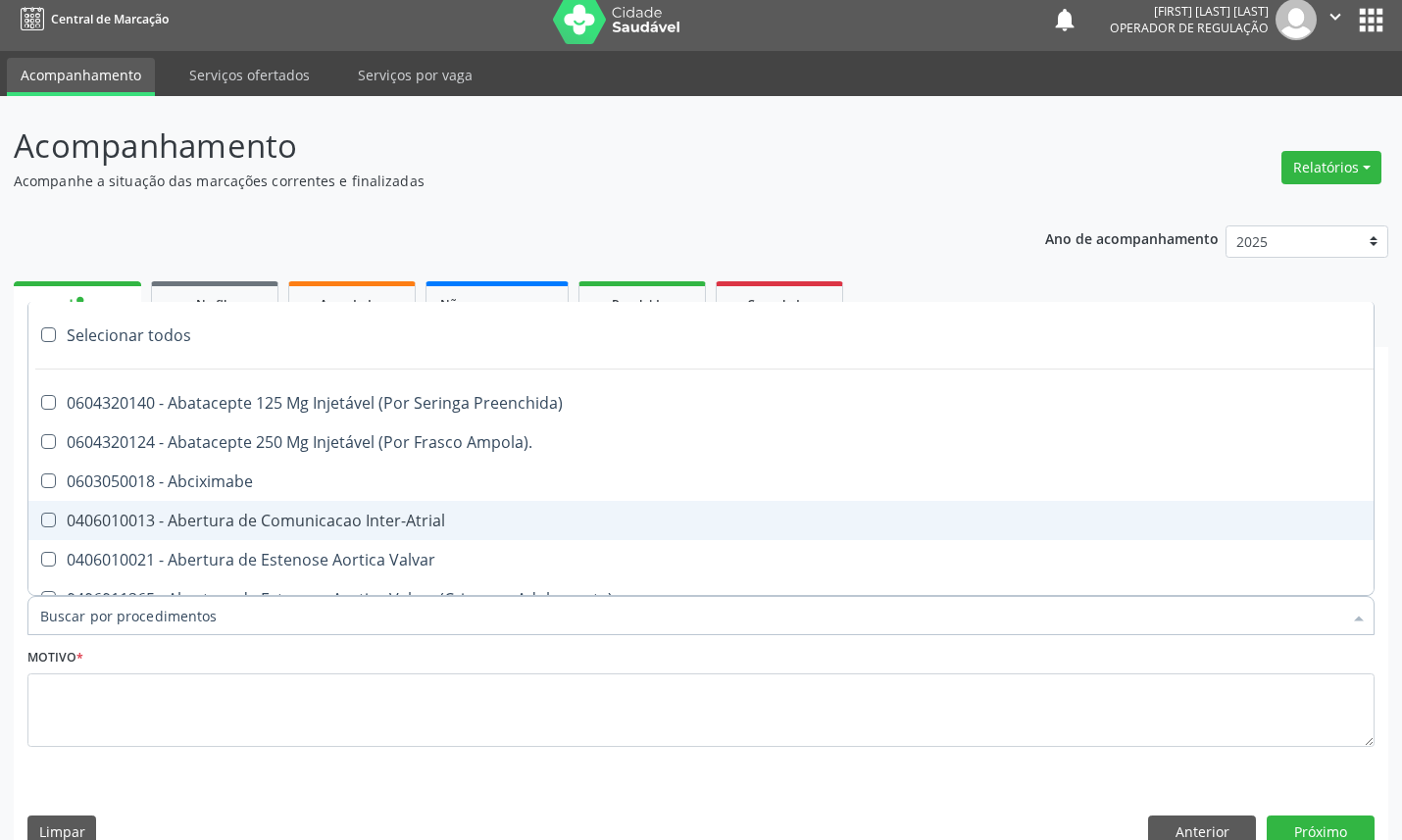 scroll, scrollTop: 0, scrollLeft: 0, axis: both 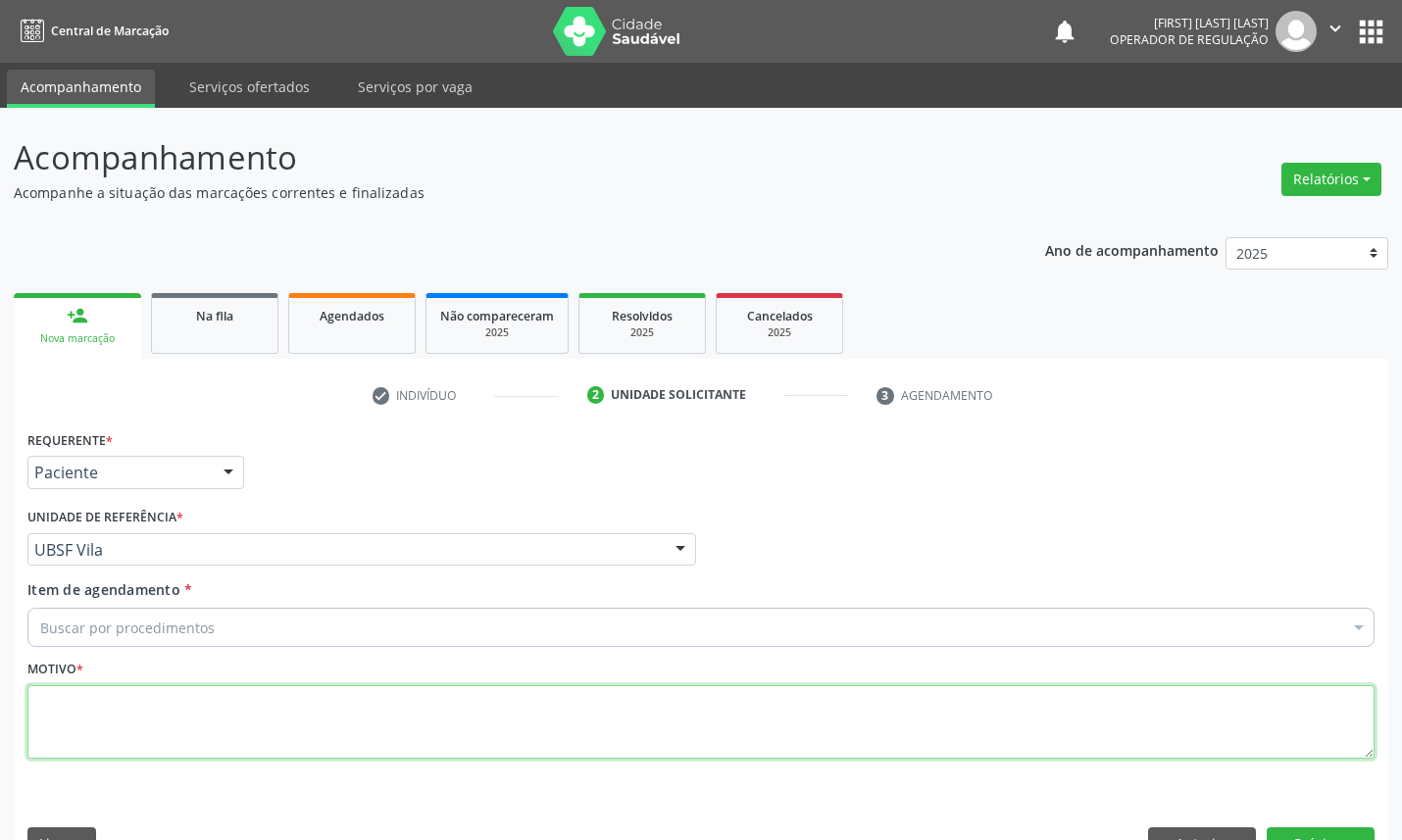 paste on "RETORNO [NAME] [NUMBER]/[NUMBER]" 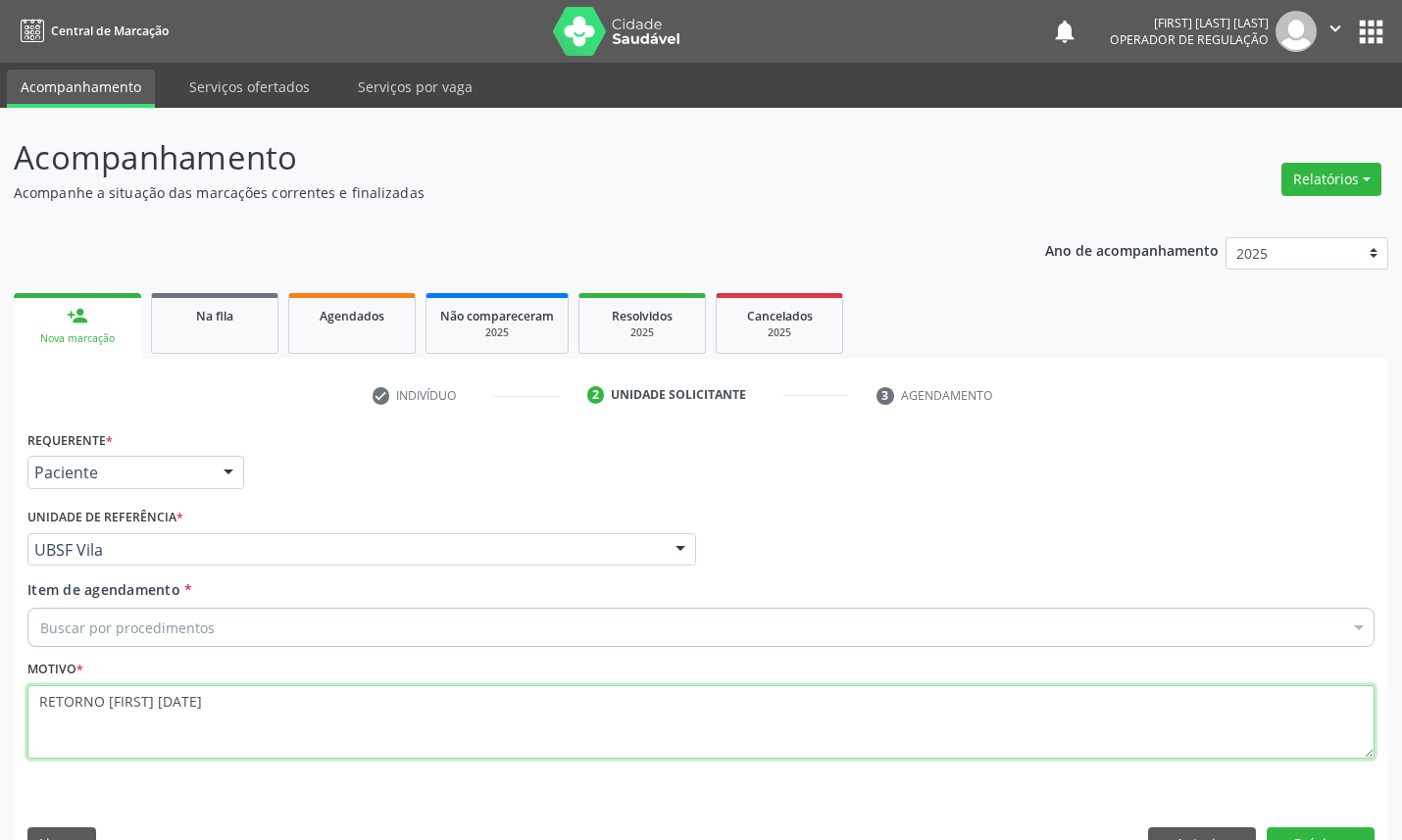 type on "RETORNO [NAME] [NUMBER]/[NUMBER]" 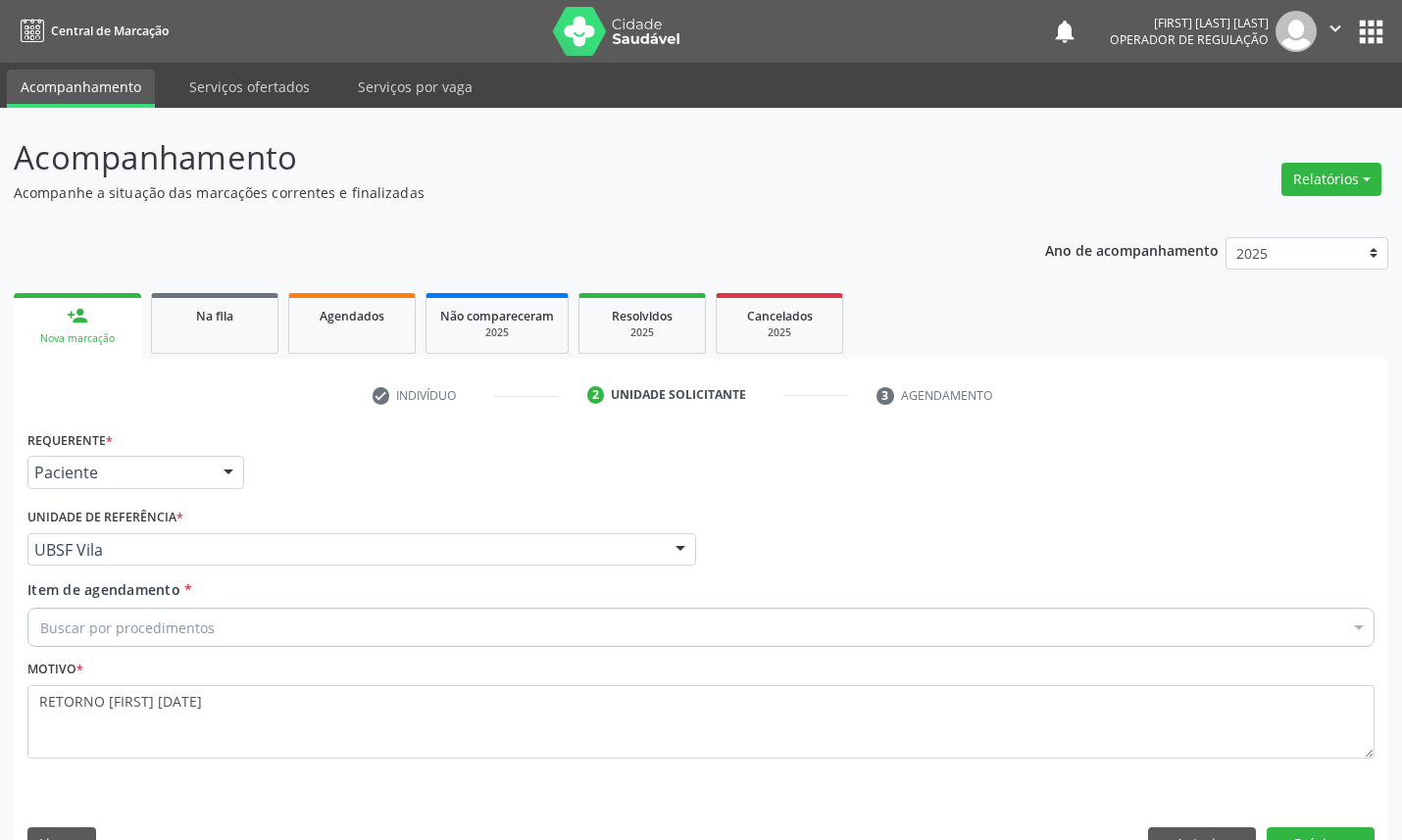 paste on "ENDOCRINOLOGISTA" 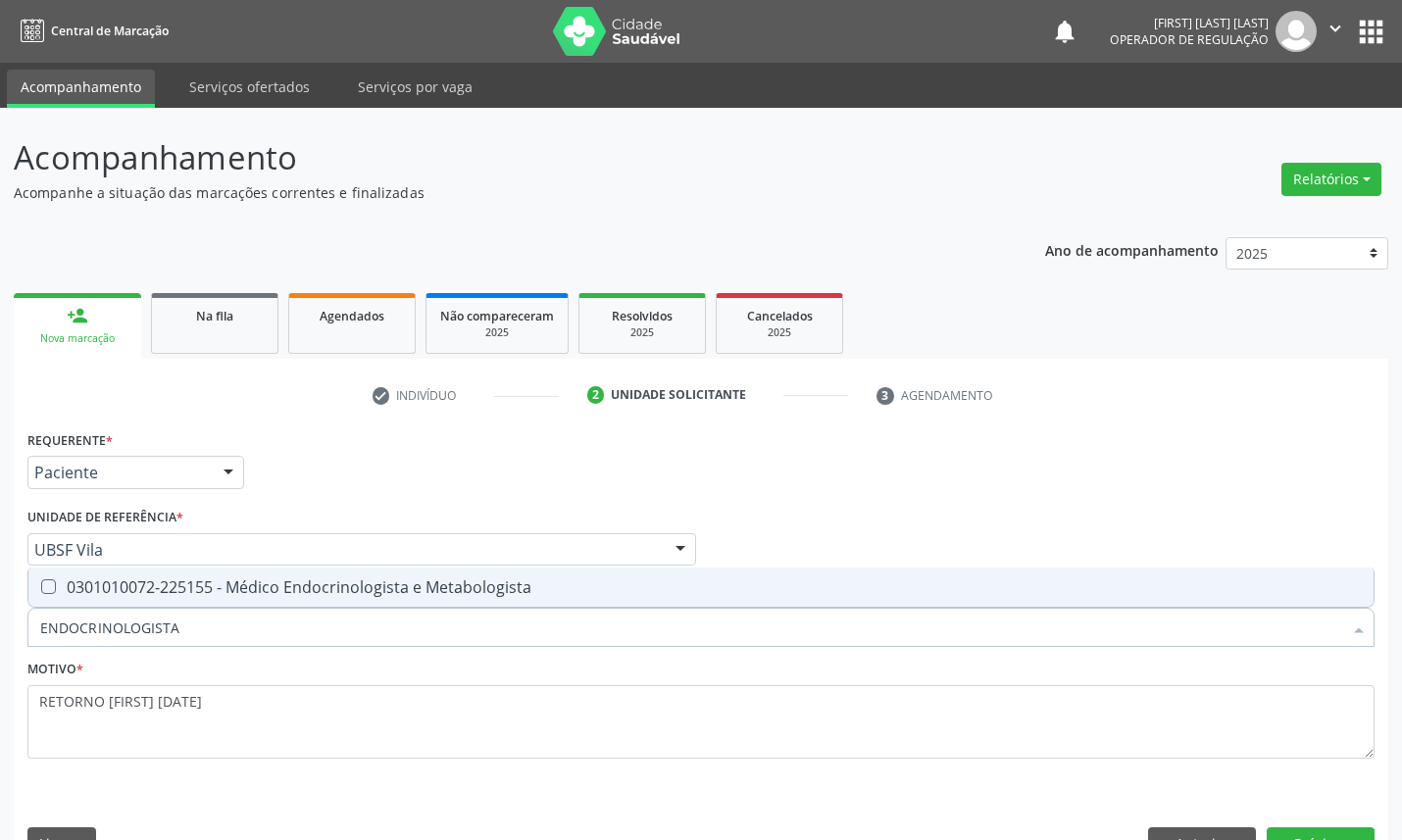 click on "0301010072-225155 - Médico Endocrinologista e Metabologista" at bounding box center [701, 587] 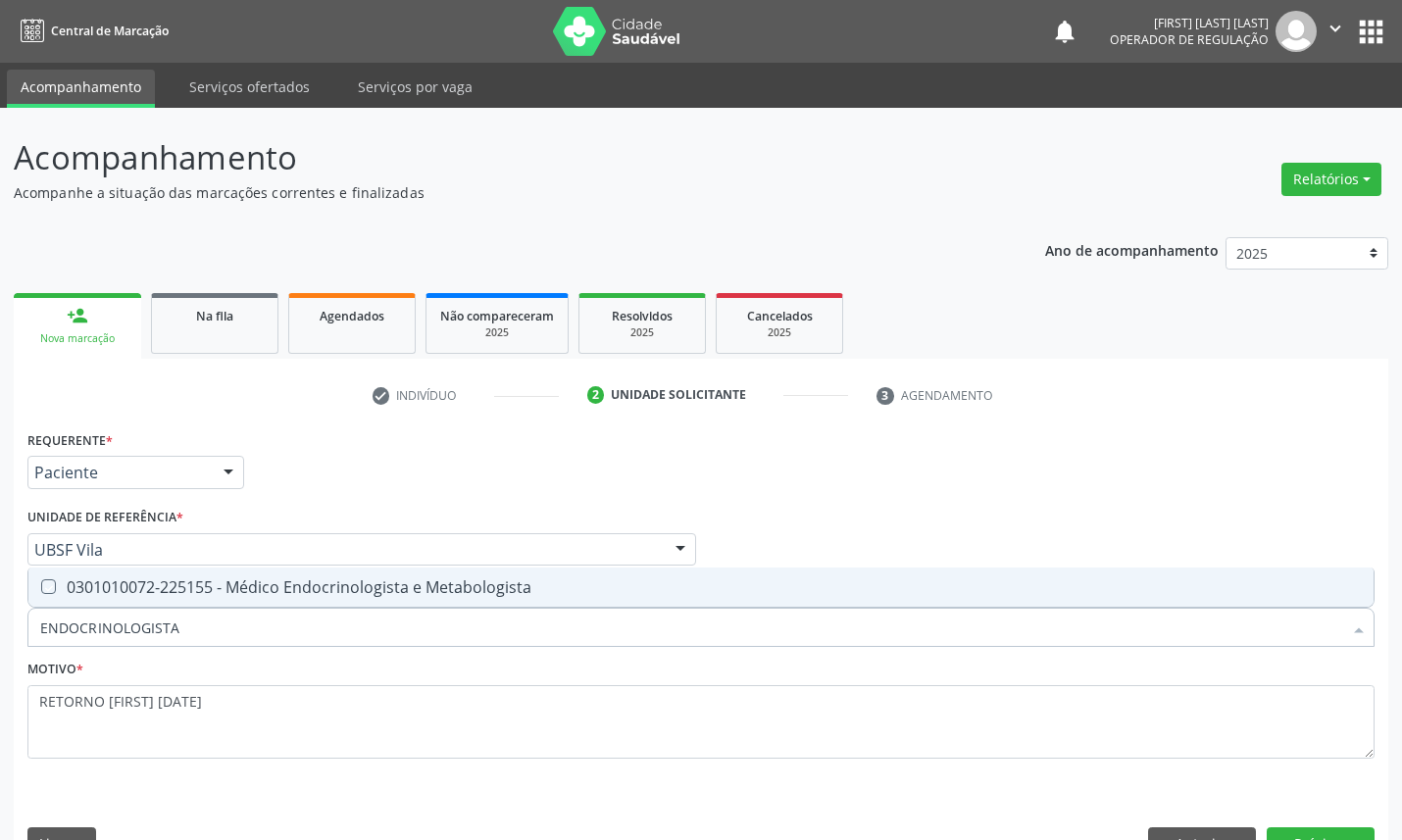 checkbox on "true" 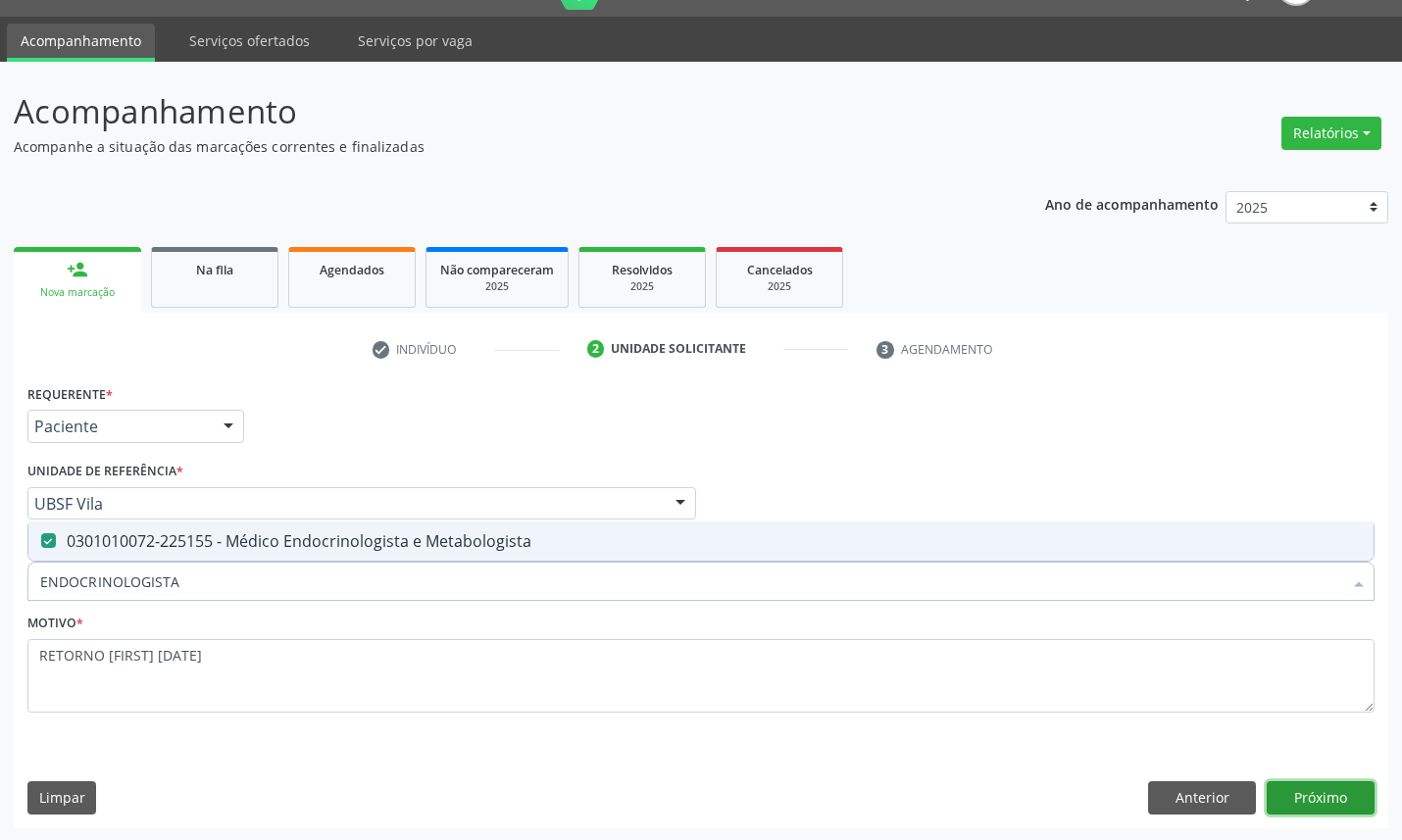 click on "Próximo" at bounding box center [1321, 798] 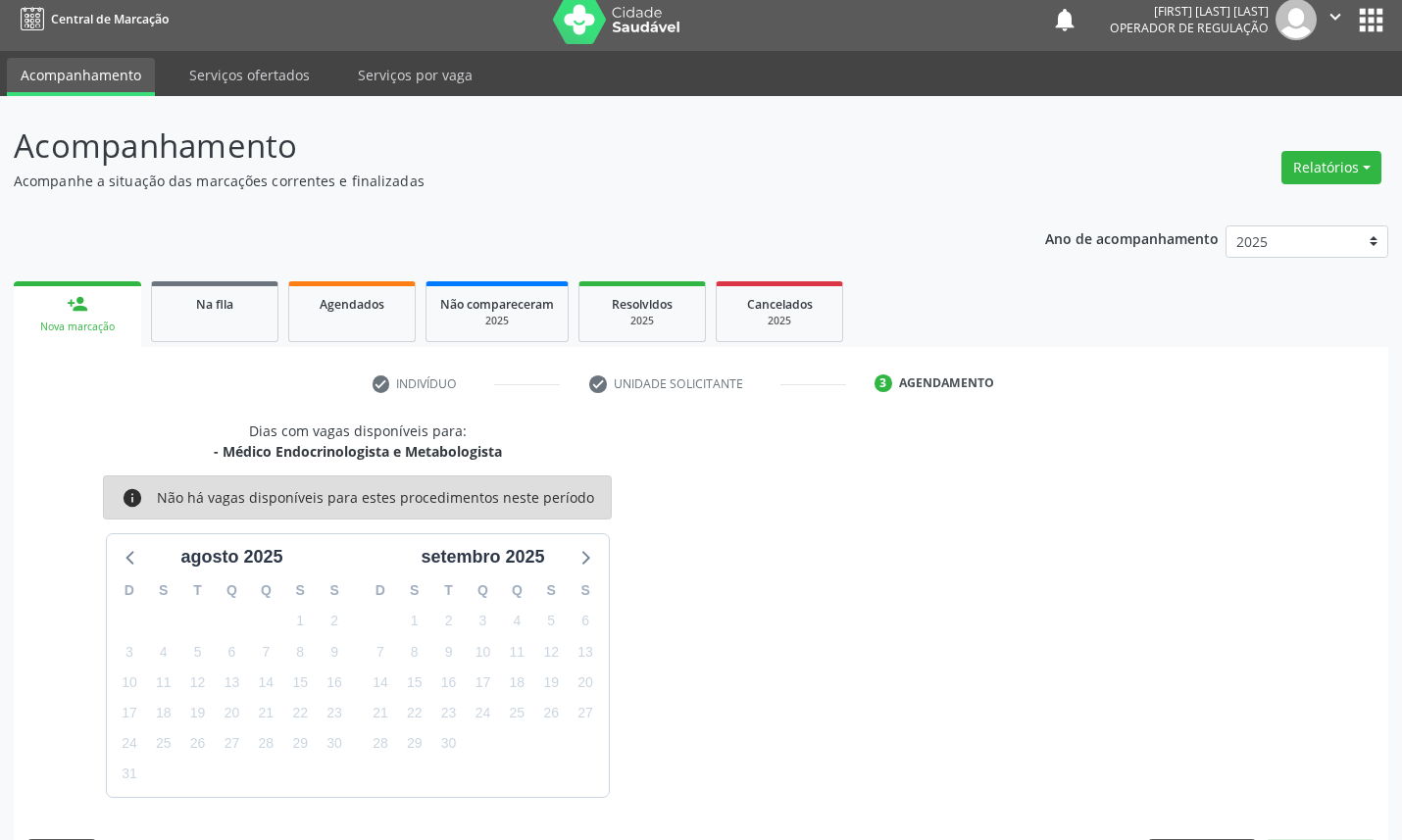 scroll, scrollTop: 46, scrollLeft: 0, axis: vertical 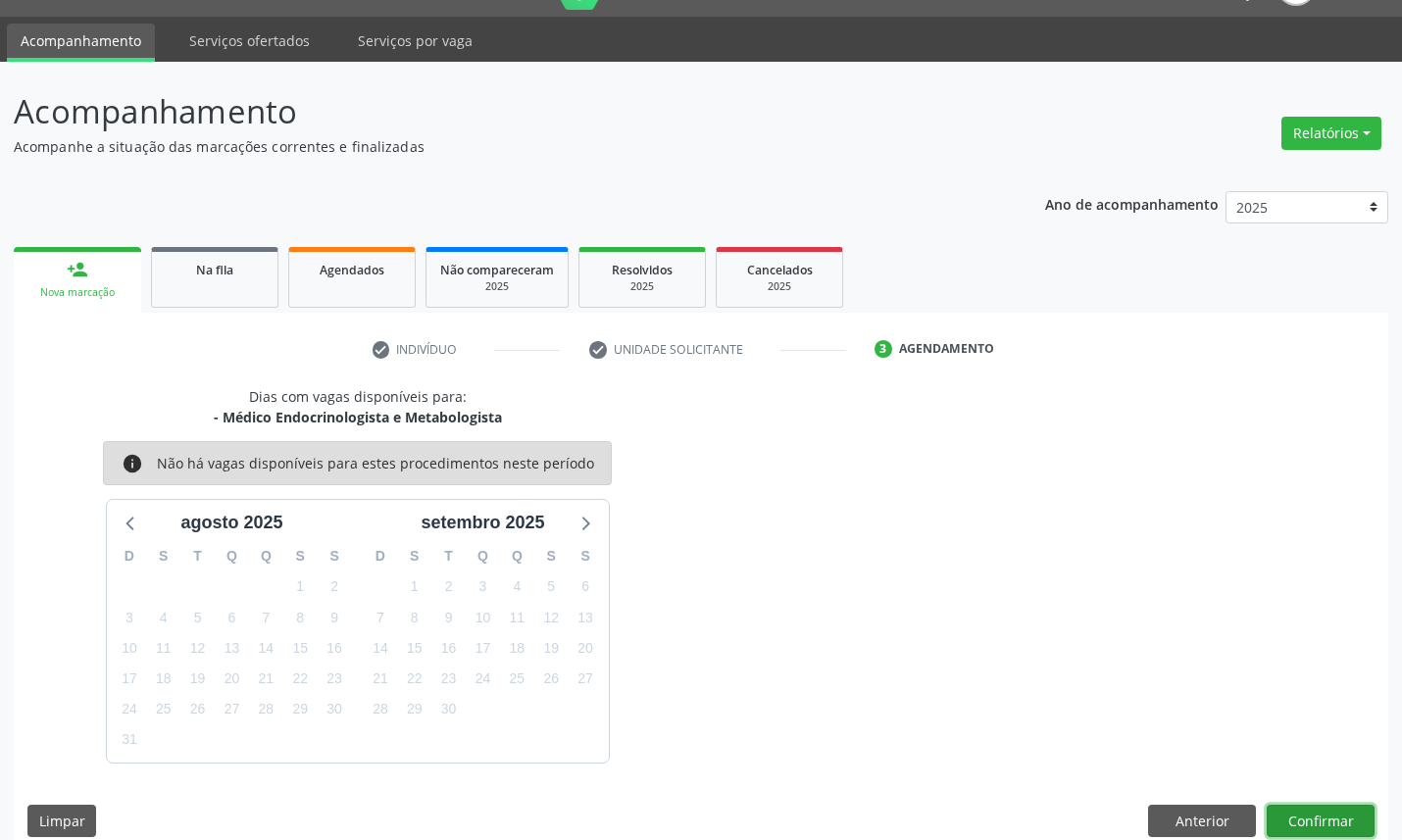 click on "Confirmar" at bounding box center (1321, 821) 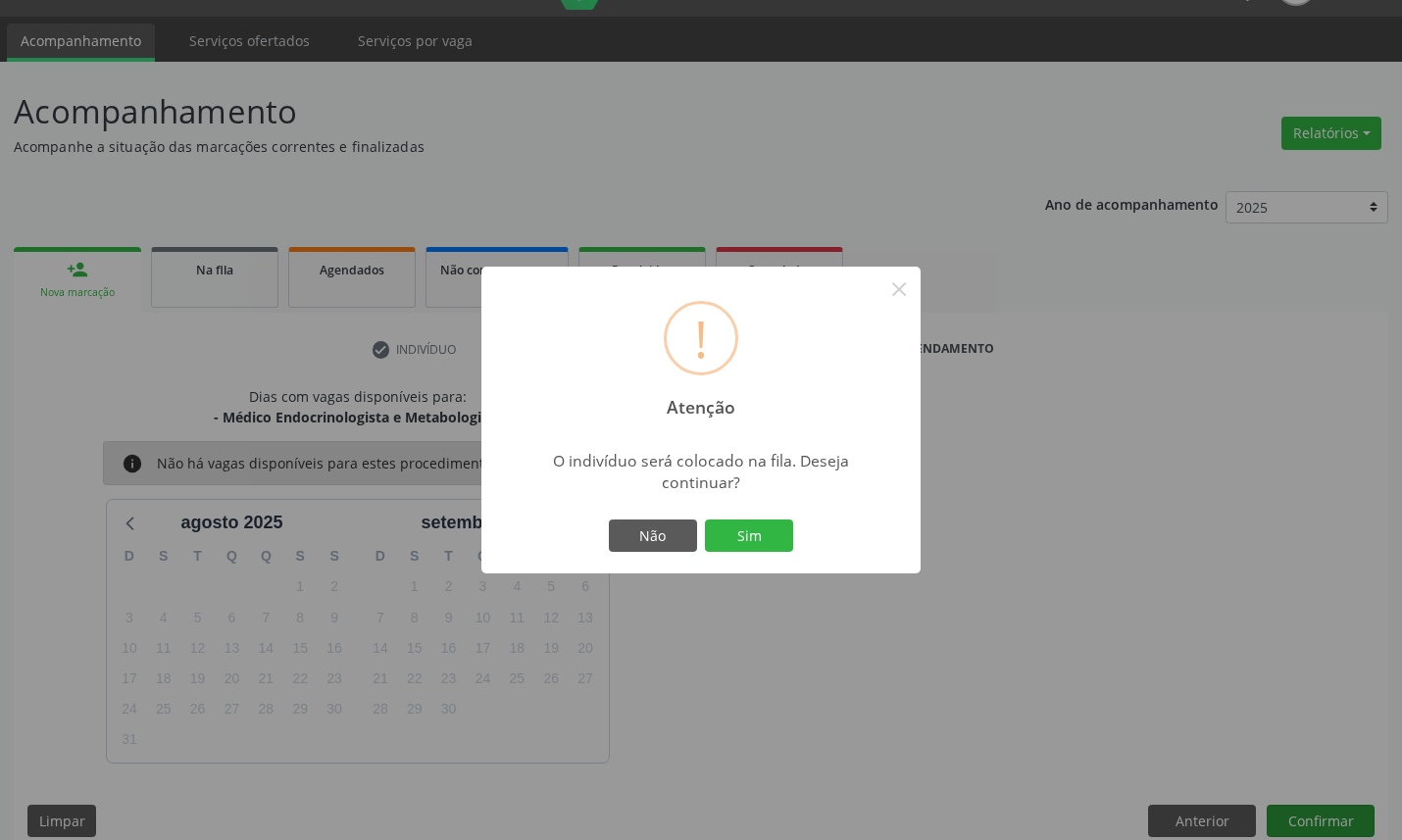 type 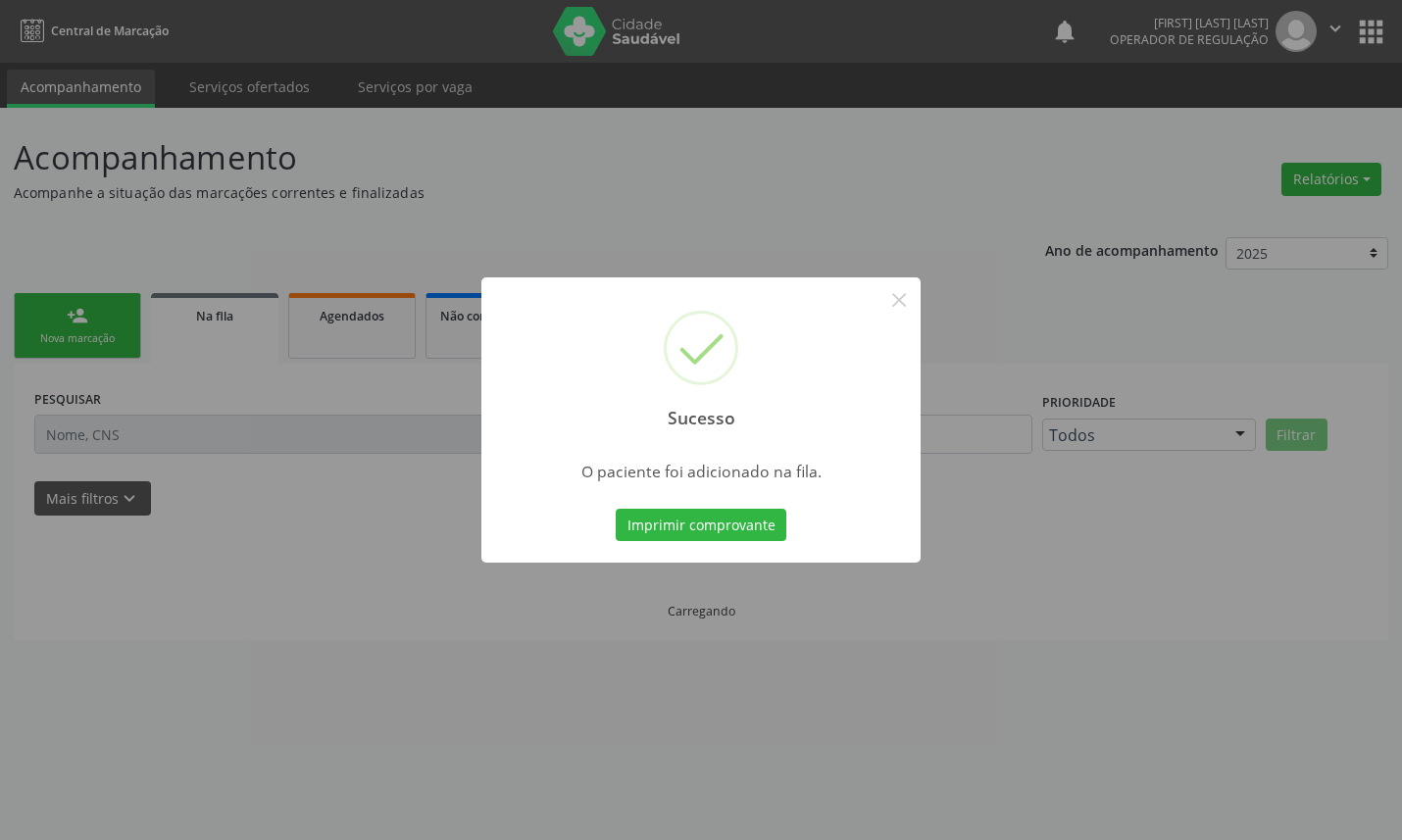 scroll, scrollTop: 0, scrollLeft: 0, axis: both 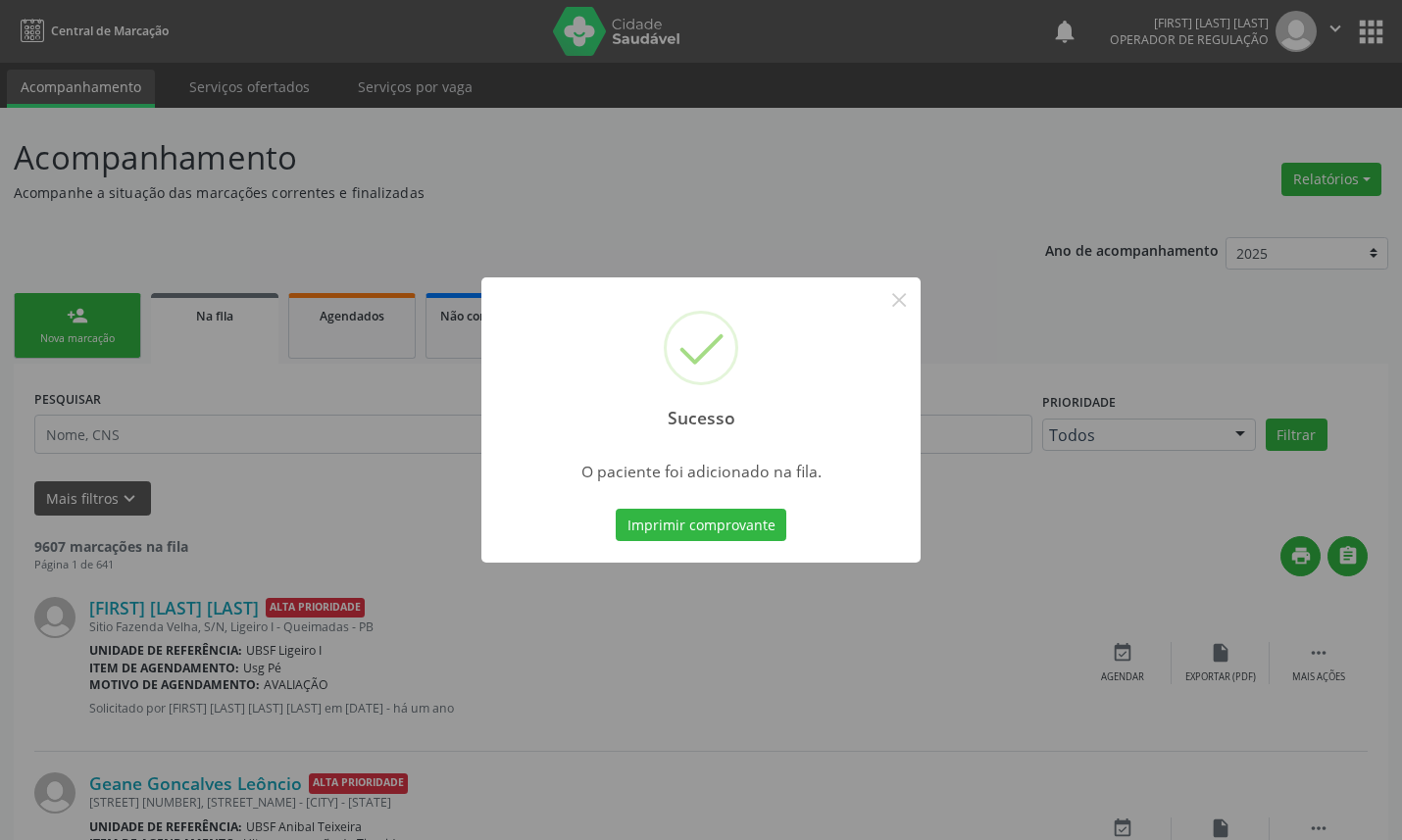 type 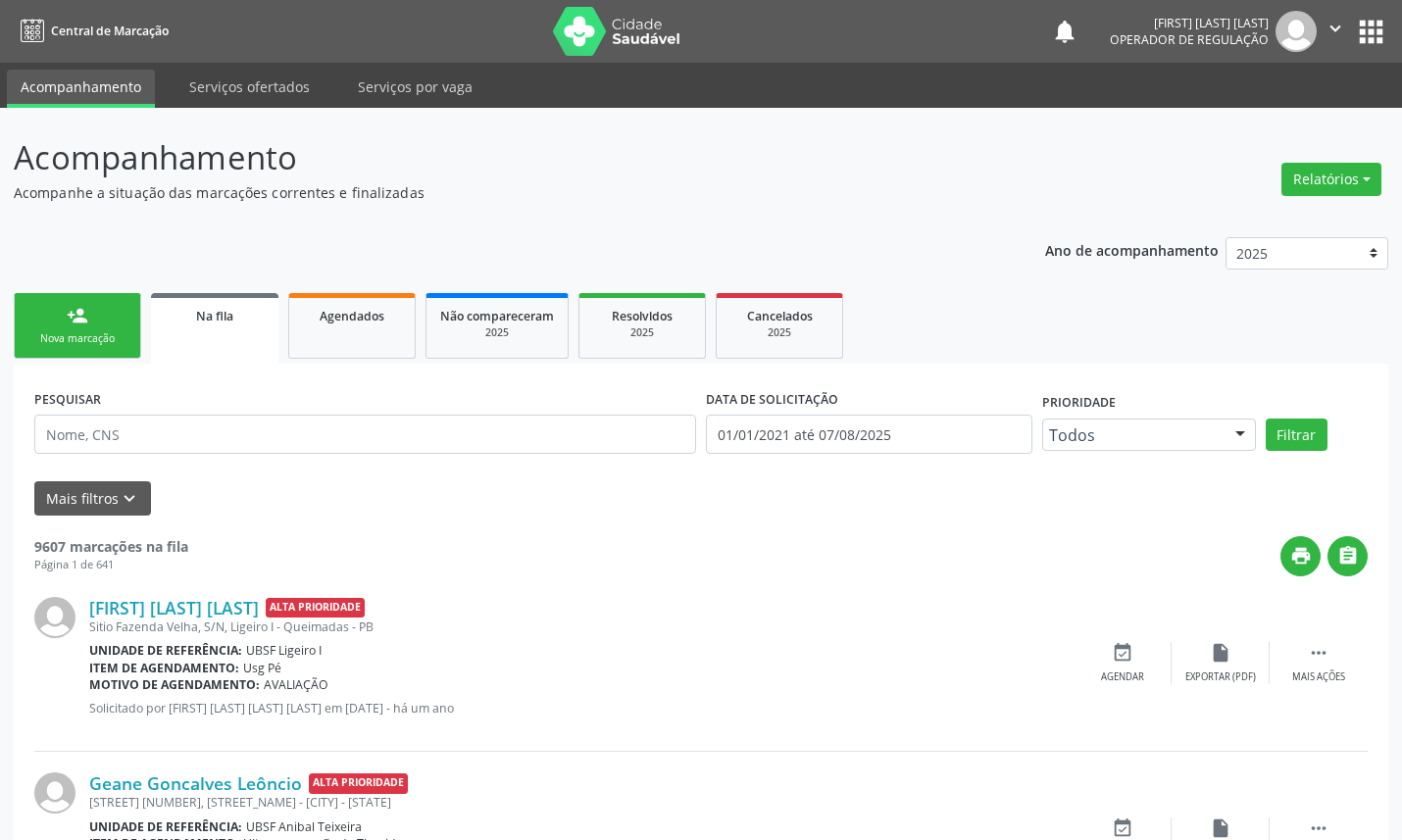 click on "person_add
Nova marcação" at bounding box center [77, 325] 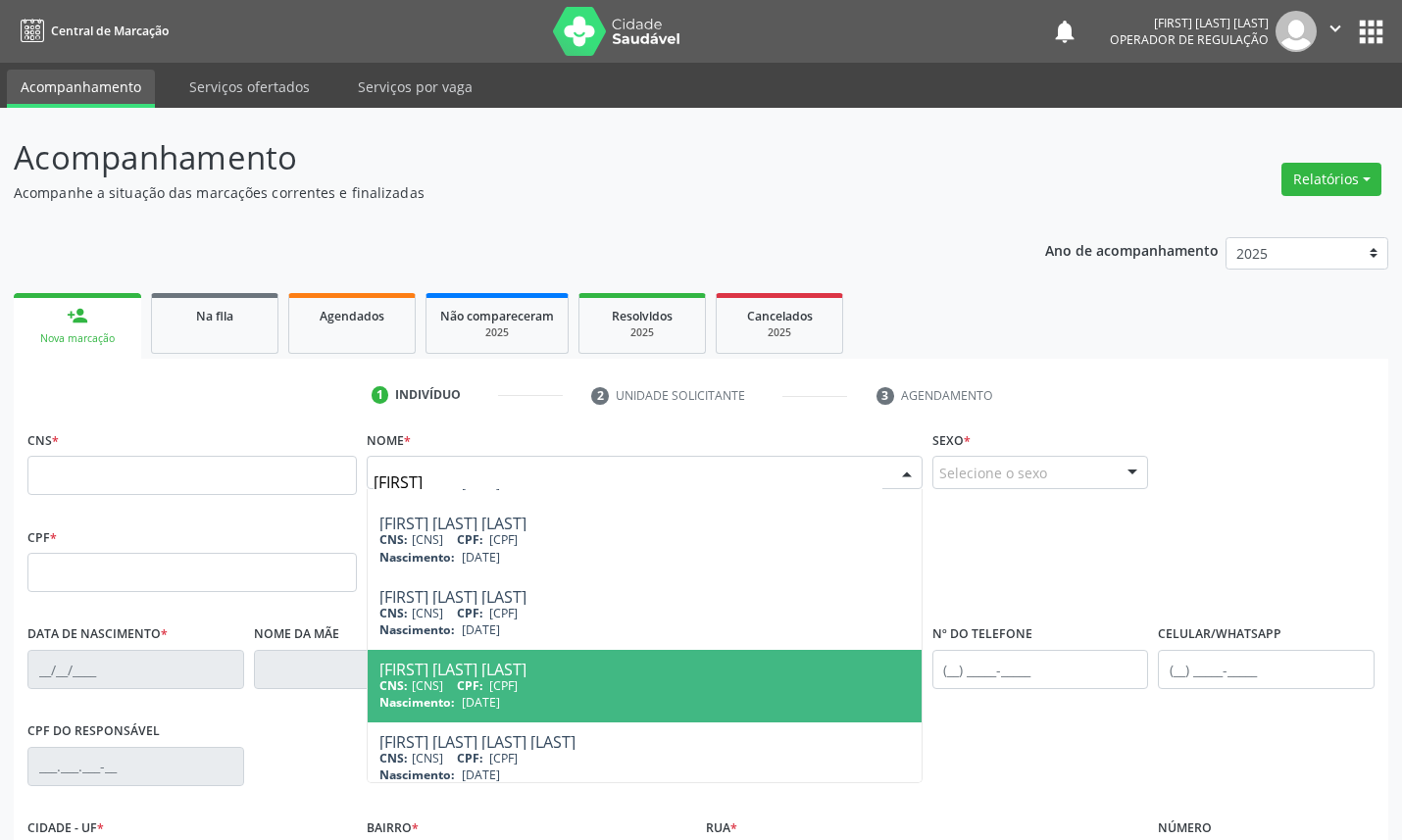scroll, scrollTop: 0, scrollLeft: 0, axis: both 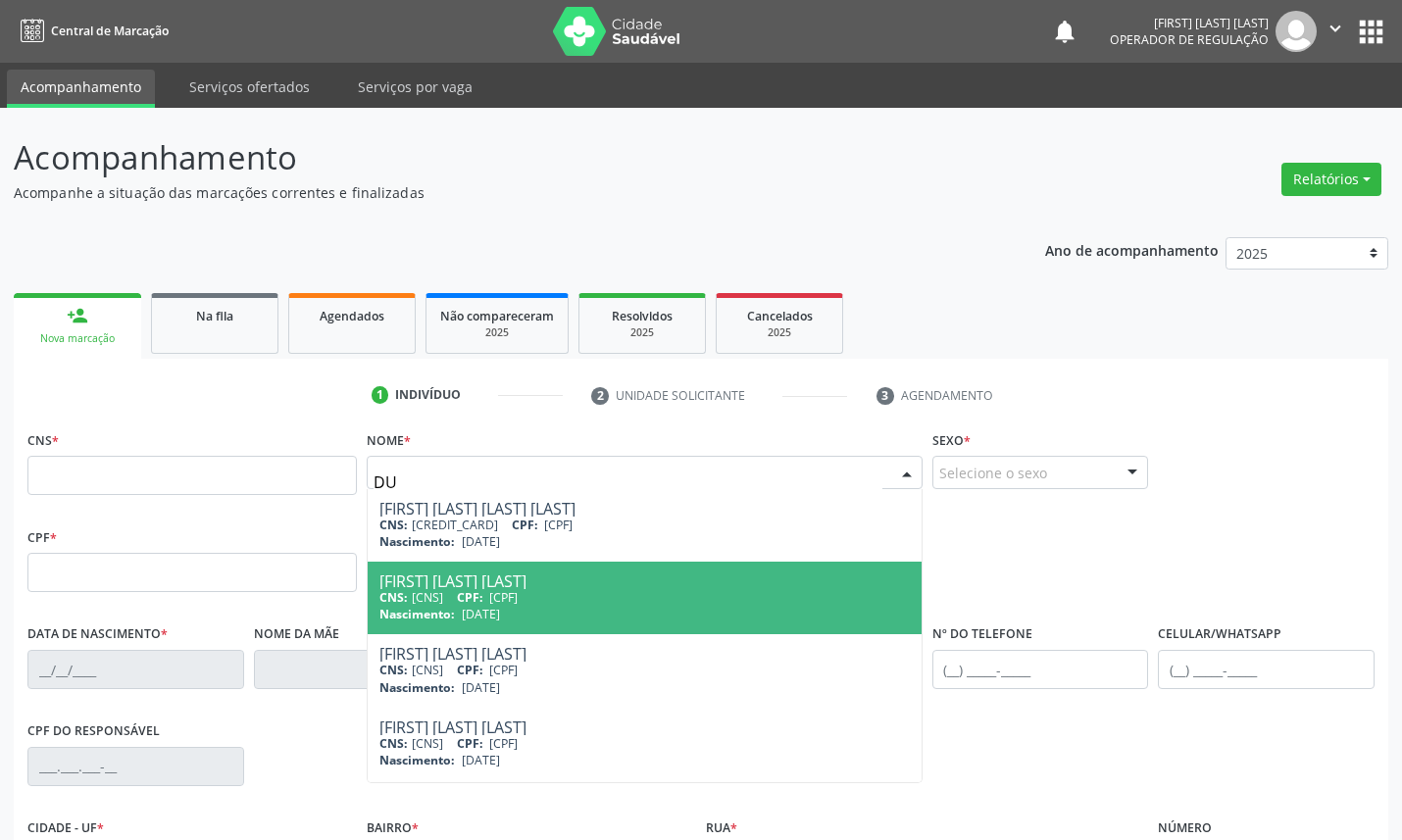 type on "D" 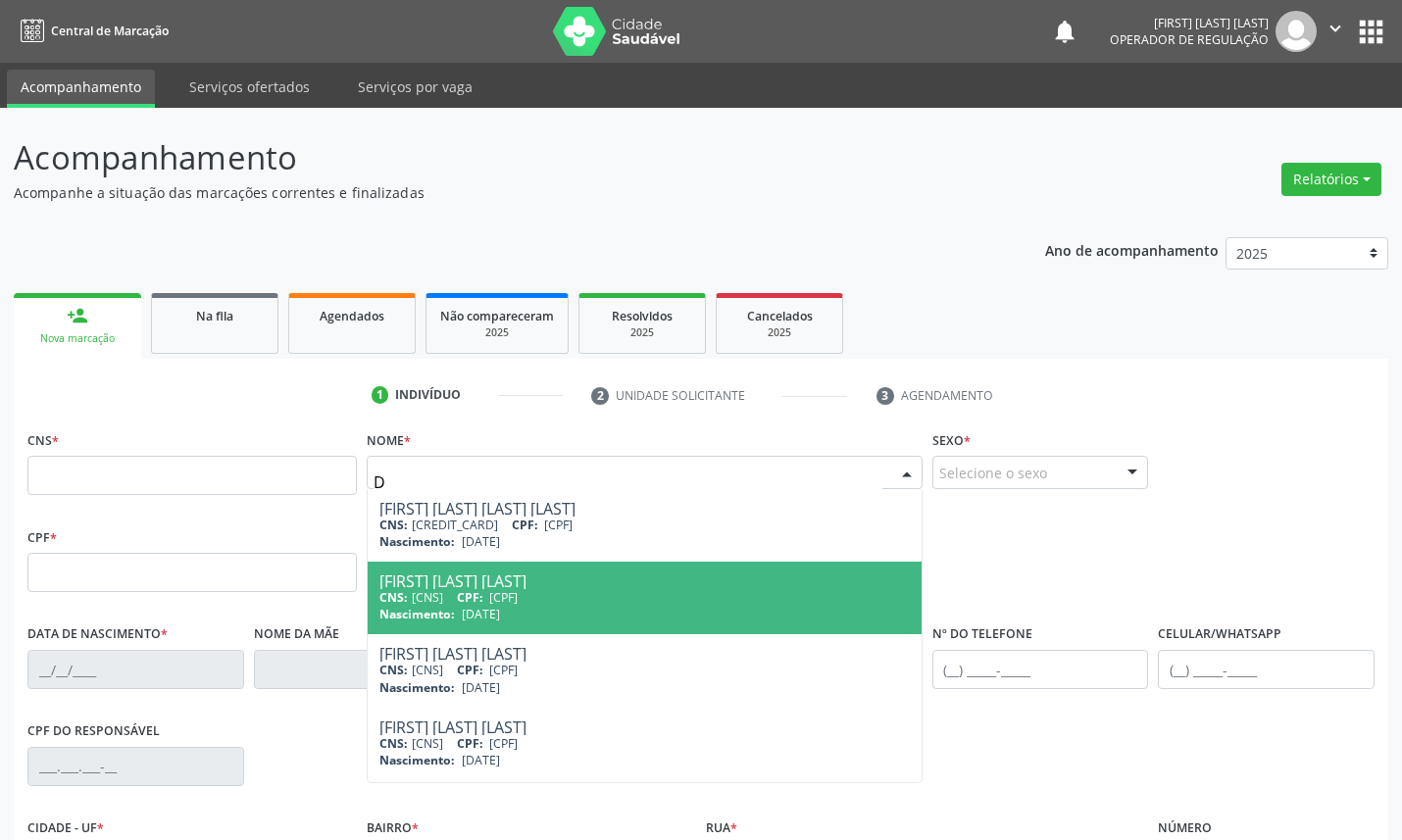 type 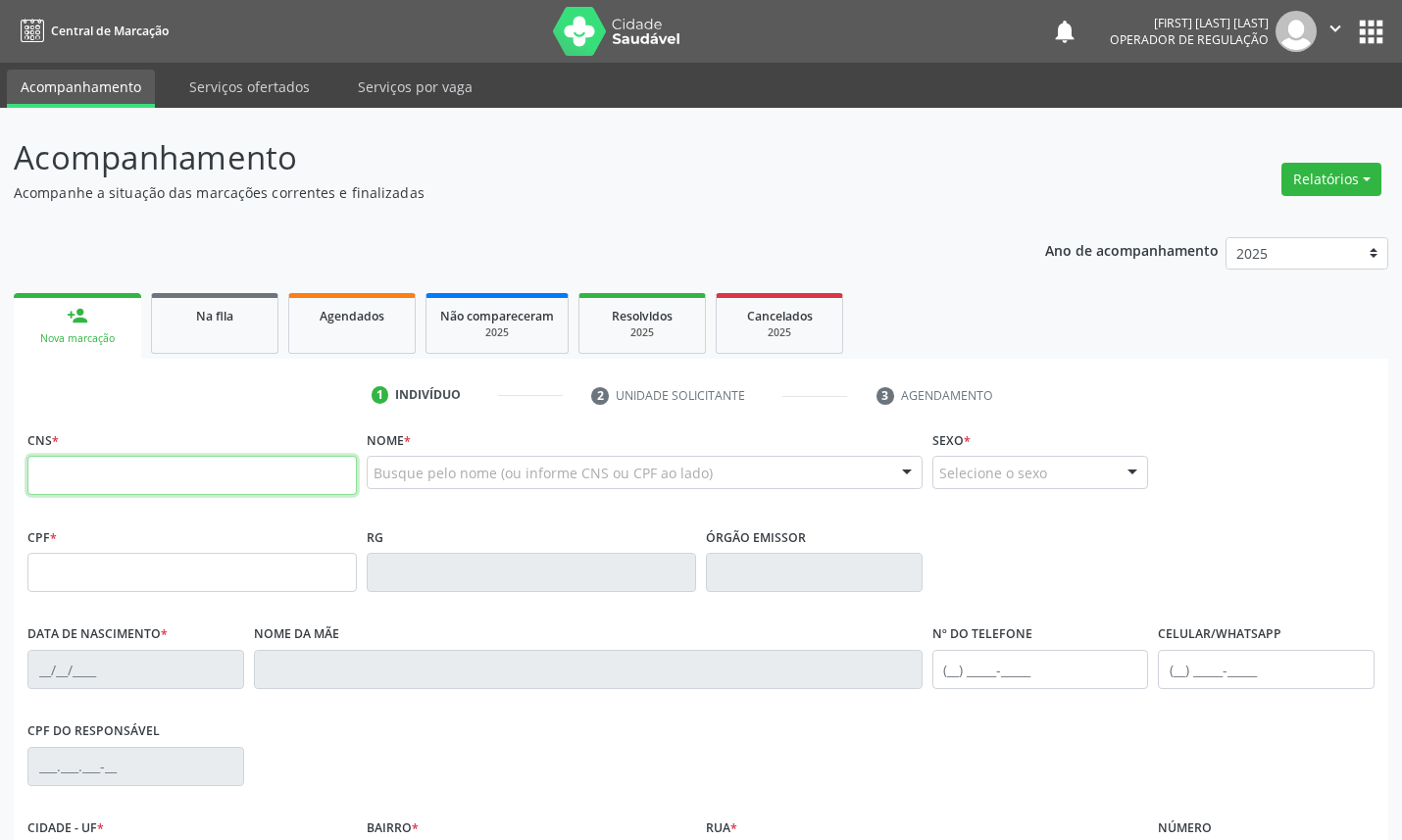 click at bounding box center (192, 475) 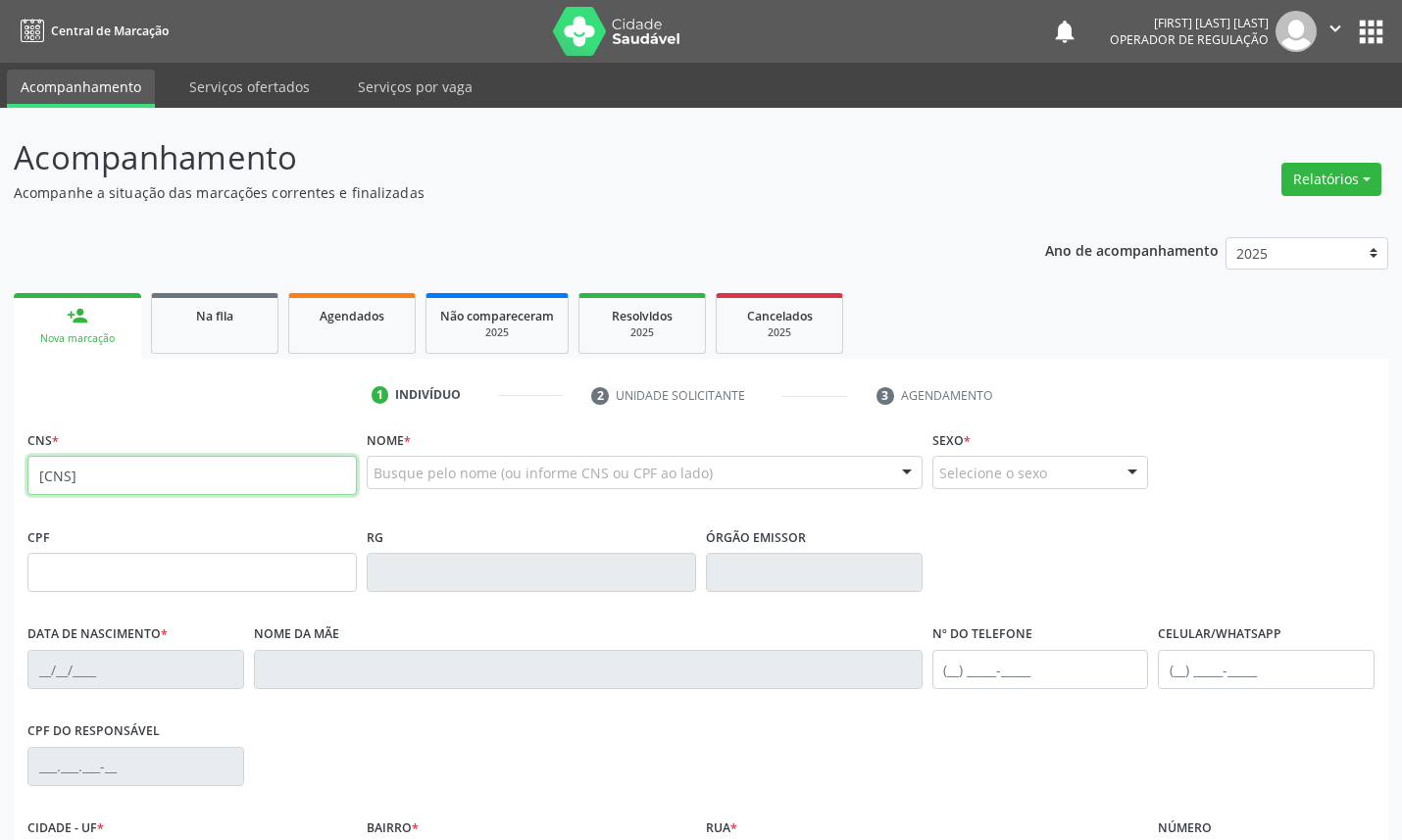 type on "700 5085 8868 1854" 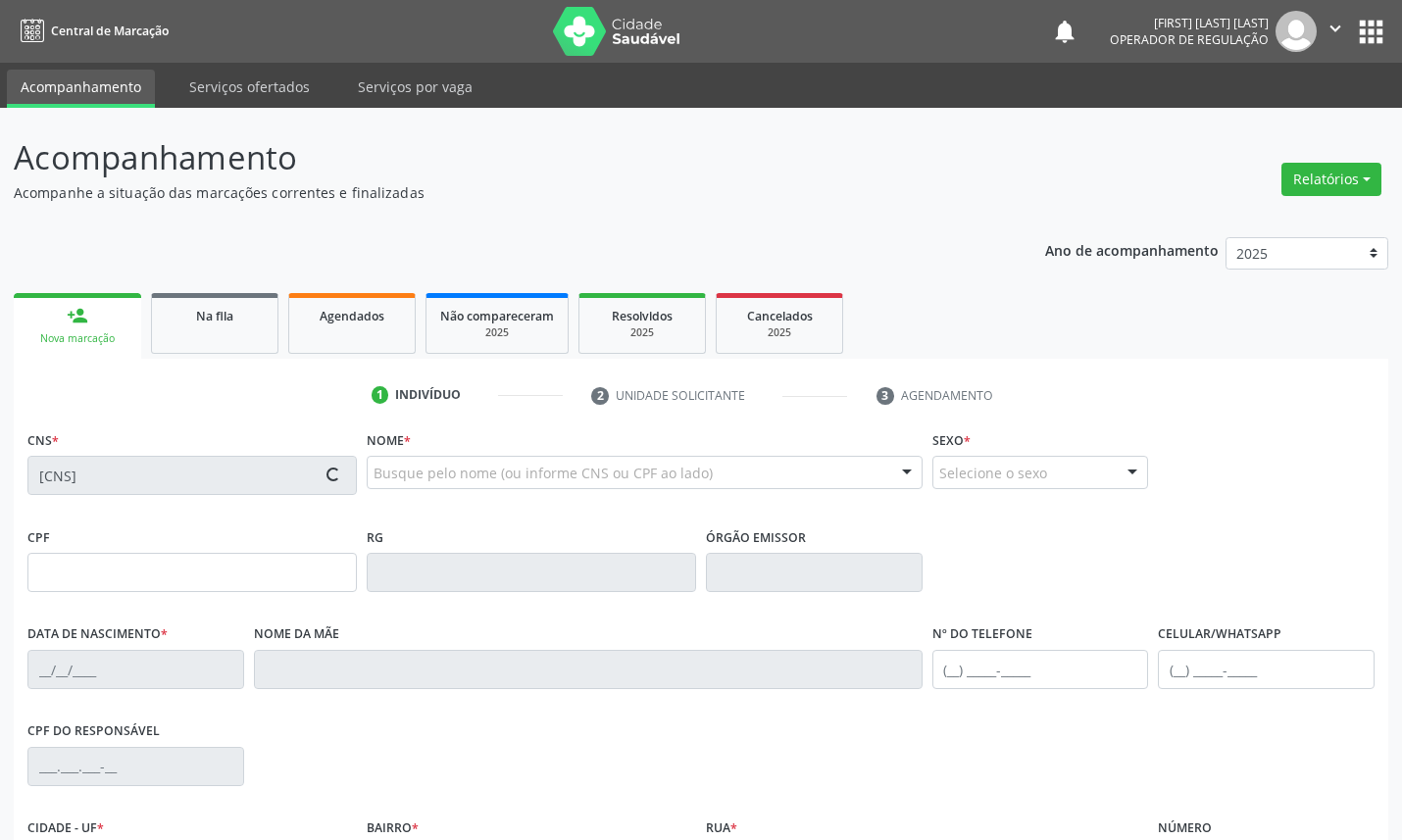 type on "099.029.104-91" 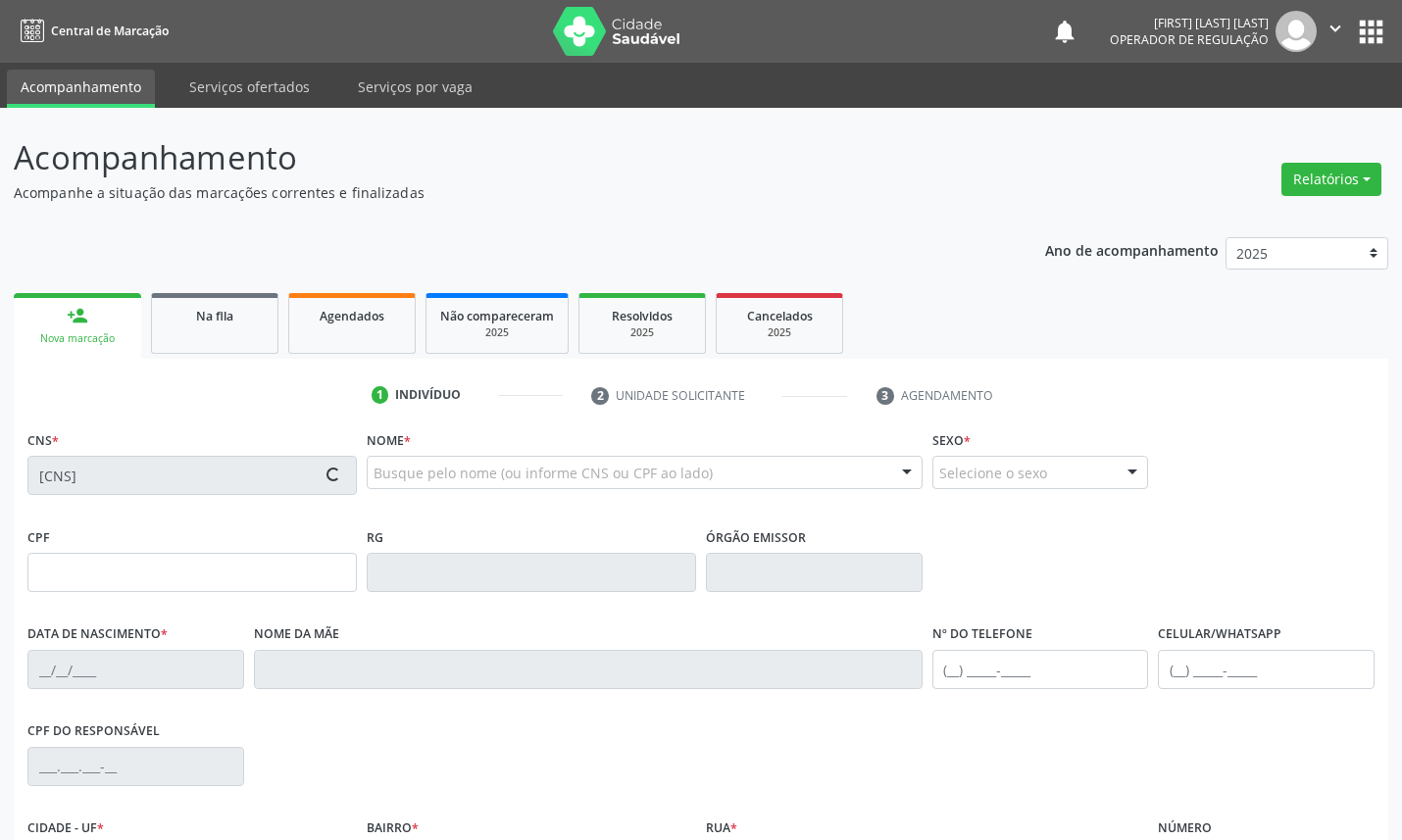 type on "03/02/1950" 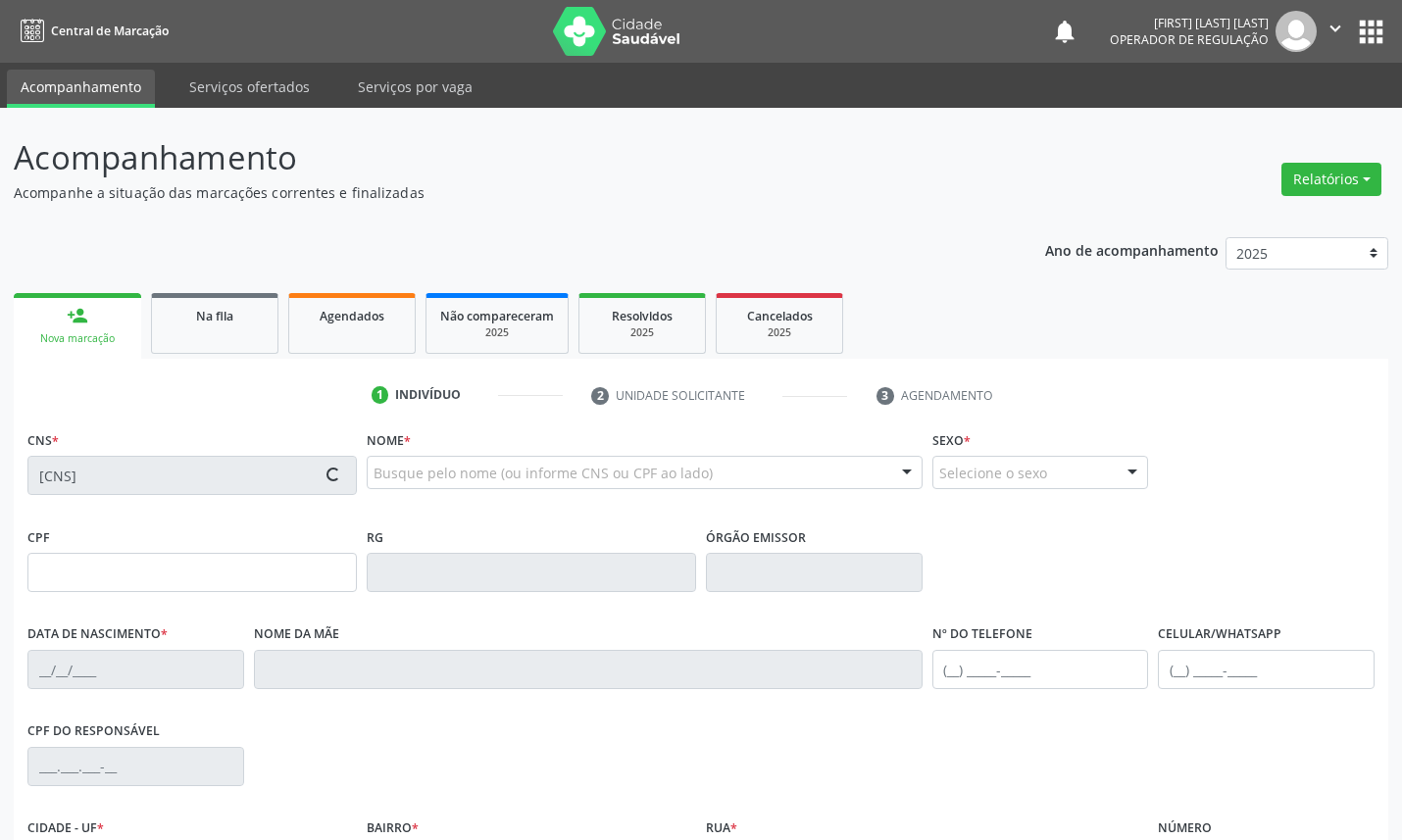 type on "Verônica Bezerra de Araújo" 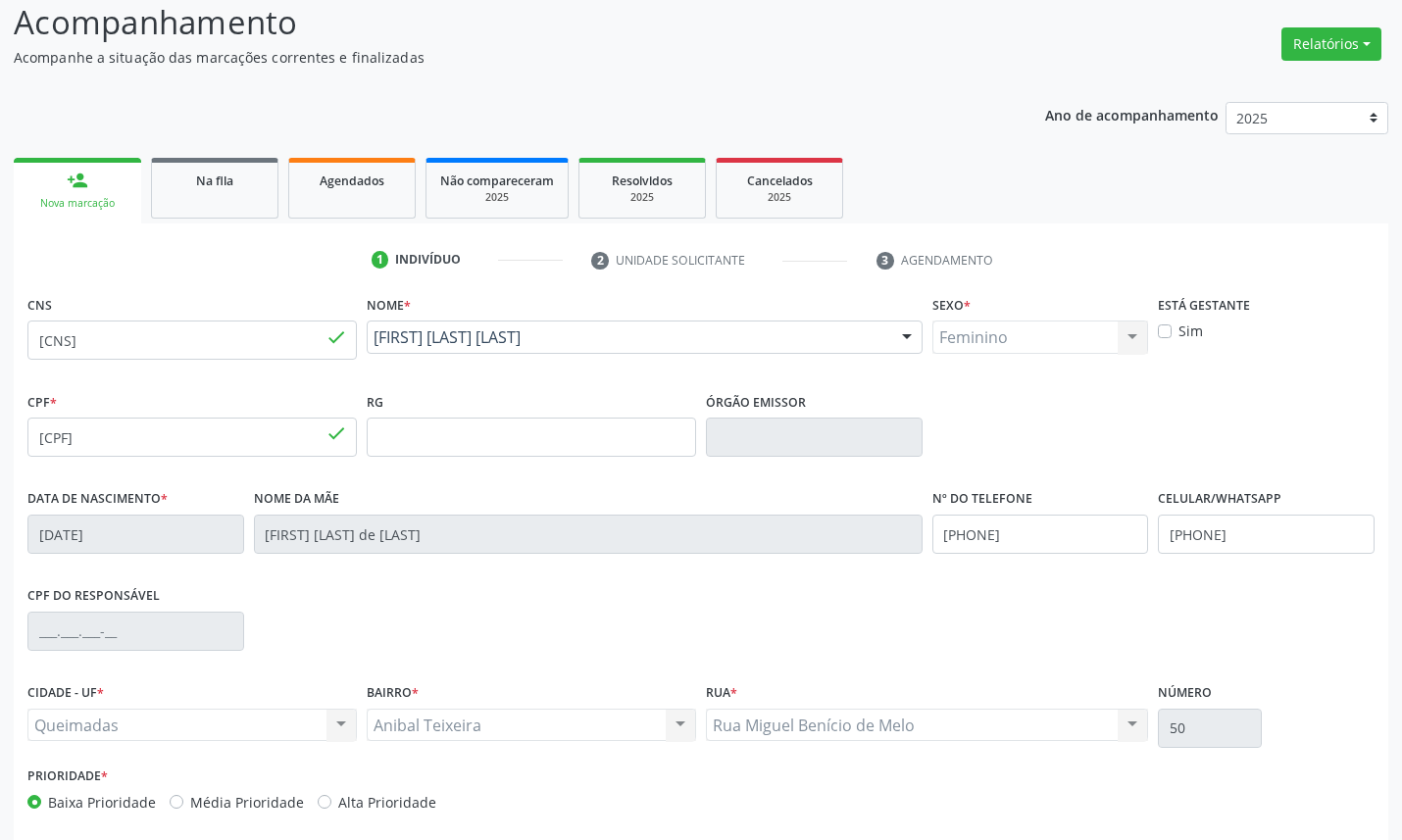 scroll, scrollTop: 221, scrollLeft: 0, axis: vertical 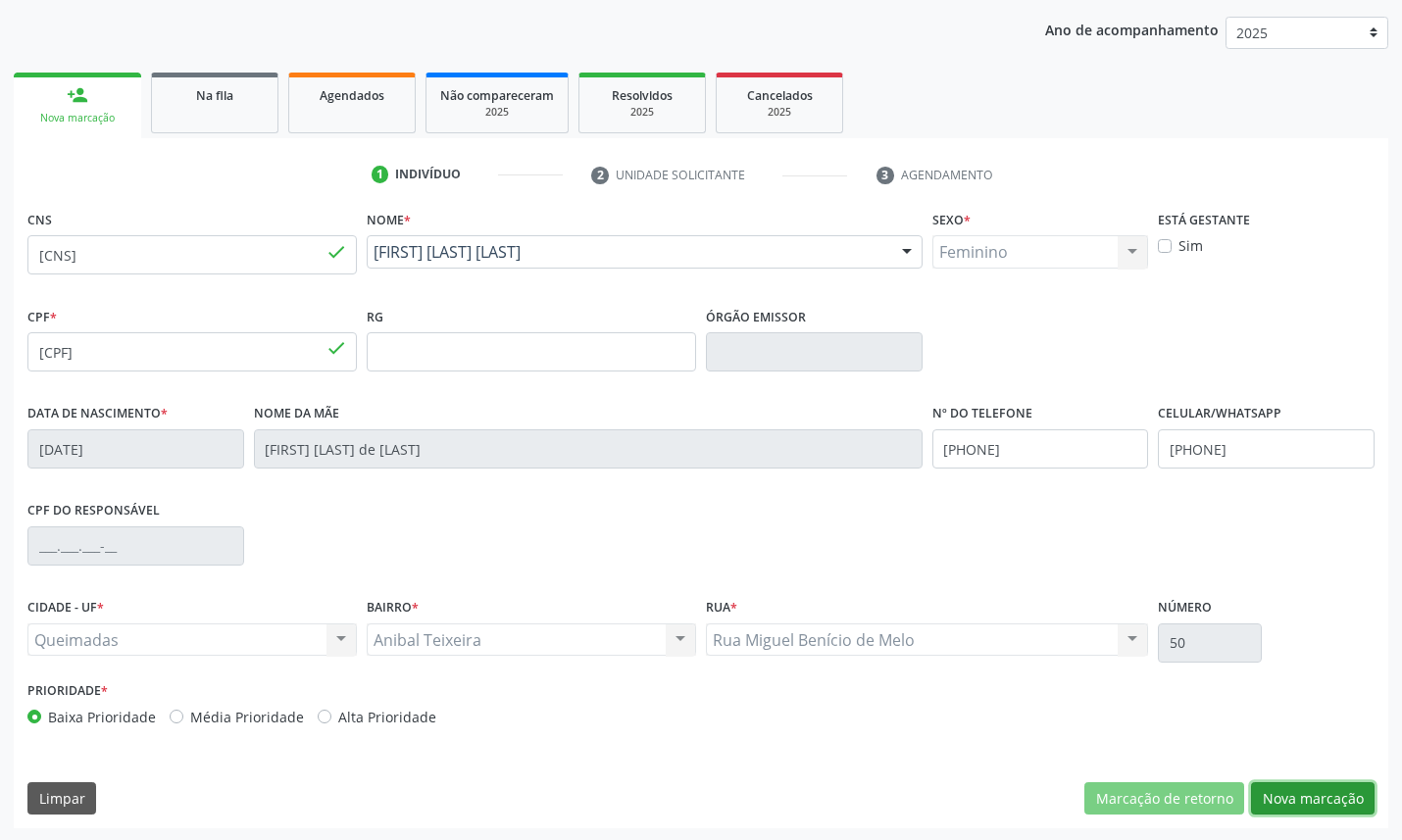 click on "Nova marcação" at bounding box center [1313, 799] 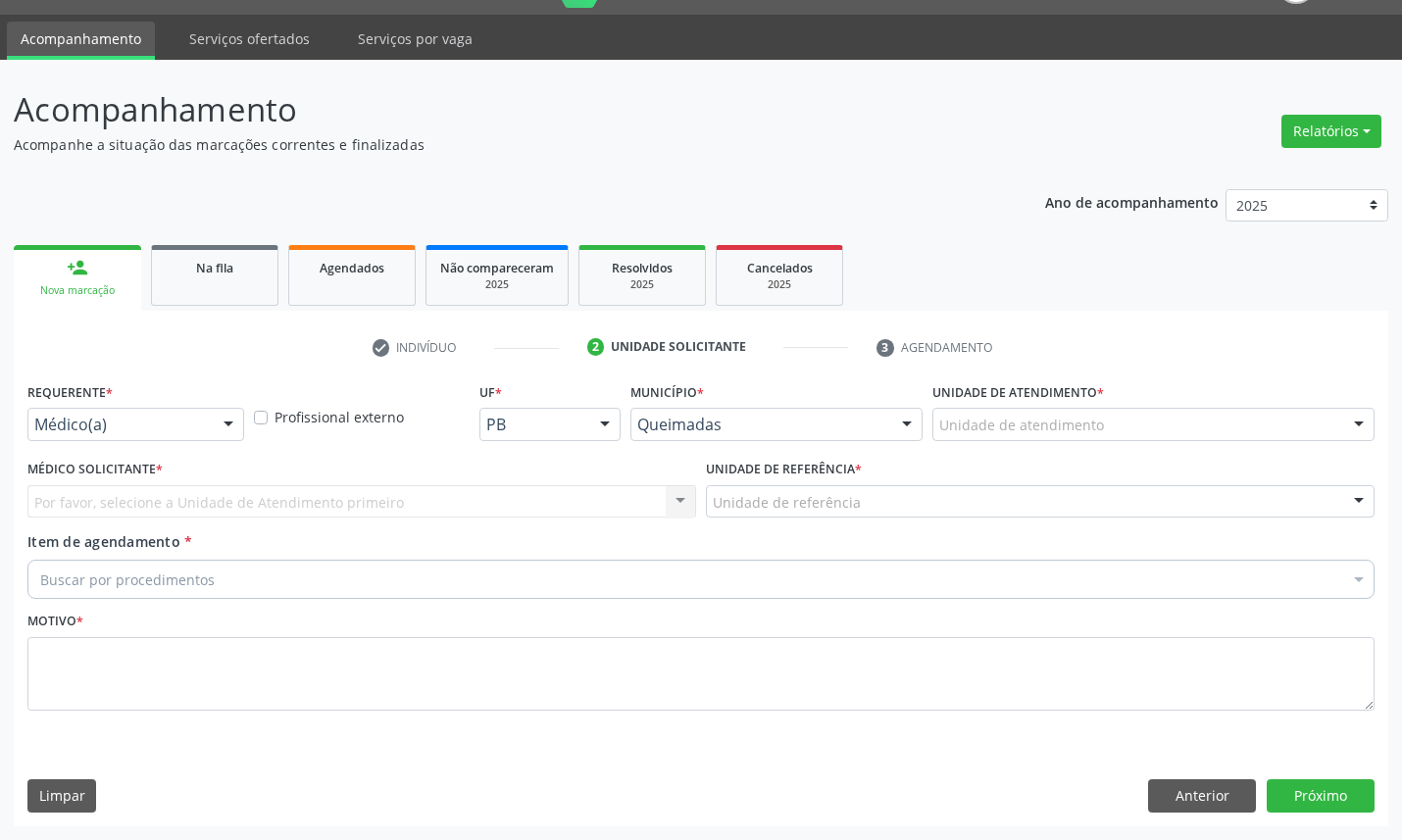 scroll, scrollTop: 46, scrollLeft: 0, axis: vertical 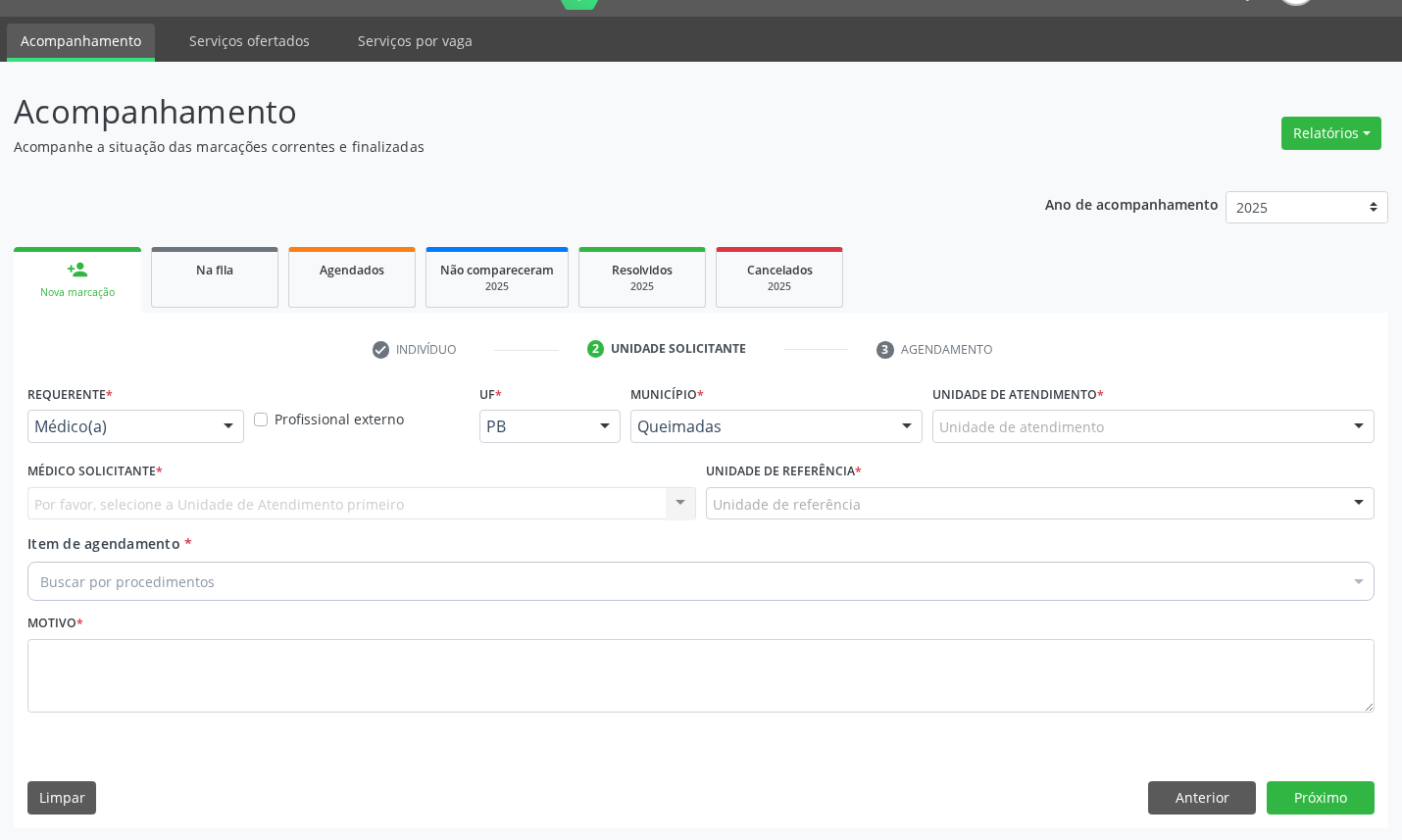 click on "Requerente
*
Médico(a)         Médico(a)   Enfermeiro(a)   Paciente
Nenhum resultado encontrado para: "   "
Não há nenhuma opção para ser exibida." at bounding box center (135, 418) 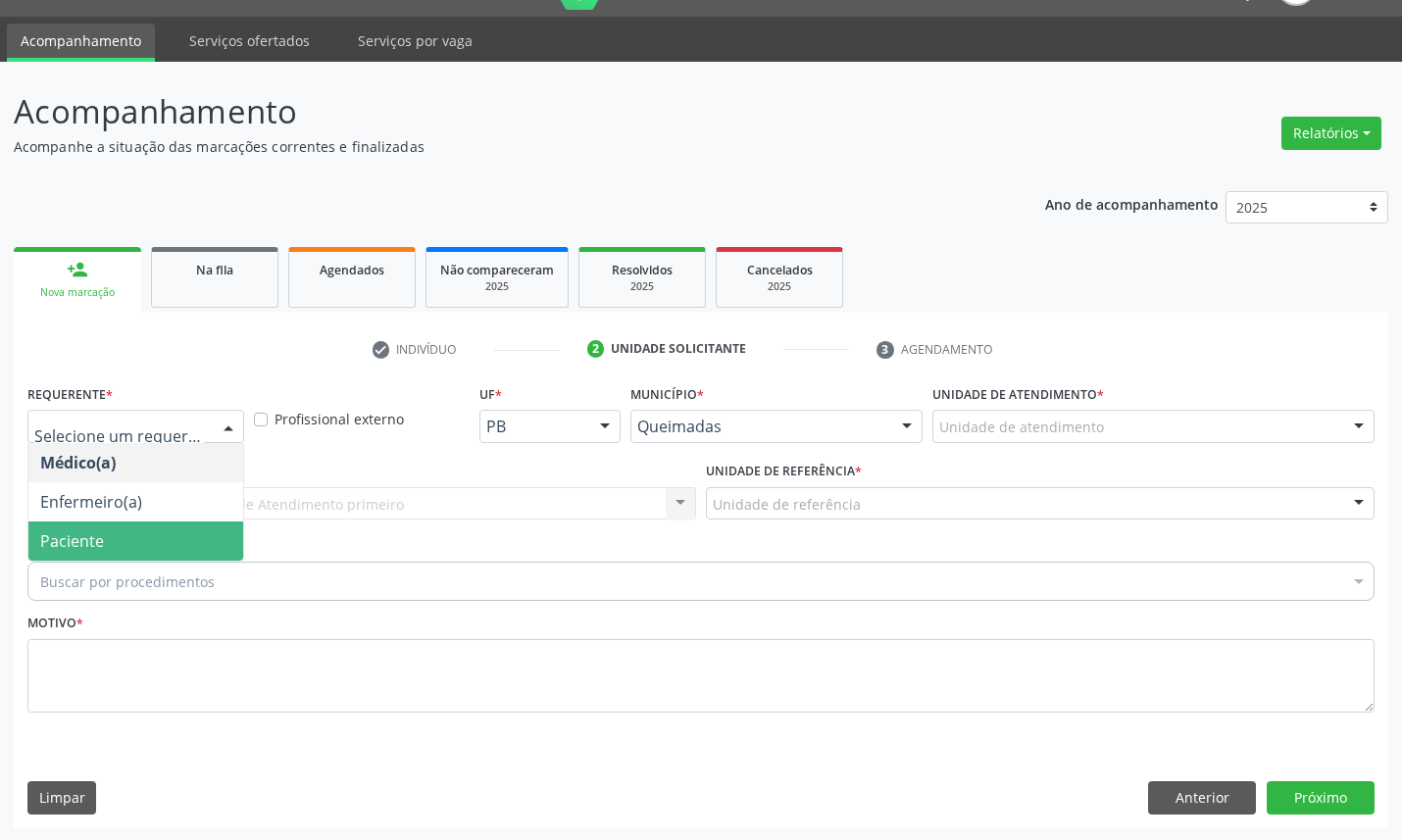 click on "Paciente" at bounding box center (72, 541) 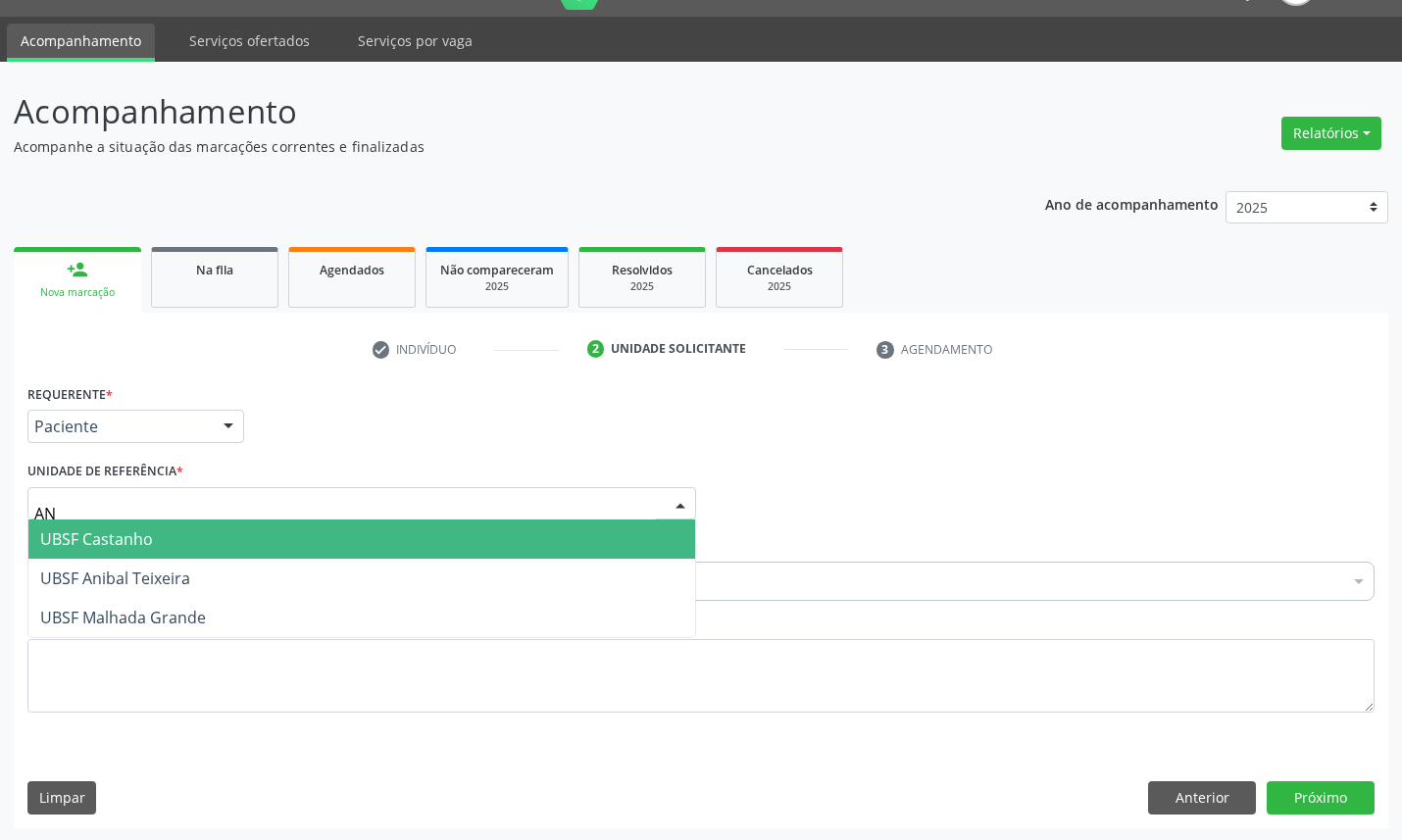 type on "ANI" 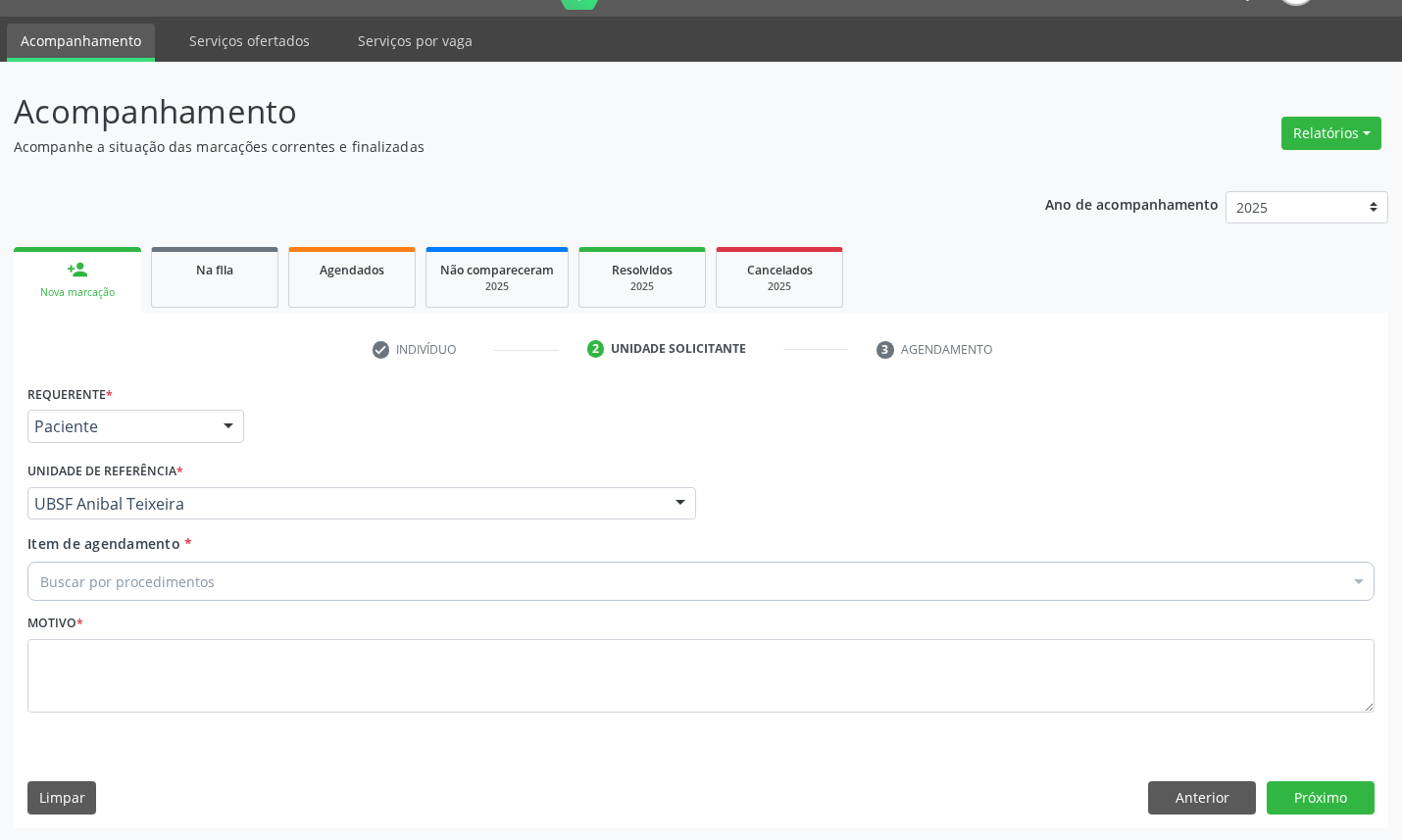 click on "Item de agendamento
*
Buscar por procedimentos
Selecionar todos
0604320140 - Abatacepte 125 Mg Injetável (Por Seringa Preenchida)
0604320124 - Abatacepte 250 Mg Injetável (Por Frasco Ampola).
0603050018 - Abciximabe
0406010013 - Abertura de Comunicacao Inter-Atrial
0406010021 - Abertura de Estenose Aortica Valvar
0406011265 - Abertura de Estenose Aortica Valvar (Criança e Adolescente)
0406010030 - Abertura de Estenose Pulmonar Valvar
0406011273 - Abertura de Estenose Pulmonar Valvar (Criança e Adolescente)
0301080011 - Abordagem Cognitiva Comportamental do Fumante (Por Atendimento / Paciente)
0307020010 - Acesso A Polpa Dentaria e Medicacao (Por Dente)
0604660030 - Acetazolamida 250 Mg (Por Comprimido)
0202010783 - Acidez Titulável no Leite Humano (Dornic)" at bounding box center [701, 570] 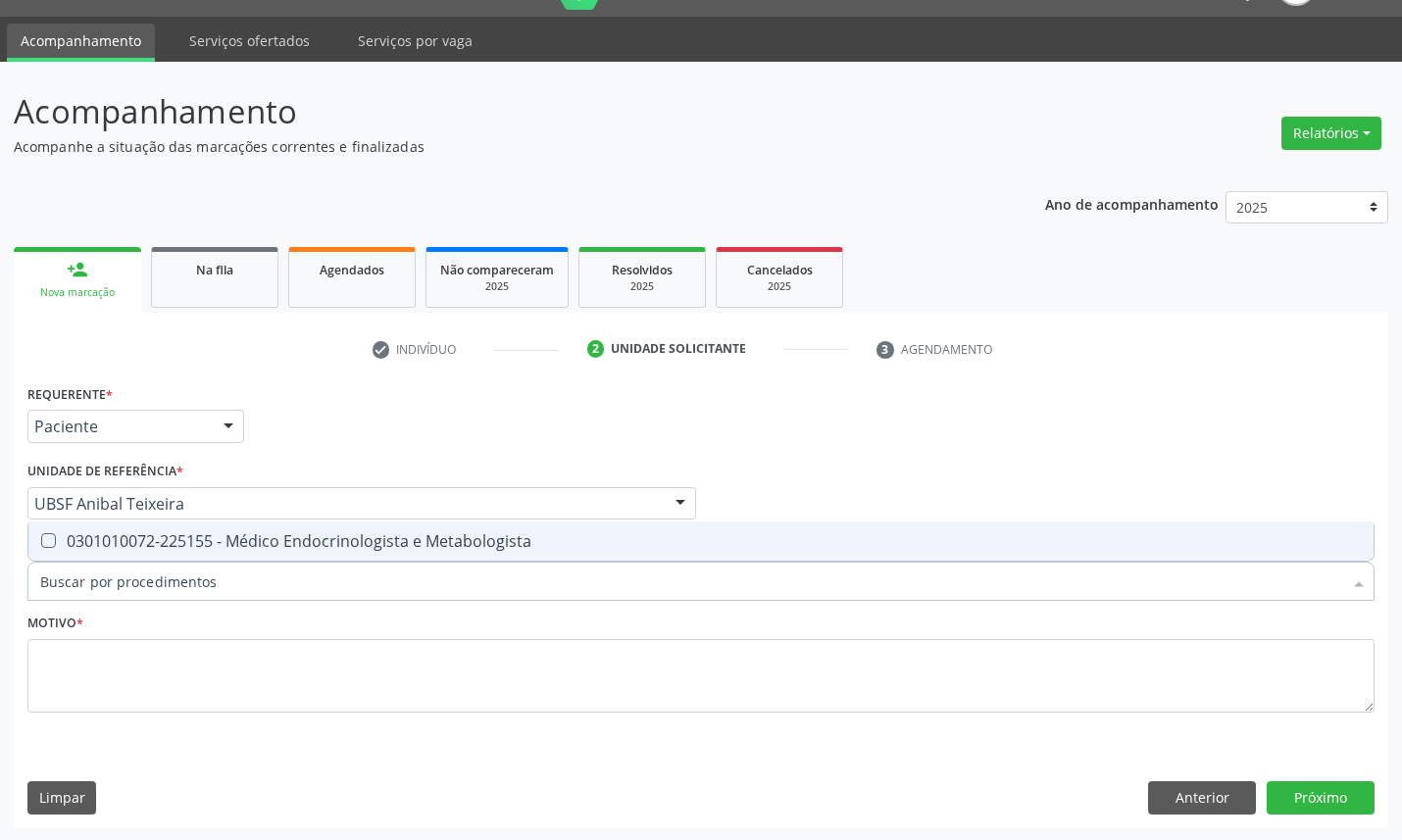 type on "ENDOCRINOLOGISTA" 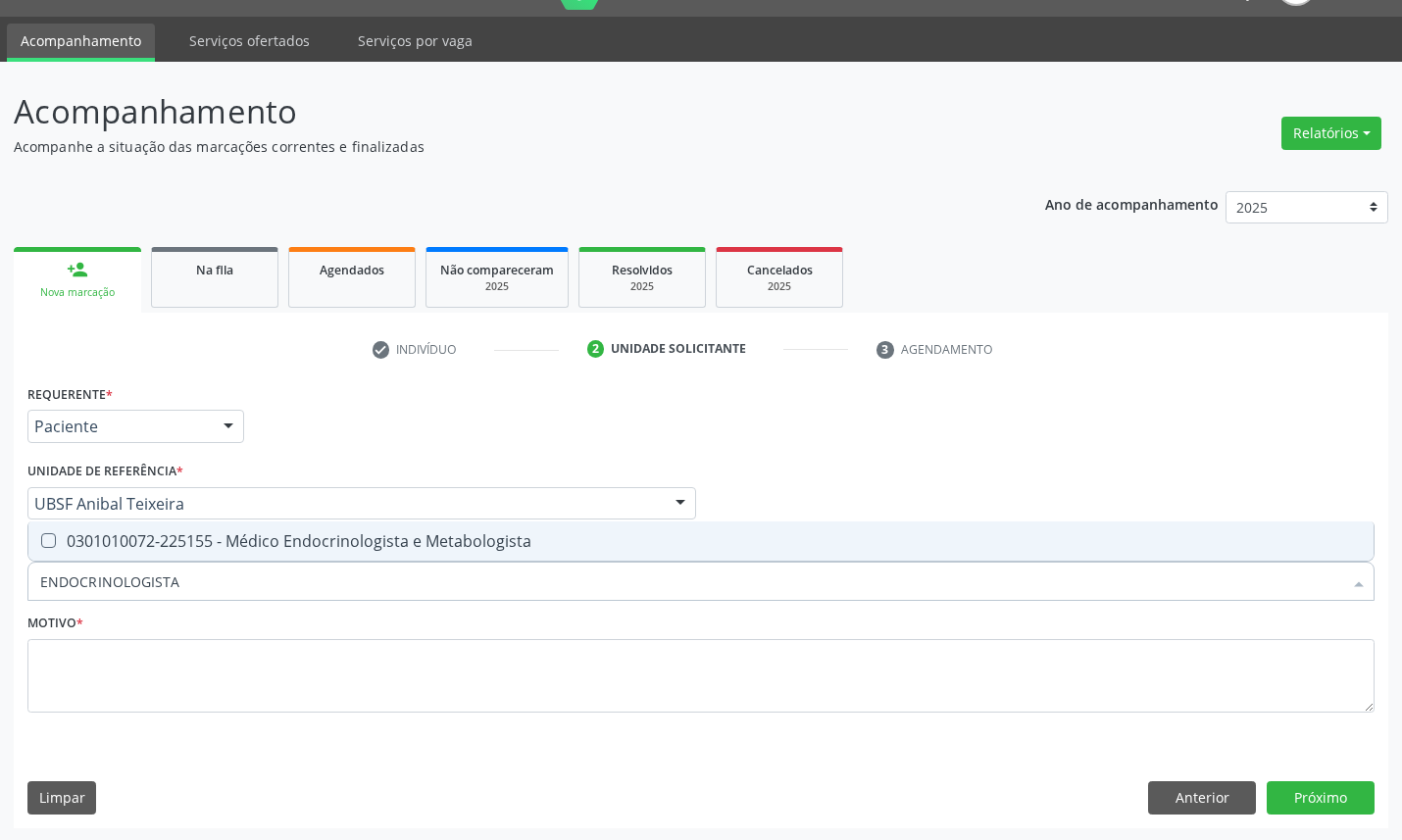 click on "0301010072-225155 - Médico Endocrinologista e Metabologista" at bounding box center (701, 541) 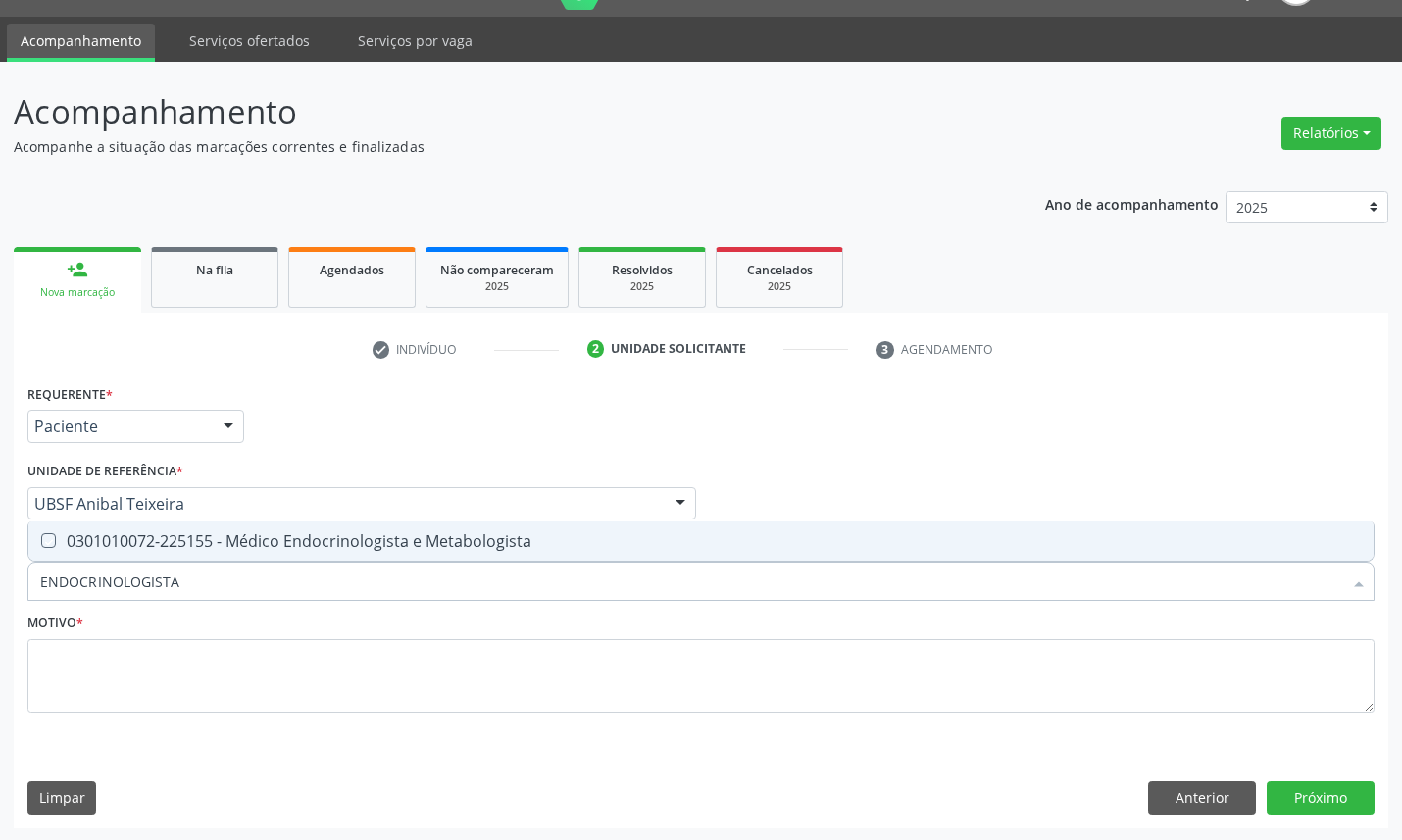 checkbox on "true" 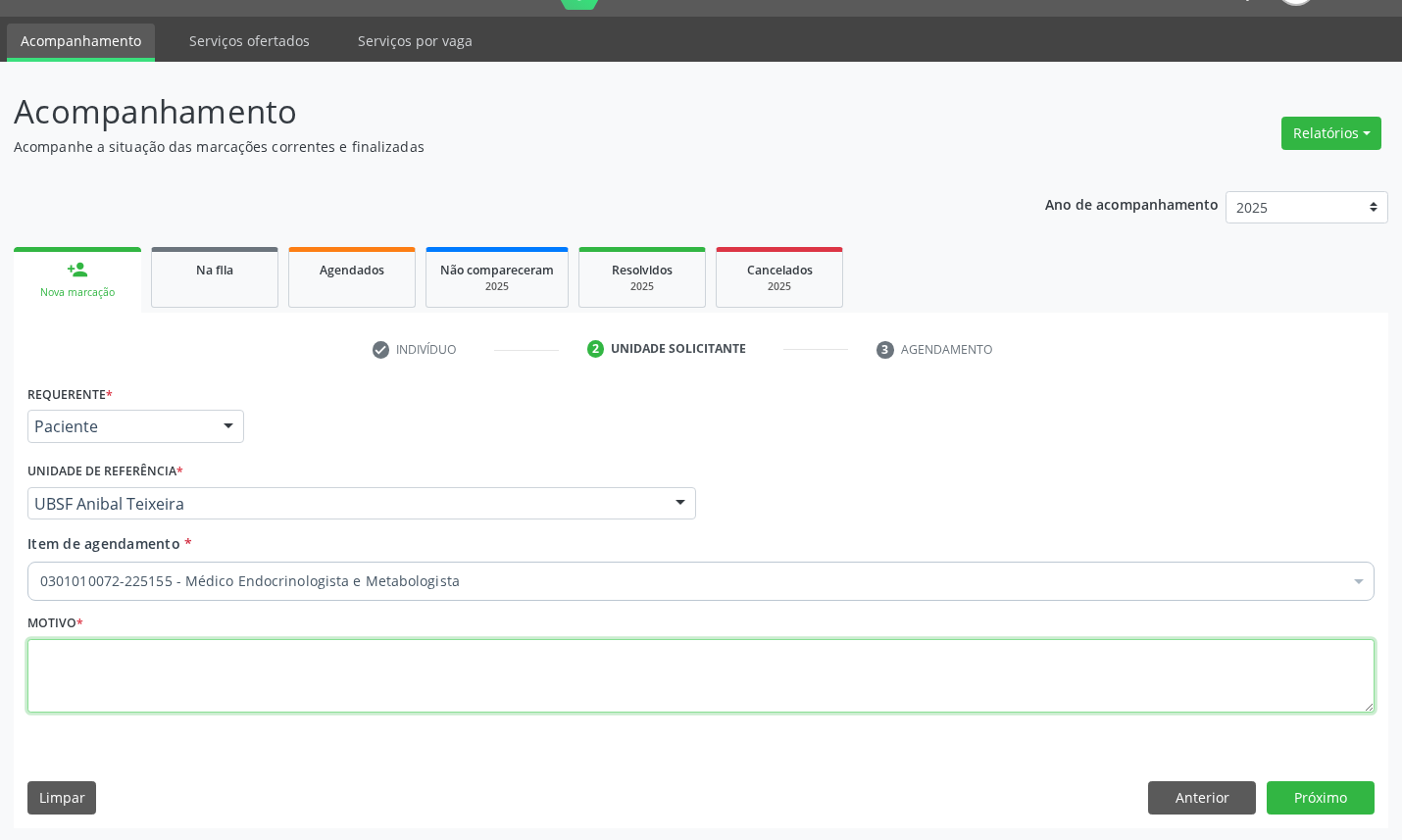 paste on "RETORNO JOÃO 09/2025" 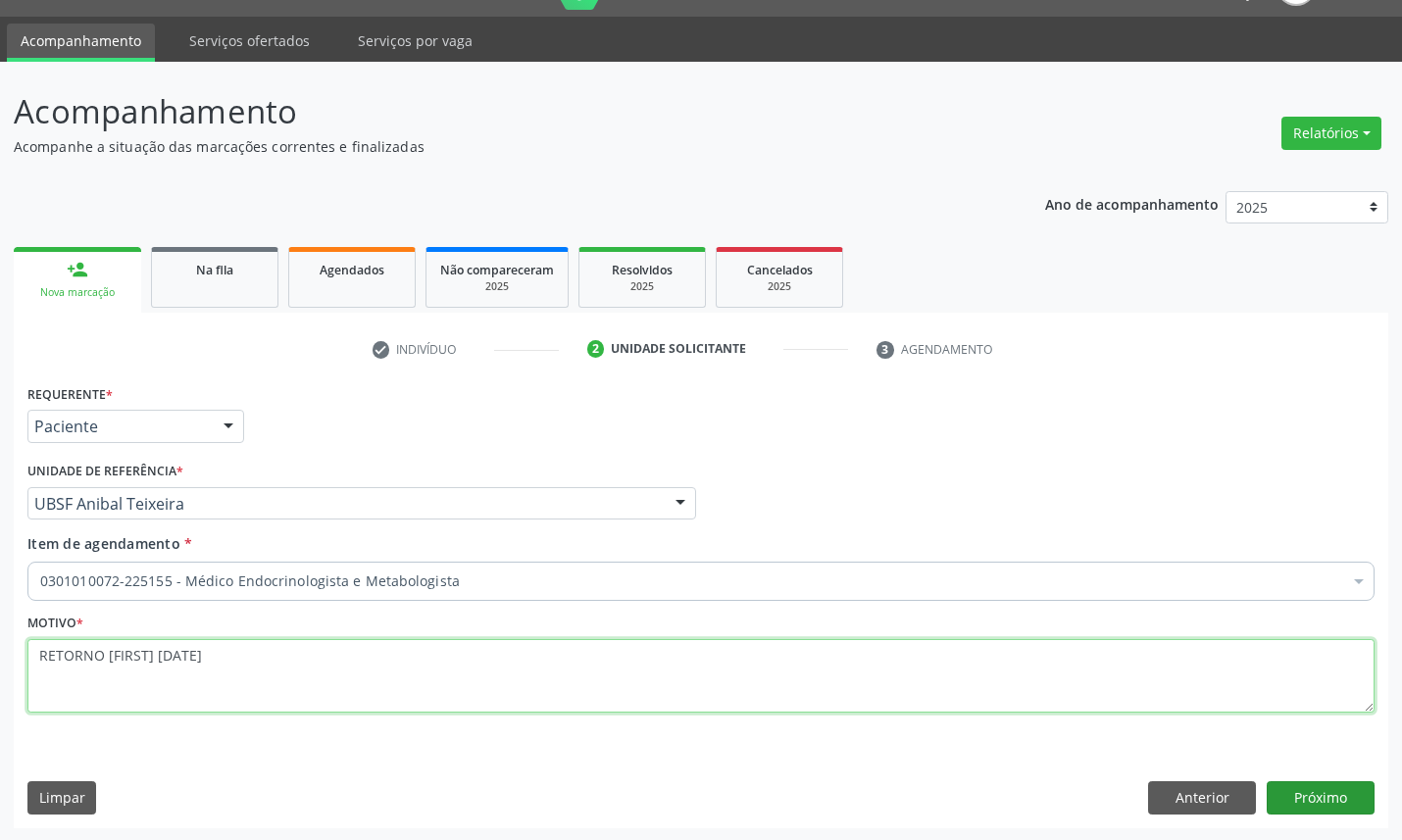 type on "RETORNO JOÃO 09/2025" 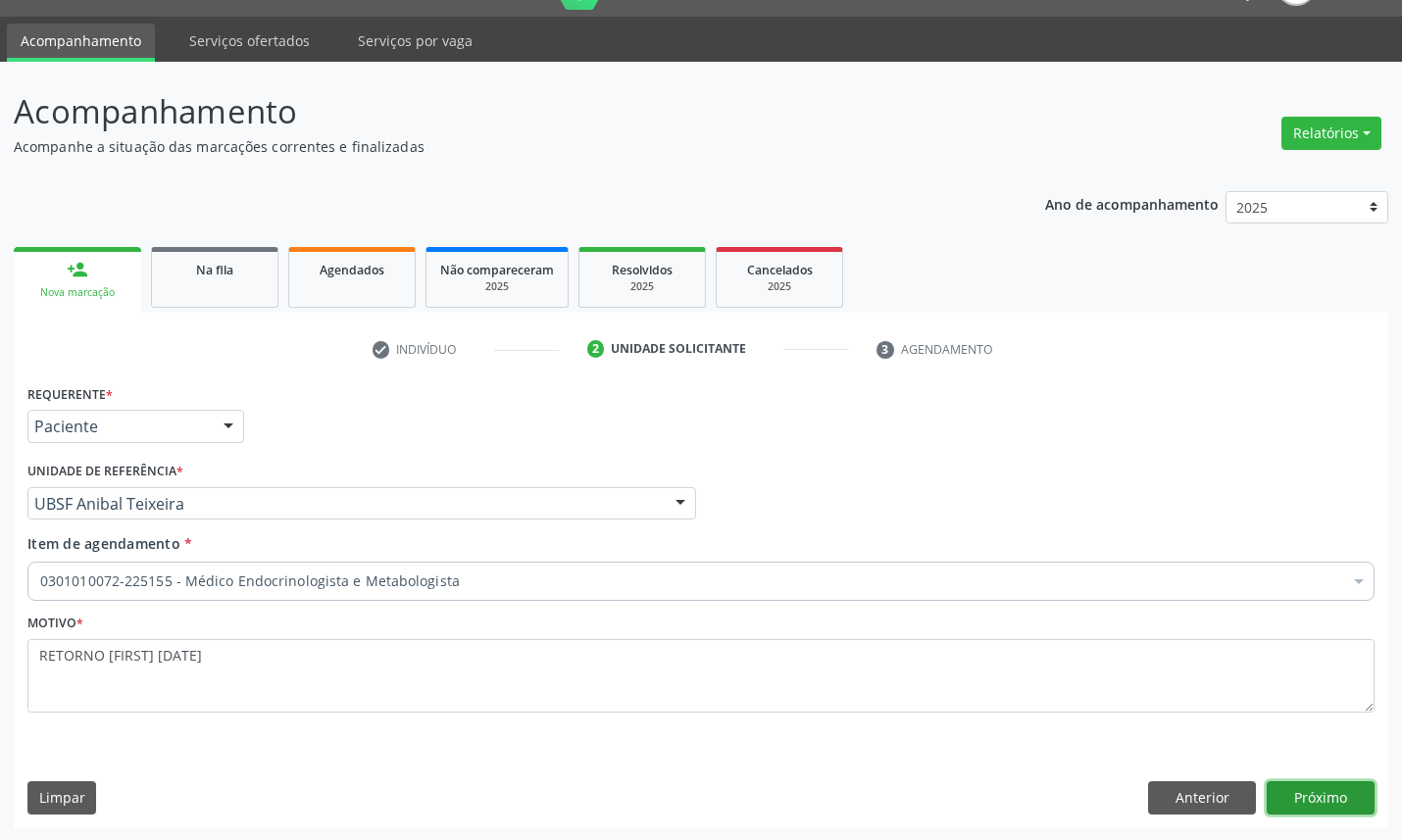 click on "Próximo" at bounding box center [1321, 798] 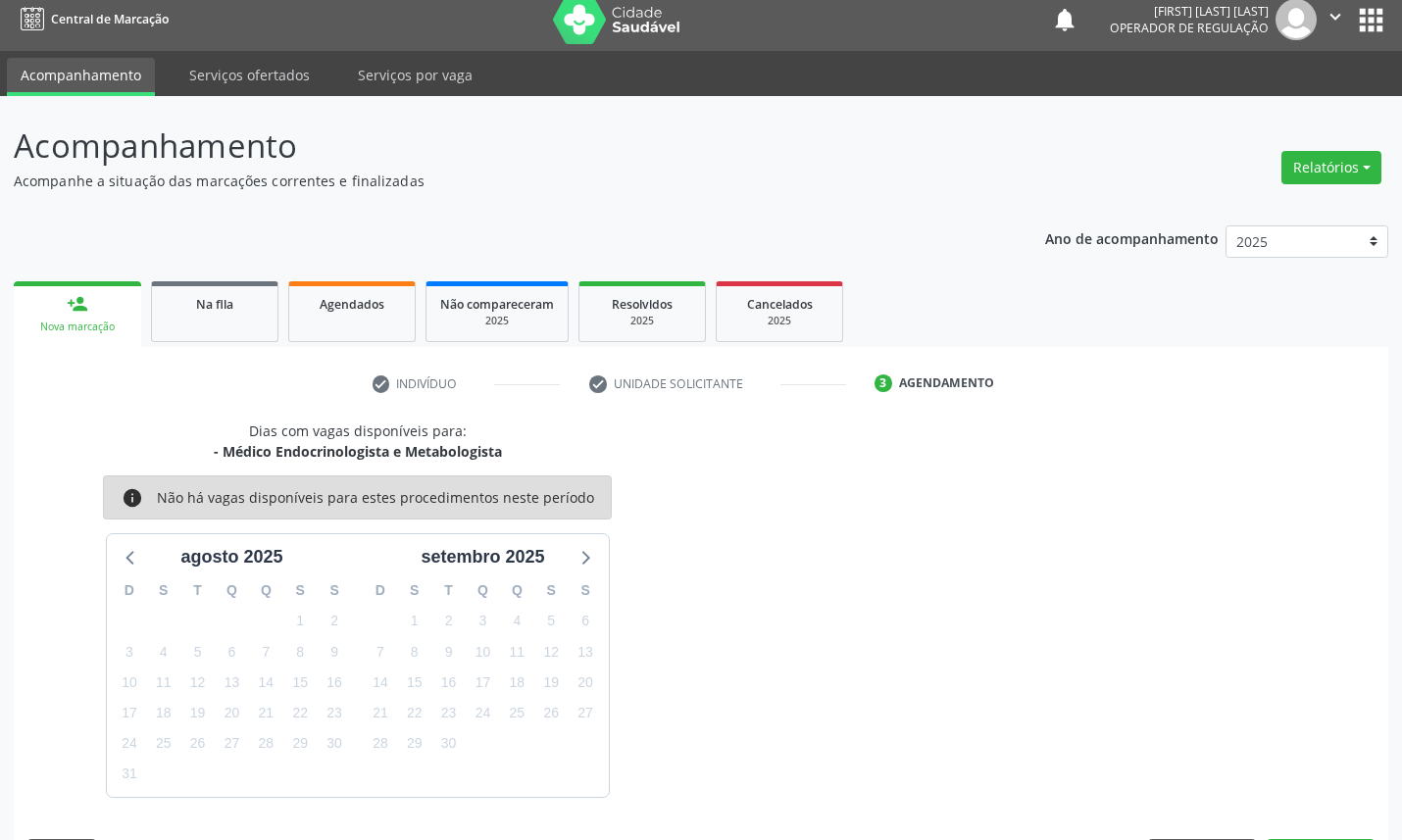 scroll, scrollTop: 46, scrollLeft: 0, axis: vertical 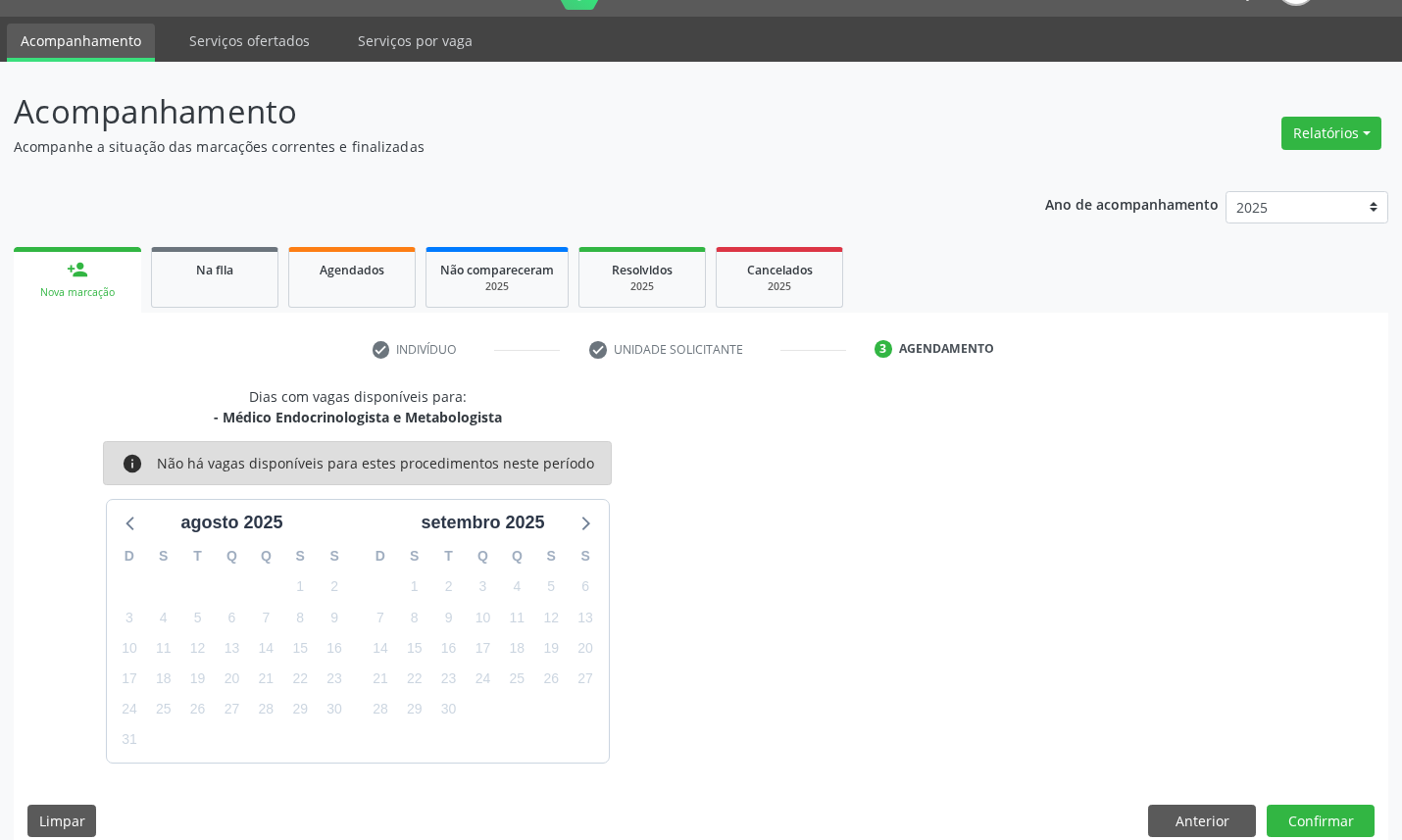 click on "18" at bounding box center (517, 648) 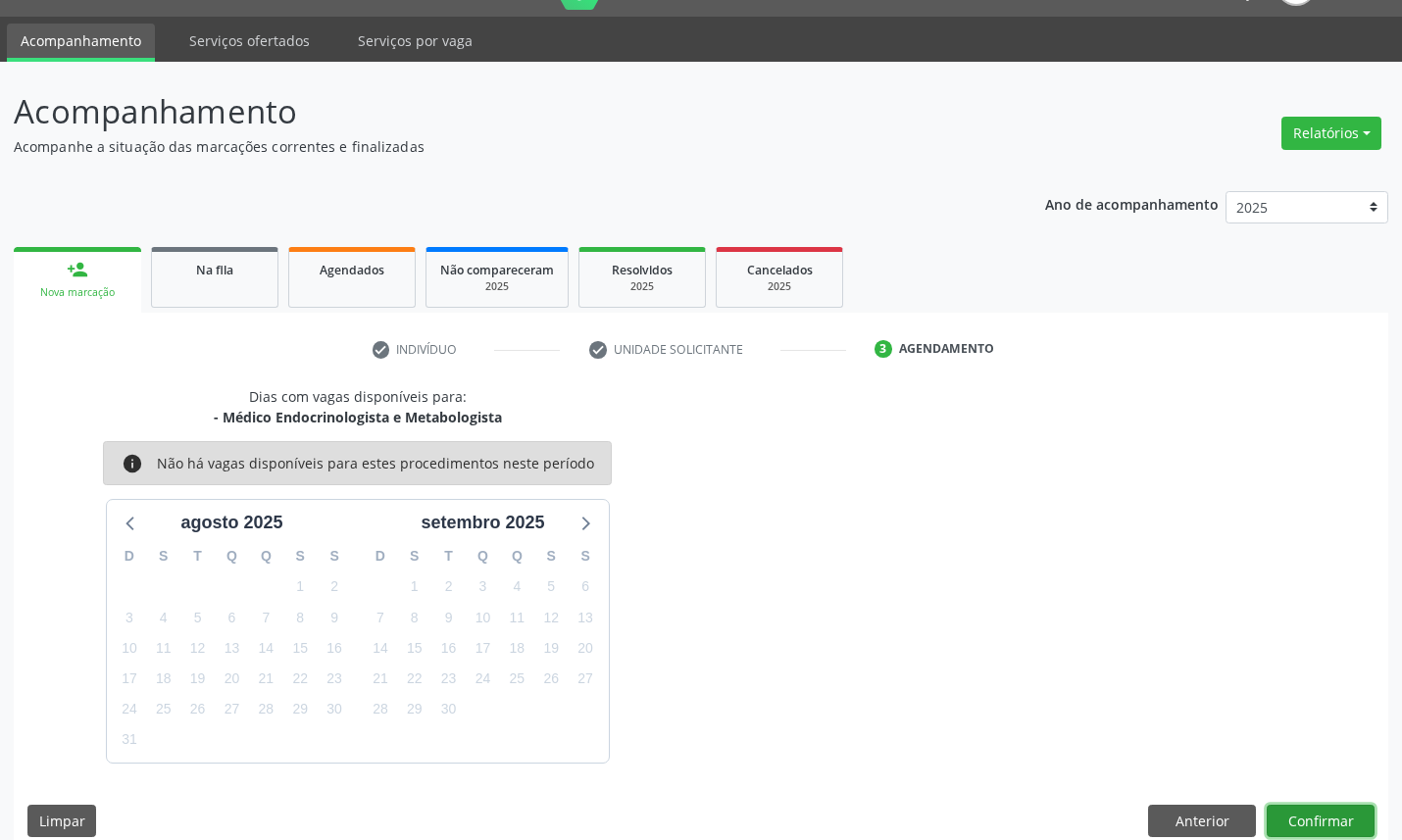 click on "Confirmar" at bounding box center [1321, 821] 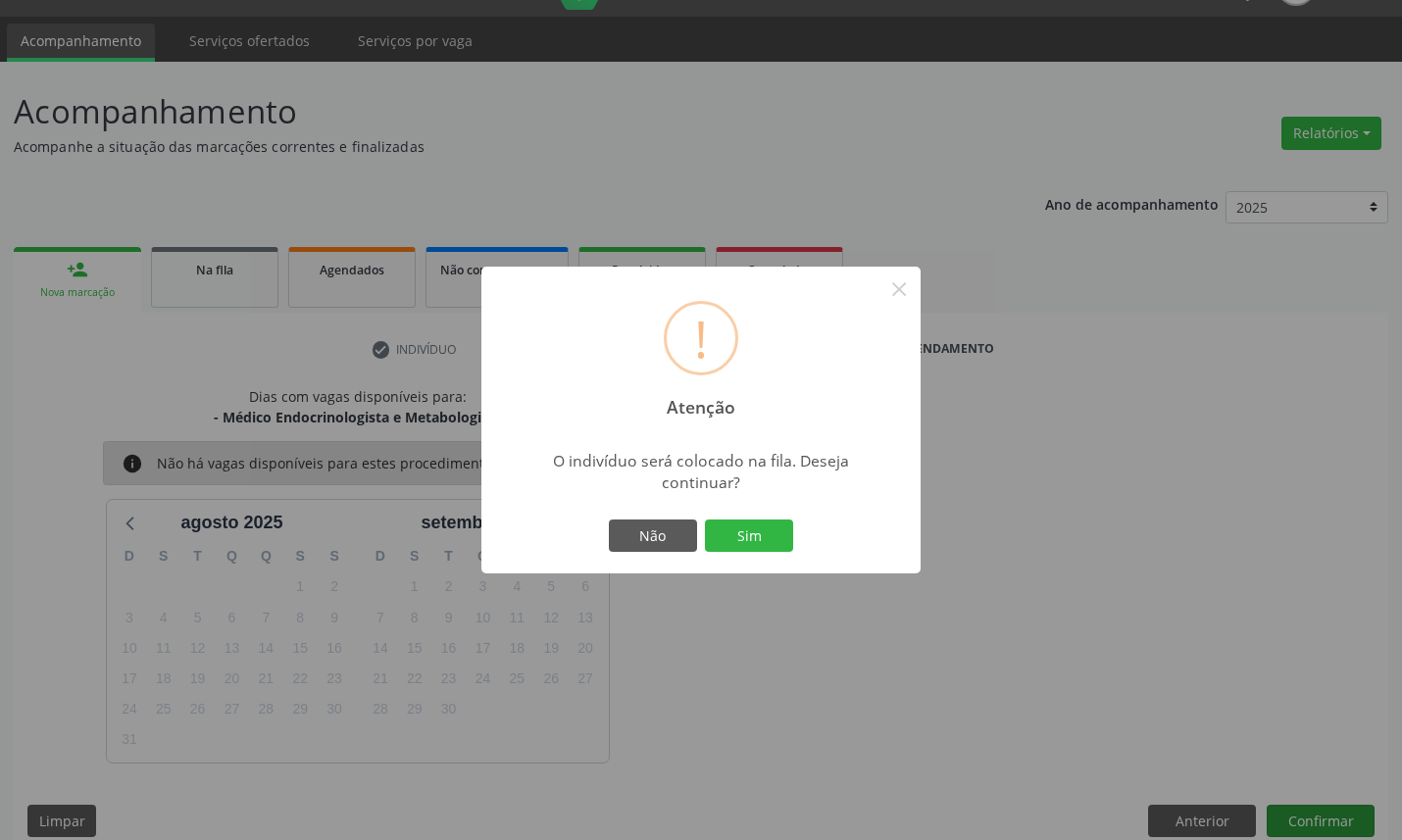 type 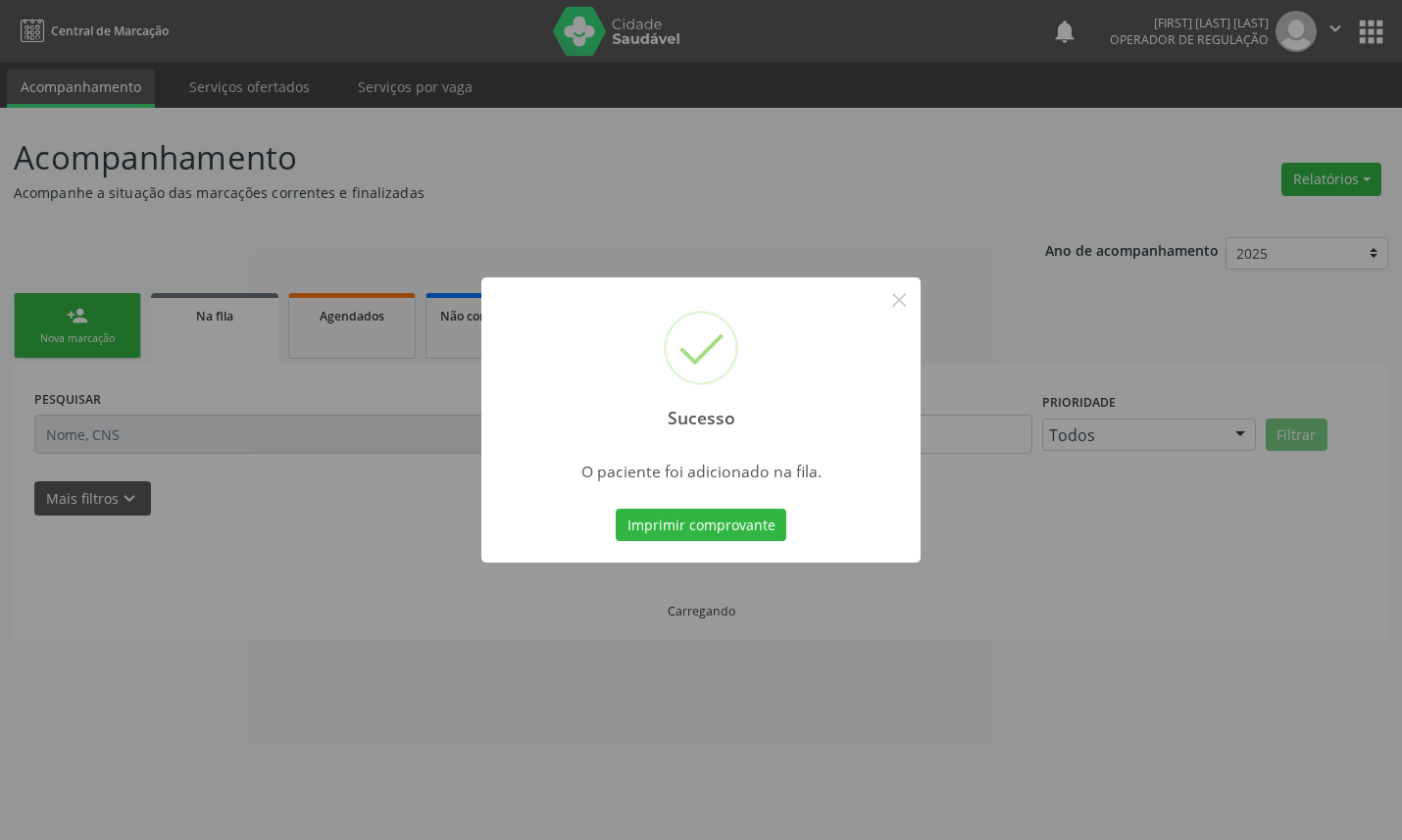scroll, scrollTop: 0, scrollLeft: 0, axis: both 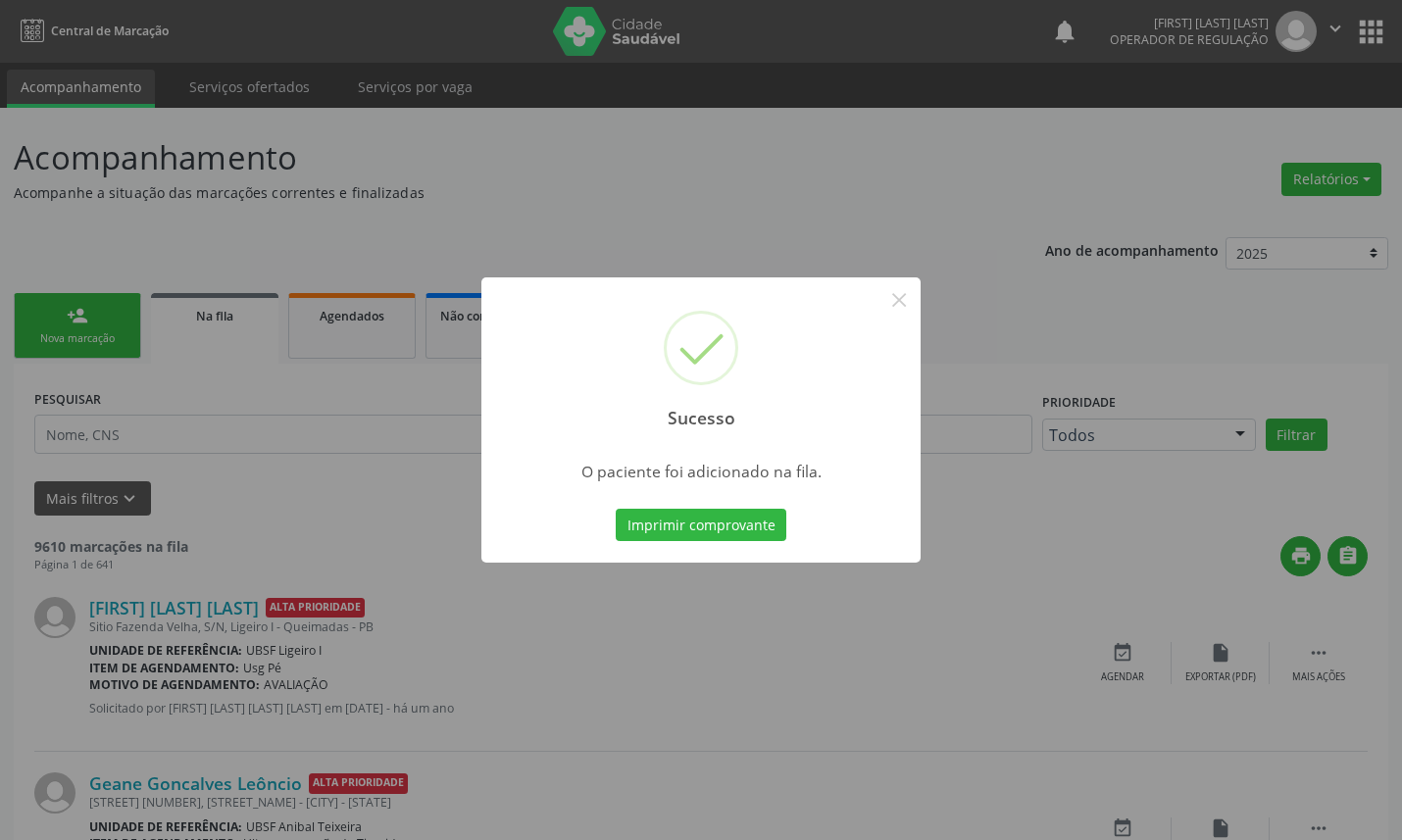 type 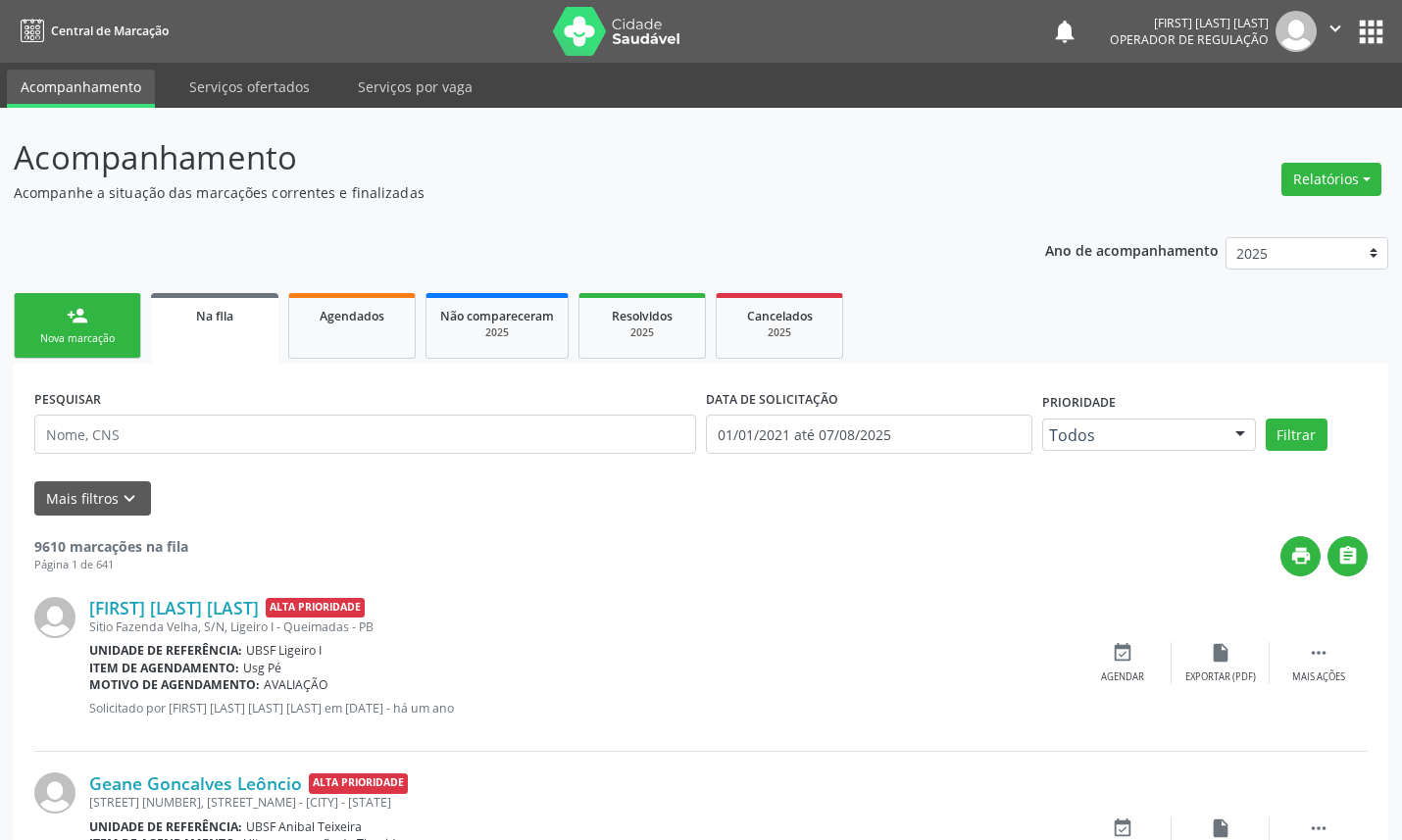 click on "person_add
Nova marcação" at bounding box center (77, 325) 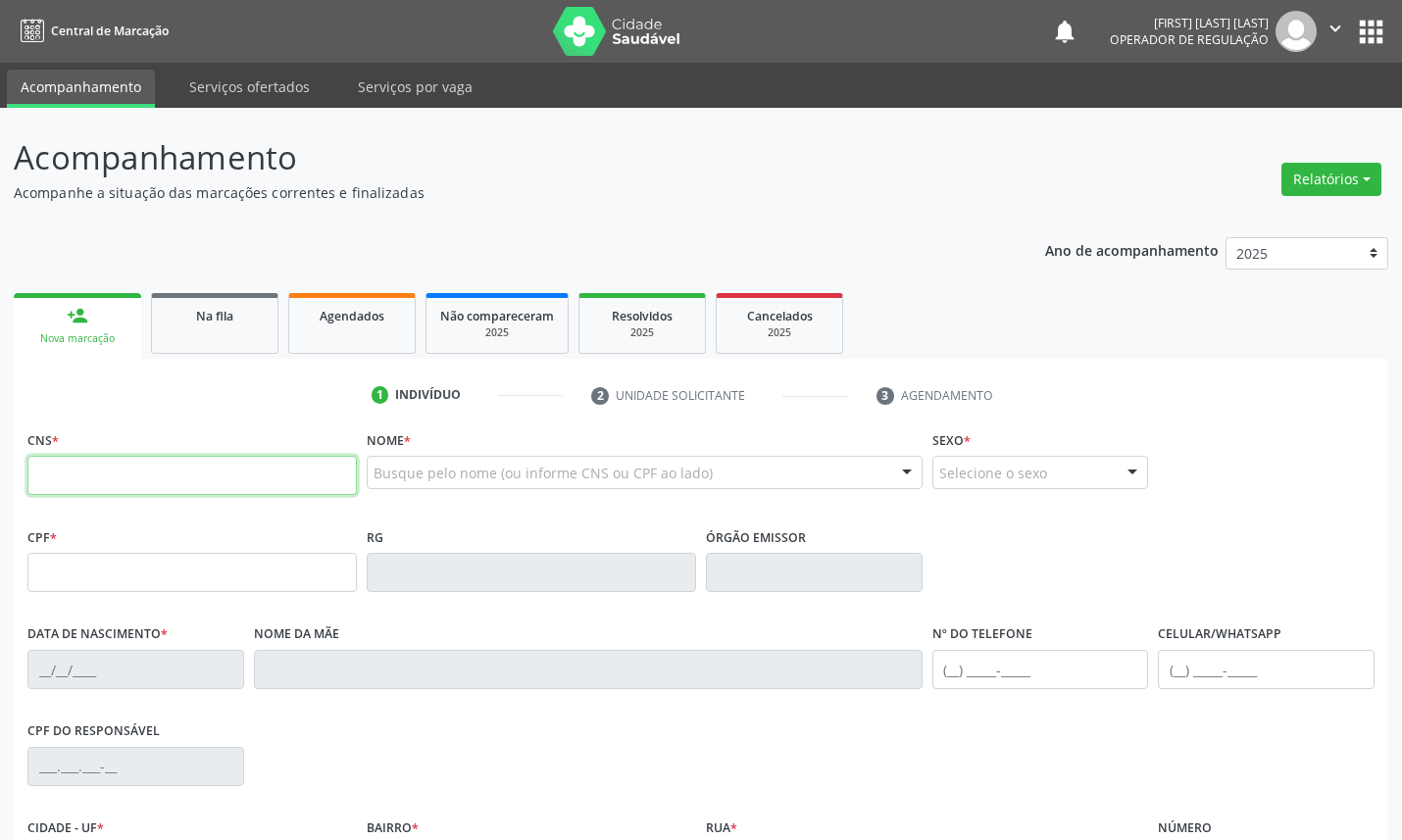 click at bounding box center (192, 475) 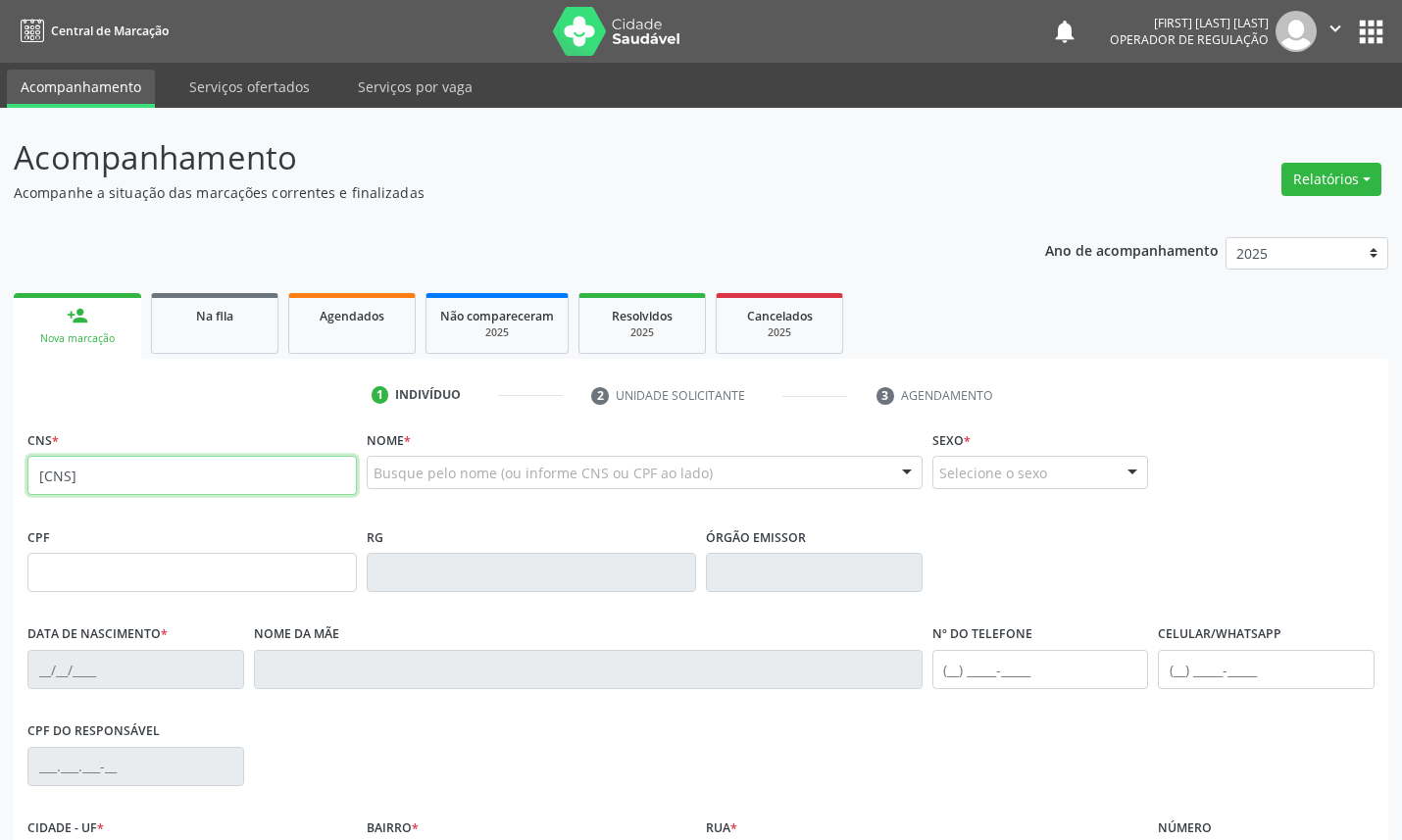 type on "700 1079 5765 3018" 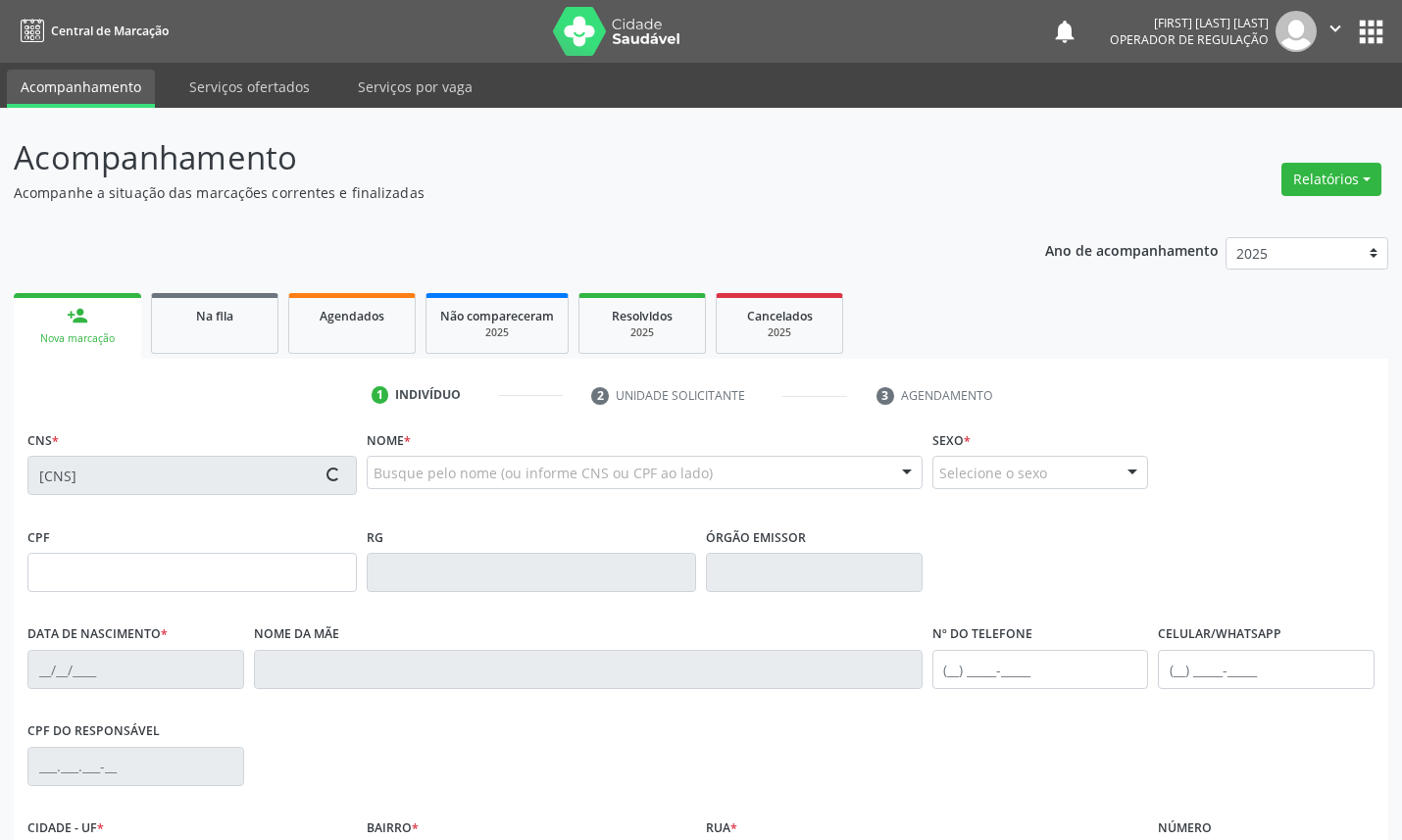 type on "167.930.984-62" 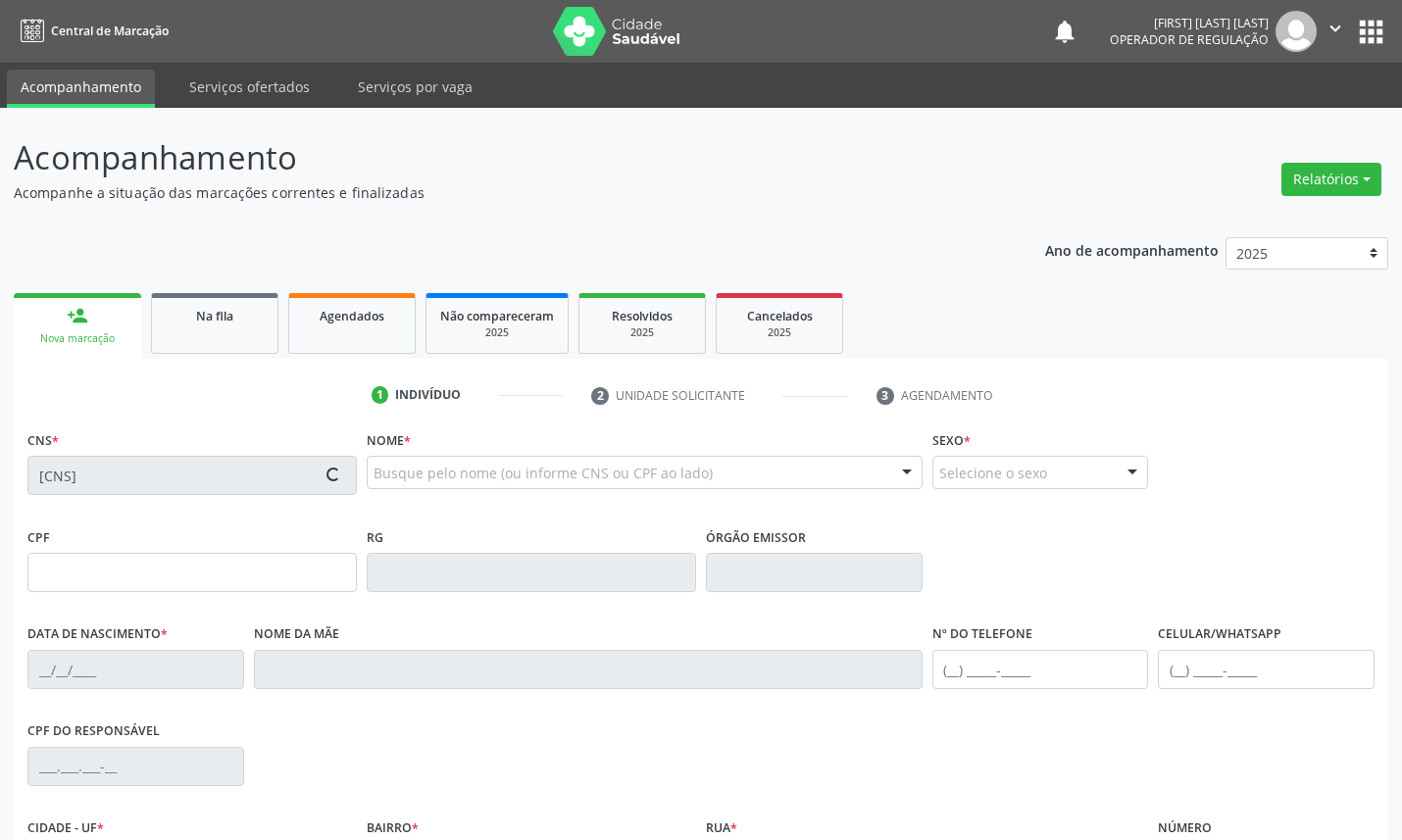 type on "27/03/2004" 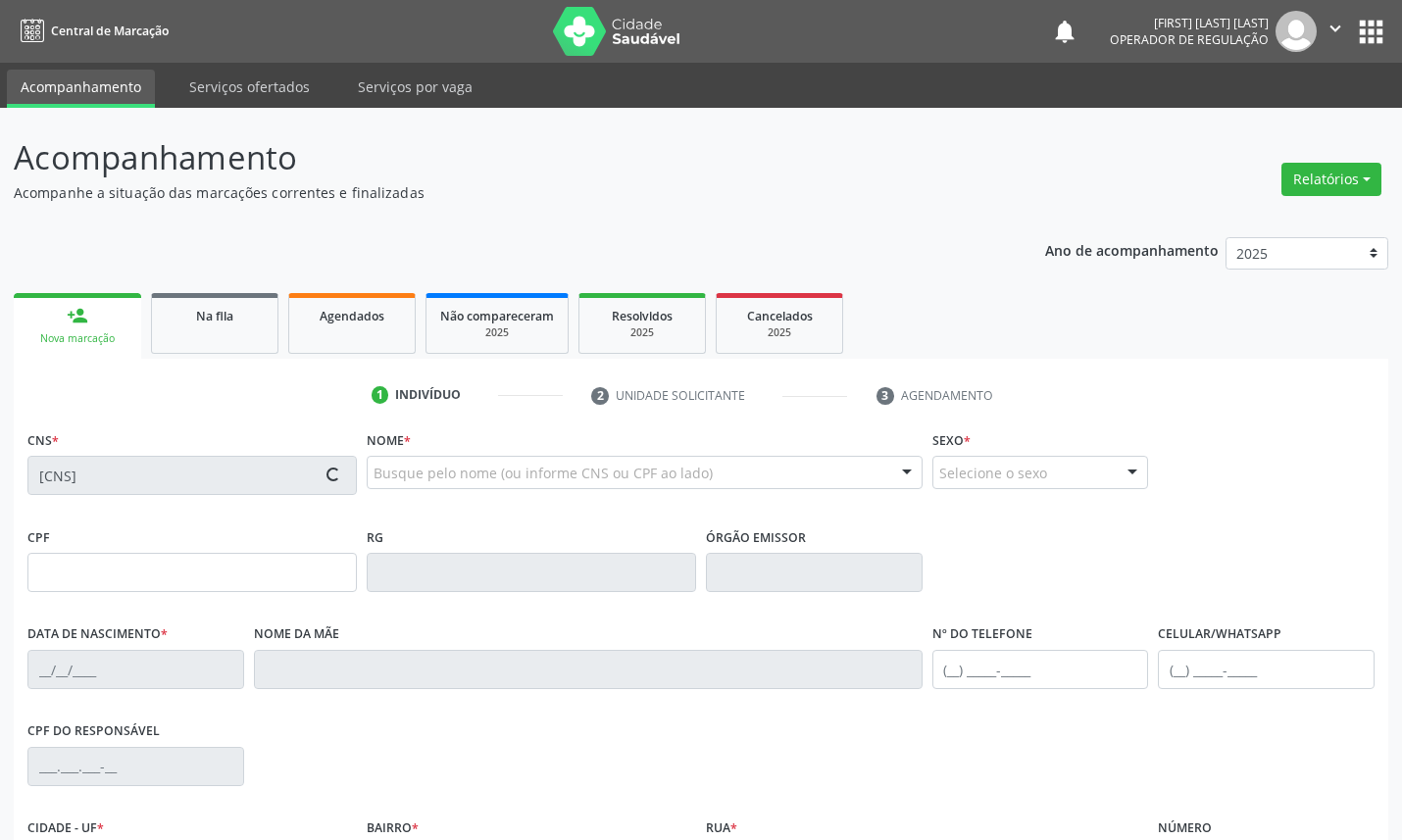 type on "Severina do Ramo Capitulino da Silva" 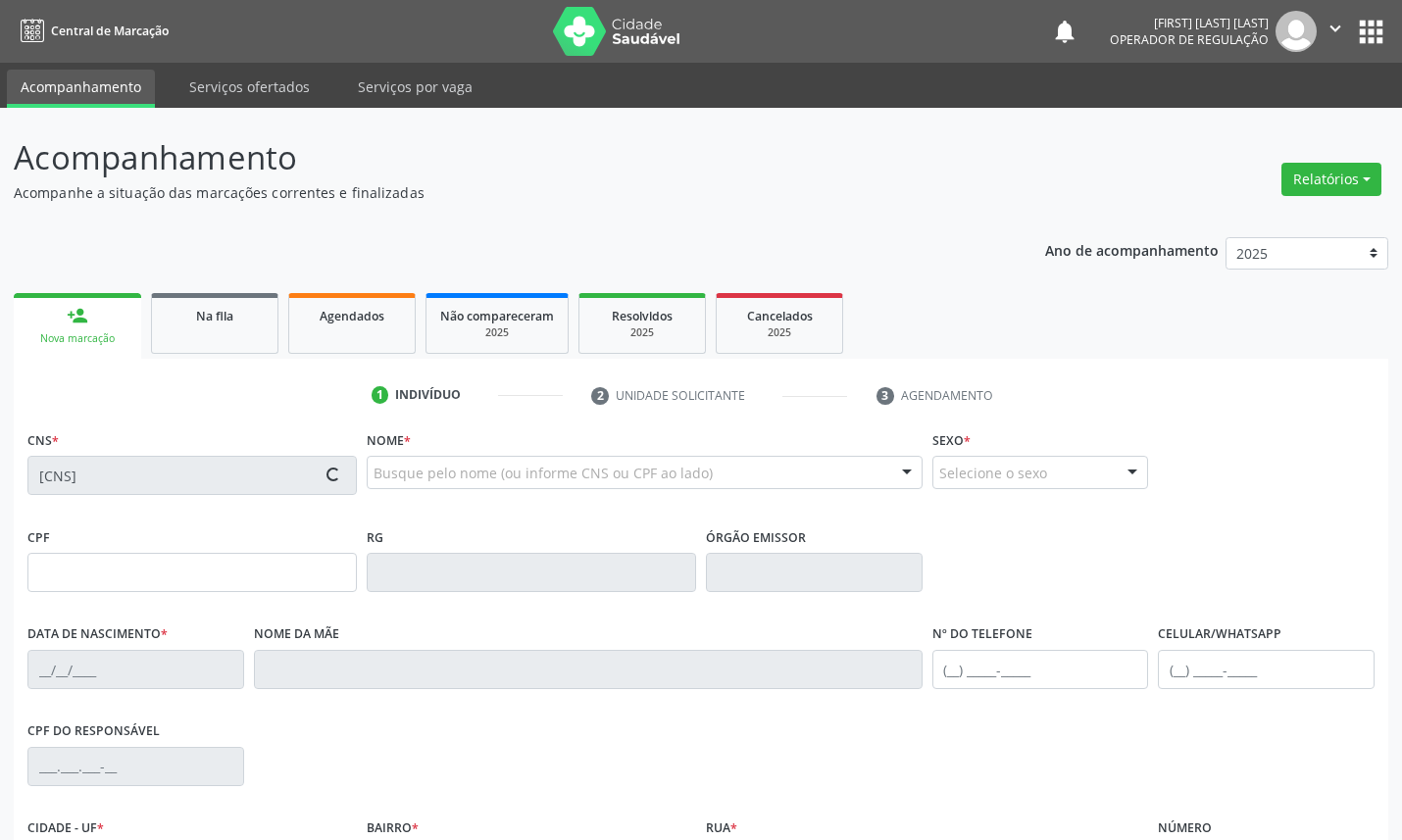 type on "(83) 99416-2445" 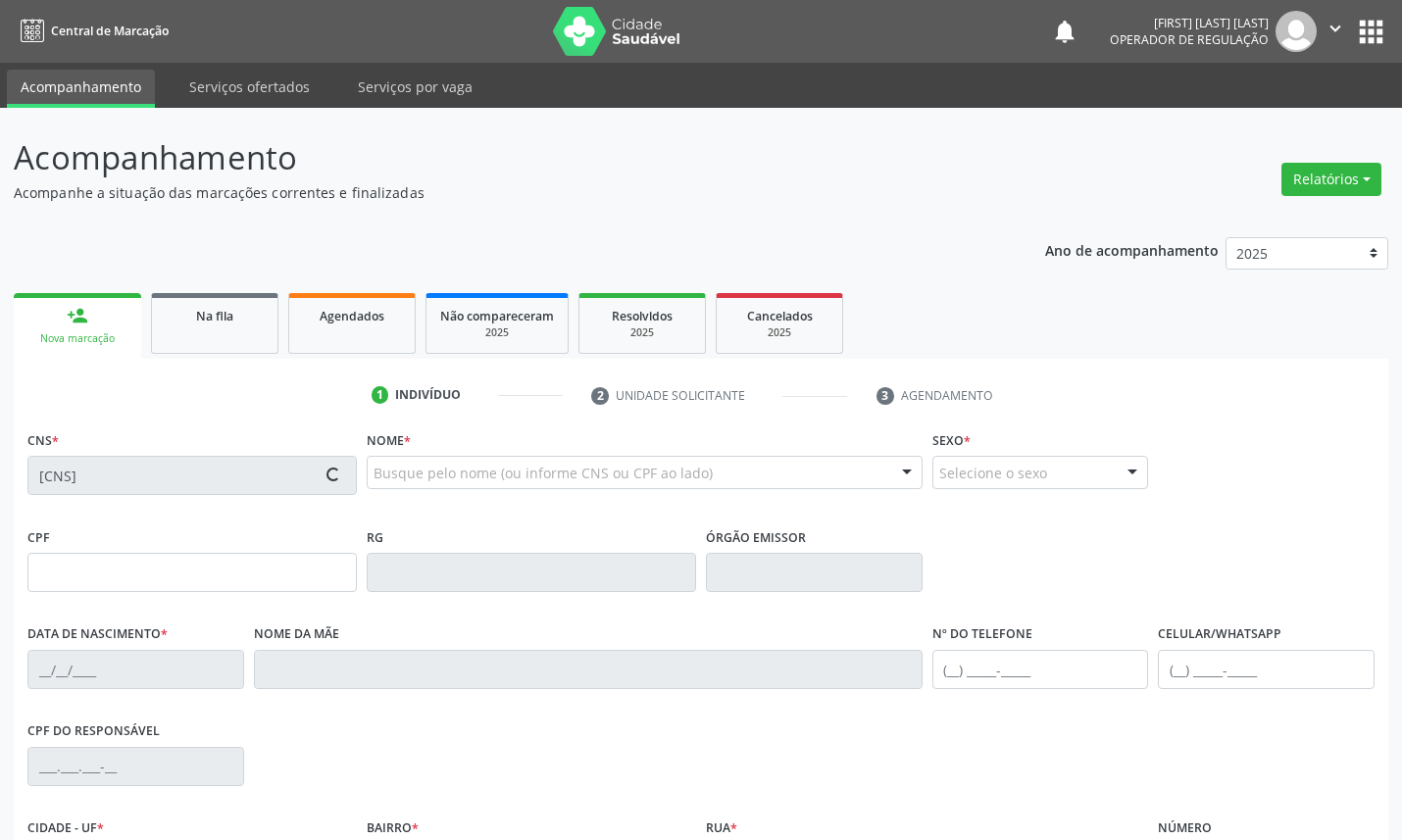 type on "(83) 99416-2445" 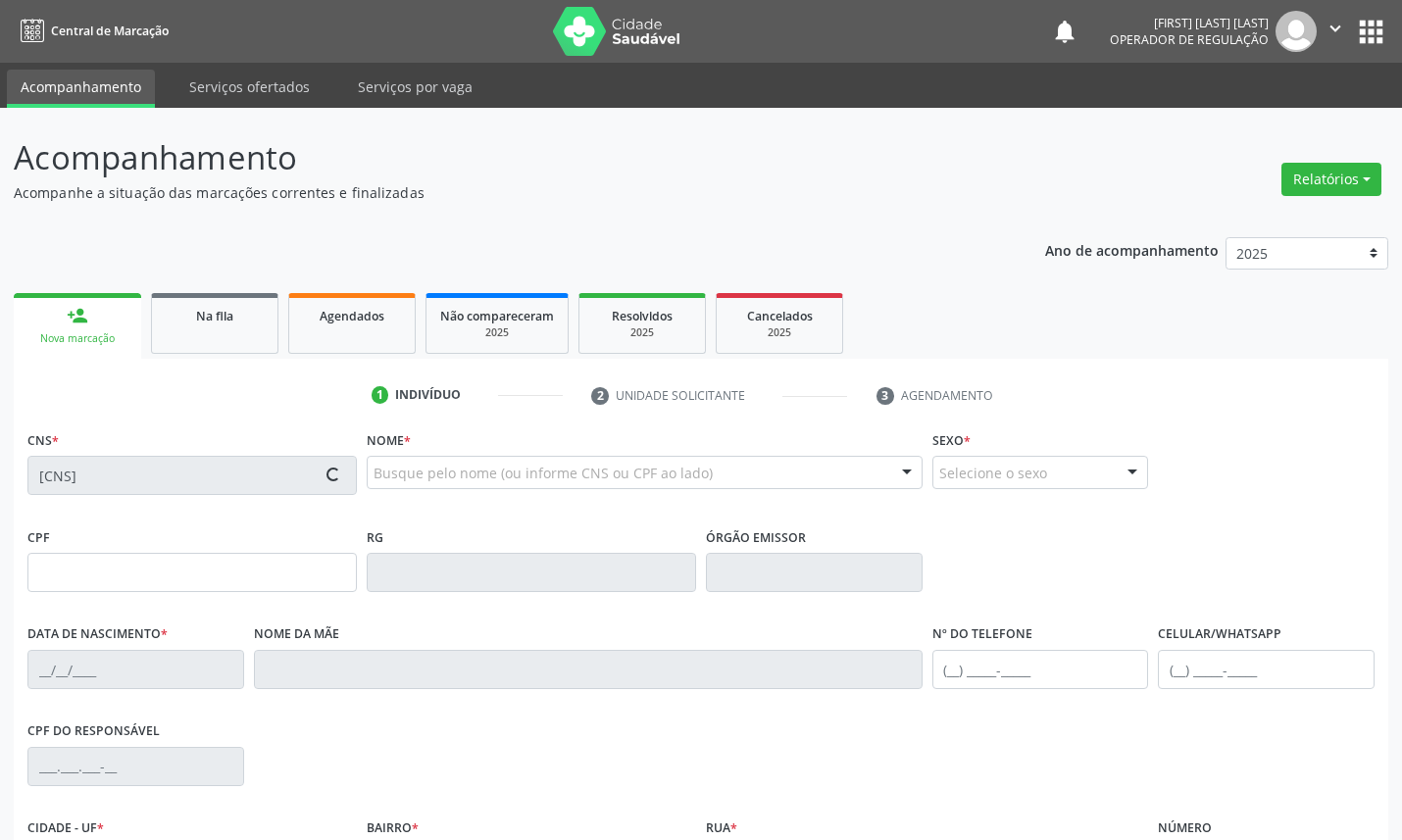 type on "047.390.404-76" 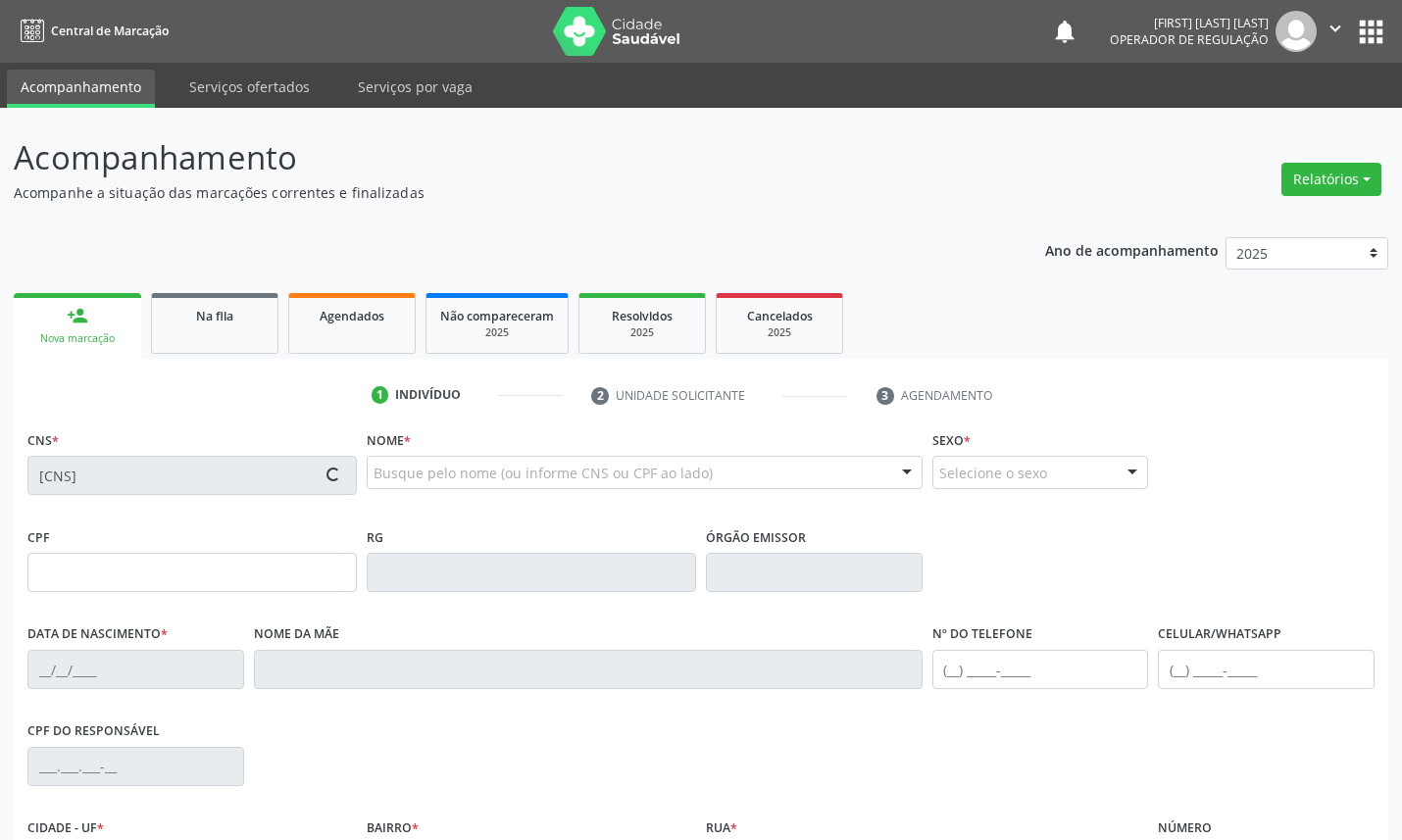 type on "S/N" 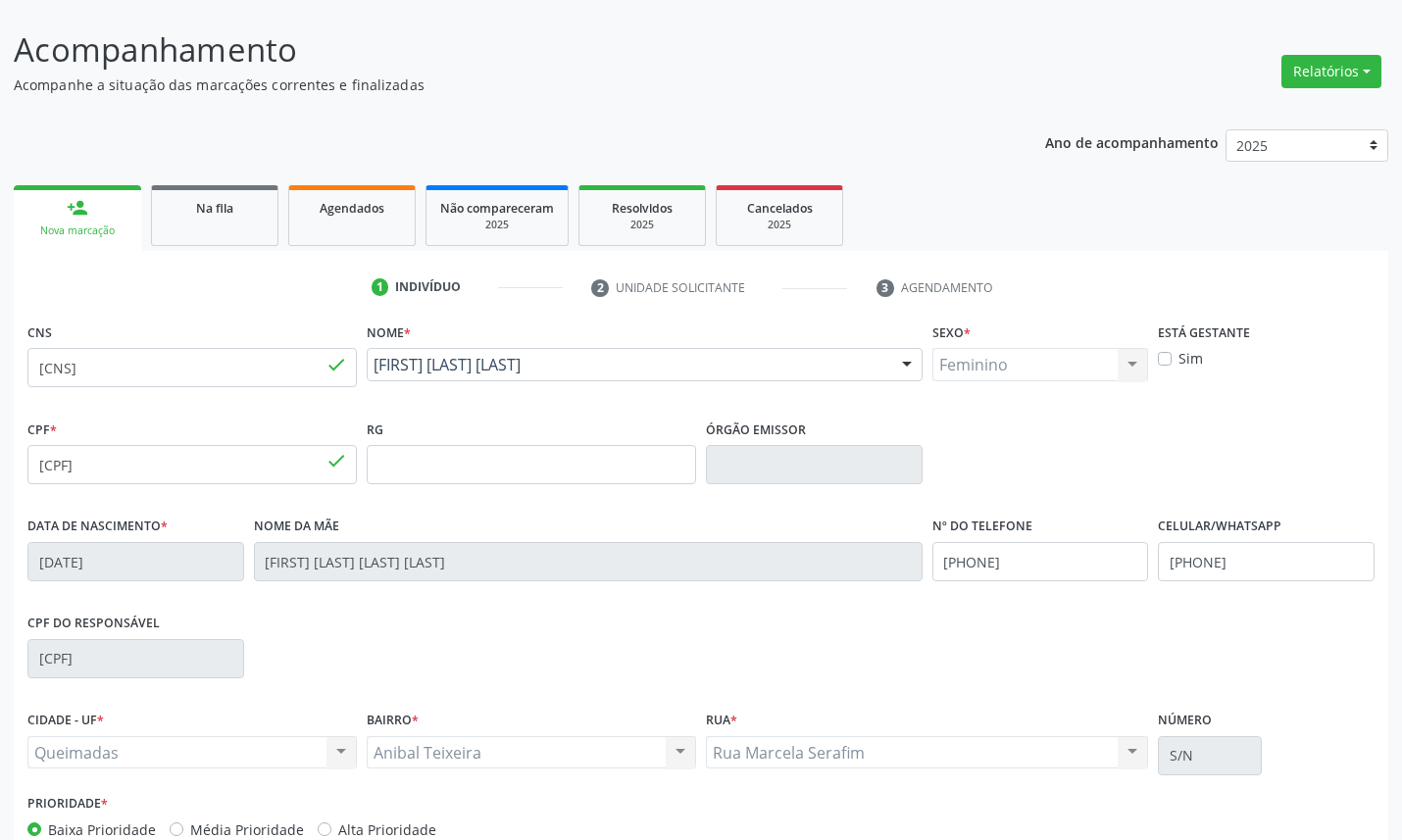 scroll, scrollTop: 221, scrollLeft: 0, axis: vertical 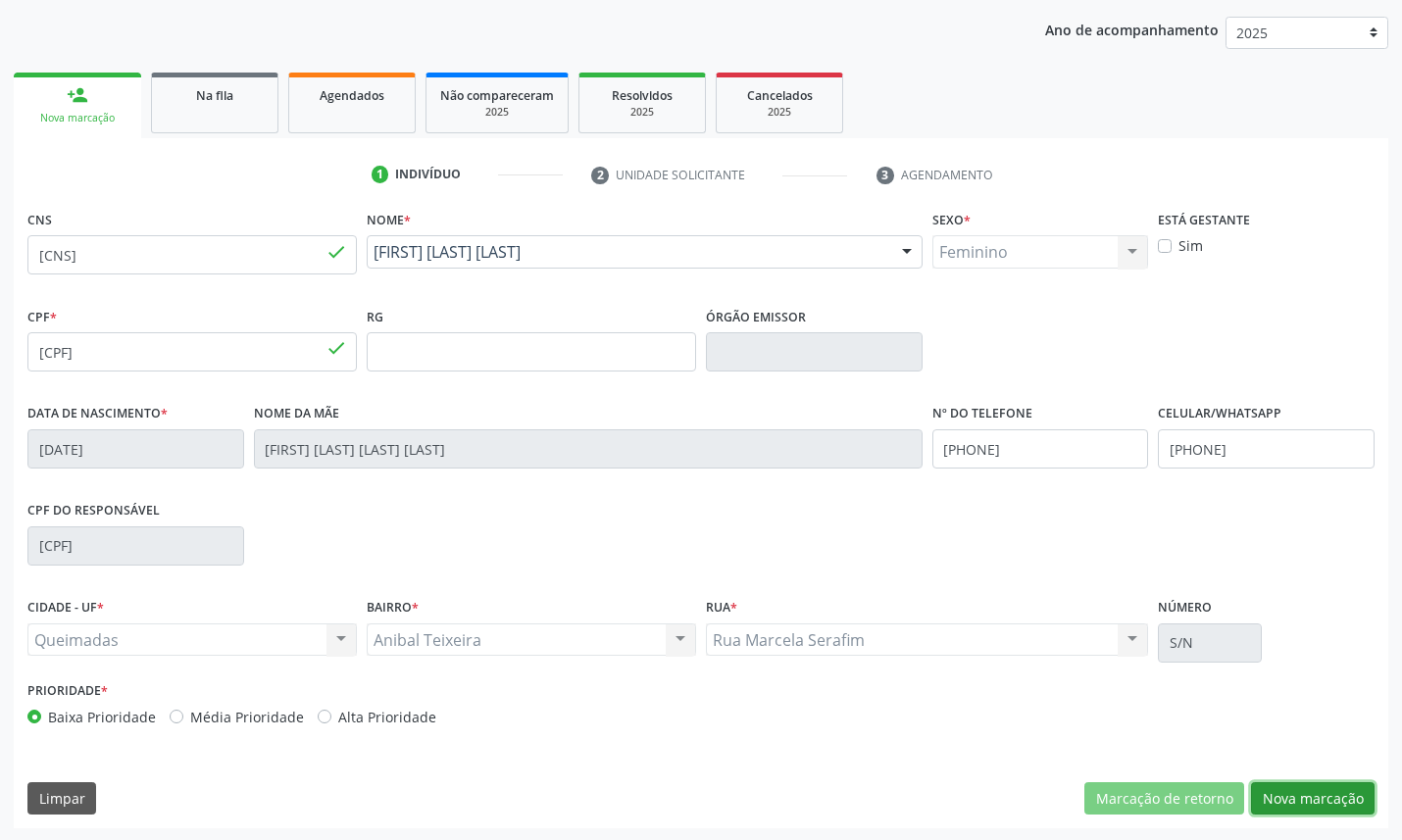drag, startPoint x: 1300, startPoint y: 801, endPoint x: 63, endPoint y: 512, distance: 1270.311 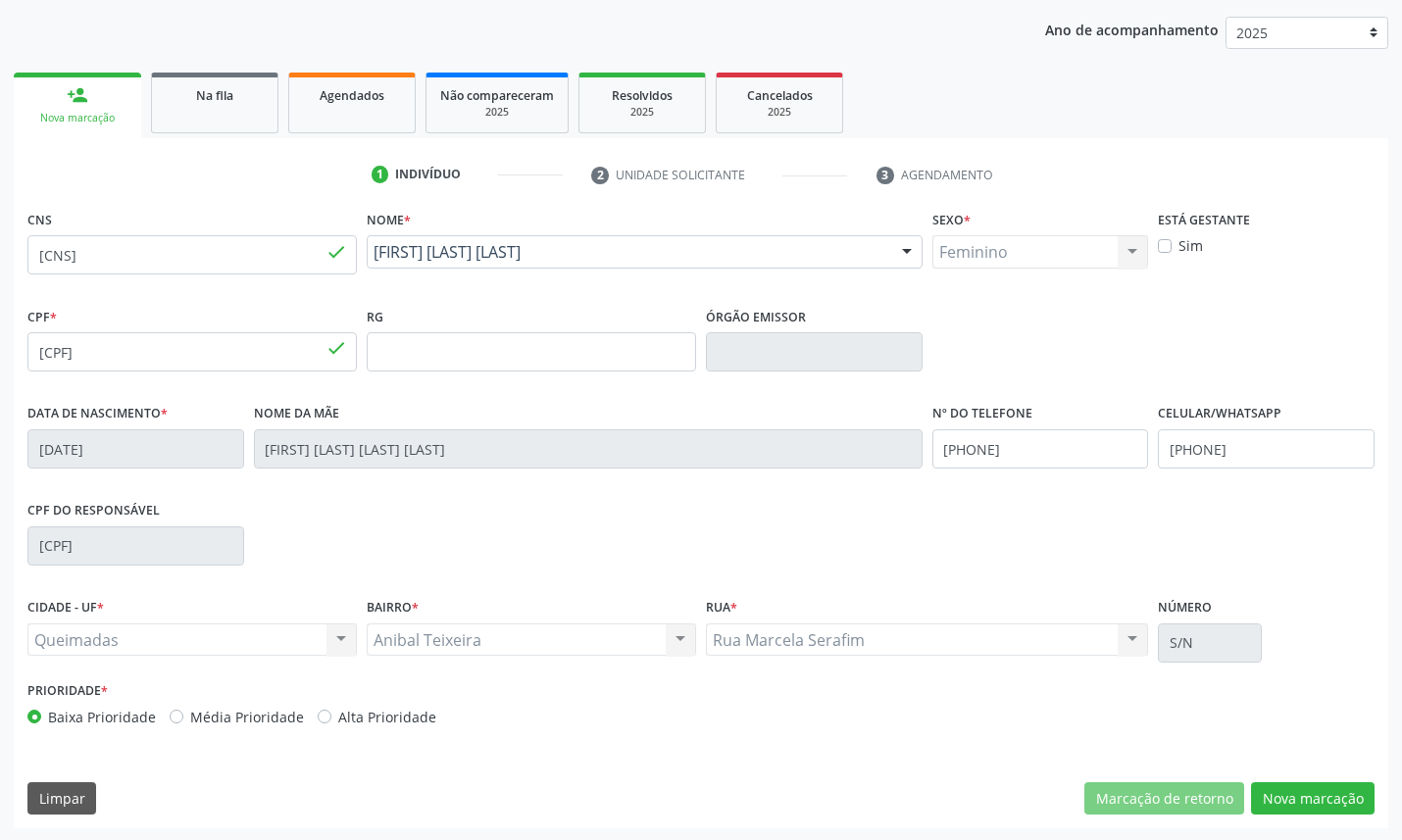 scroll, scrollTop: 46, scrollLeft: 0, axis: vertical 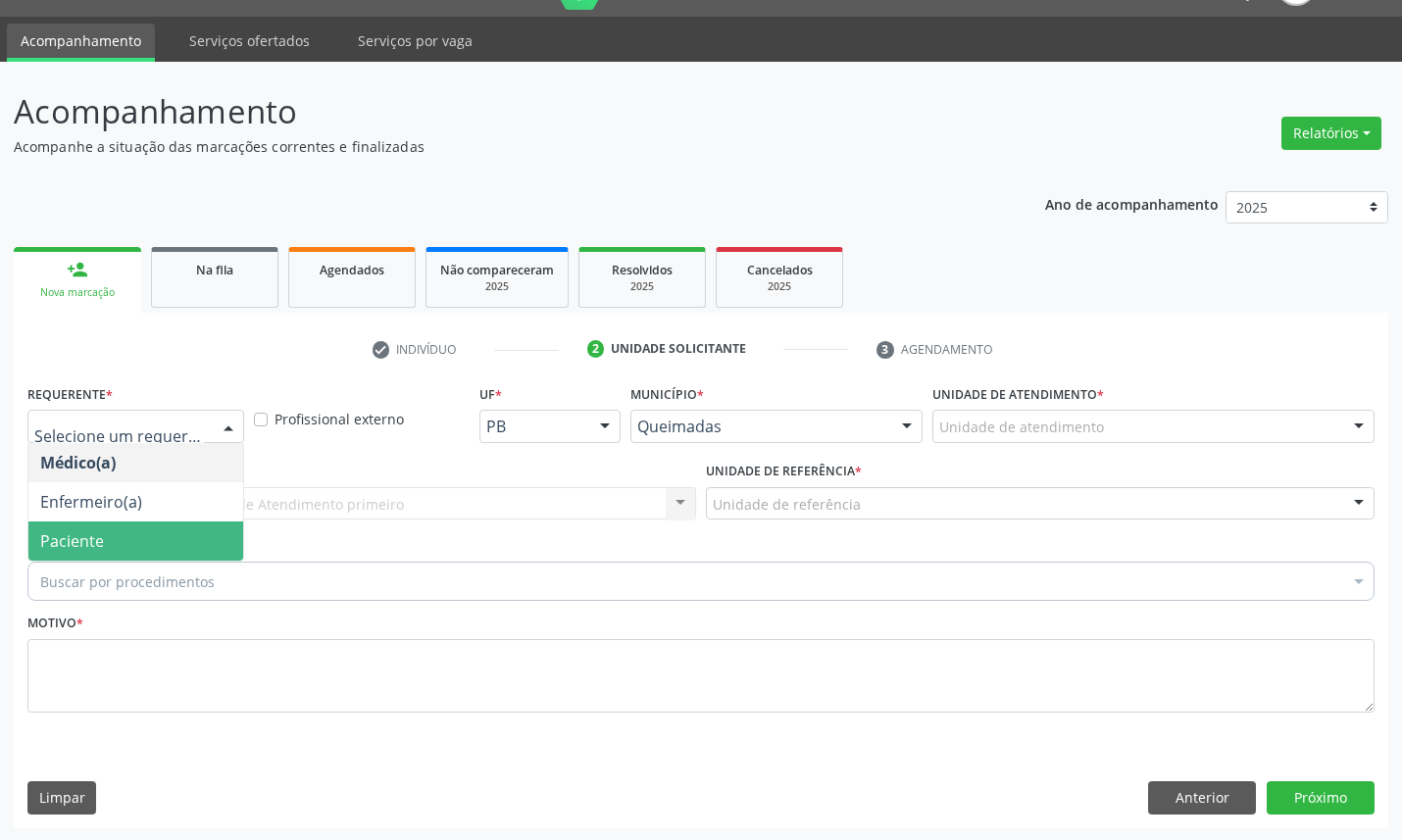 drag, startPoint x: 73, startPoint y: 537, endPoint x: 143, endPoint y: 505, distance: 76.96753 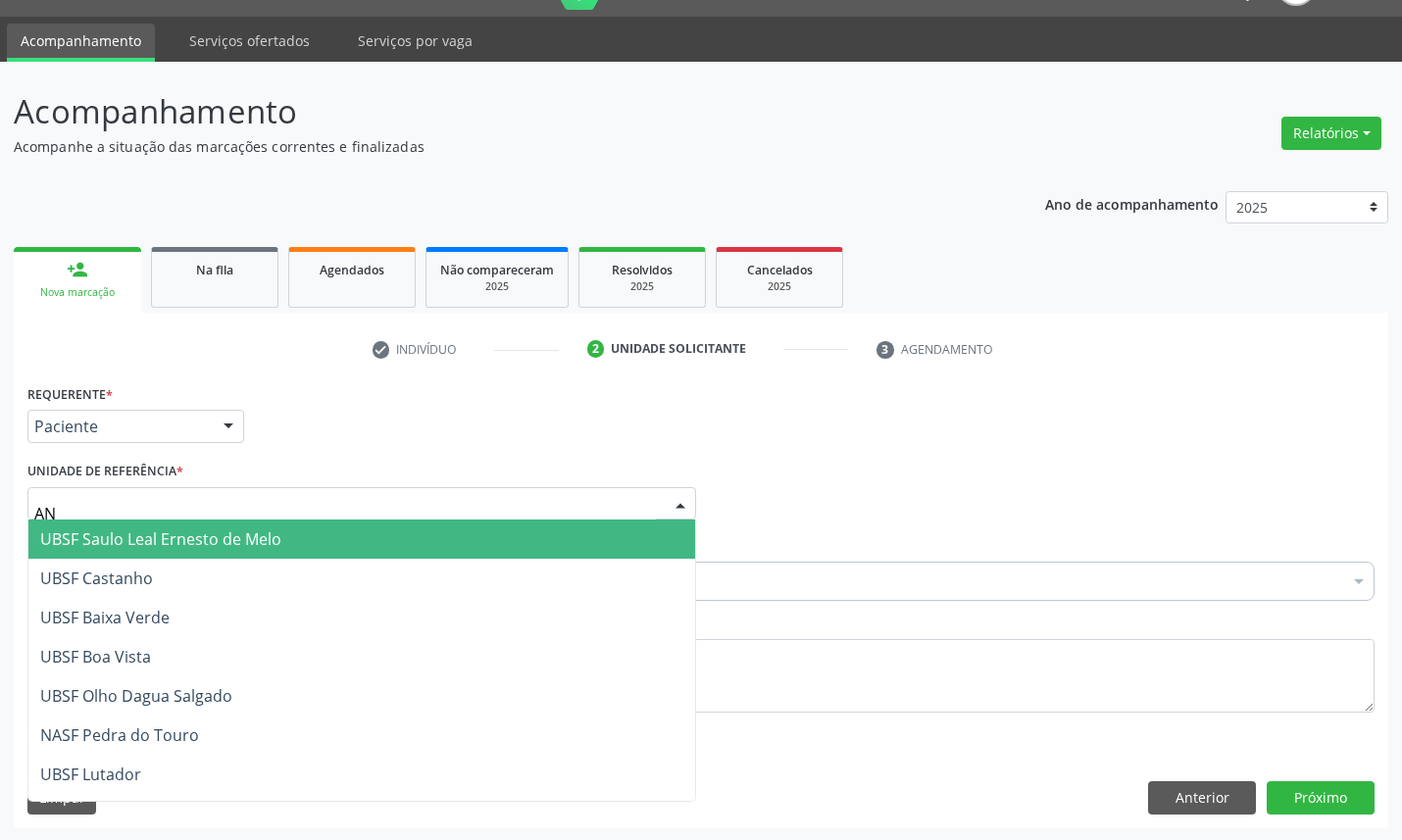 type on "ANI" 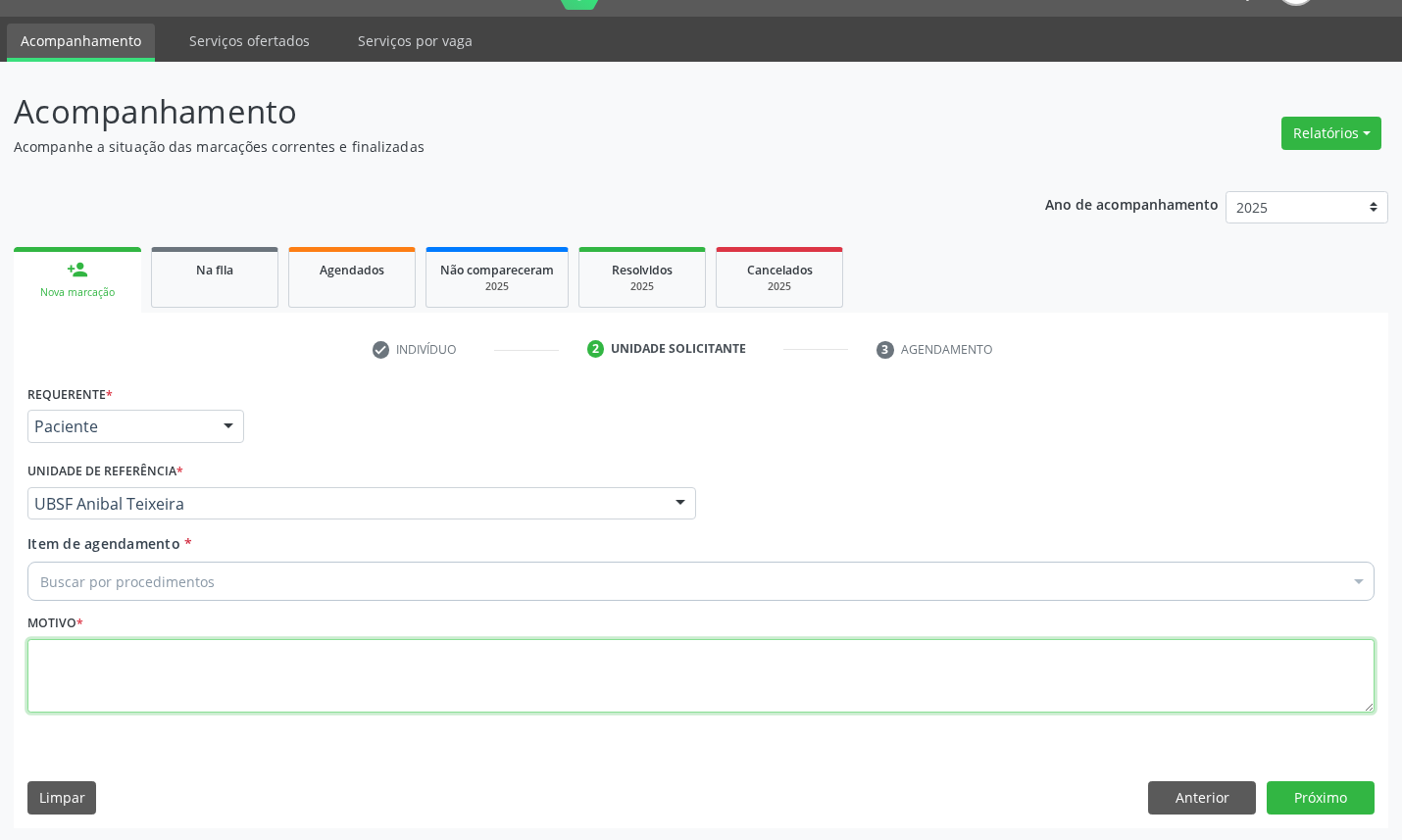 drag, startPoint x: 706, startPoint y: 673, endPoint x: 709, endPoint y: 612, distance: 61.07373 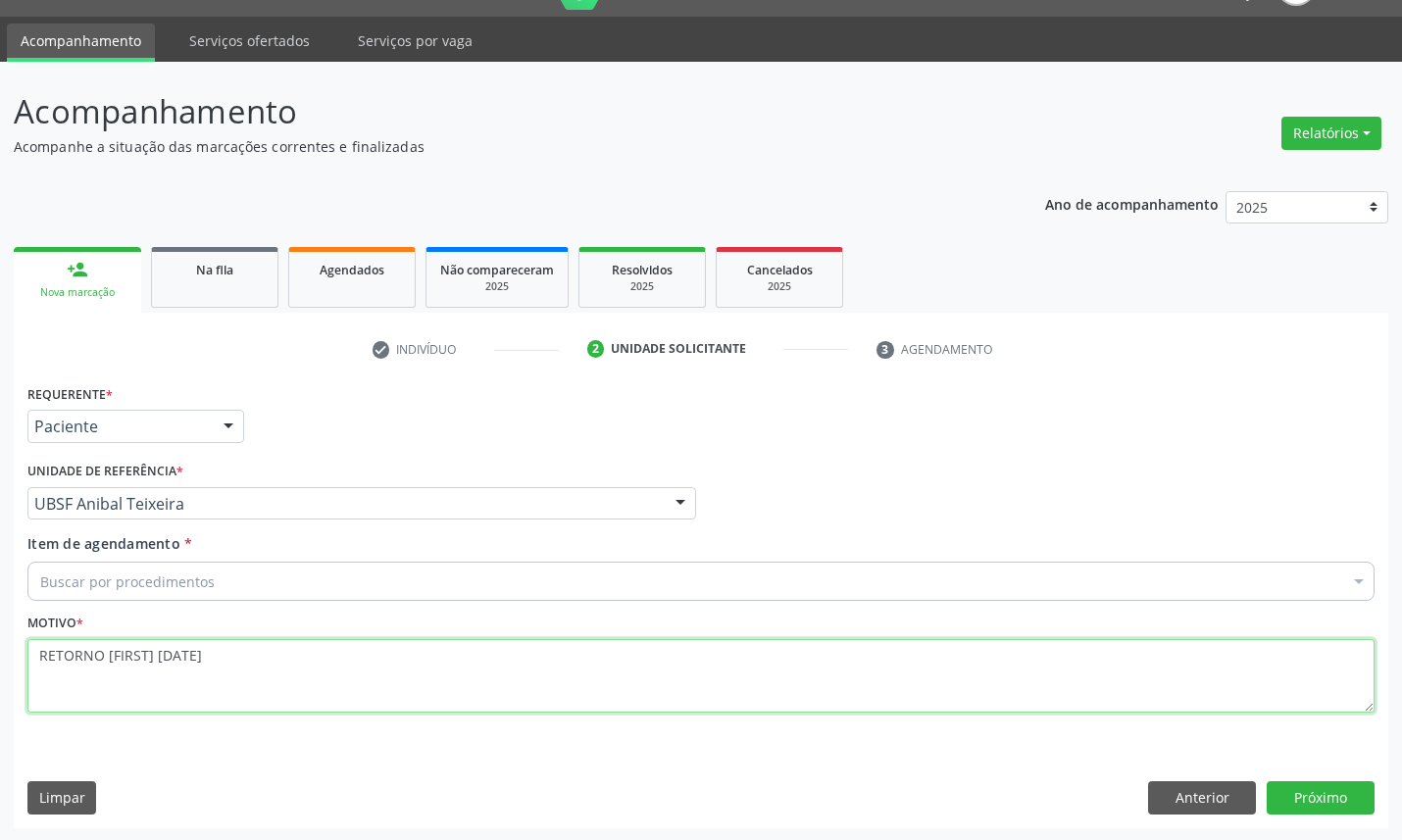type on "RETORNO JOÃO 09/2025" 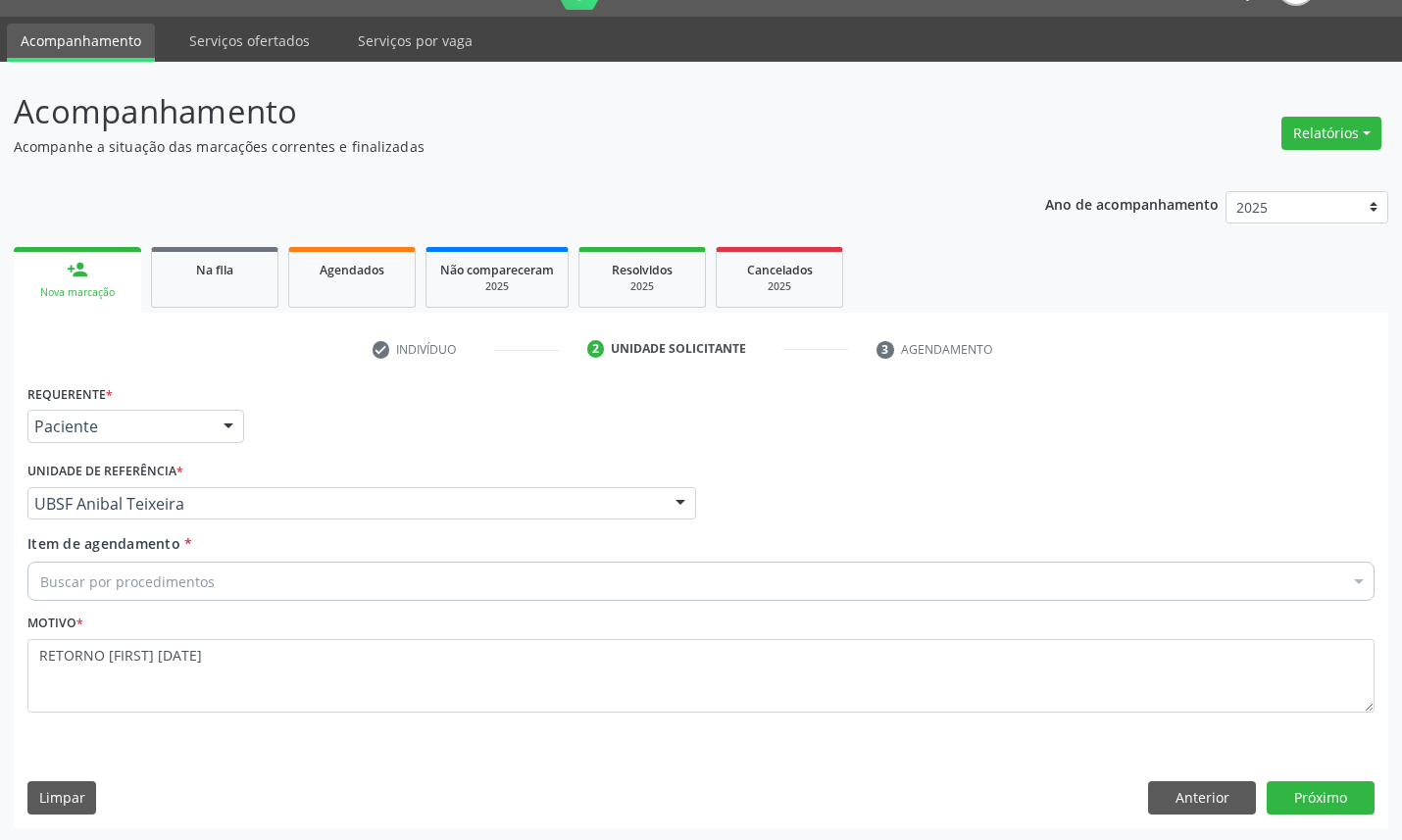 click on "Buscar por procedimentos" at bounding box center [701, 581] 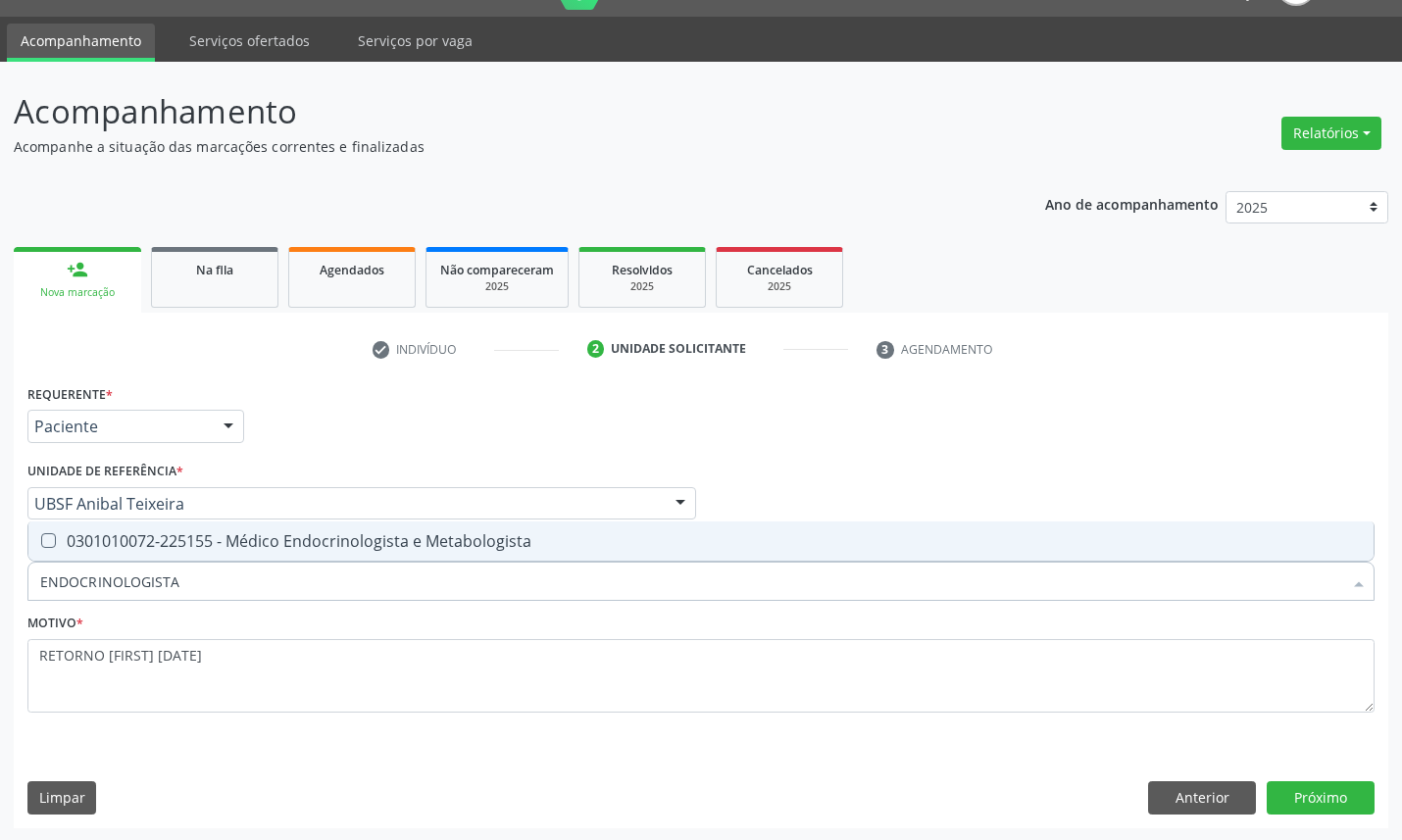 click on "0301010072-225155 - Médico Endocrinologista e Metabologista" at bounding box center (701, 541) 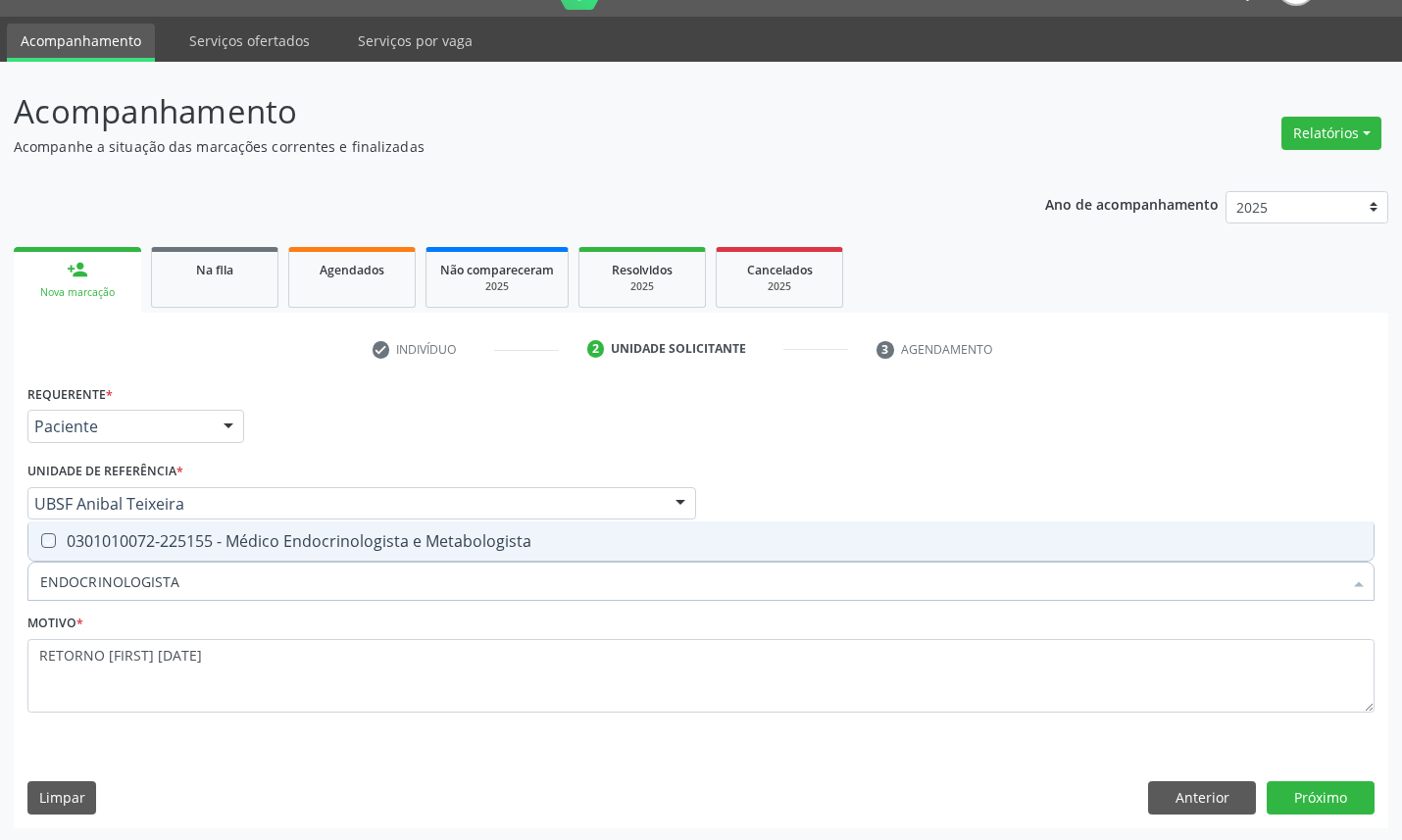 checkbox on "true" 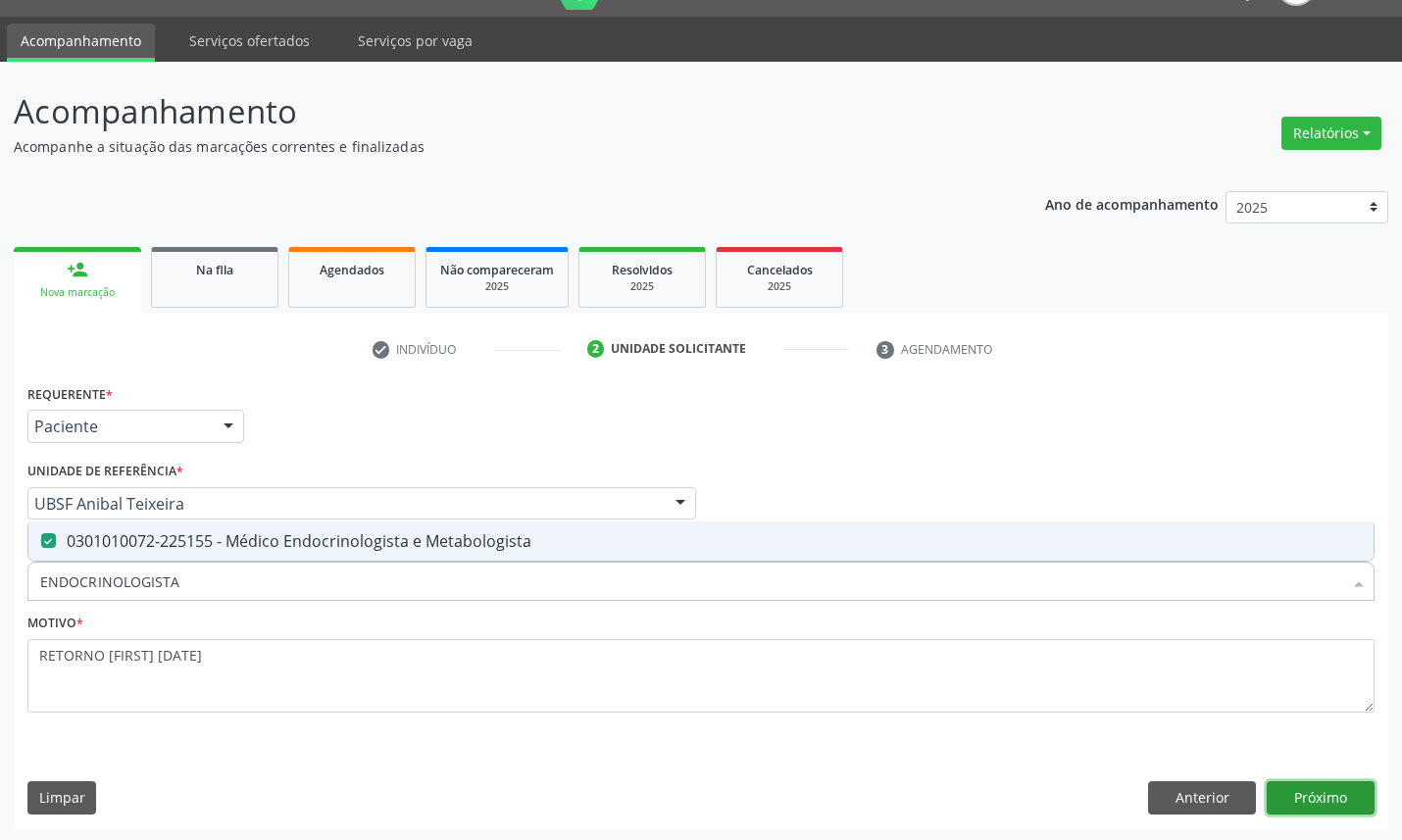 click on "Próximo" at bounding box center [1321, 798] 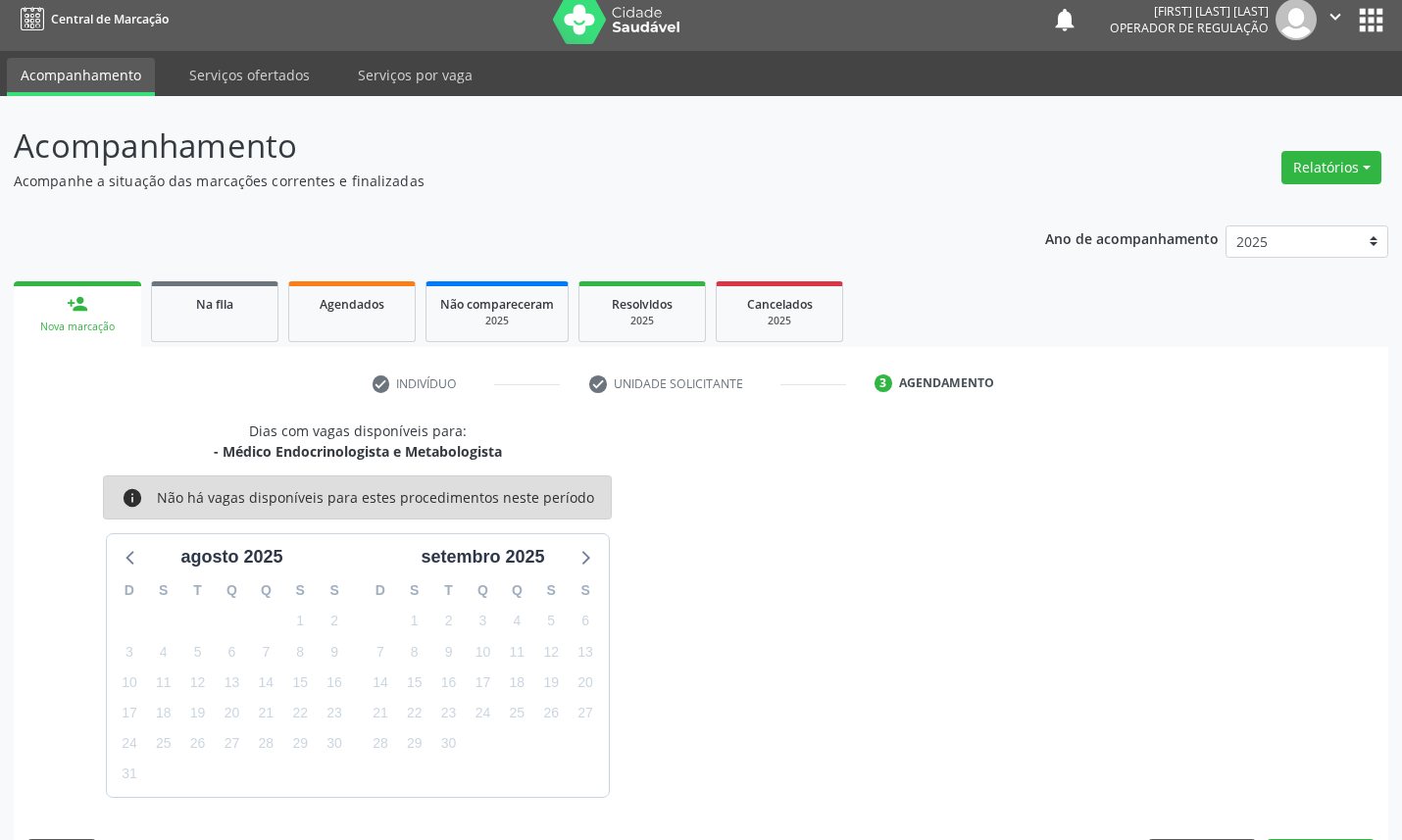 scroll, scrollTop: 46, scrollLeft: 0, axis: vertical 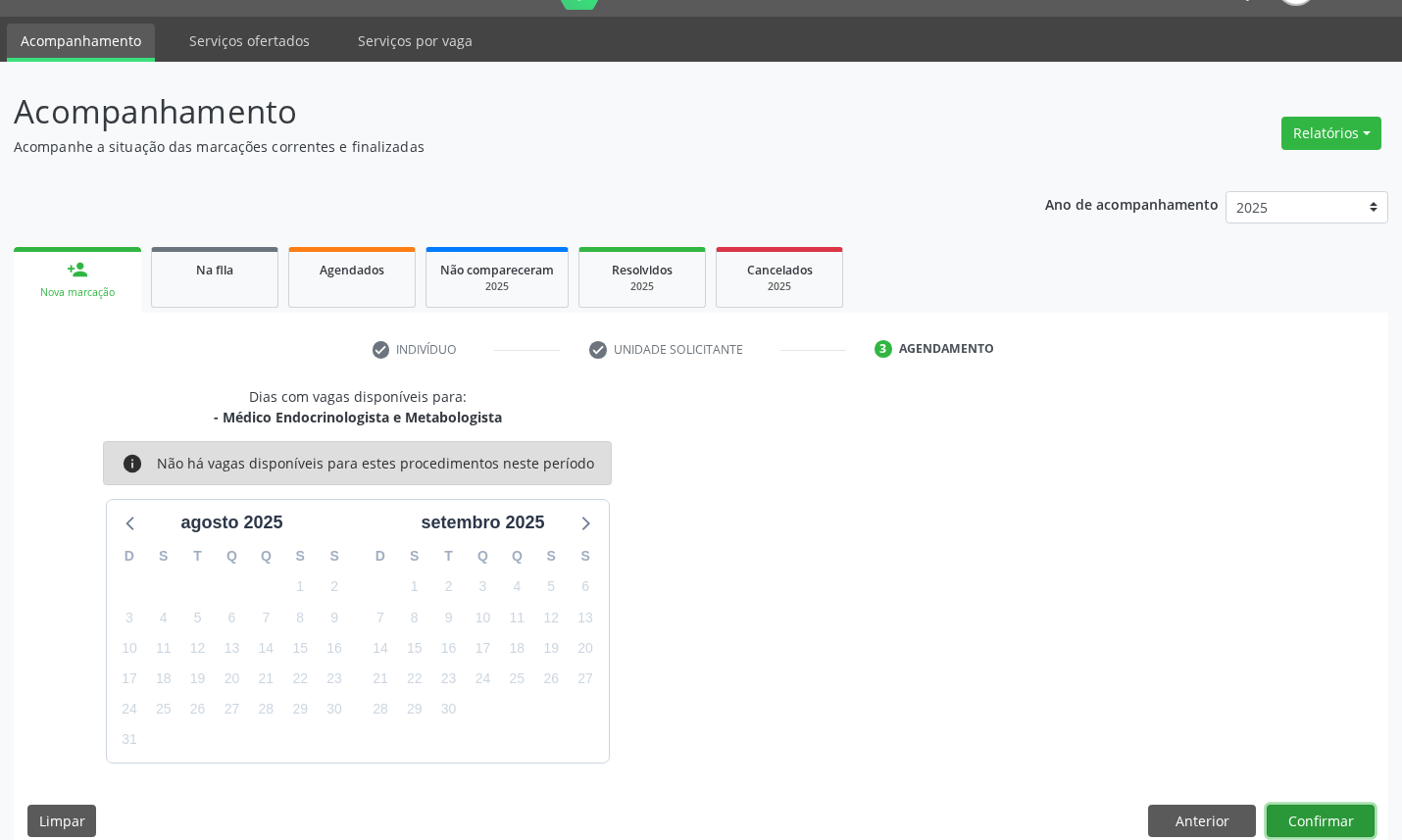 click on "Confirmar" at bounding box center [1321, 821] 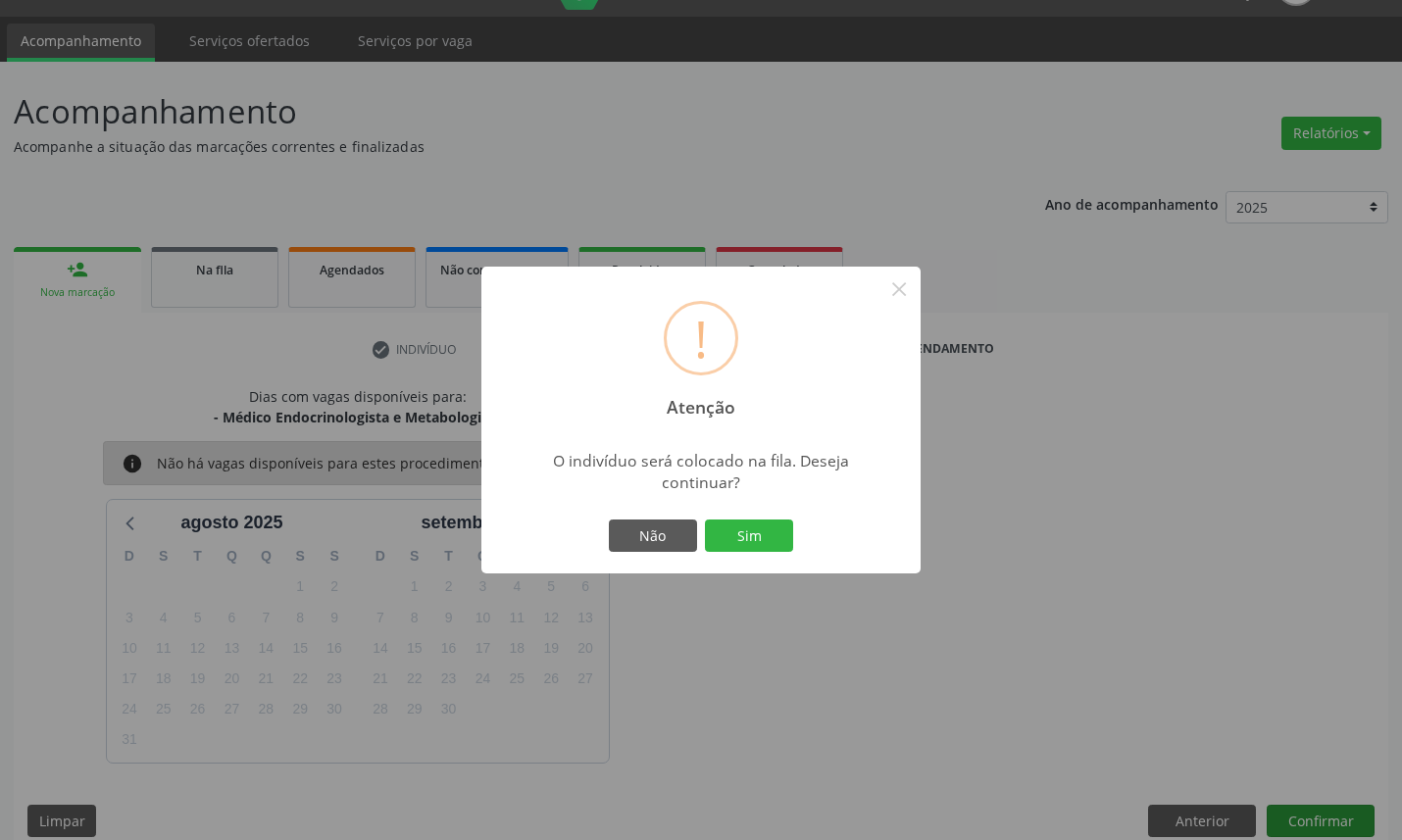 type 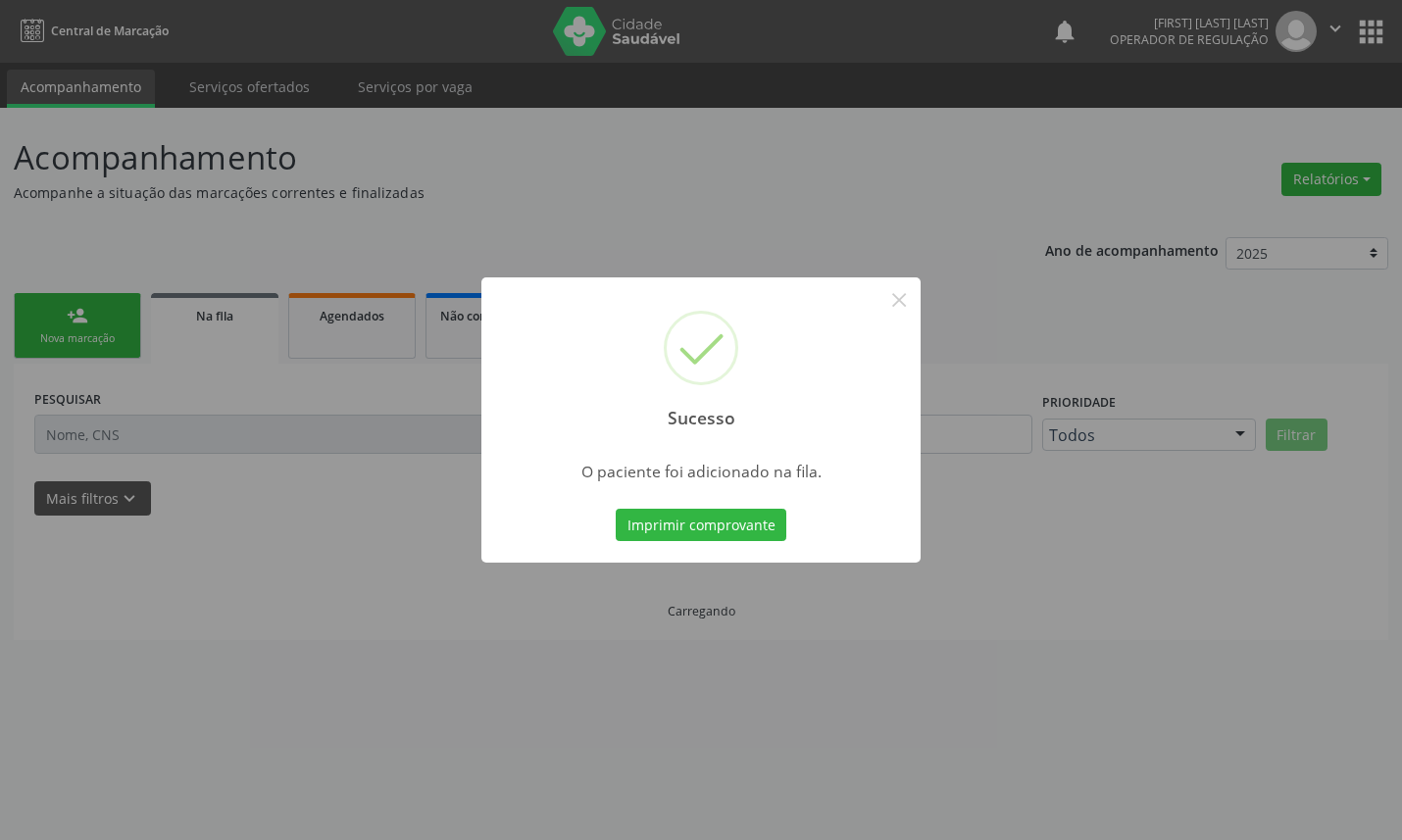 scroll, scrollTop: 0, scrollLeft: 0, axis: both 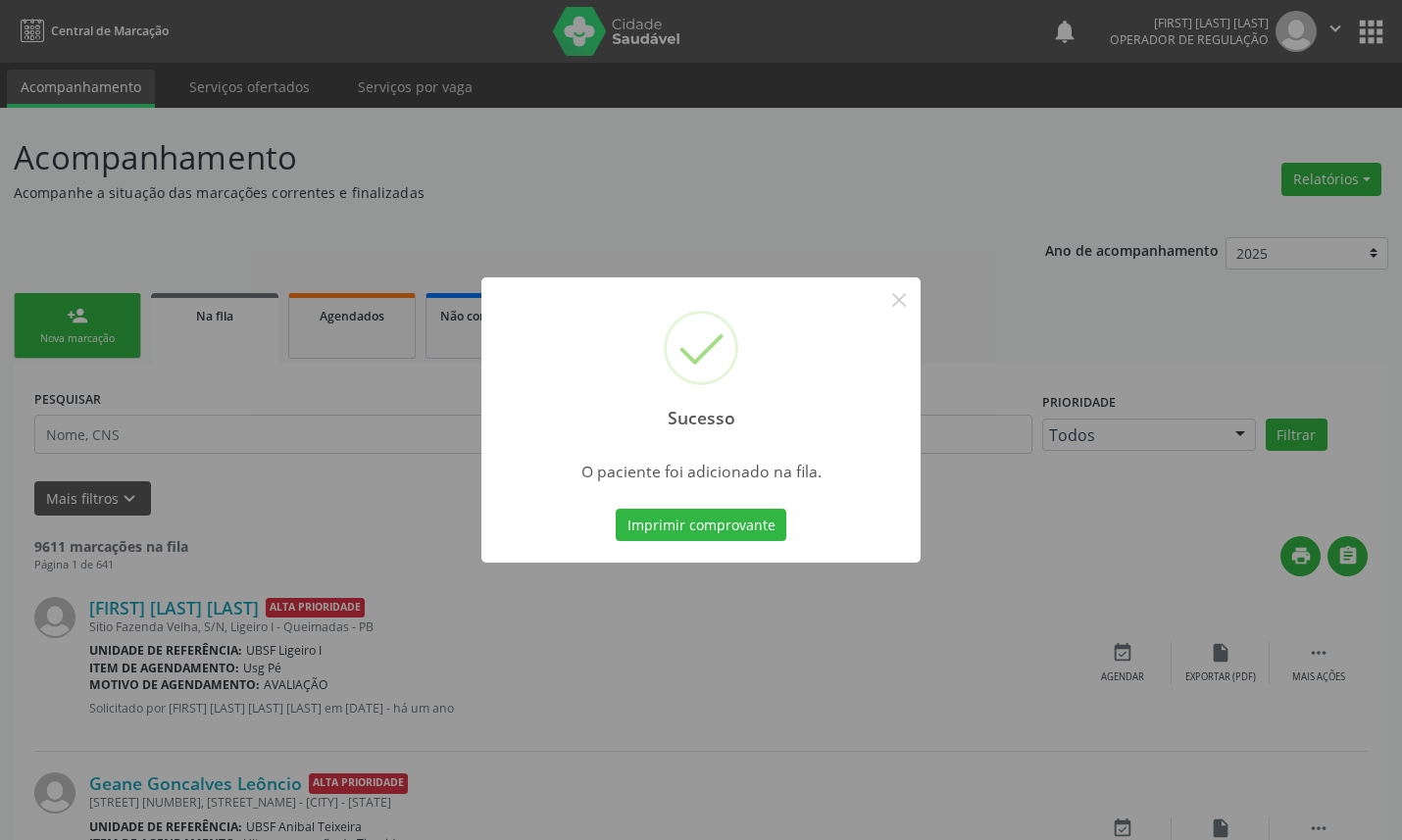 type 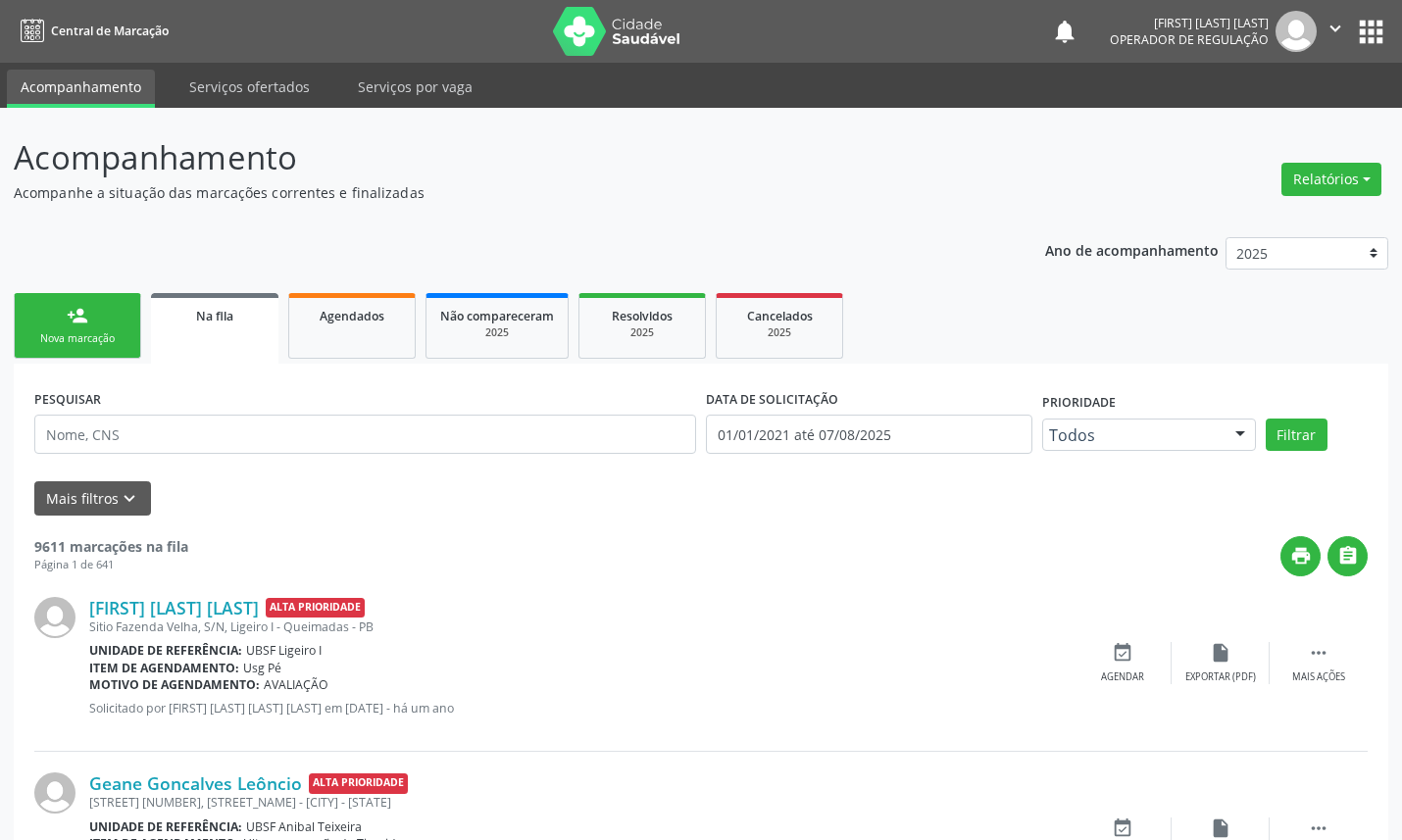 click on "Nova marcação" at bounding box center (77, 338) 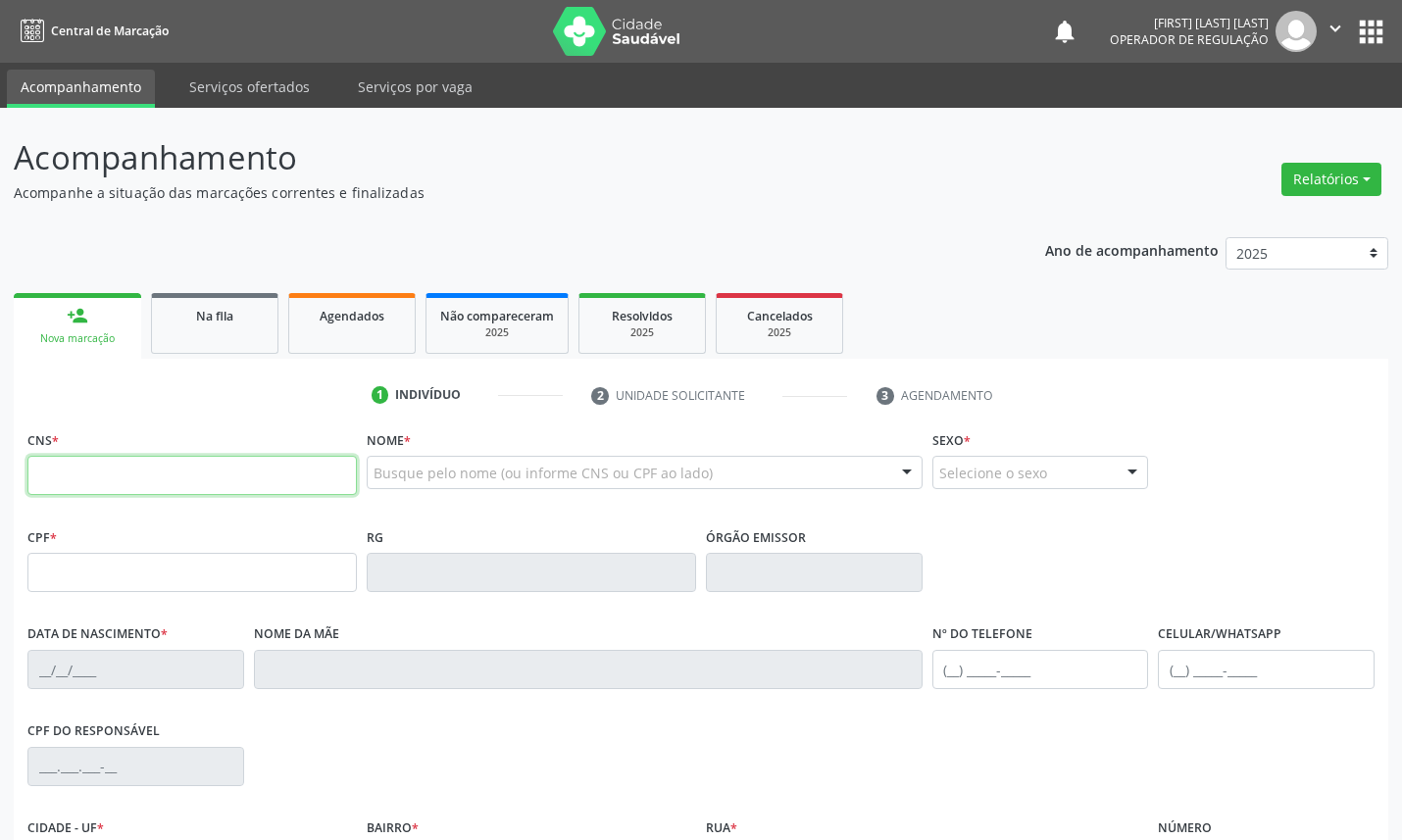 click at bounding box center [192, 475] 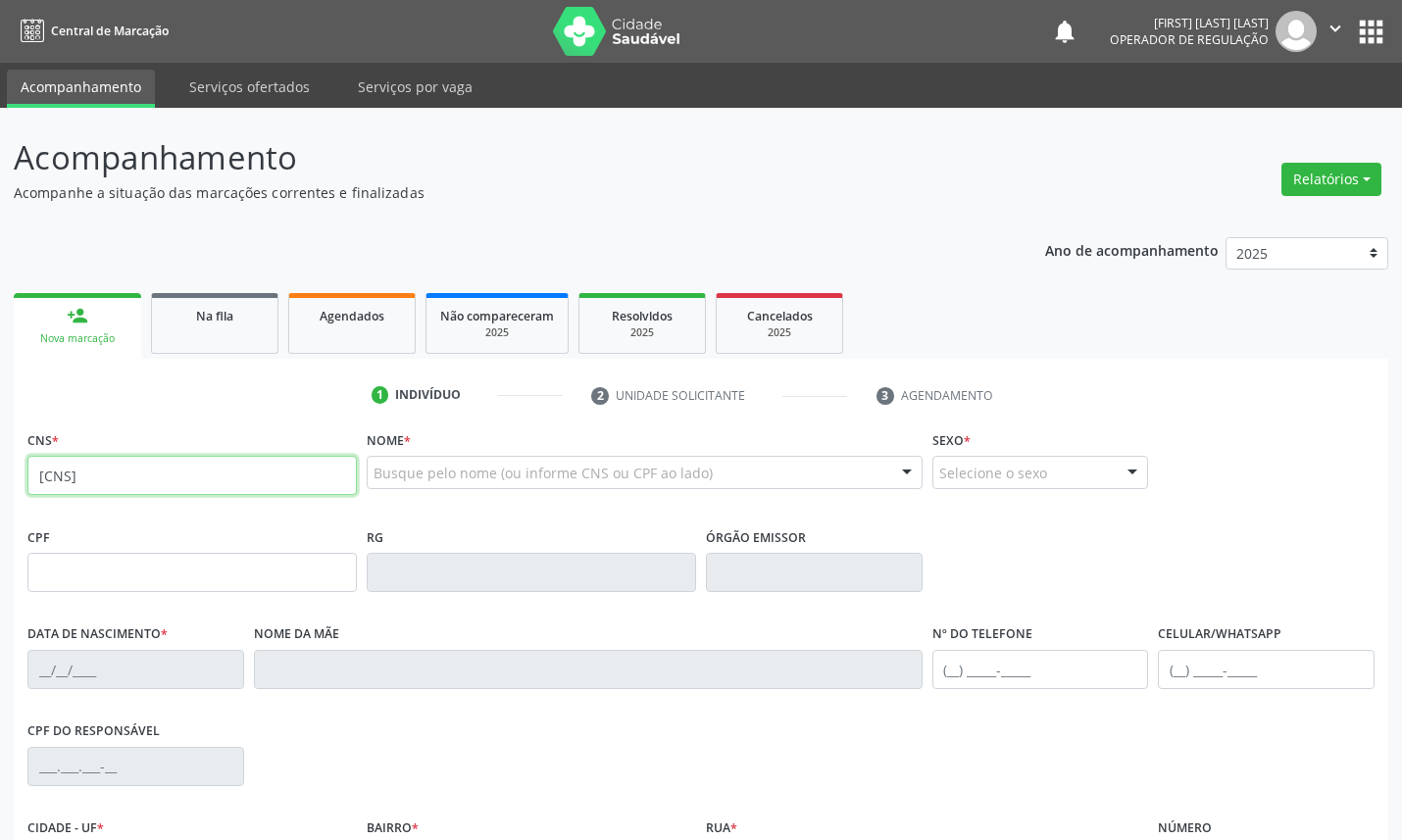 type on "700 1049 3830 8812" 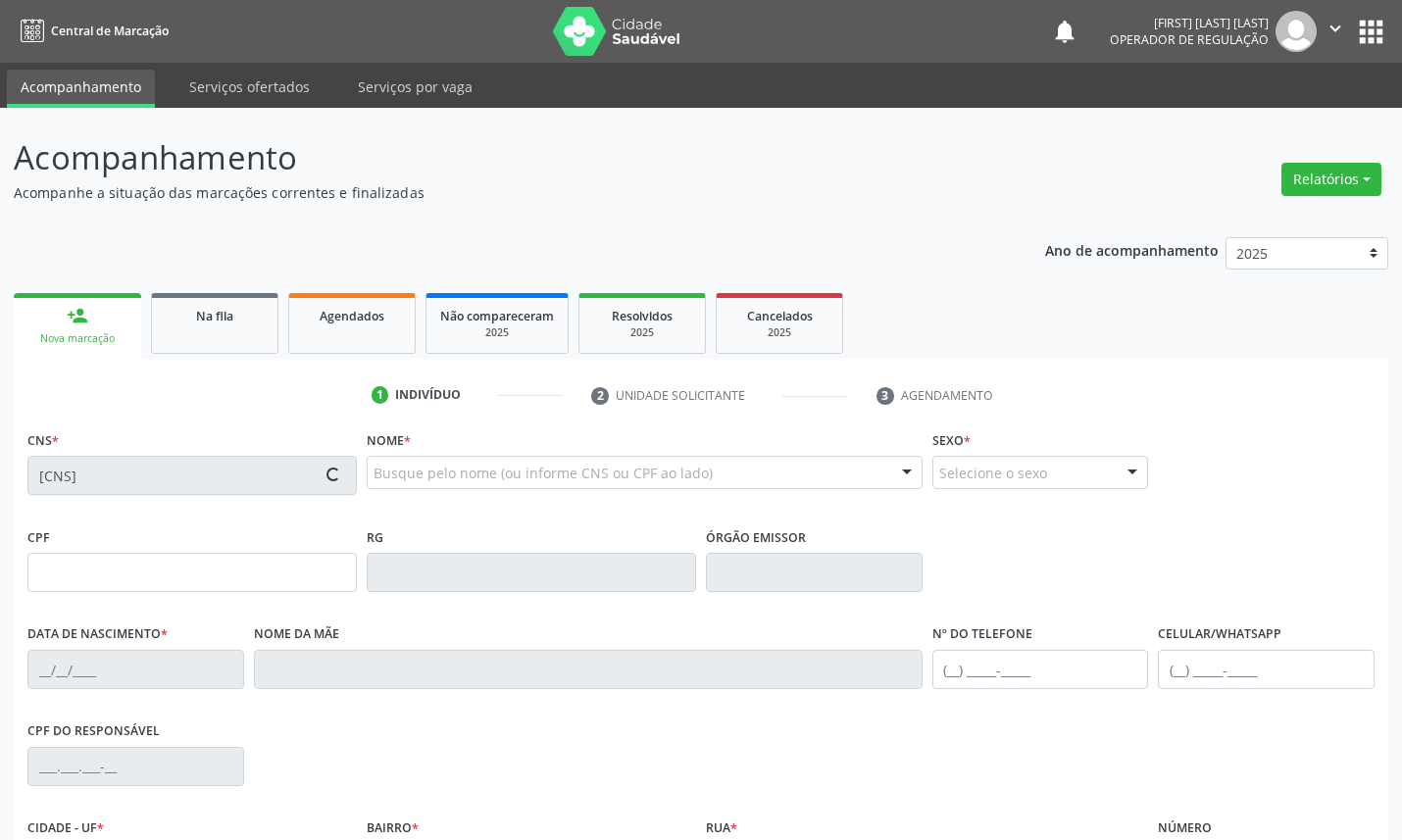 type on "675.644.024-15" 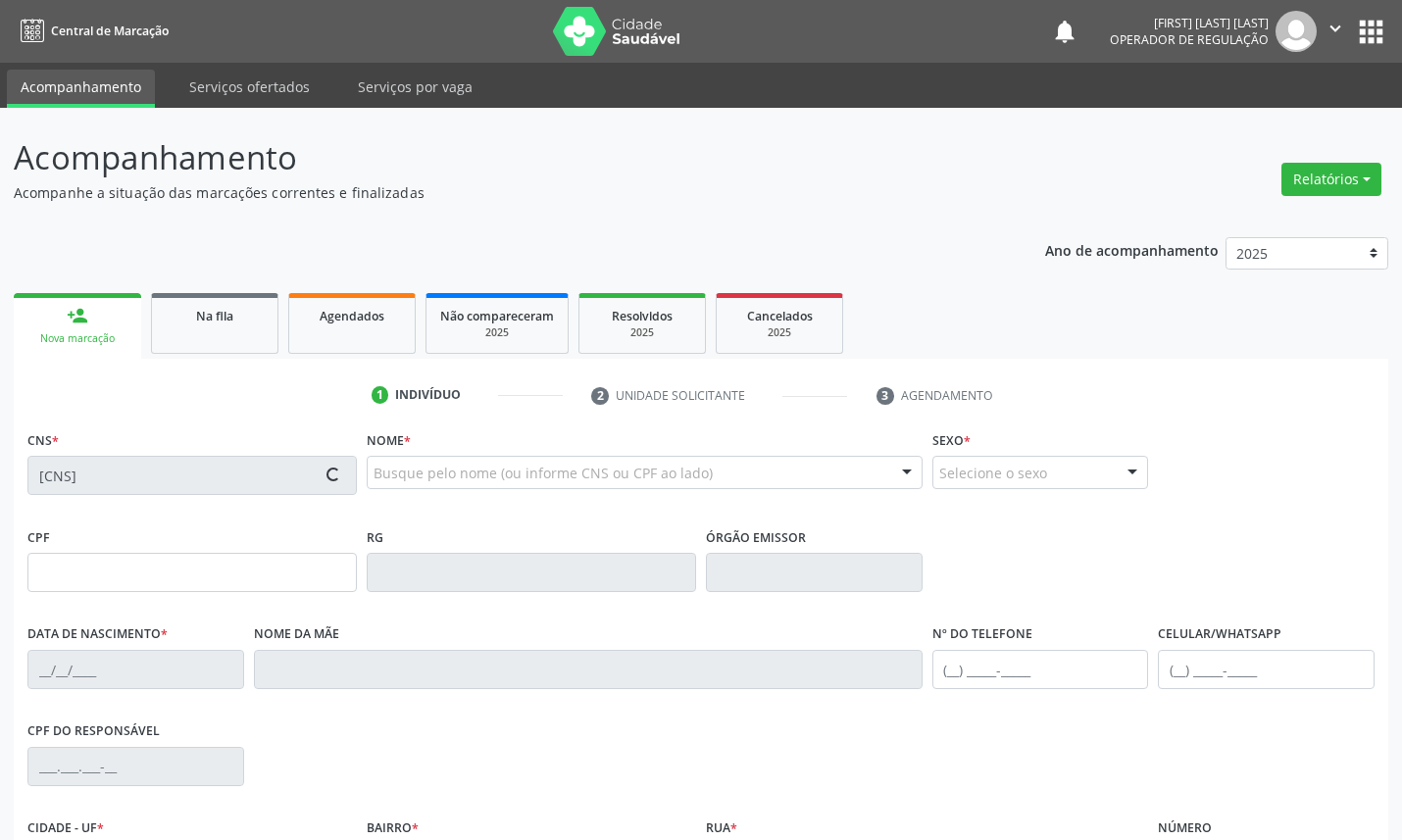 type on "20/09/1967" 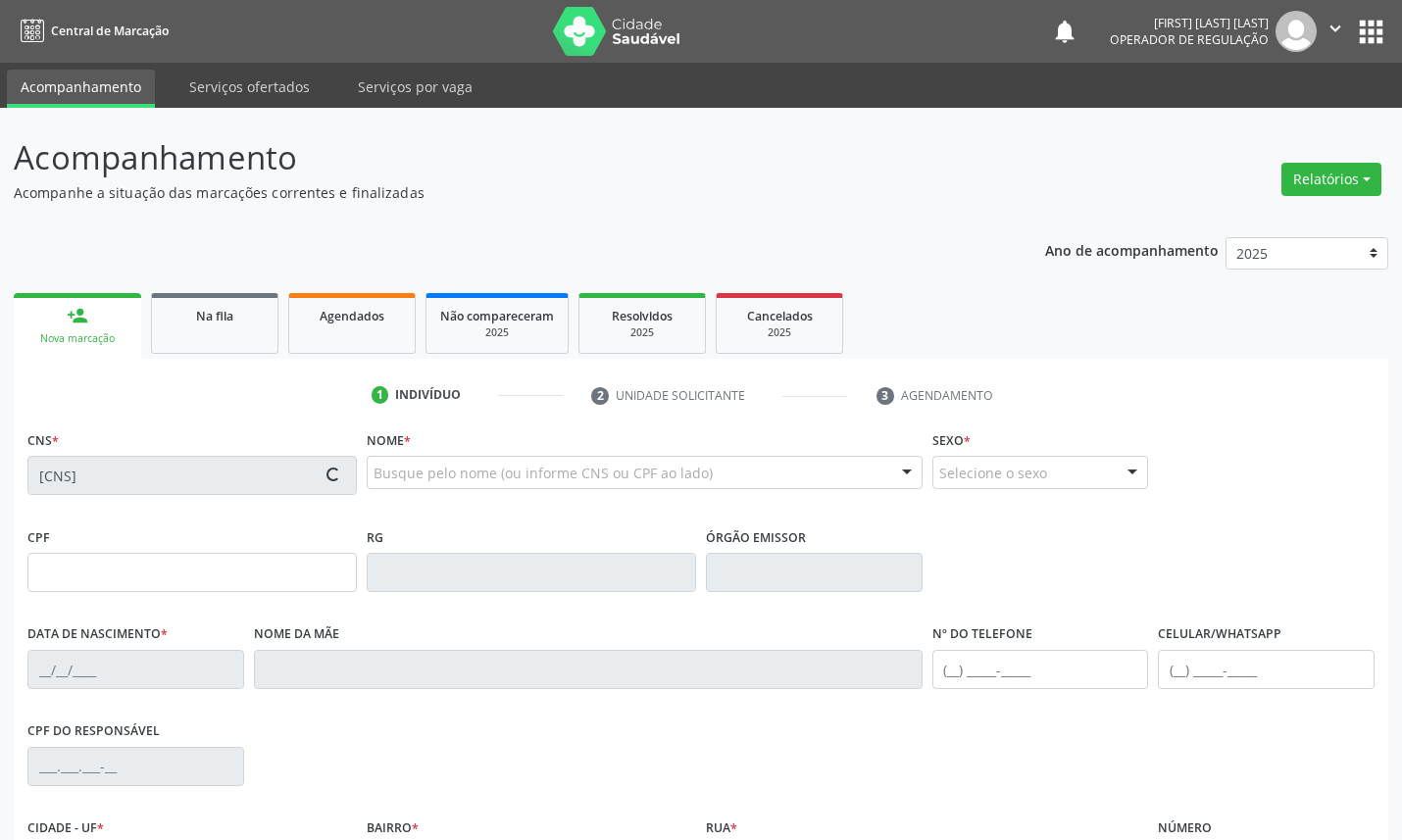type on "(83) 99400-8131" 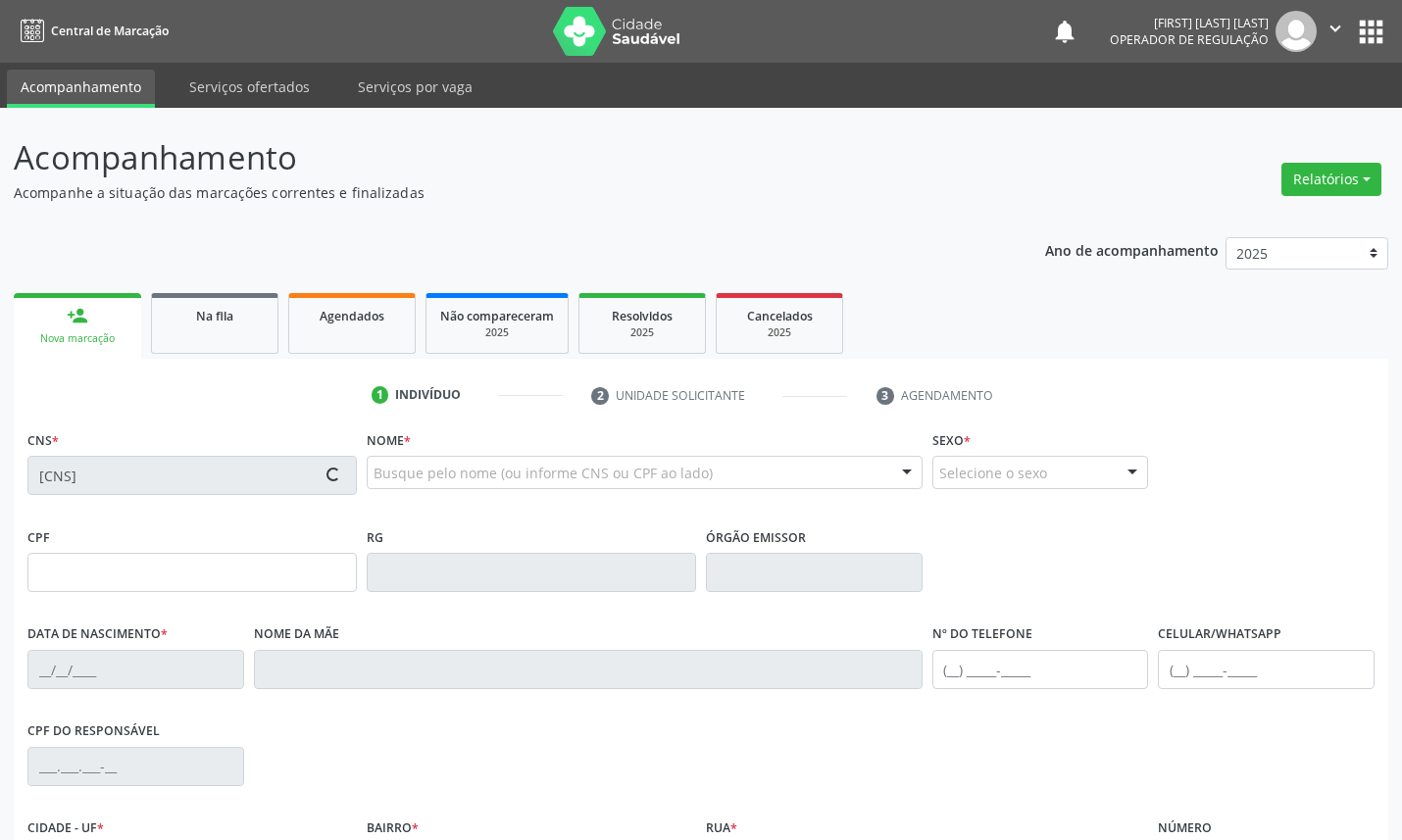 type on "905" 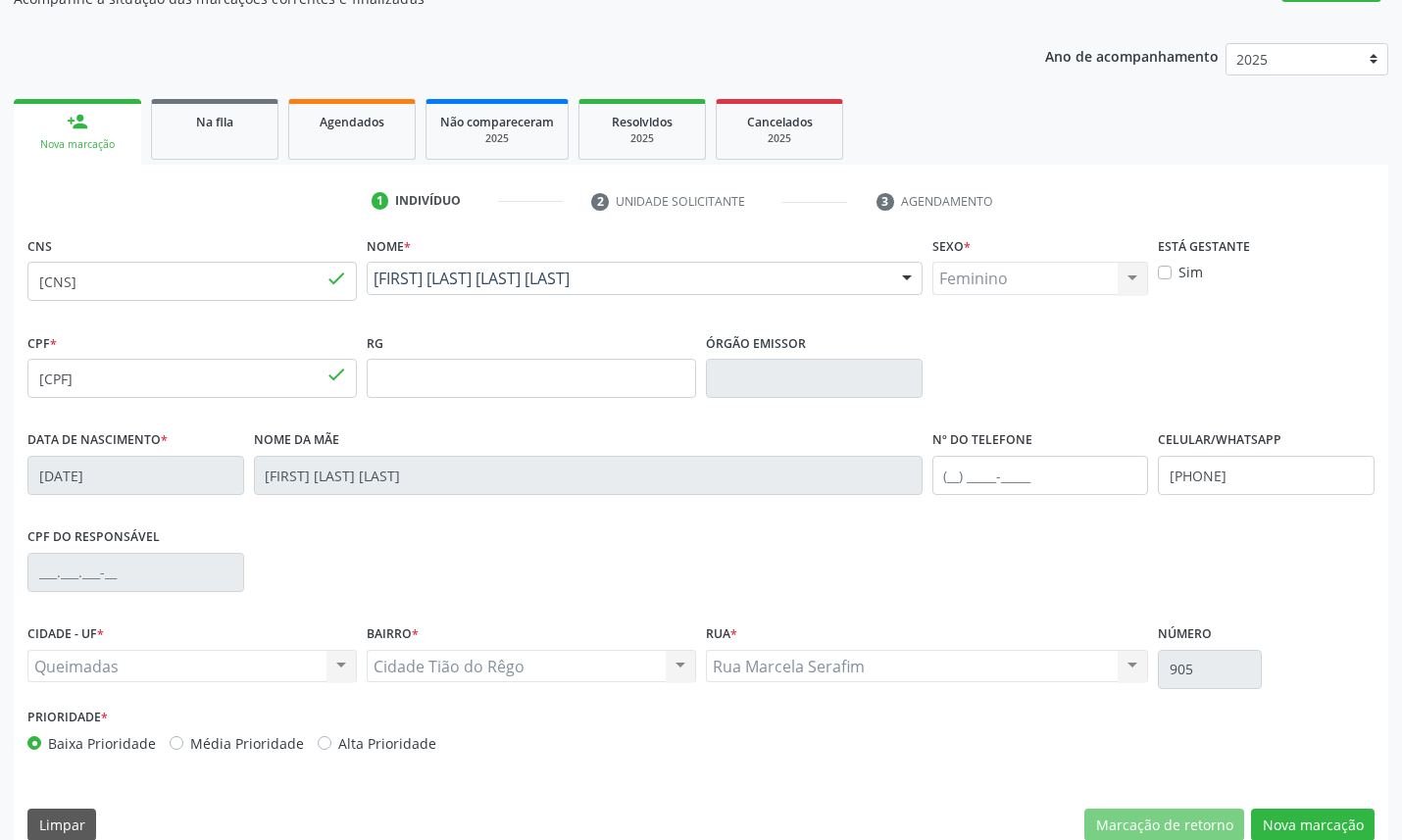 scroll, scrollTop: 221, scrollLeft: 0, axis: vertical 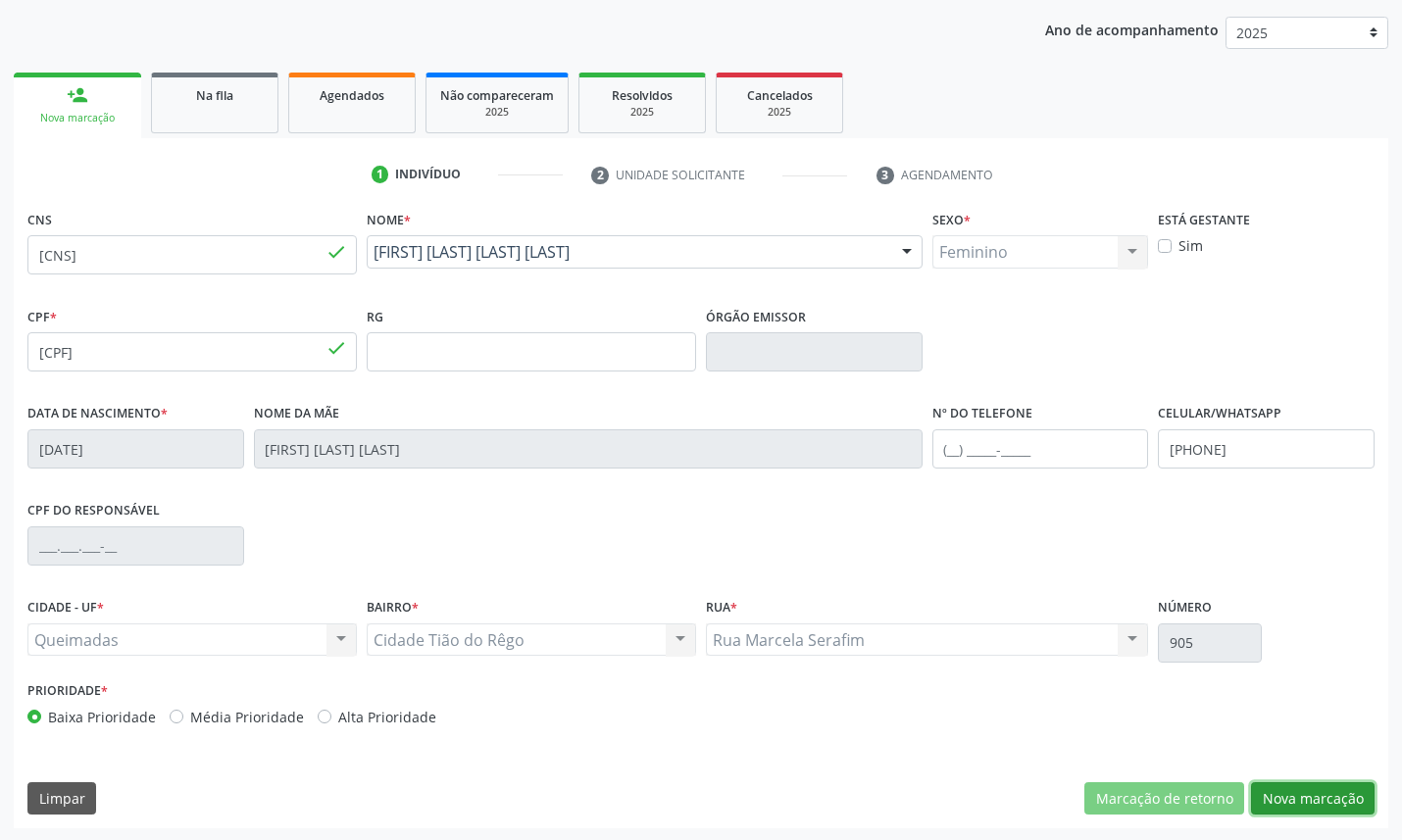 click on "Nova marcação" at bounding box center [1313, 799] 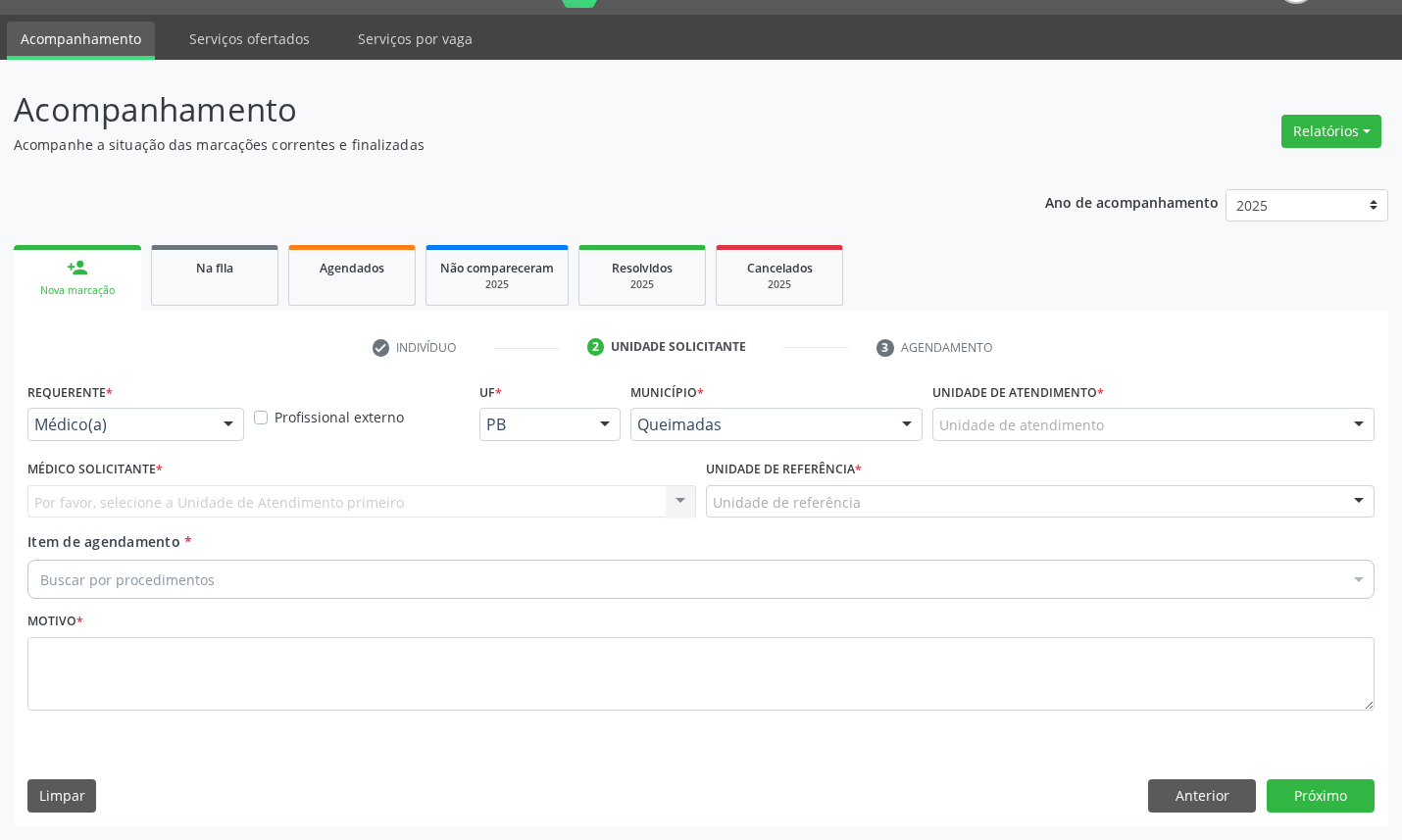 scroll, scrollTop: 46, scrollLeft: 0, axis: vertical 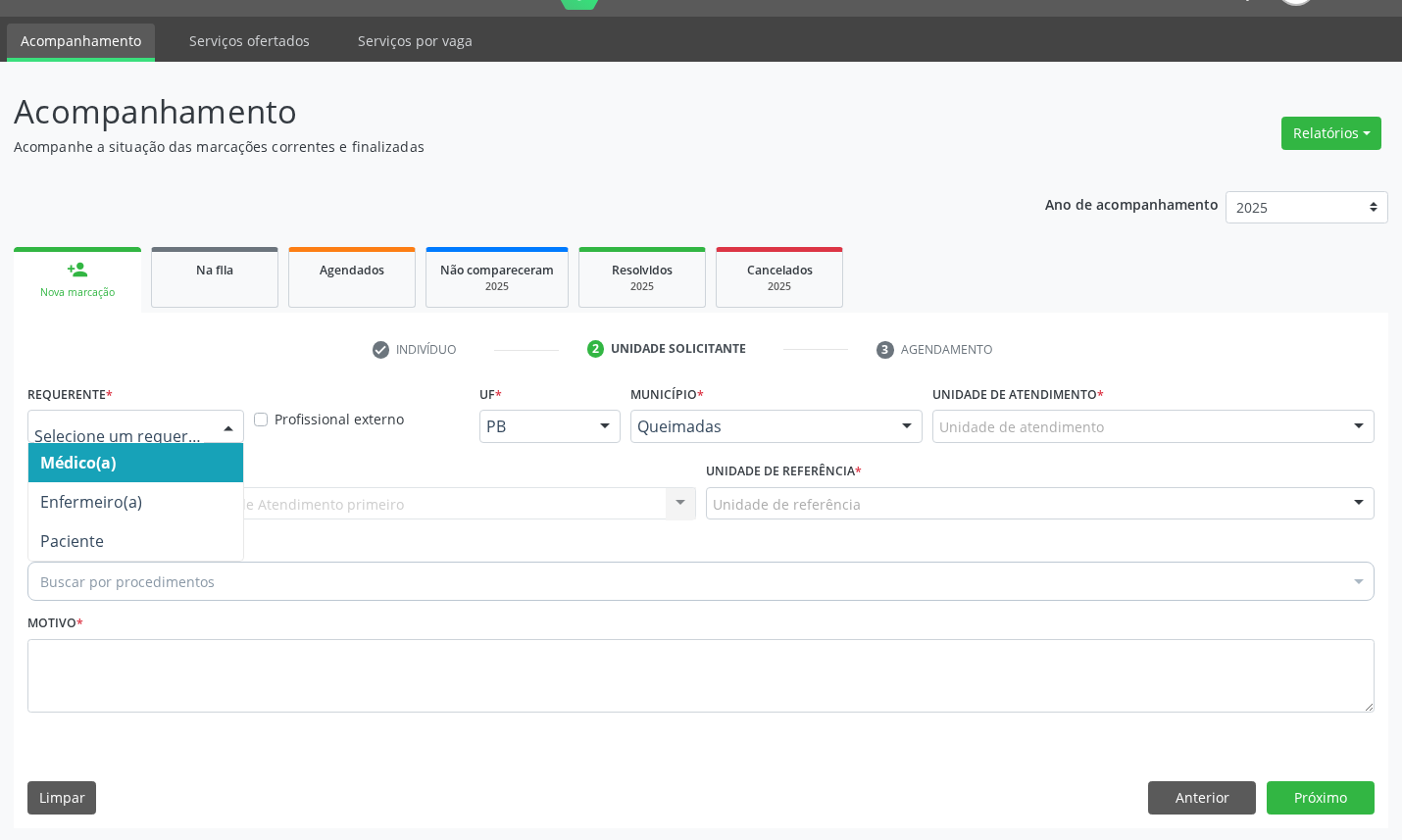 click at bounding box center [135, 426] 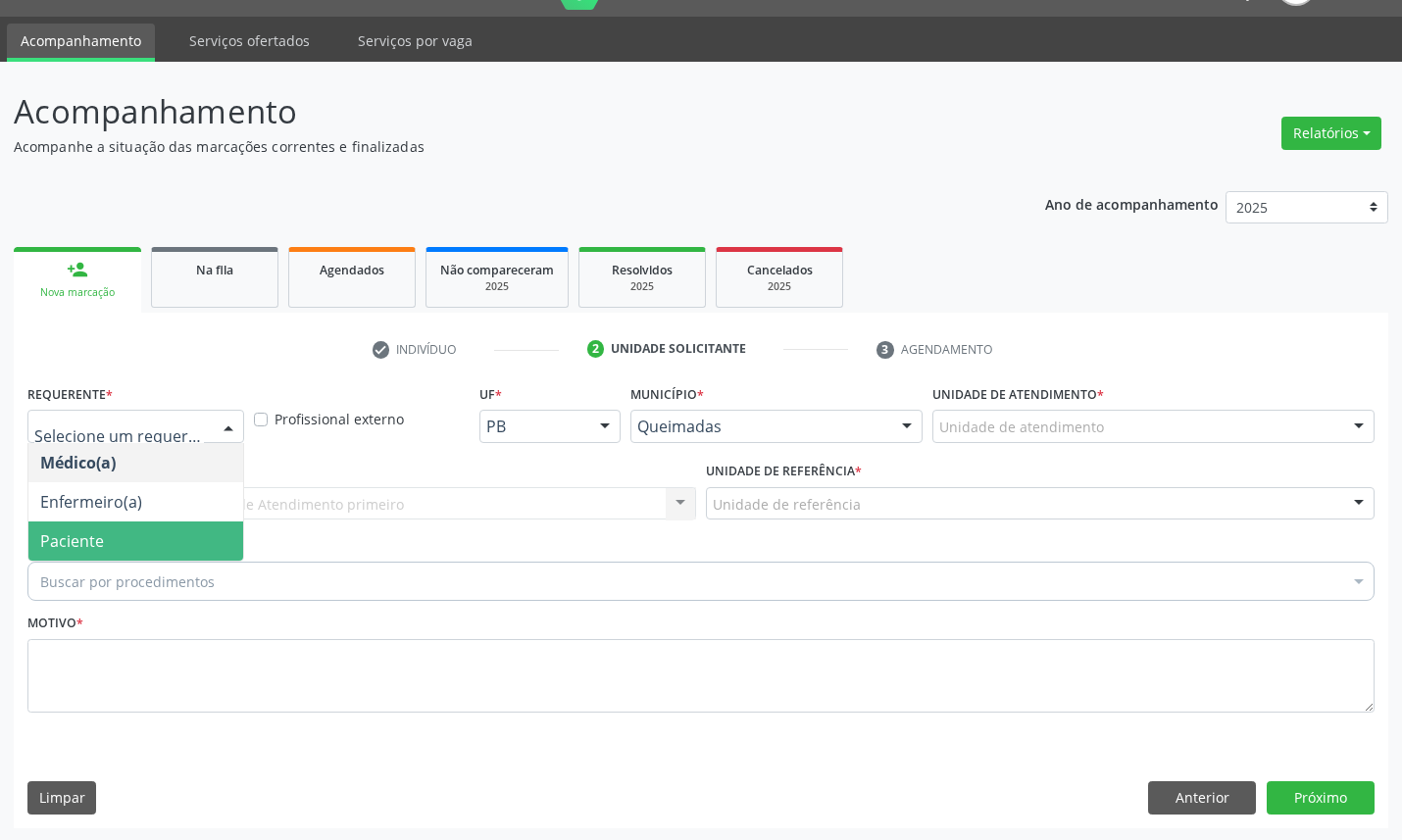 click on "Paciente" at bounding box center (135, 541) 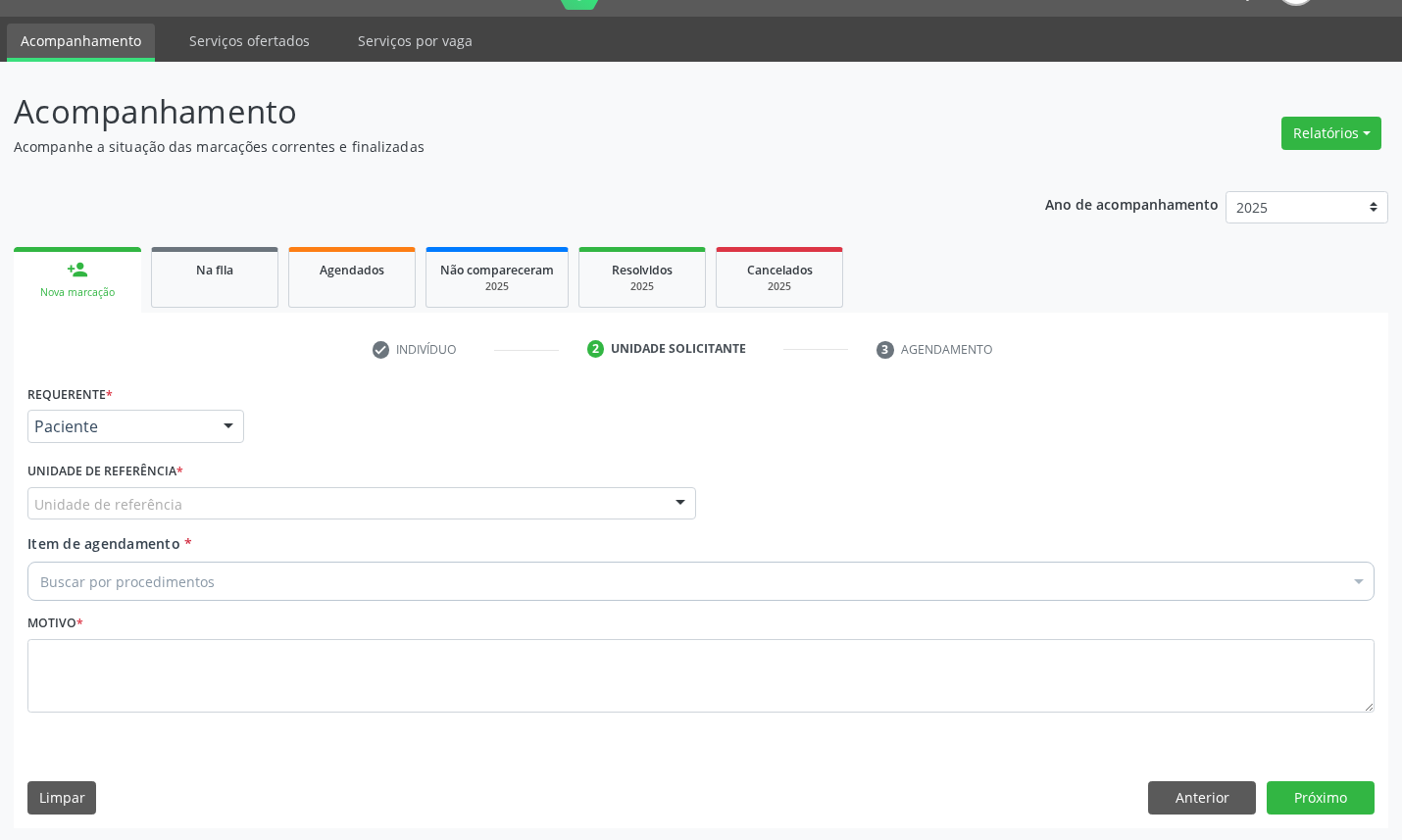 click on "Unidade de referência" at bounding box center [362, 504] 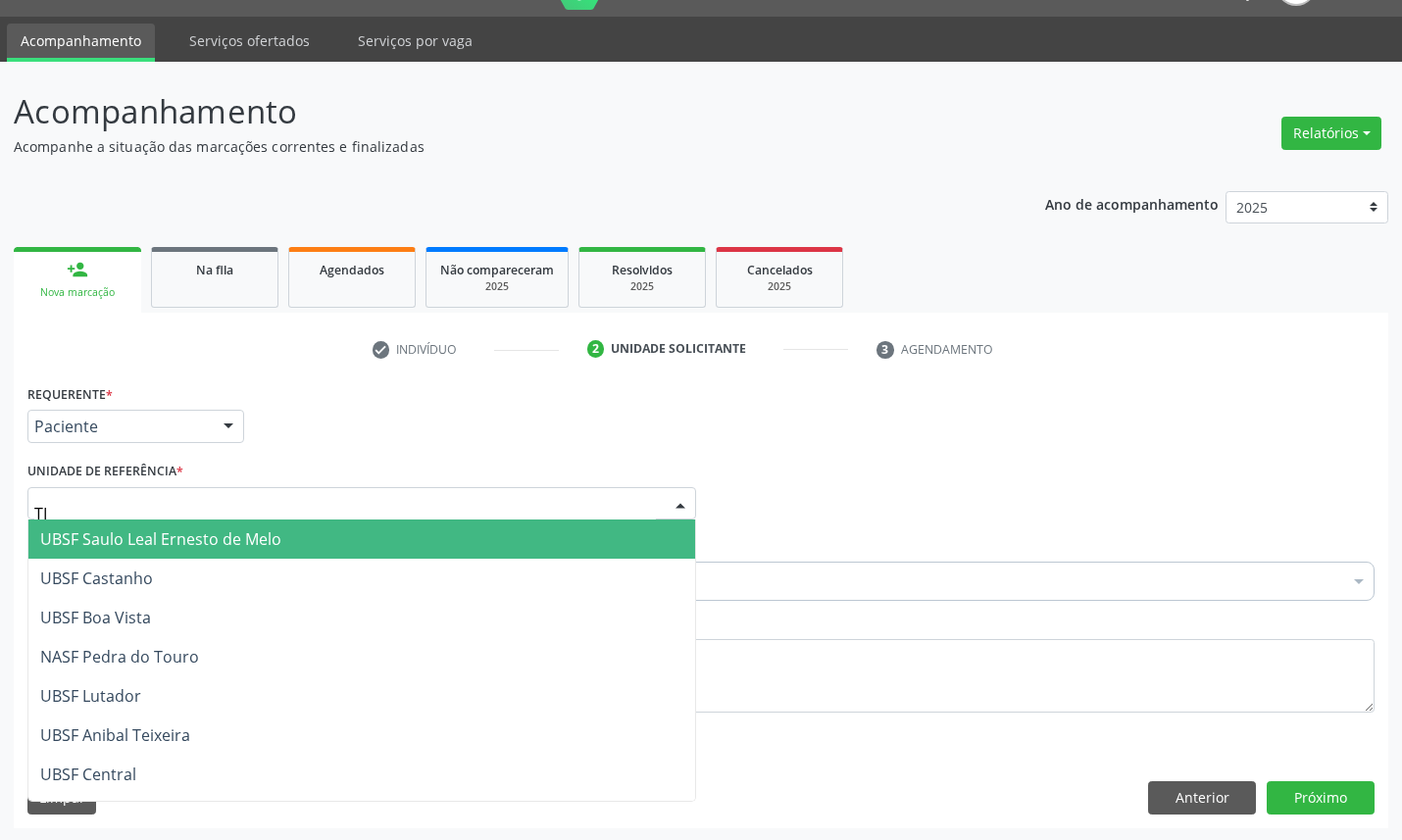 type on "TIA" 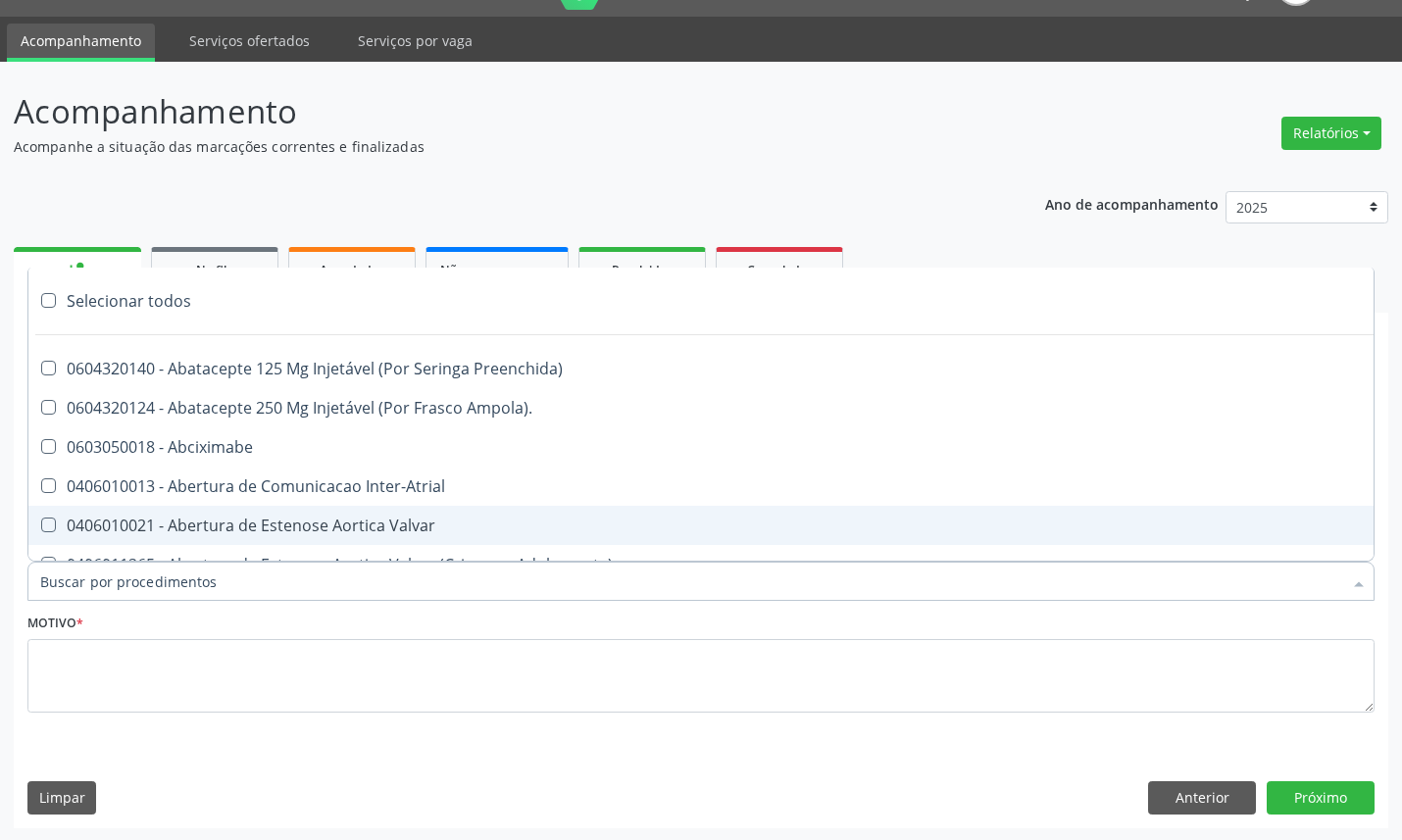 paste on "ENDOCRINOLOGISTA" 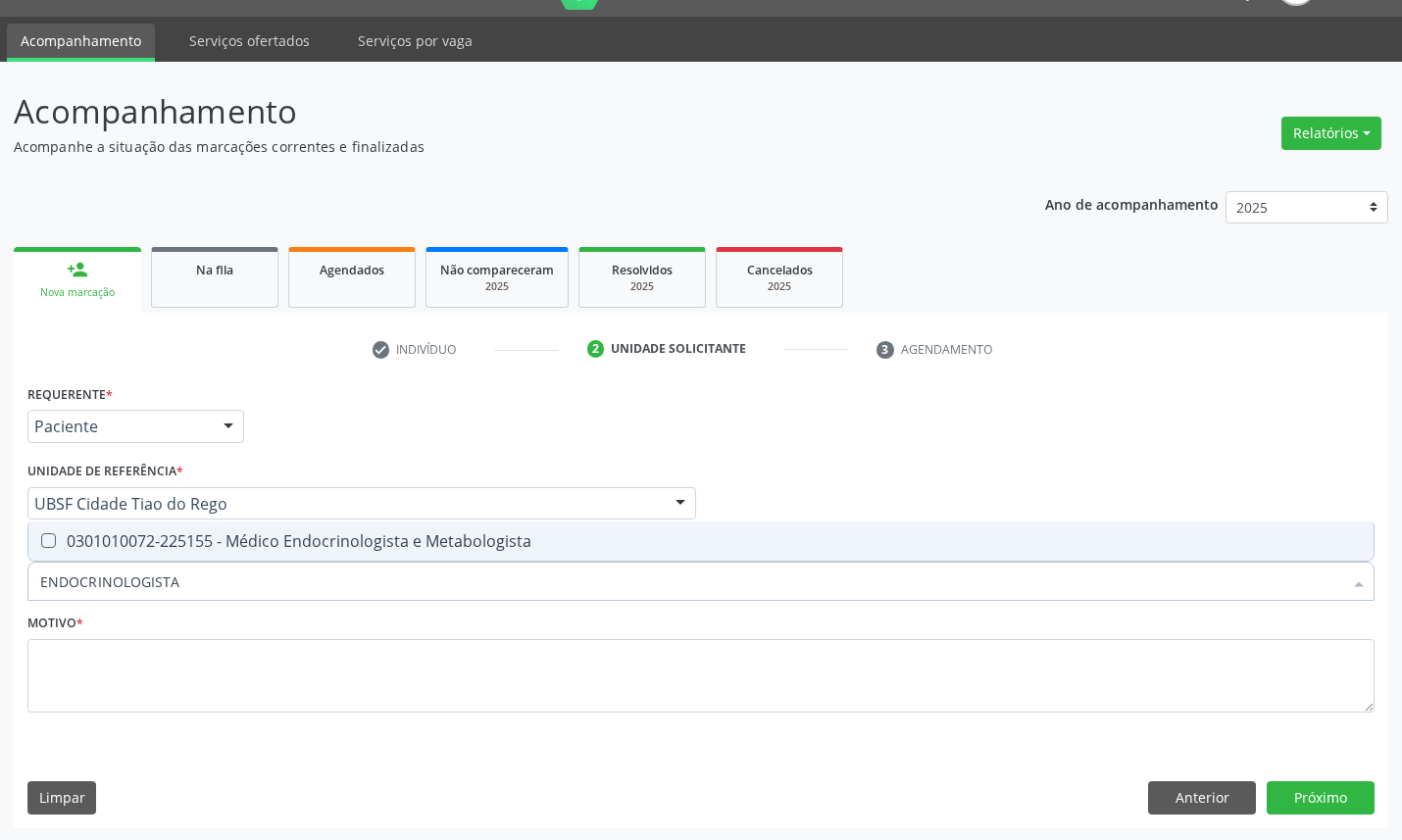 click on "0301010072-225155 - Médico Endocrinologista e Metabologista" at bounding box center [701, 541] 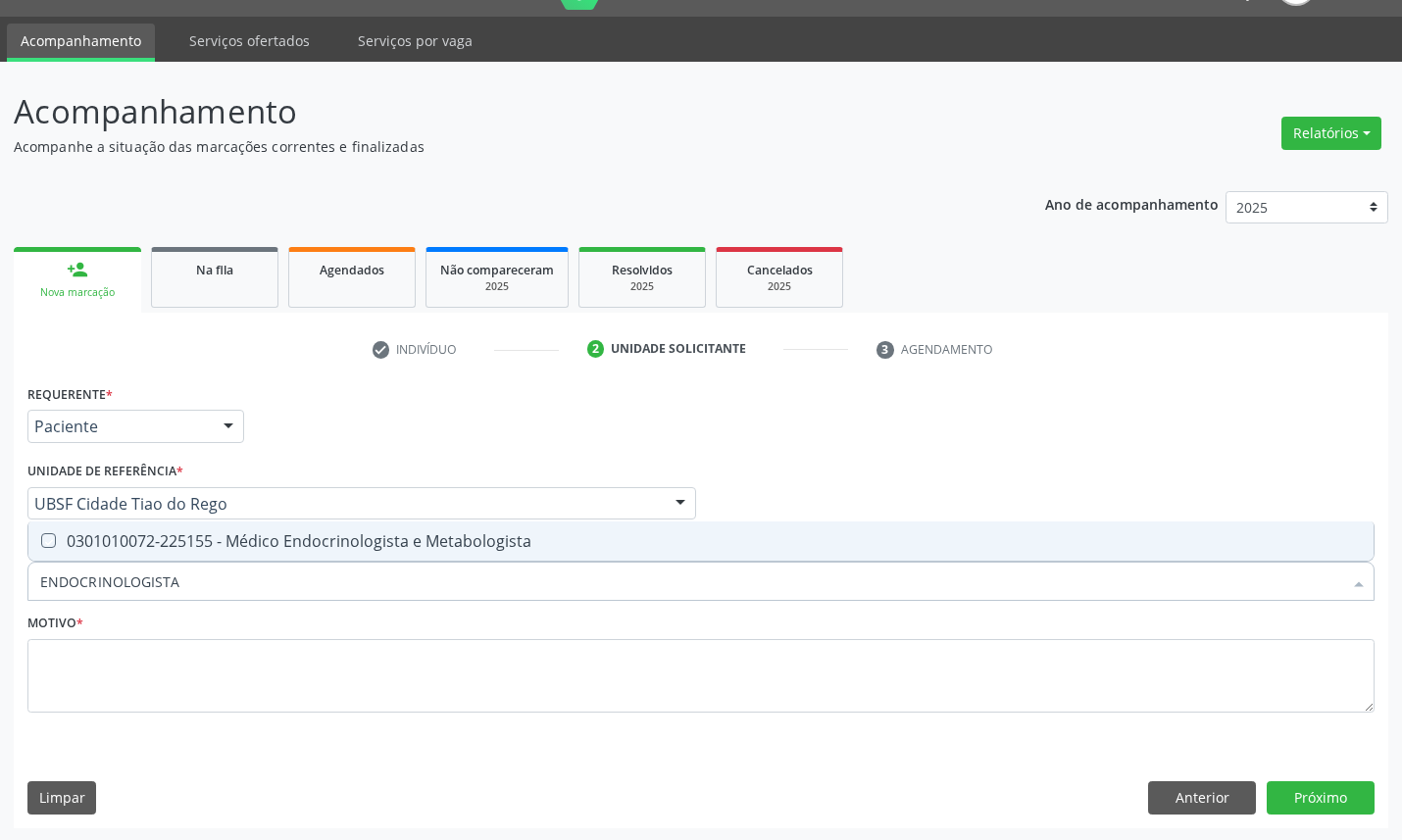 checkbox on "true" 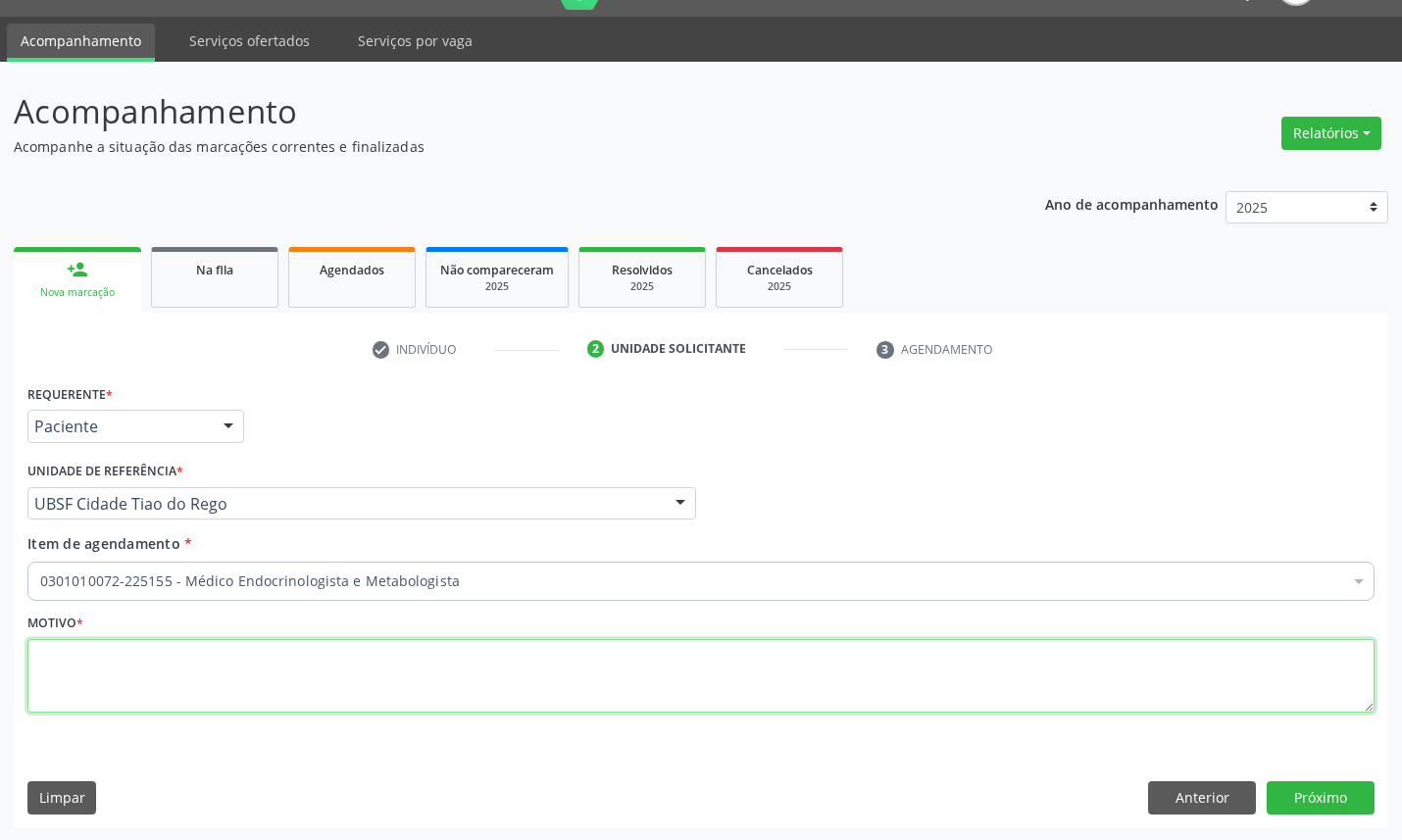 paste on "RETORNO JOÃO 09/2025" 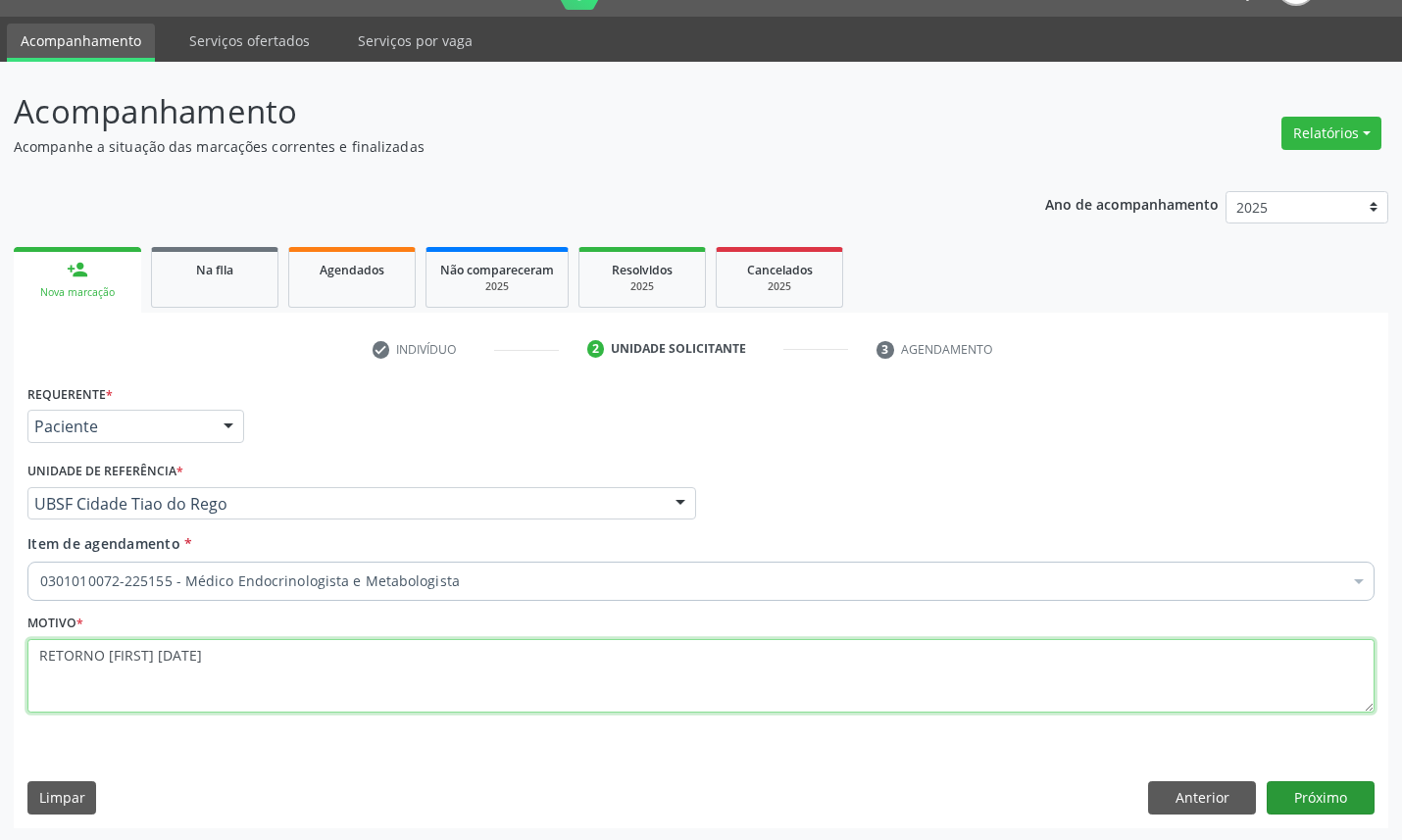type on "RETORNO JOÃO 09/2025" 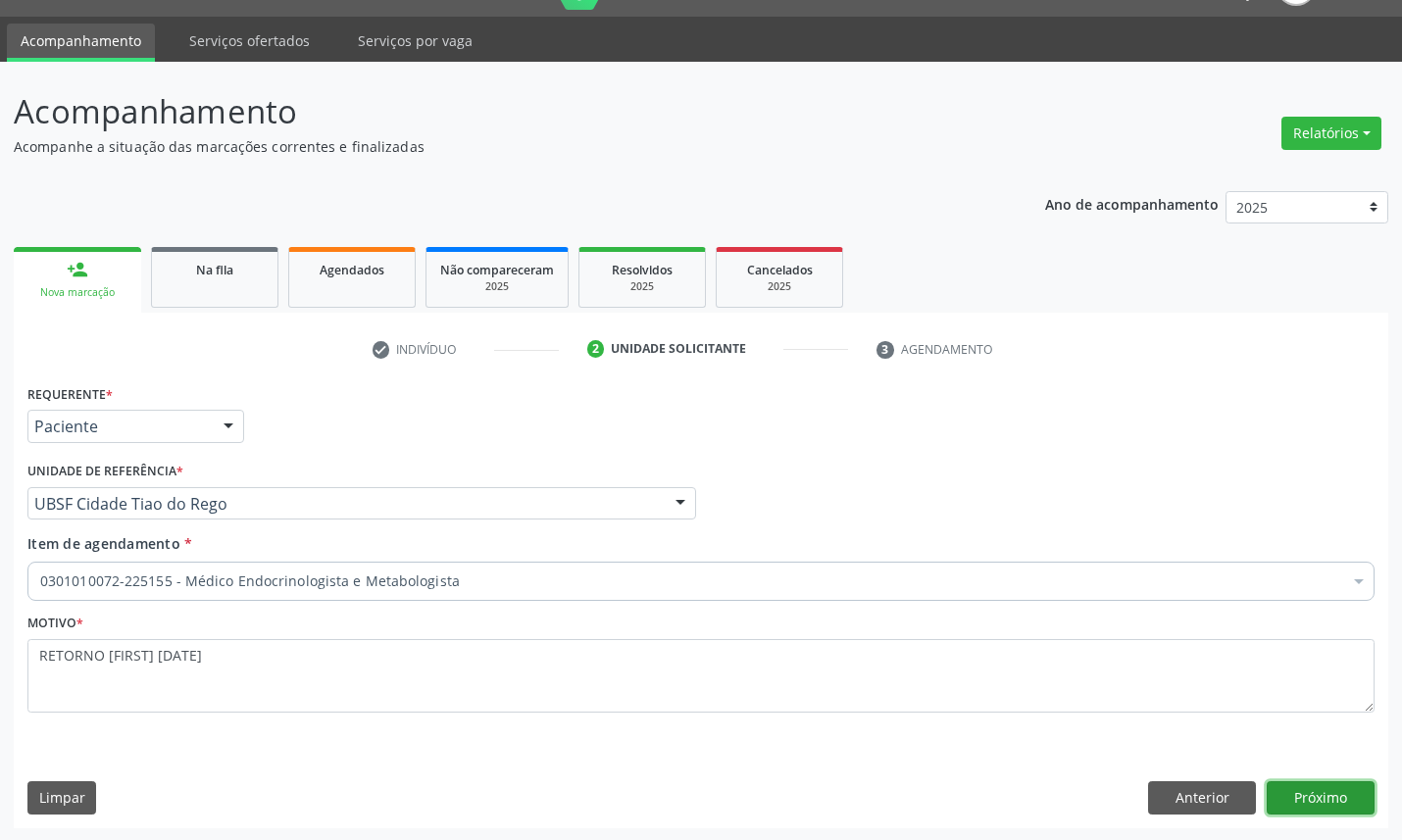 click on "Próximo" at bounding box center [1321, 798] 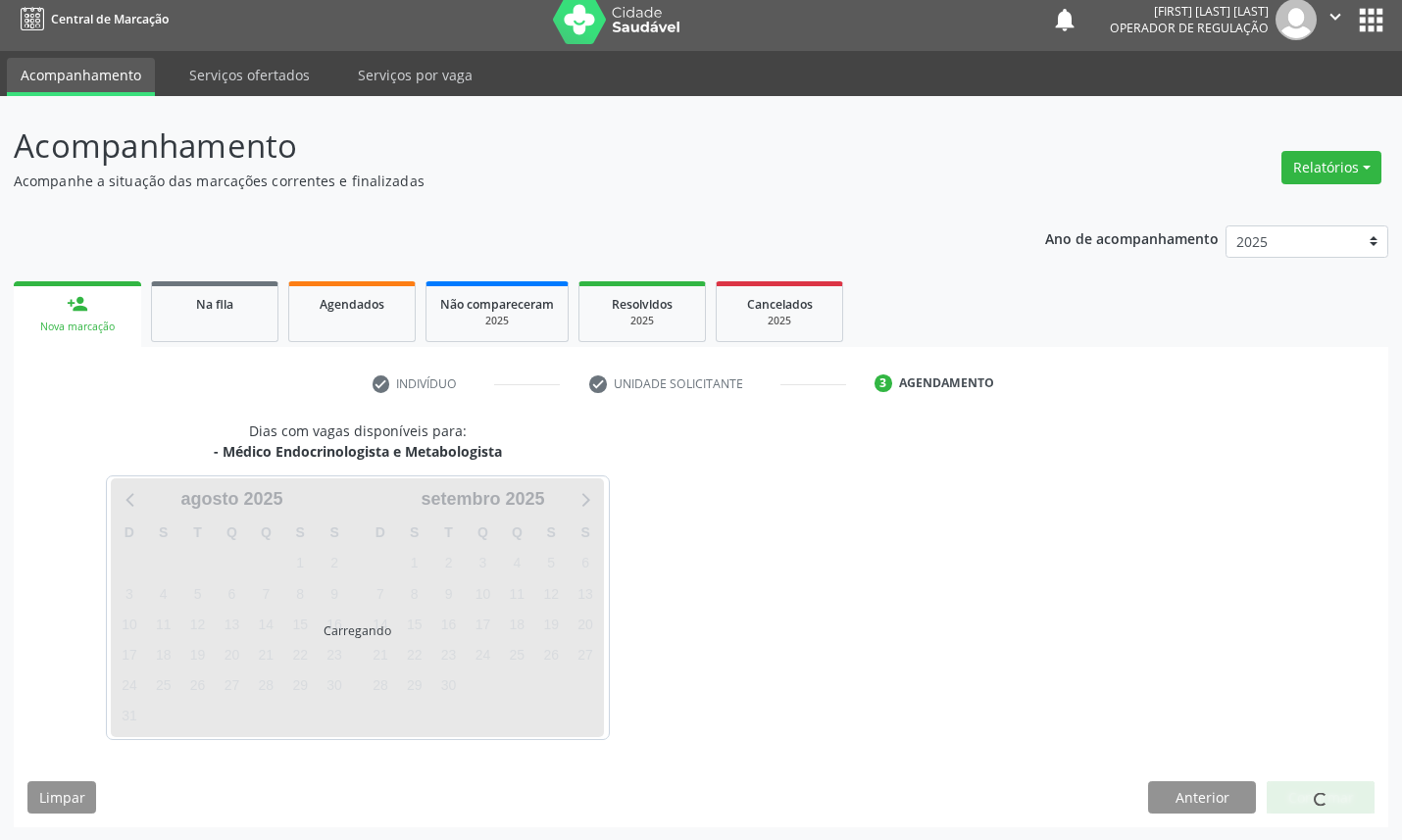 scroll, scrollTop: 46, scrollLeft: 0, axis: vertical 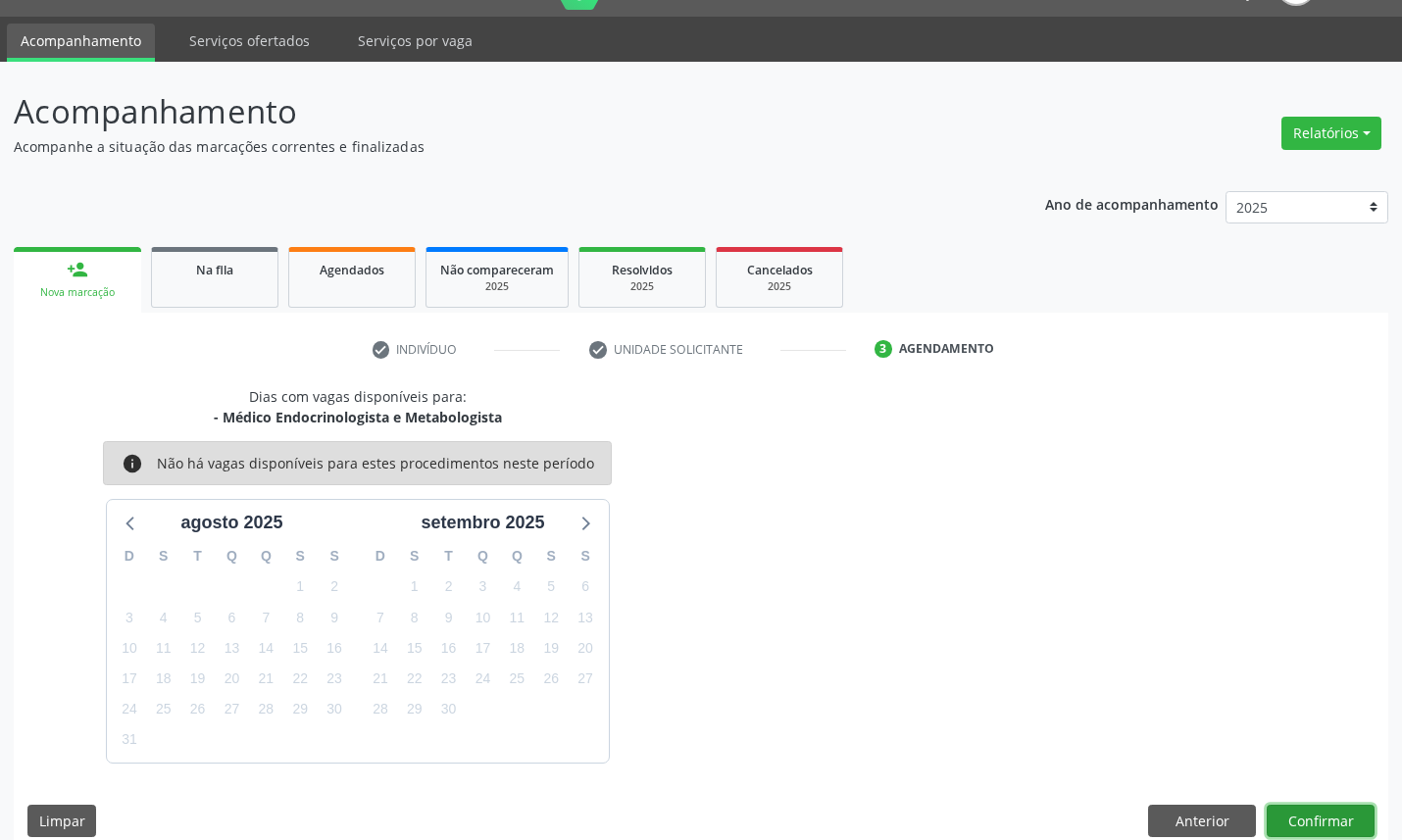 click on "Confirmar" at bounding box center [1321, 821] 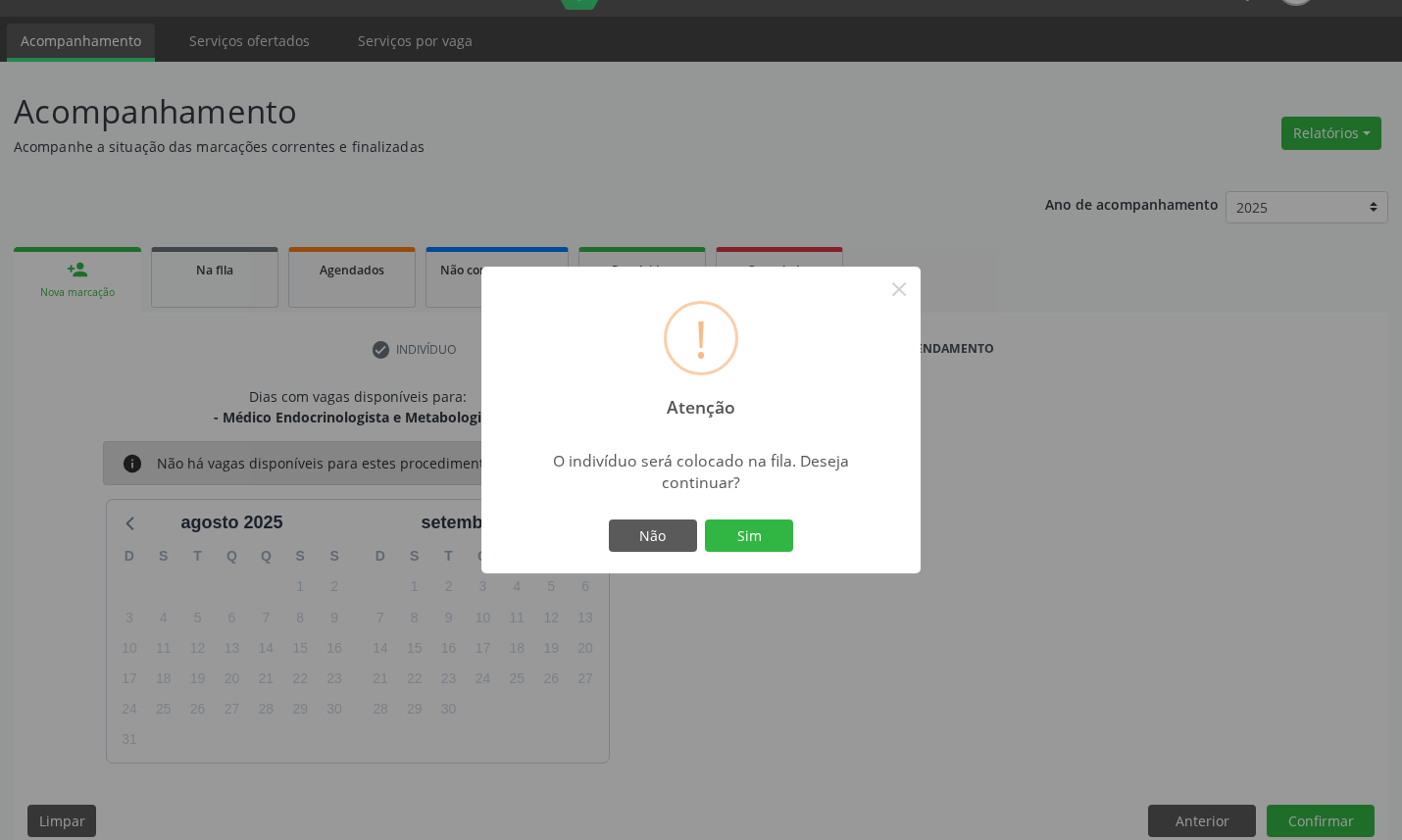type 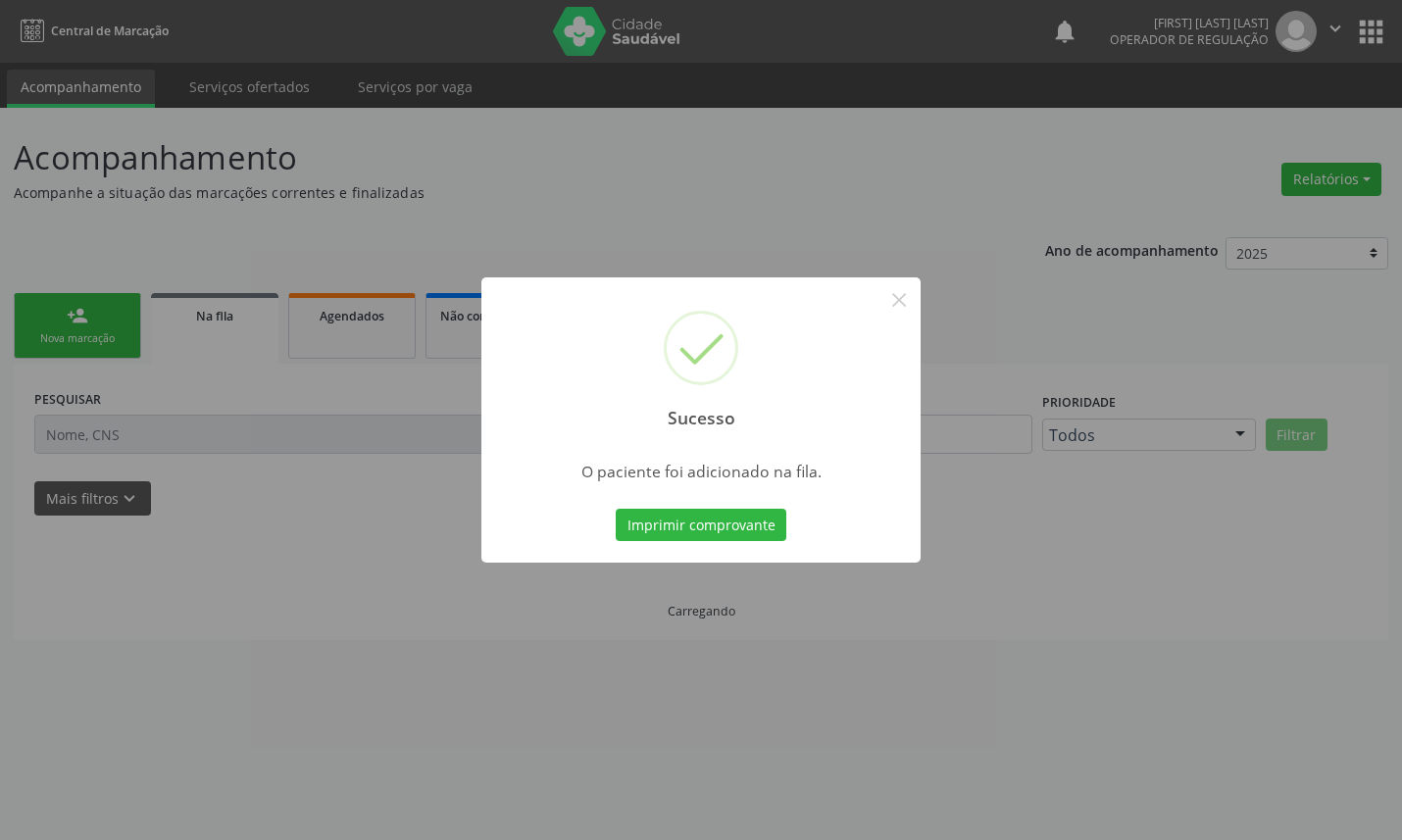 scroll, scrollTop: 0, scrollLeft: 0, axis: both 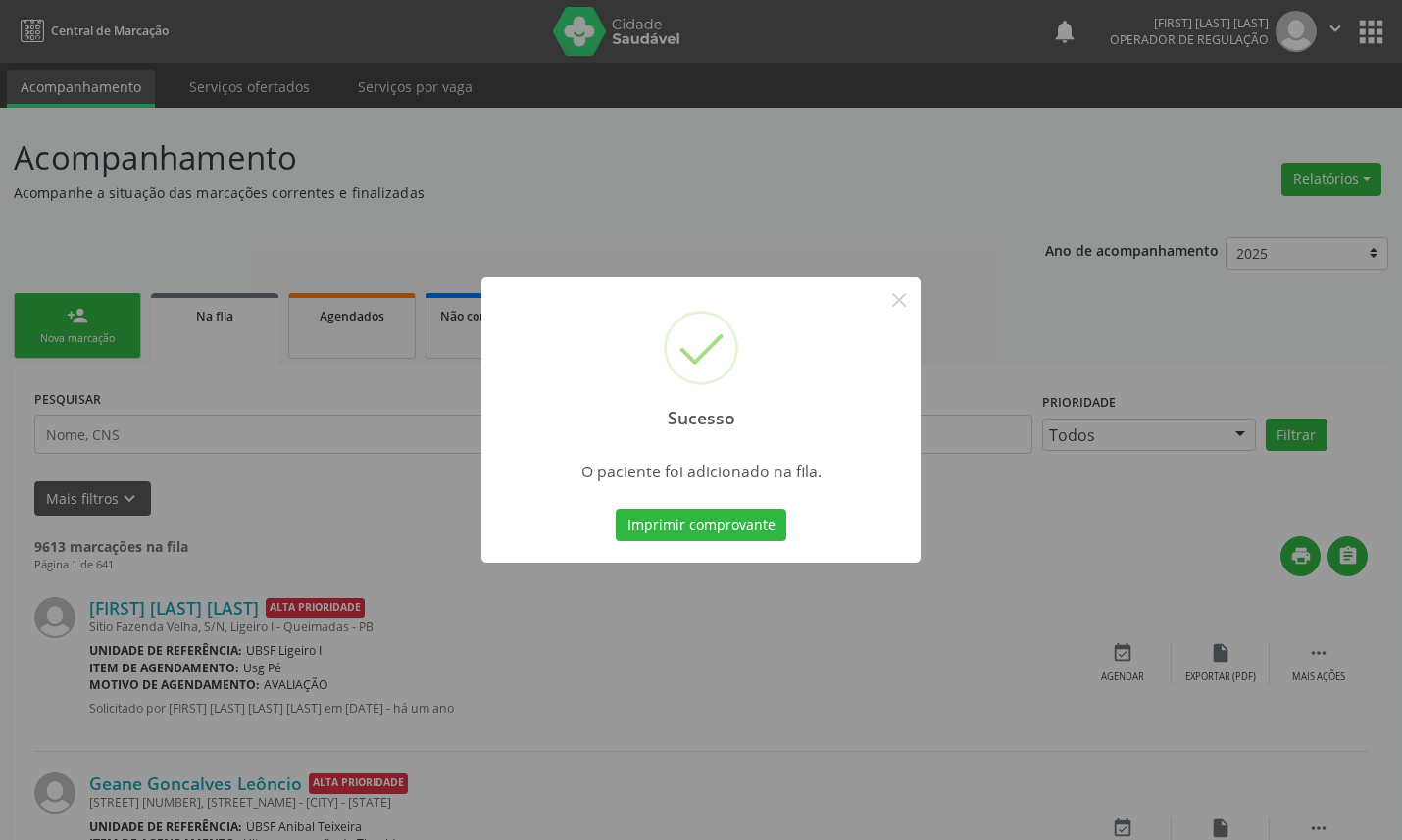 type 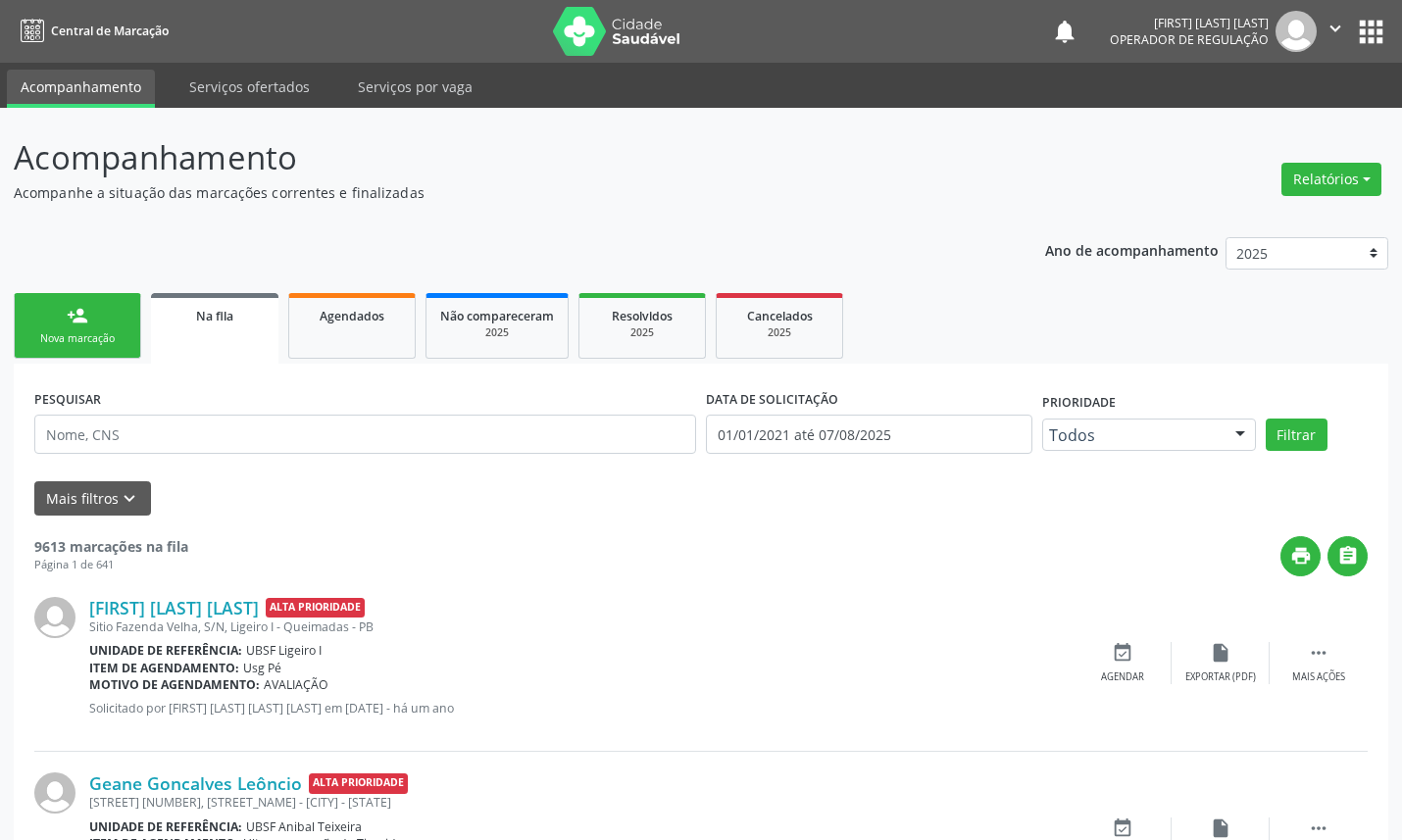 click on "person_add
Nova marcação" at bounding box center (77, 325) 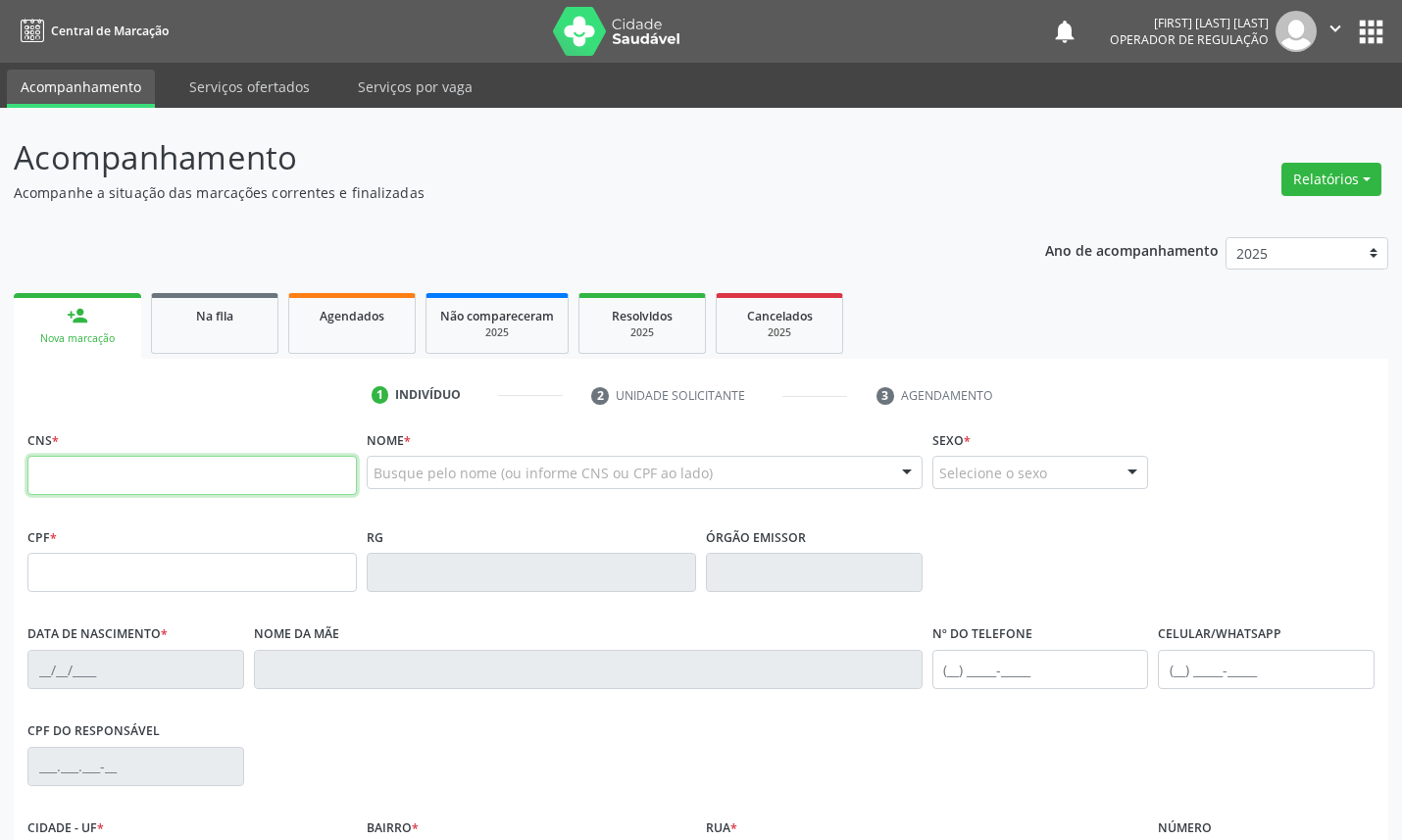 click at bounding box center (192, 475) 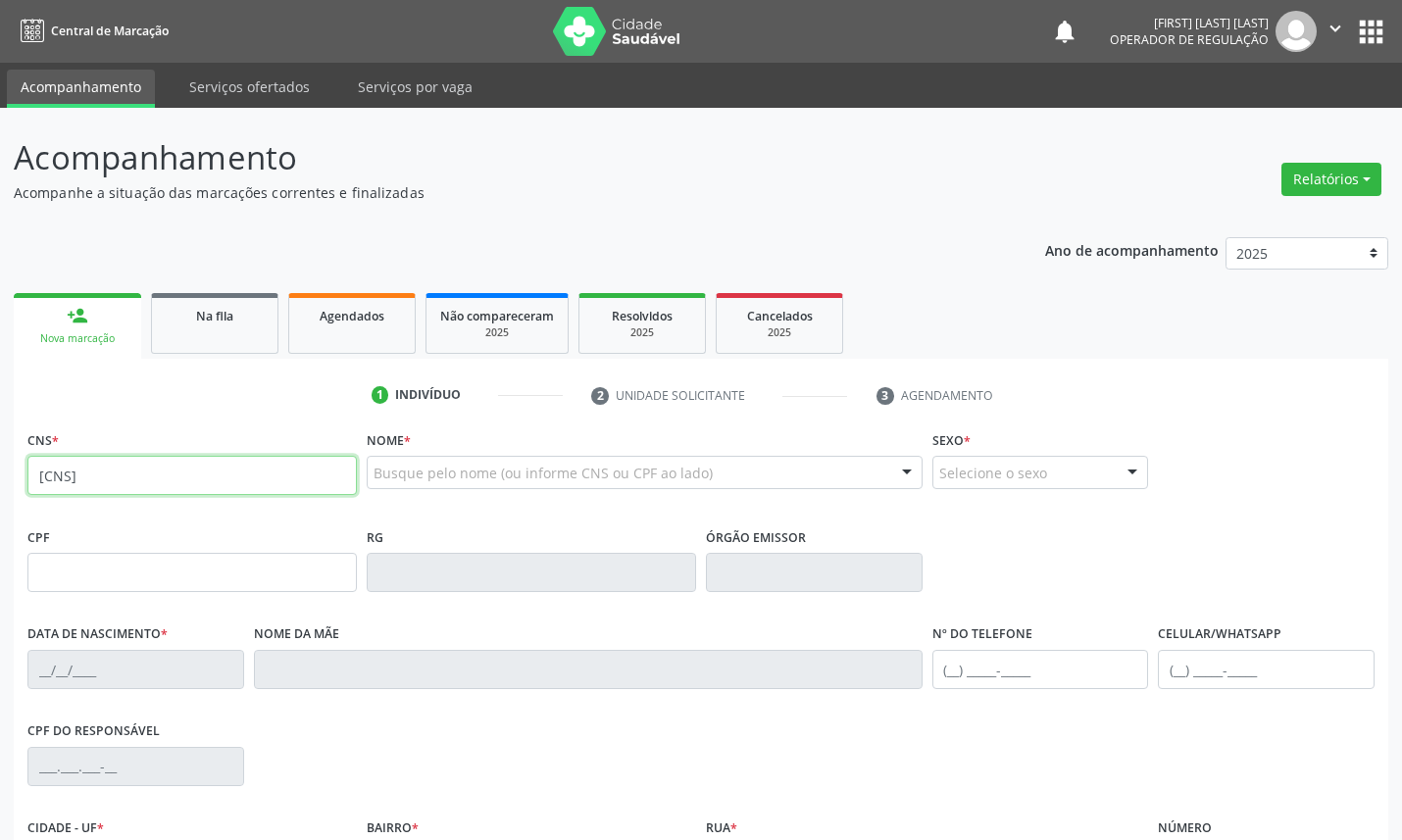 type on "704 0003 2994 0063" 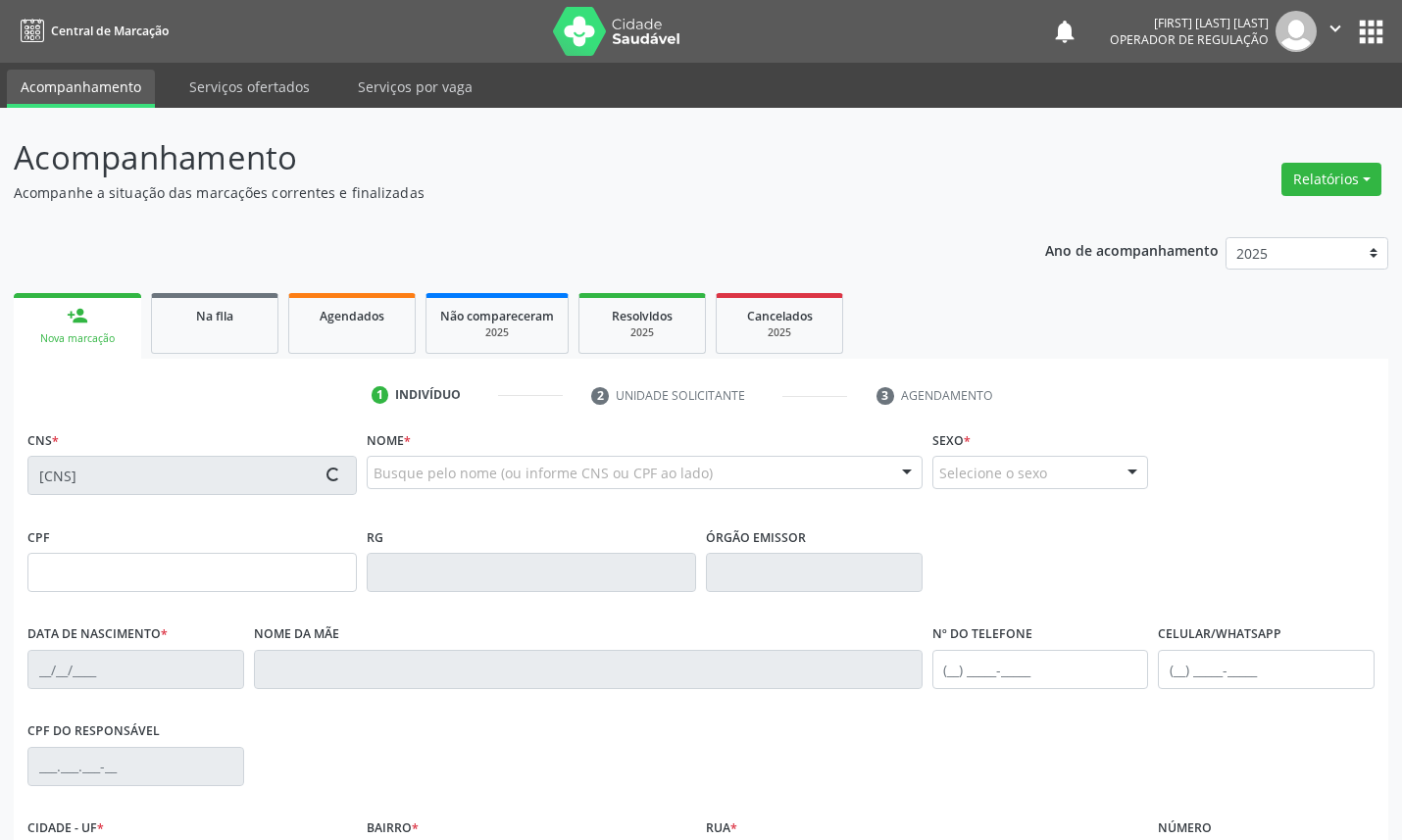 type on "048.360.344-93" 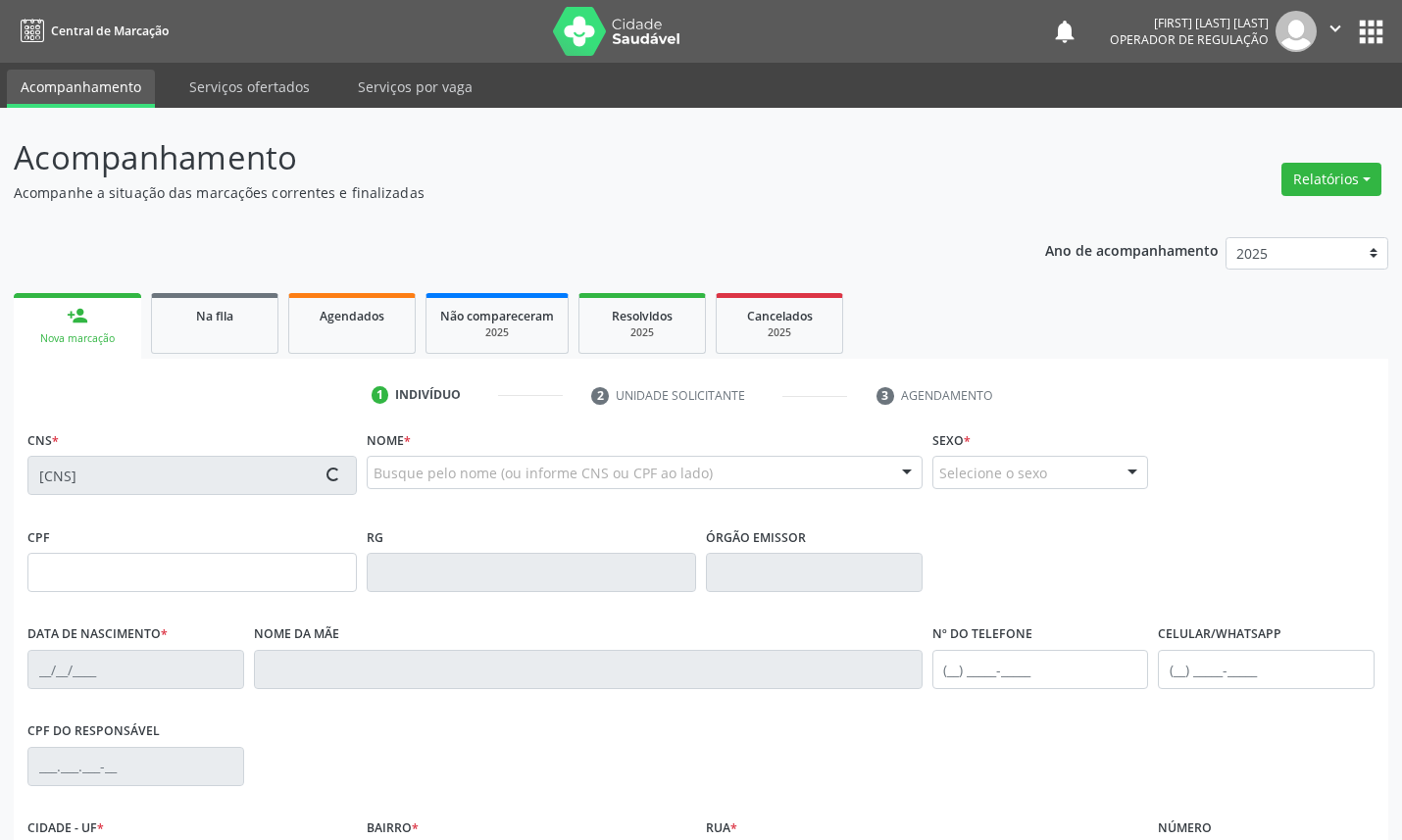 type on "01/02/1968" 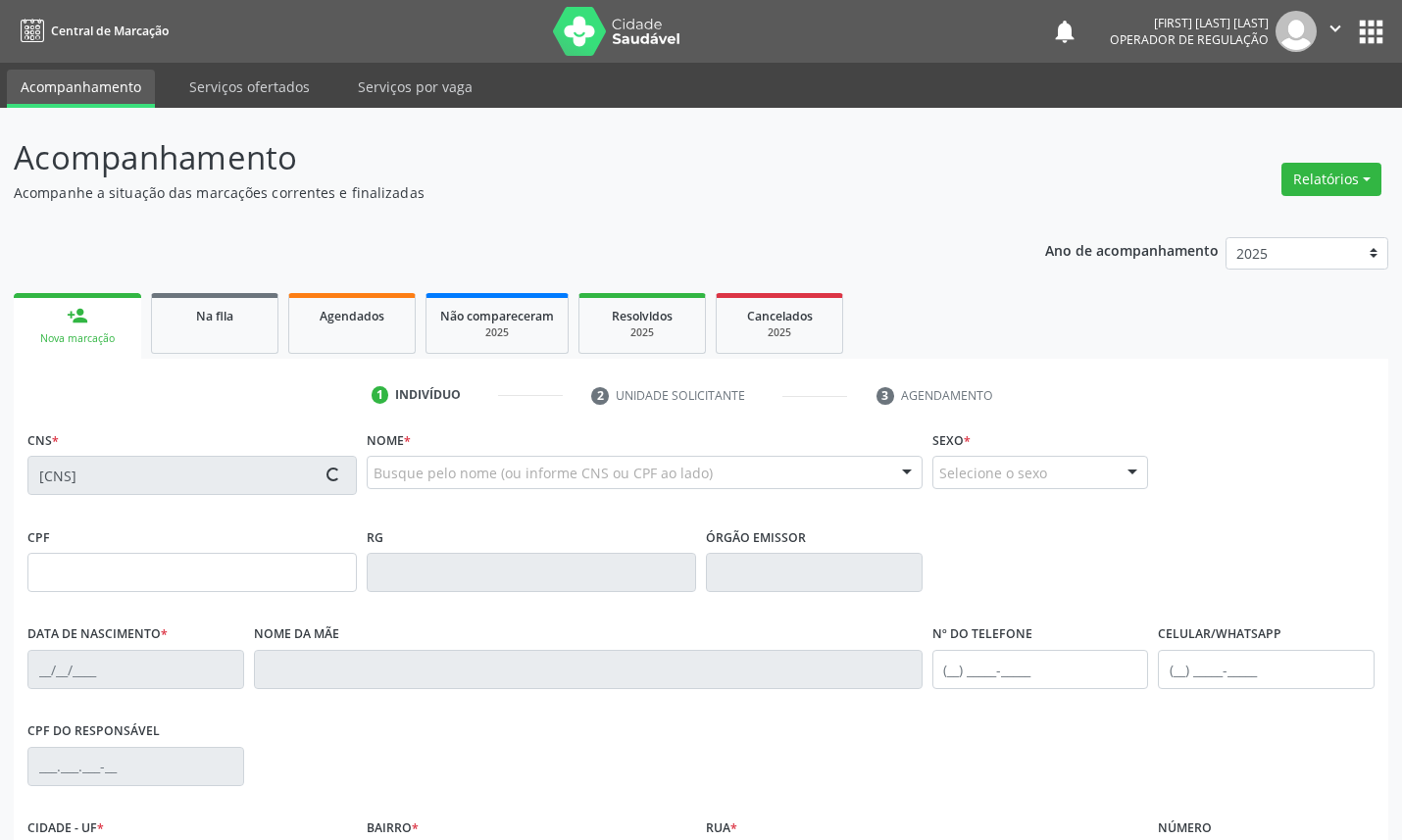 type on "Maria das Neves Silva" 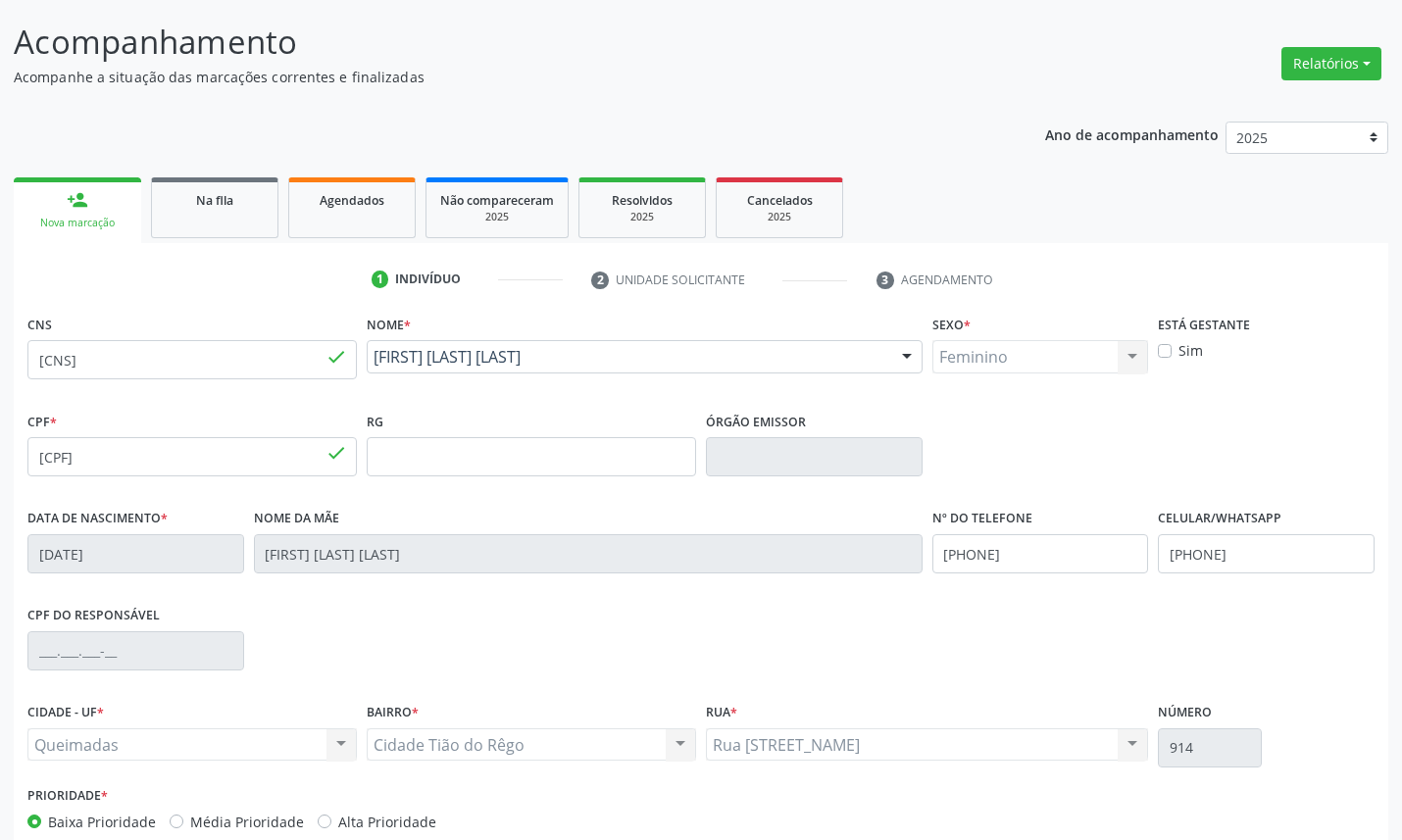 scroll, scrollTop: 221, scrollLeft: 0, axis: vertical 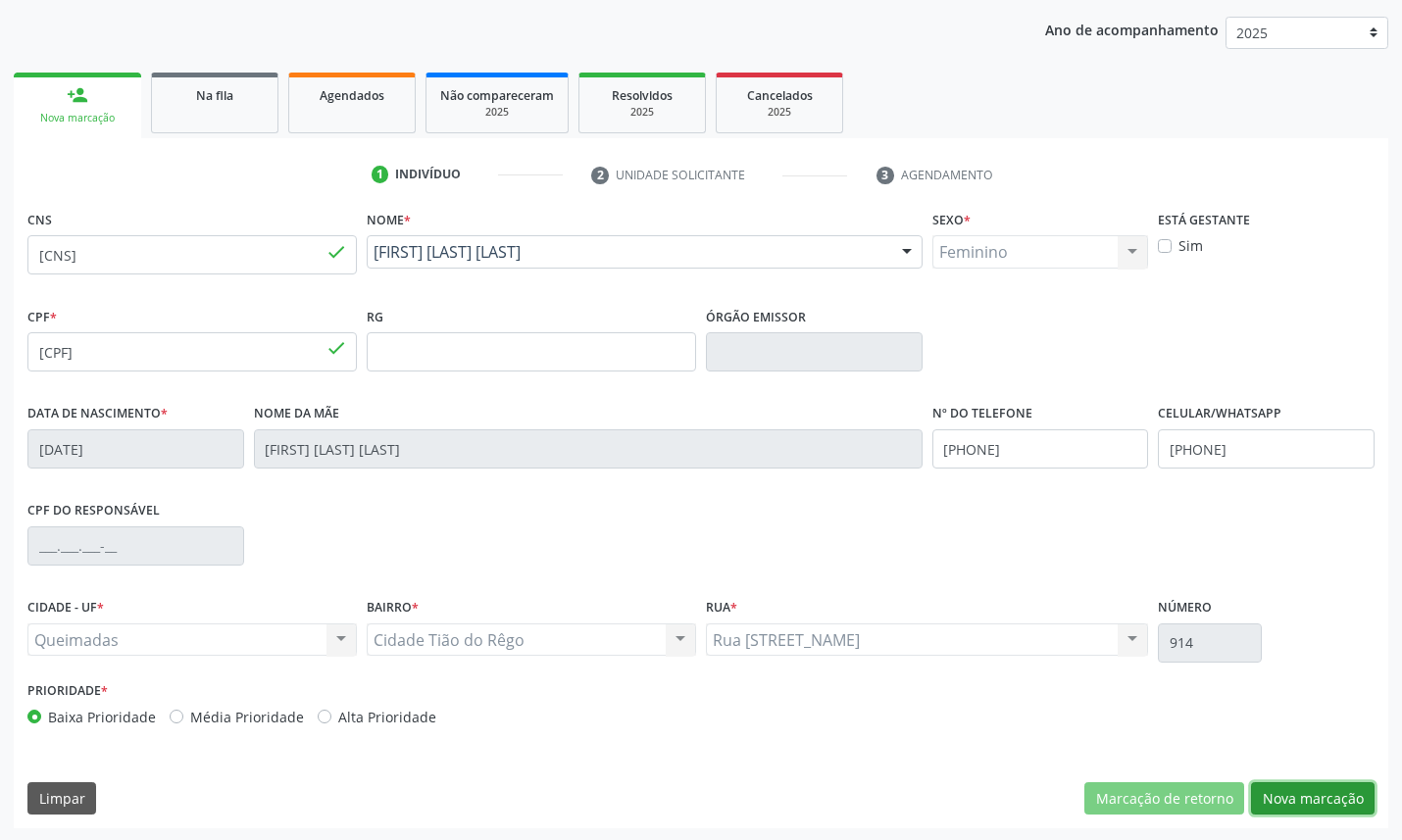 click on "Nova marcação" at bounding box center [1313, 799] 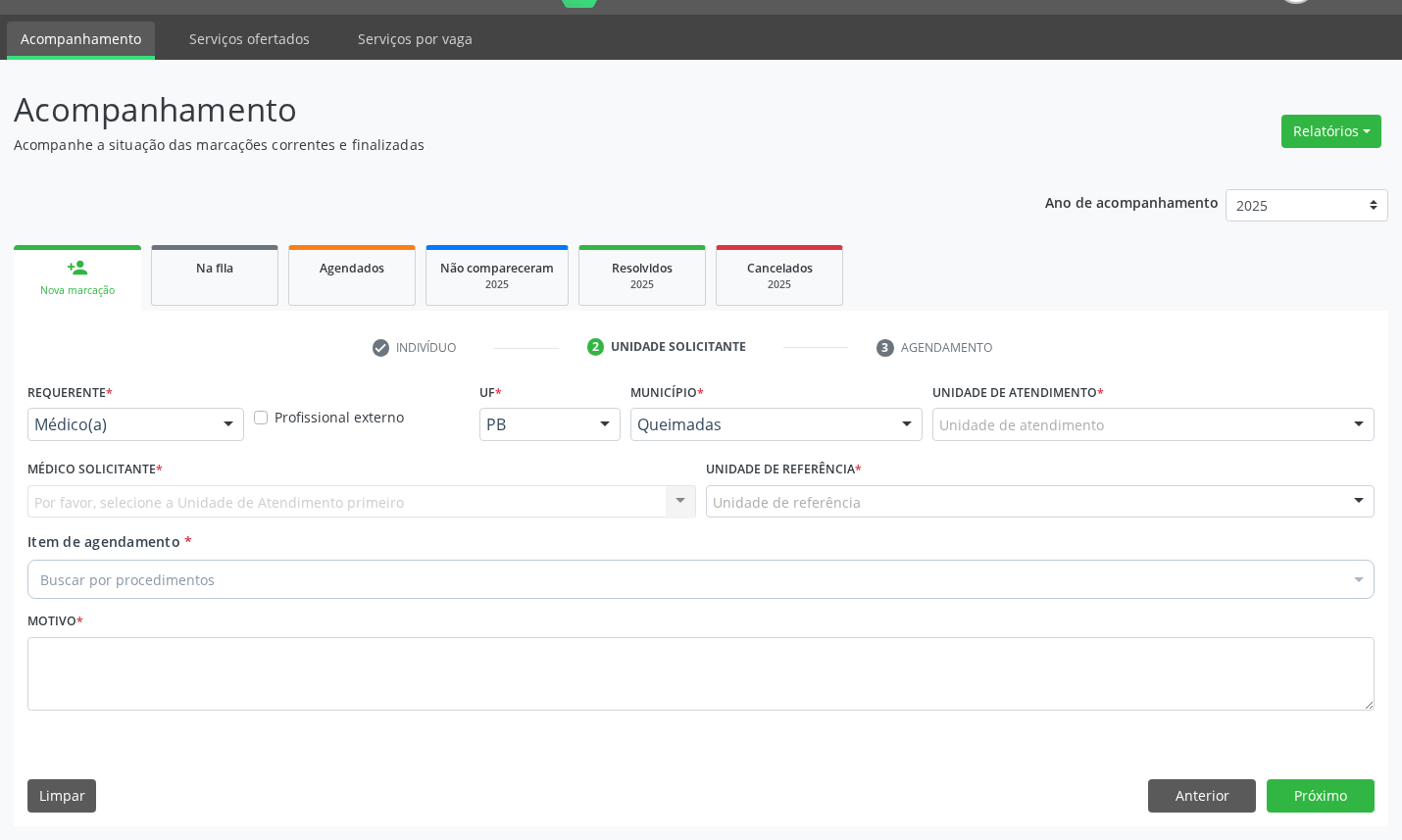 scroll, scrollTop: 46, scrollLeft: 0, axis: vertical 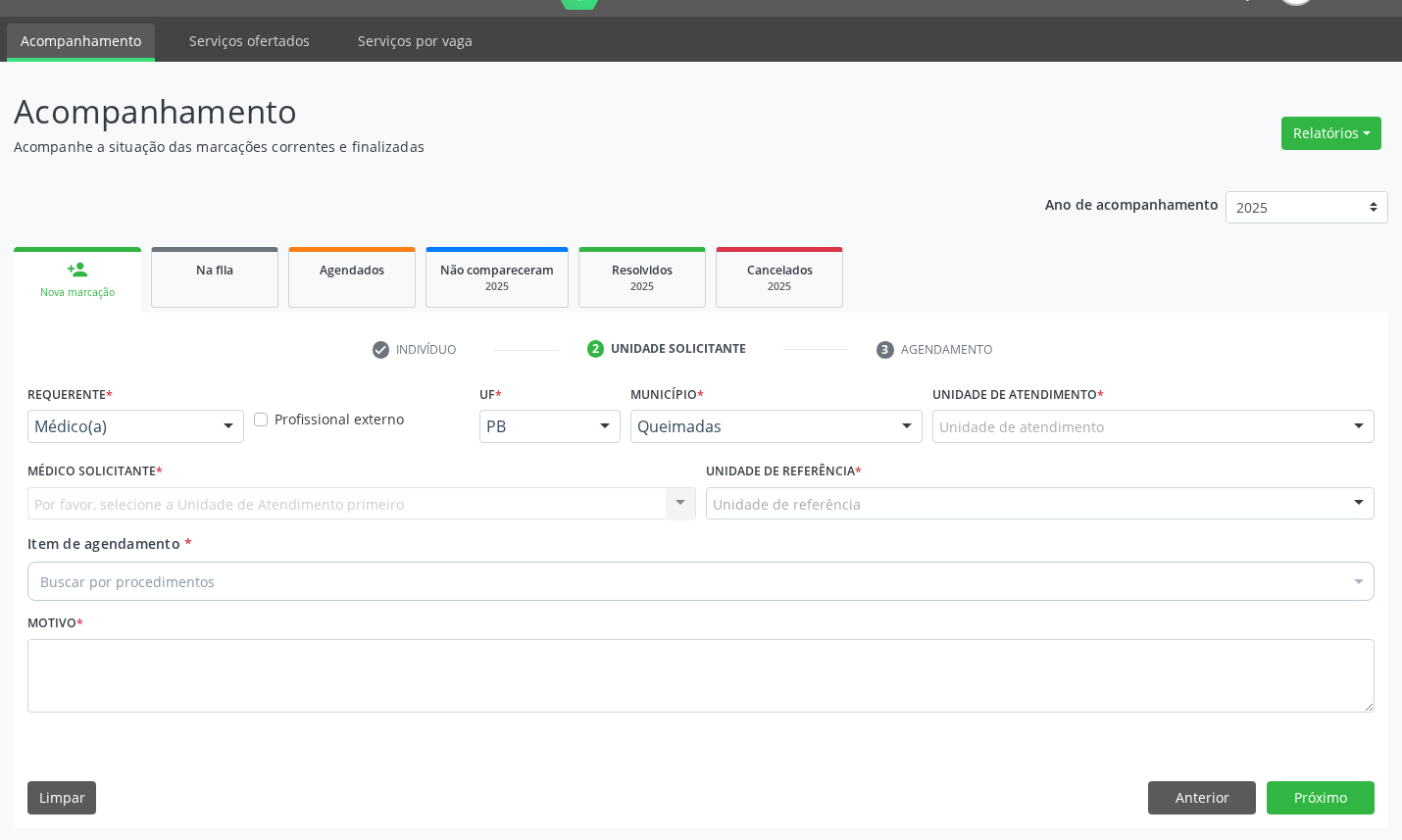 drag, startPoint x: 145, startPoint y: 419, endPoint x: 133, endPoint y: 476, distance: 58.249464 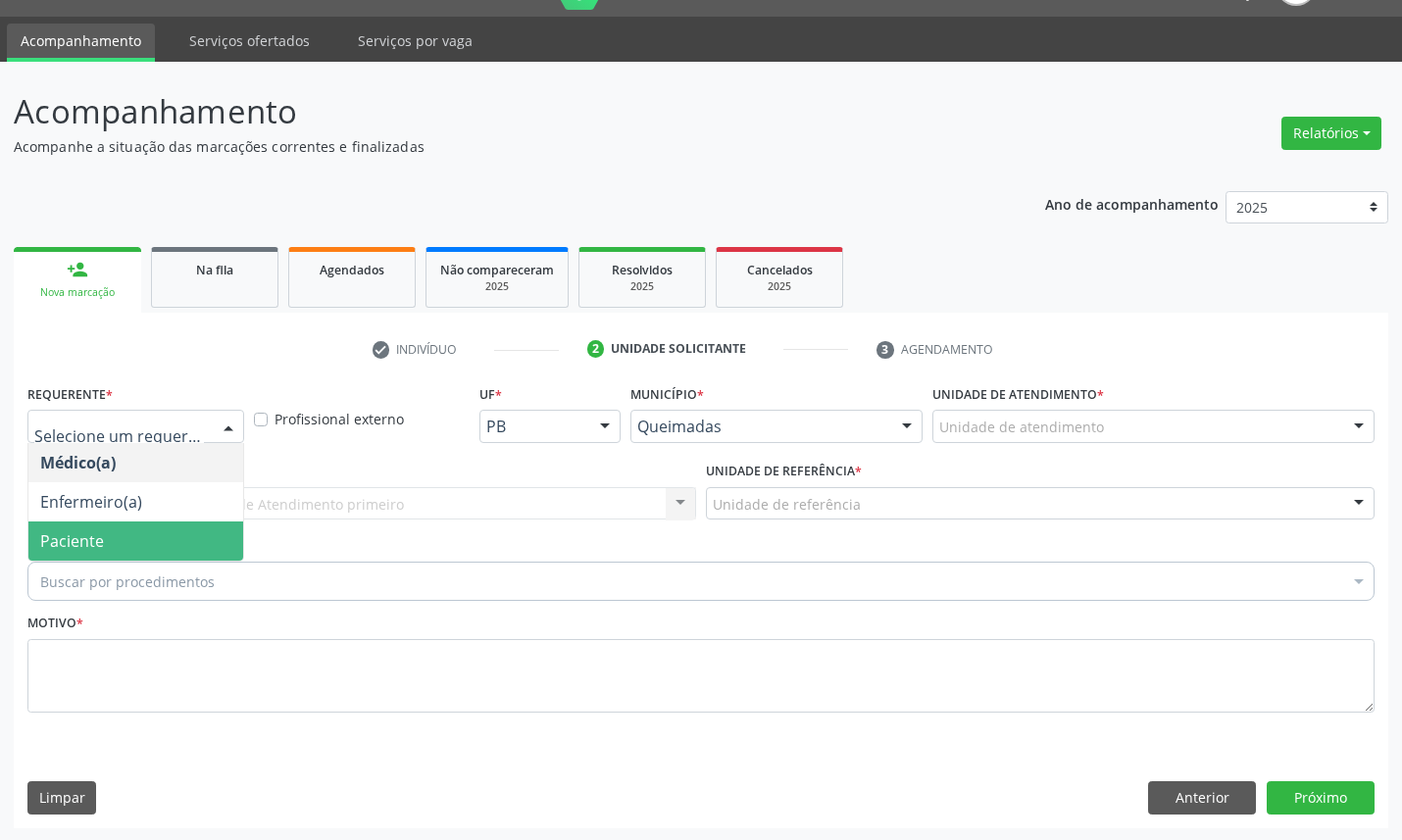 click on "Paciente" at bounding box center (135, 541) 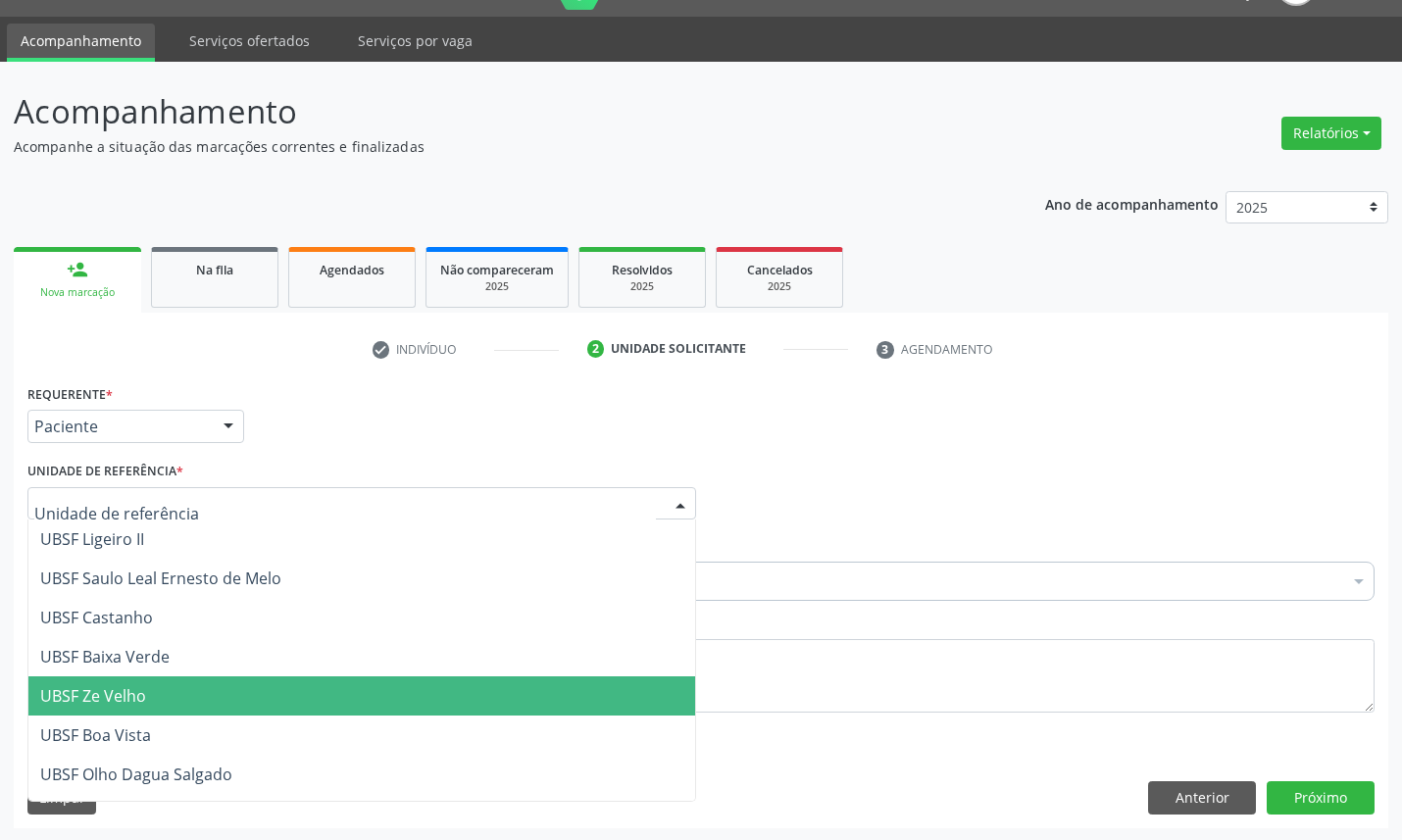 click on "Buscar por procedimentos" at bounding box center [701, 581] 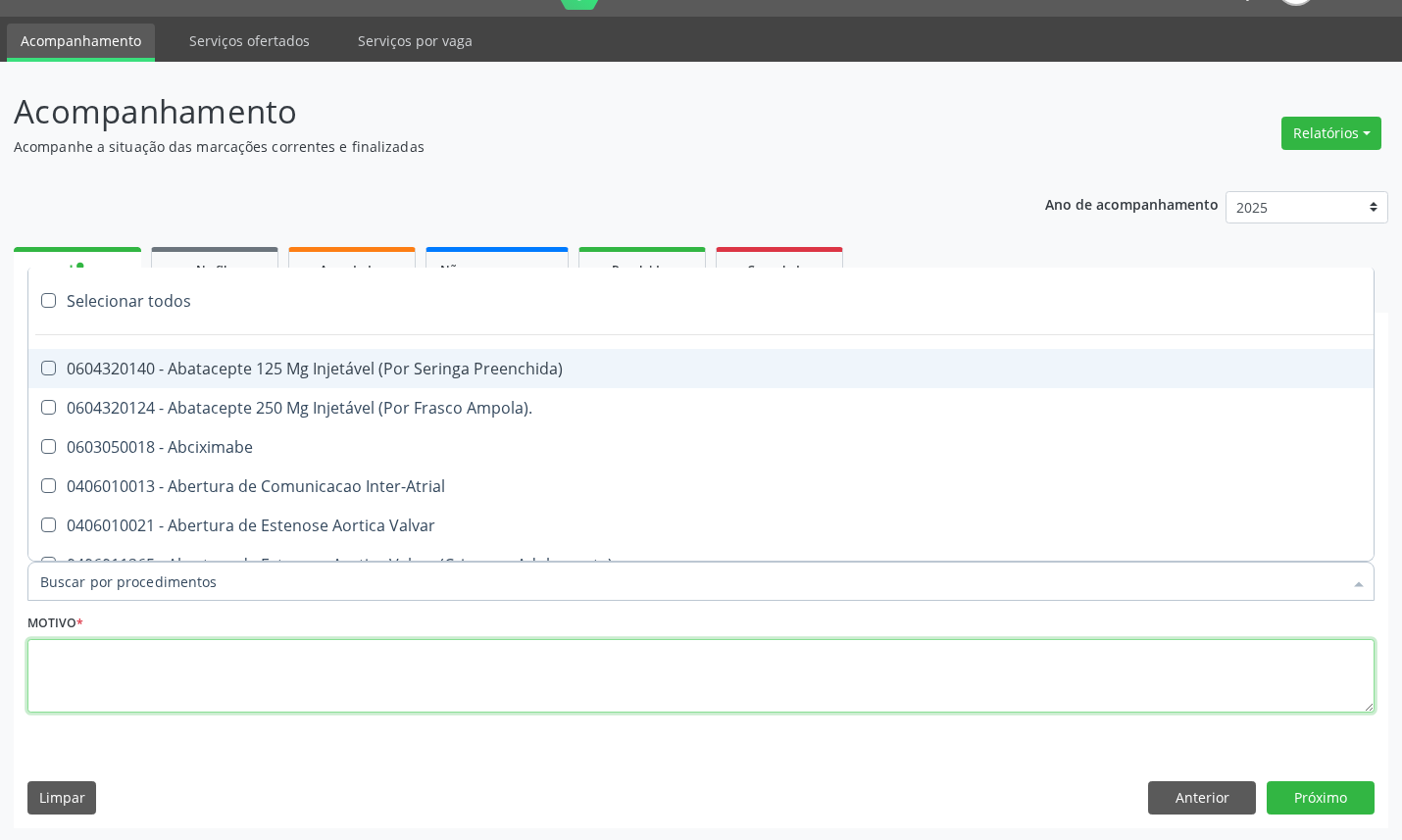 click at bounding box center (701, 676) 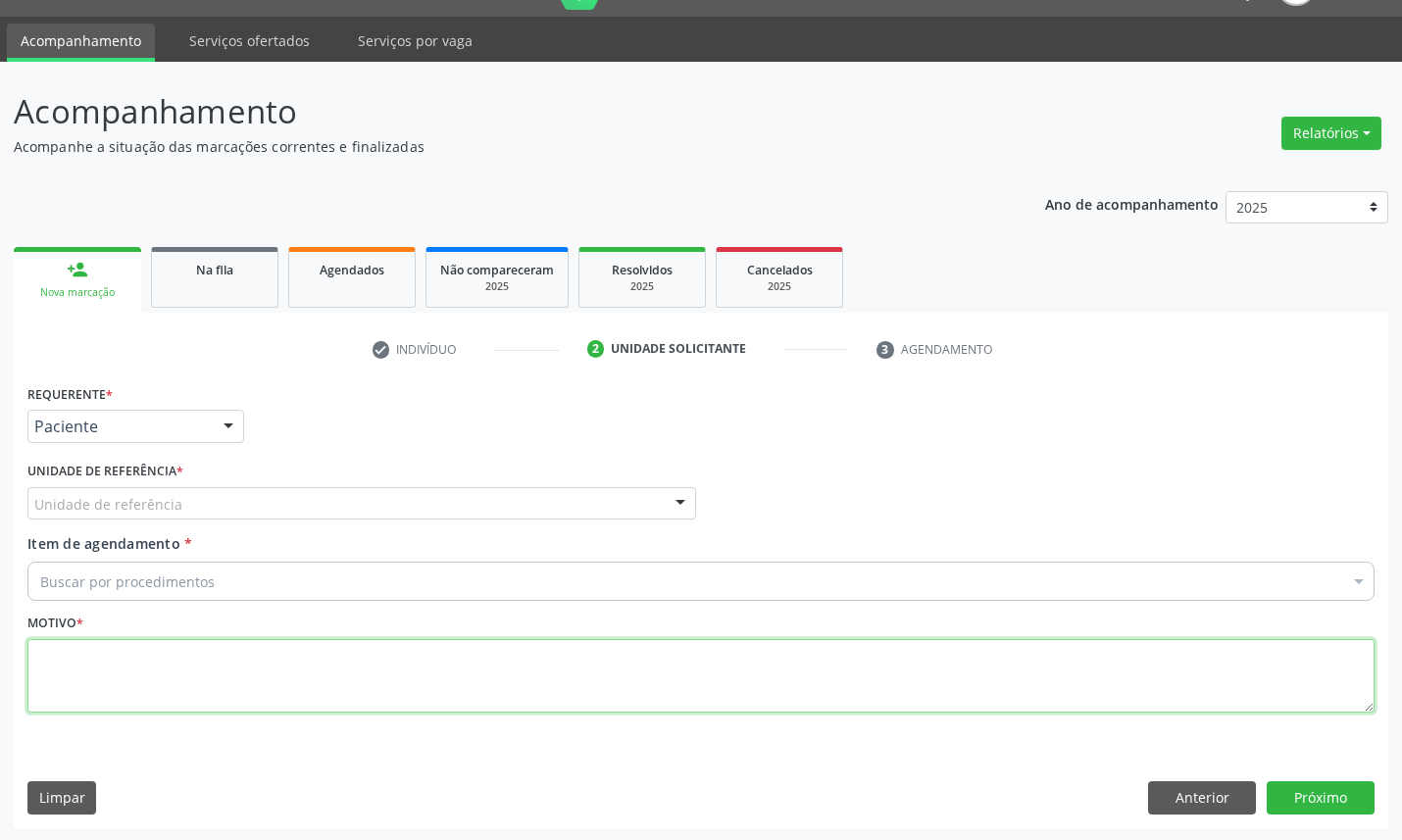 paste on "RETORNO JOÃO 09/2025" 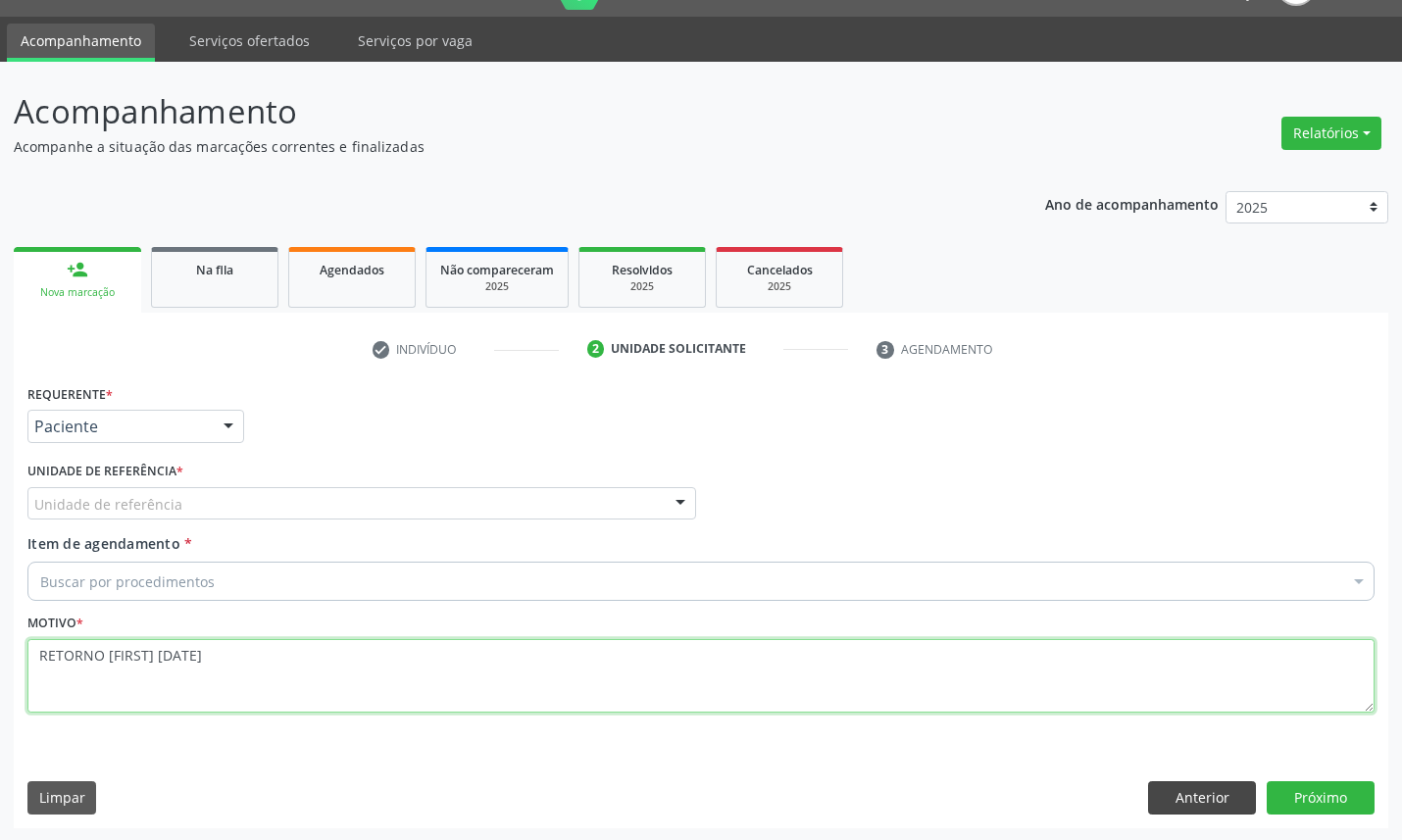 type on "RETORNO JOÃO 09/2025" 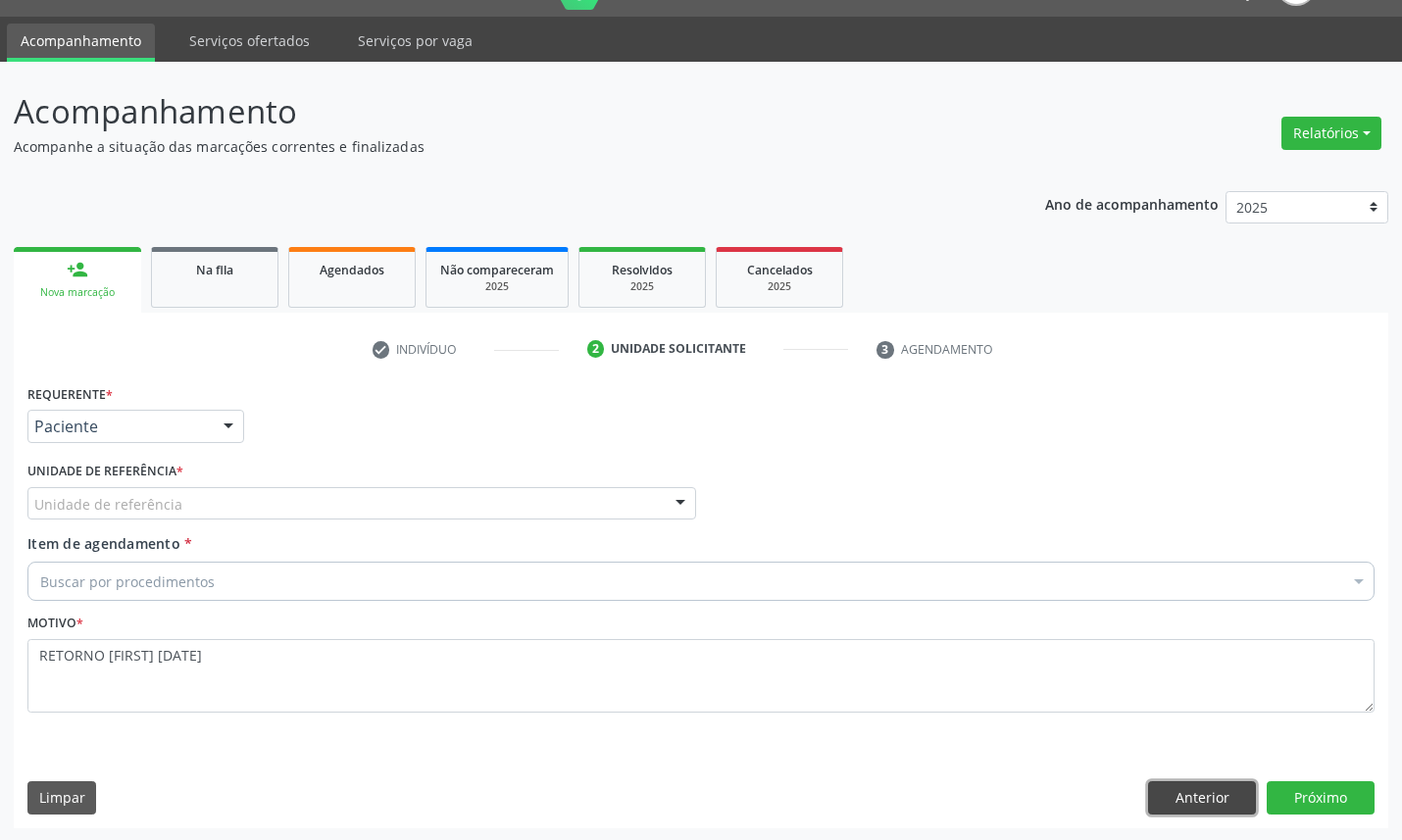 click on "Anterior" at bounding box center [1202, 798] 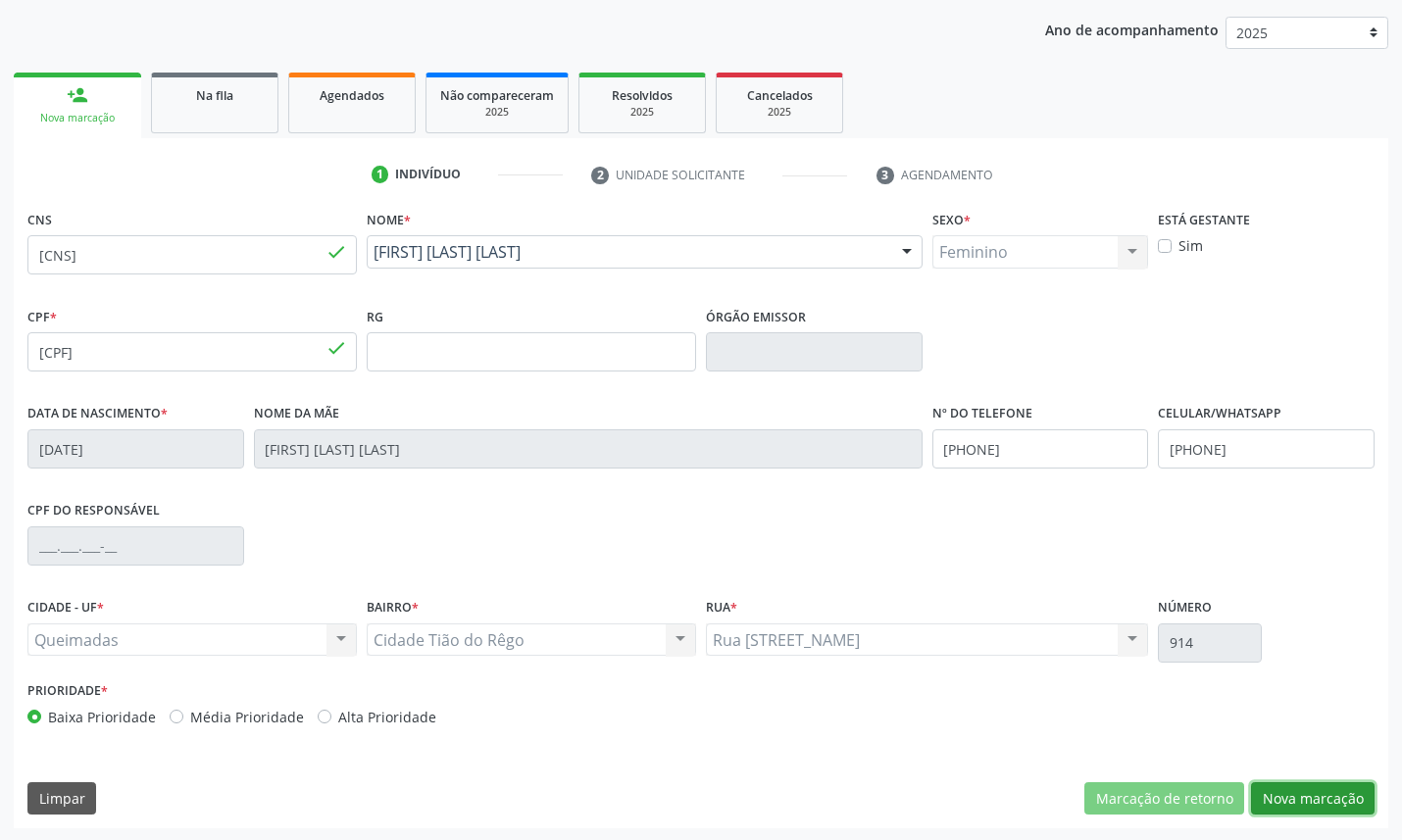 click on "Nova marcação" at bounding box center (1313, 799) 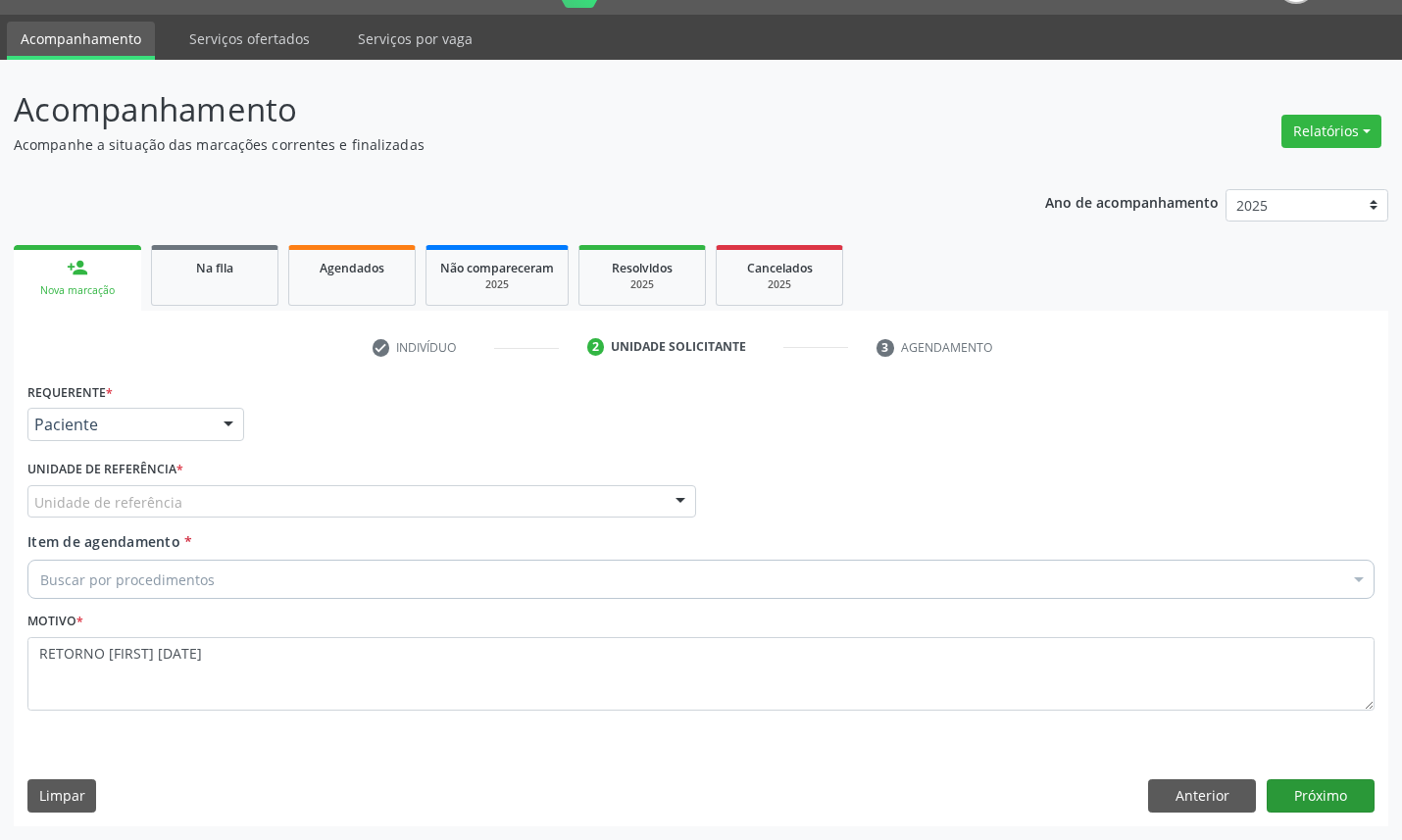 scroll, scrollTop: 46, scrollLeft: 0, axis: vertical 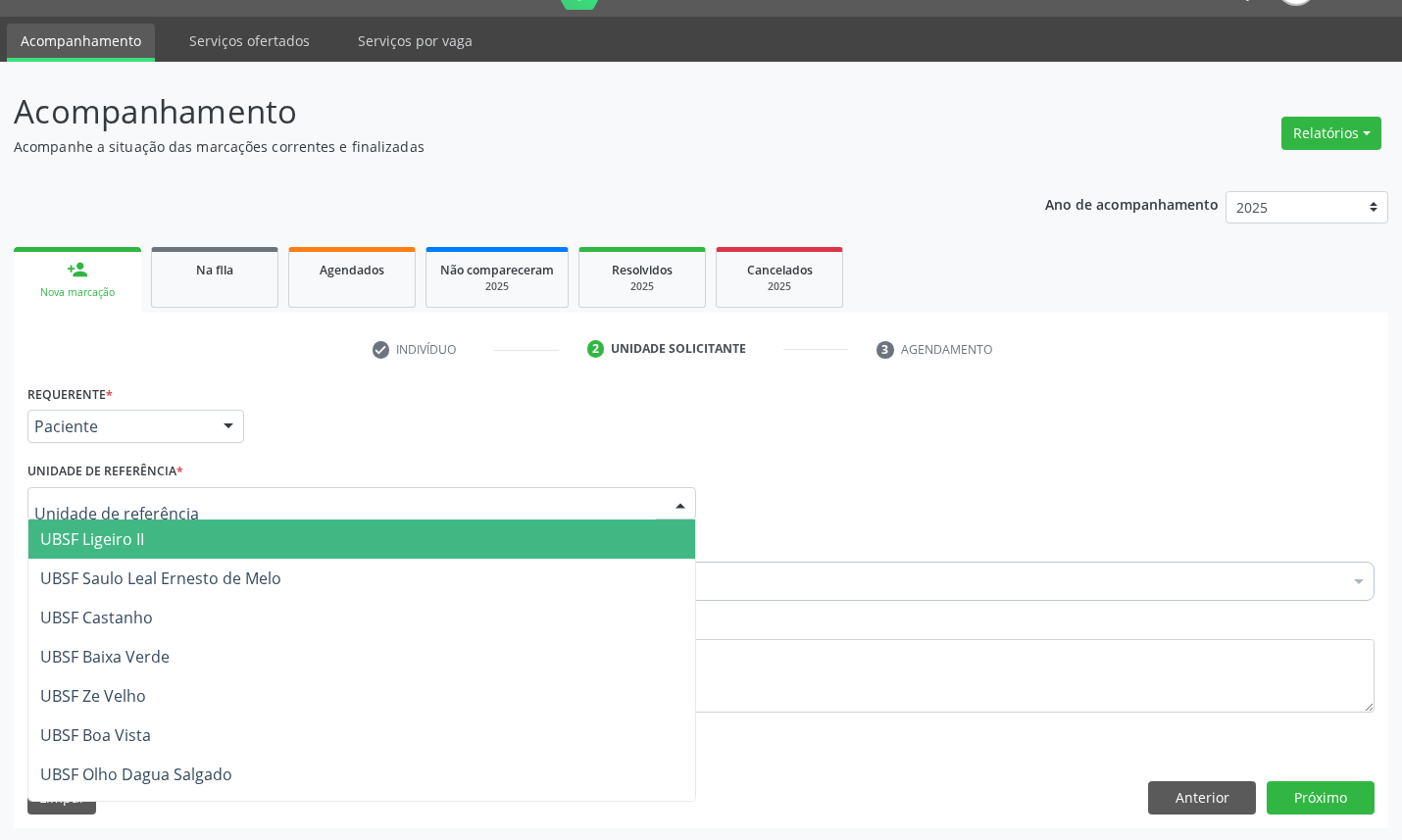 click on "UBSF Ligeiro II   UBSF Saulo Leal Ernesto de Melo   UBSF Castanho   UBSF Baixa Verde   UBSF Ze Velho   UBSF Boa Vista   UBSF Olho Dagua Salgado   UBSF Zumbi   NASF Pedra do Touro   UBSF Lutador   UBSF Anibal Teixeira   UBSF Central   UBSF Riacho do Meio   UBSF Caixa Dagua   UBSF Ligeiro I   UBSF Malhada Grande   UBSF Vila   UBSF Guritiba   NASF Tataguassu   UBSF Cidade Tiao do Rego
Nenhum resultado encontrado para: "   "
Não há nenhuma opção para ser exibida." at bounding box center (362, 504) 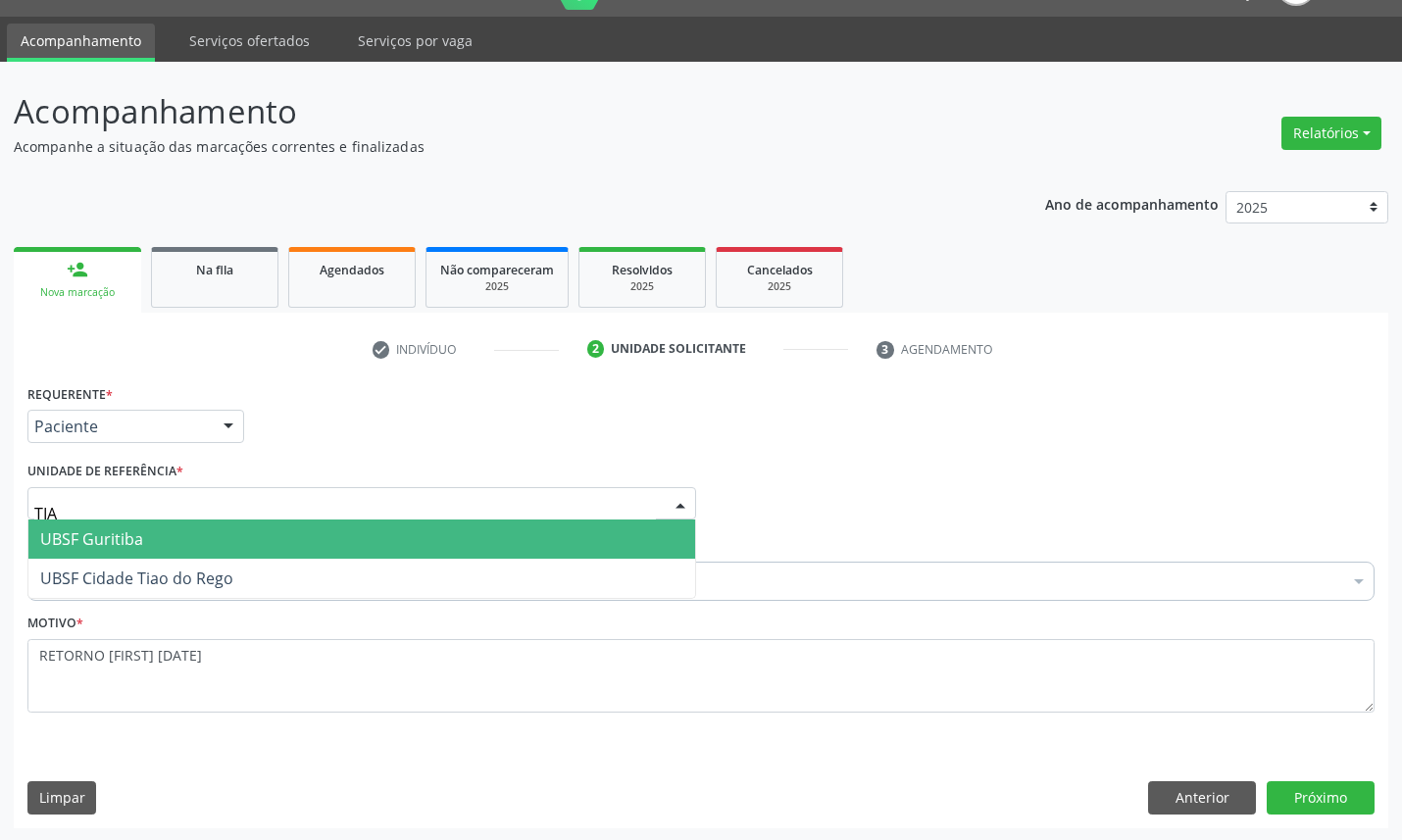 type on "TIAO" 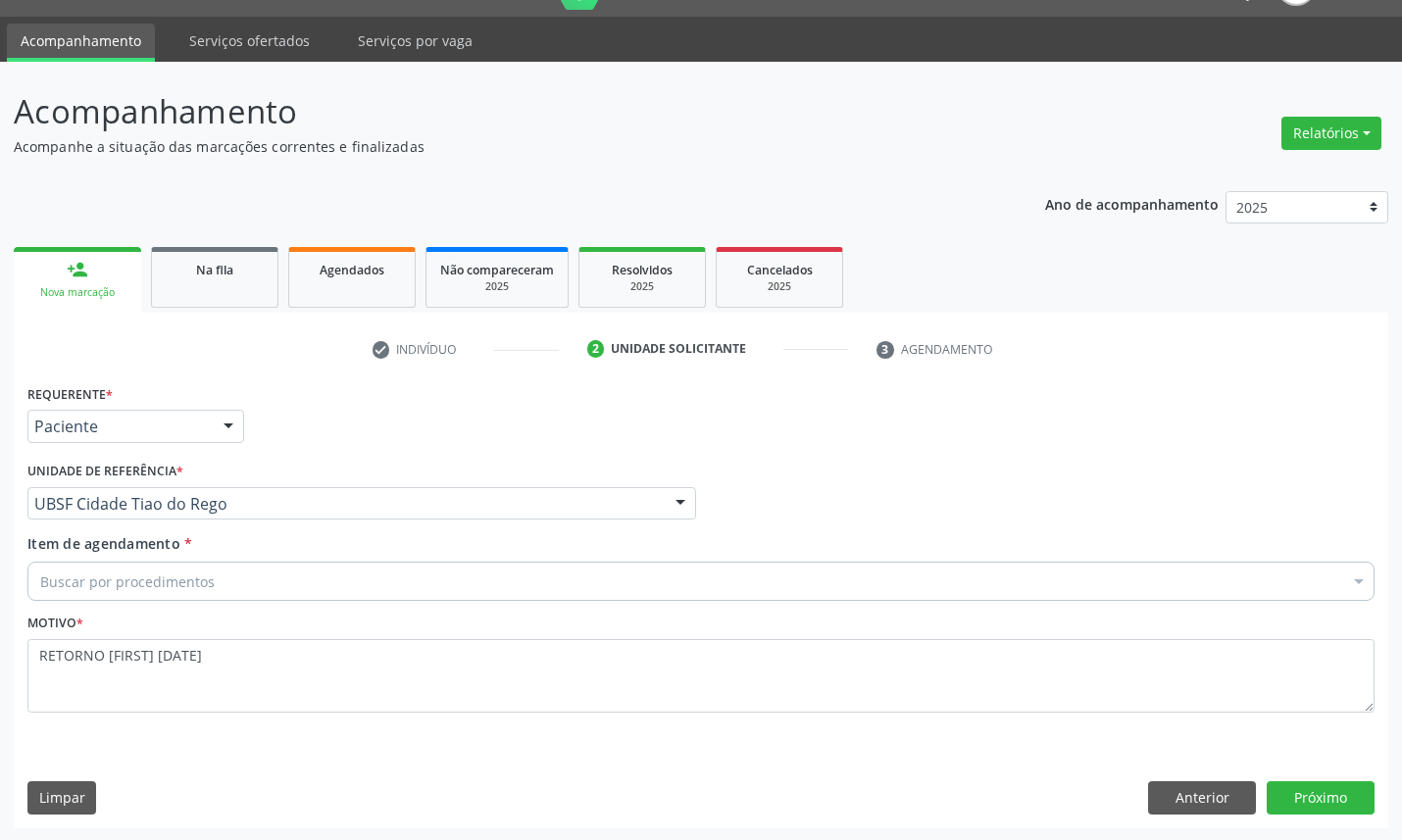click on "Buscar por procedimentos" at bounding box center [701, 581] 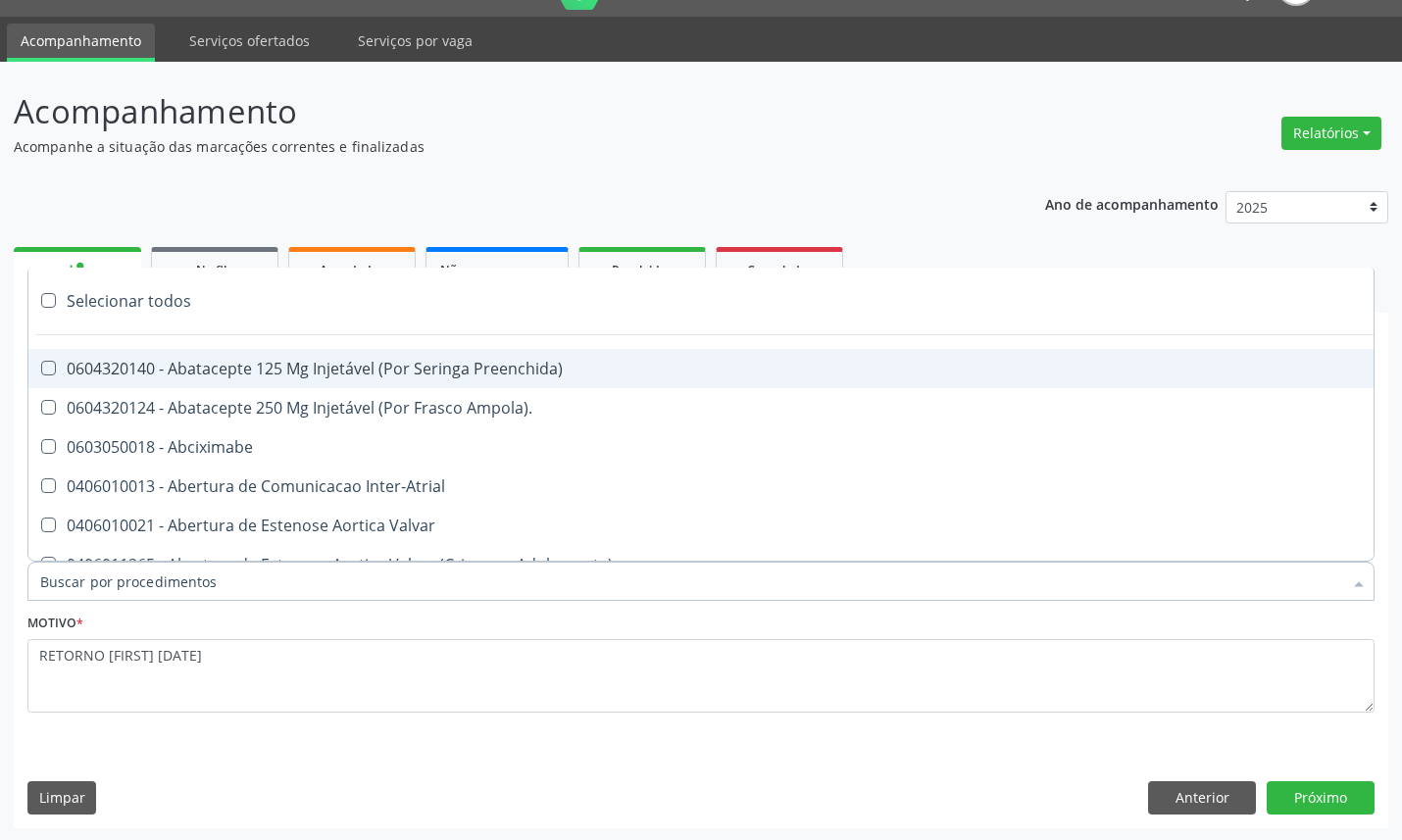 paste on "ENDOCRINOLOGISTA" 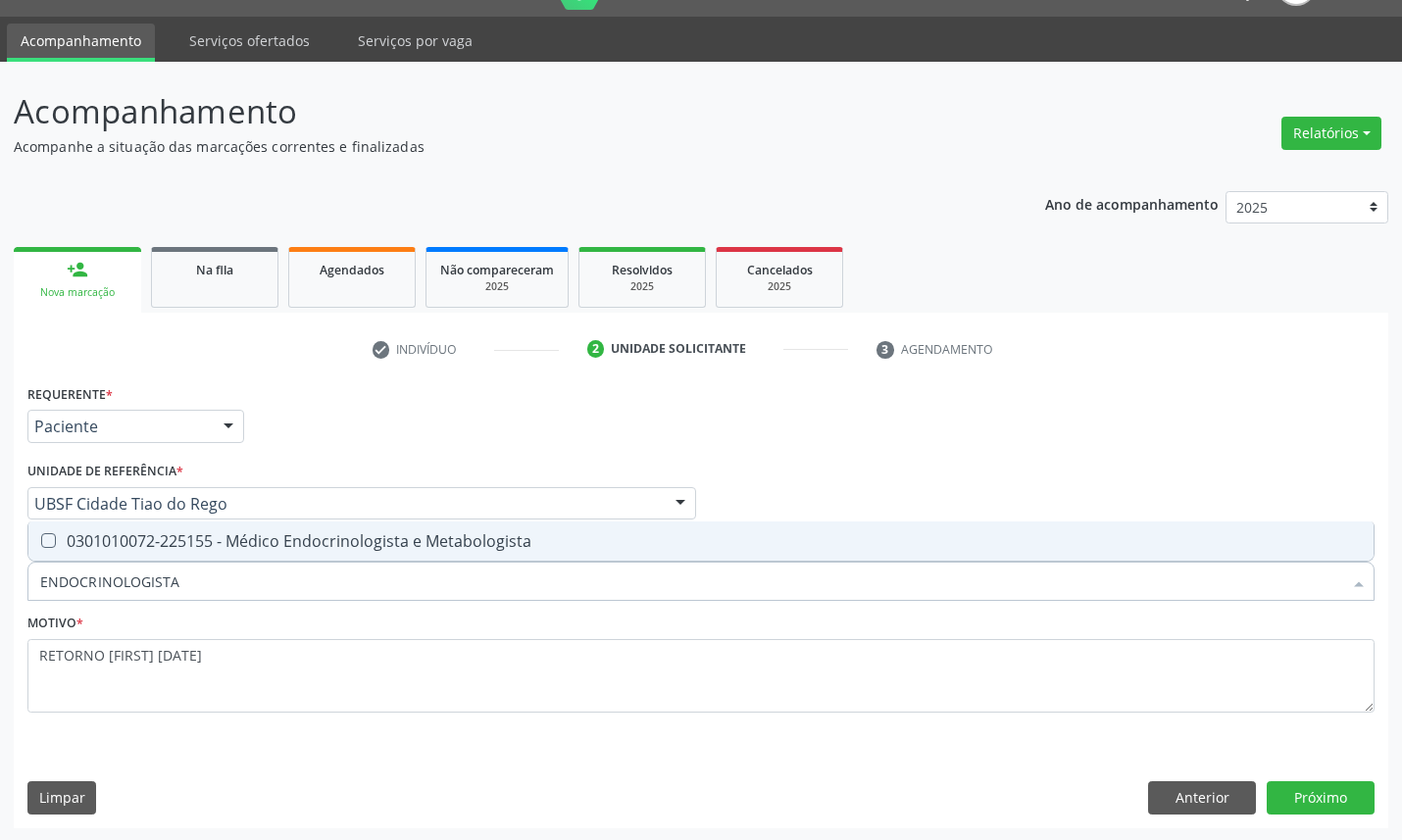 click on "0301010072-225155 - Médico Endocrinologista e Metabologista" at bounding box center (701, 541) 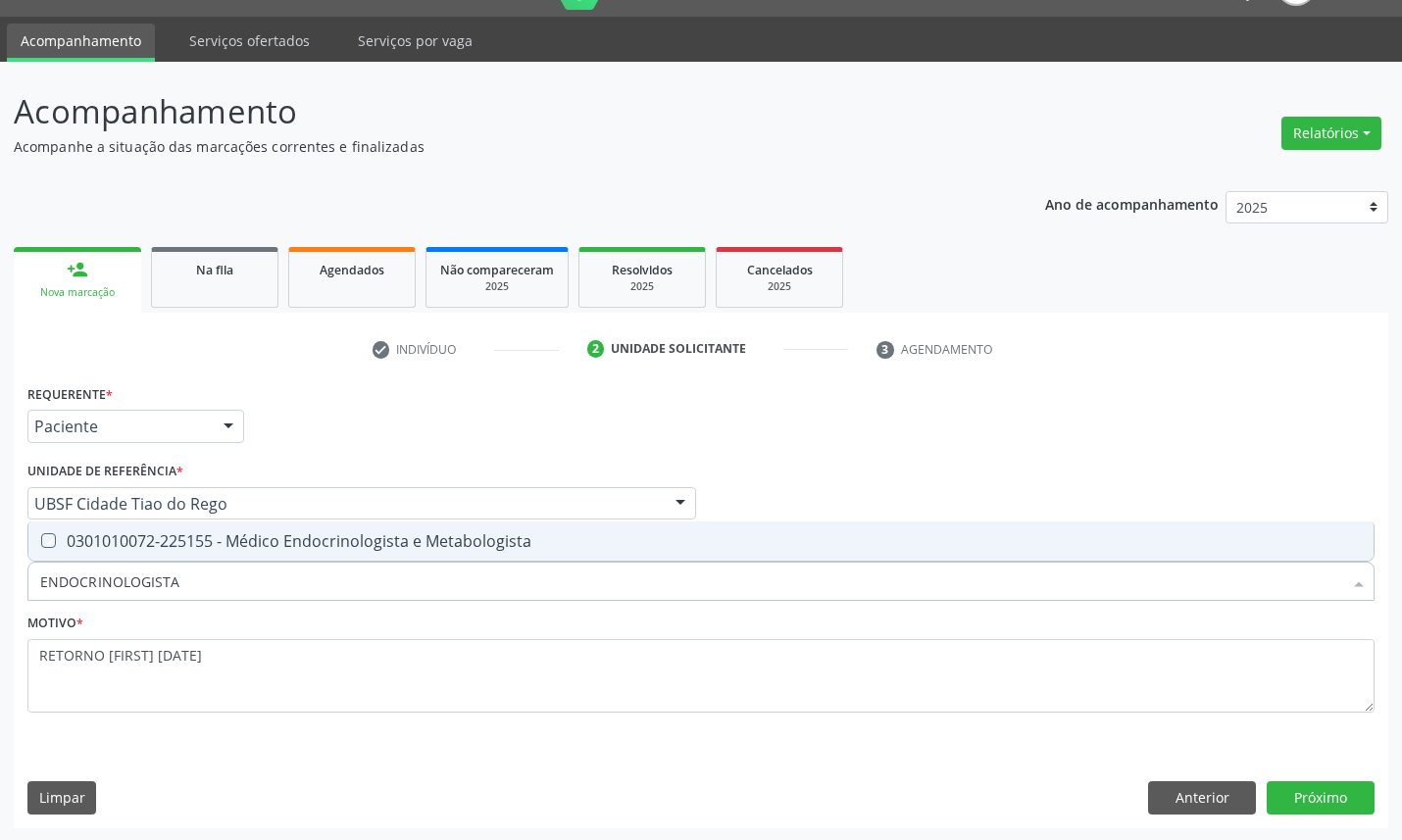 checkbox on "true" 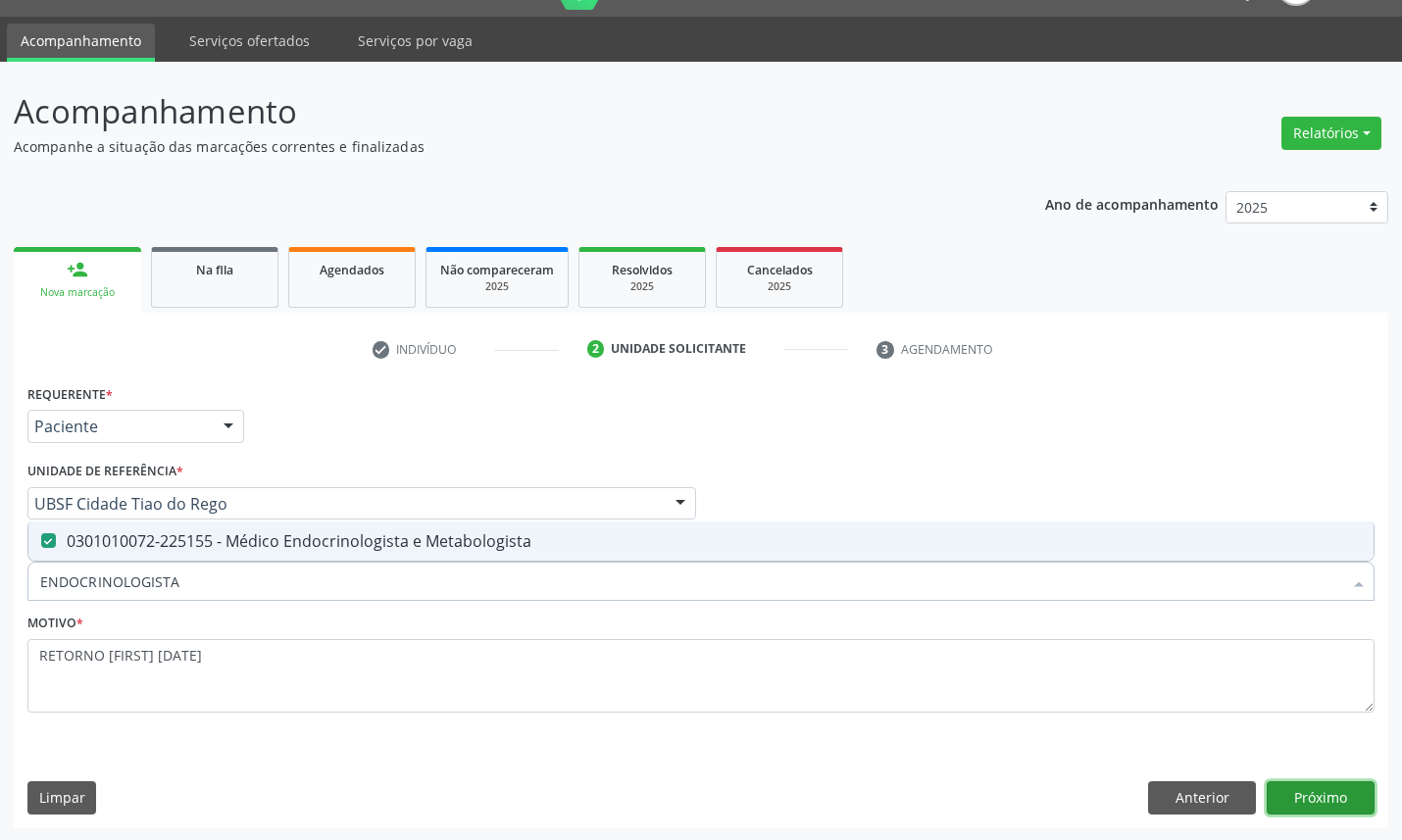 click on "Próximo" at bounding box center [1321, 798] 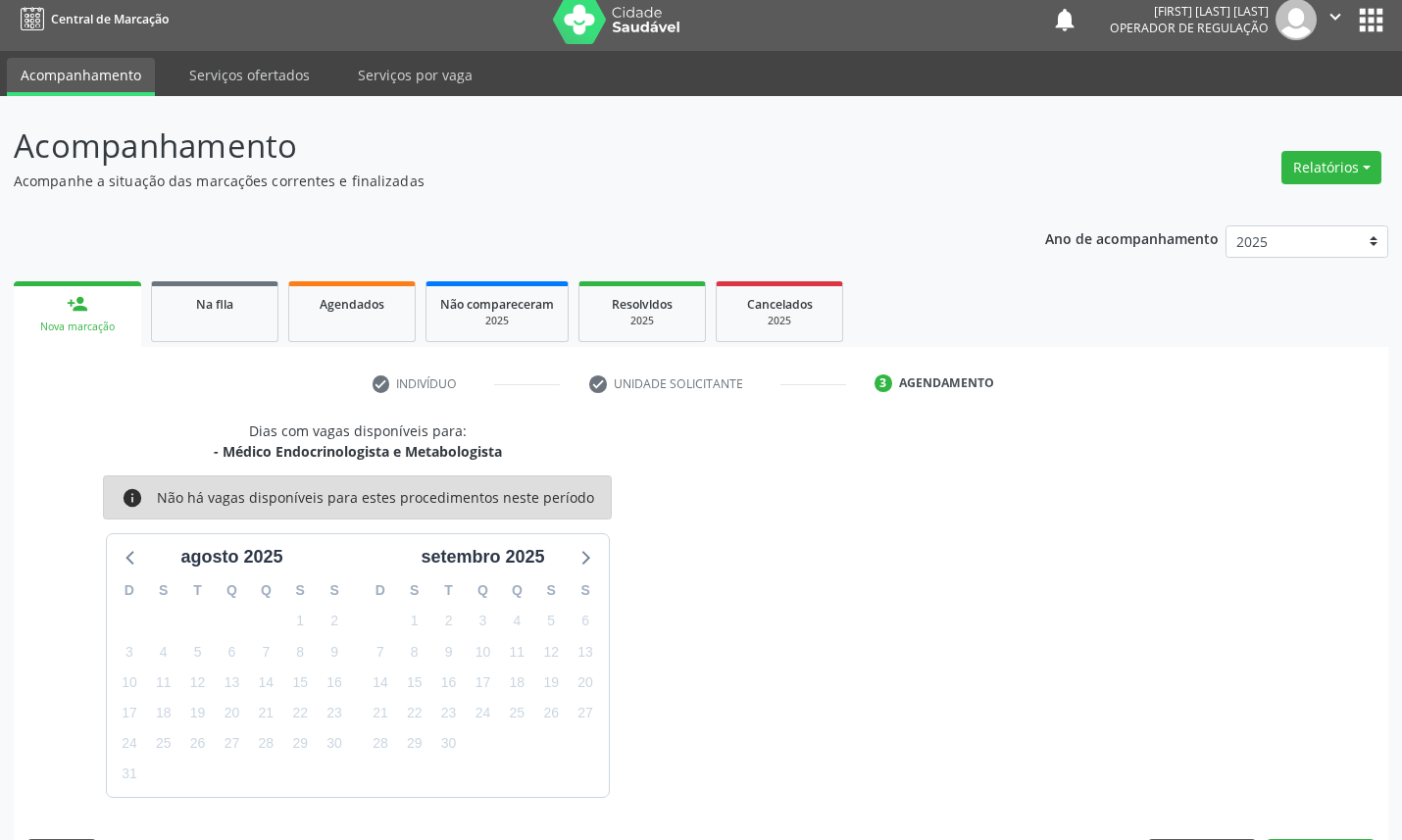 scroll, scrollTop: 46, scrollLeft: 0, axis: vertical 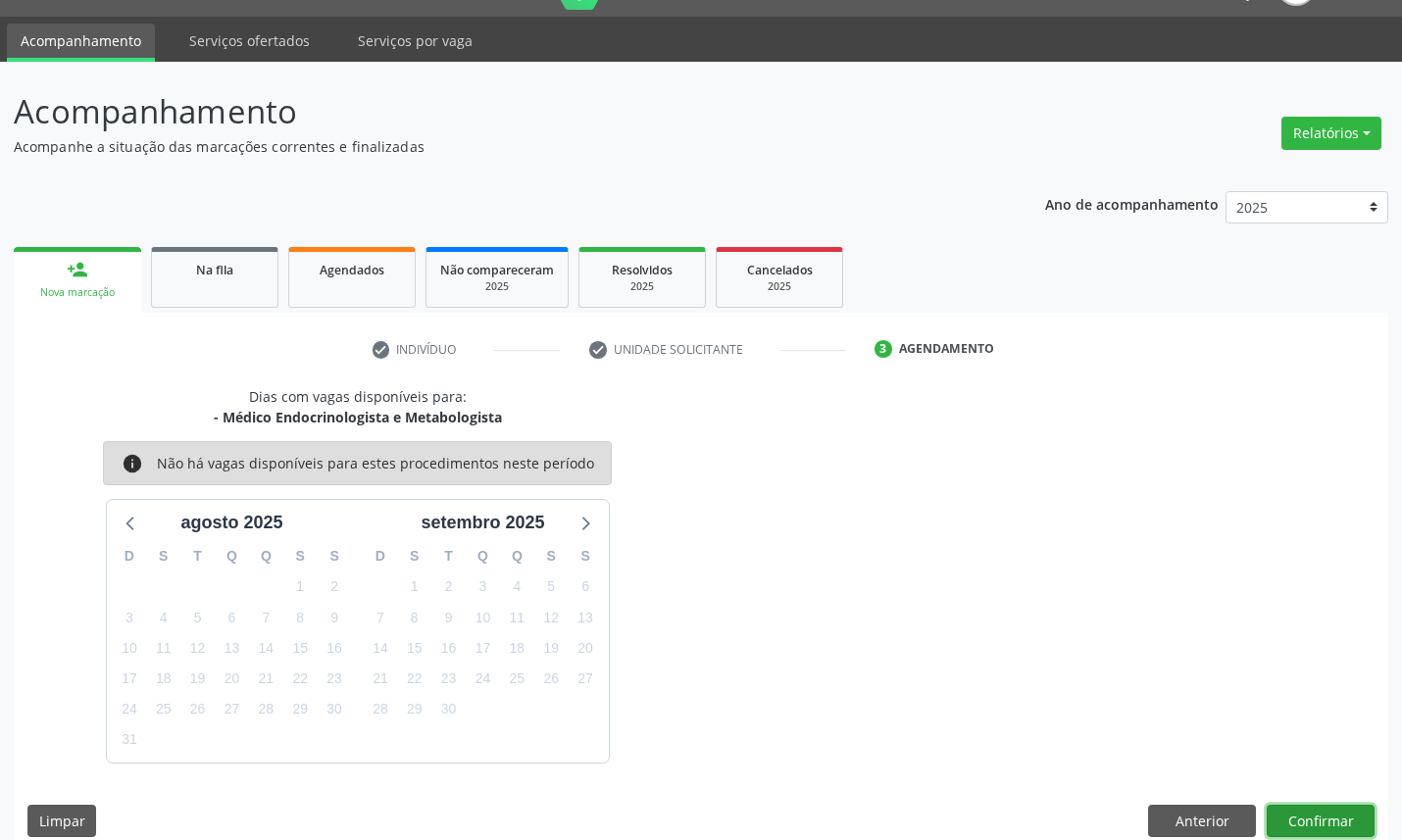 click on "Confirmar" at bounding box center (1321, 821) 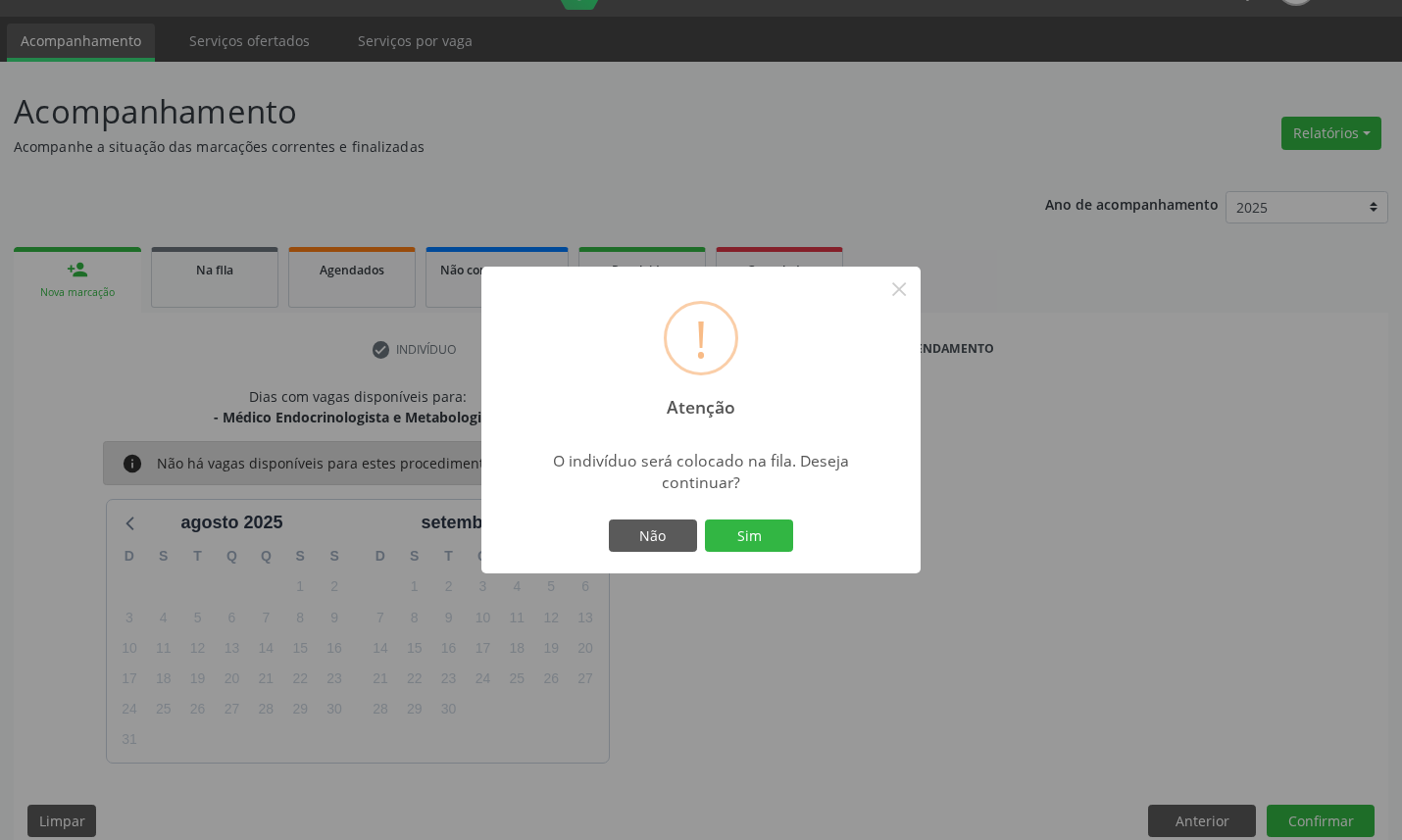 type 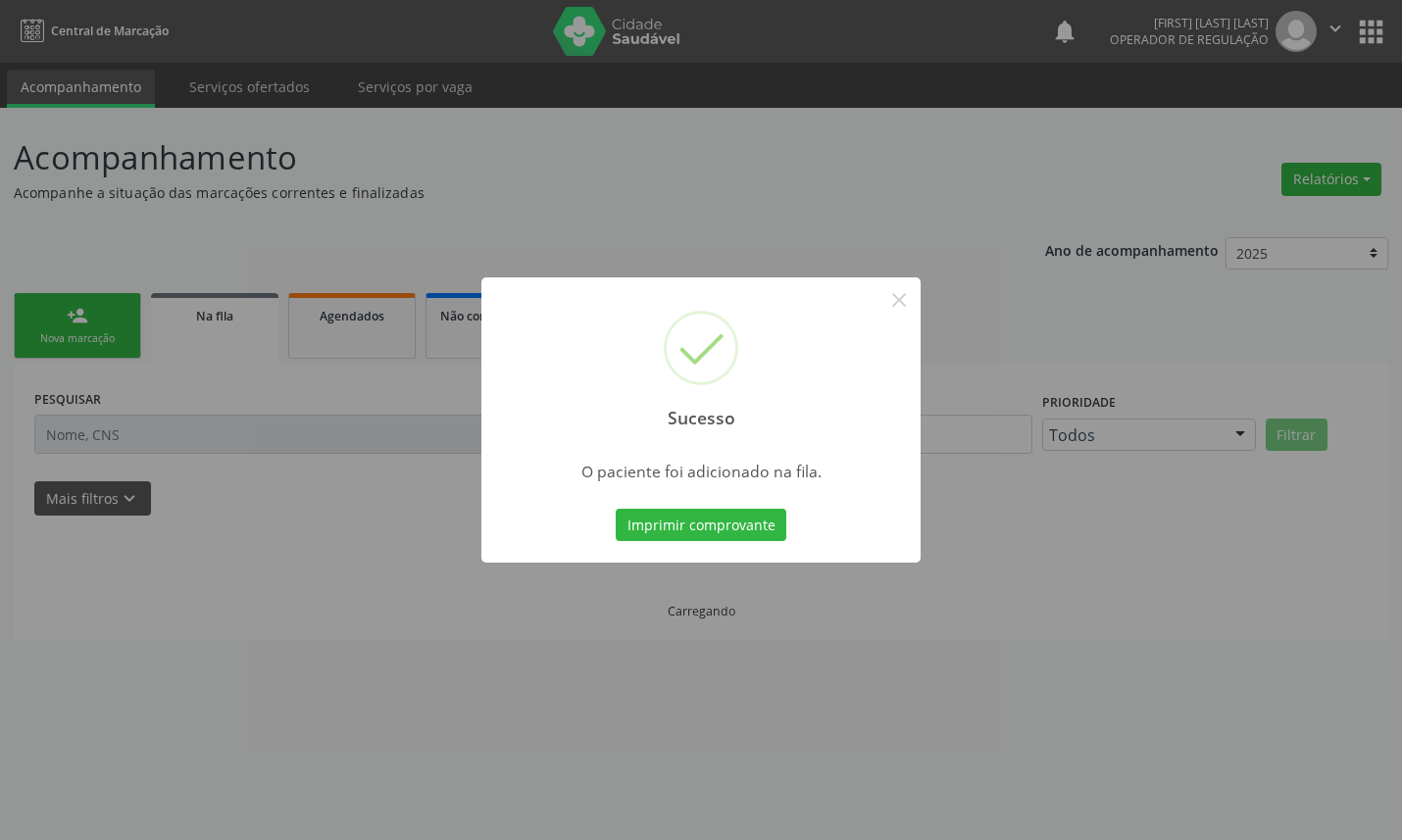 scroll, scrollTop: 0, scrollLeft: 0, axis: both 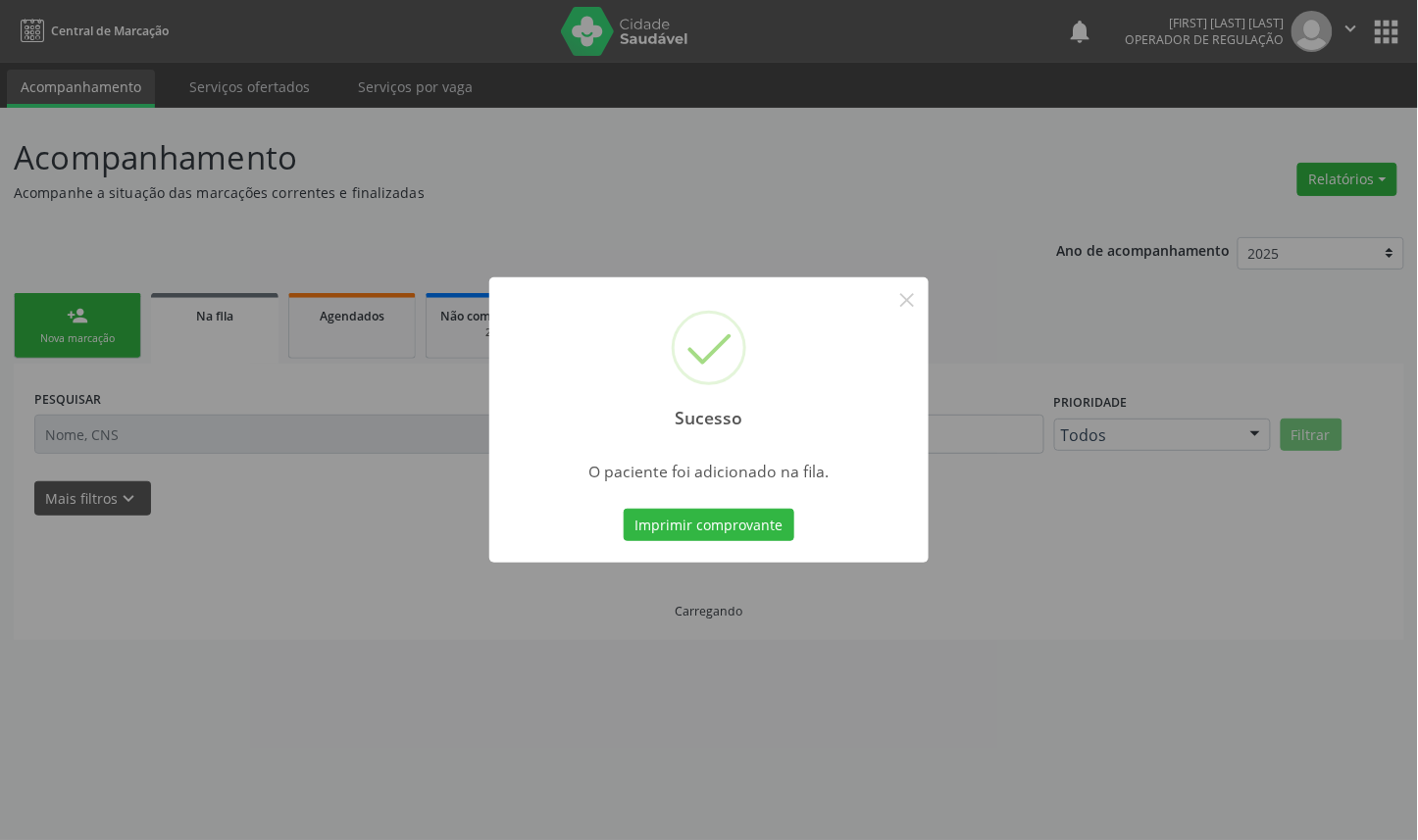type 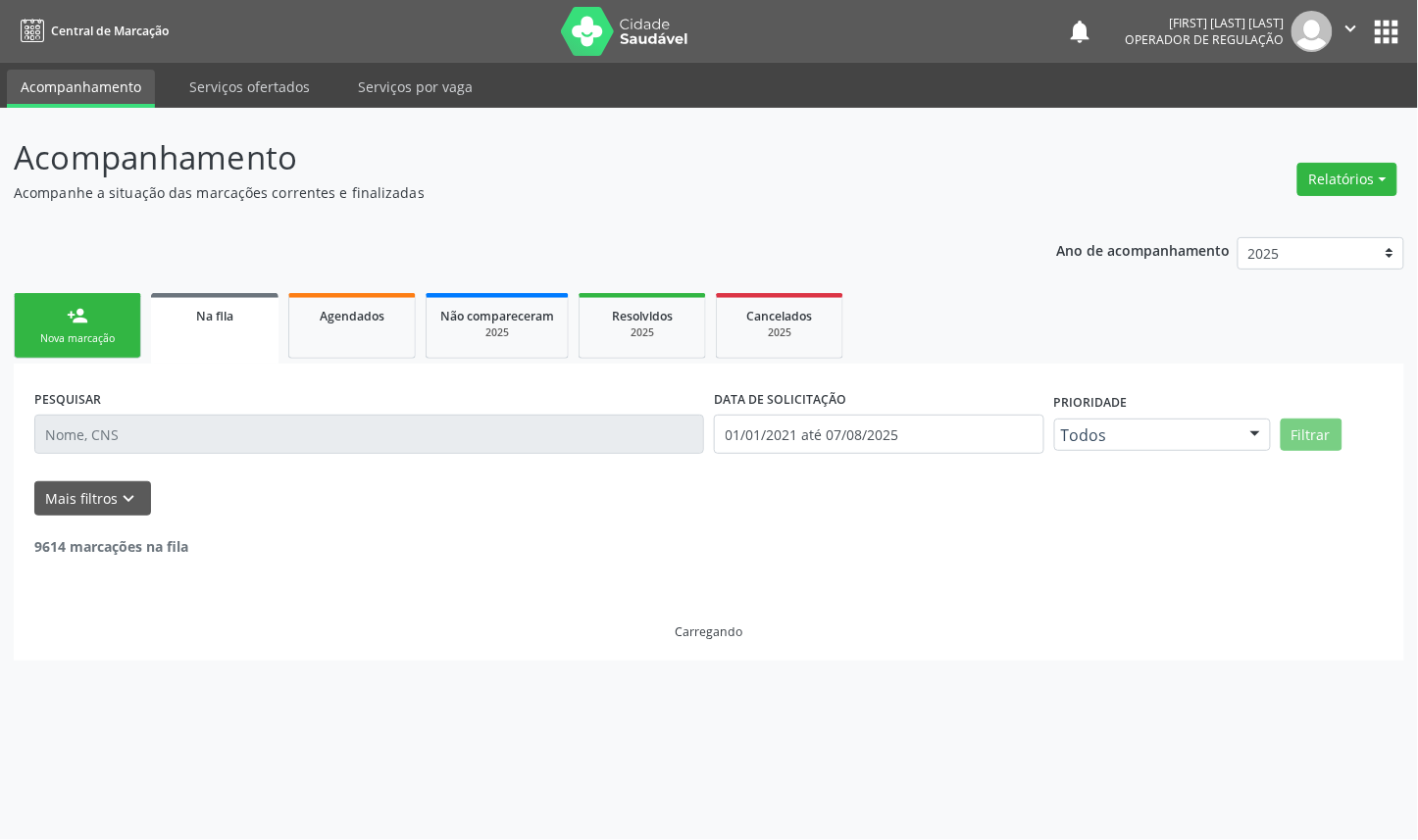 click on "Nova marcação" at bounding box center [77, 338] 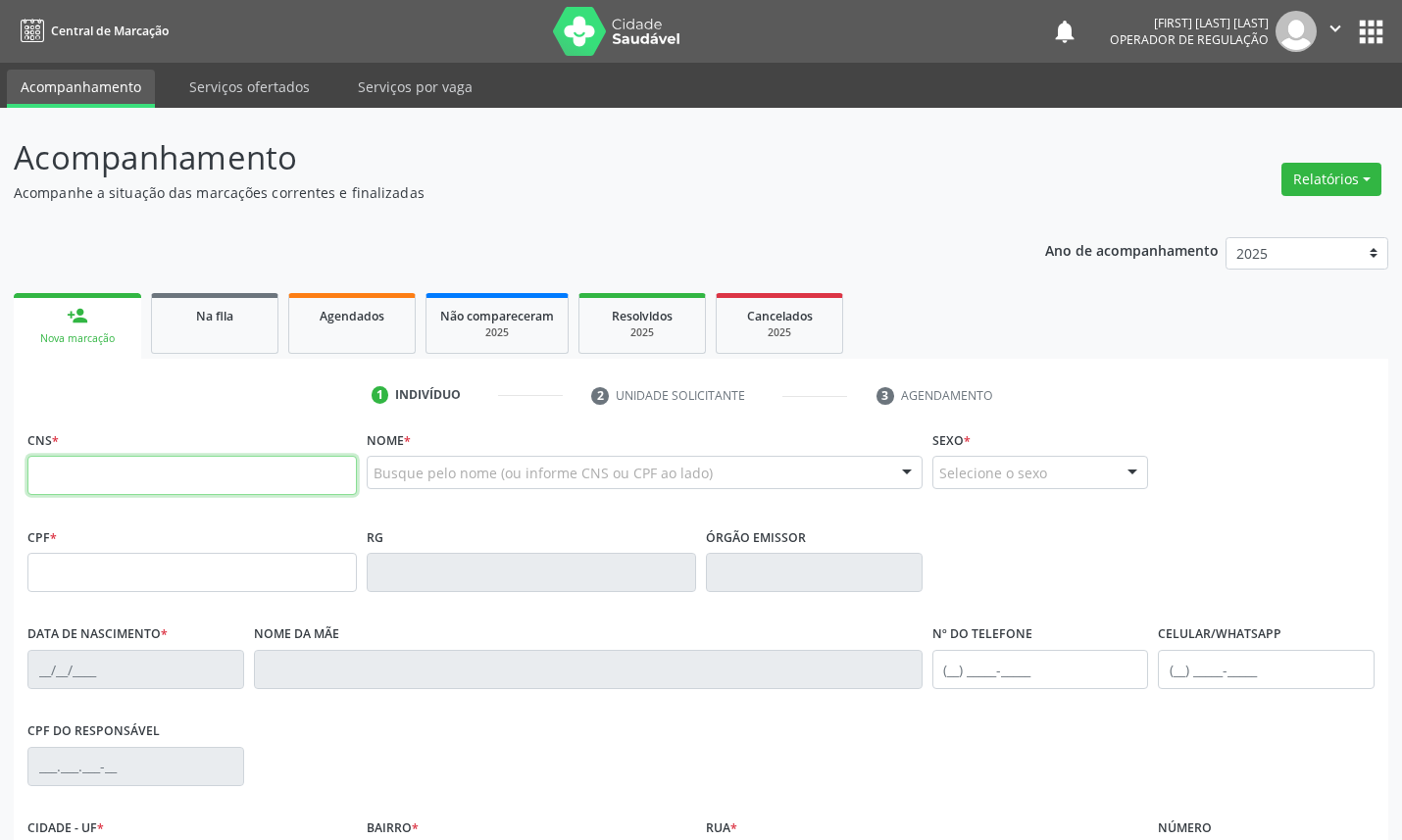 click at bounding box center (192, 475) 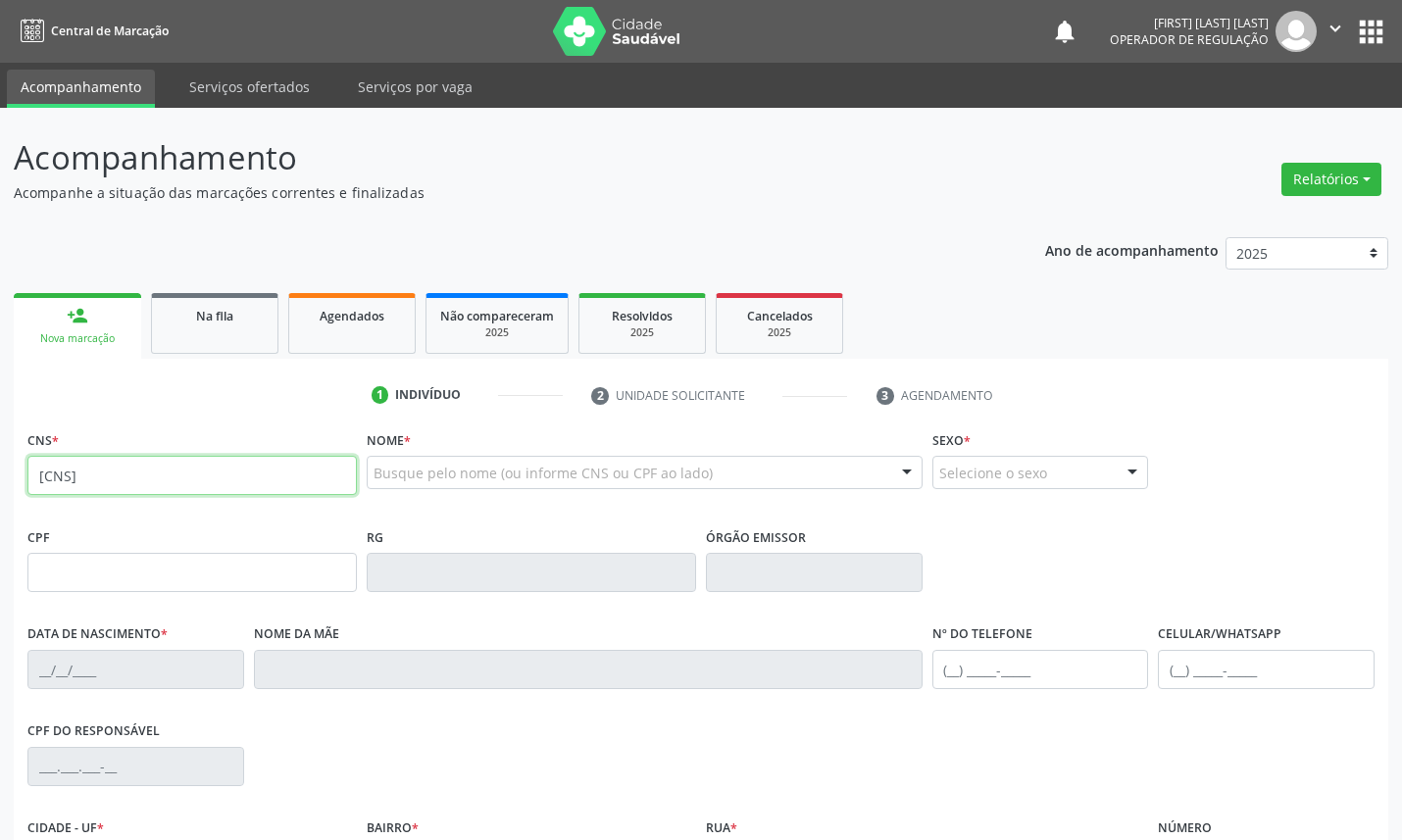 type on "700 3069 4060 5330" 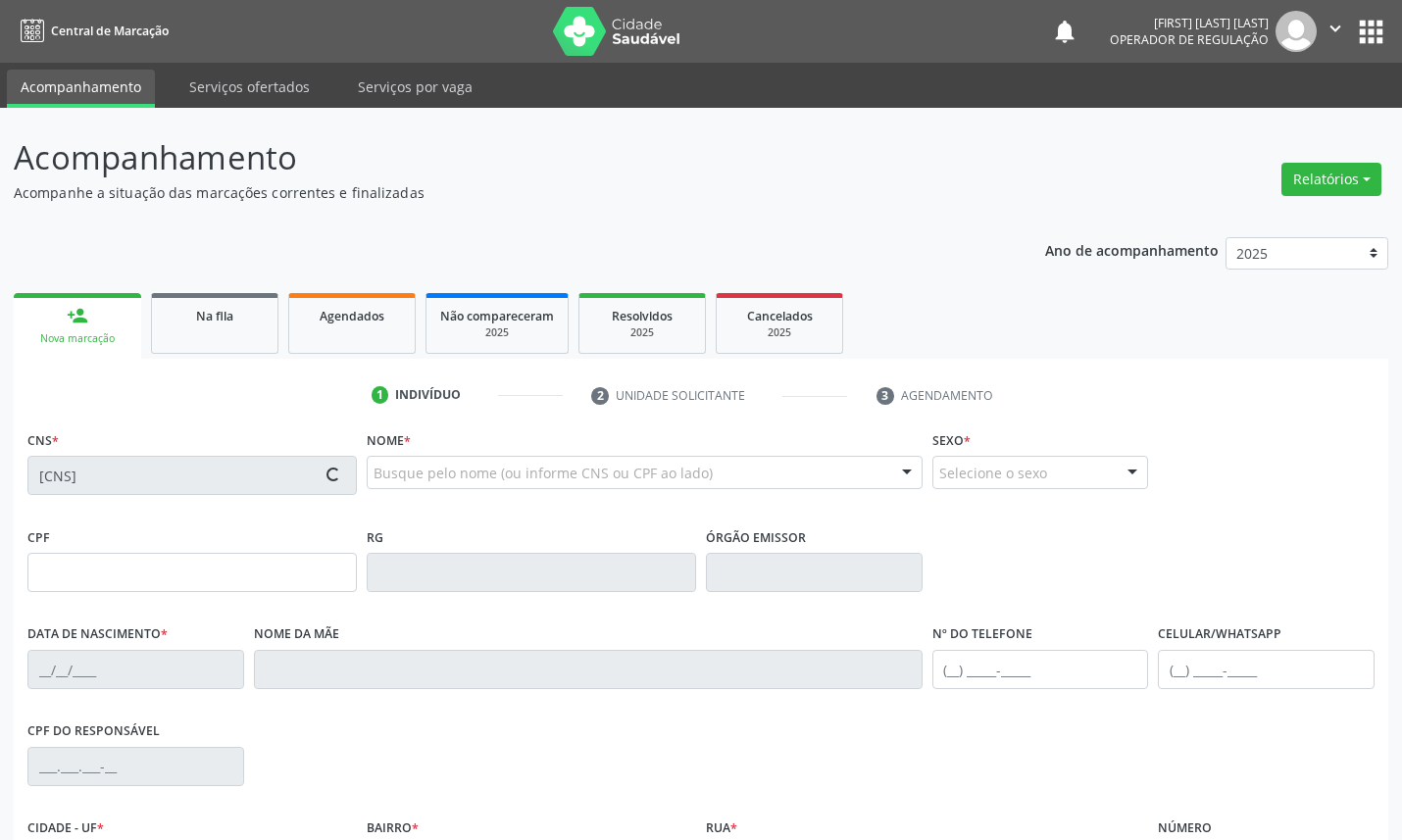 type on "498.590.804-53" 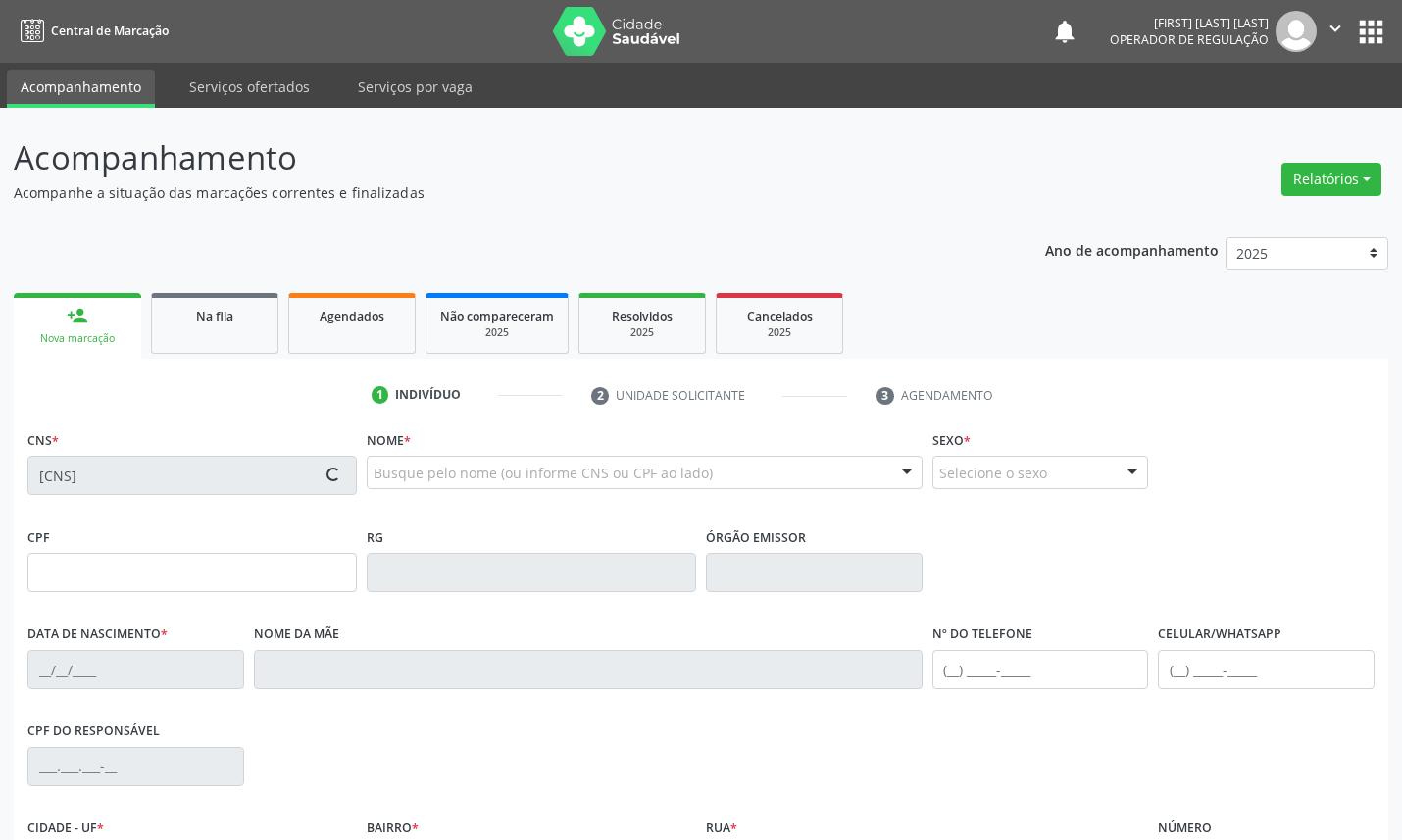 type on "13/02/1954" 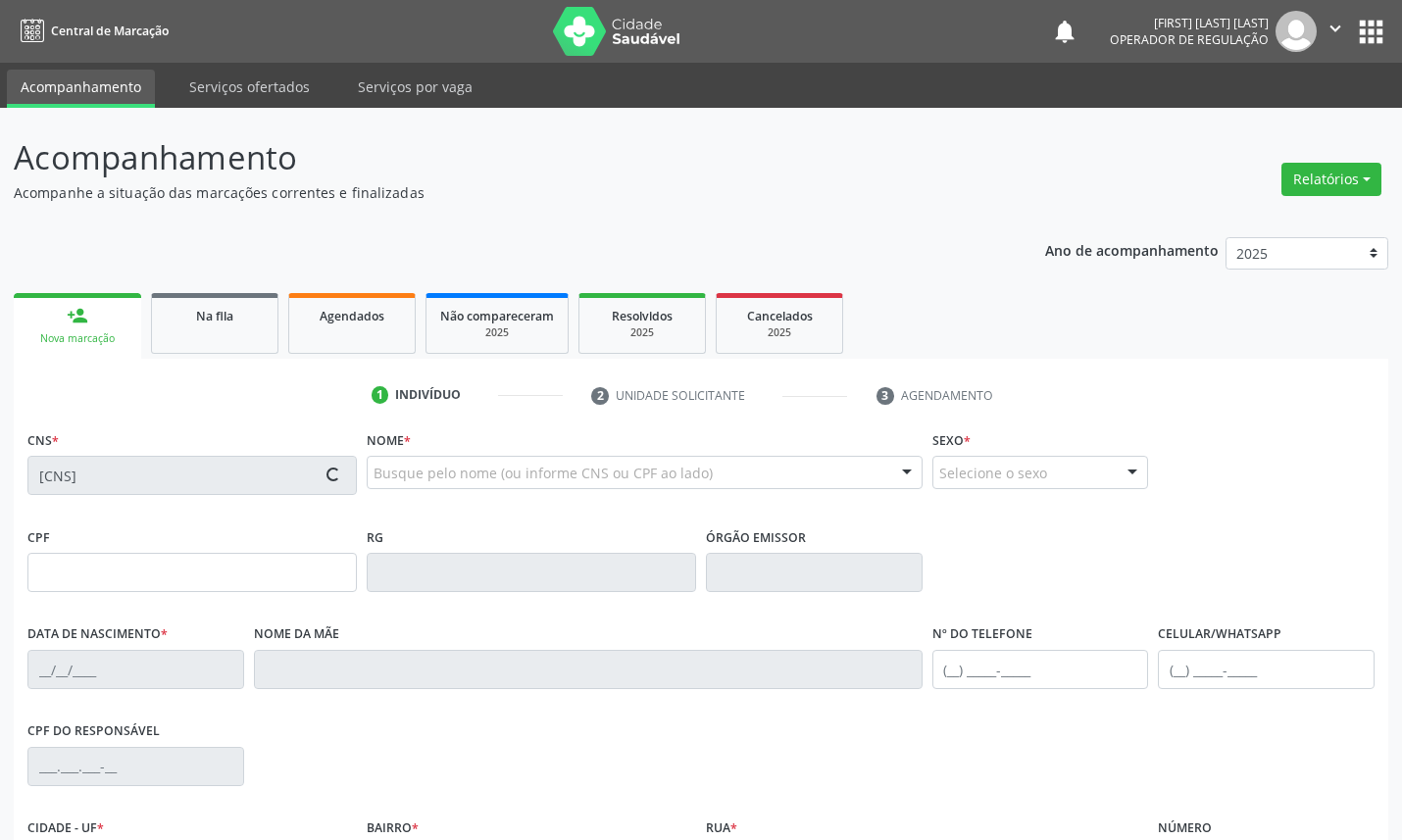 type on "Severina Ferreira da Silva" 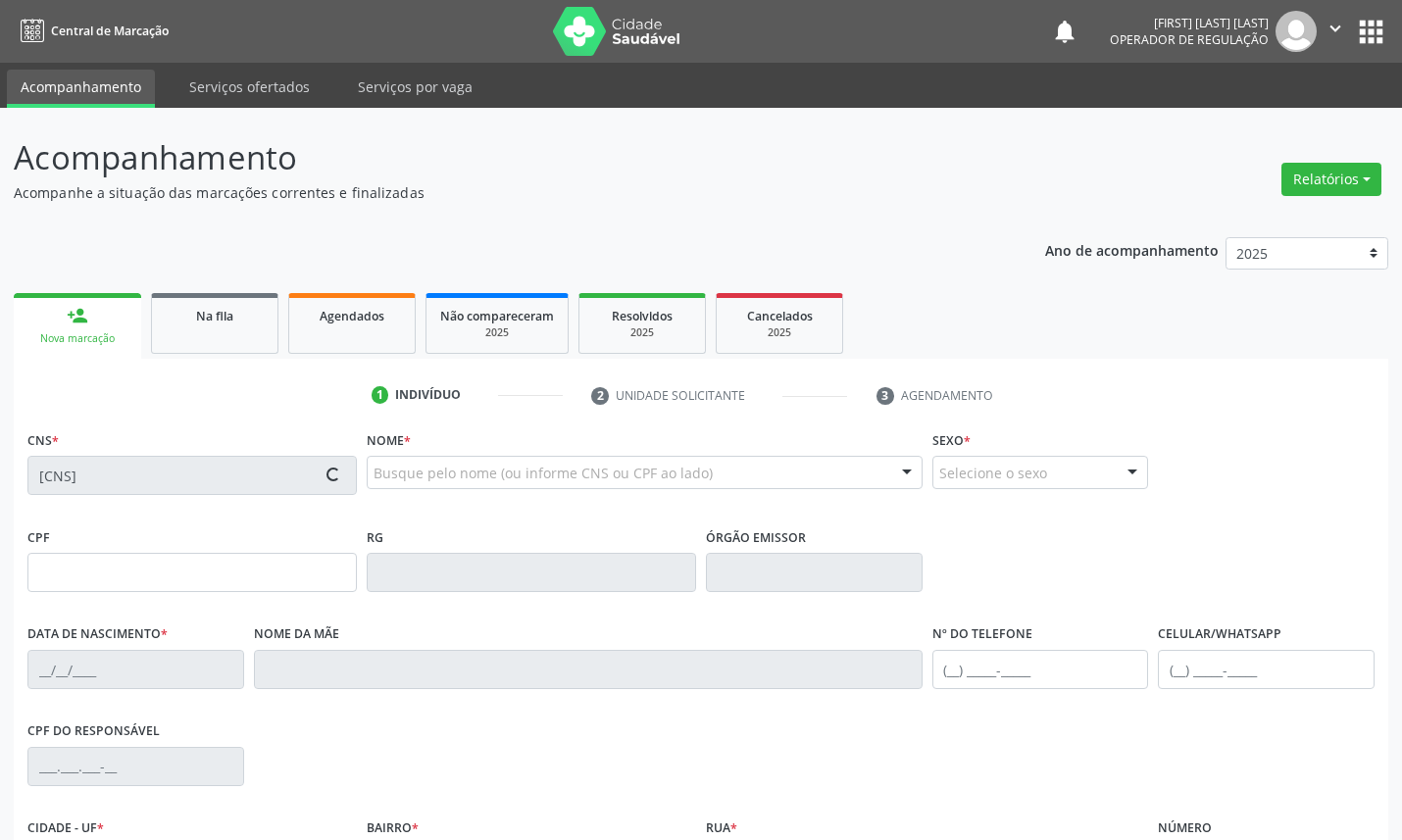 type on "(83) 99342-2603" 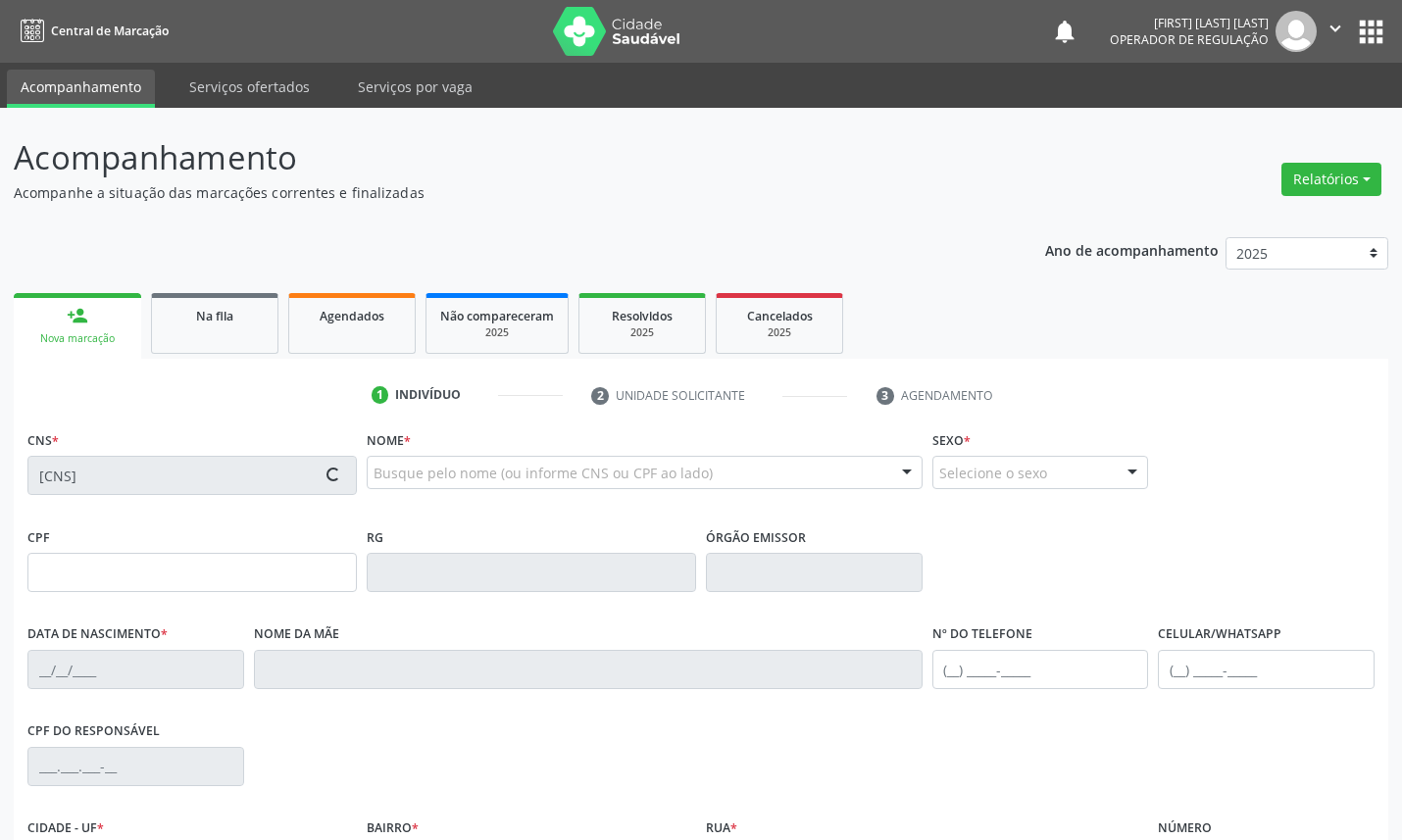 type on "018.667.734-02" 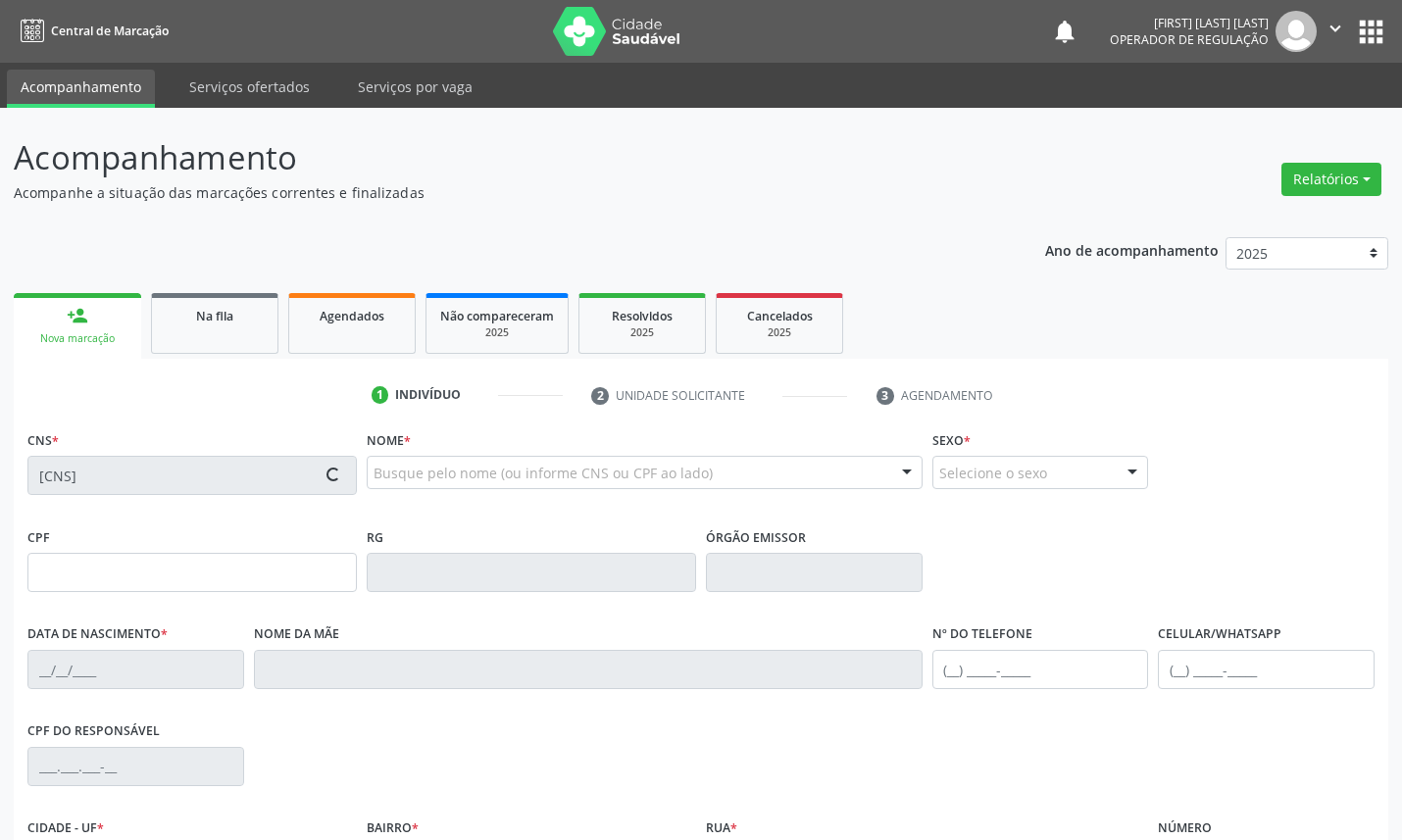 type on "S/N" 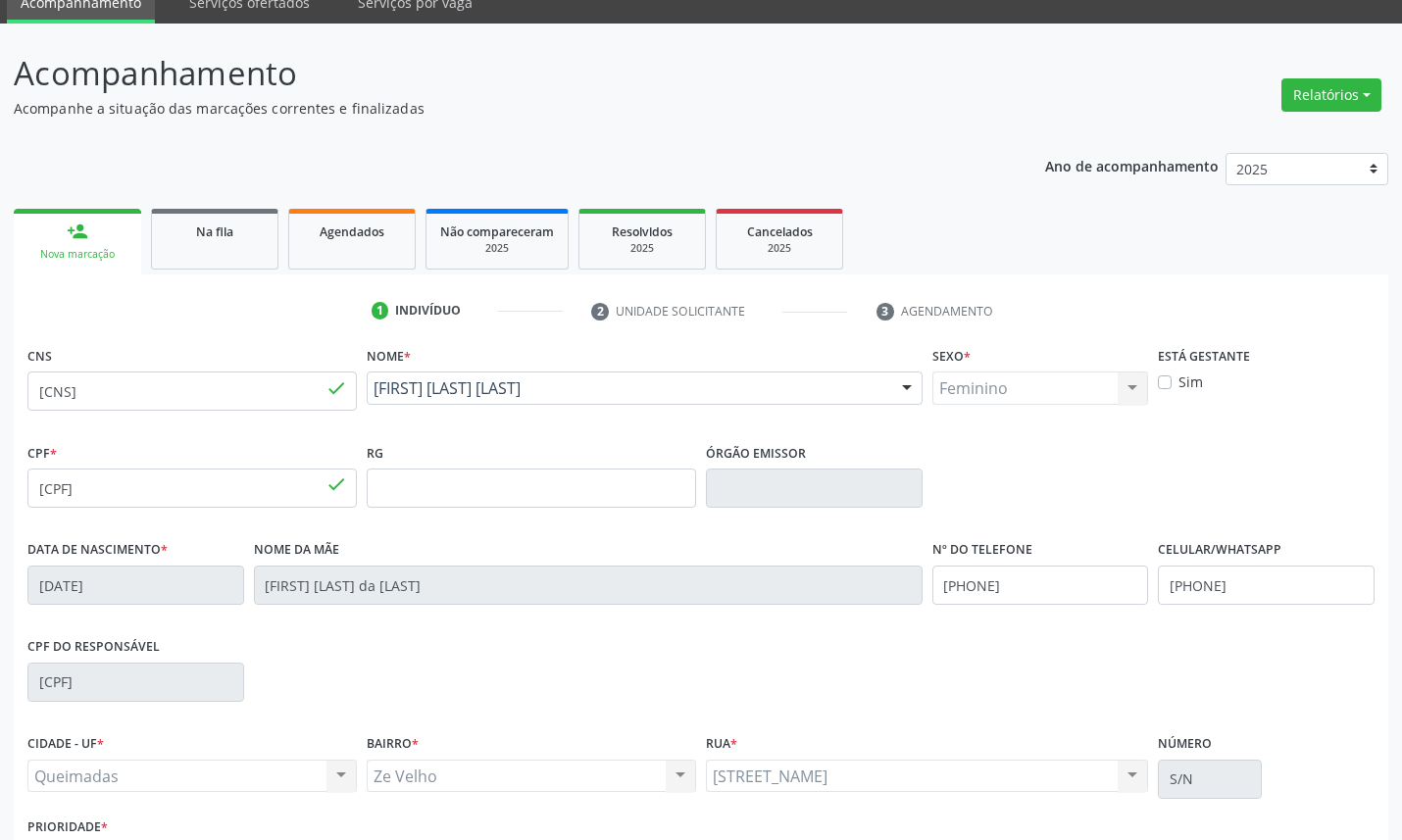 scroll, scrollTop: 221, scrollLeft: 0, axis: vertical 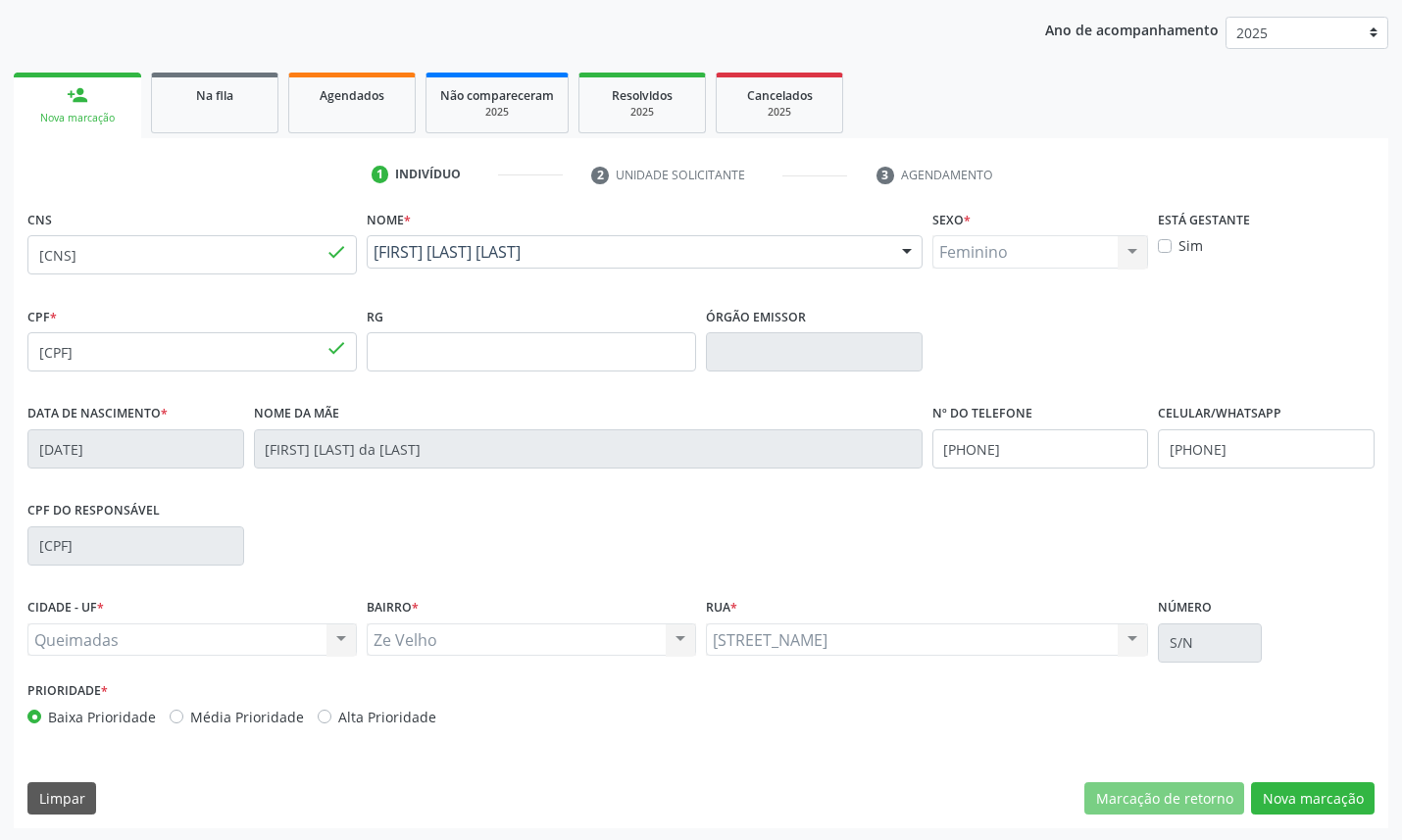 click on "CNS
700 3069 4060 5330       done
Nome
*
Josefa Gomes da Silva
Josefa Gomes da Silva
CNS:
700 3069 4060 5330
CPF:
498.590.804-53
Nascimento:
13/02/1954
Nenhum resultado encontrado para: "   "
Digite o nome
Sexo
*
Feminino         Masculino   Feminino
Nenhum resultado encontrado para: "   "
Não há nenhuma opção para ser exibida.
Está gestante
Sim
CPF
*
498.590.804-53       done
RG
Órgão emissor
Data de nascimento
*
13/02/1954
Nome da mãe
Severina Ferreira da Silva
Nº do Telefone
(83) 99342-2603
Celular/WhatsApp
(83) 99342-2603
CPF do responsável
018.667.734-02
*" at bounding box center (701, 517) 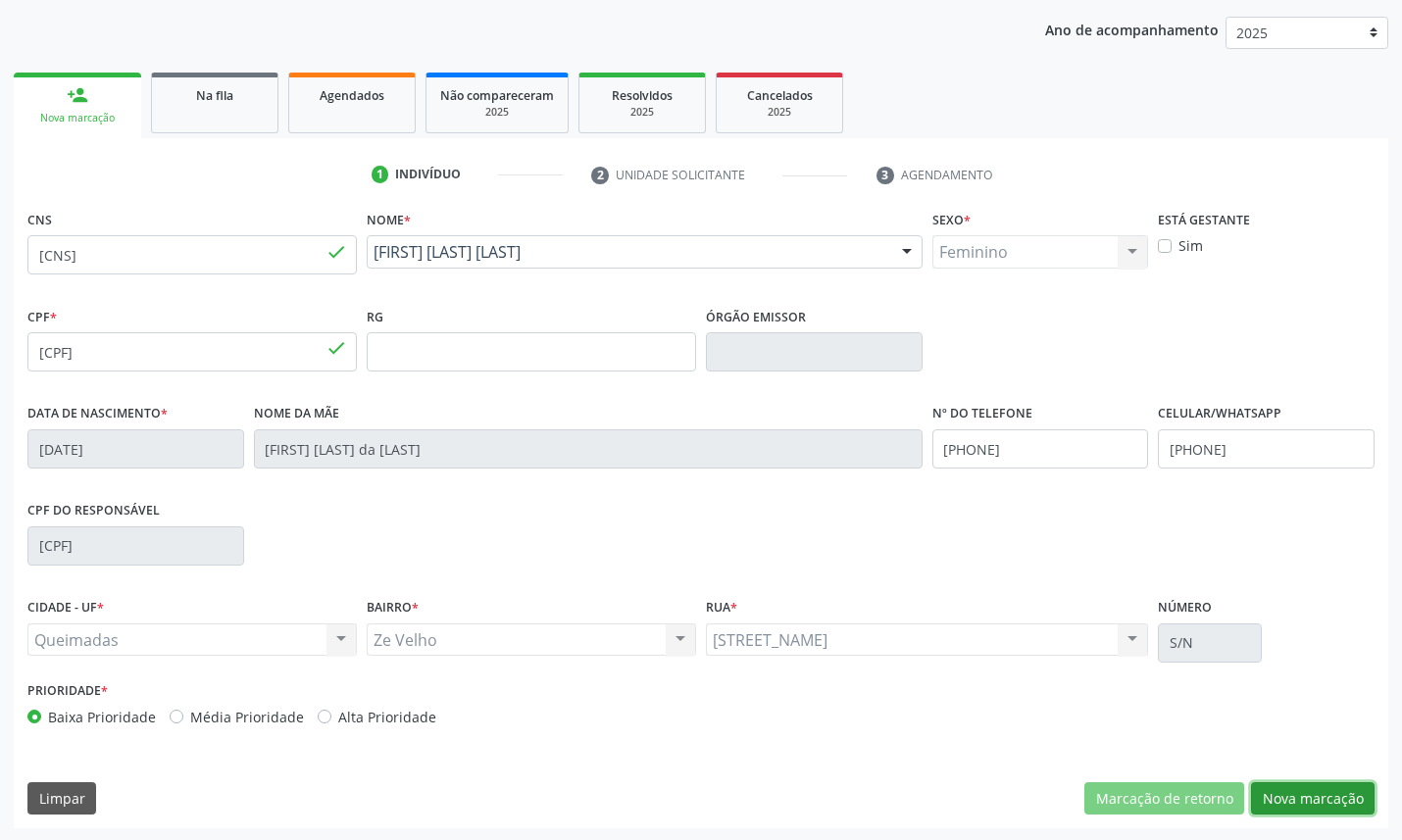 click on "Nova marcação" at bounding box center [1313, 799] 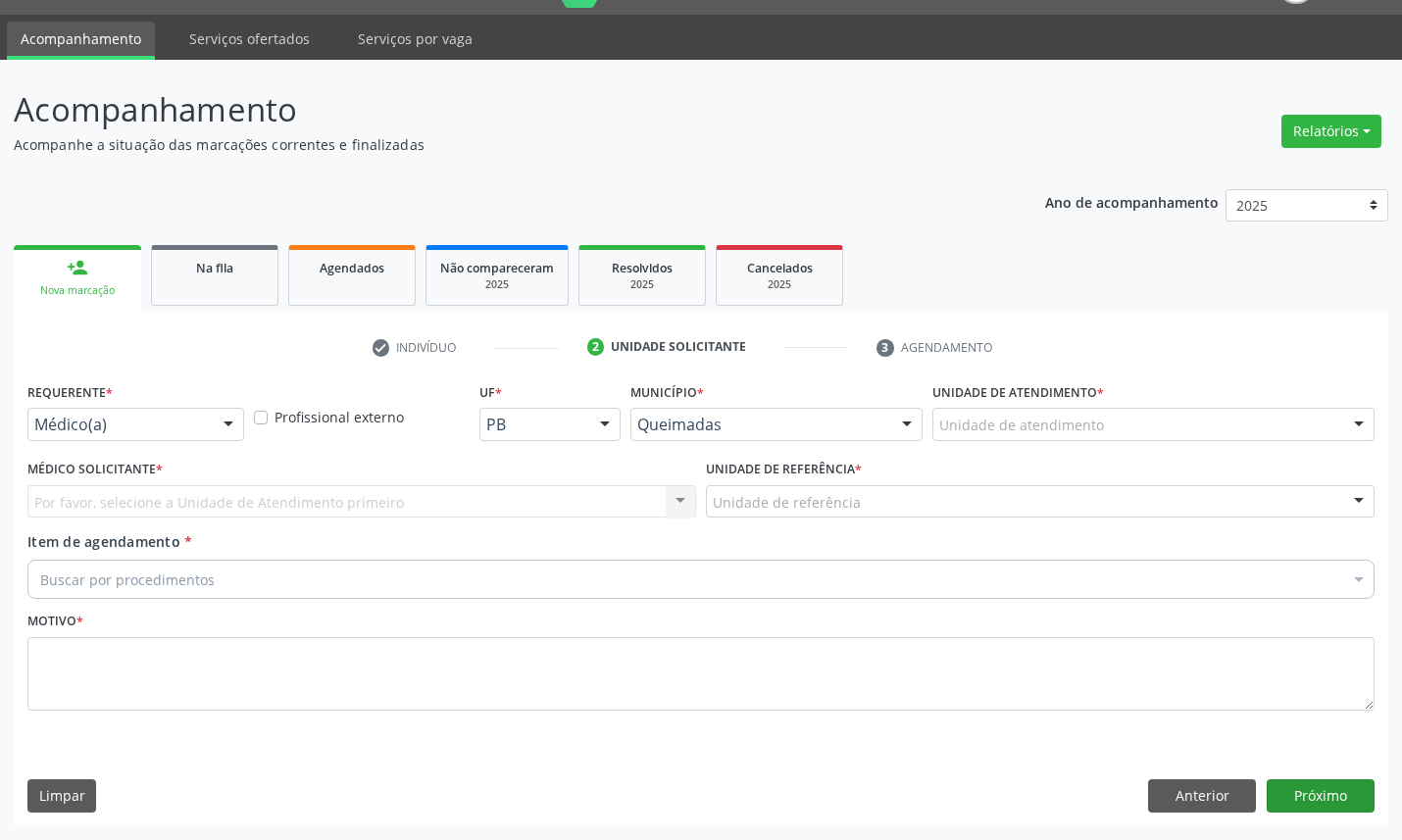 scroll, scrollTop: 46, scrollLeft: 0, axis: vertical 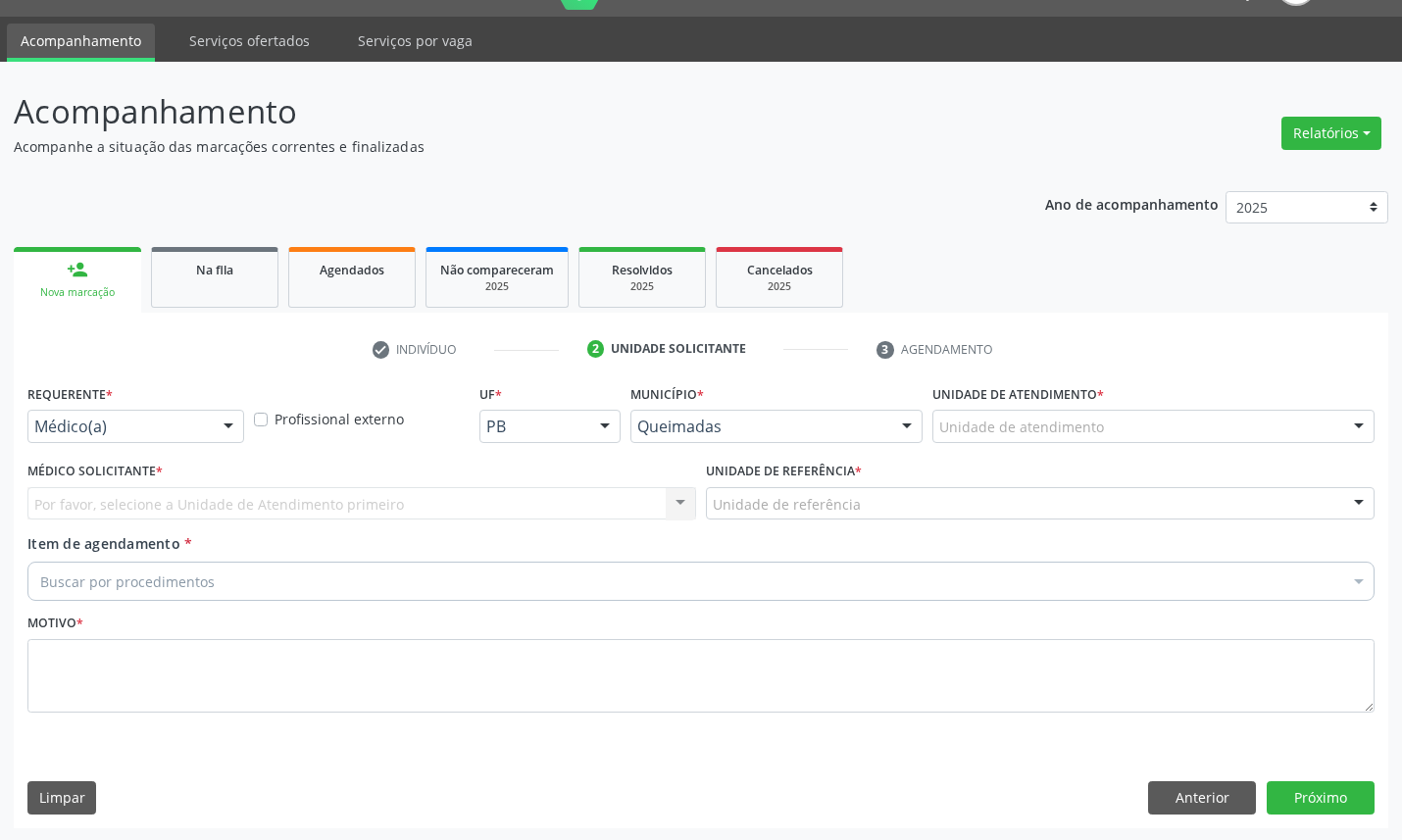 drag, startPoint x: 186, startPoint y: 423, endPoint x: 181, endPoint y: 404, distance: 19.646883 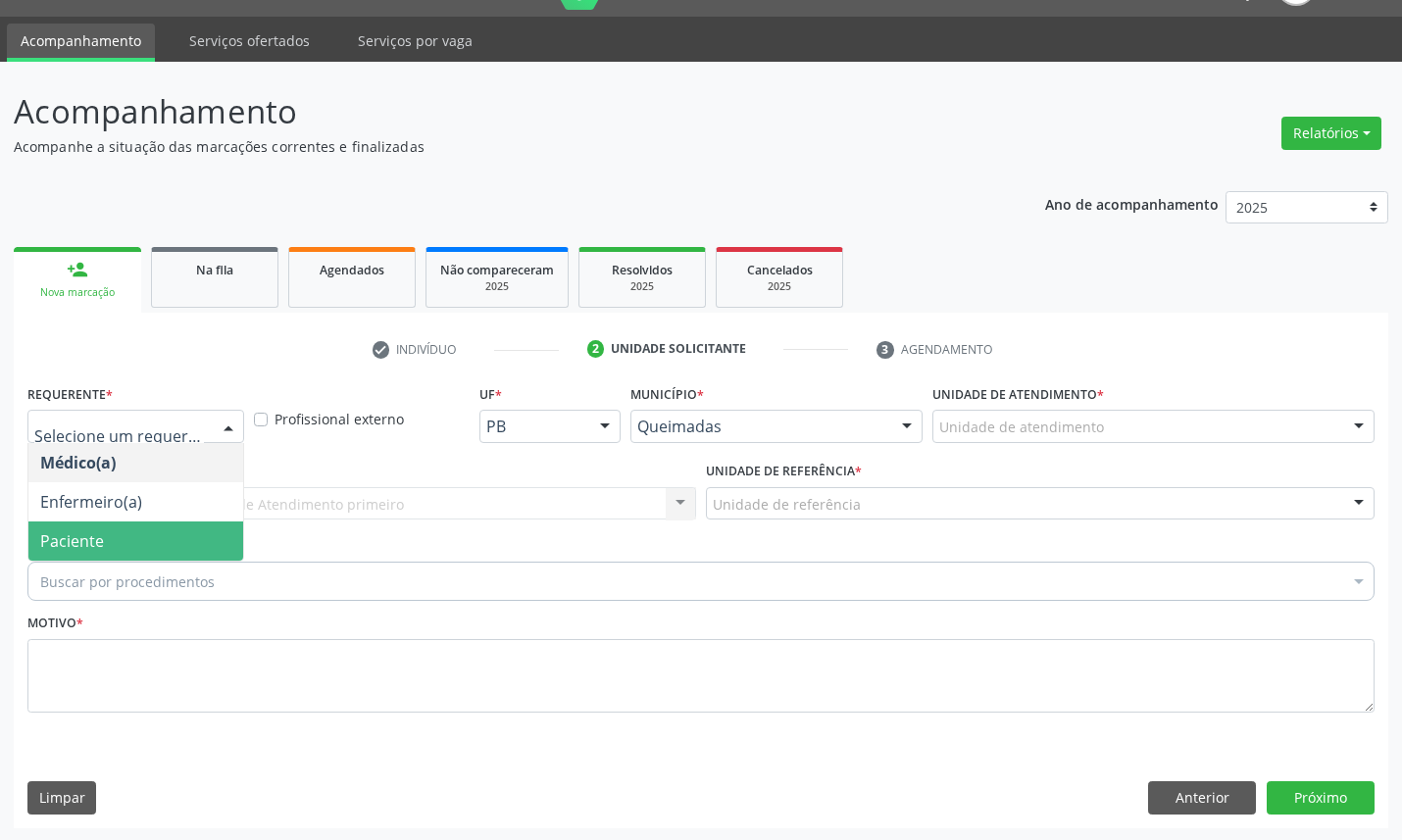 drag, startPoint x: 138, startPoint y: 547, endPoint x: 152, endPoint y: 521, distance: 29.529646 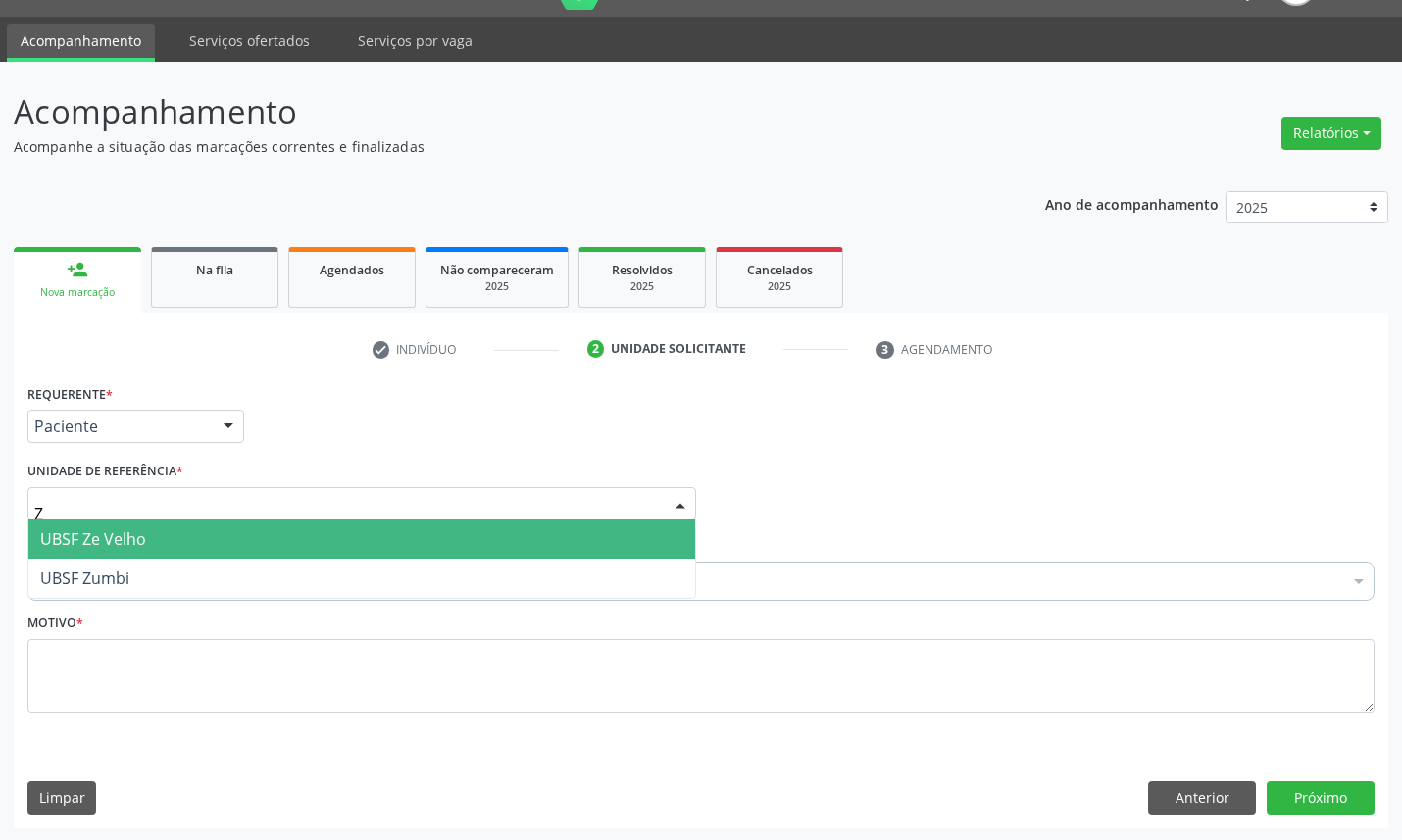 type on "ZE" 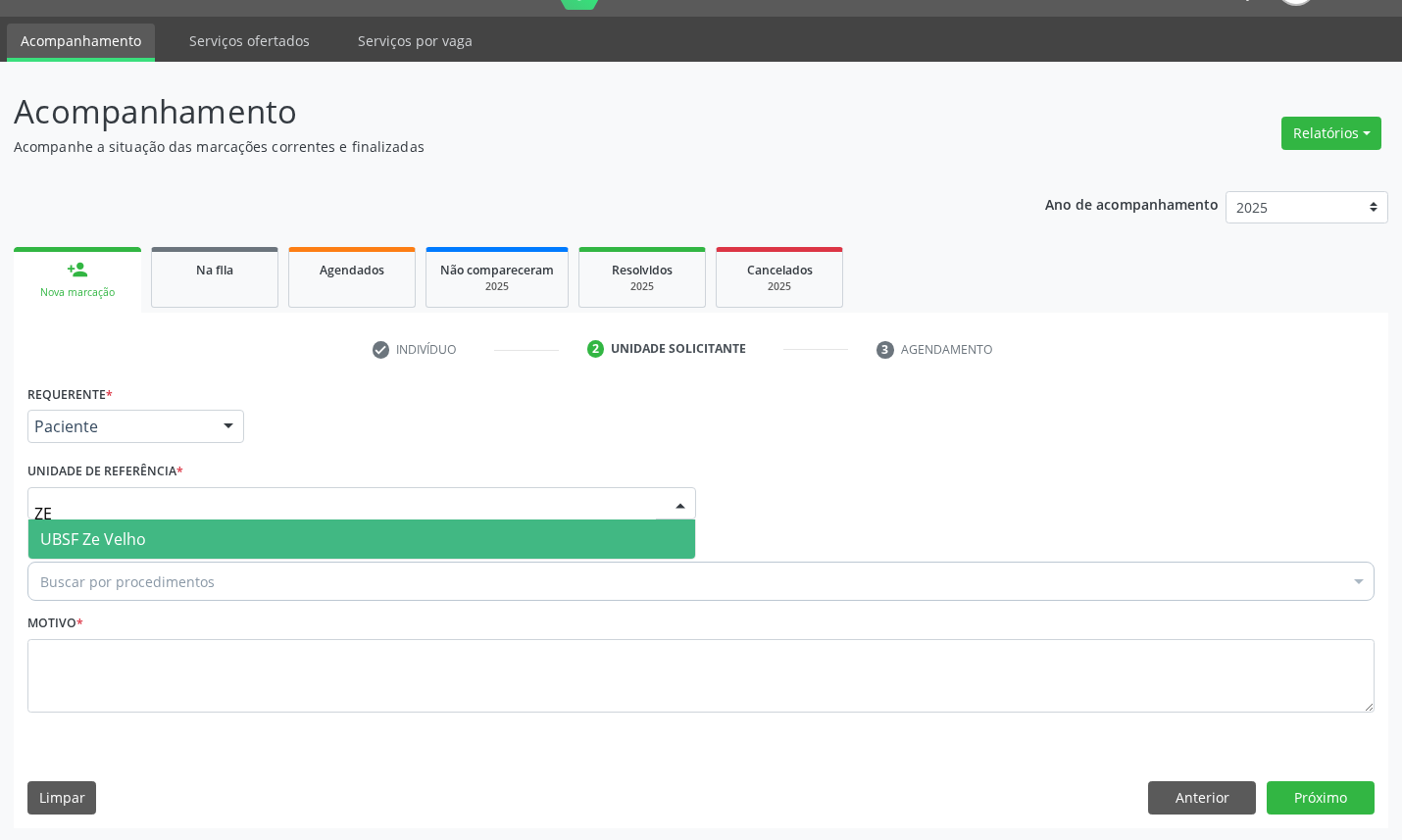 click on "UBSF Ze Velho" at bounding box center (362, 539) 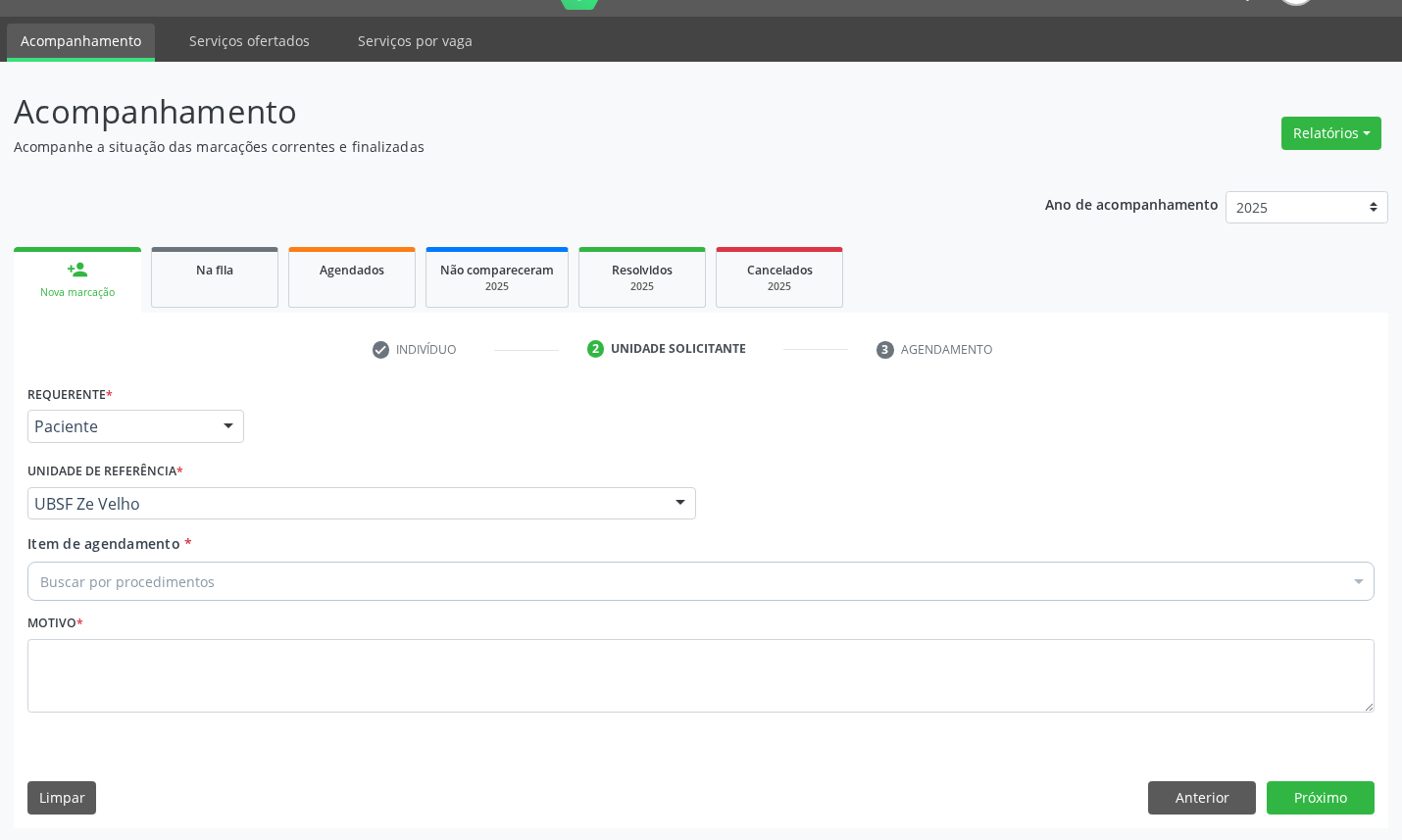 click on "Buscar por procedimentos" at bounding box center (701, 581) 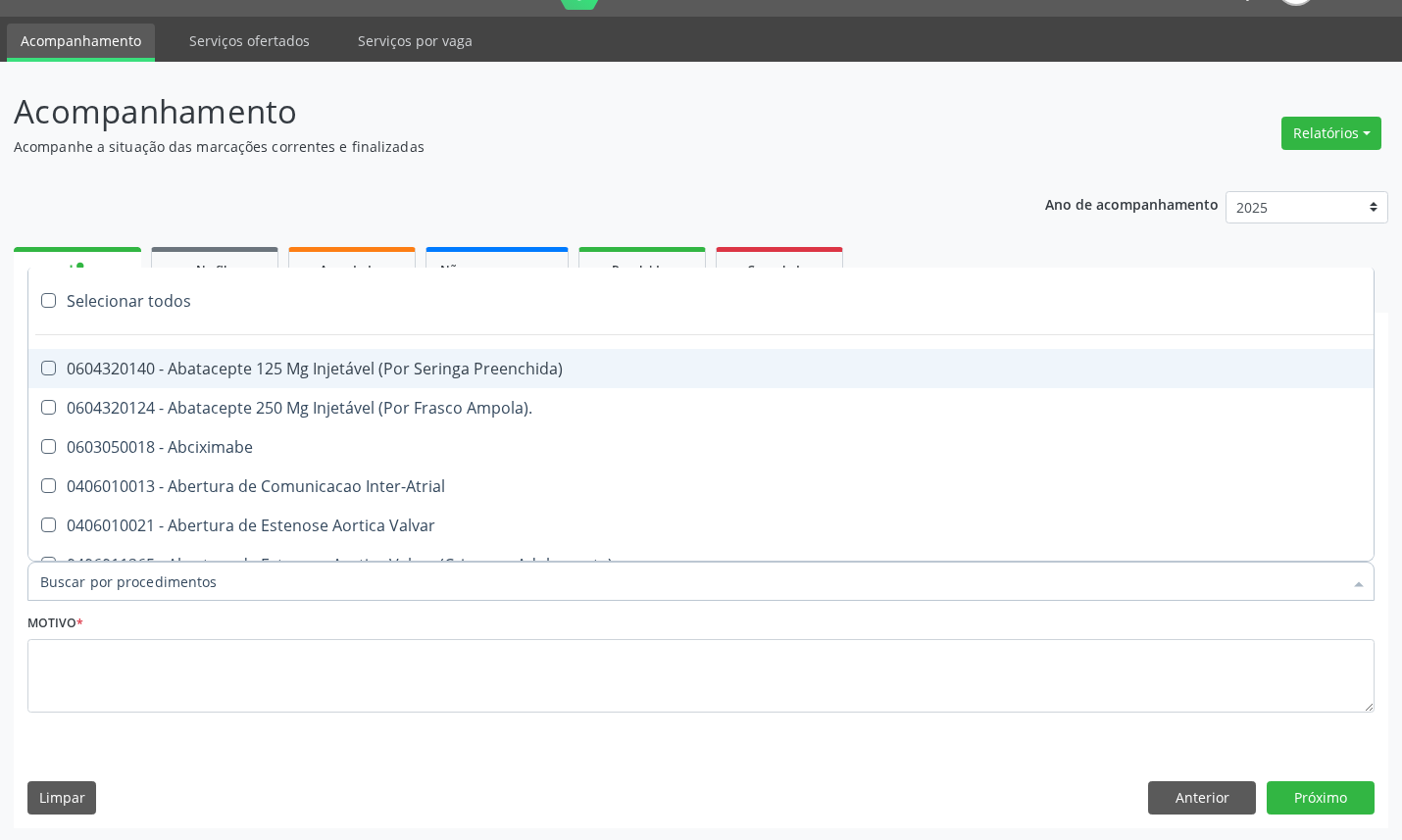 paste on "ENDOCRINOLOGISTA" 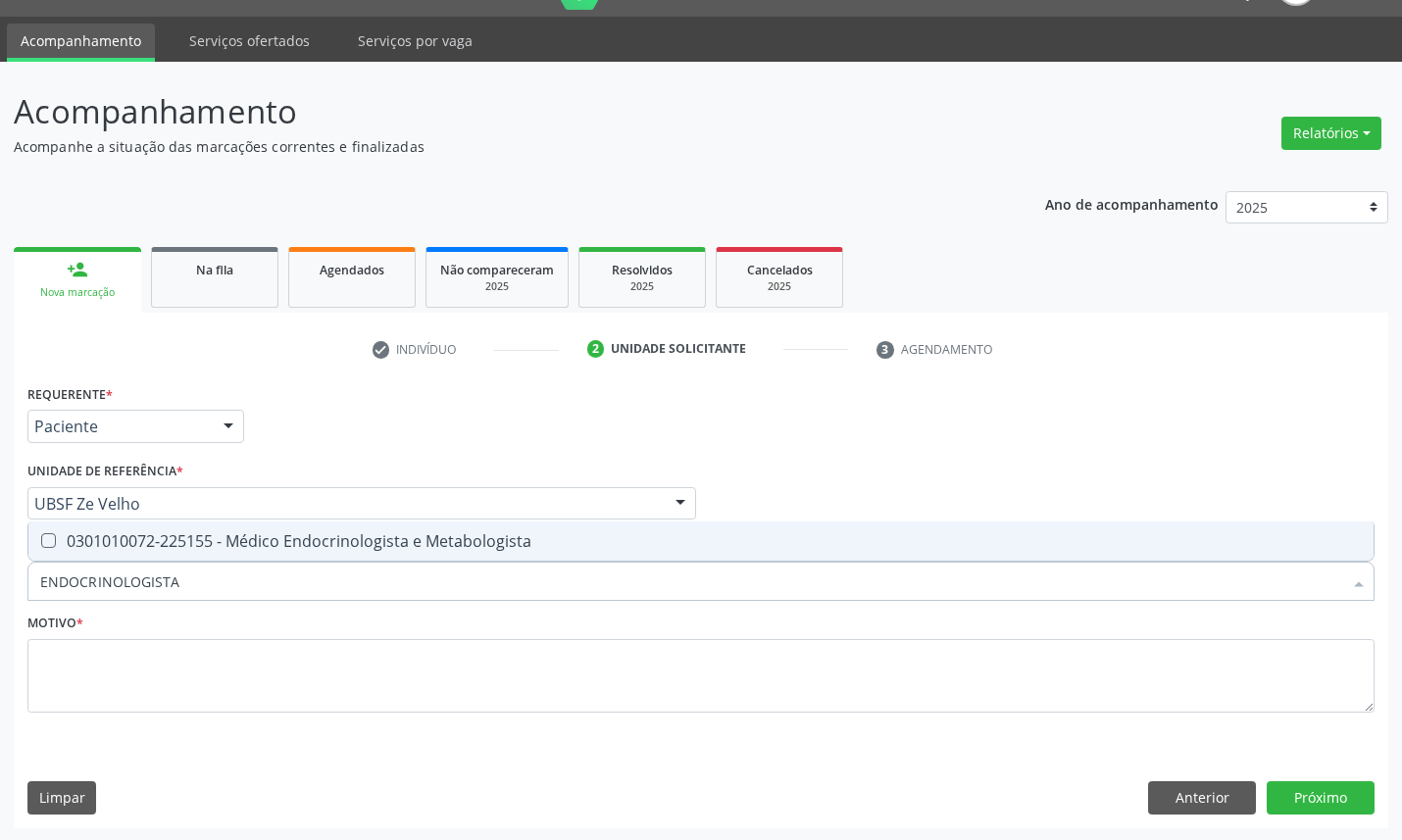click on "0301010072-225155 - Médico Endocrinologista e Metabologista" at bounding box center (701, 541) 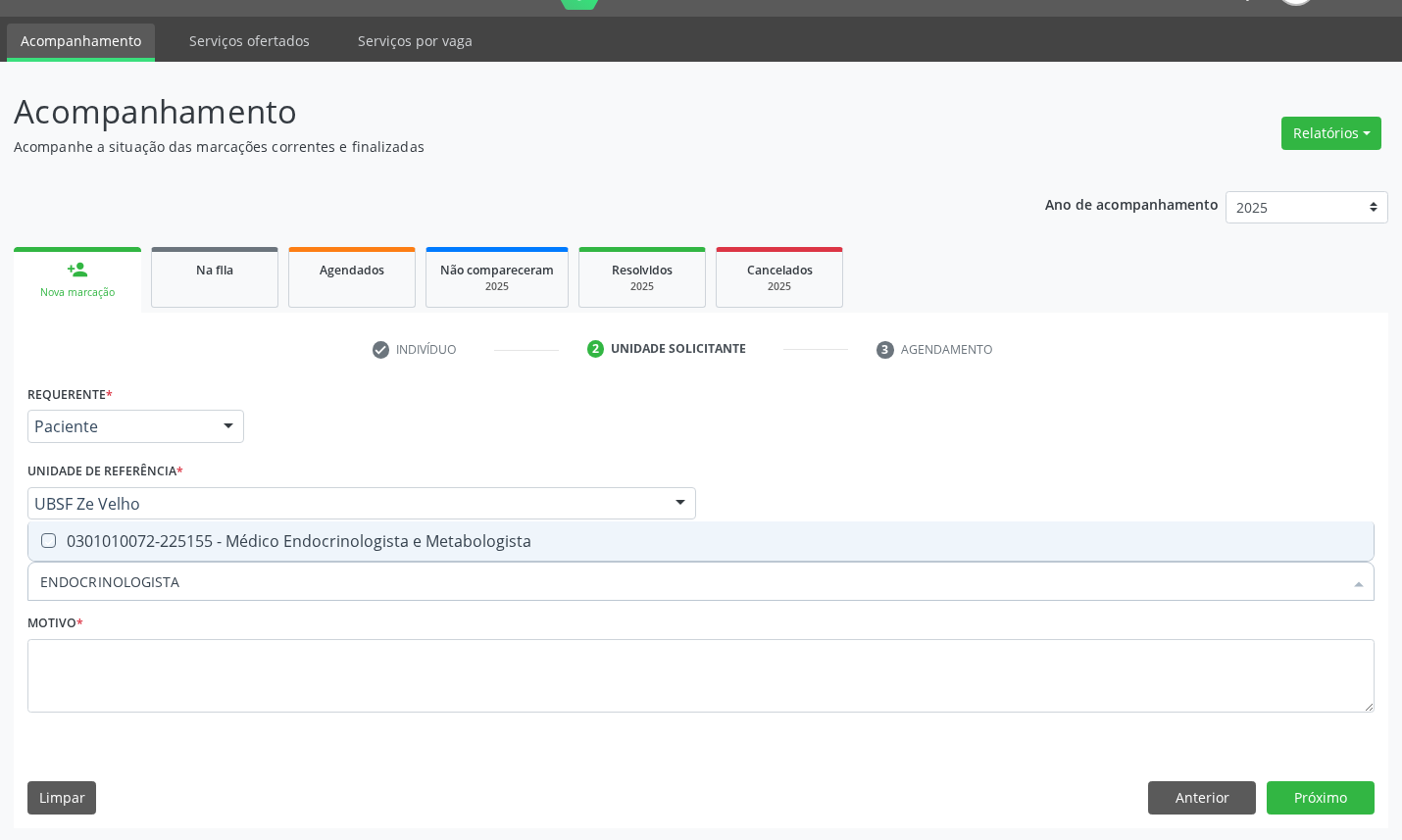 checkbox on "true" 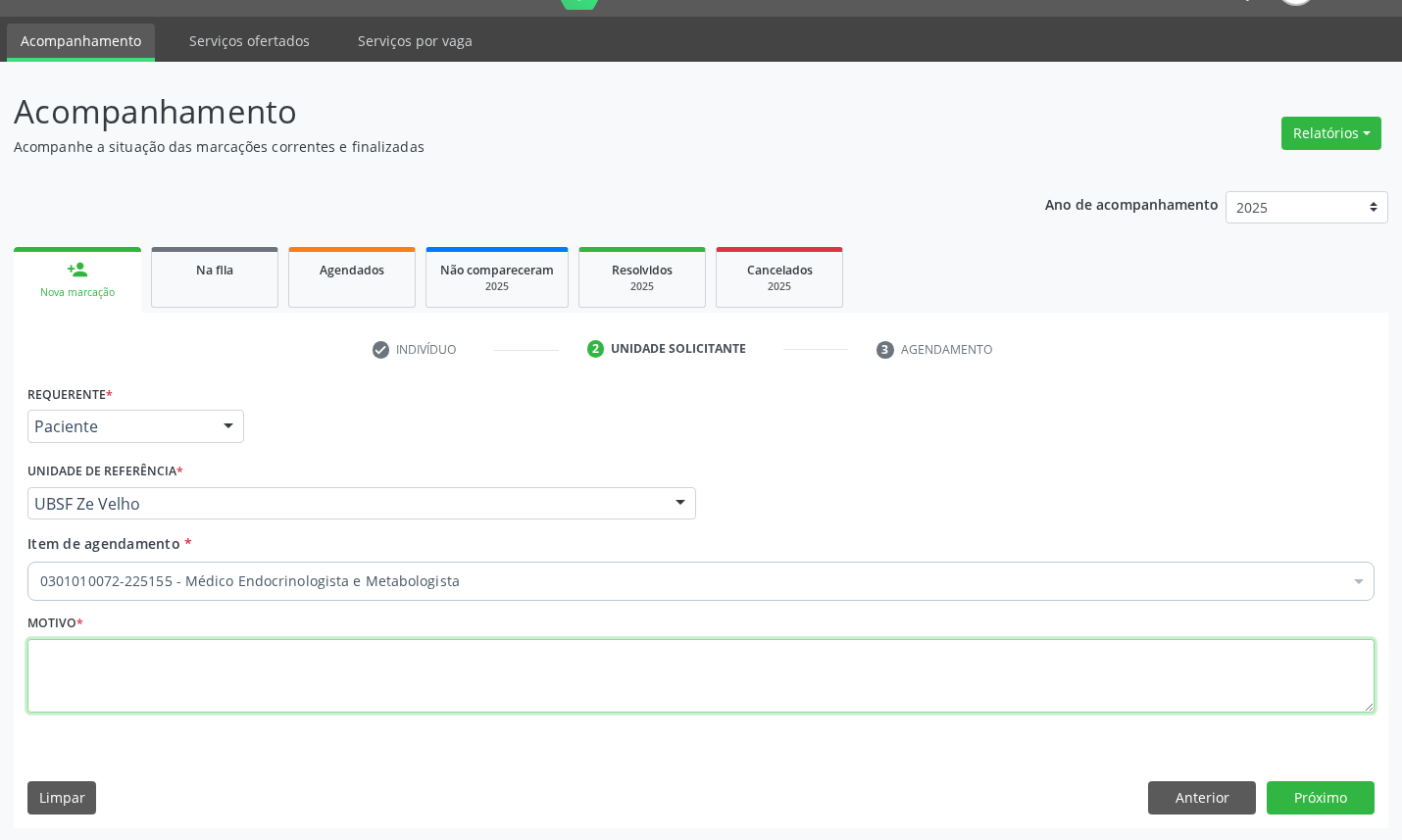 click at bounding box center (701, 676) 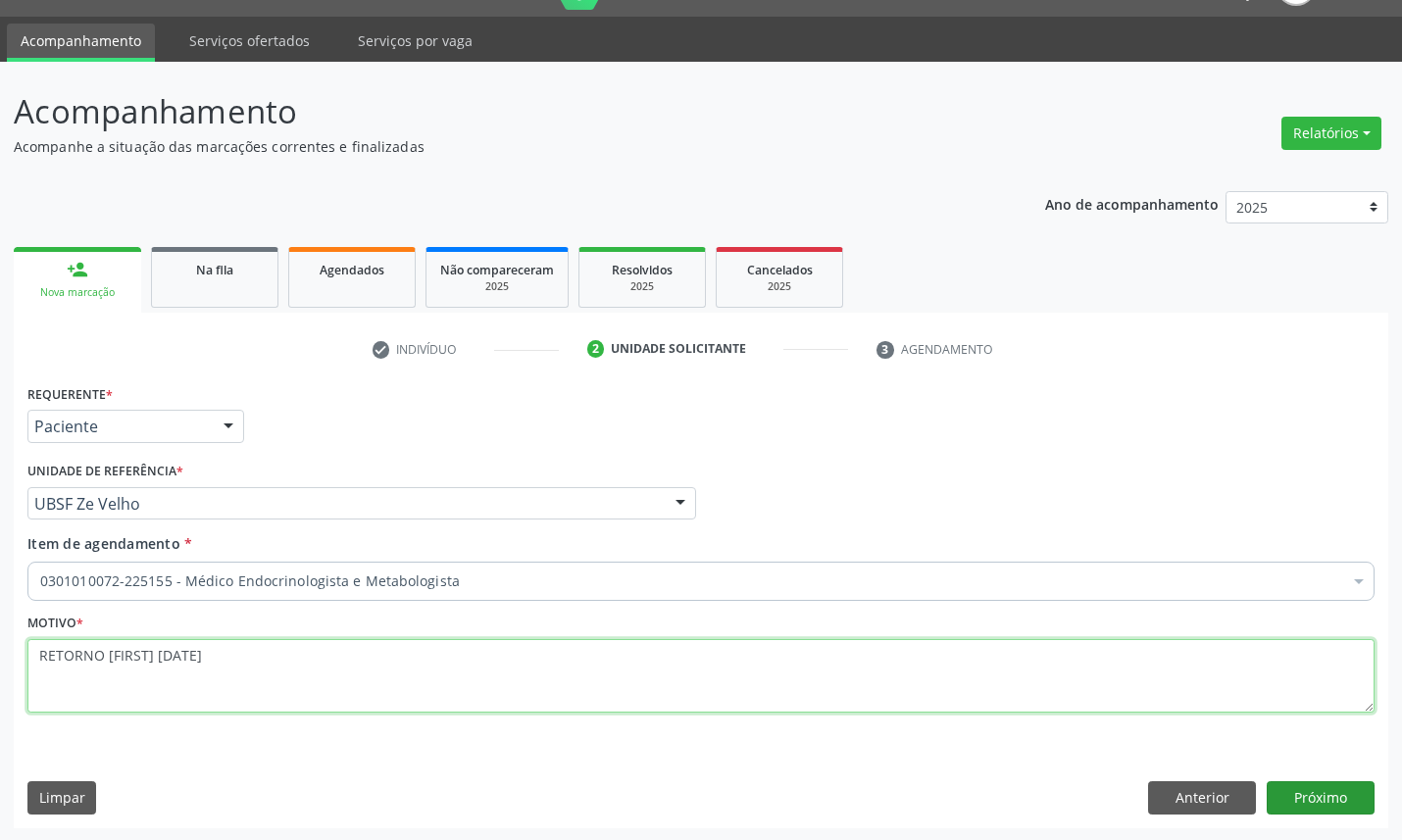 type on "RETORNO JOÃO 09/2025" 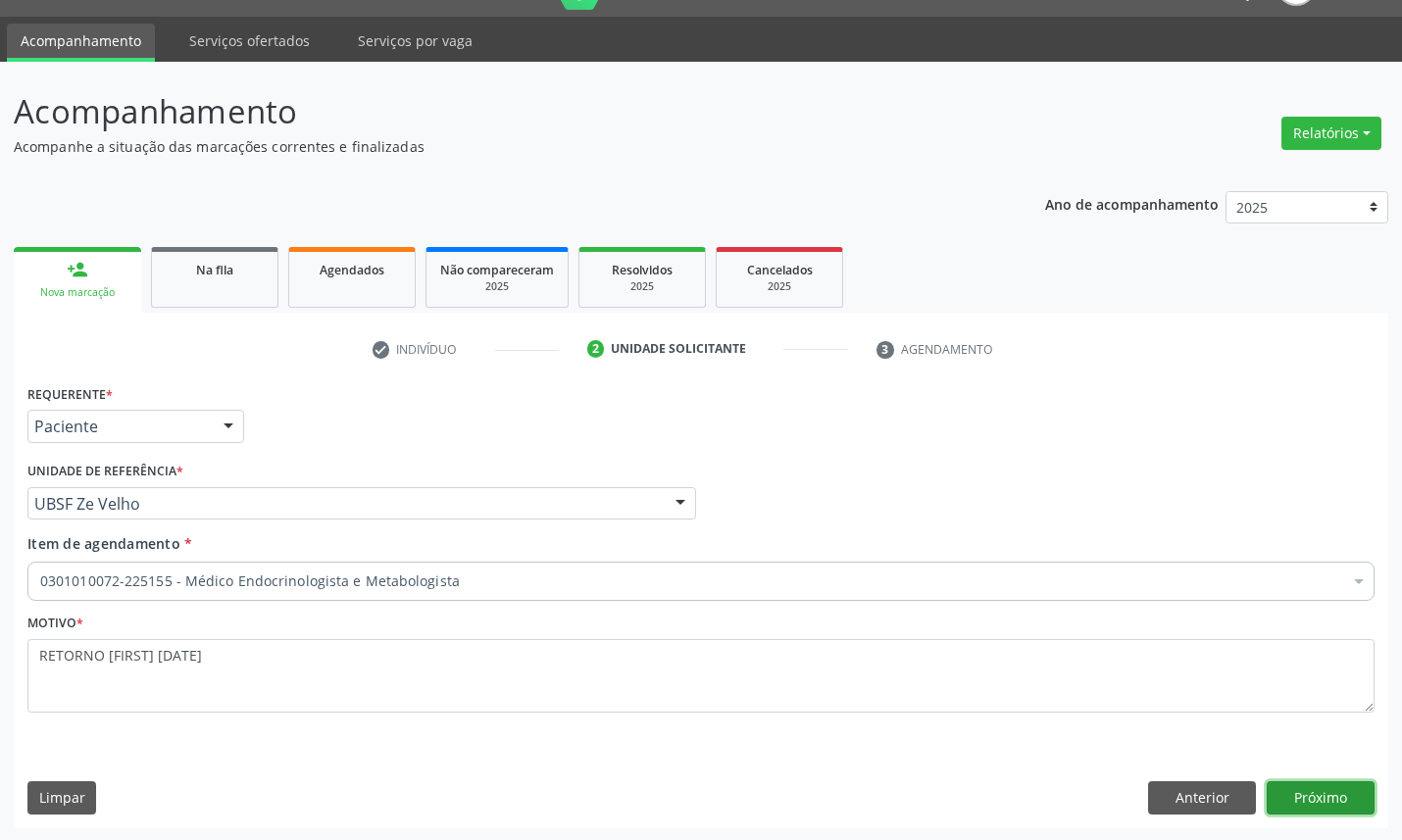 click on "Próximo" at bounding box center [1321, 798] 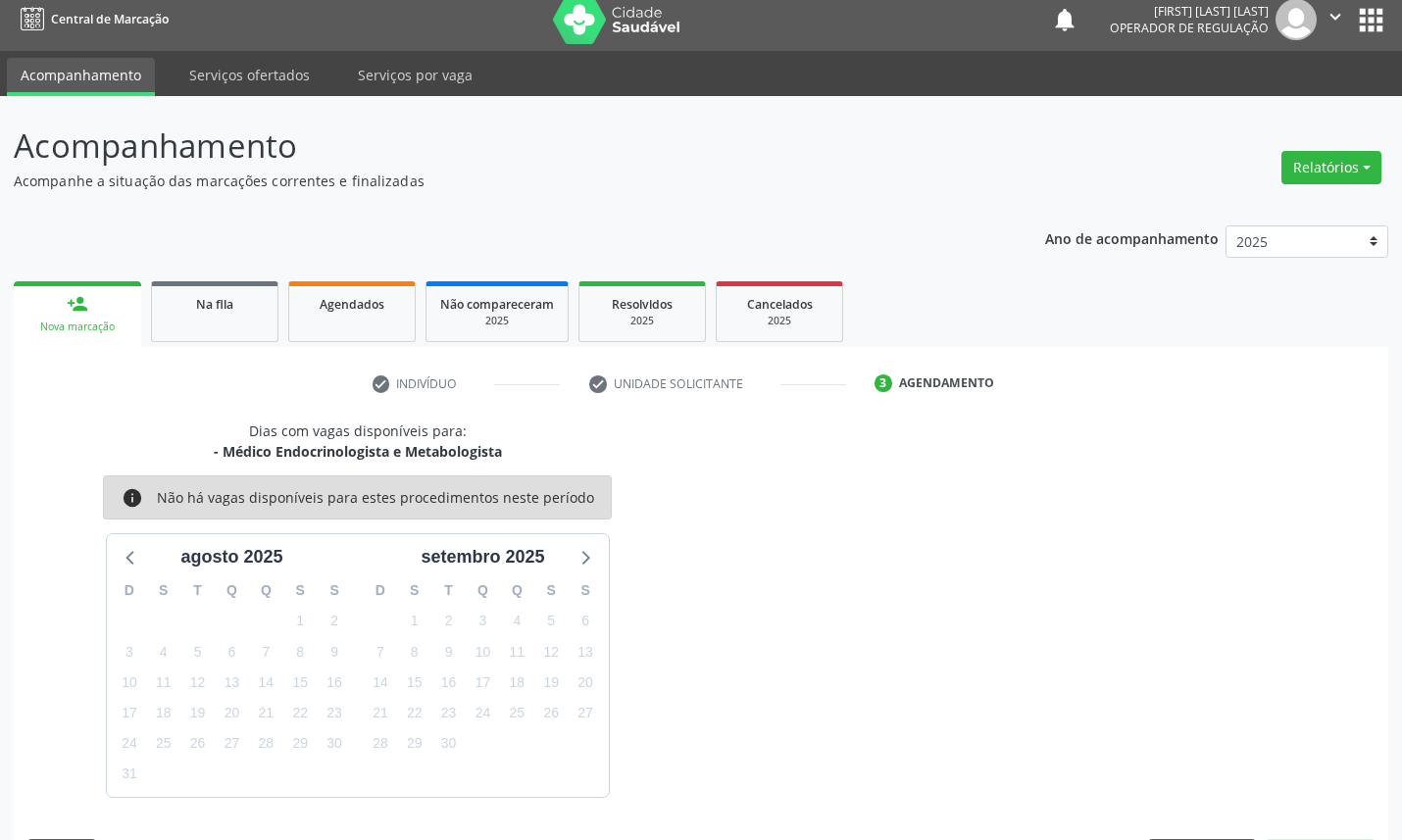 scroll, scrollTop: 46, scrollLeft: 0, axis: vertical 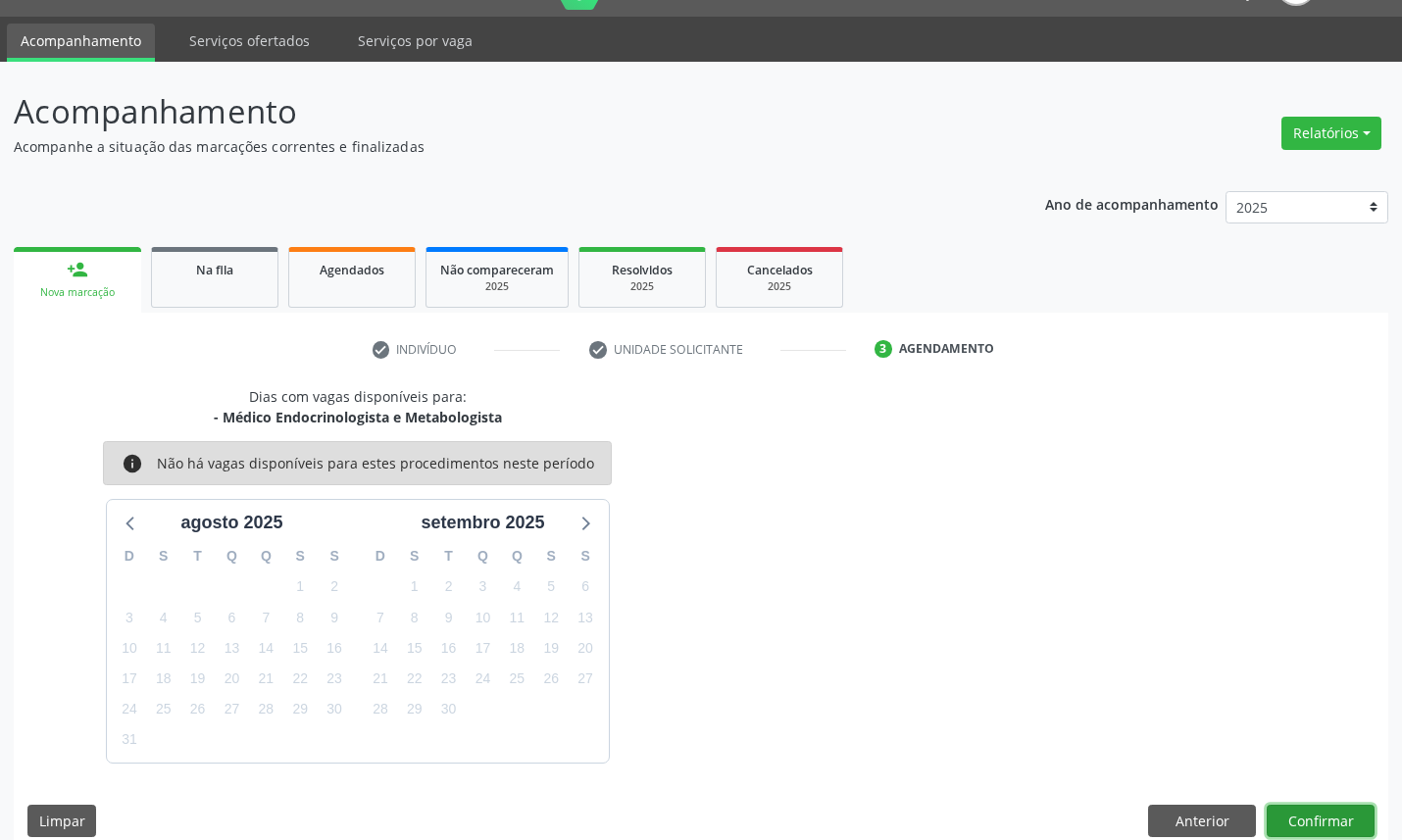 click on "Confirmar" at bounding box center (1321, 821) 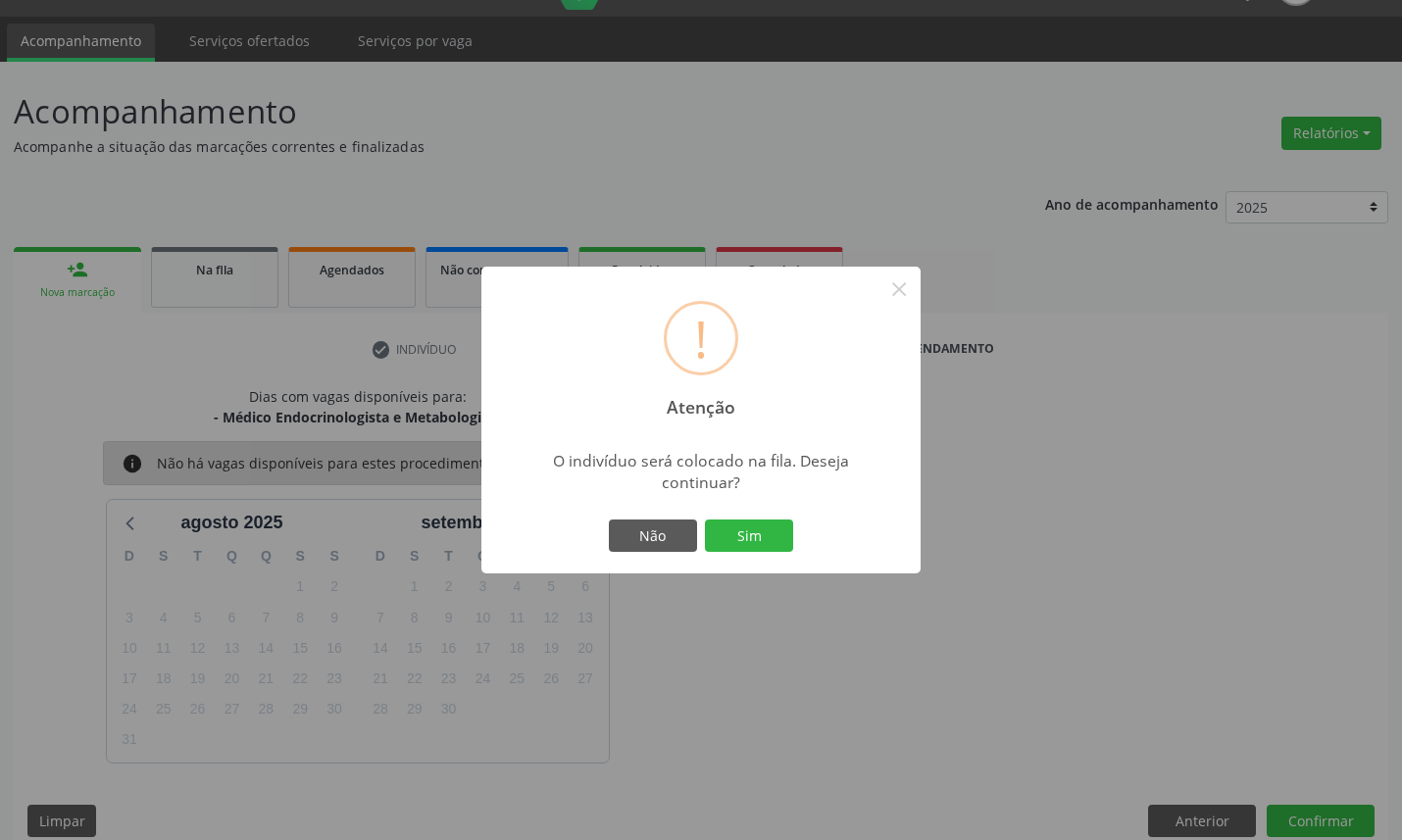 type 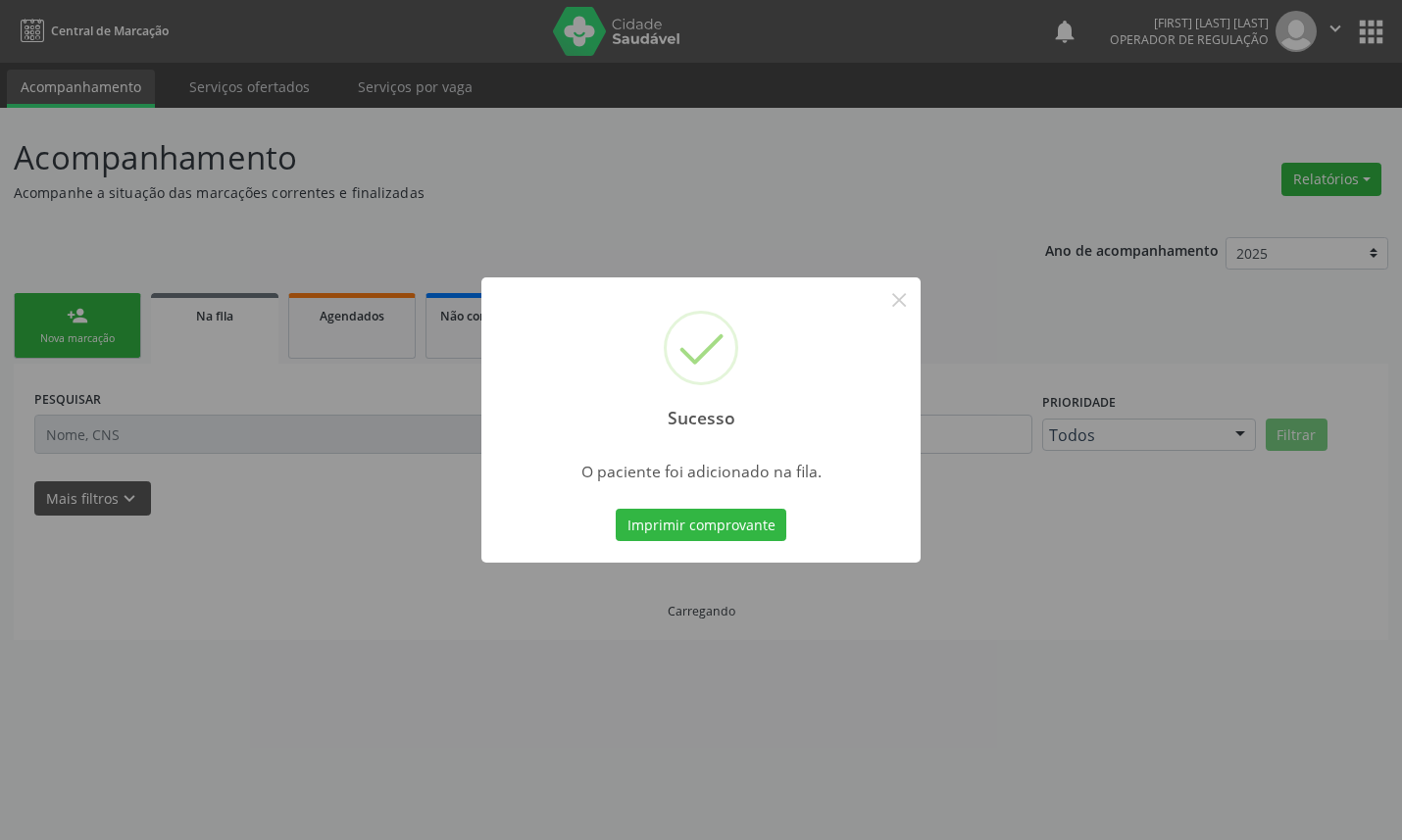 scroll, scrollTop: 0, scrollLeft: 0, axis: both 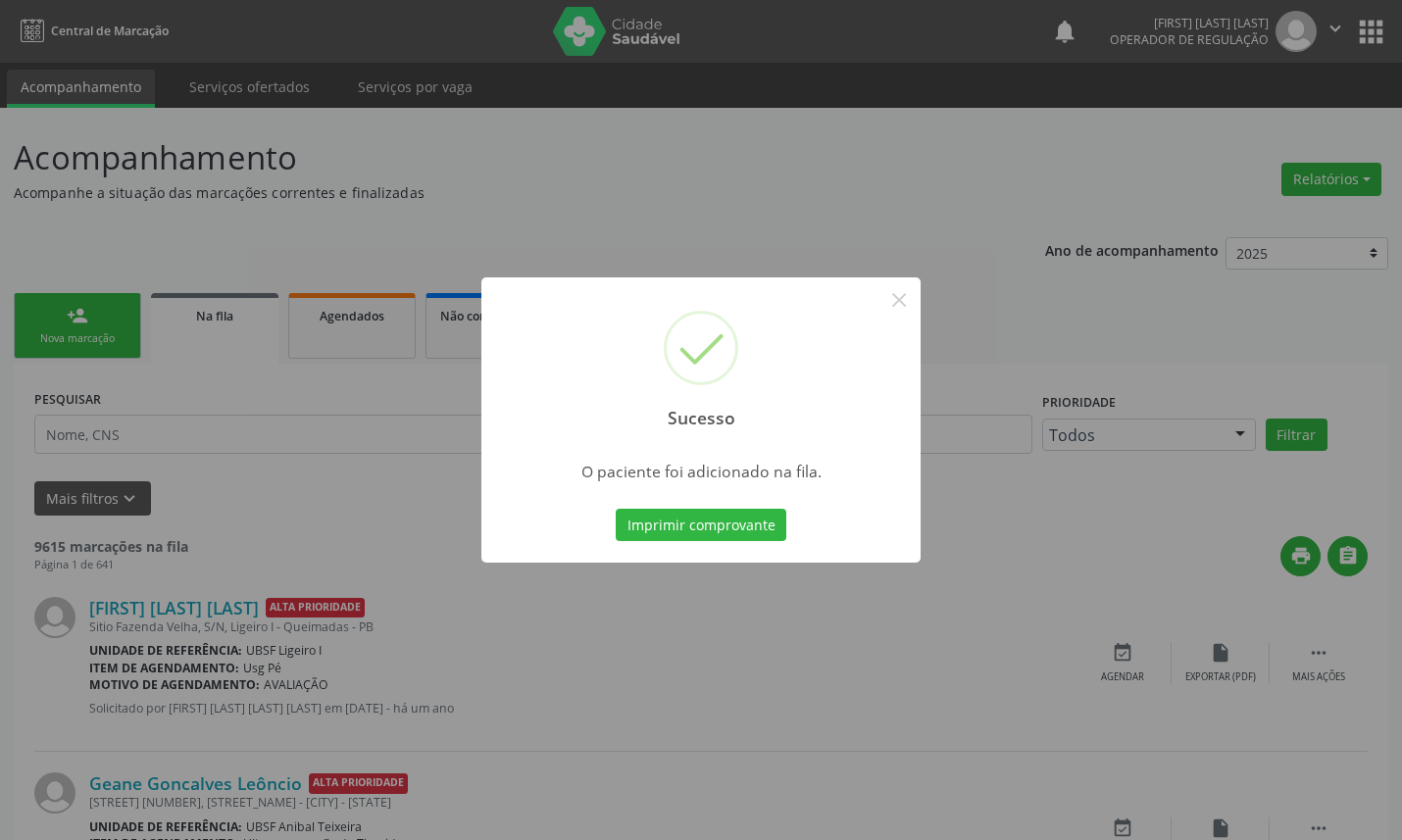type 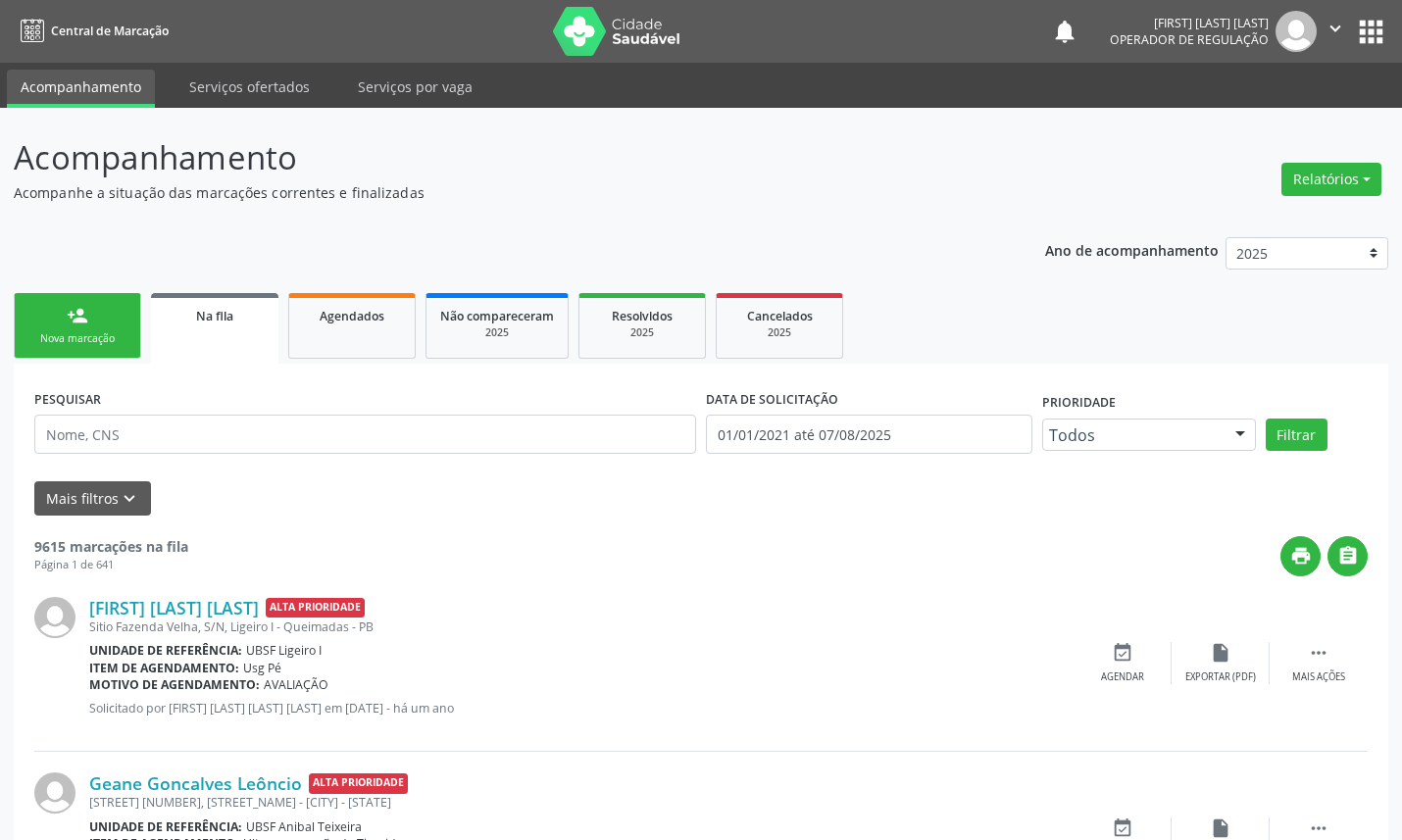 click on "person_add
Nova marcação" at bounding box center (77, 325) 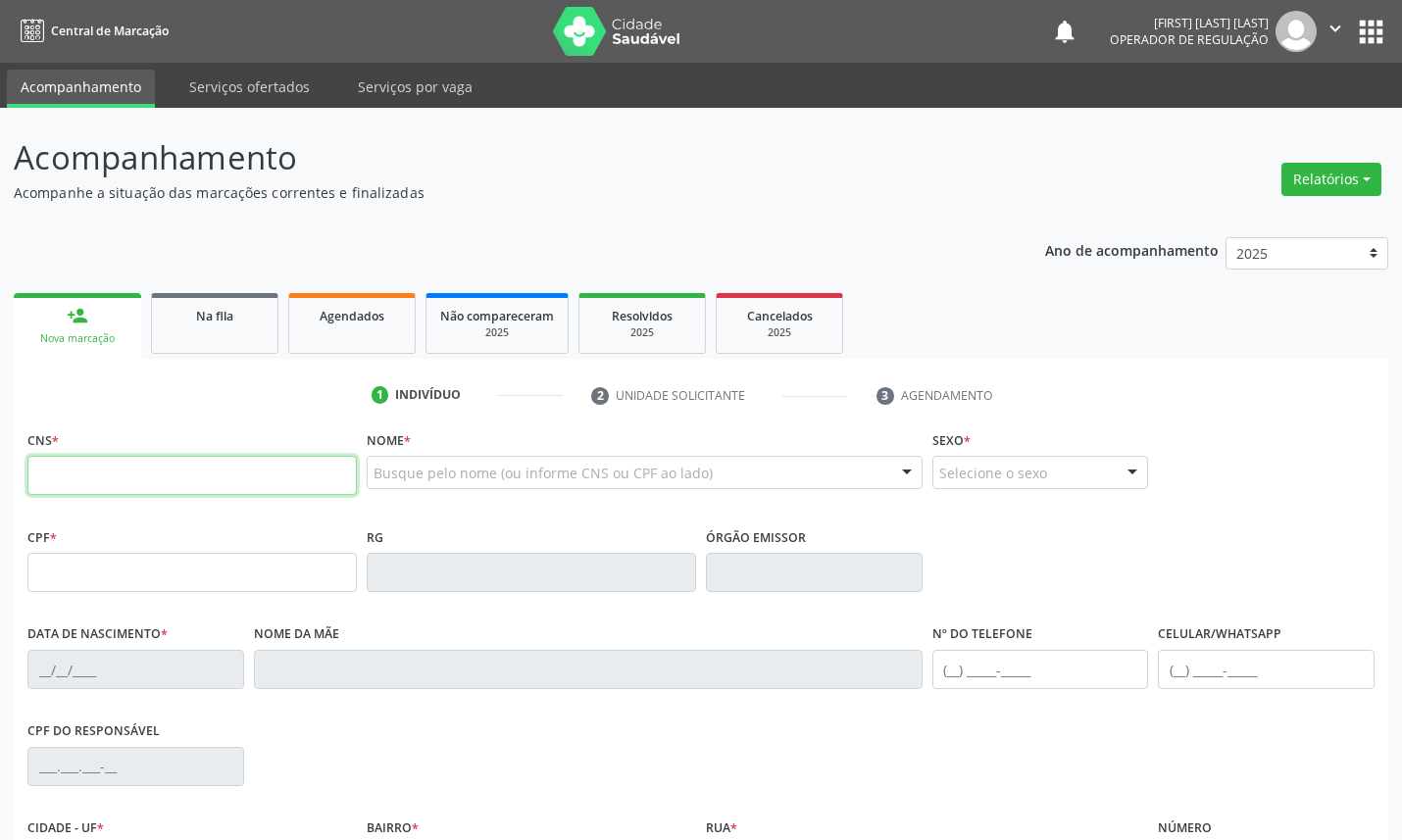 click at bounding box center (192, 475) 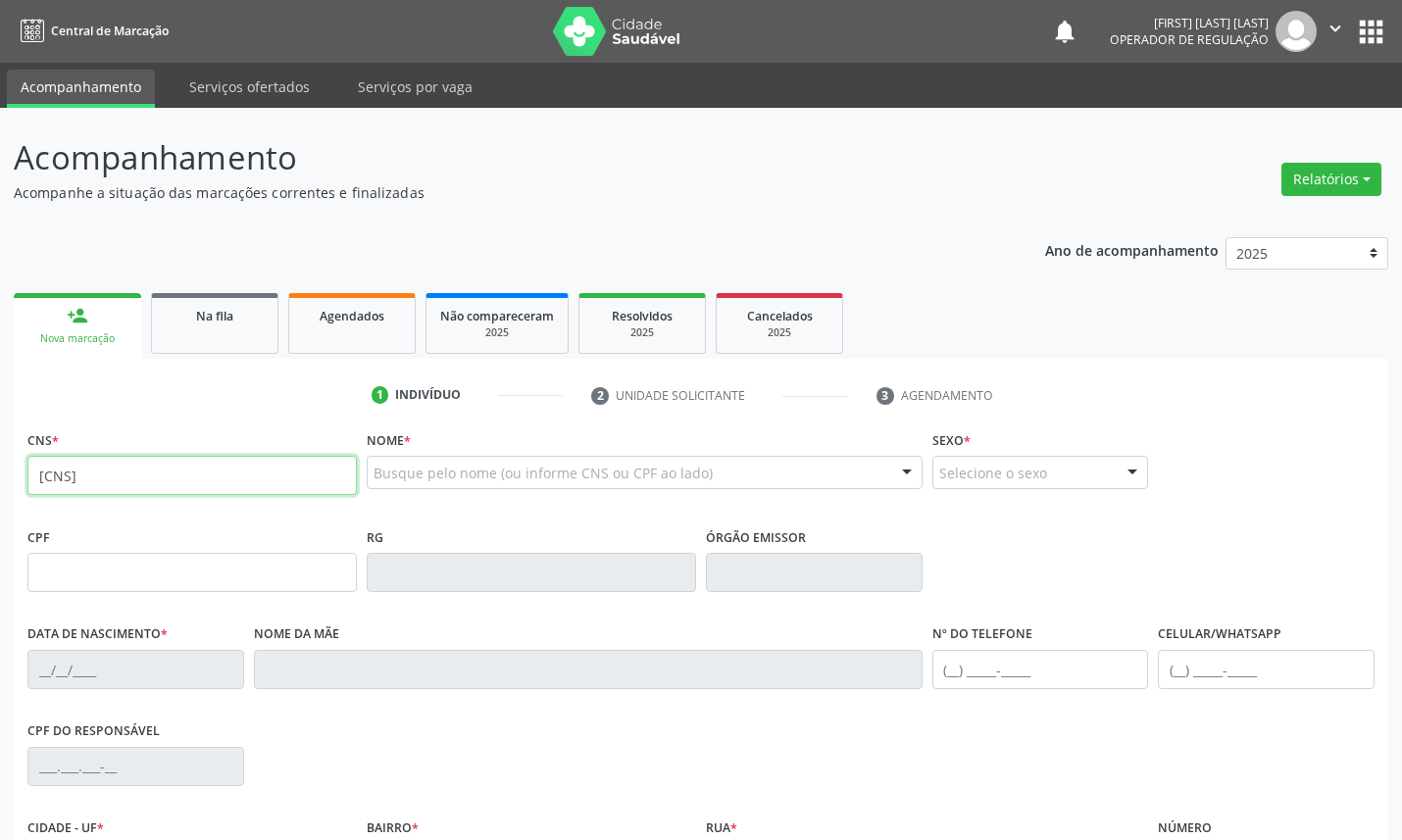type on "706 2070 9198 4163" 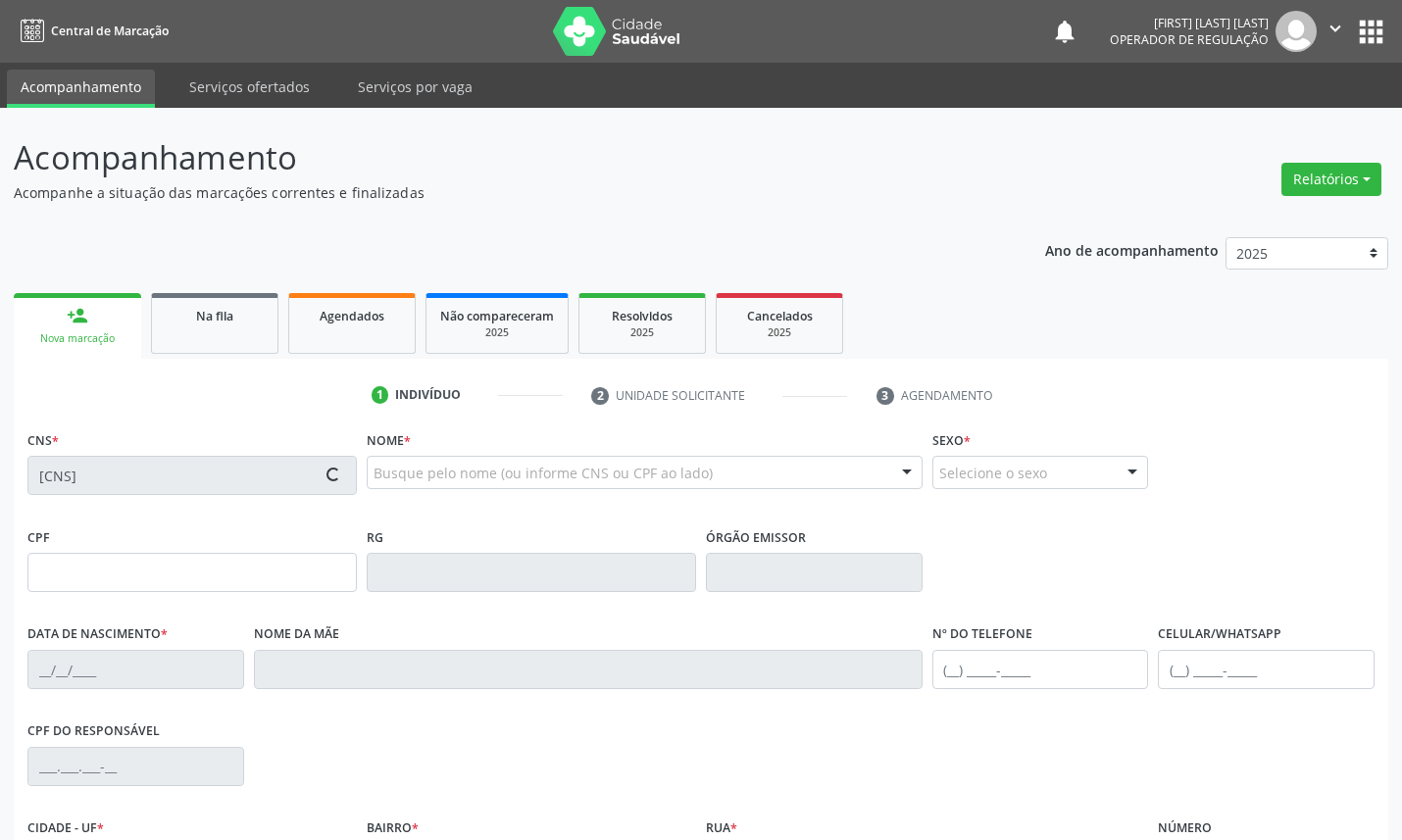 type on "930.996.064-72" 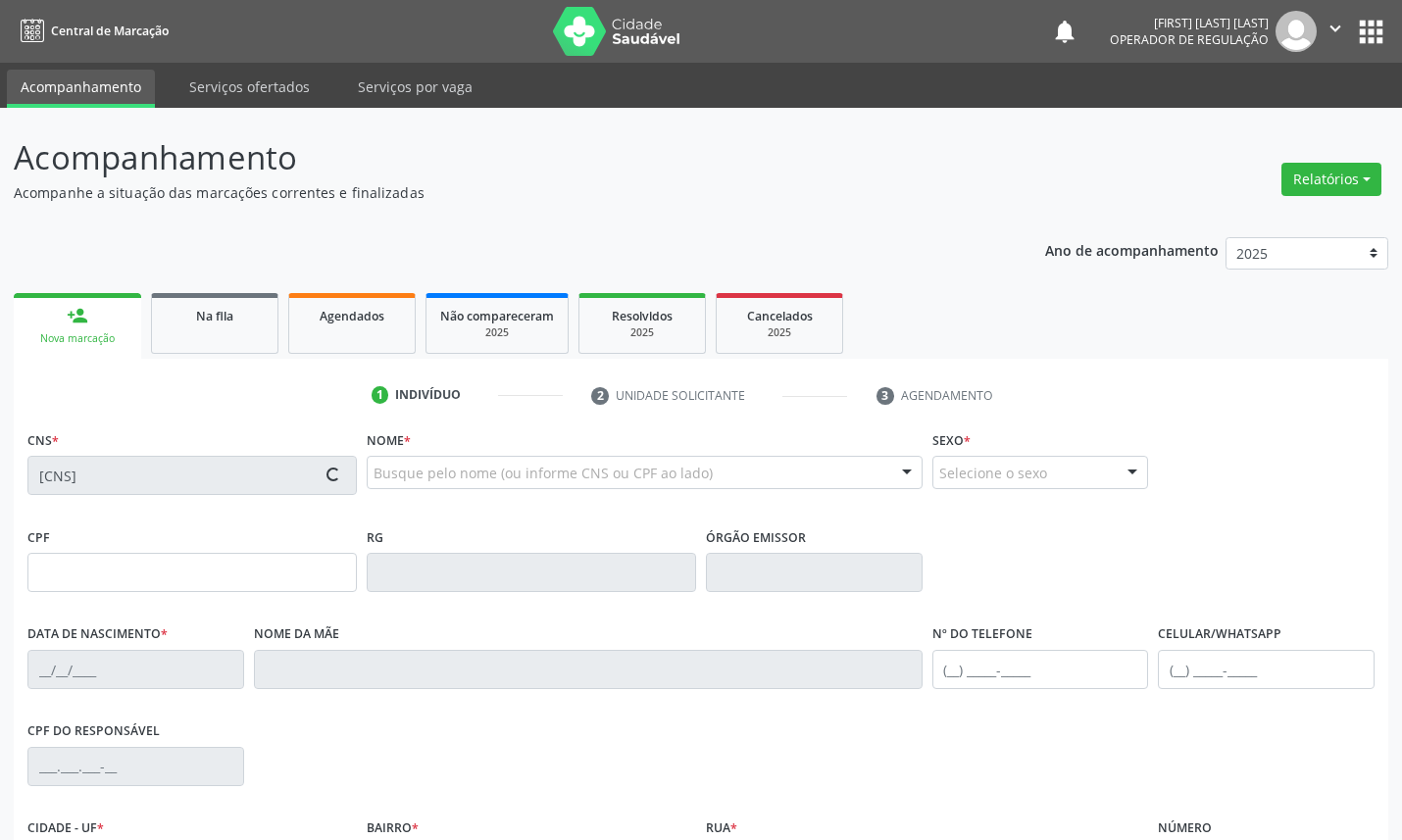type on "19/12/1956" 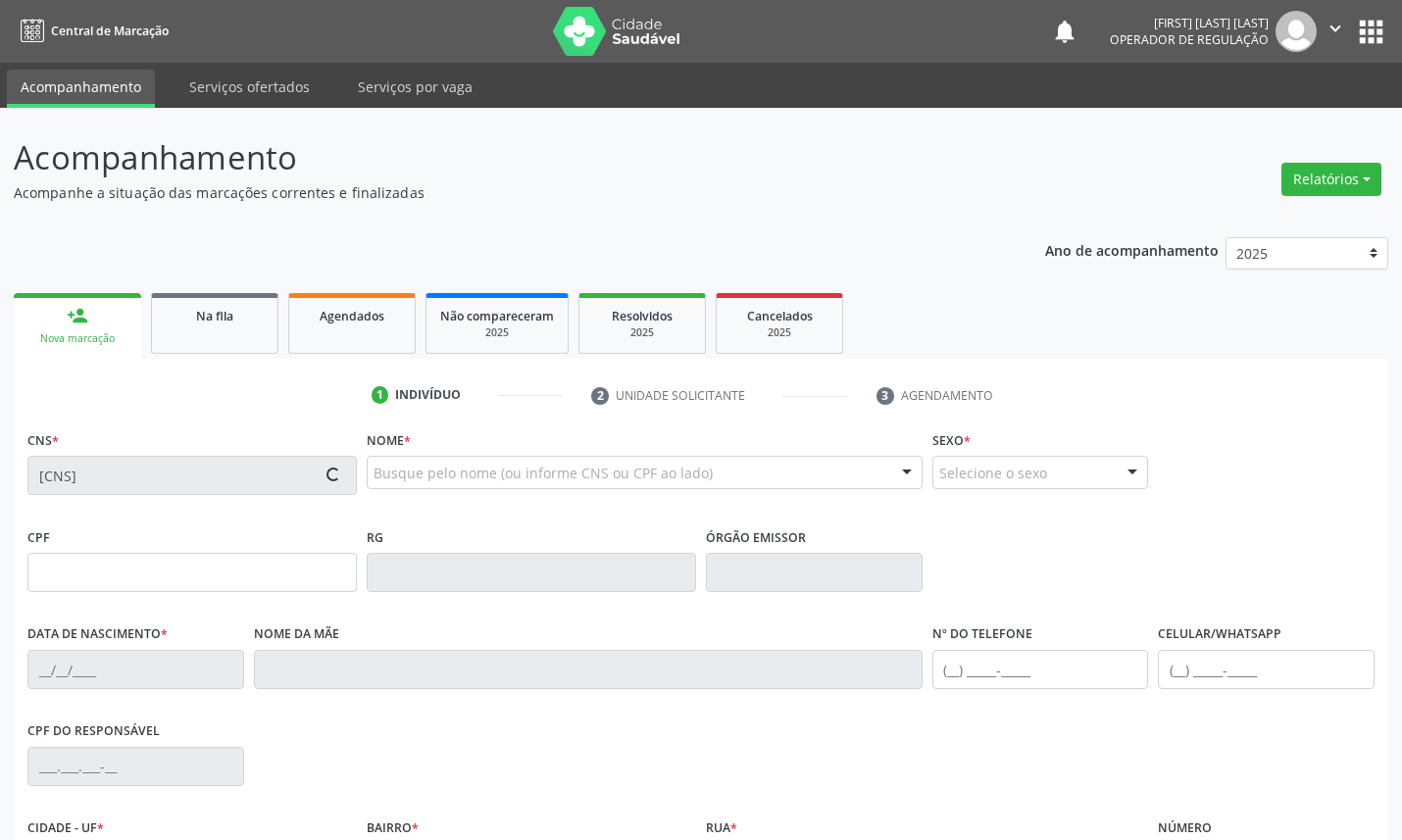 type on "Francisca Maria da Conceição" 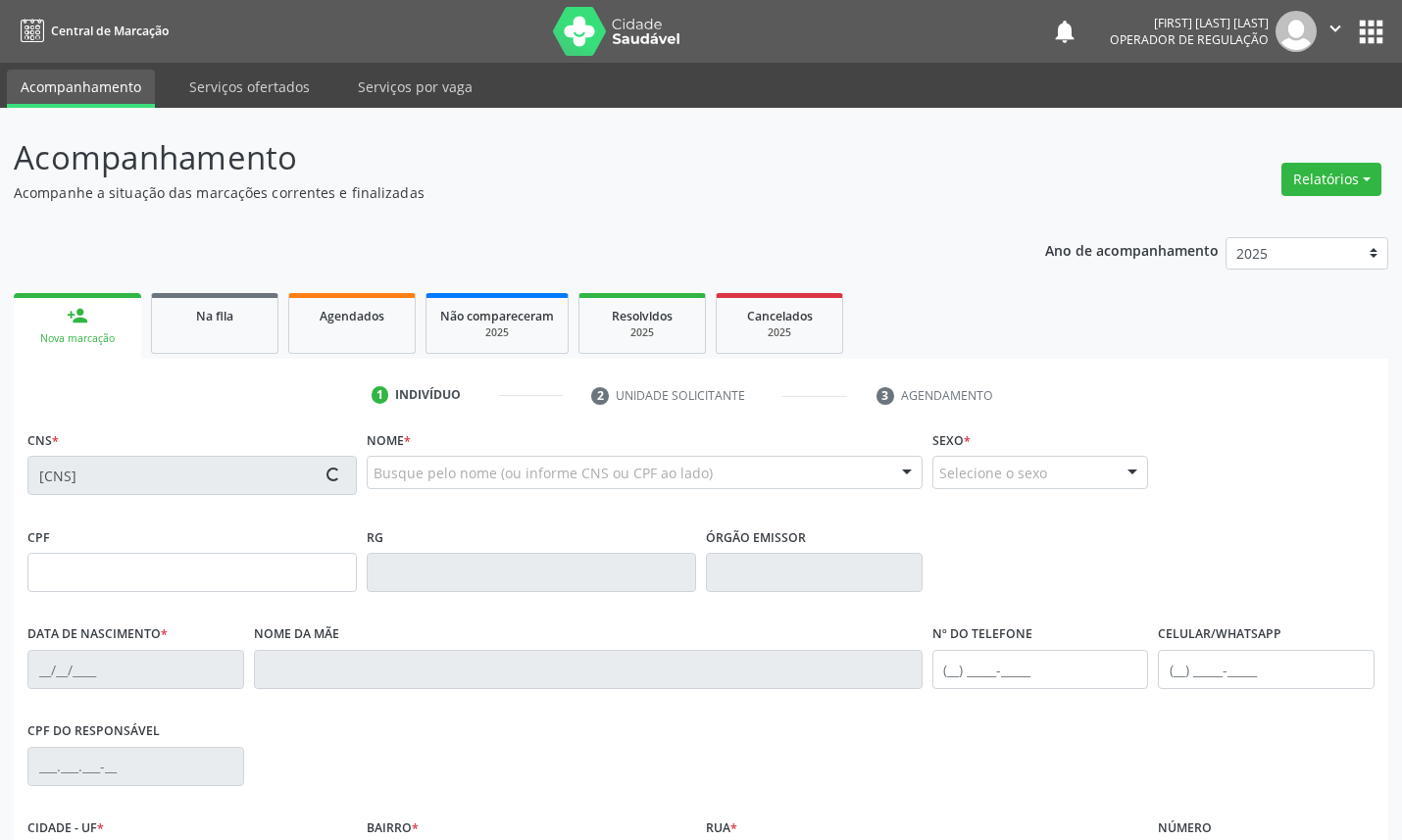 type on "(83) 99314-6747" 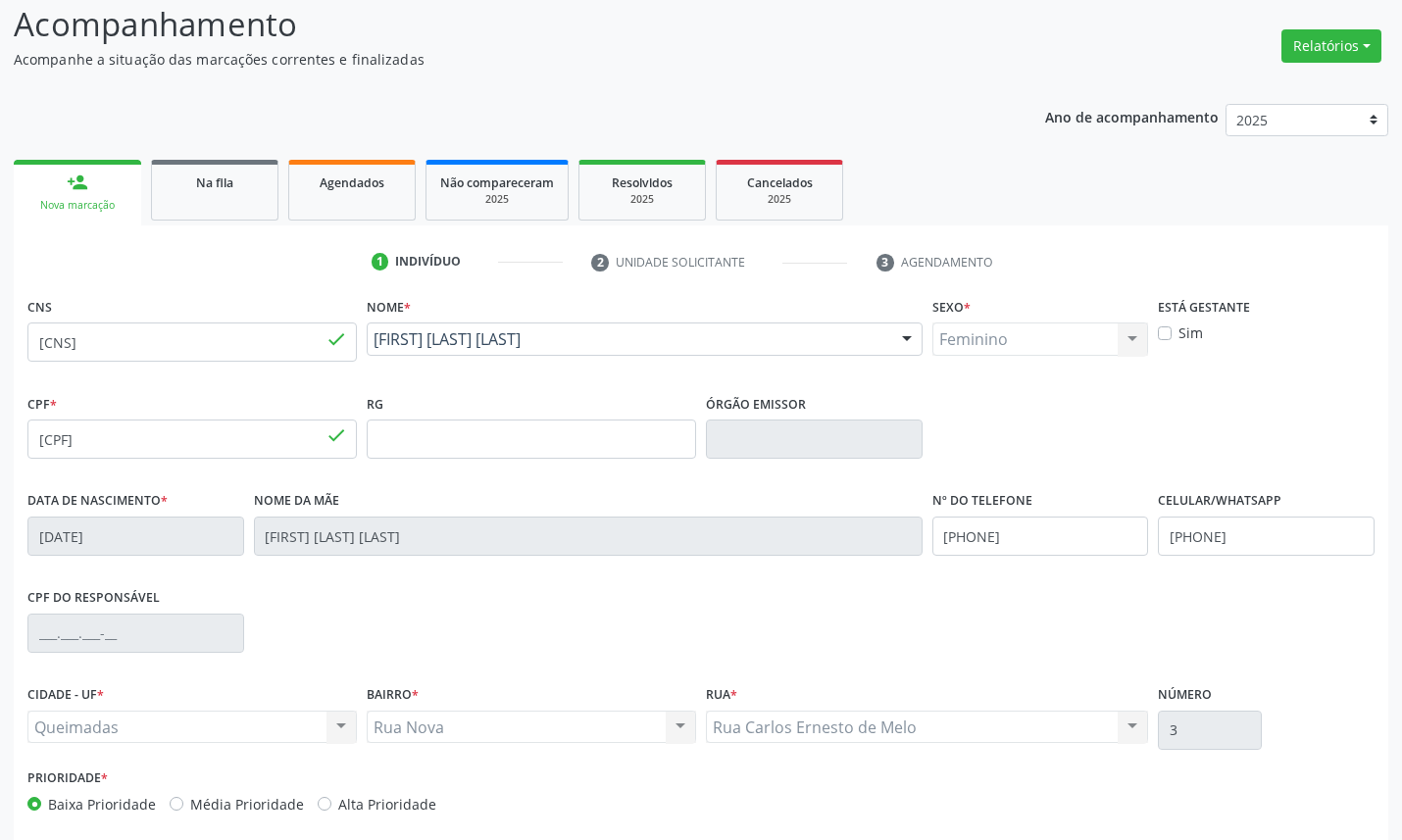 scroll, scrollTop: 221, scrollLeft: 0, axis: vertical 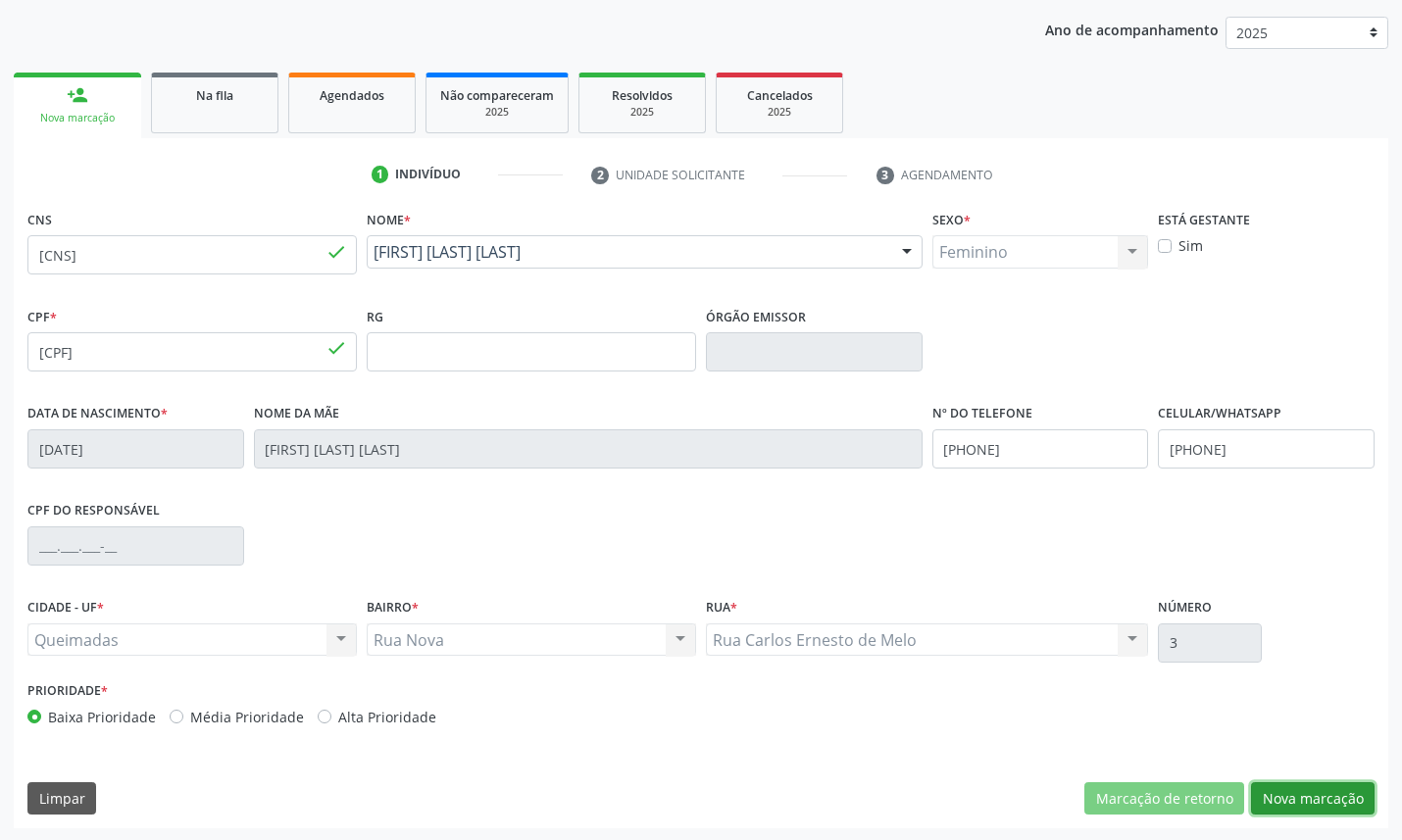 click on "Nova marcação" at bounding box center [1313, 799] 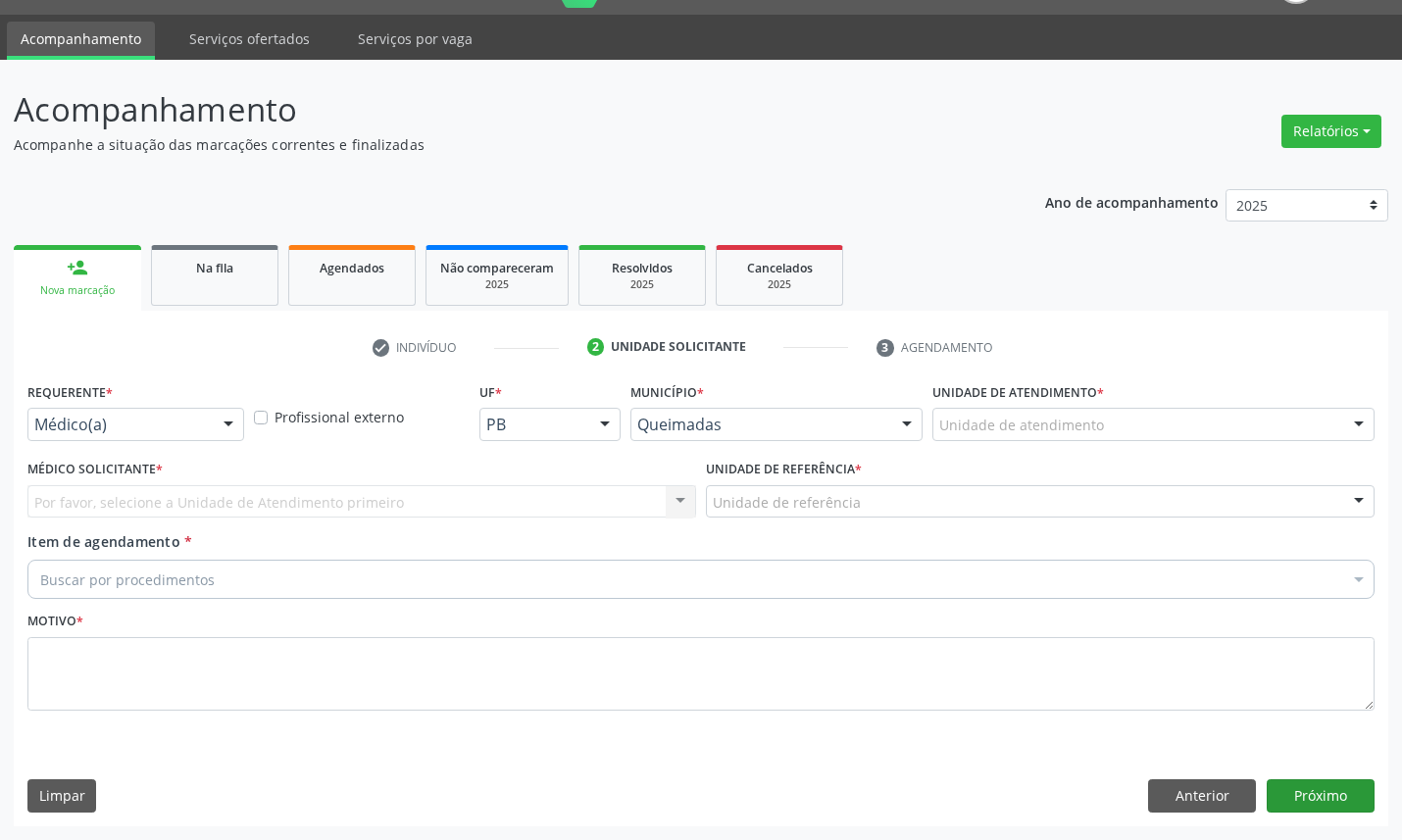 scroll, scrollTop: 46, scrollLeft: 0, axis: vertical 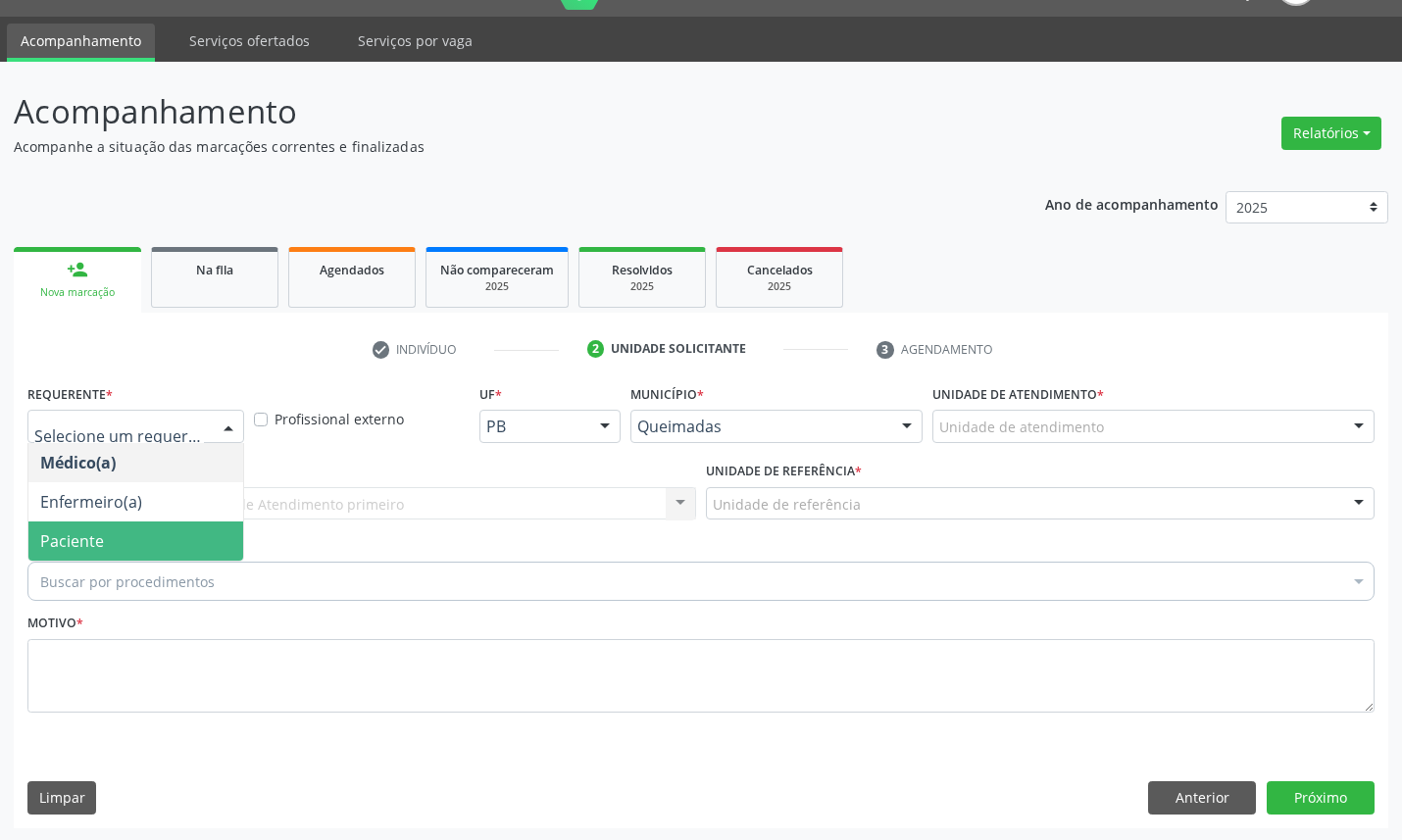 click on "Paciente" at bounding box center [135, 541] 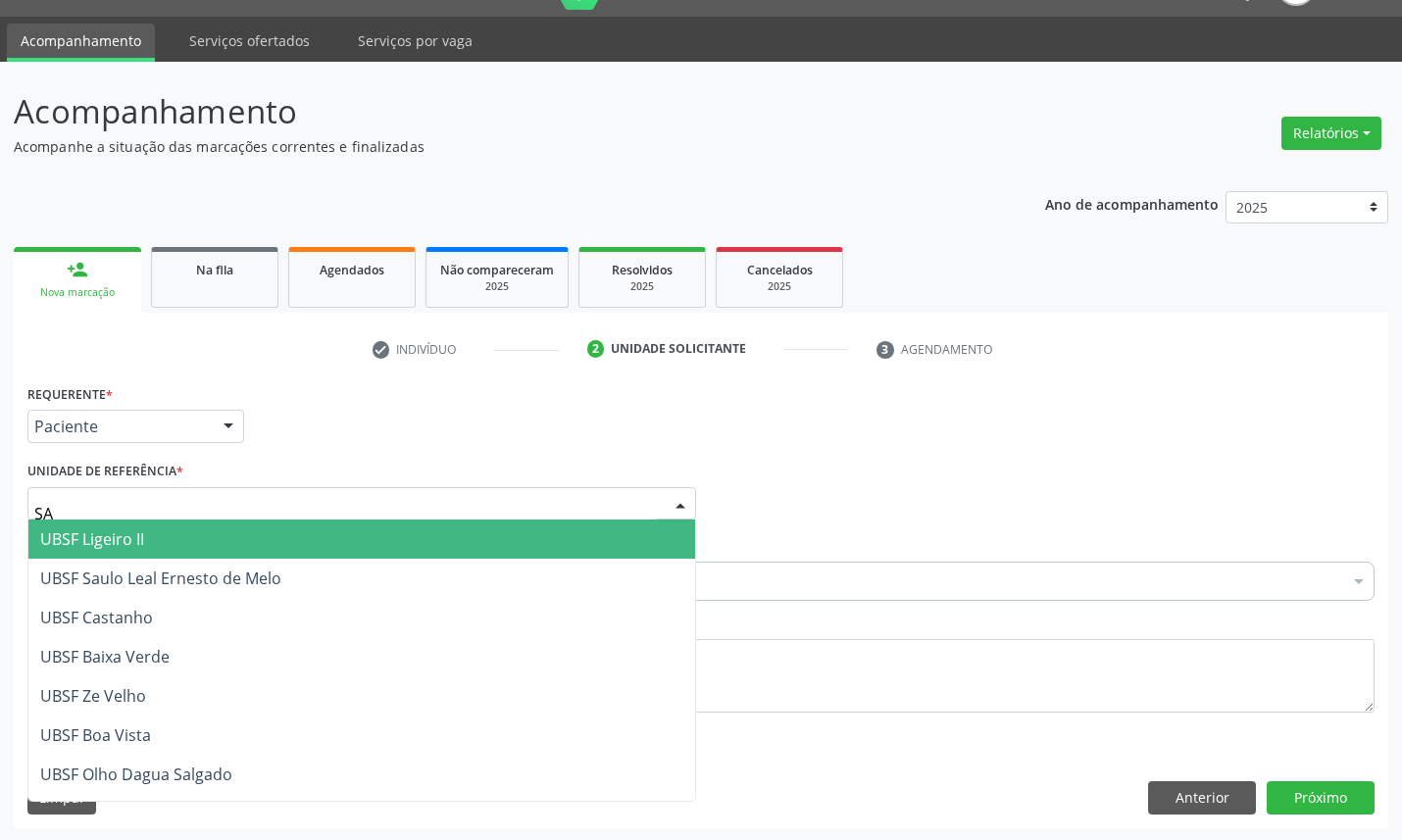 type on "SAU" 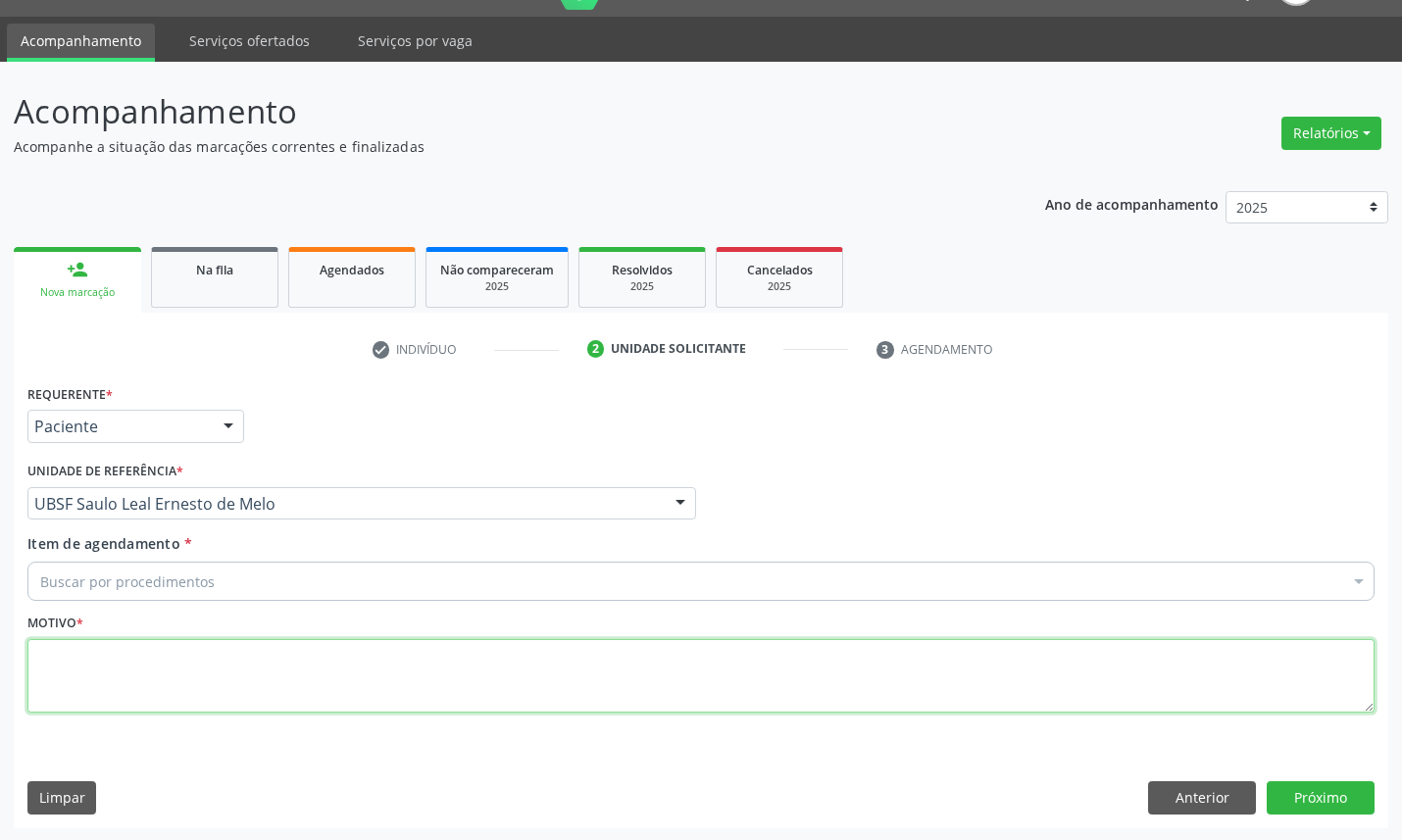 drag, startPoint x: 177, startPoint y: 682, endPoint x: 168, endPoint y: 693, distance: 14.21267 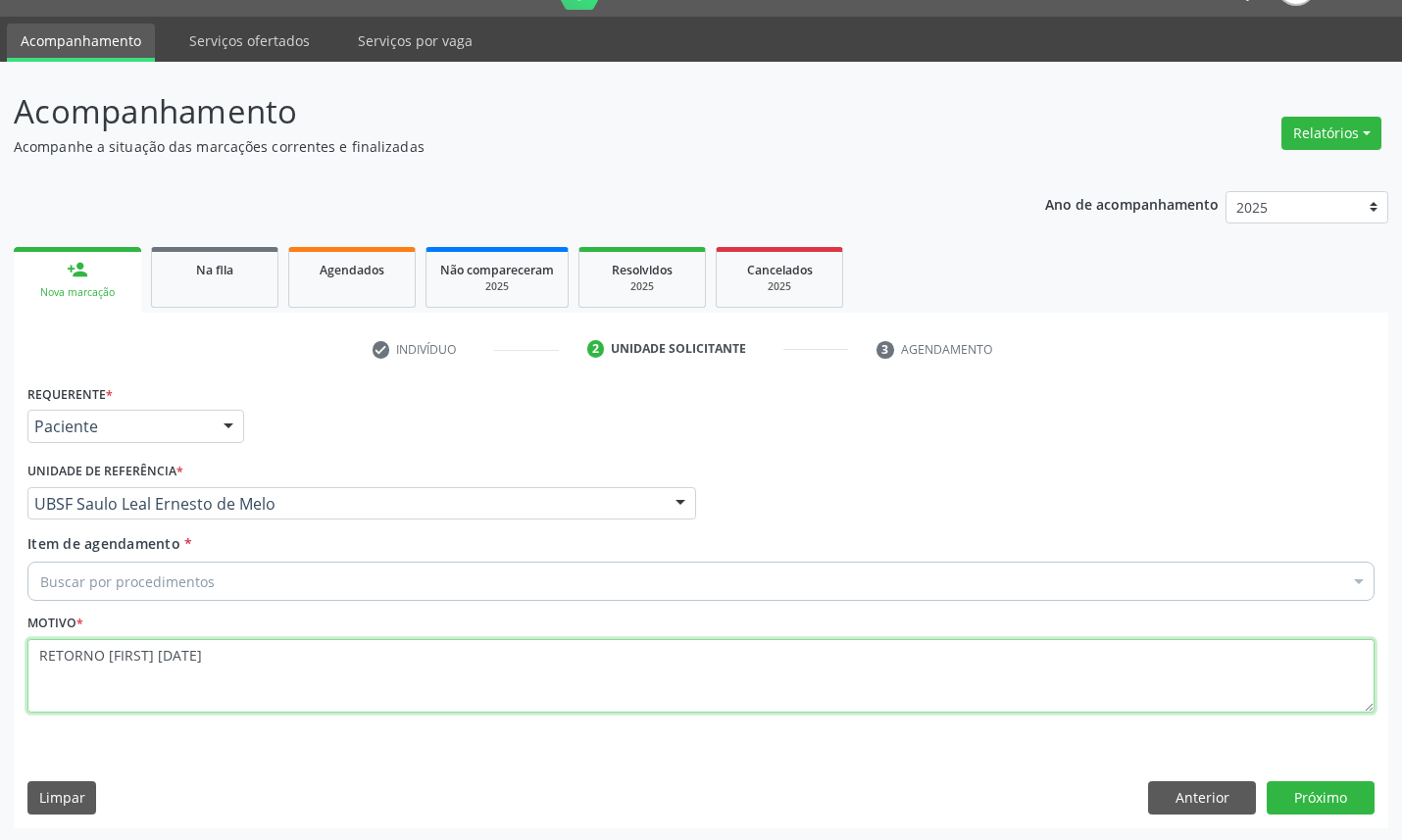 type on "RETORNO JOÃO 09/2025" 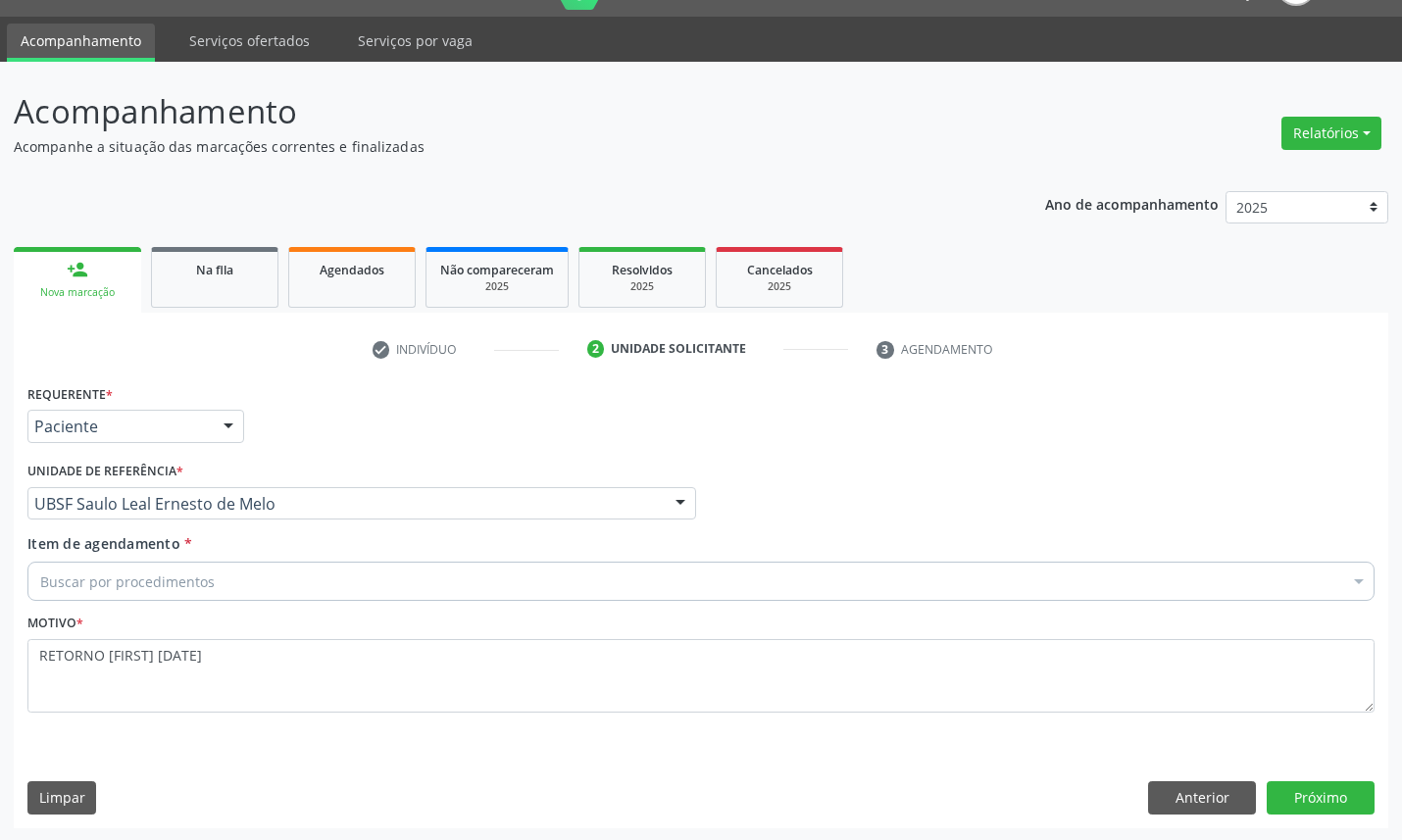 click on "Buscar por procedimentos" at bounding box center (701, 581) 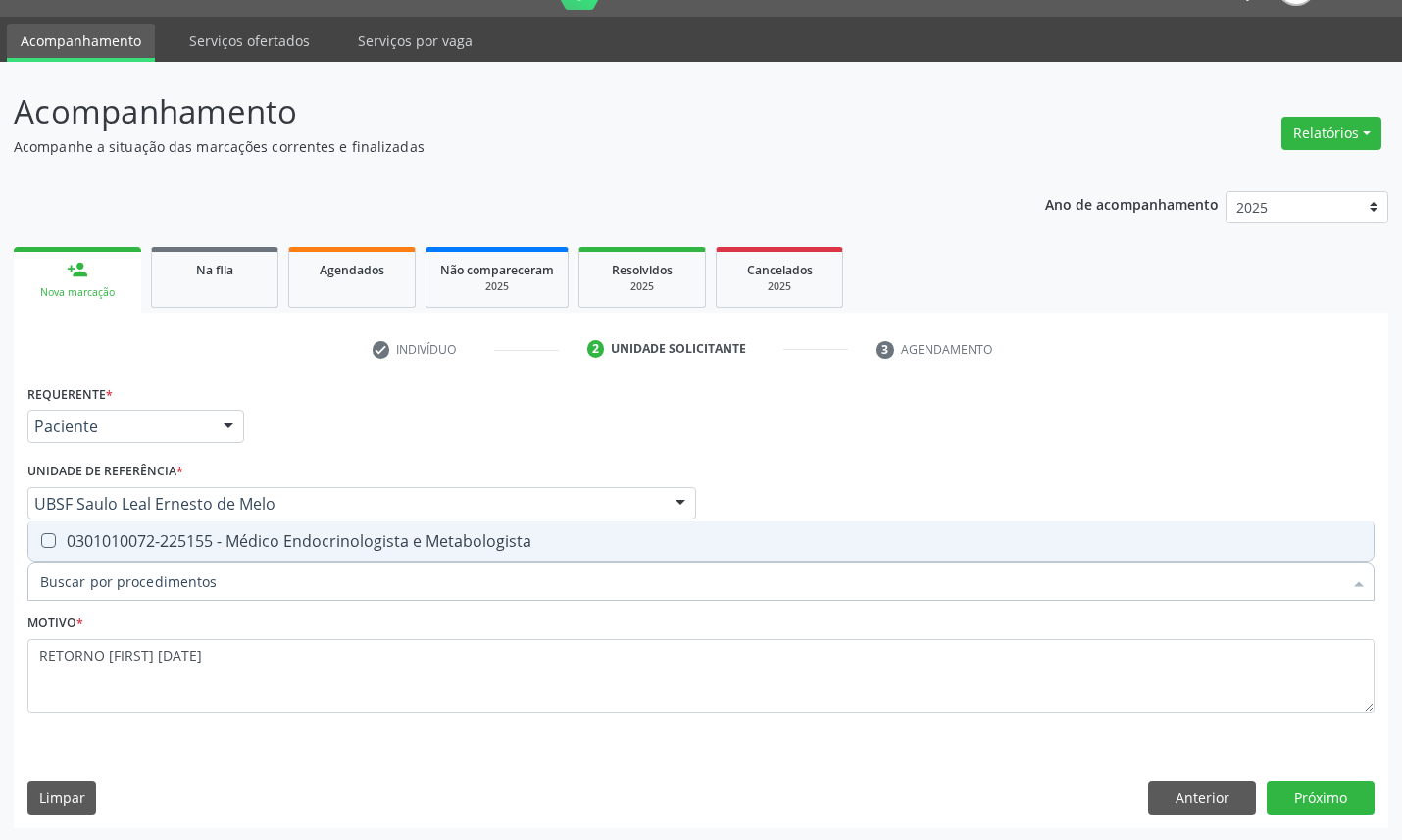 type on "ENDOCRINOLOGISTA" 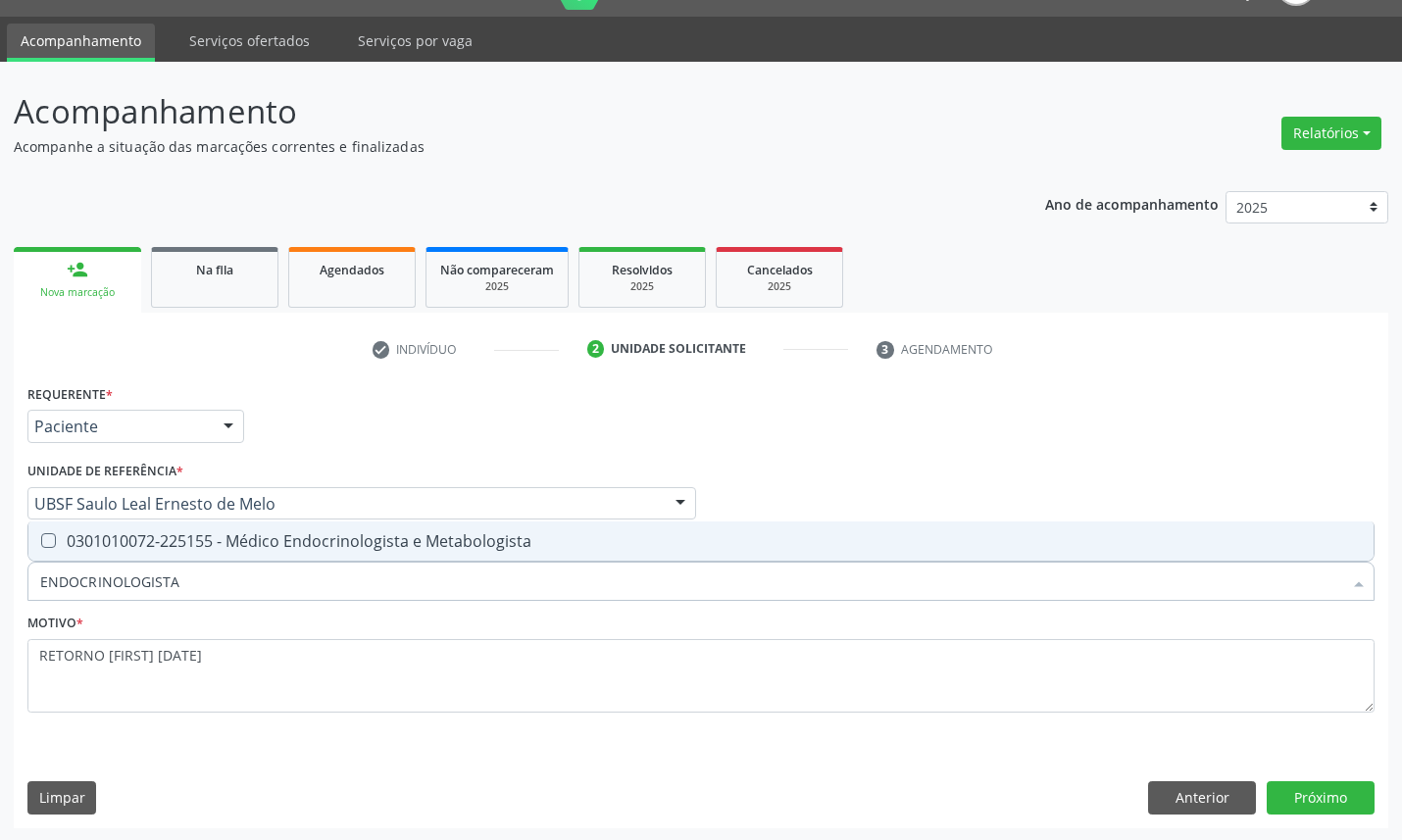 click on "0301010072-225155 - Médico Endocrinologista e Metabologista" at bounding box center [701, 541] 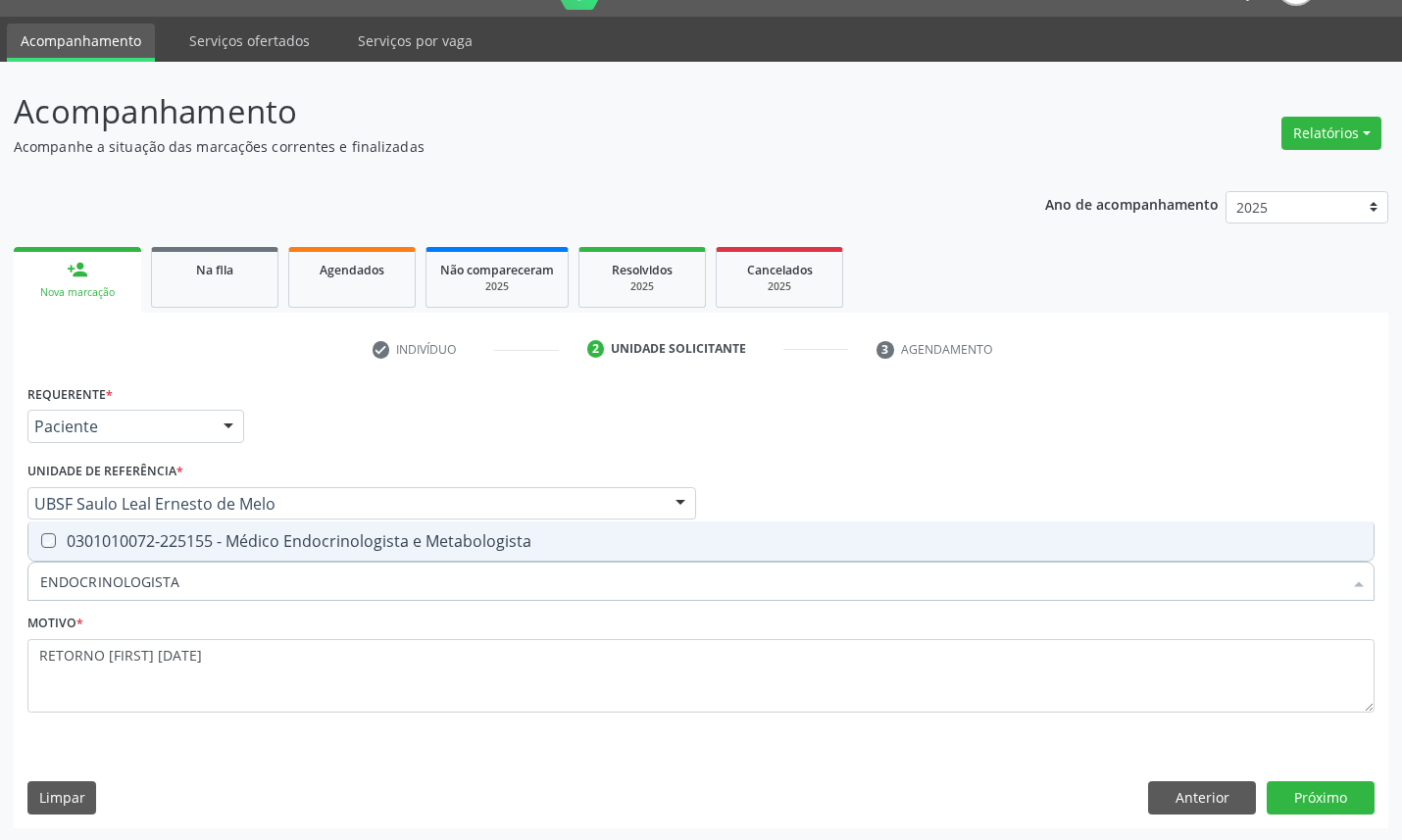 type 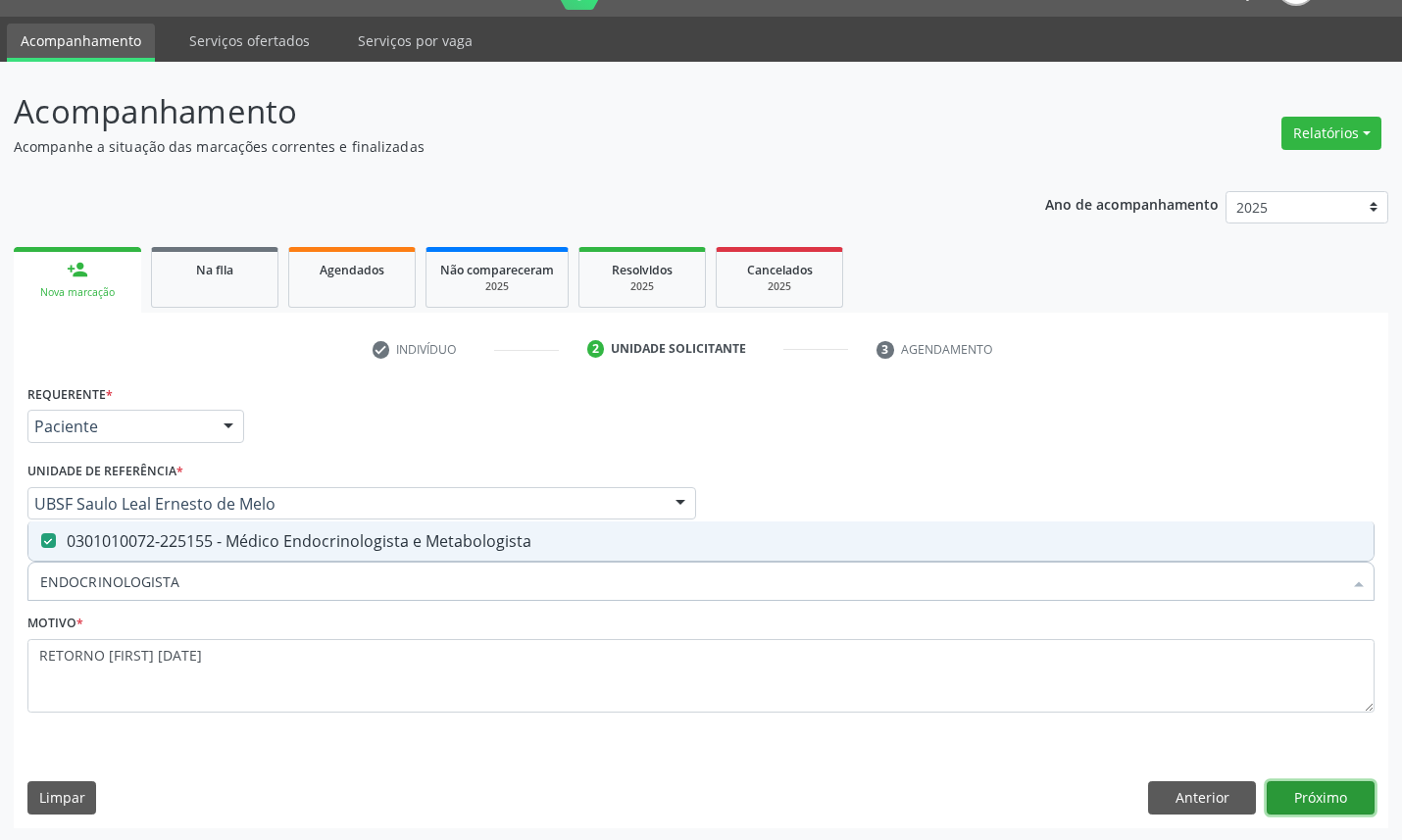 click on "Próximo" at bounding box center [1321, 798] 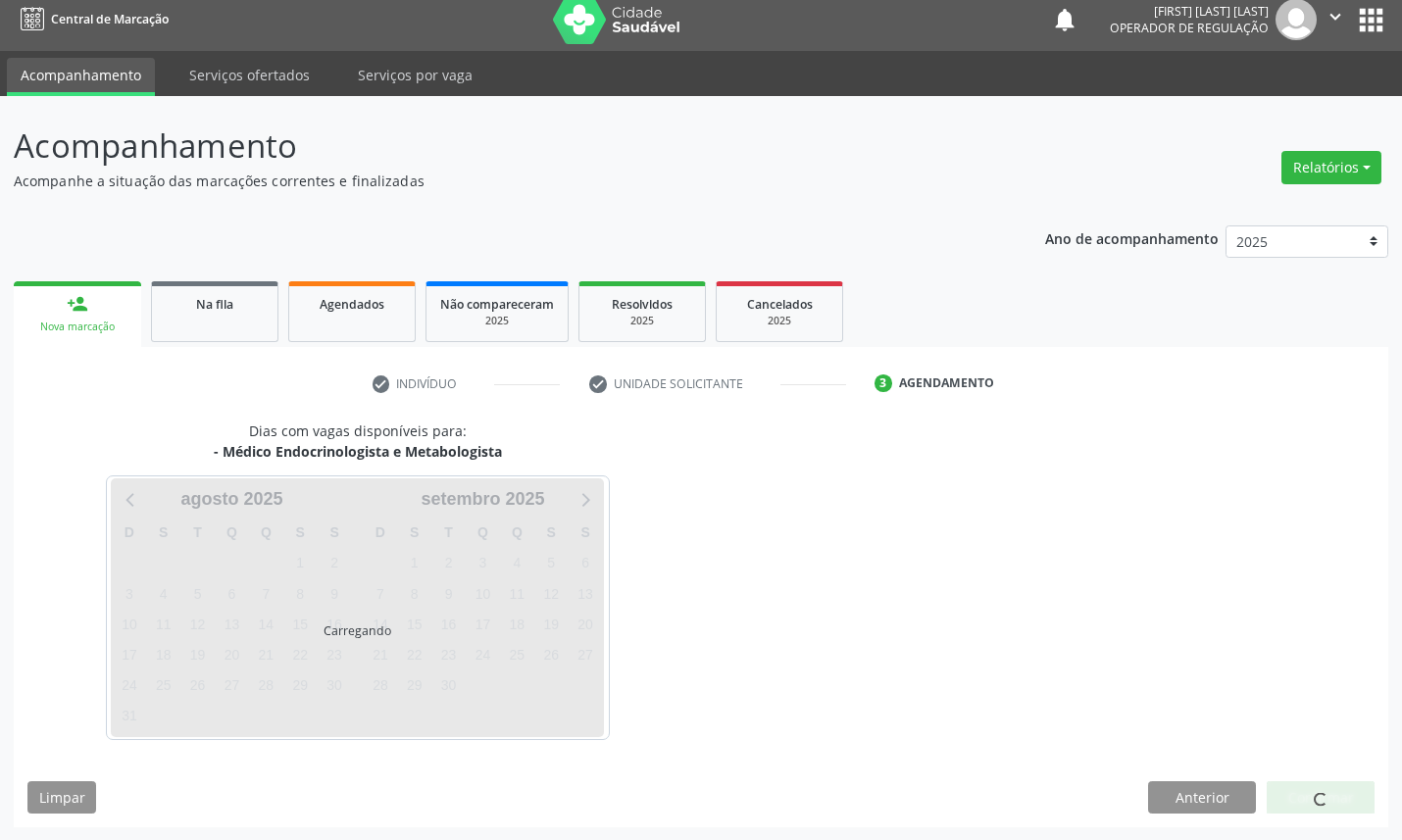 scroll, scrollTop: 46, scrollLeft: 0, axis: vertical 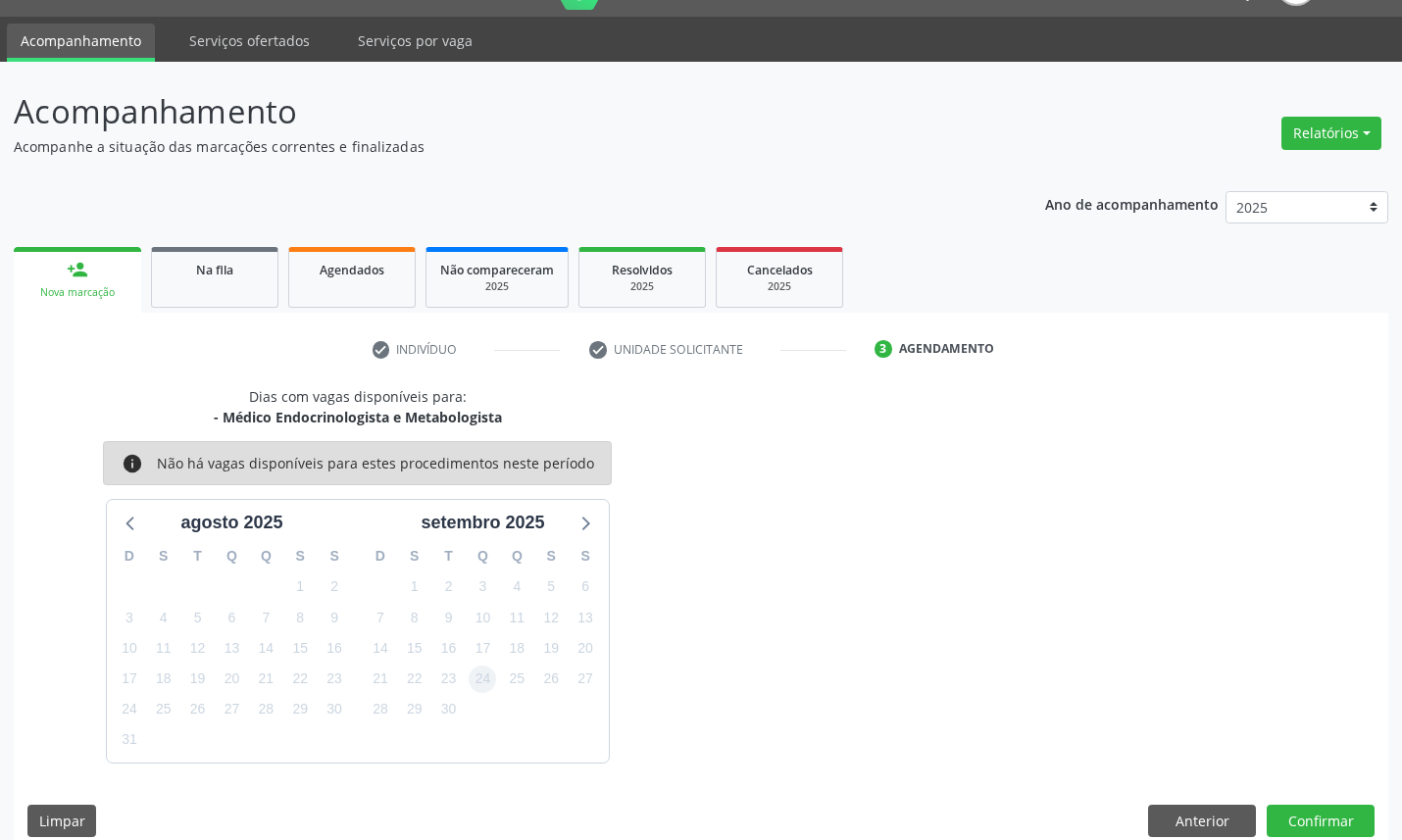 click on "24" at bounding box center (482, 678) 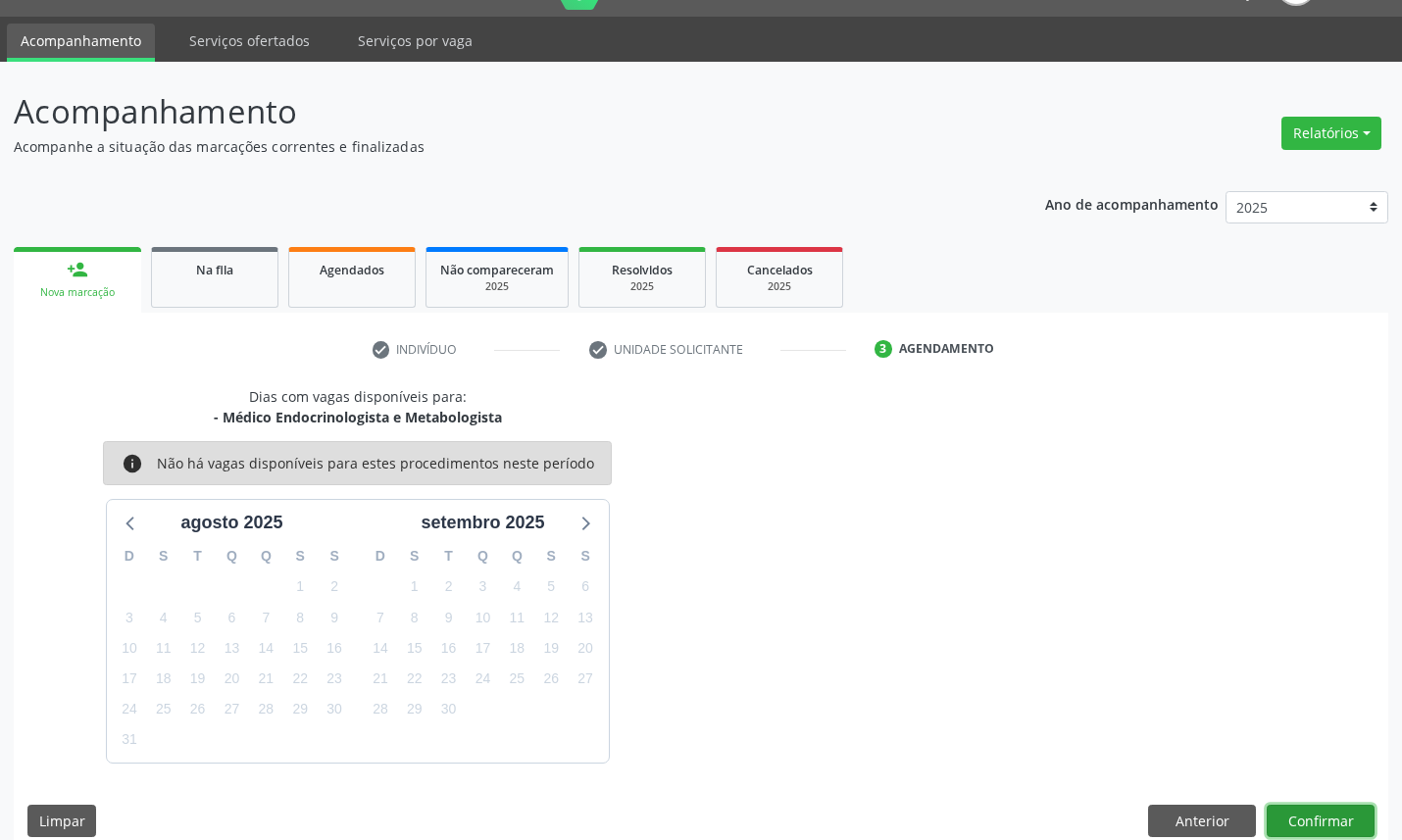 click on "Confirmar" at bounding box center (1321, 821) 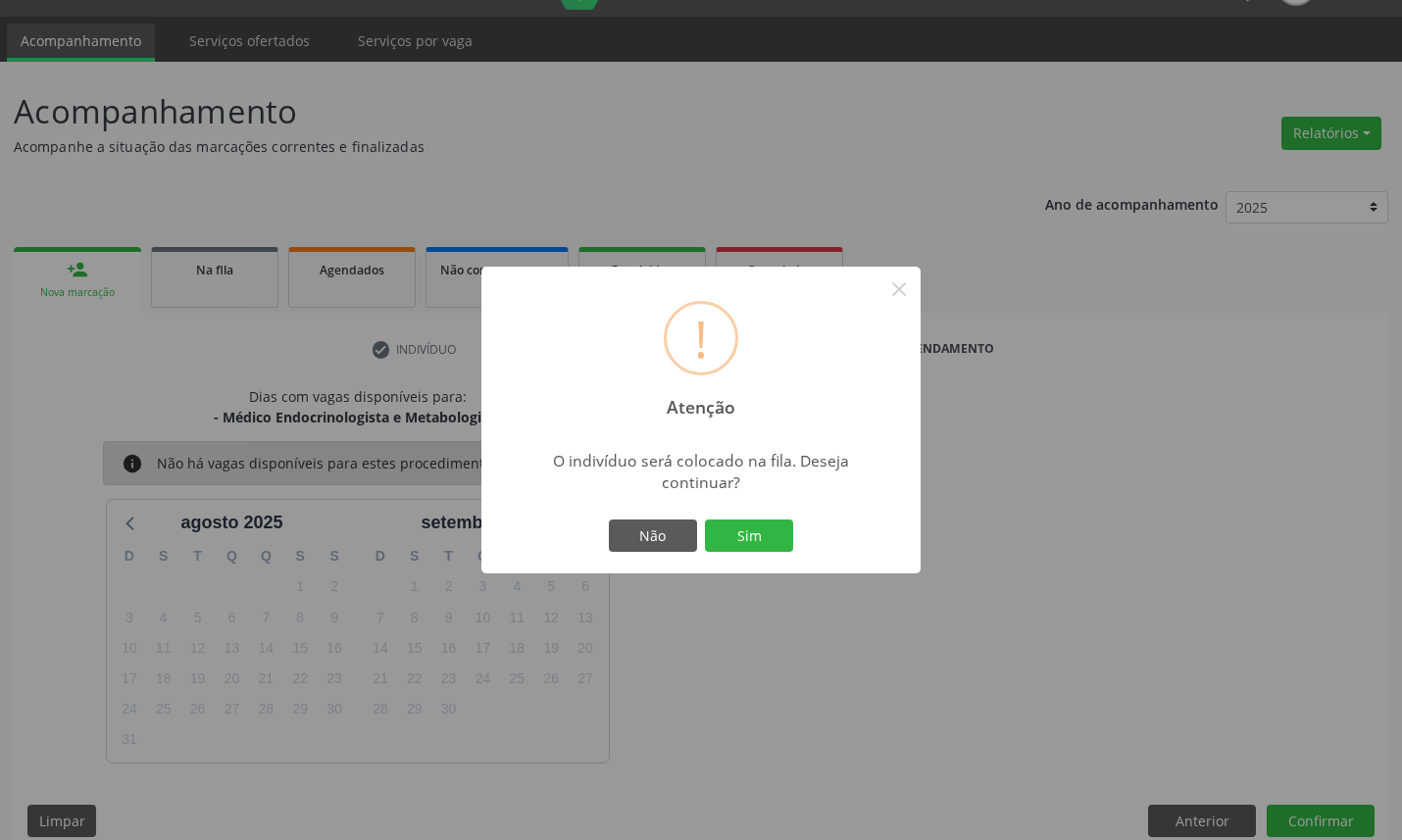 click on "Sim" at bounding box center [749, 536] 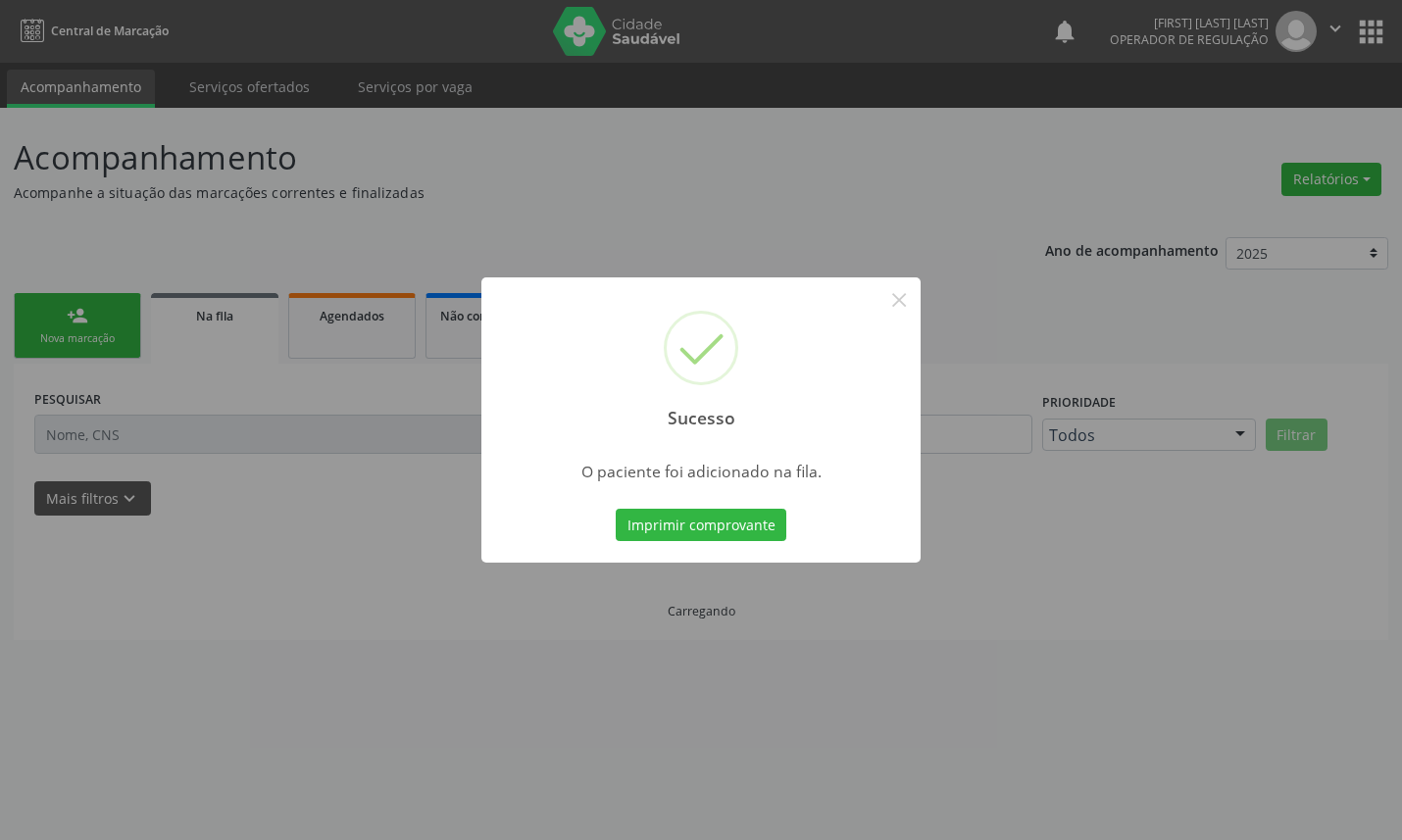 scroll, scrollTop: 0, scrollLeft: 0, axis: both 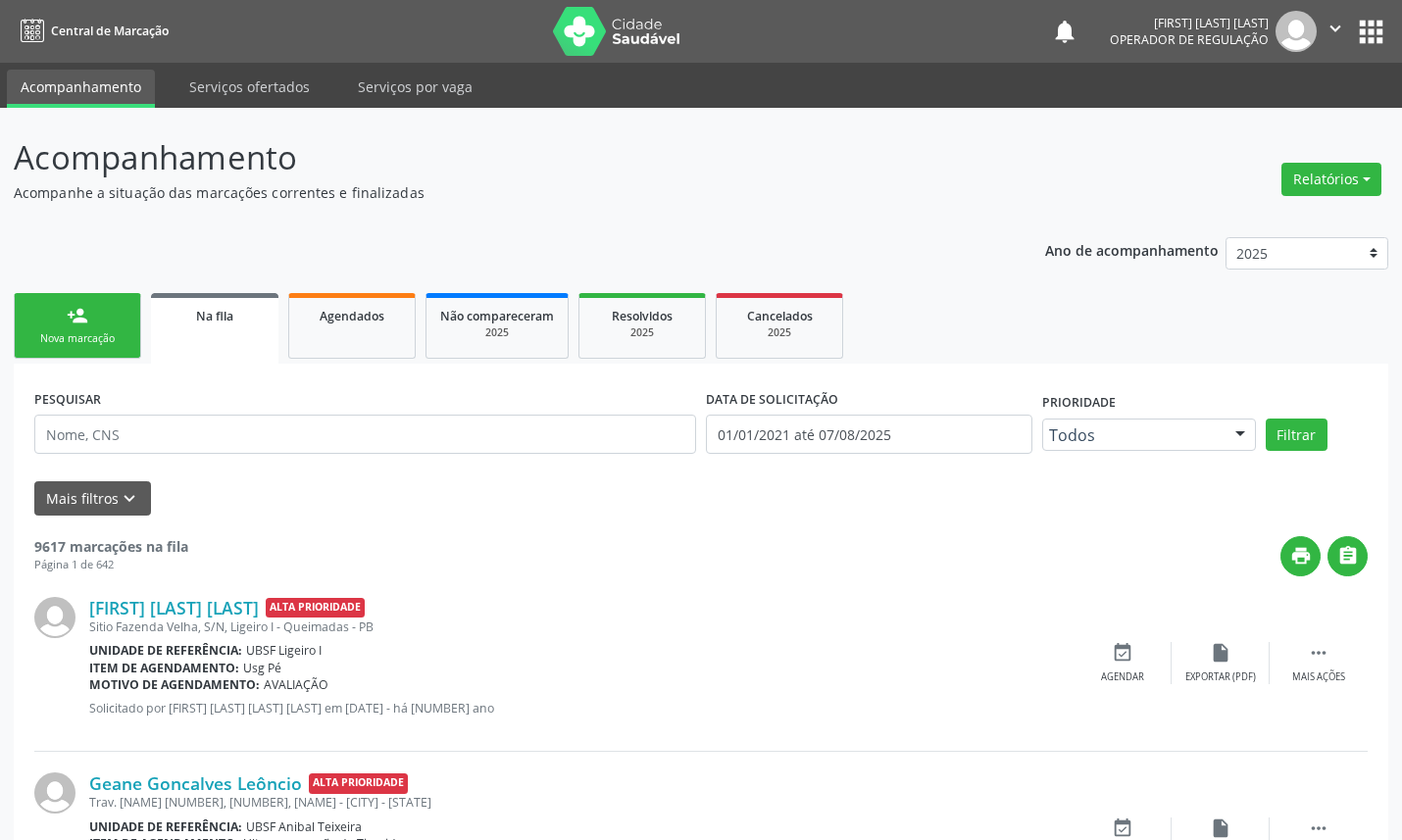 click on "person_add
Nova marcação" at bounding box center (77, 325) 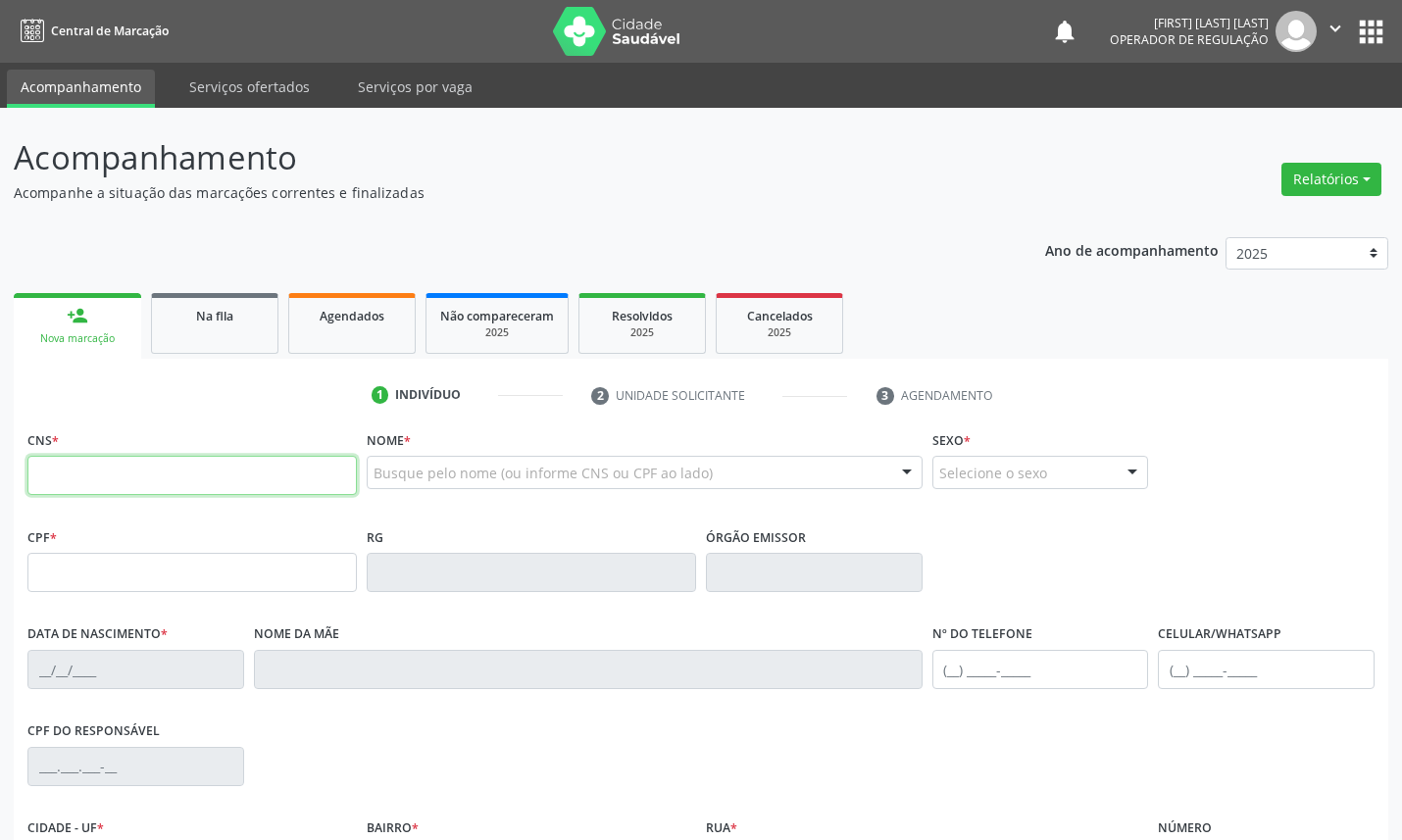 click at bounding box center [192, 475] 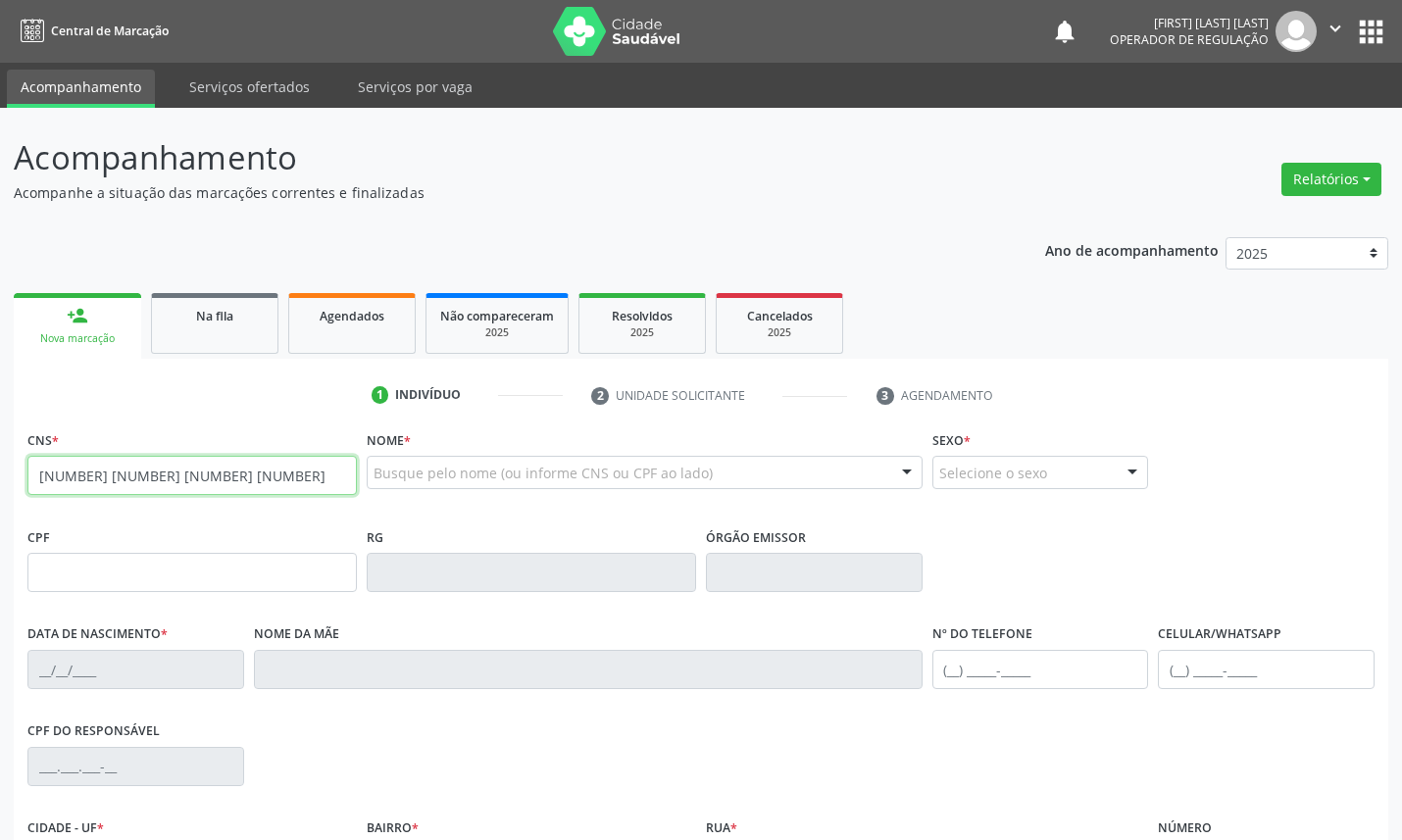 type on "[NUMBER] [NUMBER] [NUMBER] [NUMBER]" 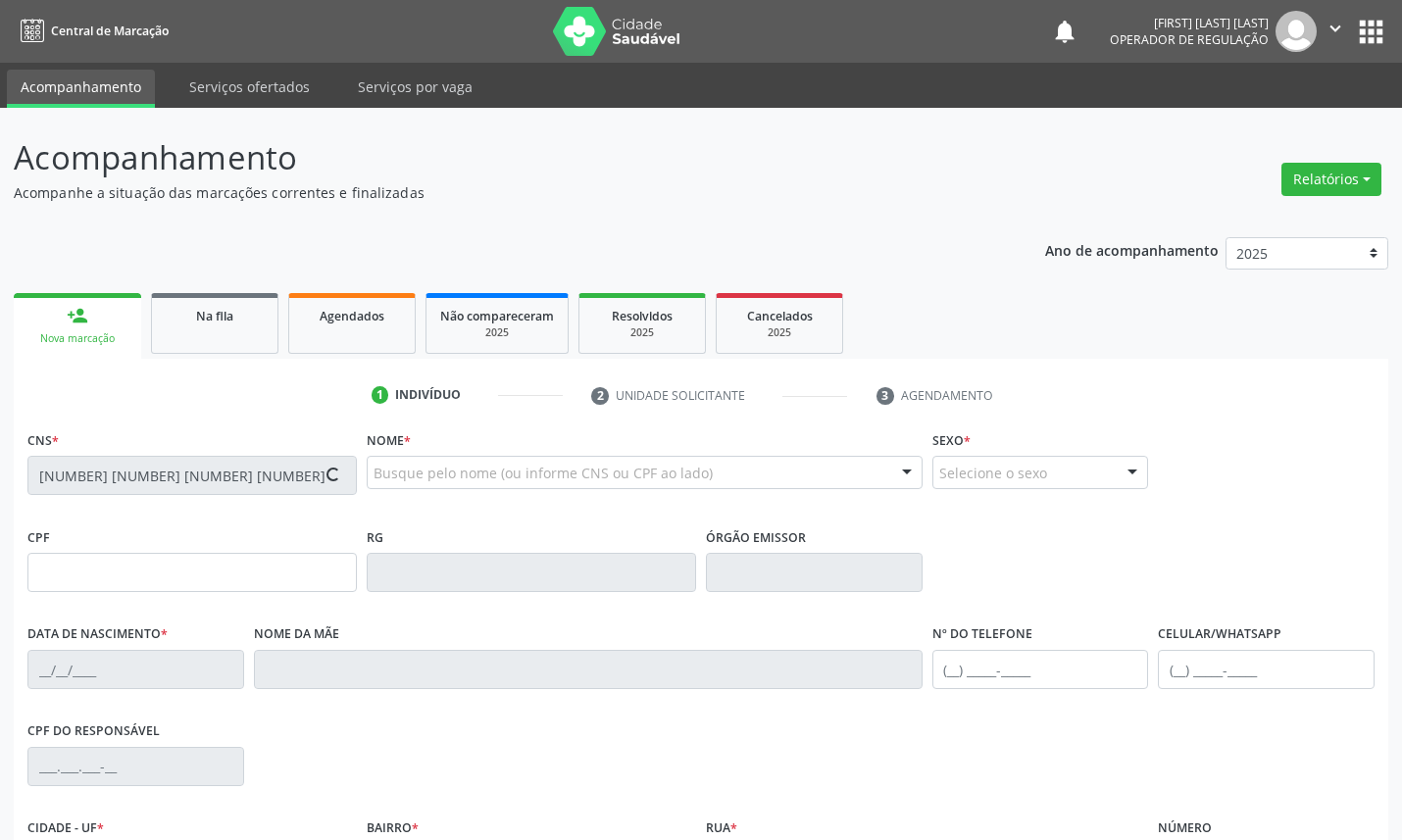 type on "[NUMBER].[NUMBER].[NUMBER]-[NUMBER]" 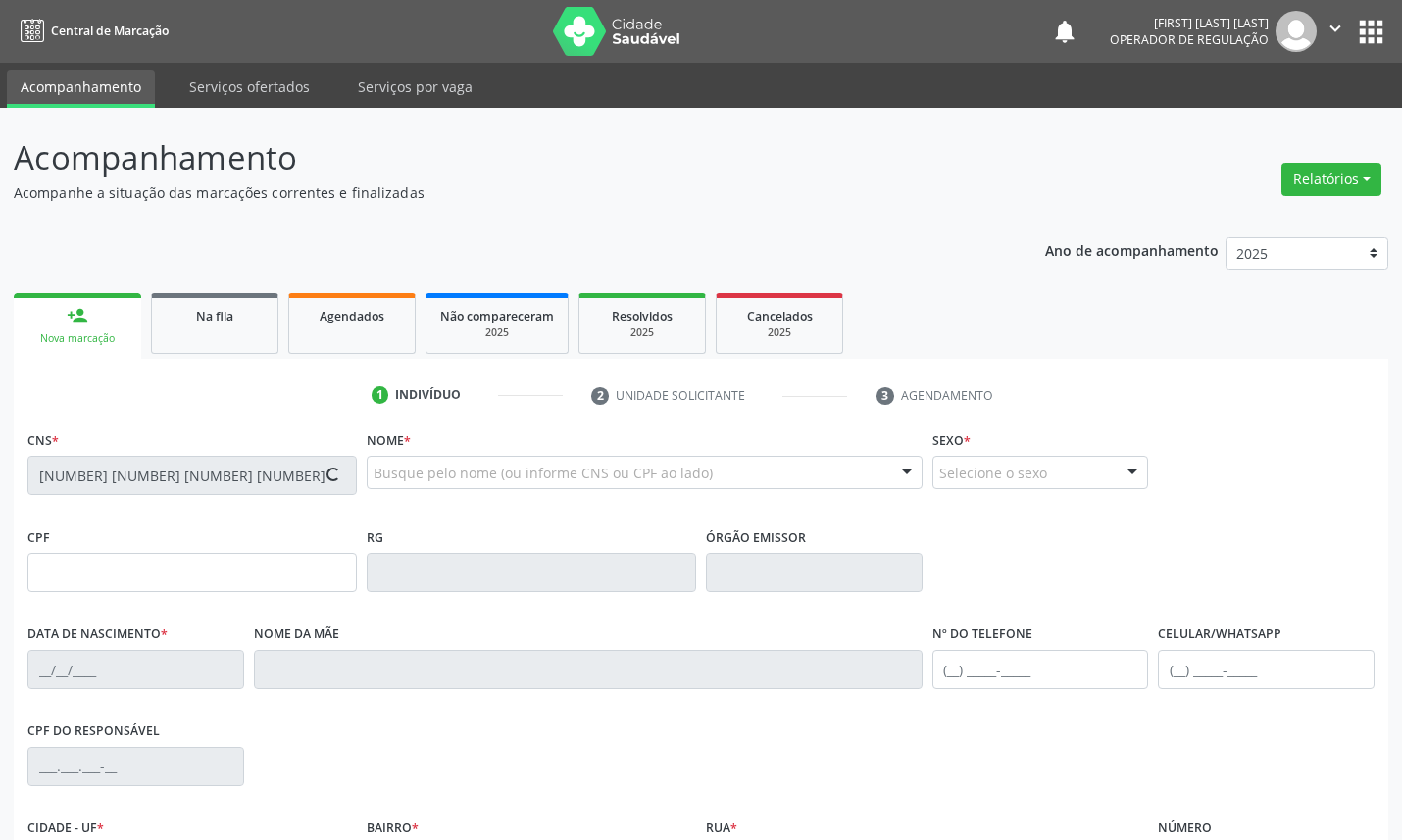type on "[DATE]" 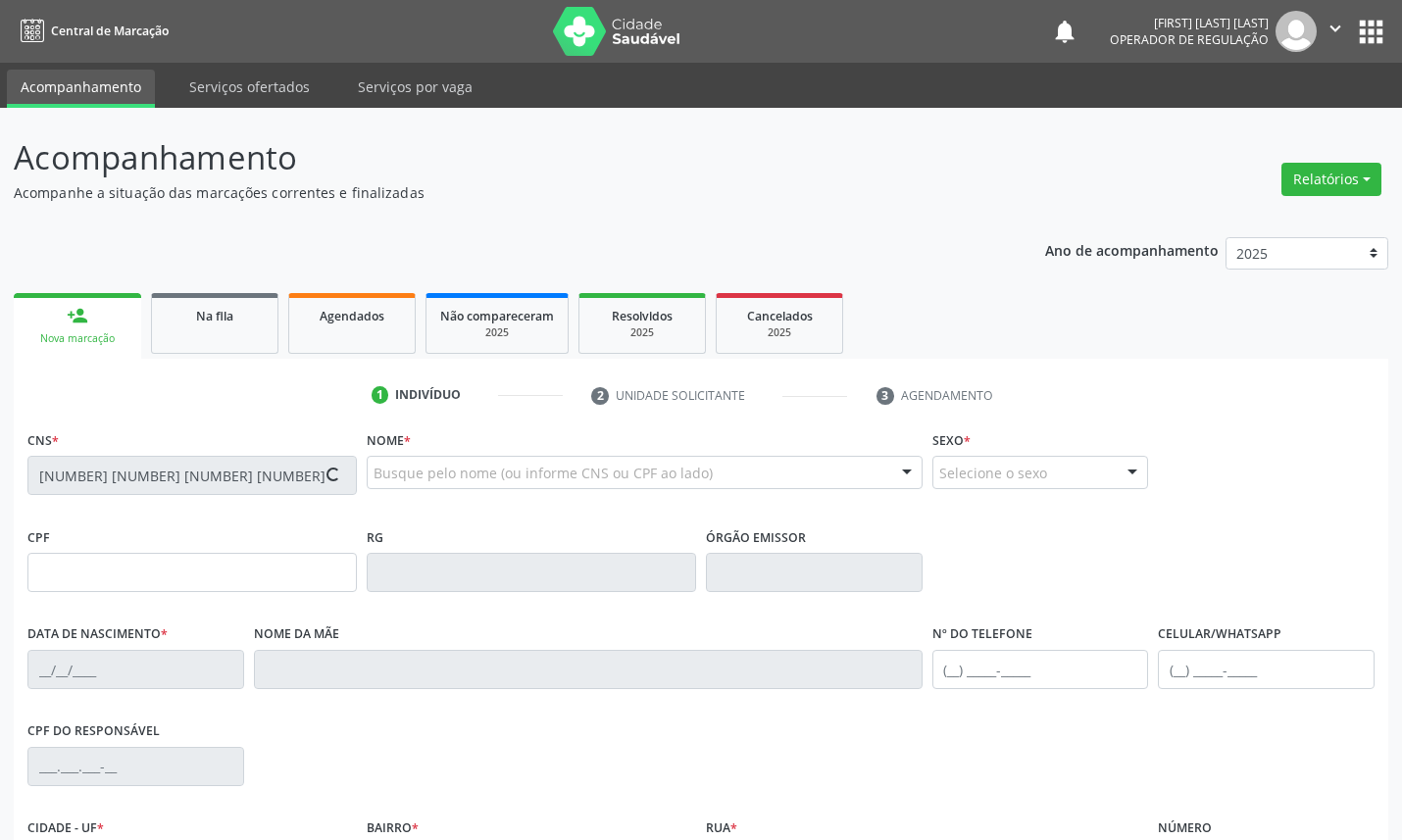 type on "([PHONE]) [PHONE]" 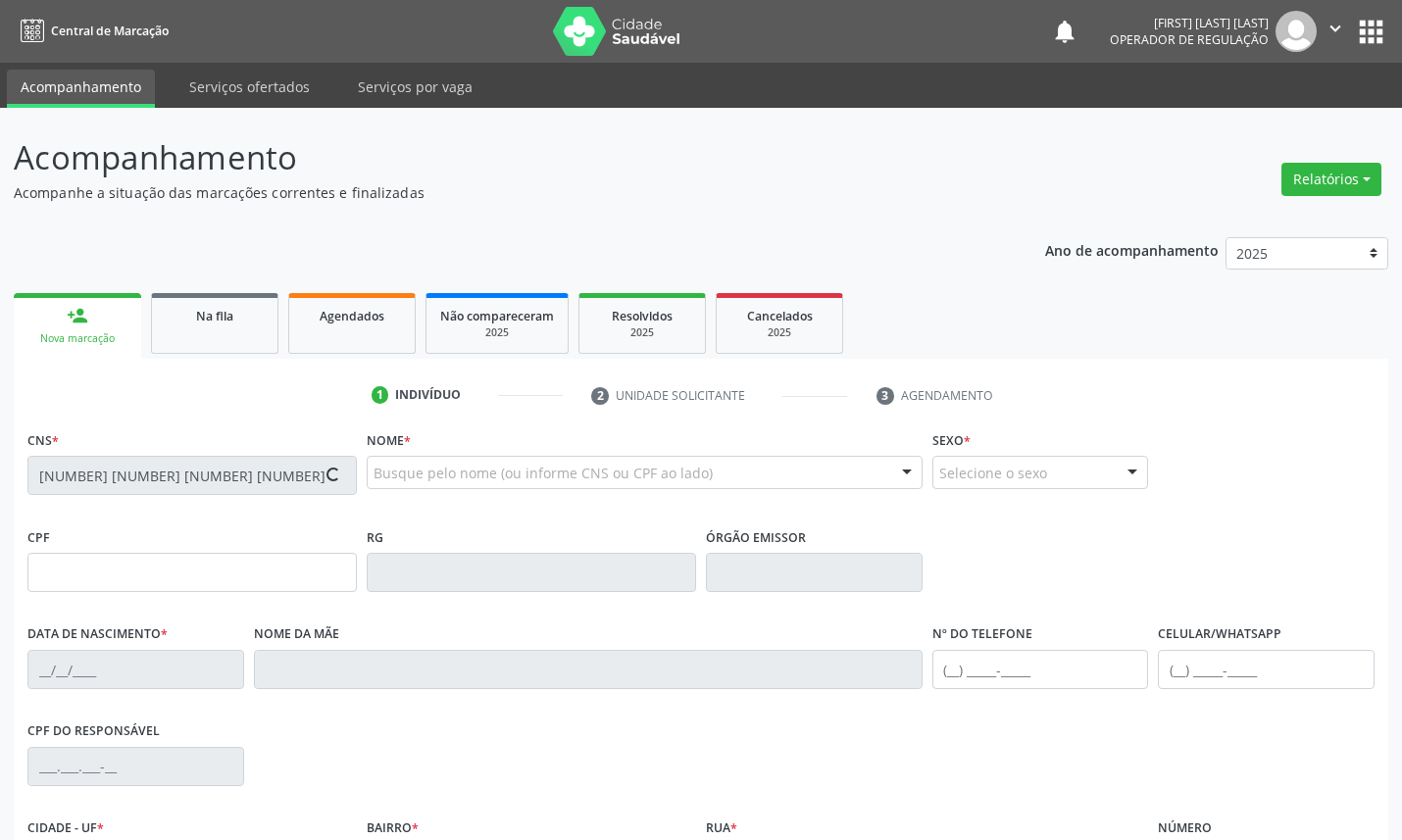 type on "190" 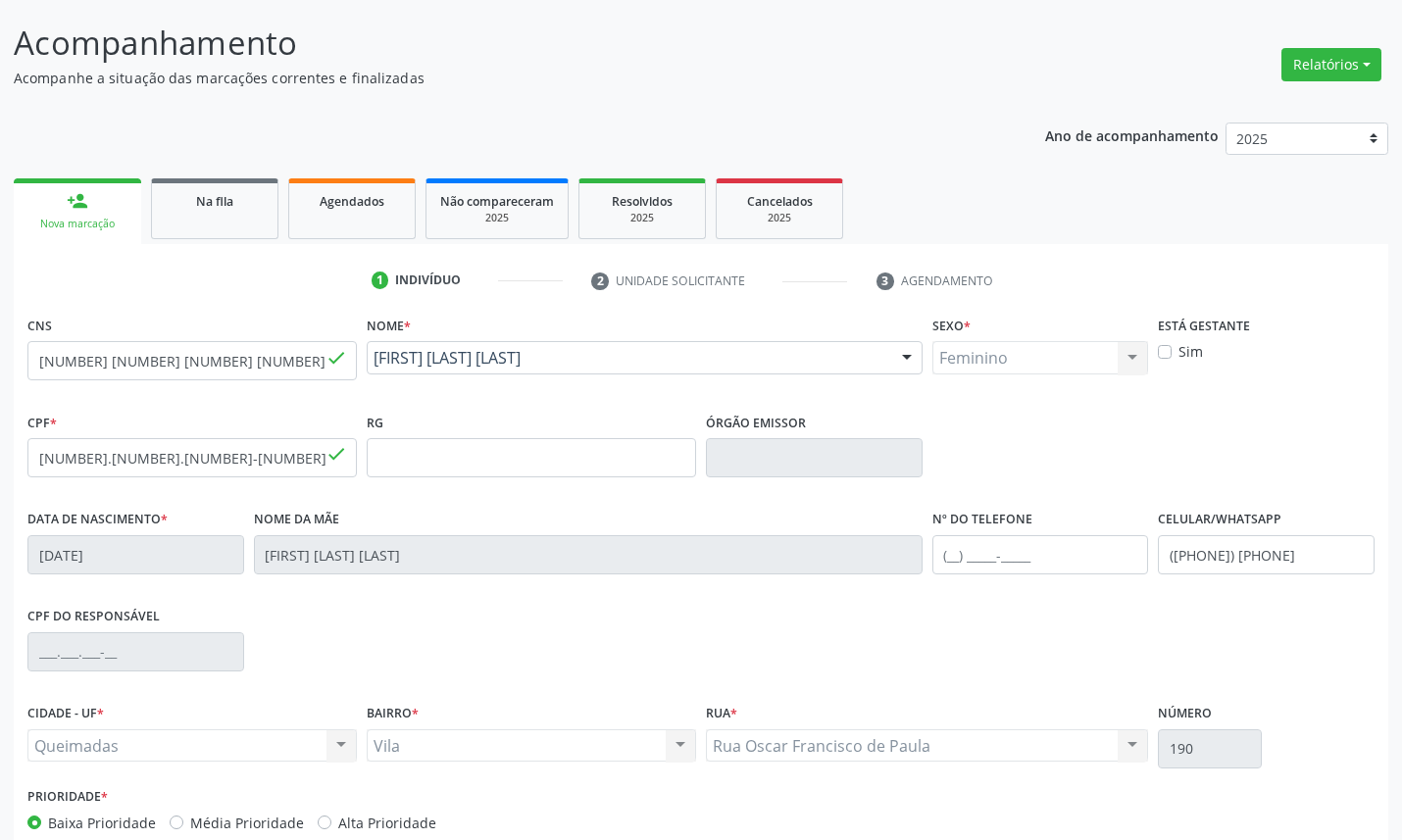 scroll, scrollTop: 221, scrollLeft: 0, axis: vertical 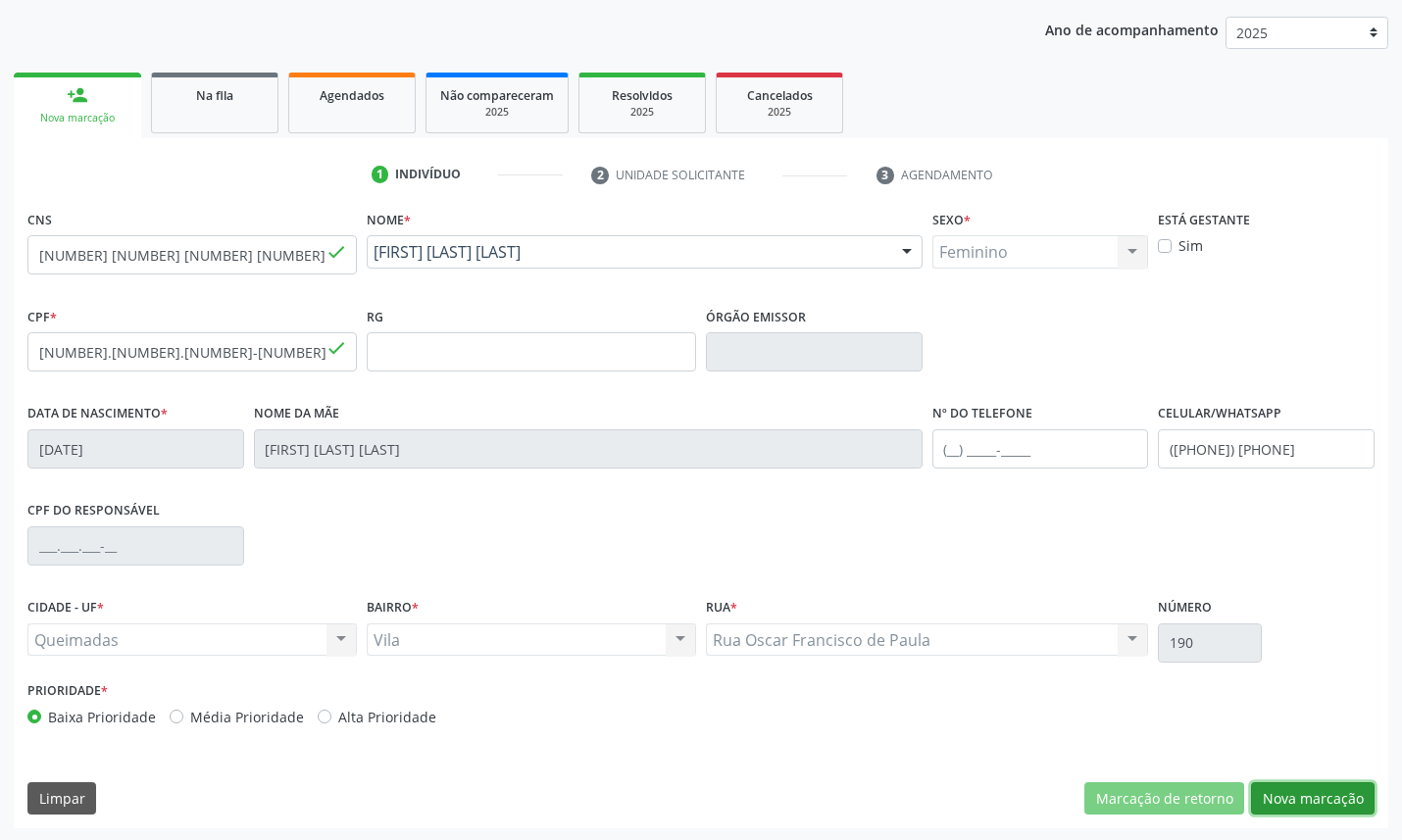 click on "Nova marcação" at bounding box center (1313, 799) 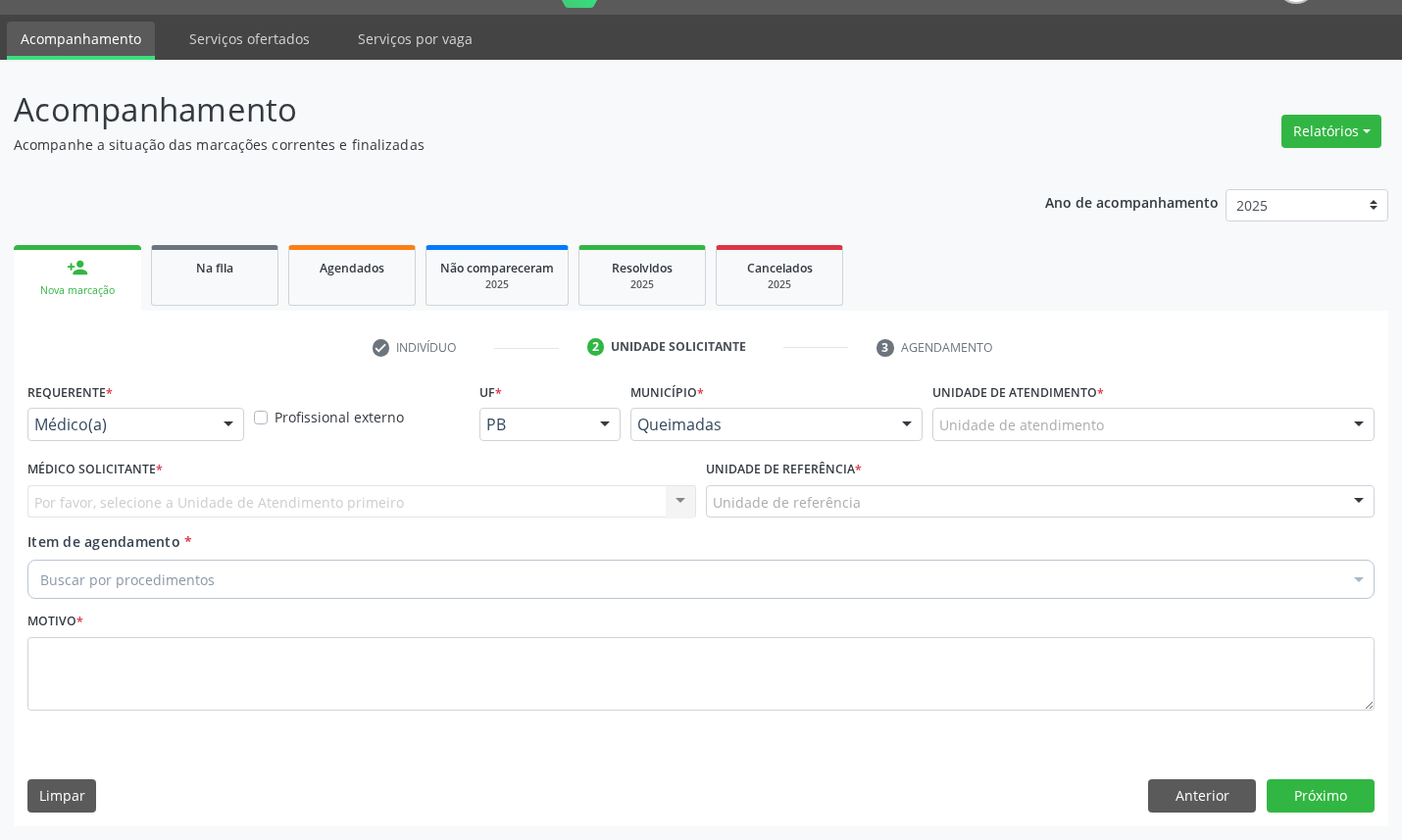scroll, scrollTop: 46, scrollLeft: 0, axis: vertical 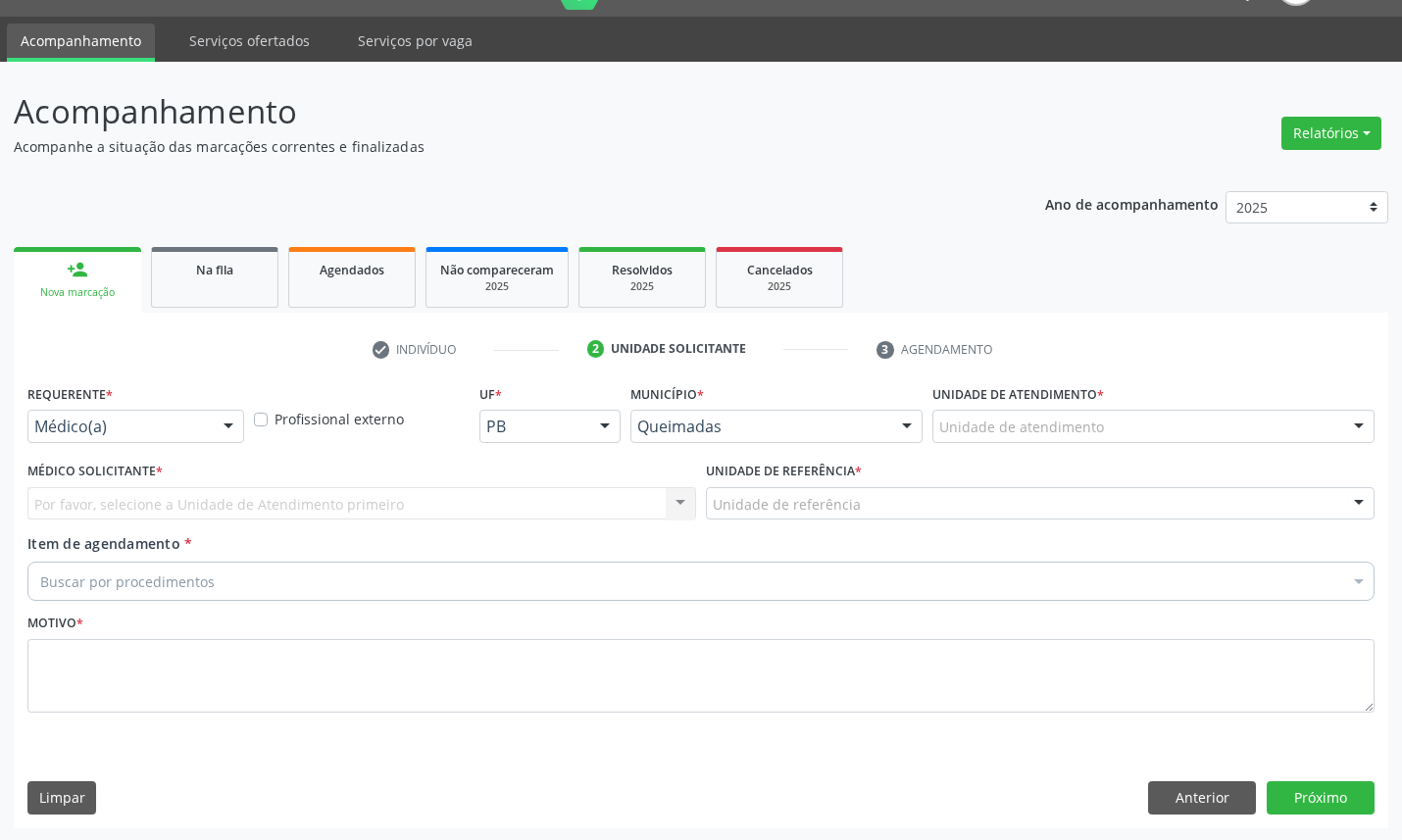 click on "Requerente
*
Médico(a)         Médico(a)   Enfermeiro(a)   Paciente
Nenhum resultado encontrado para: "   "
Não há nenhuma opção para ser exibida." at bounding box center (135, 411) 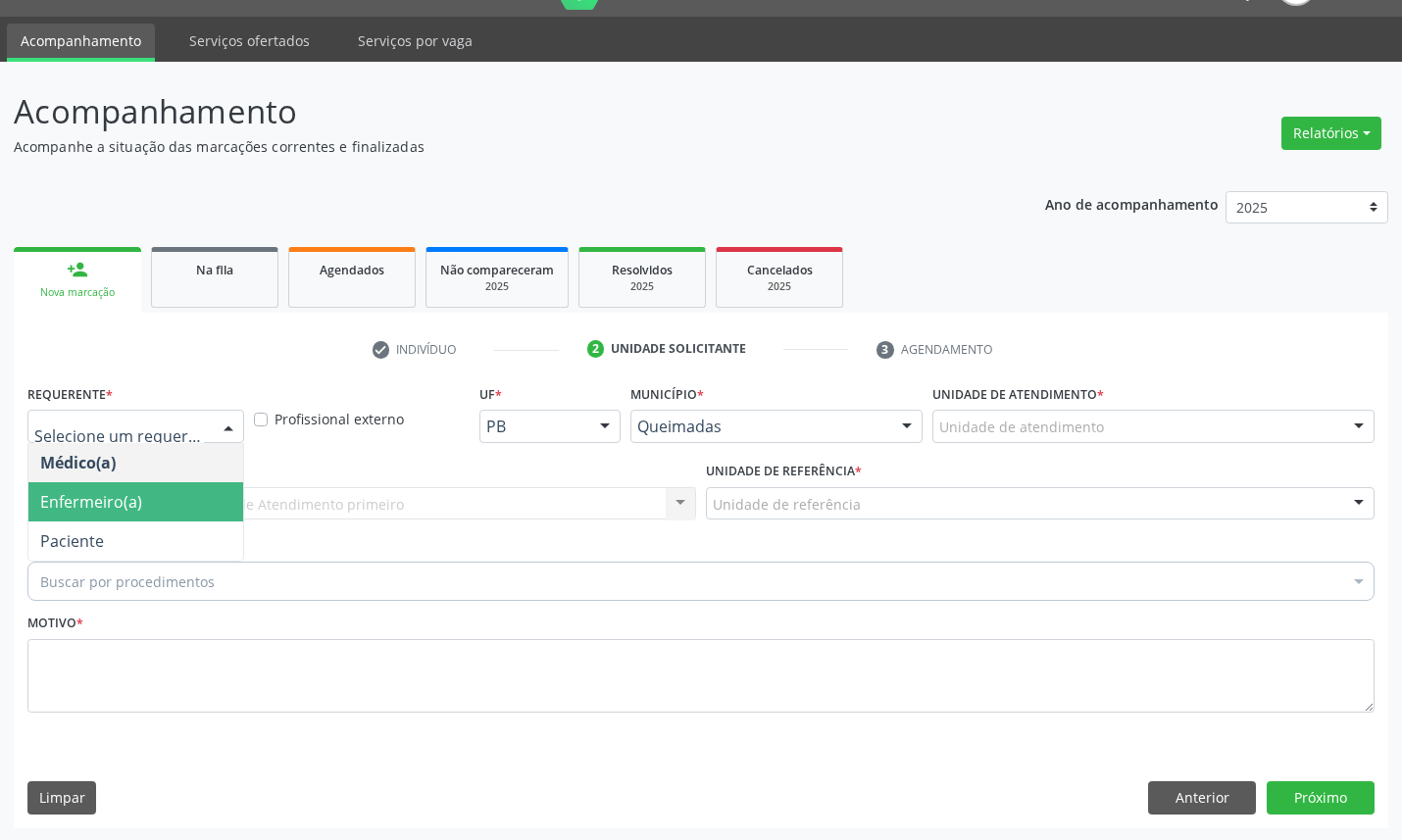 click on "Enfermeiro(a)" at bounding box center (135, 502) 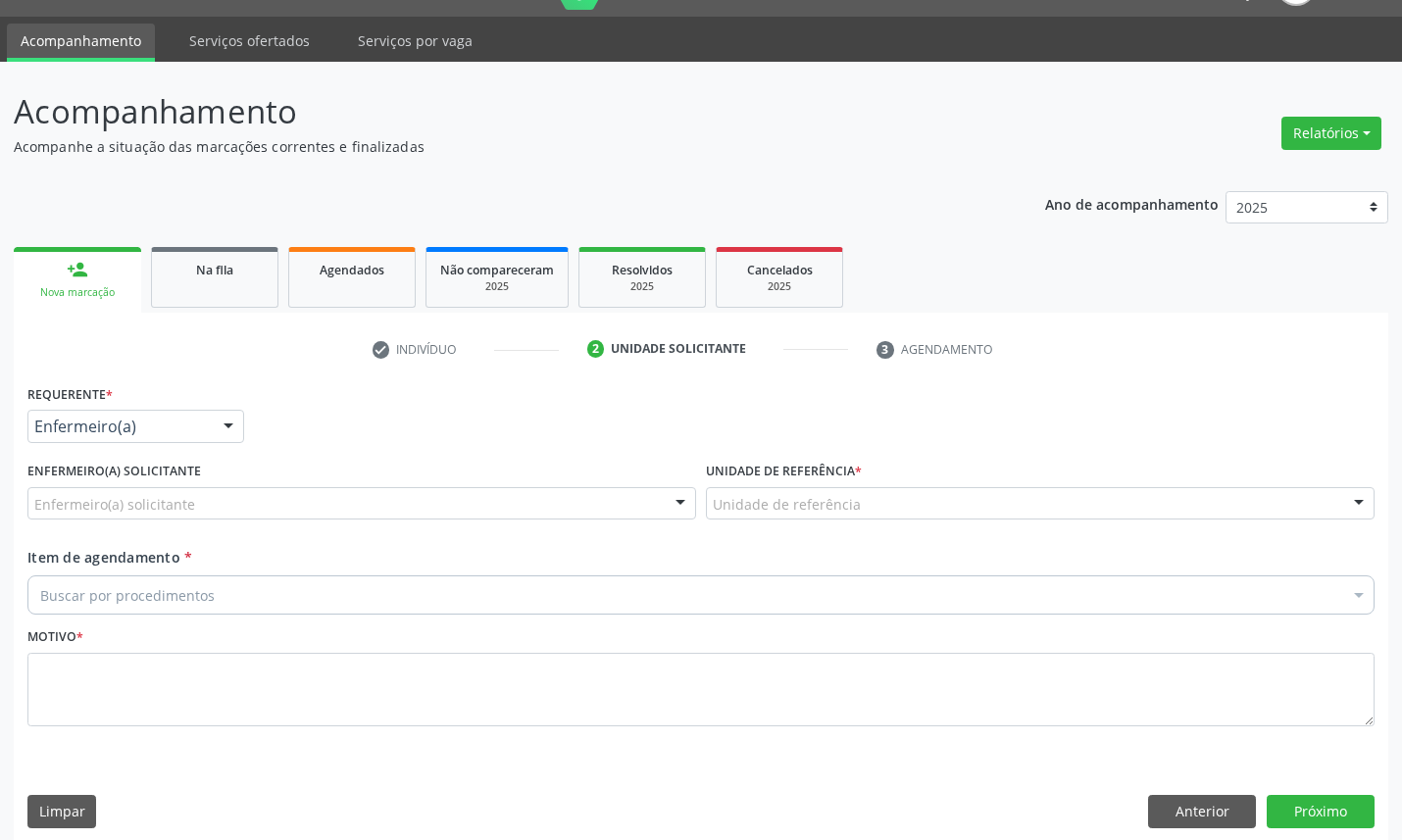 click on "Enfermeiro(a)" at bounding box center (135, 426) 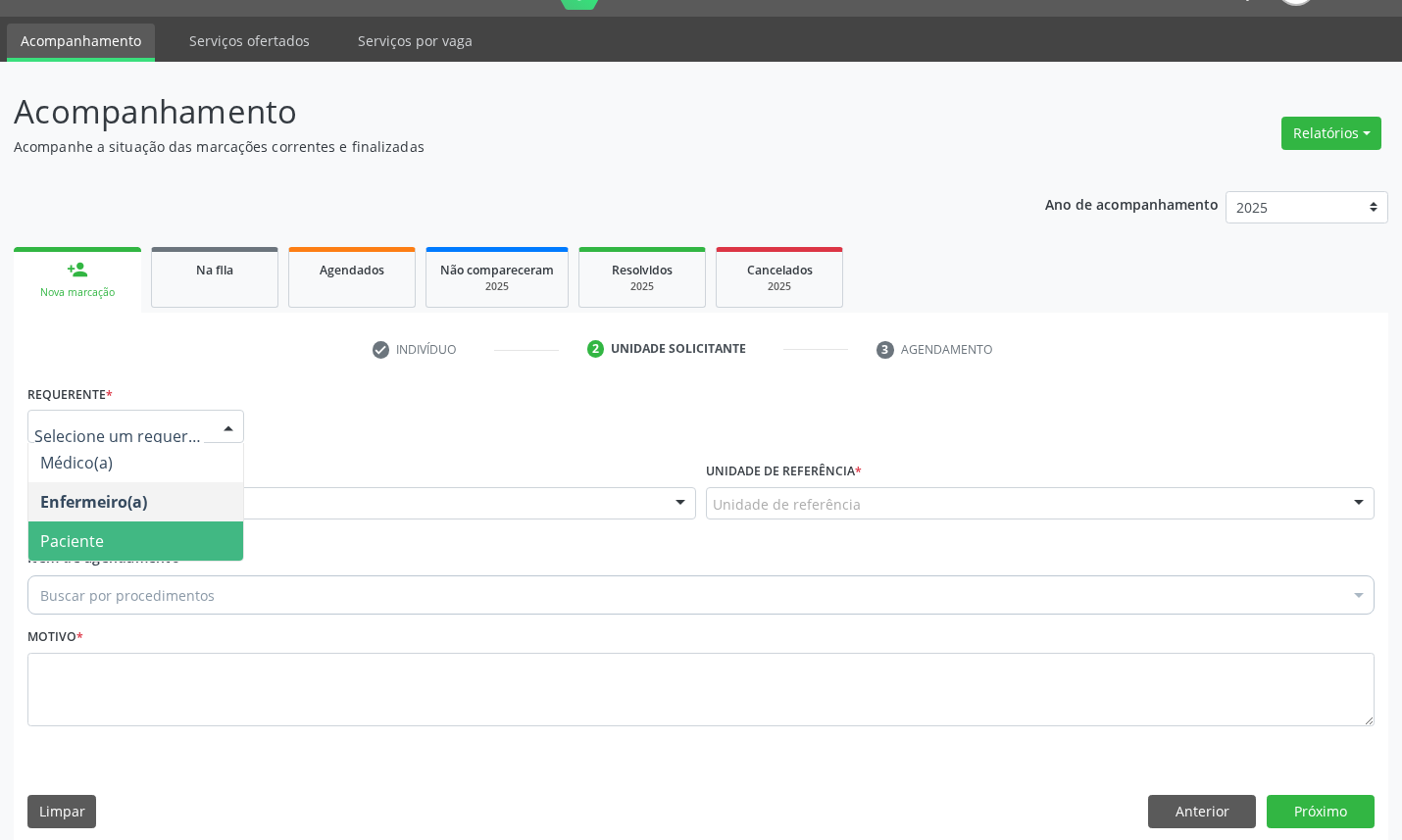 click on "Paciente" at bounding box center [135, 541] 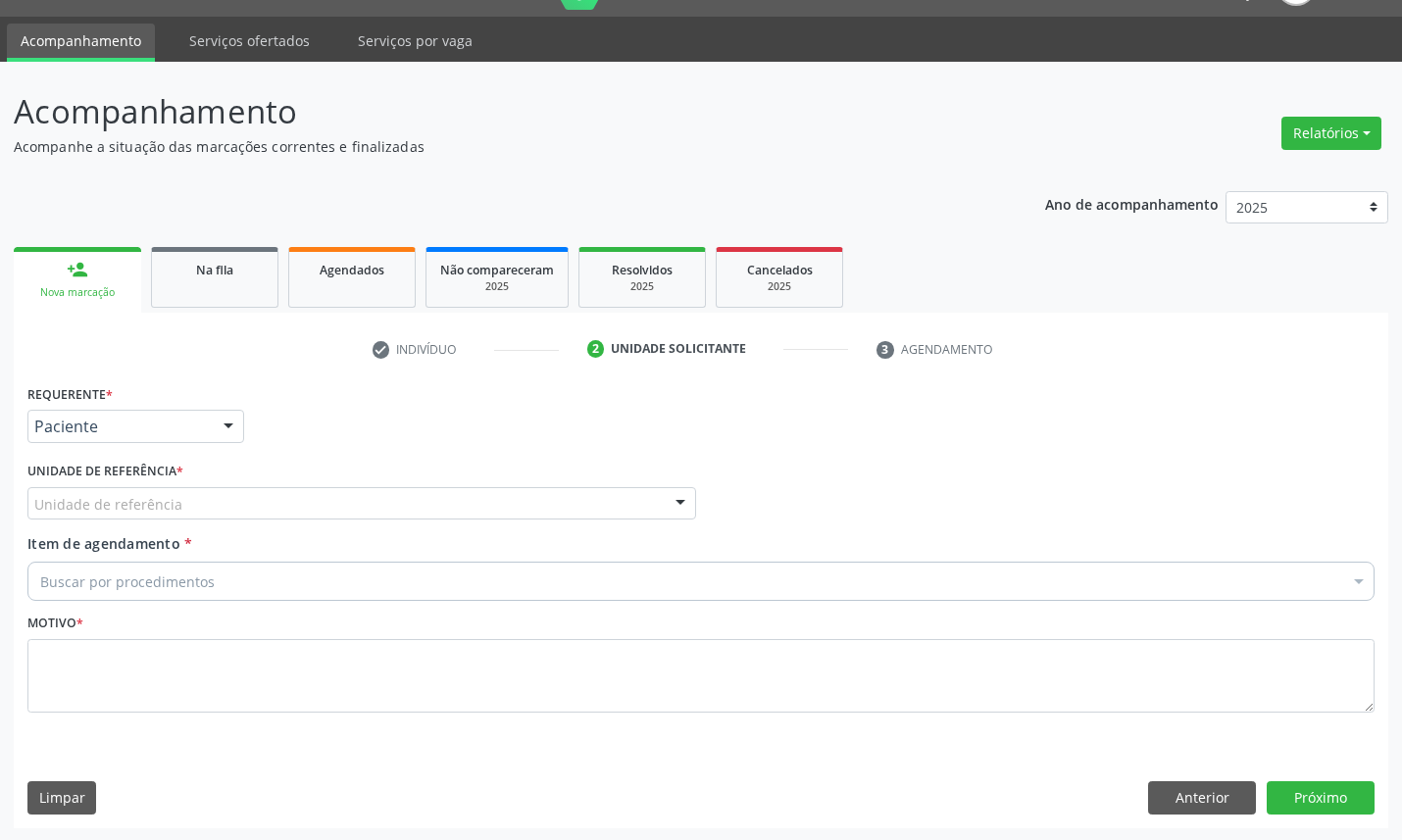 click on "Requerente
*
Paciente         Médico(a)   Enfermeiro(a)   Paciente
Nenhum resultado encontrado para: "   "
Não há nenhuma opção para ser exibida.
UF
PB         PB
Nenhum resultado encontrado para: "   "
Não há nenhuma opção para ser exibida.
Município
Queimadas         Campina Grande   Queimadas
Nenhum resultado encontrado para: "   "
Não há nenhuma opção para ser exibida.
Médico Solicitante
Por favor, selecione a Unidade de Atendimento primeiro
Nenhum resultado encontrado para: "   "
Não há nenhuma opção para ser exibida.
Unidade de referência
*
Unidade de referência
UBSF Ligeiro II   UBSF Saulo Leal Ernesto de Melo   UBSF Castanho   UBSF Baixa Verde   UBSF Ze Velho   UBSF Boa Vista     UBSF Zumbi" at bounding box center [701, 560] 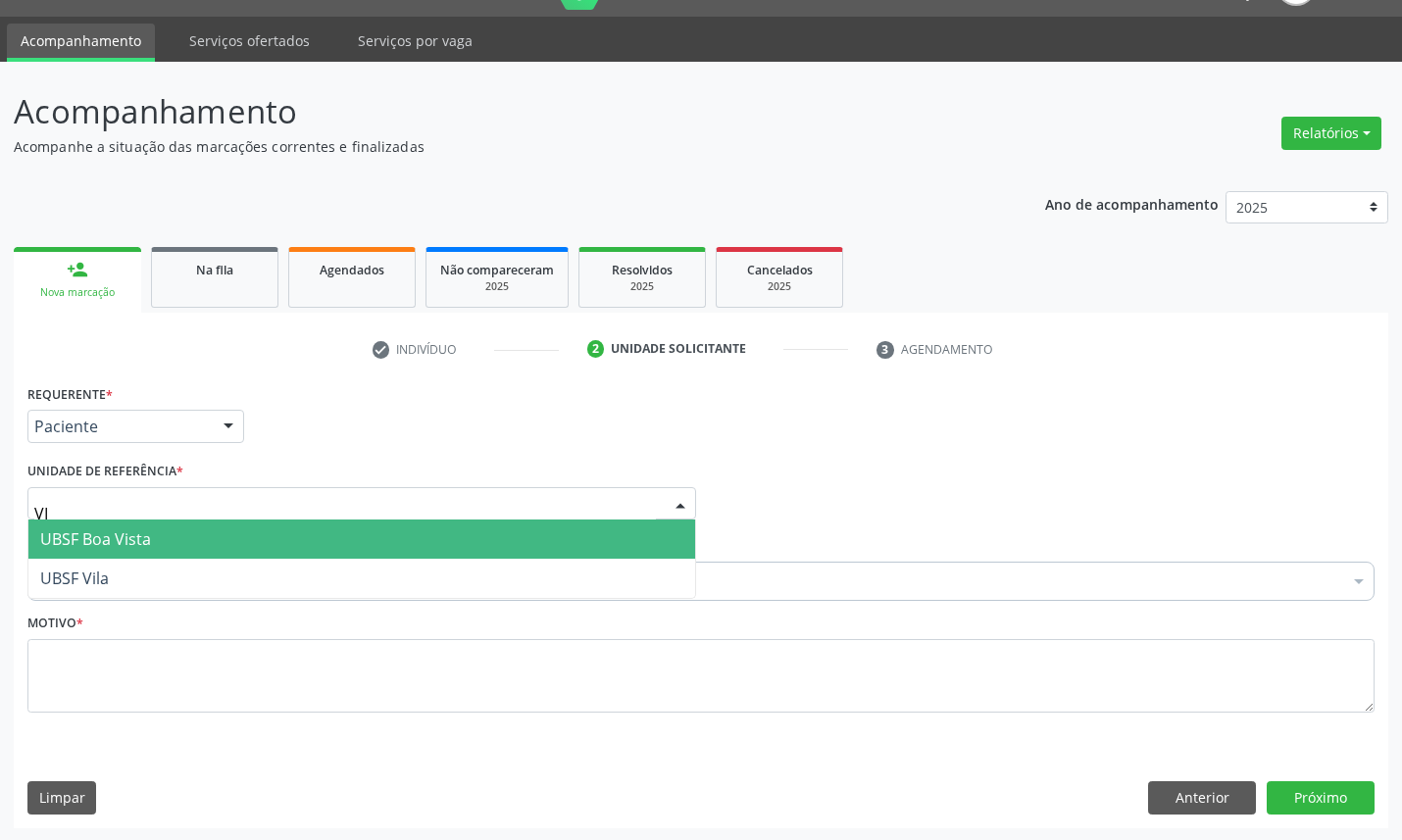 type on "VIL" 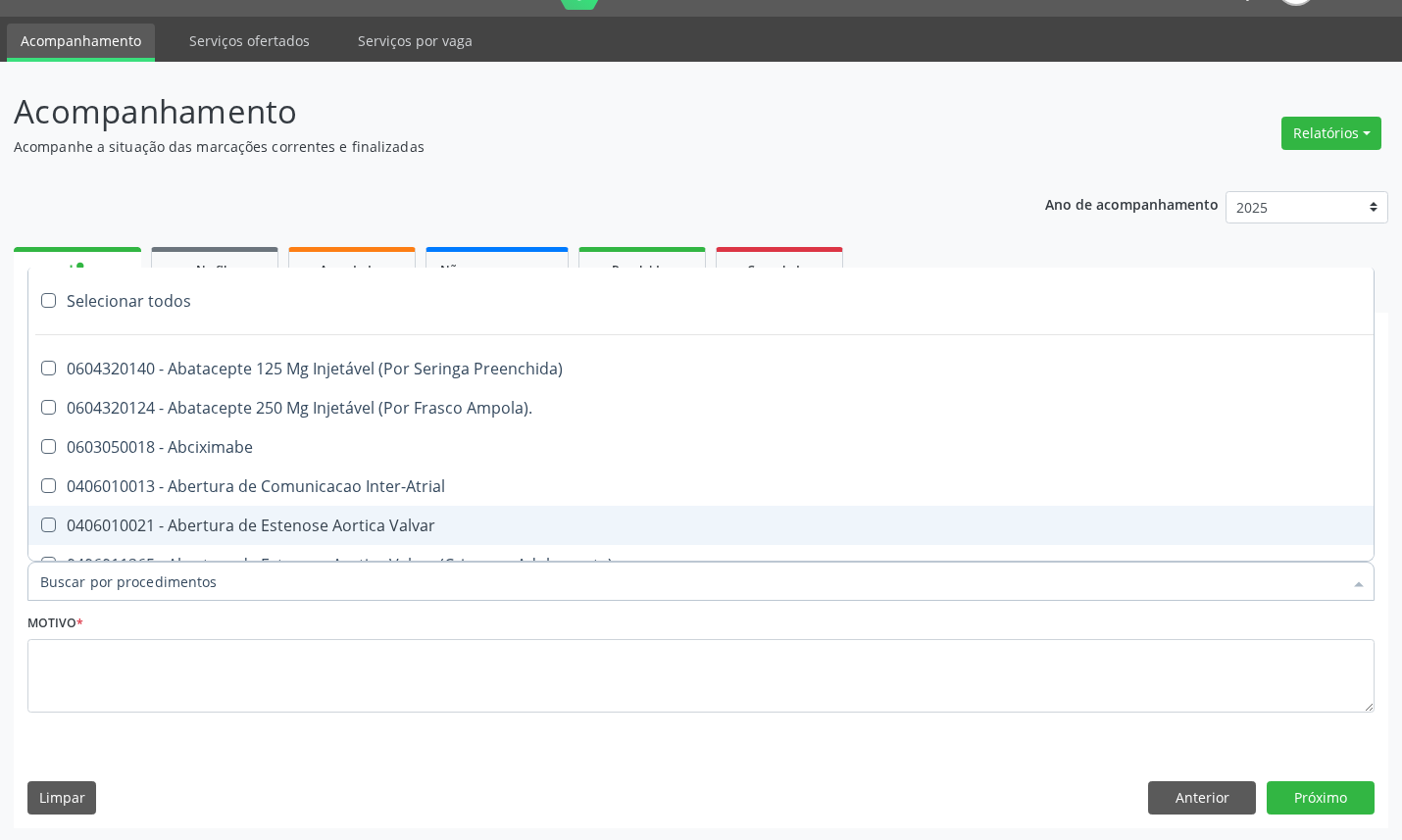 paste on "ENDOCRINOLOGISTA" 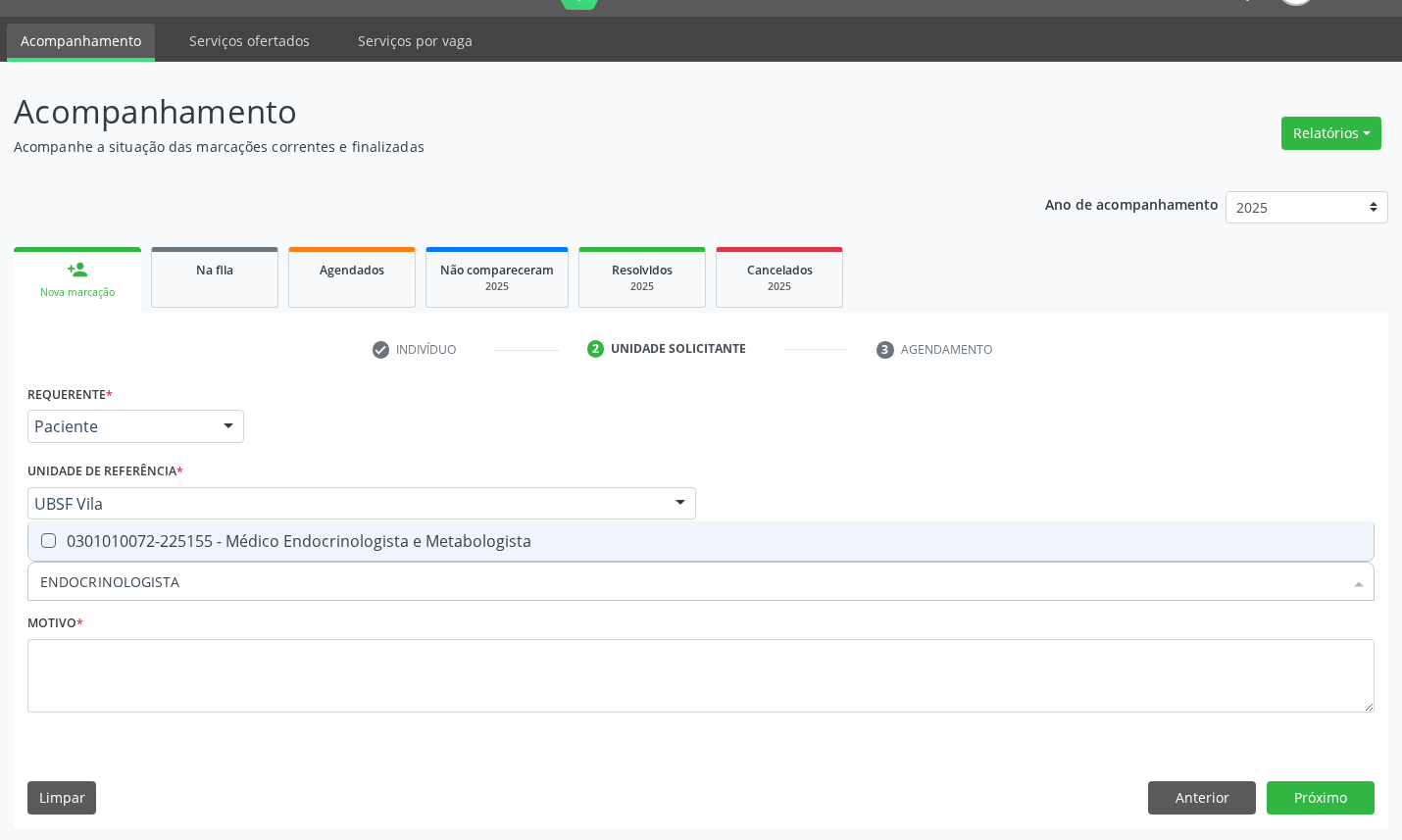 click on "0301010072-225155 - Médico Endocrinologista e Metabologista" at bounding box center (701, 541) 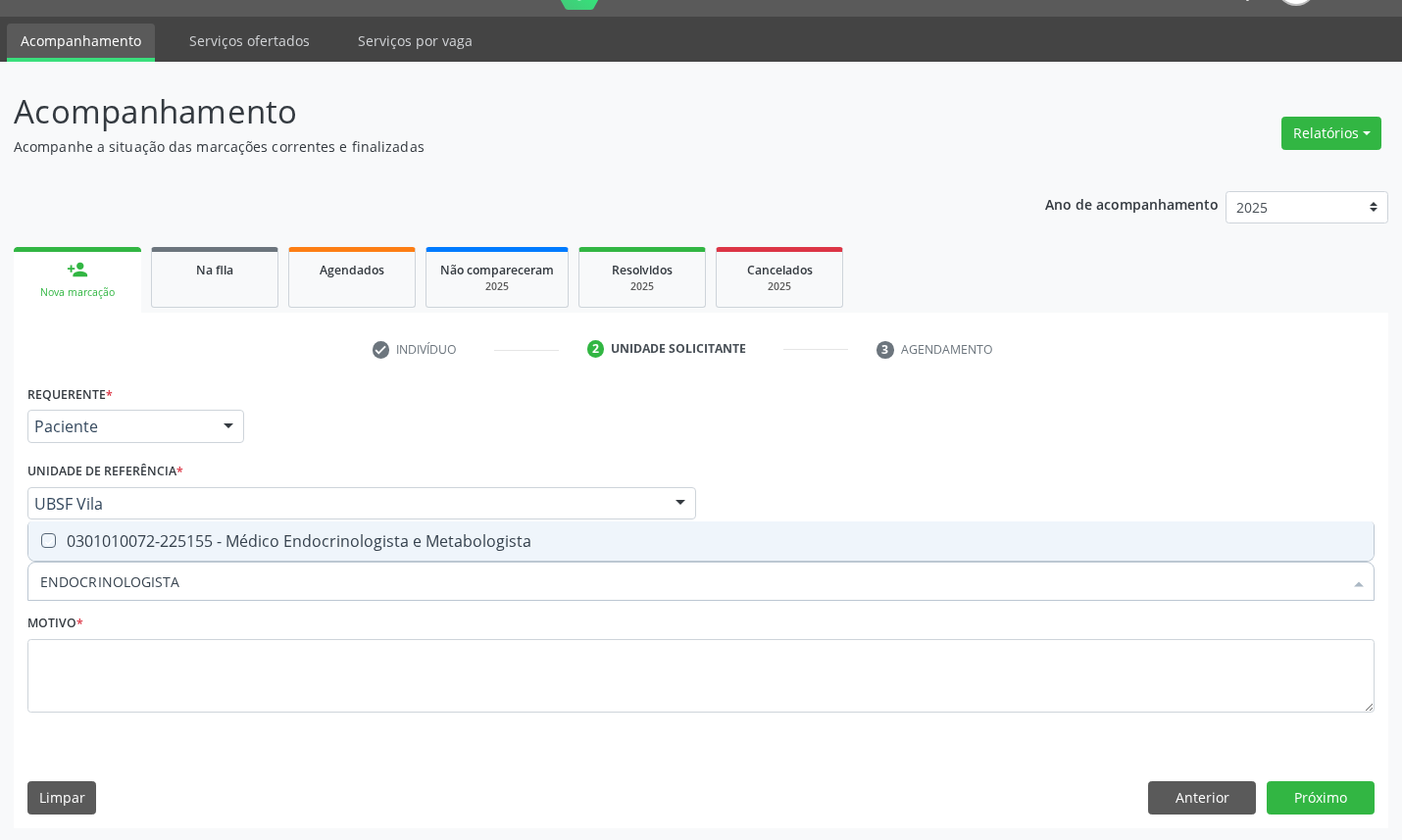 checkbox on "true" 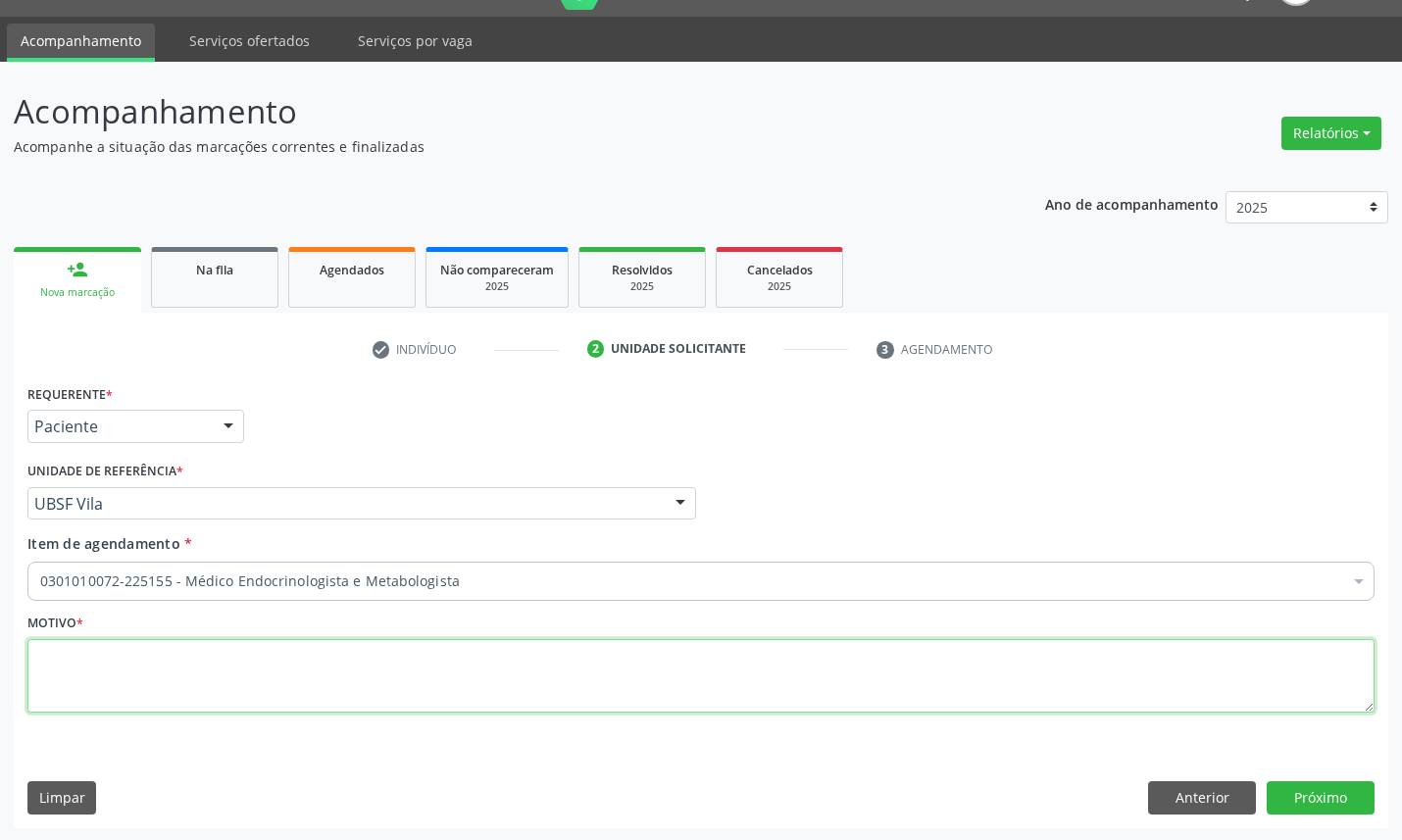 paste on "RETORNO [NAME] [NUMBER]/[NUMBER]" 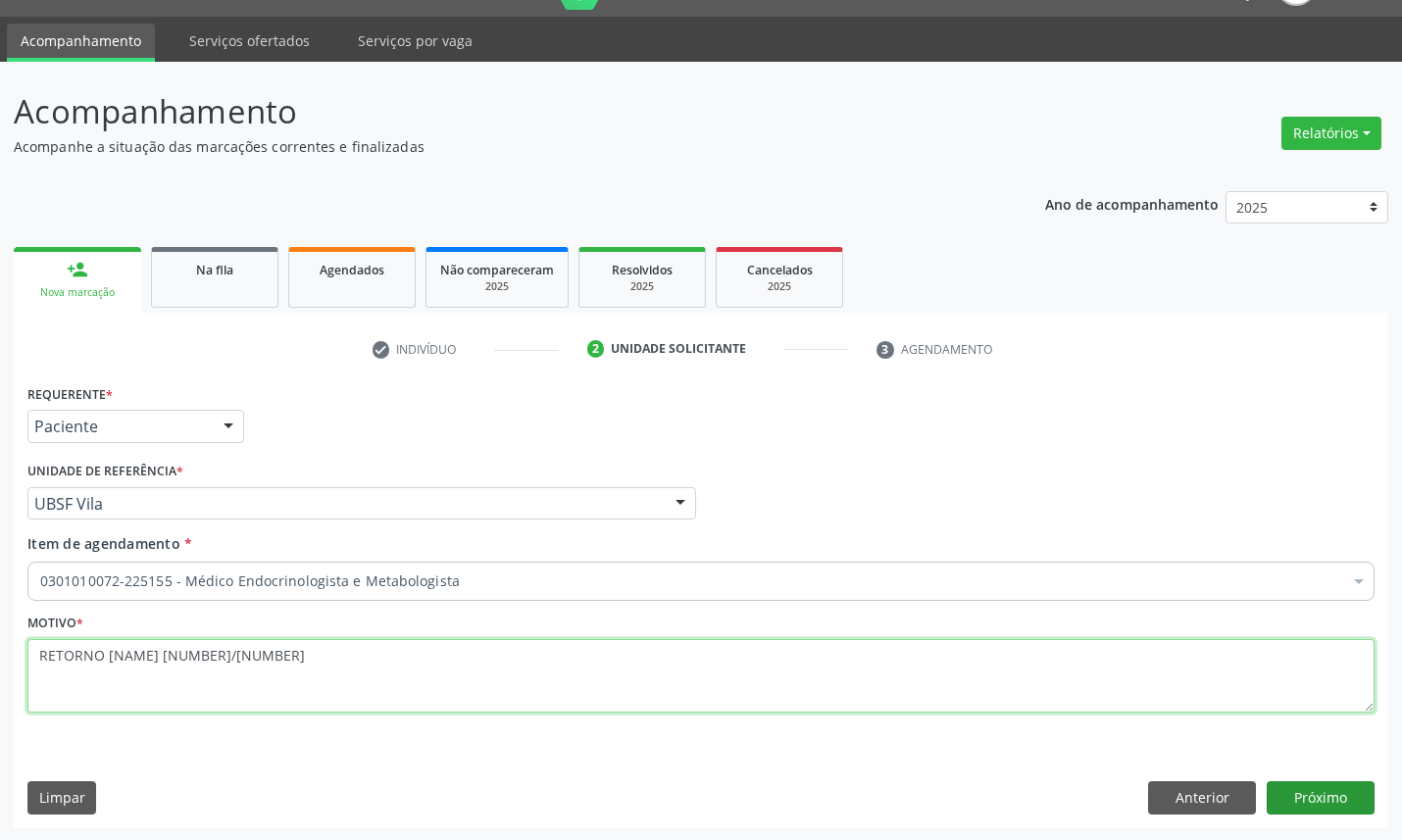 type on "RETORNO [NAME] [NUMBER]/[NUMBER]" 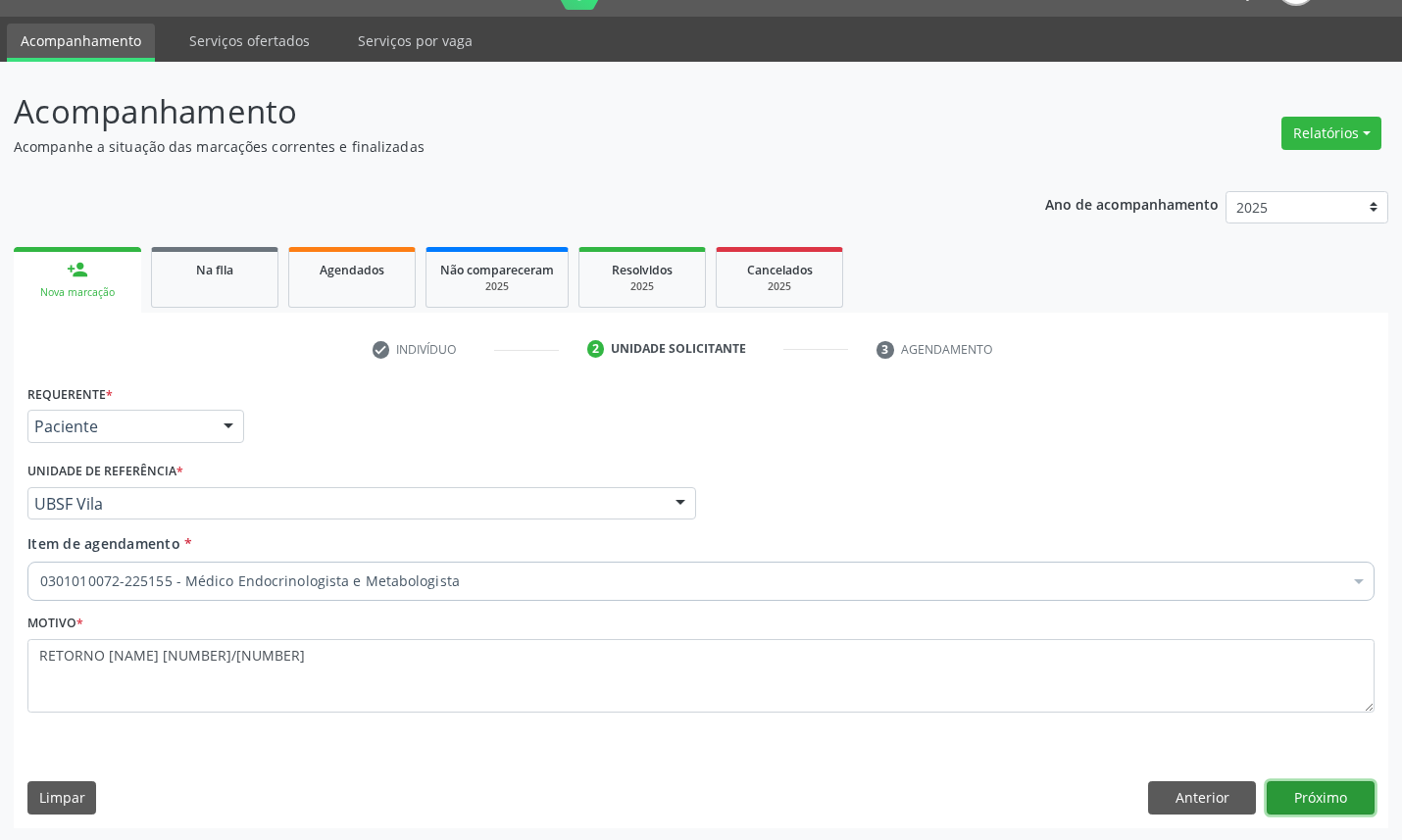 click on "Próximo" at bounding box center [1321, 798] 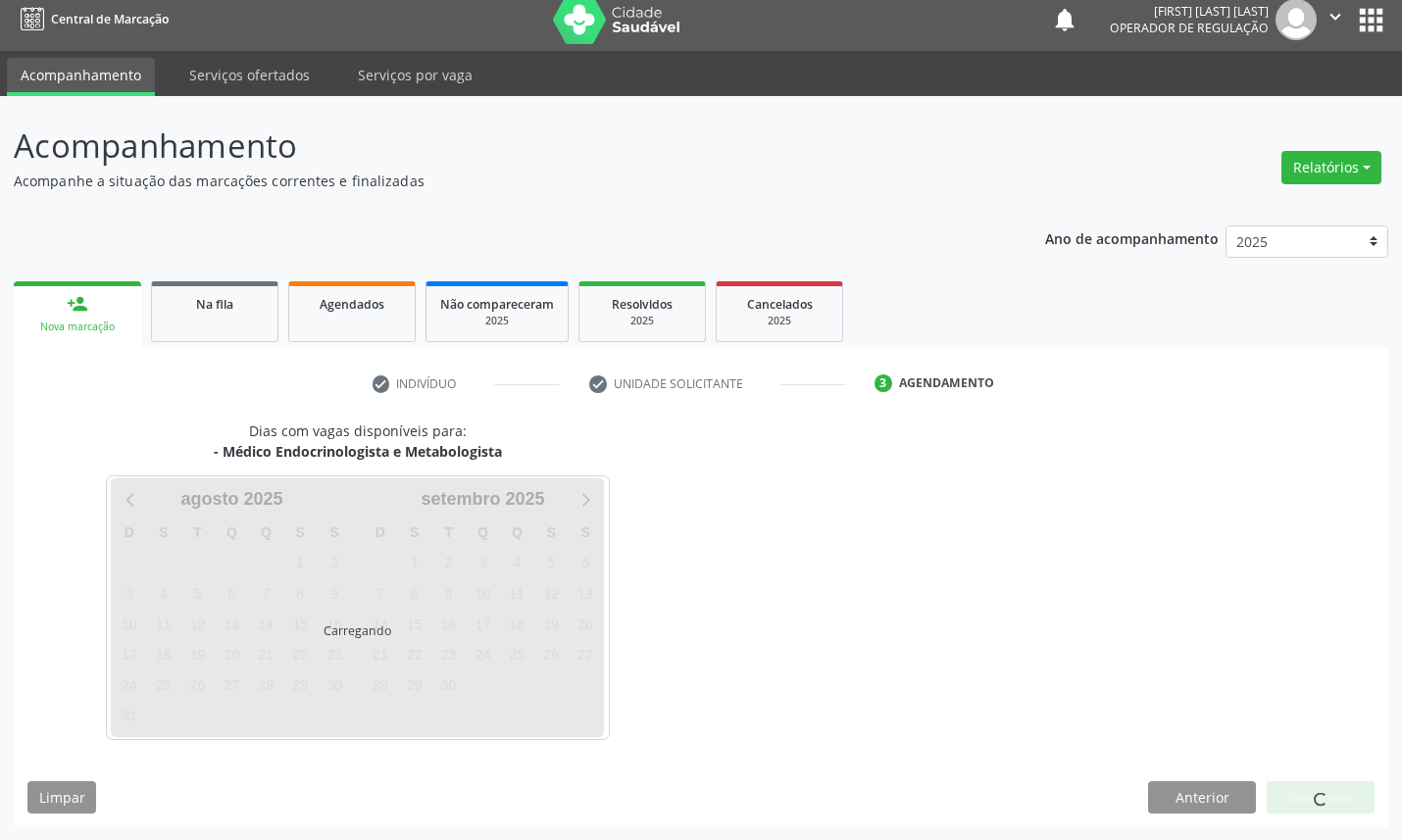 scroll, scrollTop: 46, scrollLeft: 0, axis: vertical 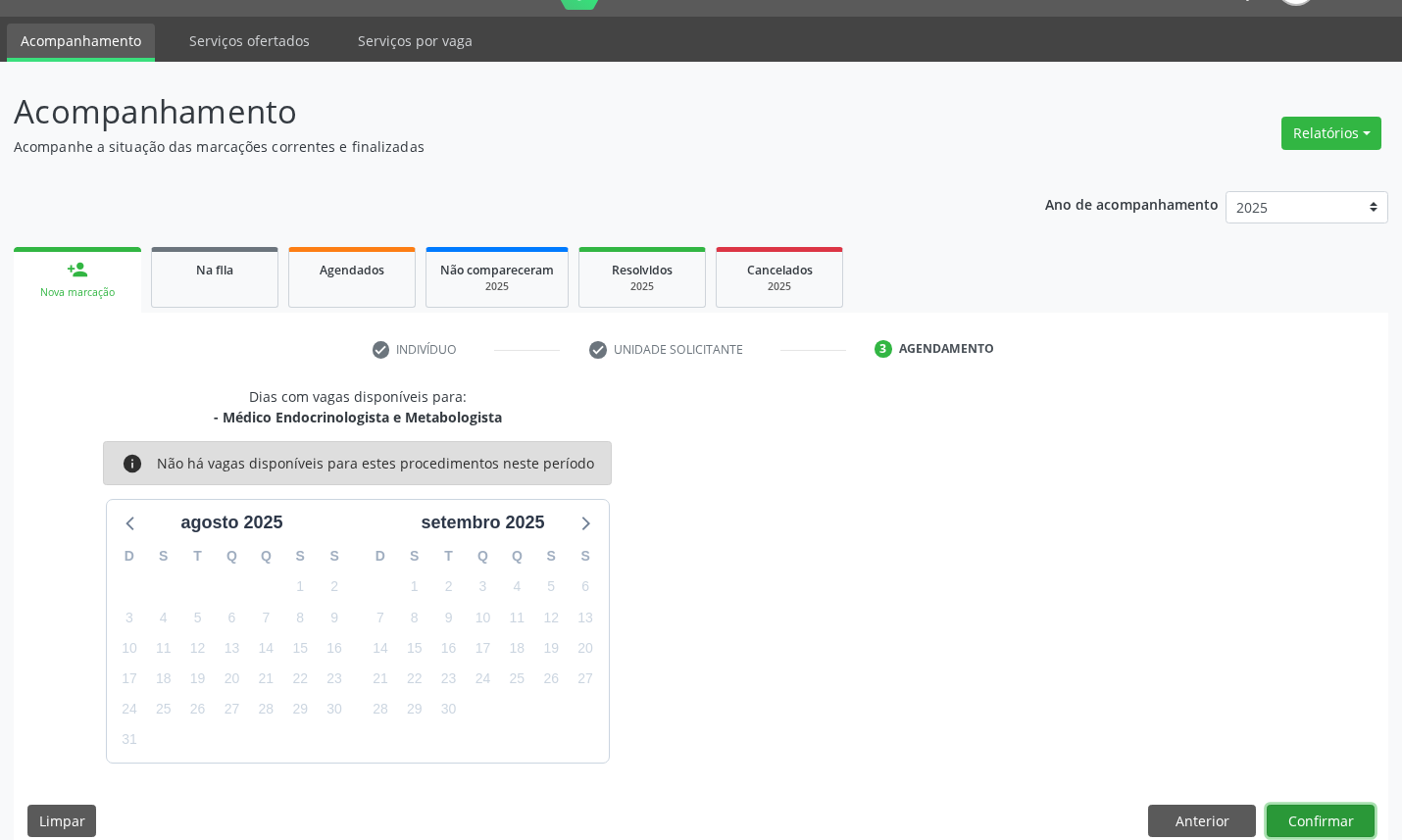 click on "Confirmar" at bounding box center [1321, 821] 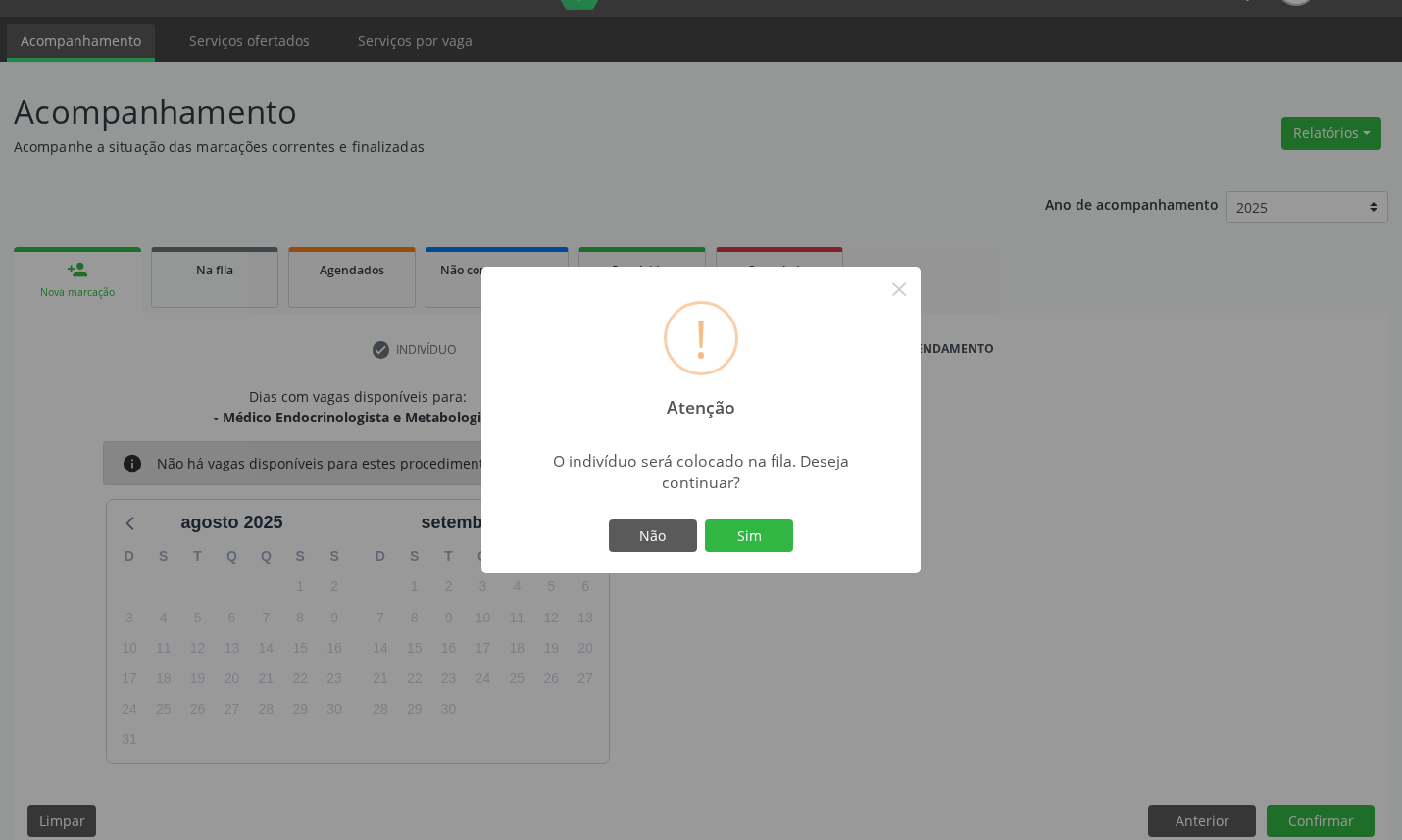 type 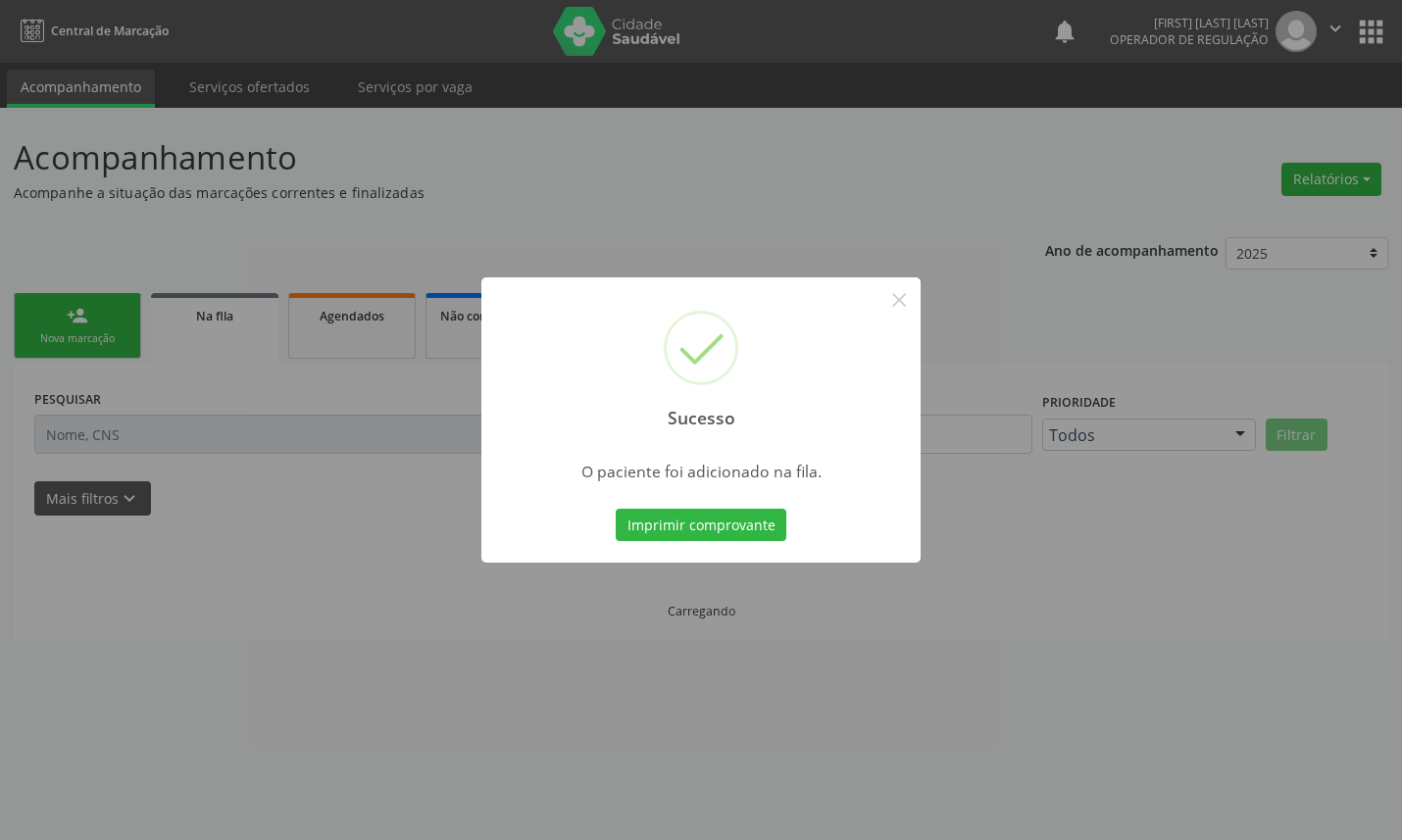 scroll, scrollTop: 0, scrollLeft: 0, axis: both 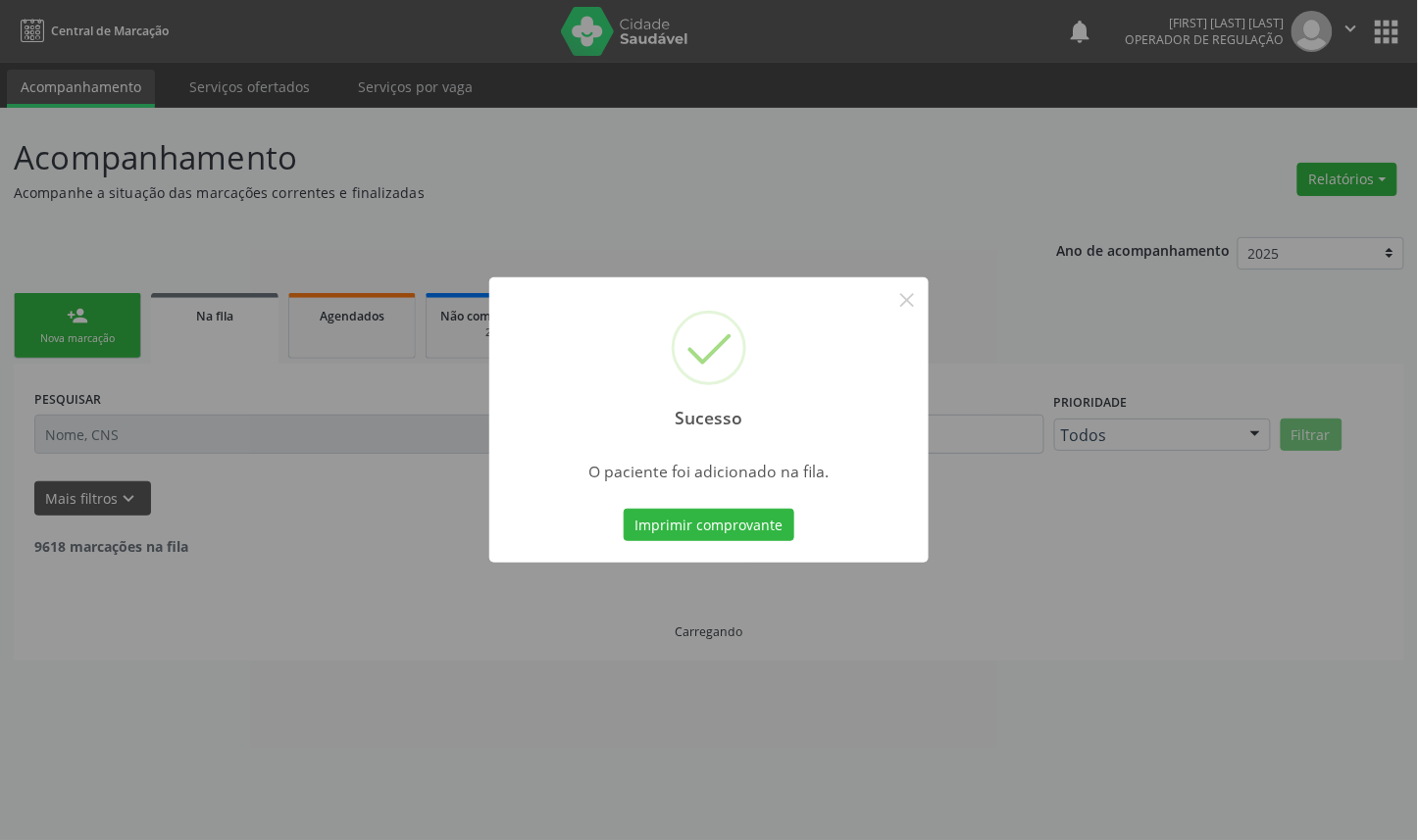 type 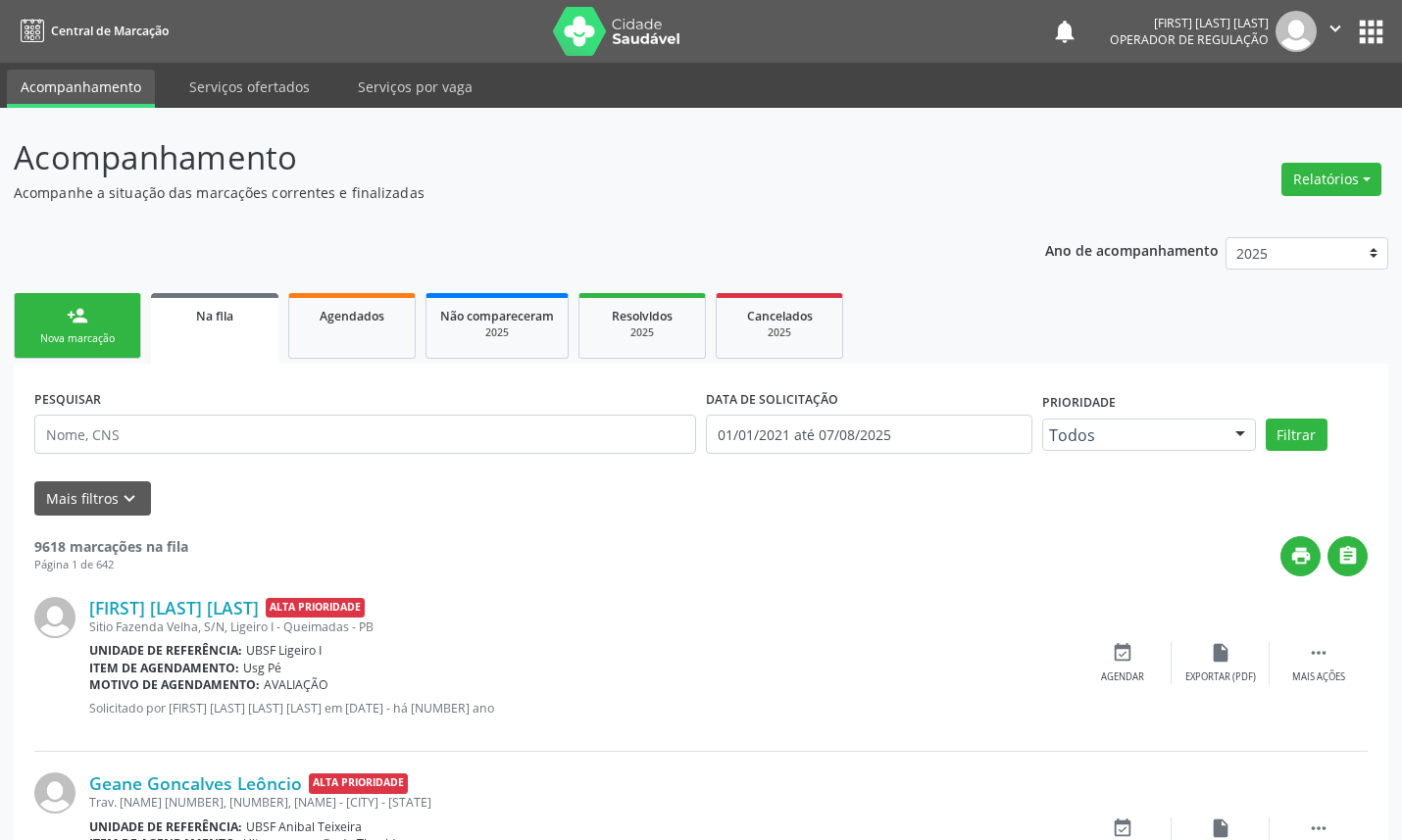 click on "Nova marcação" at bounding box center (77, 338) 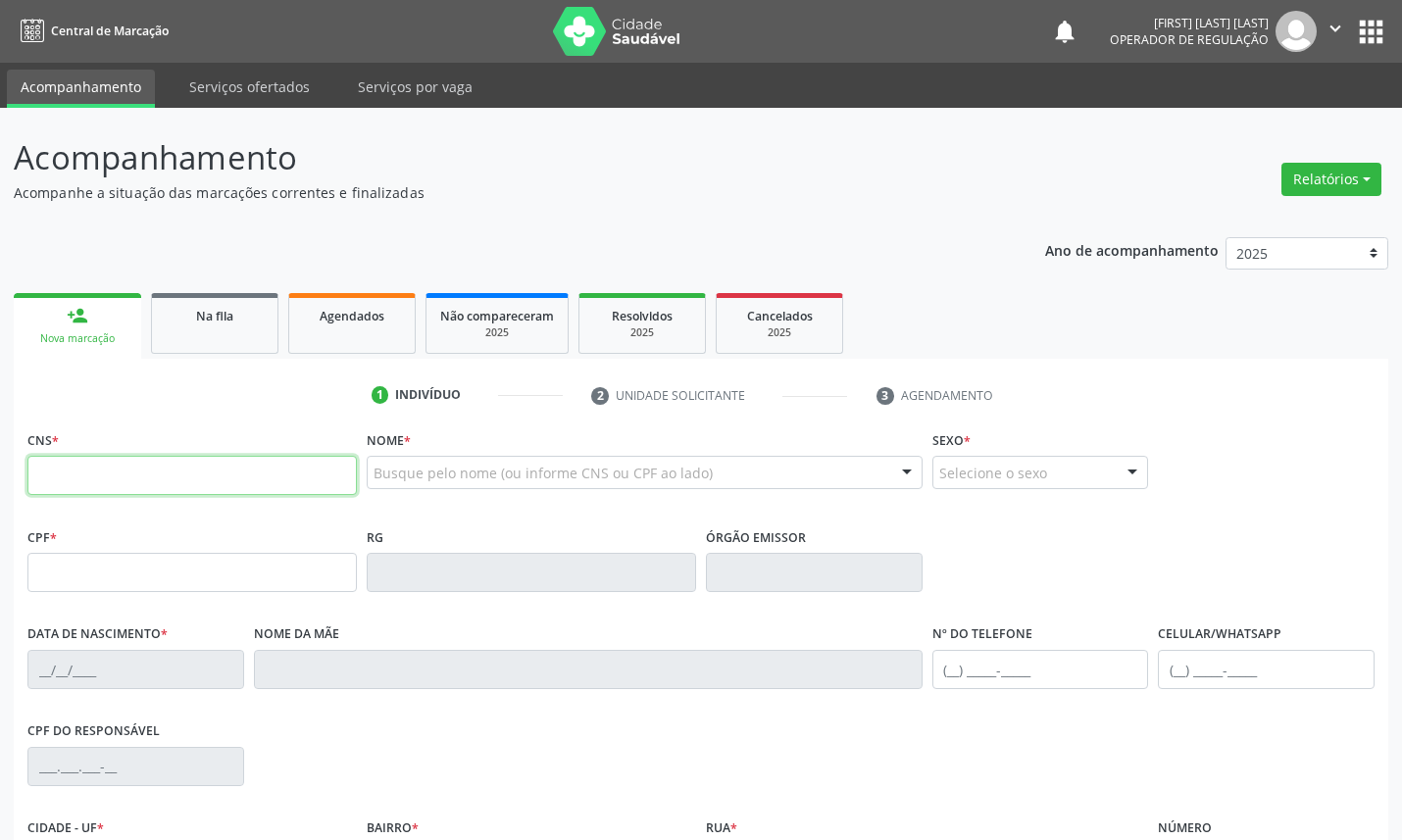 click at bounding box center (192, 475) 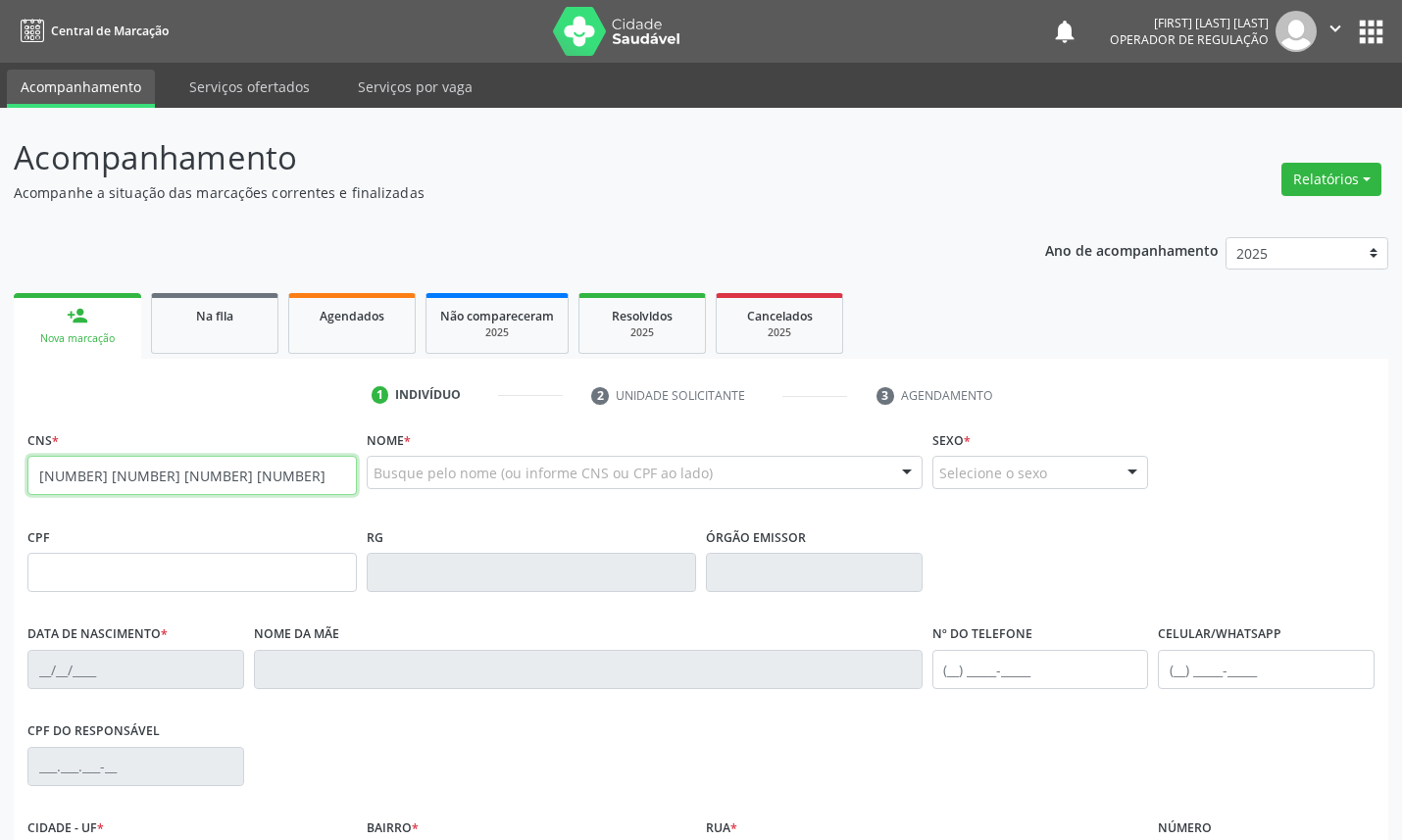 type on "[NUMBER] [NUMBER] [NUMBER] [NUMBER]" 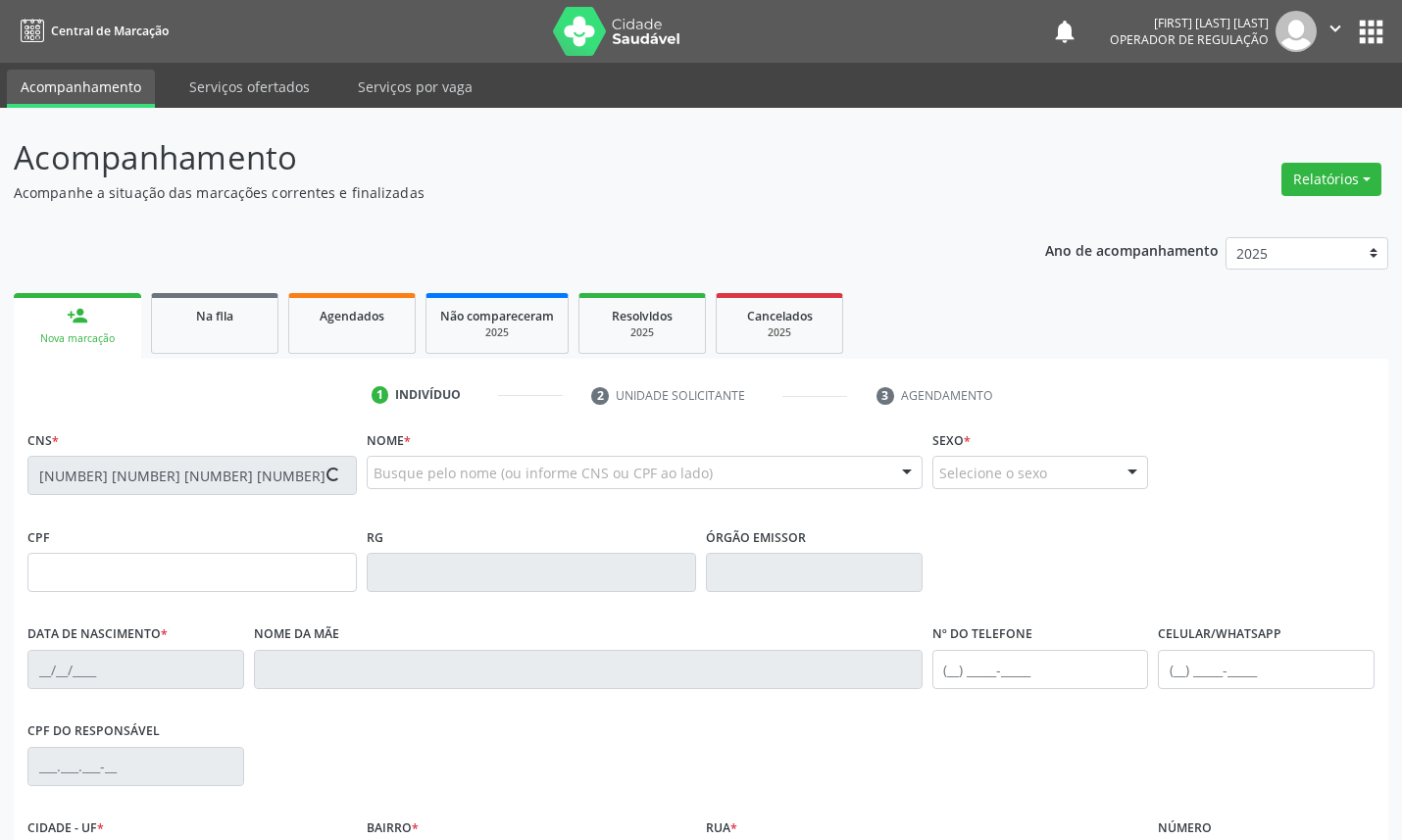 type on "[SSN]" 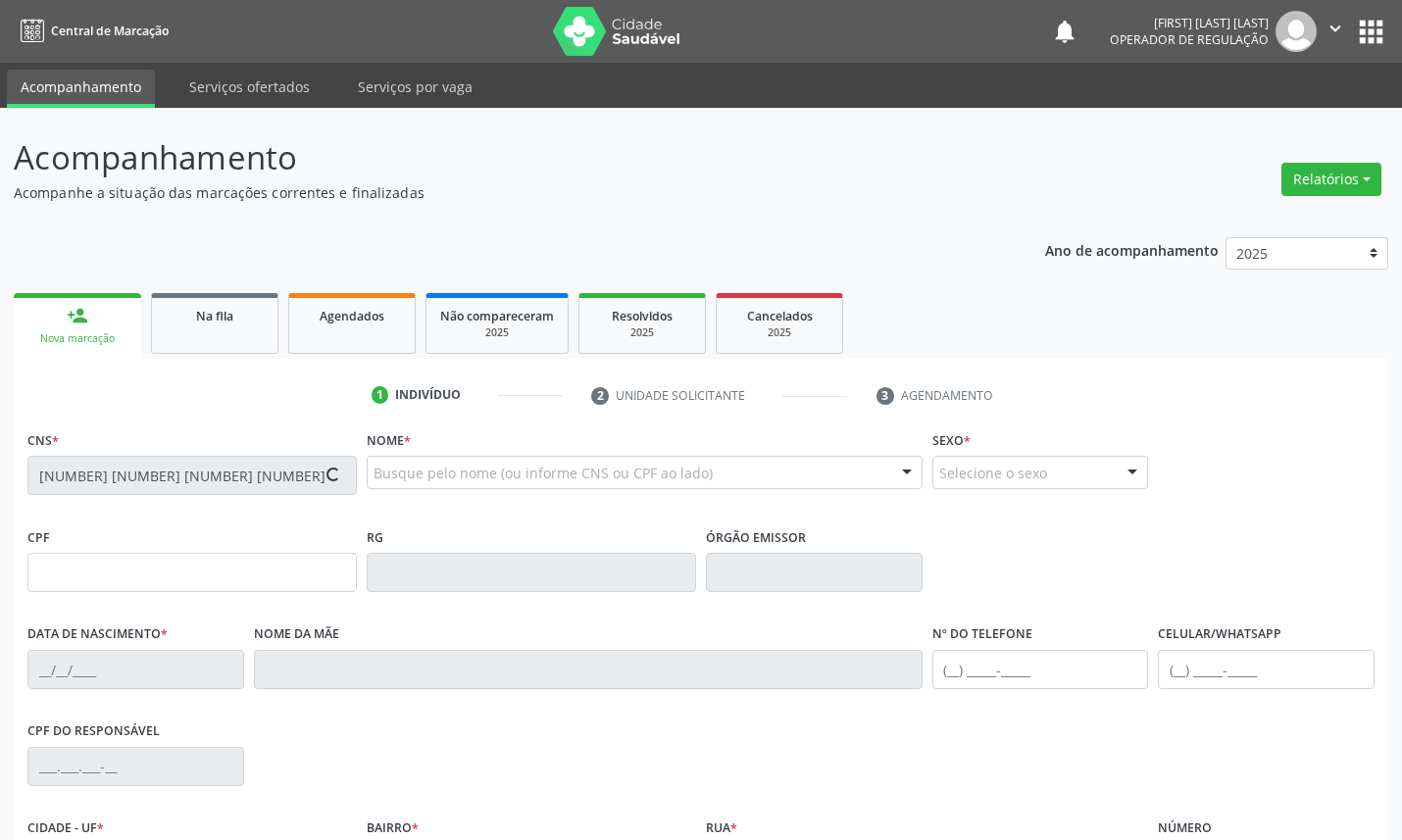 type on "[DATE]" 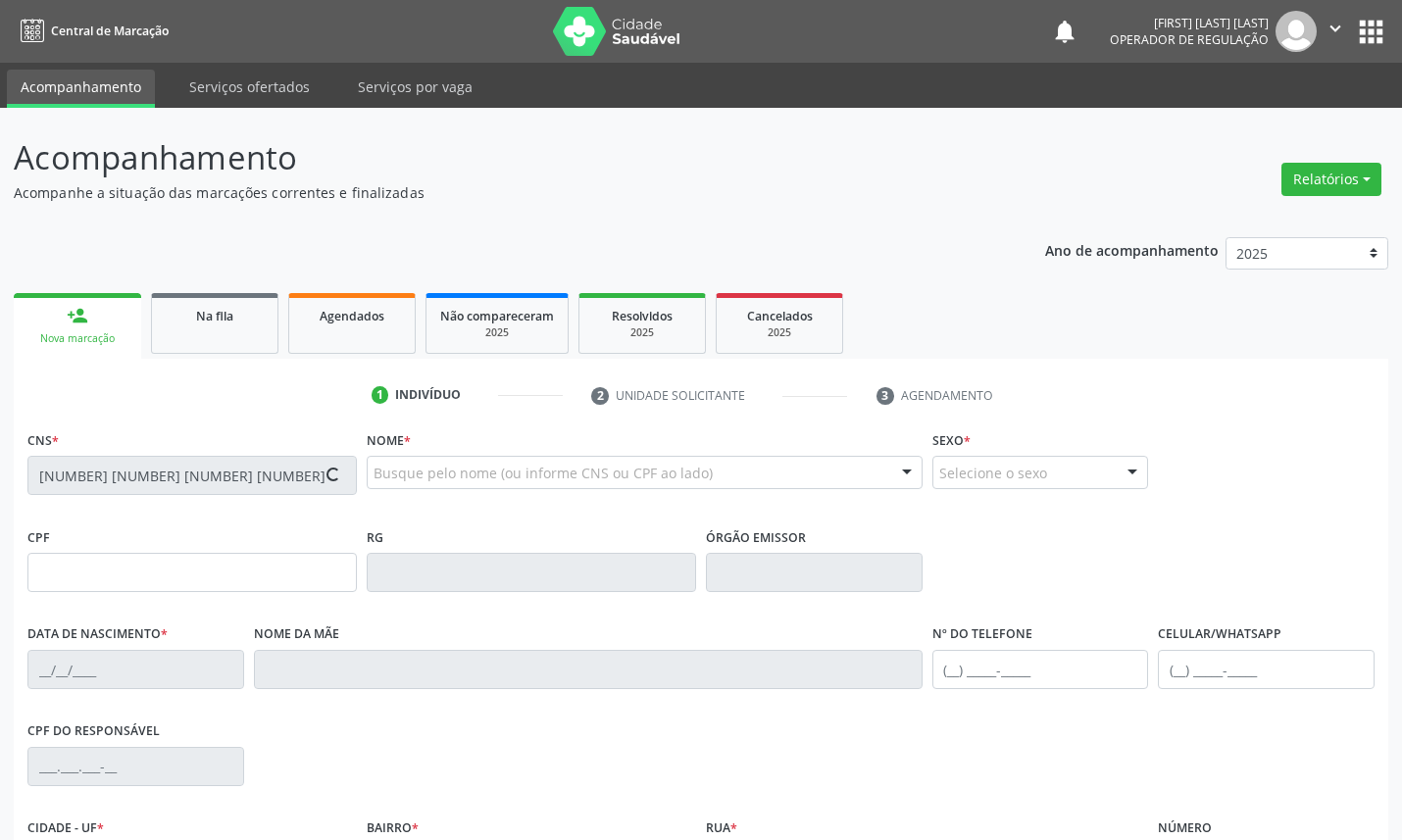 type on "([PHONE]) [PHONE]" 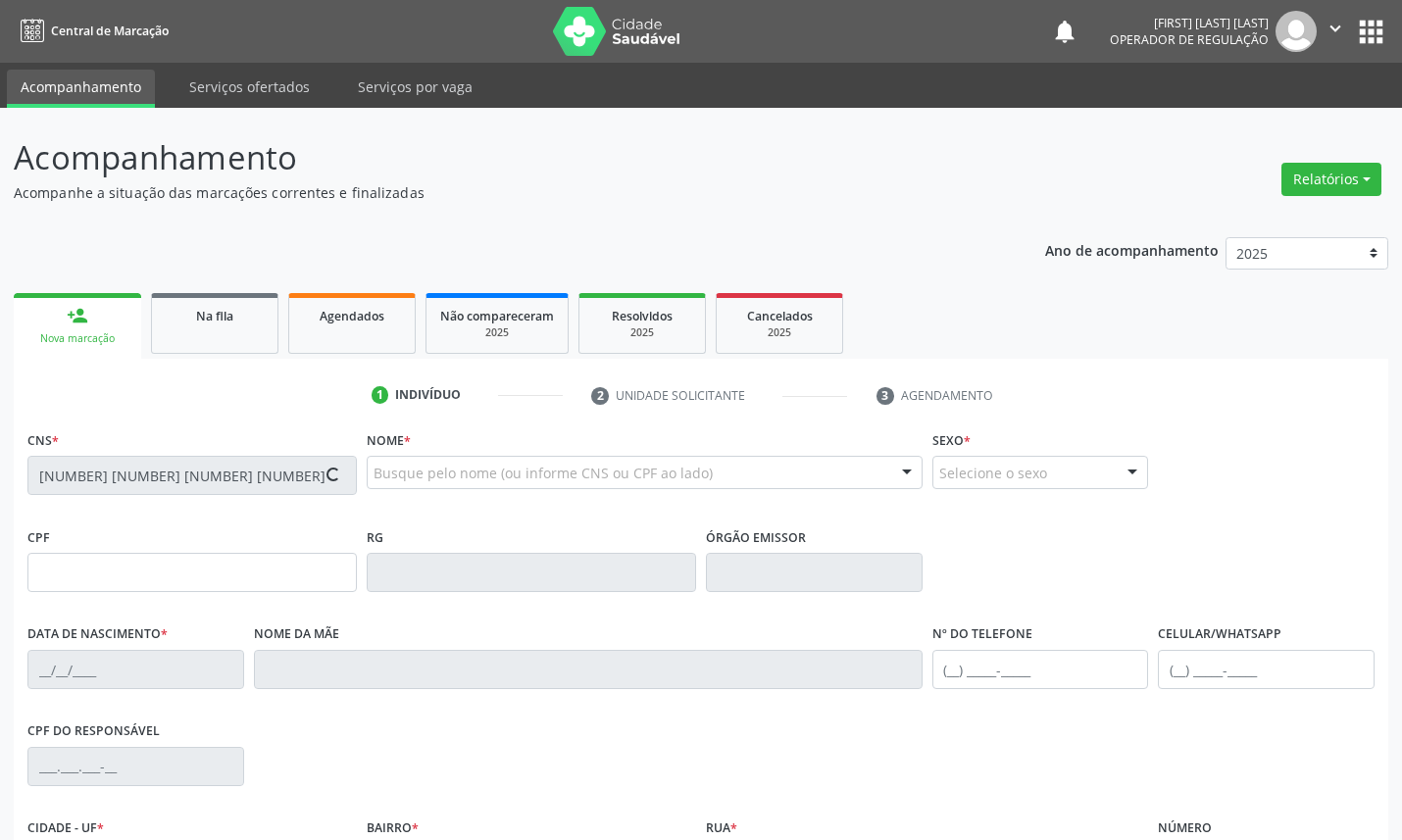 type on "([PHONE]) [PHONE]" 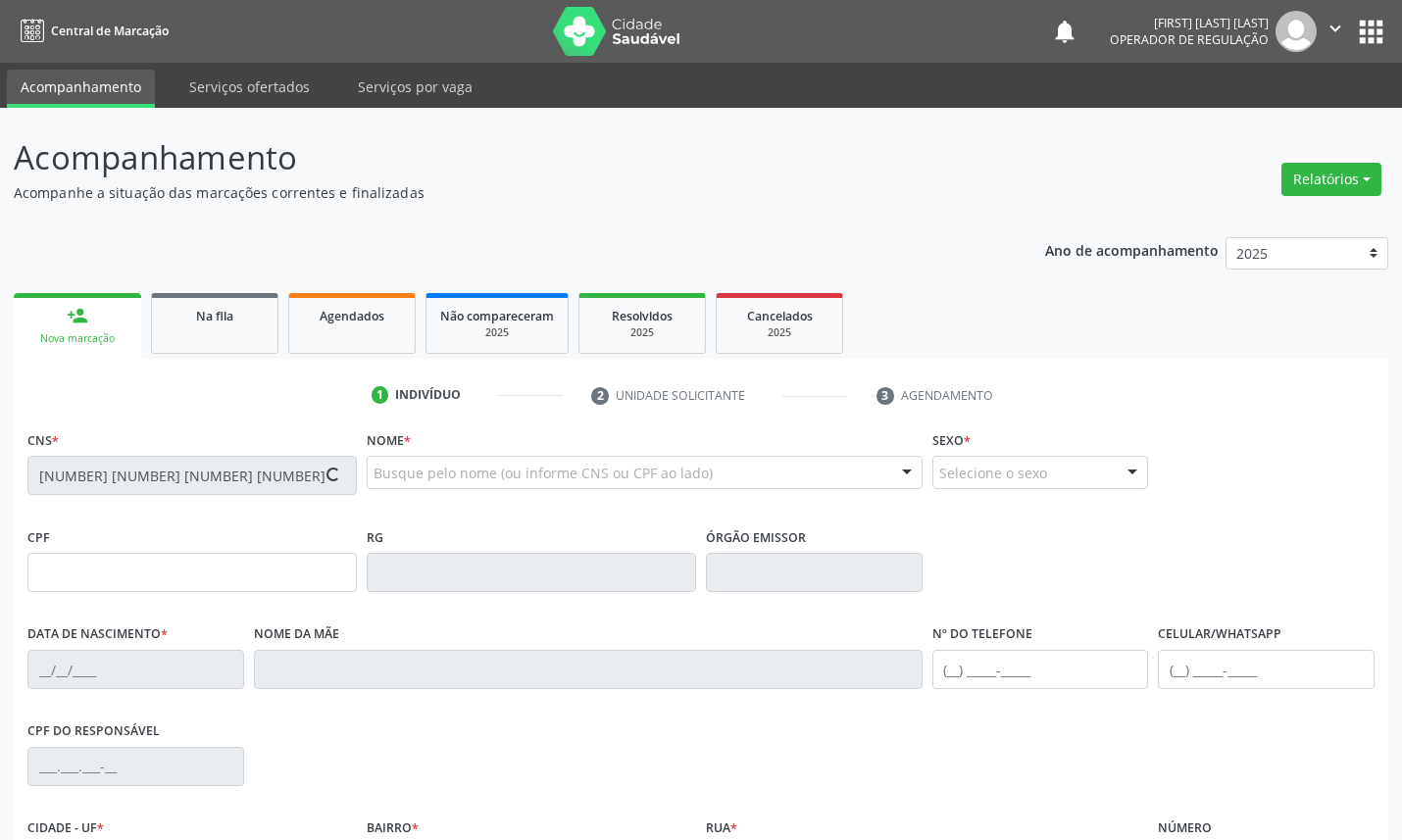 type on "13" 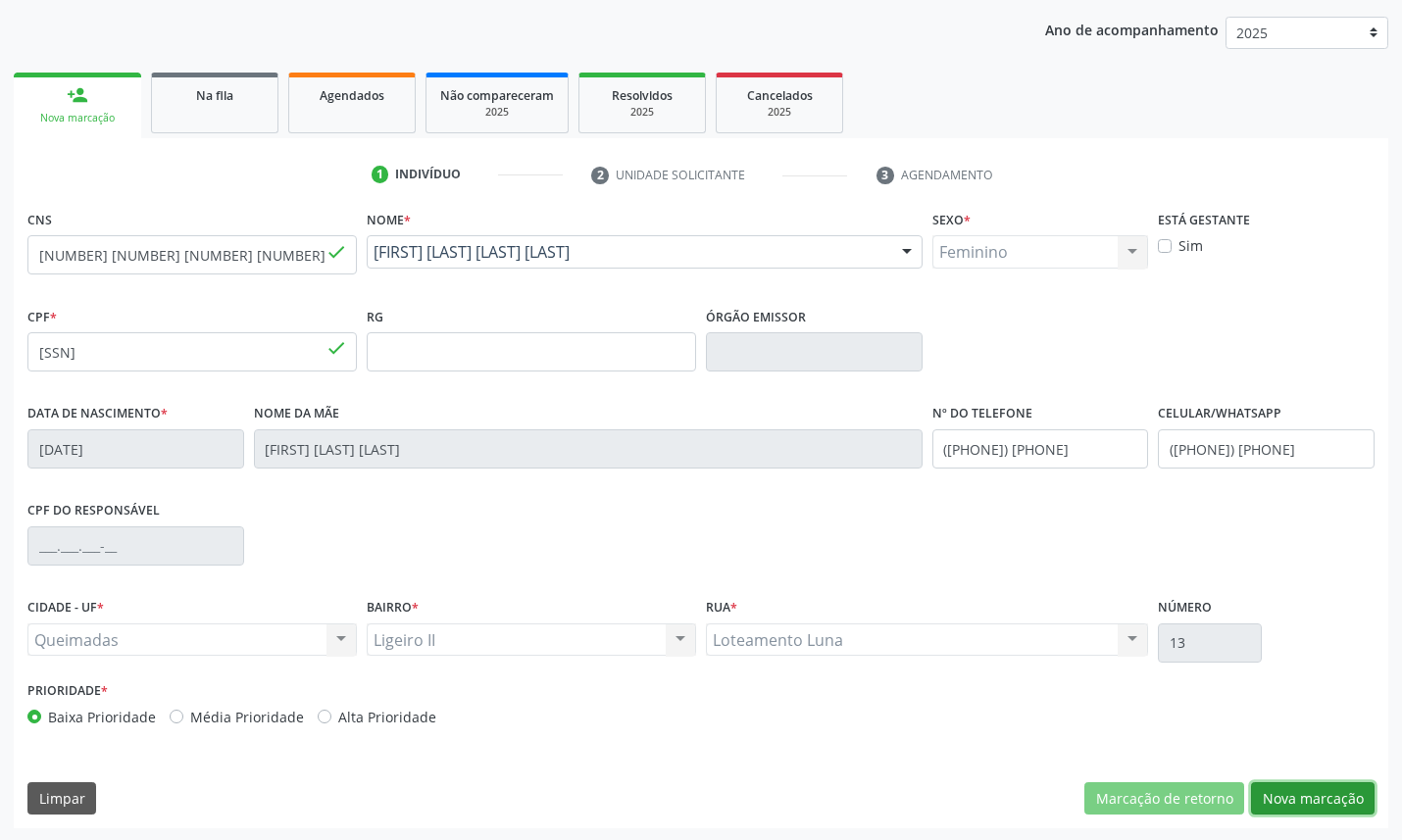 click on "Nova marcação" at bounding box center (1313, 799) 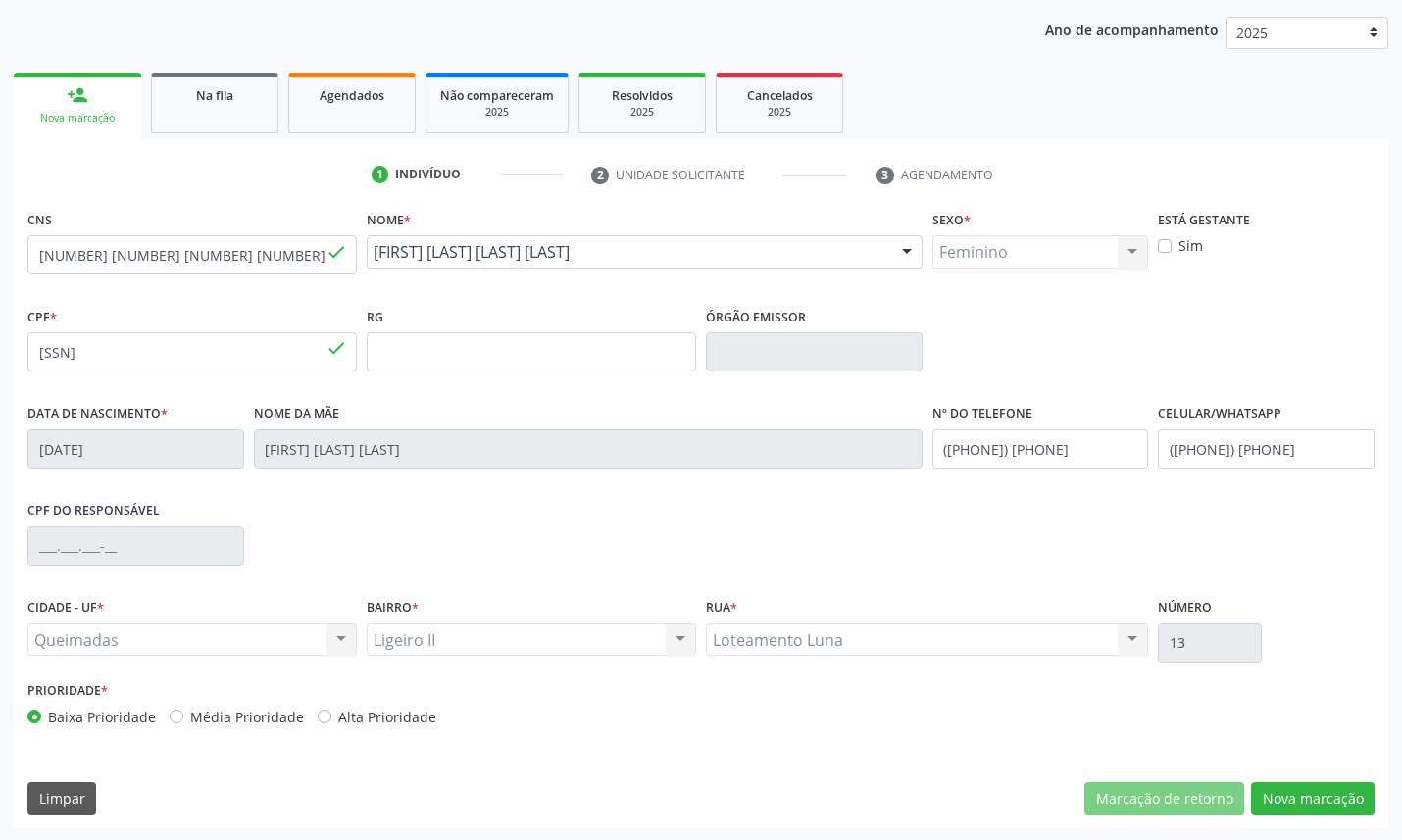 scroll, scrollTop: 46, scrollLeft: 0, axis: vertical 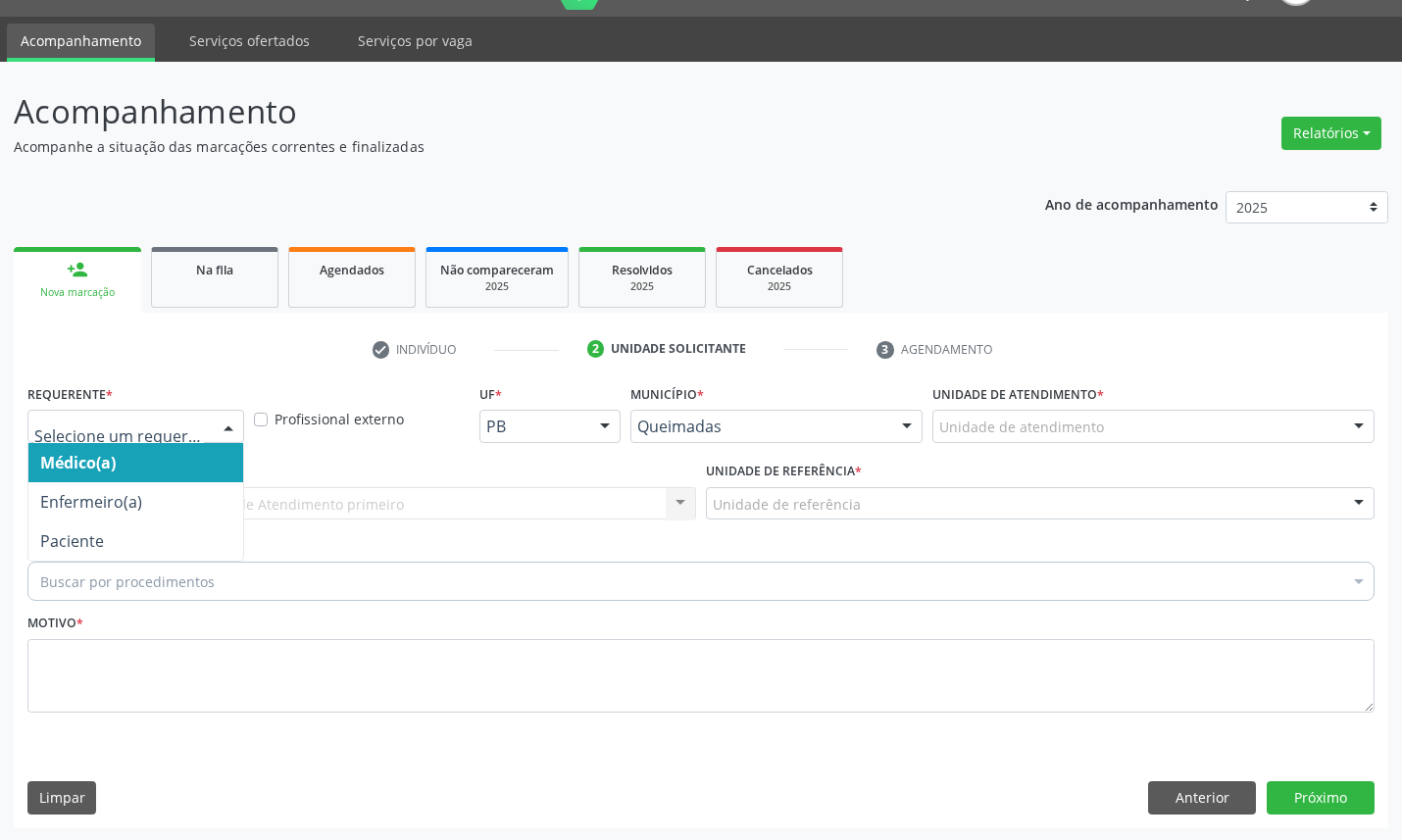 click at bounding box center [228, 427] 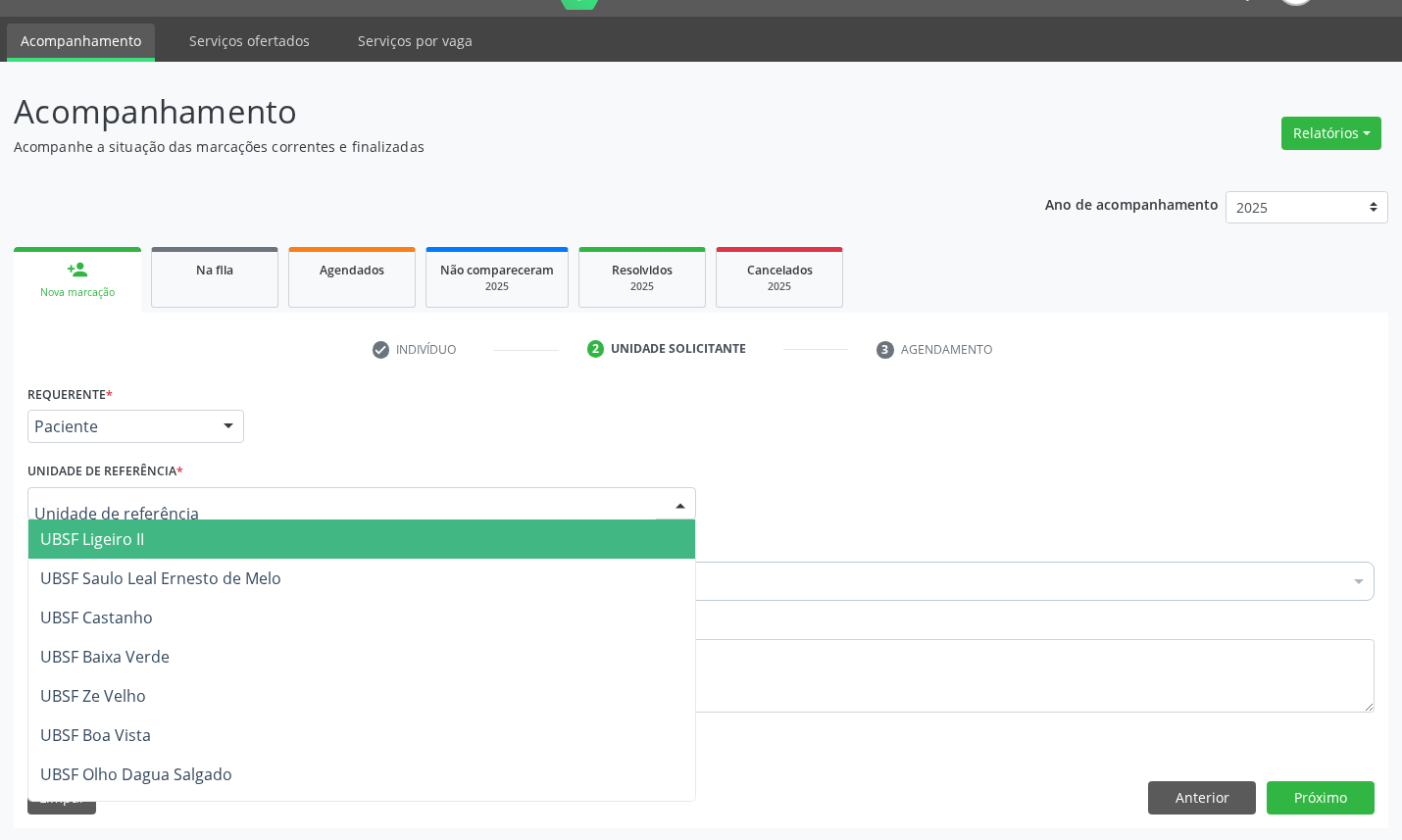 click at bounding box center (362, 504) 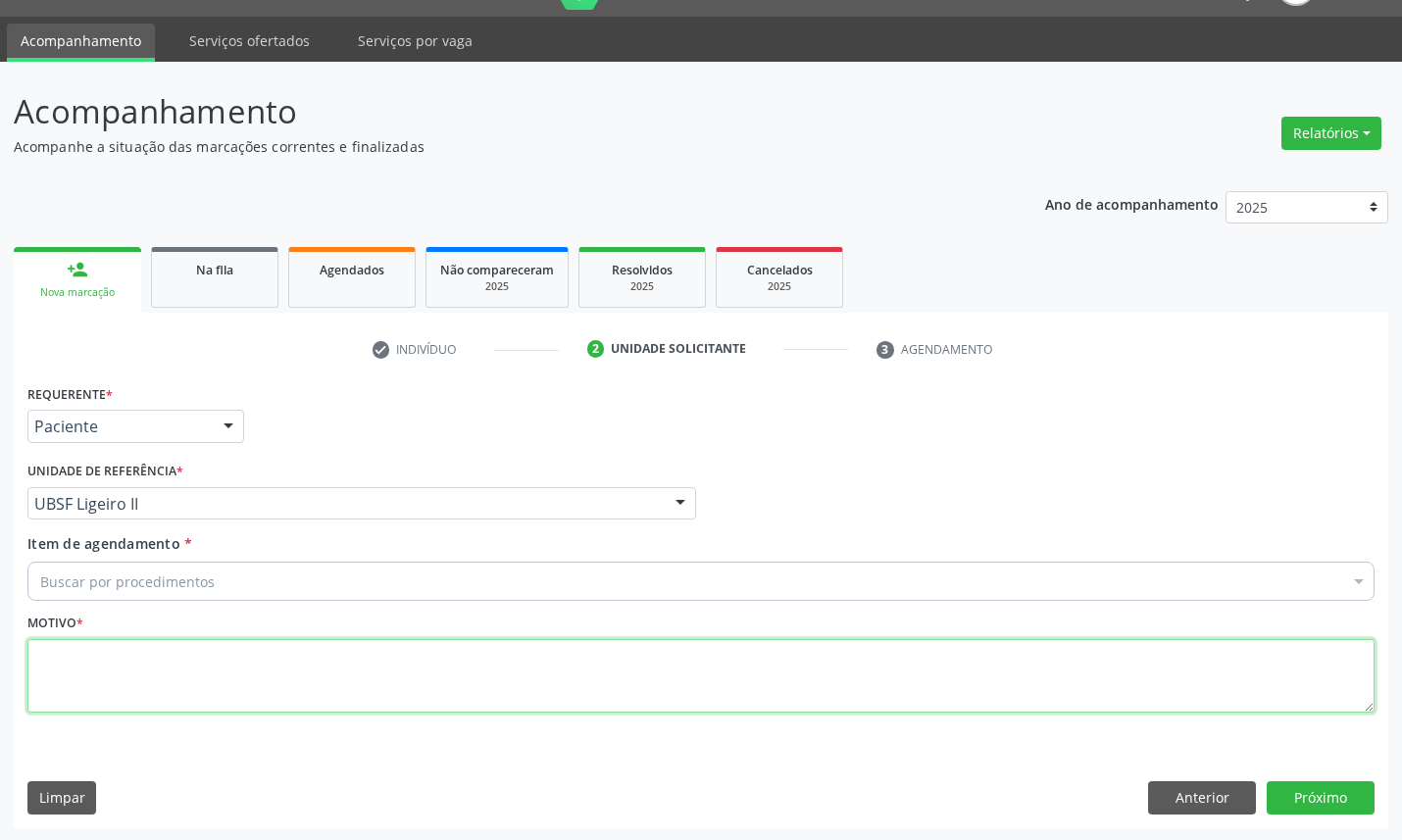 drag, startPoint x: 322, startPoint y: 687, endPoint x: 338, endPoint y: 676, distance: 19.416488 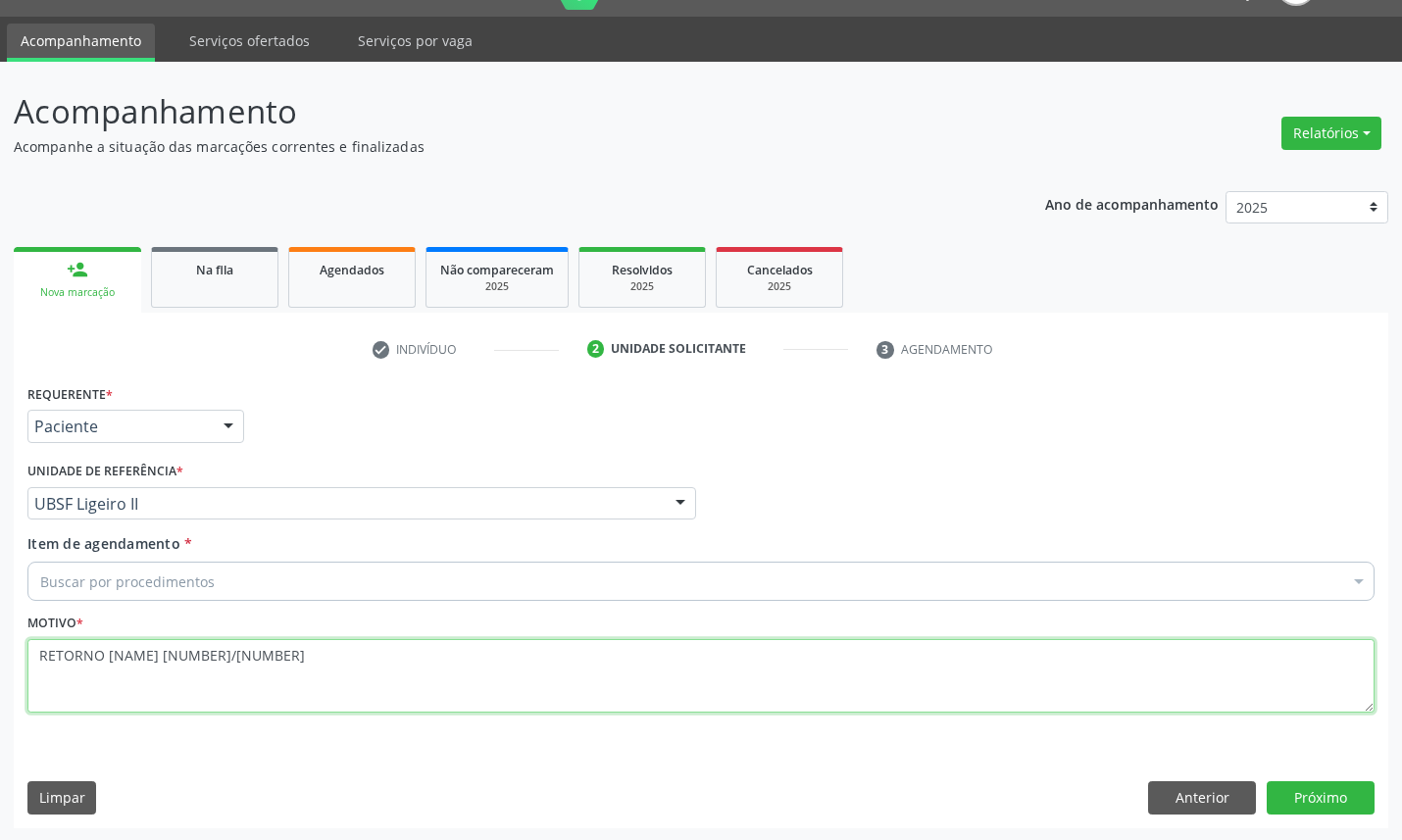 type on "RETORNO [NAME] [NUMBER]/[NUMBER]" 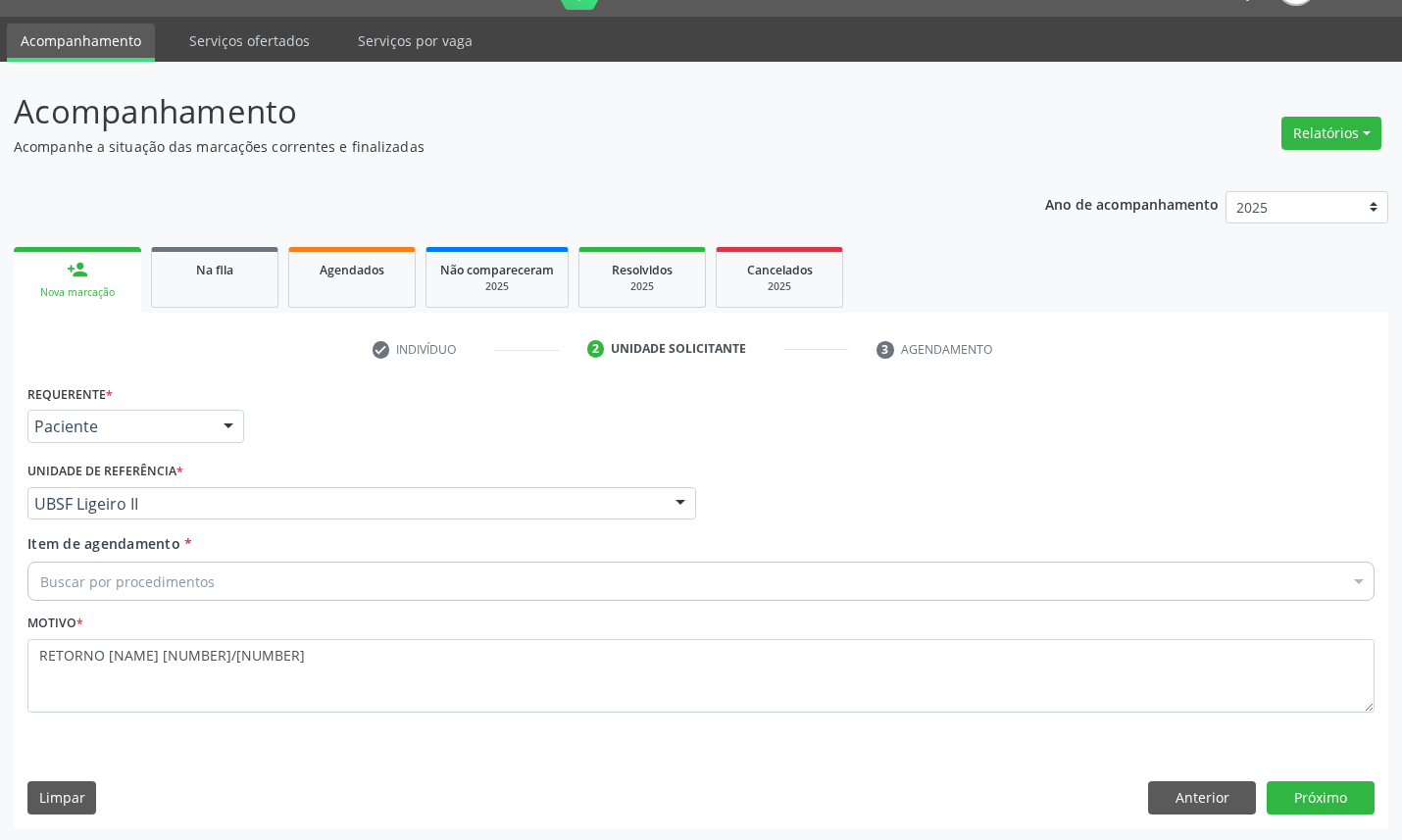 click on "Buscar por procedimentos" at bounding box center [701, 581] 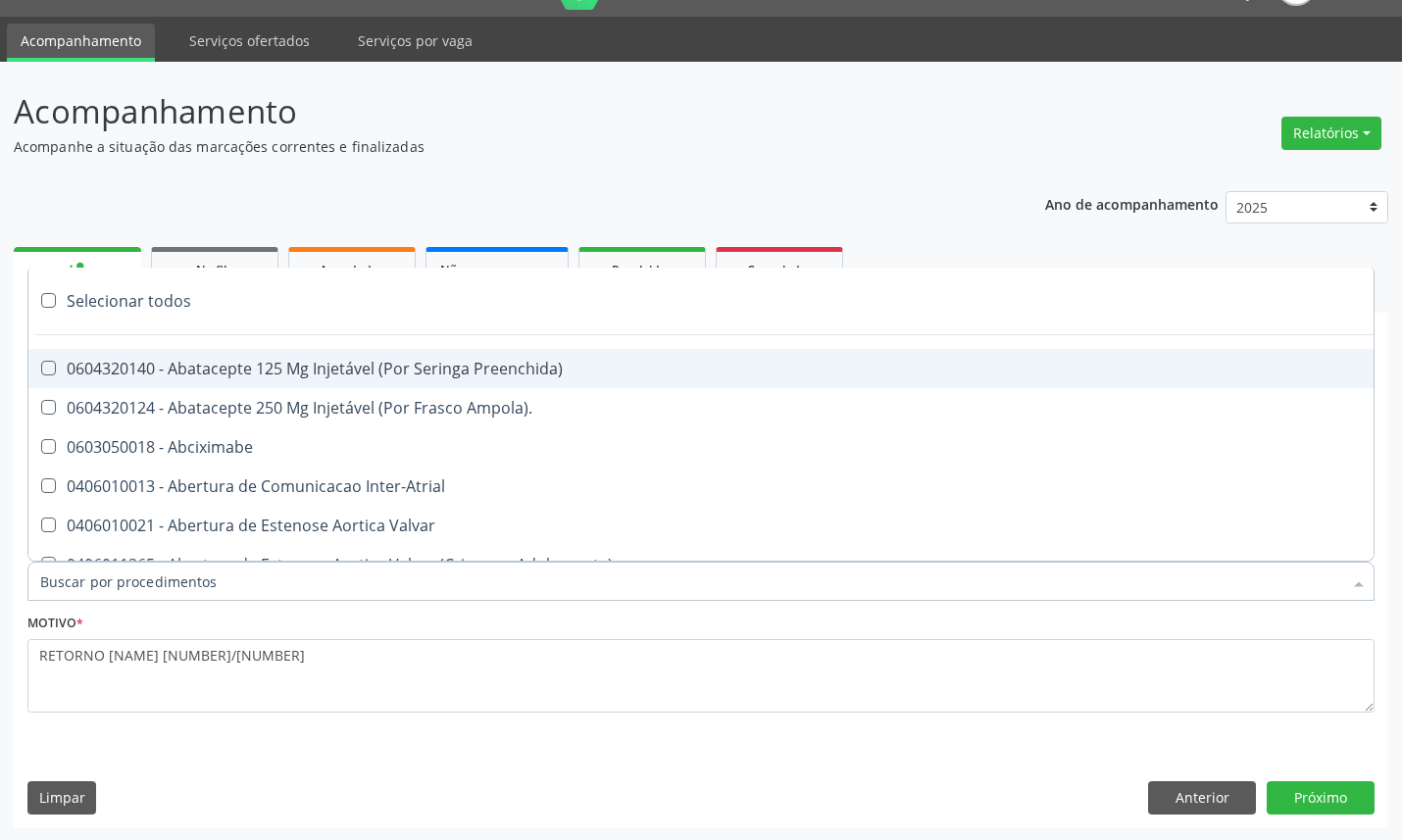 paste on "ENDOCRINOLOGISTA" 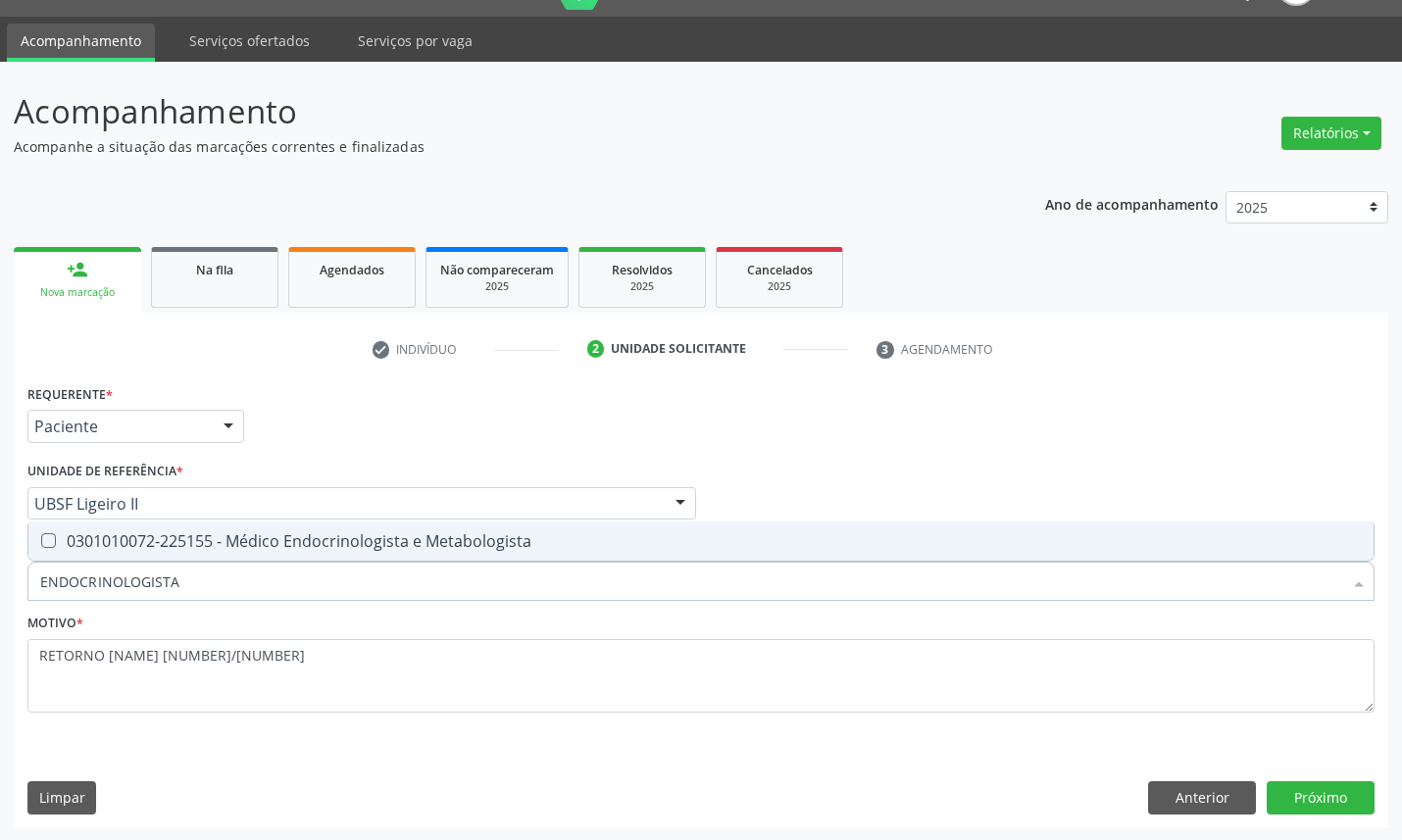 type on "ENDOCRINOLOGISTA" 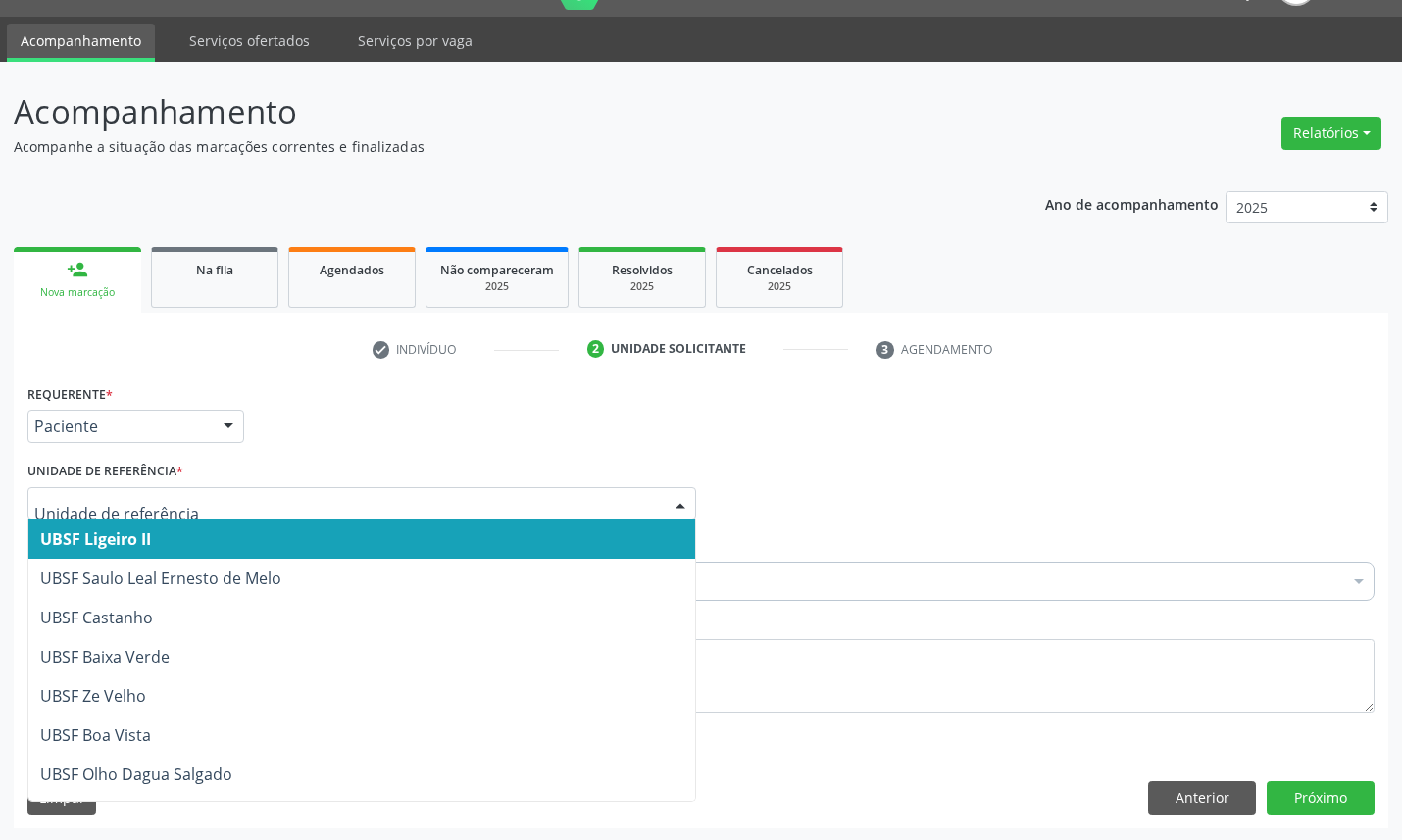 drag, startPoint x: 1005, startPoint y: 466, endPoint x: 944, endPoint y: 514, distance: 77.620873 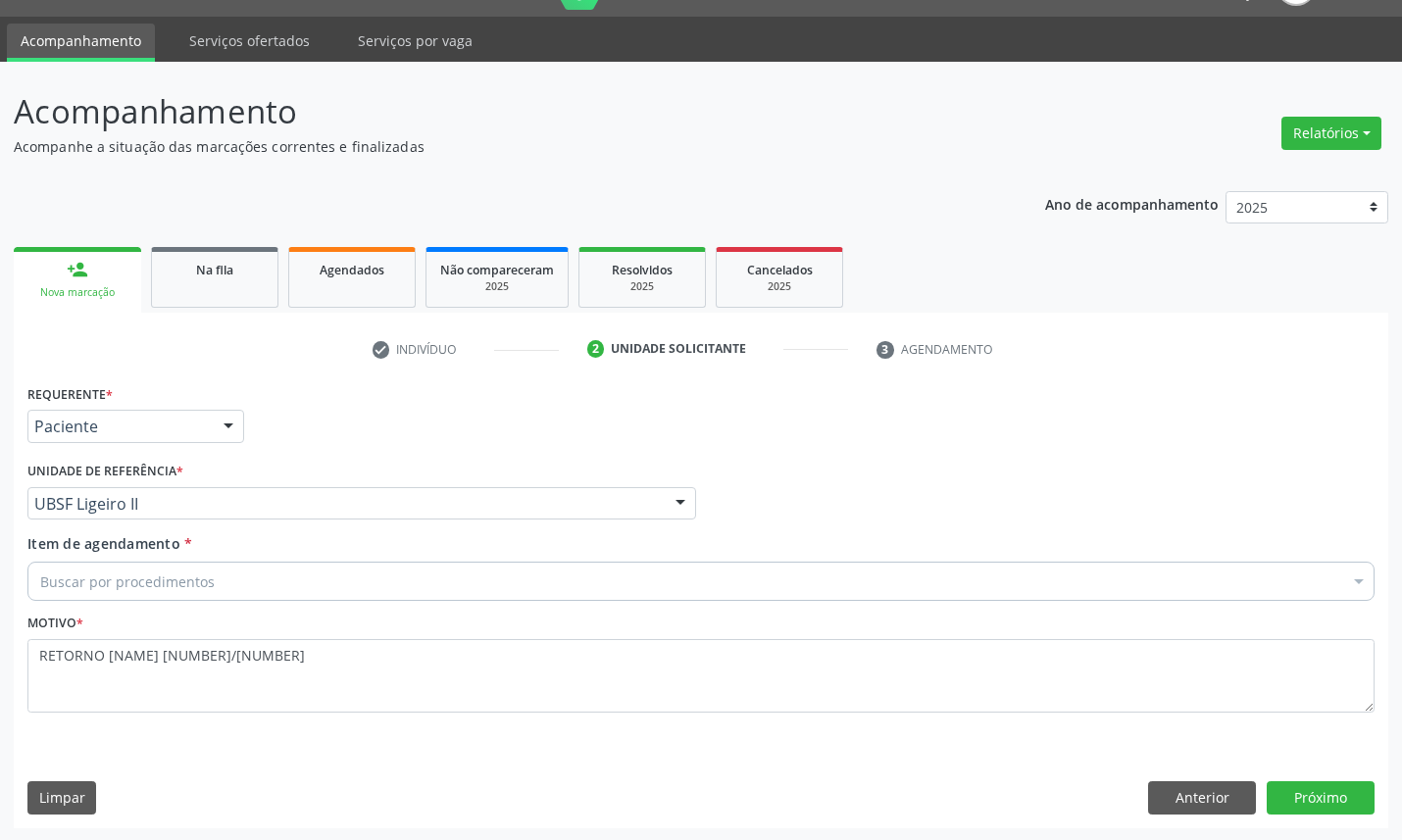 click on "Buscar por procedimentos" at bounding box center (701, 581) 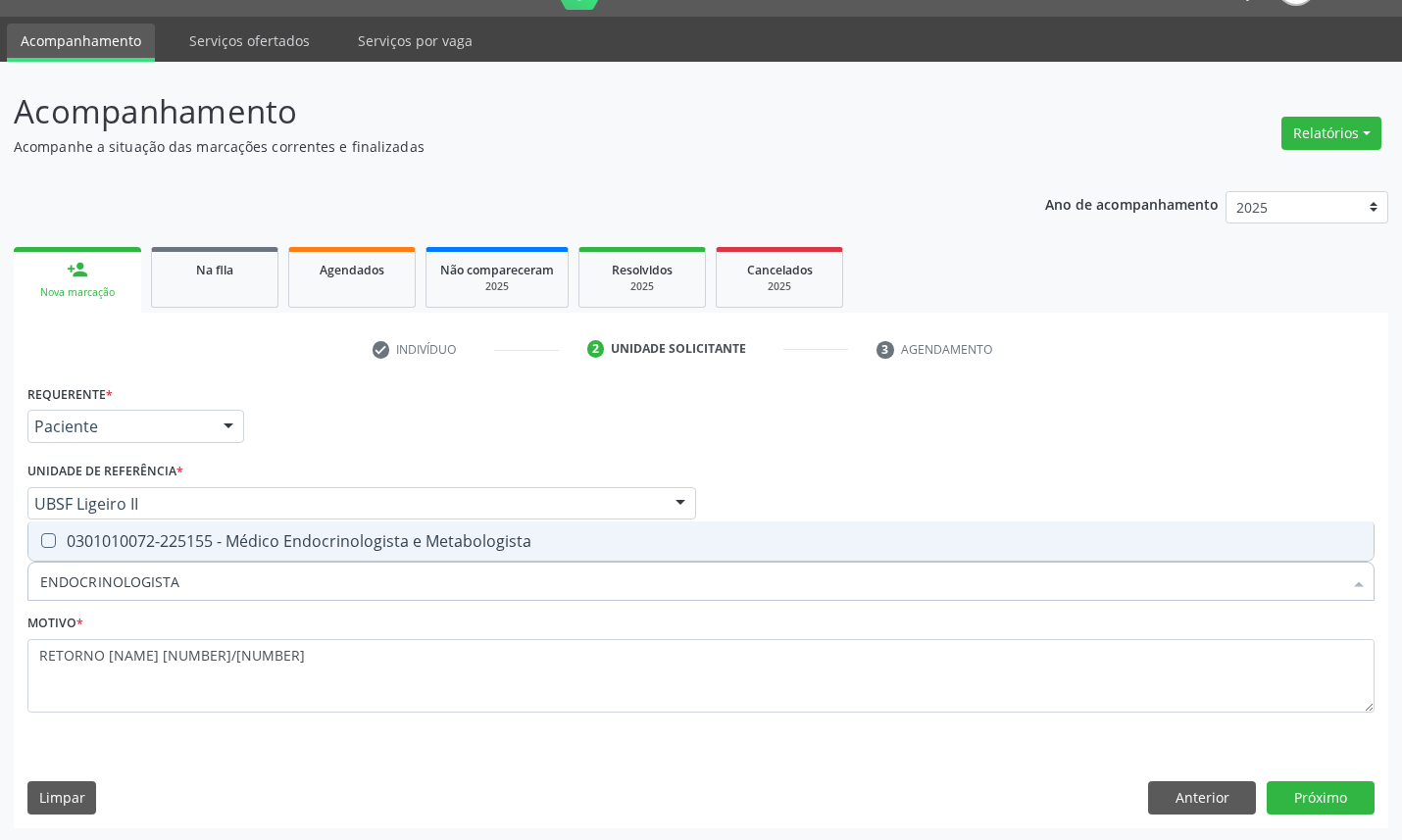 click on "0301010072-225155 - Médico Endocrinologista e Metabologista" at bounding box center [701, 541] 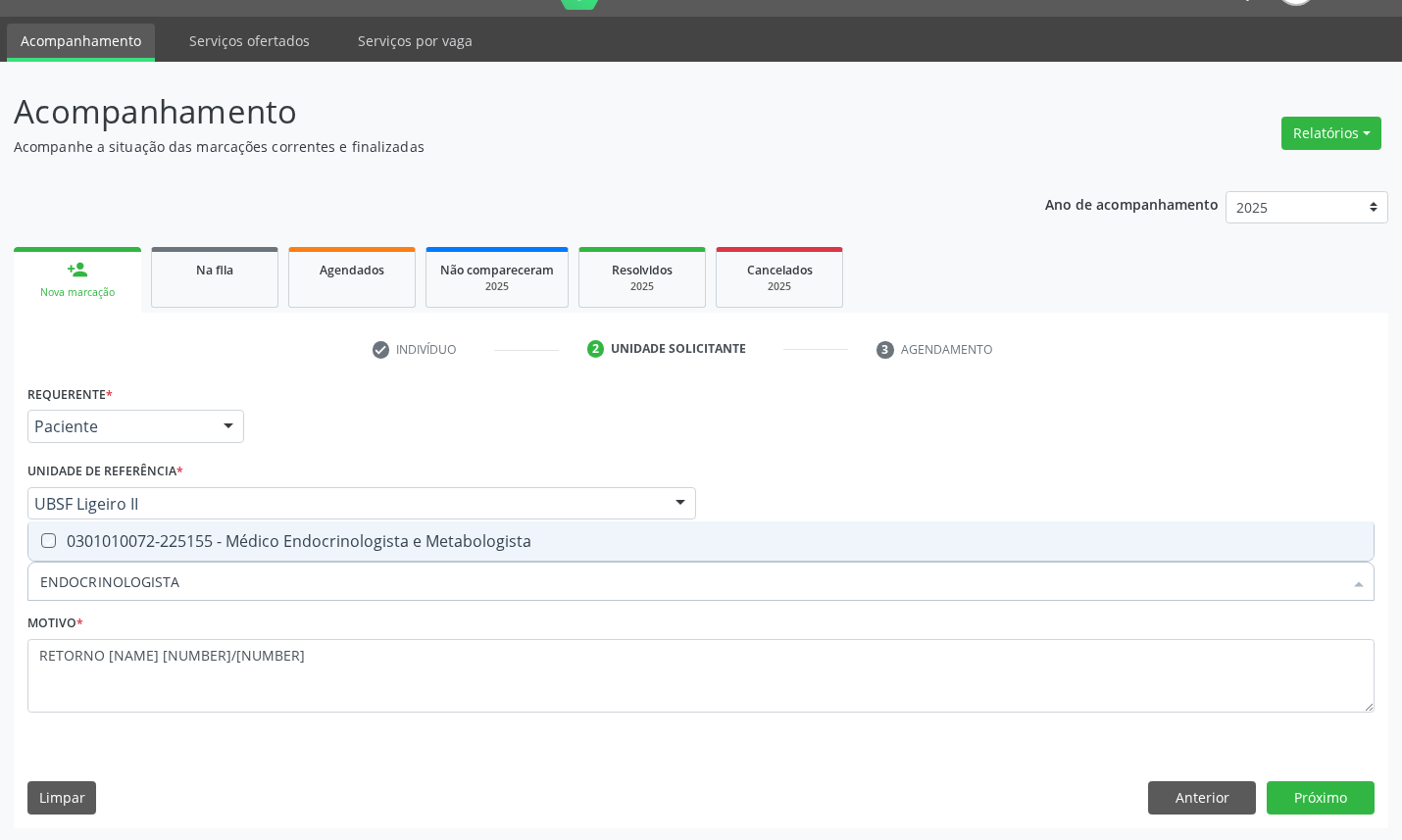 checkbox on "true" 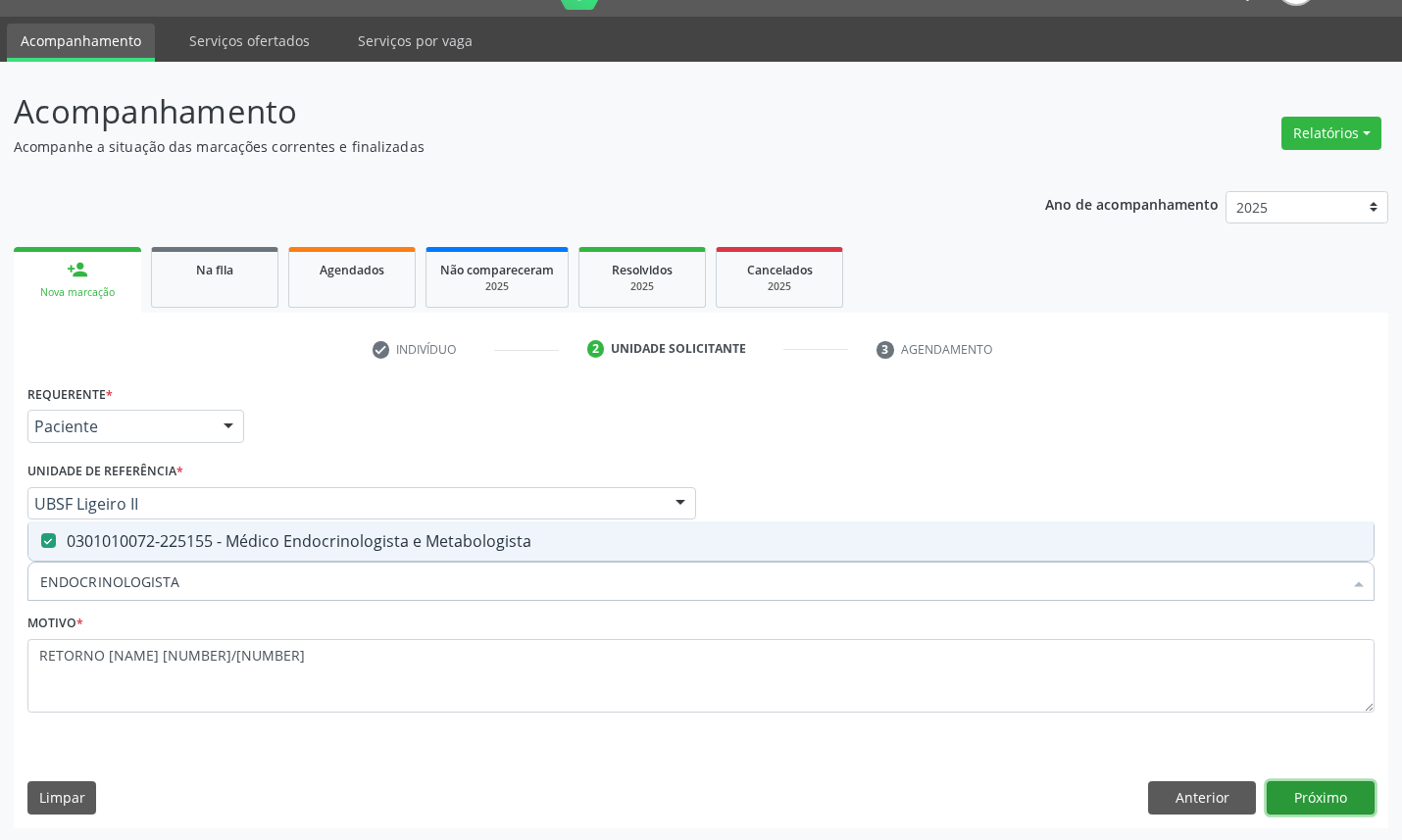 click on "Próximo" at bounding box center (1321, 798) 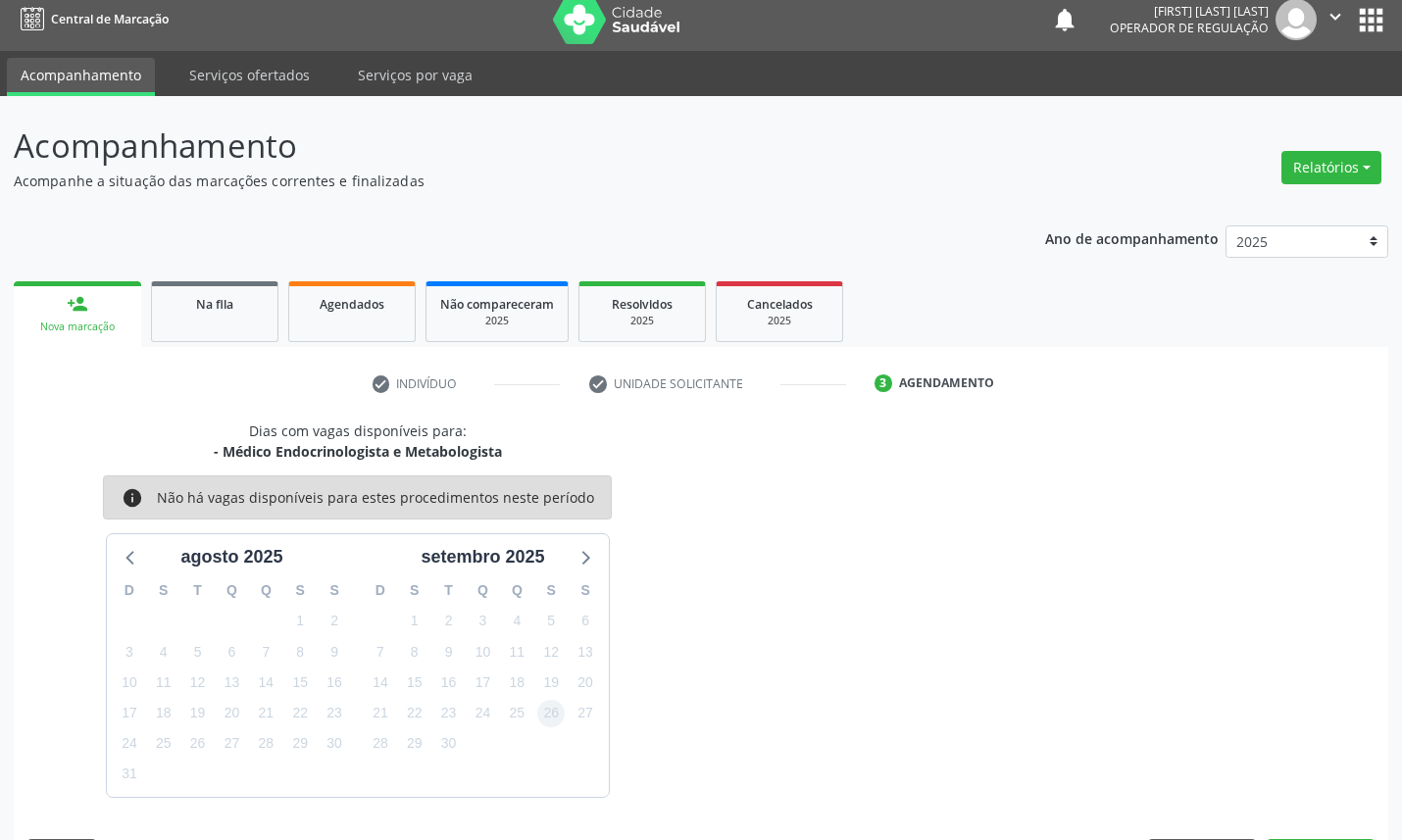 scroll, scrollTop: 46, scrollLeft: 0, axis: vertical 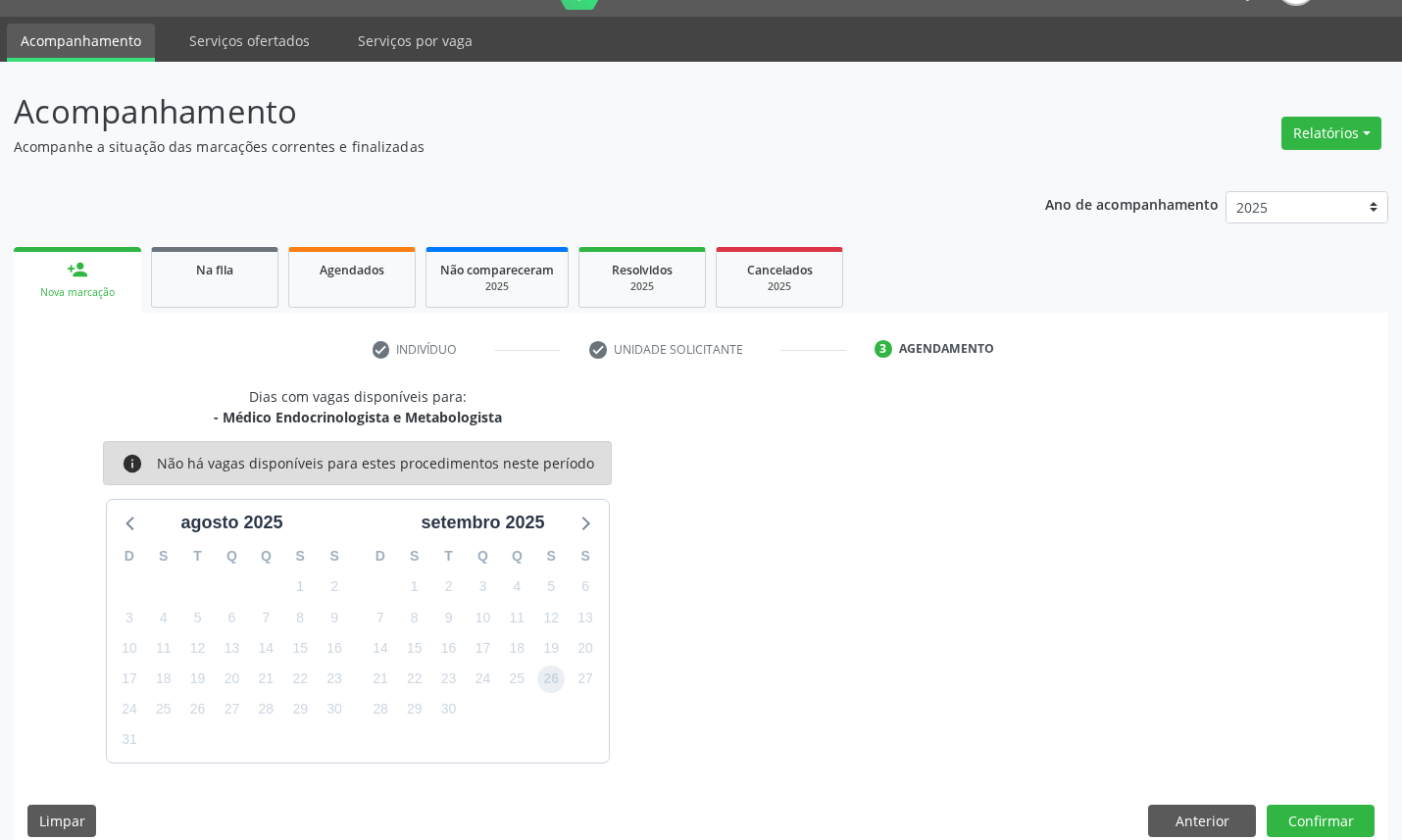 drag, startPoint x: 554, startPoint y: 665, endPoint x: 955, endPoint y: 730, distance: 406.23392 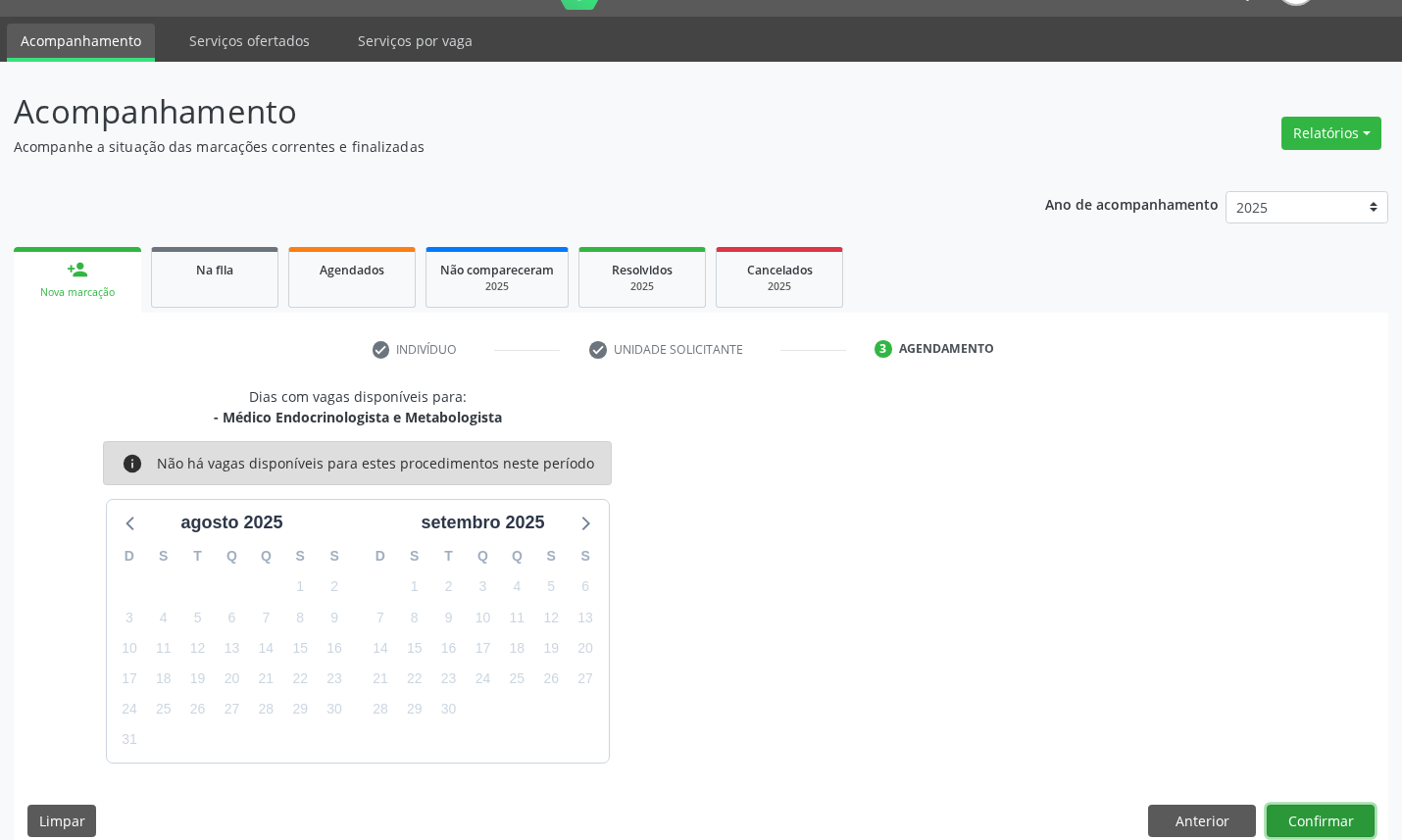 click on "Confirmar" at bounding box center [1321, 821] 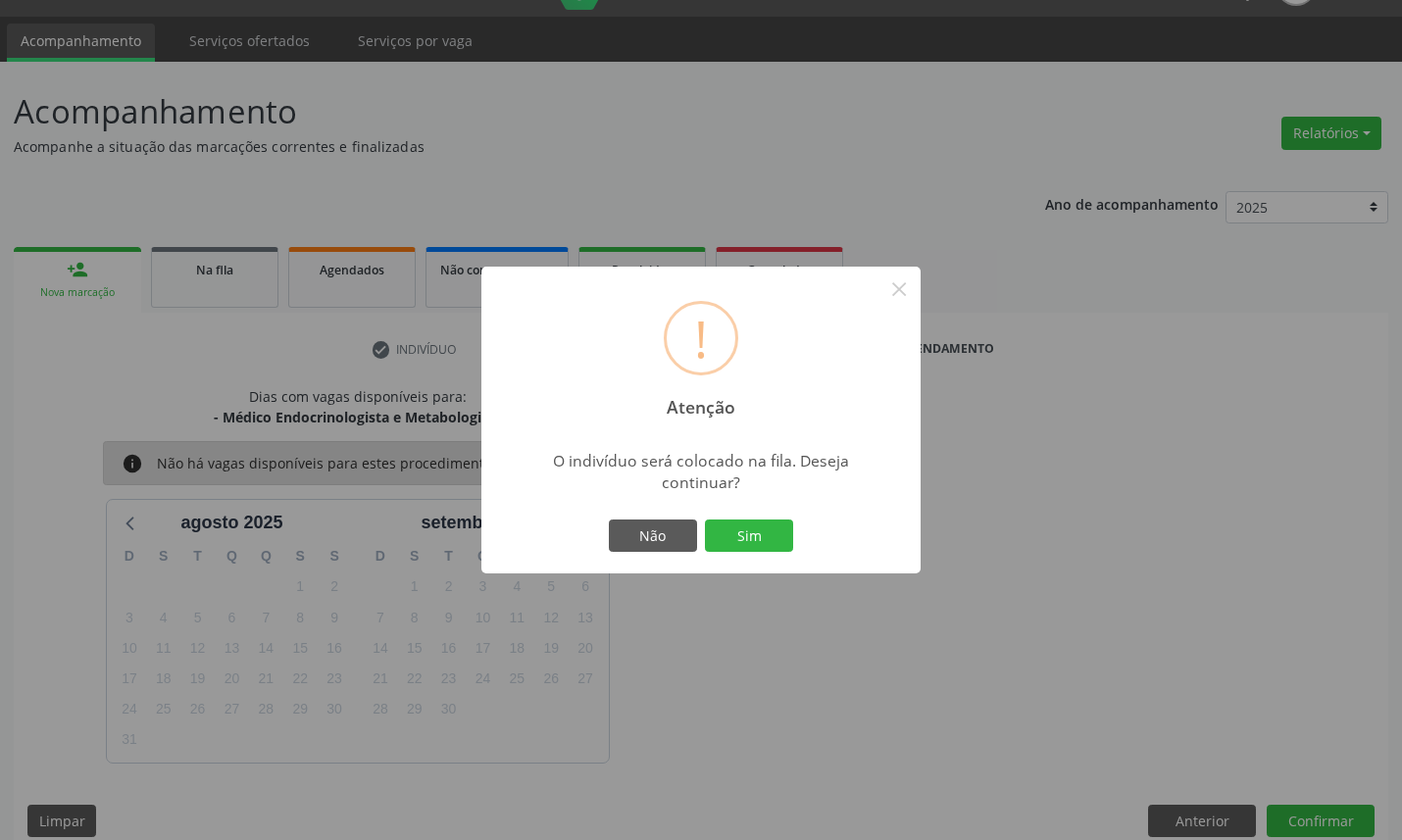 type 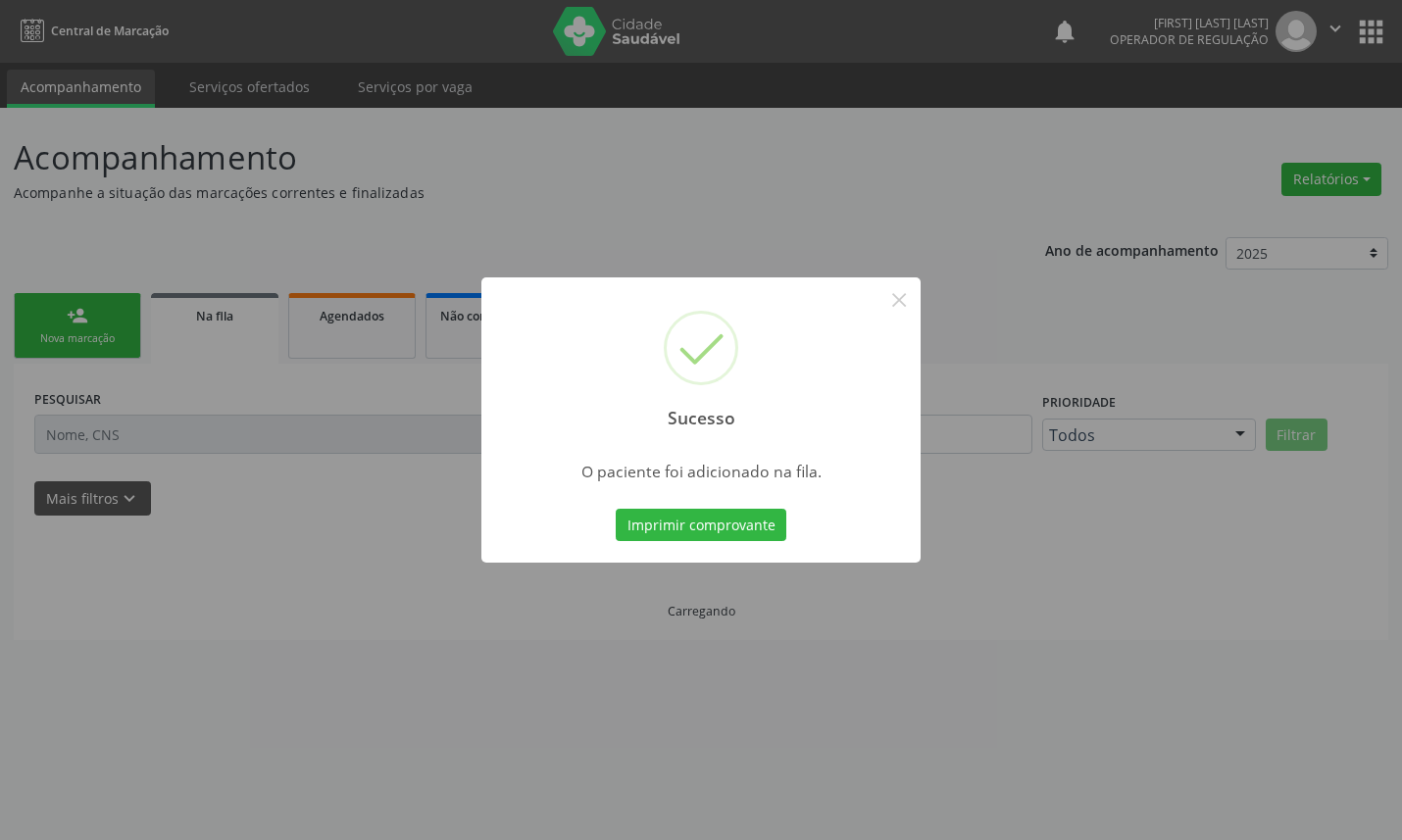 scroll, scrollTop: 0, scrollLeft: 0, axis: both 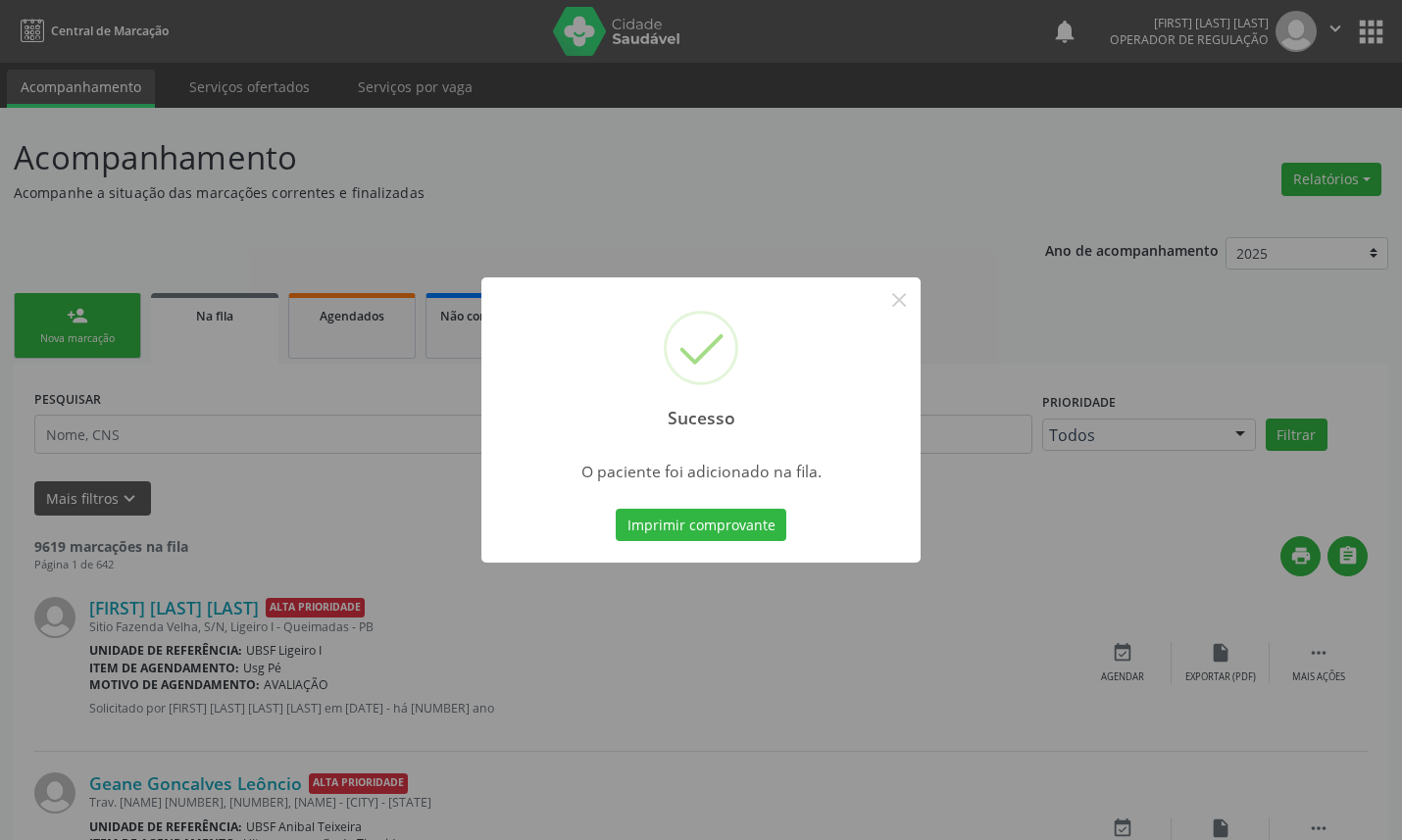 type 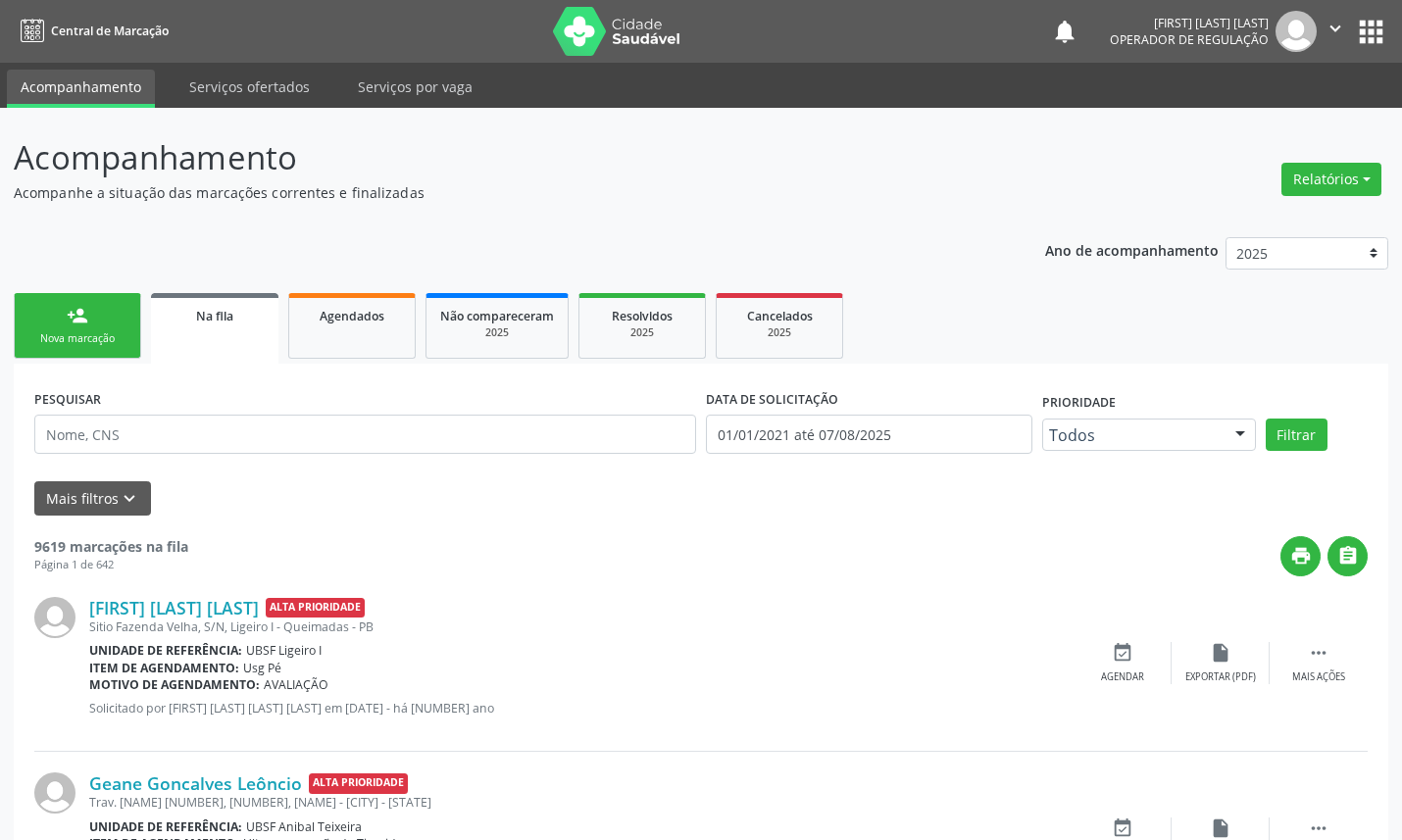 click on "Nova marcação" at bounding box center [77, 338] 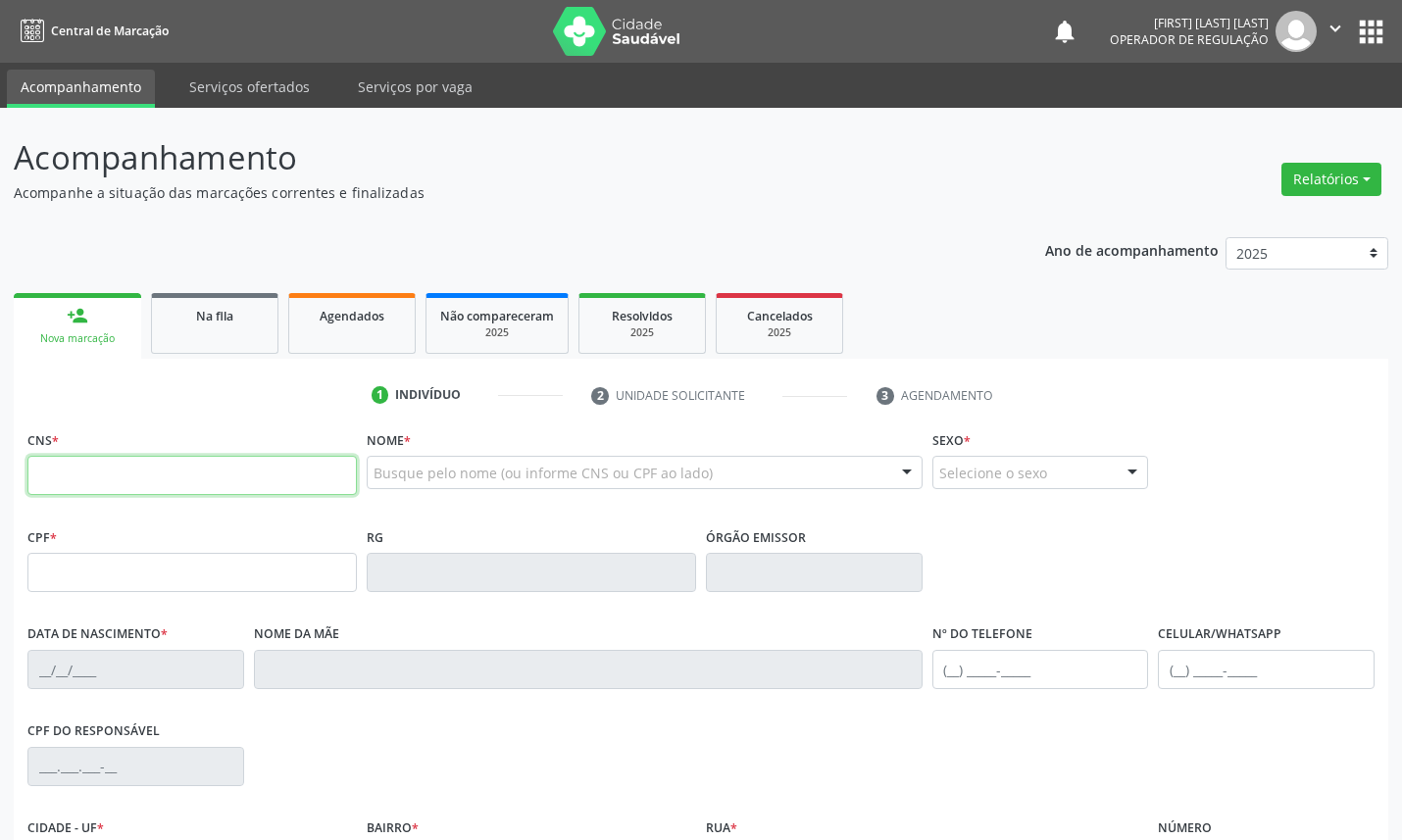 click at bounding box center (192, 475) 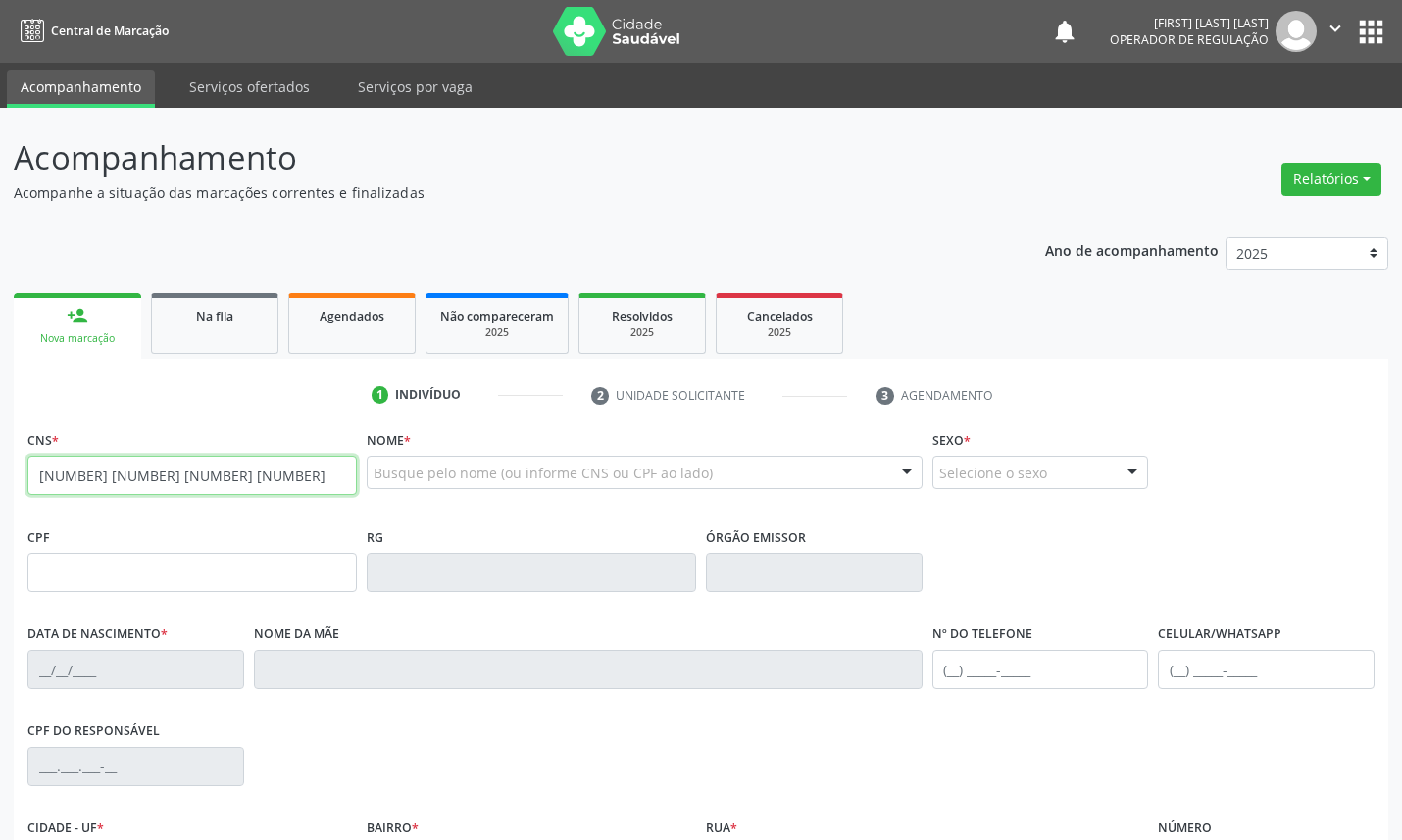 type on "[NUMBER] [NUMBER] [NUMBER] [NUMBER]" 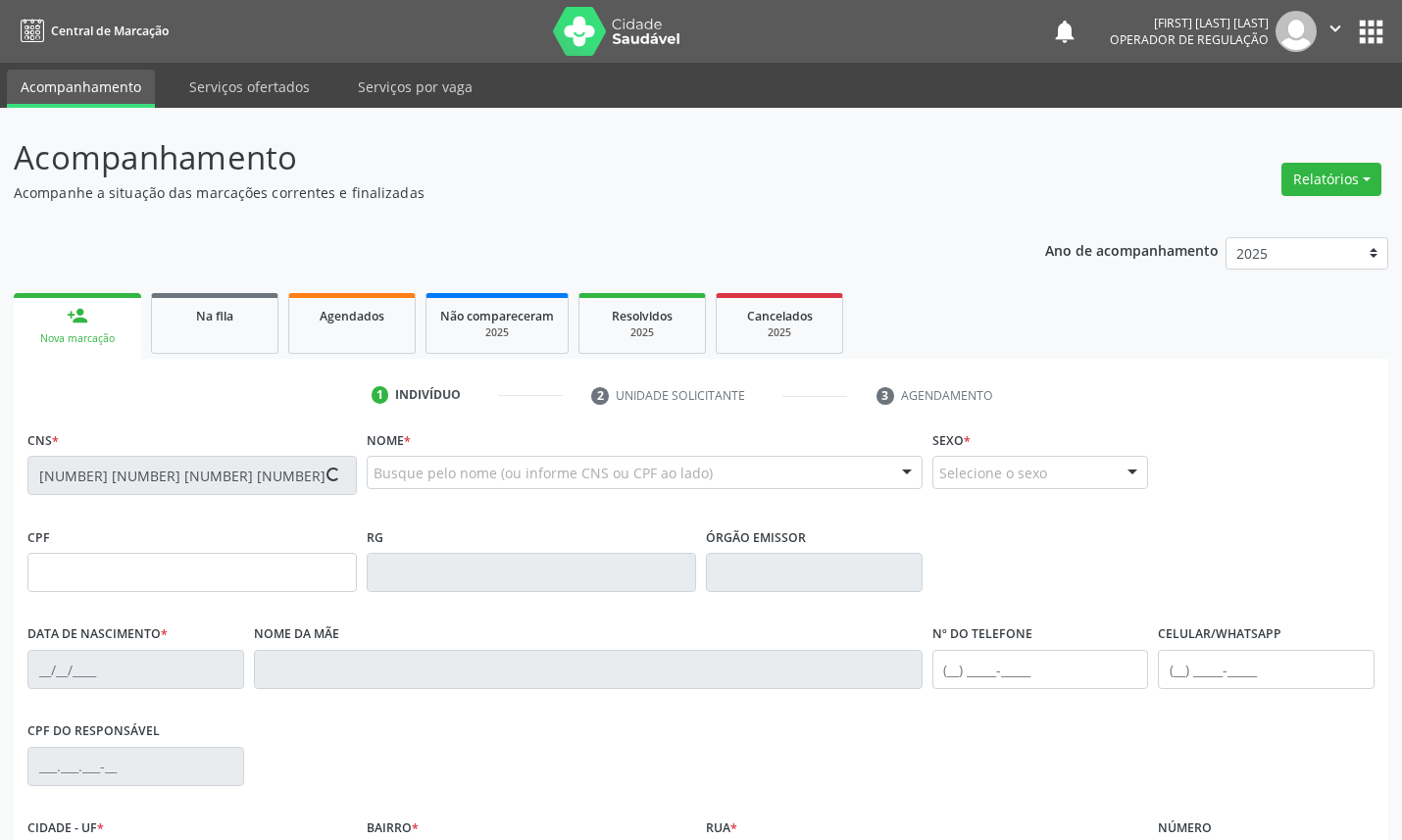 type on "[NUMBER].[NUMBER].[NUMBER]-[NUMBER]" 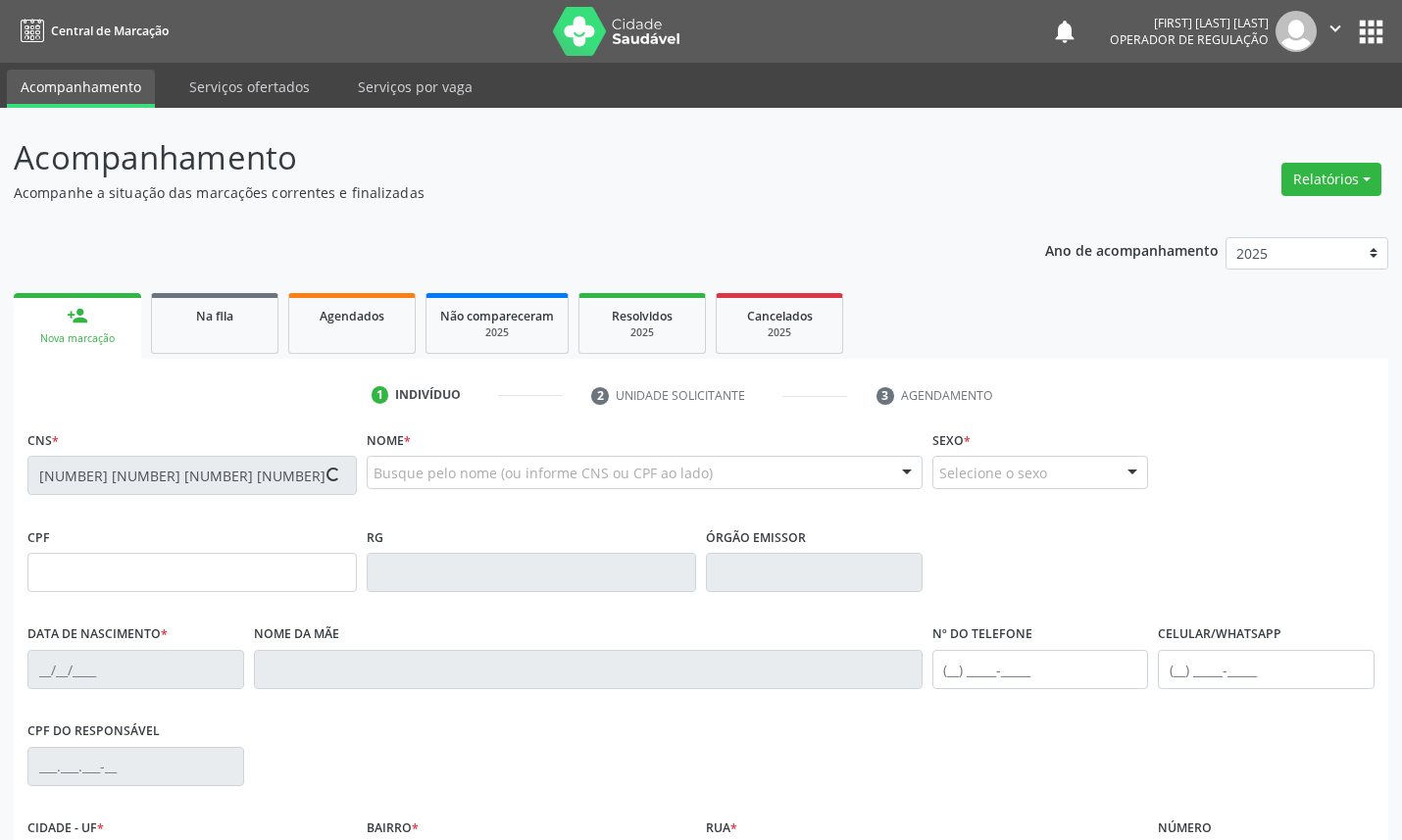 type on "[DATE]" 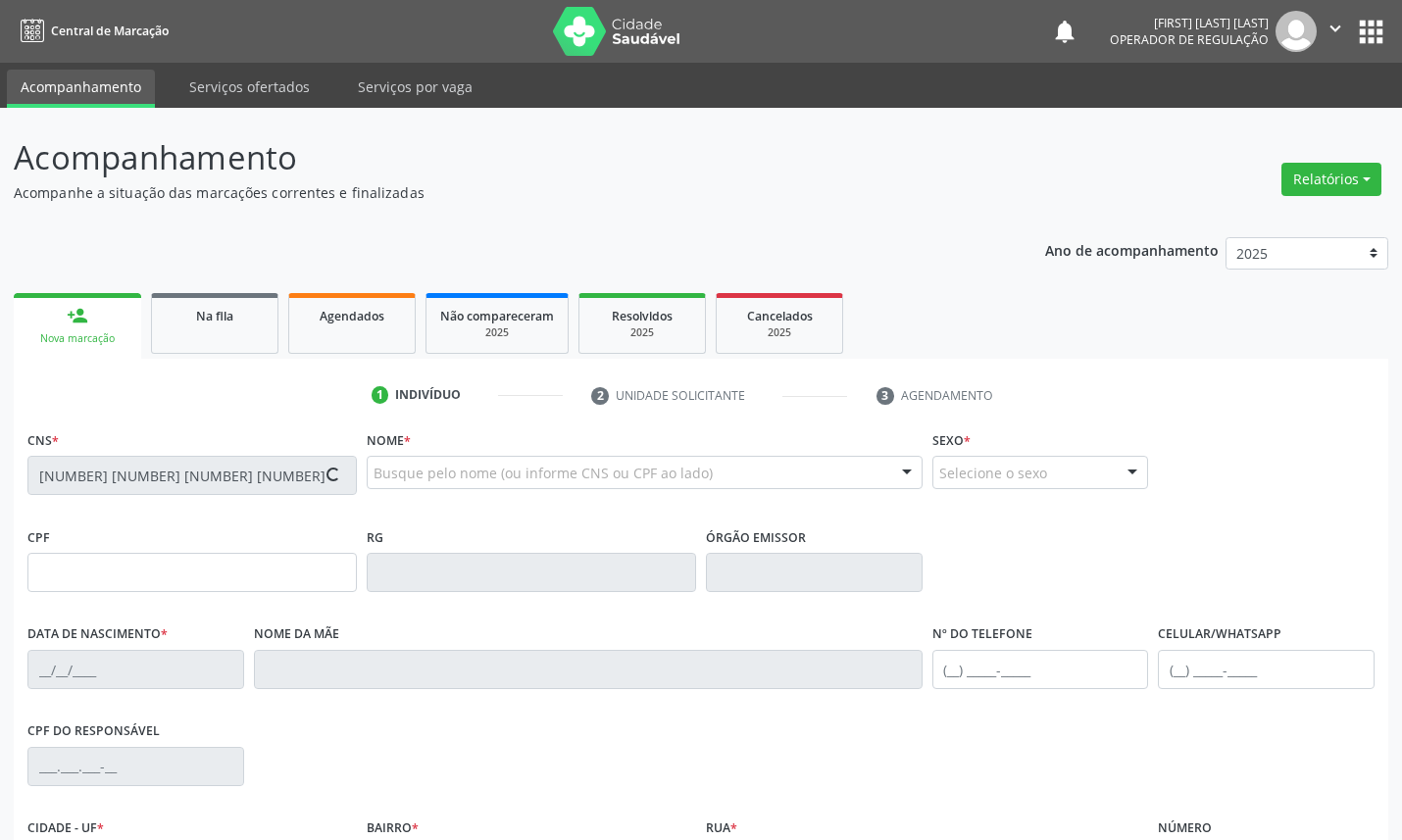 type on "S/N" 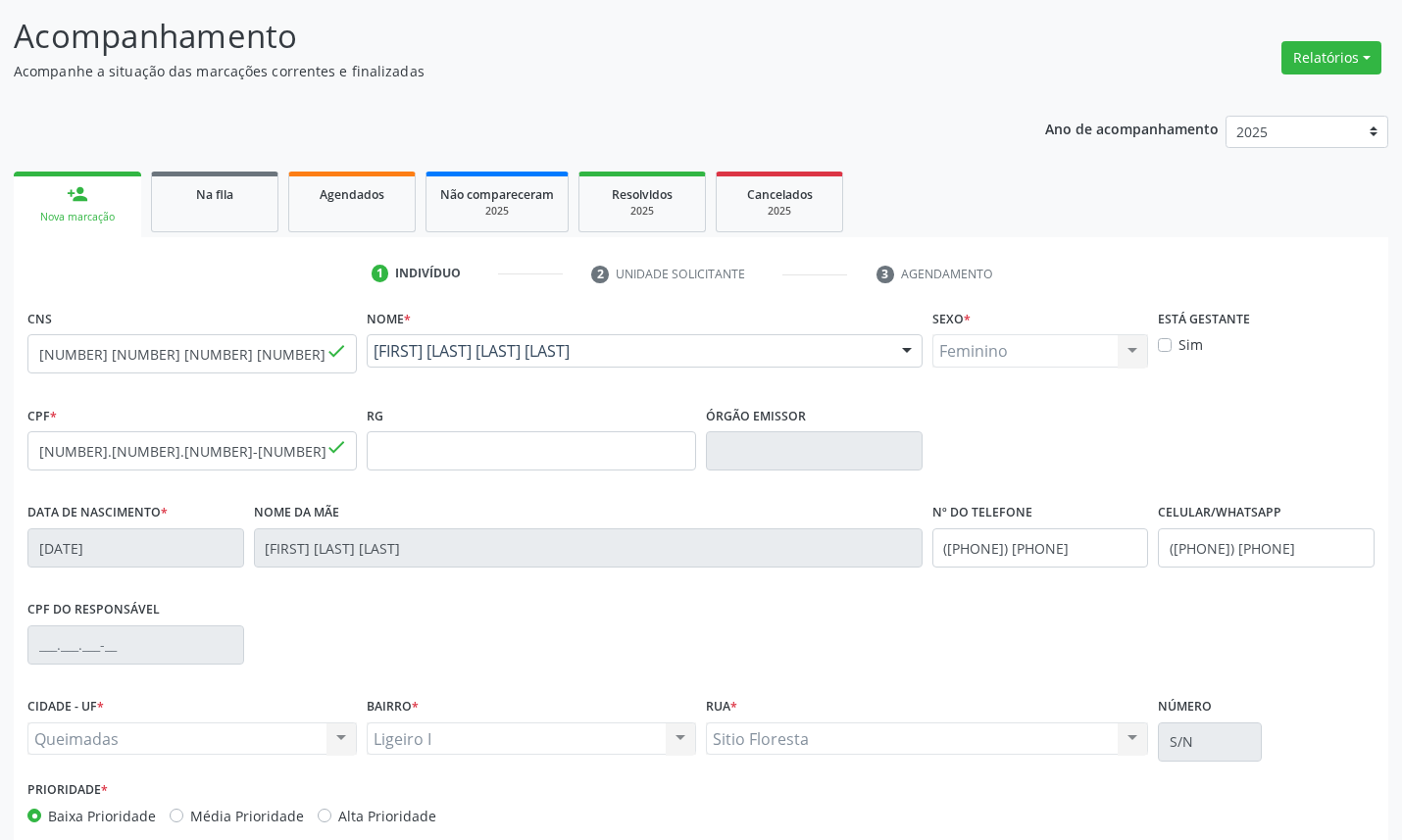 scroll, scrollTop: 221, scrollLeft: 0, axis: vertical 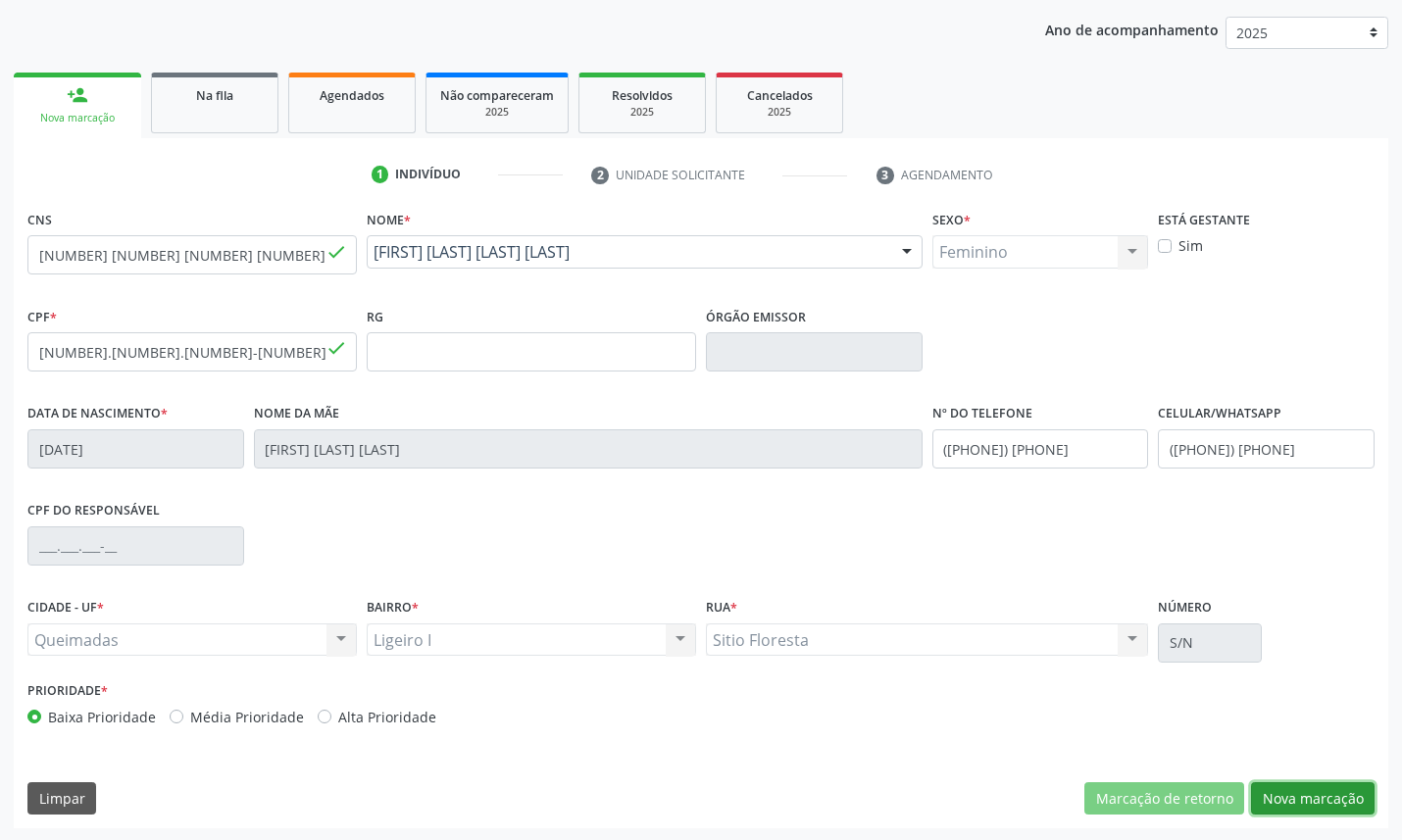 drag, startPoint x: 1318, startPoint y: 787, endPoint x: 1321, endPoint y: 769, distance: 18.248288 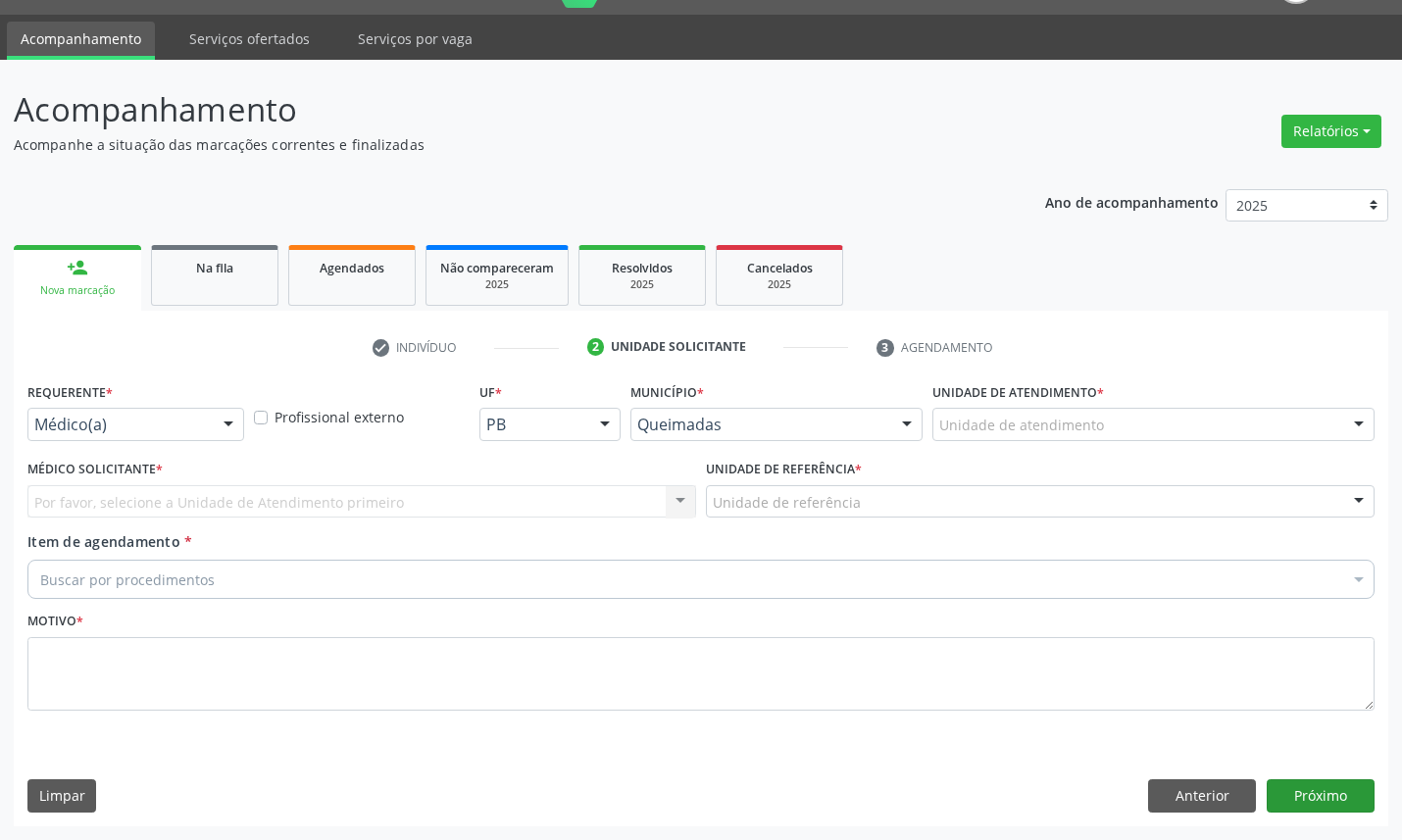 scroll, scrollTop: 46, scrollLeft: 0, axis: vertical 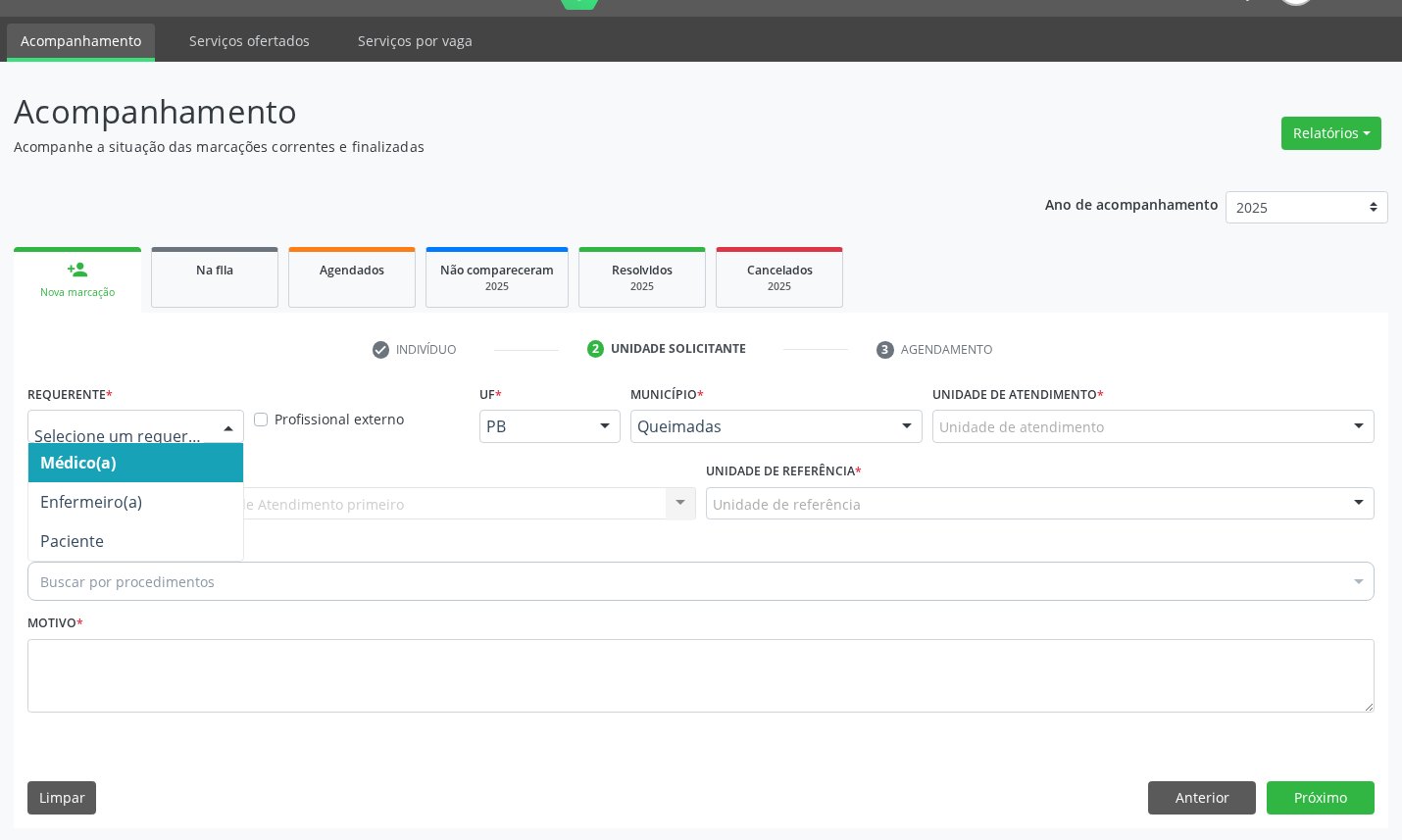 drag, startPoint x: 110, startPoint y: 427, endPoint x: 102, endPoint y: 500, distance: 73.437048 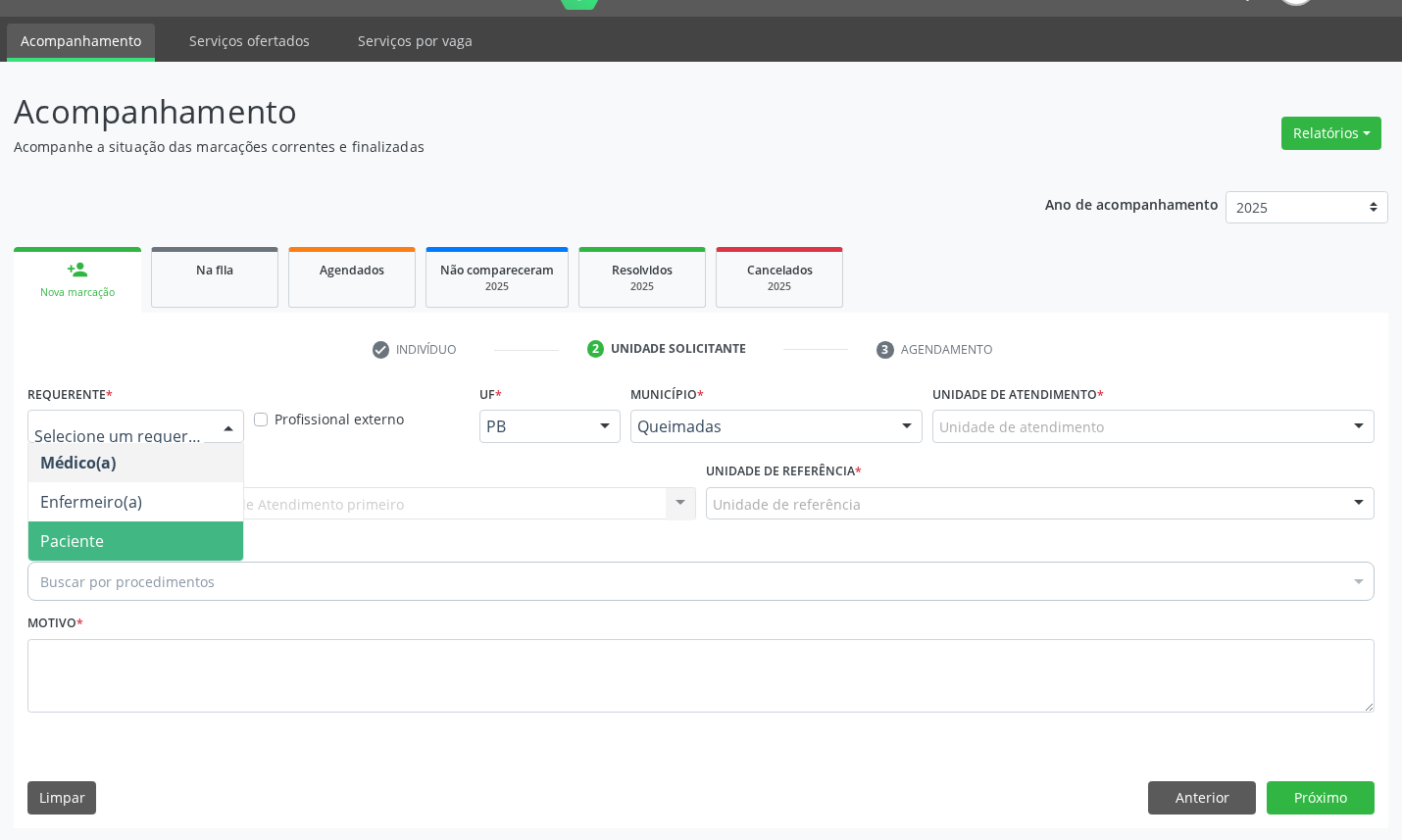 click on "Paciente" at bounding box center [135, 541] 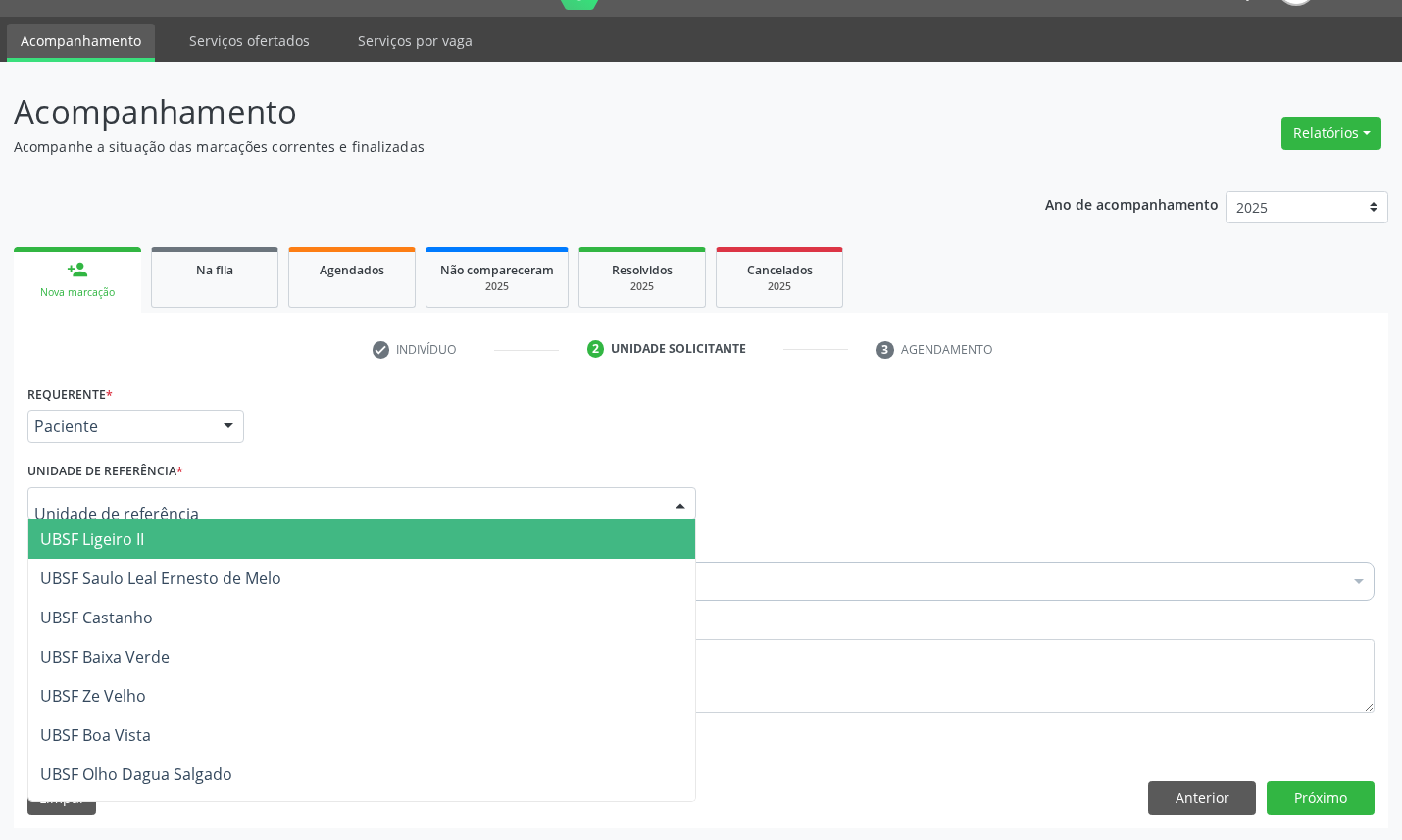 click at bounding box center (362, 504) 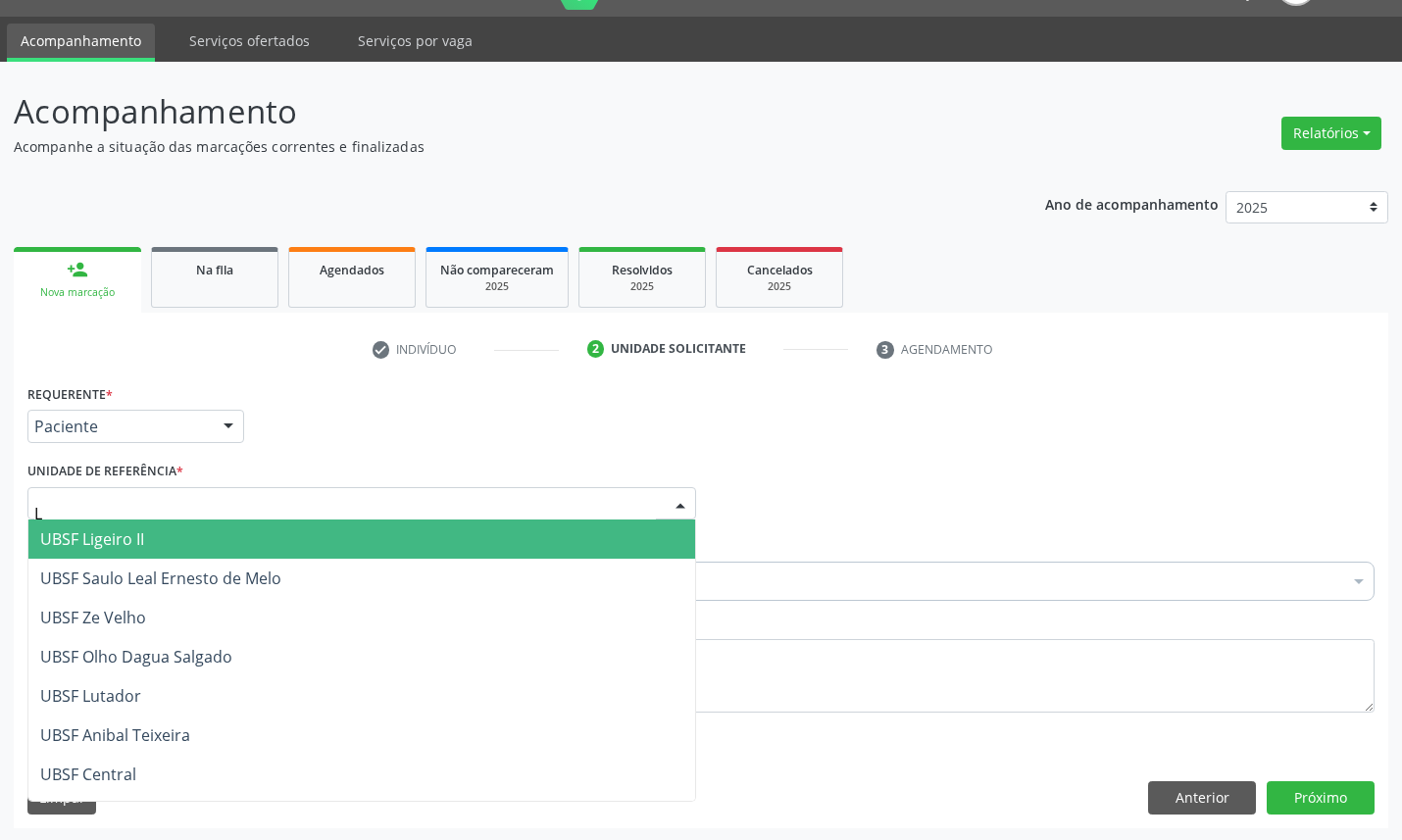 type on "LI" 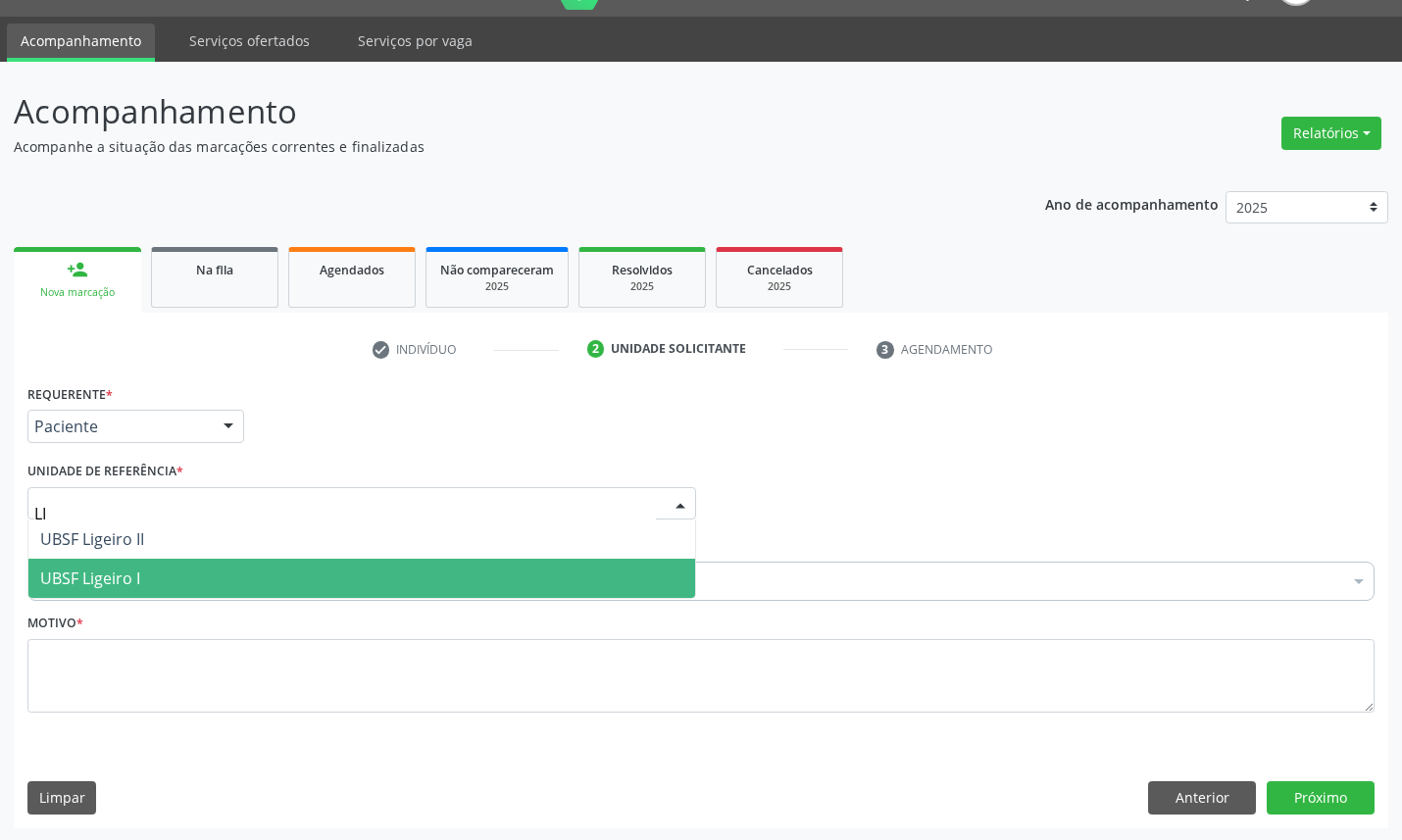 click on "UBSF Ligeiro I" at bounding box center (362, 578) 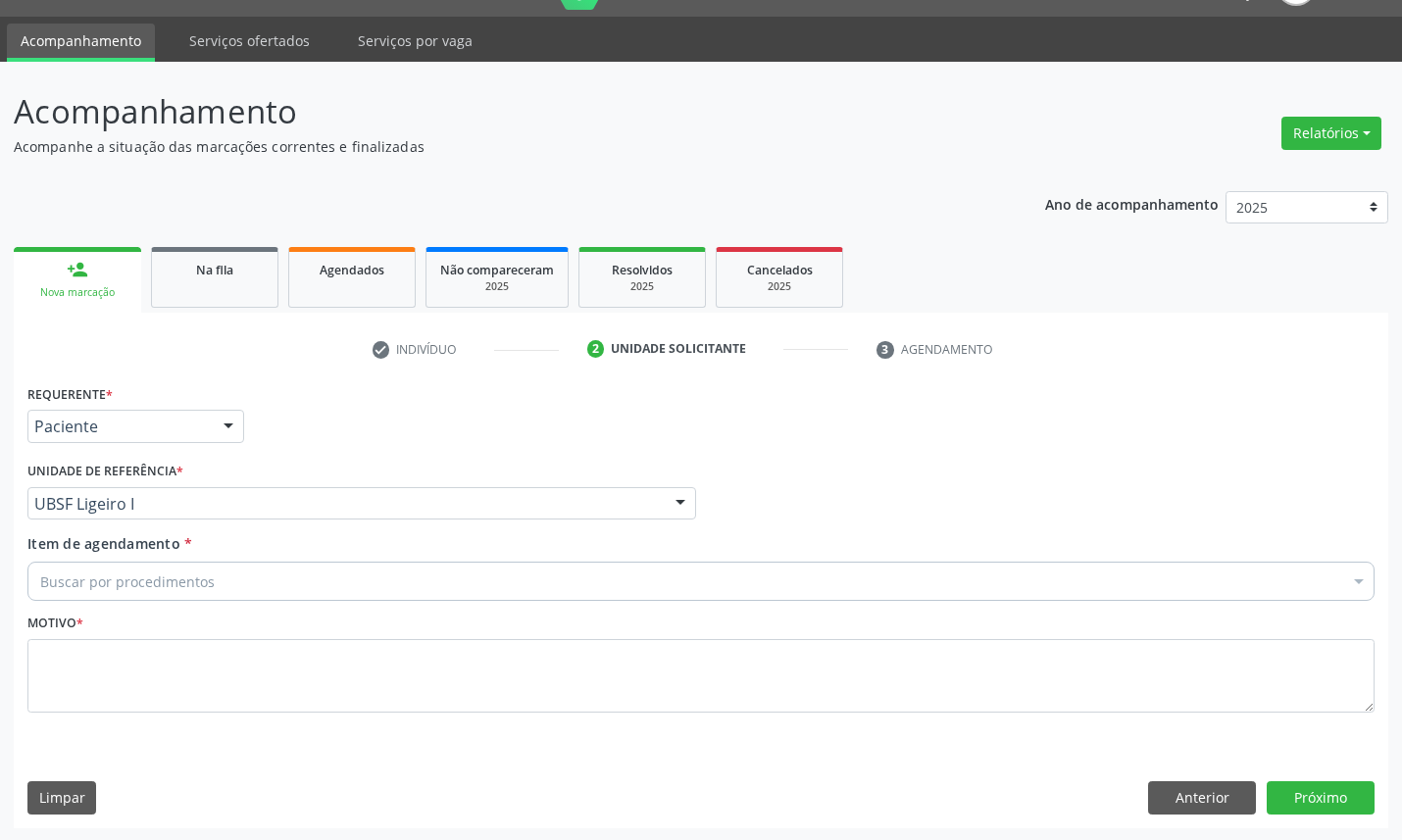 click on "Buscar por procedimentos" at bounding box center (701, 581) 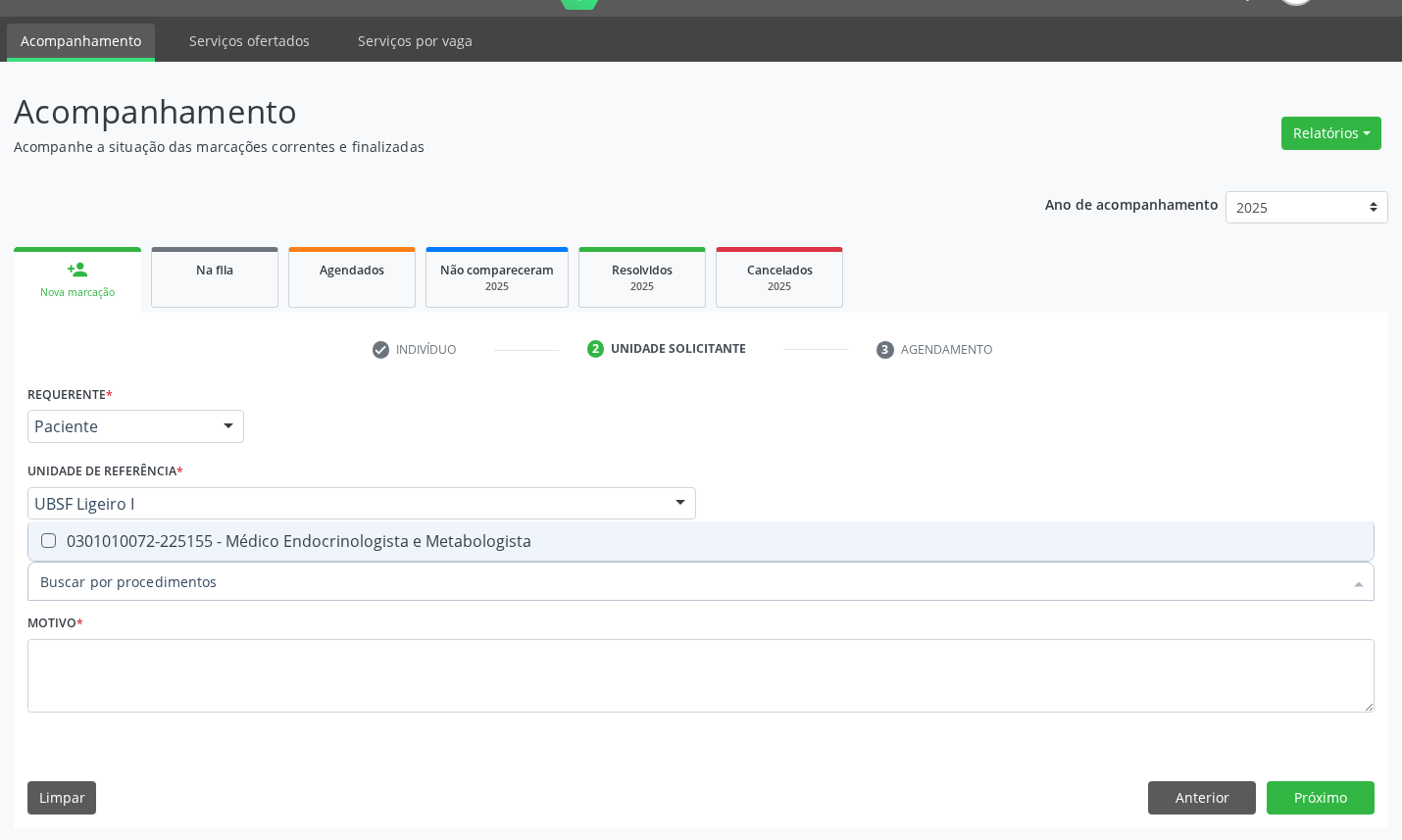 type on "ENDOCRINOLOGISTA" 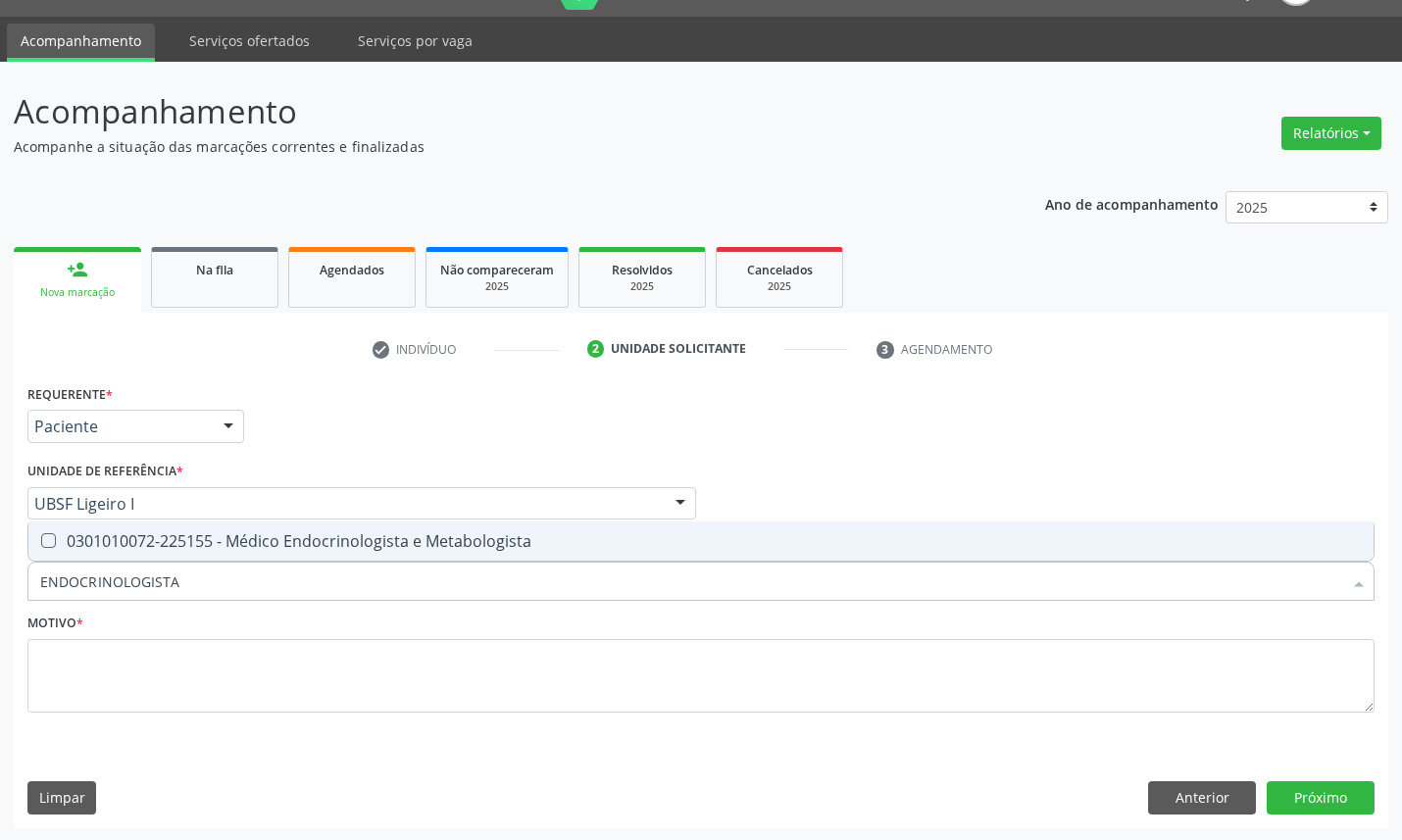 drag, startPoint x: 257, startPoint y: 545, endPoint x: 297, endPoint y: 512, distance: 51.855569 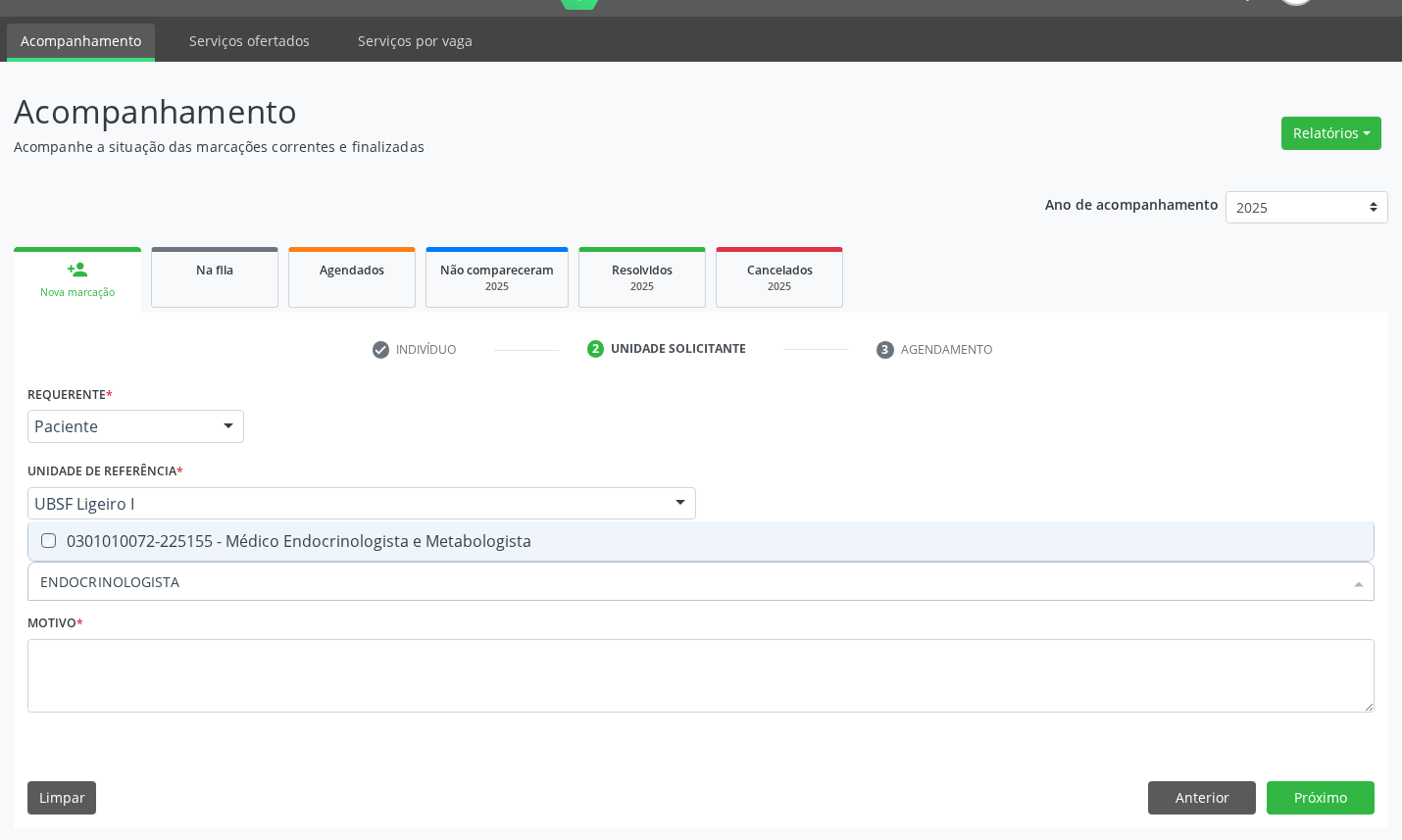 checkbox on "true" 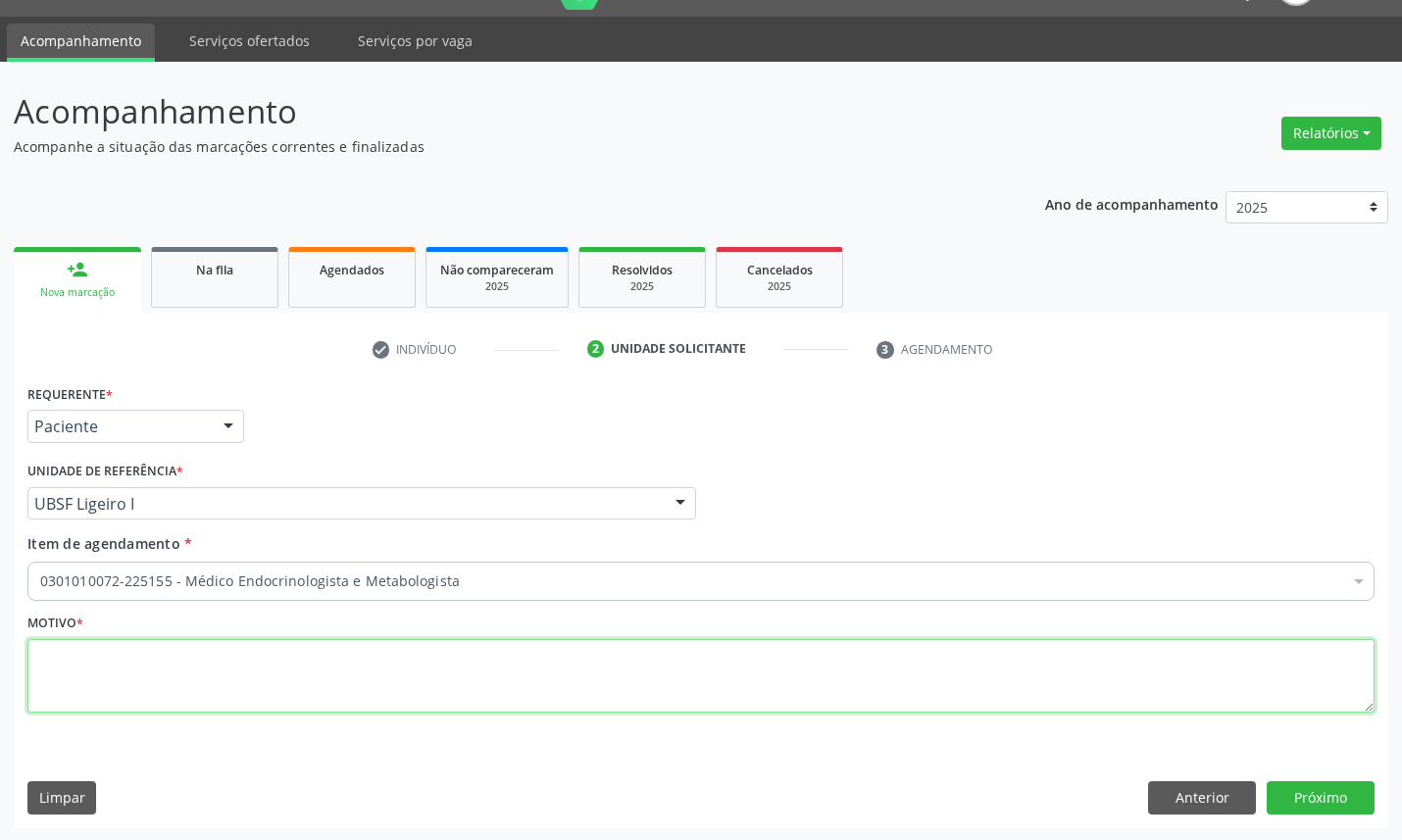 paste on "RETORNO [NAME] [NUMBER]/[NUMBER]" 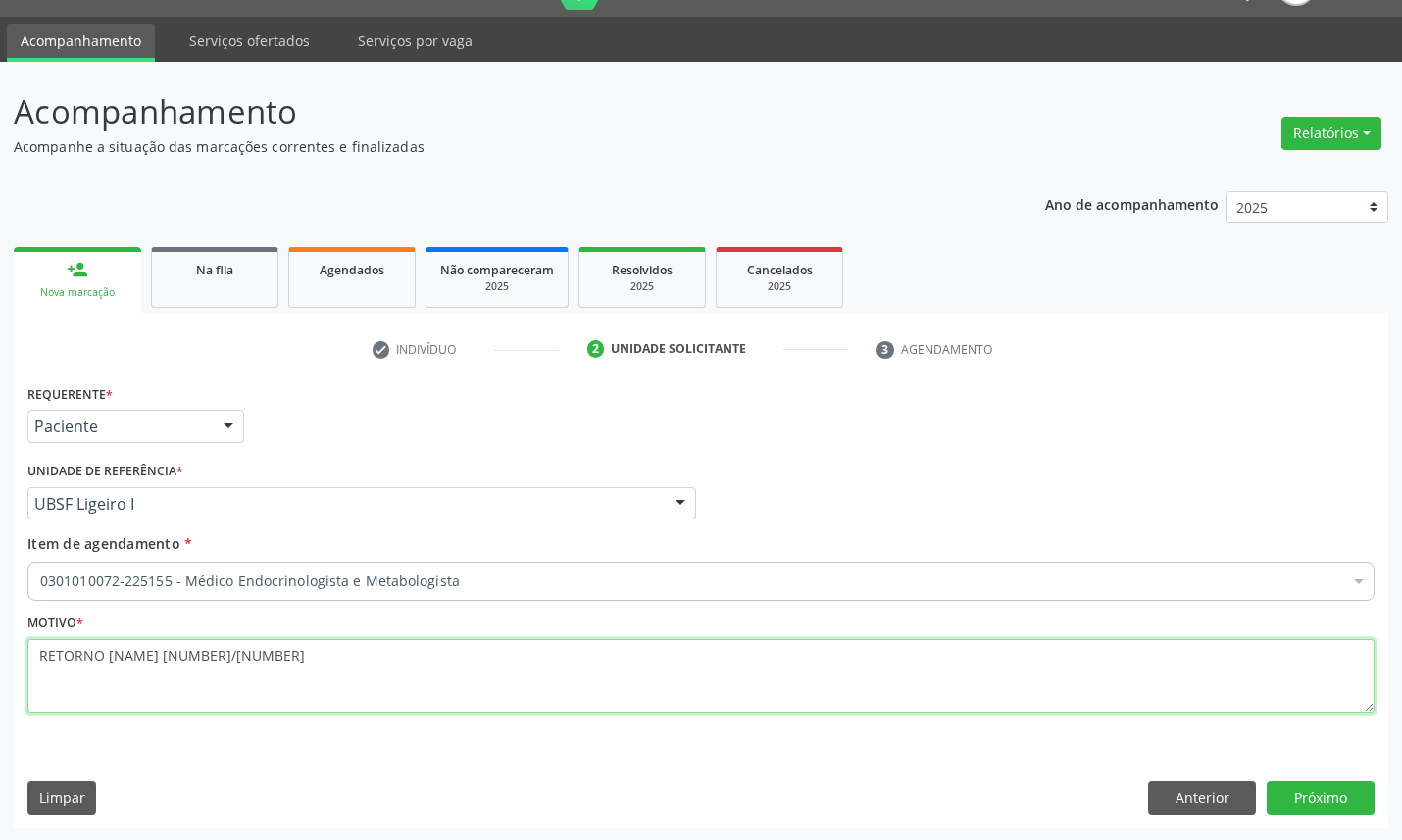 click on "RETORNO [NAME] [NUMBER]/[NUMBER]" at bounding box center [701, 676] 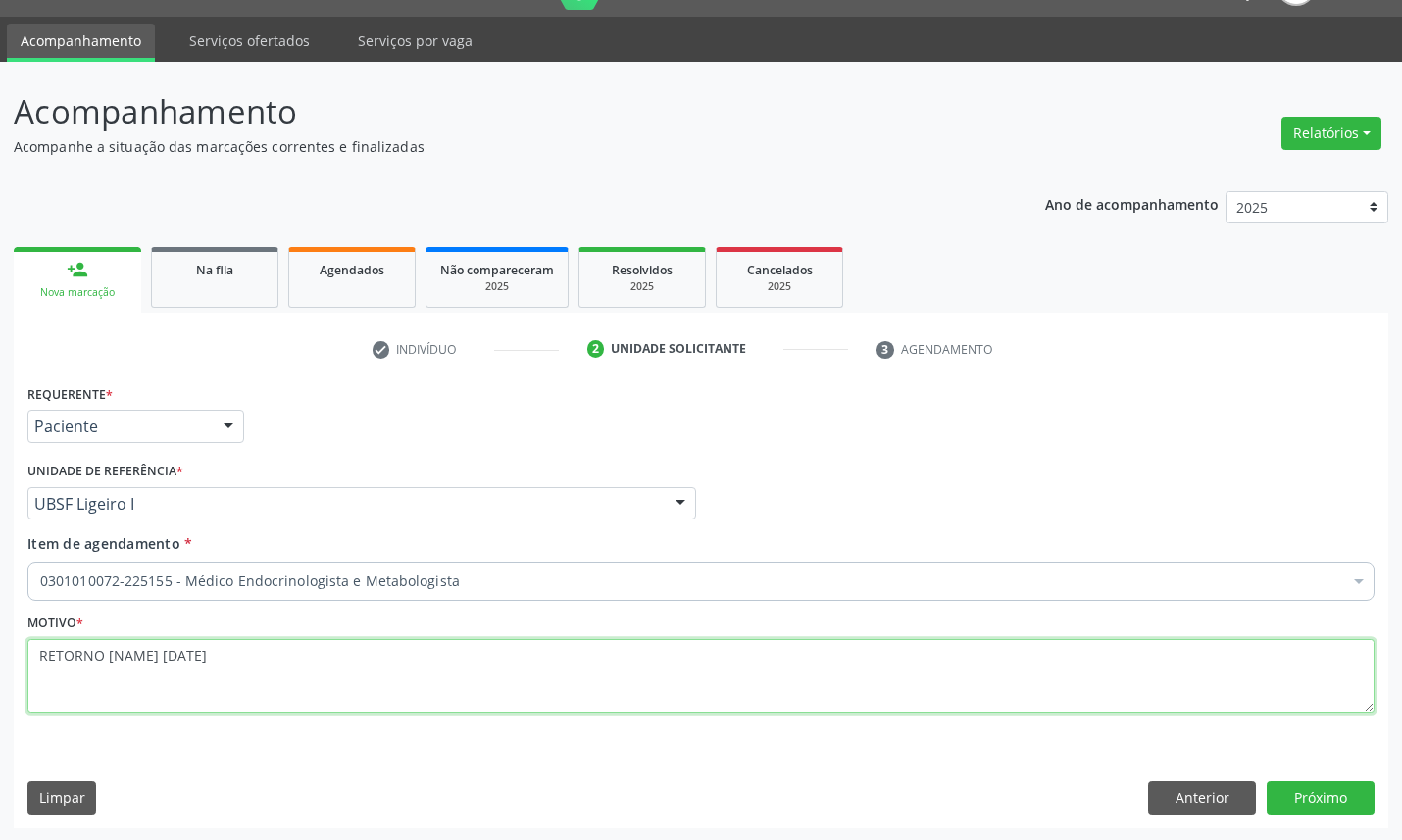 type on "RETORNO [NAME] [DATE]" 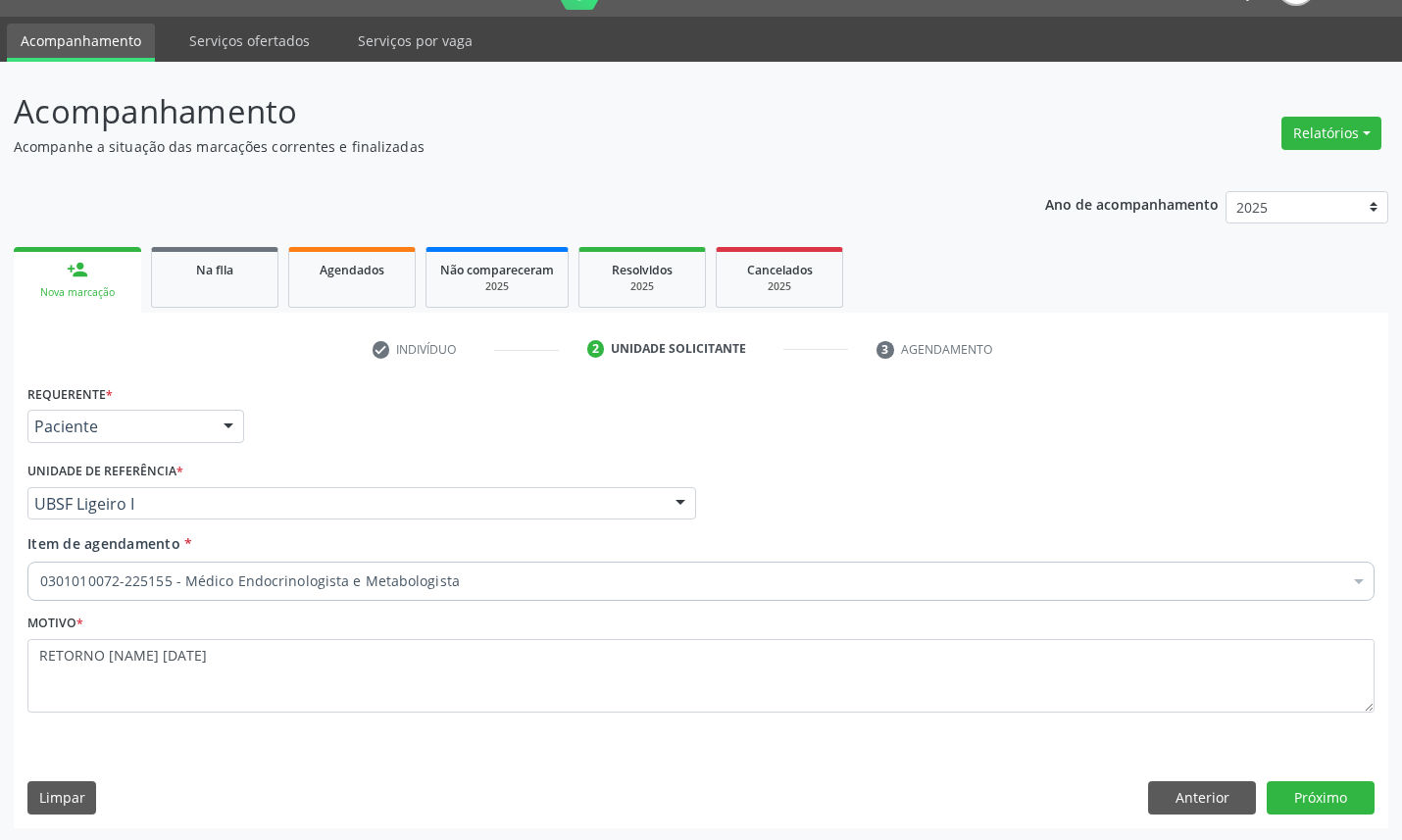 click on "Motivo
*
RETORNO [NAME] [NUMBER]/[NUMBER]" at bounding box center [701, 661] 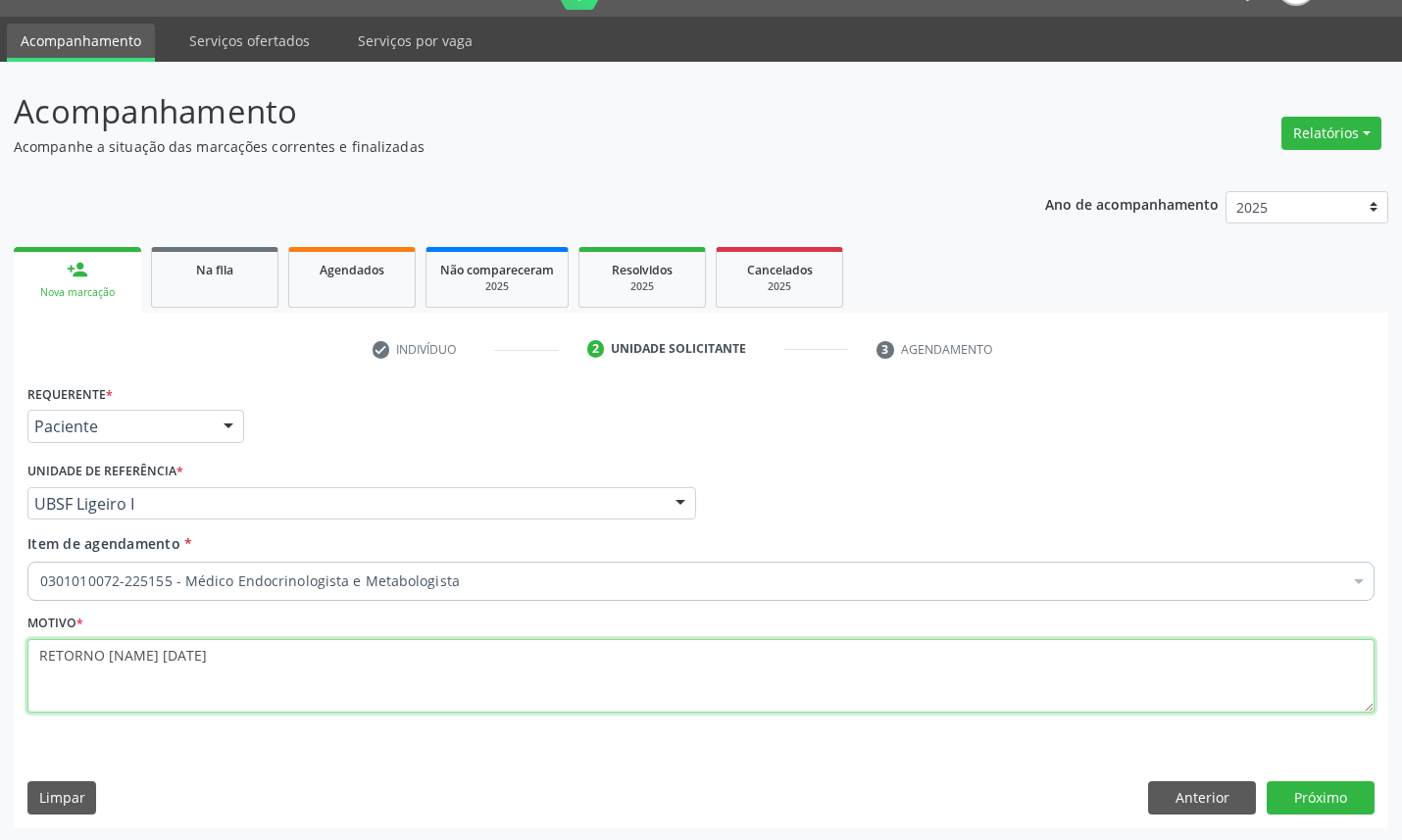 click on "RETORNO [NAME] [DATE]" at bounding box center [701, 676] 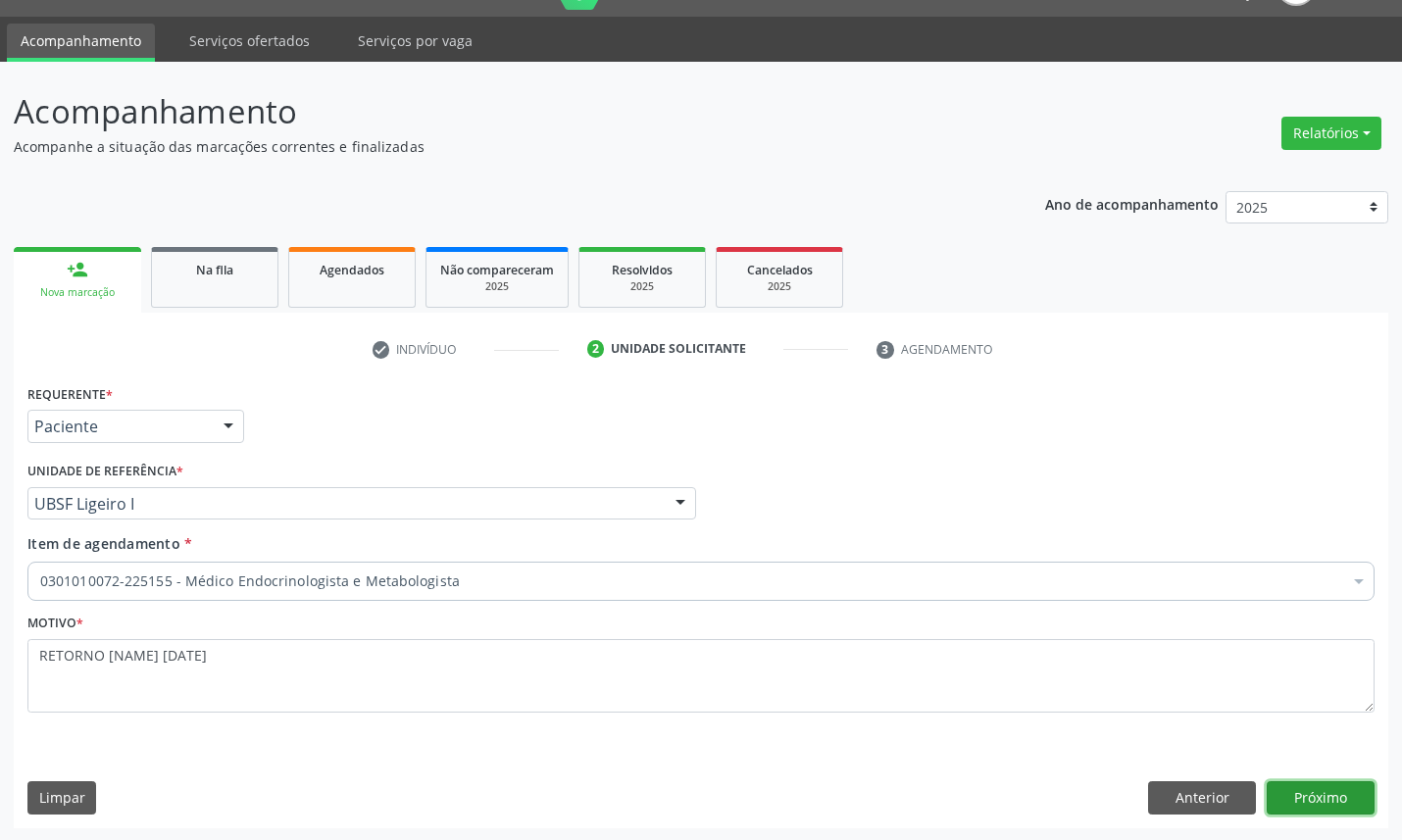 click on "Próximo" at bounding box center [1321, 798] 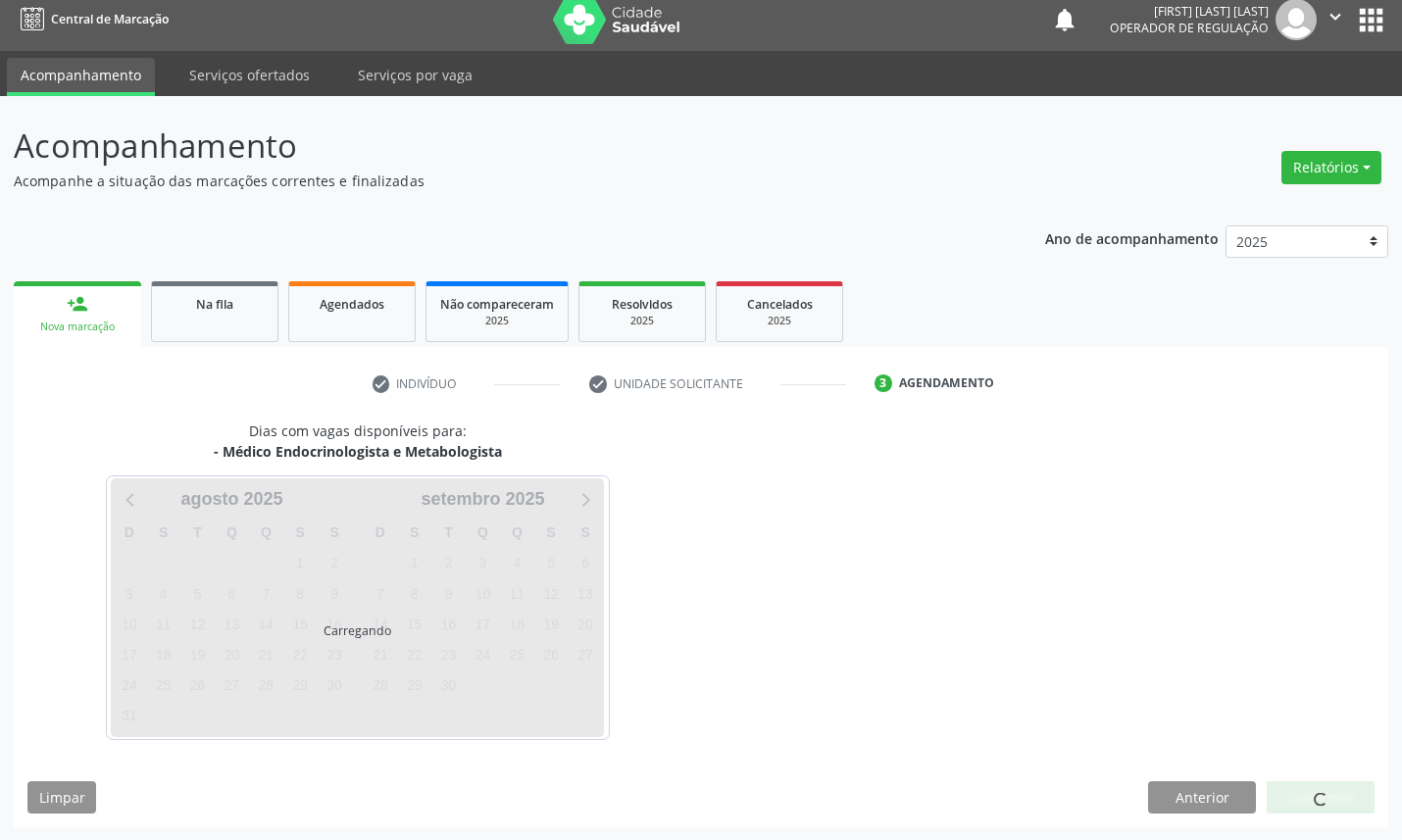 scroll, scrollTop: 46, scrollLeft: 0, axis: vertical 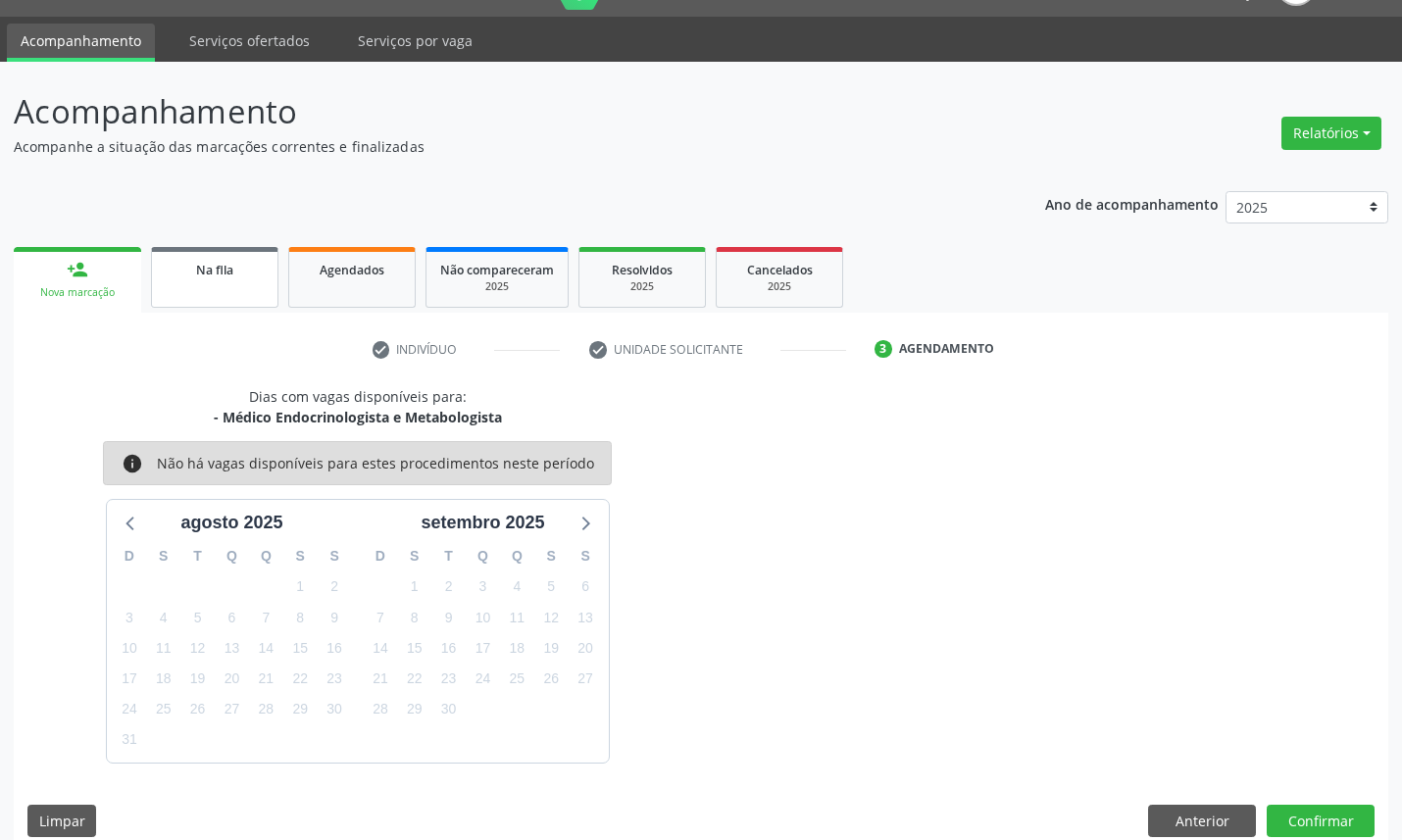 click on "Na fila" at bounding box center (215, 277) 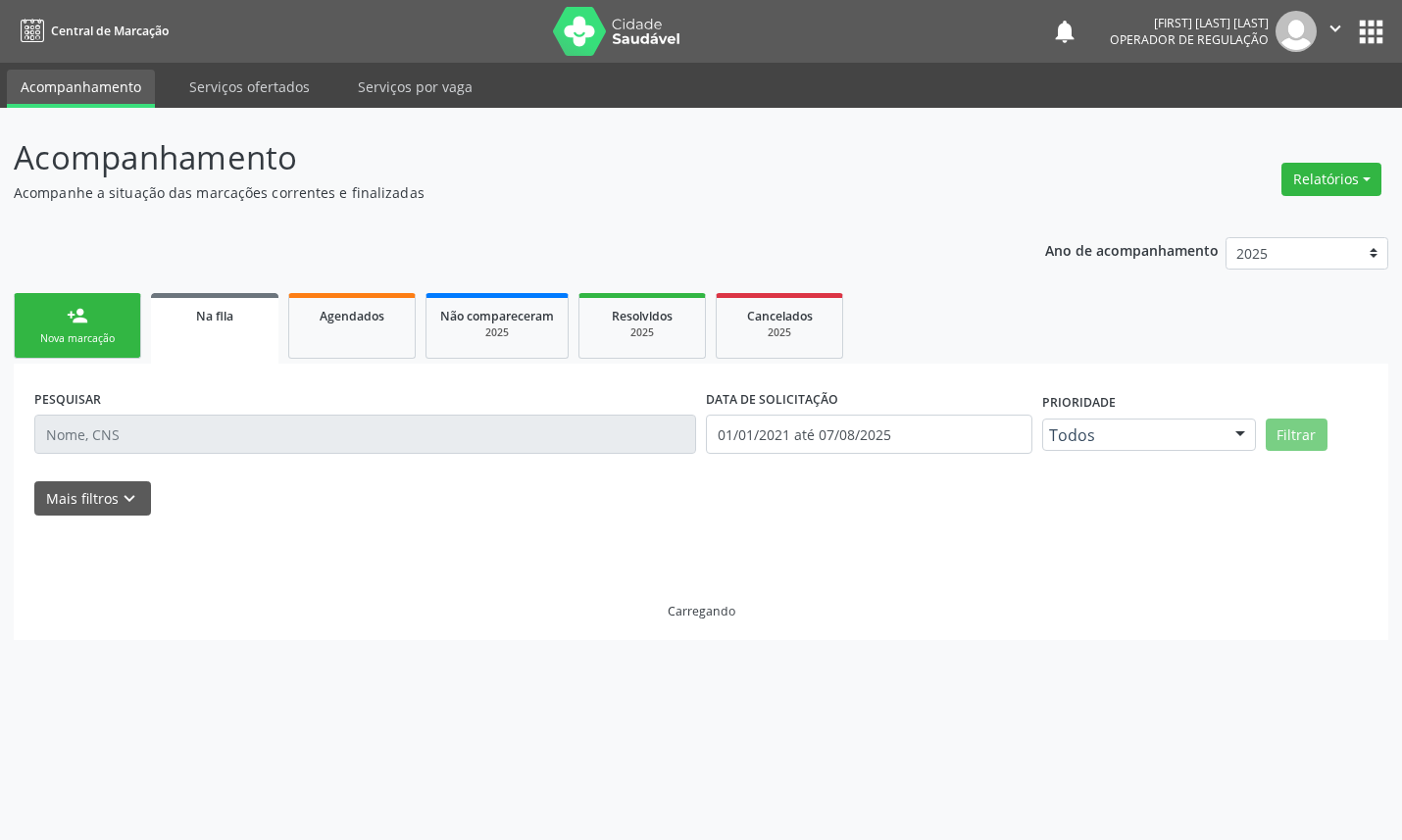 scroll, scrollTop: 0, scrollLeft: 0, axis: both 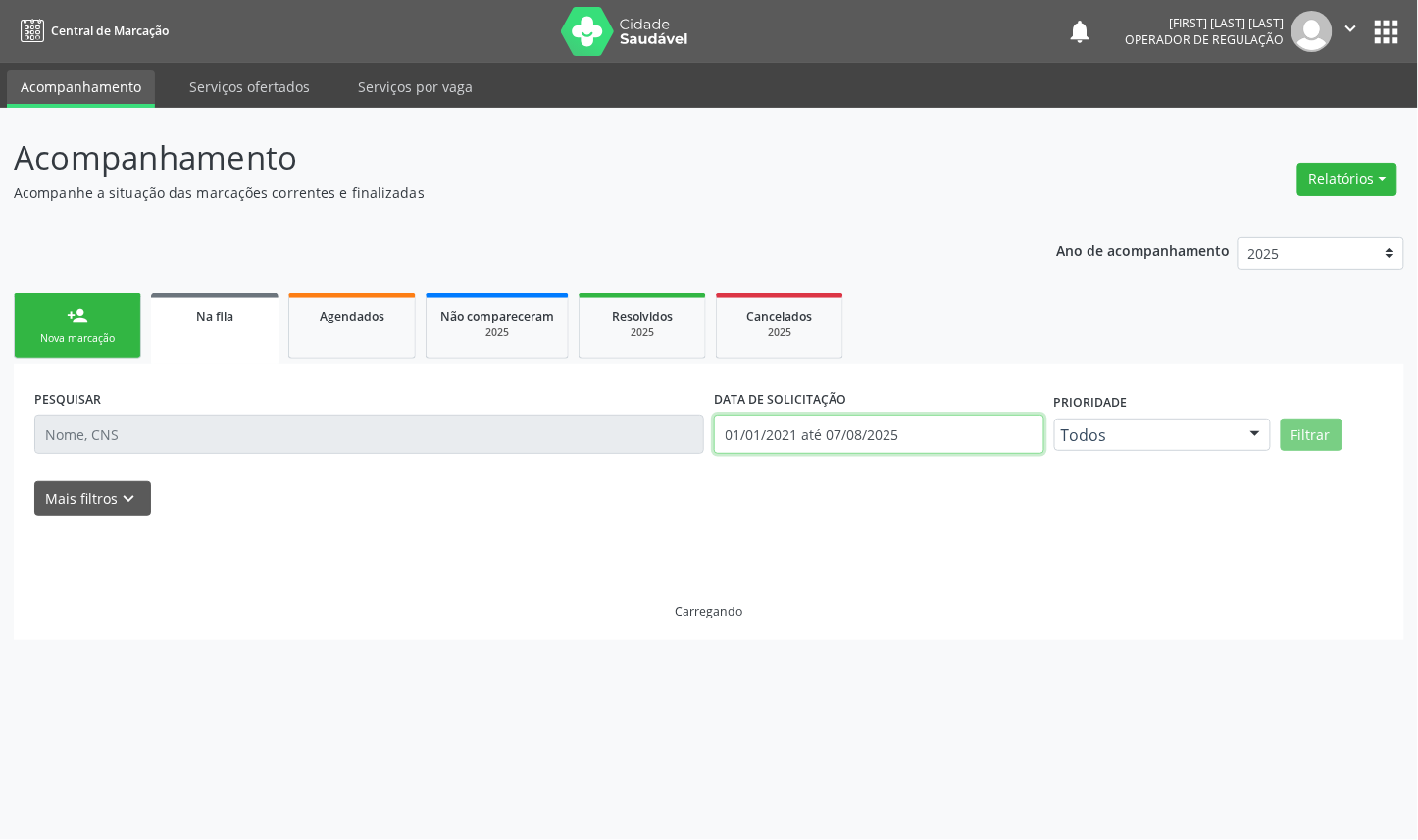 click on "01/01/2021 até 07/08/2025" at bounding box center (879, 434) 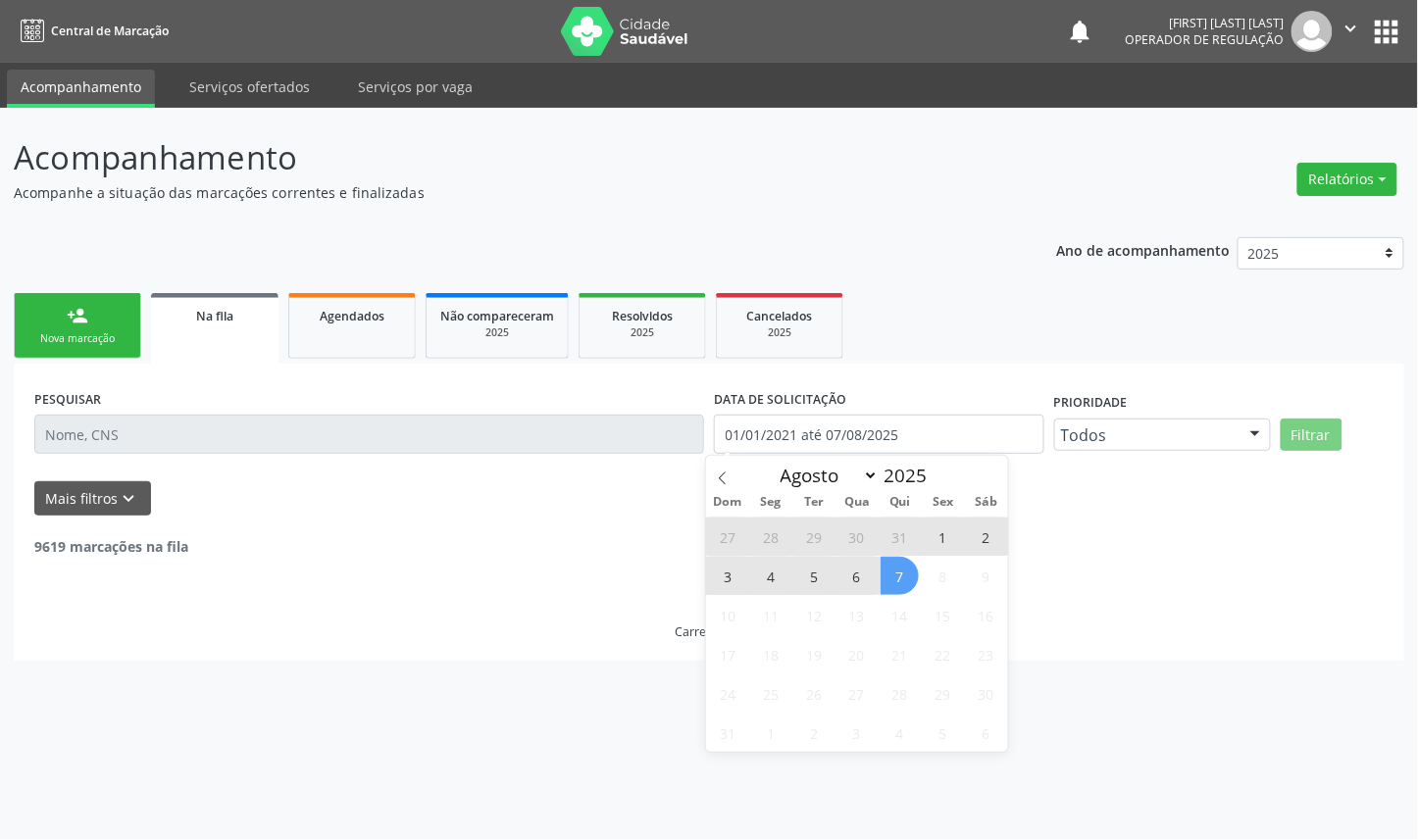 click on "7" at bounding box center (899, 575) 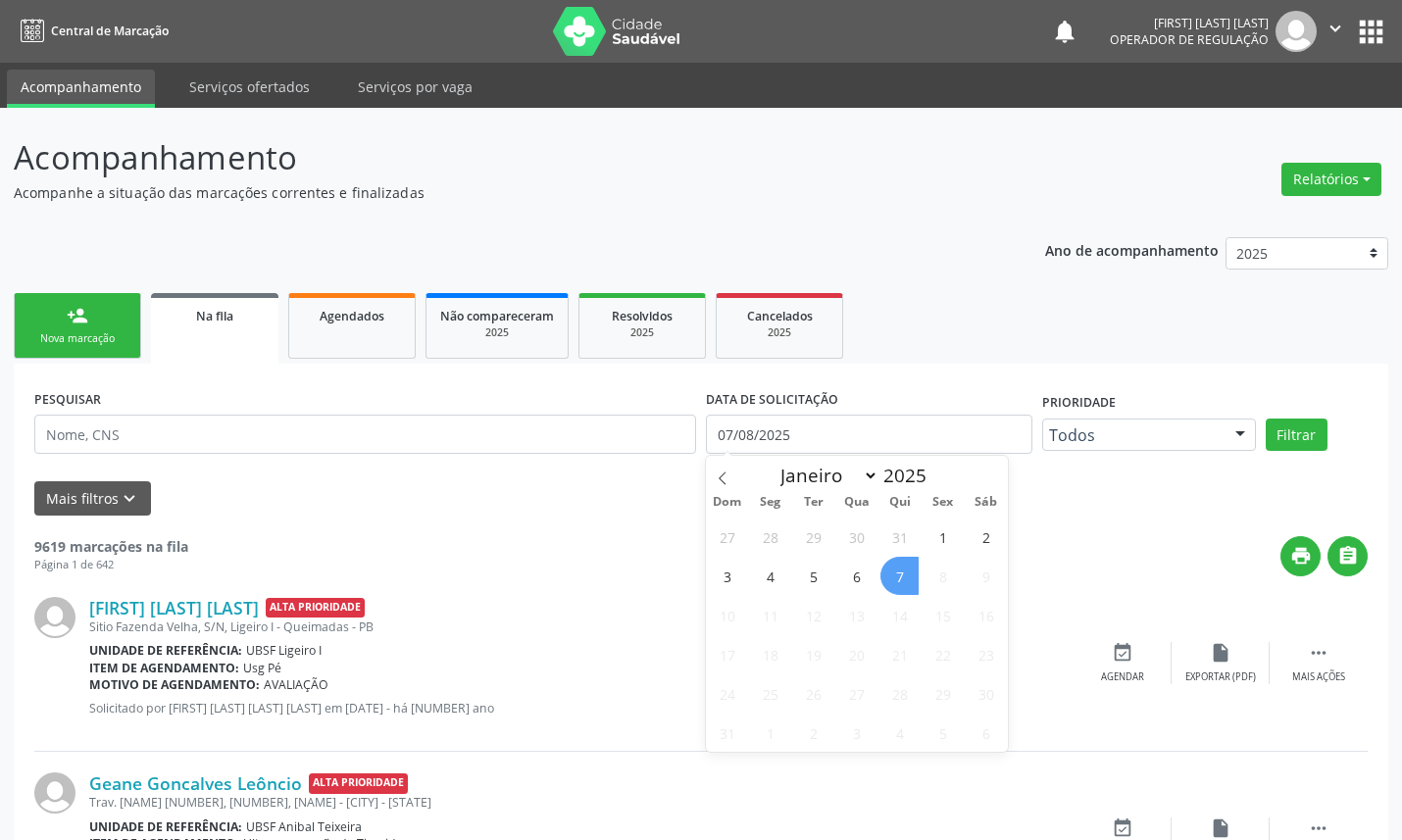 click on "7" at bounding box center (899, 575) 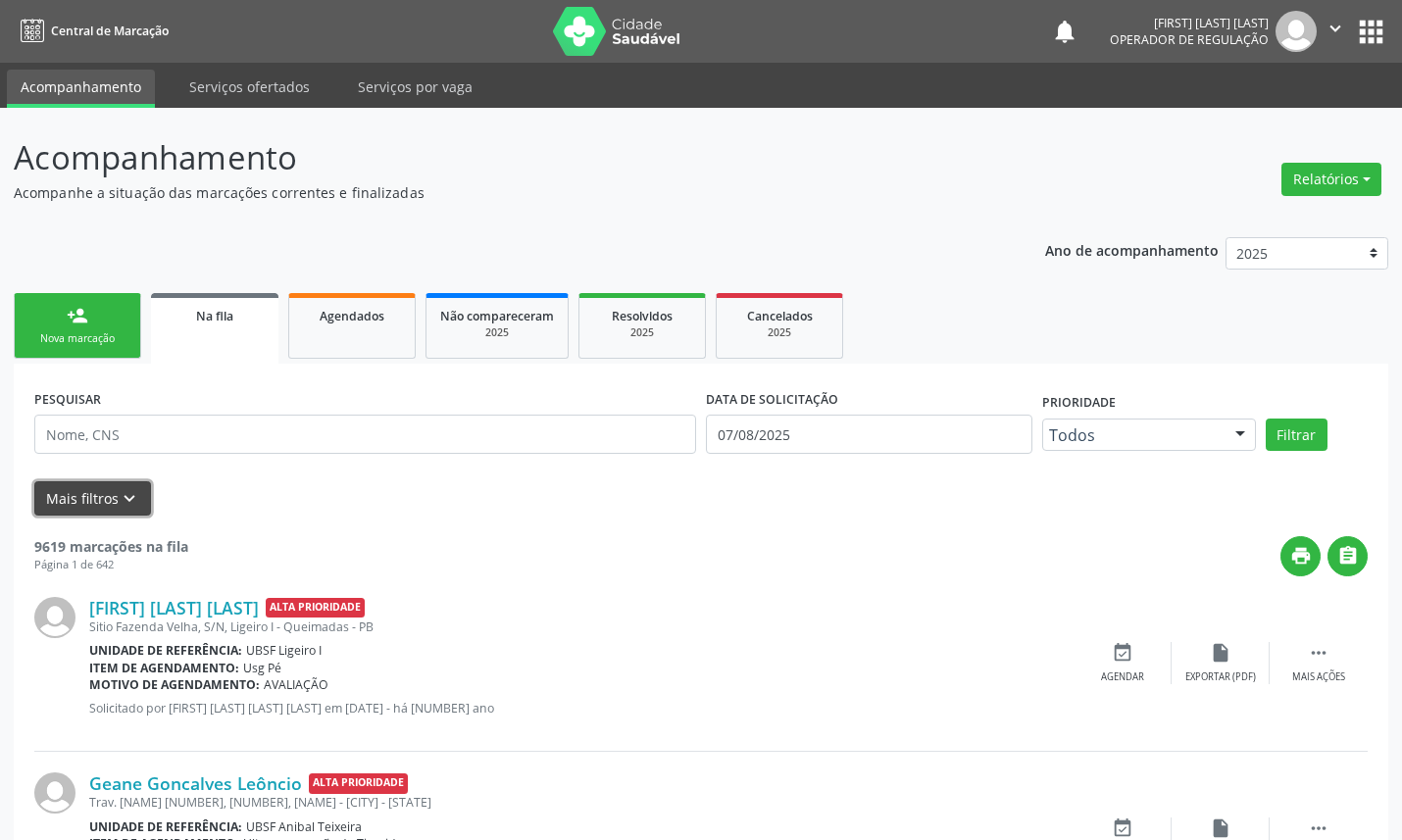 click on "Mais filtros
keyboard_arrow_down" at bounding box center [92, 498] 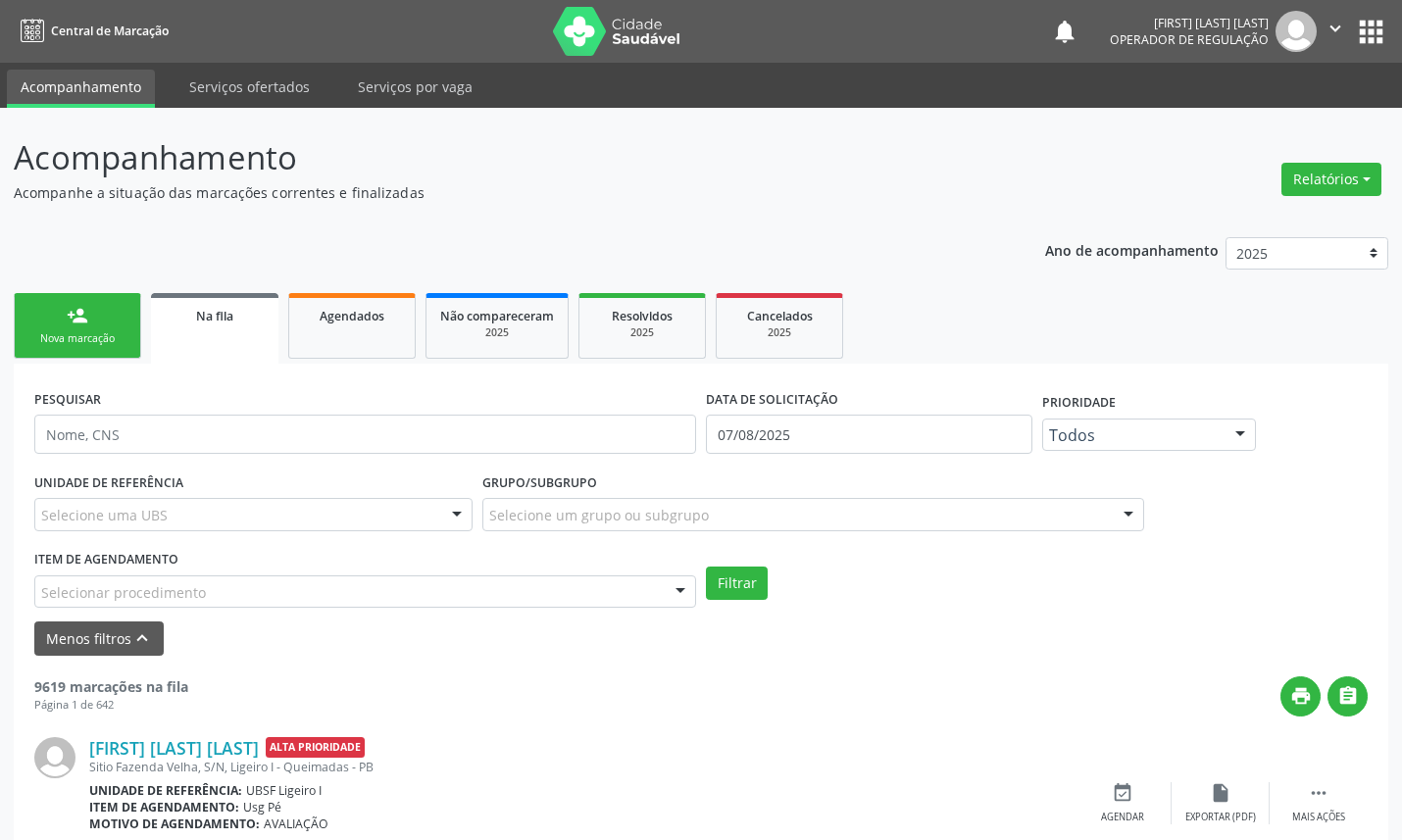 click on "Item de agendamento
Selecionar procedimento
0604320140 - Abatacepte 125 Mg Injetável (Por Seringa Preenchida)   0604320124 - Abatacepte 250 Mg Injetável (Por Frasco Ampola).   0603050018 - Abciximabe   0406010013 - Abertura de Comunicacao Inter-Atrial   0406010021 - Abertura de Estenose Aortica Valvar   0406011265 - Abertura de Estenose Aortica Valvar (Criança e Adolescente)   0406010030 - Abertura de Estenose Pulmonar Valvar   0406011273 - Abertura de Estenose Pulmonar Valvar (Criança e Adolescente)   0301080011 - Abordagem Cognitiva Comportamental do Fumante (Por Atendimento / Paciente)   0307020010 - Acesso A Polpa Dentaria e Medicacao (Por Dente)   0604660030 - Acetazolamida 250 Mg (Por Comprimido)   0202010783 - Acidez Titulável no Leite Humano (Dornic)   0202090019 - Acido Urico Liquido no Sinovial e Derrames   0604600011 - Acitretina 10 Mg (Por Capsula)   0604600020 - Acitretina 25 Mg (Por Capsula)" at bounding box center [365, 576] 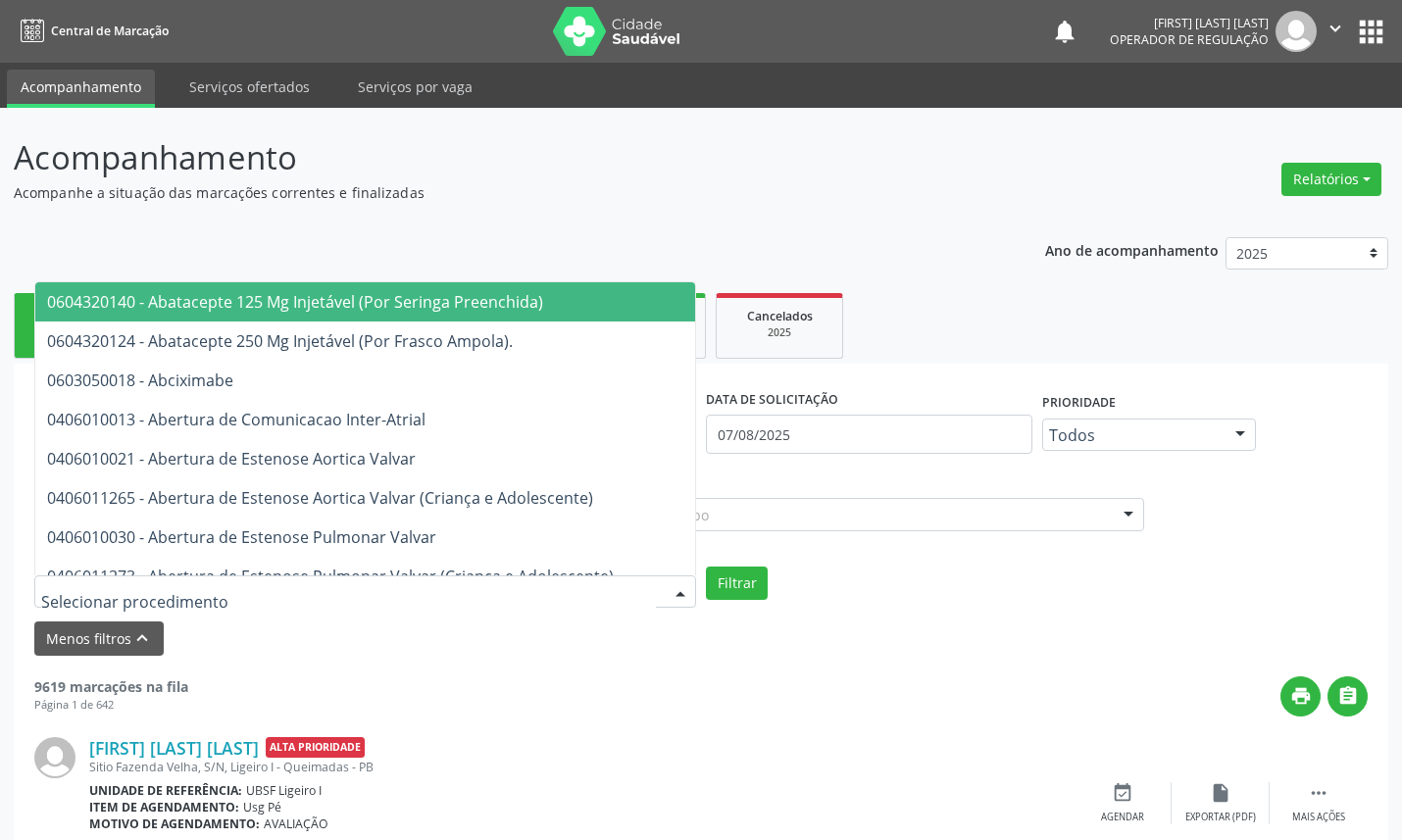 click at bounding box center [365, 592] 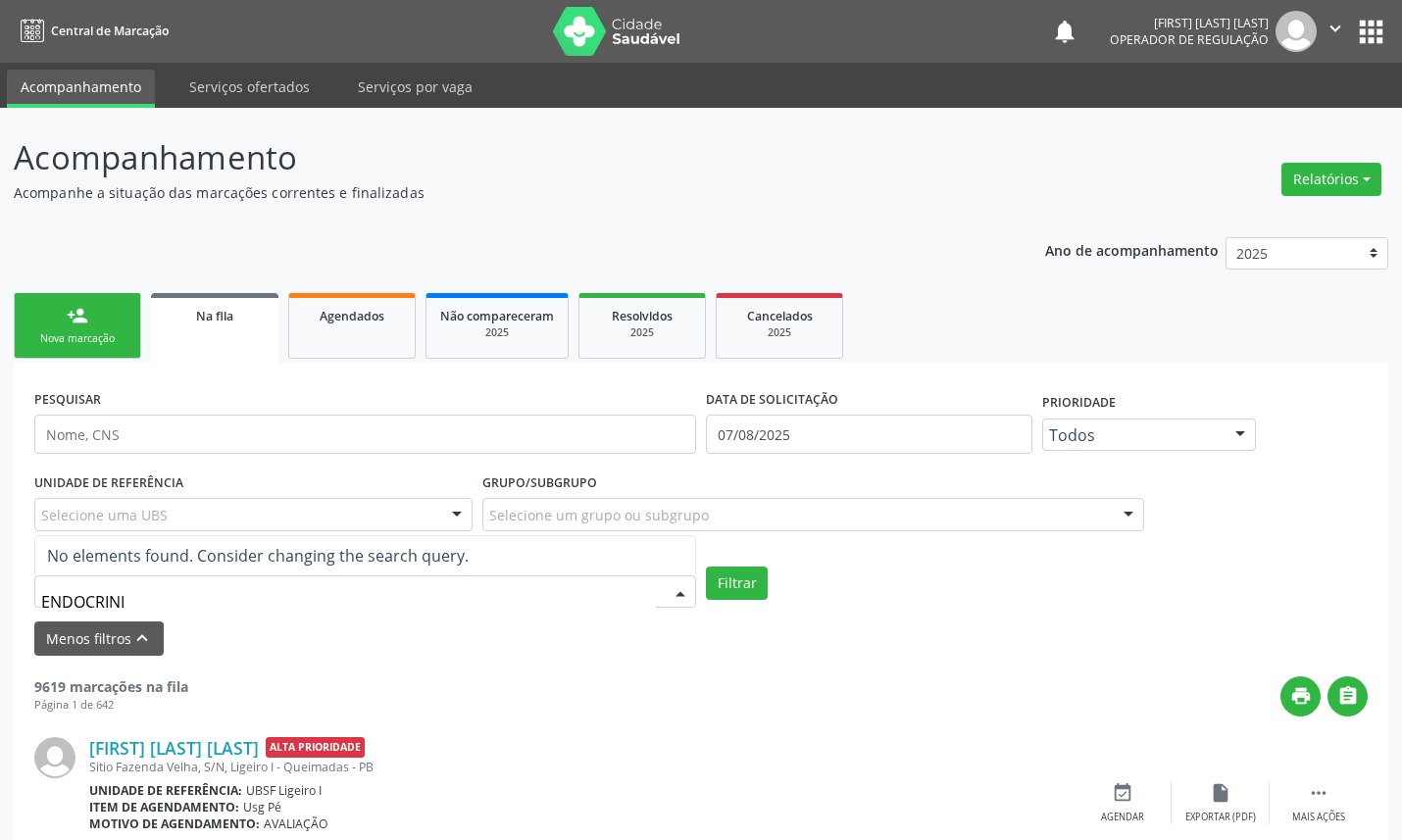 type on "ENDOCRIN" 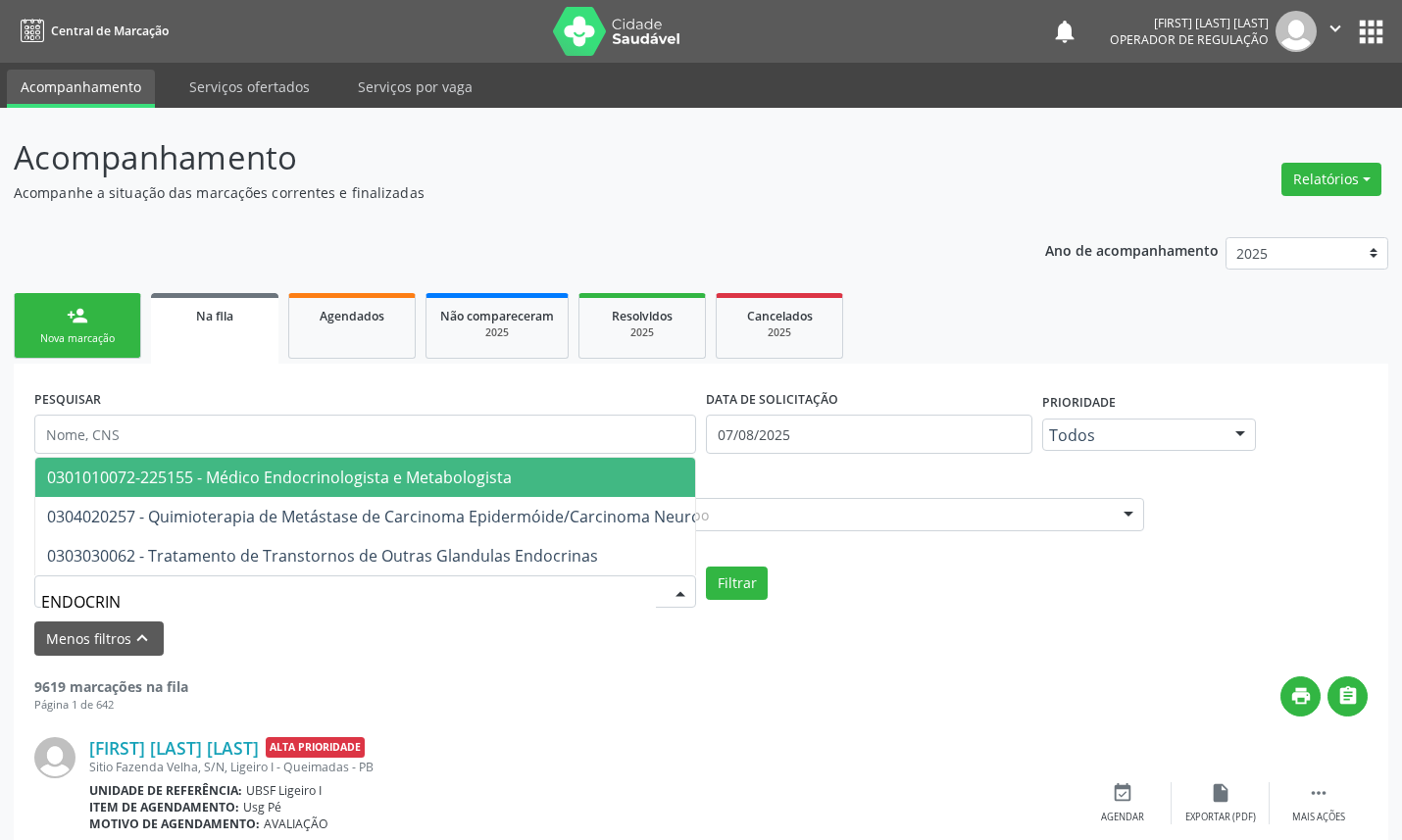 click on "0301010072-225155 - Médico Endocrinologista e Metabologista" at bounding box center [279, 477] 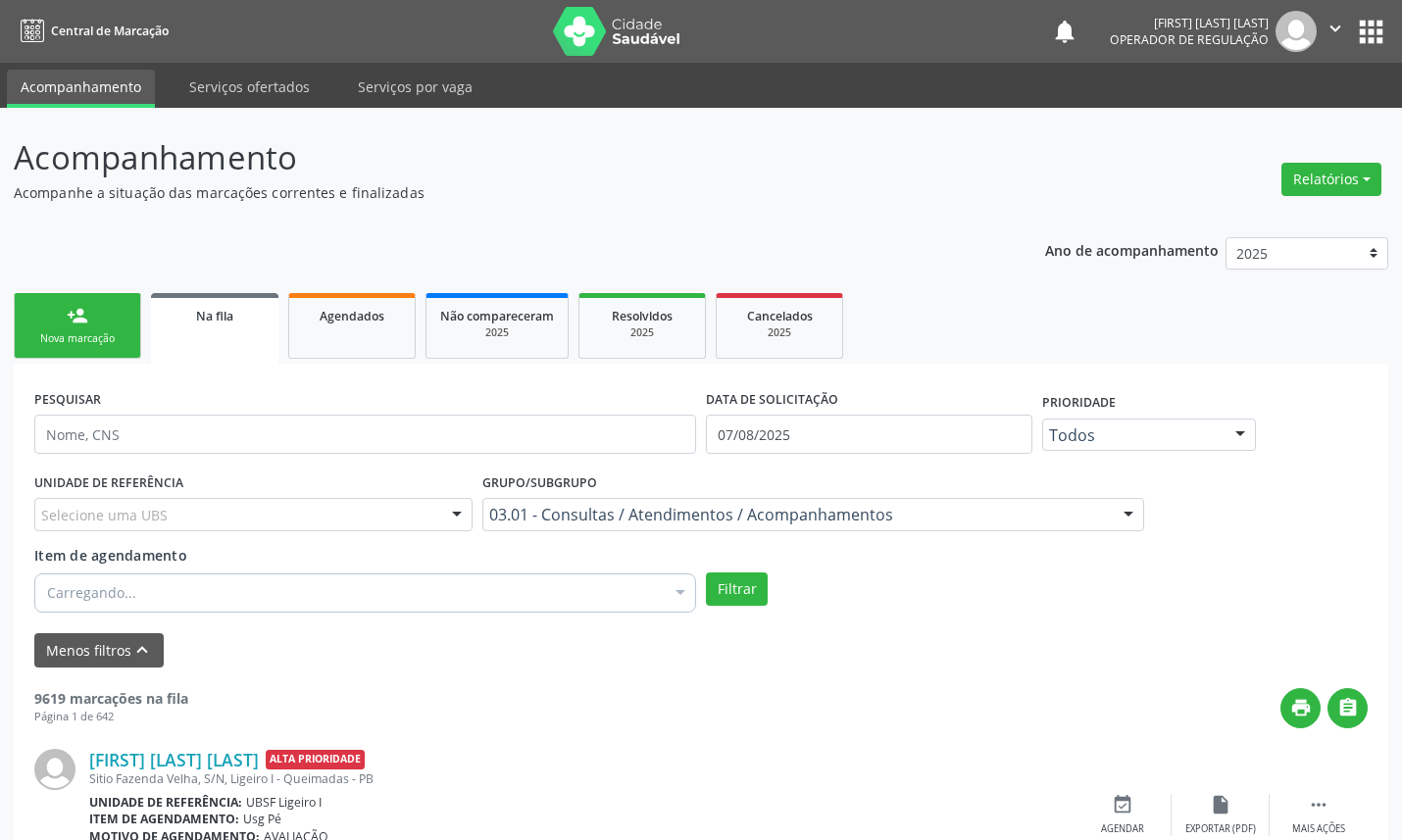 click on "Filtrar" at bounding box center (1036, 589) 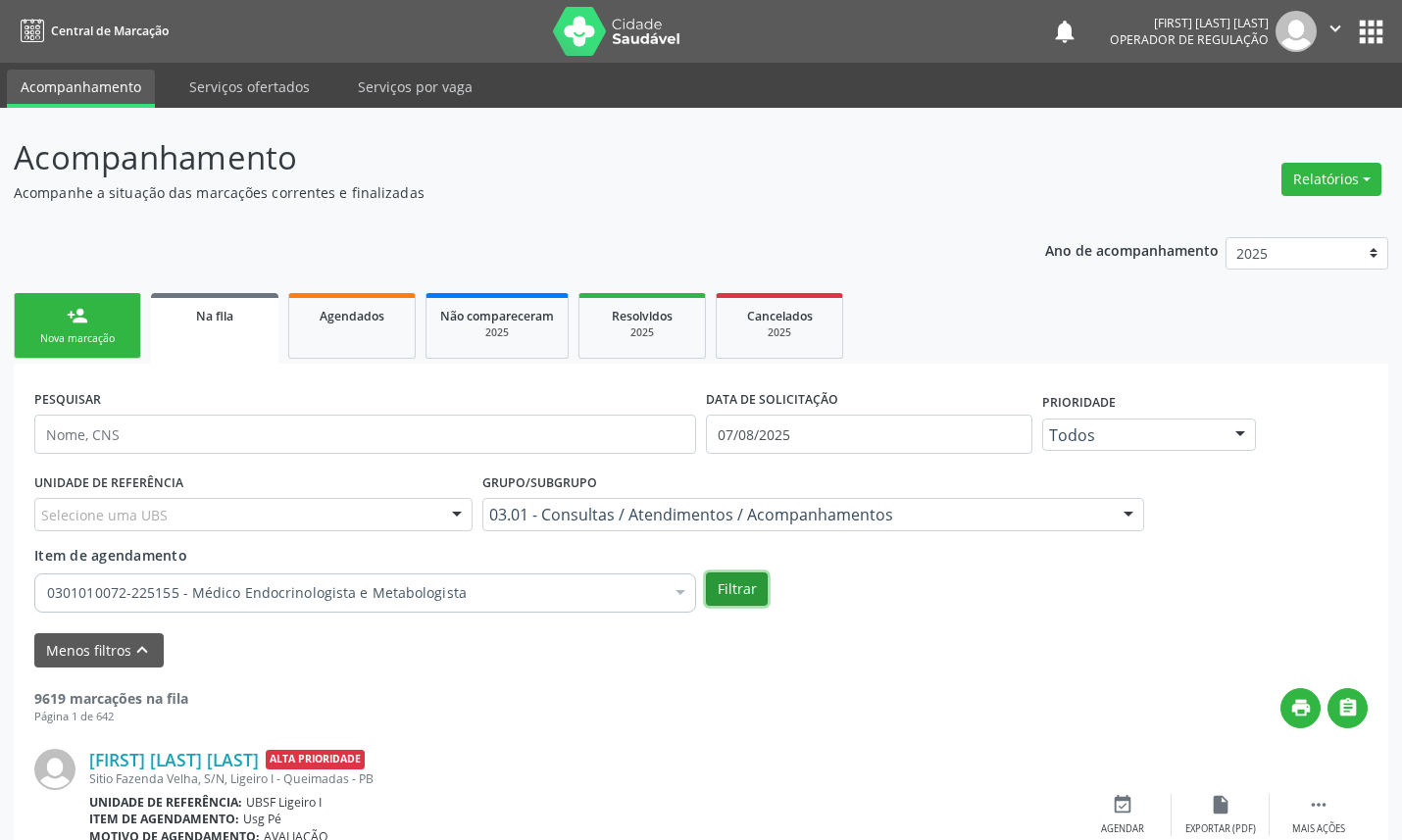click on "Filtrar" at bounding box center [736, 589] 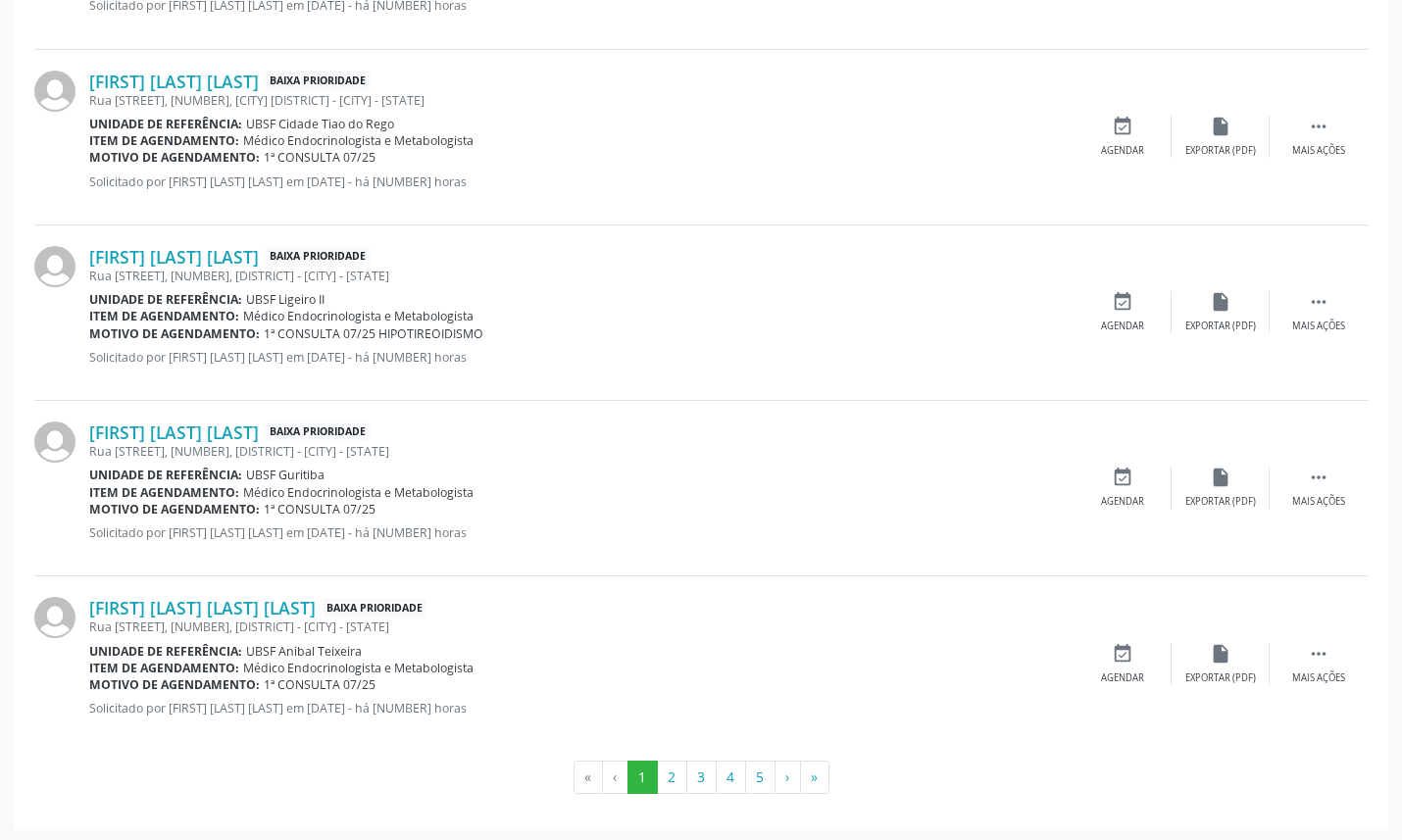 scroll, scrollTop: 2629, scrollLeft: 0, axis: vertical 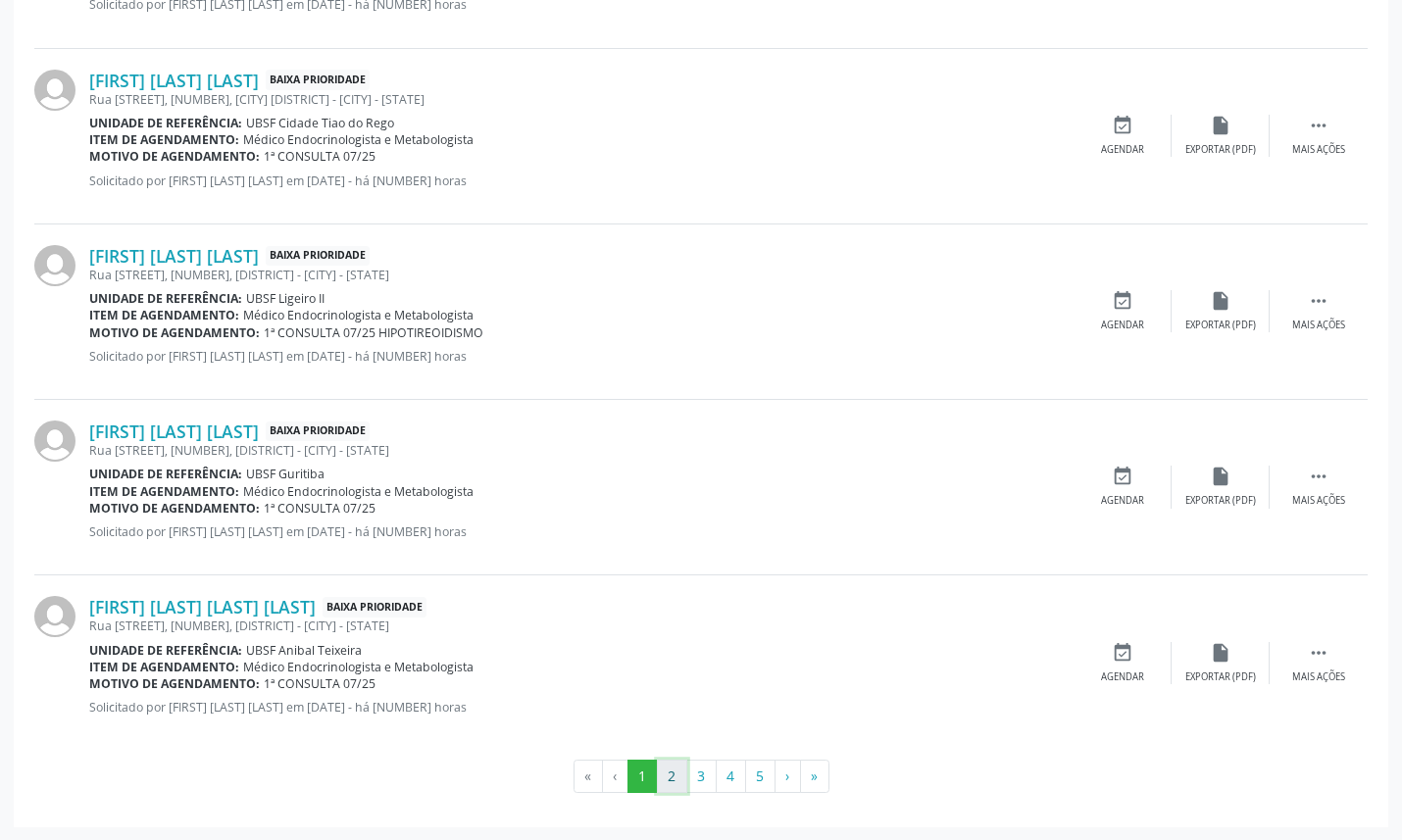 click on "2" at bounding box center (672, 776) 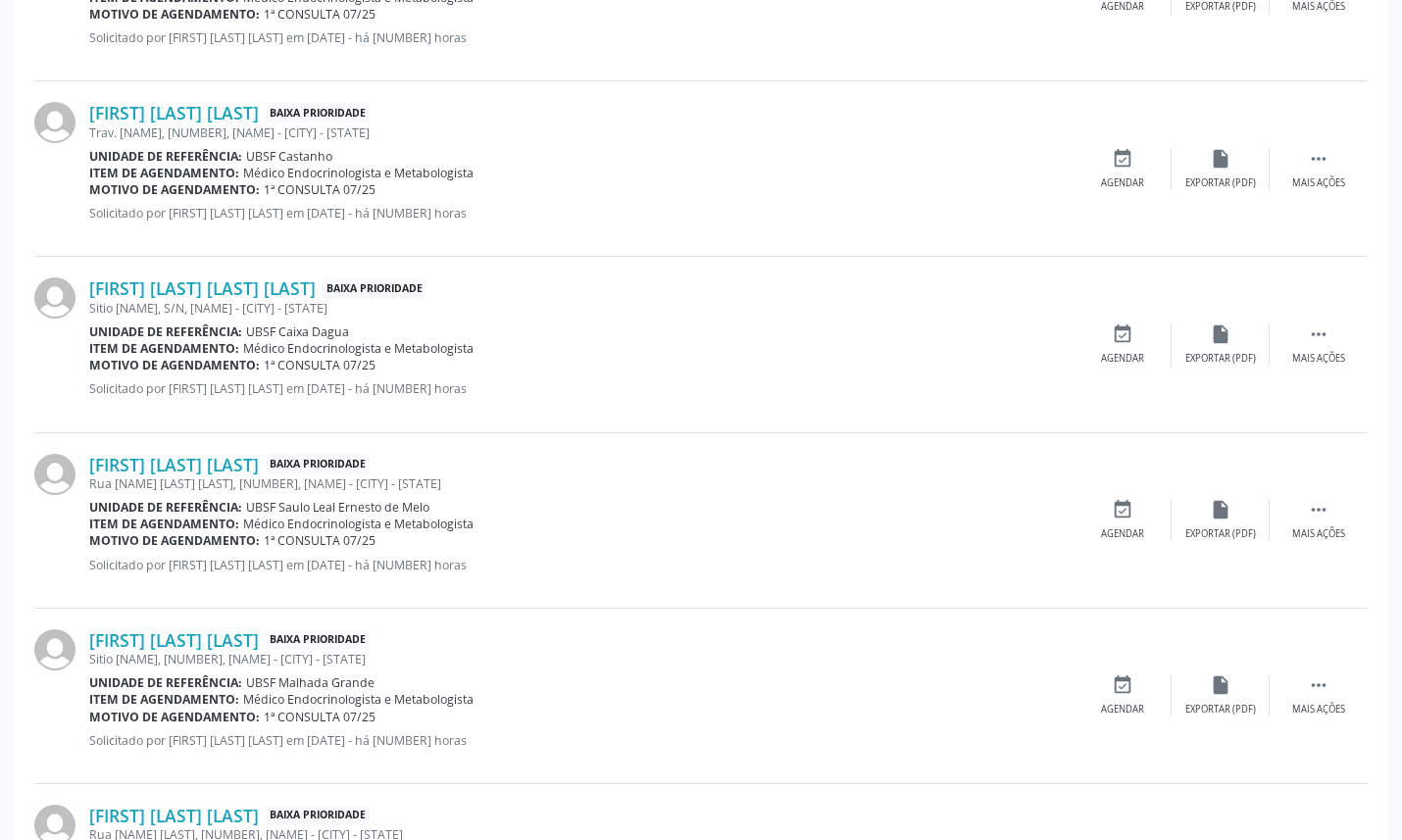 scroll, scrollTop: 2629, scrollLeft: 0, axis: vertical 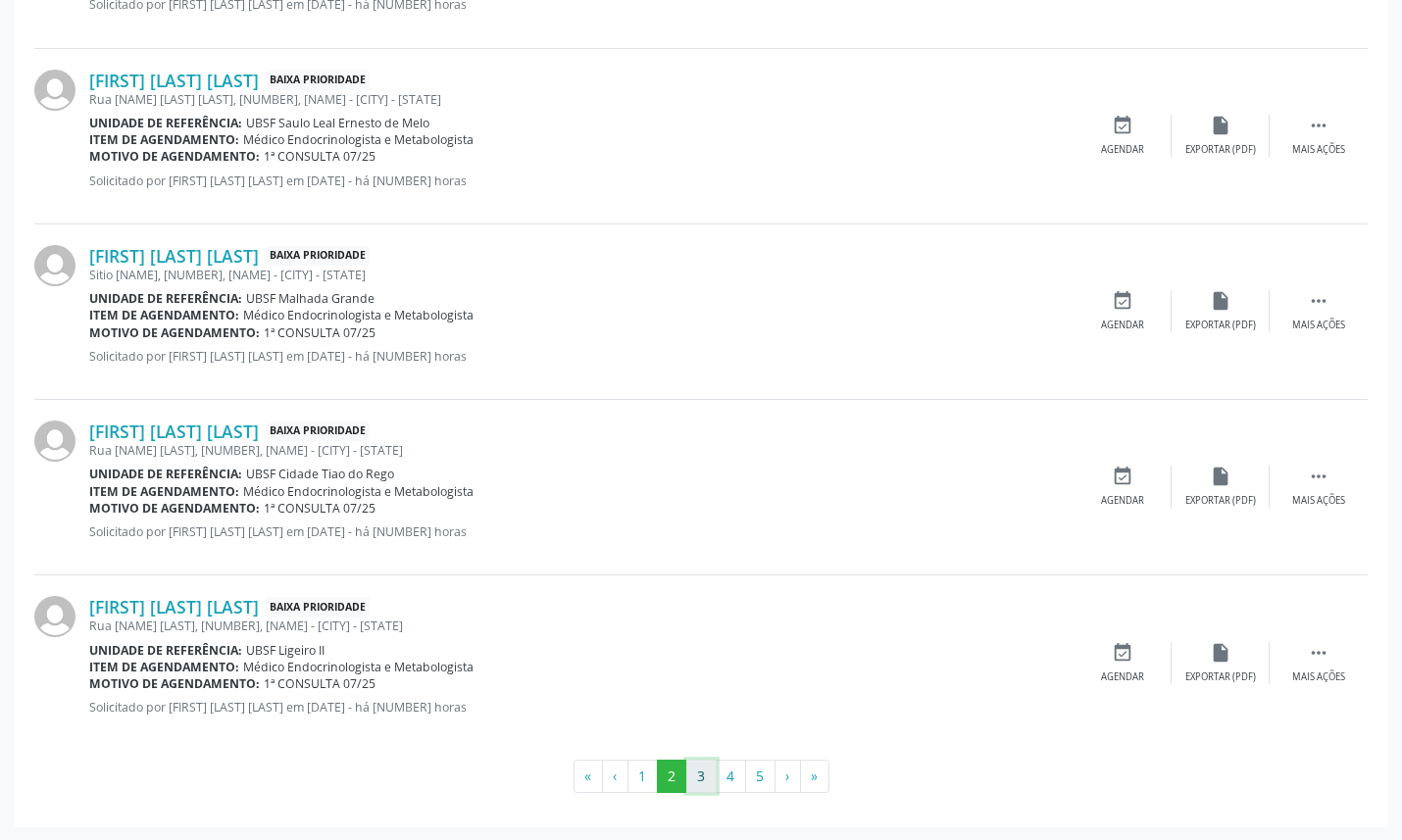 click on "3" at bounding box center (701, 776) 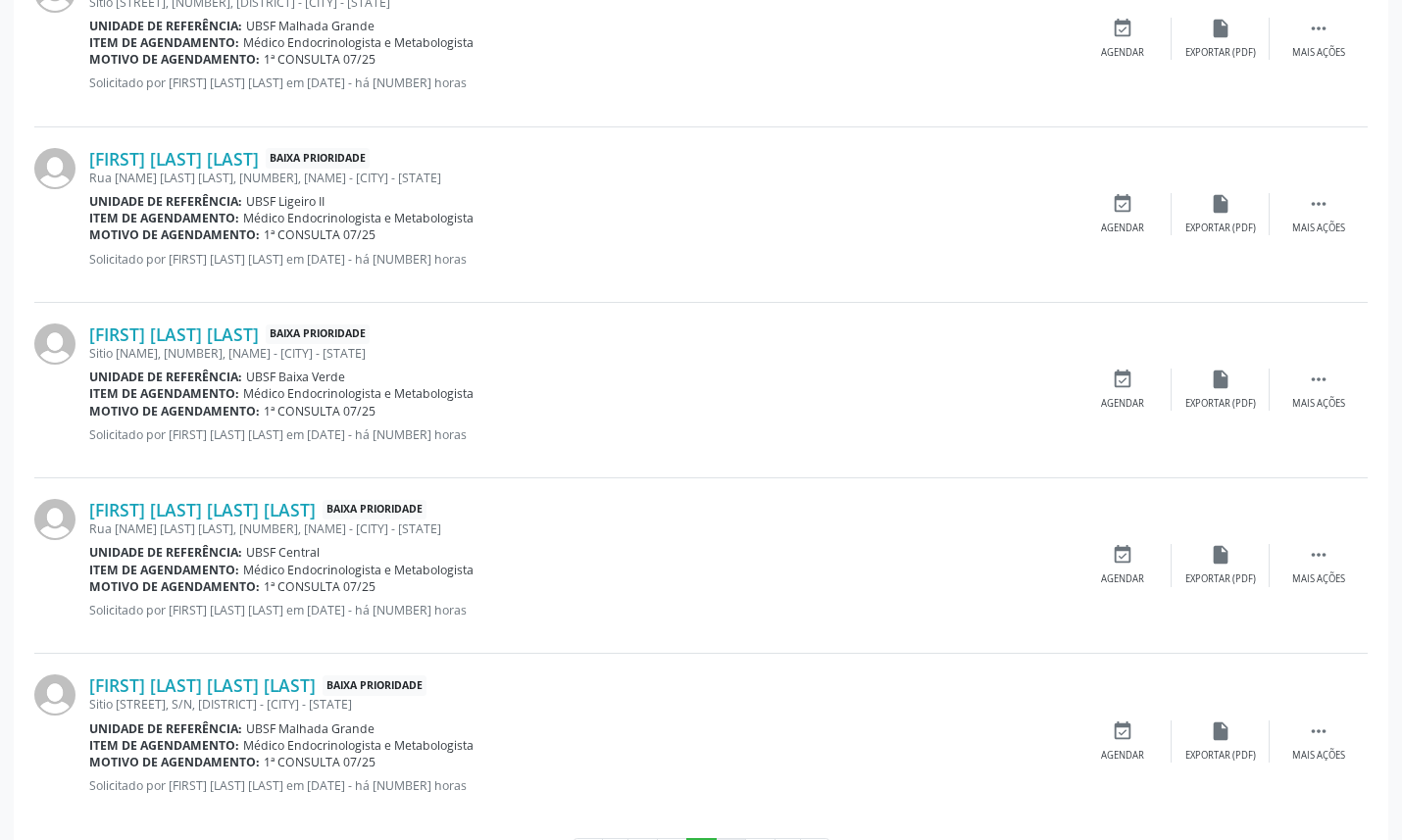 scroll, scrollTop: 2629, scrollLeft: 0, axis: vertical 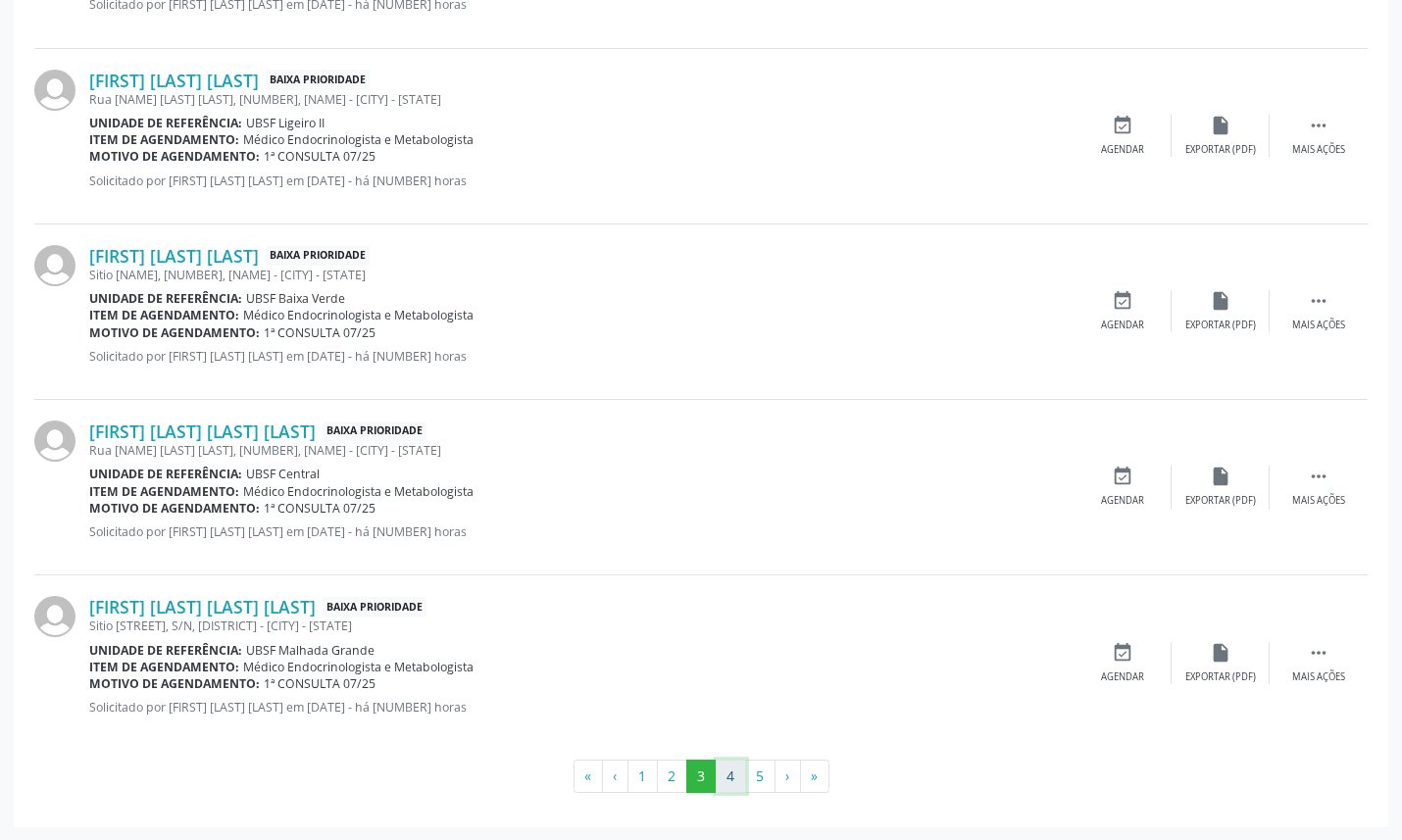 click on "4" at bounding box center [730, 776] 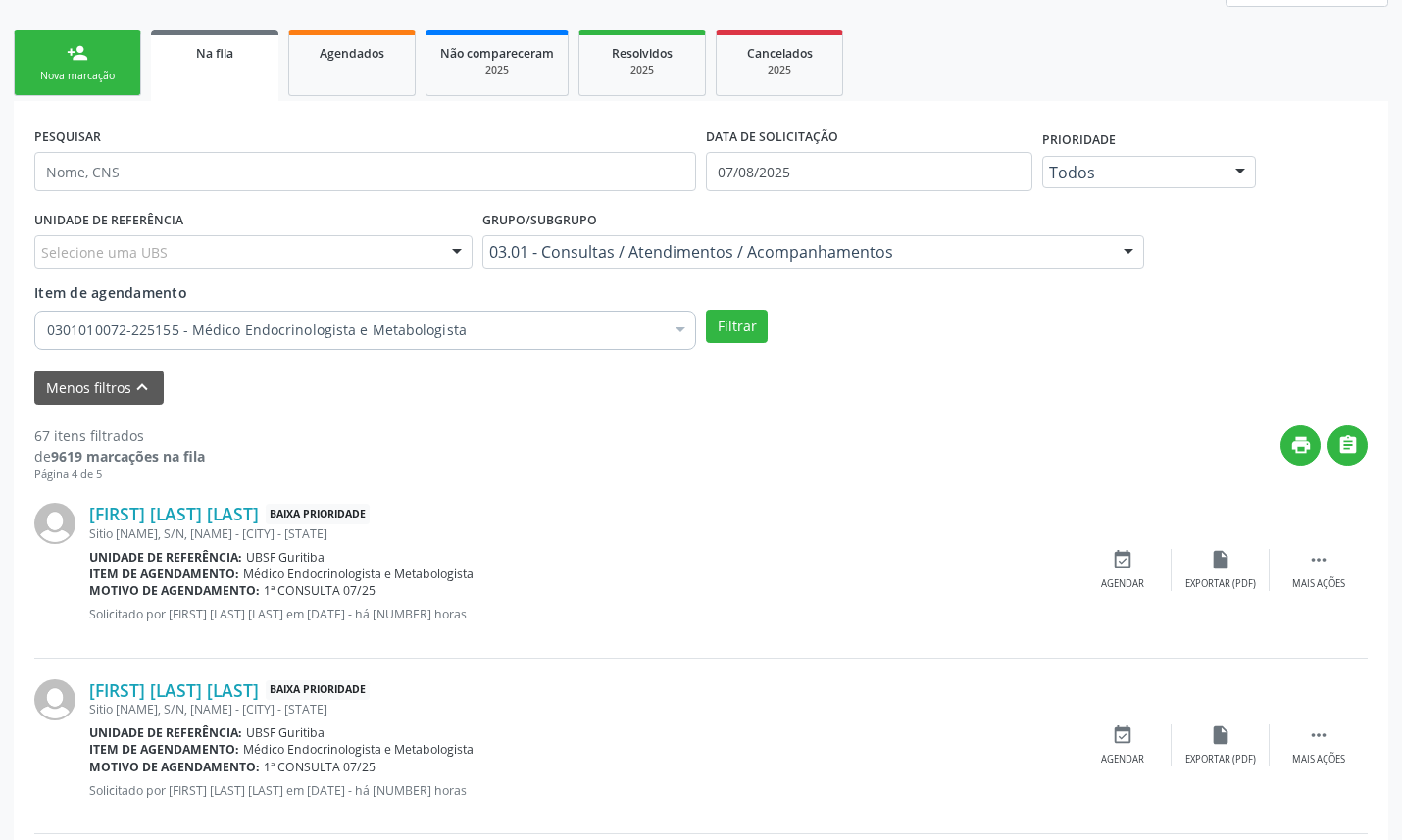 scroll, scrollTop: 0, scrollLeft: 0, axis: both 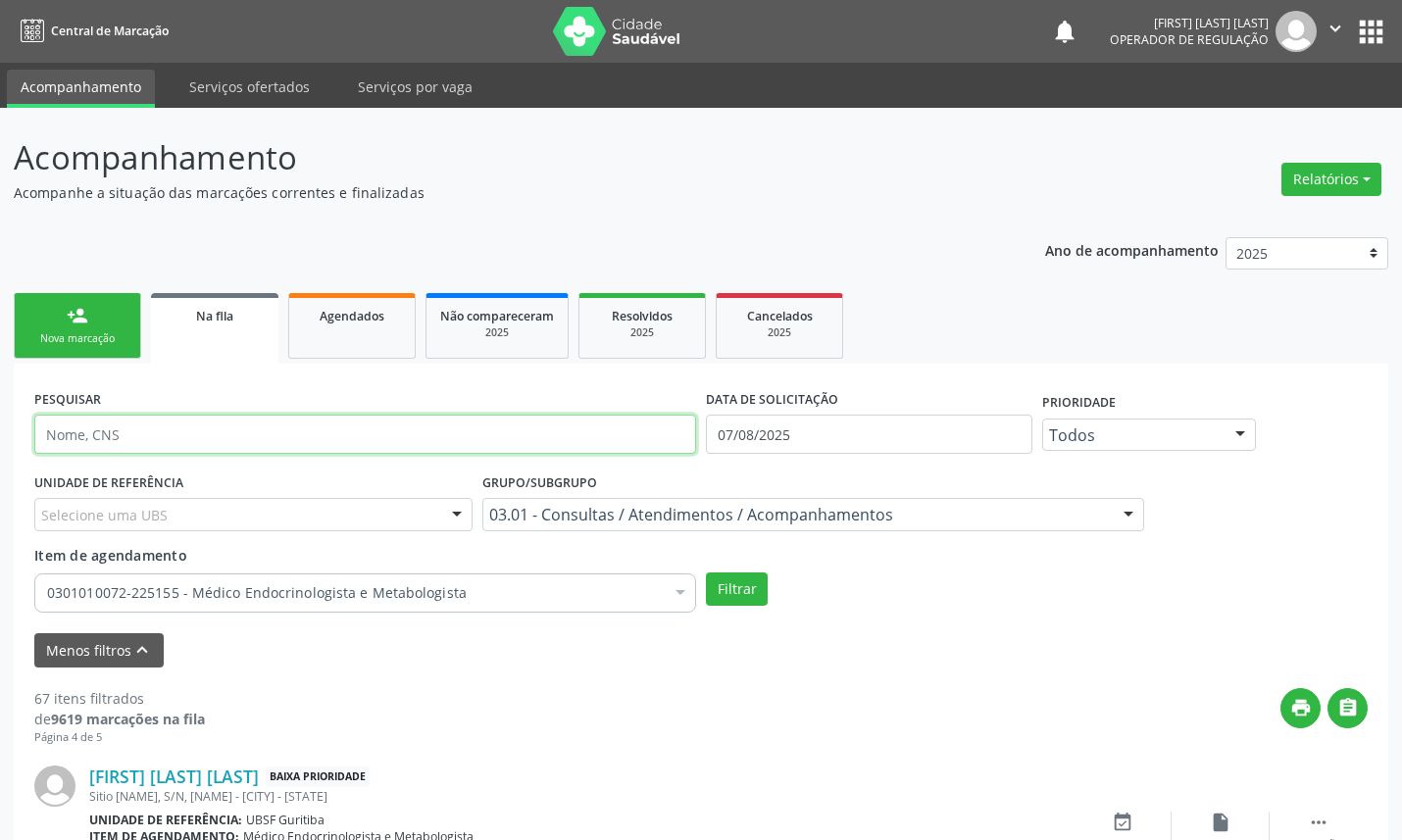 click at bounding box center [365, 434] 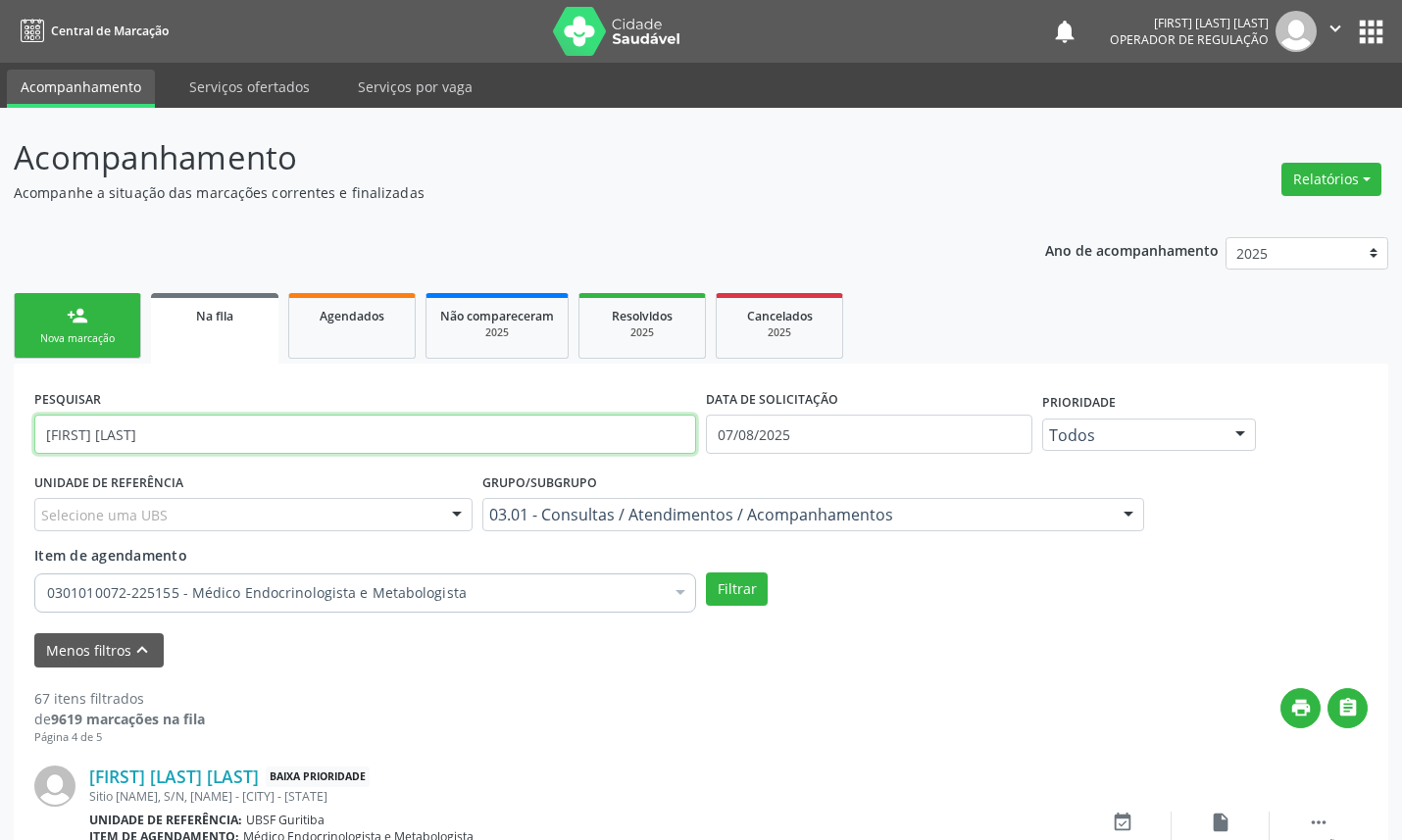 type on "[FIRST] [LAST]" 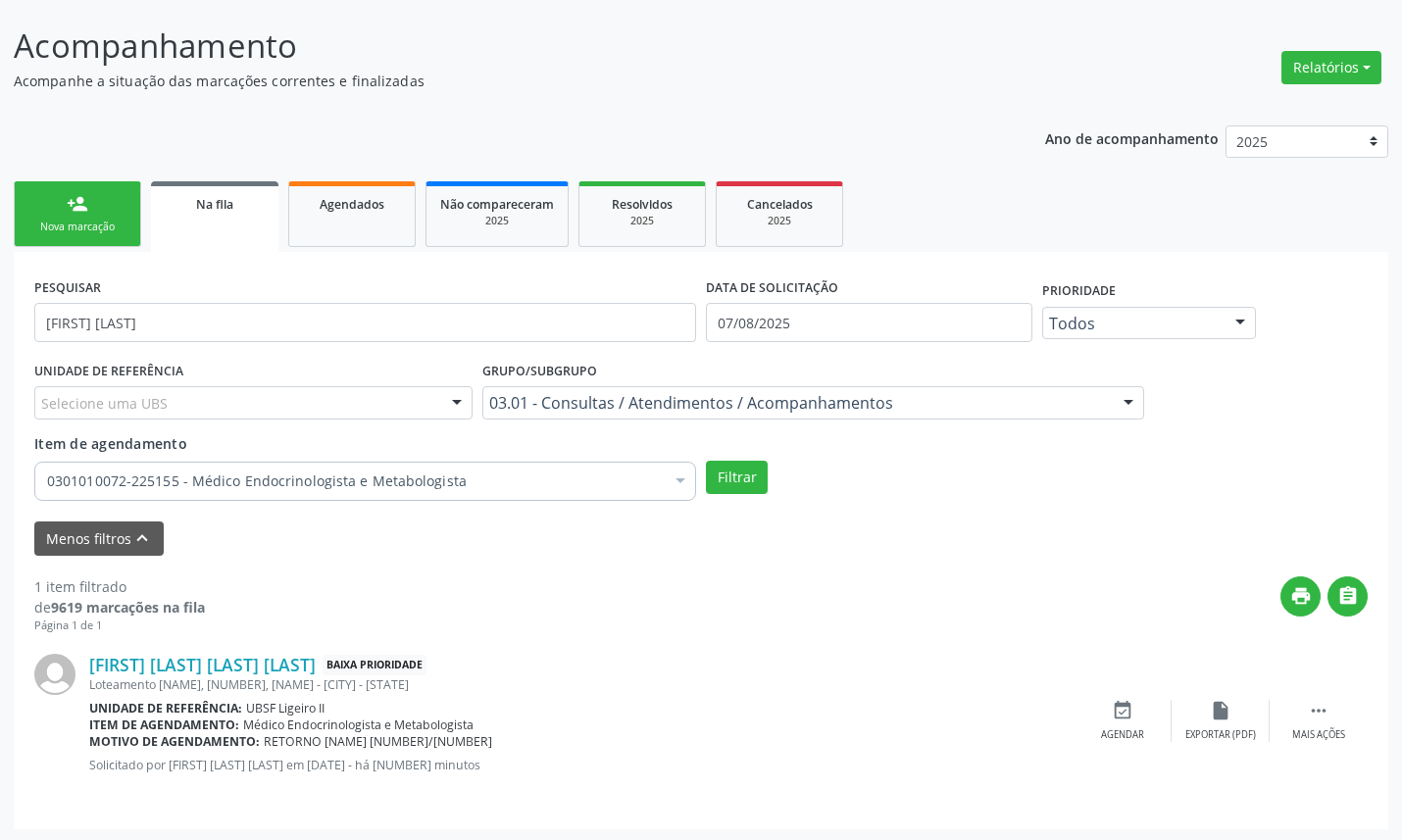 scroll, scrollTop: 113, scrollLeft: 0, axis: vertical 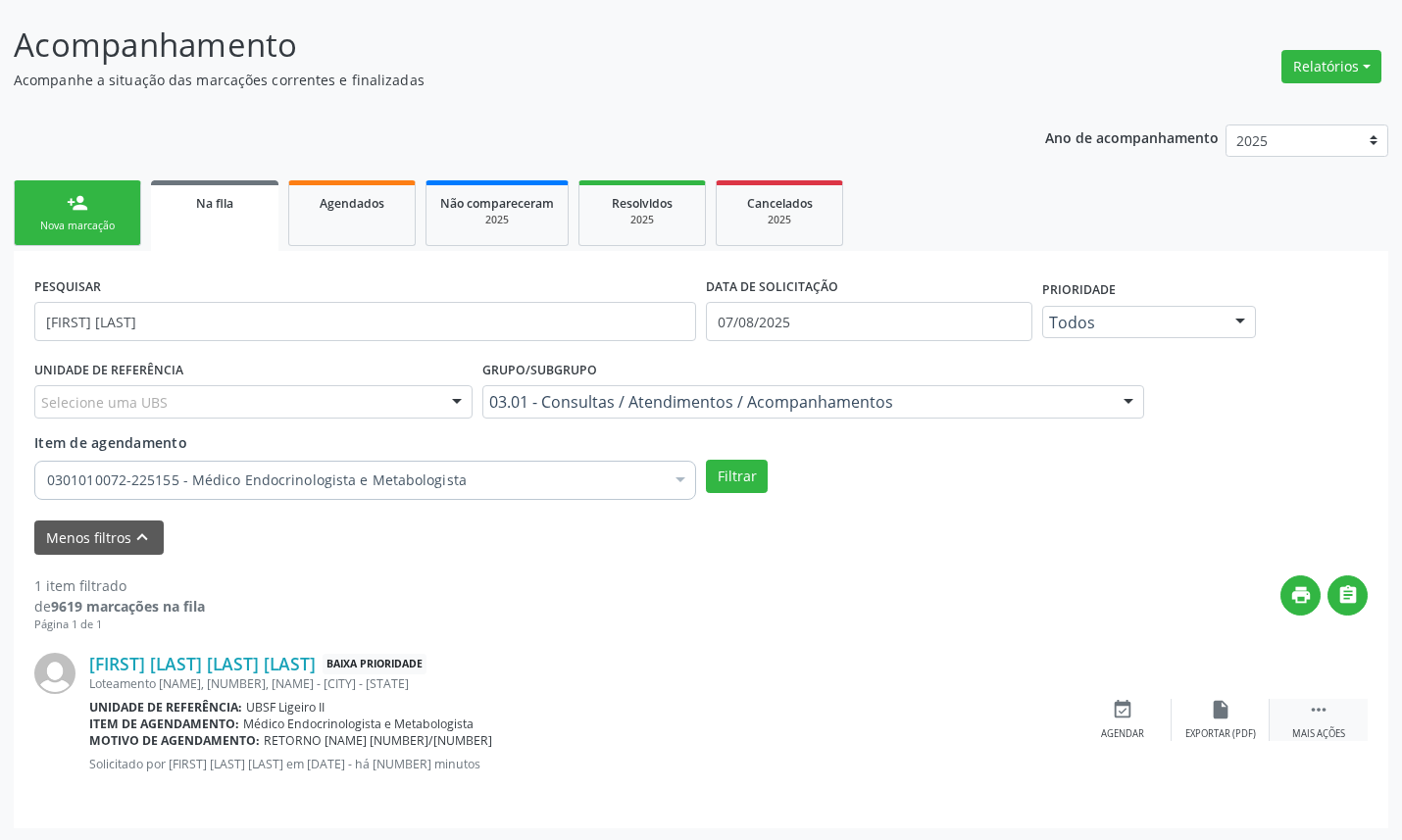 click on "" at bounding box center (1319, 710) 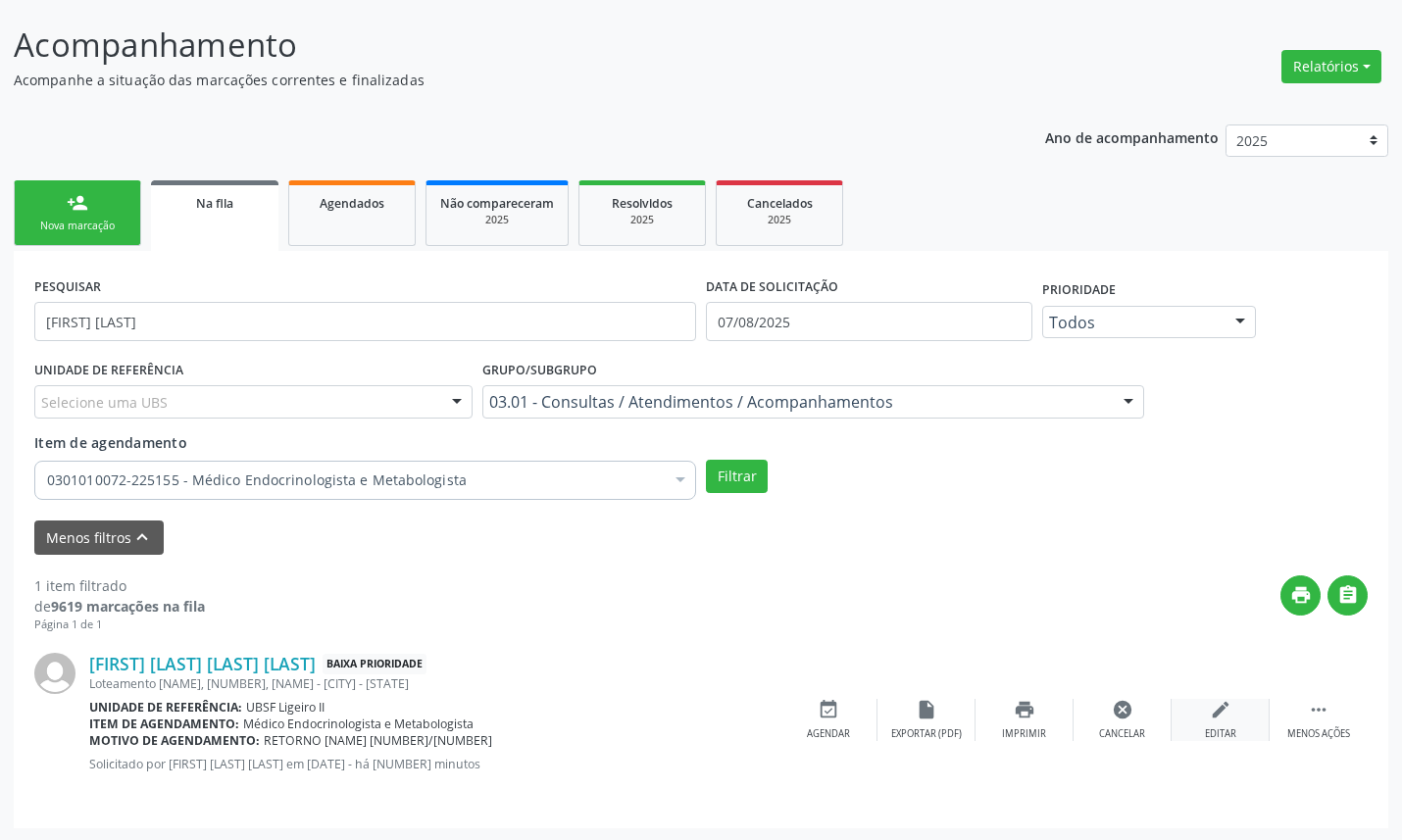 click on "edit" at bounding box center [1221, 710] 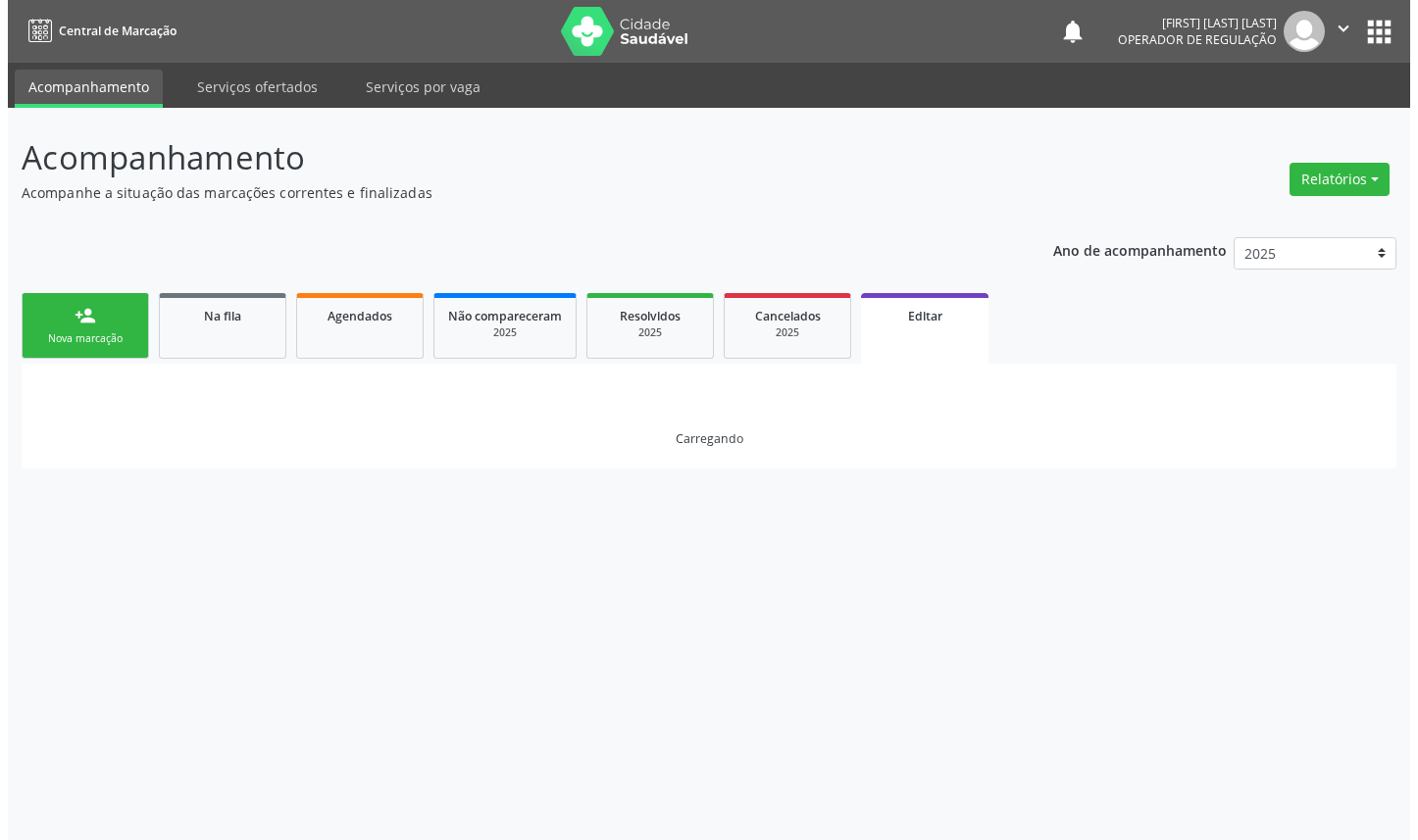 scroll, scrollTop: 0, scrollLeft: 0, axis: both 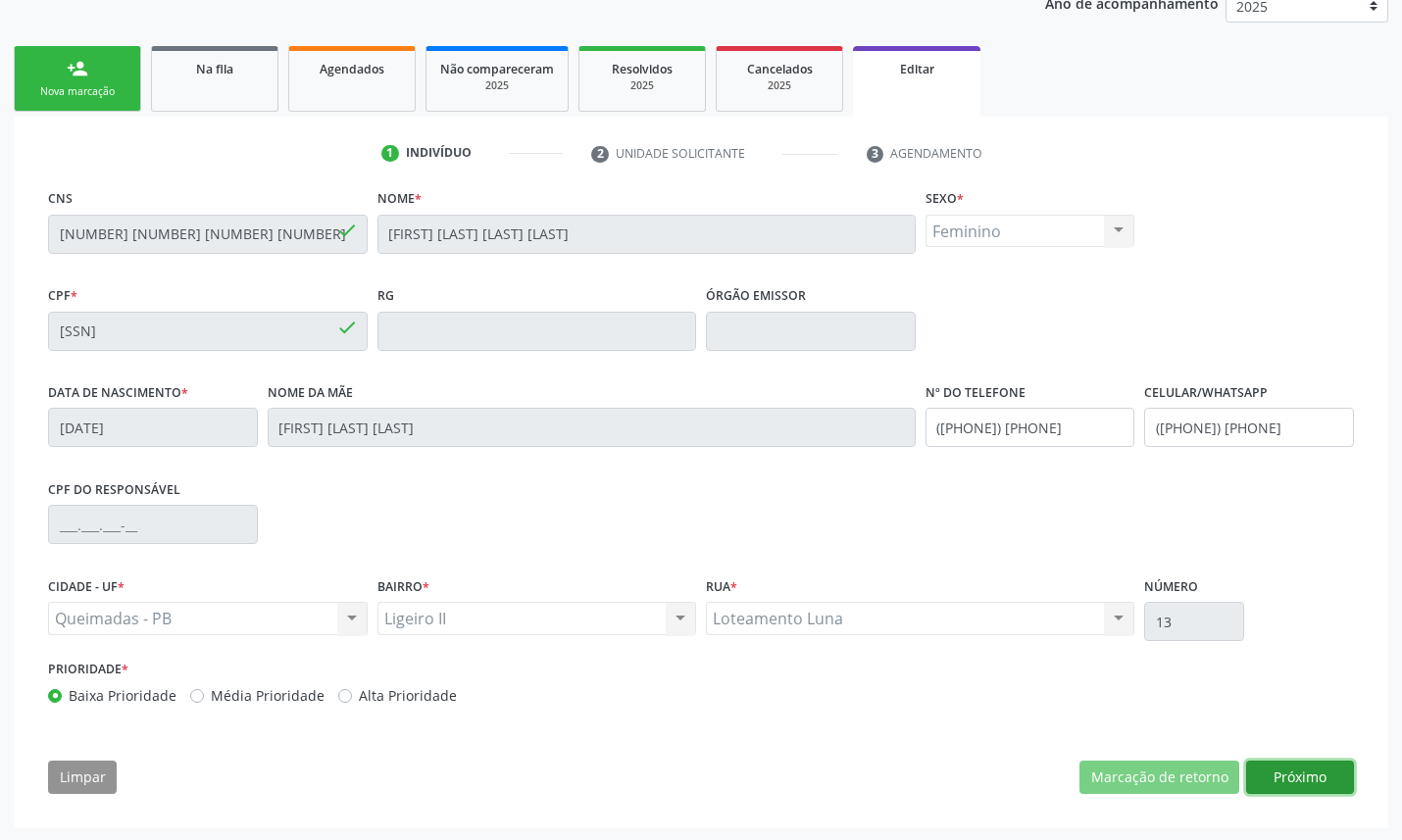 drag, startPoint x: 1327, startPoint y: 774, endPoint x: 1246, endPoint y: 776, distance: 81.02469 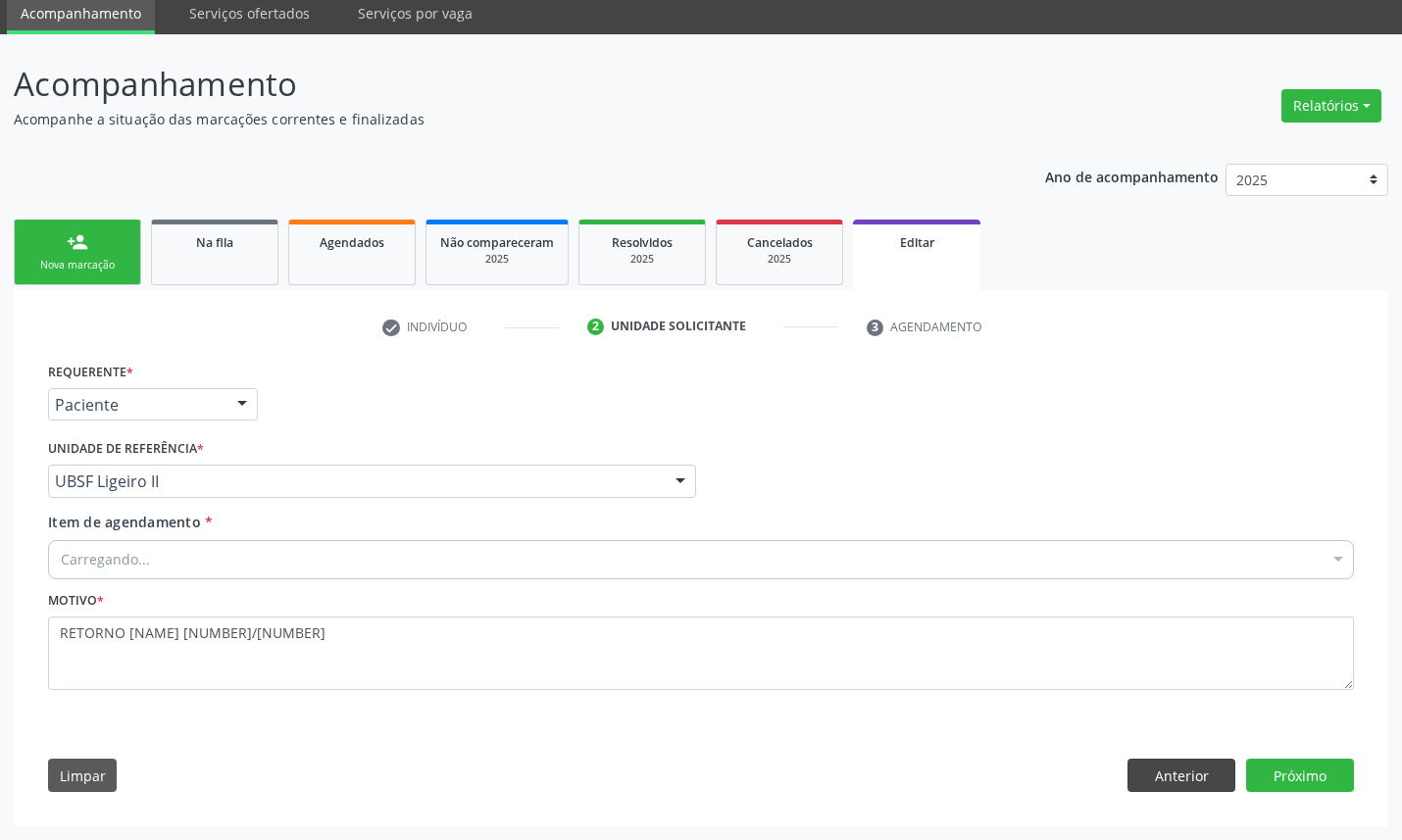 scroll, scrollTop: 73, scrollLeft: 0, axis: vertical 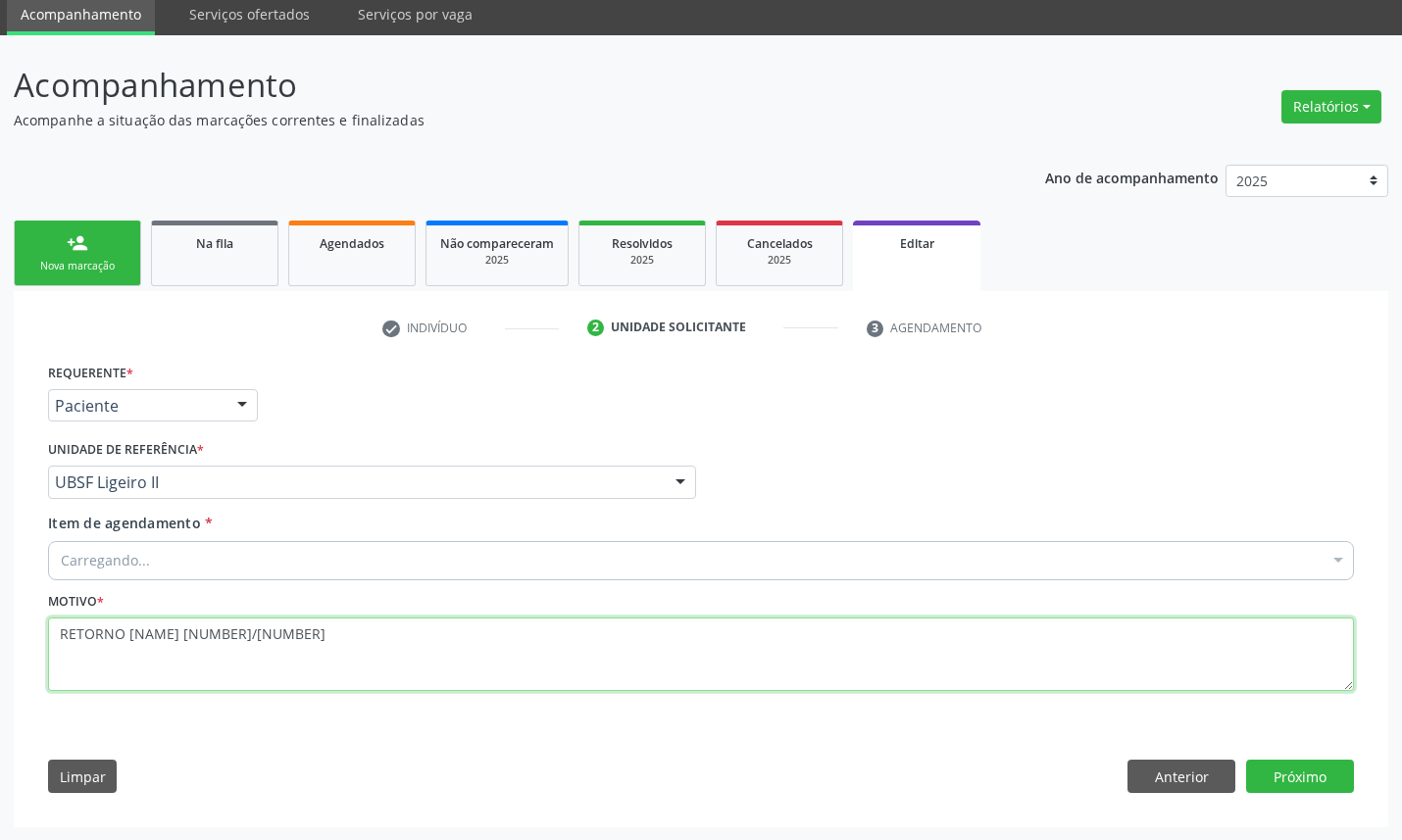 click on "RETORNO [NAME] [NUMBER]/[NUMBER]" at bounding box center [701, 655] 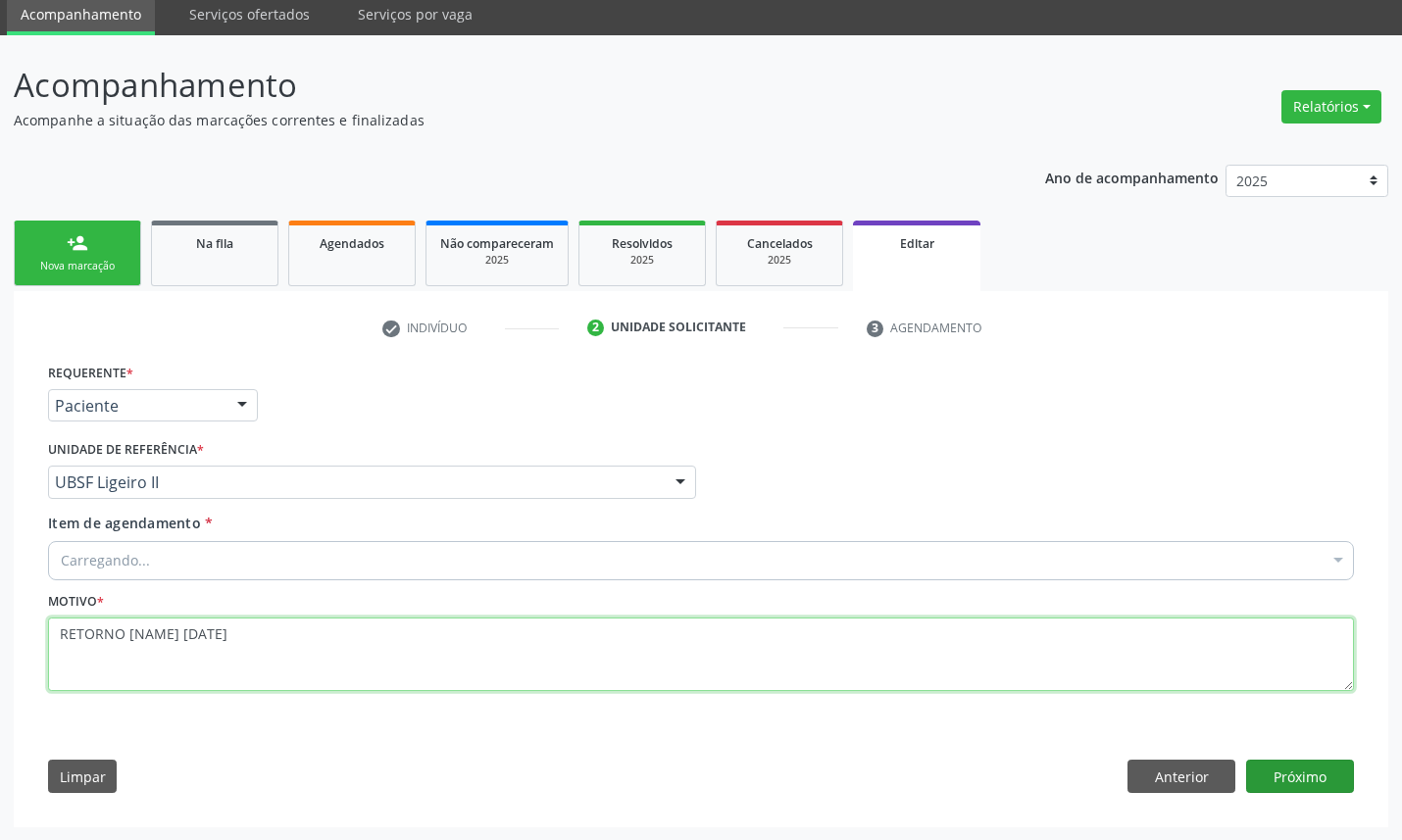 type on "RETORNO [NAME] [DATE]" 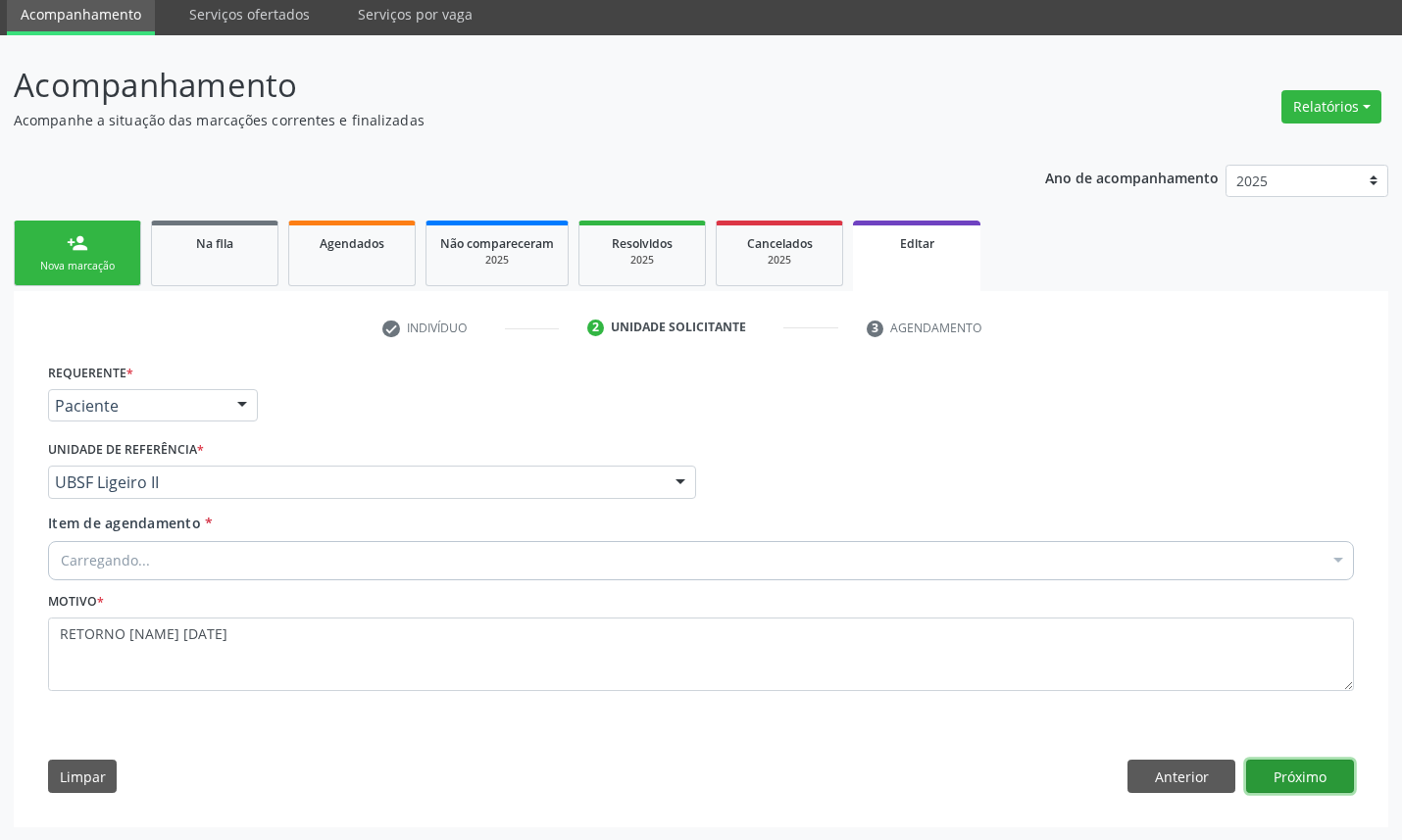 click on "Próximo" at bounding box center [1300, 776] 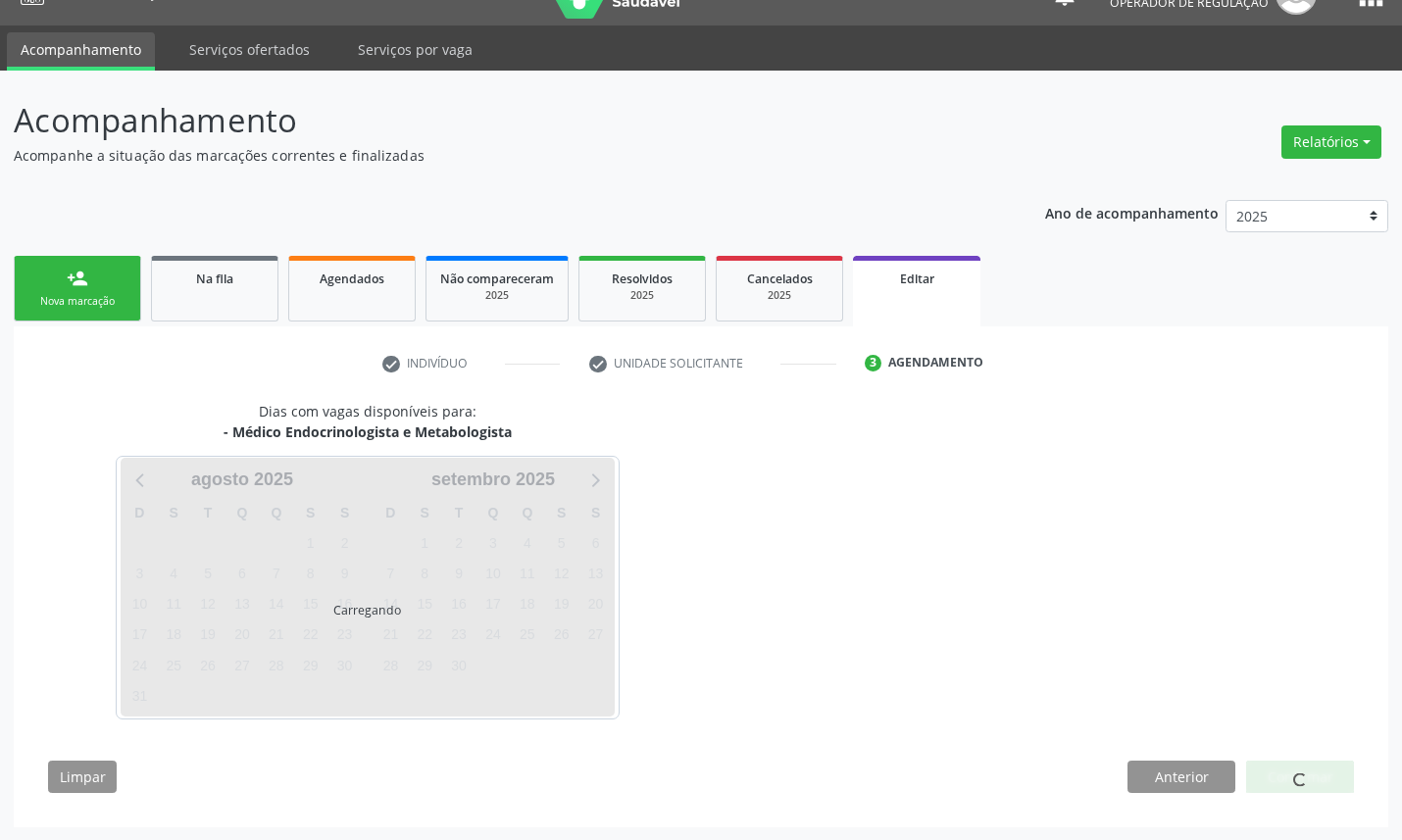 scroll, scrollTop: 73, scrollLeft: 0, axis: vertical 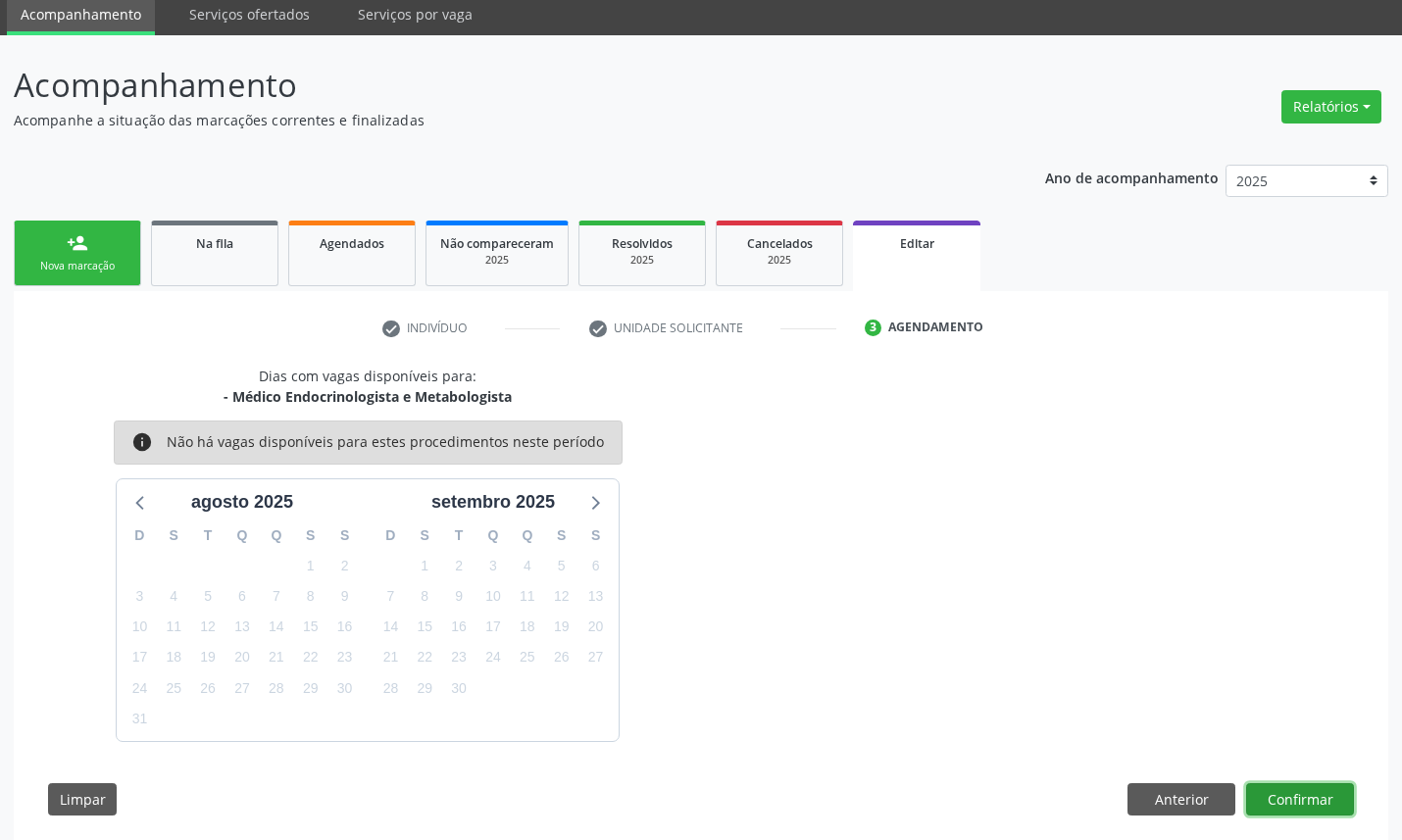 click on "Confirmar" at bounding box center (1300, 800) 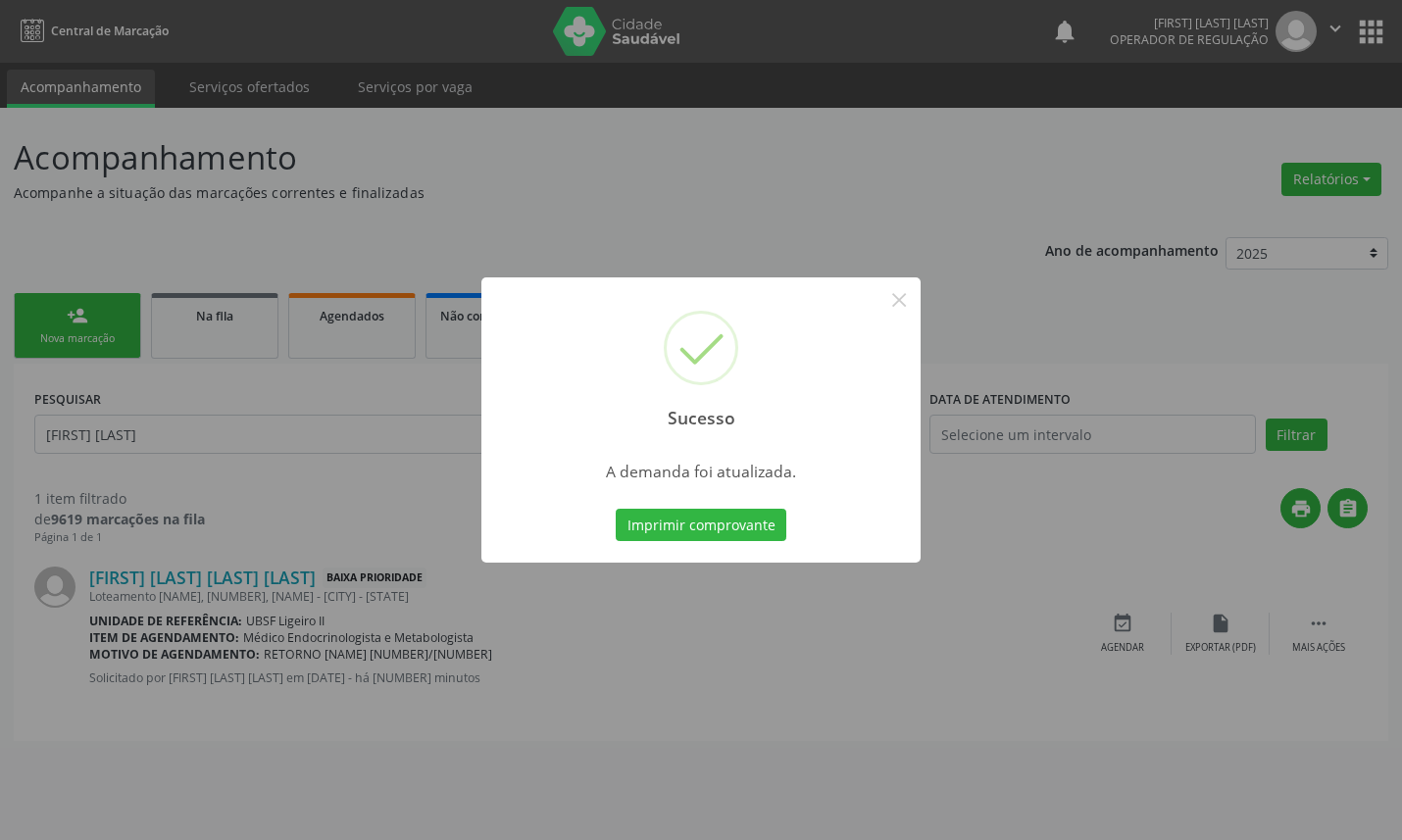 scroll, scrollTop: 0, scrollLeft: 0, axis: both 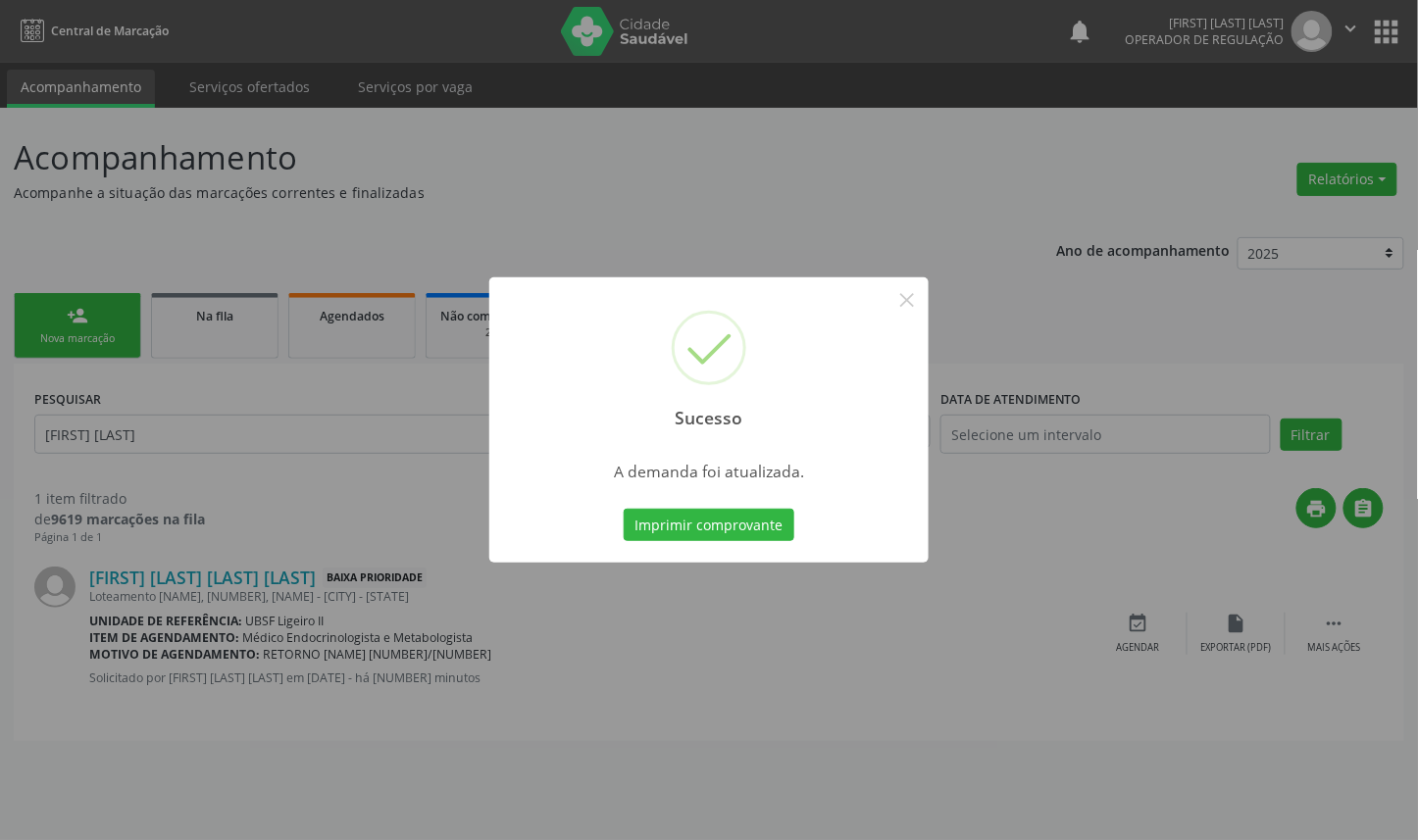 type 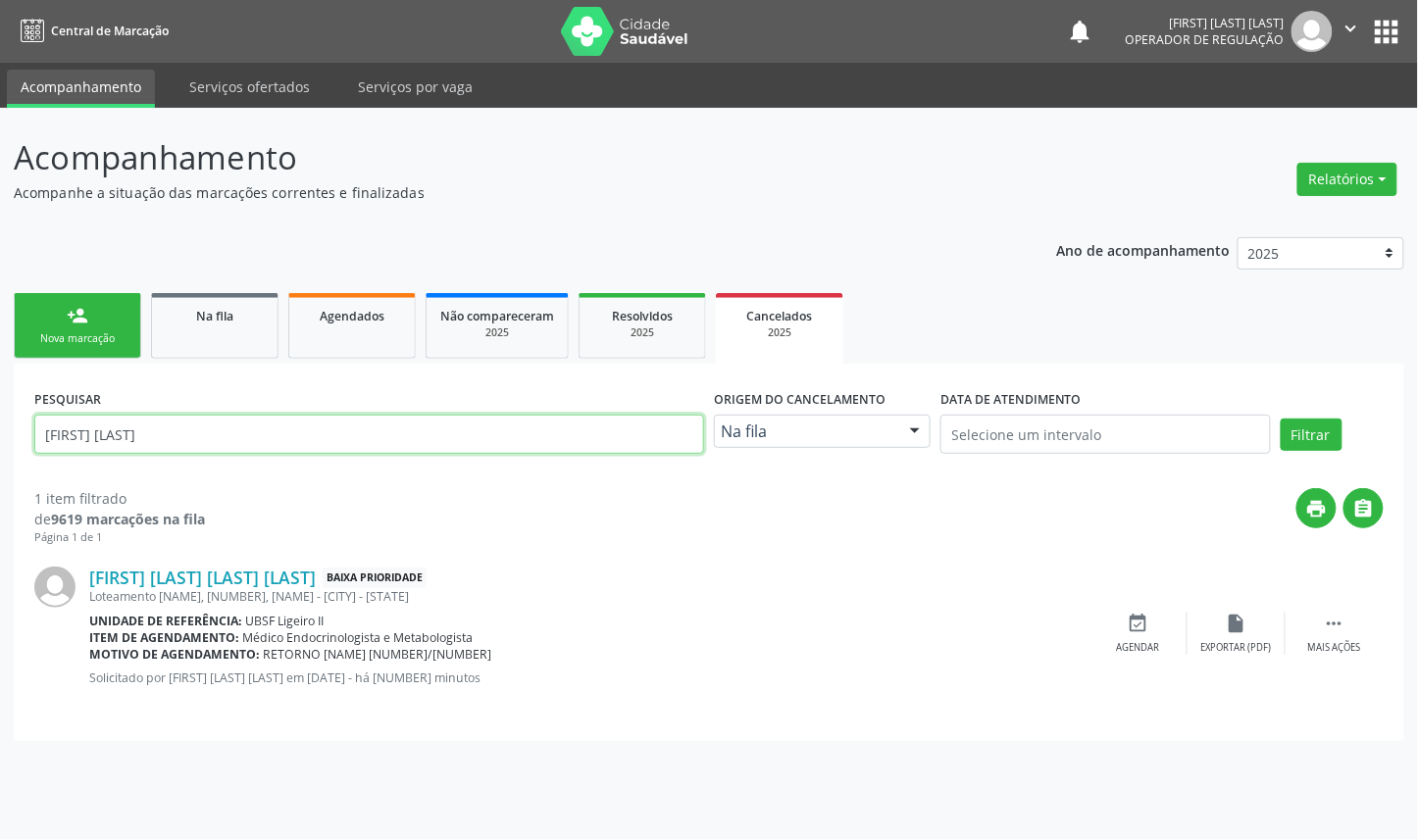 click on "[FIRST] [LAST]" at bounding box center (369, 434) 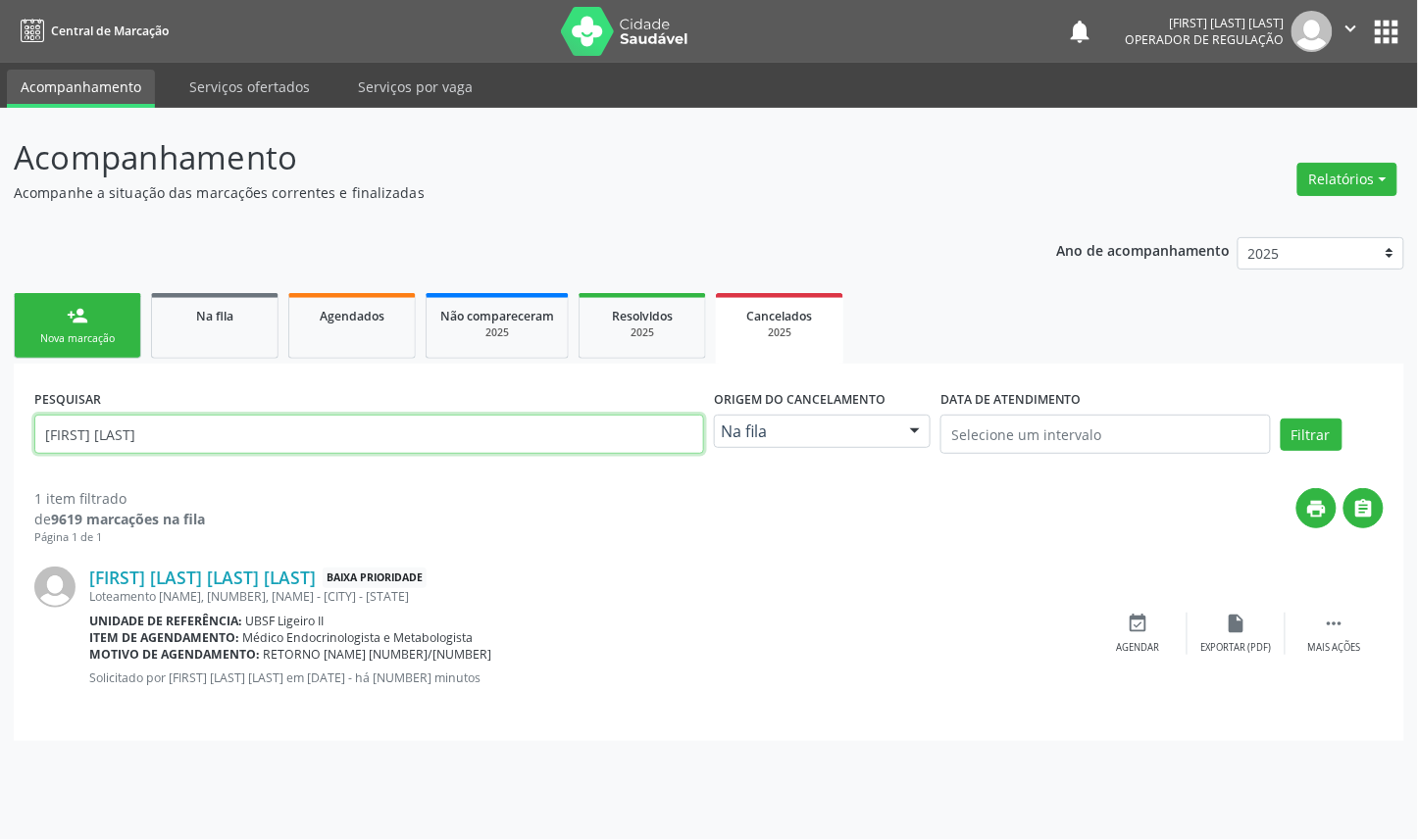 type on "[FIRST] [LAST]" 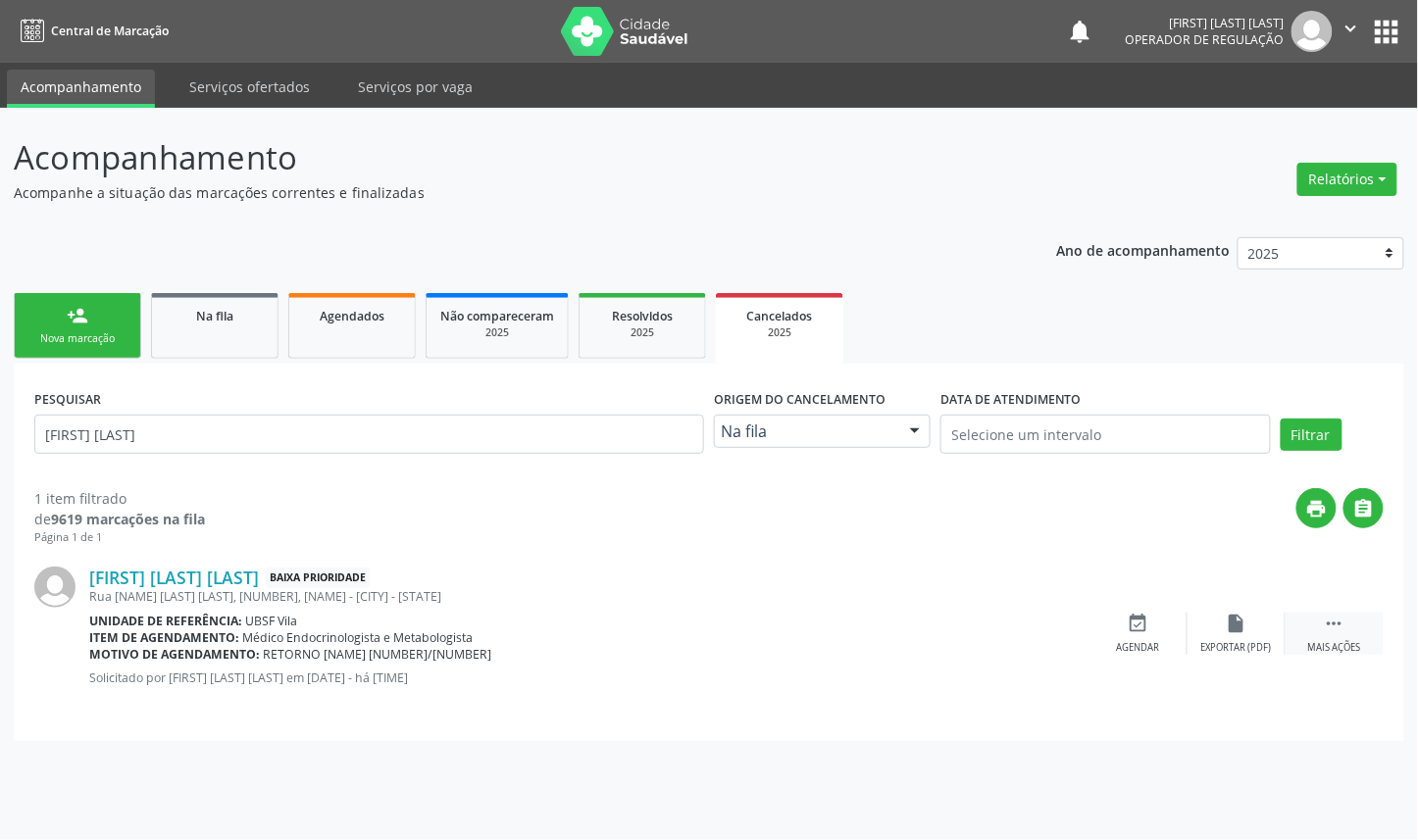 click on "" at bounding box center (1335, 623) 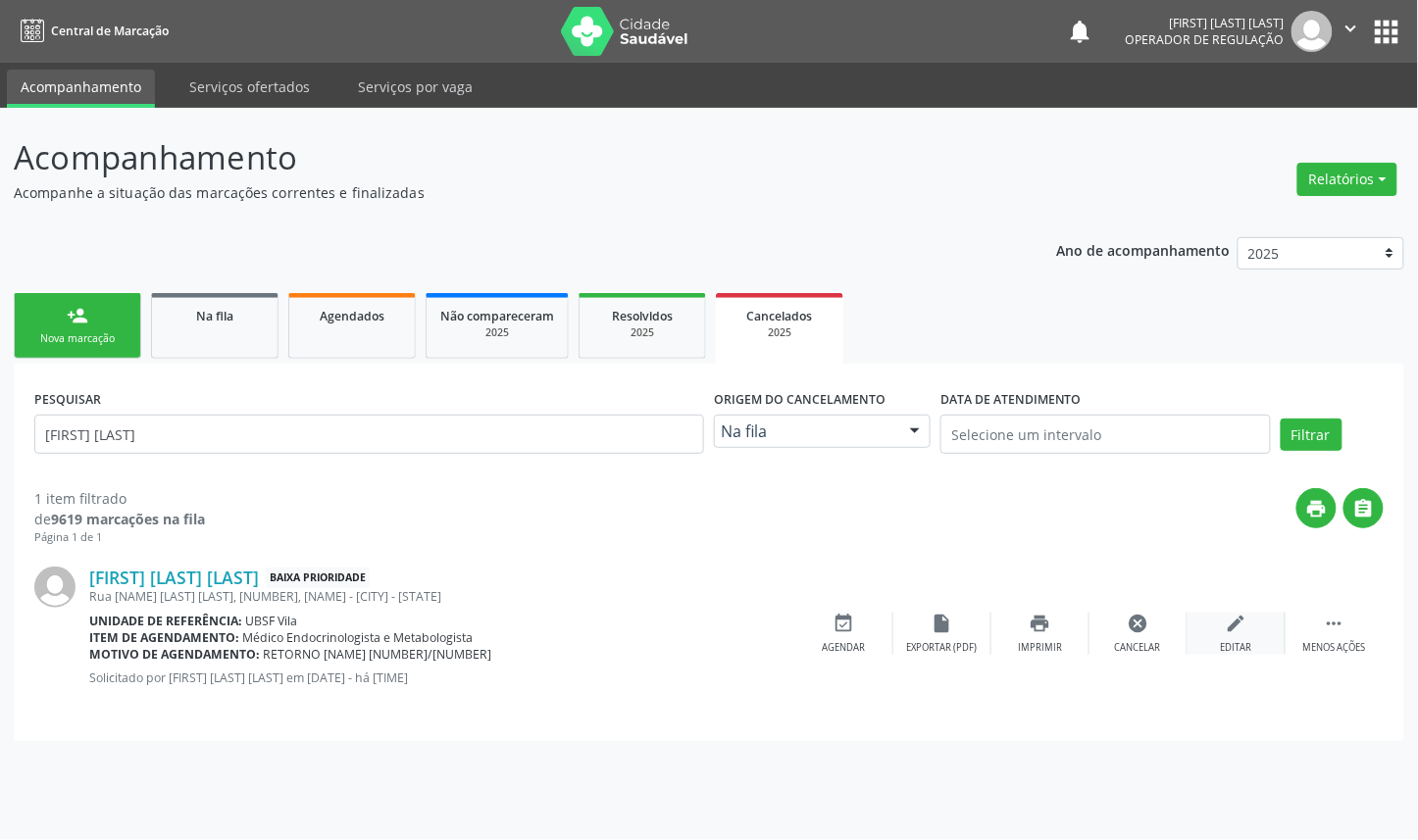 click on "edit
Editar" at bounding box center (1237, 633) 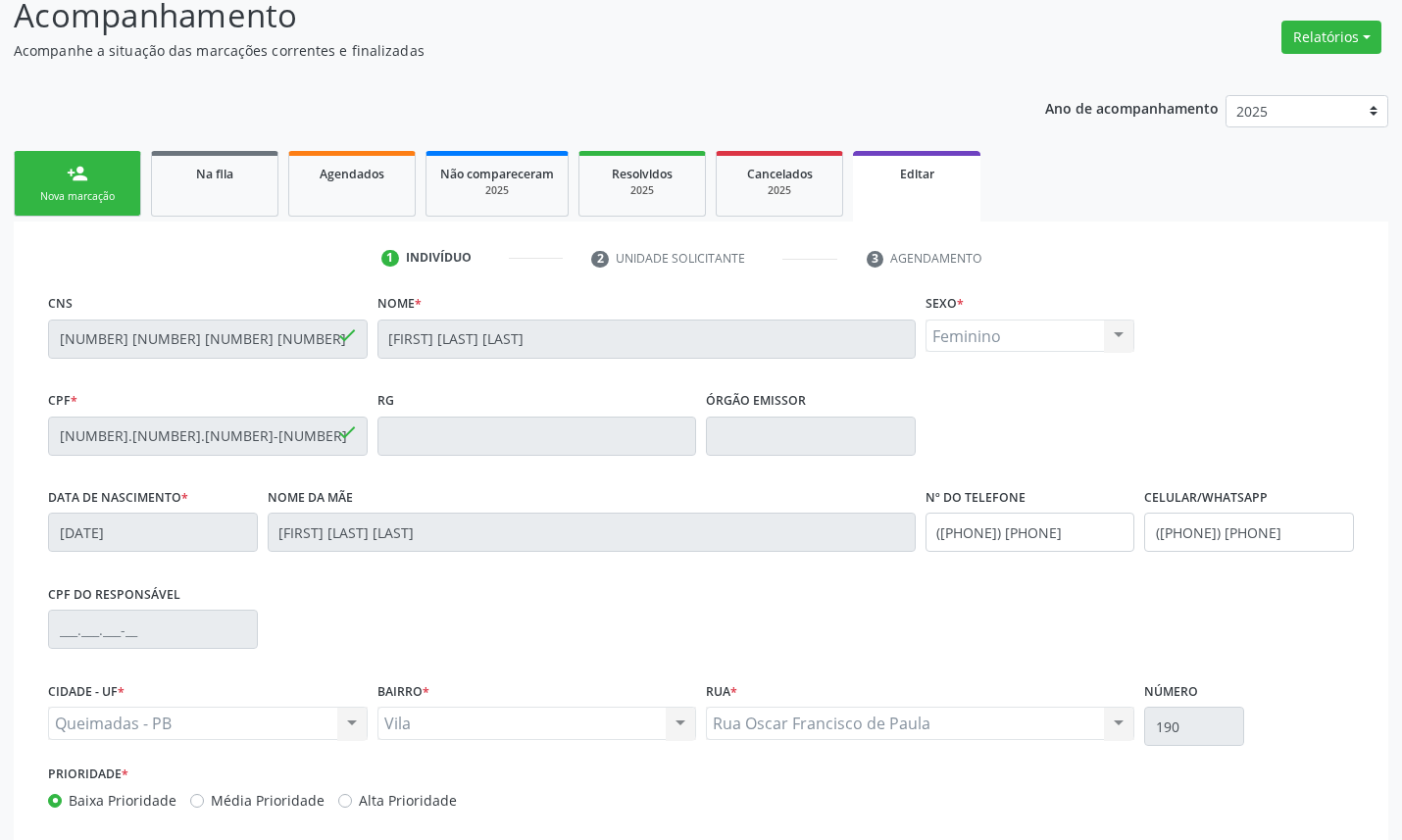 scroll, scrollTop: 247, scrollLeft: 0, axis: vertical 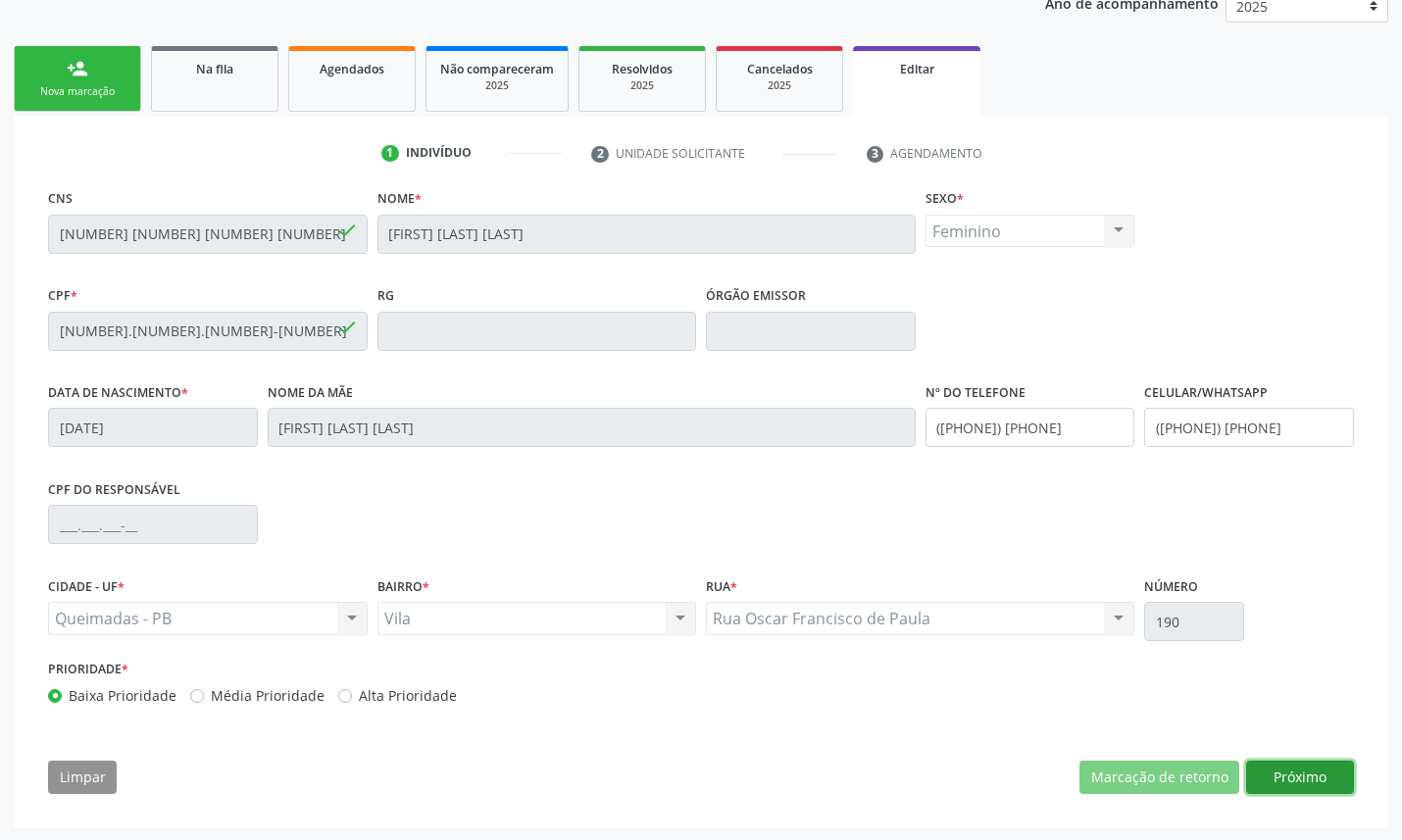 click on "Próximo" at bounding box center [1300, 777] 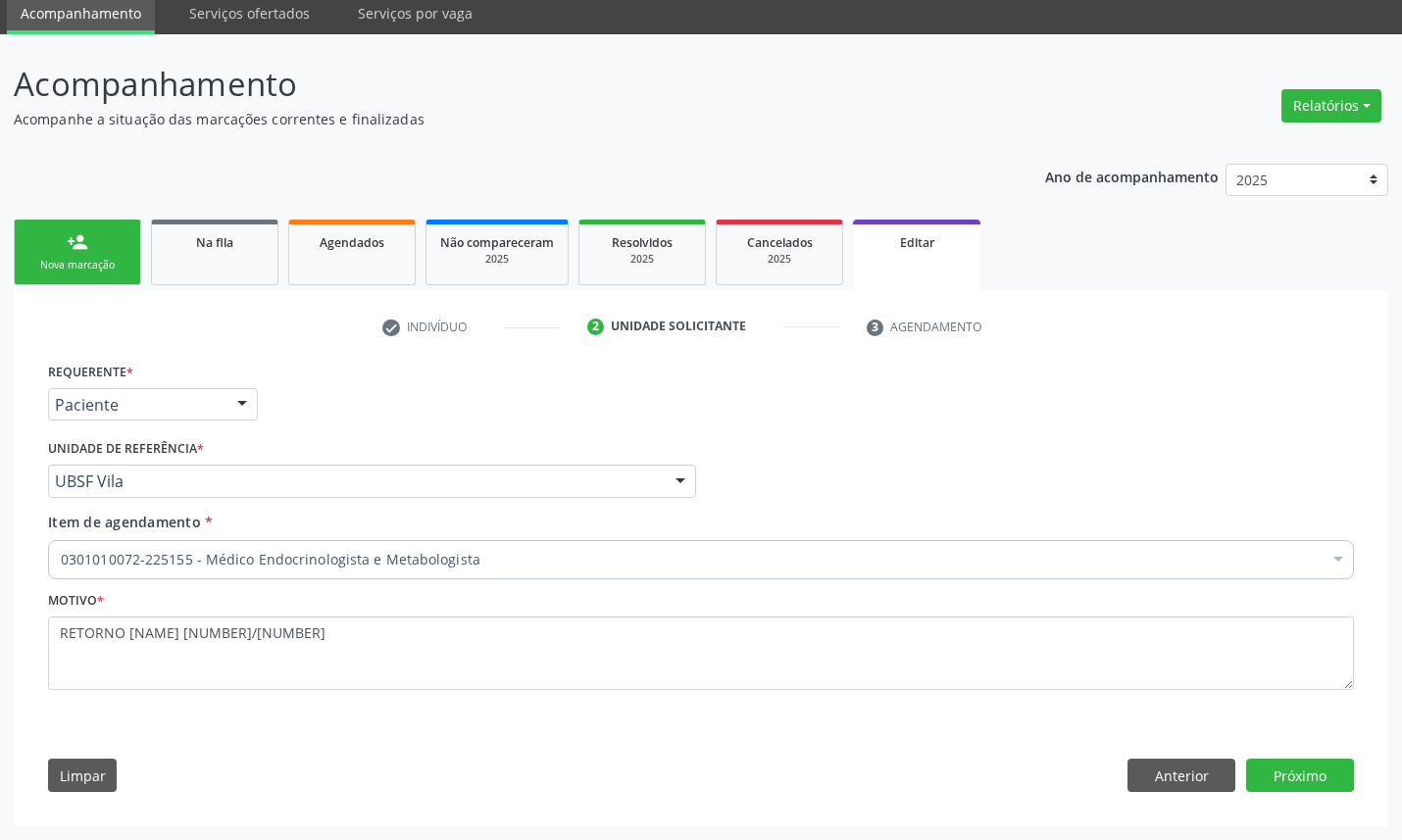 scroll, scrollTop: 73, scrollLeft: 0, axis: vertical 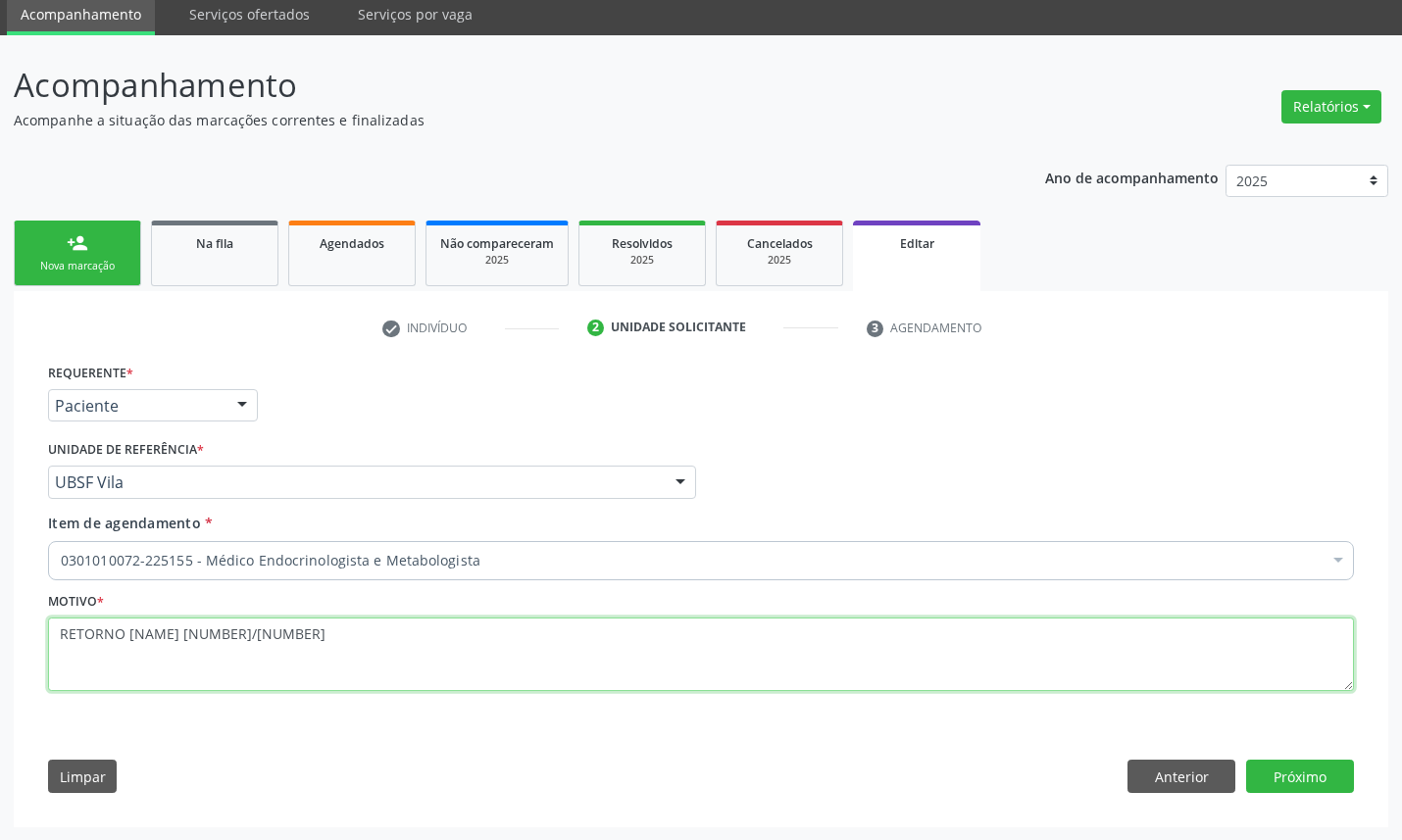 click on "RETORNO [NAME] [NUMBER]/[NUMBER]" at bounding box center (701, 655) 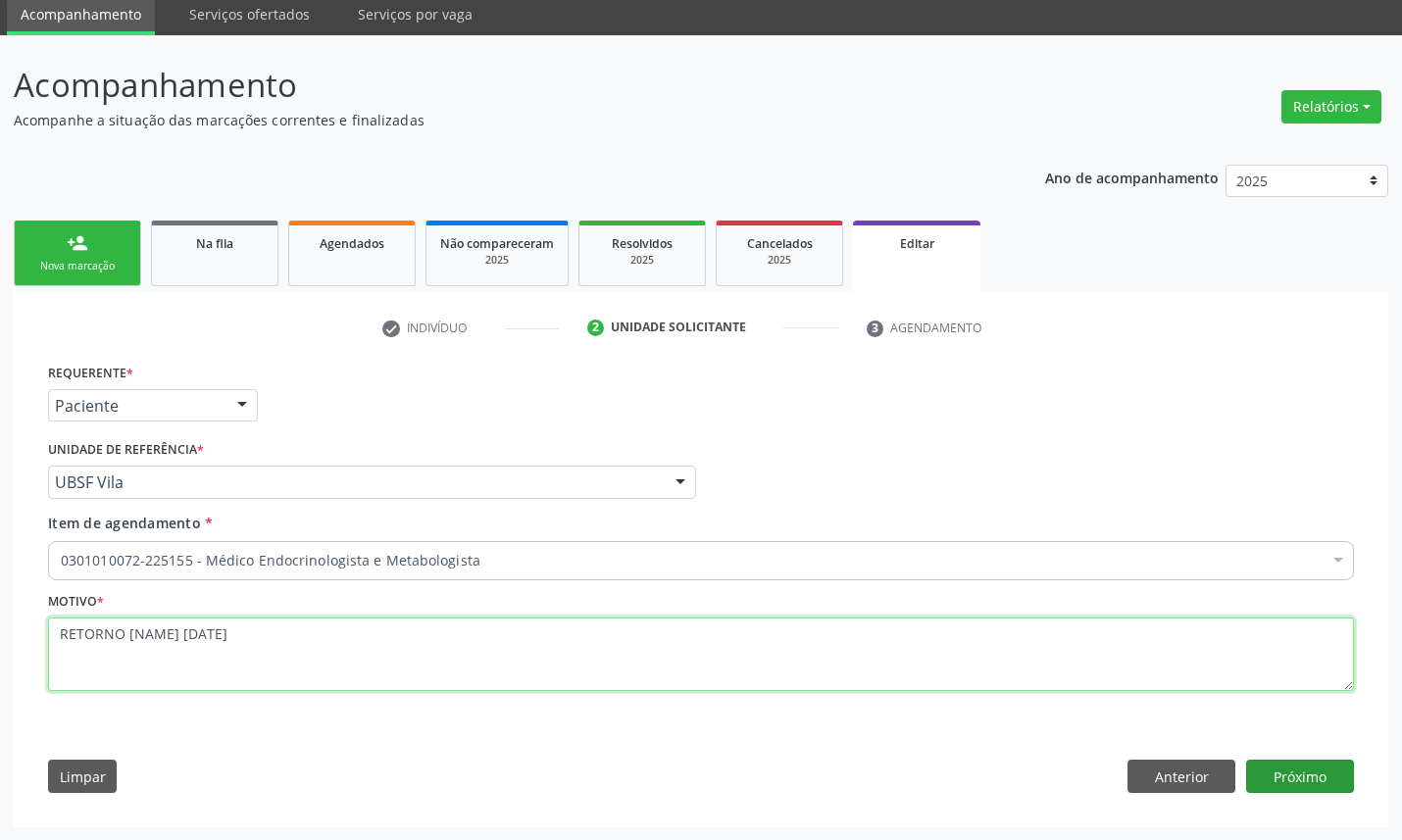 type on "RETORNO [NAME] [DATE]" 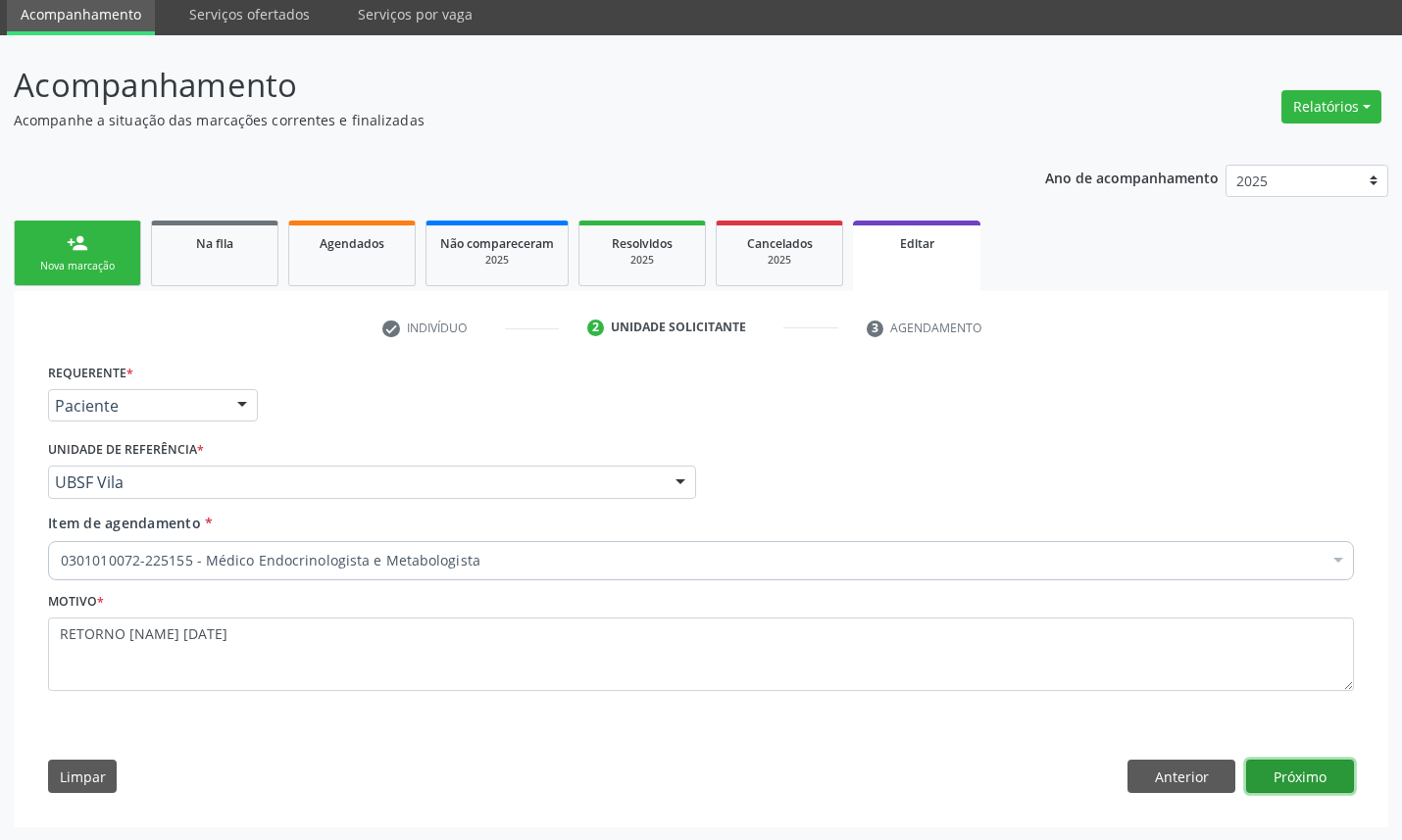 click on "Próximo" at bounding box center (1300, 776) 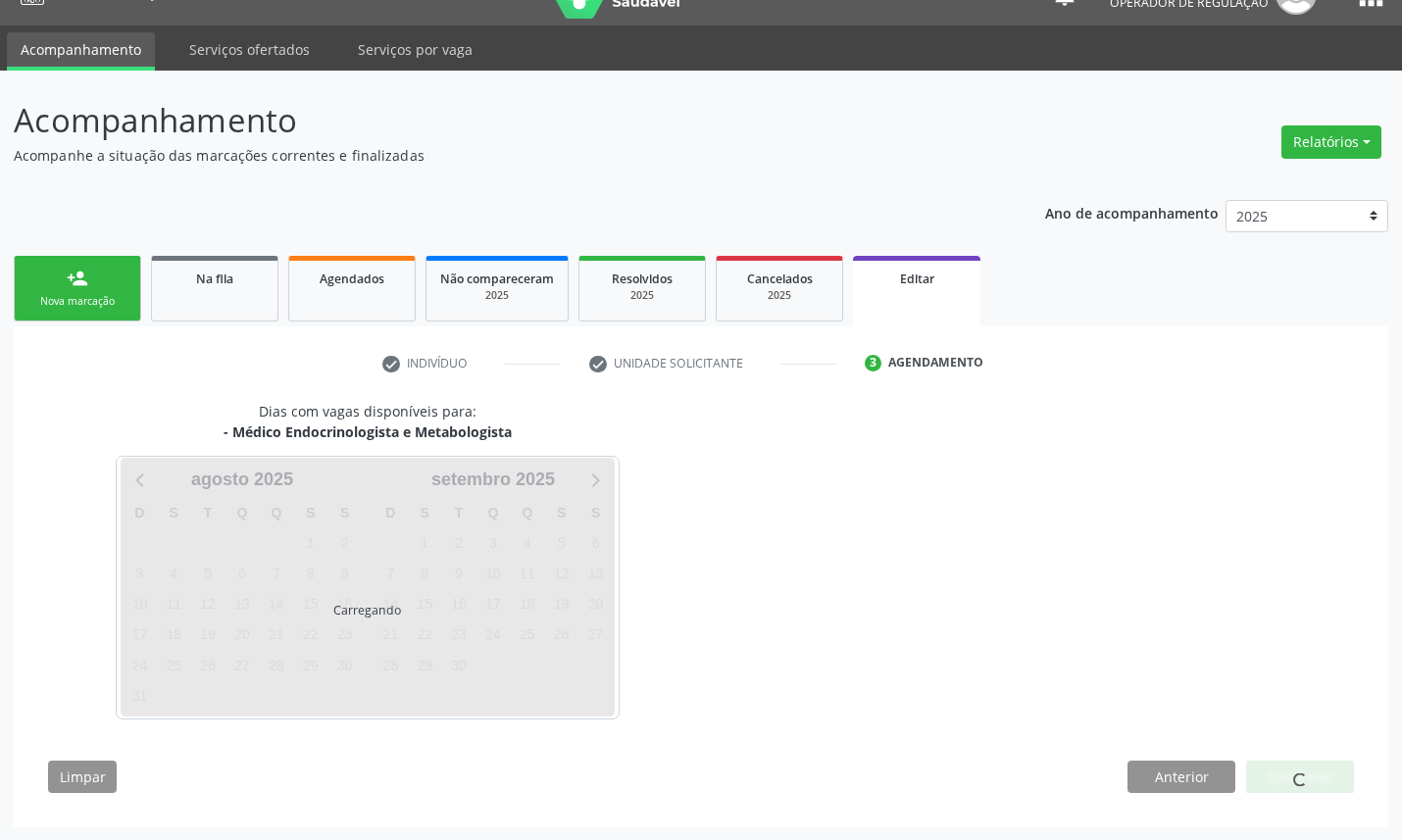 scroll, scrollTop: 73, scrollLeft: 0, axis: vertical 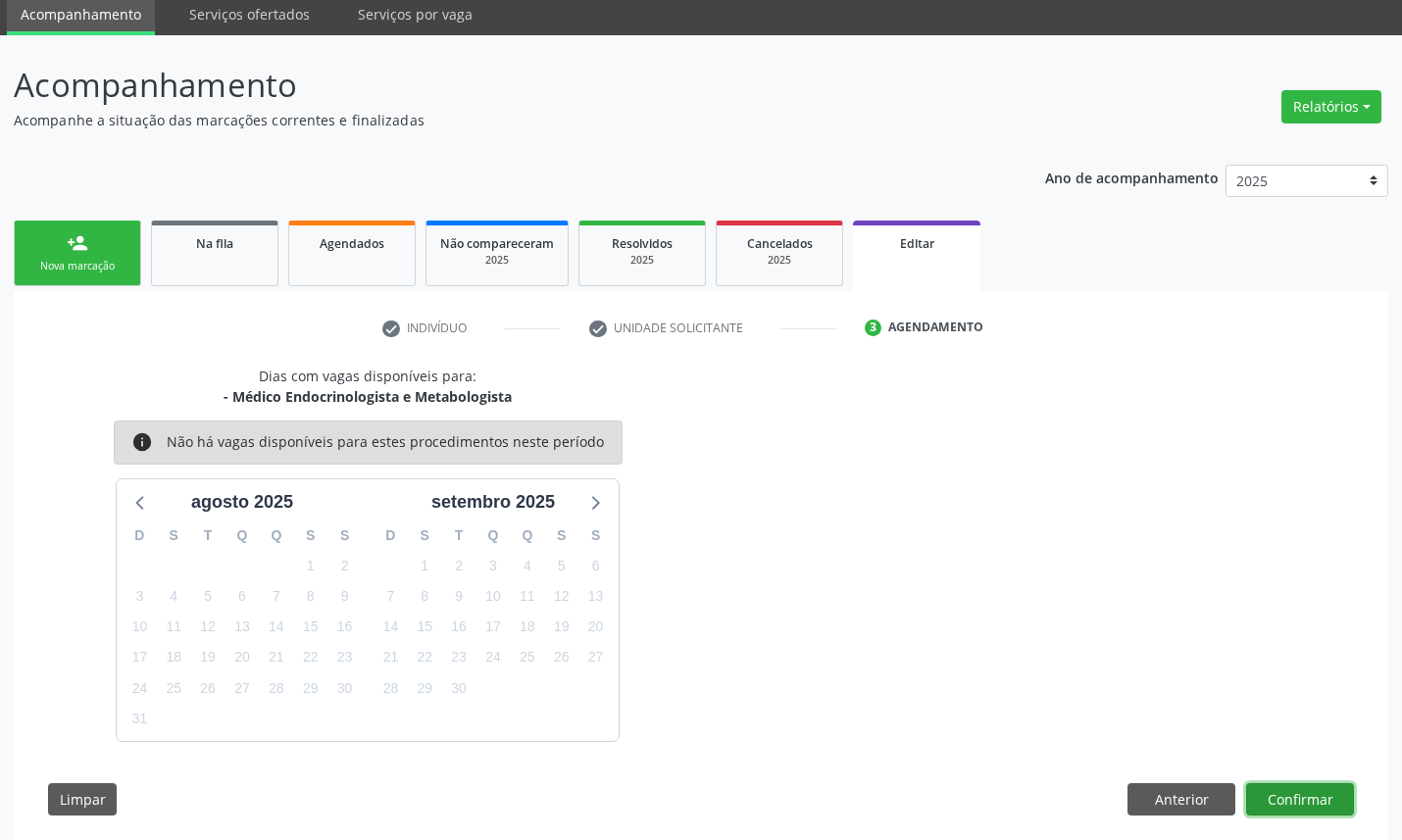 click on "Confirmar" at bounding box center [1300, 800] 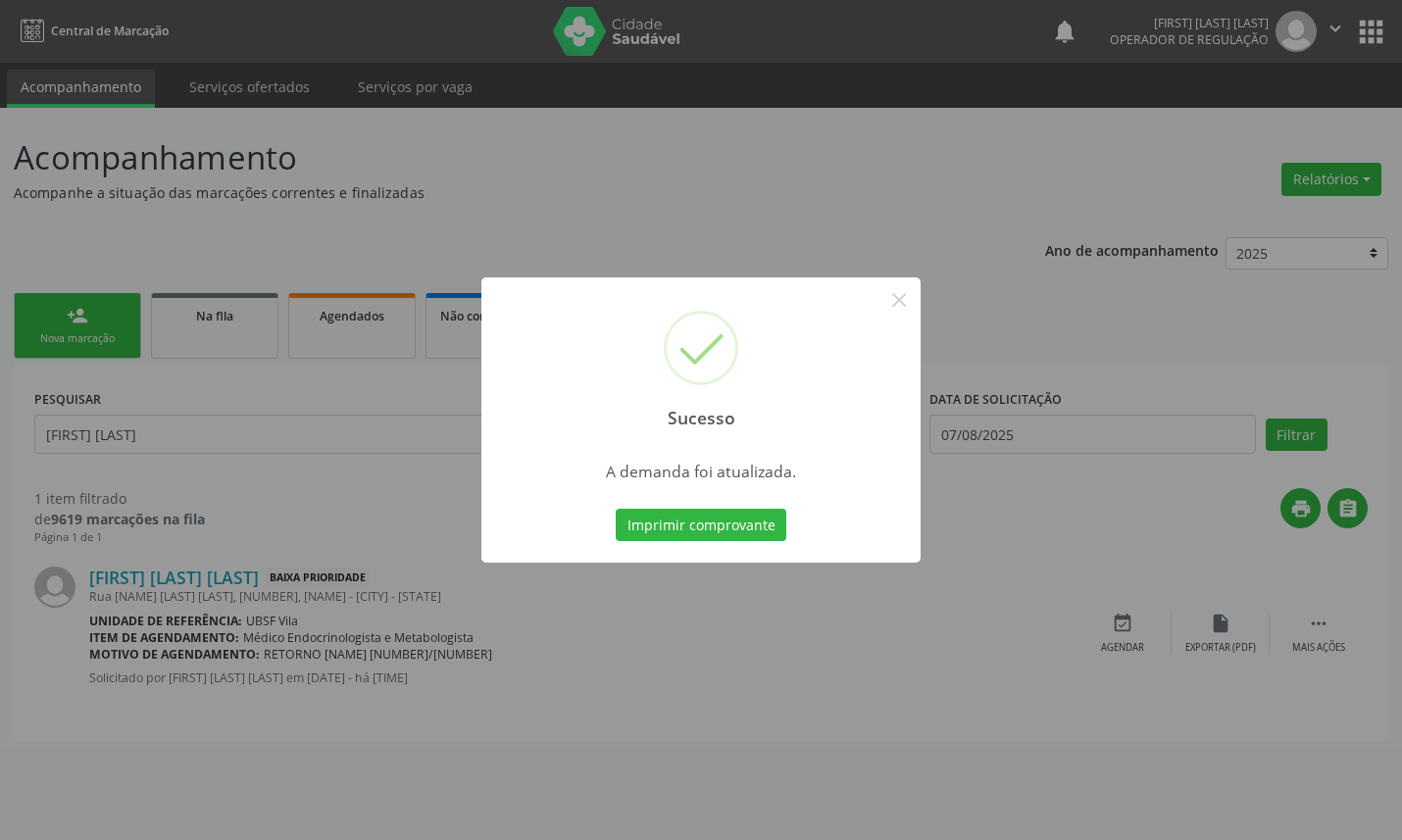 scroll, scrollTop: 0, scrollLeft: 0, axis: both 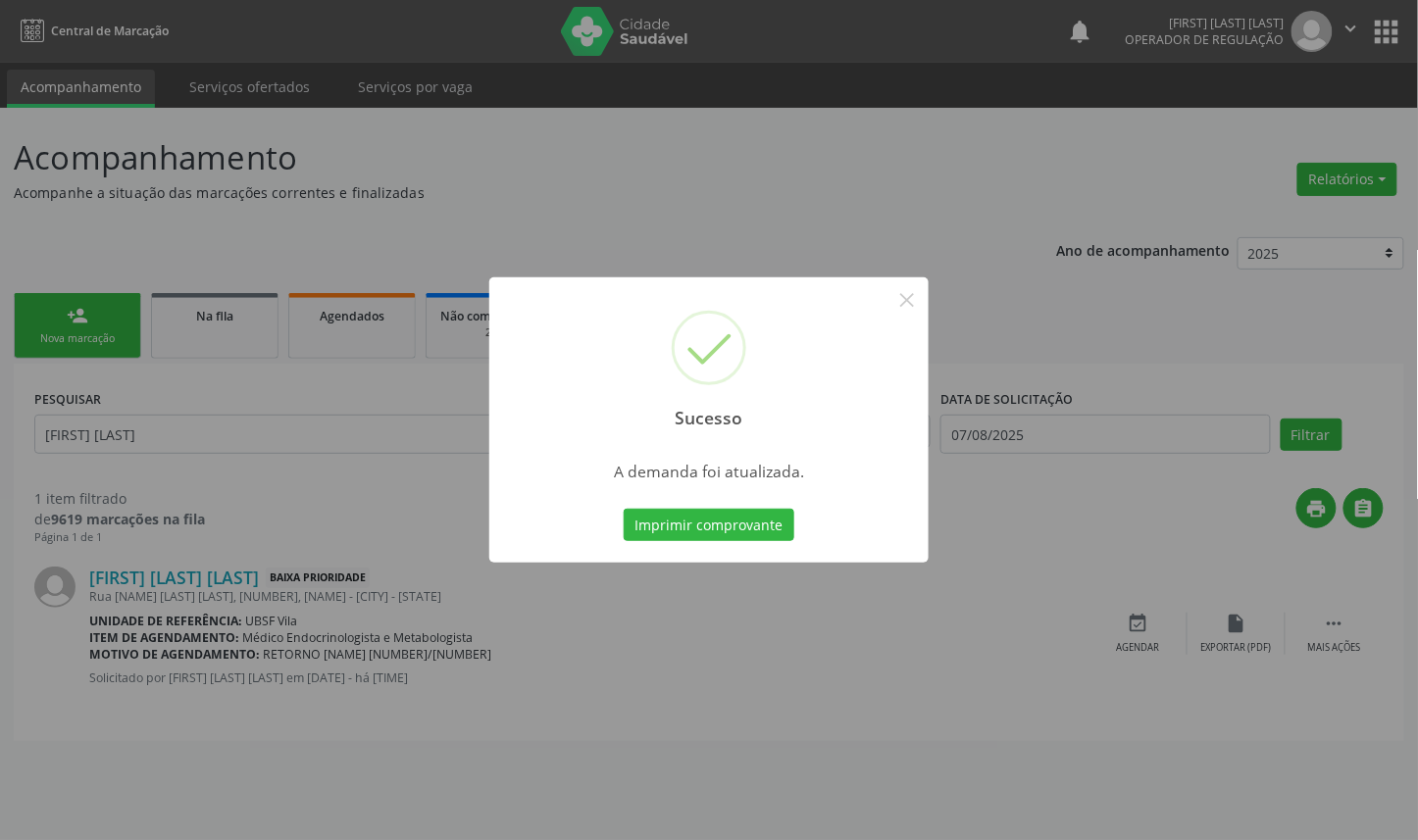 type 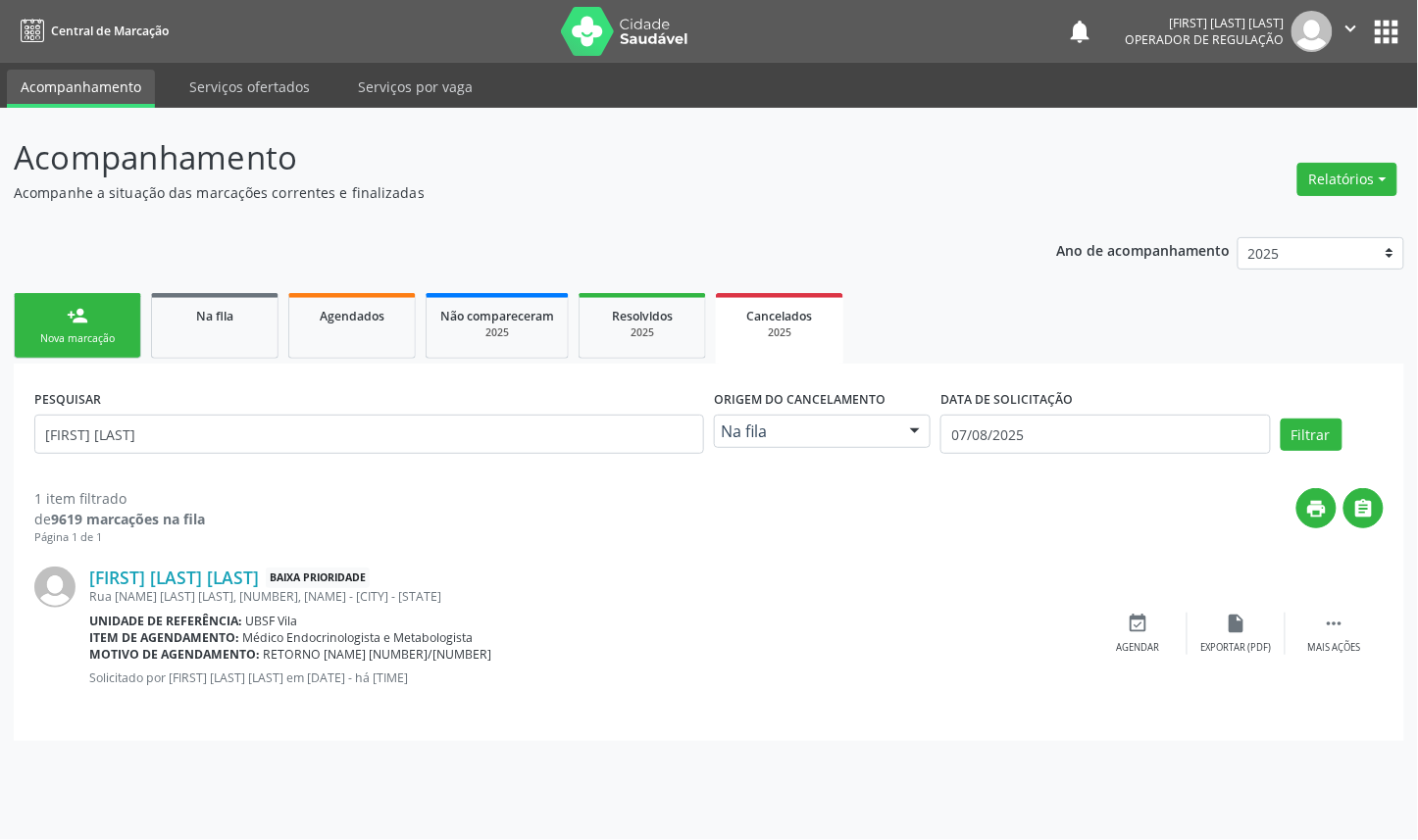 click on "PESQUISAR
[FIRST] [LAST]" at bounding box center [369, 425] 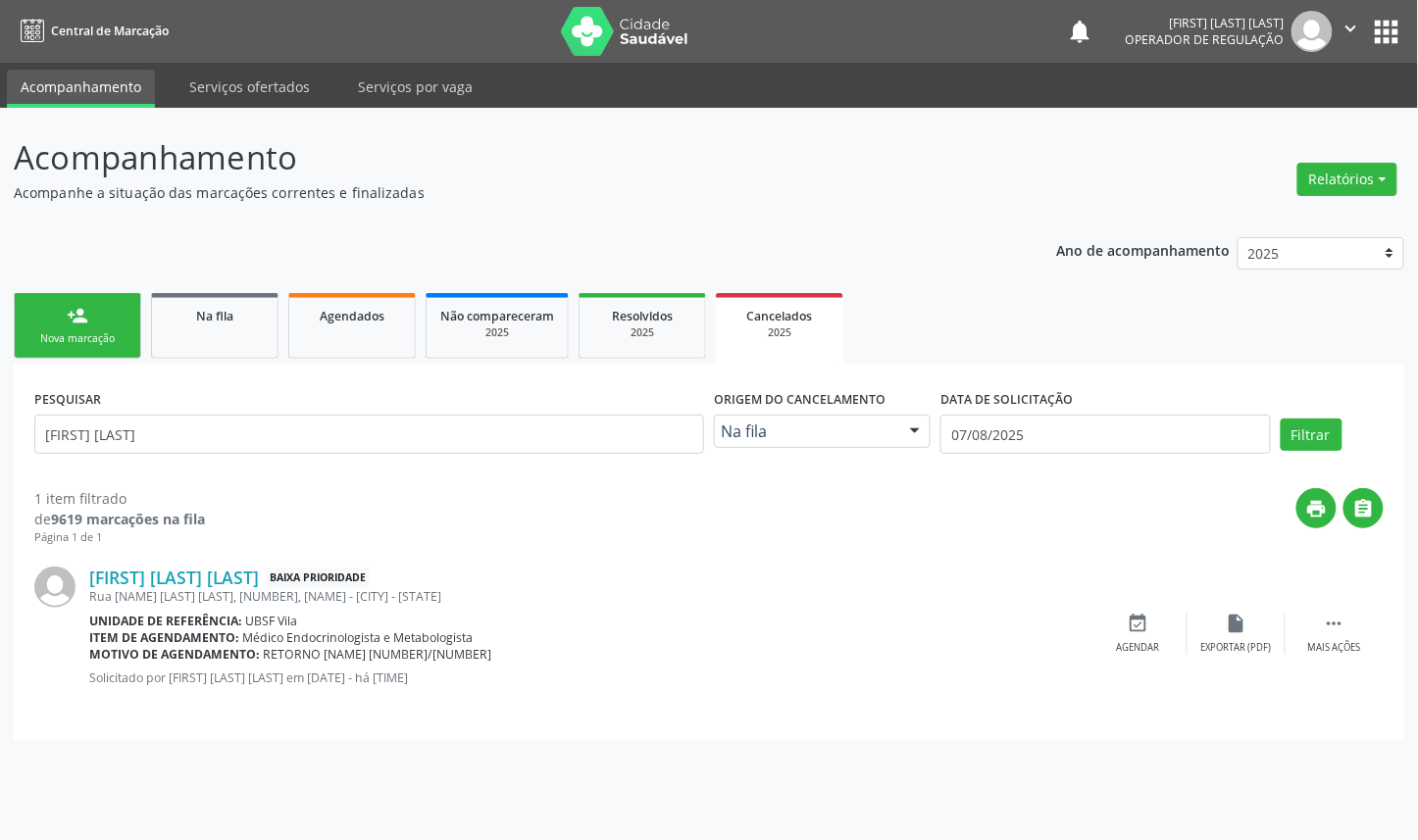 click on "[FIRST] [LAST]" at bounding box center [369, 434] 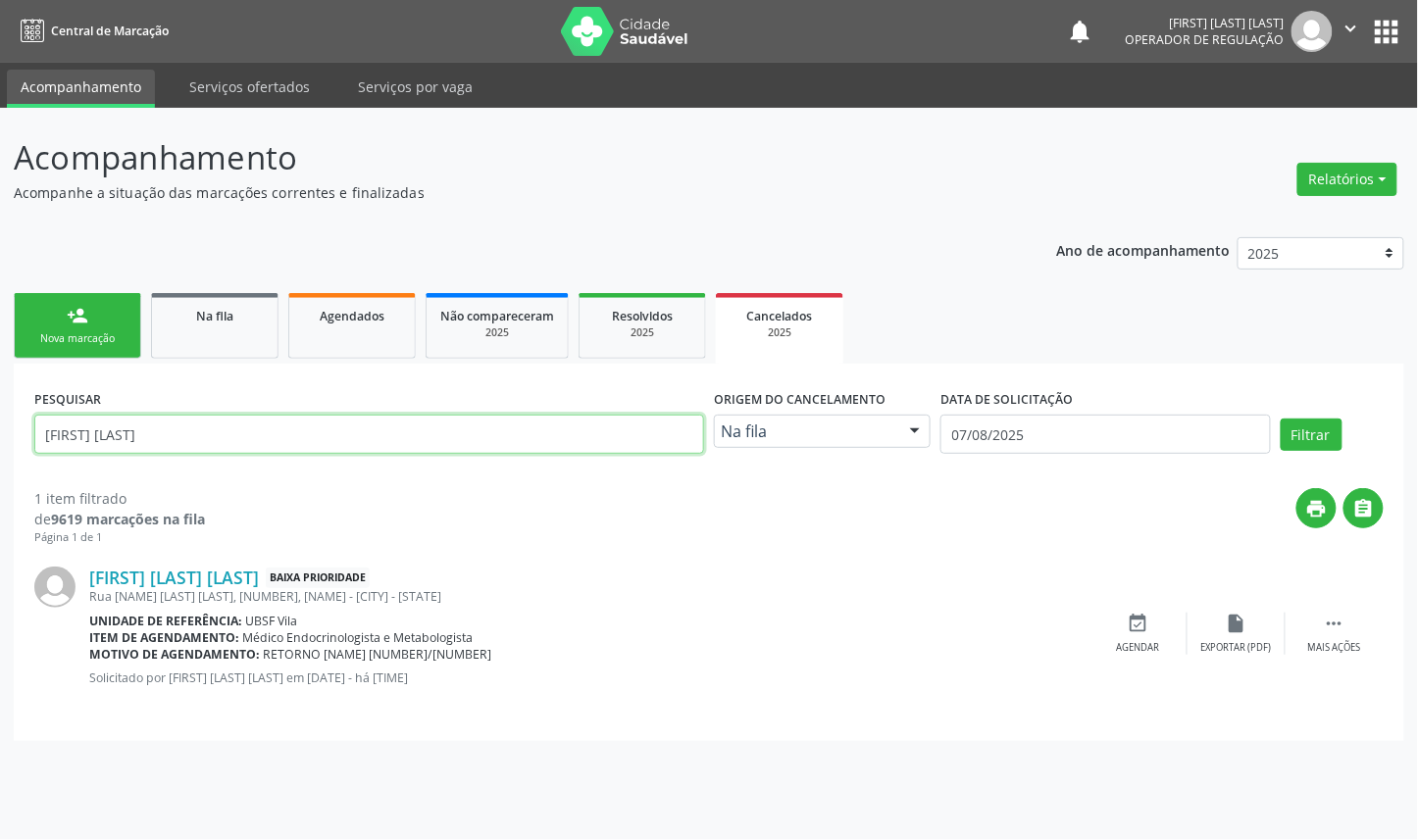 click on "[FIRST] [LAST]" at bounding box center [369, 434] 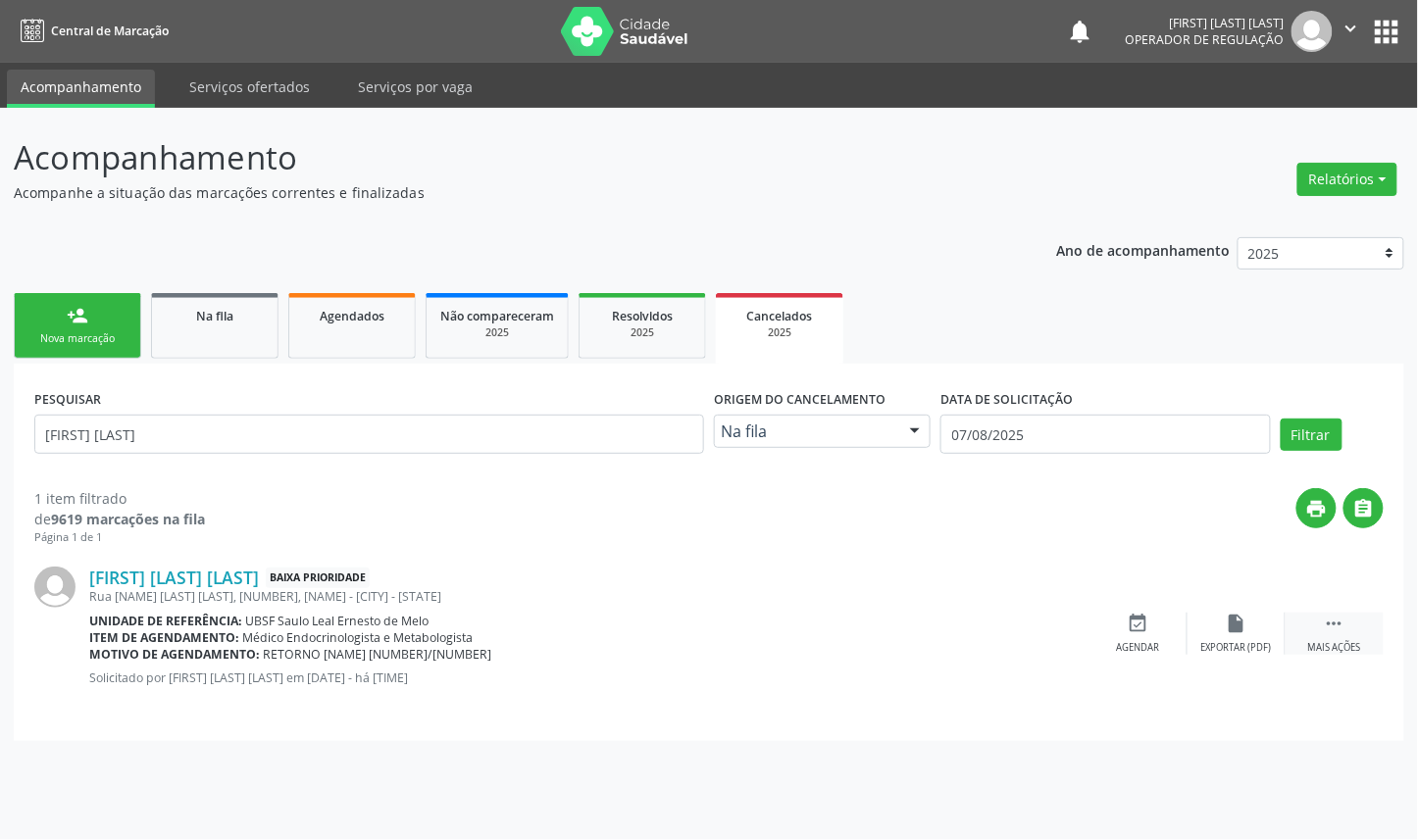 click on "
Mais ações" at bounding box center [1335, 633] 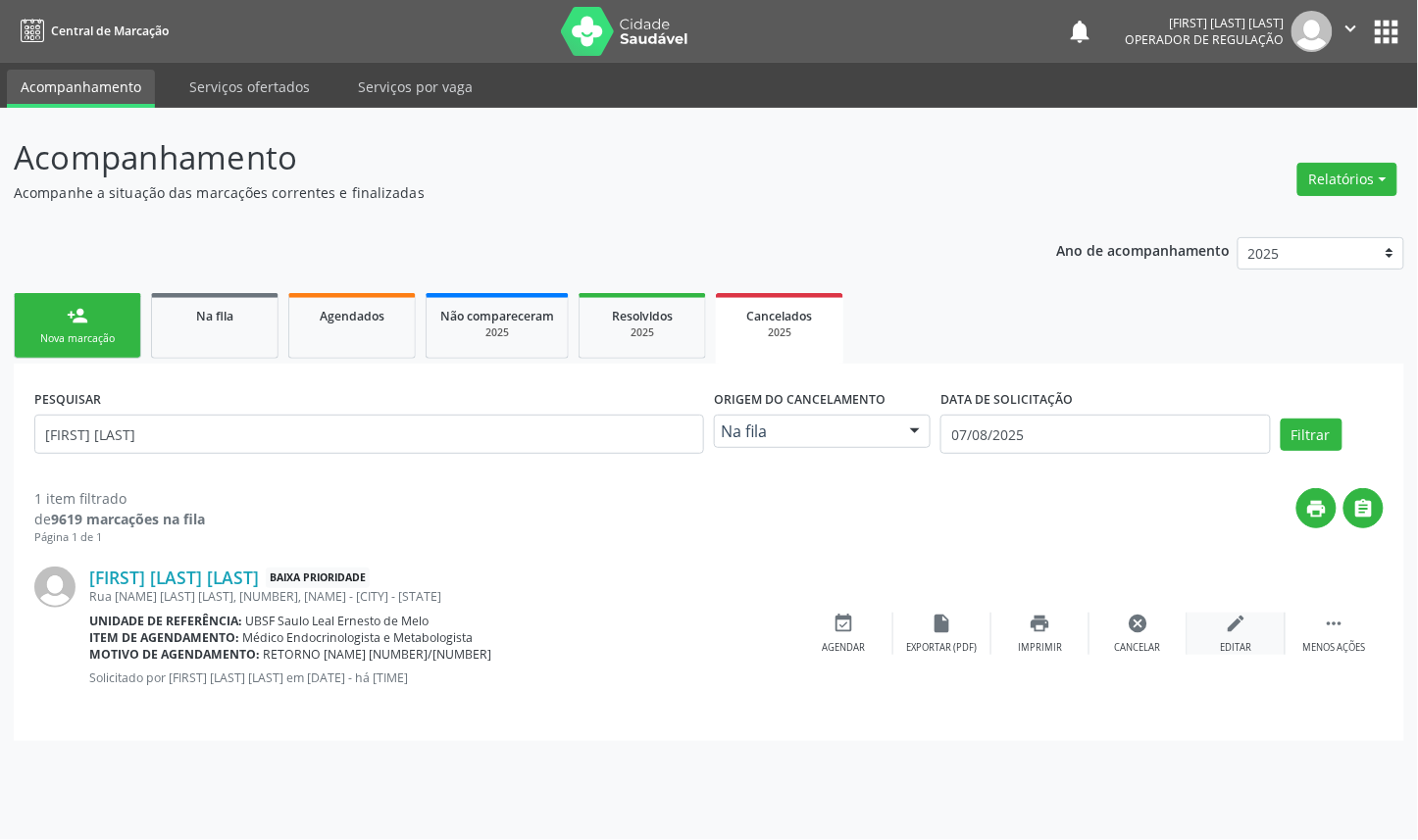 click on "edit
Editar" at bounding box center (1237, 633) 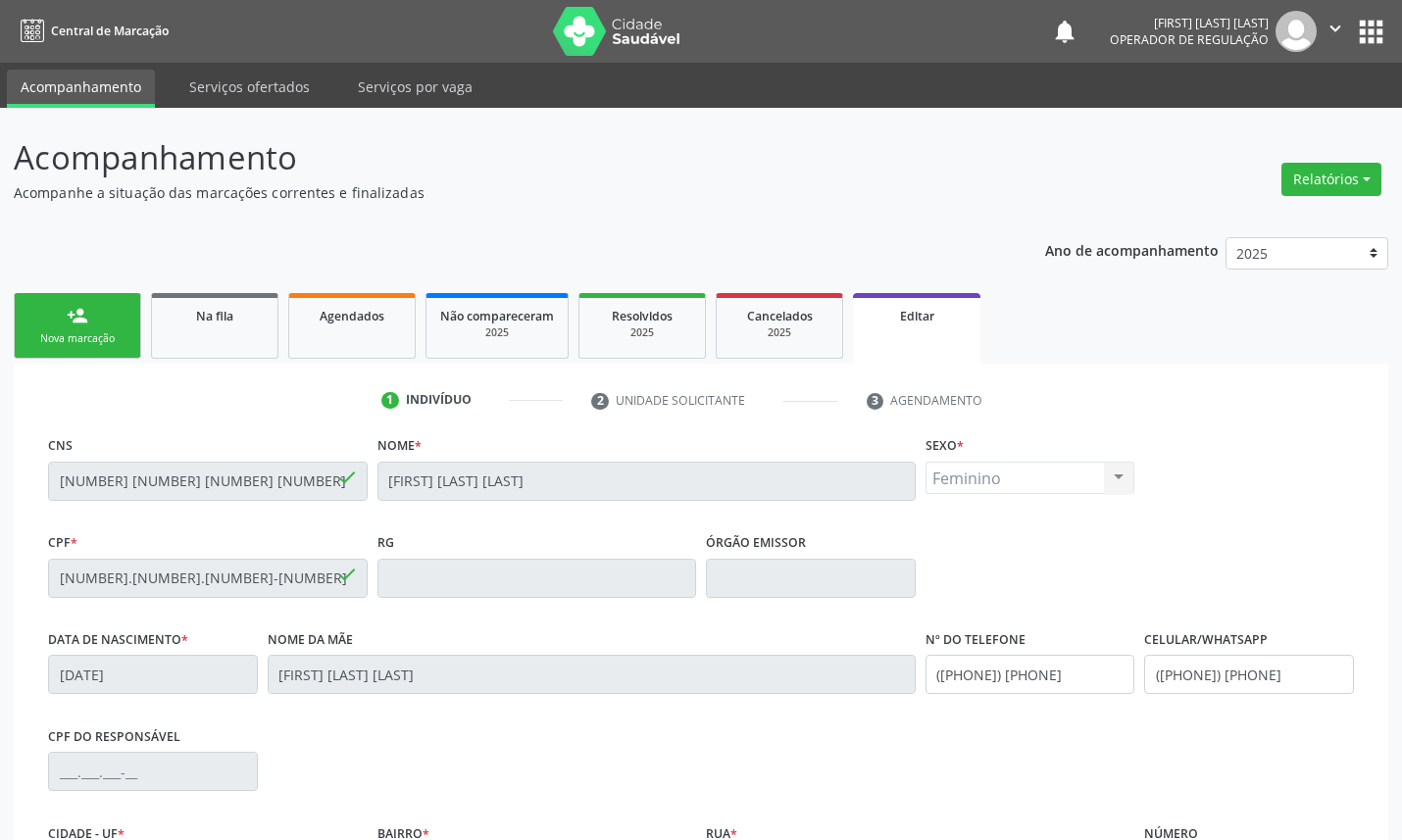 scroll, scrollTop: 247, scrollLeft: 0, axis: vertical 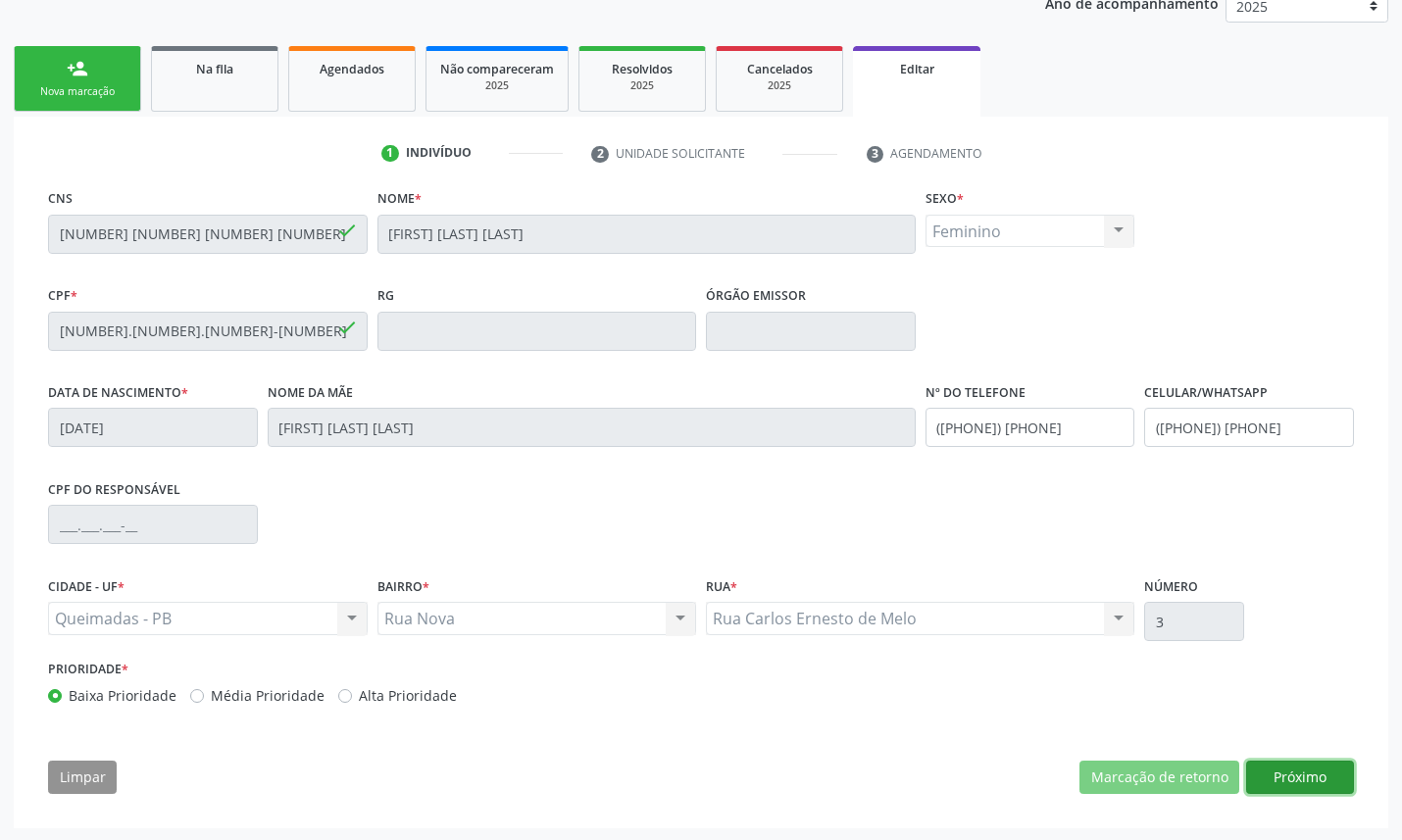 drag, startPoint x: 1316, startPoint y: 772, endPoint x: 1325, endPoint y: 745, distance: 28.460499 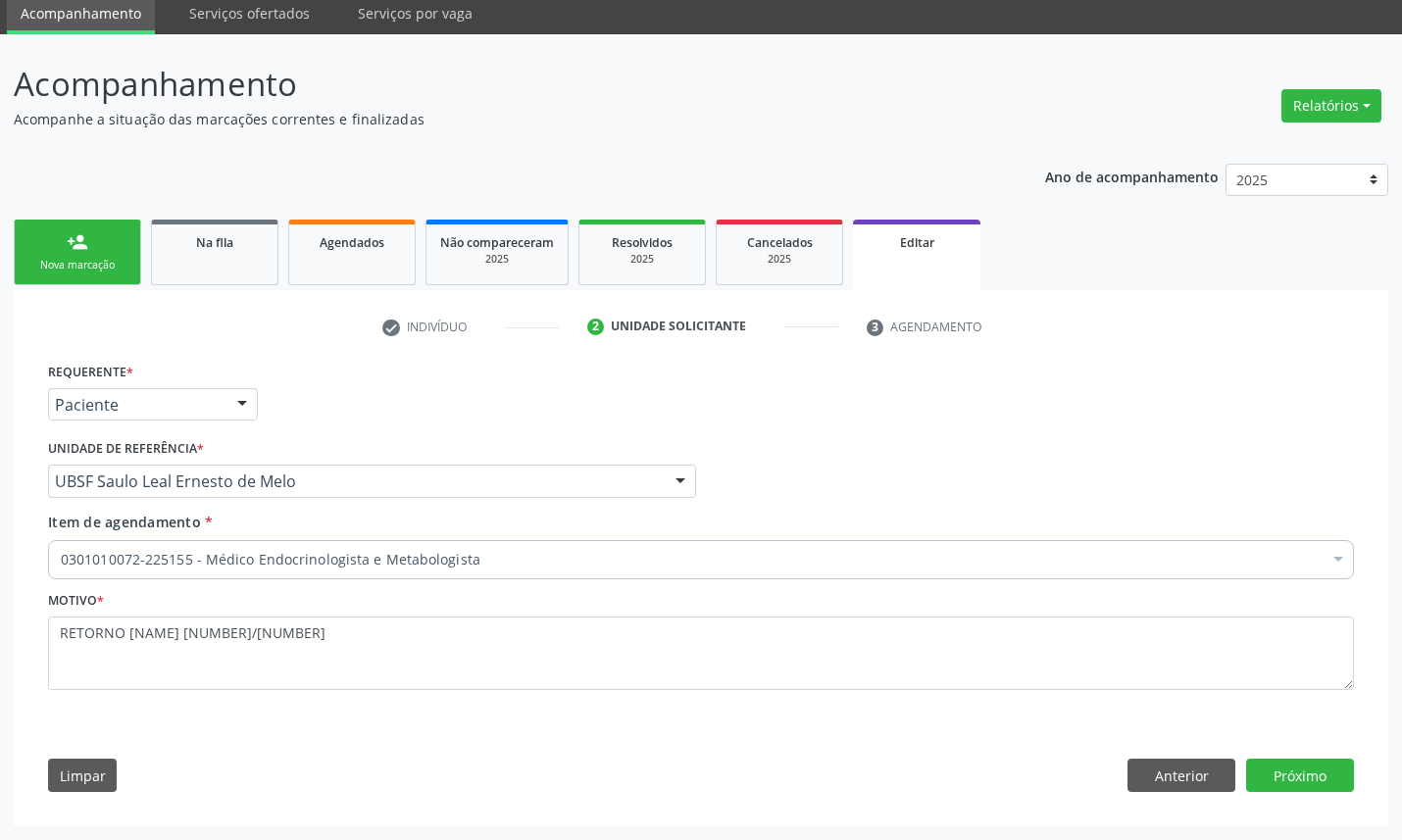 scroll, scrollTop: 73, scrollLeft: 0, axis: vertical 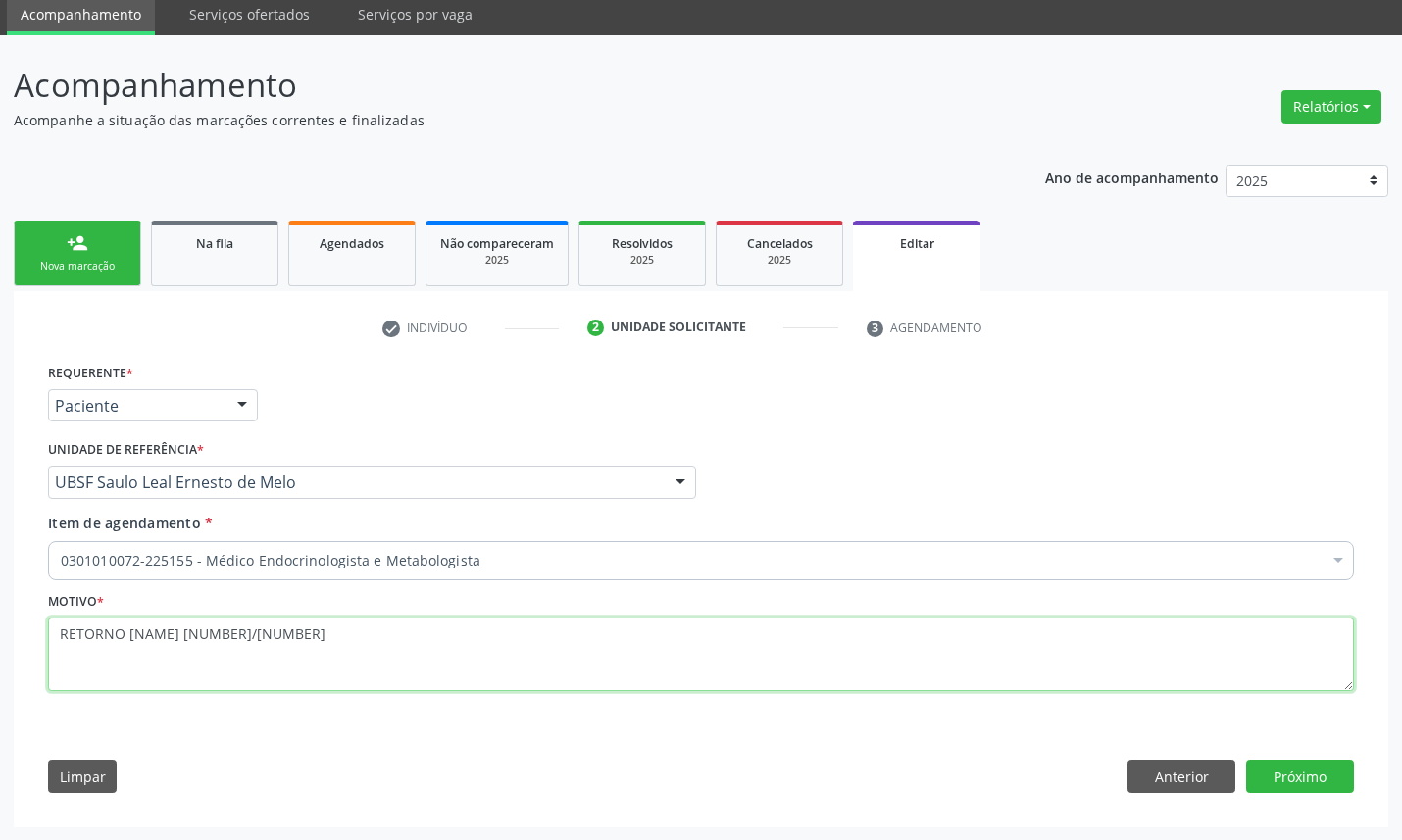 drag, startPoint x: 165, startPoint y: 629, endPoint x: 176, endPoint y: 629, distance: 11 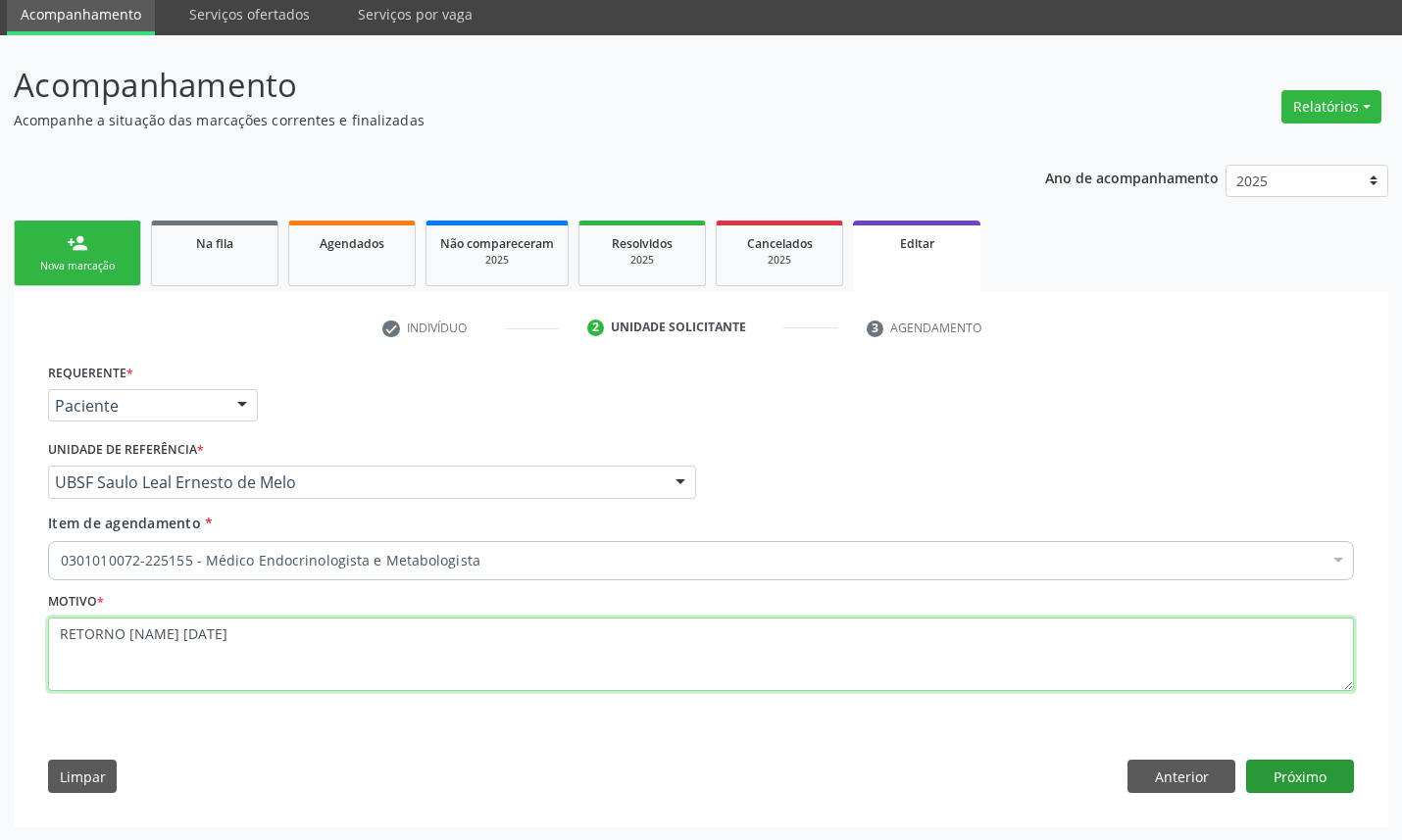 type on "RETORNO [NAME] [DATE]" 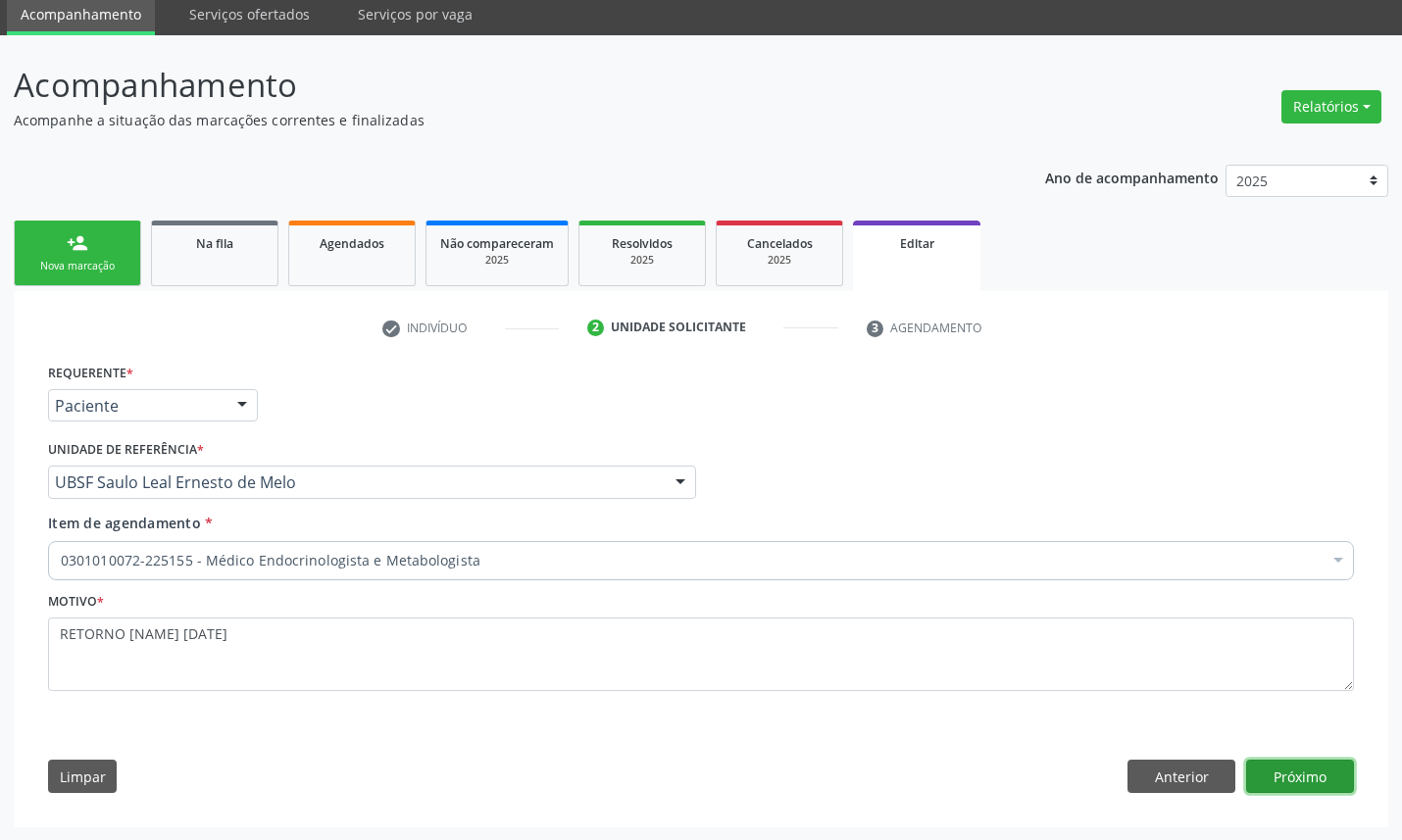 click on "Próximo" at bounding box center (1300, 776) 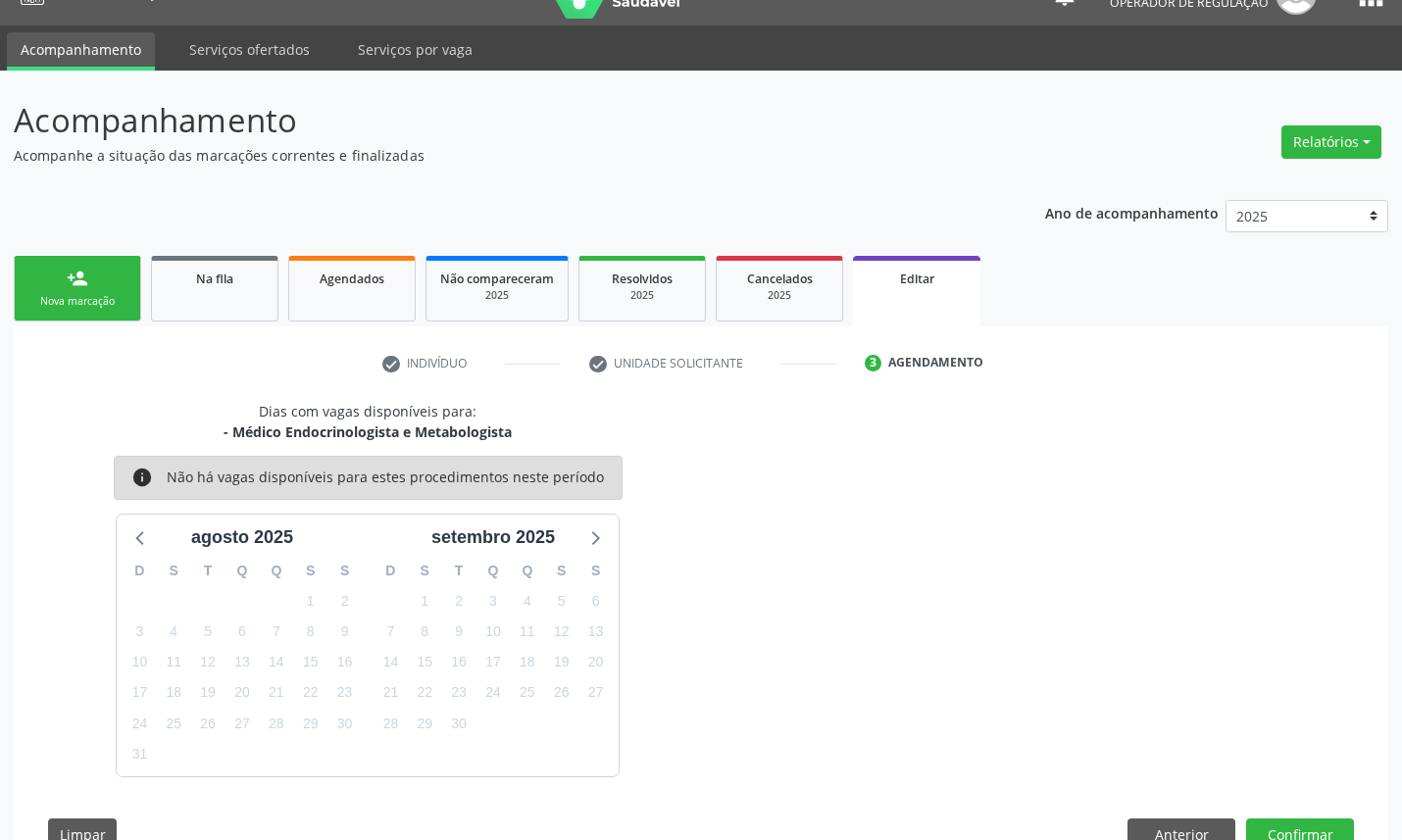 scroll, scrollTop: 73, scrollLeft: 0, axis: vertical 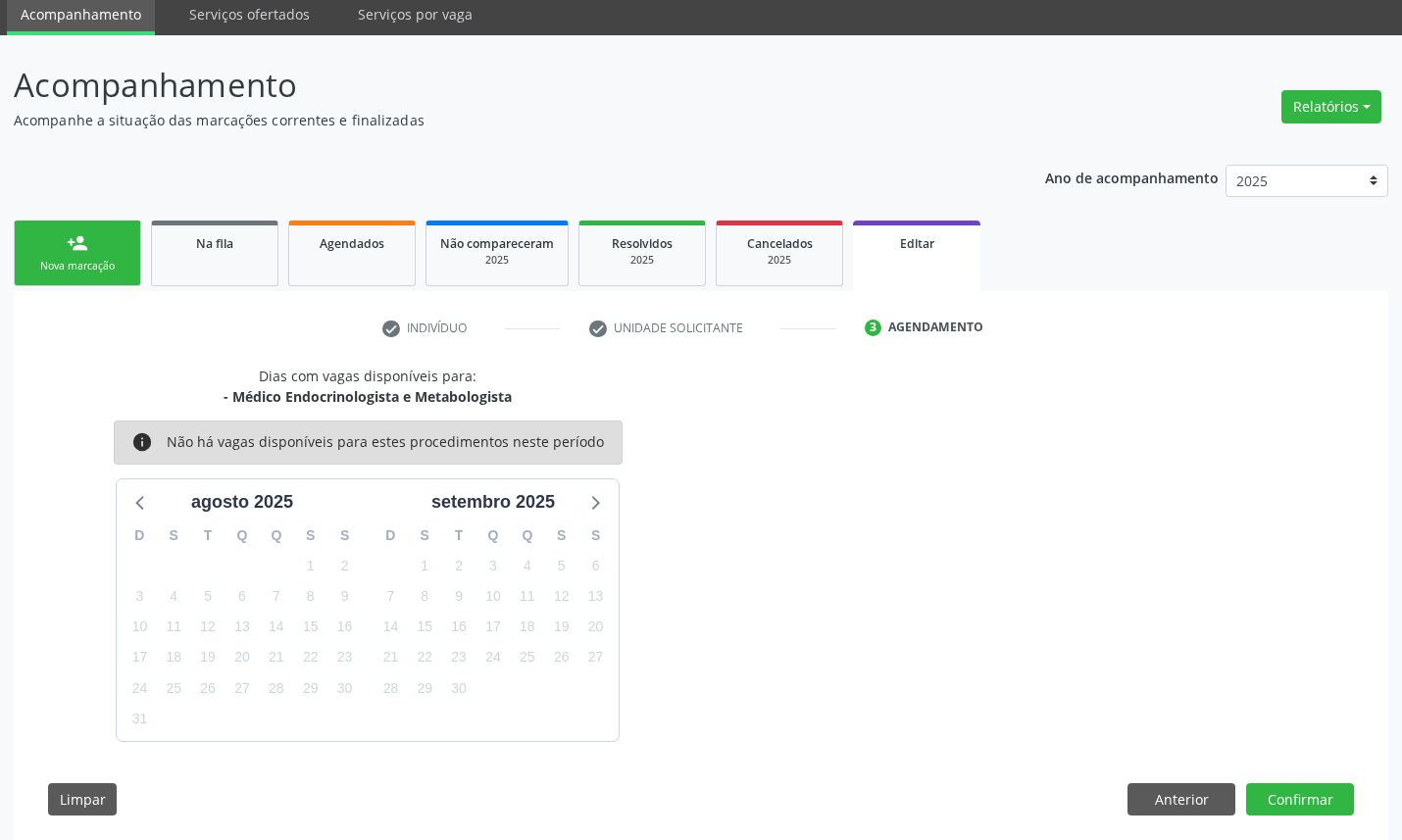 click on "29" at bounding box center [425, 688] 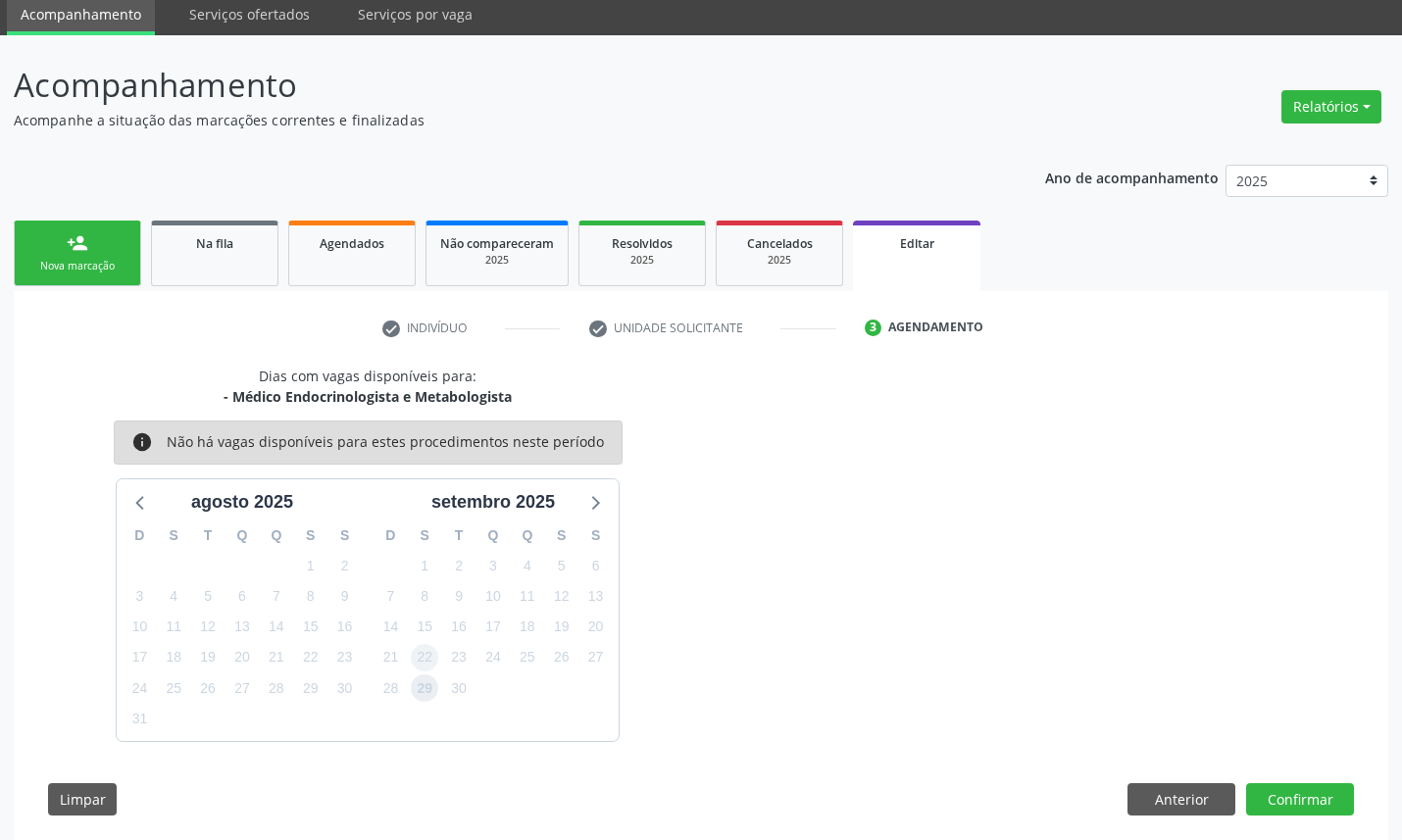 drag, startPoint x: 425, startPoint y: 689, endPoint x: 413, endPoint y: 665, distance: 26.832816 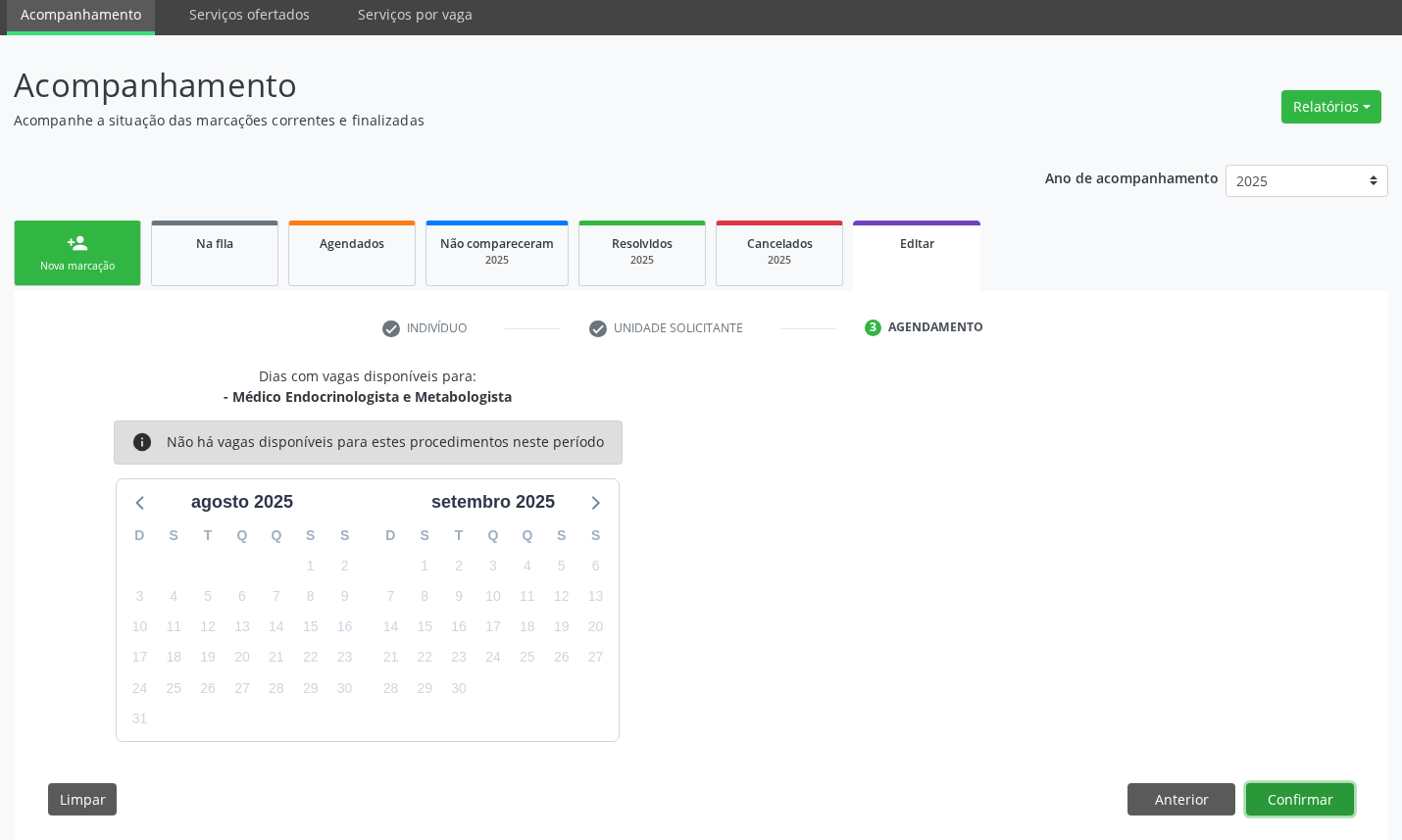click on "Confirmar" at bounding box center (1300, 800) 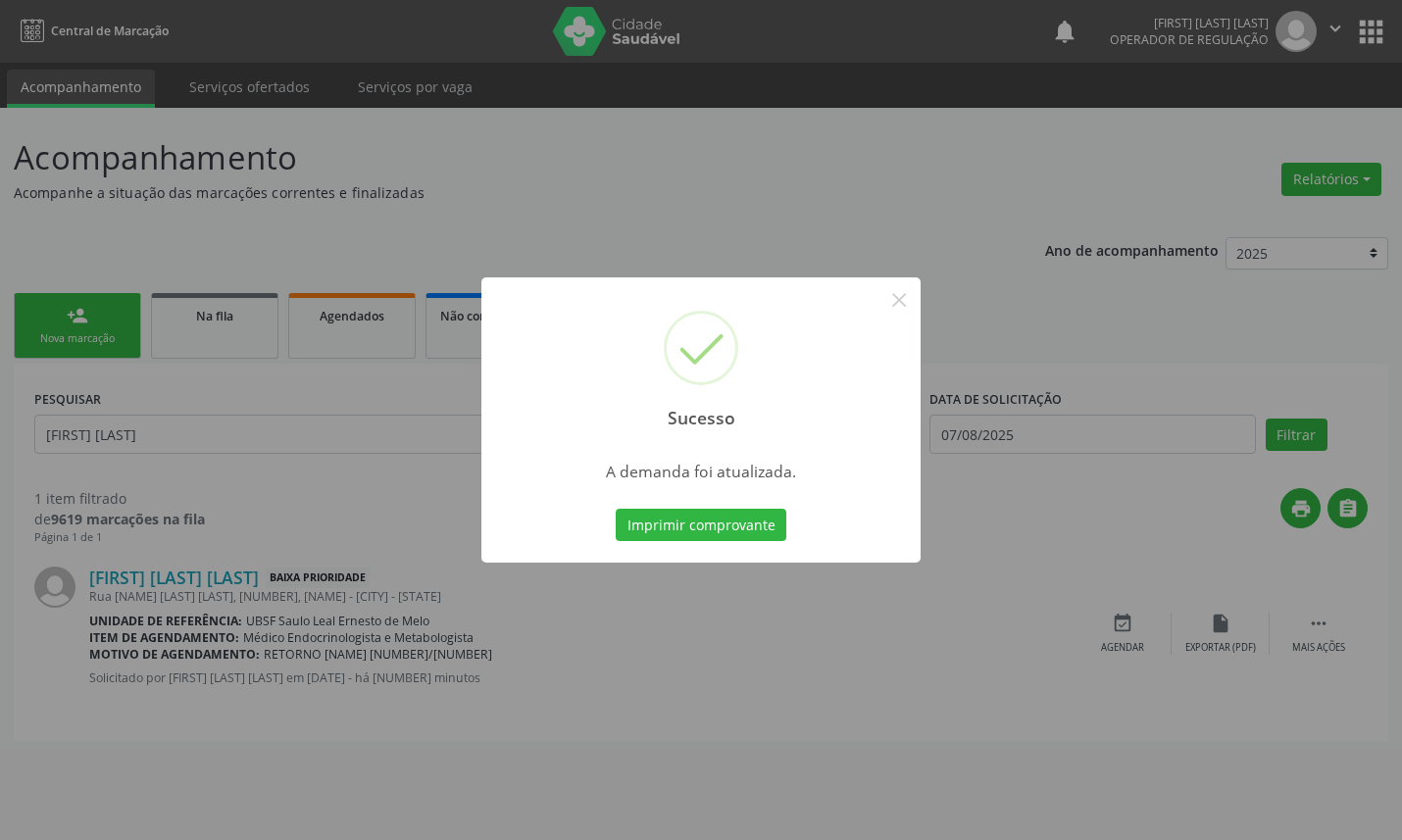 scroll, scrollTop: 0, scrollLeft: 0, axis: both 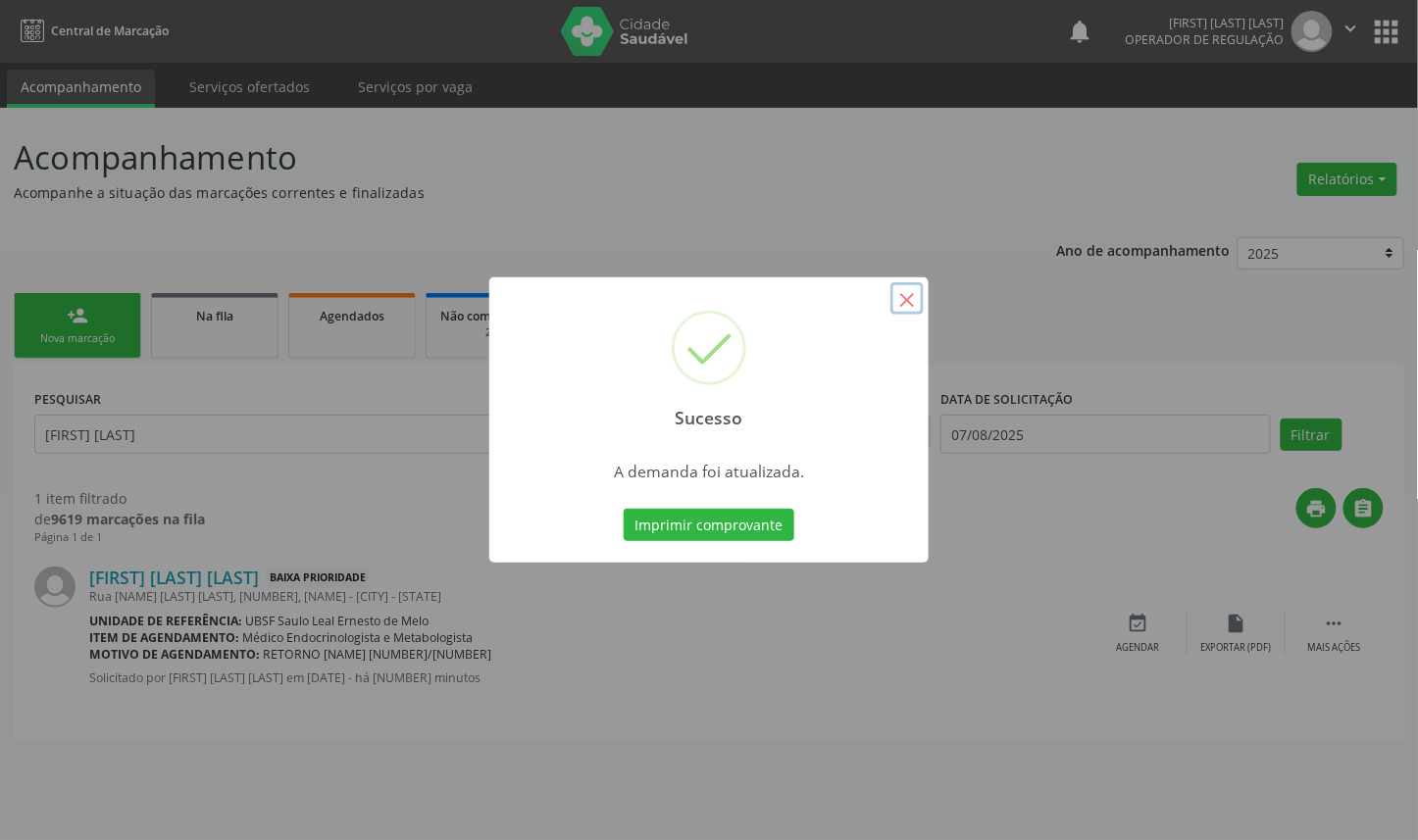 click on "×" at bounding box center (907, 299) 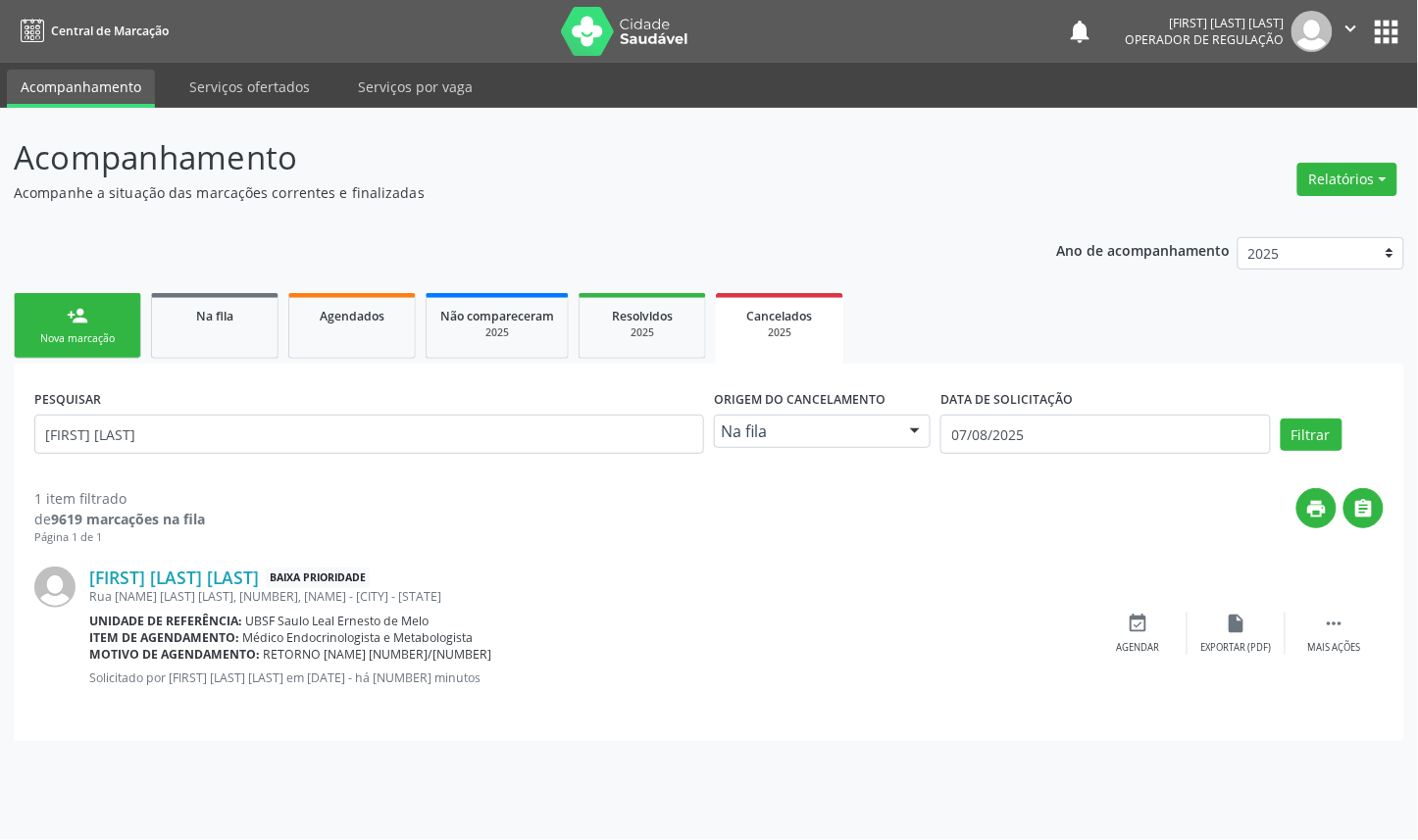 click on "person_add
Nova marcação" at bounding box center (77, 325) 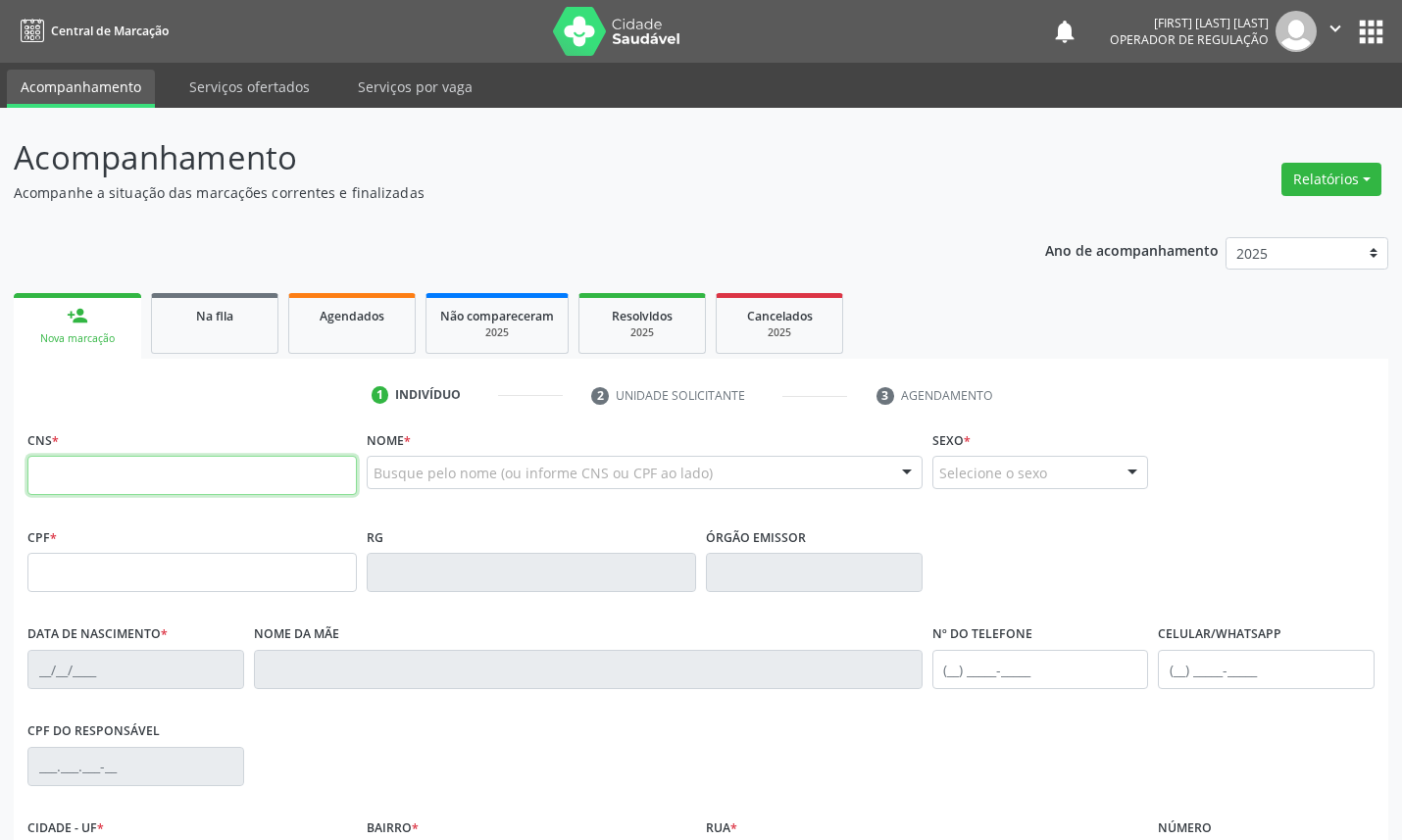 click at bounding box center [192, 475] 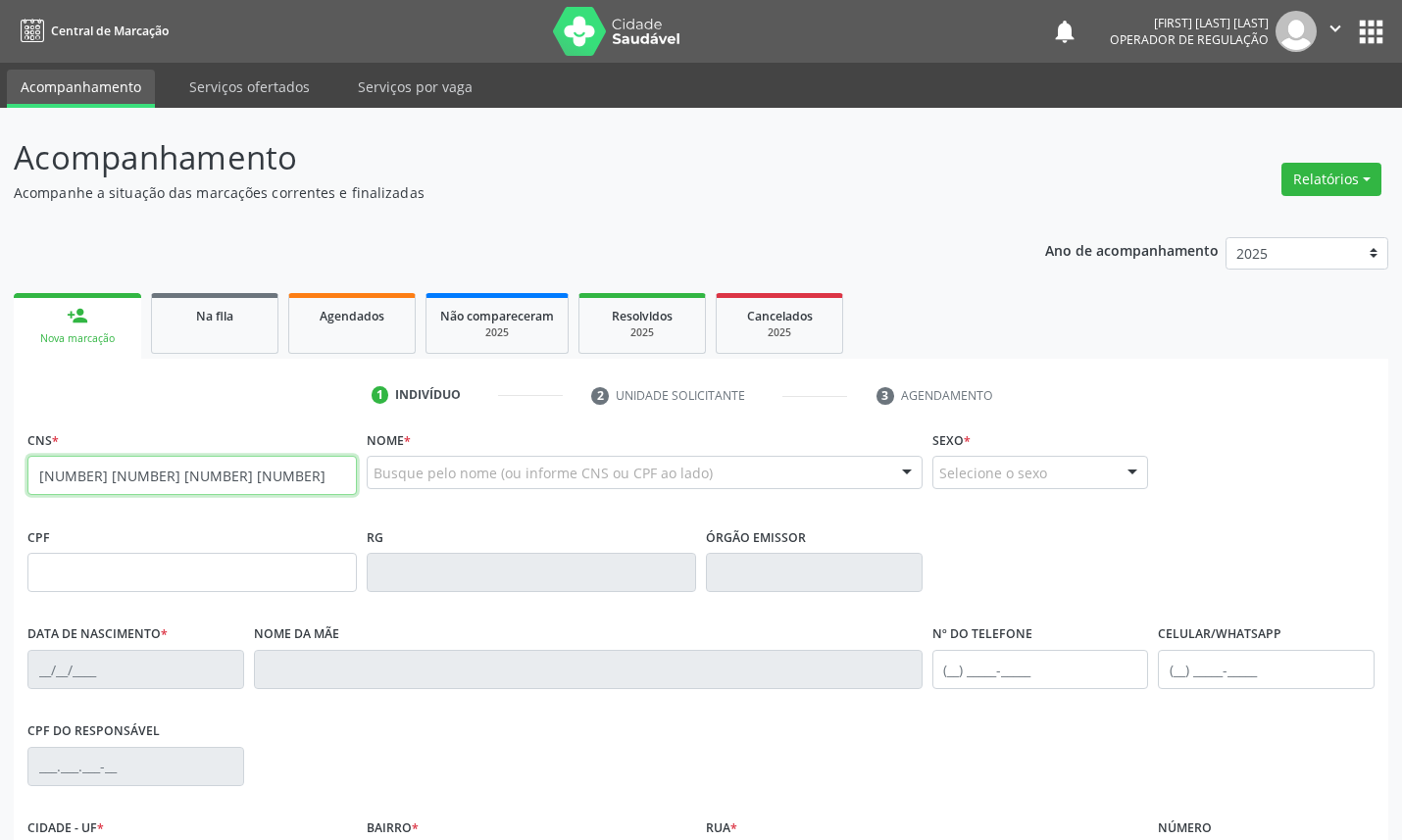 type on "[NUMBER] [NUMBER] [NUMBER] [NUMBER]" 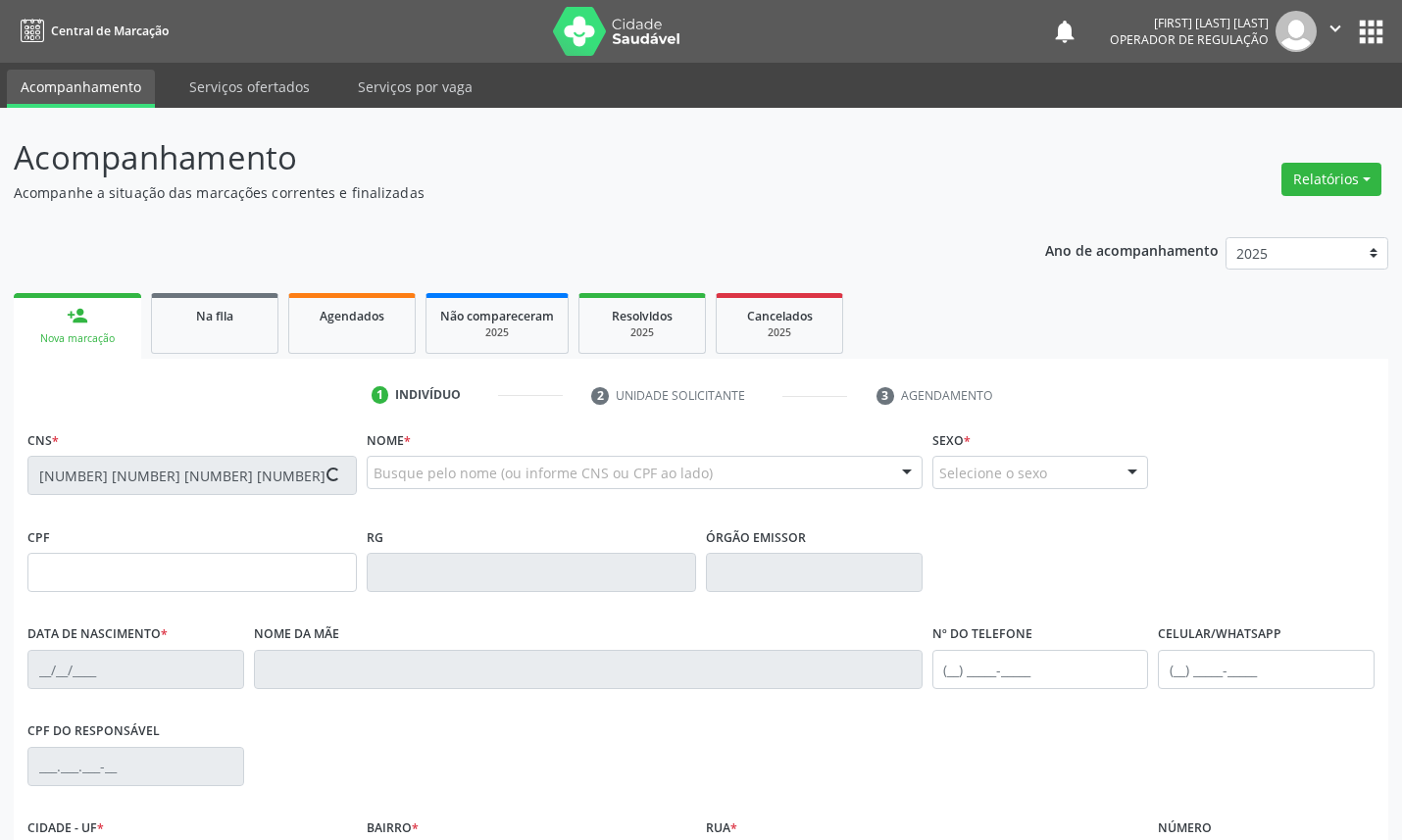 type on "[NUMBER].[NUMBER].[NUMBER]-[NUMBER]" 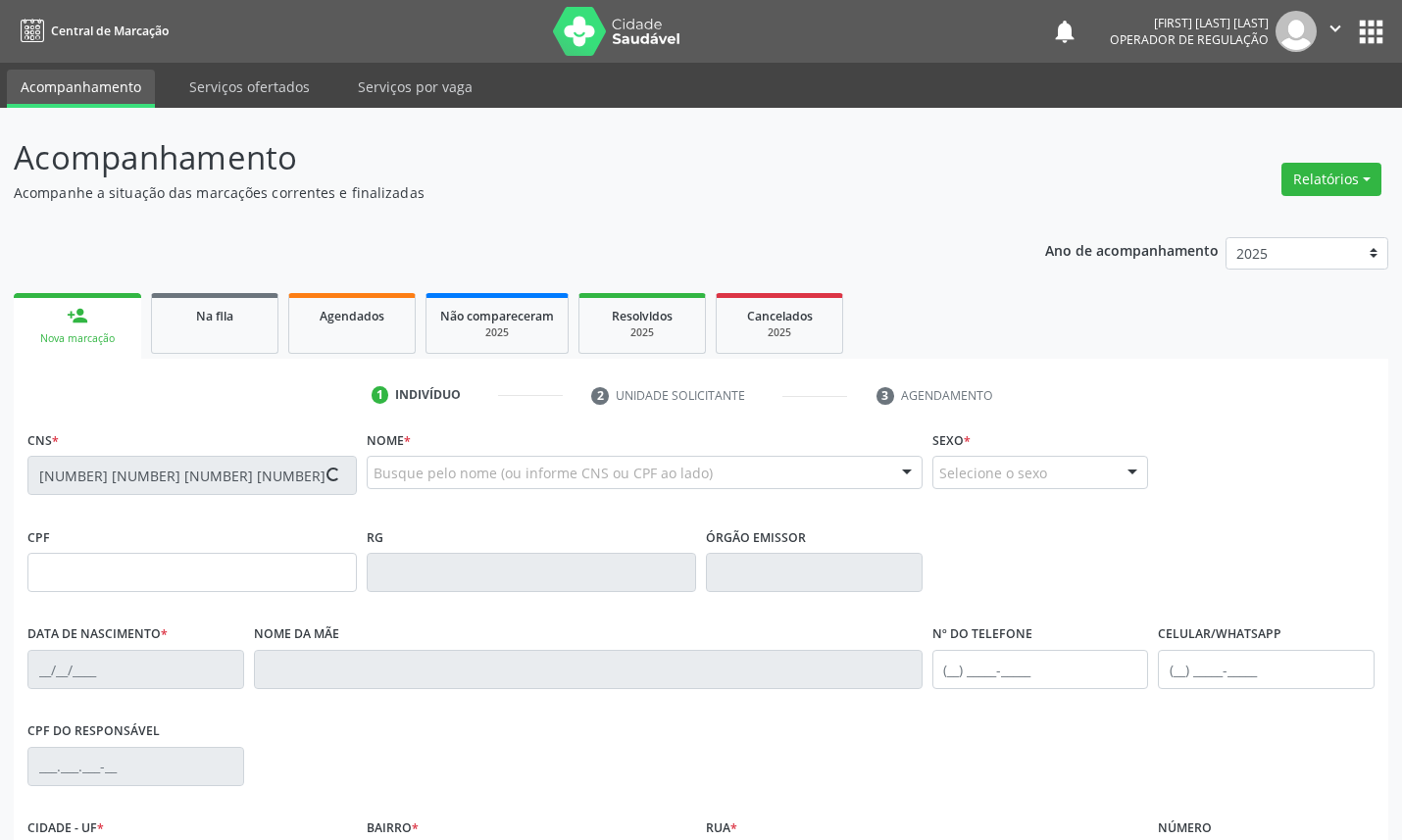 type on "[DATE]" 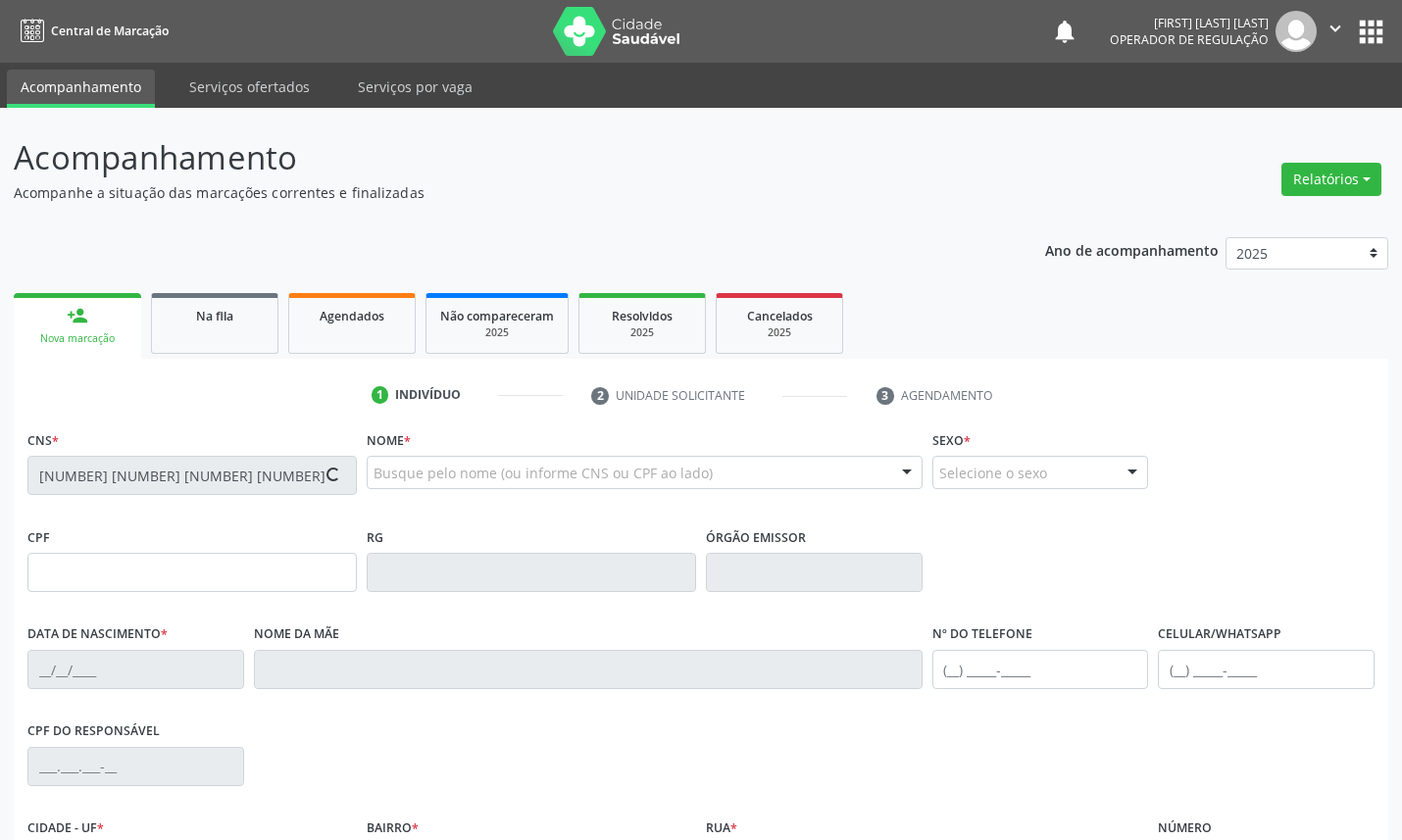 type on "[FIRST] [LAST] [LAST]" 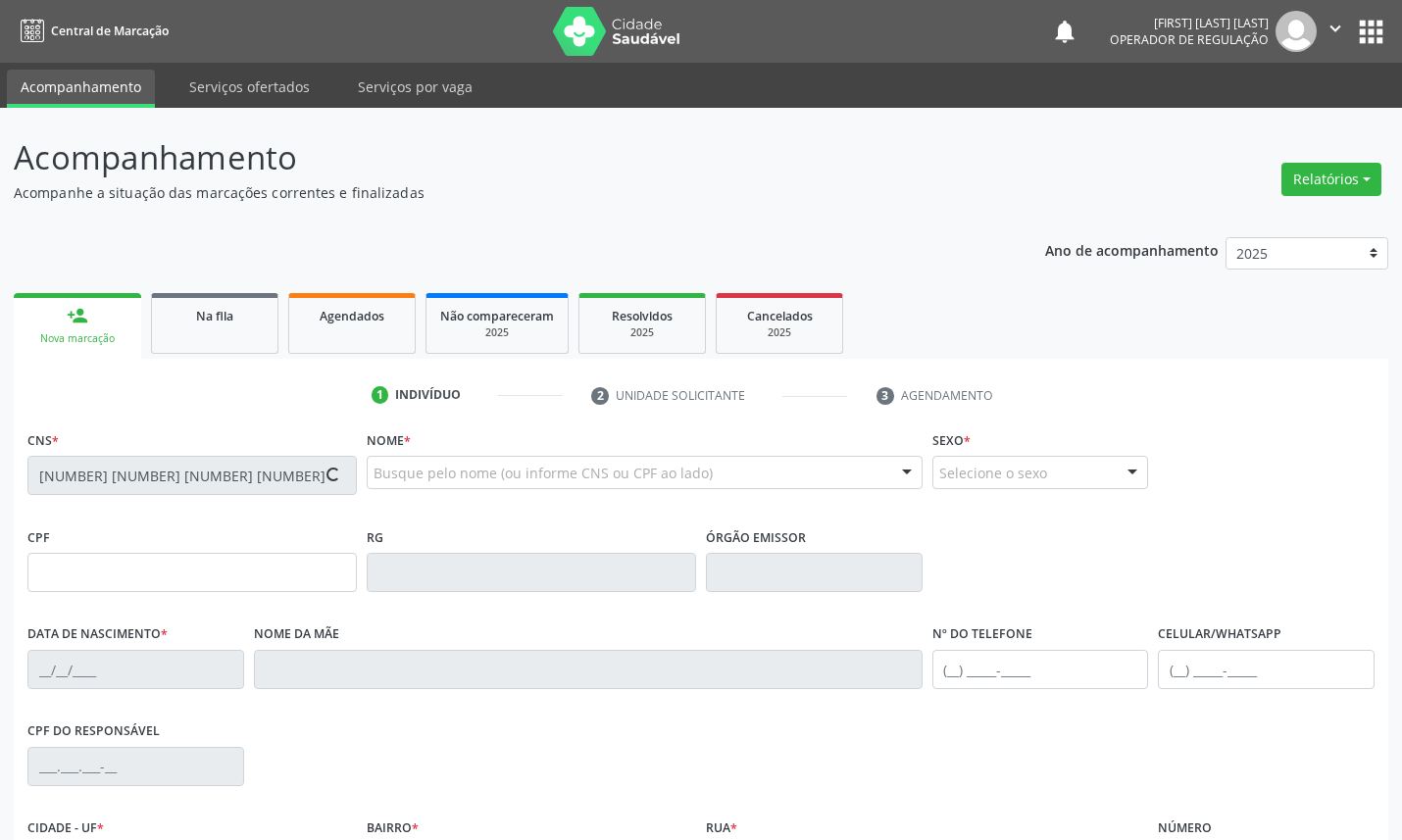 type on "([PHONE]) [PHONE]" 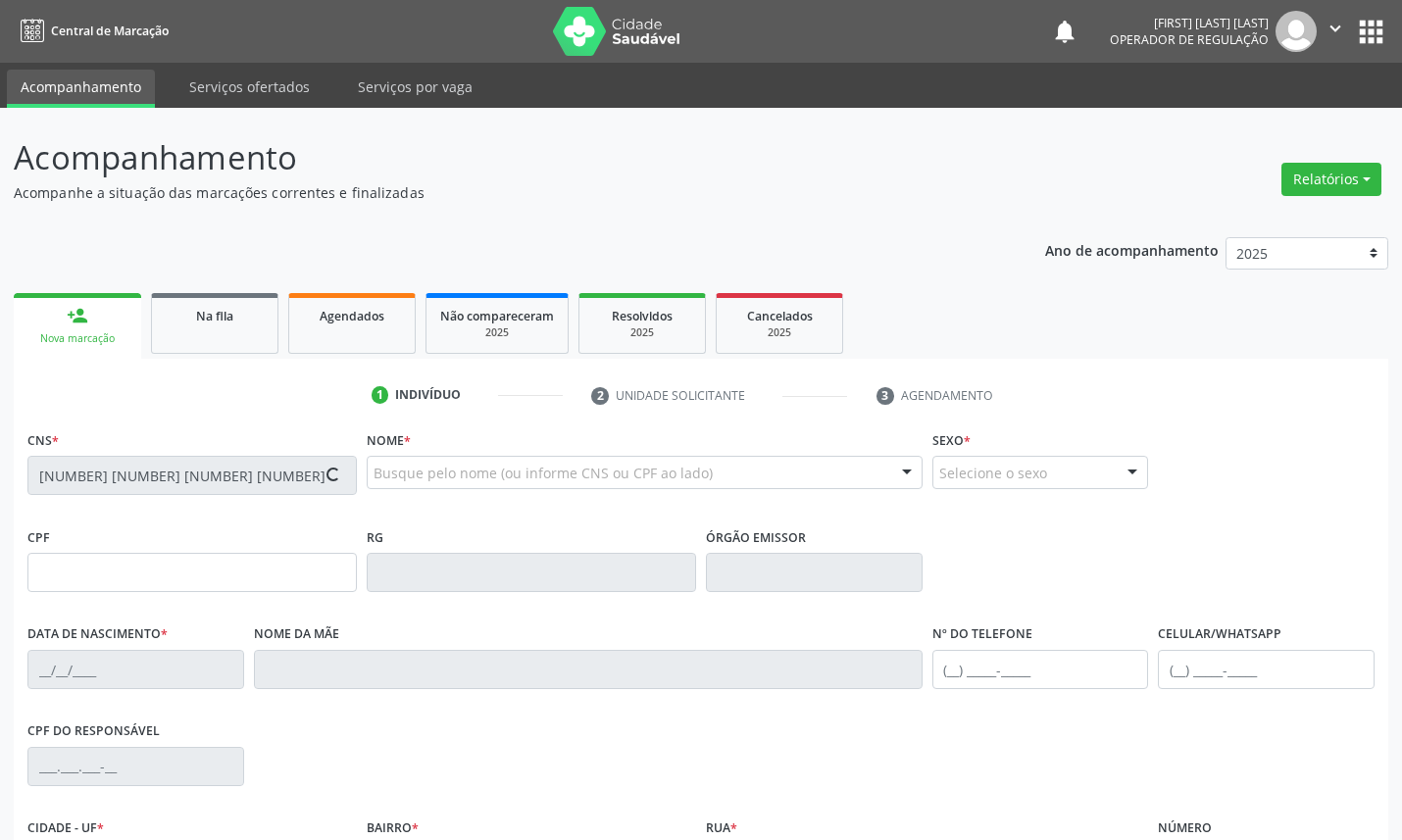 type on "29" 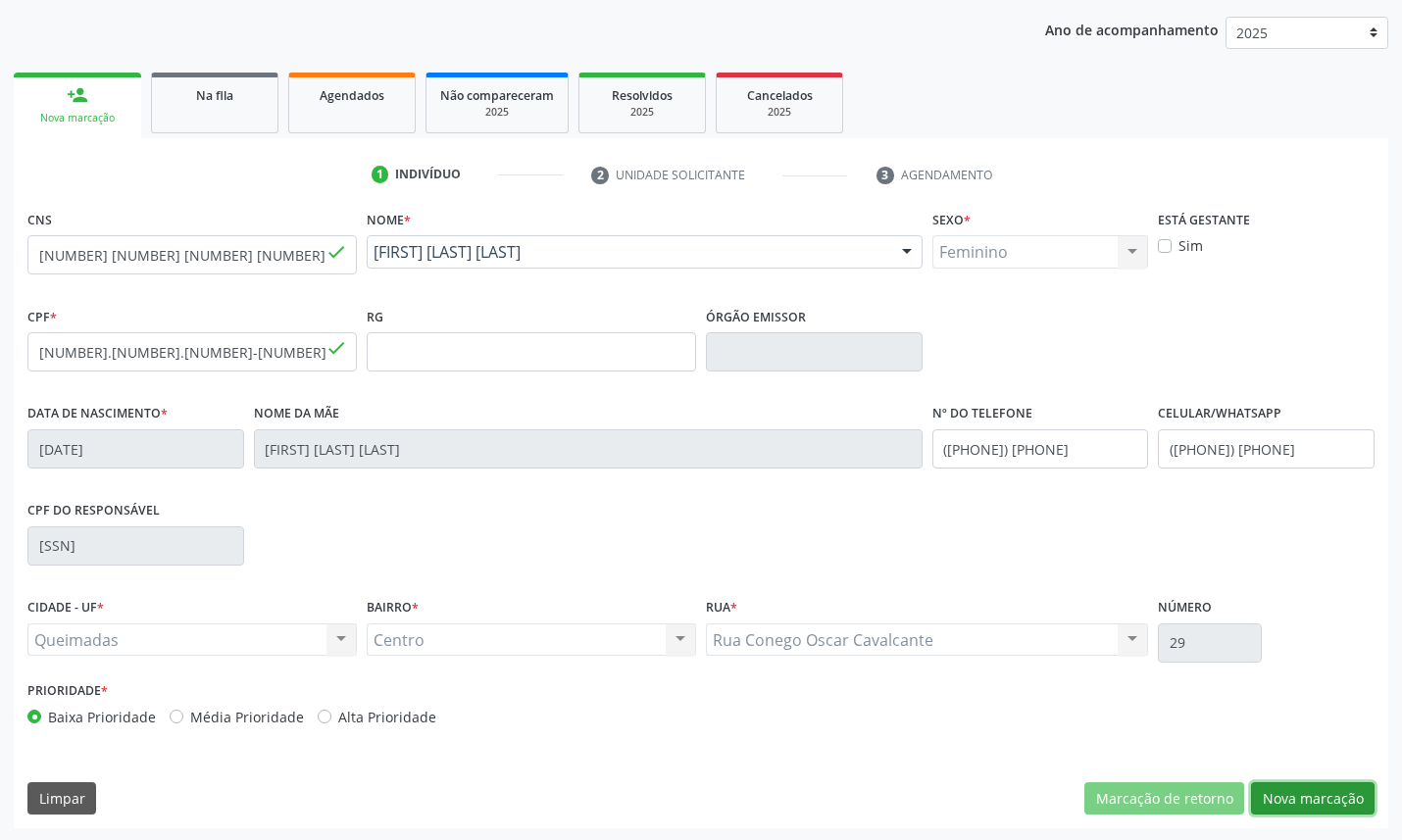 click on "Nova marcação" at bounding box center (1313, 799) 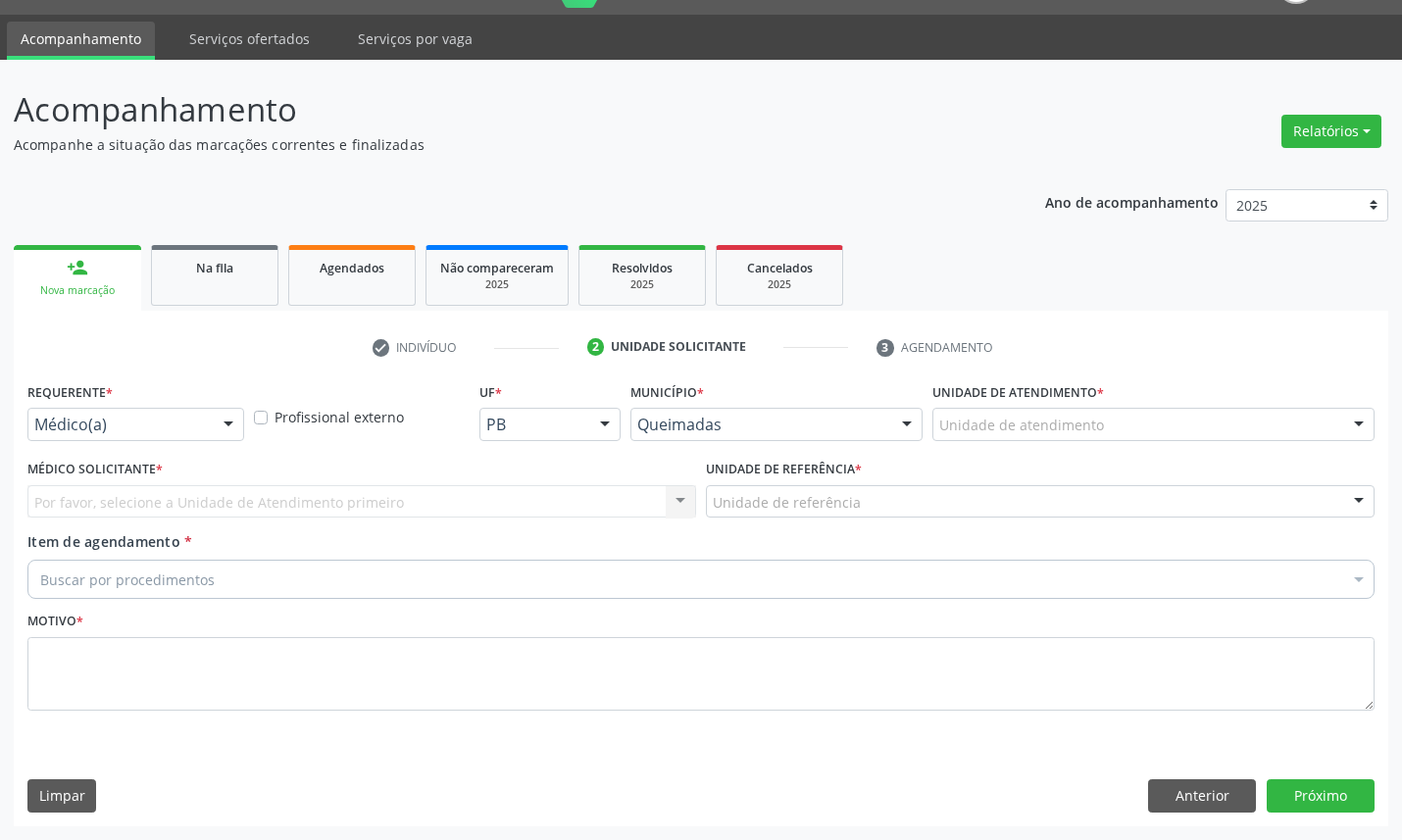 scroll, scrollTop: 46, scrollLeft: 0, axis: vertical 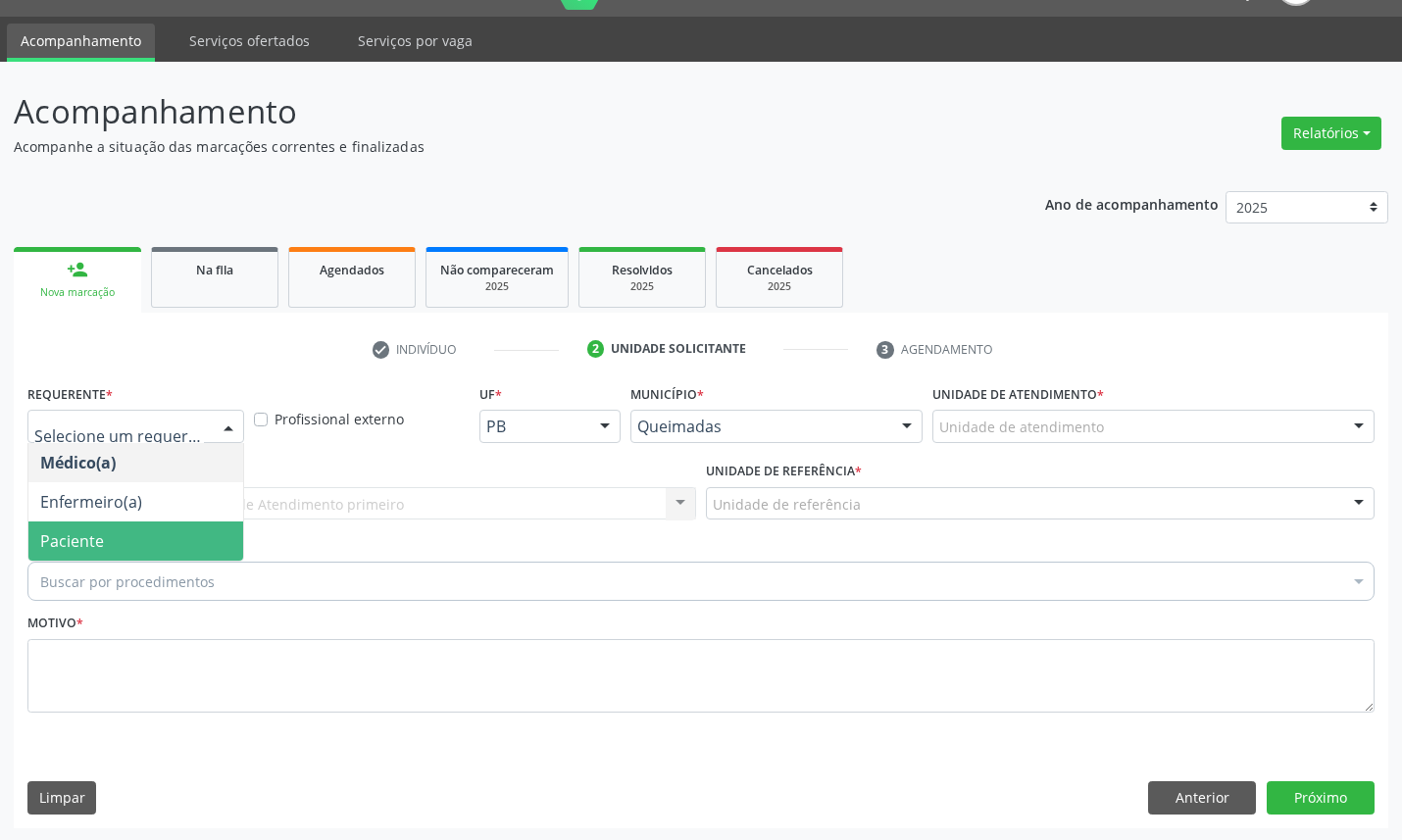 click on "Paciente" at bounding box center (135, 541) 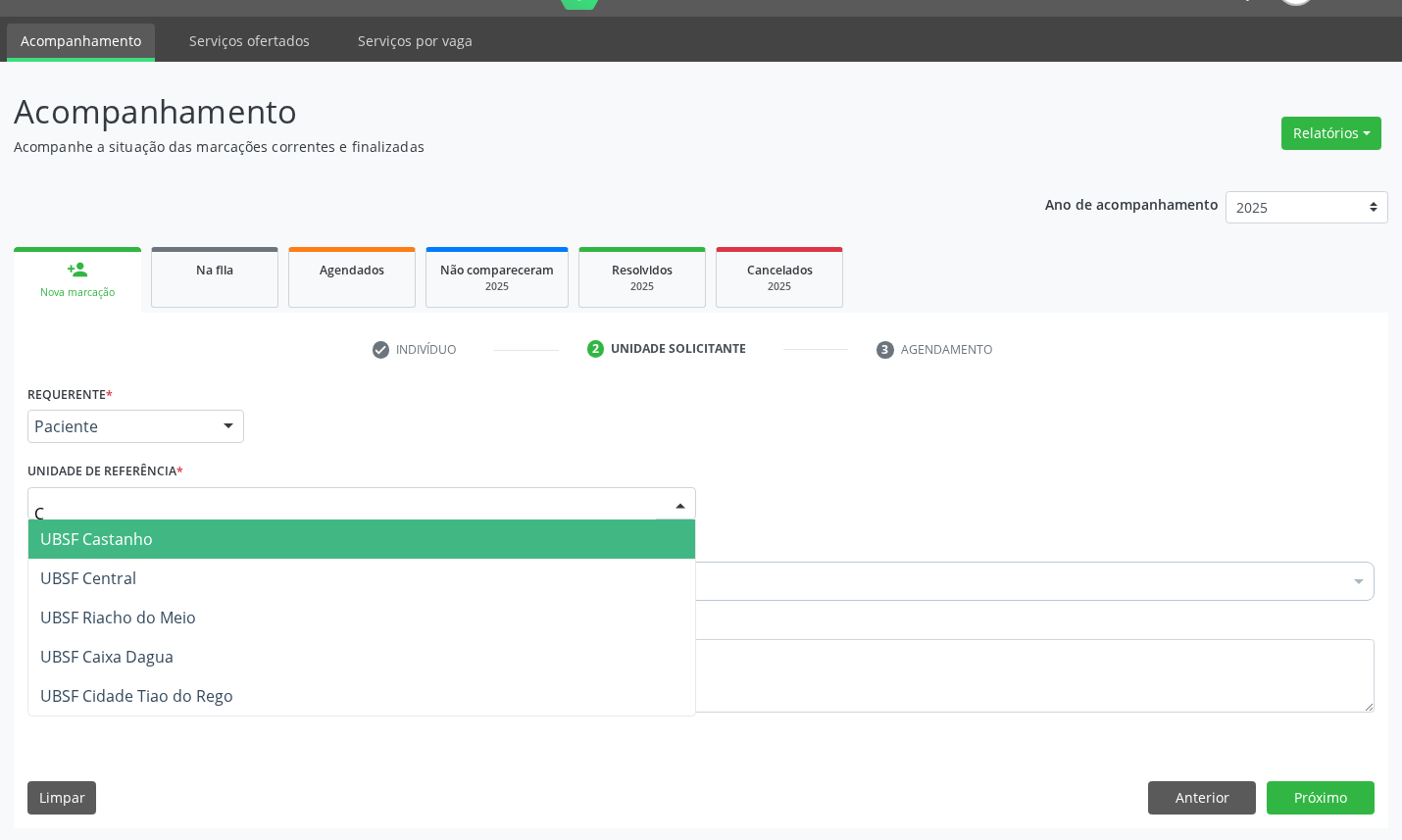 type on "CE" 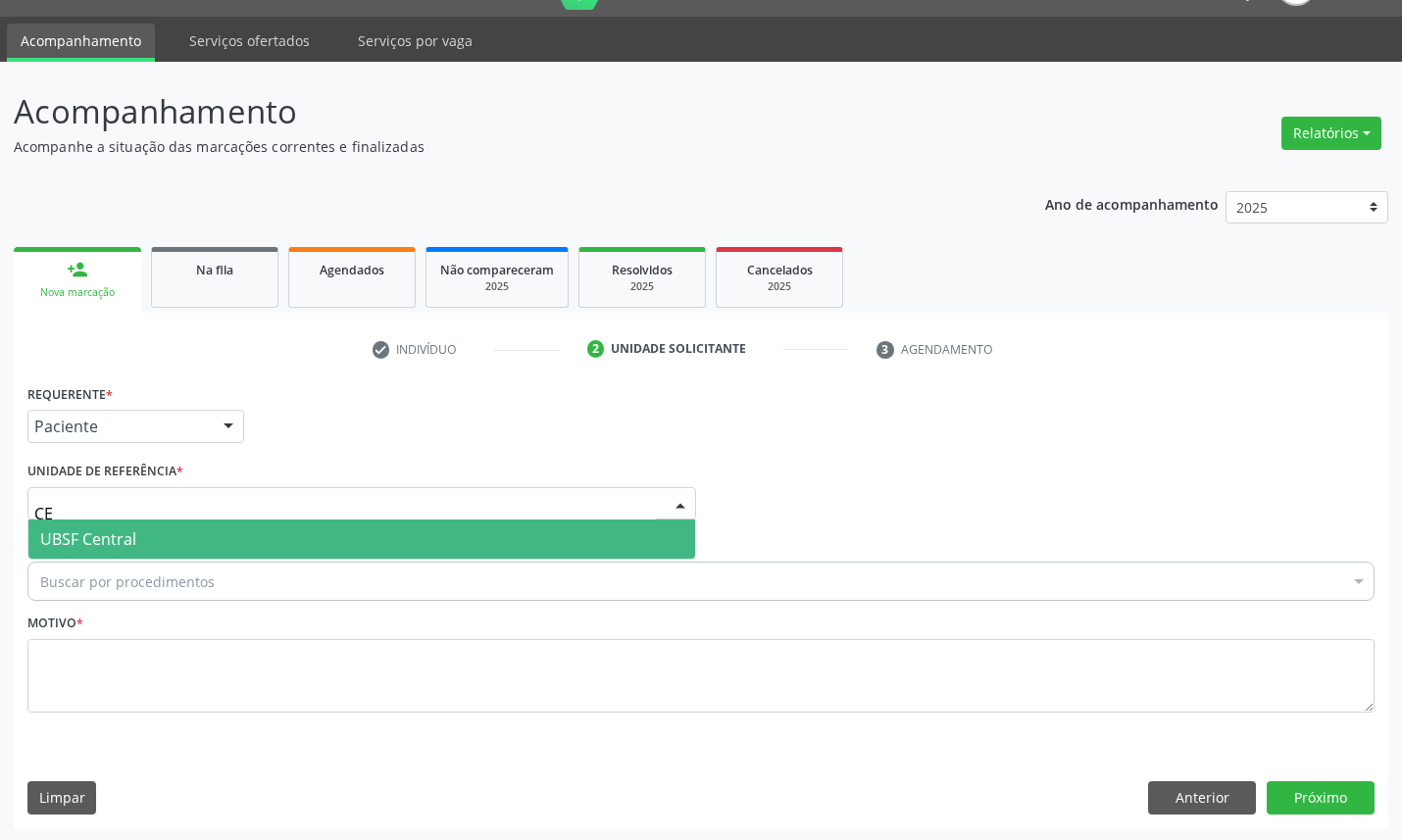 click on "UBSF Central" at bounding box center (362, 539) 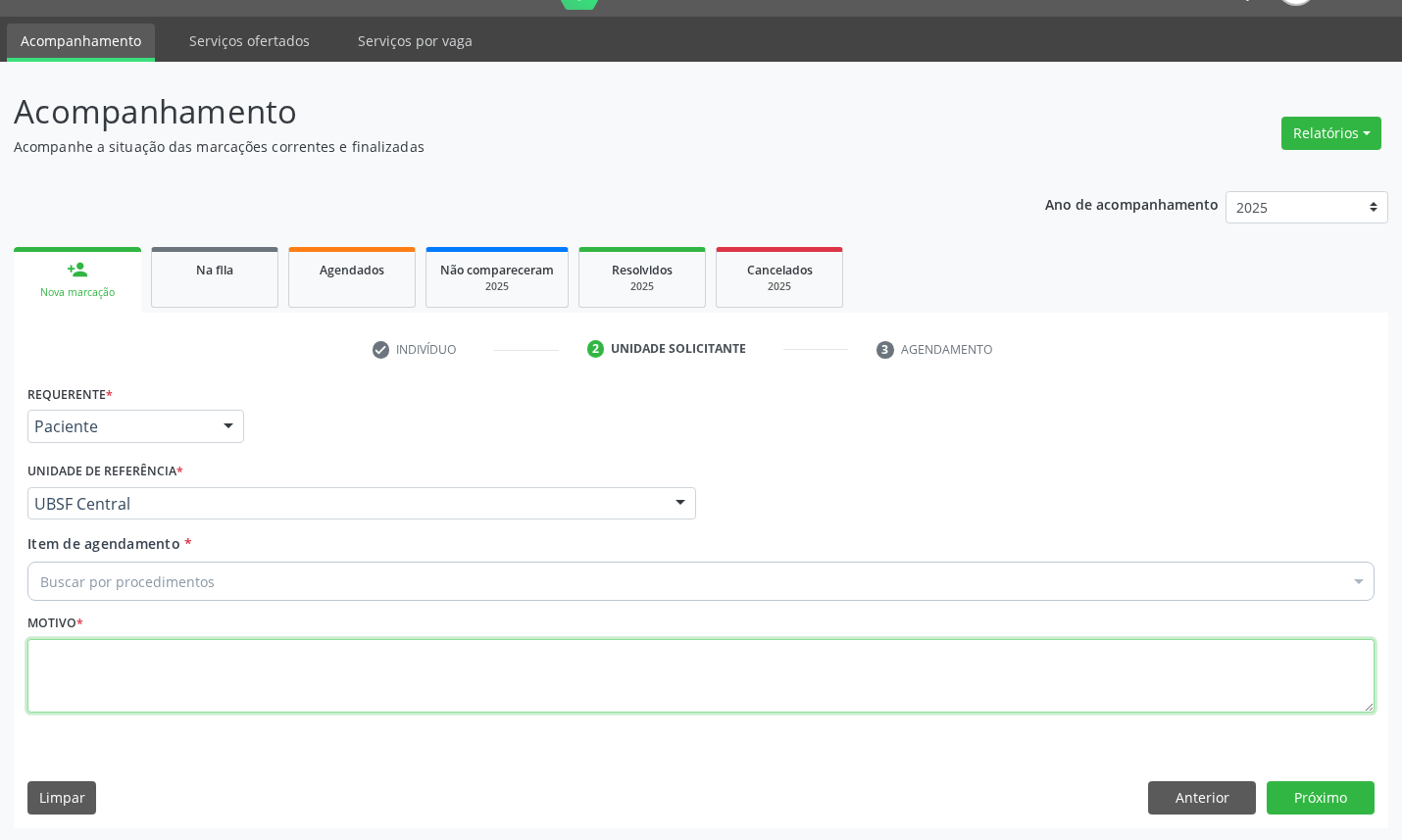 click at bounding box center [701, 676] 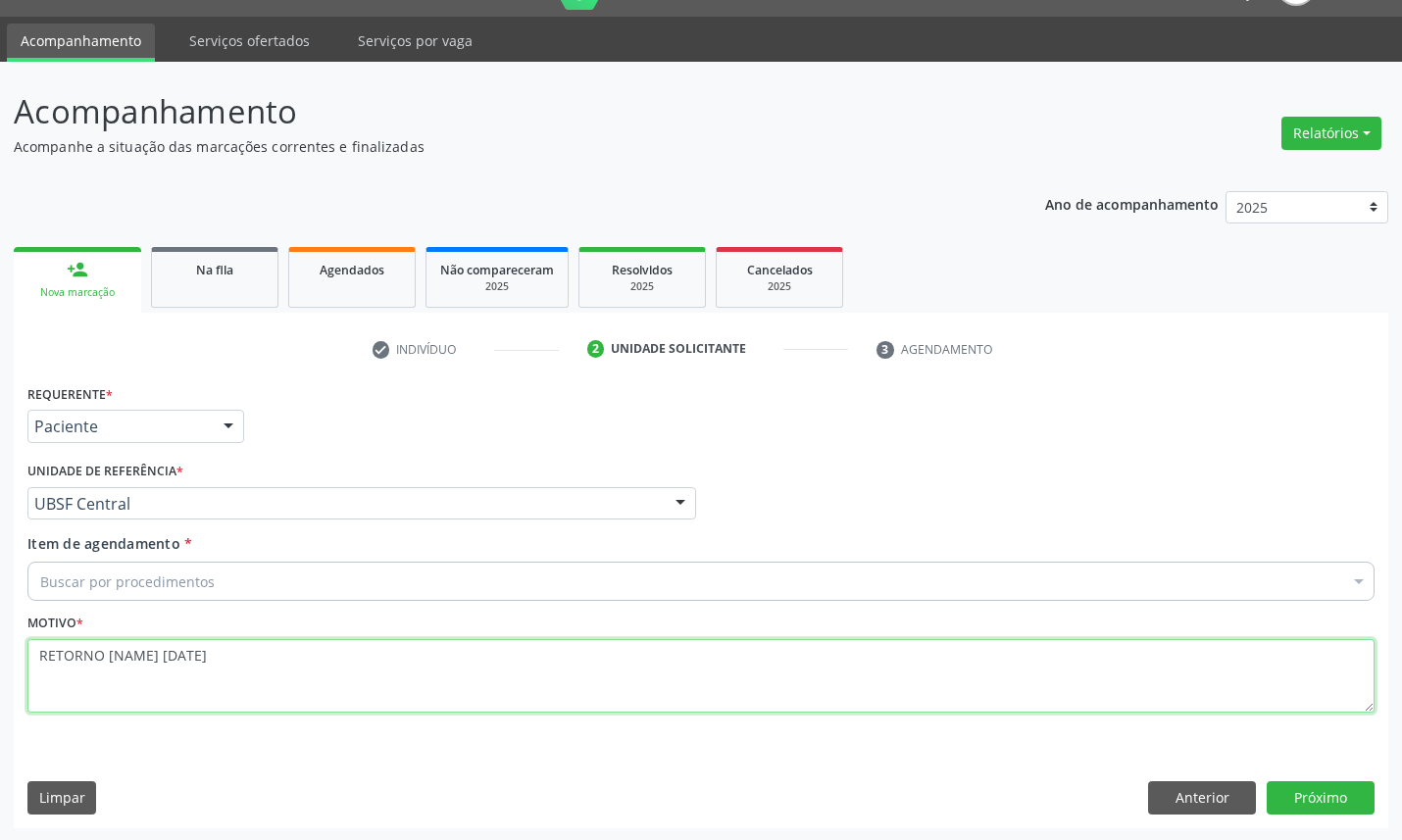 click on "RETORNO [NAME] [DATE]" at bounding box center (701, 676) 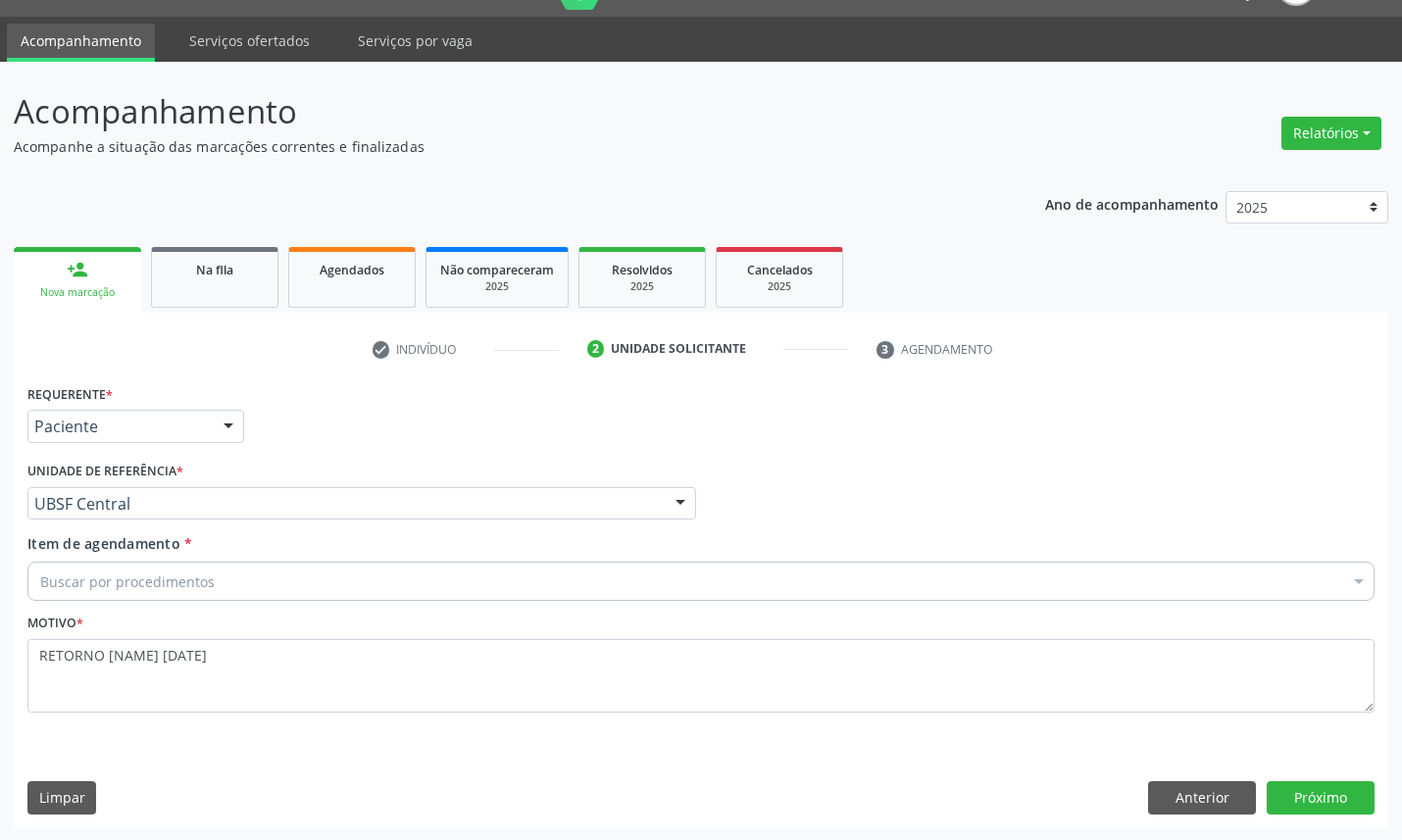 paste on "ENDOCRINOLOGISTA" 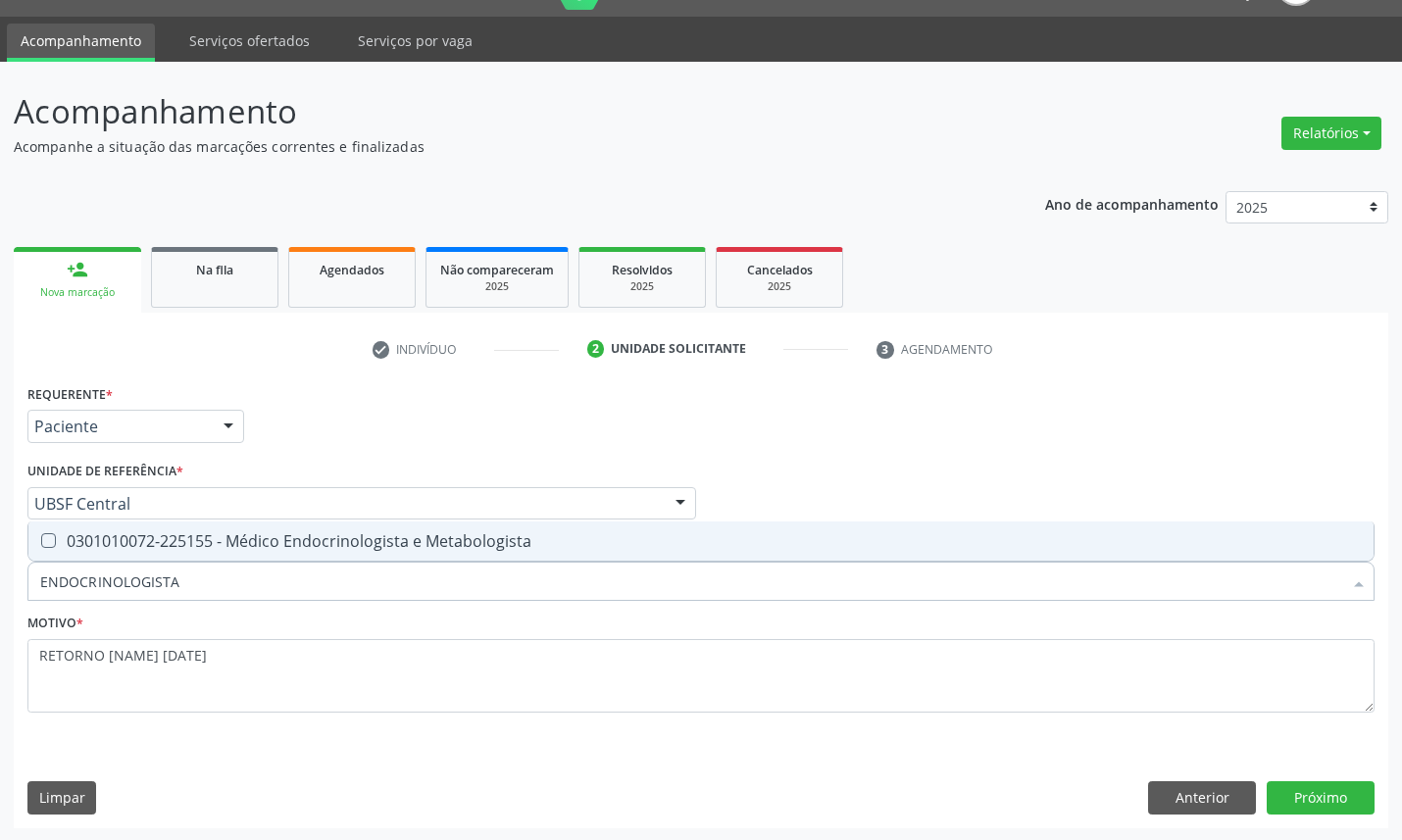 click on "0301010072-225155 - Médico Endocrinologista e Metabologista" at bounding box center (701, 541) 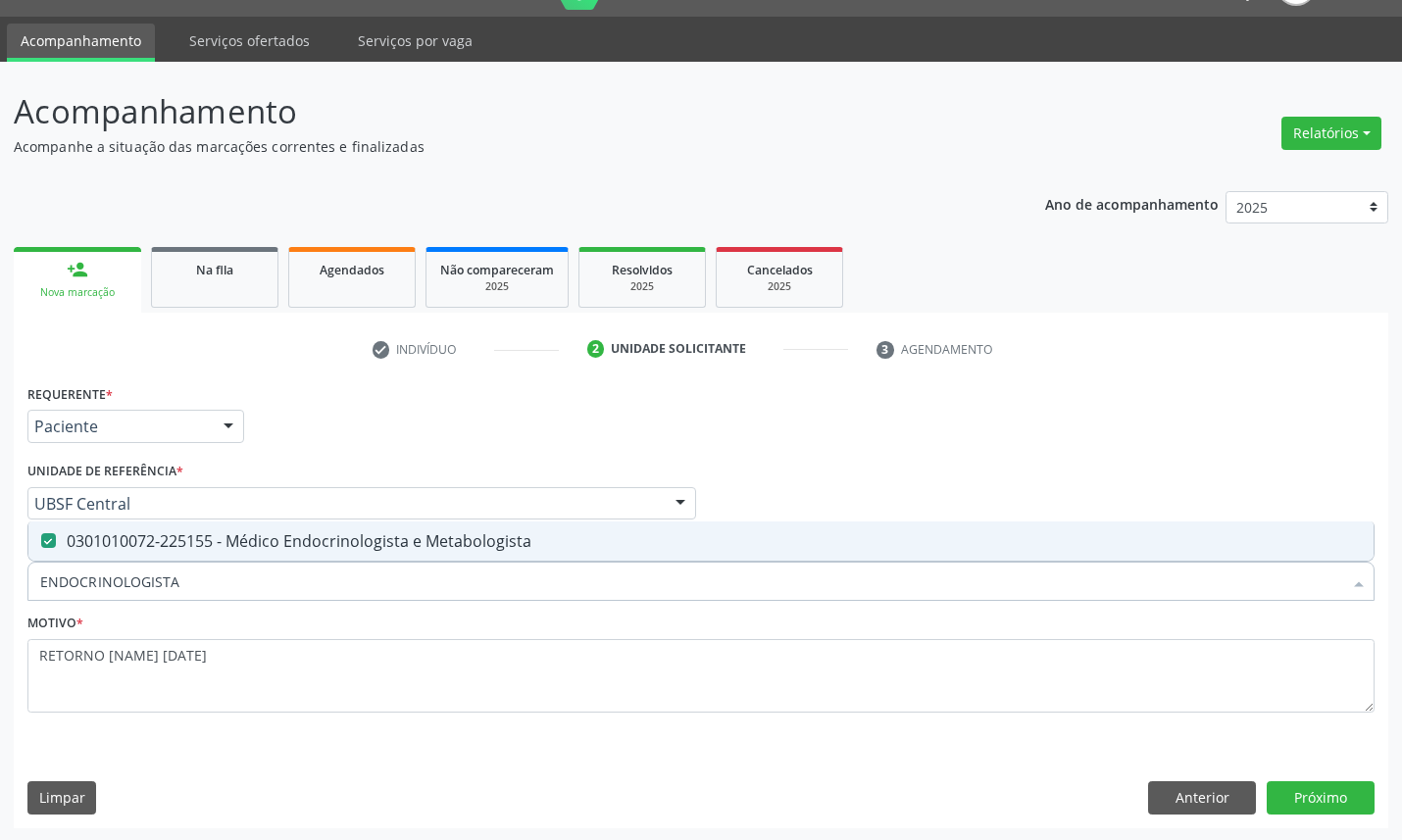 checkbox on "true" 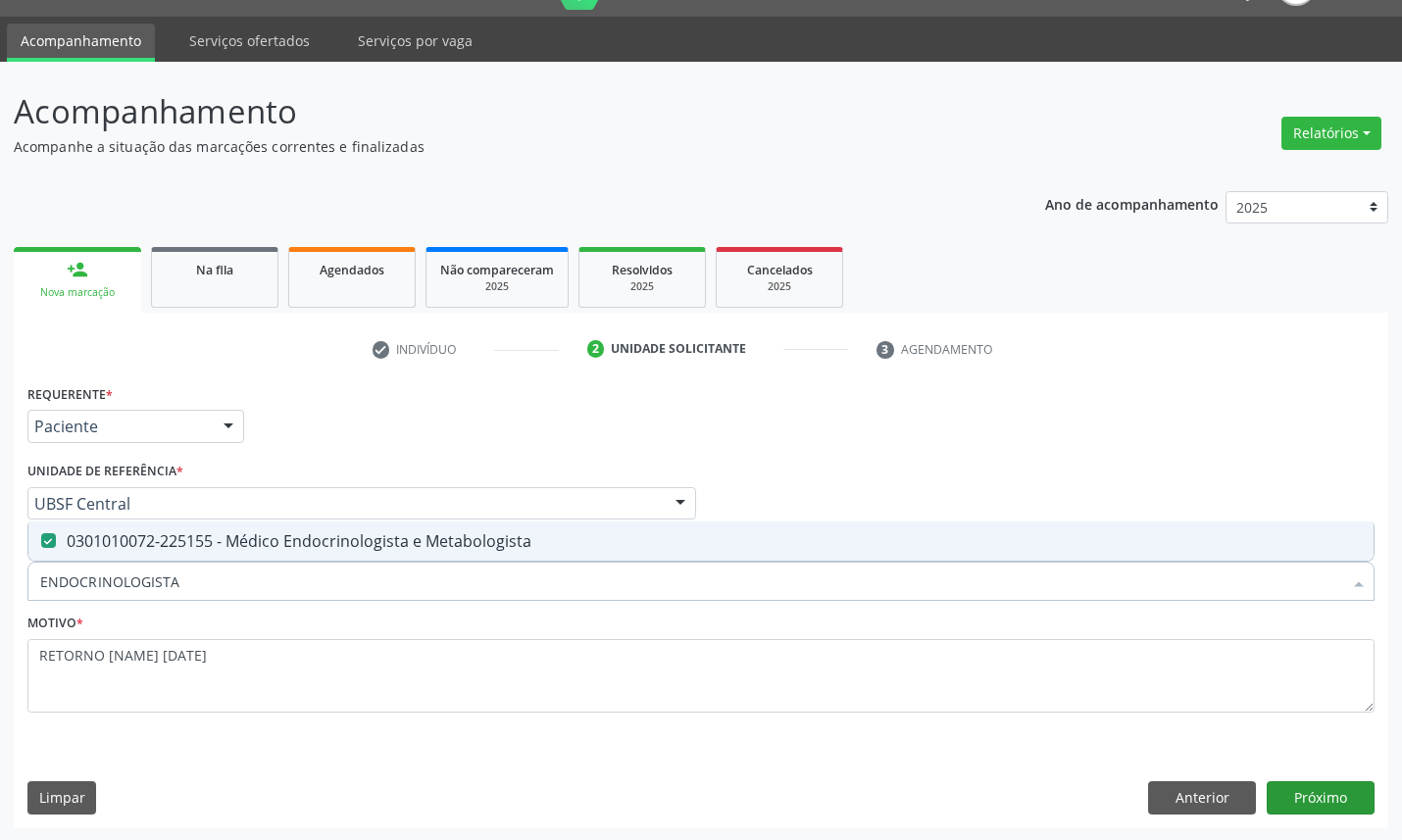 click on "Requerente
*
Paciente         Médico(a)   Enfermeiro(a)   Paciente
Nenhum resultado encontrado para: "   "
Não há nenhuma opção para ser exibida.
UF
PB         PB
Nenhum resultado encontrado para: "   "
Não há nenhuma opção para ser exibida.
Município
Queimadas         Campina Grande   Queimadas
Nenhum resultado encontrado para: "   "
Não há nenhuma opção para ser exibida.
Médico Solicitante
Por favor, selecione a Unidade de Atendimento primeiro
Nenhum resultado encontrado para: "   "
Não há nenhuma opção para ser exibida.
Unidade de referência
*
UBSF Central         UBSF Ligeiro II   UBSF Saulo Leal Ernesto de Melo   UBSF Castanho   UBSF Baixa Verde   UBSF Ze Velho   UBSF Boa Vista   UBSF Olho Dagua Salgado   UBSF Zumbi" at bounding box center [701, 603] 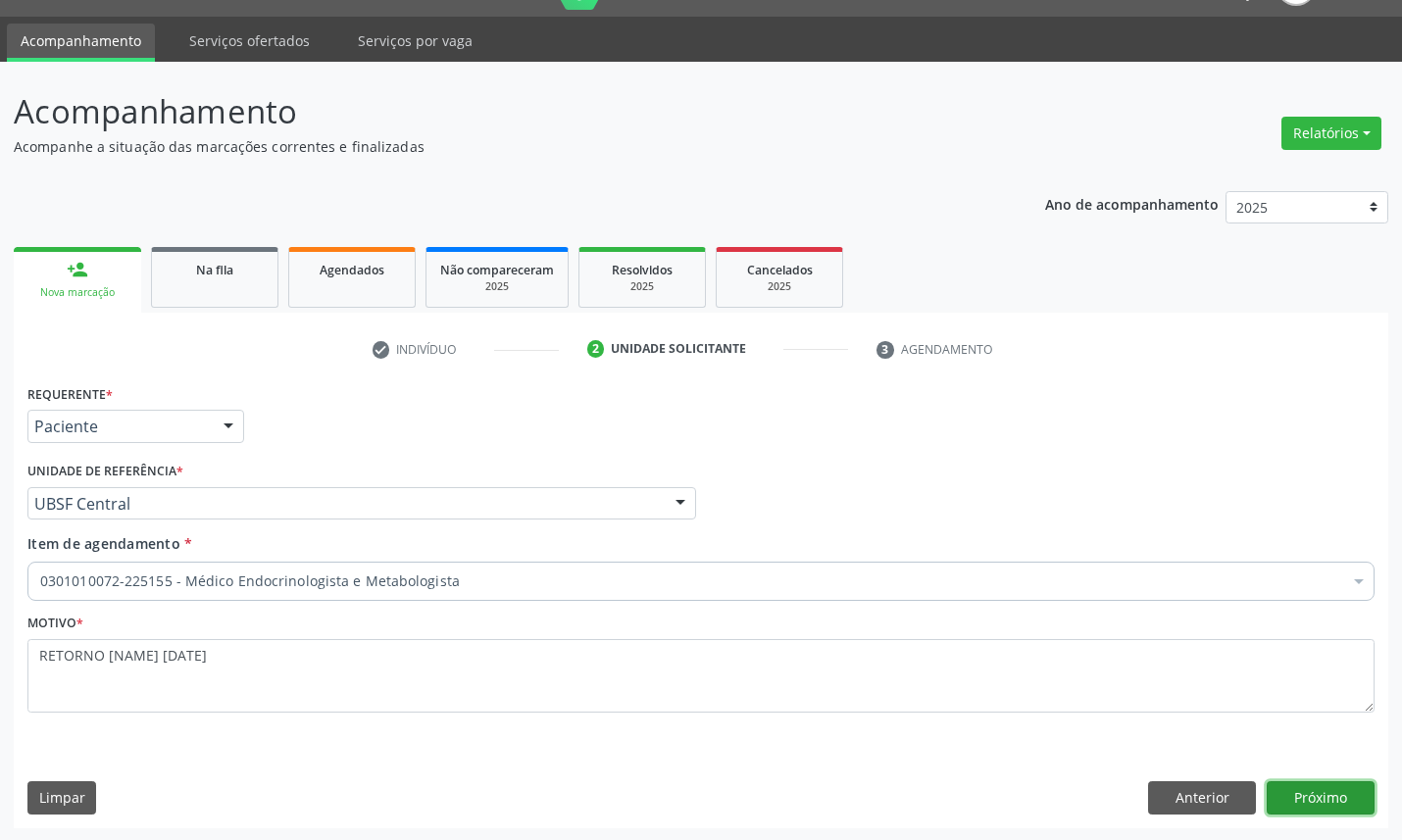 click on "Próximo" at bounding box center [1321, 798] 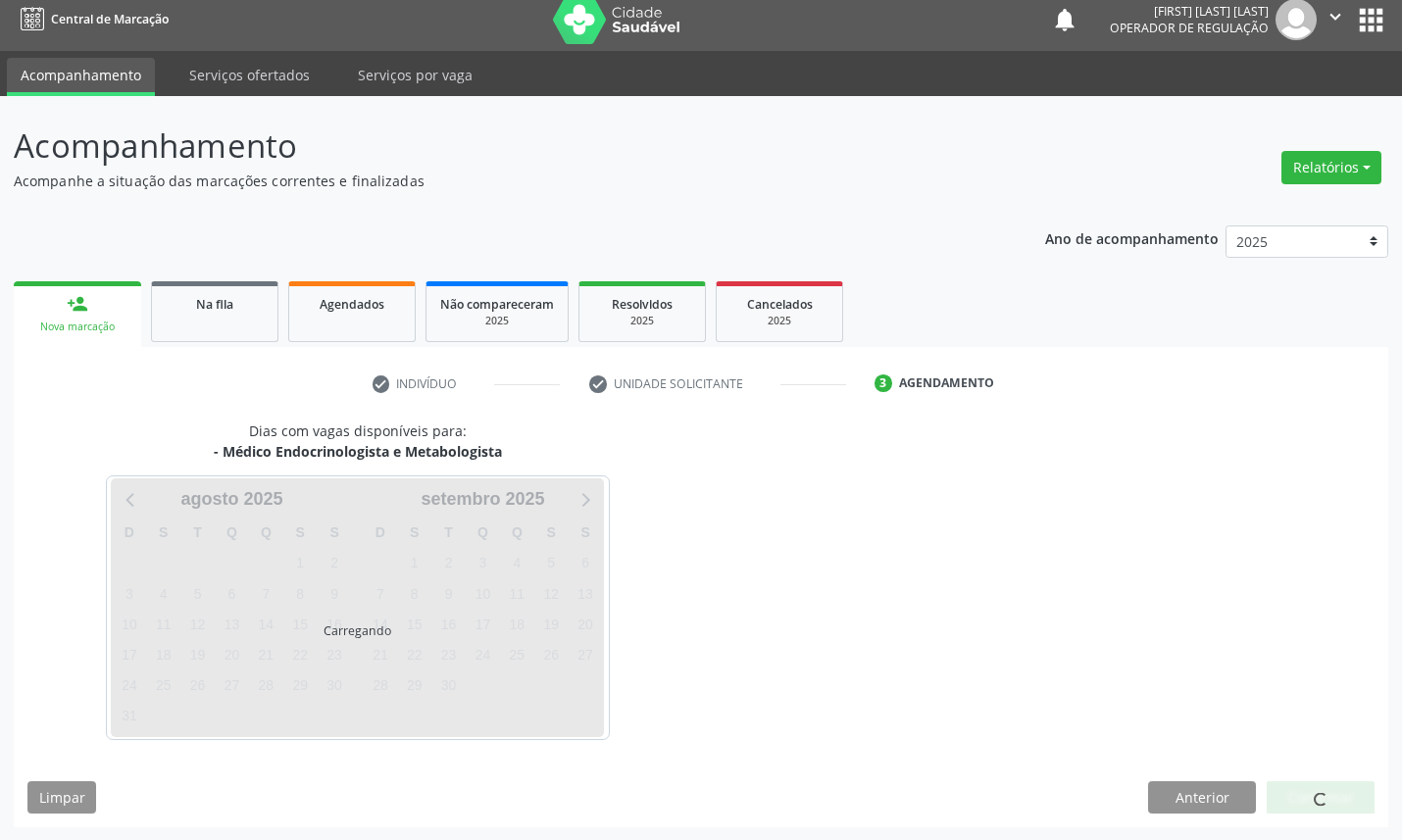 scroll, scrollTop: 46, scrollLeft: 0, axis: vertical 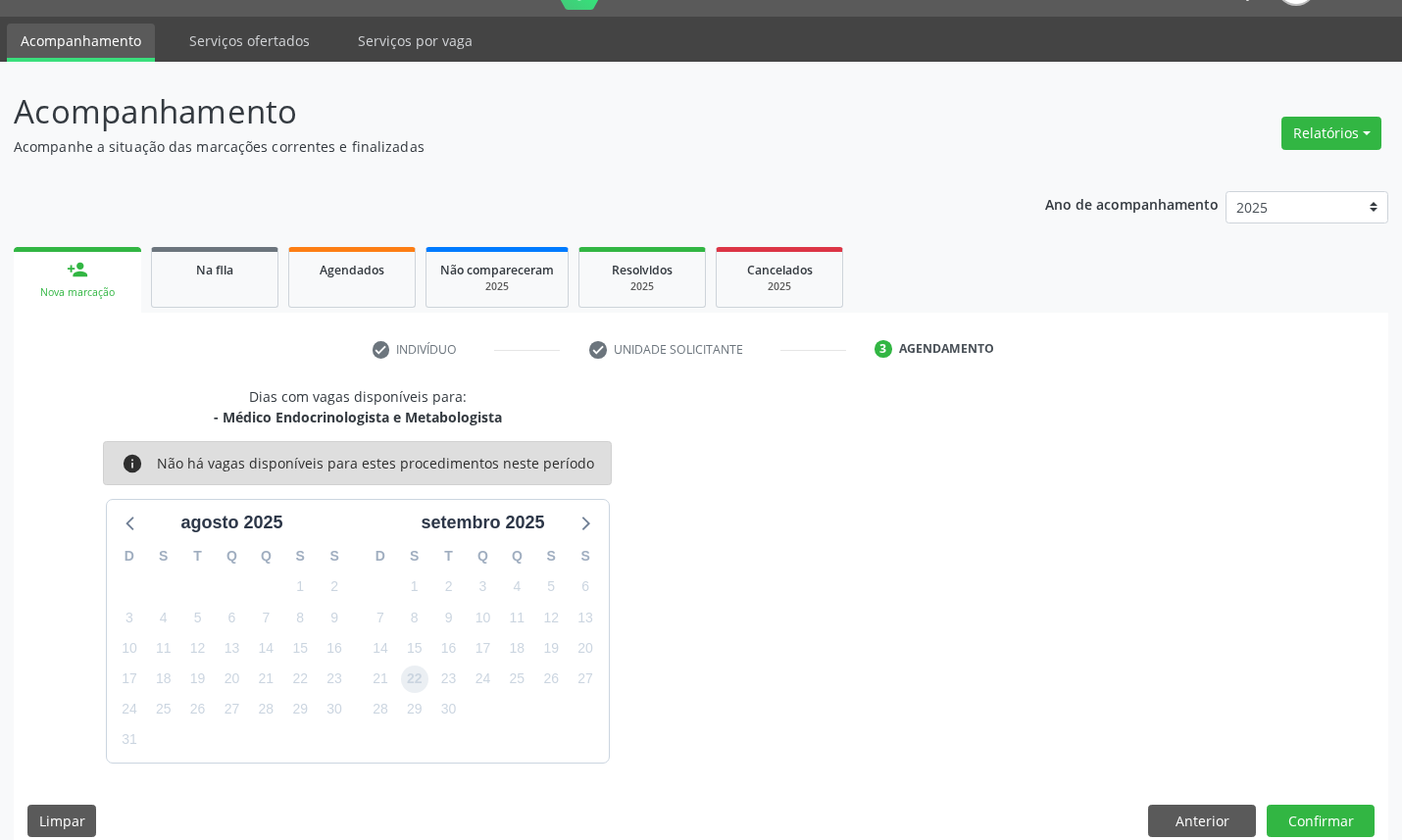 drag, startPoint x: 416, startPoint y: 671, endPoint x: 673, endPoint y: 677, distance: 257.07 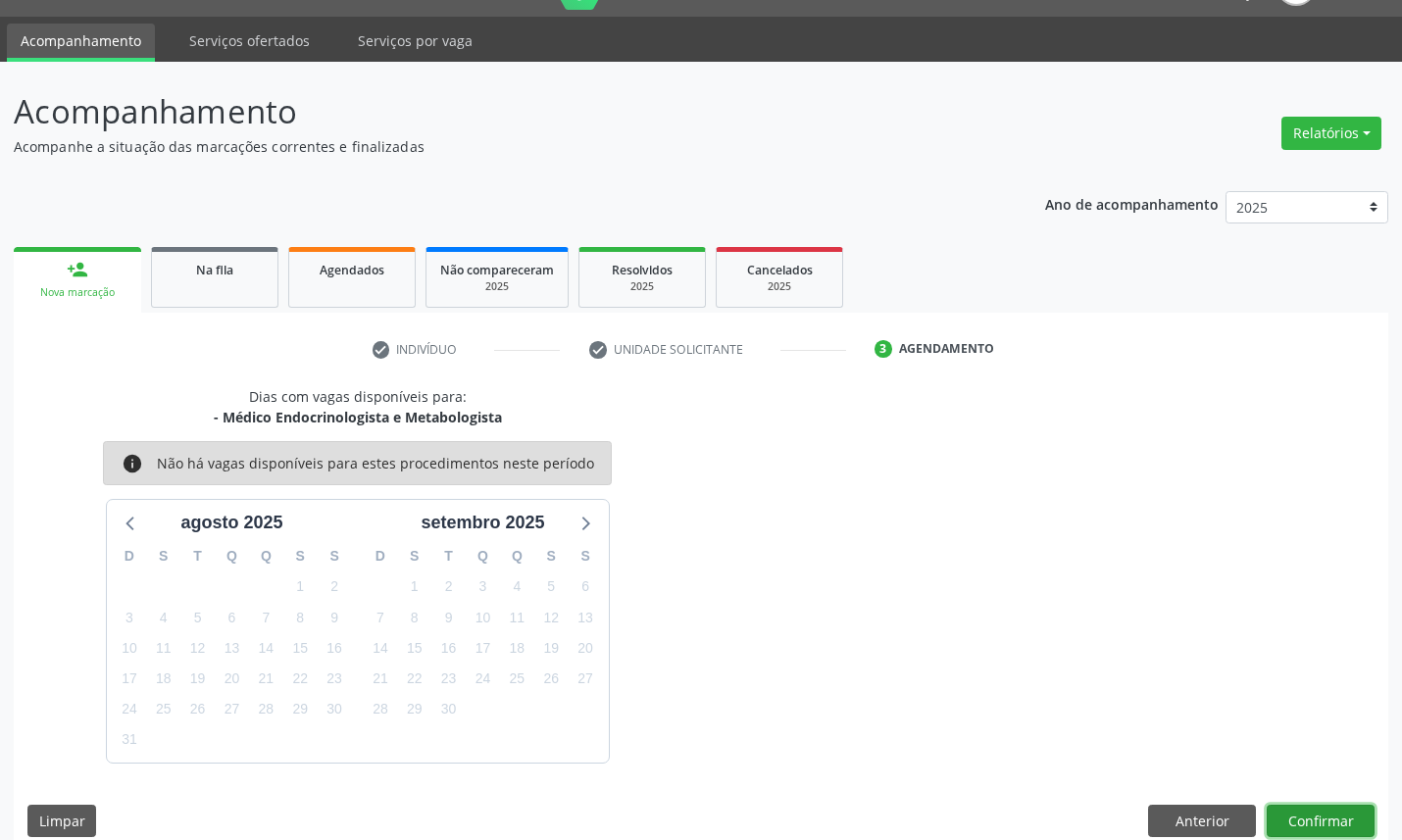 click on "Confirmar" at bounding box center (1321, 821) 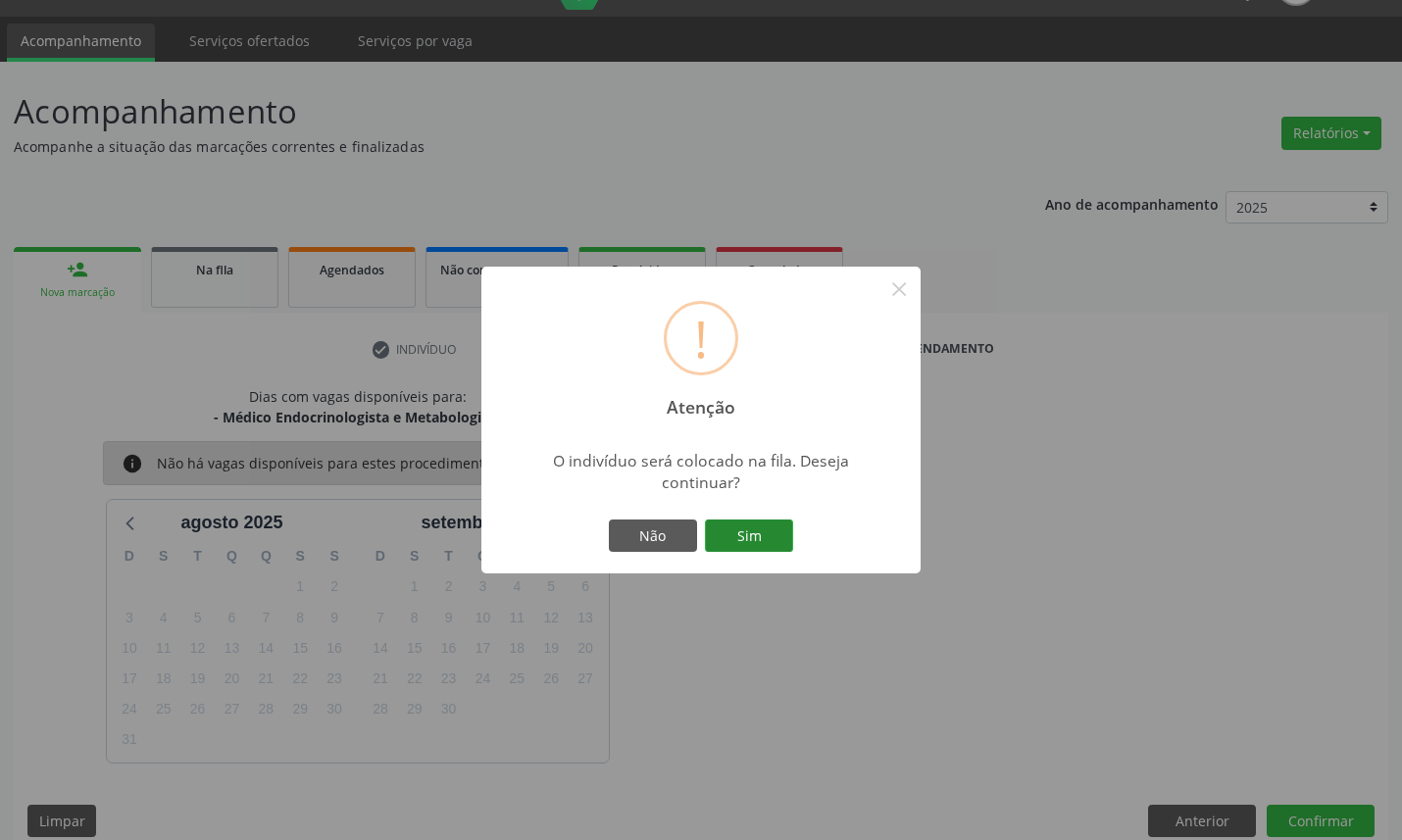 click on "Sim" at bounding box center (749, 536) 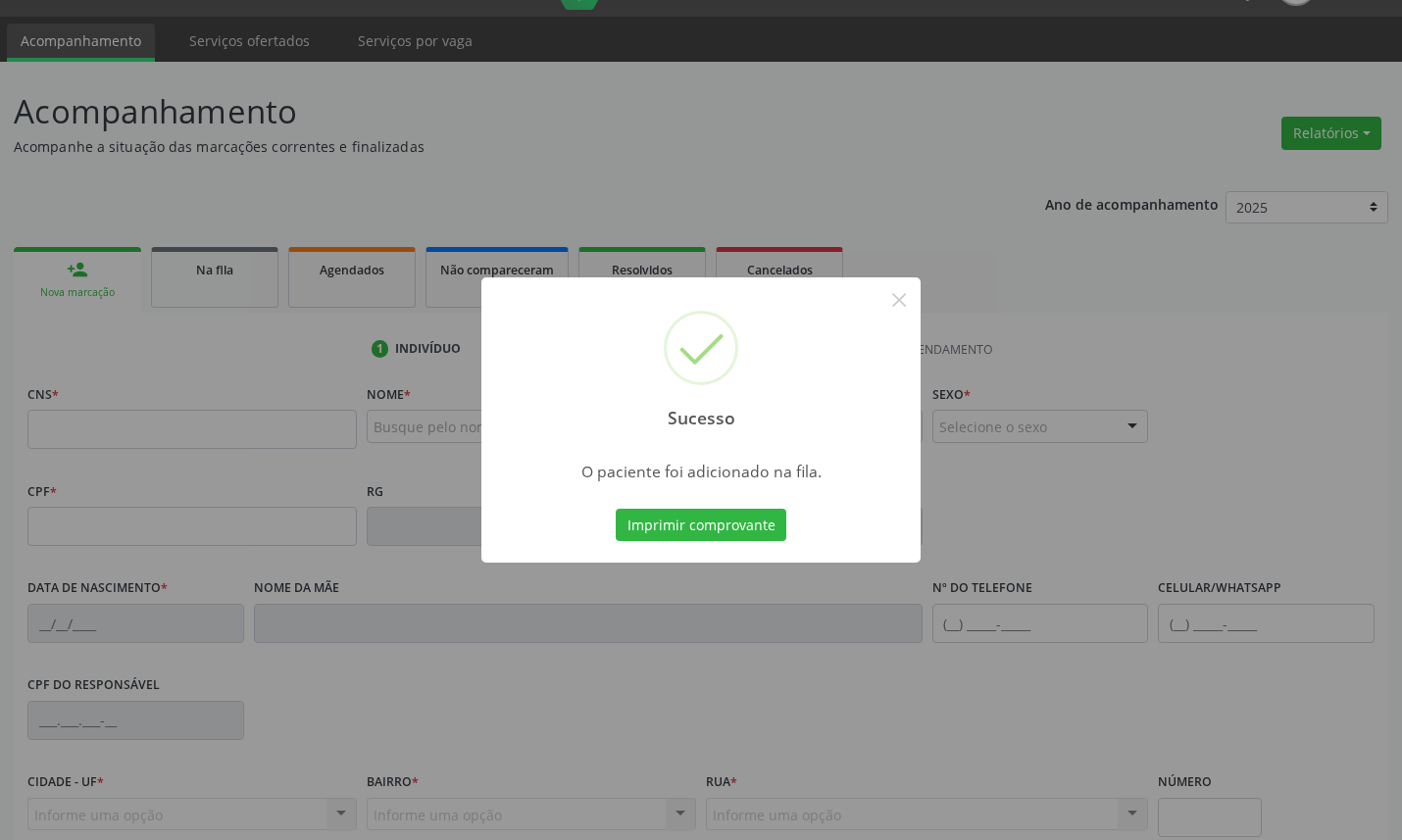 scroll, scrollTop: 70, scrollLeft: 0, axis: vertical 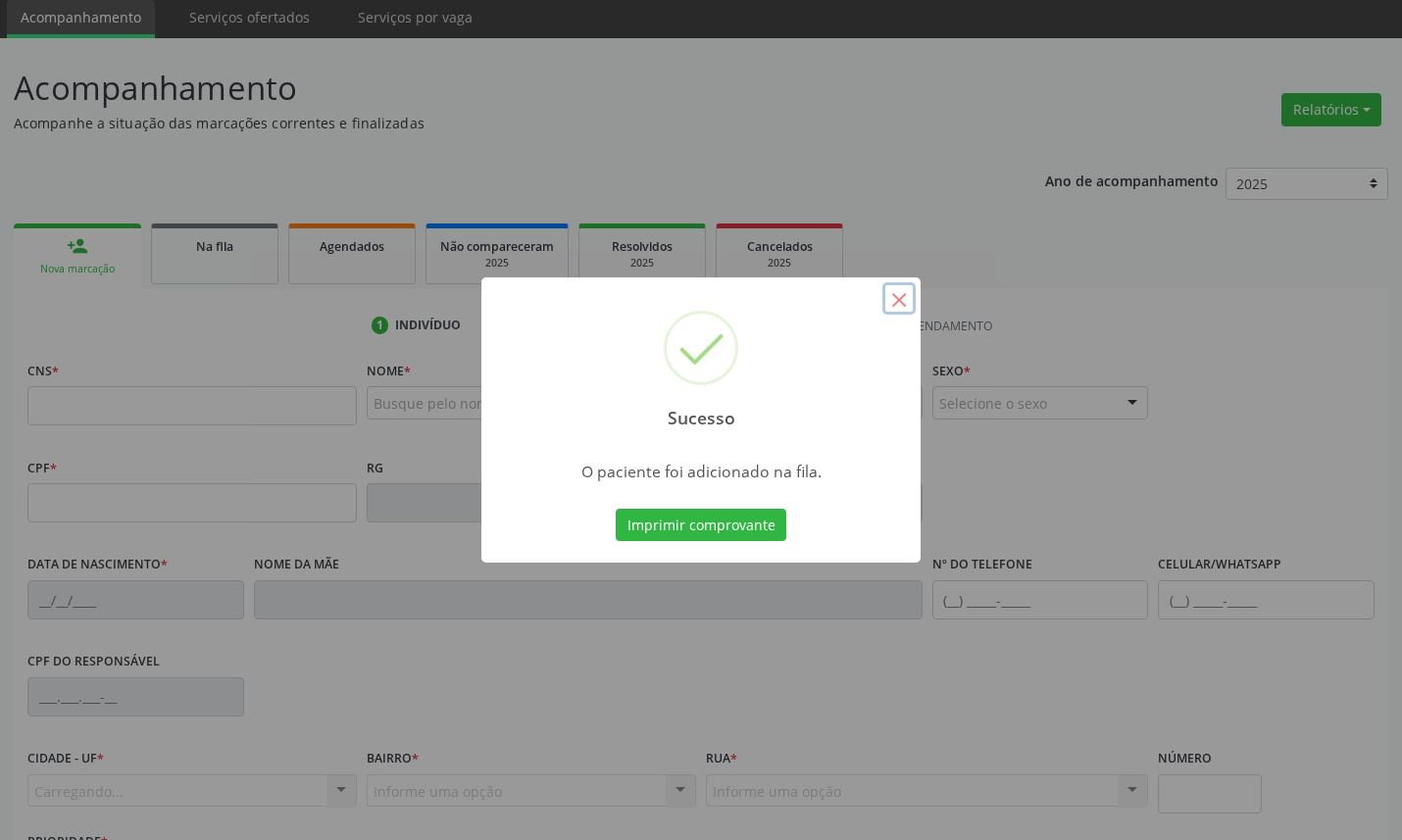 click on "×" at bounding box center (899, 299) 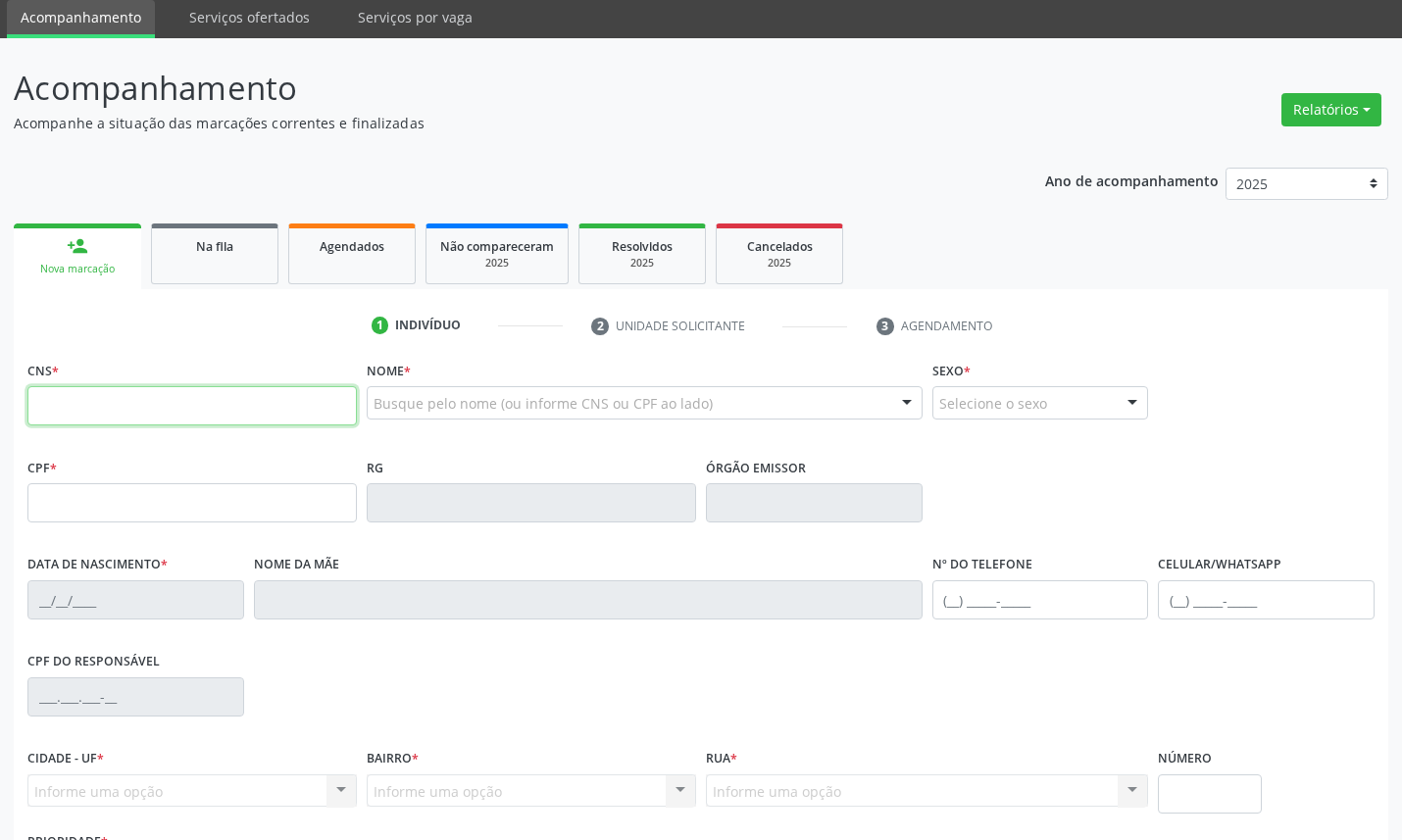 click at bounding box center [192, 406] 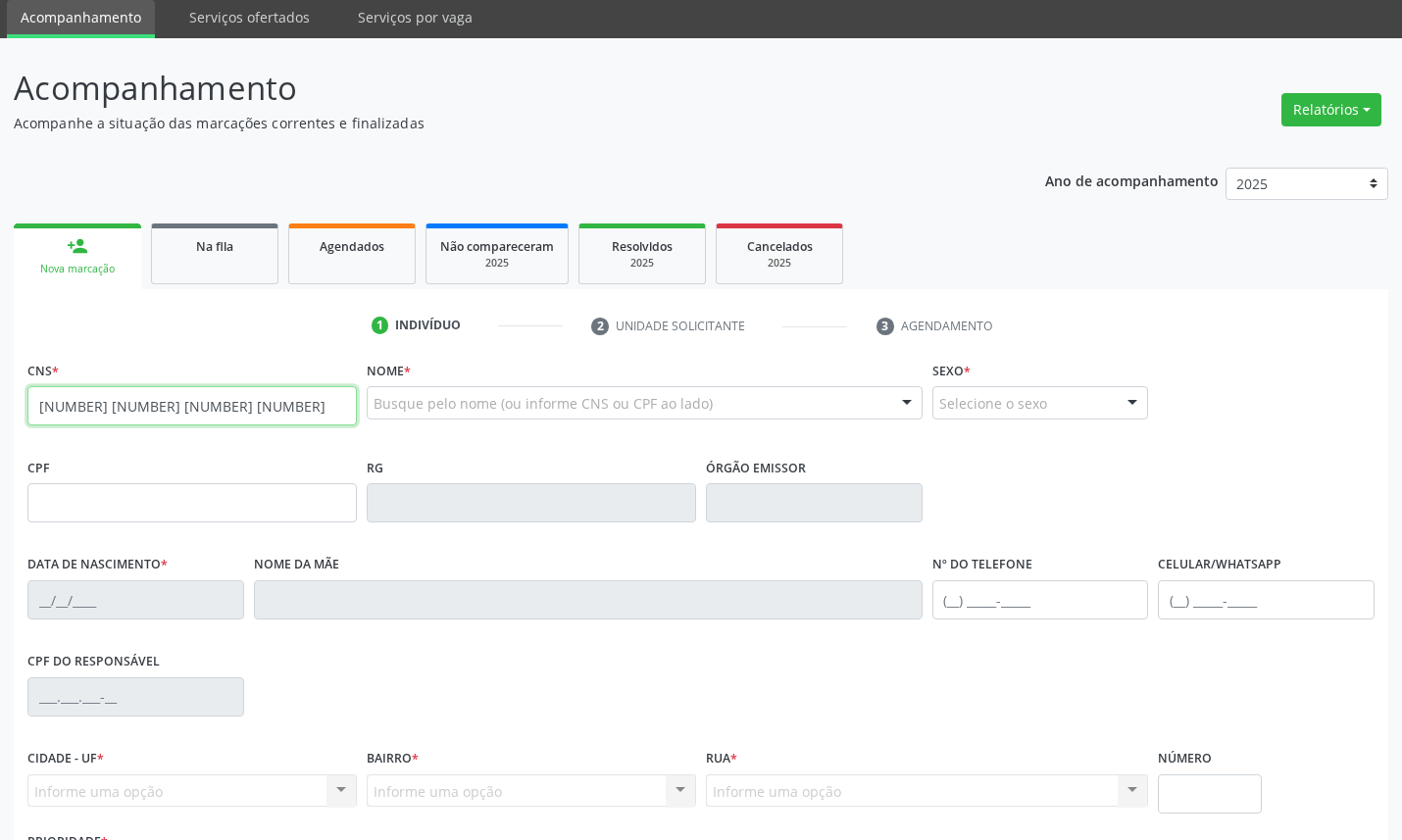 type on "[NUMBER] [NUMBER] [NUMBER] [NUMBER]" 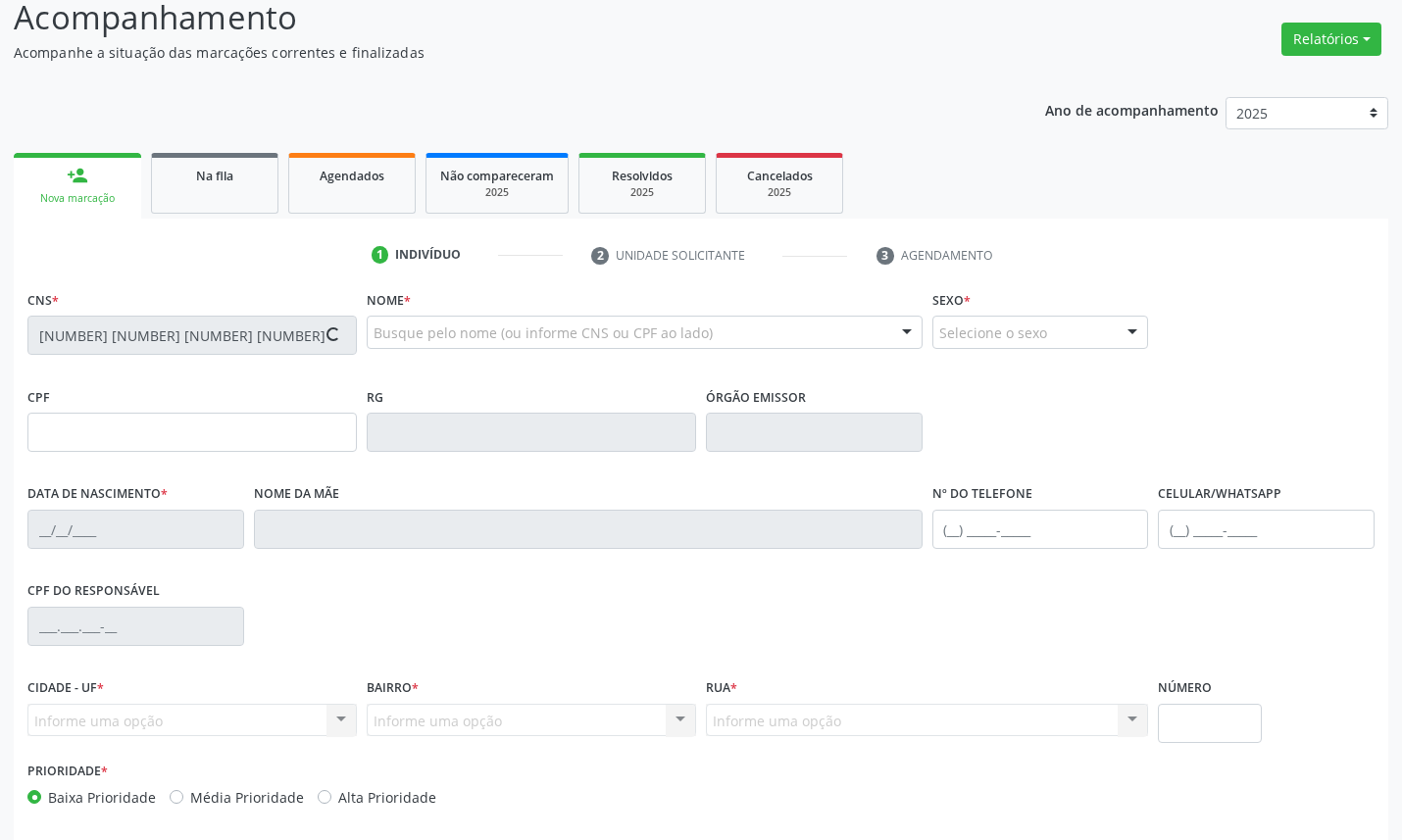 scroll, scrollTop: 178, scrollLeft: 0, axis: vertical 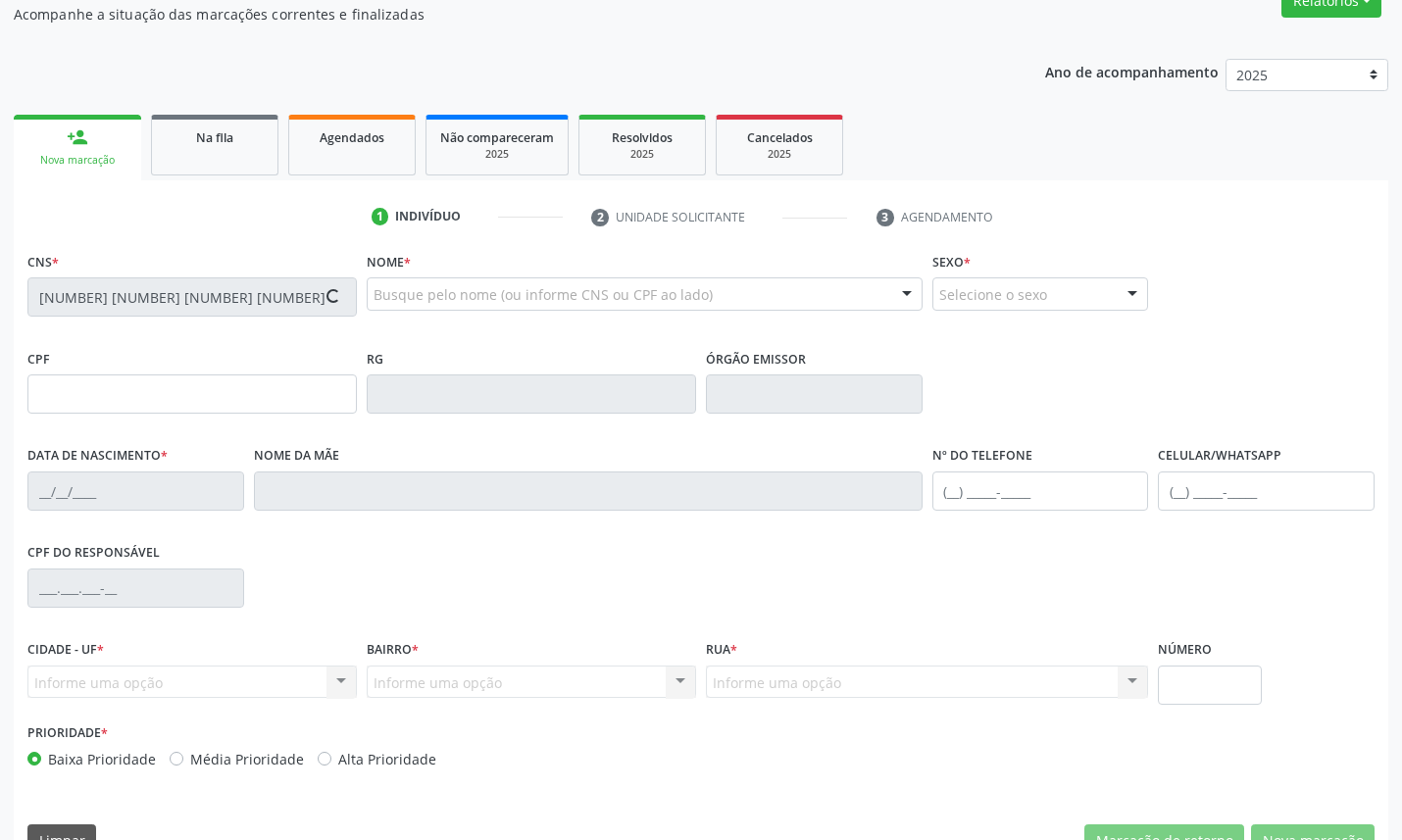 type on "[NUMBER].[NUMBER].[NUMBER]-[NUMBER]" 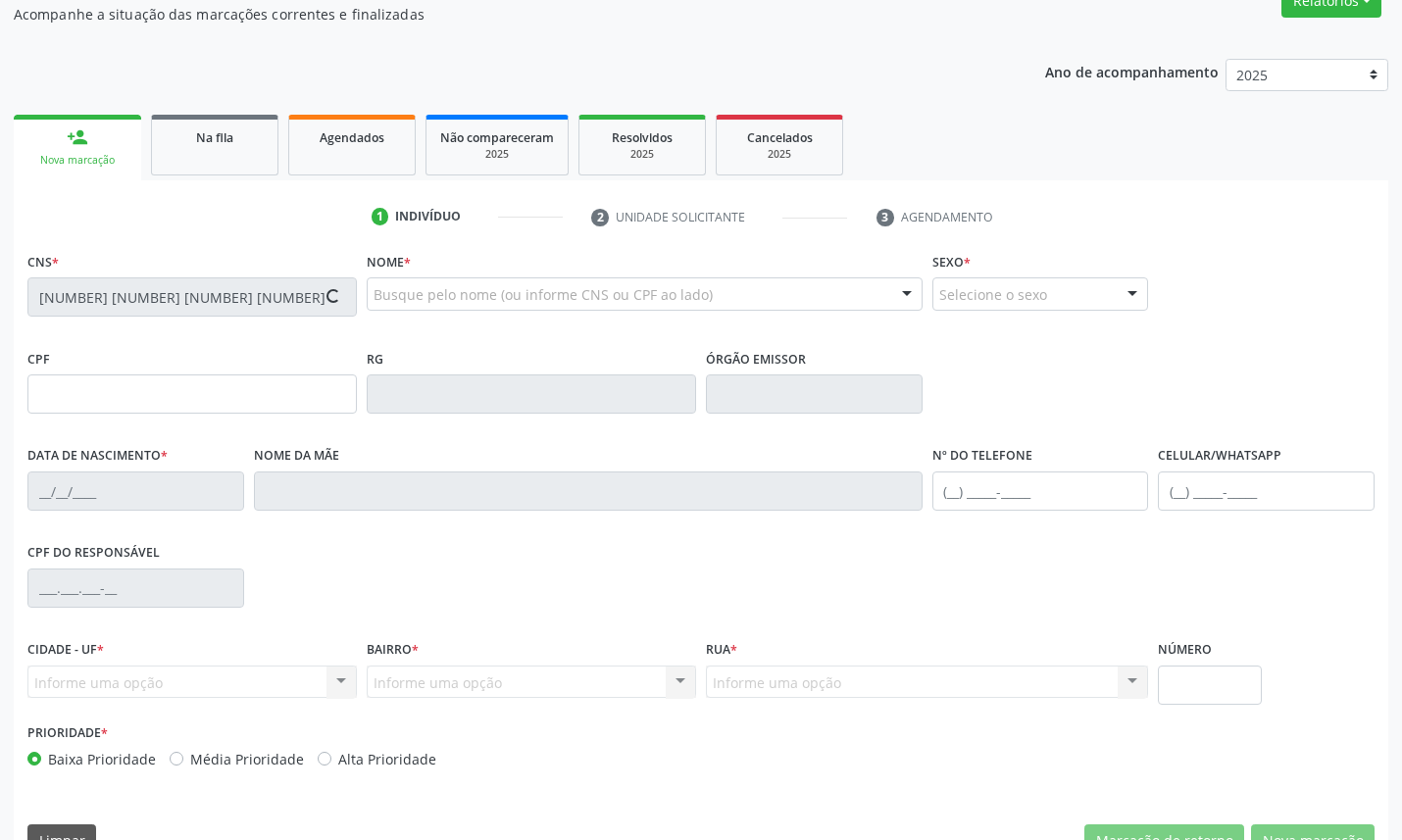 type on "[DATE]" 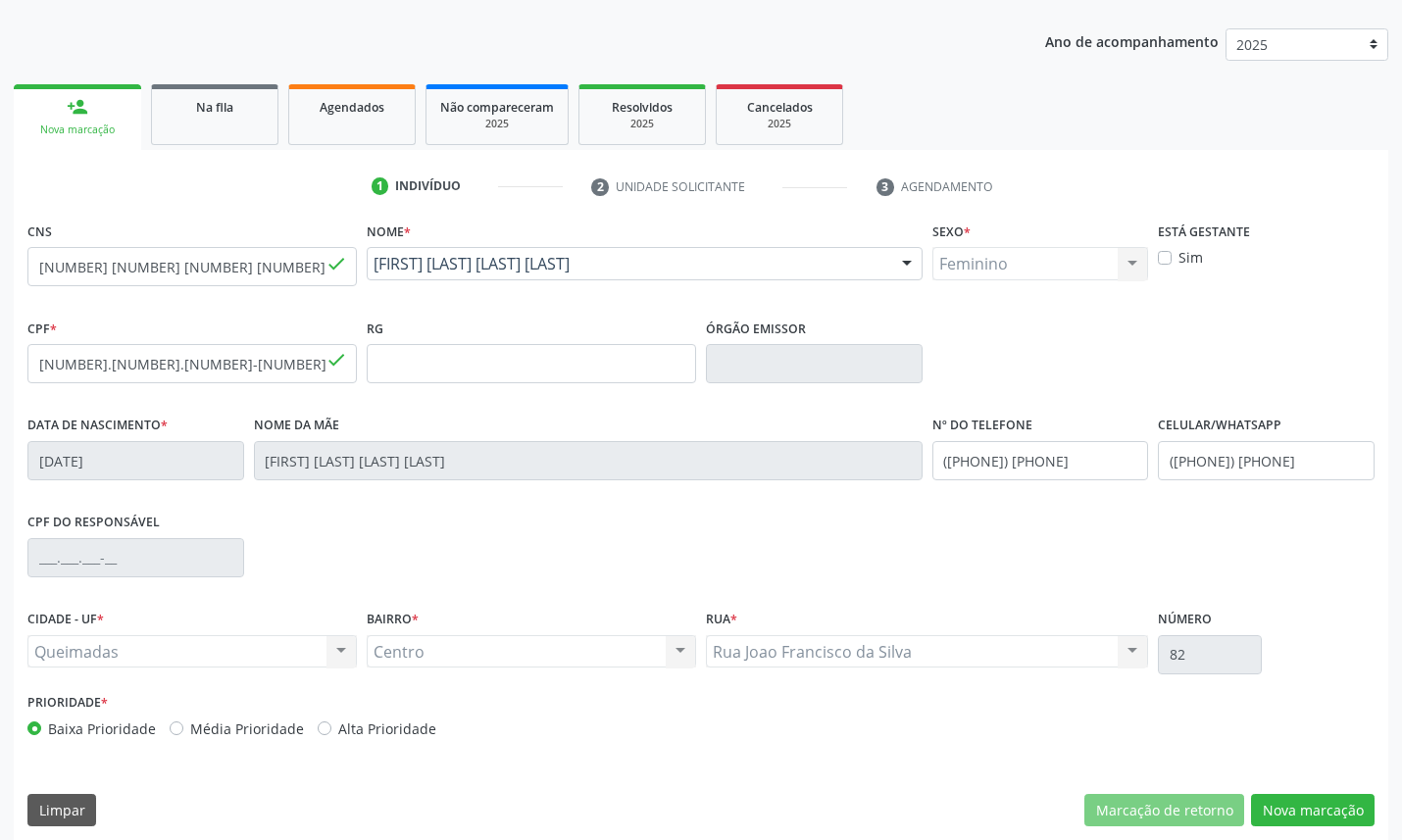 scroll, scrollTop: 221, scrollLeft: 0, axis: vertical 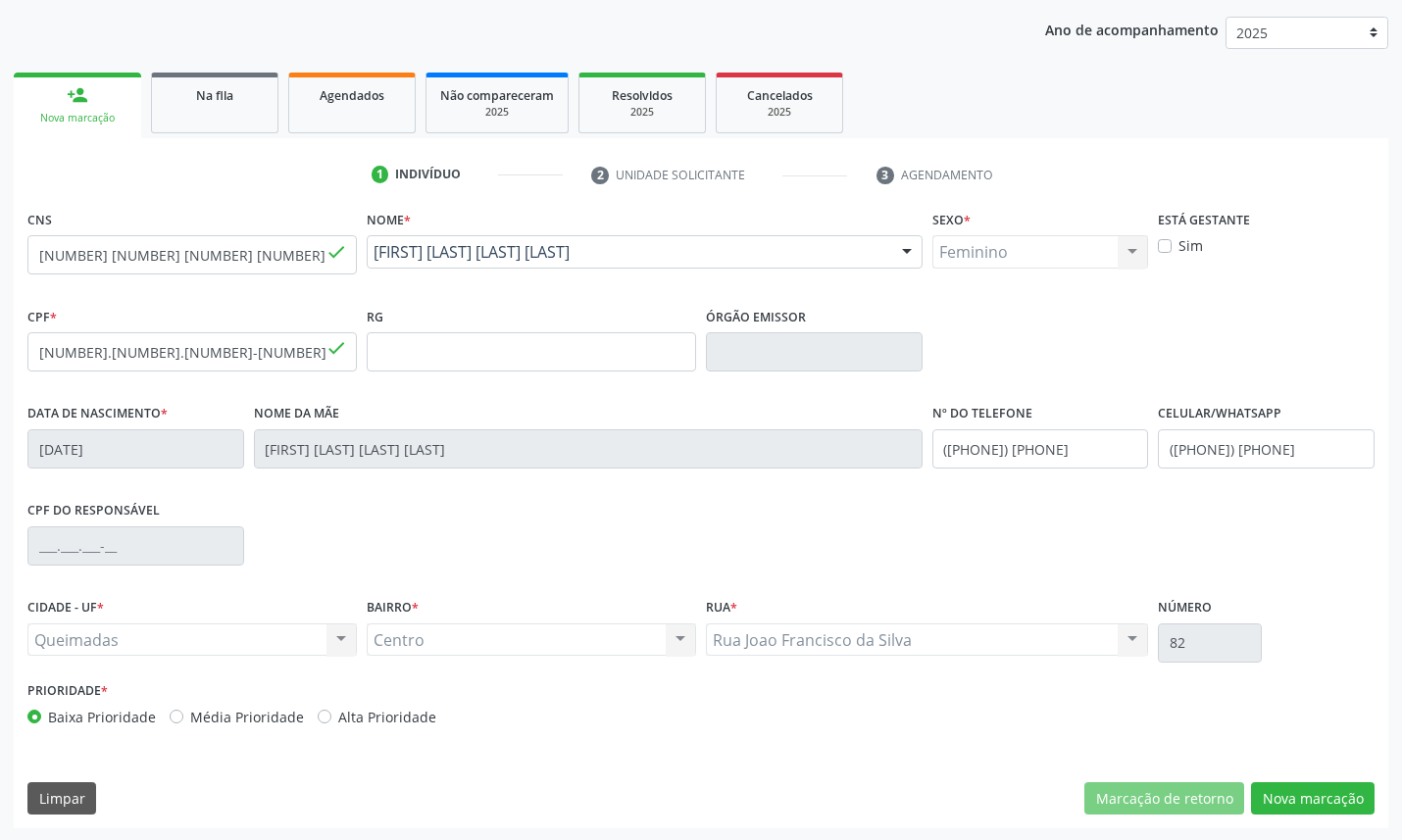 click on "1
Indivíduo
2
Unidade solicitante
3
Agendamento" at bounding box center [701, 174] 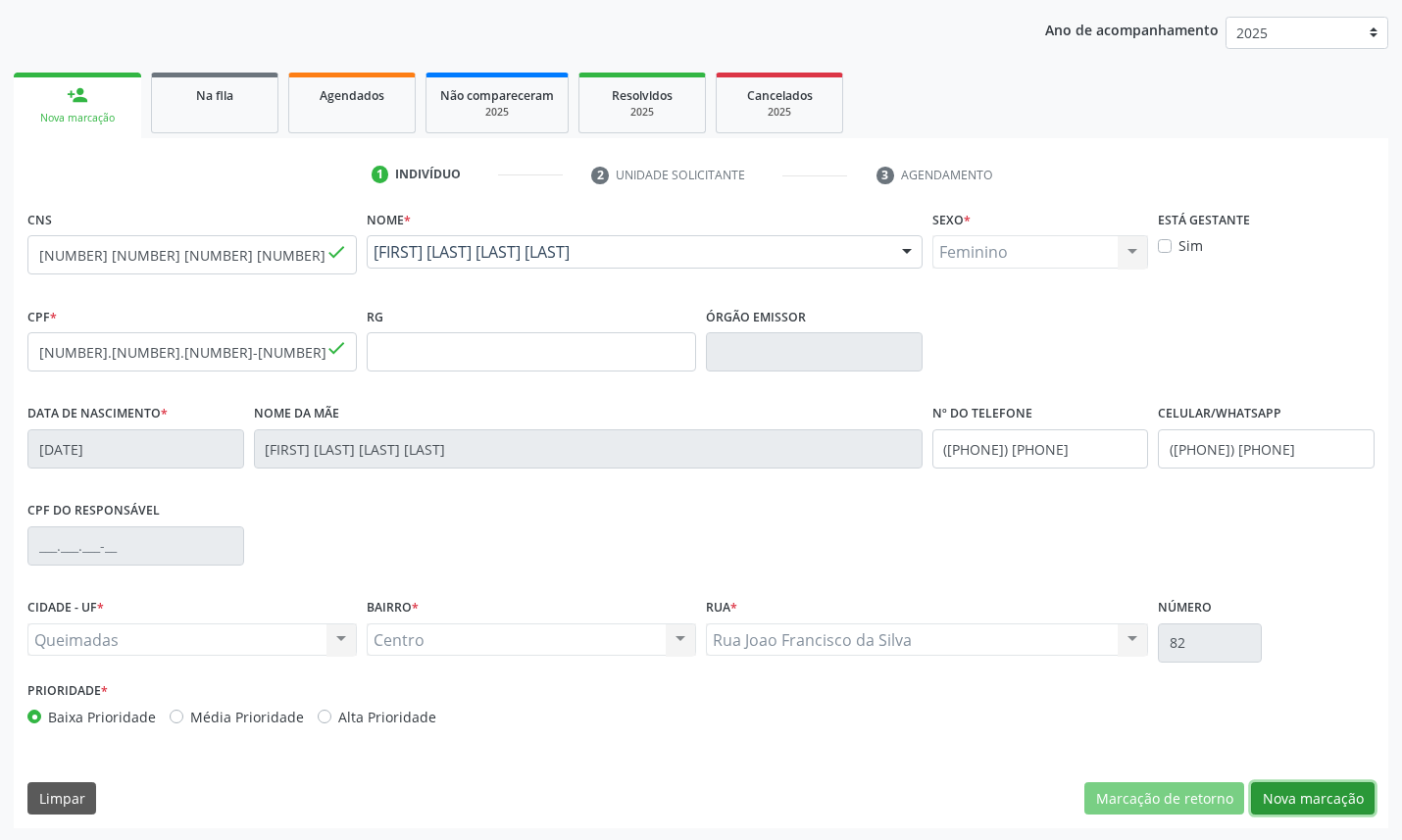 click on "Nova marcação" at bounding box center [1313, 799] 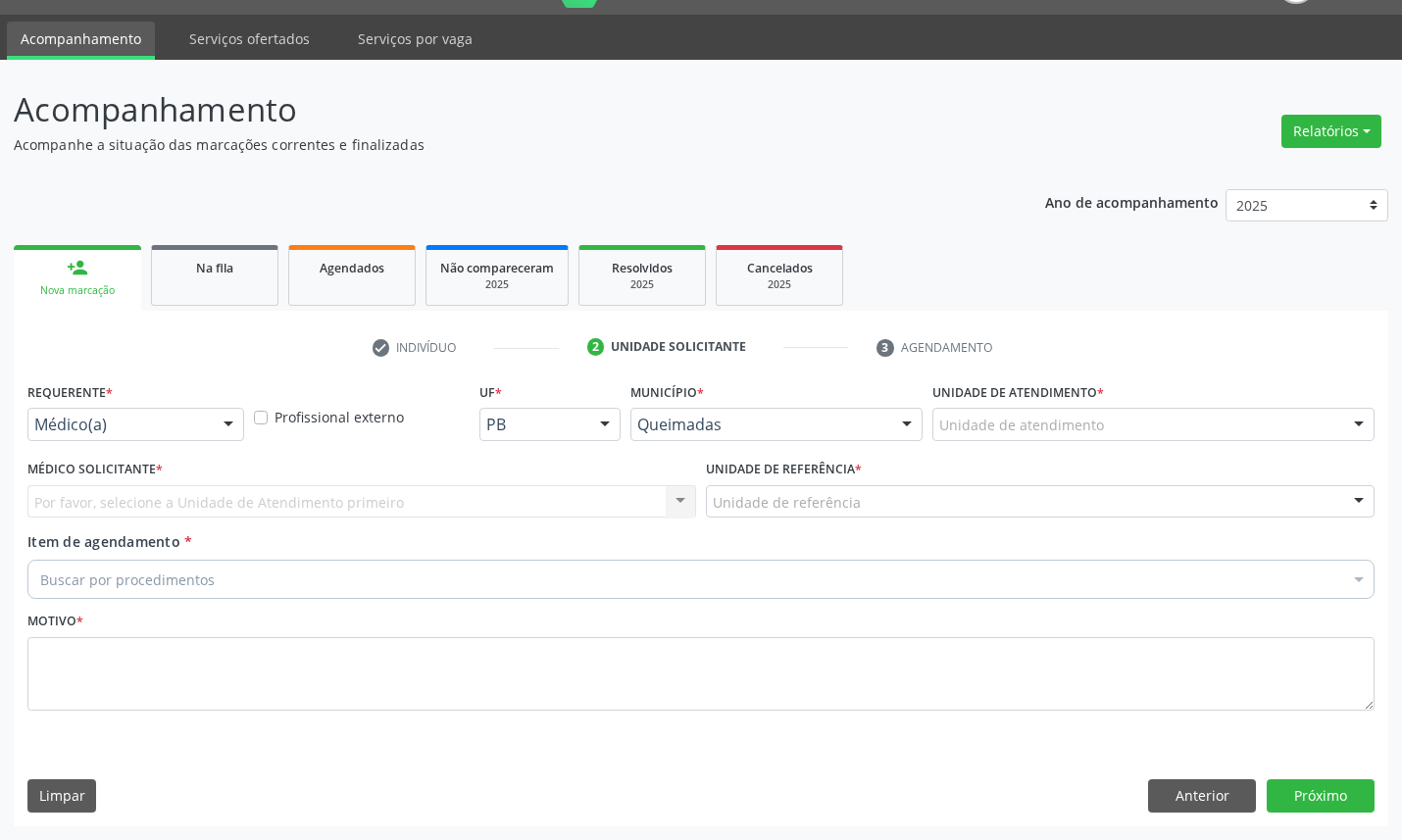 scroll, scrollTop: 46, scrollLeft: 0, axis: vertical 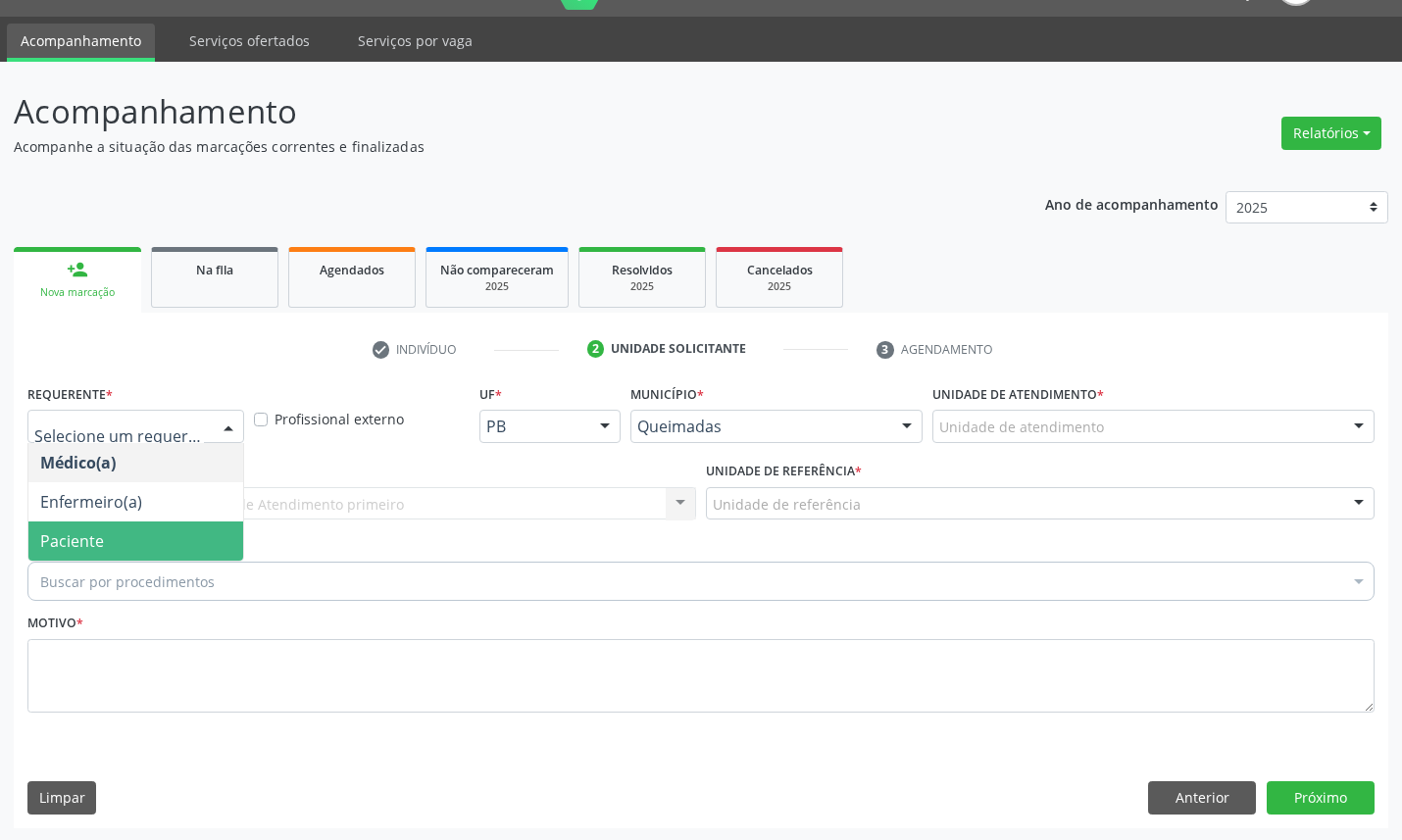 click on "Paciente" at bounding box center [135, 541] 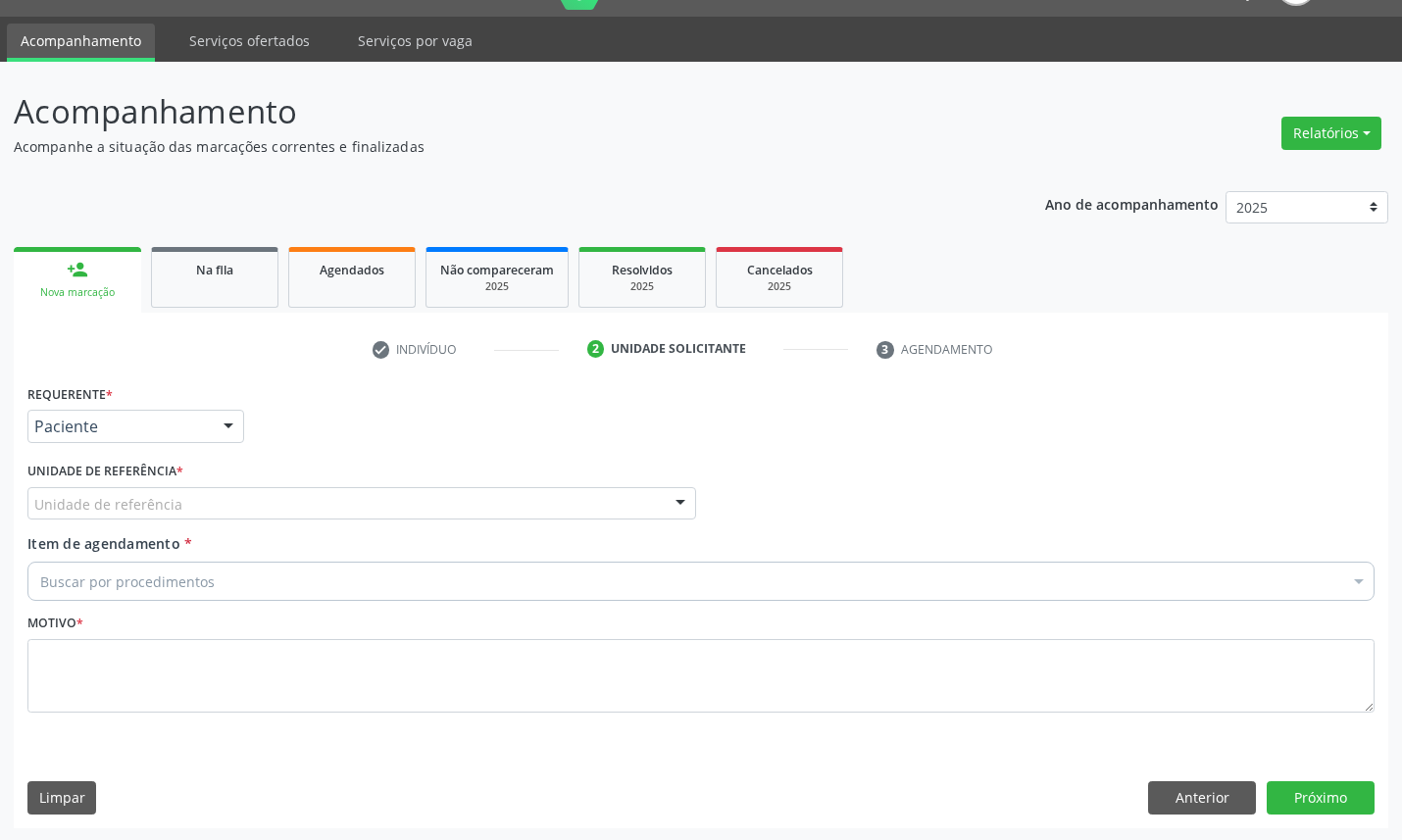 click on "Buscar por procedimentos" at bounding box center (701, 581) 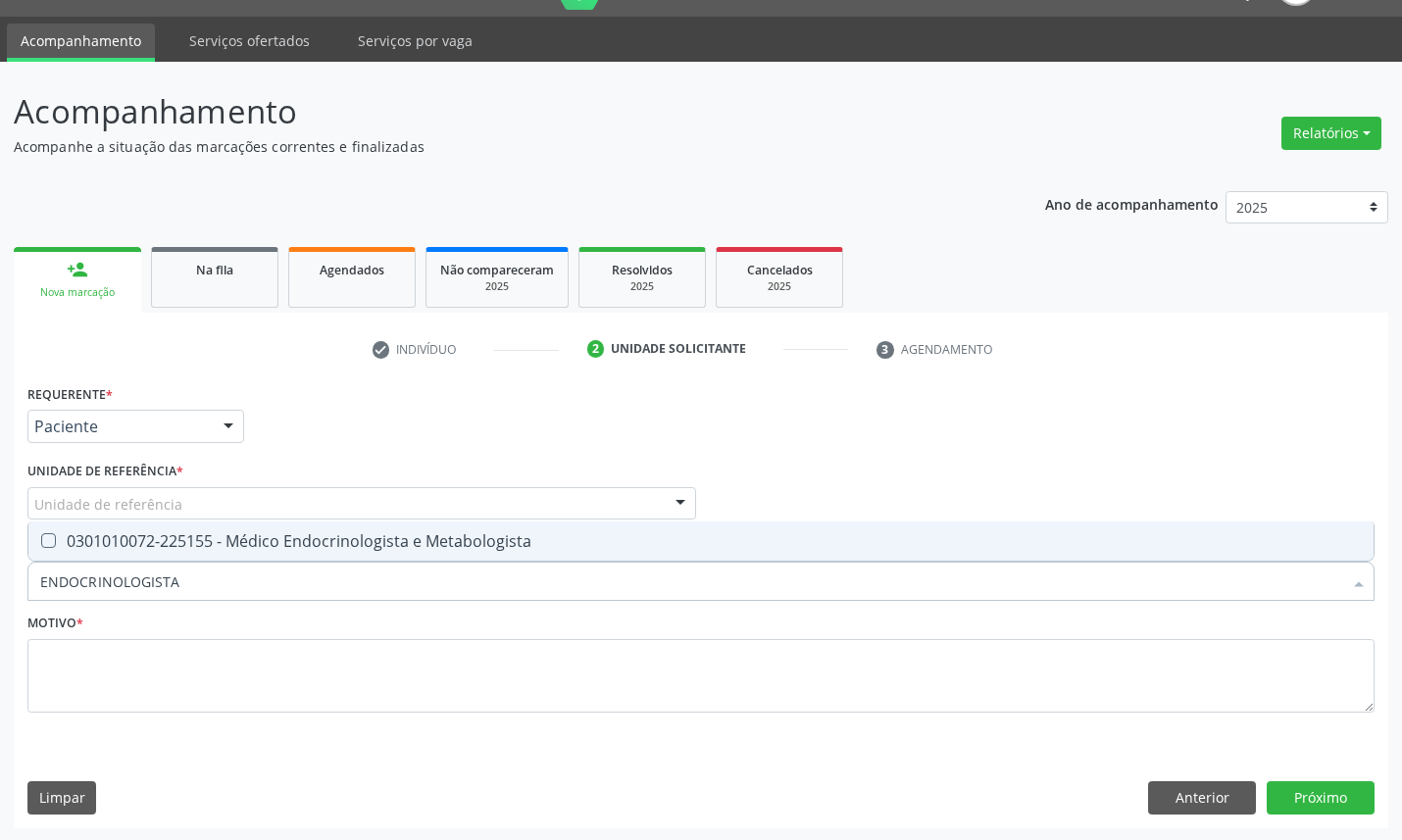 click on "0301010072-225155 - Médico Endocrinologista e Metabologista" at bounding box center [701, 541] 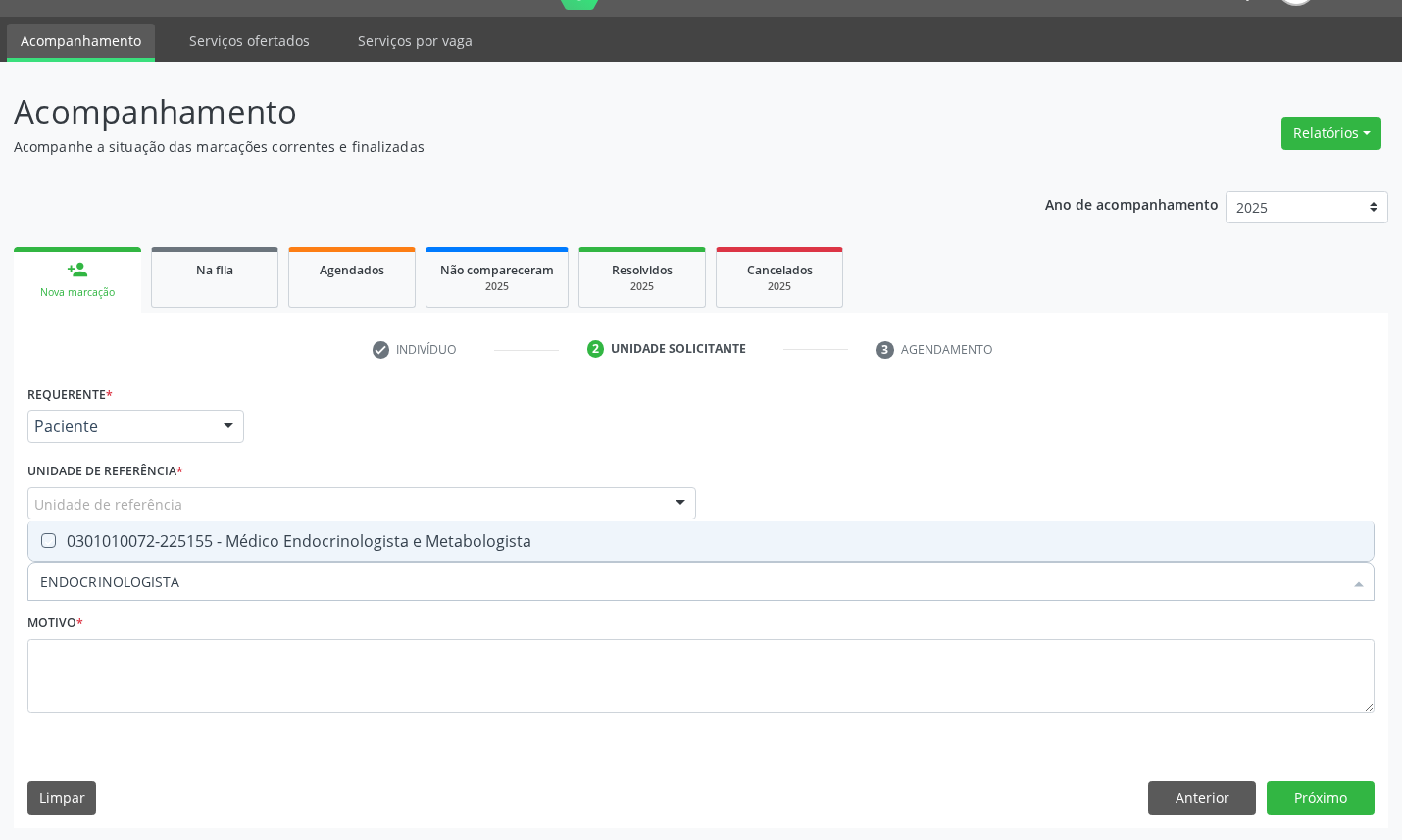 checkbox on "true" 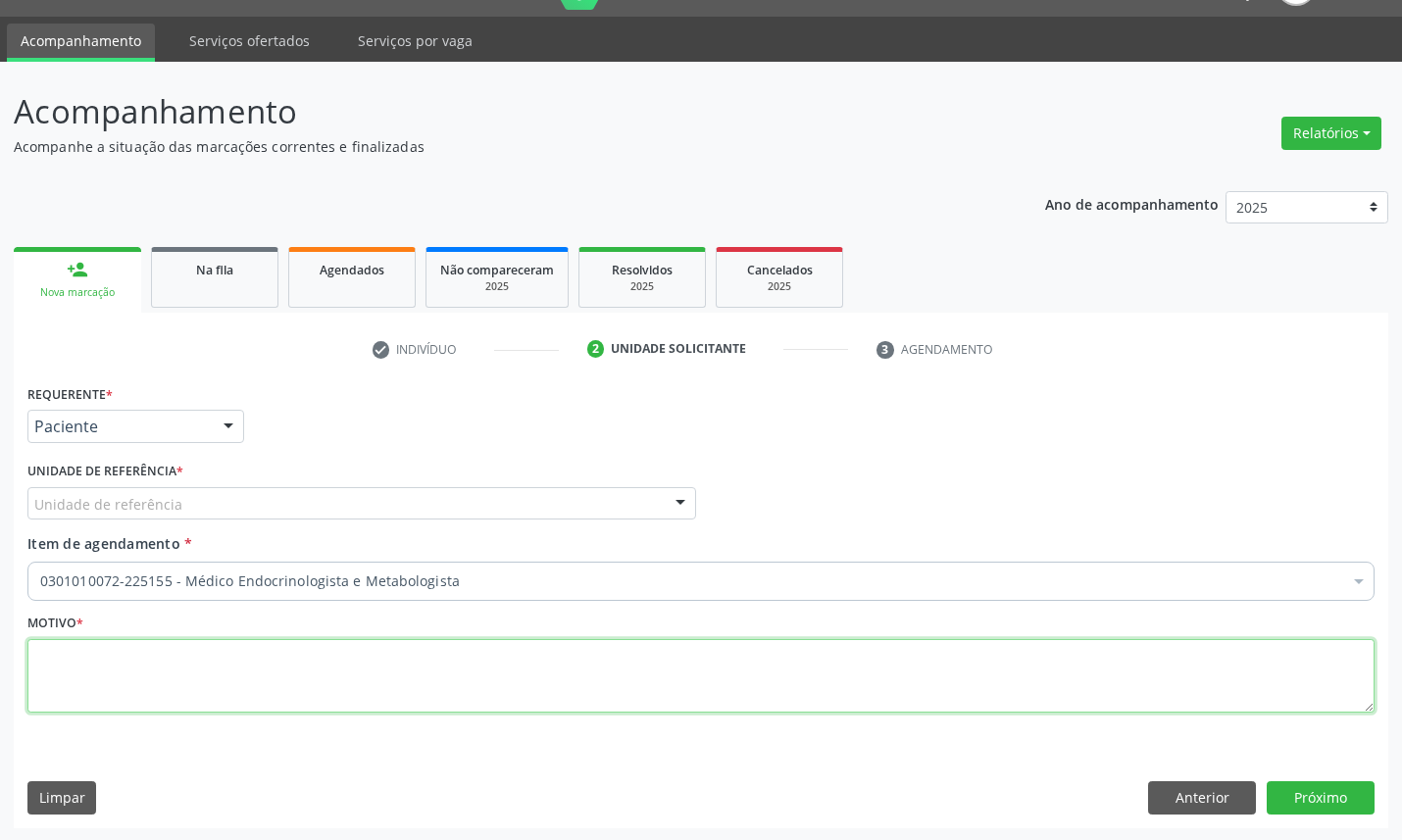 drag, startPoint x: 487, startPoint y: 691, endPoint x: 475, endPoint y: 672, distance: 22.472205 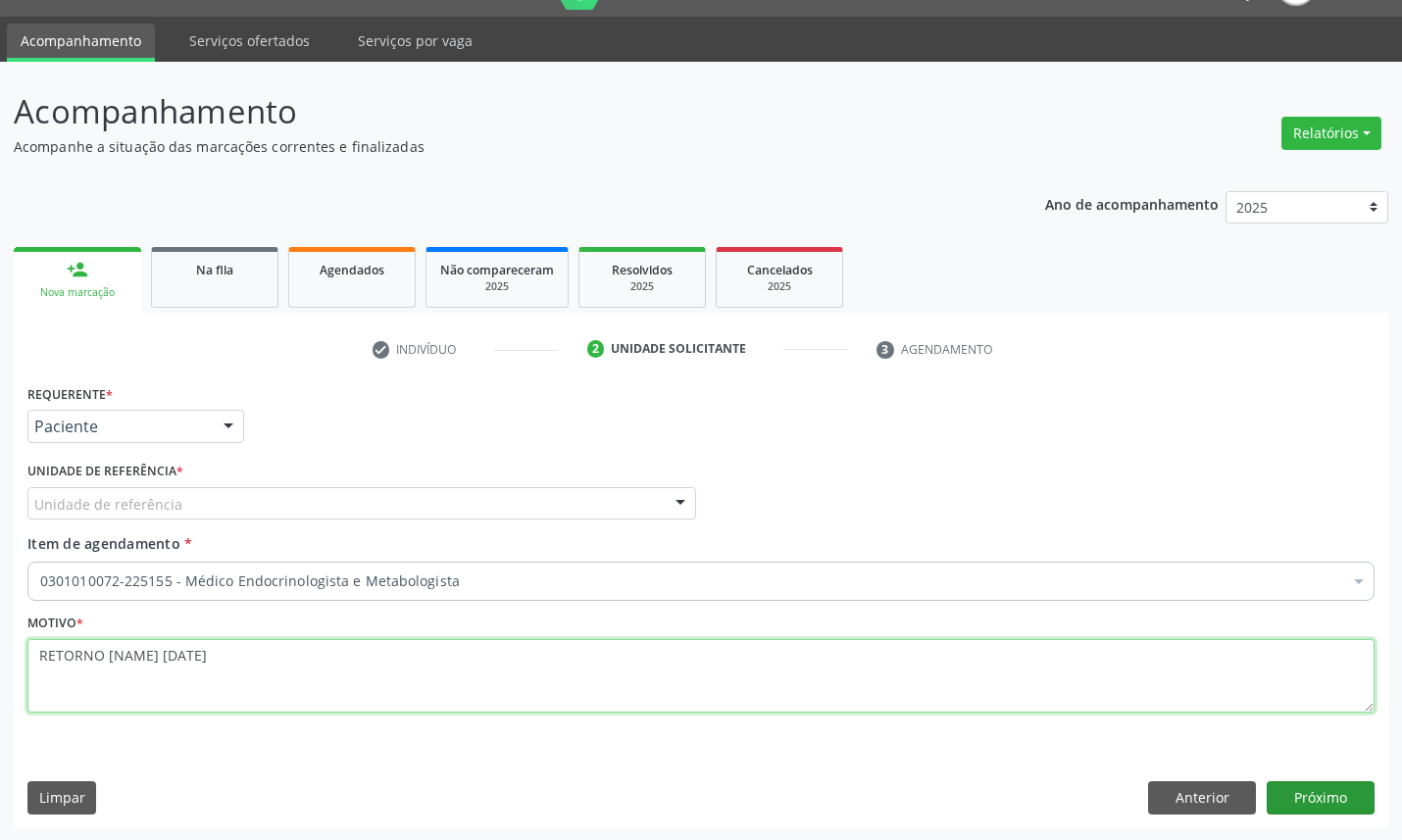 type on "RETORNO [NAME] [DATE]" 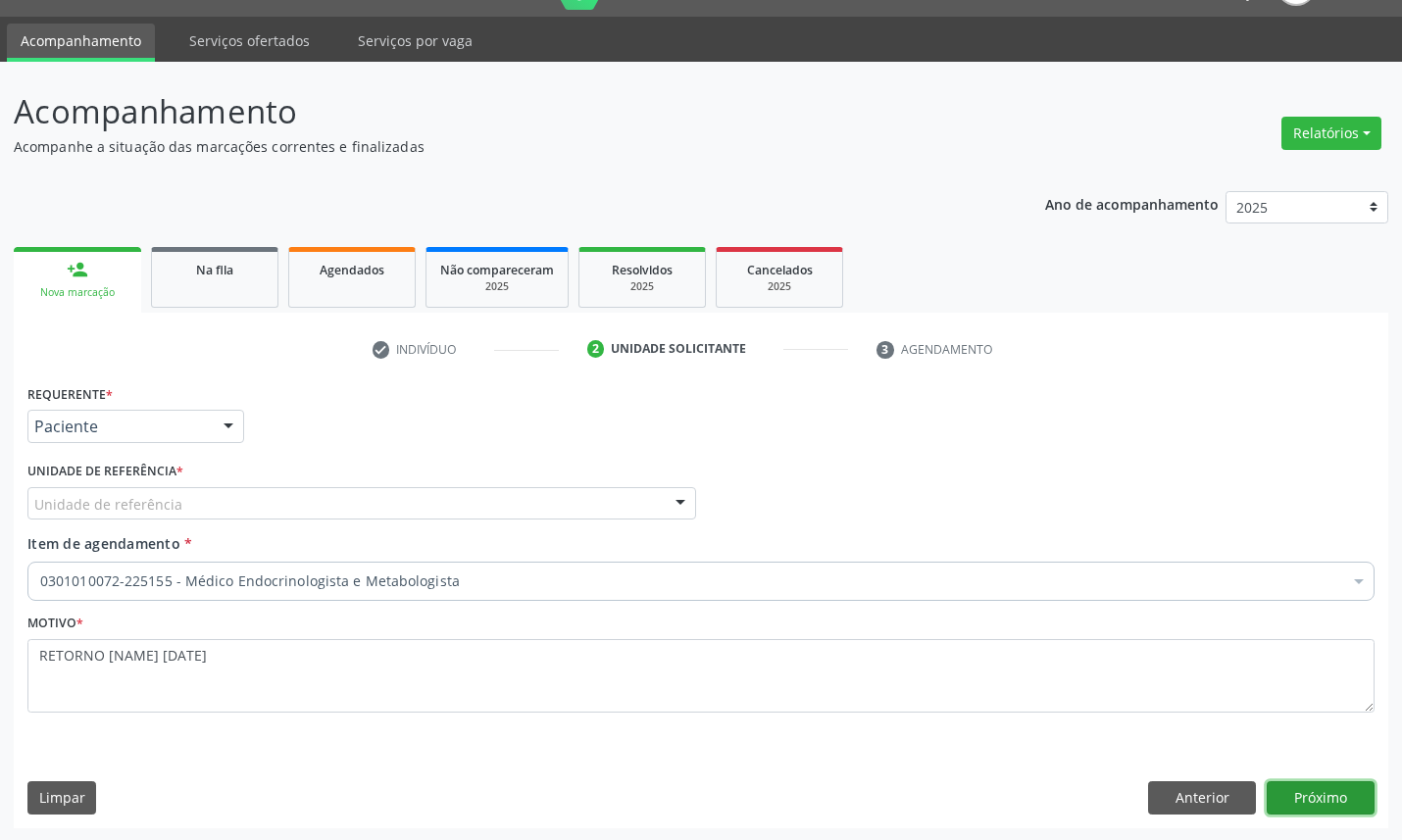 click on "Próximo" at bounding box center (1321, 798) 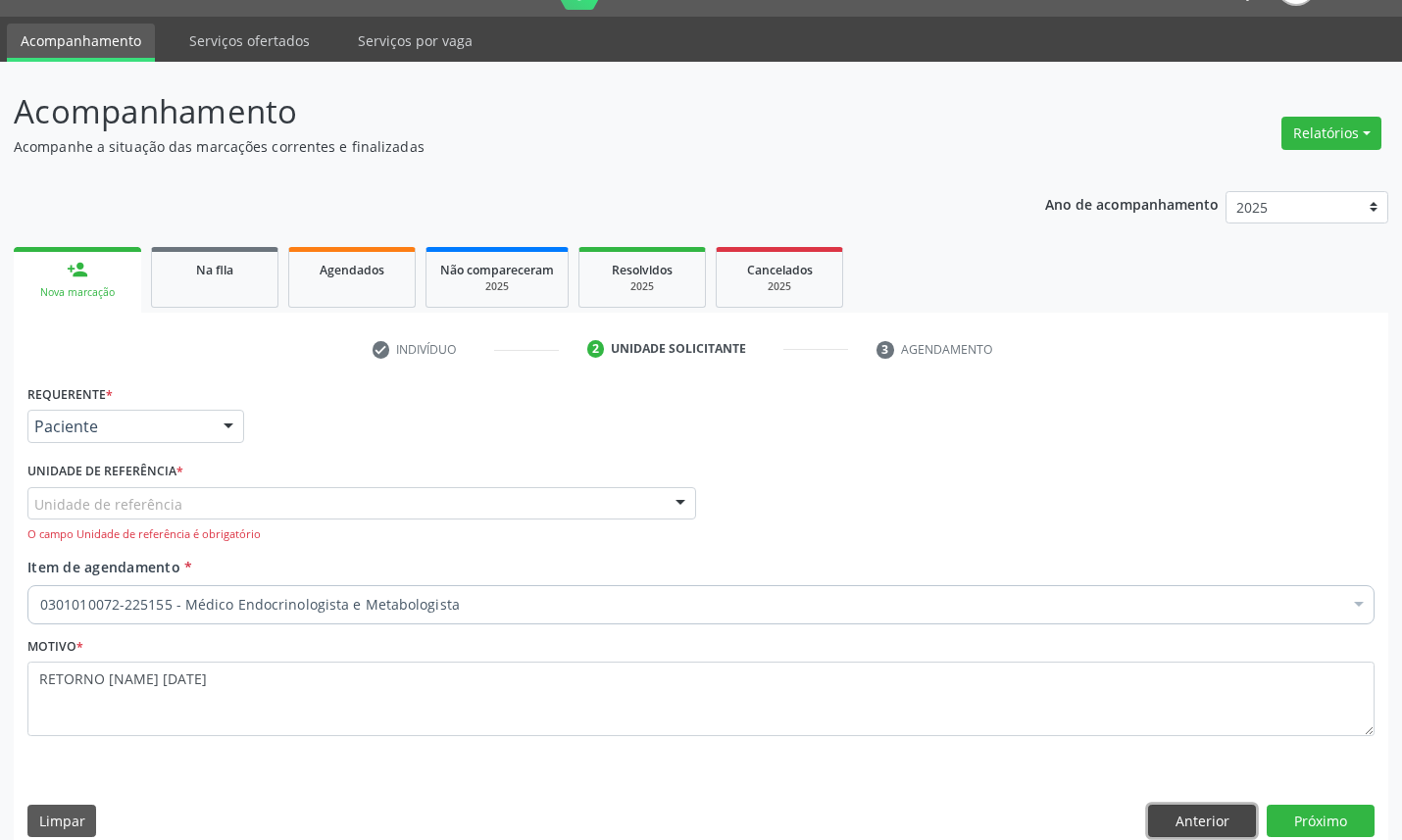 click on "Anterior" at bounding box center [1202, 821] 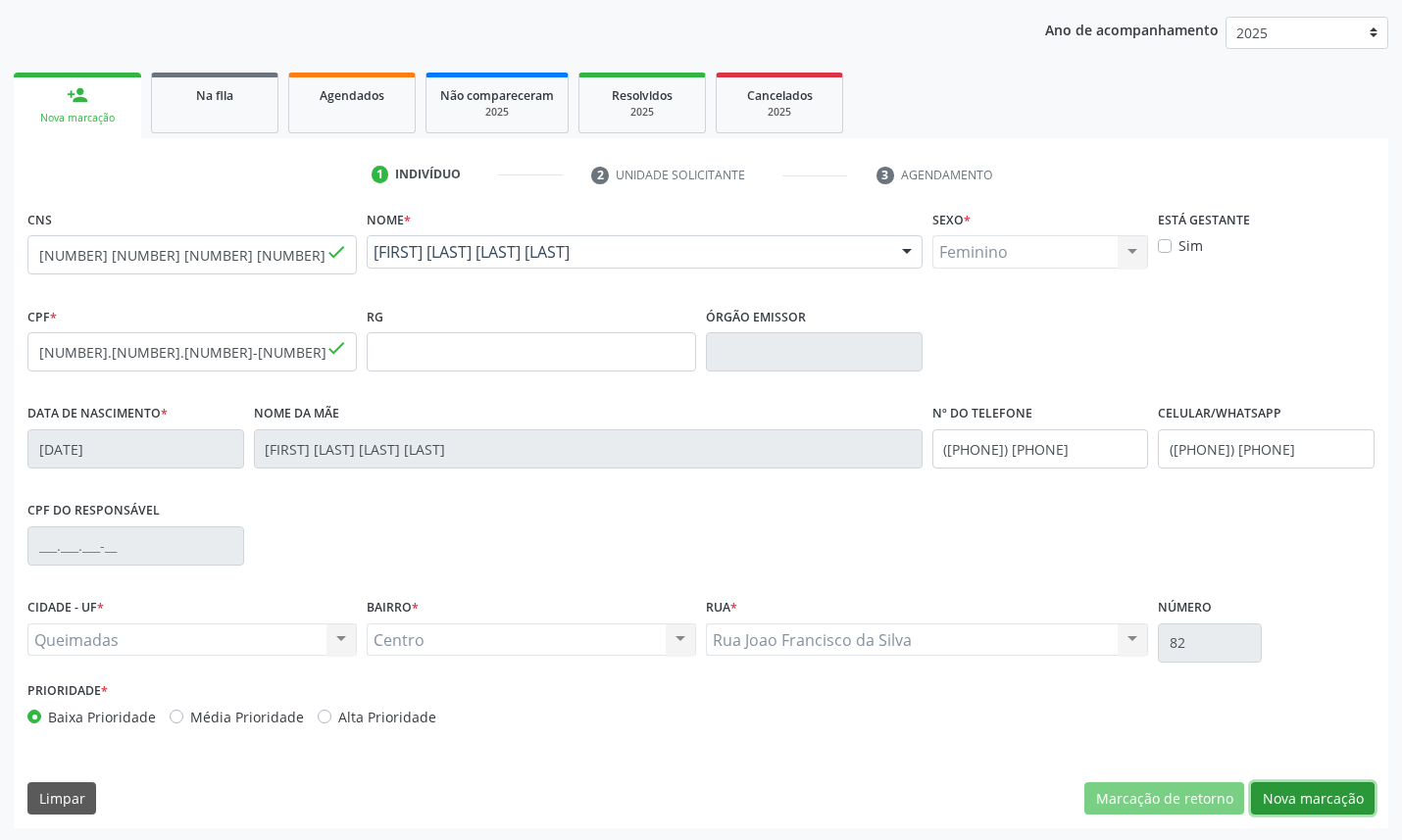 click on "Nova marcação" at bounding box center [1313, 799] 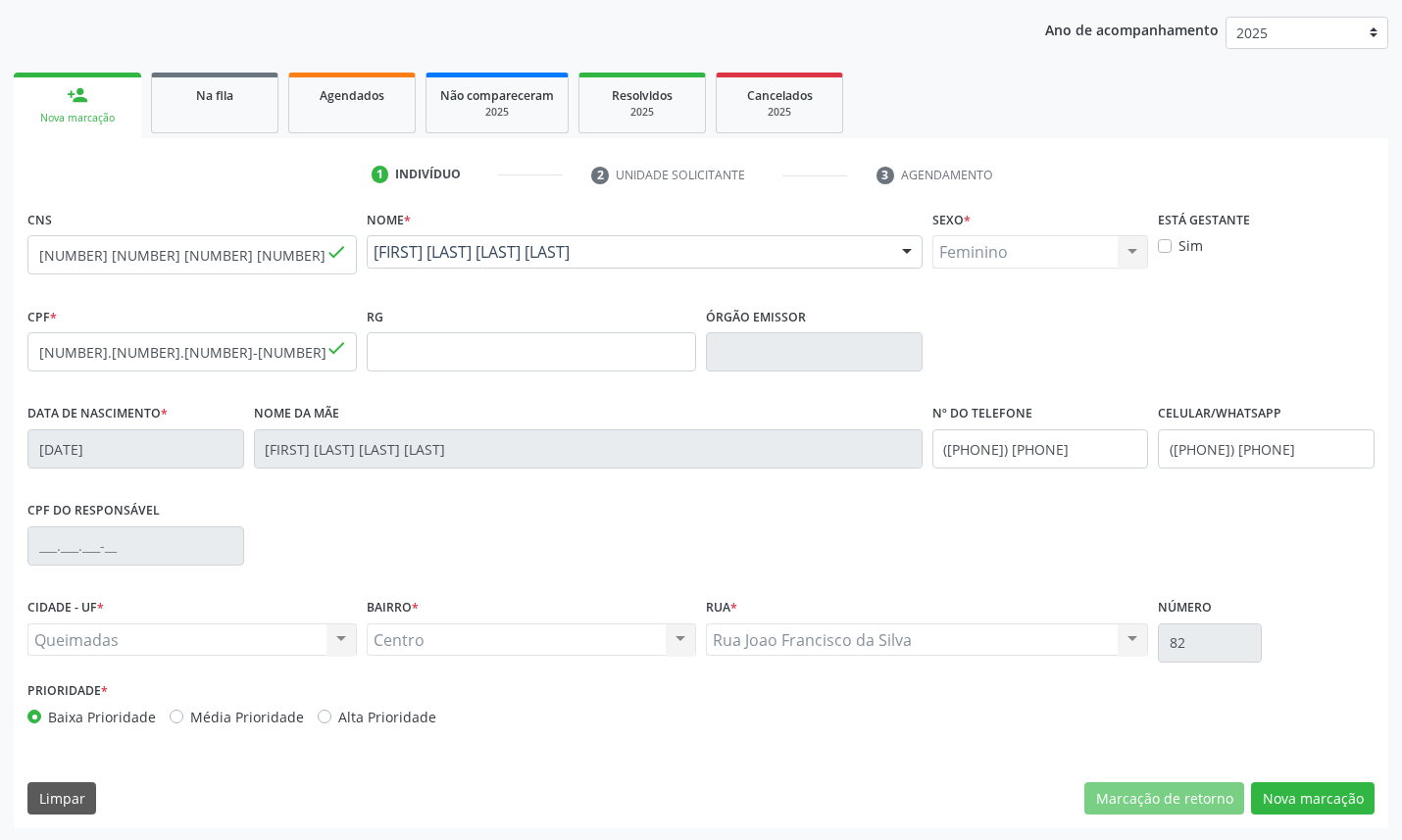 scroll, scrollTop: 70, scrollLeft: 0, axis: vertical 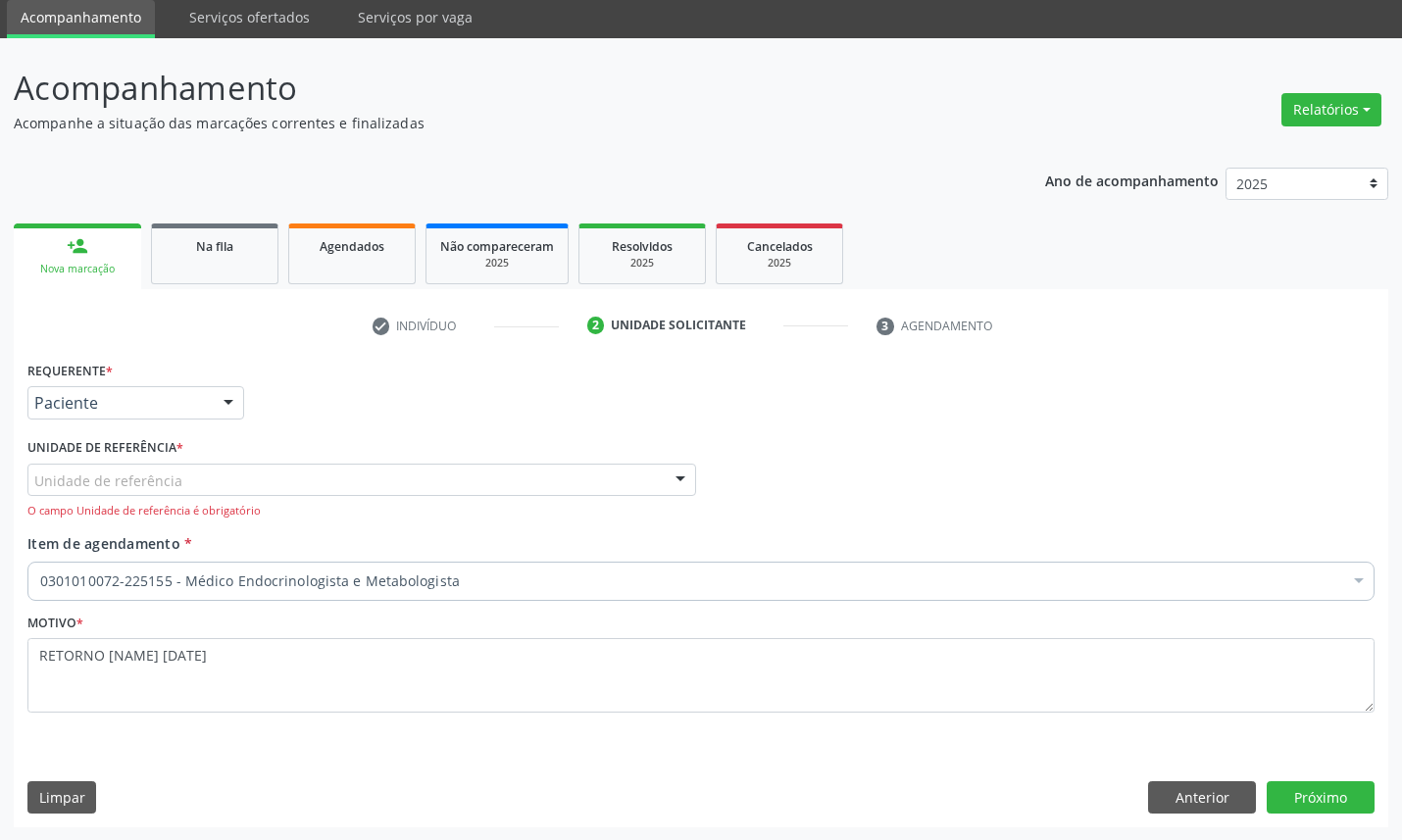 click on "Unidade de referência" at bounding box center (362, 480) 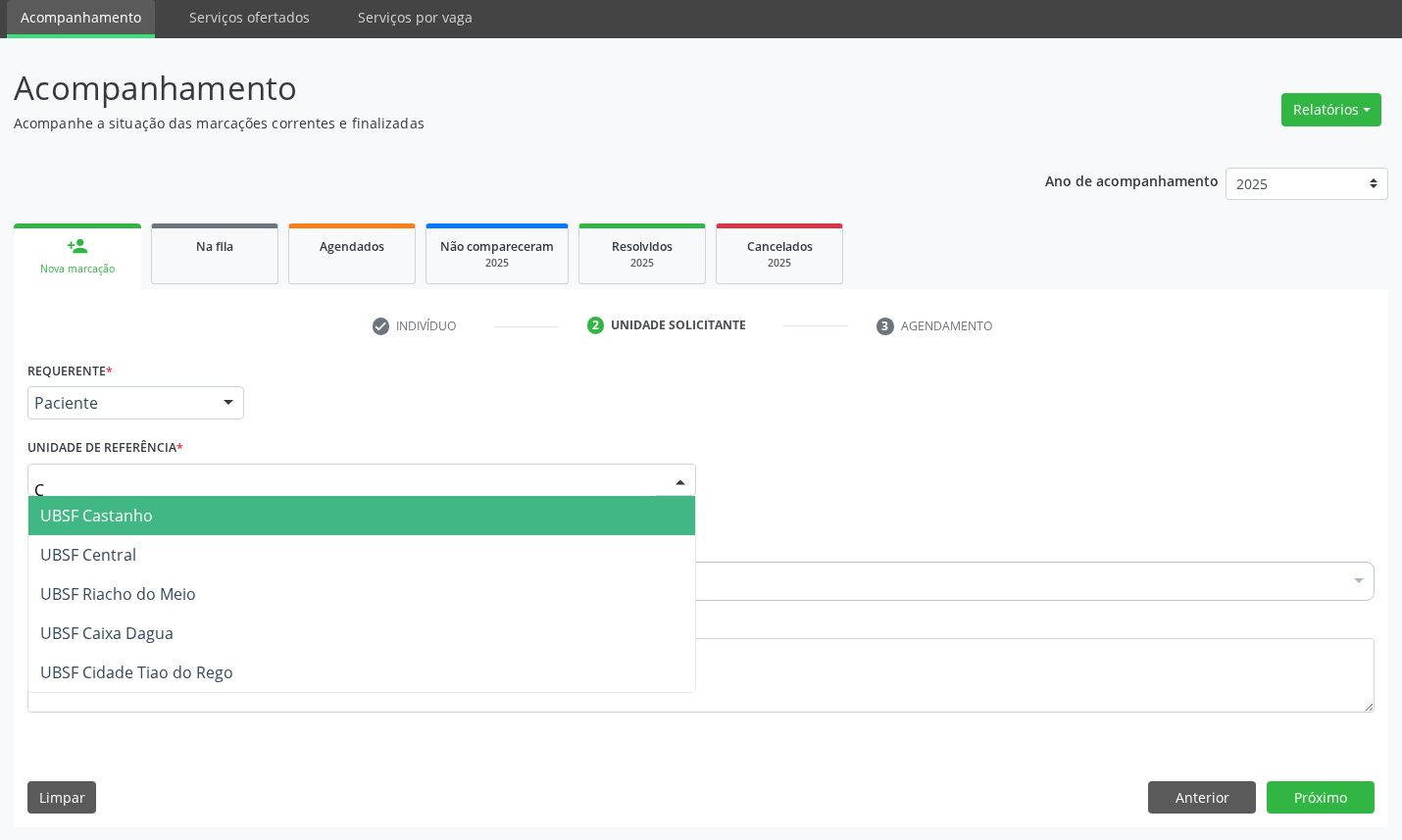 type on "CE" 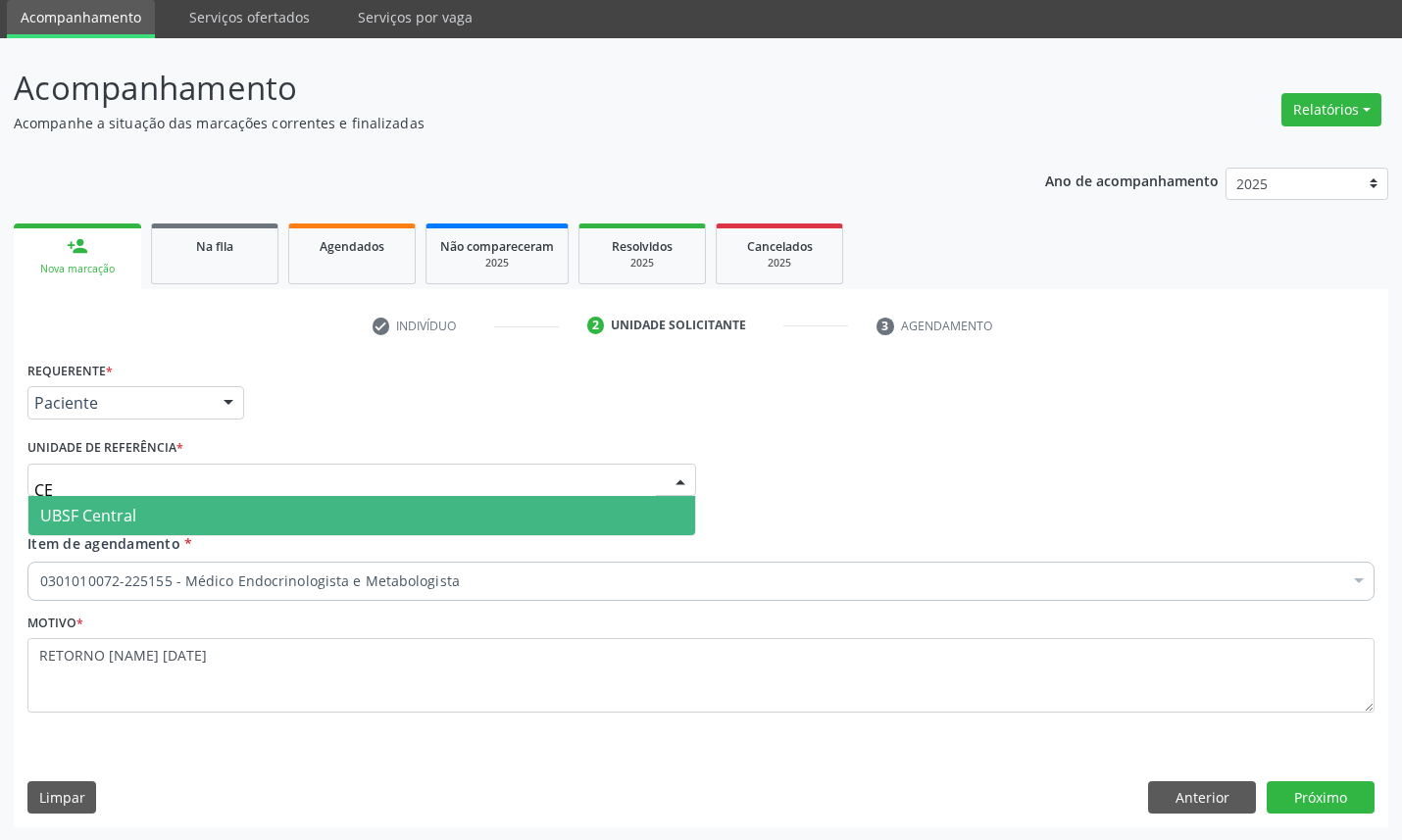 click on "UBSF Central" at bounding box center [362, 516] 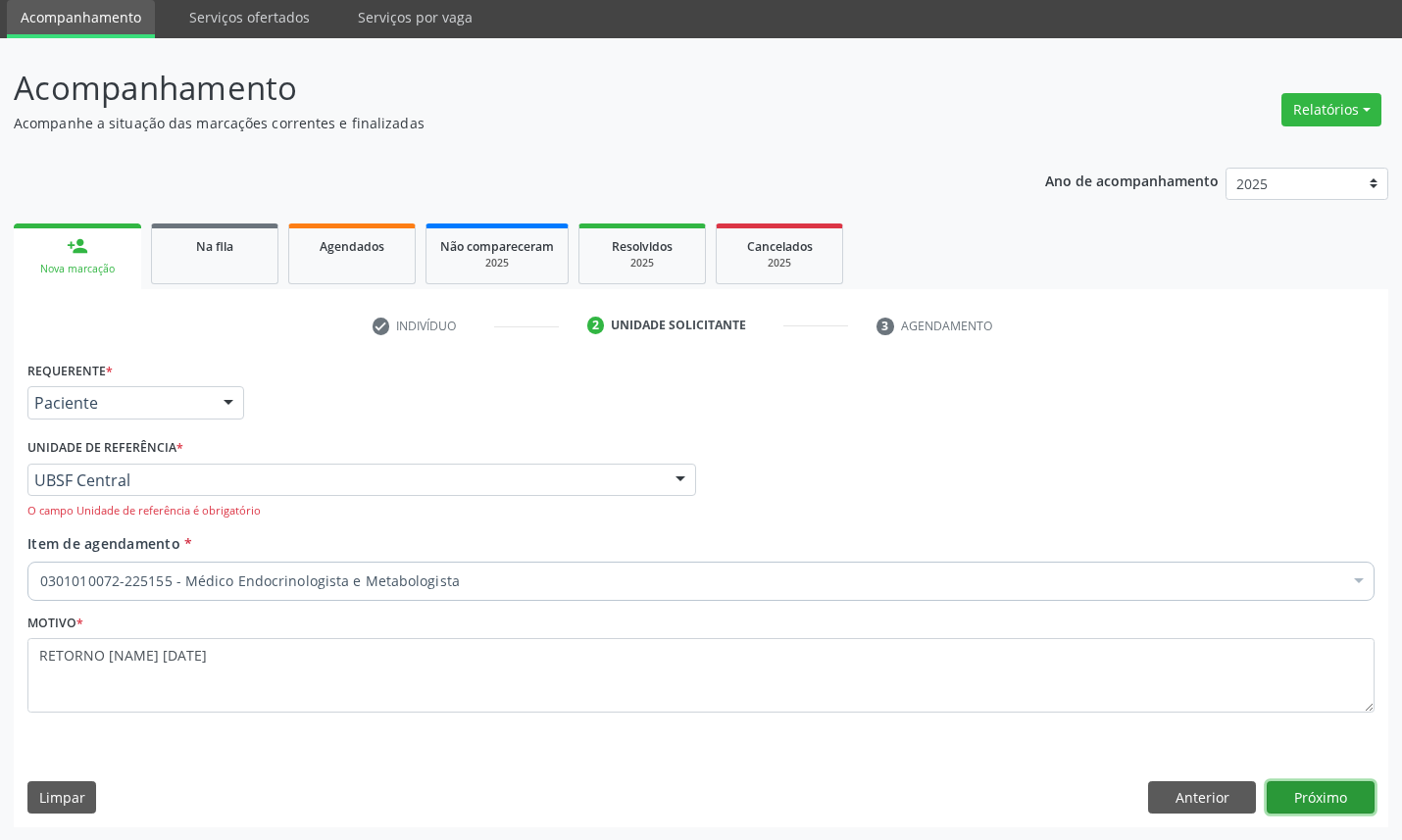 click on "Próximo" at bounding box center [1321, 798] 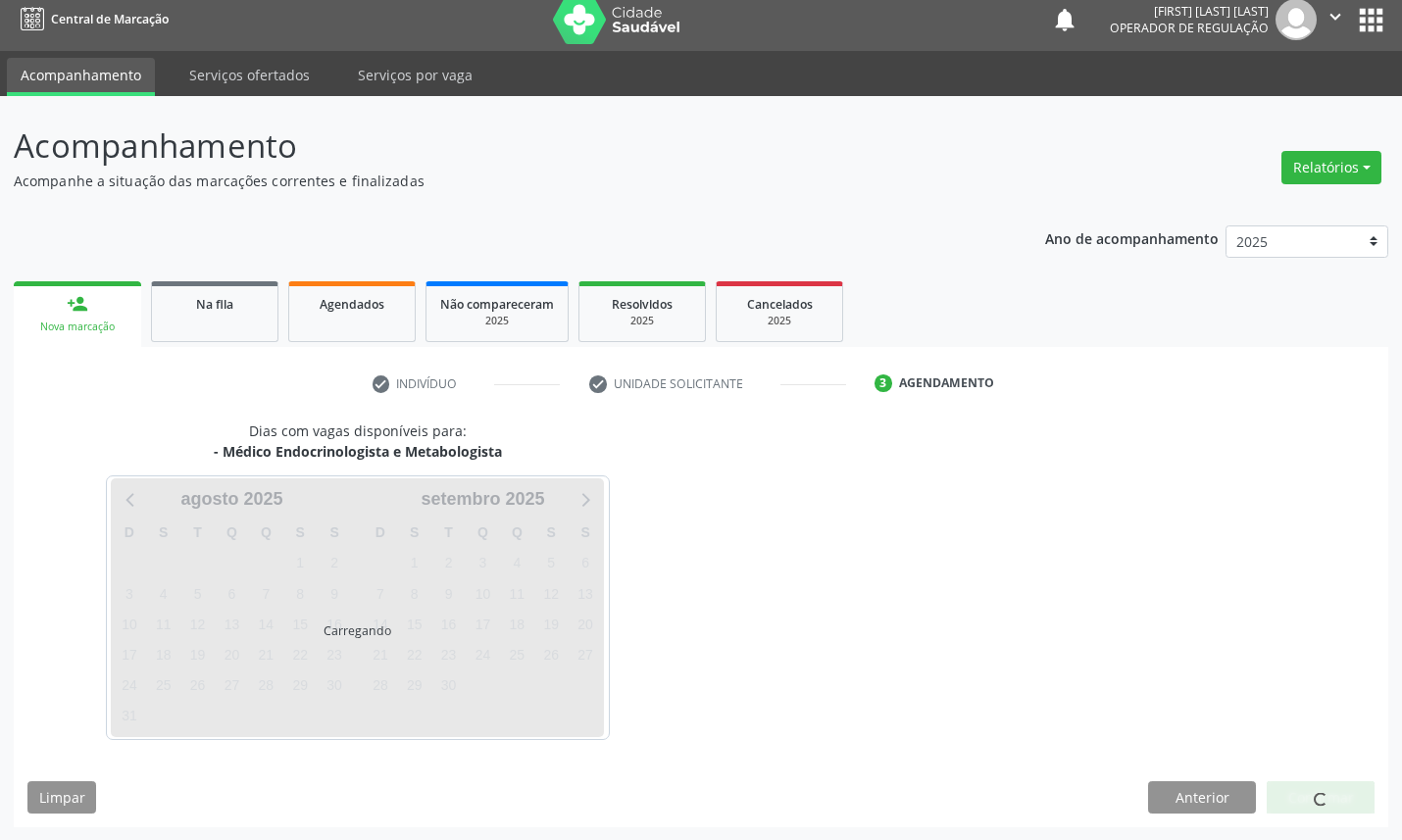 scroll, scrollTop: 70, scrollLeft: 0, axis: vertical 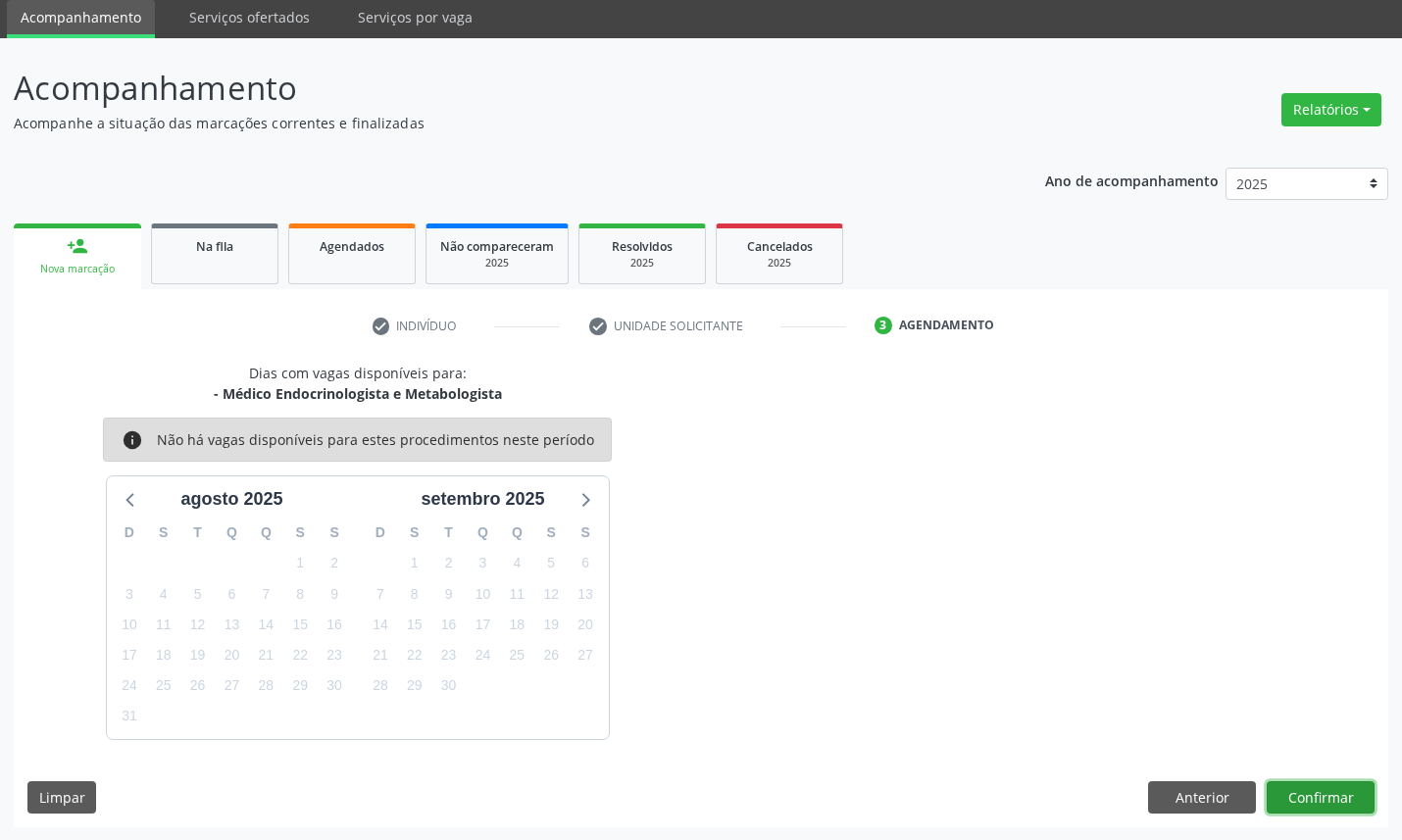 click on "Confirmar" at bounding box center [1321, 798] 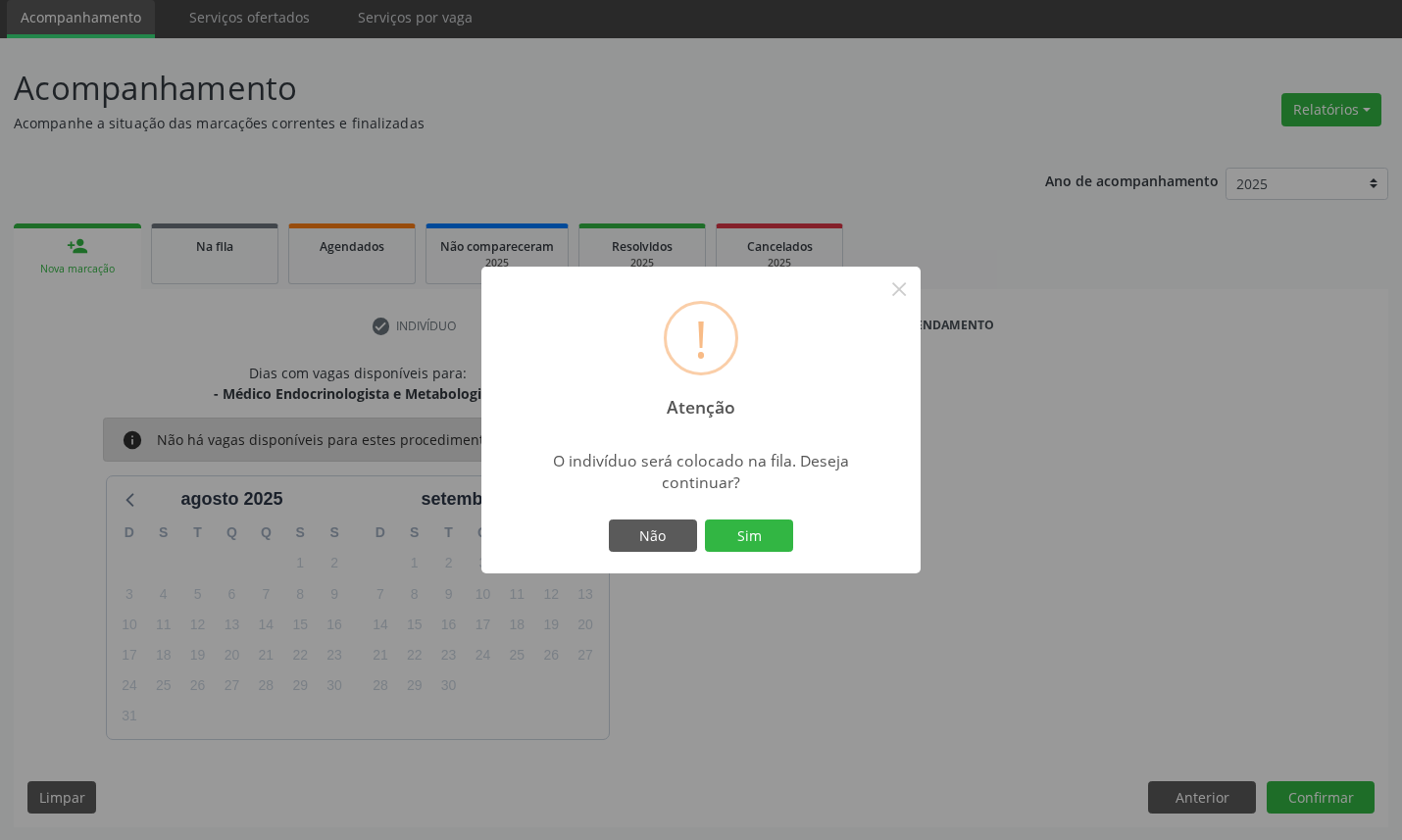 type 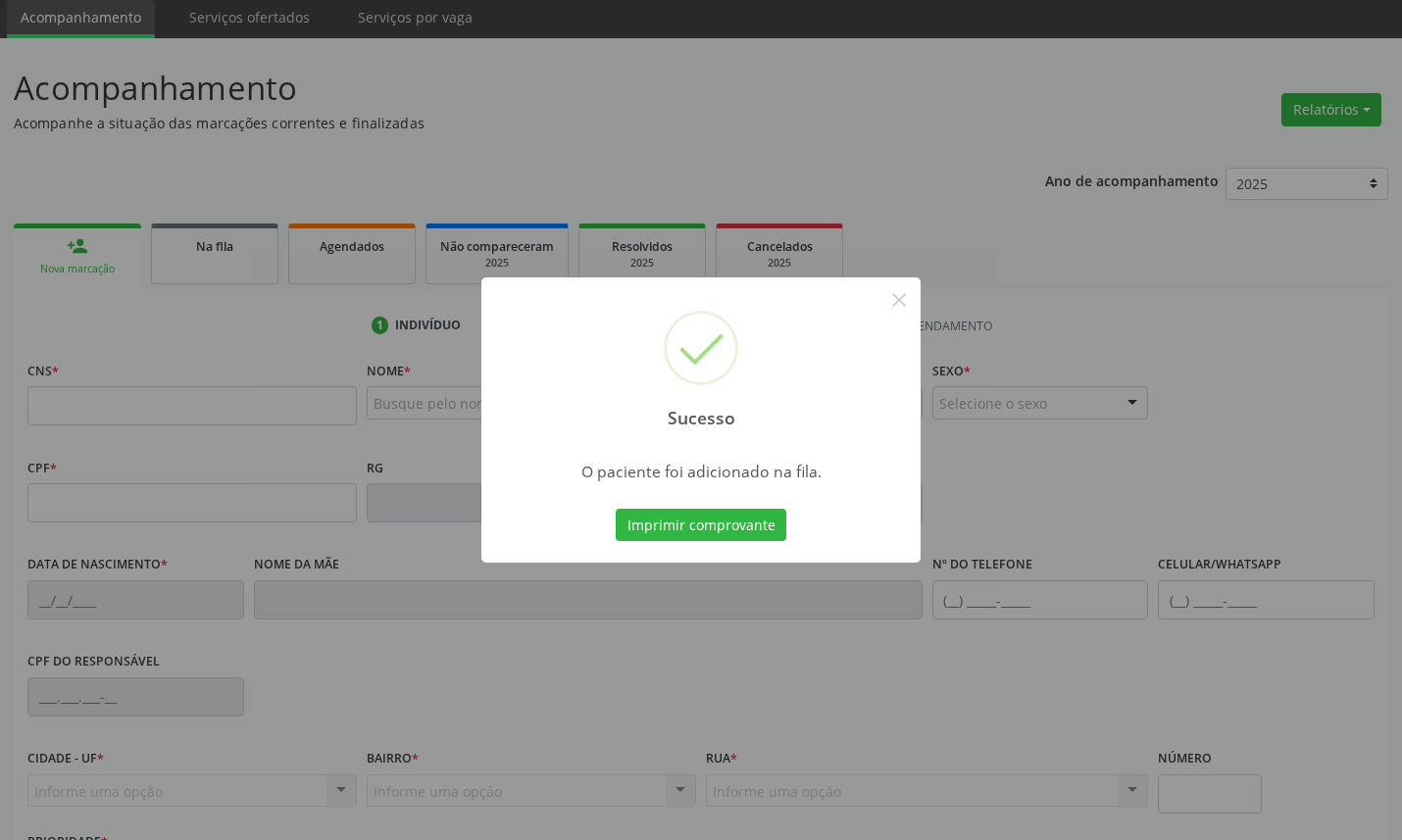 type 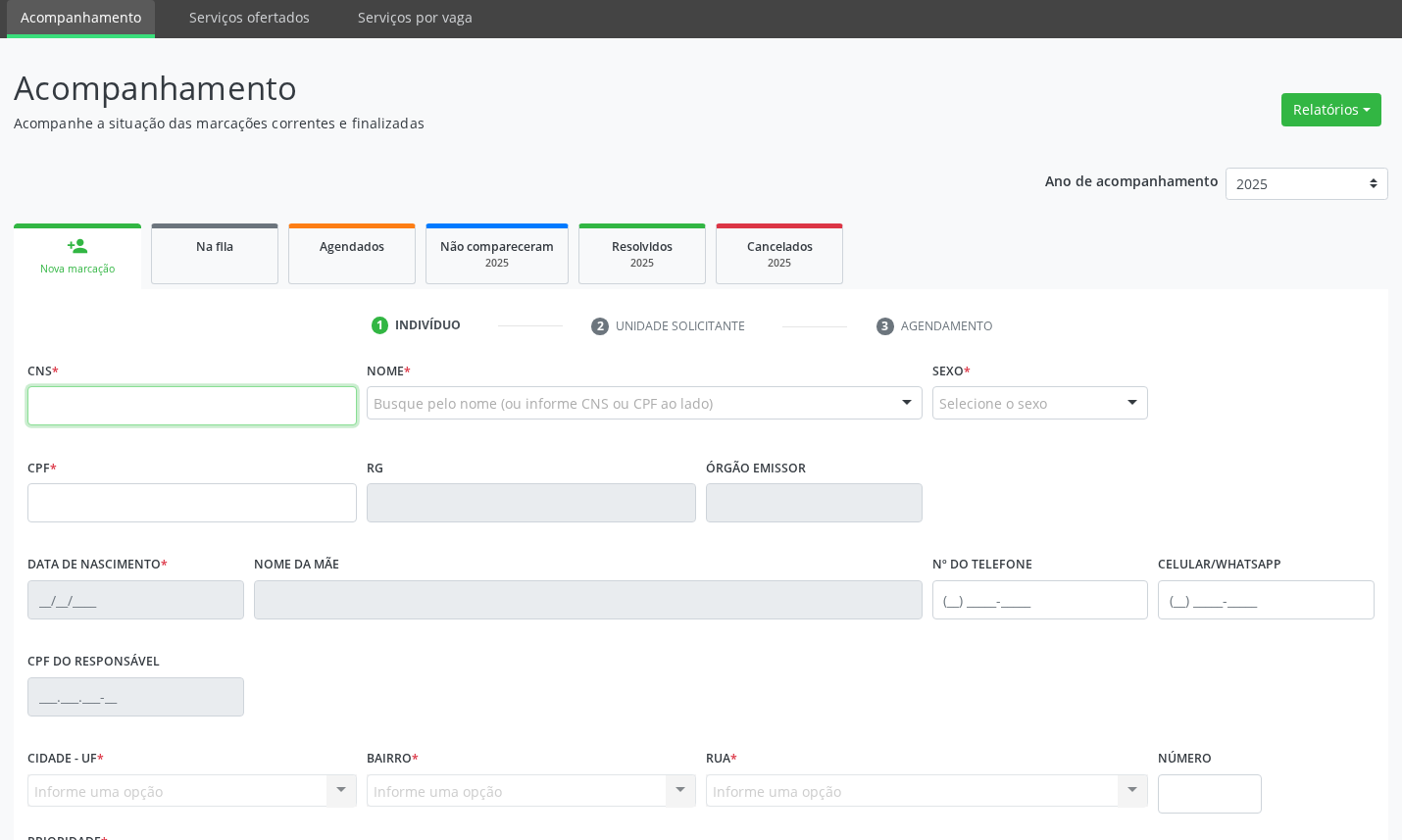 click at bounding box center (192, 406) 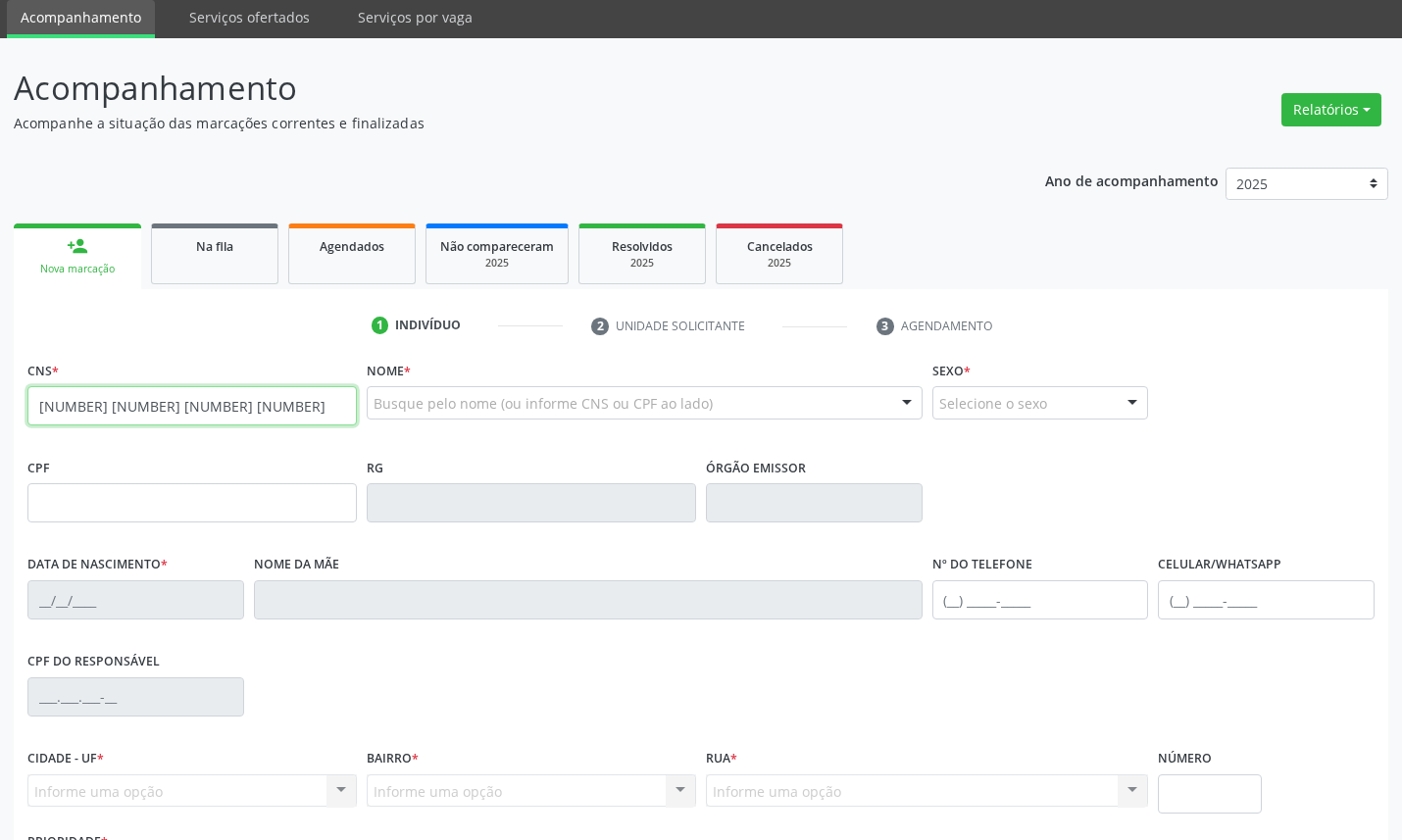 type on "[NUMBER] [NUMBER] [NUMBER] [NUMBER]" 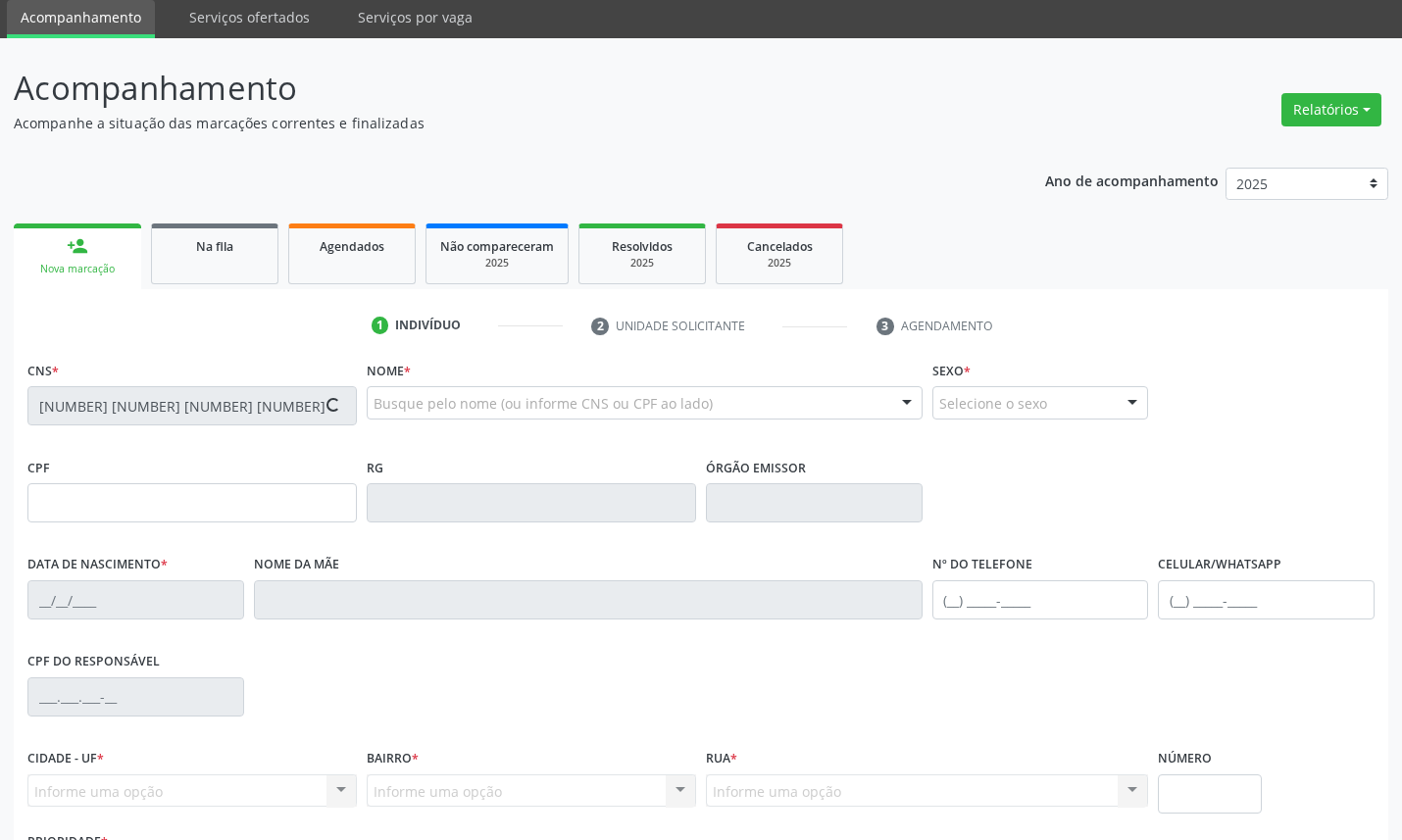type on "[NUMBER].[NUMBER].[NUMBER]-[NUMBER]" 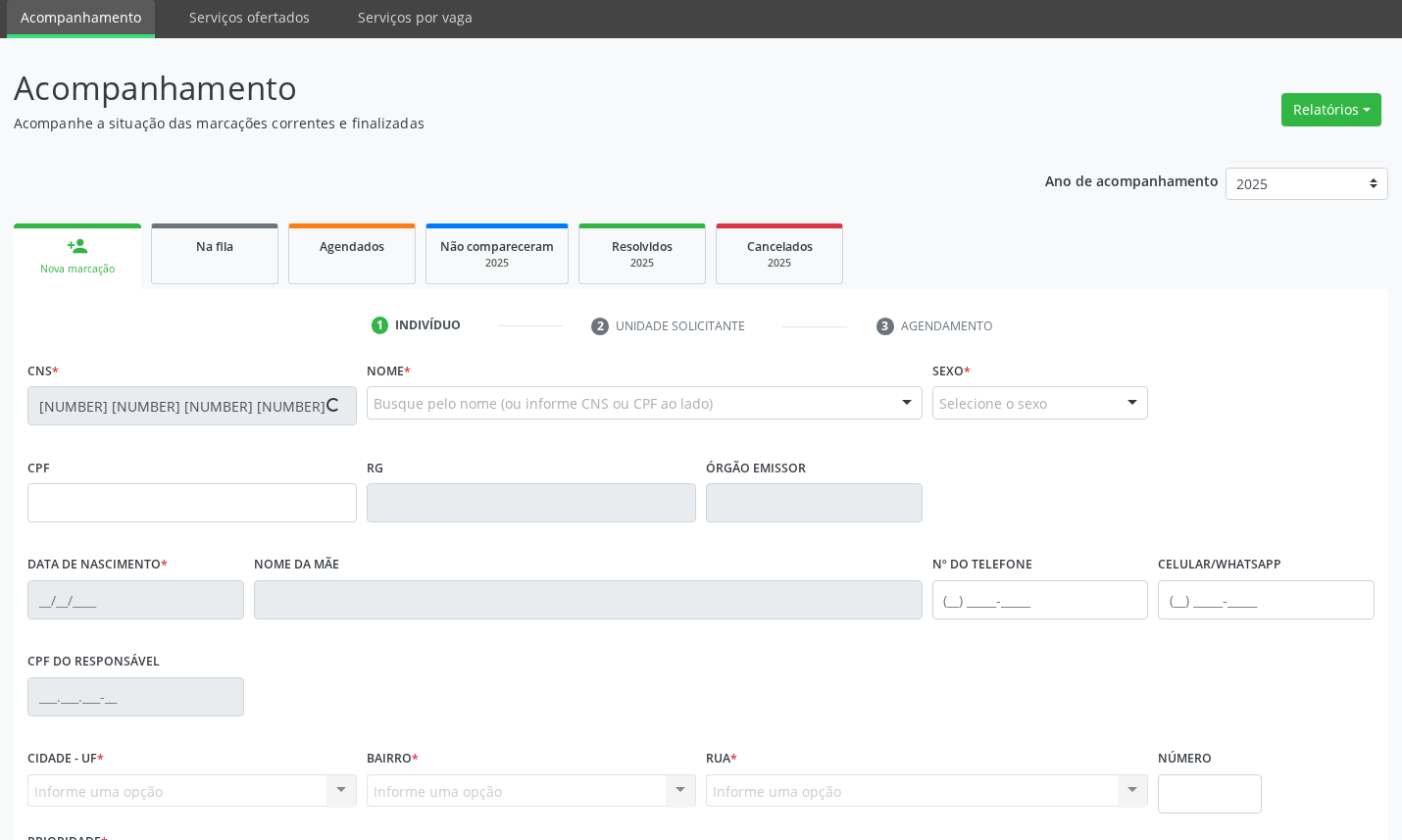type on "[DATE]" 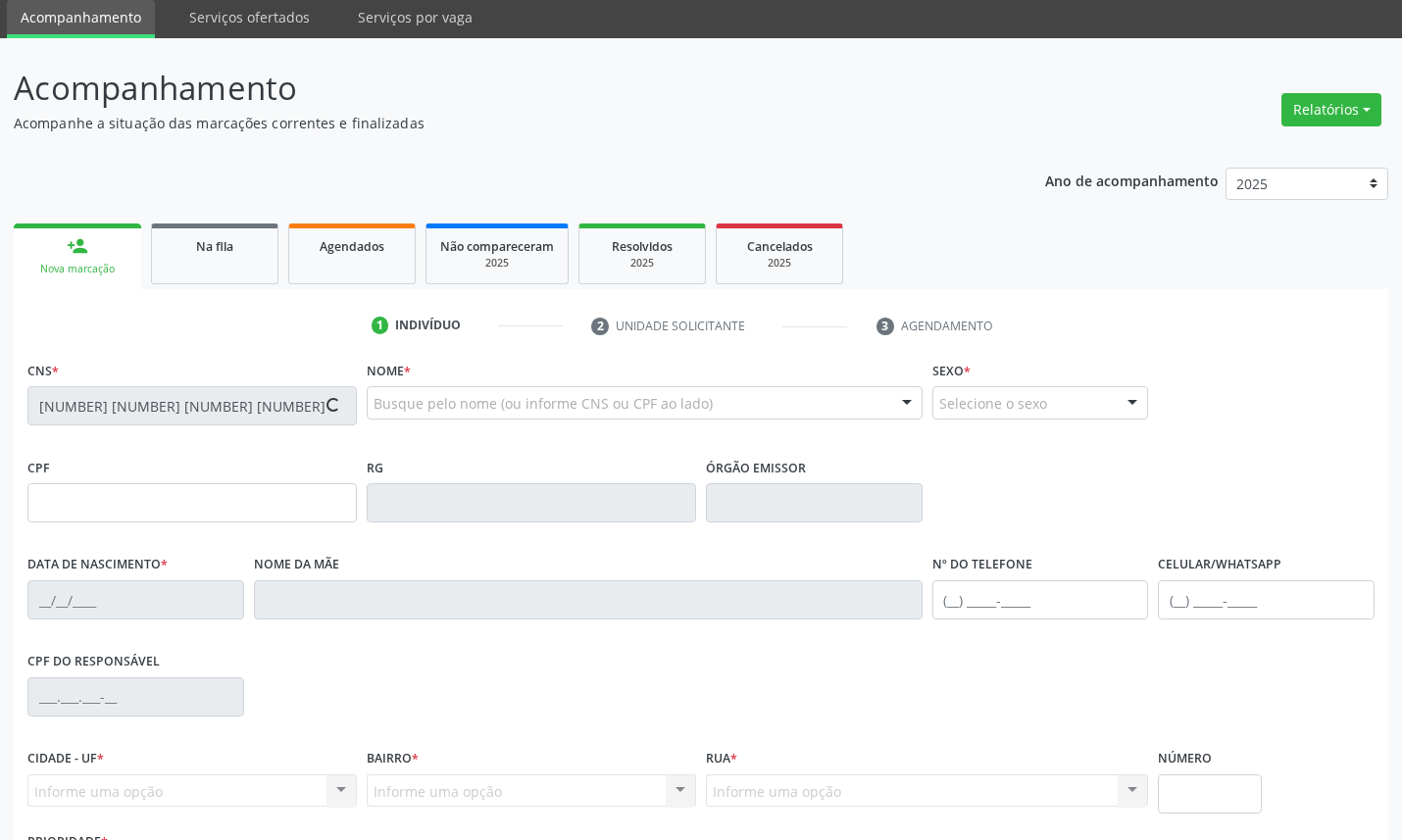 type on "[FIRST] [LAST] [LAST]" 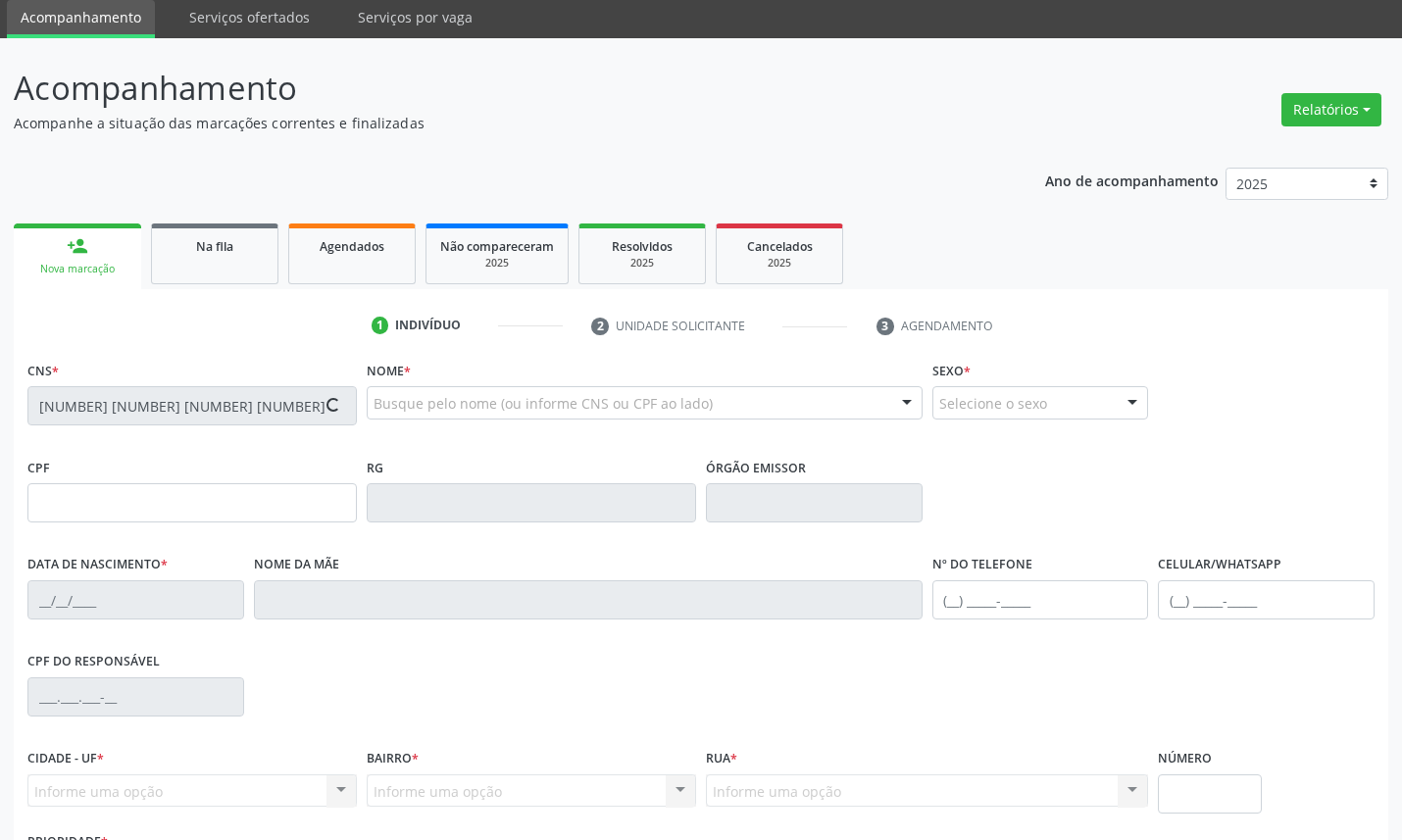 type on "([PHONE]) [PHONE]" 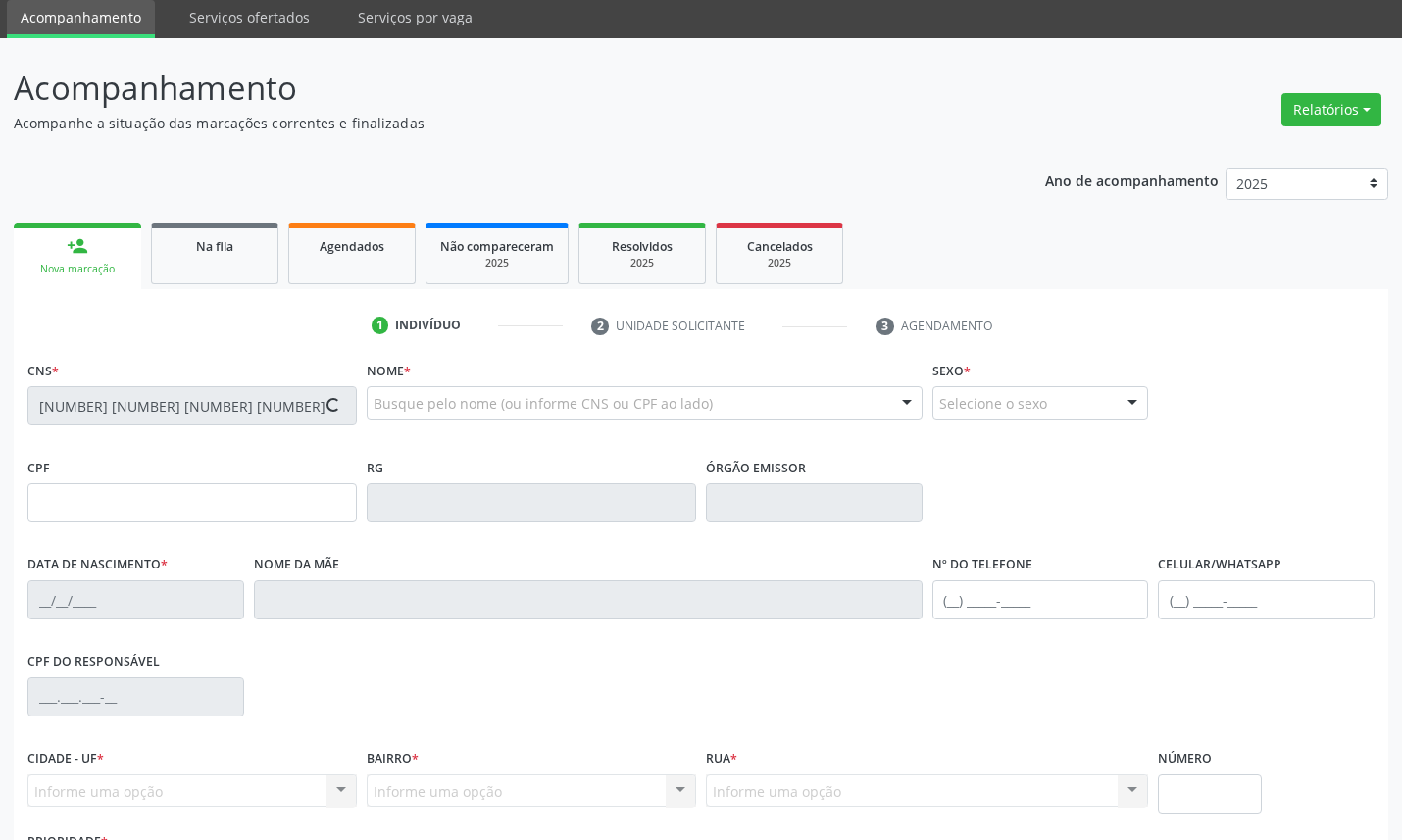type on "35" 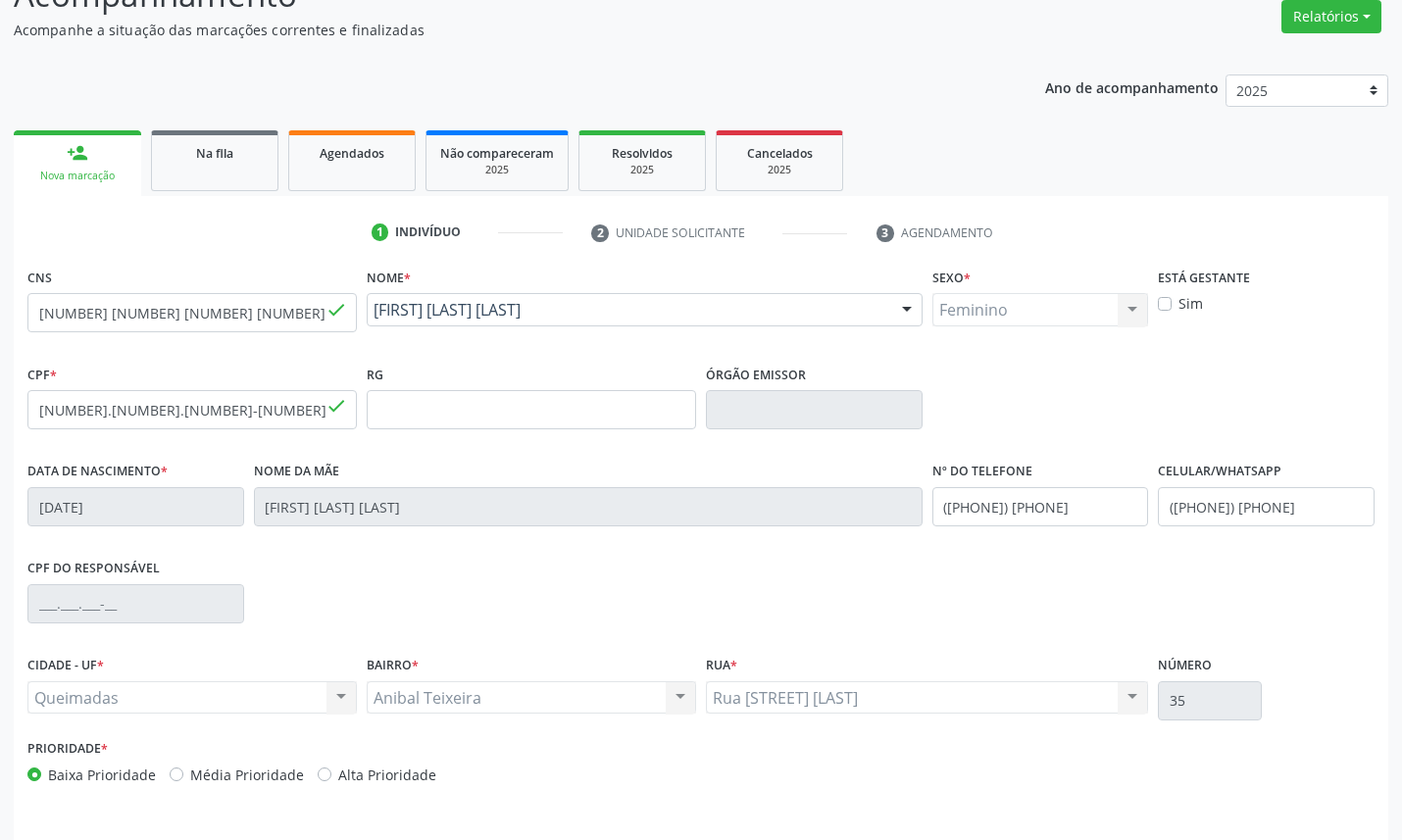 scroll, scrollTop: 221, scrollLeft: 0, axis: vertical 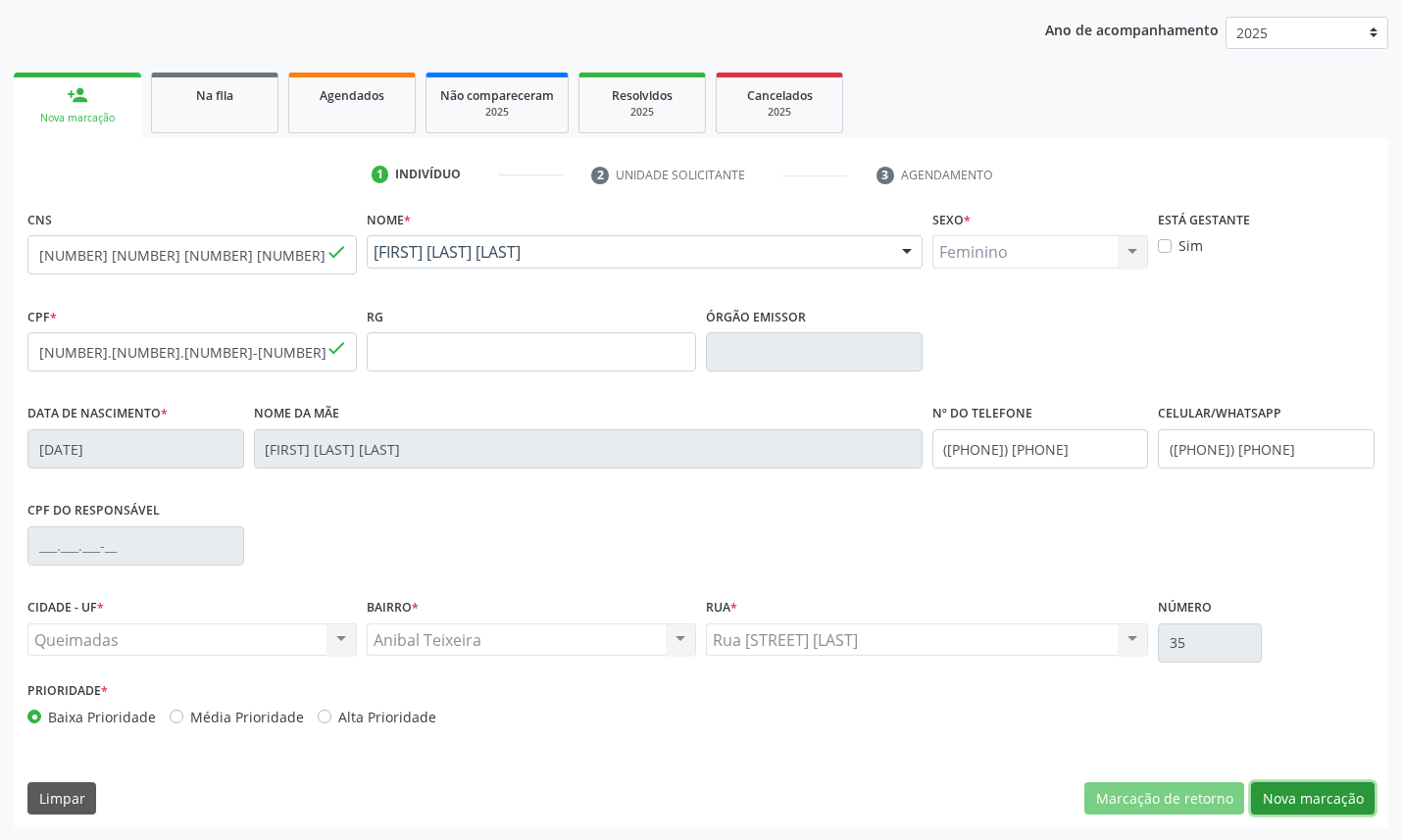 click on "Nova marcação" at bounding box center [1313, 799] 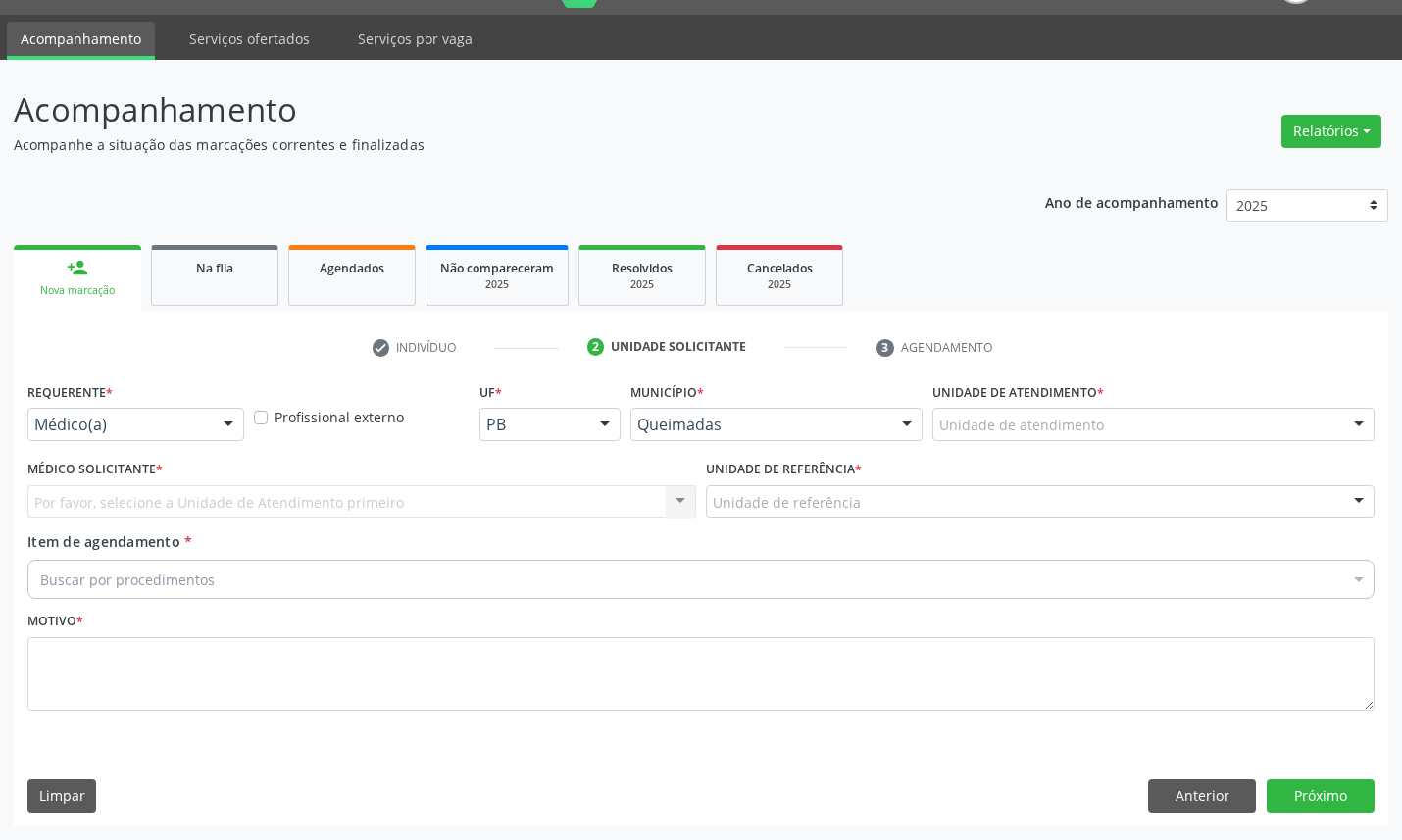 scroll, scrollTop: 46, scrollLeft: 0, axis: vertical 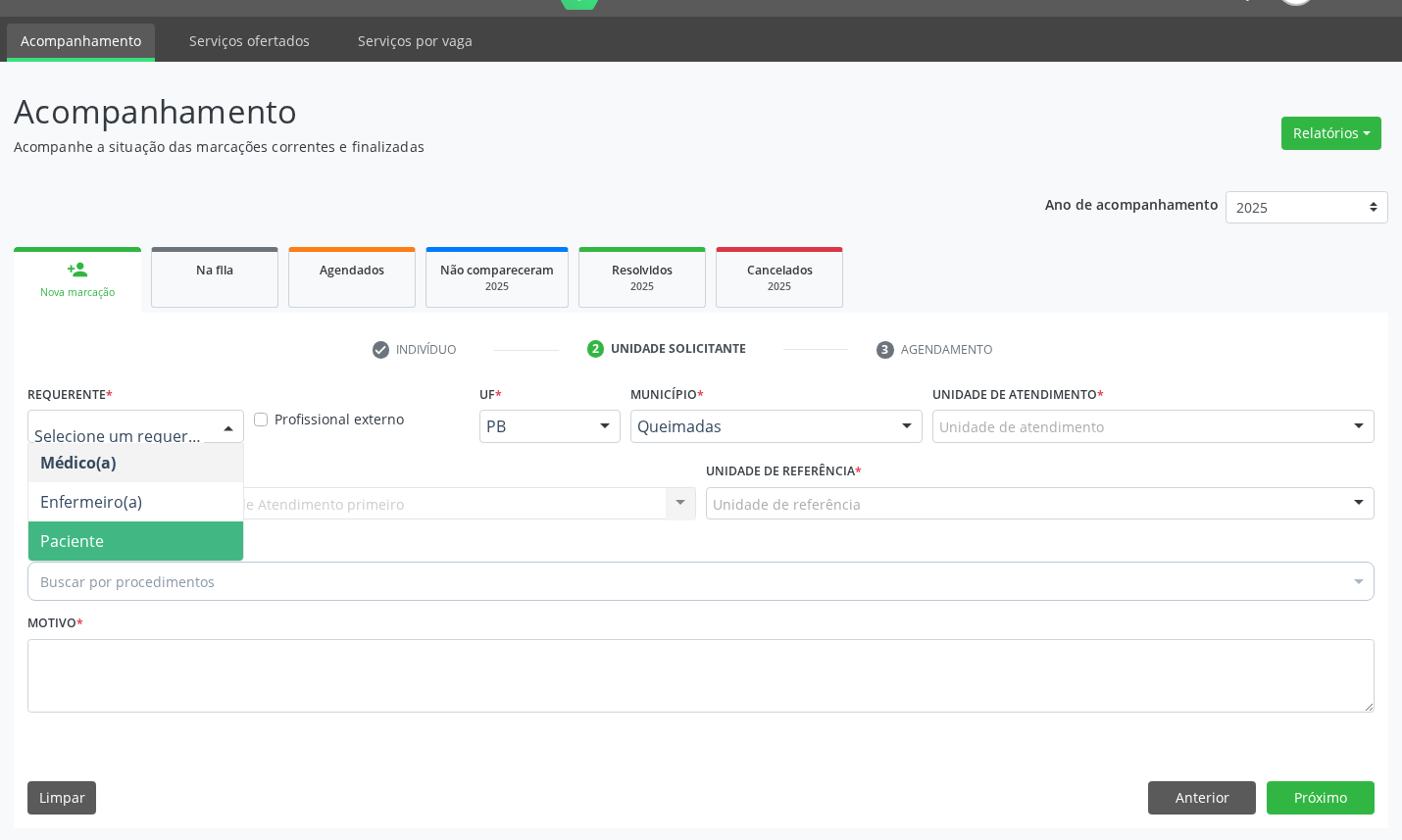 click on "Paciente" at bounding box center [135, 541] 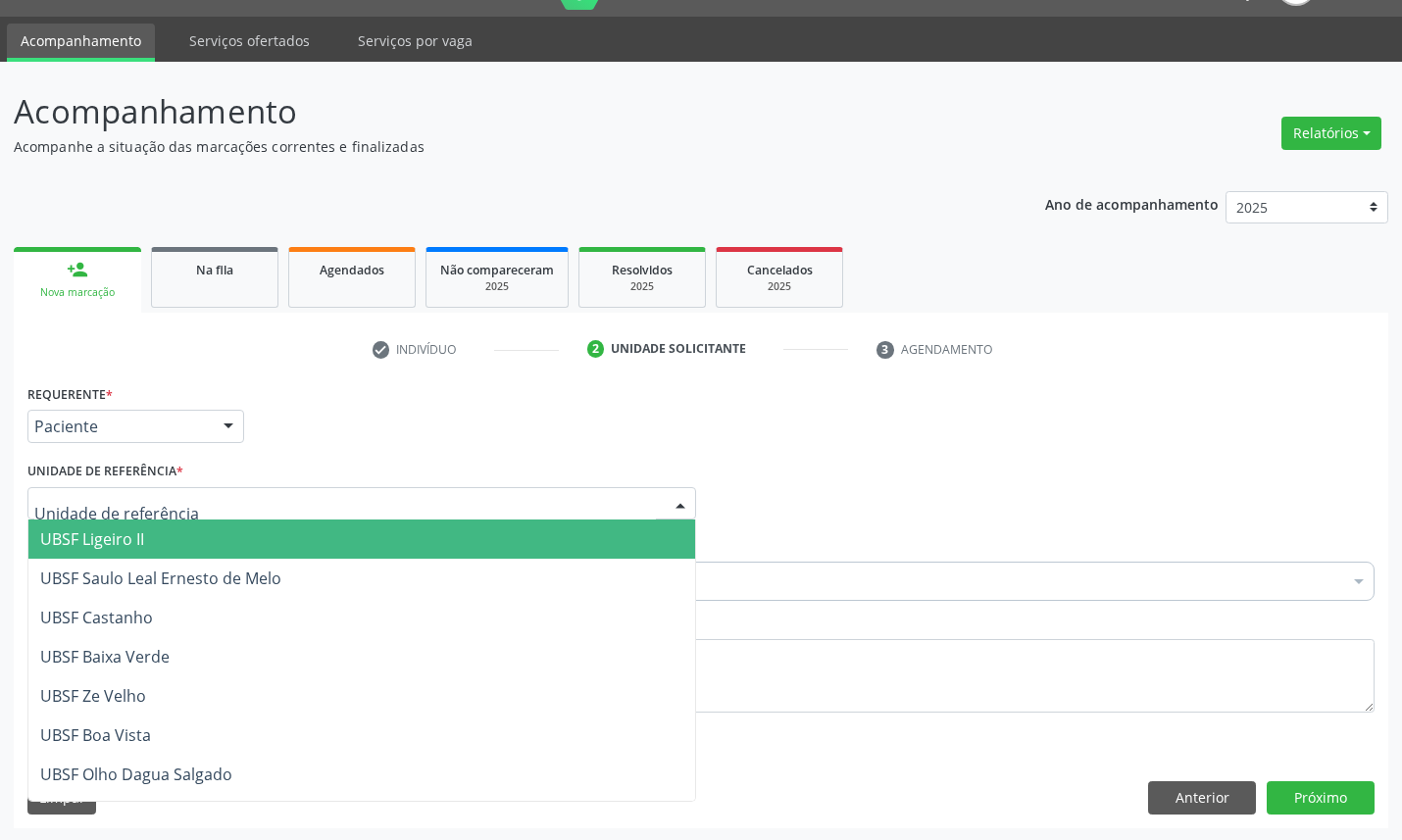 click at bounding box center (362, 504) 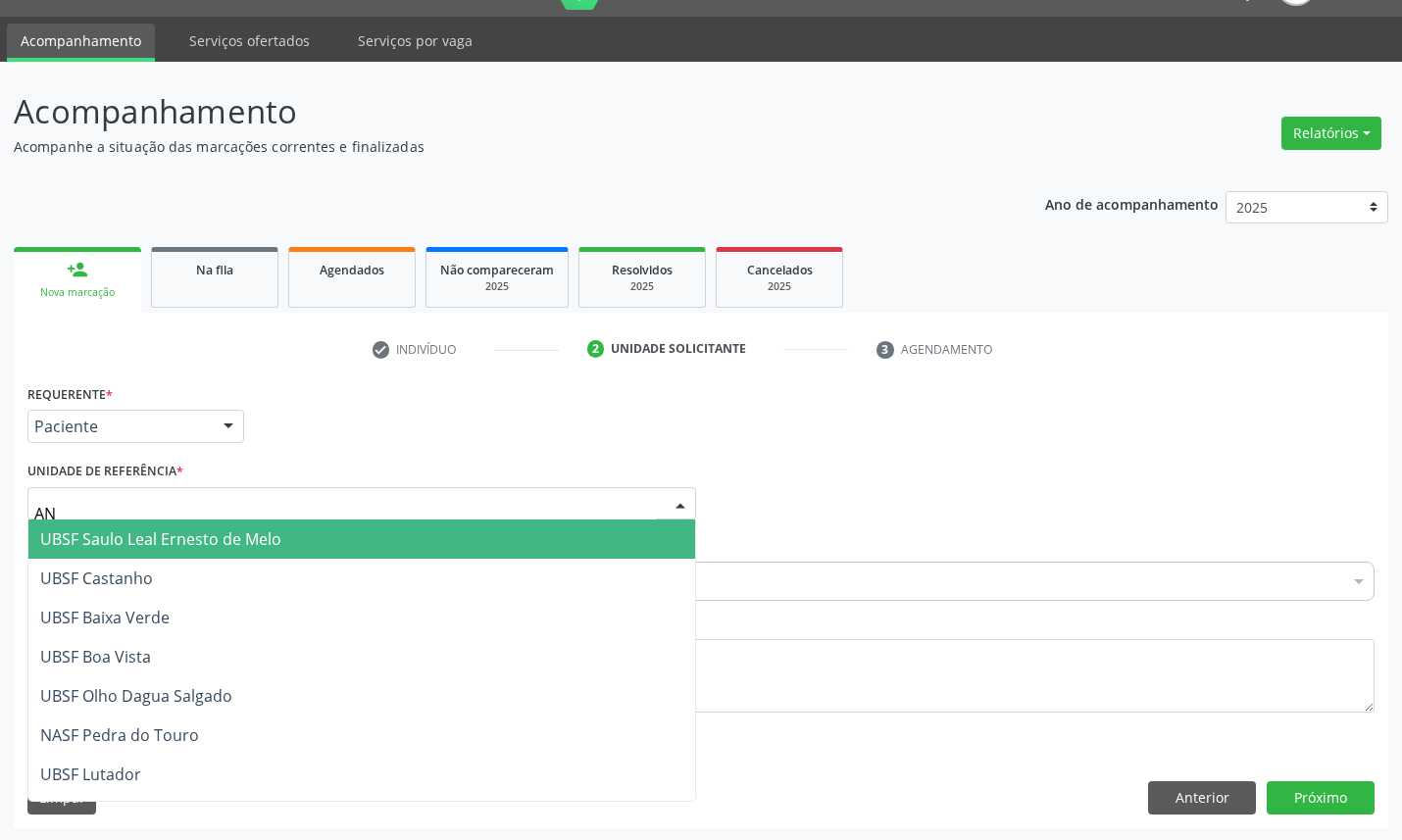 type on "ANI" 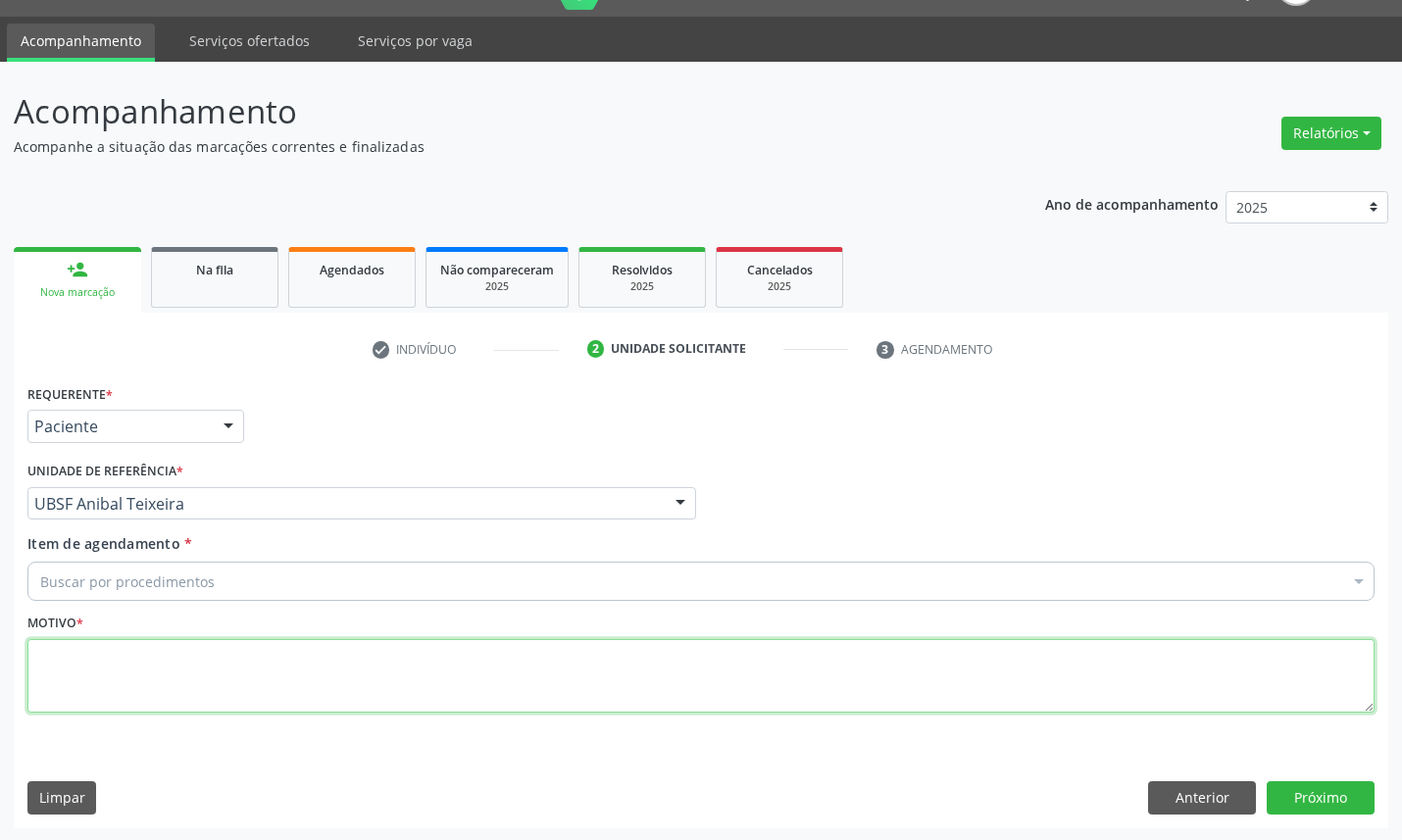 paste on "RETORNO [NAME] [DATE]" 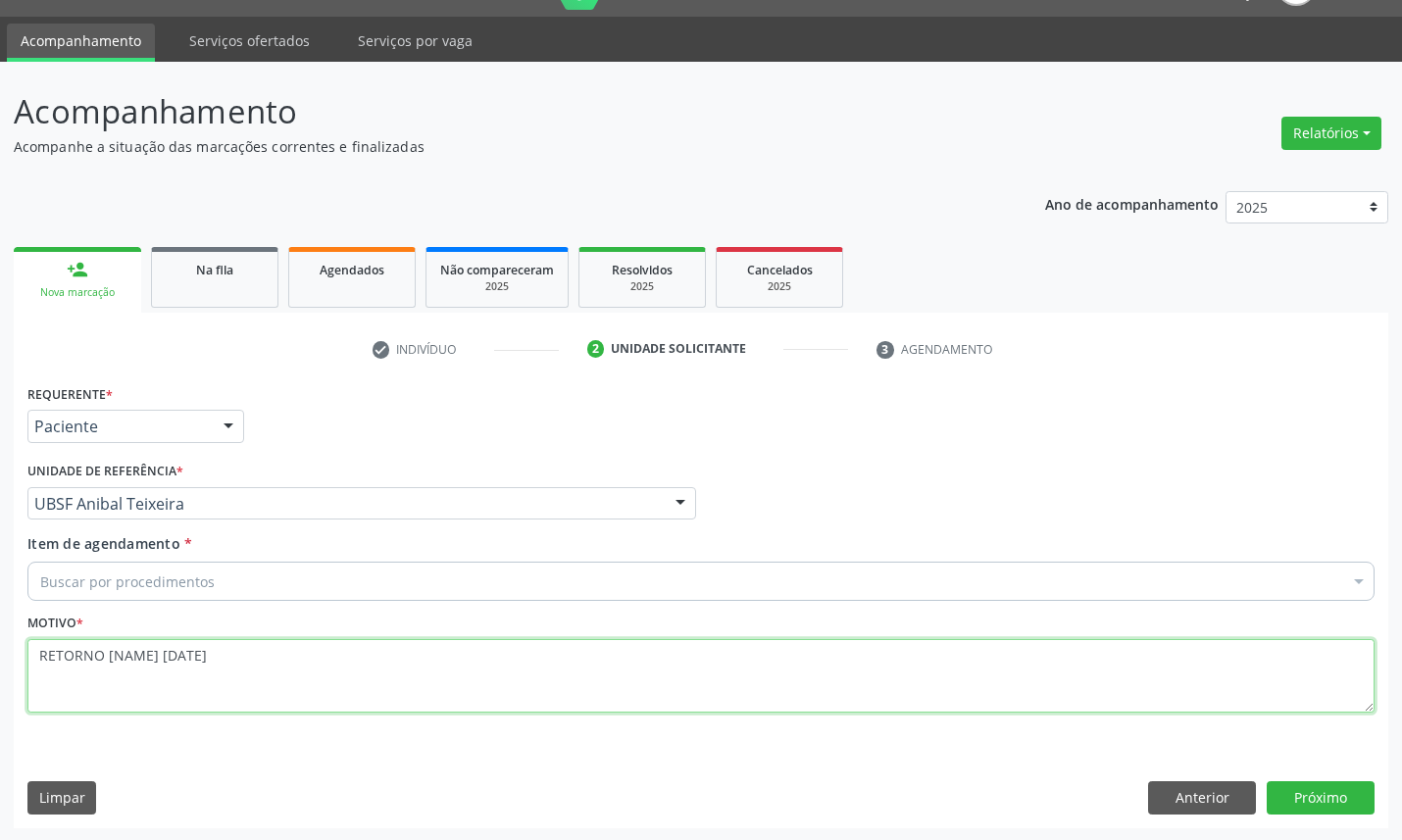type on "RETORNO [NAME] [DATE]" 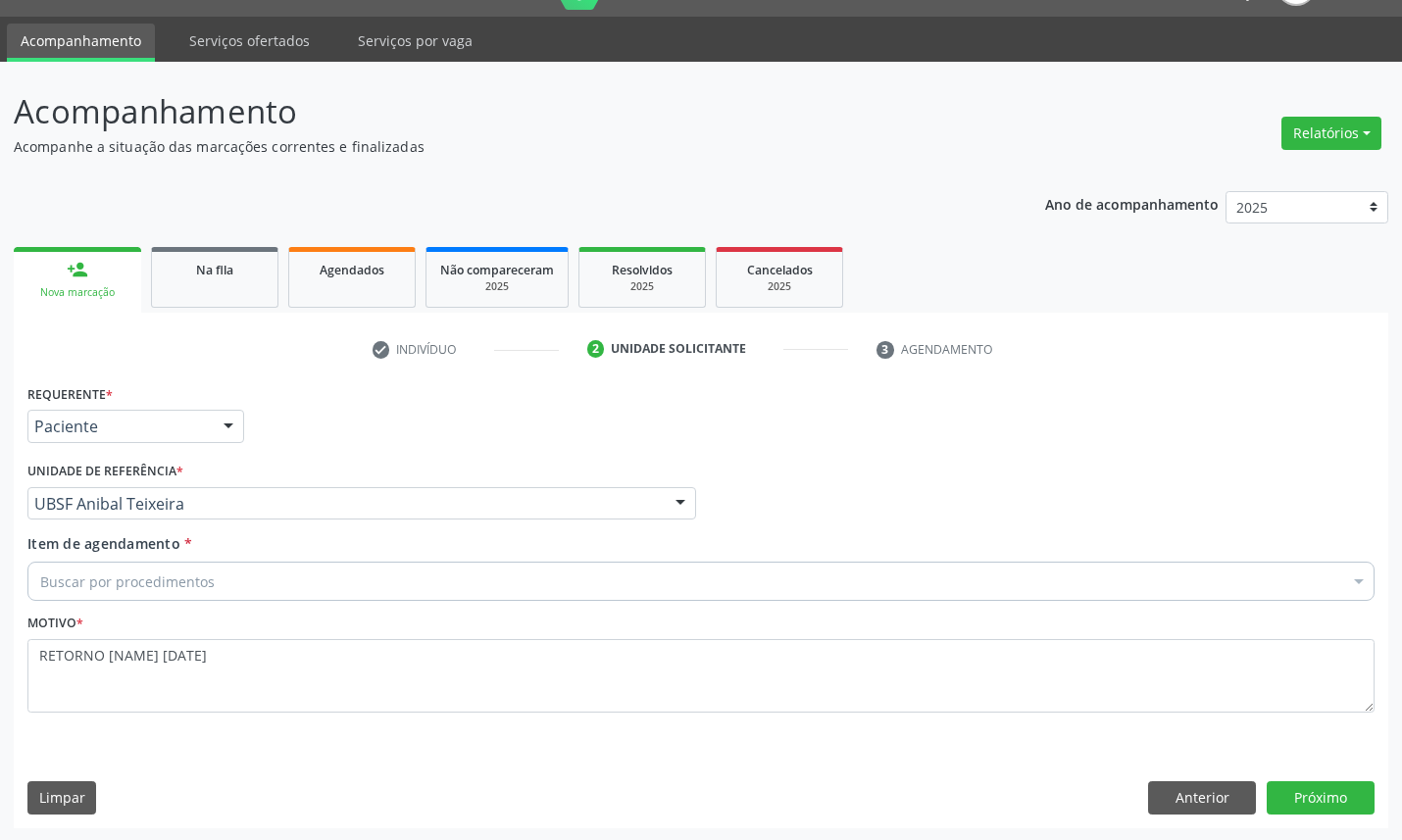 click on "Buscar por procedimentos" at bounding box center [701, 581] 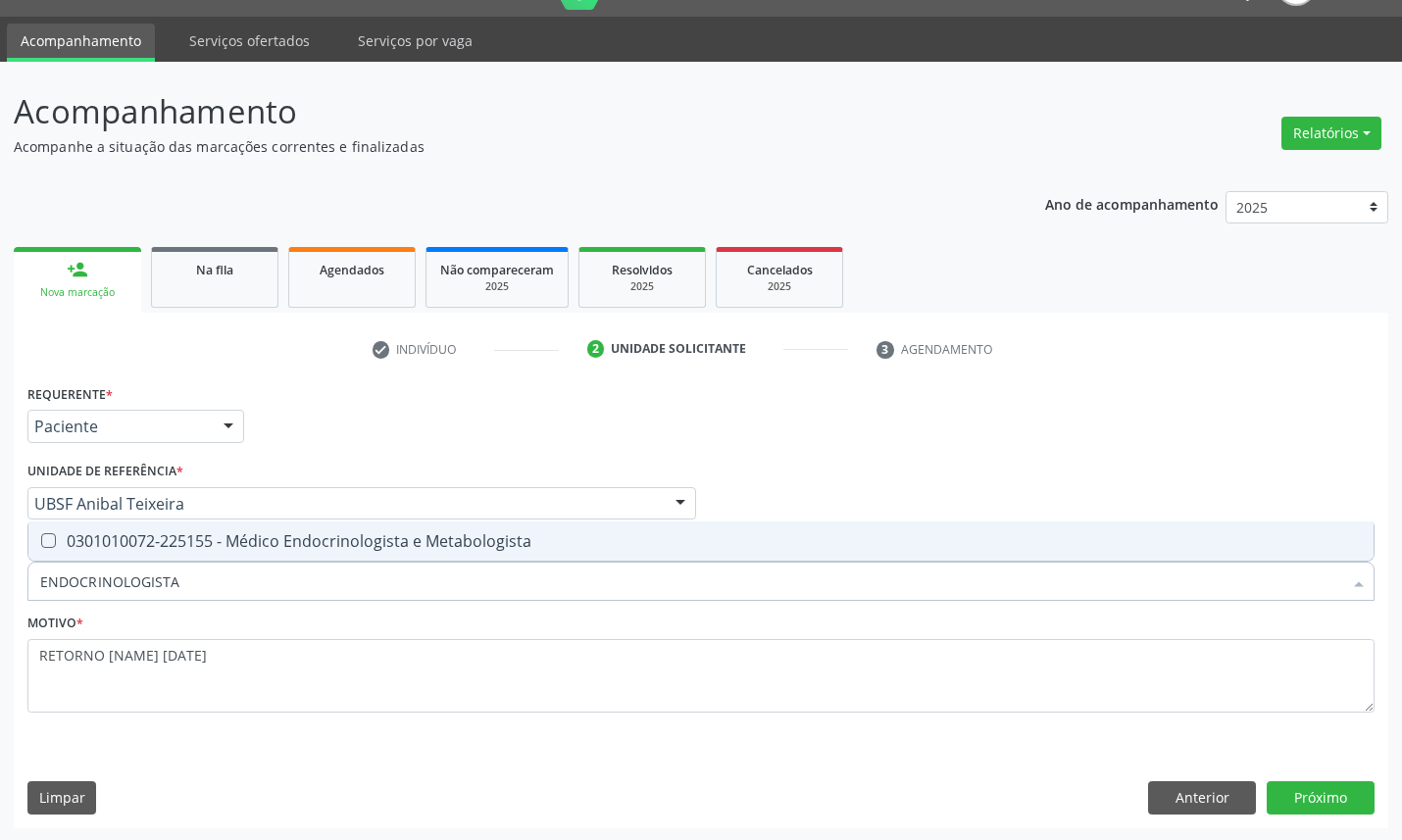 click on "0301010072-225155 - Médico Endocrinologista e Metabologista" at bounding box center (701, 541) 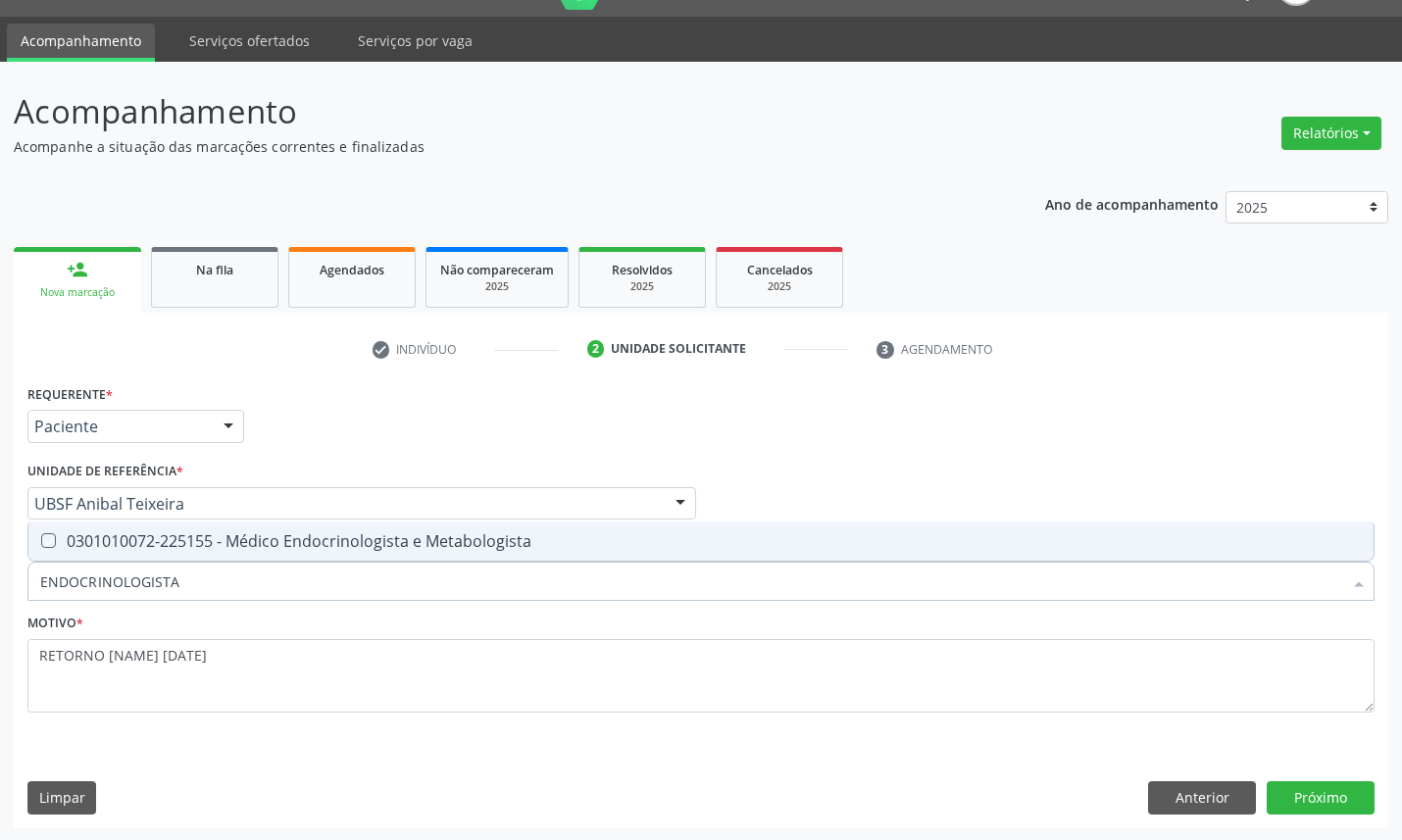 checkbox on "true" 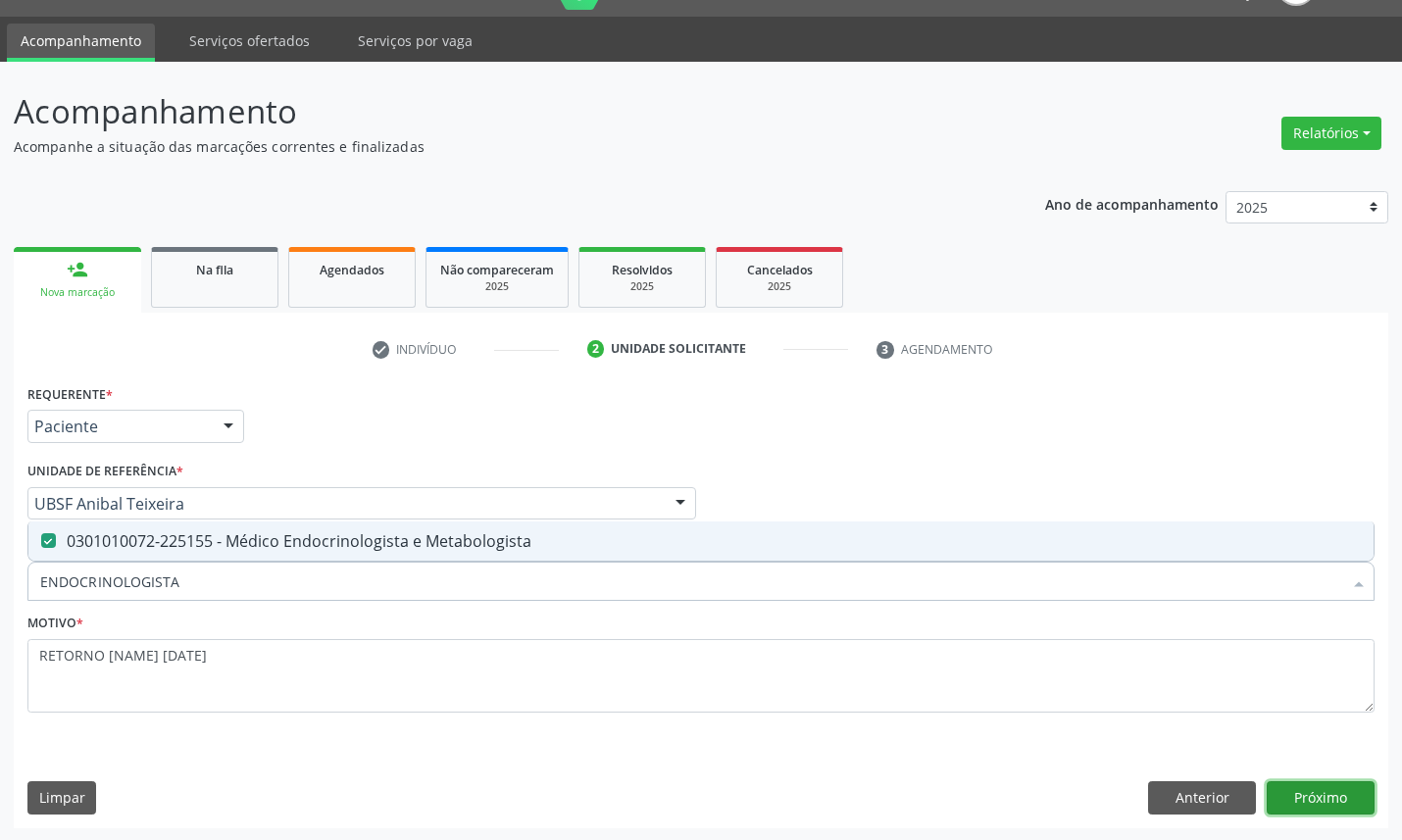 click on "Próximo" at bounding box center [1321, 798] 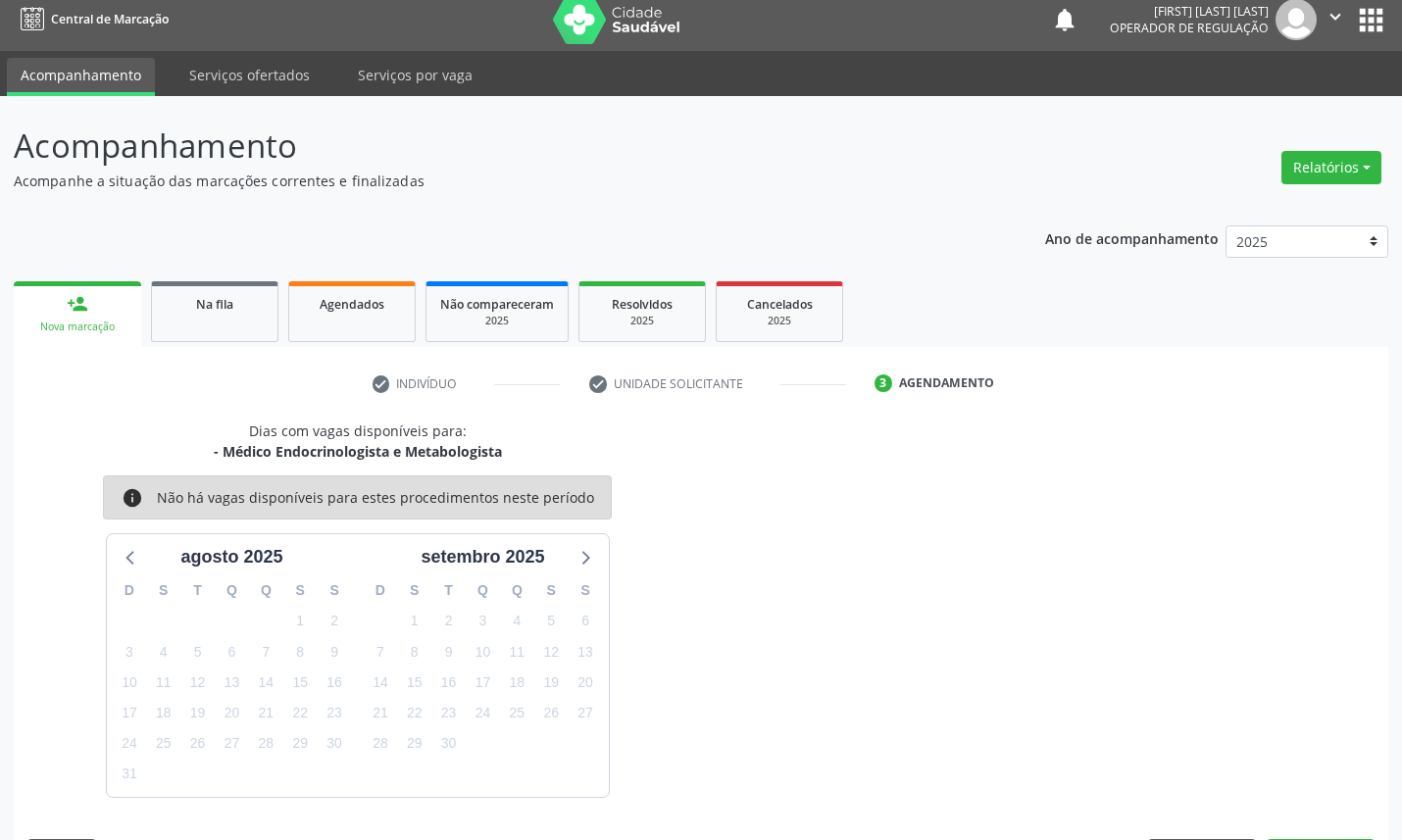 scroll, scrollTop: 46, scrollLeft: 0, axis: vertical 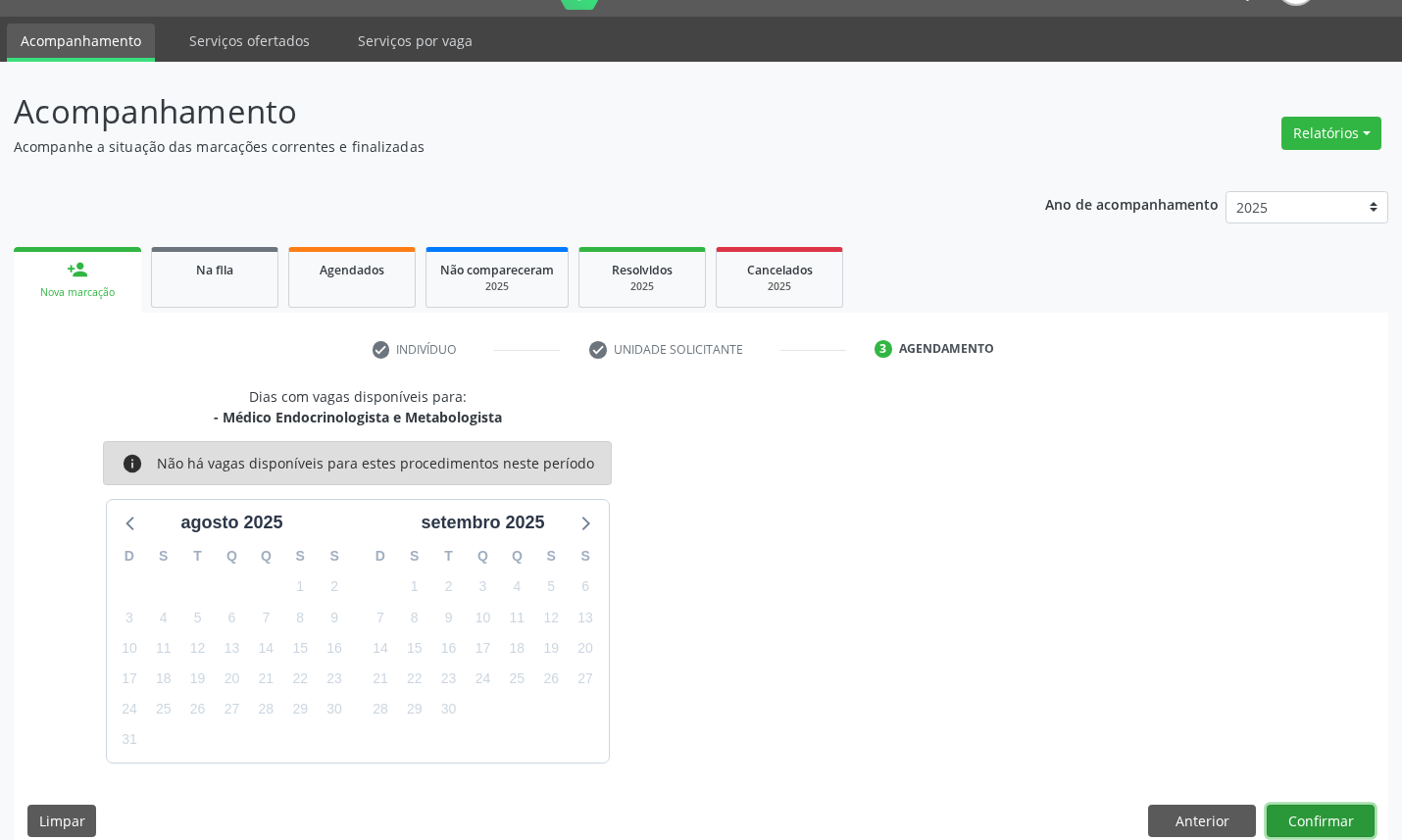 click on "Confirmar" at bounding box center [1321, 821] 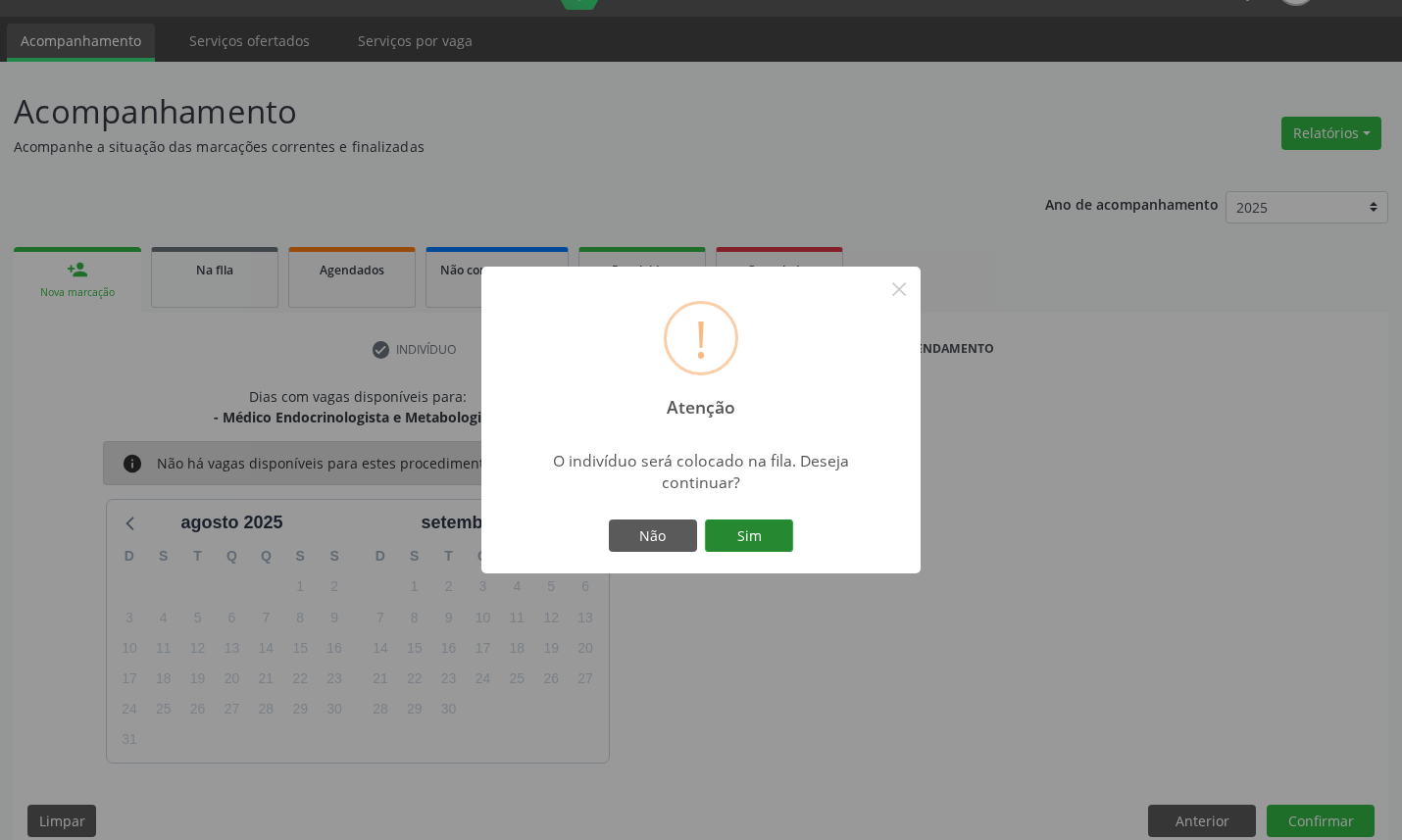 click on "Sim" at bounding box center [749, 536] 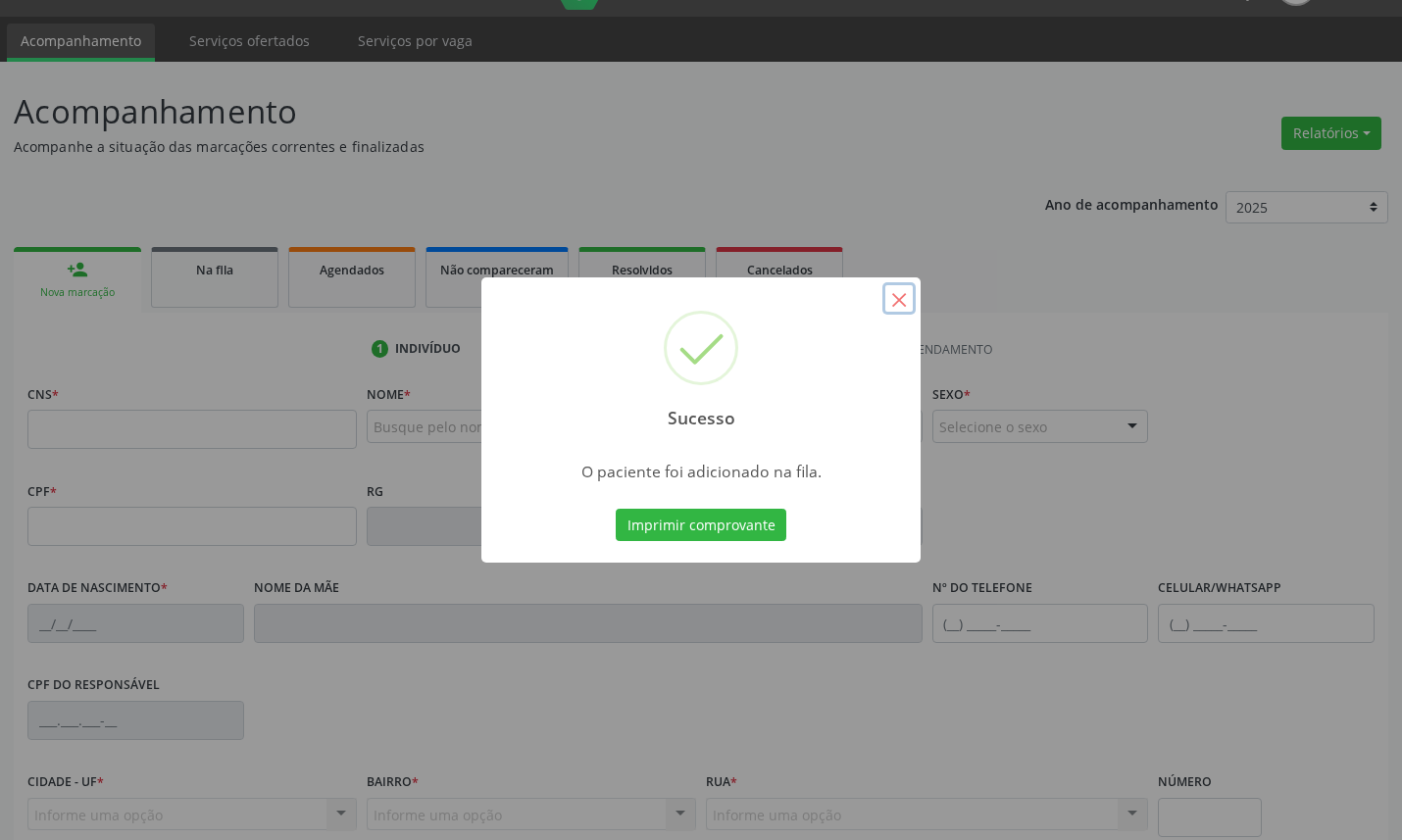 click on "×" at bounding box center [899, 299] 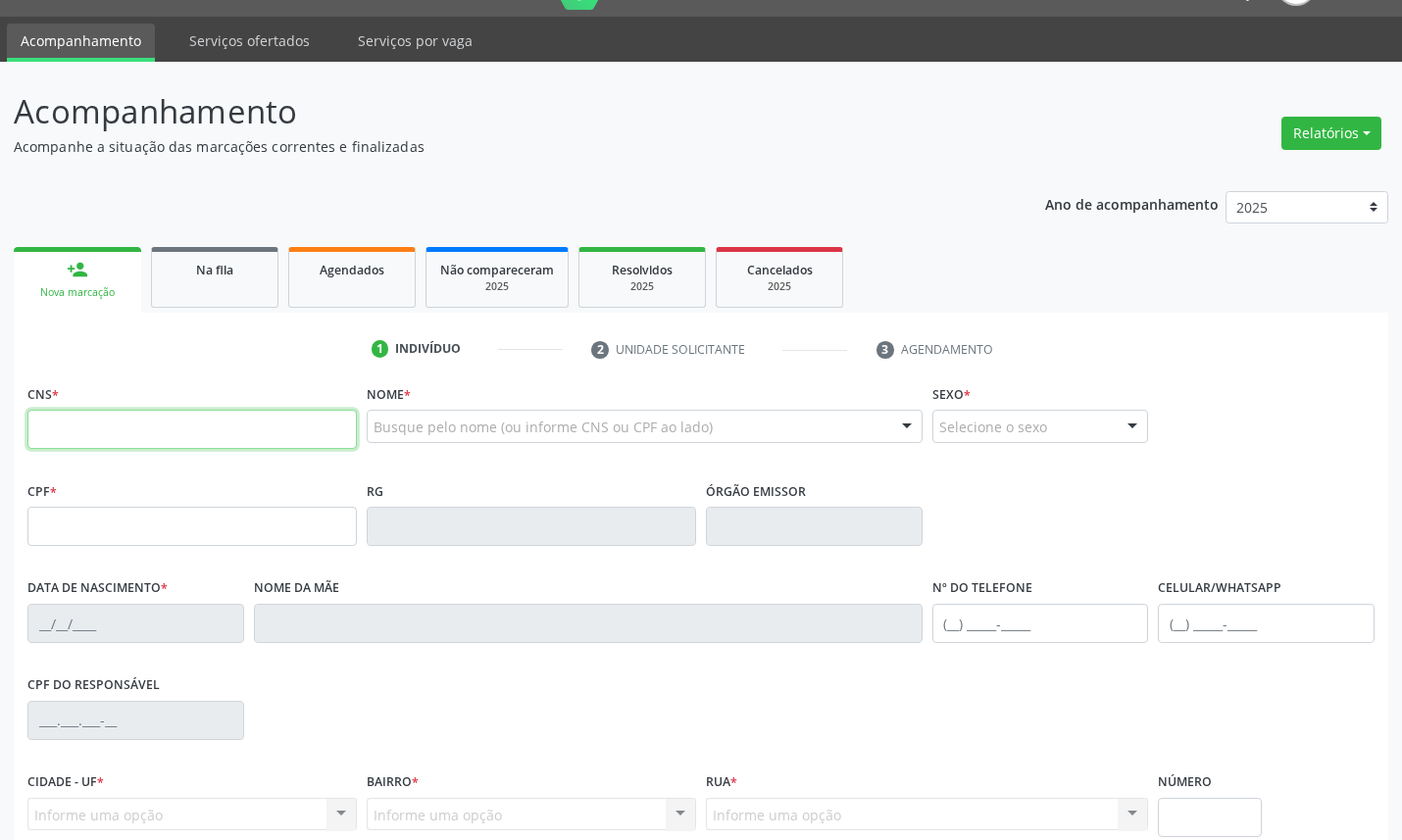 click at bounding box center [192, 429] 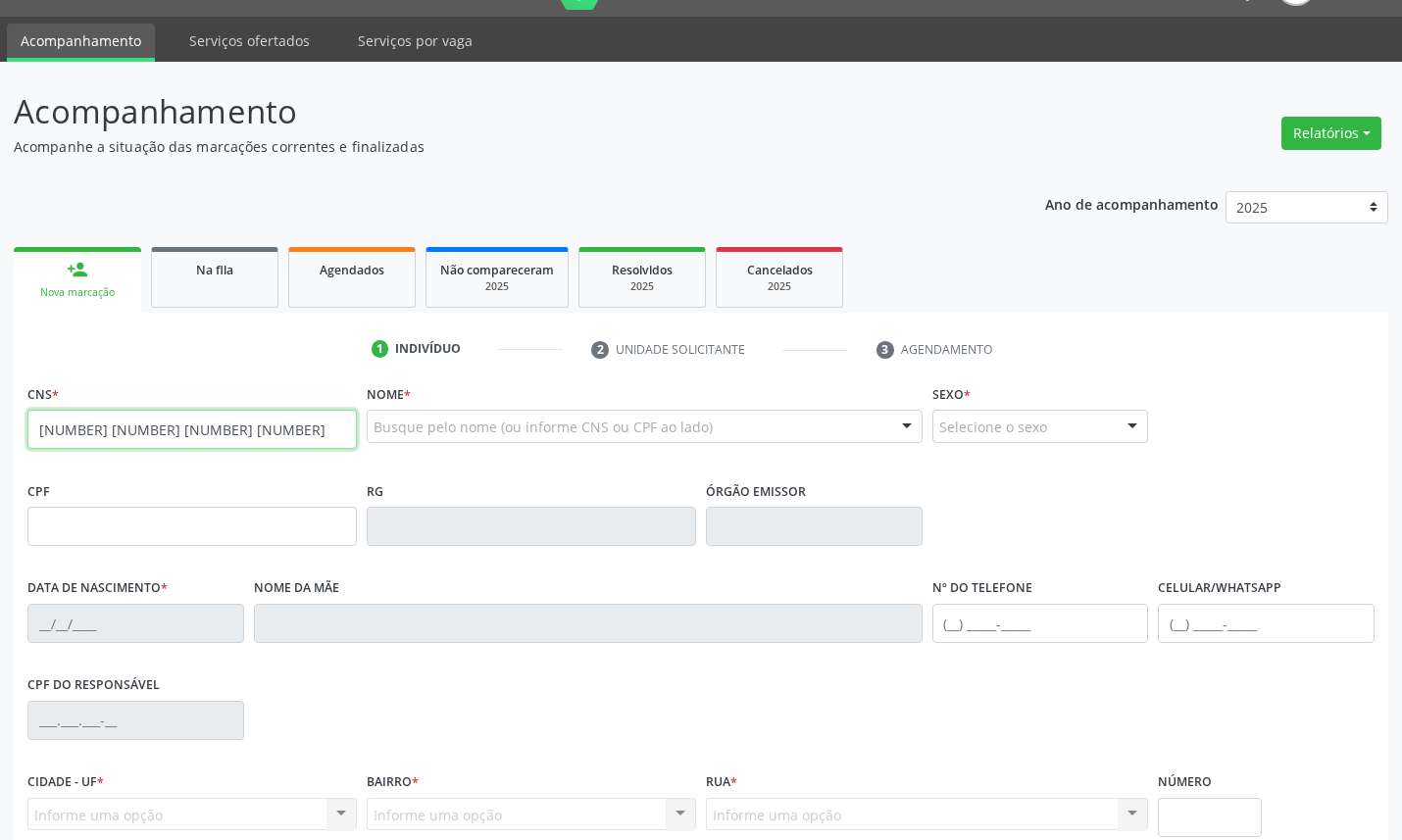 type on "707 4080 1259 8475" 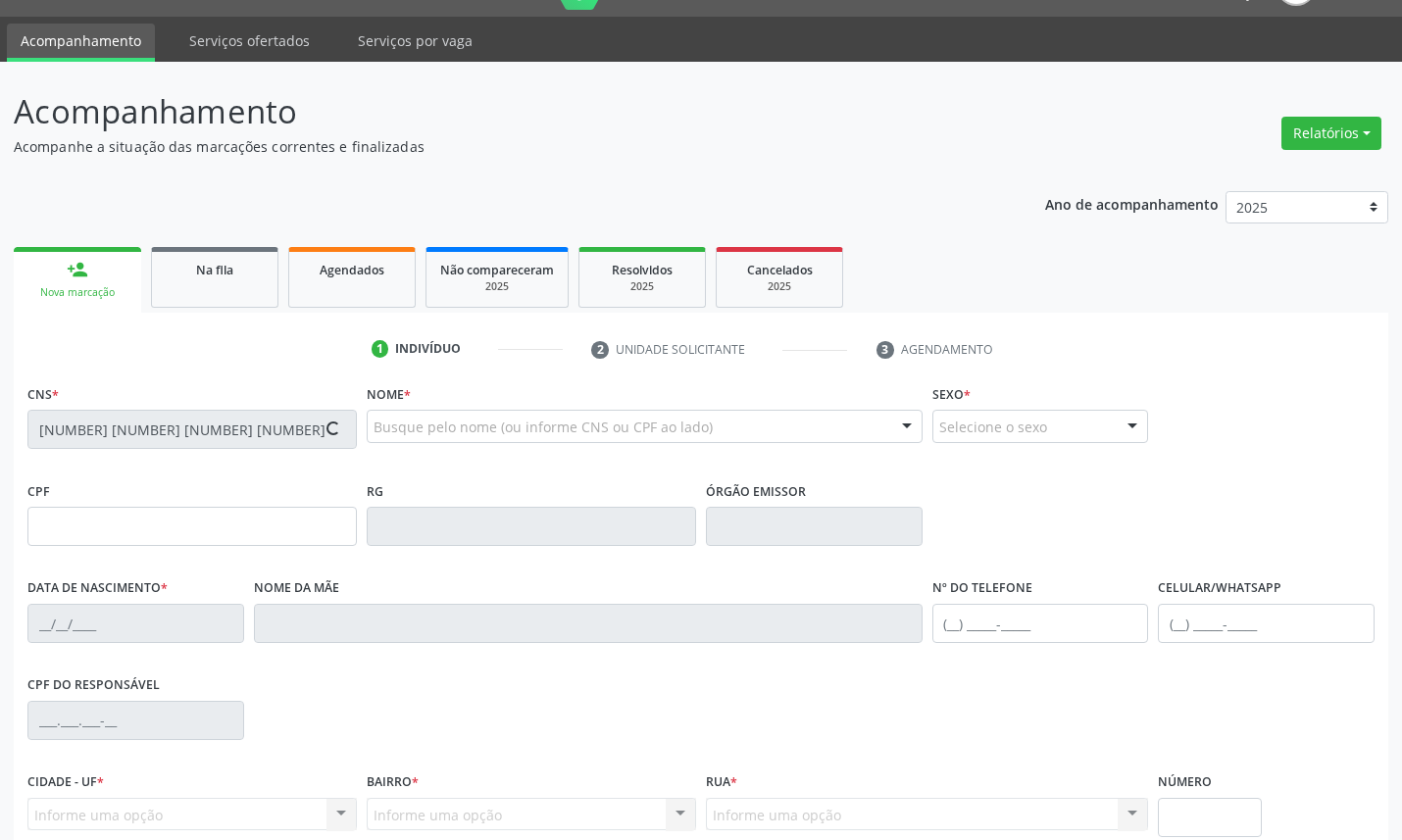 type on "104.009.454-60" 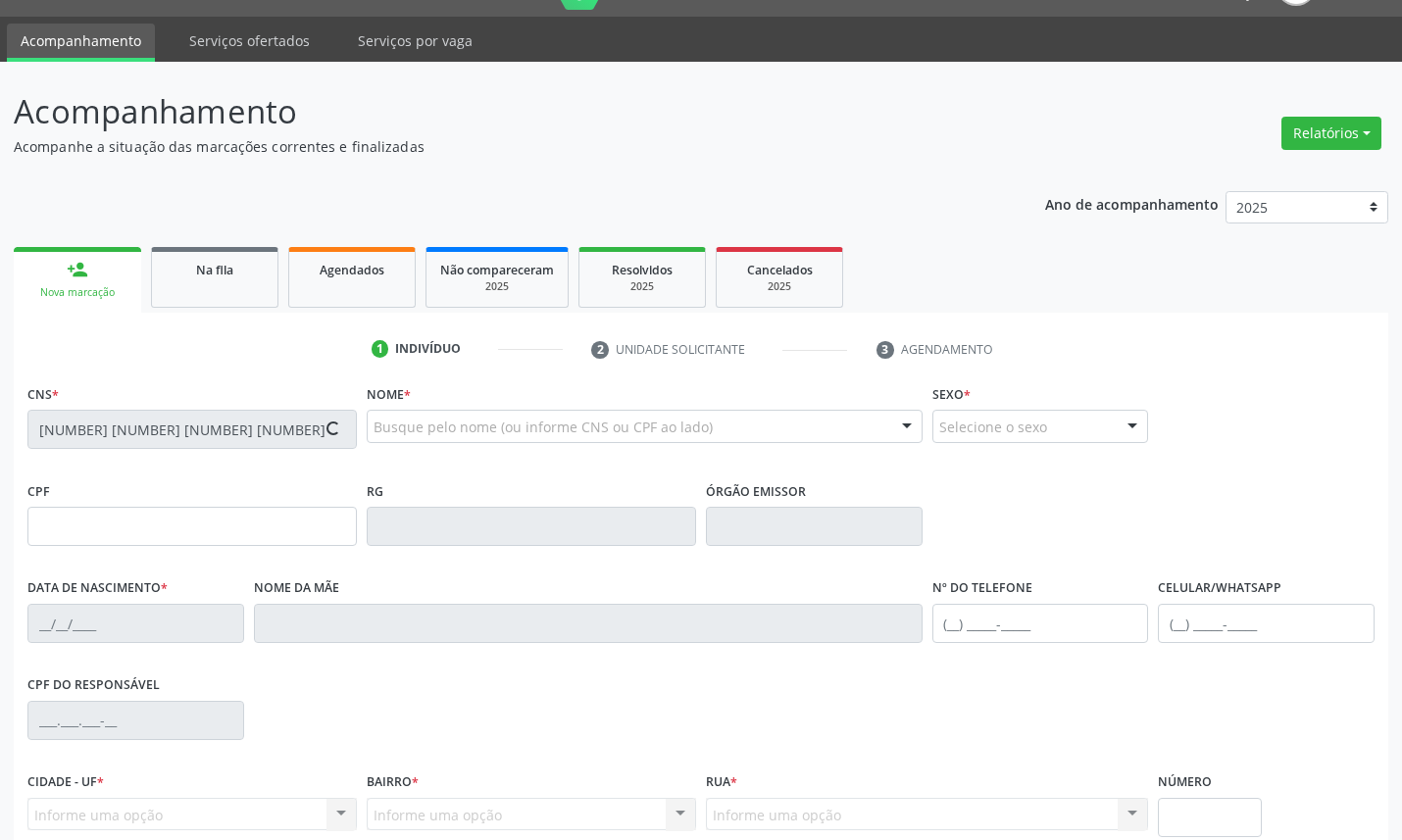 type on "18/03/1991" 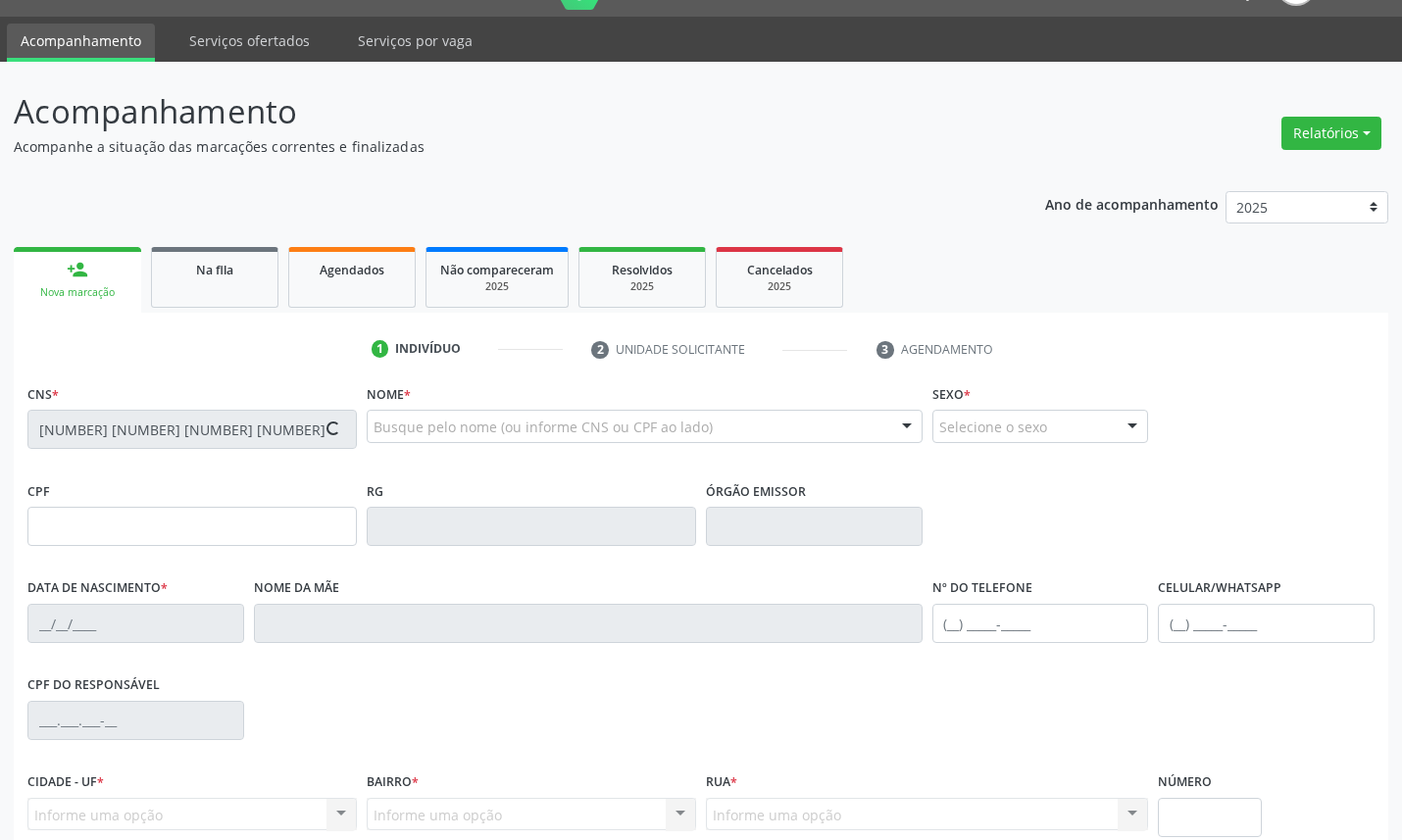 type on "(83) 99418-3366" 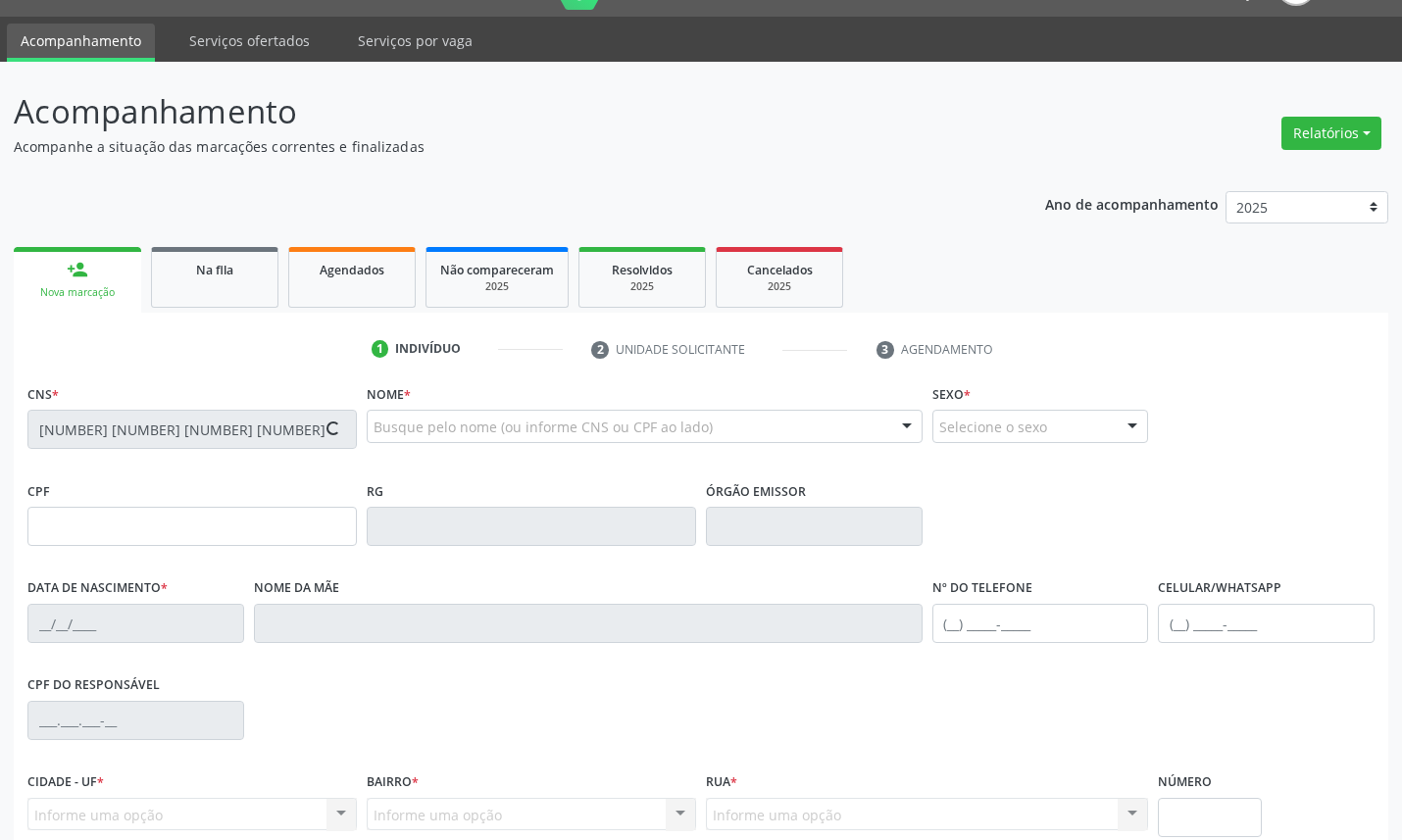 type on "824" 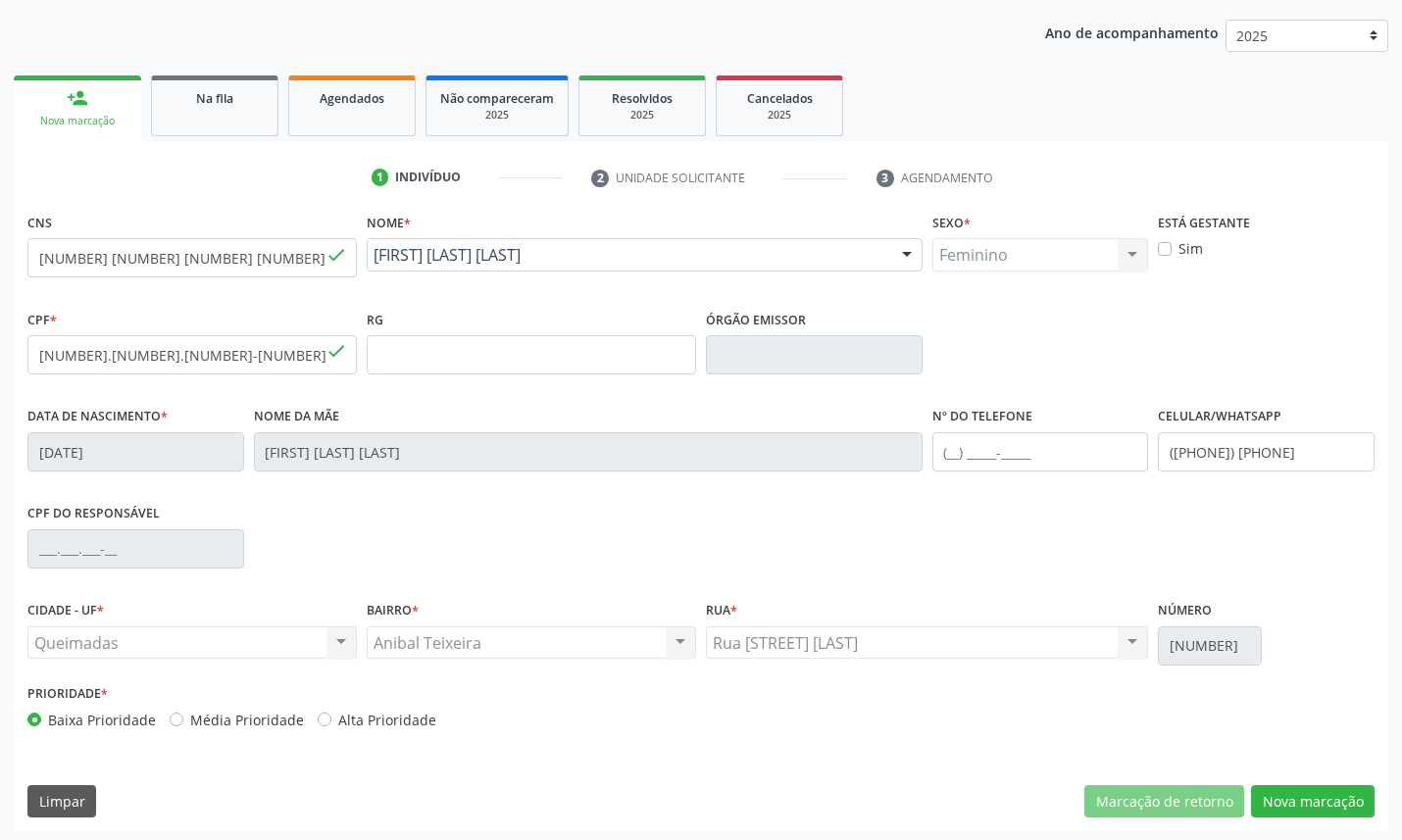 scroll, scrollTop: 221, scrollLeft: 0, axis: vertical 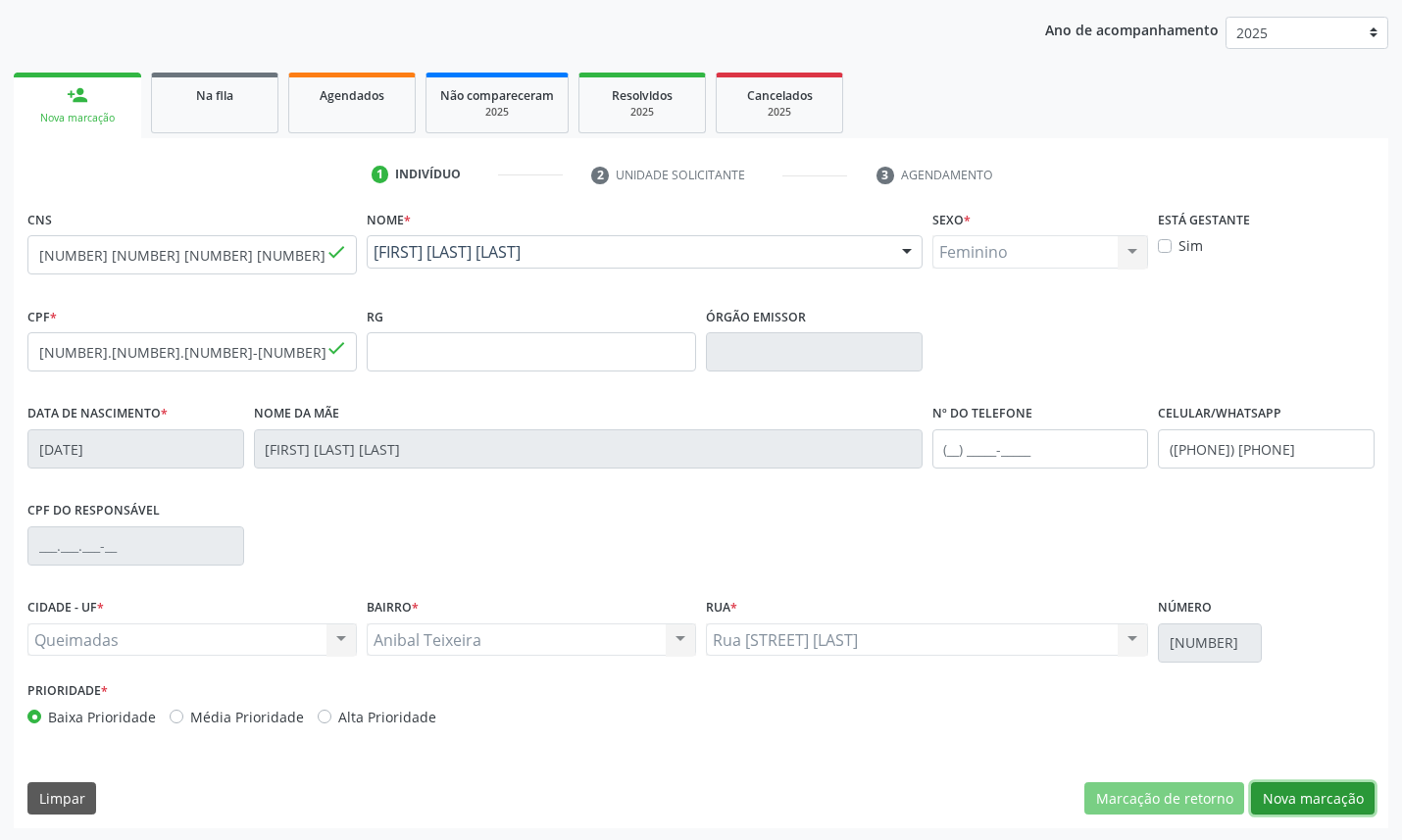 drag, startPoint x: 1318, startPoint y: 785, endPoint x: 1312, endPoint y: 748, distance: 37.48333 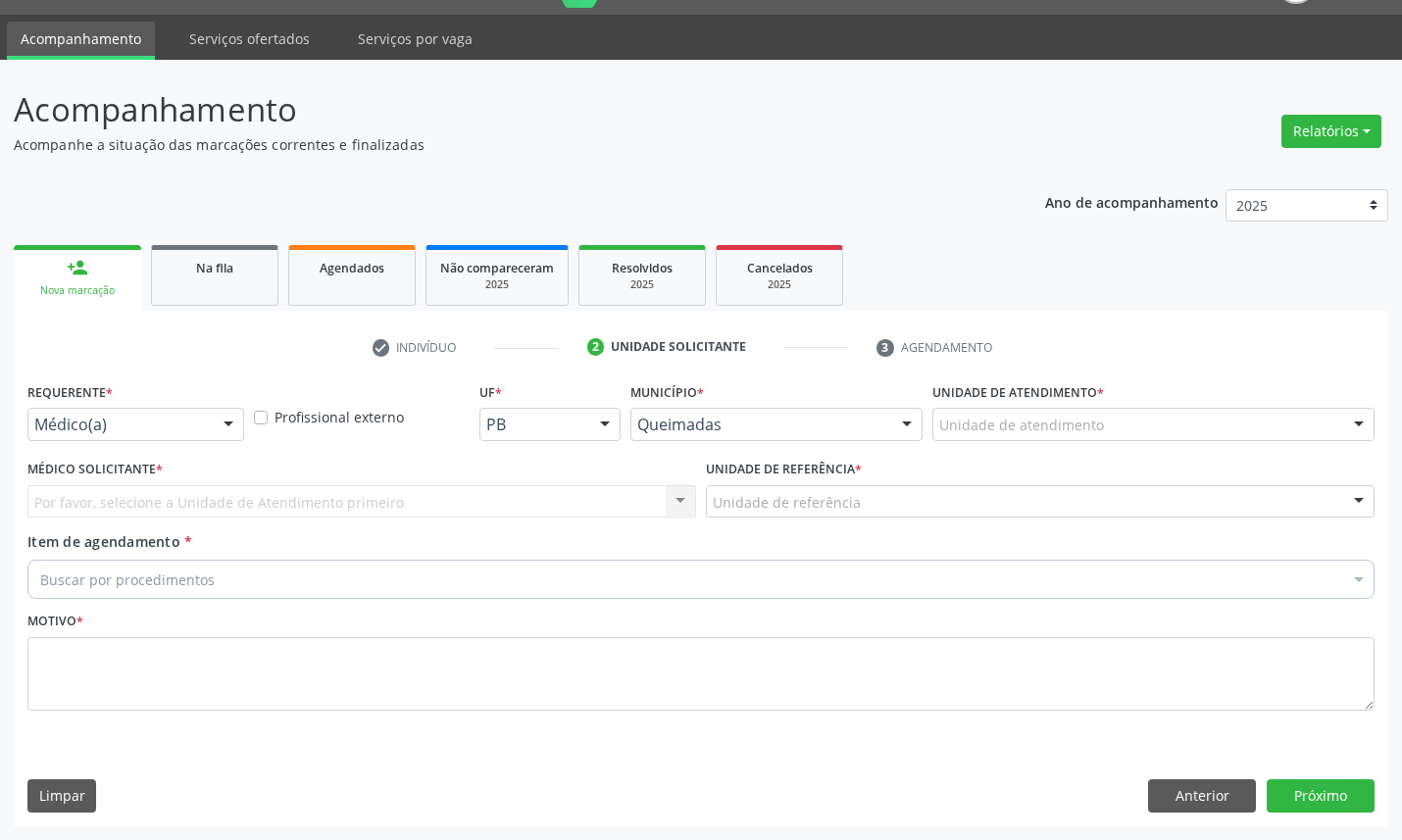 scroll, scrollTop: 46, scrollLeft: 0, axis: vertical 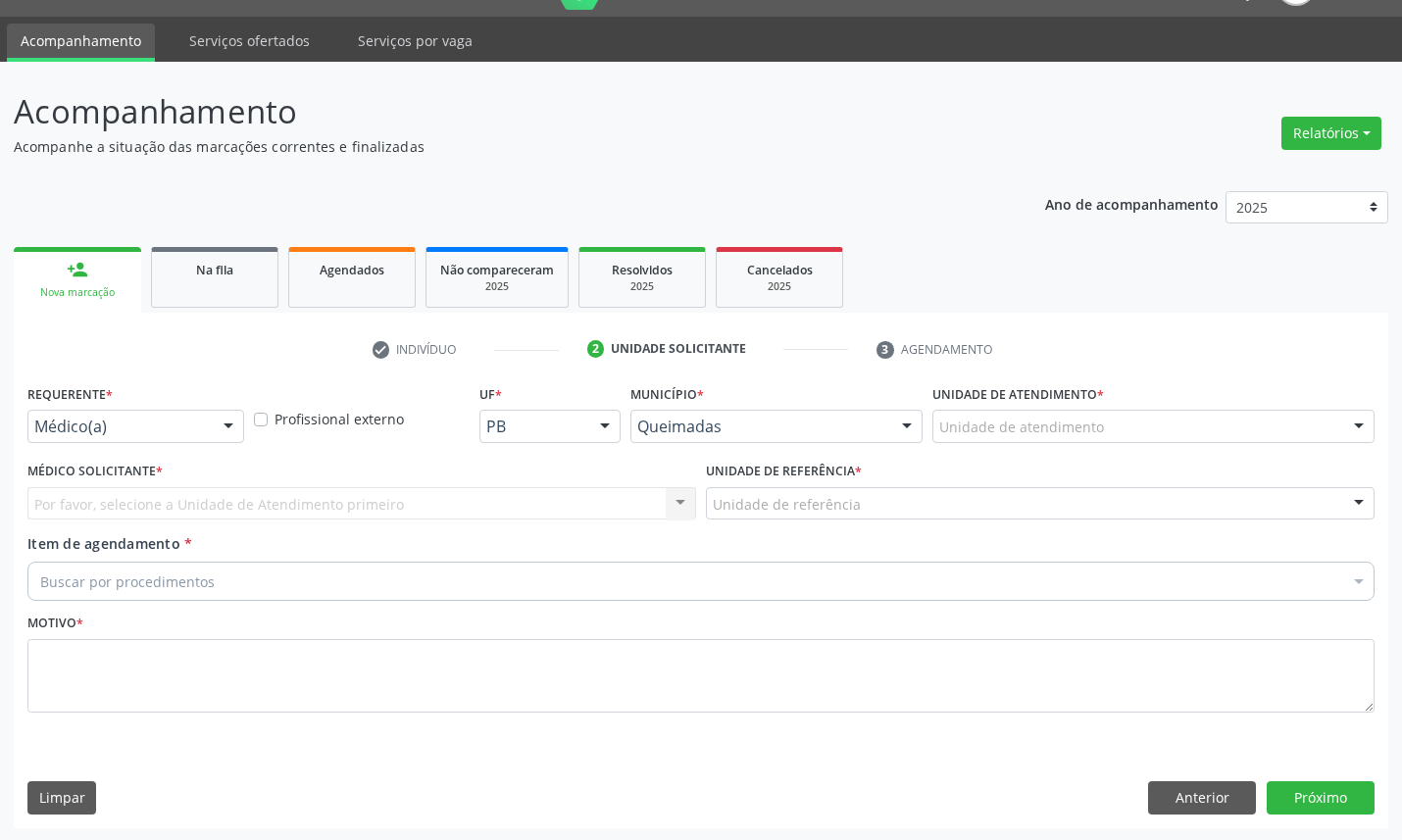click on "Médico(a)" at bounding box center (135, 426) 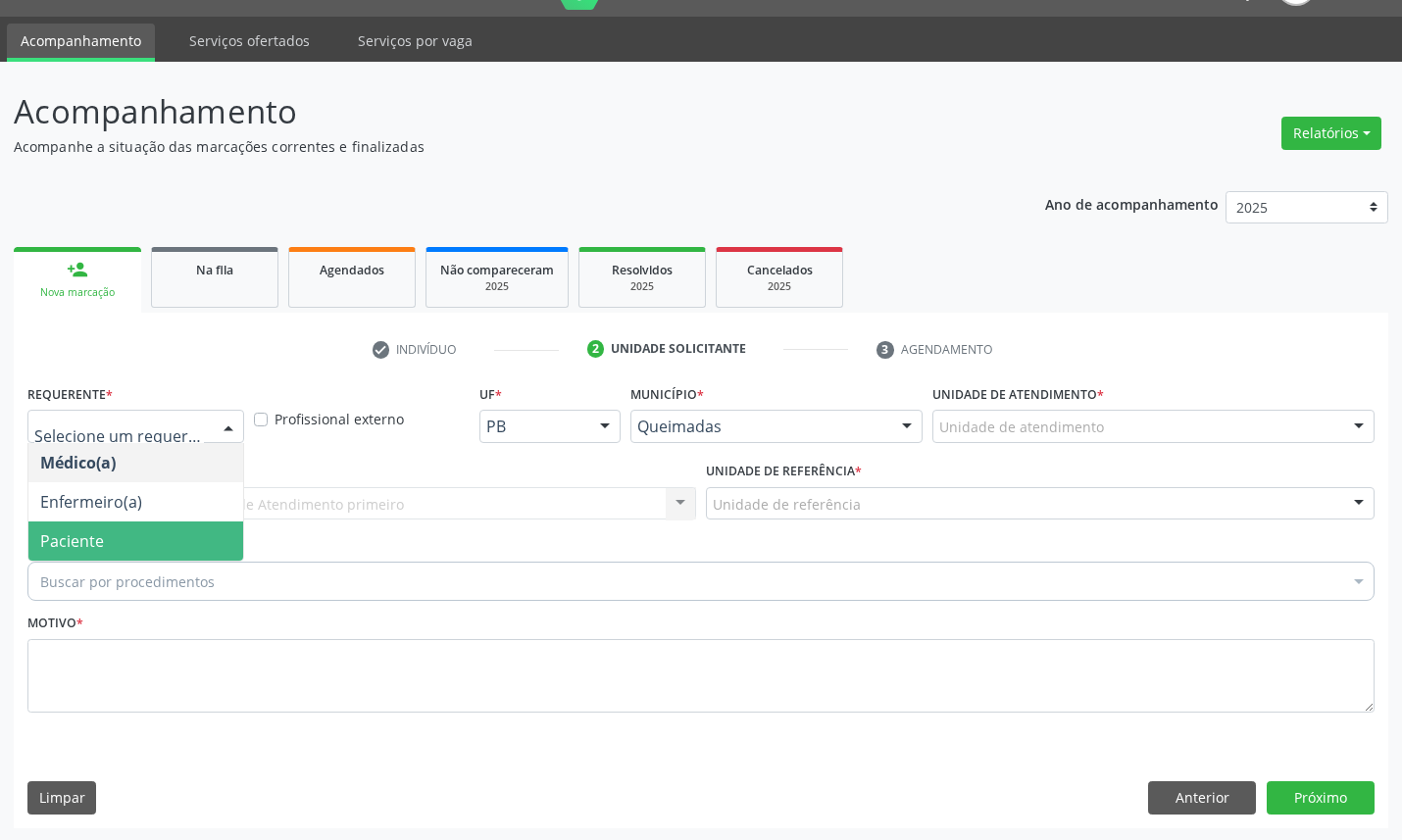 drag, startPoint x: 175, startPoint y: 525, endPoint x: 179, endPoint y: 503, distance: 22.36068 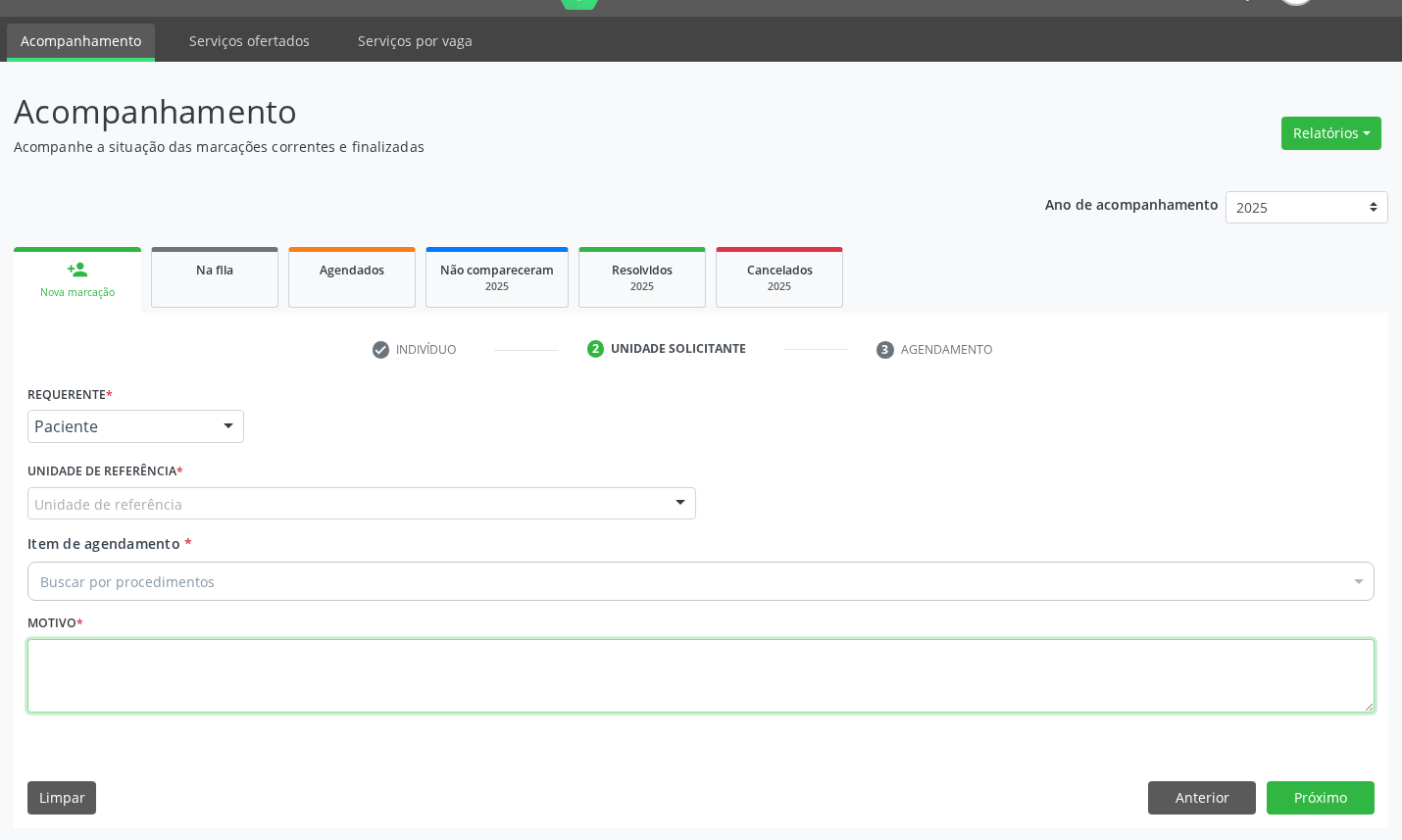 click at bounding box center [701, 676] 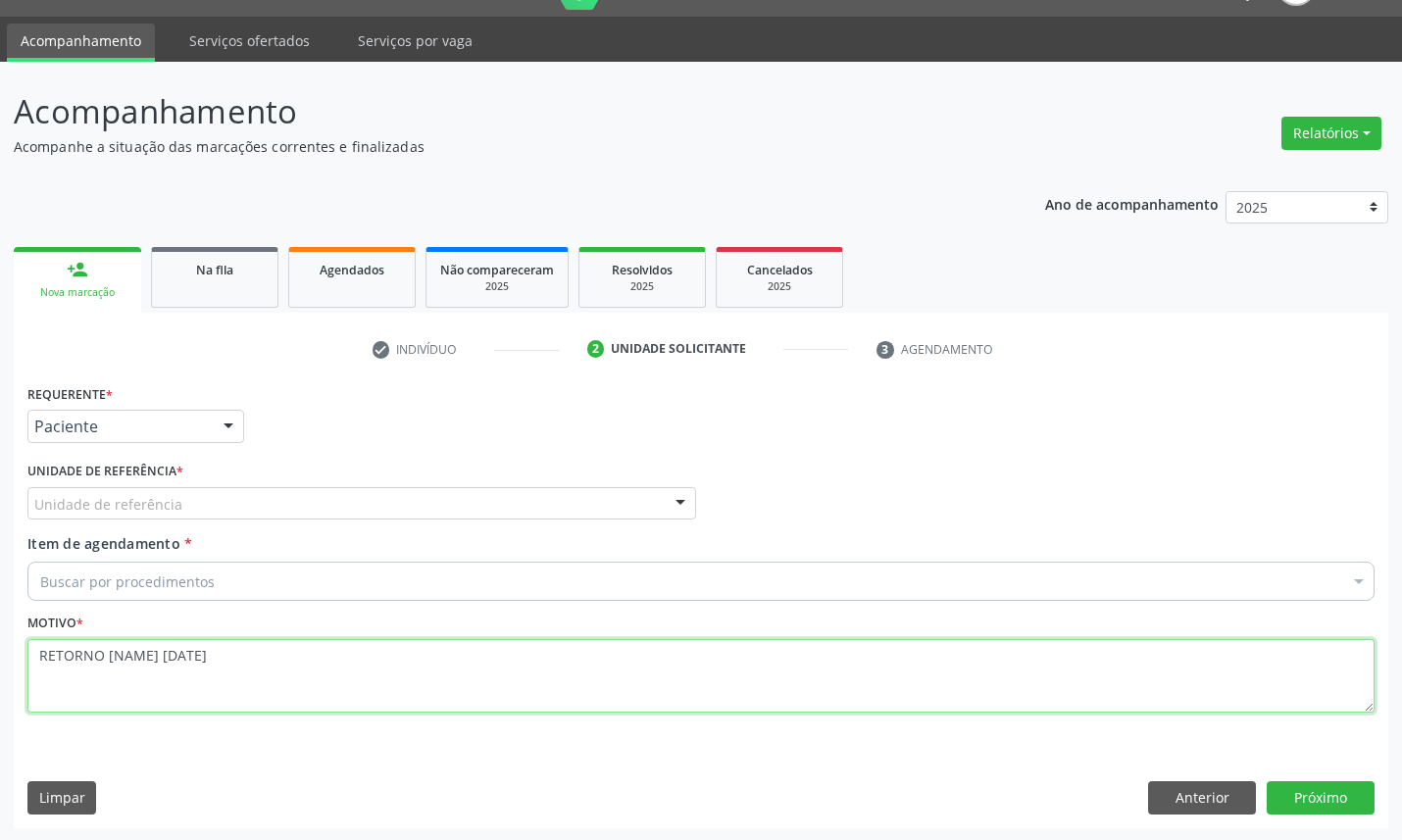 type on "RETORNO LUNNARA 04/2025" 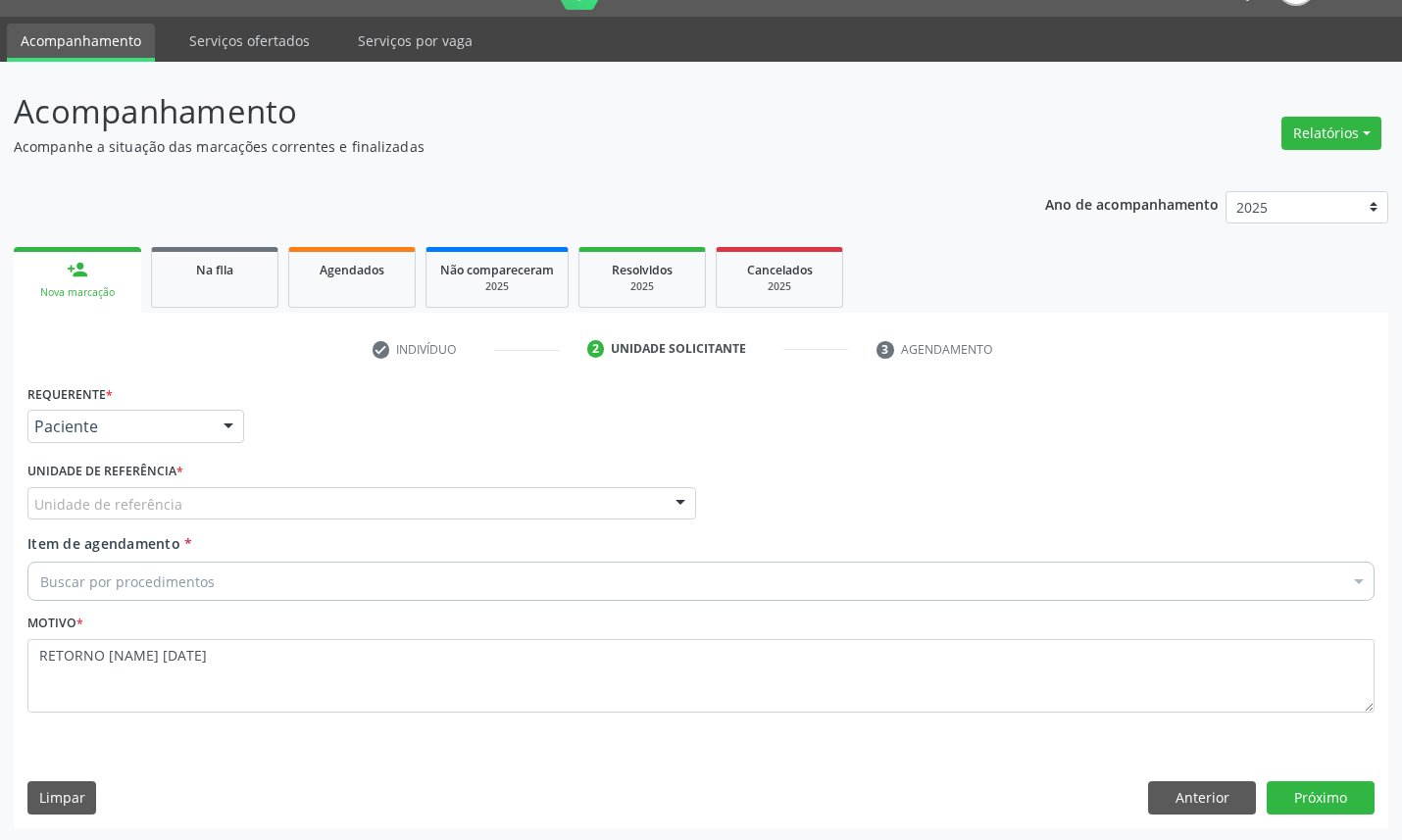click on "Buscar por procedimentos" at bounding box center (701, 581) 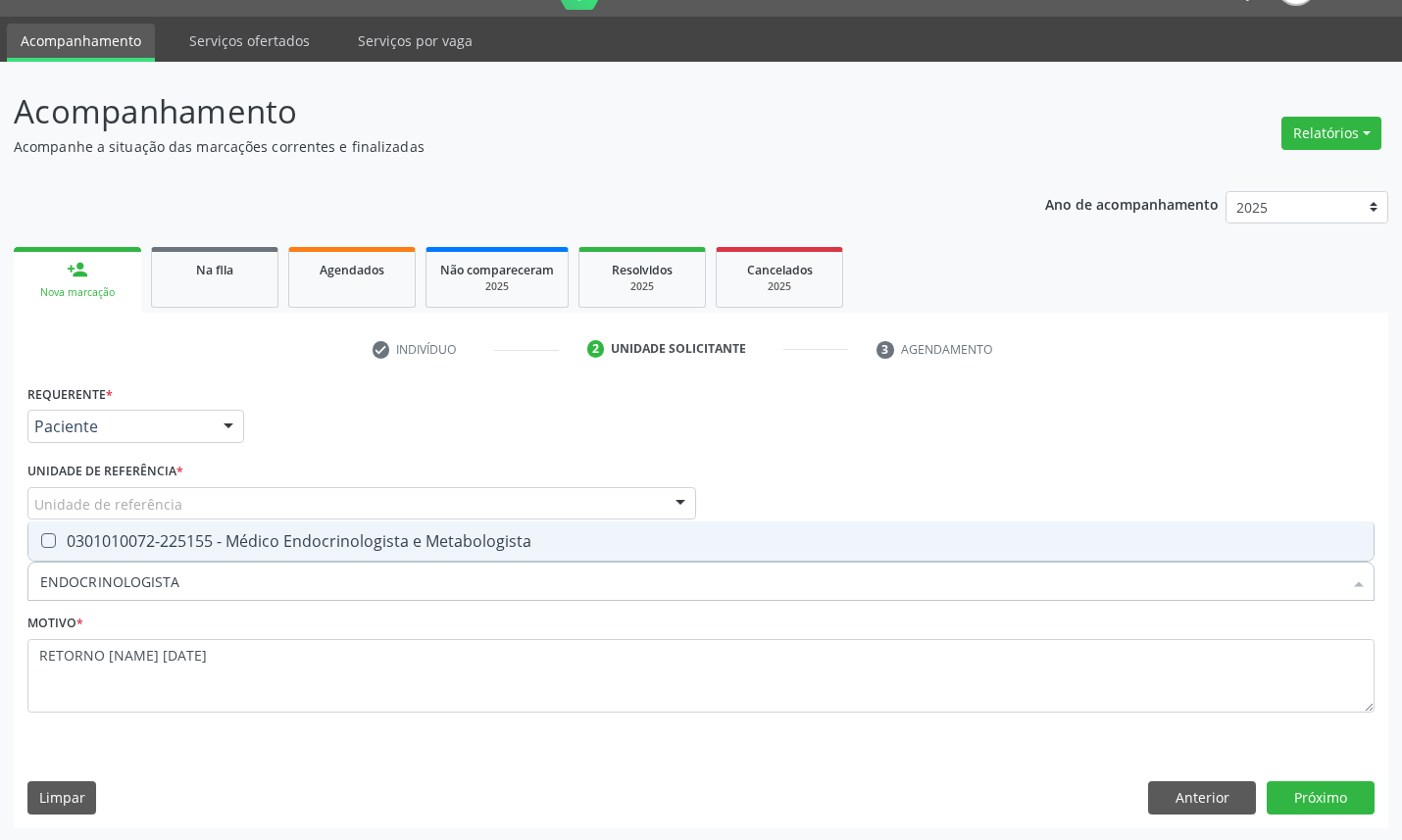 click on "0301010072-225155 - Médico Endocrinologista e Metabologista" at bounding box center (701, 541) 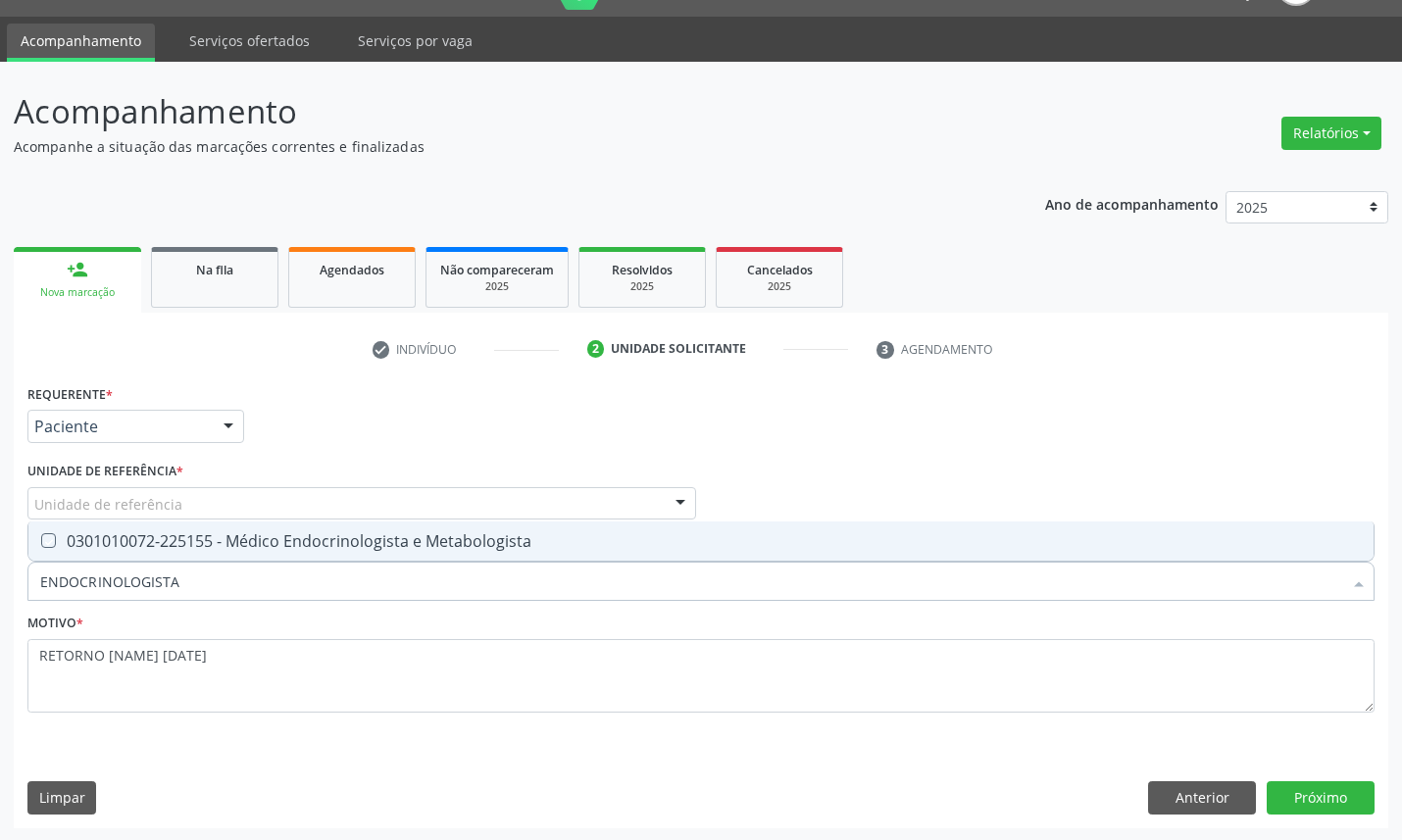 checkbox on "true" 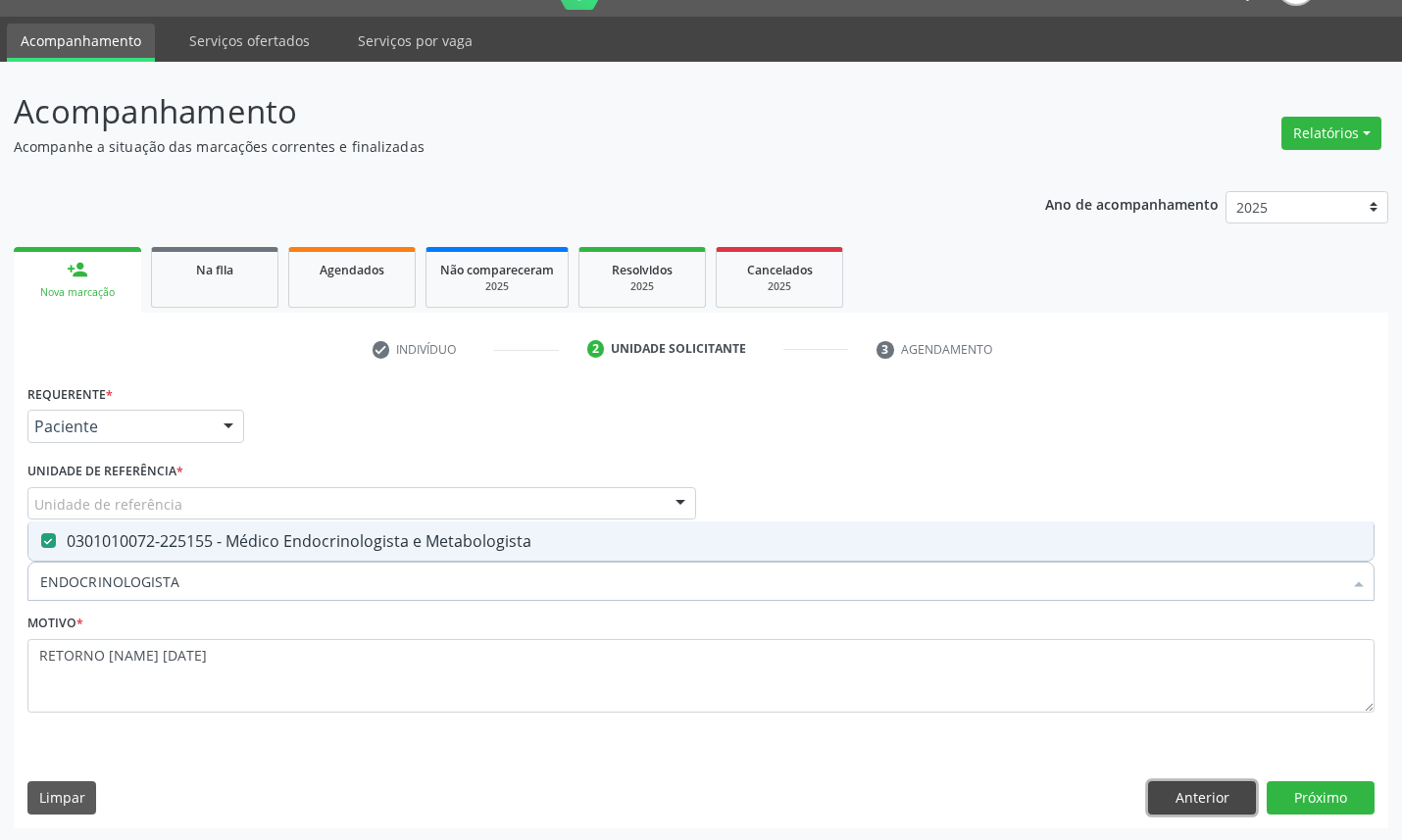 drag, startPoint x: 1206, startPoint y: 800, endPoint x: 1294, endPoint y: 800, distance: 88 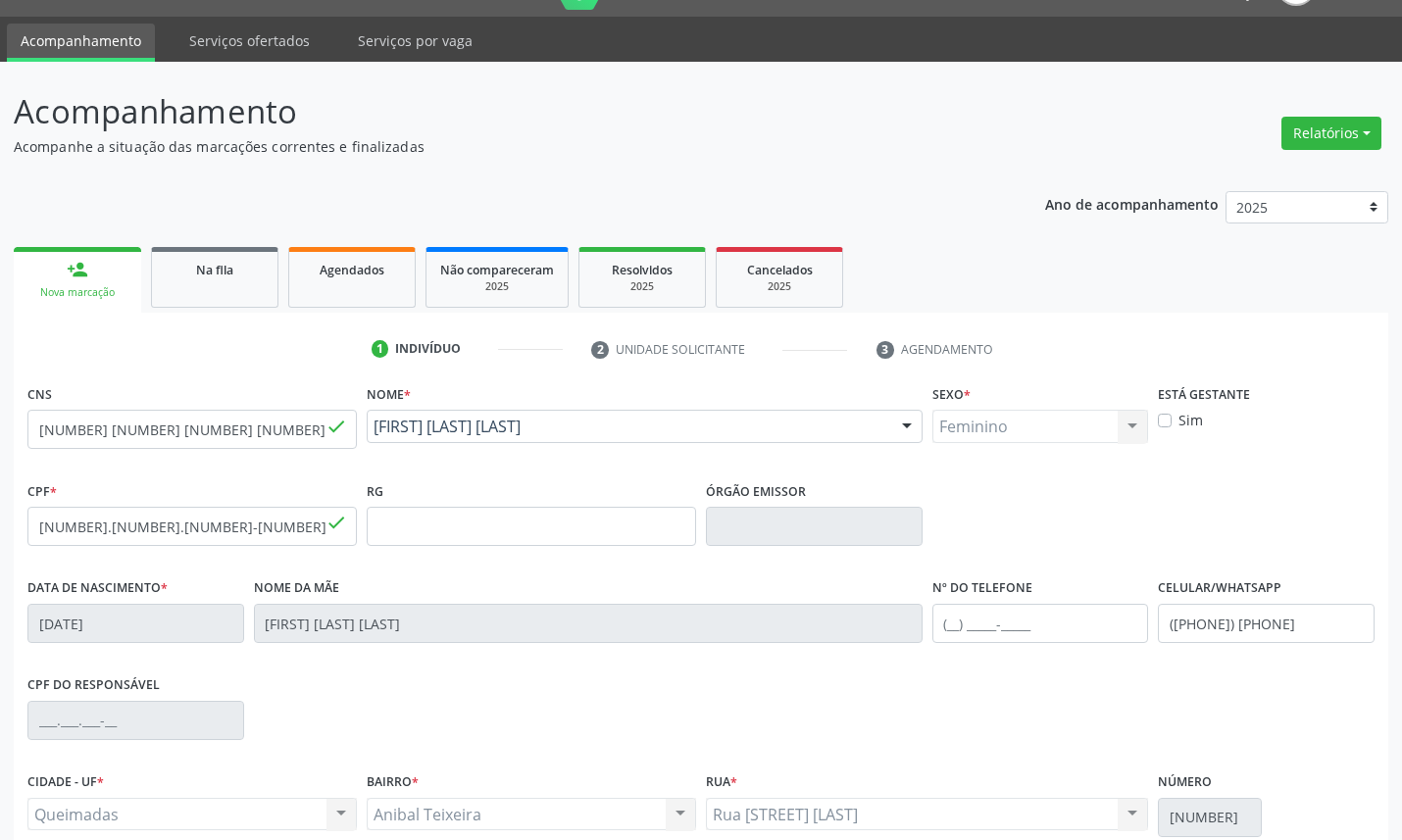 scroll, scrollTop: 221, scrollLeft: 0, axis: vertical 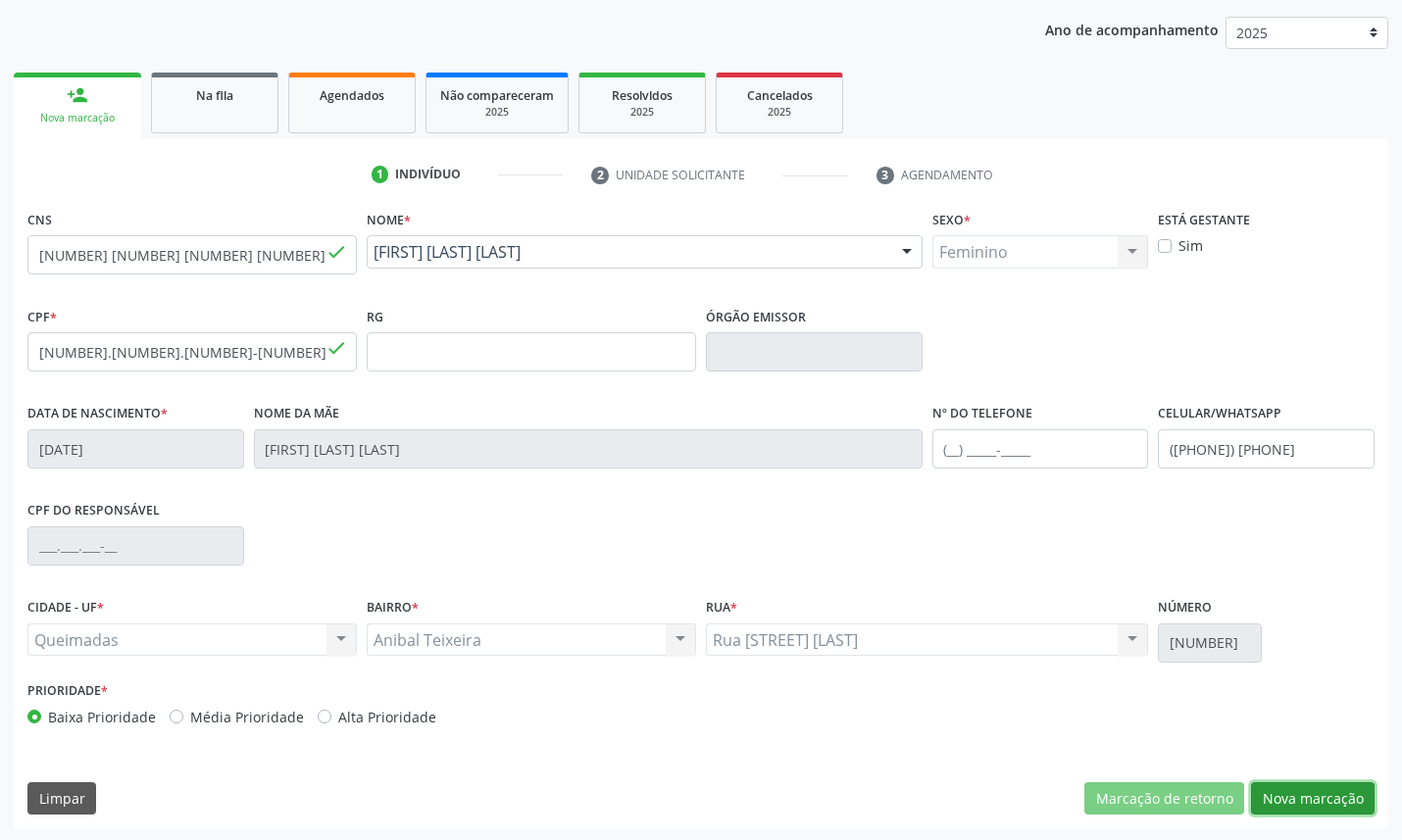 click on "Nova marcação" at bounding box center [1313, 799] 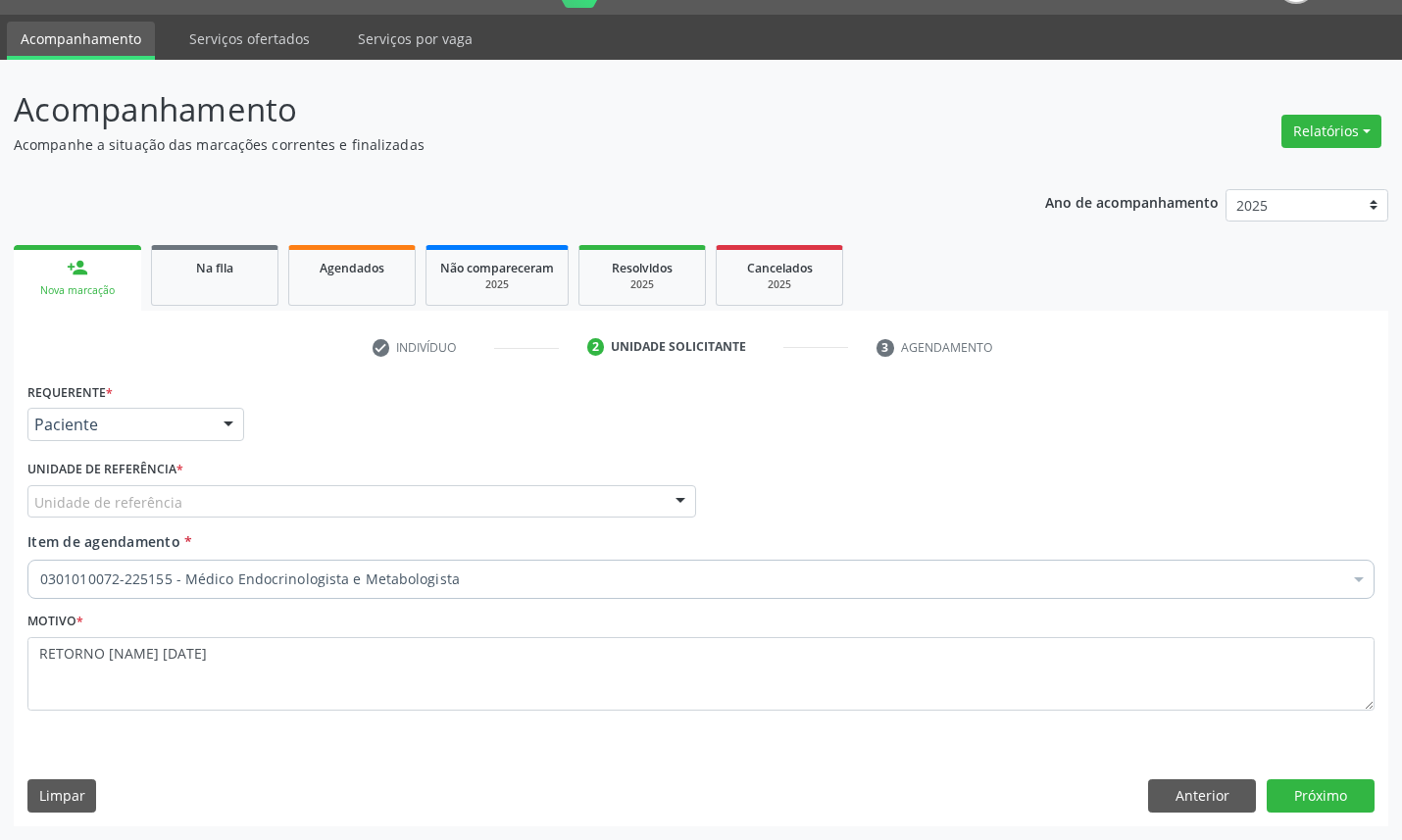 scroll, scrollTop: 46, scrollLeft: 0, axis: vertical 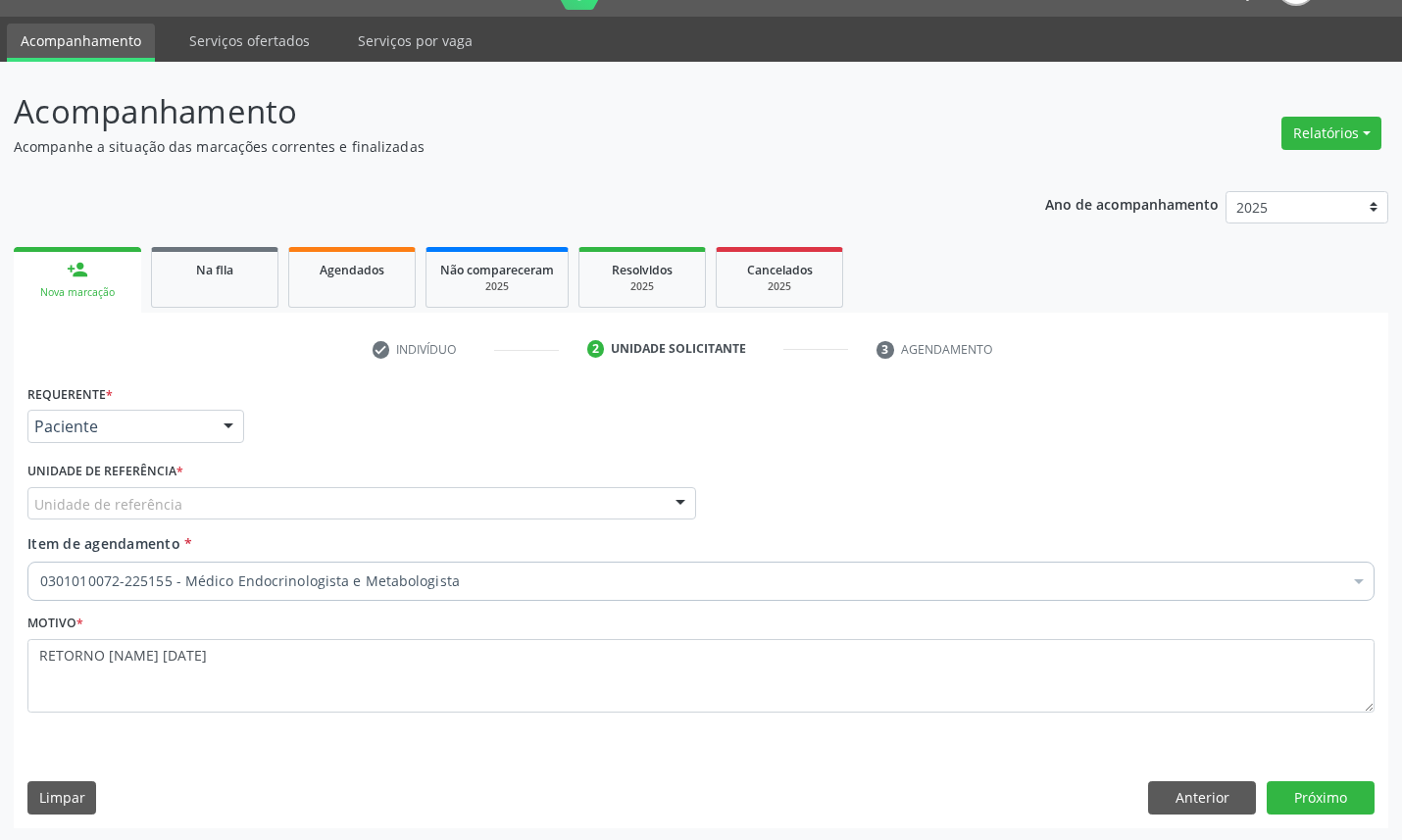 click on "Unidade de referência
UBSF Ligeiro II   UBSF Saulo Leal Ernesto de Melo   UBSF Castanho   UBSF Baixa Verde   UBSF Ze Velho   UBSF Boa Vista   UBSF Olho Dagua Salgado   UBSF Zumbi   NASF Pedra do Touro   UBSF Lutador   UBSF Anibal Teixeira   UBSF Central   UBSF Riacho do Meio   UBSF Caixa Dagua   UBSF Ligeiro I   UBSF Malhada Grande   UBSF Vila   UBSF Guritiba   NASF Tataguassu   UBSF Cidade Tiao do Rego
Nenhum resultado encontrado para: "   "
Não há nenhuma opção para ser exibida." at bounding box center (362, 504) 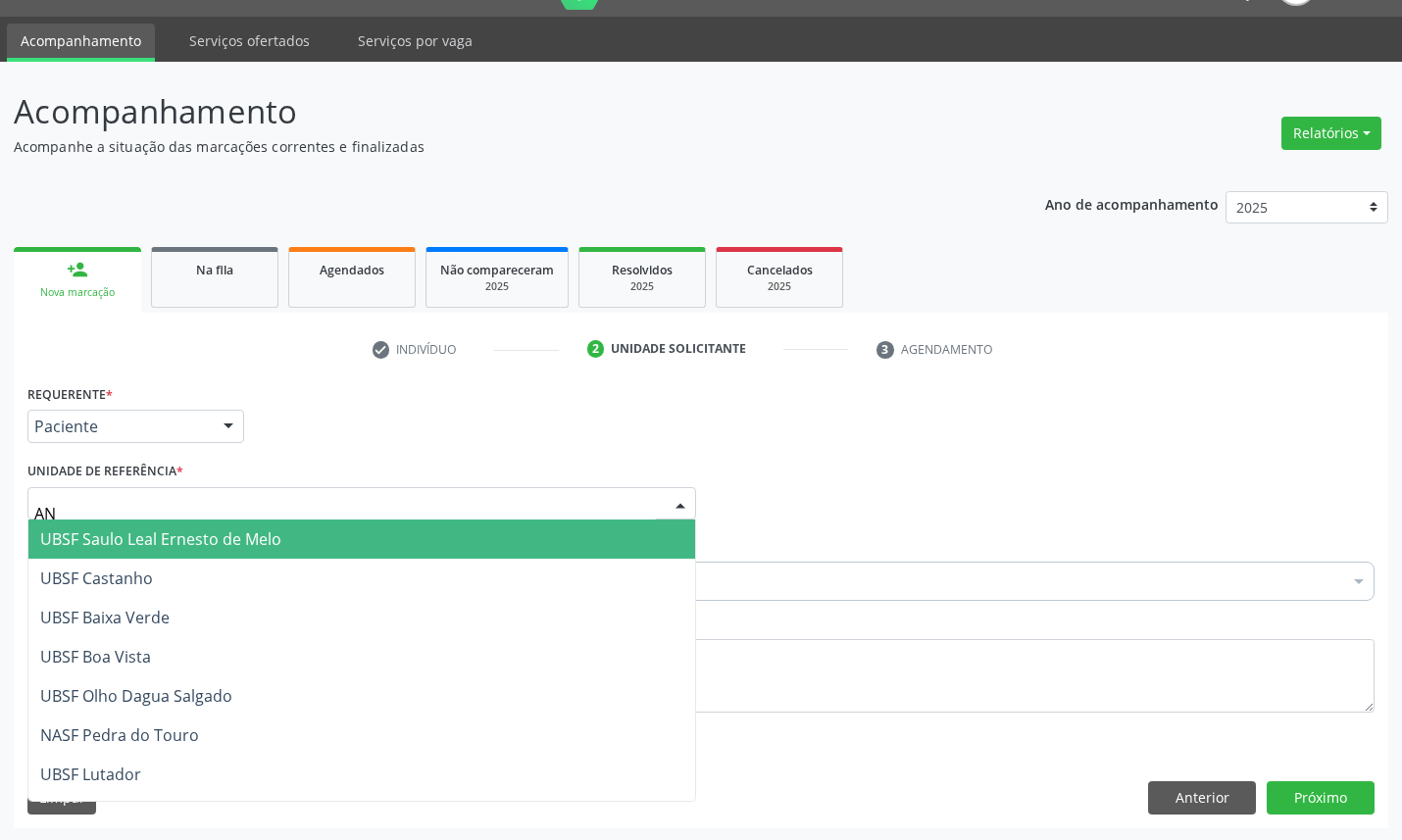 type on "ANI" 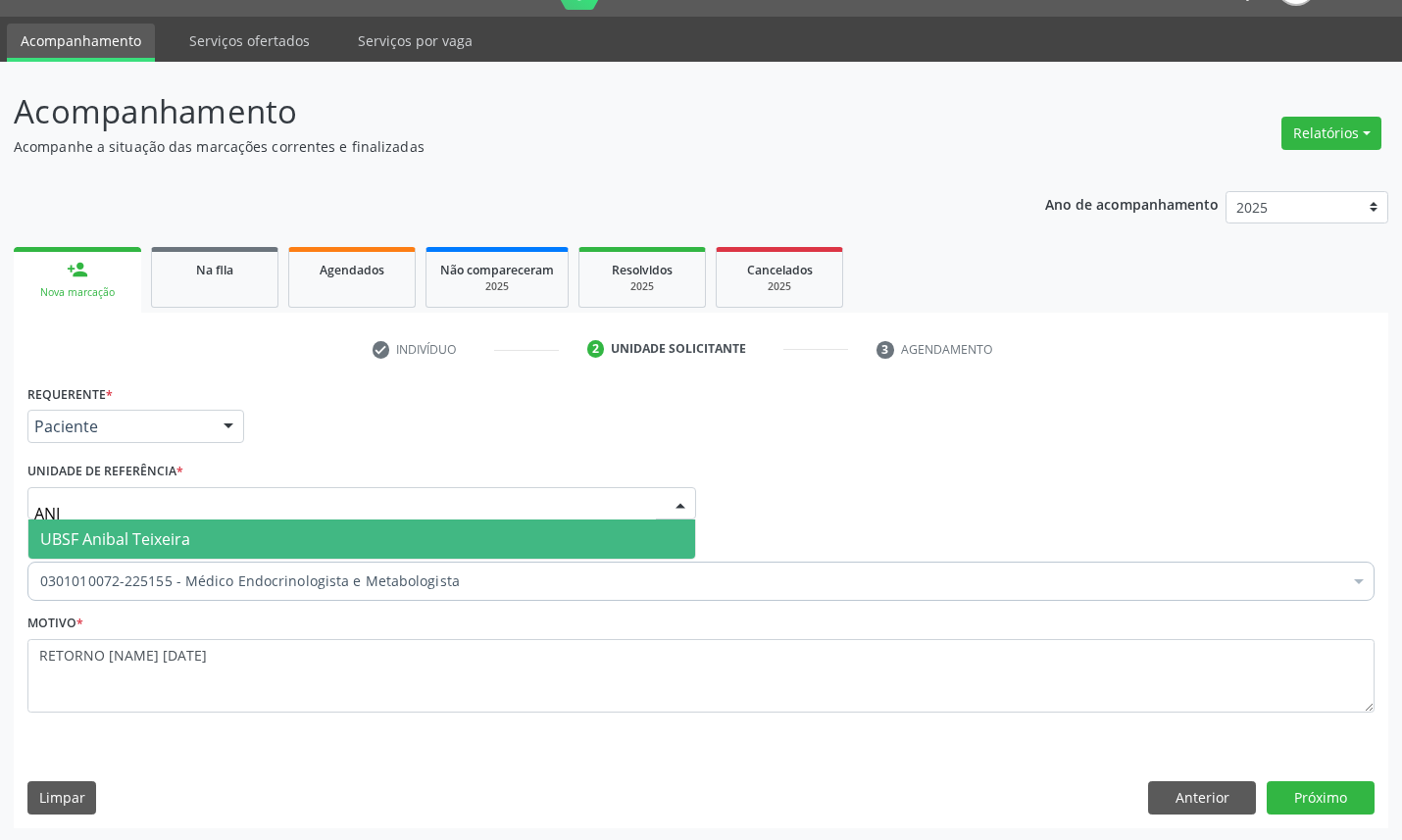click on "UBSF Anibal Teixeira" at bounding box center [115, 539] 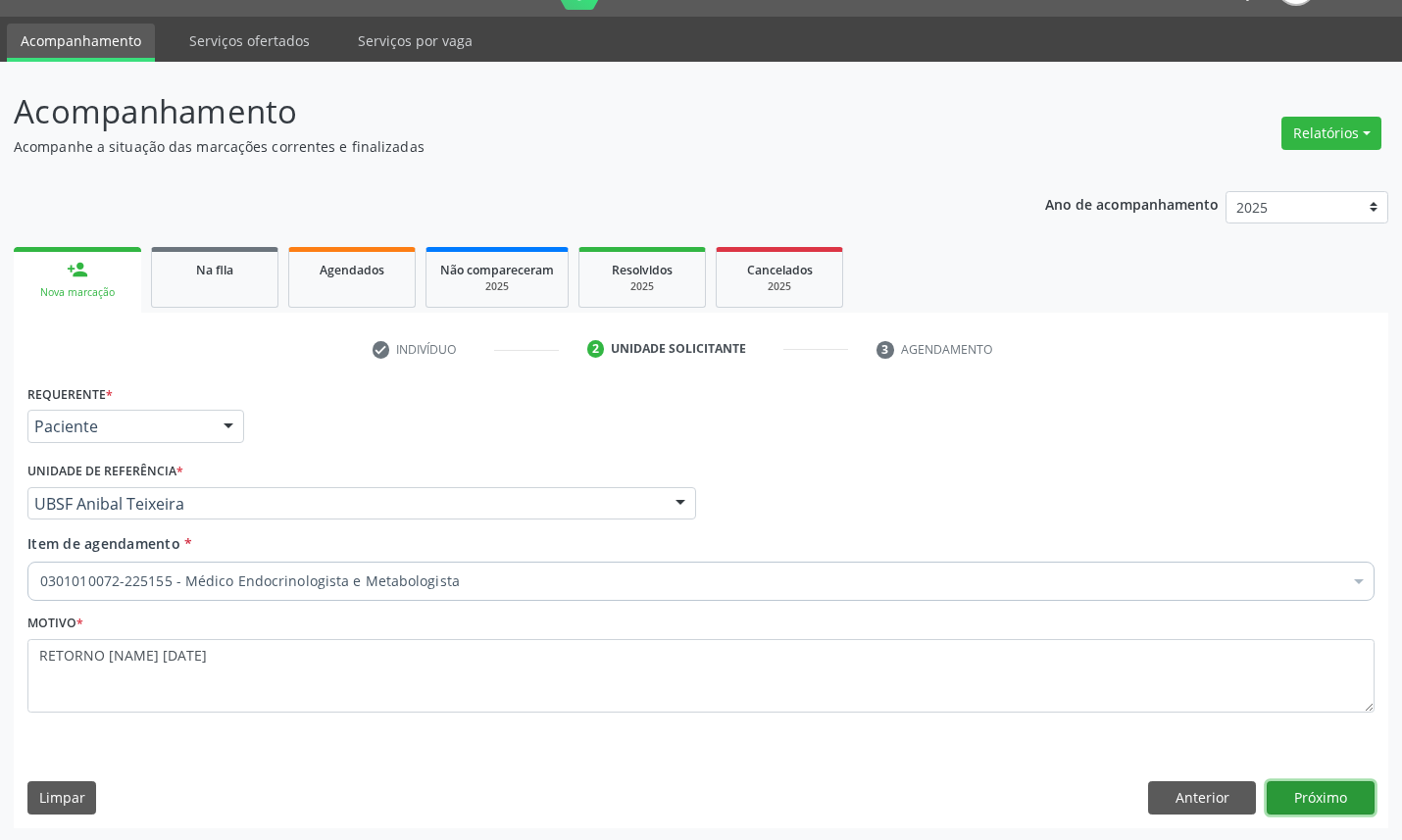 click on "Próximo" at bounding box center [1321, 798] 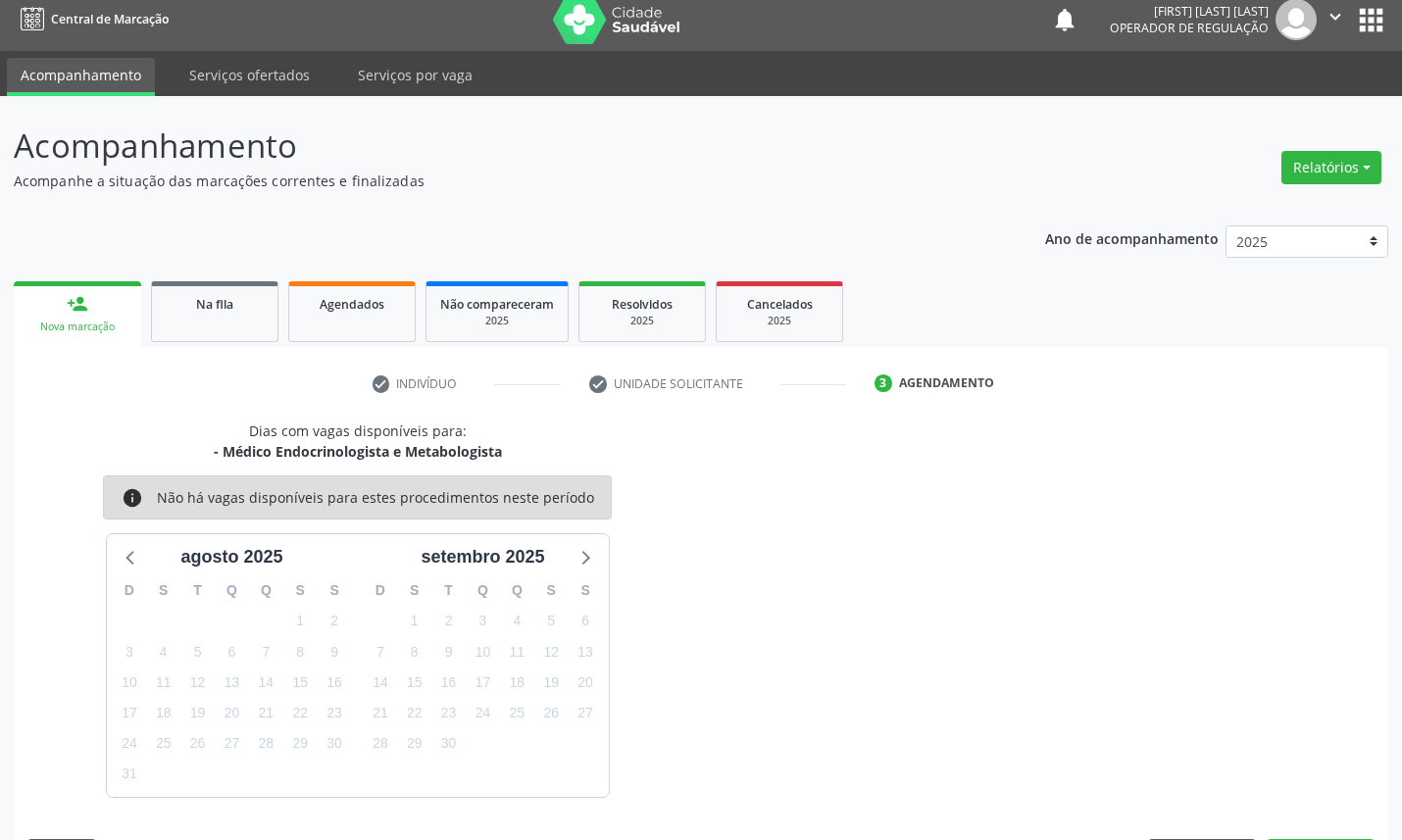 scroll, scrollTop: 46, scrollLeft: 0, axis: vertical 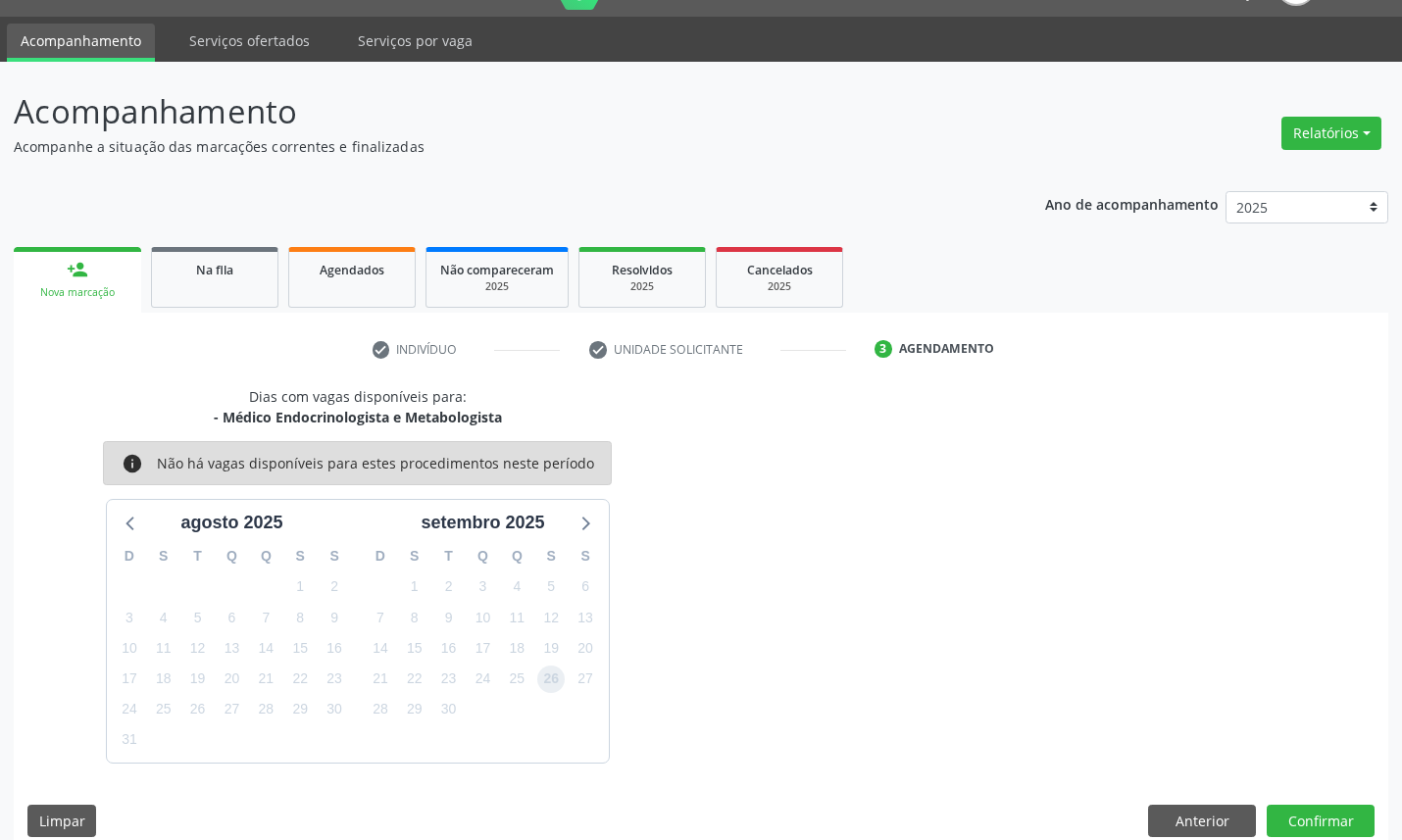 click on "26" at bounding box center [551, 679] 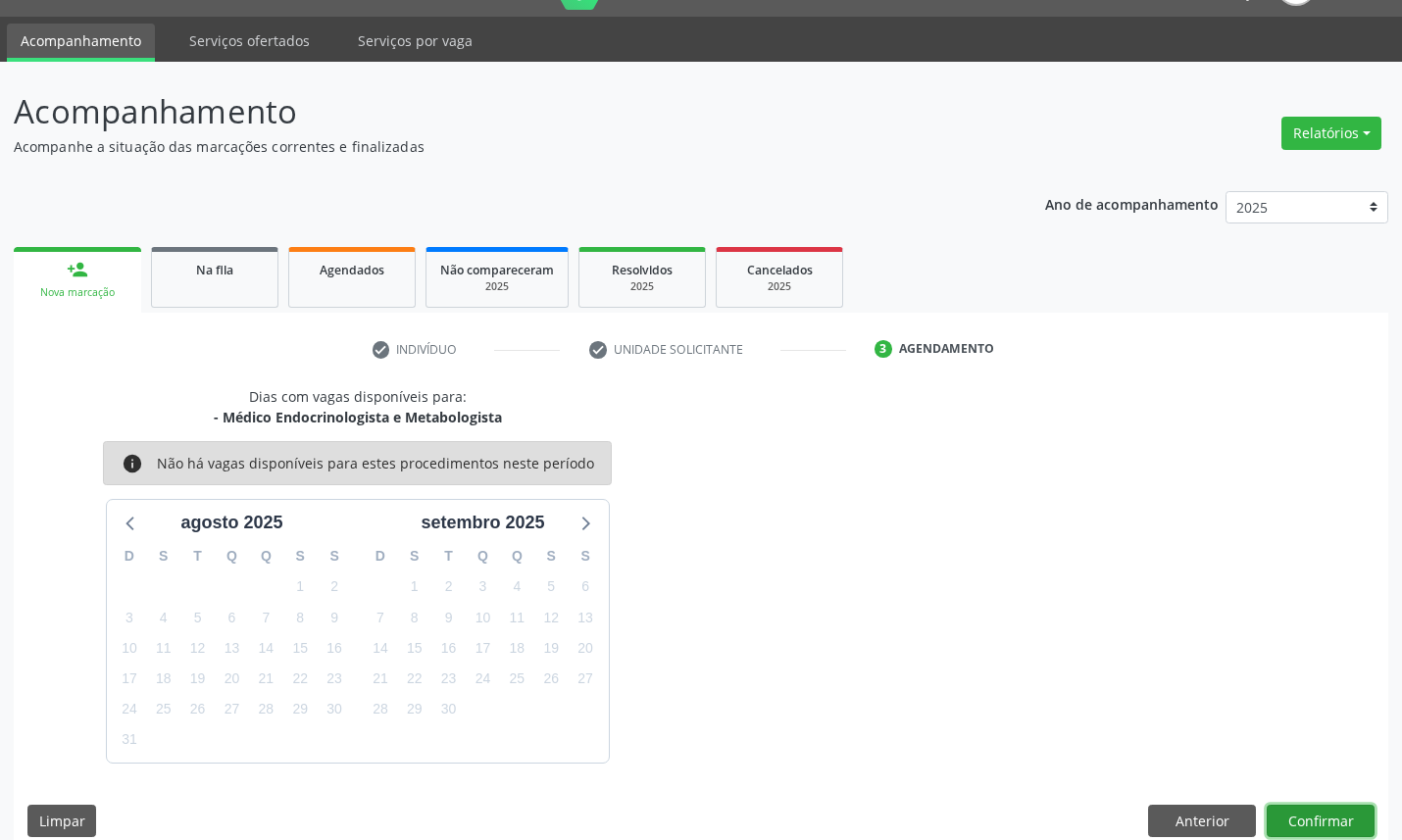 click on "Confirmar" at bounding box center [1321, 821] 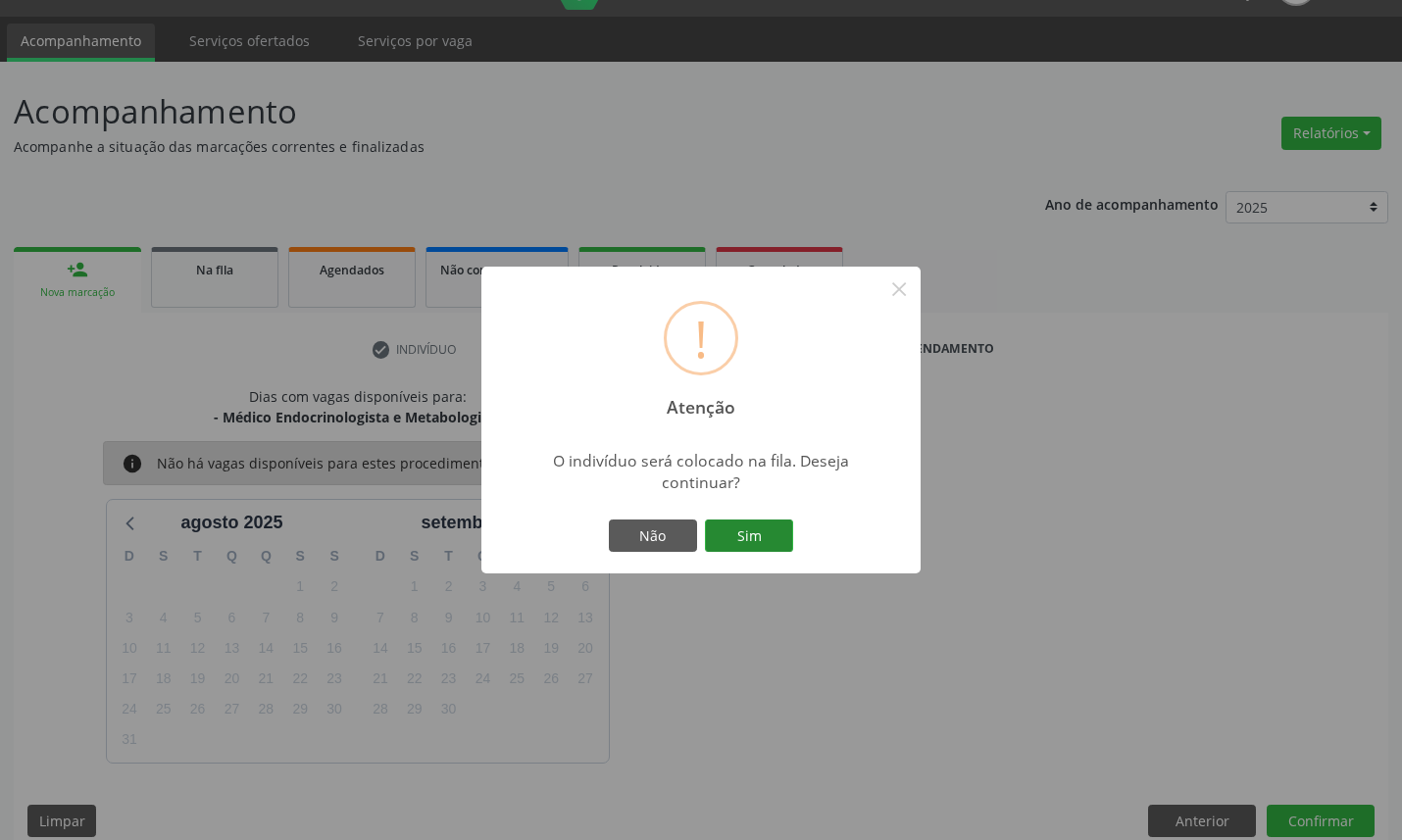 click on "Sim" at bounding box center [749, 536] 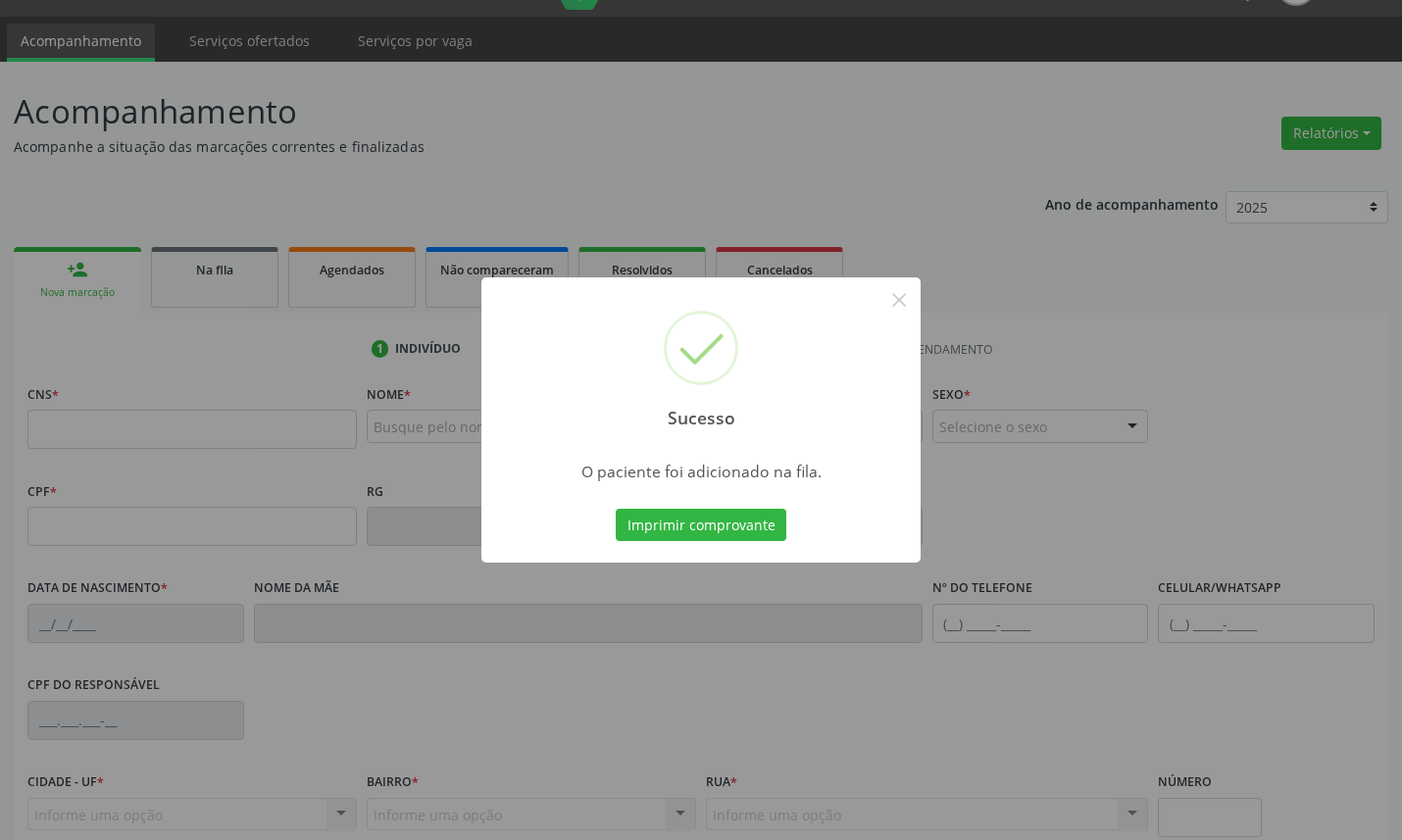 type 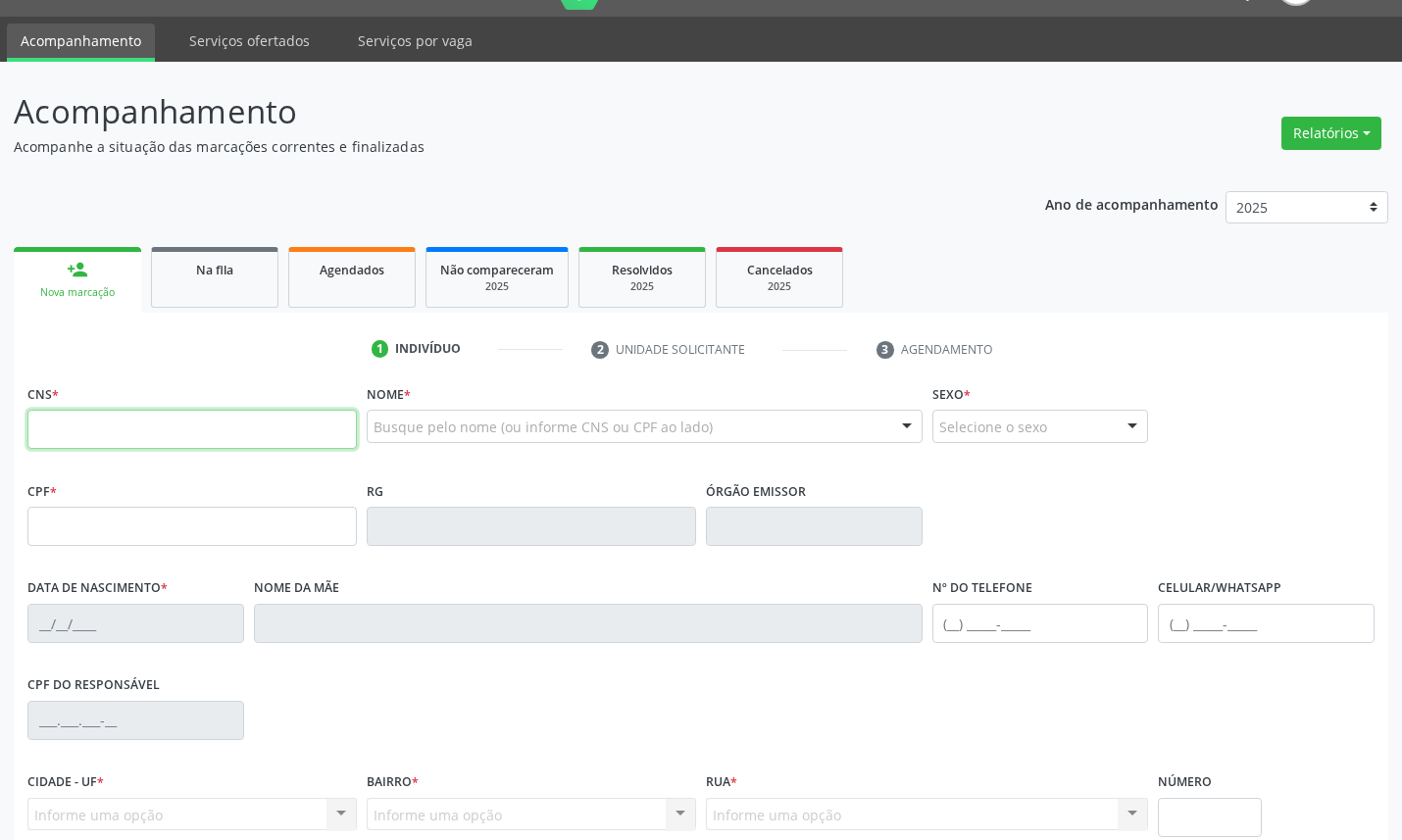 click at bounding box center (192, 429) 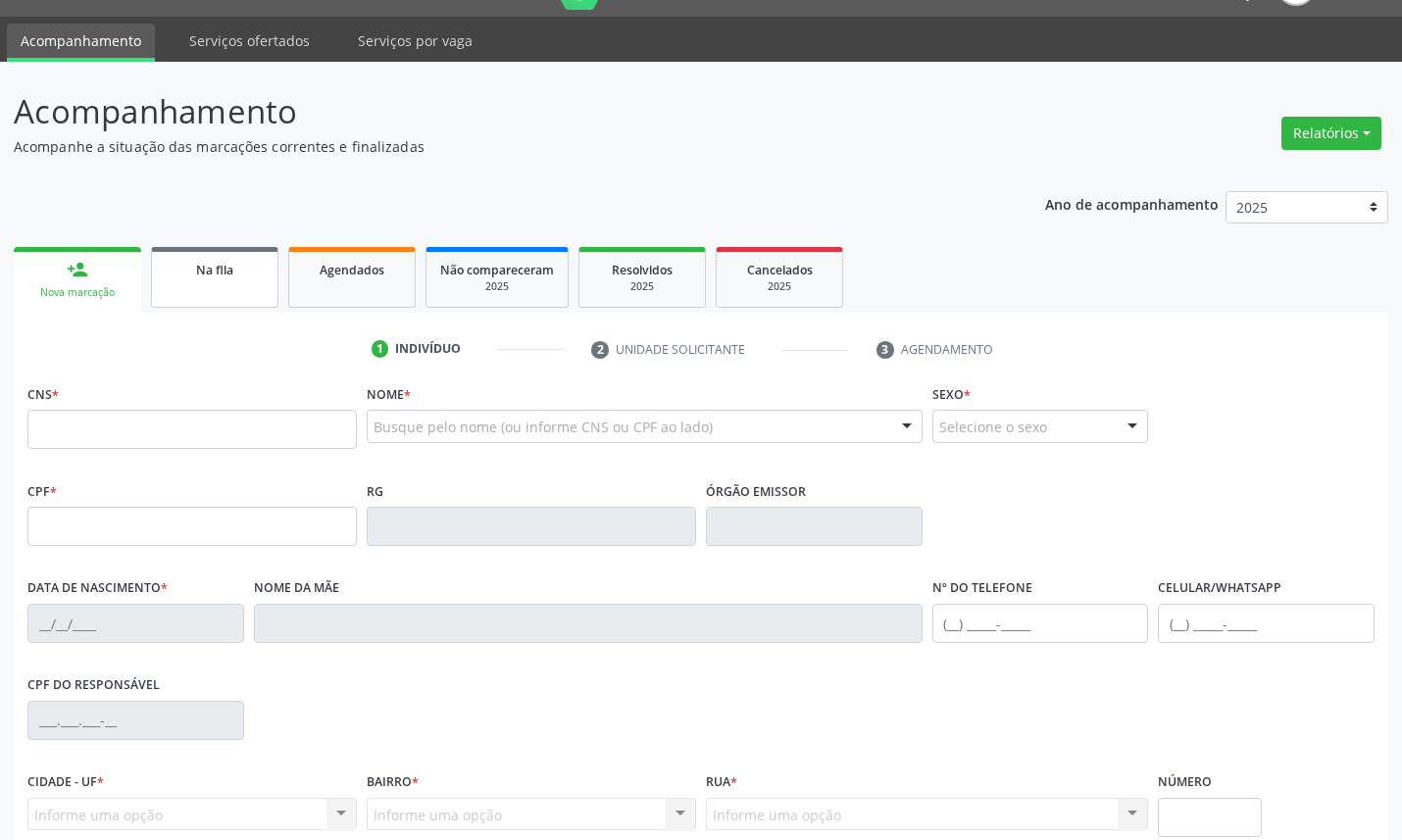 click on "Na fila" at bounding box center (215, 270) 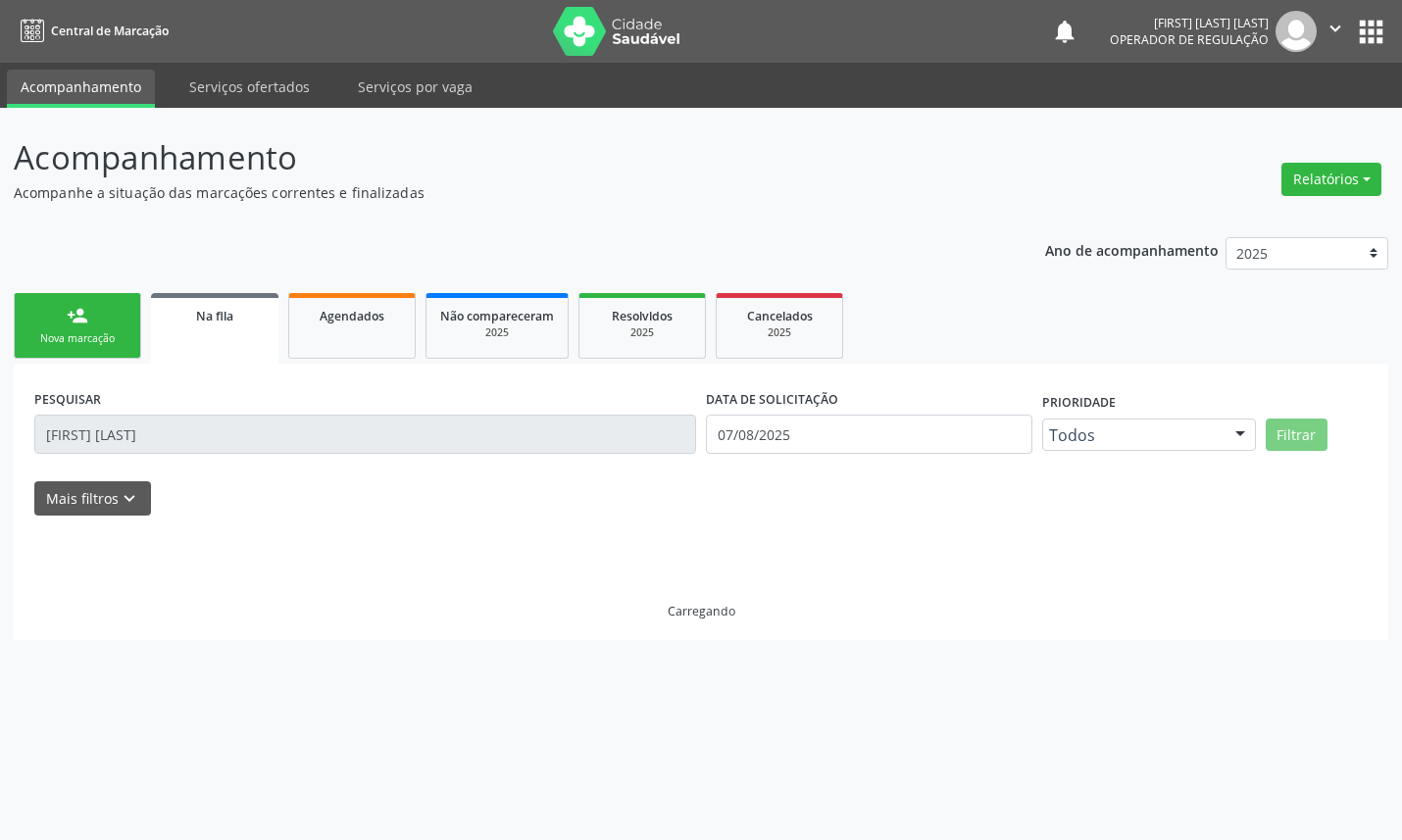 scroll, scrollTop: 0, scrollLeft: 0, axis: both 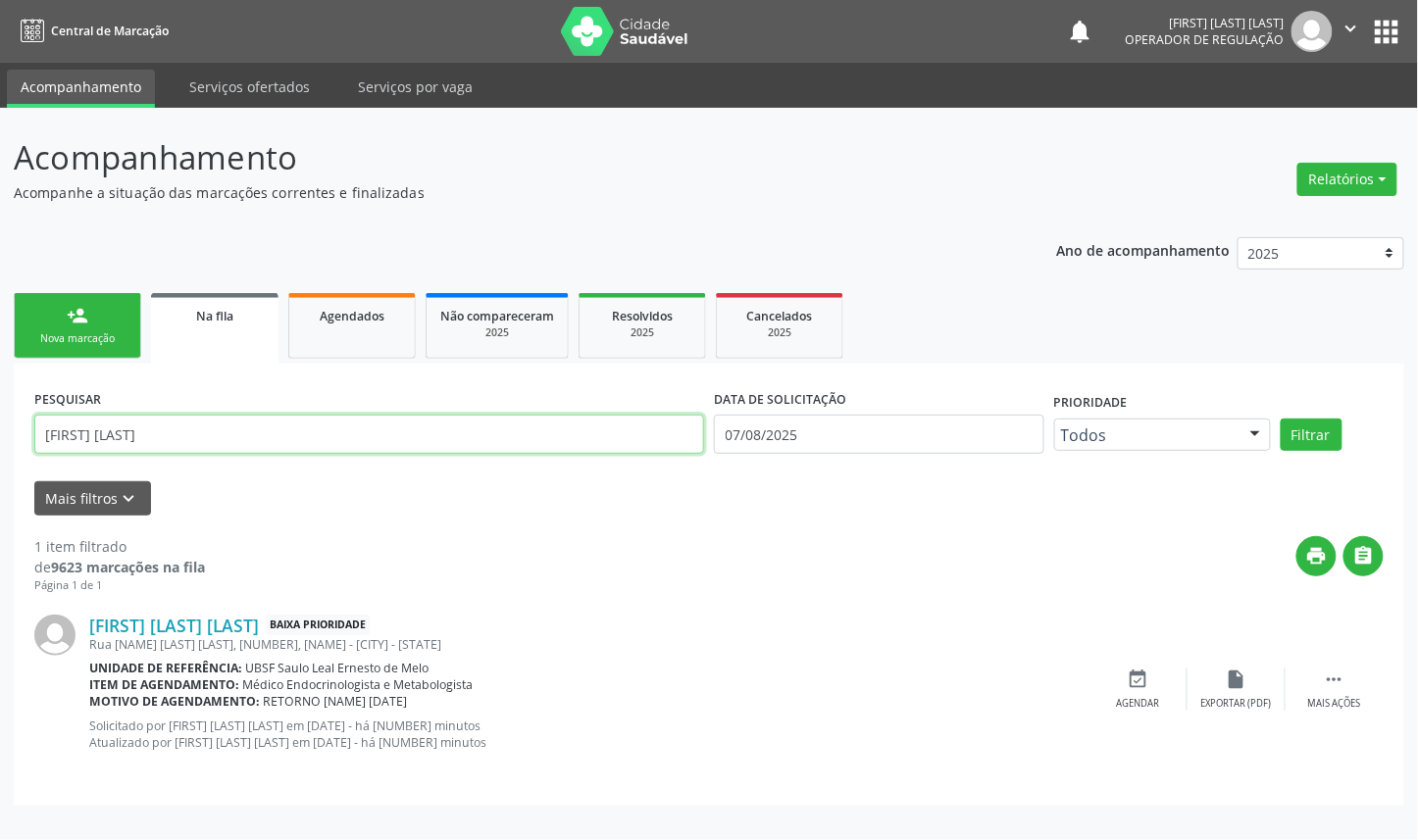 click on "SEVERINA MARIA" at bounding box center [369, 434] 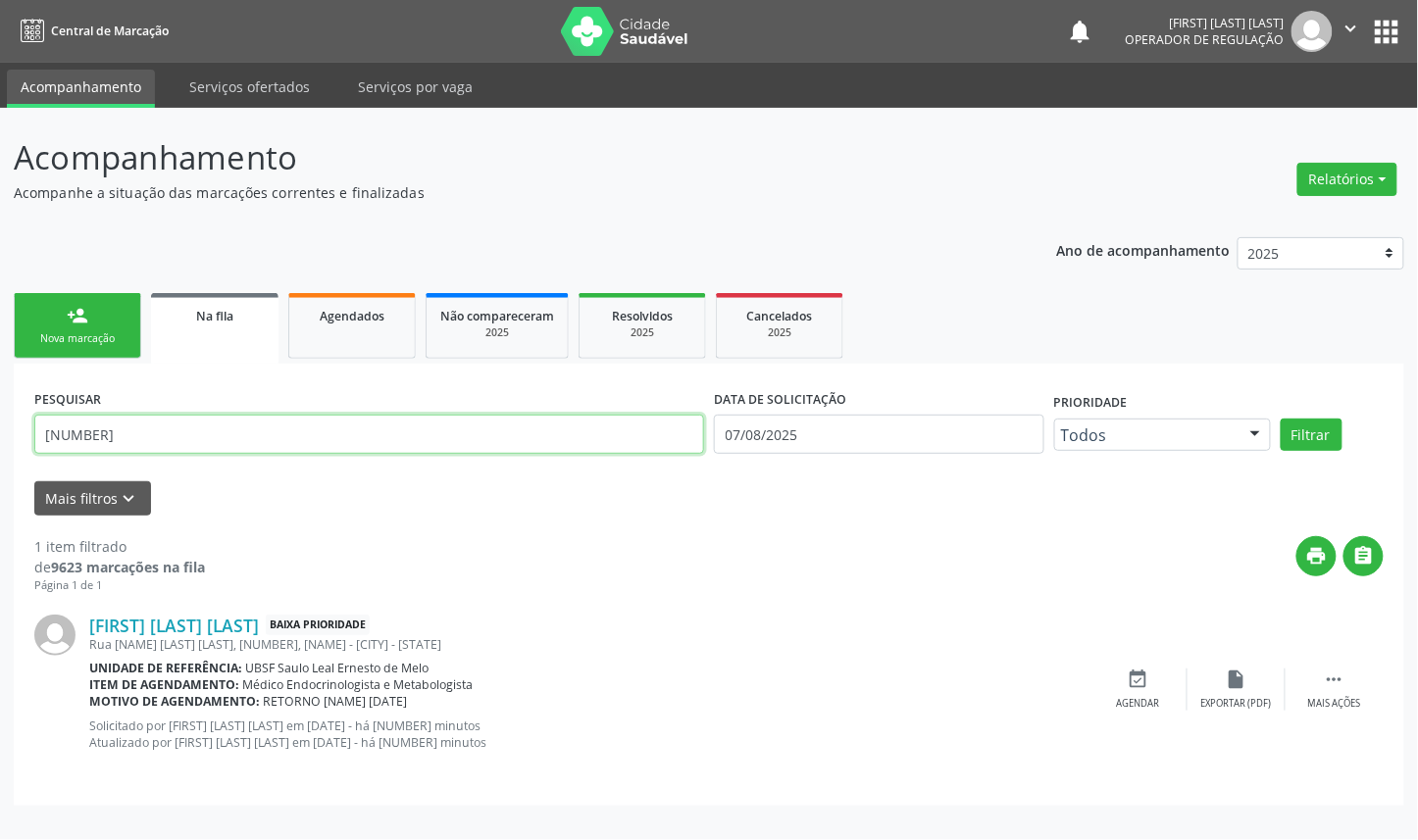 type on "704605121136724" 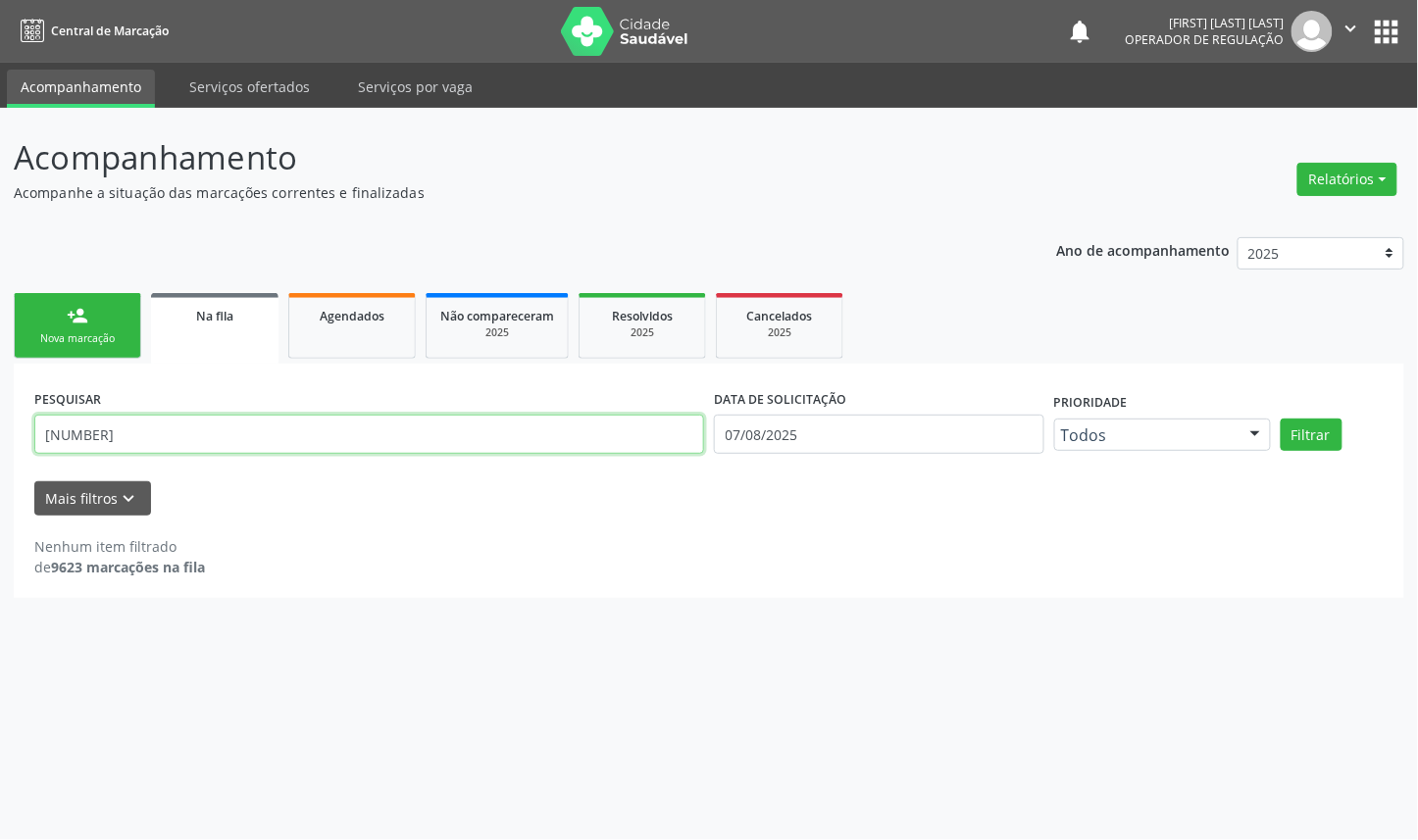 click on "704605121136724" at bounding box center [369, 434] 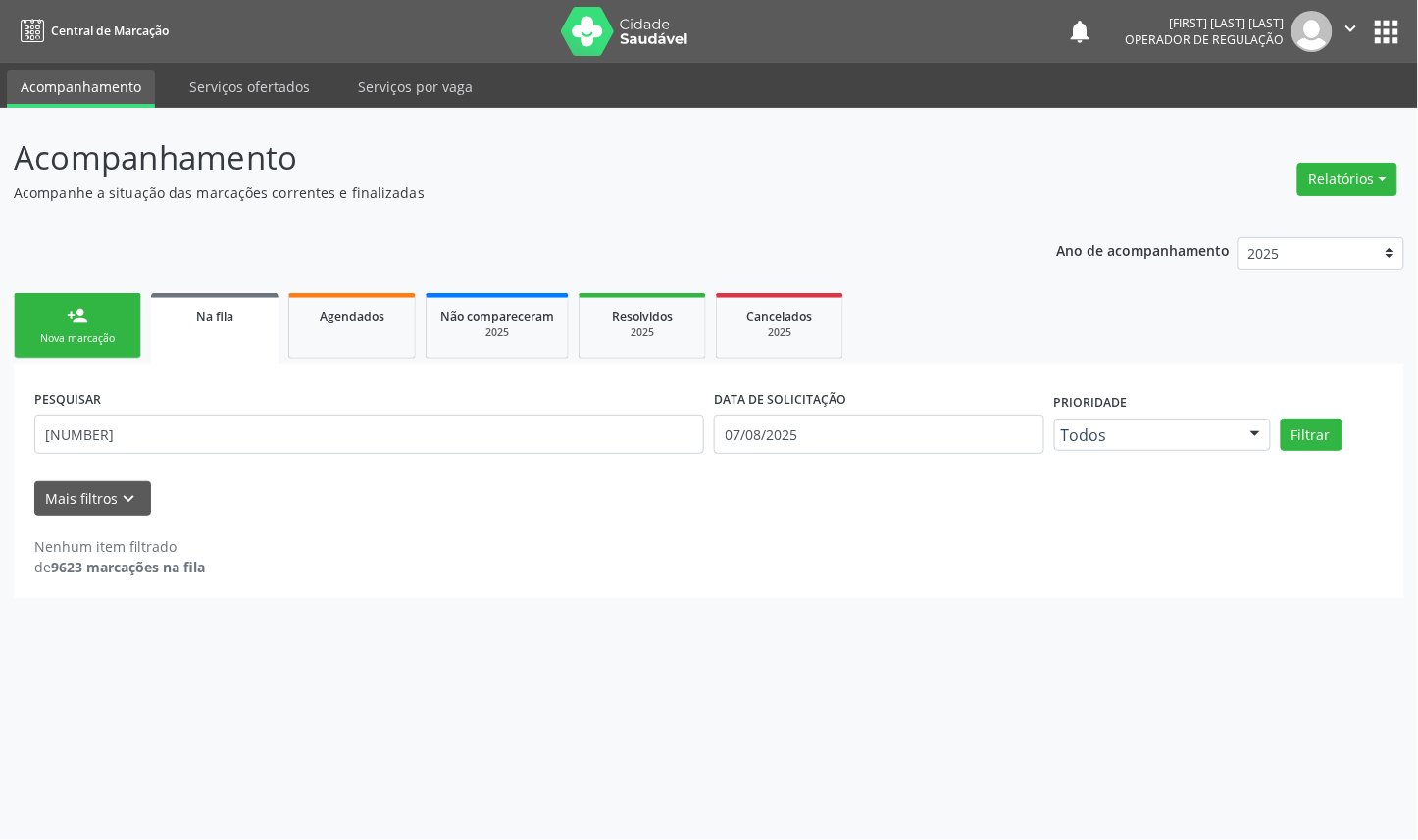 click on "person_add
Nova marcação" at bounding box center [77, 325] 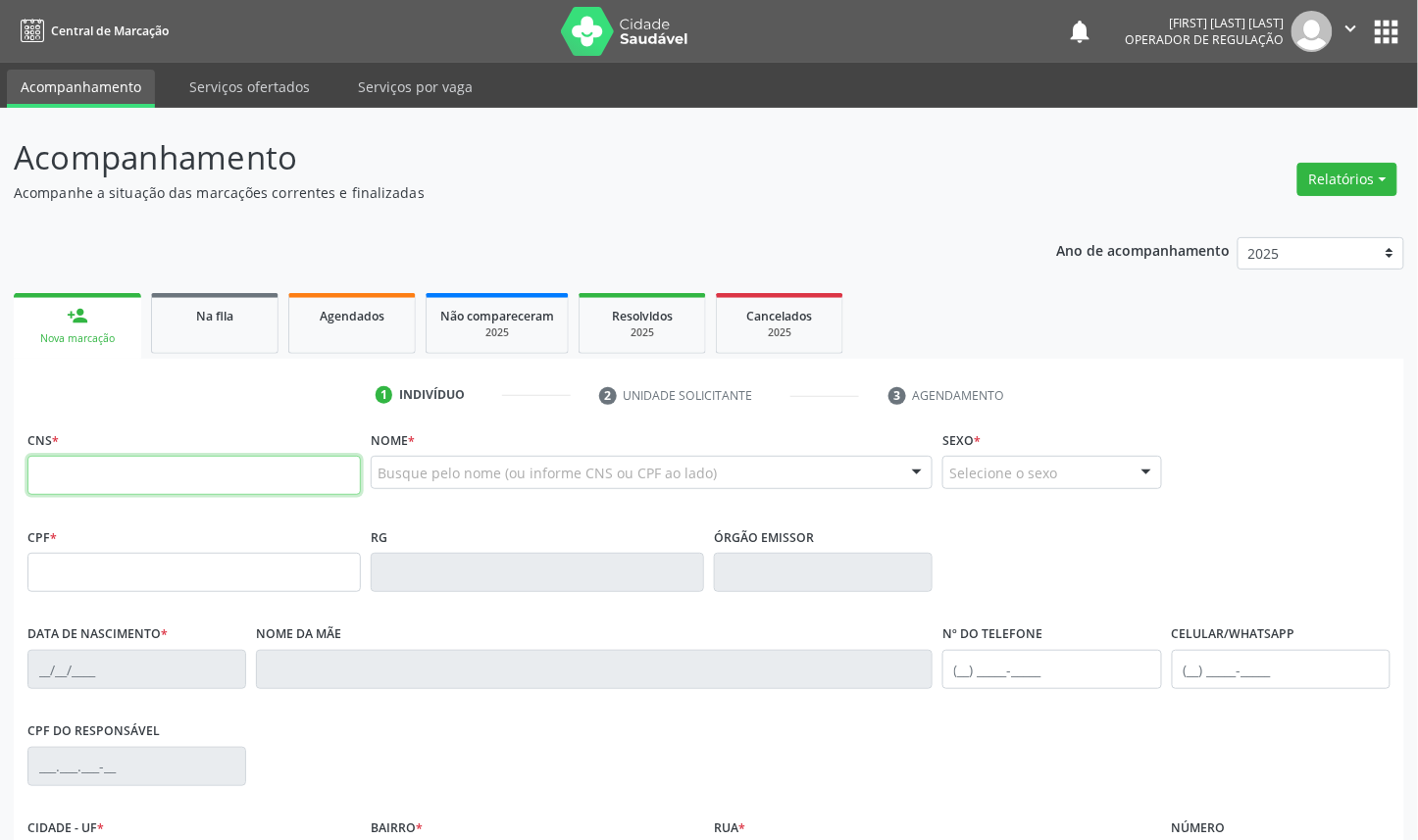 click at bounding box center [194, 475] 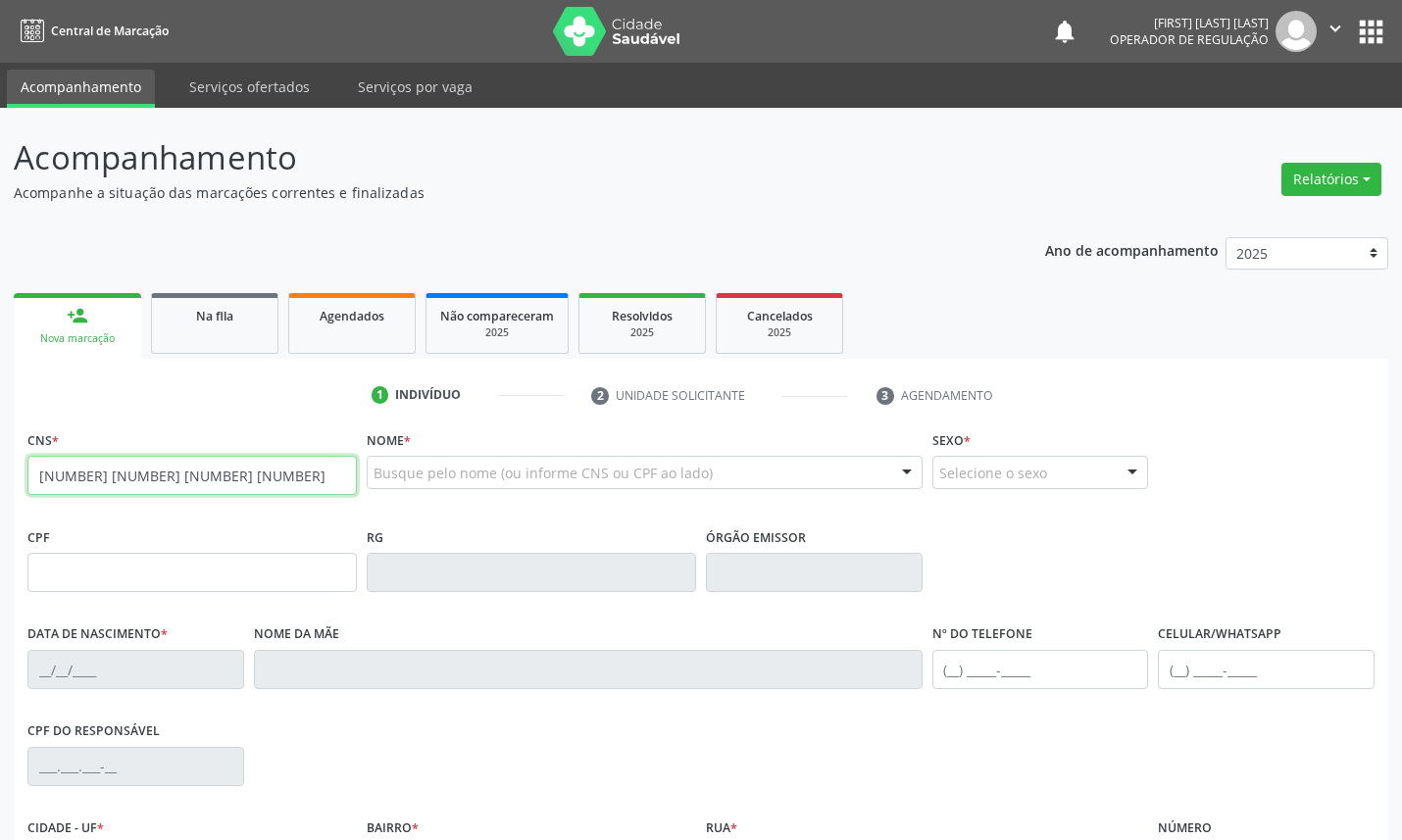 type on "704 6051 2113 6724" 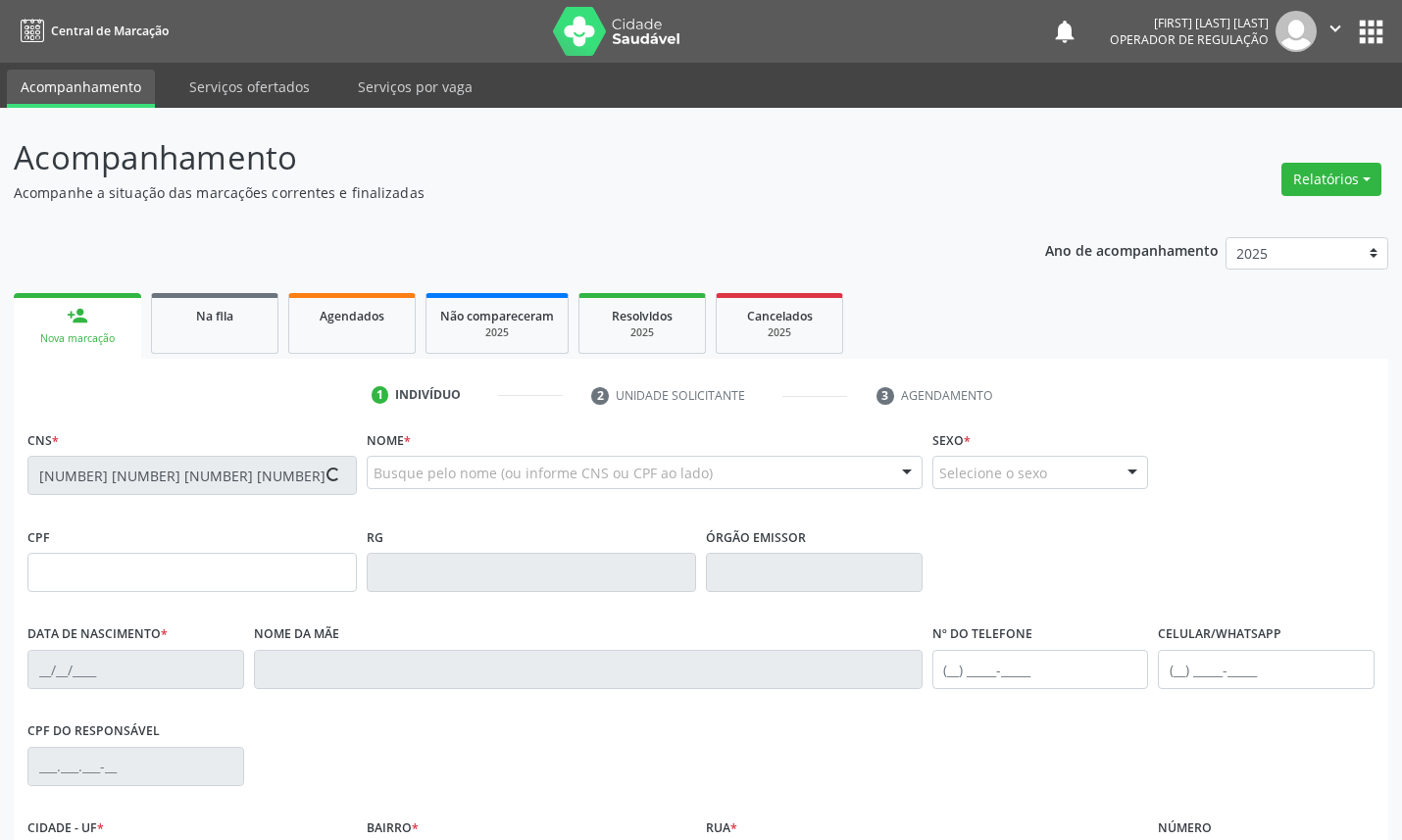 type on "045.988.954-03" 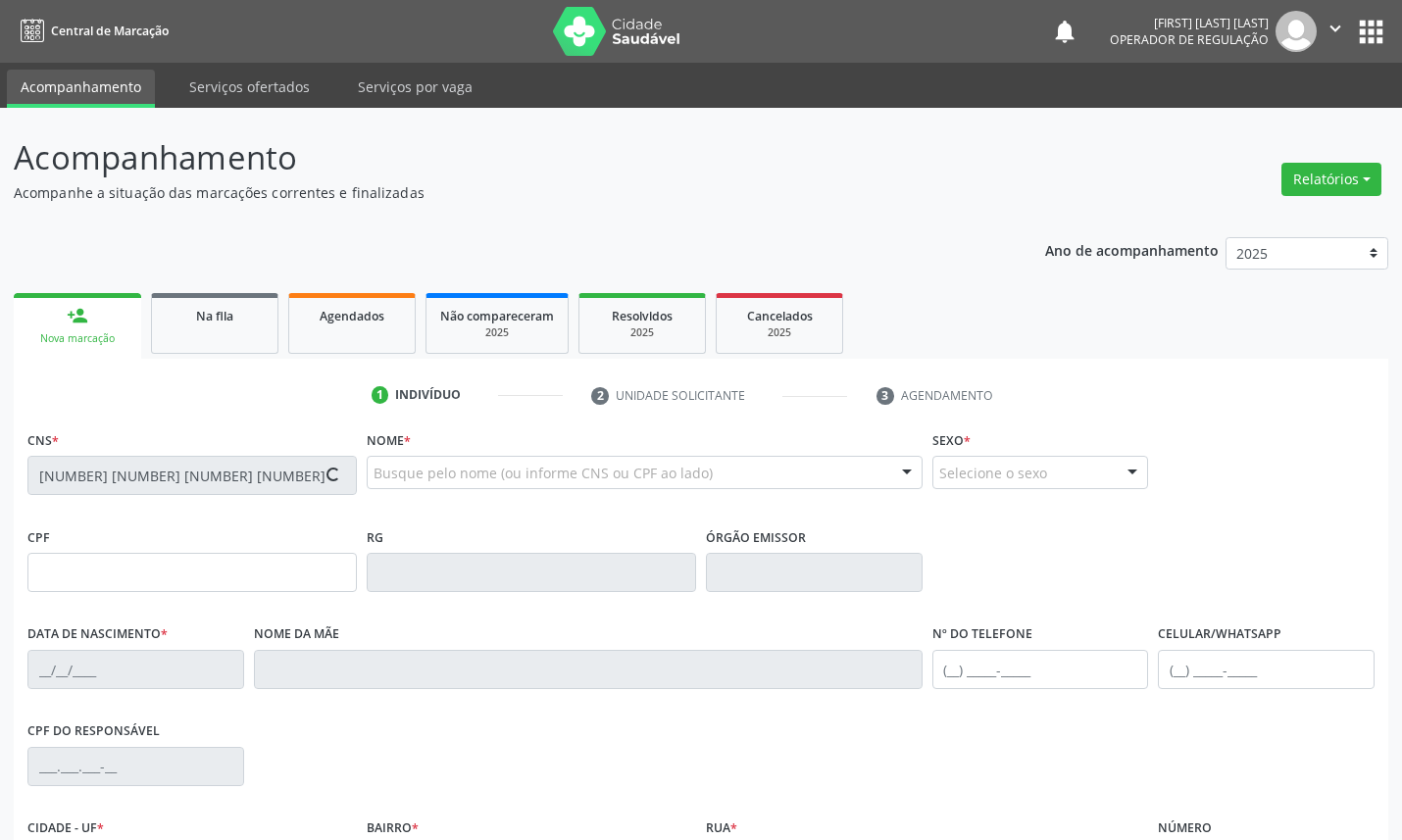 type on "12/10/1961" 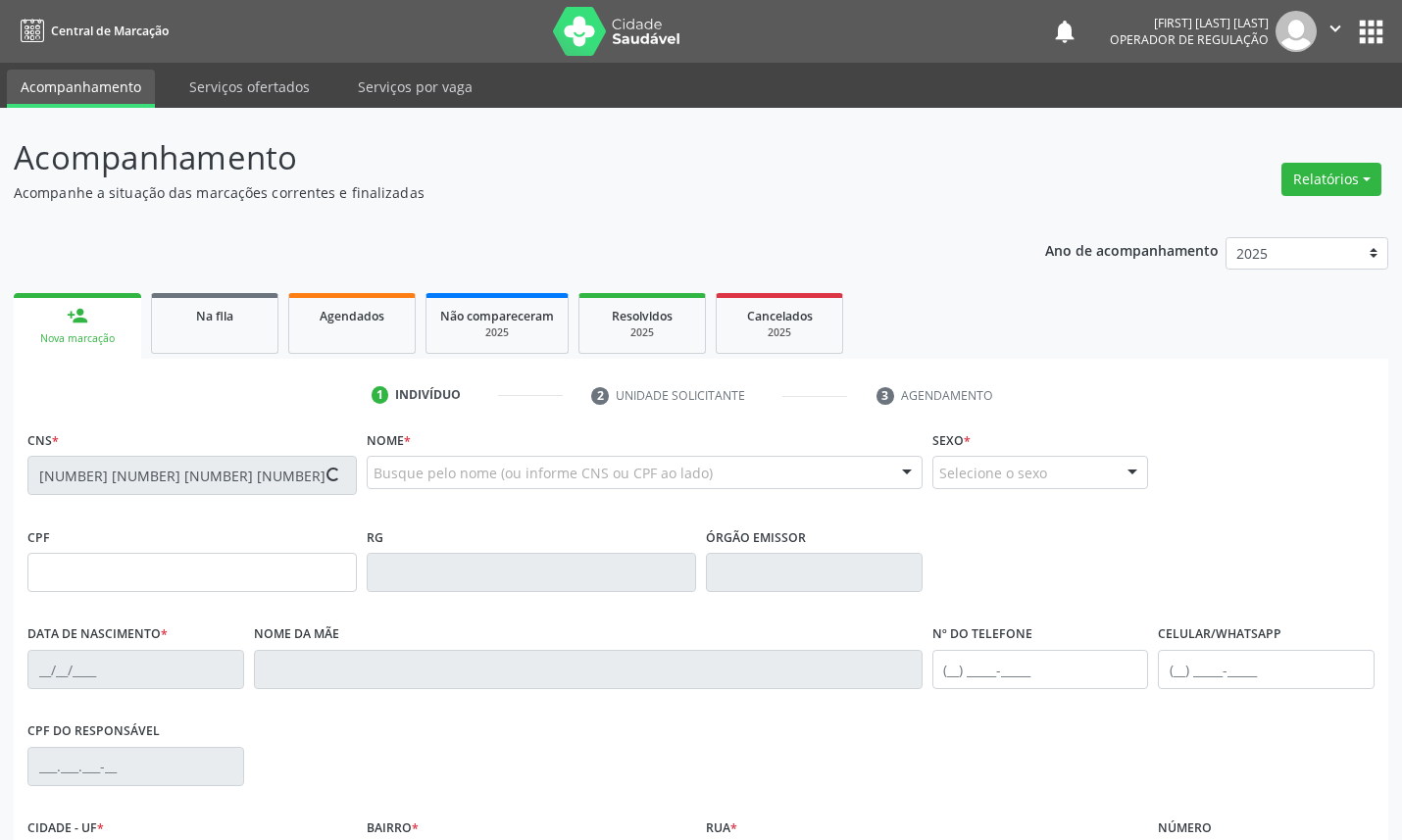 type on "Margarida Cardoso Tavares" 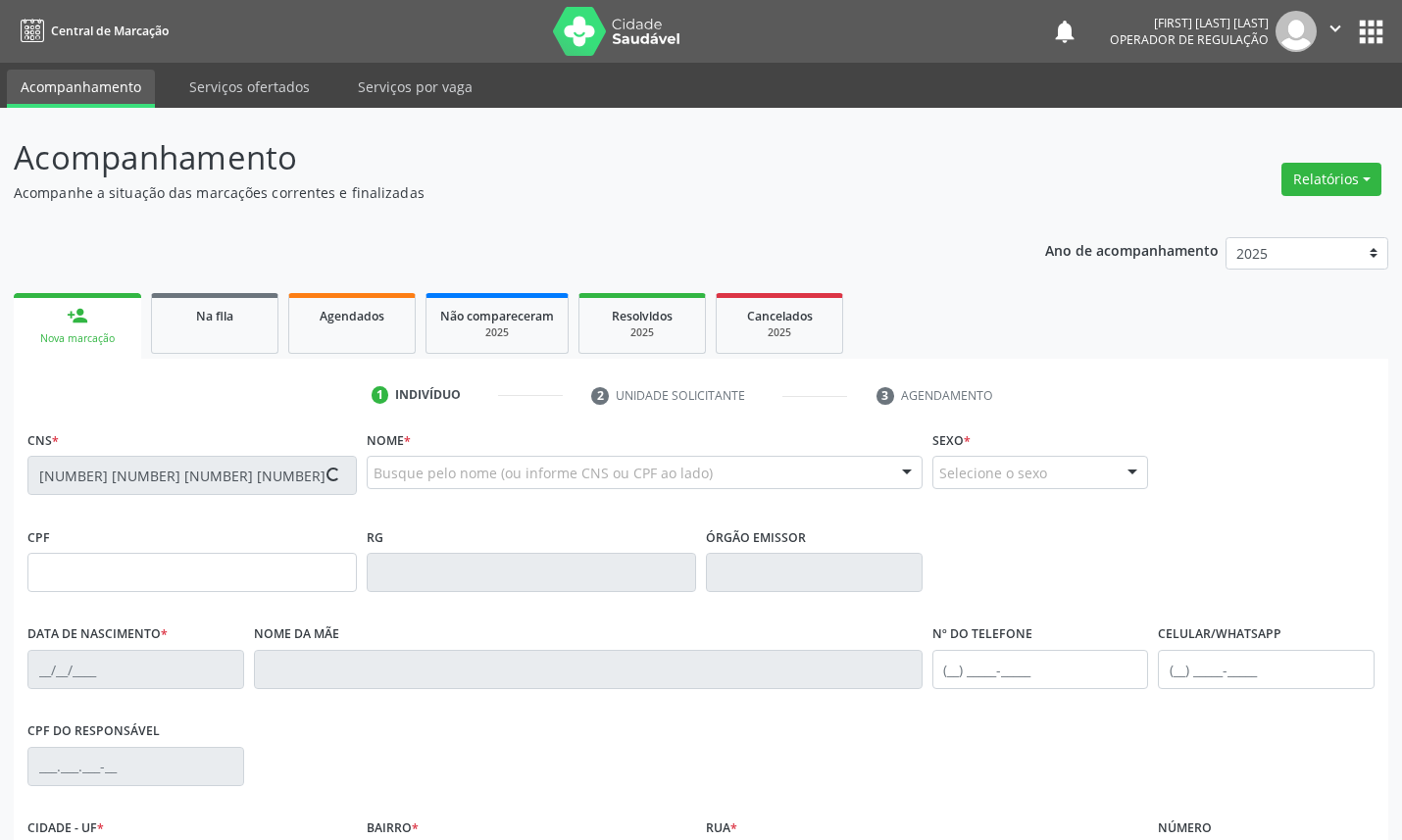 type on "(83) 99910-8777" 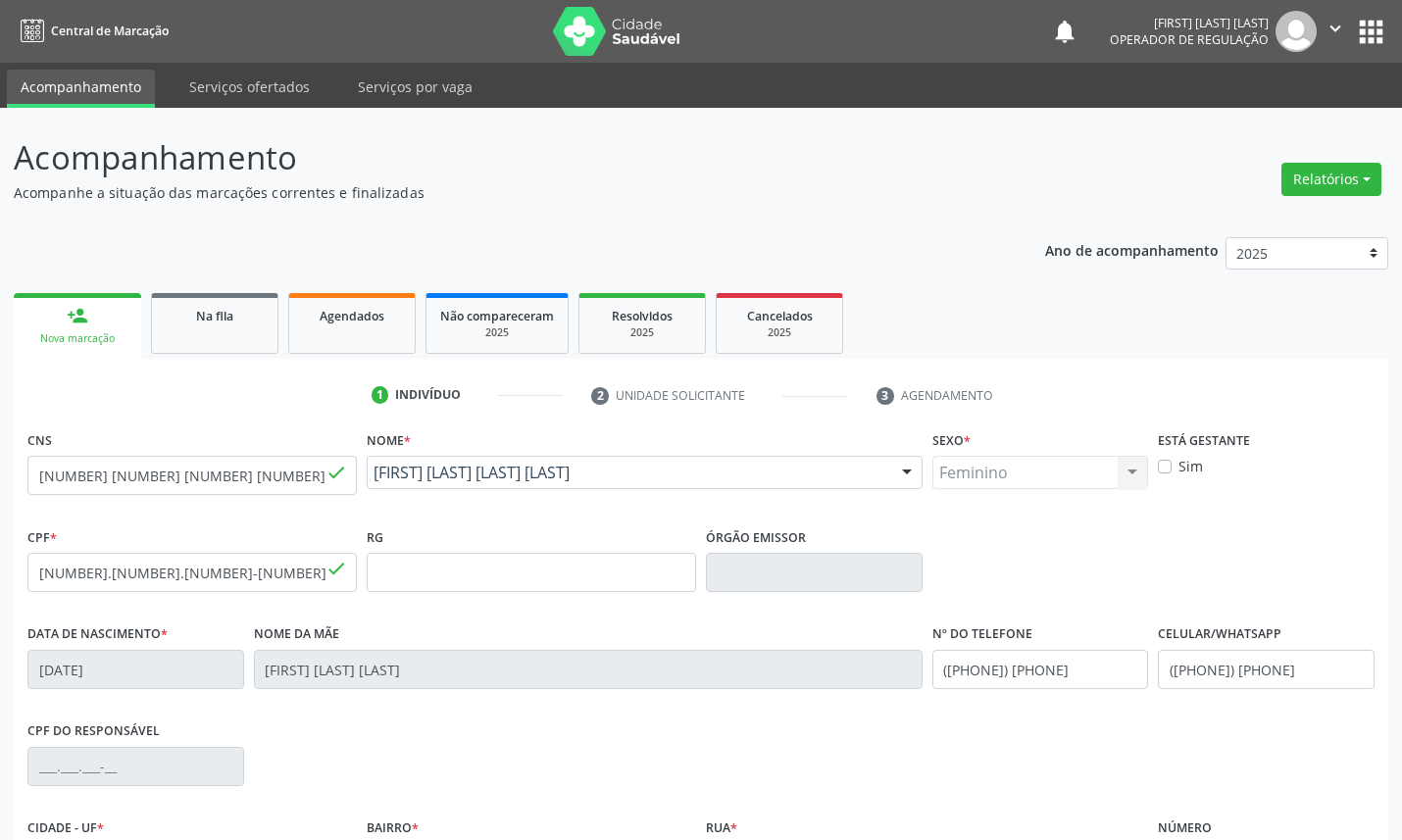 scroll, scrollTop: 221, scrollLeft: 0, axis: vertical 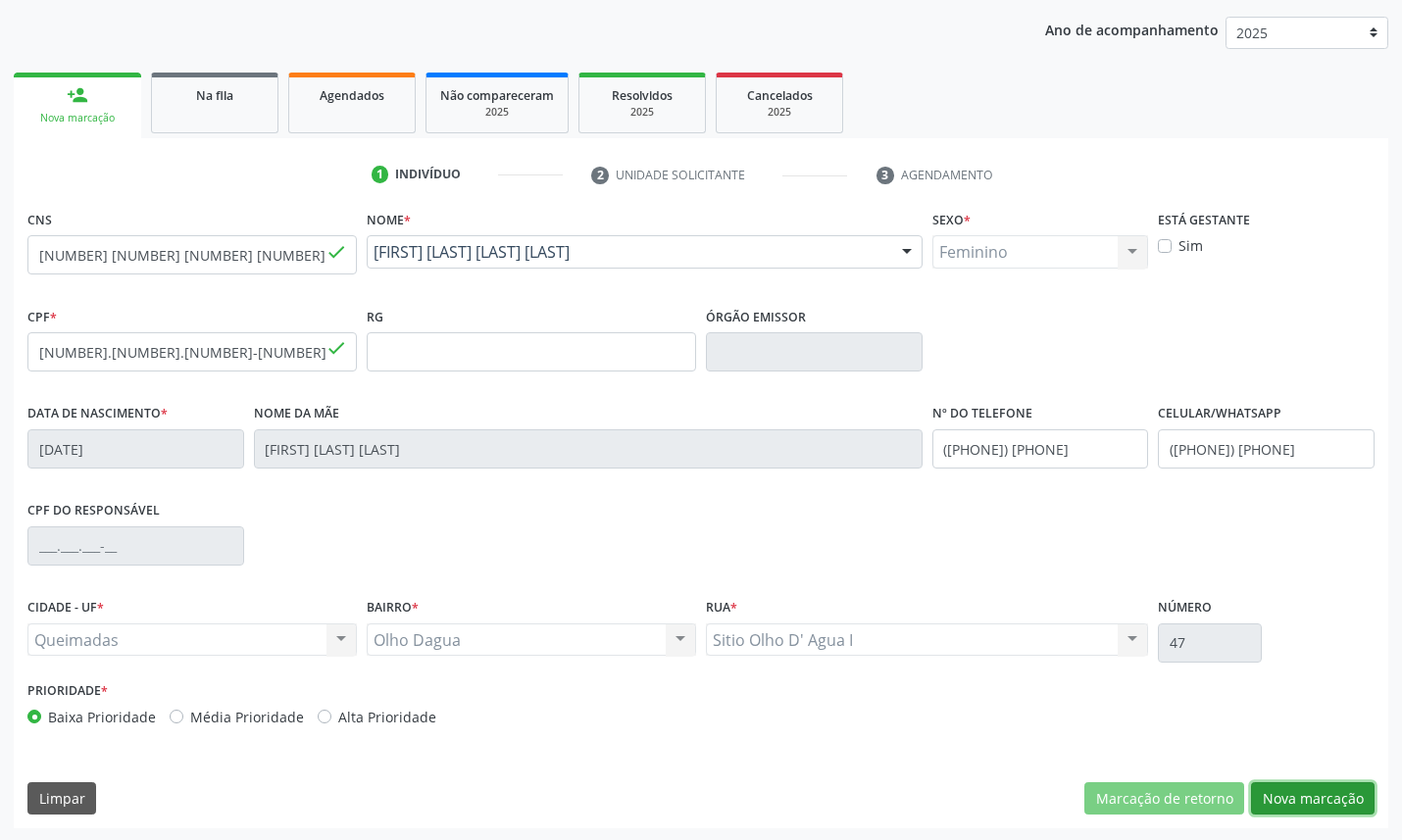 click on "Nova marcação" at bounding box center [1313, 799] 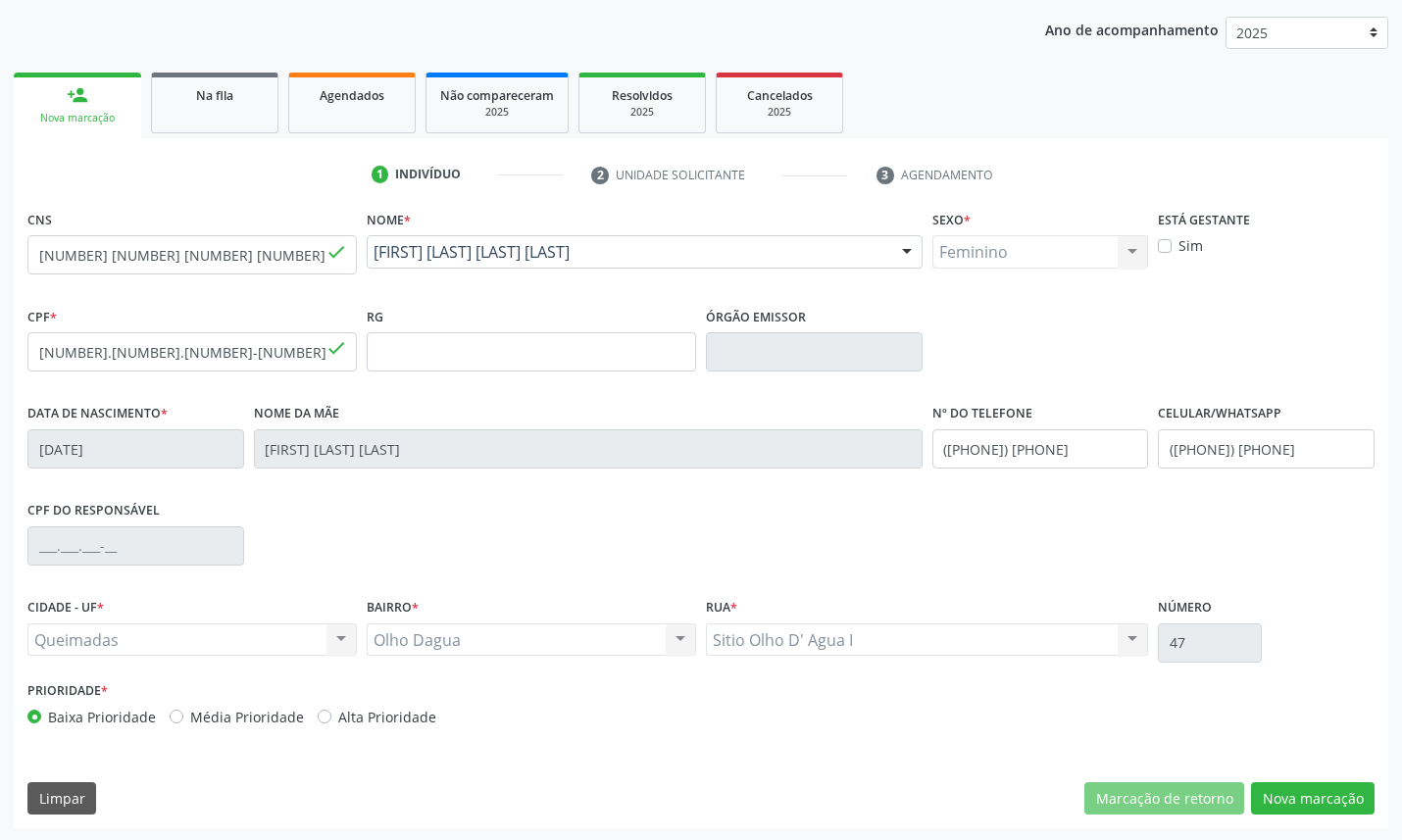 scroll, scrollTop: 46, scrollLeft: 0, axis: vertical 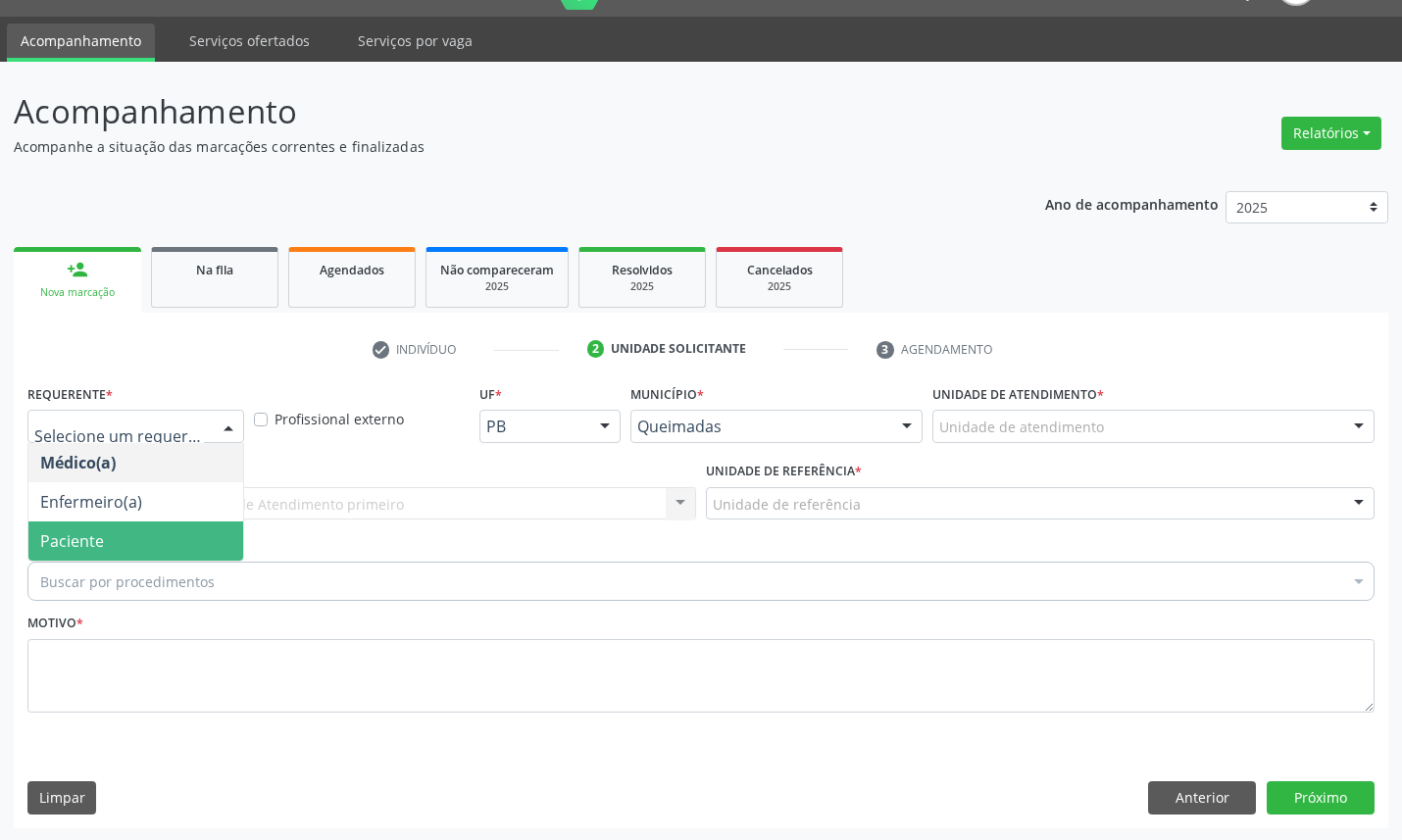 click on "Paciente" at bounding box center (135, 541) 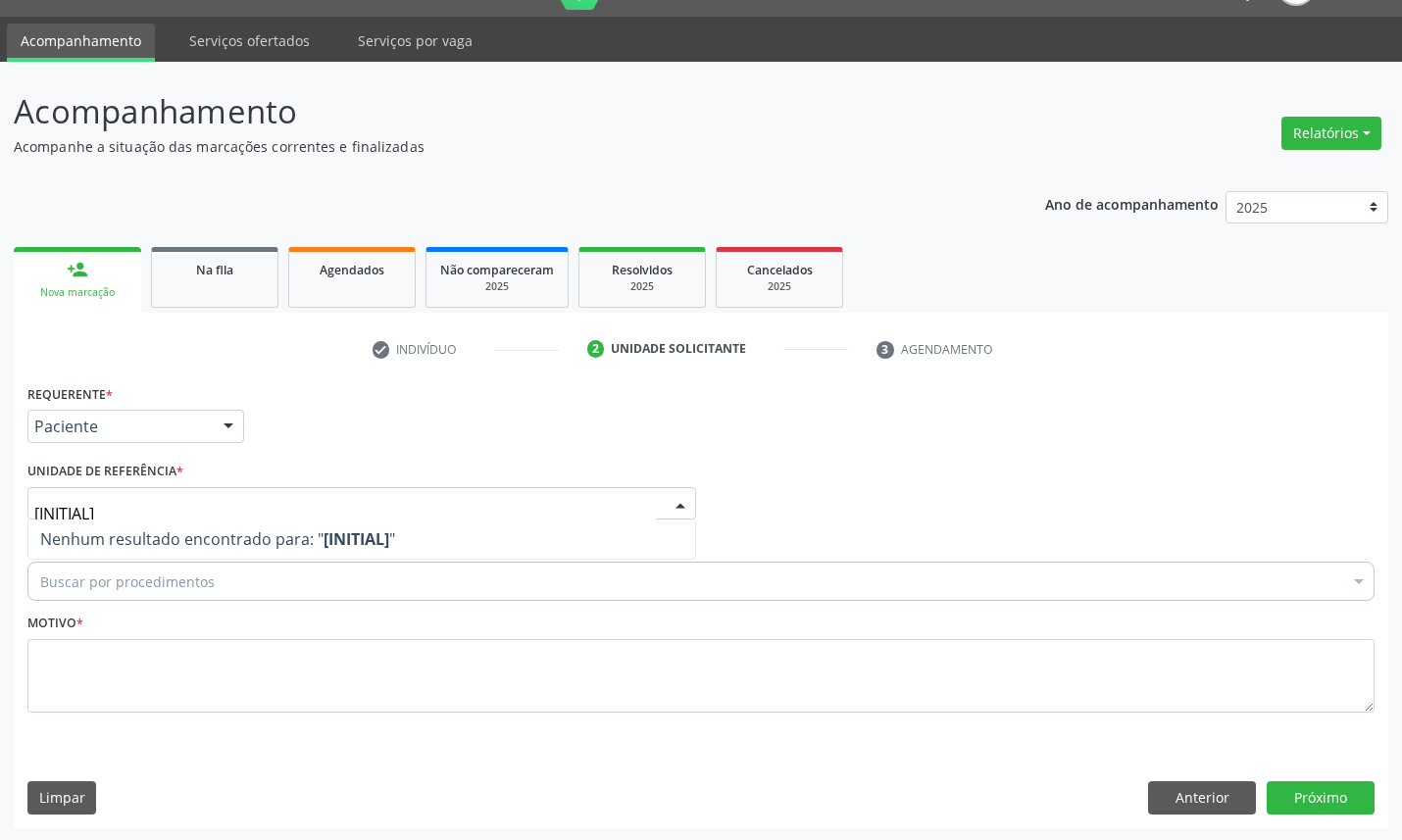 type on "OL" 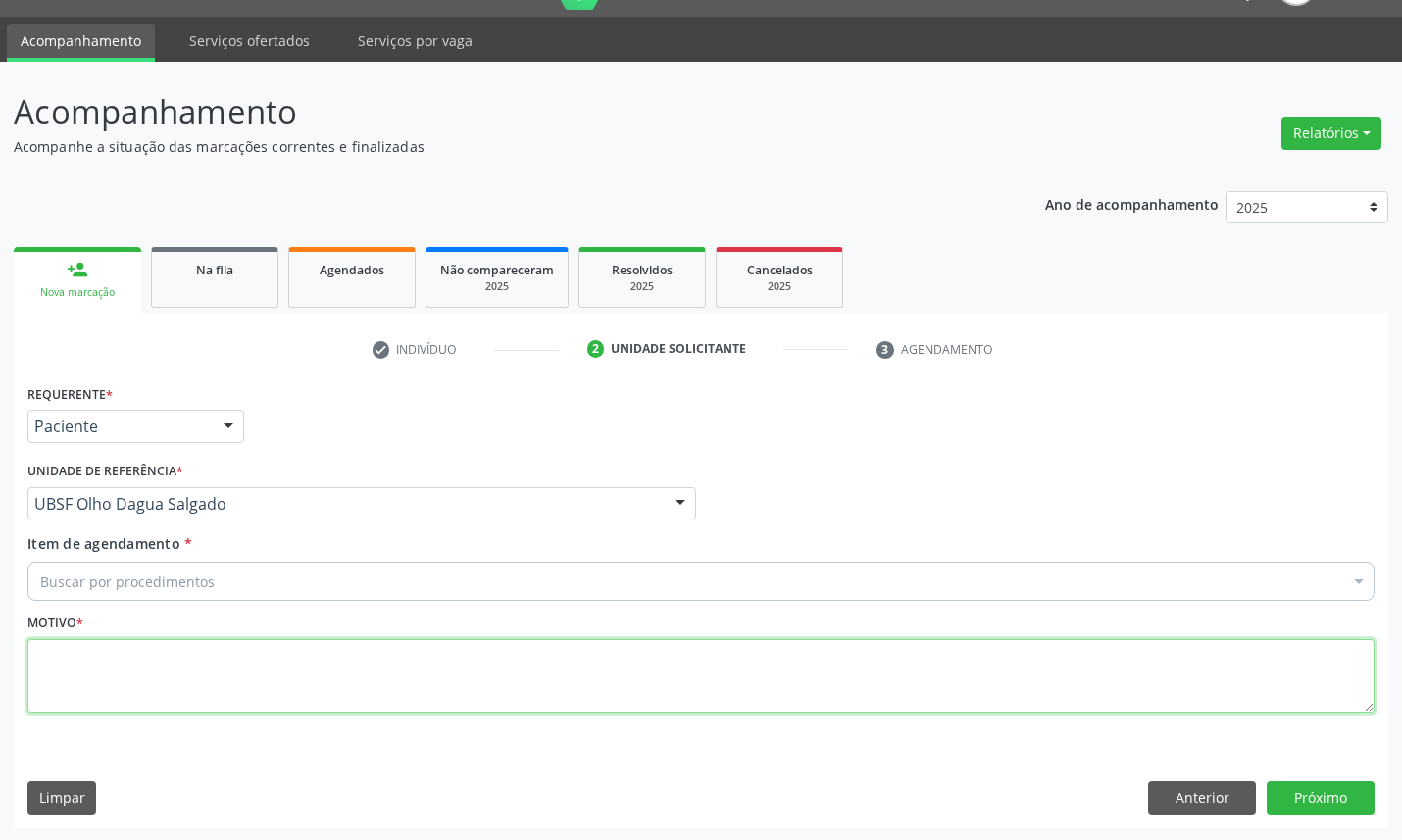 click at bounding box center [701, 676] 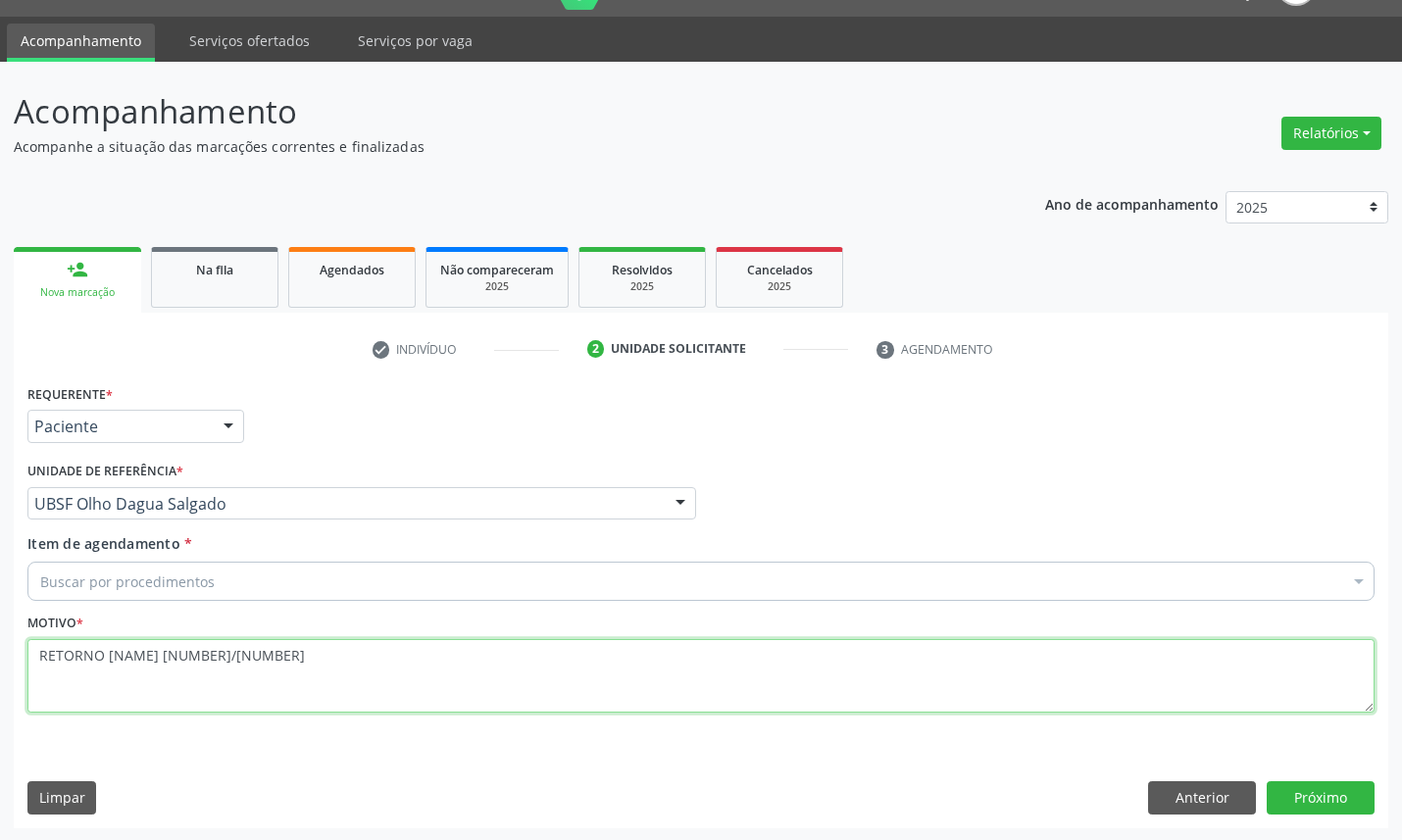 type on "RETORNO LUNNARA 08/2025" 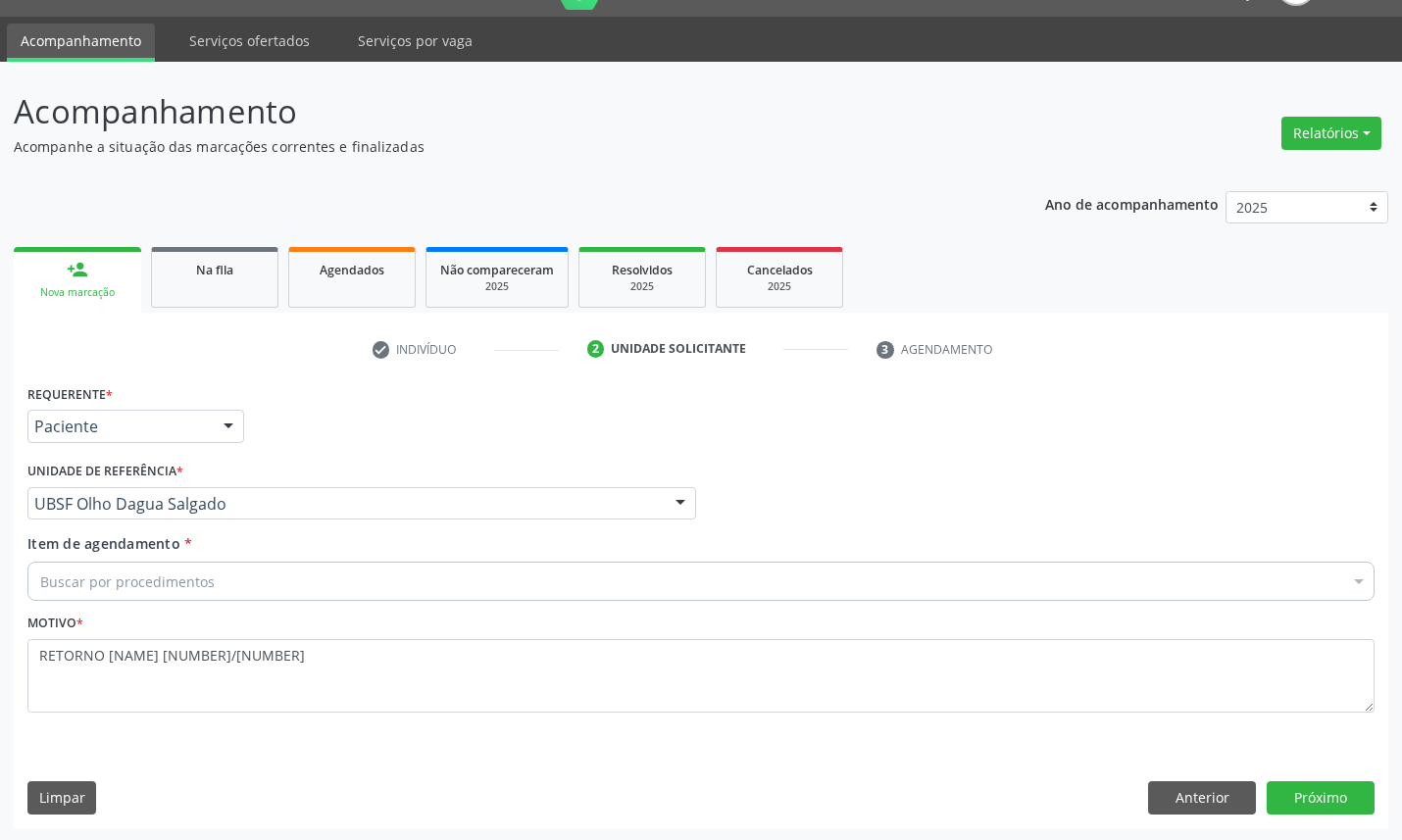 click on "Buscar por procedimentos" at bounding box center [701, 581] 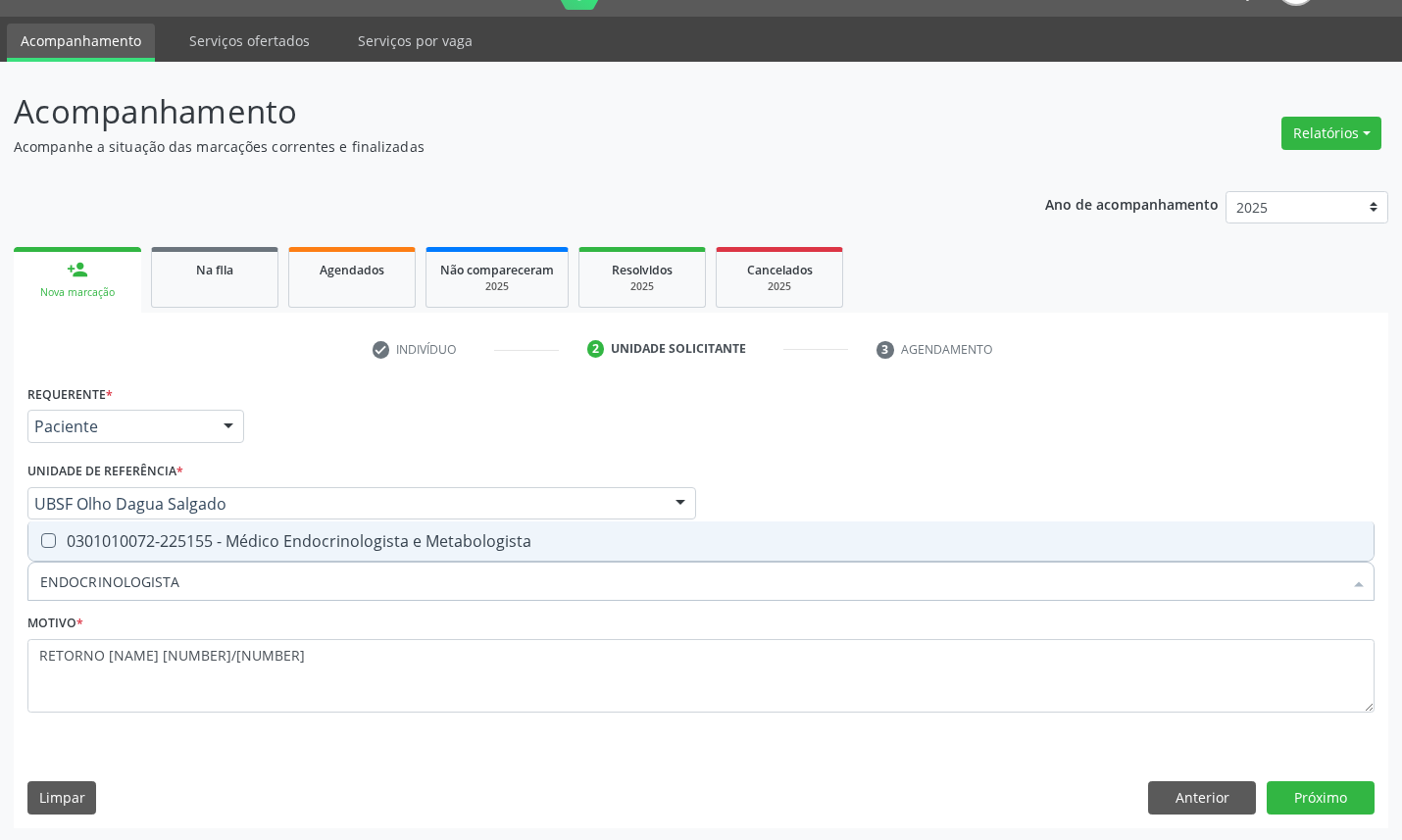 click on "0301010072-225155 - Médico Endocrinologista e Metabologista" at bounding box center [701, 541] 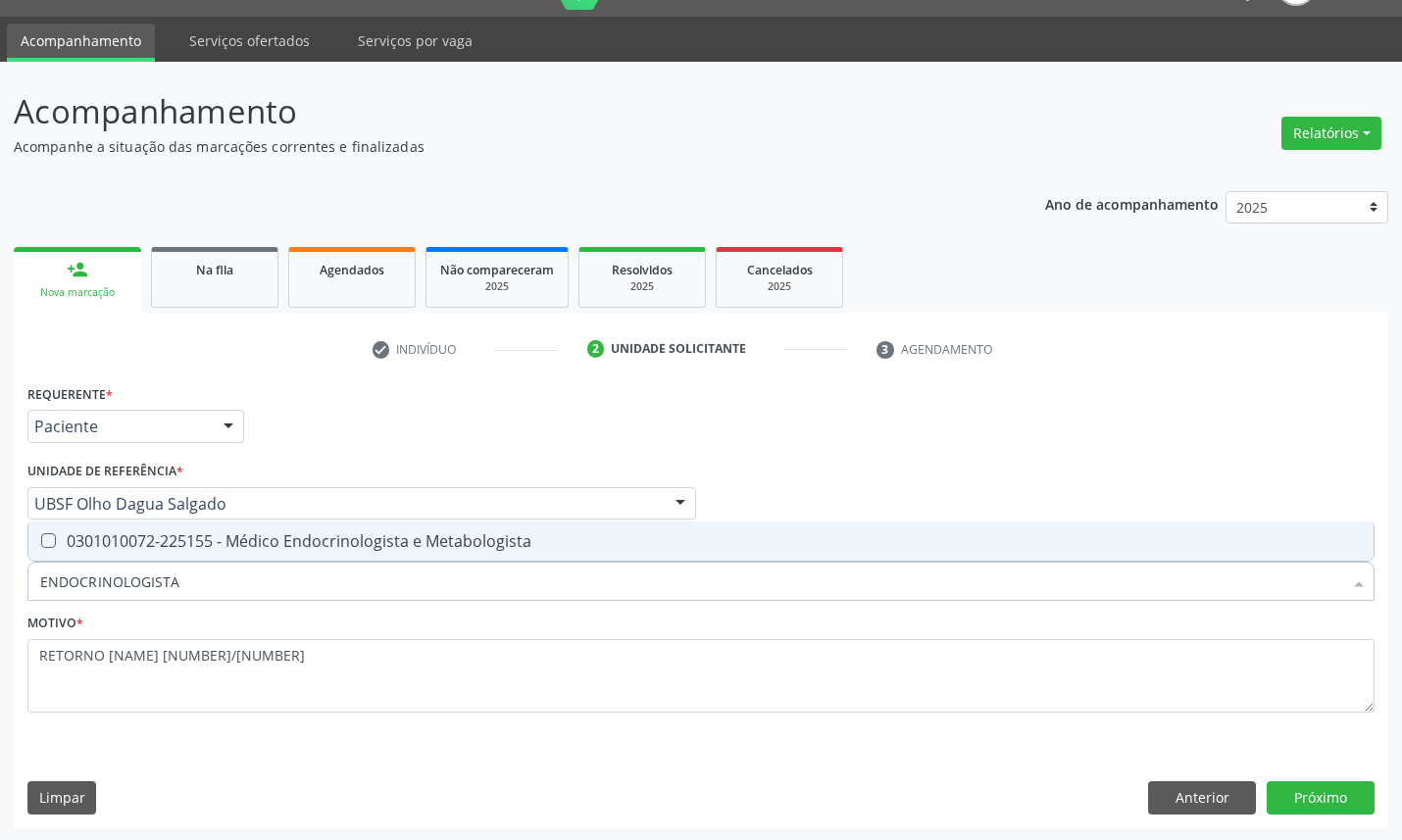 checkbox on "true" 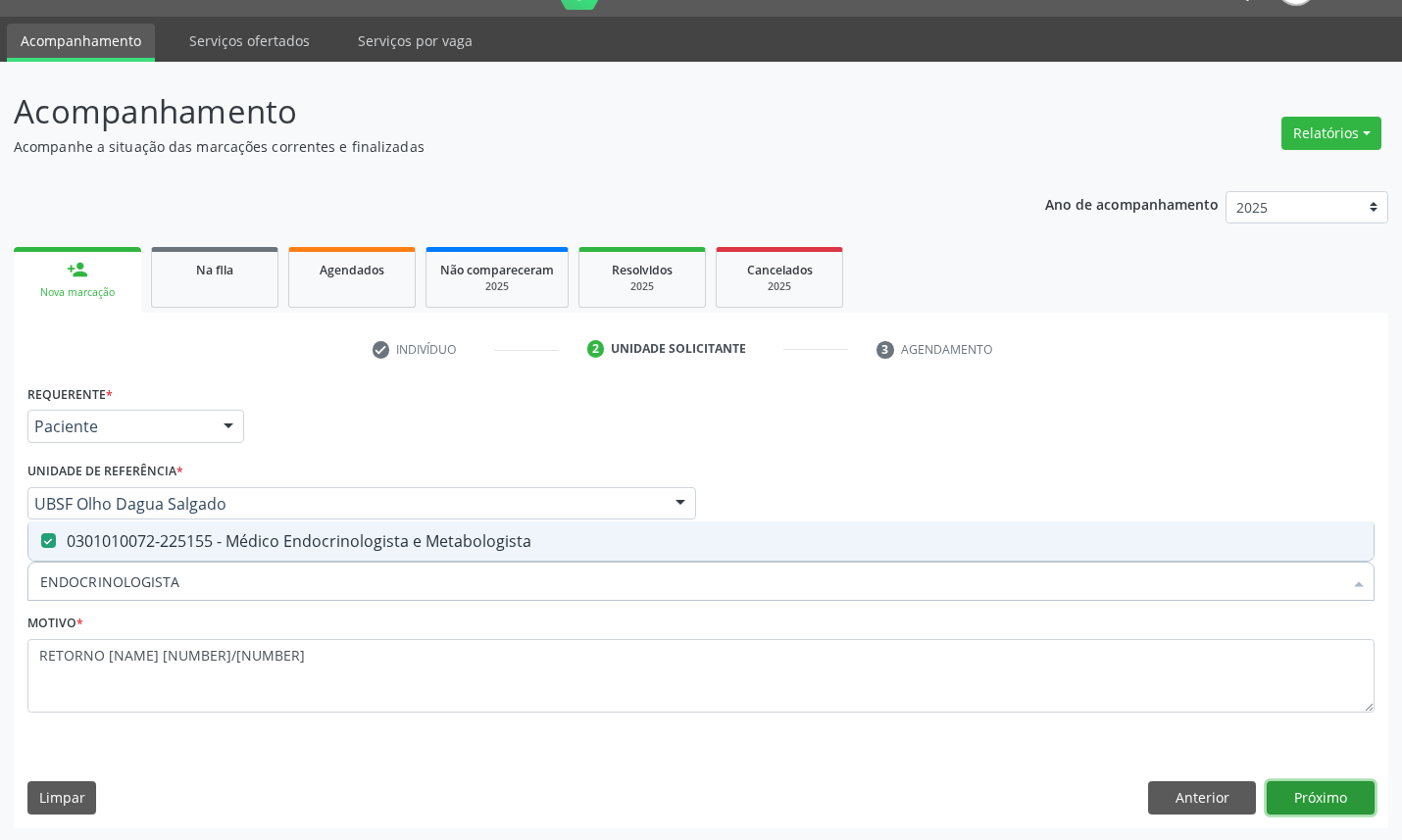 click on "Próximo" at bounding box center (1321, 798) 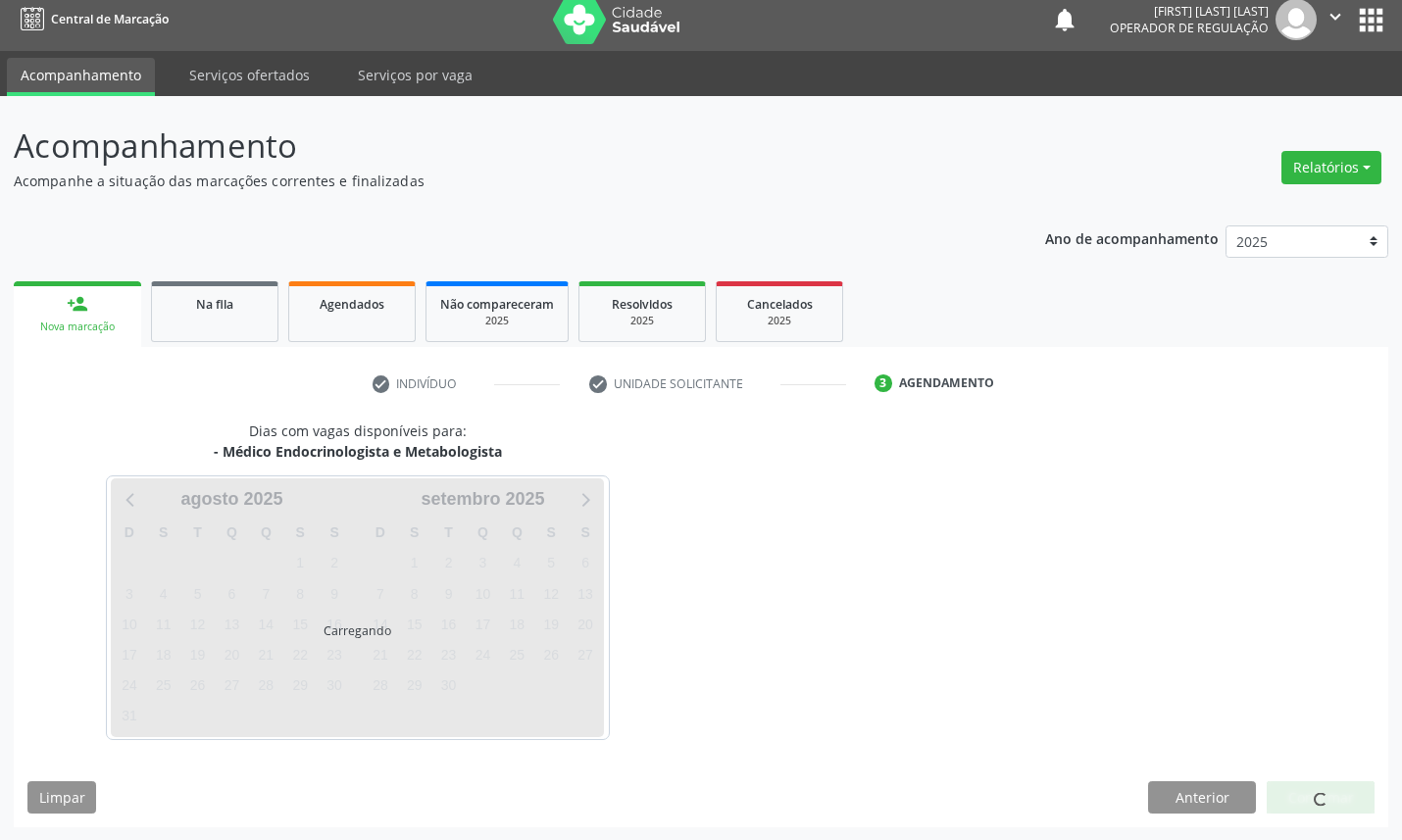 scroll, scrollTop: 46, scrollLeft: 0, axis: vertical 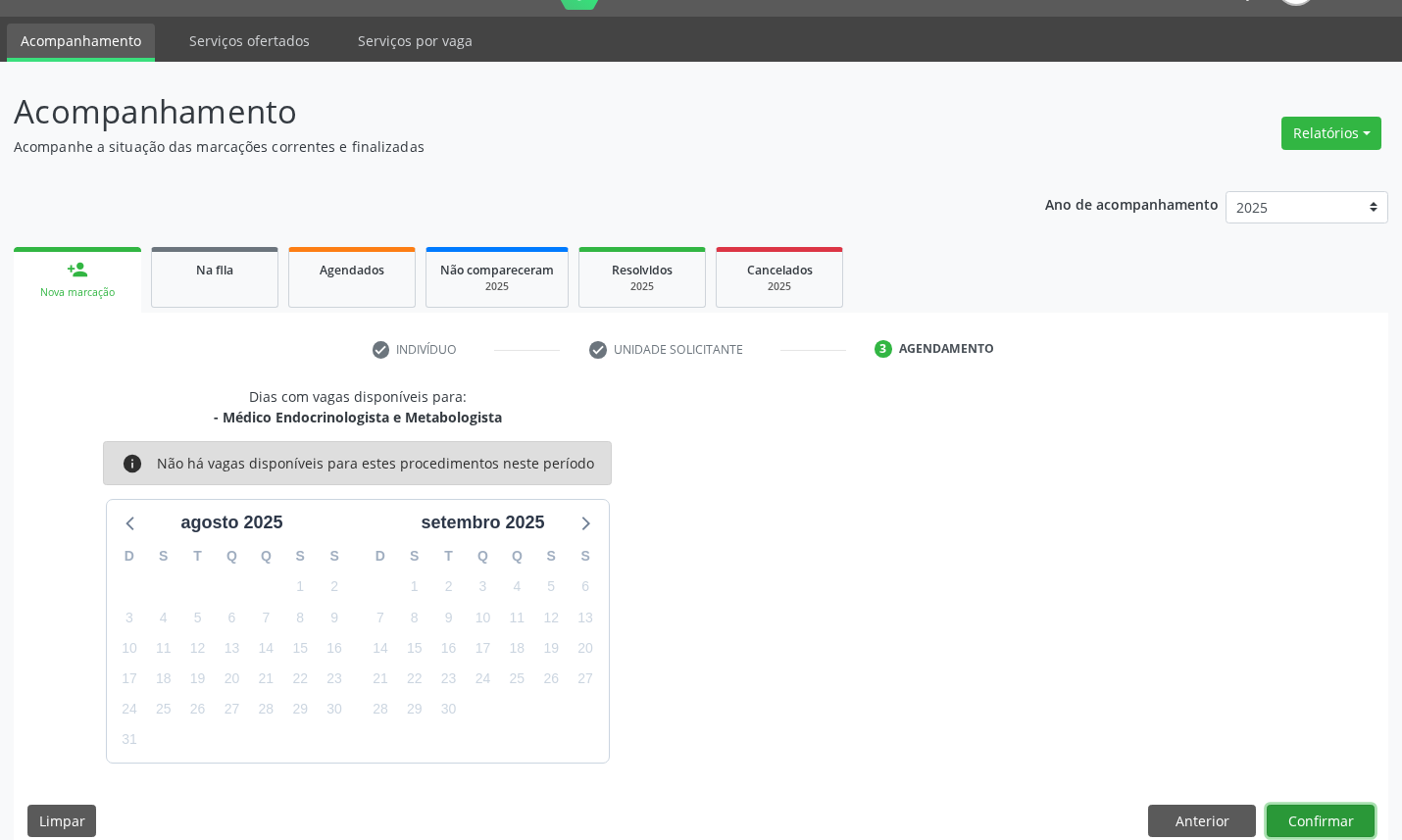 click on "Confirmar" at bounding box center (1321, 821) 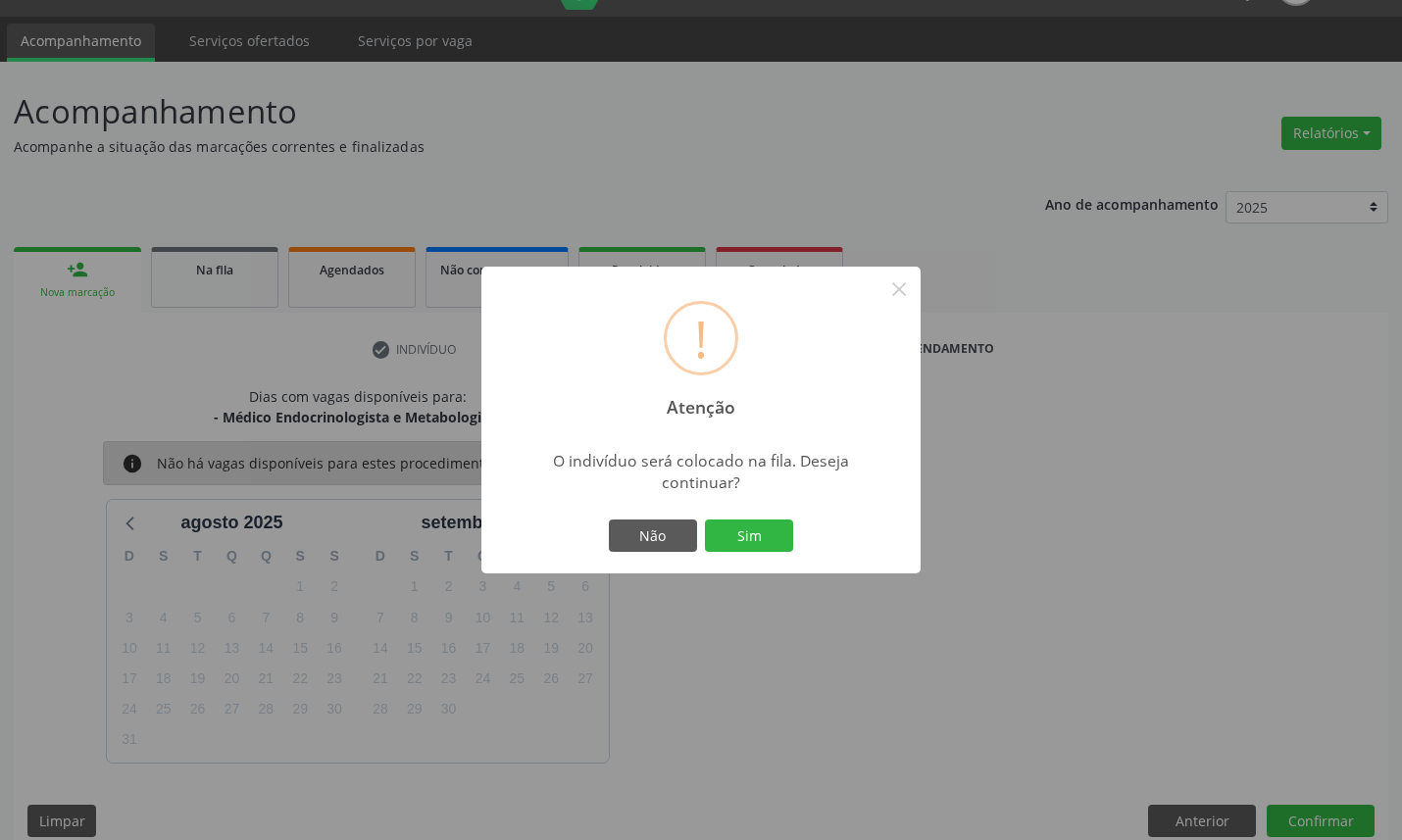 type 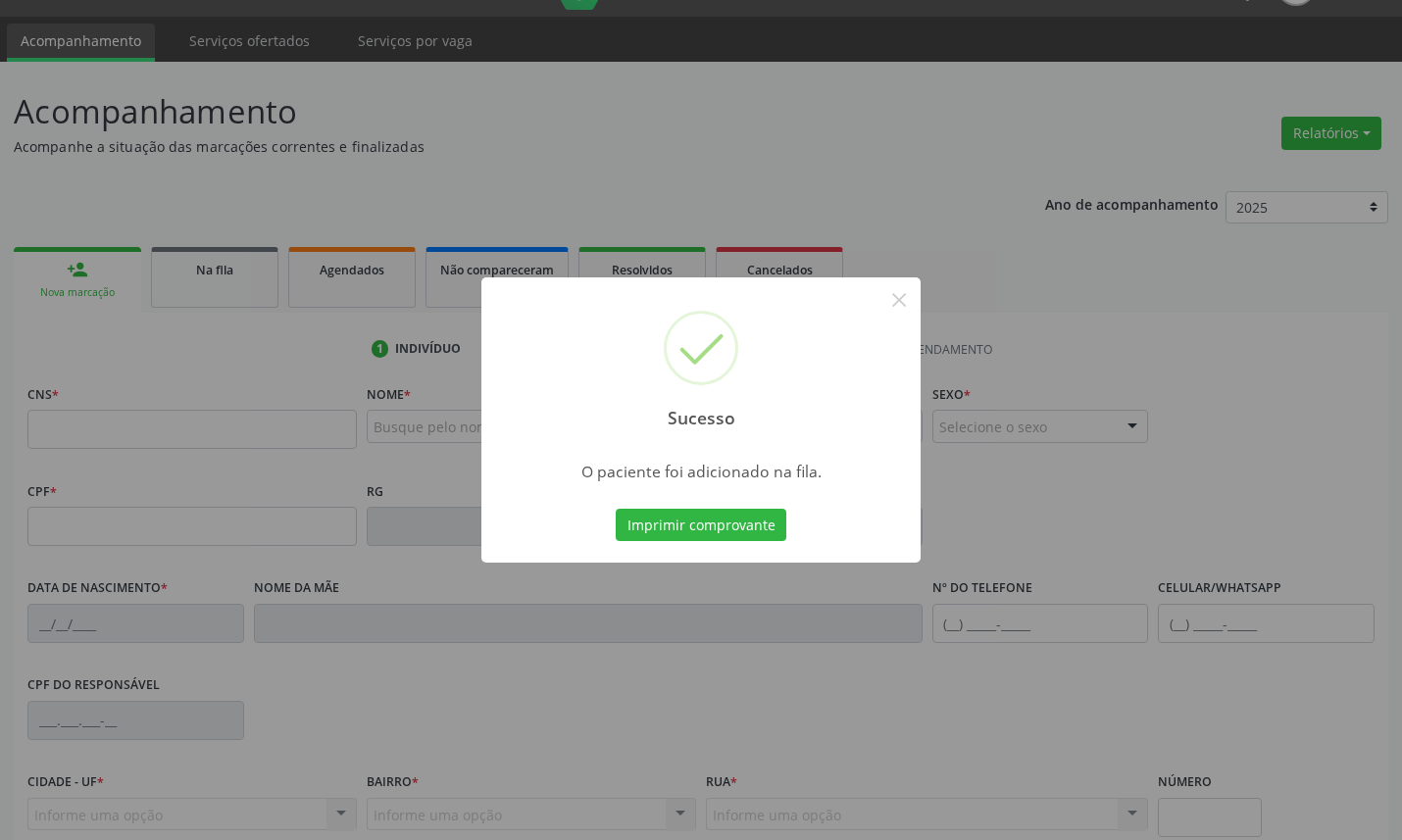 type 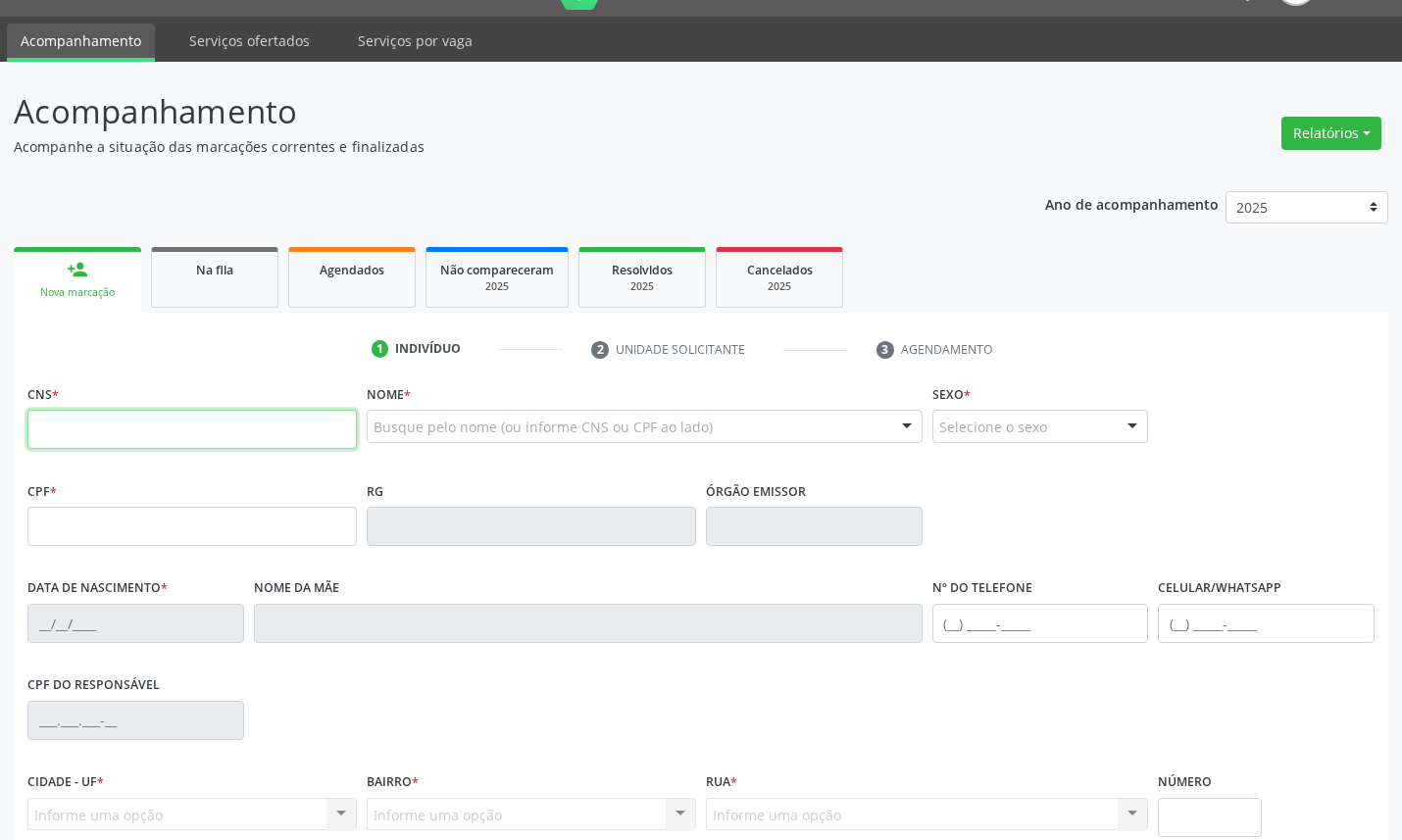 click at bounding box center [192, 429] 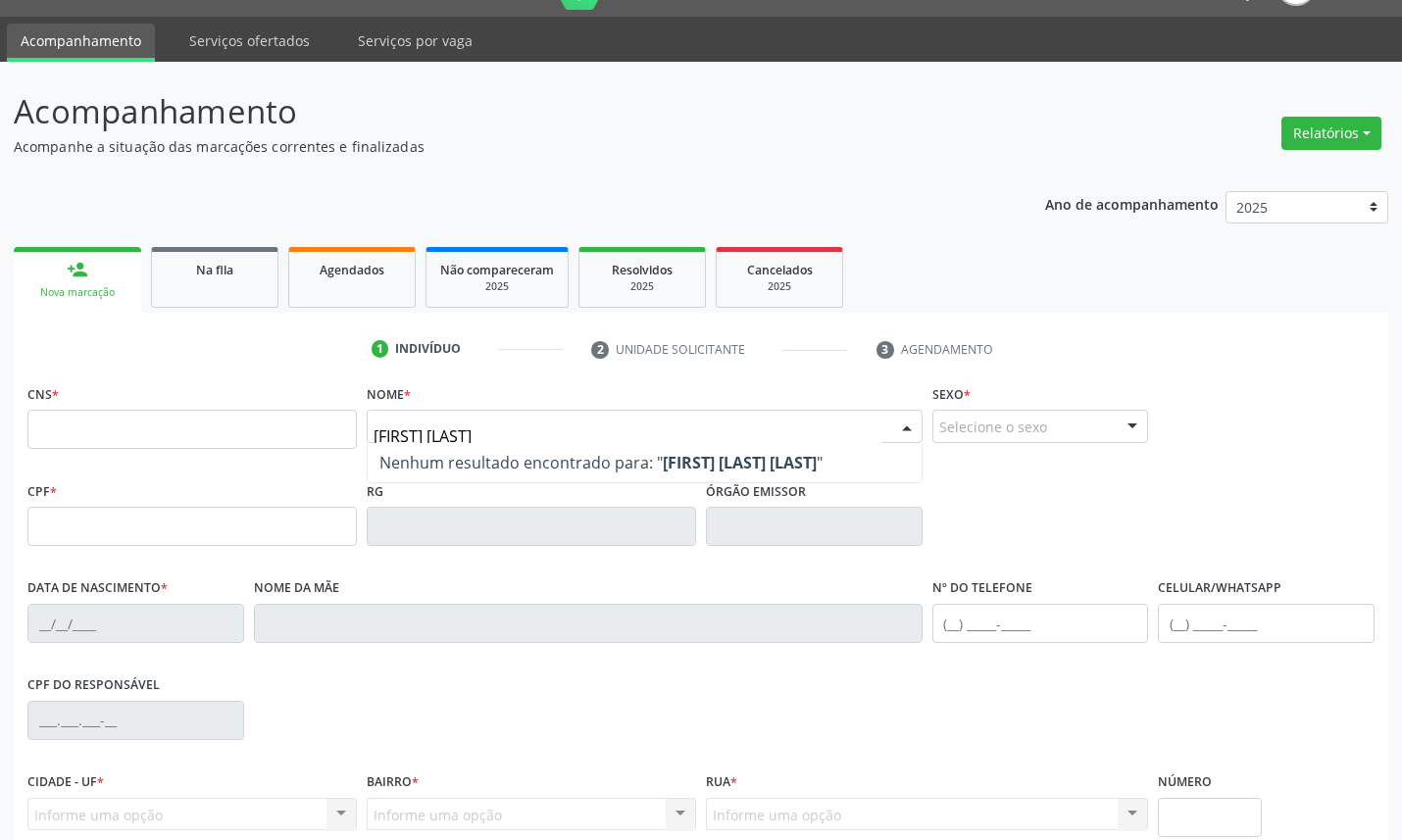 type on "GUSTAVO MENDONÇA" 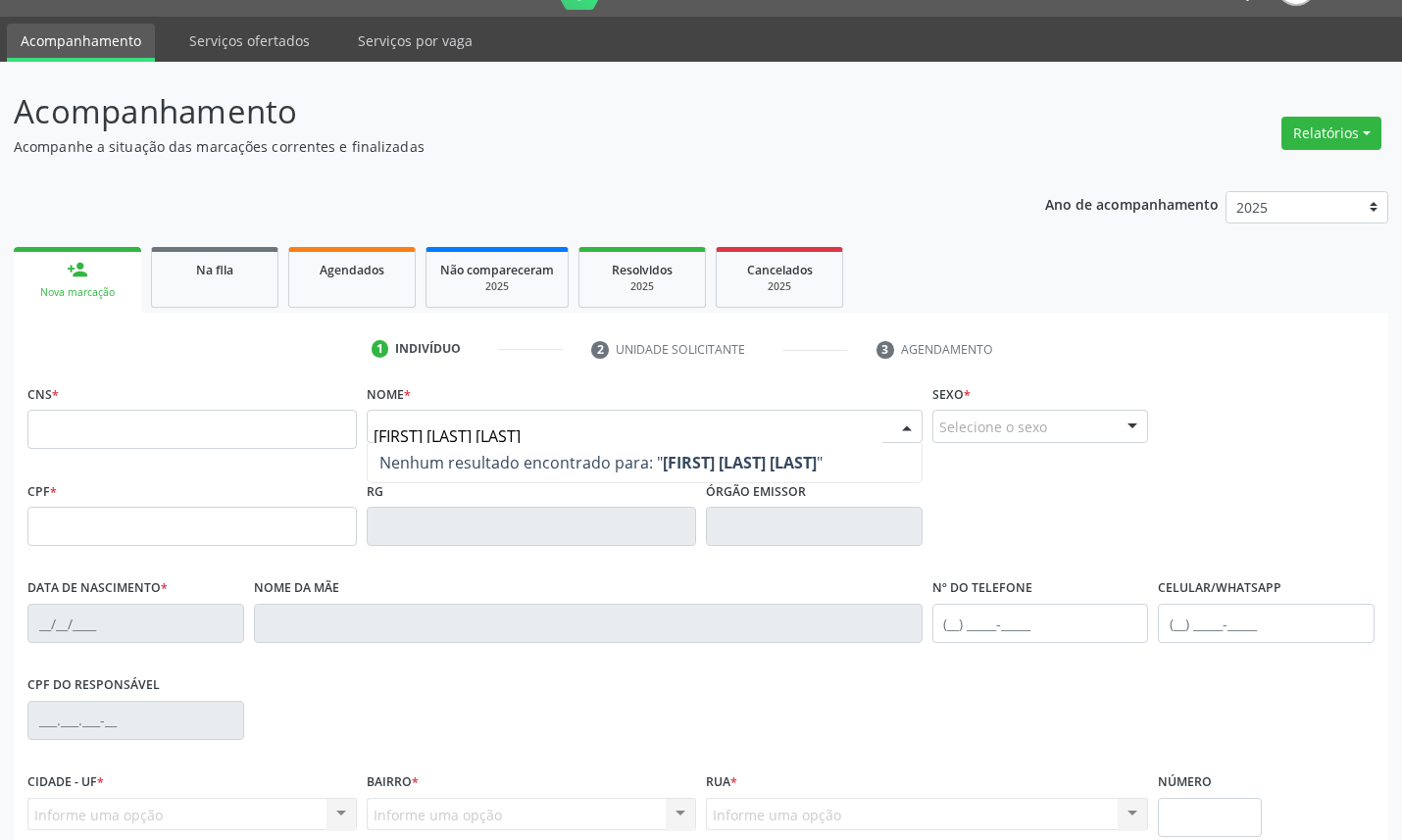 click on "GUSTAVO MENDONÇA" at bounding box center [627, 436] 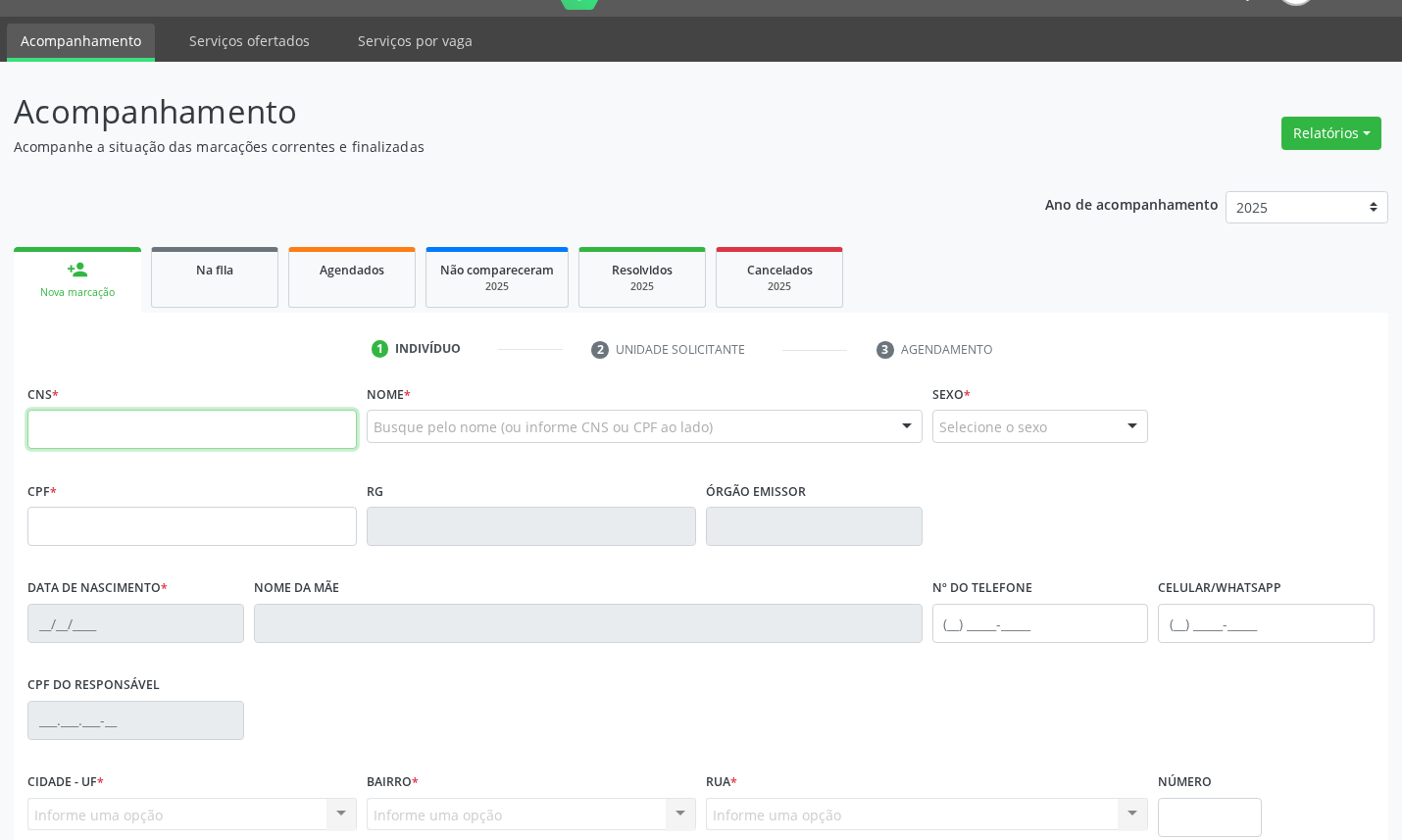 click at bounding box center [192, 429] 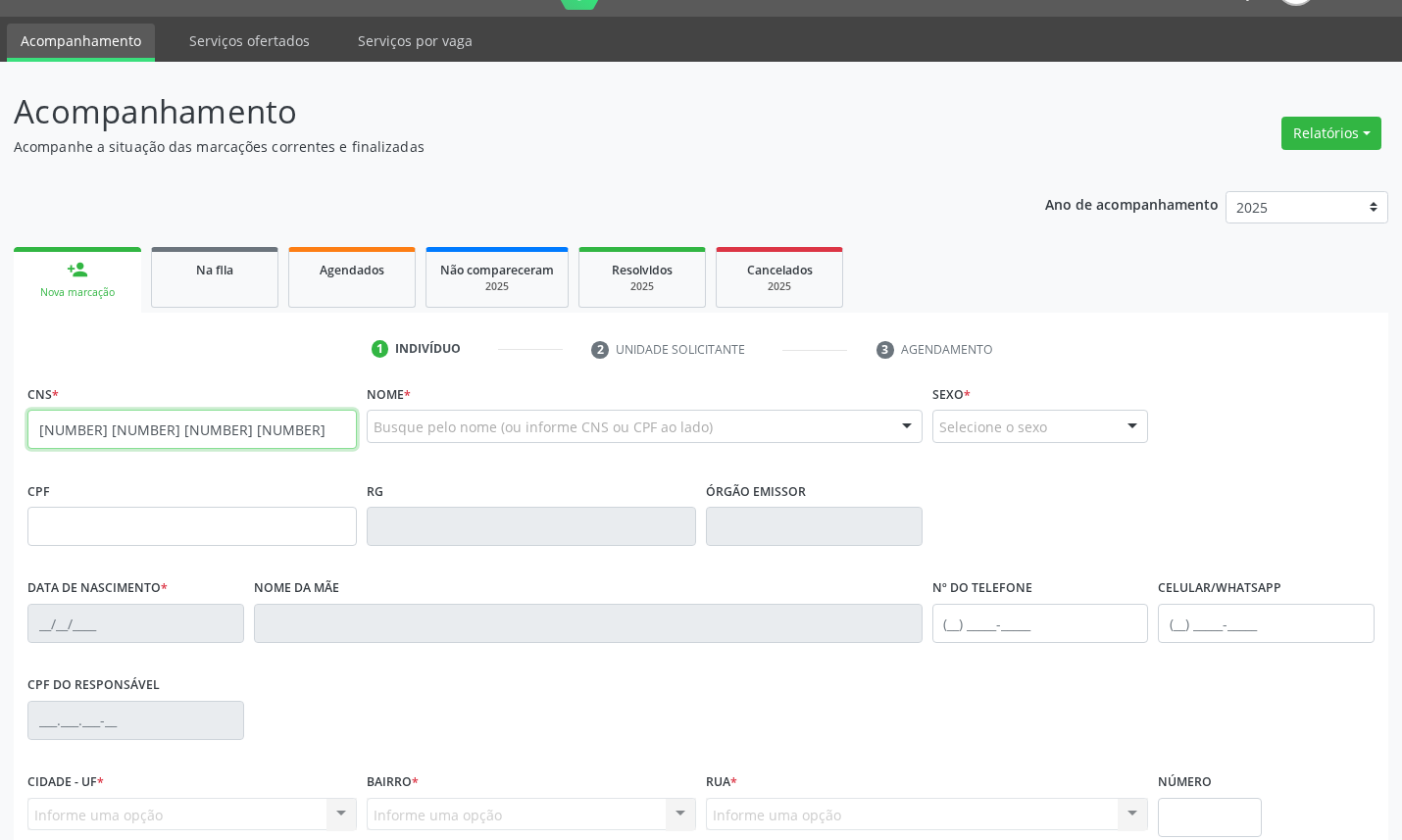 type on "701 4006 5323 9032" 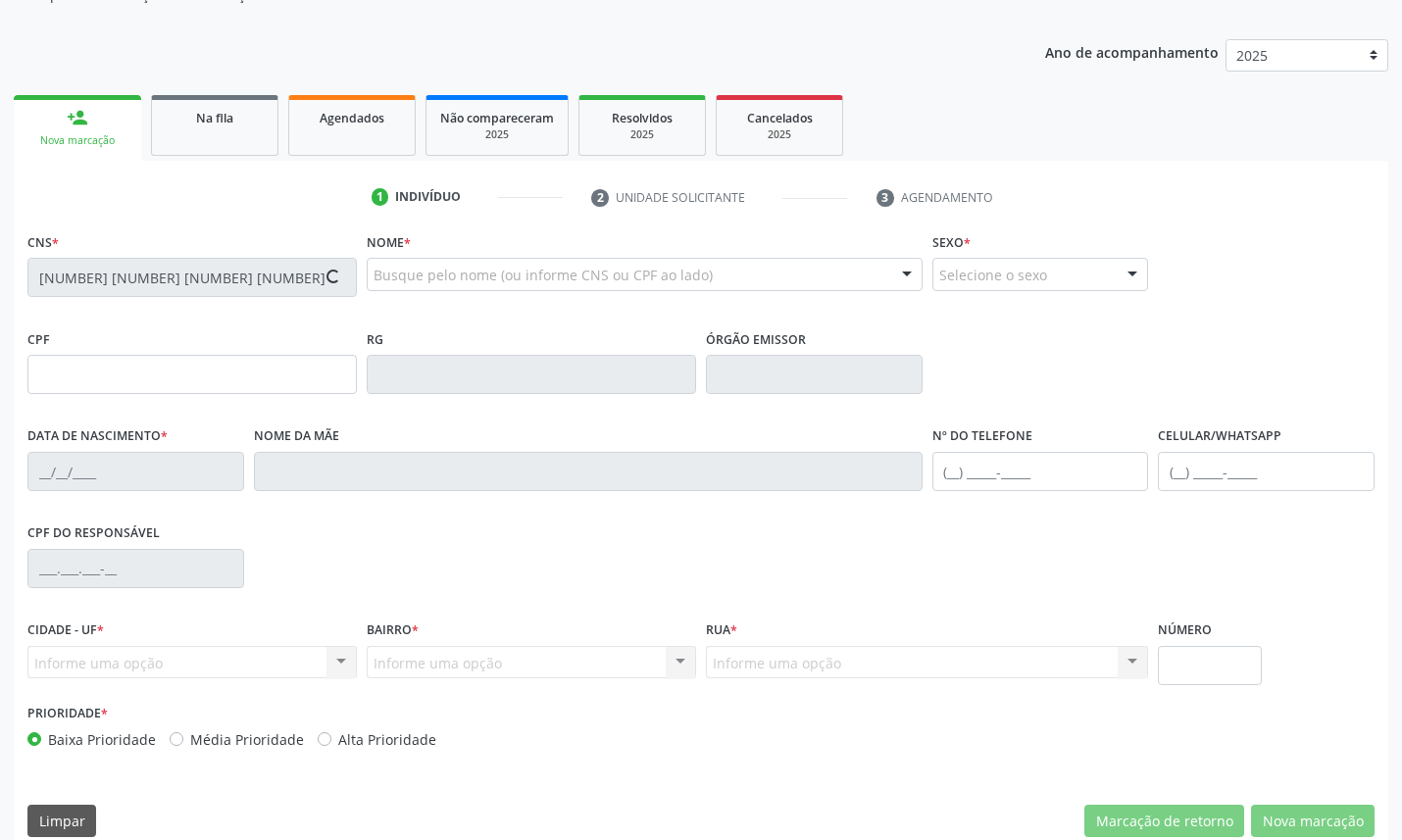 scroll, scrollTop: 221, scrollLeft: 0, axis: vertical 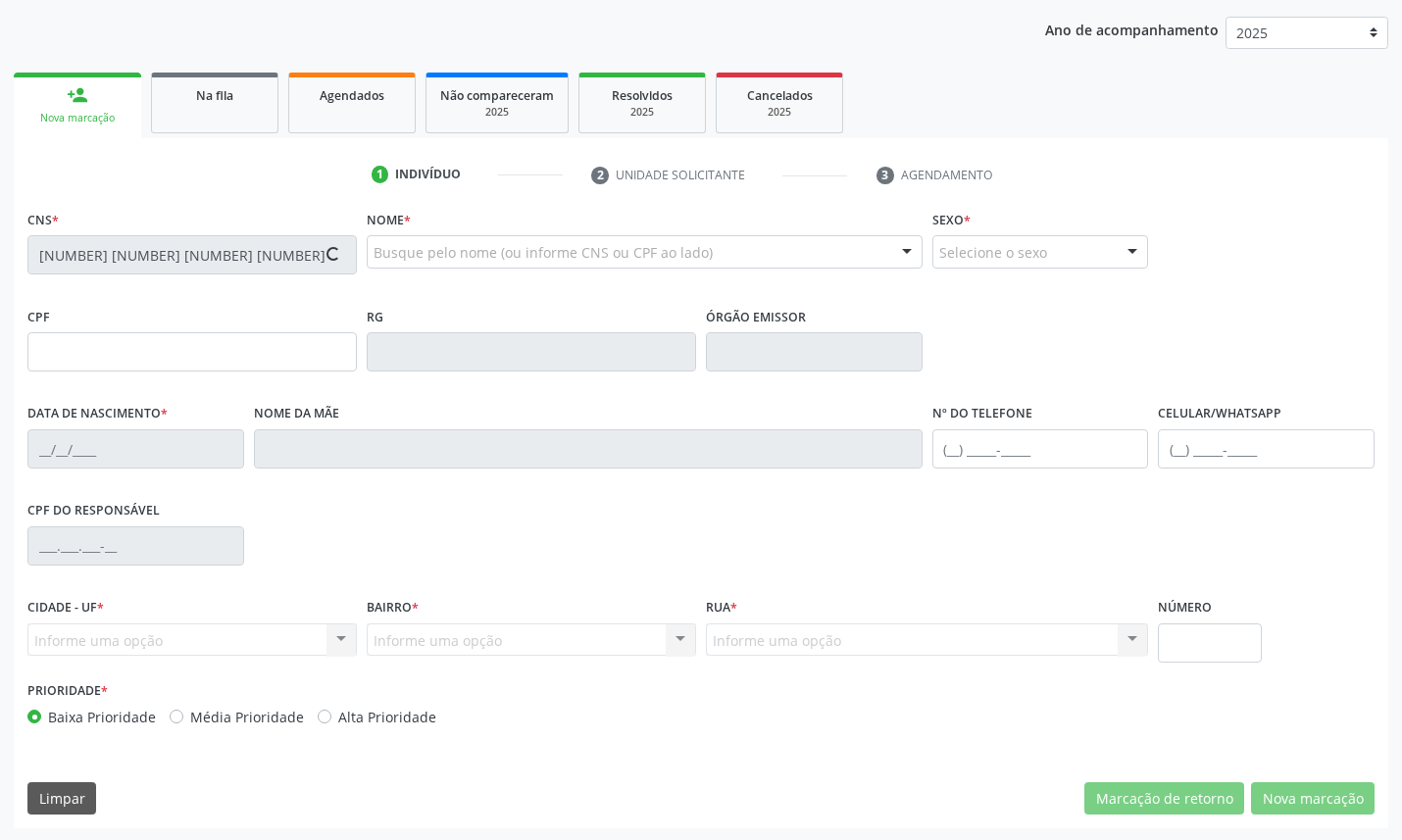 type on "036.911.464-73" 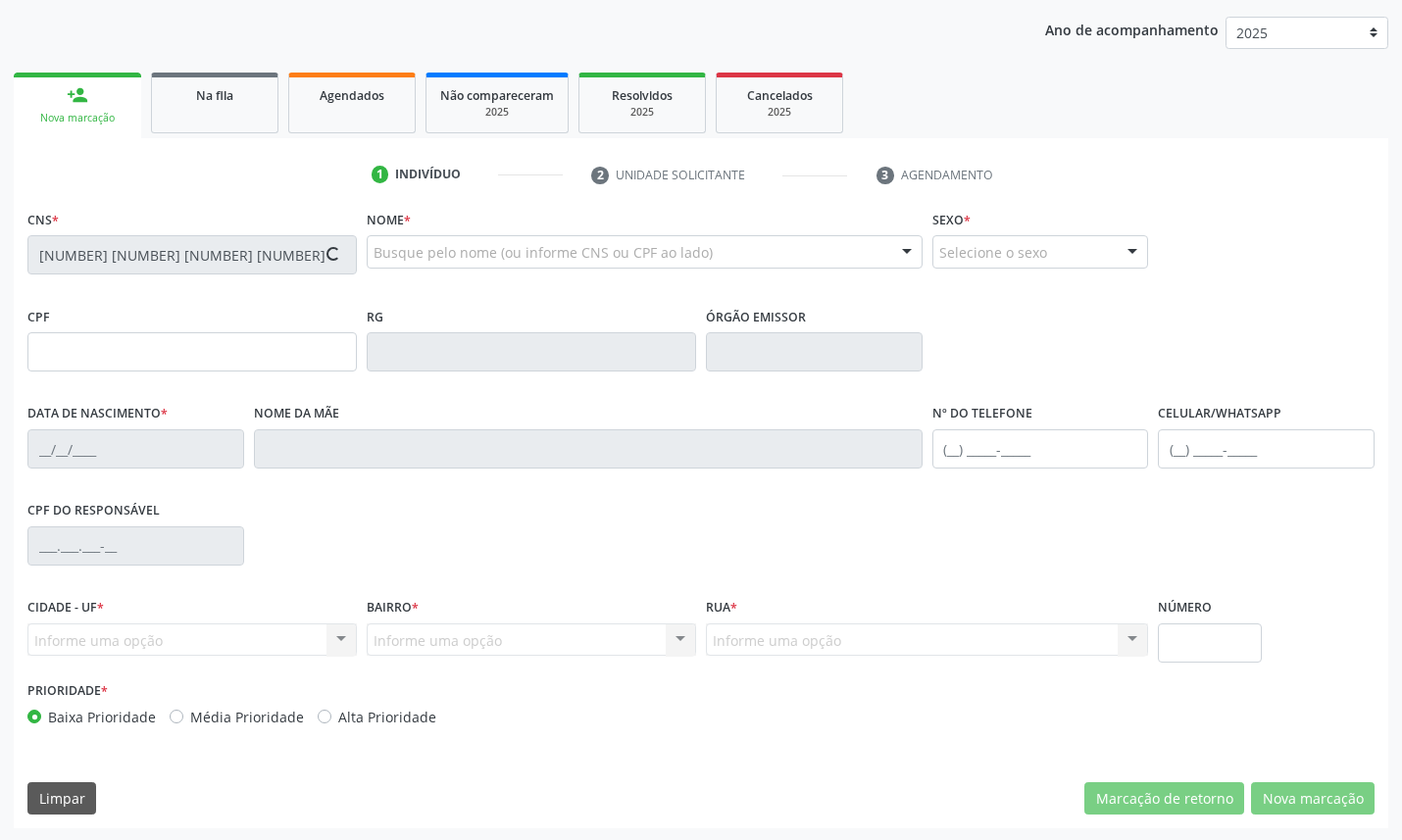 type on "30/08/1980" 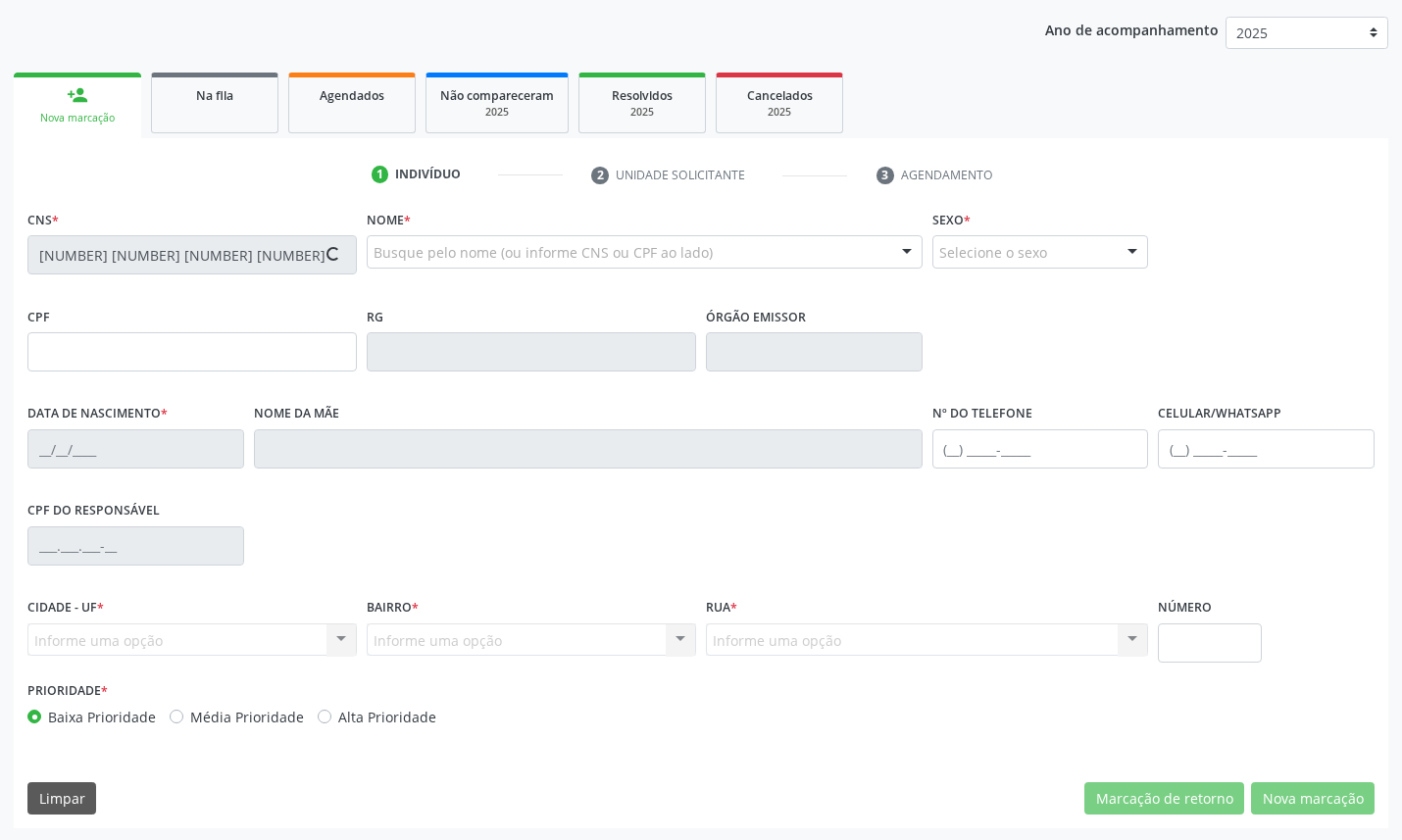 type on "073.808.644-40" 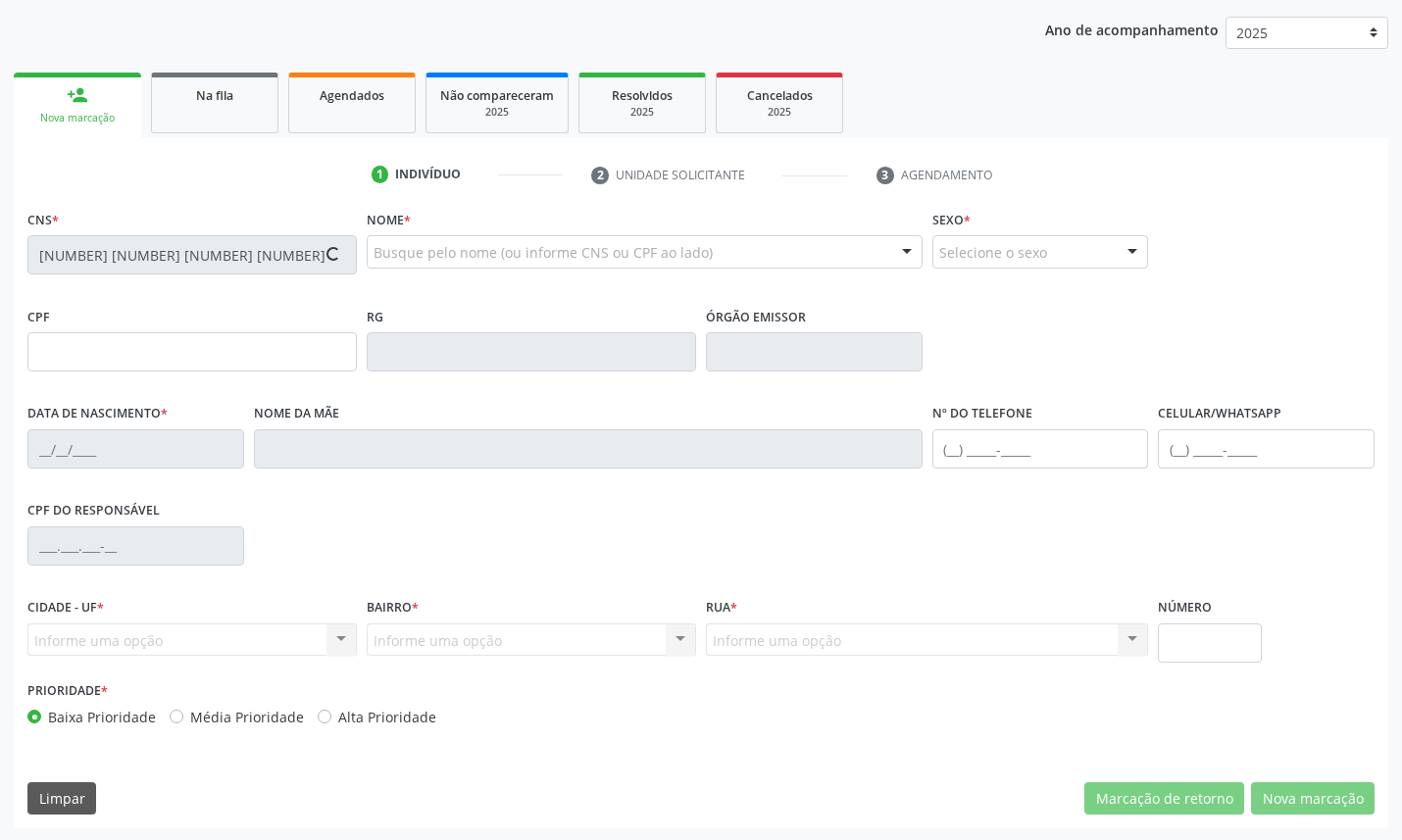 type on "56" 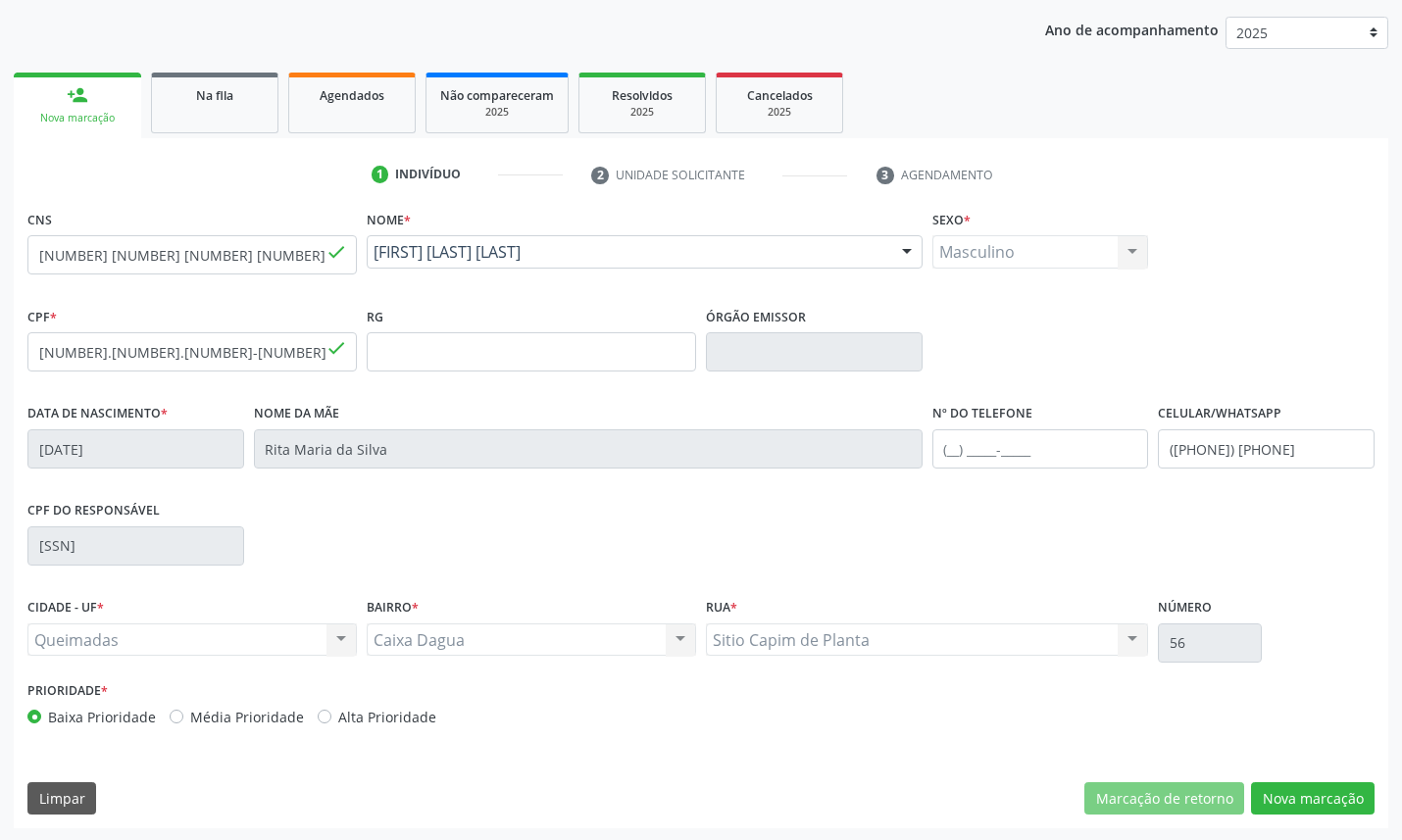 click on "CNS
701 4006 5323 9032       done
Nome
*
Roberto da Silva Bezerra
Roberto da Silva Bezerra
CNS:
701 4006 5323 9032
CPF:
036.911.464-73
Nascimento:
30/08/1980
Nenhum resultado encontrado para: "   "
Digite o nome
Sexo
*
Masculino         Masculino   Feminino
Nenhum resultado encontrado para: "   "
Não há nenhuma opção para ser exibida.
CPF
*
036.911.464-73       done
RG
Órgão emissor
Data de nascimento
*
30/08/1980
Nome da mãe
Rita Maria da Silva
Nº do Telefone
Celular/WhatsApp
(83) 99144-8362
CPF do responsável
073.808.644-40
CIDADE - UF
*
Queimadas         Queimadas       "" at bounding box center (701, 517) 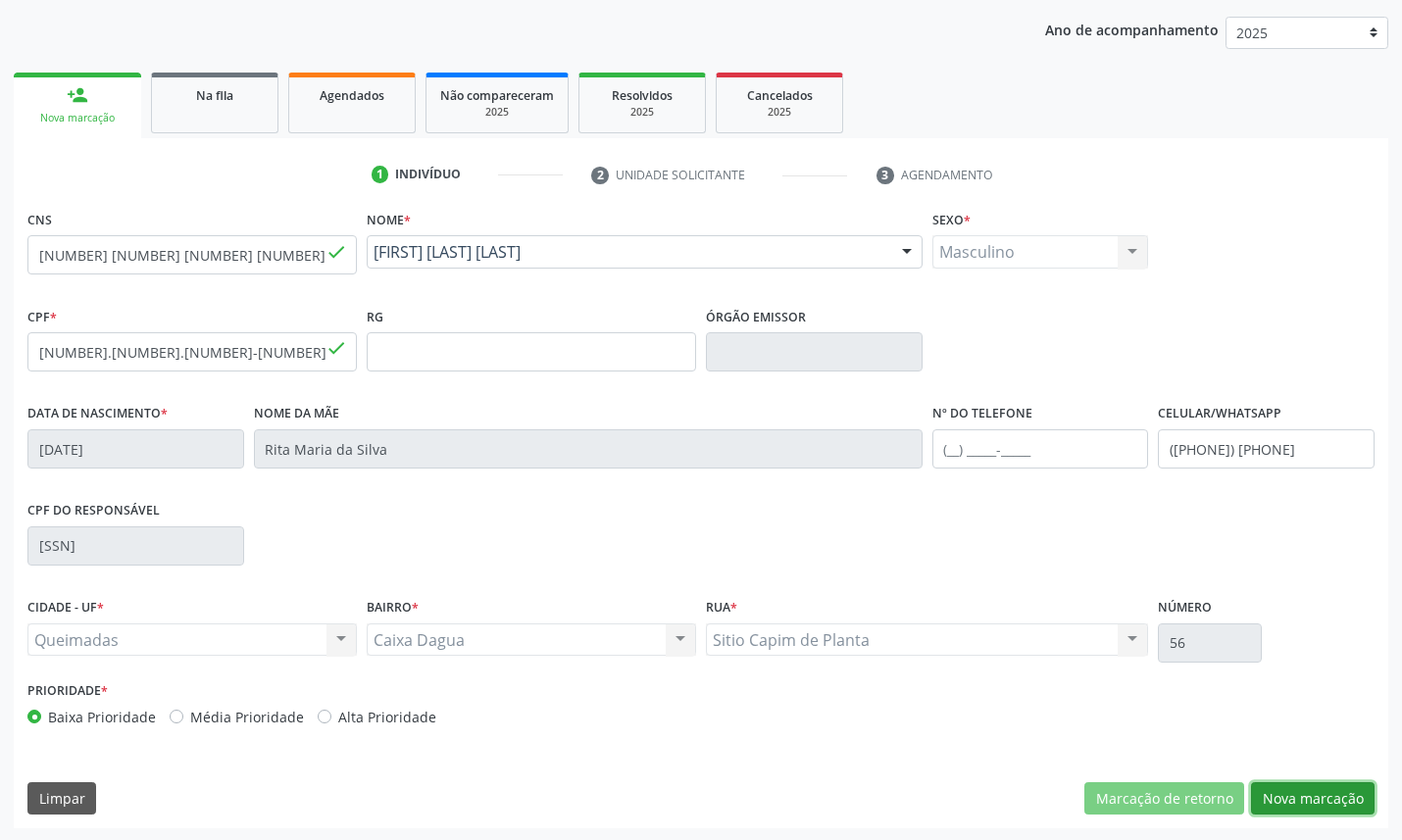 click on "Nova marcação" at bounding box center [1313, 799] 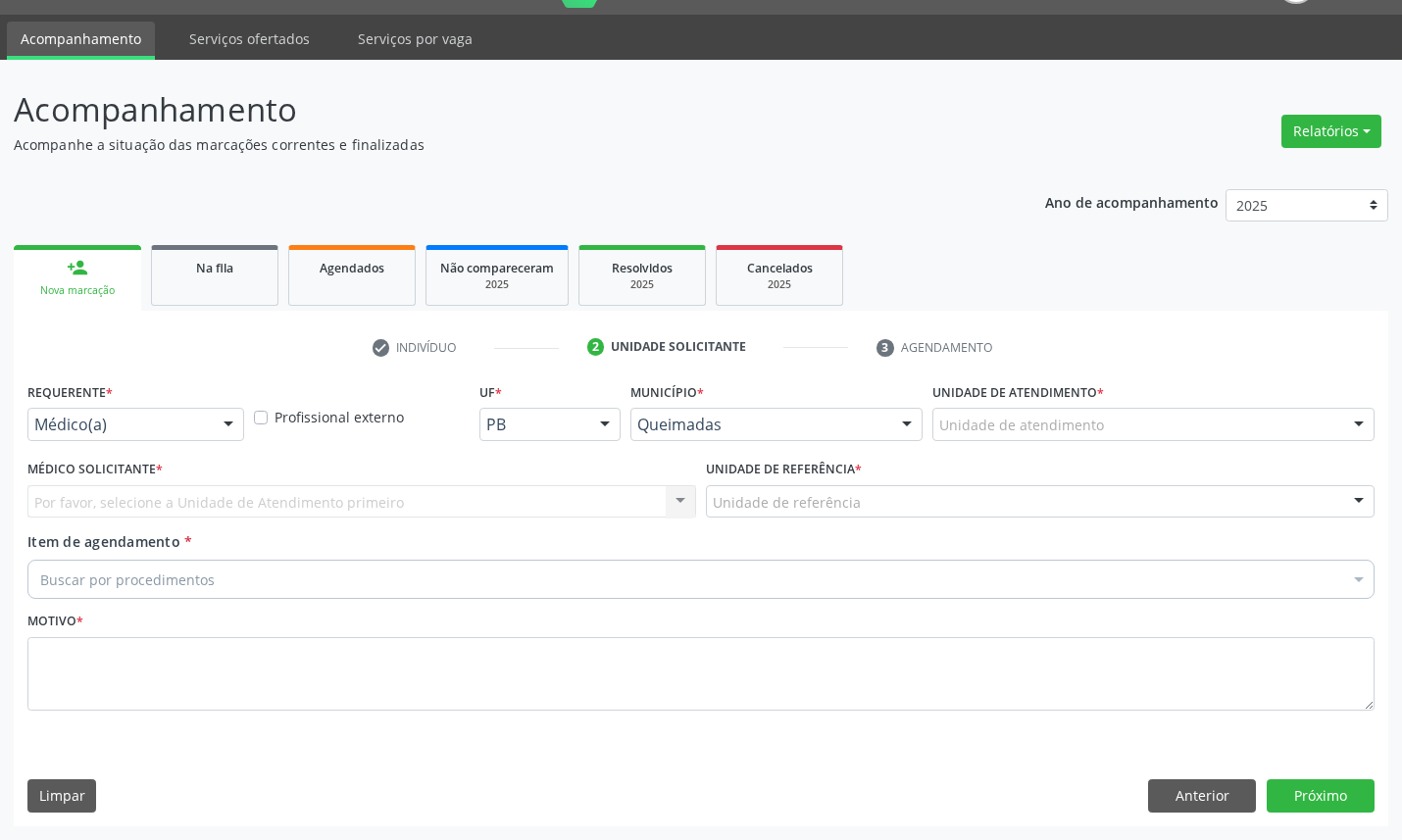 scroll, scrollTop: 46, scrollLeft: 0, axis: vertical 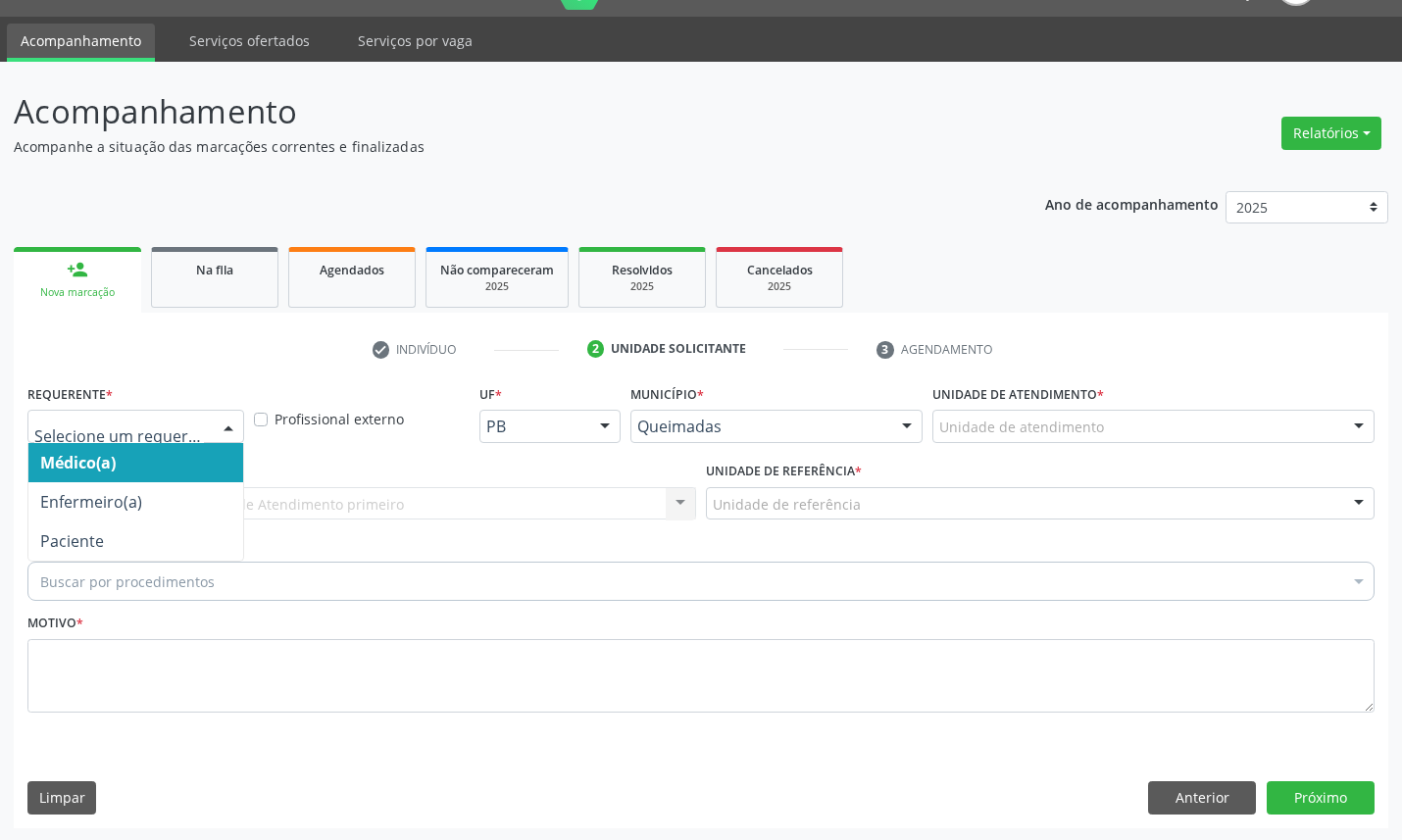 drag, startPoint x: 125, startPoint y: 427, endPoint x: 110, endPoint y: 512, distance: 86.31338 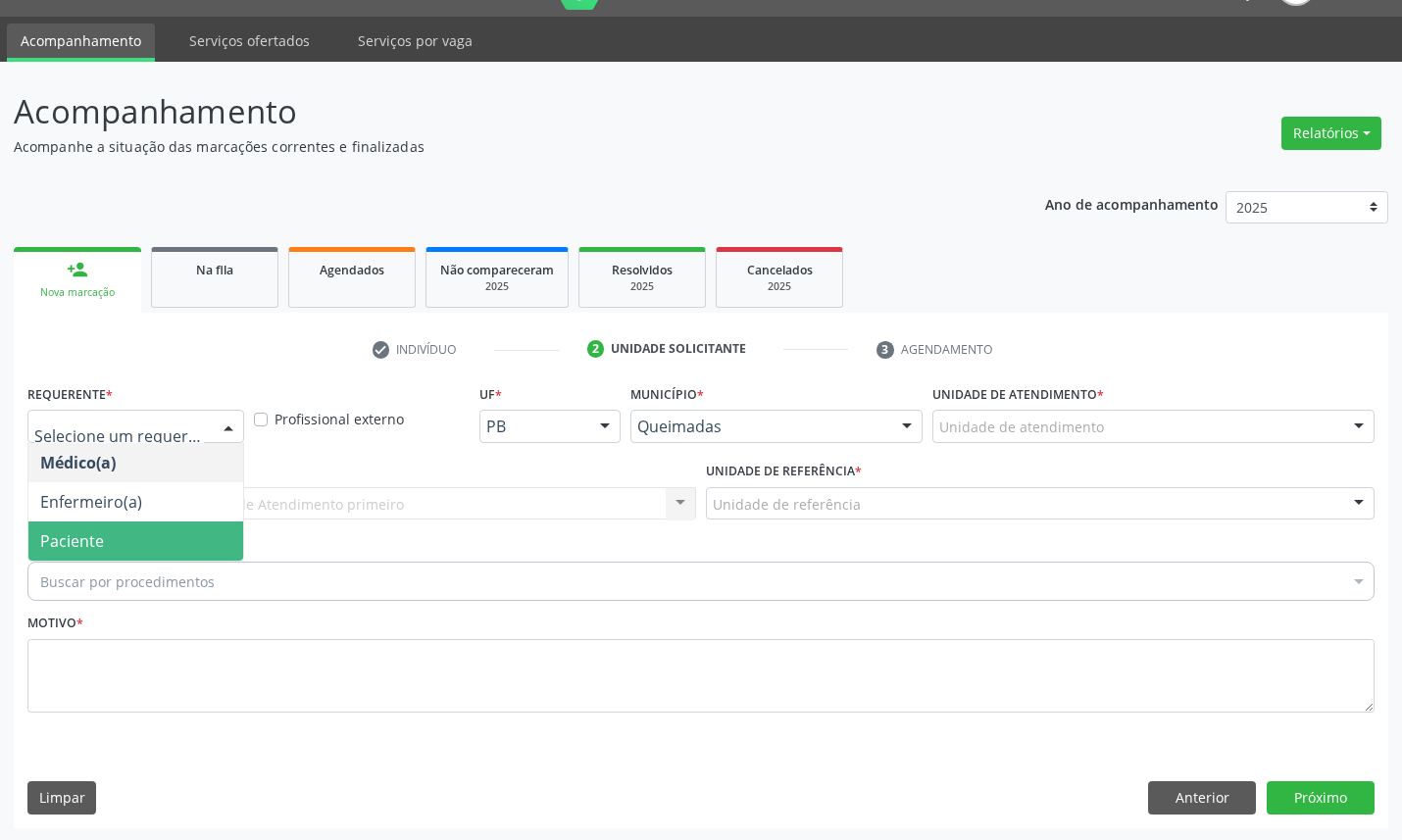 click on "Paciente" at bounding box center (135, 541) 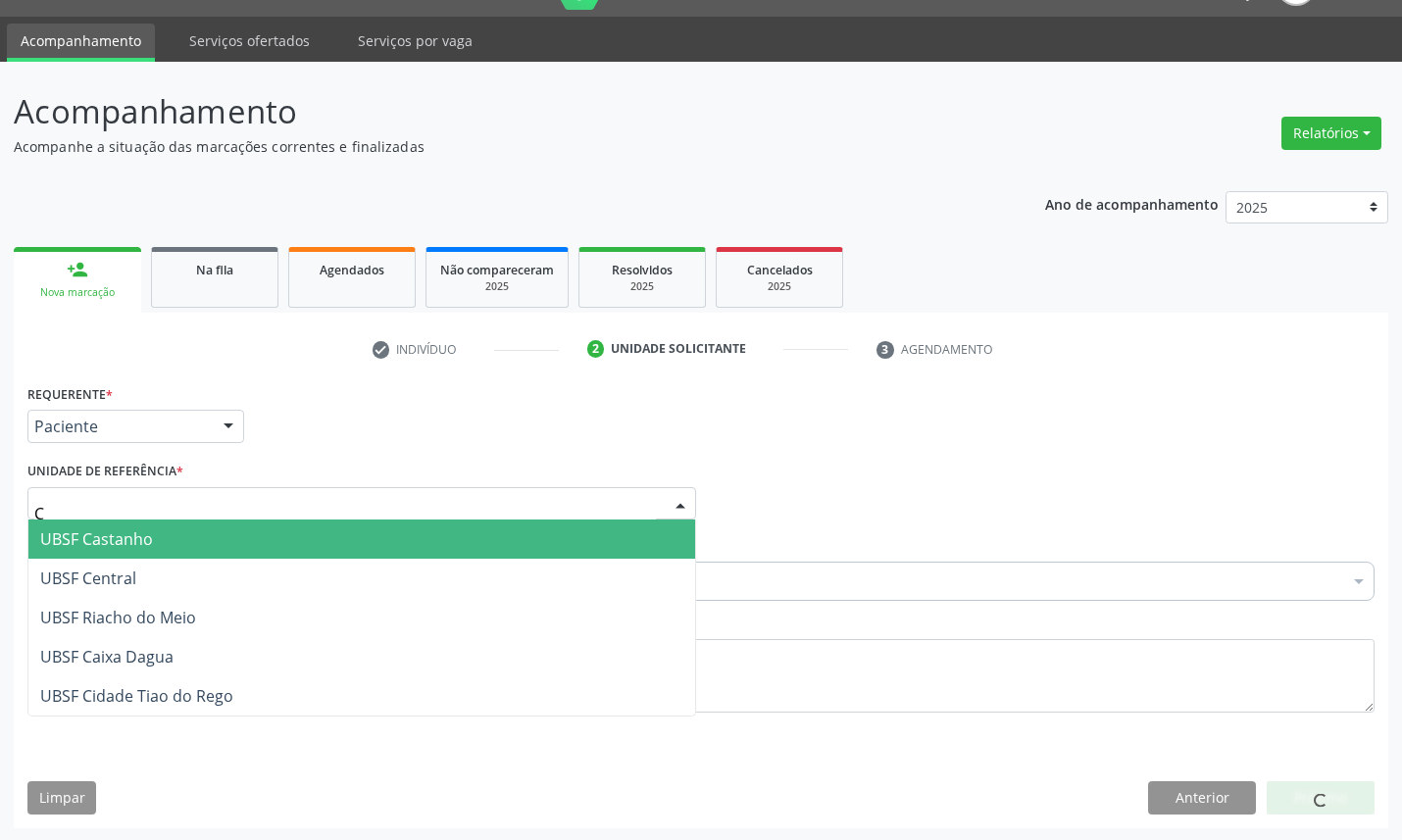 type on "CA" 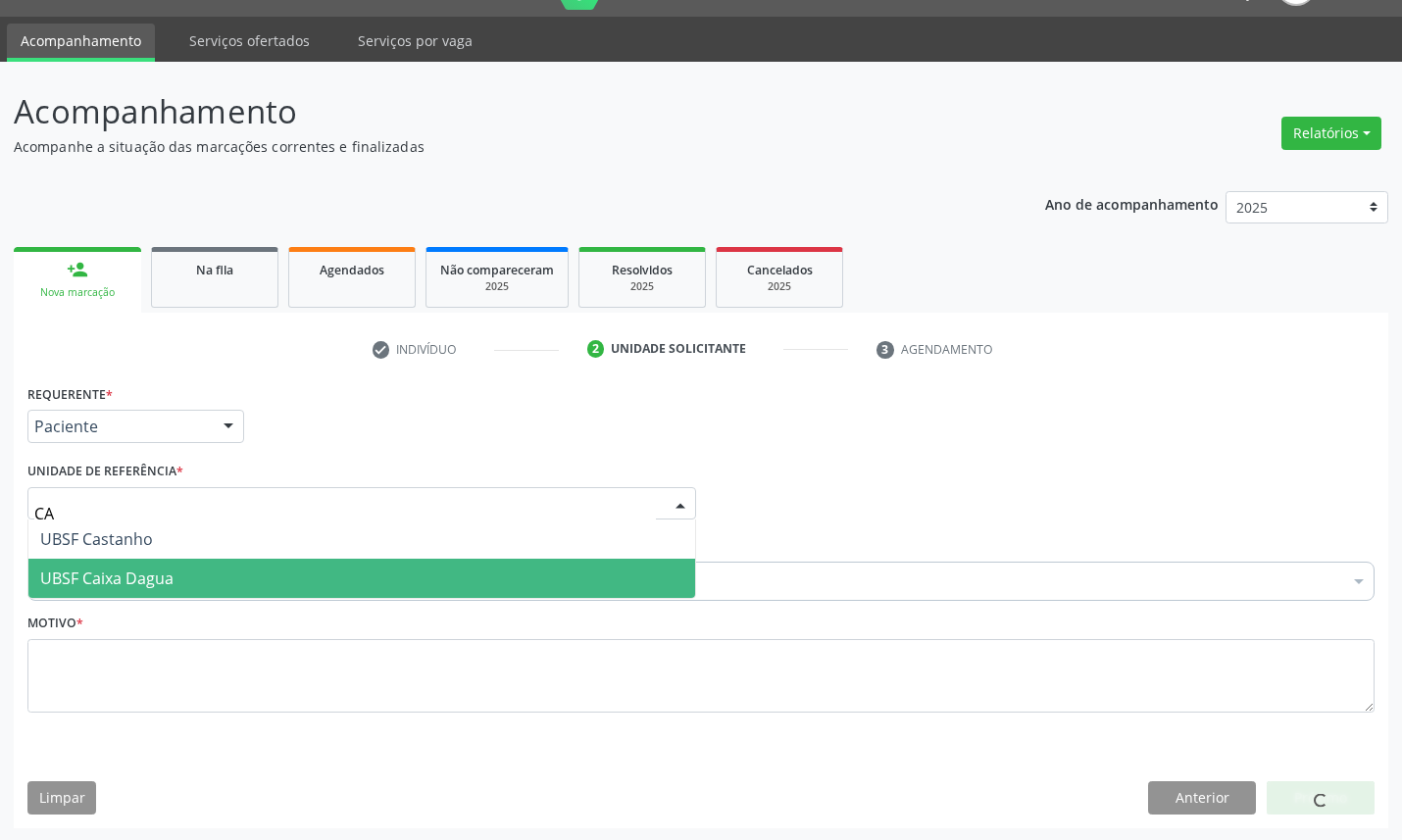click on "UBSF Caixa Dagua" at bounding box center (107, 578) 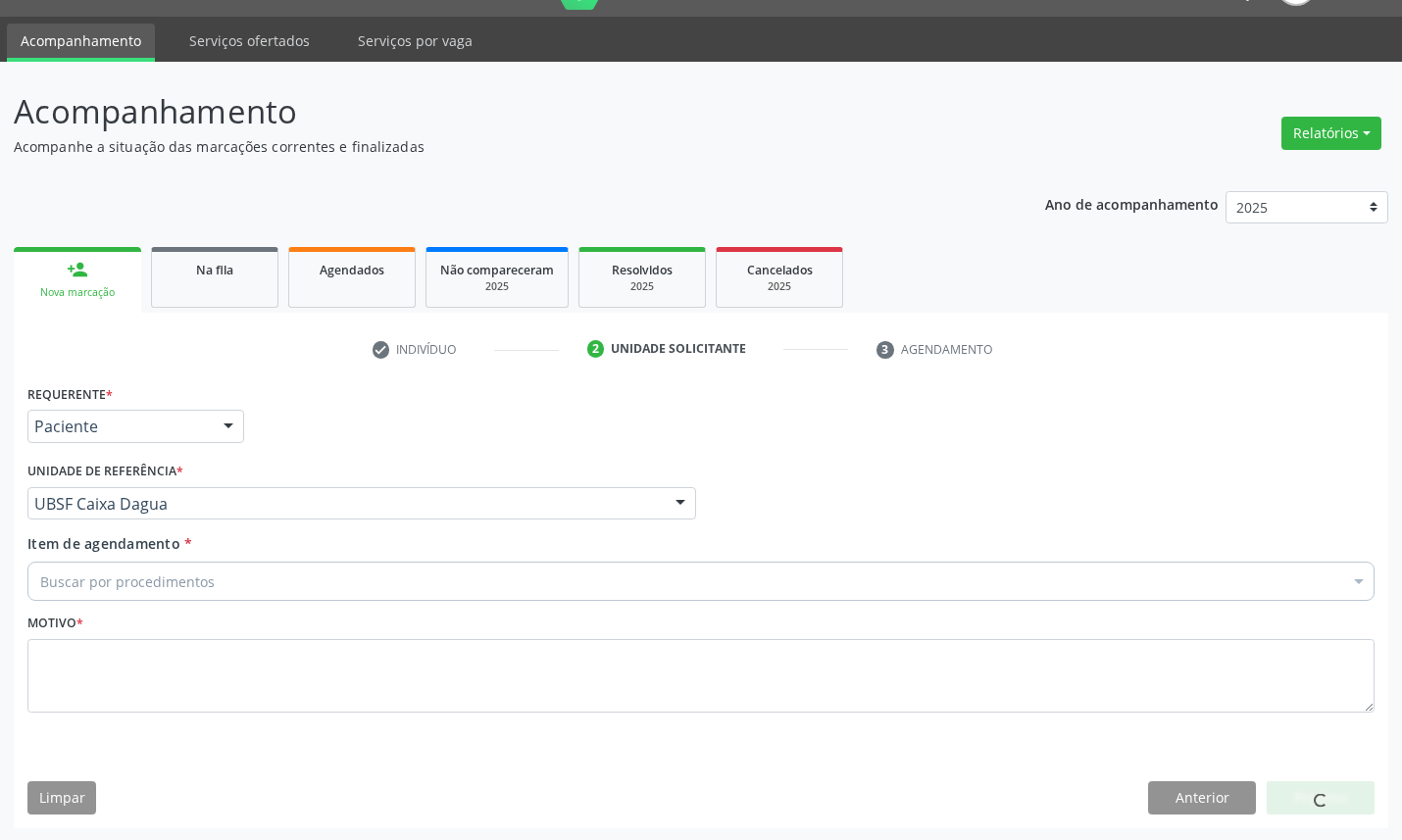 click on "Buscar por procedimentos" at bounding box center [701, 581] 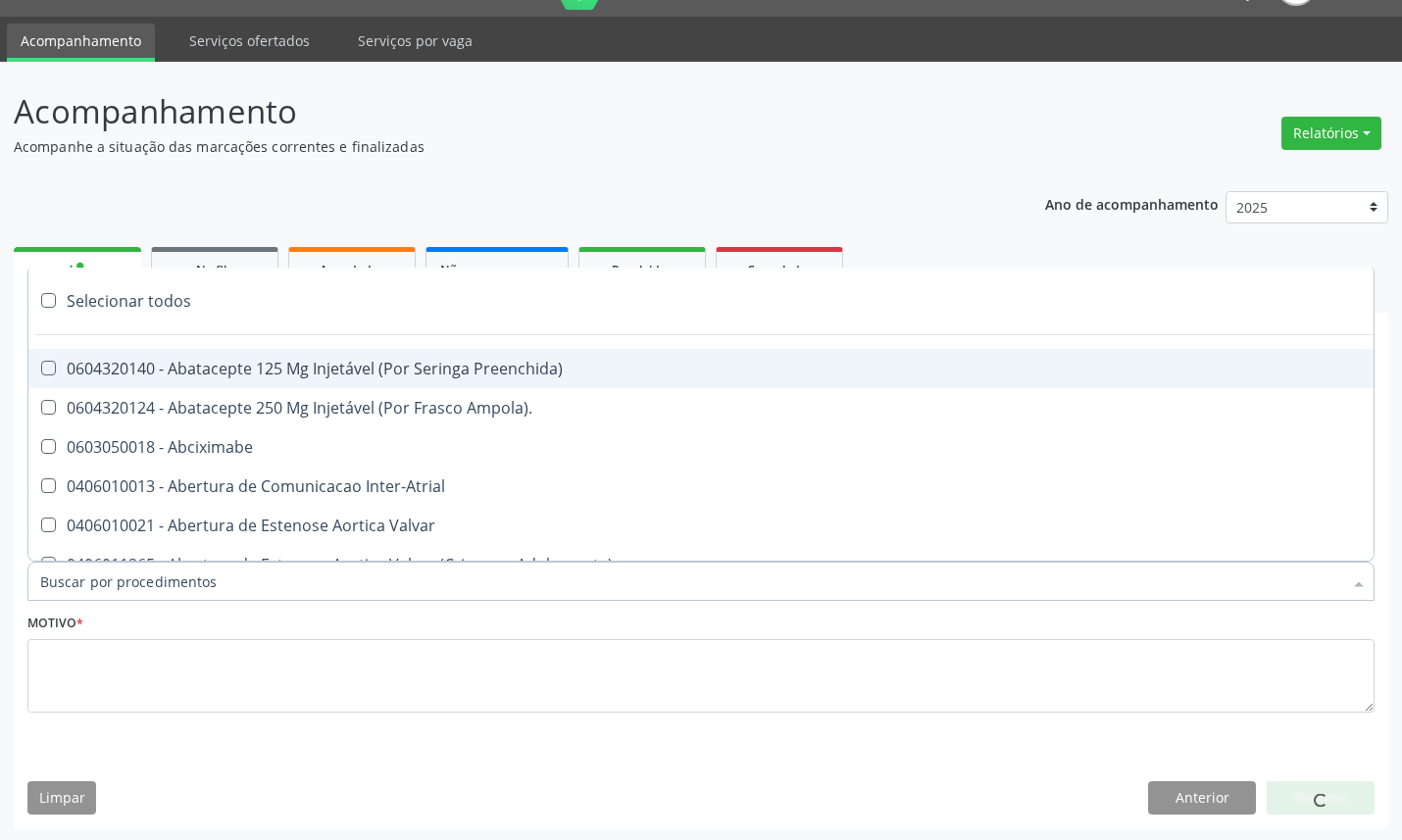 paste on "ENDOCRINOLOGISTA" 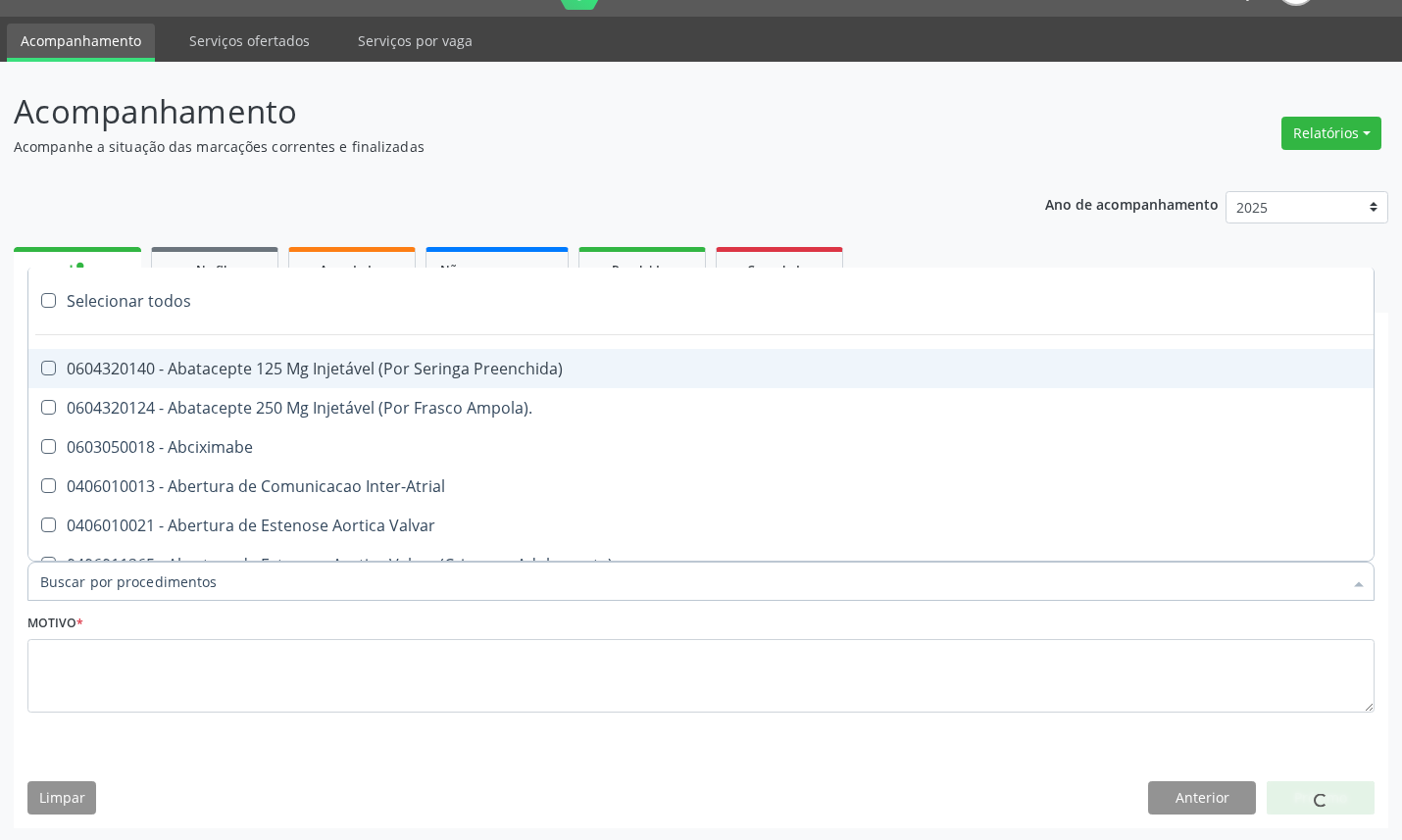 type on "ENDOCRINOLOGISTA" 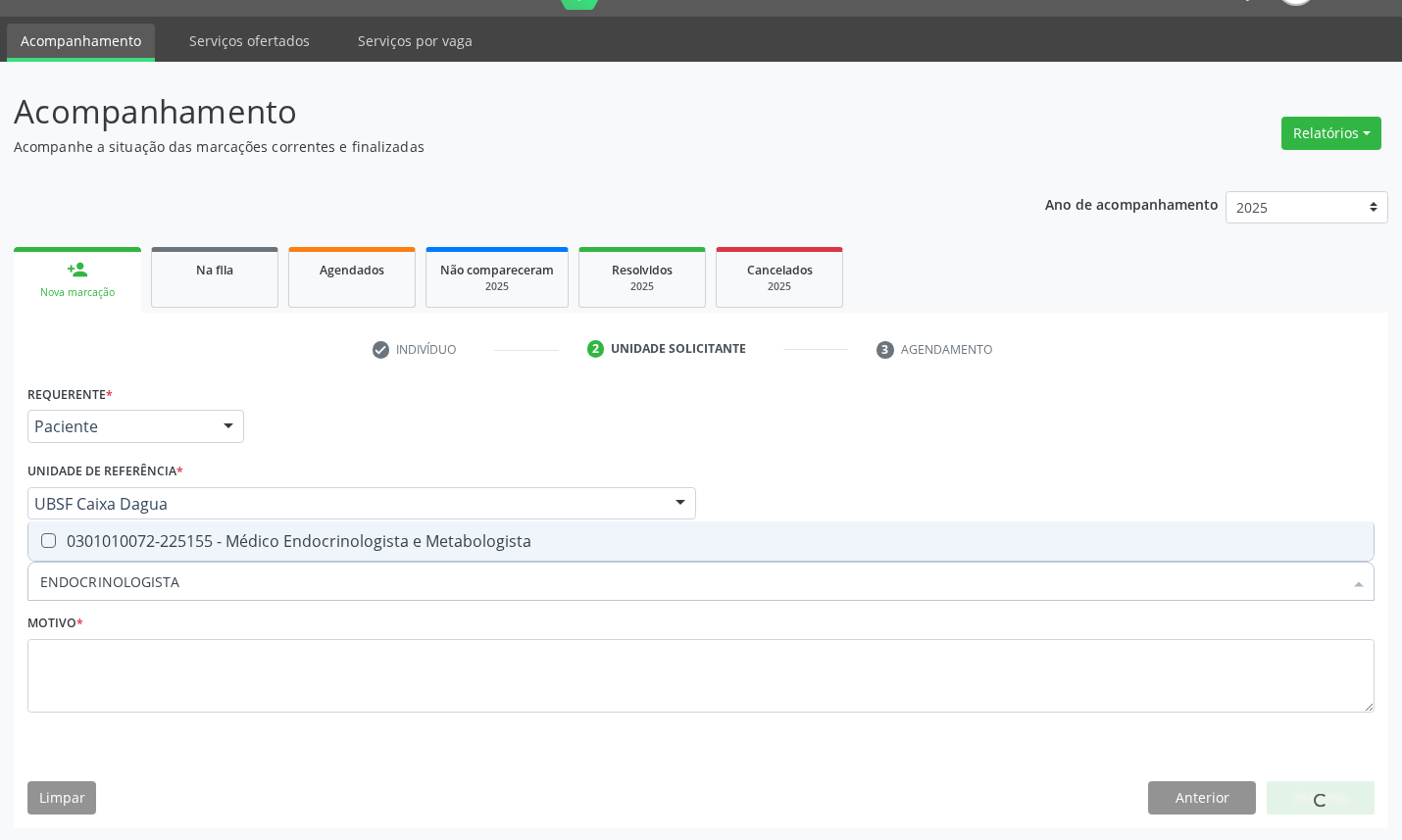 click on "0301010072-225155 - Médico Endocrinologista e Metabologista" at bounding box center [701, 541] 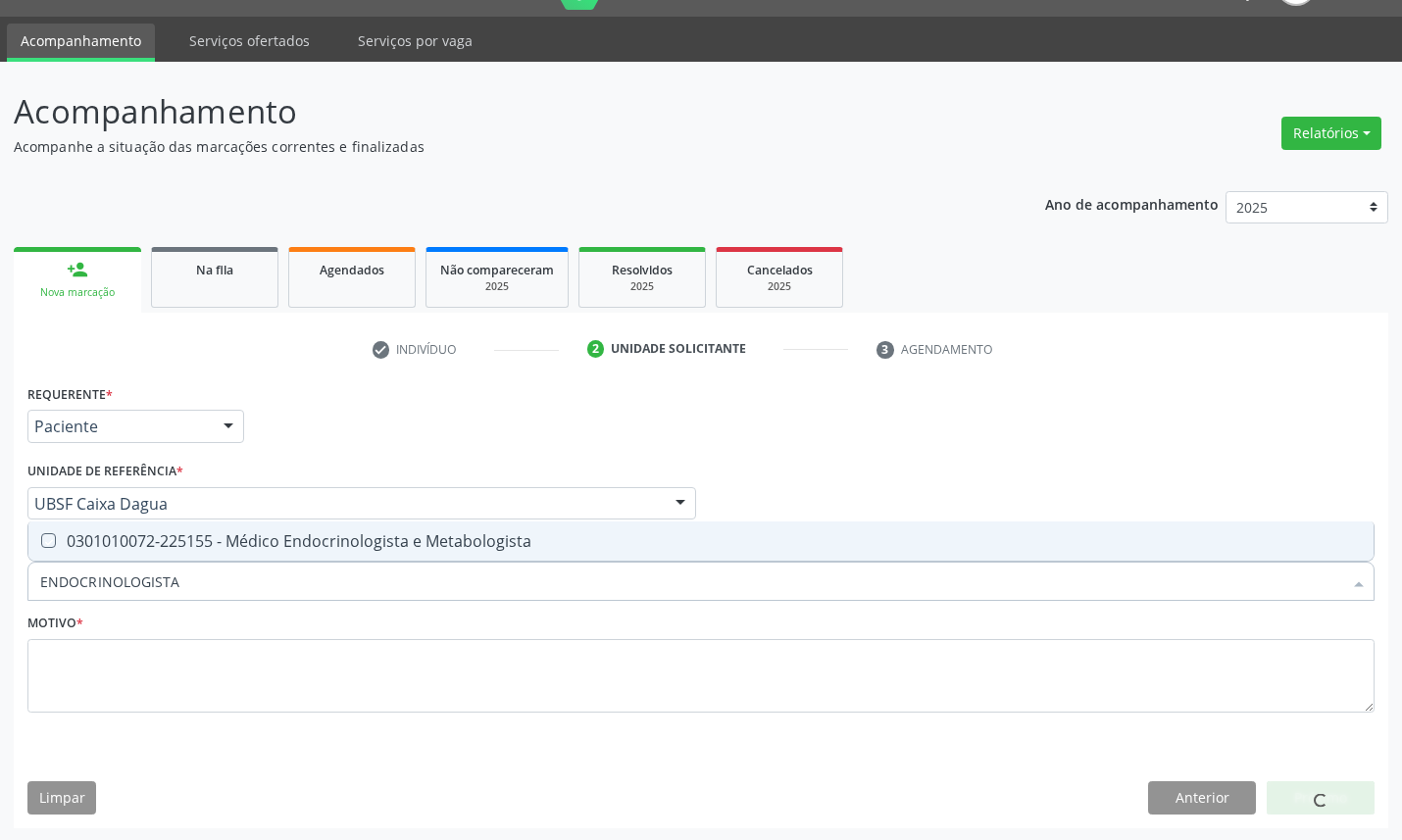 checkbox on "true" 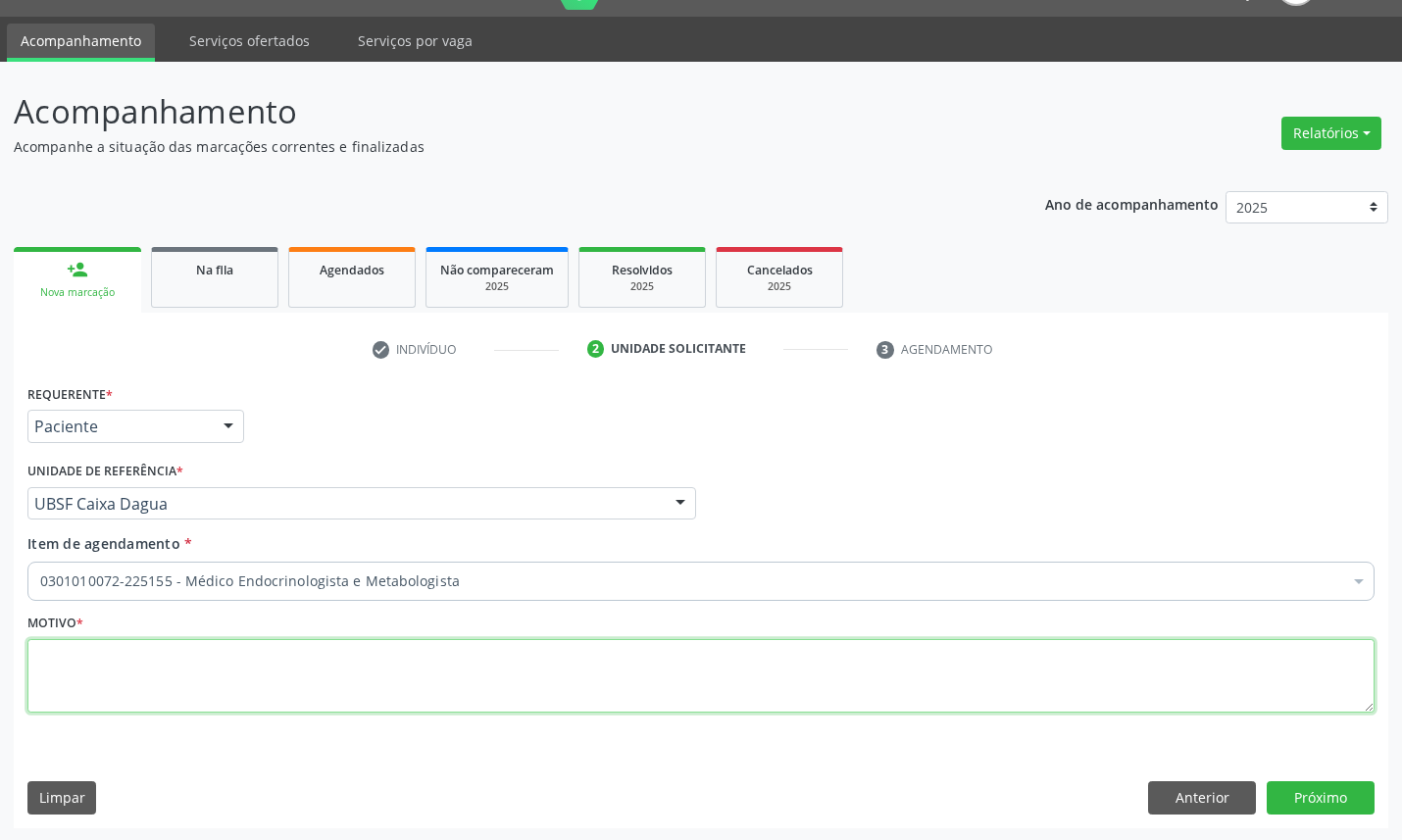 click at bounding box center (701, 676) 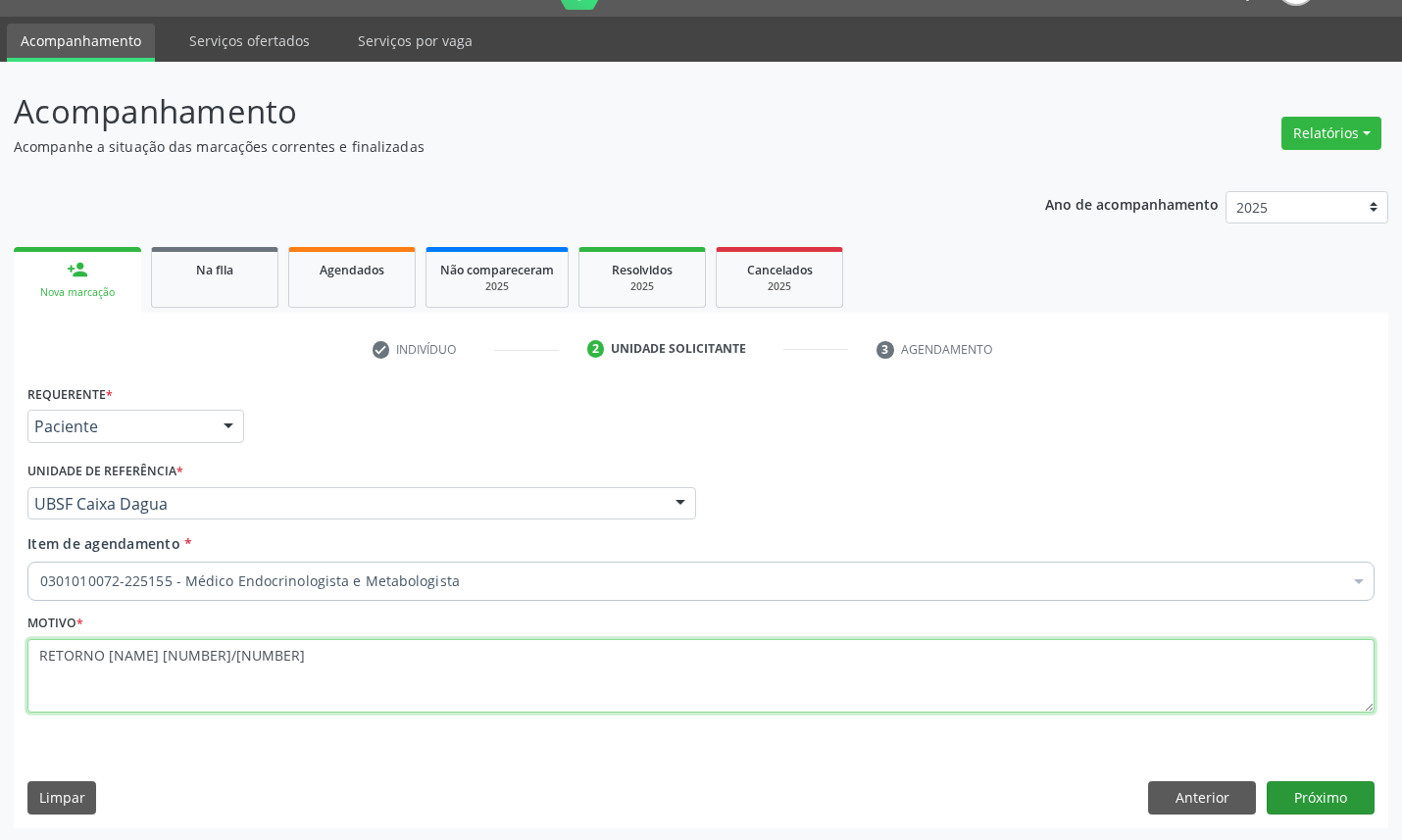 type on "RETORNO VITOR 06/2025" 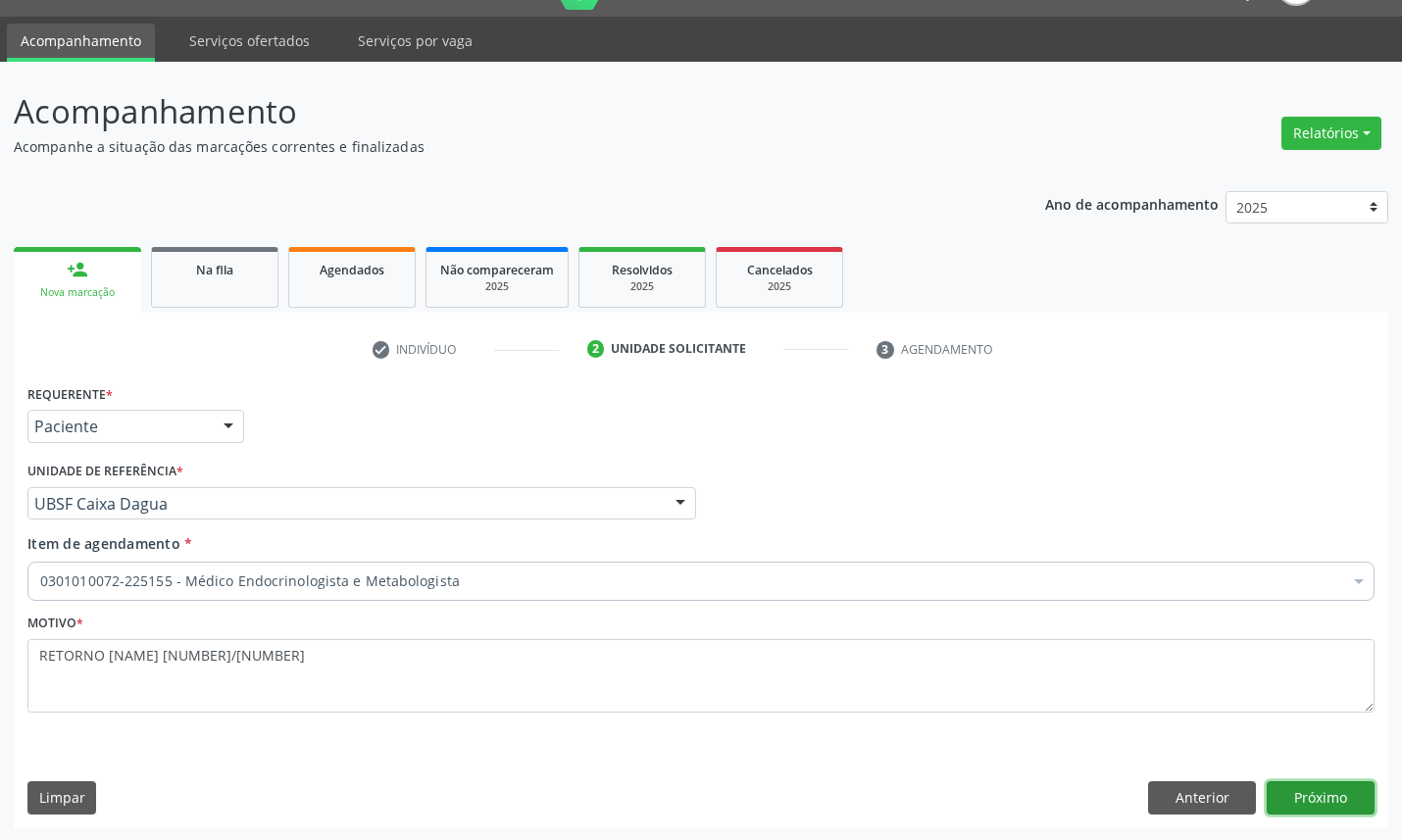 click on "Próximo" at bounding box center [1321, 798] 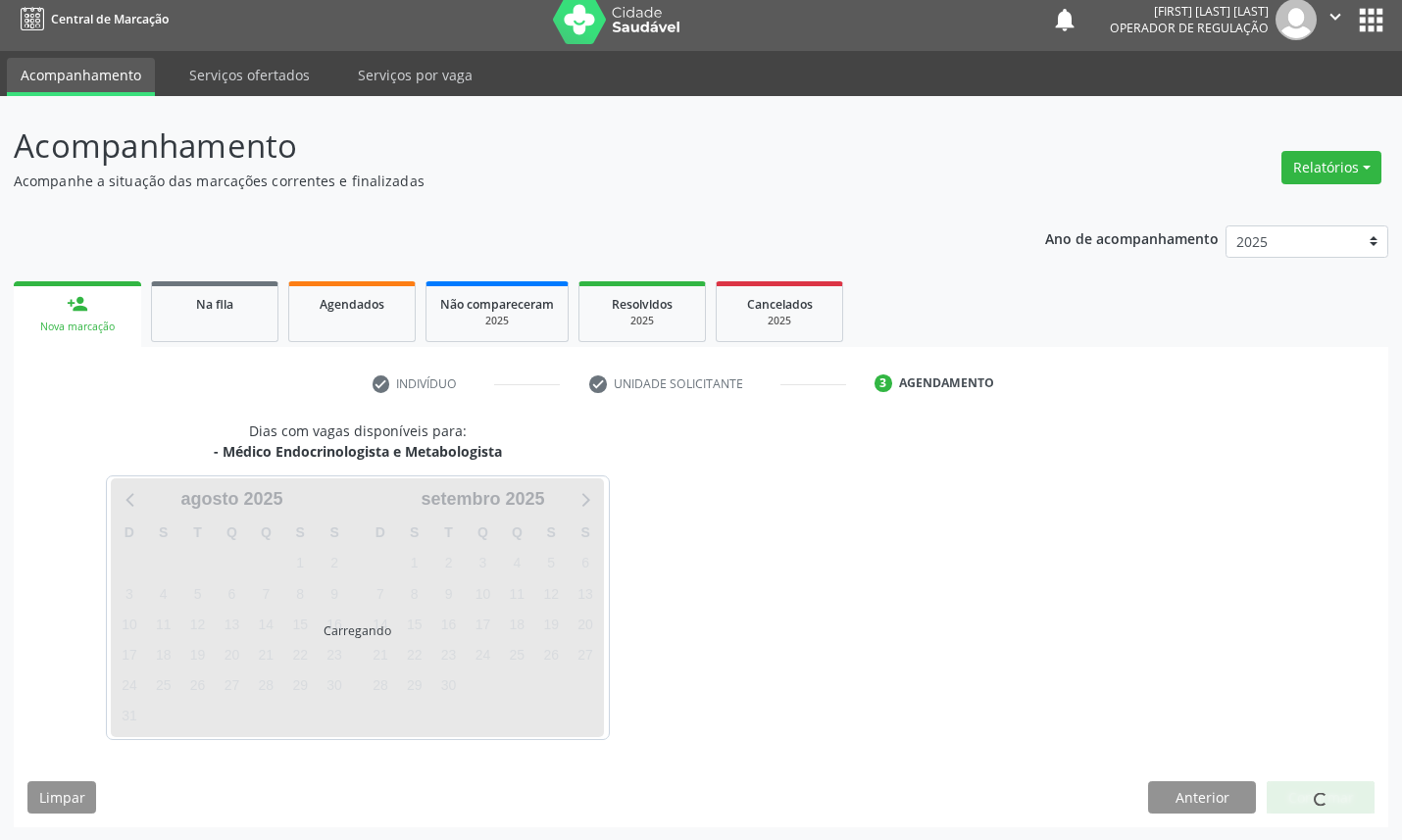 scroll, scrollTop: 46, scrollLeft: 0, axis: vertical 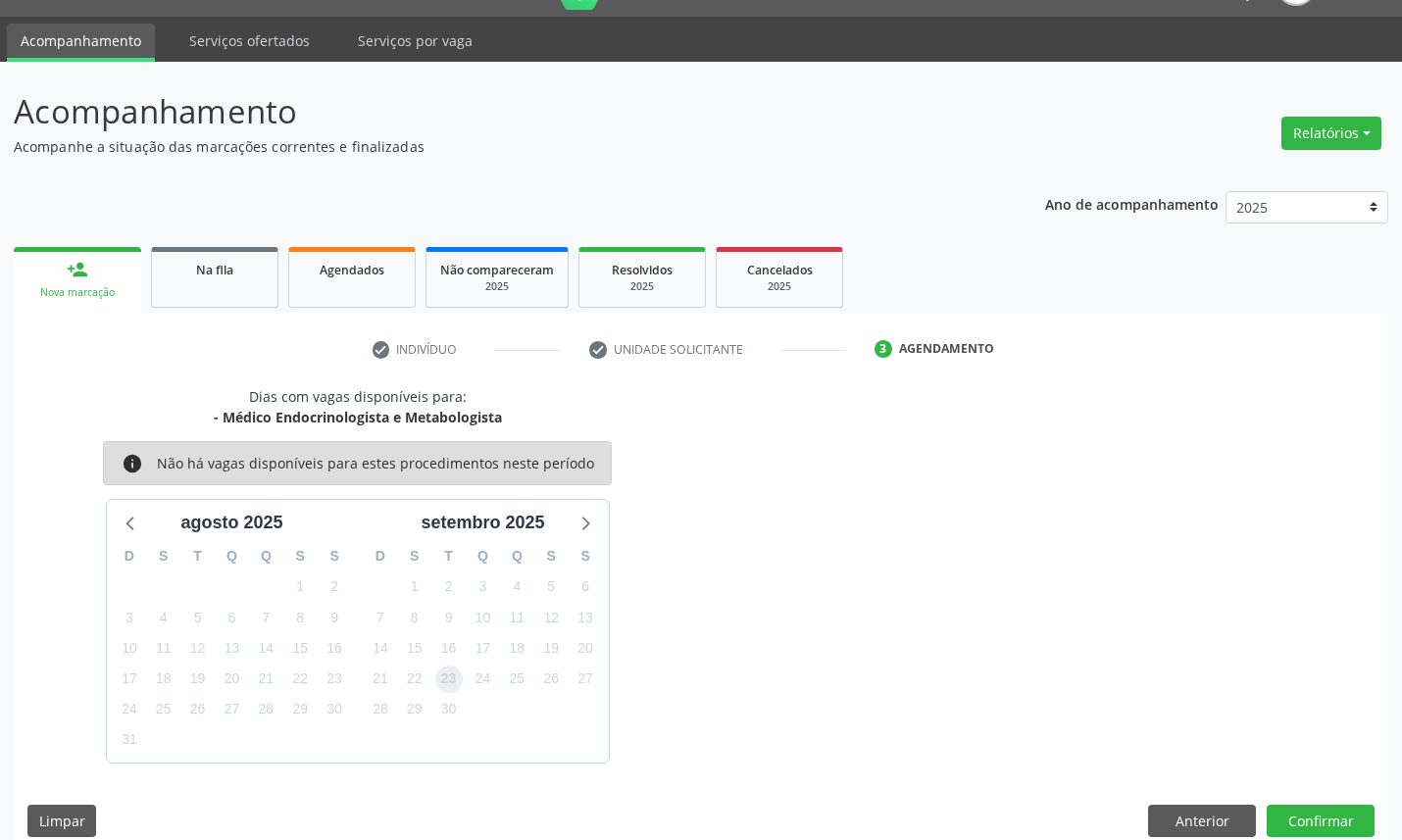 drag, startPoint x: 453, startPoint y: 667, endPoint x: 1118, endPoint y: 820, distance: 682.3738 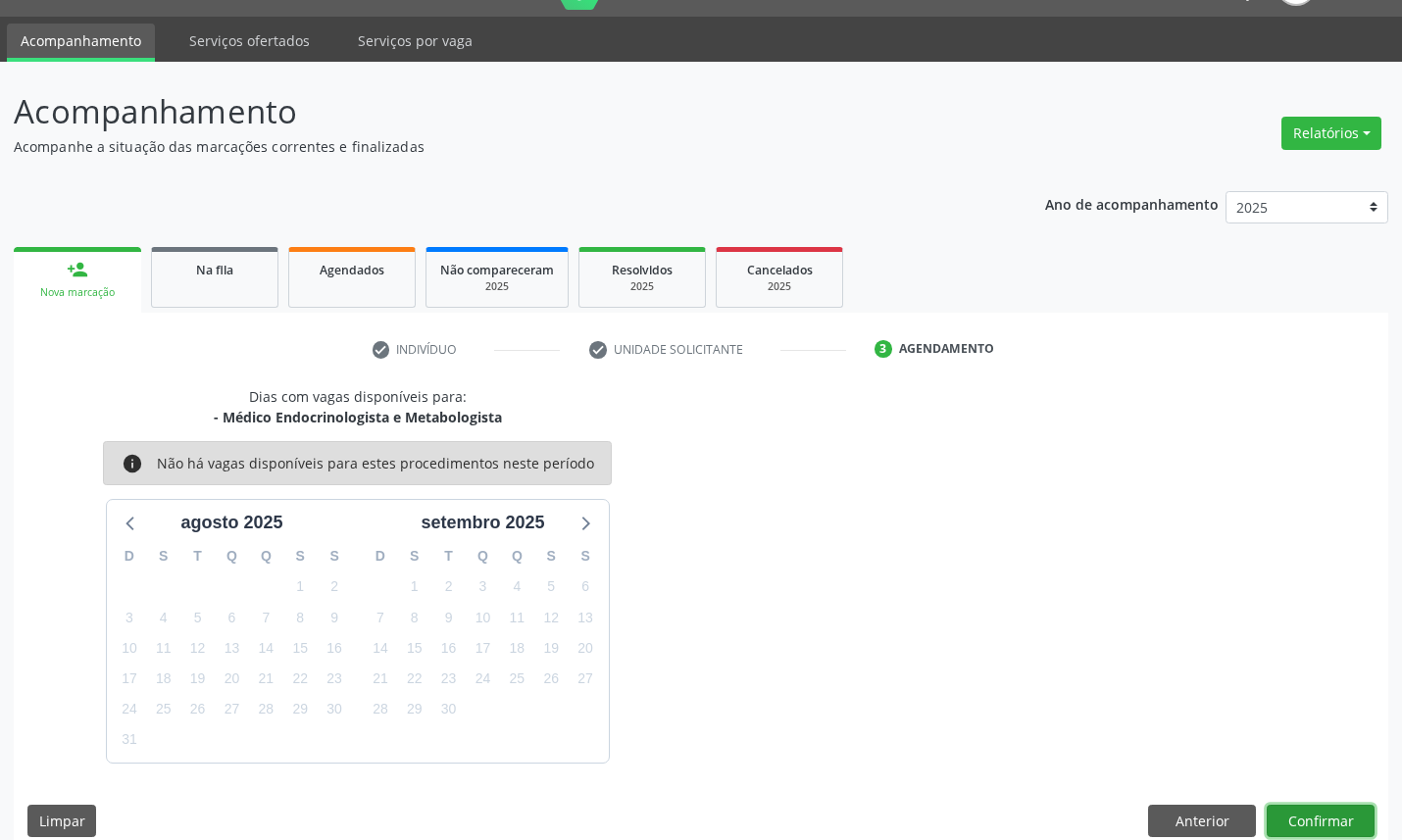 click on "Confirmar" at bounding box center [1321, 821] 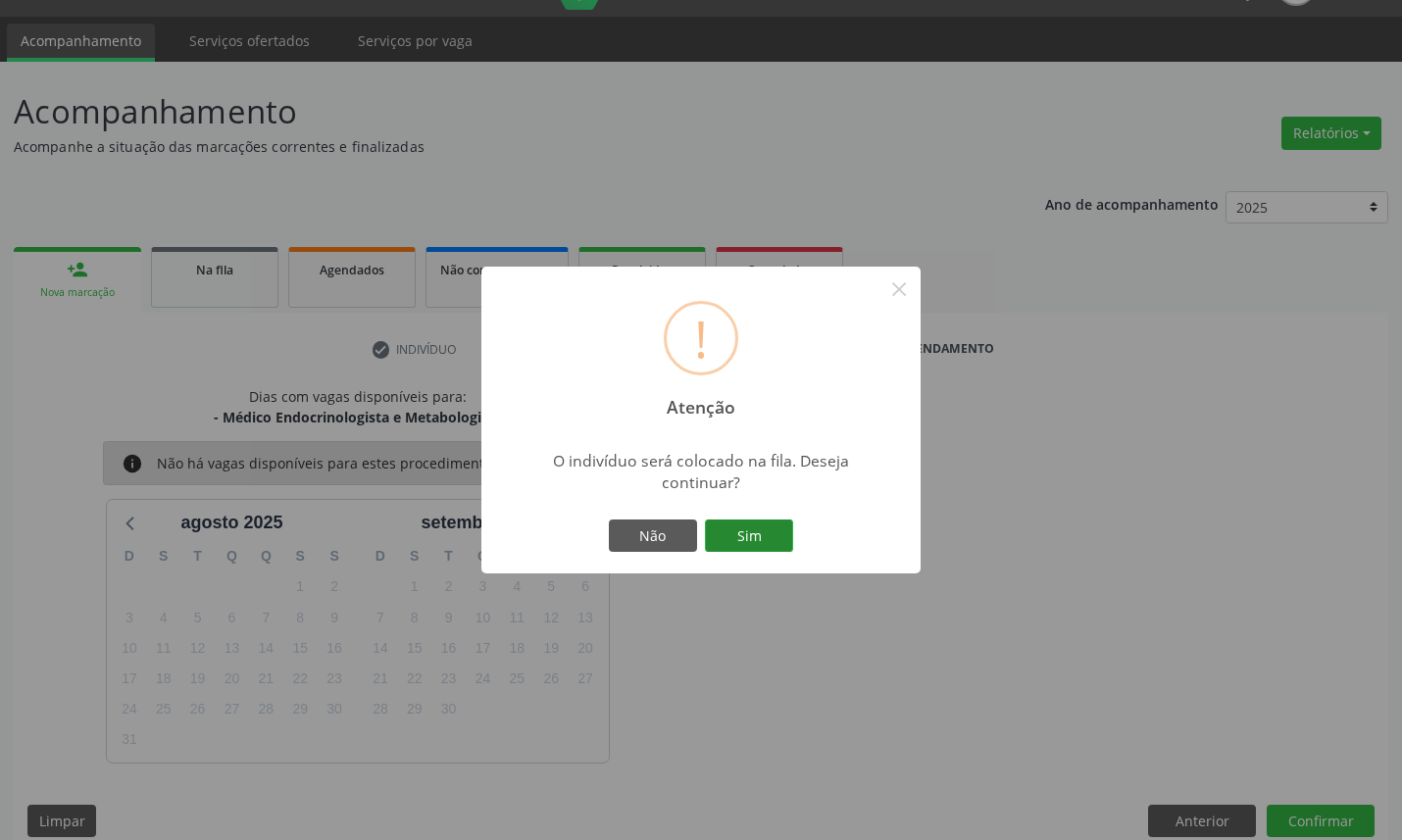 click on "Sim" at bounding box center (749, 536) 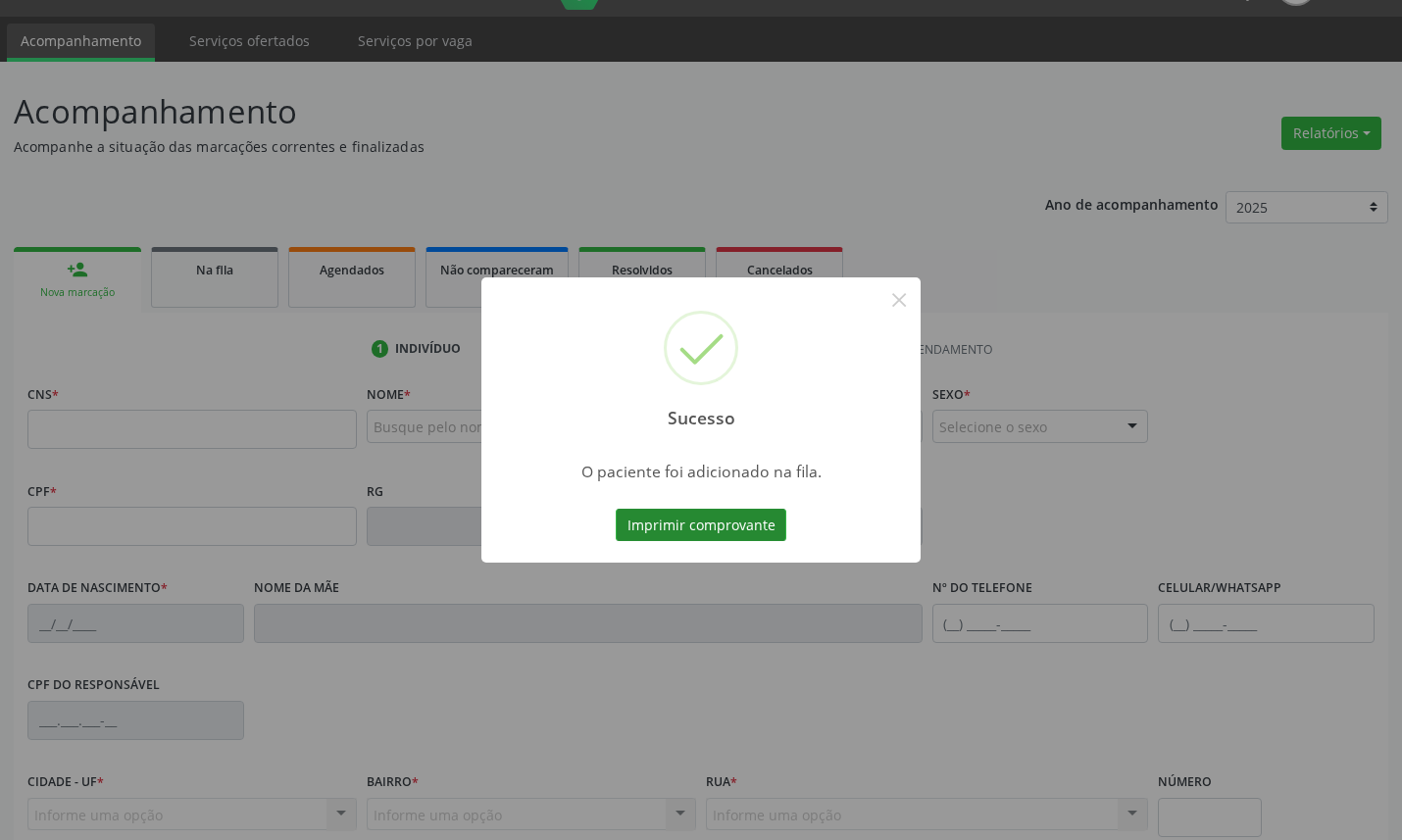 type 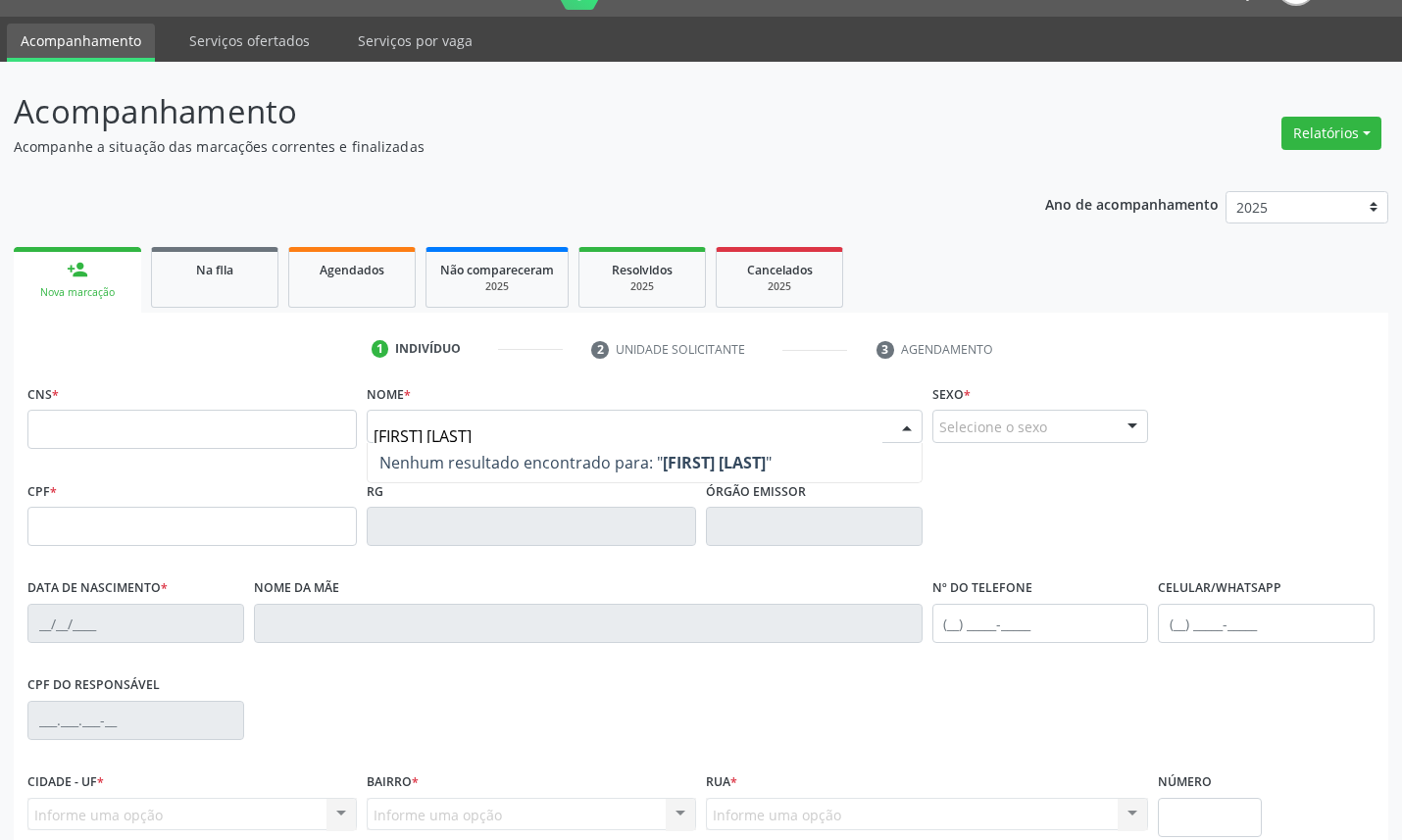 type on "GUSTAVO MENDON" 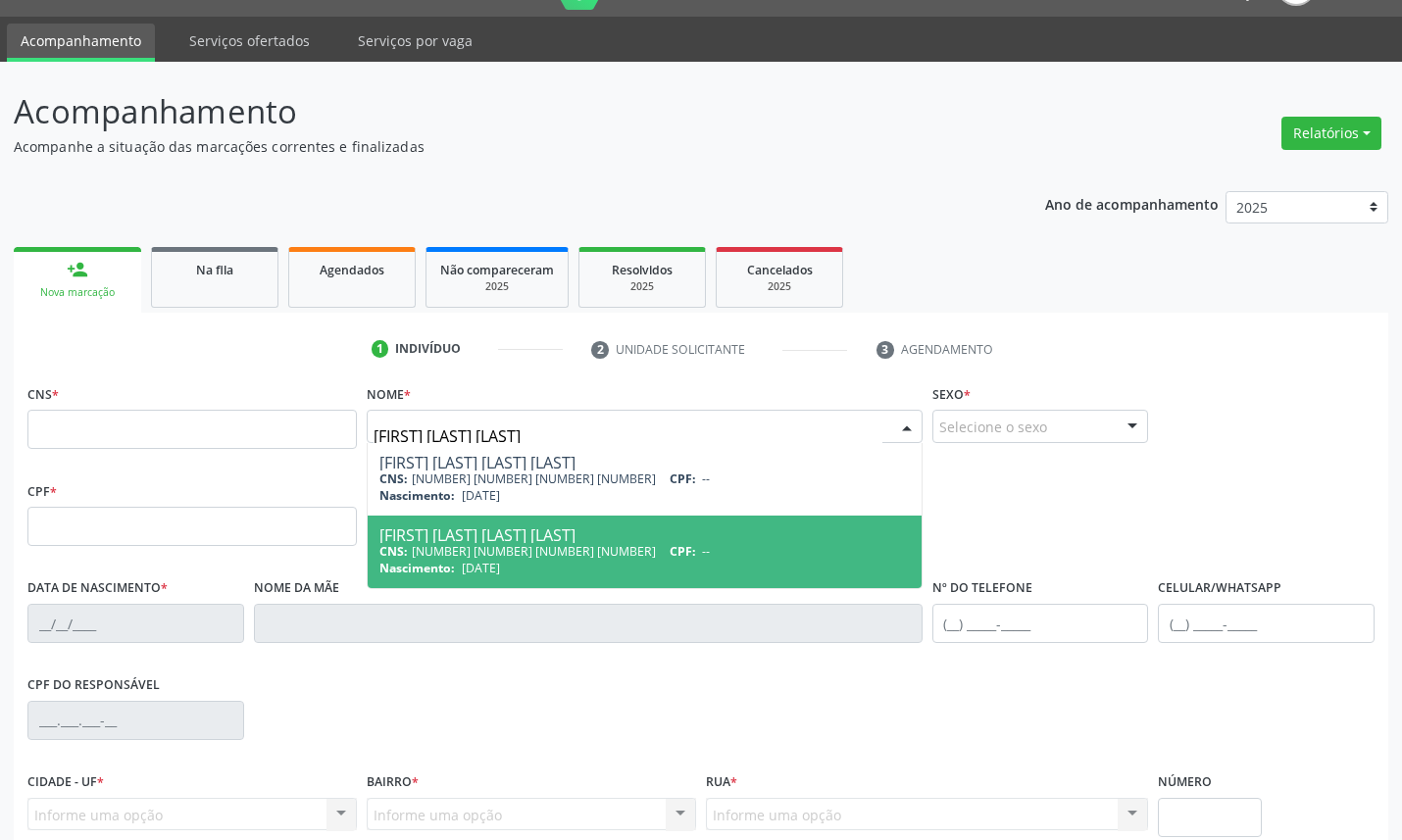click on "CNS:
700 1069 3137 2010
CPF:    --" at bounding box center (644, 551) 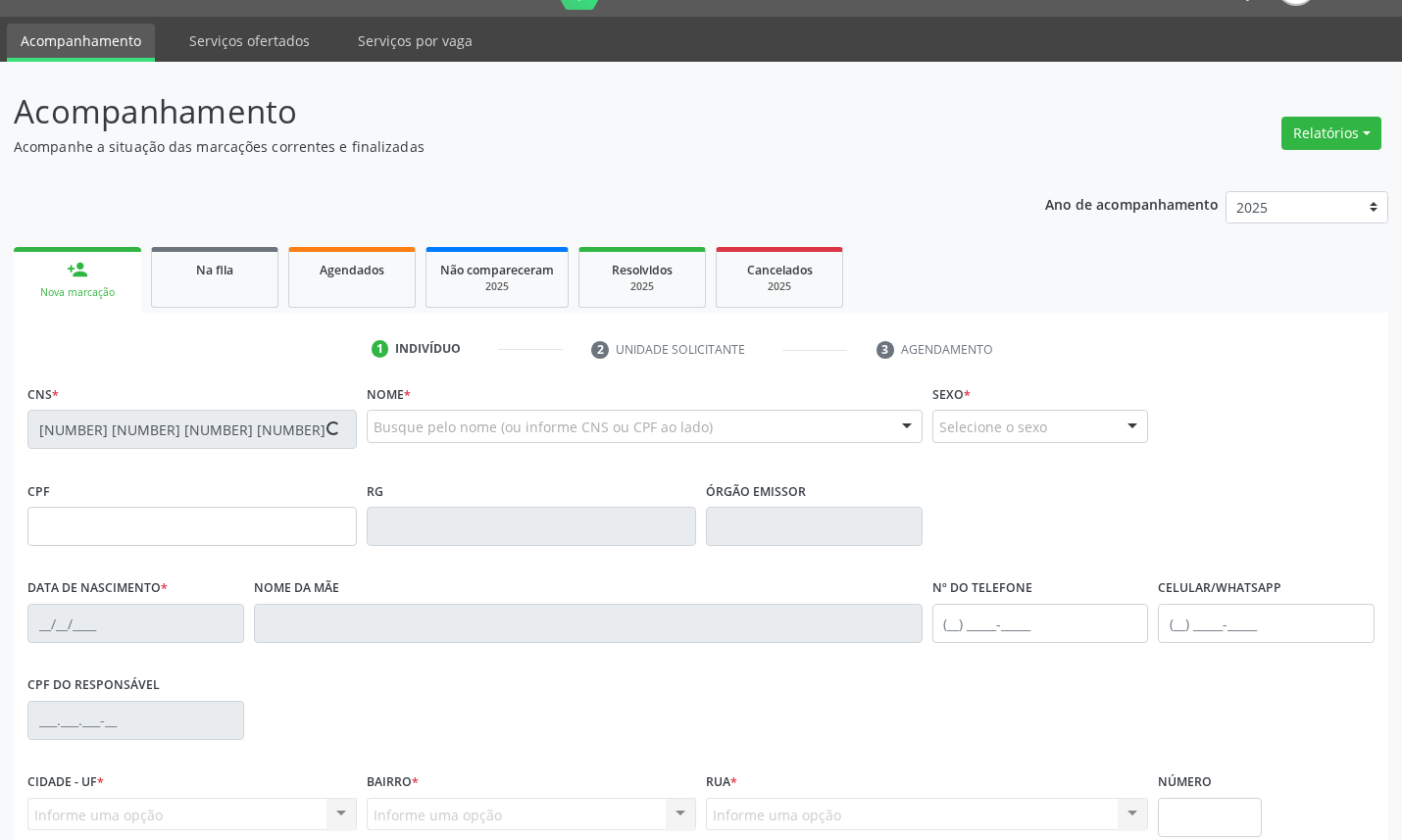type on "[DD]/[MM]/[YYYY]" 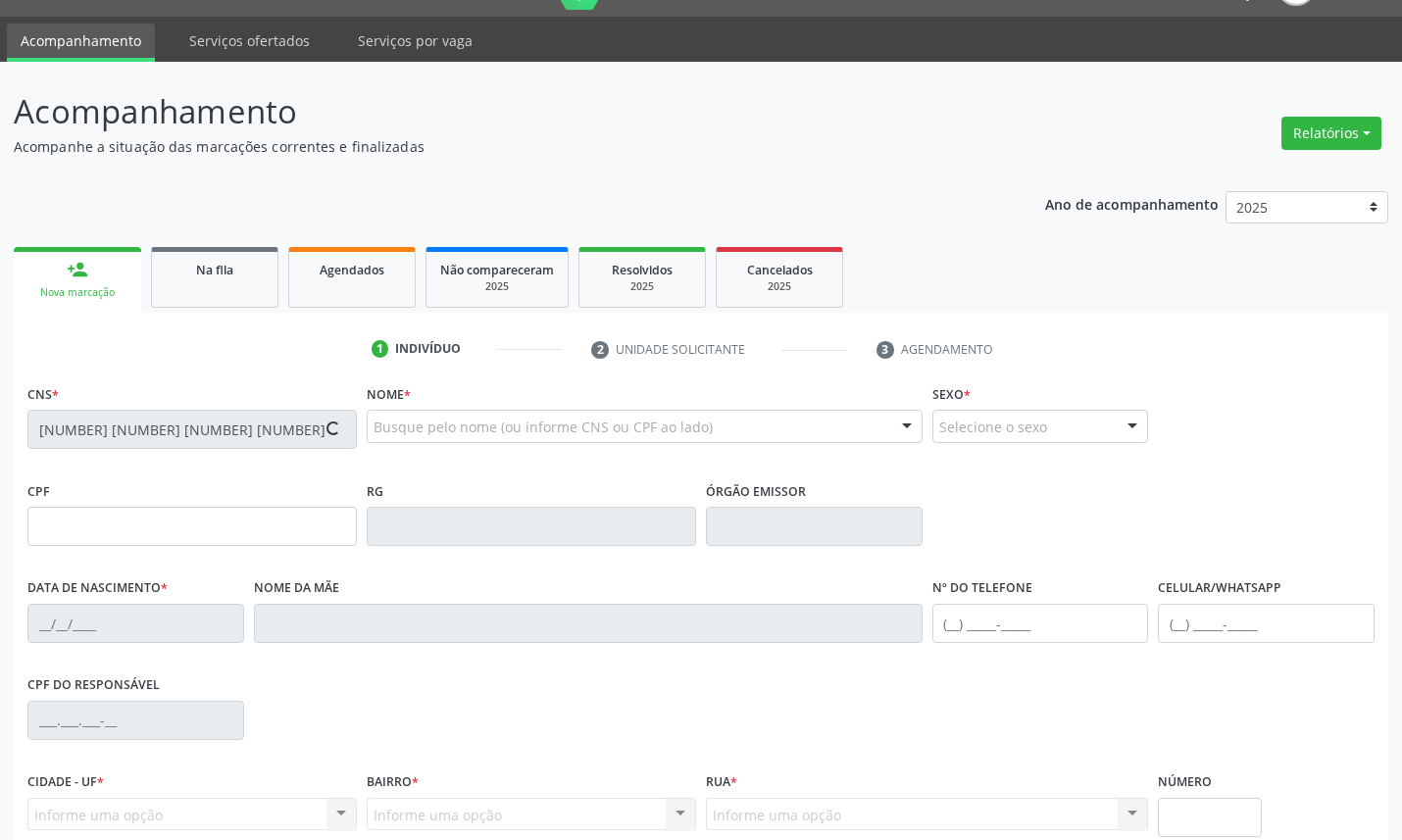 type on "S/N" 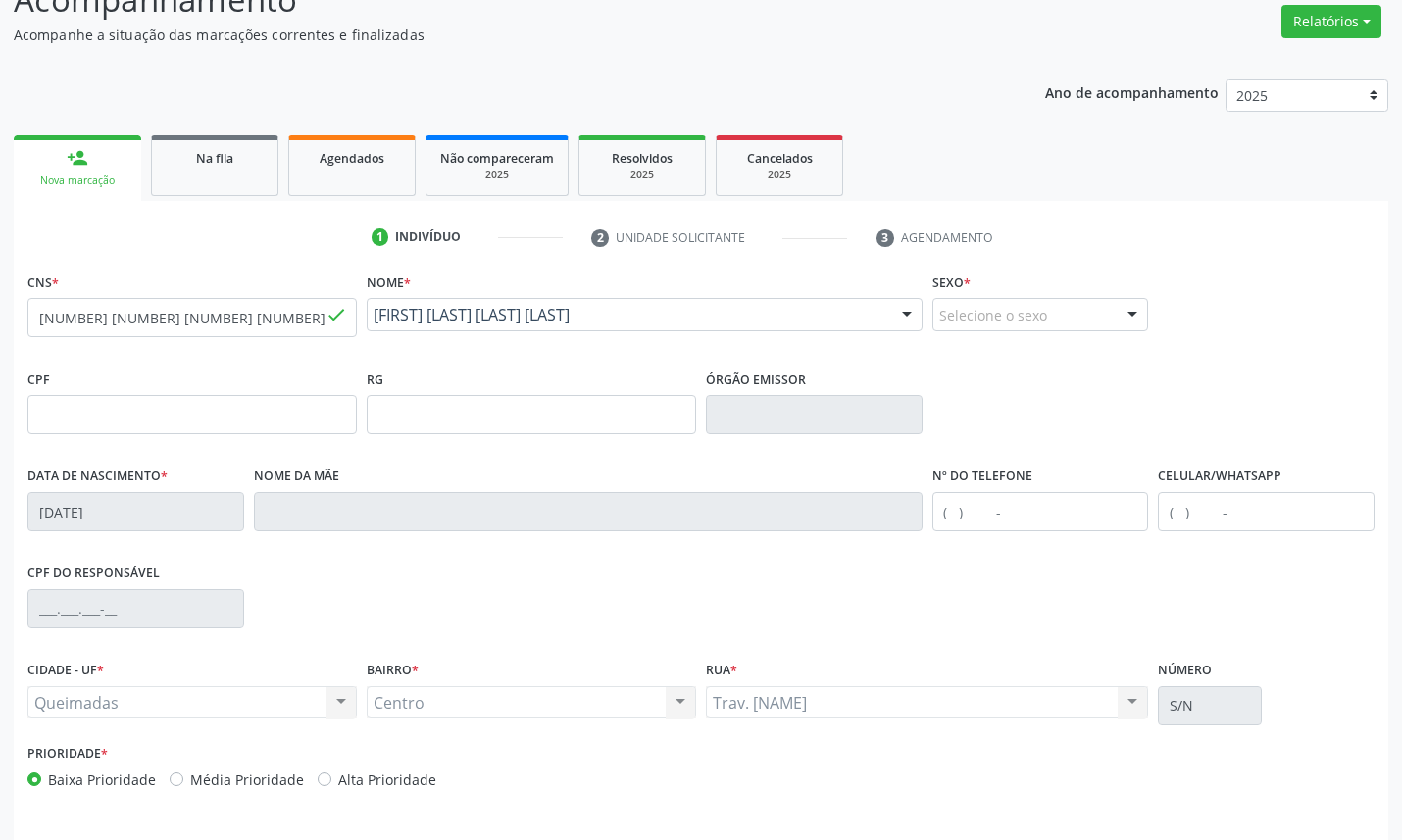 scroll, scrollTop: 221, scrollLeft: 0, axis: vertical 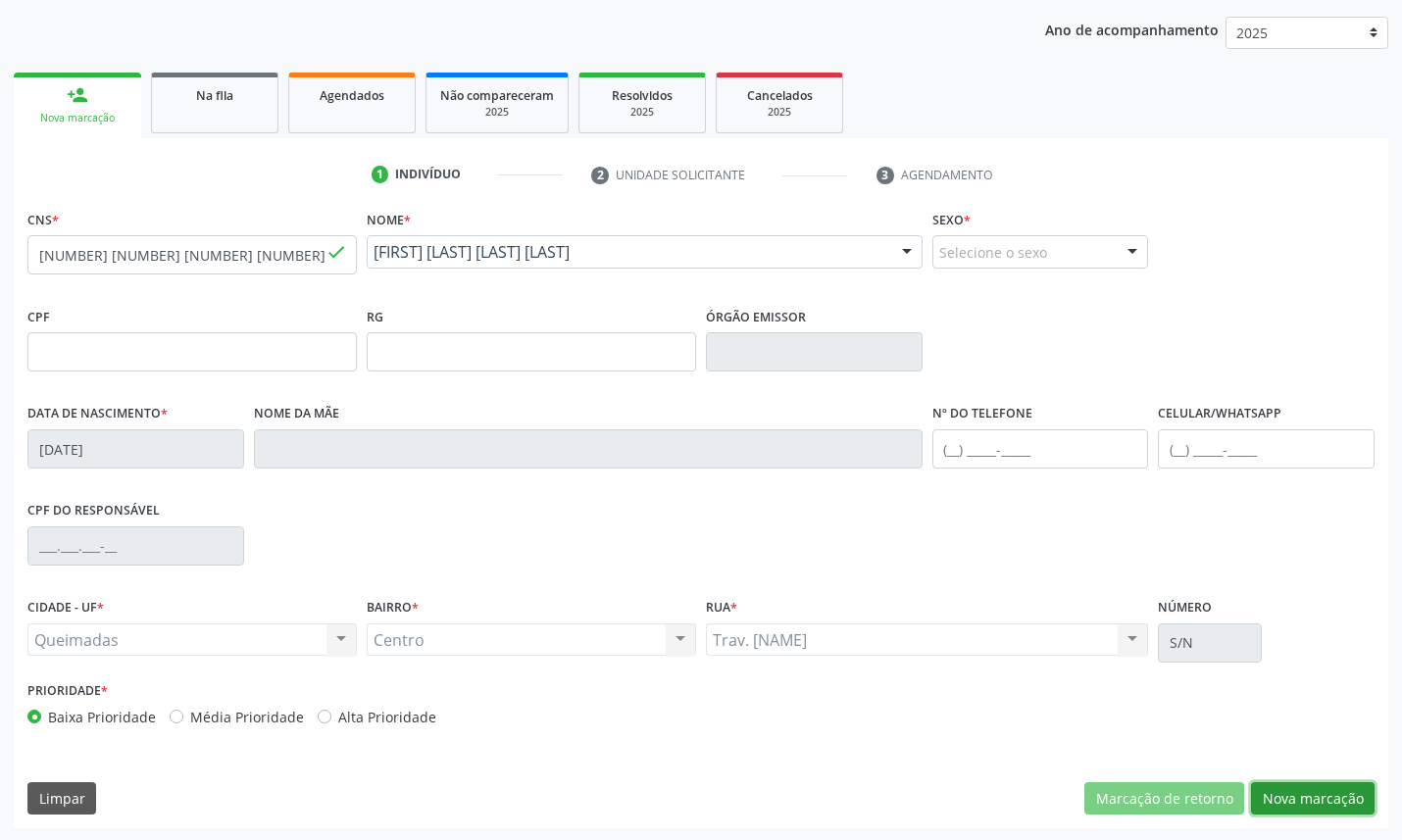 click on "Nova marcação" at bounding box center [1313, 799] 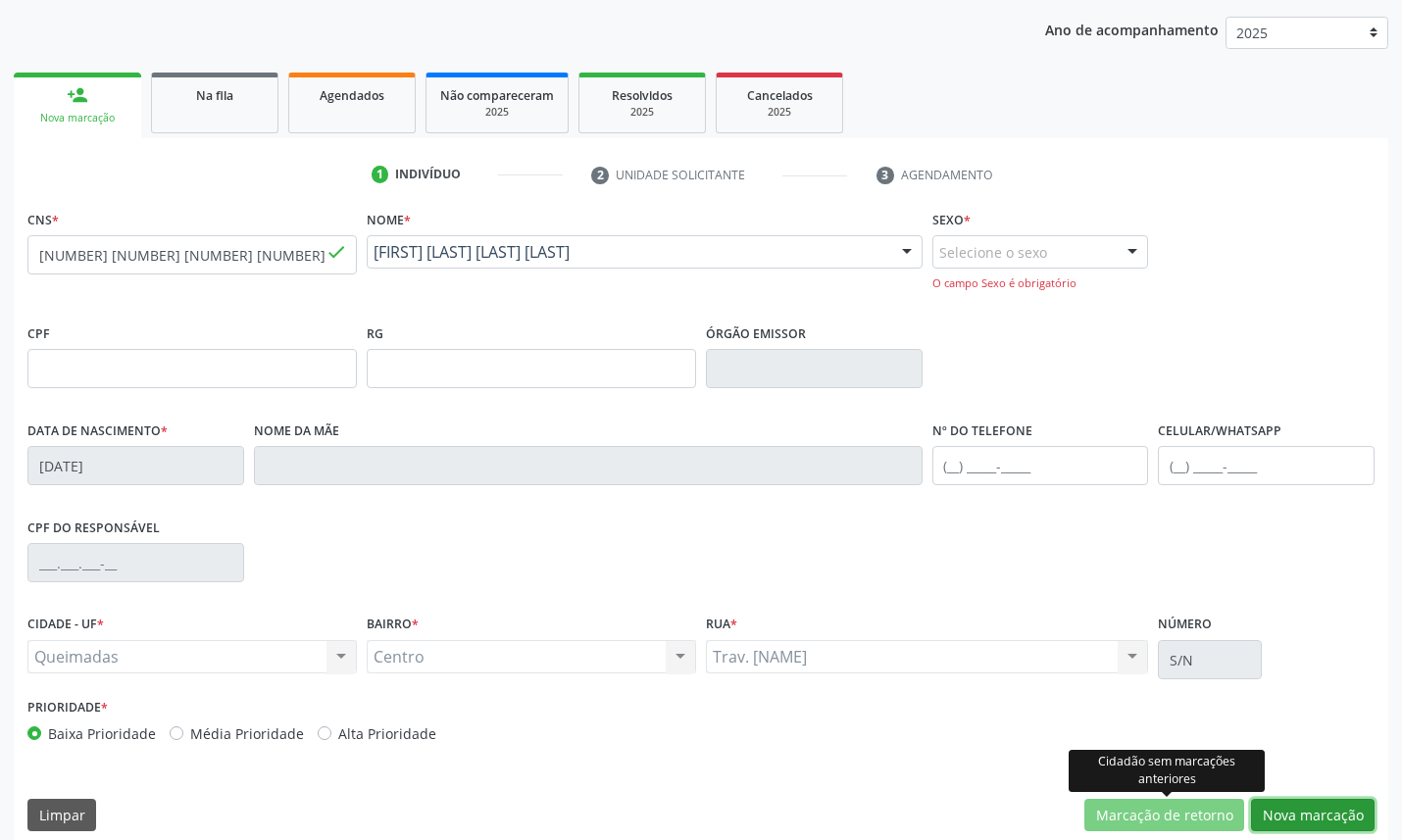 click on "Nova marcação" at bounding box center (1313, 815) 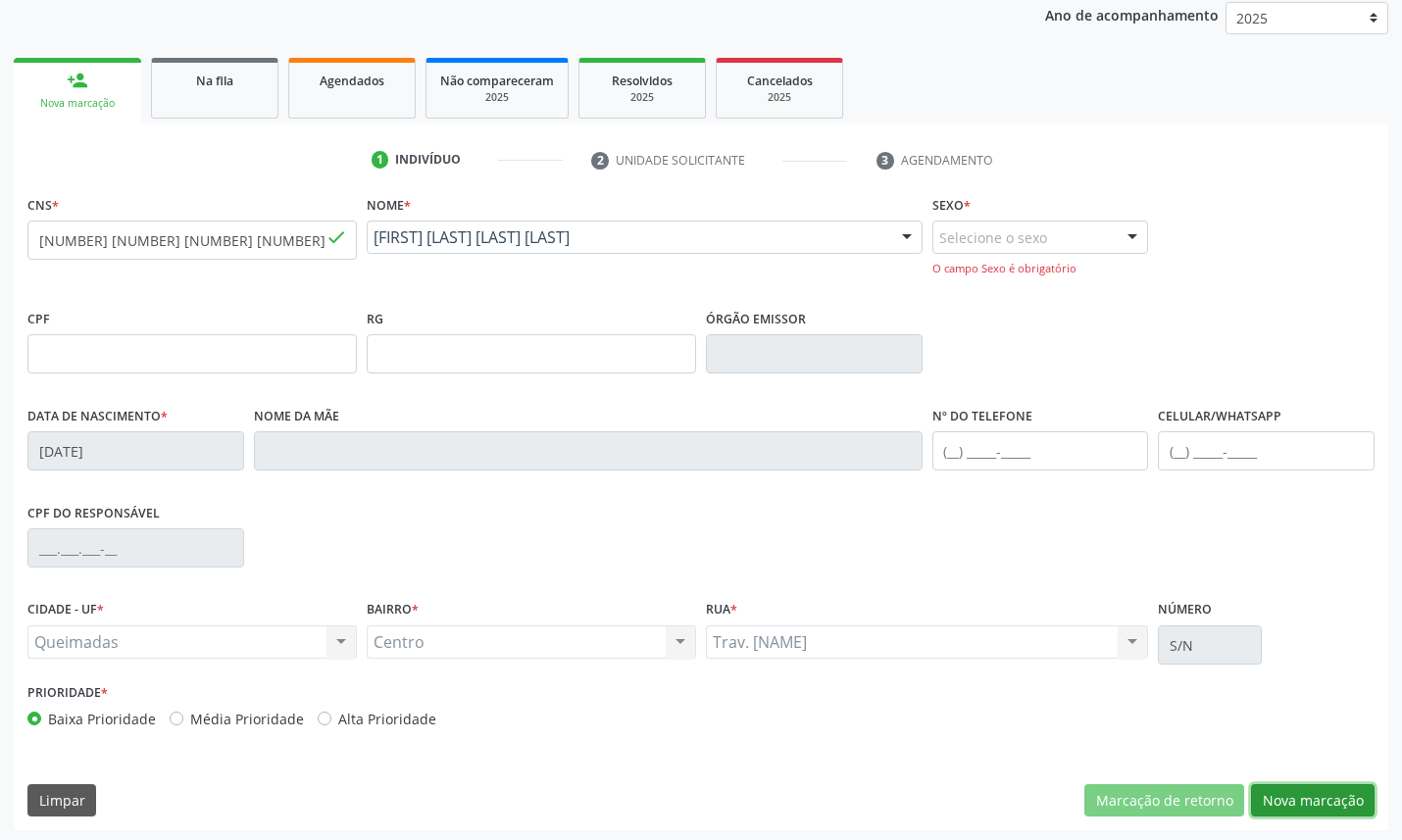 scroll, scrollTop: 238, scrollLeft: 0, axis: vertical 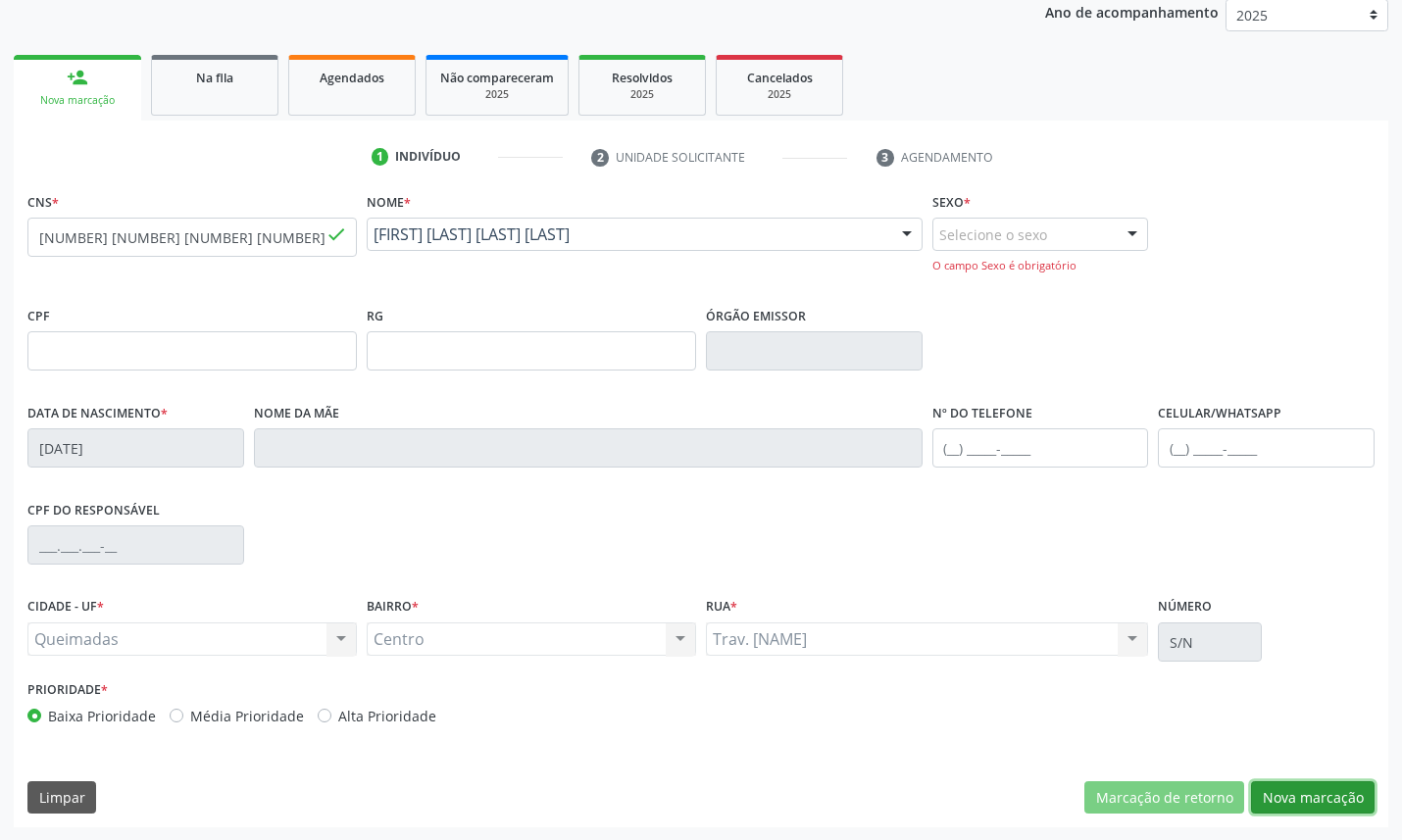 type 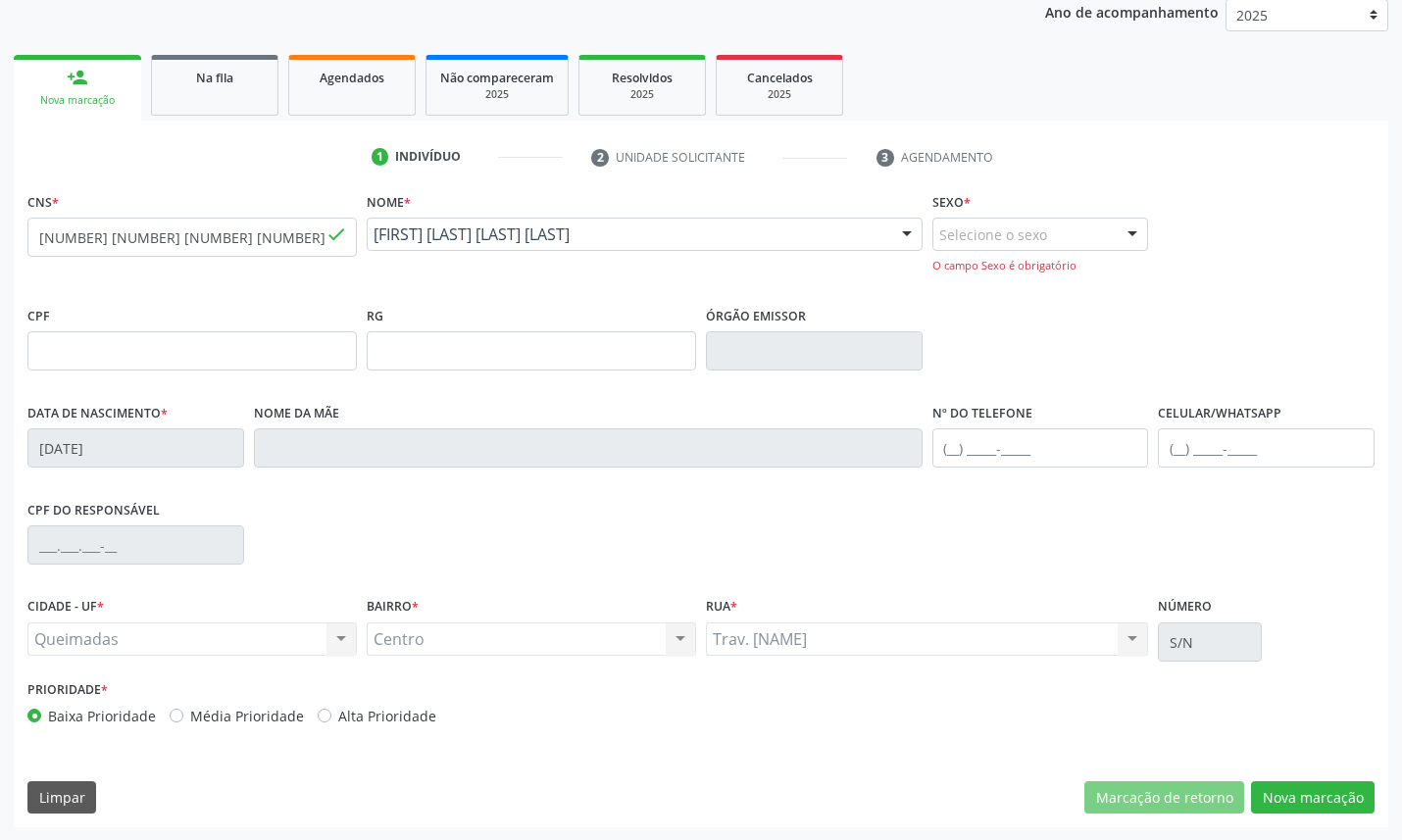 click on "Trav. Cesar Ribeiro         Trav. Cesar Ribeiro
Nenhum resultado encontrado para: "   "
Não há nenhuma opção para ser exibida." at bounding box center (926, 639) 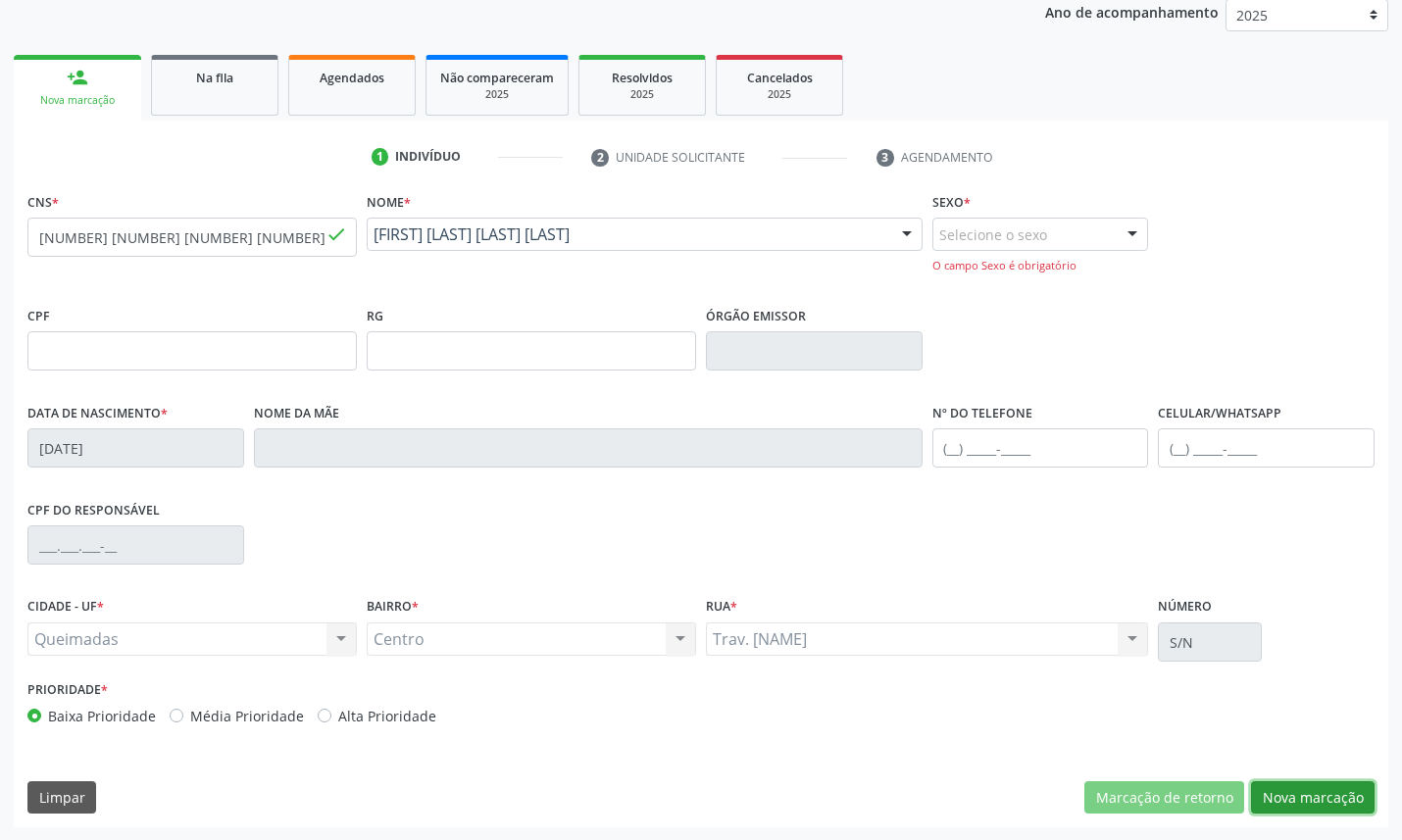 click on "Nova marcação" at bounding box center (1313, 798) 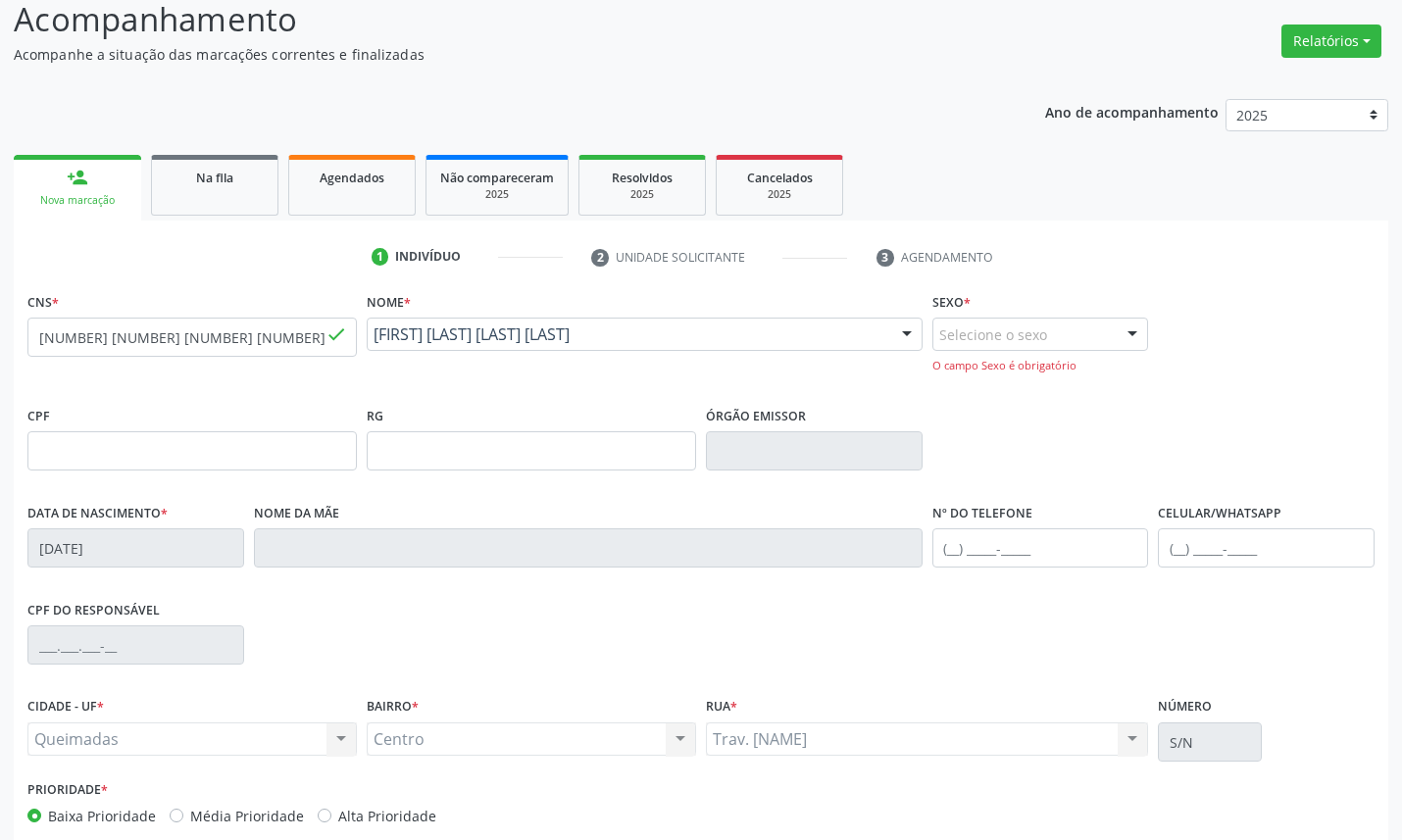 scroll, scrollTop: 21, scrollLeft: 0, axis: vertical 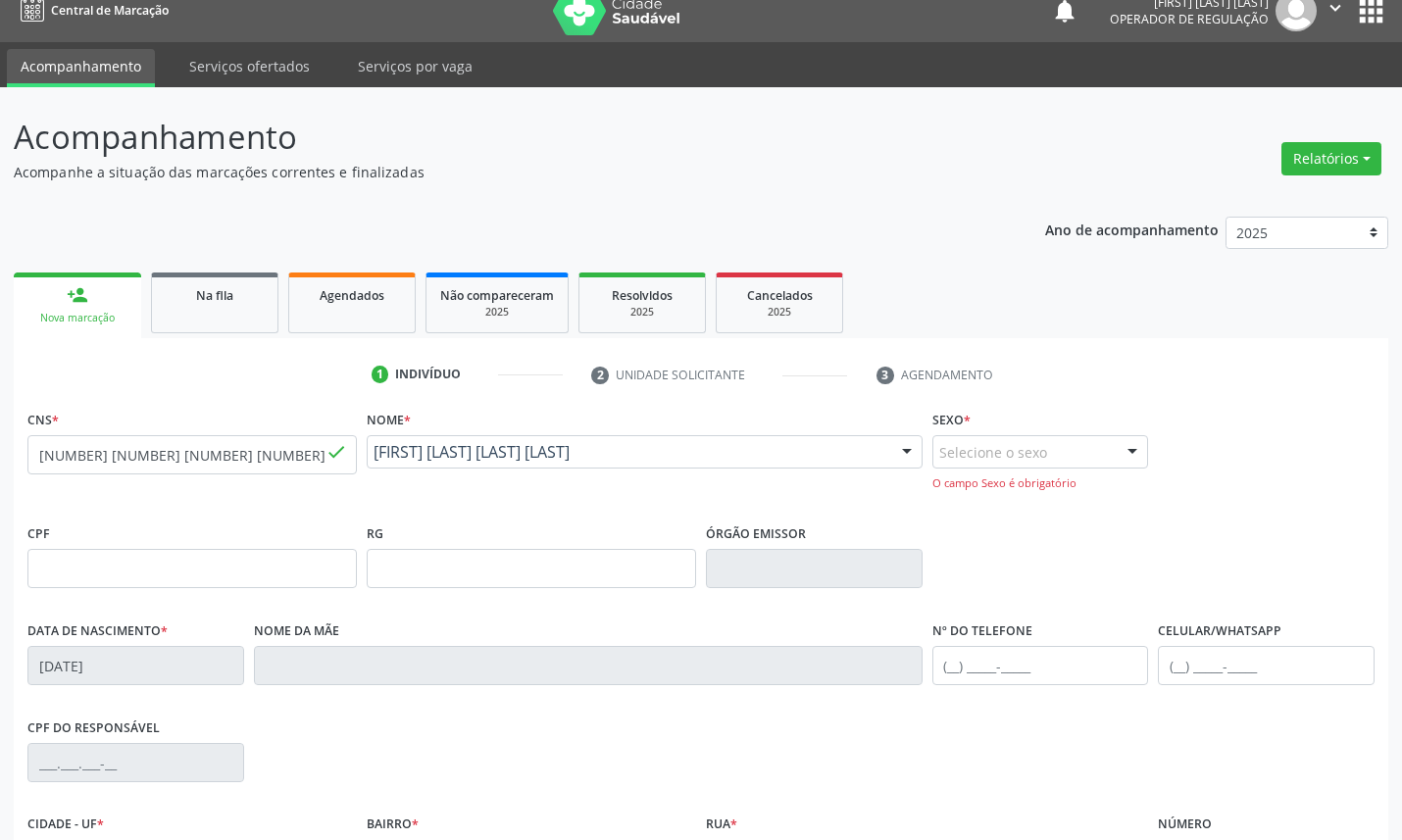 click on "Selecione o sexo" at bounding box center (1040, 452) 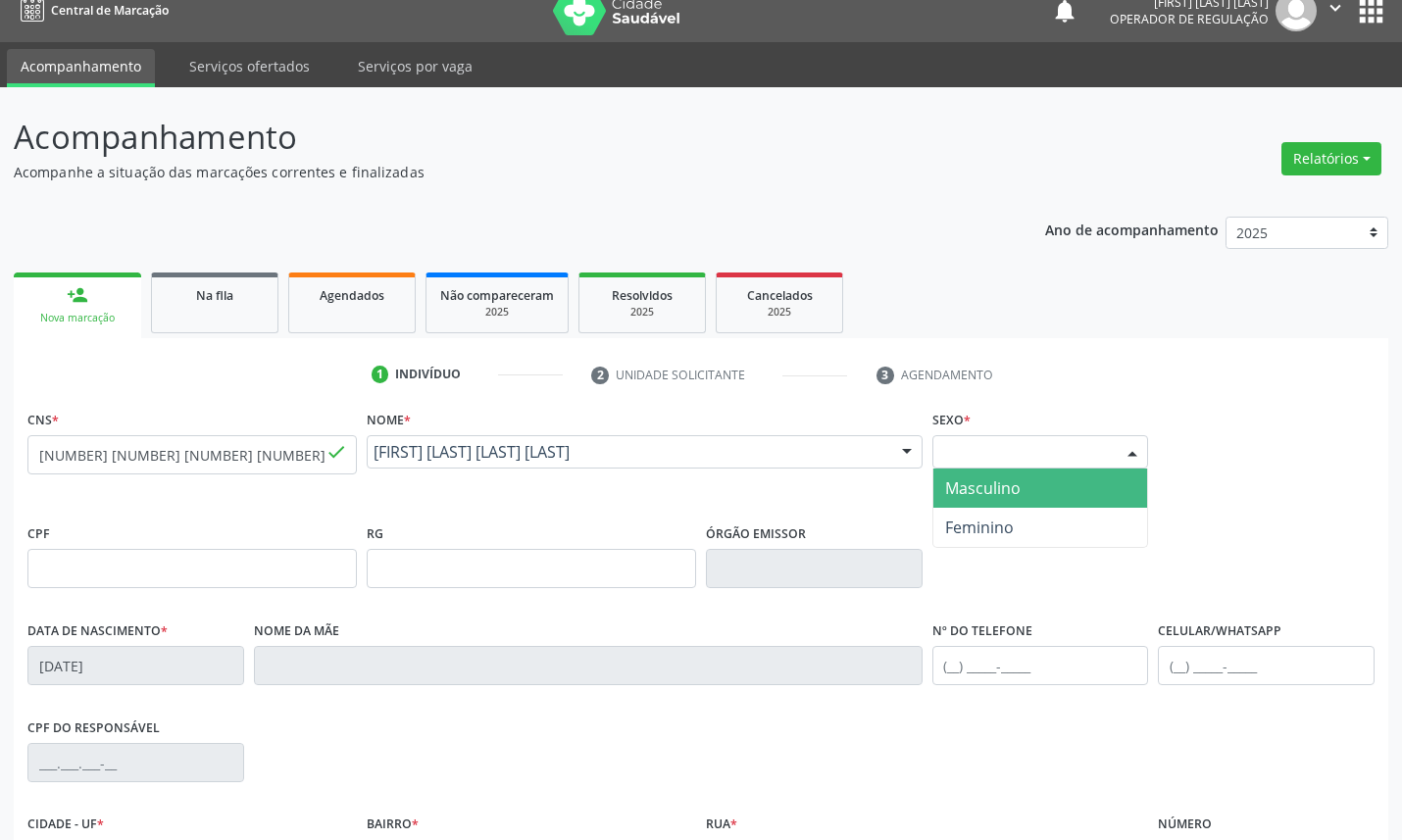 click on "Masculino" at bounding box center (982, 488) 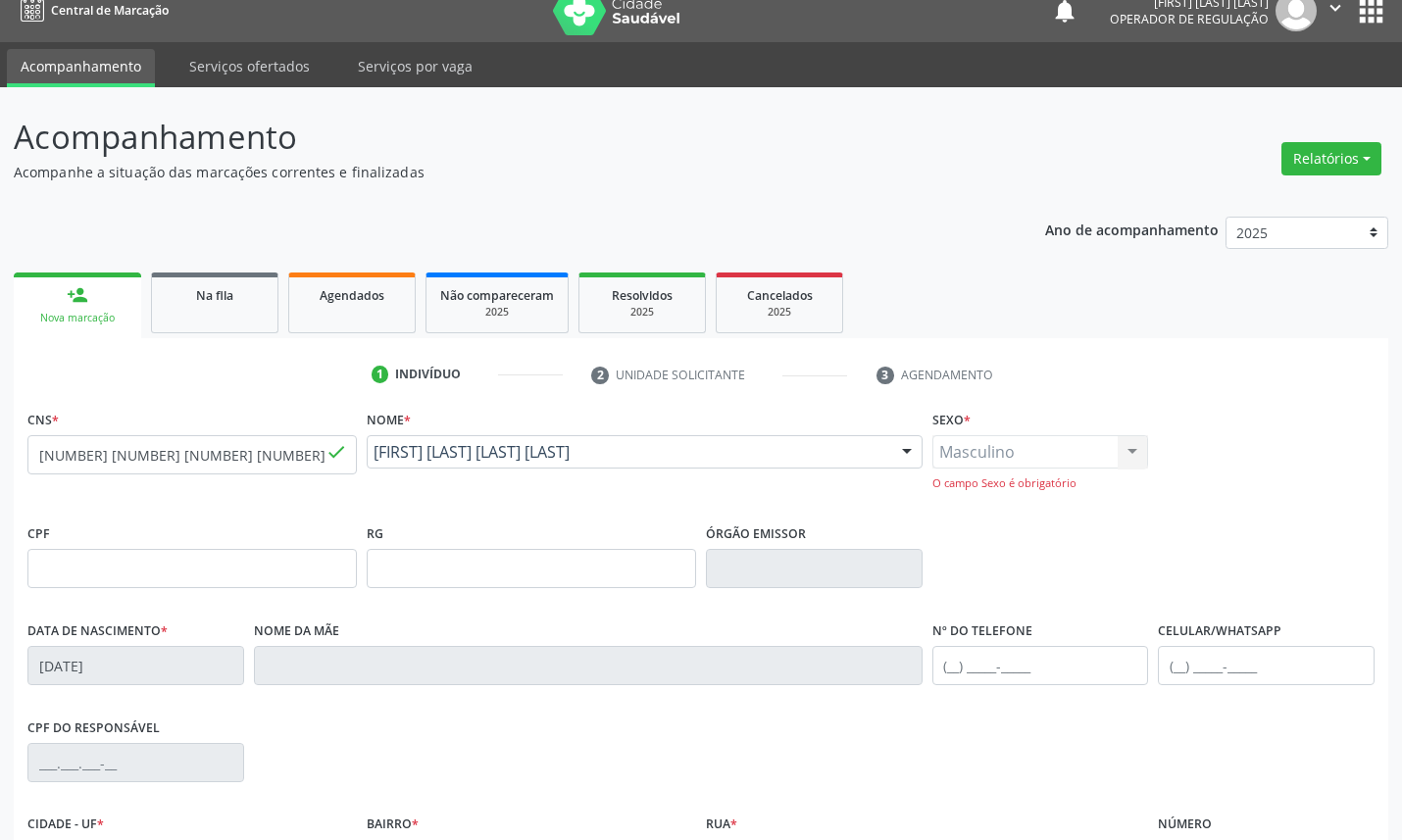scroll, scrollTop: 238, scrollLeft: 0, axis: vertical 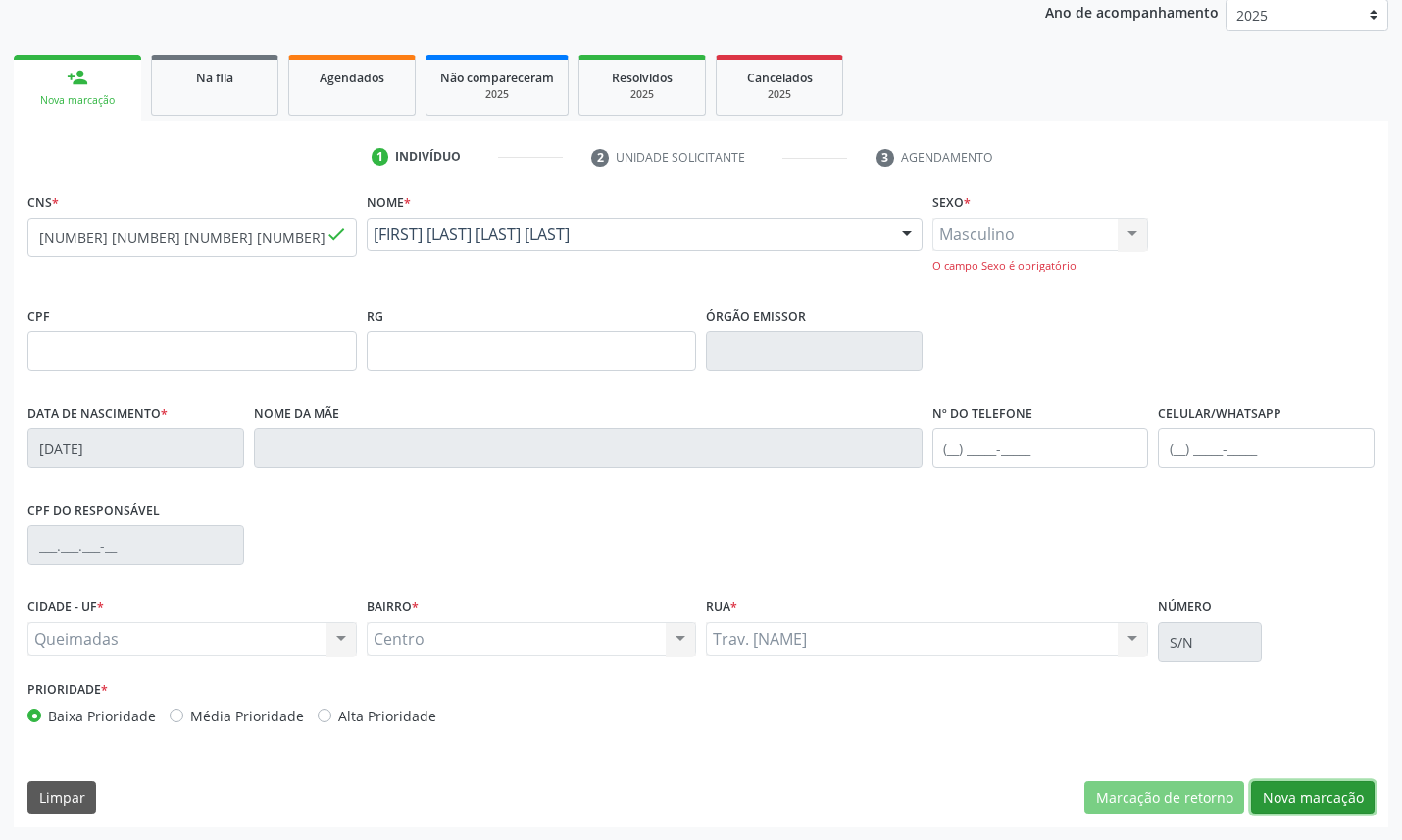 click on "Nova marcação" at bounding box center [1313, 798] 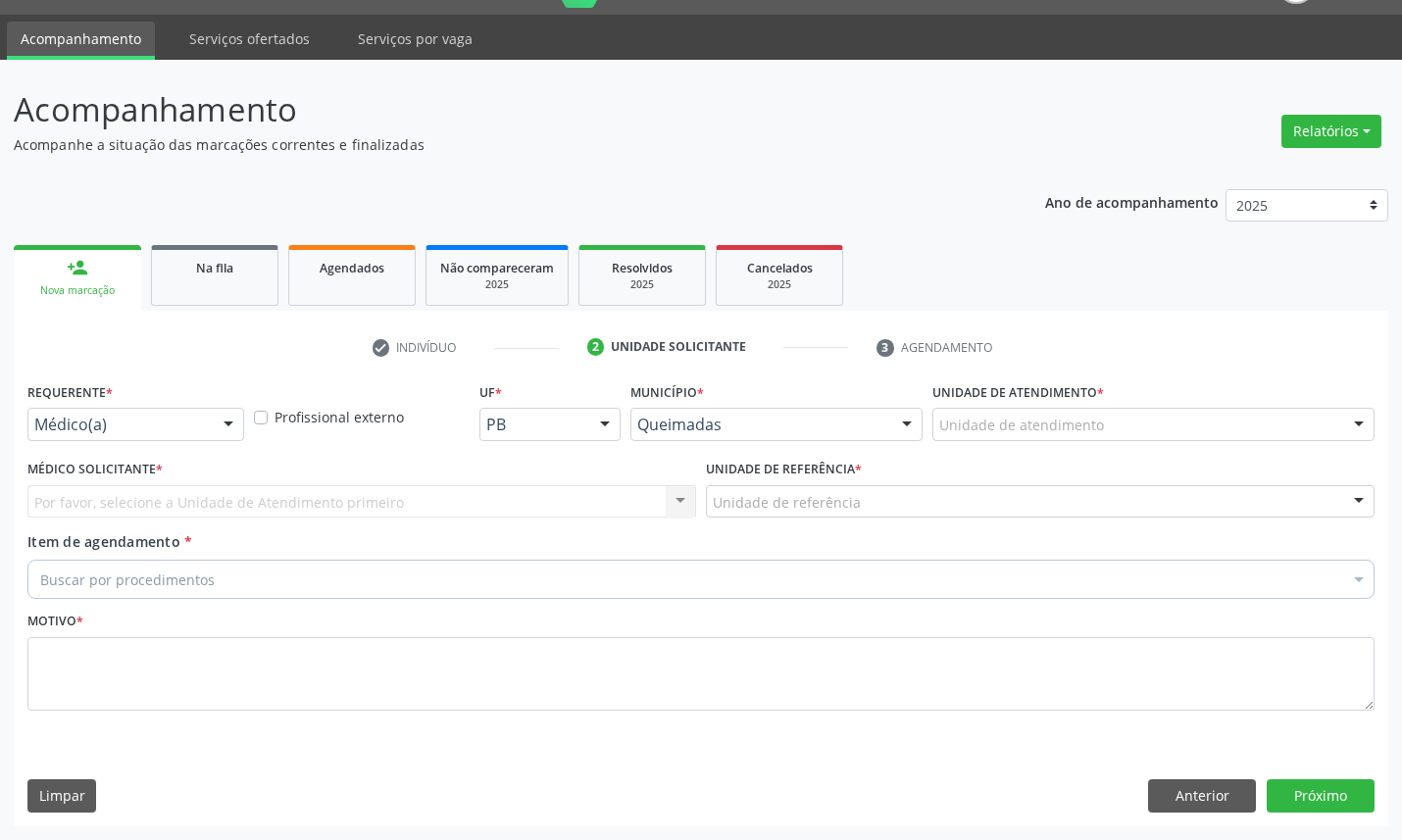 scroll, scrollTop: 46, scrollLeft: 0, axis: vertical 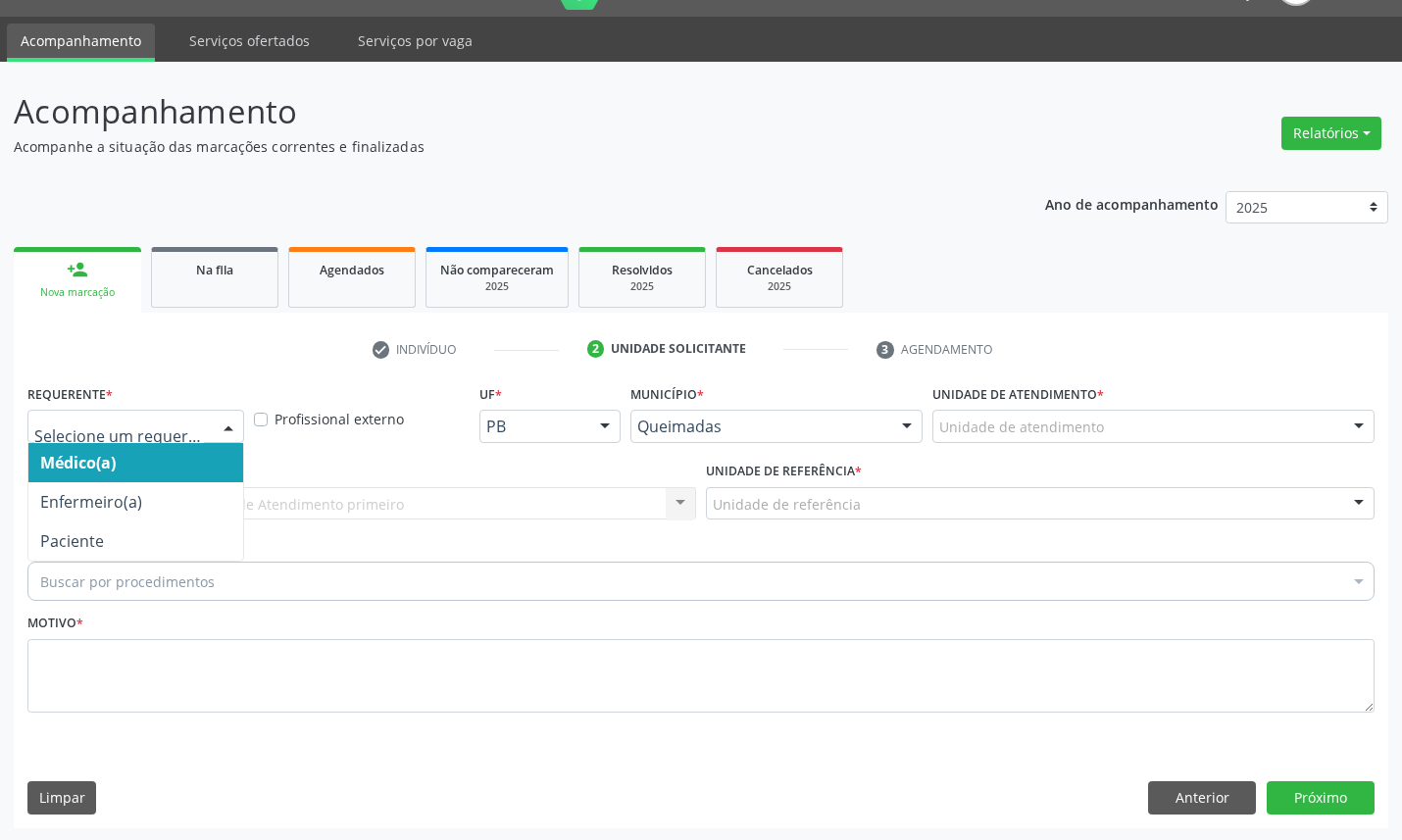 click at bounding box center [135, 426] 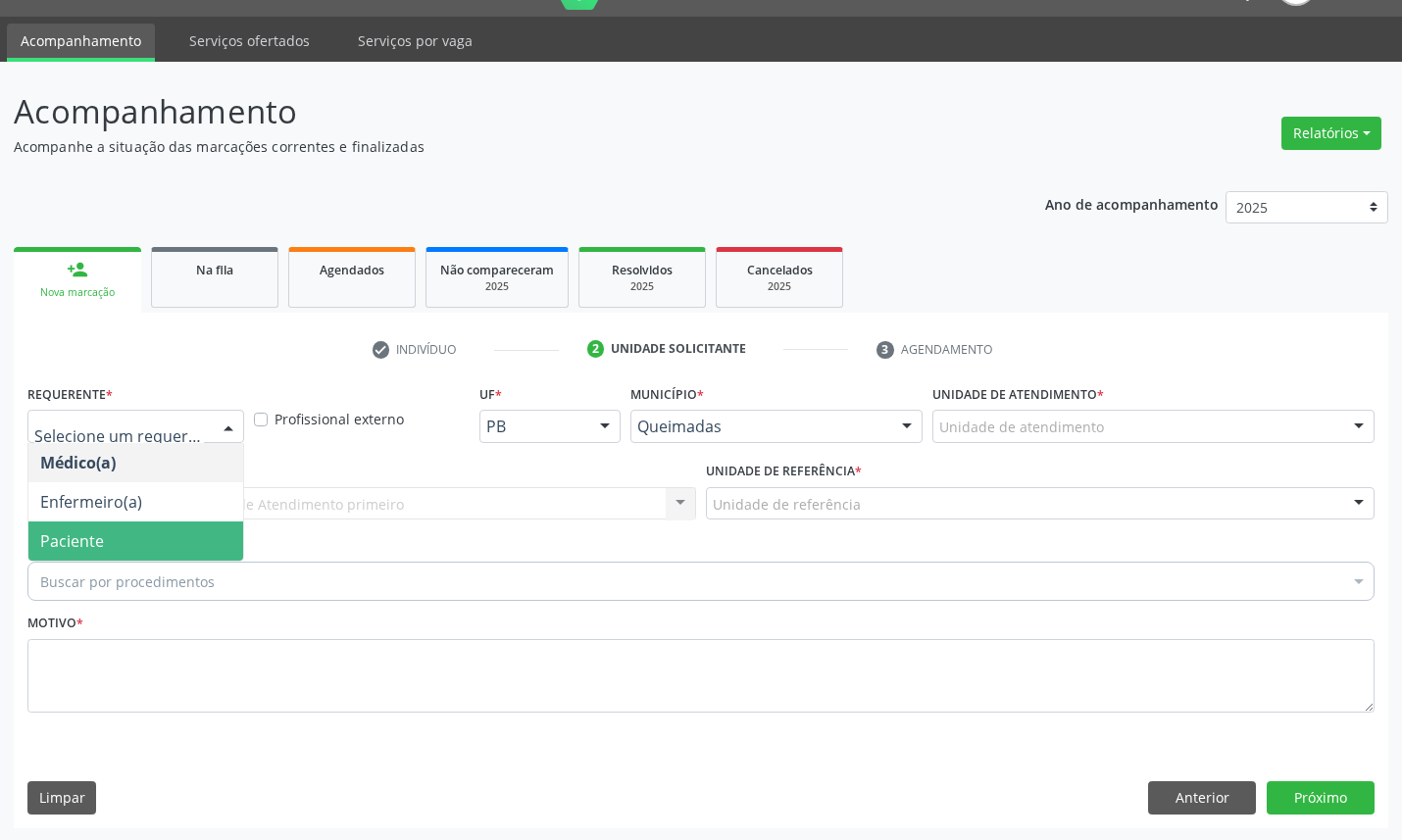 drag, startPoint x: 83, startPoint y: 526, endPoint x: 746, endPoint y: 673, distance: 679.1009 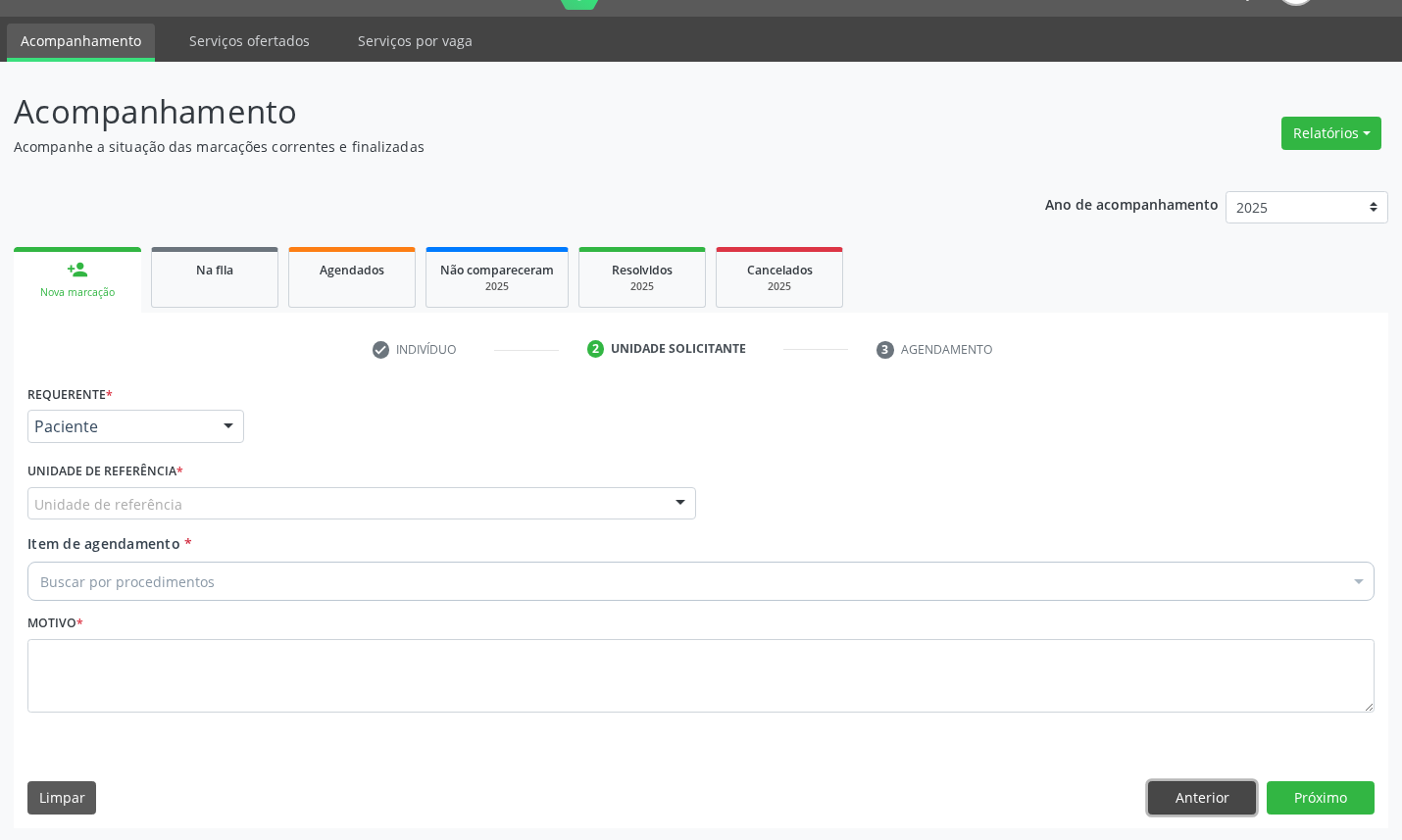 click on "Anterior" at bounding box center (1202, 798) 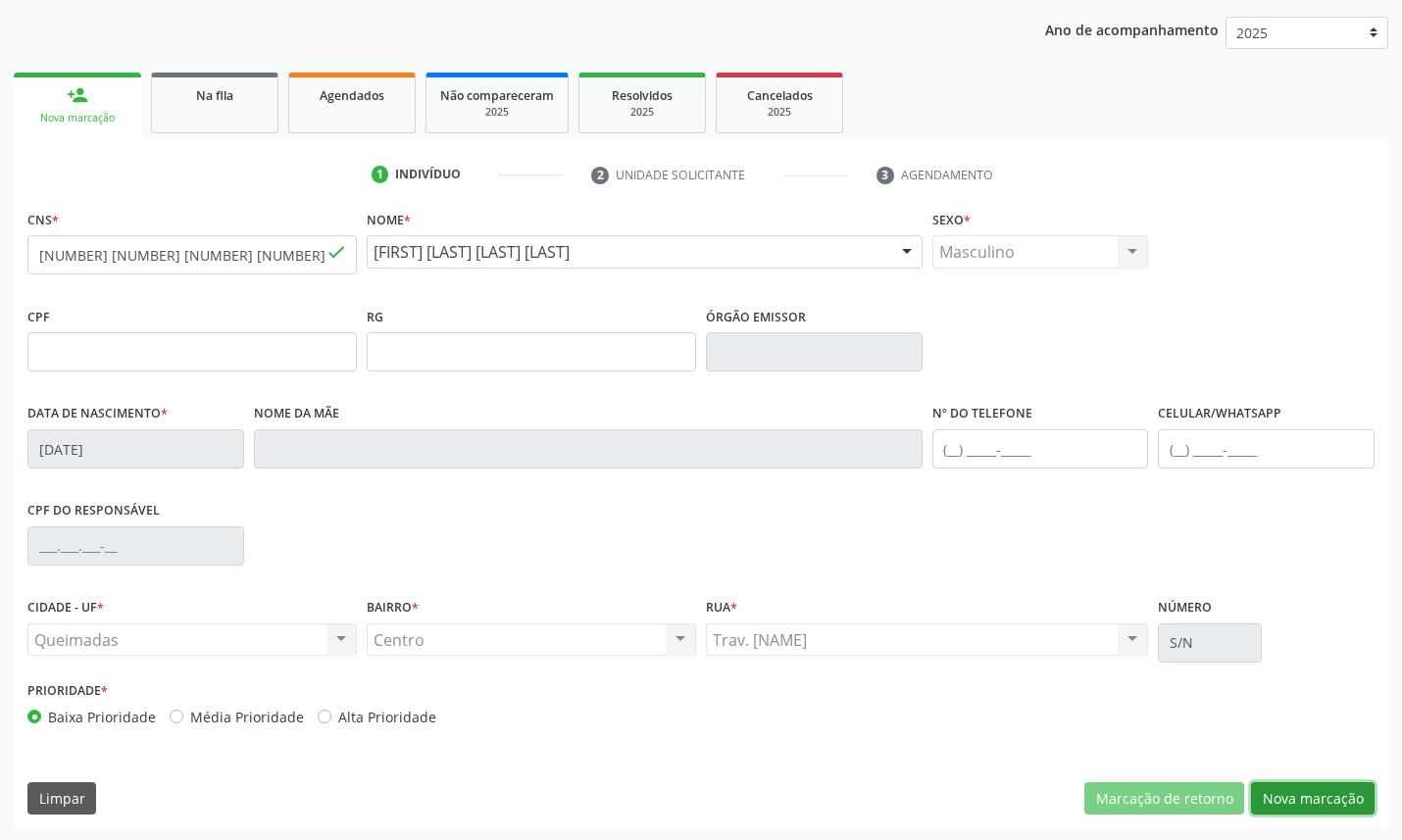 drag, startPoint x: 1296, startPoint y: 805, endPoint x: 1045, endPoint y: 701, distance: 271.6928 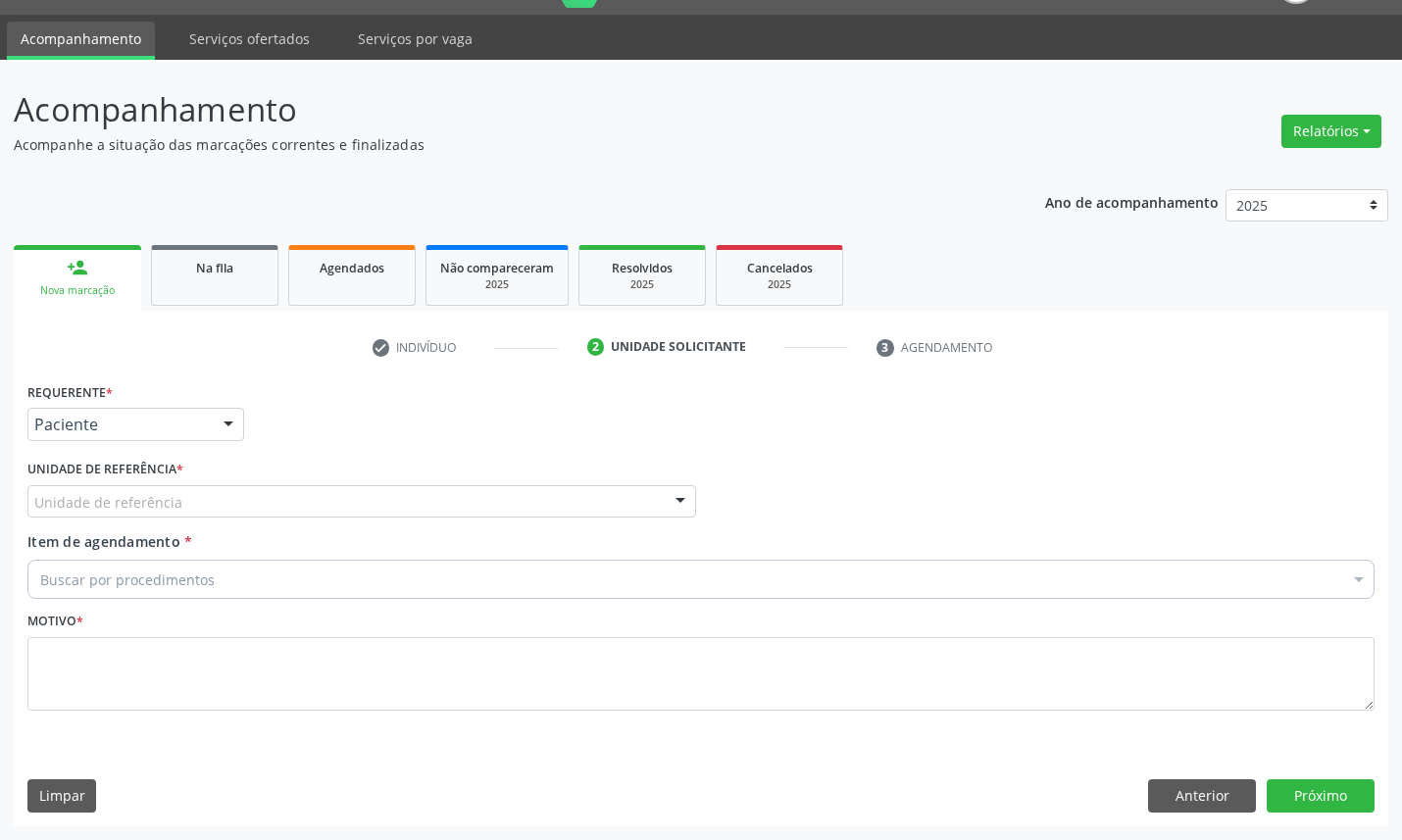 scroll, scrollTop: 46, scrollLeft: 0, axis: vertical 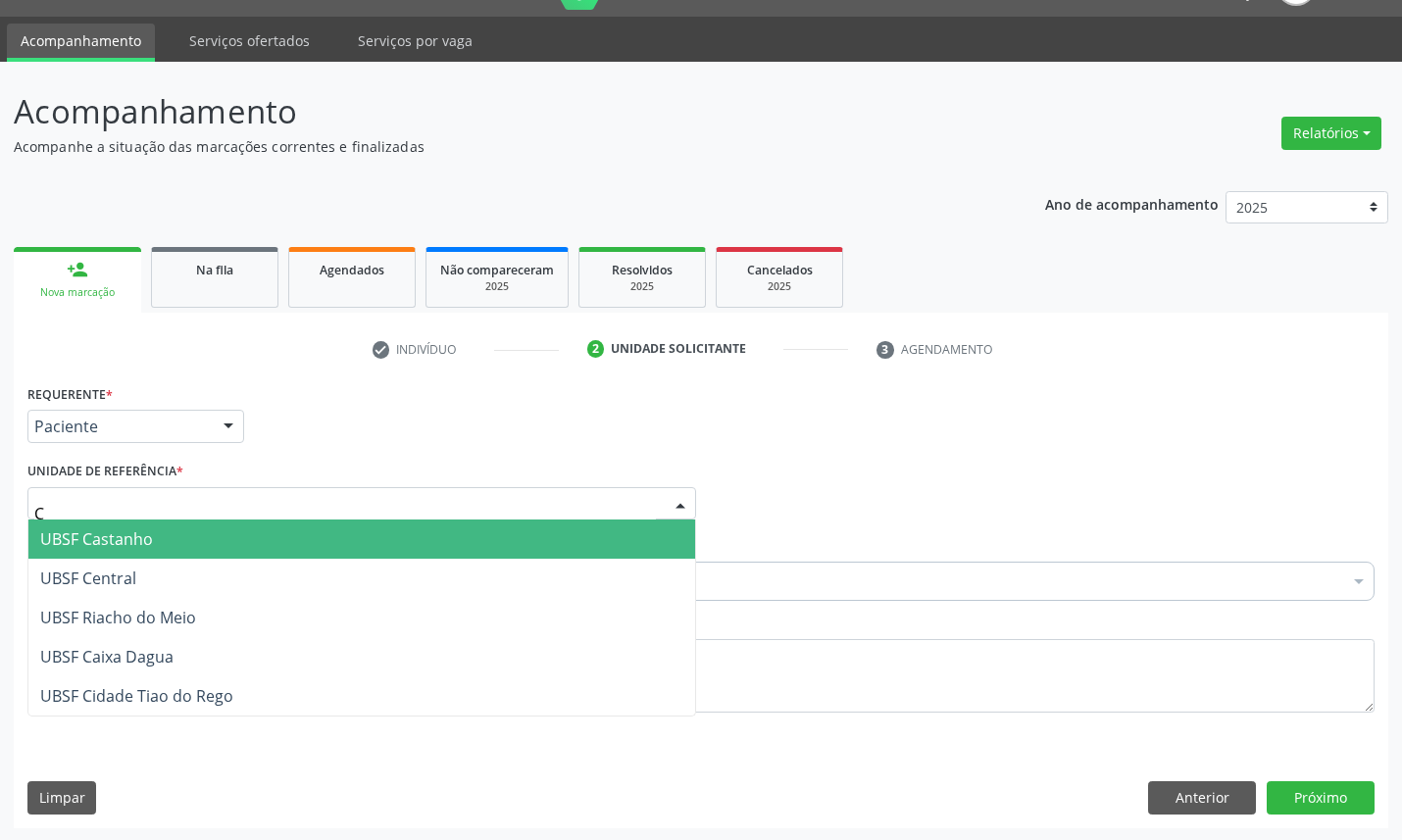 type on "CE" 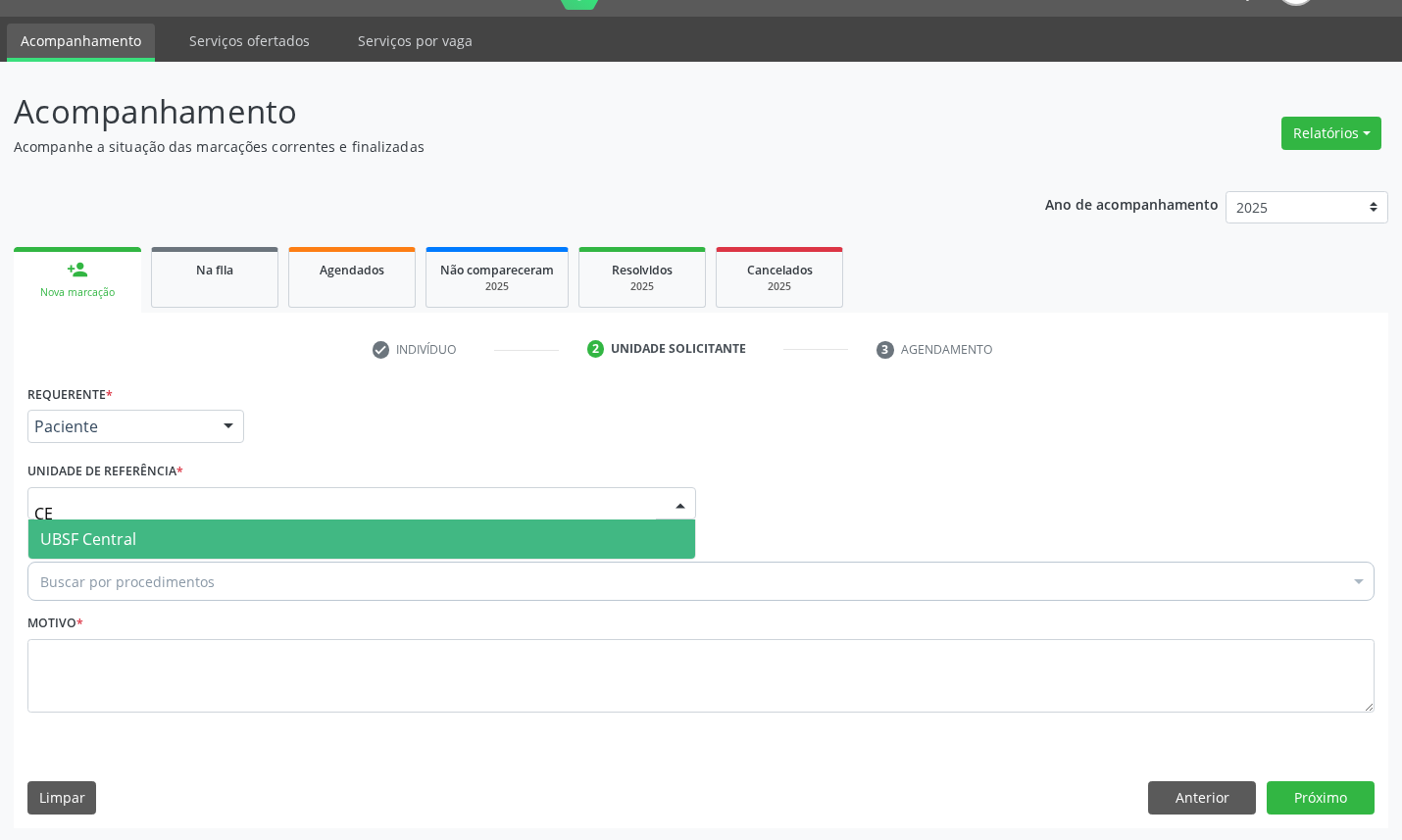 click on "UBSF Central" at bounding box center [362, 539] 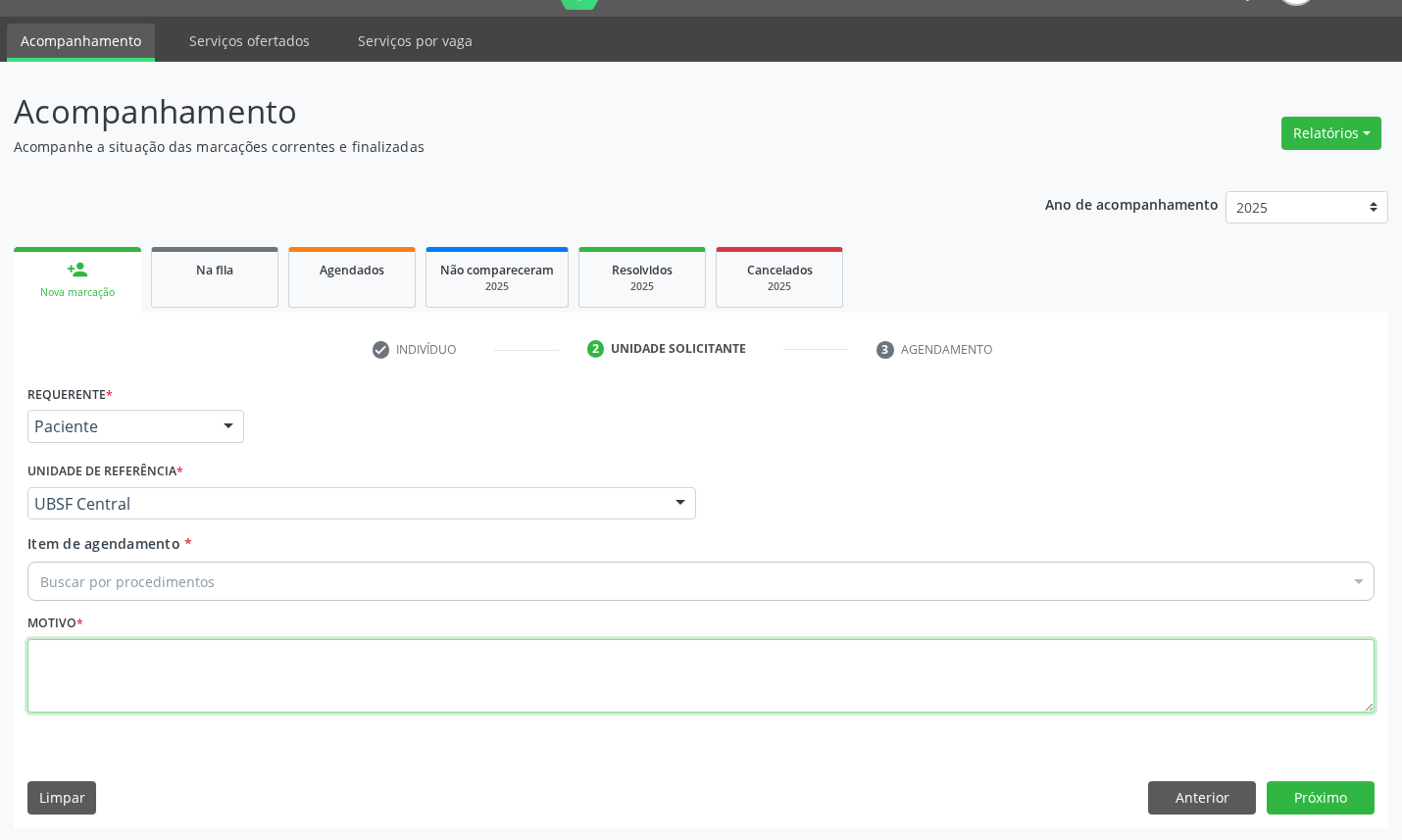 click at bounding box center (701, 676) 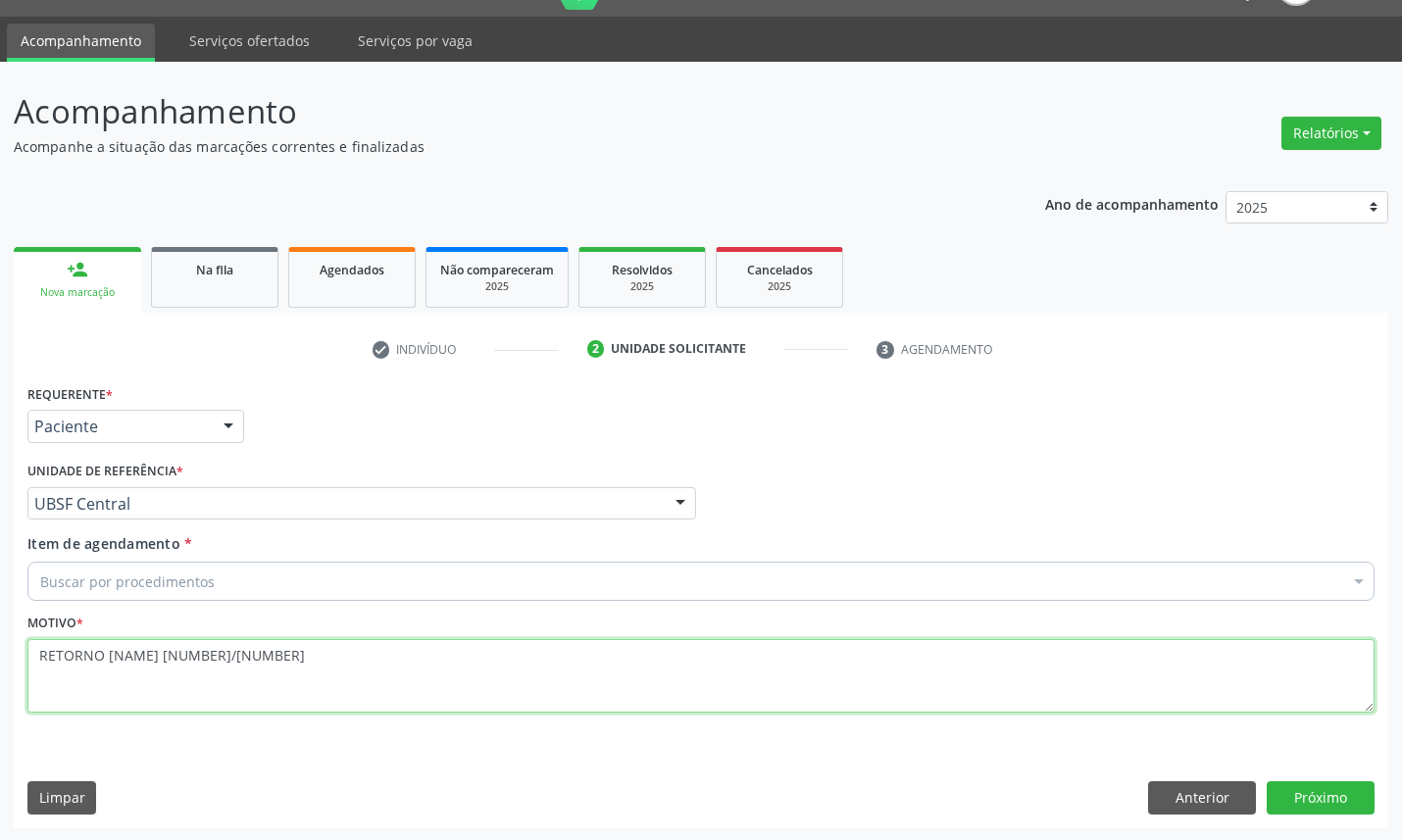 type on "RETORNO VITOR 06/2025" 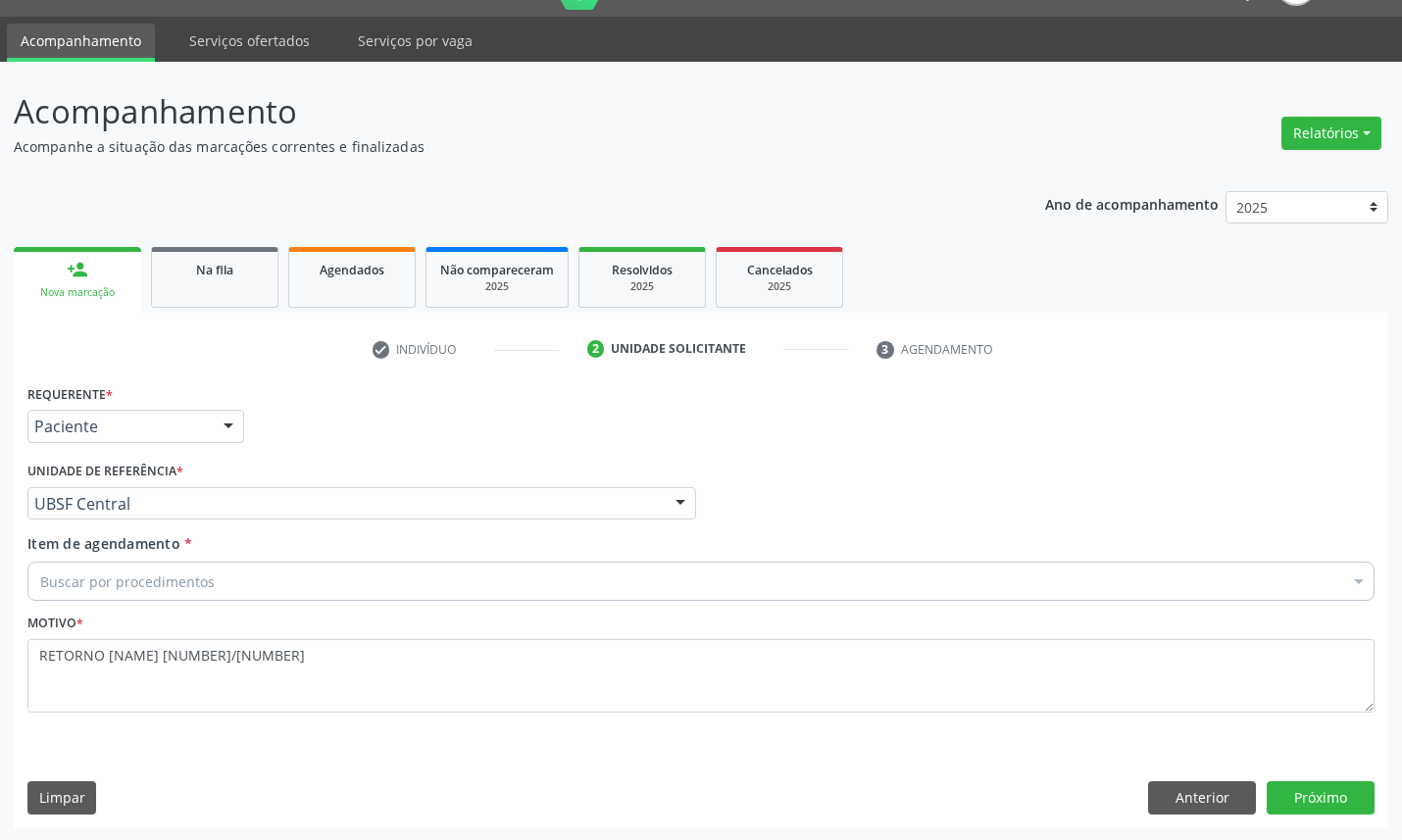 click on "Buscar por procedimentos" at bounding box center (701, 581) 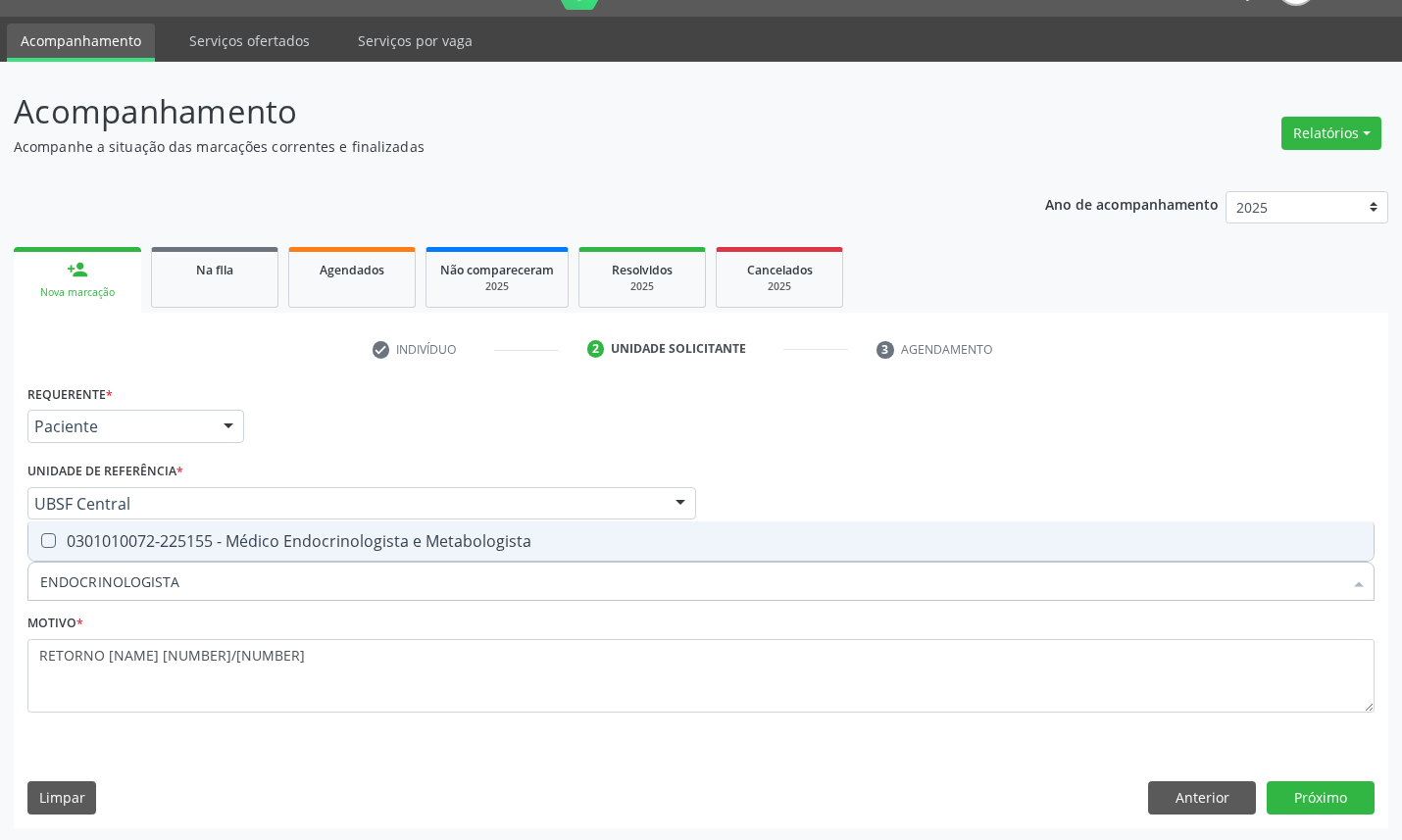 click on "0301010072-225155 - Médico Endocrinologista e Metabologista" at bounding box center [701, 541] 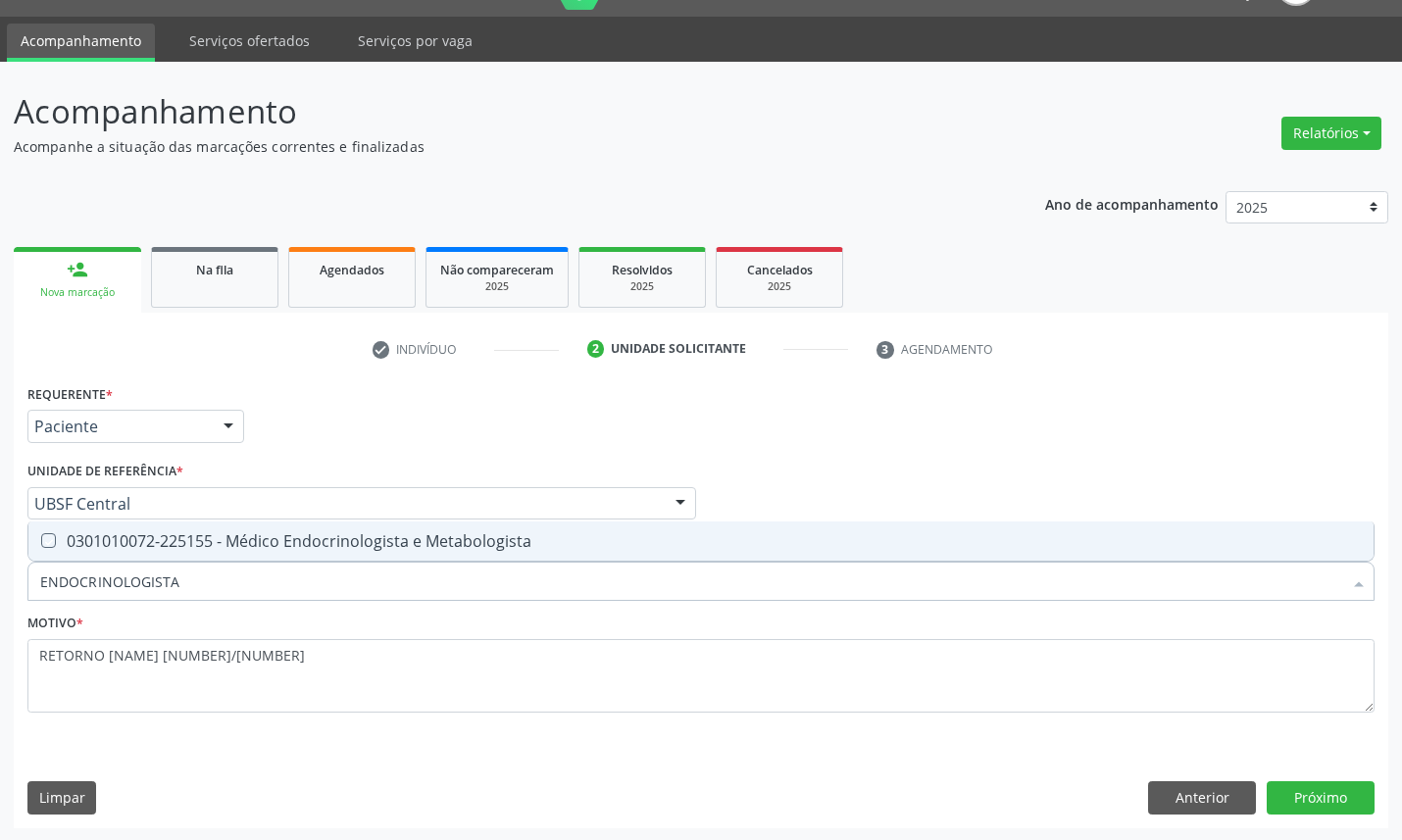 checkbox on "true" 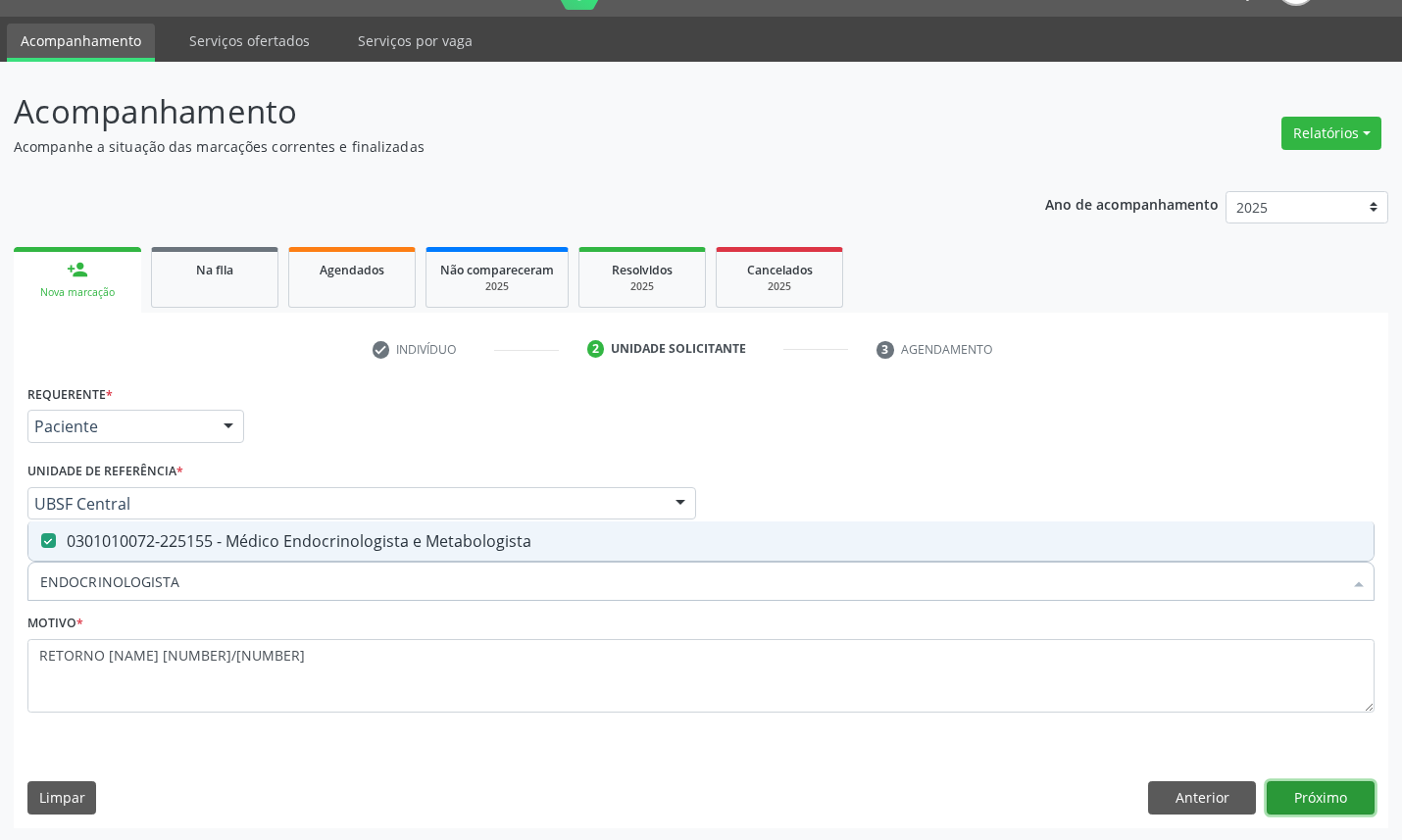 click on "Próximo" at bounding box center [1321, 798] 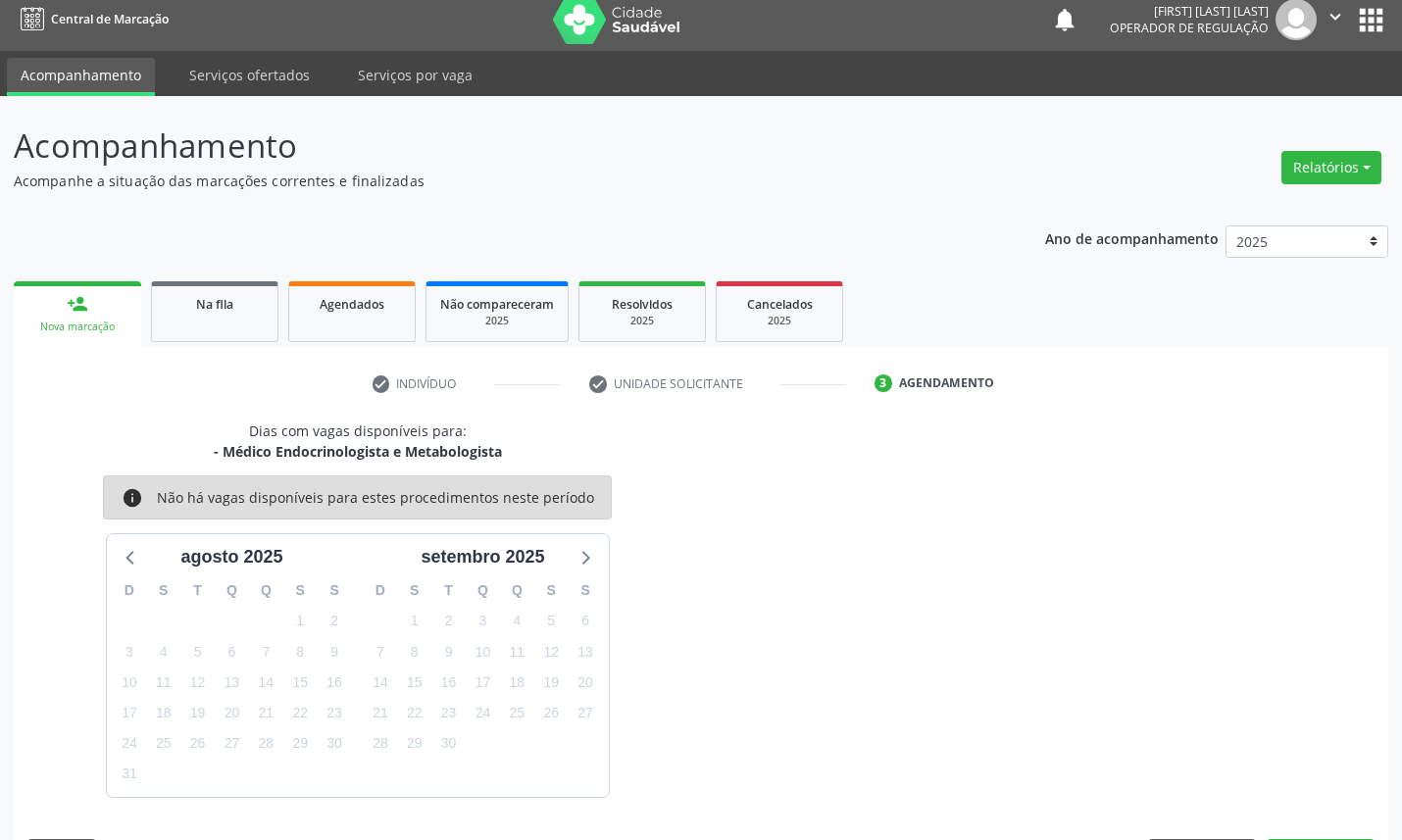 scroll, scrollTop: 46, scrollLeft: 0, axis: vertical 